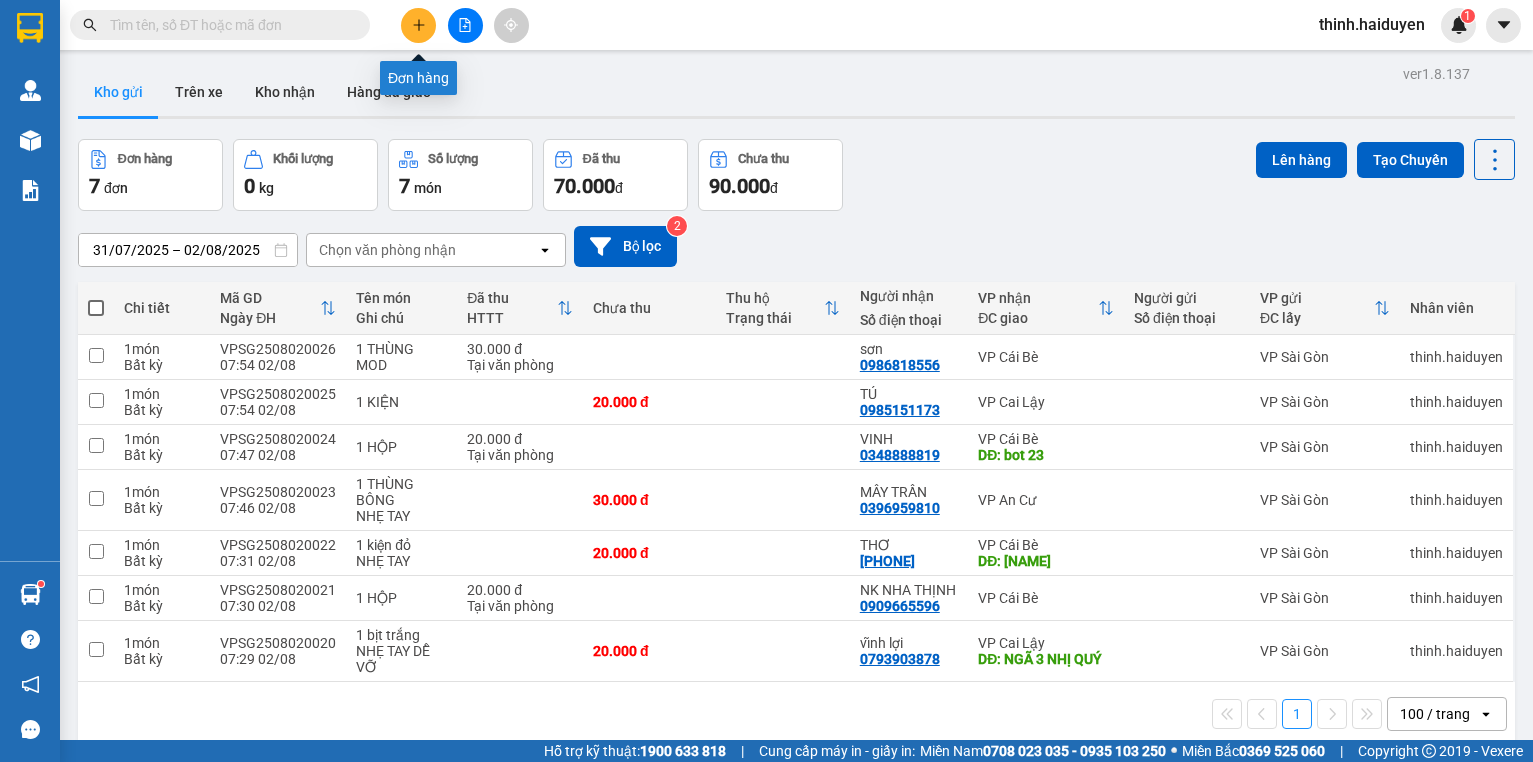 scroll, scrollTop: 0, scrollLeft: 0, axis: both 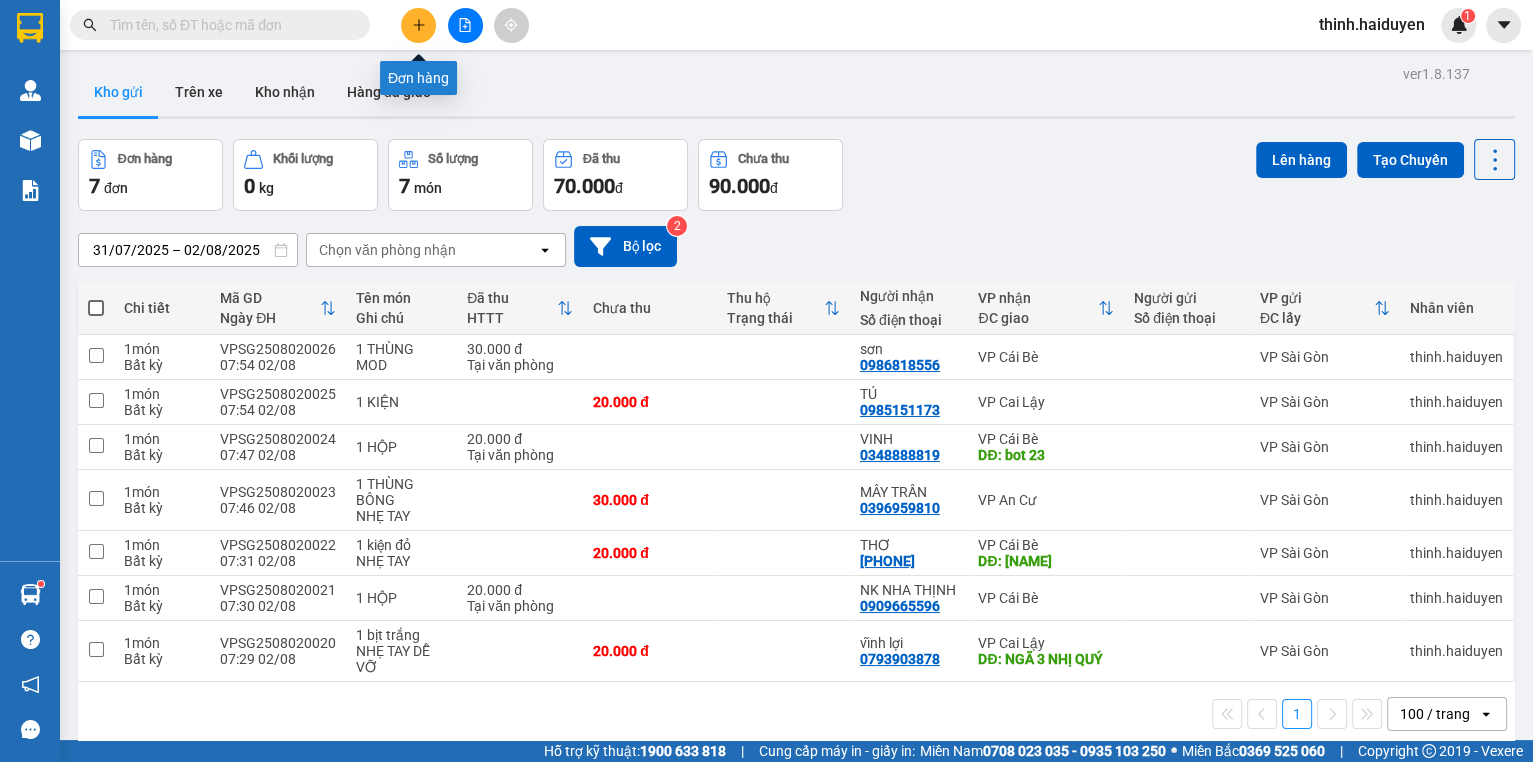 click at bounding box center (418, 25) 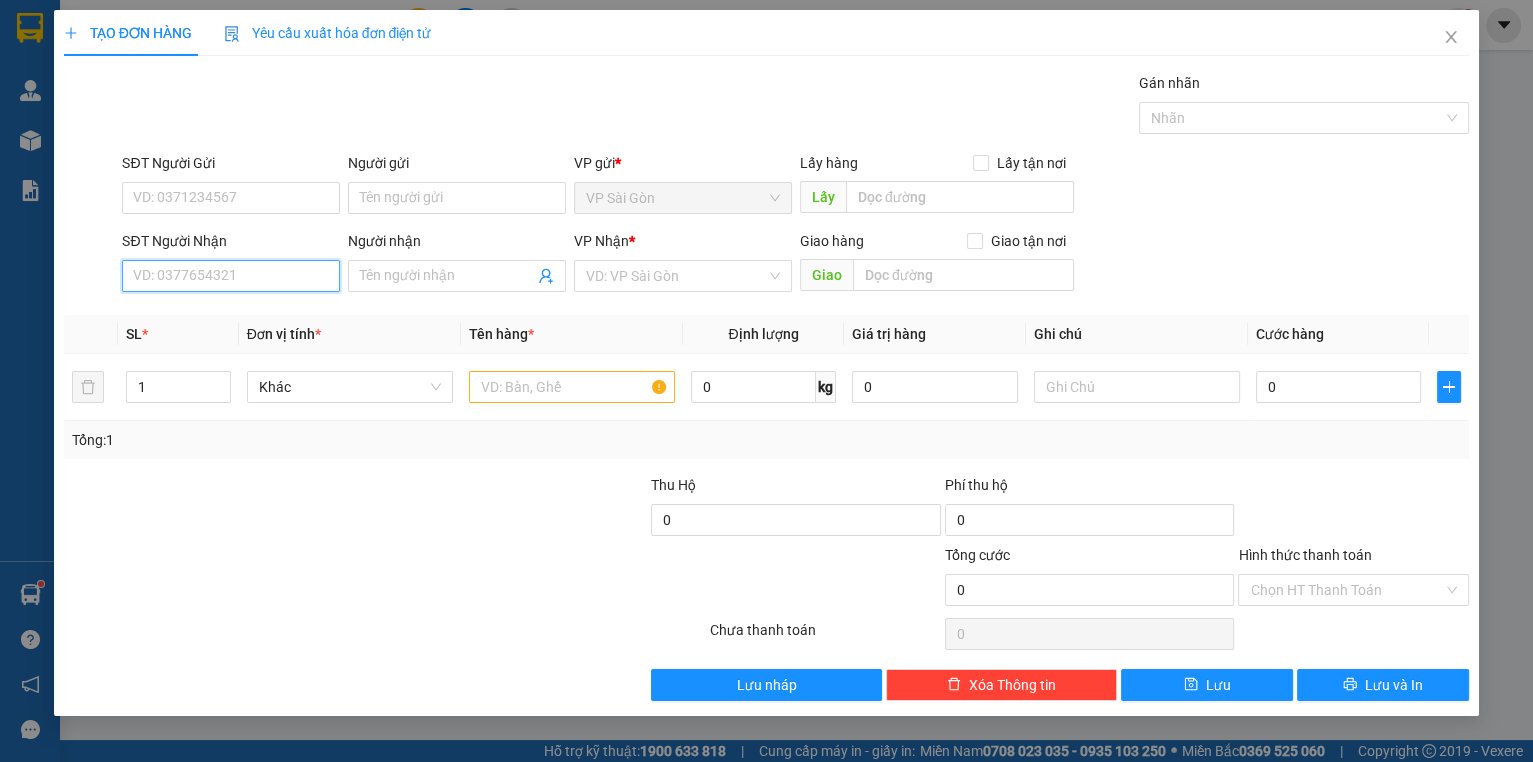 click on "SĐT Người Nhận" at bounding box center (231, 276) 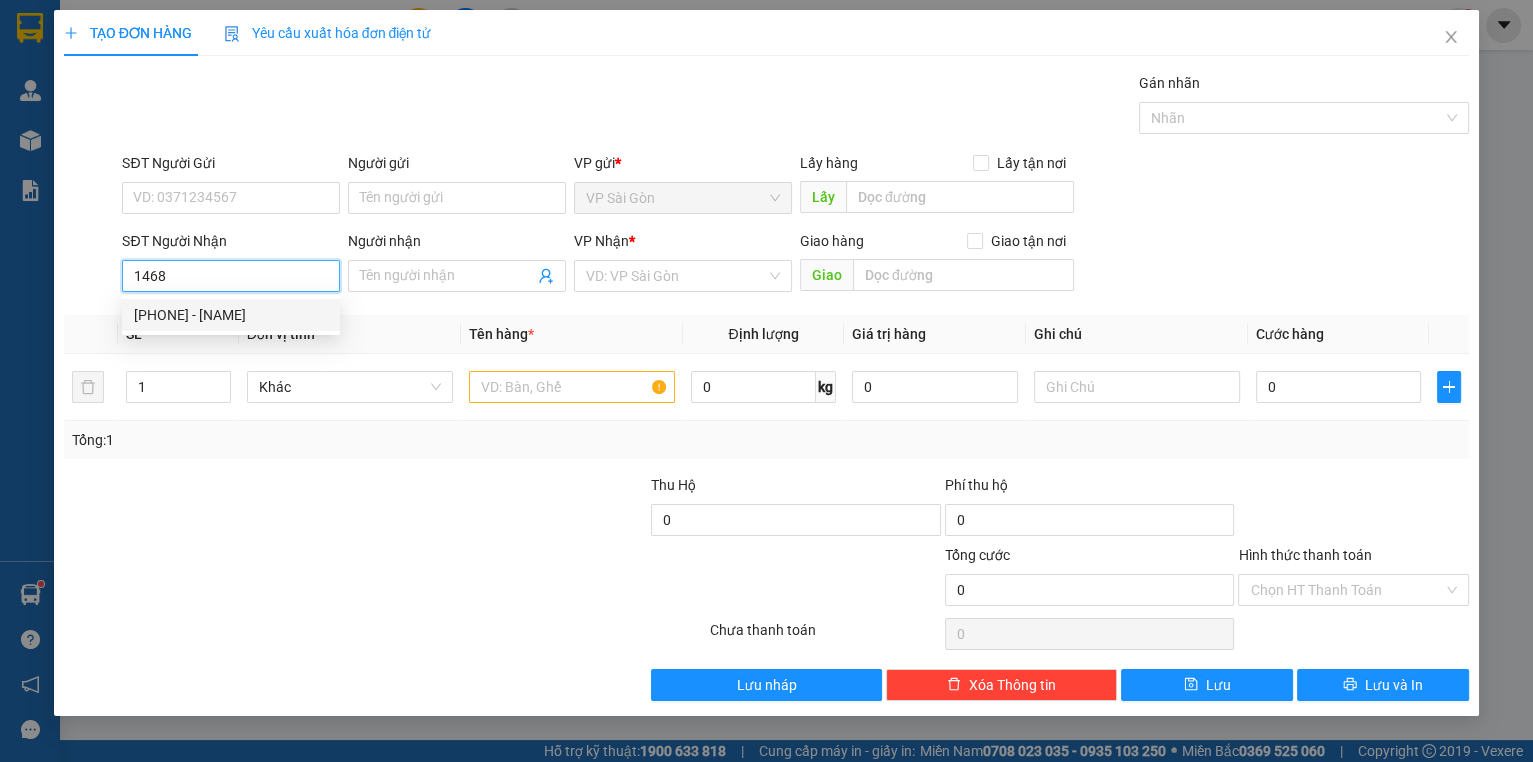 click on "[PHONE] - [NAME]" at bounding box center (231, 315) 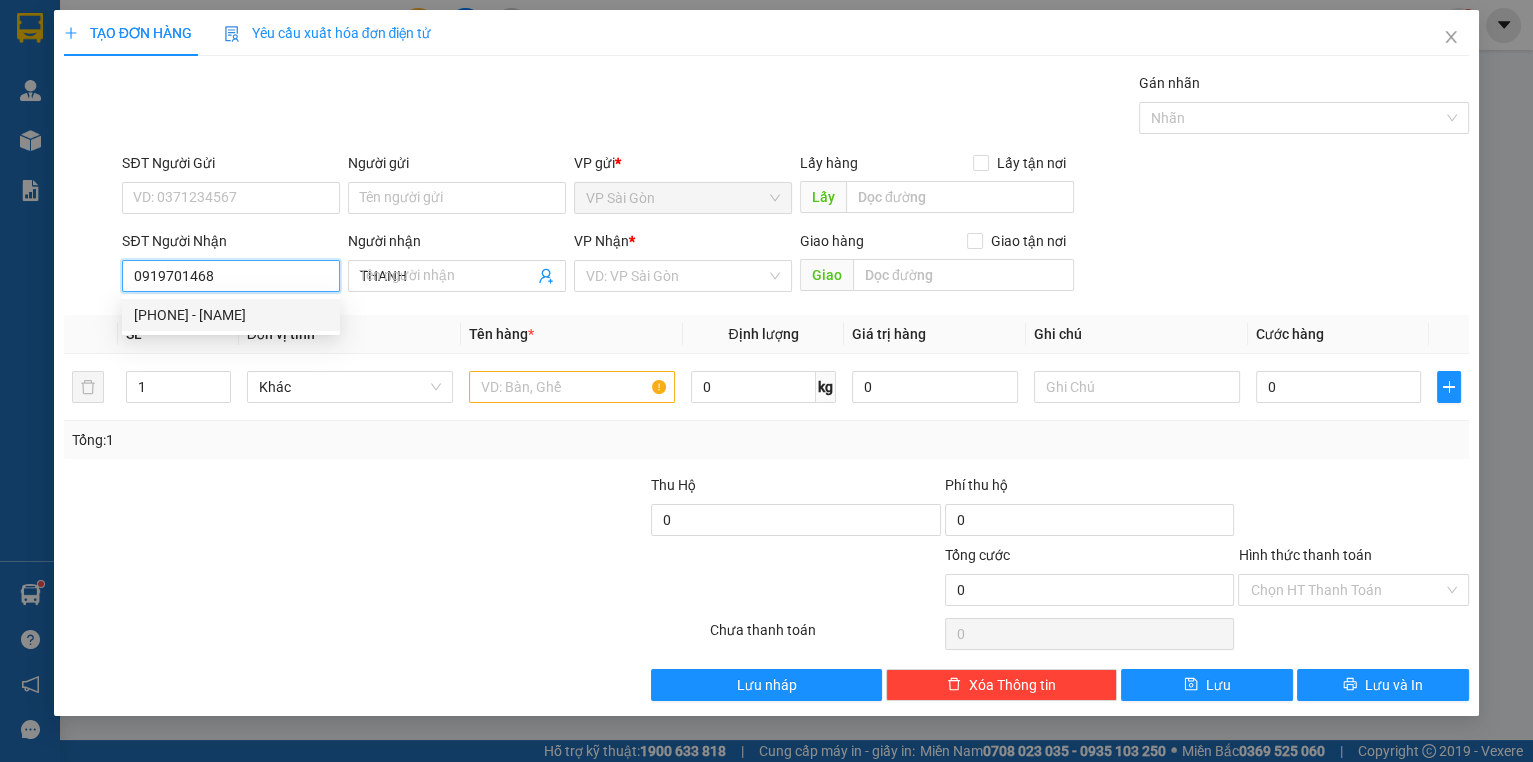 type on "30.000" 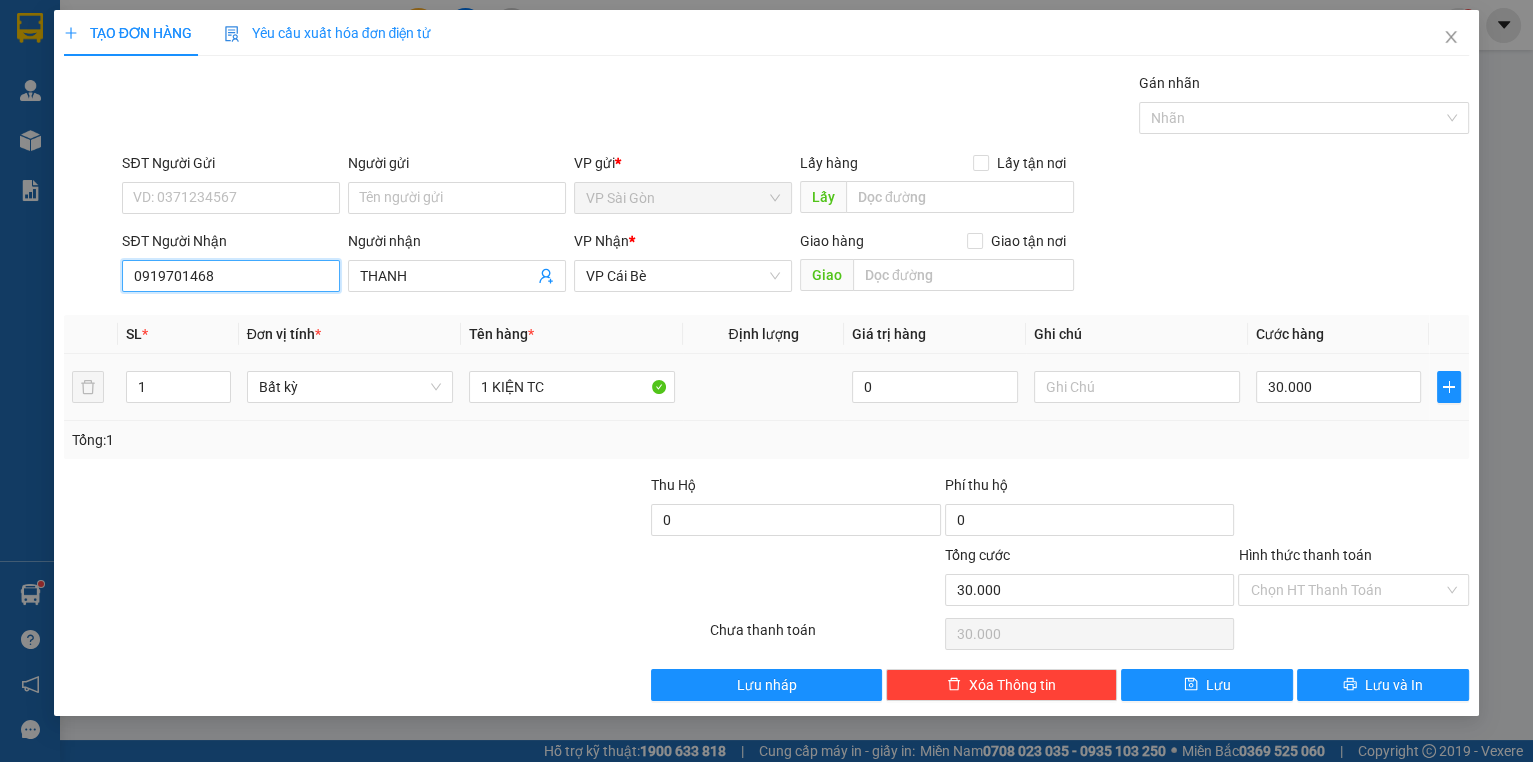 type on "0919701468" 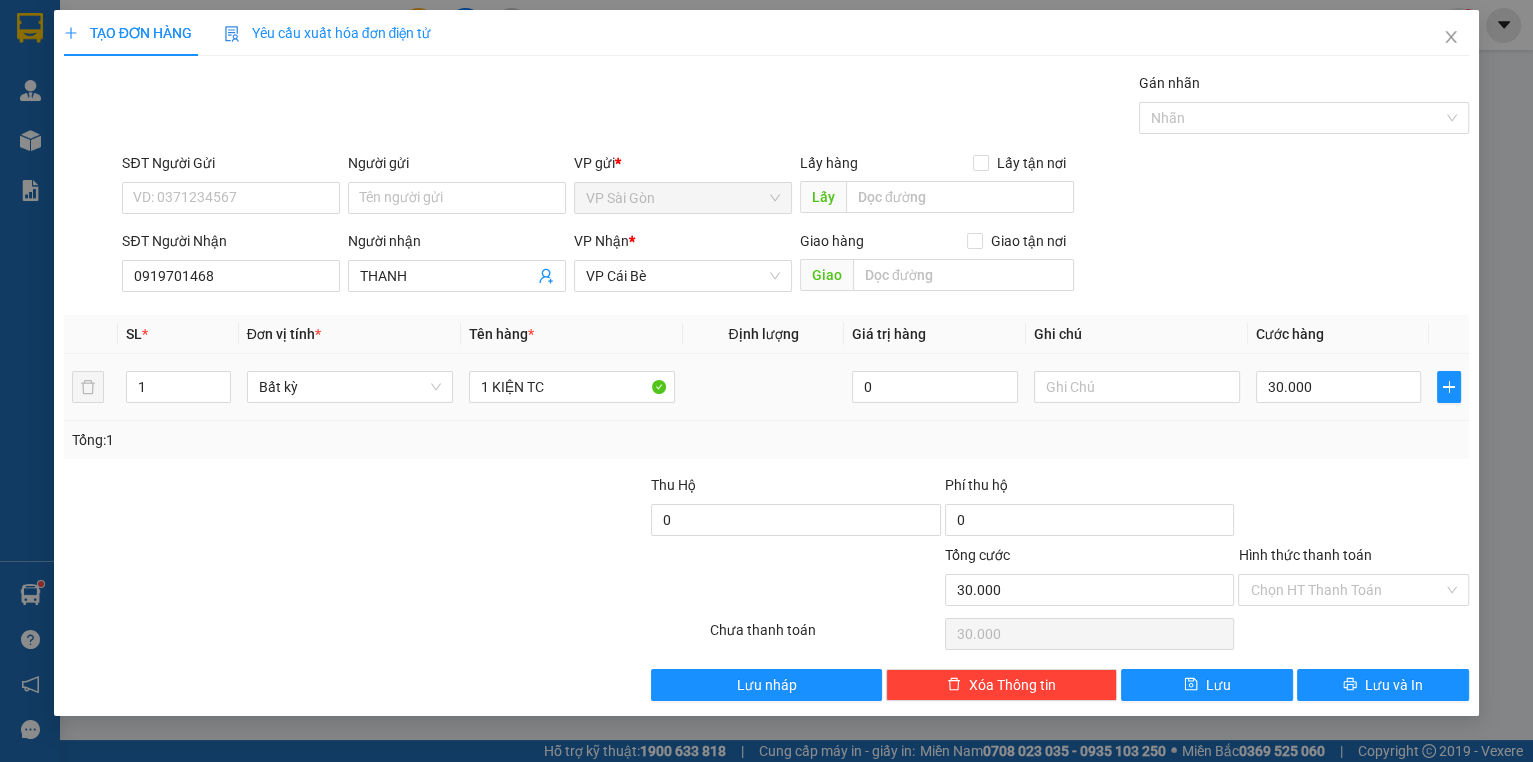 click on "1" at bounding box center [178, 387] 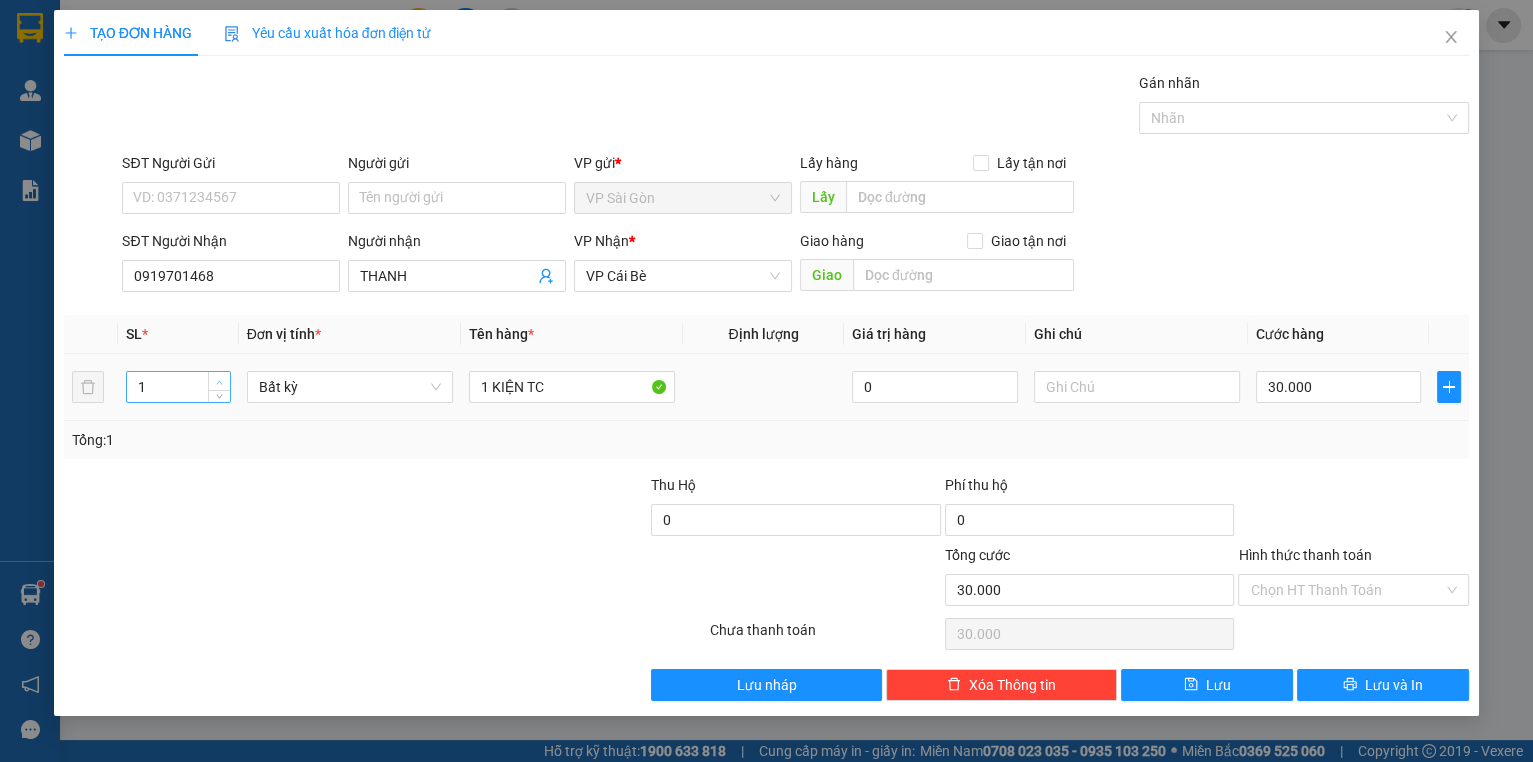 type on "2" 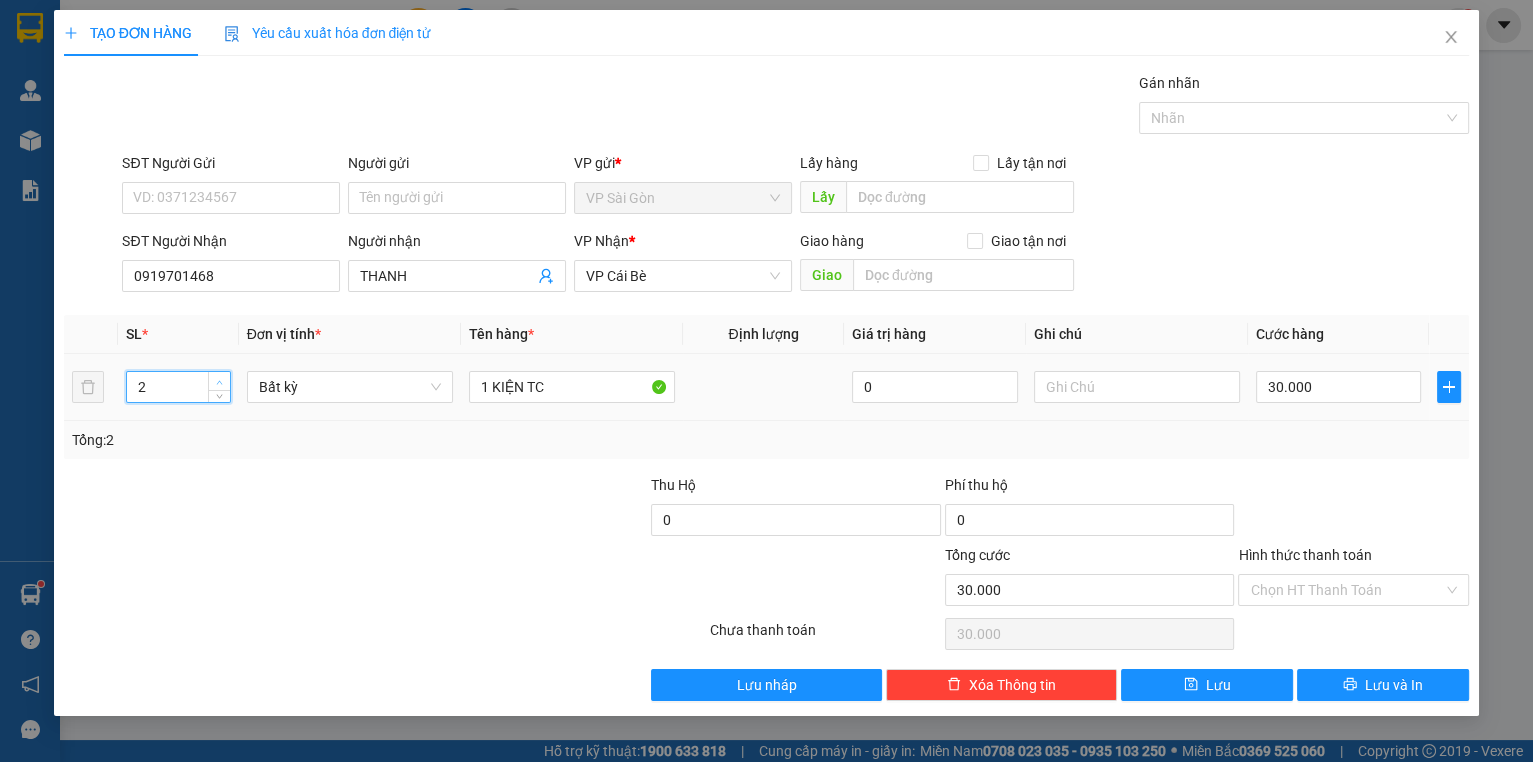 click at bounding box center (219, 381) 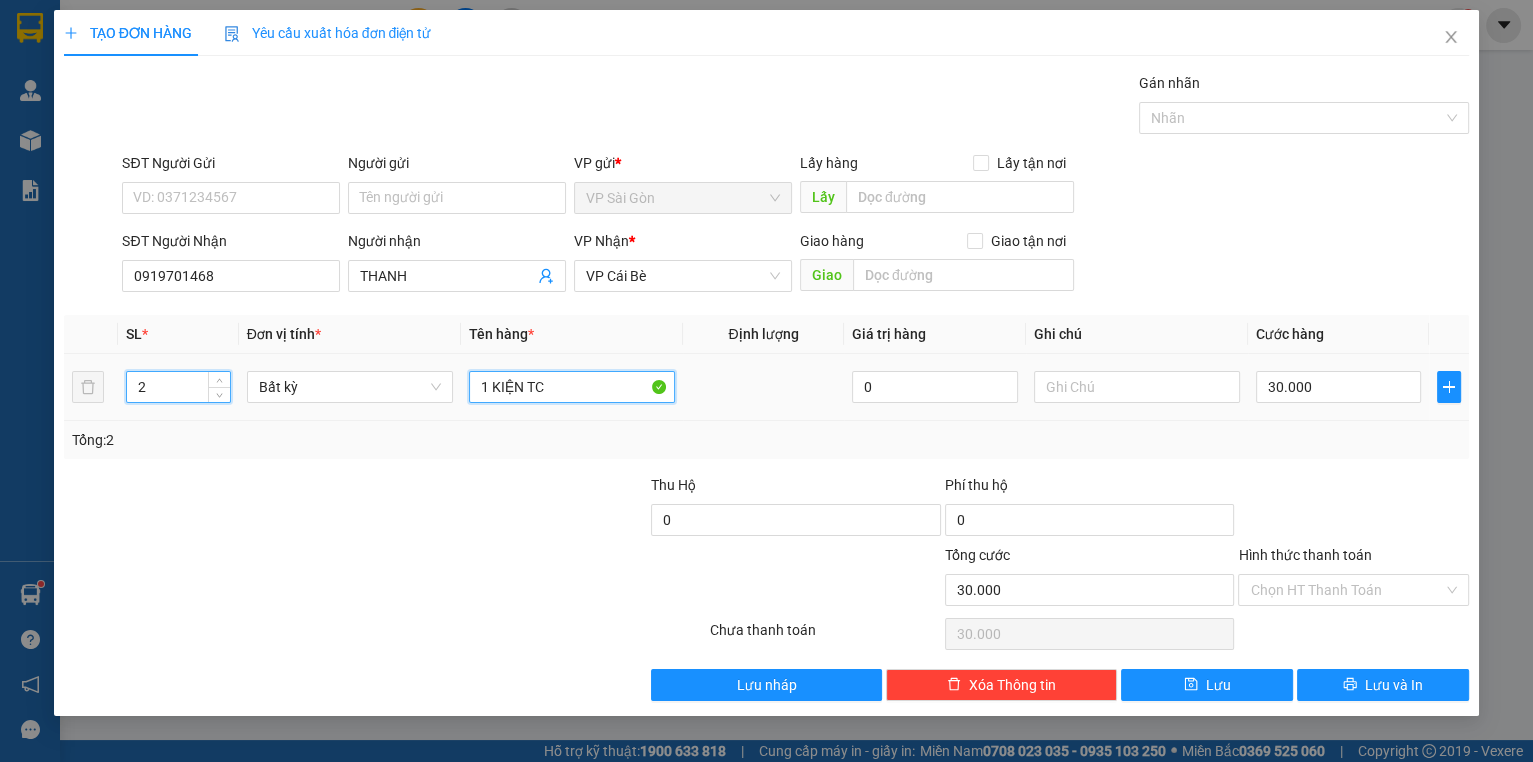 drag, startPoint x: 491, startPoint y: 391, endPoint x: 477, endPoint y: 391, distance: 14 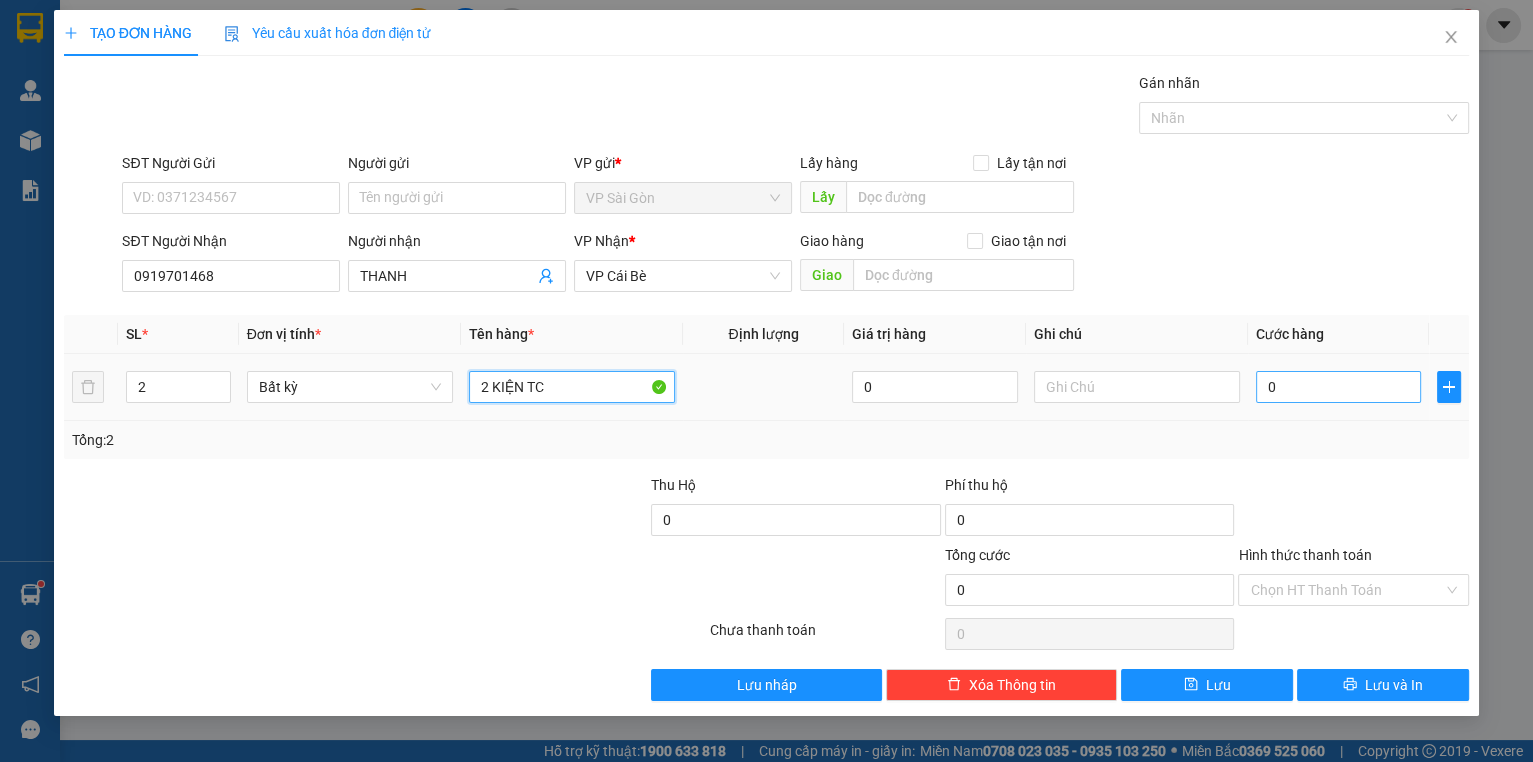 type on "2 KIỆN TC" 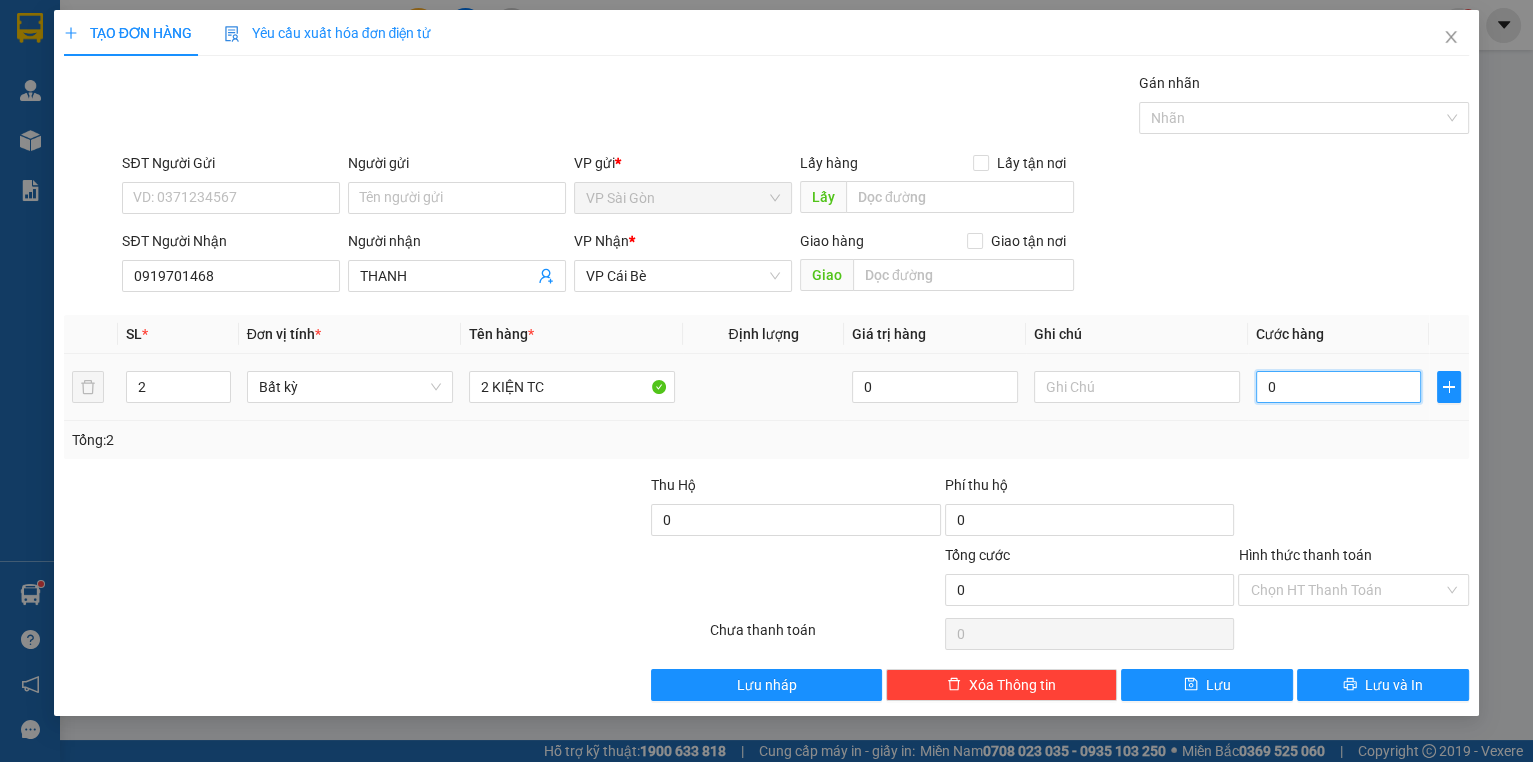 click on "0" at bounding box center (1339, 387) 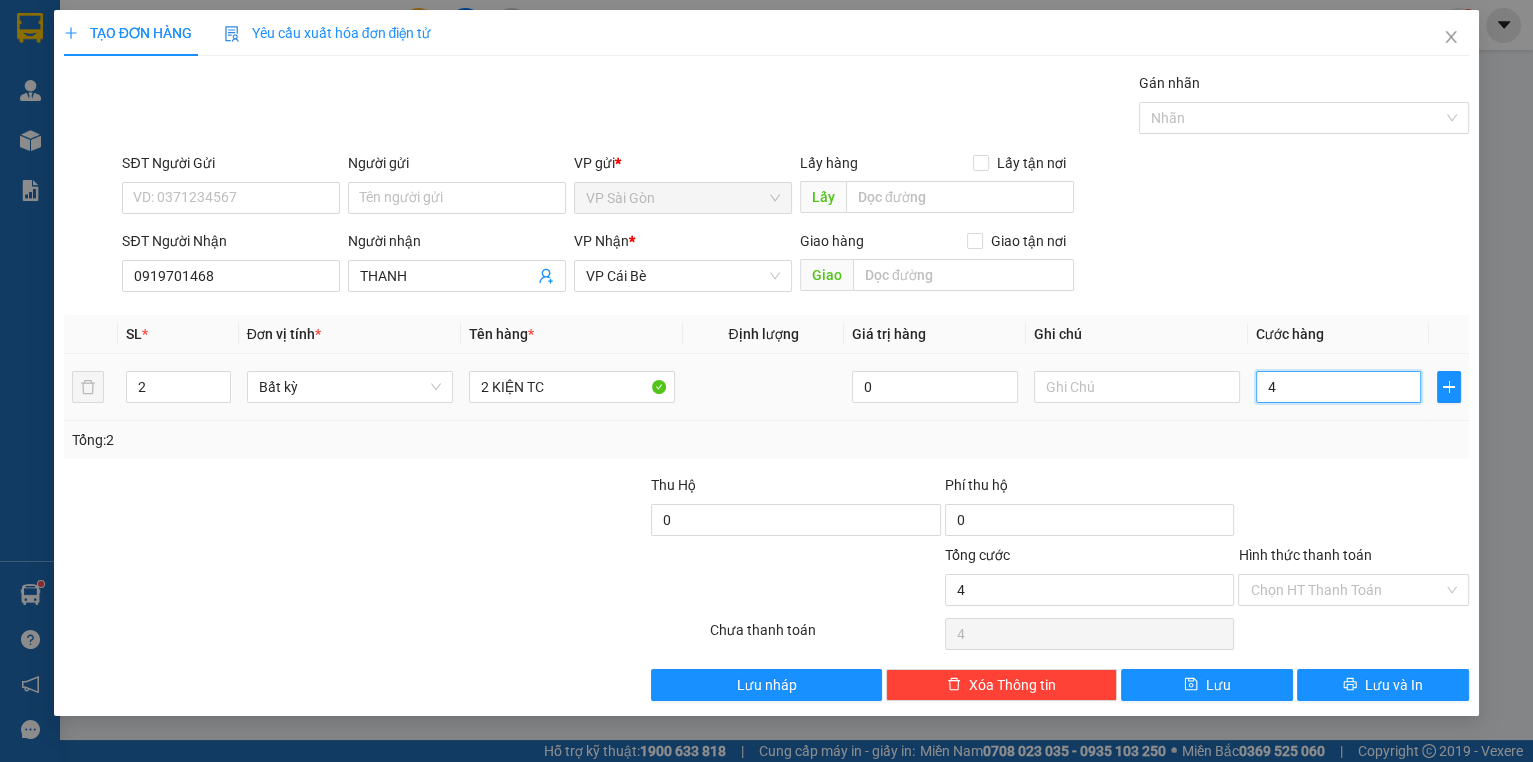 type on "40" 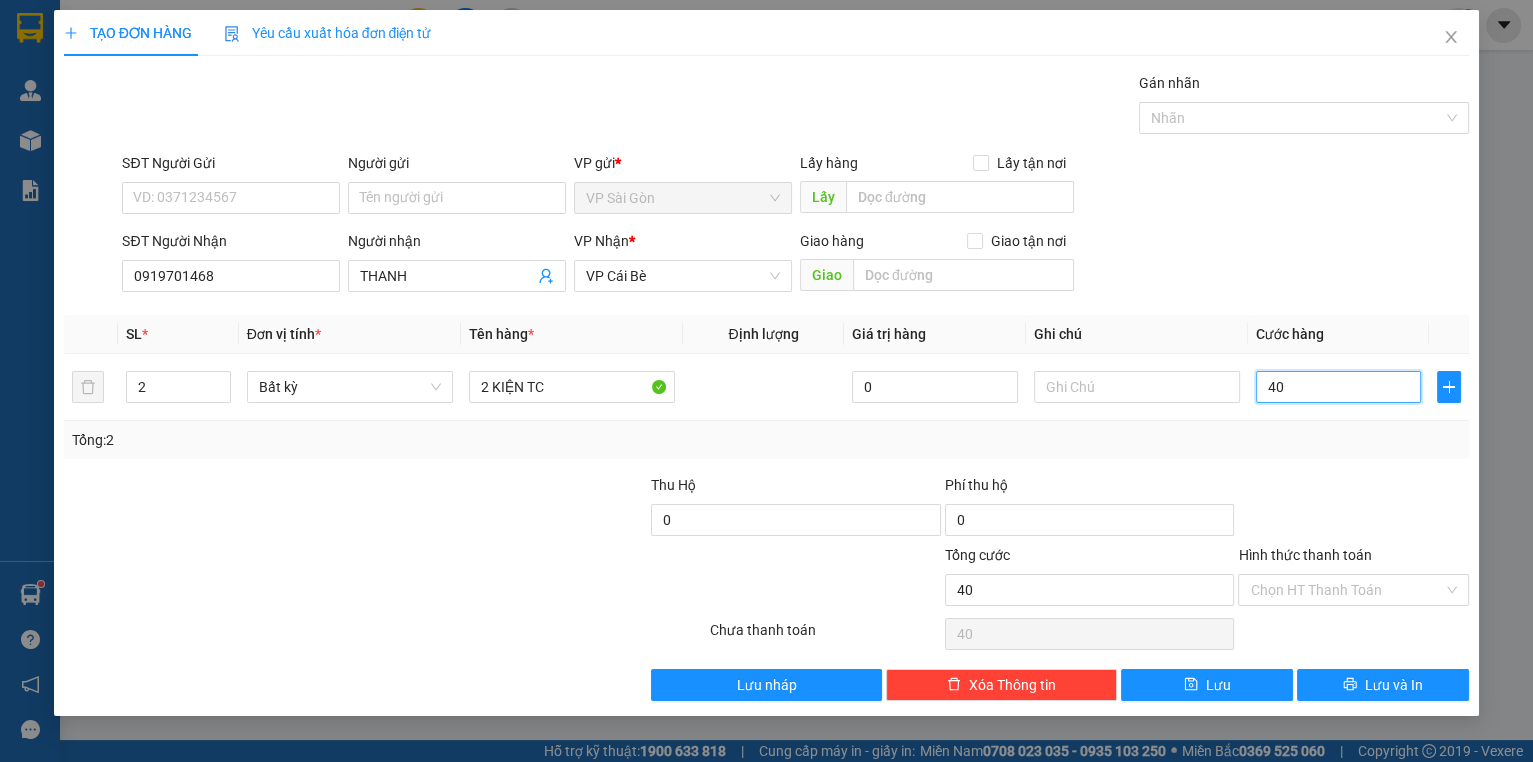 type on "40" 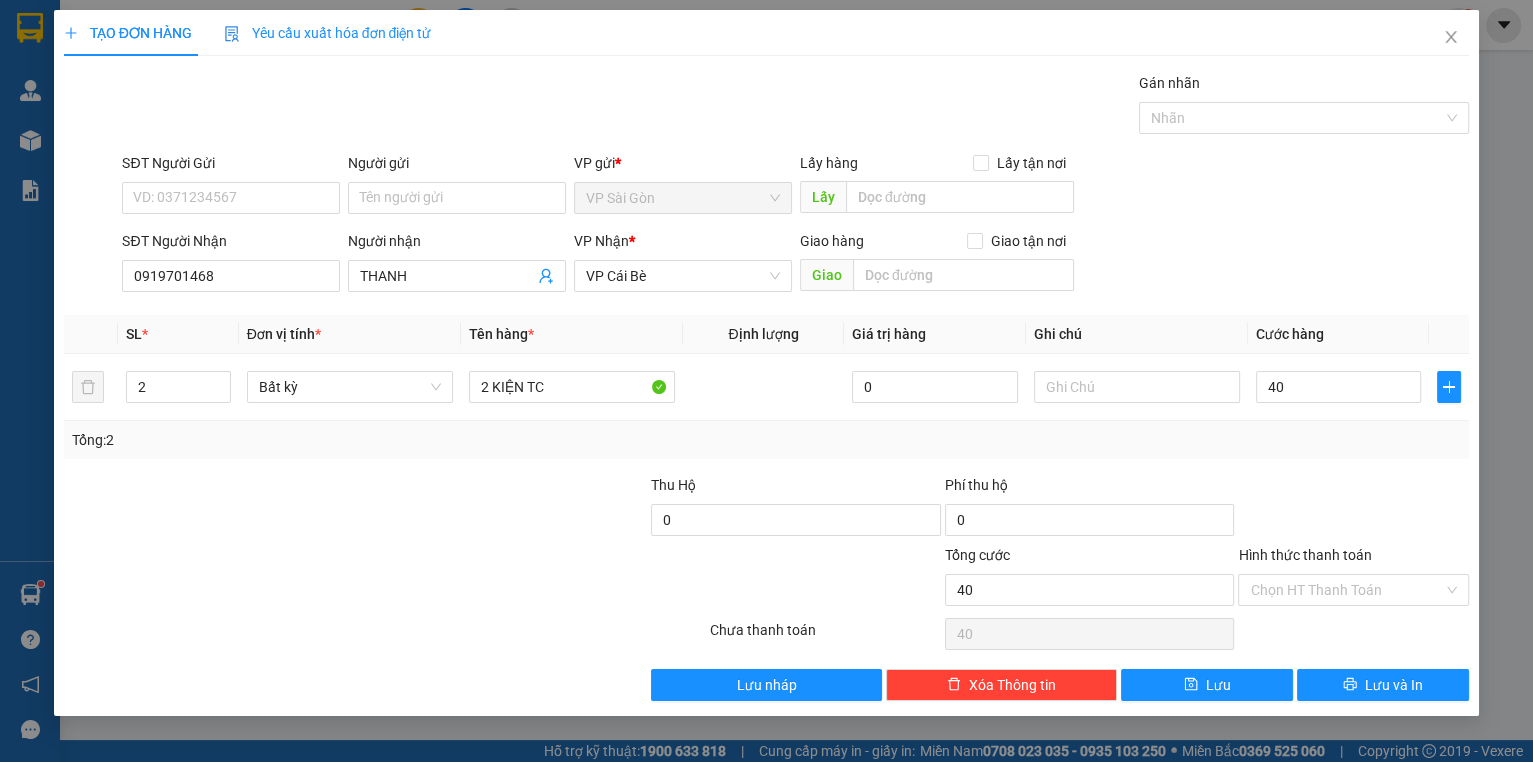 type on "40.000" 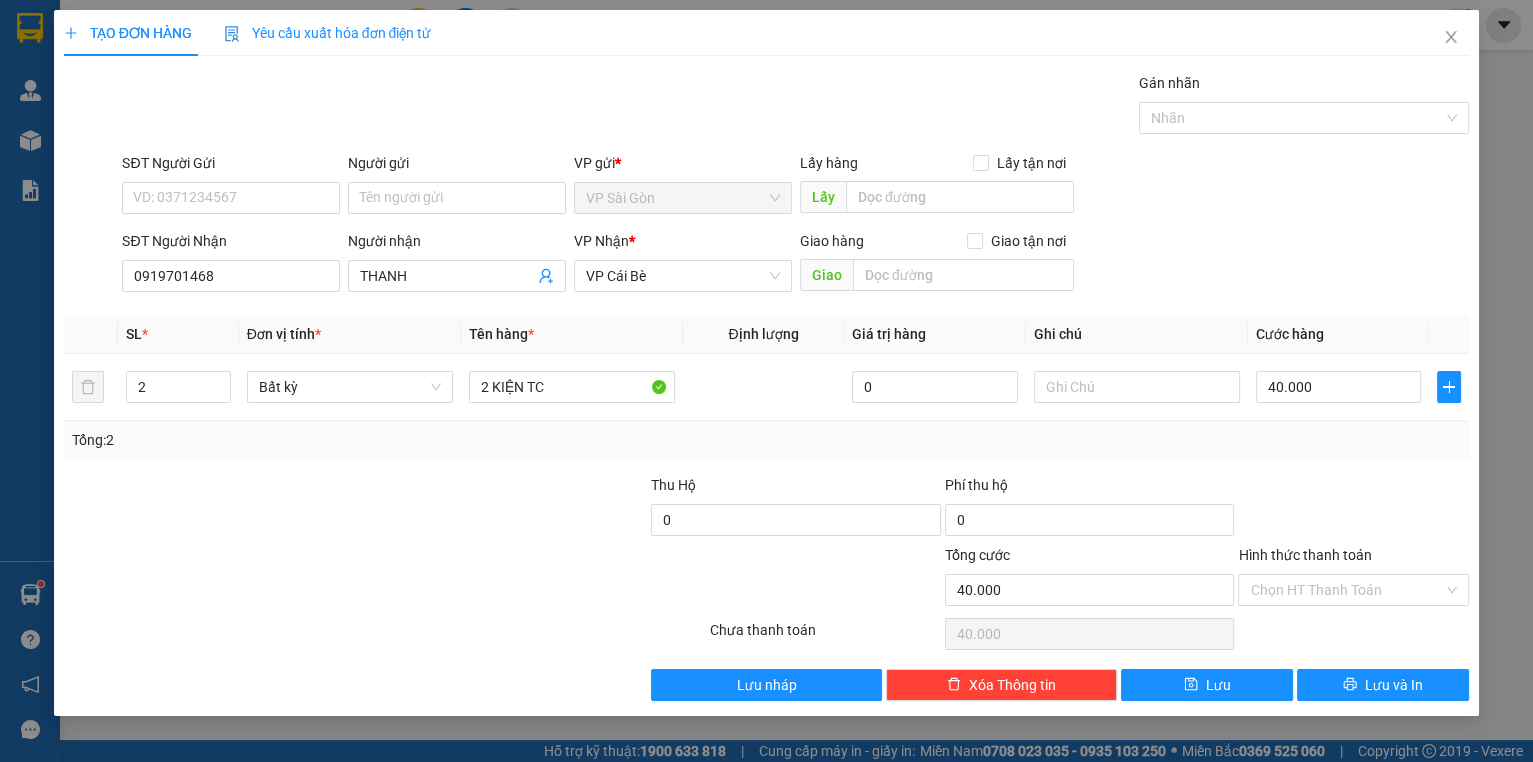 drag, startPoint x: 1332, startPoint y: 491, endPoint x: 1351, endPoint y: 531, distance: 44.28318 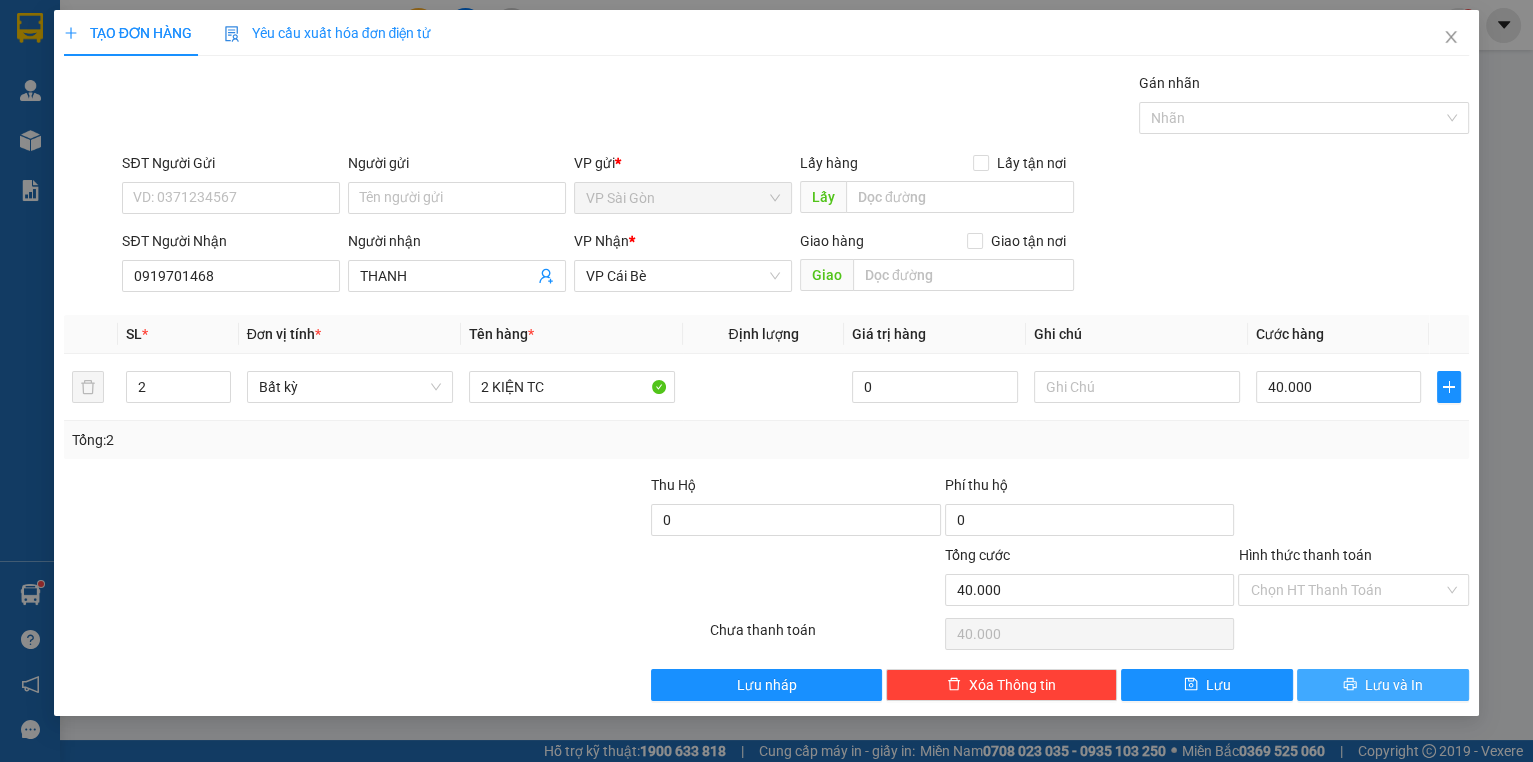 click on "Lưu và In" at bounding box center [1383, 685] 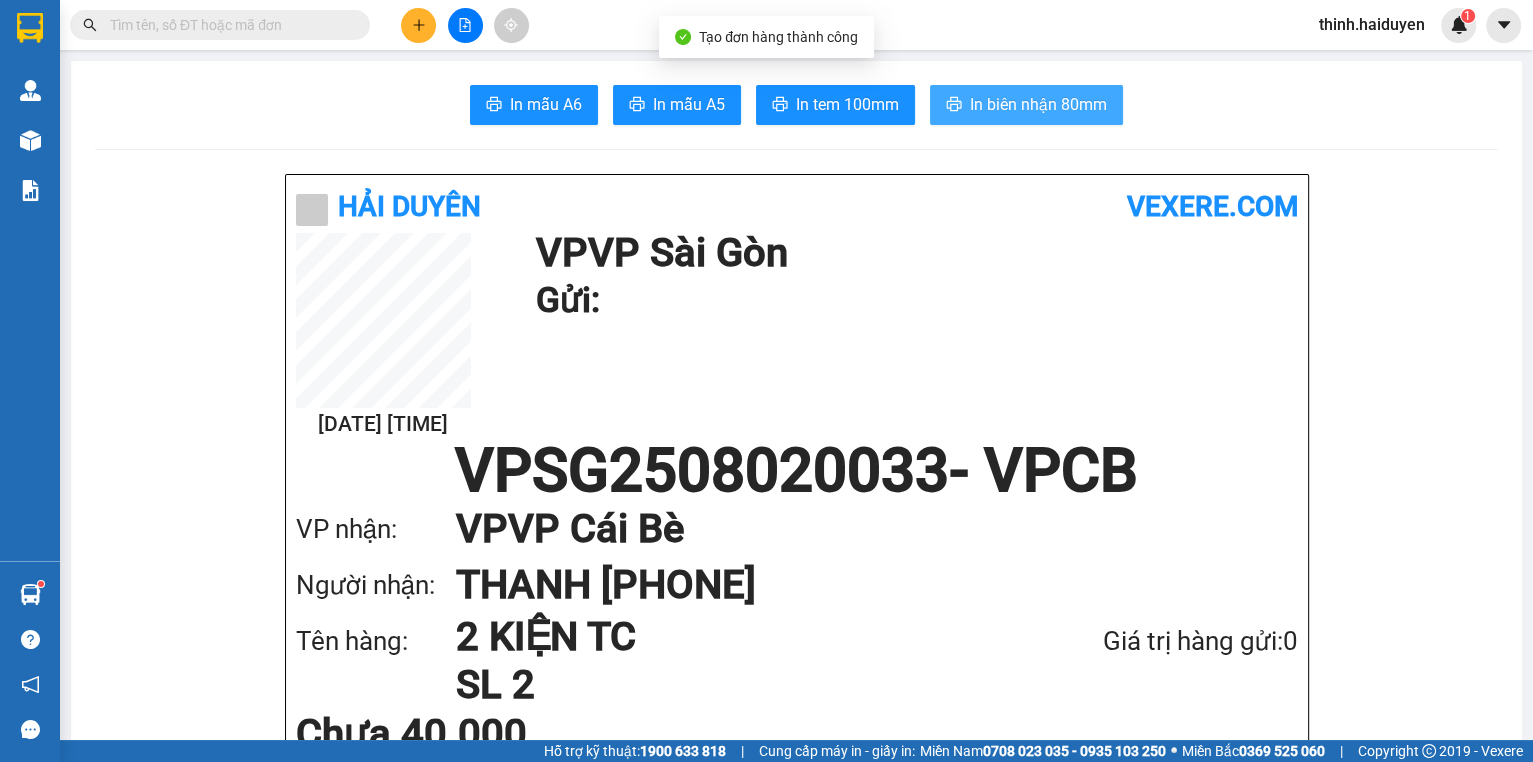 click on "In biên nhận 80mm" at bounding box center [1038, 104] 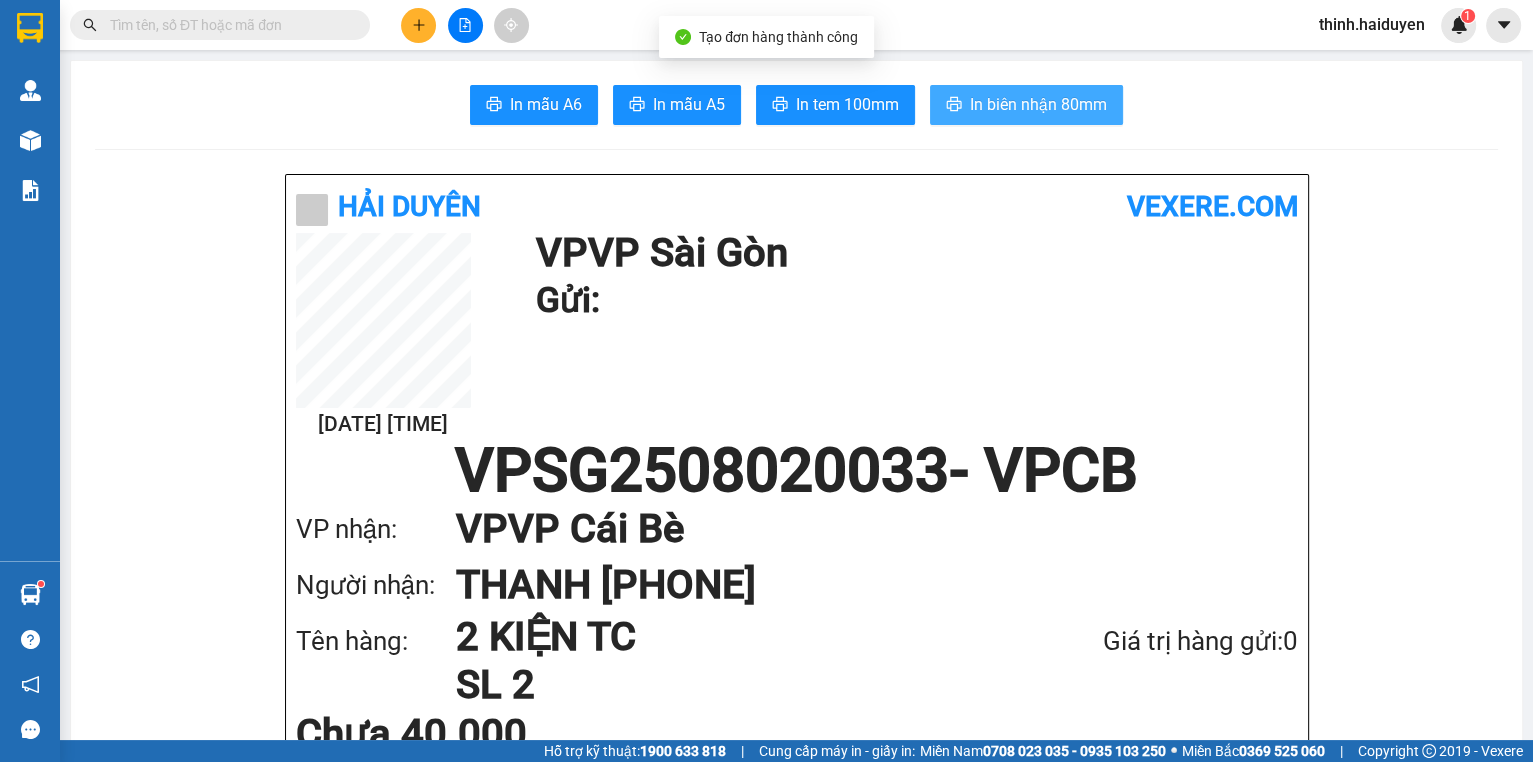 scroll, scrollTop: 0, scrollLeft: 0, axis: both 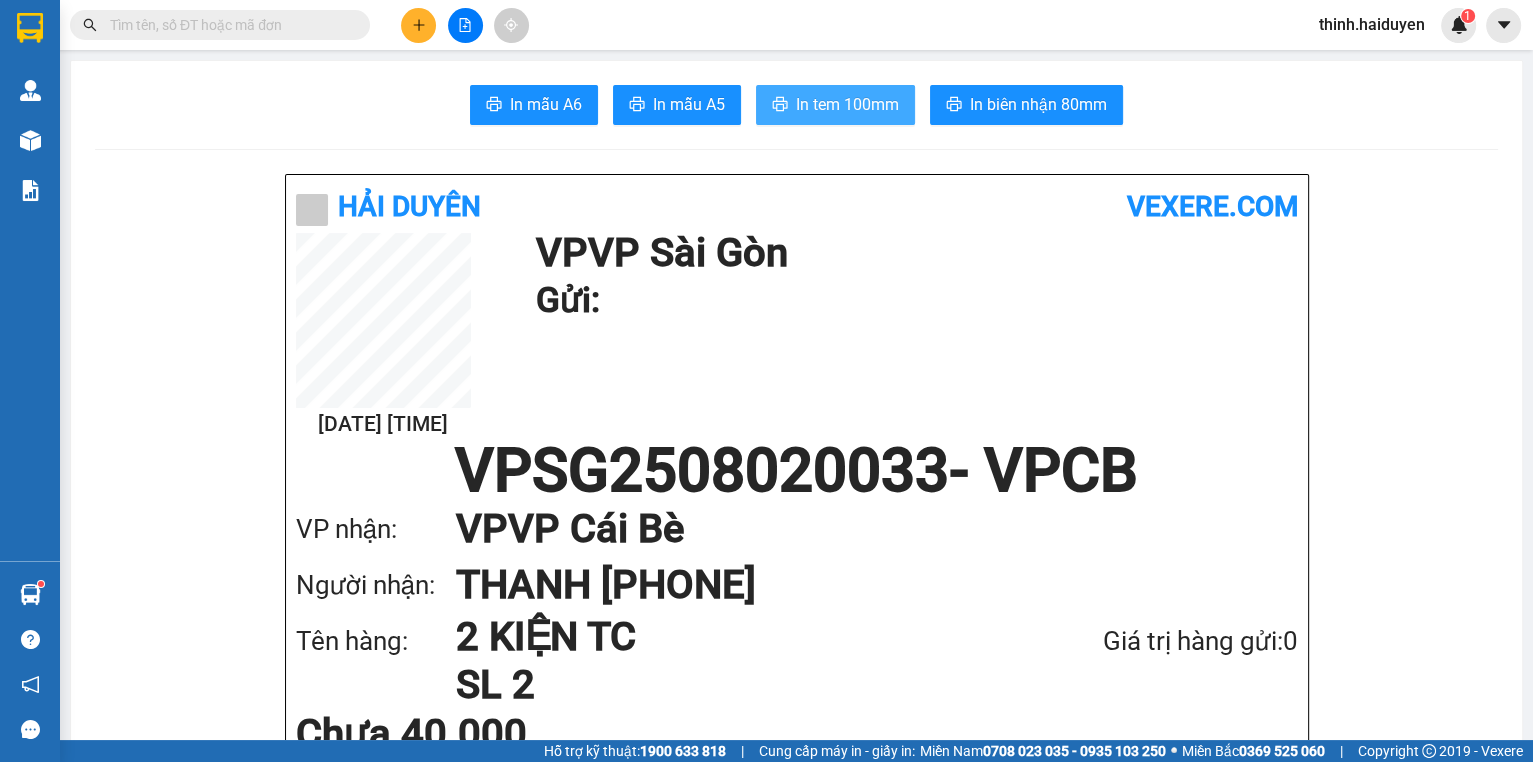 click on "In tem 100mm" at bounding box center [847, 104] 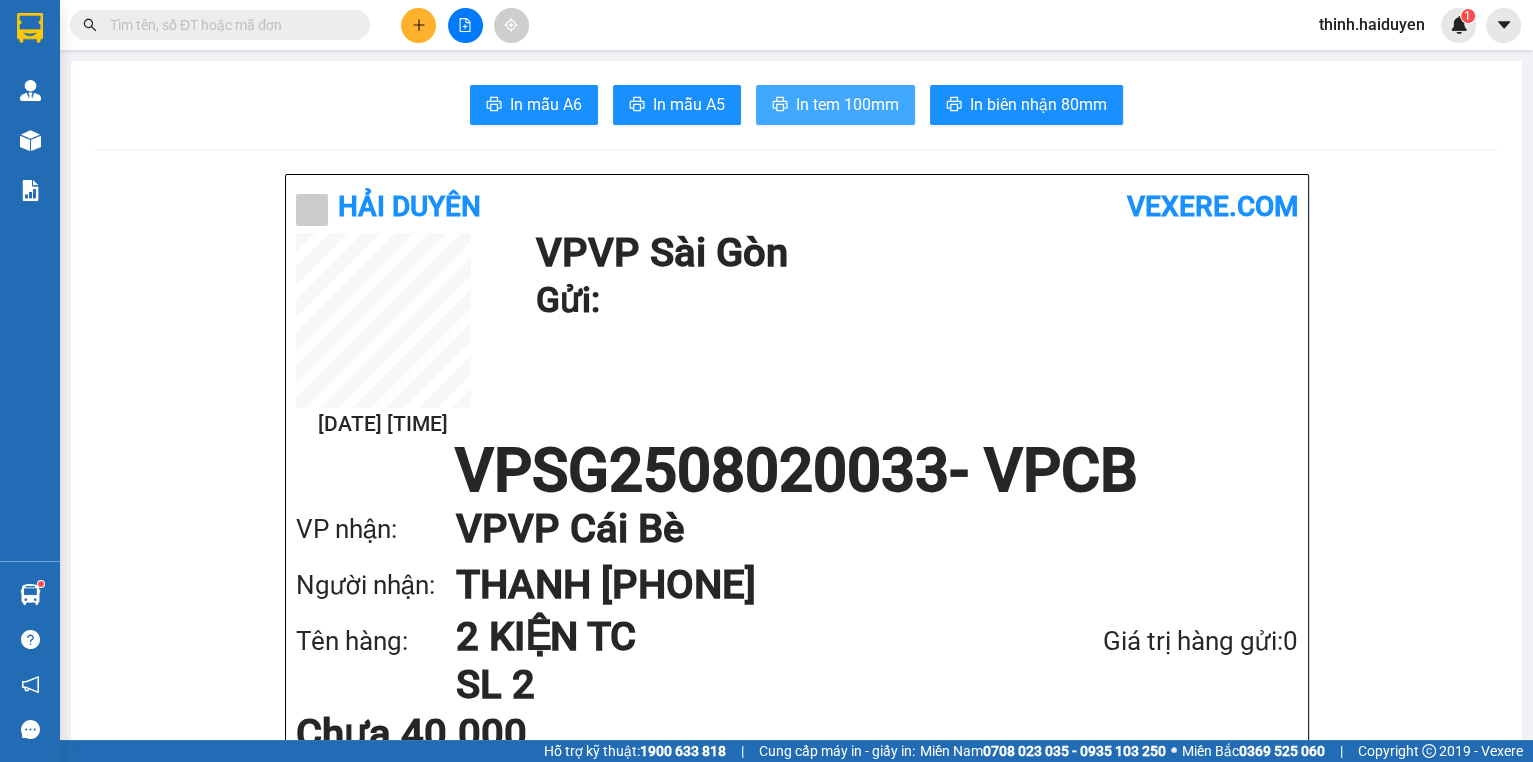 scroll, scrollTop: 0, scrollLeft: 0, axis: both 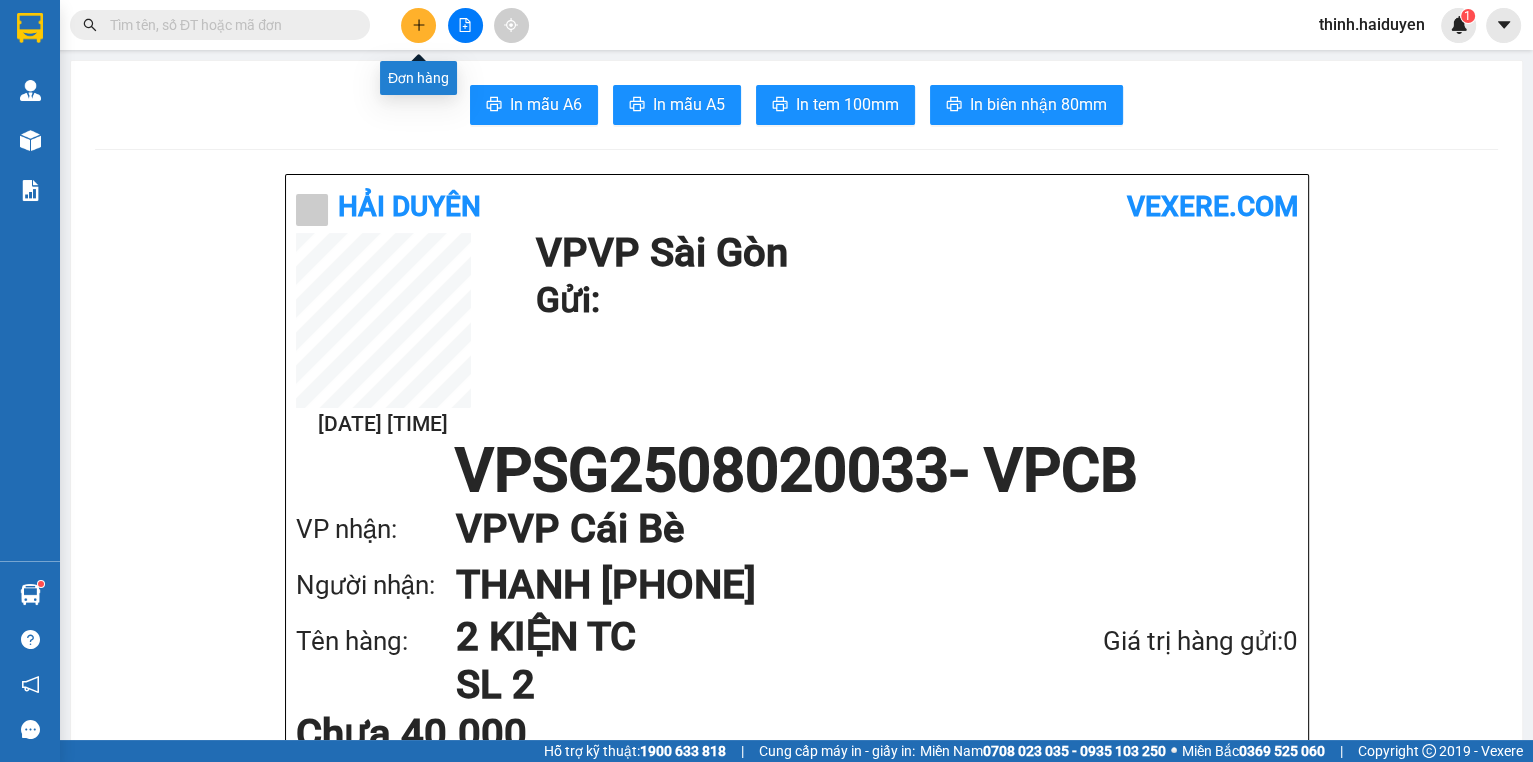 click at bounding box center (418, 25) 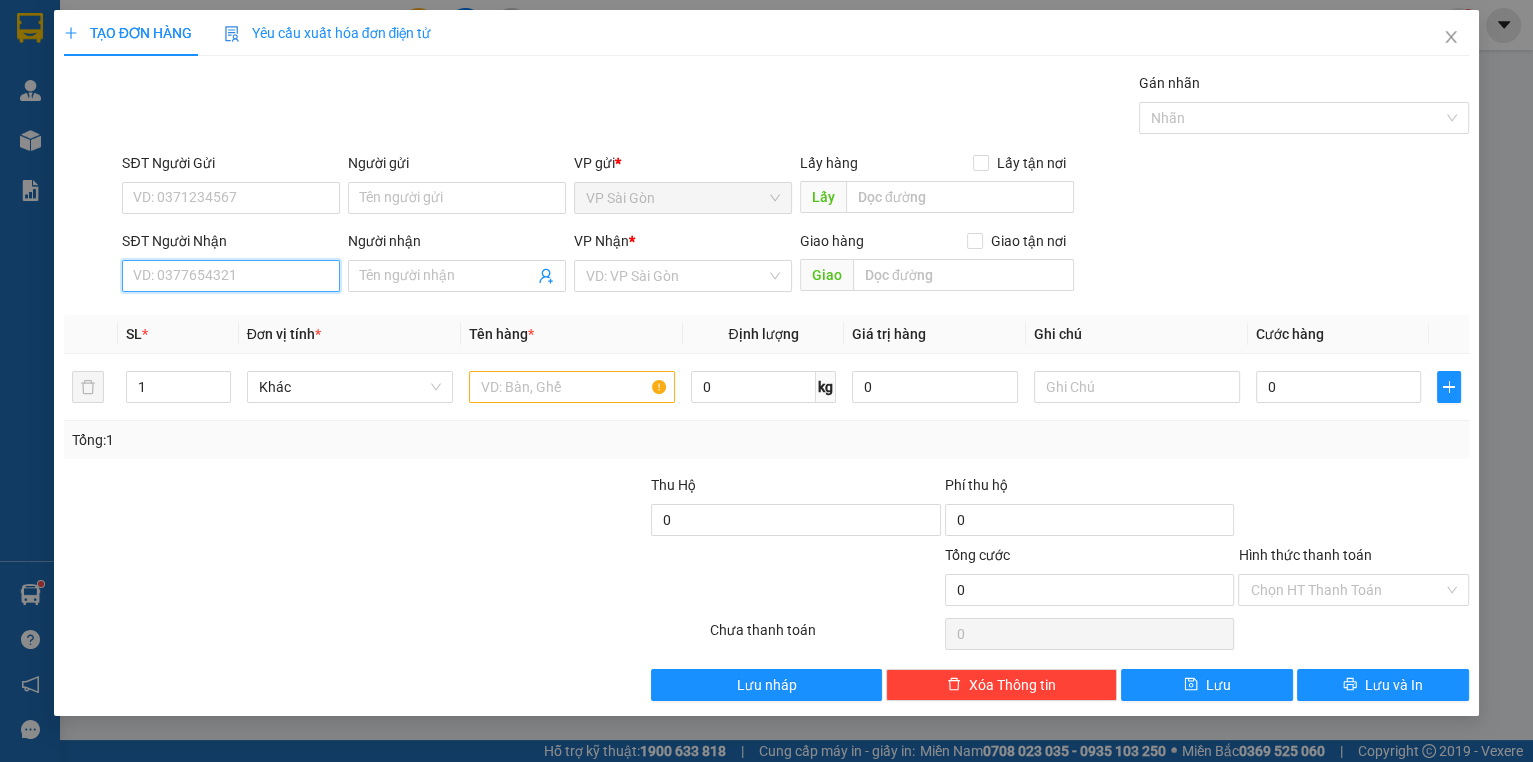 click on "SĐT Người Nhận" at bounding box center [231, 276] 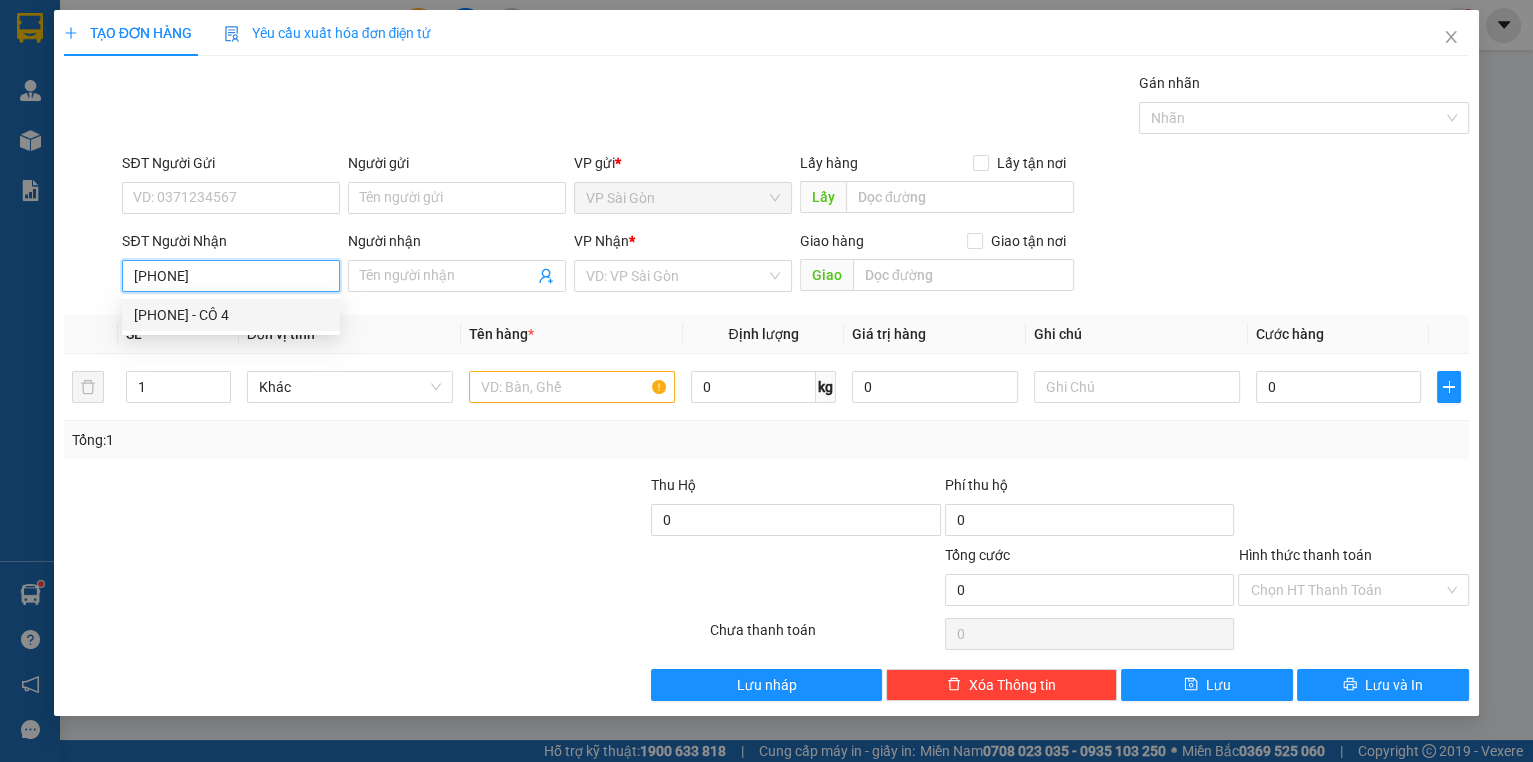 click on "0773212103 - CÔ 4" at bounding box center [231, 315] 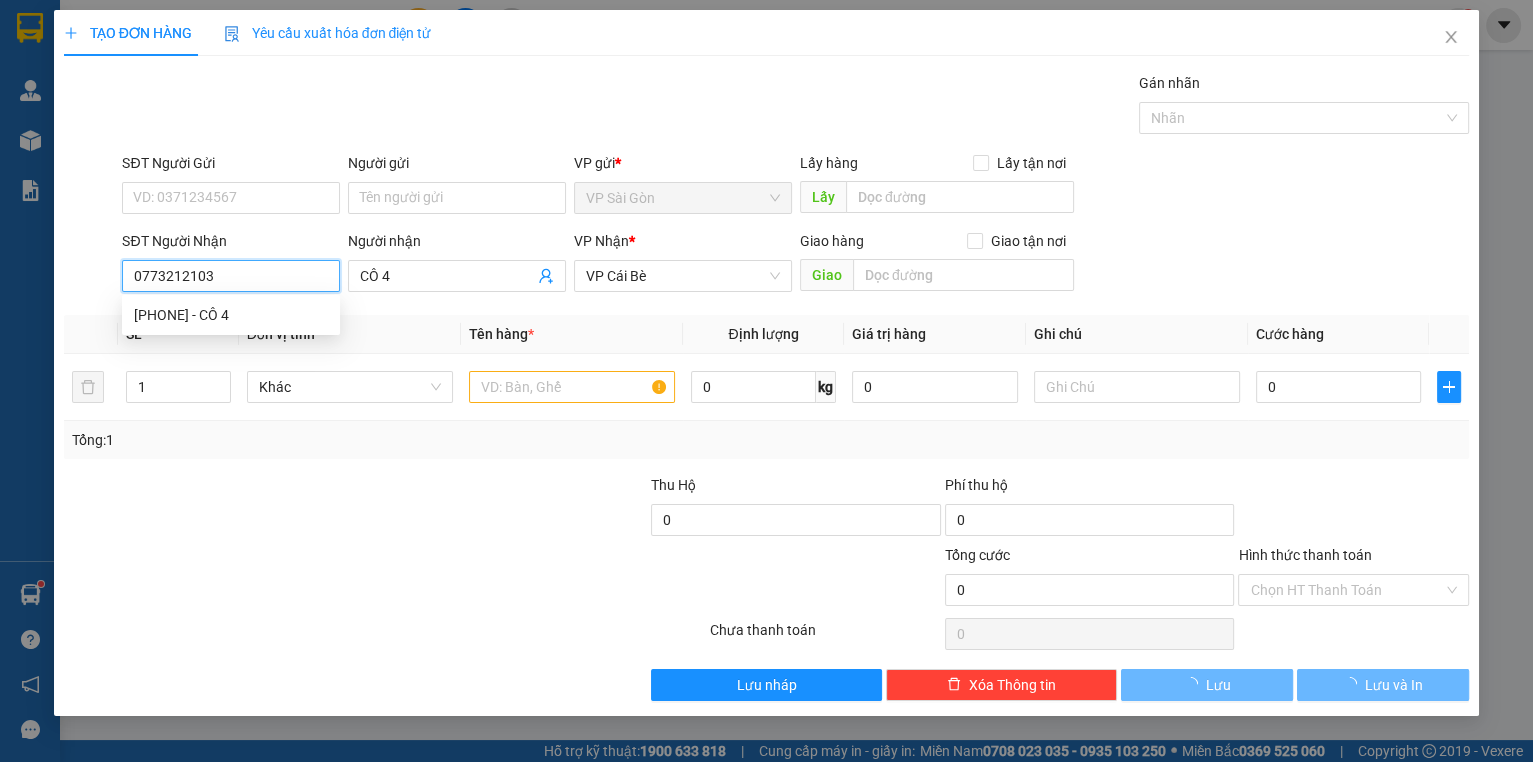 type on "30.000" 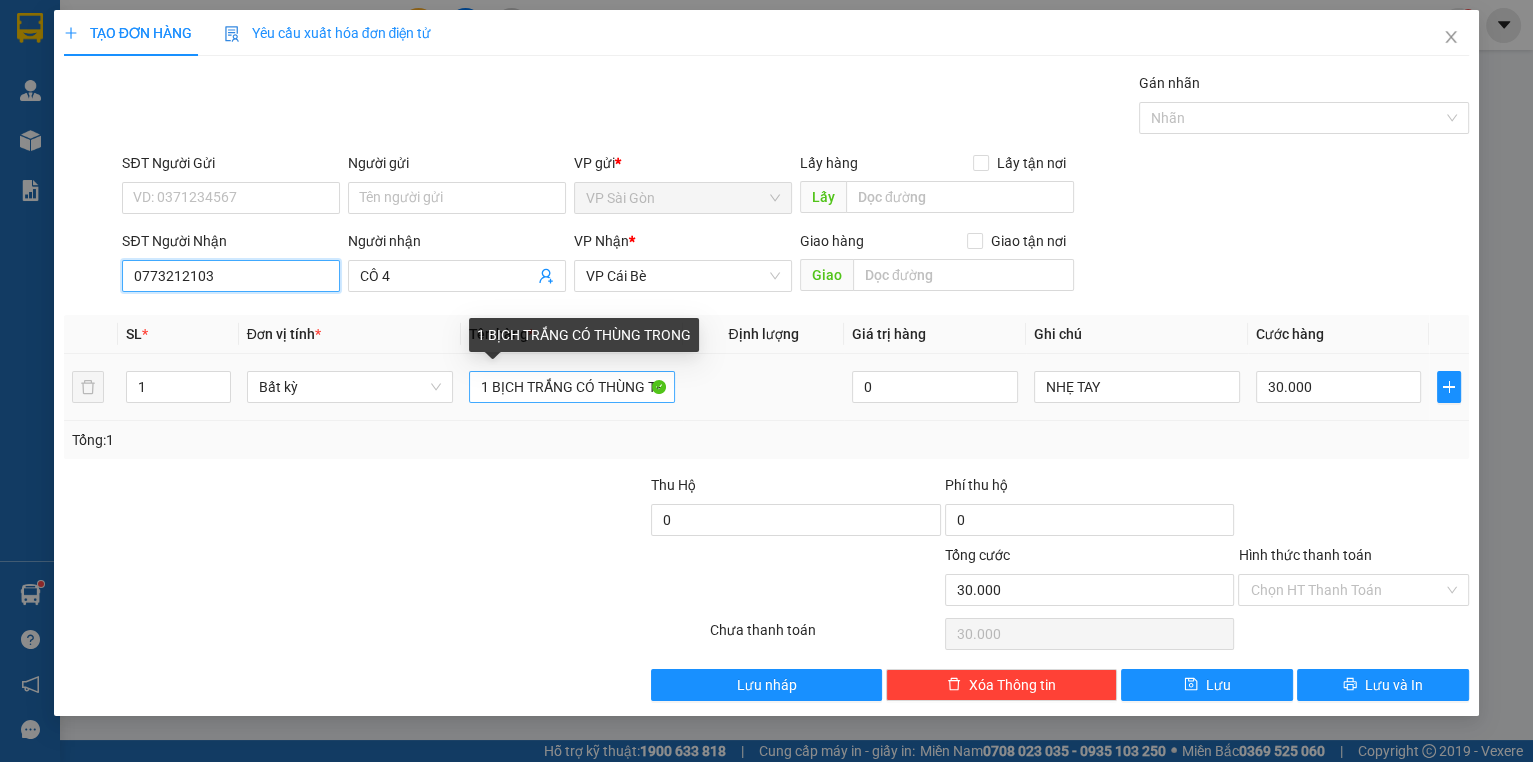 type on "0773212103" 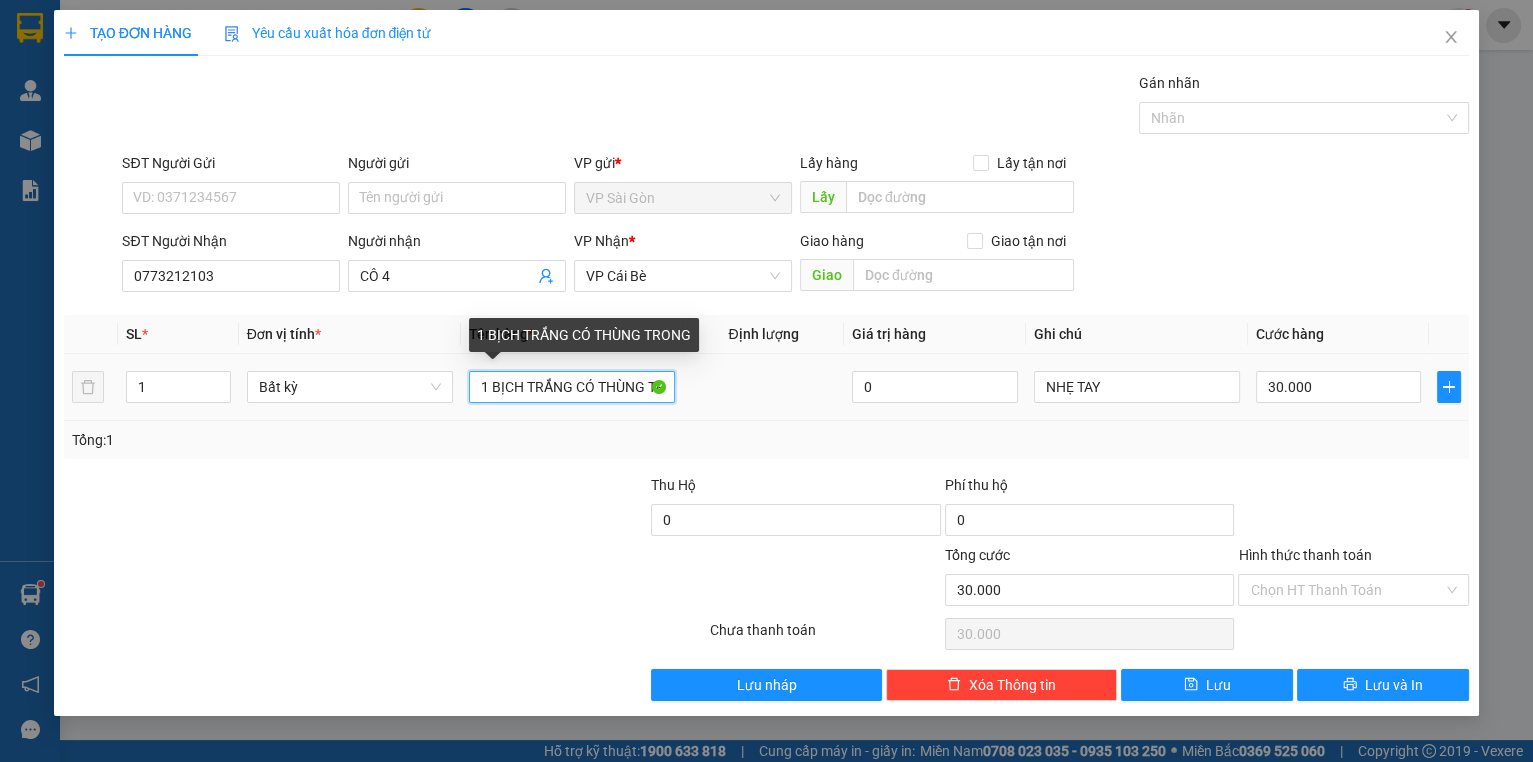 click on "1 BỊCH TRẮNG CÓ THÙNG TRONG" at bounding box center (572, 387) 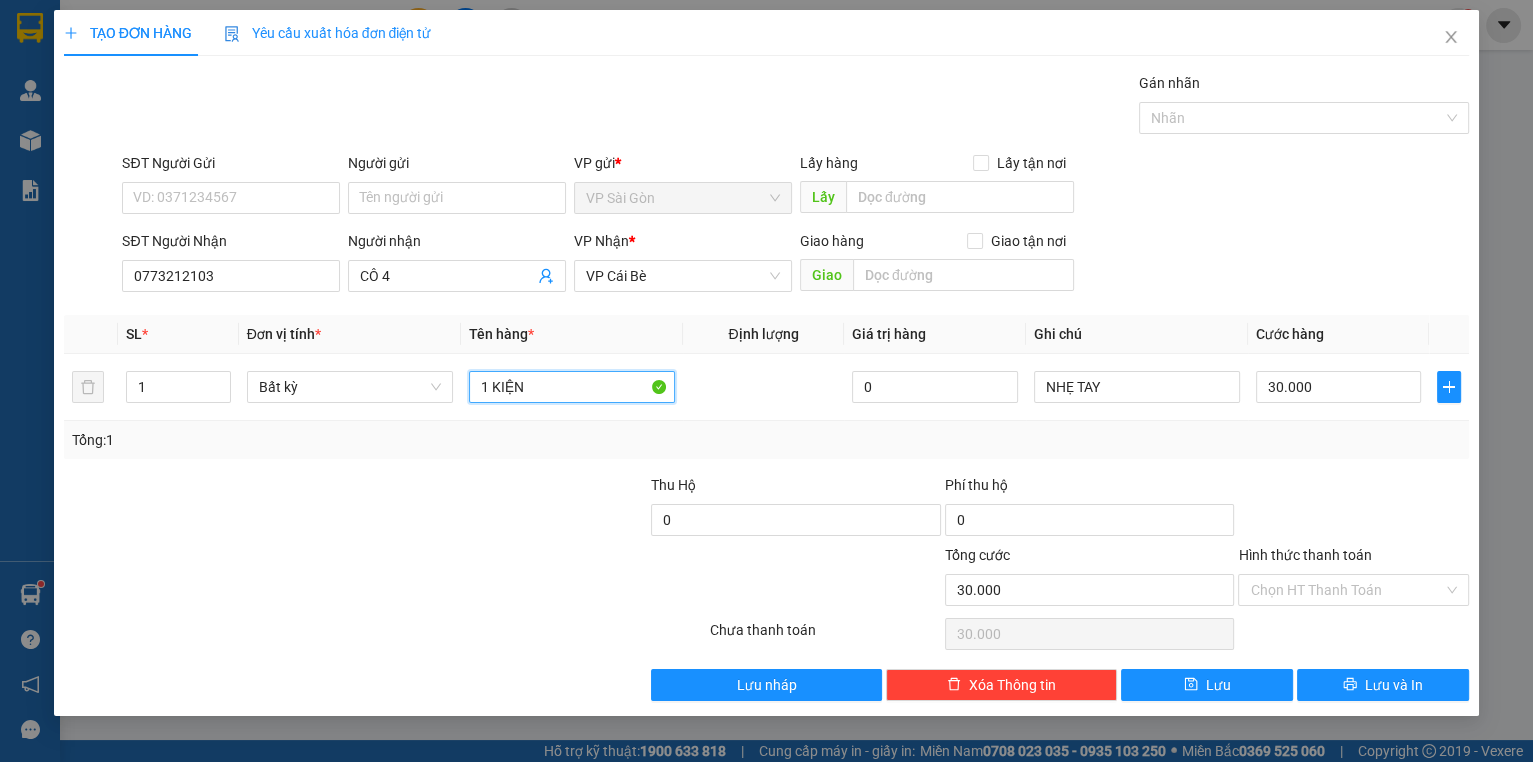 type on "1 KIỆN" 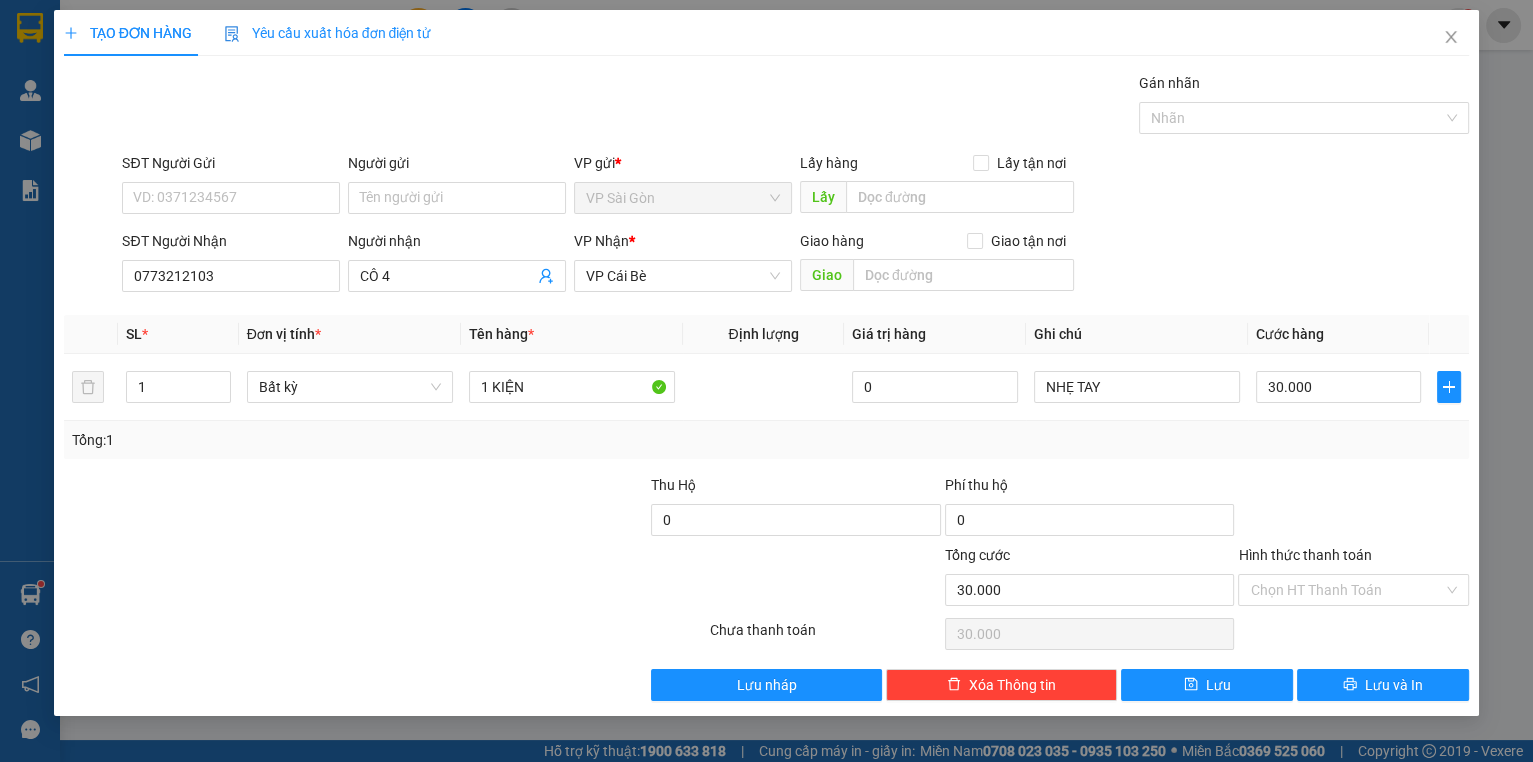 drag, startPoint x: 459, startPoint y: 596, endPoint x: 427, endPoint y: 566, distance: 43.863426 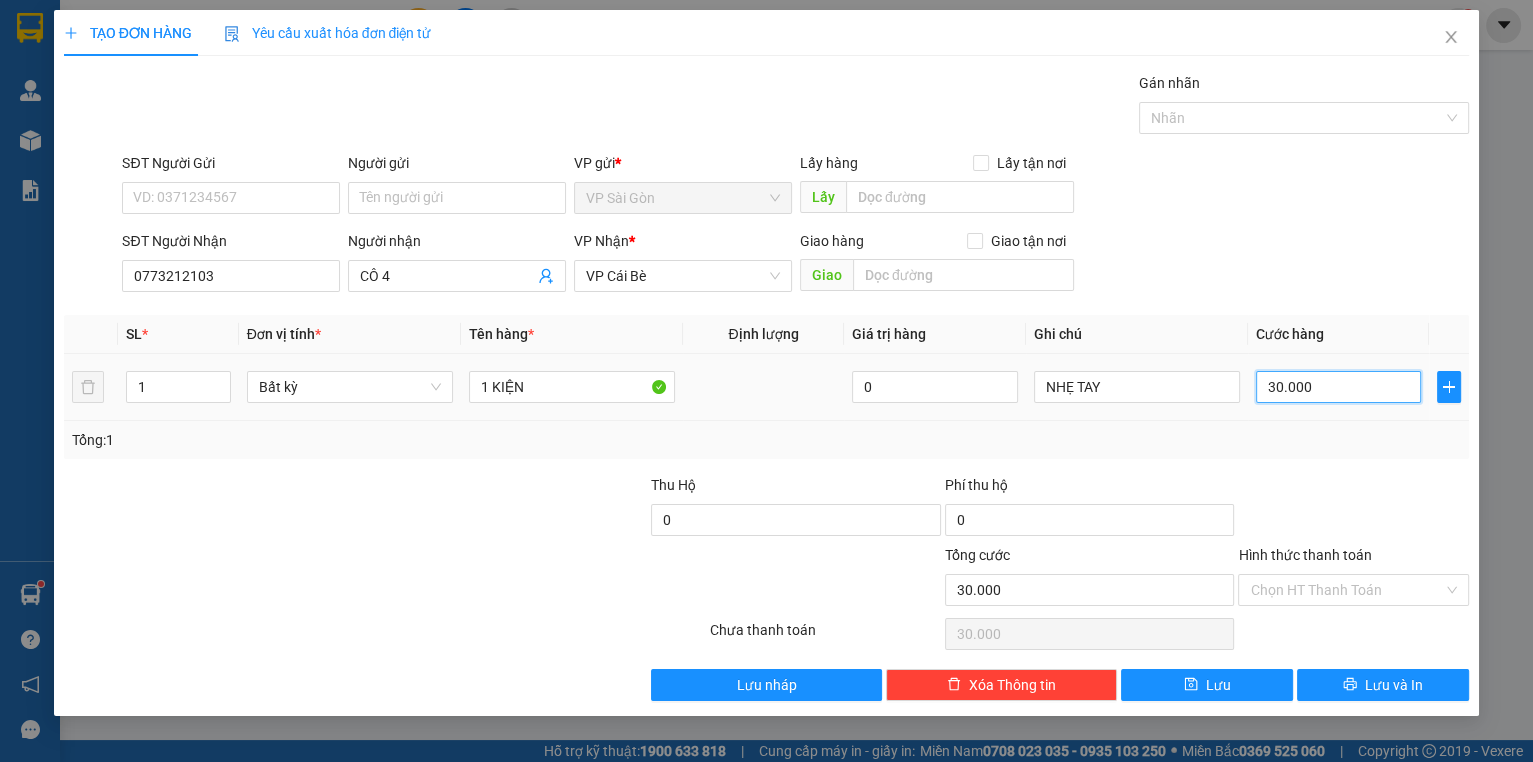 click on "30.000" at bounding box center (1339, 387) 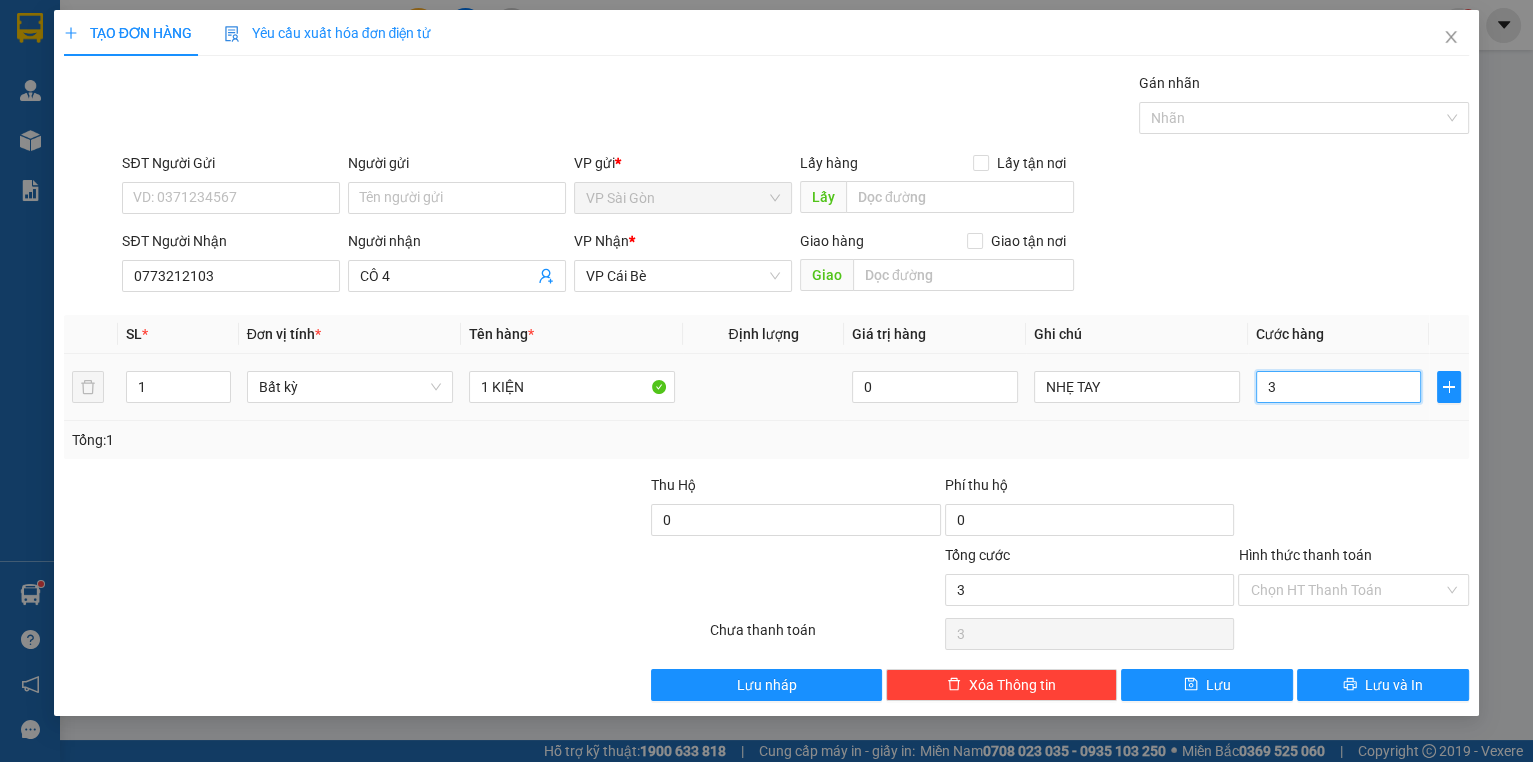 type on "30" 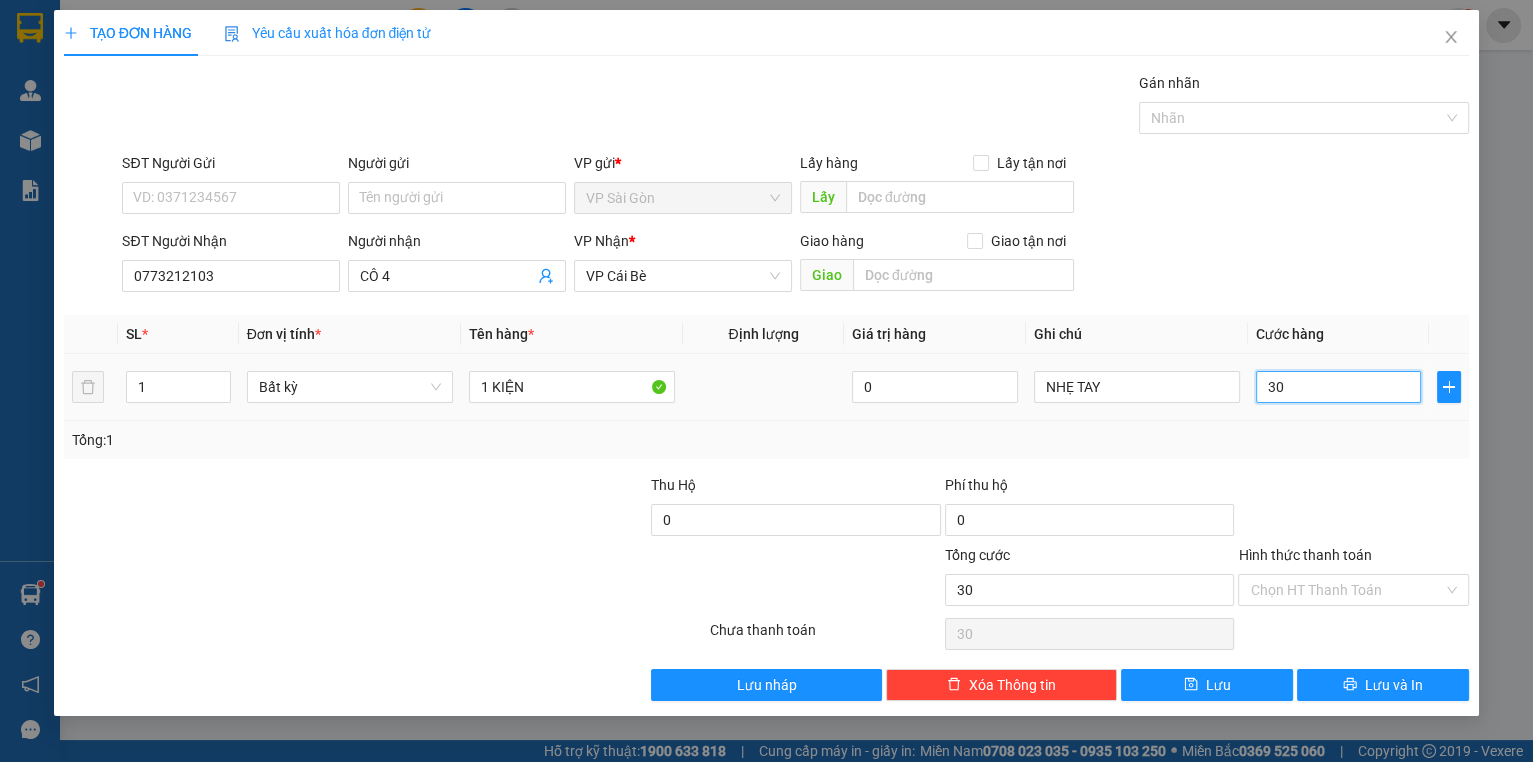 type on "3" 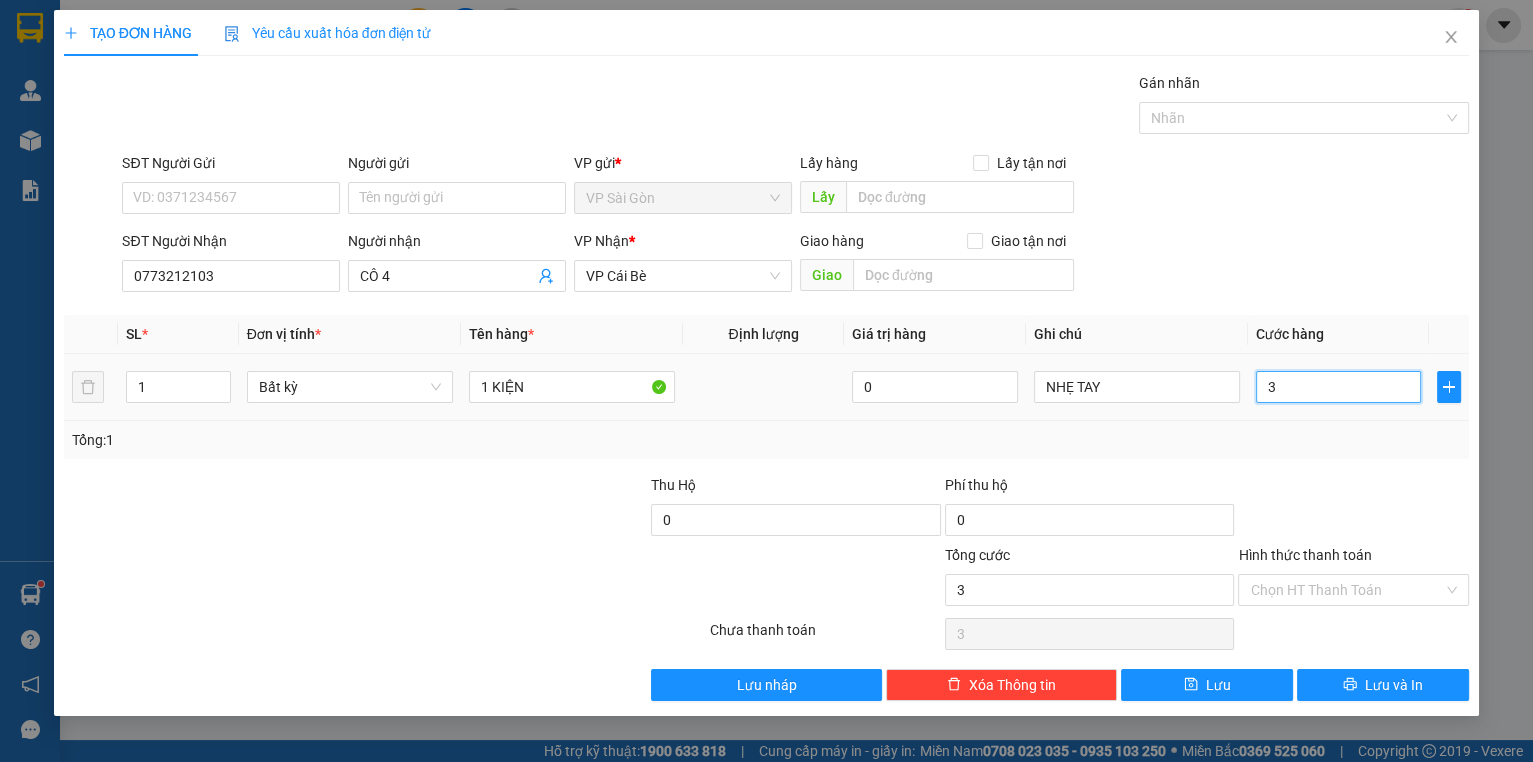 type on "0" 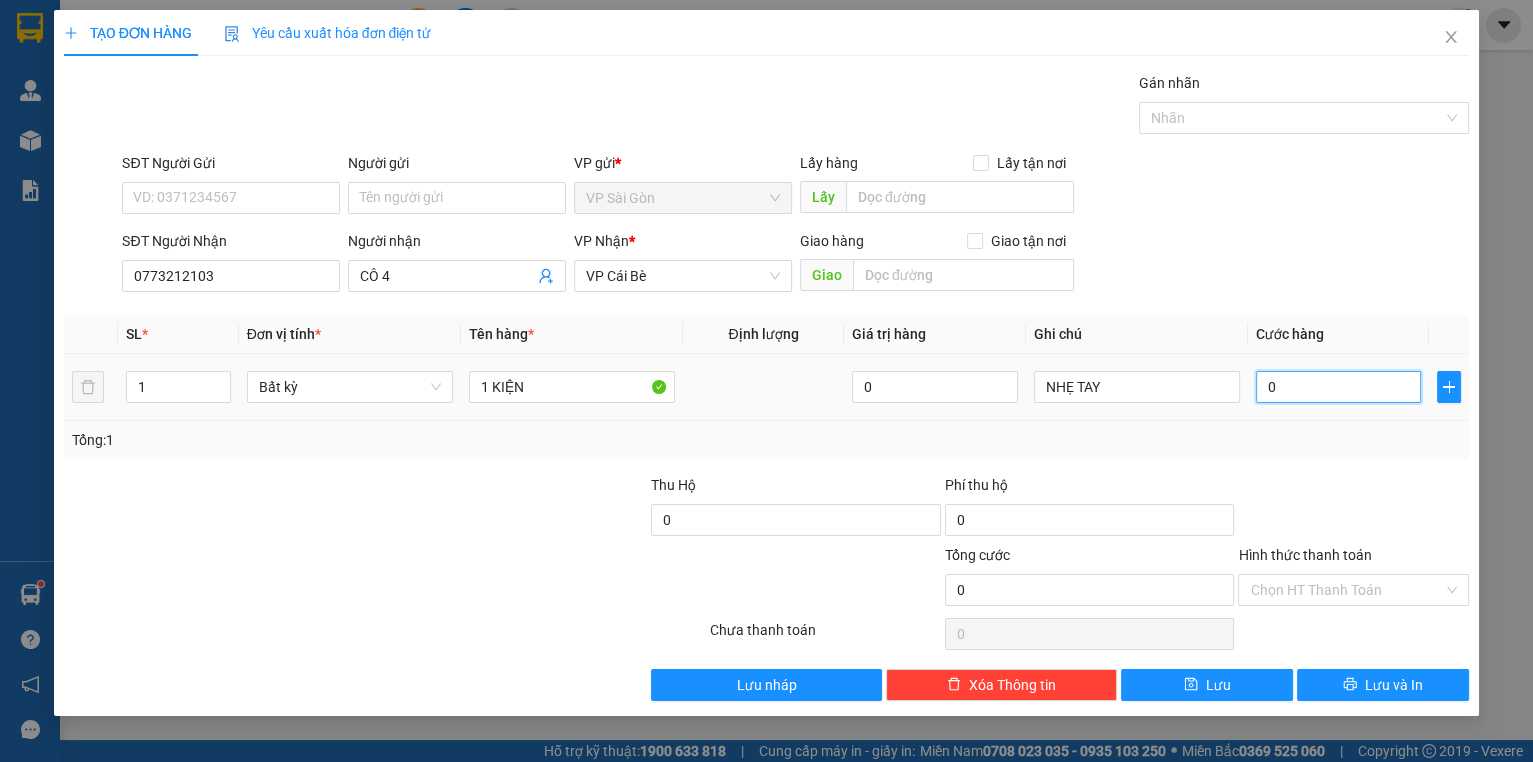 type on "2" 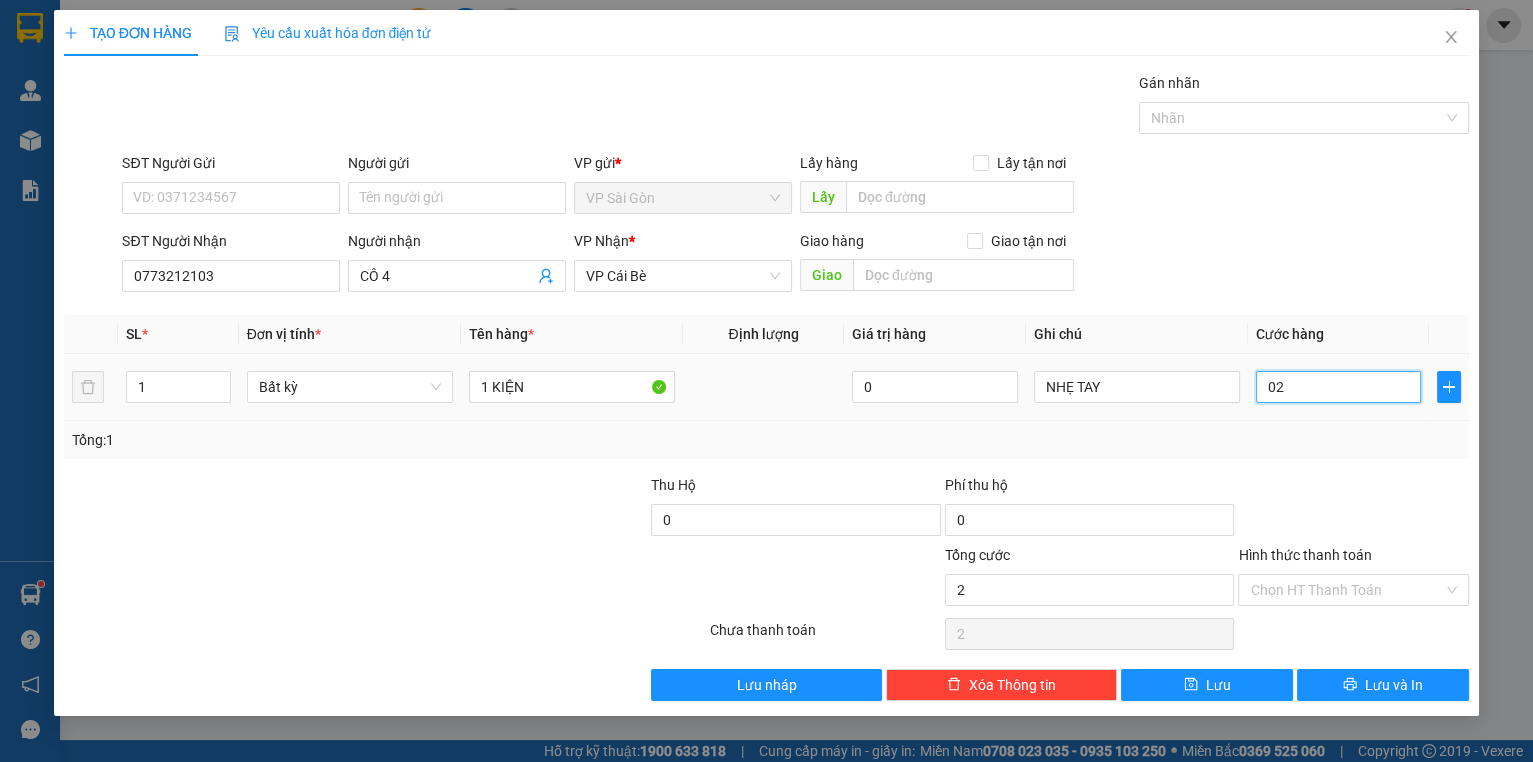 type on "20" 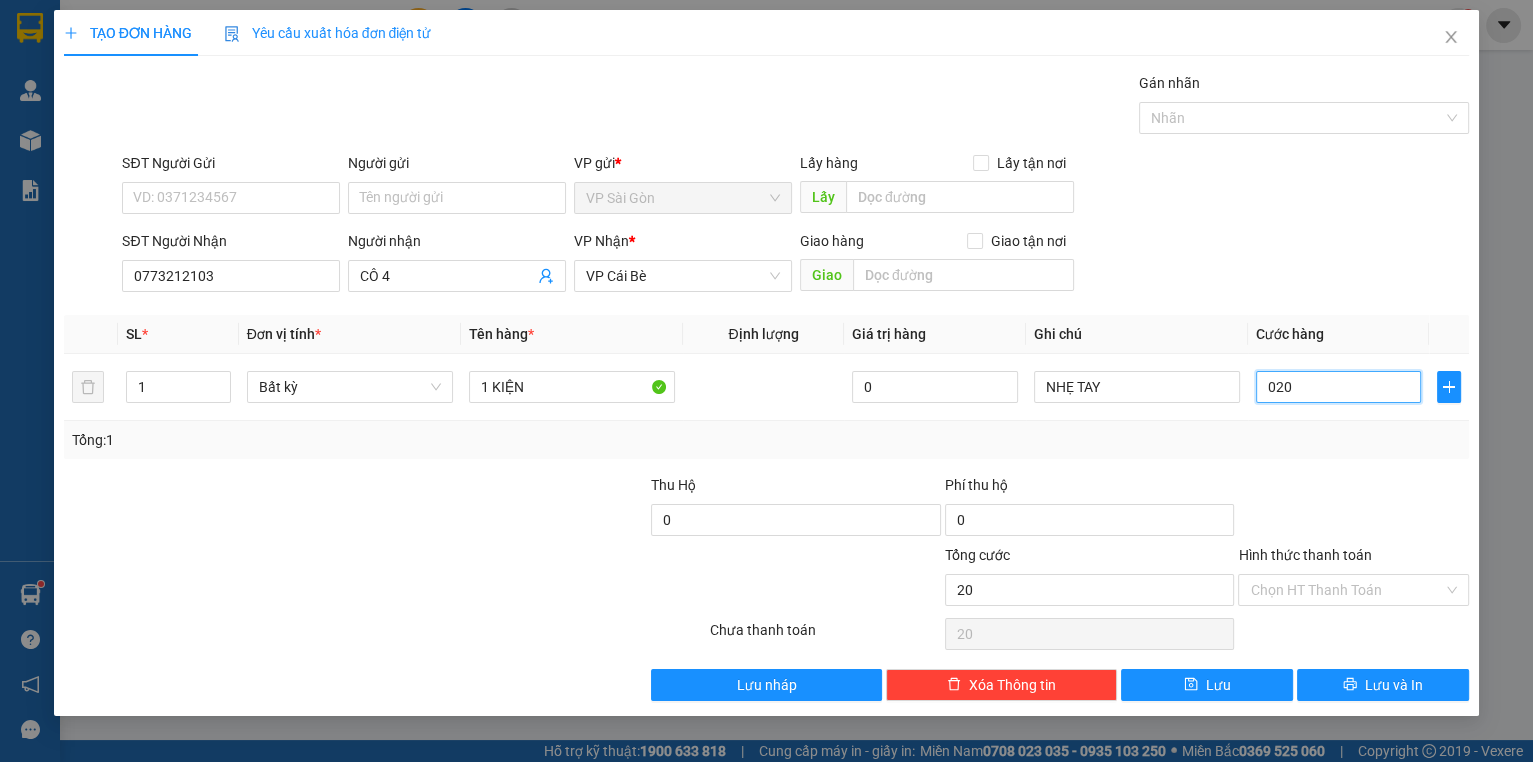 type on "020" 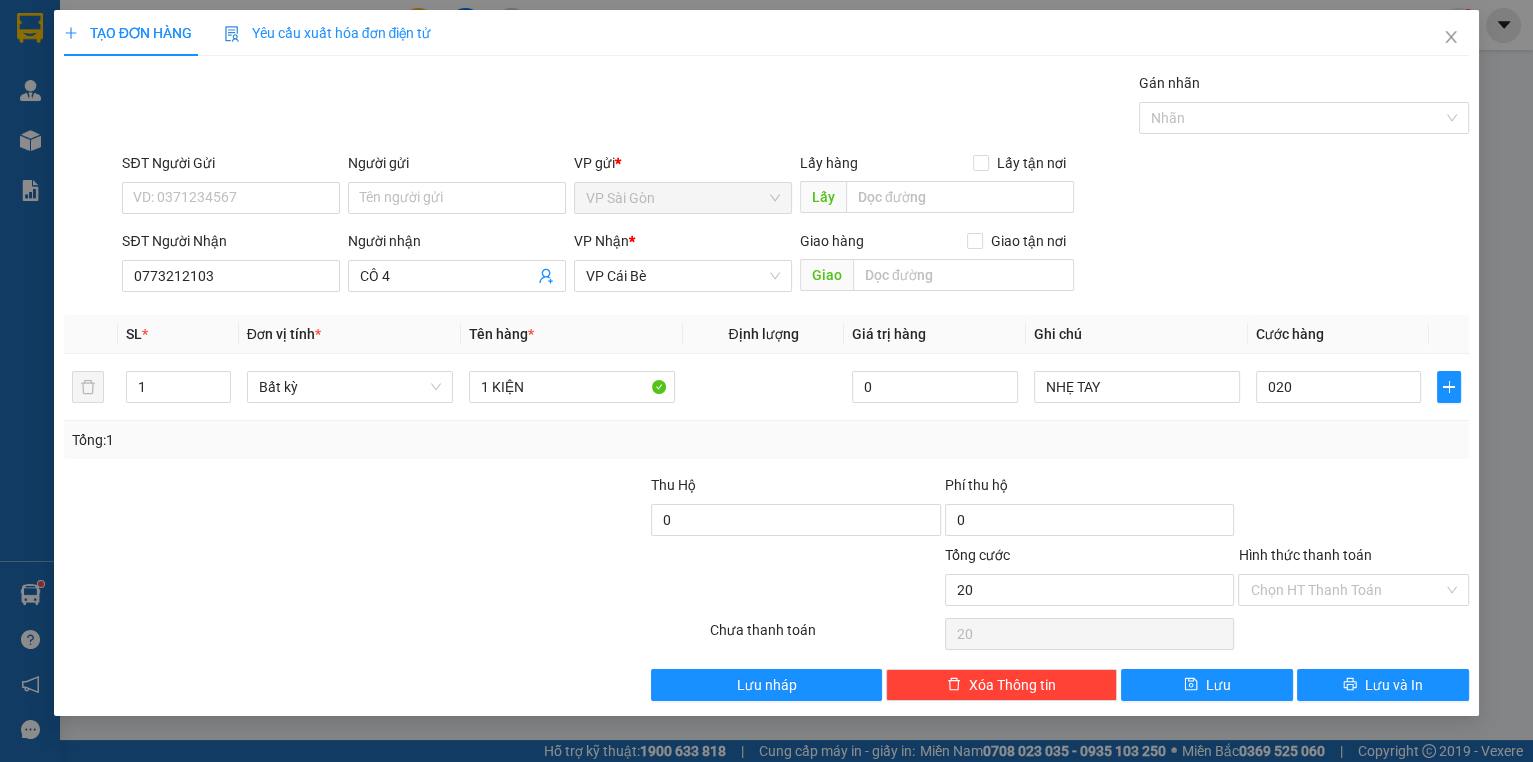 type on "20.000" 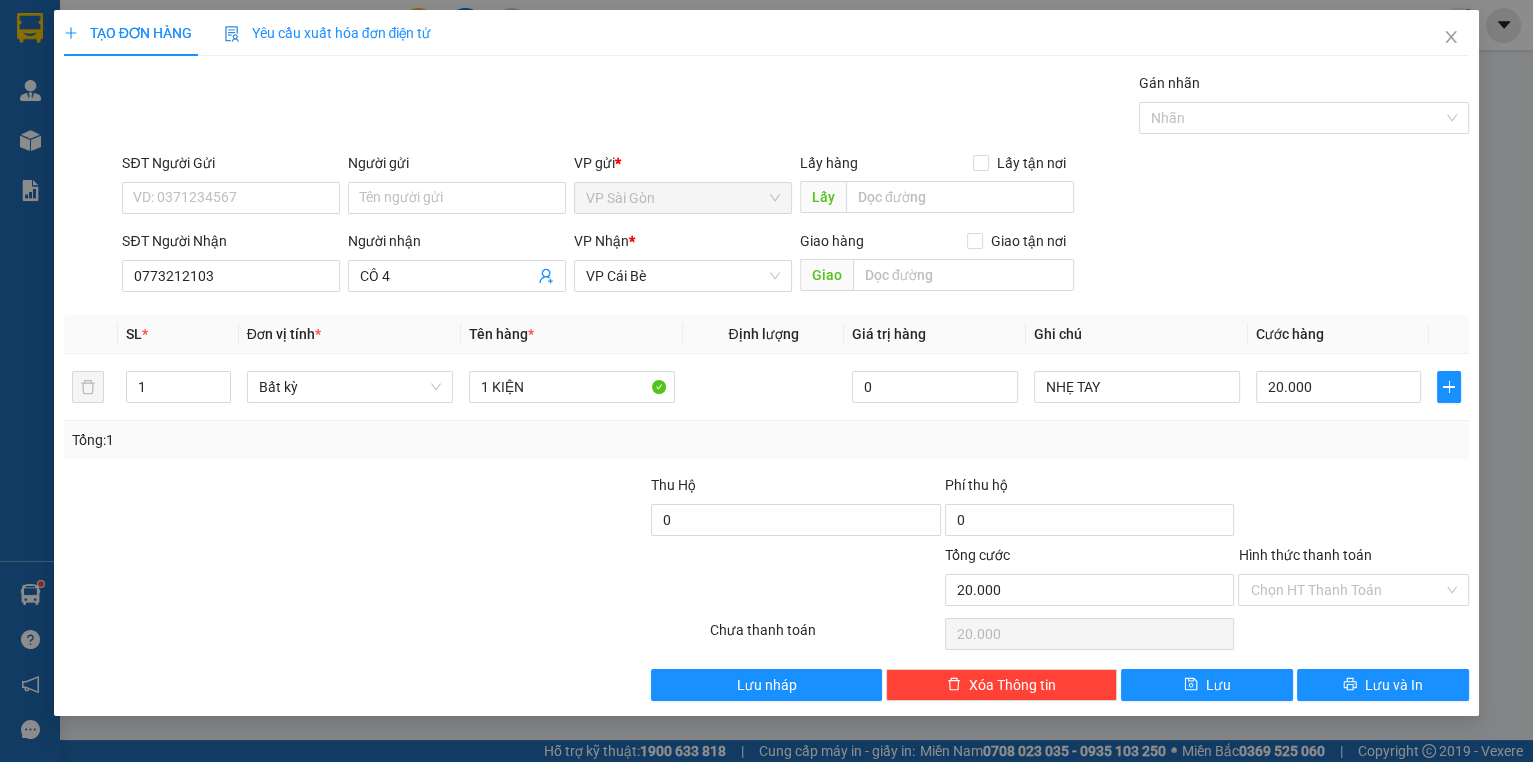 click at bounding box center (1353, 509) 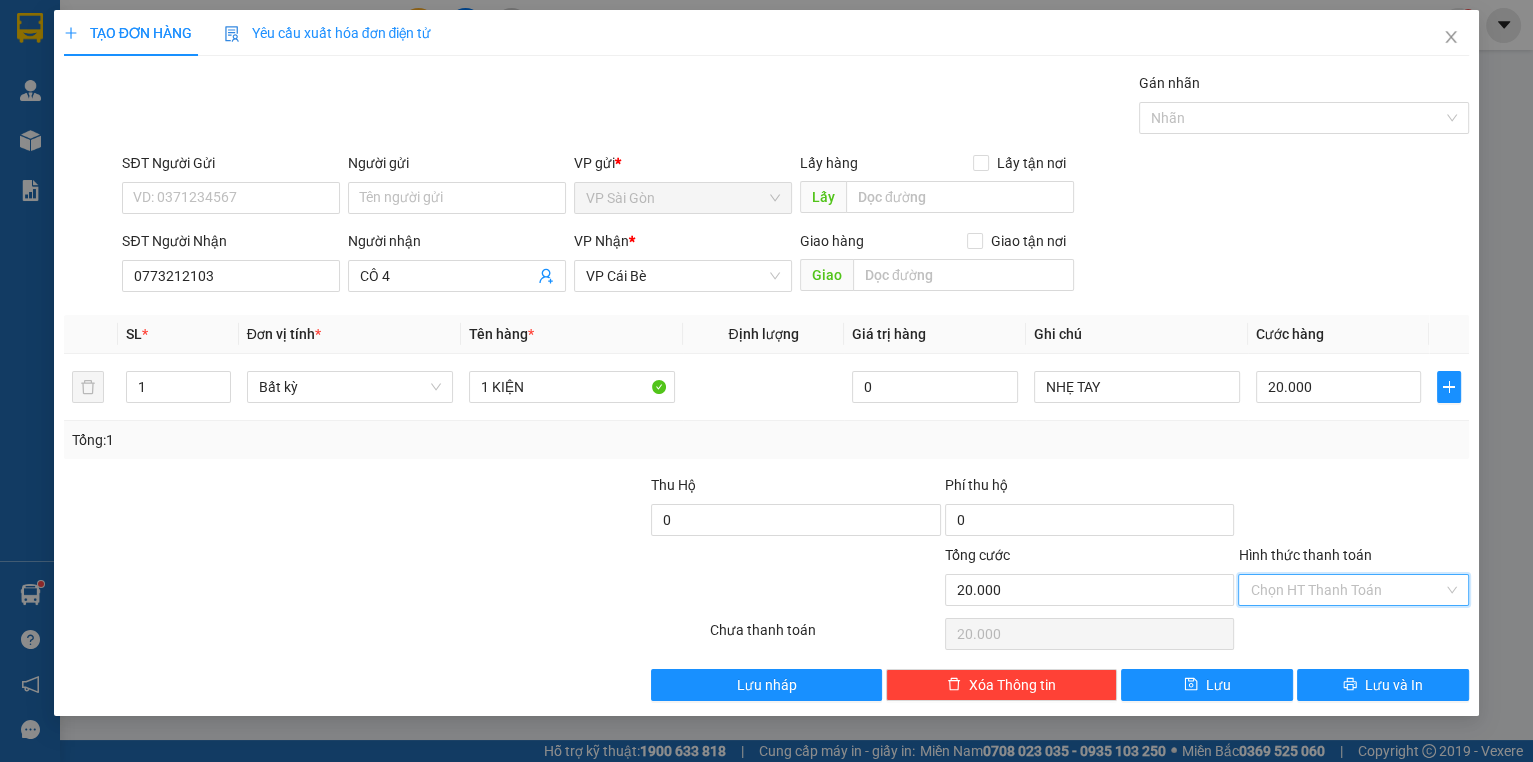 click on "Hình thức thanh toán" at bounding box center (1346, 590) 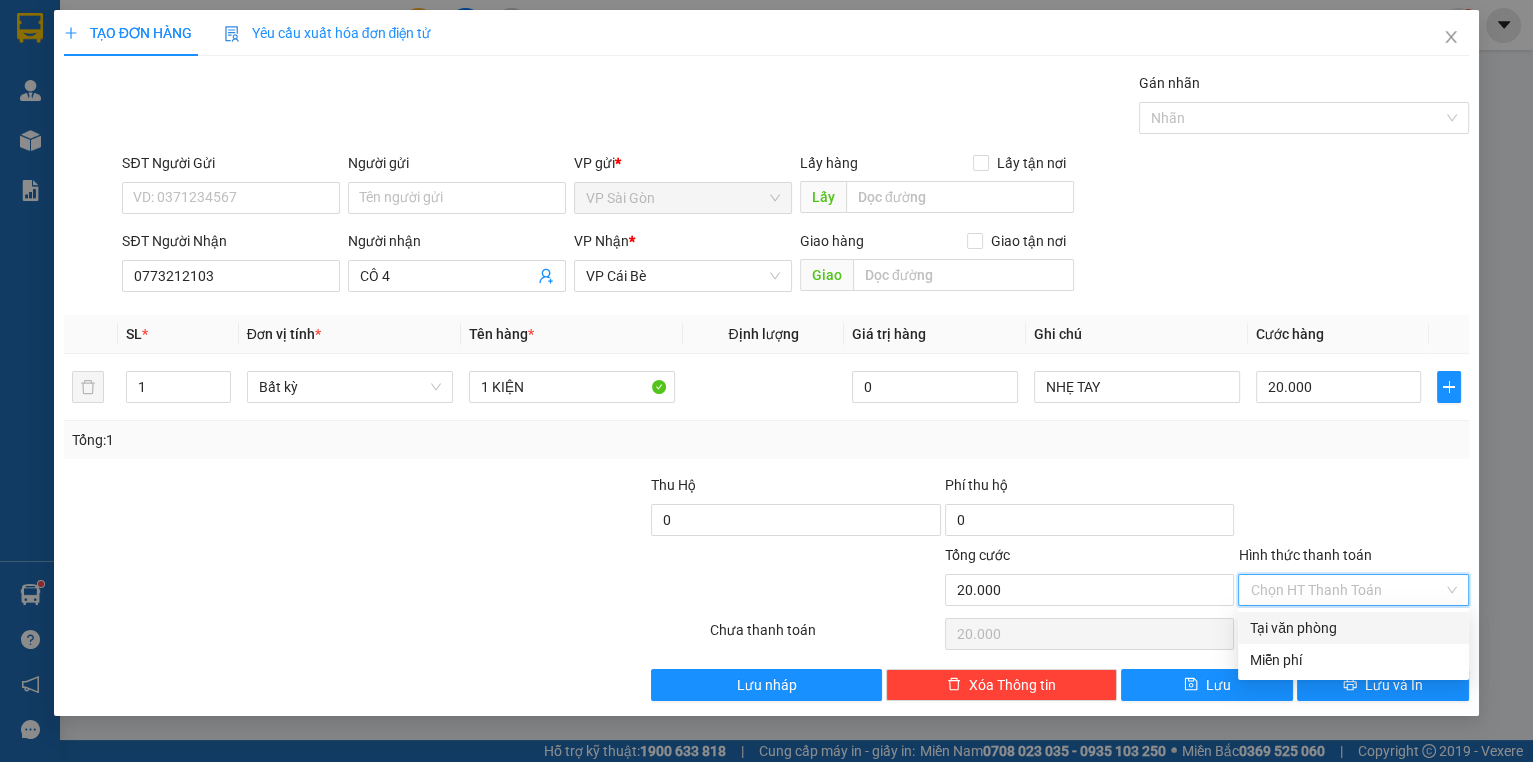click on "Tại văn phòng" at bounding box center (1353, 628) 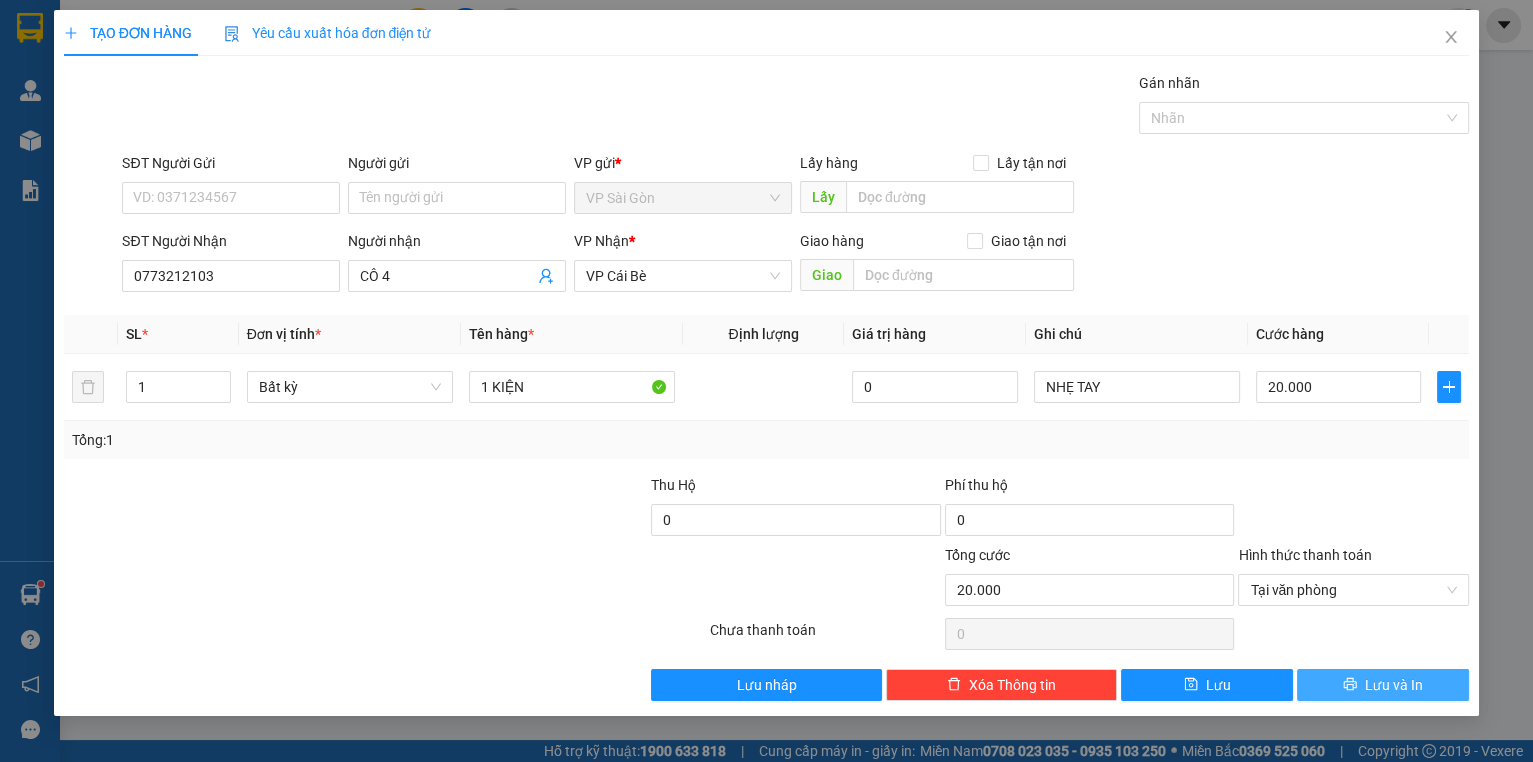 click on "Lưu và In" at bounding box center [1394, 685] 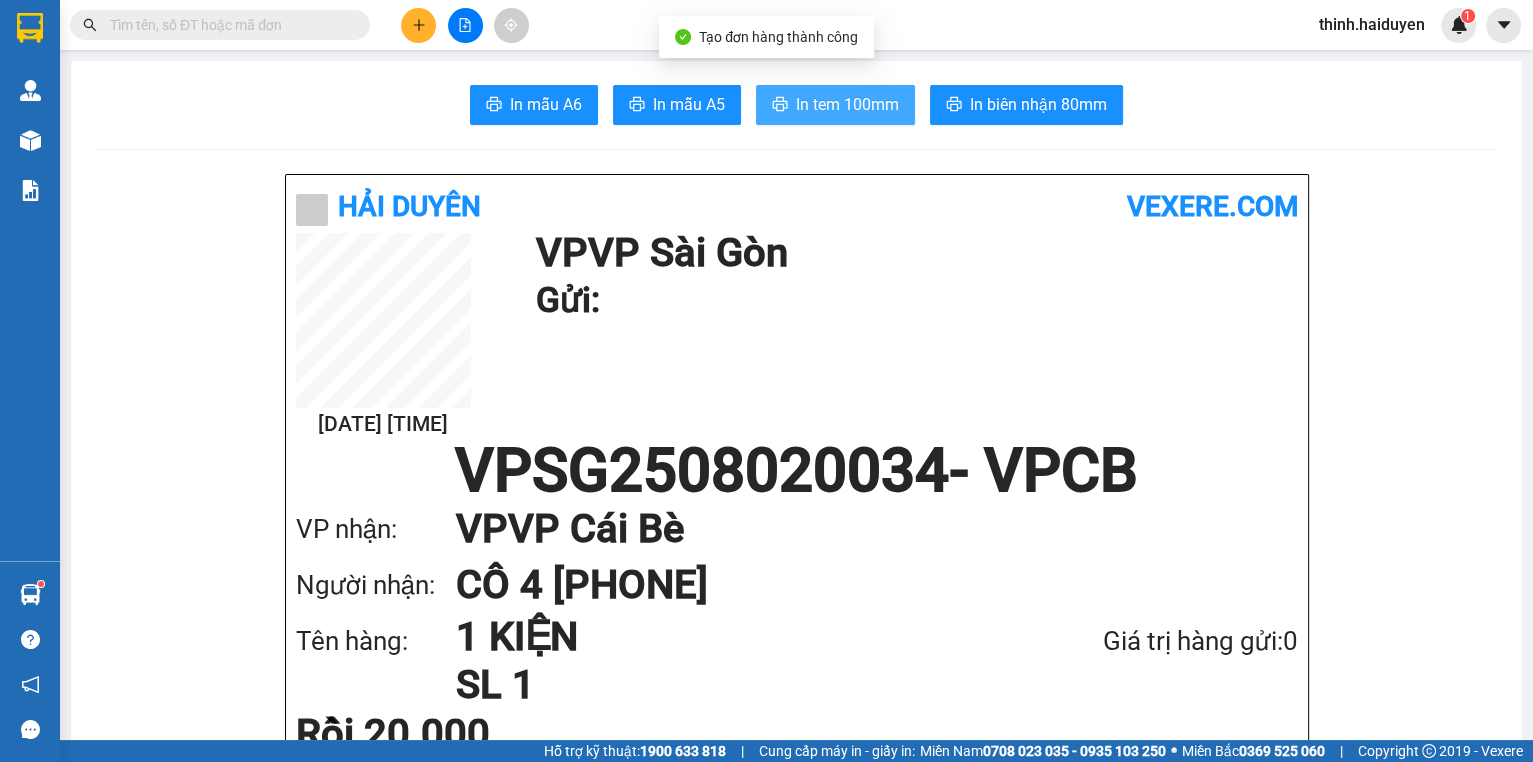 click on "In tem 100mm" at bounding box center (847, 104) 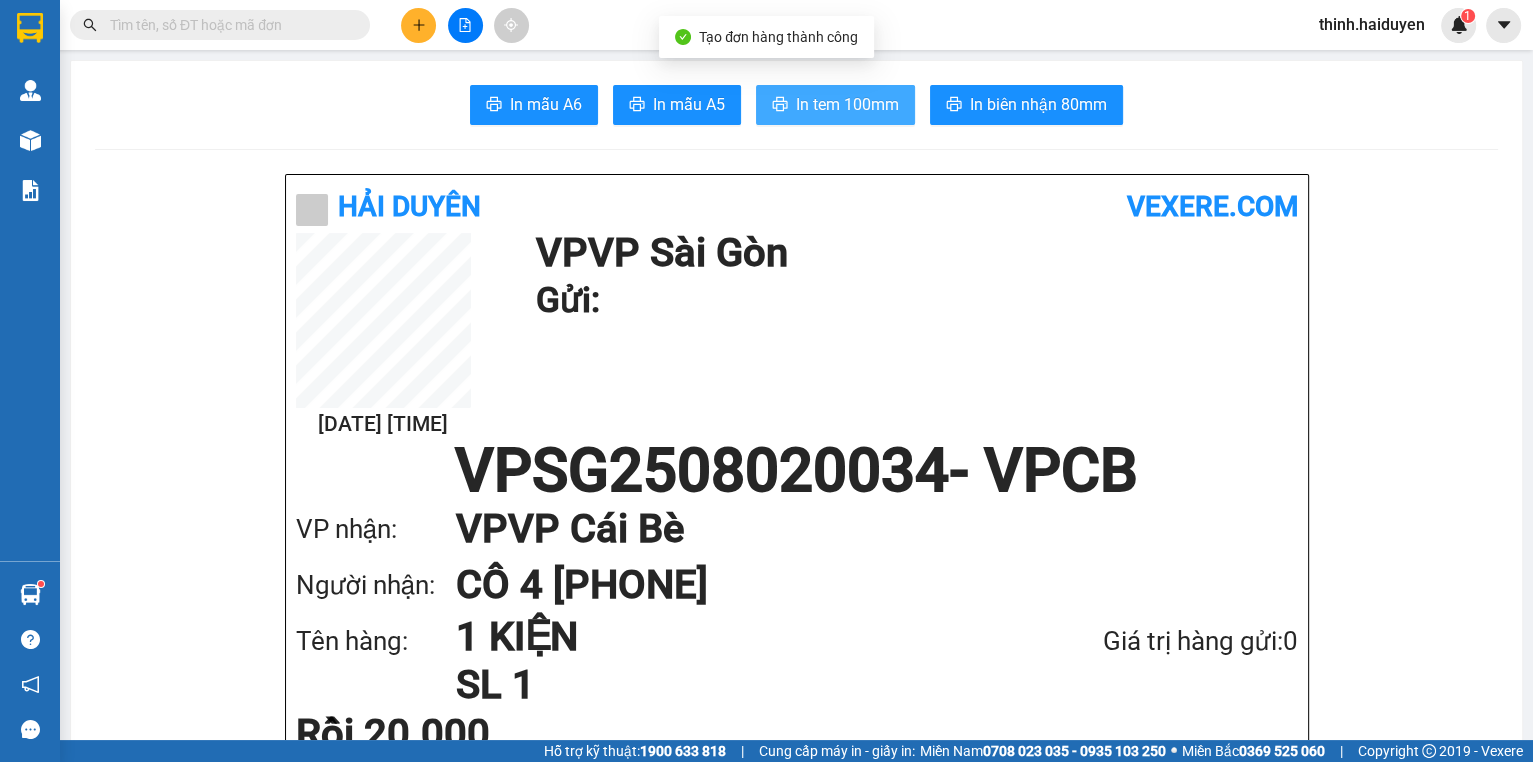 scroll, scrollTop: 0, scrollLeft: 0, axis: both 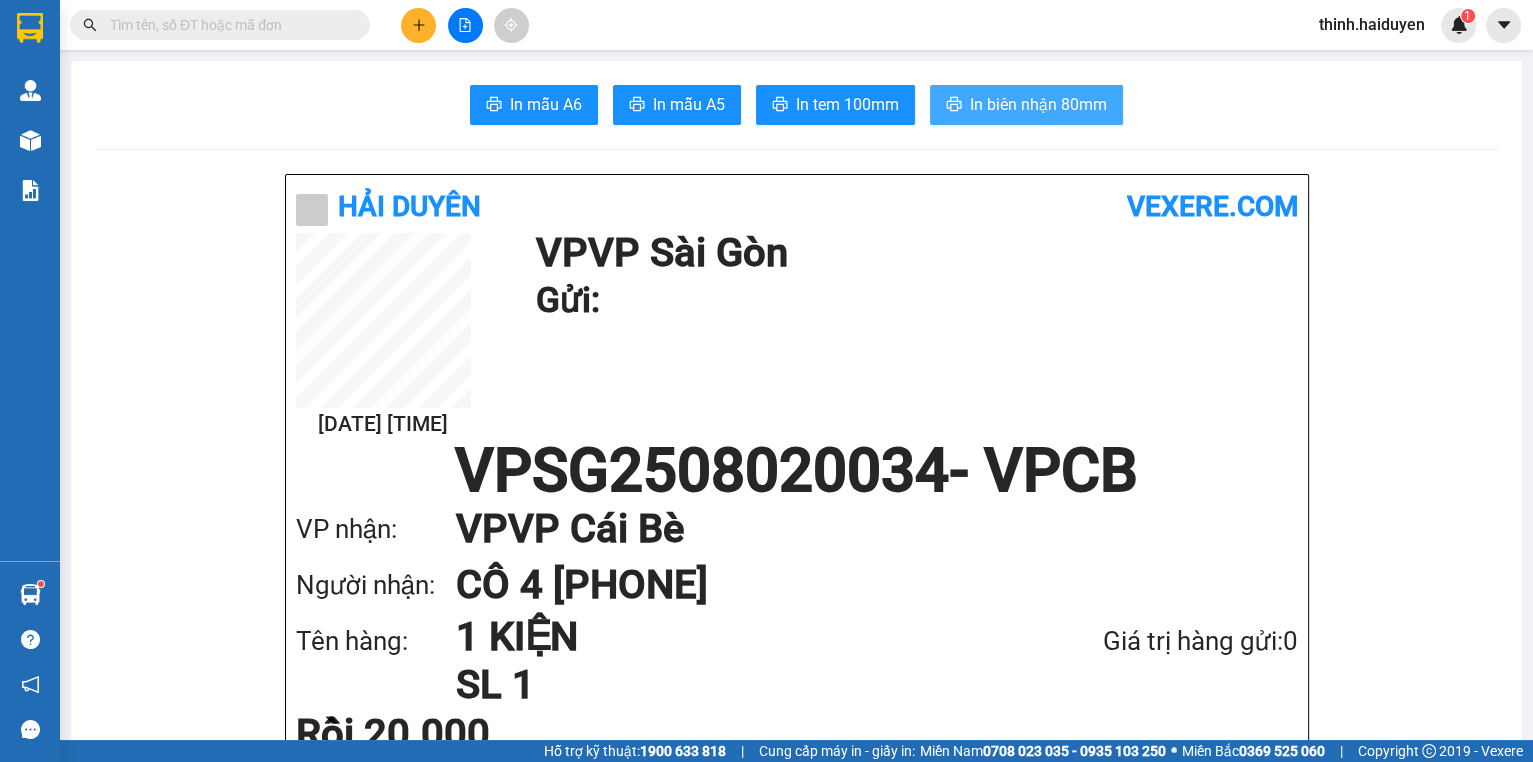 click on "In biên nhận 80mm" at bounding box center [1026, 105] 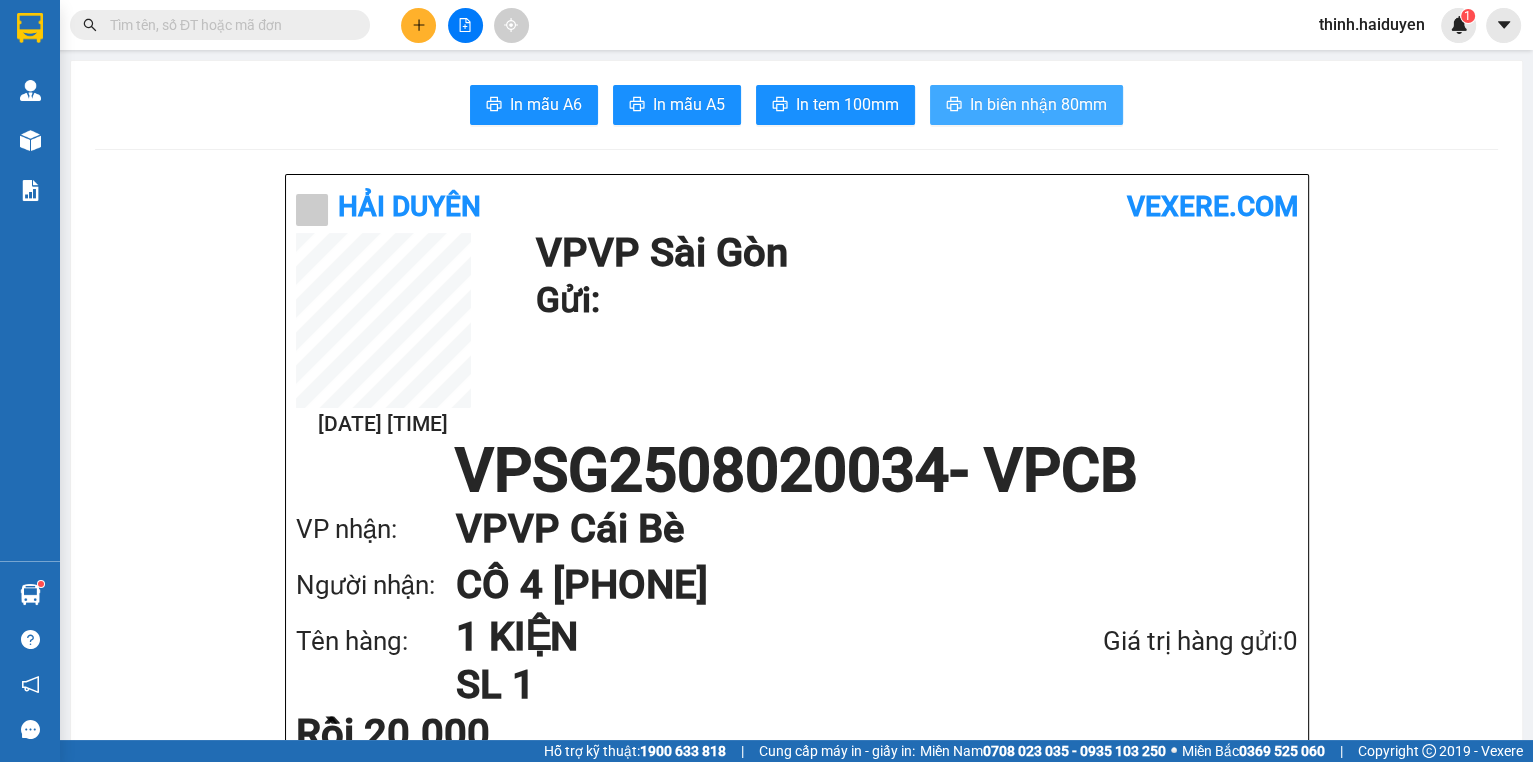 scroll, scrollTop: 0, scrollLeft: 0, axis: both 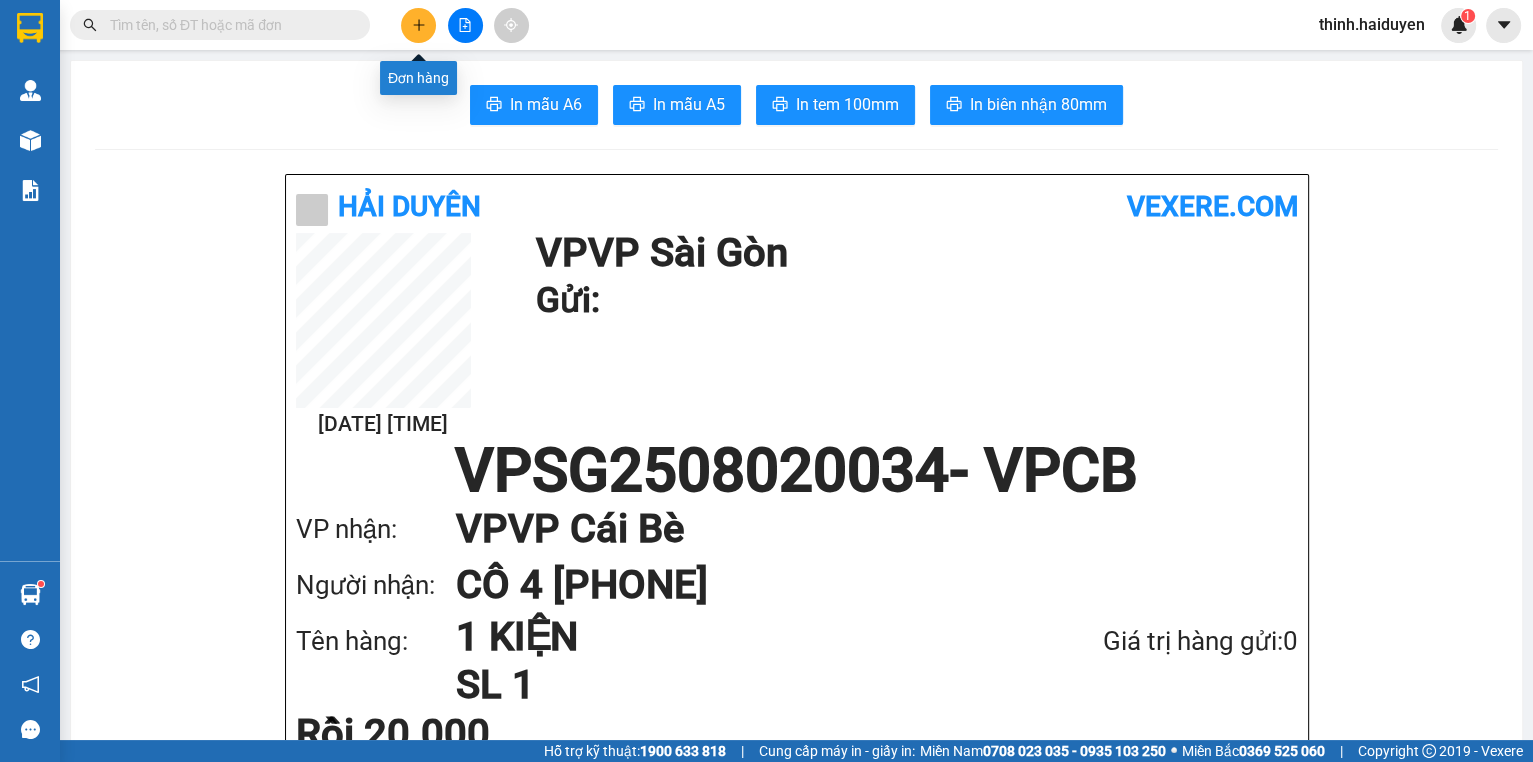 click 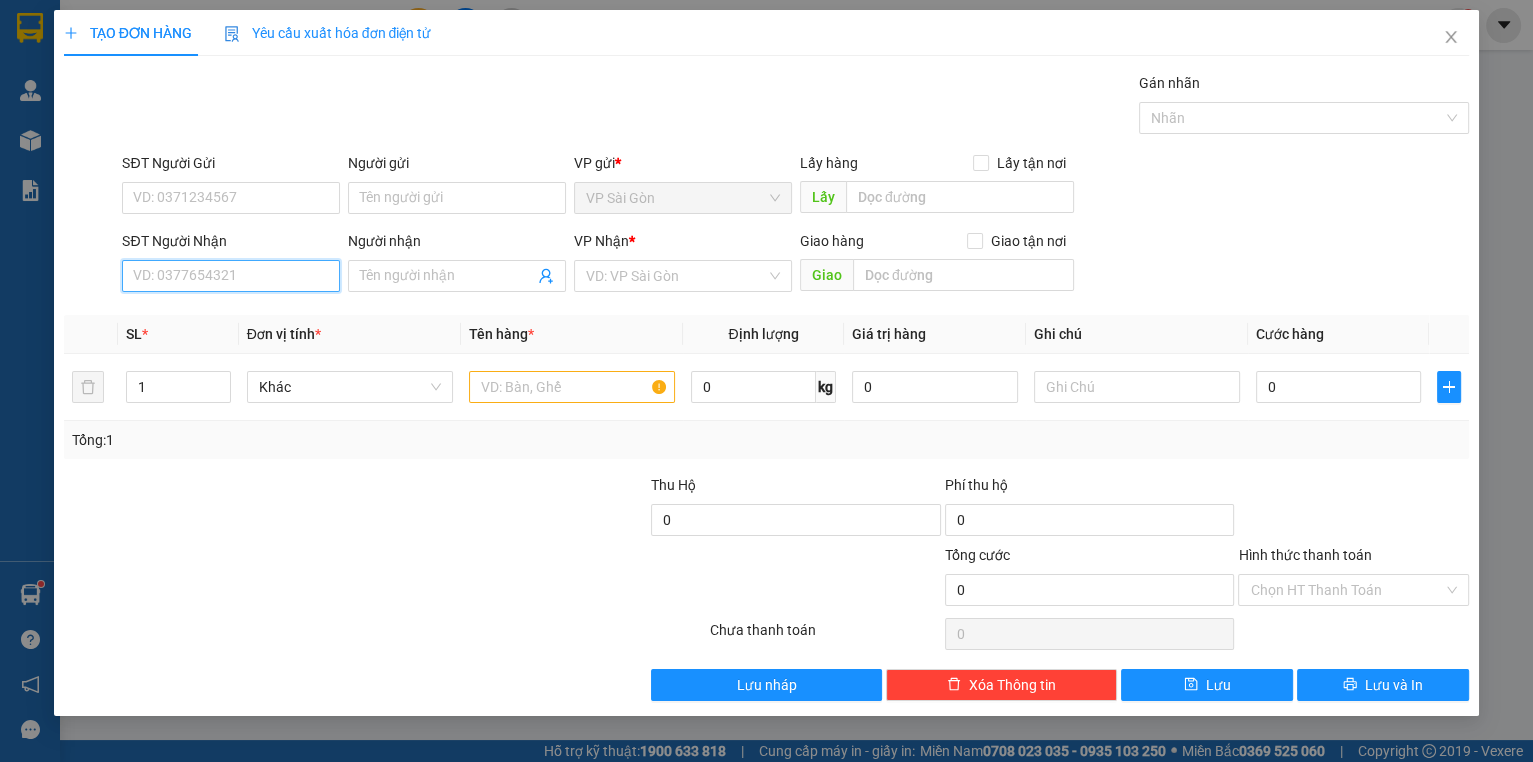 click on "SĐT Người Nhận" at bounding box center [231, 276] 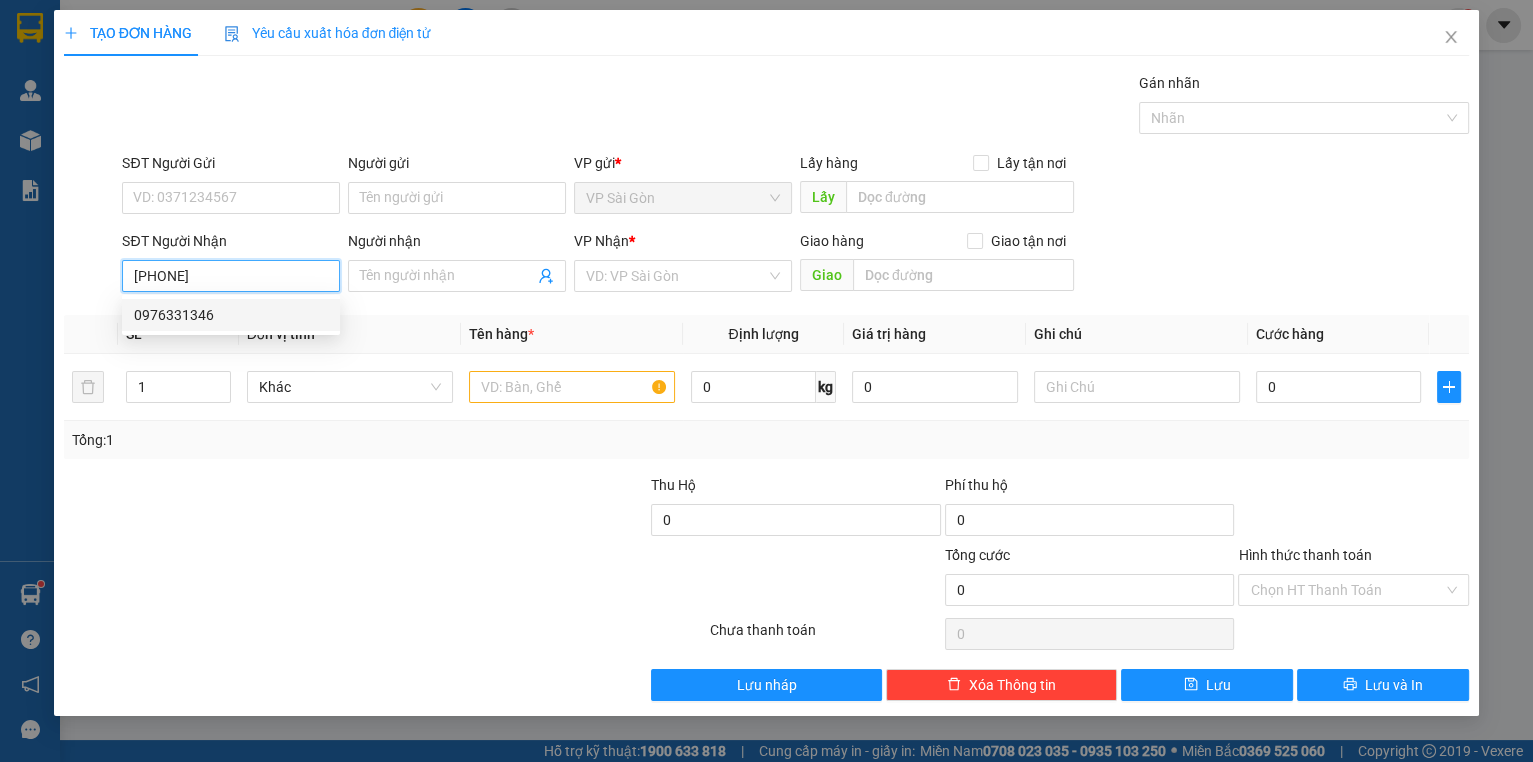 click on "0976331346" at bounding box center (231, 315) 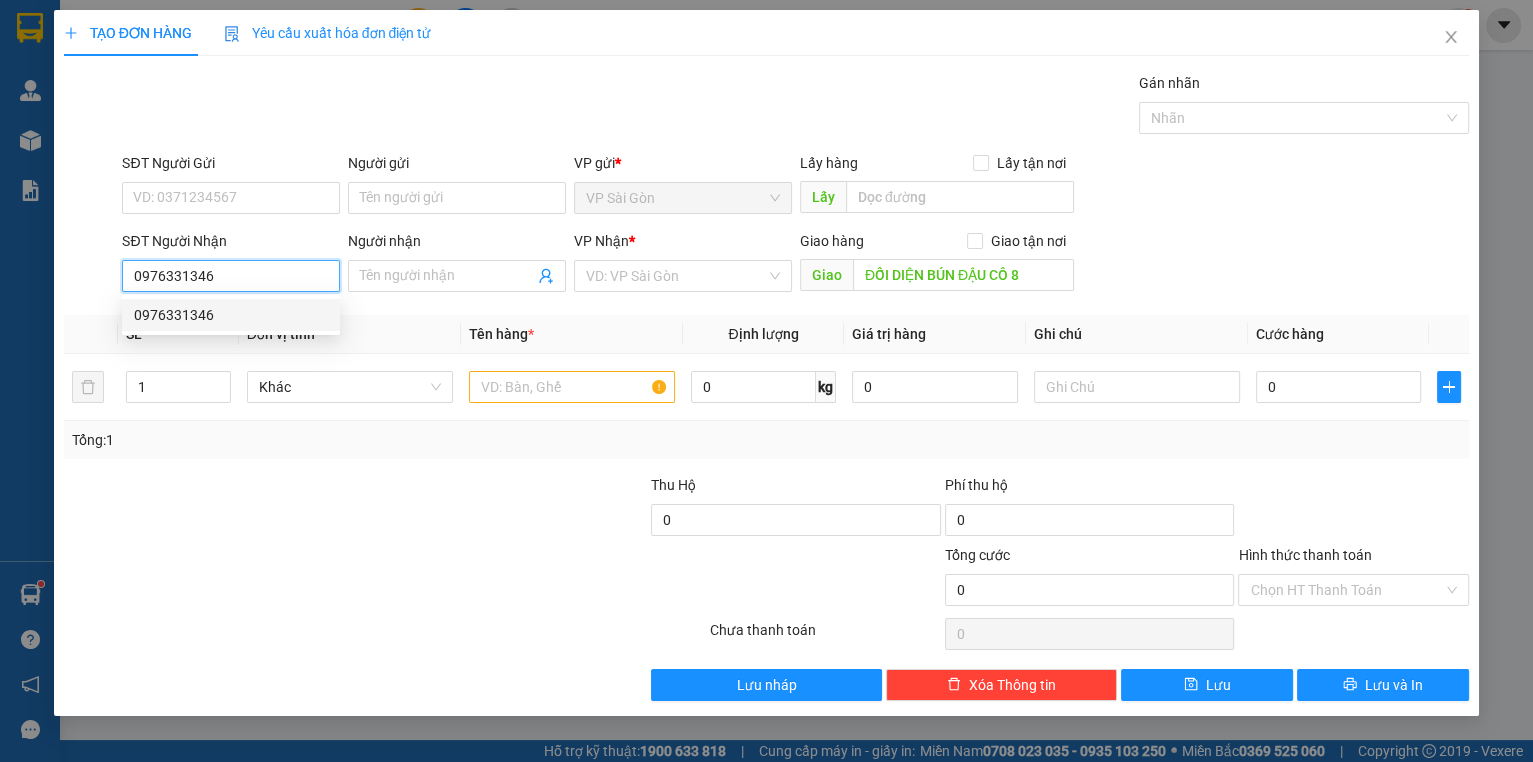 type on "30.000" 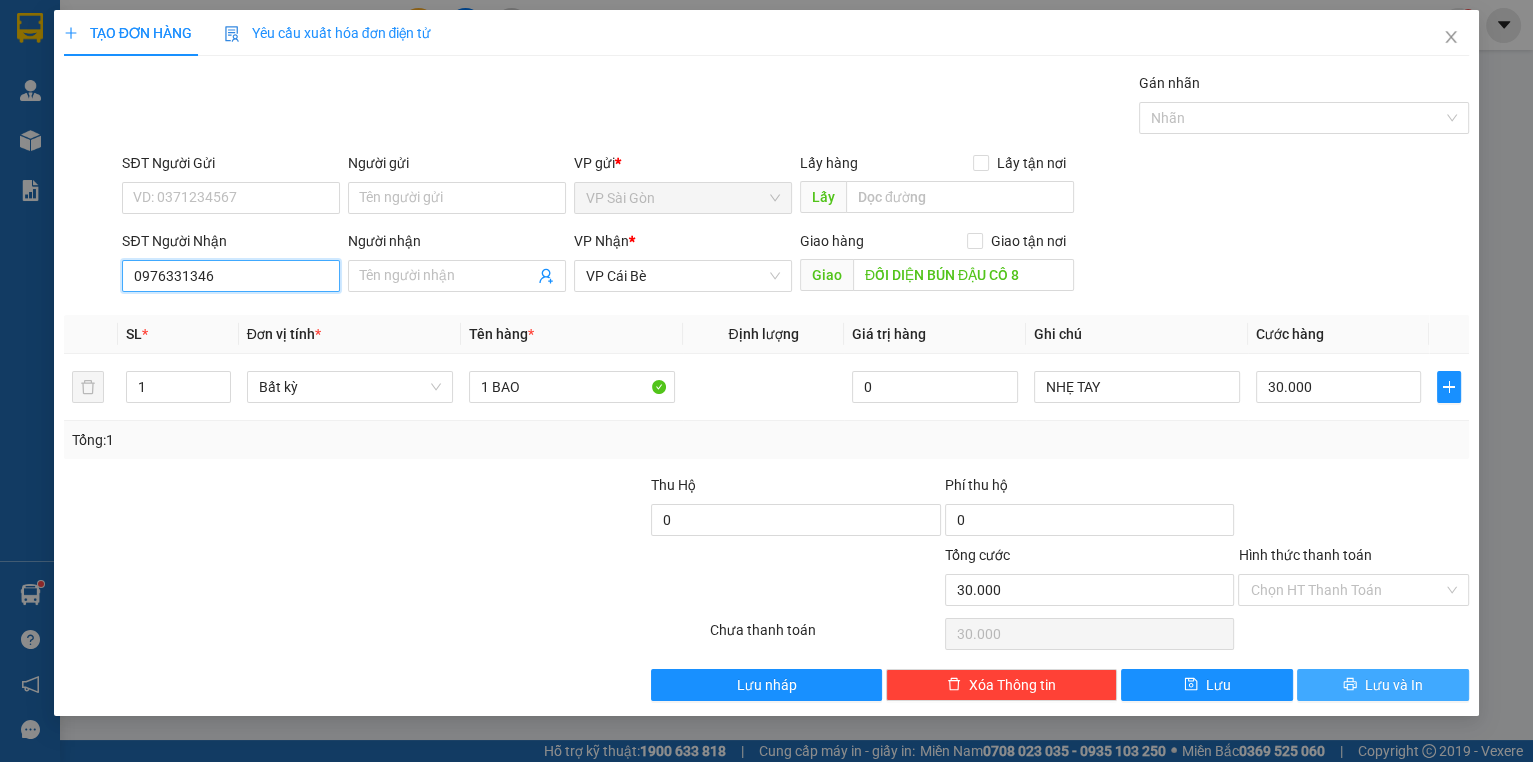 type on "0976331346" 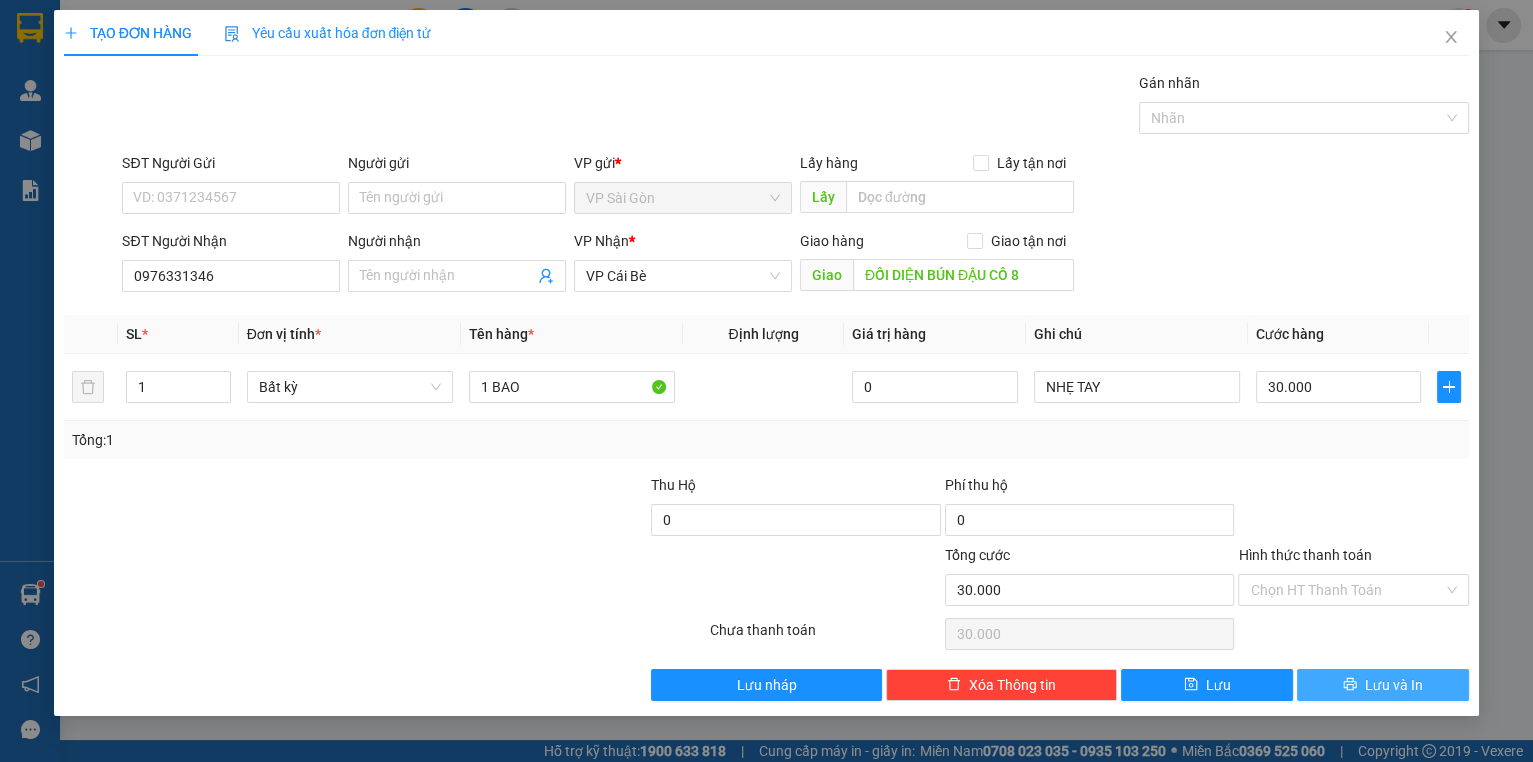 click on "Lưu và In" at bounding box center (1394, 685) 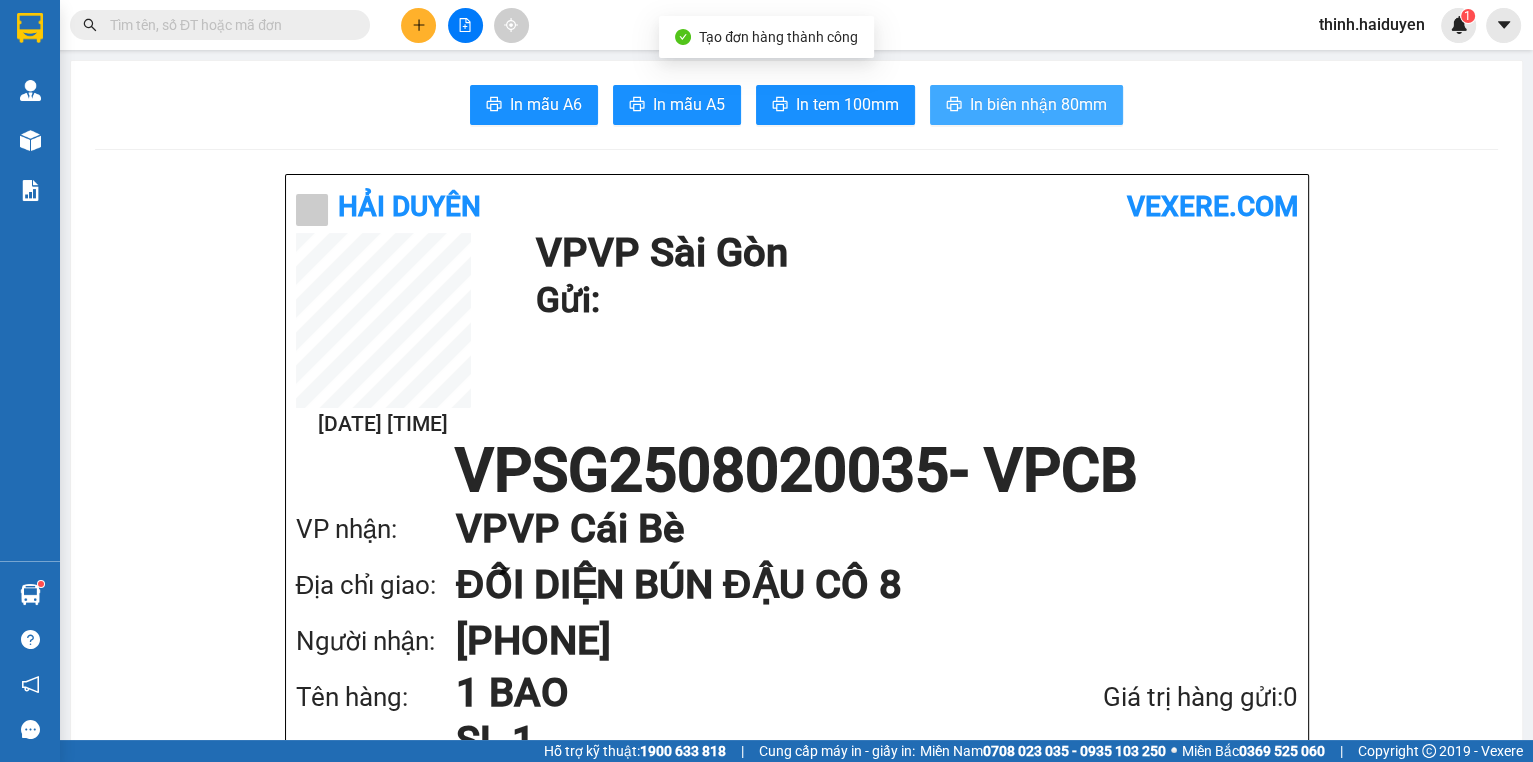 click 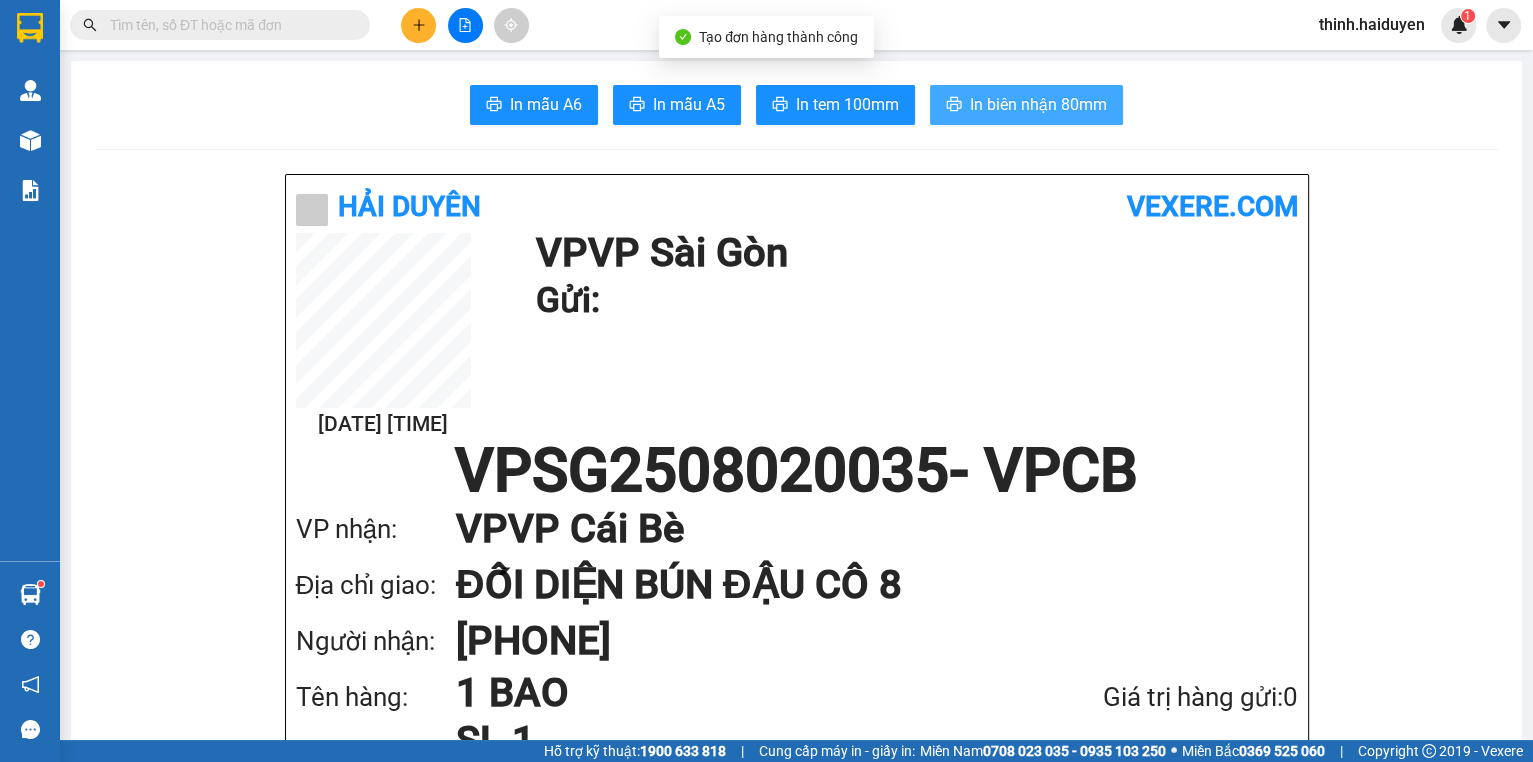 scroll, scrollTop: 0, scrollLeft: 0, axis: both 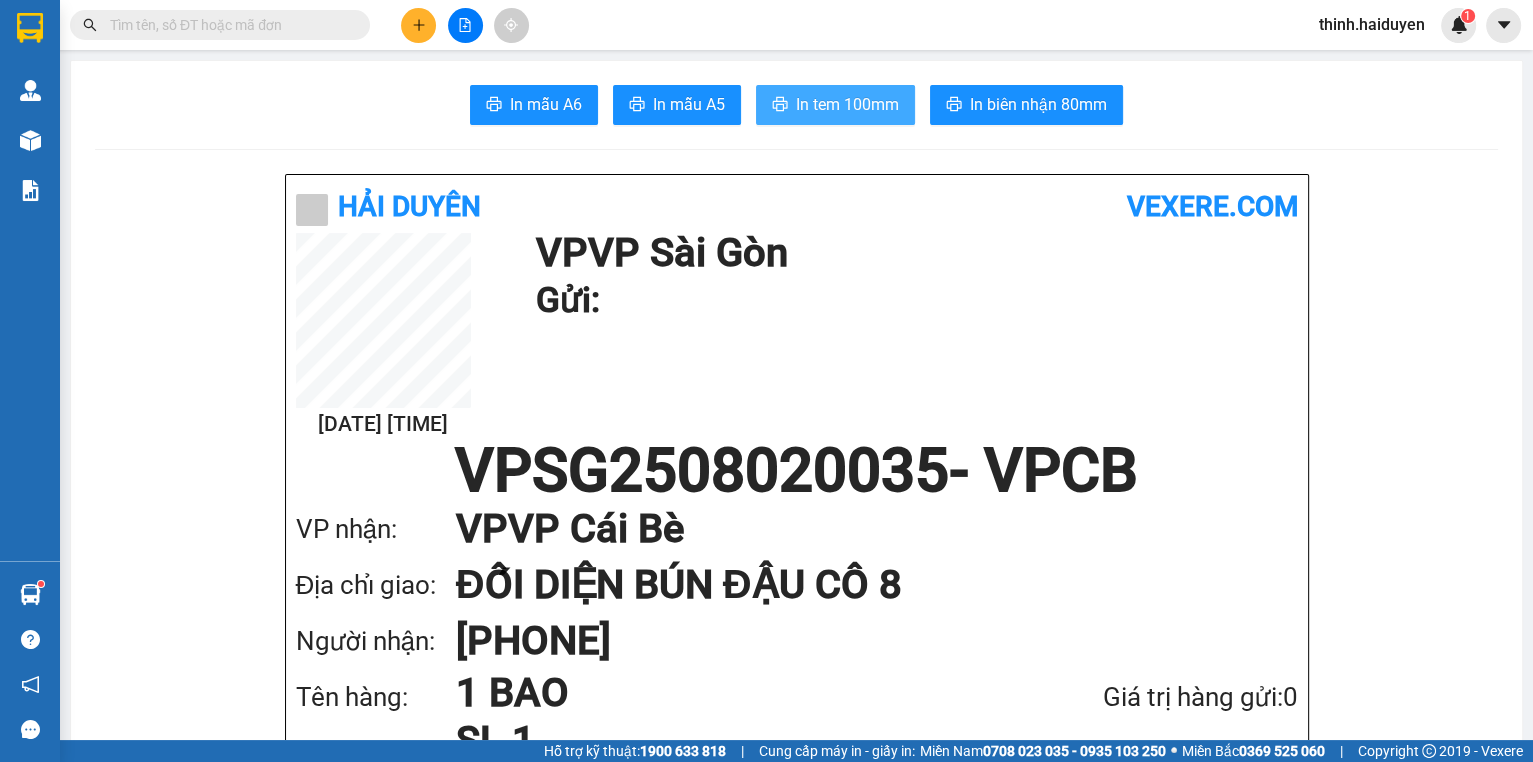 click on "In tem 100mm" at bounding box center (847, 104) 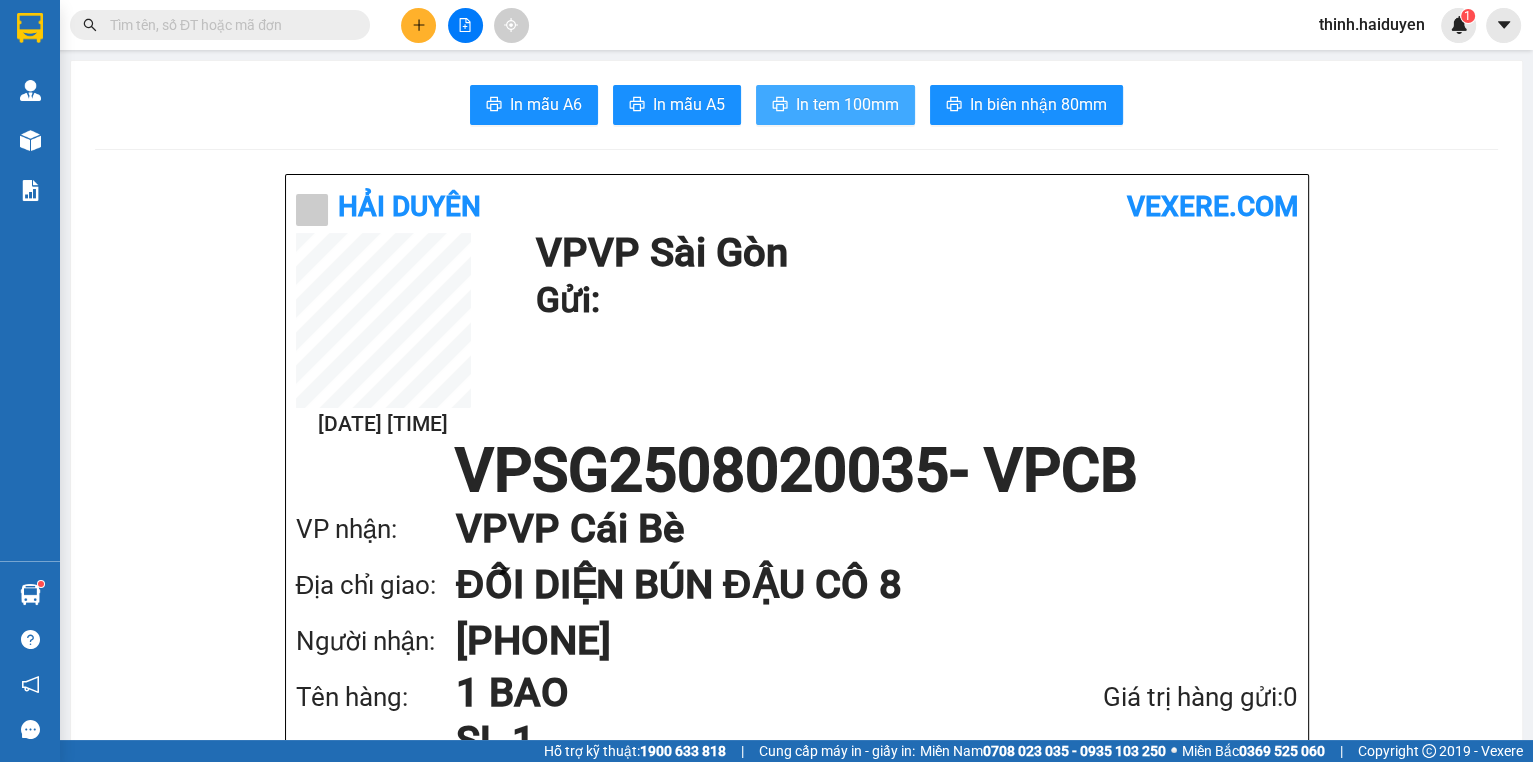 scroll, scrollTop: 0, scrollLeft: 0, axis: both 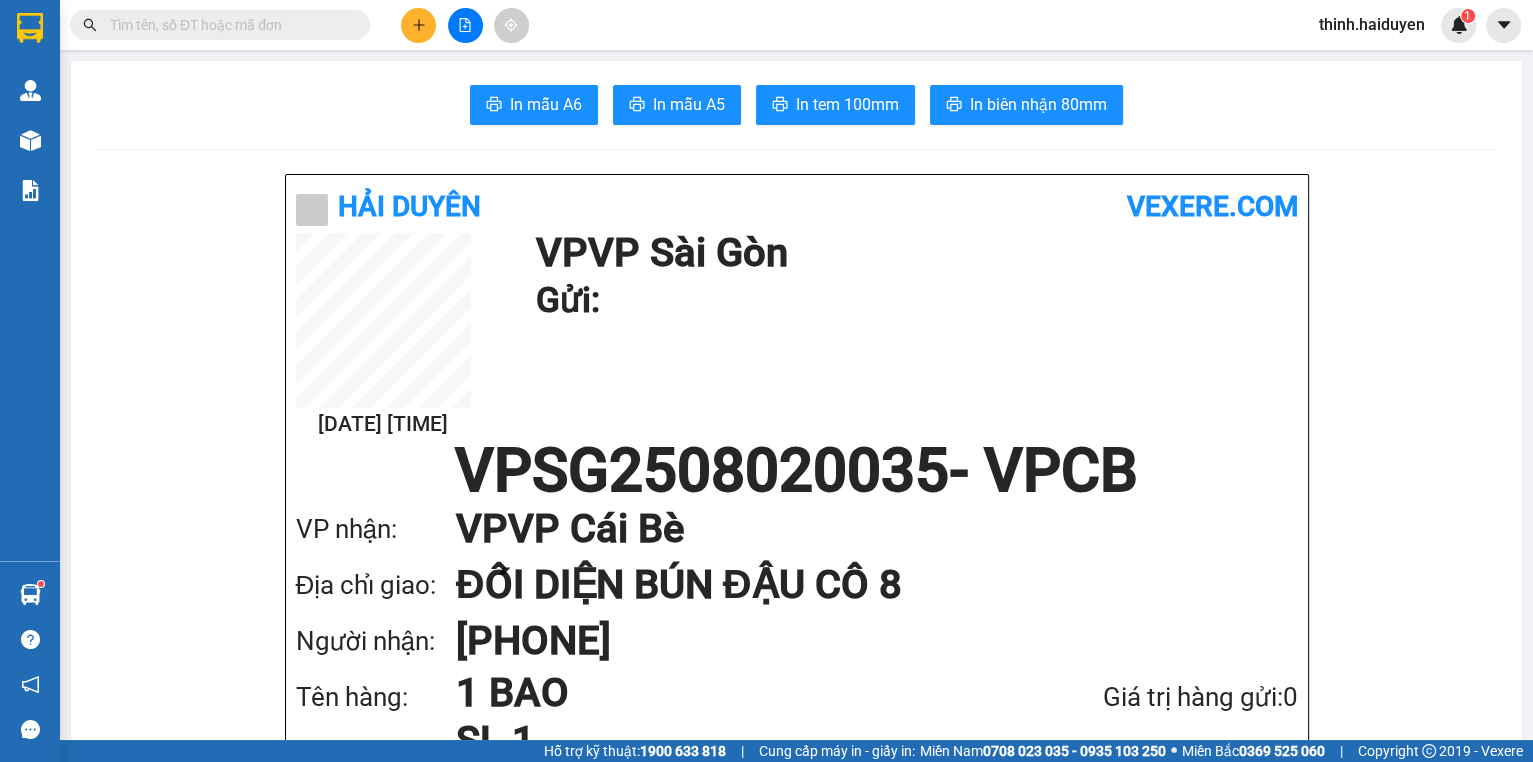 click at bounding box center (228, 25) 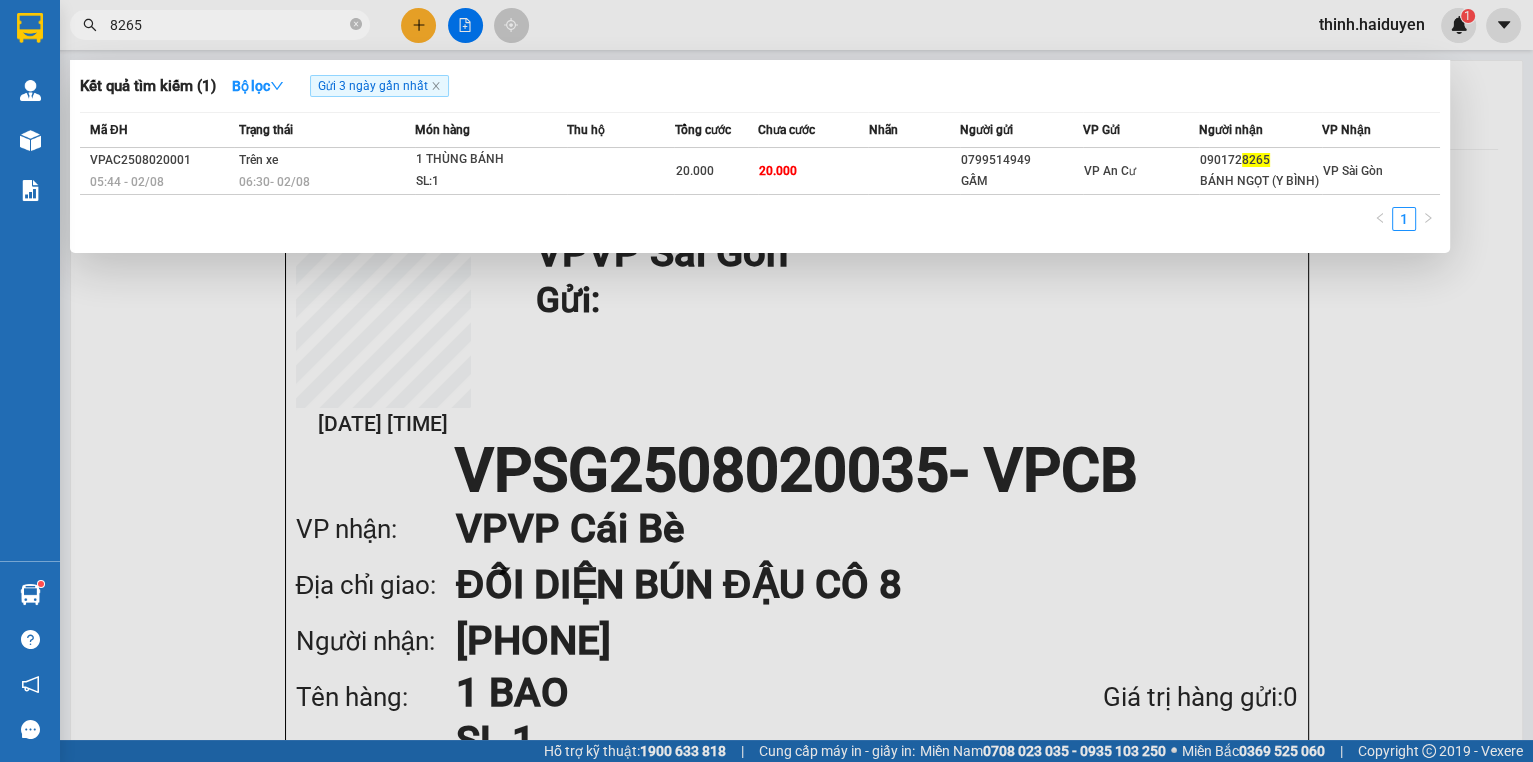 click on "8265" at bounding box center (228, 25) 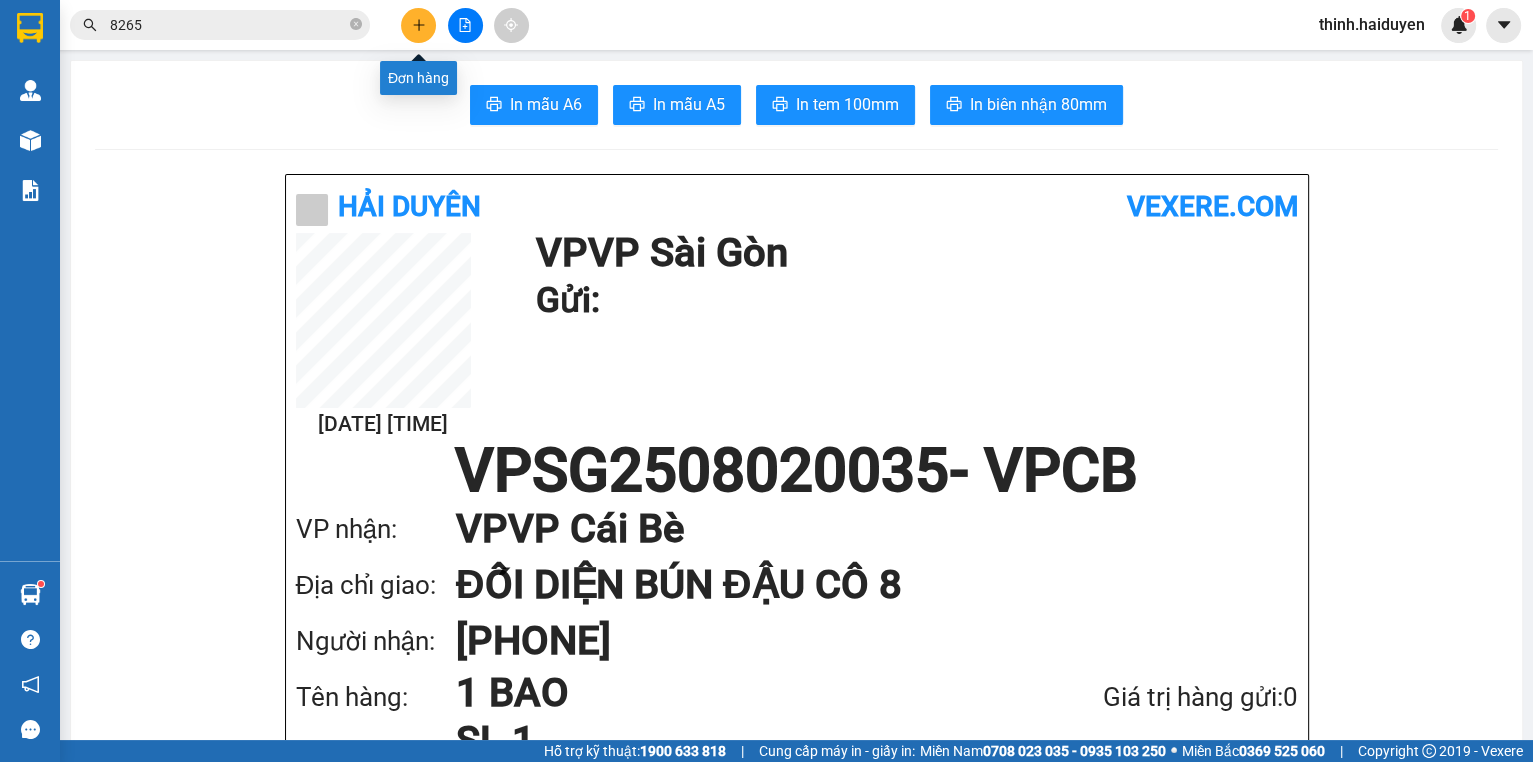 click 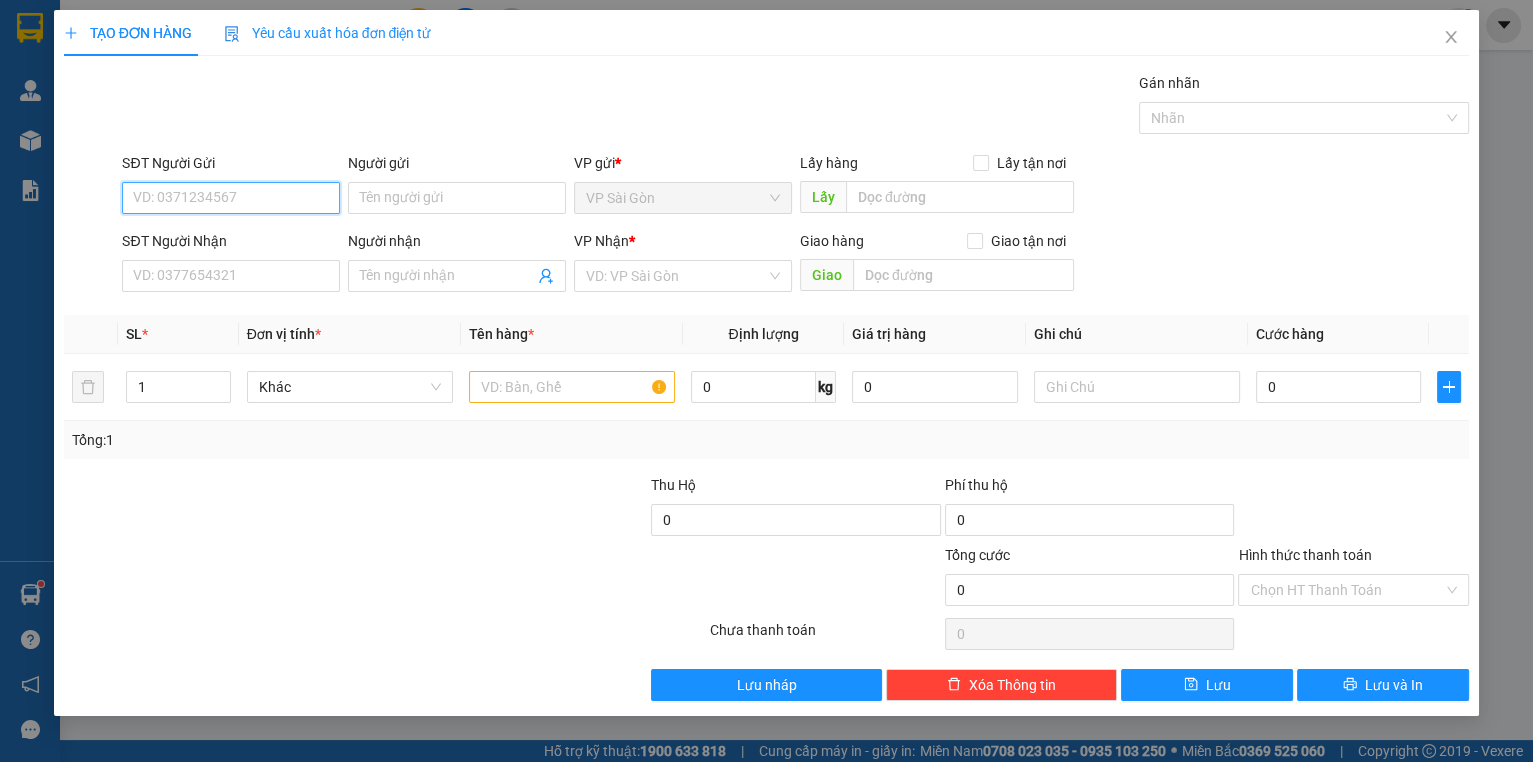 click on "SĐT Người Gửi" at bounding box center [231, 198] 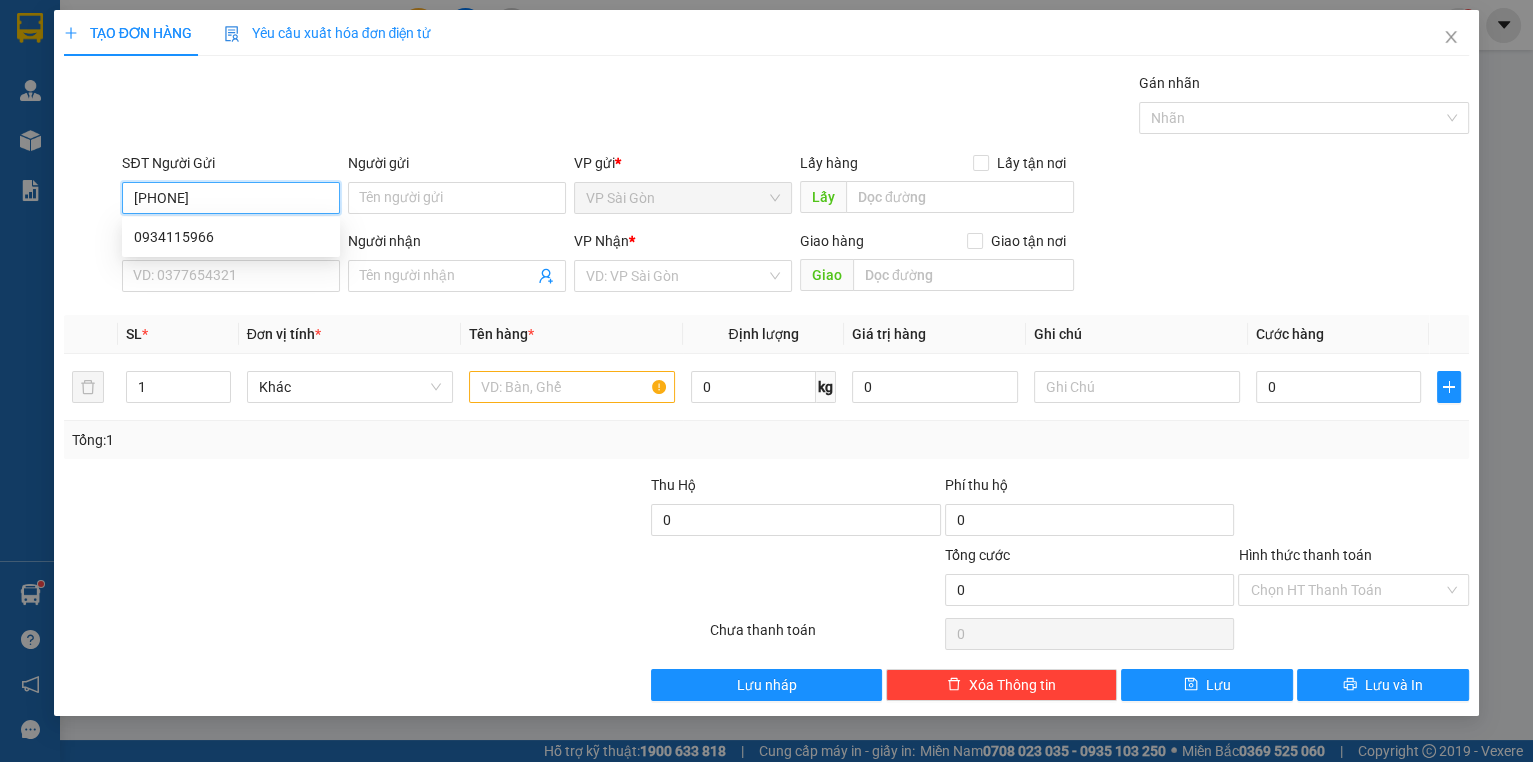 type on "0934115966" 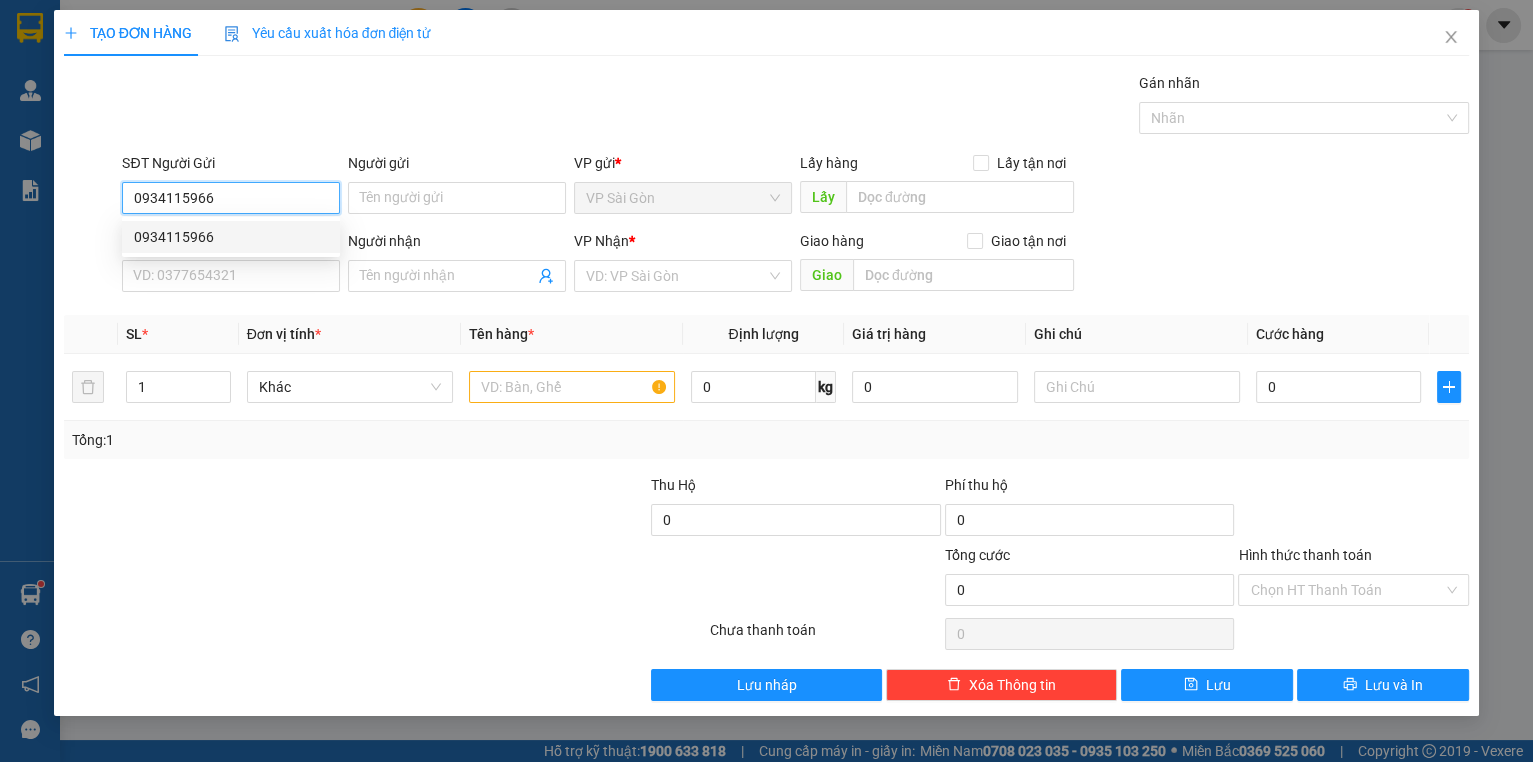 drag, startPoint x: 244, startPoint y: 194, endPoint x: 239, endPoint y: 209, distance: 15.811388 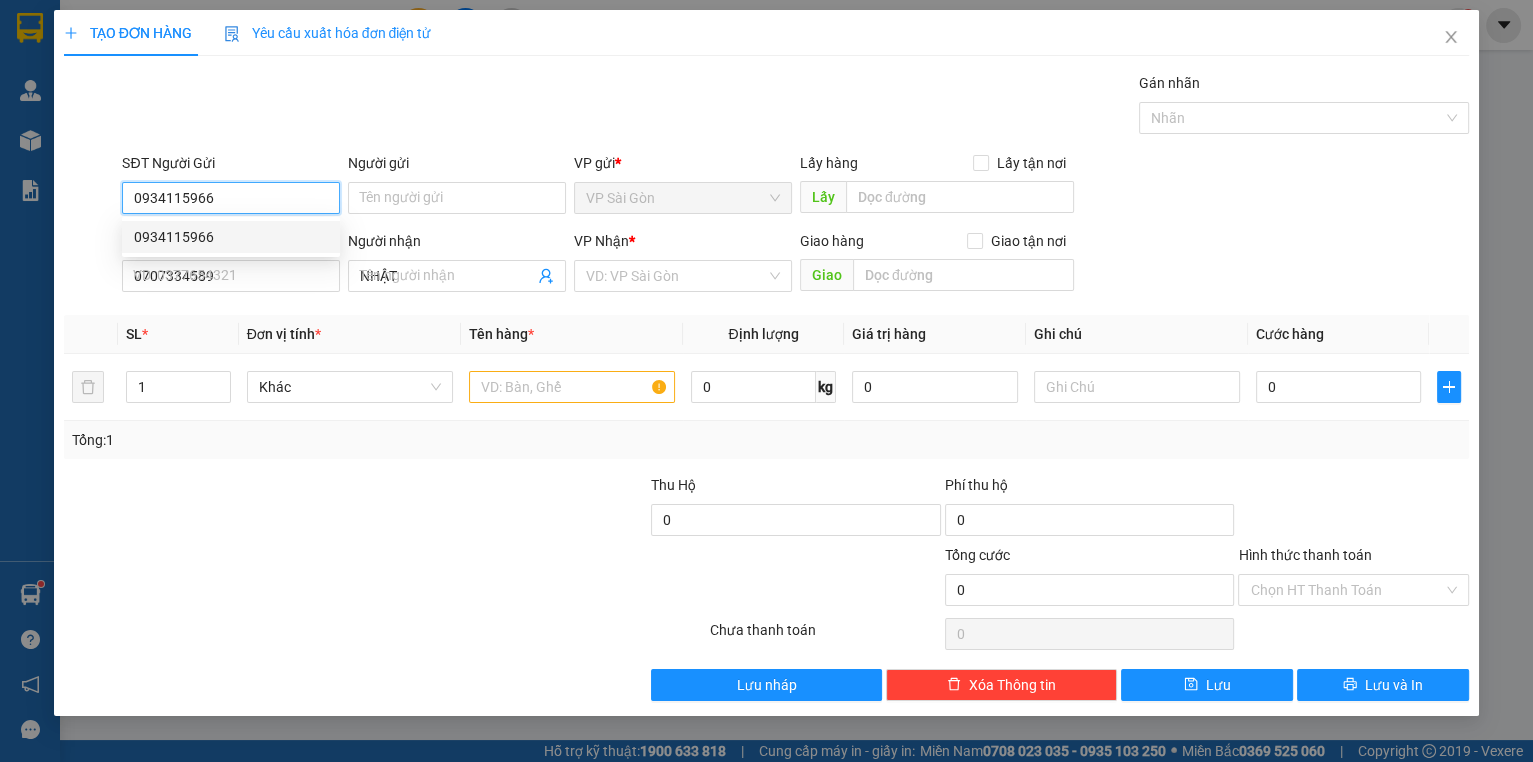 type on "50.000" 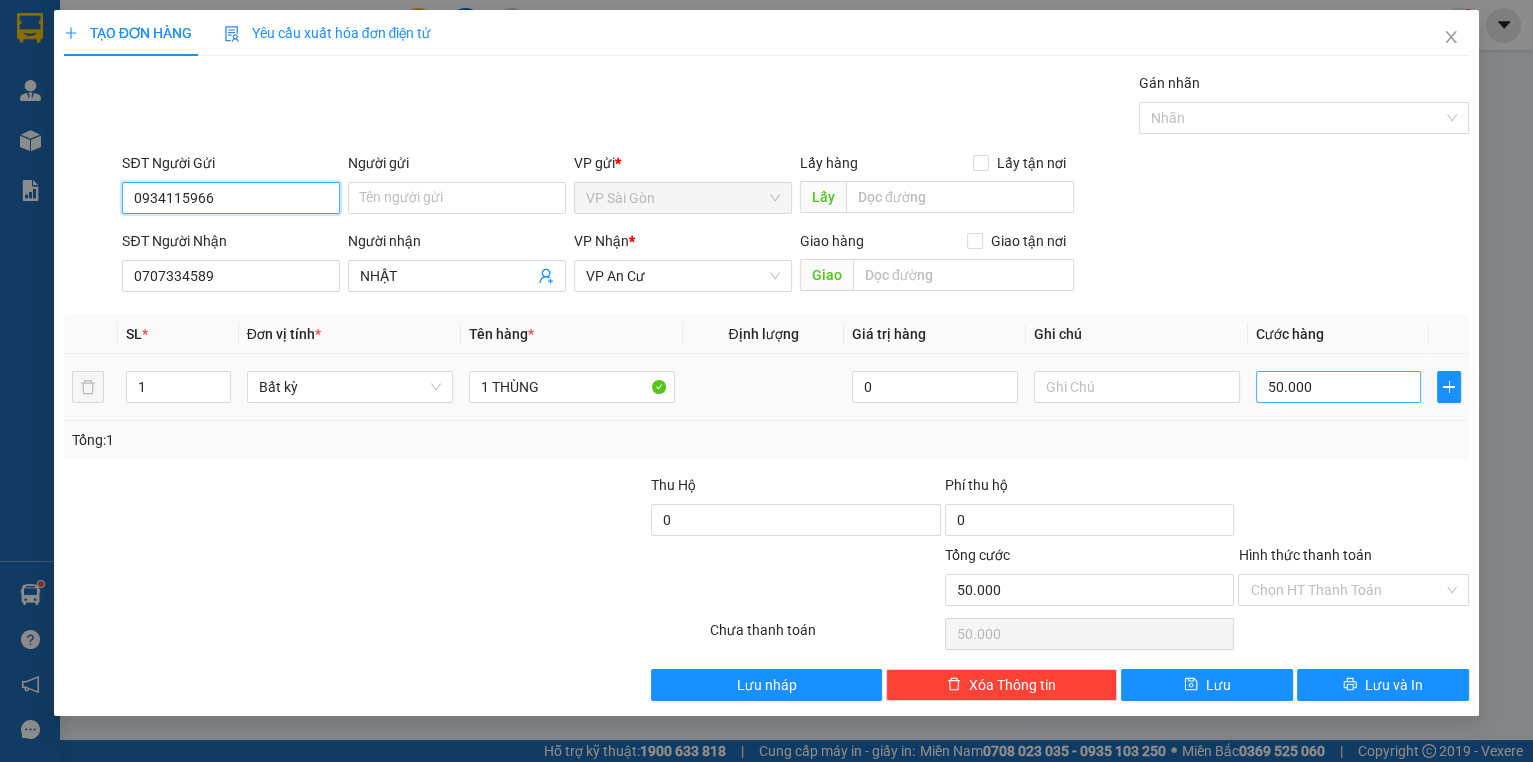 type on "0934115966" 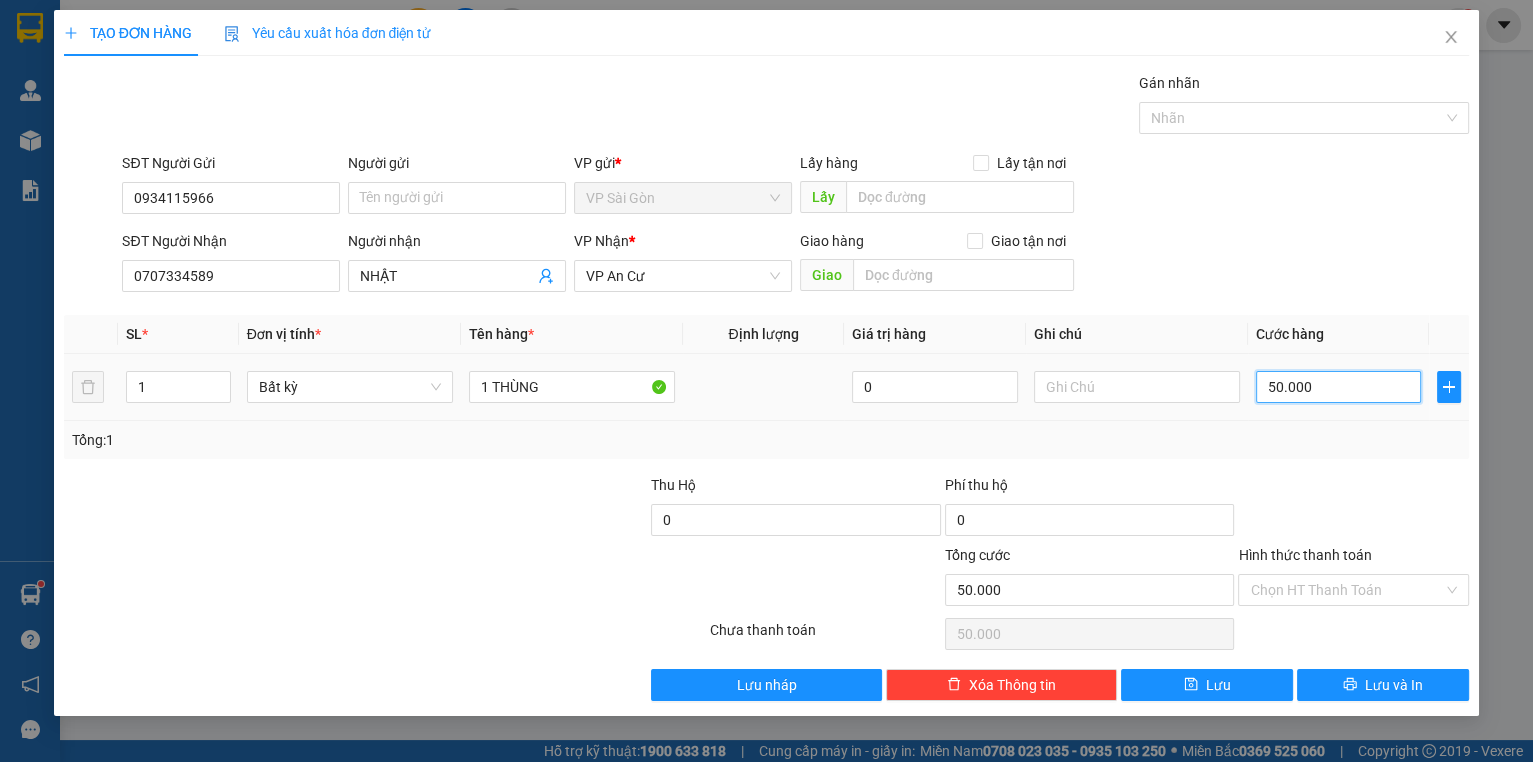 click on "50.000" at bounding box center (1339, 387) 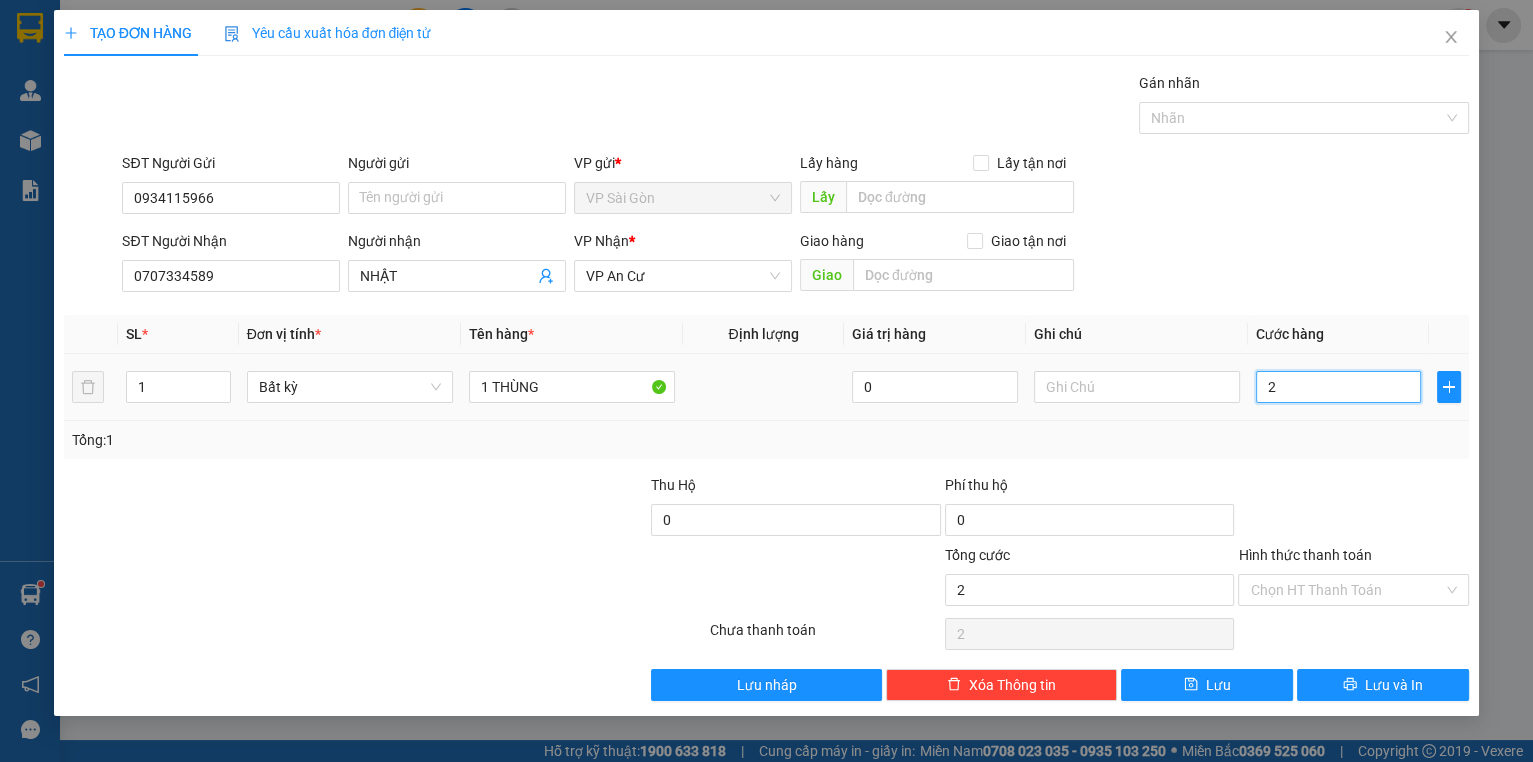 type on "20" 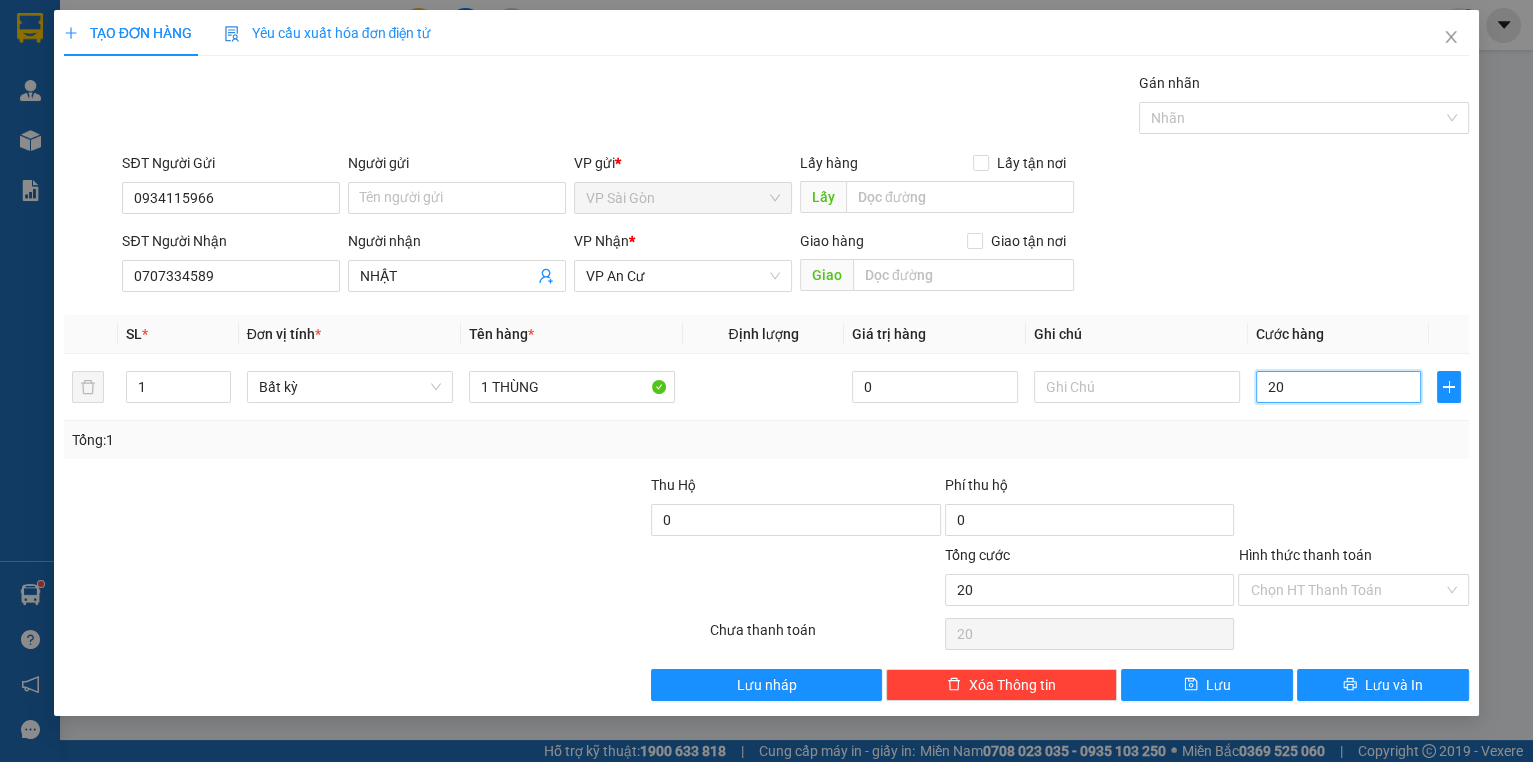 type on "20" 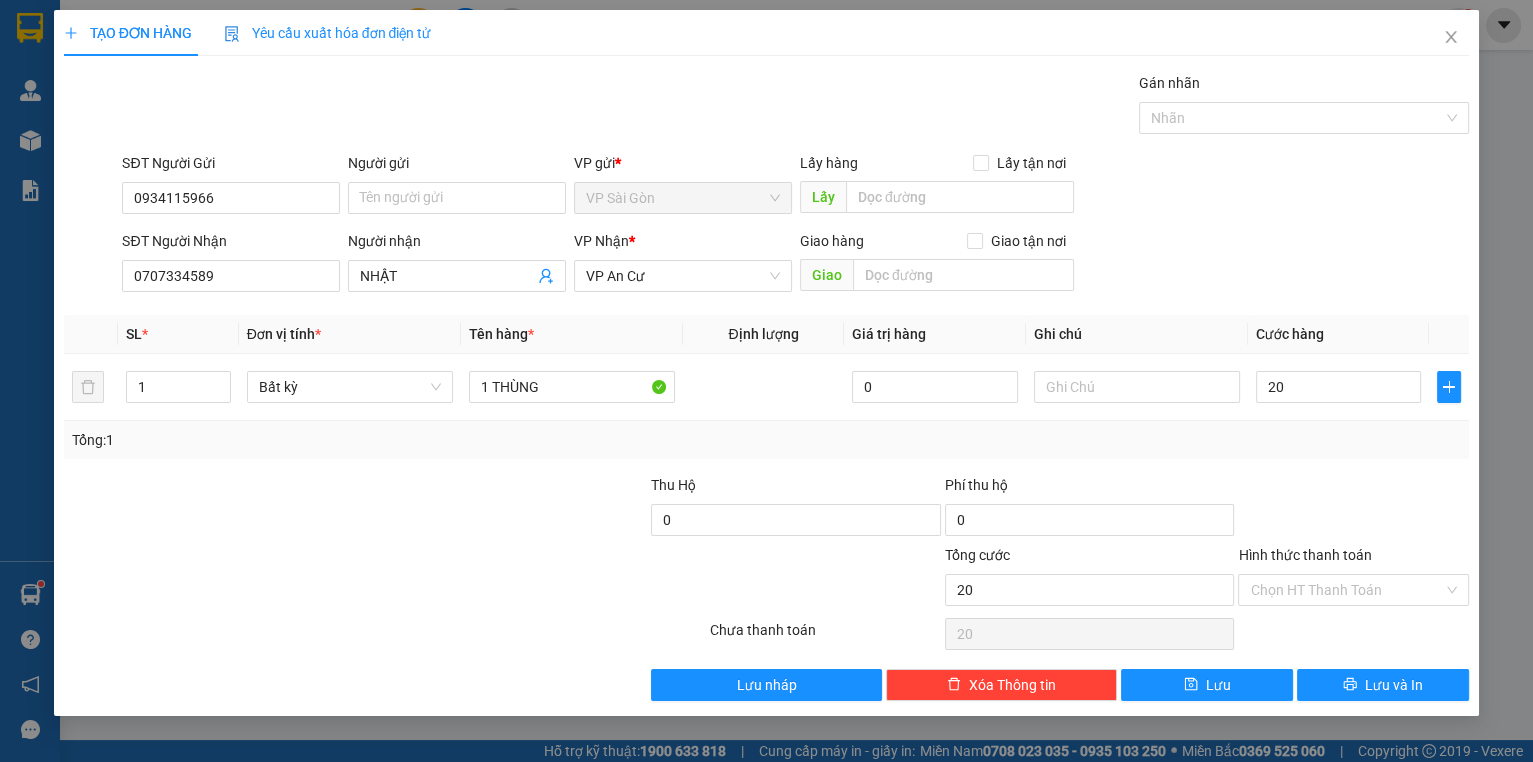 type on "20.000" 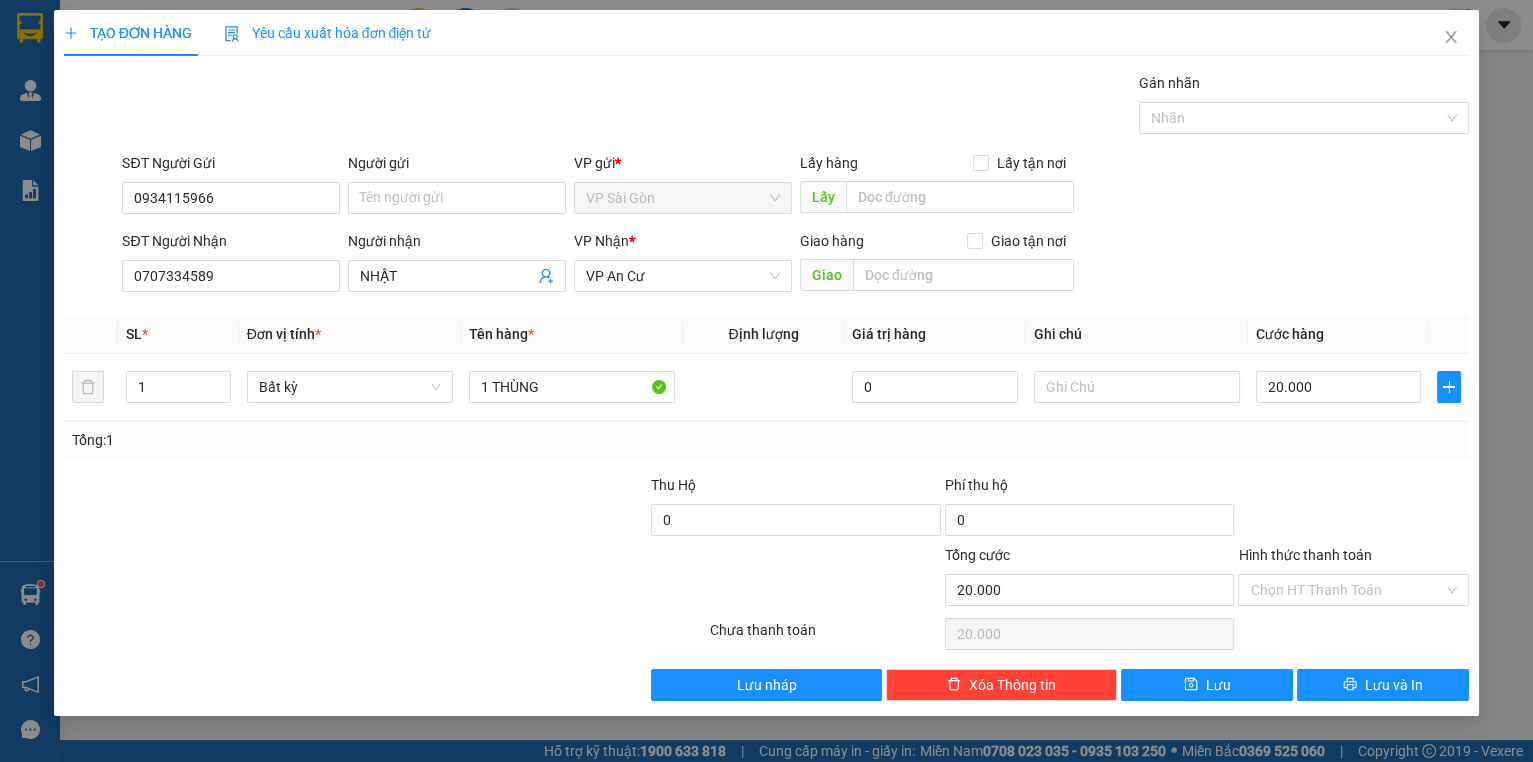 click at bounding box center (1353, 509) 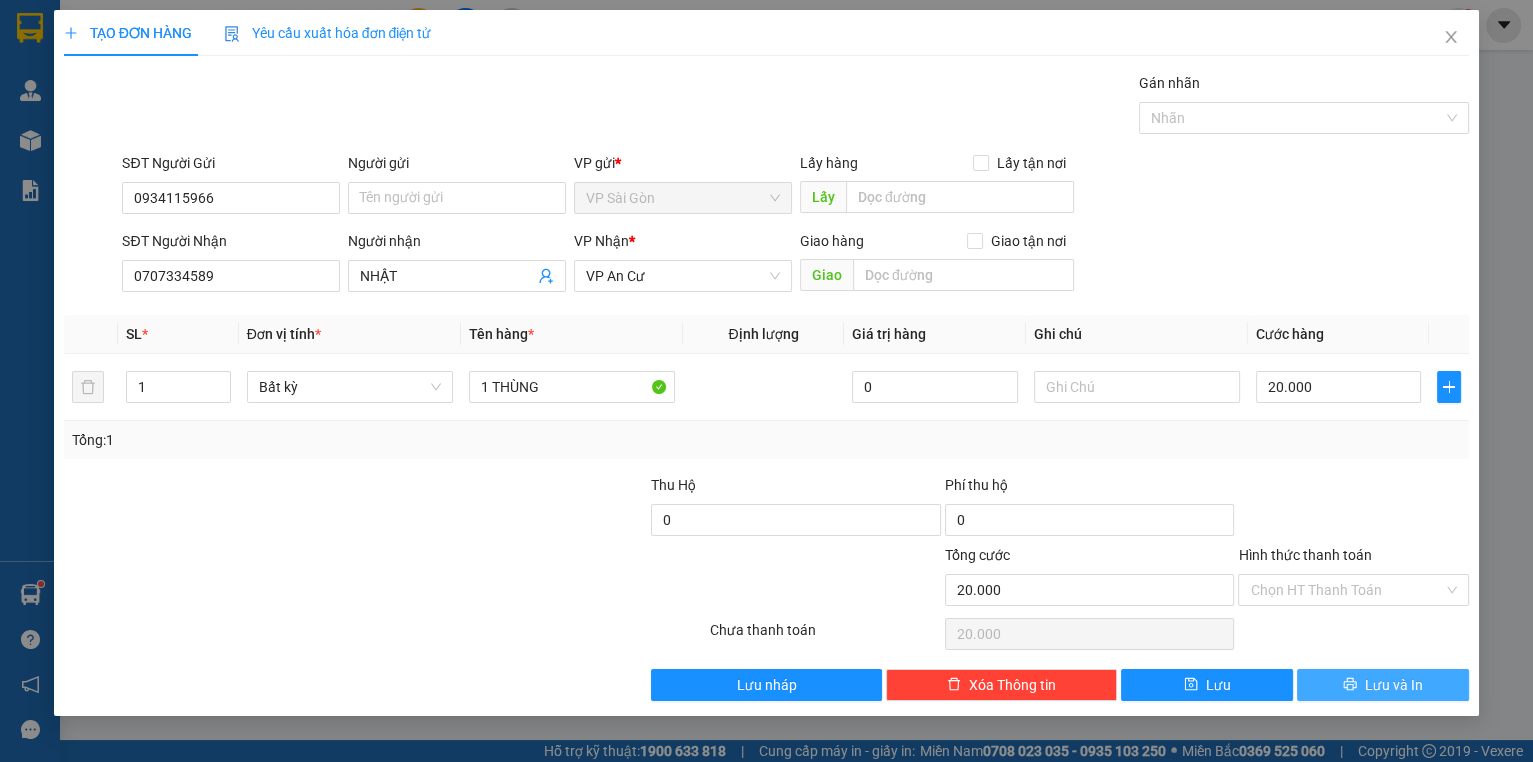 drag, startPoint x: 1375, startPoint y: 691, endPoint x: 1385, endPoint y: 686, distance: 11.18034 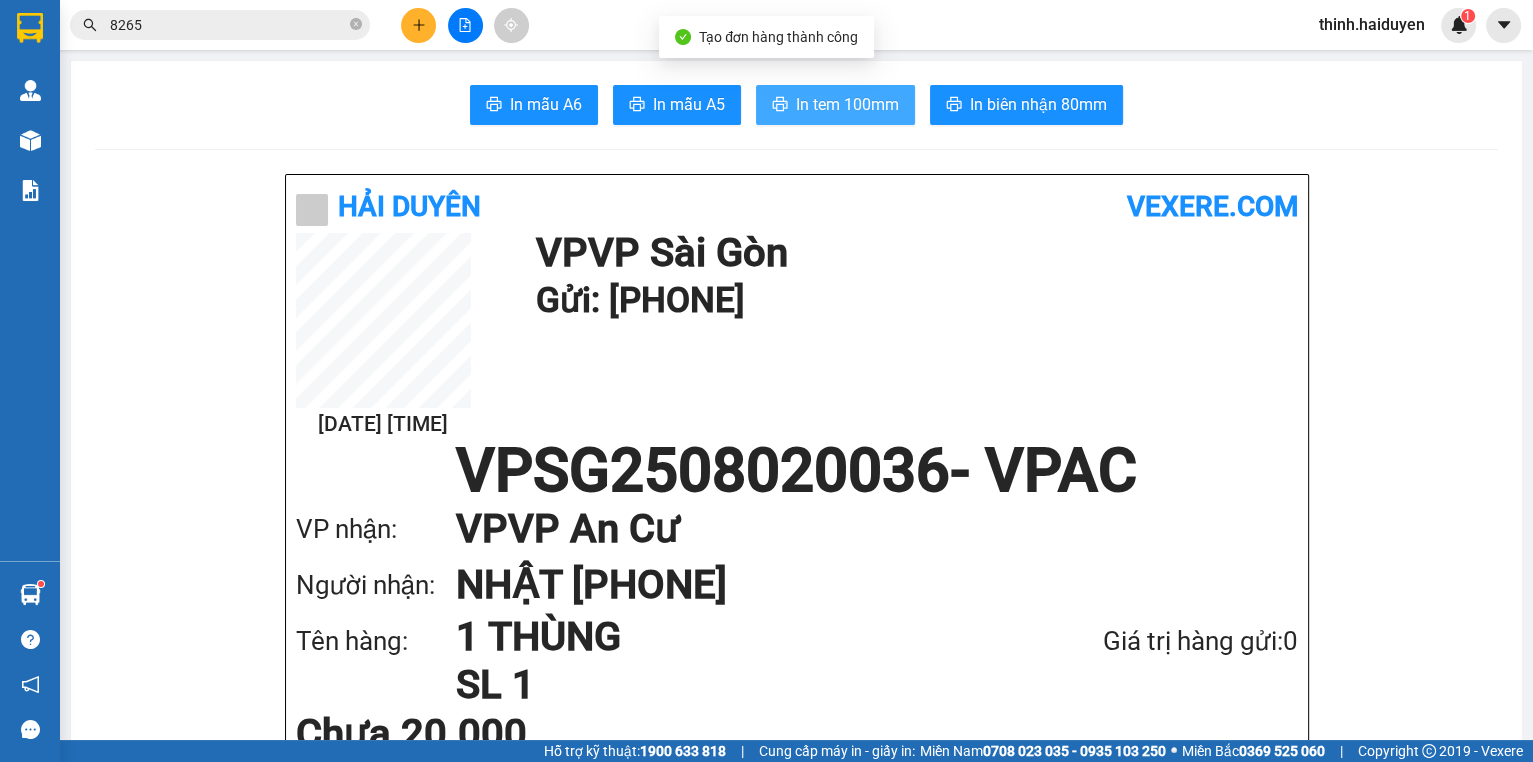 click on "In tem 100mm" at bounding box center [835, 105] 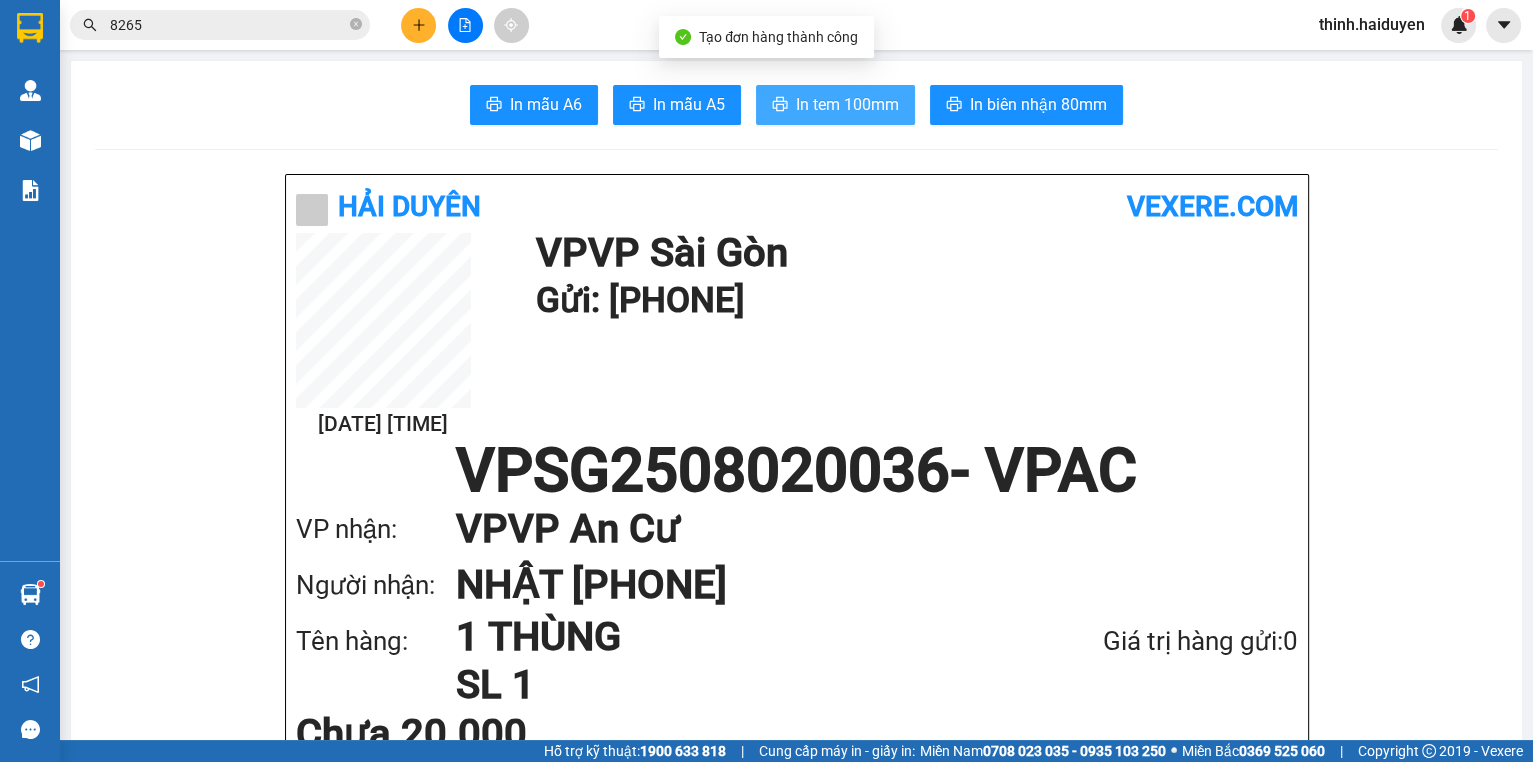 scroll, scrollTop: 0, scrollLeft: 0, axis: both 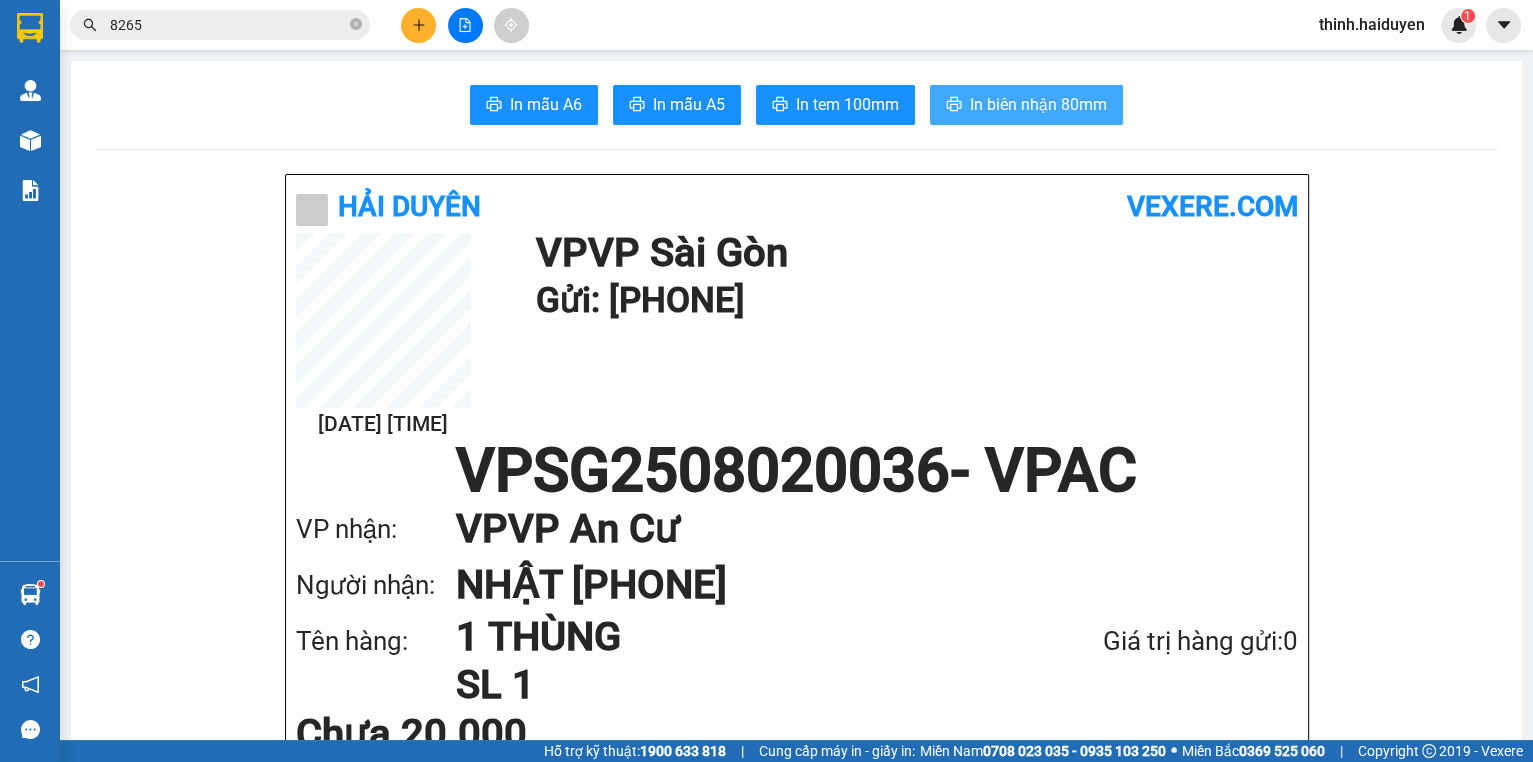 click on "In biên nhận 80mm" at bounding box center (1038, 104) 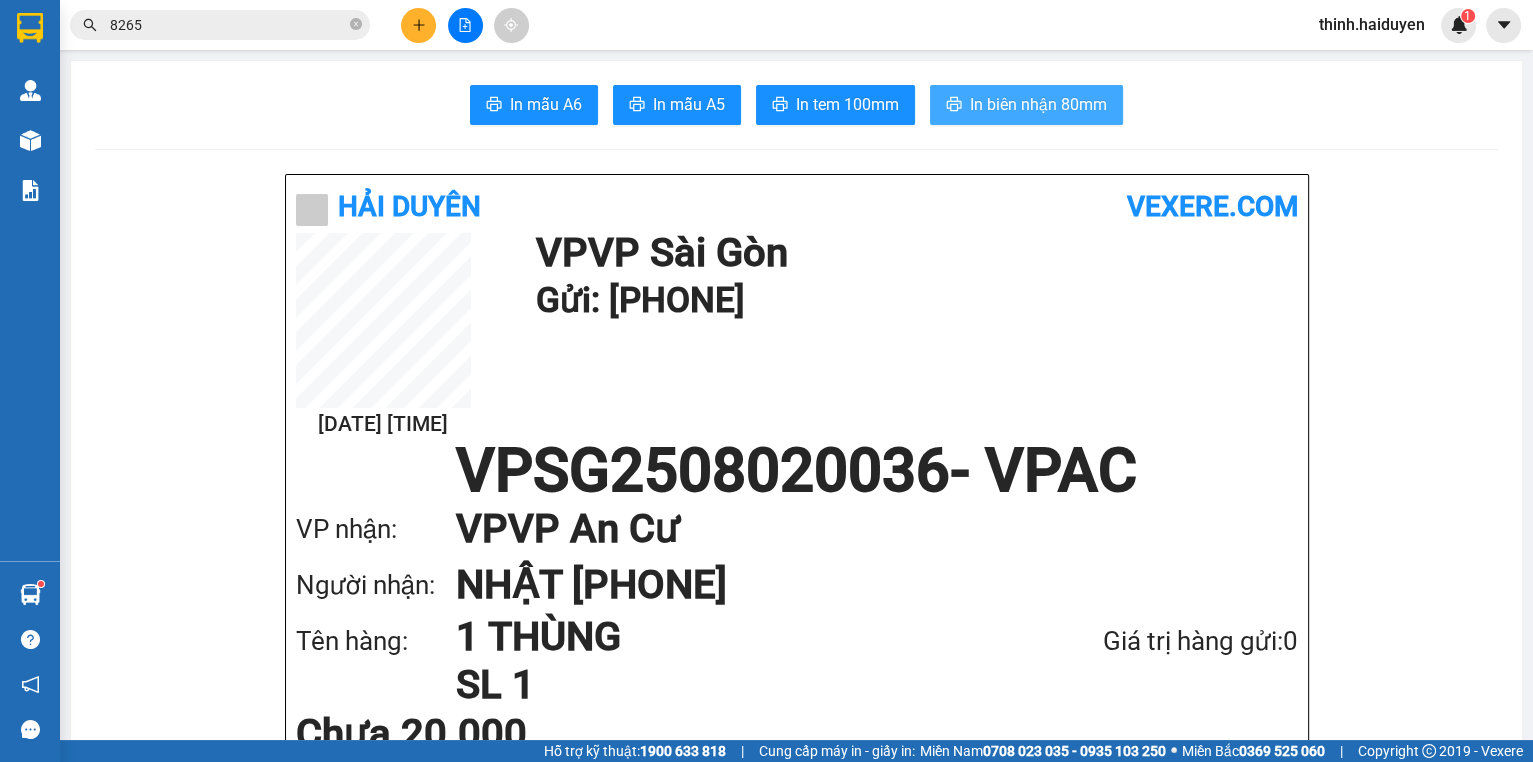 scroll, scrollTop: 0, scrollLeft: 0, axis: both 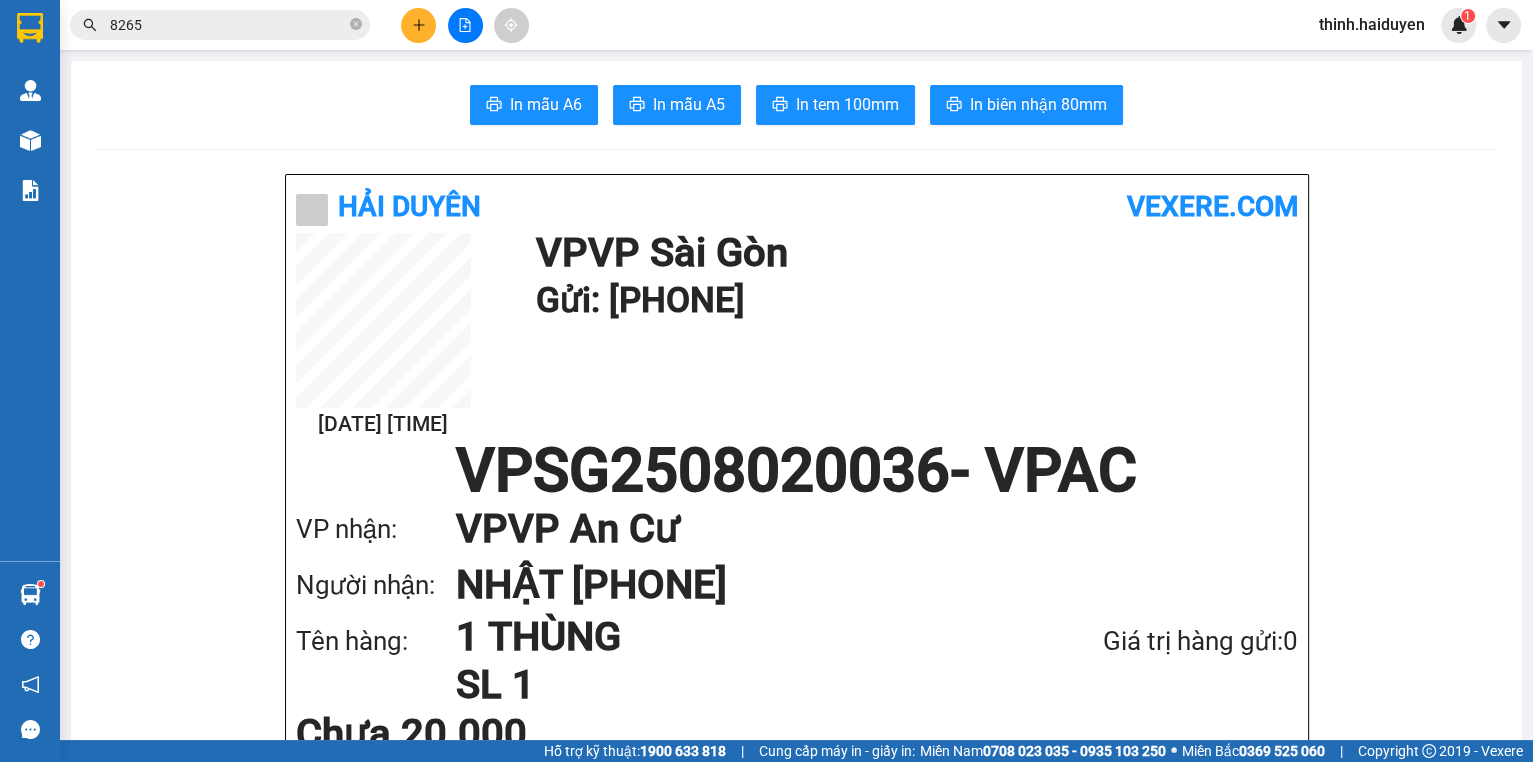 click 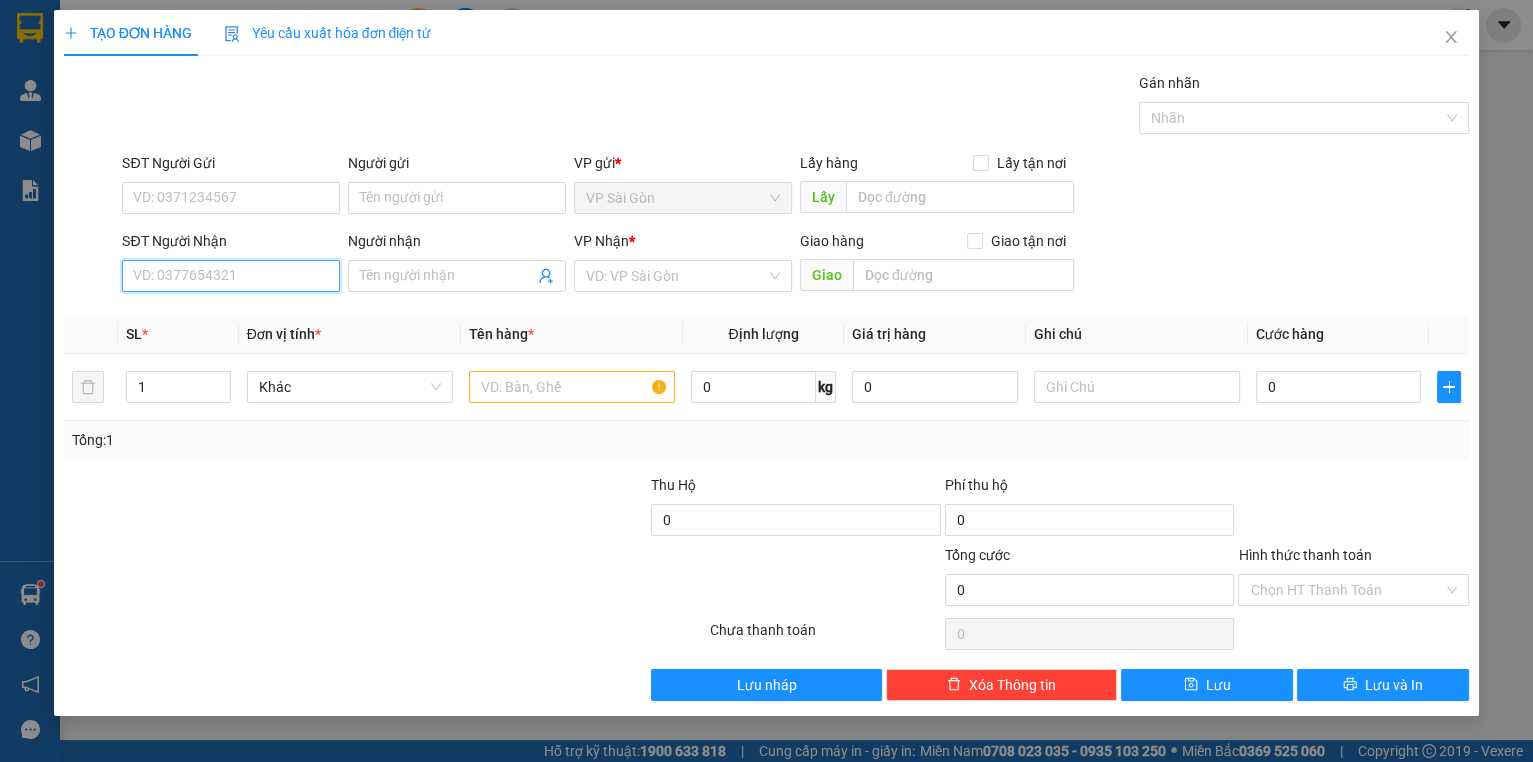 click on "SĐT Người Nhận" at bounding box center [231, 276] 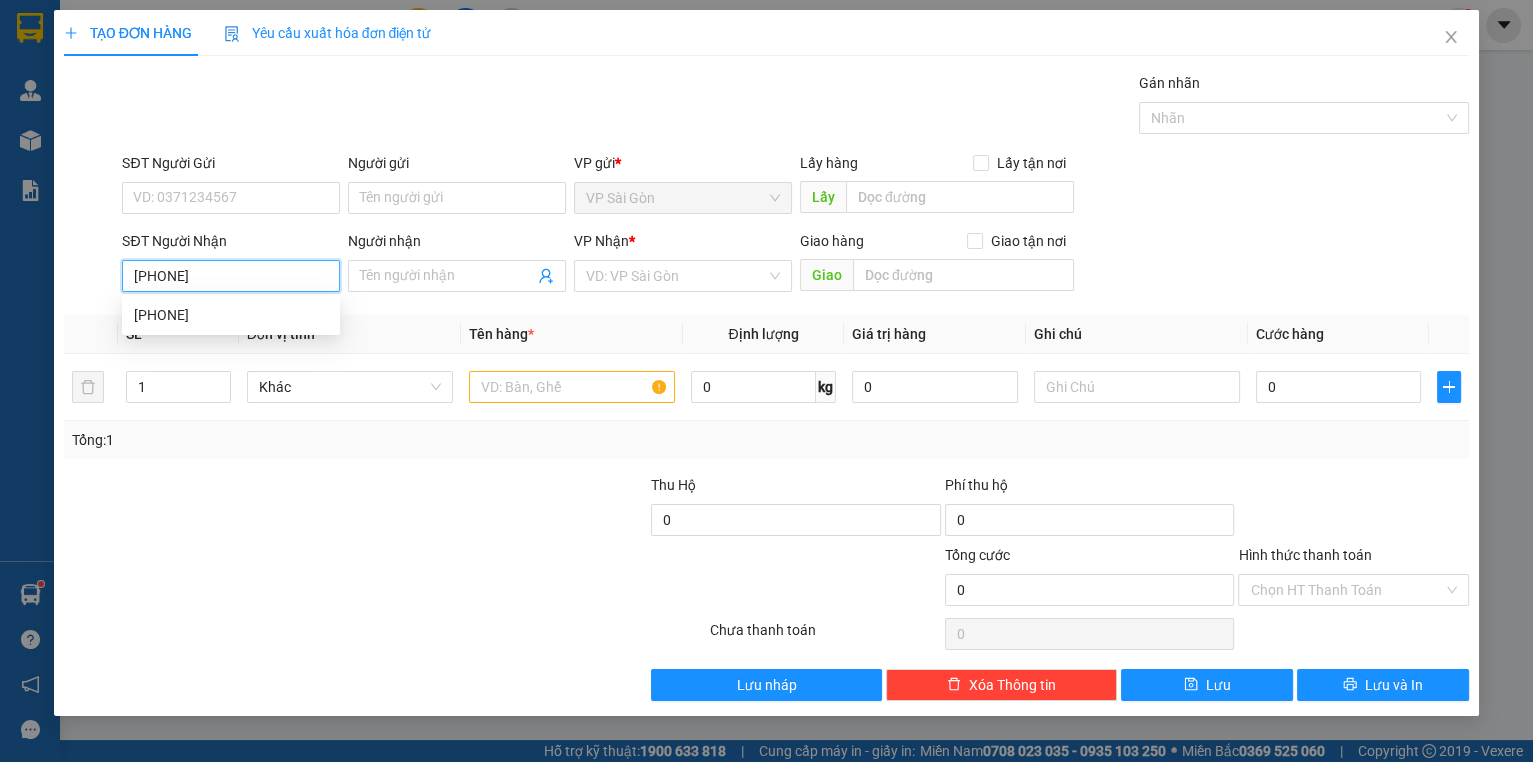 type on "0949686266" 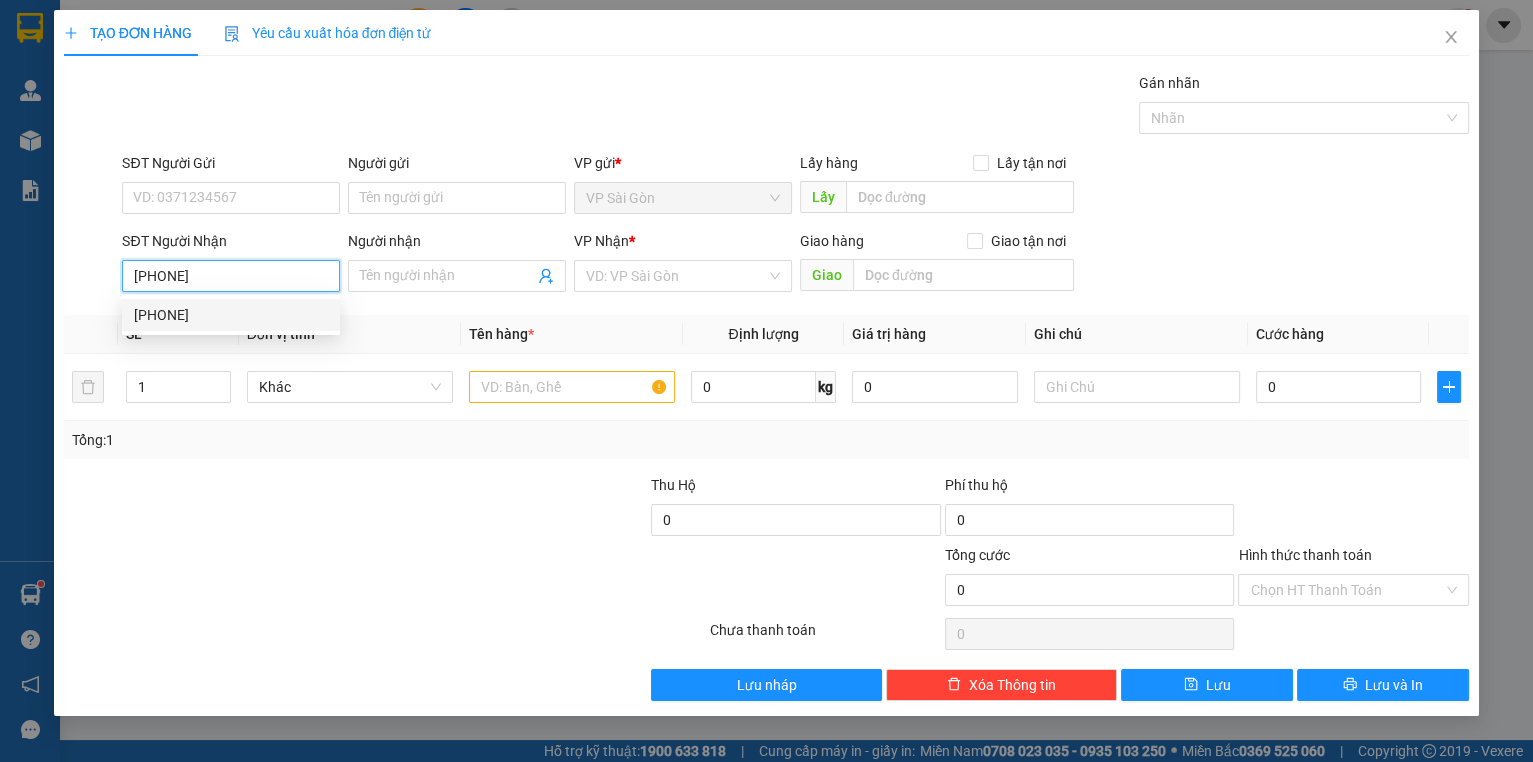 drag, startPoint x: 224, startPoint y: 324, endPoint x: 222, endPoint y: 234, distance: 90.02222 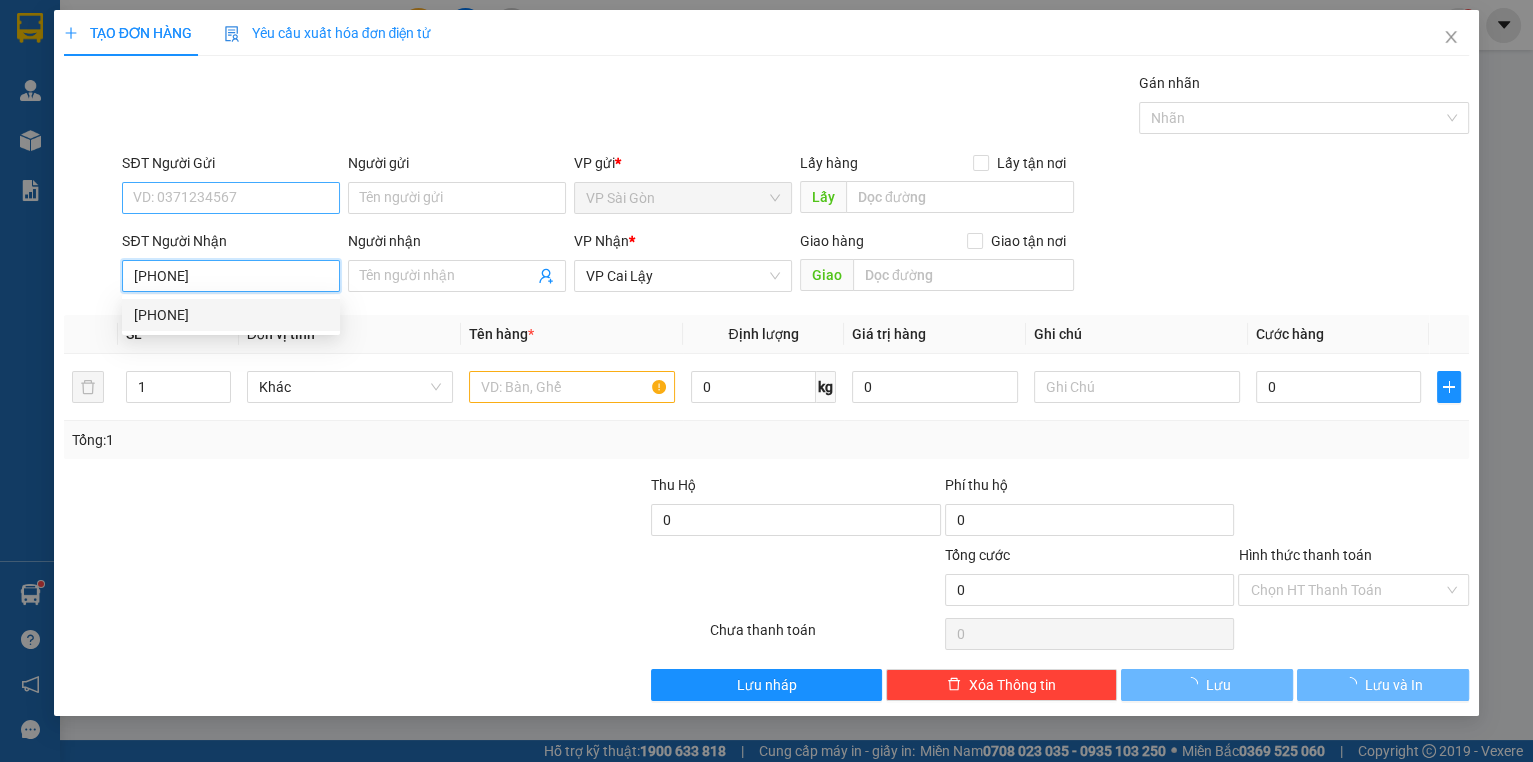 type on "80.000" 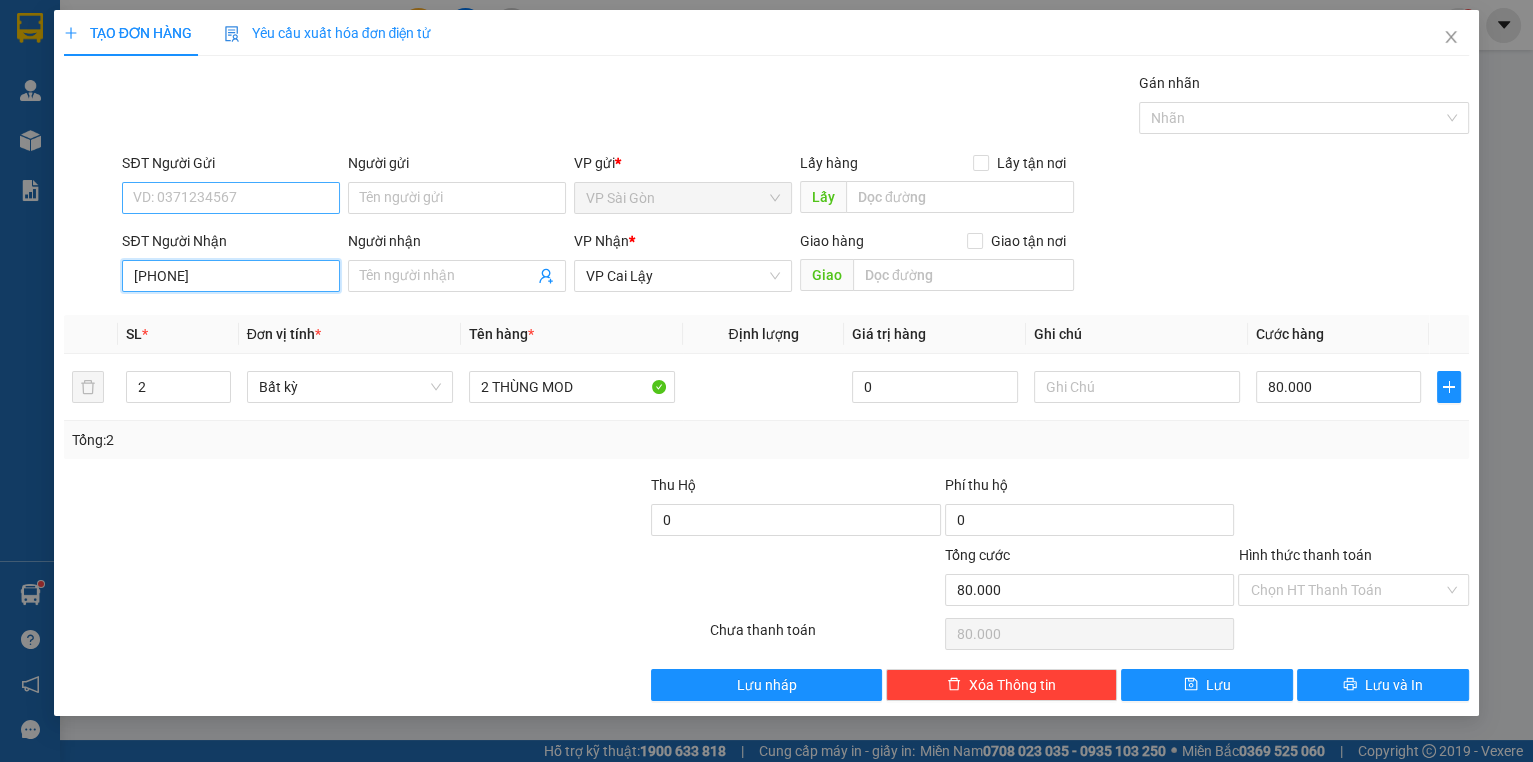 type on "0949686266" 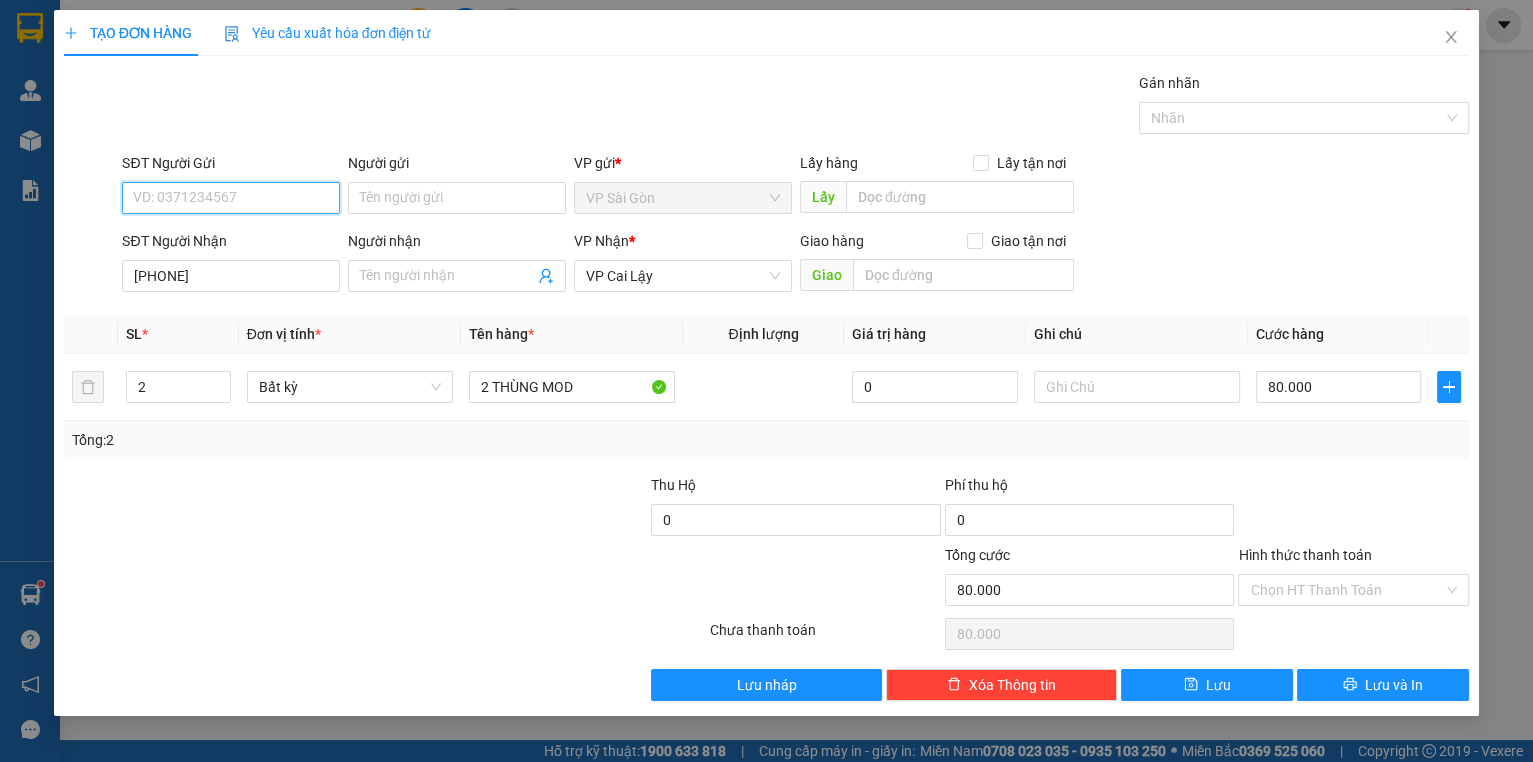 click on "SĐT Người Gửi" at bounding box center (231, 198) 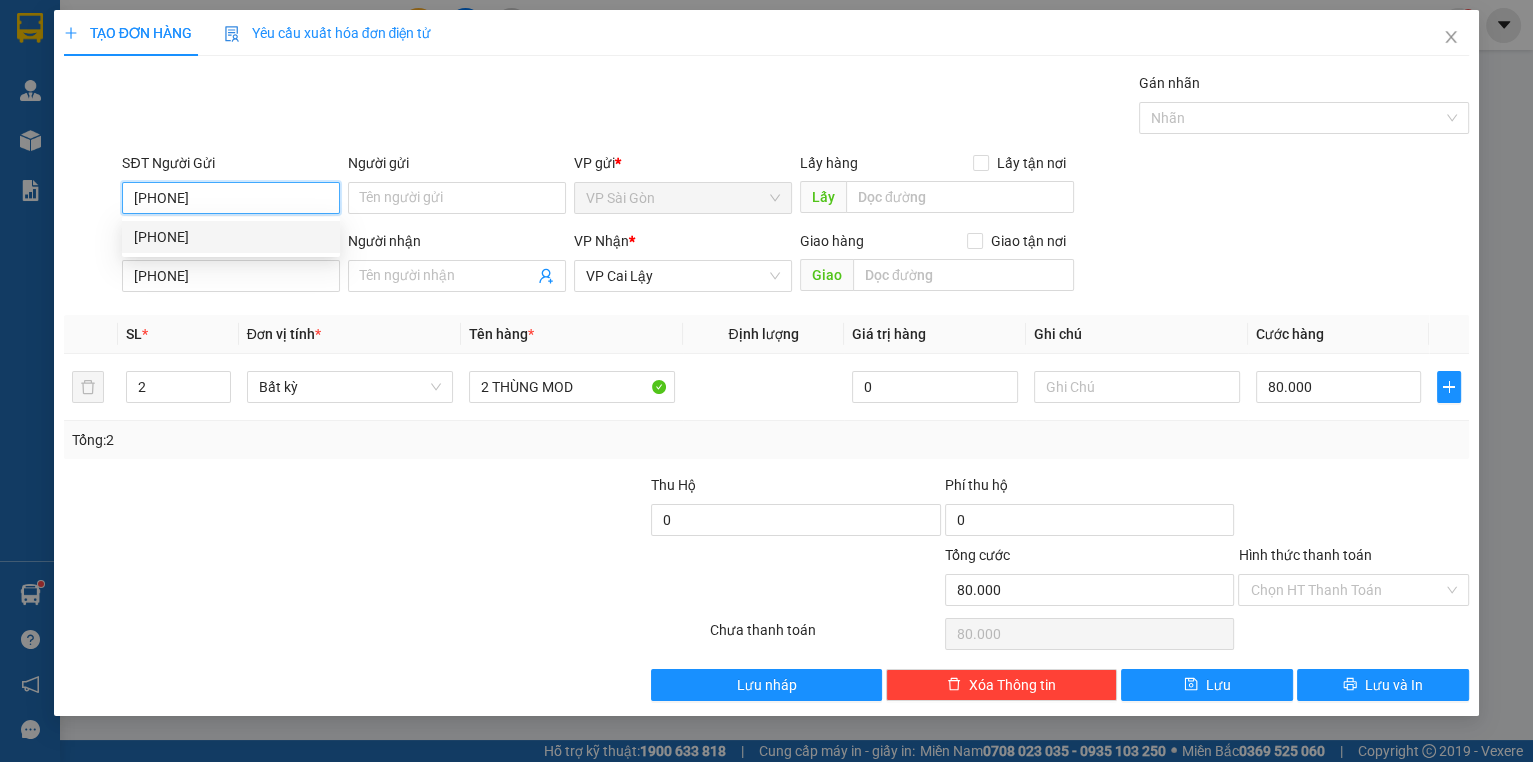 click on "0907523609" at bounding box center [231, 237] 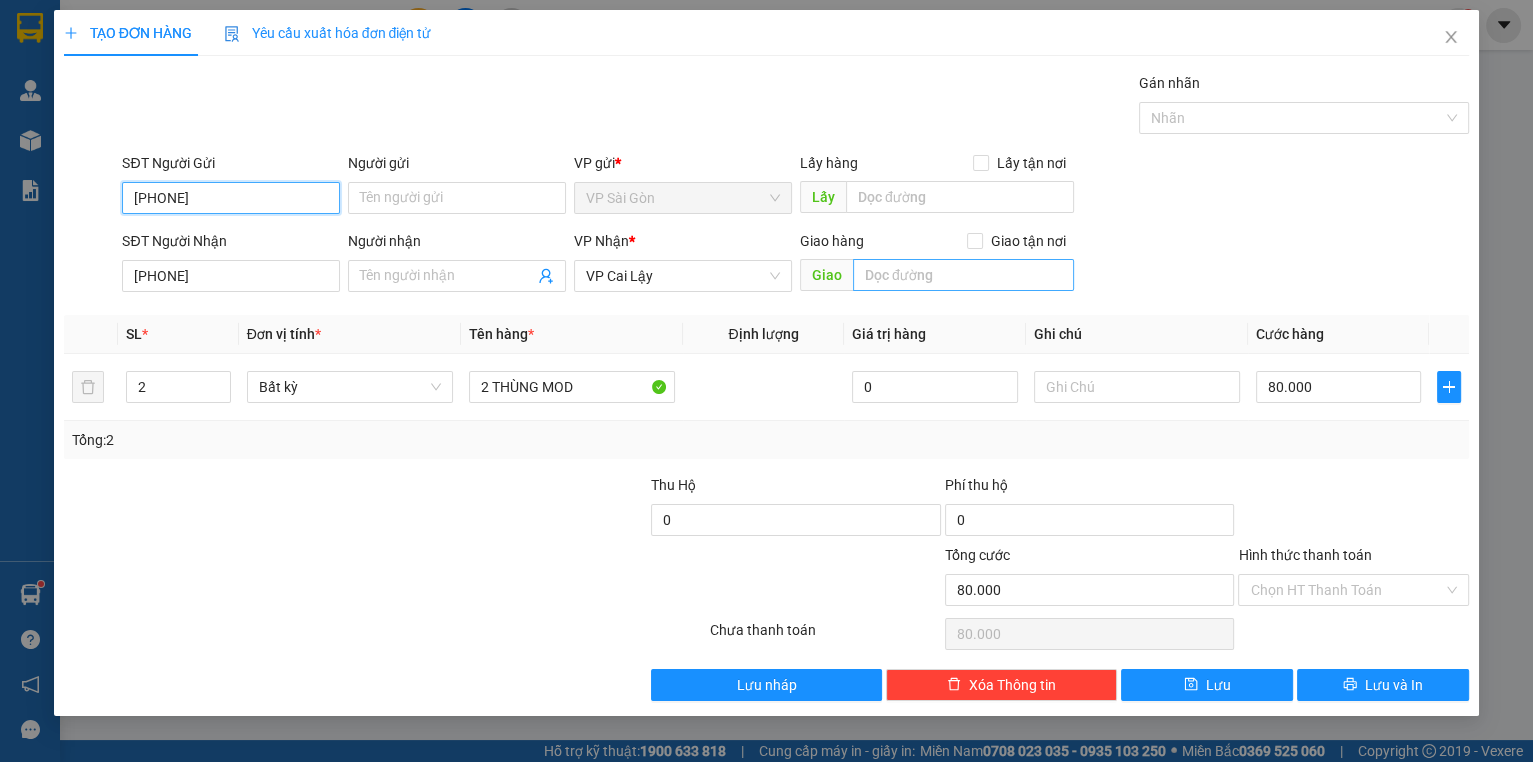 type on "0907523609" 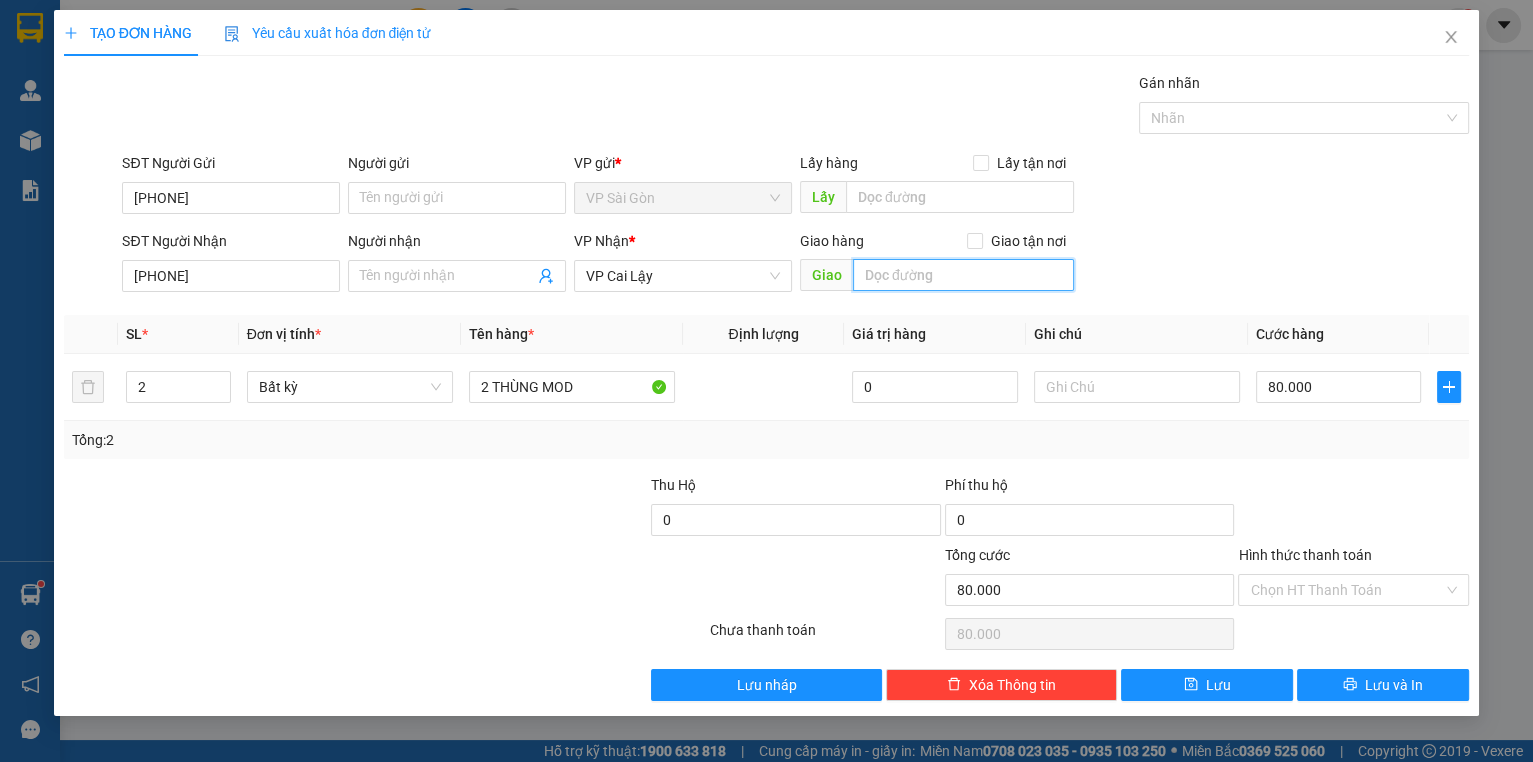click at bounding box center (963, 275) 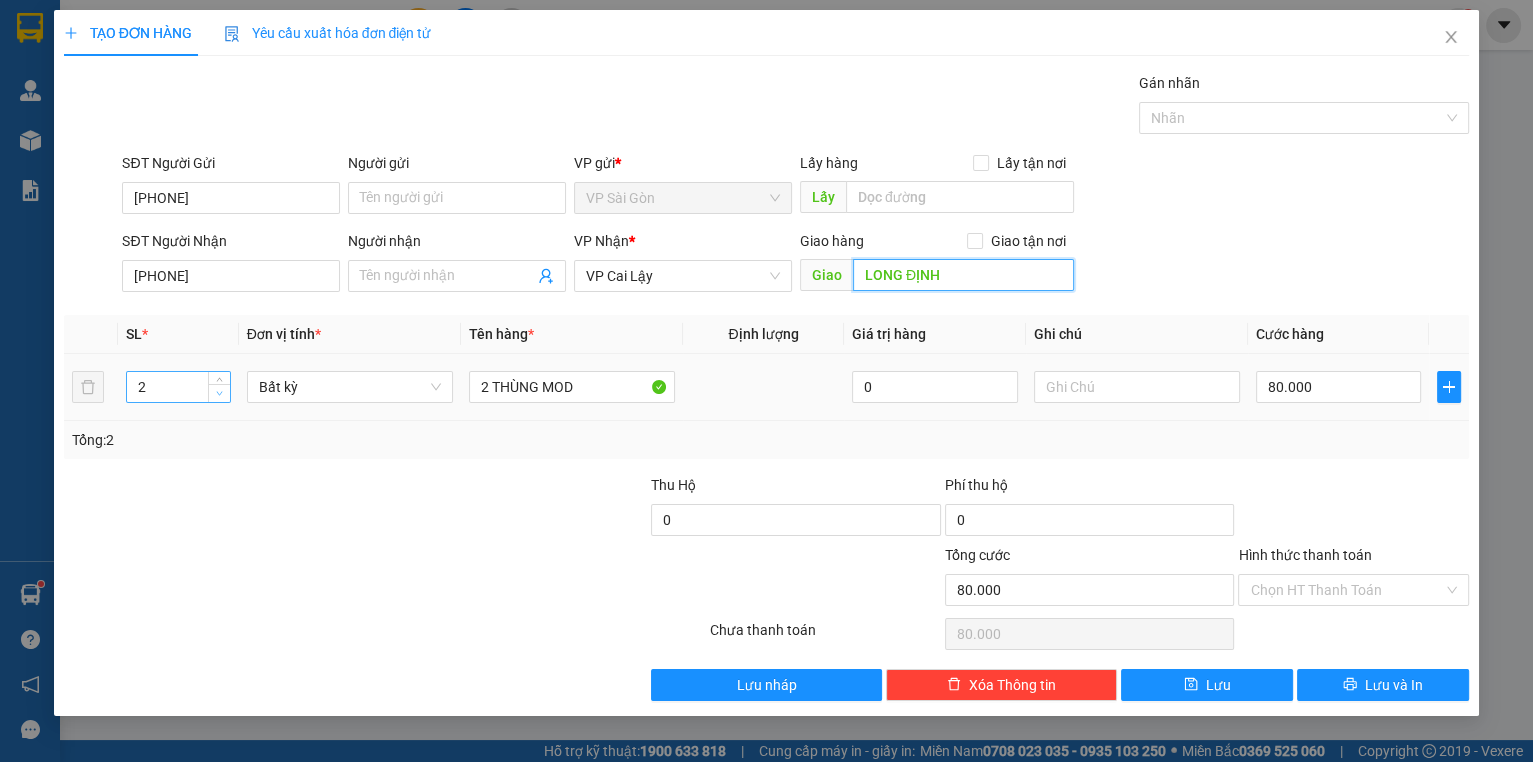 type on "LONG ĐỊNH" 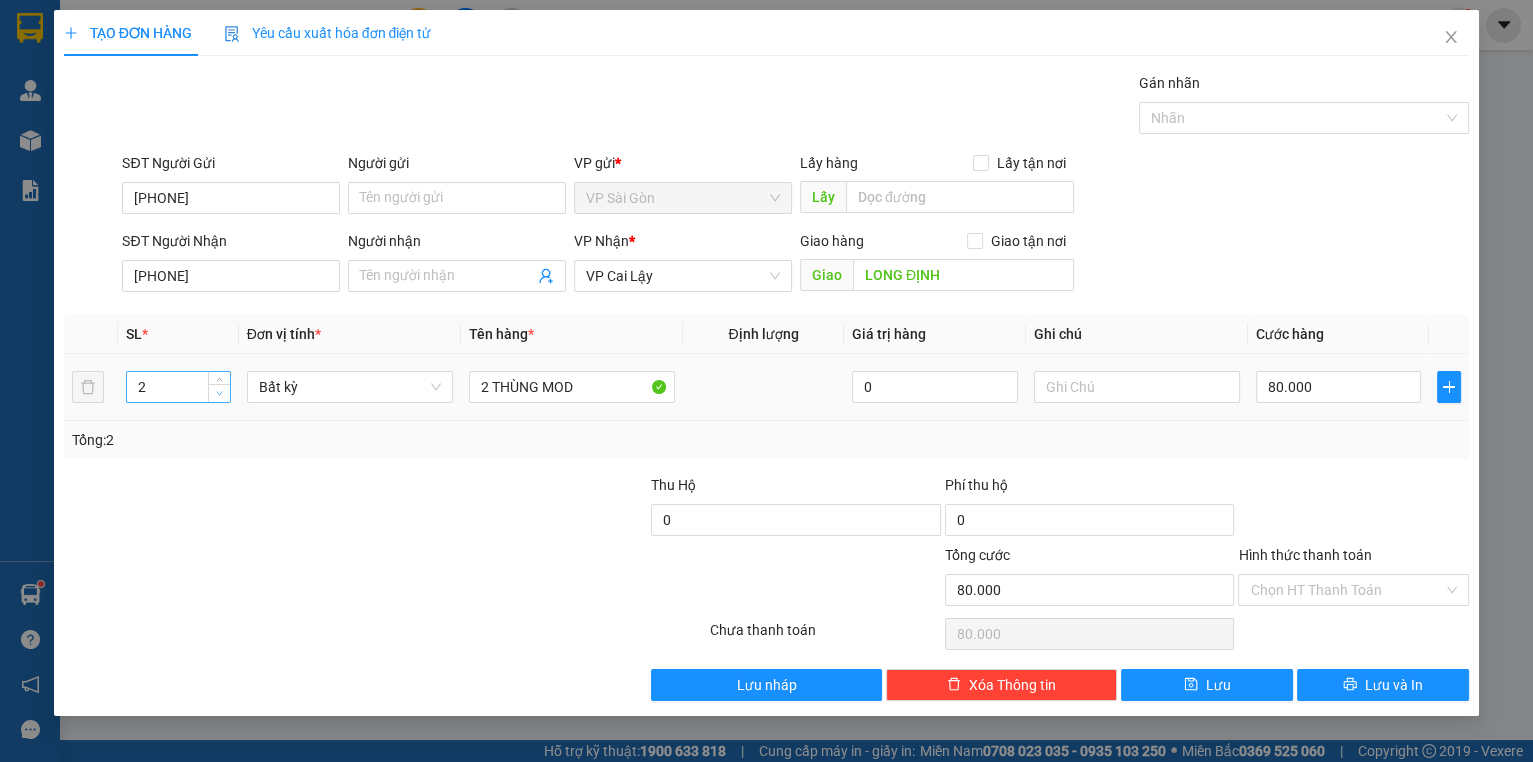 type on "1" 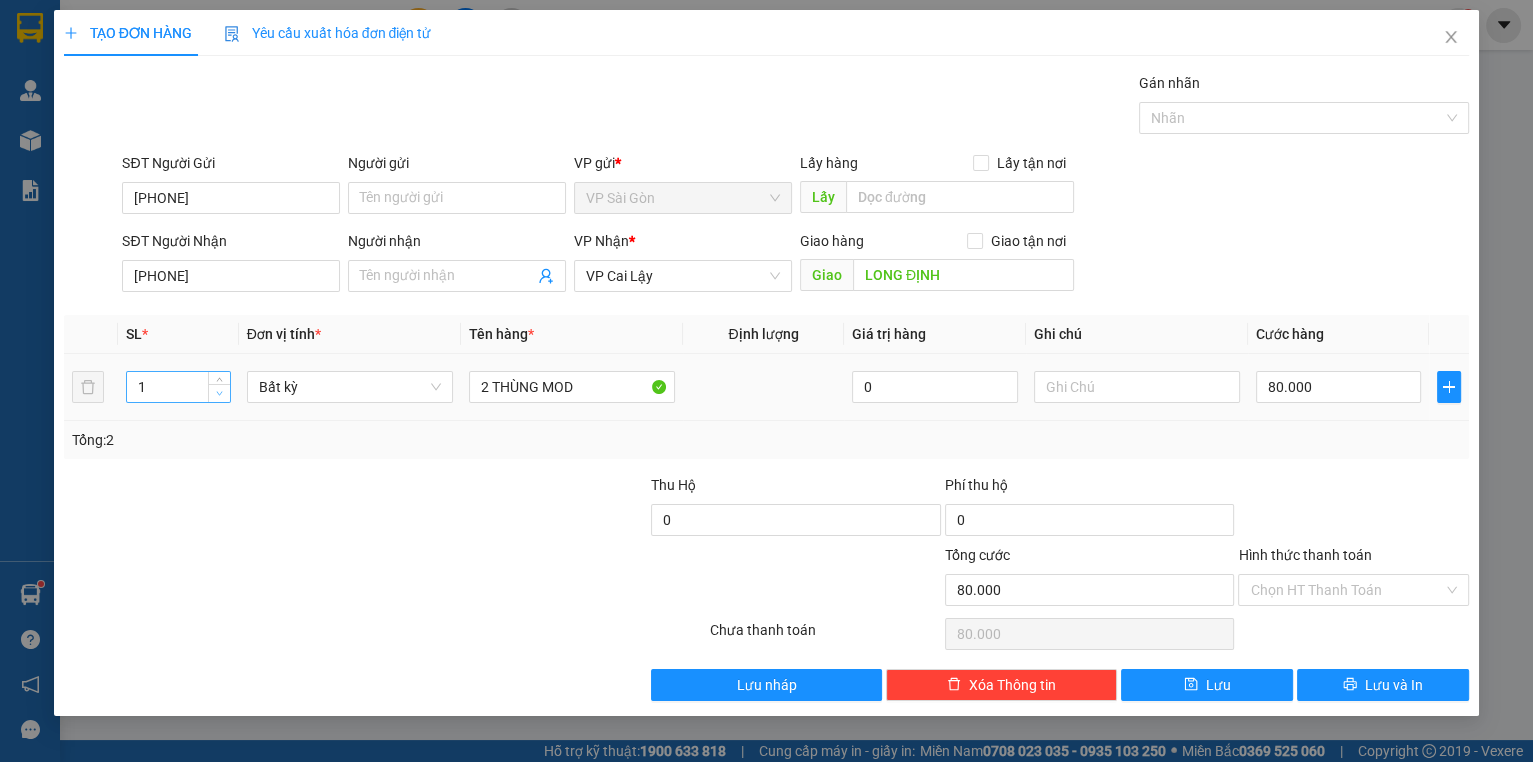 click 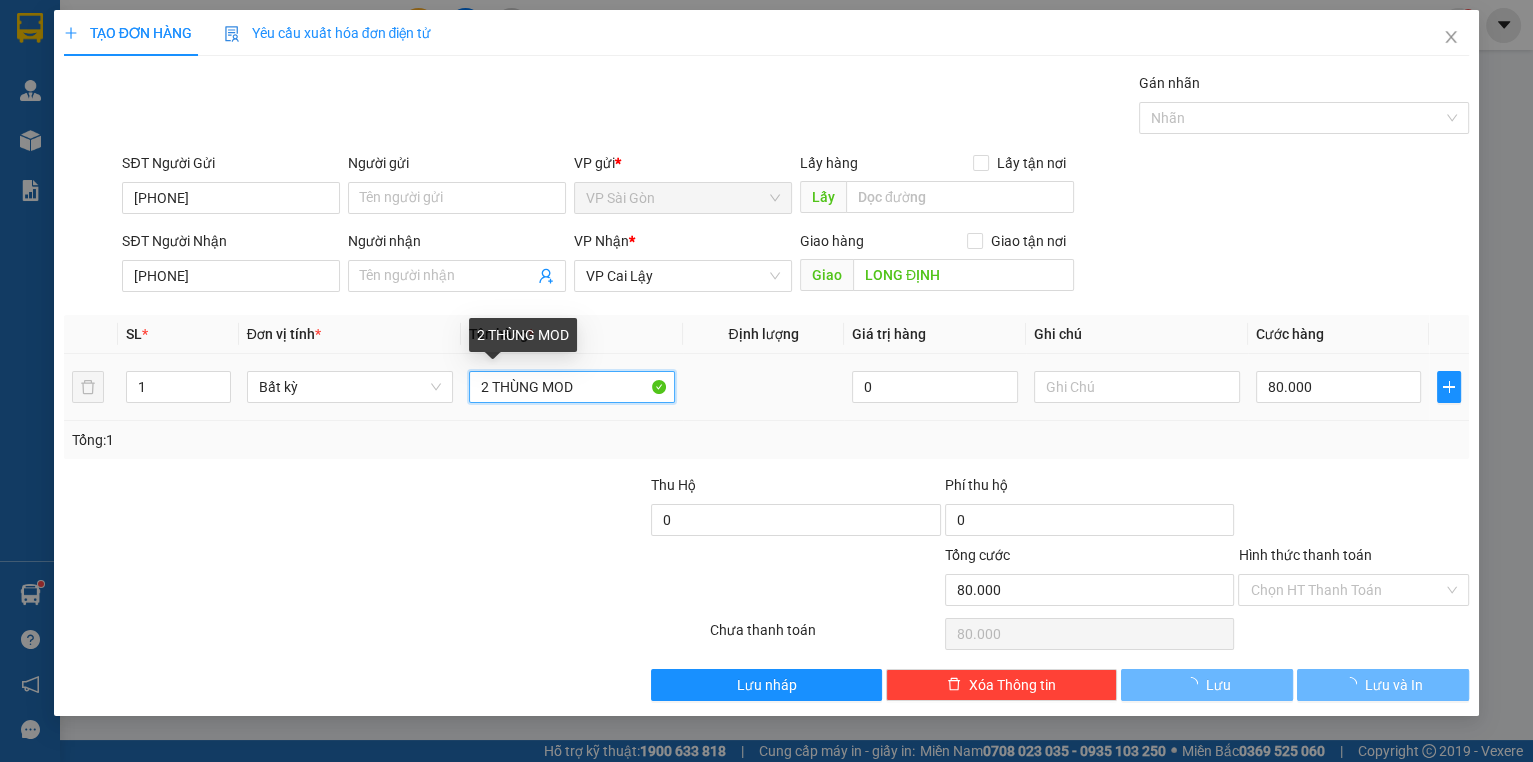 drag, startPoint x: 483, startPoint y: 390, endPoint x: 467, endPoint y: 393, distance: 16.27882 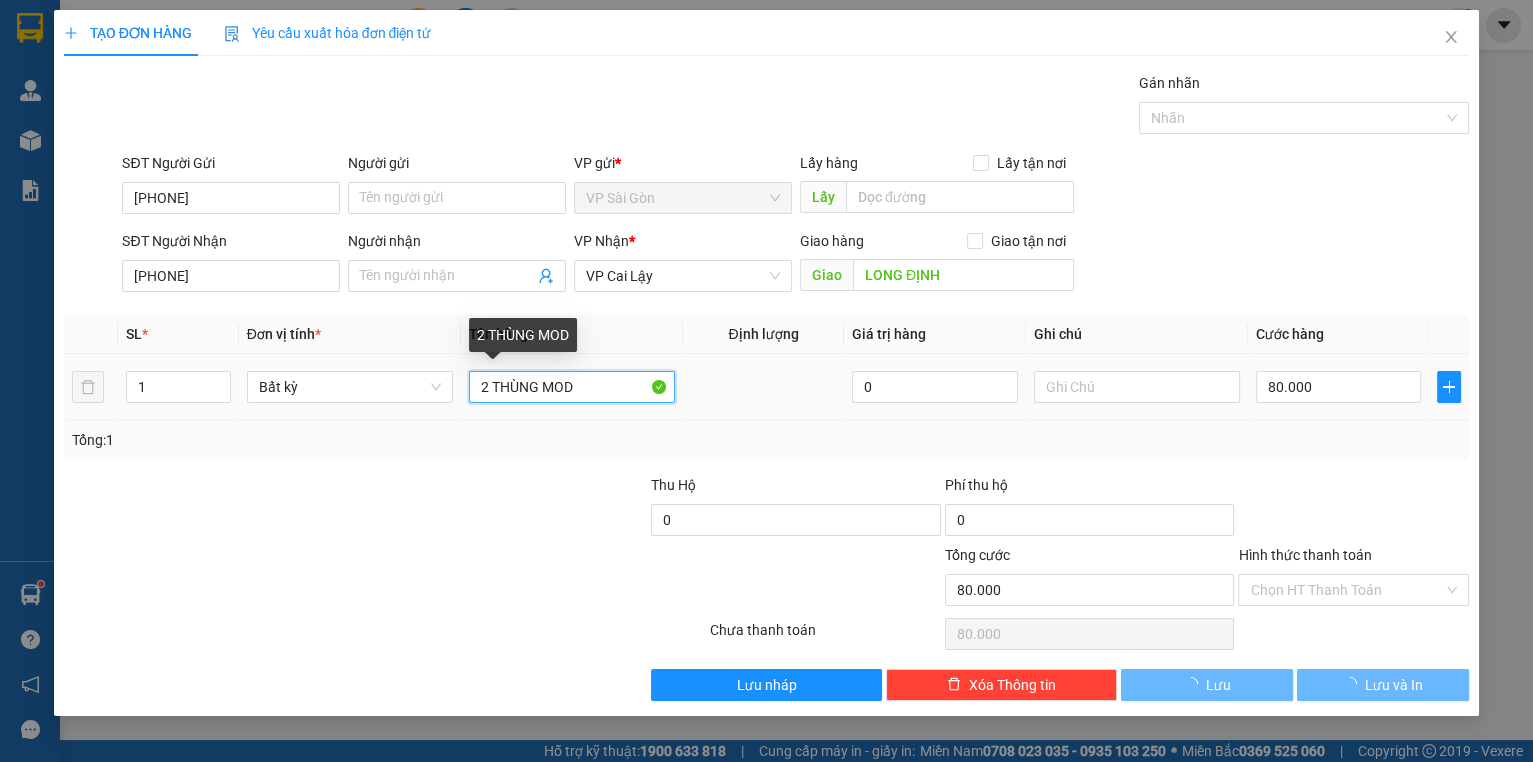 click on "2 THÙNG MOD" at bounding box center (572, 387) 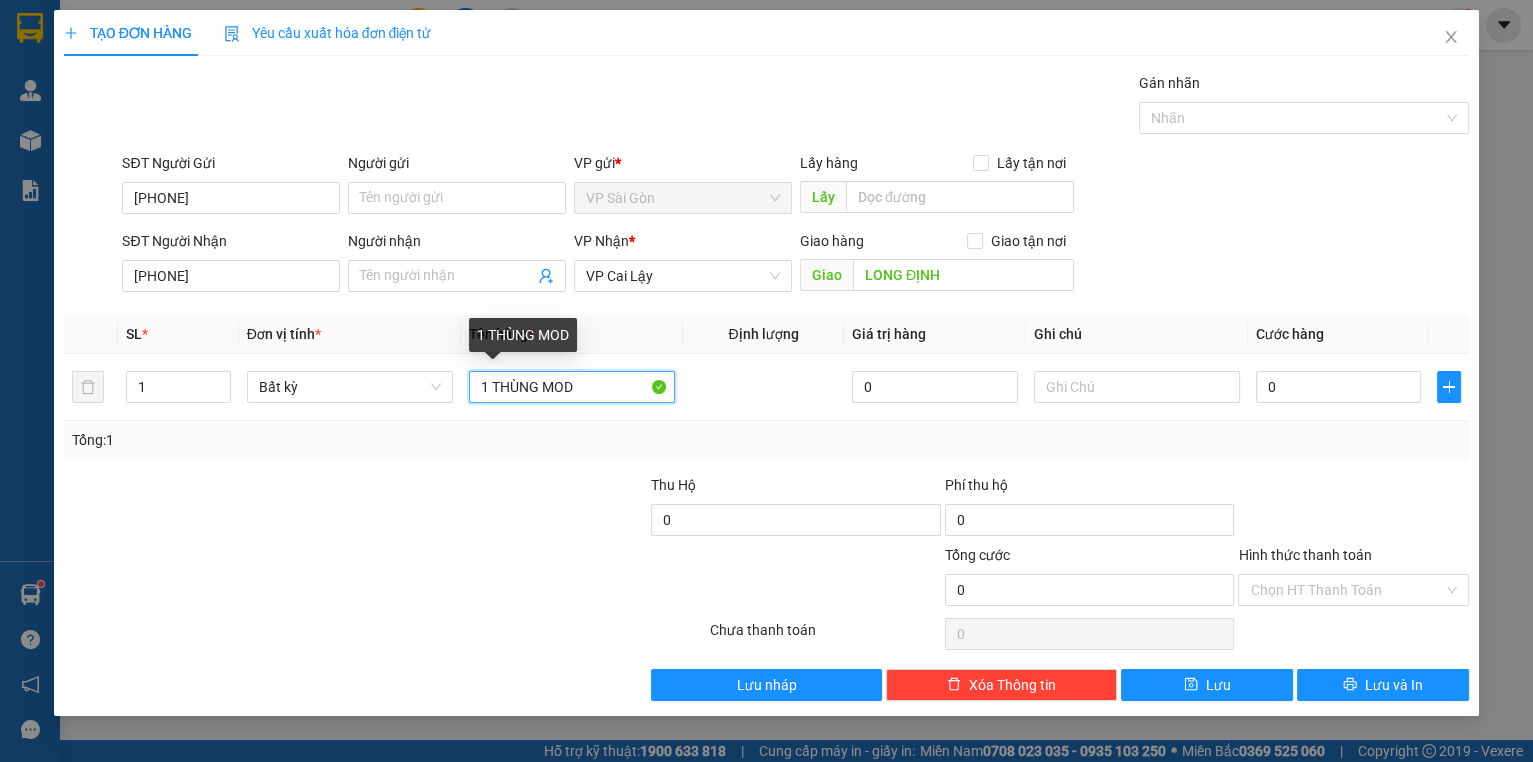 type on "1 THÙNG MOD" 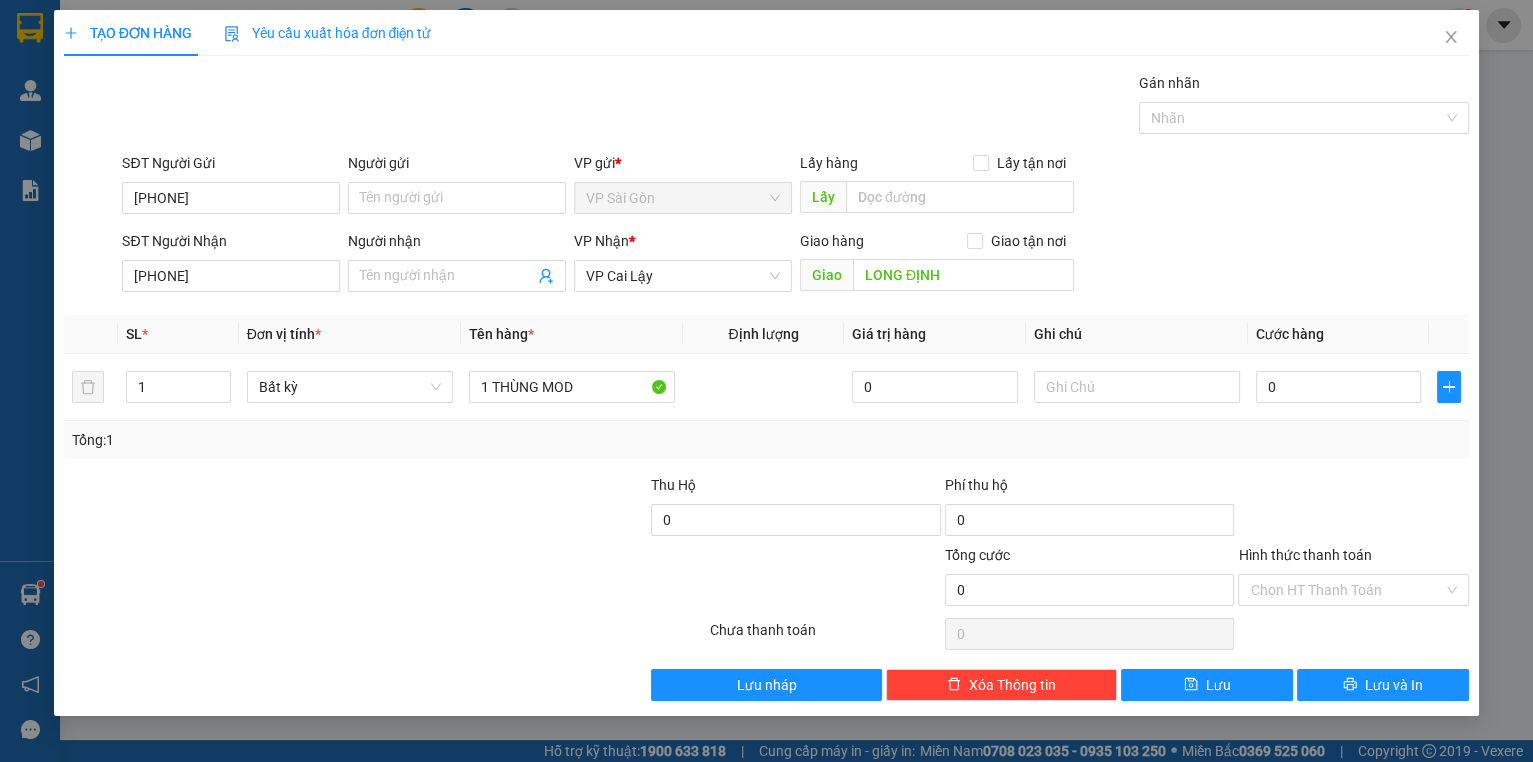 drag, startPoint x: 536, startPoint y: 611, endPoint x: 516, endPoint y: 577, distance: 39.446167 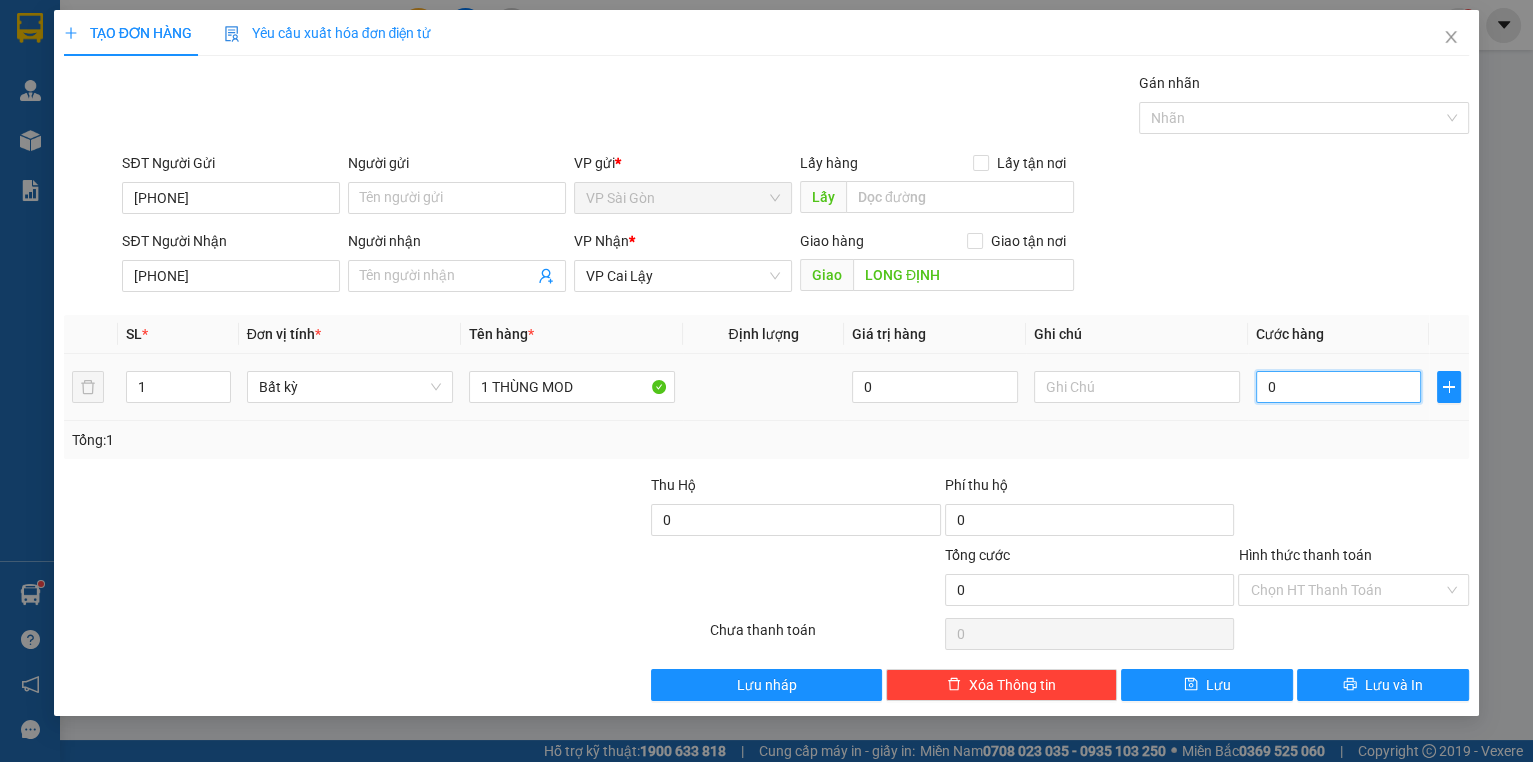 click on "0" at bounding box center (1339, 387) 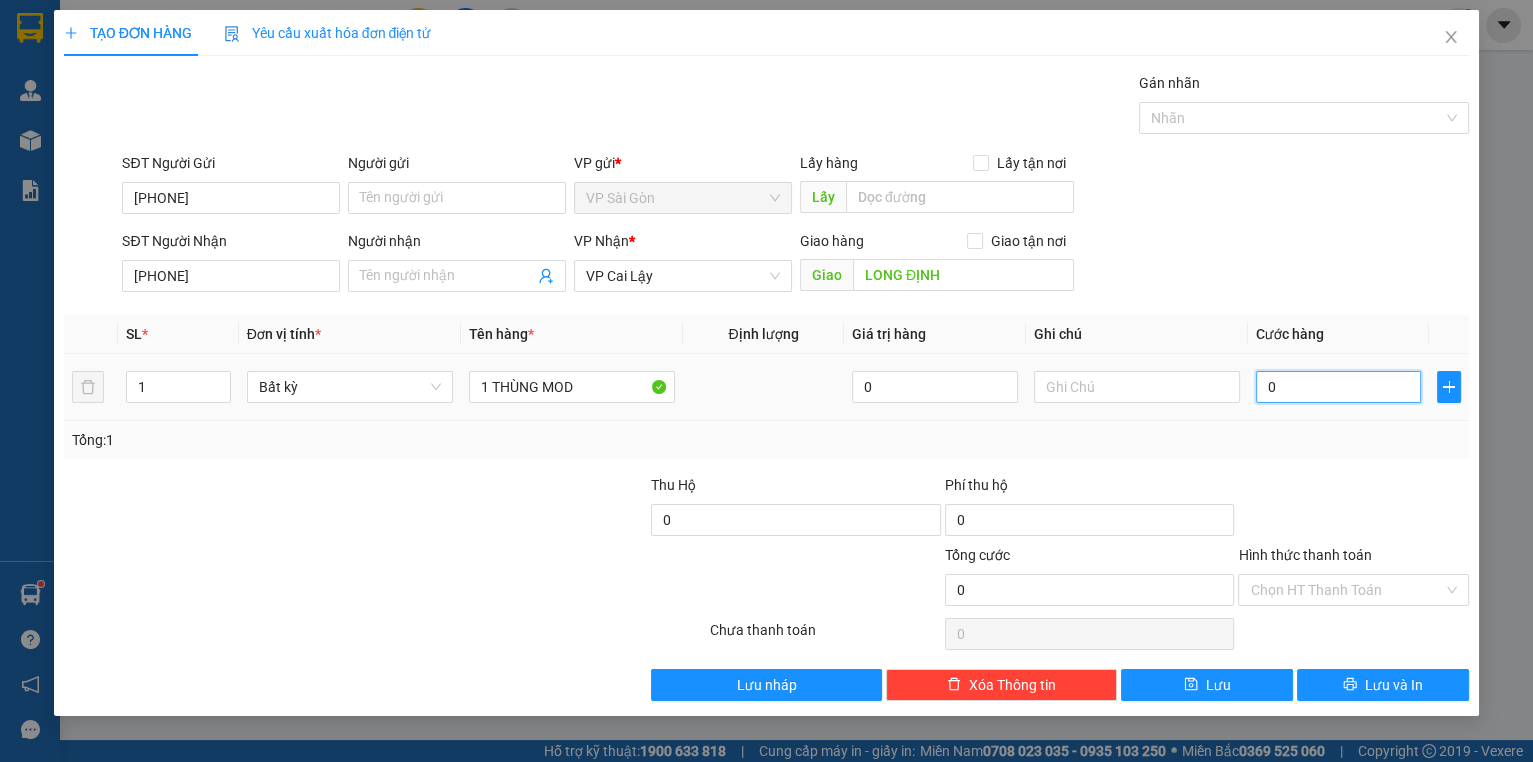 type on "2" 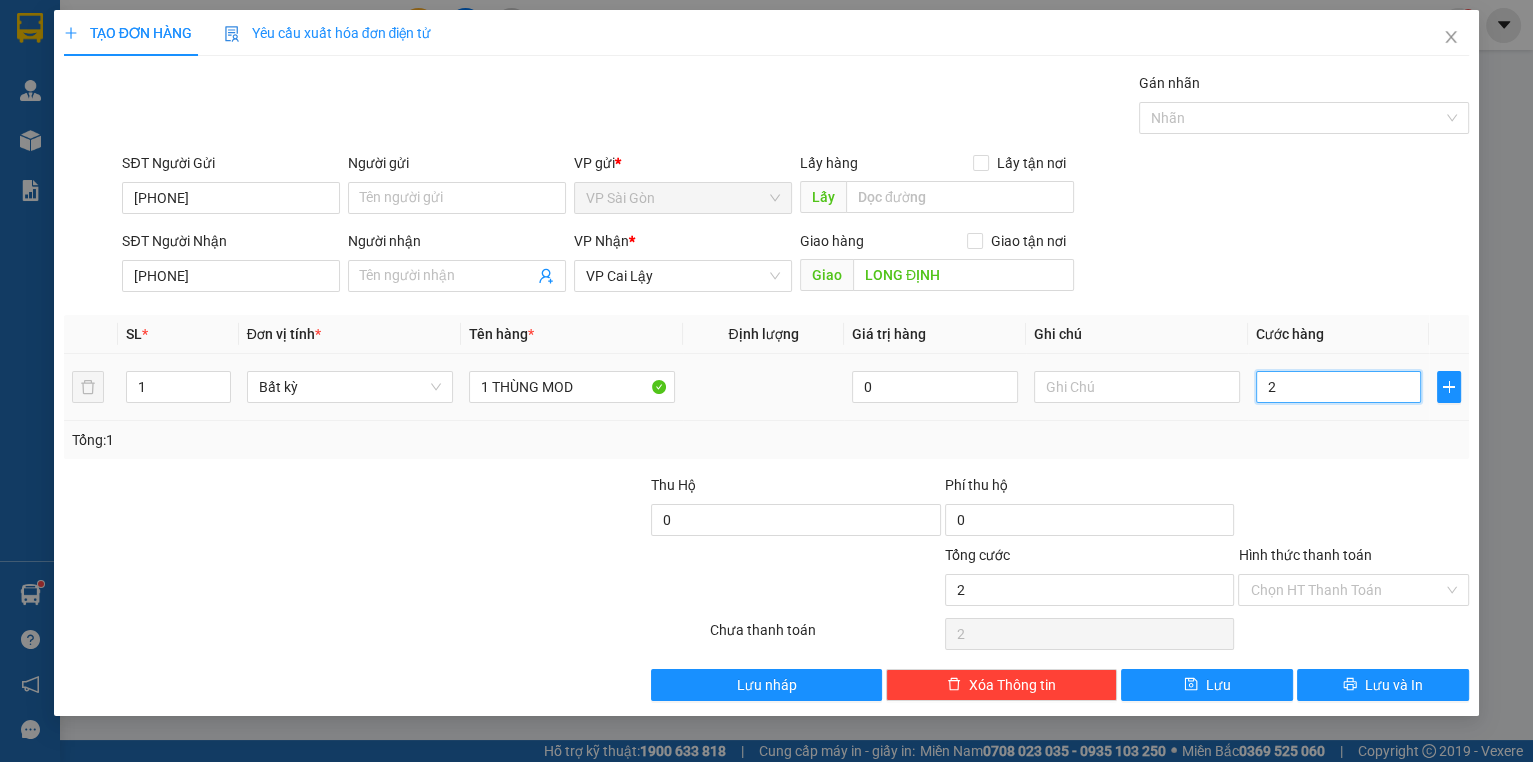 type on "20" 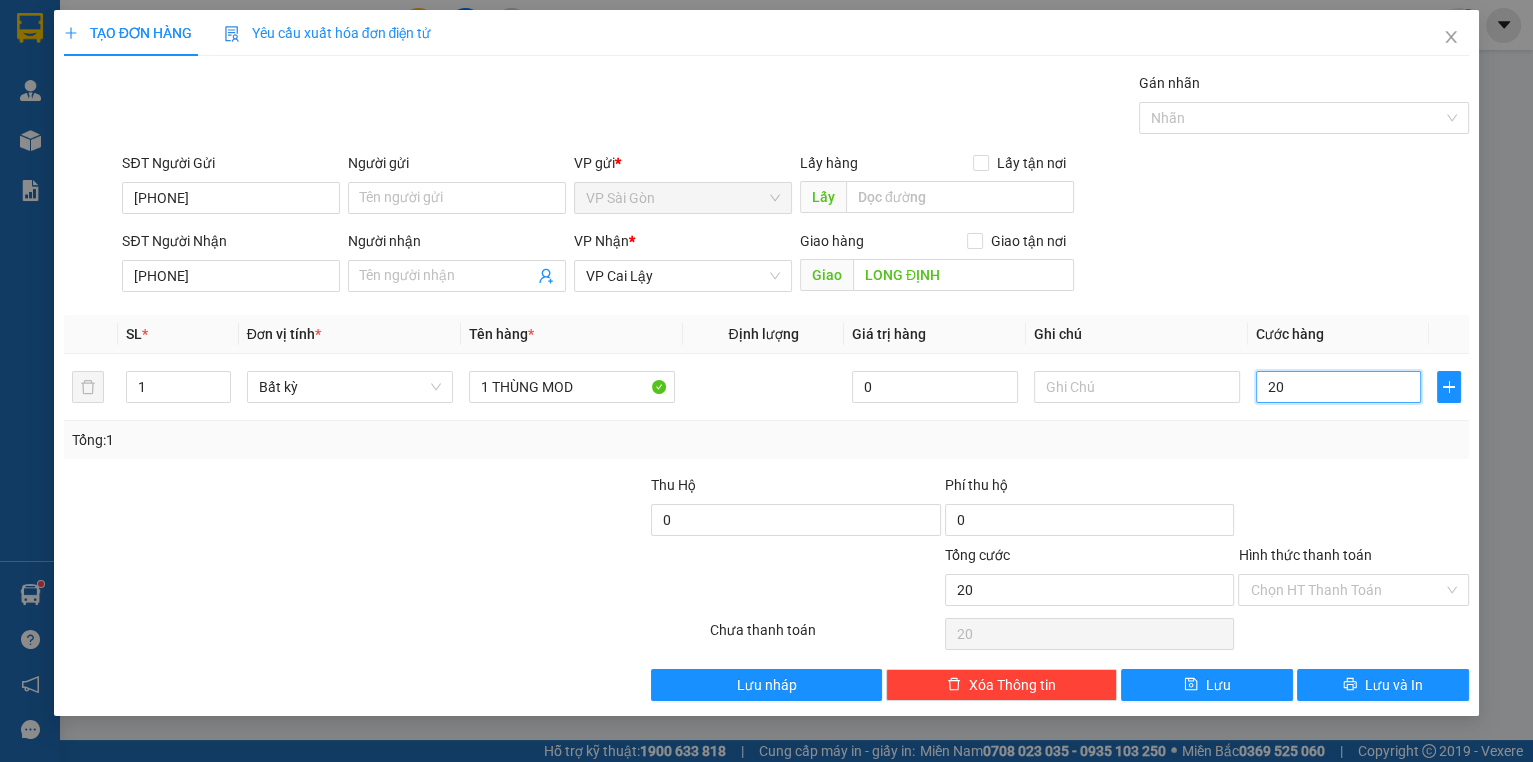 type on "20" 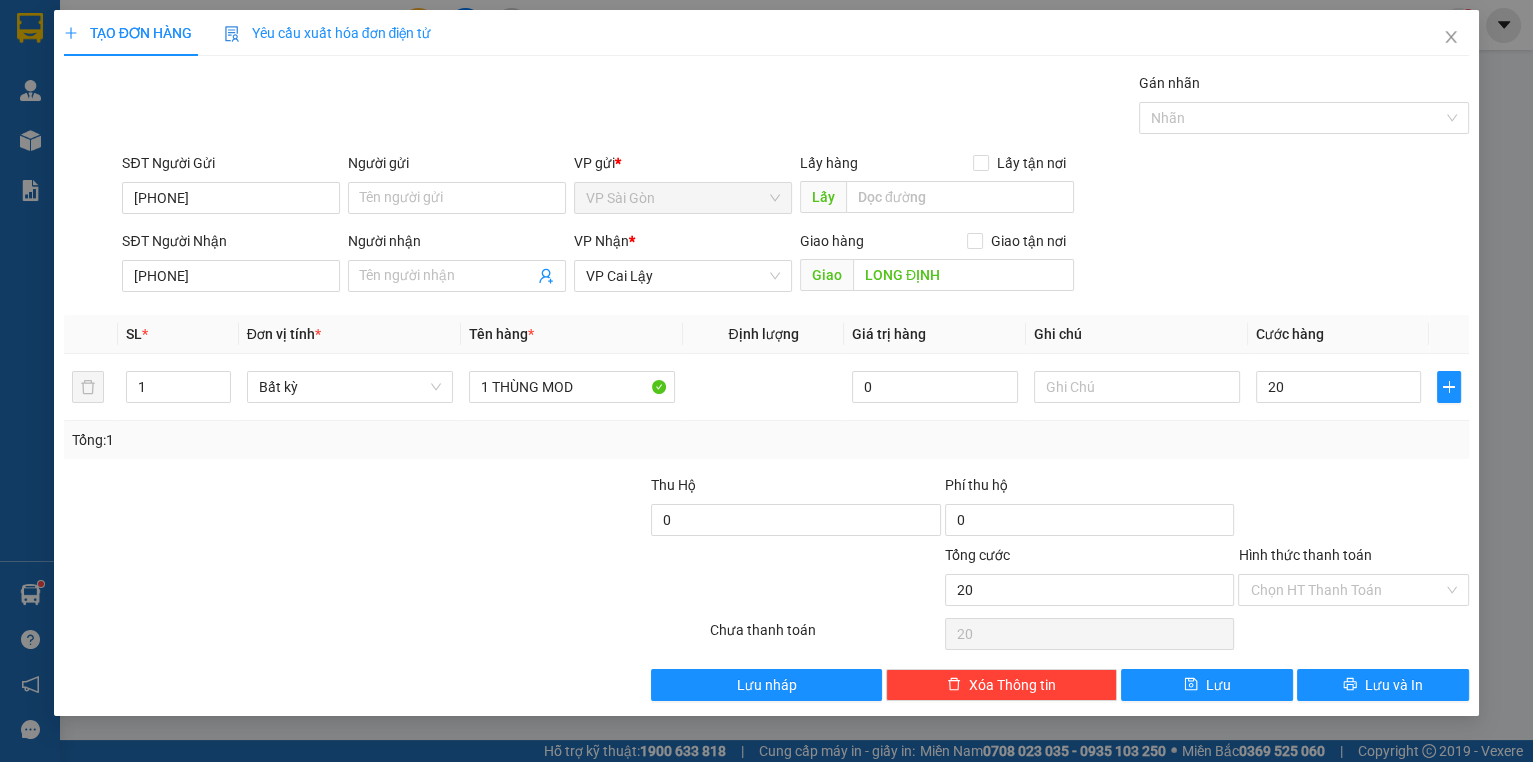 type on "20.000" 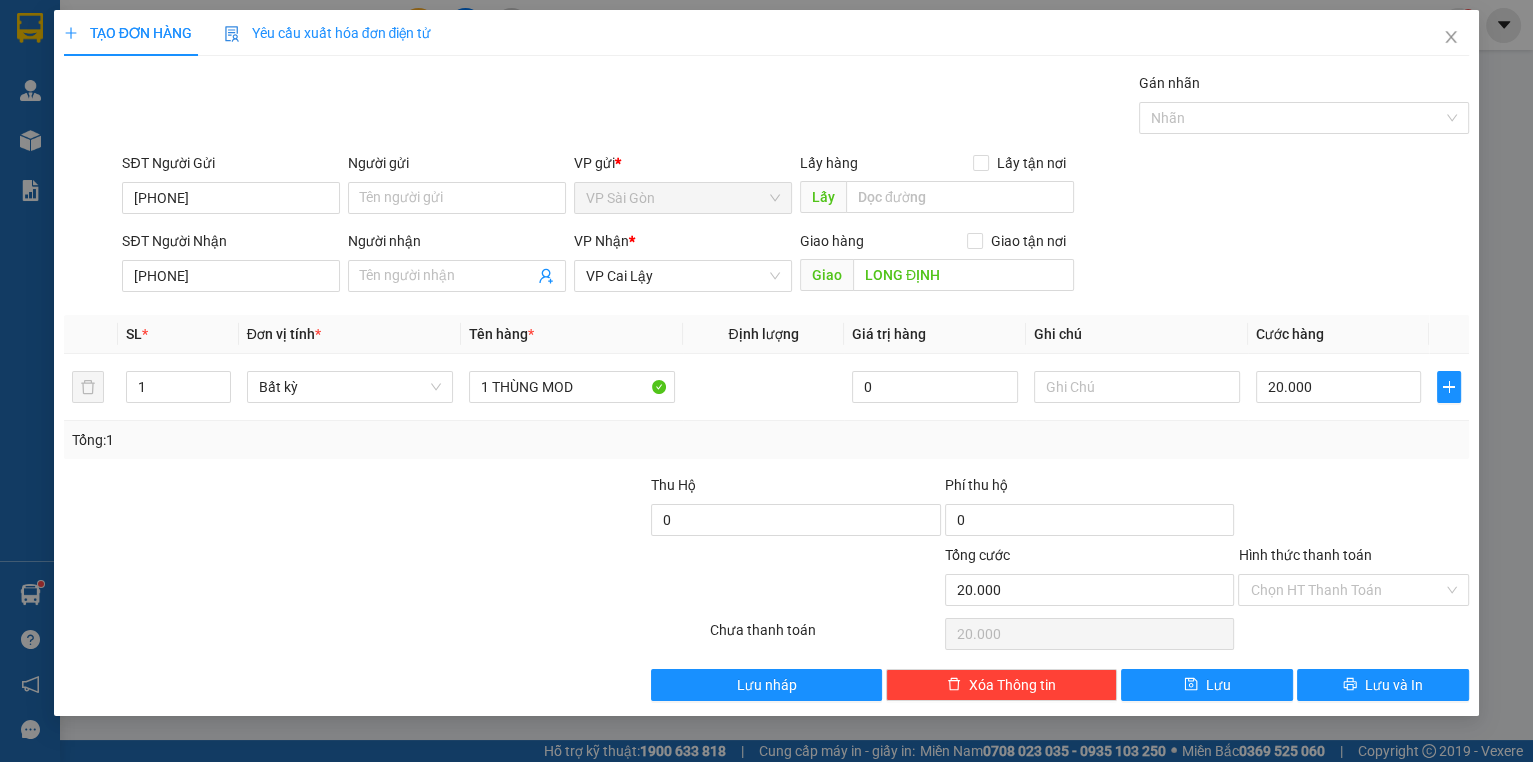 click at bounding box center [1353, 509] 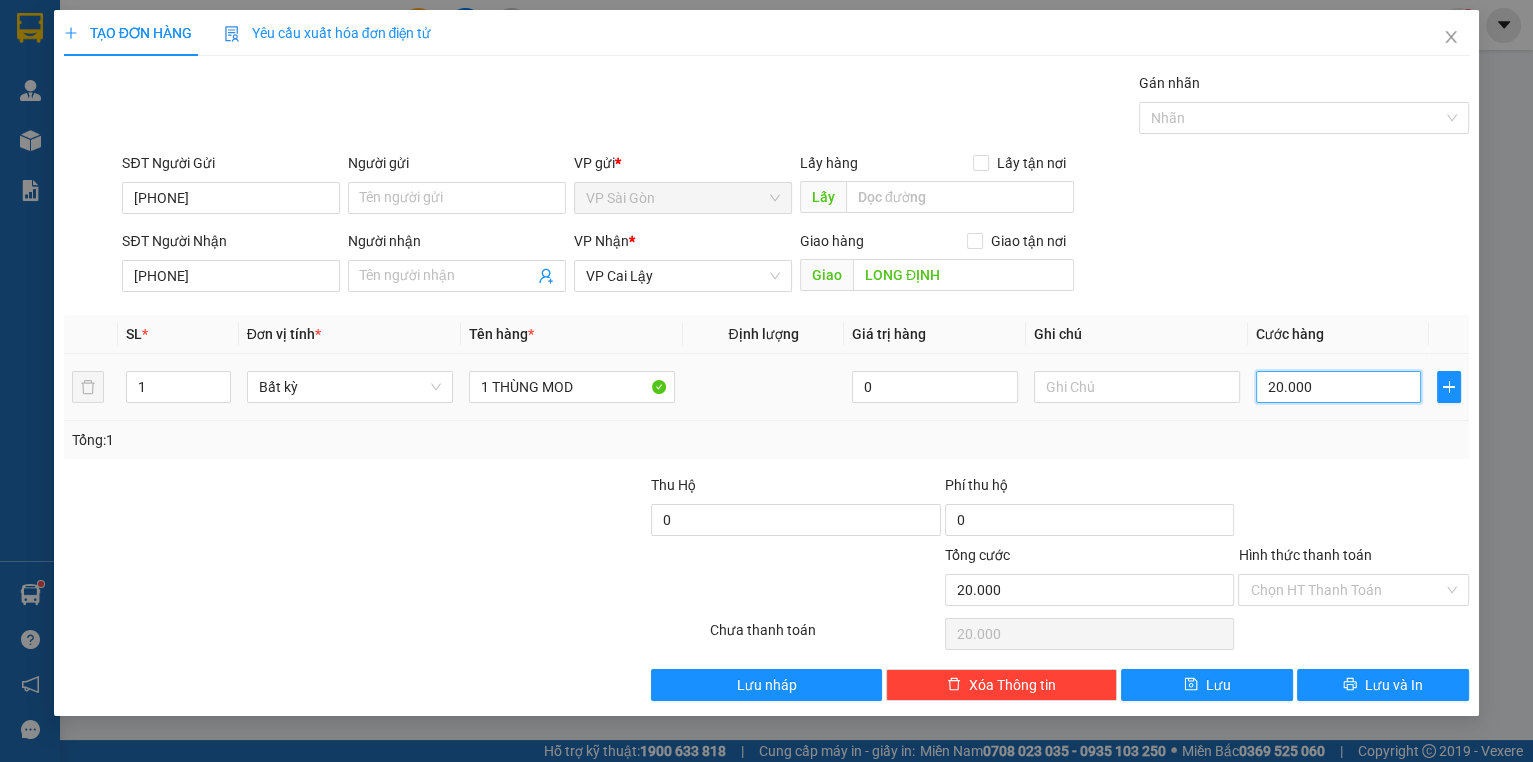 click on "20.000" at bounding box center (1339, 387) 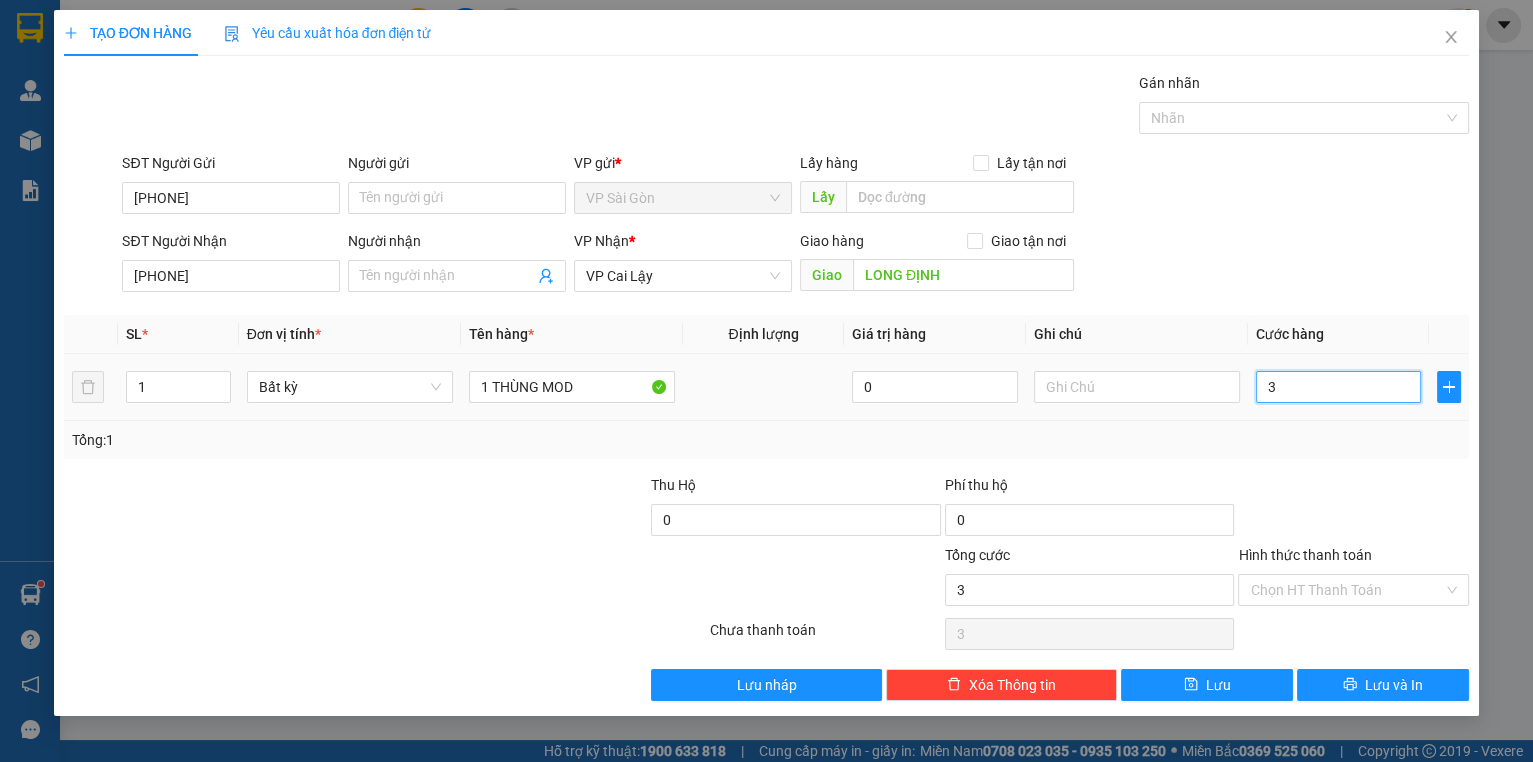 type on "30" 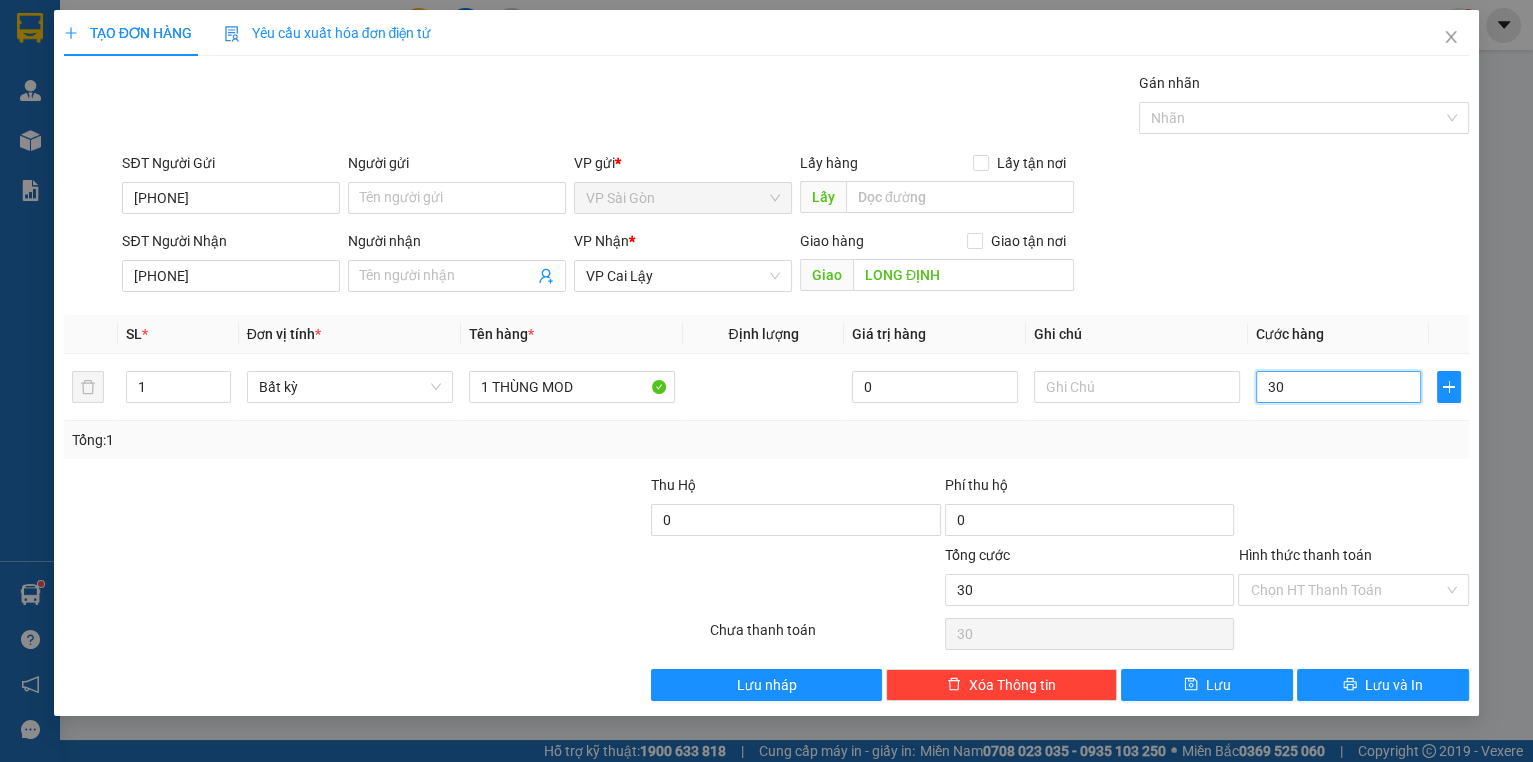 type on "30" 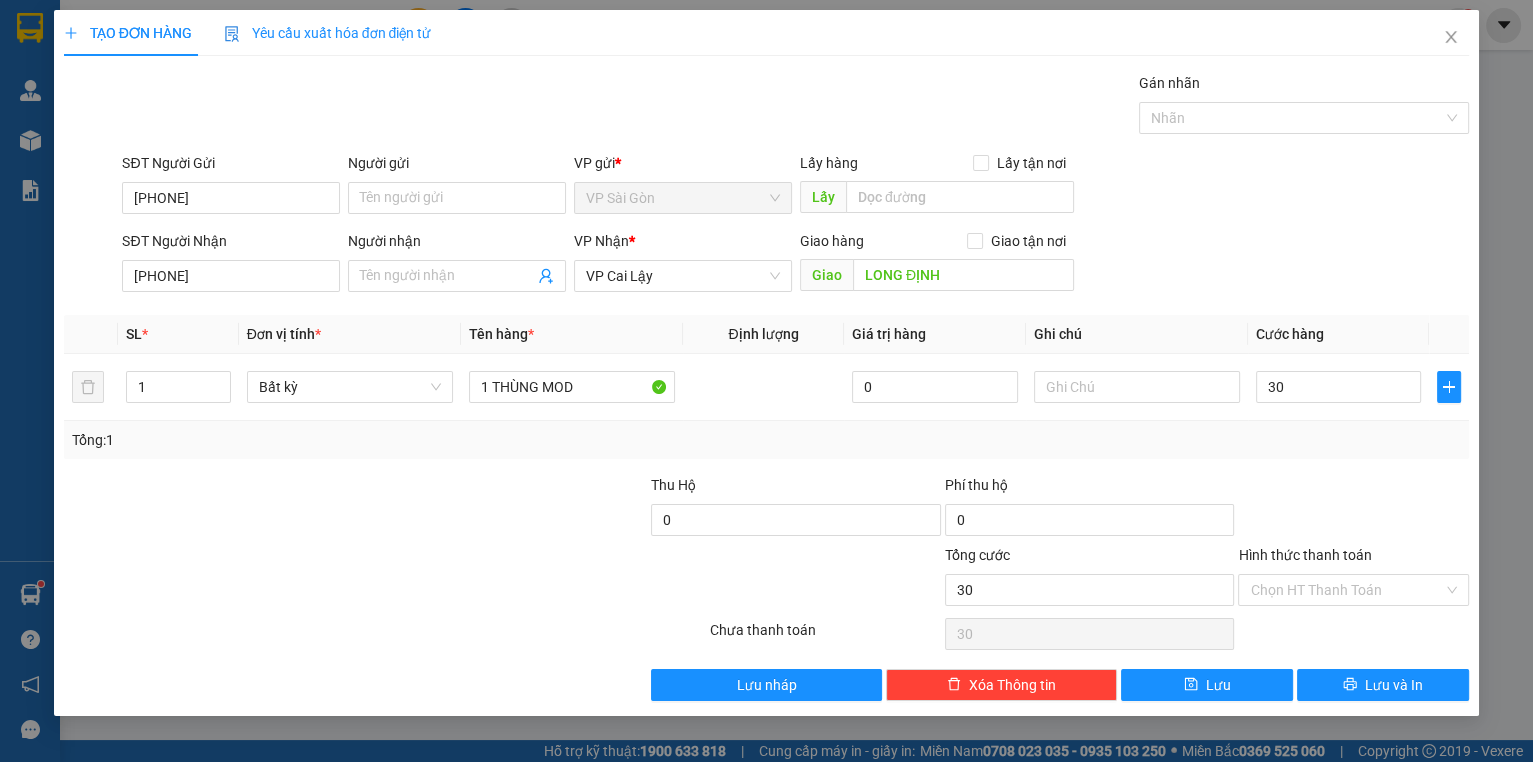 type on "30.000" 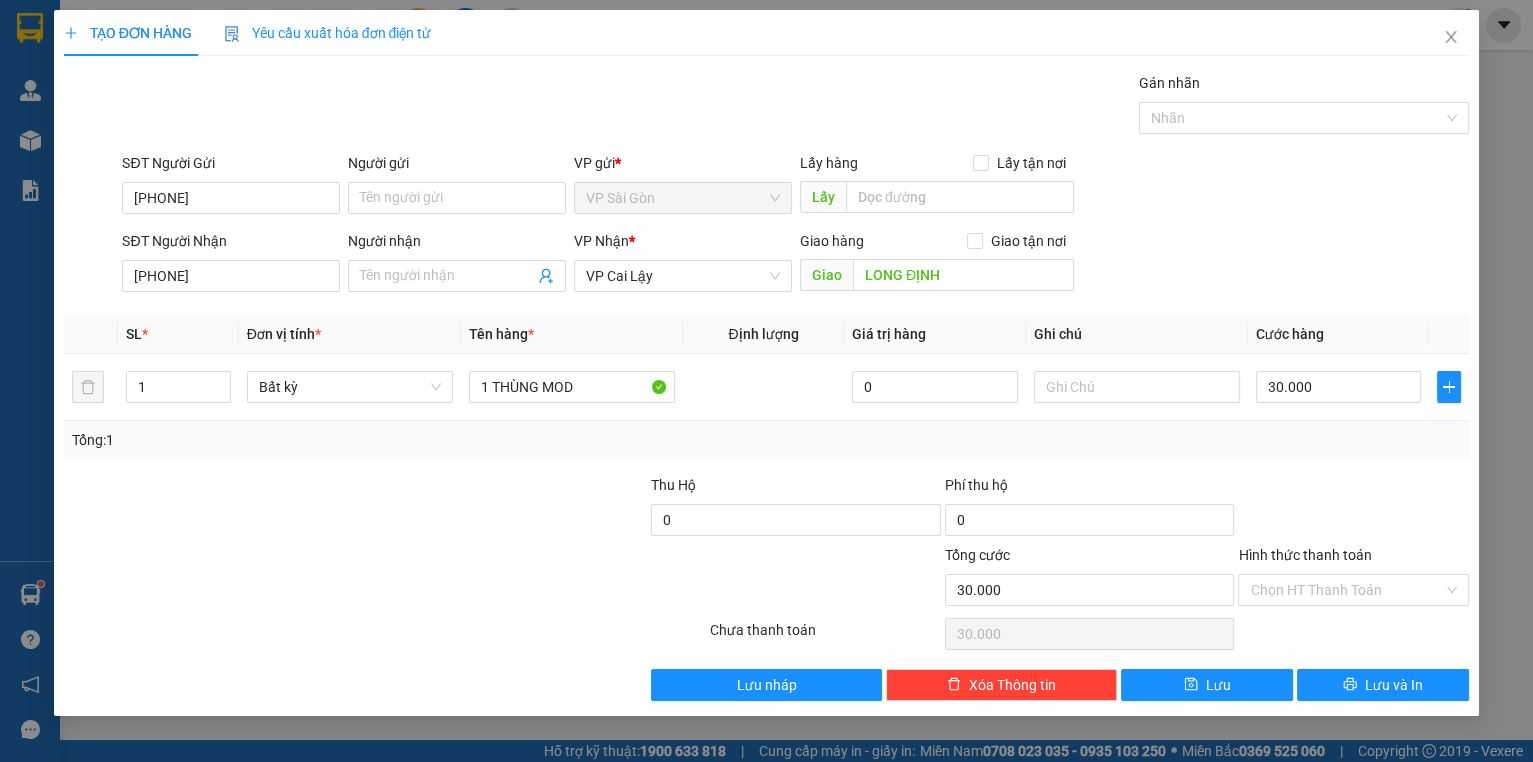click at bounding box center [1353, 509] 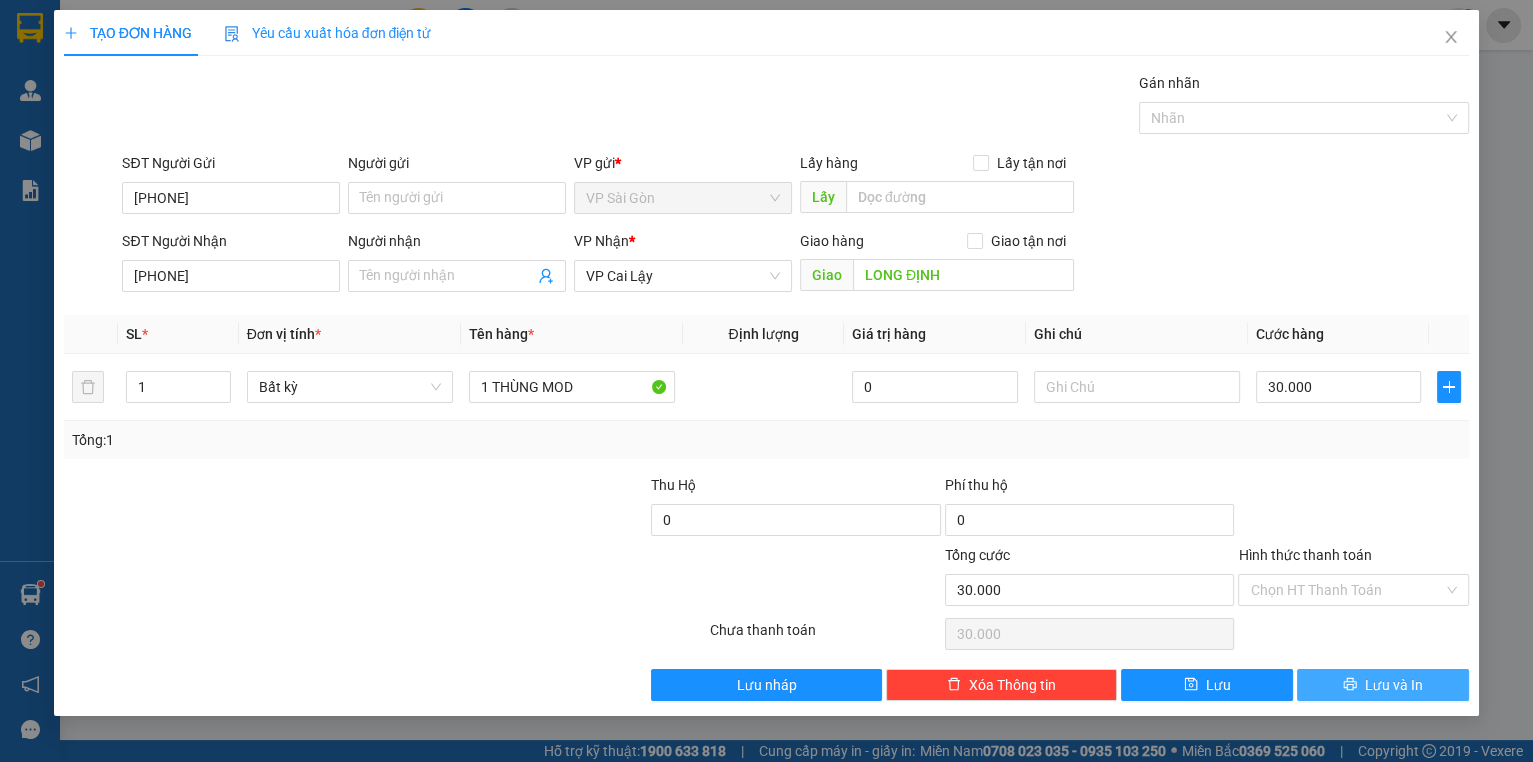 click on "Lưu và In" at bounding box center (1383, 685) 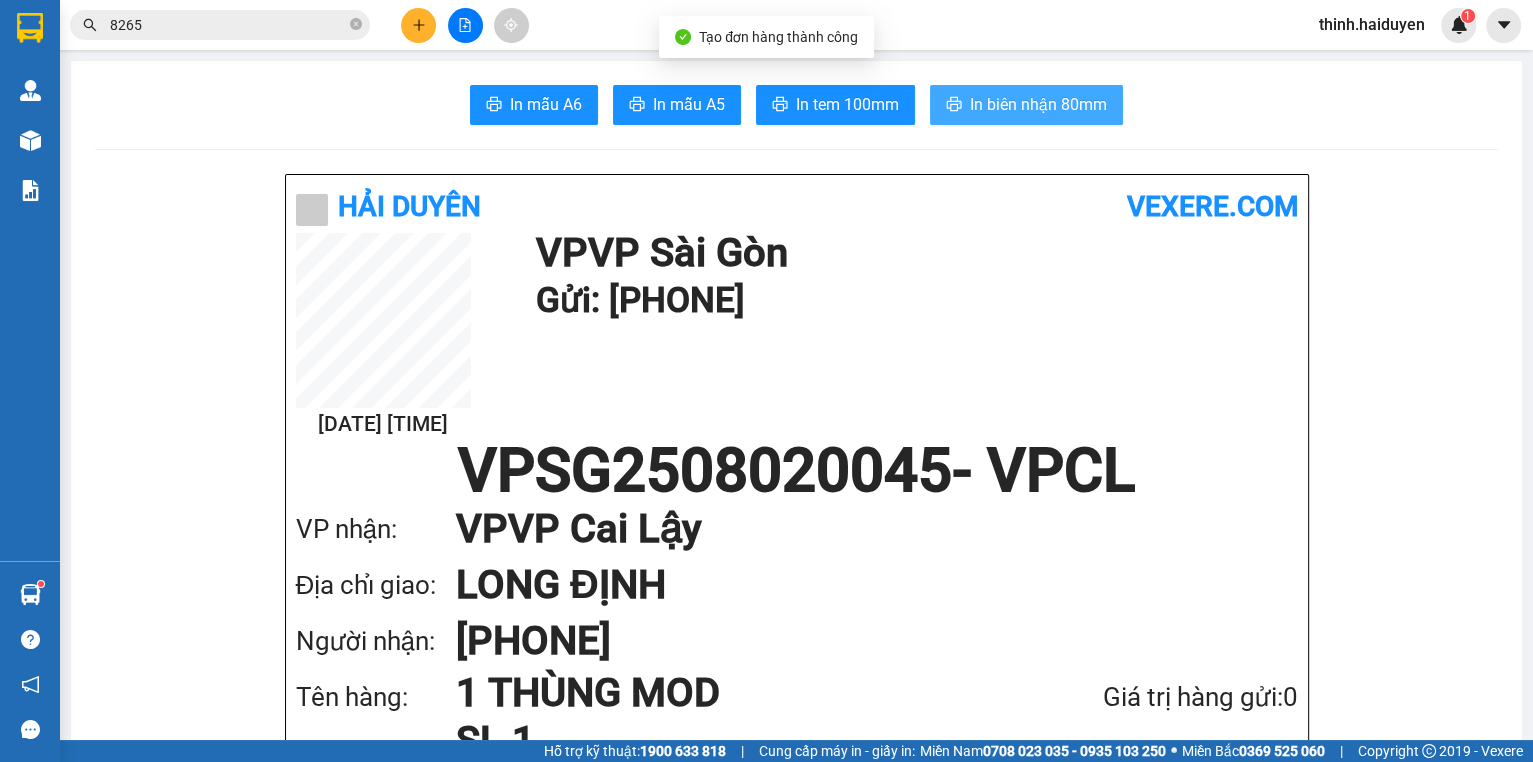 click on "In biên nhận 80mm" at bounding box center (1038, 104) 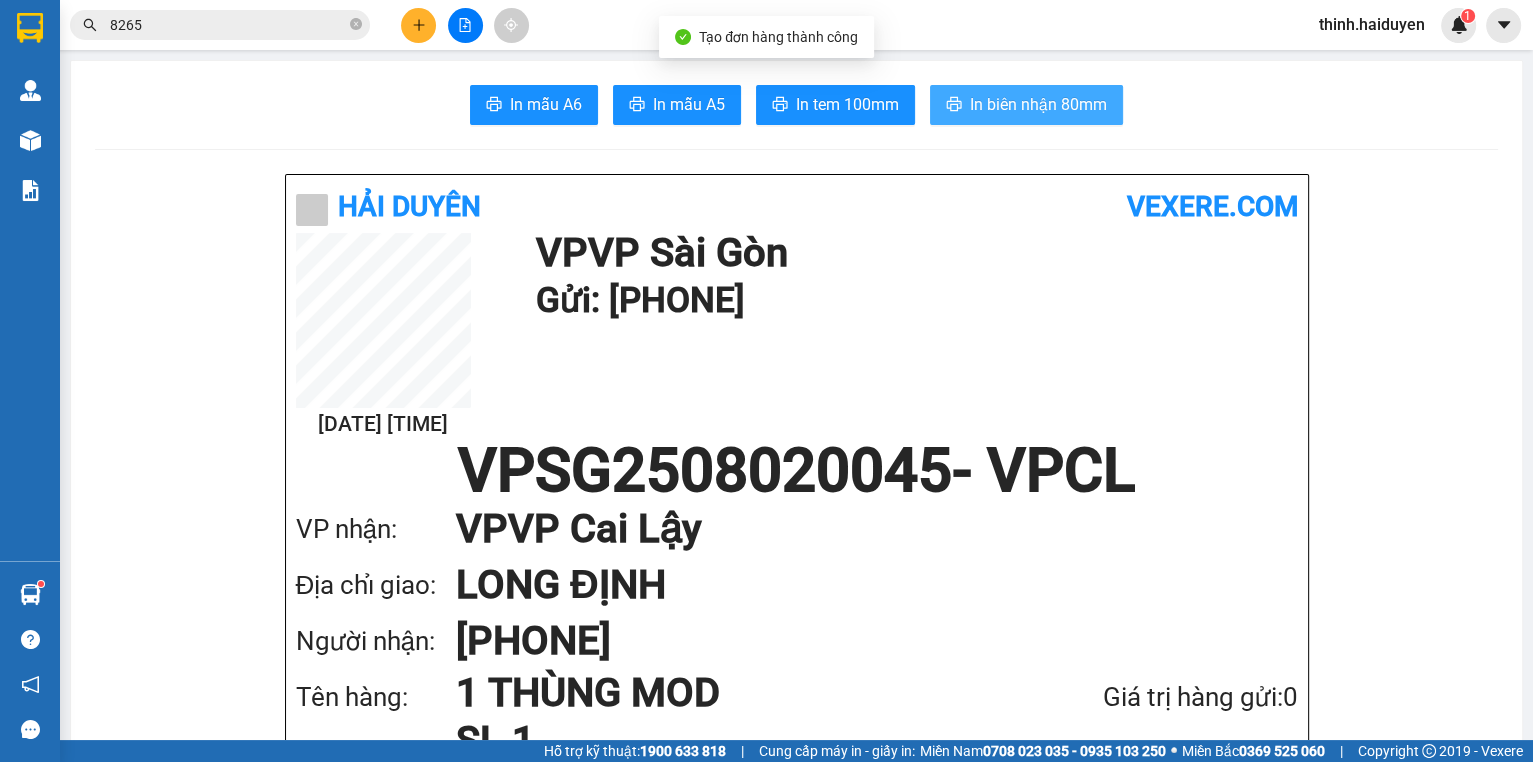 scroll, scrollTop: 0, scrollLeft: 0, axis: both 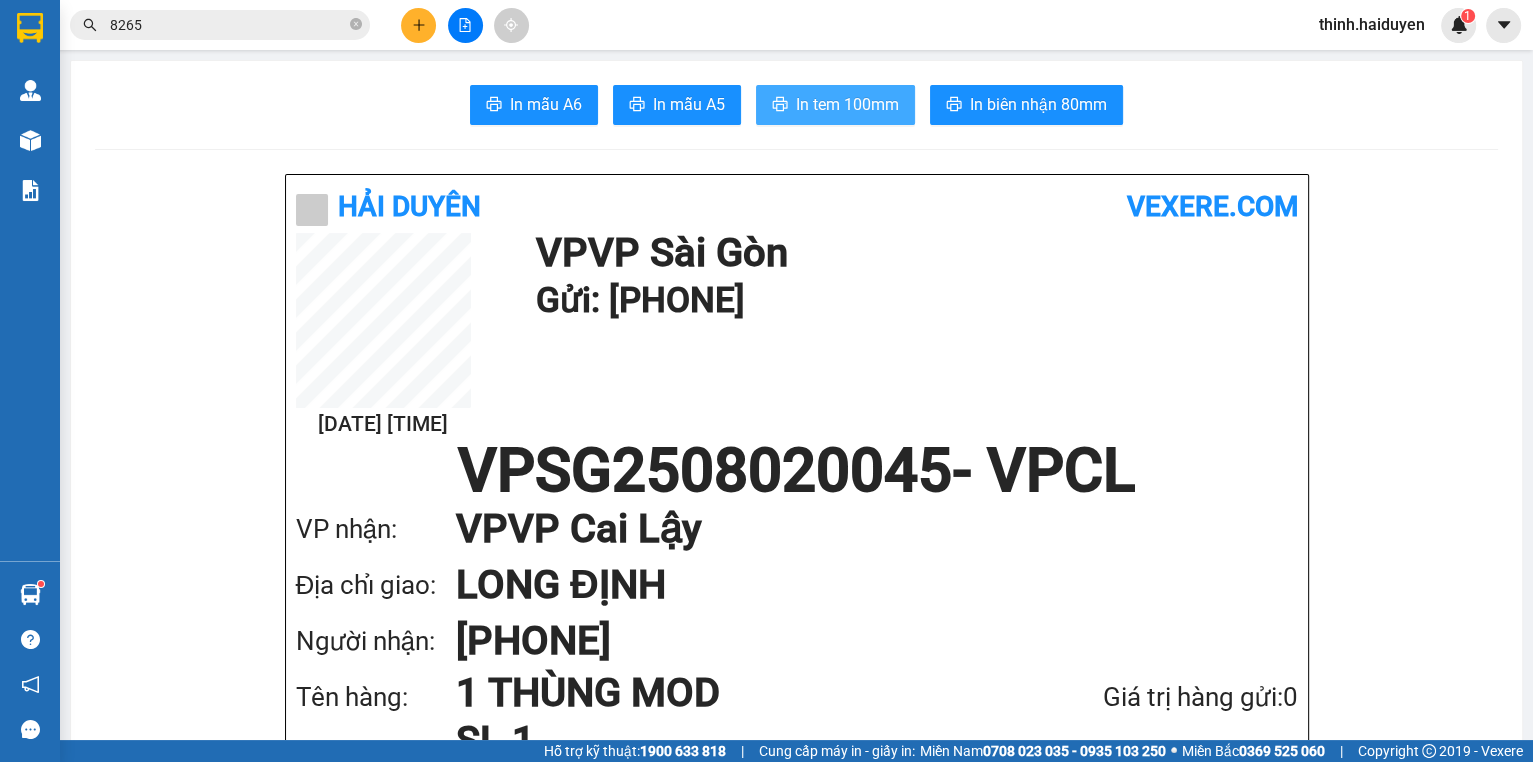 click on "In tem 100mm" at bounding box center (847, 104) 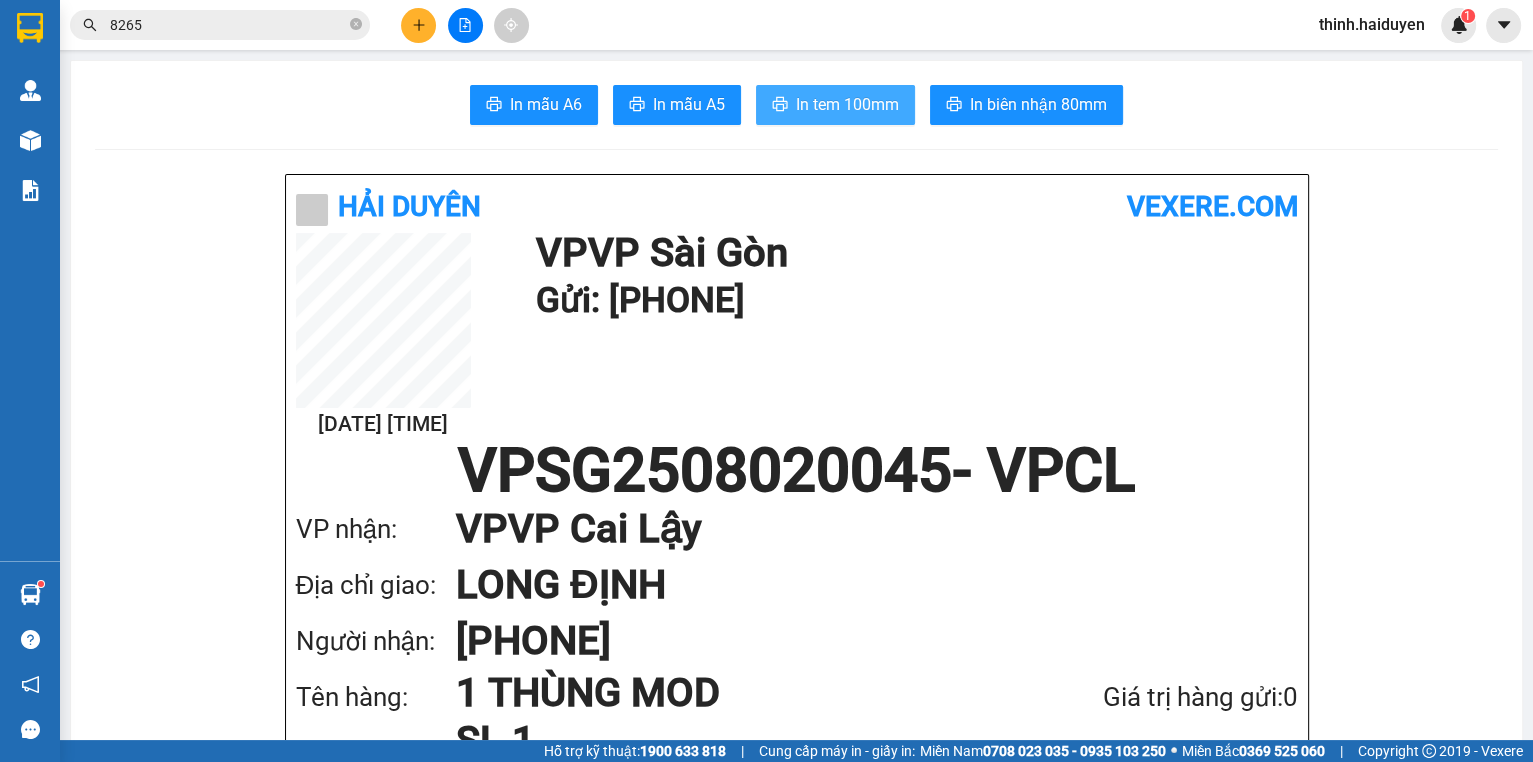 scroll, scrollTop: 0, scrollLeft: 0, axis: both 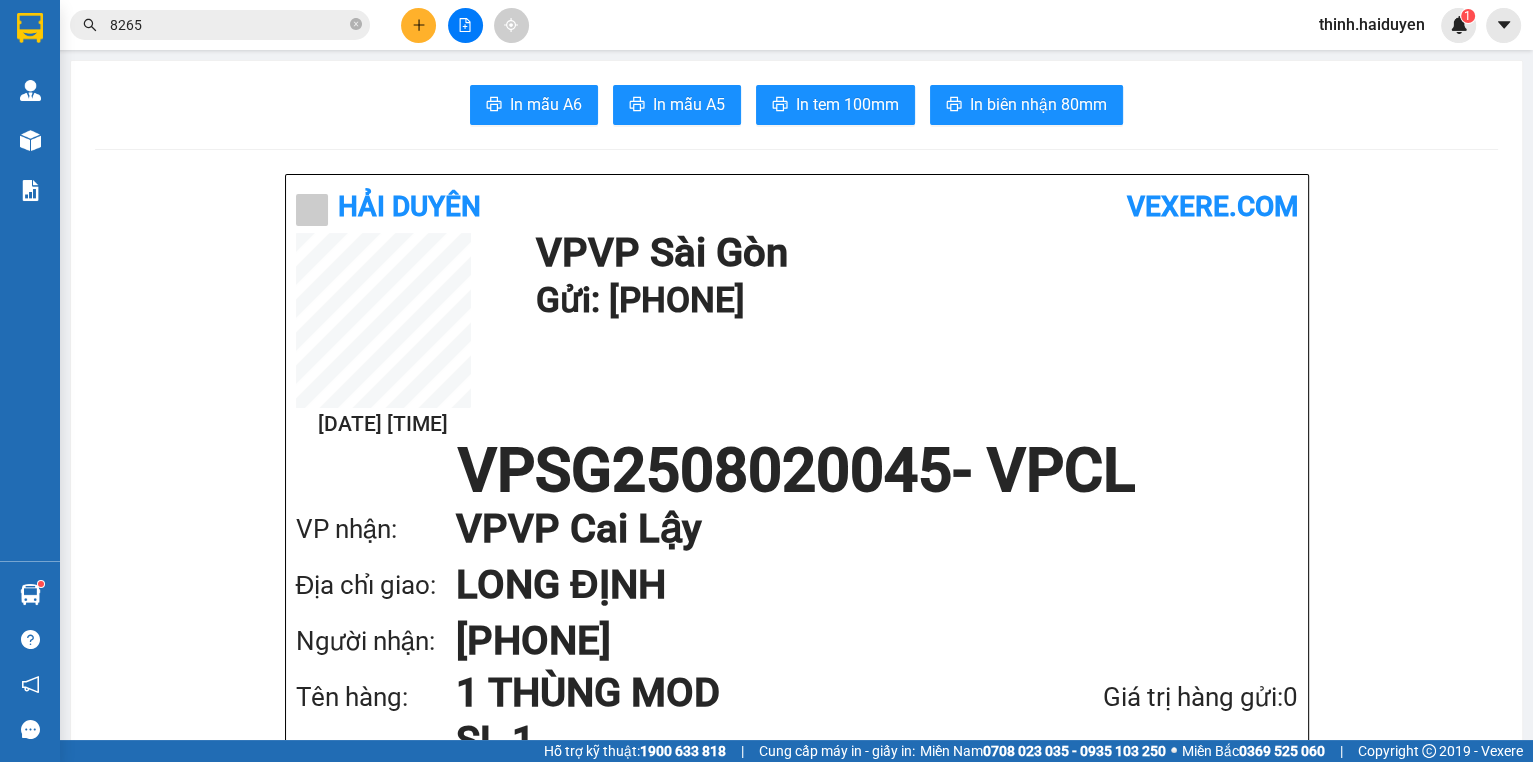 click on "8265" at bounding box center [228, 25] 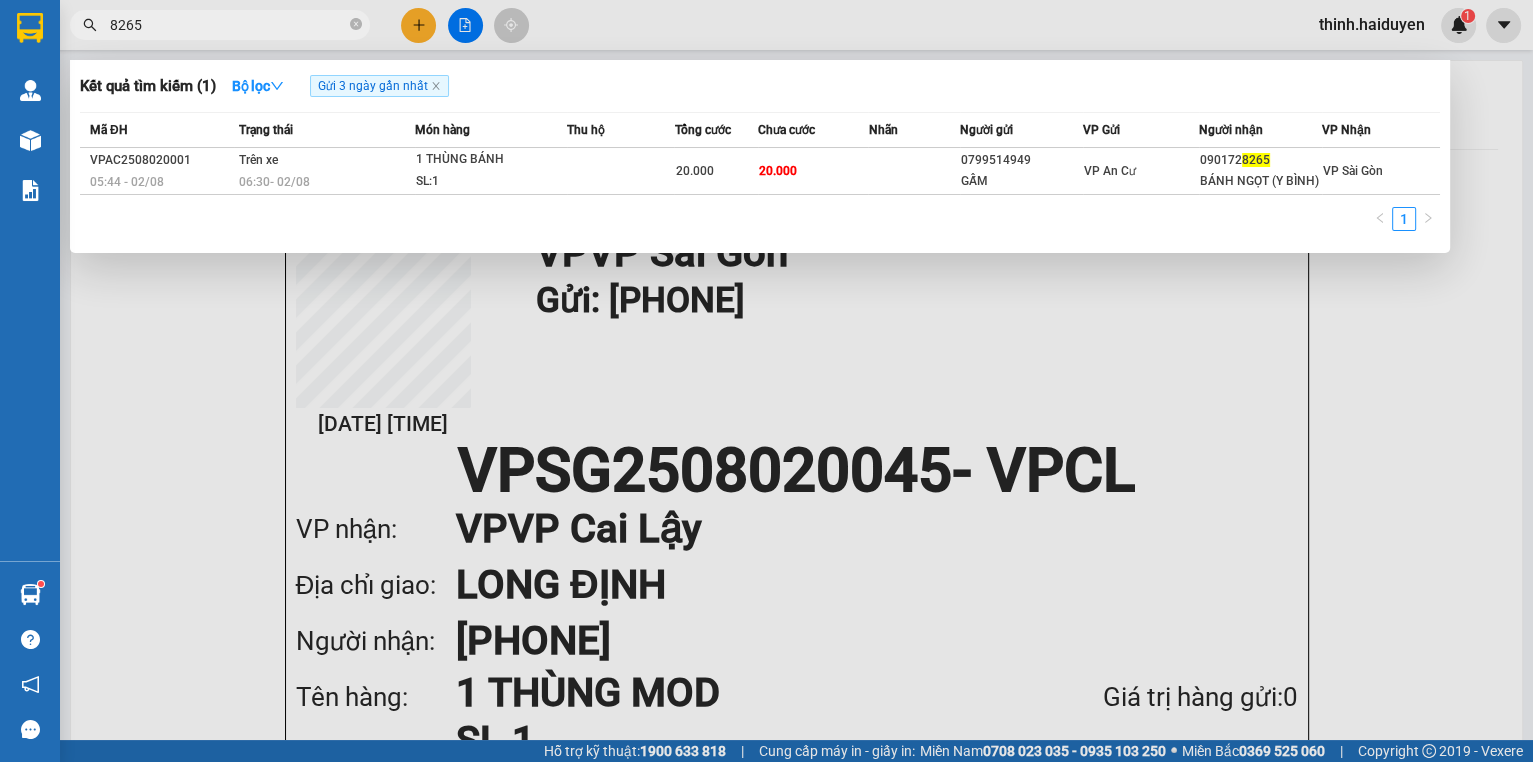 click on "8265" at bounding box center (228, 25) 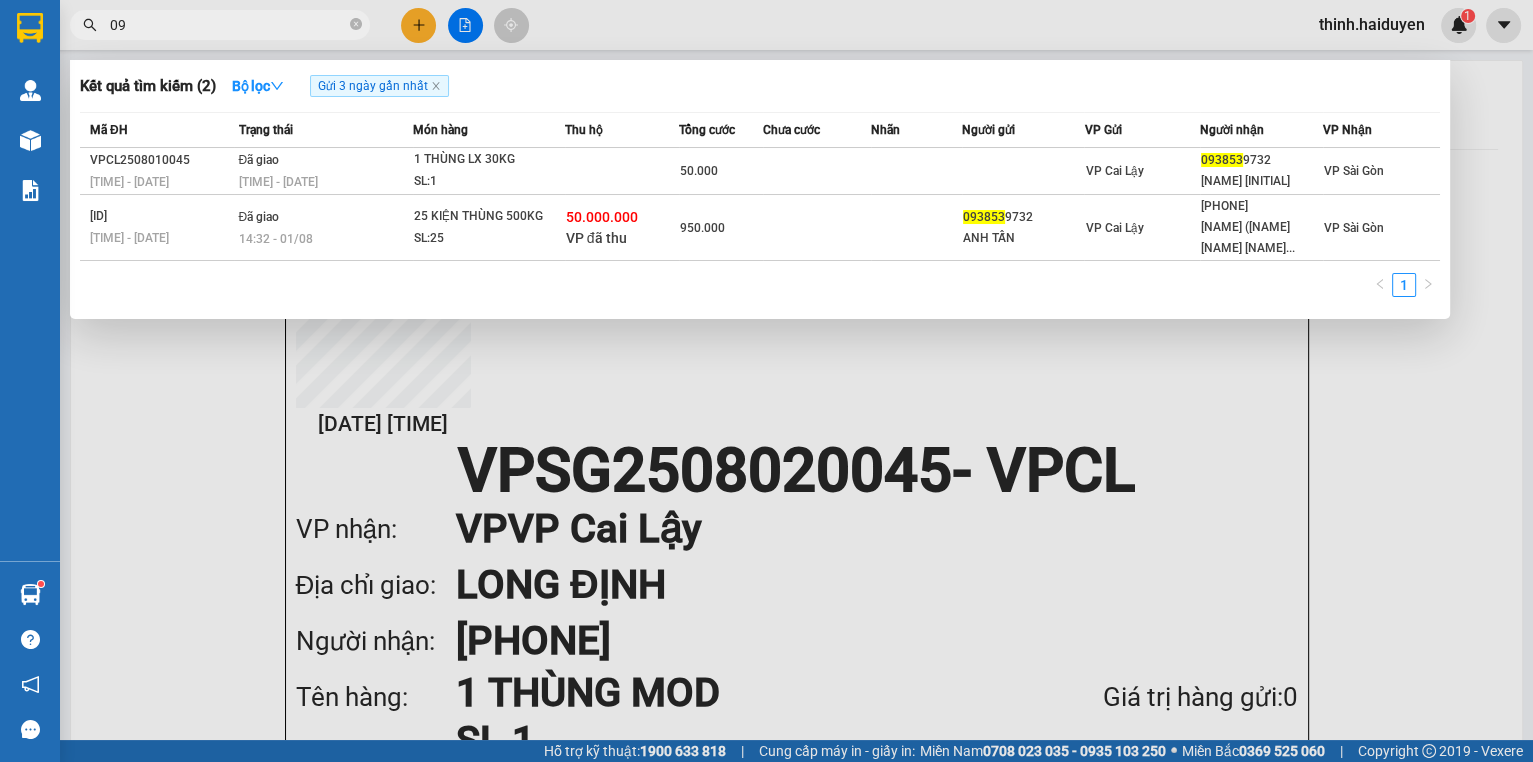 type on "0" 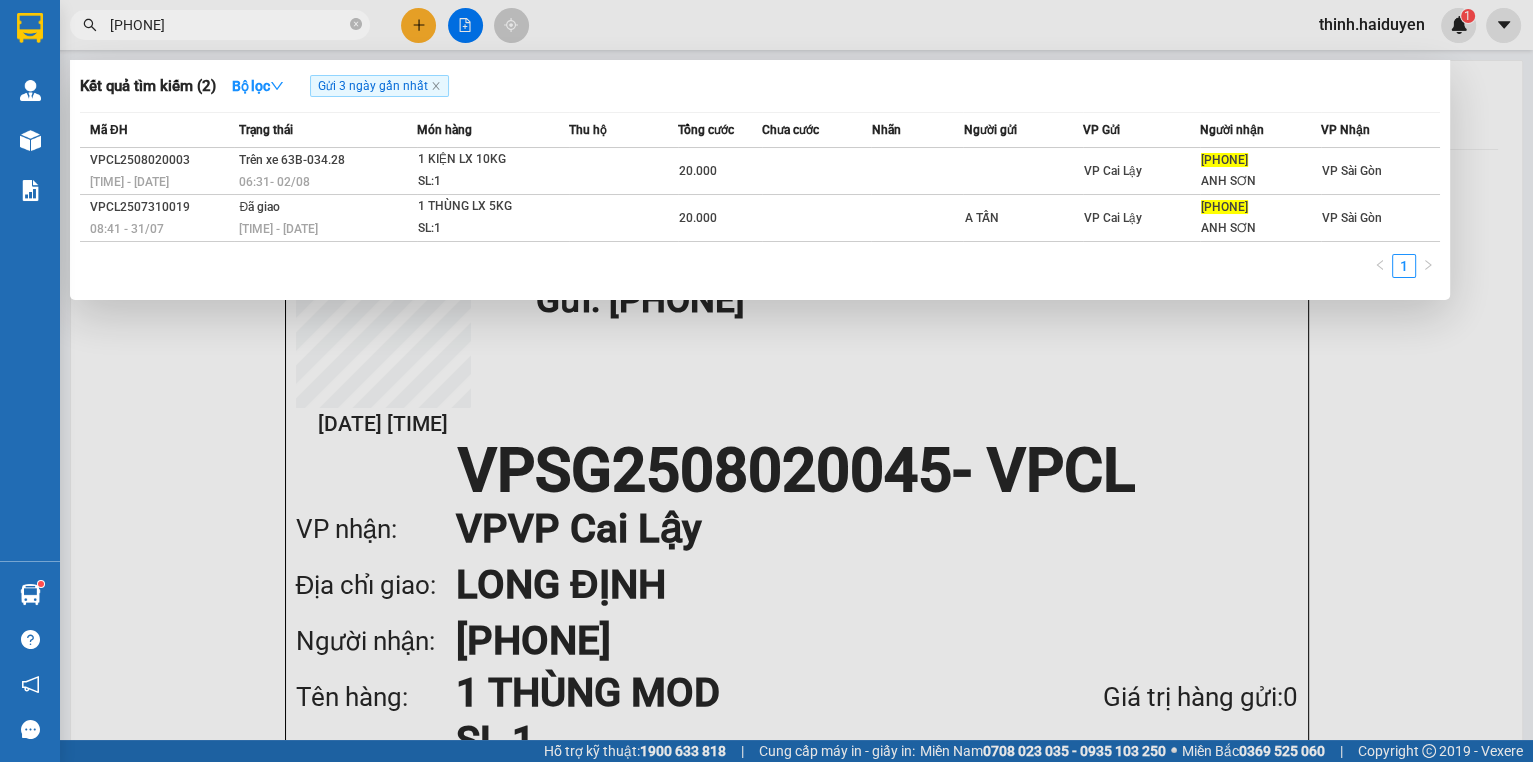 type on "0917900612" 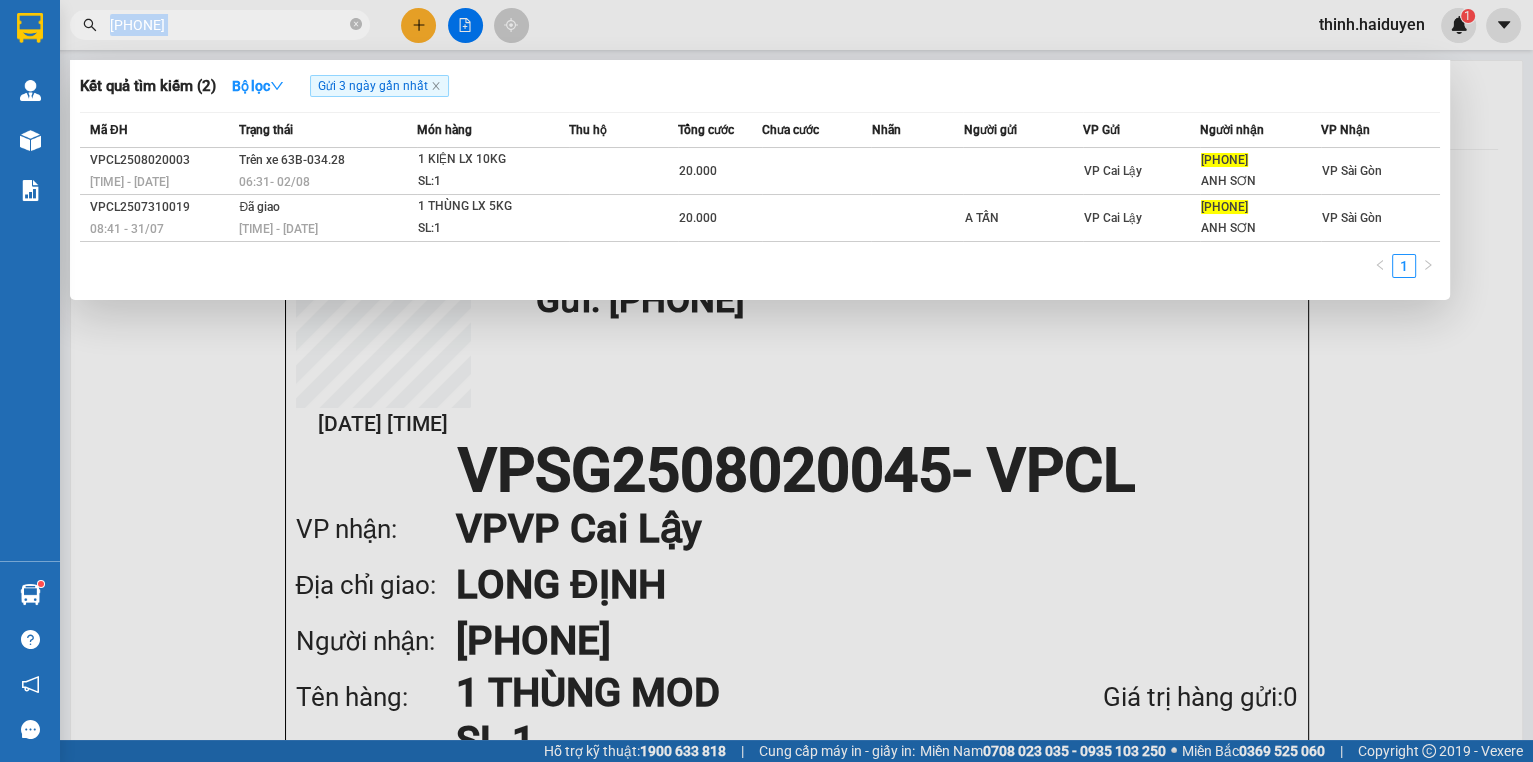 click on "0917900612" at bounding box center [220, 25] 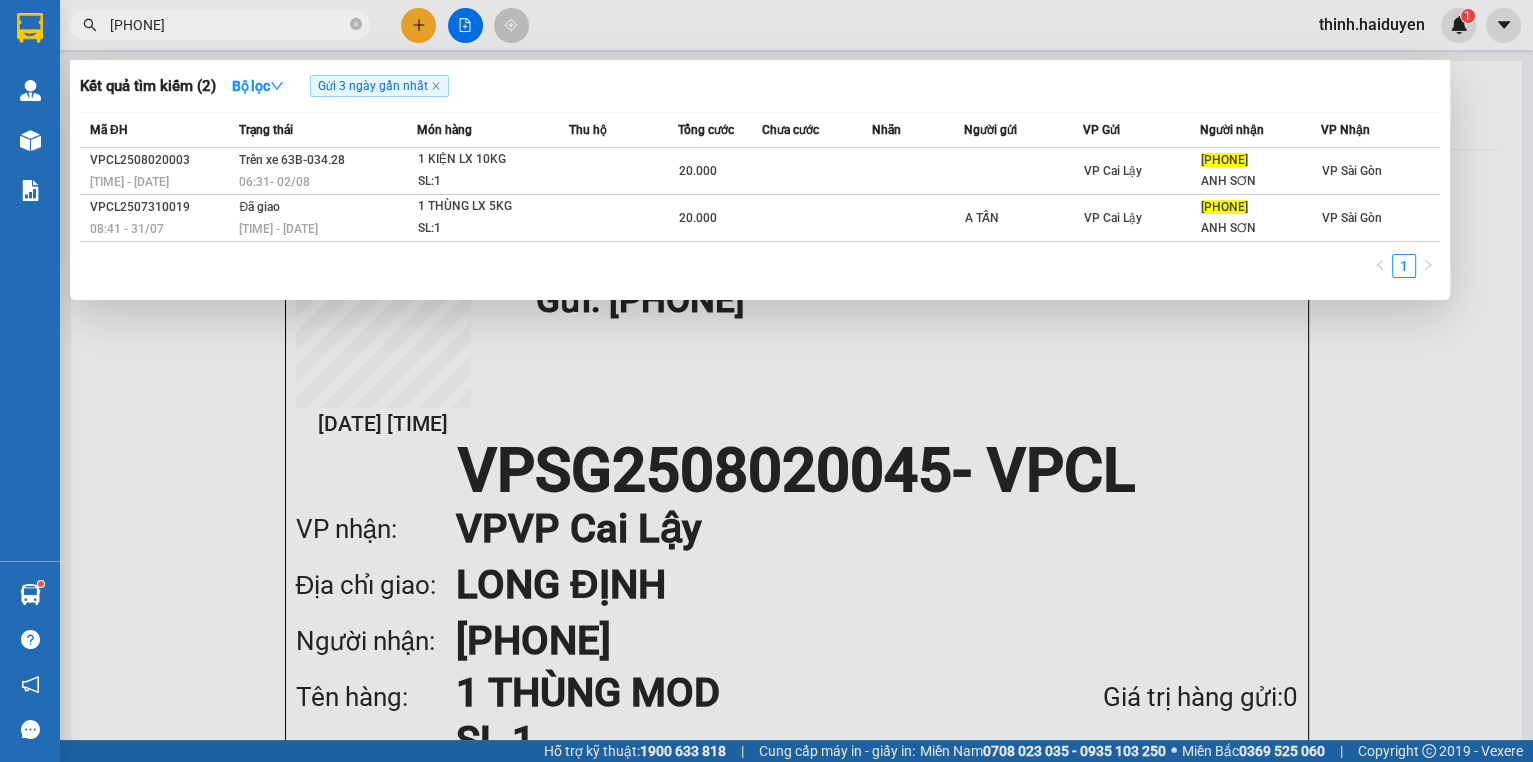 click on "0917900612" at bounding box center [228, 25] 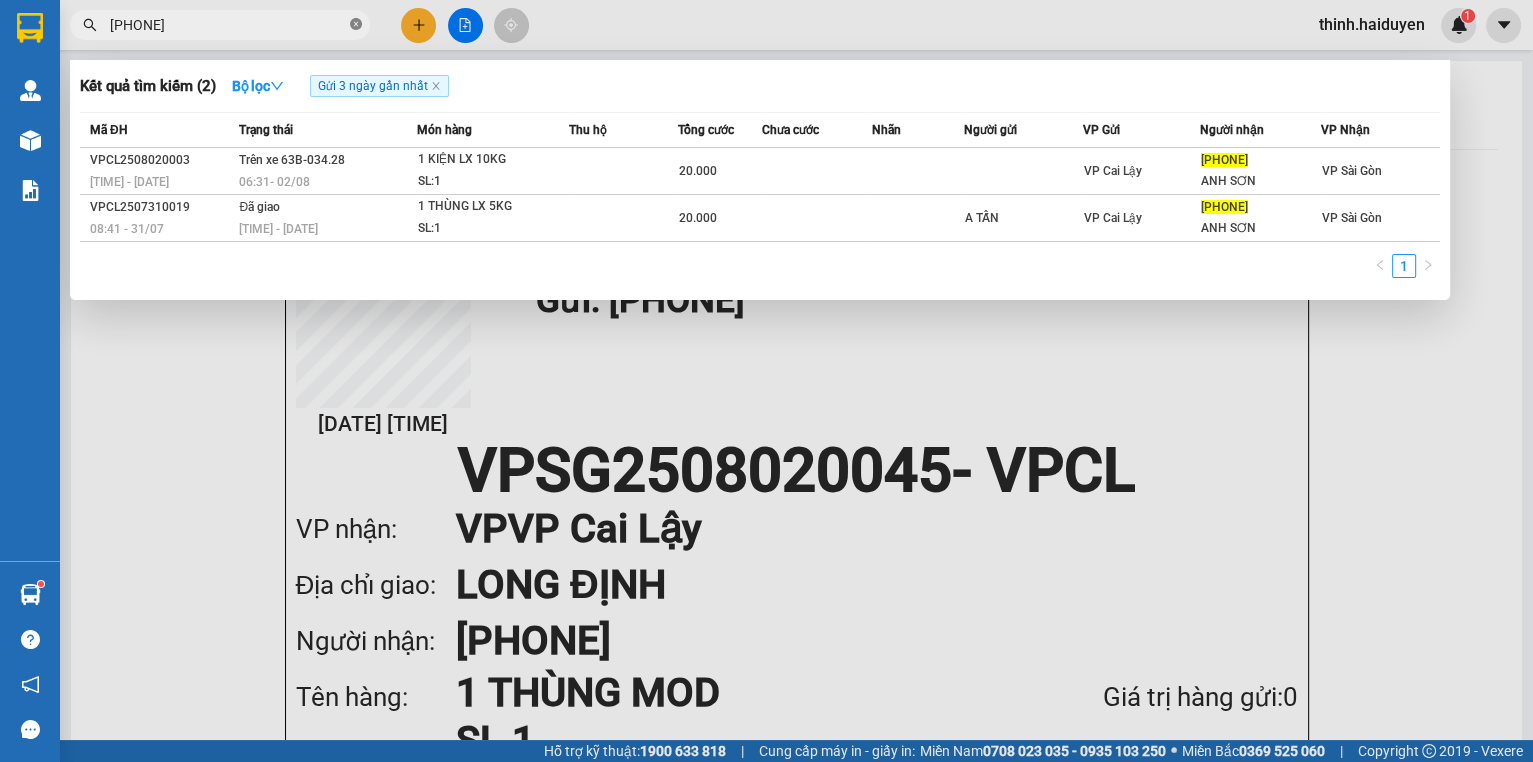 click 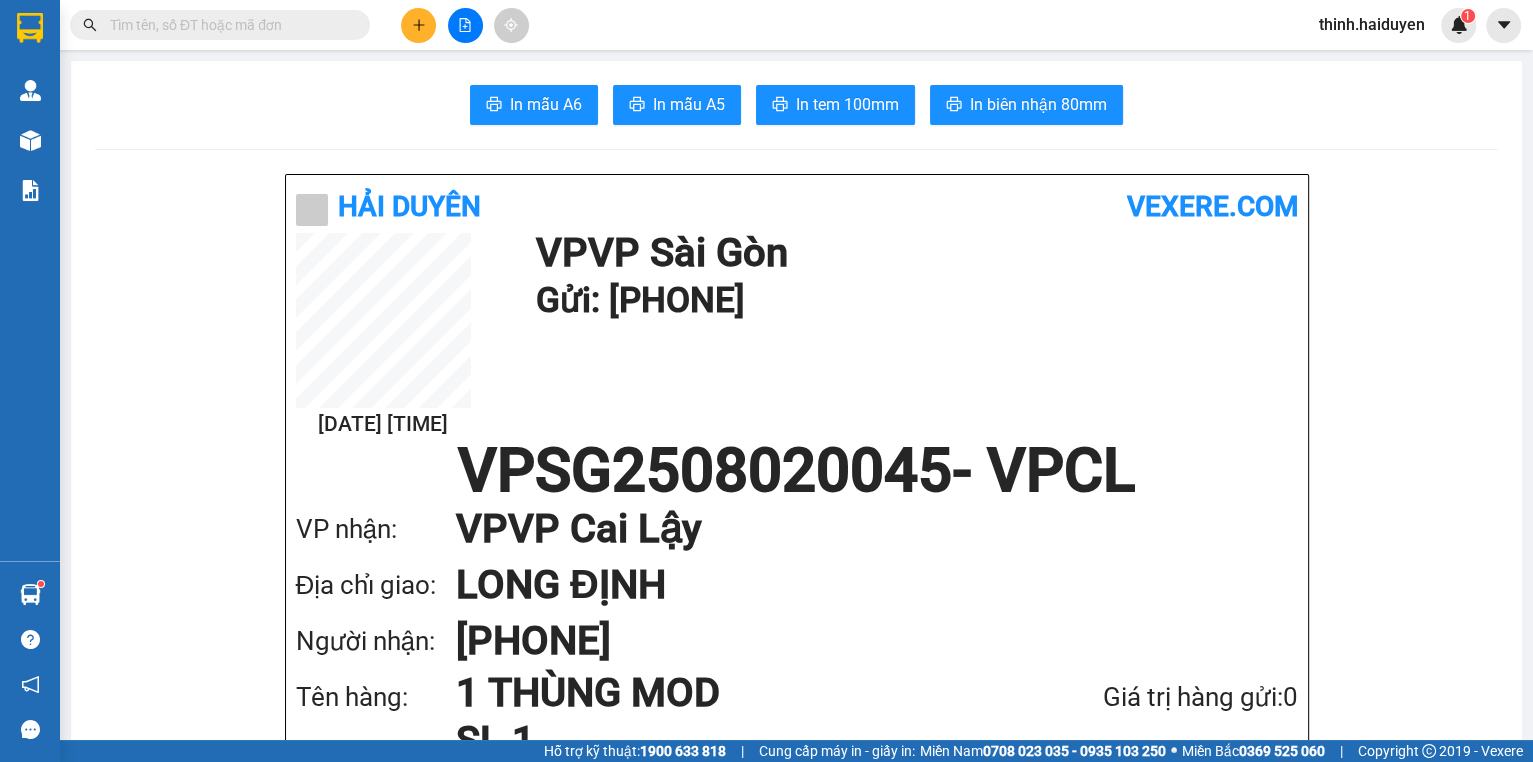 click at bounding box center (228, 25) 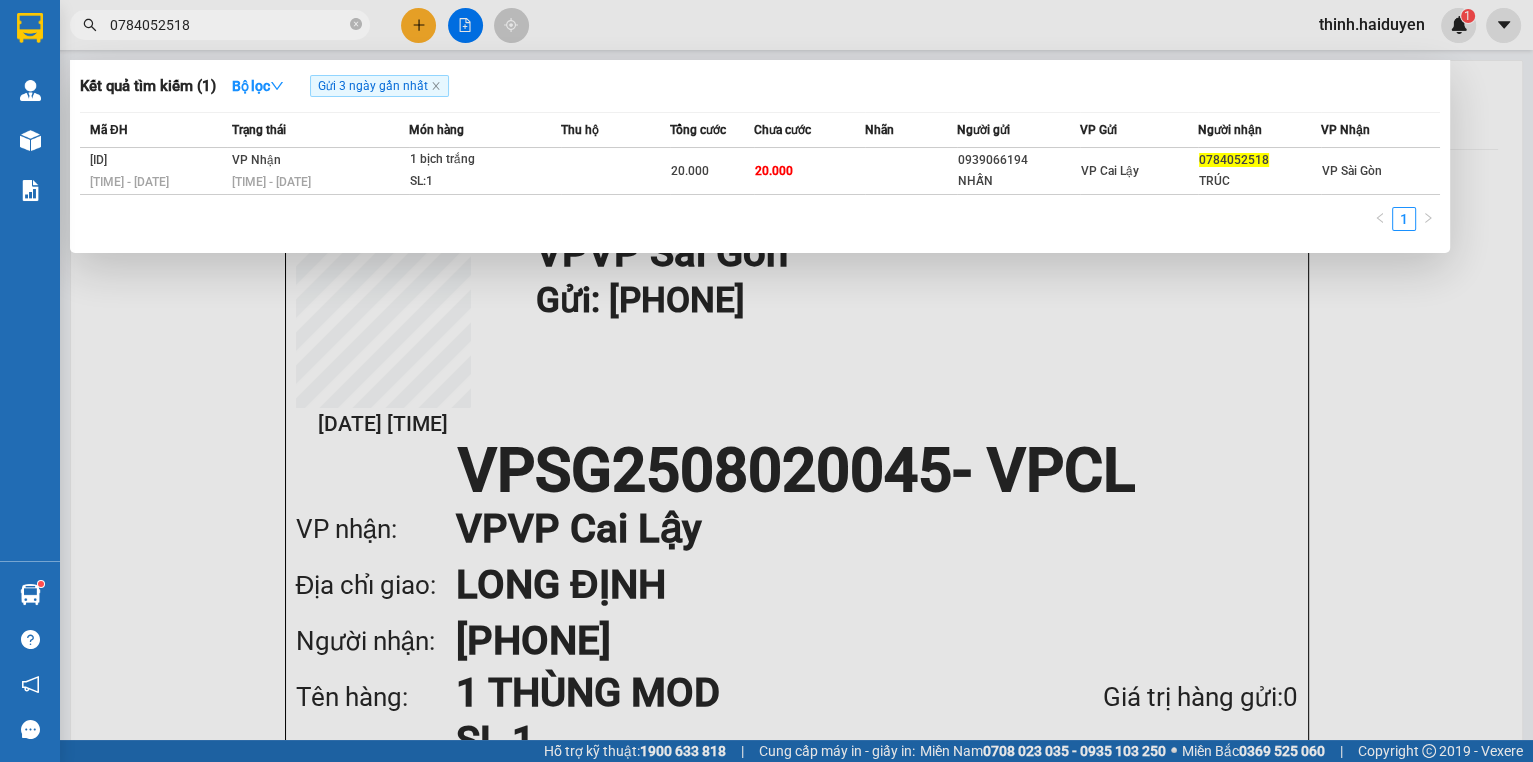 click on "0784052518" at bounding box center [228, 25] 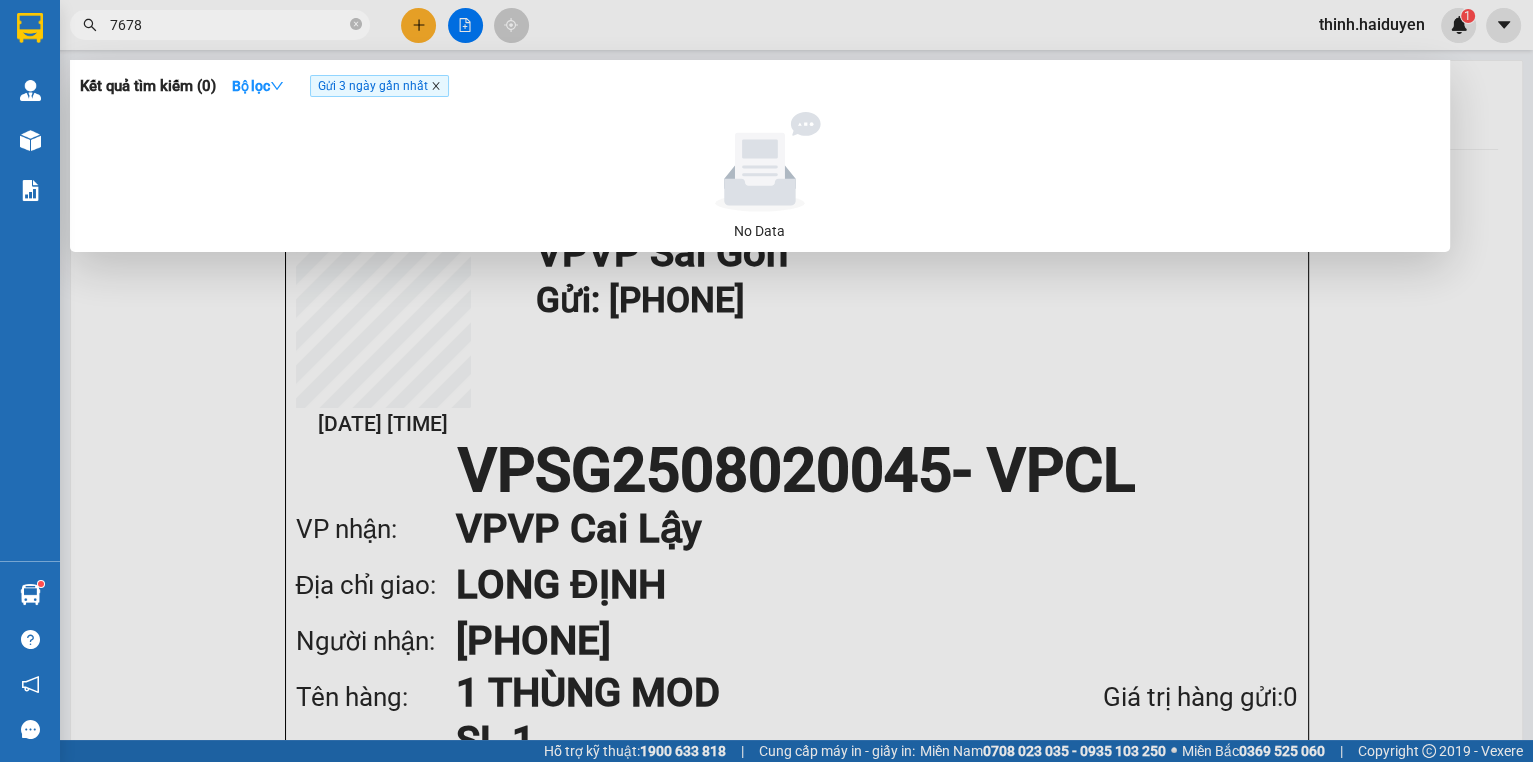type on "7678" 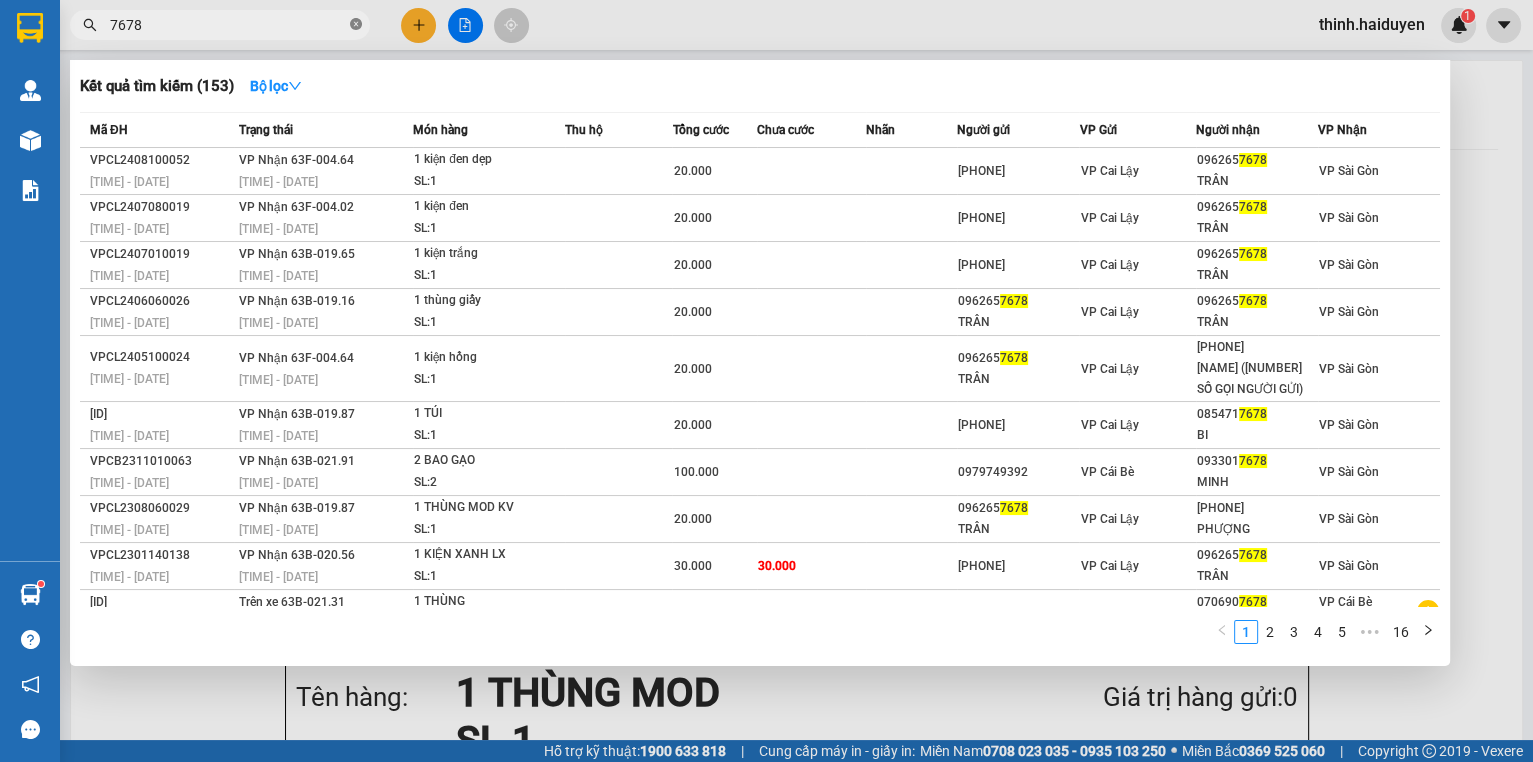 click 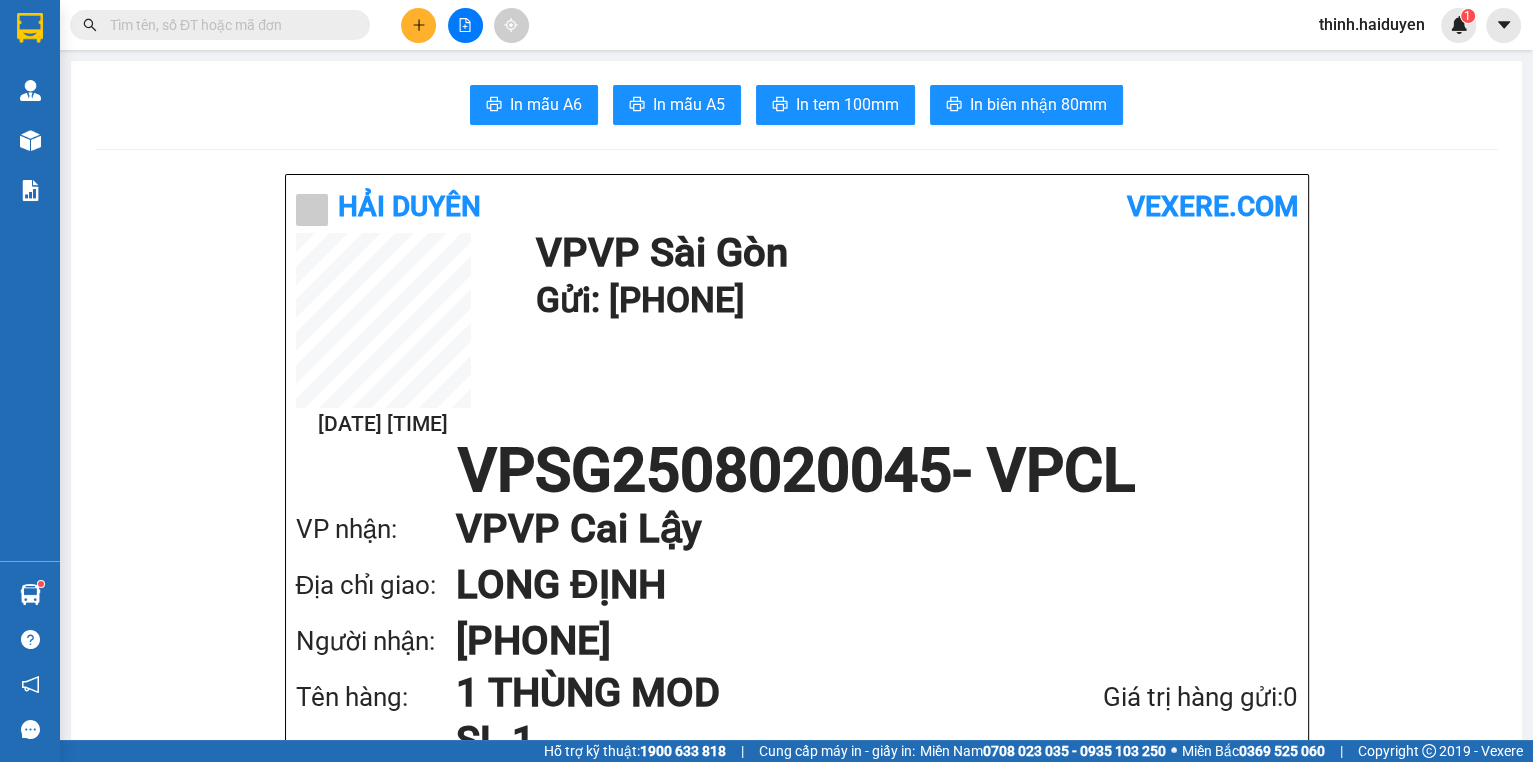click at bounding box center (228, 25) 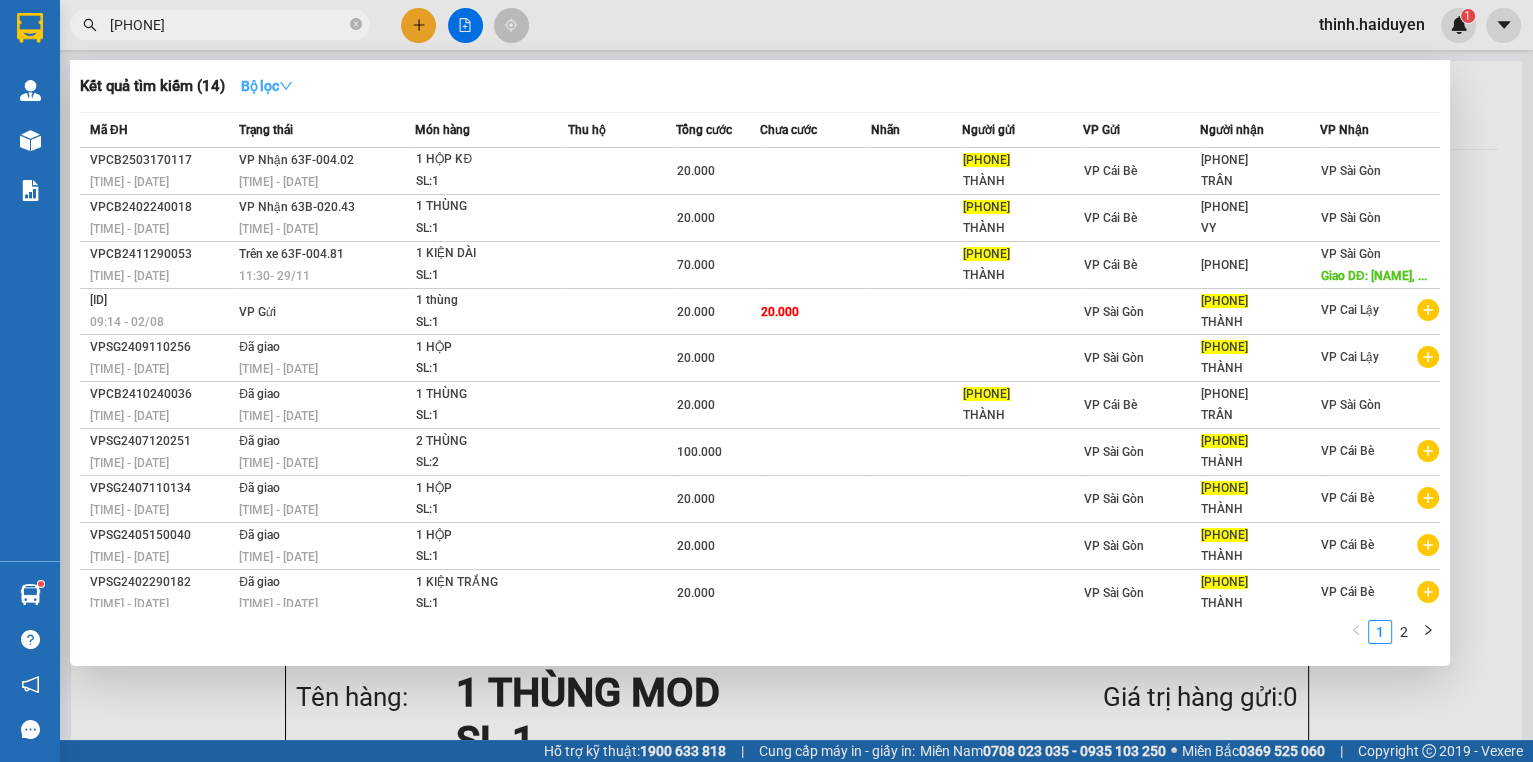 type on "0938335253" 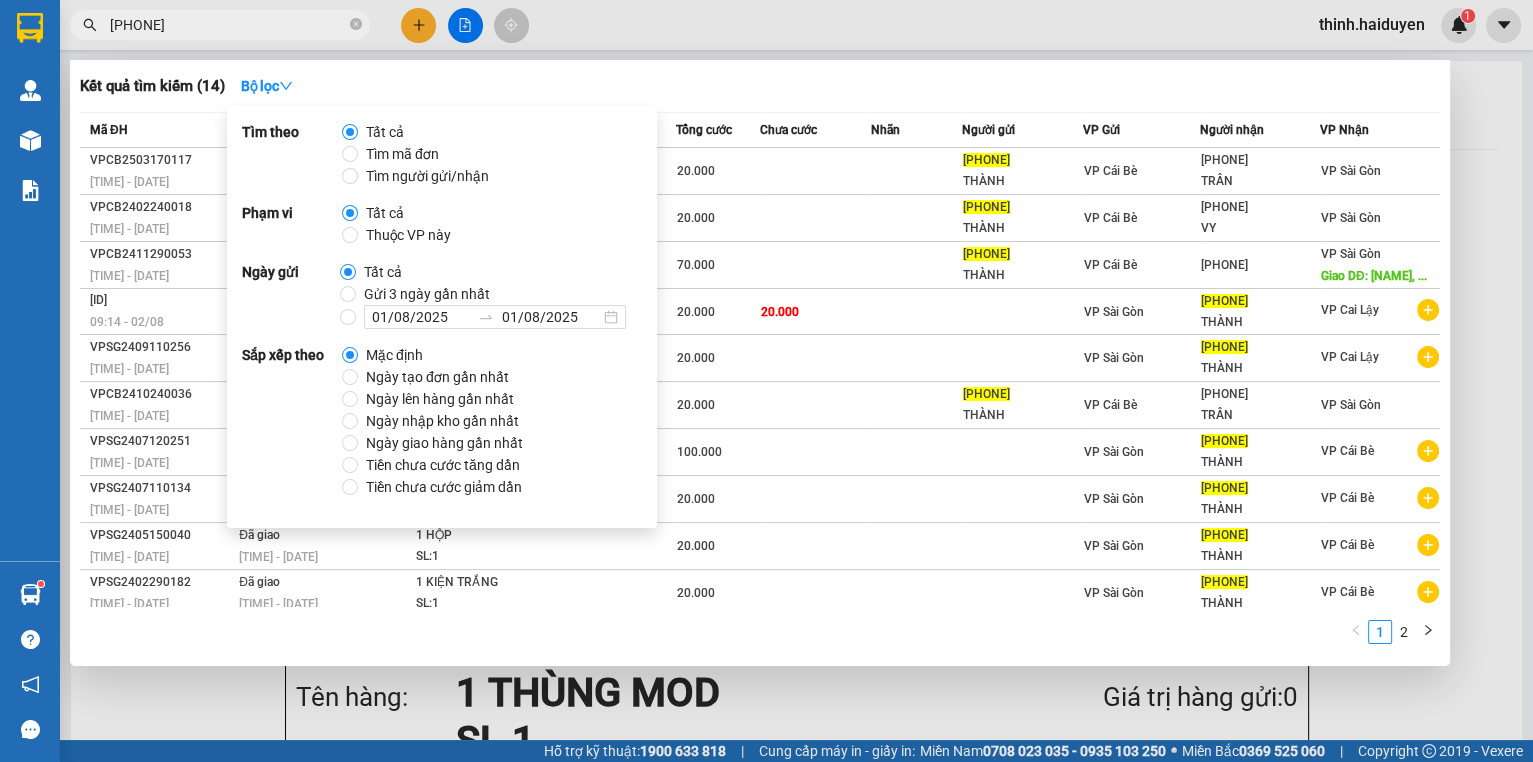 click on "Gửi 3 ngày gần nhất" at bounding box center [427, 294] 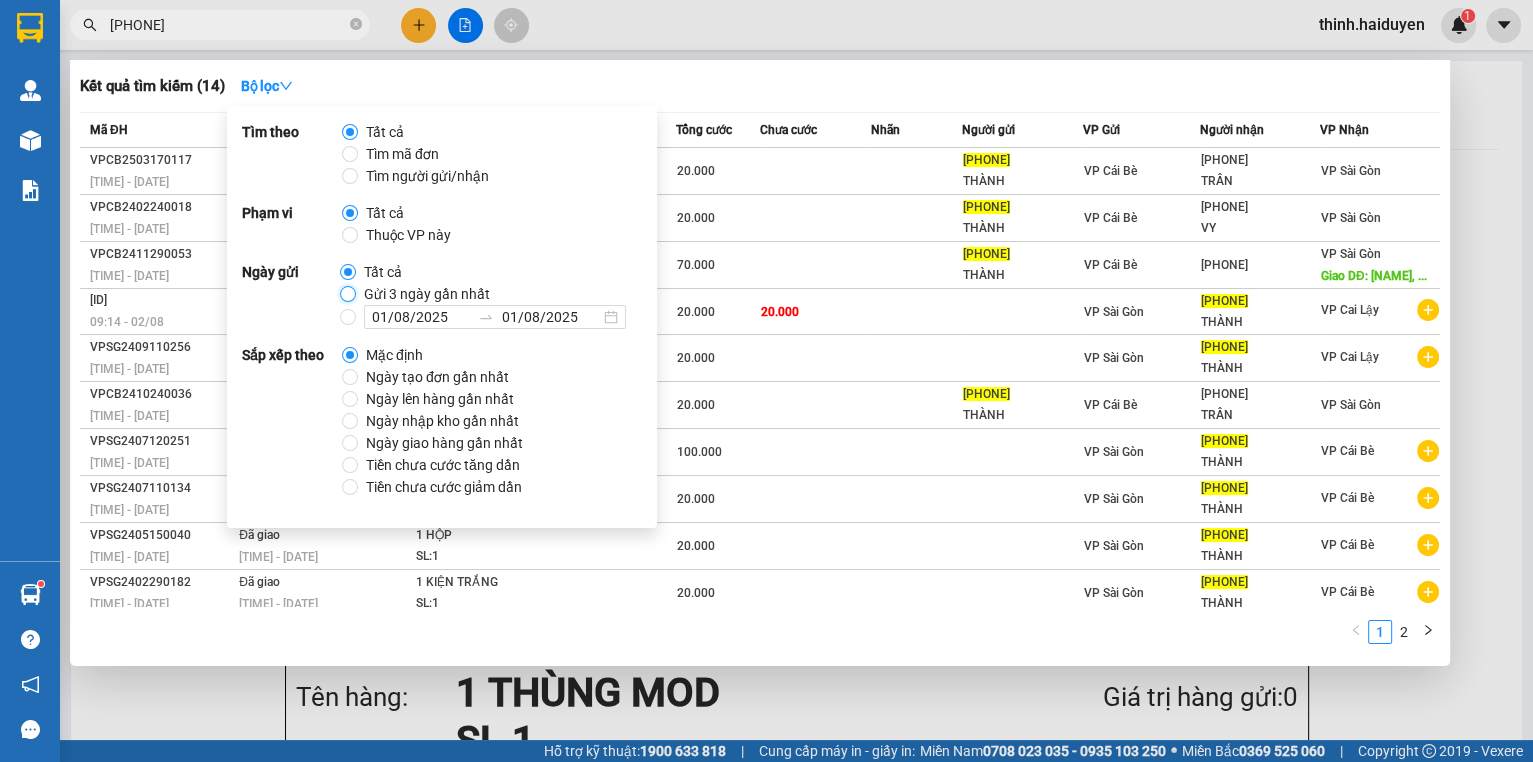 radio on "true" 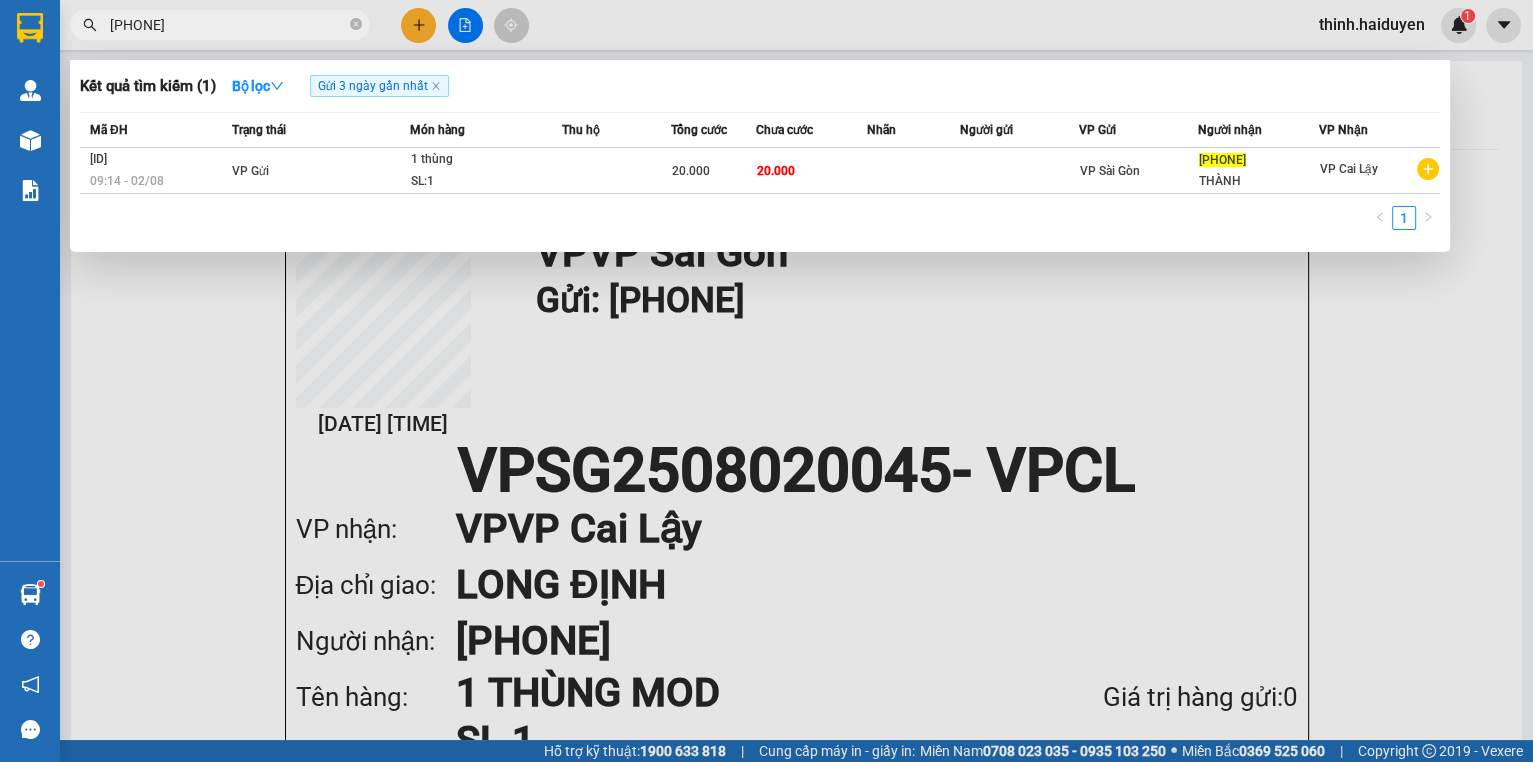 click on "Kết quả tìm kiếm ( 1 )  Bộ lọc  Gửi 3 ngày gần nhất" at bounding box center [760, 86] 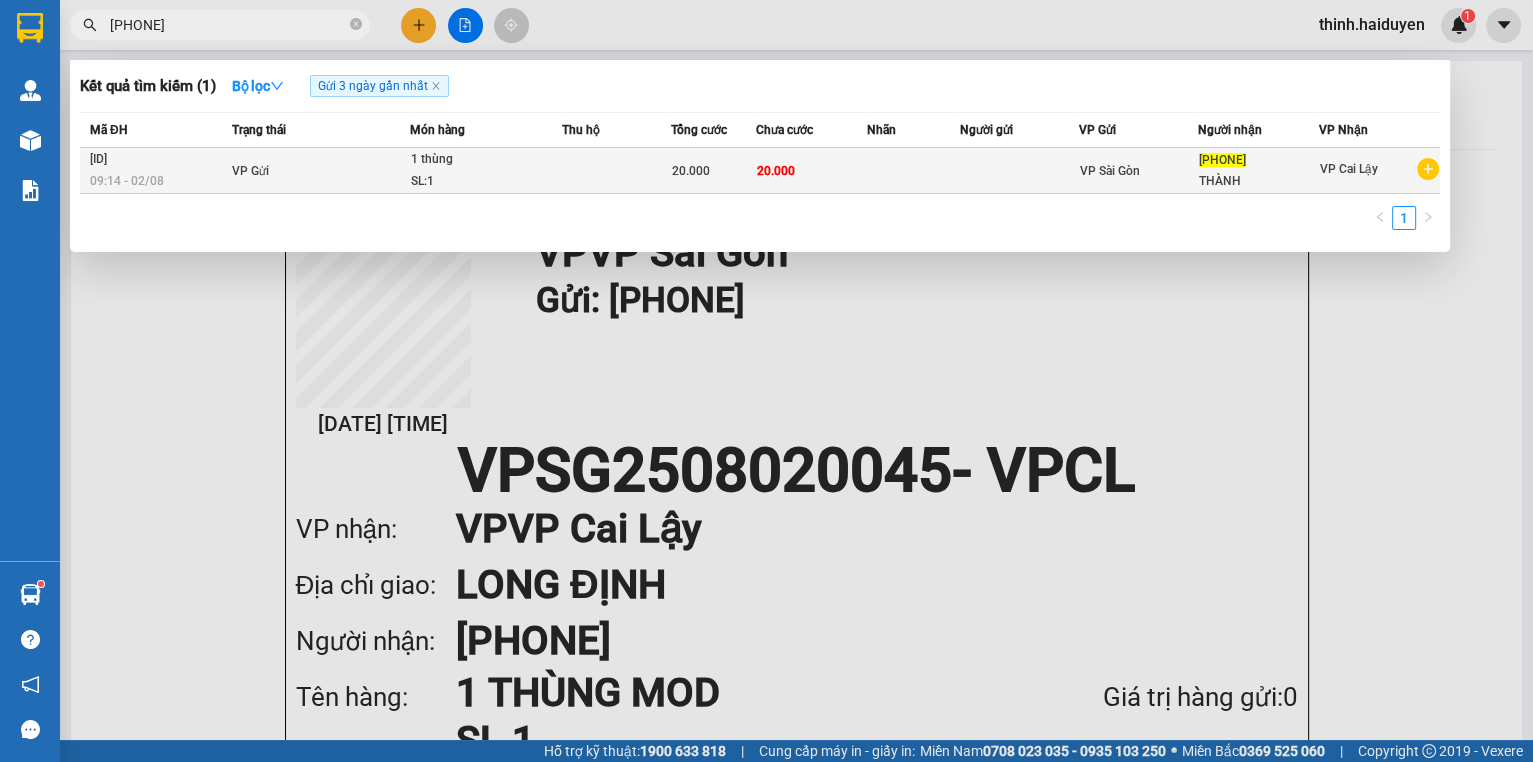 click at bounding box center [616, 171] 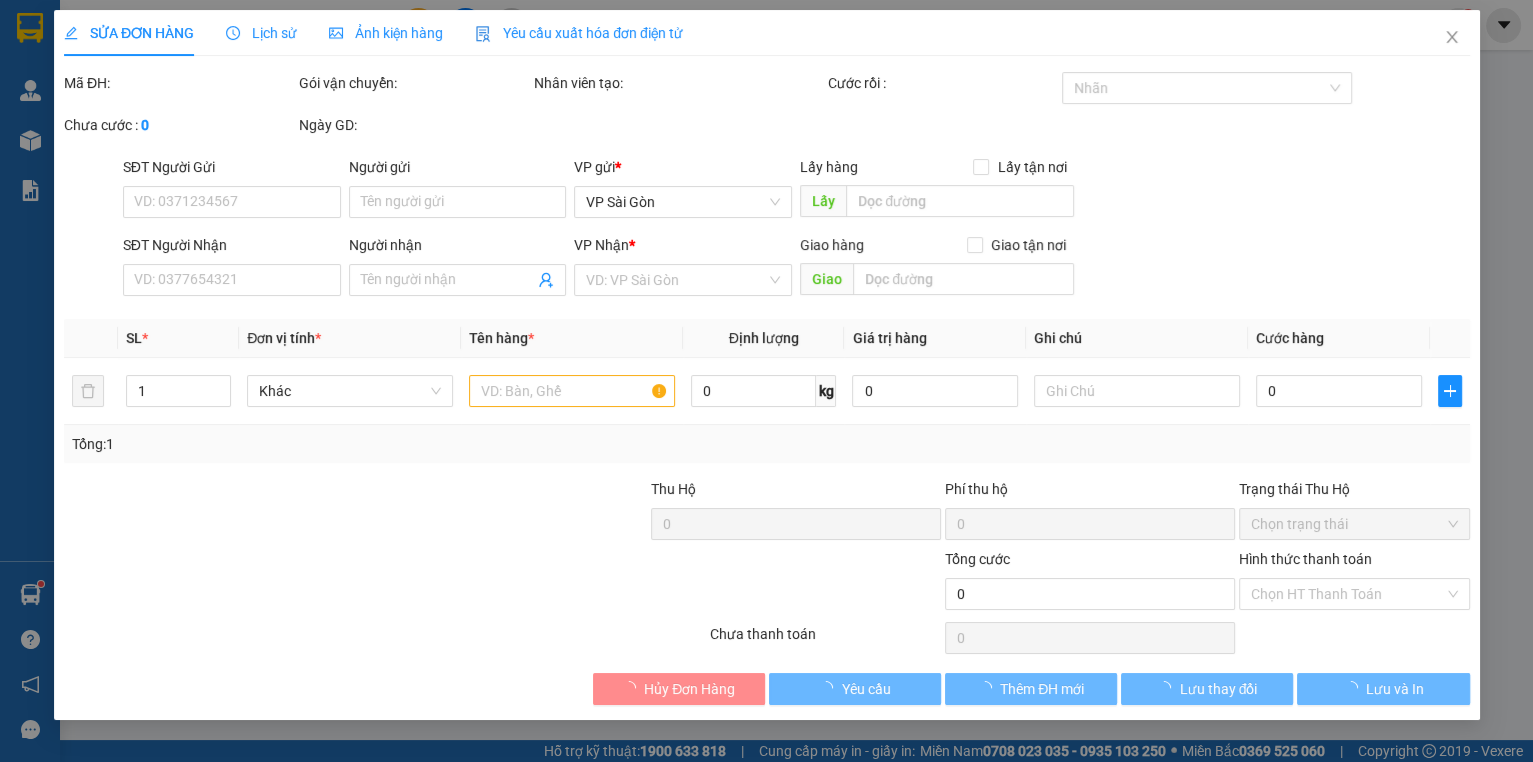 type on "0938335253" 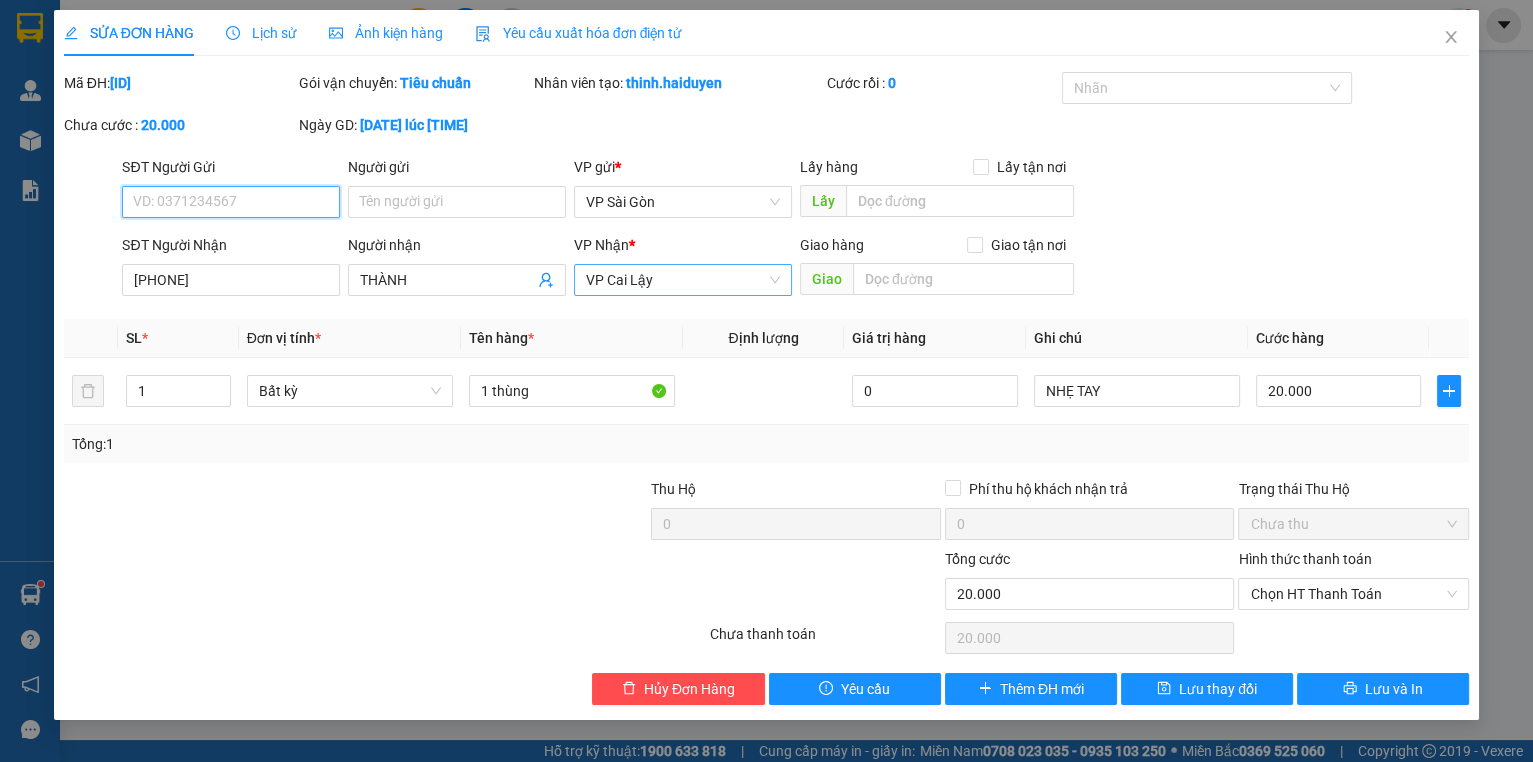 drag, startPoint x: 676, startPoint y: 271, endPoint x: 684, endPoint y: 285, distance: 16.124516 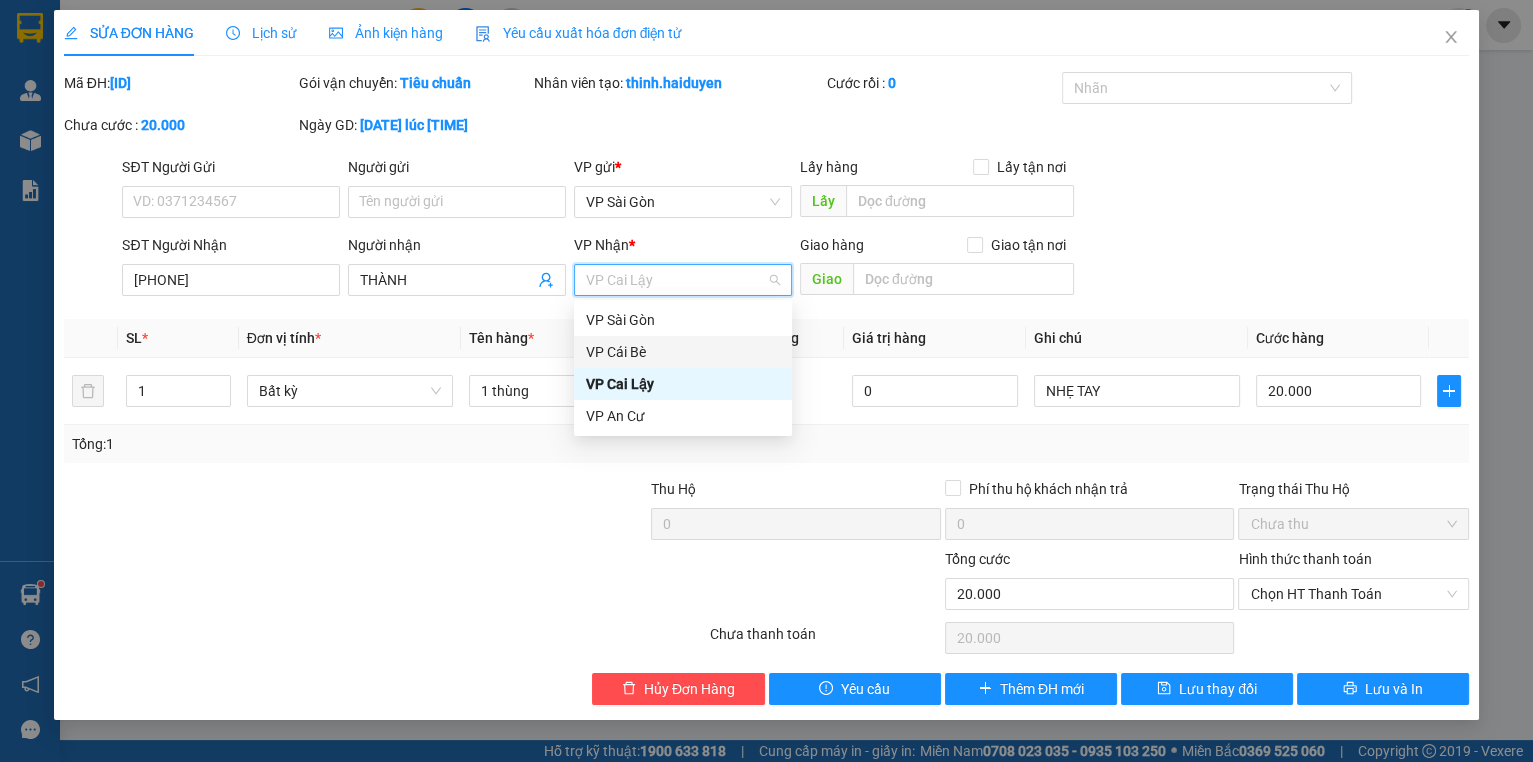 click on "VP Cái Bè" at bounding box center (683, 352) 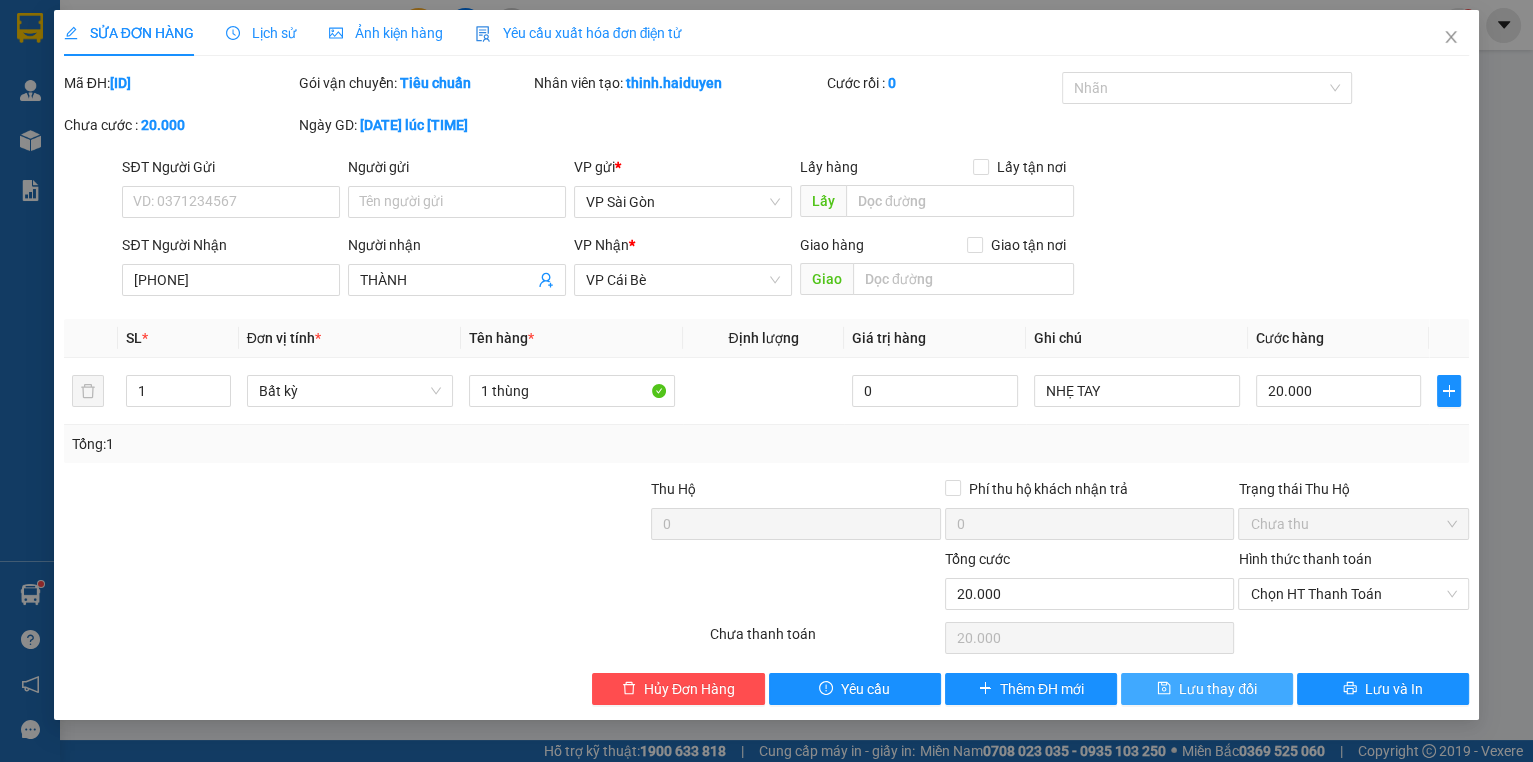 click on "Lưu thay đổi" at bounding box center (1218, 689) 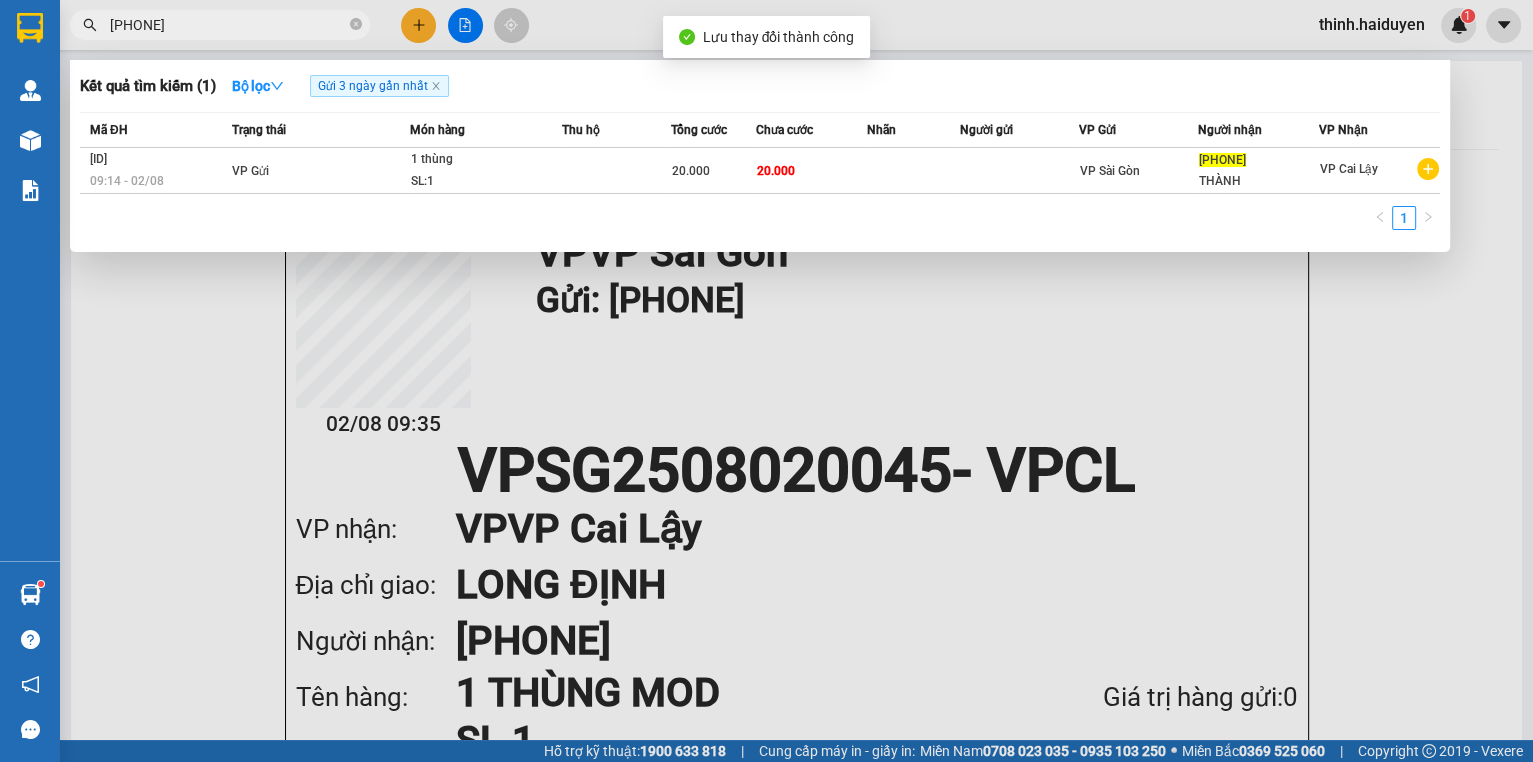 click on "0938335253" at bounding box center [228, 25] 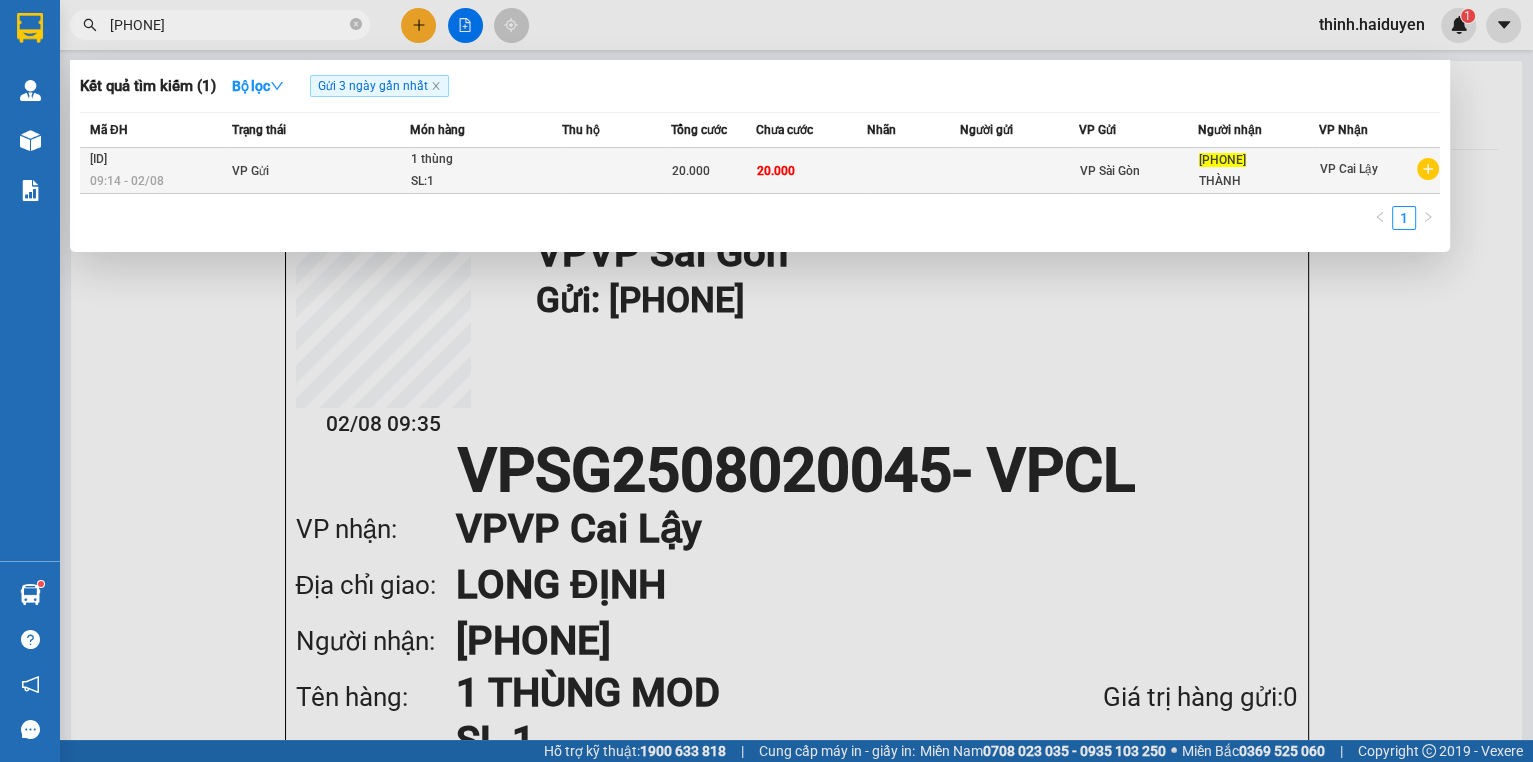 click on "VP Gửi" at bounding box center (318, 171) 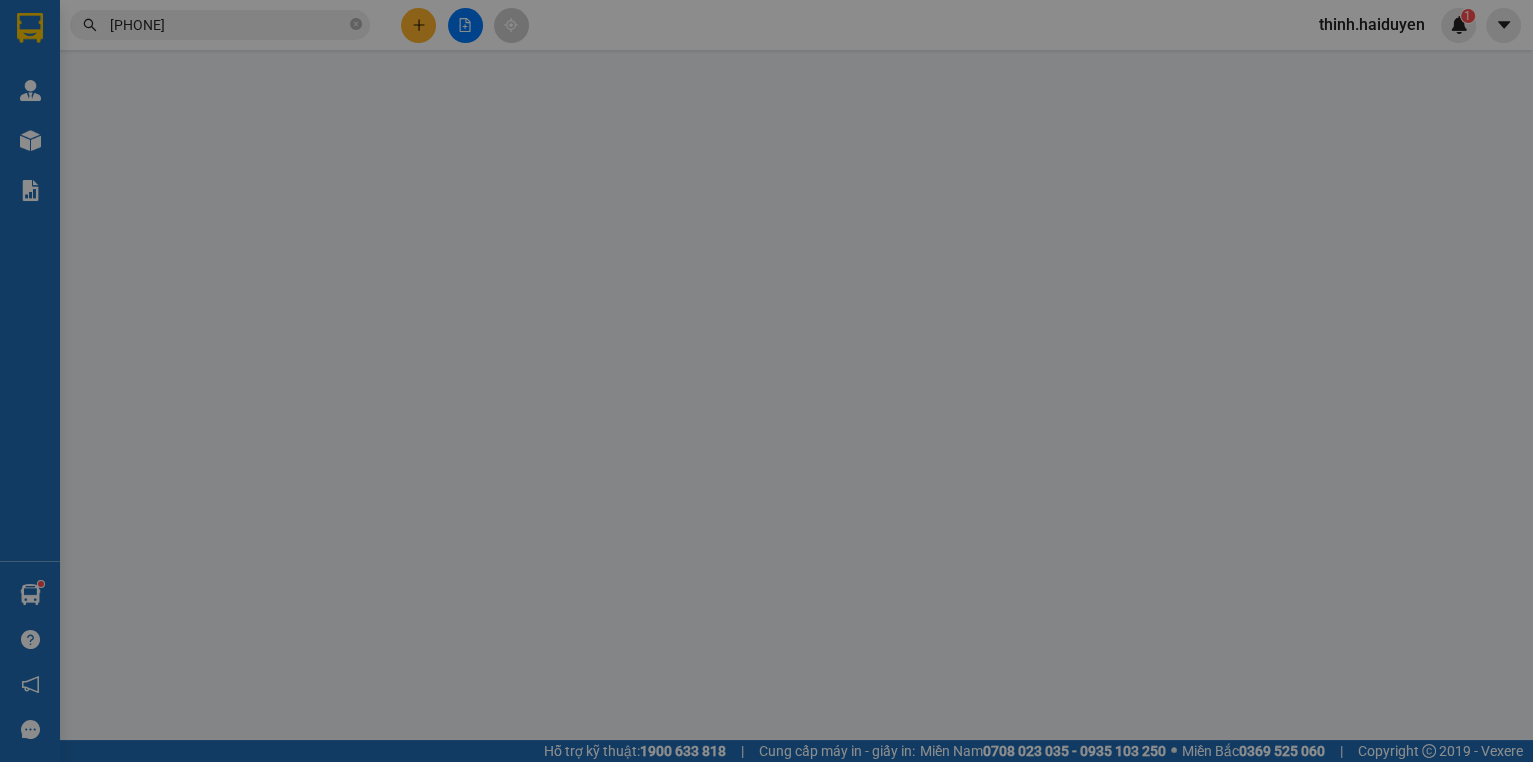 type on "0938335253" 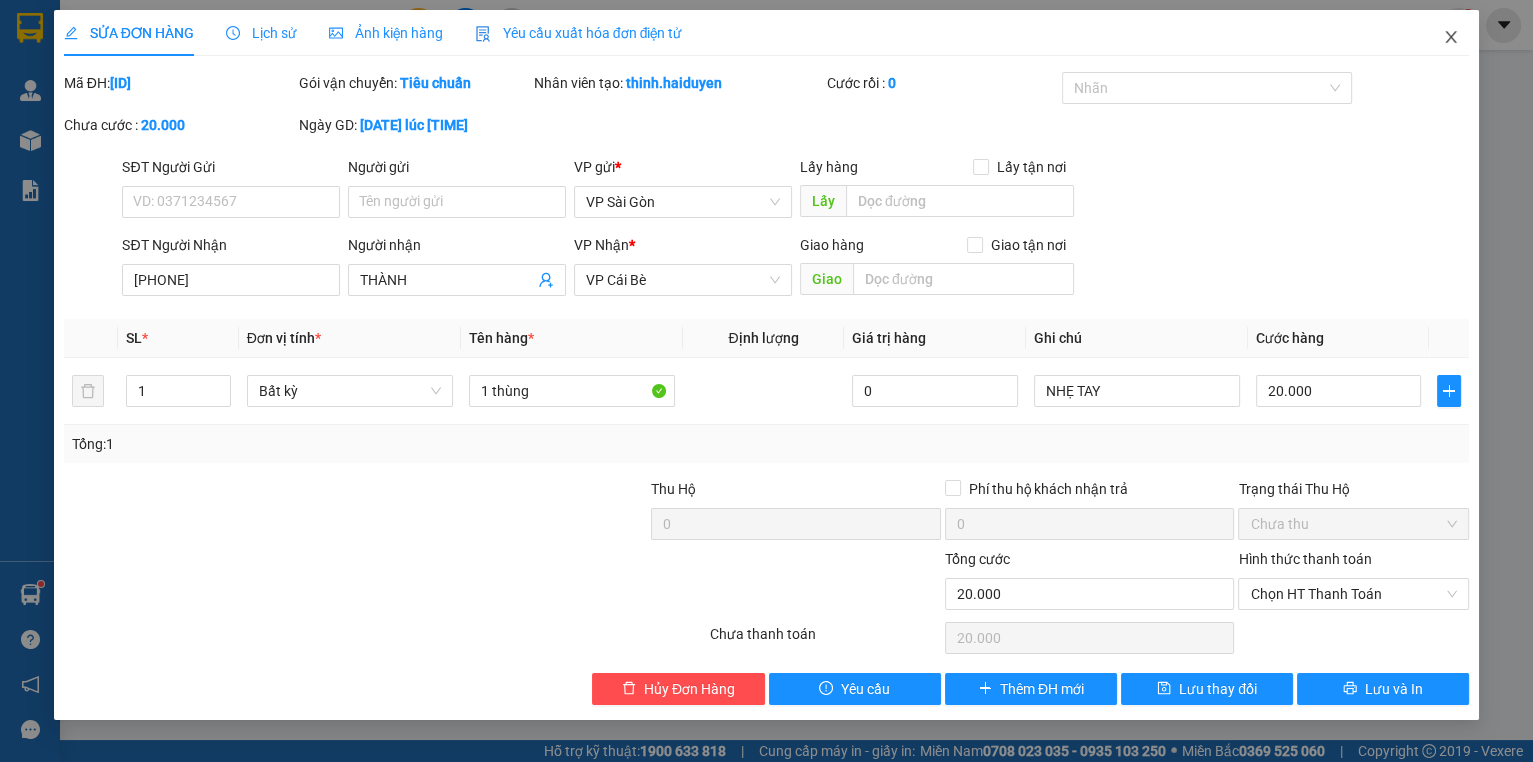 drag, startPoint x: 1453, startPoint y: 40, endPoint x: 1335, endPoint y: 48, distance: 118.270874 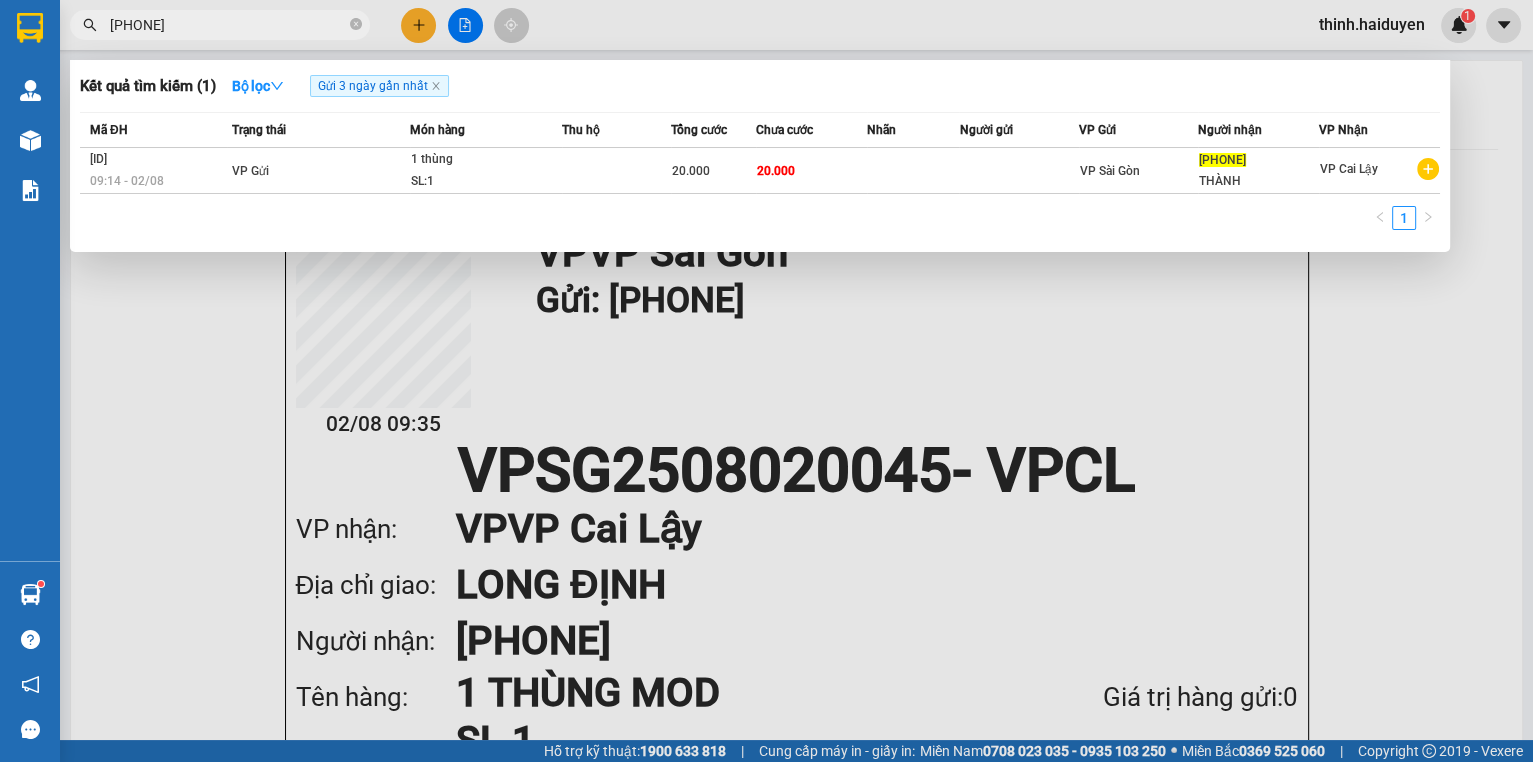 click on "0938335253" at bounding box center [228, 25] 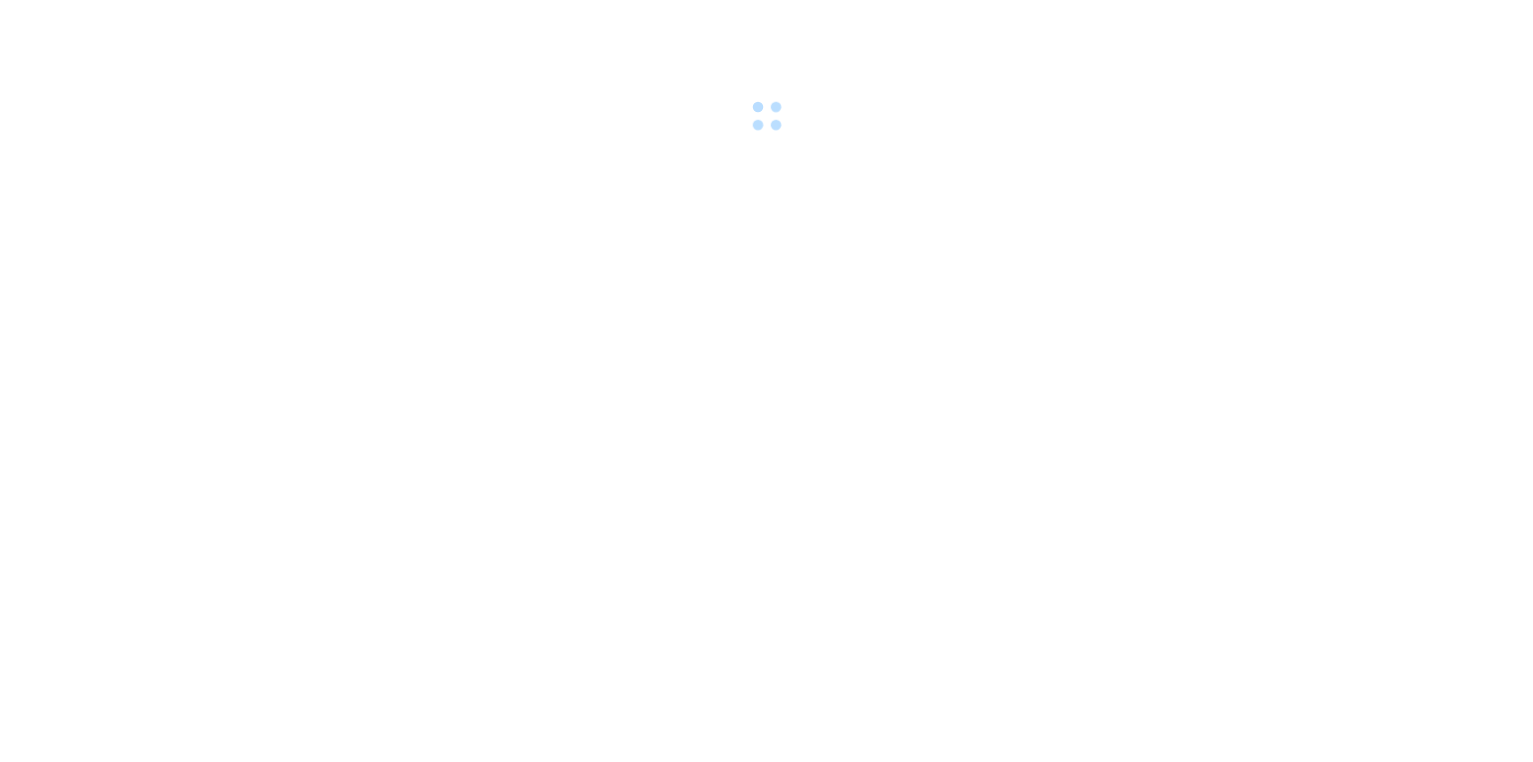 scroll, scrollTop: 0, scrollLeft: 0, axis: both 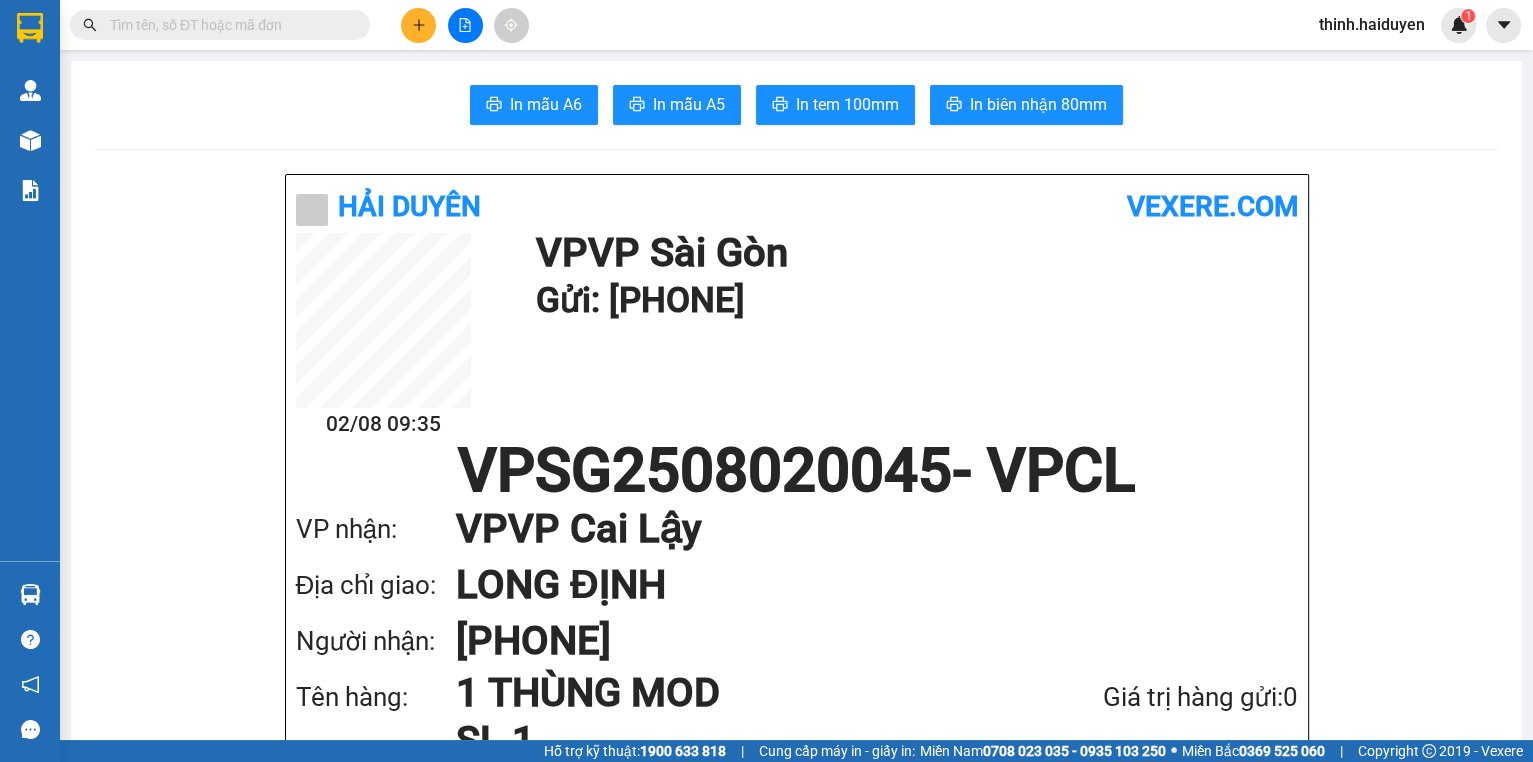 click at bounding box center (228, 25) 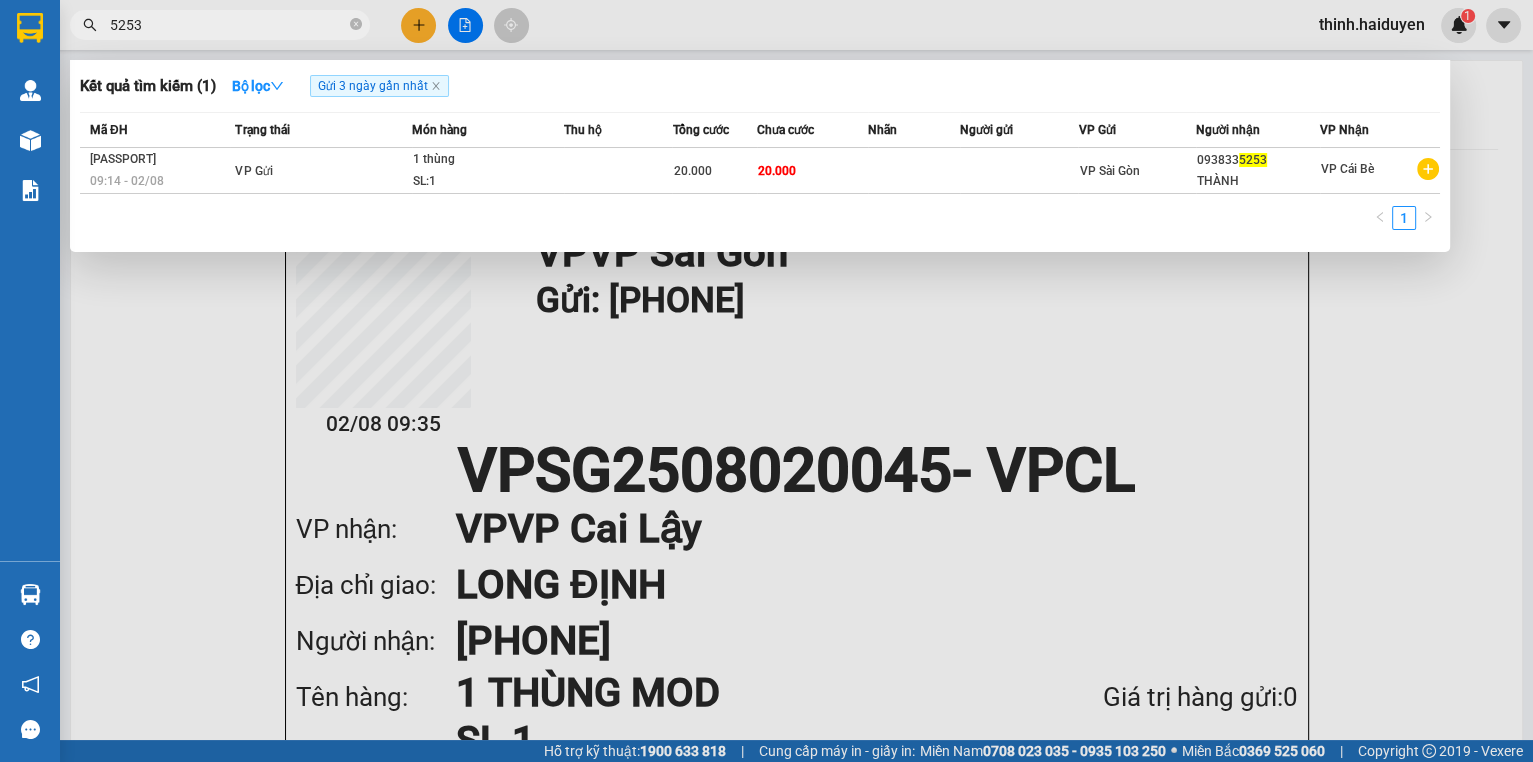type on "5253" 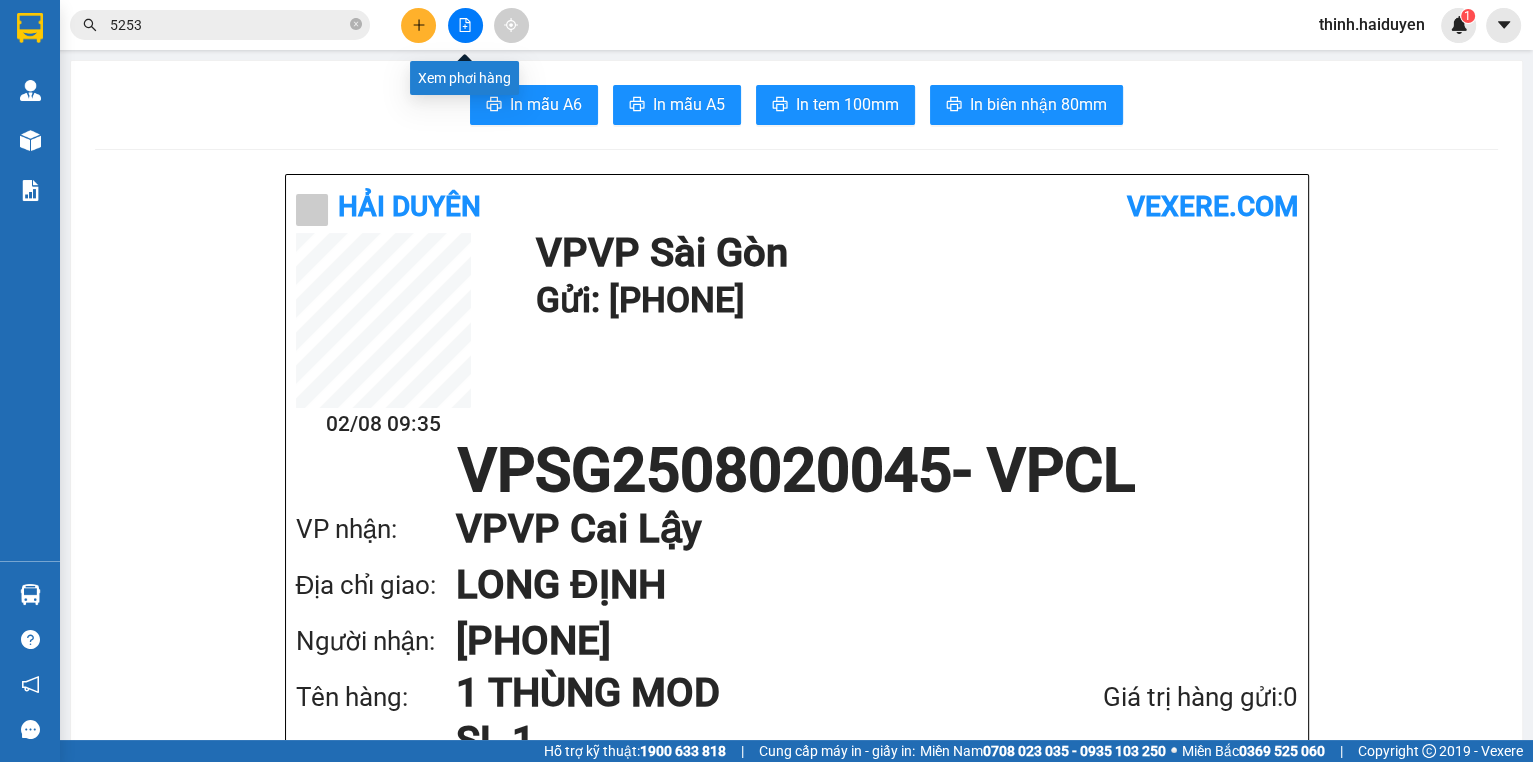click at bounding box center (465, 25) 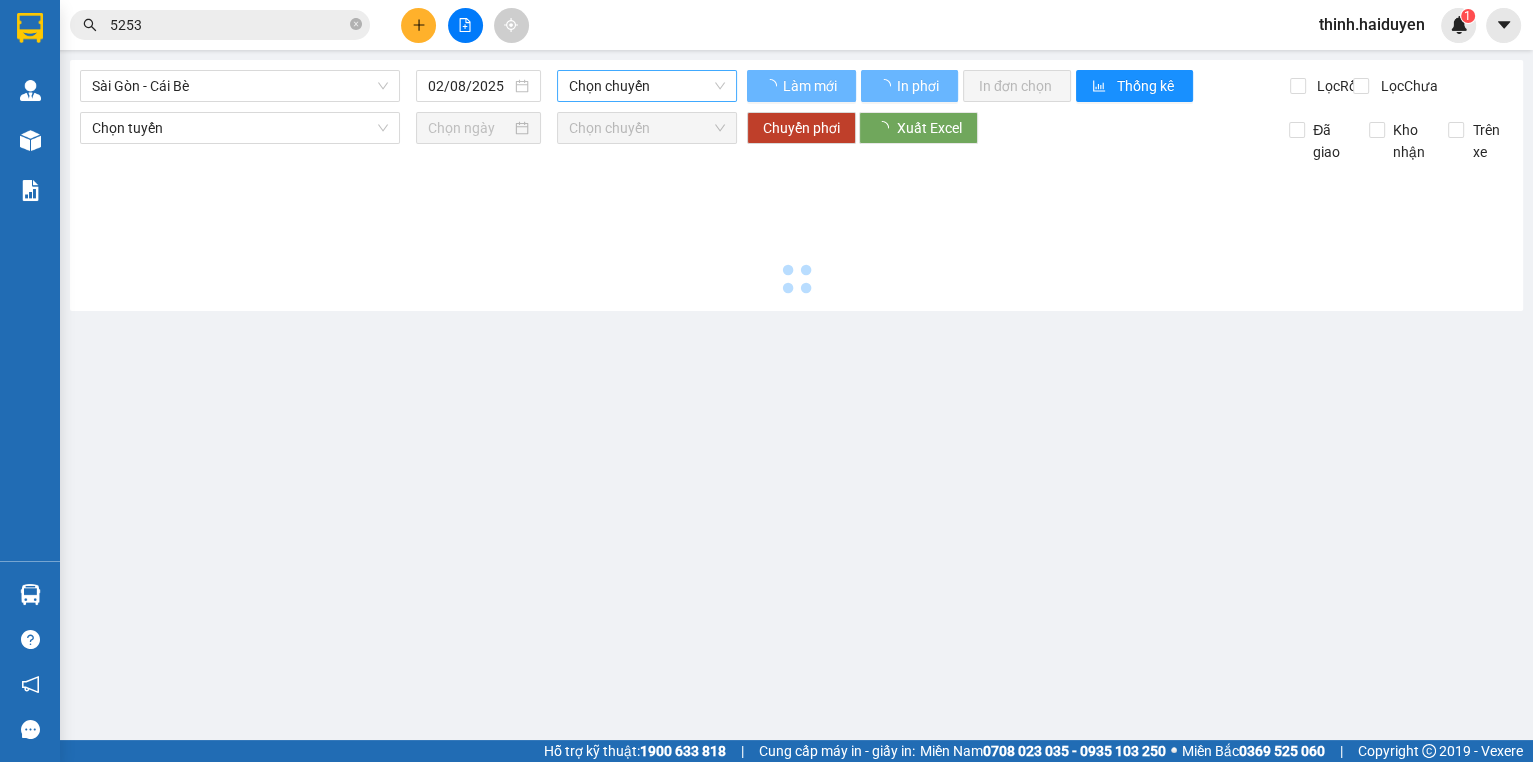 drag, startPoint x: 528, startPoint y: 92, endPoint x: 581, endPoint y: 93, distance: 53.009434 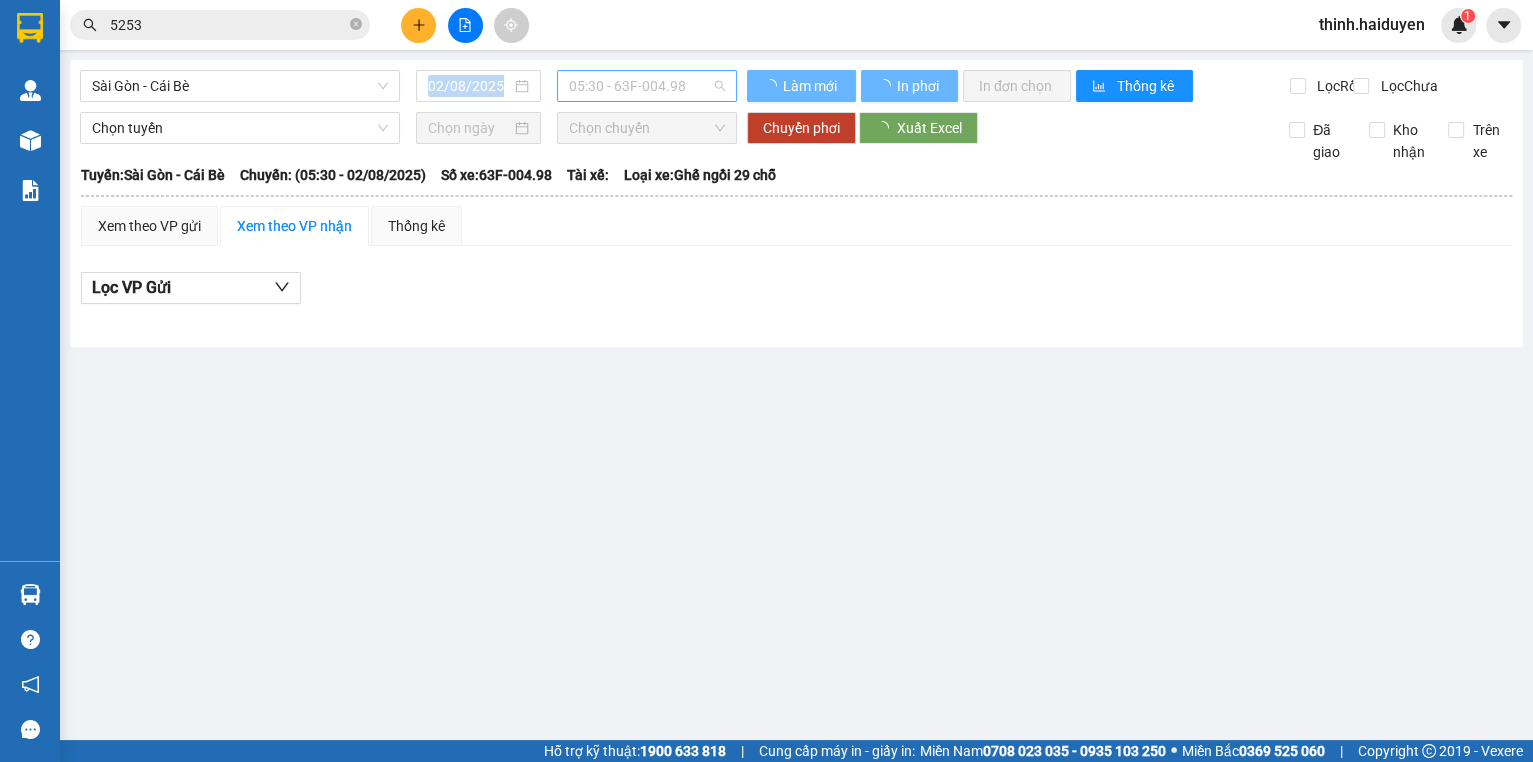 click on "05:30     - 63F-004.98" at bounding box center (647, 86) 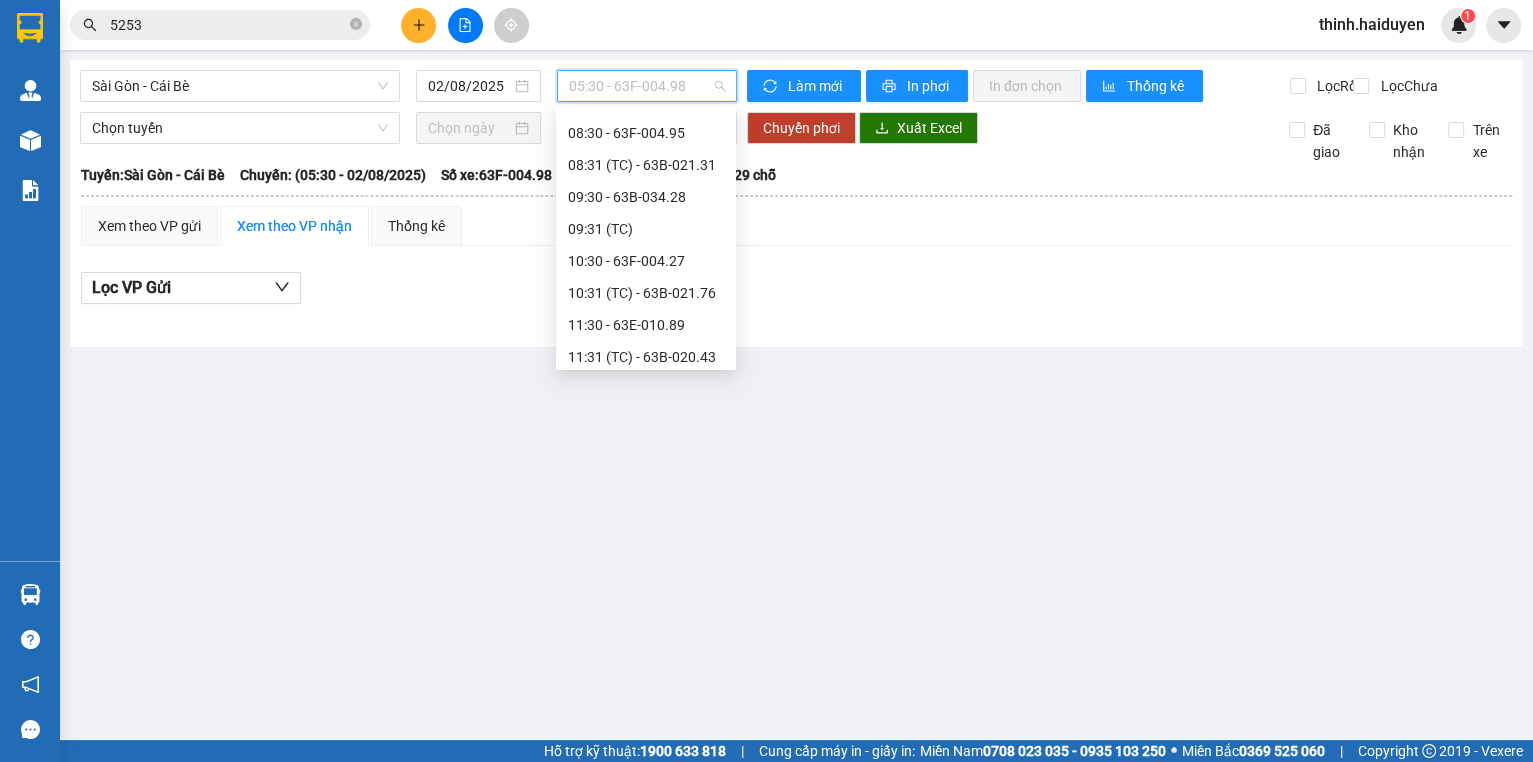 scroll, scrollTop: 0, scrollLeft: 0, axis: both 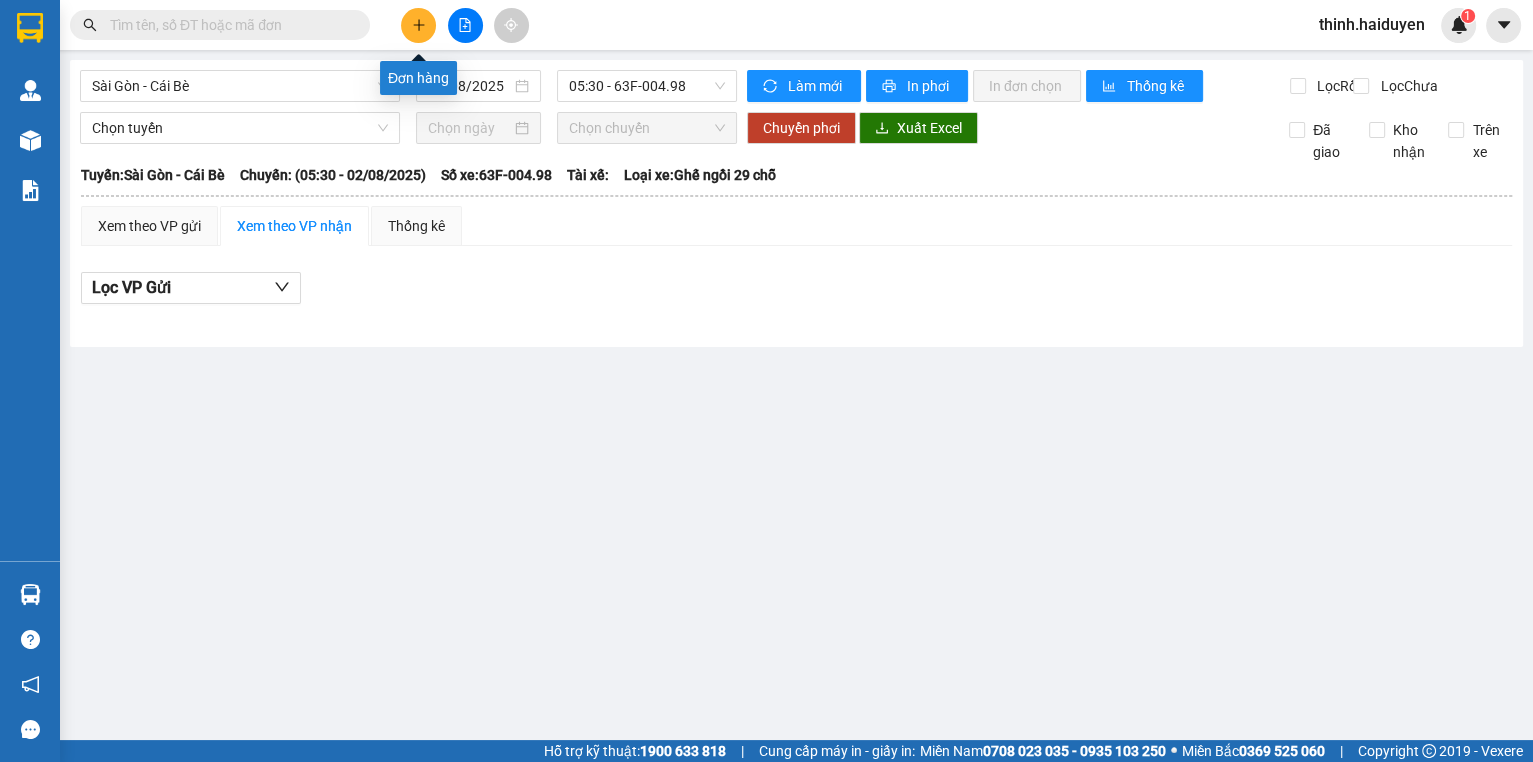 click 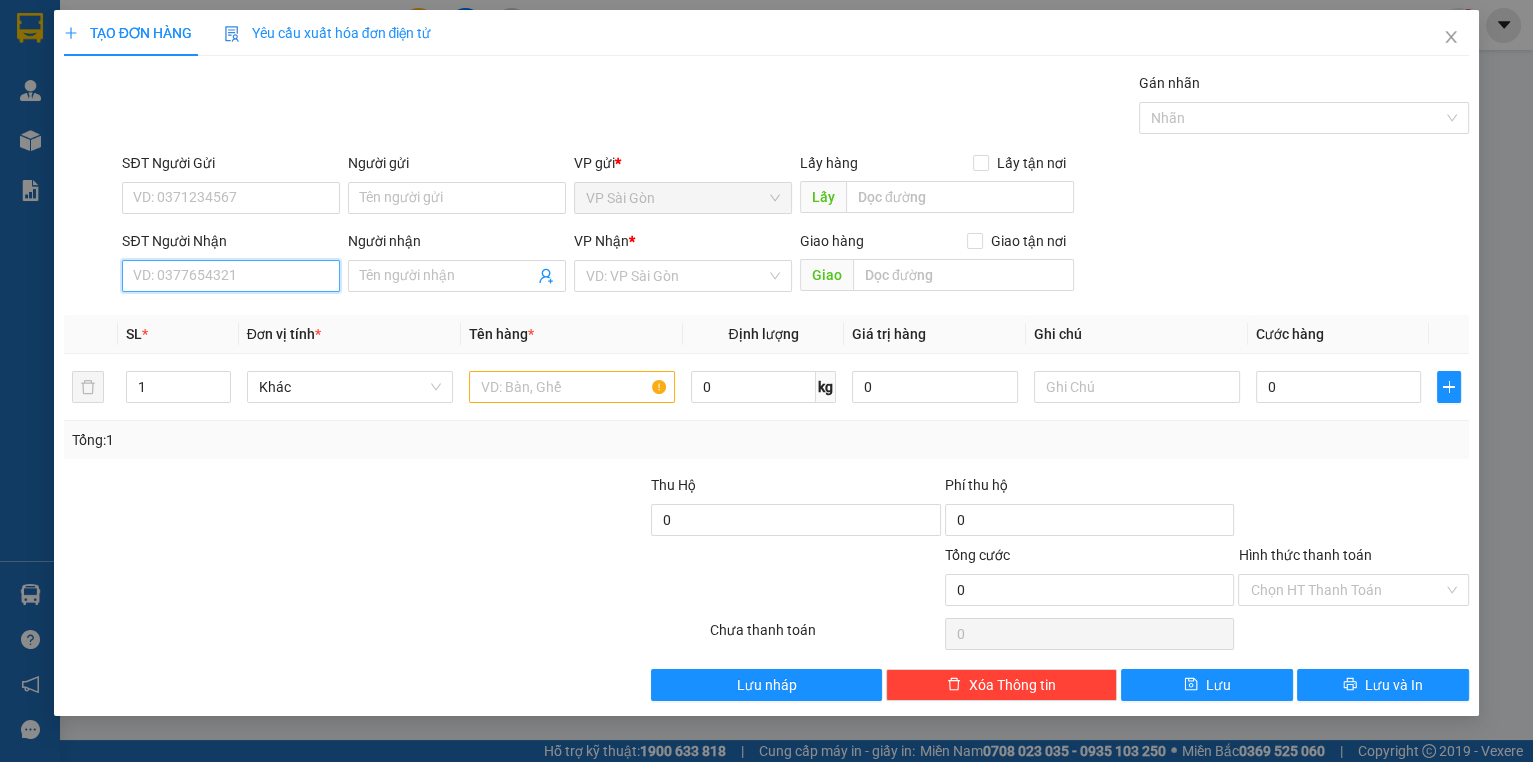 click on "SĐT Người Nhận" at bounding box center (231, 276) 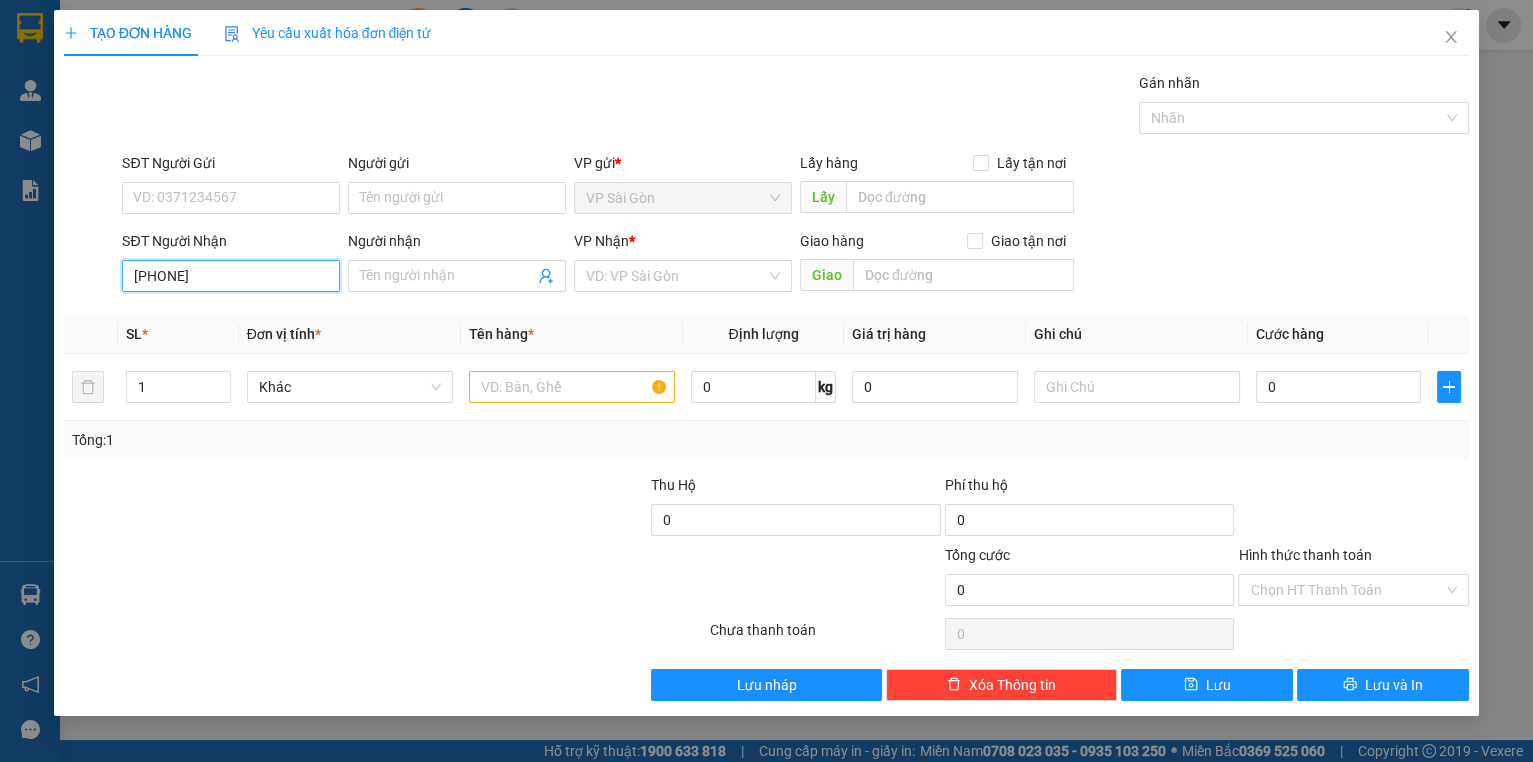 type on "0789578879" 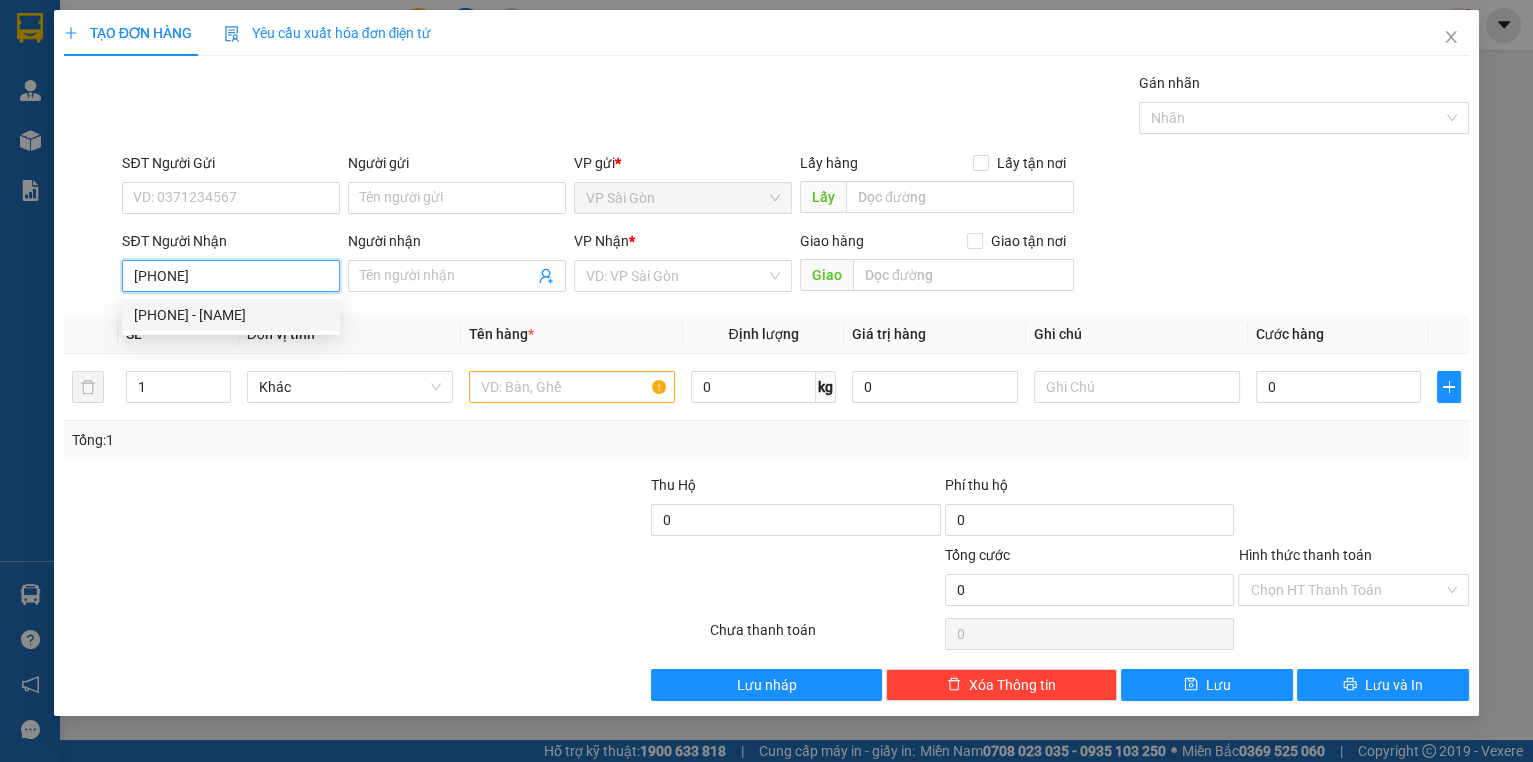 click on "0789578879 - NGÂN PHÁT" at bounding box center [231, 315] 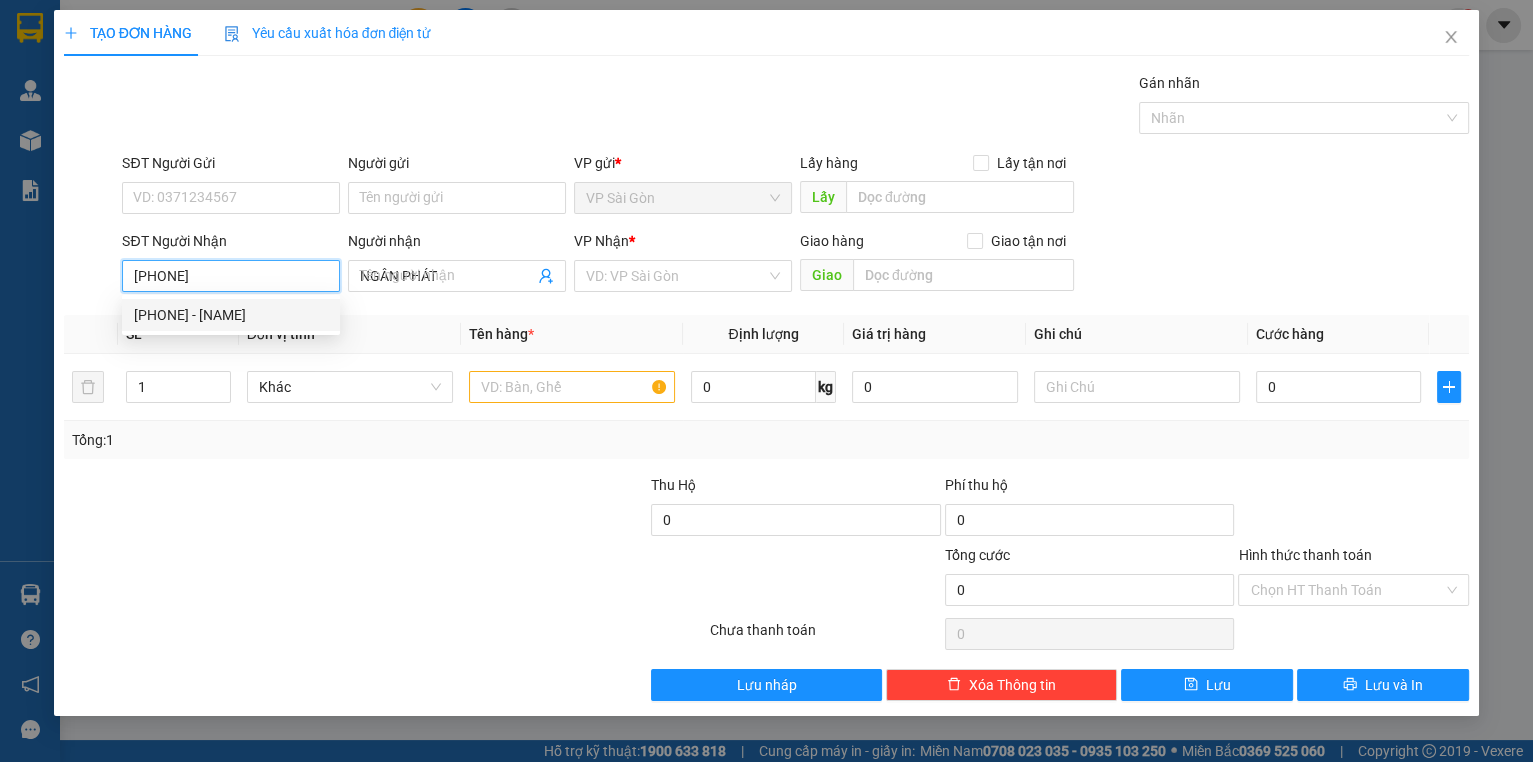 type on "40.000" 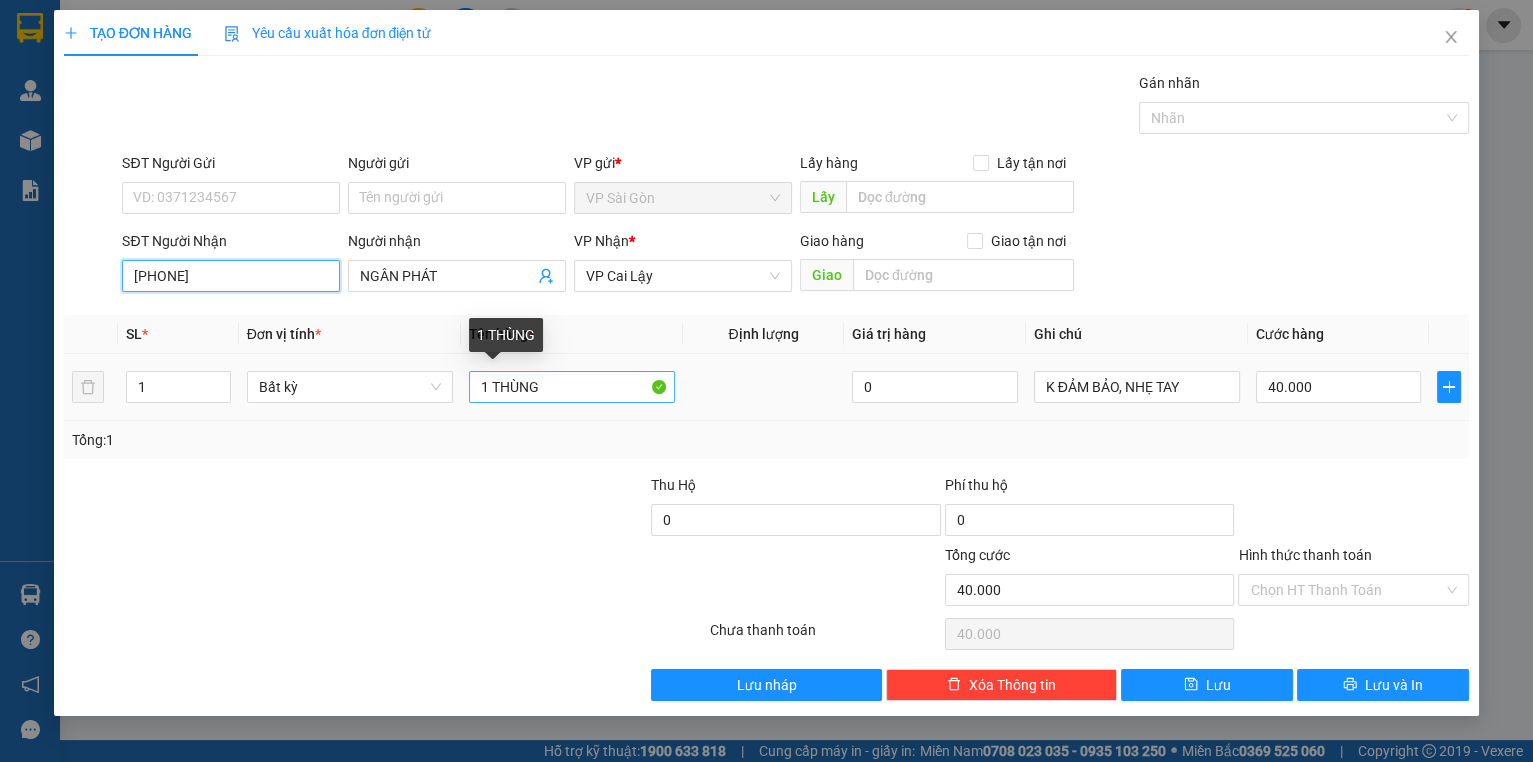 type on "0789578879" 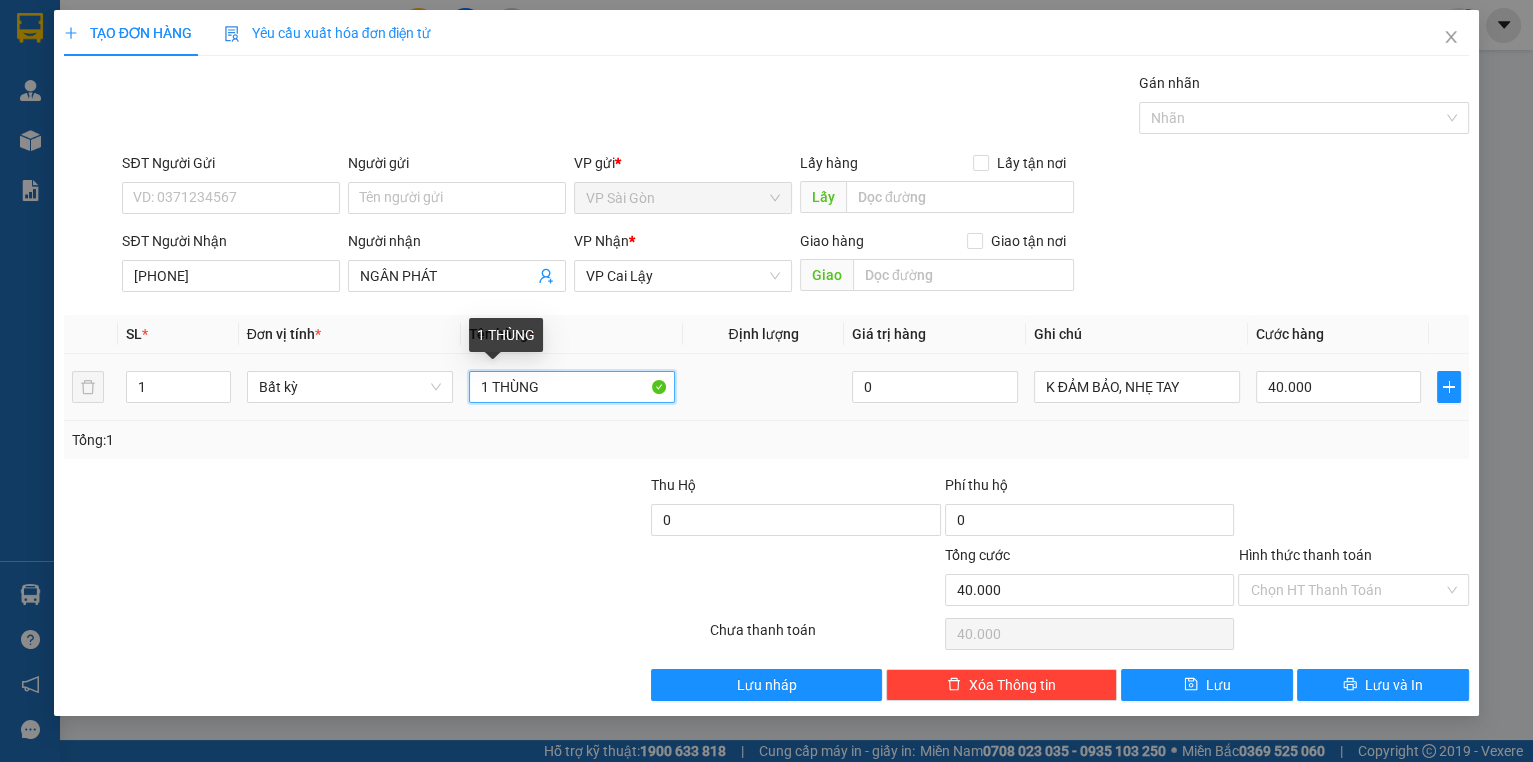 click on "1 THÙNG" at bounding box center [572, 387] 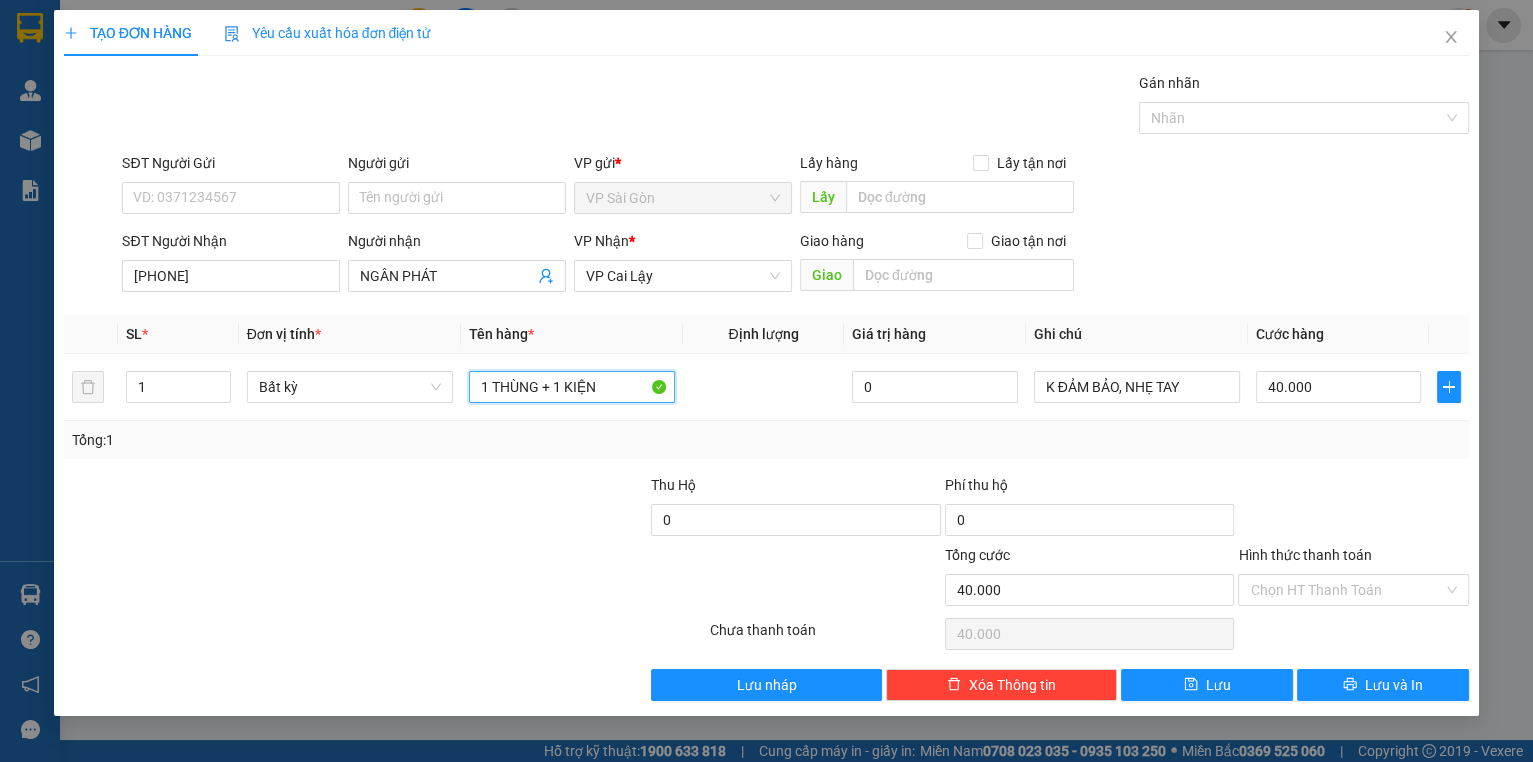 type on "1 THÙNG + 1 KIỆN" 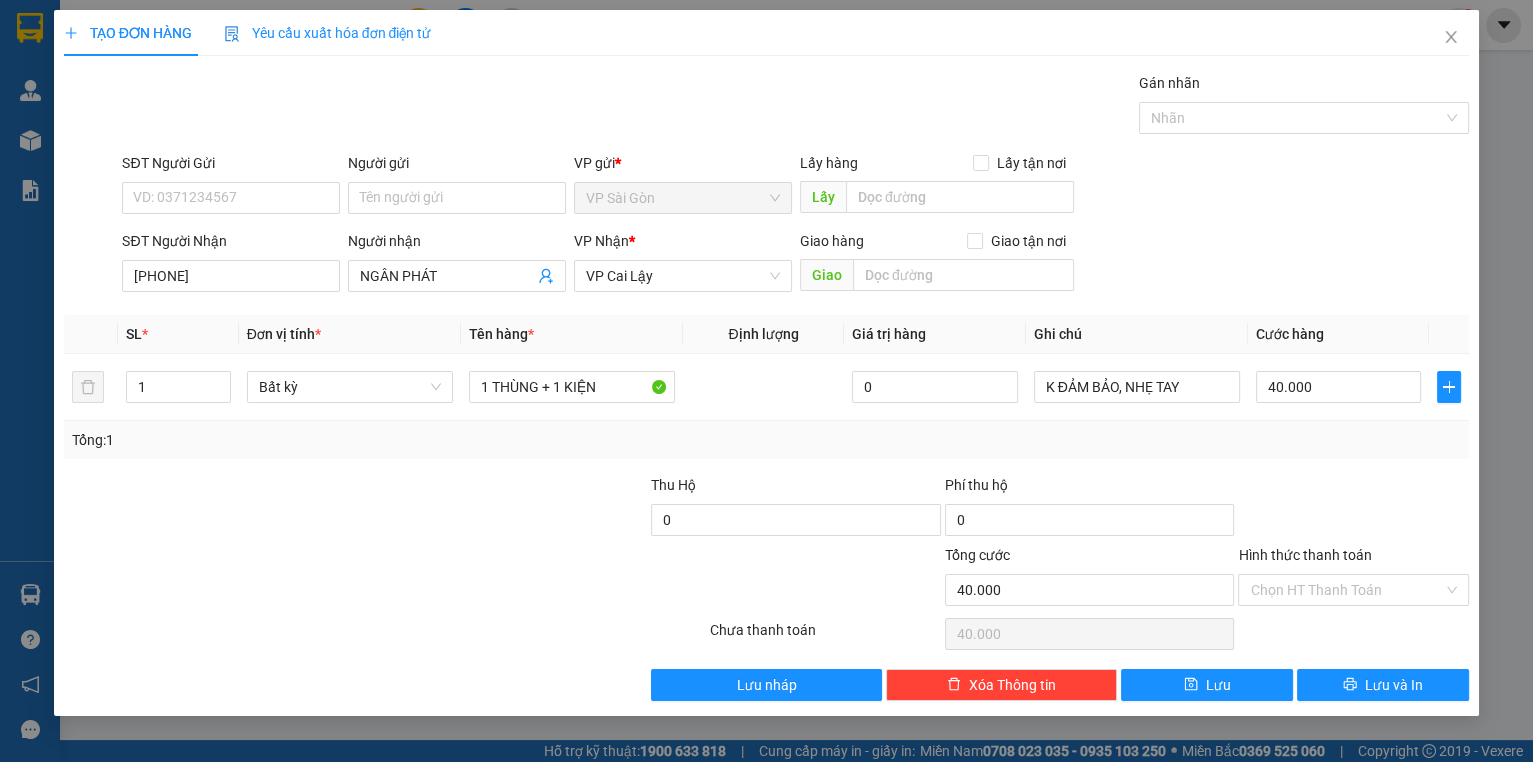 click on "Thu Hộ 0 Phí thu hộ 0 Tổng cước 40.000 Hình thức thanh toán Chọn HT Thanh Toán" at bounding box center (767, 544) 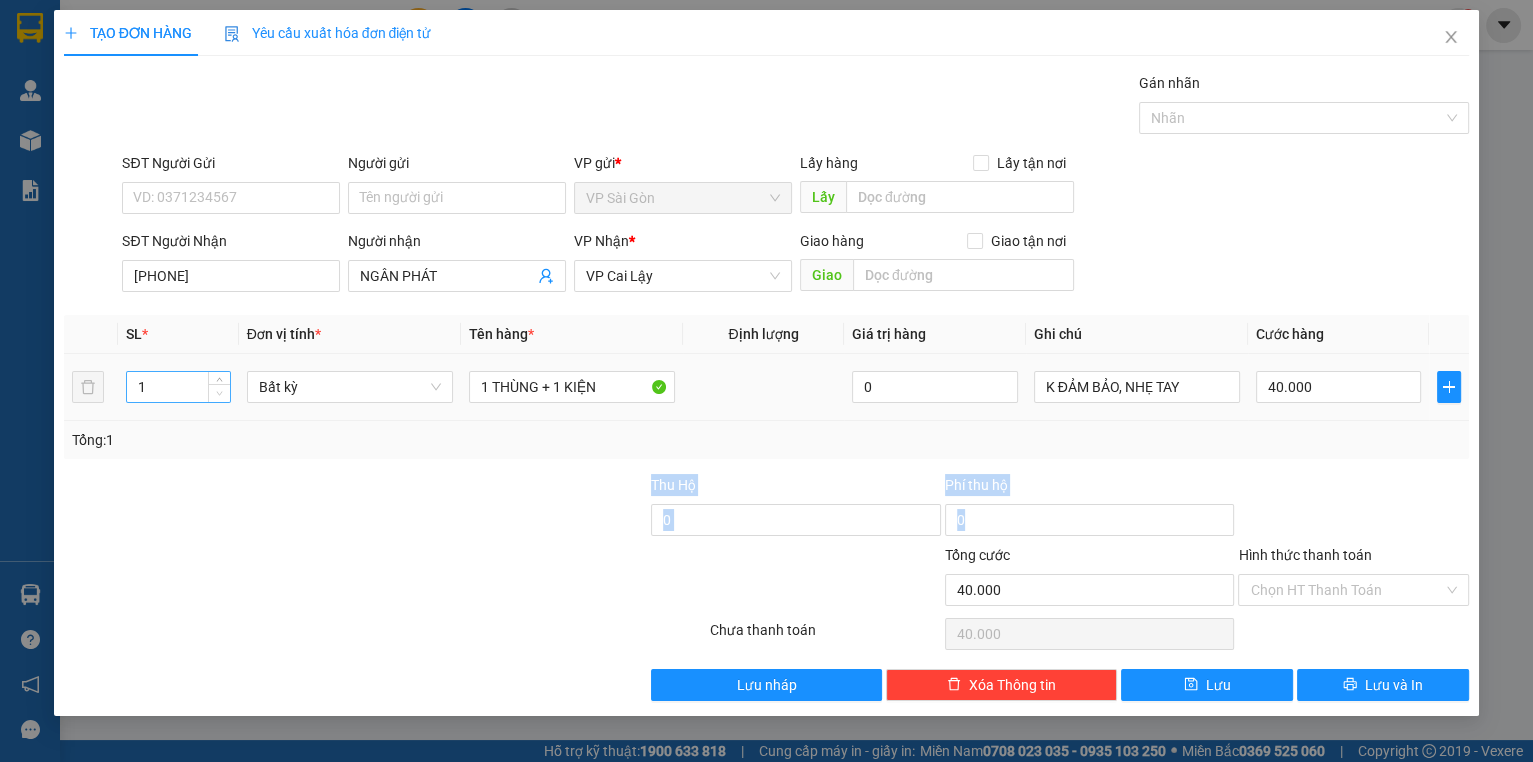 click at bounding box center (220, 394) 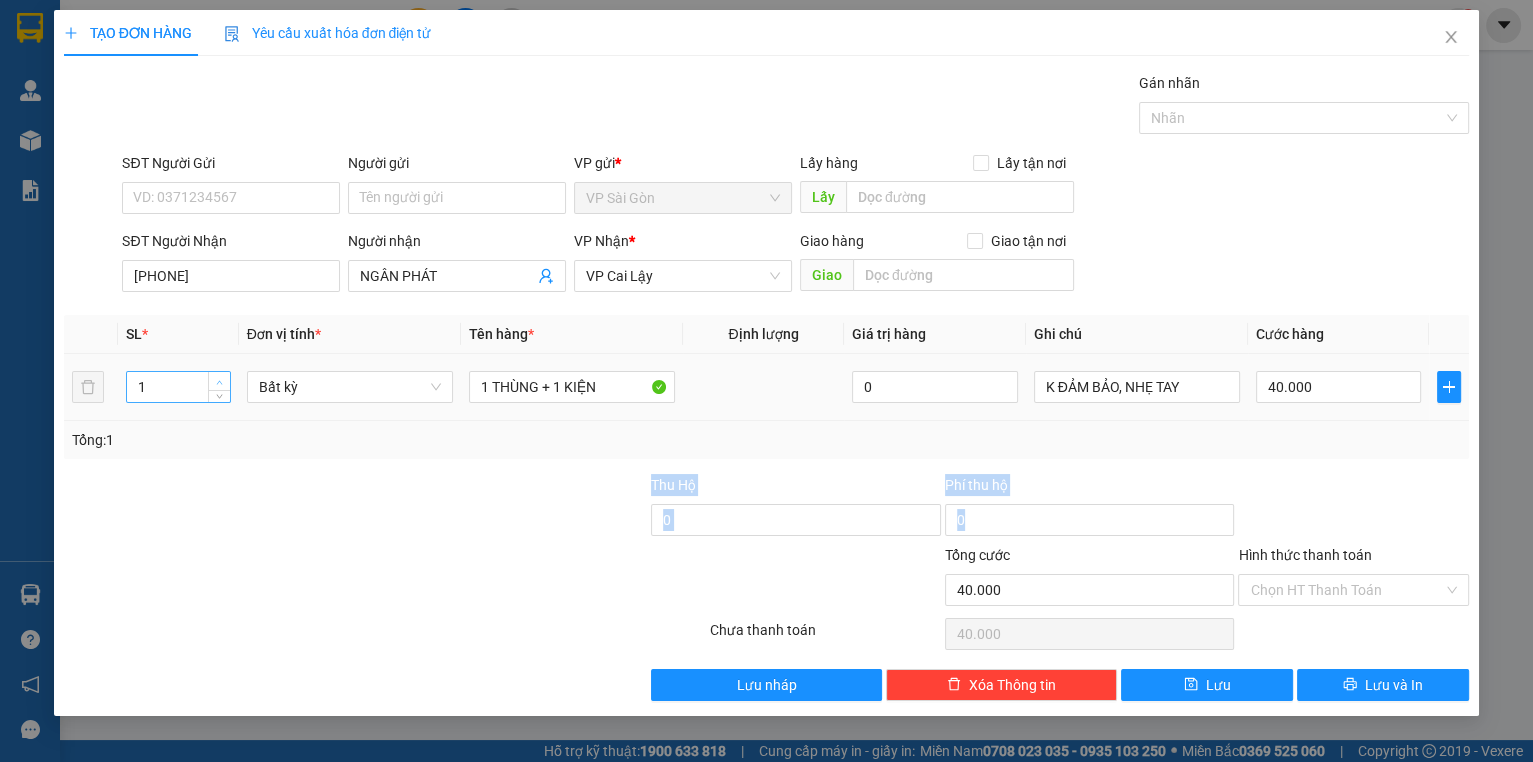 type on "2" 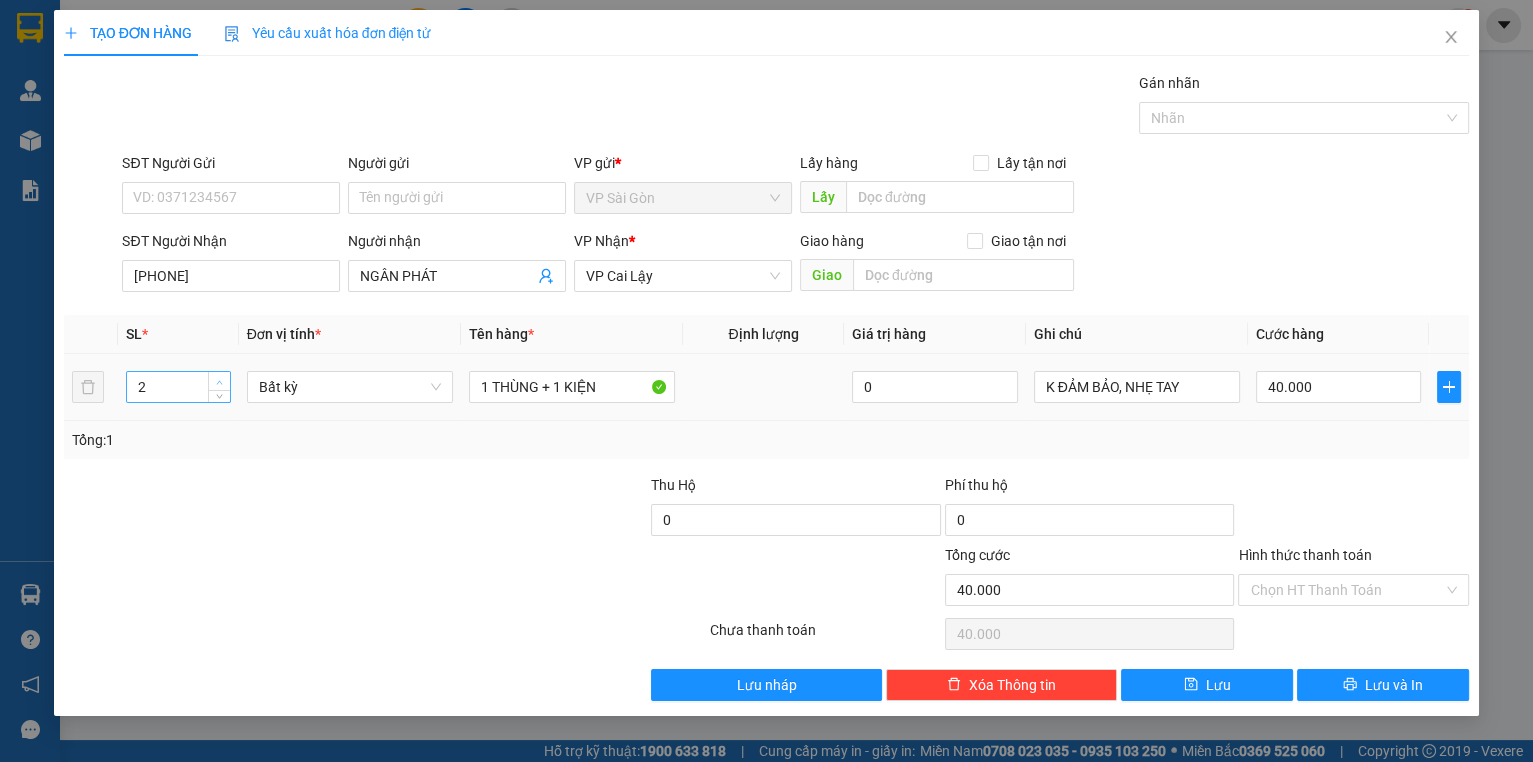 click at bounding box center [220, 382] 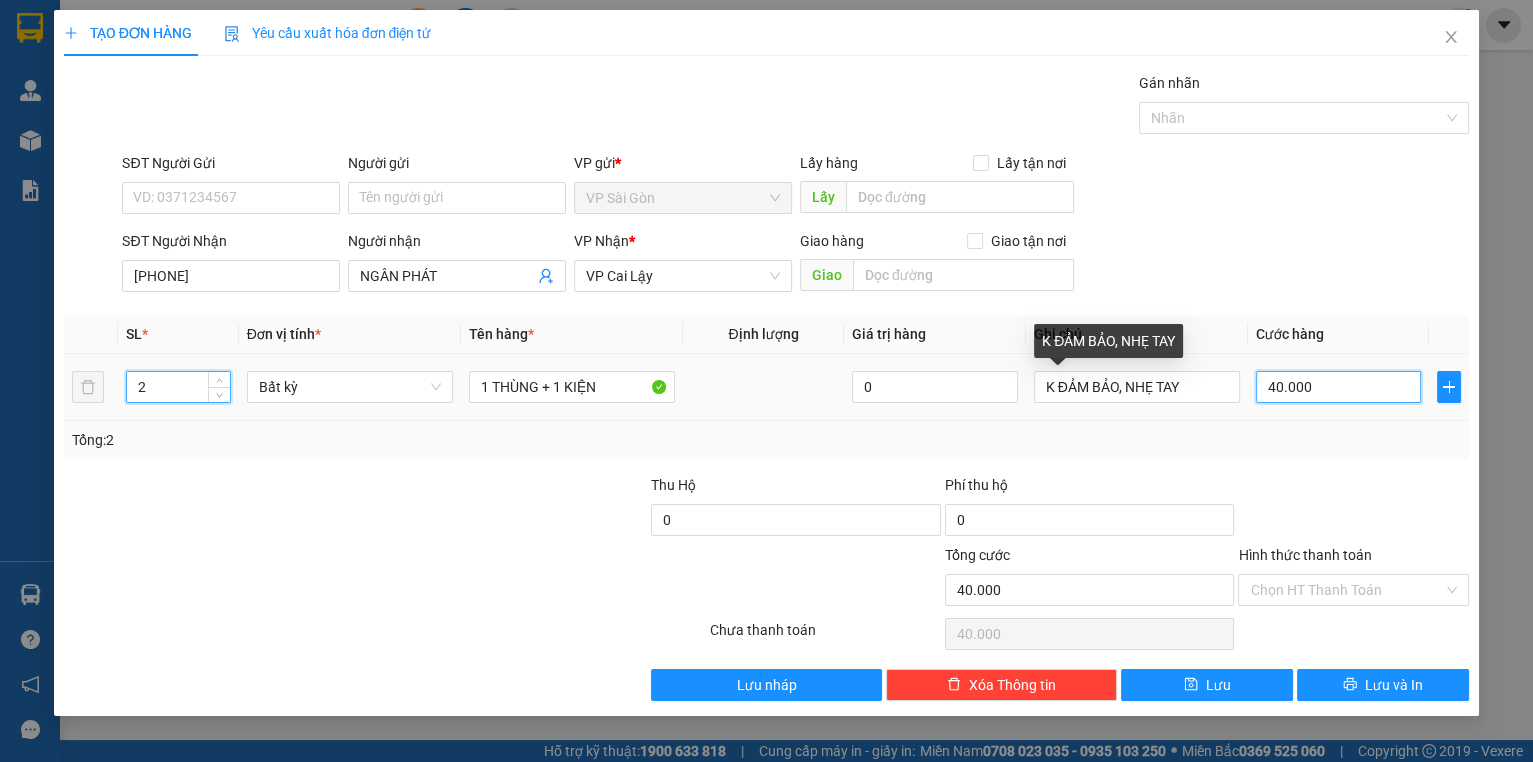 click on "40.000" at bounding box center [1339, 387] 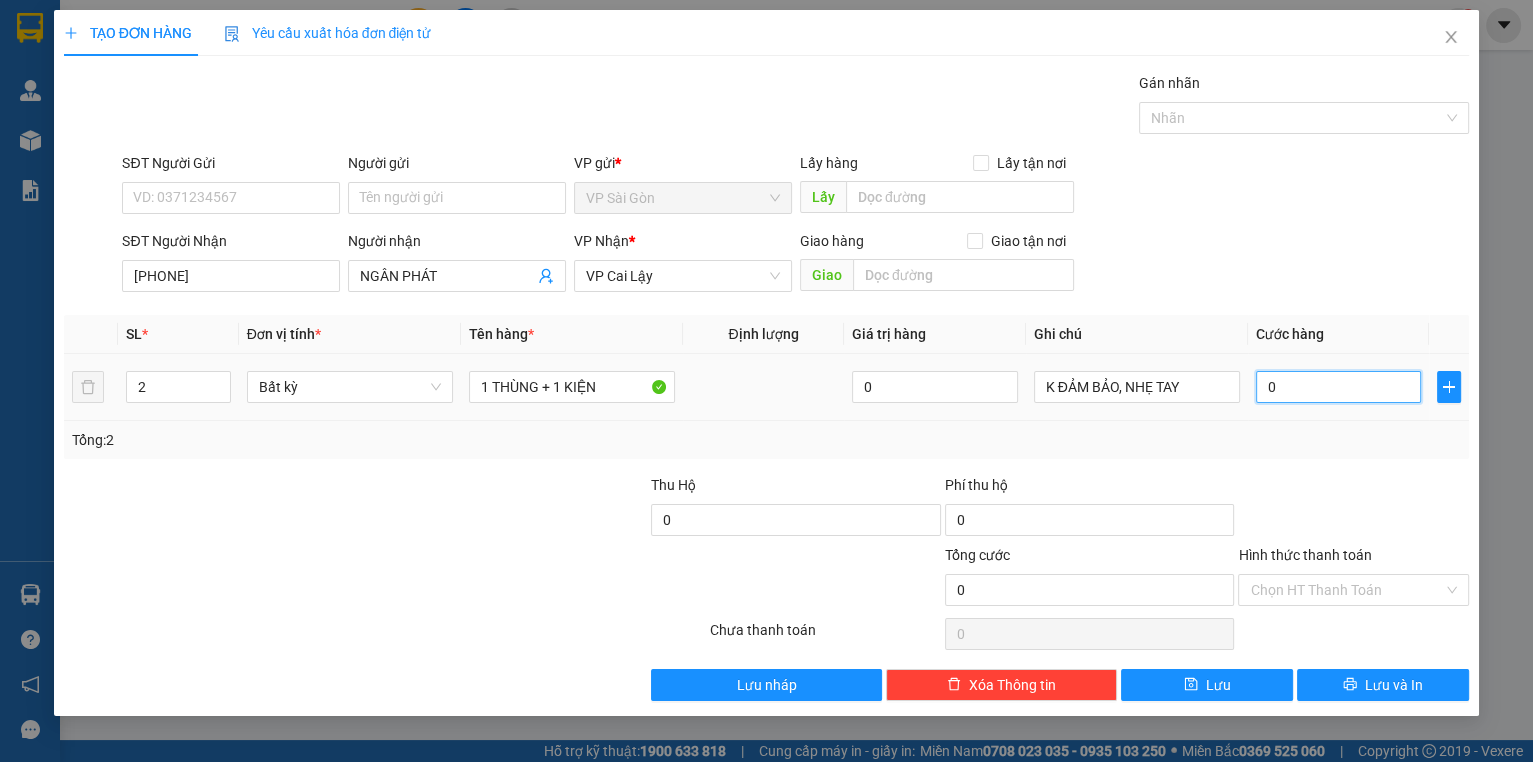 type on "5" 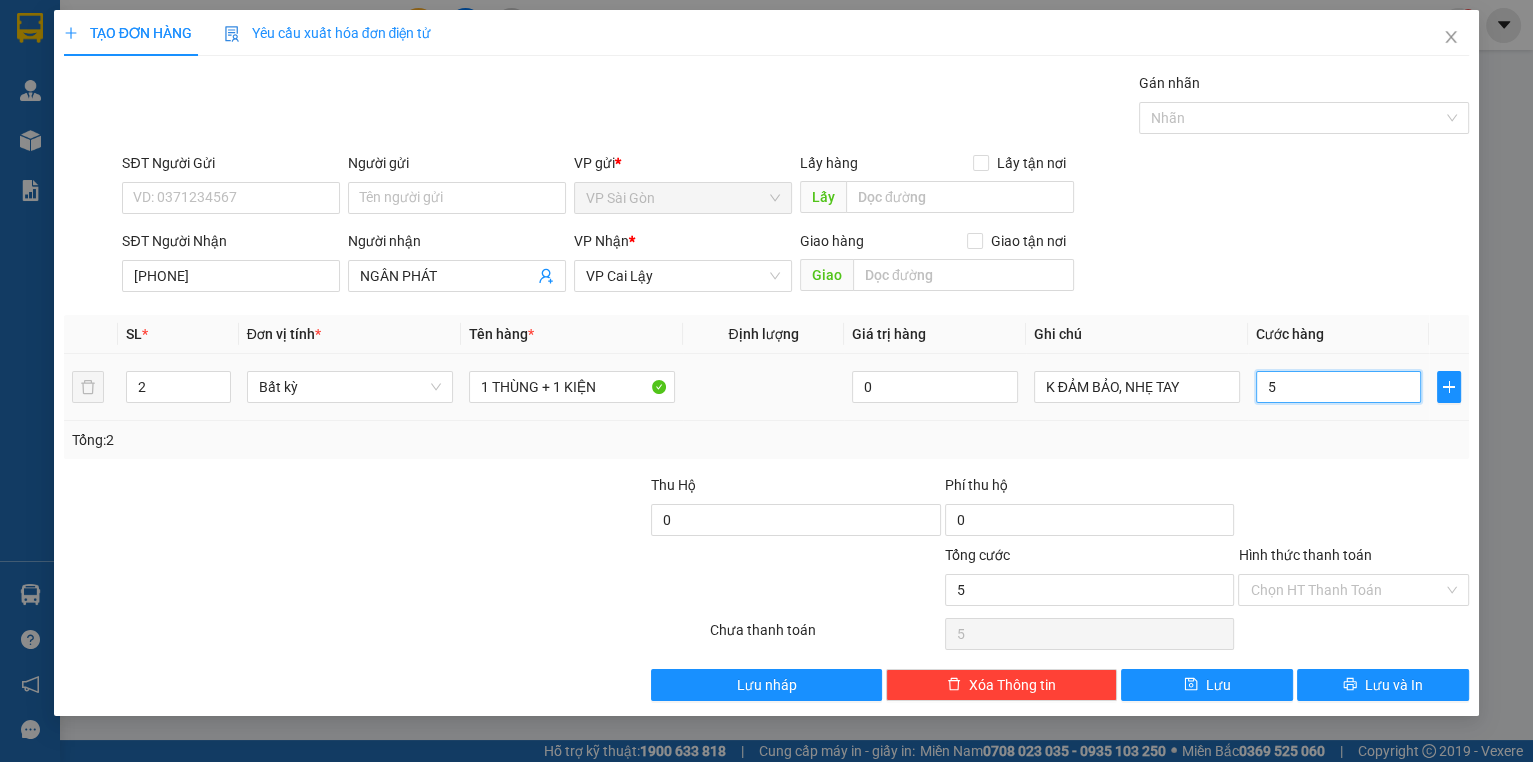 type on "50" 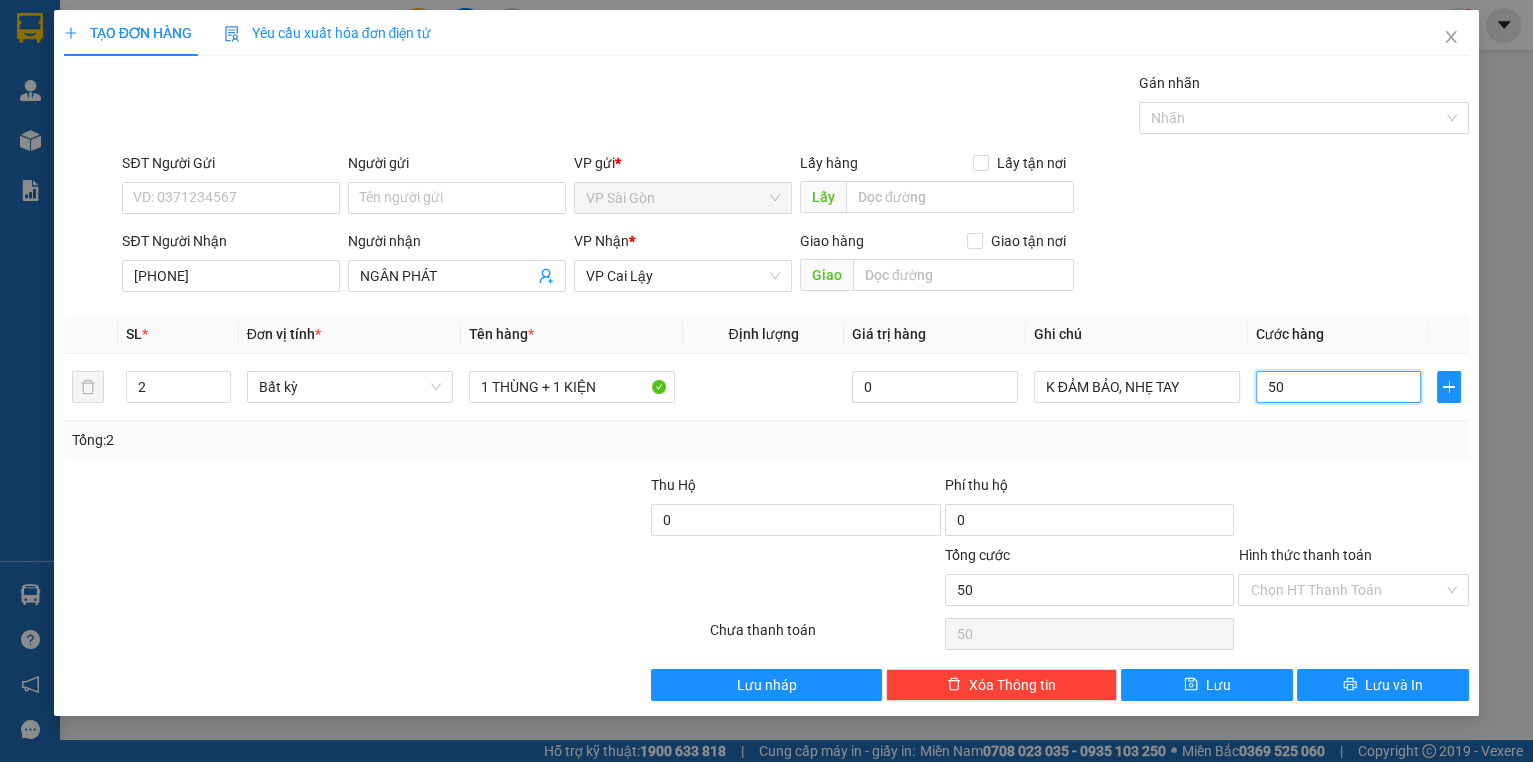 type on "50" 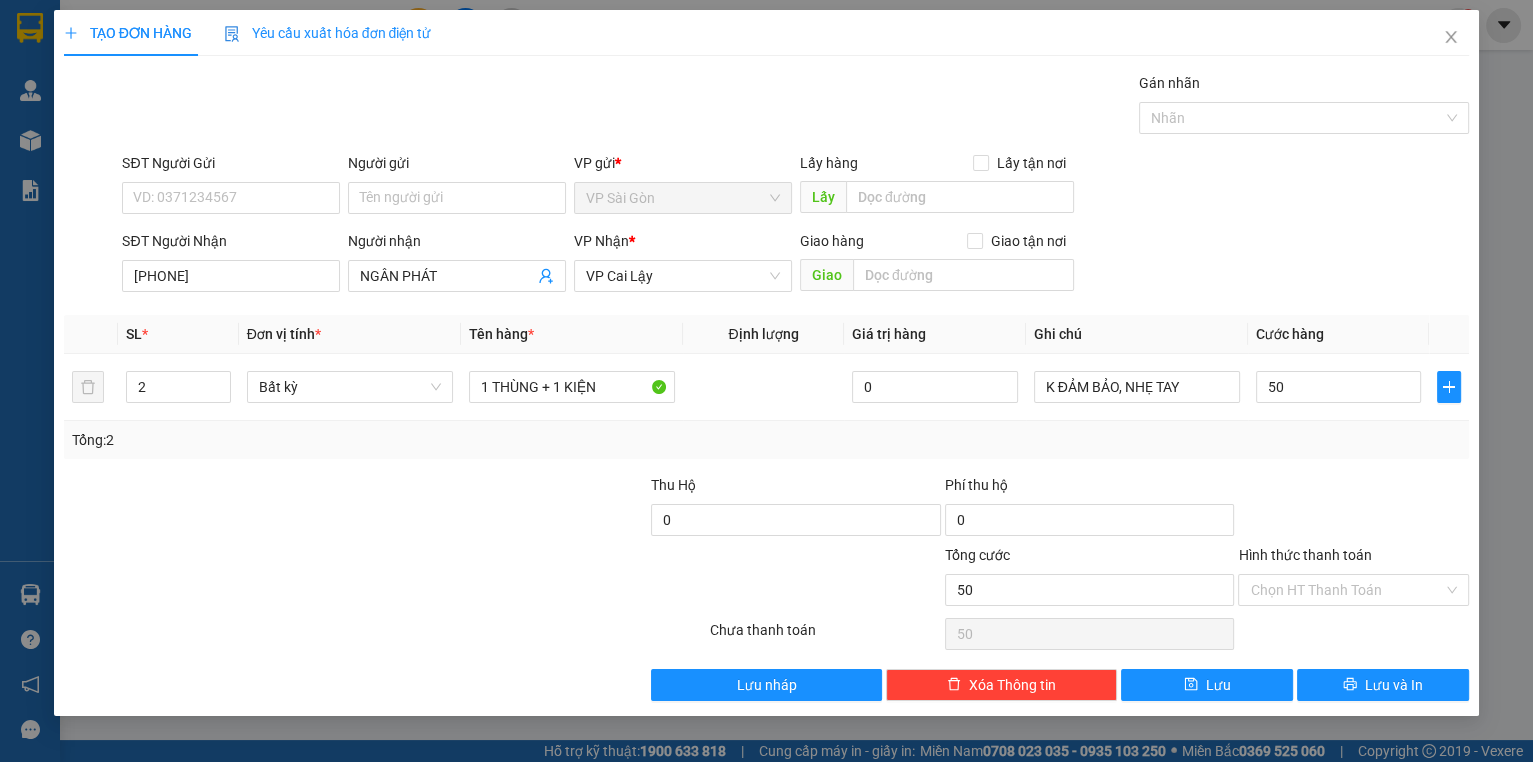 type on "50.000" 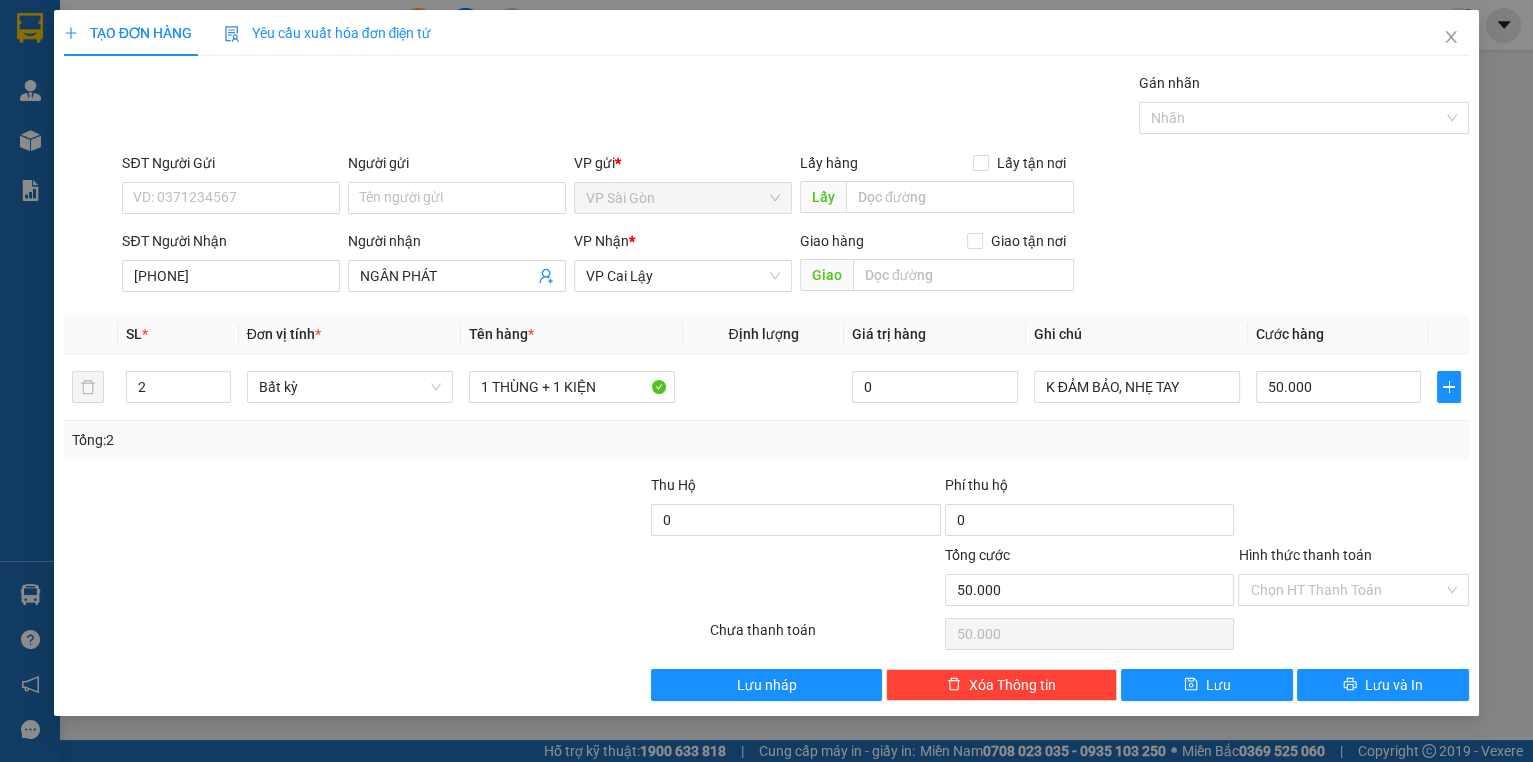 click at bounding box center (1353, 509) 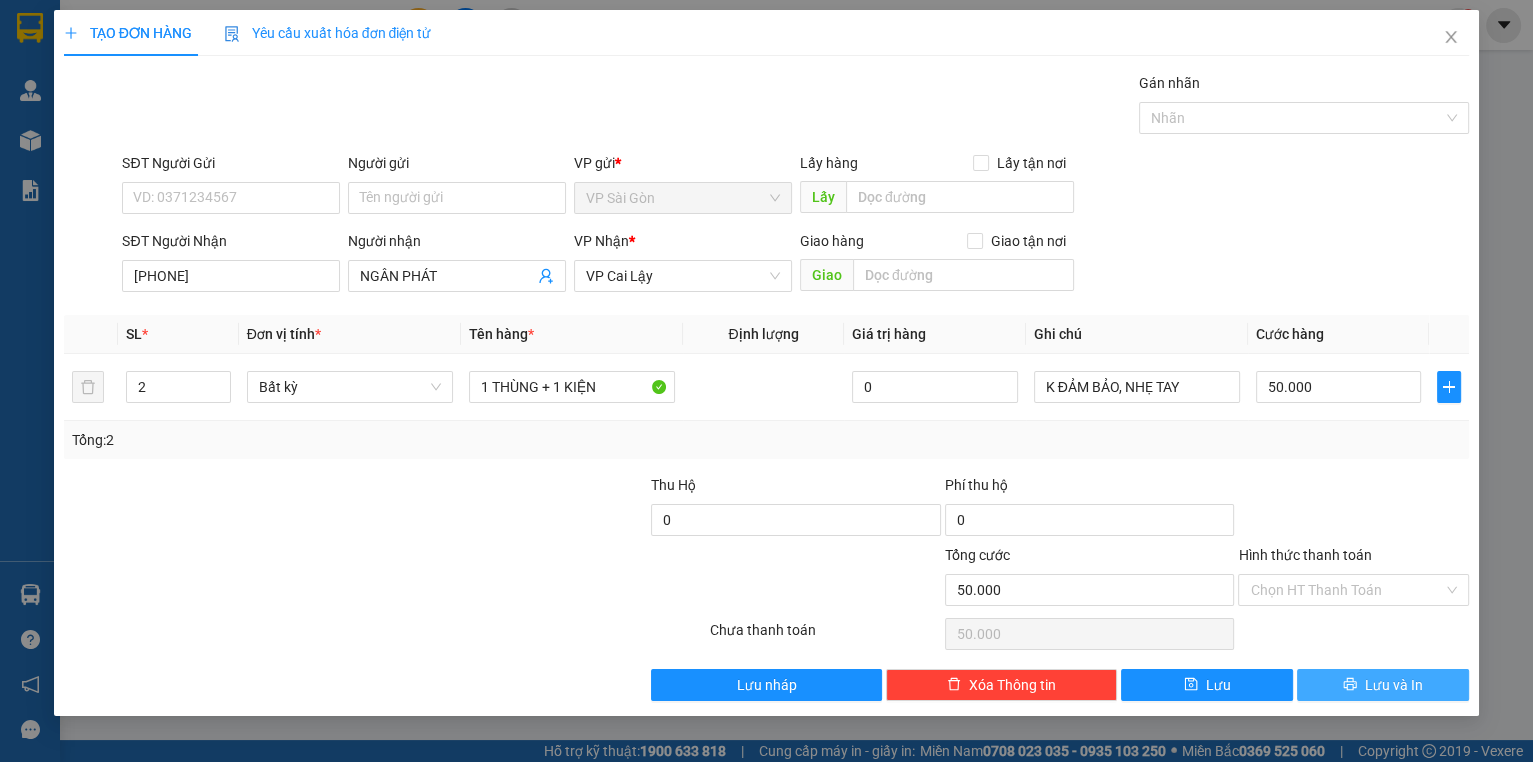 click on "Lưu và In" at bounding box center [1383, 685] 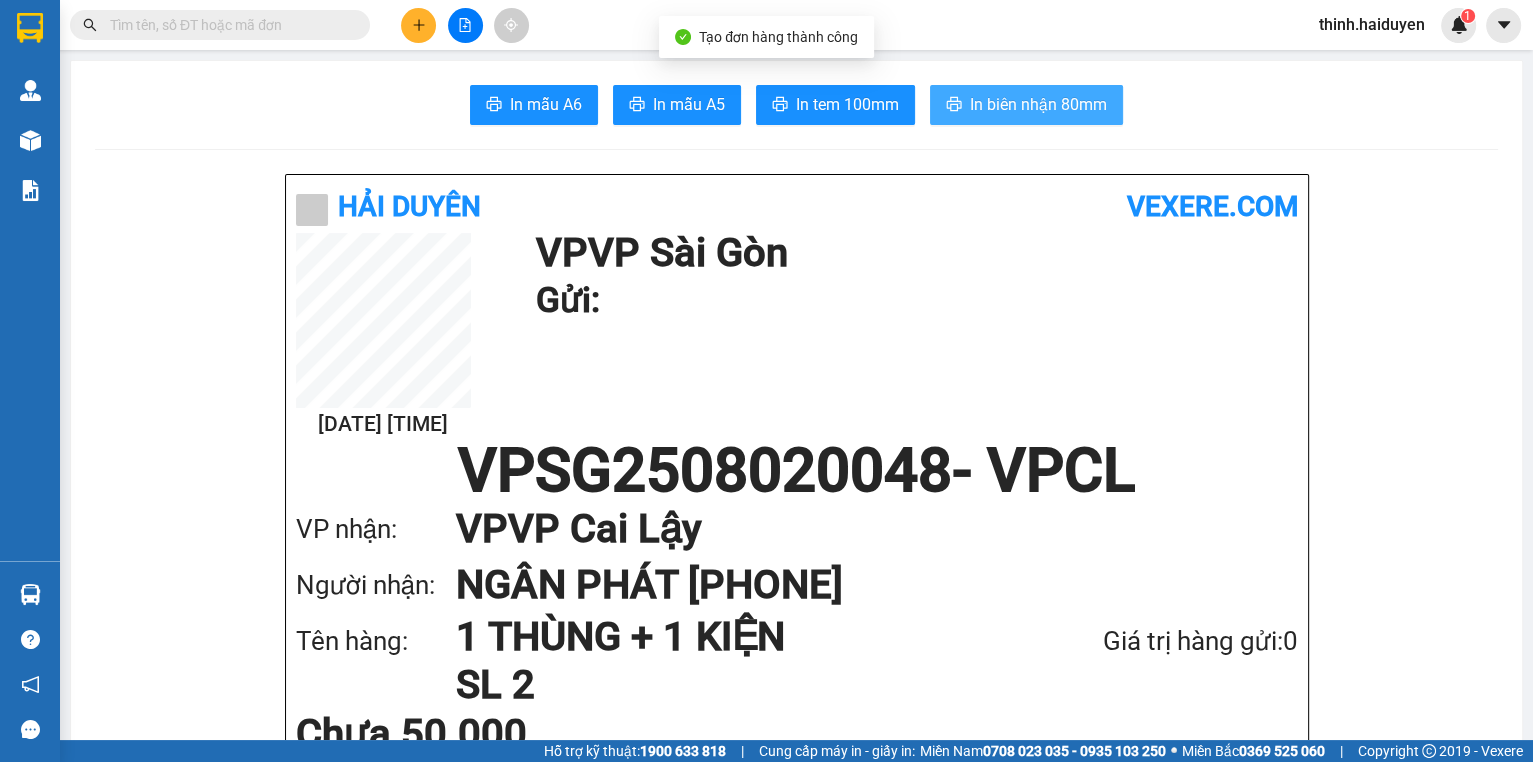 click on "In biên nhận 80mm" at bounding box center [1038, 104] 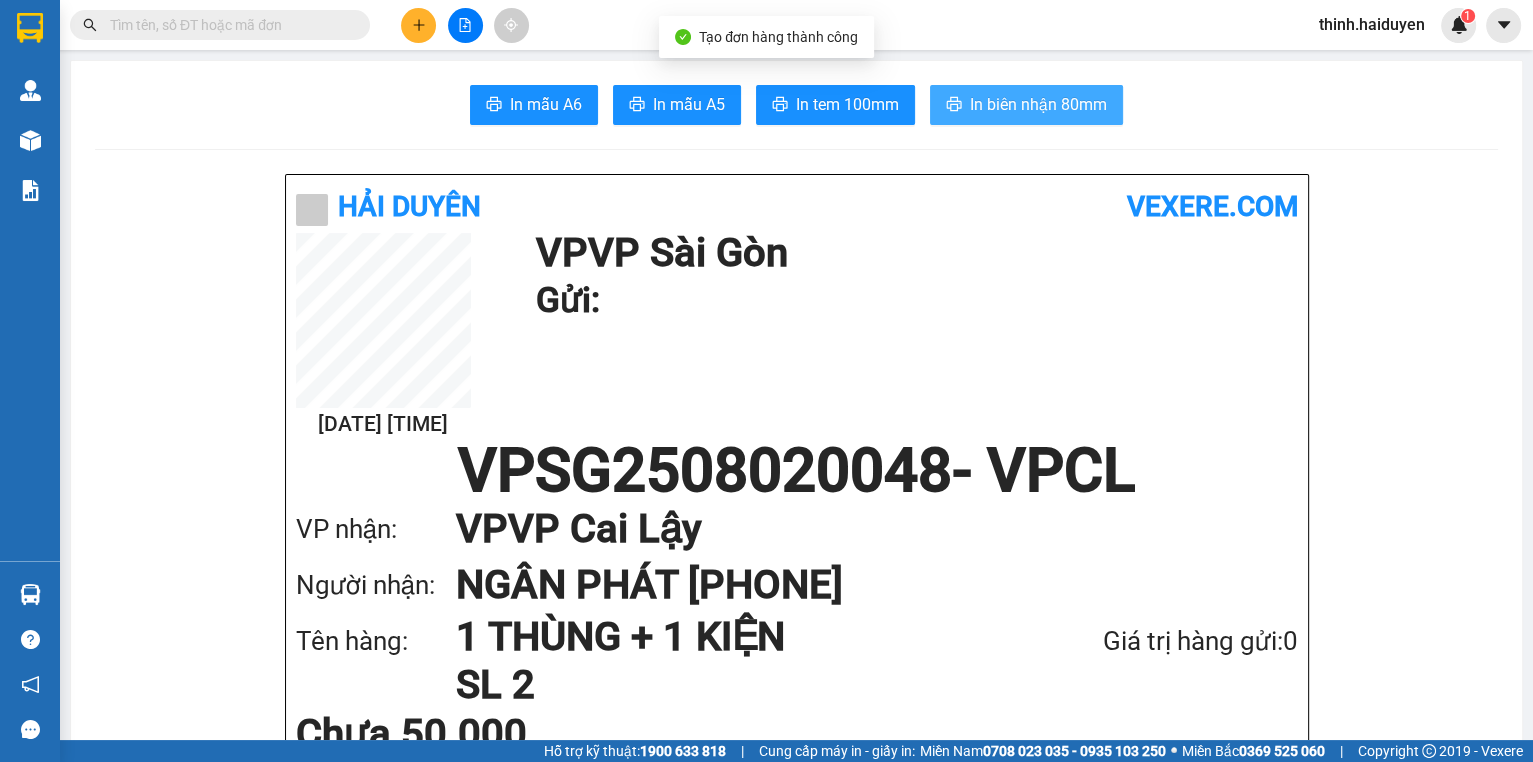 scroll, scrollTop: 0, scrollLeft: 0, axis: both 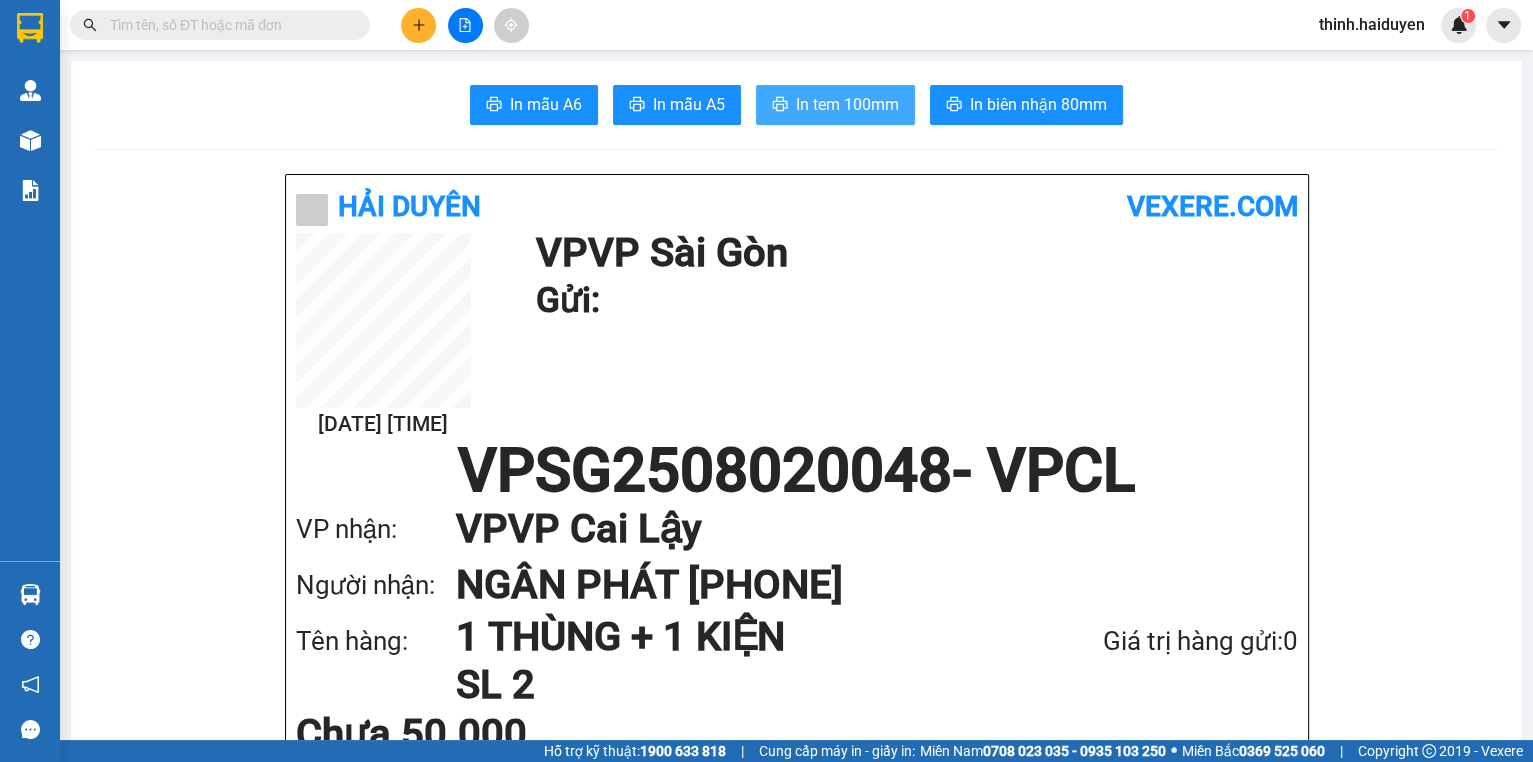 drag, startPoint x: 868, startPoint y: 110, endPoint x: 905, endPoint y: 114, distance: 37.215588 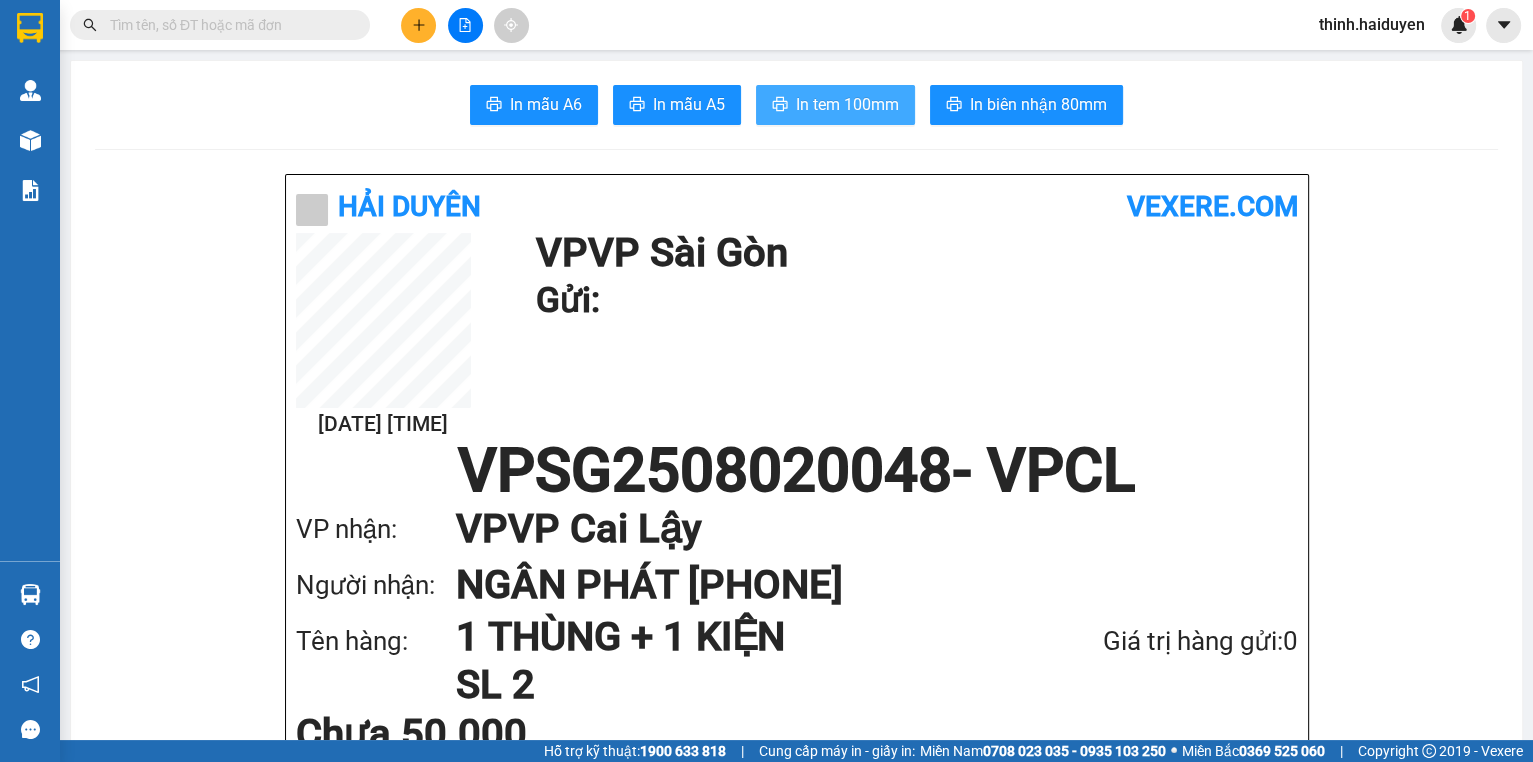 scroll, scrollTop: 0, scrollLeft: 0, axis: both 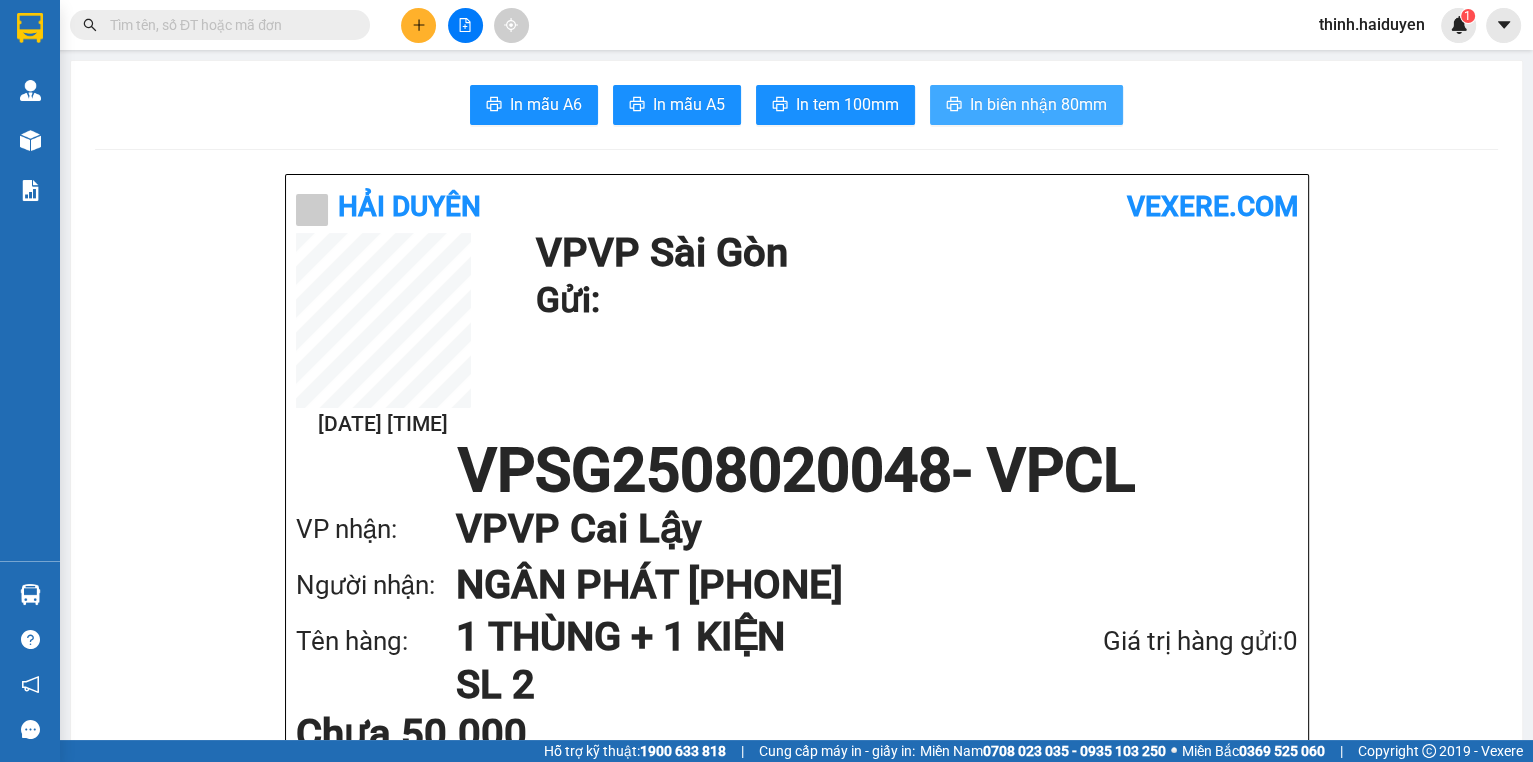 click on "In biên nhận 80mm" at bounding box center [1038, 104] 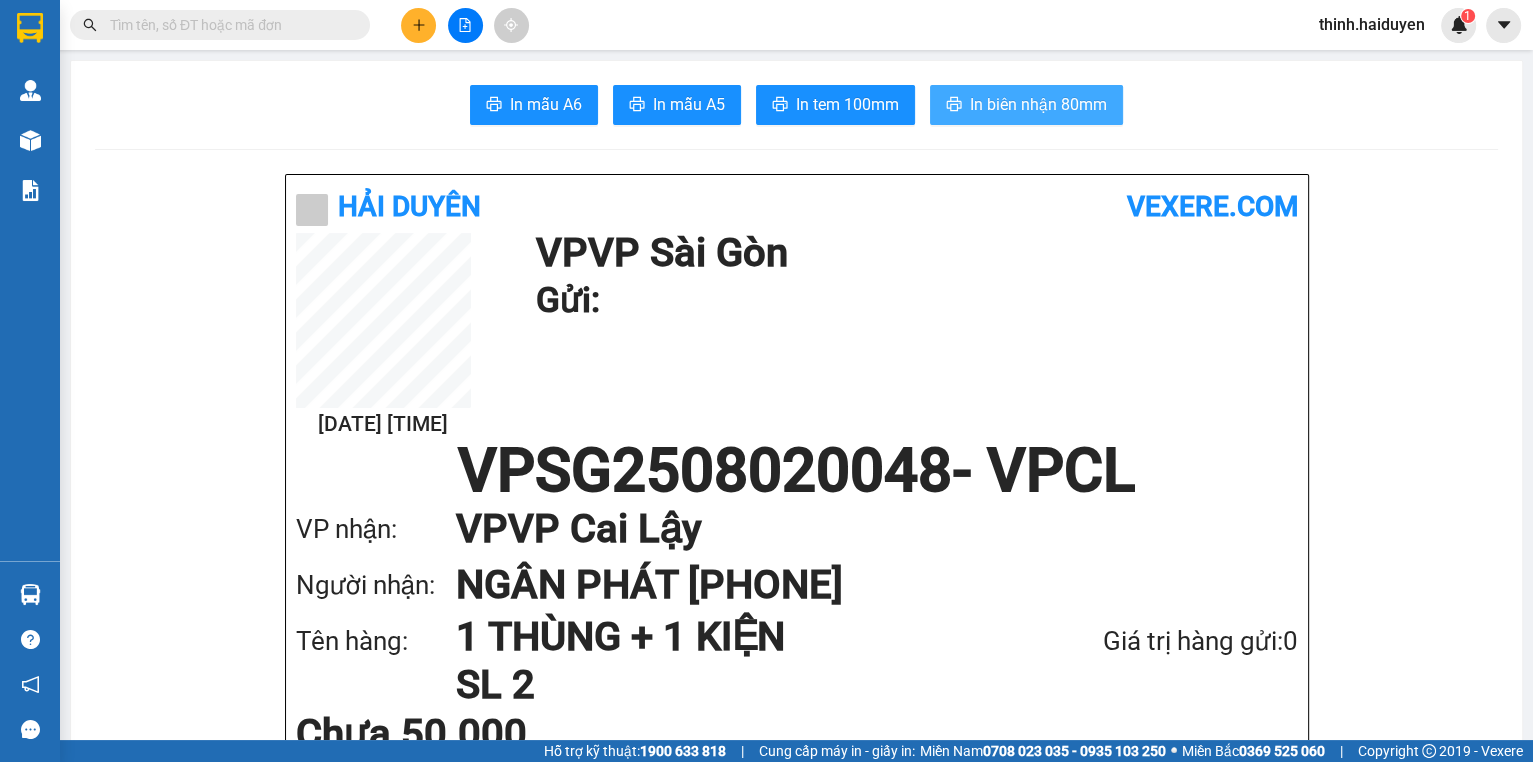 scroll, scrollTop: 0, scrollLeft: 0, axis: both 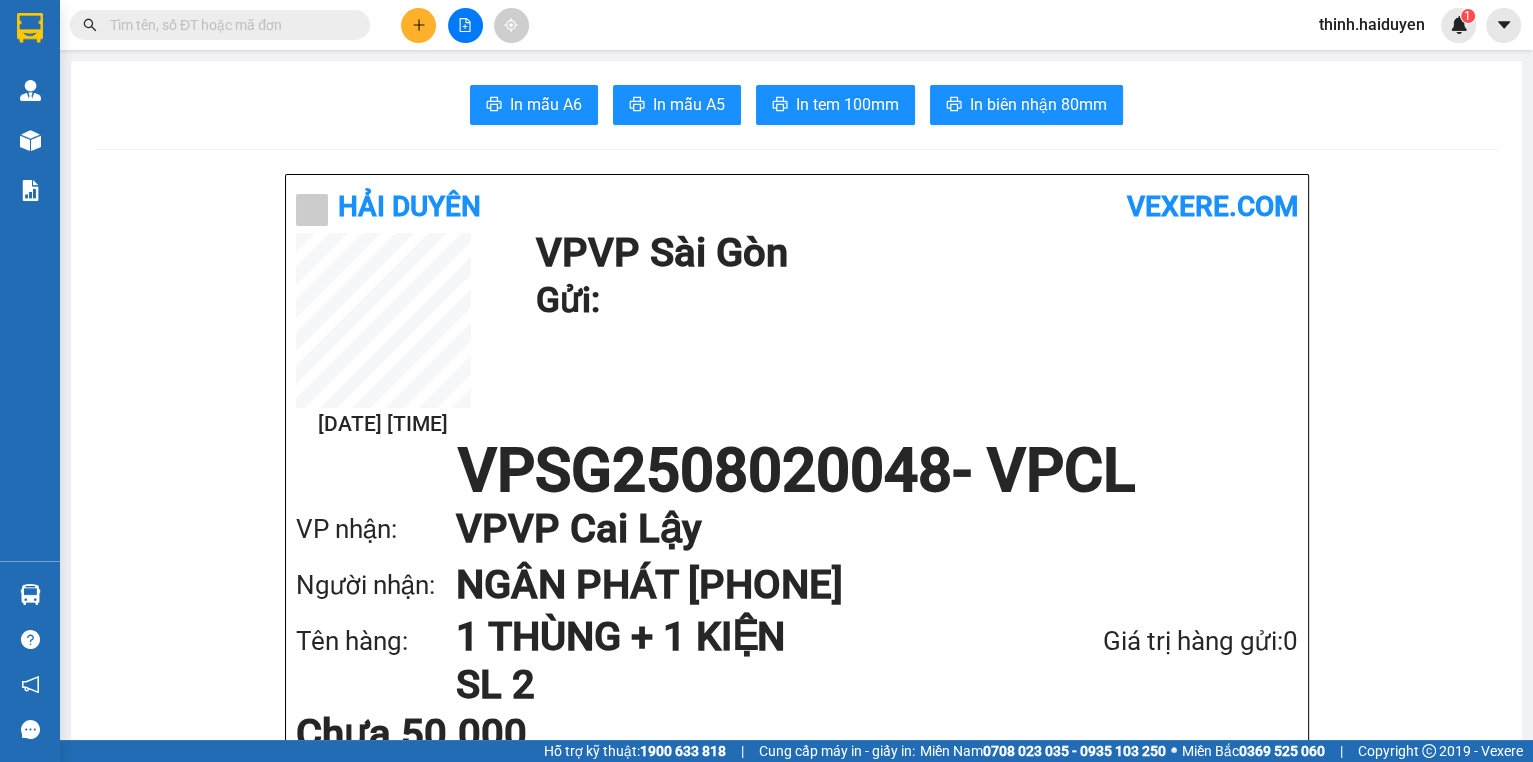 click at bounding box center (465, 25) 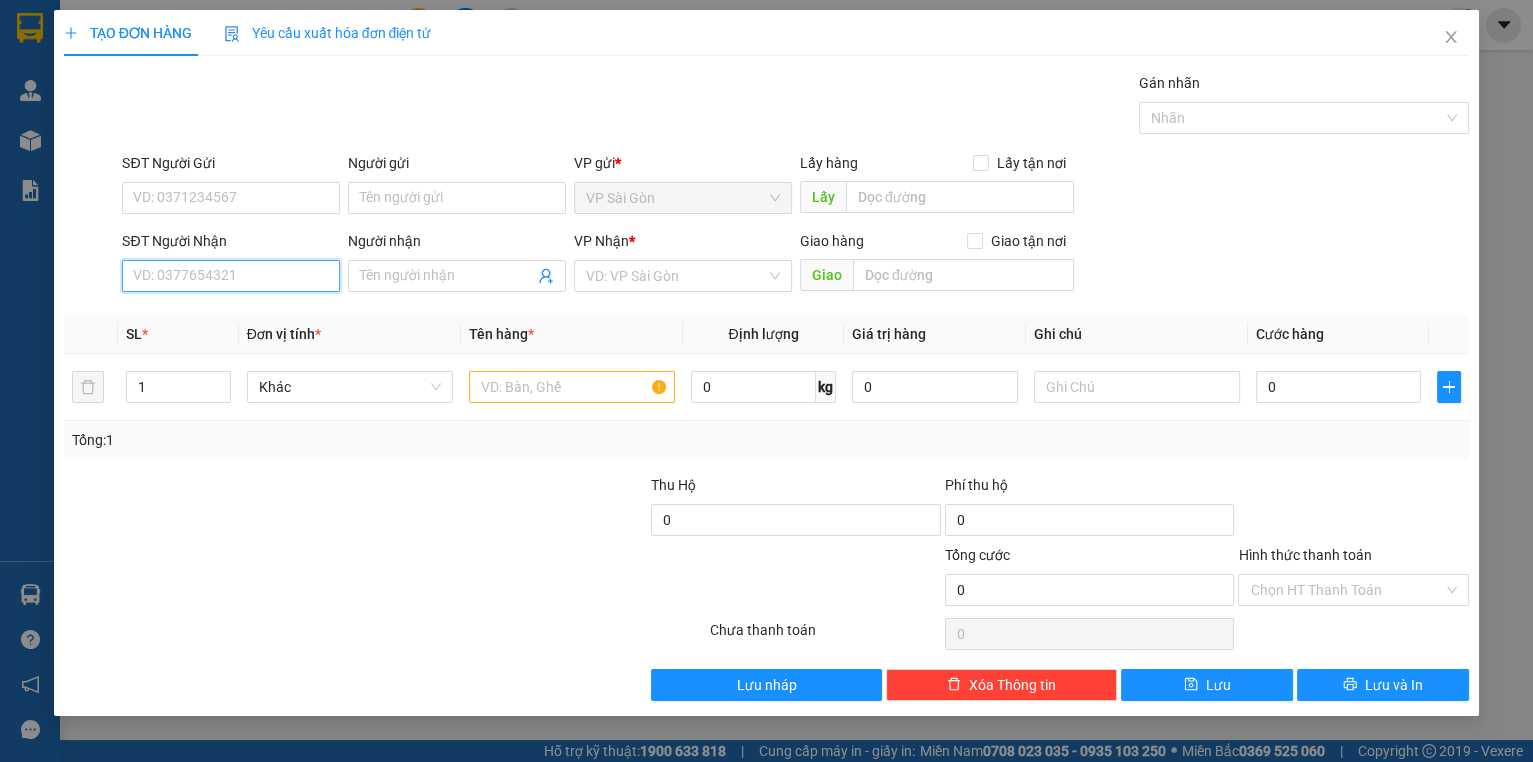 click on "SĐT Người Nhận" at bounding box center (231, 276) 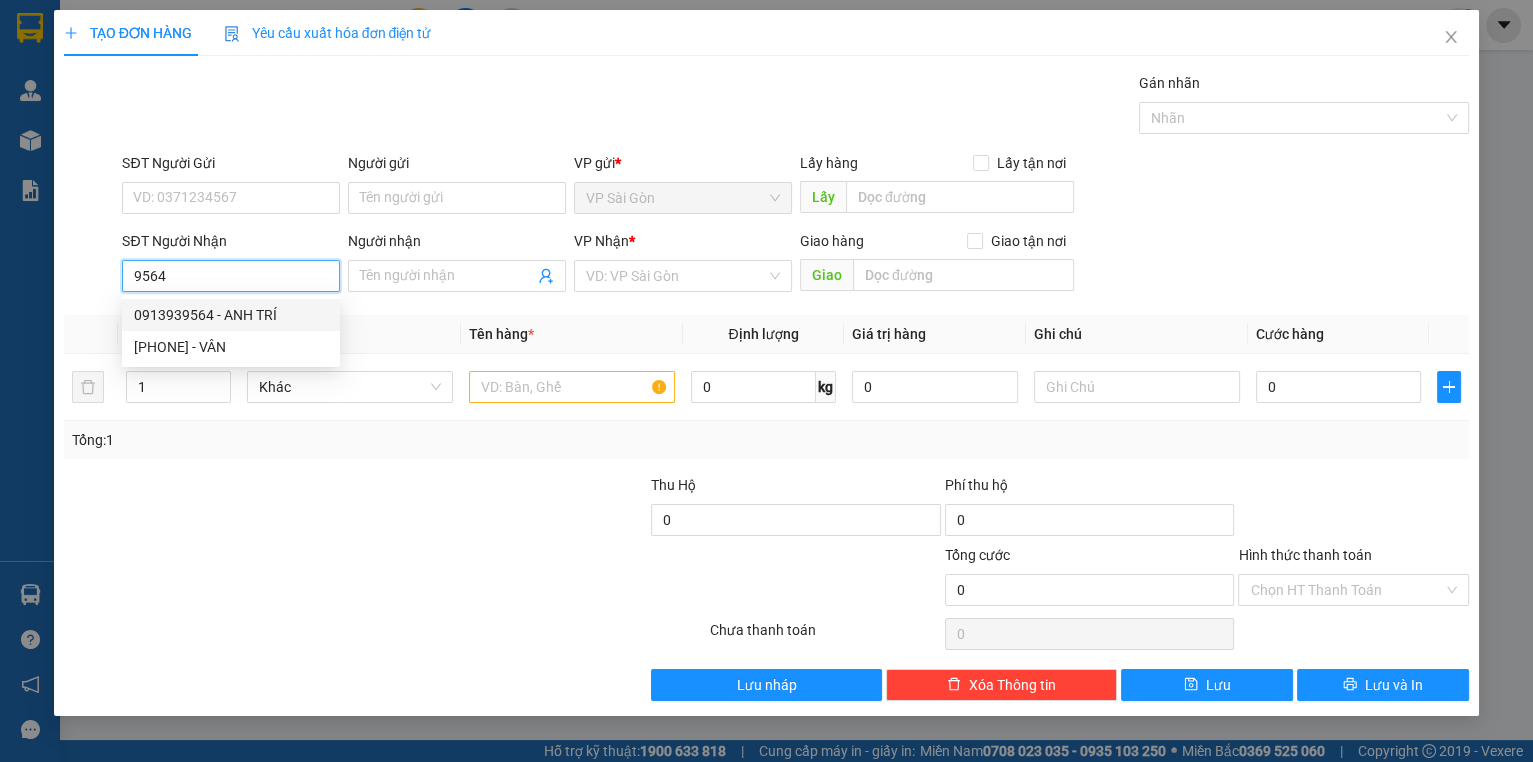 click on "0913939564 - ANH TRÍ" at bounding box center (231, 315) 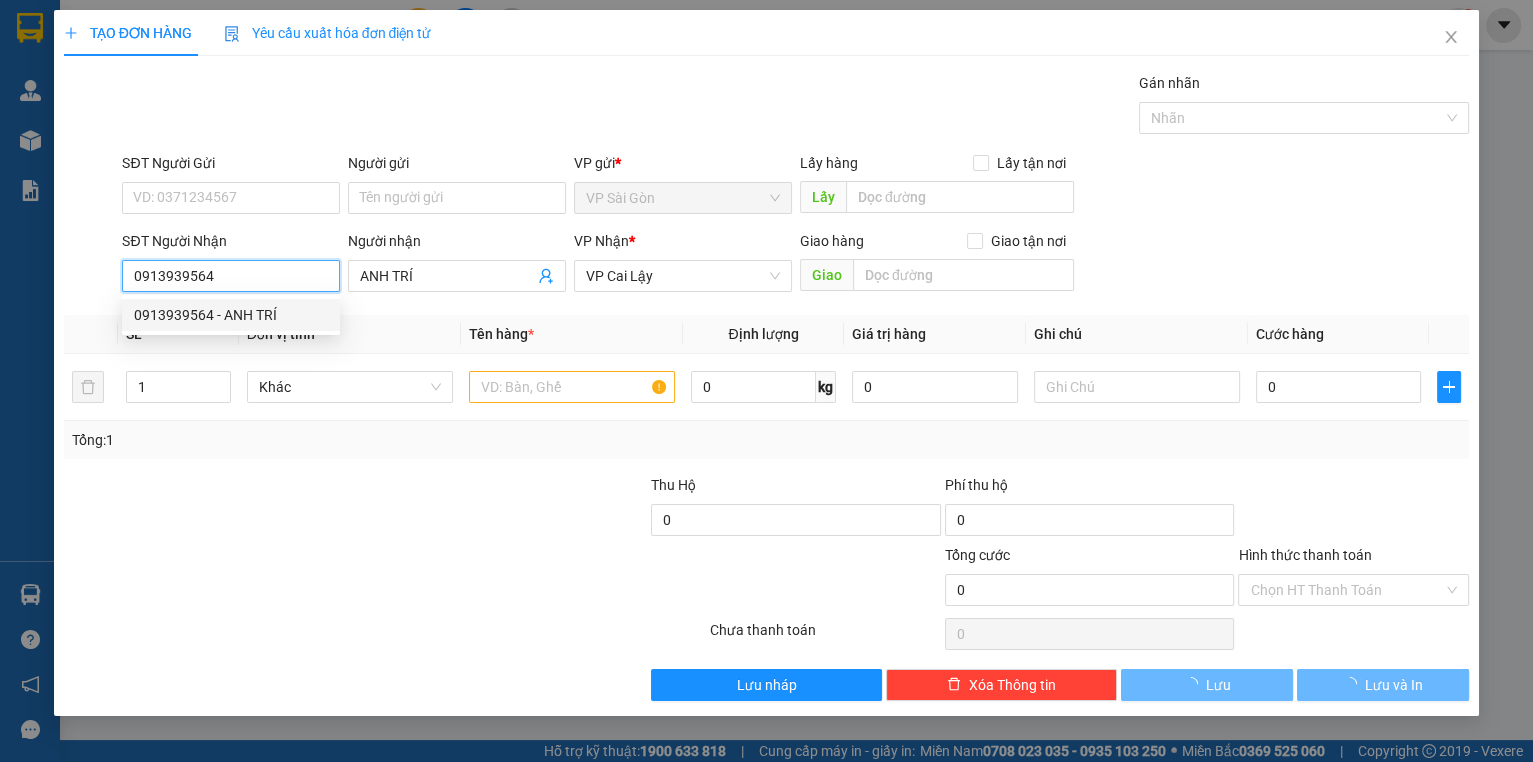 type on "50.000" 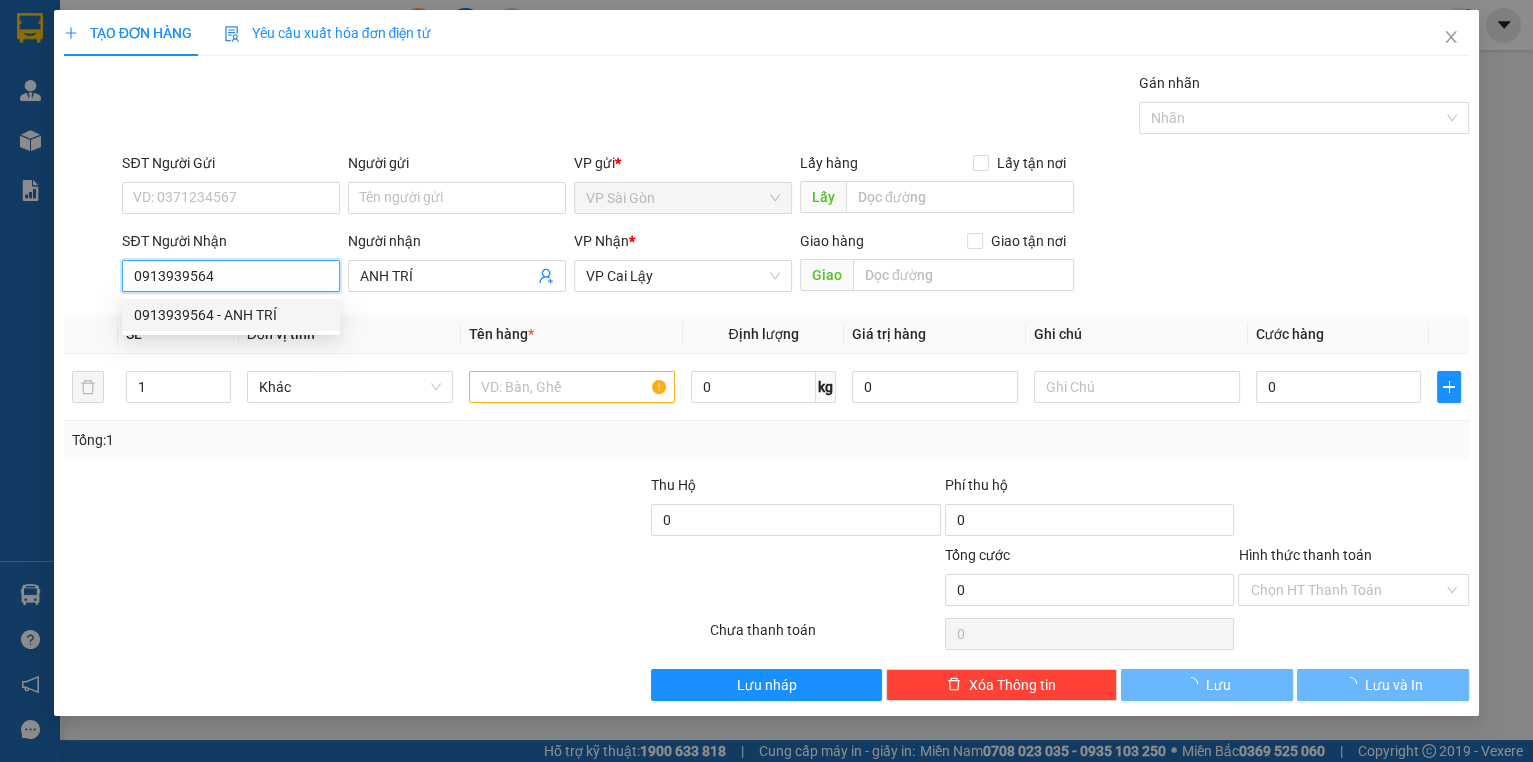 type on "50.000" 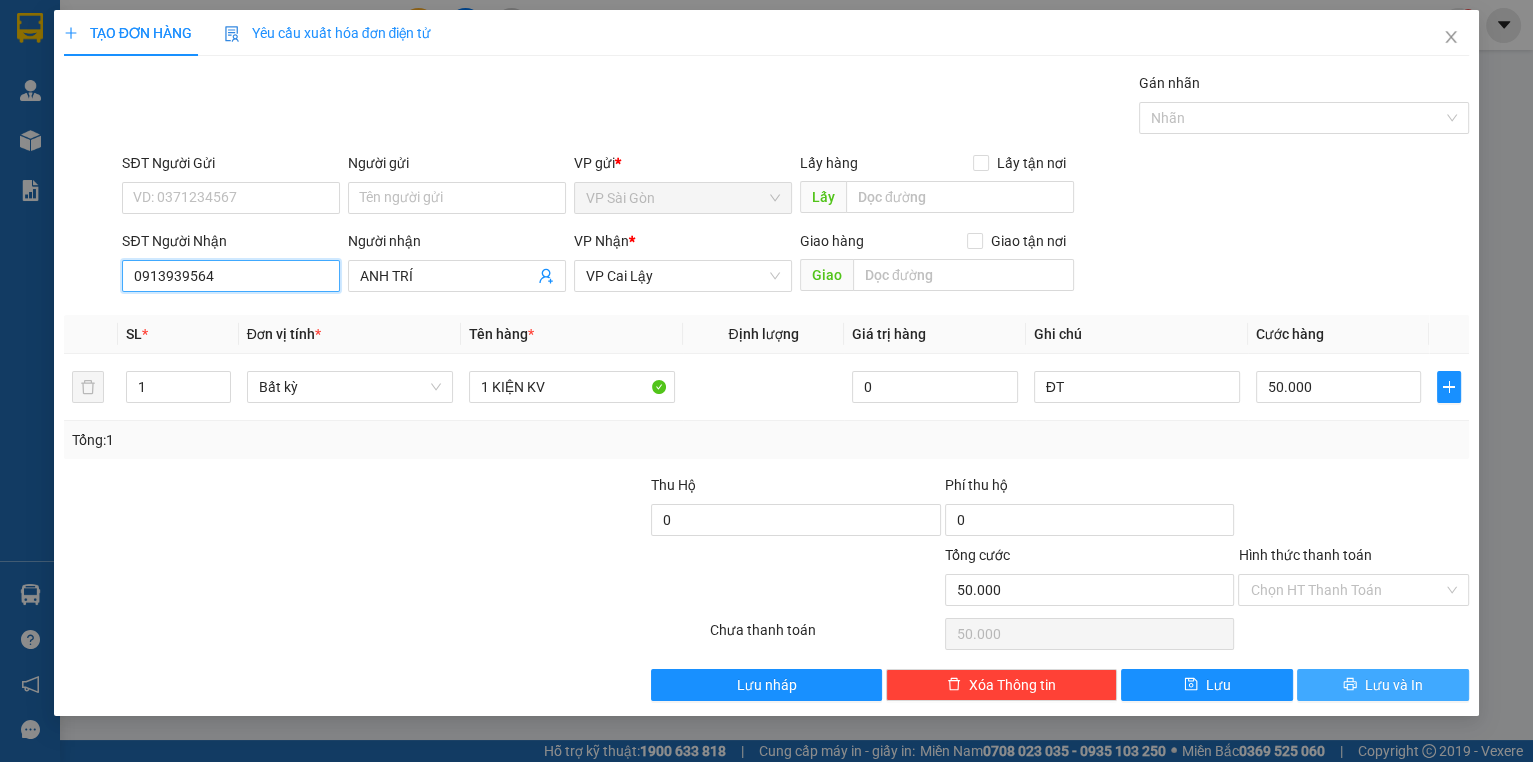 type on "0913939564" 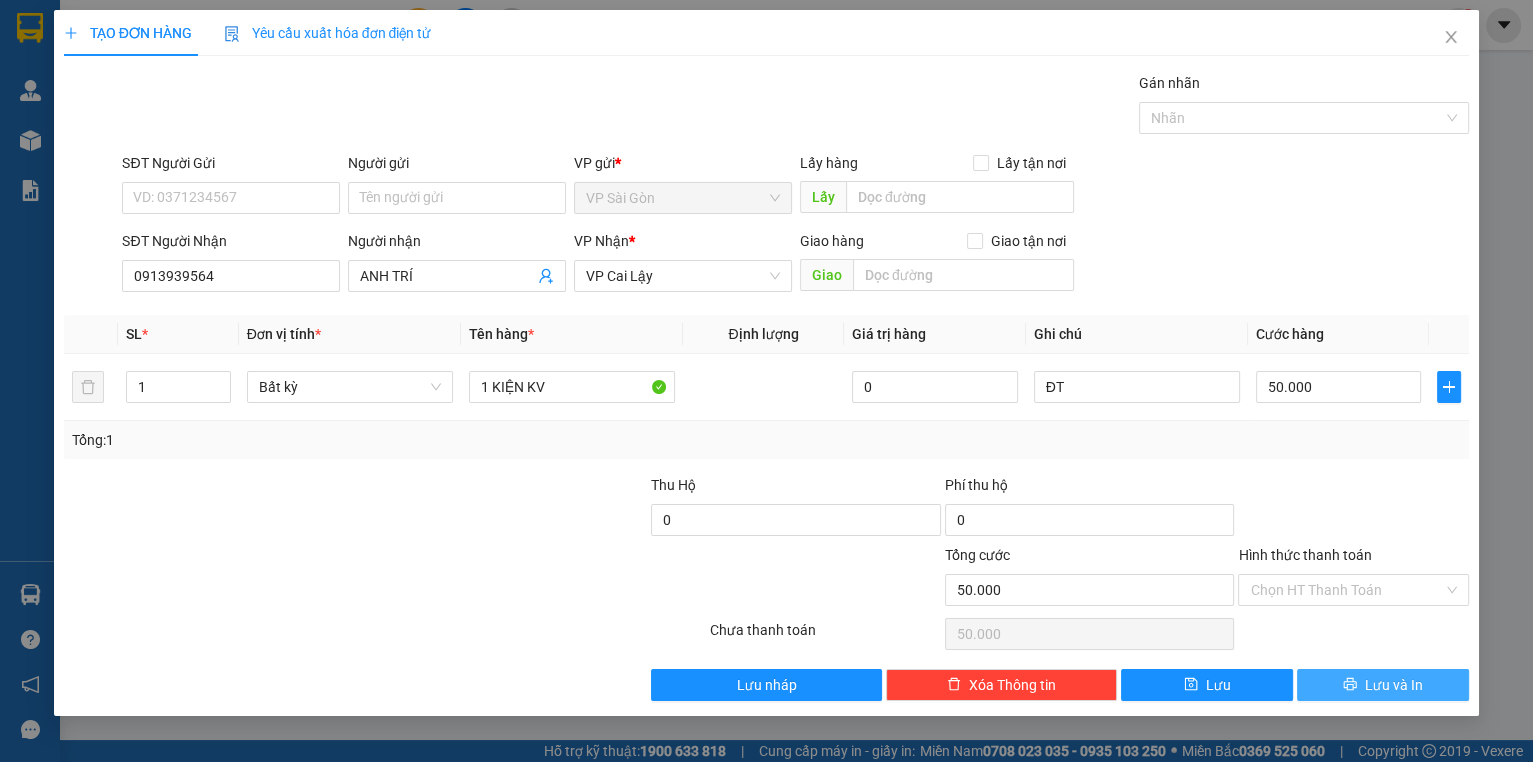 click on "Lưu và In" at bounding box center (1383, 685) 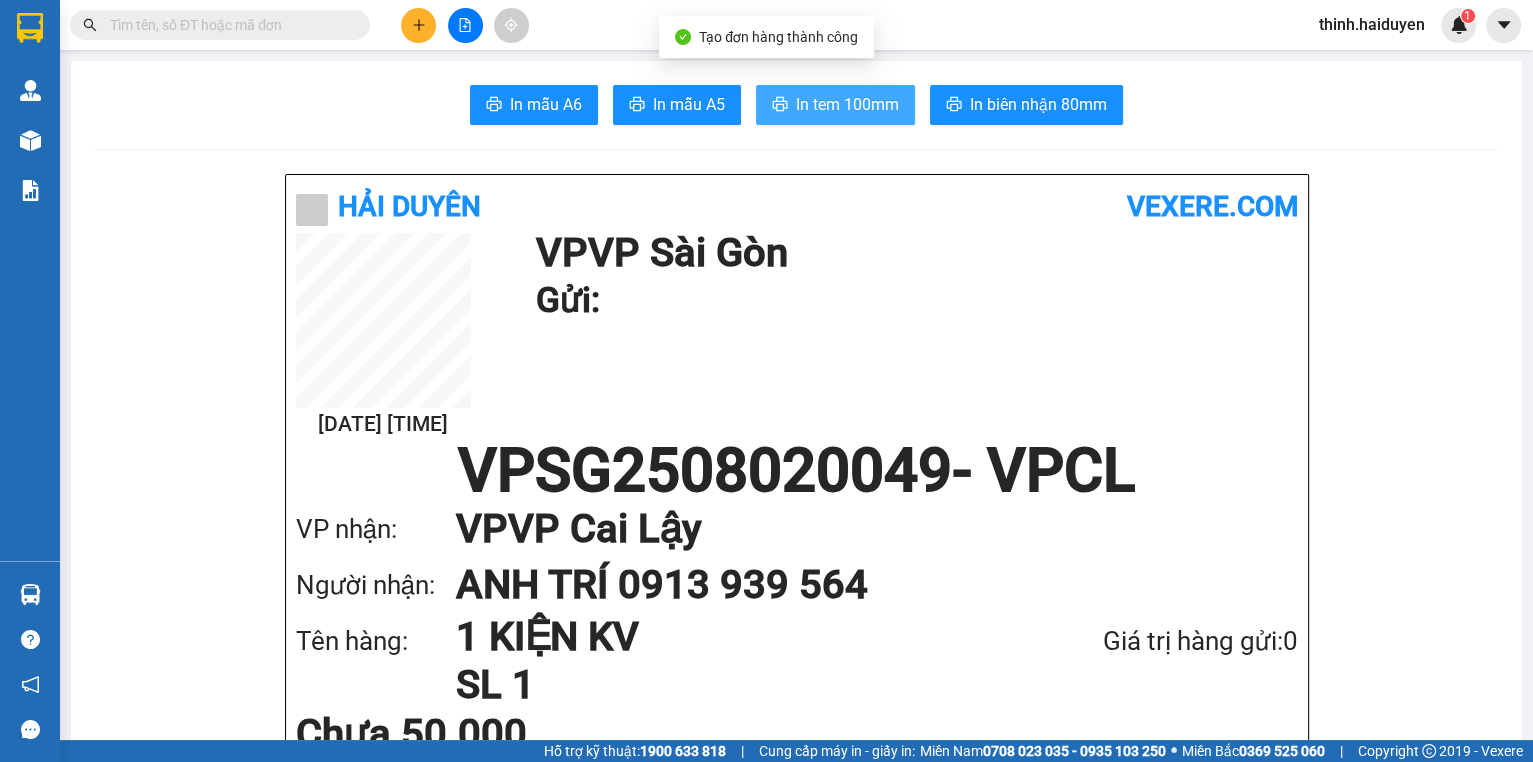 click on "In tem 100mm" at bounding box center (847, 104) 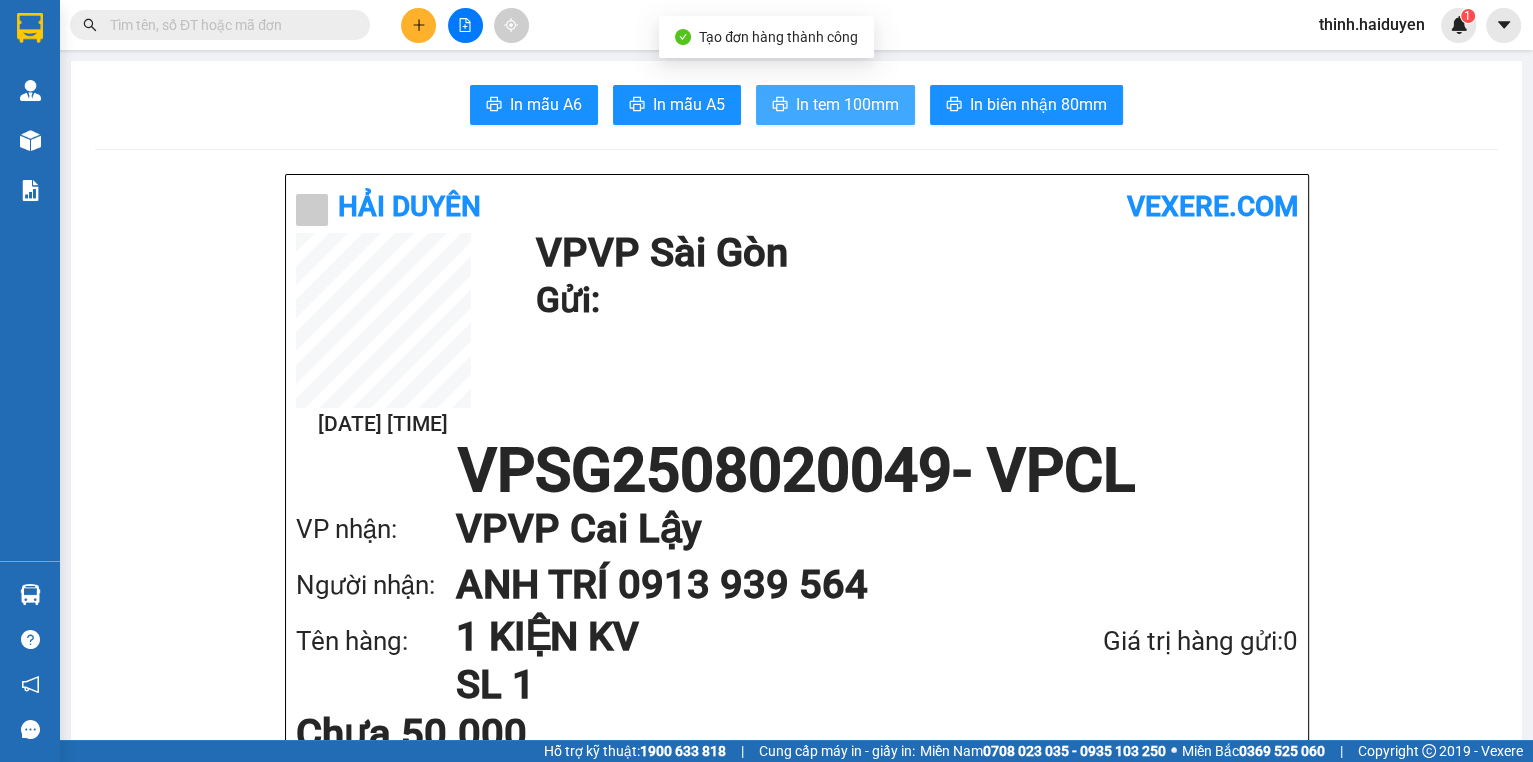 scroll, scrollTop: 0, scrollLeft: 0, axis: both 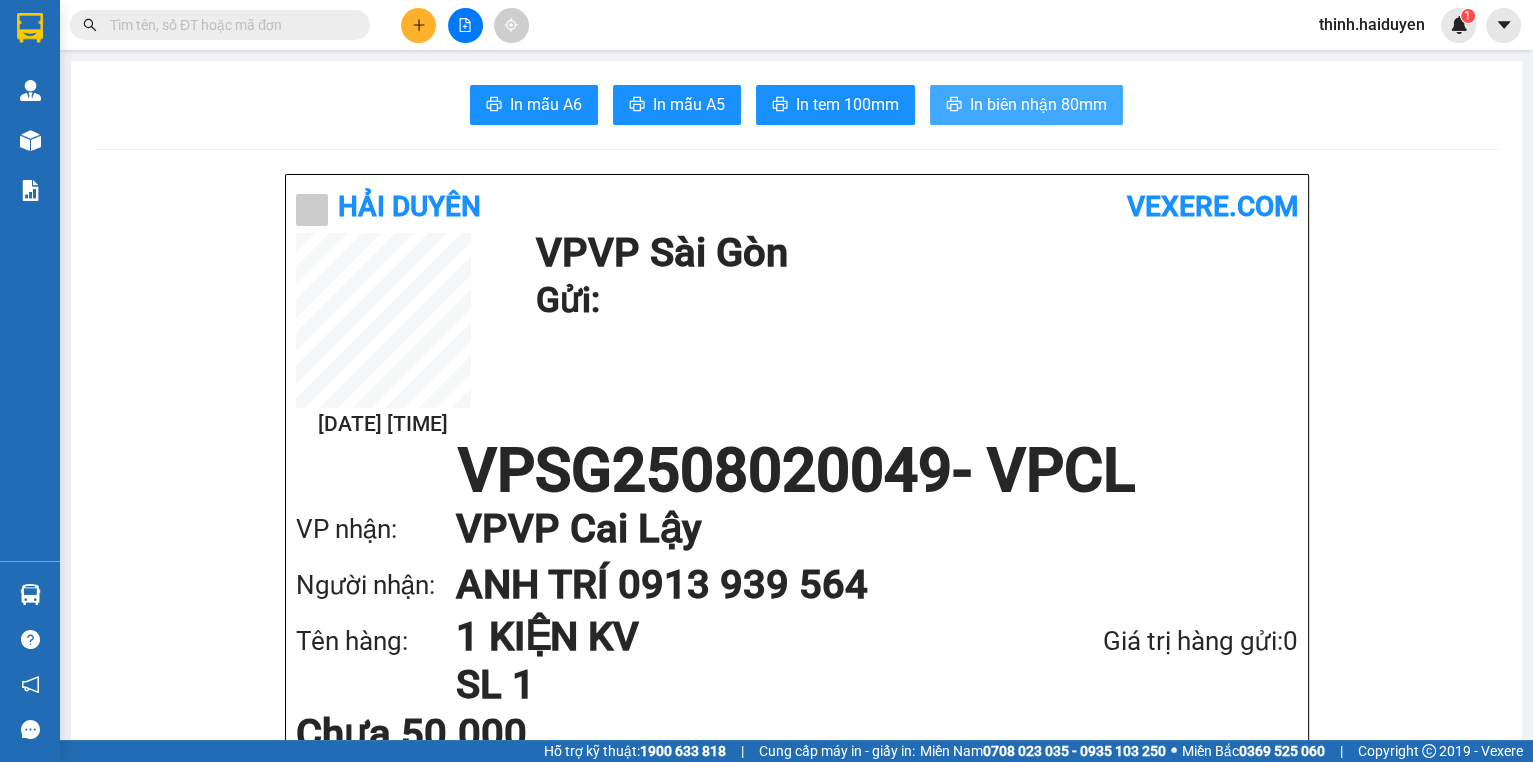 click on "In biên nhận 80mm" at bounding box center (1026, 105) 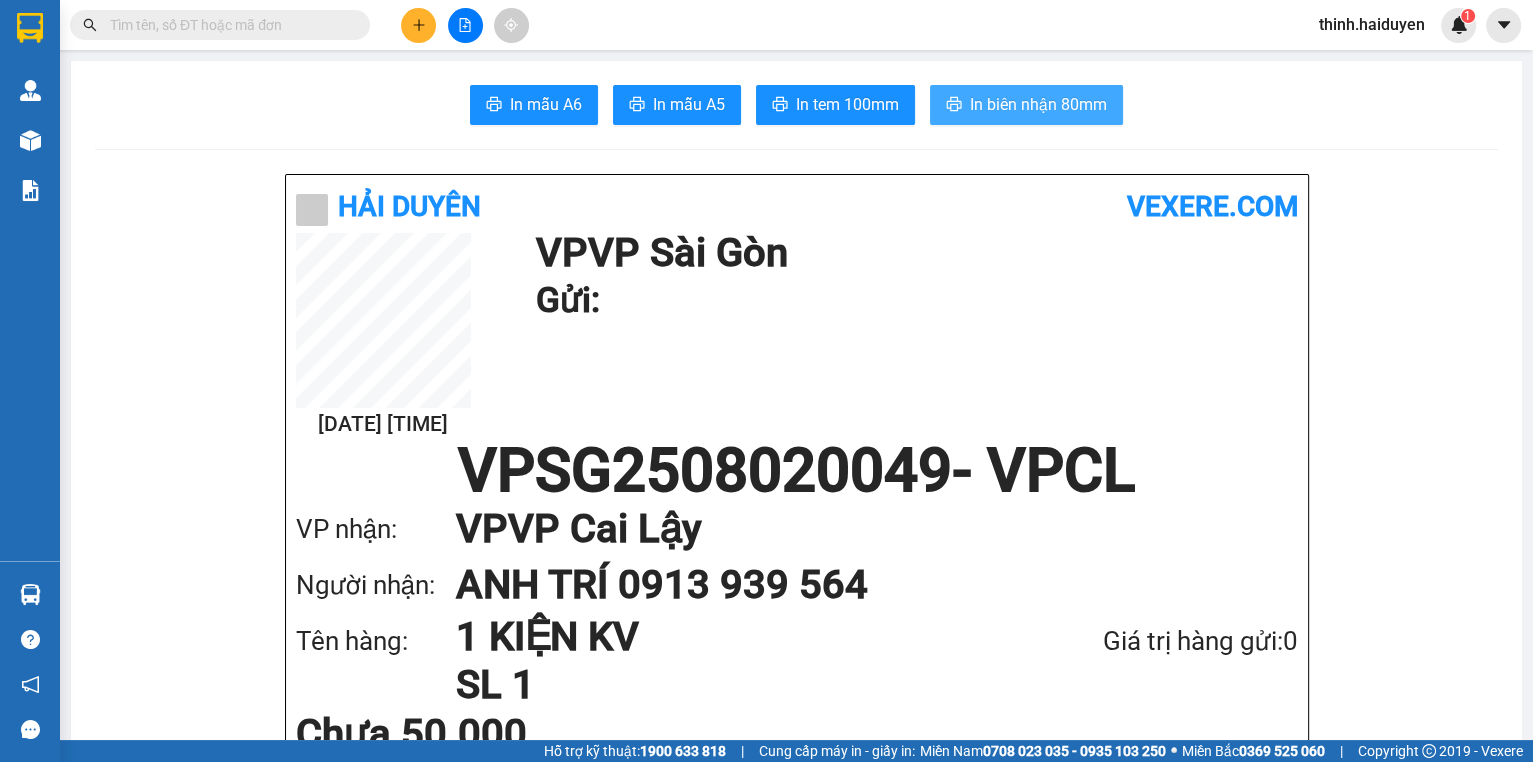 scroll, scrollTop: 0, scrollLeft: 0, axis: both 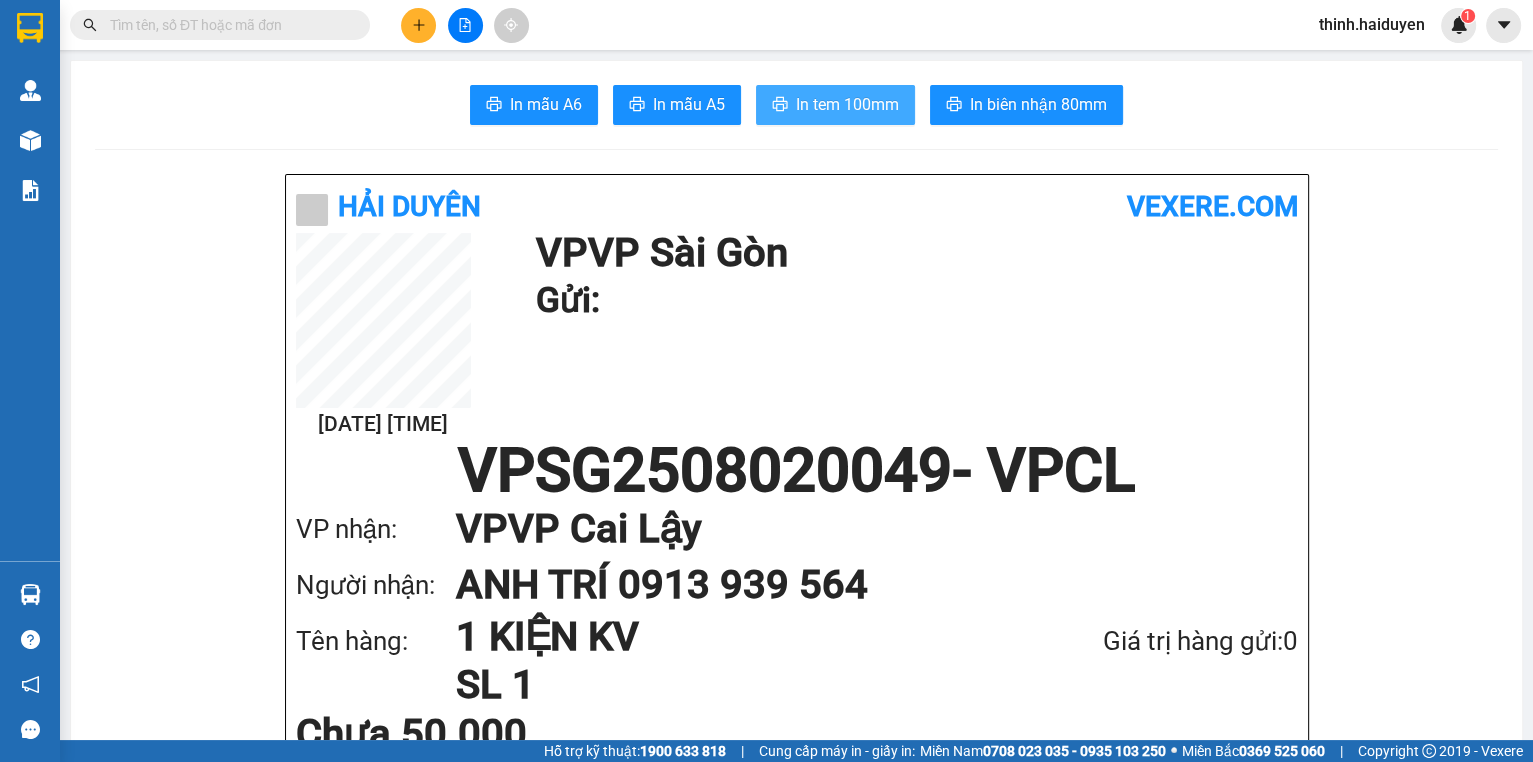 drag, startPoint x: 833, startPoint y: 115, endPoint x: 824, endPoint y: 122, distance: 11.401754 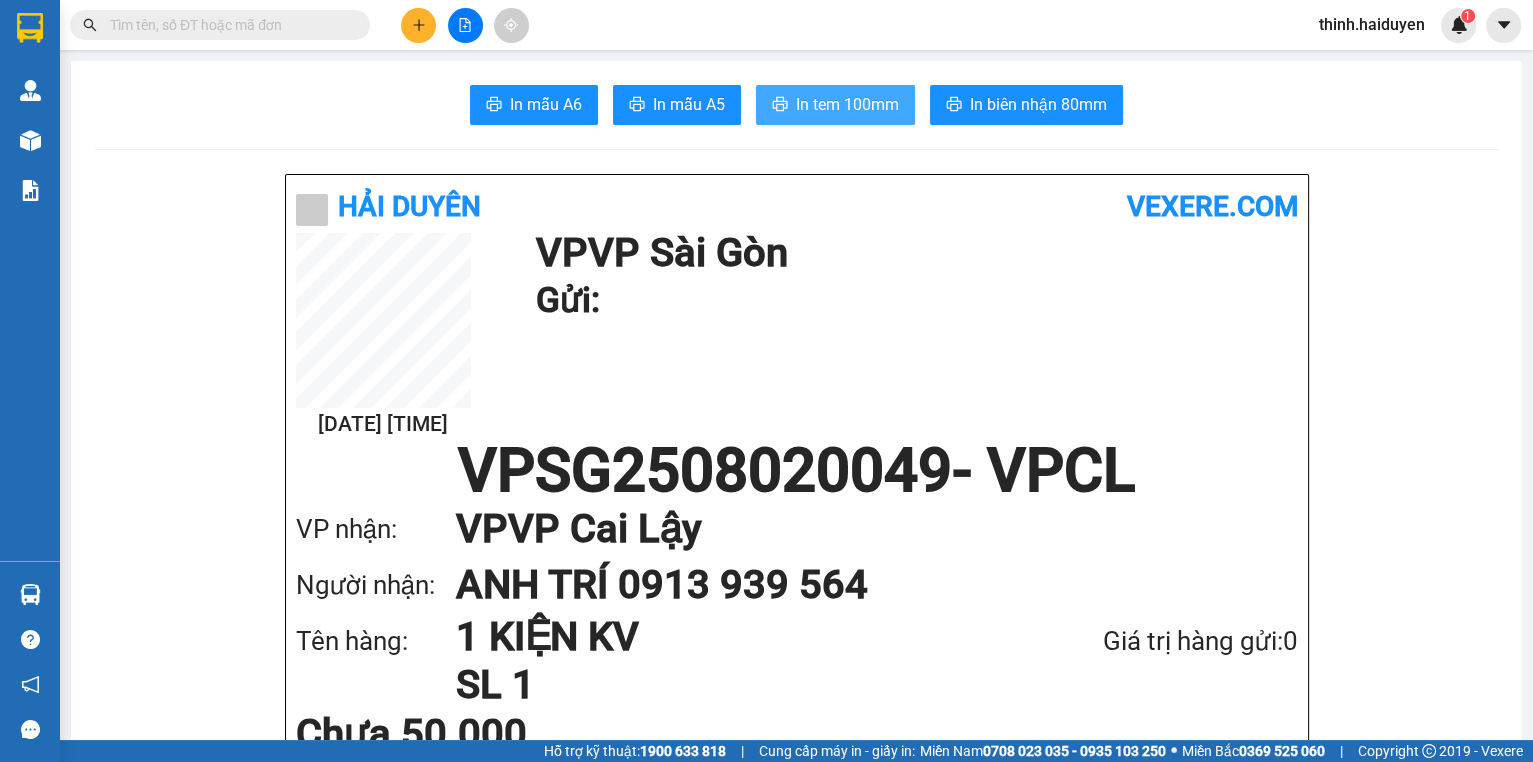 scroll, scrollTop: 0, scrollLeft: 0, axis: both 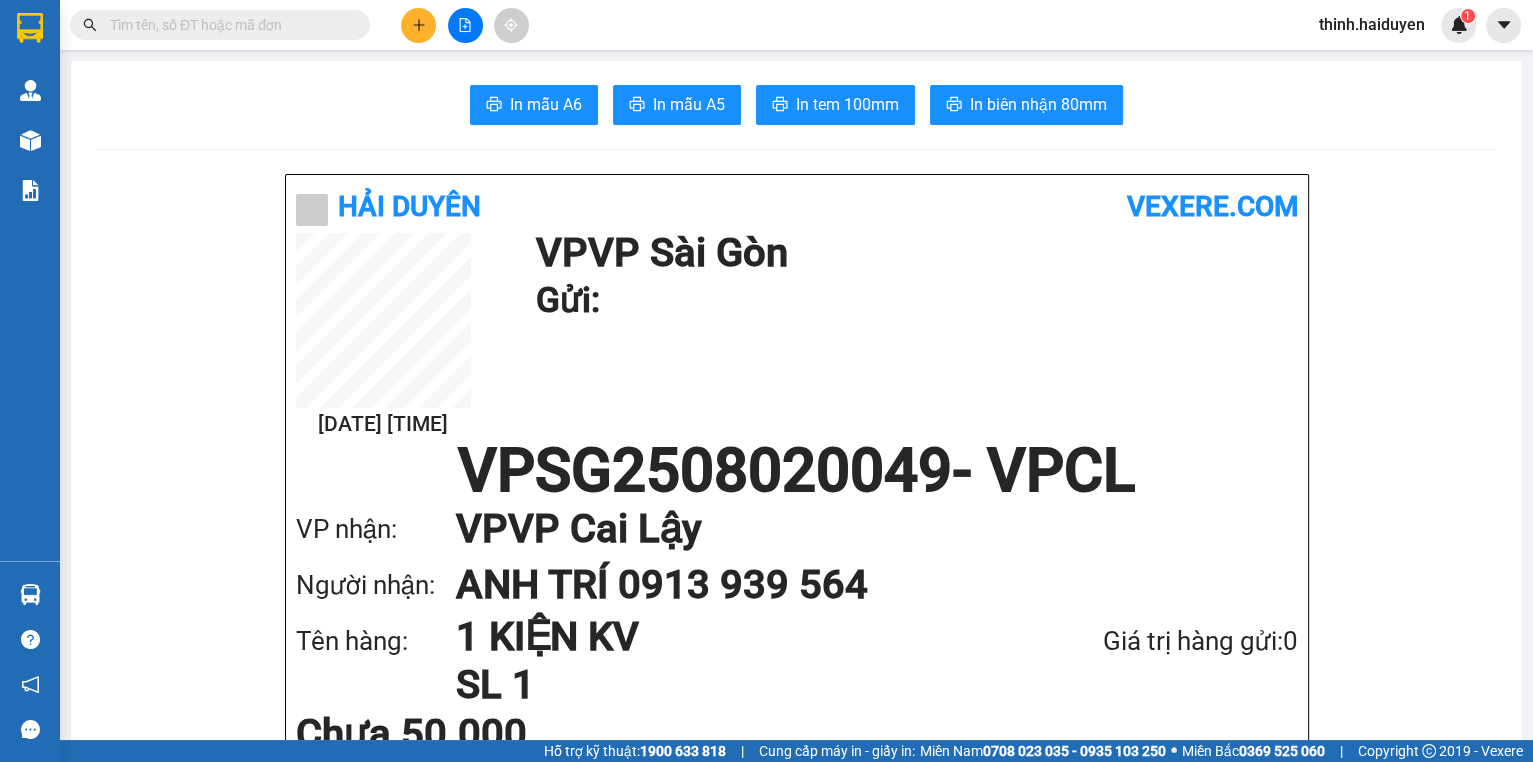 click at bounding box center [228, 25] 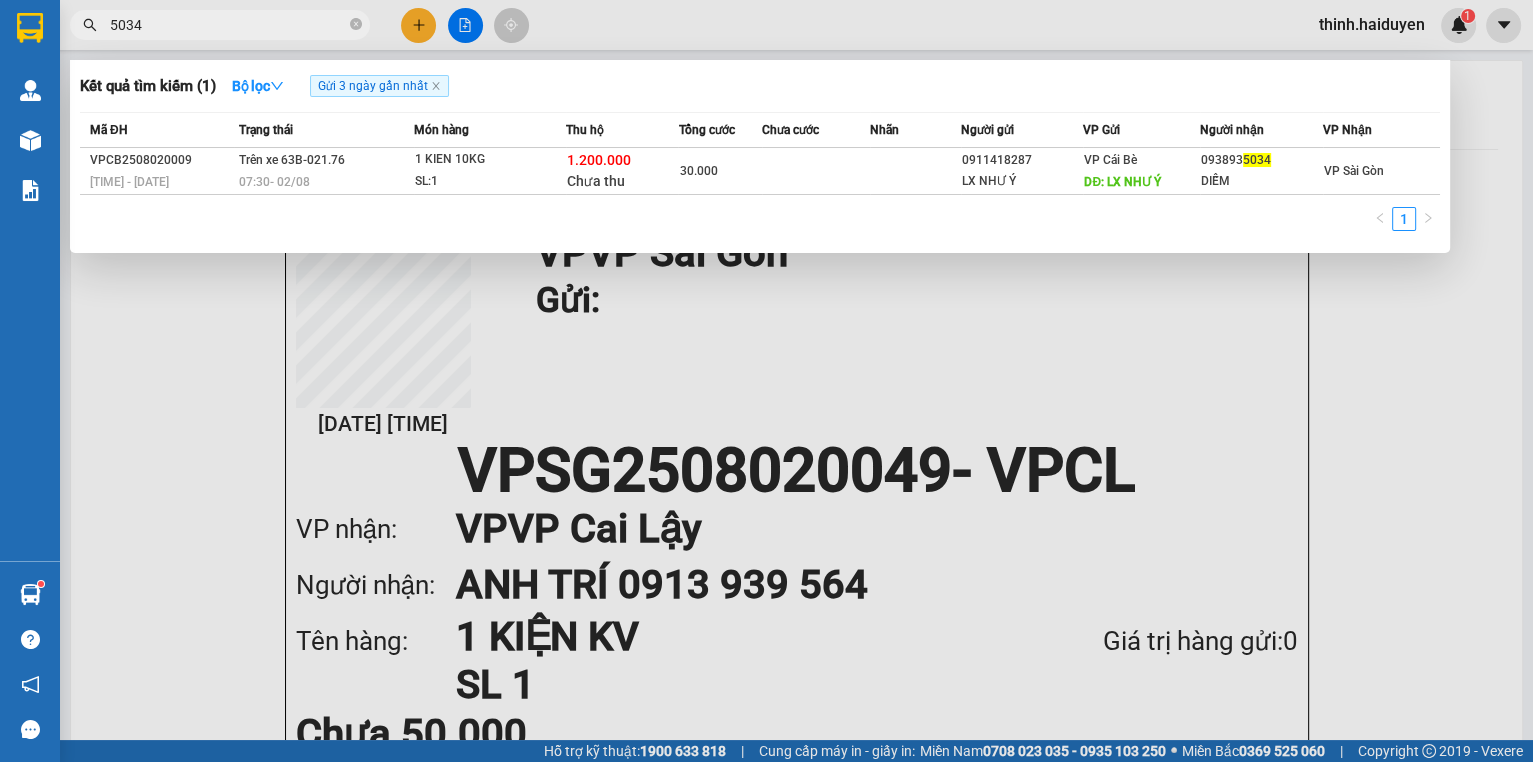 type on "5034" 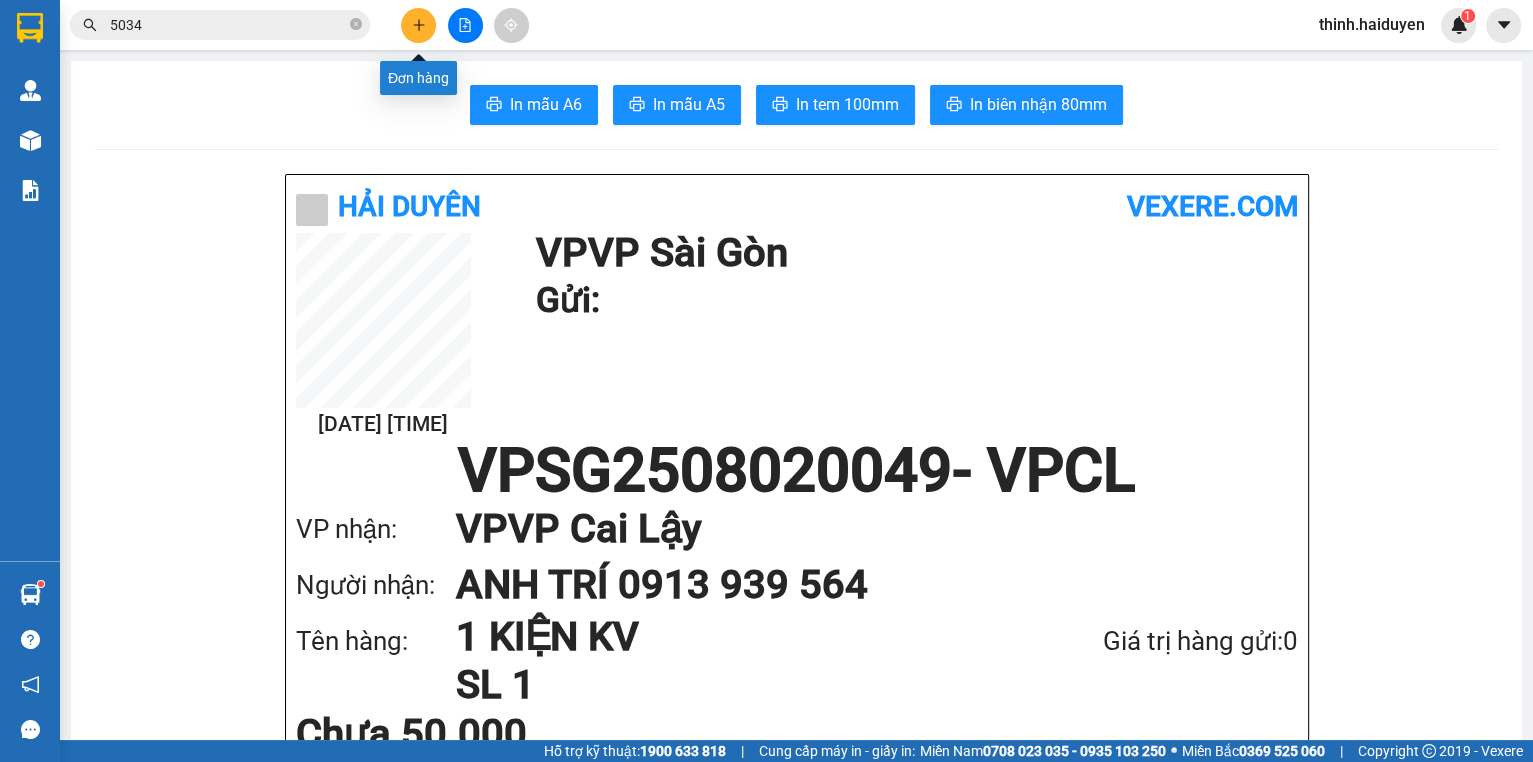 click at bounding box center [418, 25] 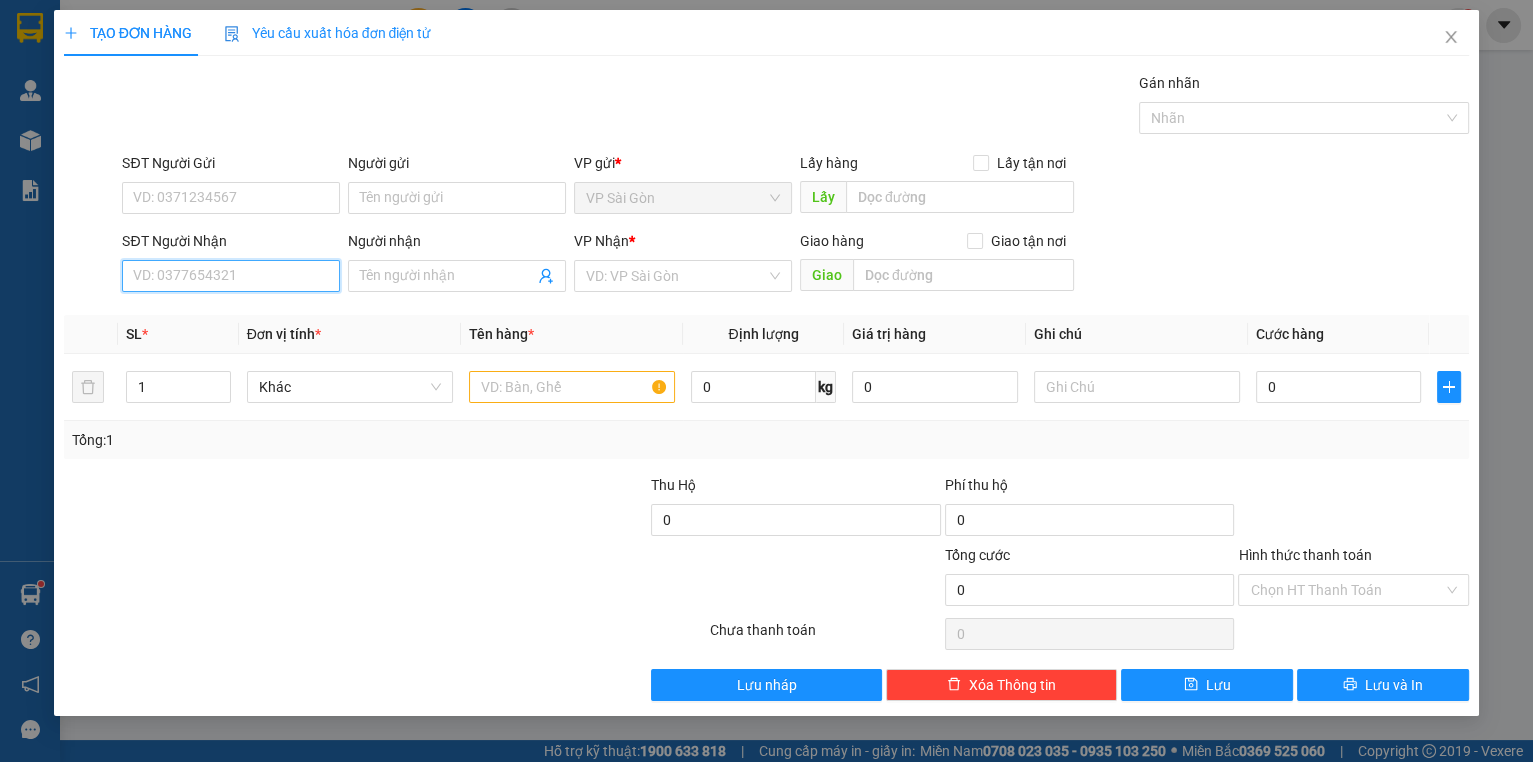 click on "SĐT Người Nhận" at bounding box center (231, 276) 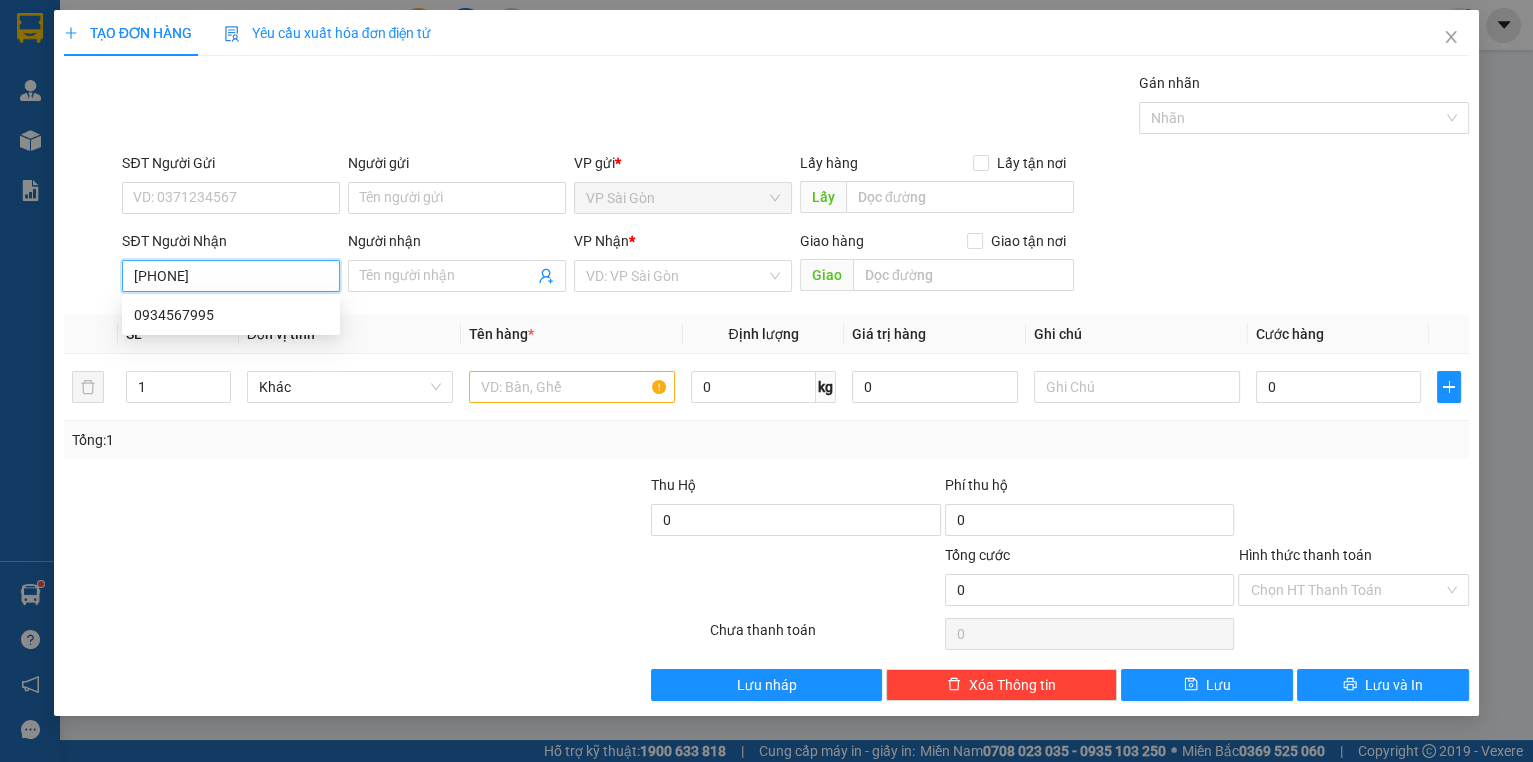 type on "0934567995" 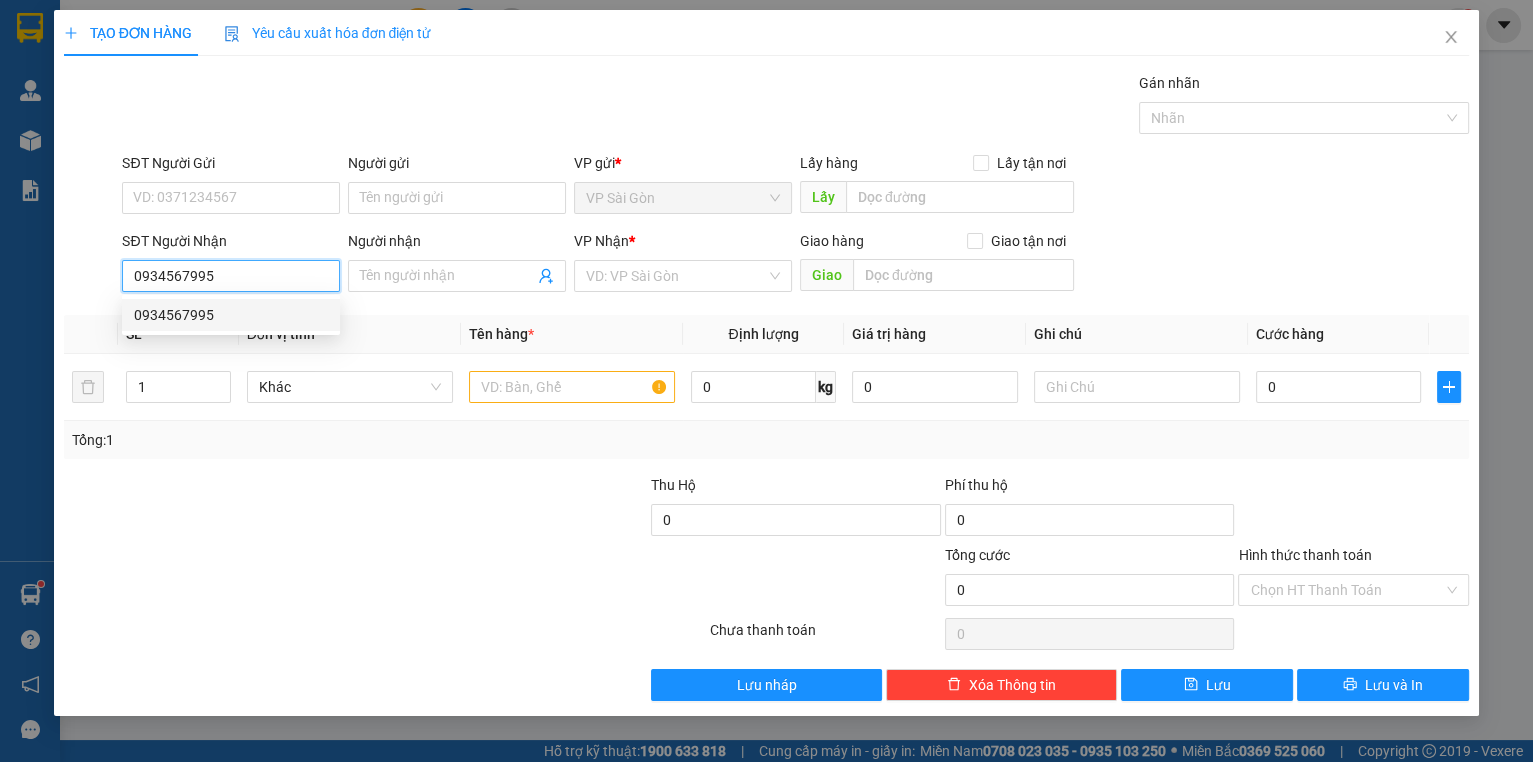click on "0934567995" at bounding box center (231, 315) 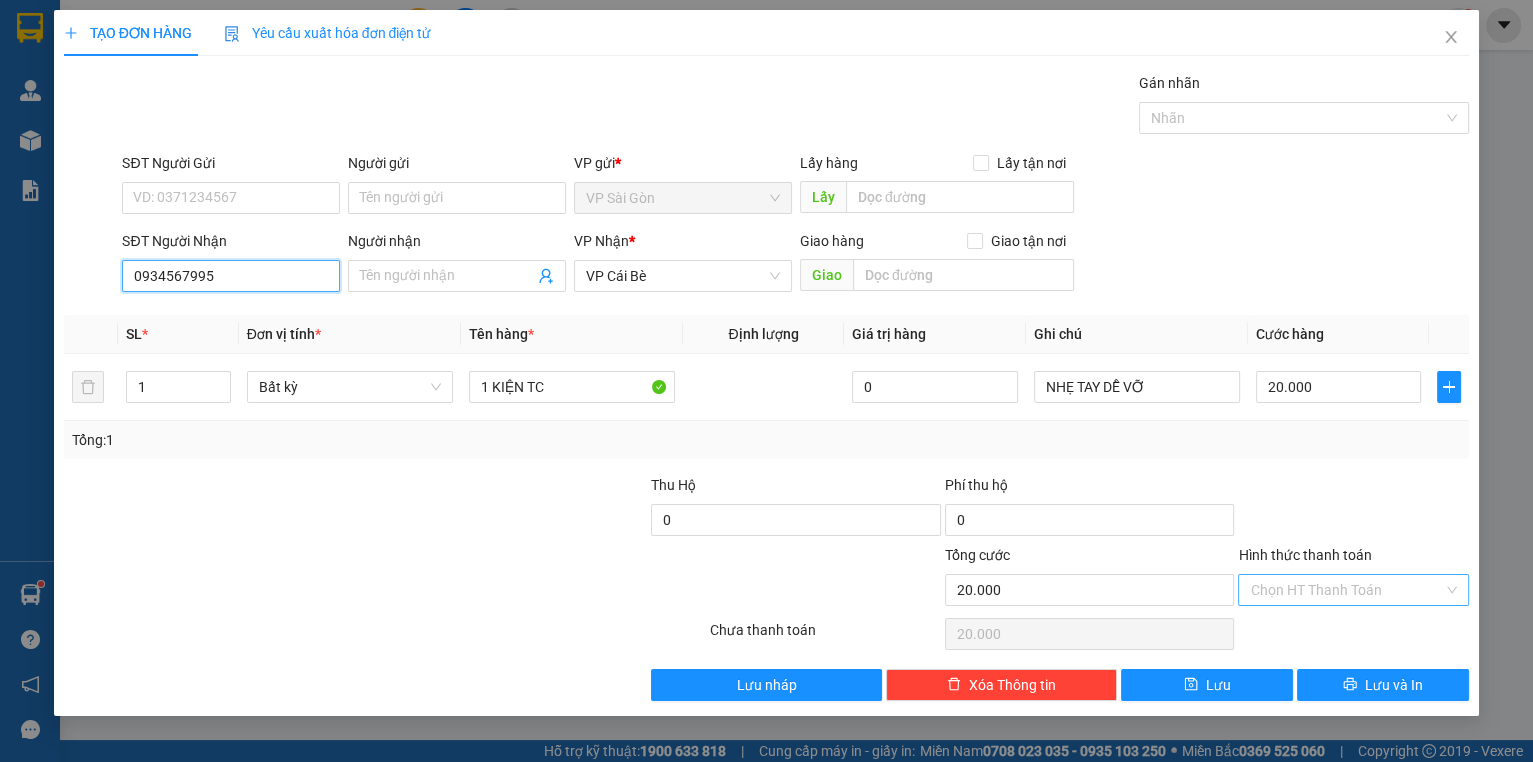 type on "0934567995" 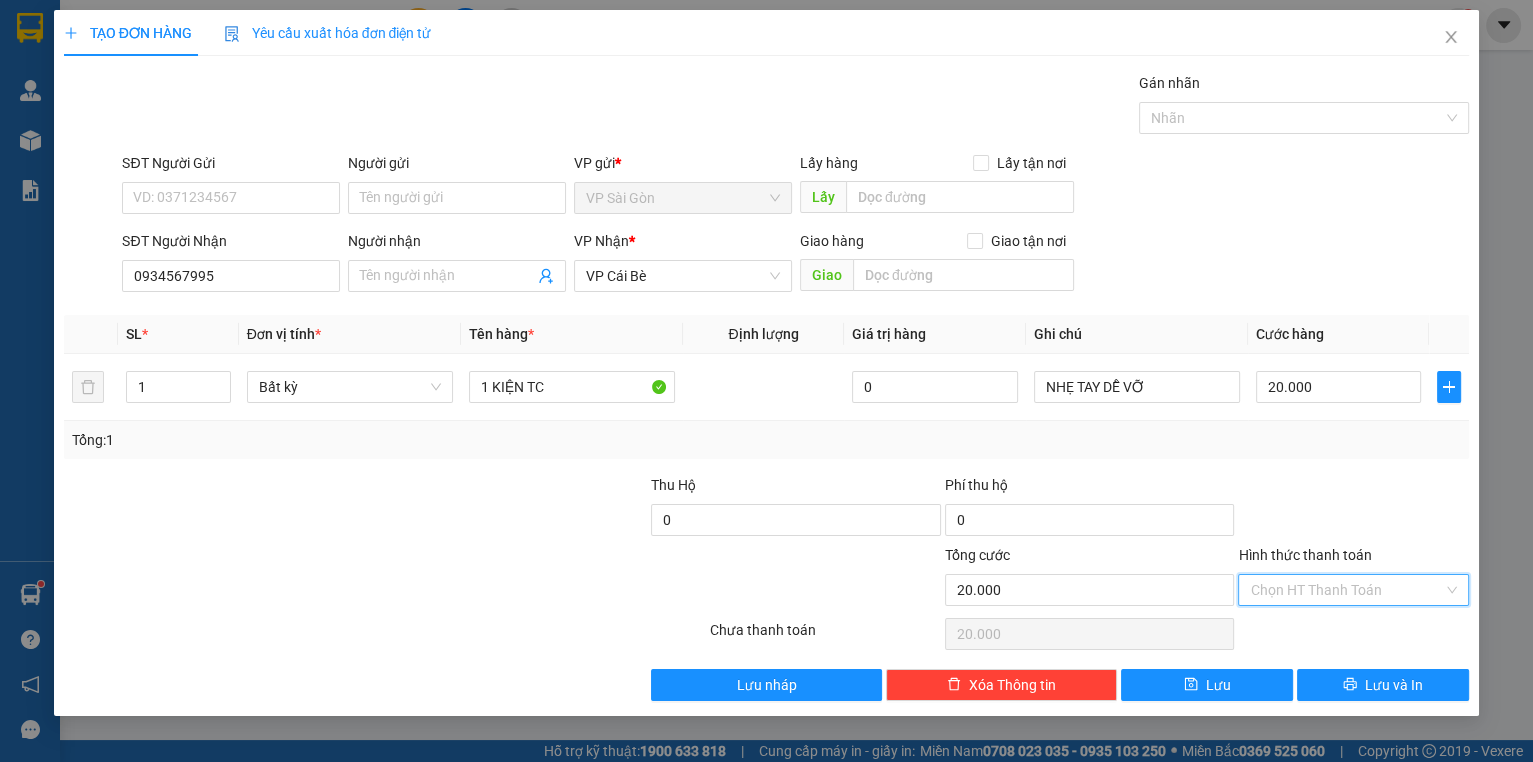 click on "Hình thức thanh toán" at bounding box center [1346, 590] 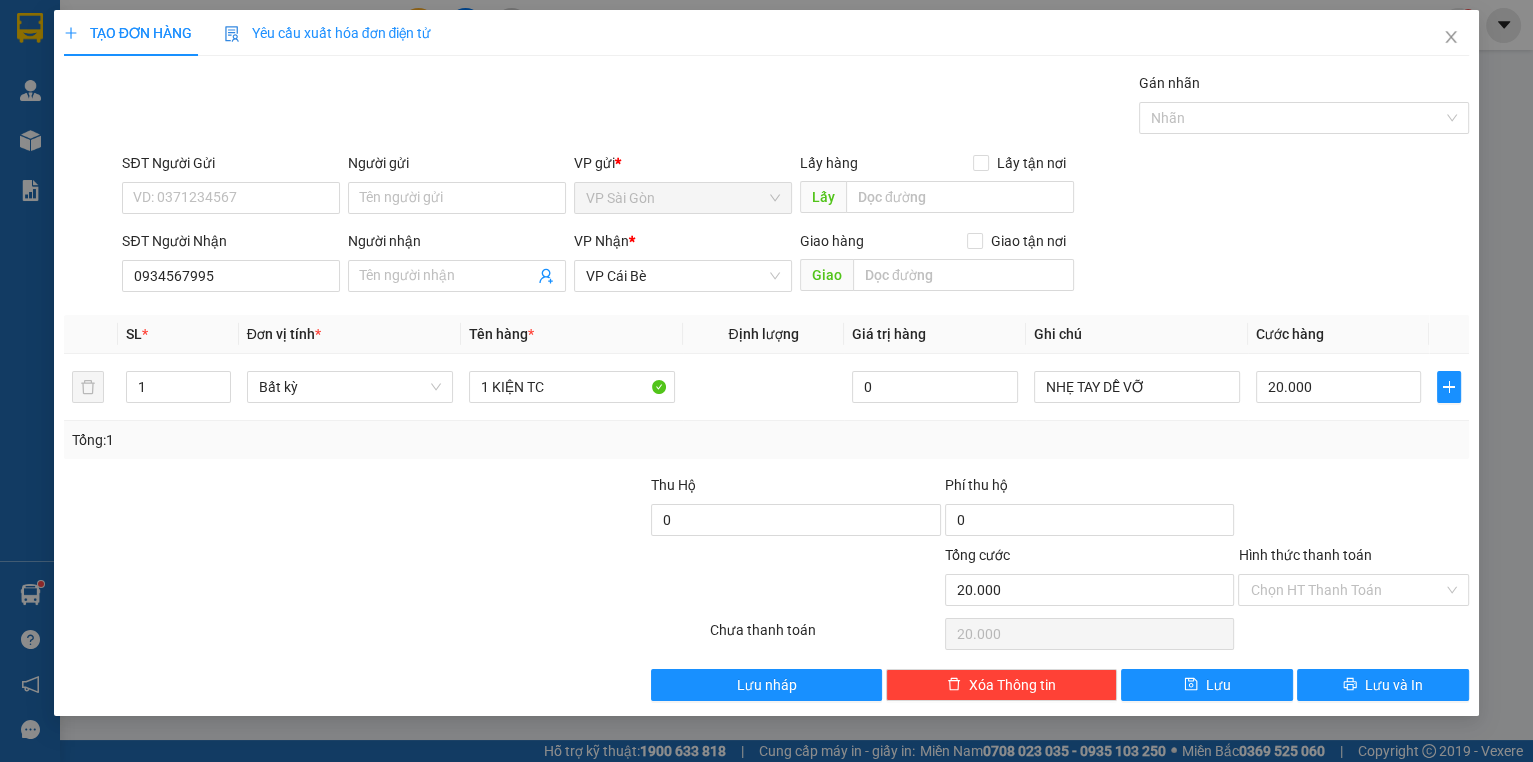 click at bounding box center (1353, 509) 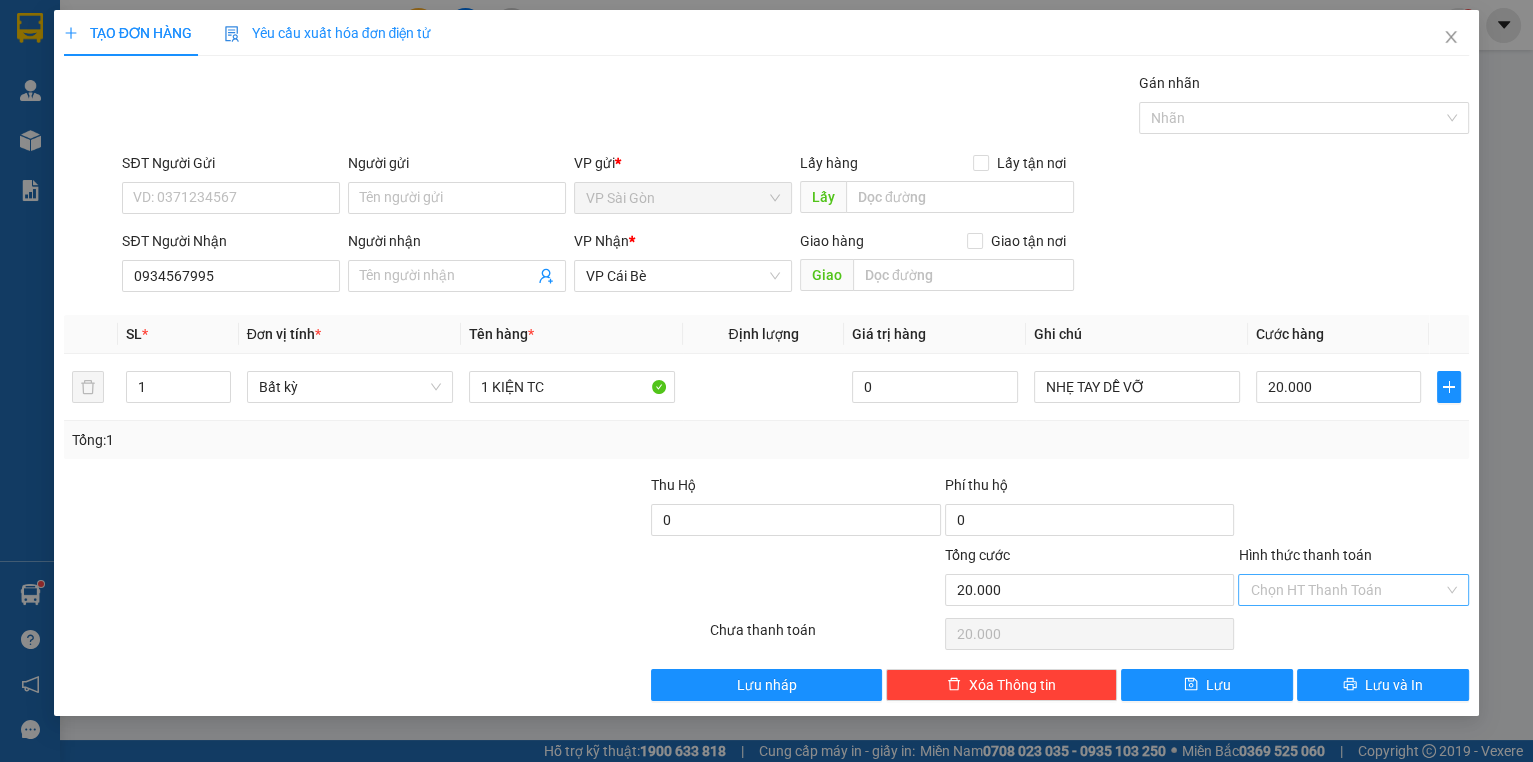 click on "Hình thức thanh toán" at bounding box center (1346, 590) 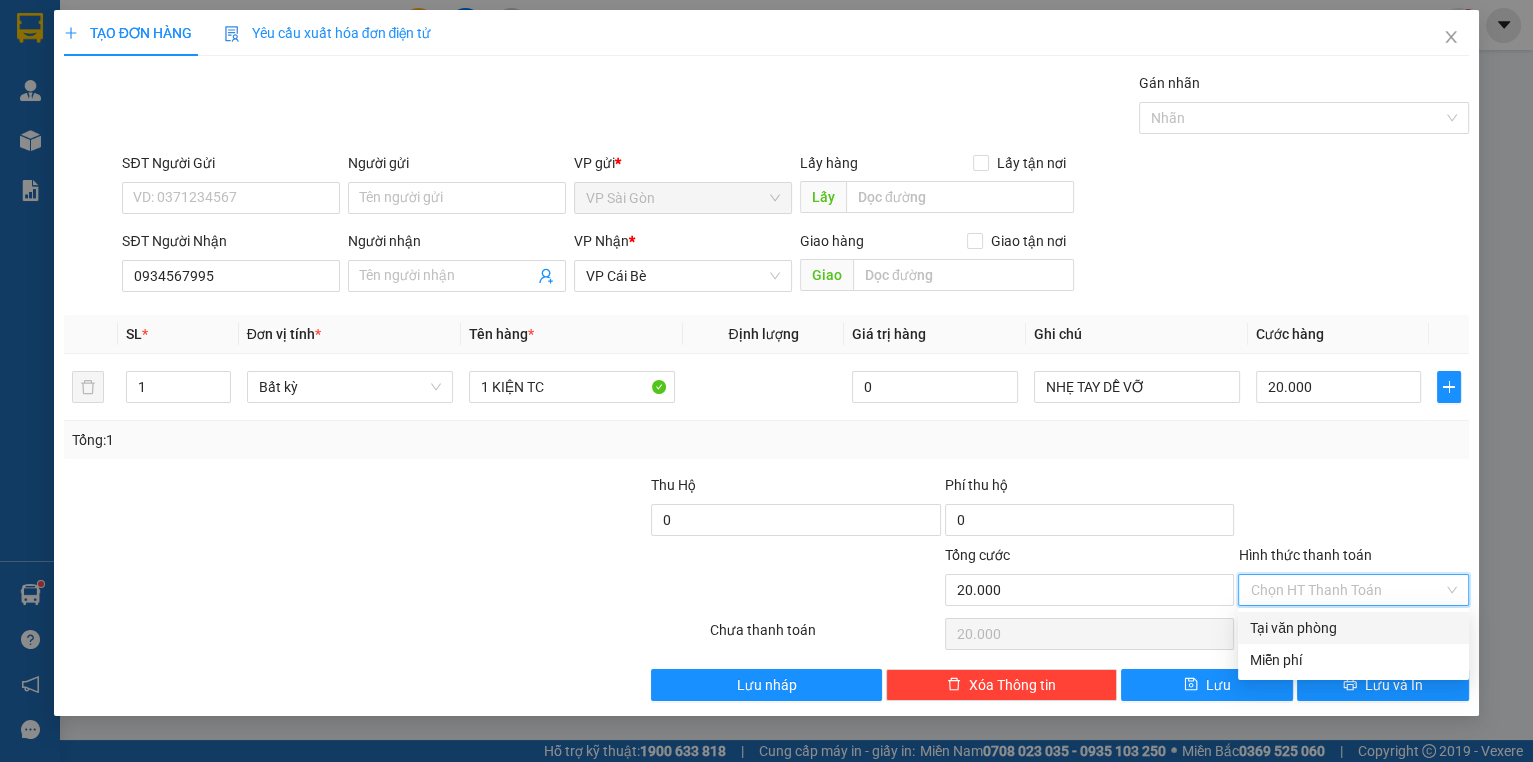 click on "Tại văn phòng" at bounding box center (1353, 628) 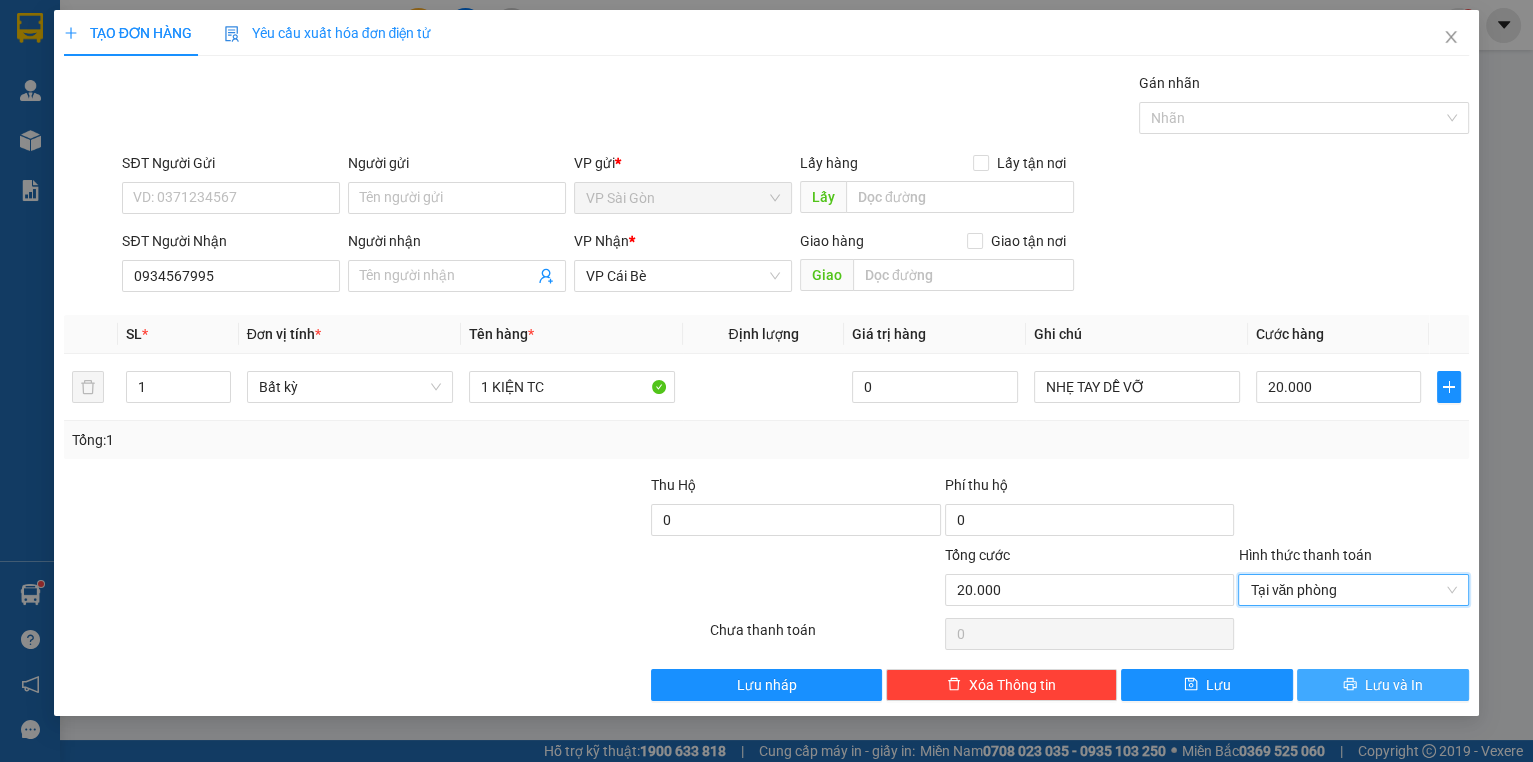 click on "Lưu và In" at bounding box center (1383, 685) 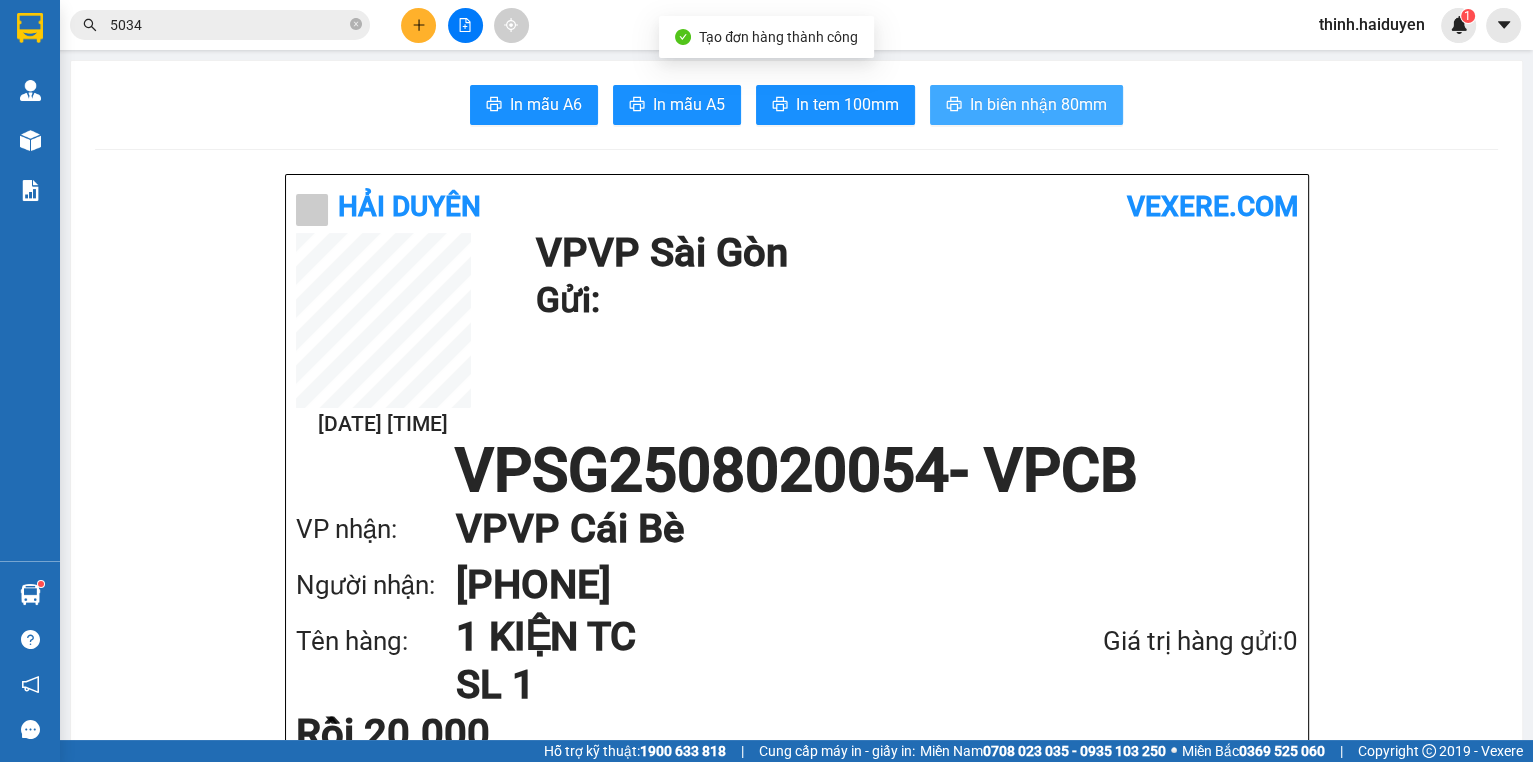 click on "In biên nhận 80mm" at bounding box center [1038, 104] 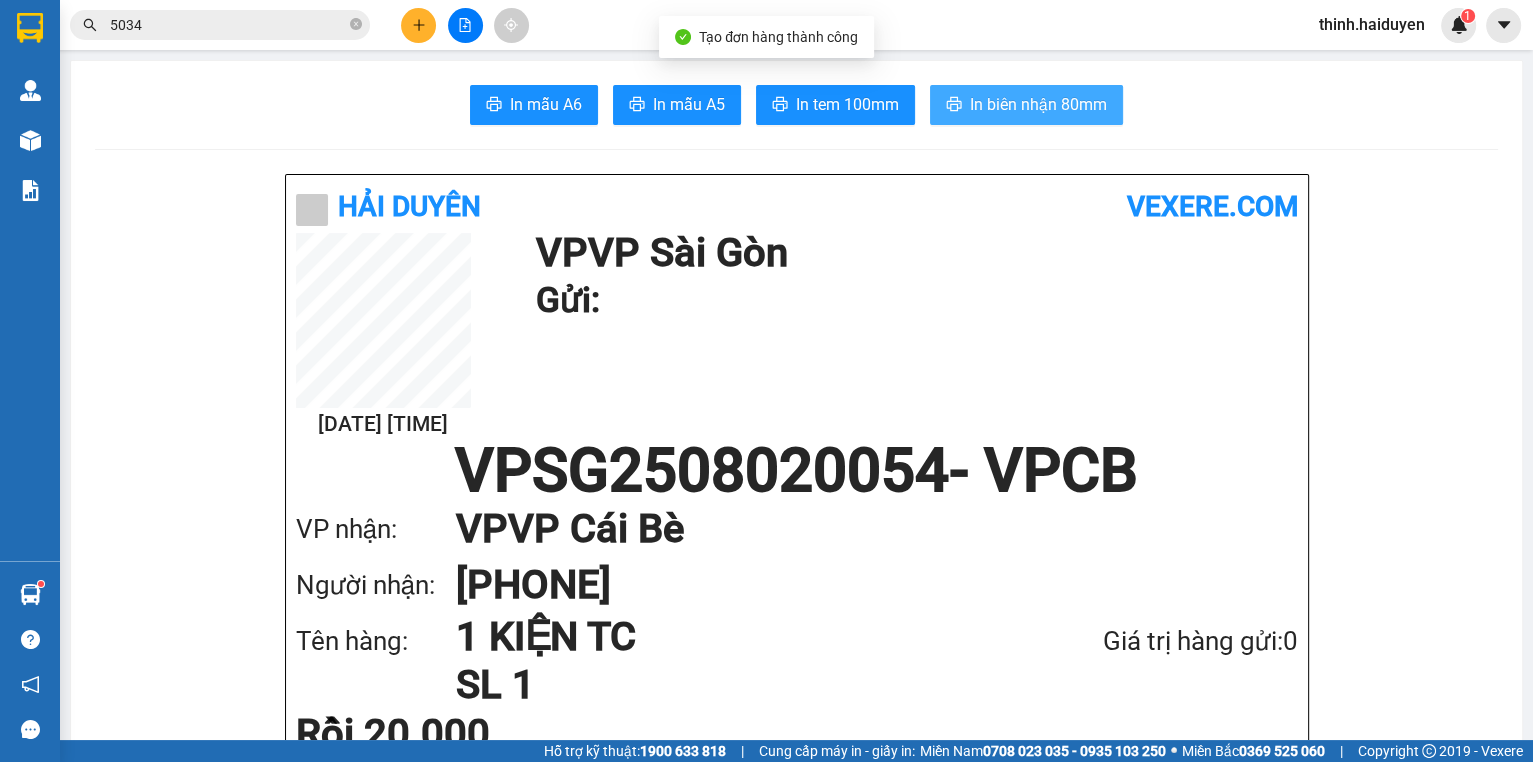 scroll, scrollTop: 0, scrollLeft: 0, axis: both 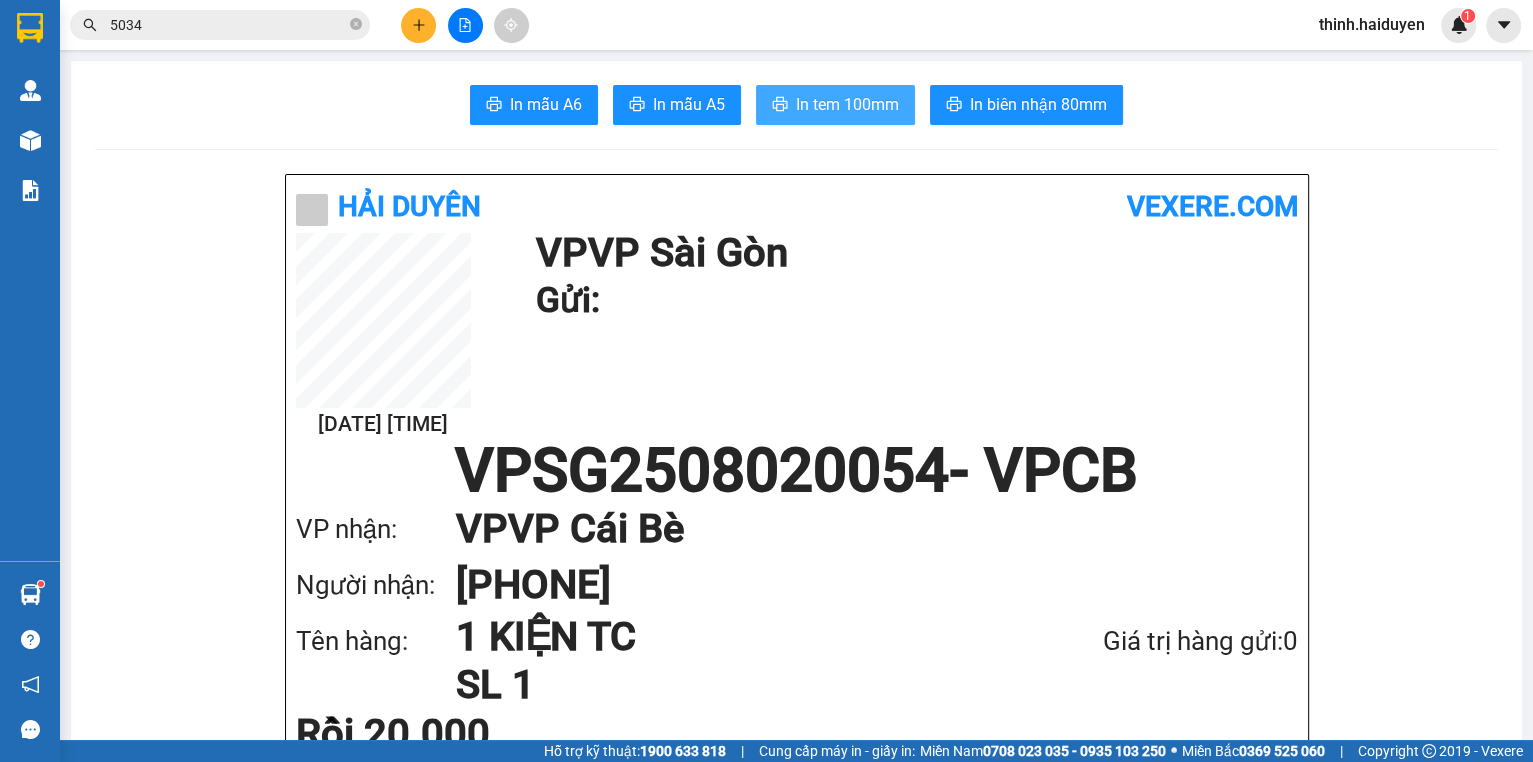 click on "In tem 100mm" at bounding box center (847, 104) 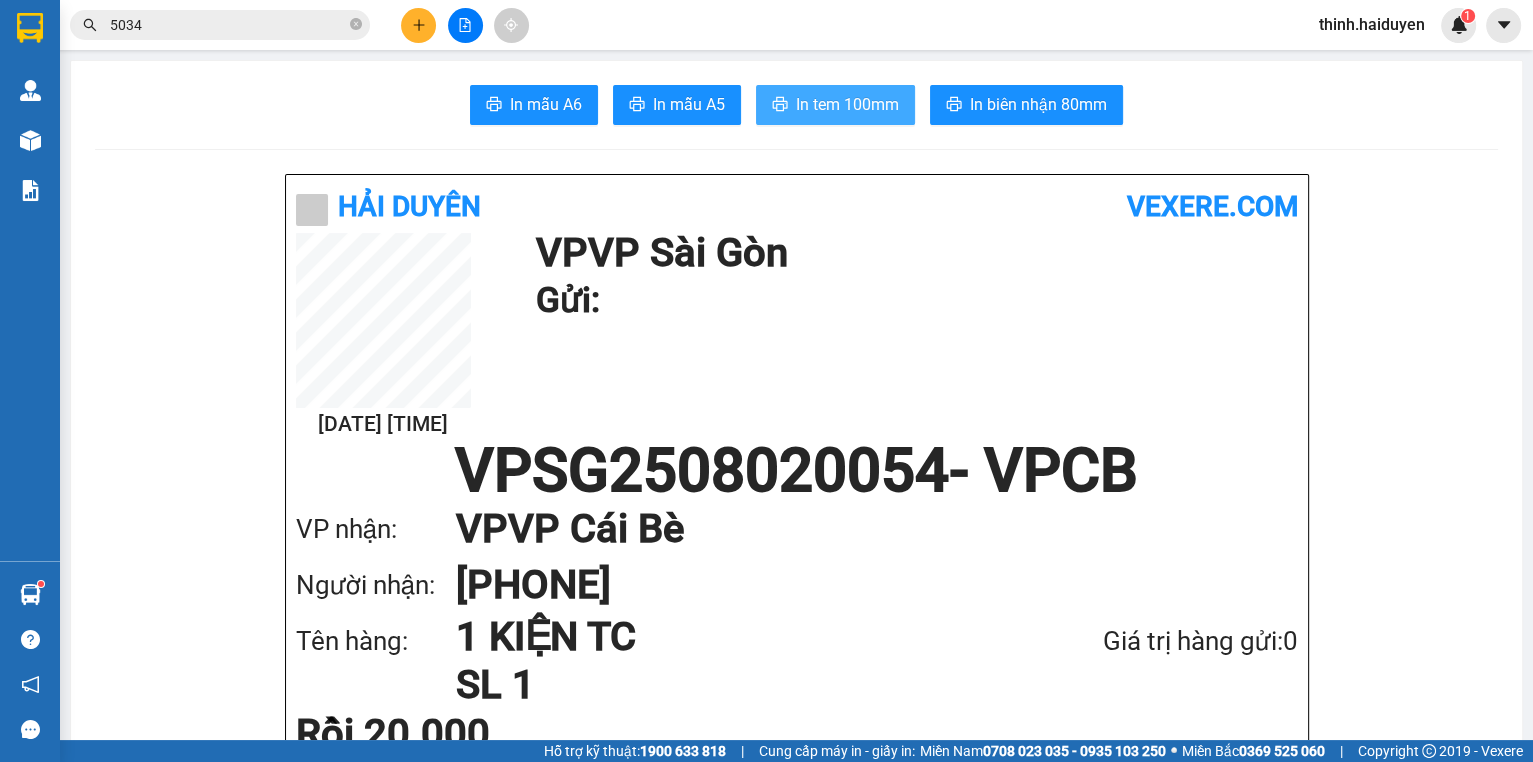 scroll, scrollTop: 0, scrollLeft: 0, axis: both 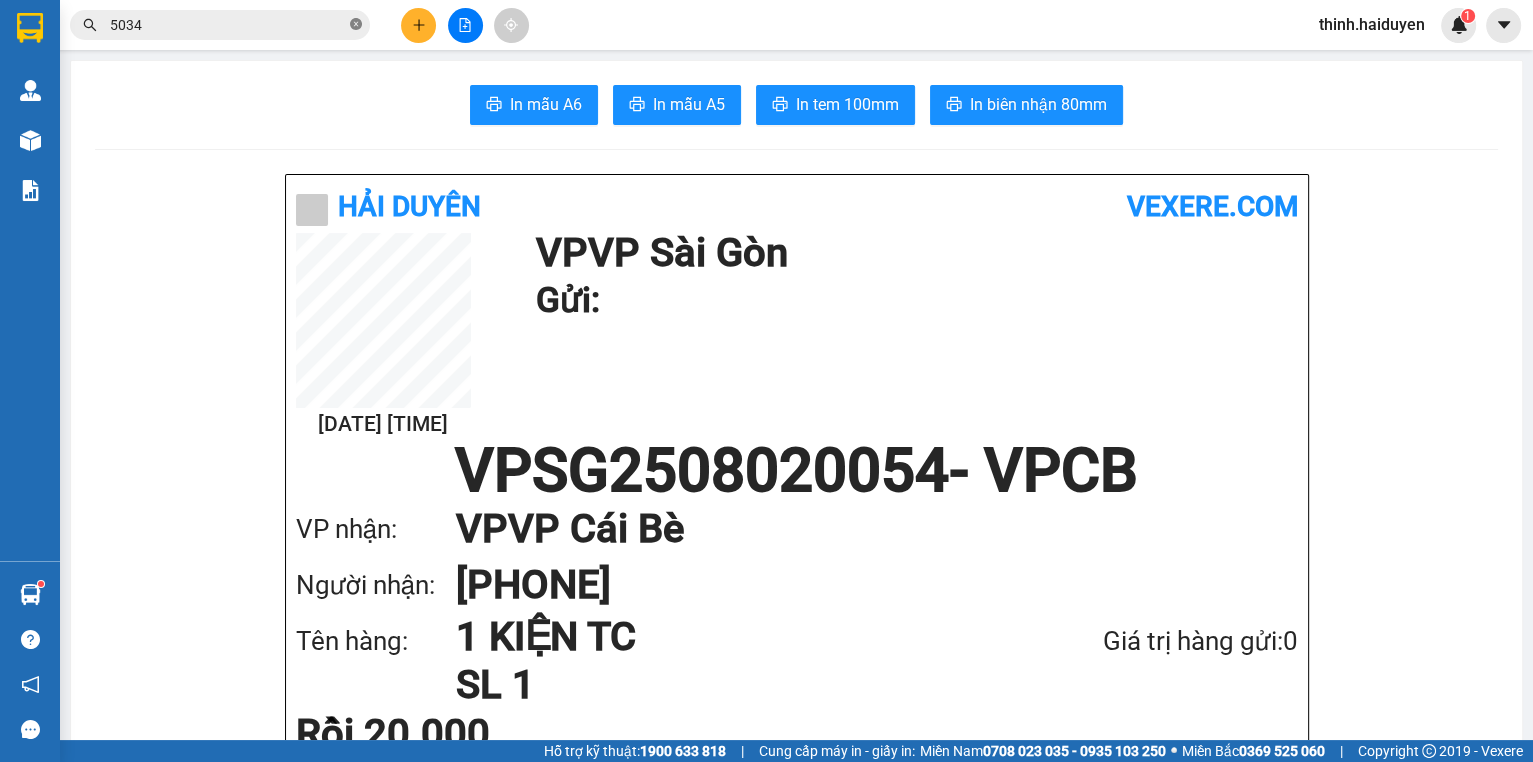 click 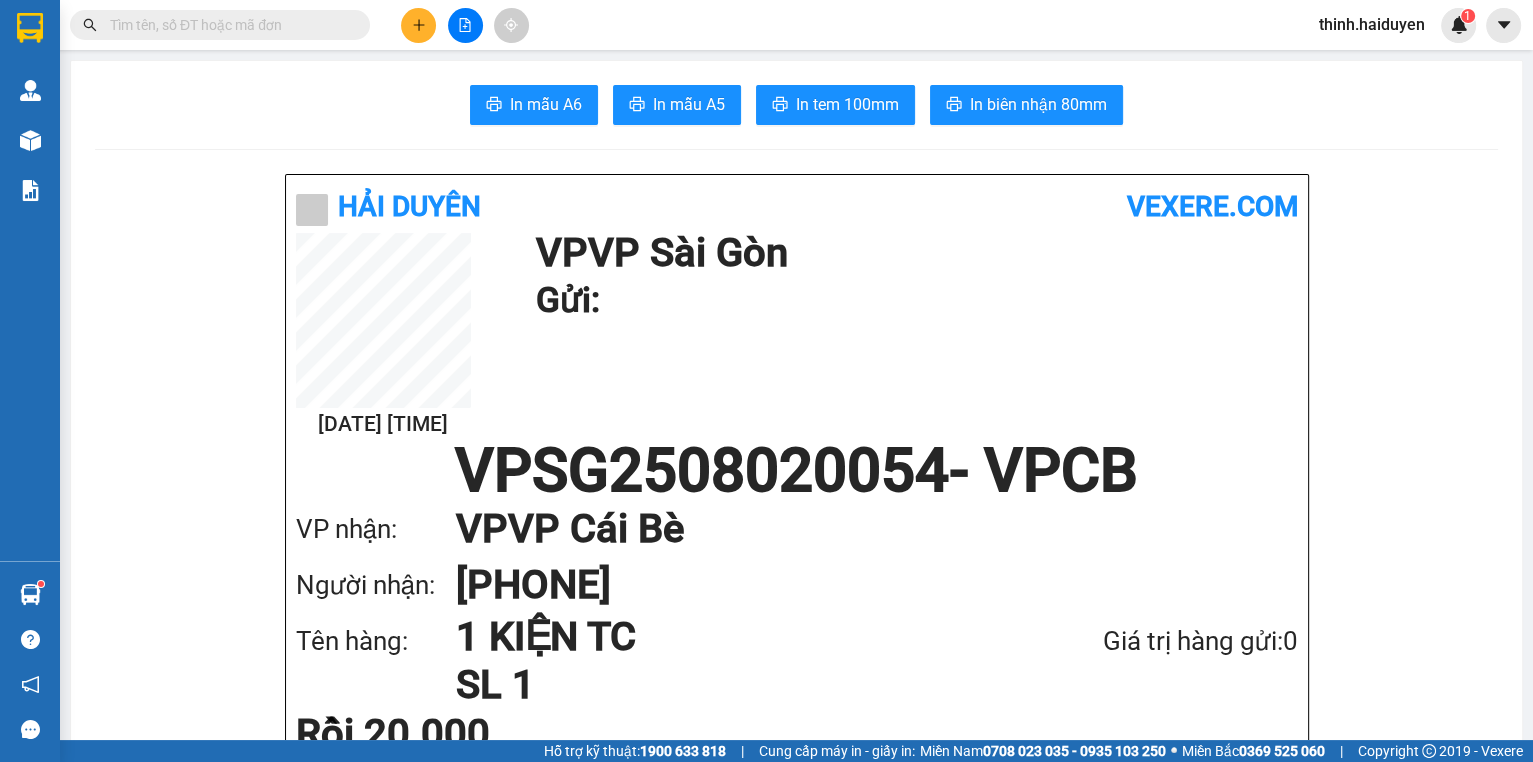 click at bounding box center (228, 25) 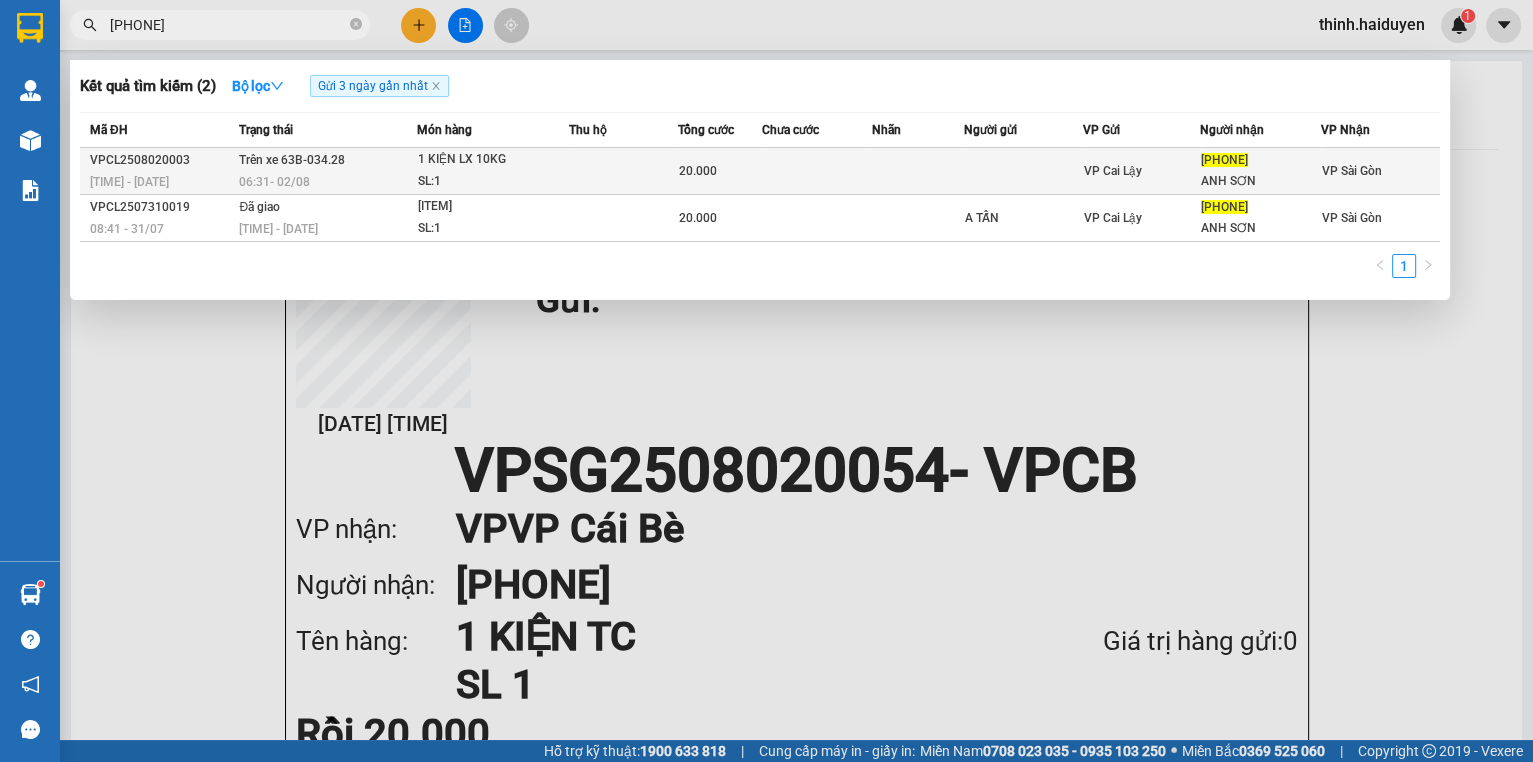 click on "Trên xe   63B-034.28 06:31  -   02/08" at bounding box center [325, 171] 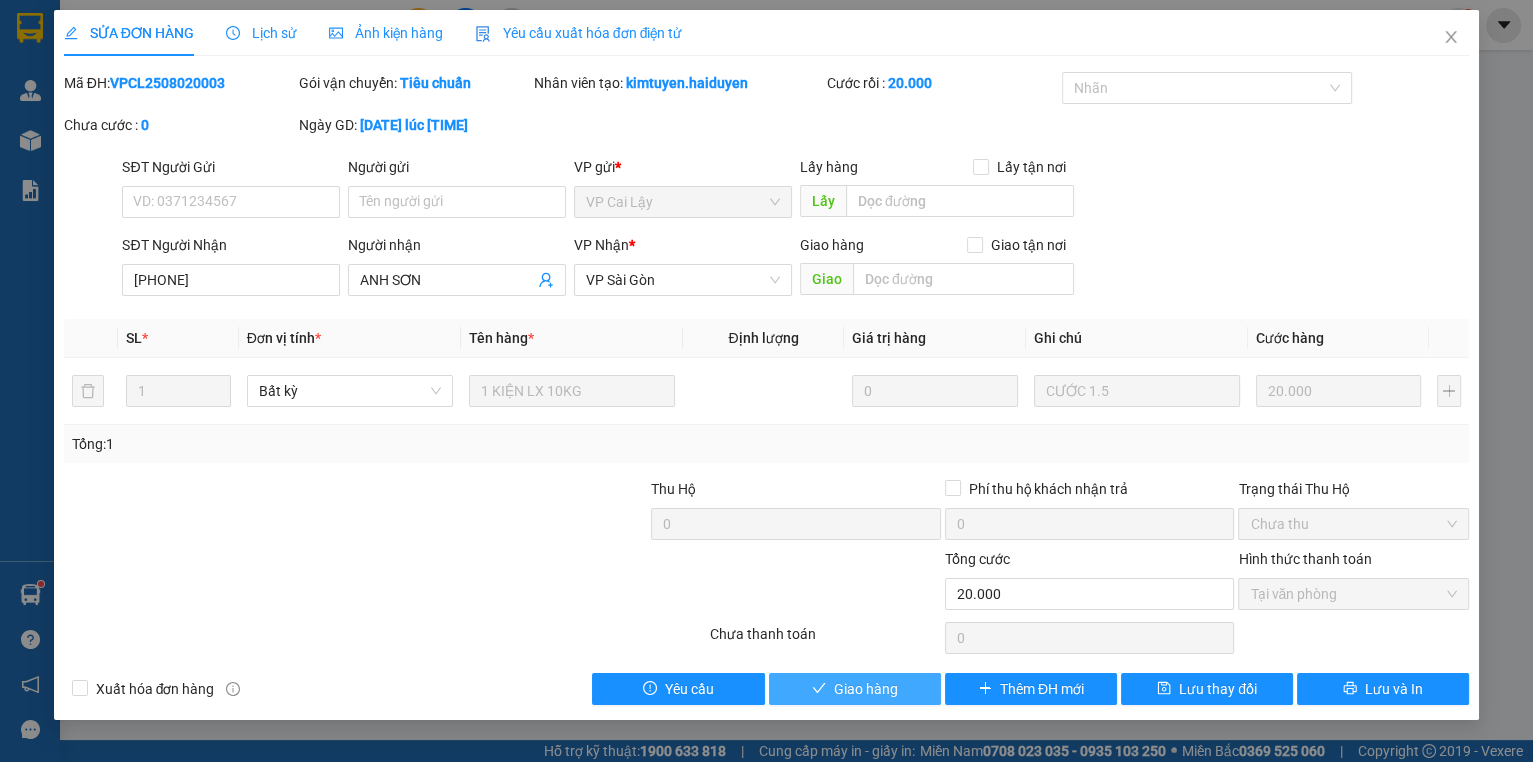 drag, startPoint x: 860, startPoint y: 684, endPoint x: 873, endPoint y: 672, distance: 17.691807 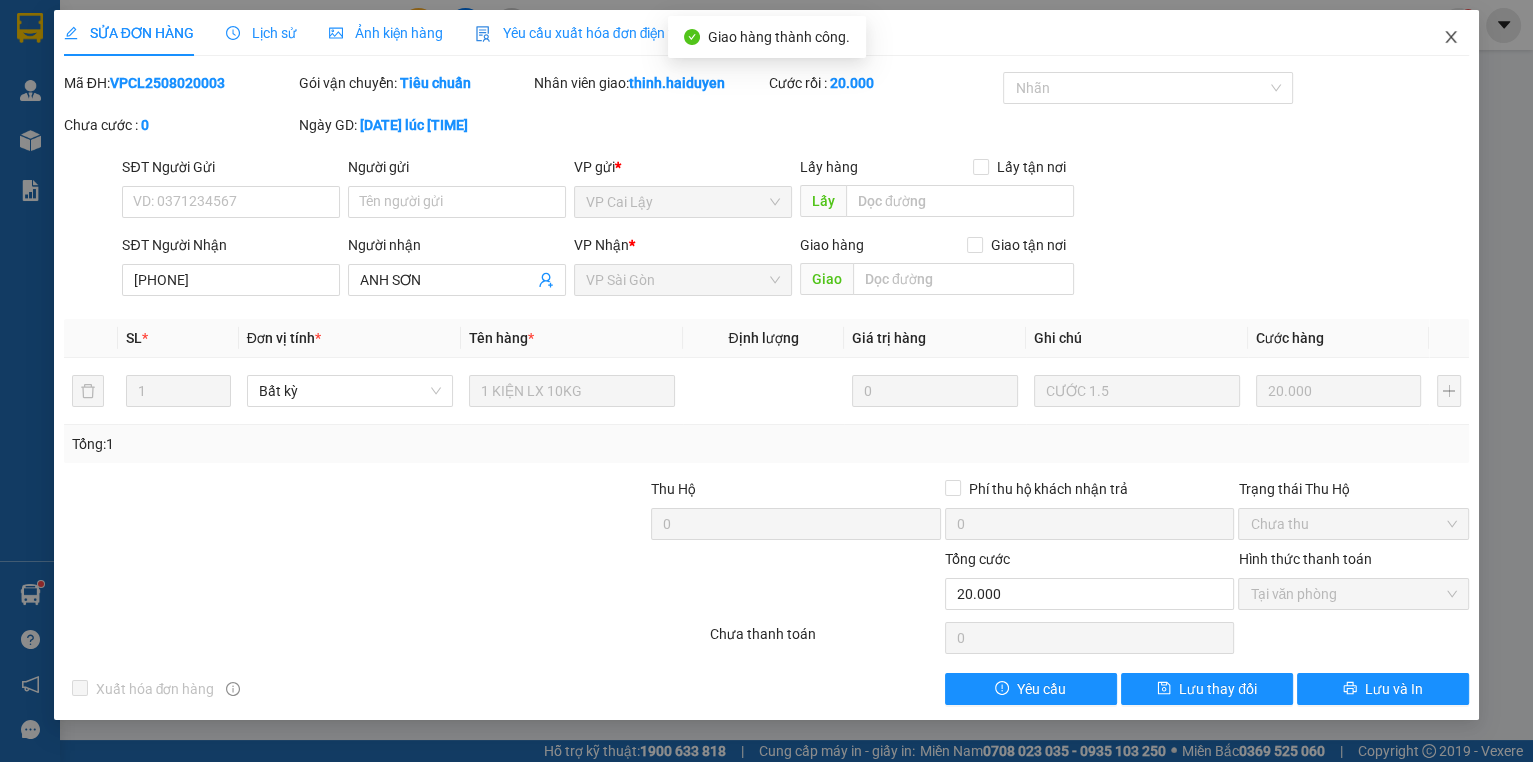 click 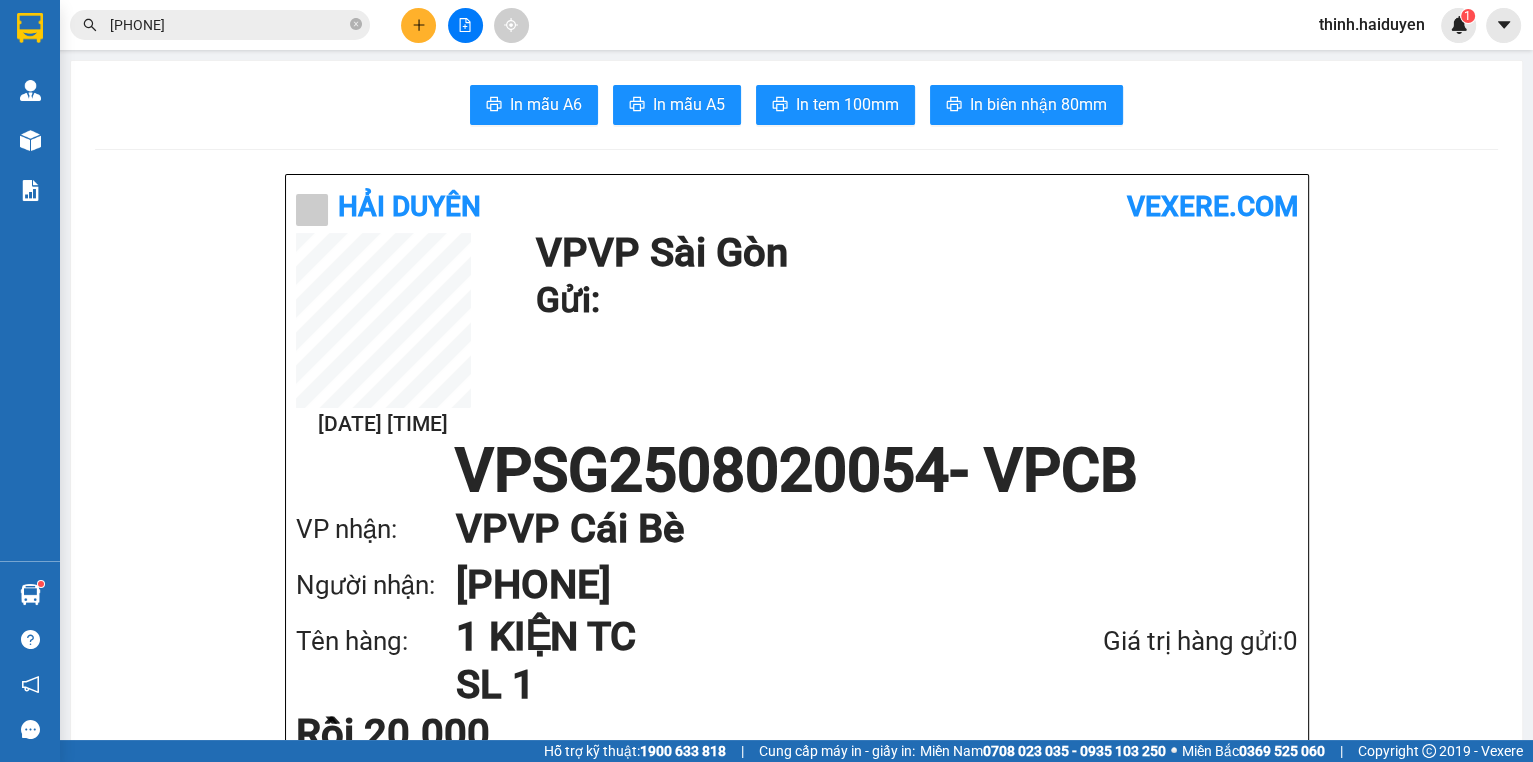 click at bounding box center [418, 25] 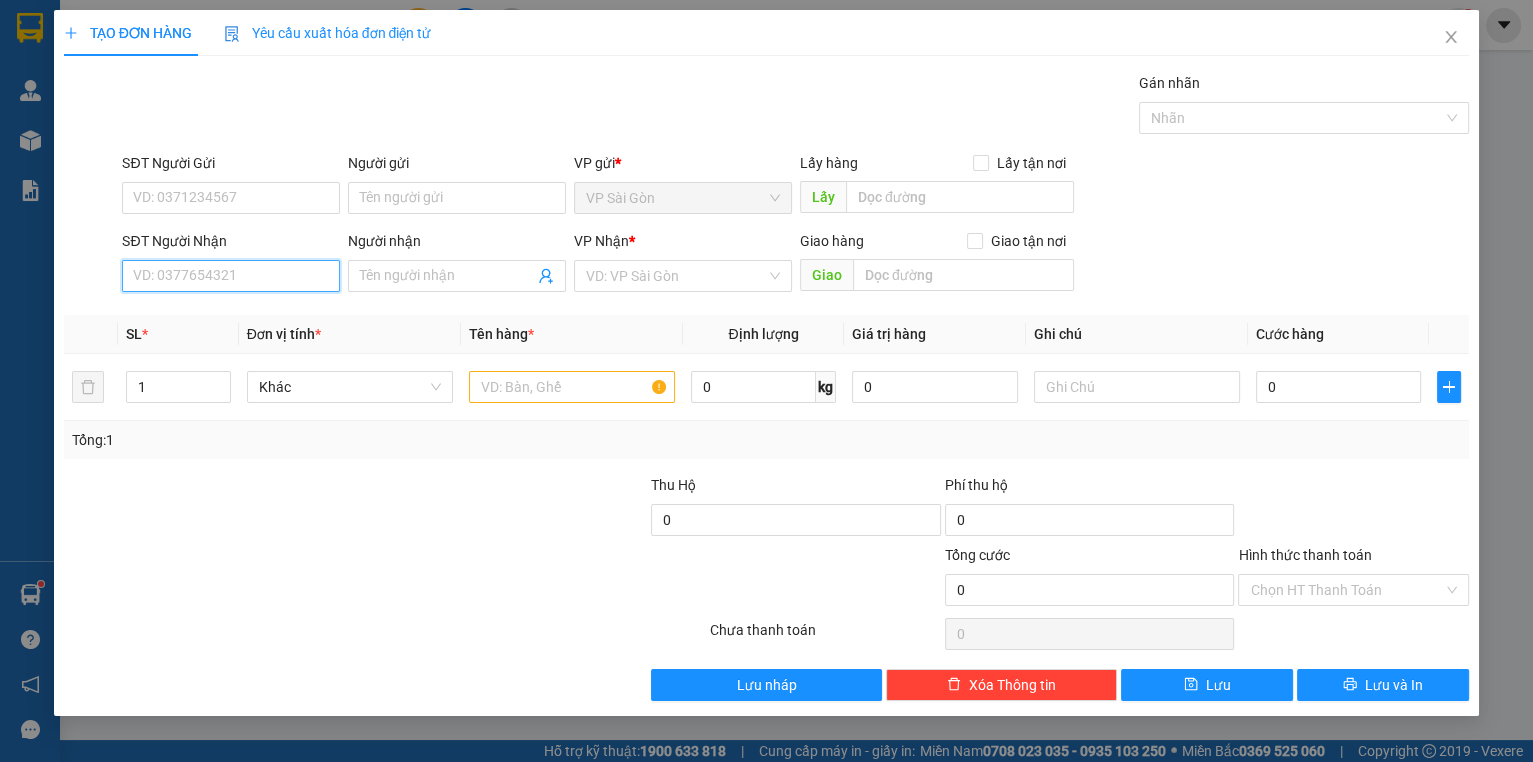 drag, startPoint x: 253, startPoint y: 275, endPoint x: 267, endPoint y: 276, distance: 14.035668 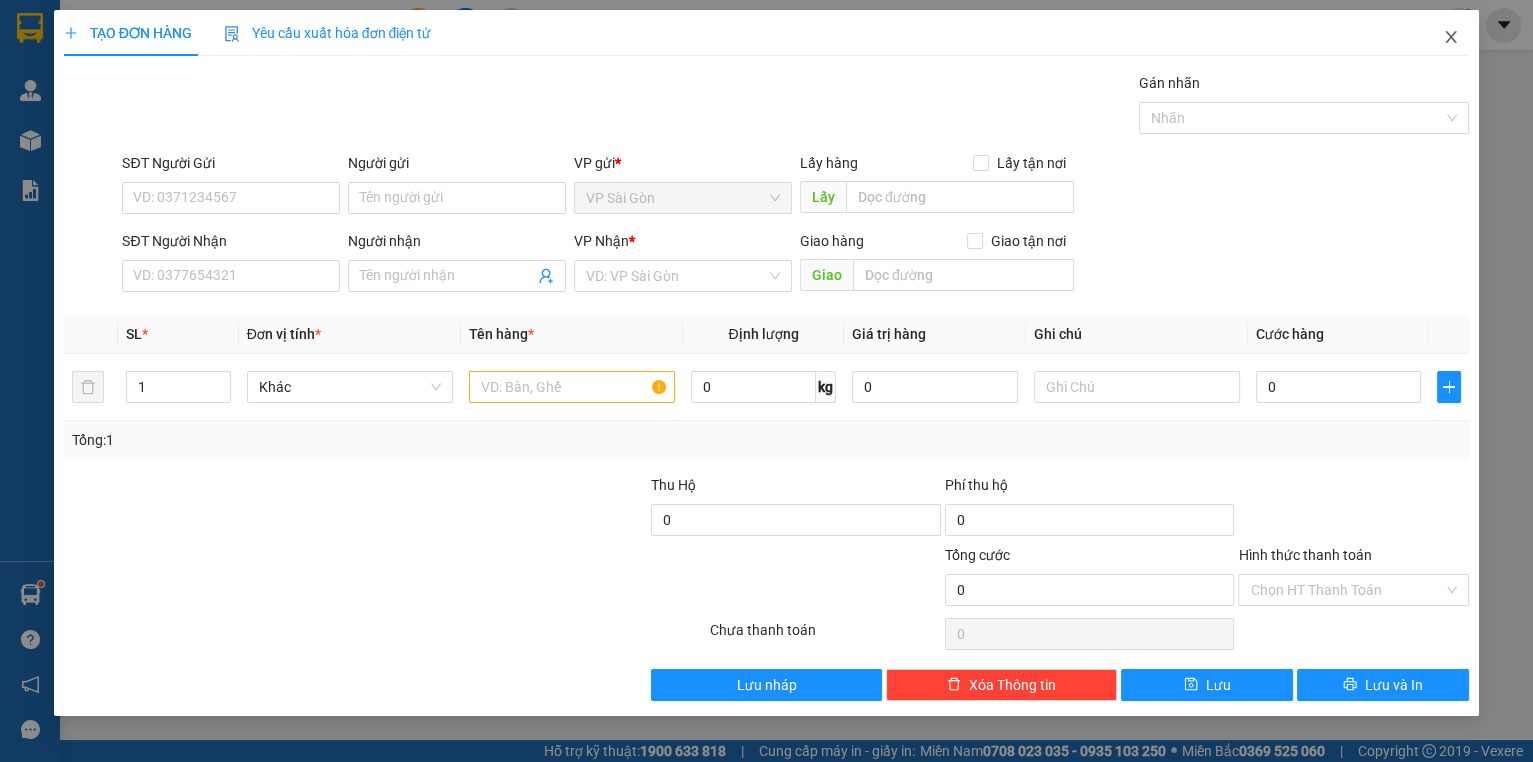 click at bounding box center (1451, 38) 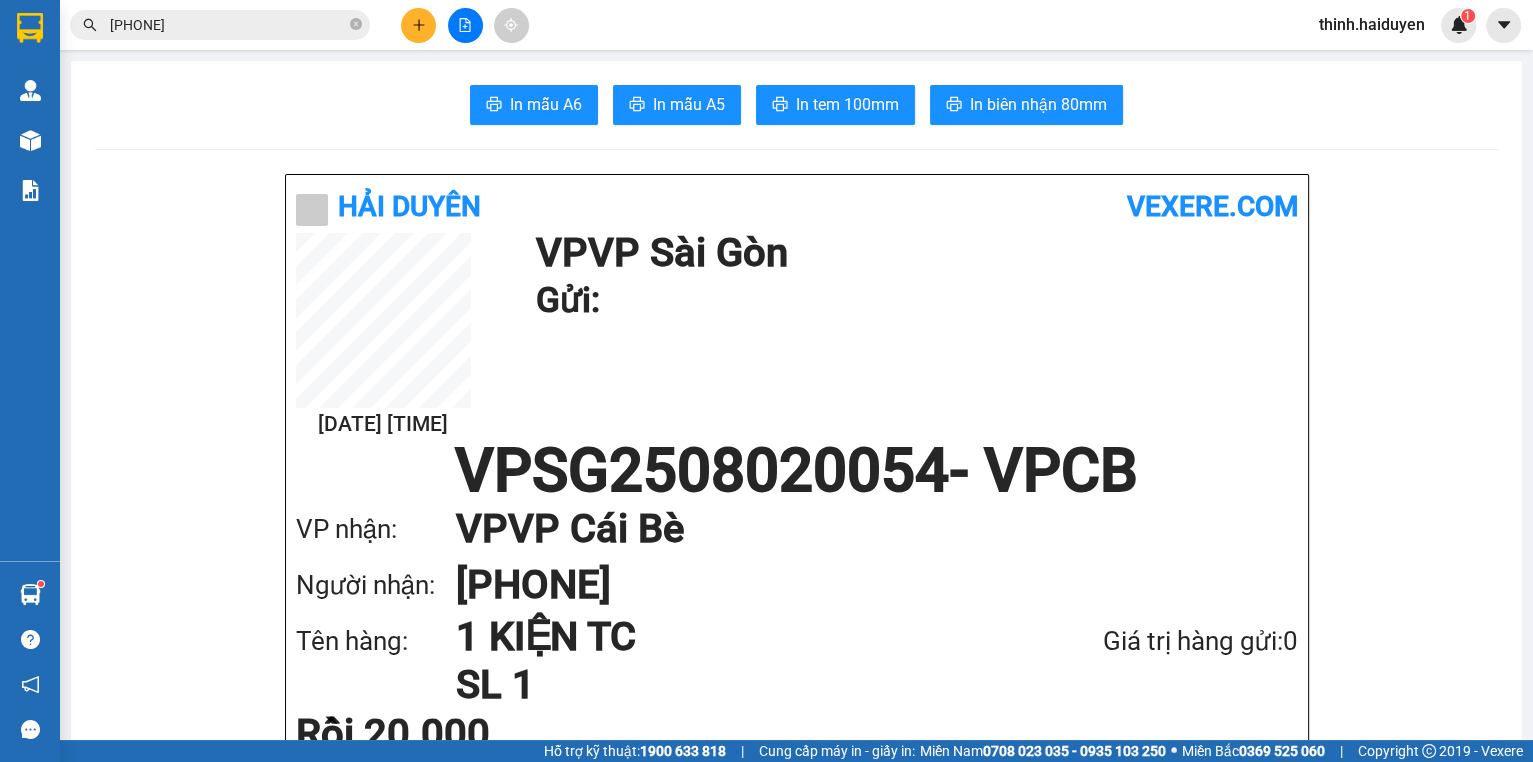 click on "0917900612" at bounding box center (228, 25) 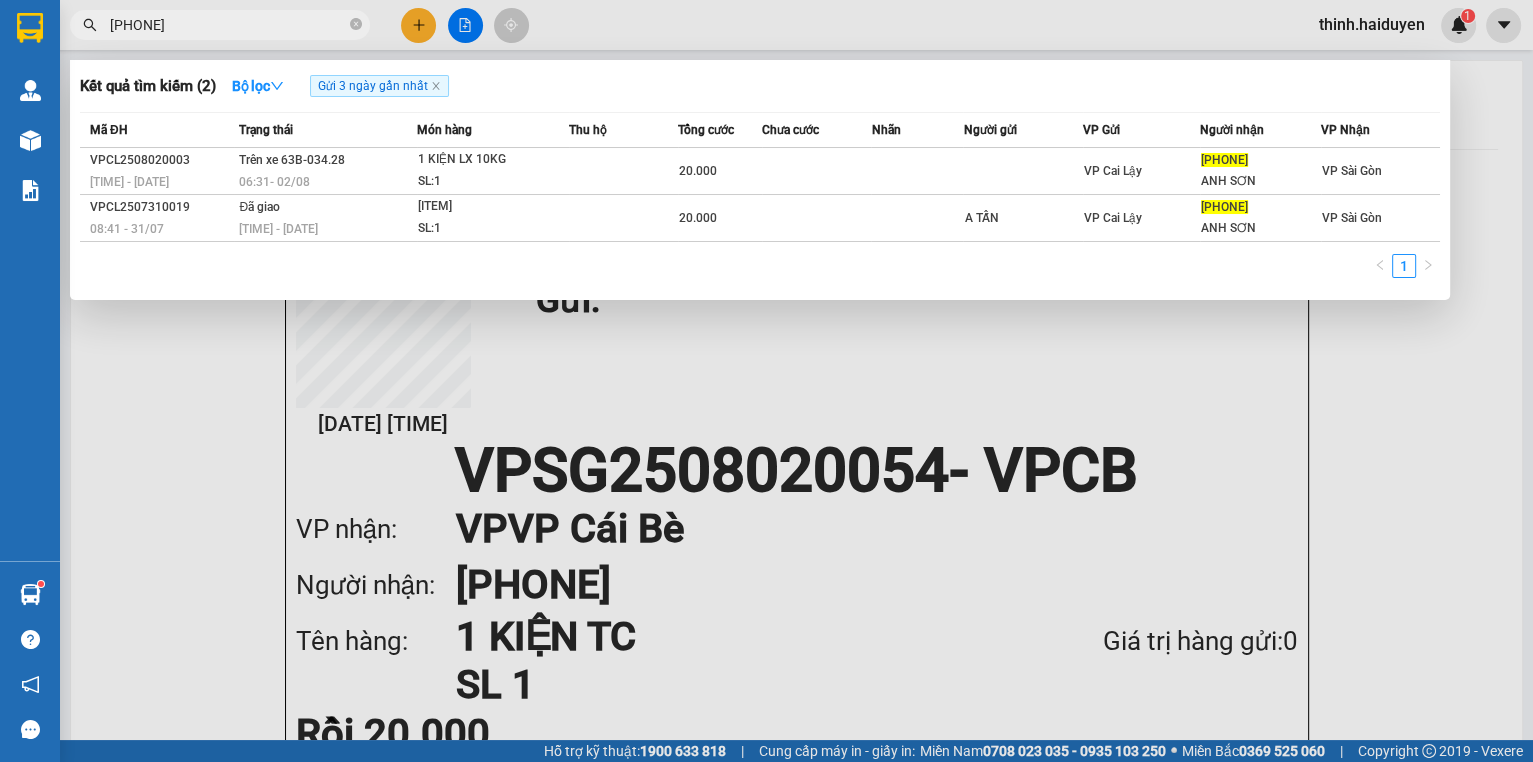 click on "0917900612" at bounding box center (228, 25) 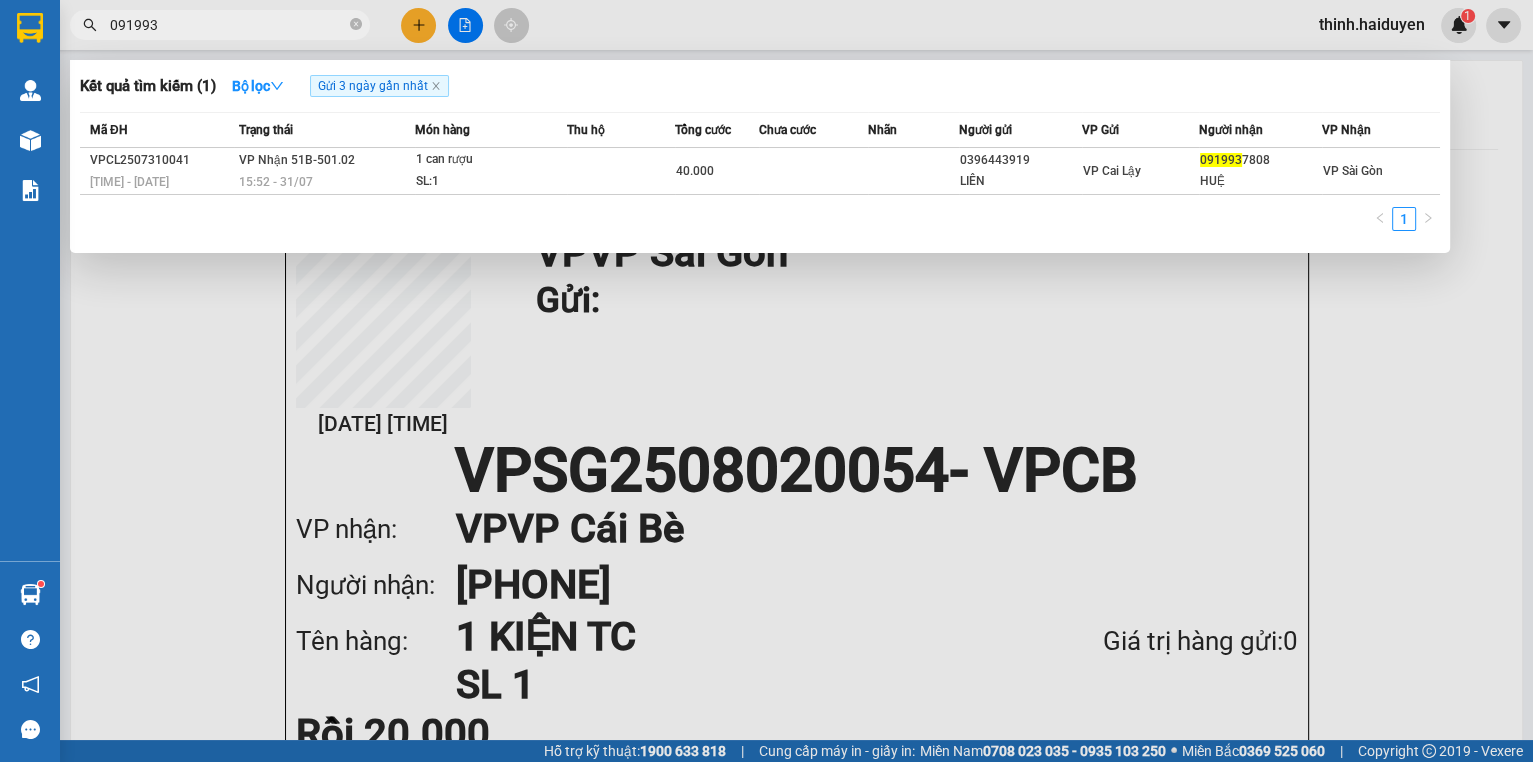 type on "091993" 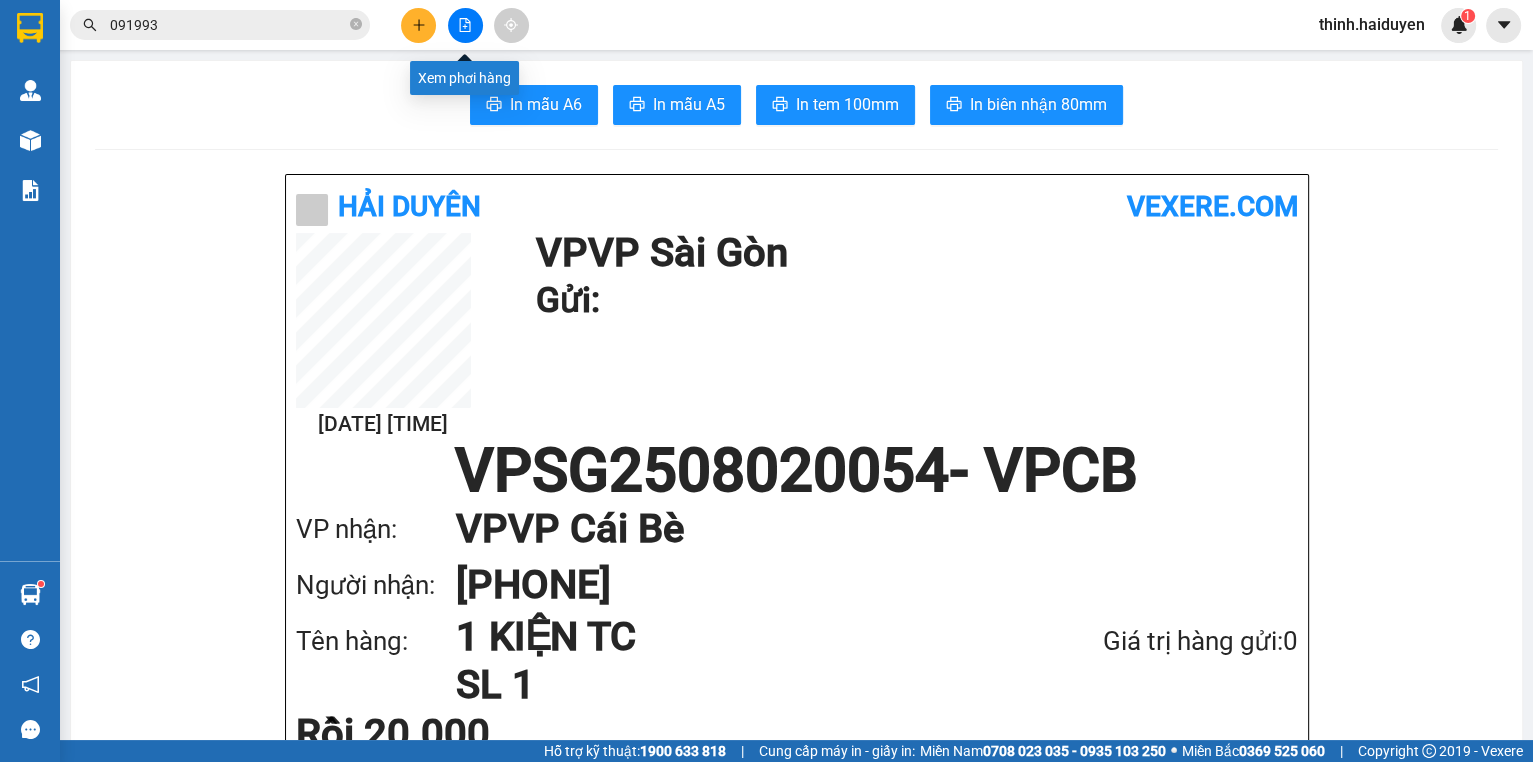 click 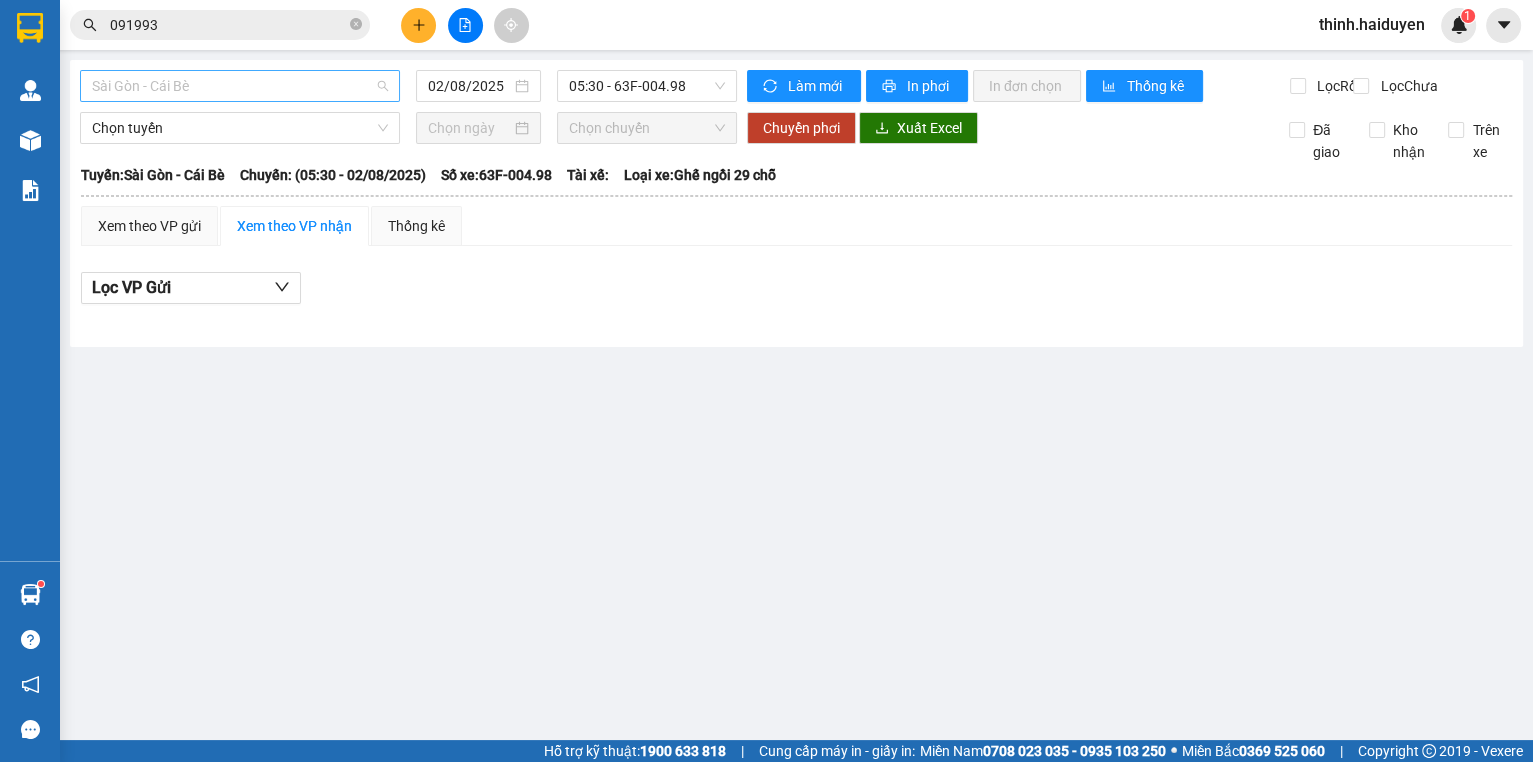 drag, startPoint x: 259, startPoint y: 94, endPoint x: 256, endPoint y: 112, distance: 18.248287 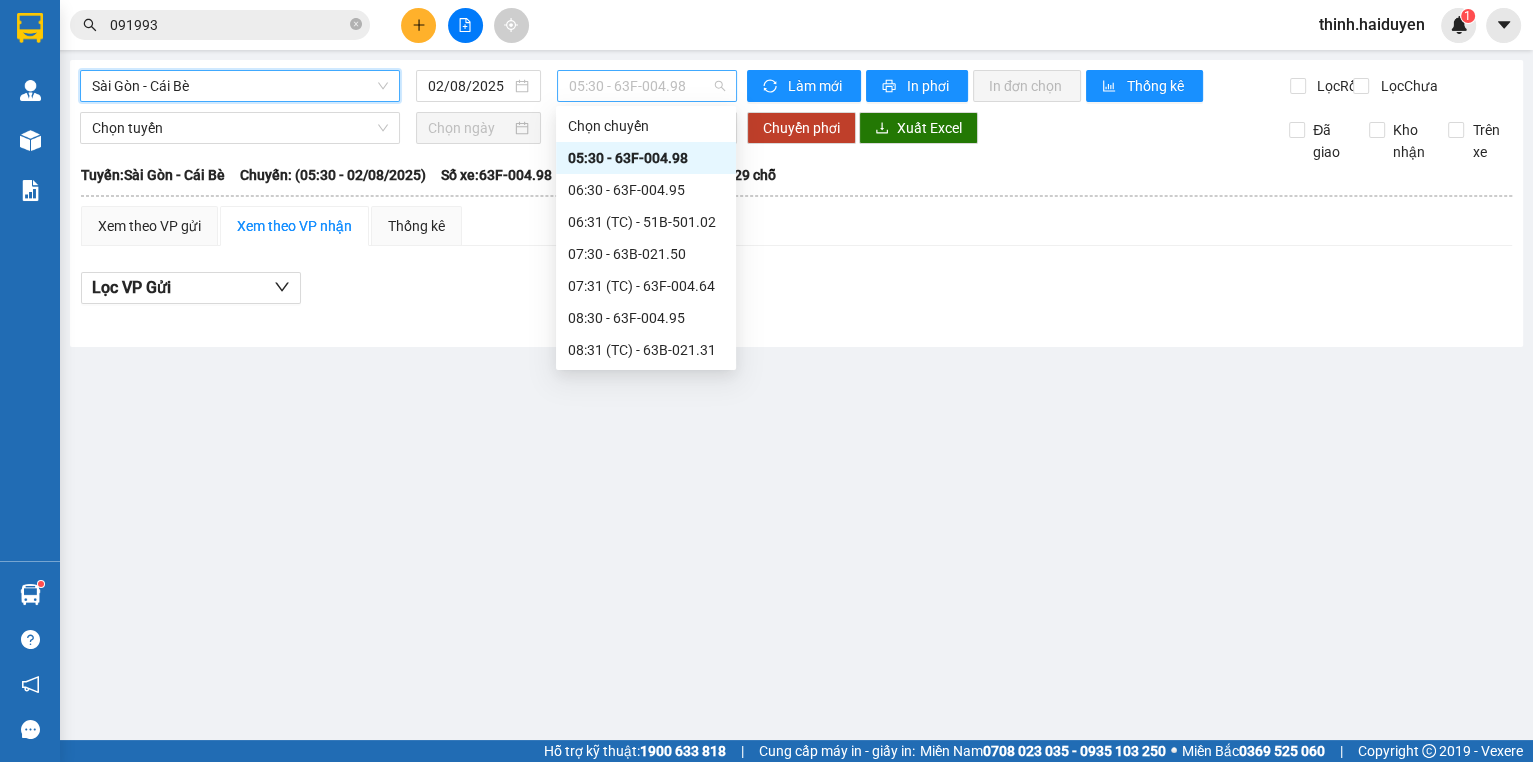 drag, startPoint x: 599, startPoint y: 86, endPoint x: 612, endPoint y: 116, distance: 32.695564 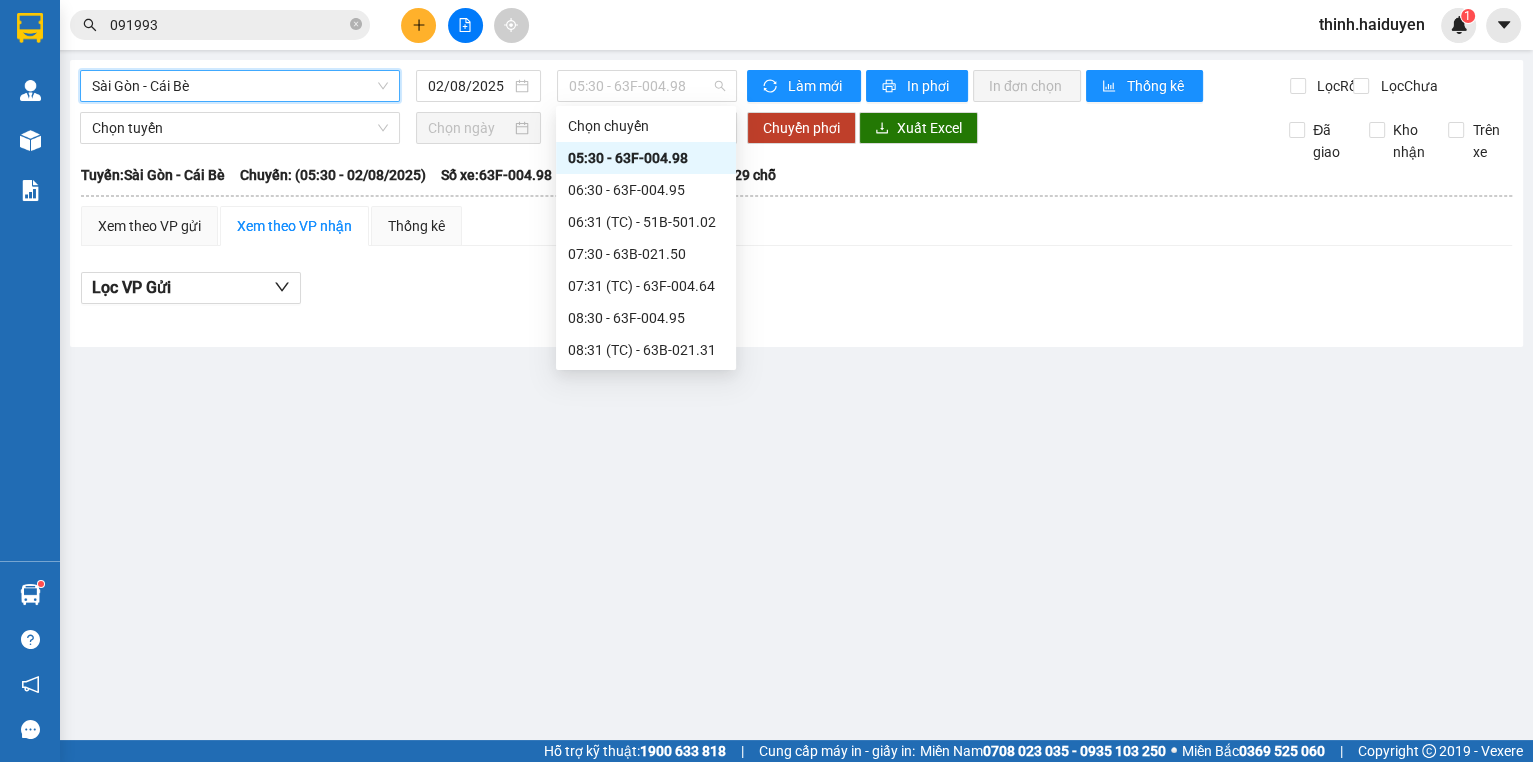 click on "05:30     - 63F-004.98" at bounding box center [647, 86] 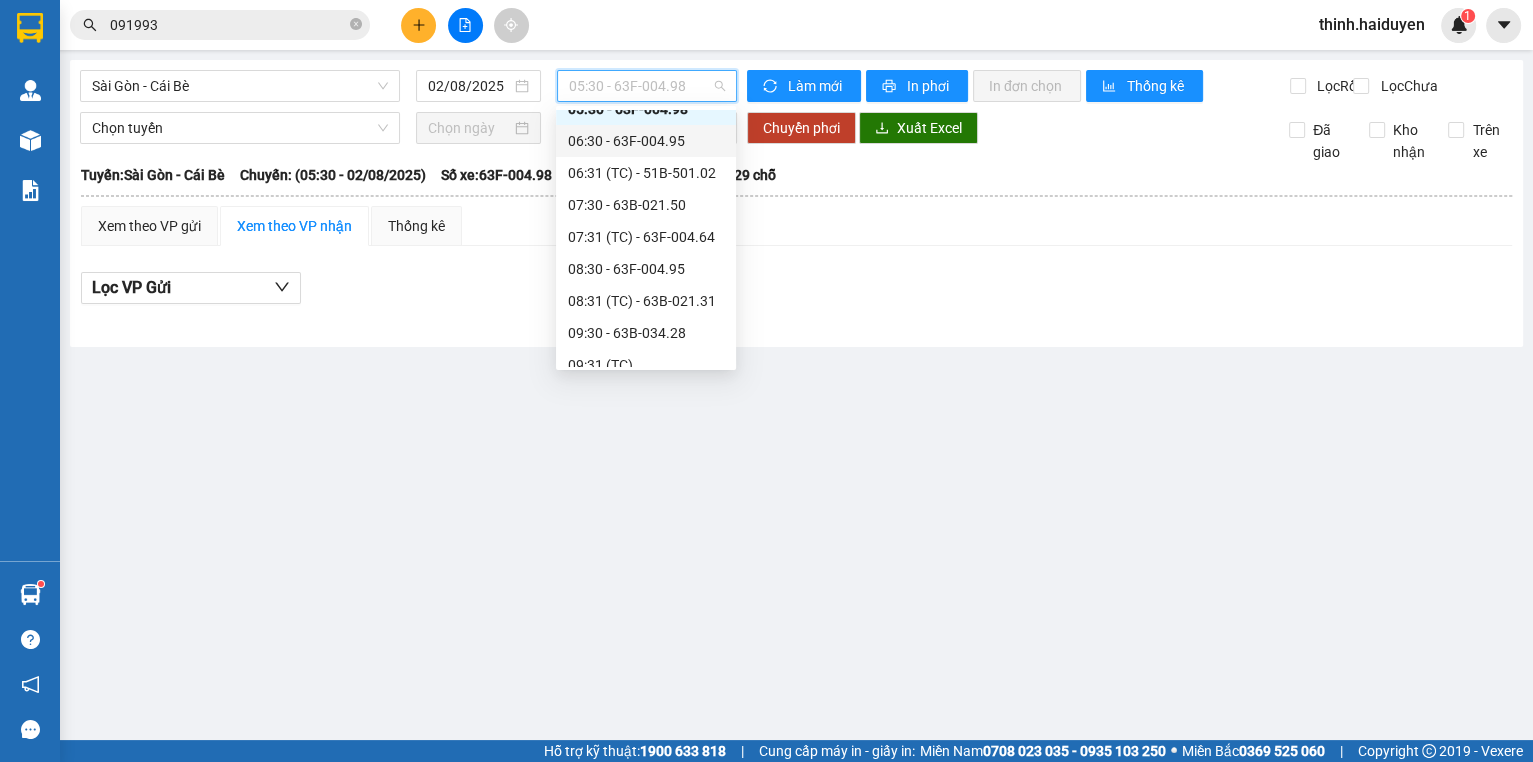 scroll, scrollTop: 80, scrollLeft: 0, axis: vertical 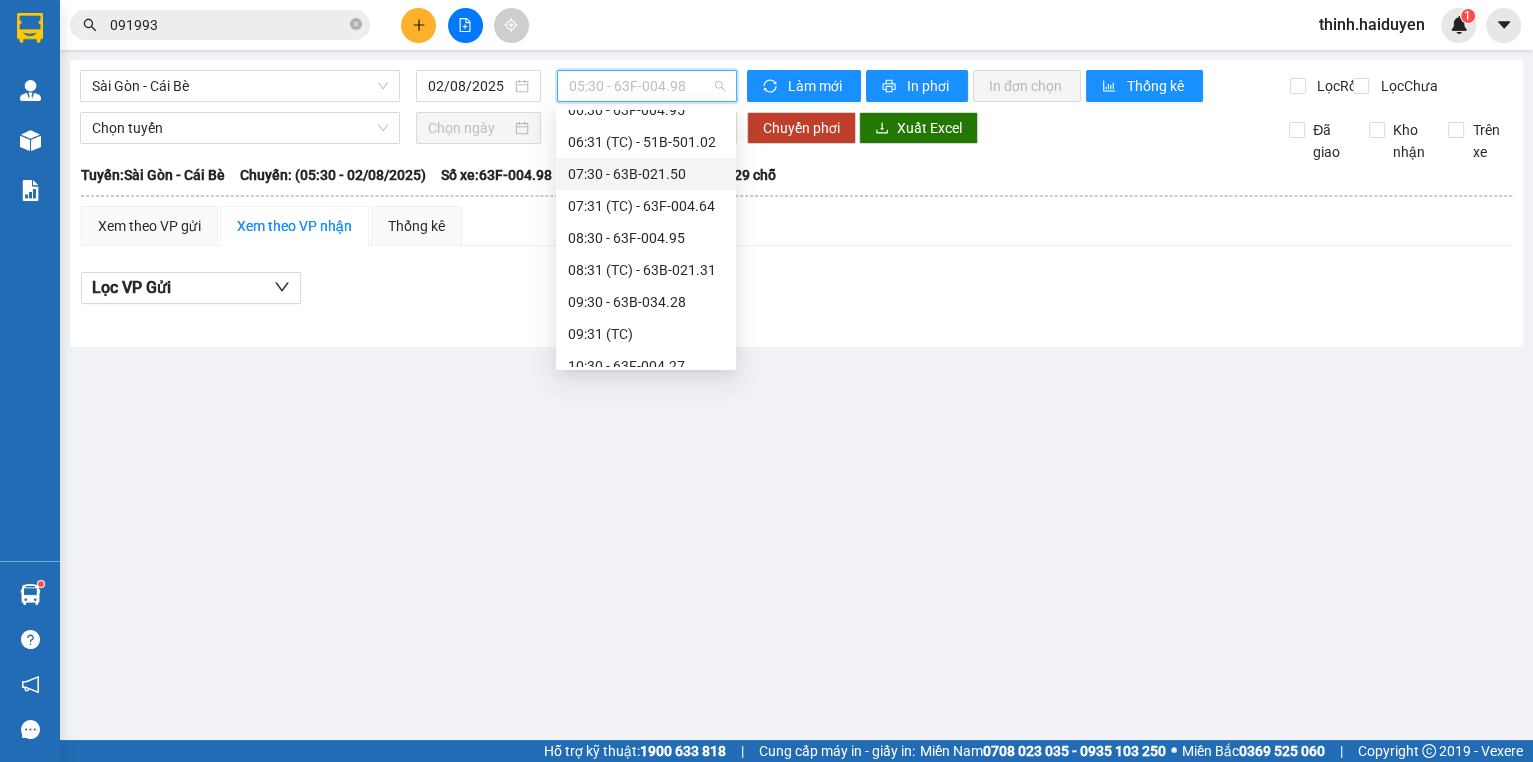 click on "07:30     - 63B-021.50" at bounding box center [646, 174] 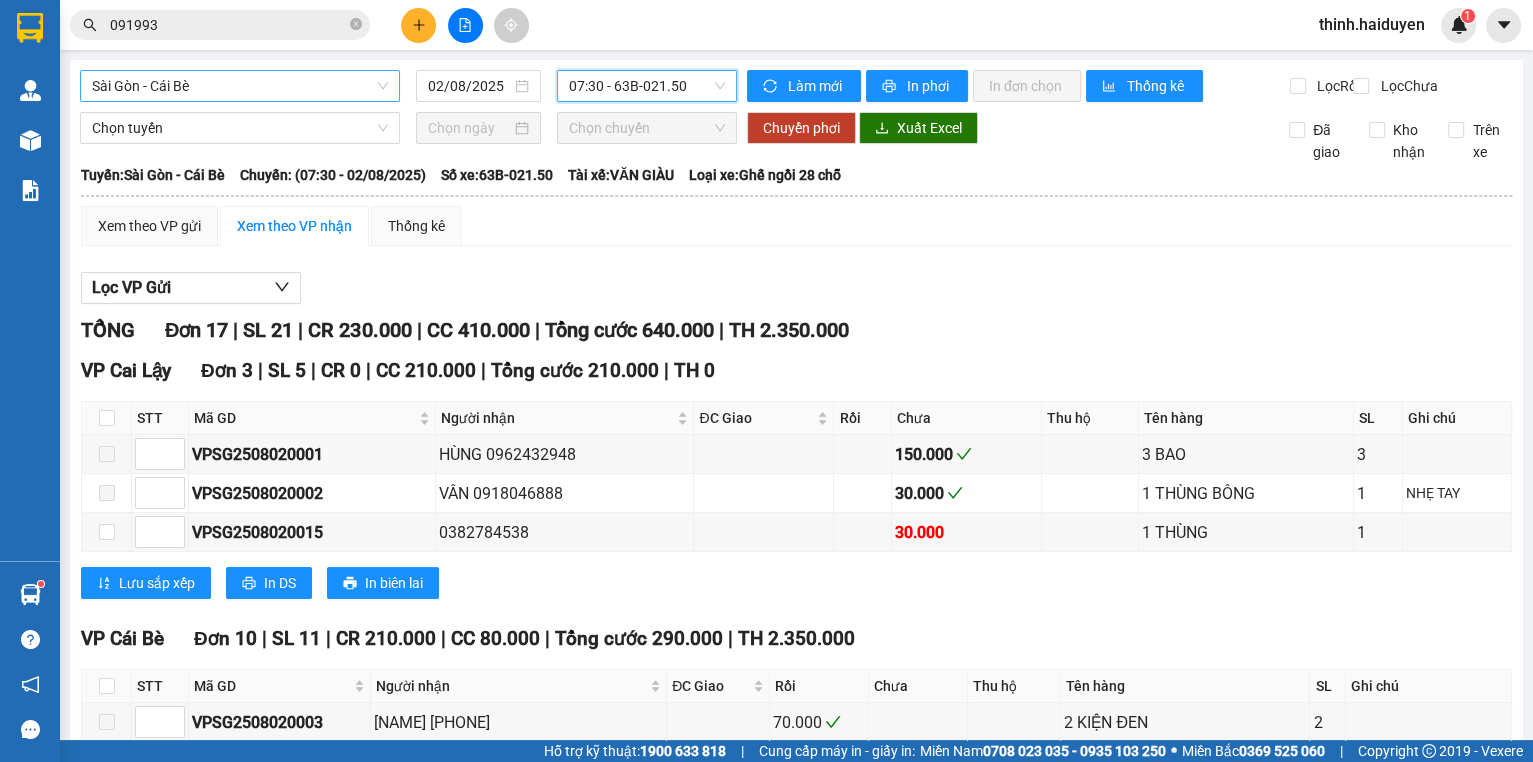 click on "Sài Gòn - Cái Bè" at bounding box center (240, 86) 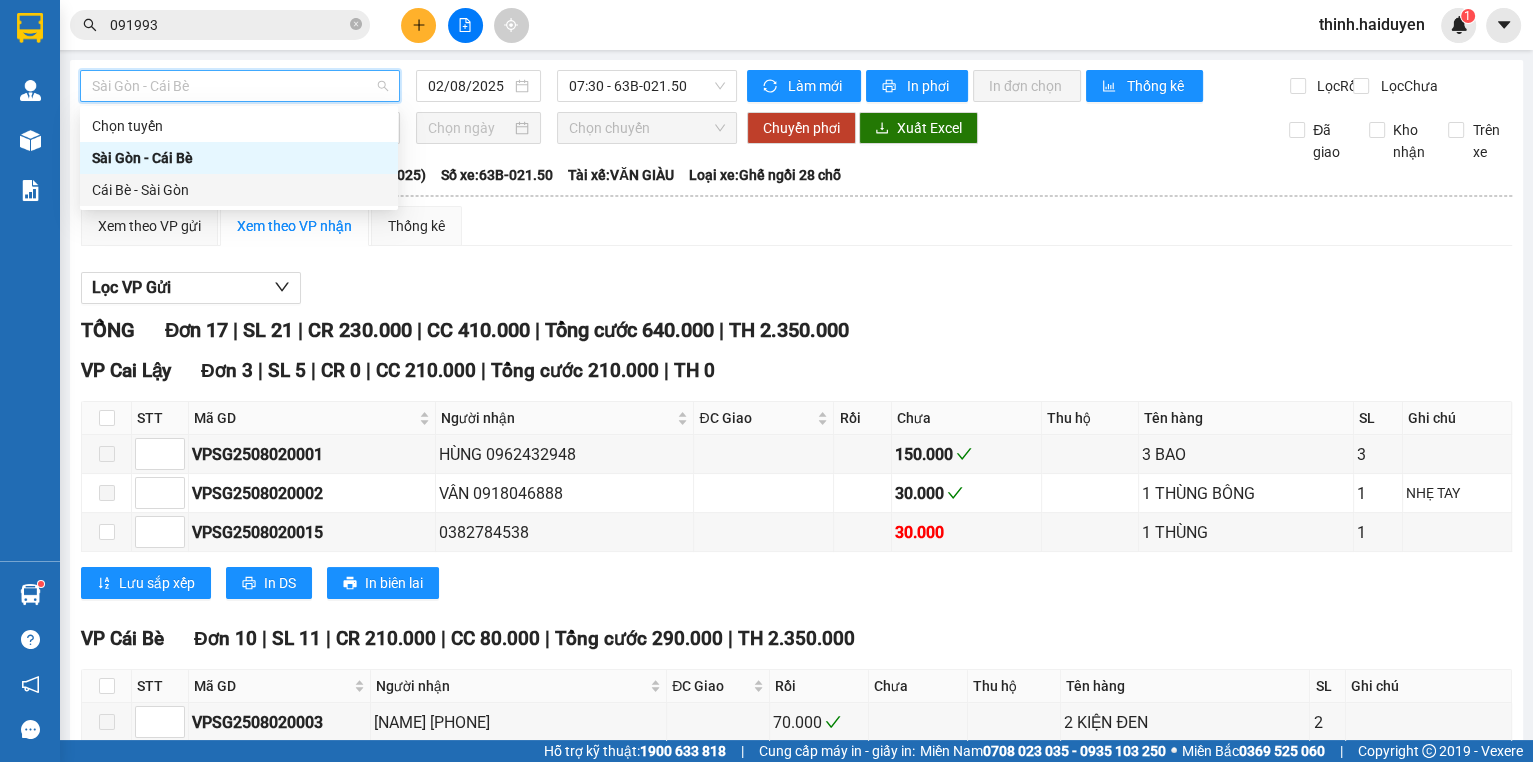 click on "Cái Bè - Sài Gòn" at bounding box center [239, 190] 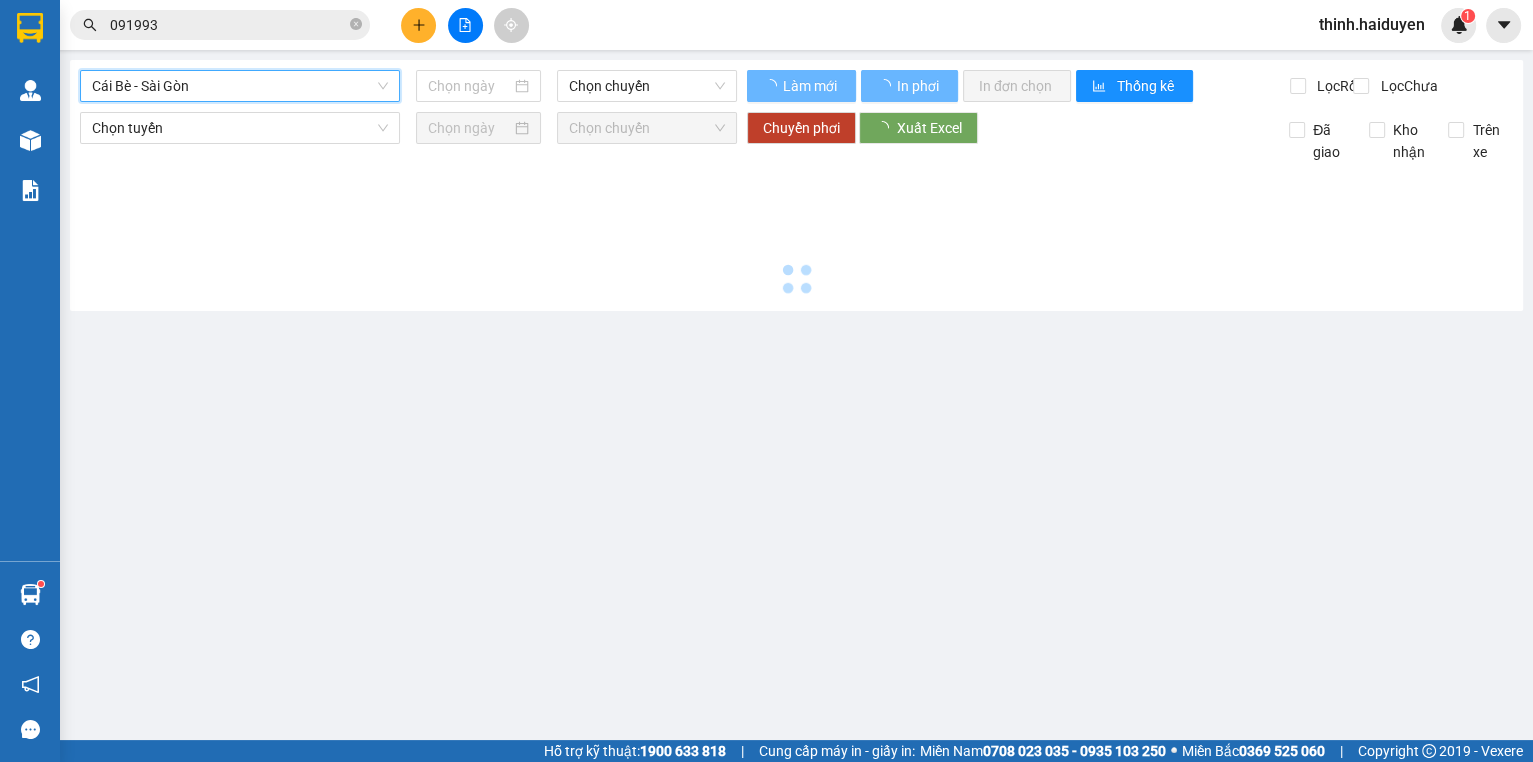 type on "02/08/2025" 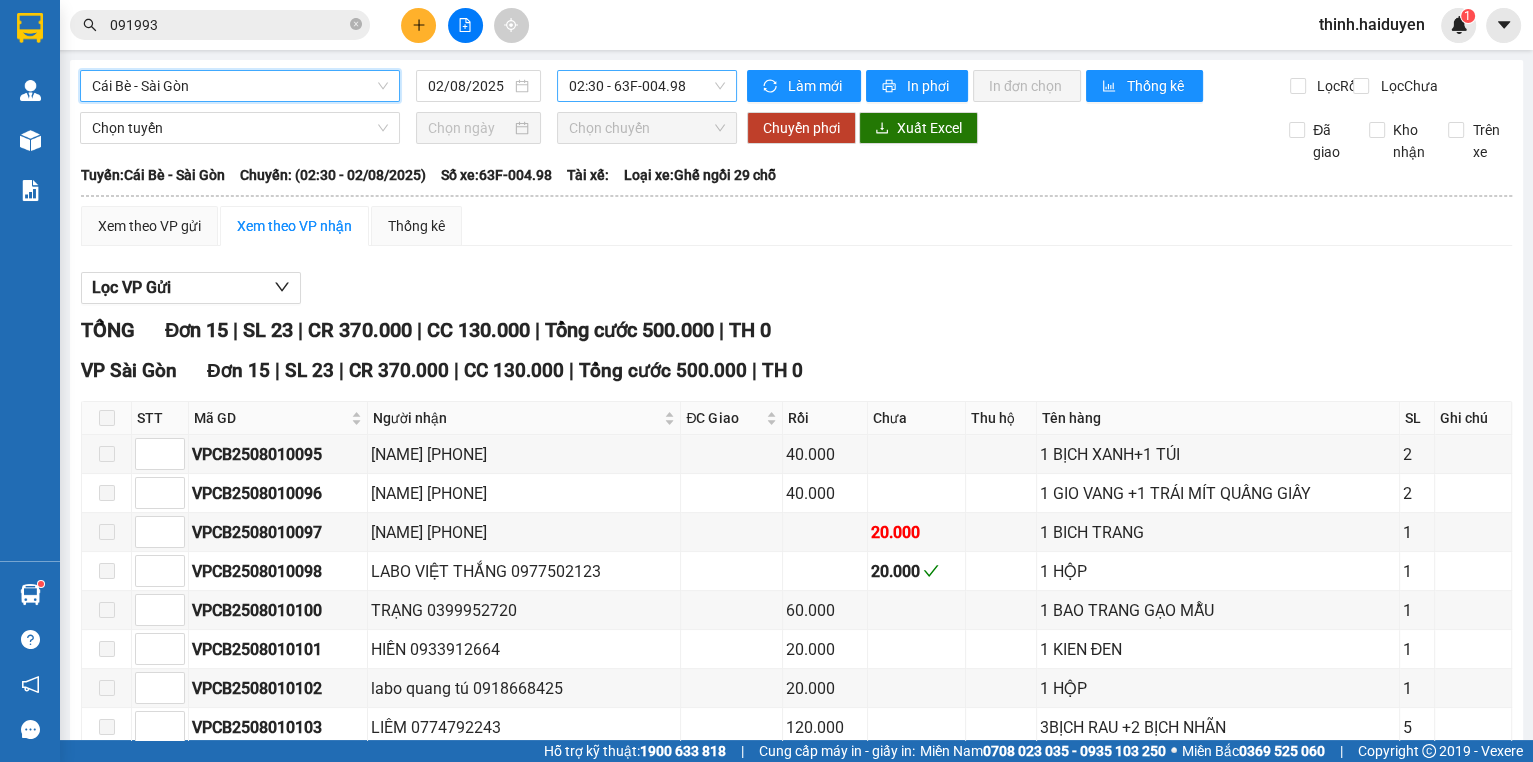 drag, startPoint x: 582, startPoint y: 88, endPoint x: 587, endPoint y: 99, distance: 12.083046 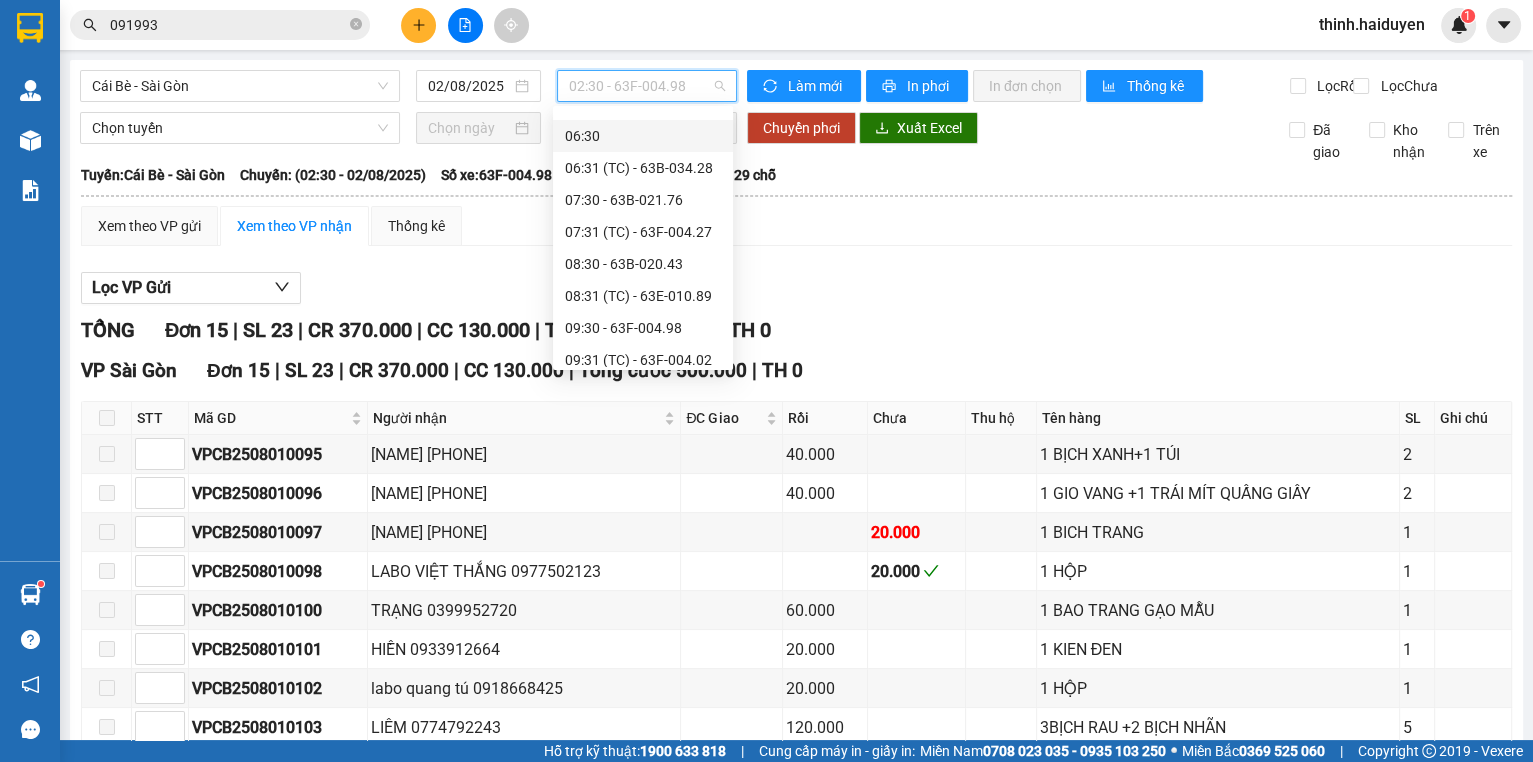 scroll, scrollTop: 192, scrollLeft: 0, axis: vertical 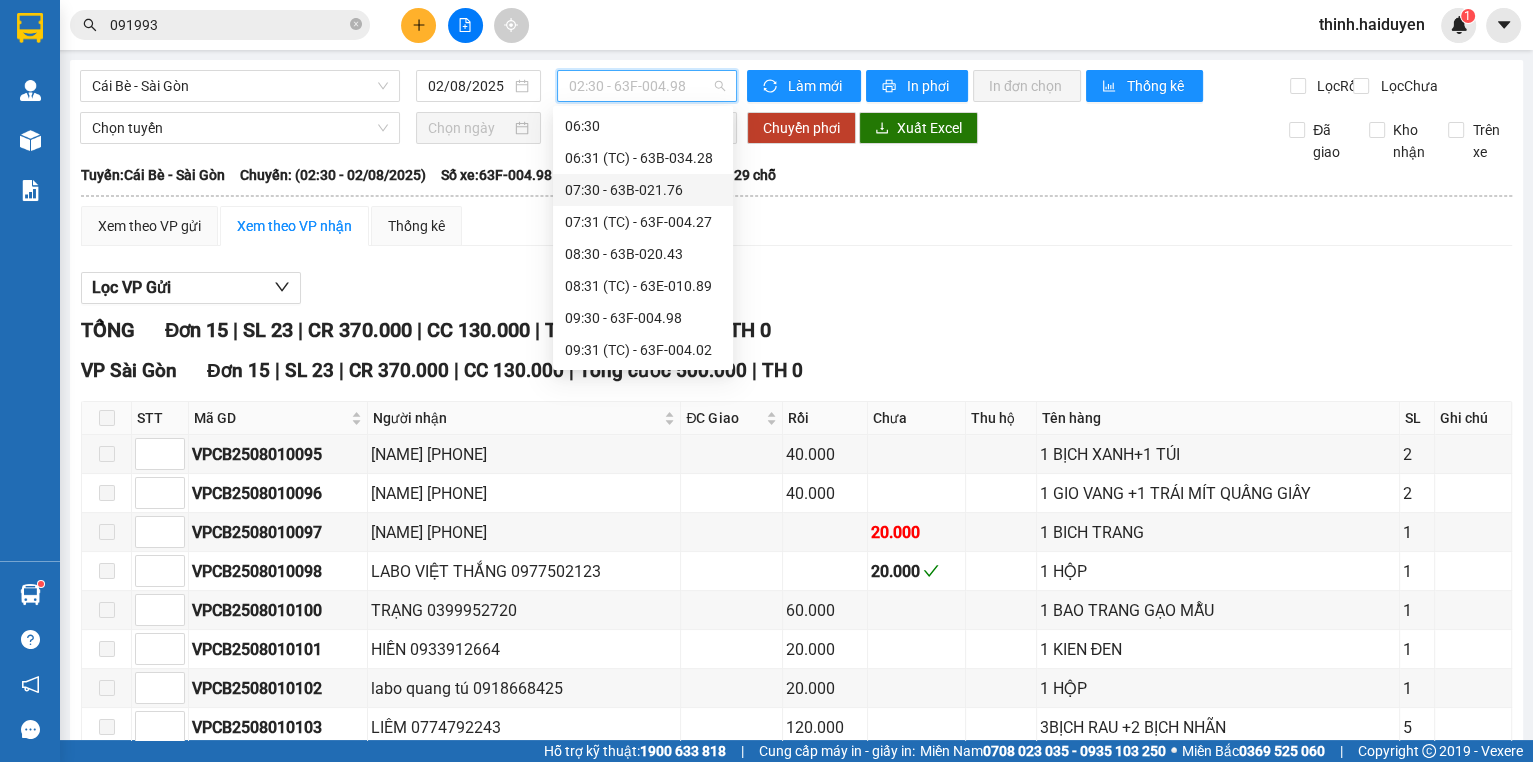 click on "07:30     - 63B-021.76" at bounding box center (643, 190) 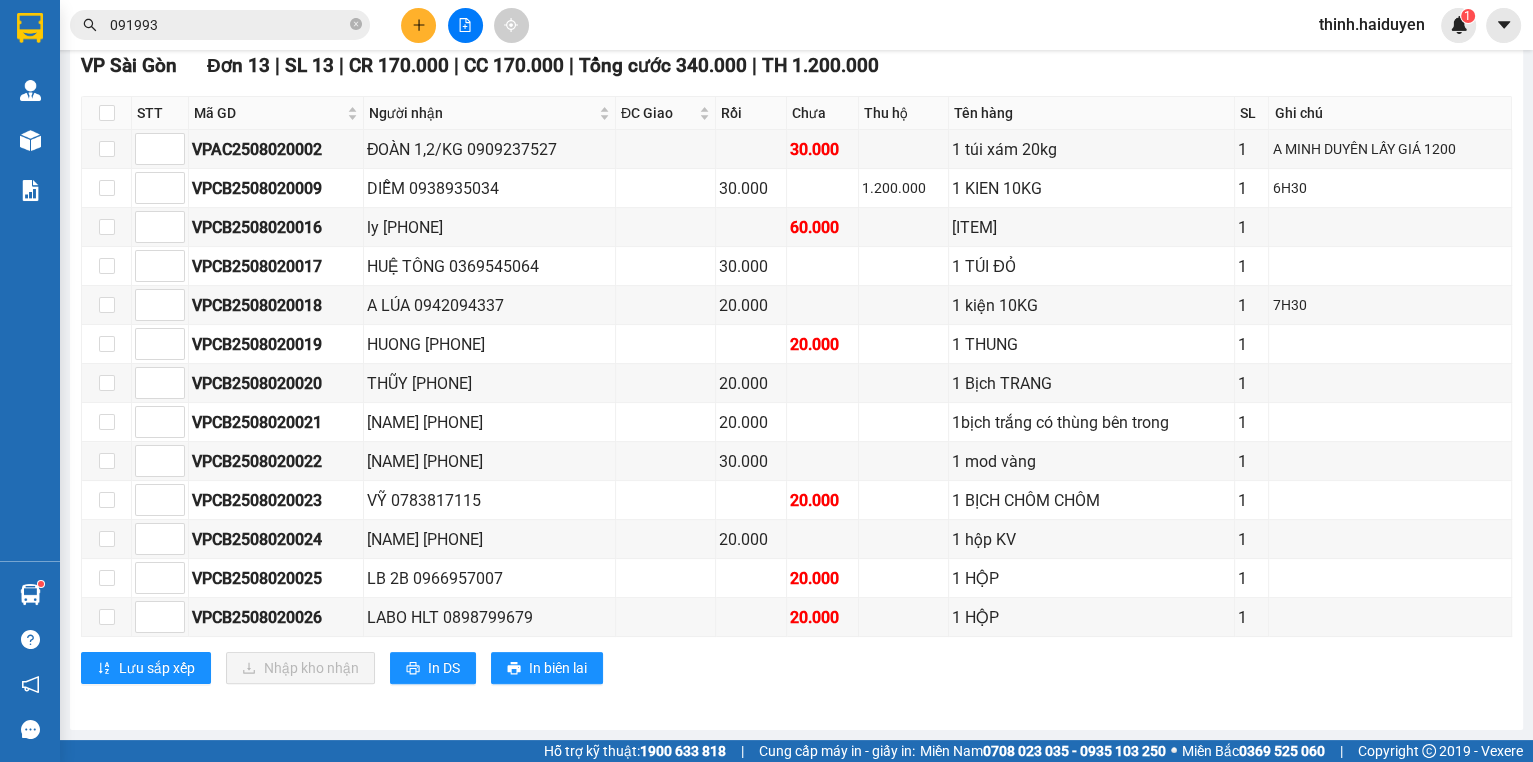 scroll, scrollTop: 313, scrollLeft: 0, axis: vertical 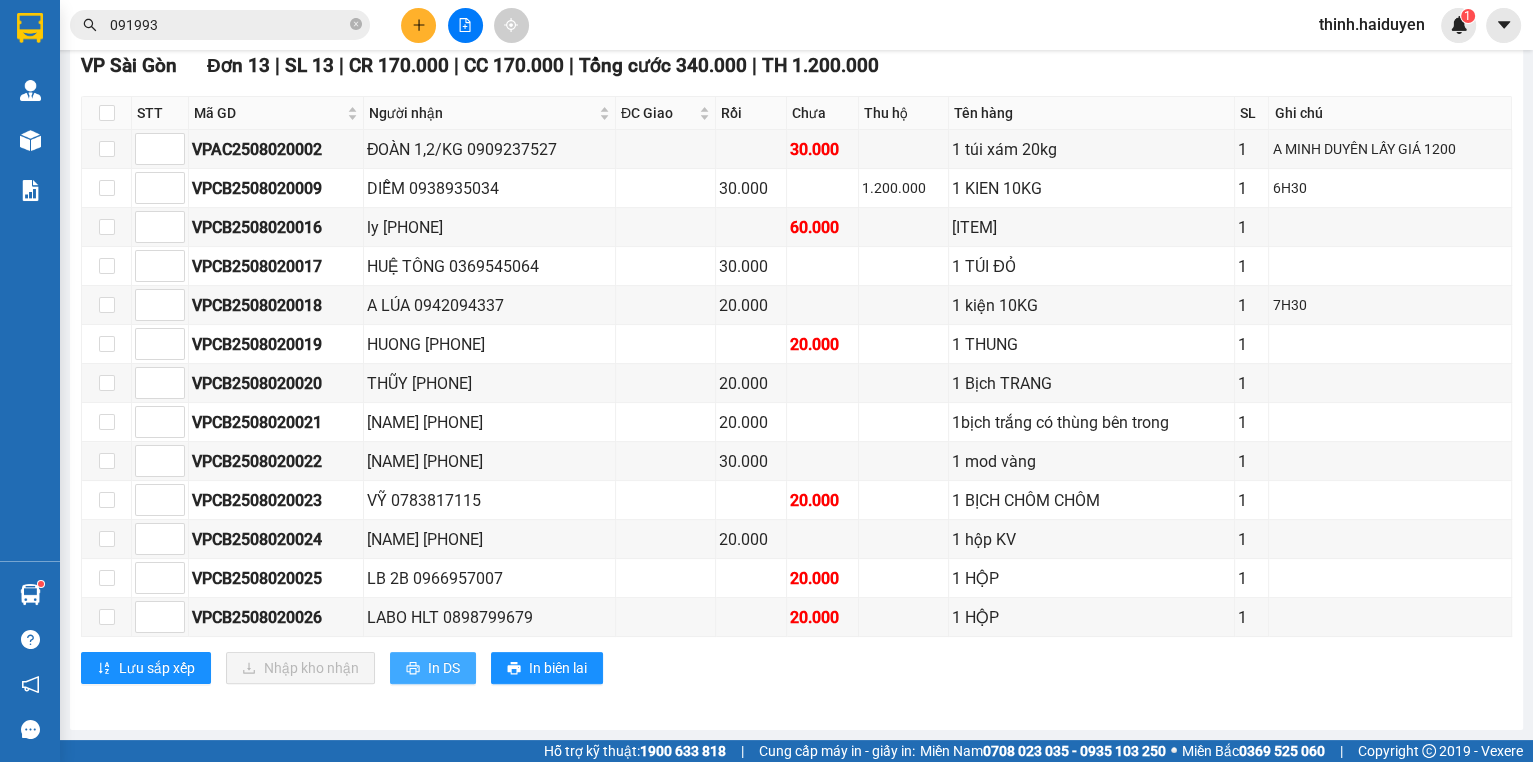 click on "In DS" at bounding box center [433, 668] 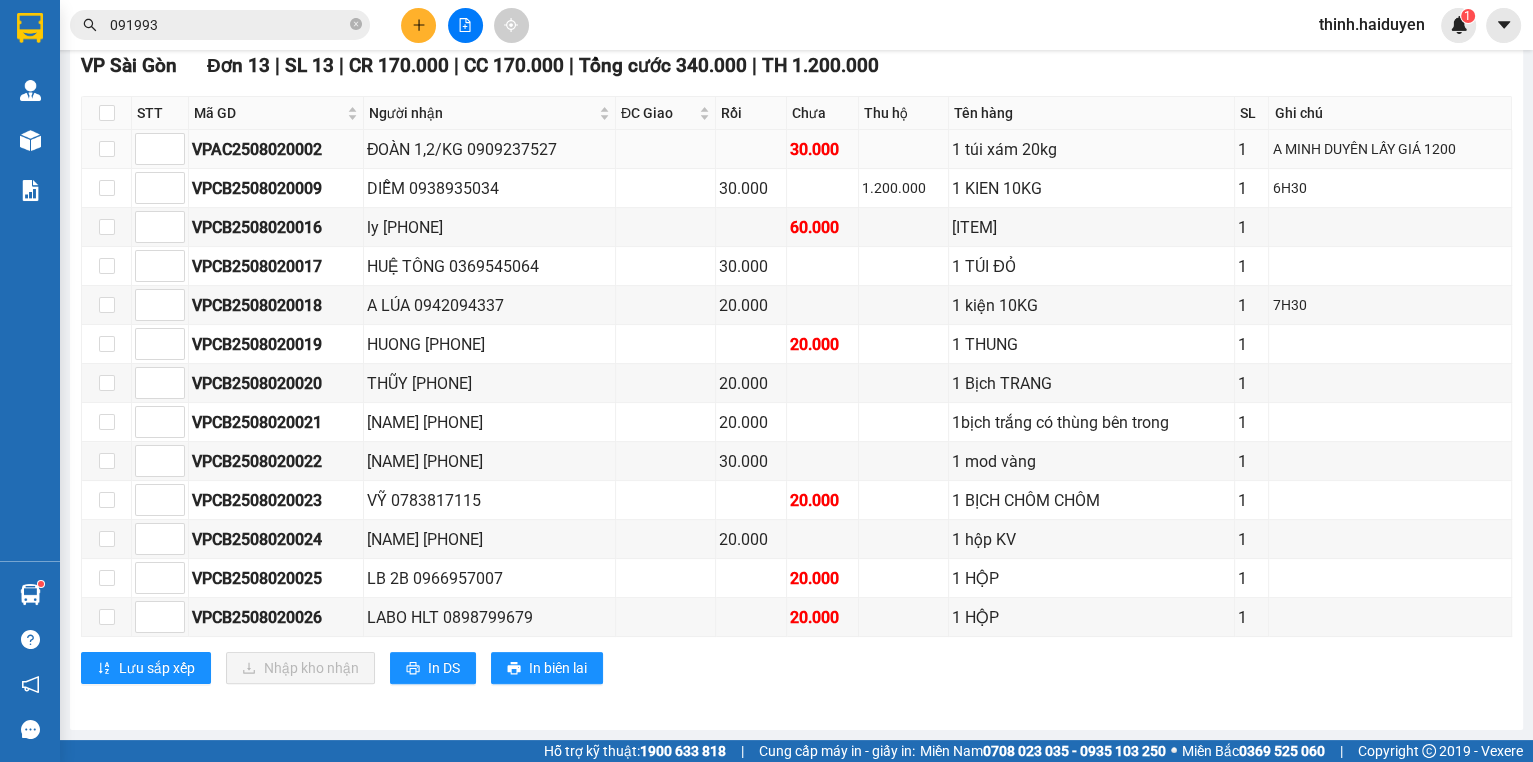 scroll, scrollTop: 0, scrollLeft: 0, axis: both 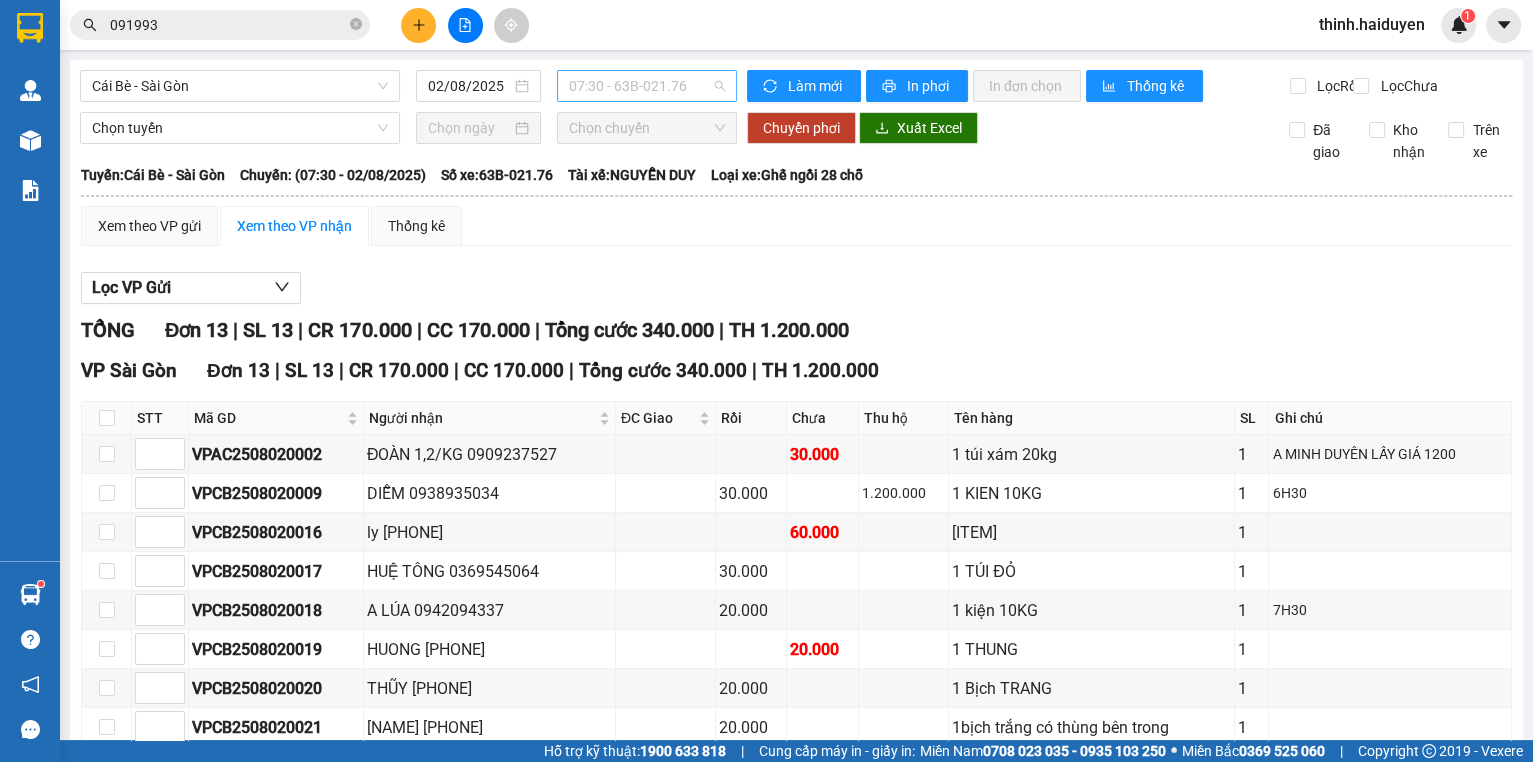 click on "07:30     - 63B-021.76" at bounding box center [647, 86] 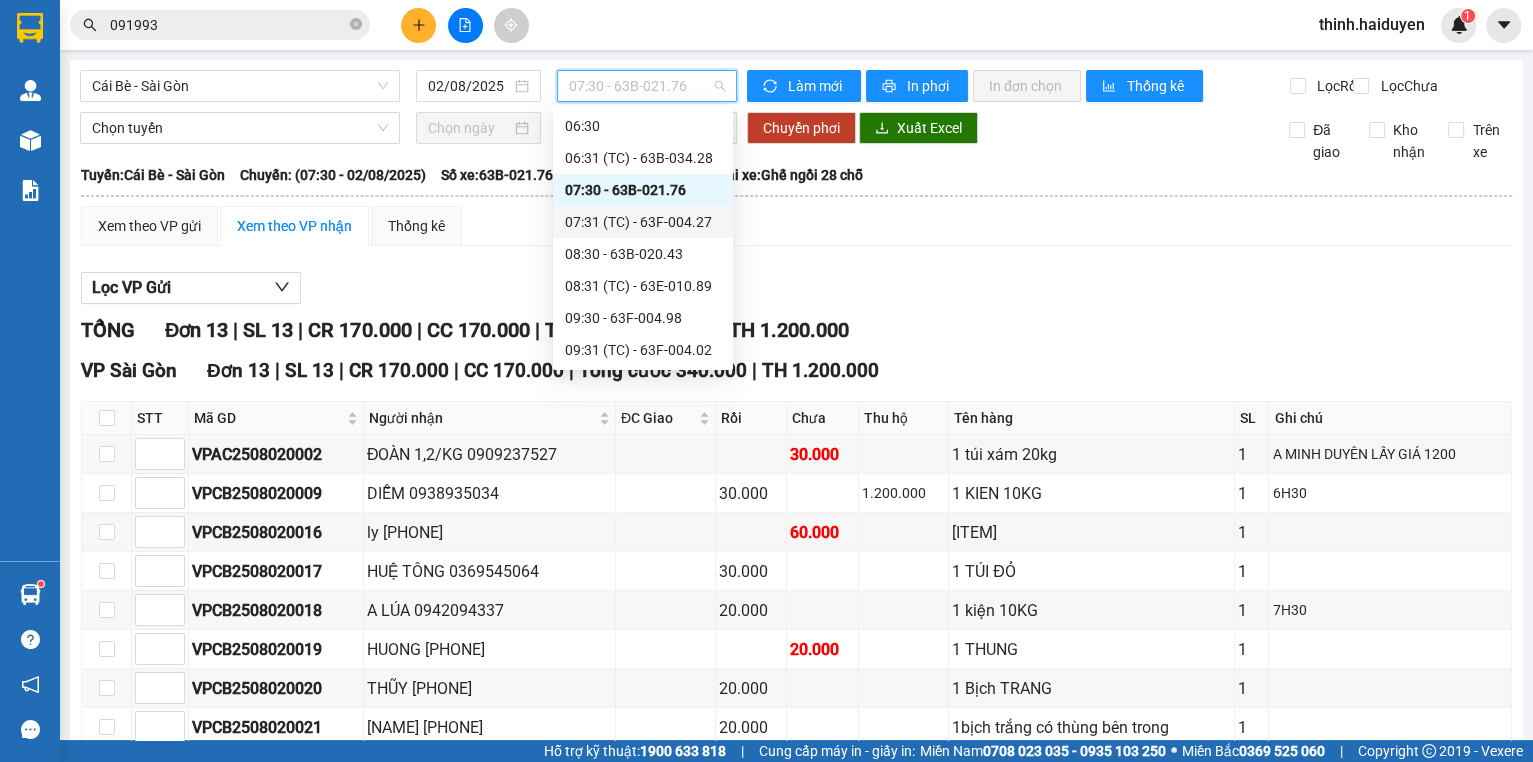 click on "07:31   (TC)   - 63F-004.27" at bounding box center [643, 222] 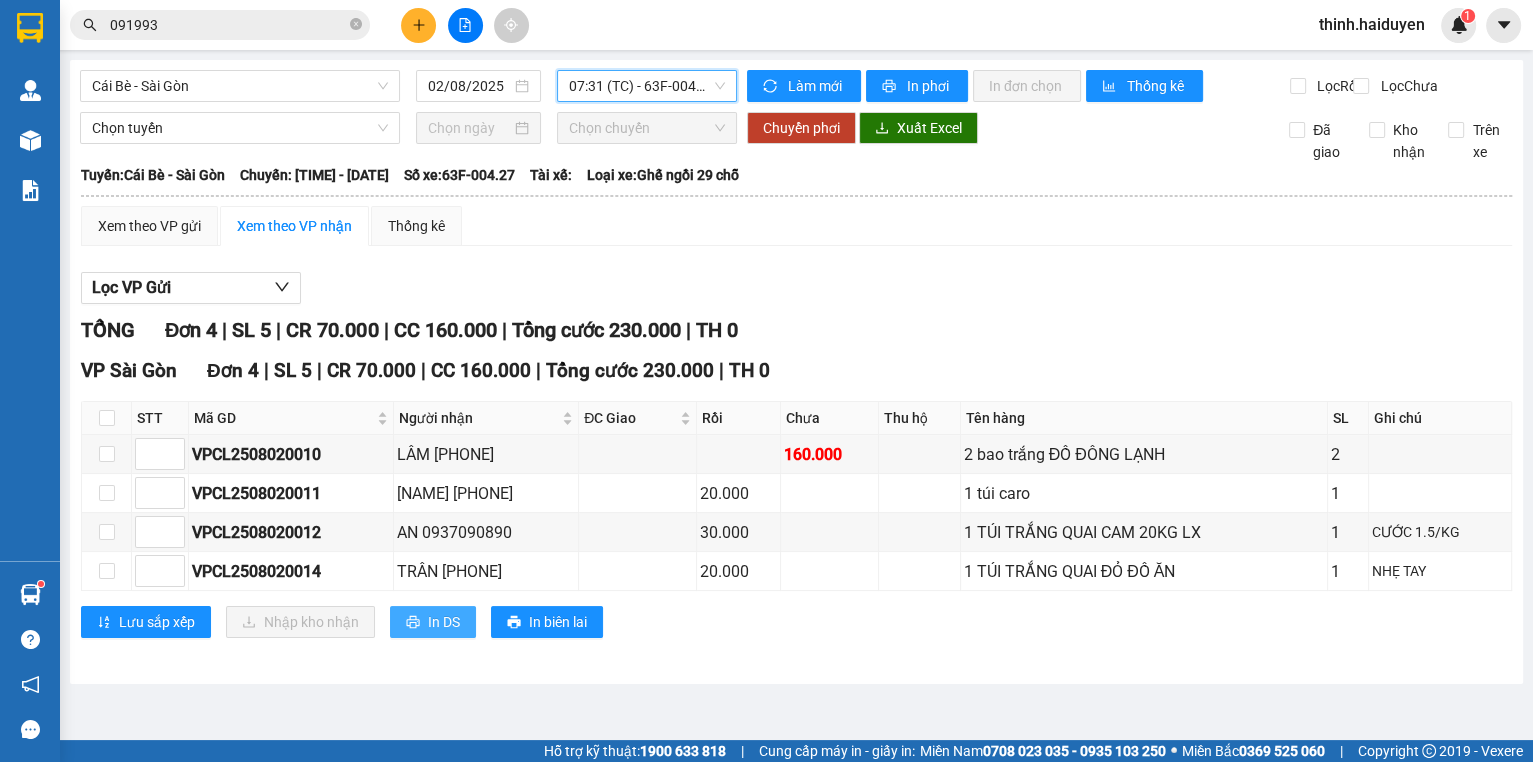 click on "In DS" at bounding box center (433, 622) 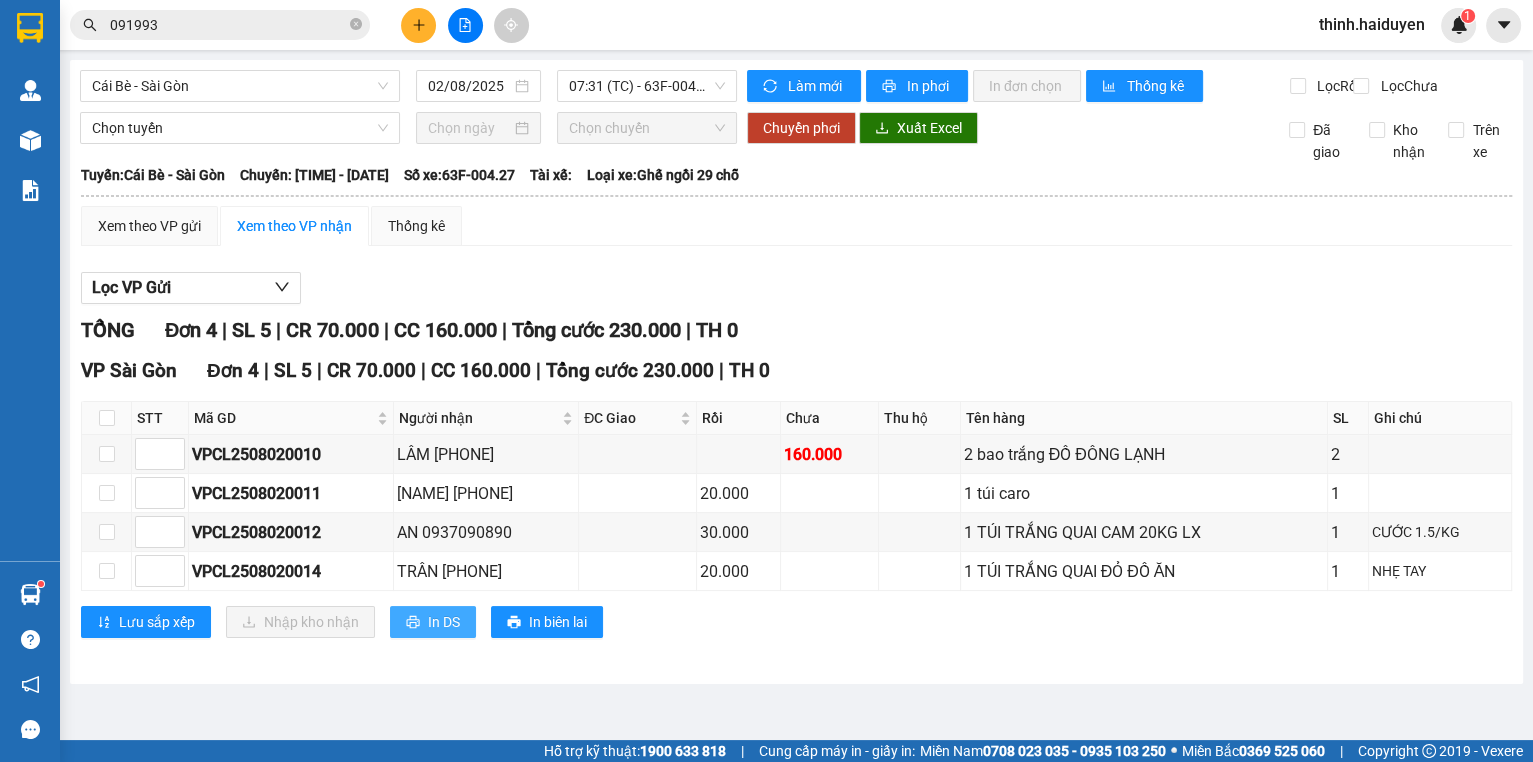 scroll, scrollTop: 0, scrollLeft: 0, axis: both 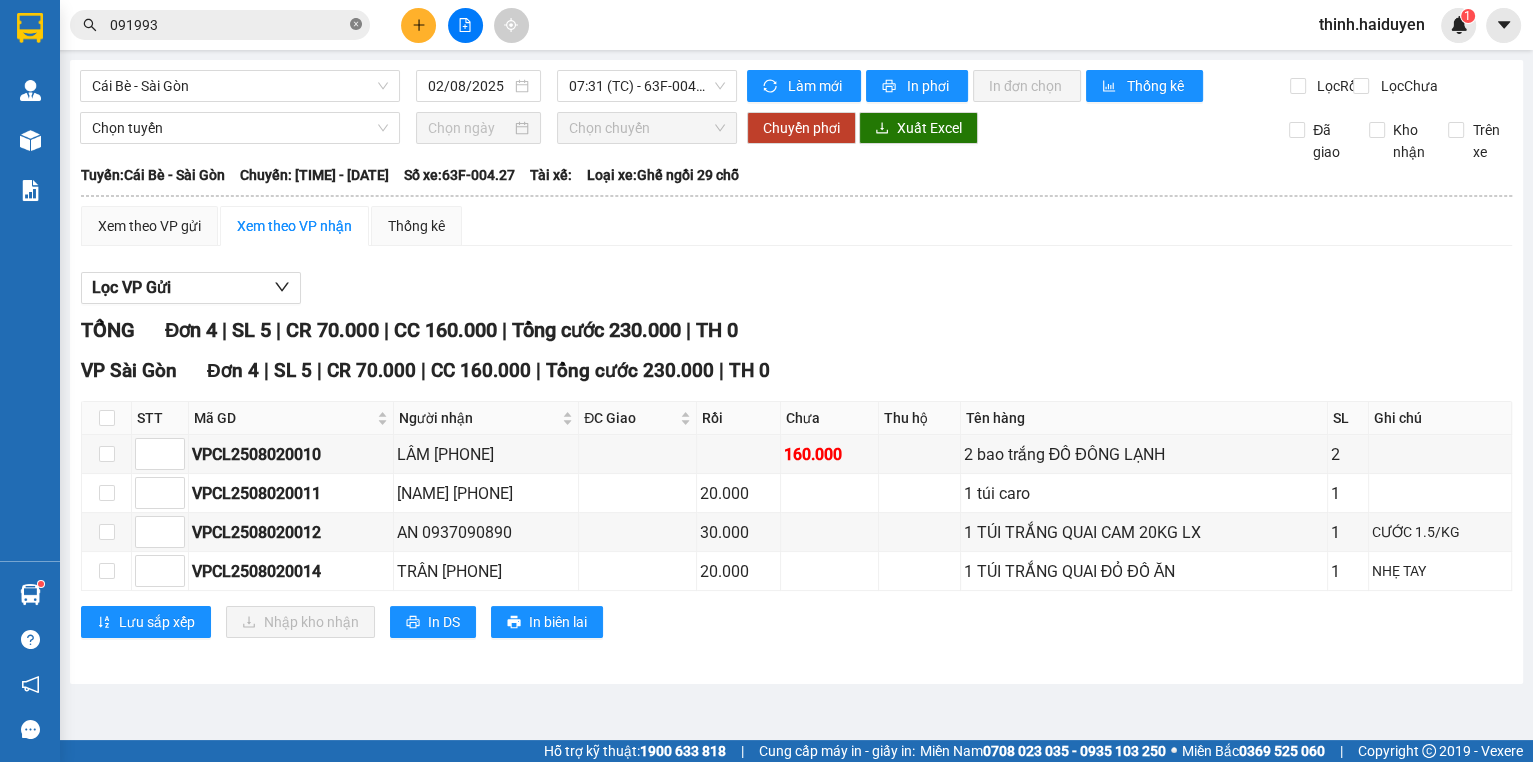 click 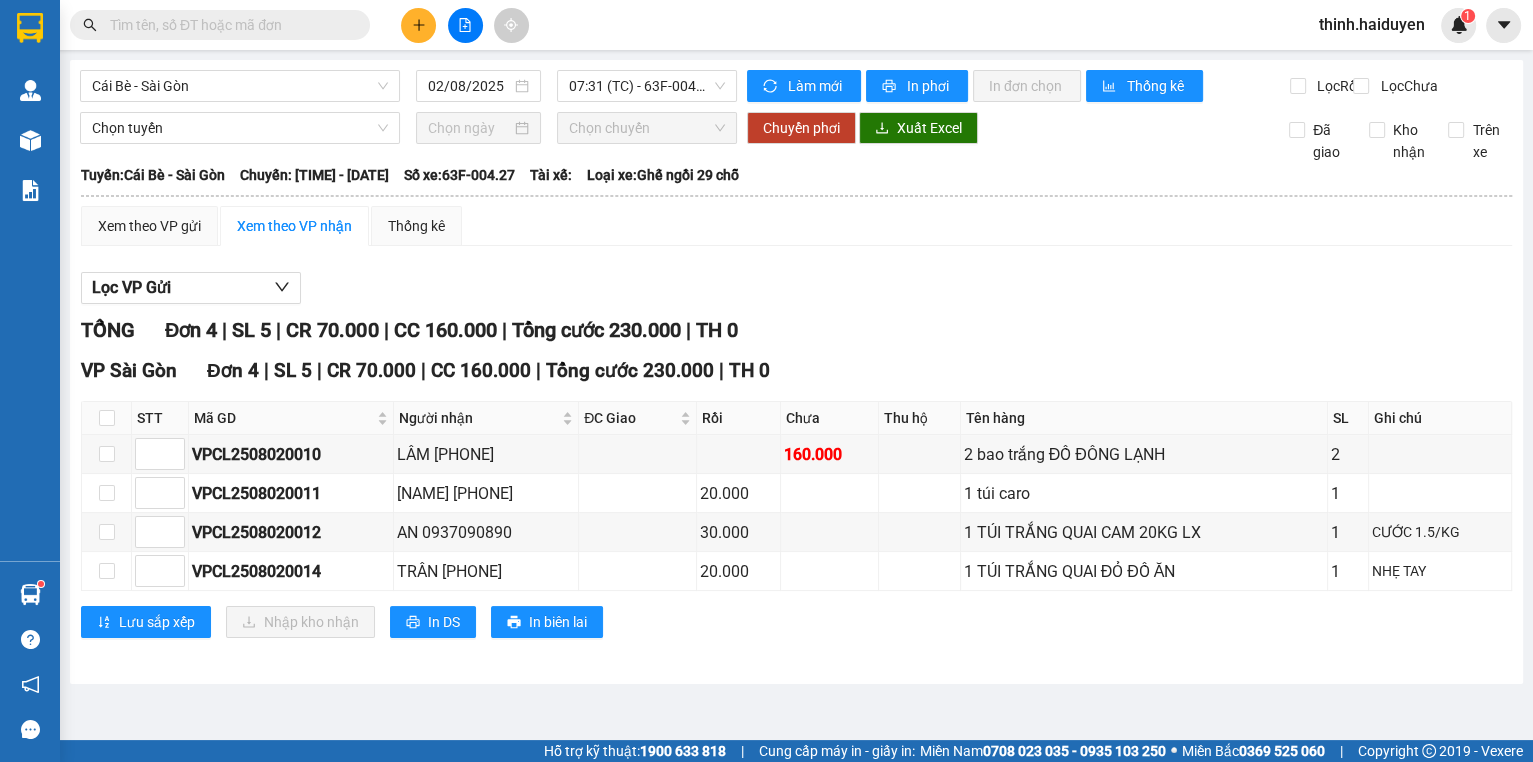 click at bounding box center [356, 25] 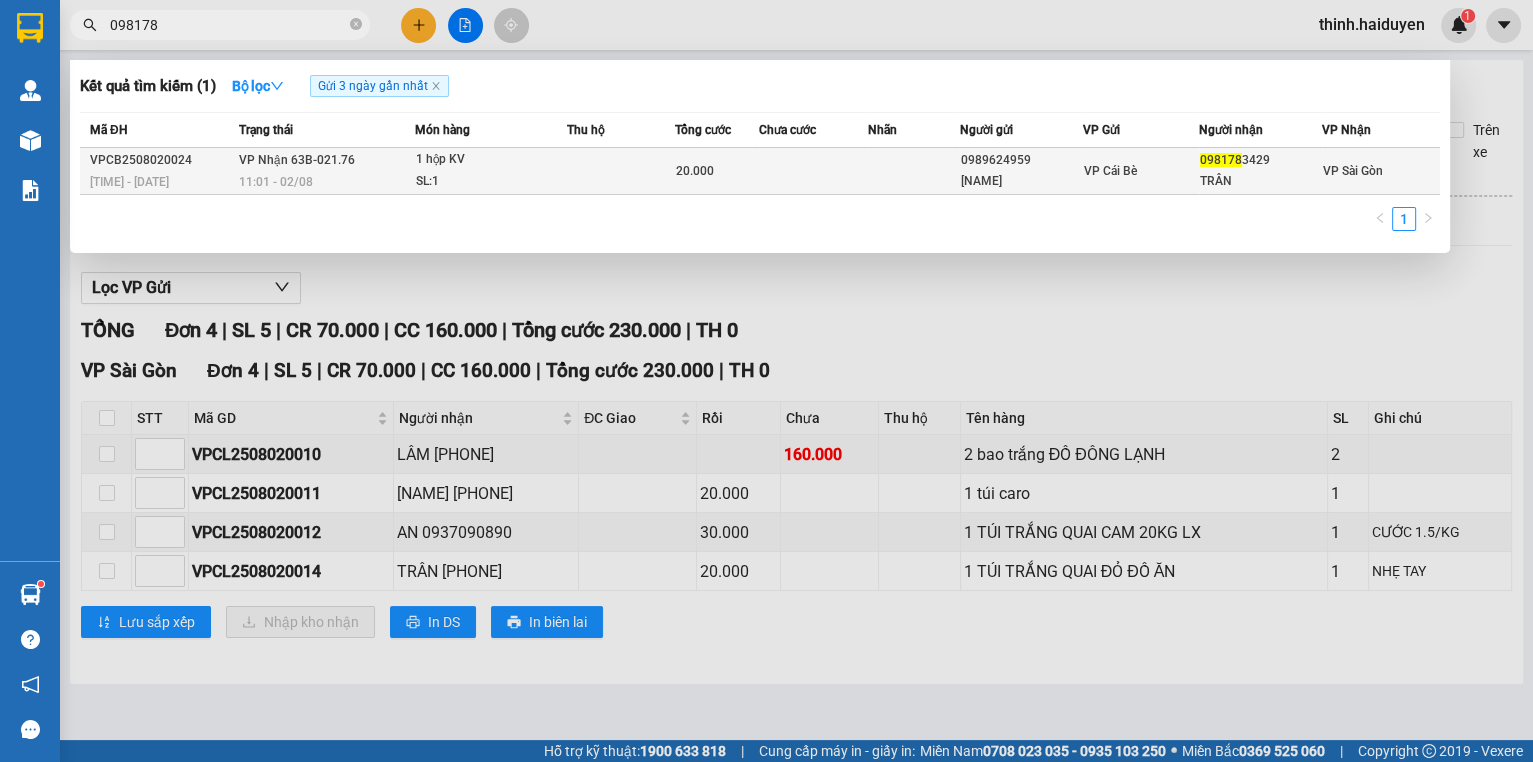 type on "098178" 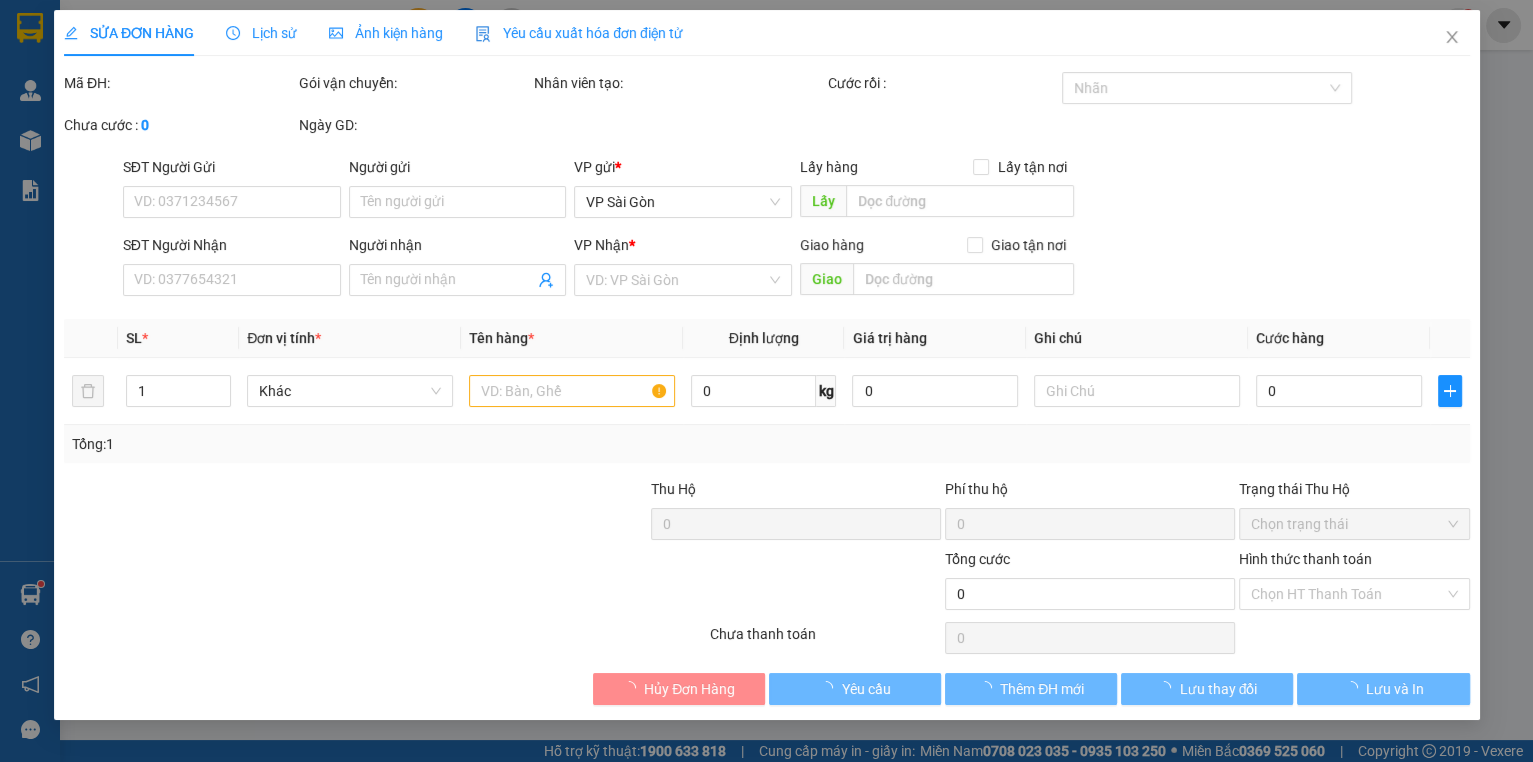 type on "0989624959" 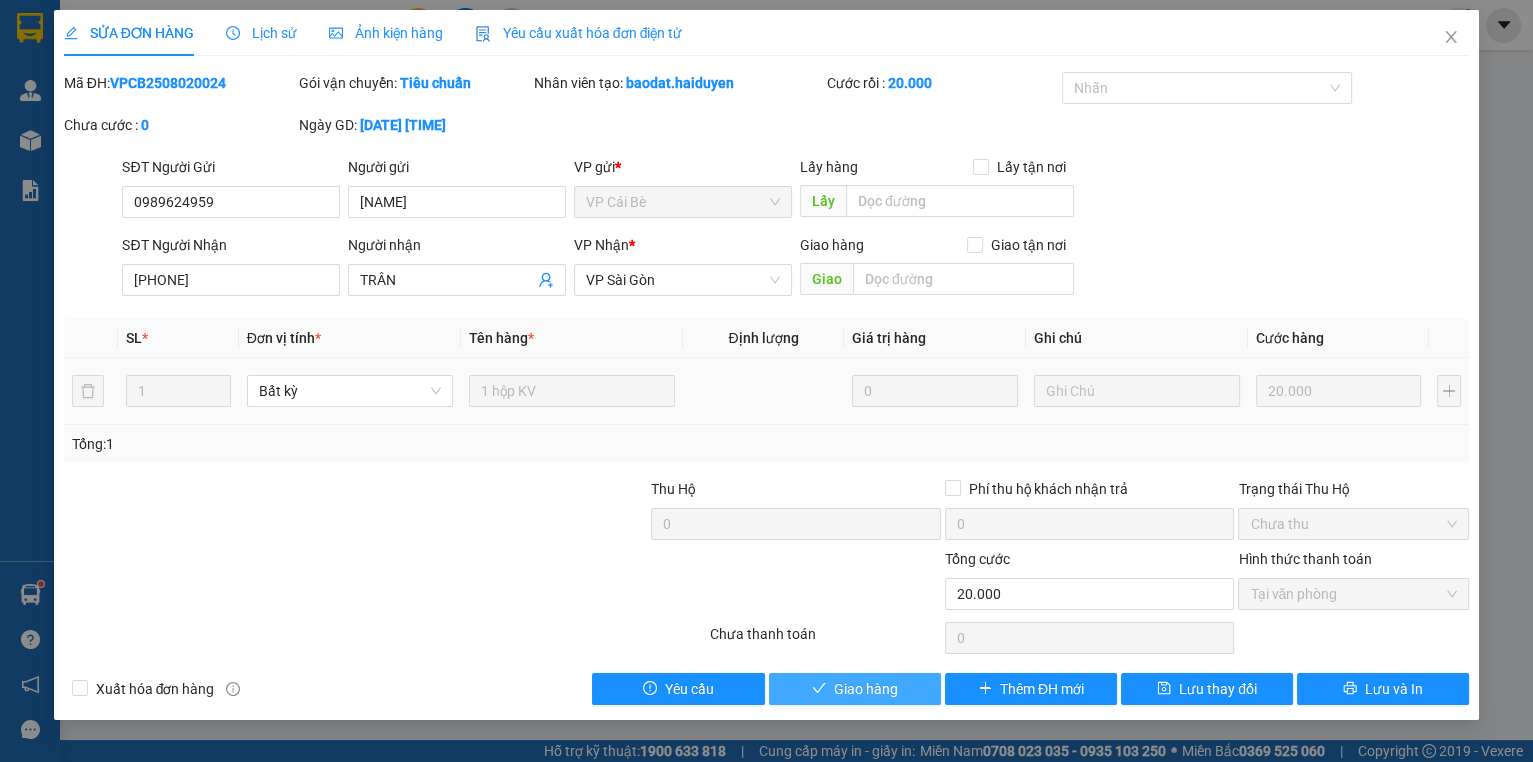 drag, startPoint x: 910, startPoint y: 683, endPoint x: 956, endPoint y: 653, distance: 54.91812 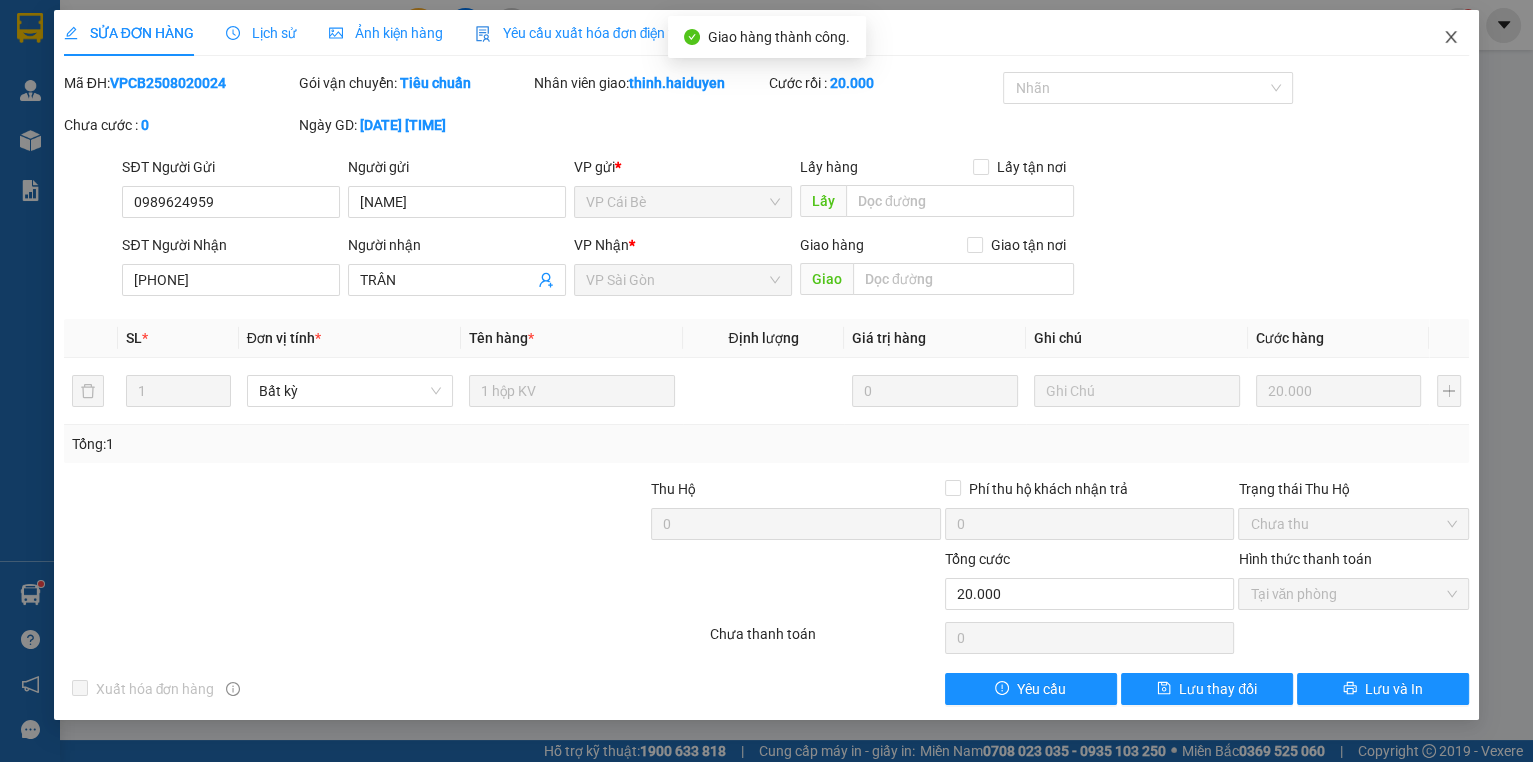 click 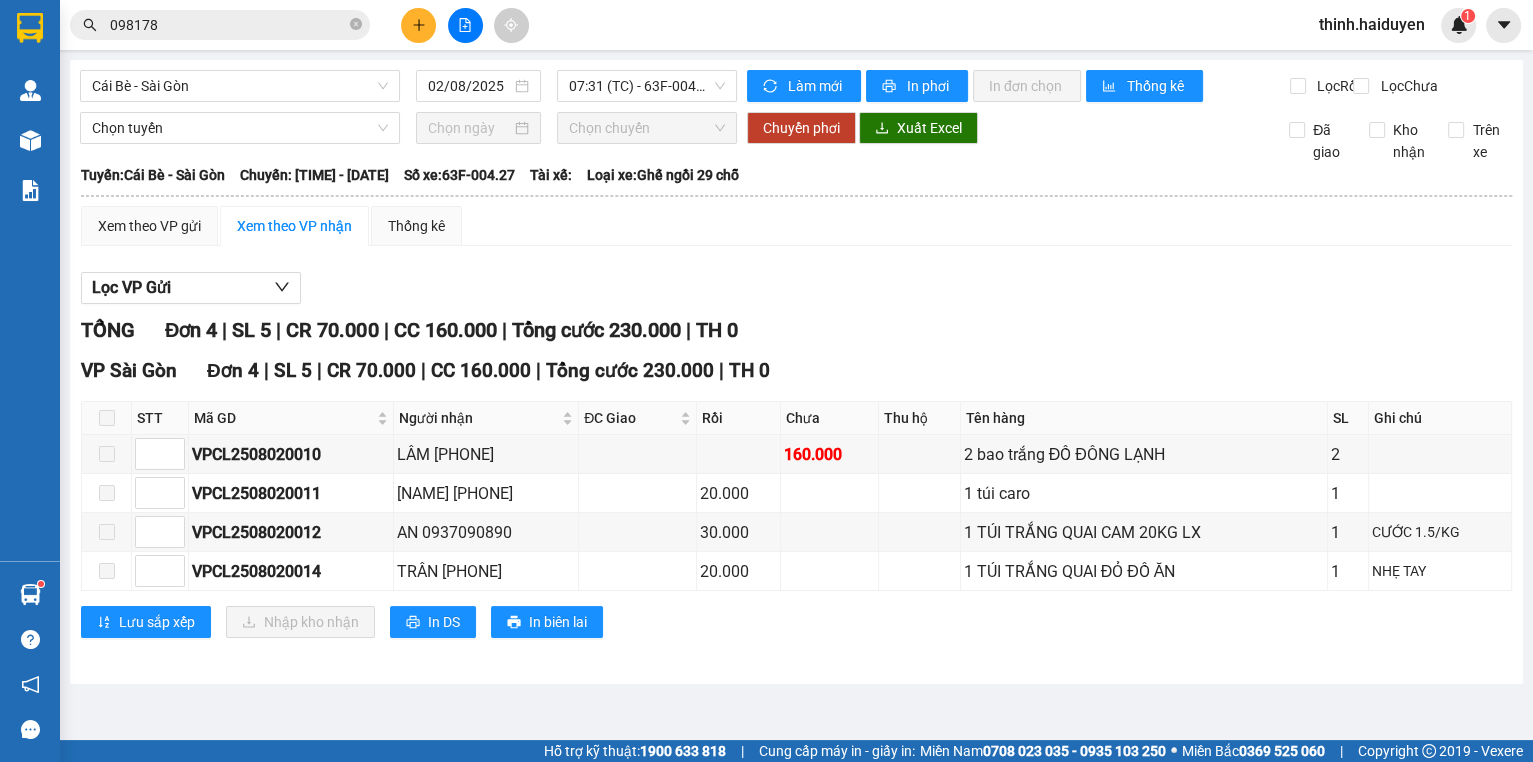 click on "098178" at bounding box center [228, 25] 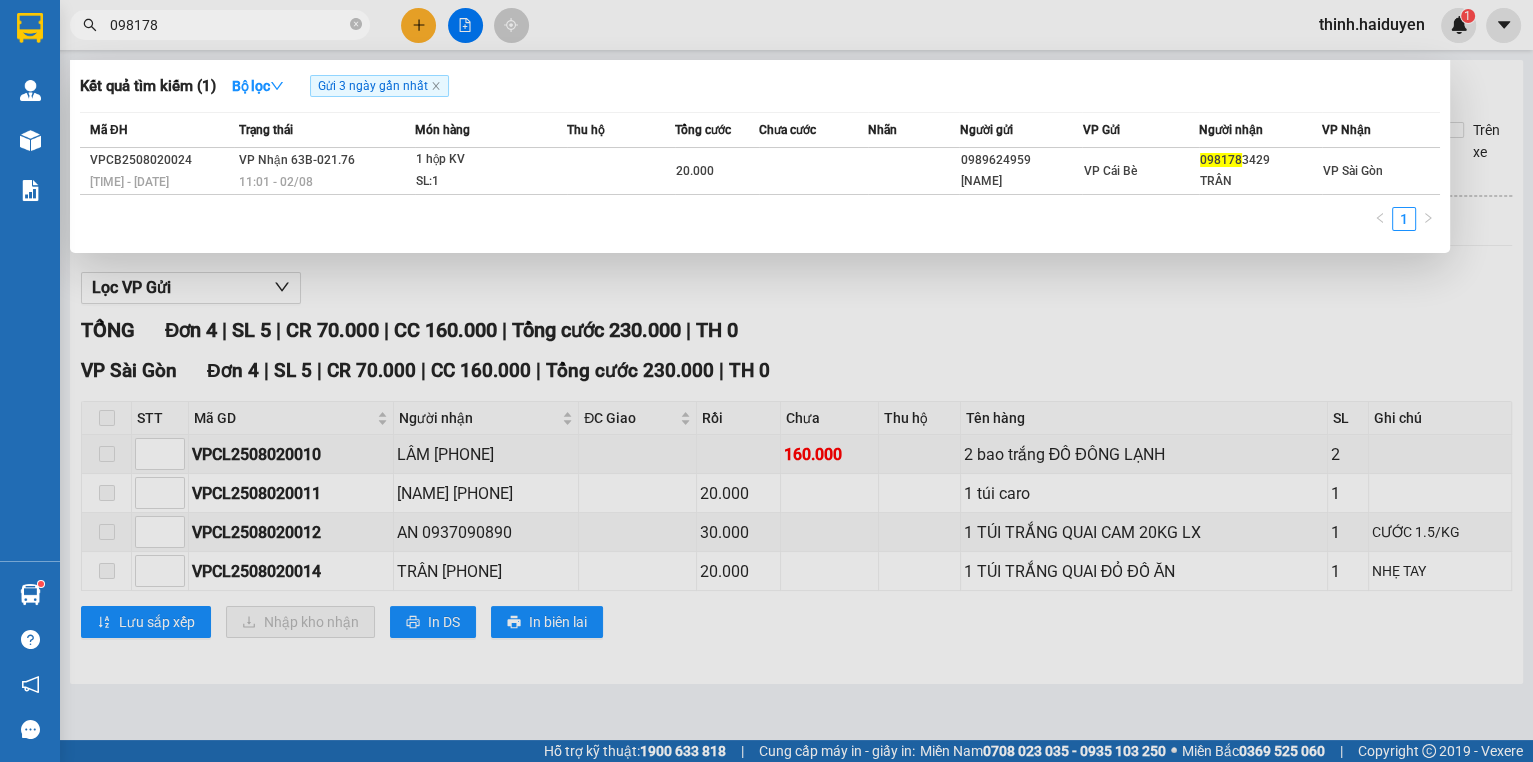 click on "098178" at bounding box center (228, 25) 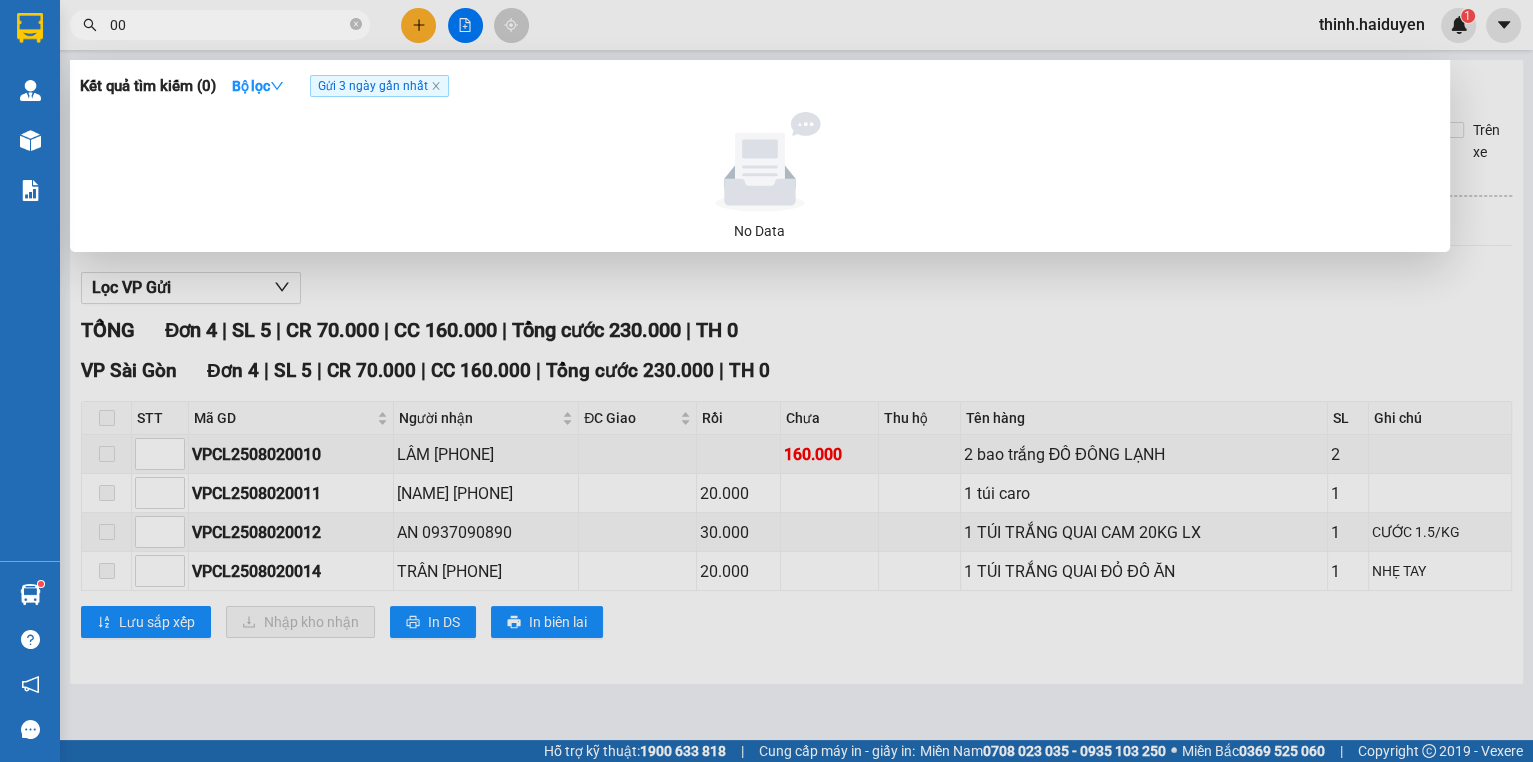 type on "0" 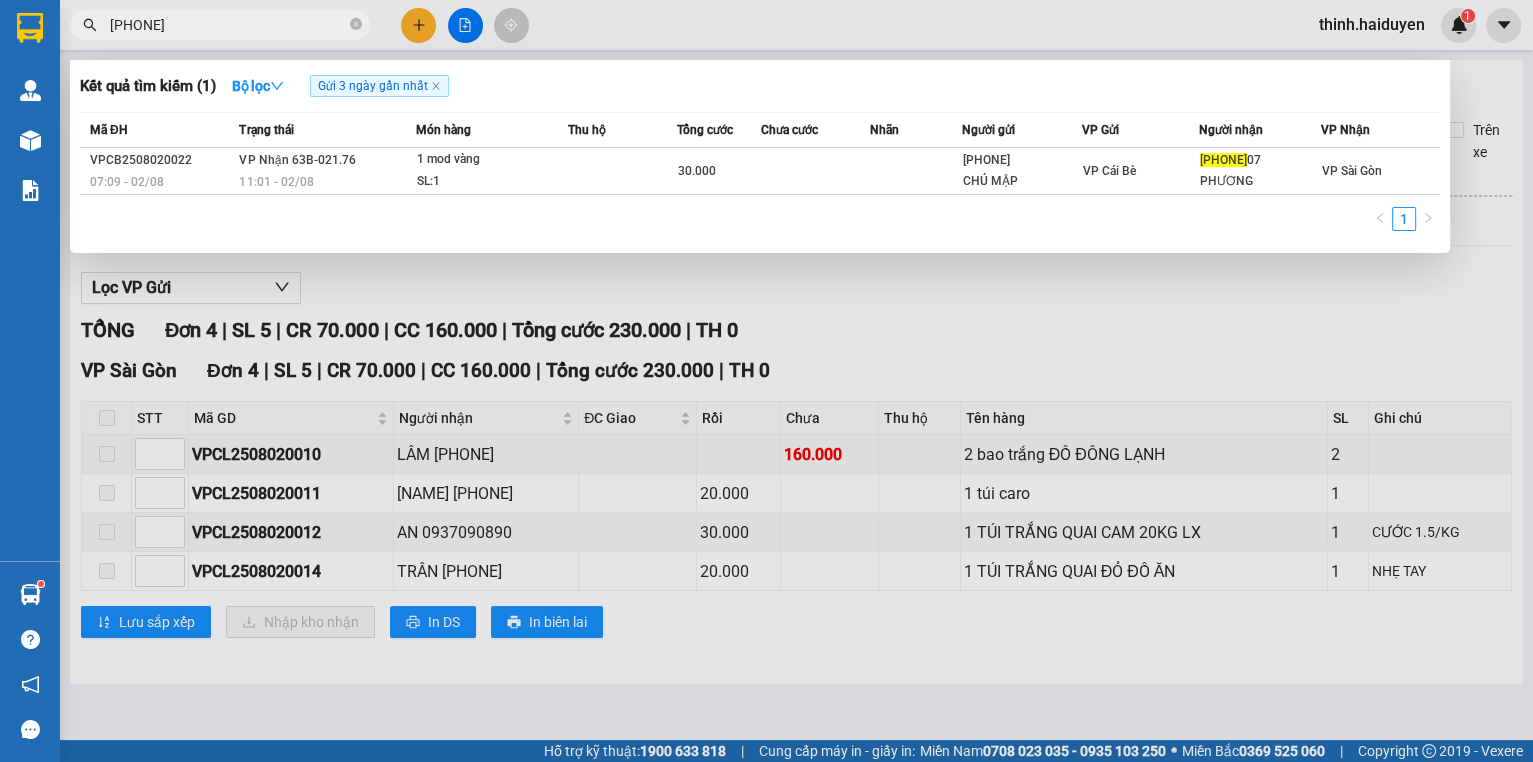 click on "09196635" at bounding box center [228, 25] 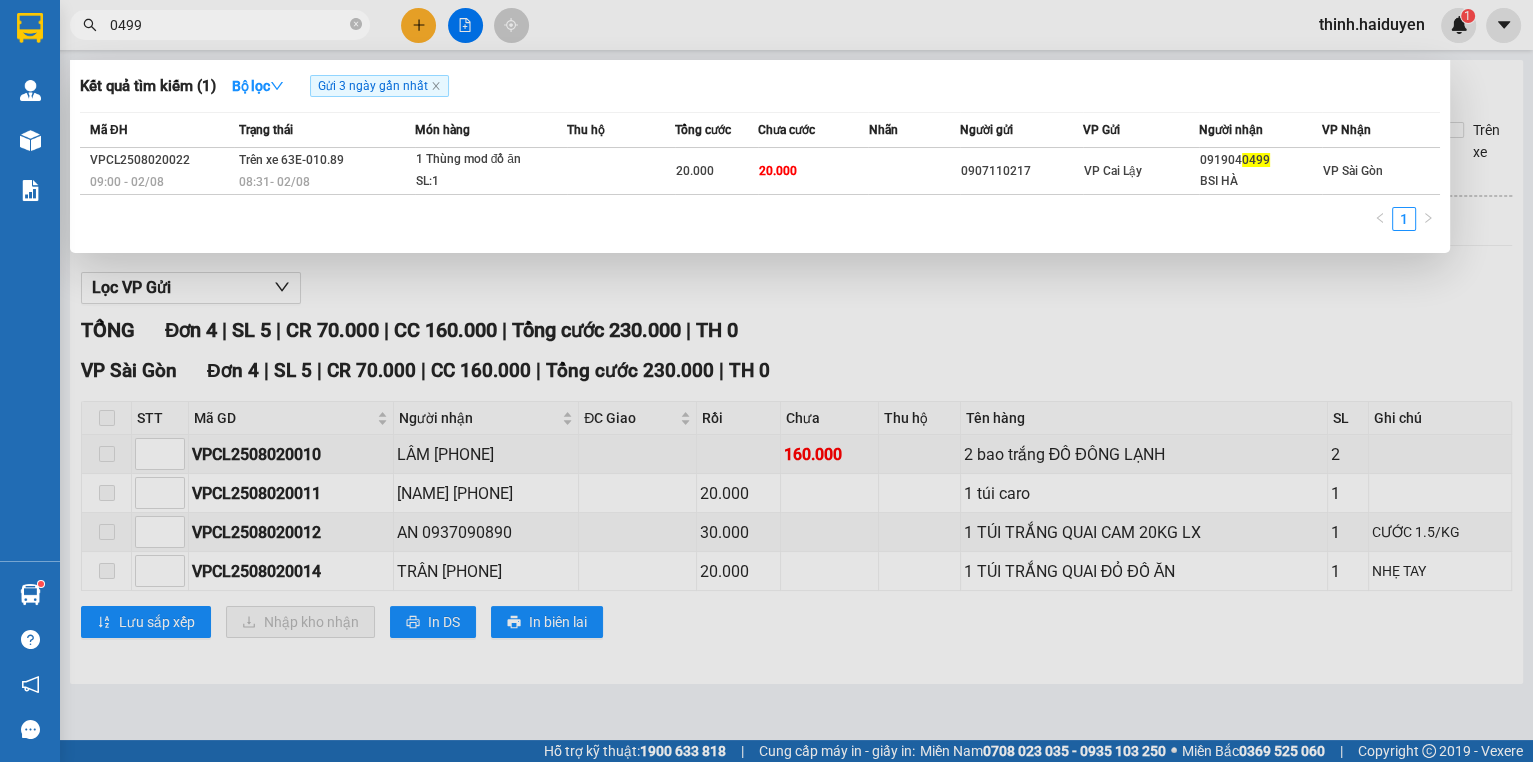 type on "0499" 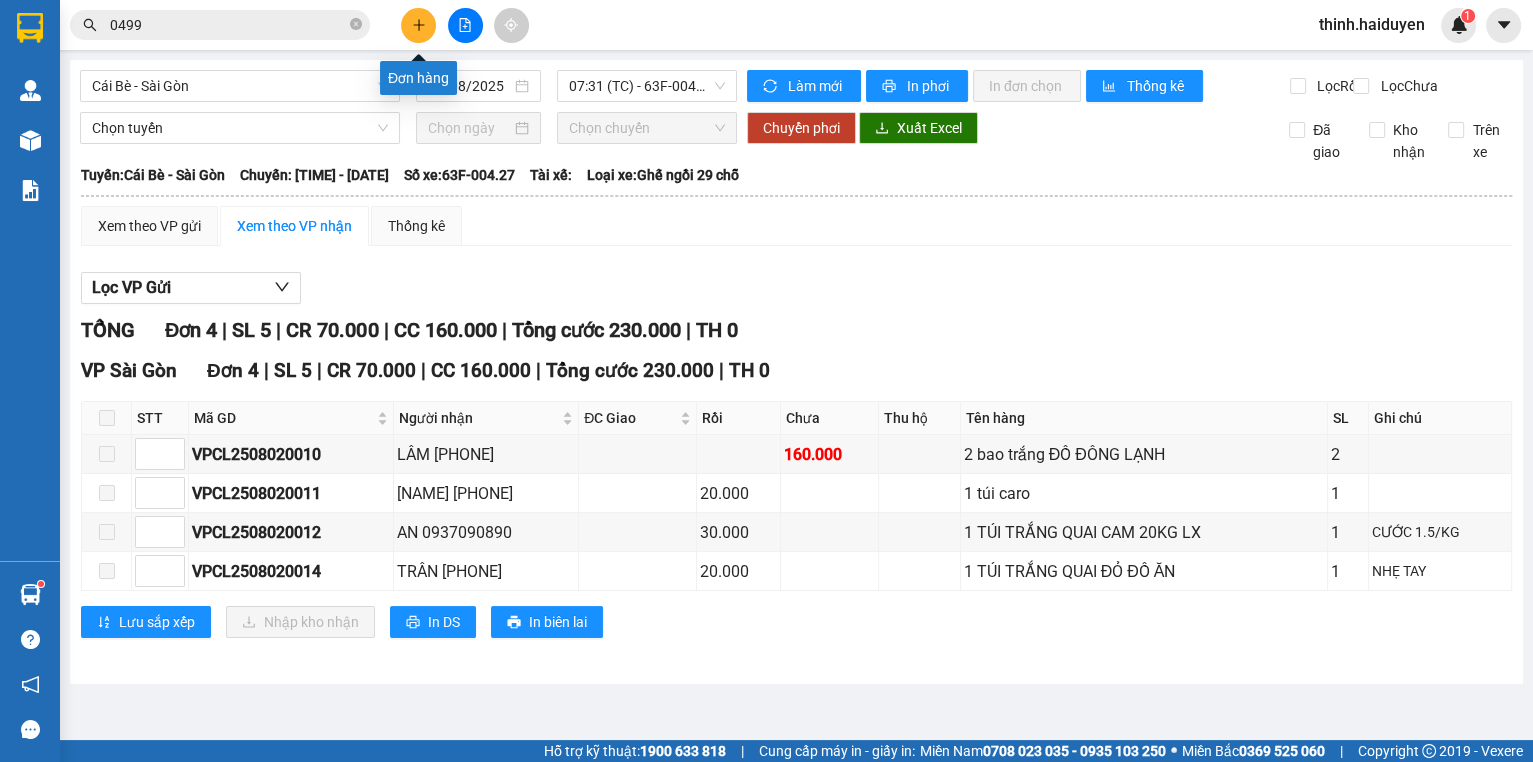 click at bounding box center (418, 25) 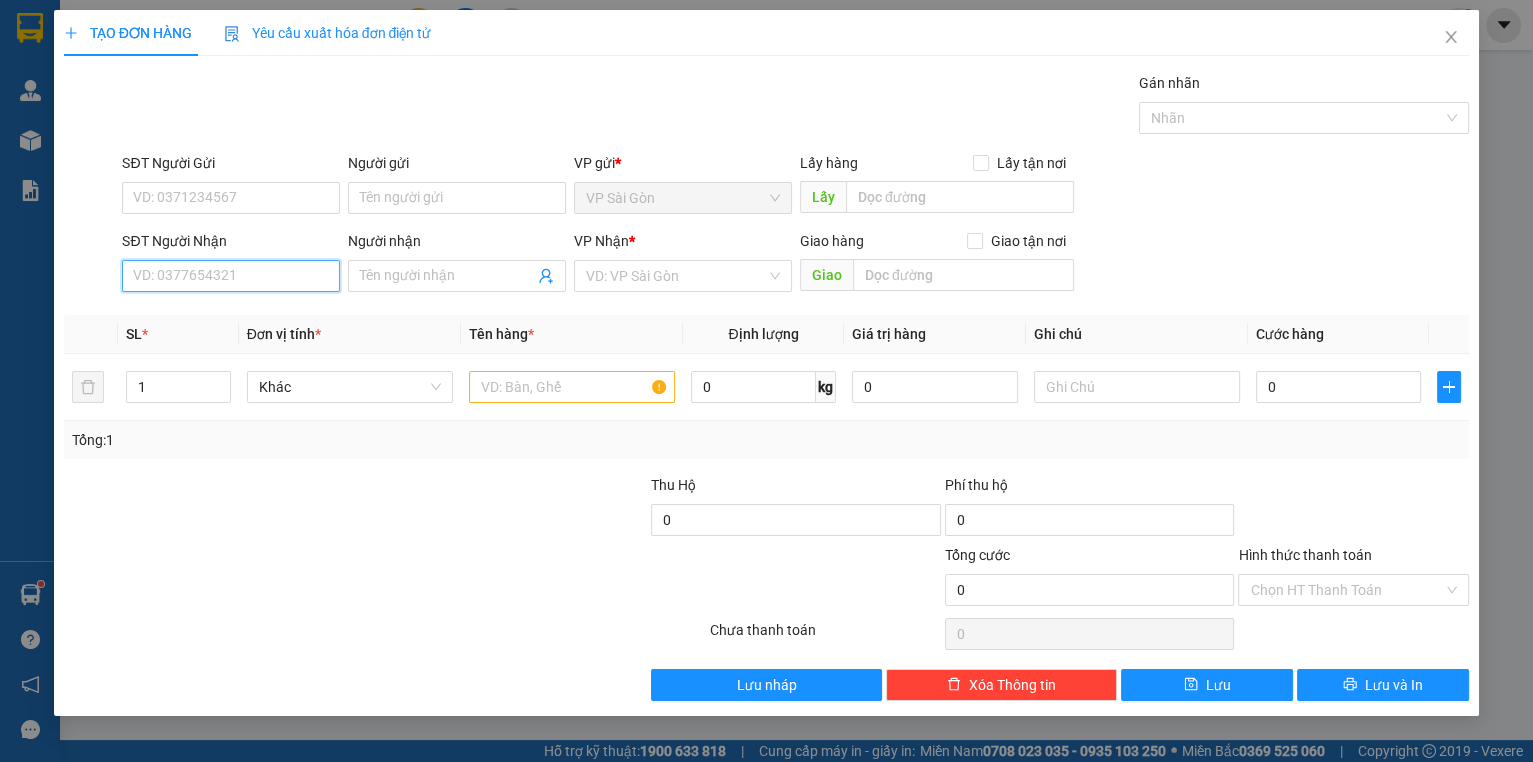 click on "SĐT Người Nhận" at bounding box center (231, 276) 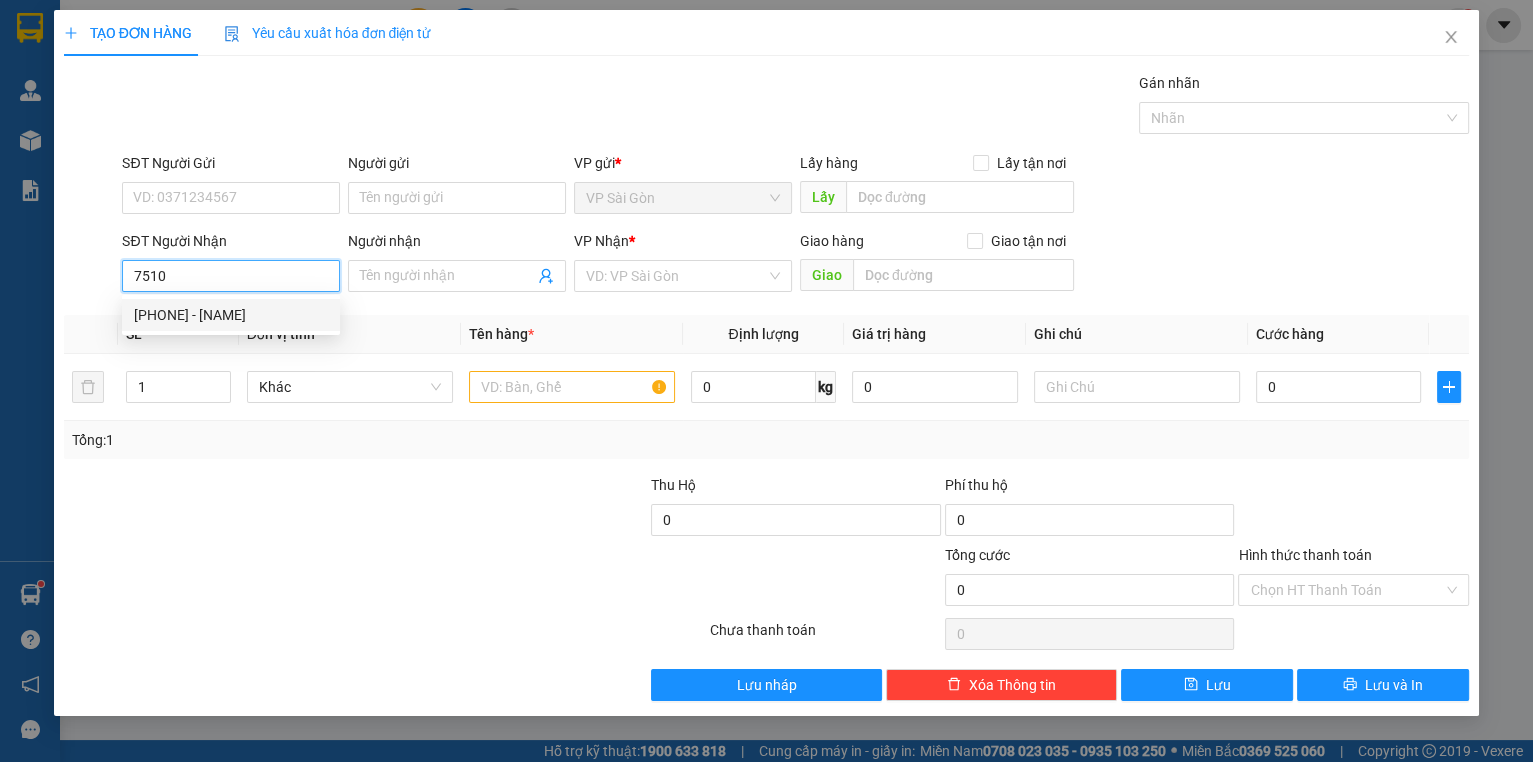 drag, startPoint x: 174, startPoint y: 313, endPoint x: 222, endPoint y: 313, distance: 48 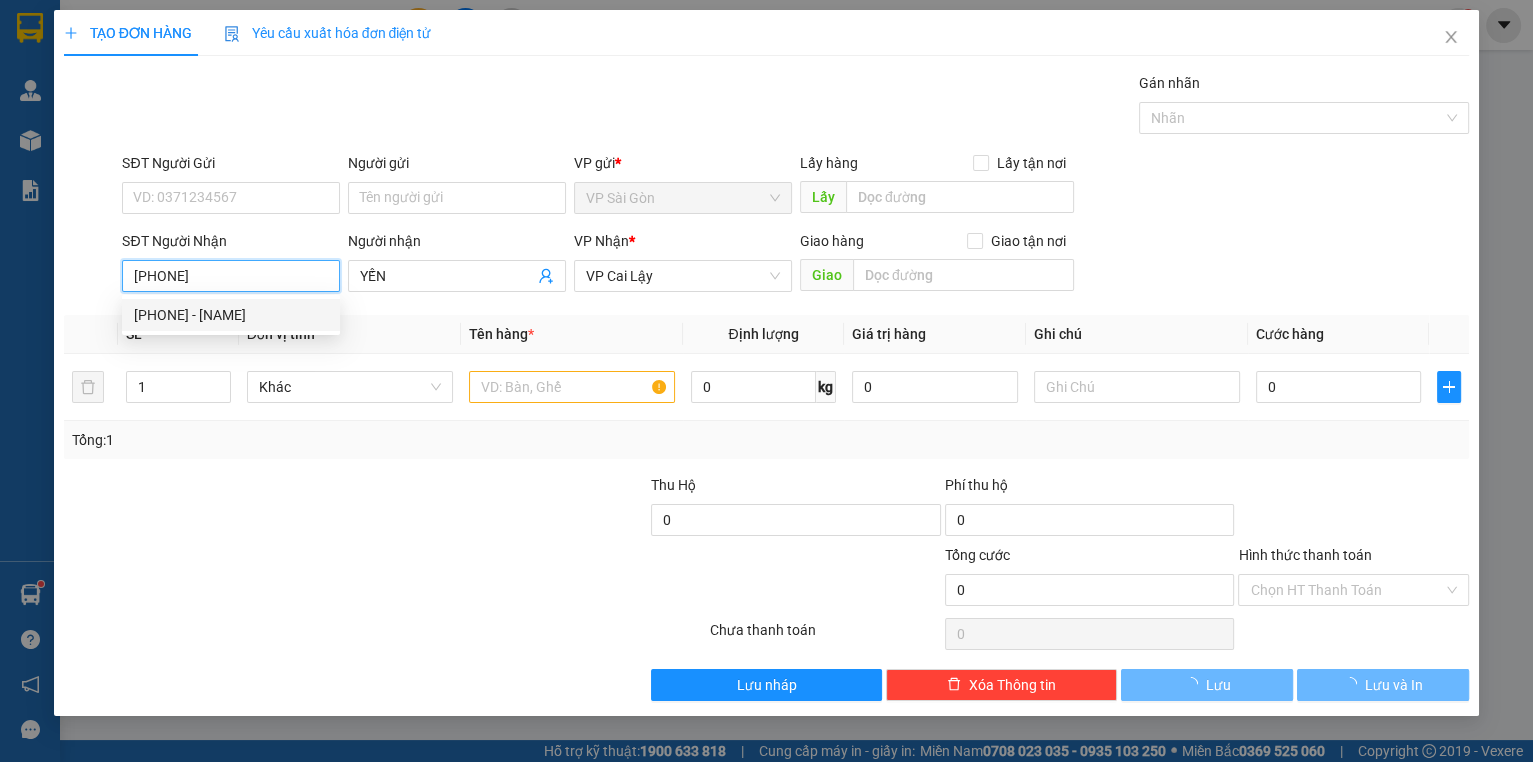 type on "20.000" 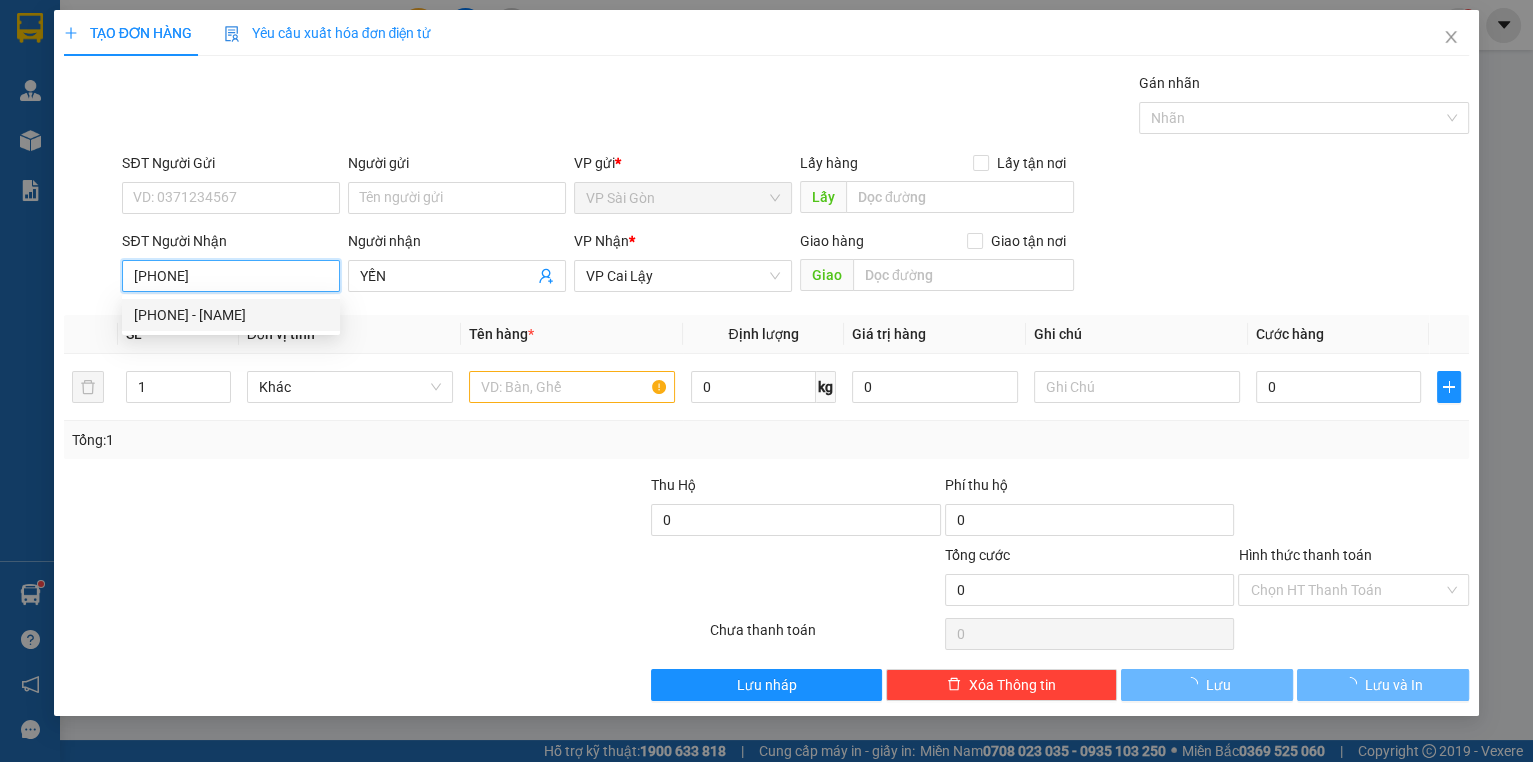 type on "20.000" 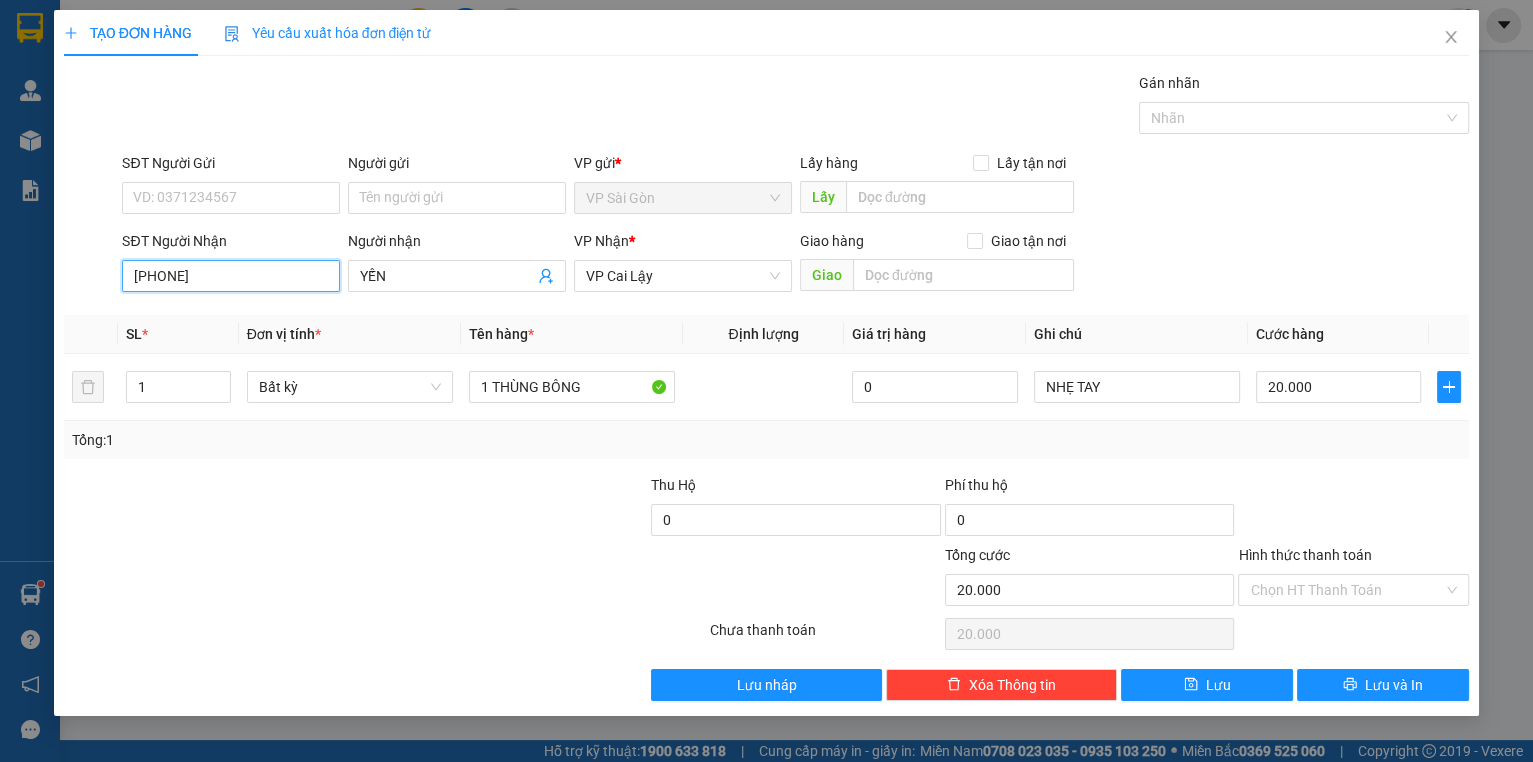 type on "0356187510" 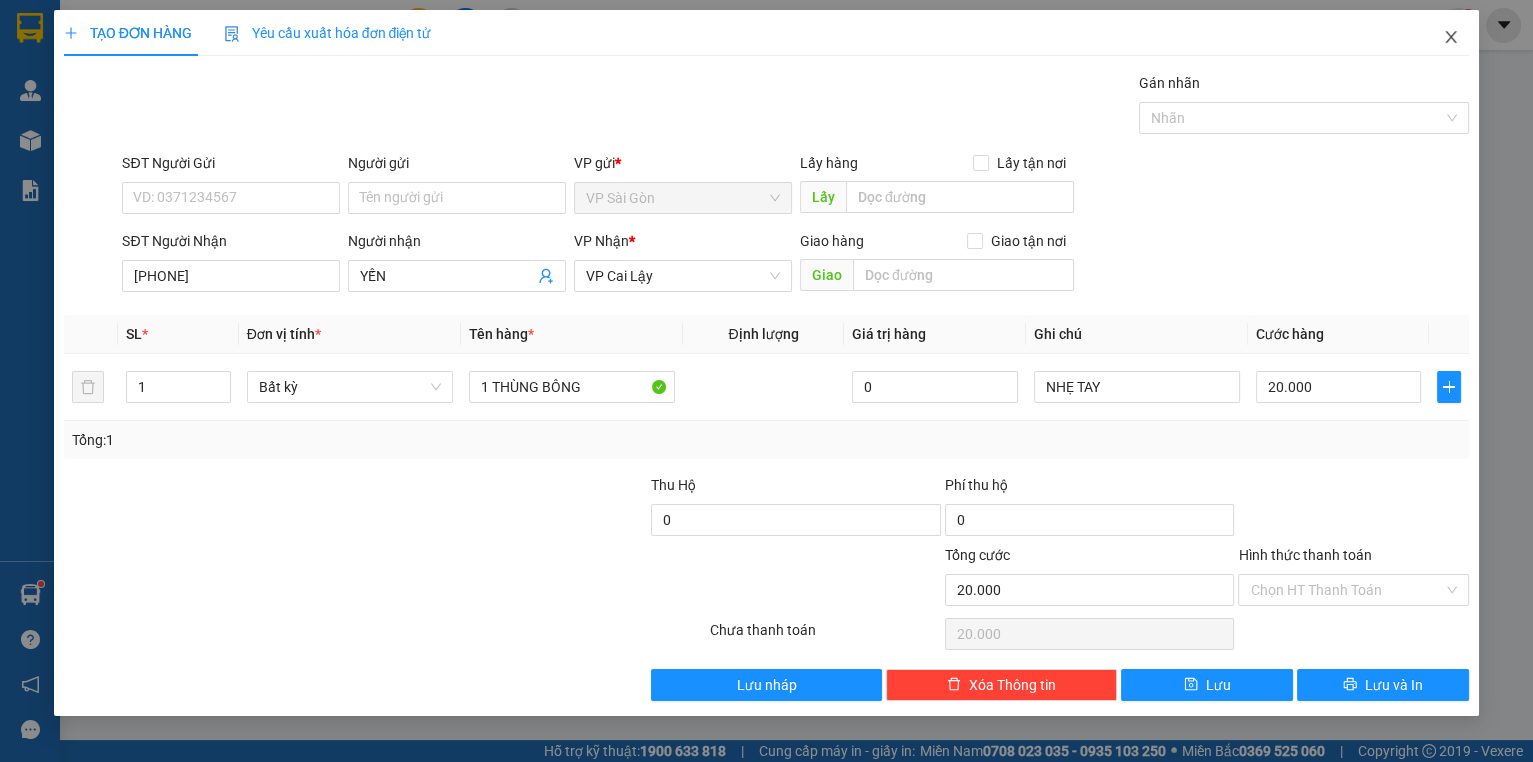 drag, startPoint x: 1447, startPoint y: 40, endPoint x: 1437, endPoint y: 44, distance: 10.770329 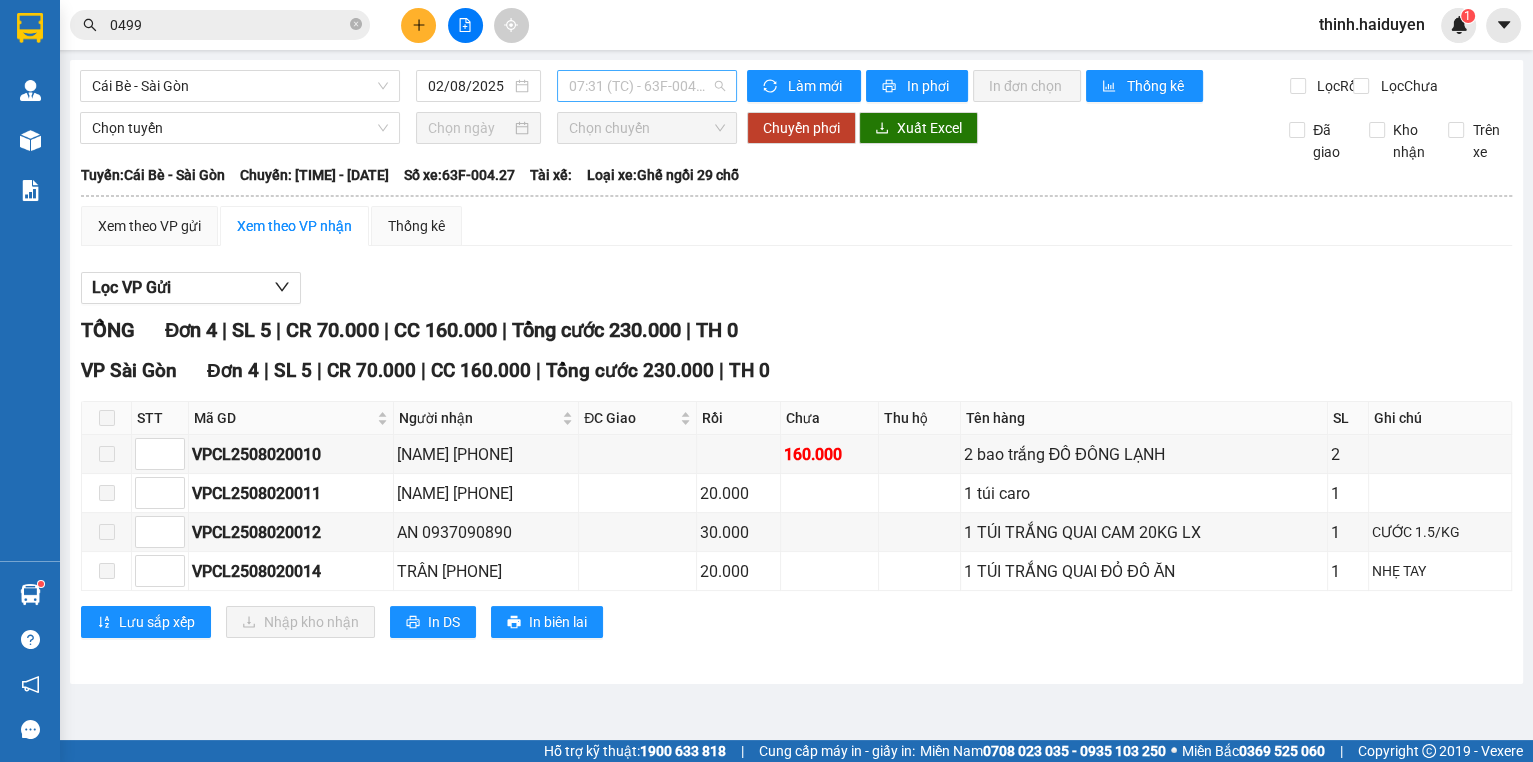 click on "07:31   (TC)   - 63F-004.27" at bounding box center (647, 86) 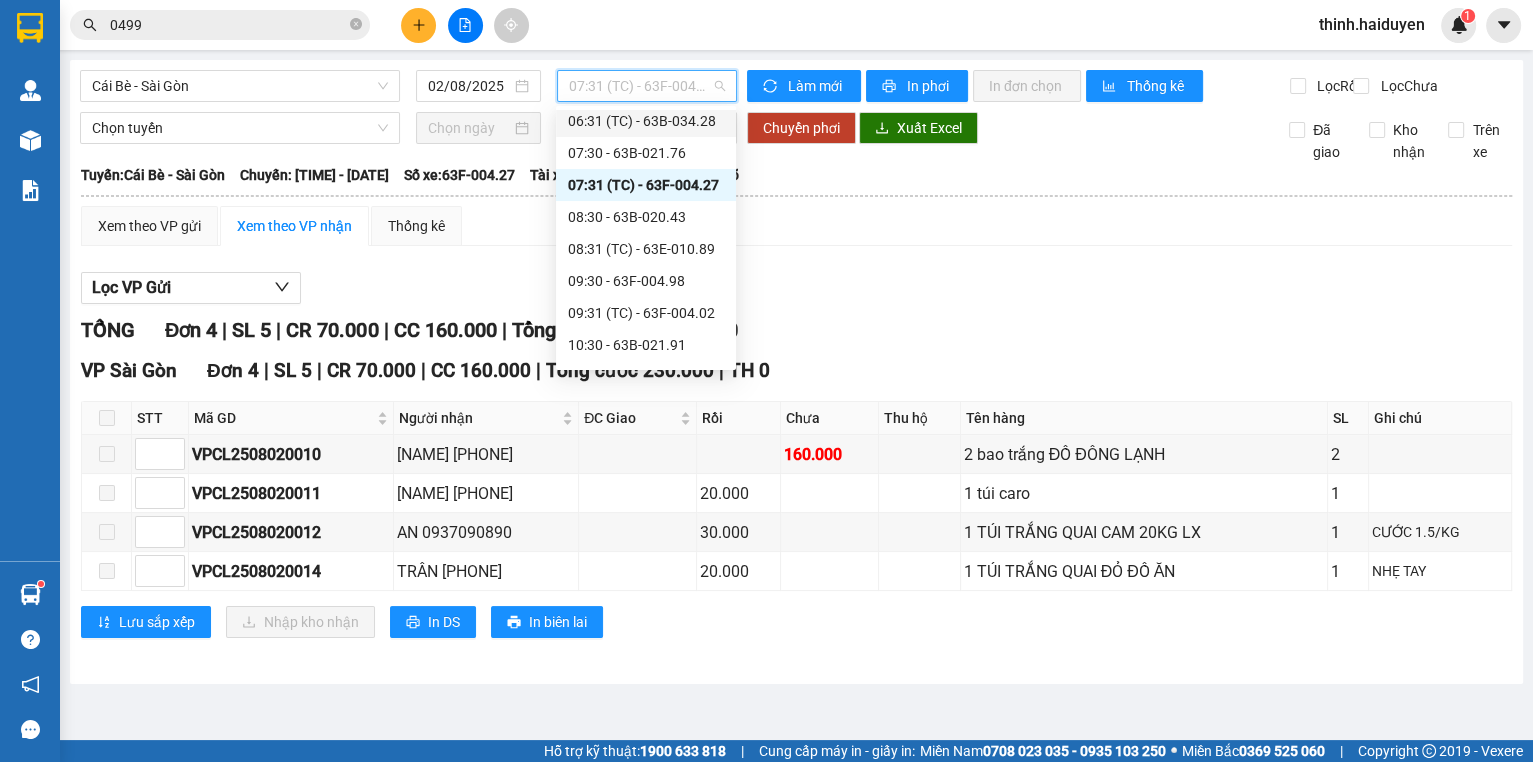 scroll, scrollTop: 384, scrollLeft: 0, axis: vertical 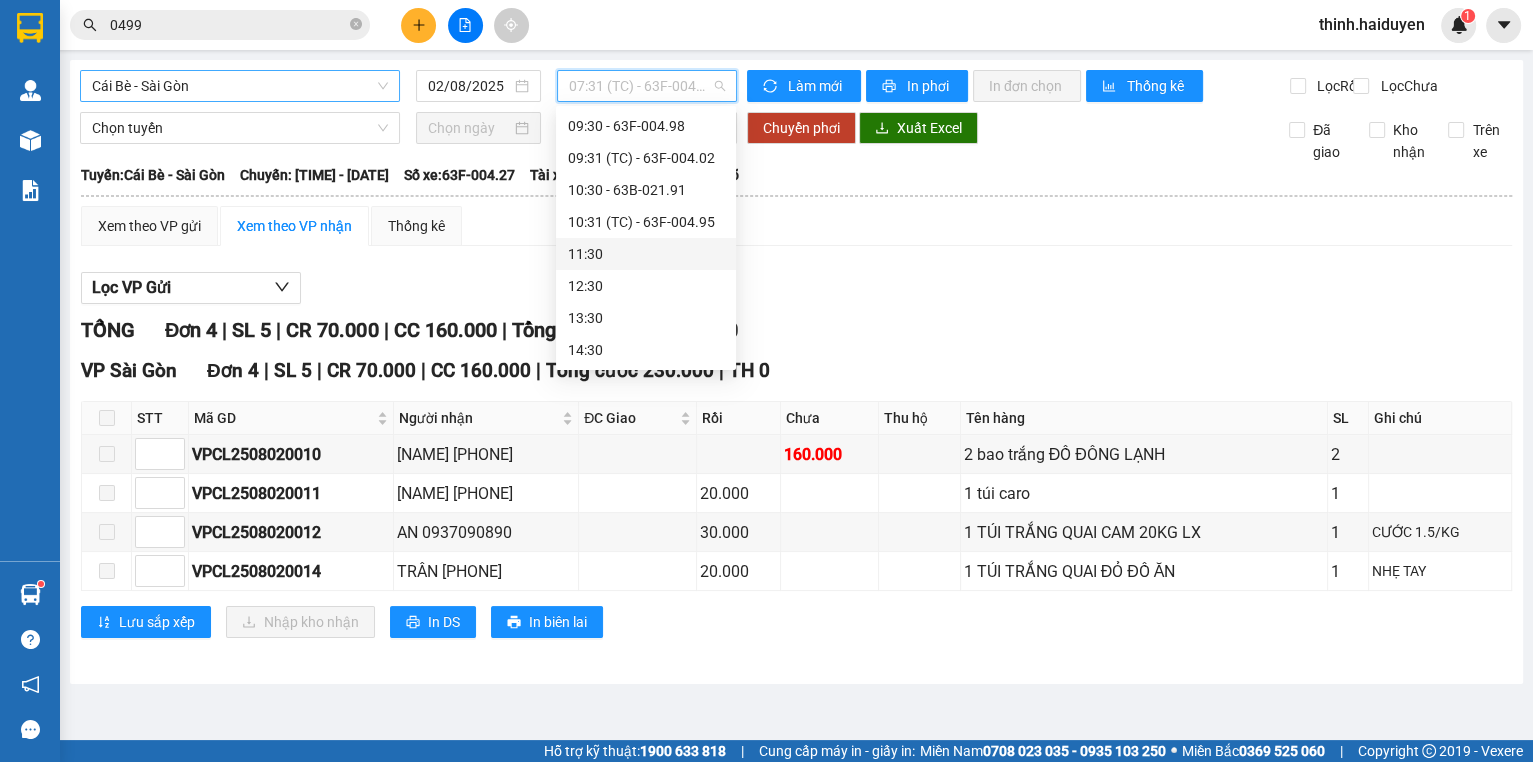 click on "Cái Bè - Sài Gòn" at bounding box center [240, 86] 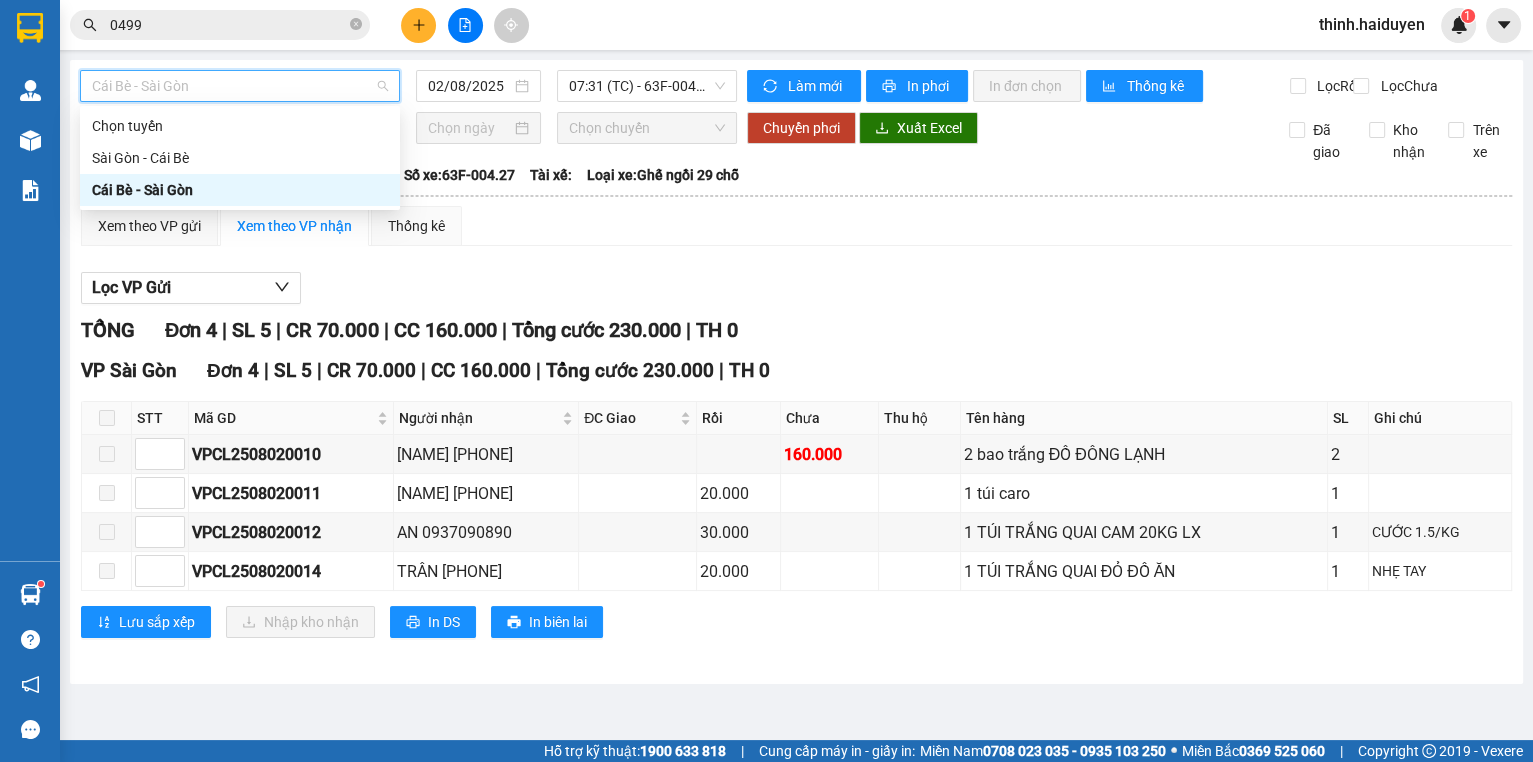 click on "Cái Bè - Sài Gòn 02/08/2025 07:31   (TC)   - 63F-004.27" at bounding box center [408, 86] 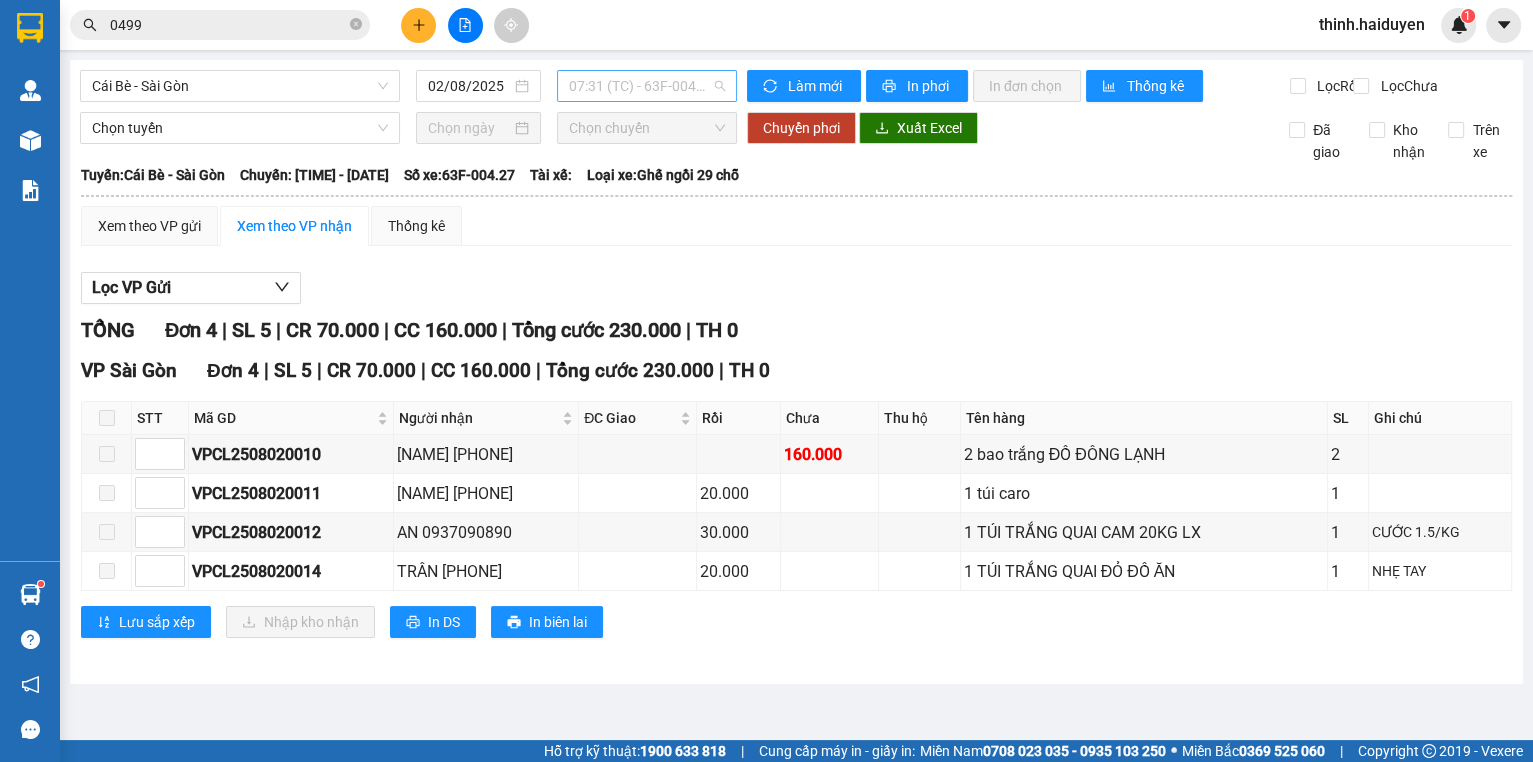 click on "07:31   (TC)   - 63F-004.27" at bounding box center [647, 86] 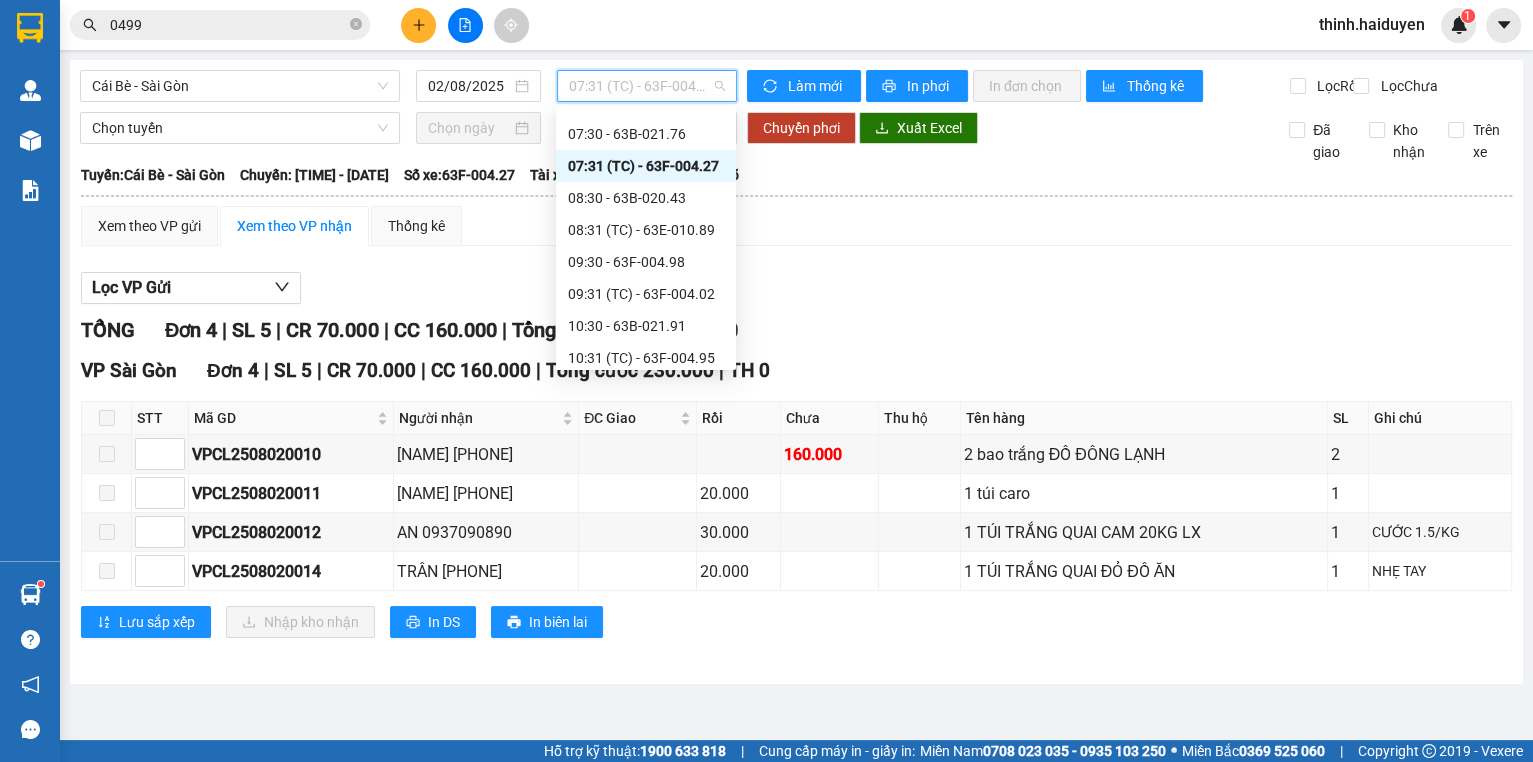 scroll, scrollTop: 208, scrollLeft: 0, axis: vertical 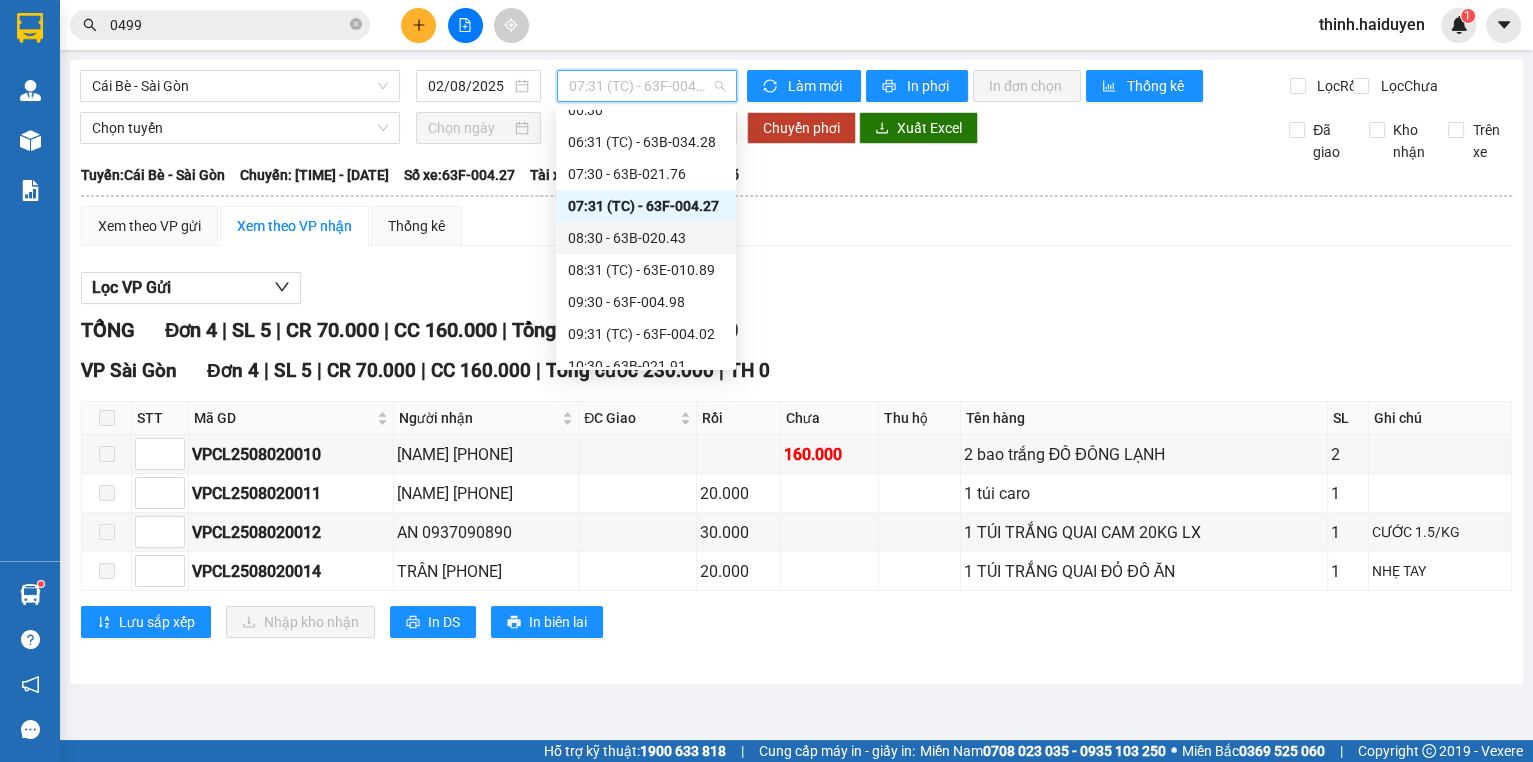 click on "08:30     - 63B-020.43" at bounding box center [646, 238] 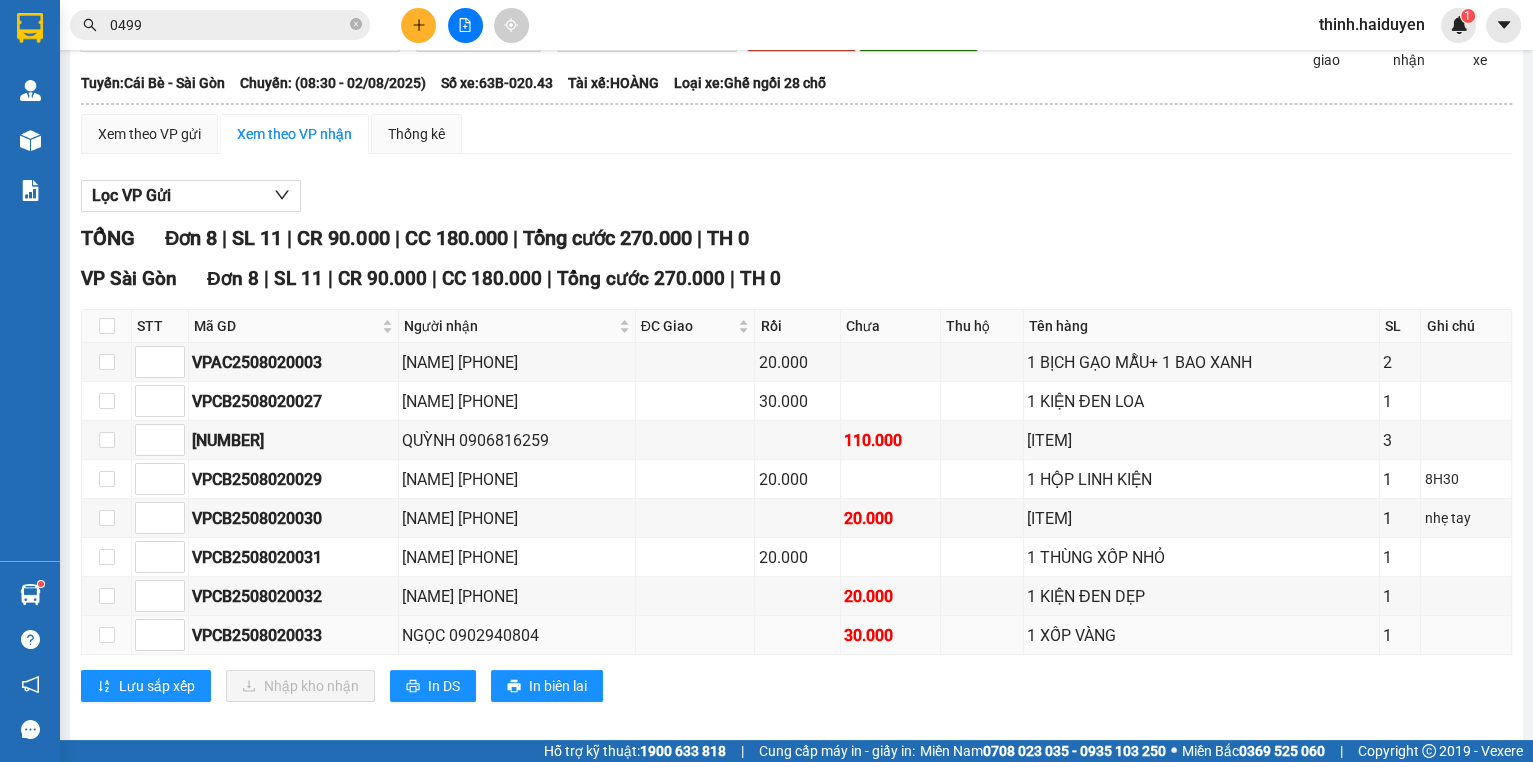 scroll, scrollTop: 121, scrollLeft: 0, axis: vertical 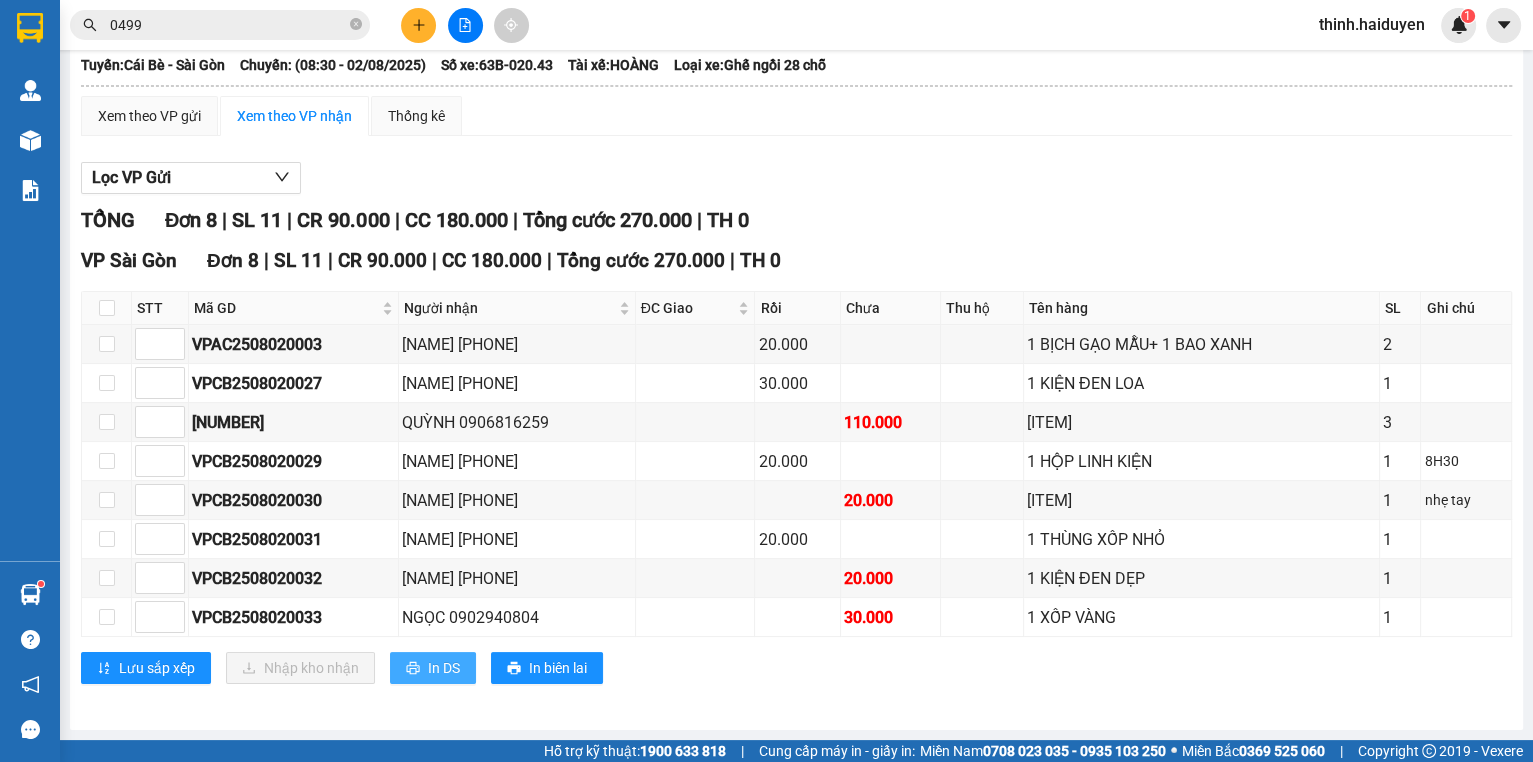 click on "In DS" at bounding box center [444, 668] 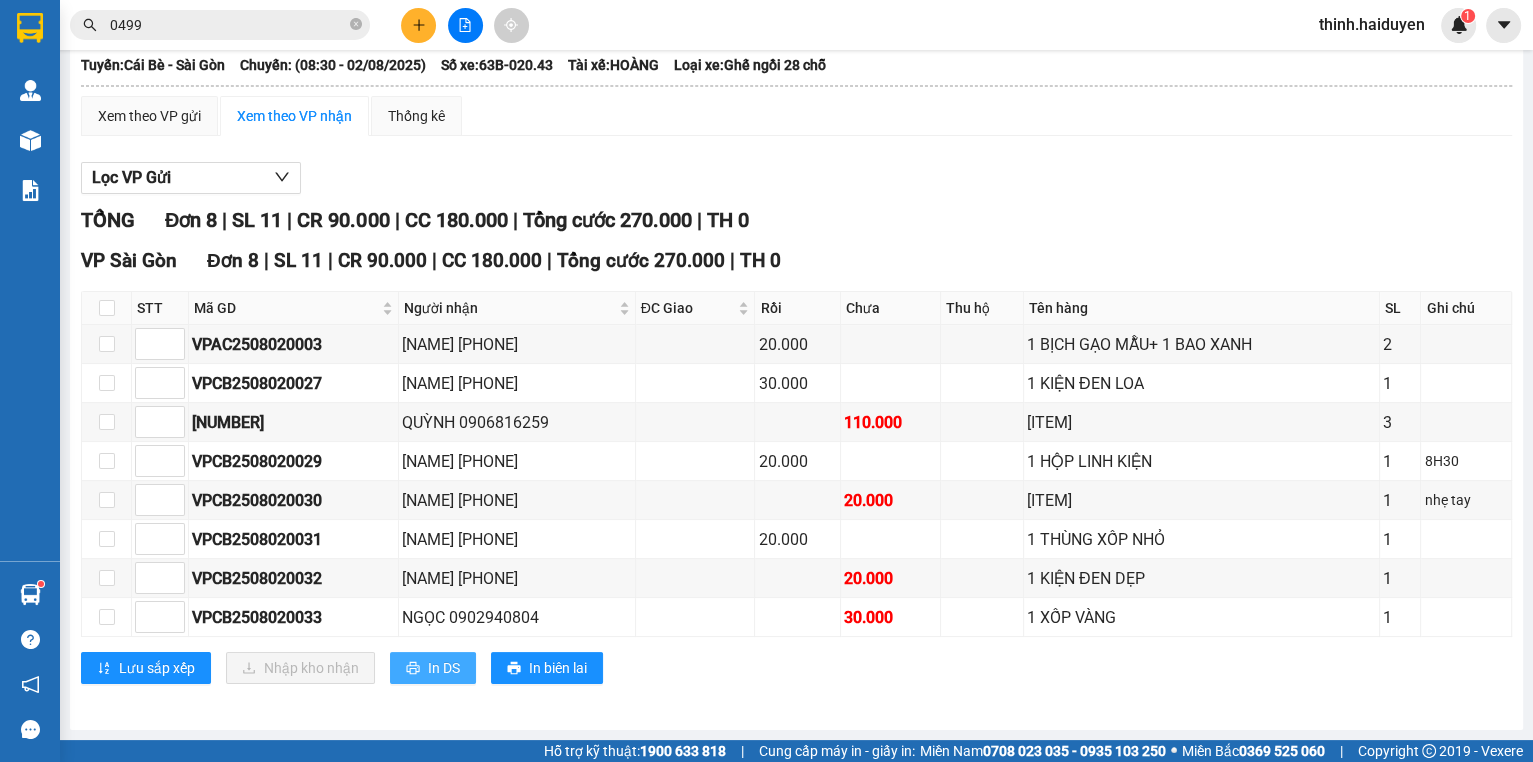 scroll, scrollTop: 0, scrollLeft: 0, axis: both 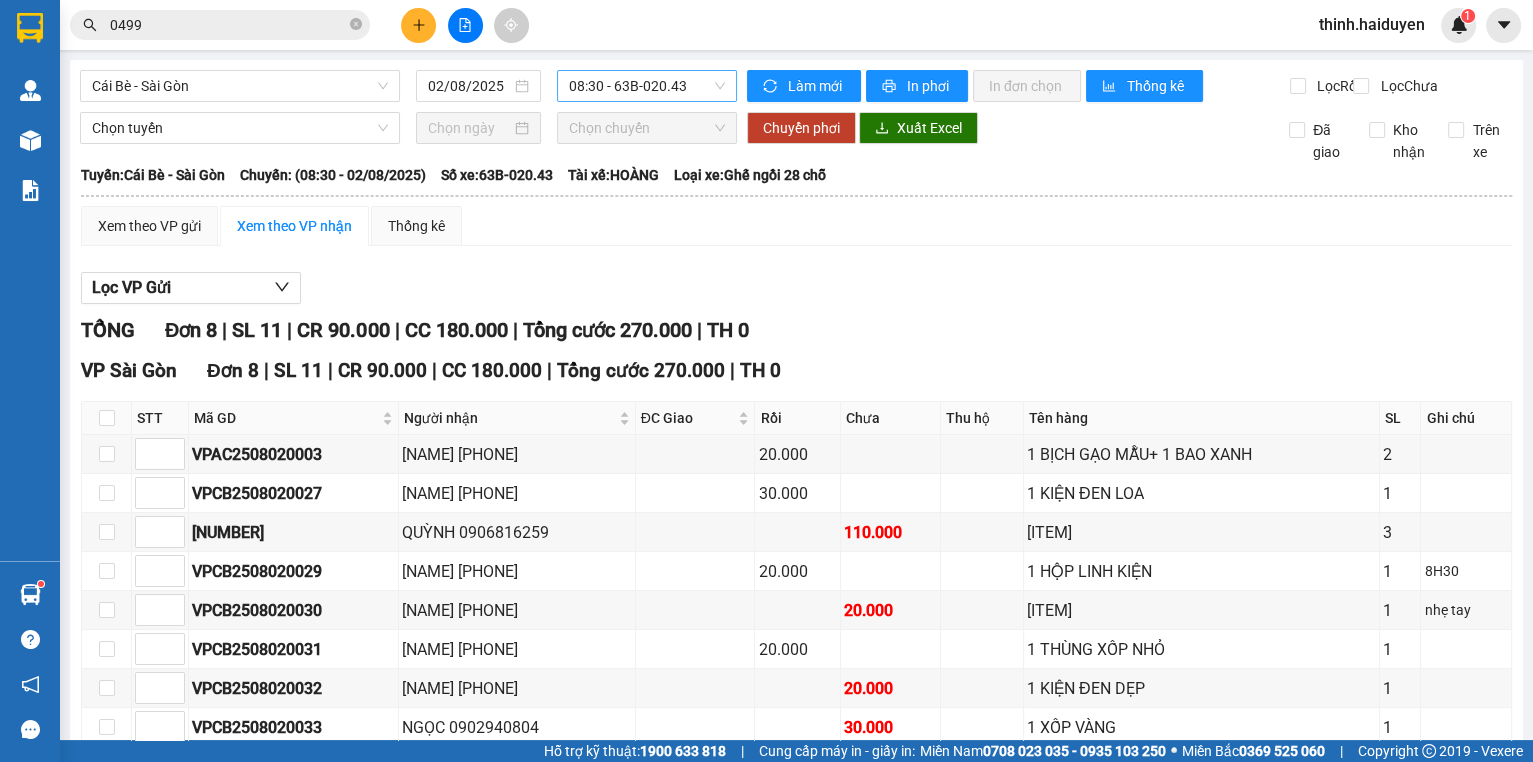 click on "08:30     - 63B-020.43" at bounding box center [647, 86] 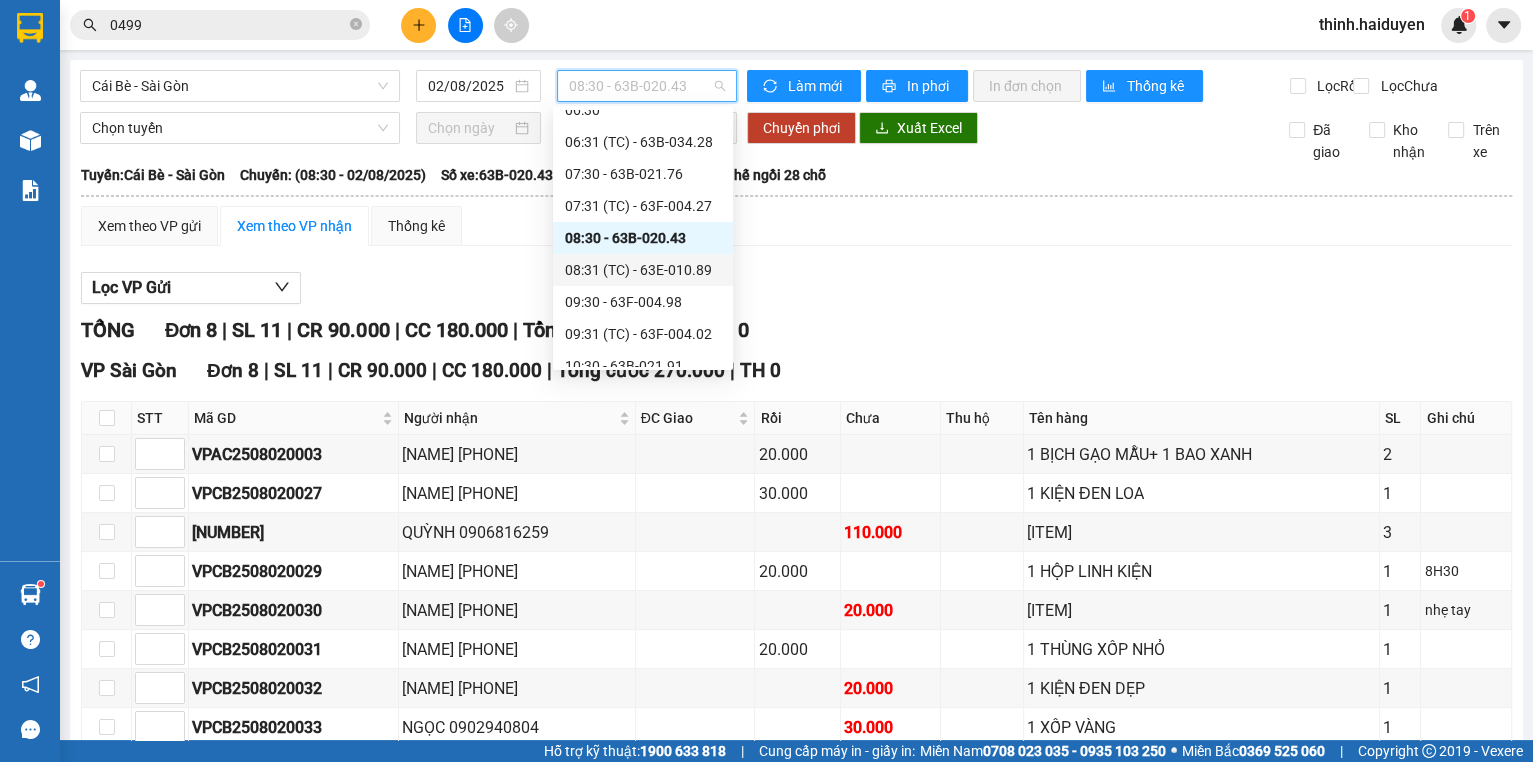 click on "08:31   (TC)   - 63E-010.89" at bounding box center (643, 270) 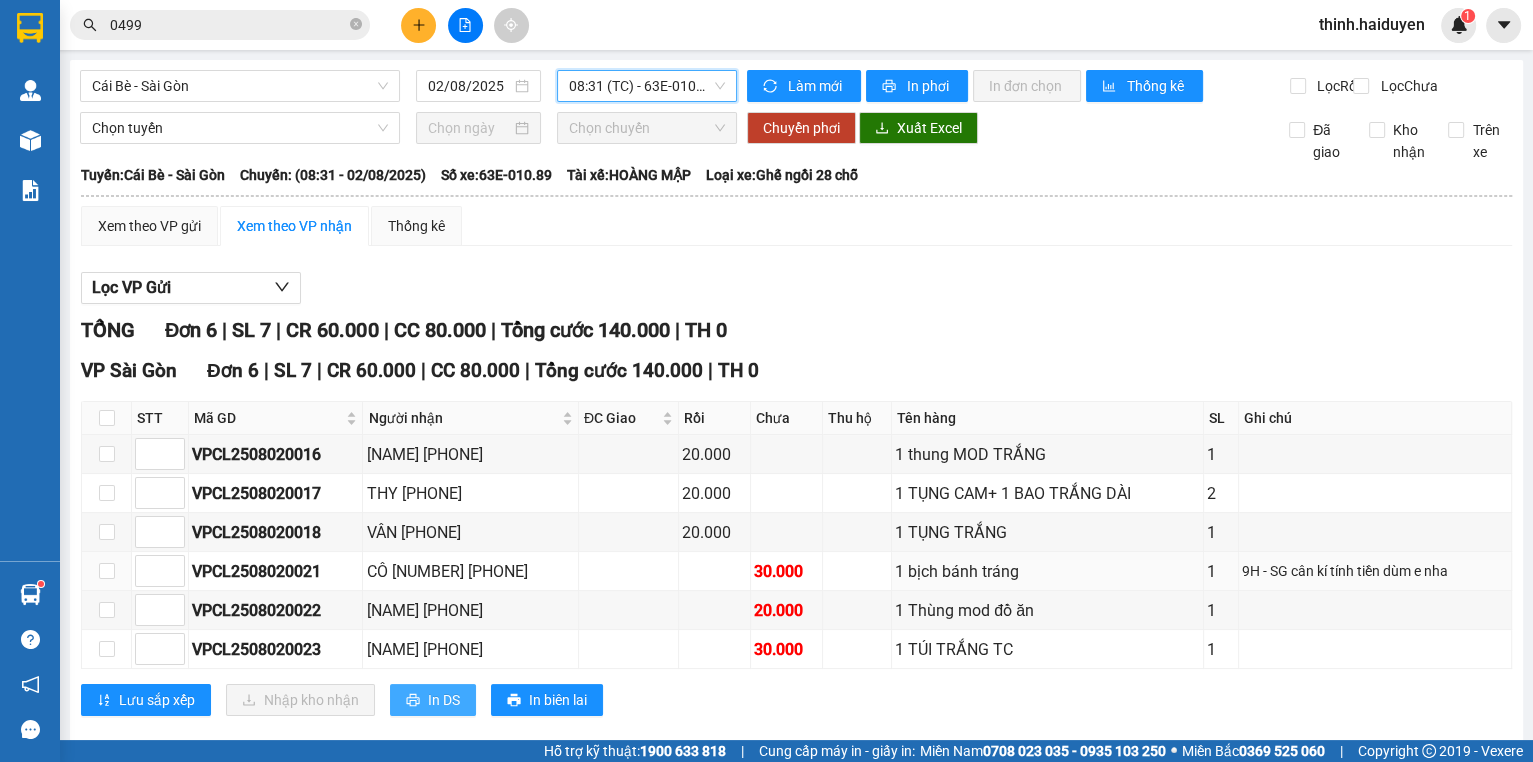 scroll, scrollTop: 0, scrollLeft: 0, axis: both 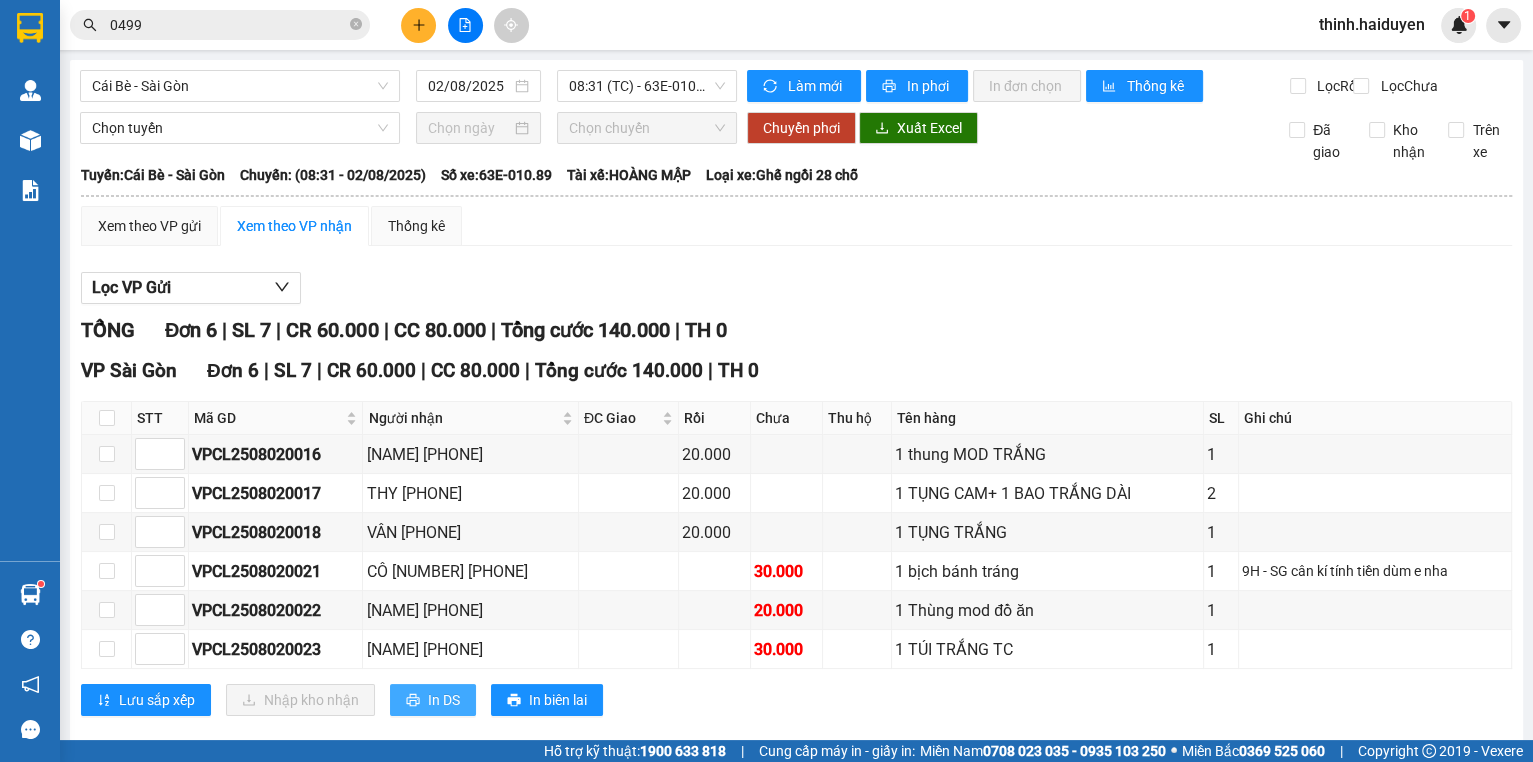 click on "In DS" at bounding box center (444, 700) 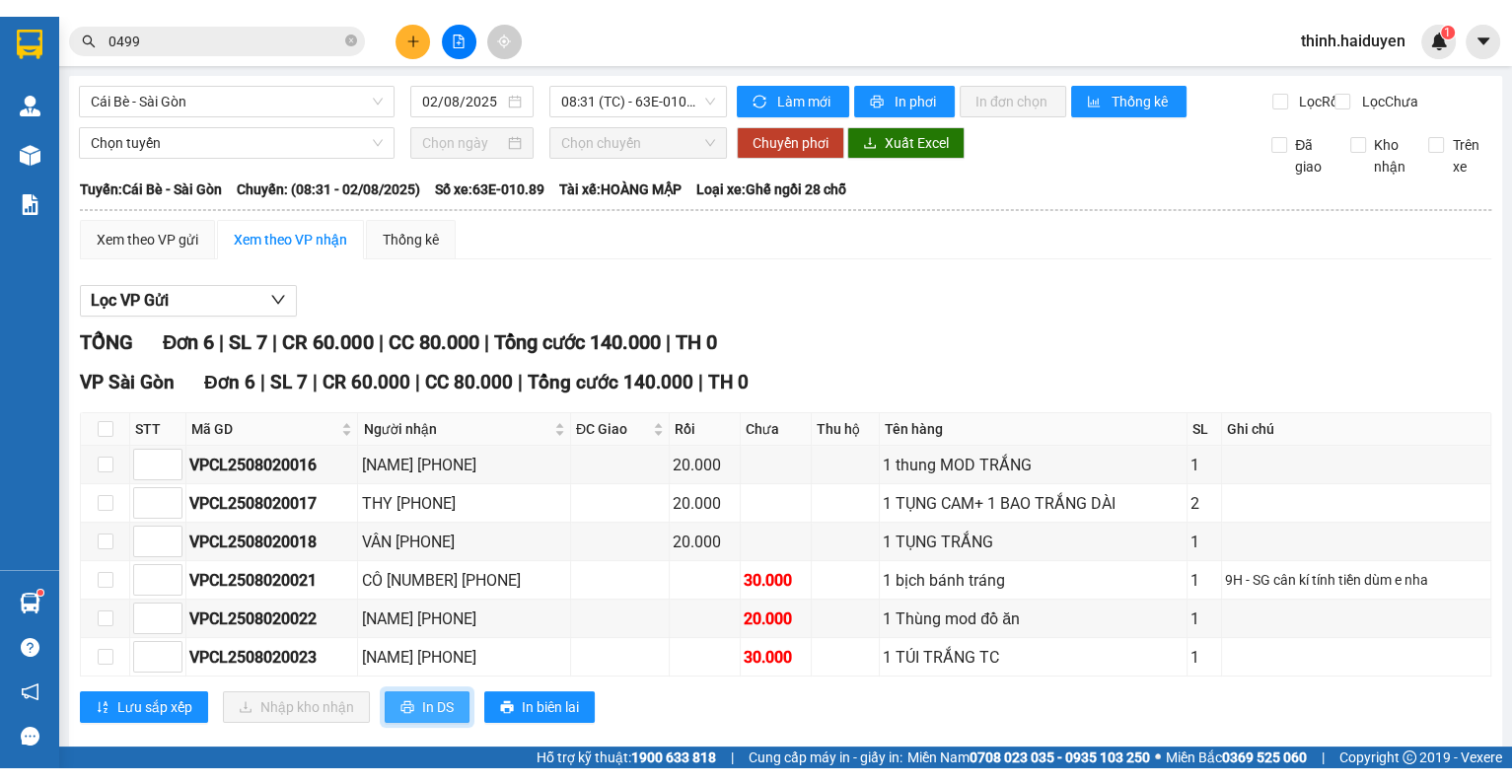 scroll, scrollTop: 0, scrollLeft: 0, axis: both 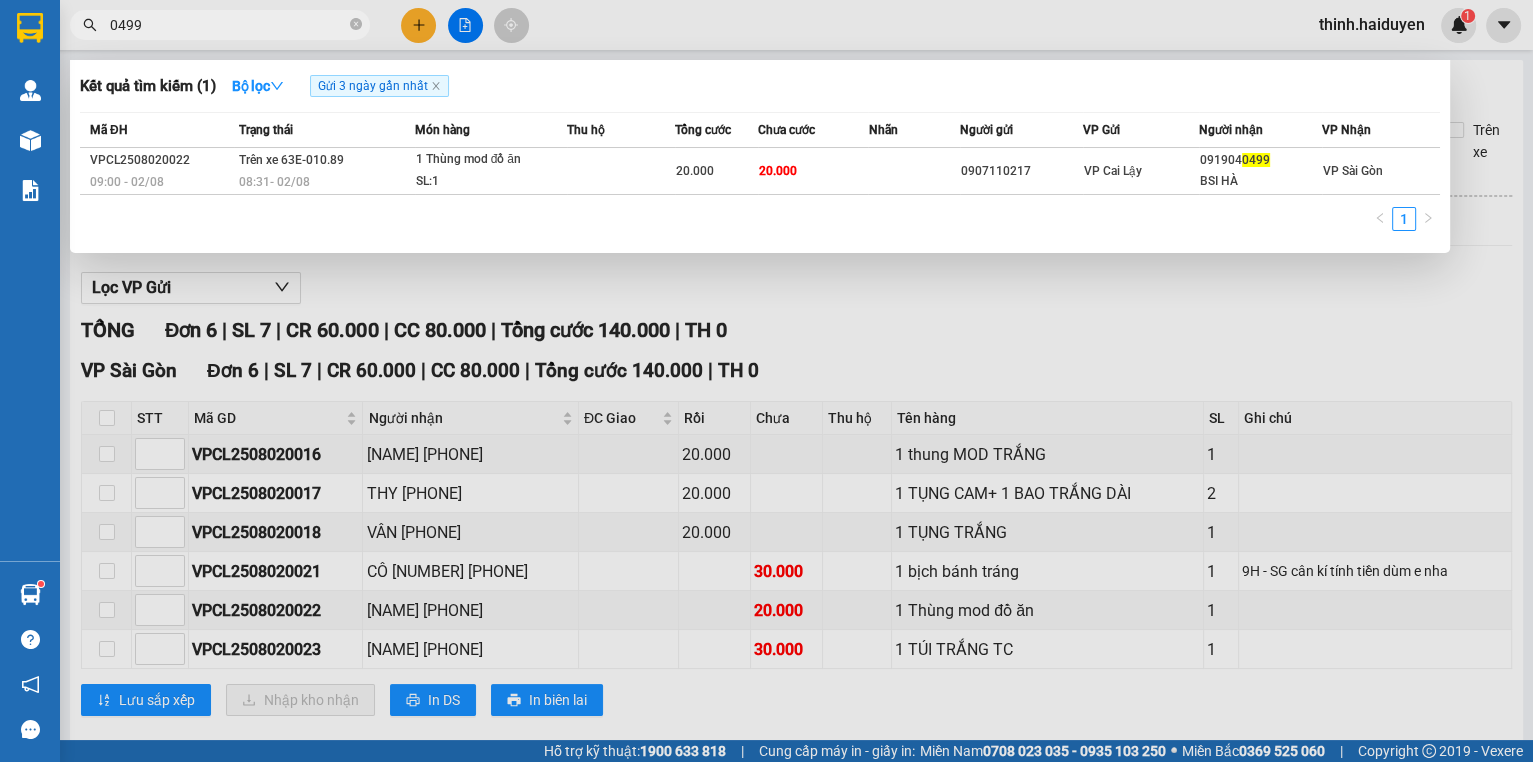 click on "0499" at bounding box center [228, 25] 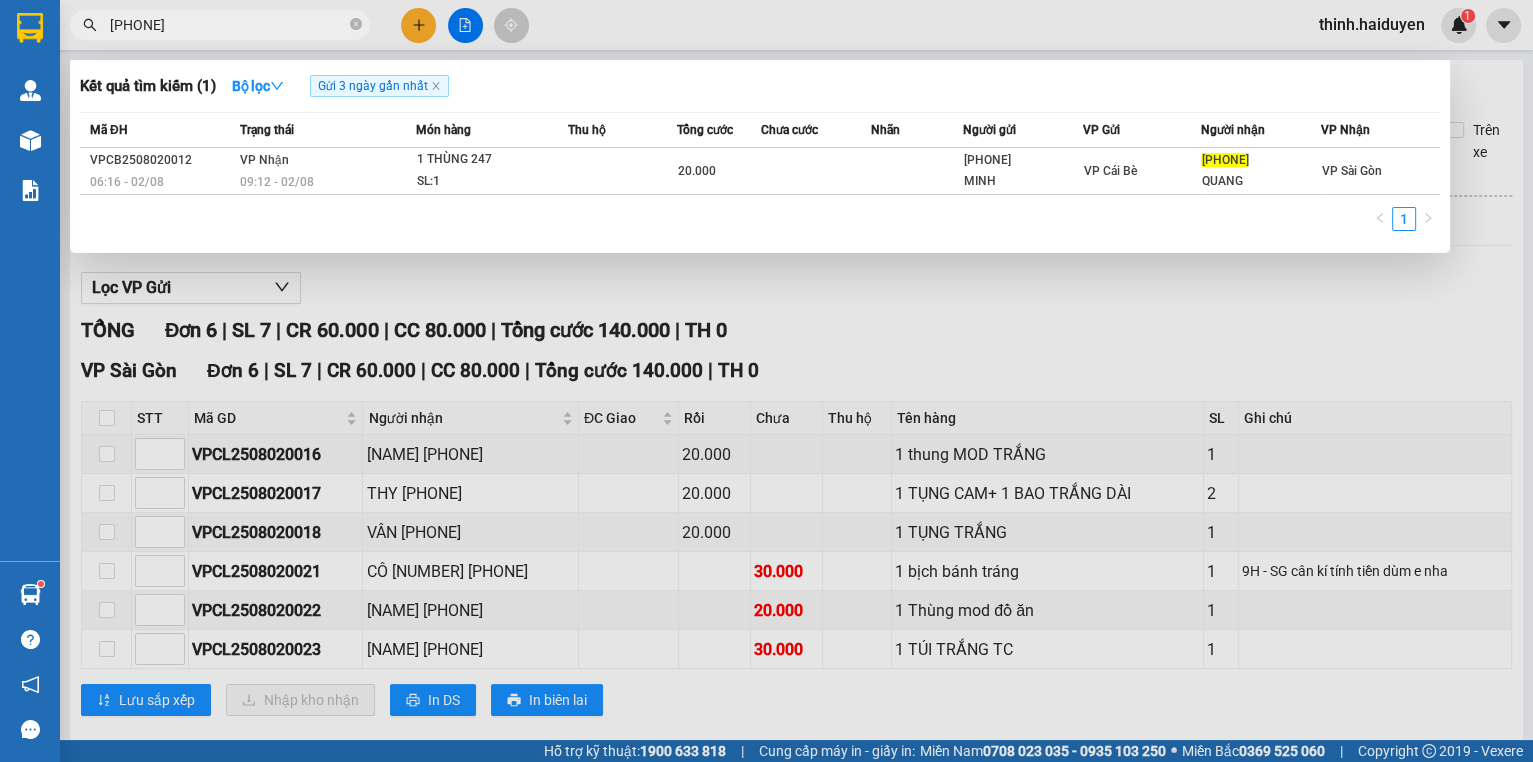 click on "0906243471" at bounding box center [228, 25] 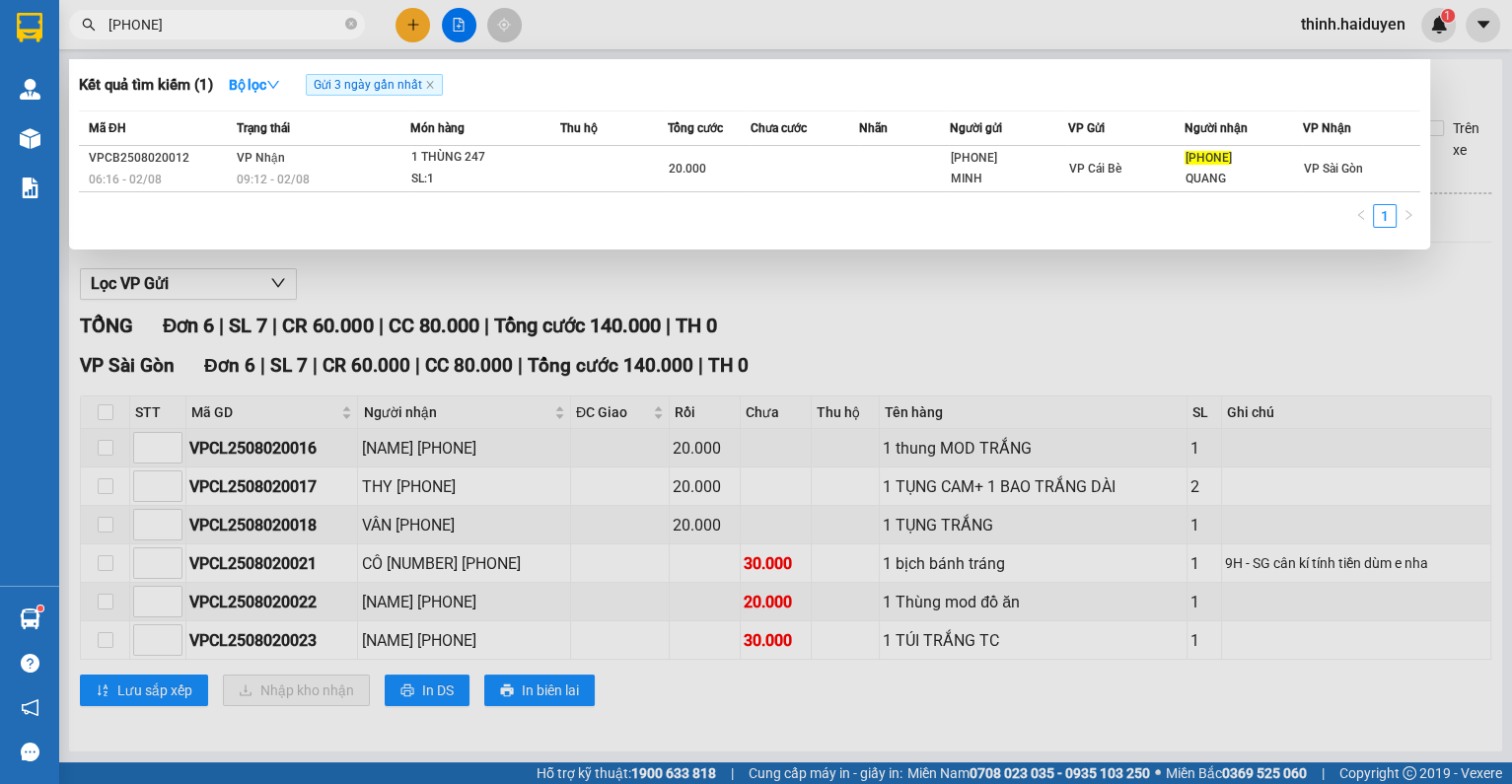 click on "0906243471" at bounding box center (225, 25) 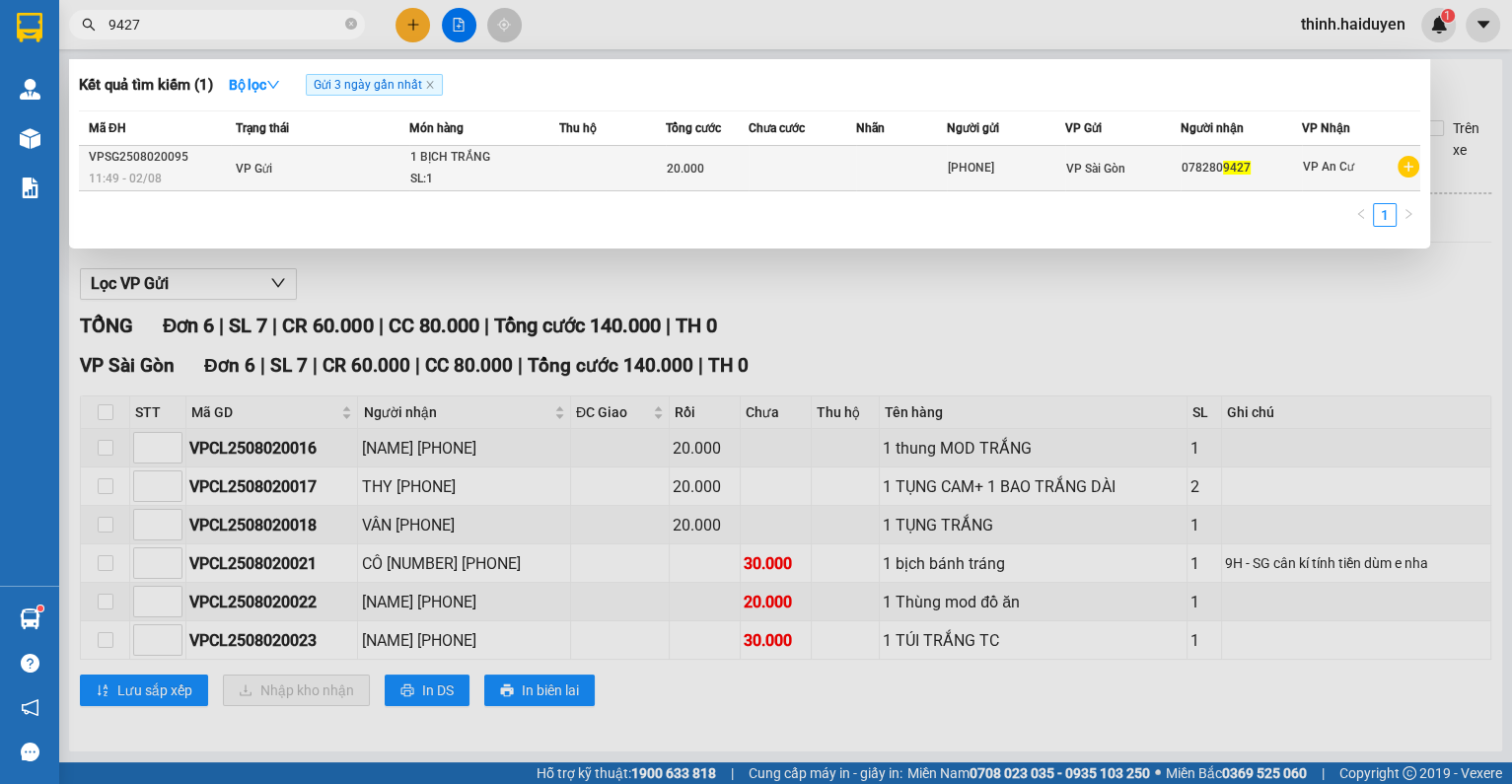 type on "9427" 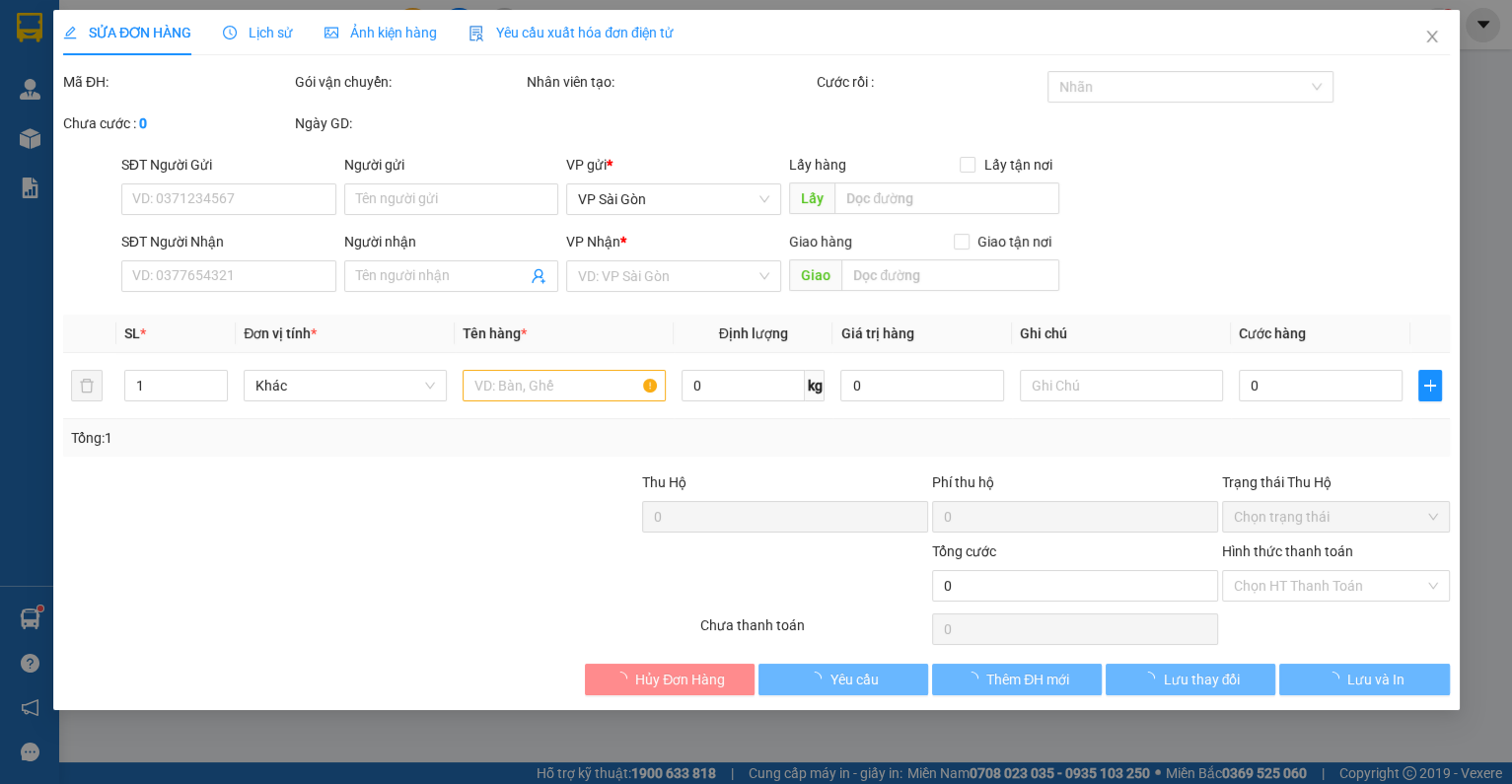 type on "0931272215" 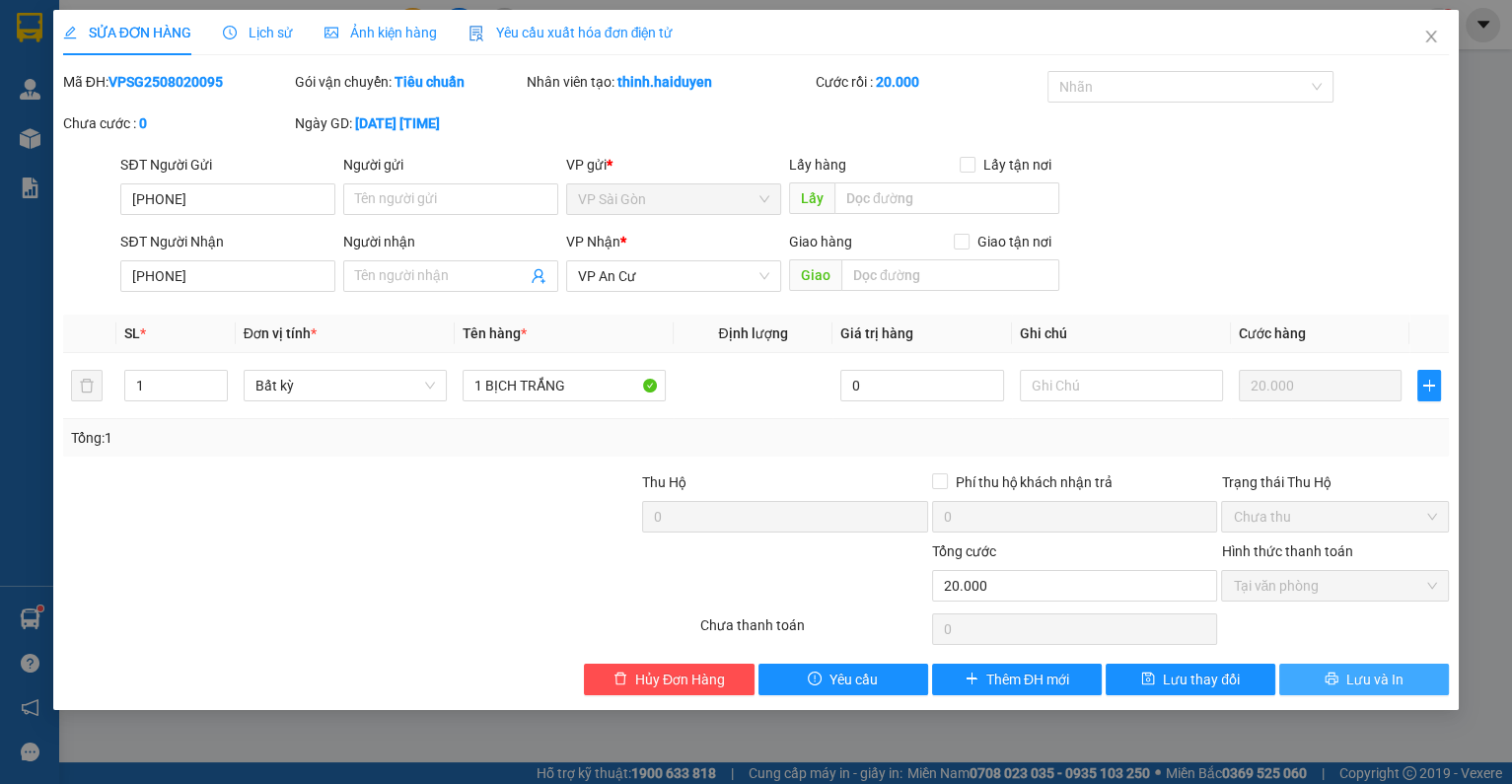 click 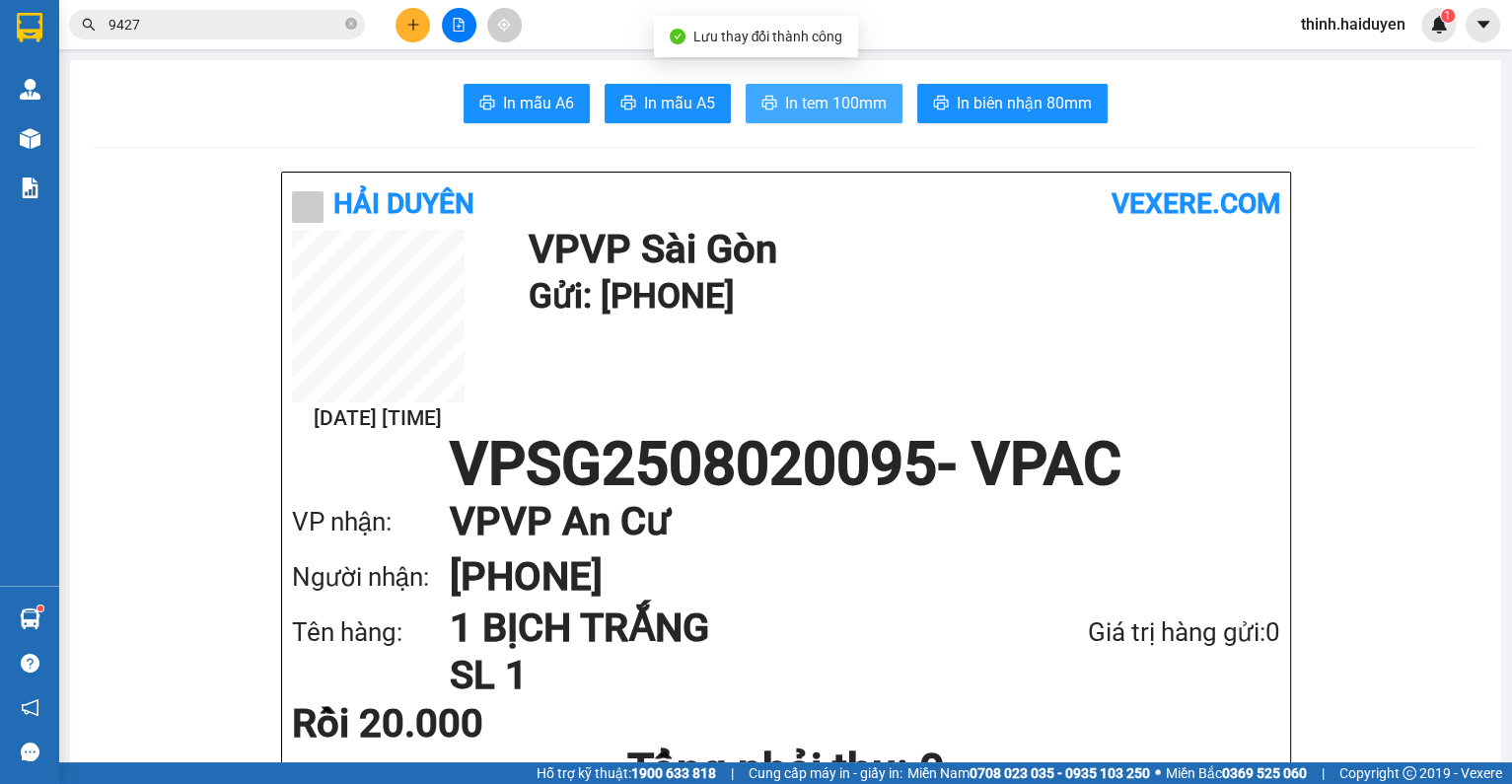 click on "In tem 100mm" at bounding box center [835, 103] 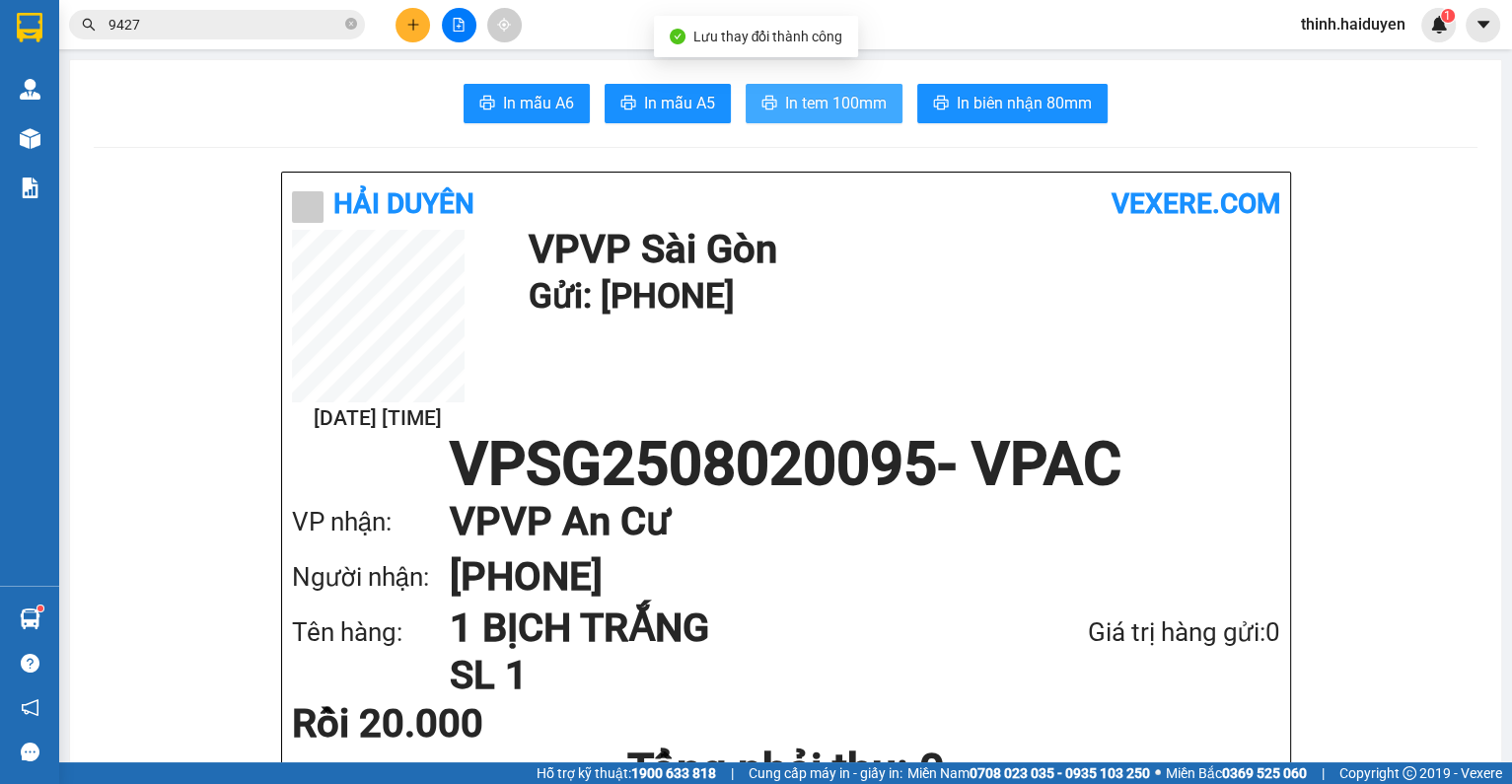 scroll, scrollTop: 0, scrollLeft: 0, axis: both 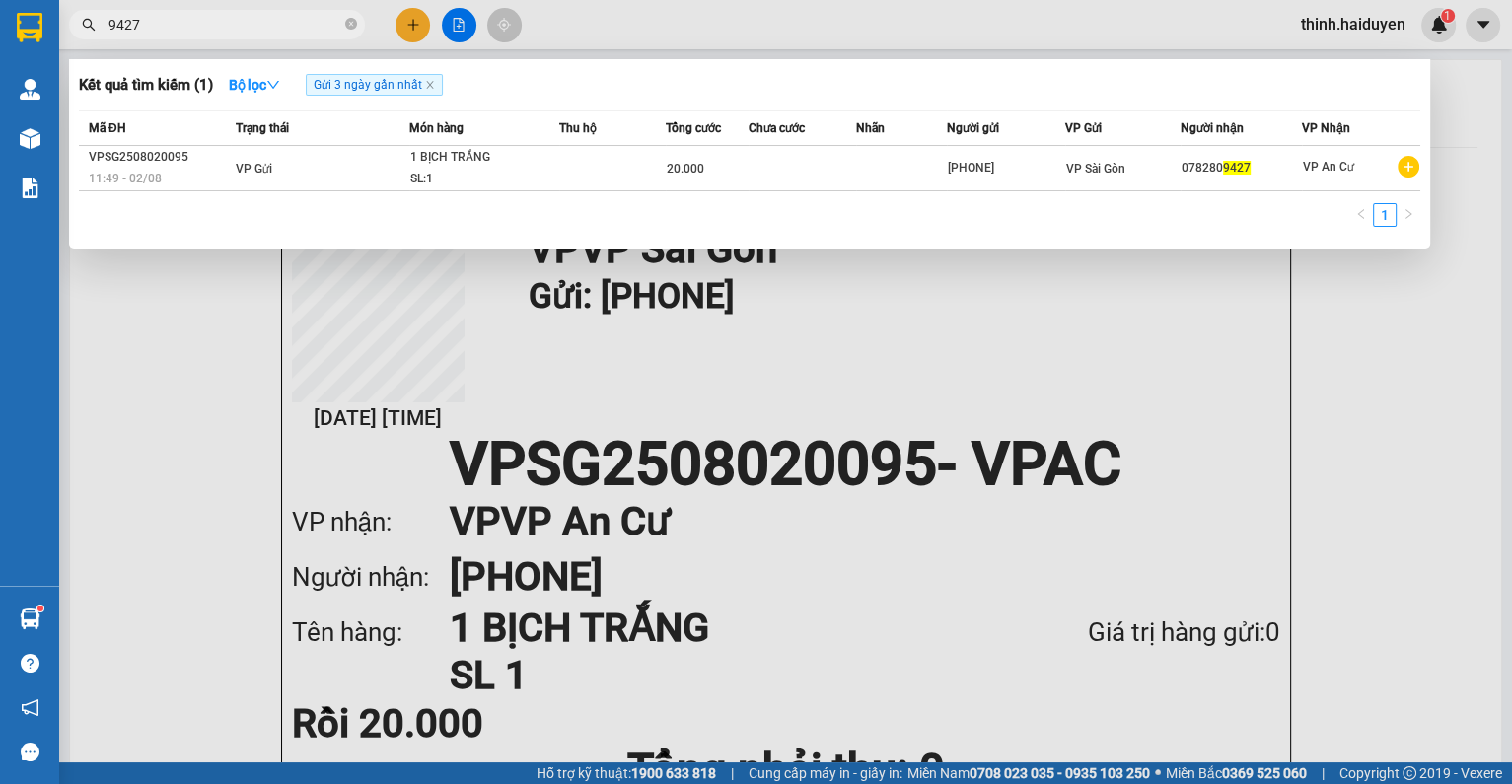 click on "9427" at bounding box center (225, 25) 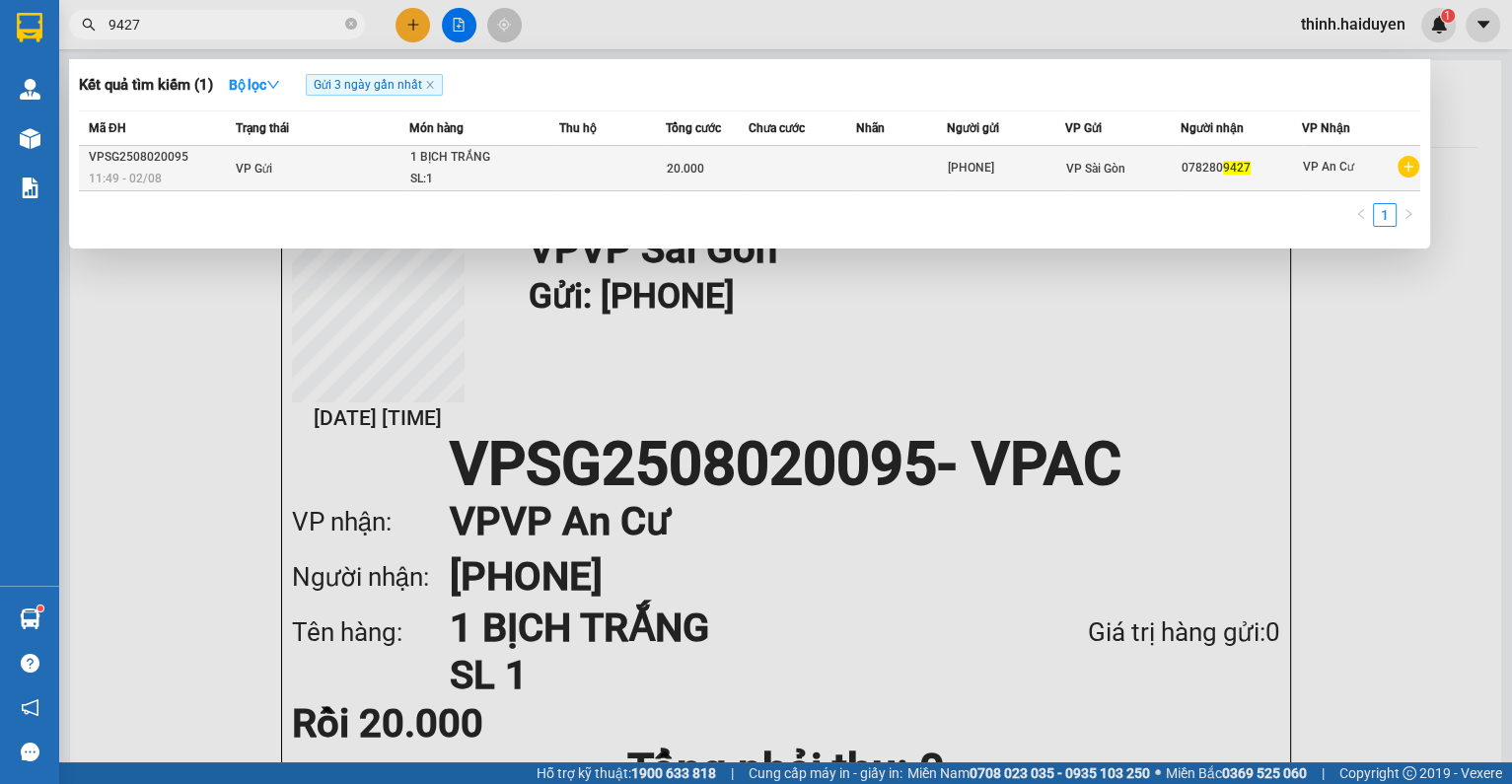 click on "VP Gửi" at bounding box center (320, 169) 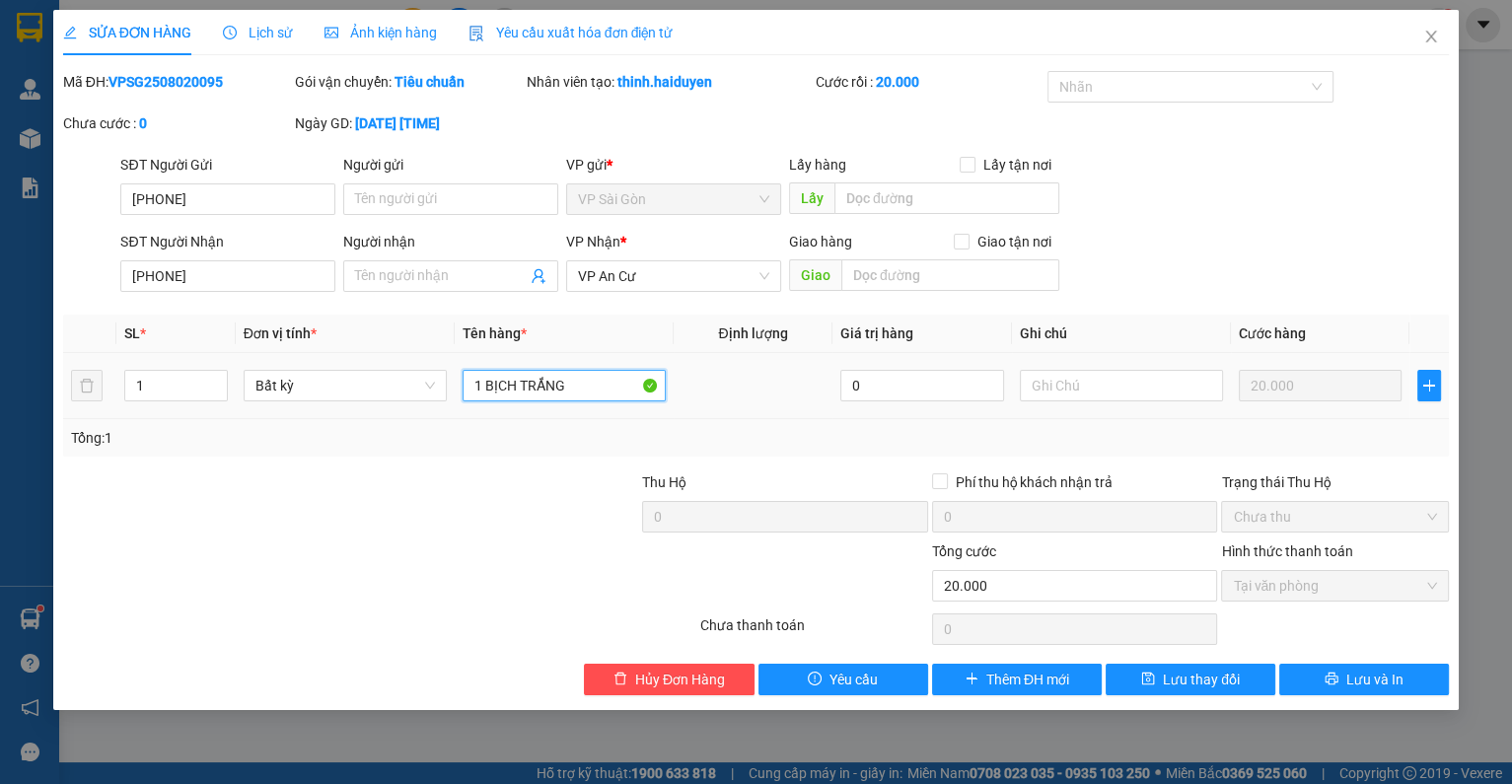 drag, startPoint x: 571, startPoint y: 377, endPoint x: 524, endPoint y: 400, distance: 52.3259 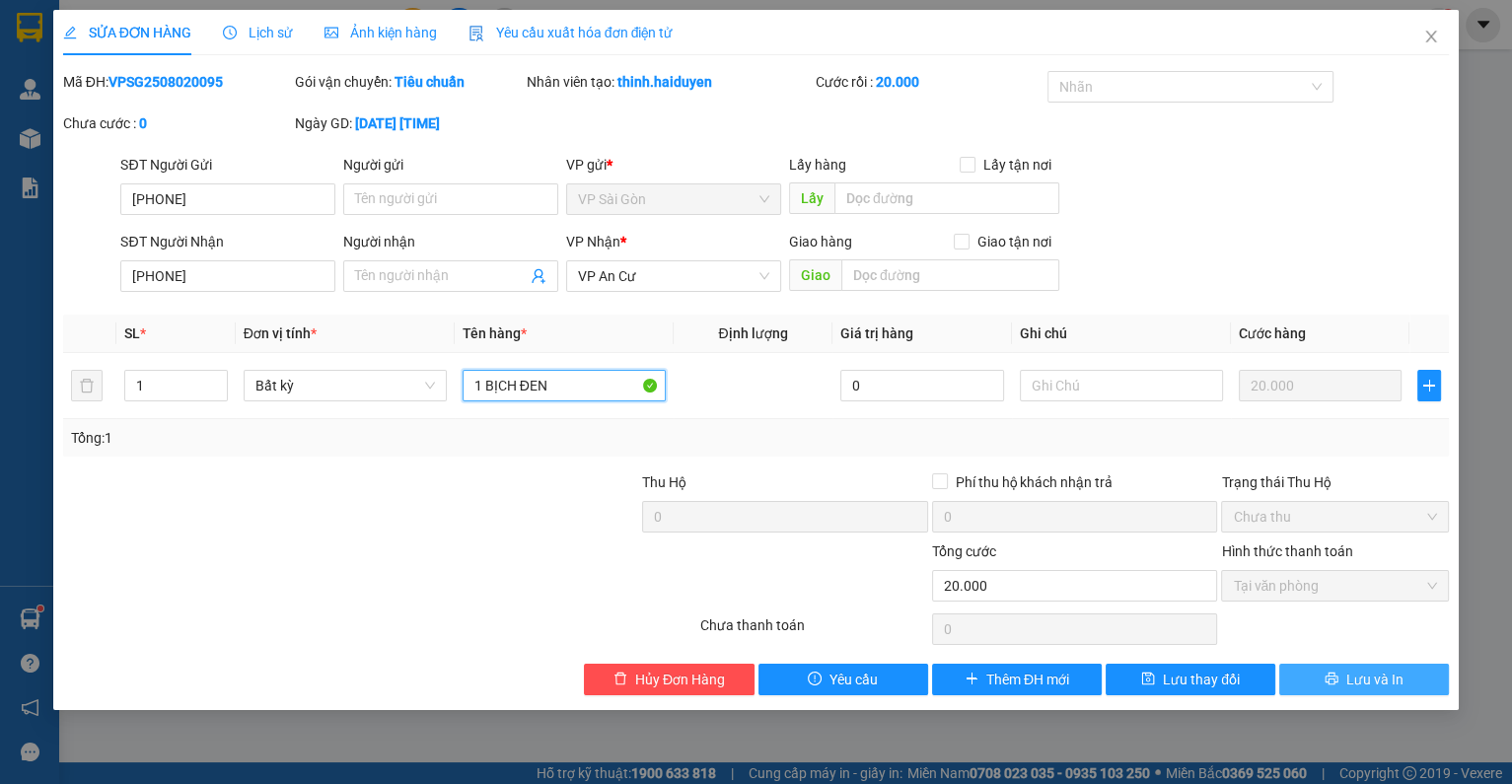 type on "1 BỊCH ĐEN" 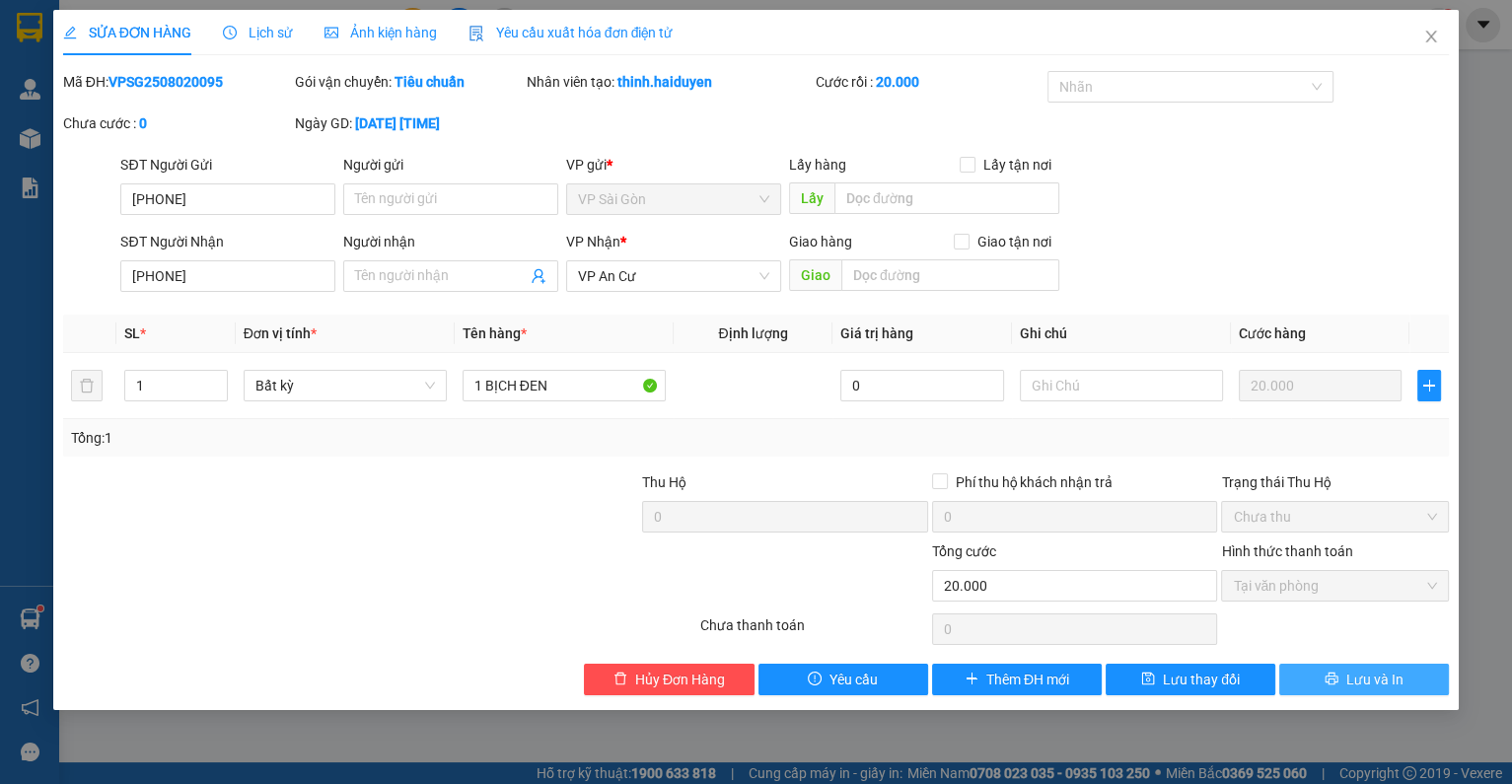 click on "Lưu và In" at bounding box center (1375, 679) 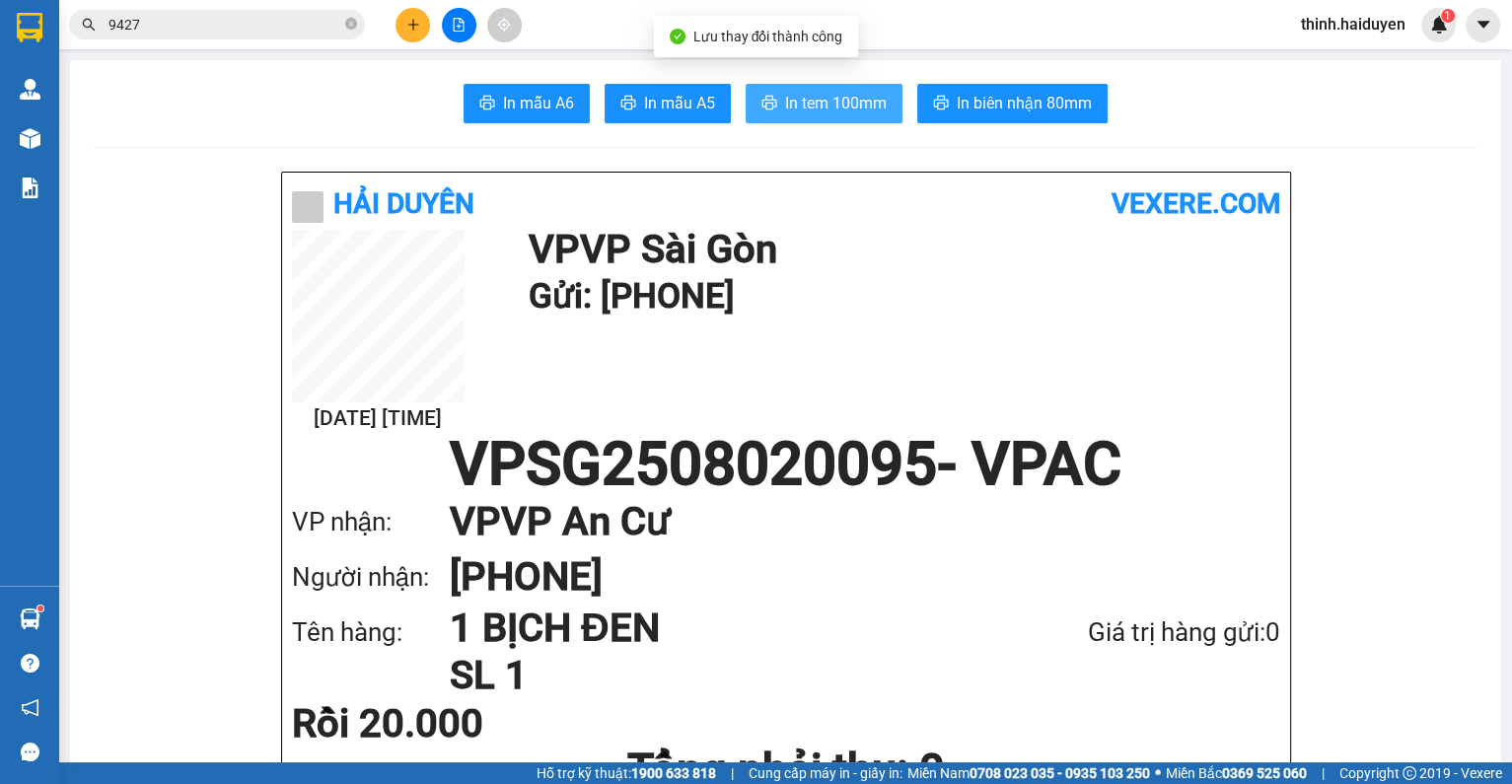 click on "In tem 100mm" at bounding box center [835, 103] 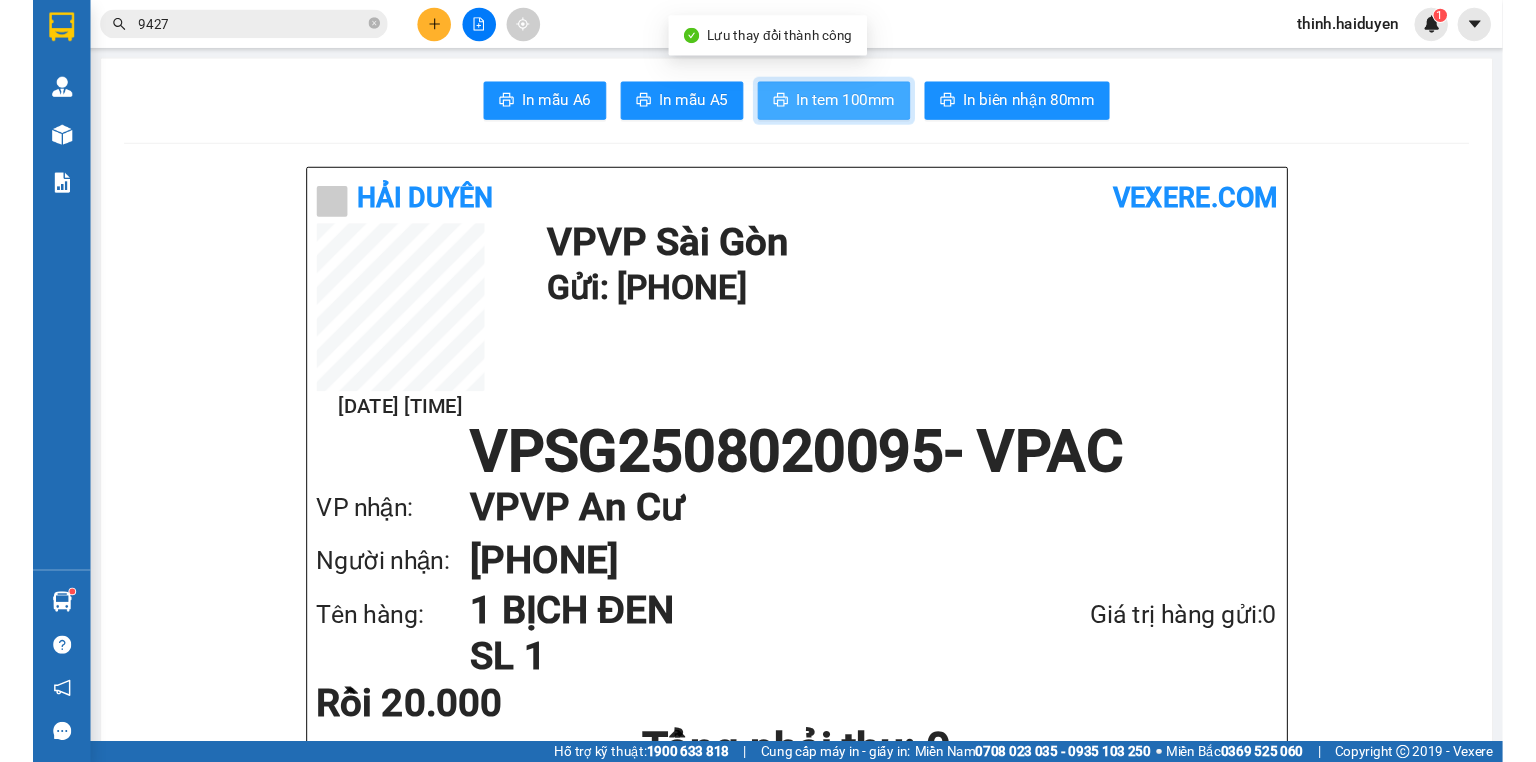 scroll, scrollTop: 0, scrollLeft: 0, axis: both 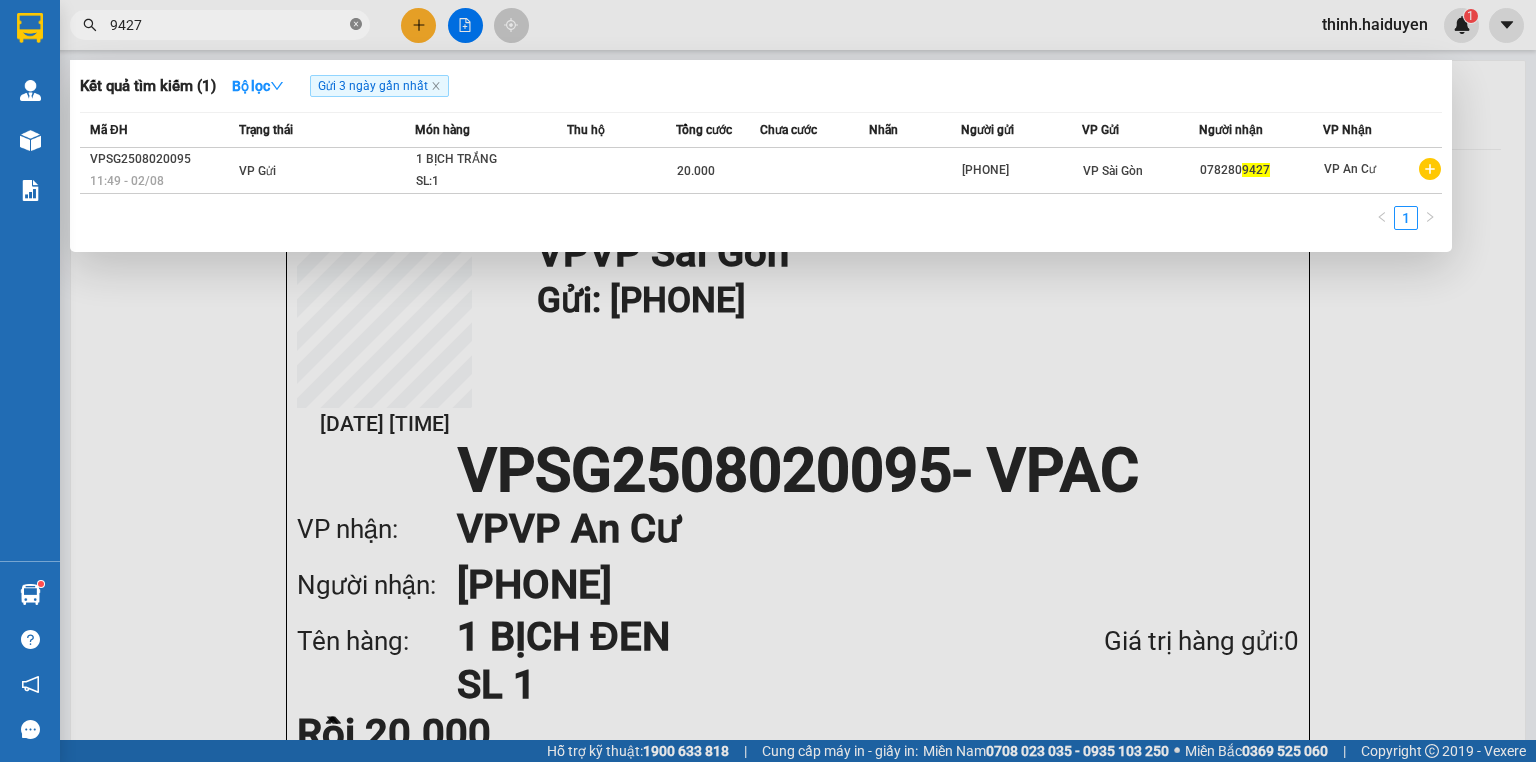 click 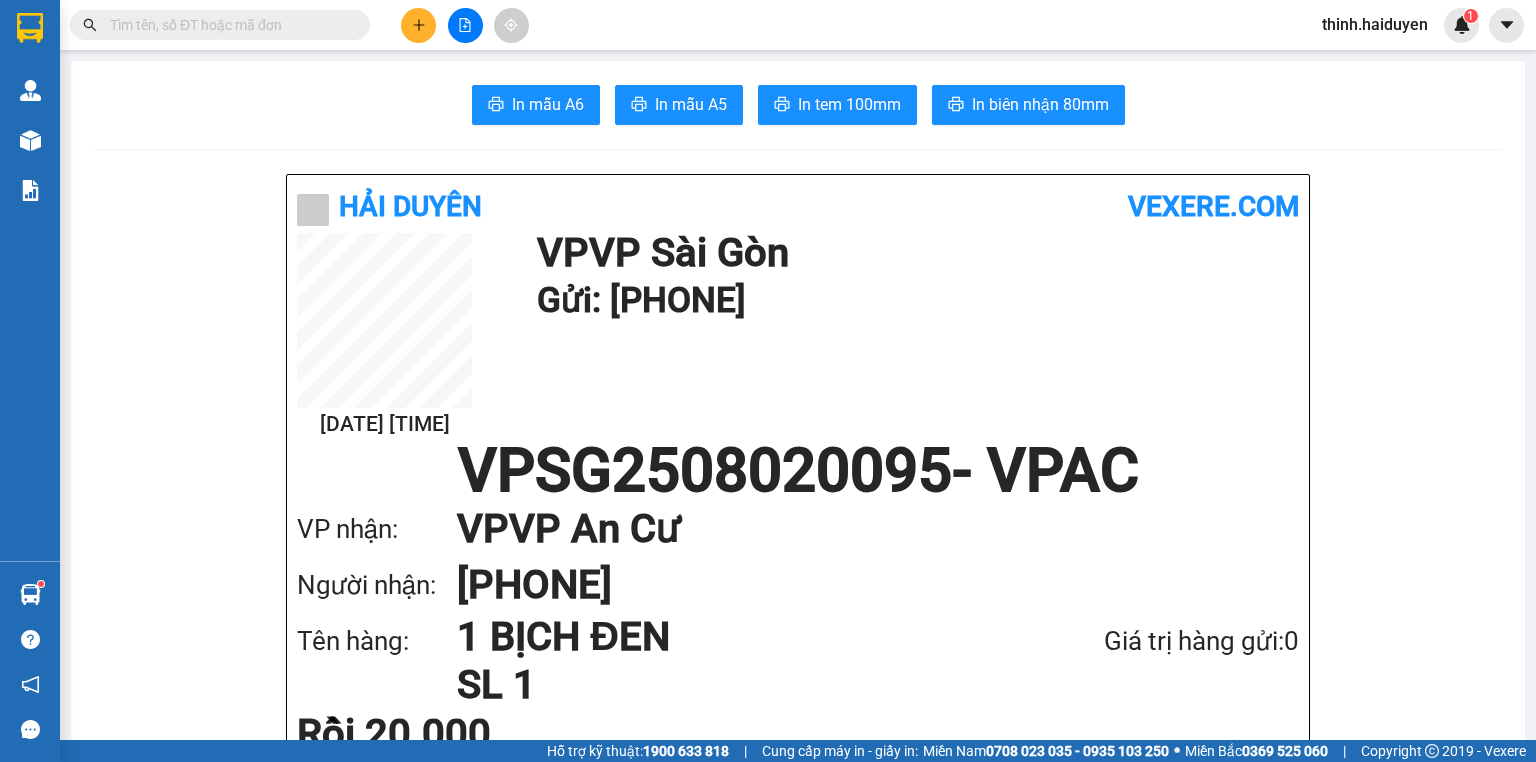click at bounding box center [356, 25] 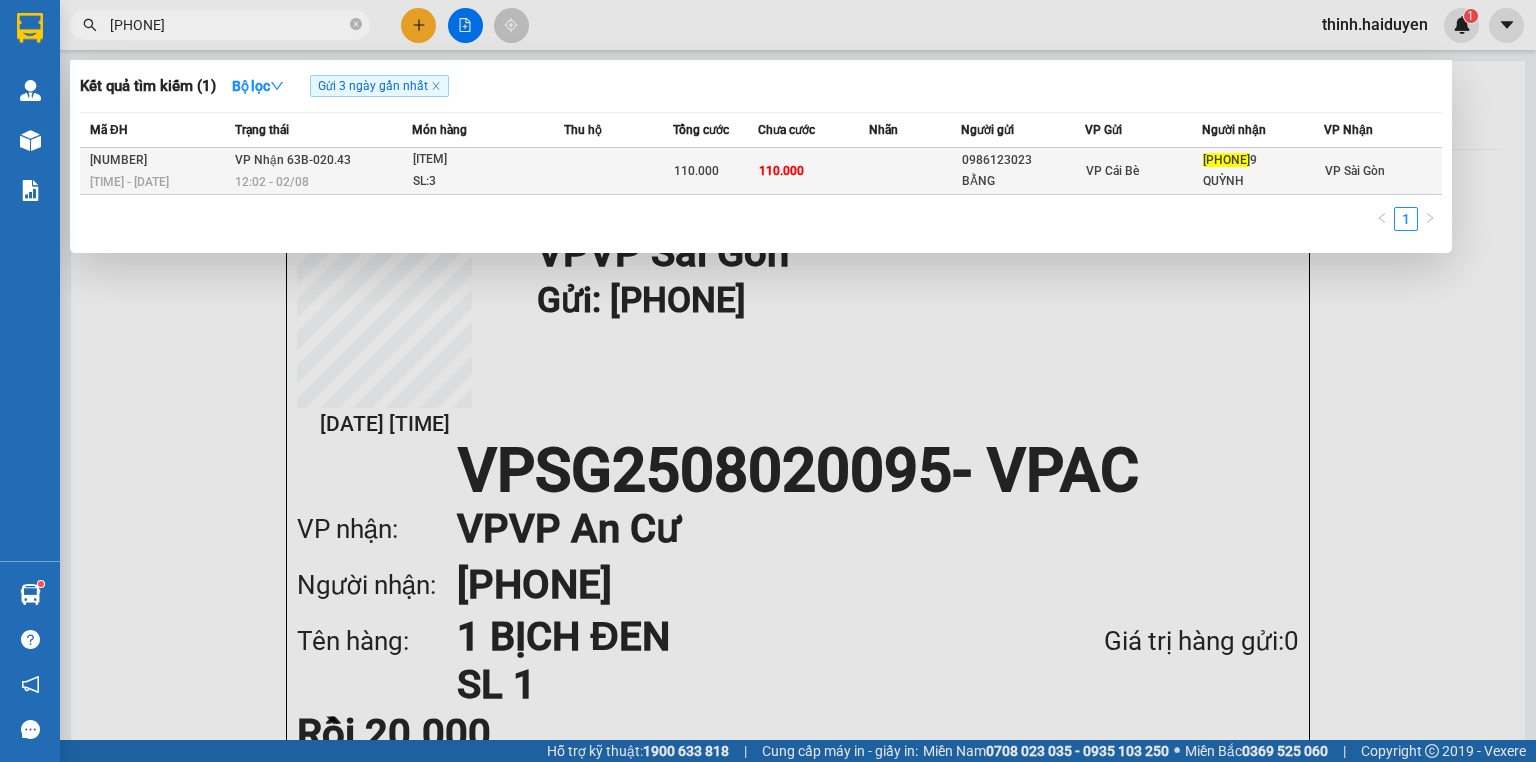 type on "090681625" 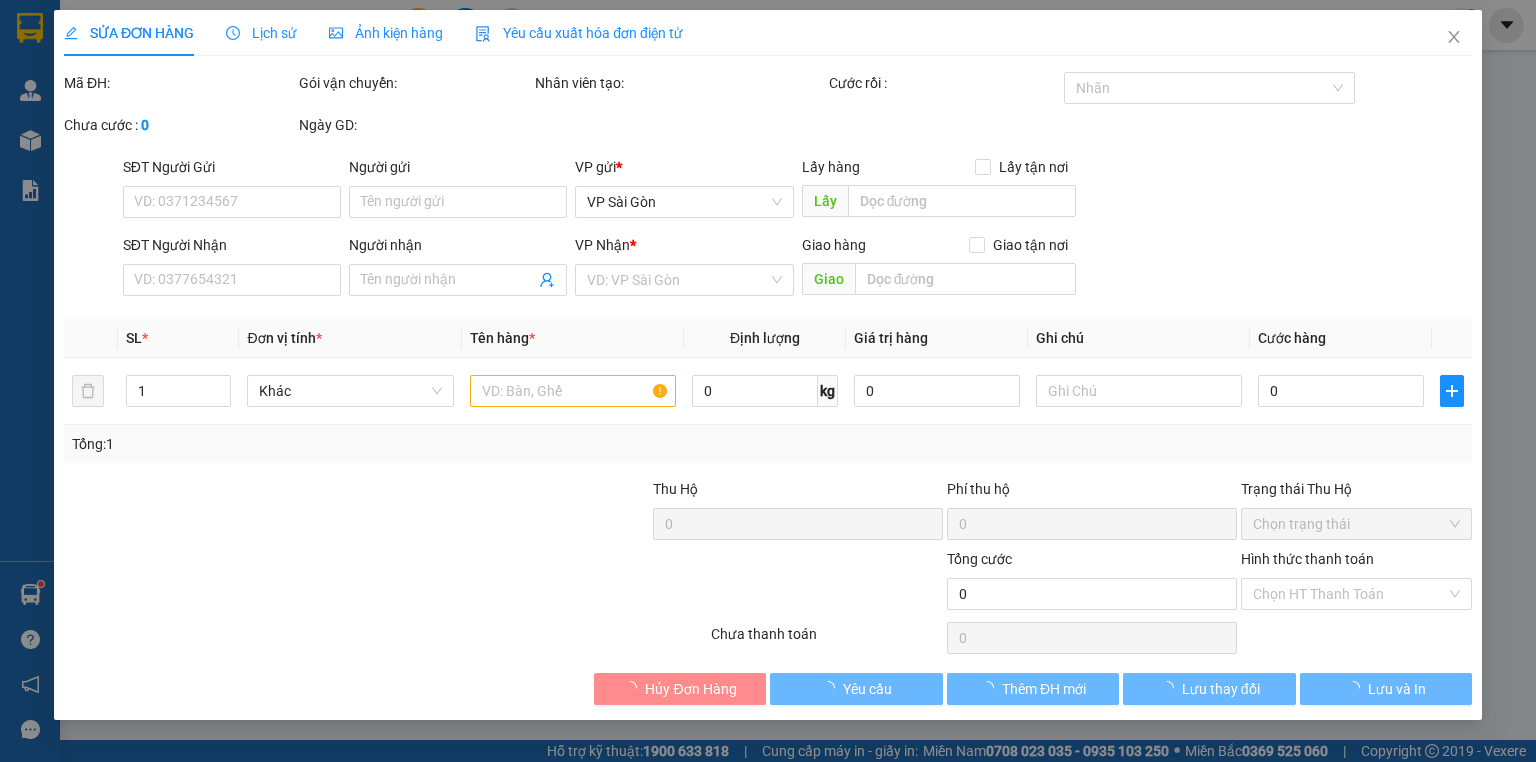type on "0986123023" 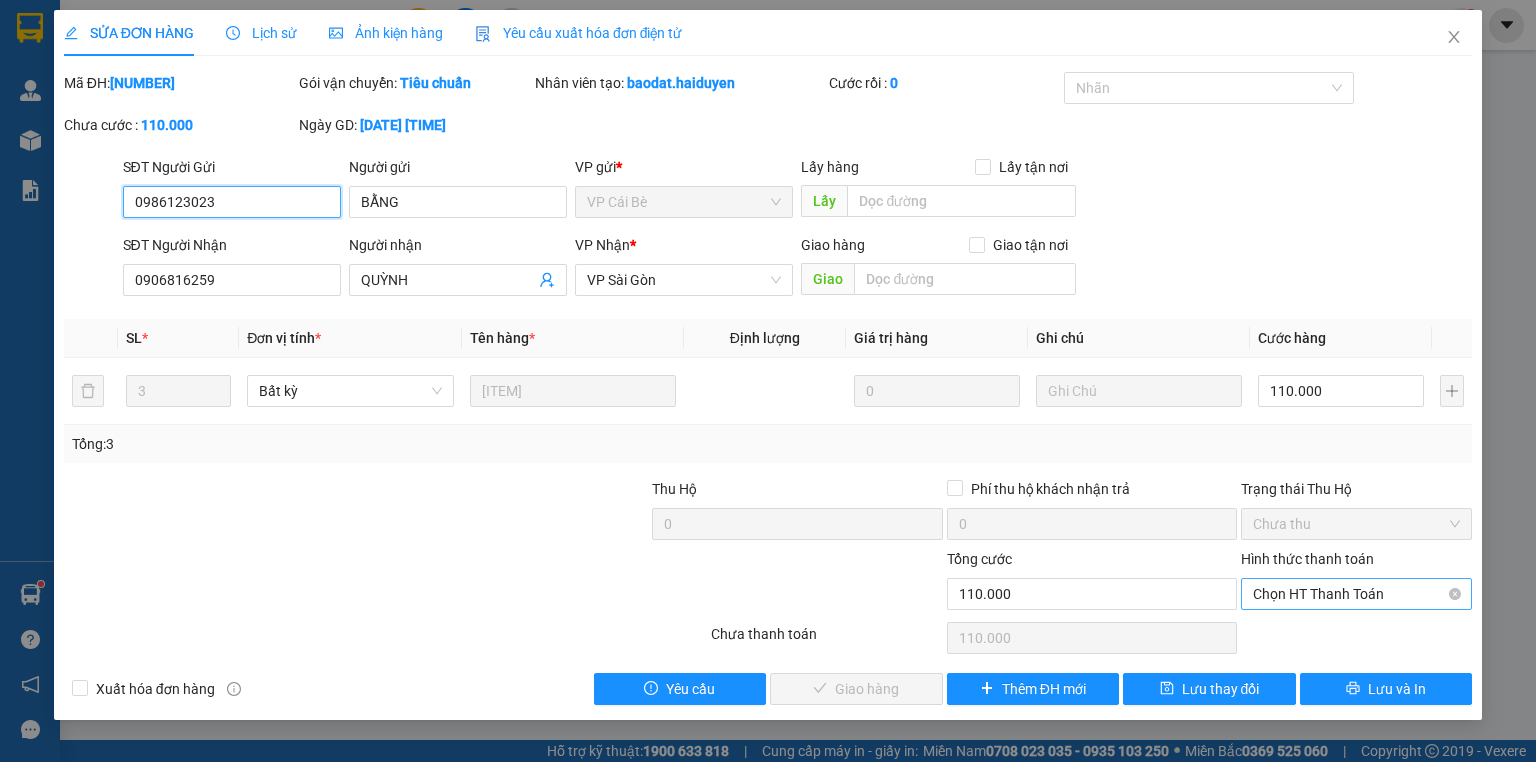 click on "Chọn HT Thanh Toán" at bounding box center (1356, 594) 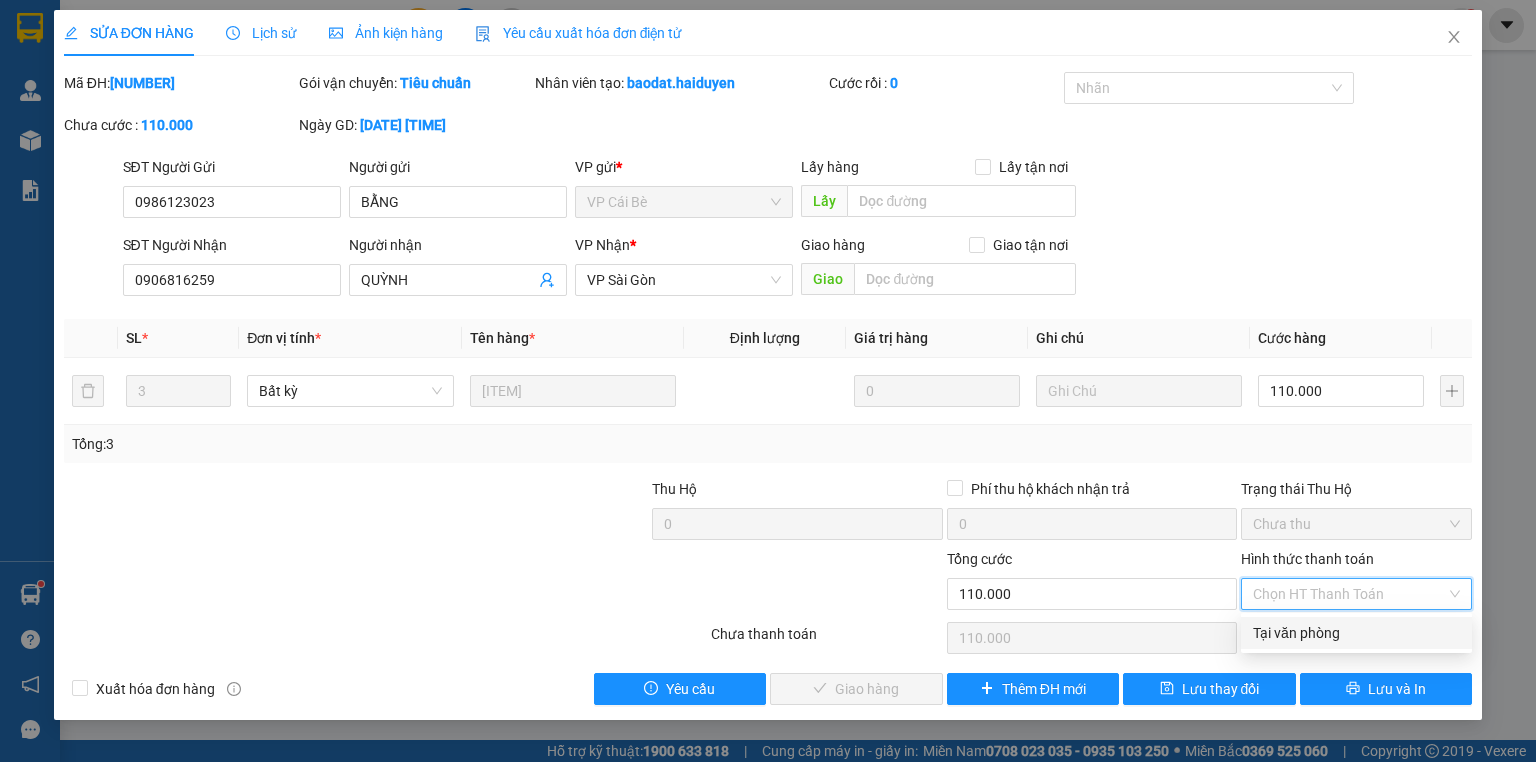 click on "Tại văn phòng" at bounding box center (1356, 633) 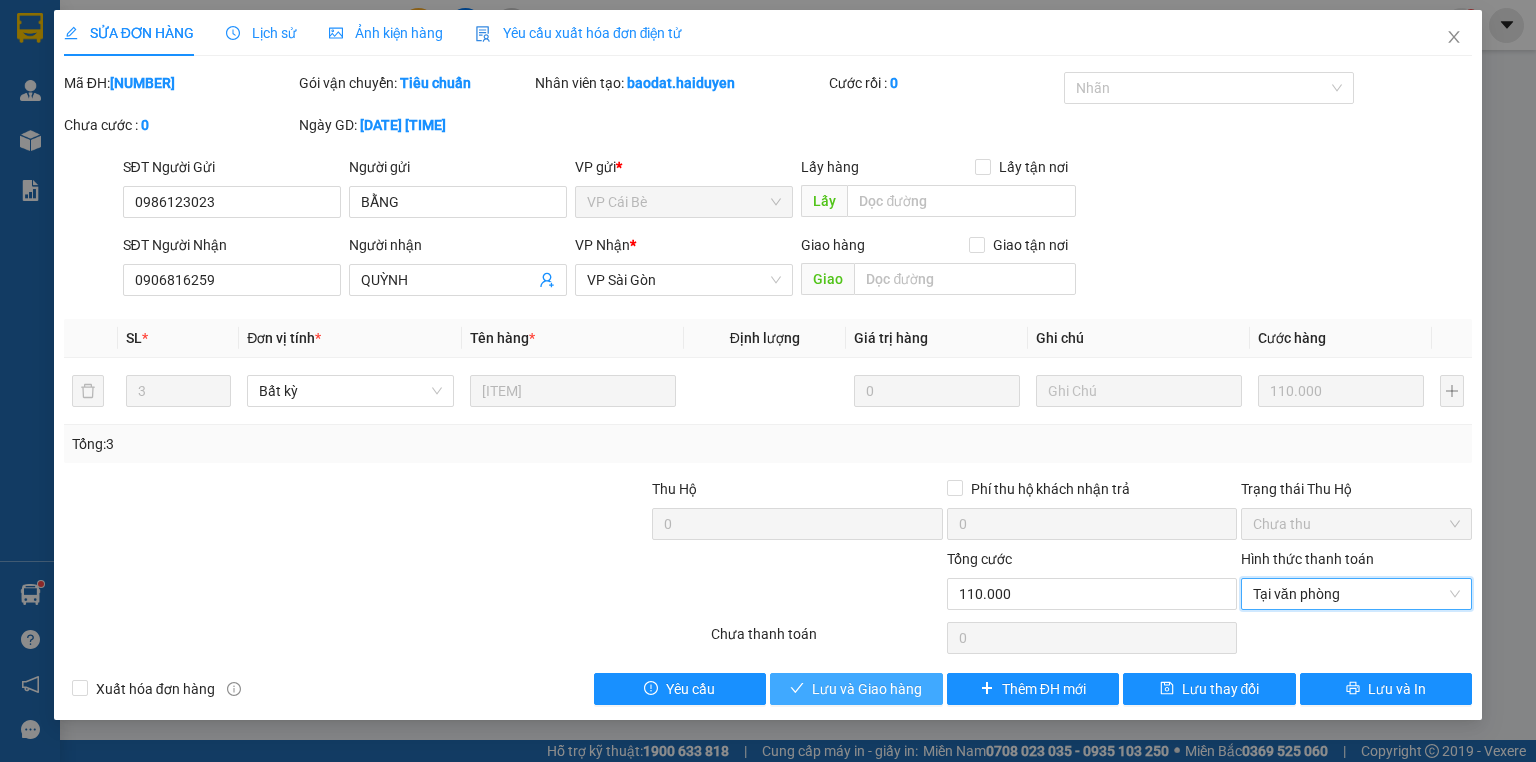 drag, startPoint x: 912, startPoint y: 692, endPoint x: 943, endPoint y: 677, distance: 34.43835 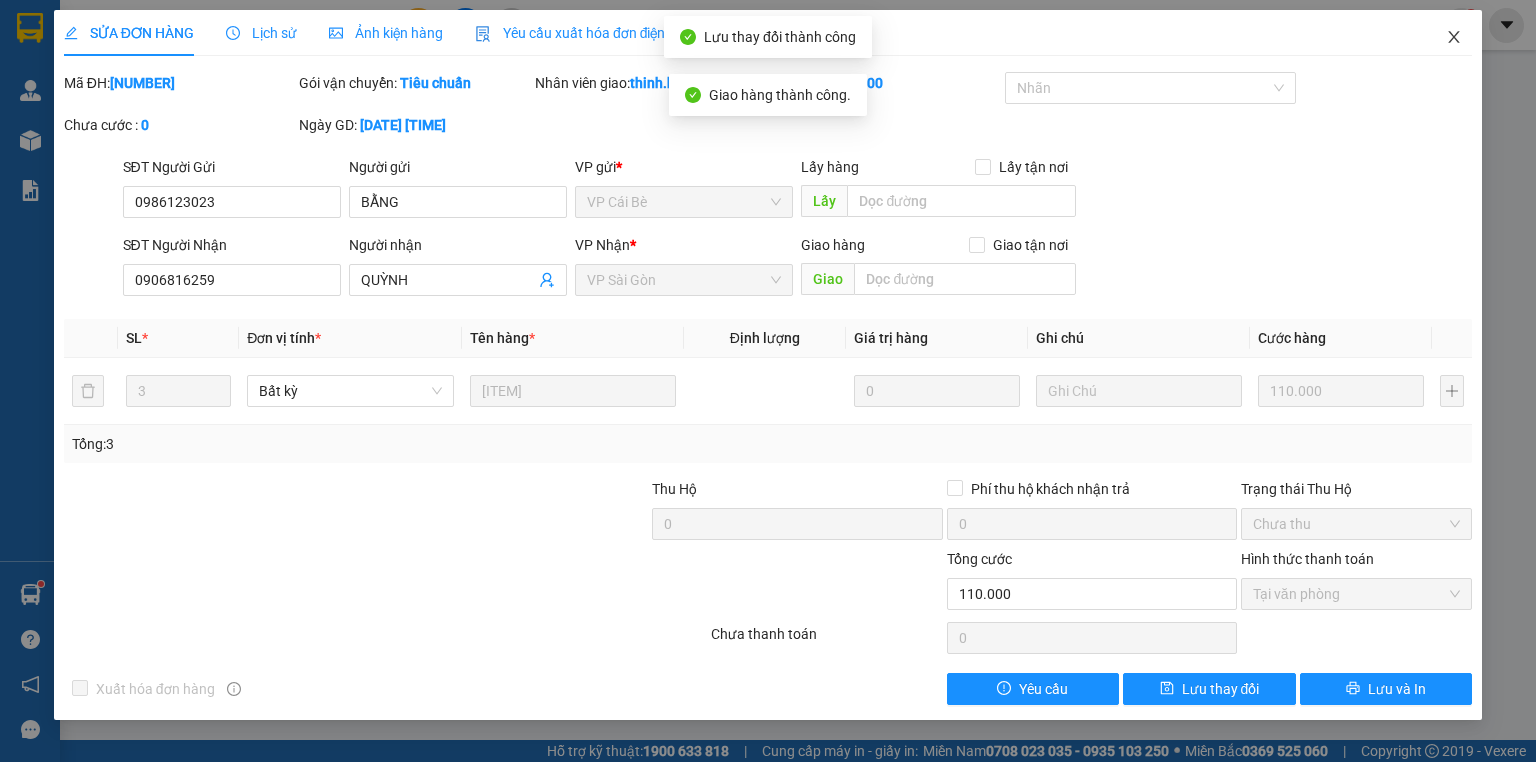 click 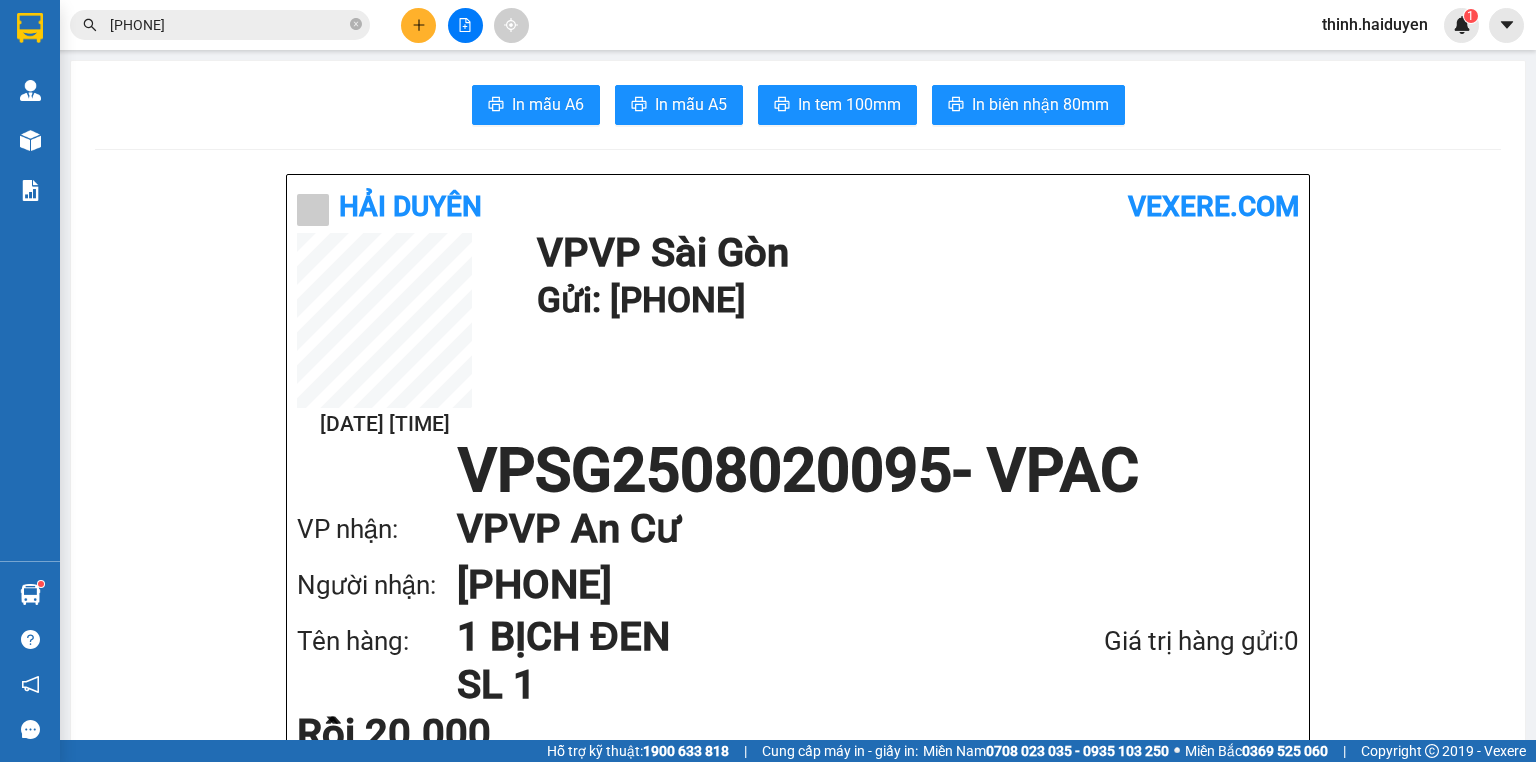 click 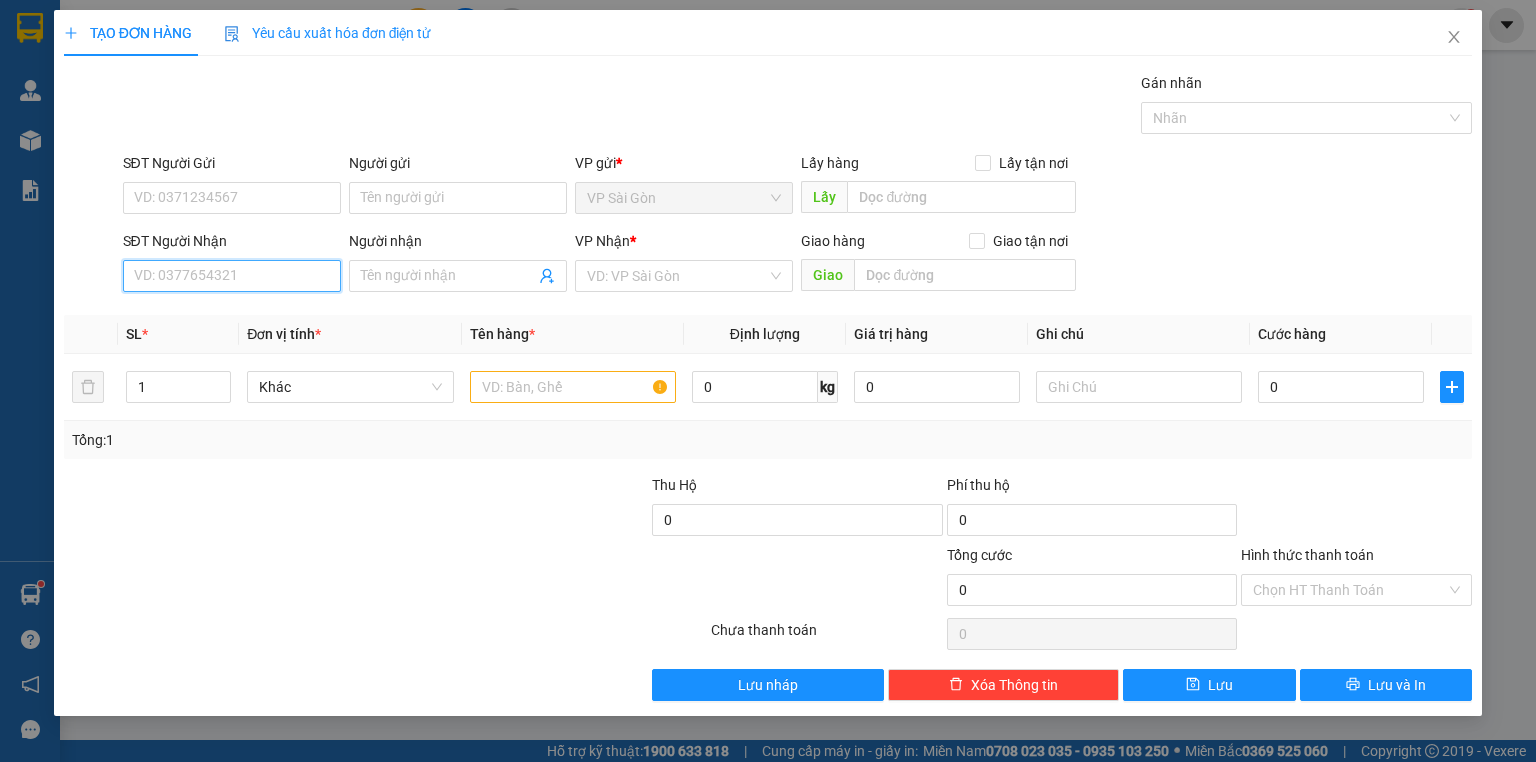 click on "SĐT Người Nhận" at bounding box center [232, 276] 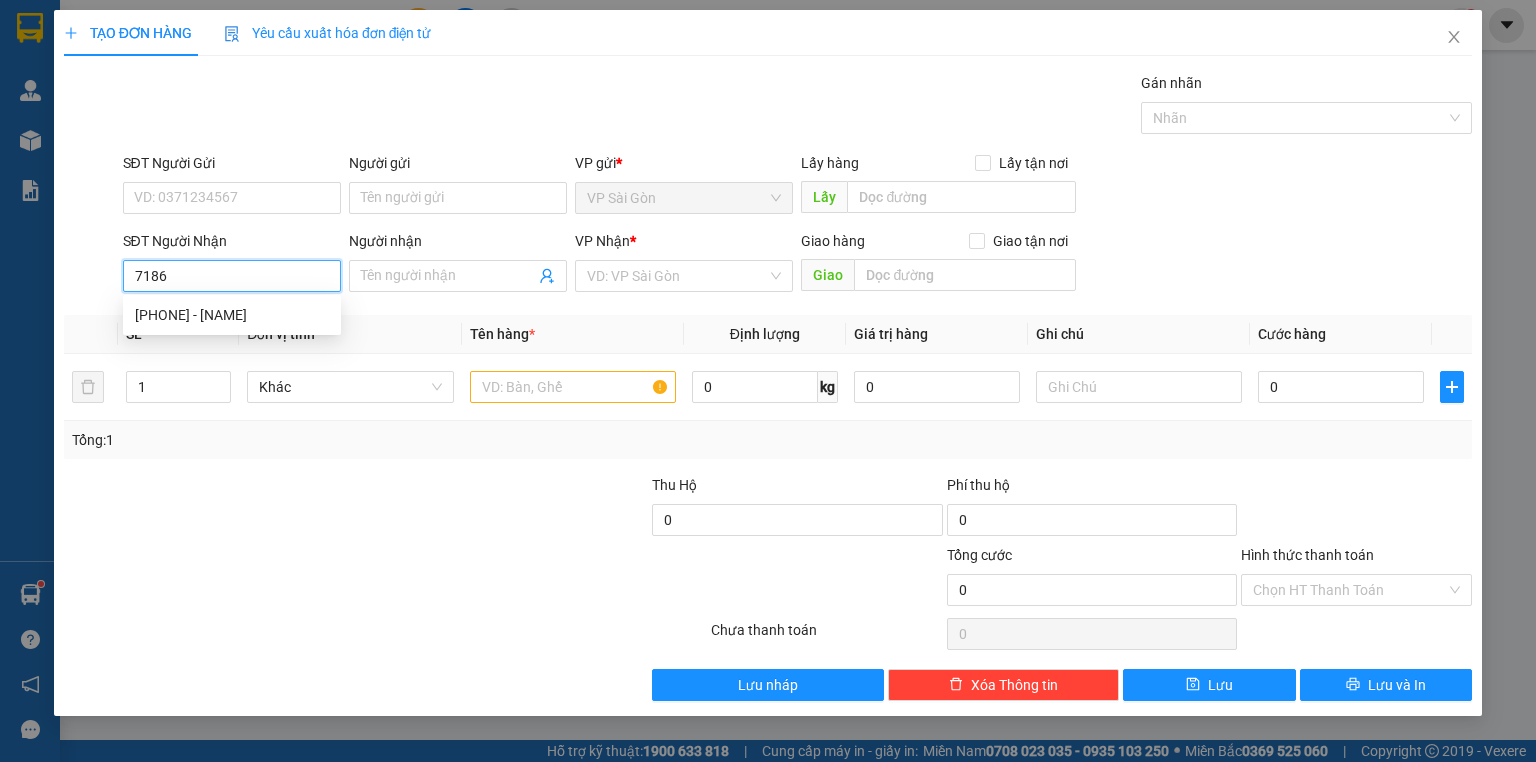 click on "7186" at bounding box center (232, 276) 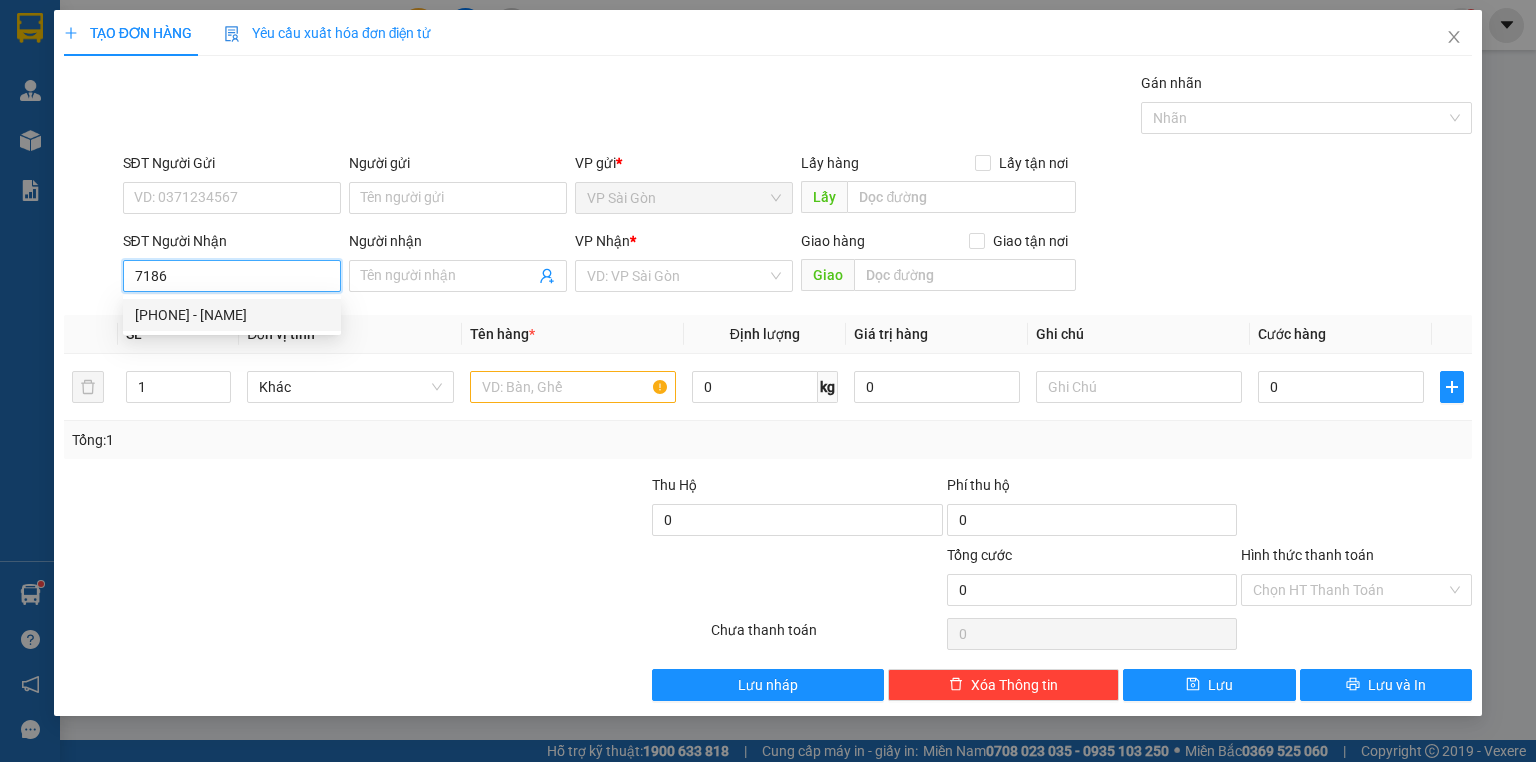 click on "0906727186 - NHÂN" at bounding box center [232, 315] 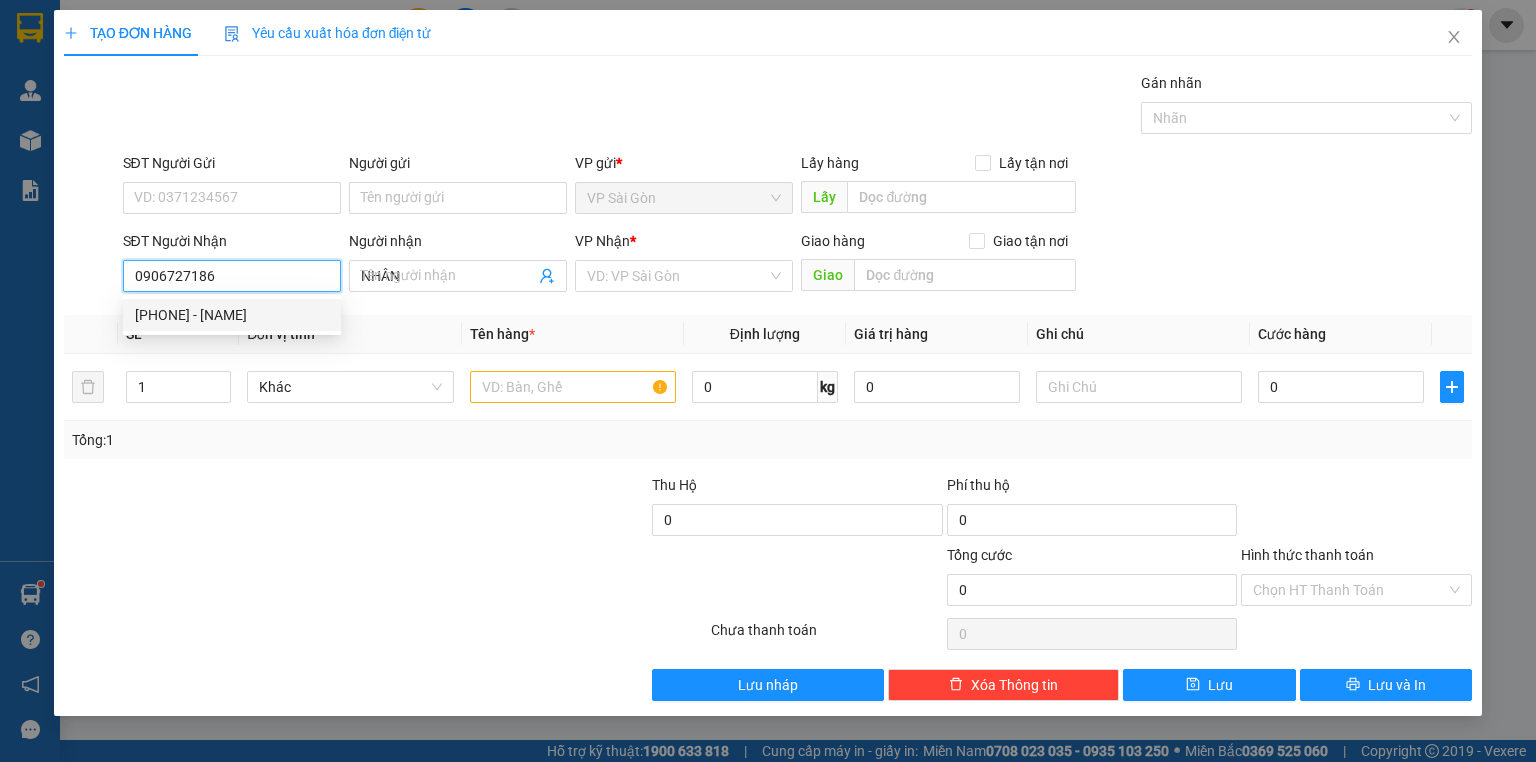 type on "20.000" 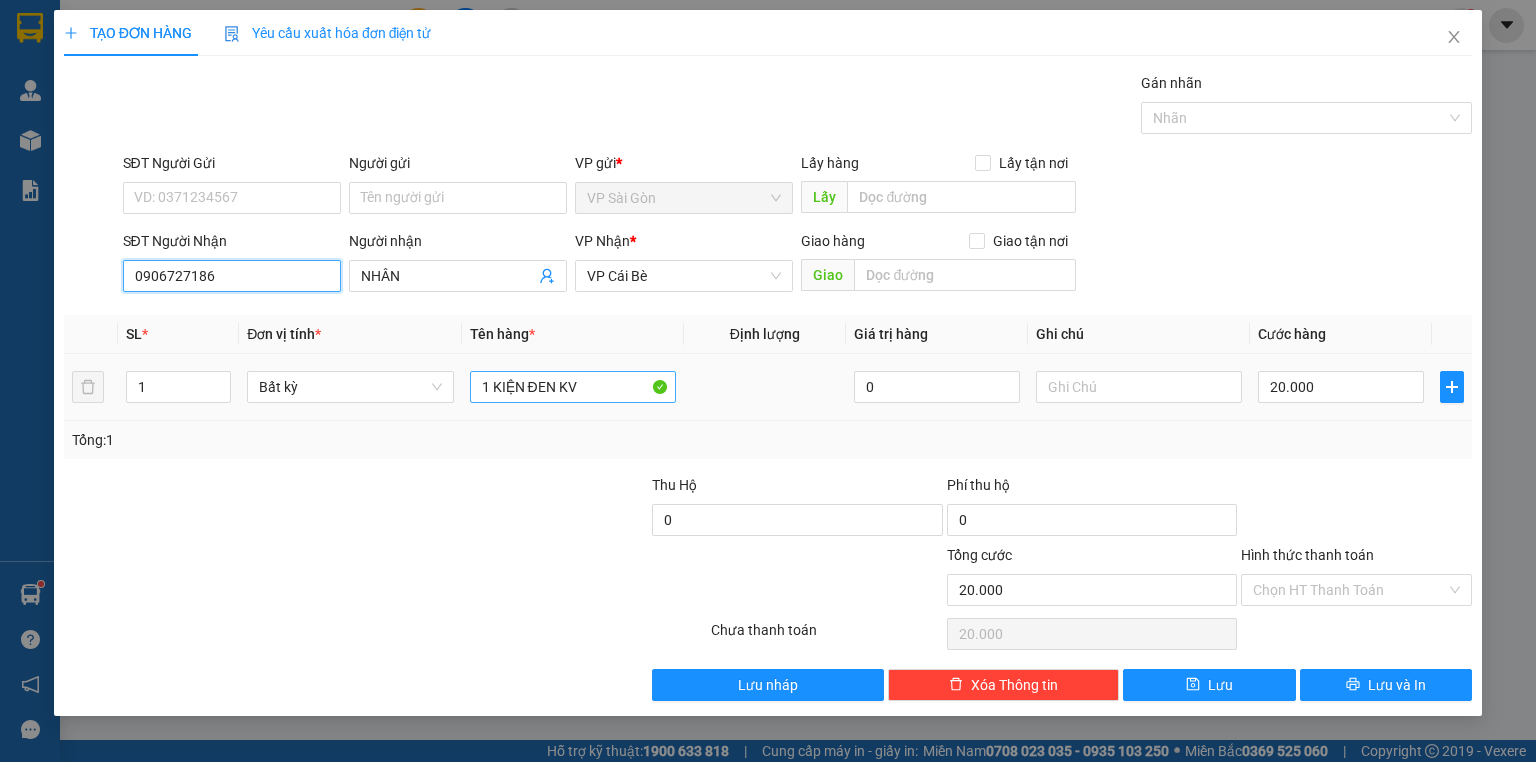 type on "0906727186" 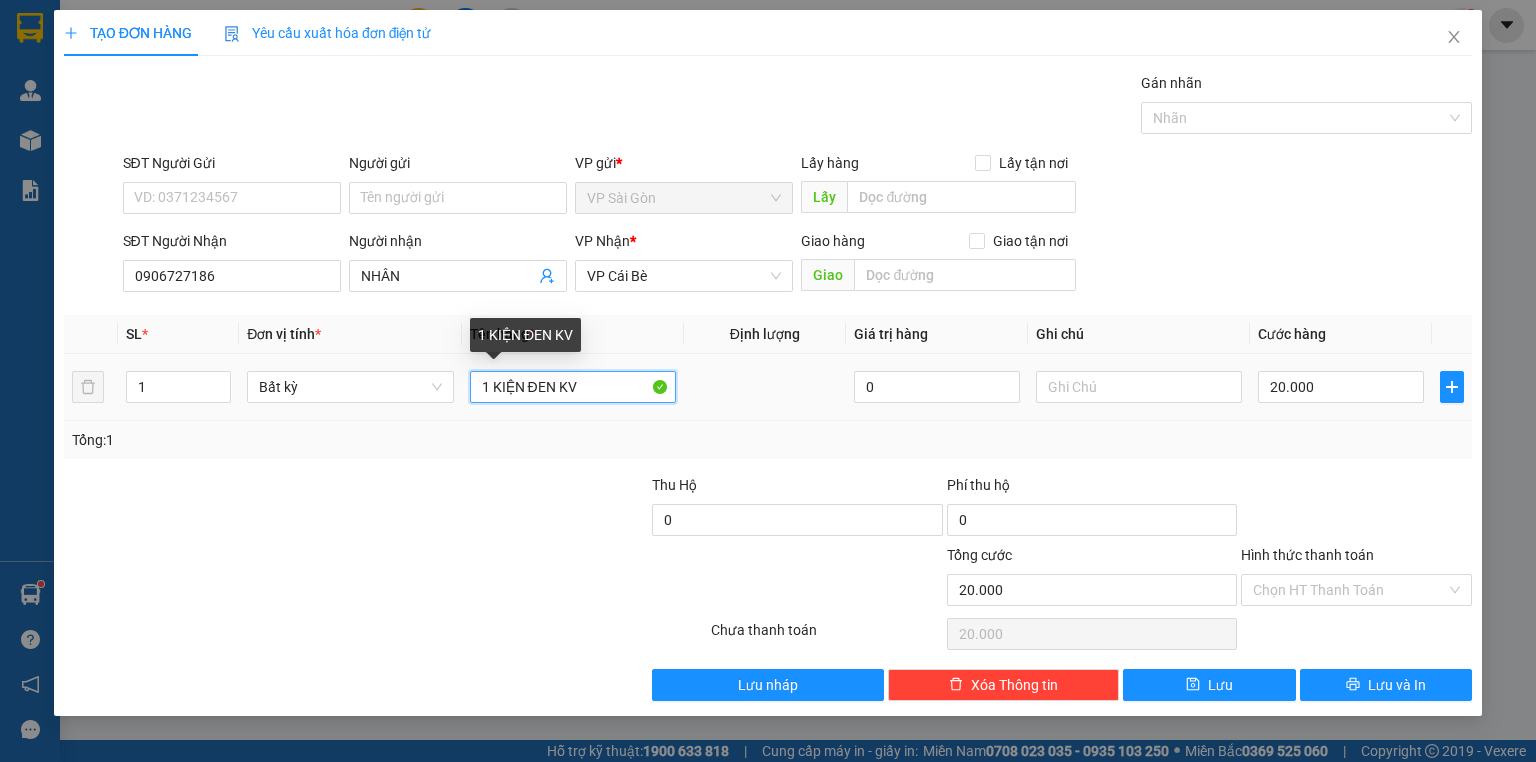 drag, startPoint x: 593, startPoint y: 391, endPoint x: 497, endPoint y: 400, distance: 96.42095 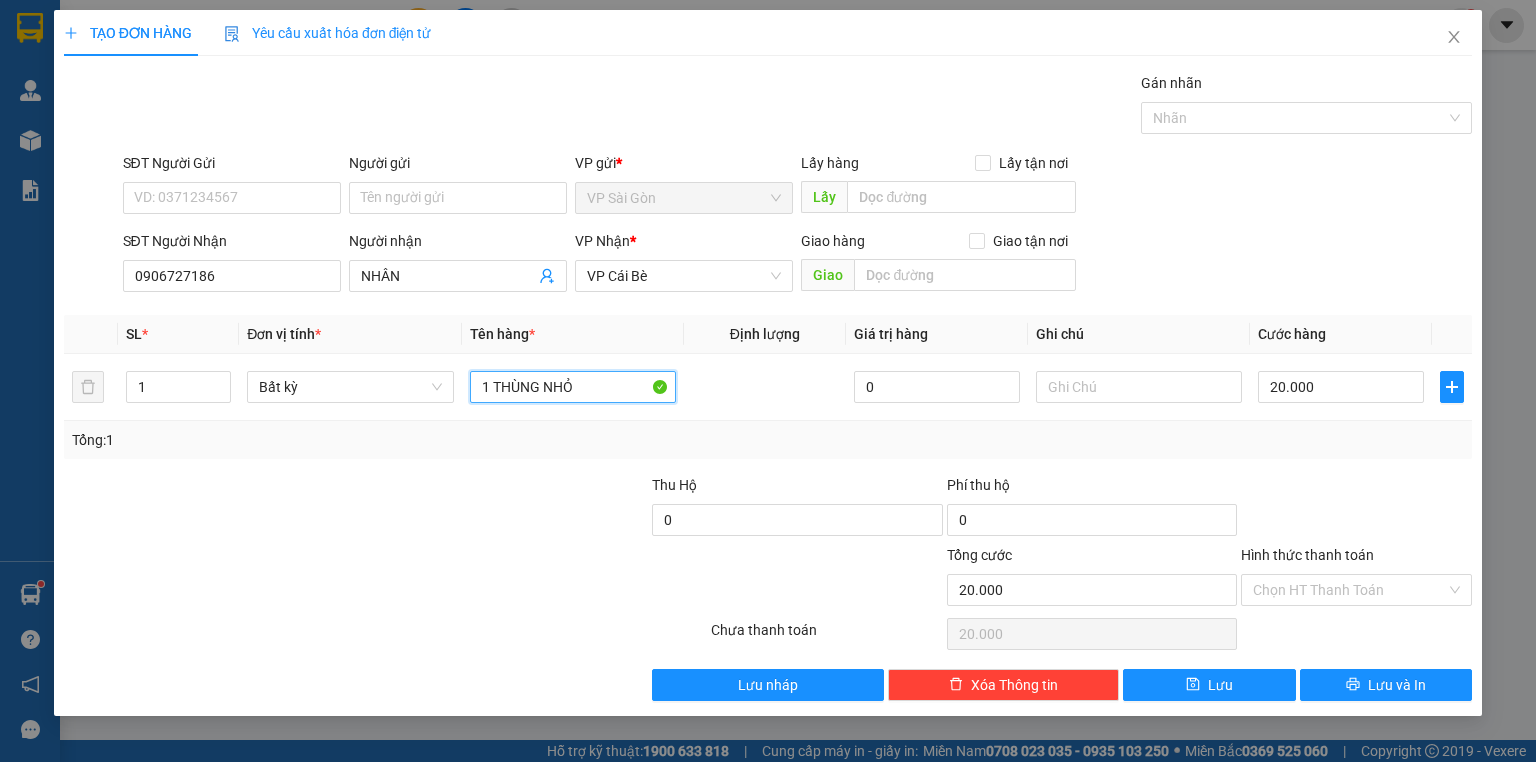 type on "1 THÙNG NHỎ" 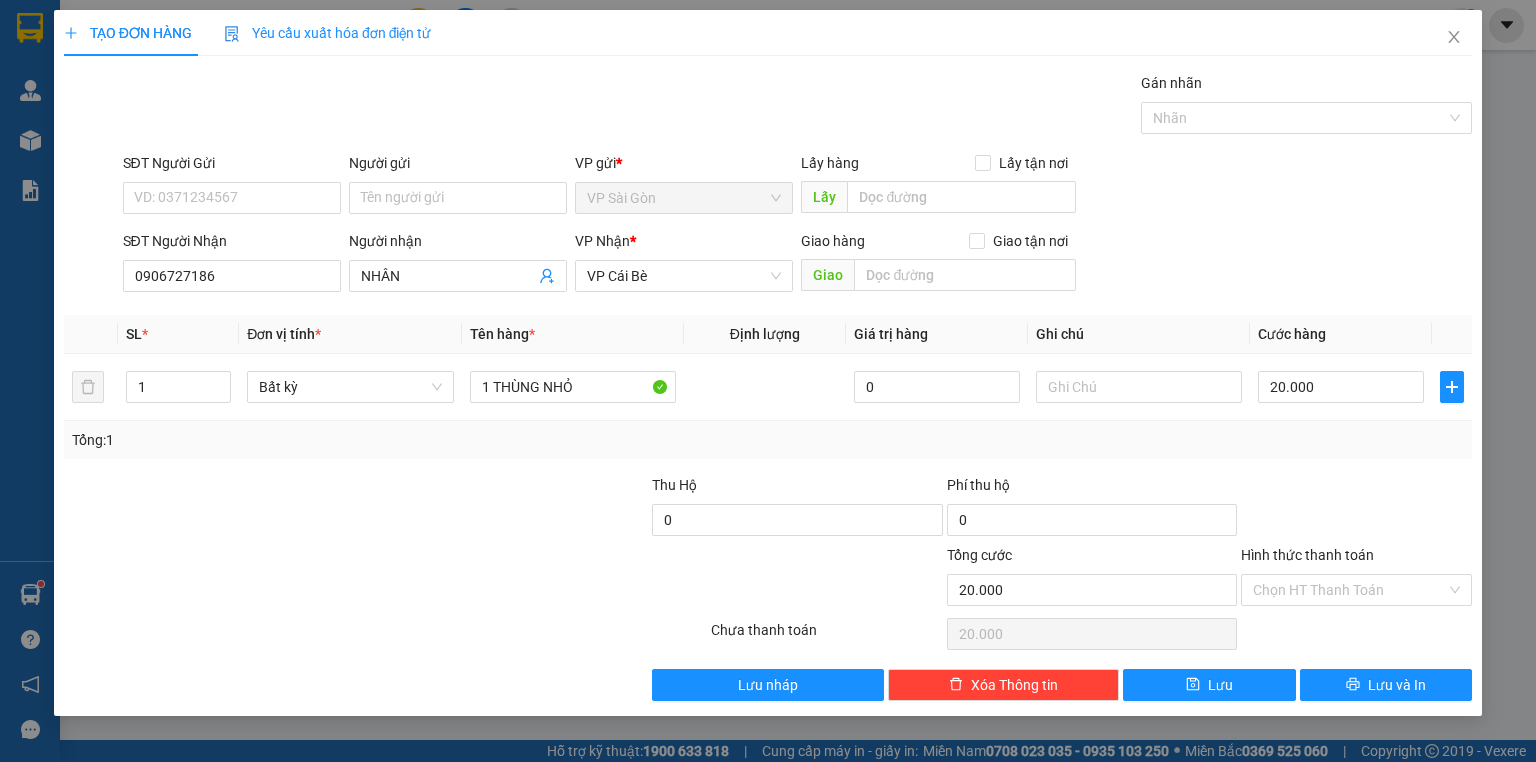 click at bounding box center (503, 509) 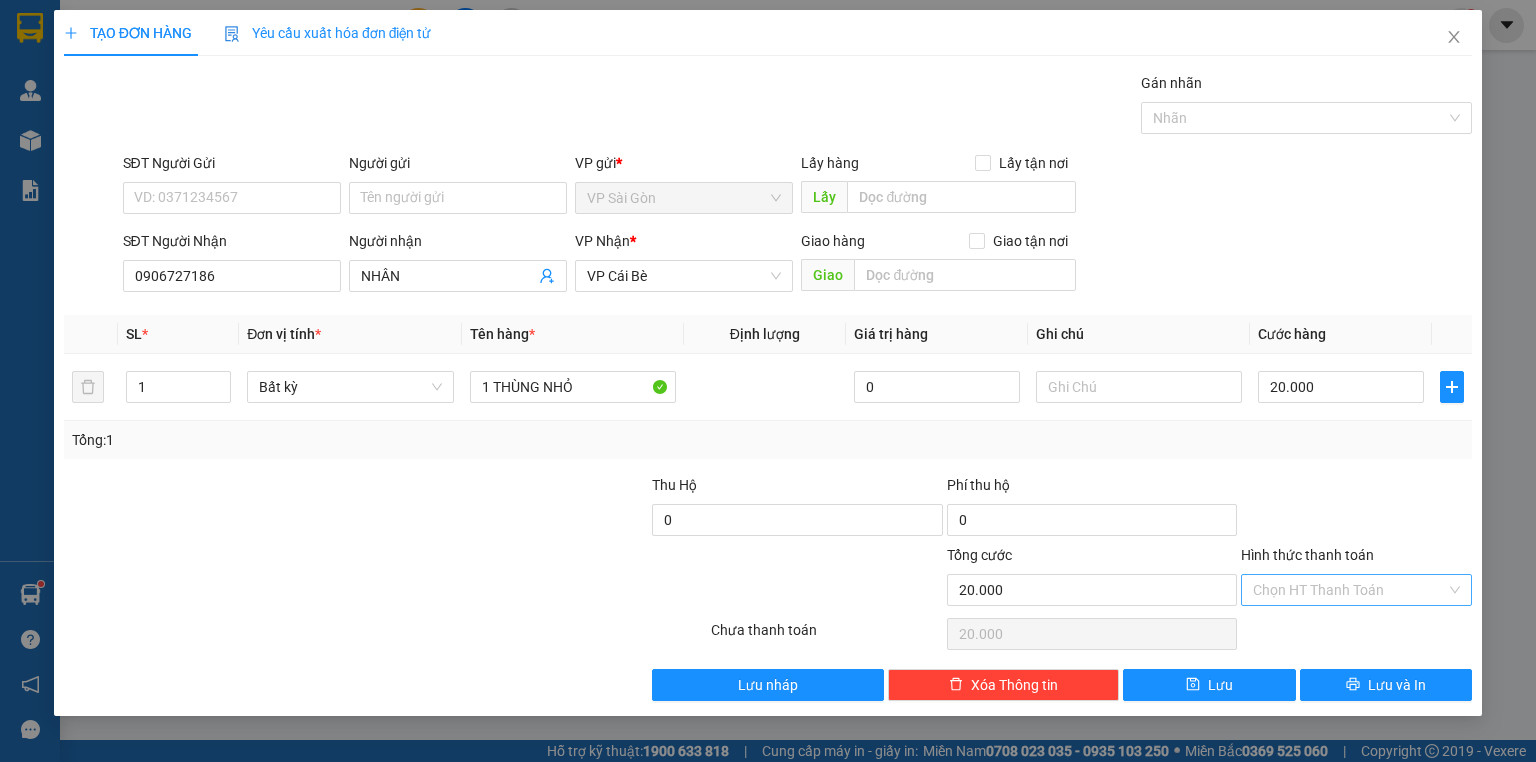 click on "Hình thức thanh toán" at bounding box center [1349, 590] 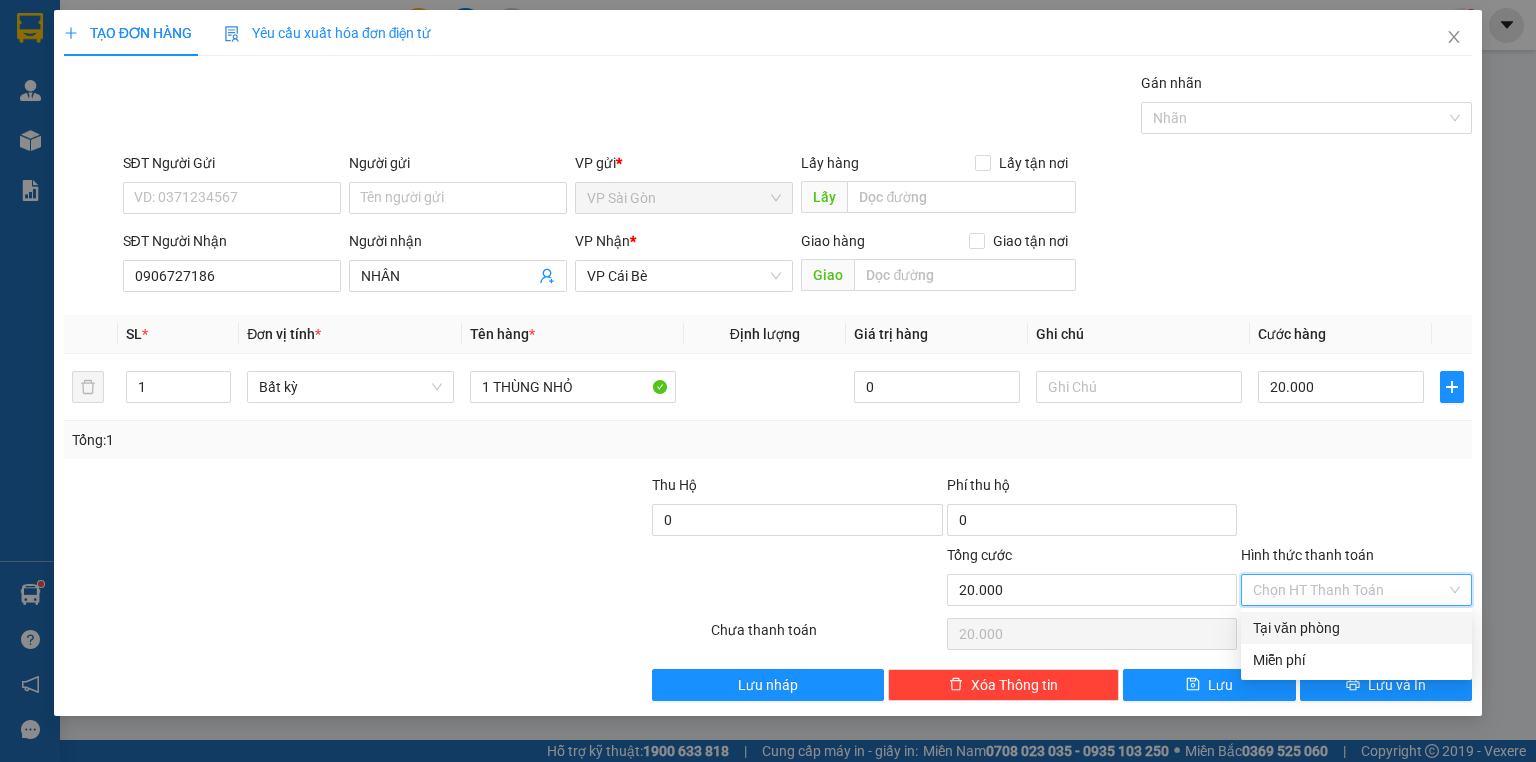 drag, startPoint x: 1328, startPoint y: 619, endPoint x: 1339, endPoint y: 650, distance: 32.89377 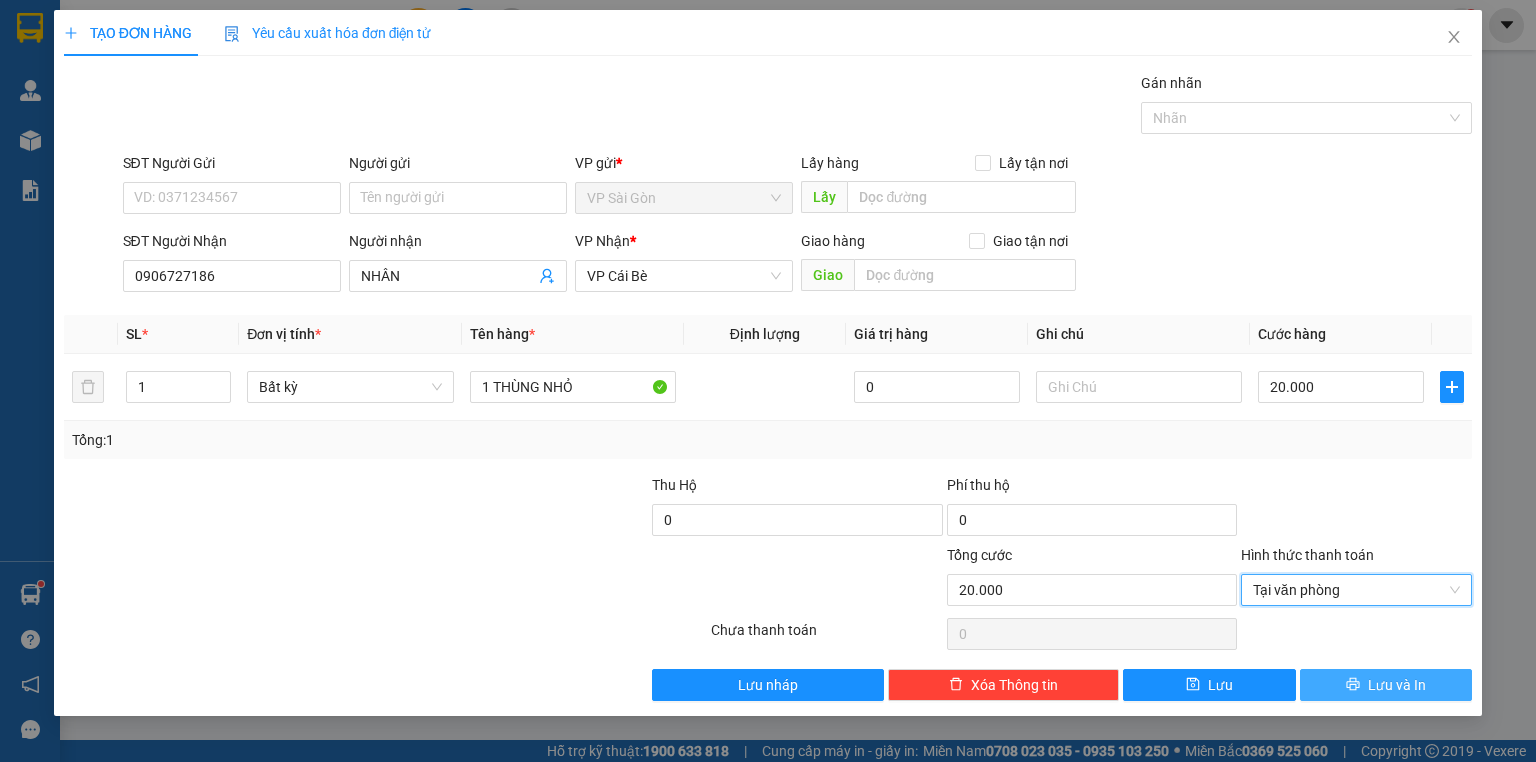 click on "Lưu và In" at bounding box center [1386, 685] 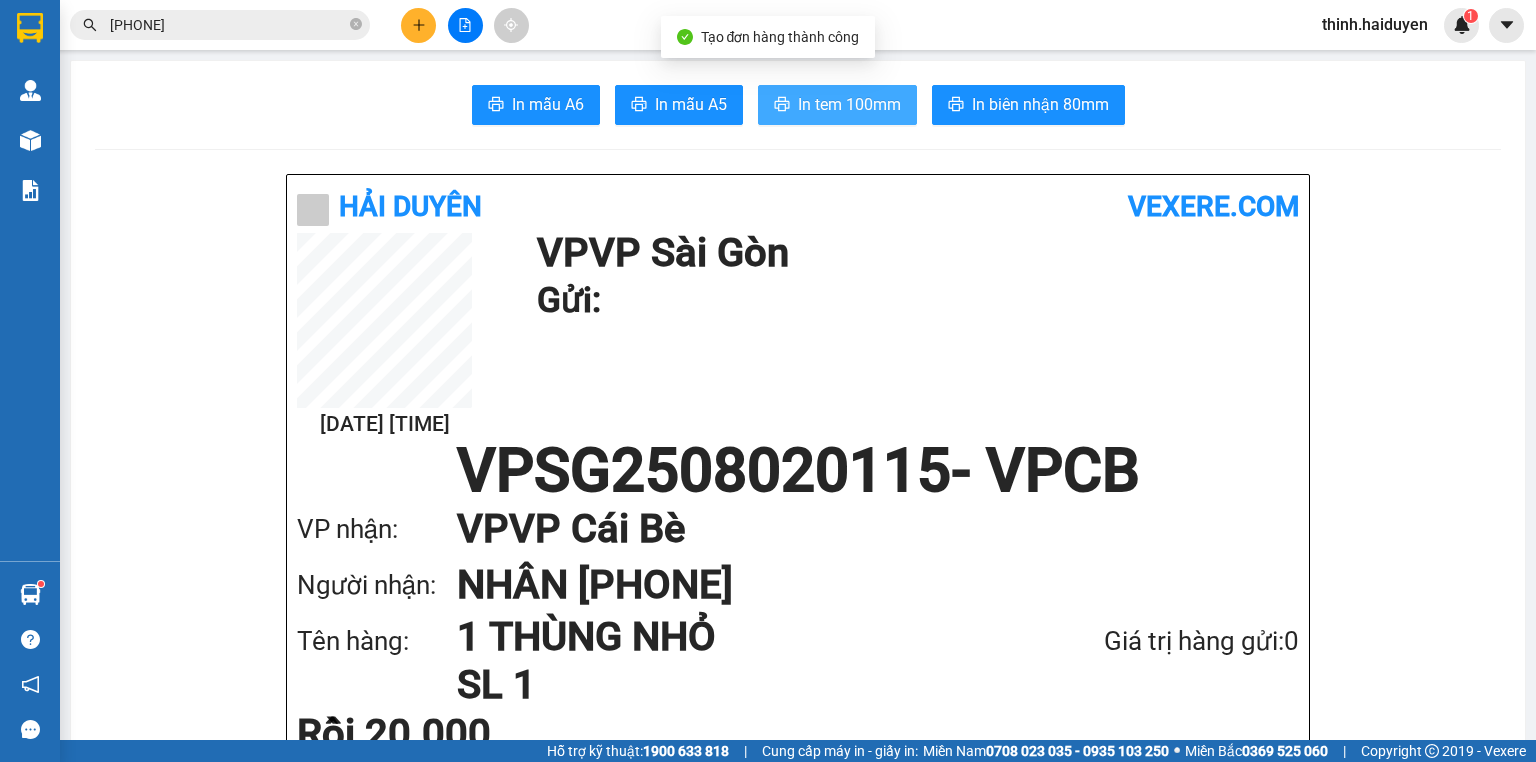 click on "In tem 100mm" at bounding box center (837, 105) 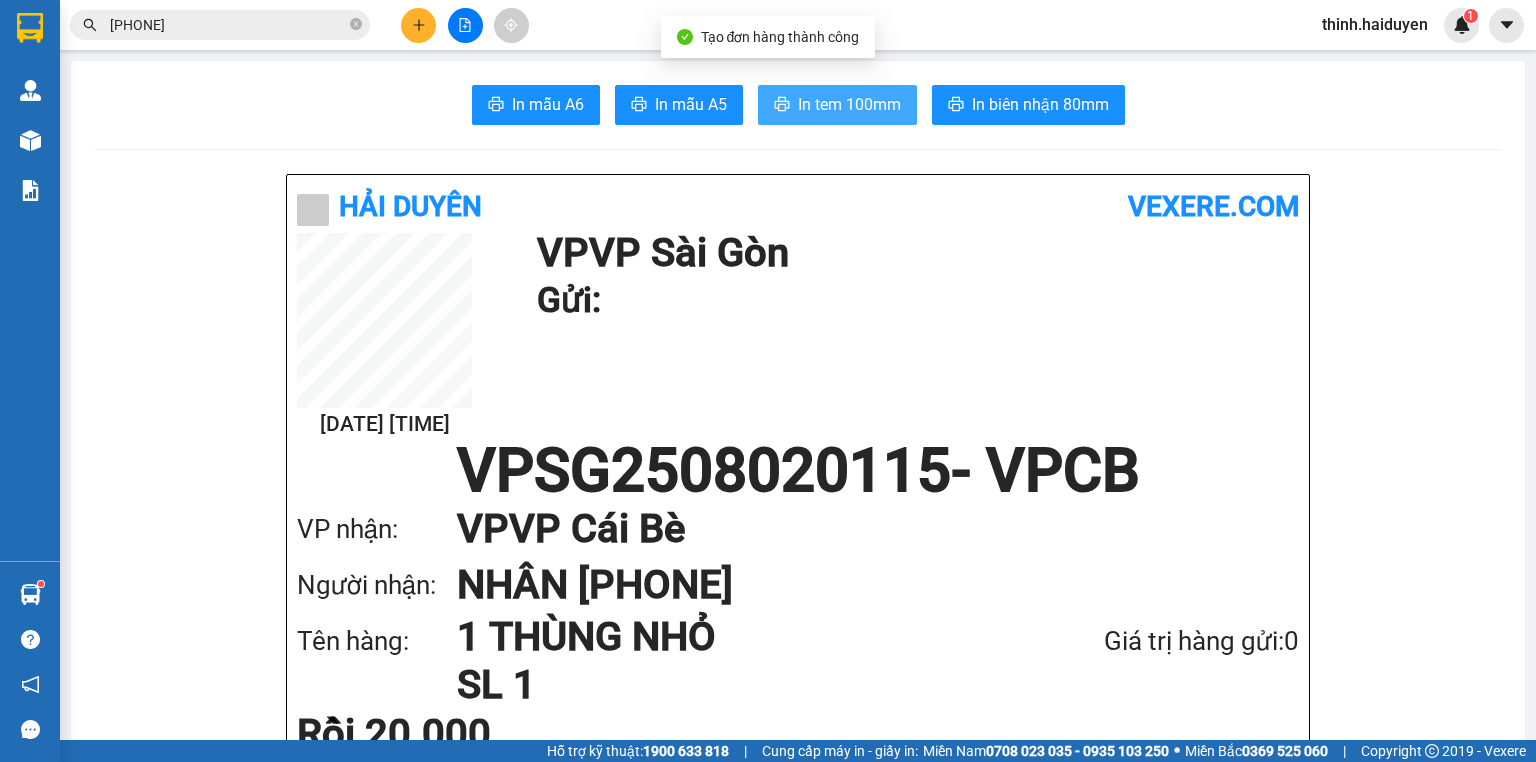 scroll, scrollTop: 0, scrollLeft: 0, axis: both 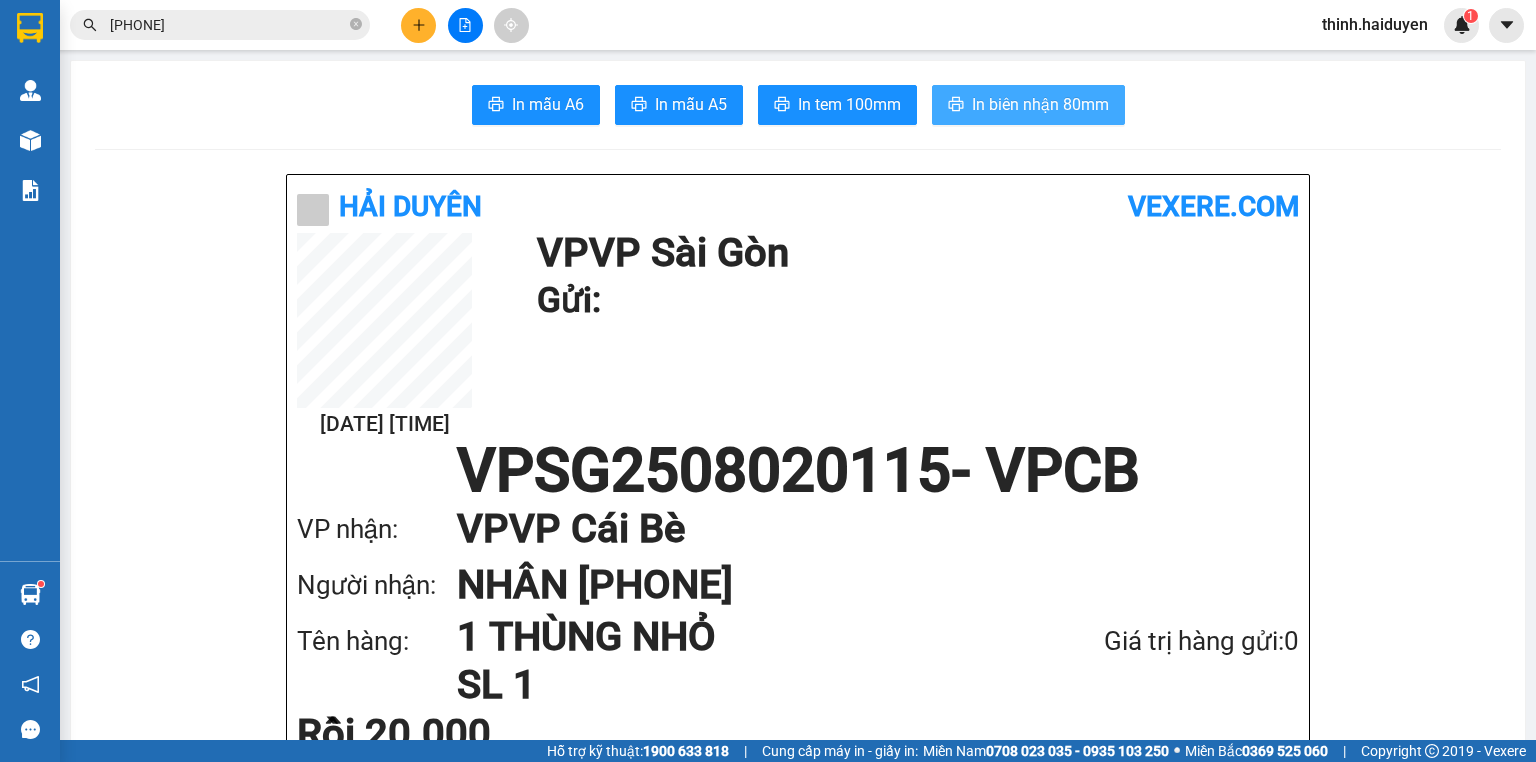 click on "In biên nhận 80mm" at bounding box center (1040, 104) 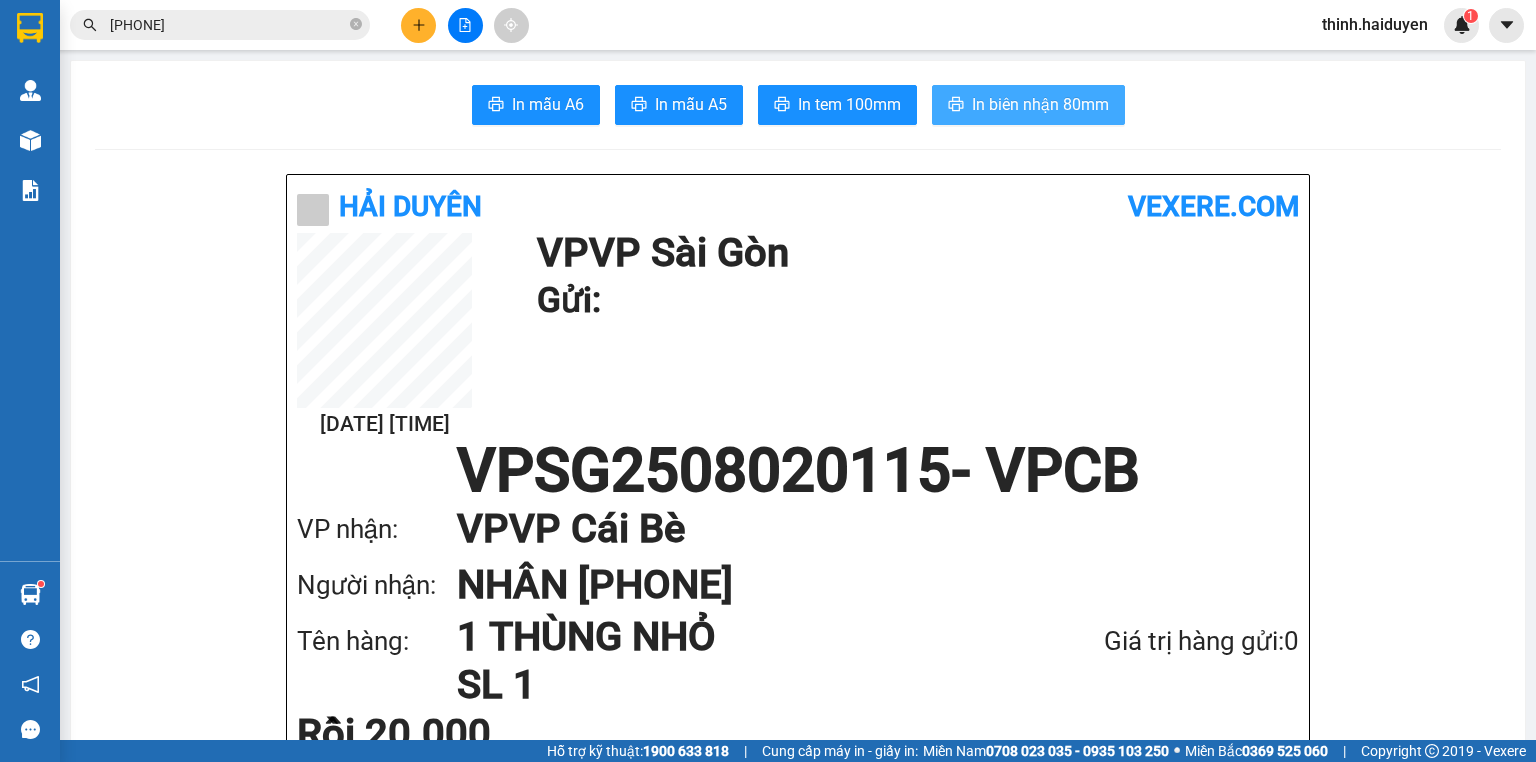 scroll, scrollTop: 0, scrollLeft: 0, axis: both 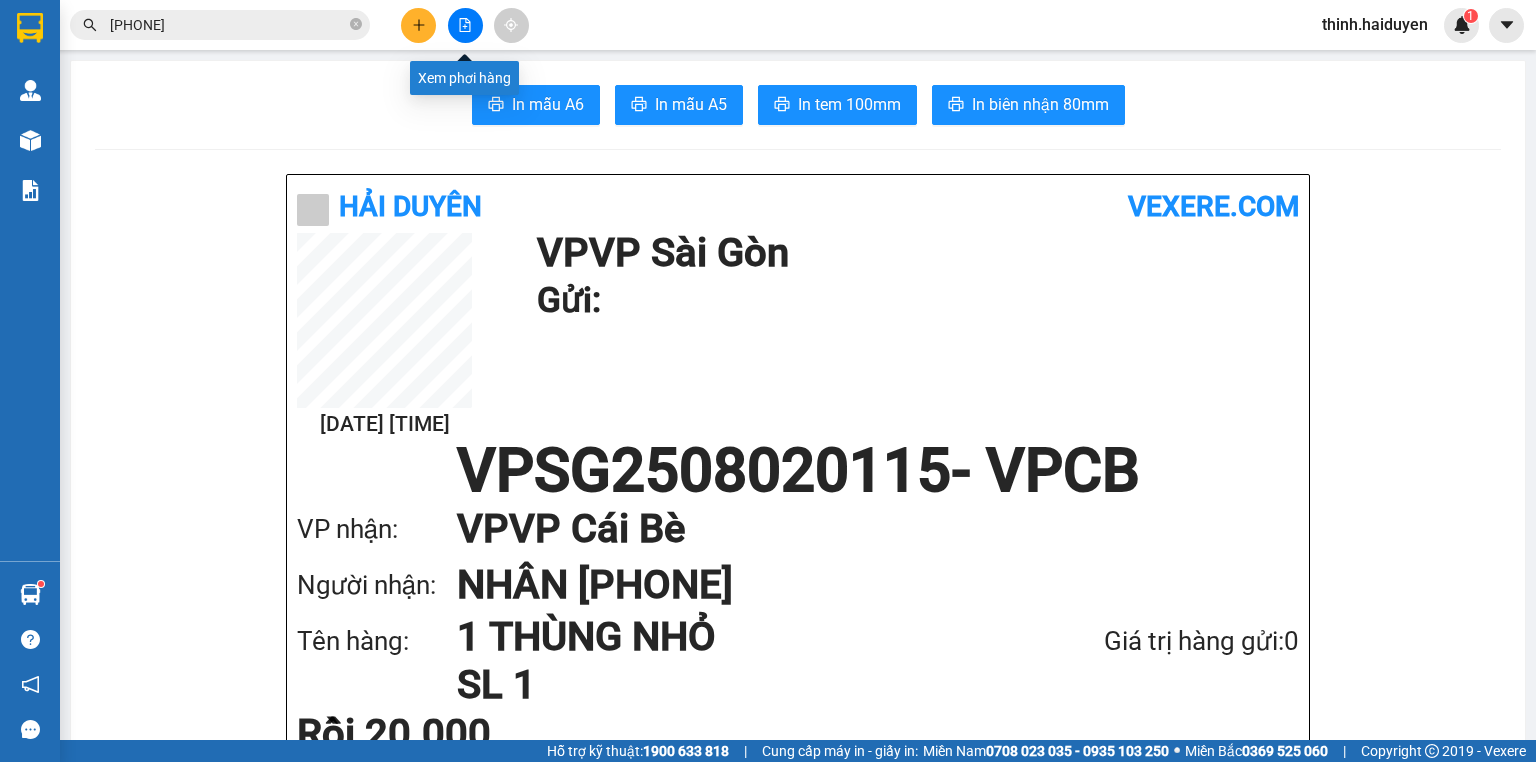 click 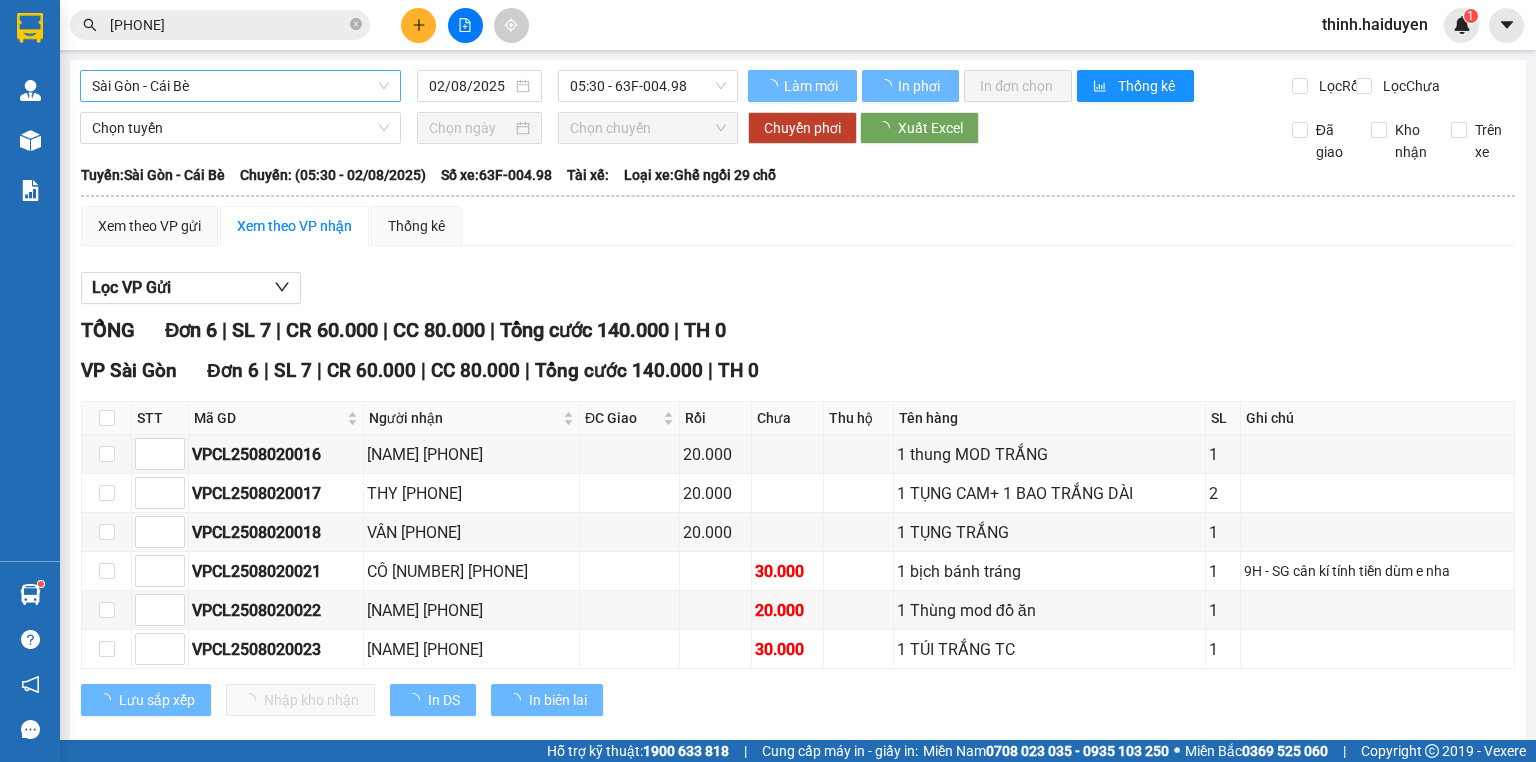 click on "Sài Gòn - Cái Bè" at bounding box center (240, 86) 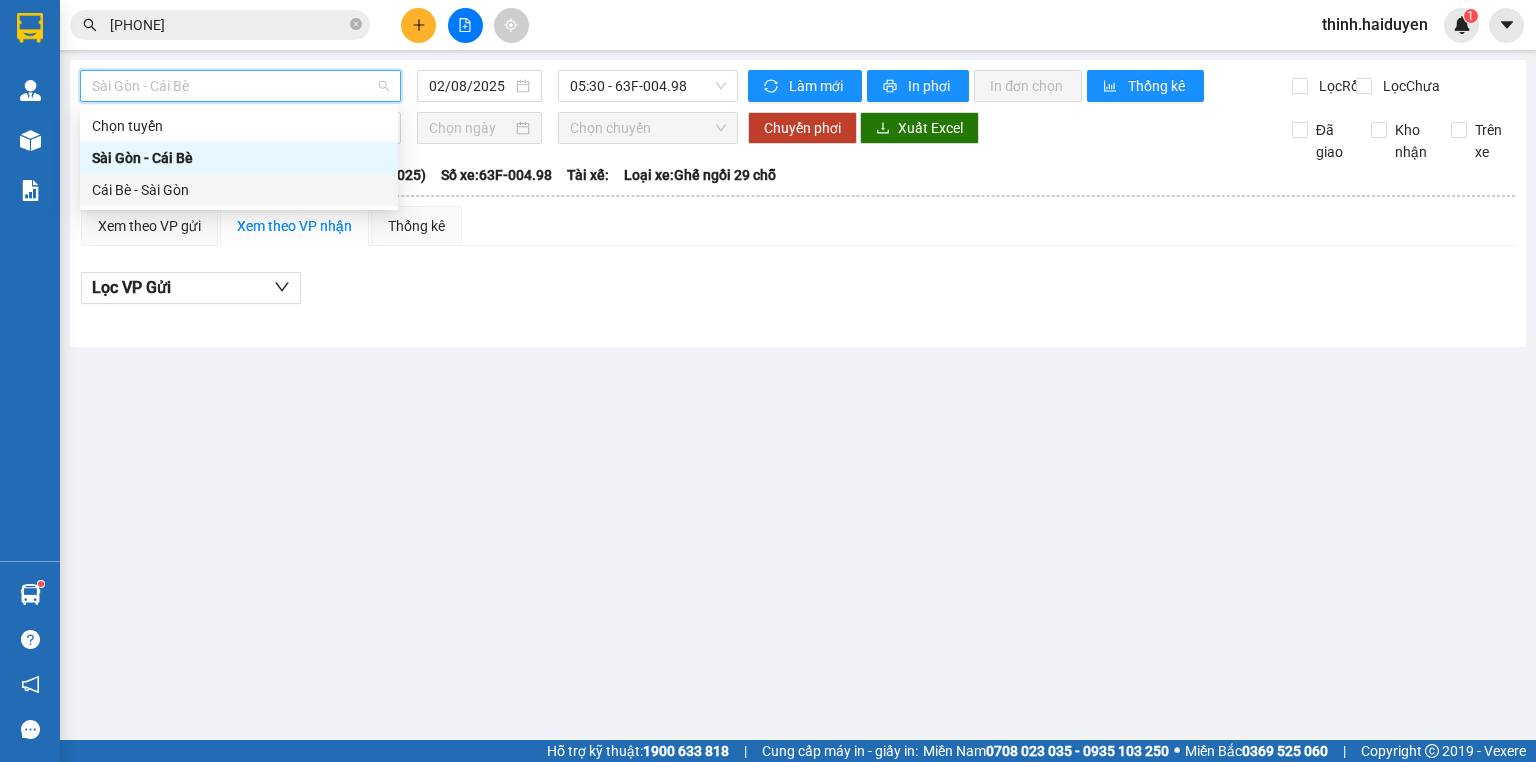 click on "Cái Bè - Sài Gòn" at bounding box center [239, 190] 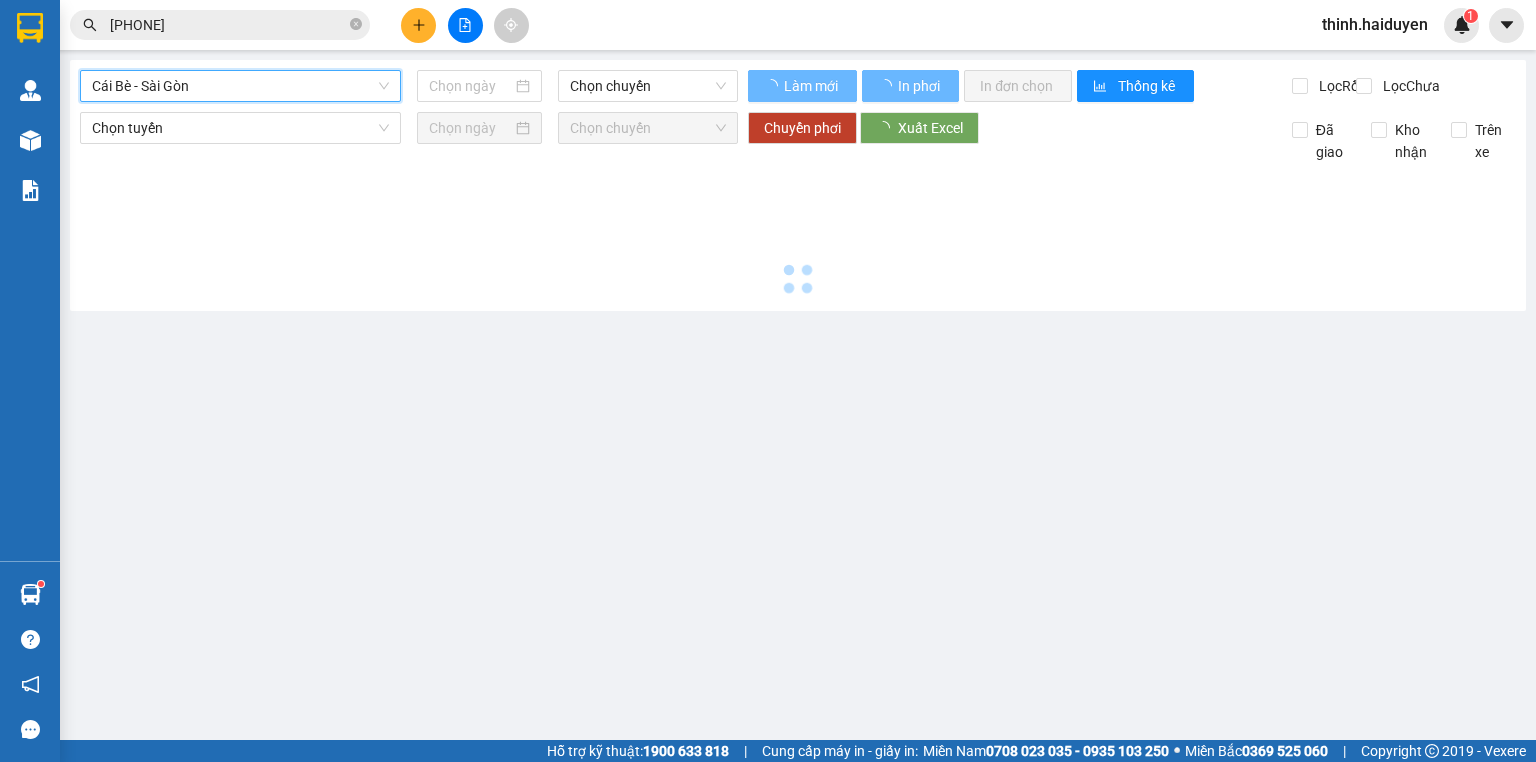 type on "02/08/2025" 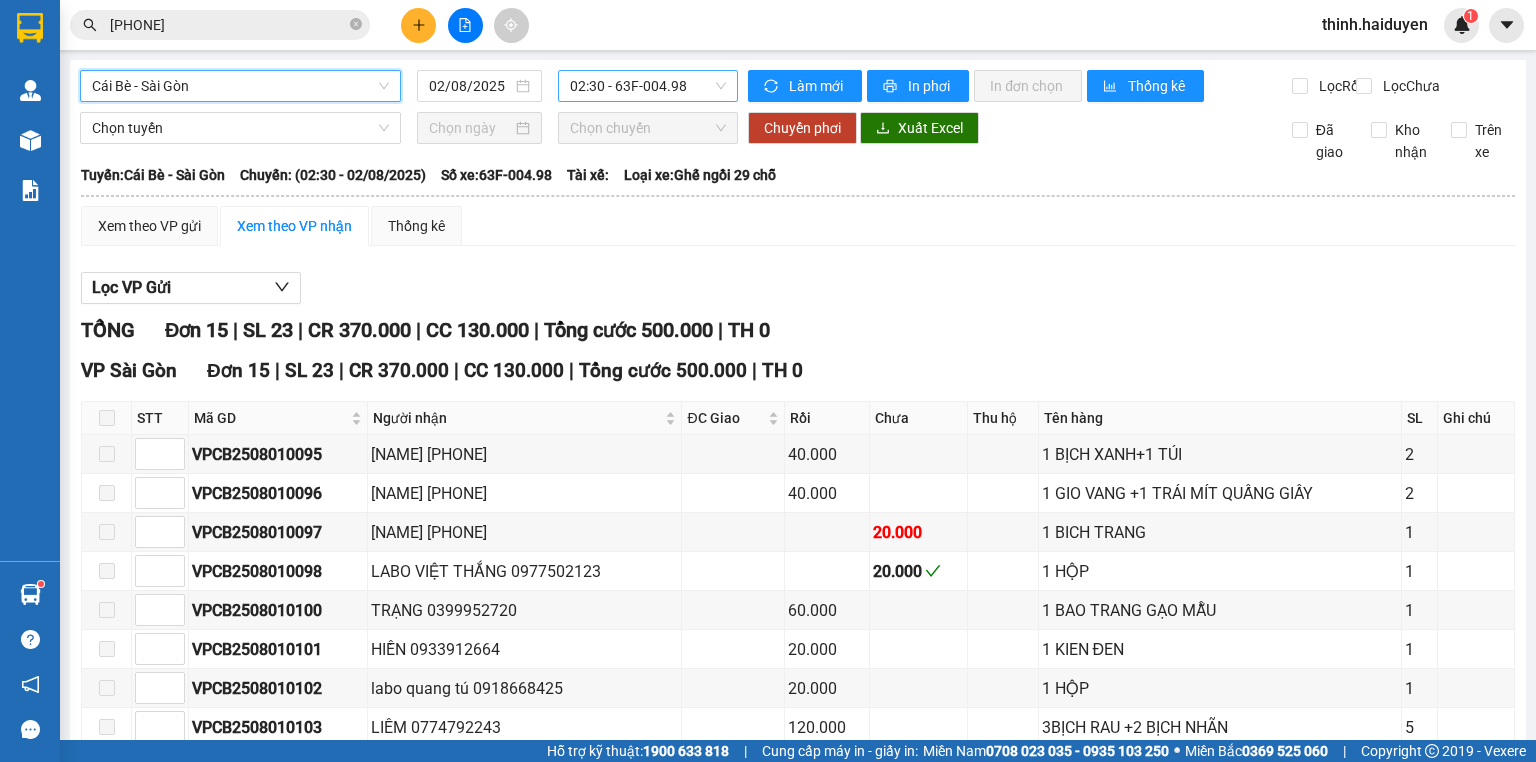 click on "02:30     - 63F-004.98" at bounding box center (648, 86) 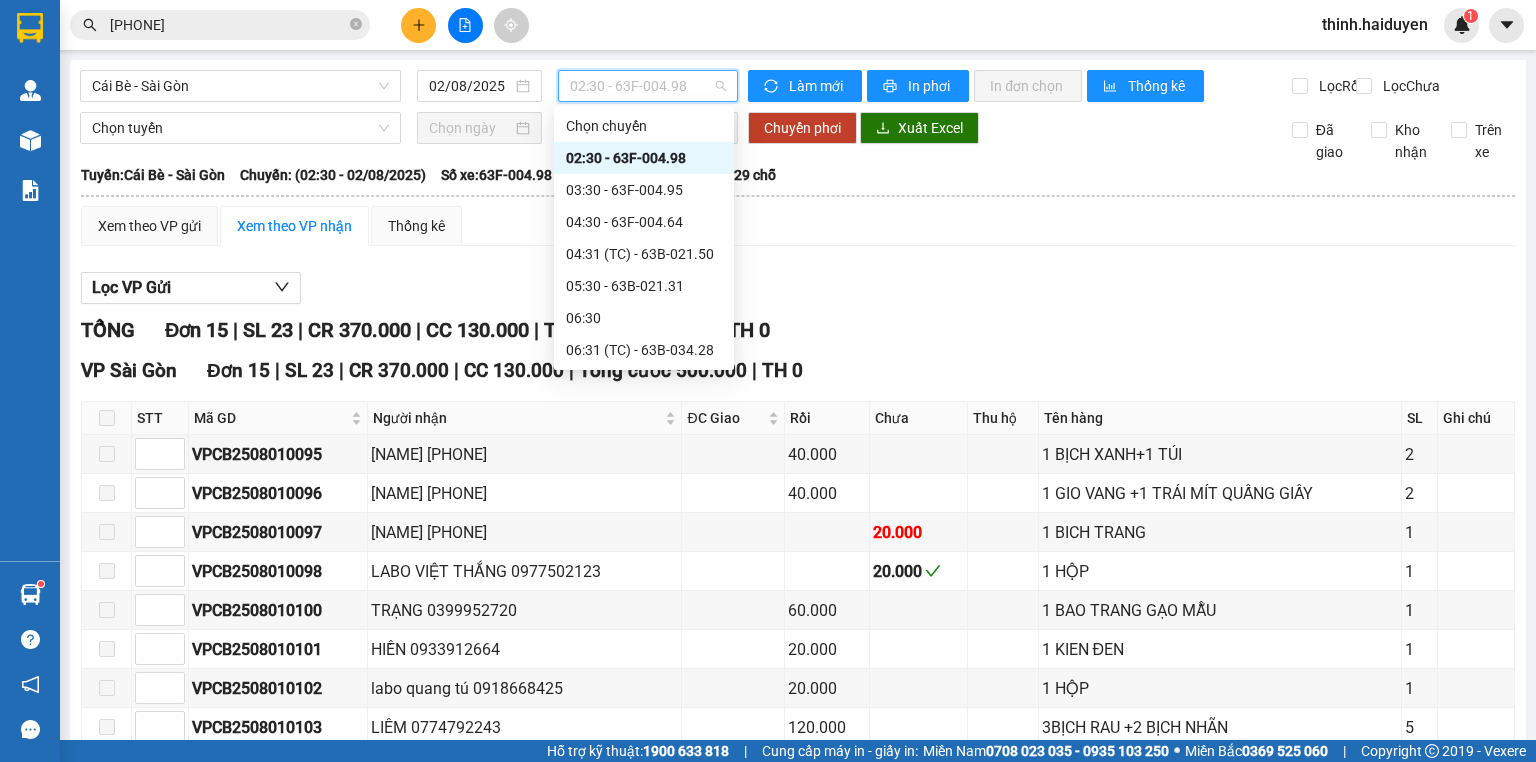 click on "09:30     - 63F-004.98" at bounding box center (644, 510) 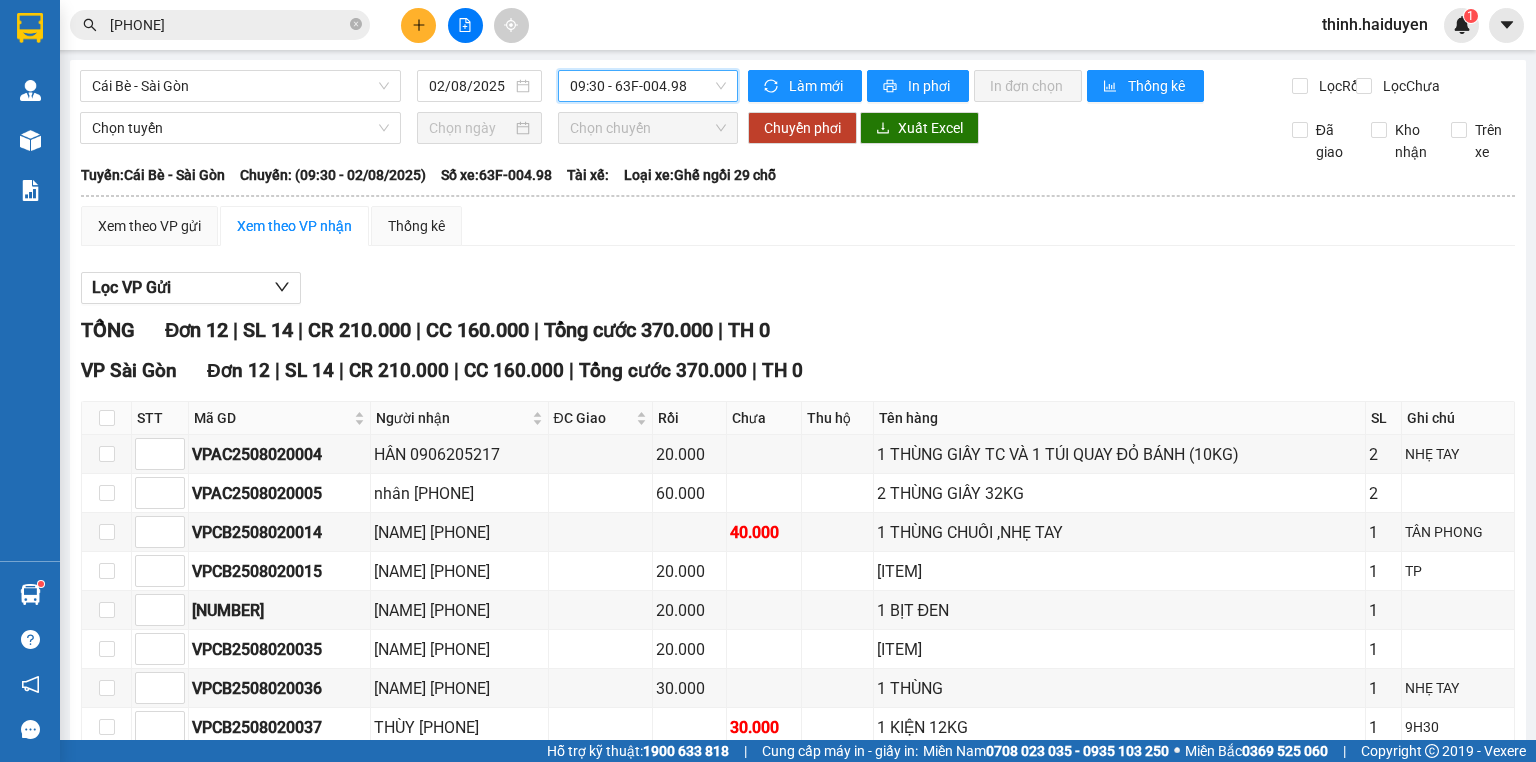 click on "In DS" at bounding box center (444, 934) 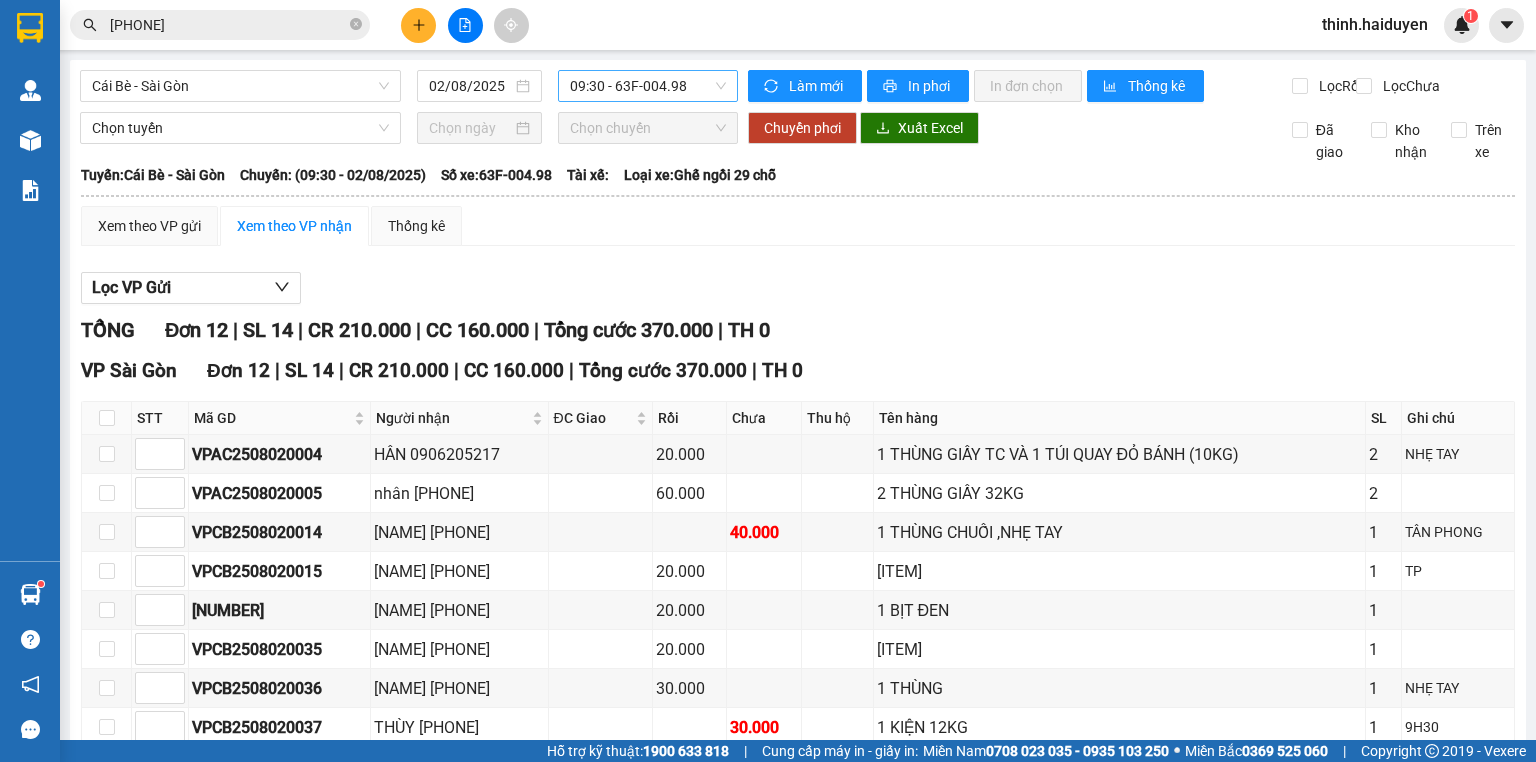 click on "09:30     - 63F-004.98" at bounding box center [648, 86] 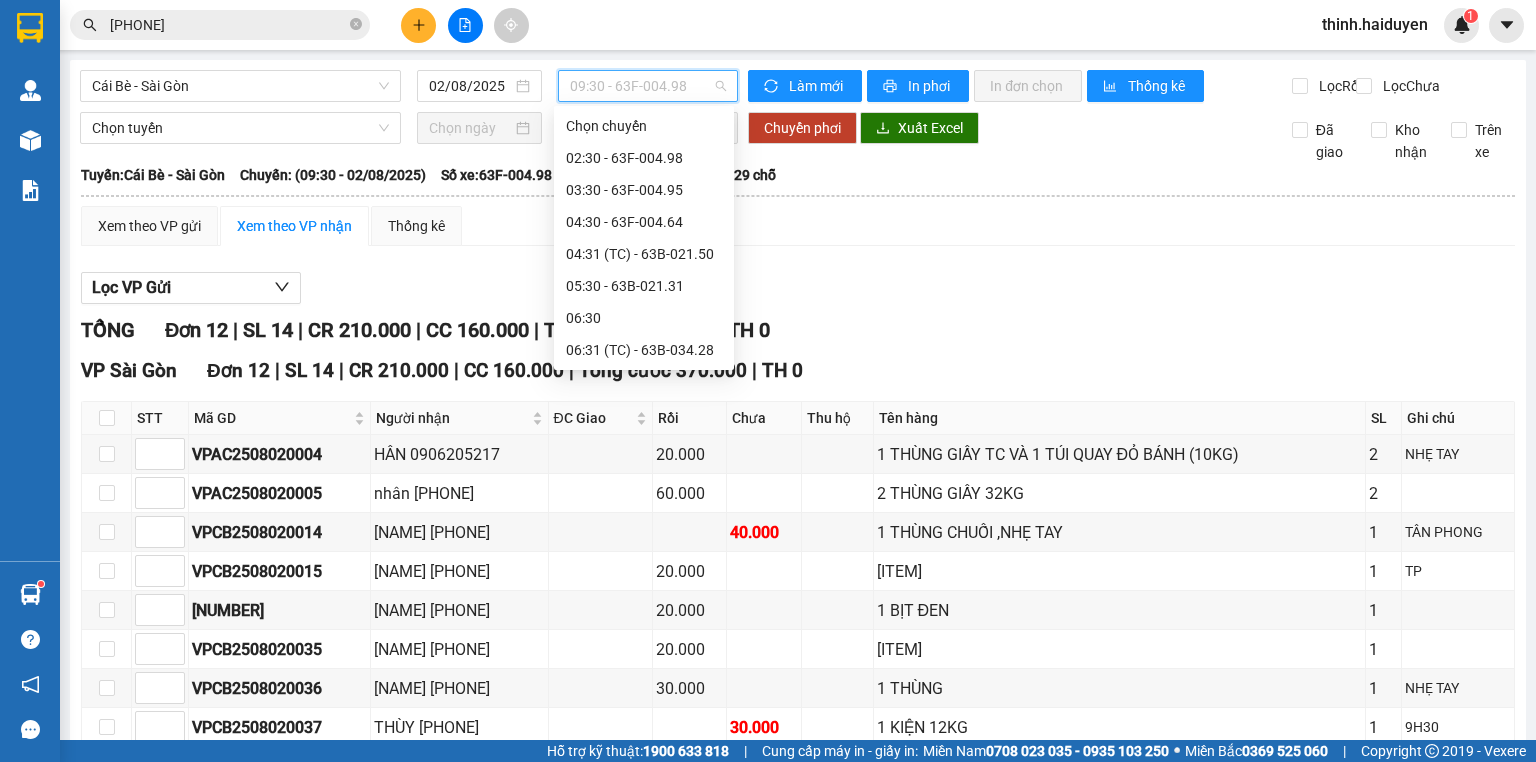click on "09:31   (TC)   - 63F-004.02" at bounding box center (644, 542) 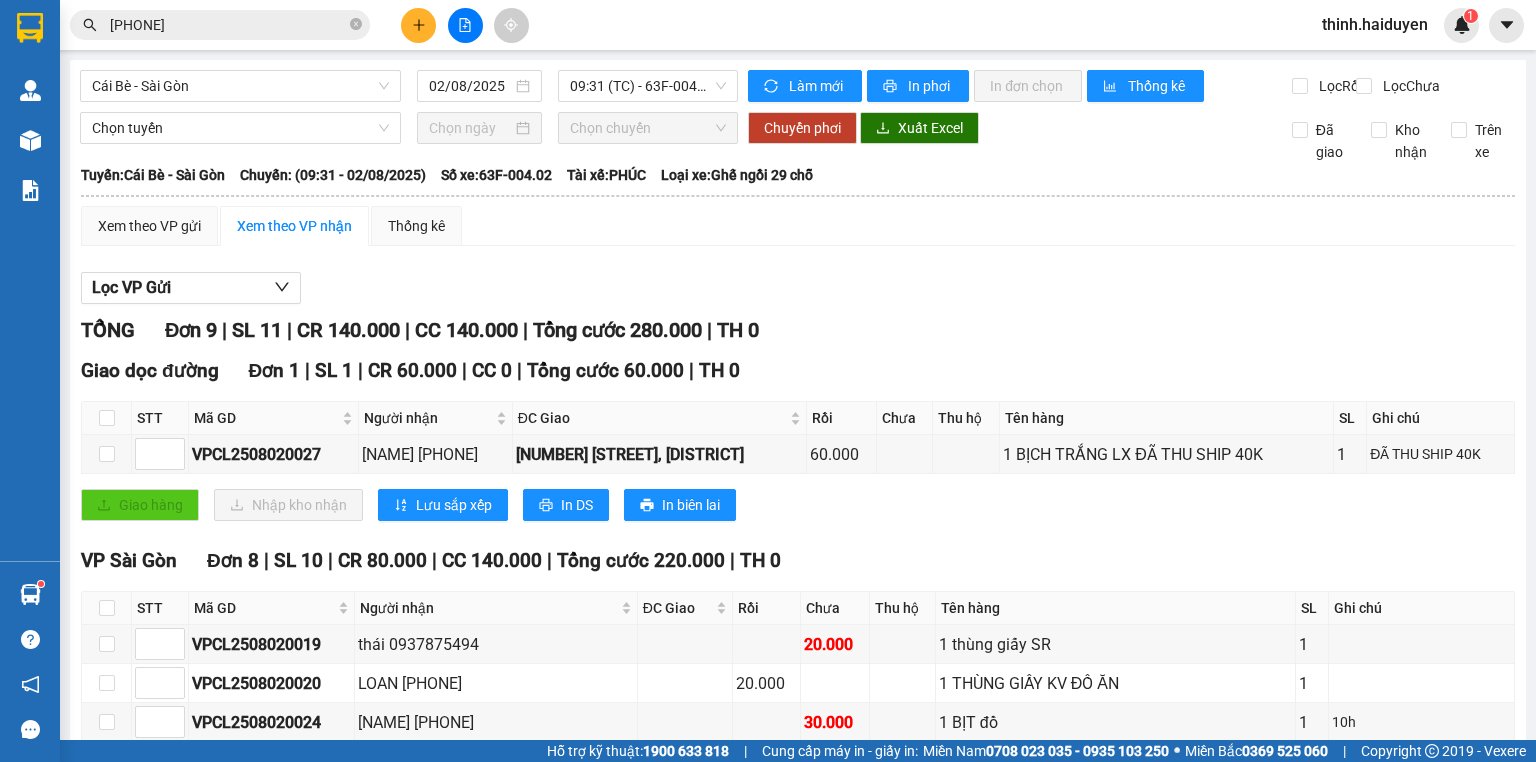 click on "In DS" at bounding box center [444, 968] 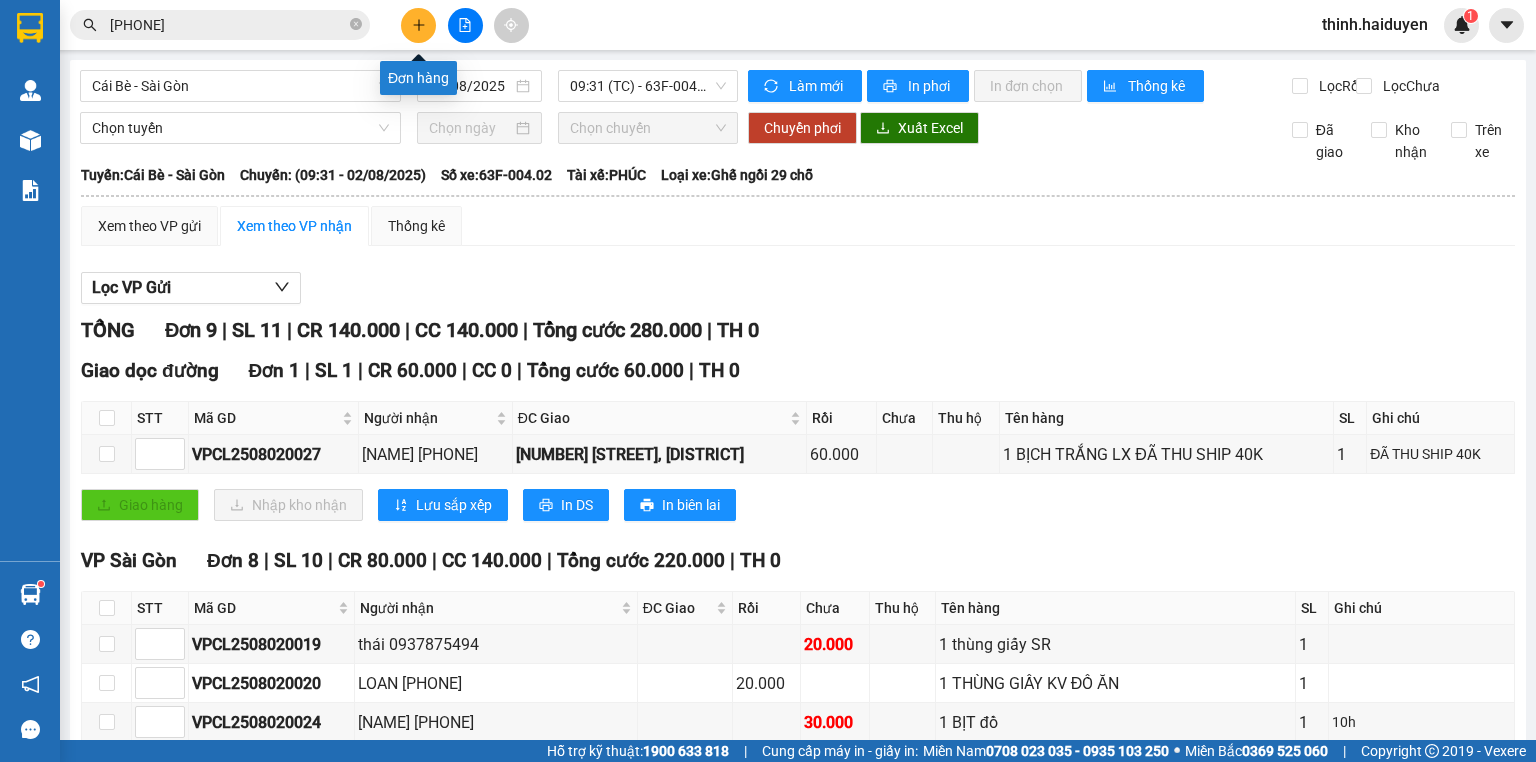 click 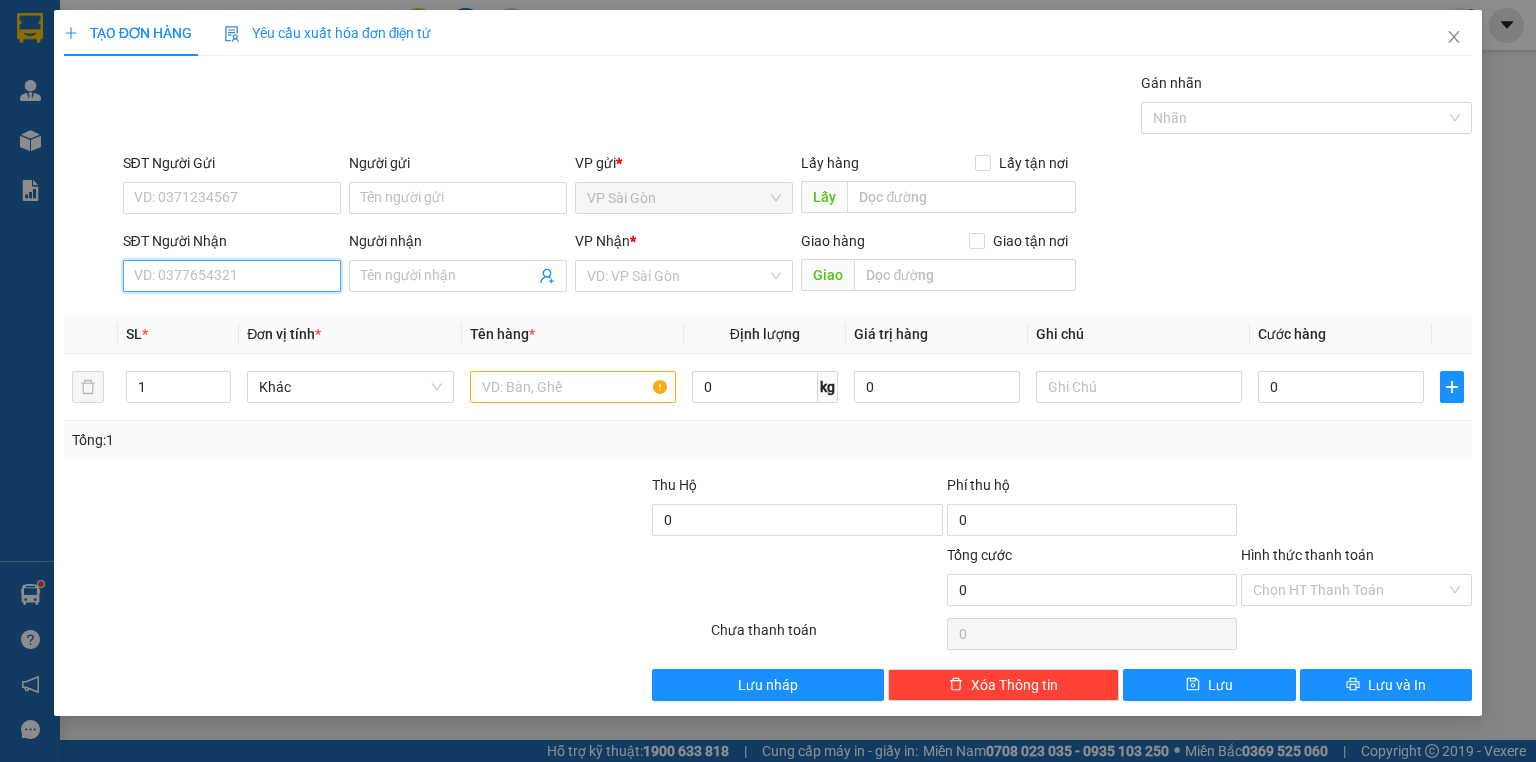 click on "SĐT Người Nhận" at bounding box center [232, 276] 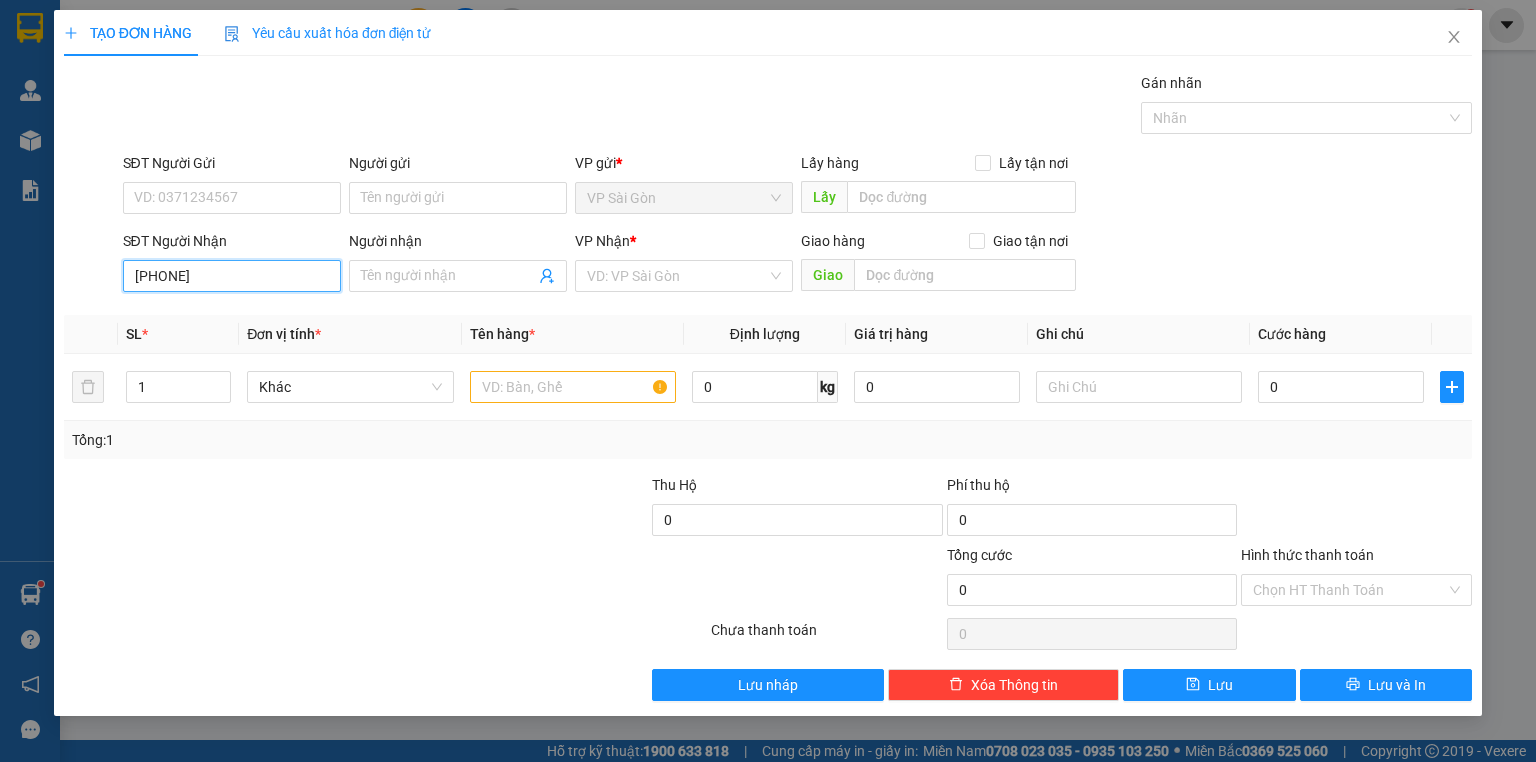 type on "0916212456" 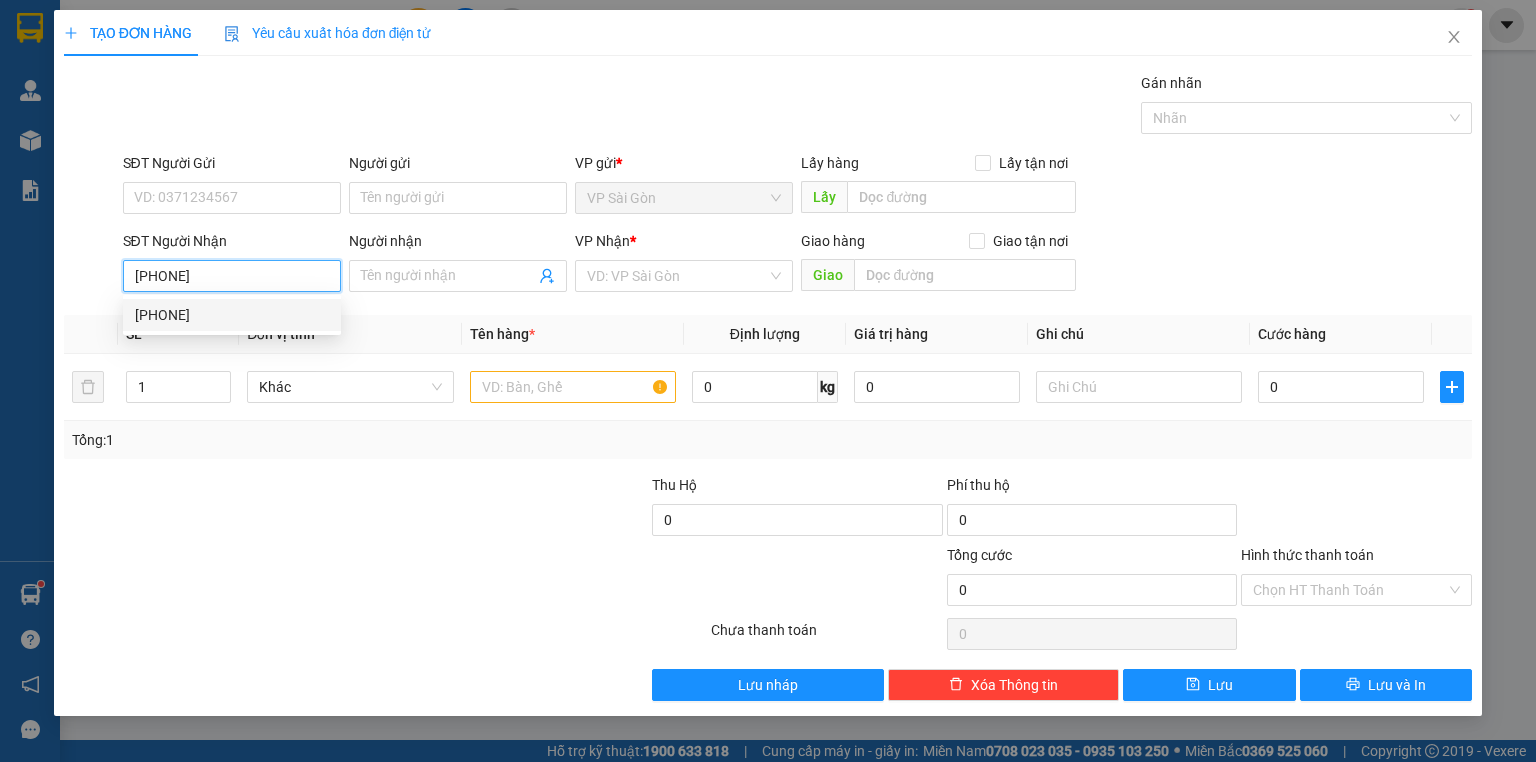 click on "0916212456" at bounding box center [232, 315] 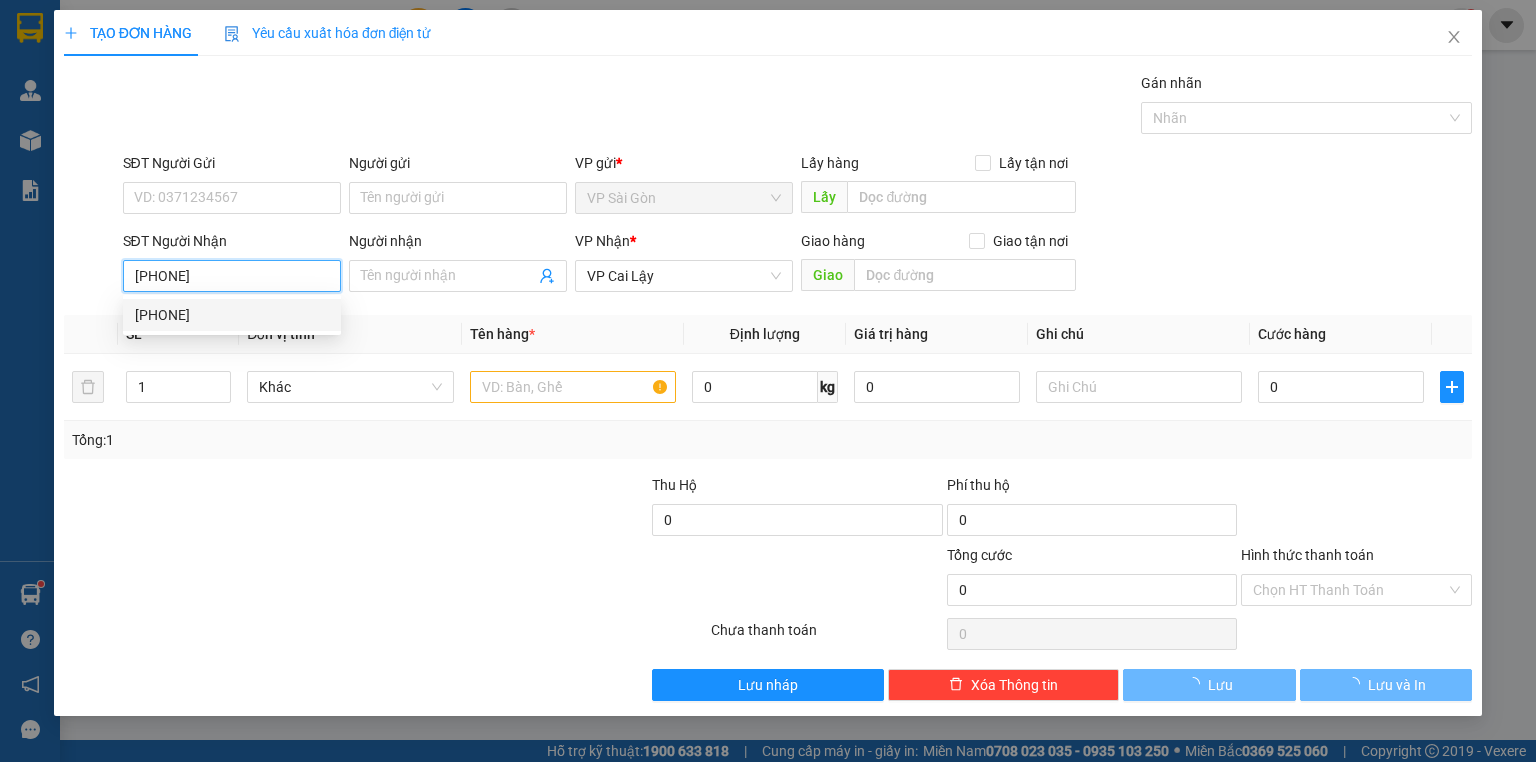 type on "20.000" 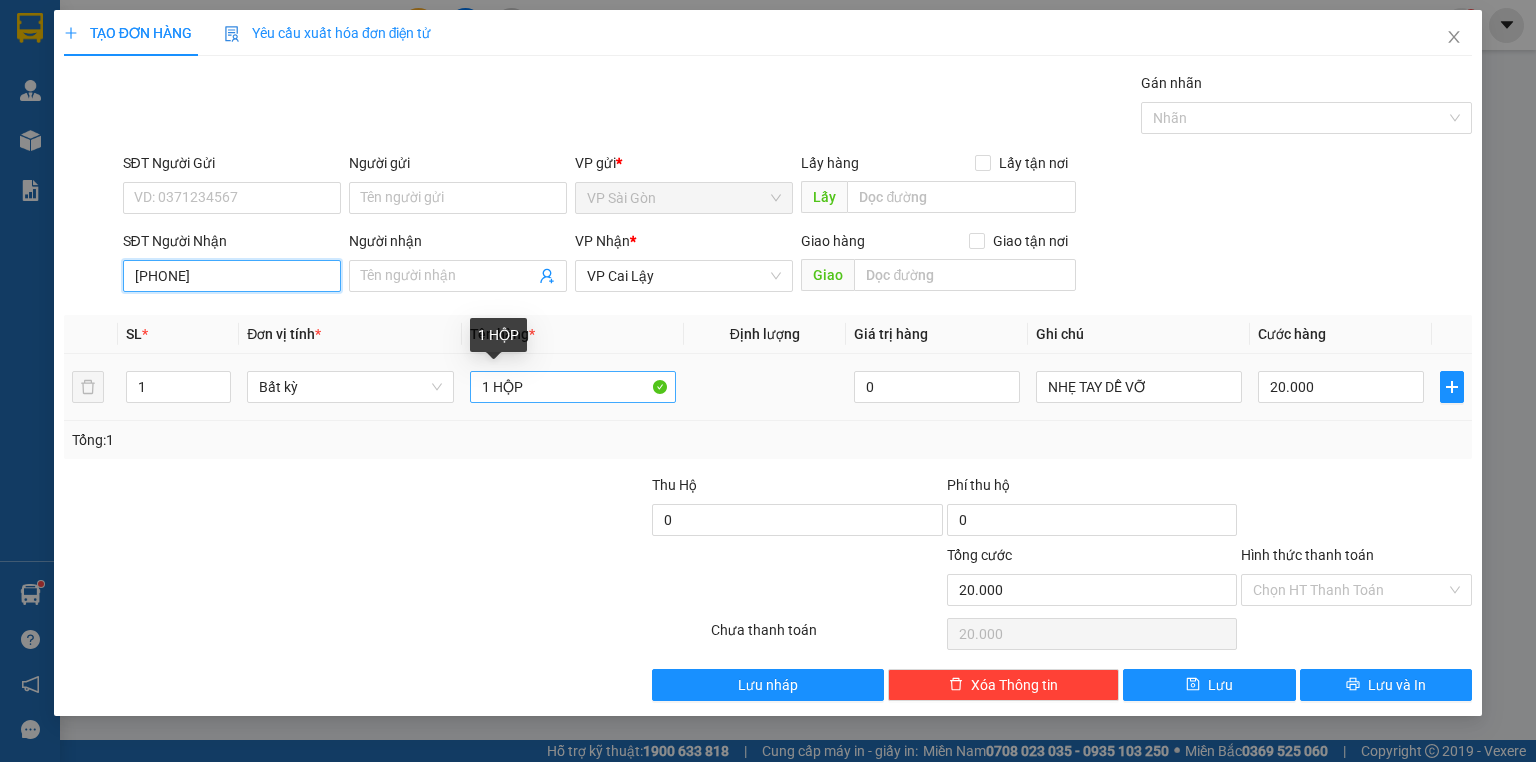 type on "0916212456" 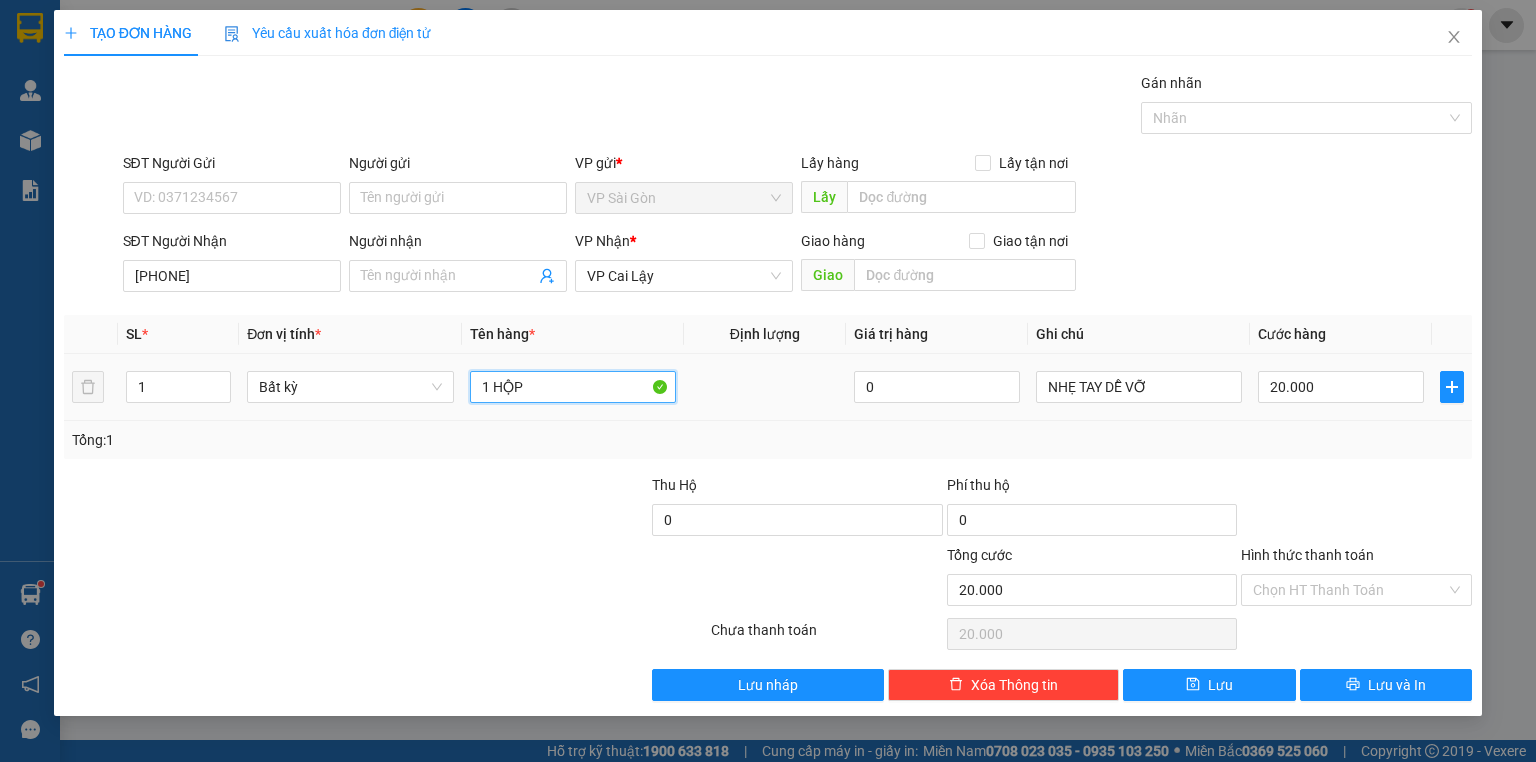 drag, startPoint x: 493, startPoint y: 397, endPoint x: 464, endPoint y: 403, distance: 29.614185 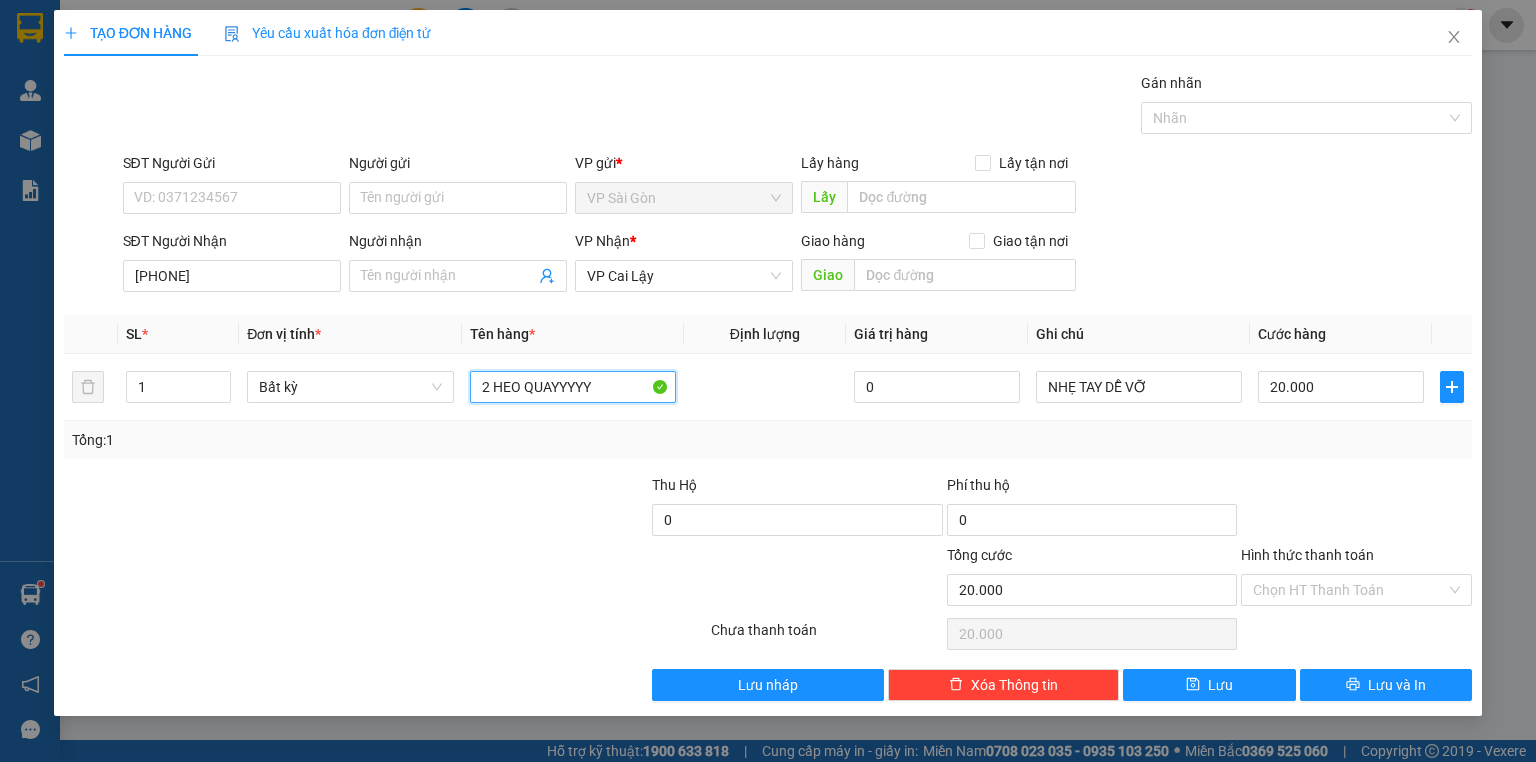 type on "2 HEO QUAYYYYY" 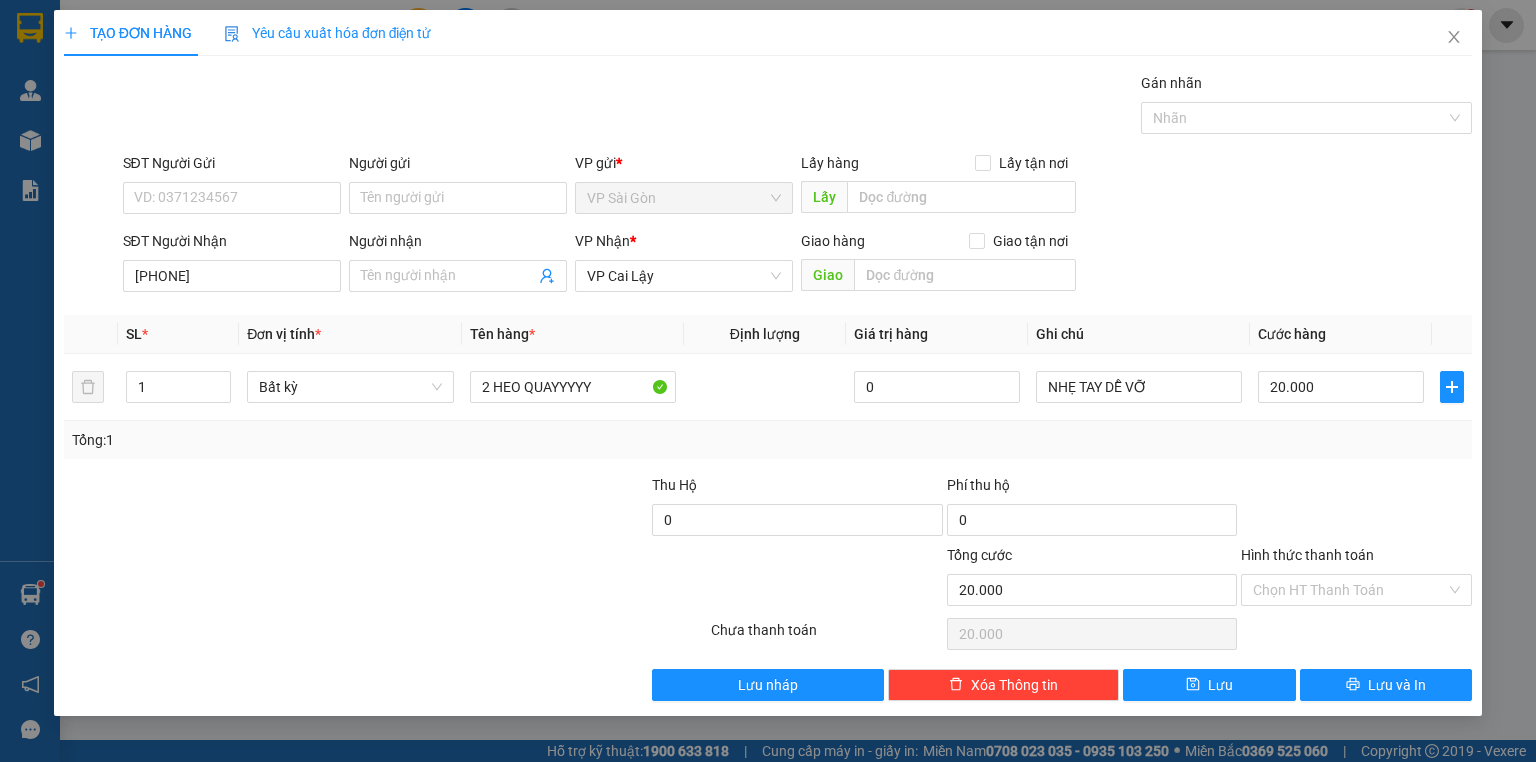 drag, startPoint x: 417, startPoint y: 486, endPoint x: 404, endPoint y: 475, distance: 17.029387 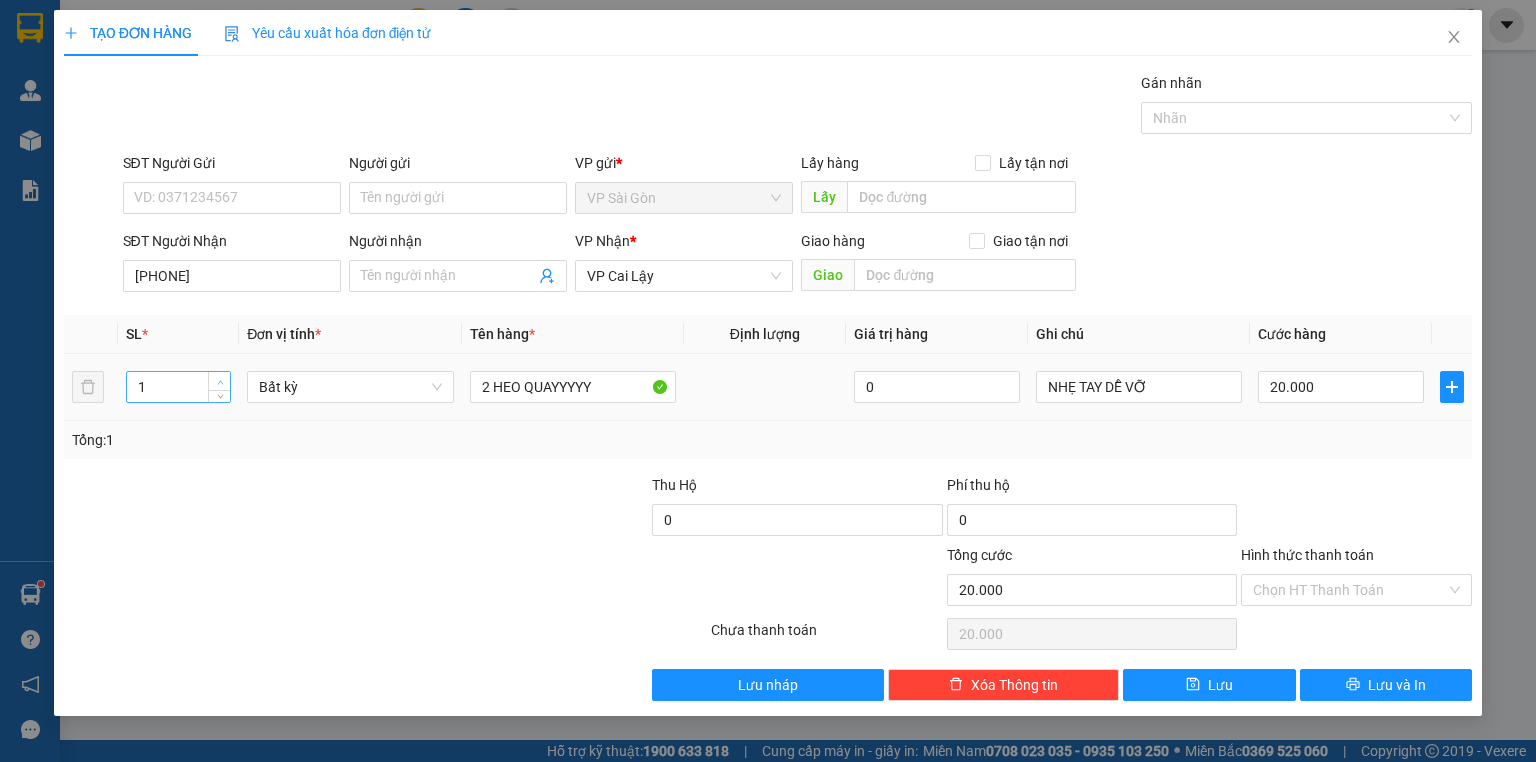 type on "2" 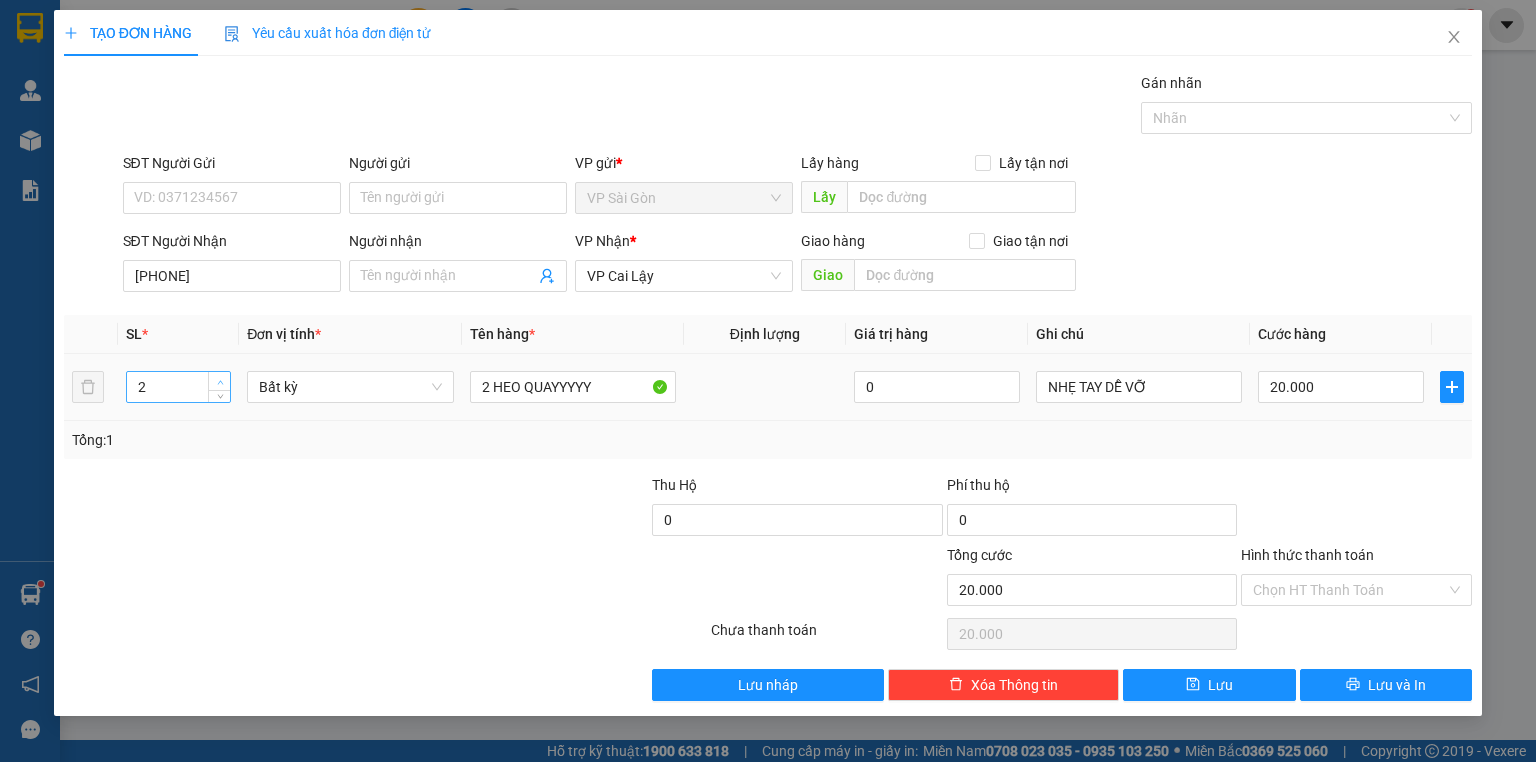 drag, startPoint x: 217, startPoint y: 376, endPoint x: 230, endPoint y: 382, distance: 14.3178215 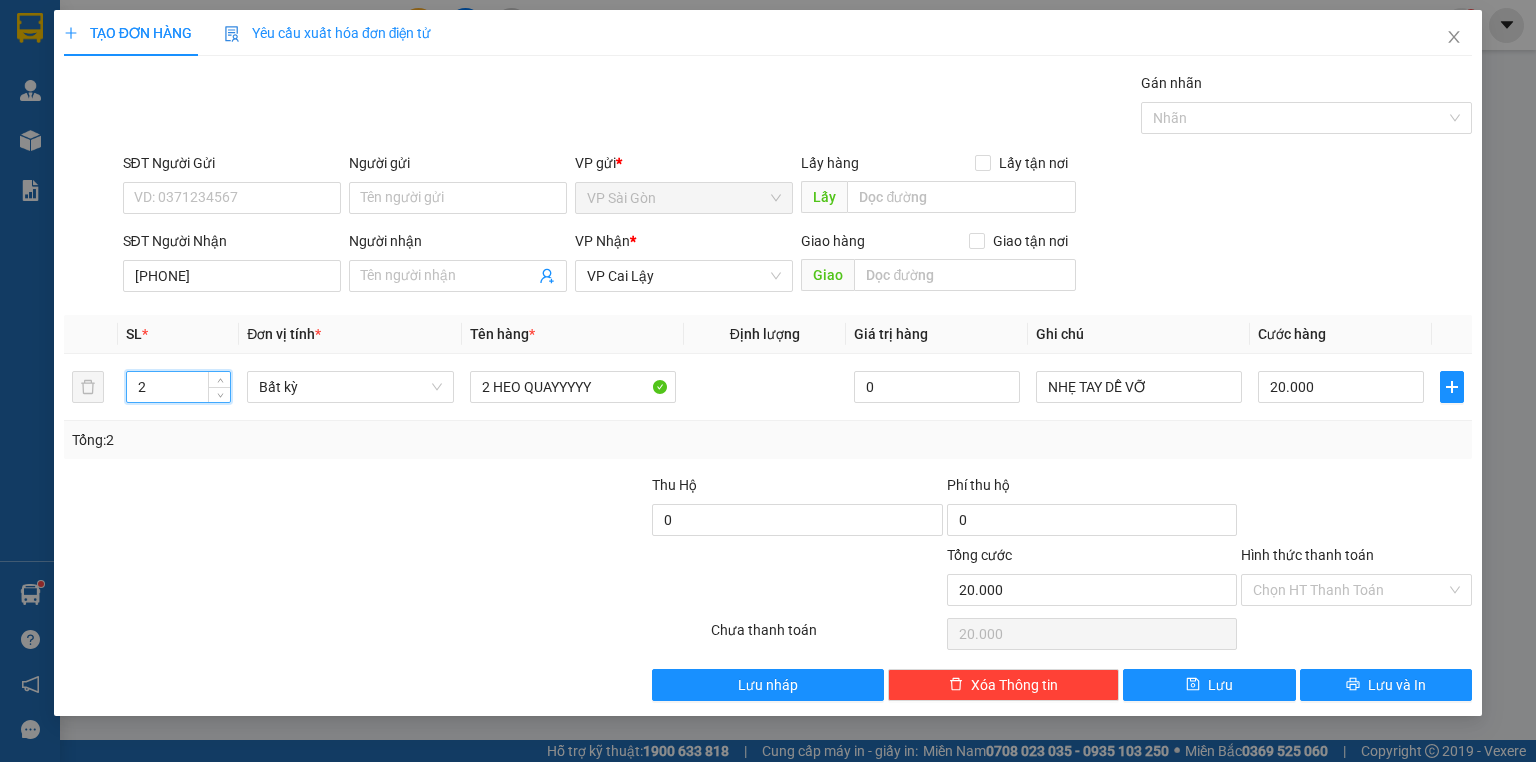 click at bounding box center (209, 509) 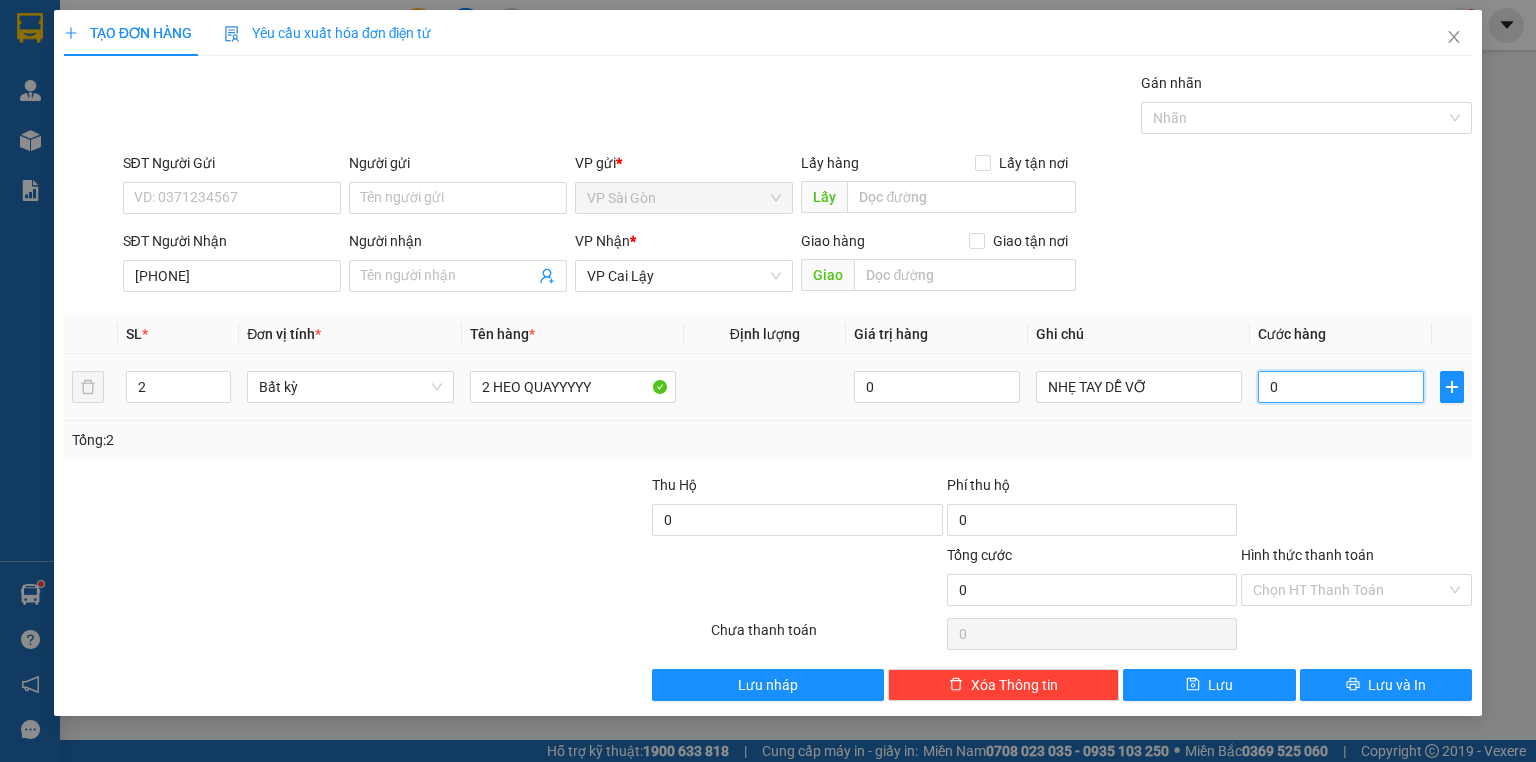 click on "0" at bounding box center [1341, 387] 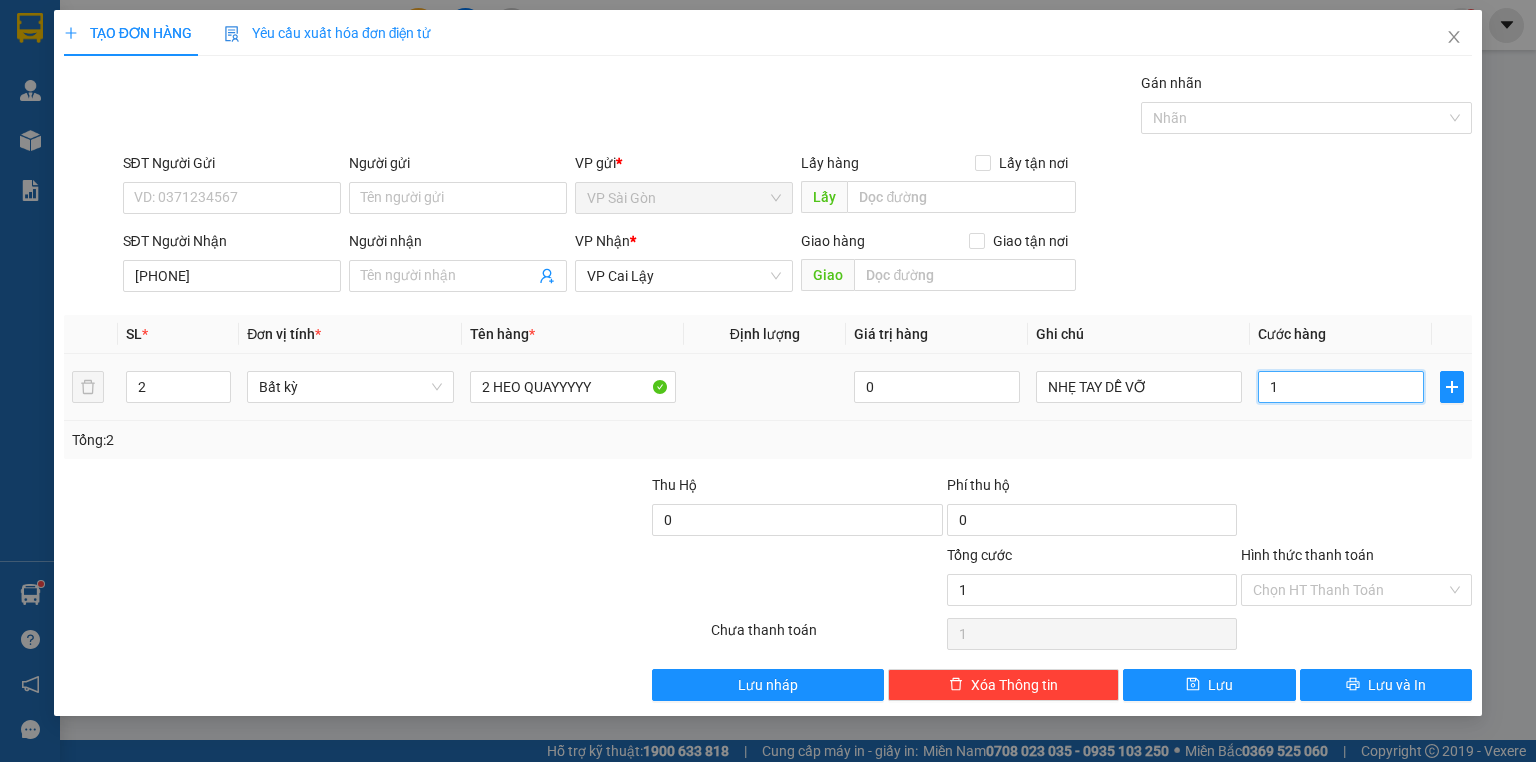 type on "10" 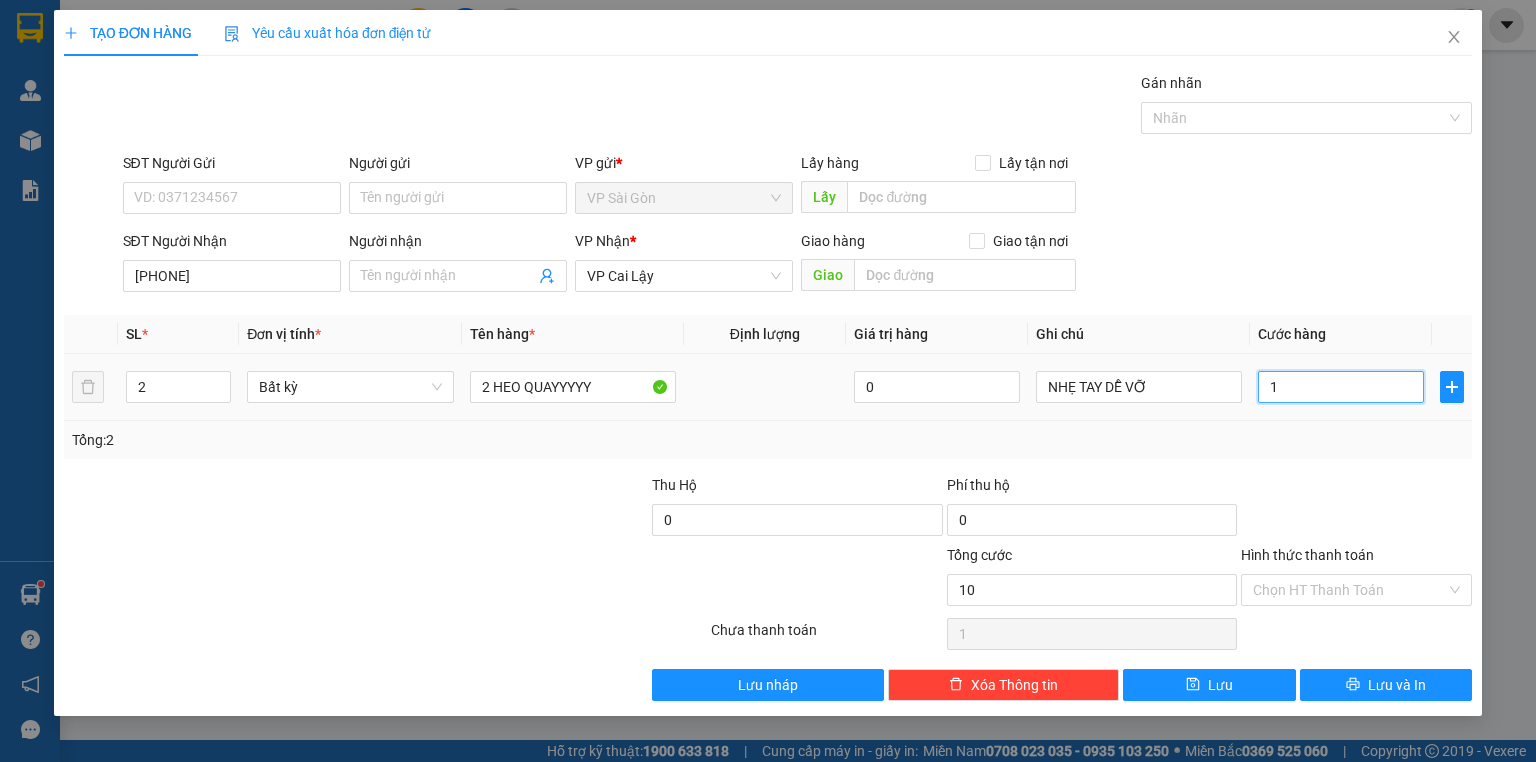 type on "10" 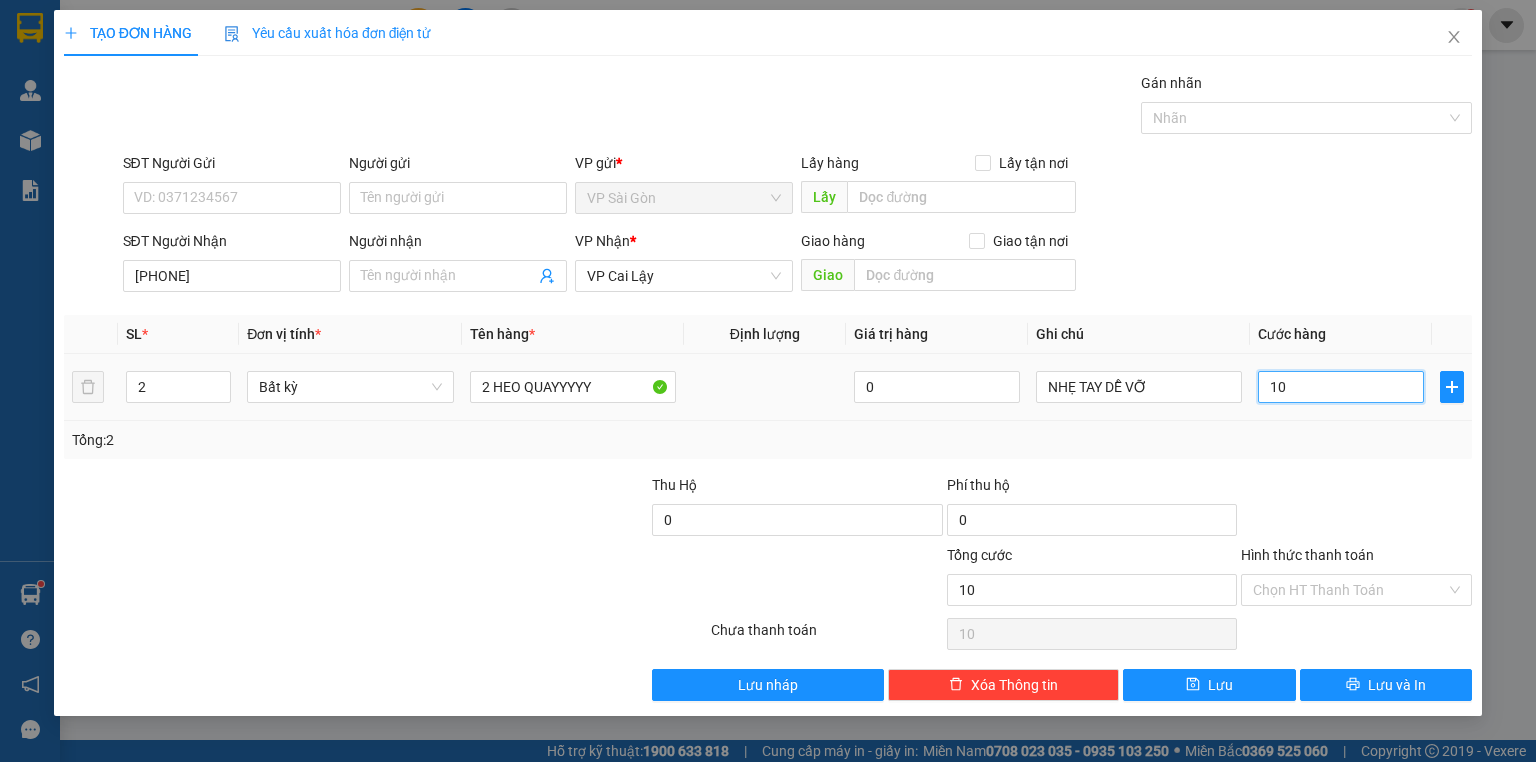 type on "100" 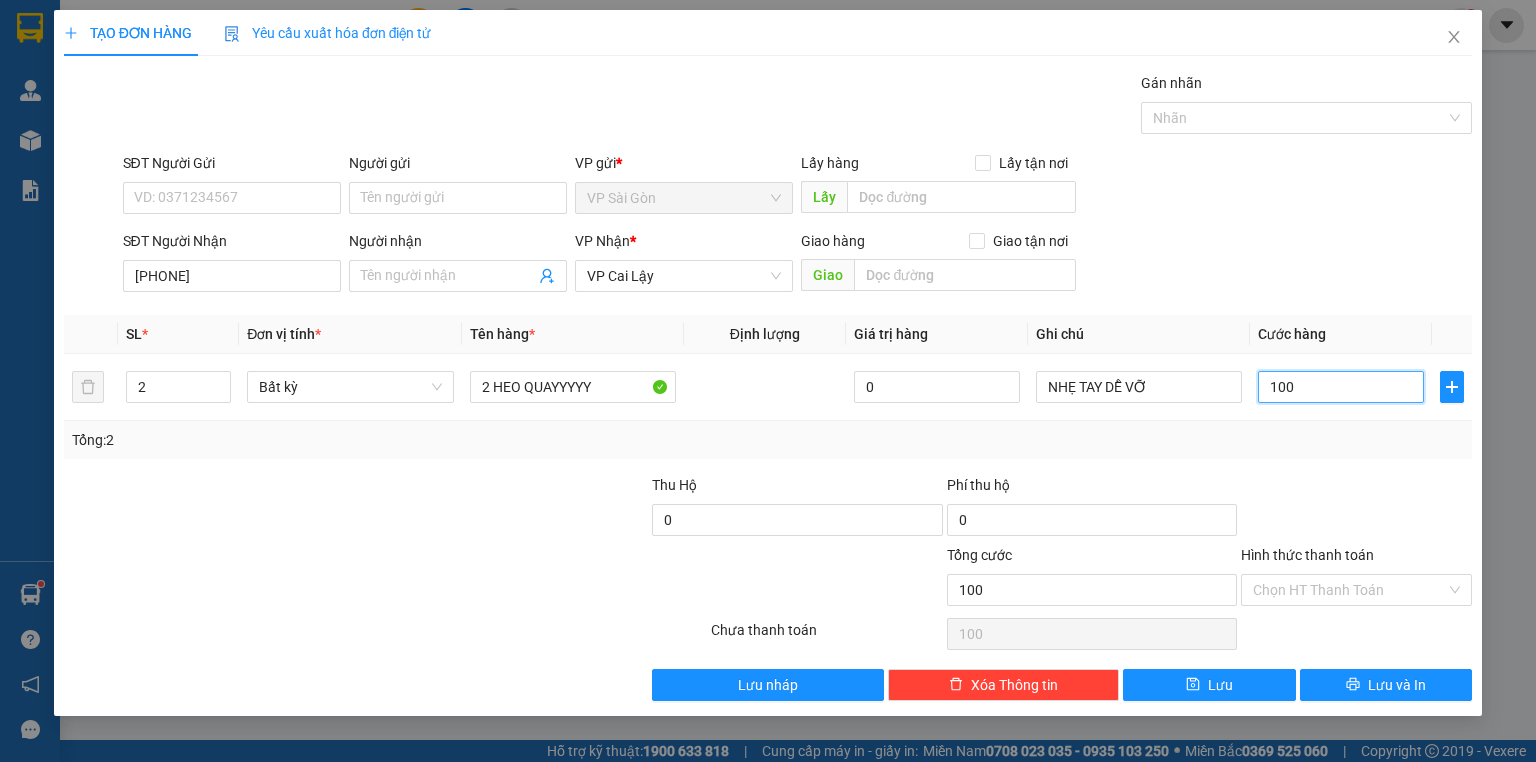 type on "100" 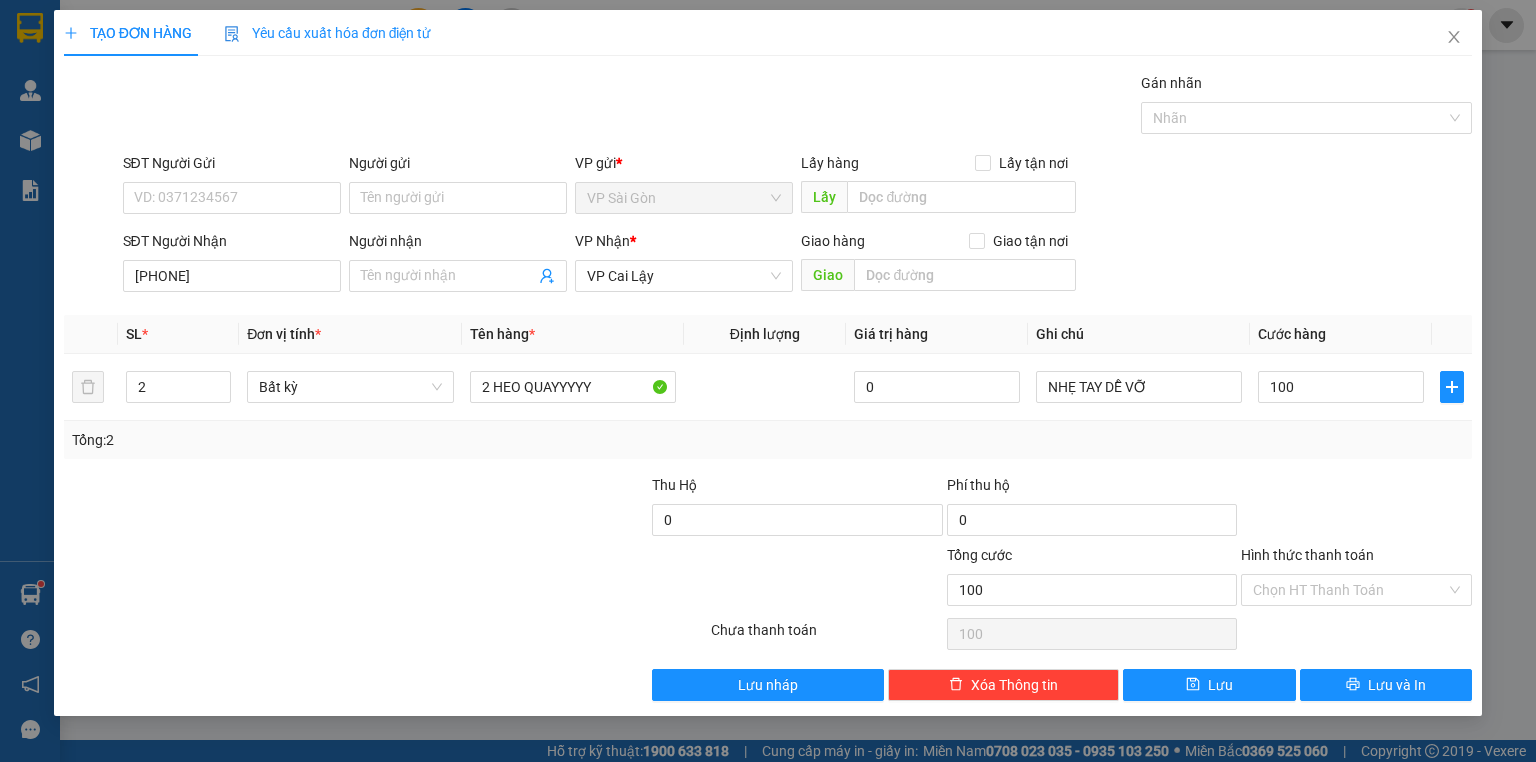 type on "100.000" 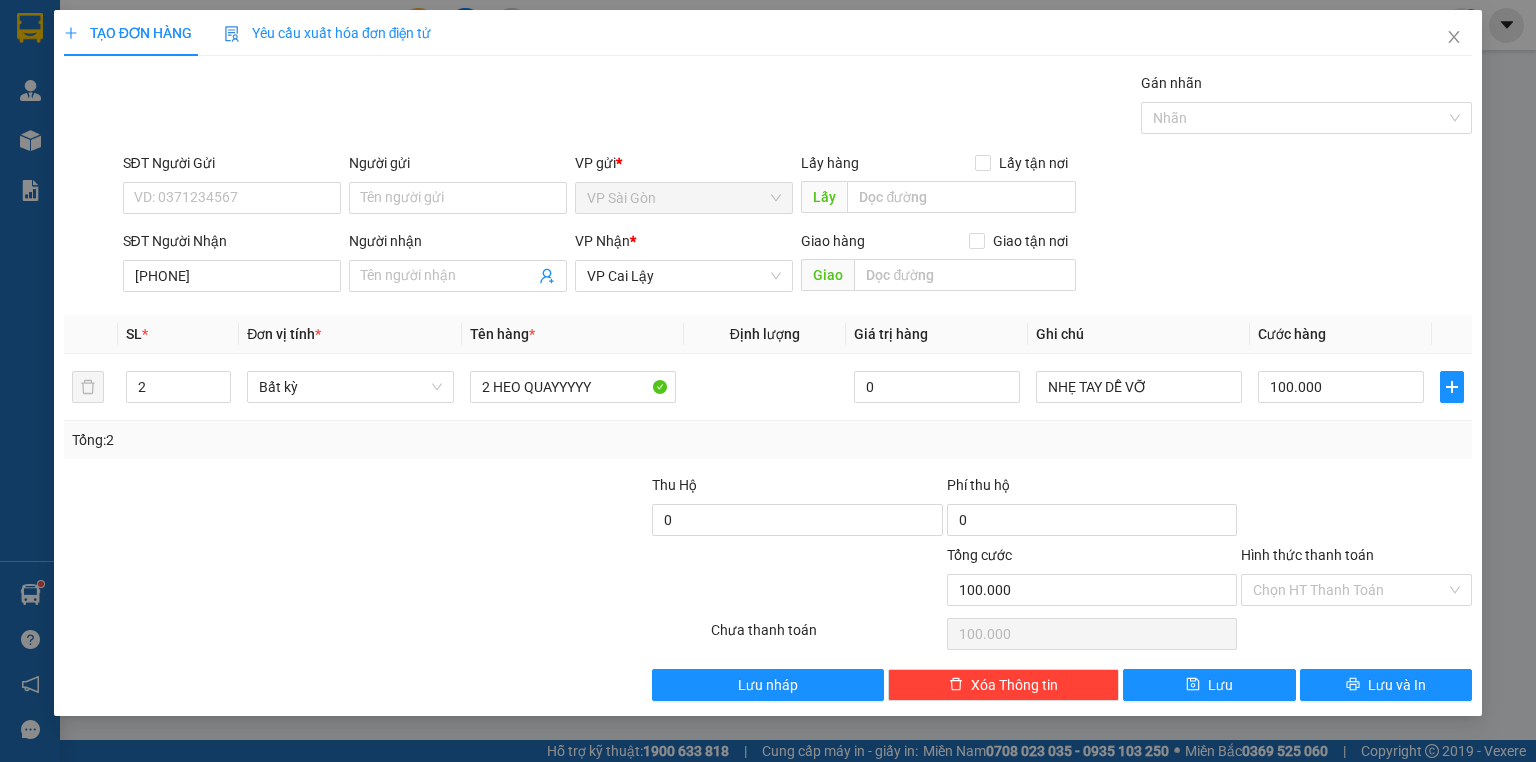 click at bounding box center [1356, 509] 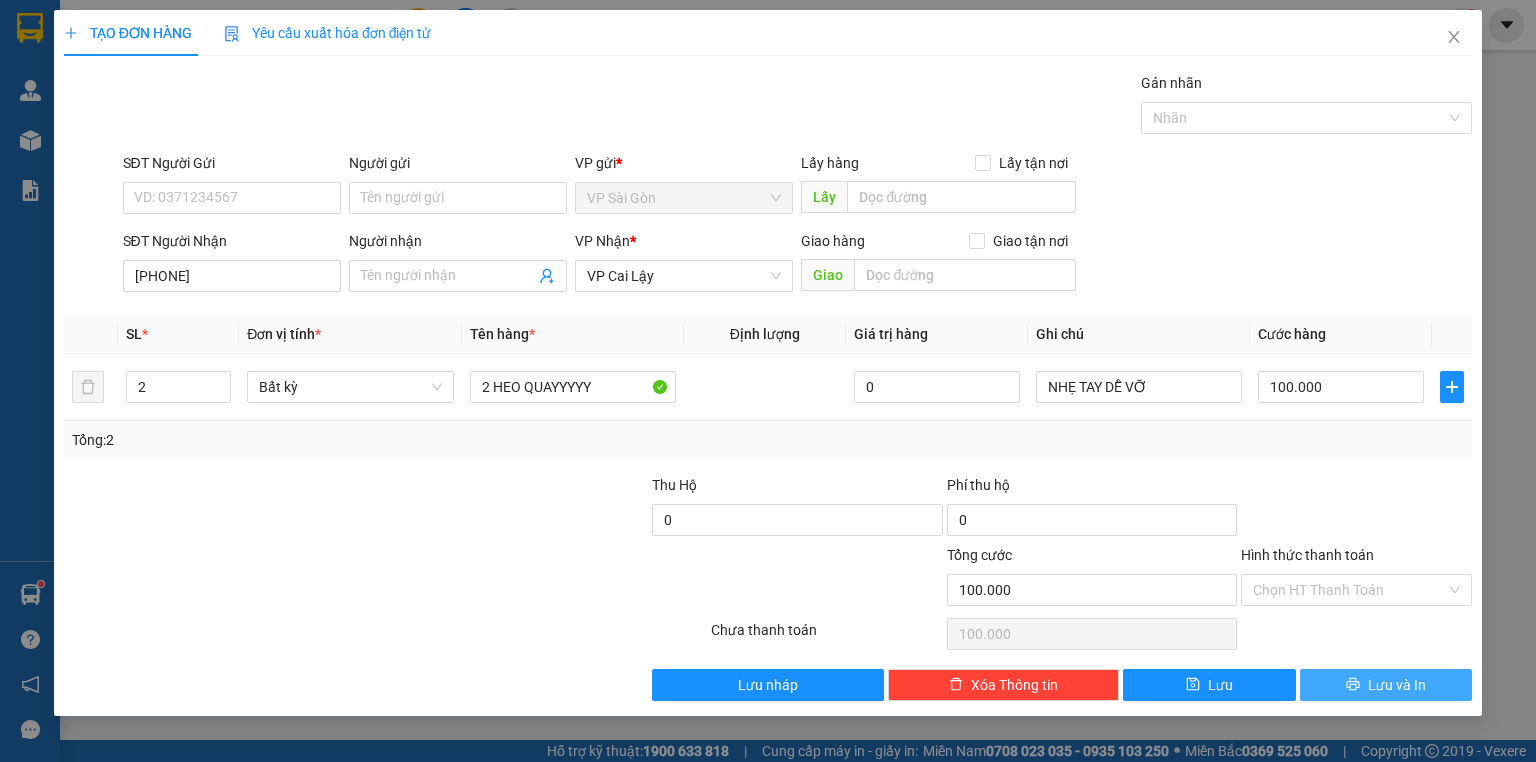 click on "Lưu và In" at bounding box center [1397, 685] 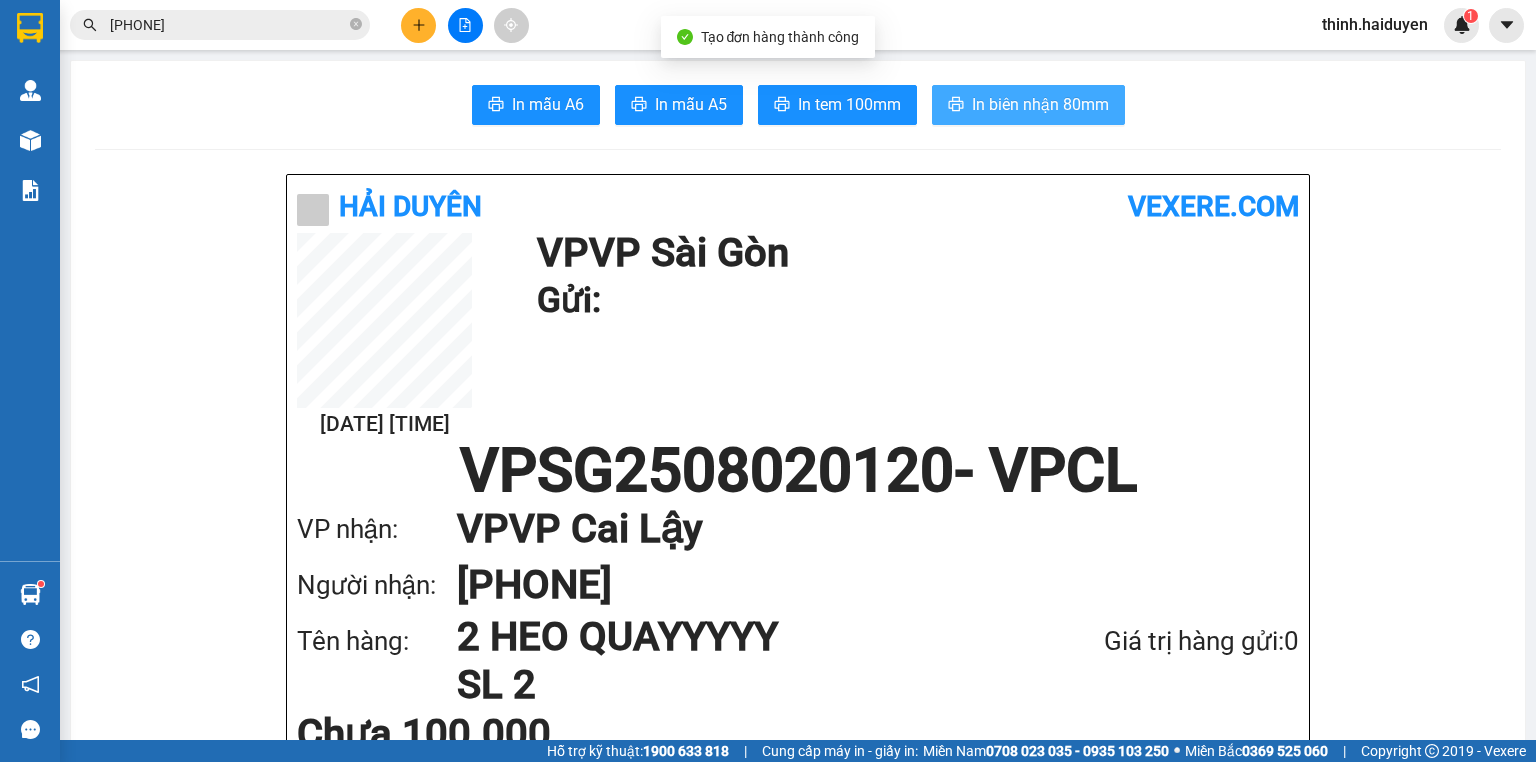 click on "In biên nhận 80mm" at bounding box center [1040, 104] 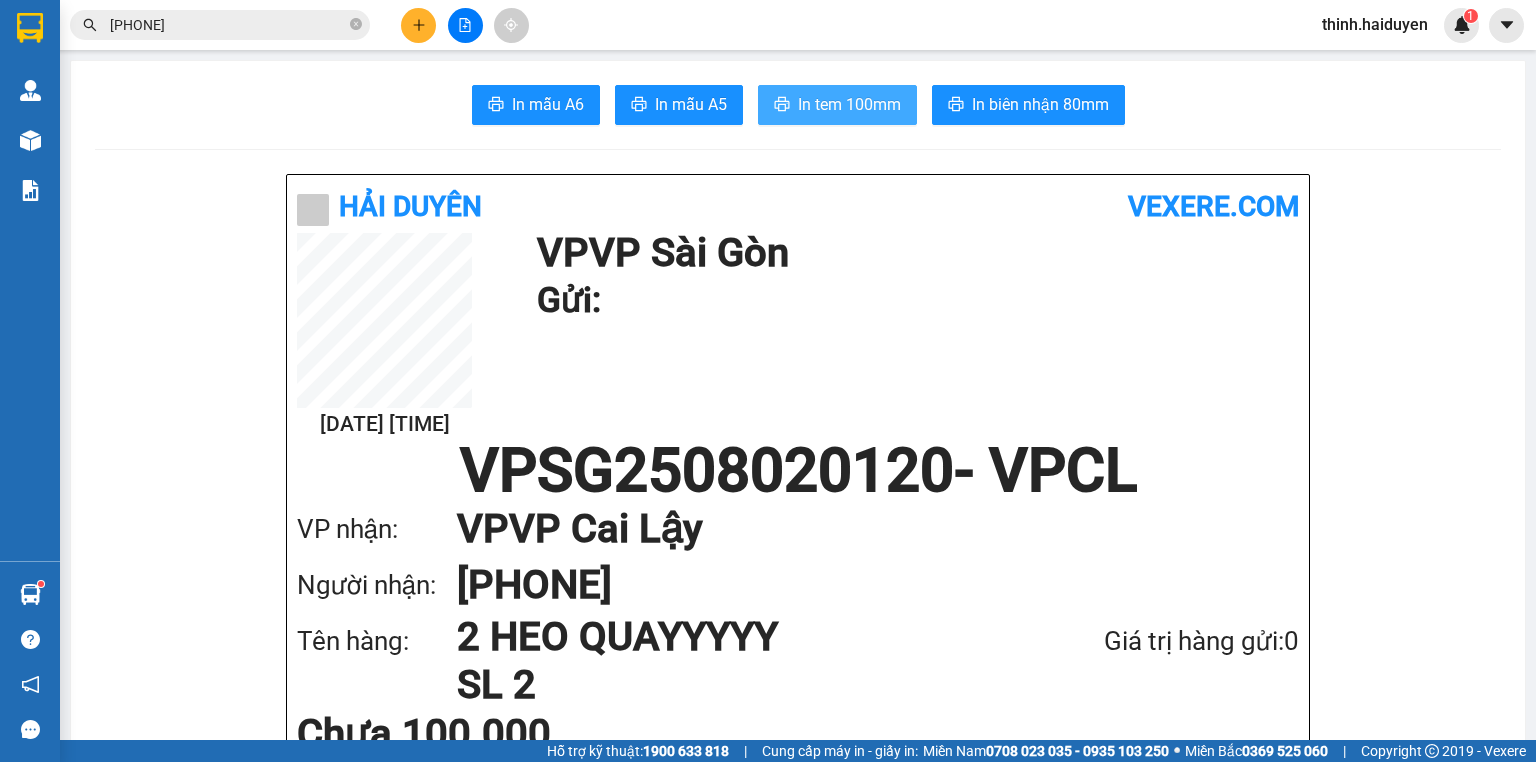 click on "In tem 100mm" at bounding box center [849, 104] 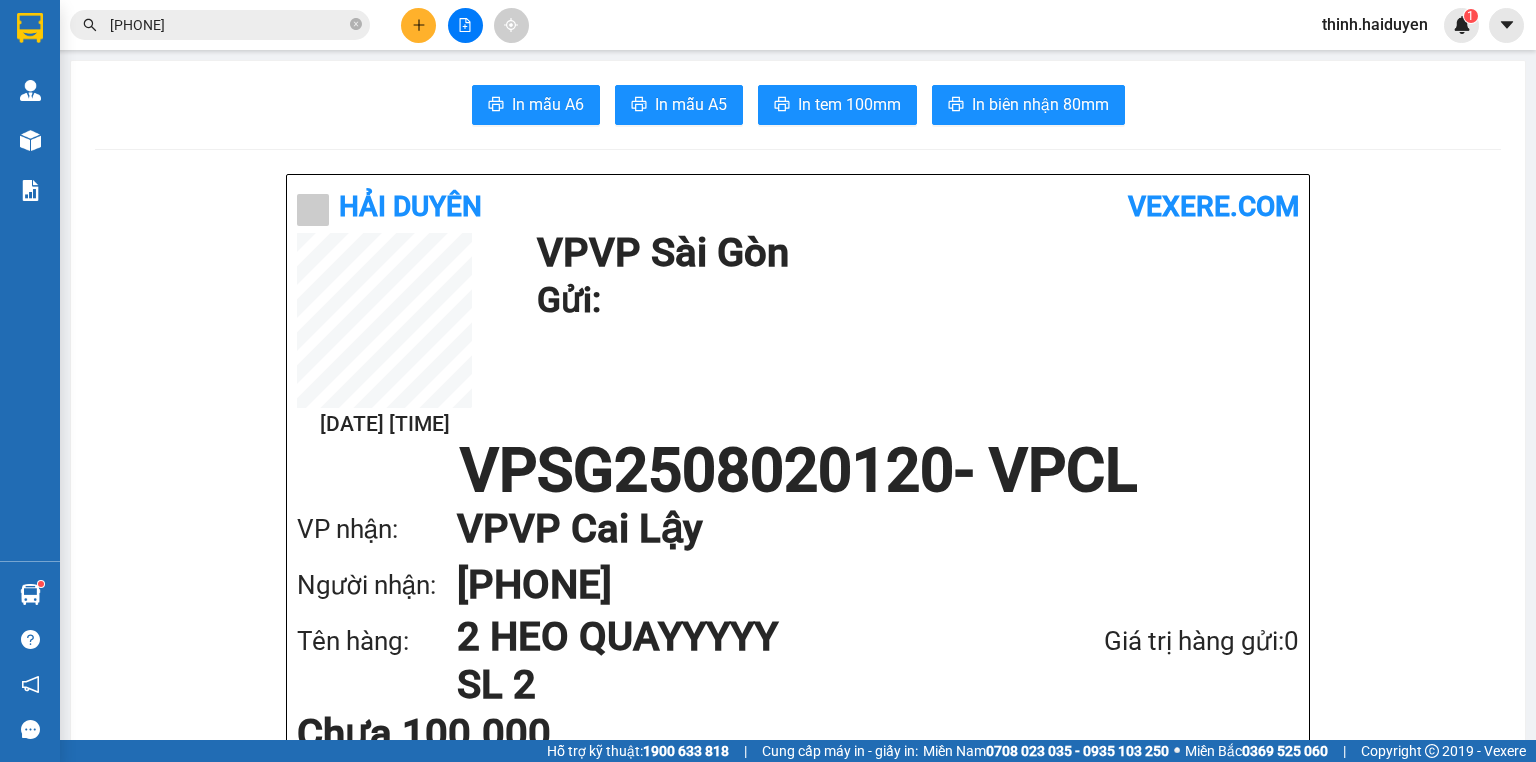 click on "090681625" at bounding box center (228, 25) 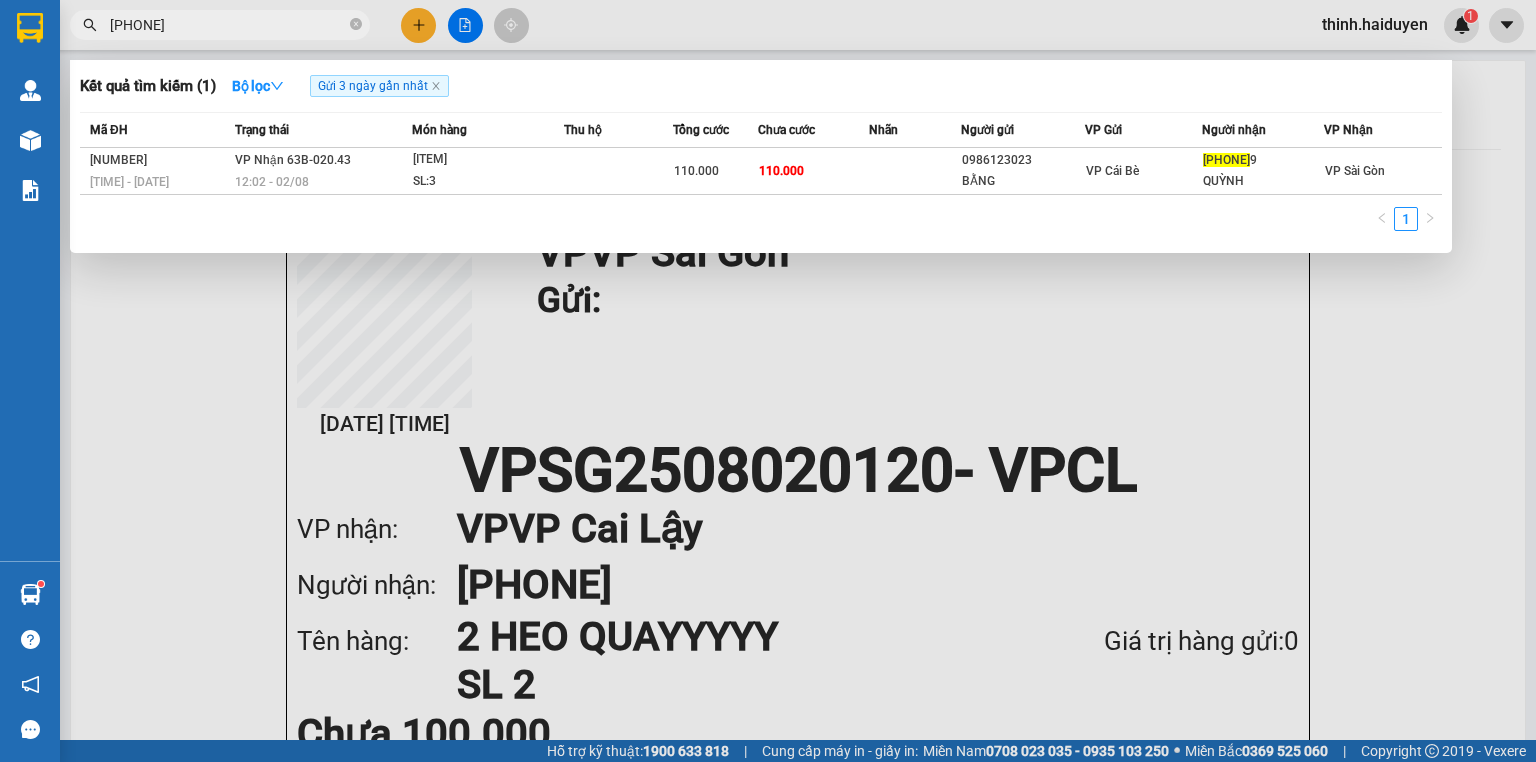 click on "090681625" at bounding box center (228, 25) 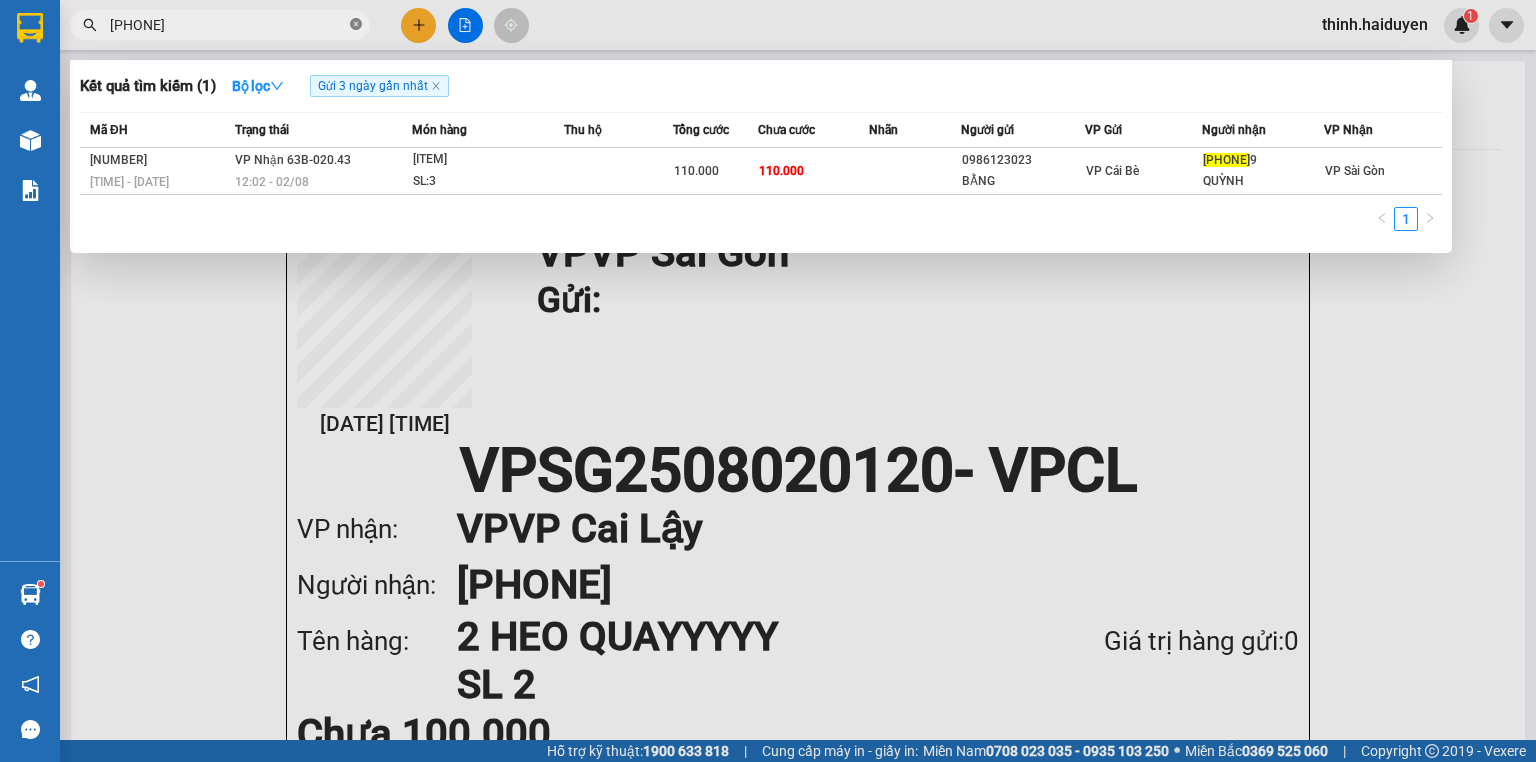 click 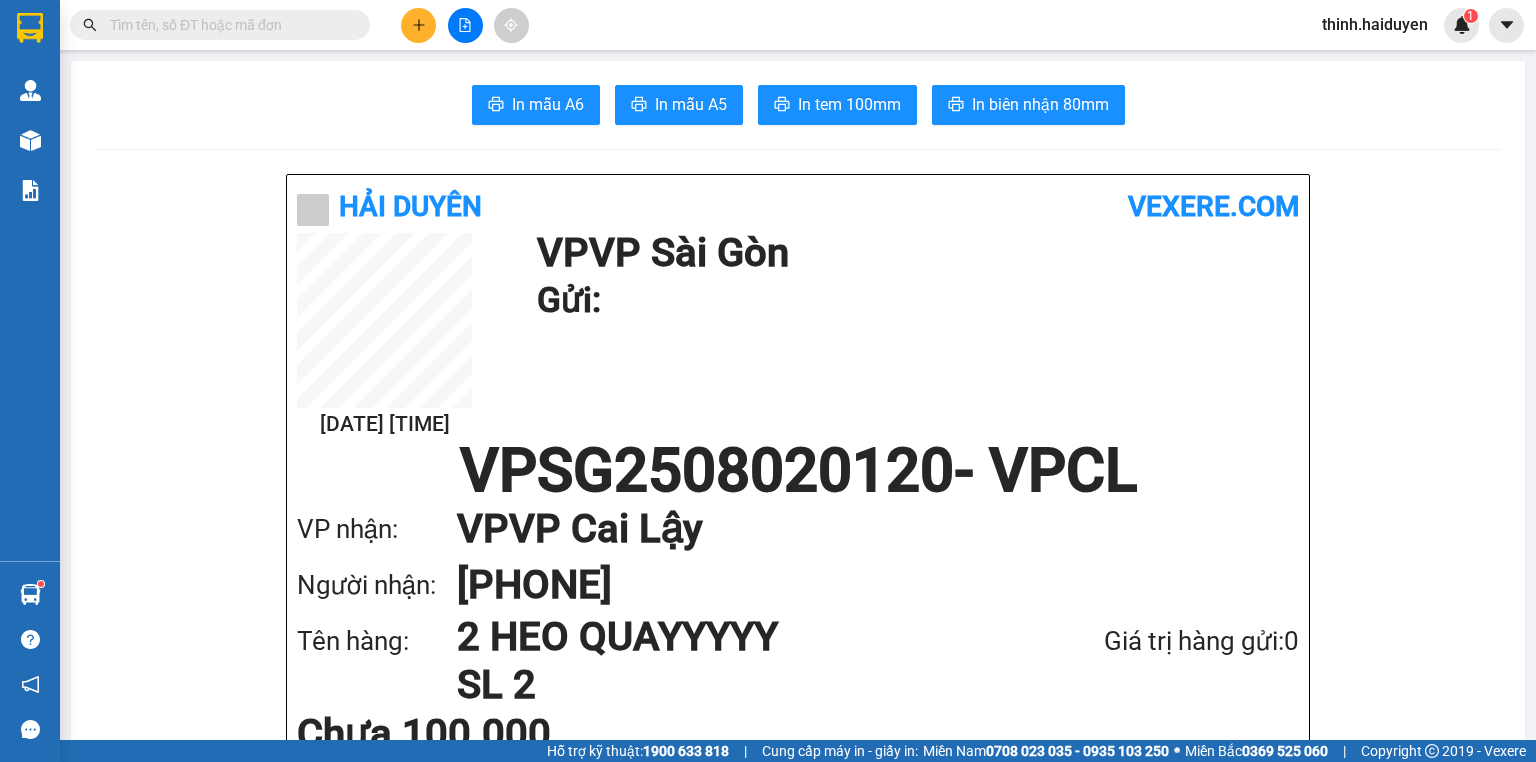 click at bounding box center [228, 25] 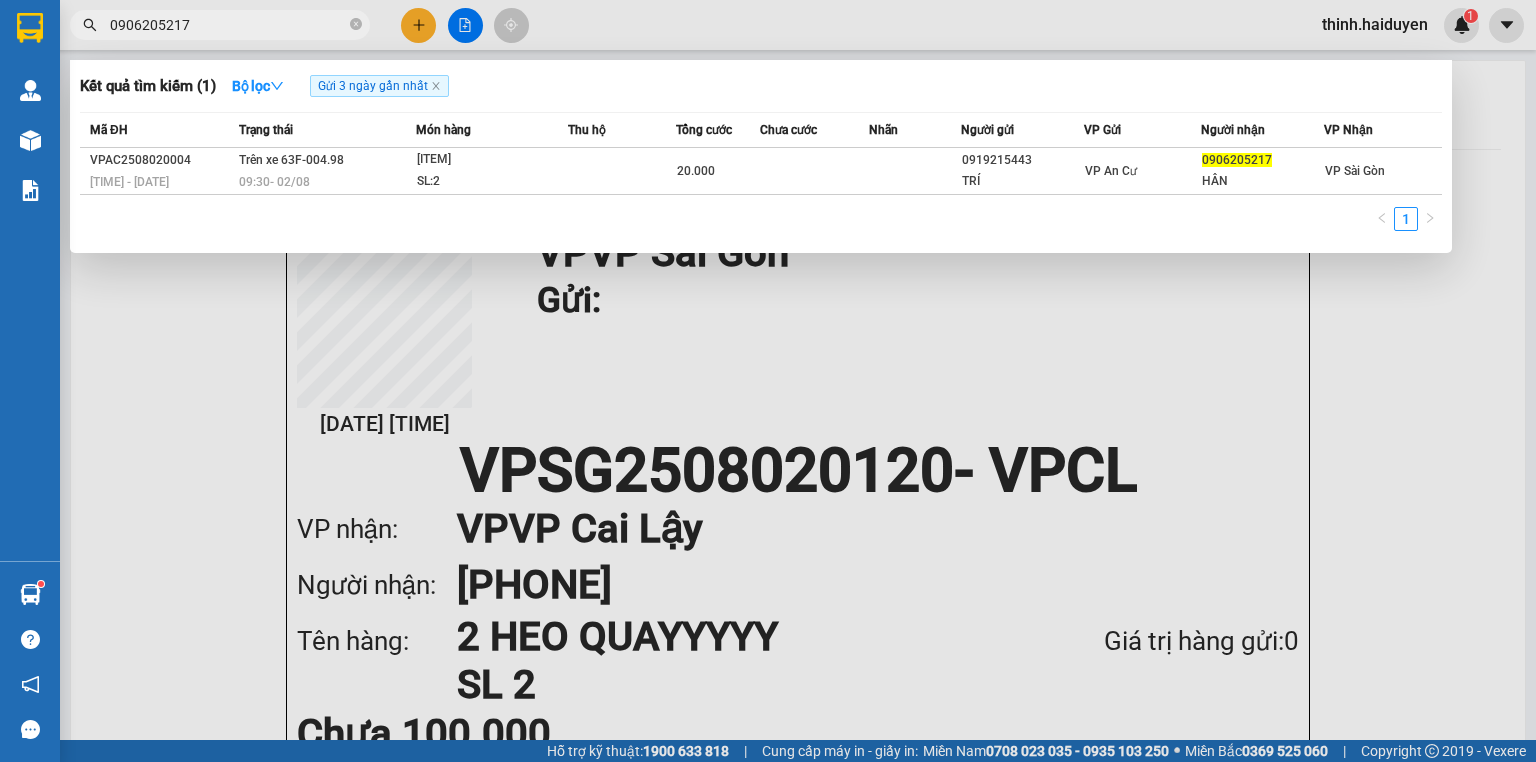 type on "0906205217" 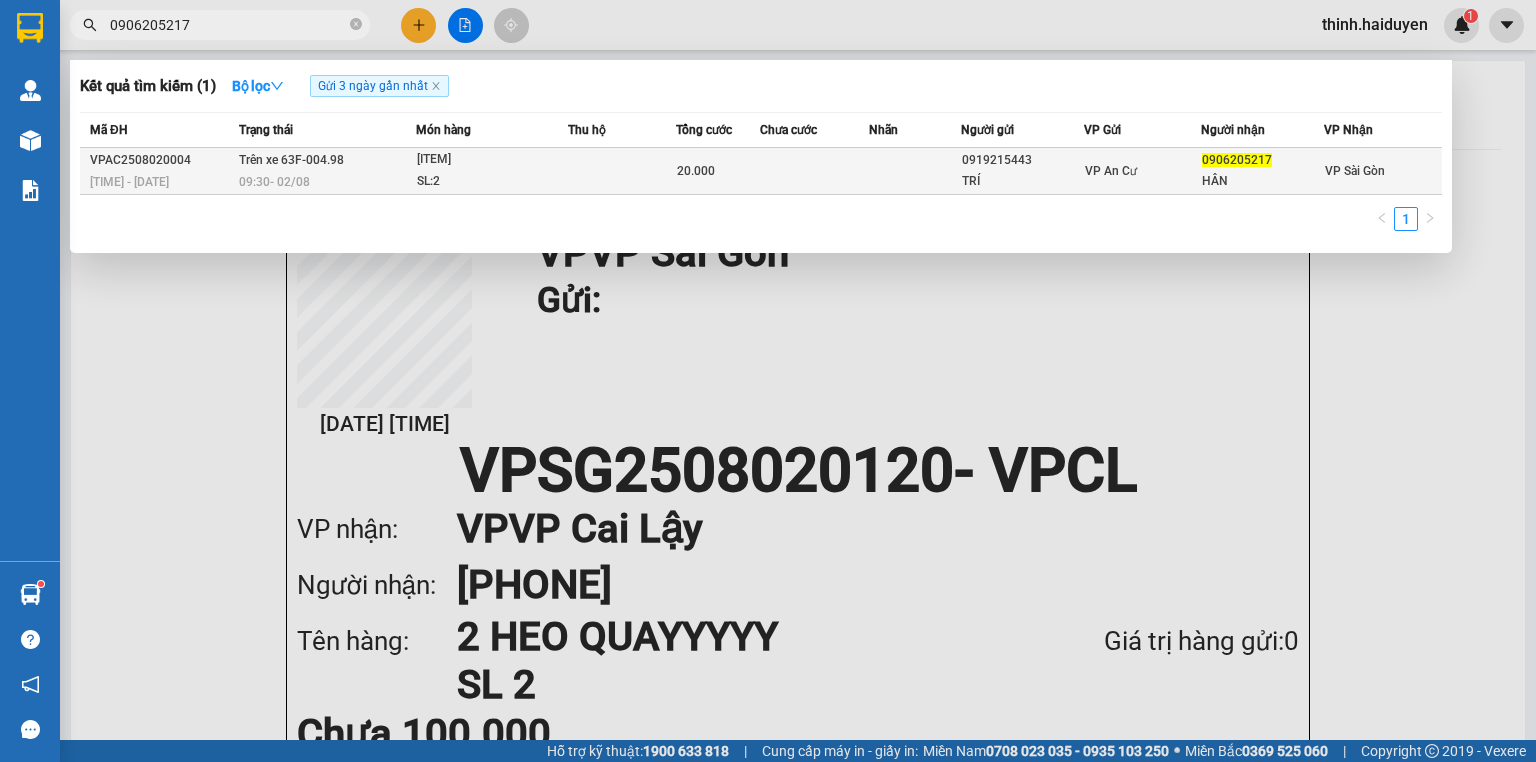 click on "Trên xe   63F-004.98 09:30  -   02/08" at bounding box center [324, 171] 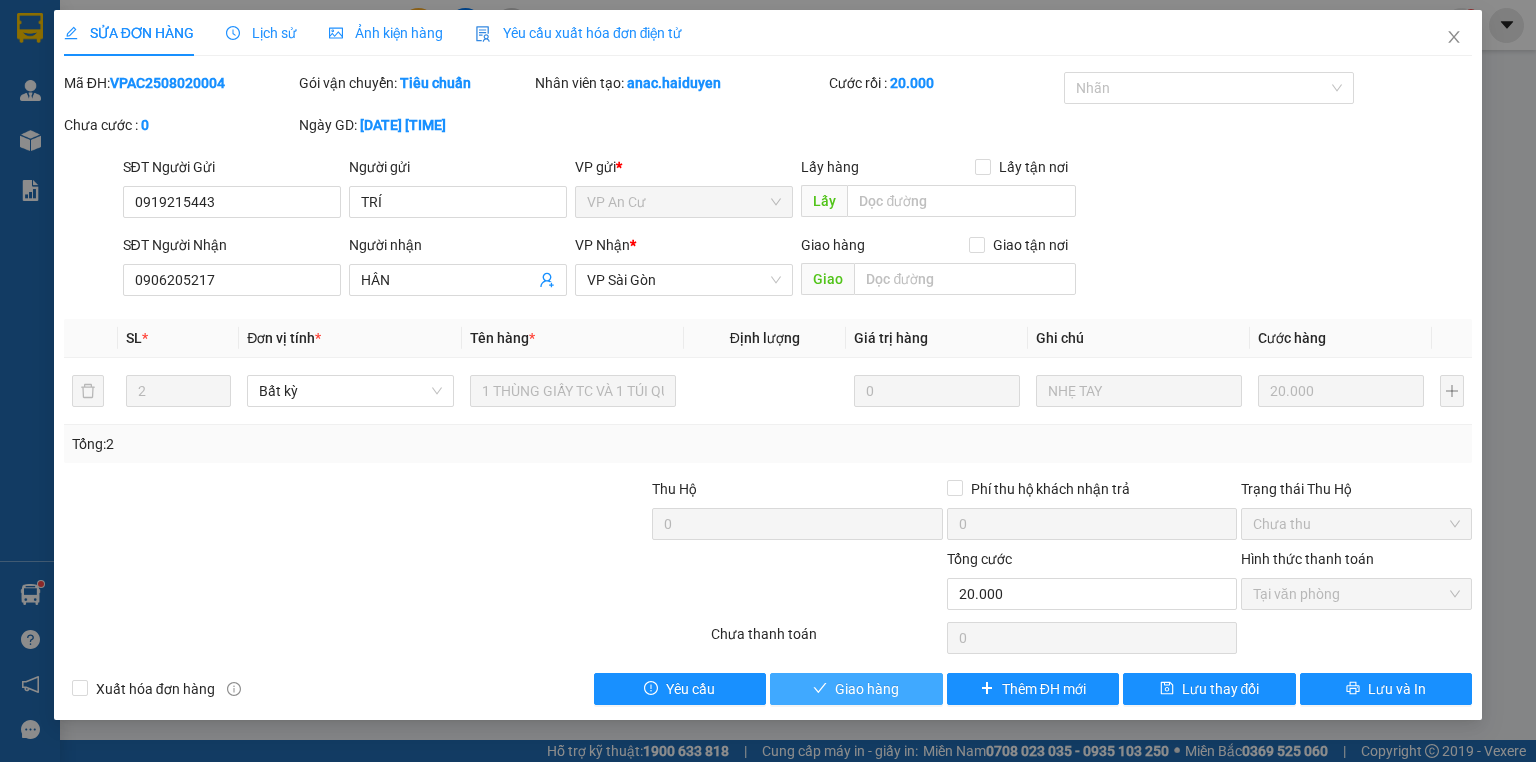 click on "Giao hàng" at bounding box center (867, 689) 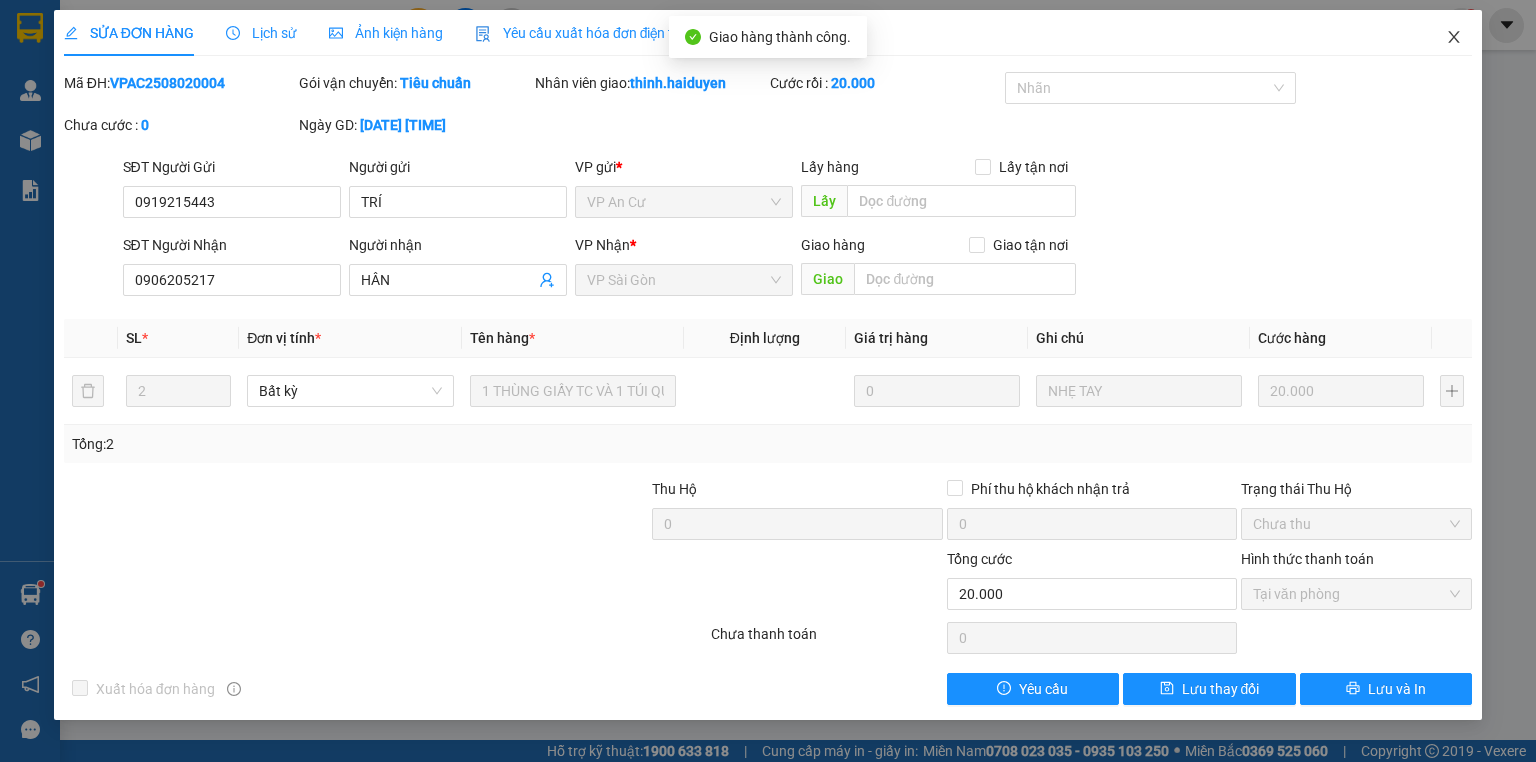 click 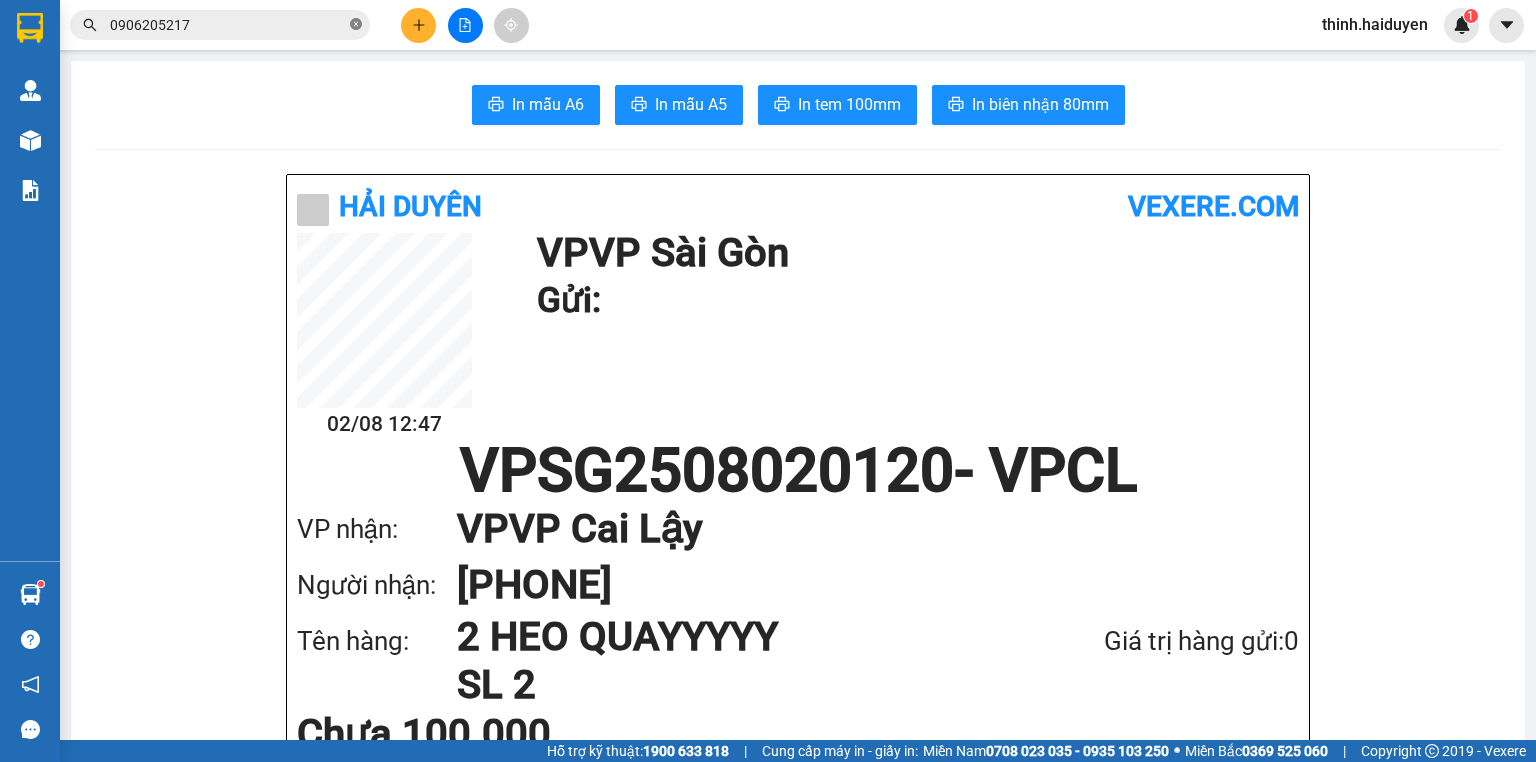 click 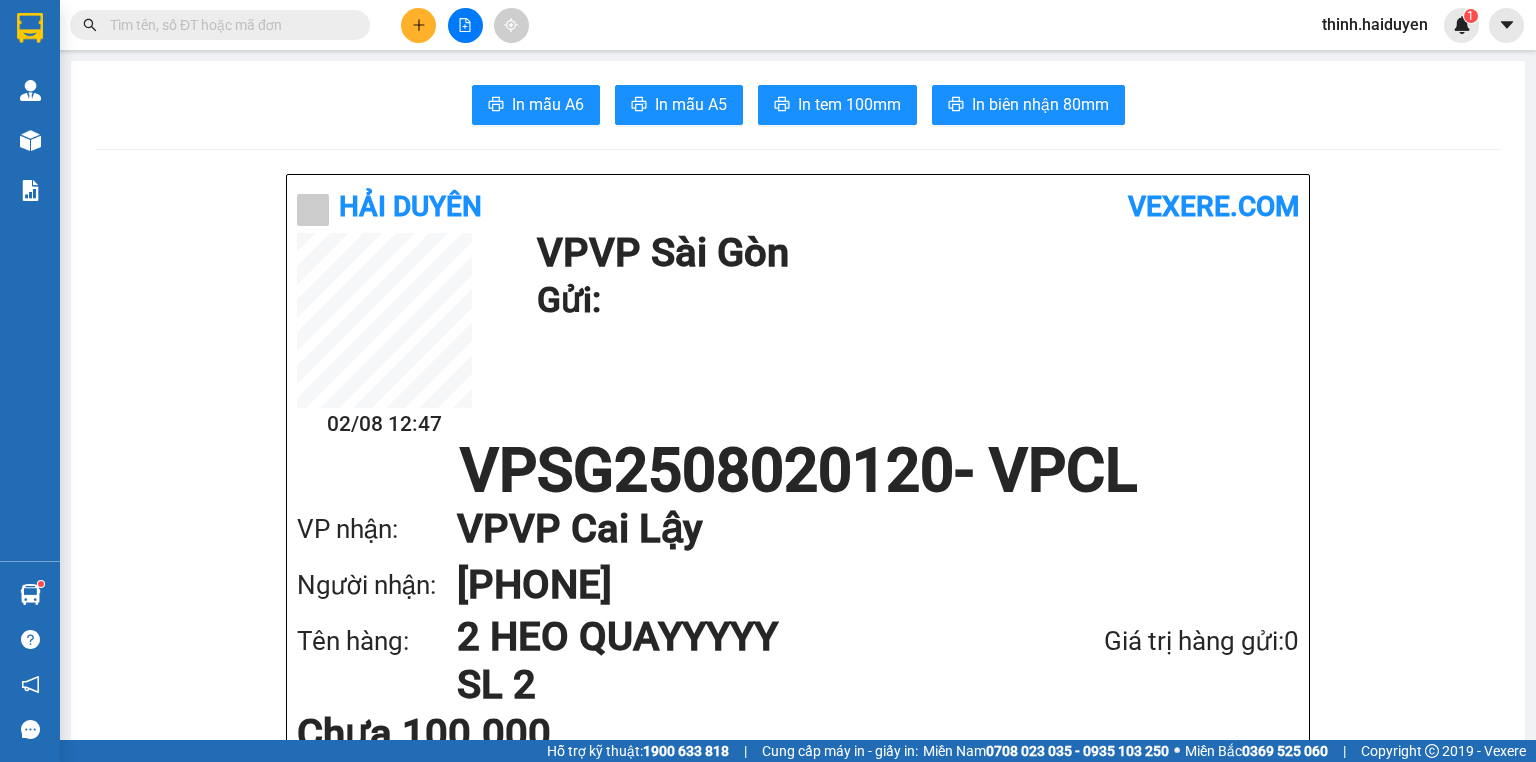 click at bounding box center [465, 25] 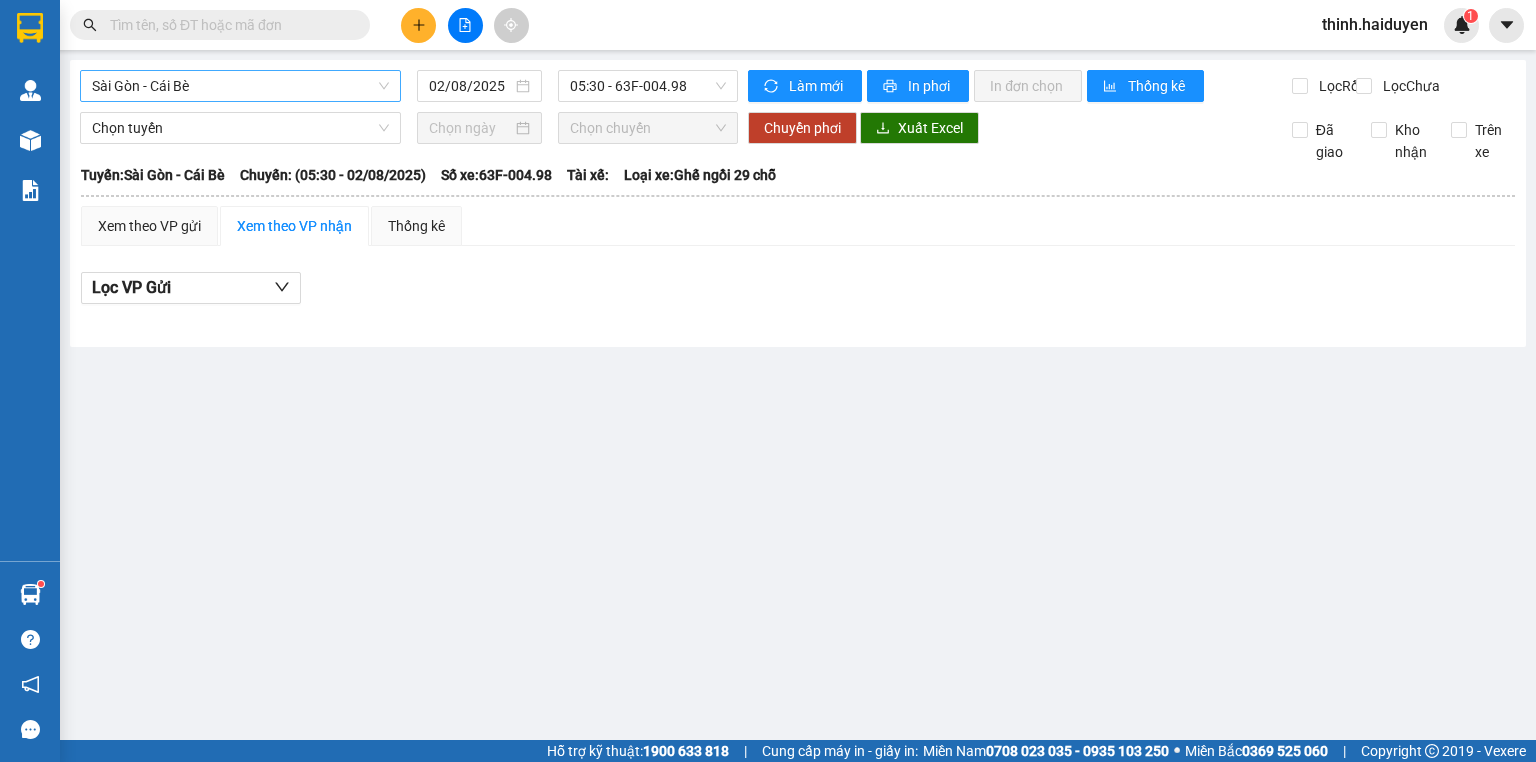 click on "Sài Gòn - Cái Bè" at bounding box center [240, 86] 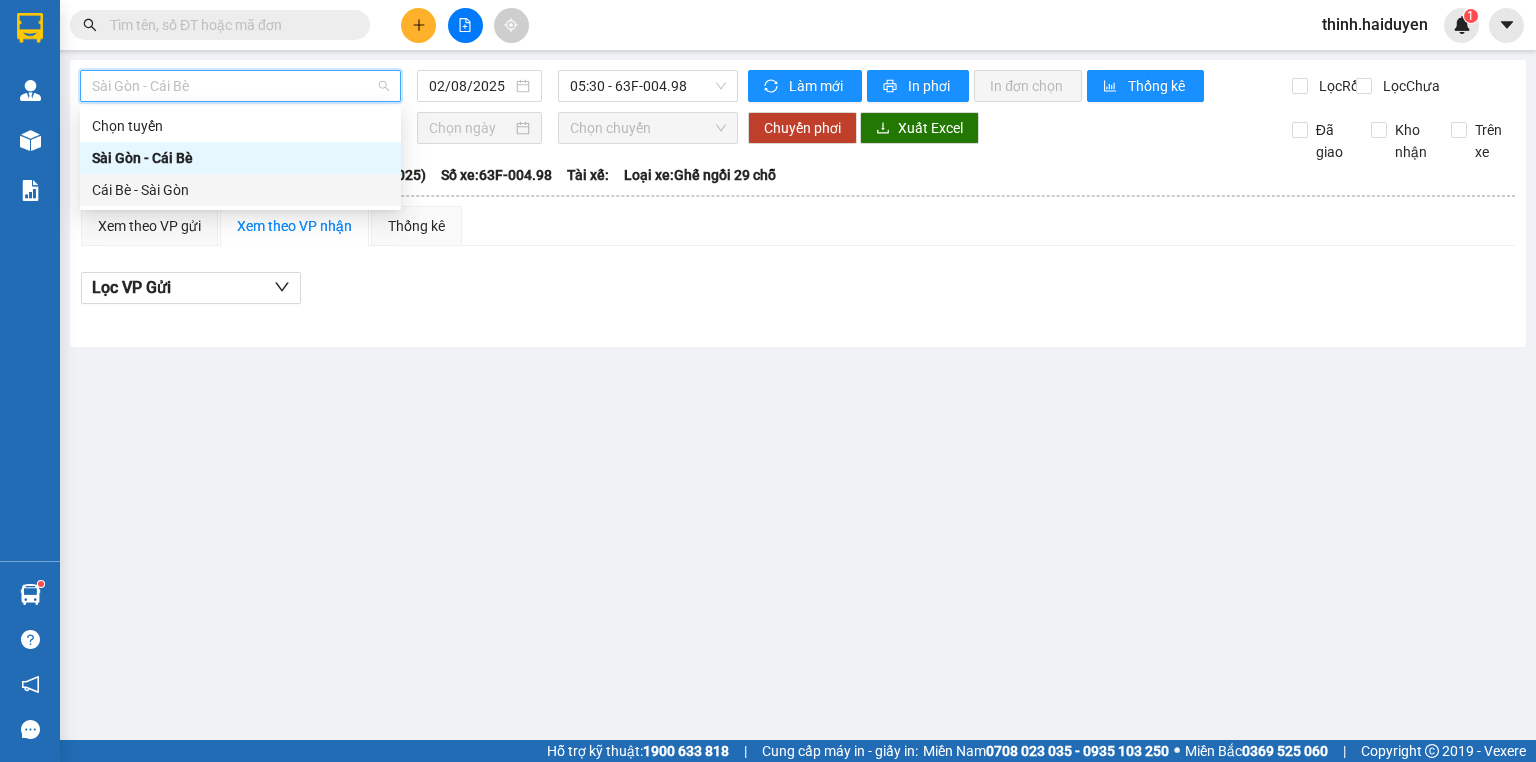 drag, startPoint x: 184, startPoint y: 200, endPoint x: 246, endPoint y: 176, distance: 66.48308 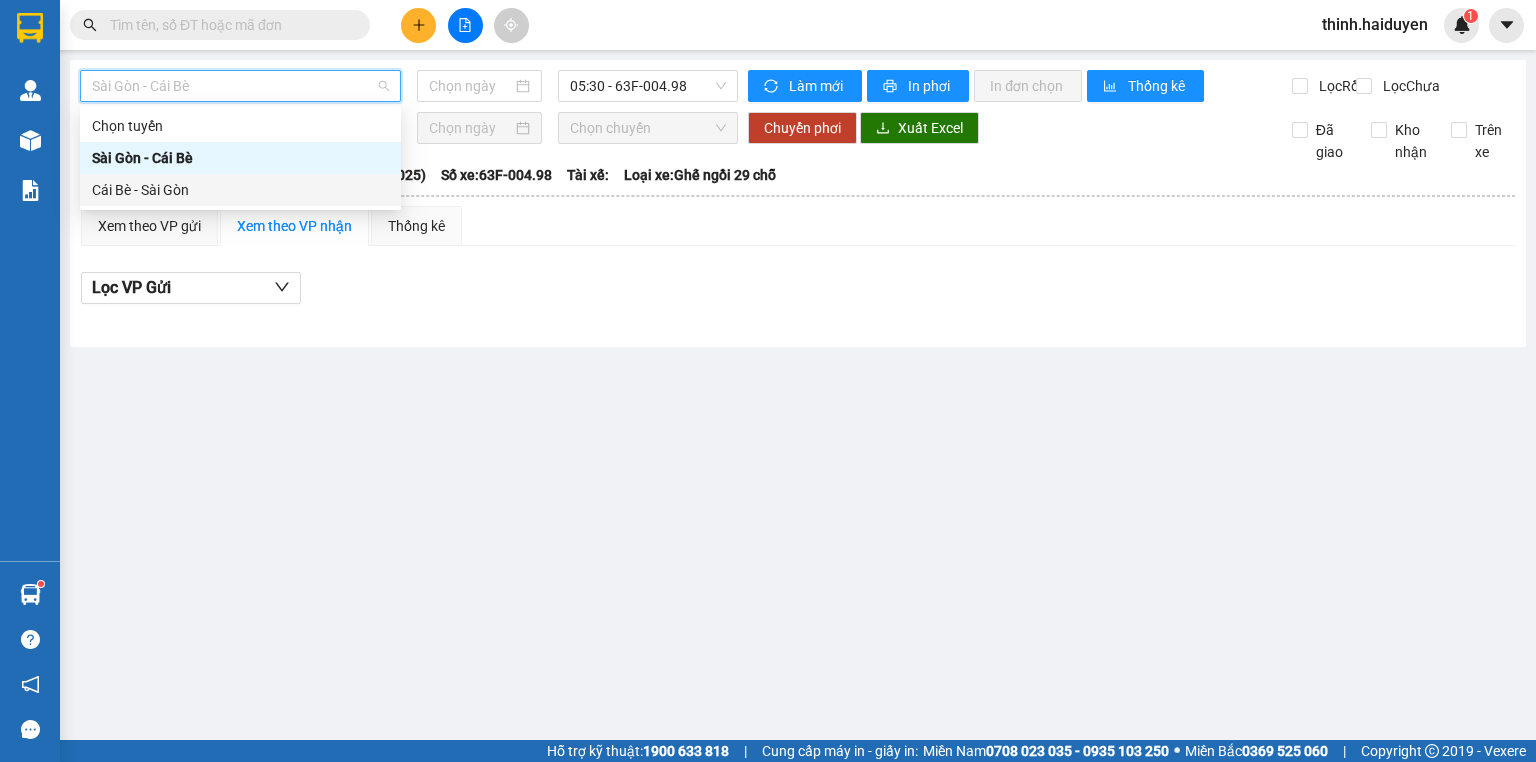 type on "02/08/2025" 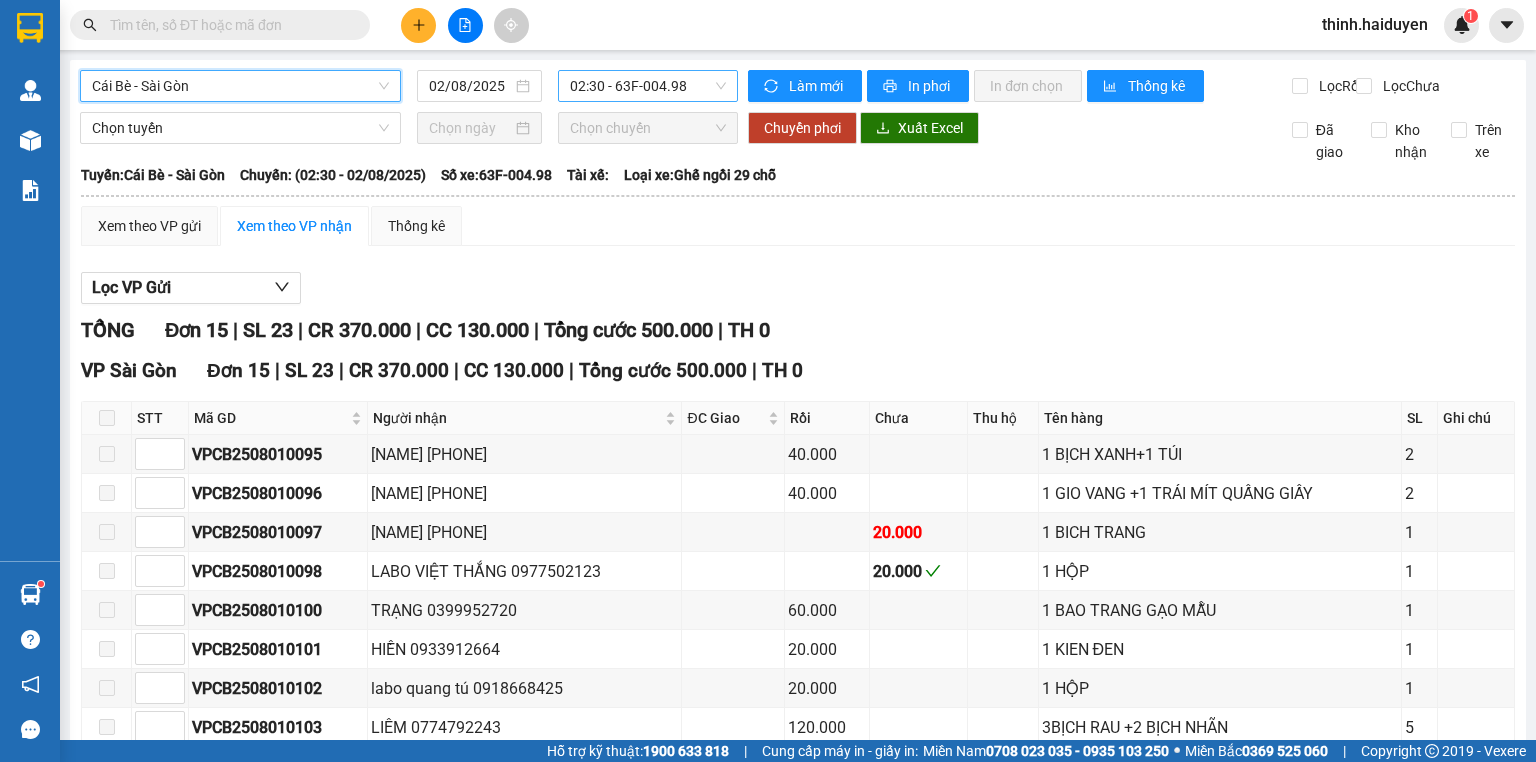 click on "02:30     - 63F-004.98" at bounding box center (648, 86) 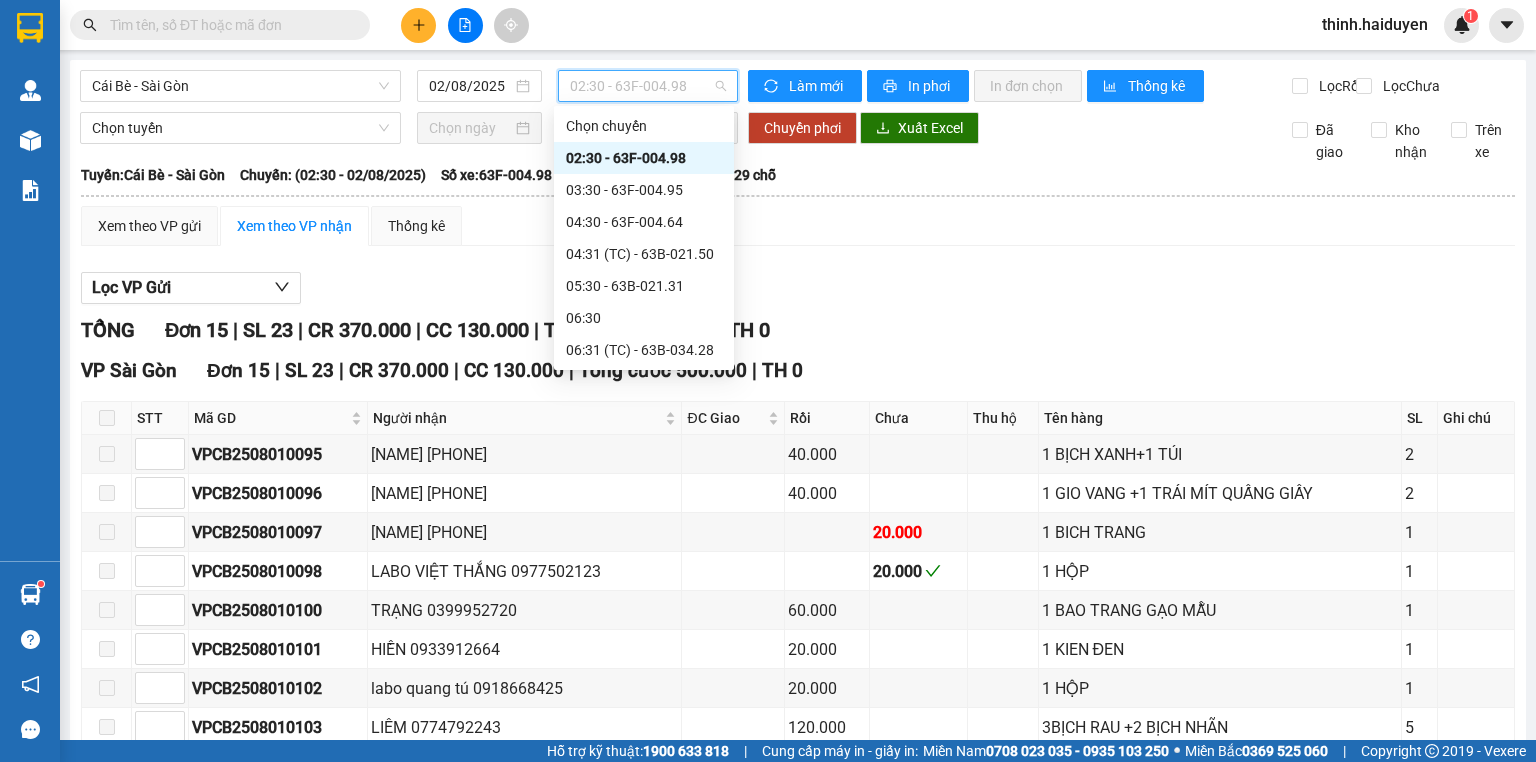 click on "10:30     - 63B-021.91" at bounding box center [644, 574] 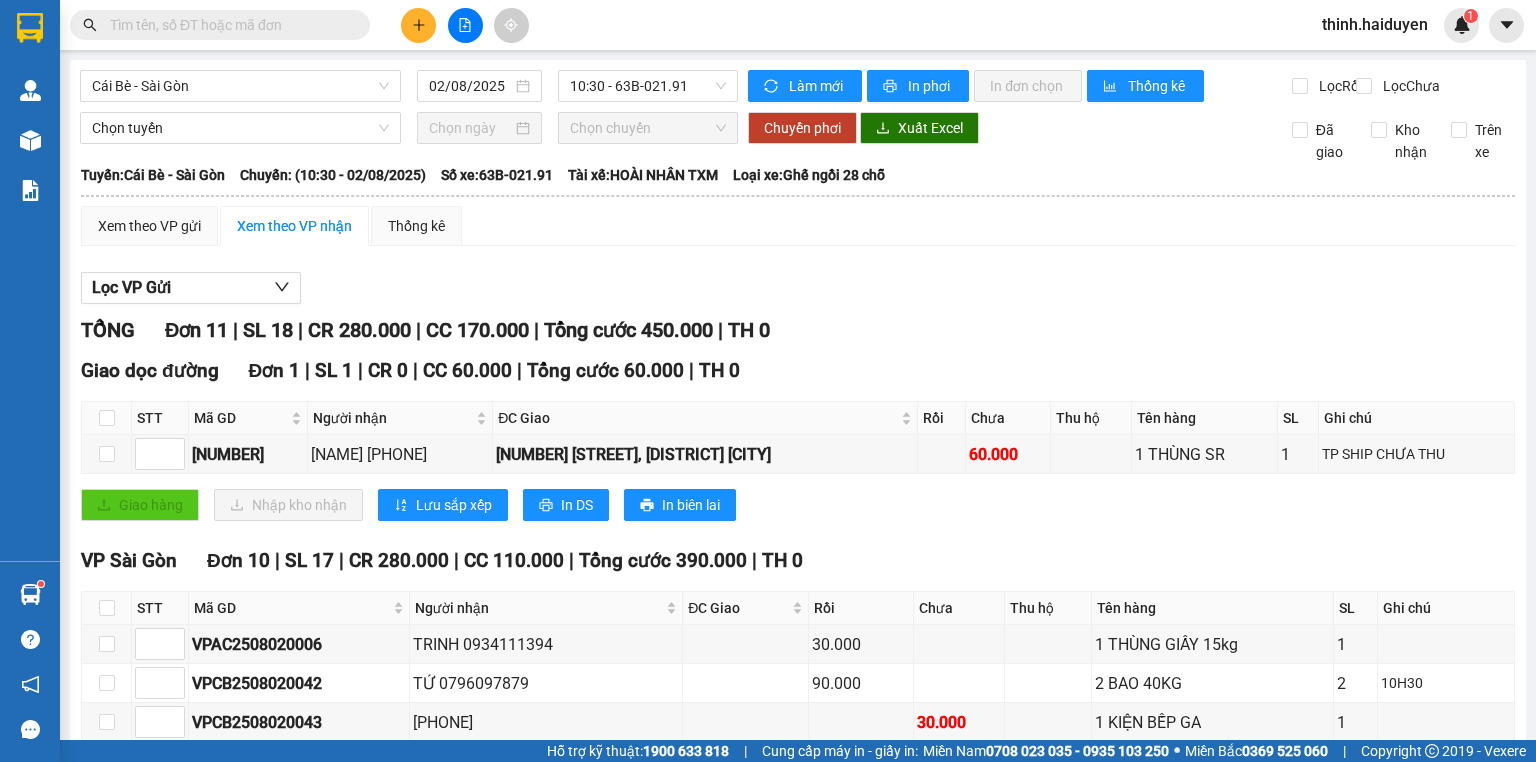 drag, startPoint x: 459, startPoint y: 668, endPoint x: 465, endPoint y: 658, distance: 11.661903 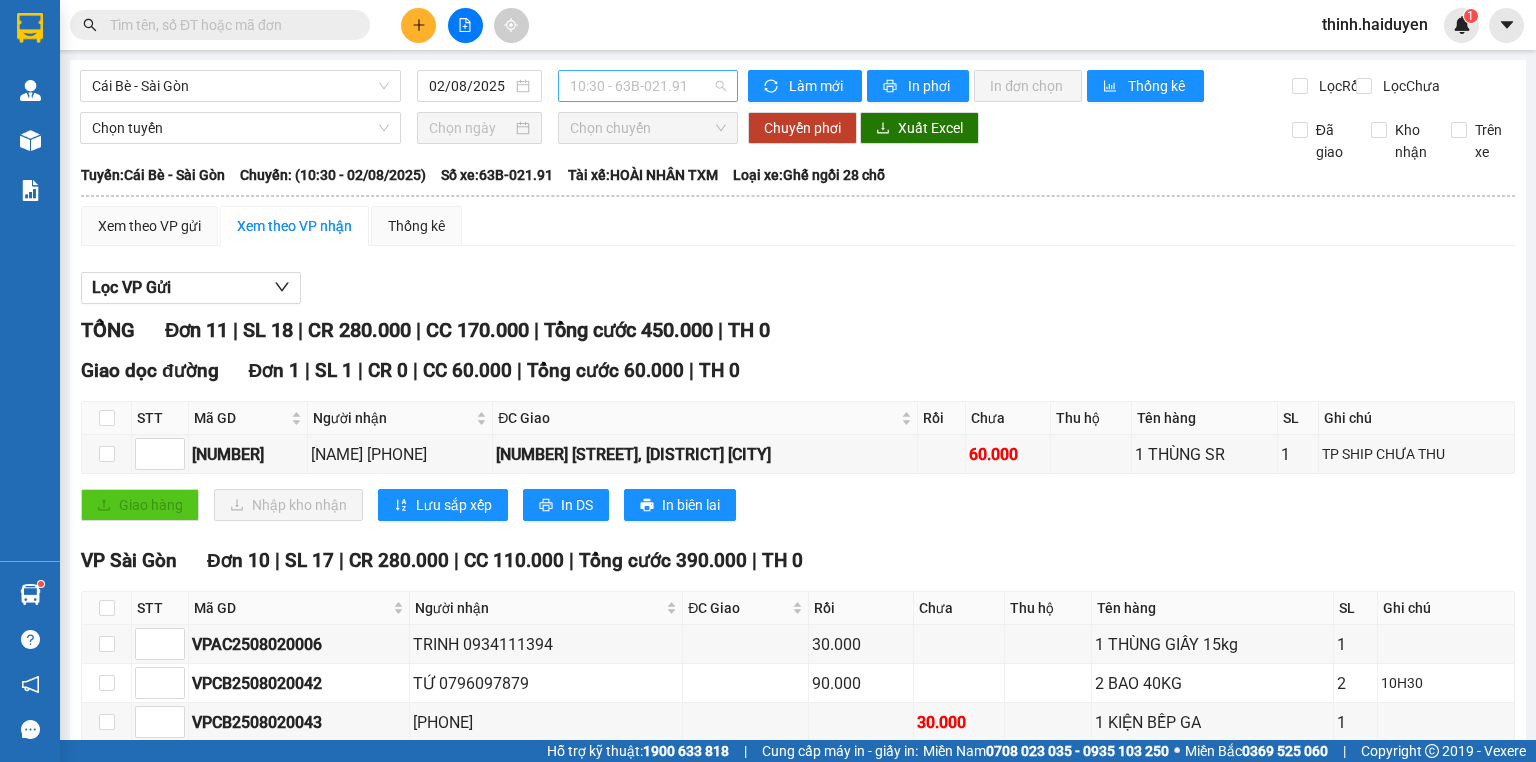 click on "10:30     - 63B-021.91" at bounding box center (648, 86) 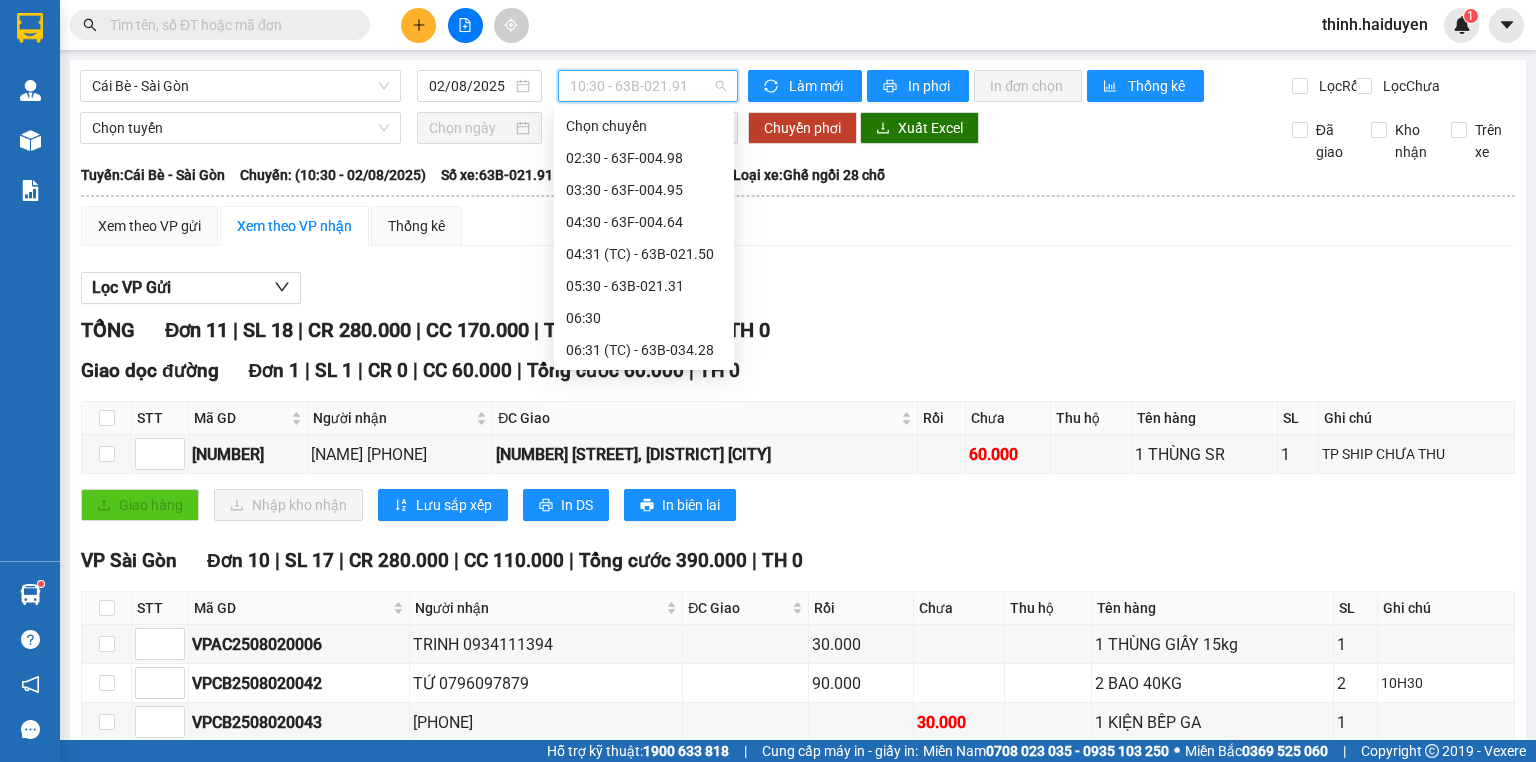 click on "10:31   (TC)   - 63F-004.95" at bounding box center [644, 606] 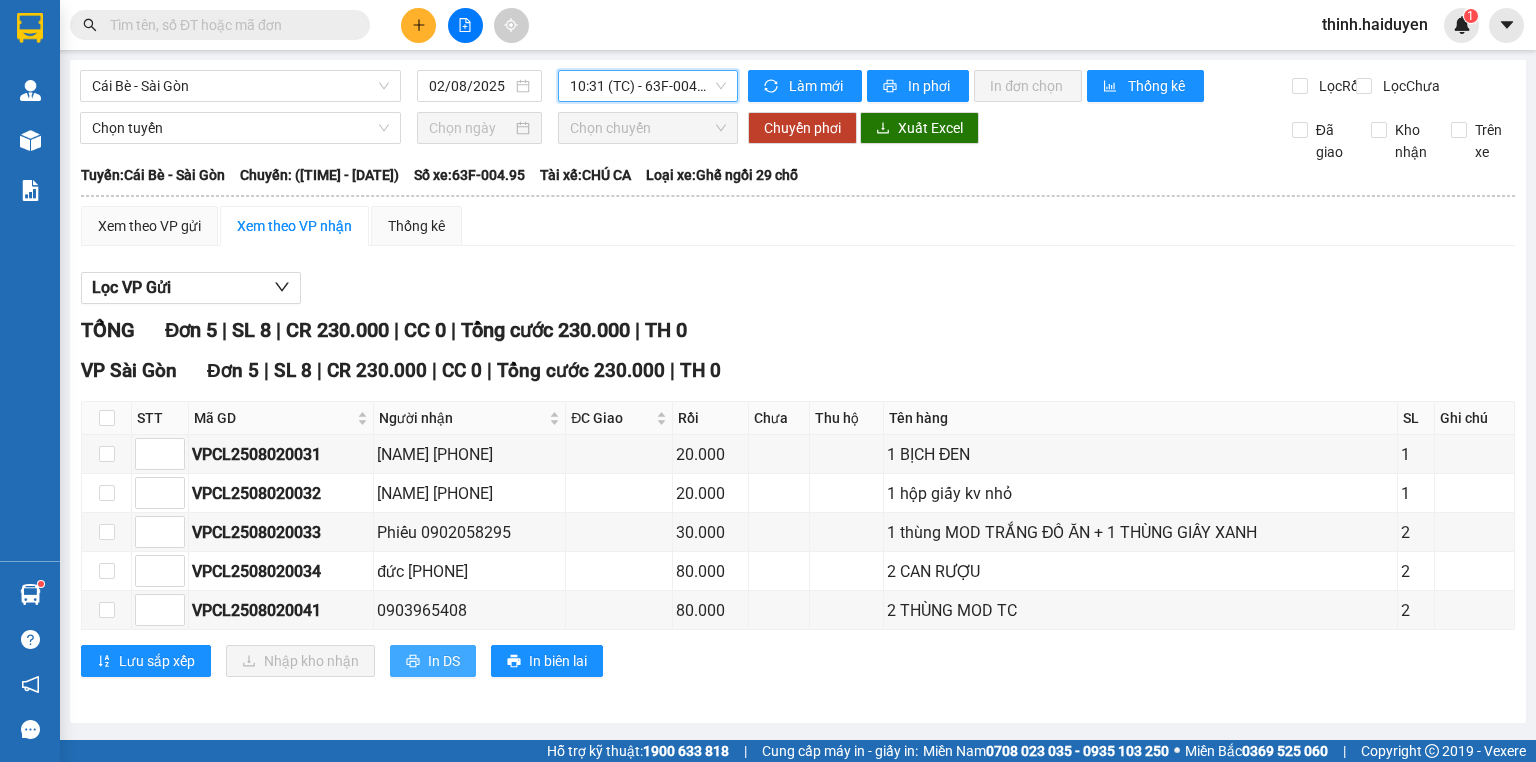 click 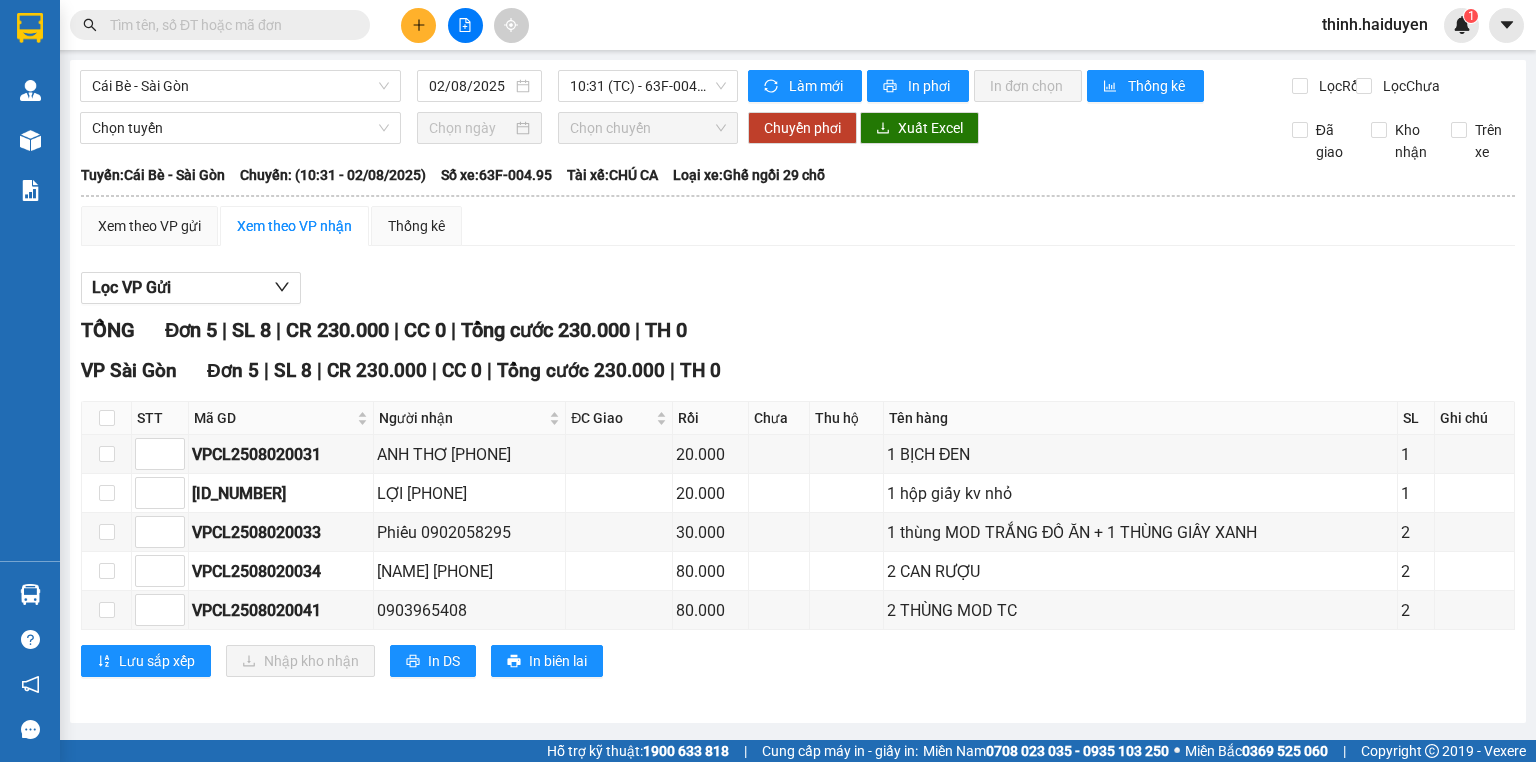 scroll, scrollTop: 0, scrollLeft: 0, axis: both 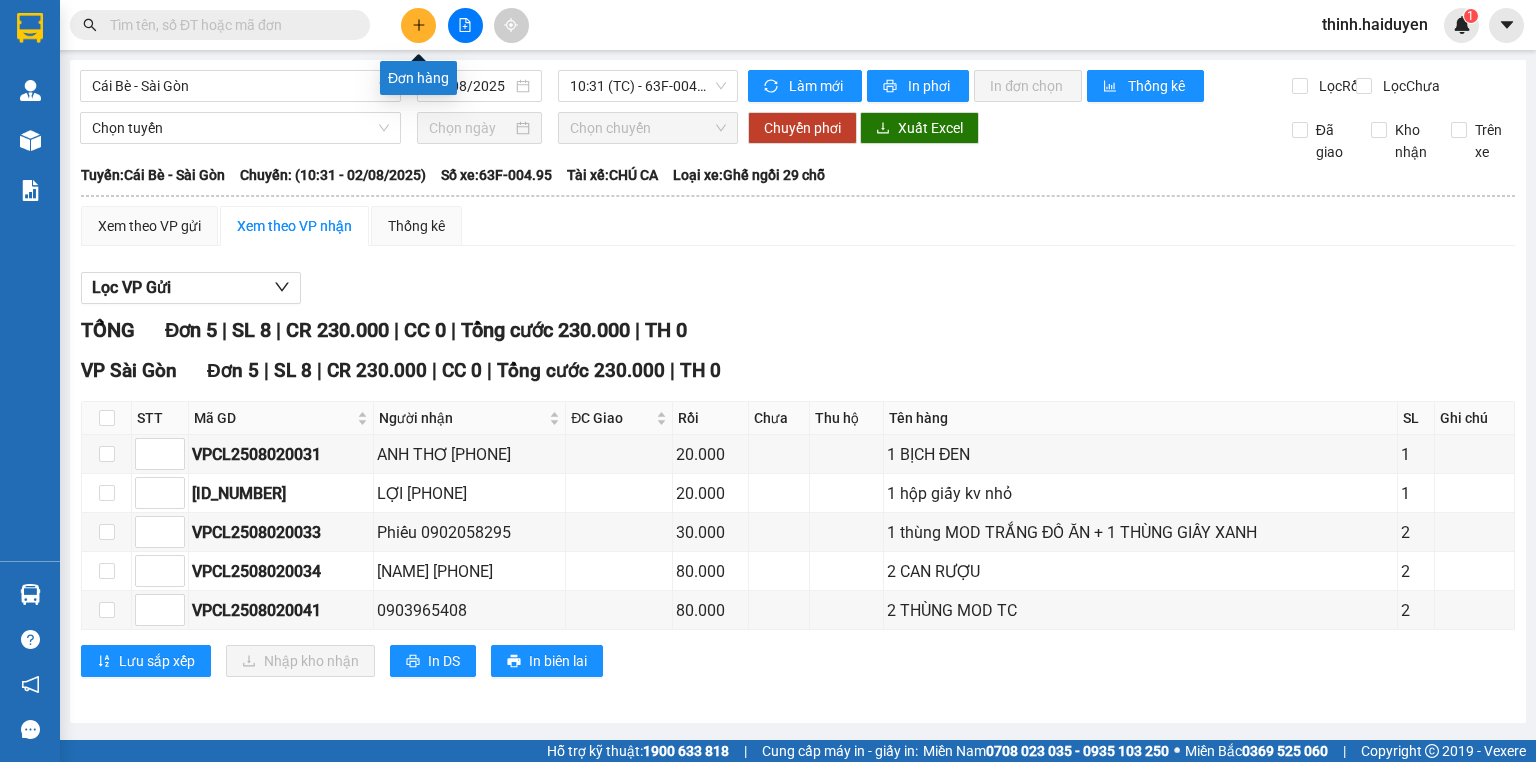 click 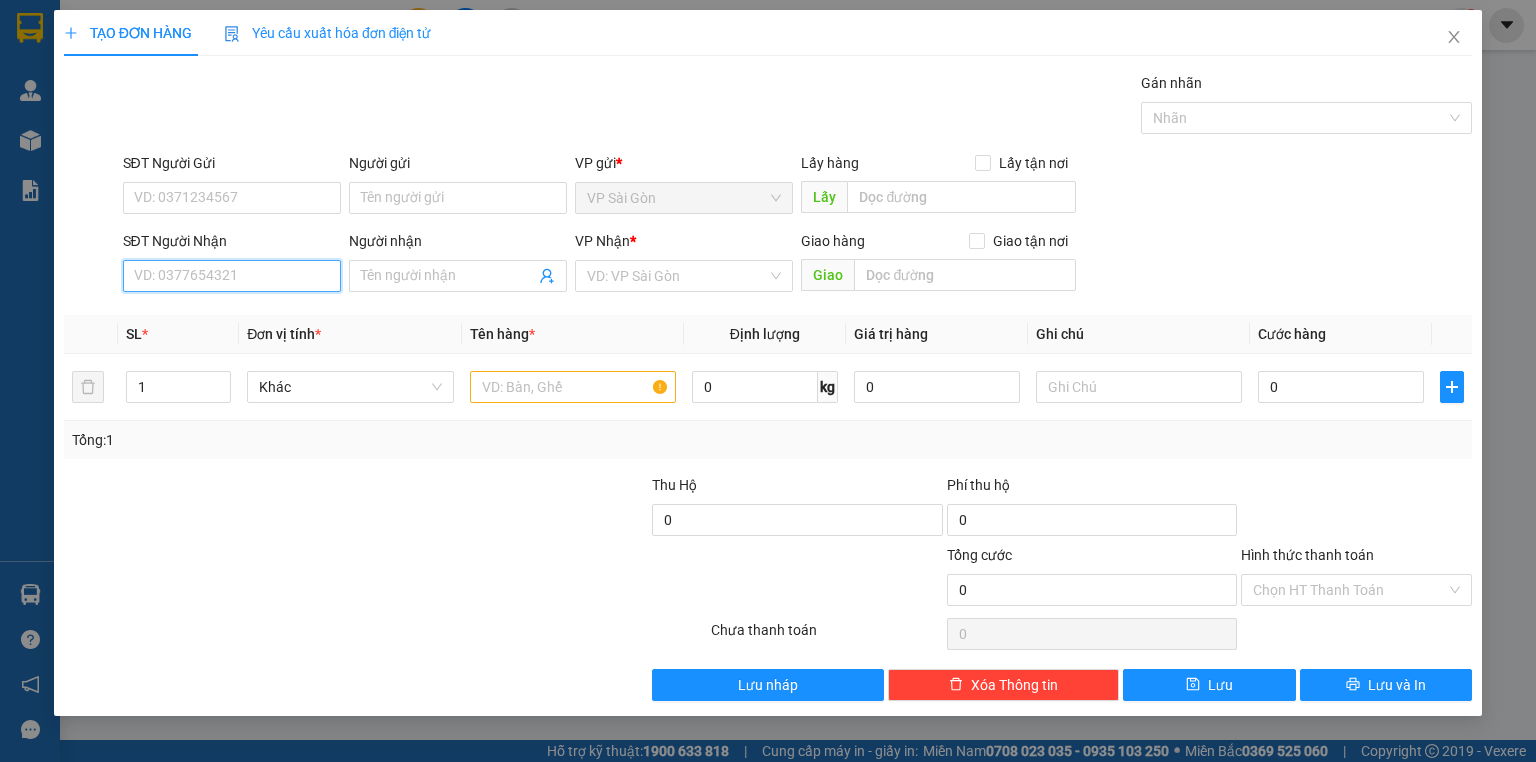 click on "SĐT Người Nhận" at bounding box center (232, 276) 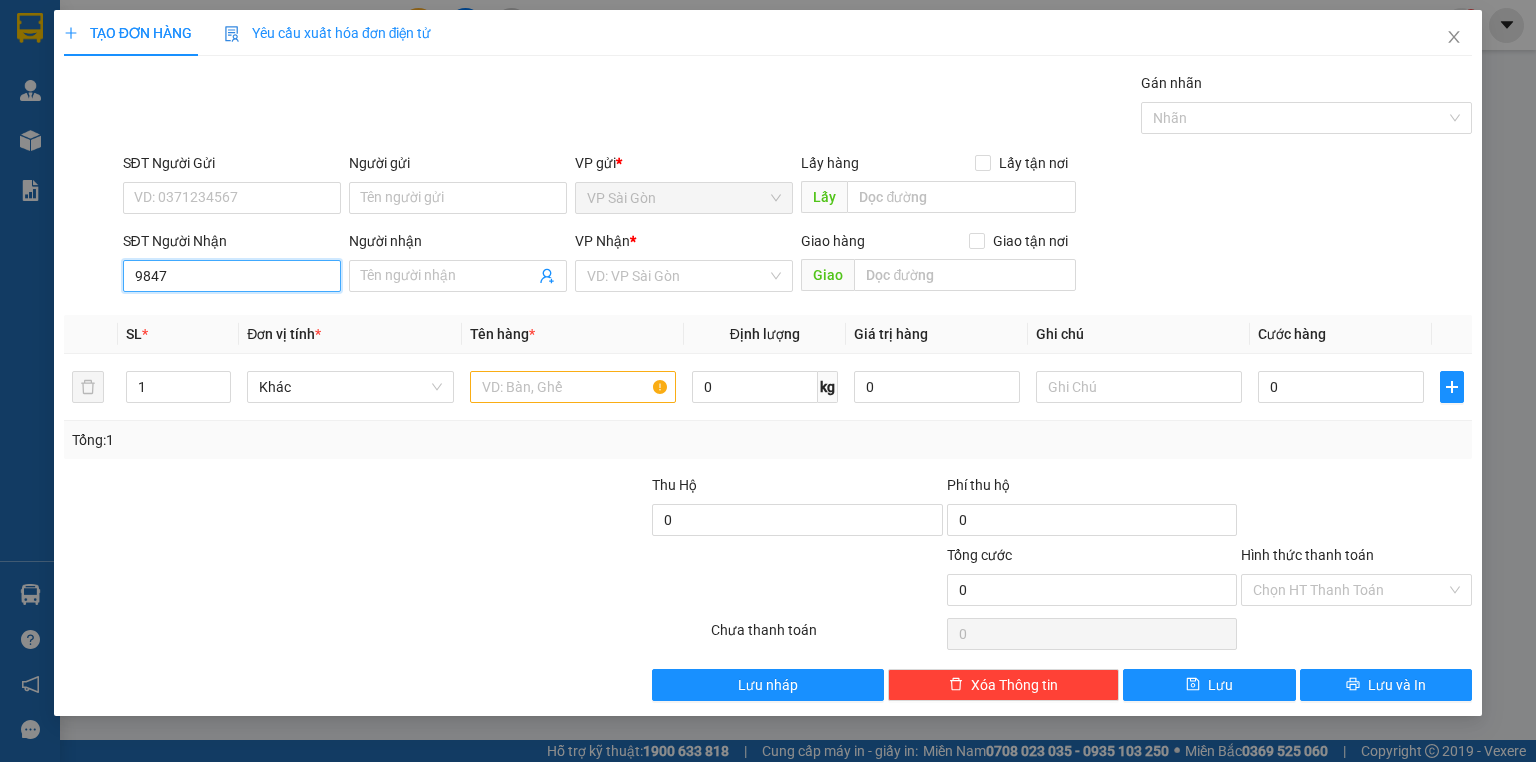 click on "9847" at bounding box center (232, 276) 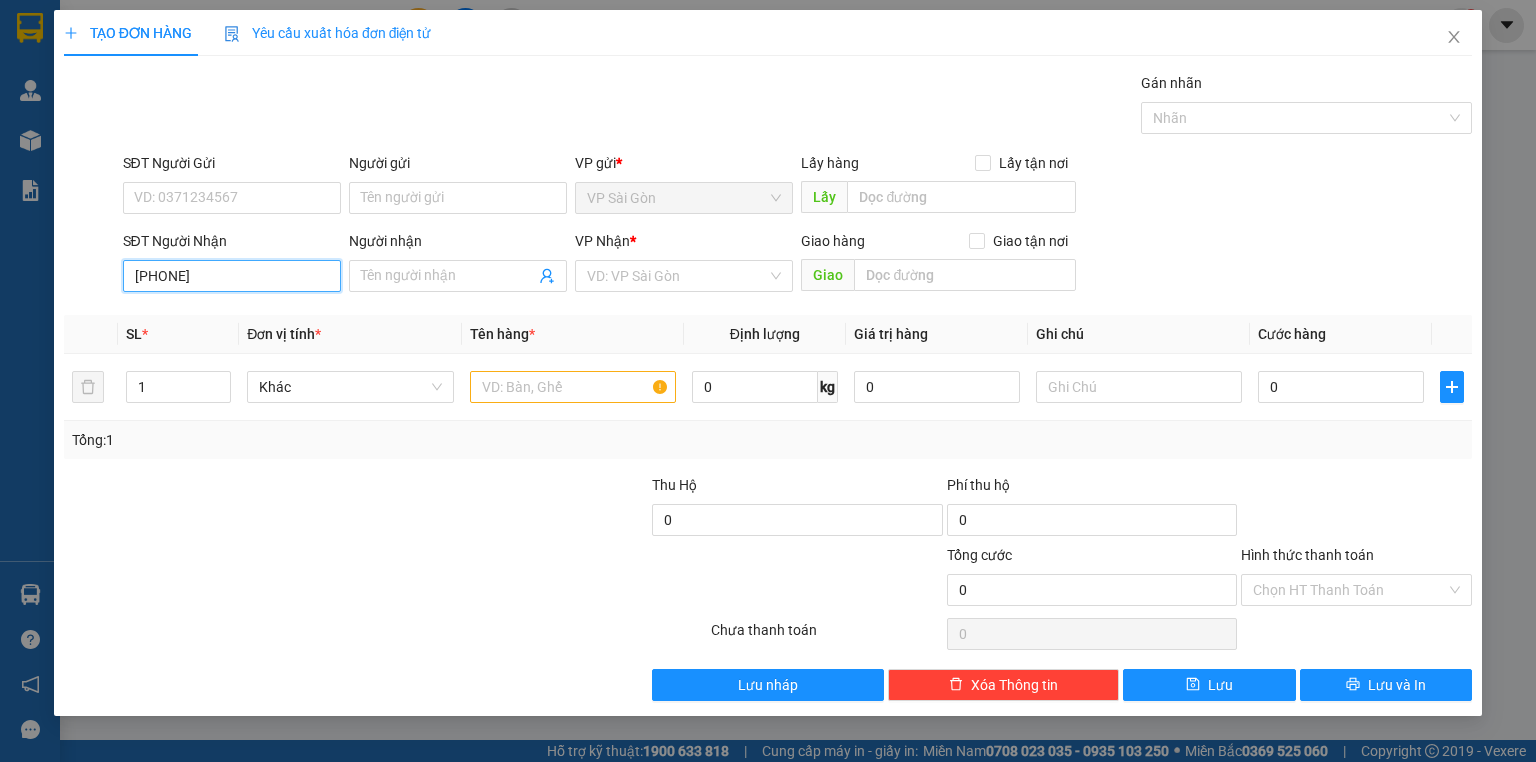 type on "[PHONE]" 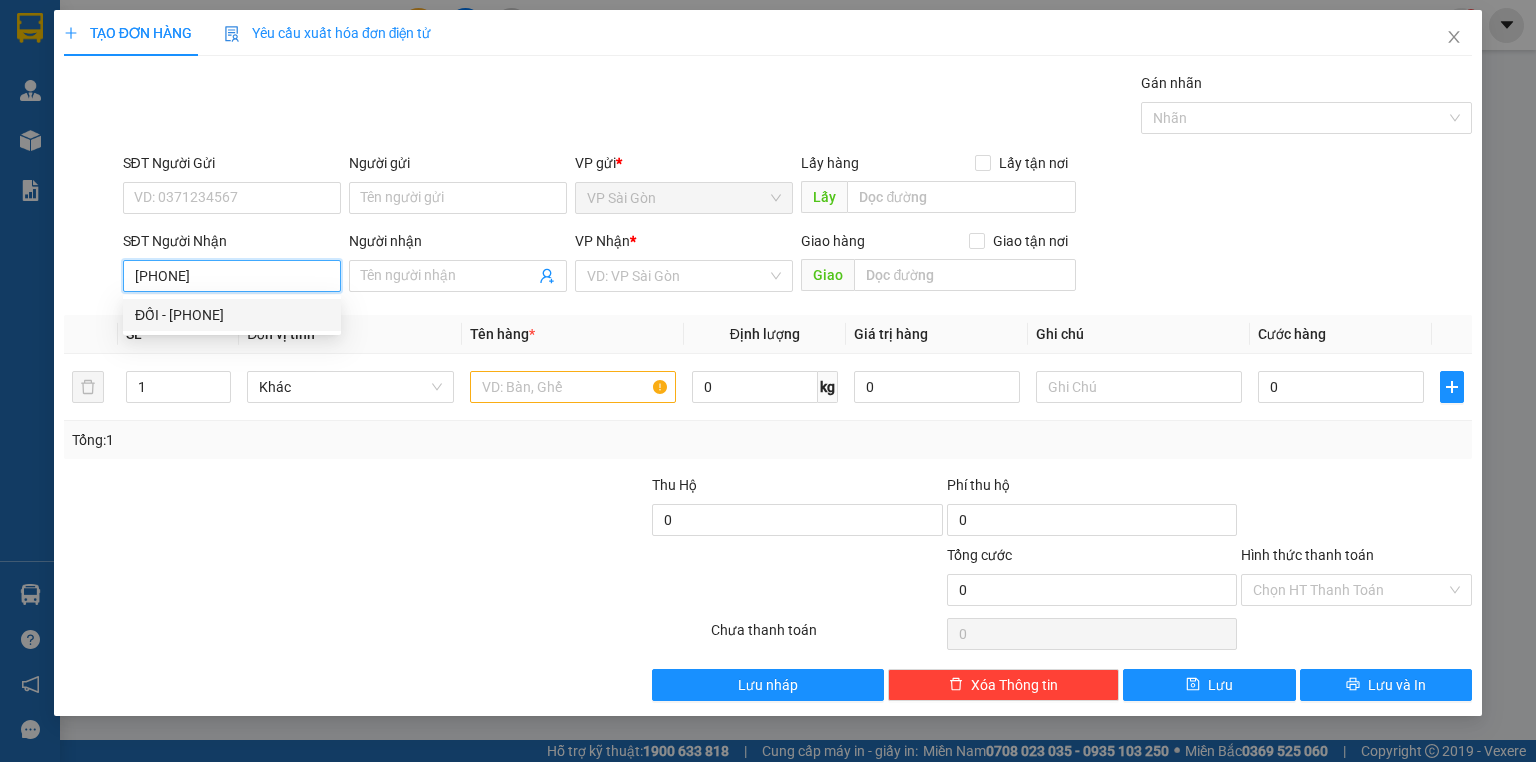 click on "ĐỐI - [PHONE]" at bounding box center (232, 315) 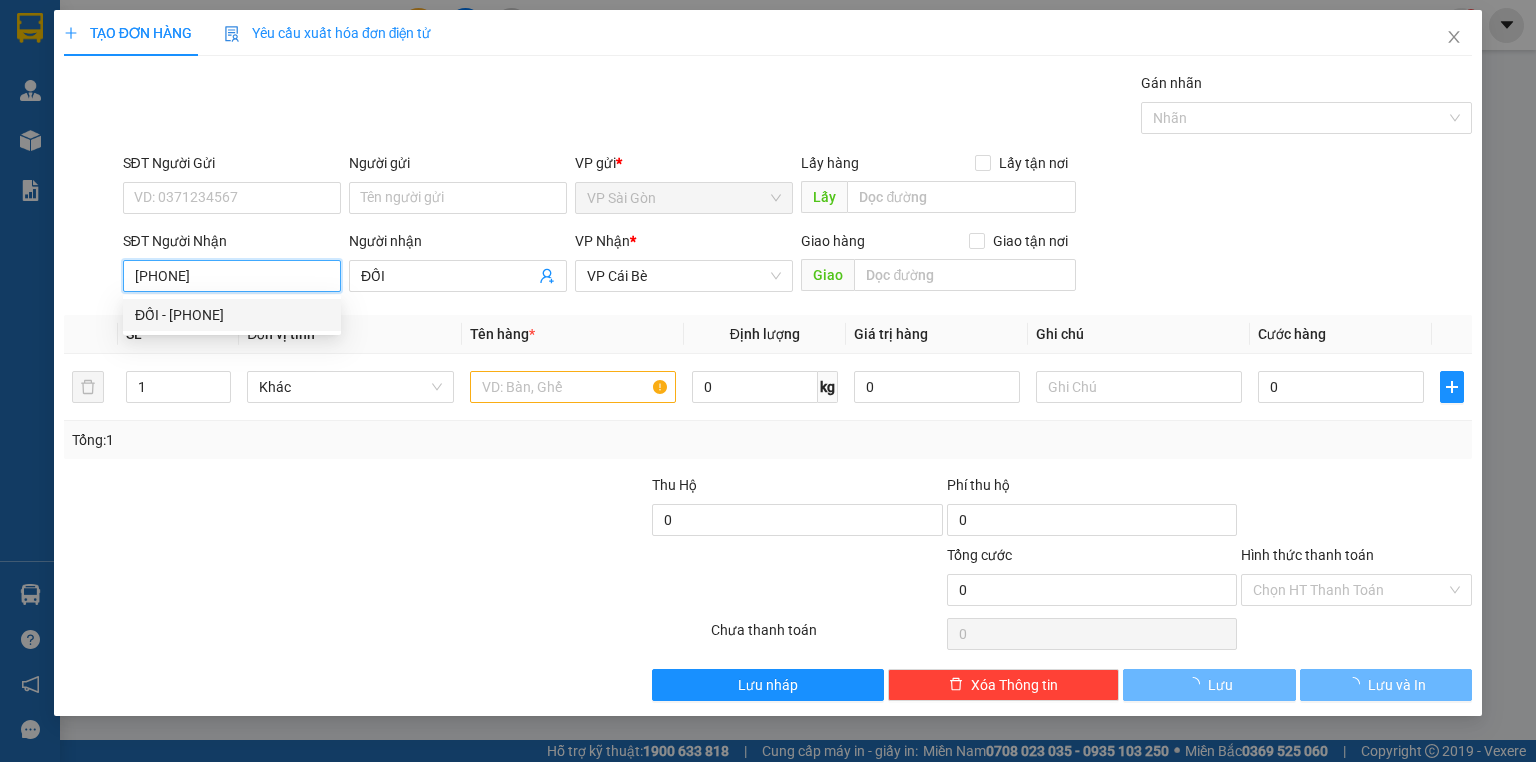type on "40.000" 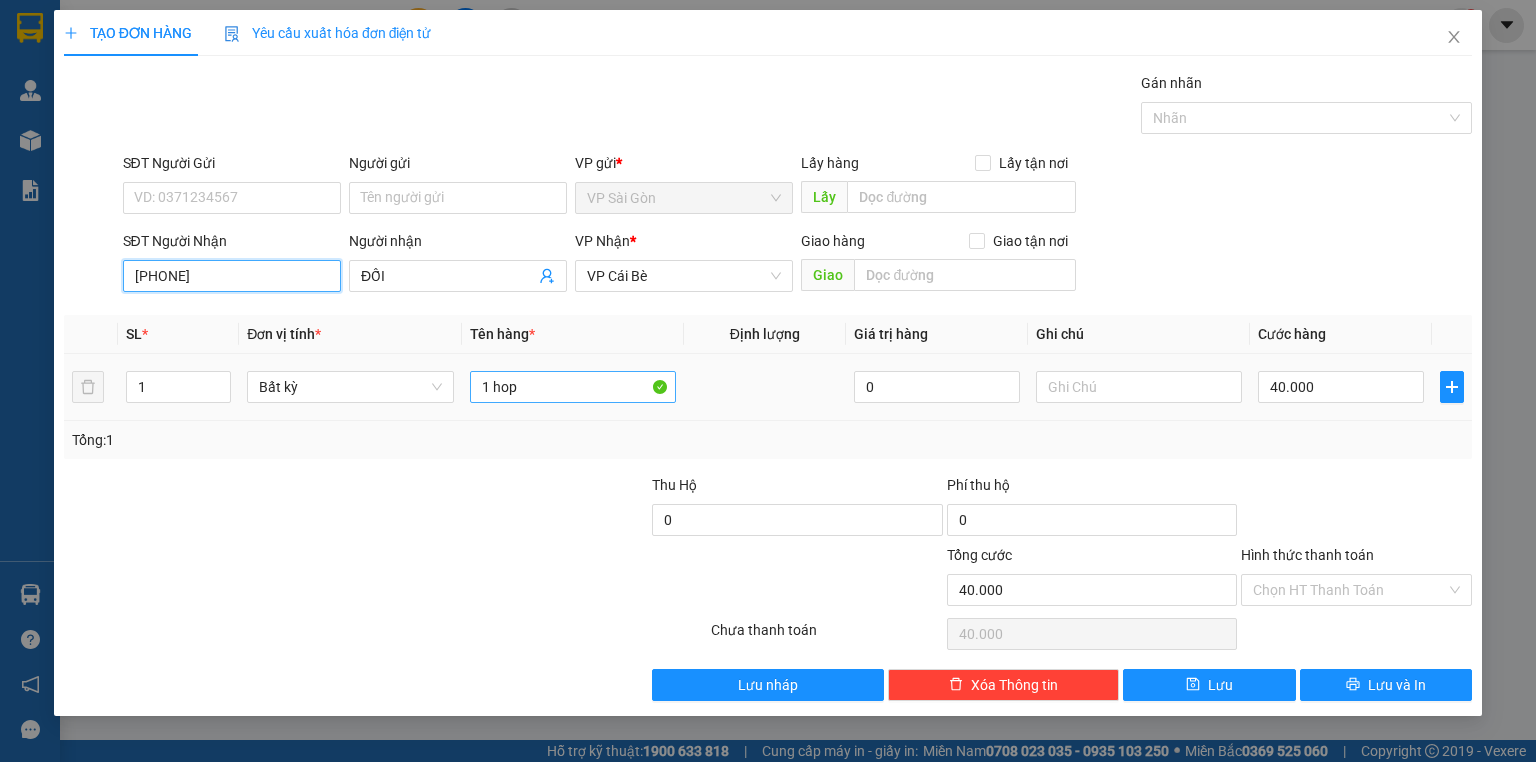 type on "[PHONE]" 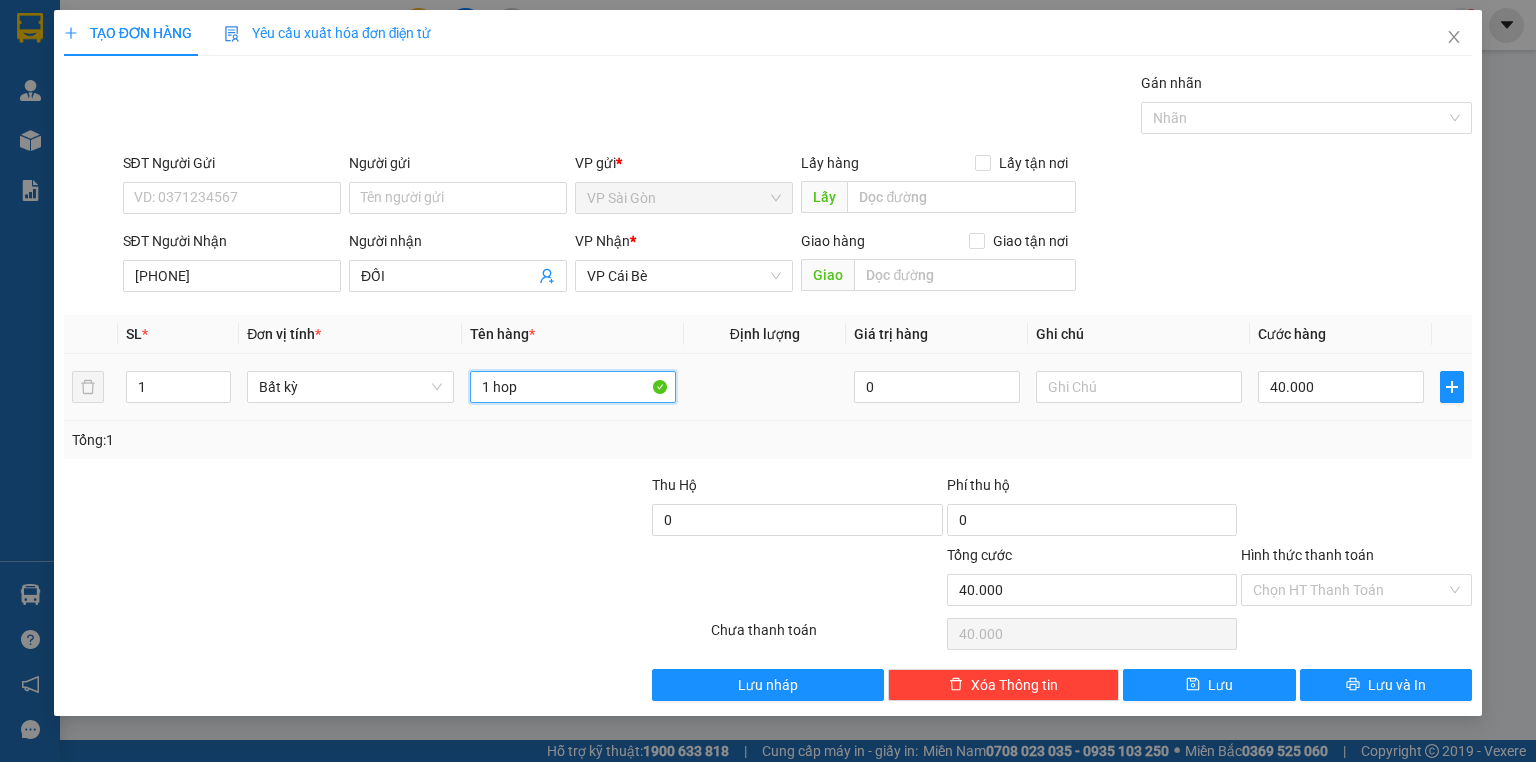 drag, startPoint x: 543, startPoint y: 389, endPoint x: 492, endPoint y: 408, distance: 54.42426 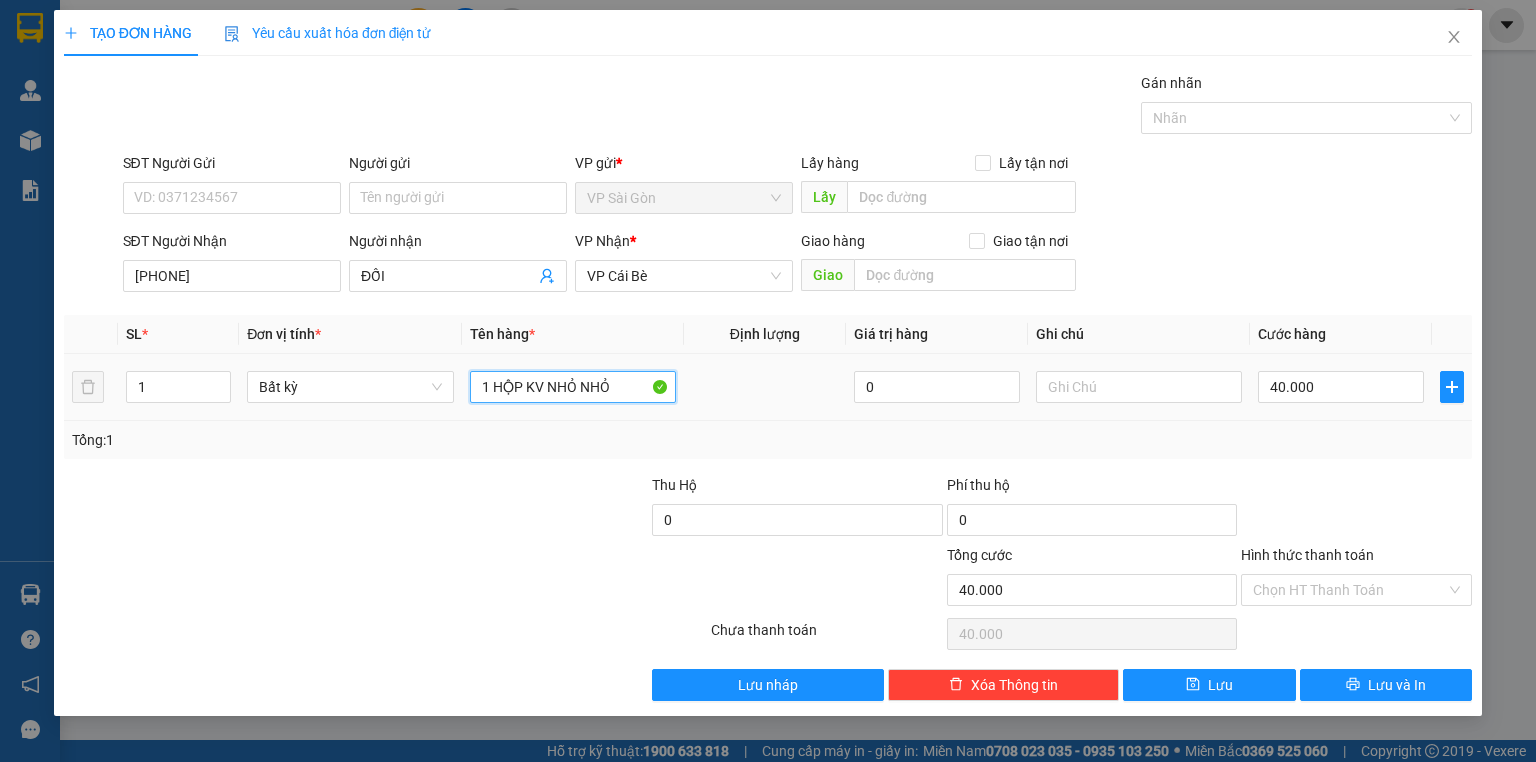type on "1 HỘP KV NHỎ NHỎ" 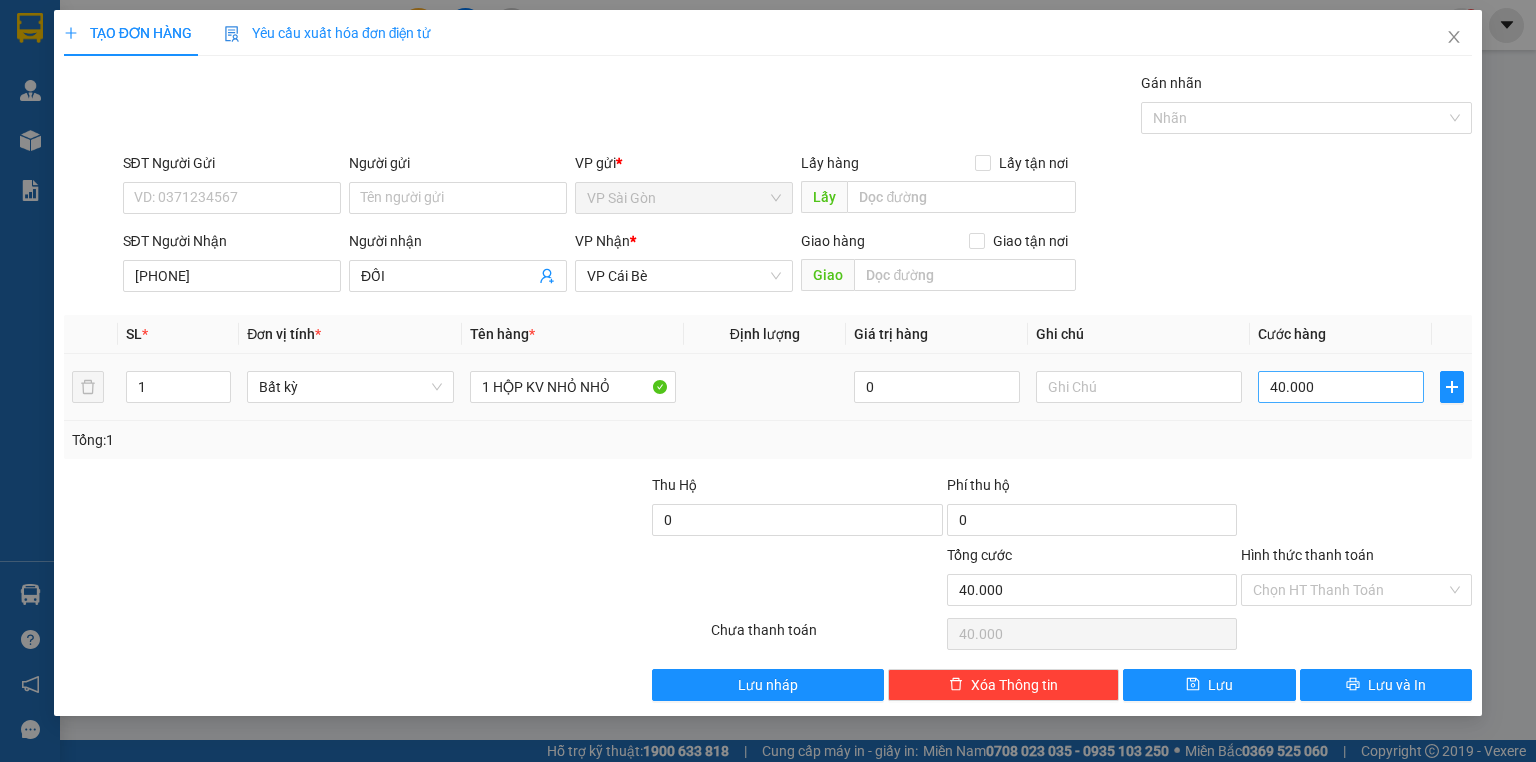 click on "40.000" at bounding box center [1341, 387] 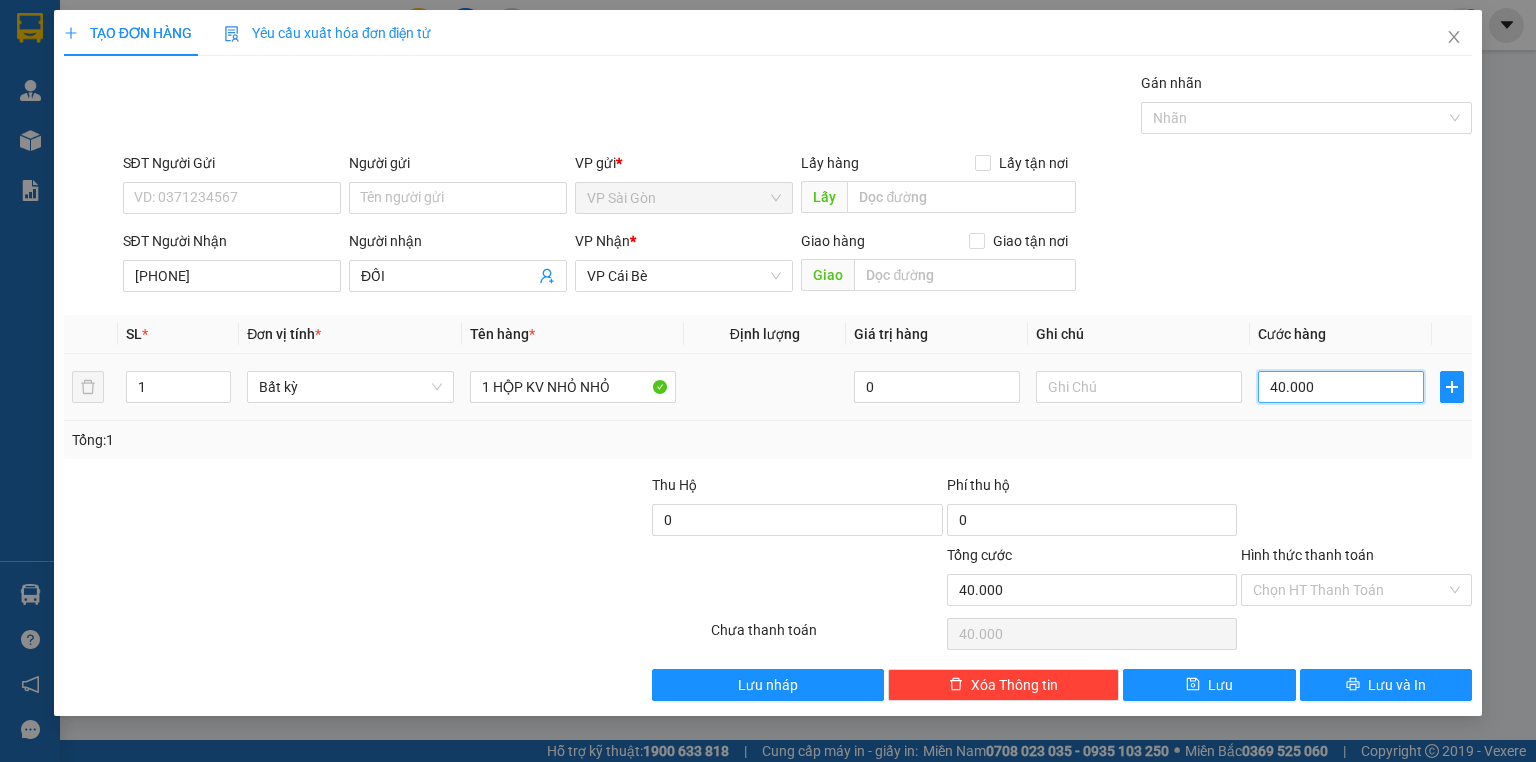 click on "40.000" at bounding box center (1341, 387) 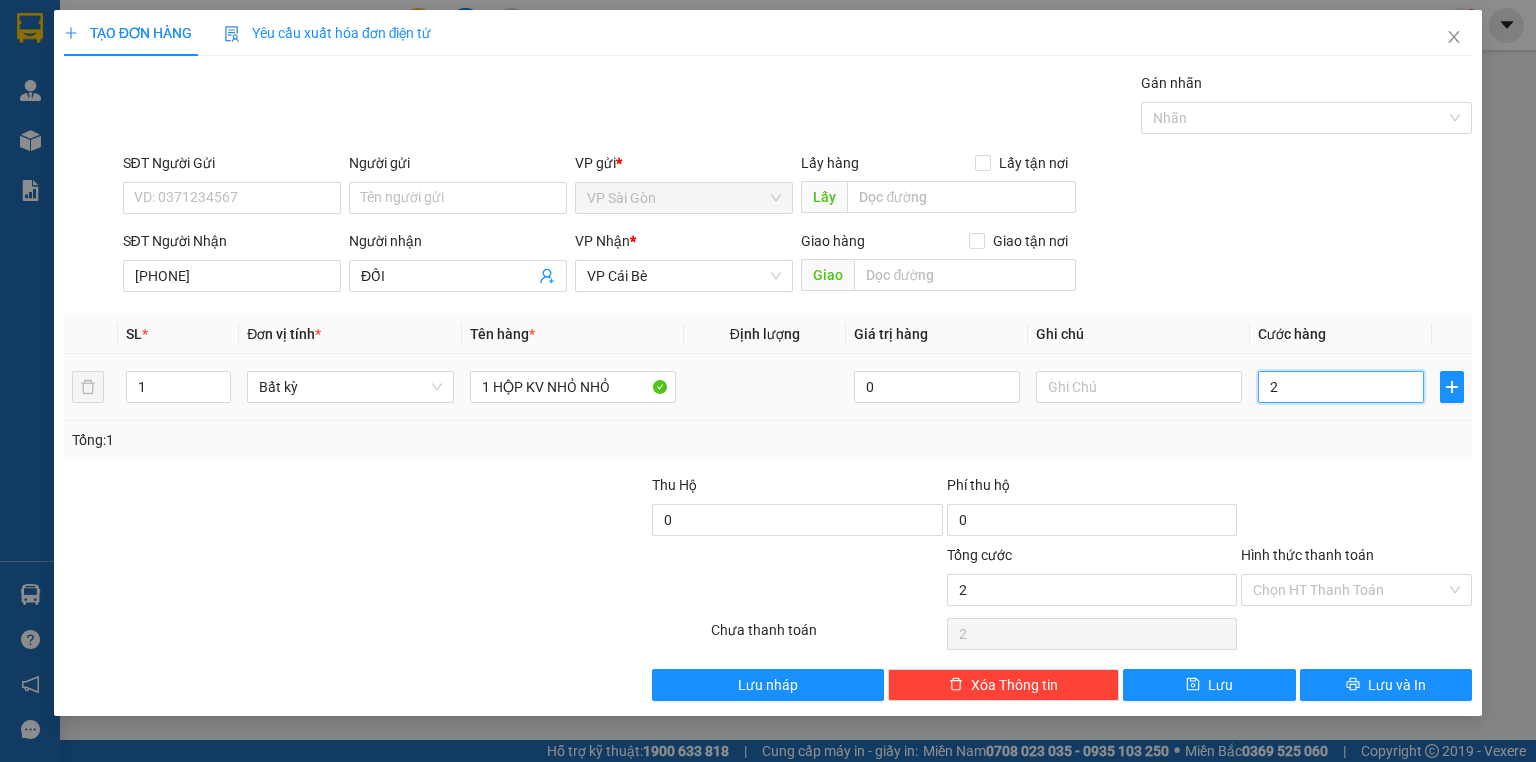 type on "20" 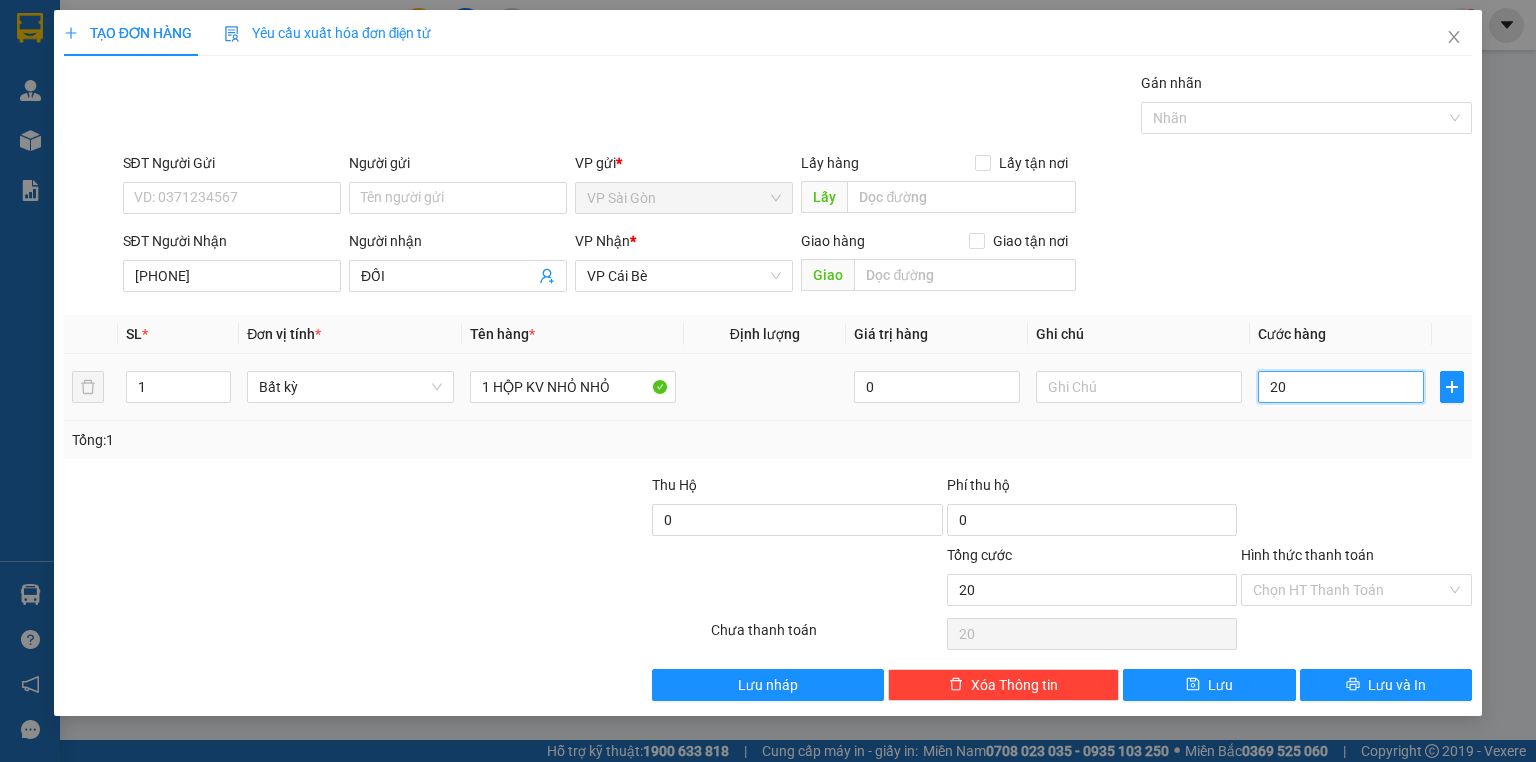type on "20" 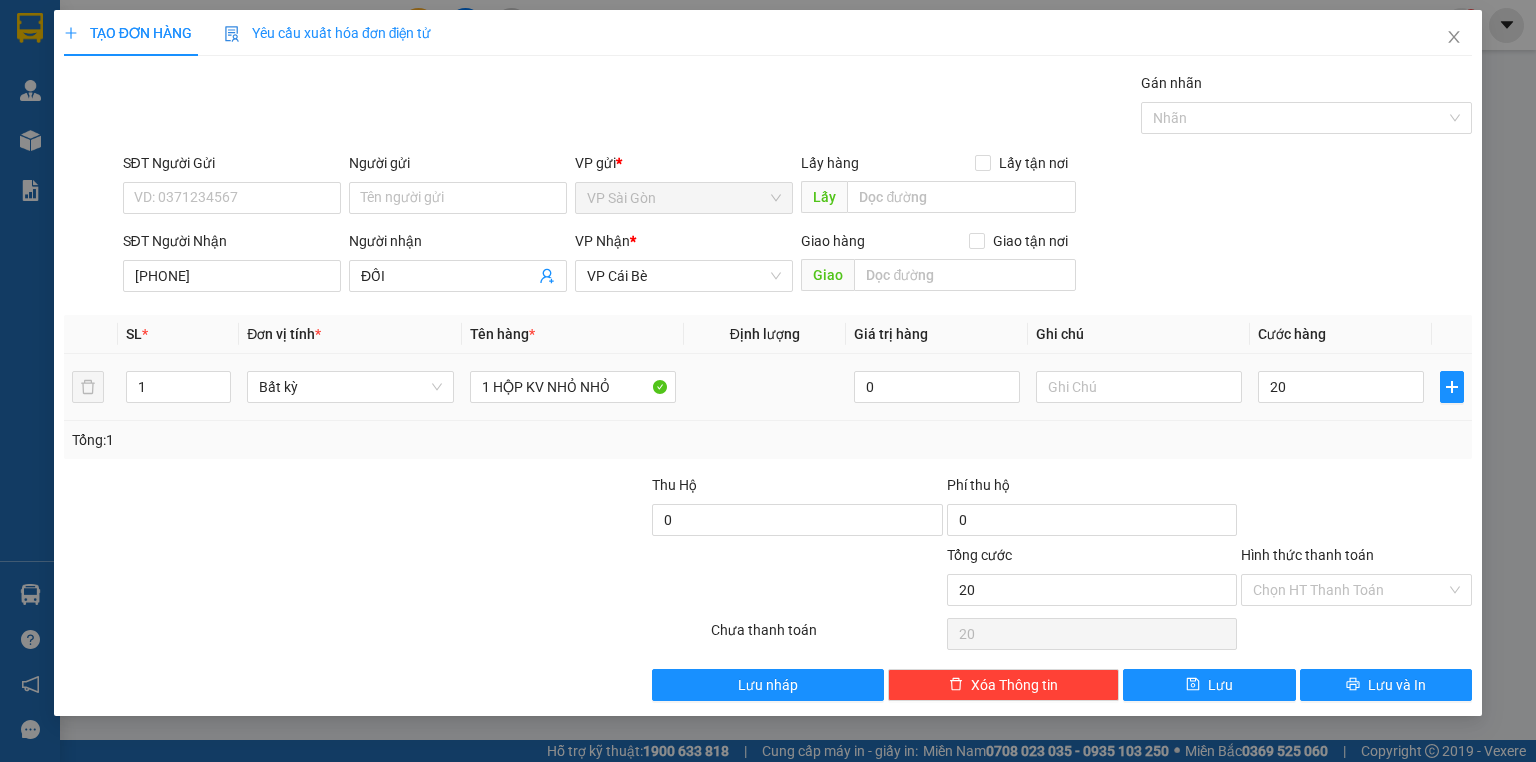 type on "20.000" 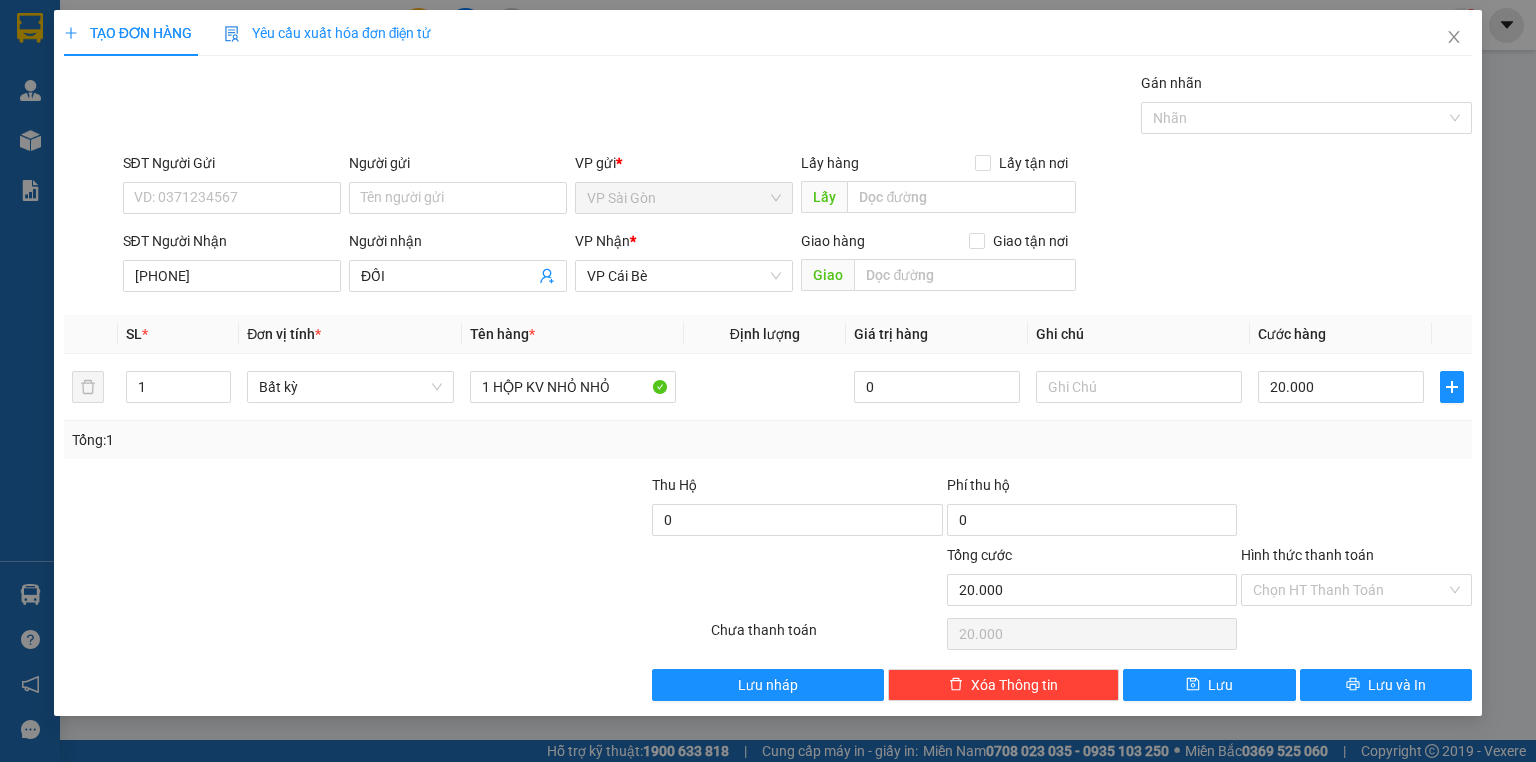 drag, startPoint x: 1369, startPoint y: 440, endPoint x: 1388, endPoint y: 568, distance: 129.40247 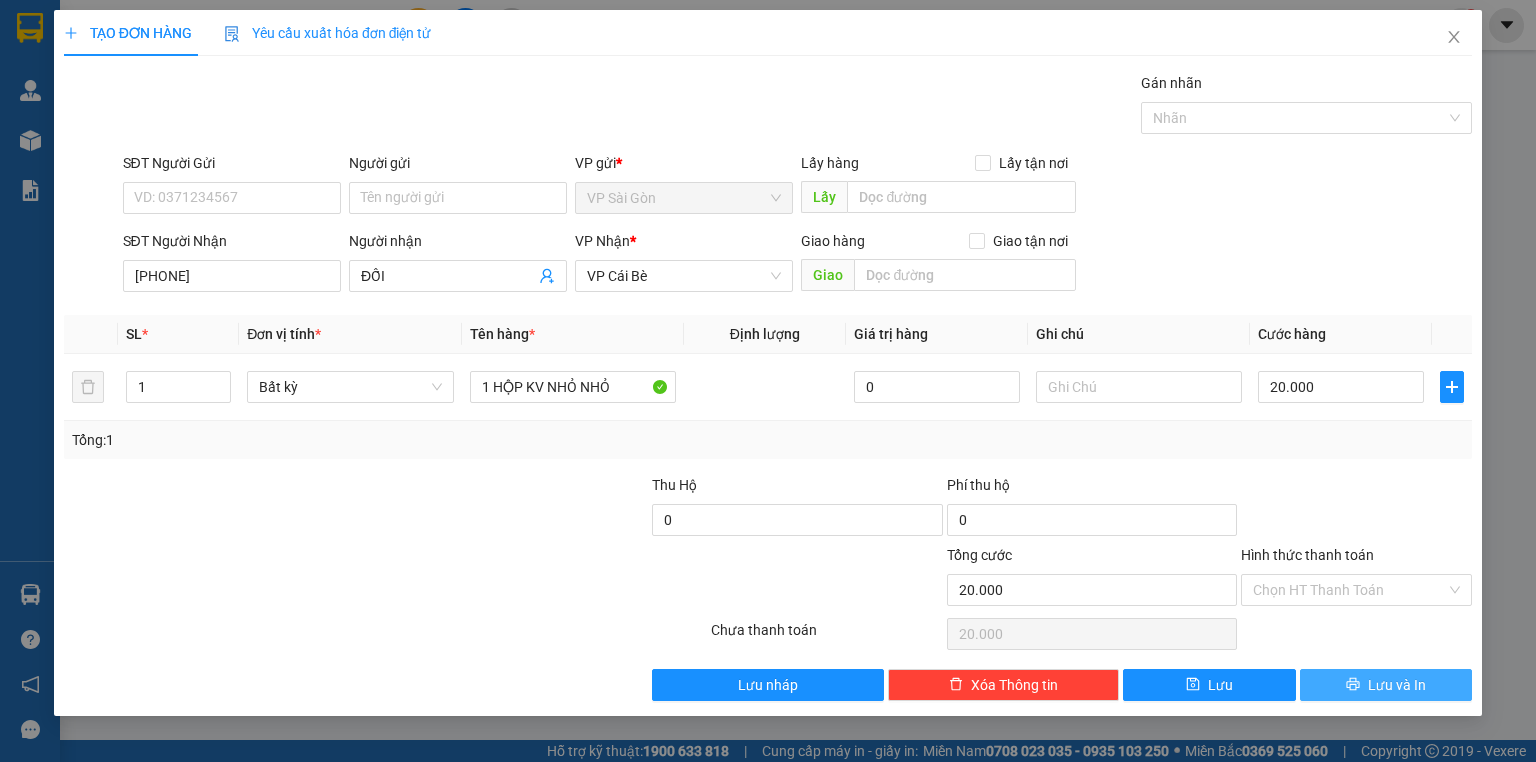 click on "Lưu và In" at bounding box center (1397, 685) 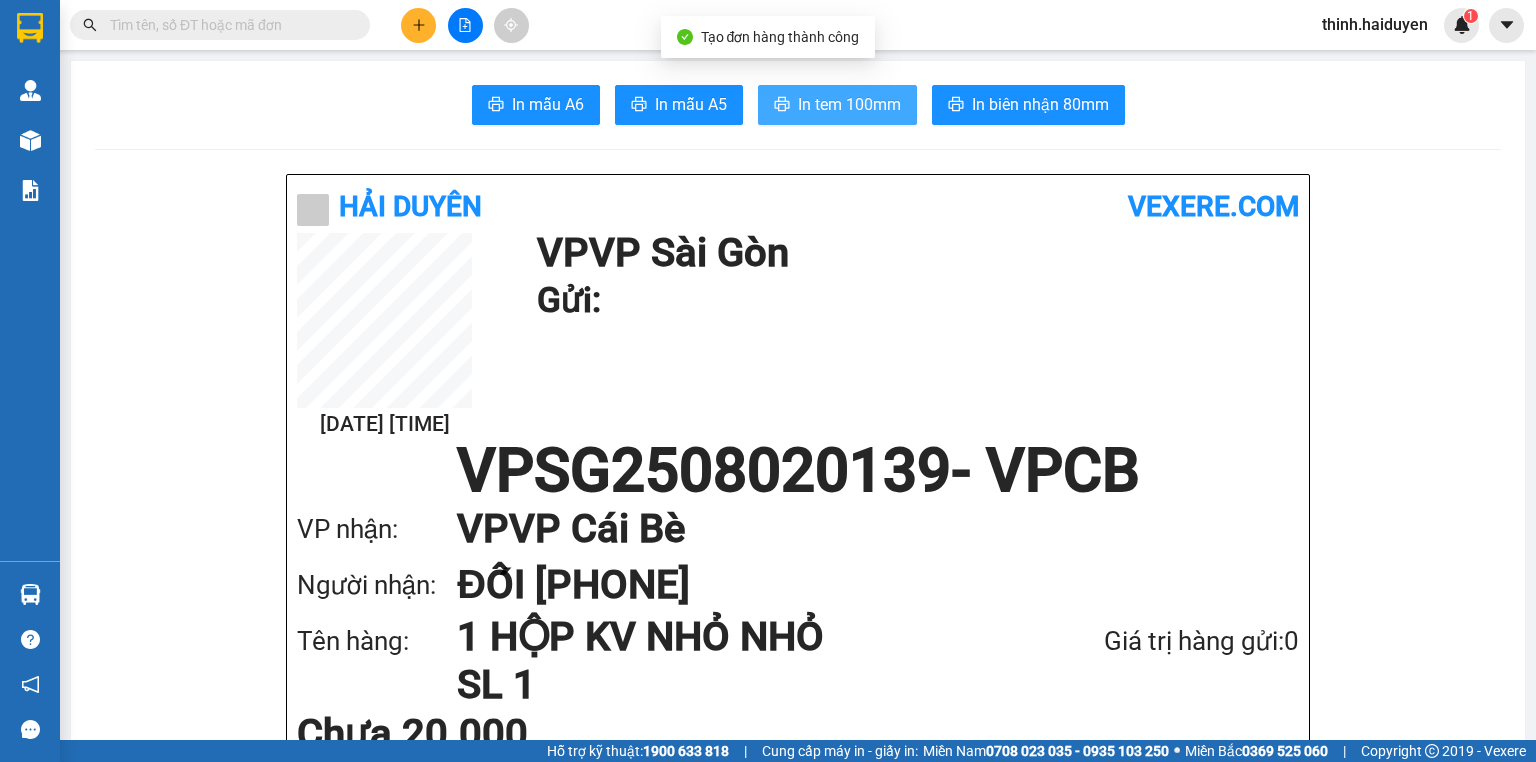 click on "In tem 100mm" at bounding box center [849, 104] 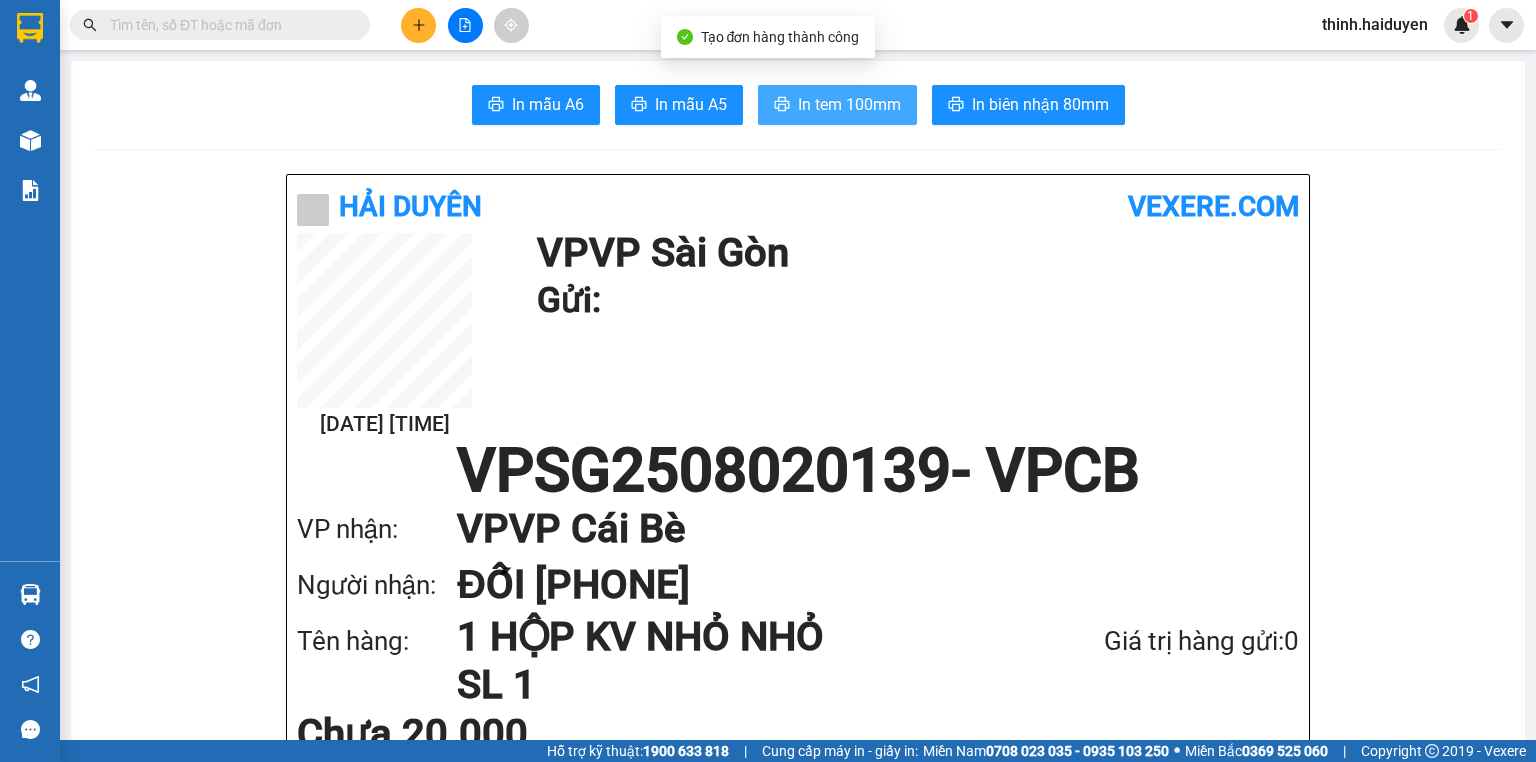 scroll, scrollTop: 0, scrollLeft: 0, axis: both 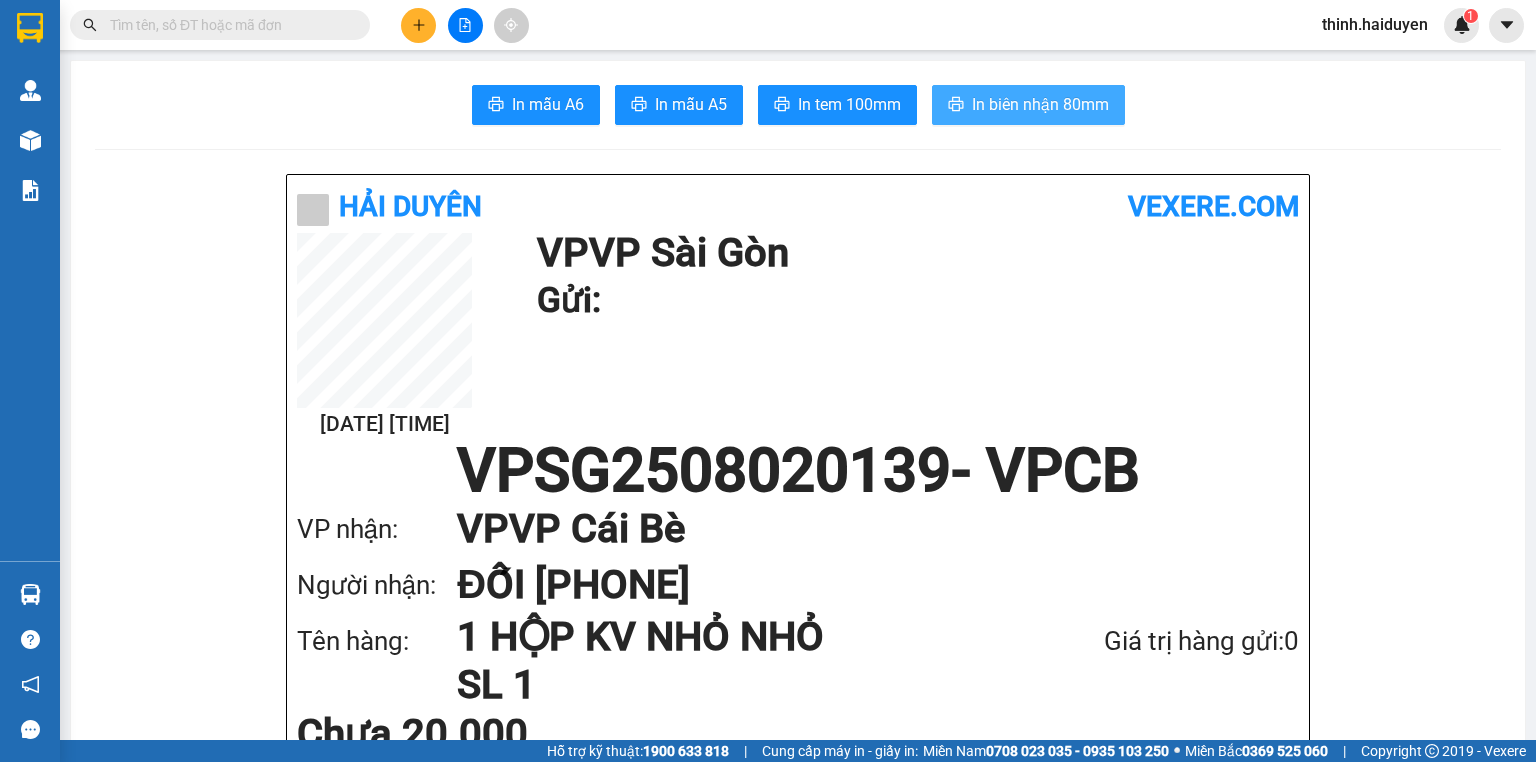 click on "In biên nhận 80mm" at bounding box center [1040, 104] 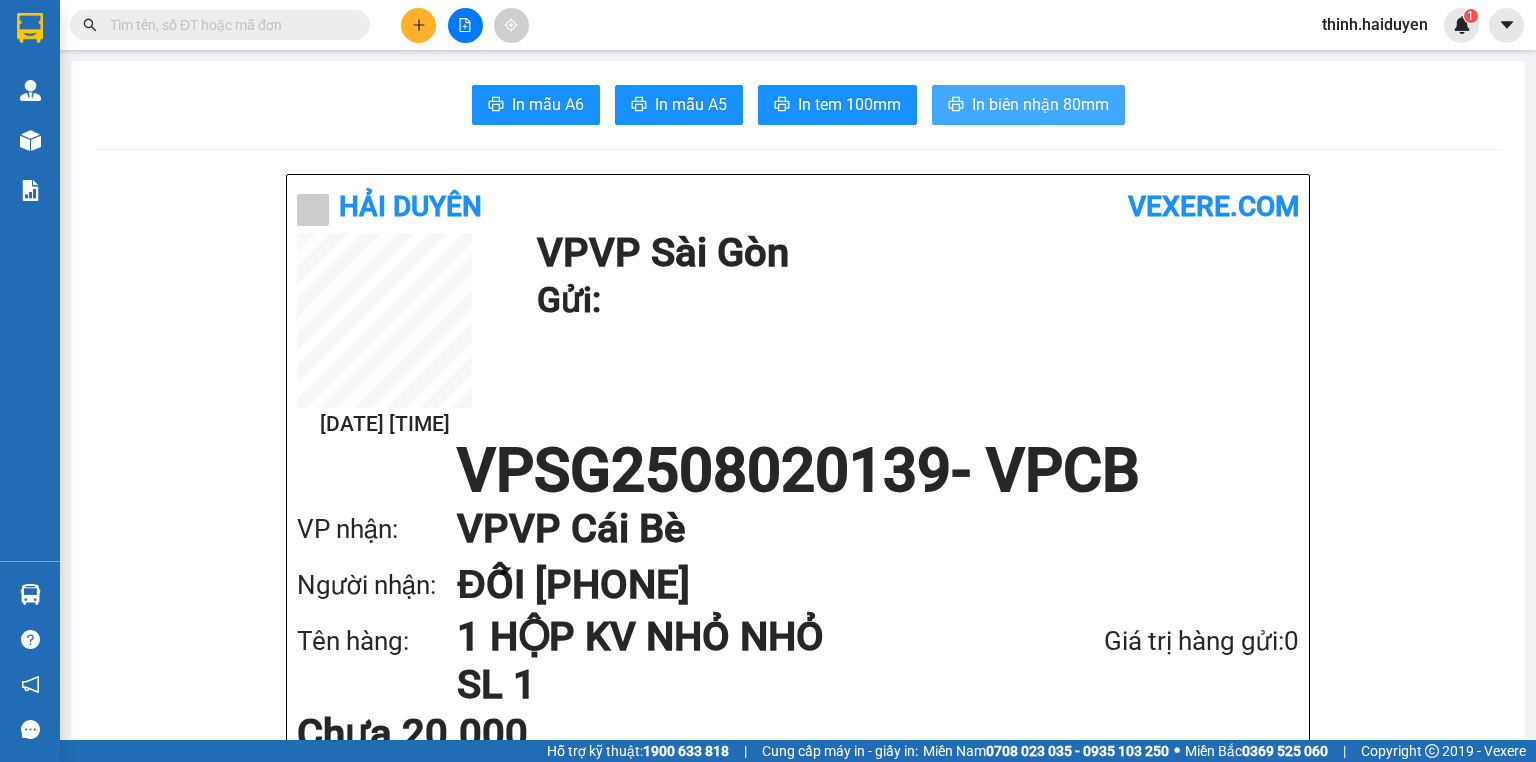 scroll, scrollTop: 0, scrollLeft: 0, axis: both 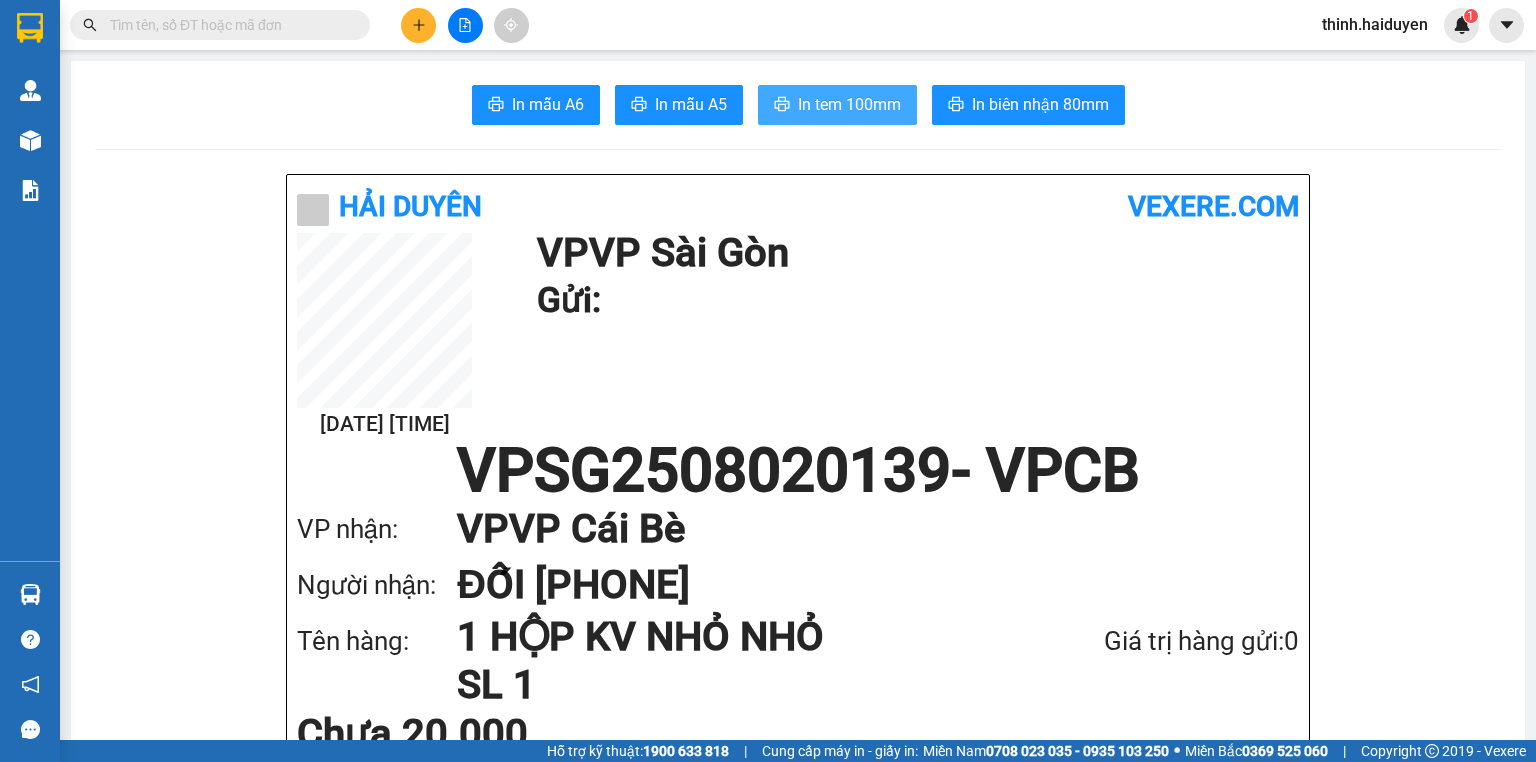 click on "In tem 100mm" at bounding box center (849, 104) 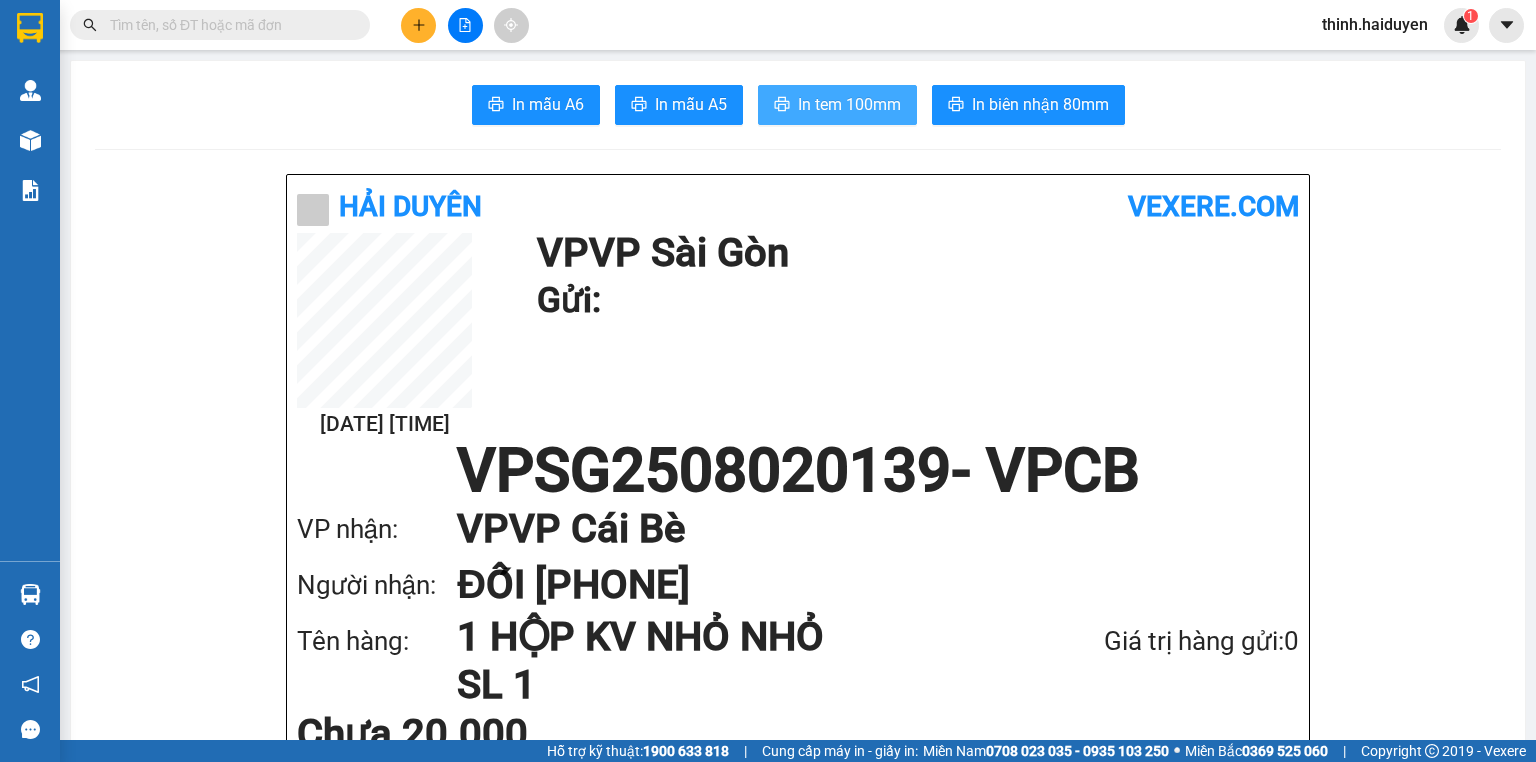 scroll, scrollTop: 0, scrollLeft: 0, axis: both 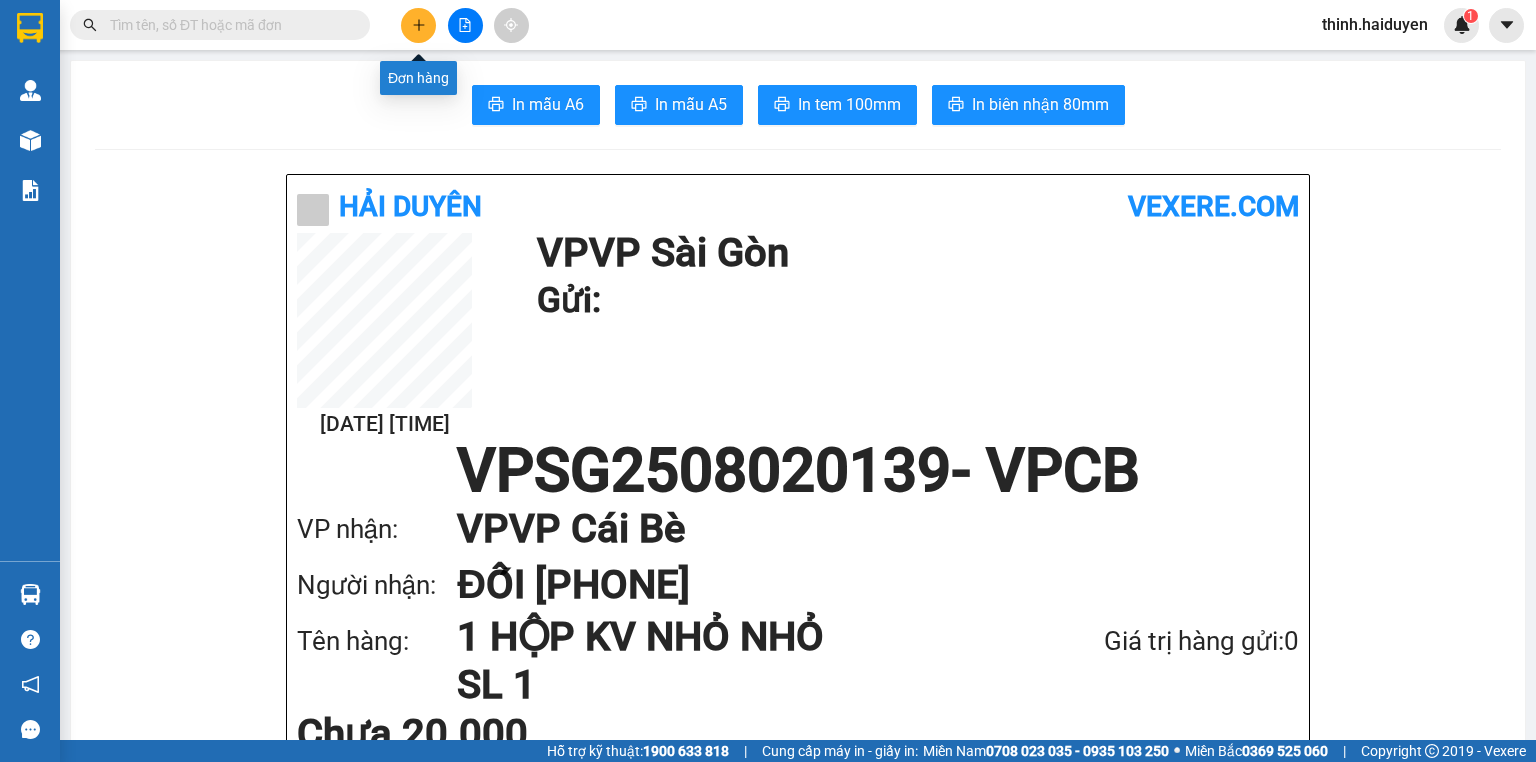 click at bounding box center (418, 25) 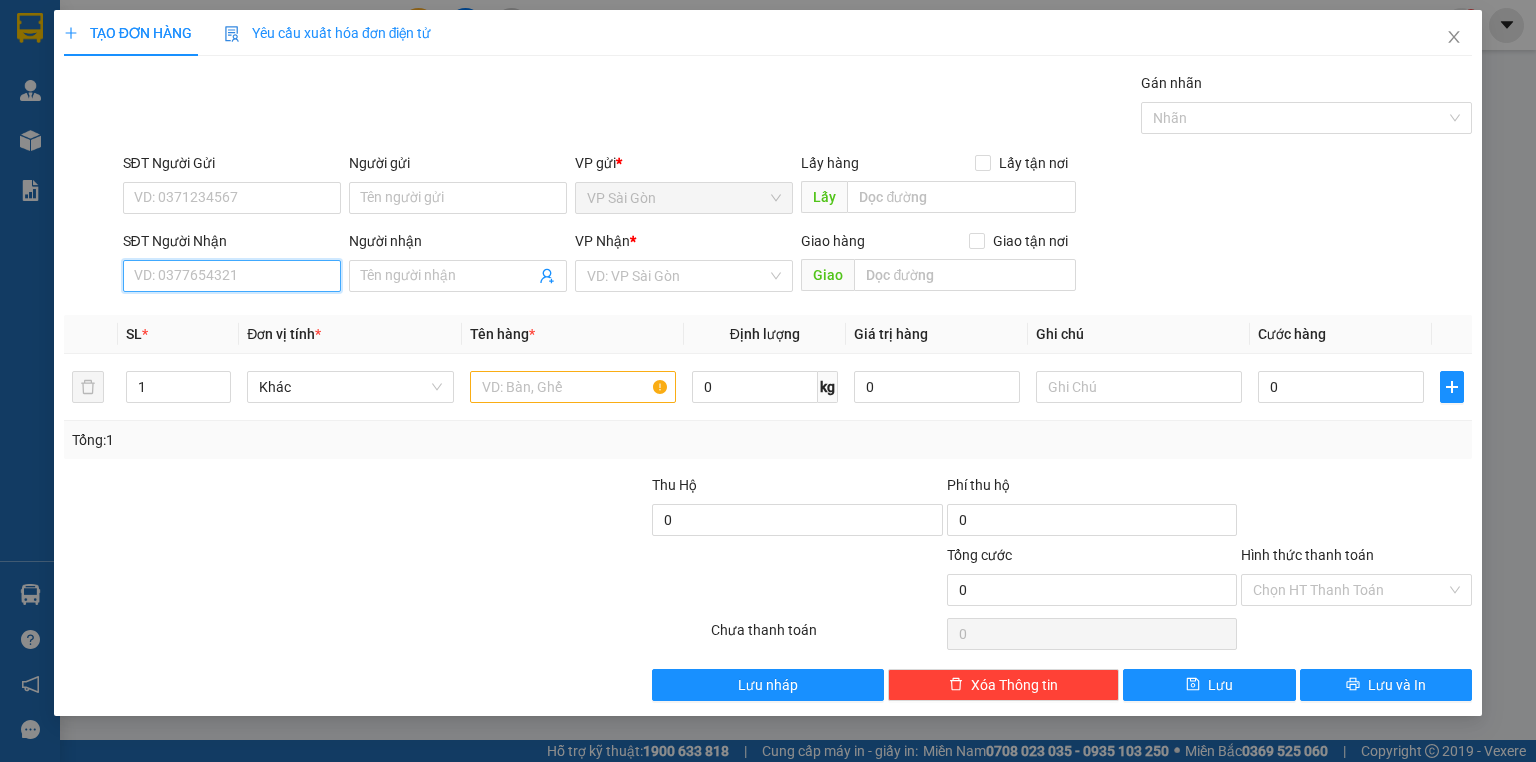 click on "SĐT Người Nhận" at bounding box center [232, 276] 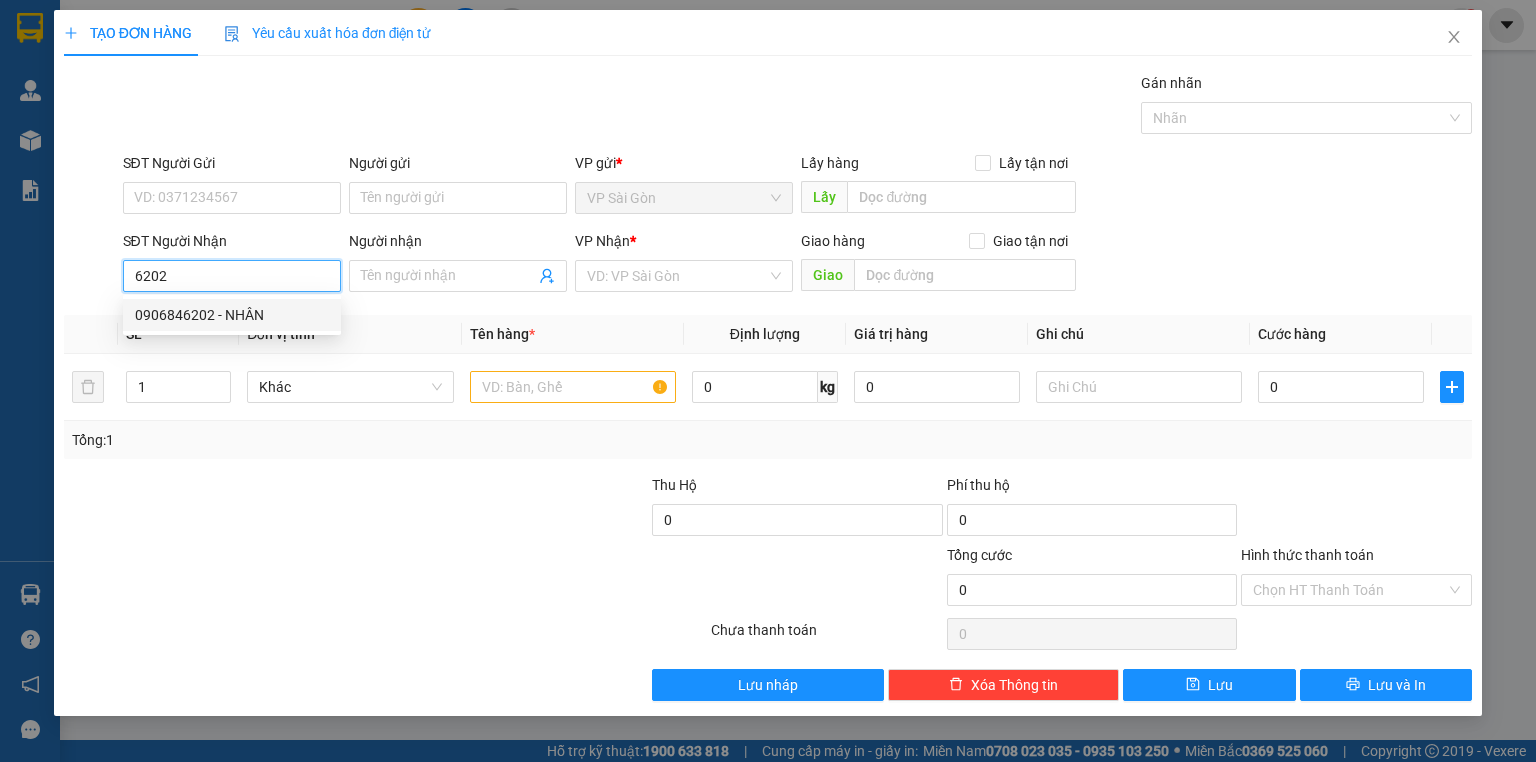 click on "0906846202 - NHÂN" at bounding box center (232, 315) 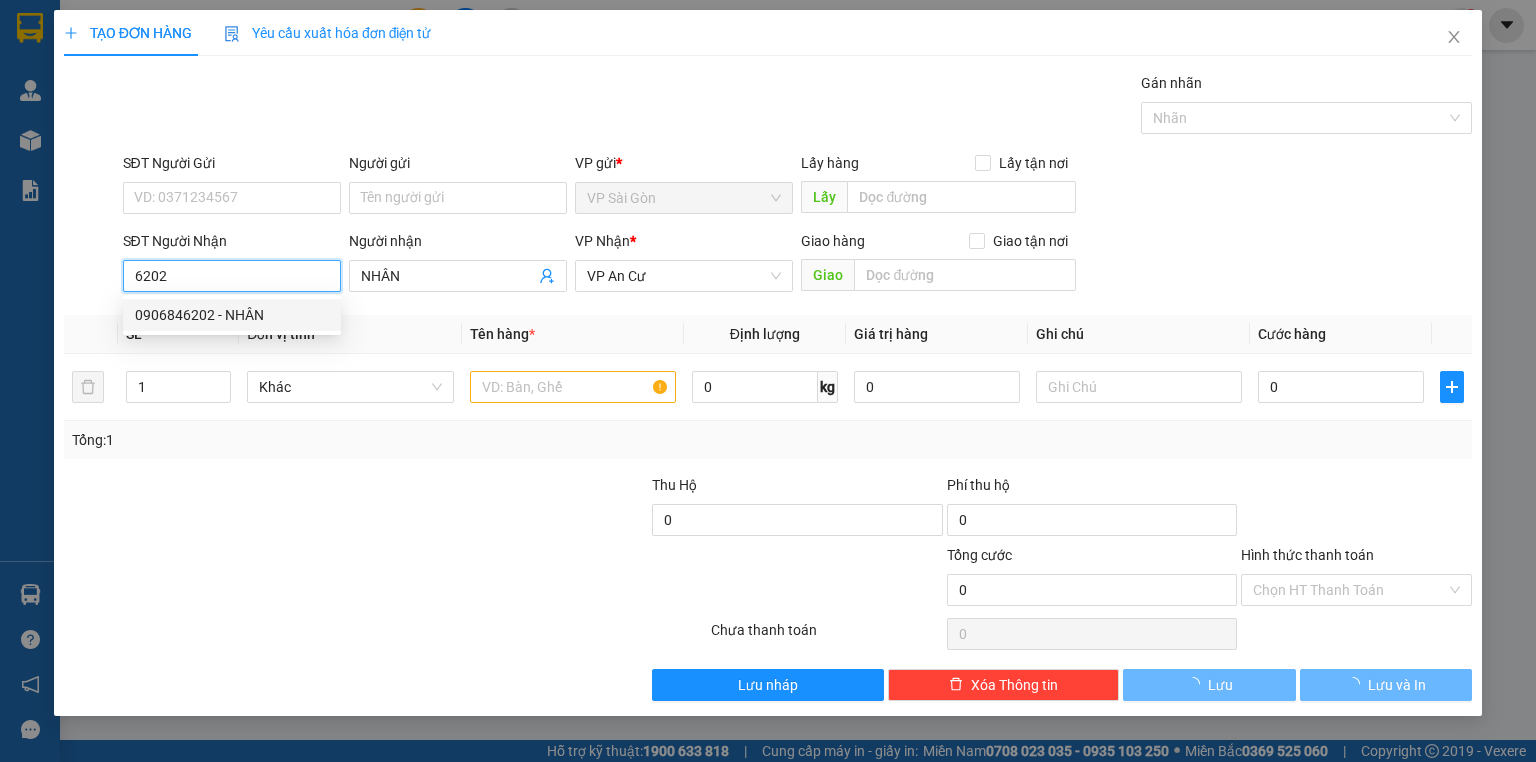 type on "0906846202" 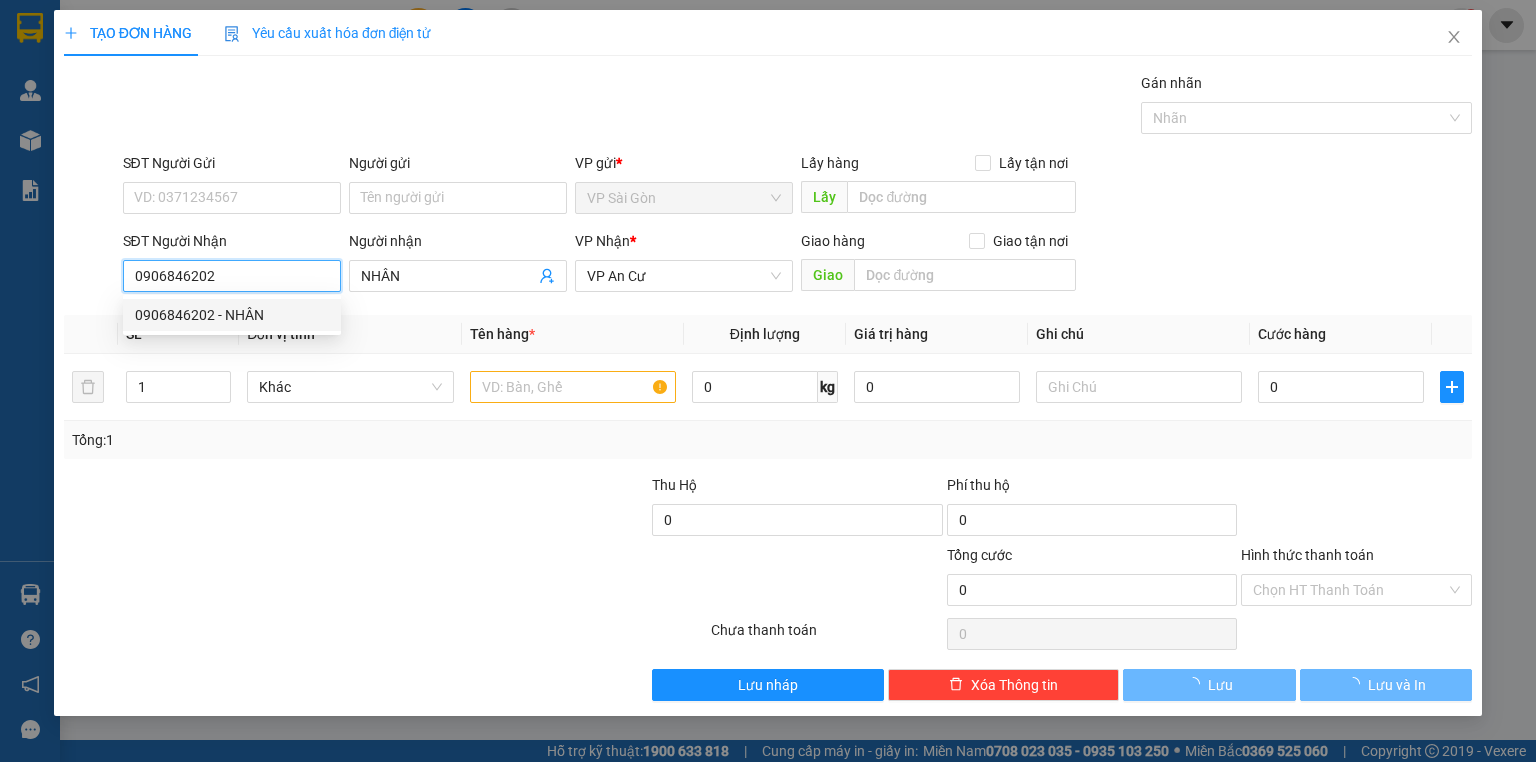 type on "20.000" 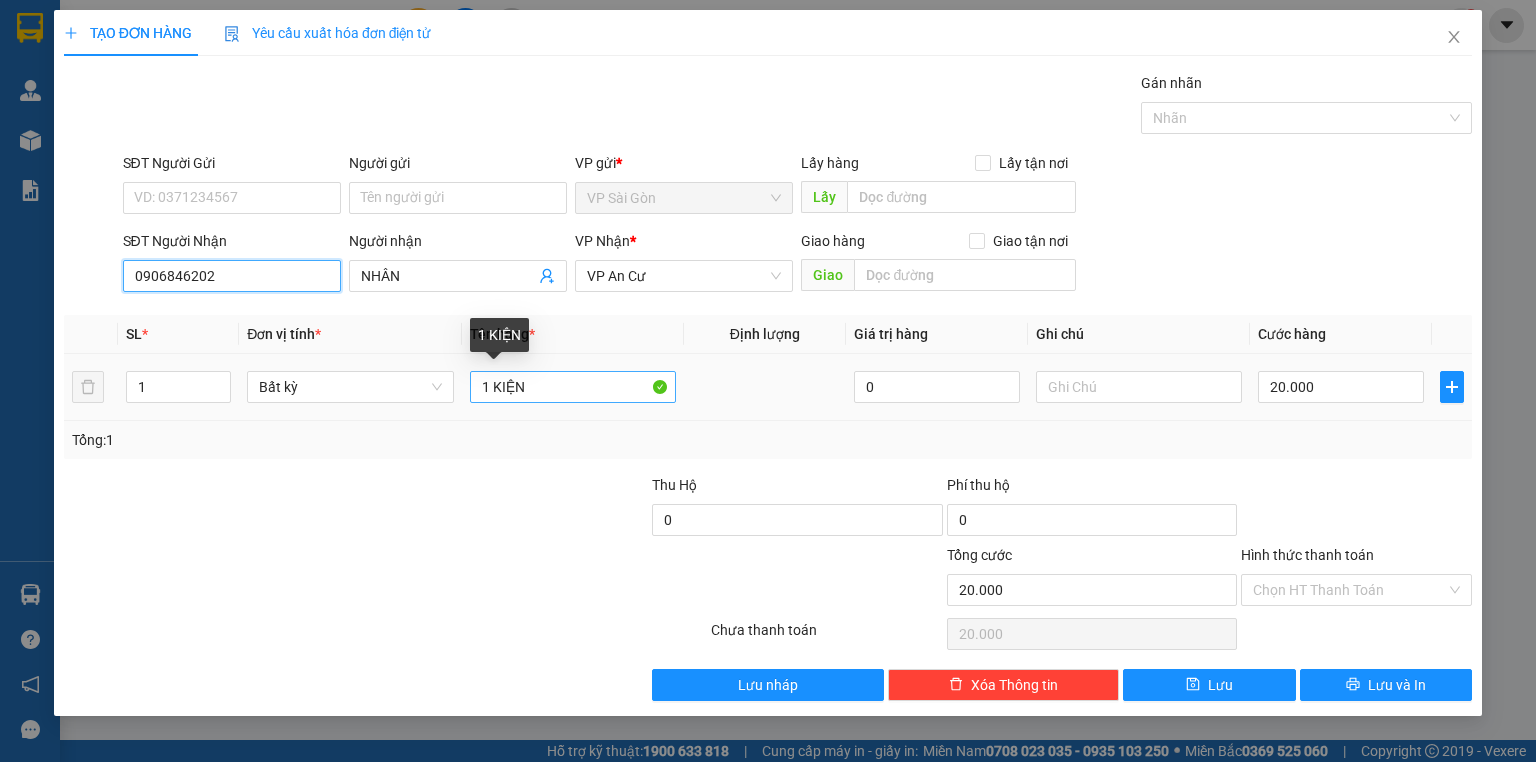 type on "0906846202" 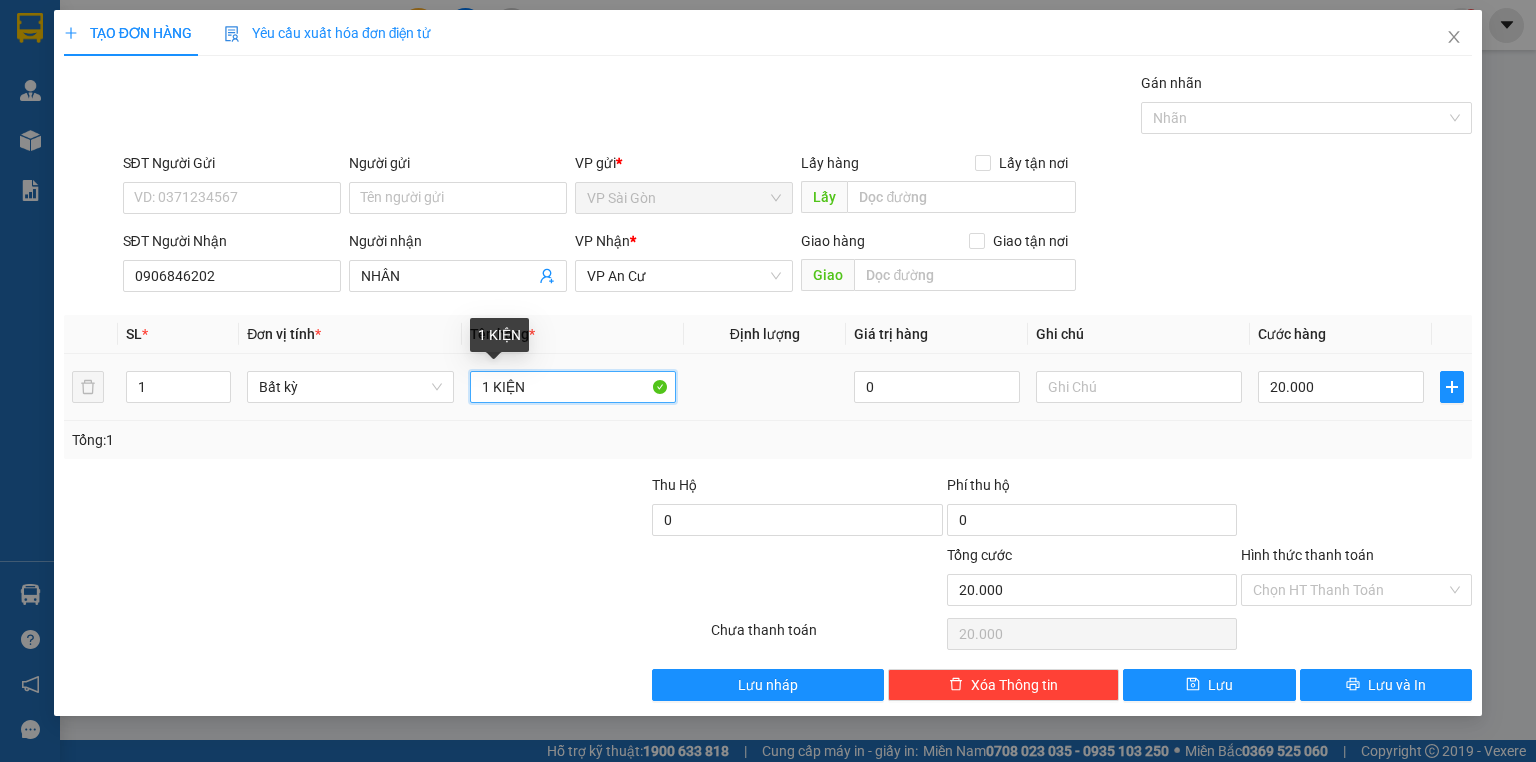 click on "1 KIỆN" at bounding box center (573, 387) 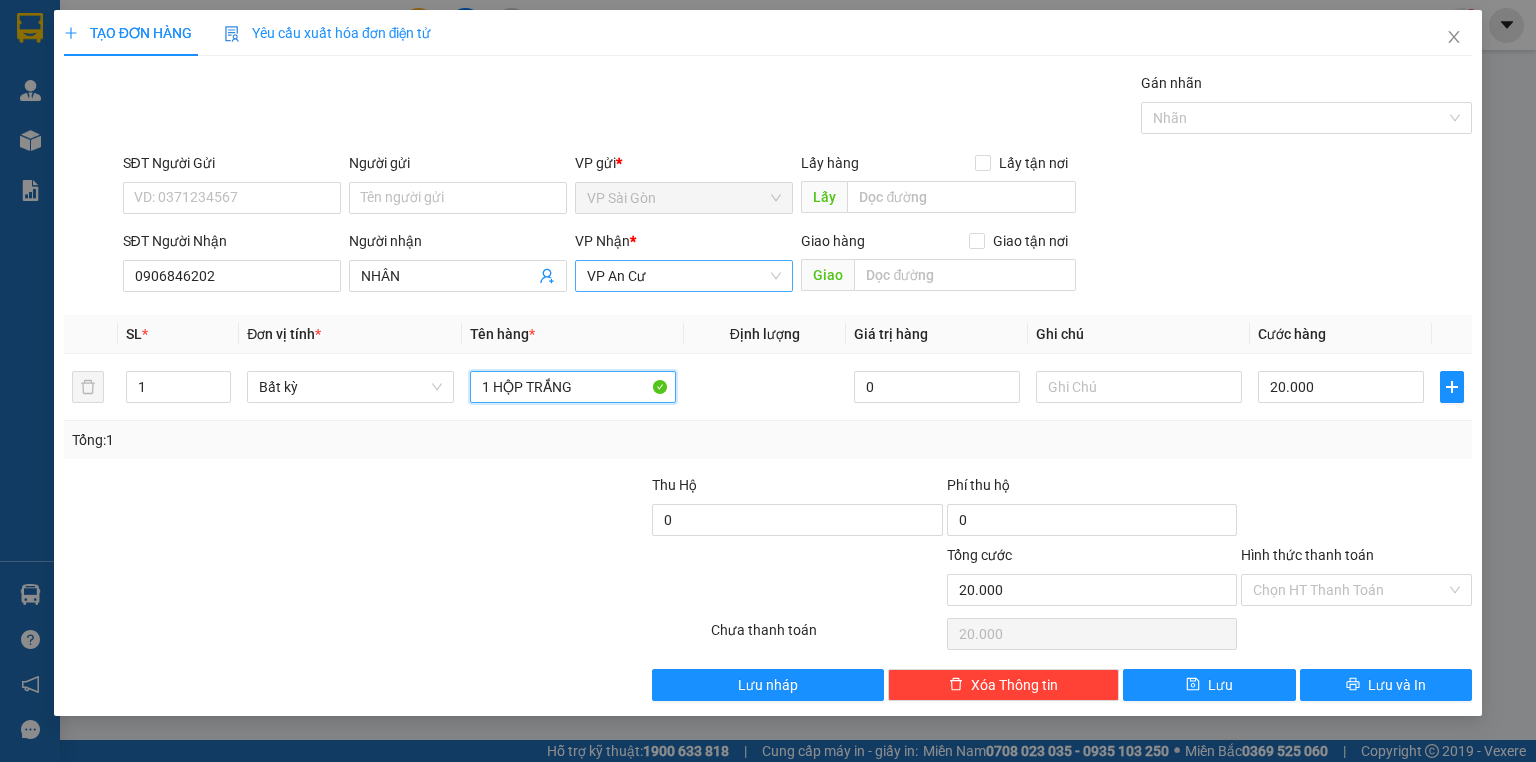 click on "VP An Cư" at bounding box center [684, 276] 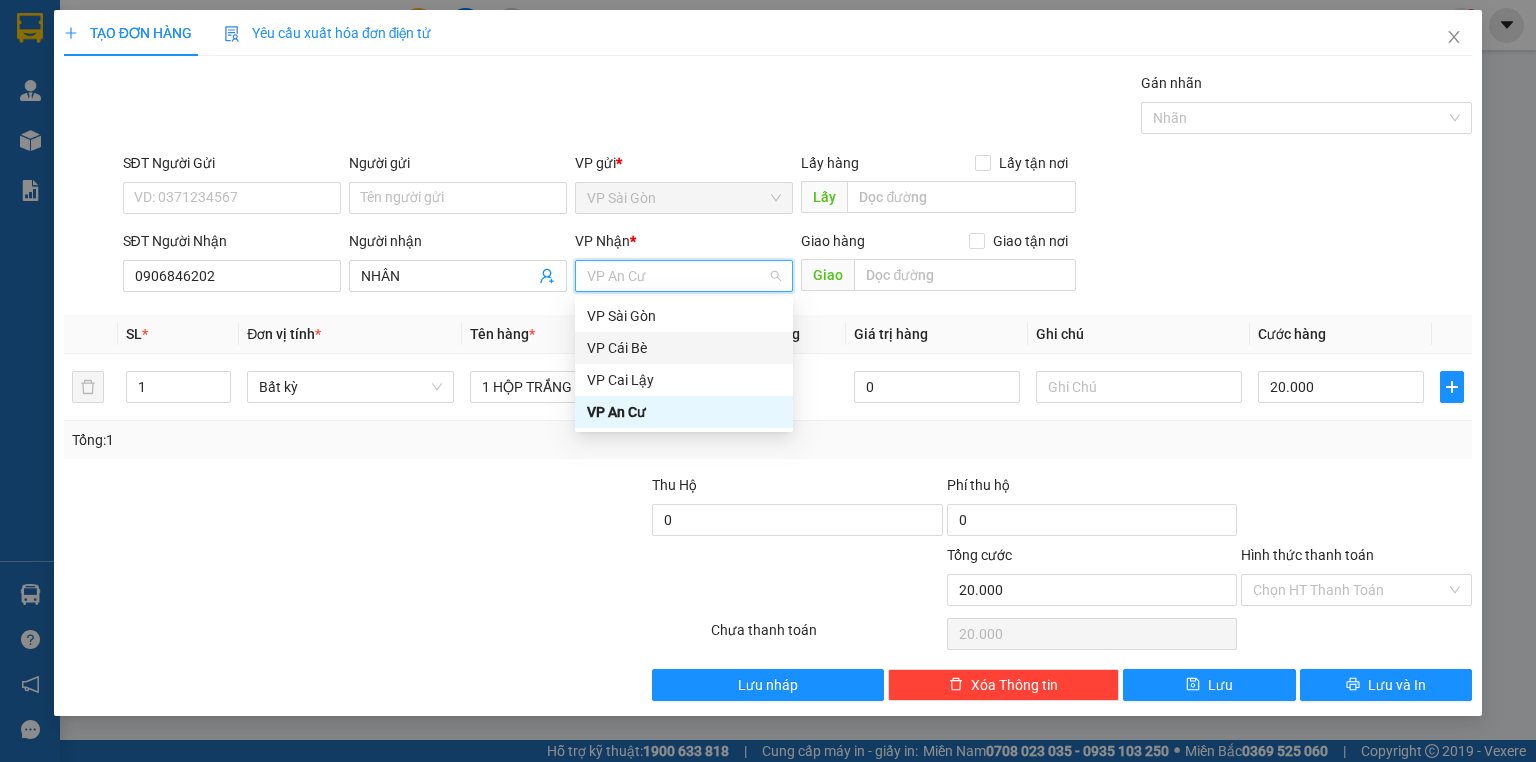 click at bounding box center (503, 509) 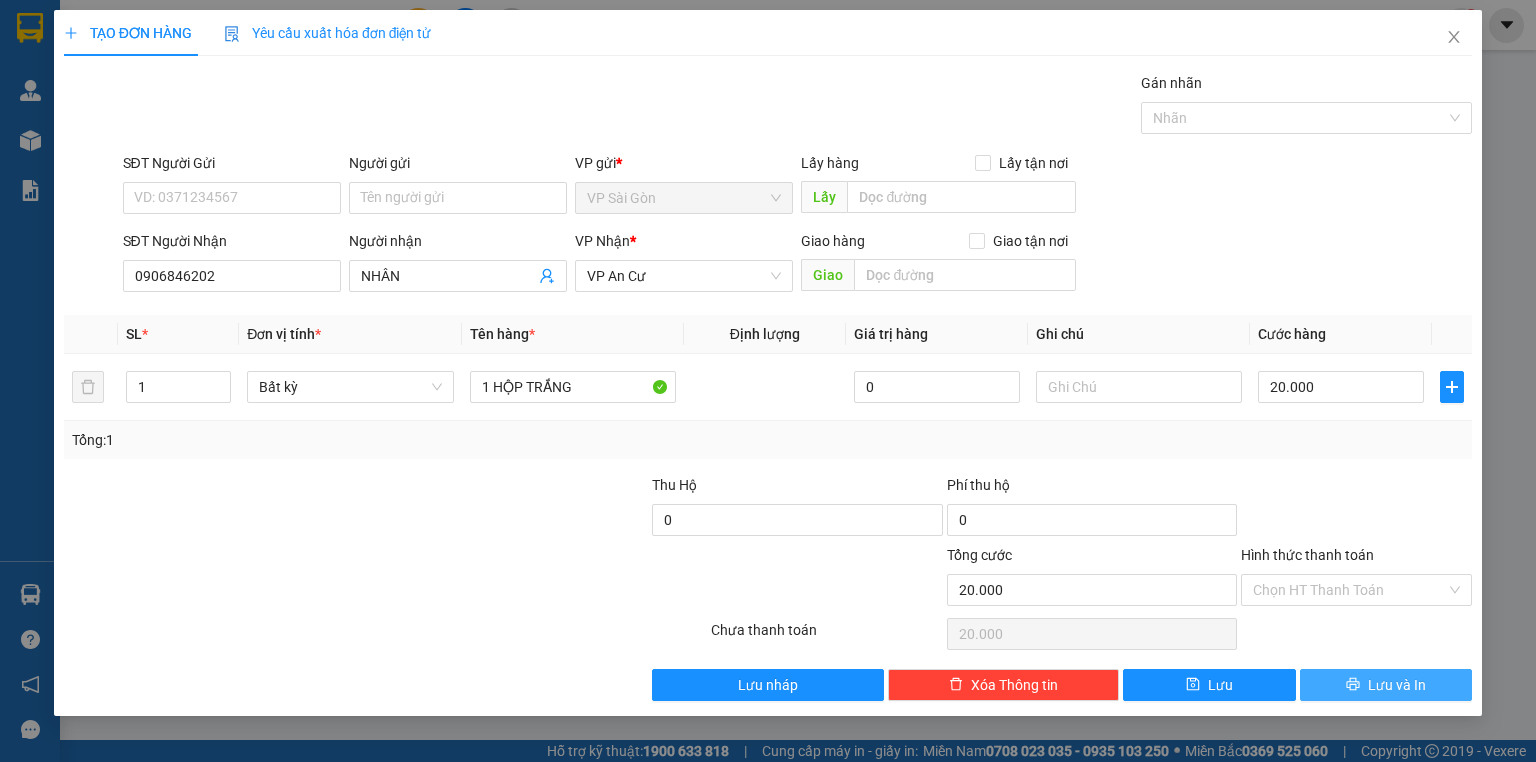 click on "Lưu và In" at bounding box center [1386, 685] 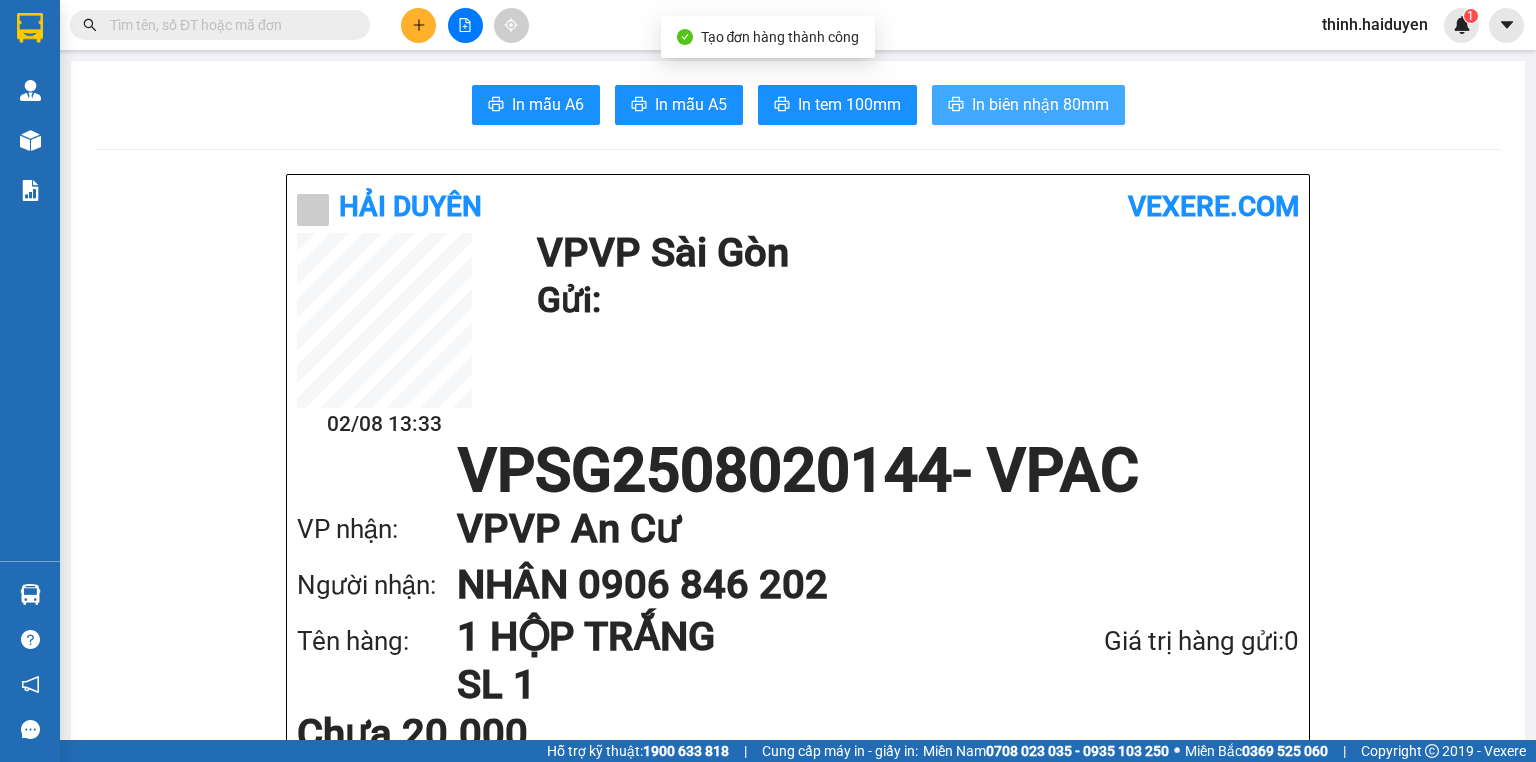 click on "In biên nhận 80mm" at bounding box center (1028, 105) 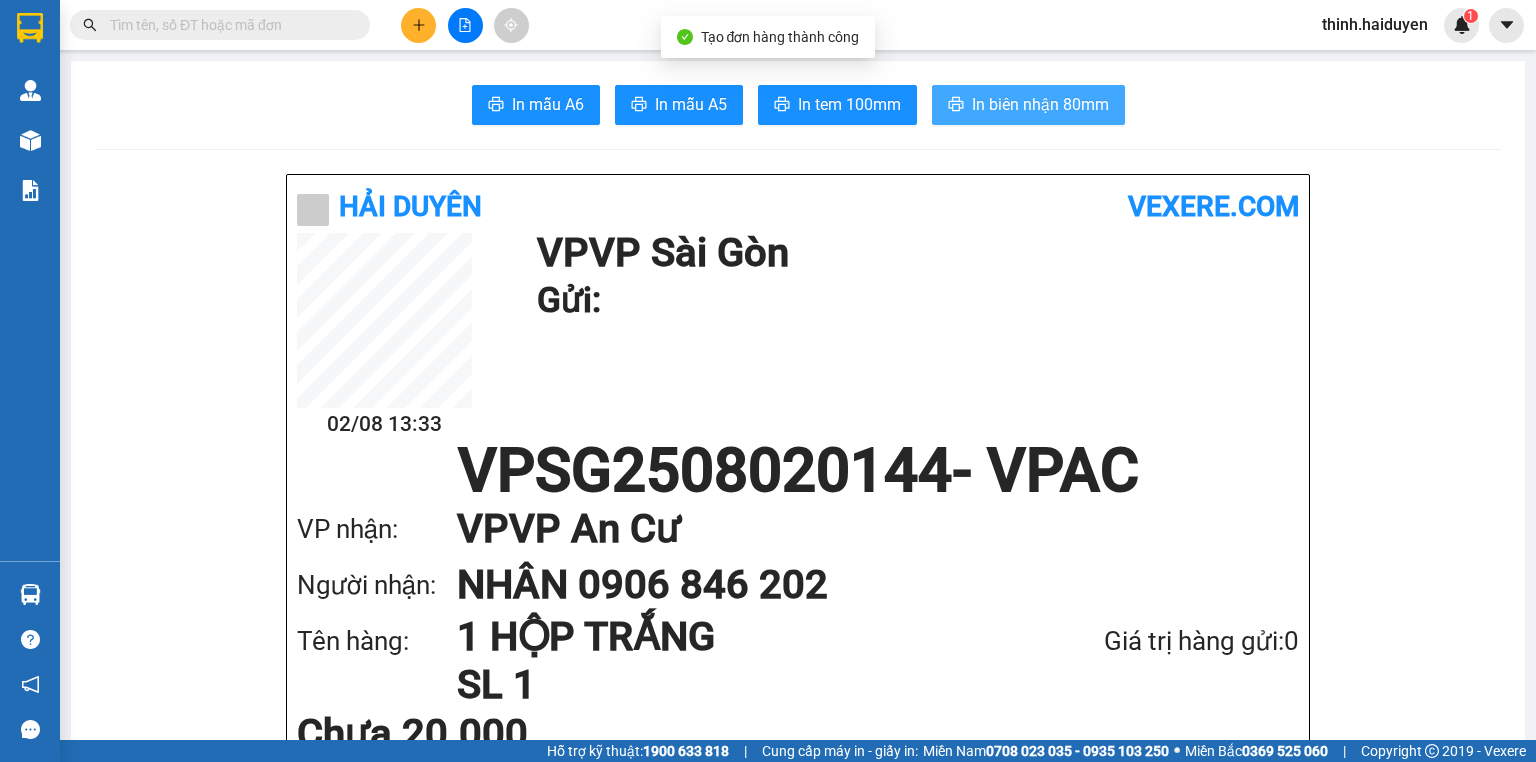 scroll, scrollTop: 0, scrollLeft: 0, axis: both 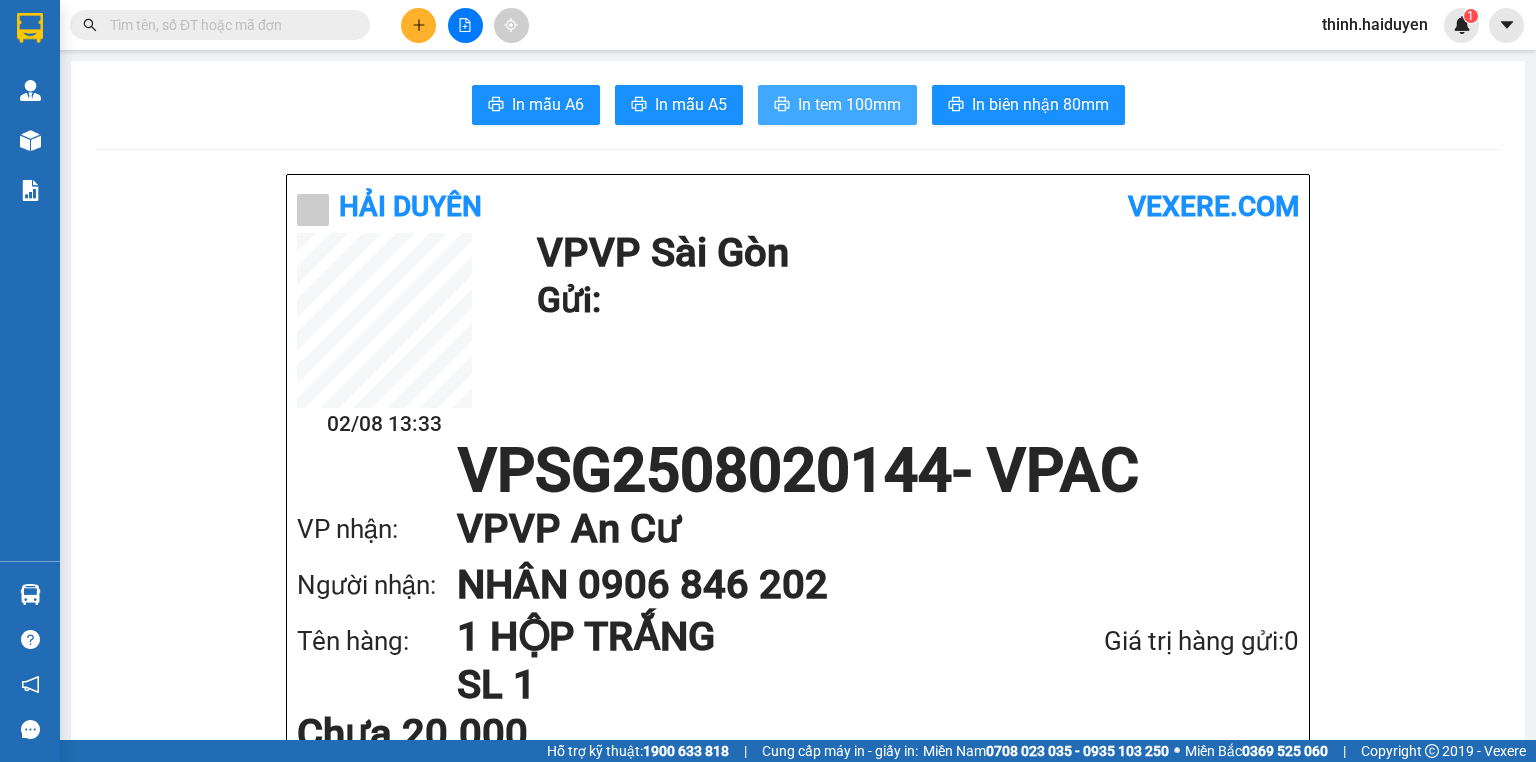 click on "In tem 100mm" at bounding box center (837, 105) 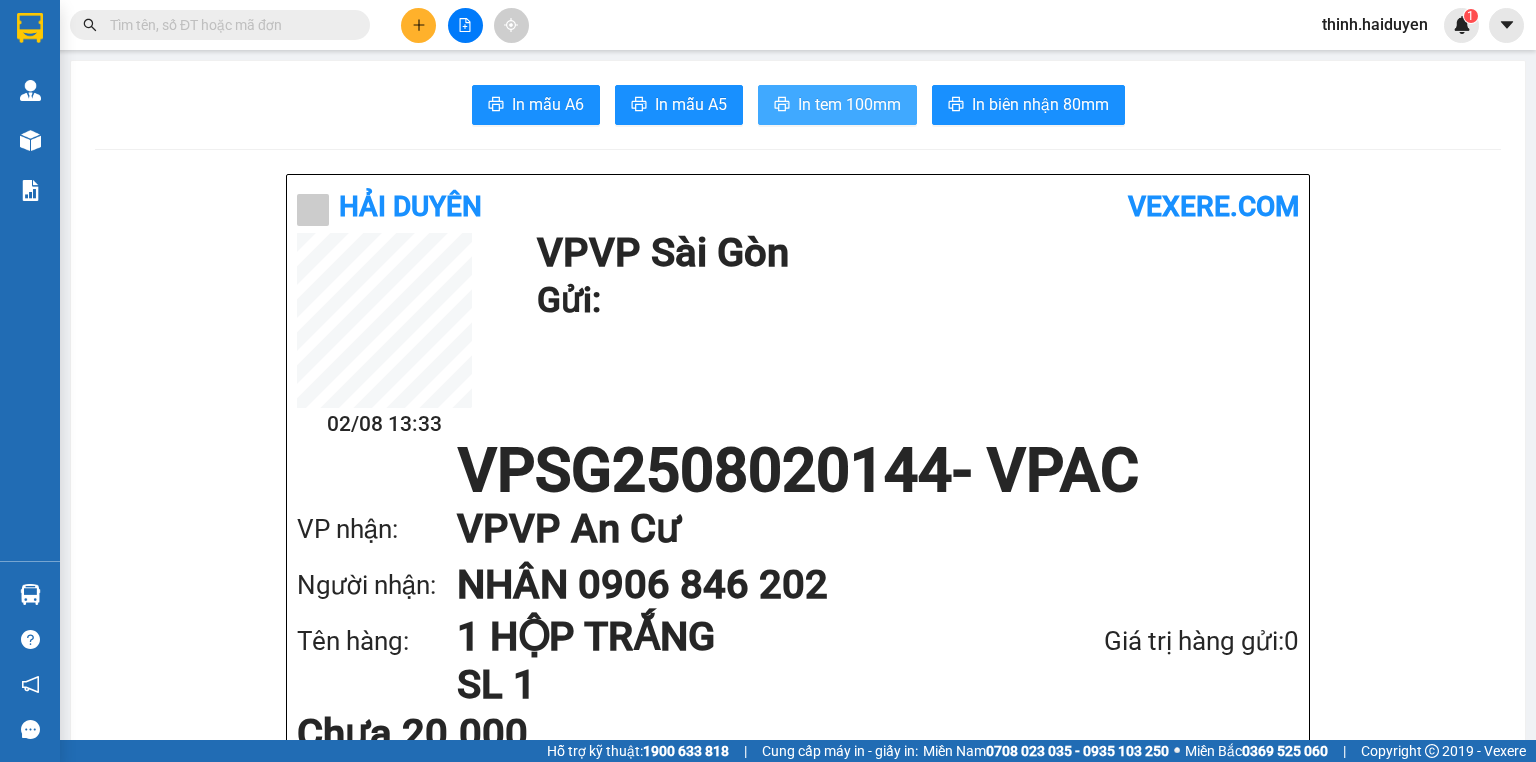 scroll, scrollTop: 0, scrollLeft: 0, axis: both 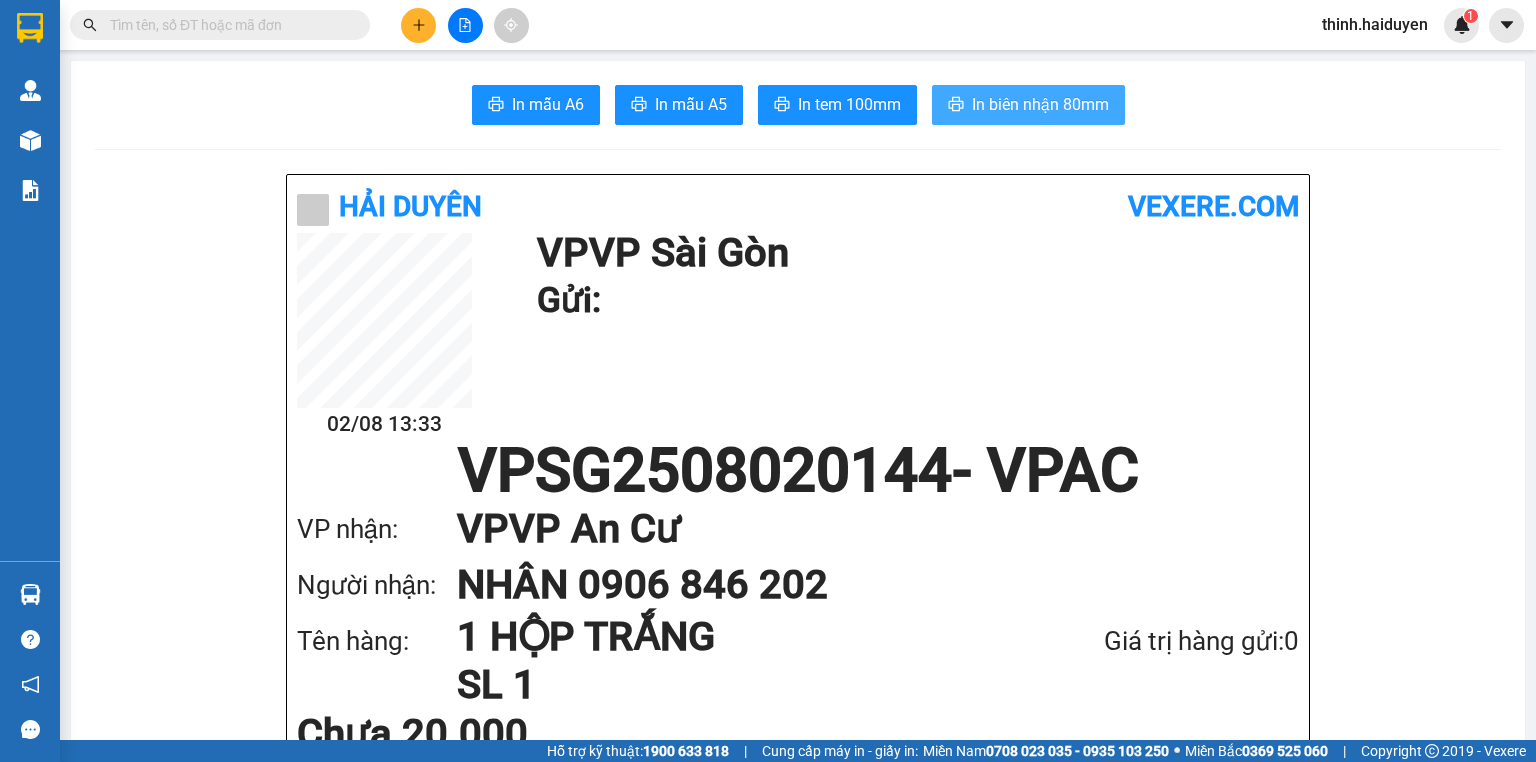 click on "In biên nhận 80mm" at bounding box center (1040, 104) 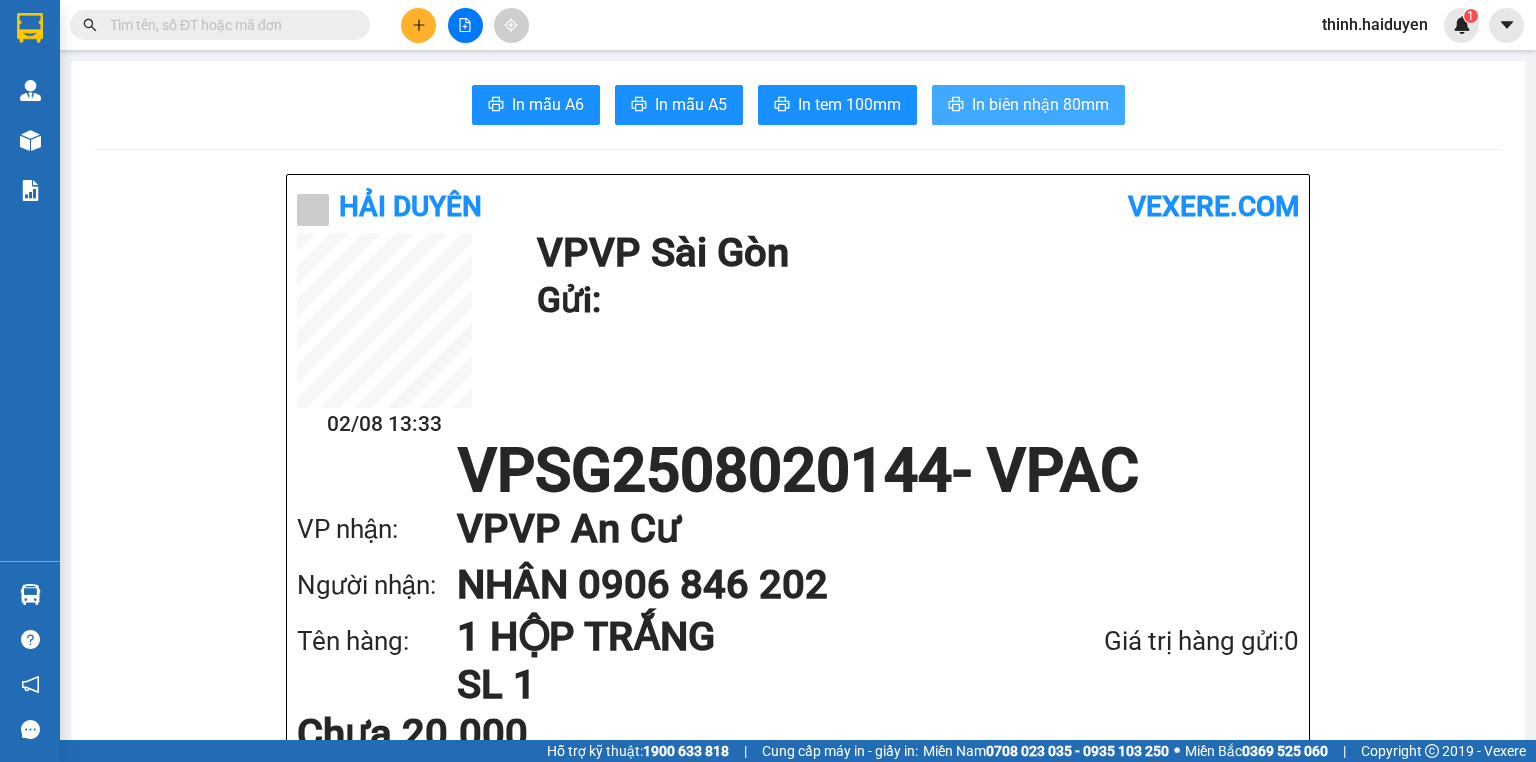 scroll, scrollTop: 0, scrollLeft: 0, axis: both 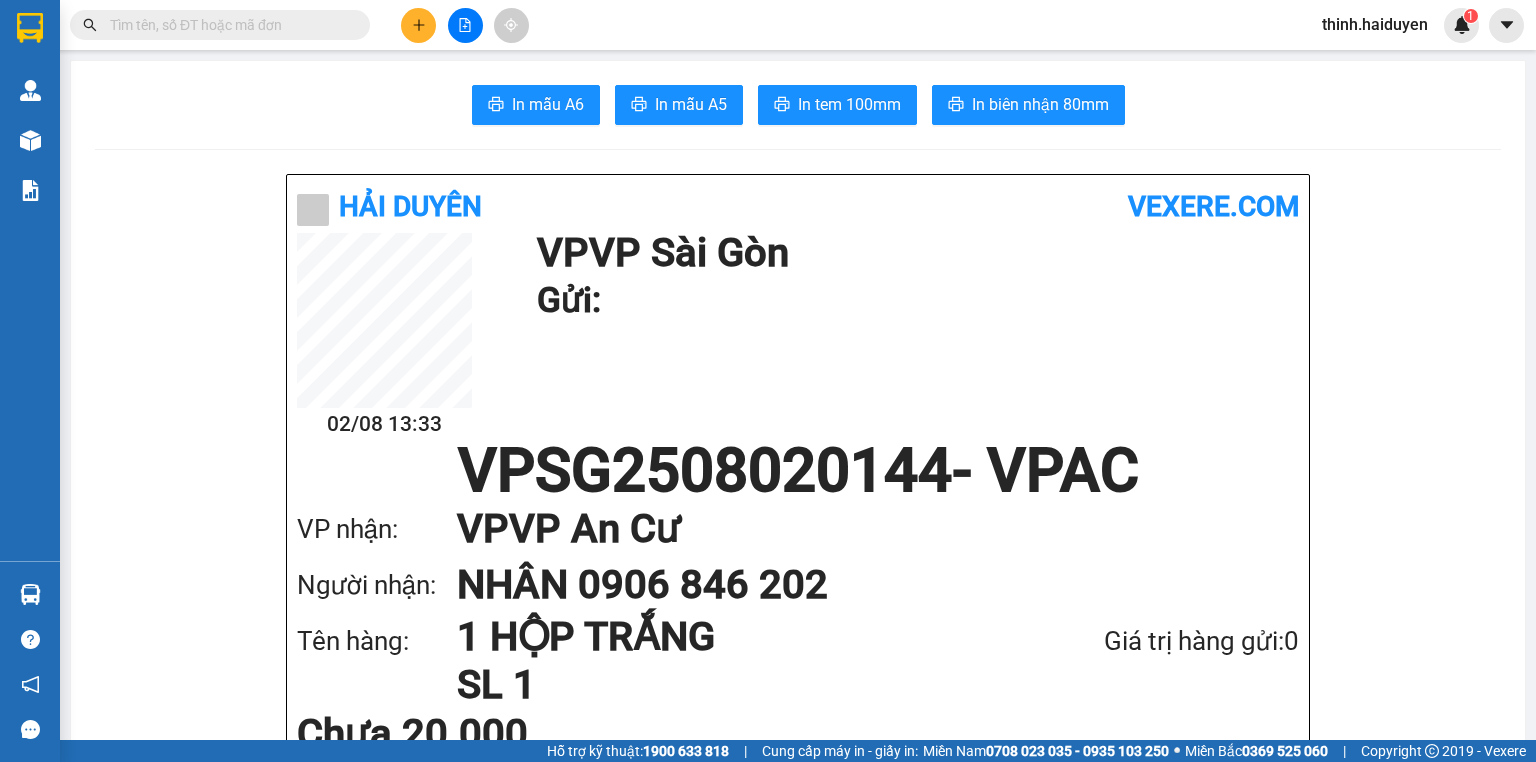 click at bounding box center (228, 25) 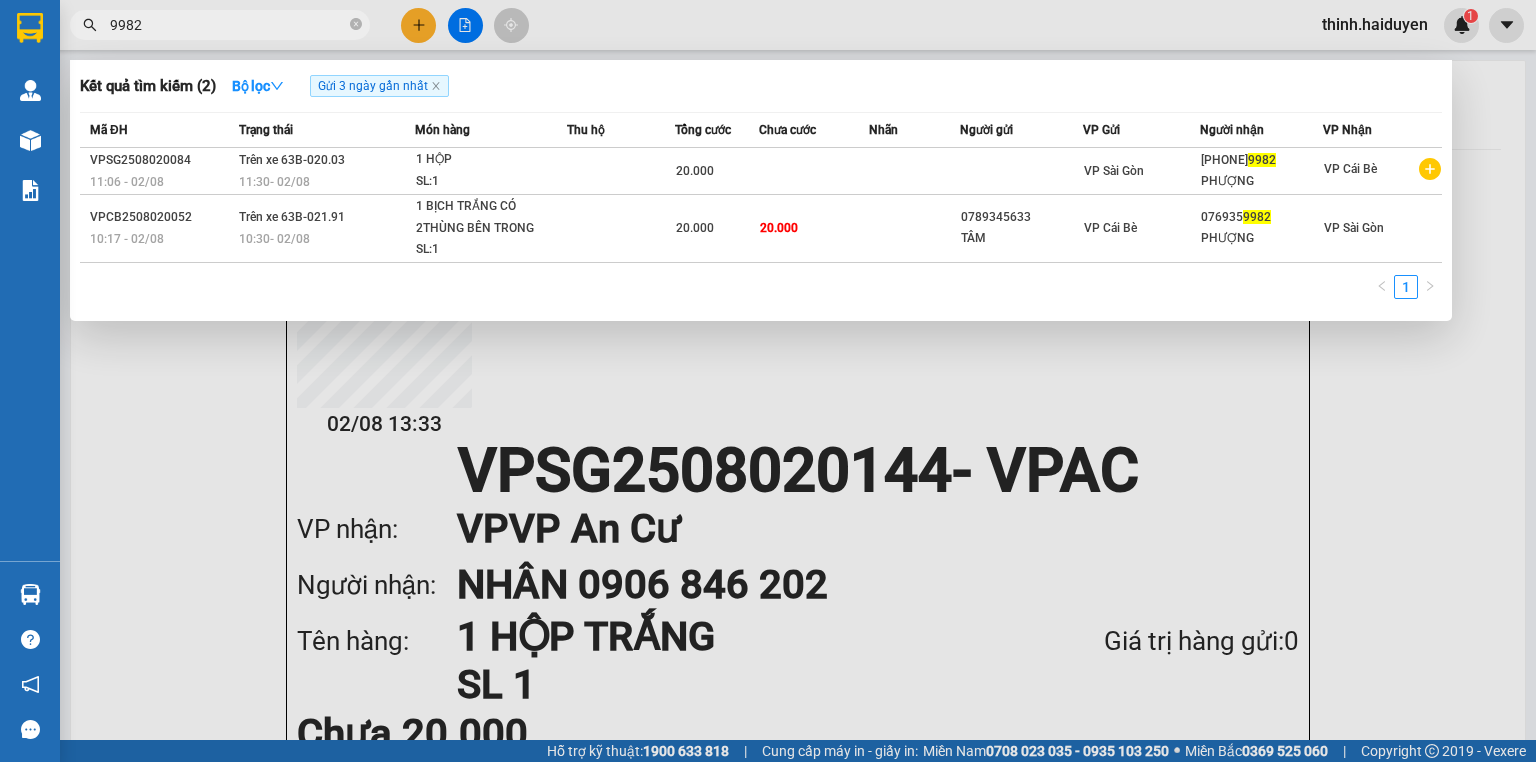 type on "9982" 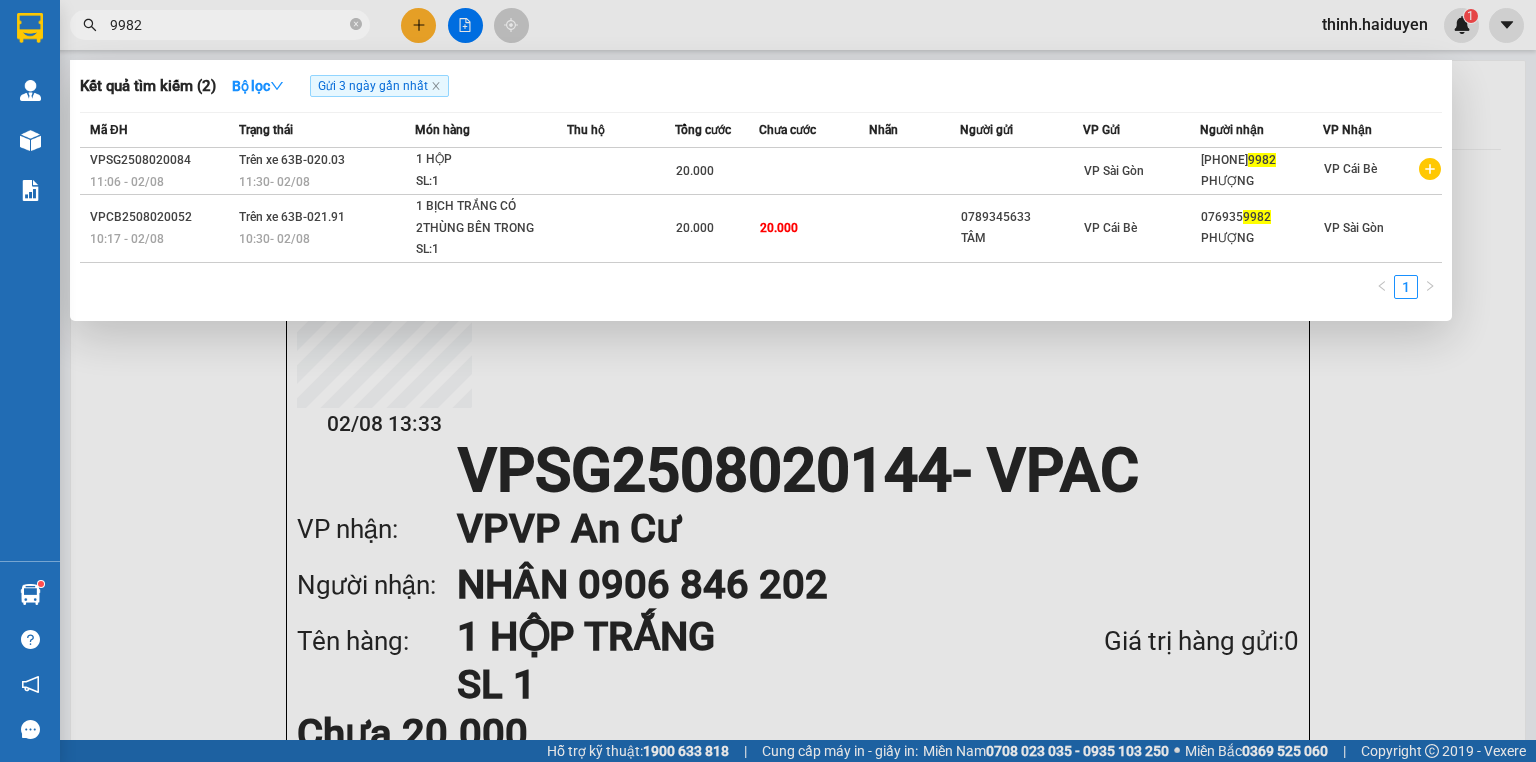 click at bounding box center (768, 381) 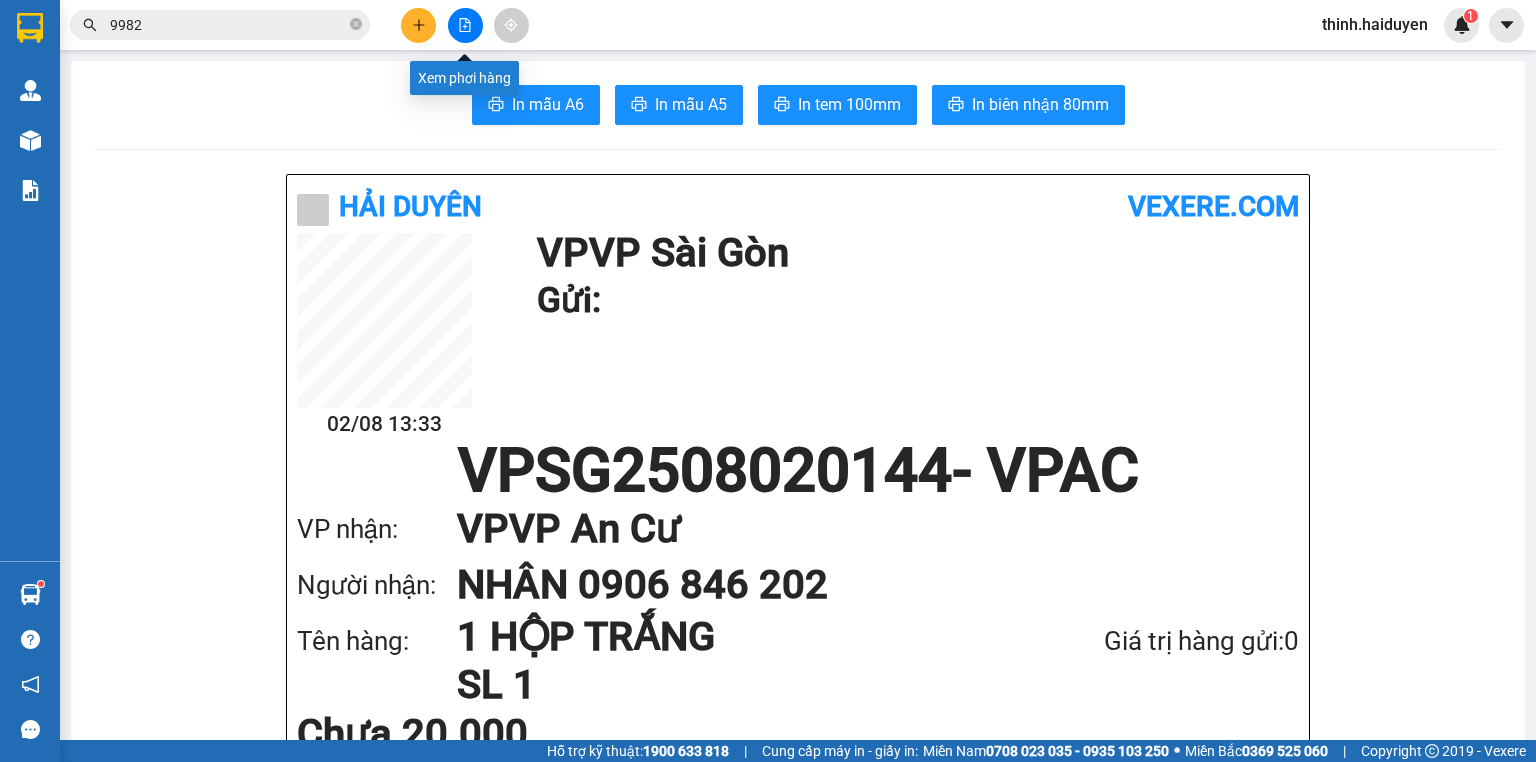 click 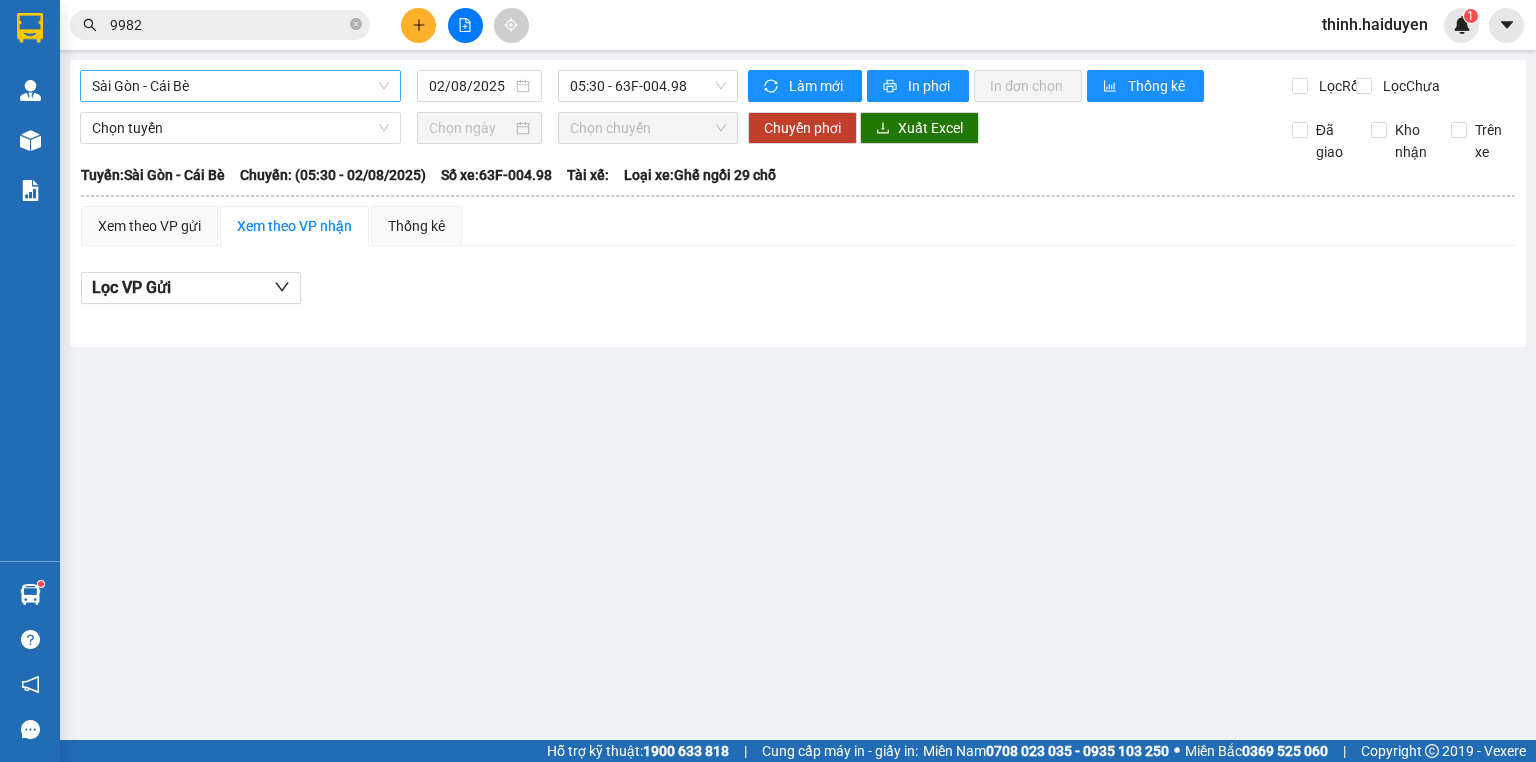 click on "Sài Gòn - Cái Bè" at bounding box center [240, 86] 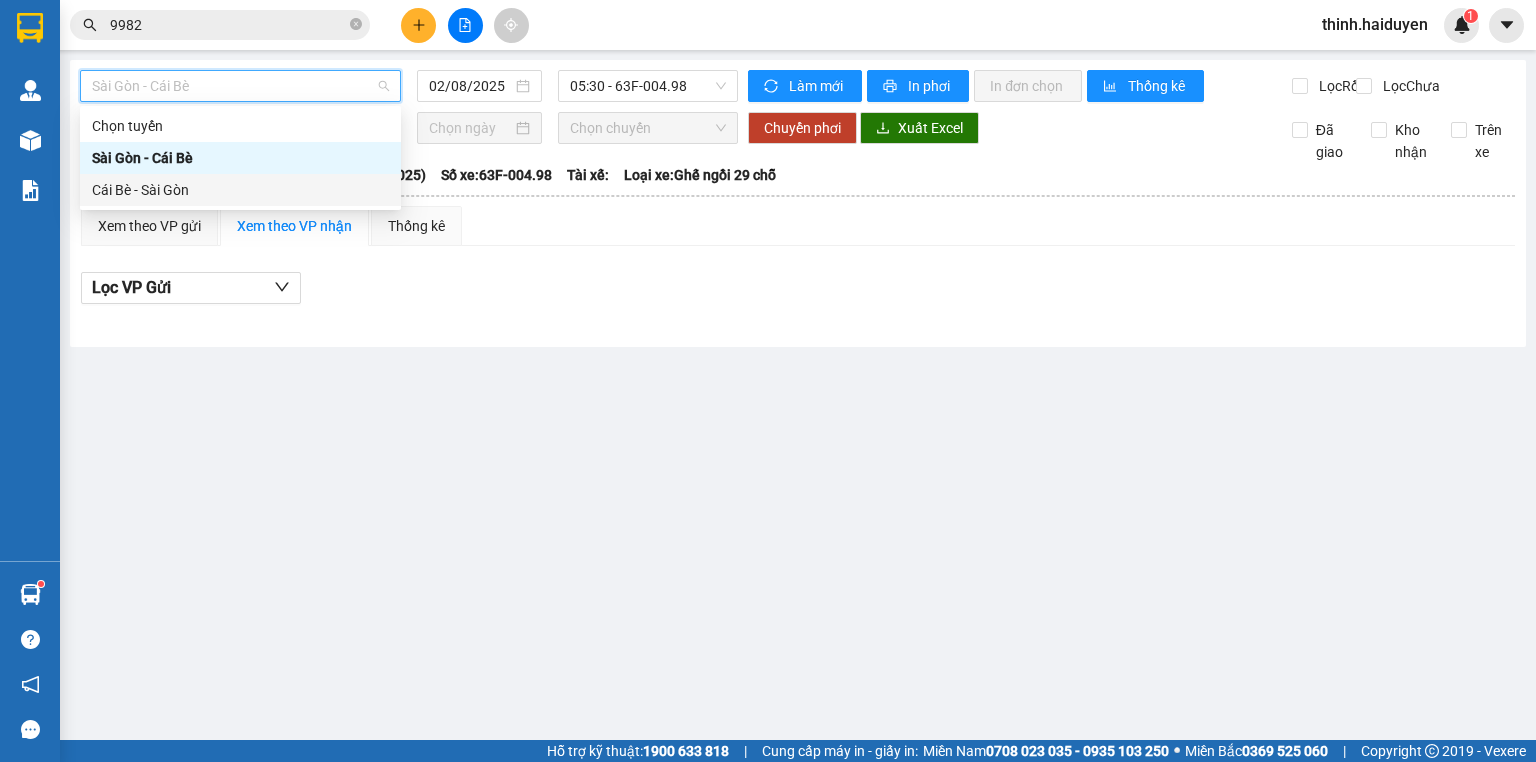 drag, startPoint x: 173, startPoint y: 188, endPoint x: 435, endPoint y: 123, distance: 269.9426 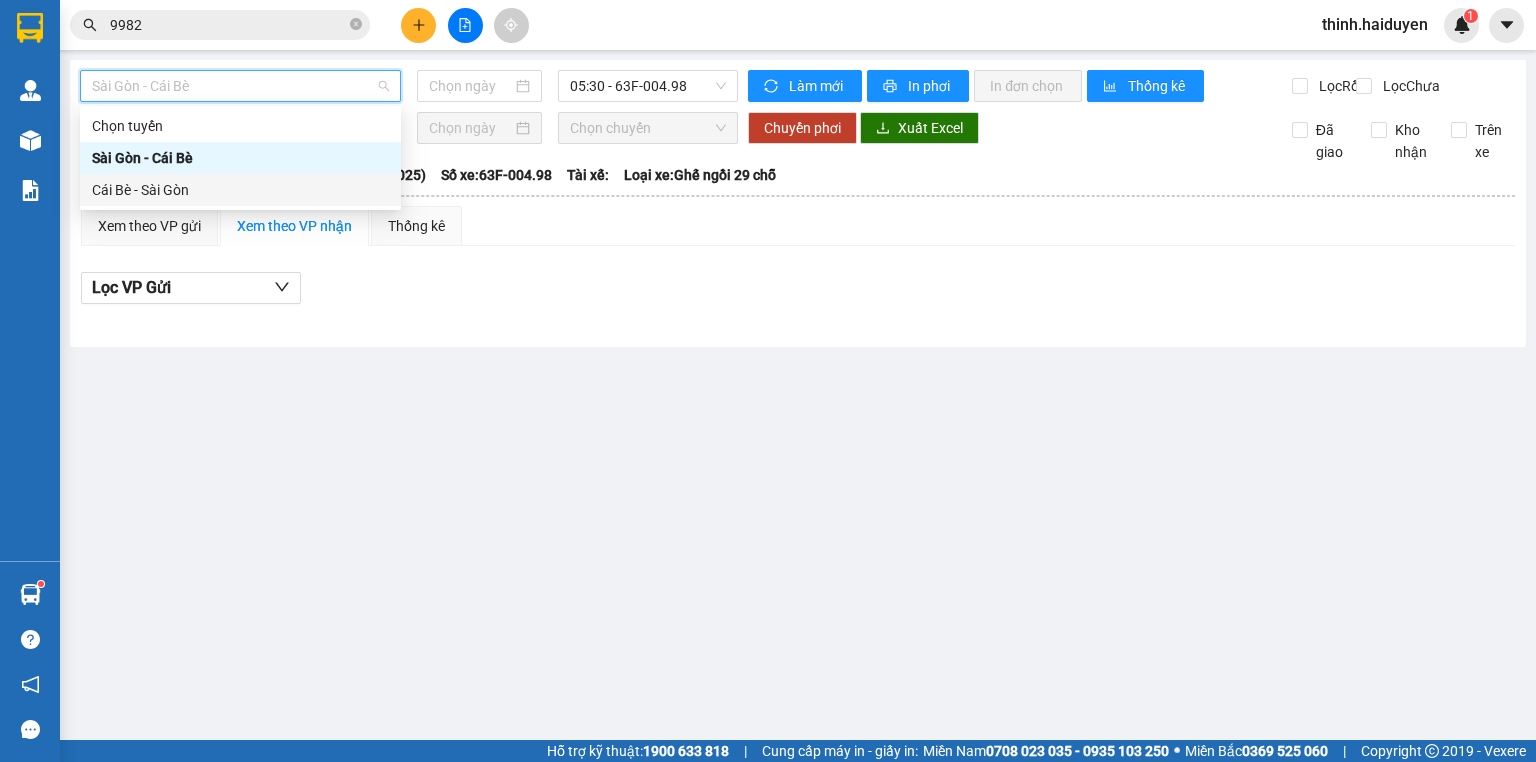 type on "02/08/2025" 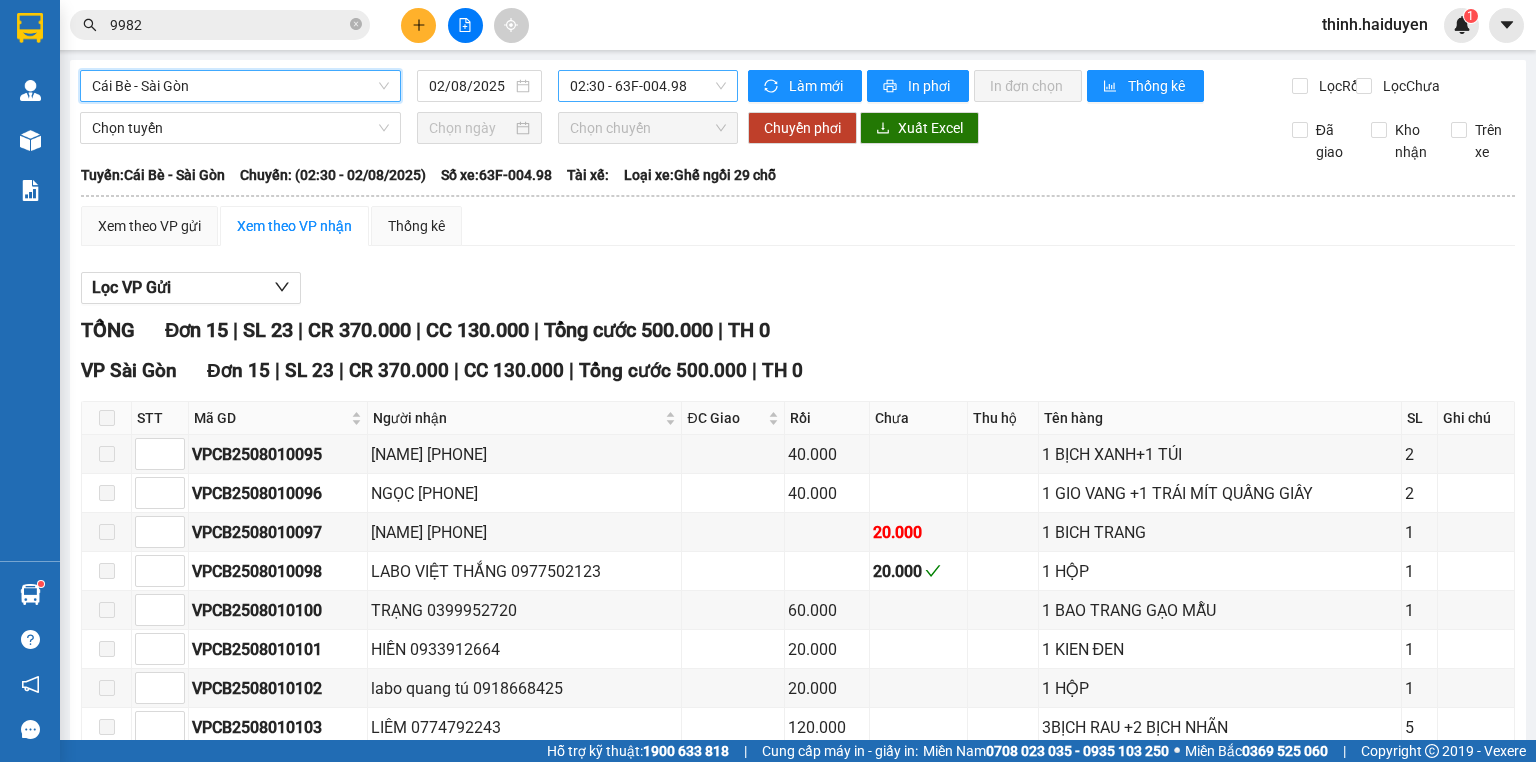 click on "02:30     - 63F-004.98" at bounding box center [648, 86] 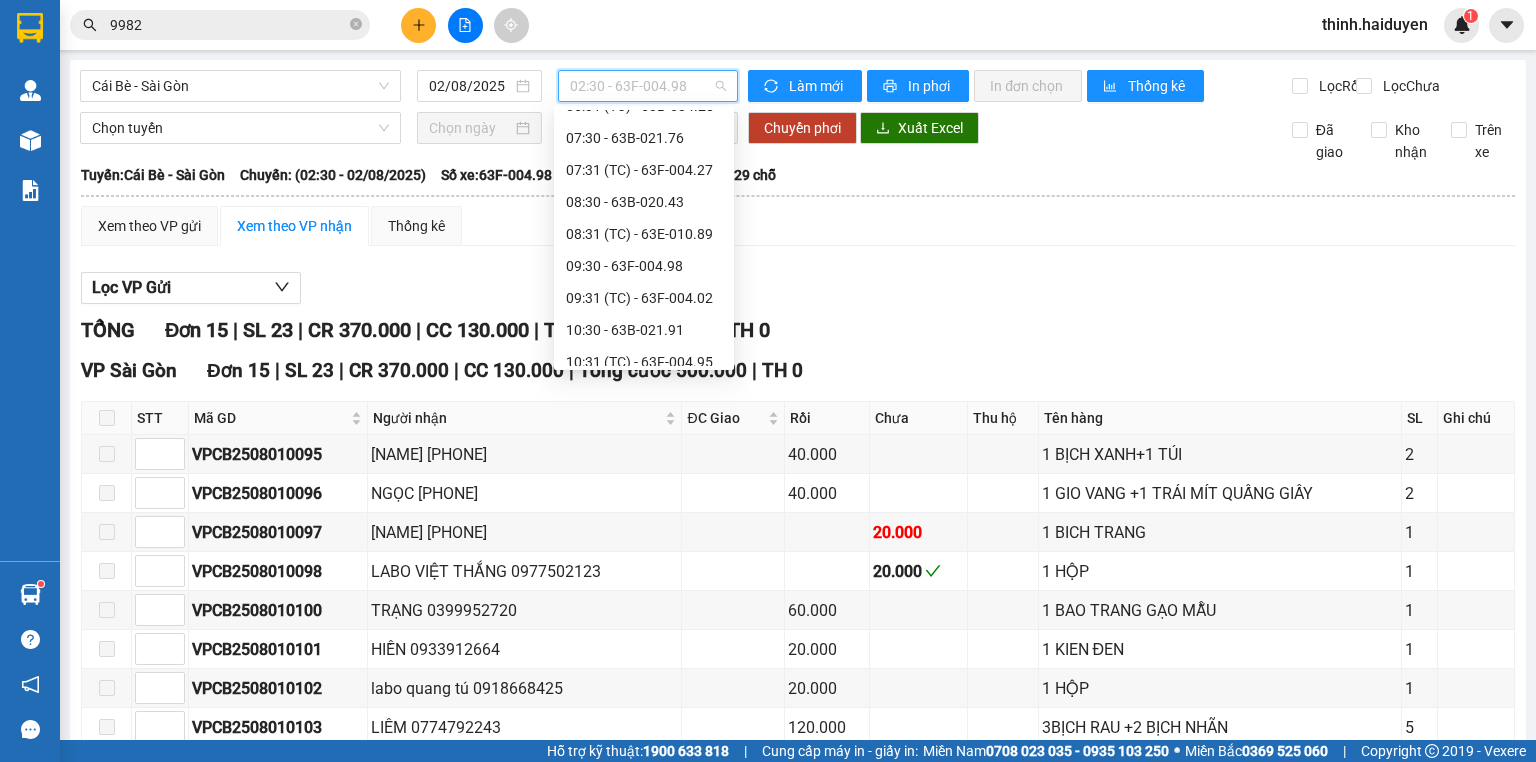 scroll, scrollTop: 320, scrollLeft: 0, axis: vertical 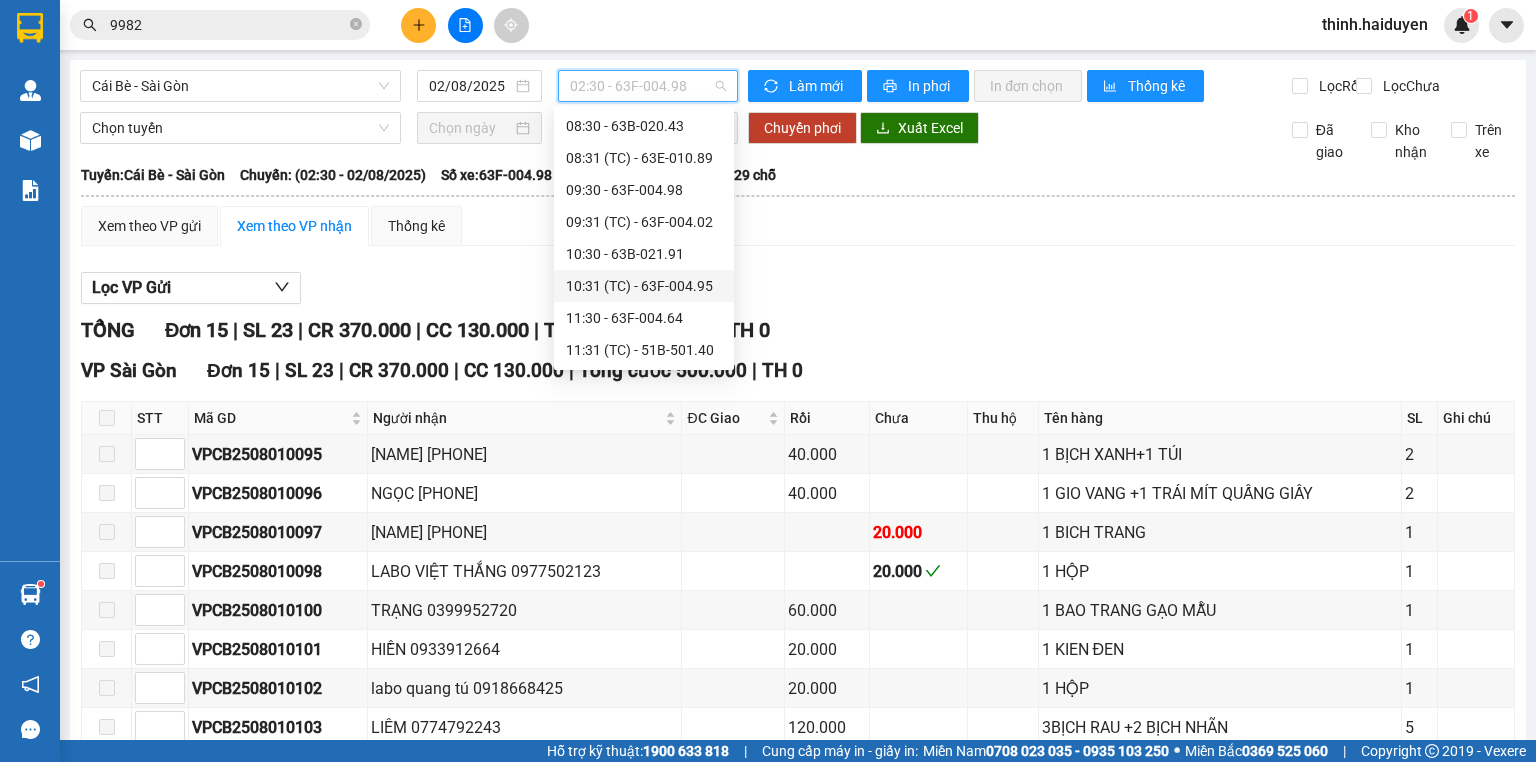 click on "10:31   (TC)   - 63F-004.95" at bounding box center [644, 286] 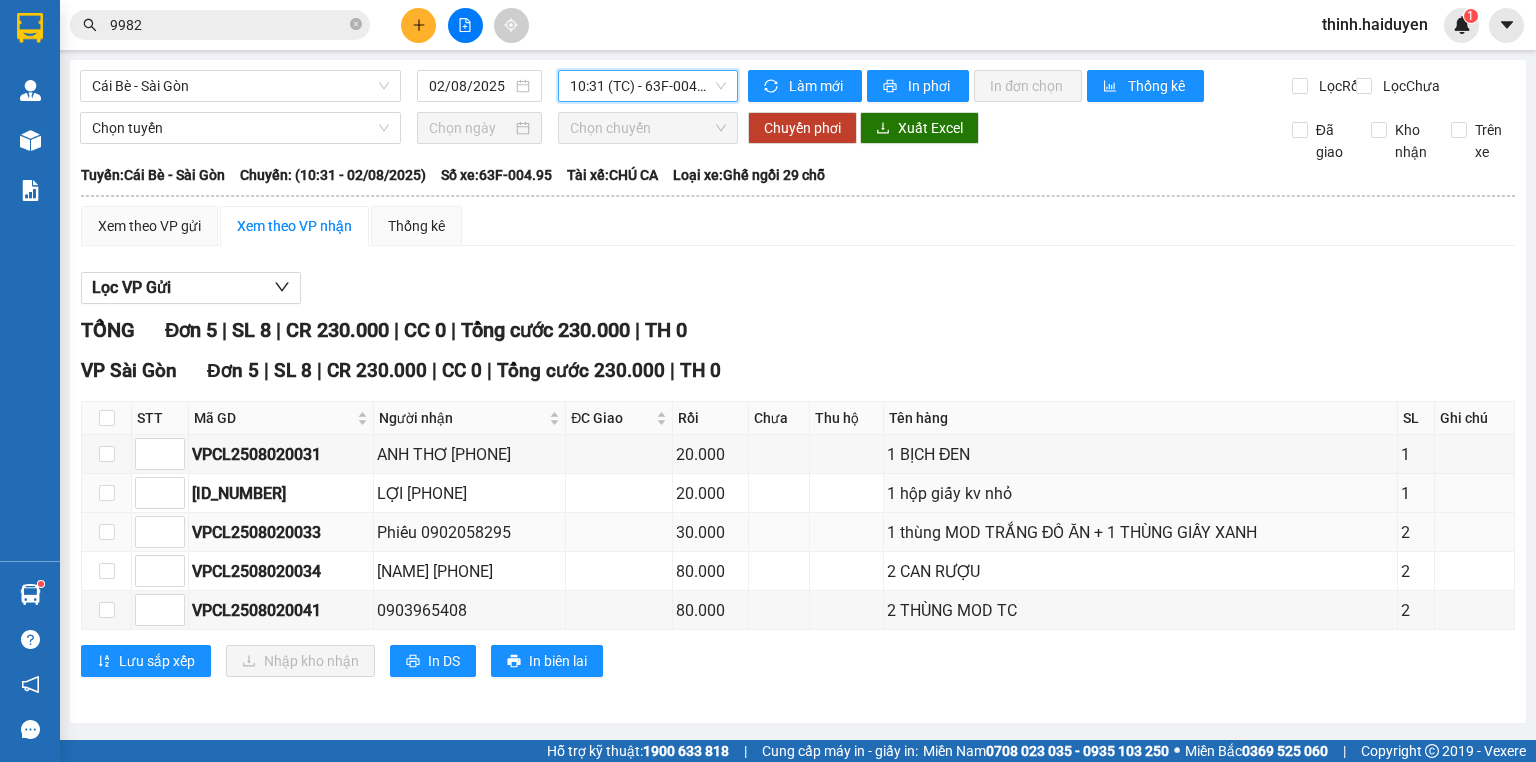 scroll, scrollTop: 5, scrollLeft: 0, axis: vertical 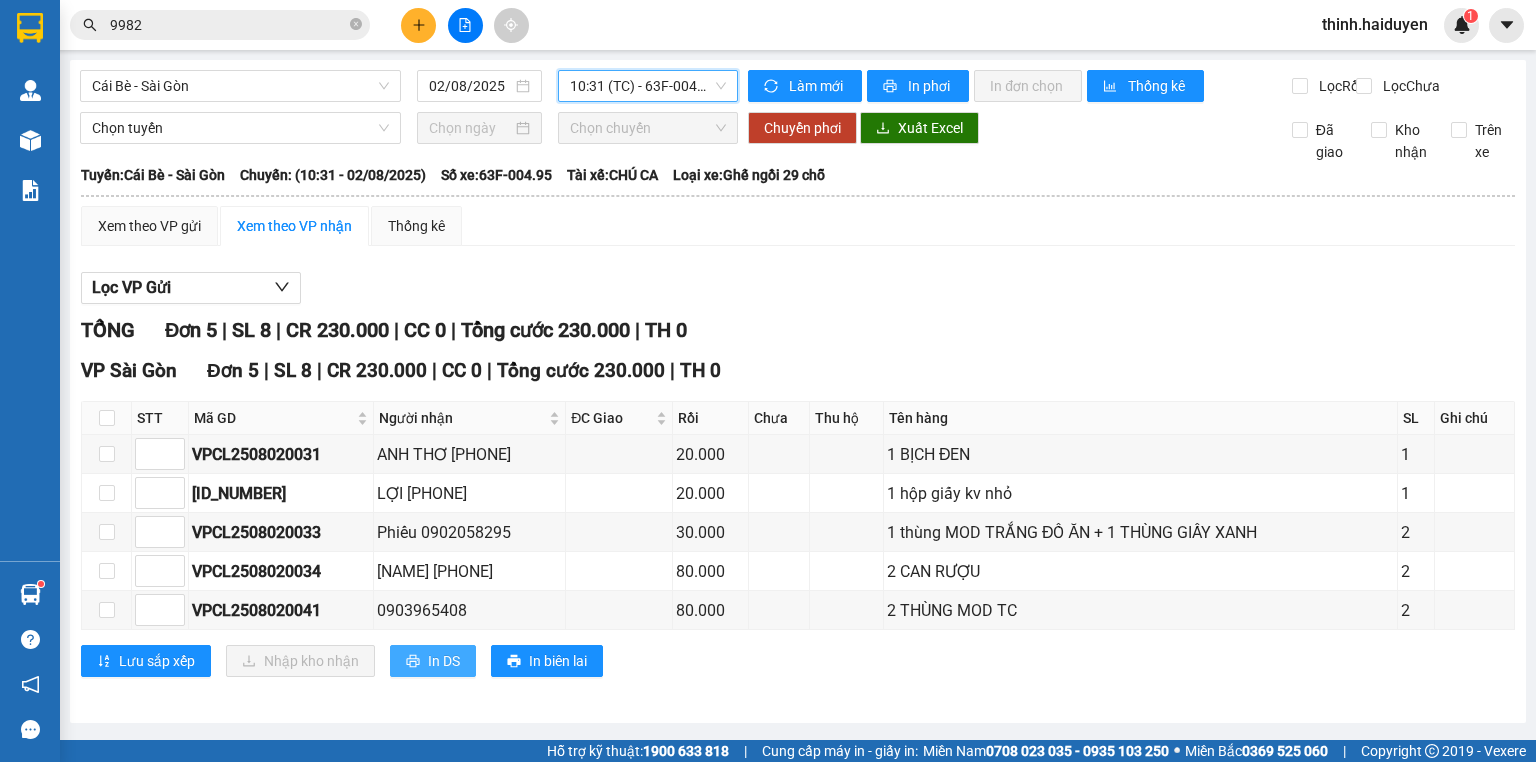 click on "In DS" at bounding box center [444, 661] 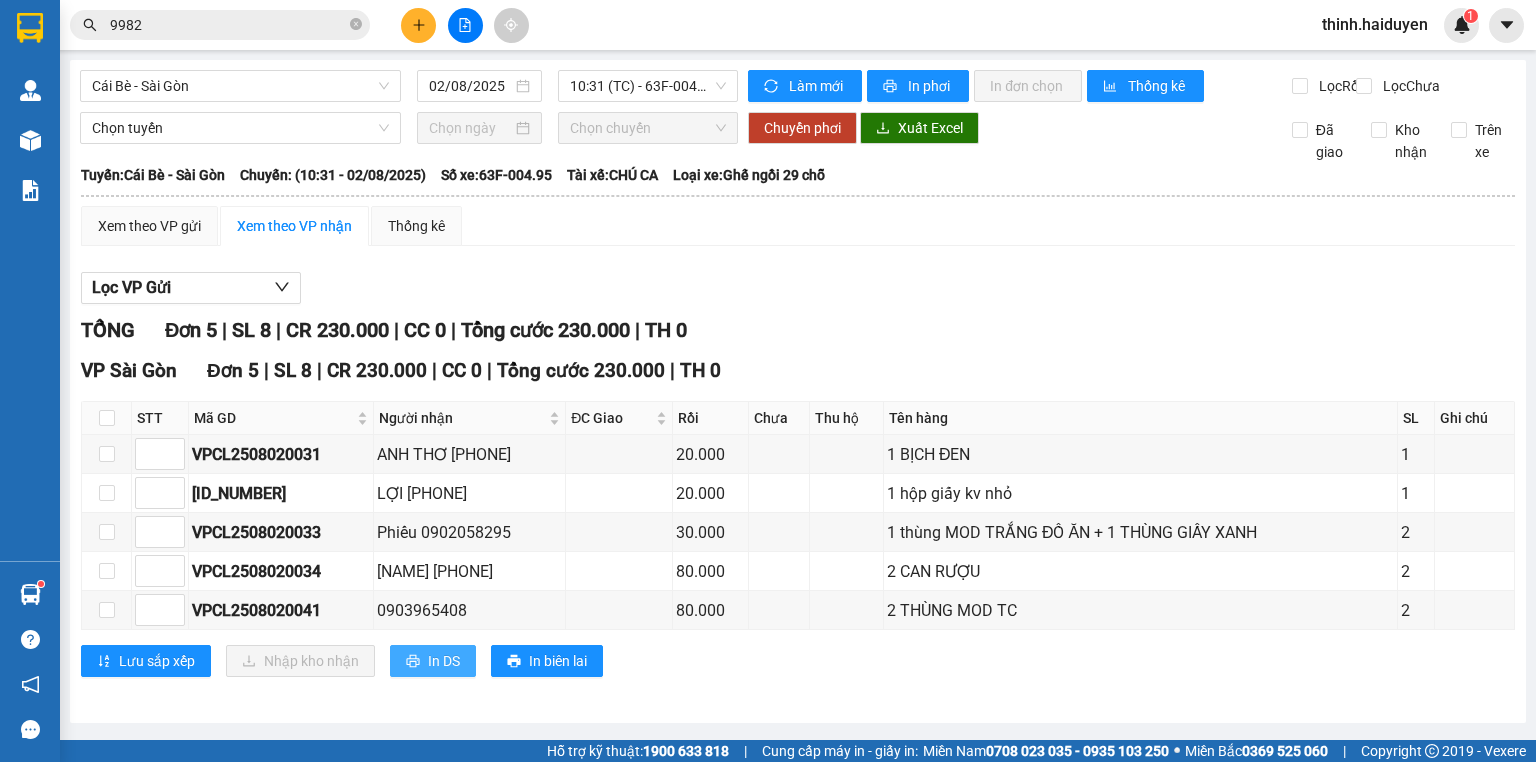 scroll, scrollTop: 0, scrollLeft: 0, axis: both 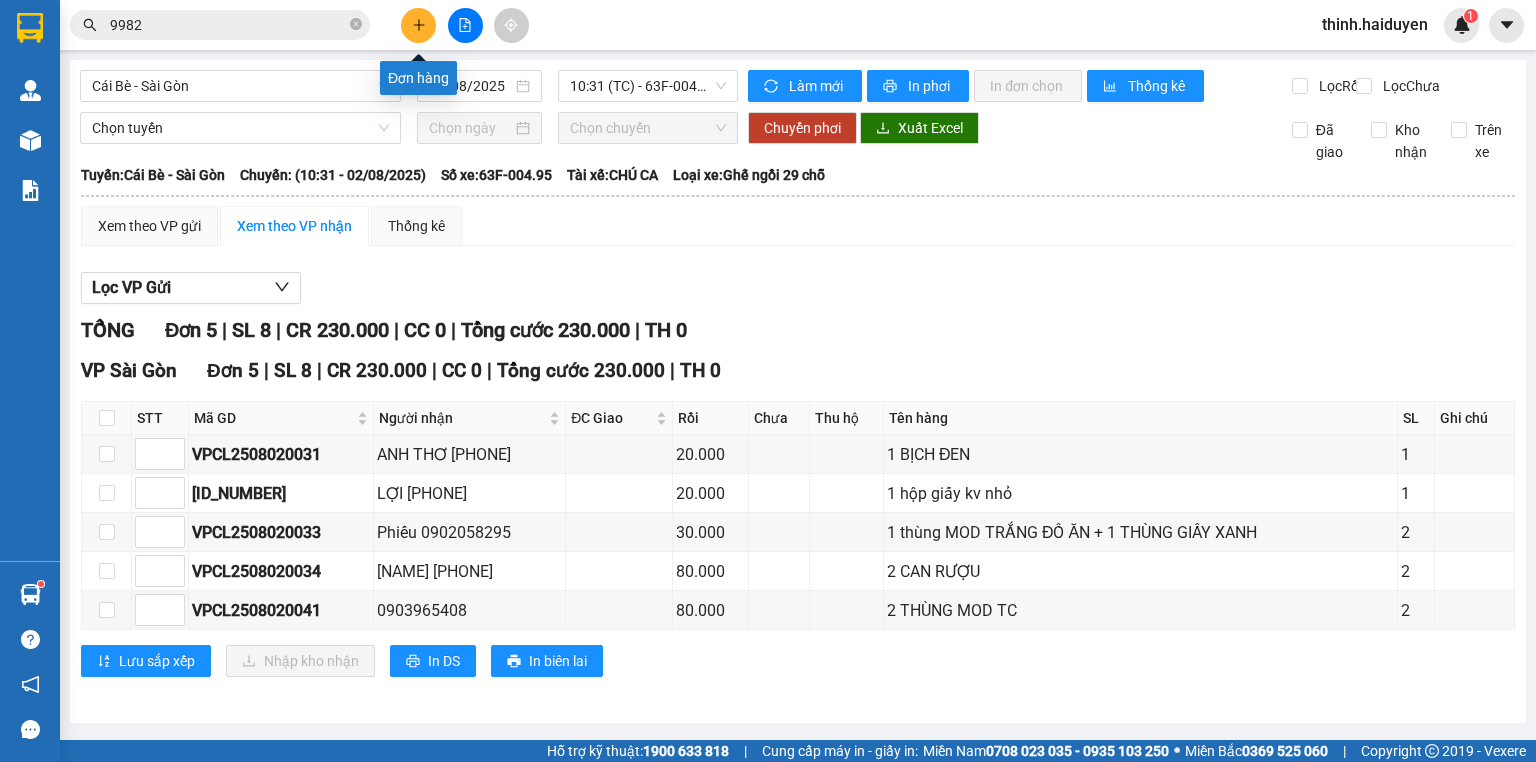 click at bounding box center [418, 25] 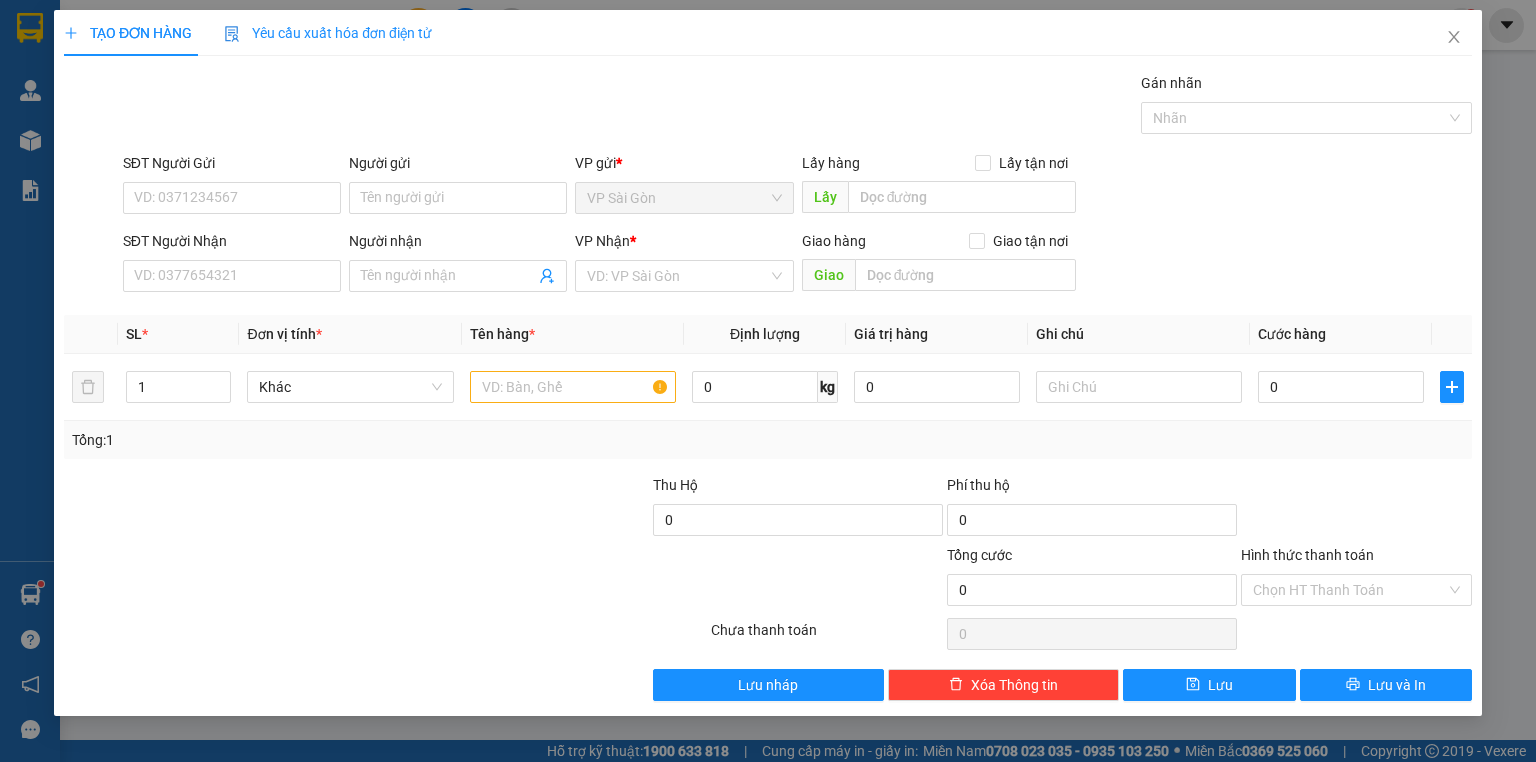 scroll, scrollTop: 0, scrollLeft: 0, axis: both 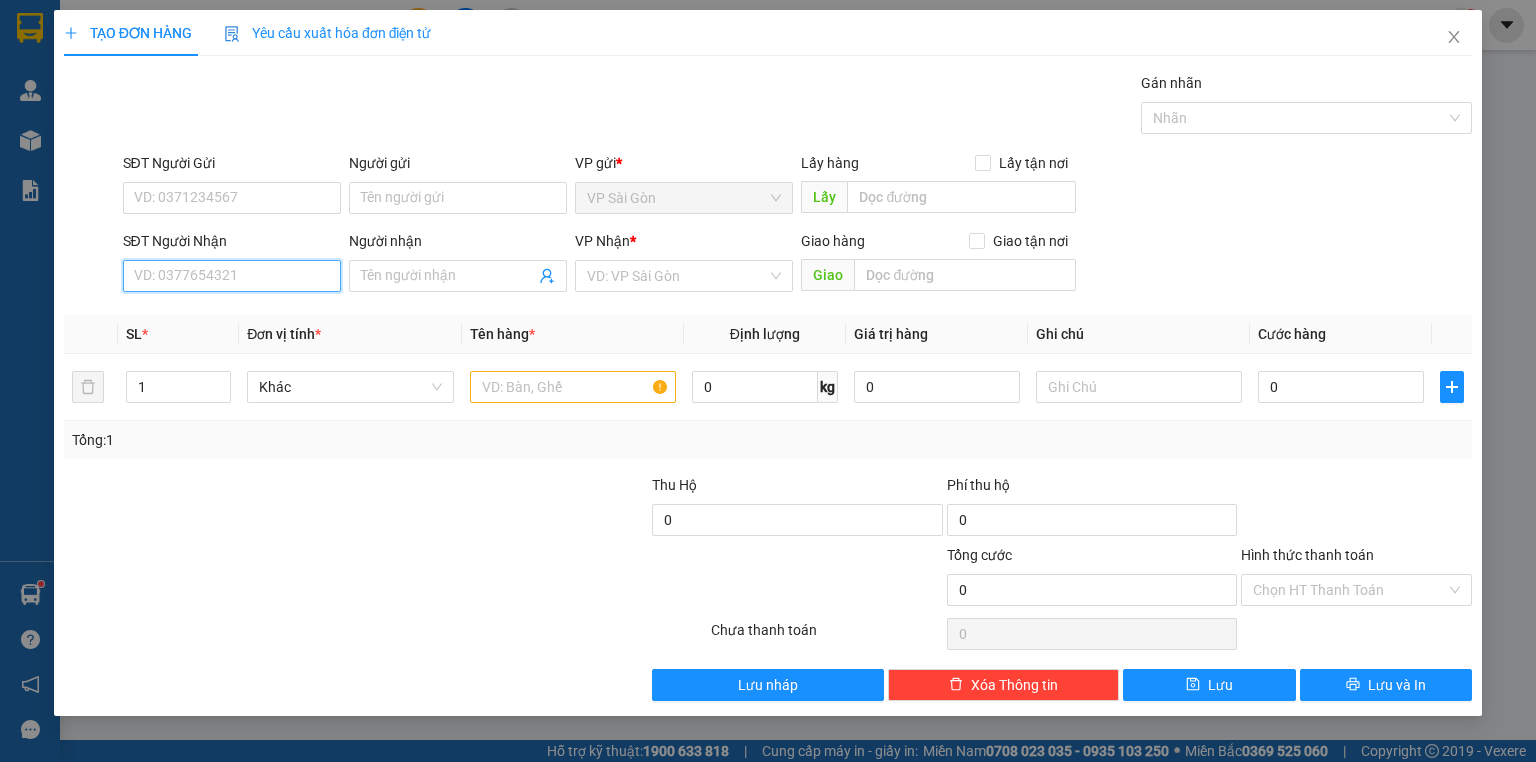 click on "SĐT Người Nhận" at bounding box center (232, 276) 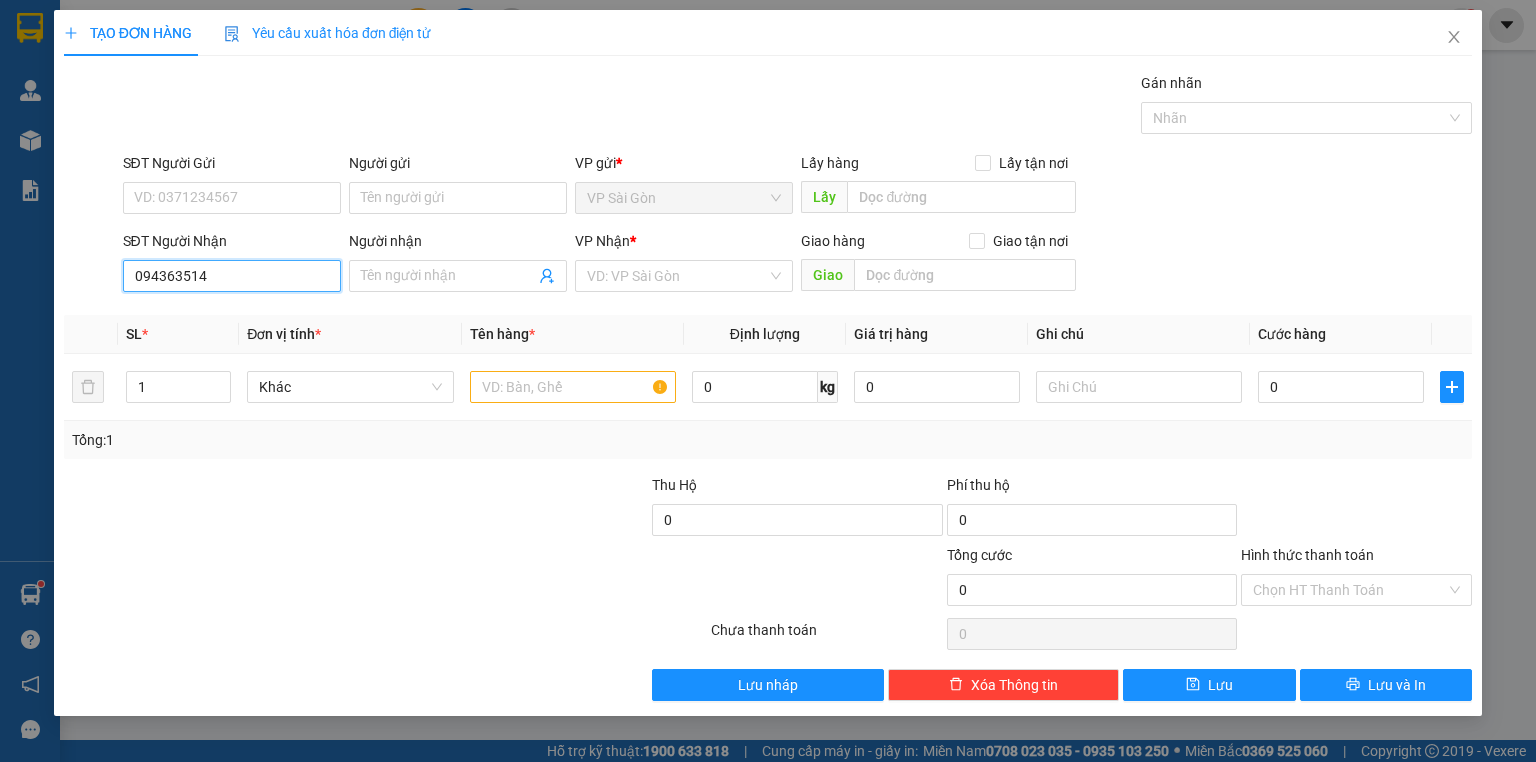 type on "0943635148" 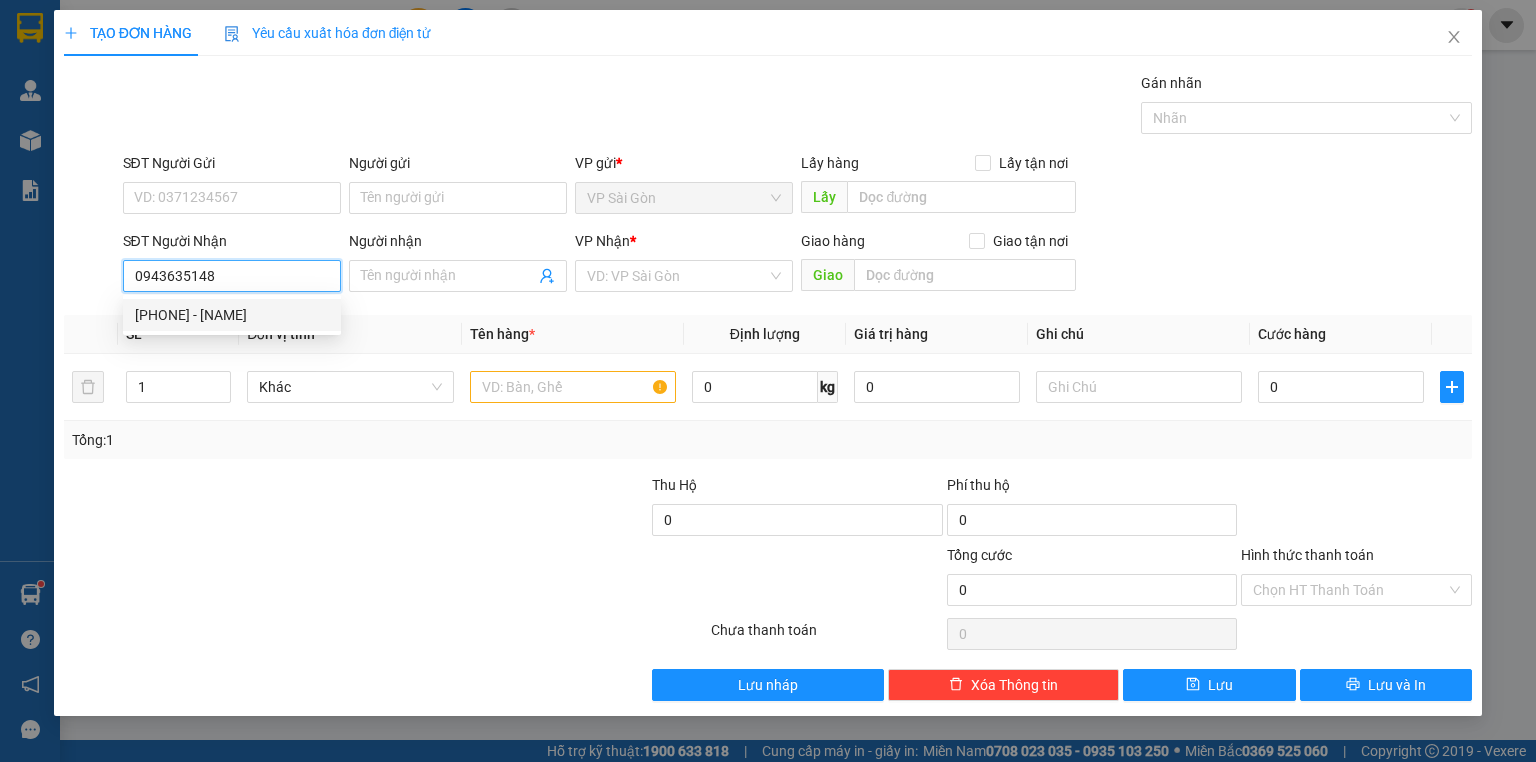 click on "0943635148 - CÔ 8 CB" at bounding box center (232, 315) 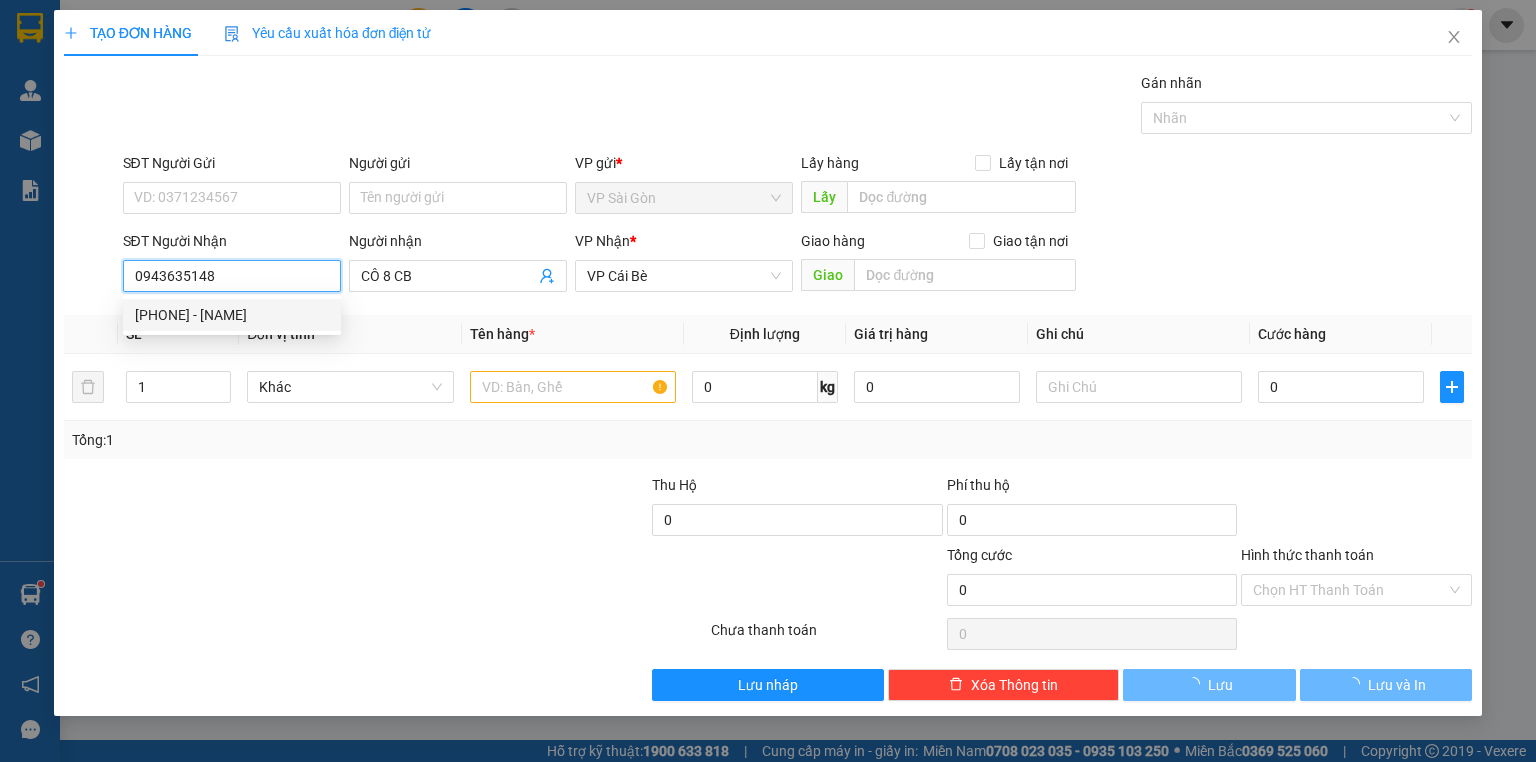 type on "20.000" 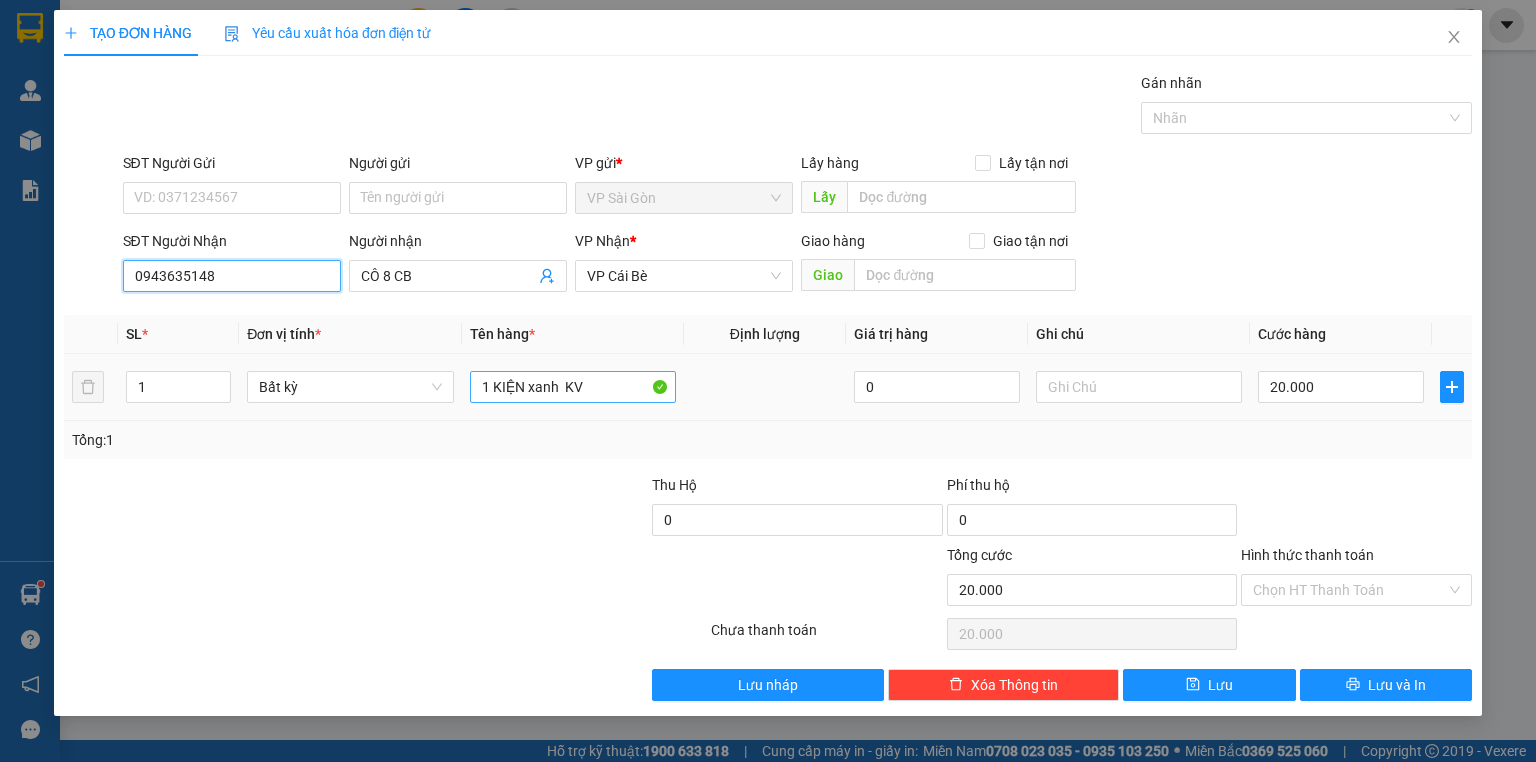 type on "0943635148" 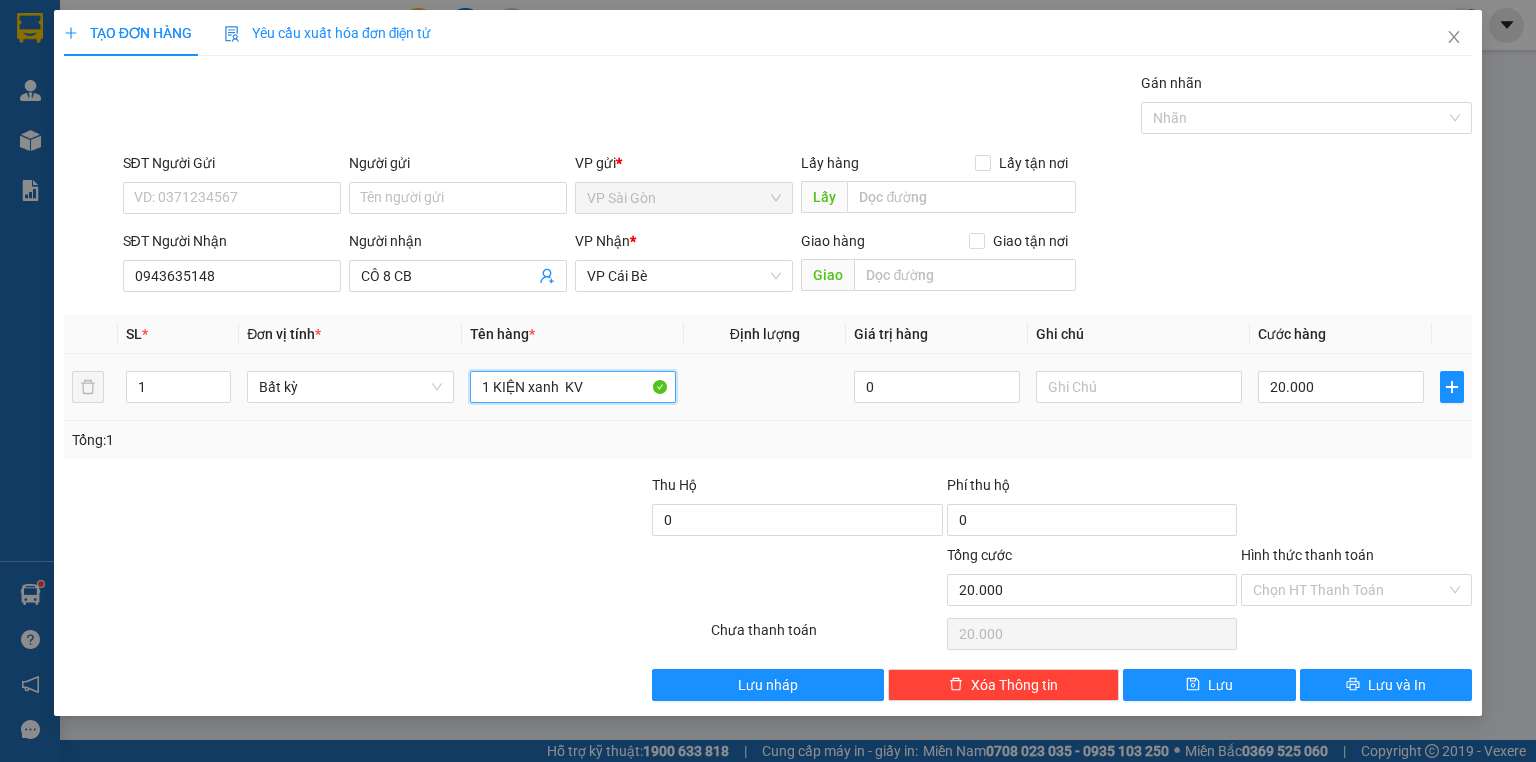 drag, startPoint x: 600, startPoint y: 381, endPoint x: 525, endPoint y: 416, distance: 82.764725 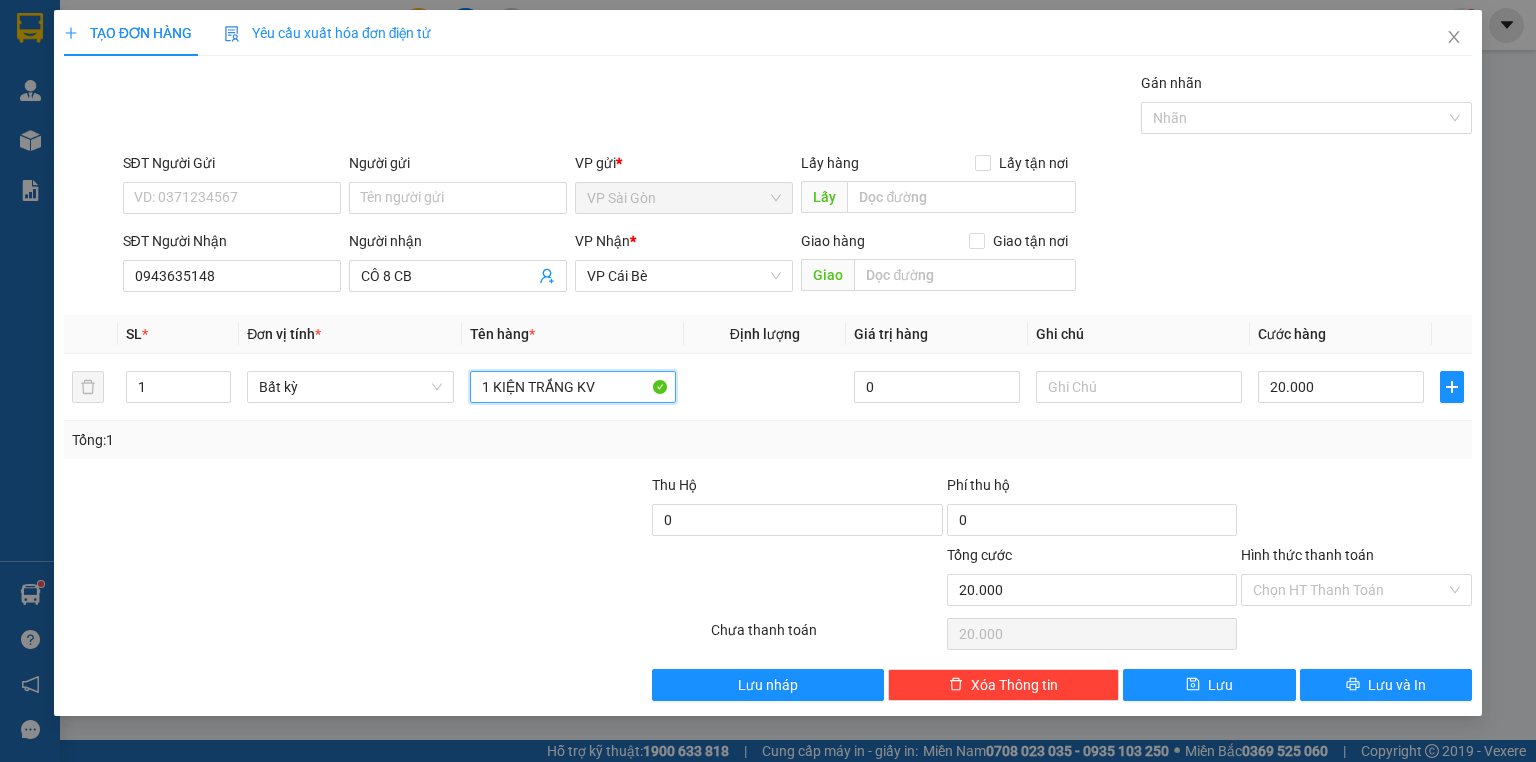 type on "1 KIỆN TRẮNG KV" 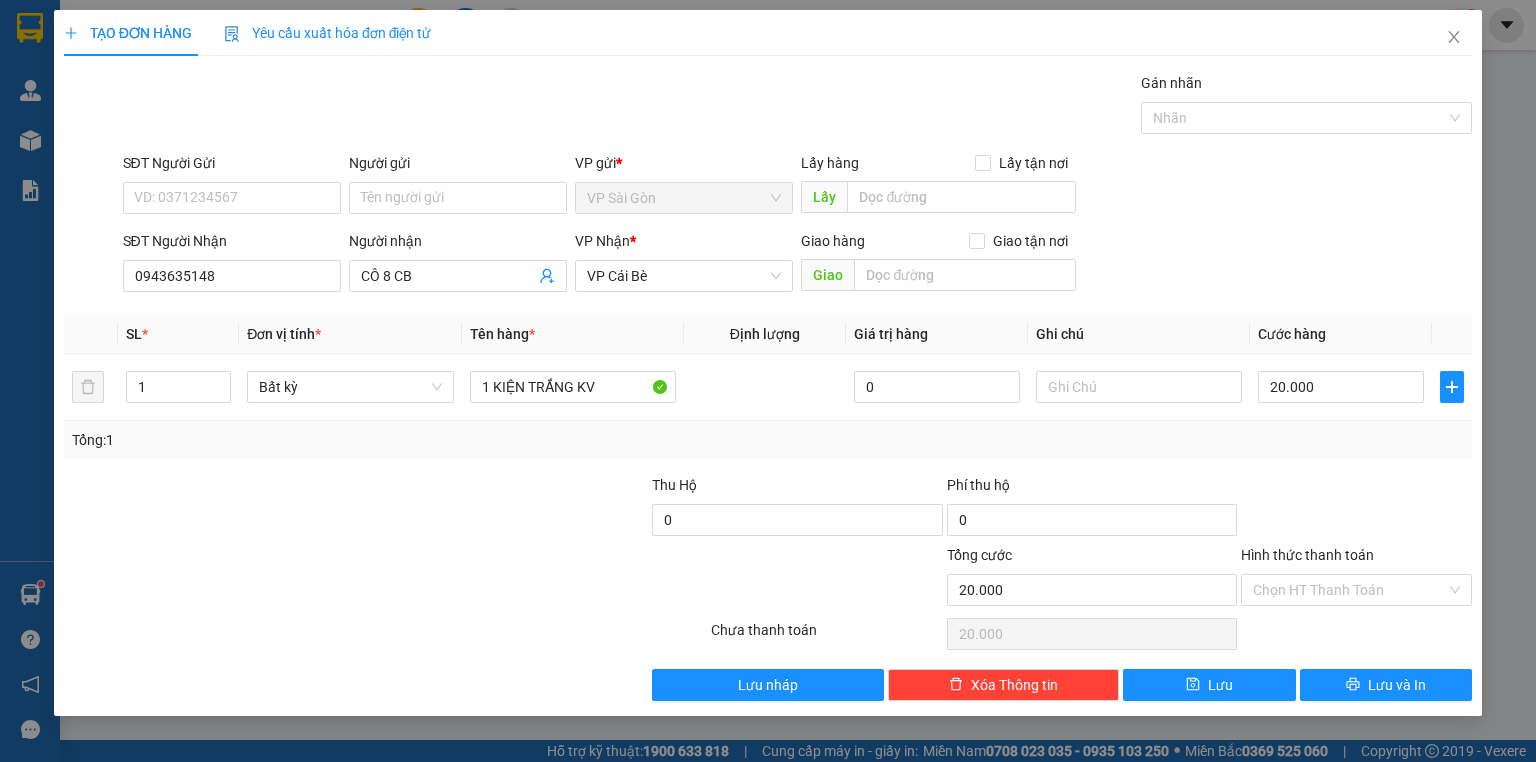 click at bounding box center [503, 509] 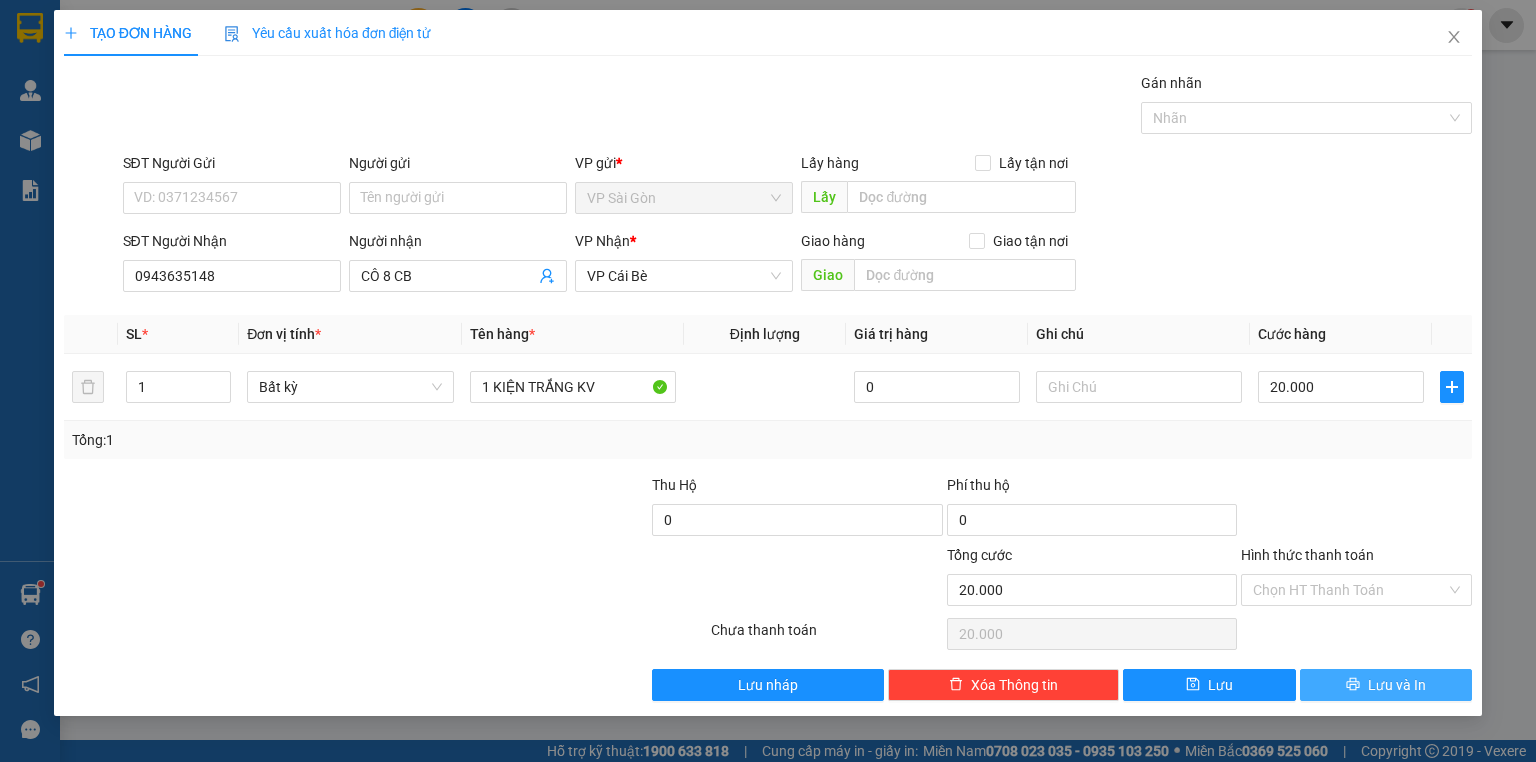 click on "Lưu và In" at bounding box center [1386, 685] 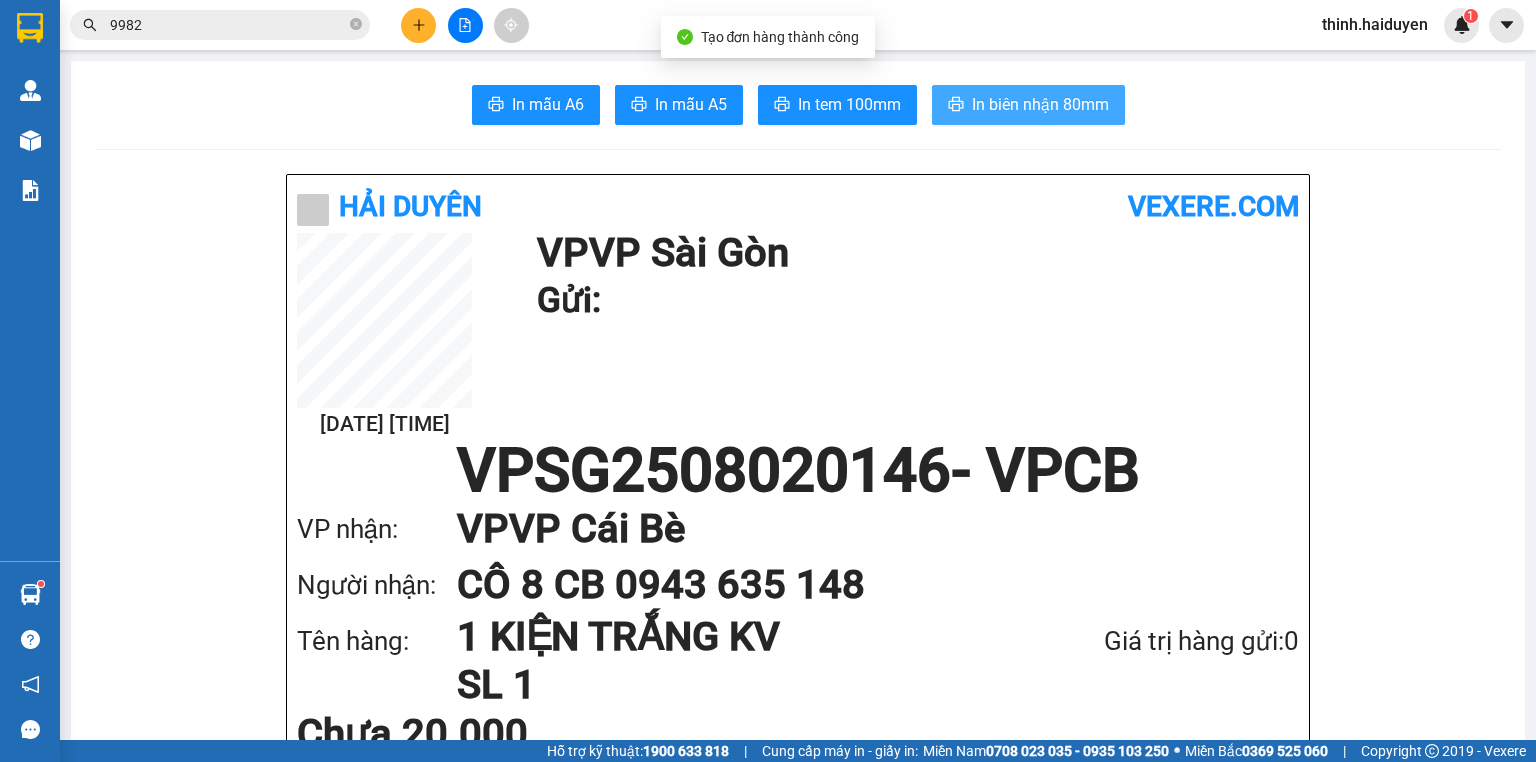 click on "In biên nhận 80mm" at bounding box center (1040, 104) 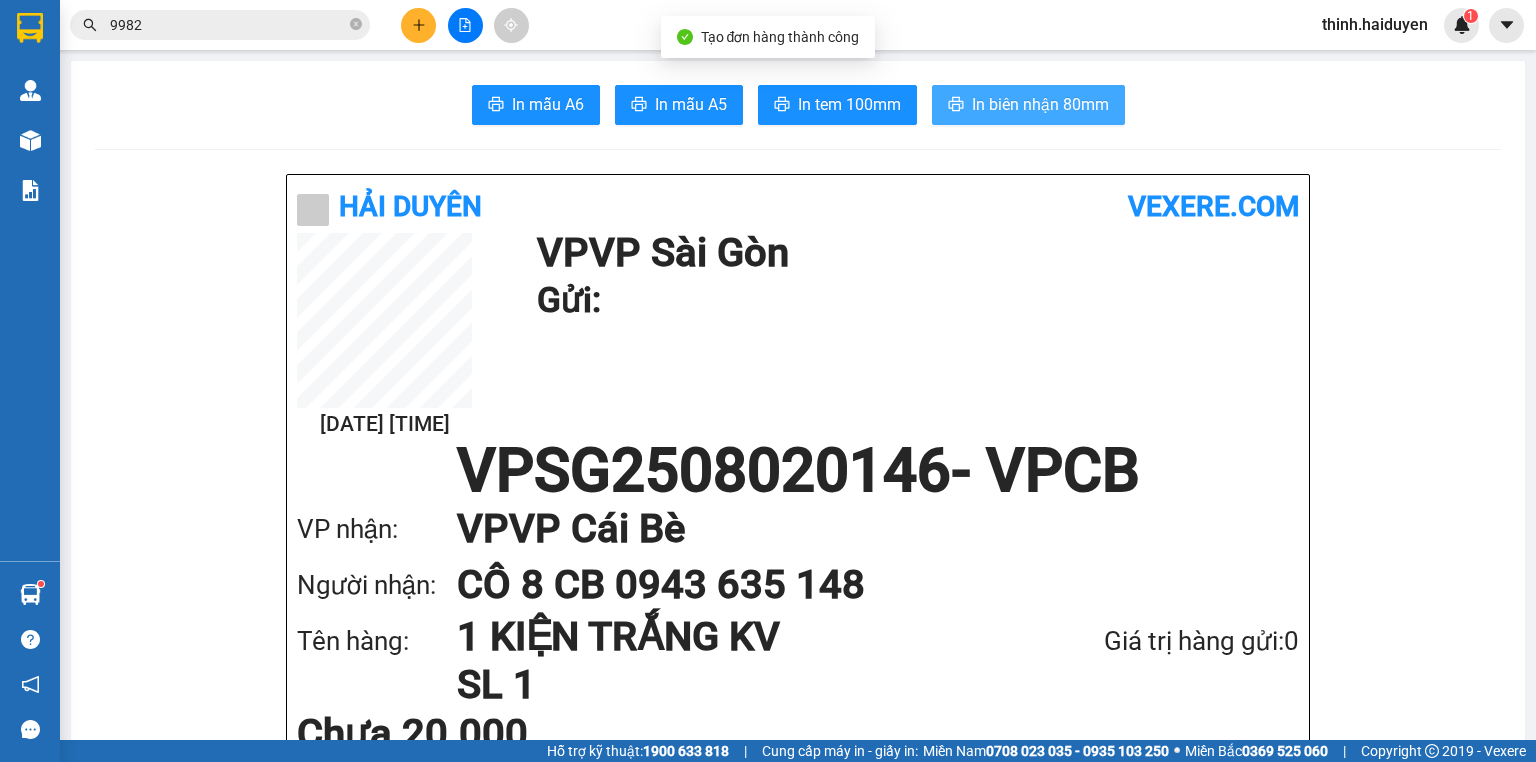 scroll, scrollTop: 0, scrollLeft: 0, axis: both 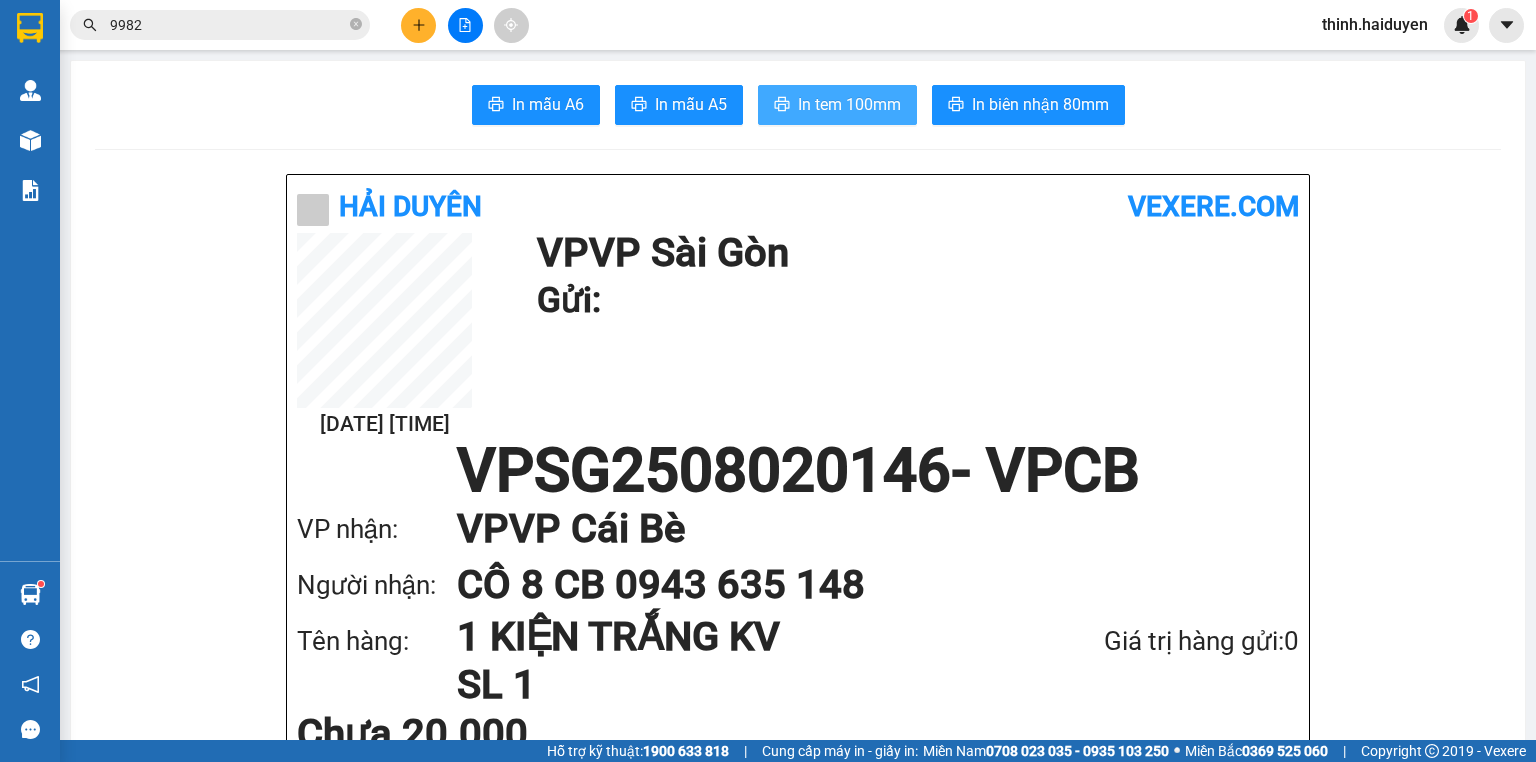 click on "In tem 100mm" at bounding box center (837, 105) 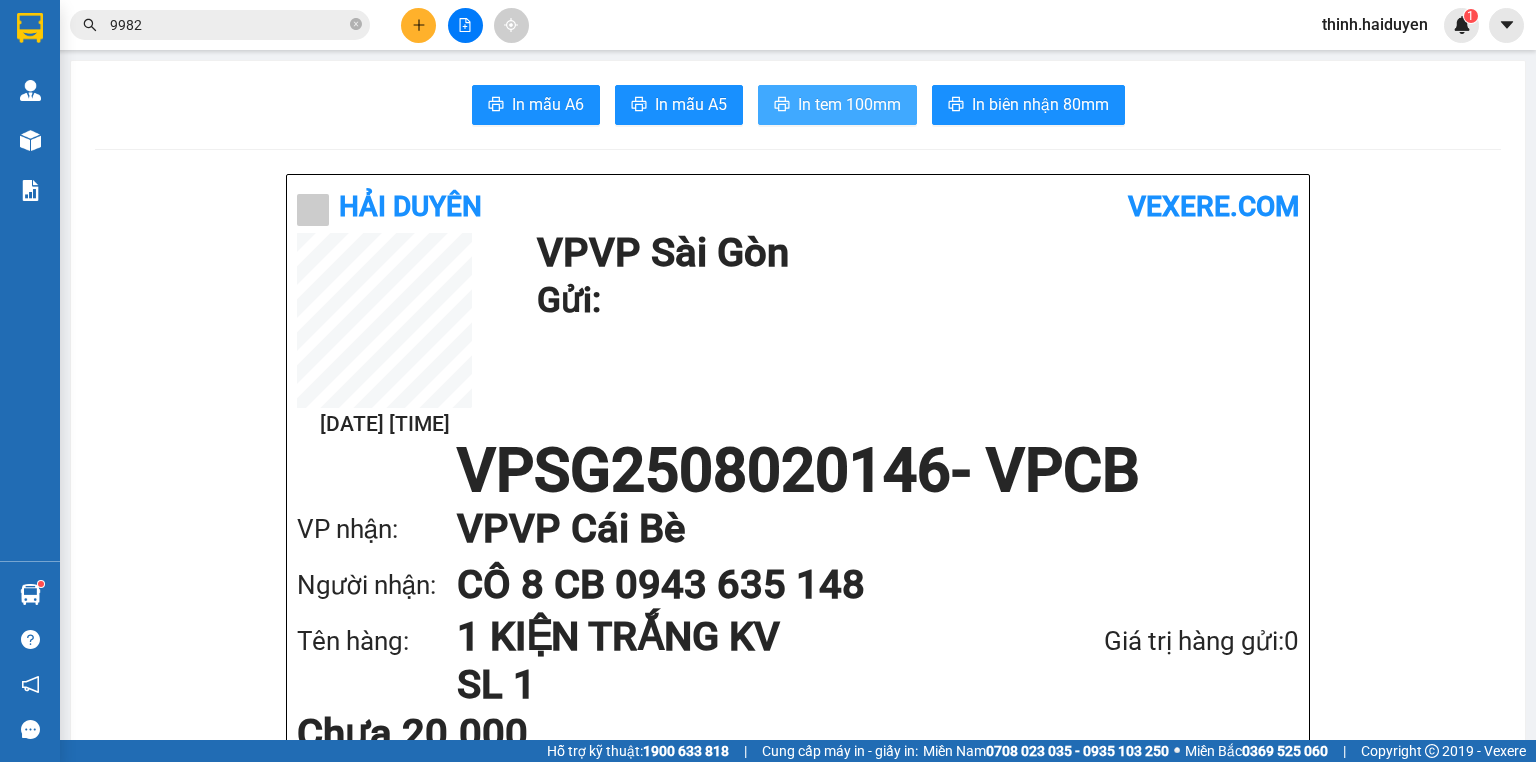 scroll, scrollTop: 0, scrollLeft: 0, axis: both 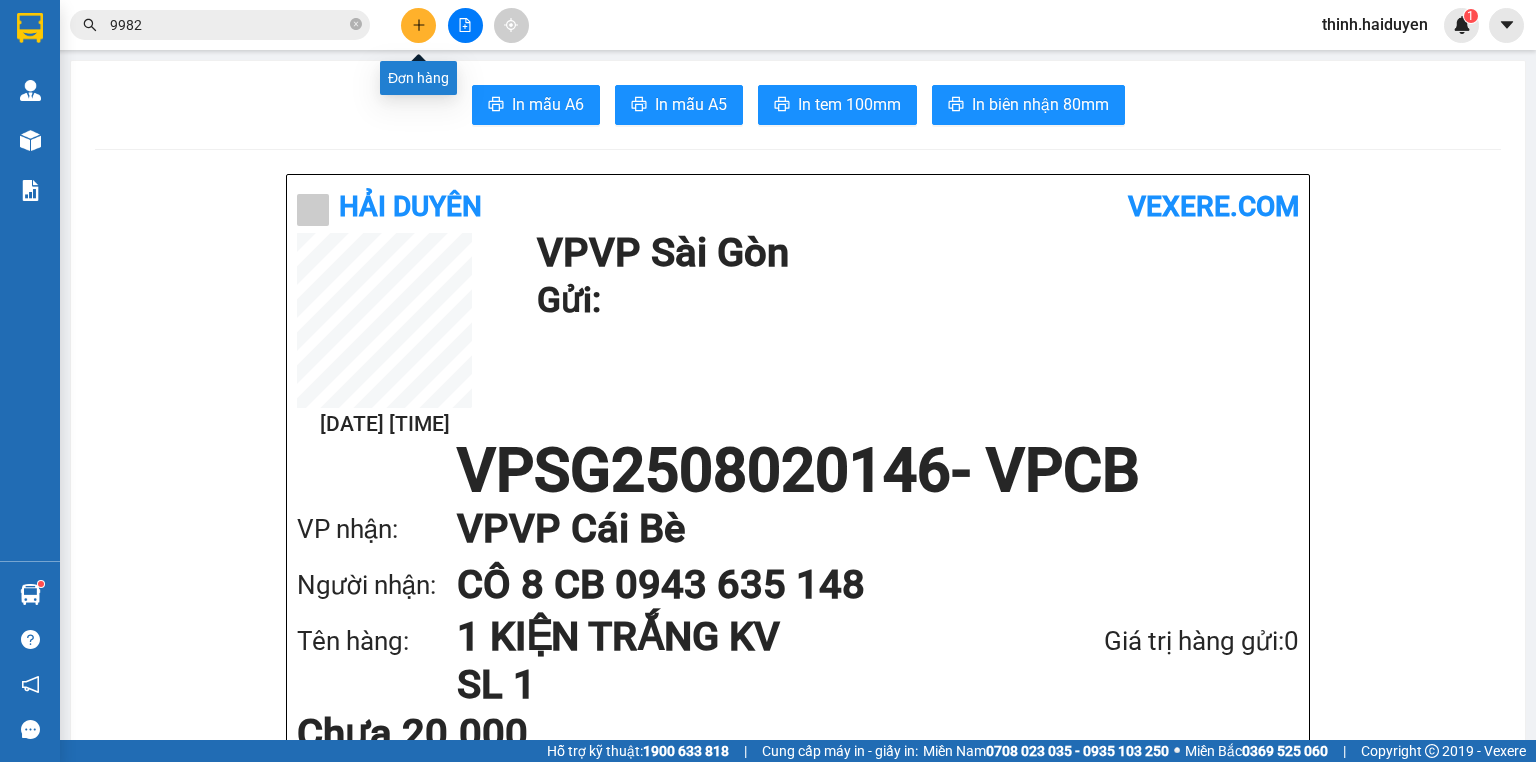 click 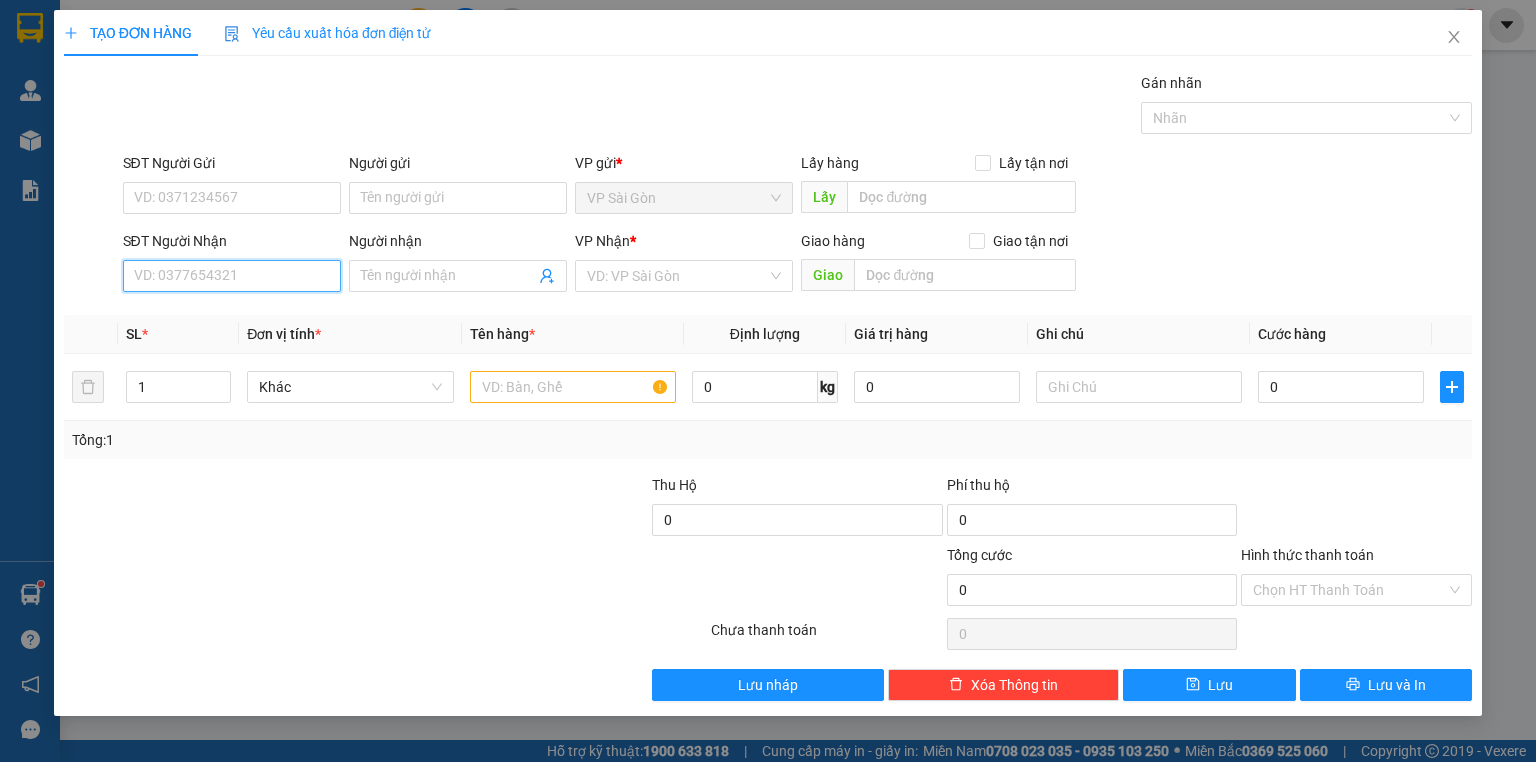 click on "SĐT Người Nhận" at bounding box center (232, 276) 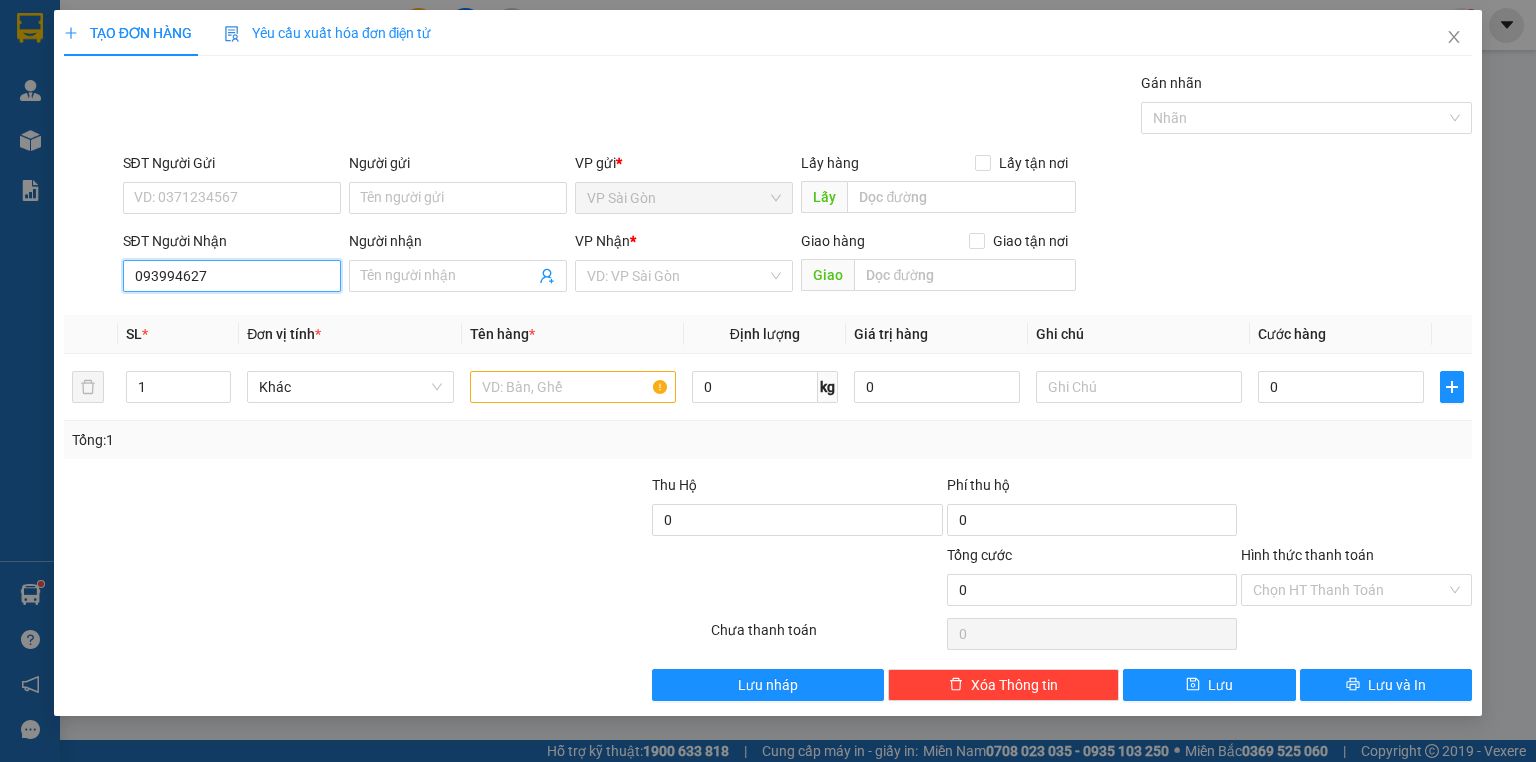 type on "0939946277" 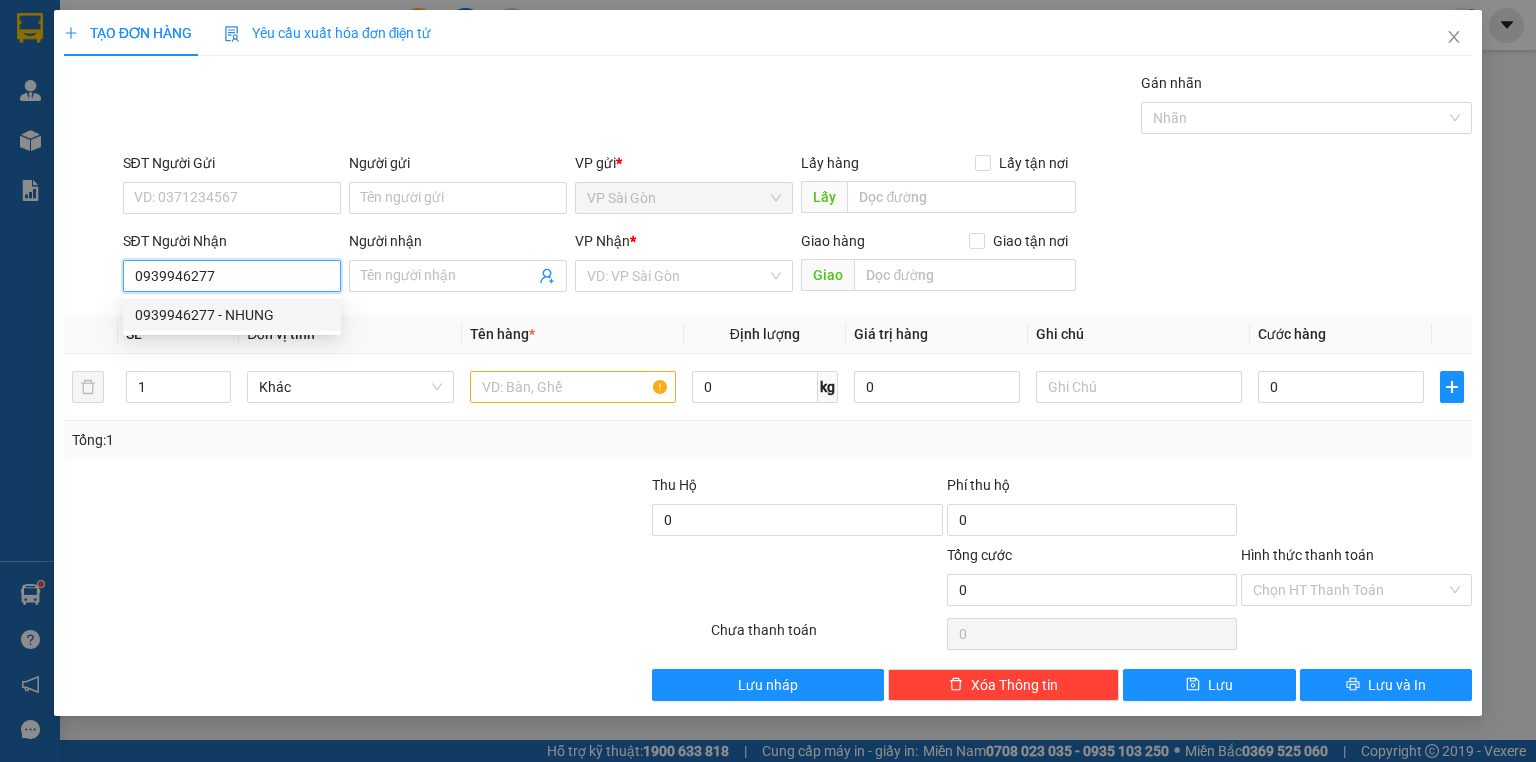 click on "0939946277 - NHUNG" at bounding box center (232, 315) 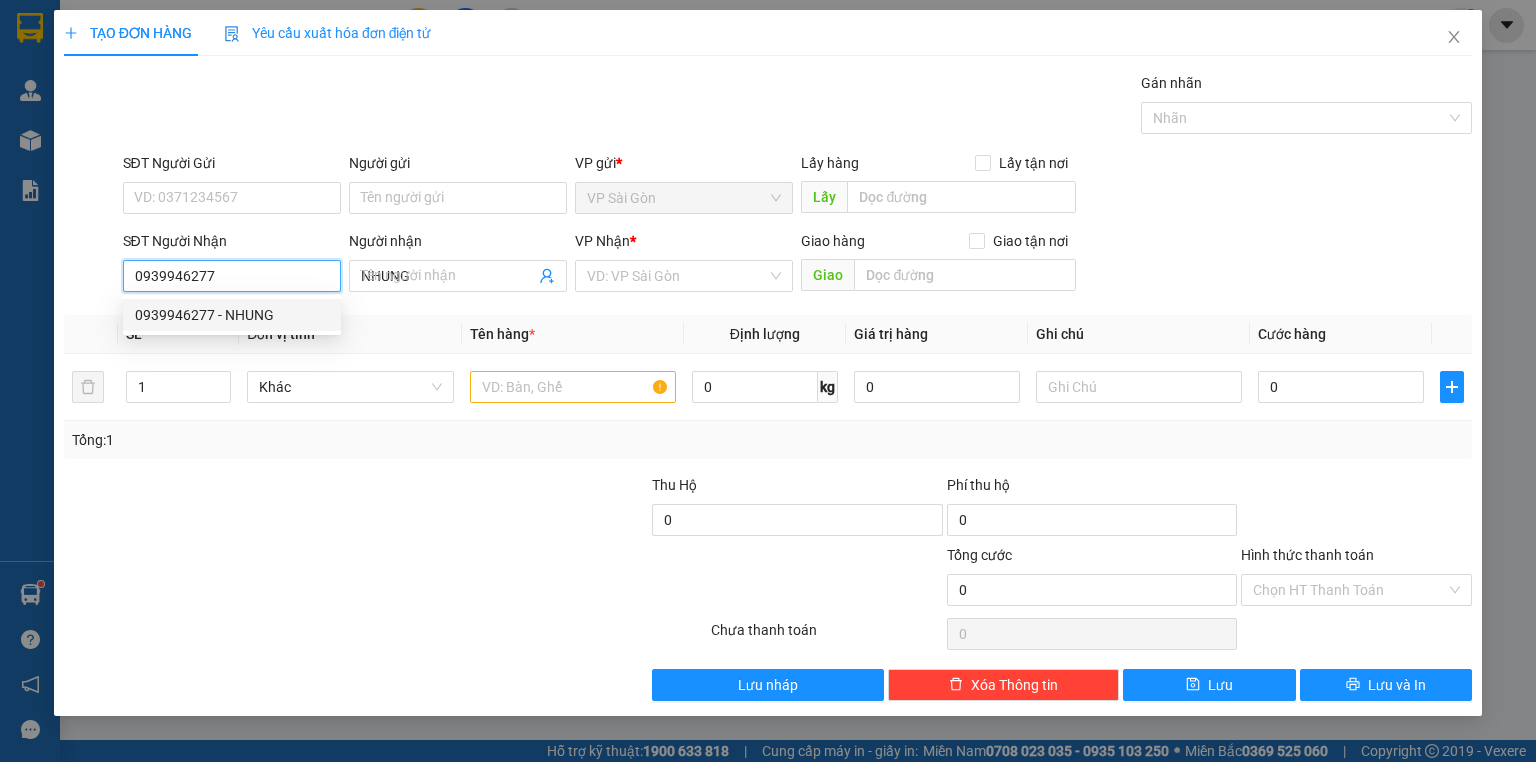 type on "20.000" 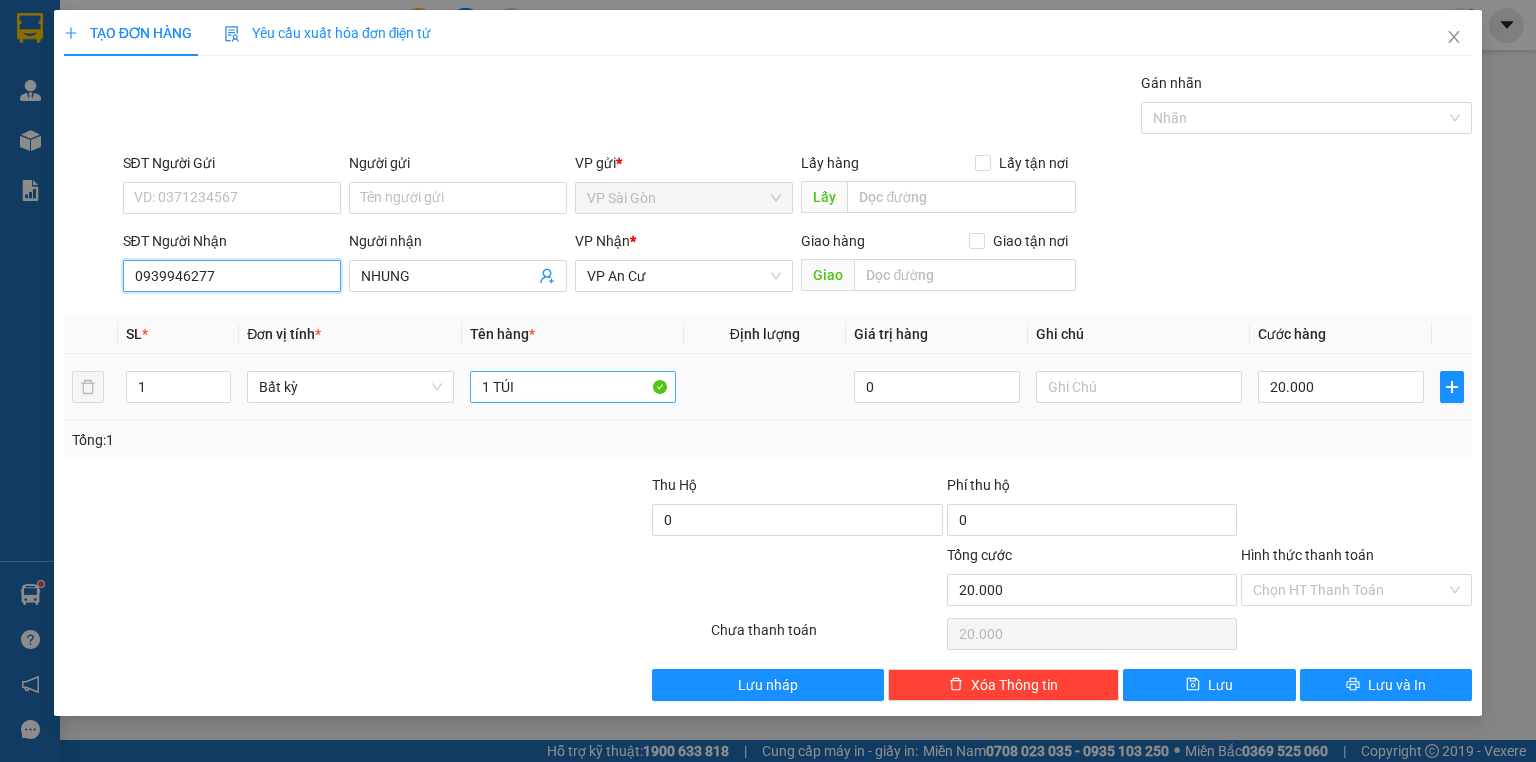 type on "0939946277" 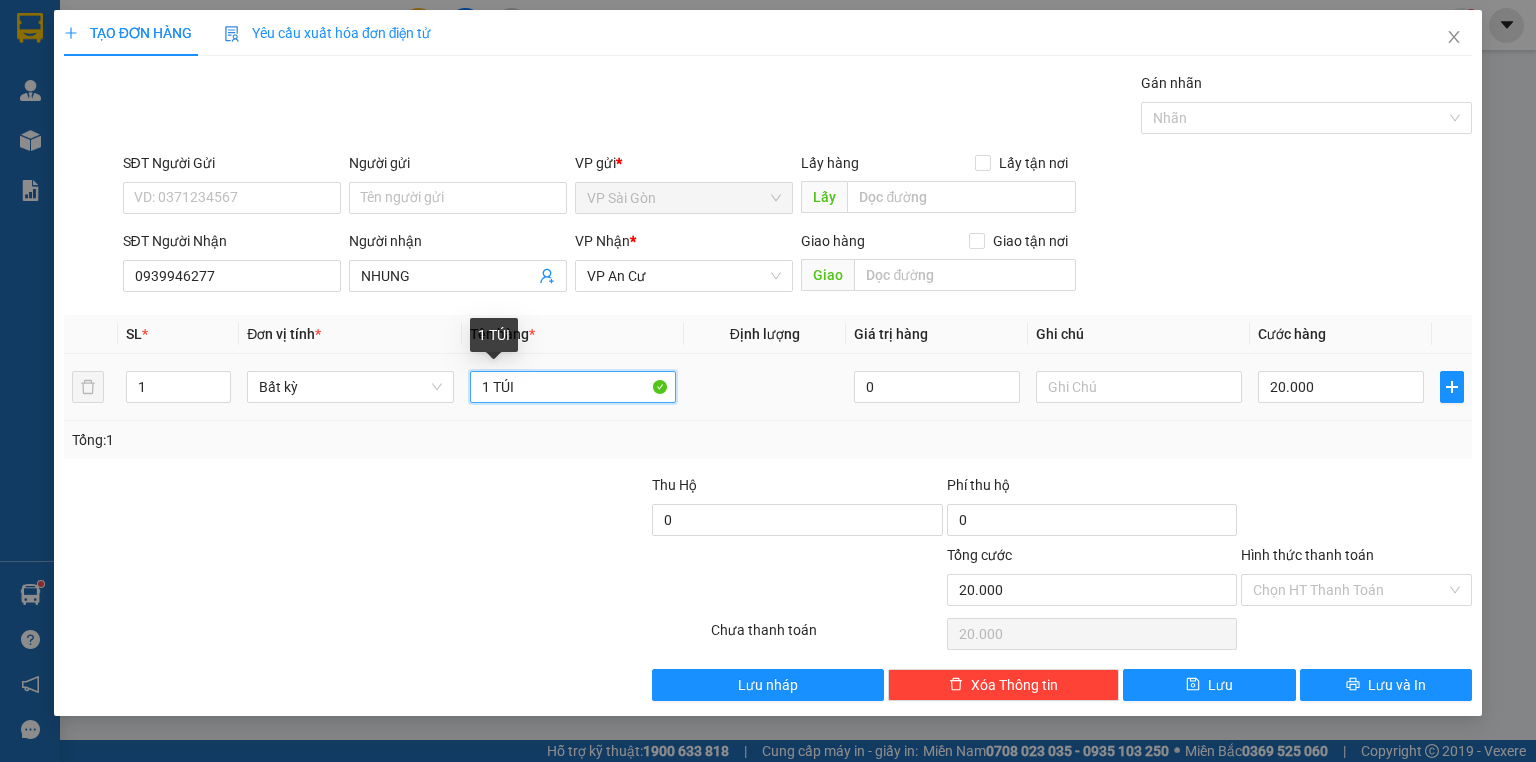 drag, startPoint x: 512, startPoint y: 390, endPoint x: 492, endPoint y: 398, distance: 21.540659 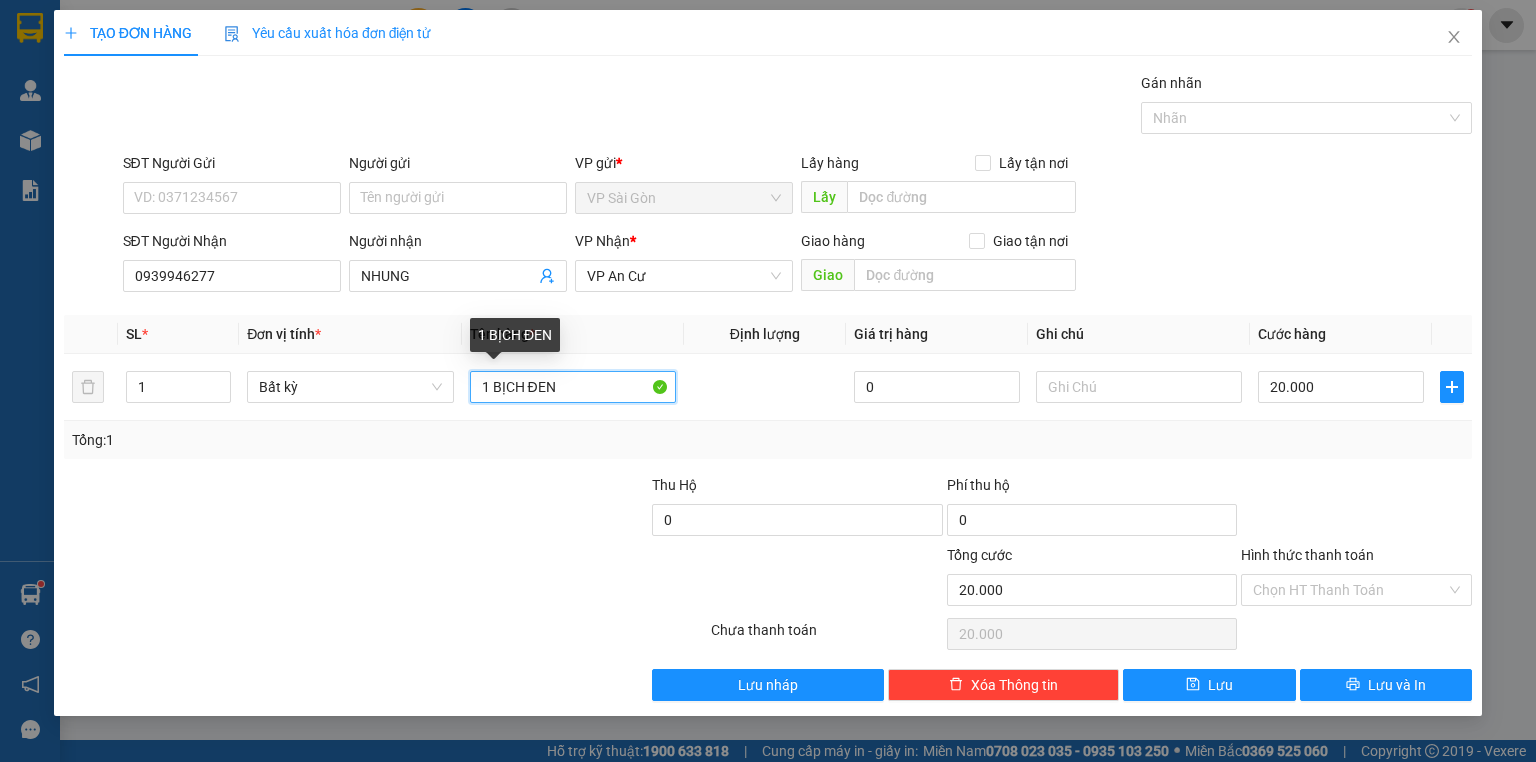 type on "1 BỊCH ĐEN" 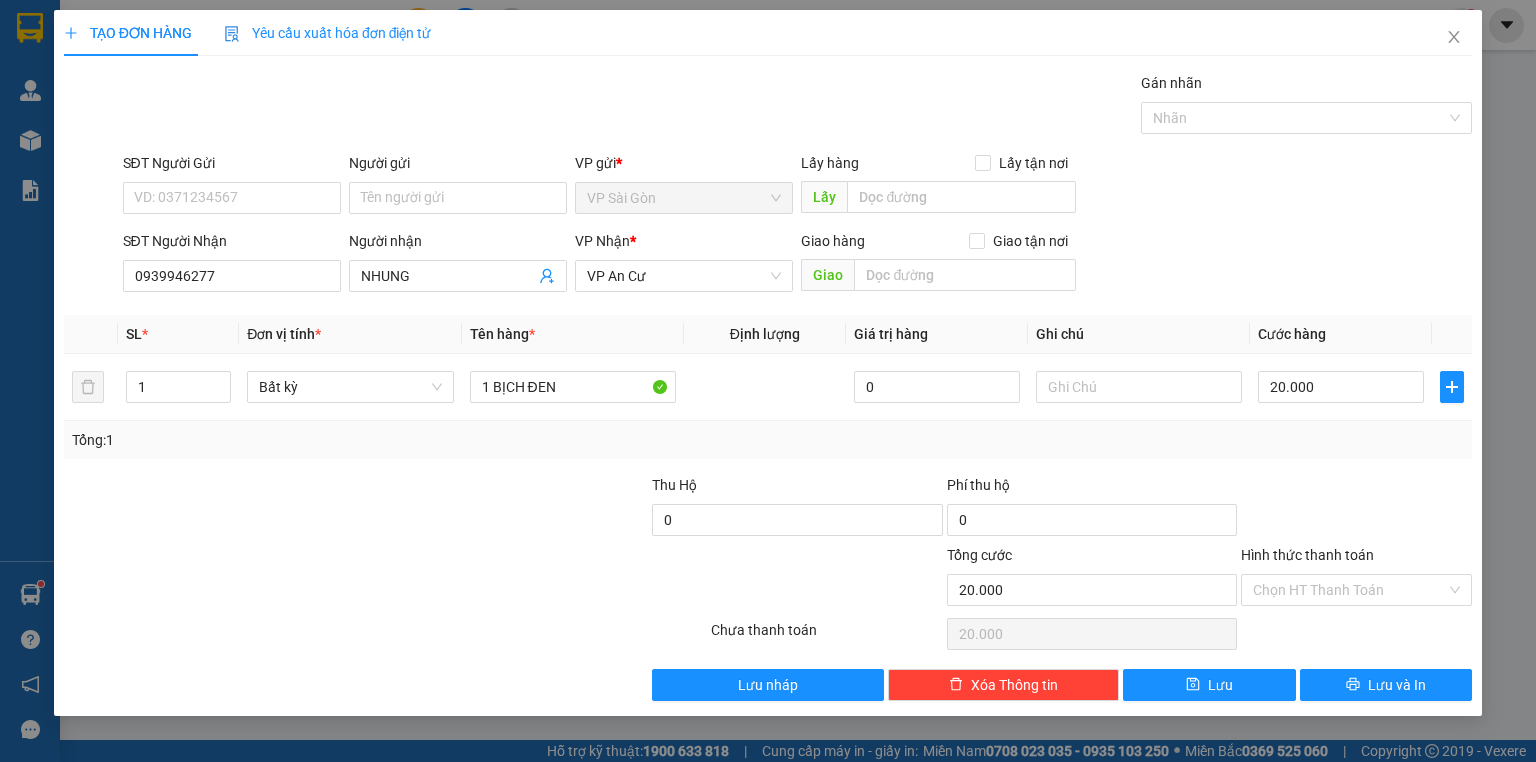drag, startPoint x: 358, startPoint y: 632, endPoint x: 345, endPoint y: 596, distance: 38.27532 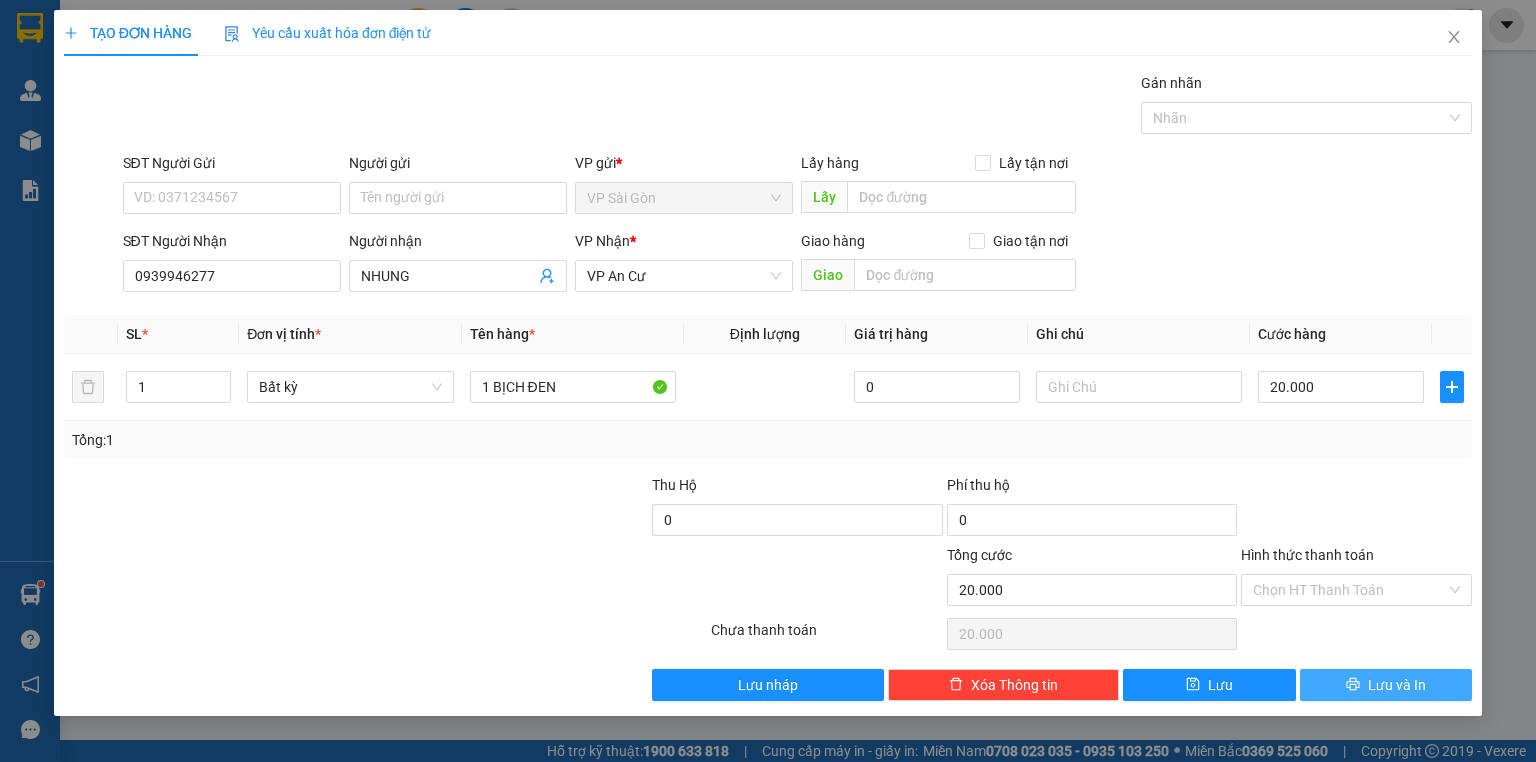 drag, startPoint x: 1406, startPoint y: 684, endPoint x: 1405, endPoint y: 674, distance: 10.049875 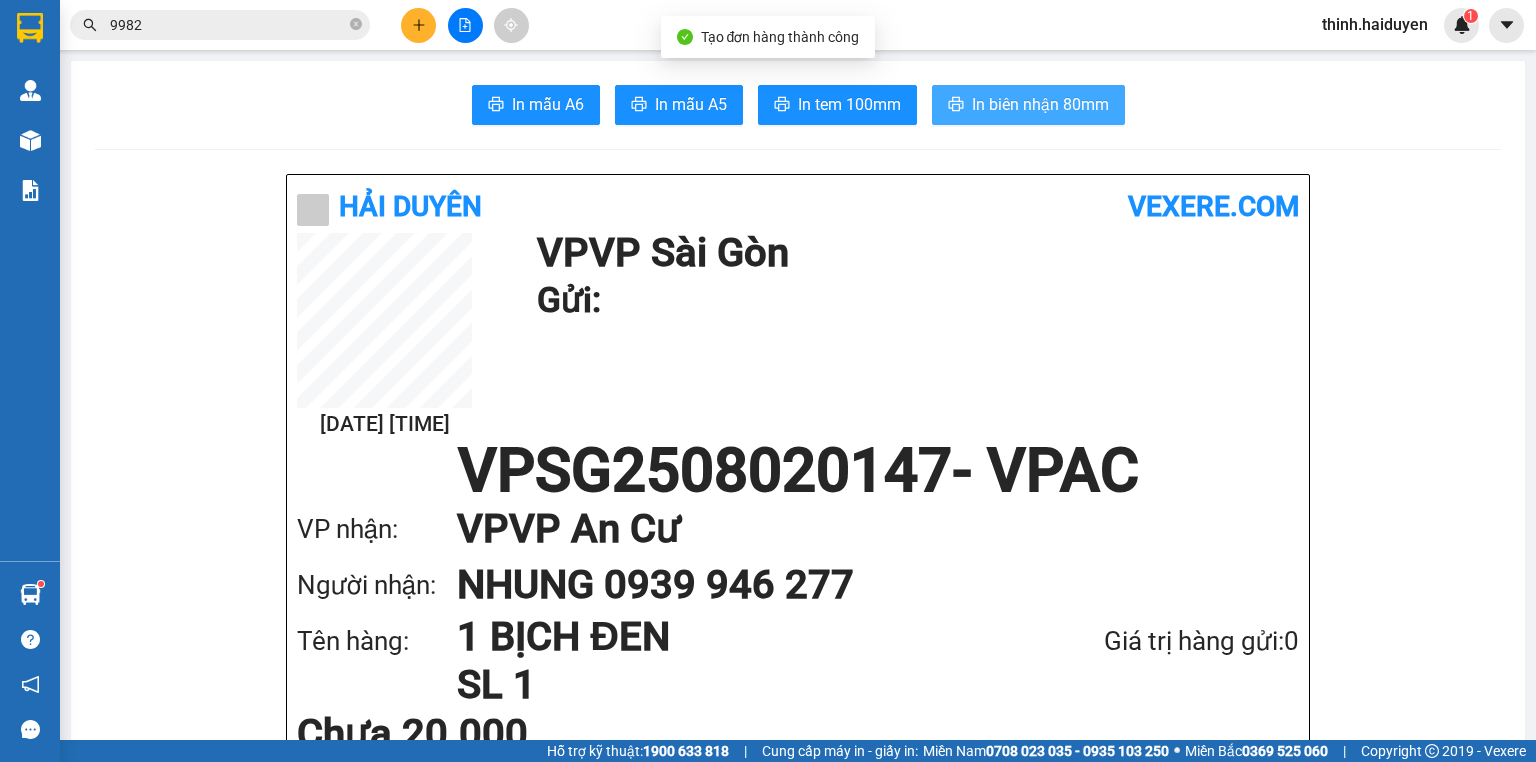 click on "In biên nhận 80mm" at bounding box center (1028, 105) 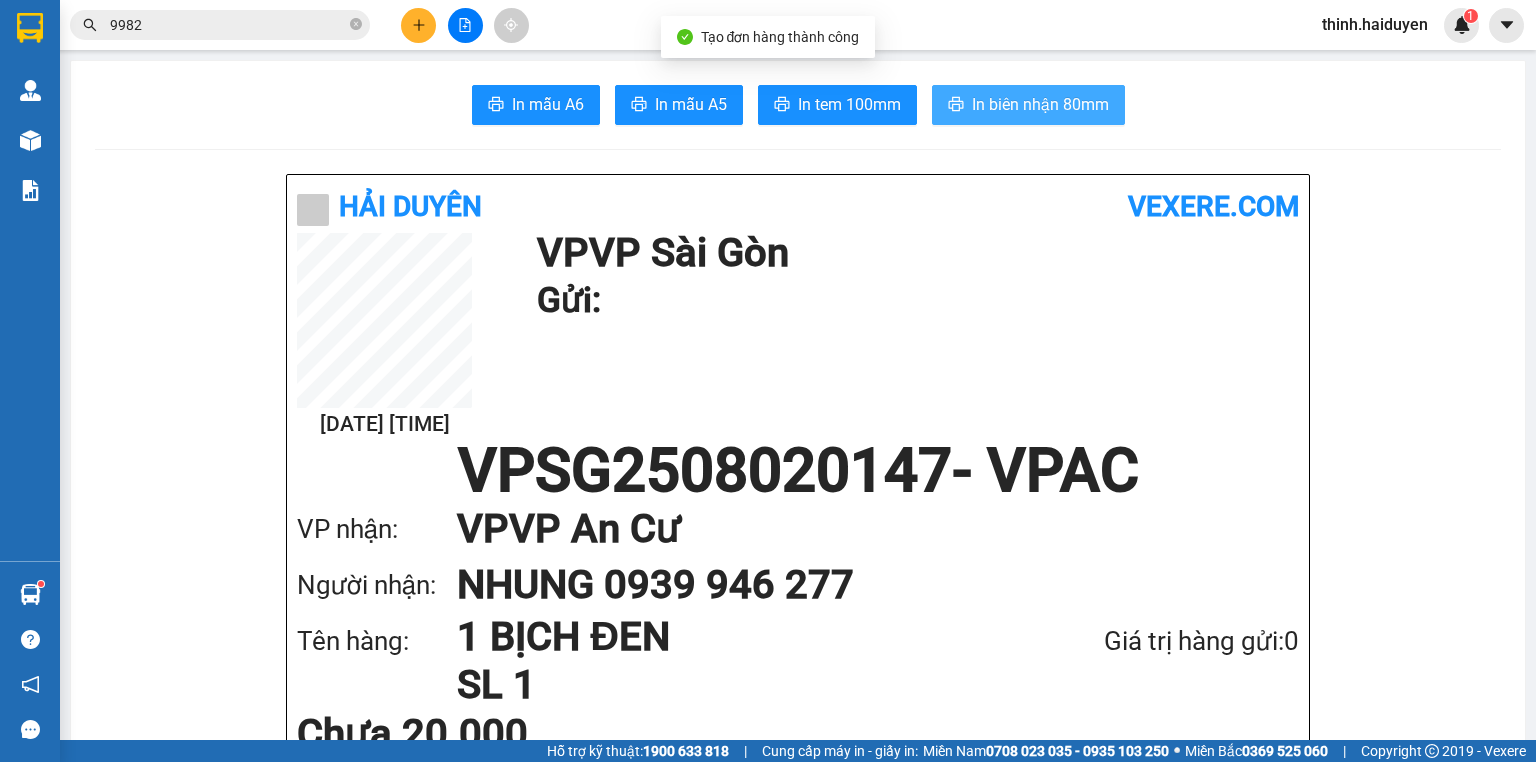 scroll, scrollTop: 0, scrollLeft: 0, axis: both 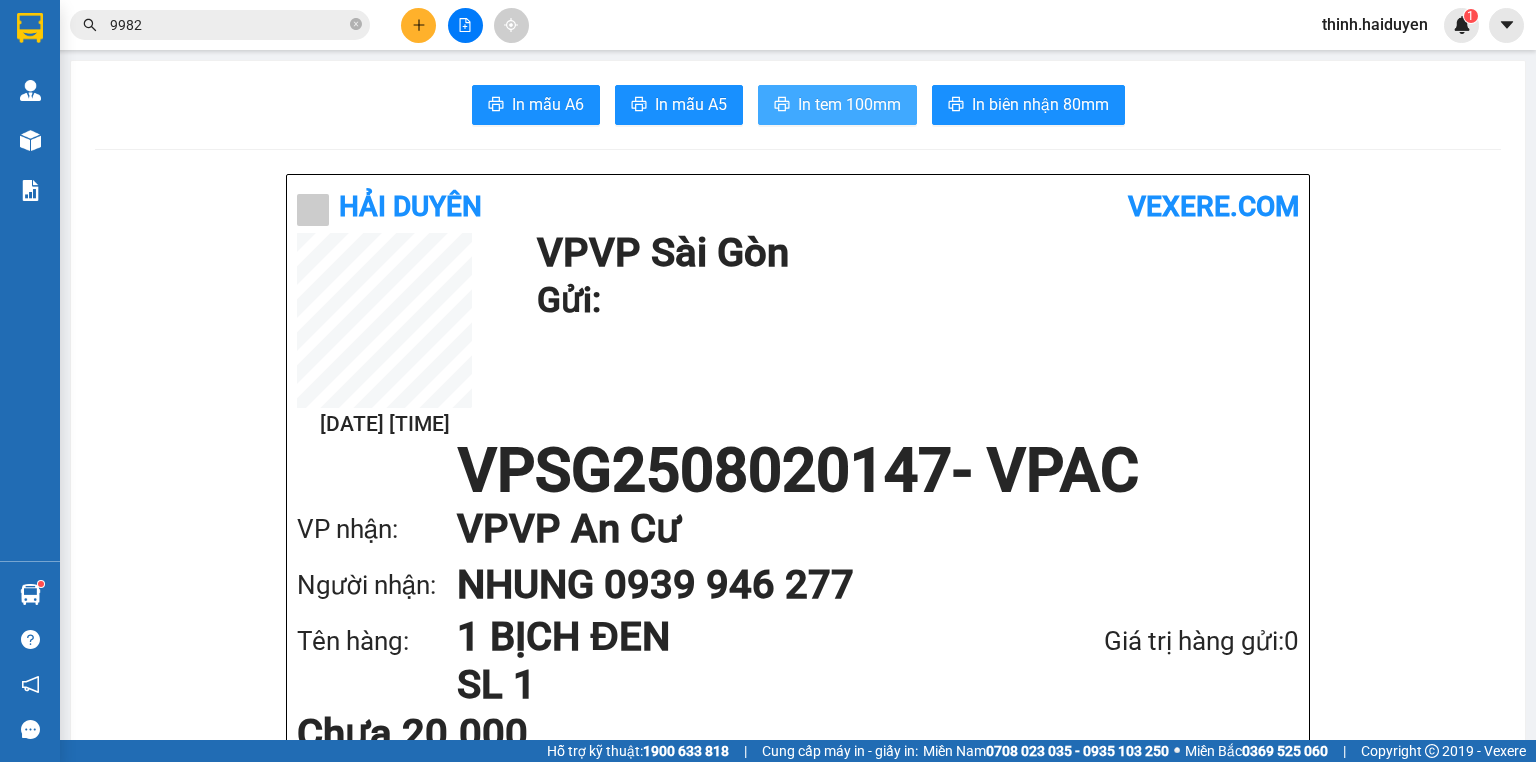 click on "In tem 100mm" at bounding box center [849, 104] 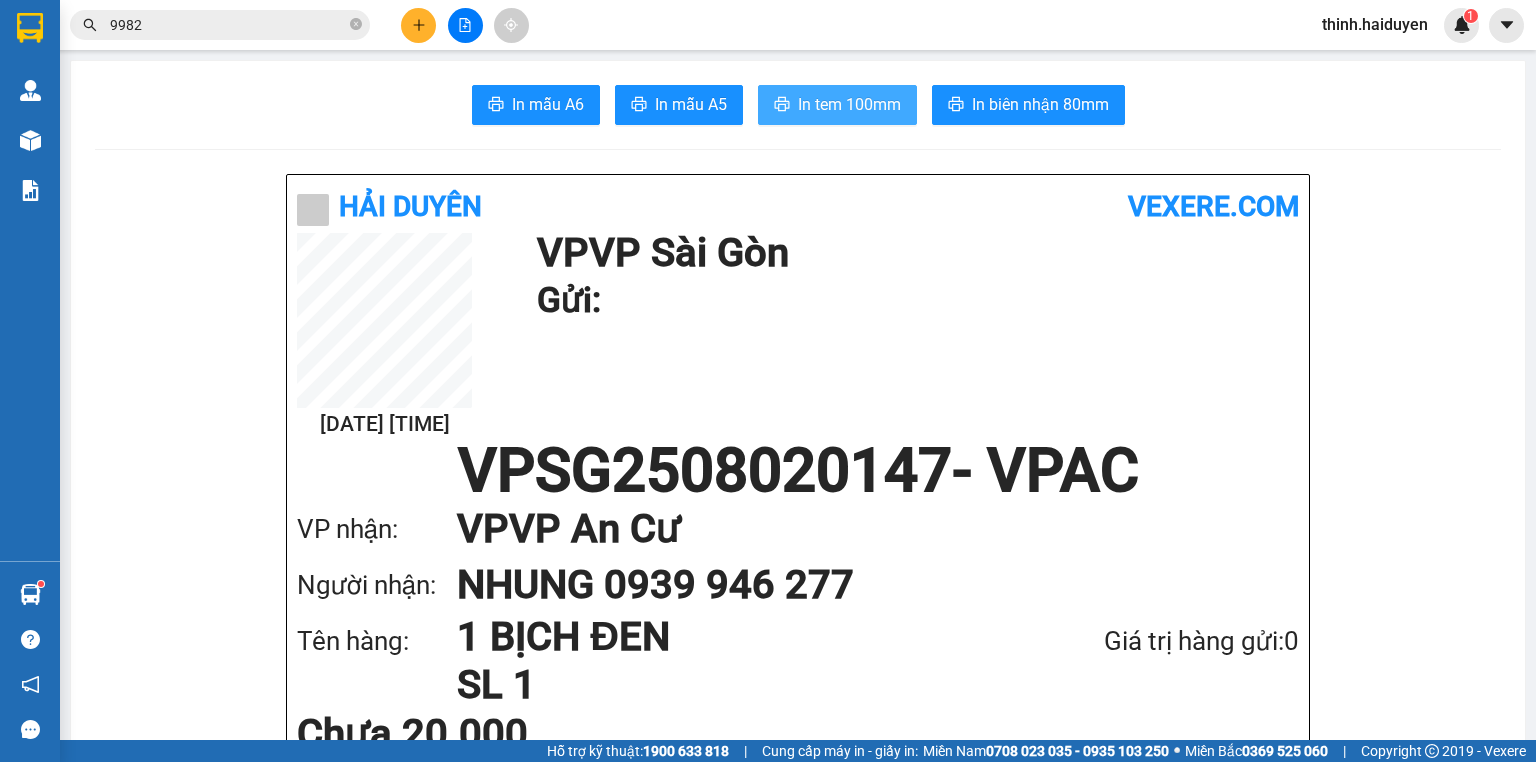 scroll, scrollTop: 0, scrollLeft: 0, axis: both 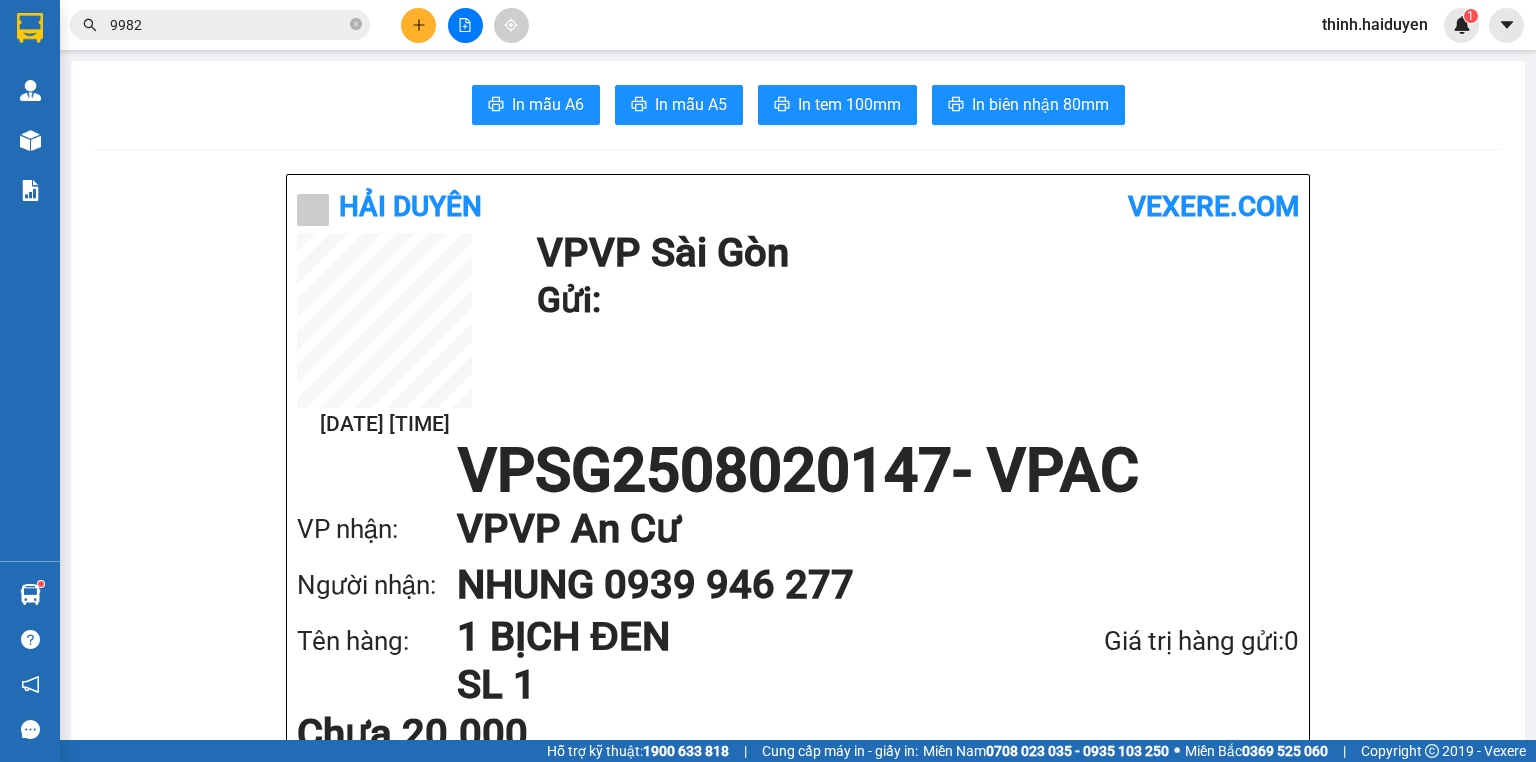 click on "In mẫu A6
In mẫu A5
In tem 100mm
In biên nhận 80mm Hải Duyên vexere.com 02/08 13:39 VP  VP Sài Gòn Gửi:    VPSG2508020147  -   VPAC VP nhận: VP  VP An Cư Người nhận: NHUNG   0939 946 277 Tên hàng: 1 BỊCH ĐEN SL 1 Giá trị hàng gửi:  0 Chưa   20.000 Tổng phải thu:   20.000 Hải Duyên VP VP Sài Gòn   97B Nguyễn Duy Dương, P9   0907420505, 0939242285 VP VP An Cư   Ngã 3 An Cư, KĐT An Thạnh   0907643344 , 0907813344 Mã GD :  VPSG2508020147 In ngày:  02/08/2025   13:39 Gửi khách hàng Gửi :       VP VP Sài Gòn Nhận :  NHUNG - 0939946277   VP VP An Cư Tên (giá trị hàng) SL Cước món hàng 1 BỊCH ĐEN   (0) 1 20.000 Tổng cộng 1 20.000 Loading... Chưa : 20.000 VND Tổng phải thu : 20.000 VND Người gửi hàng xác nhận Quy định nhận/gửi hàng : Không vận chuyển hàng hóa trái quy định pháp luật. Khi đến nhận hàng, quý khách cần mang theo  CMND. Quý khách vui lòng" at bounding box center [798, 1635] 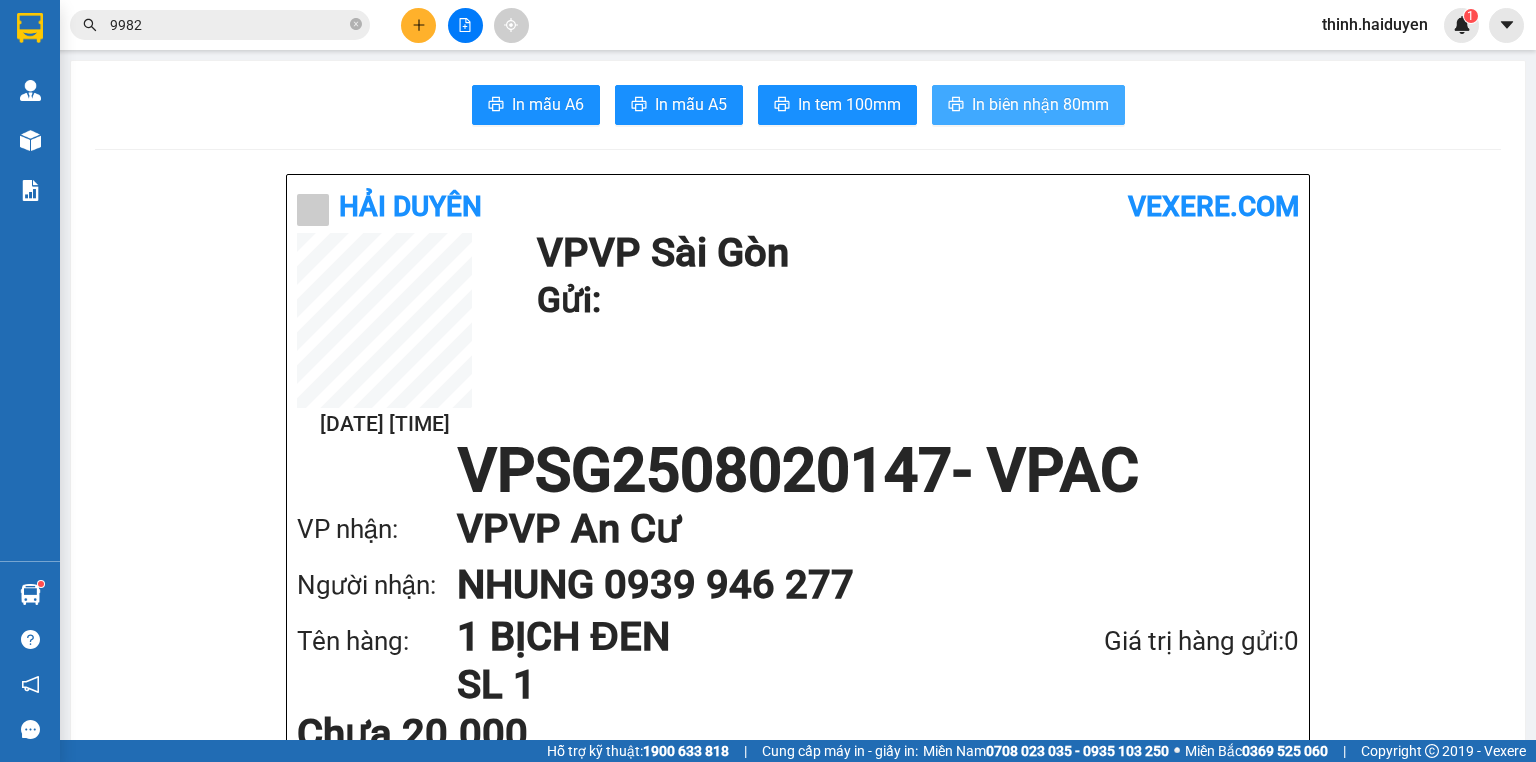 click on "In biên nhận 80mm" at bounding box center (1040, 104) 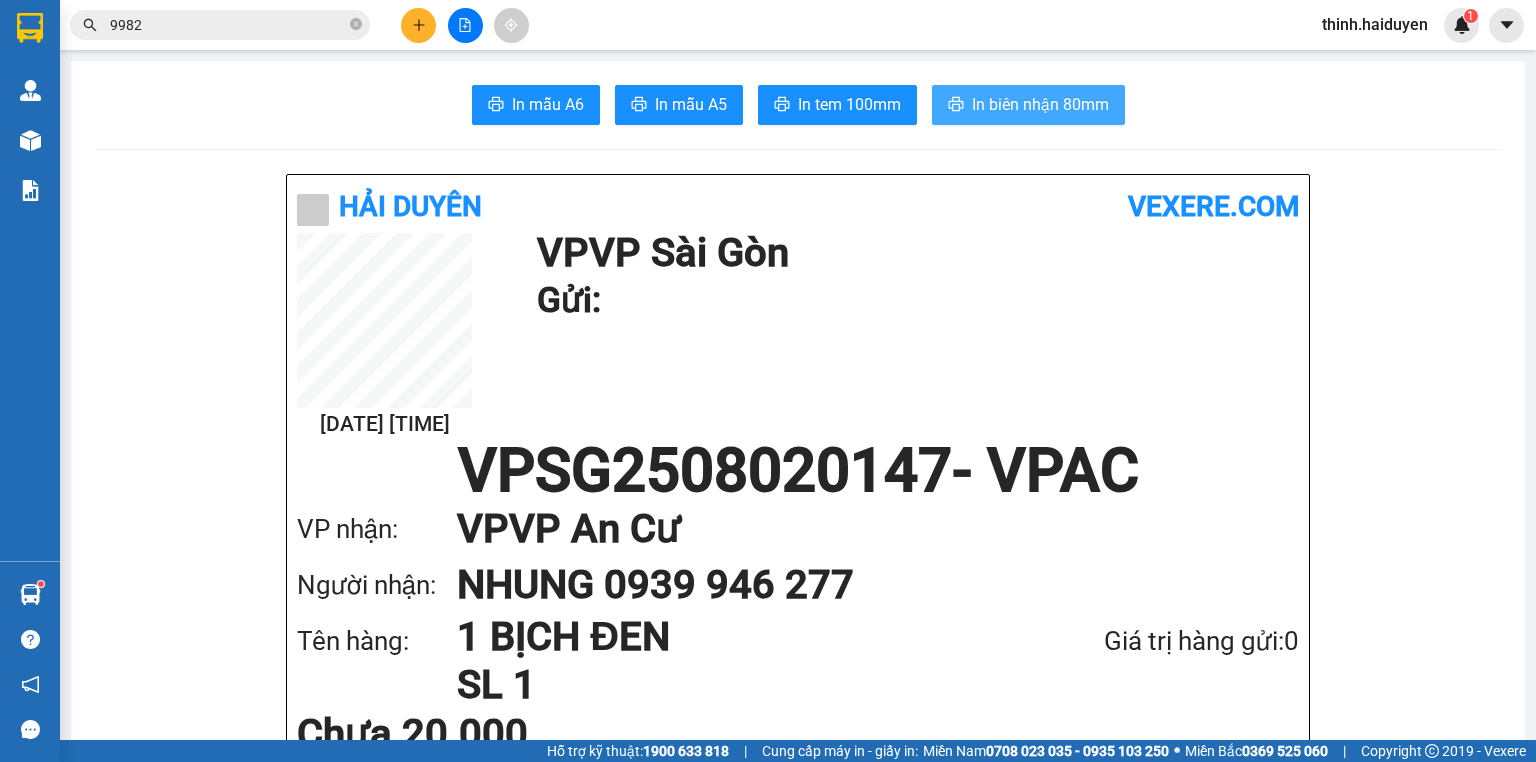 scroll, scrollTop: 0, scrollLeft: 0, axis: both 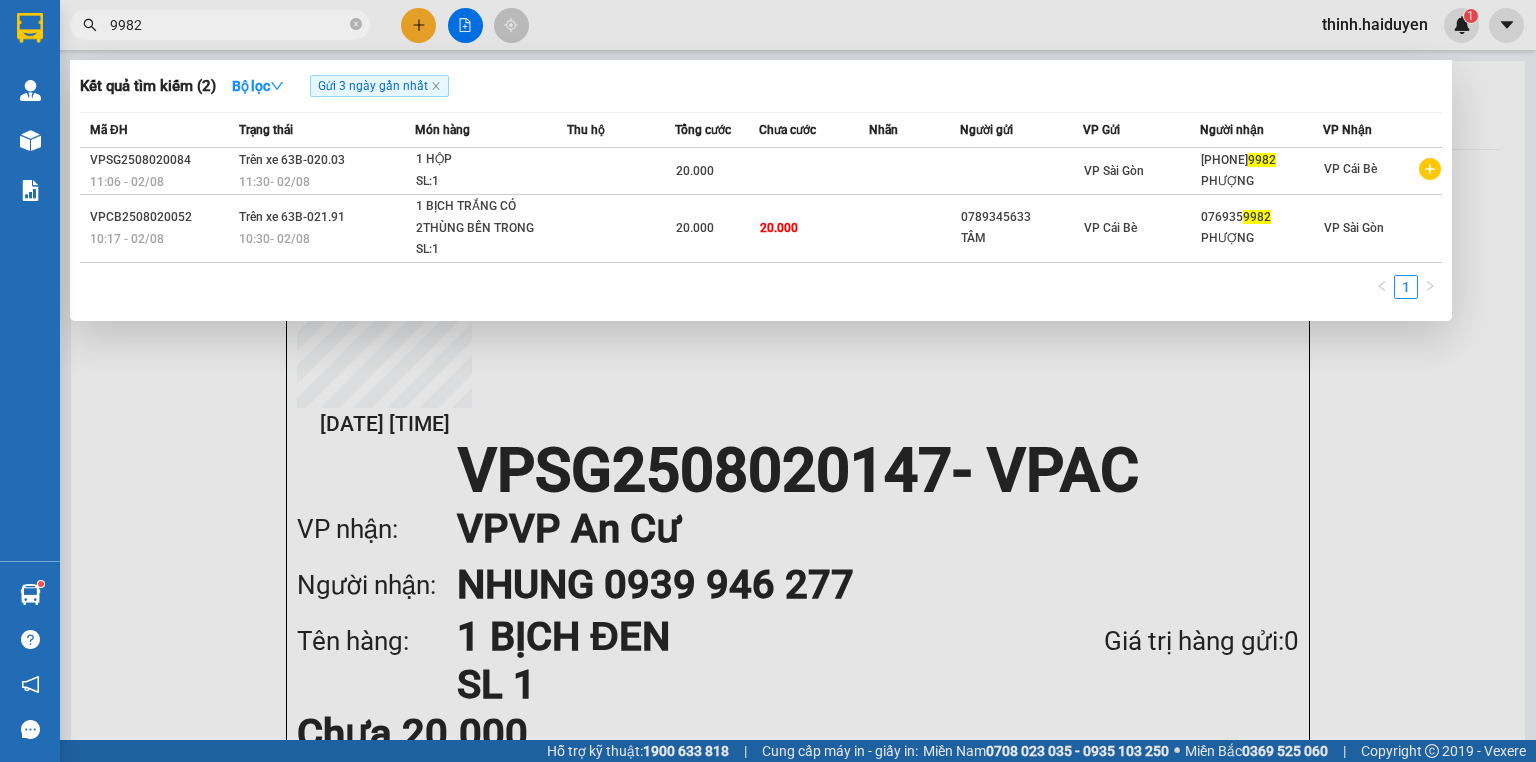 click on "9982" at bounding box center [228, 25] 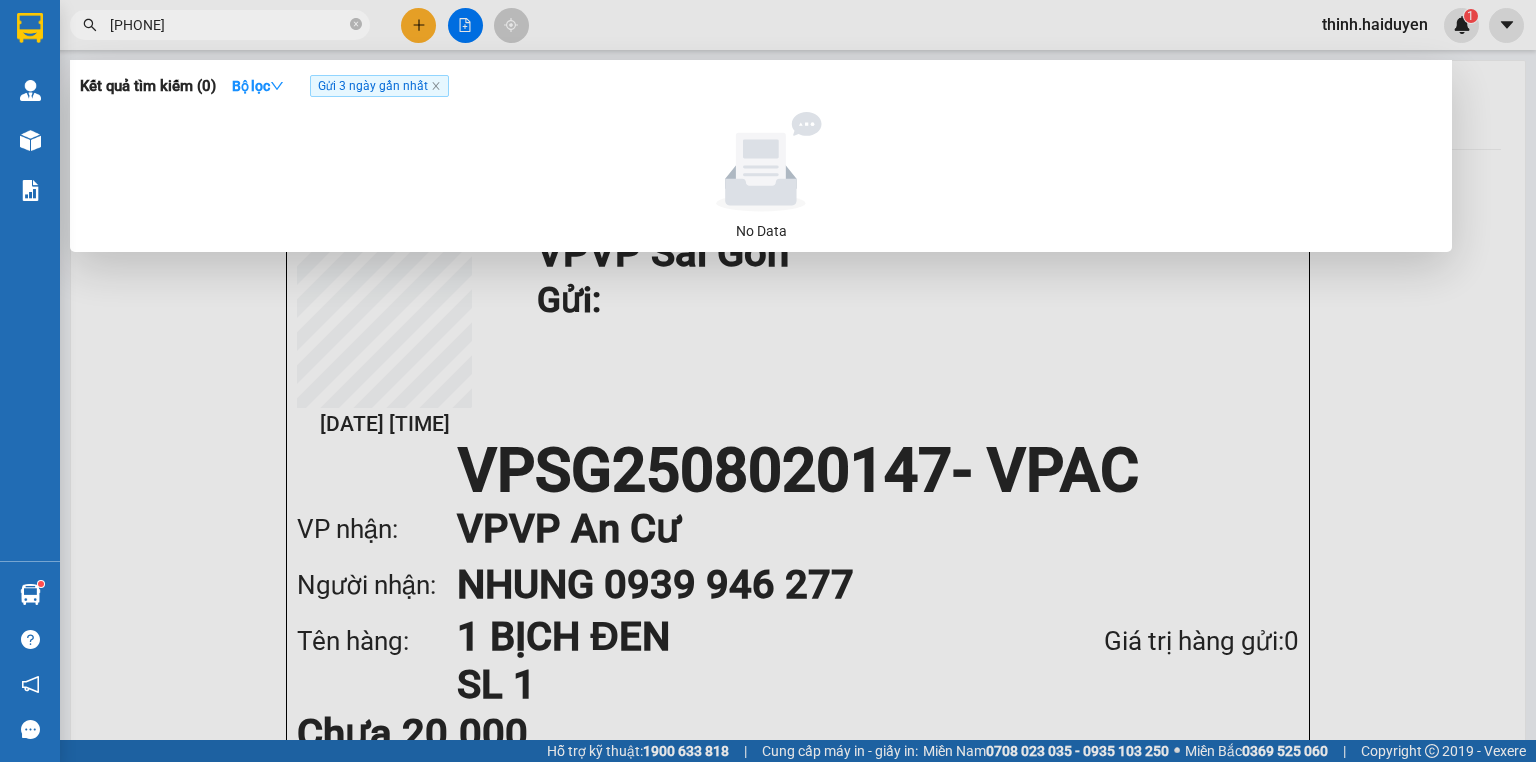 click on "Gửi 3 ngày gần nhất" 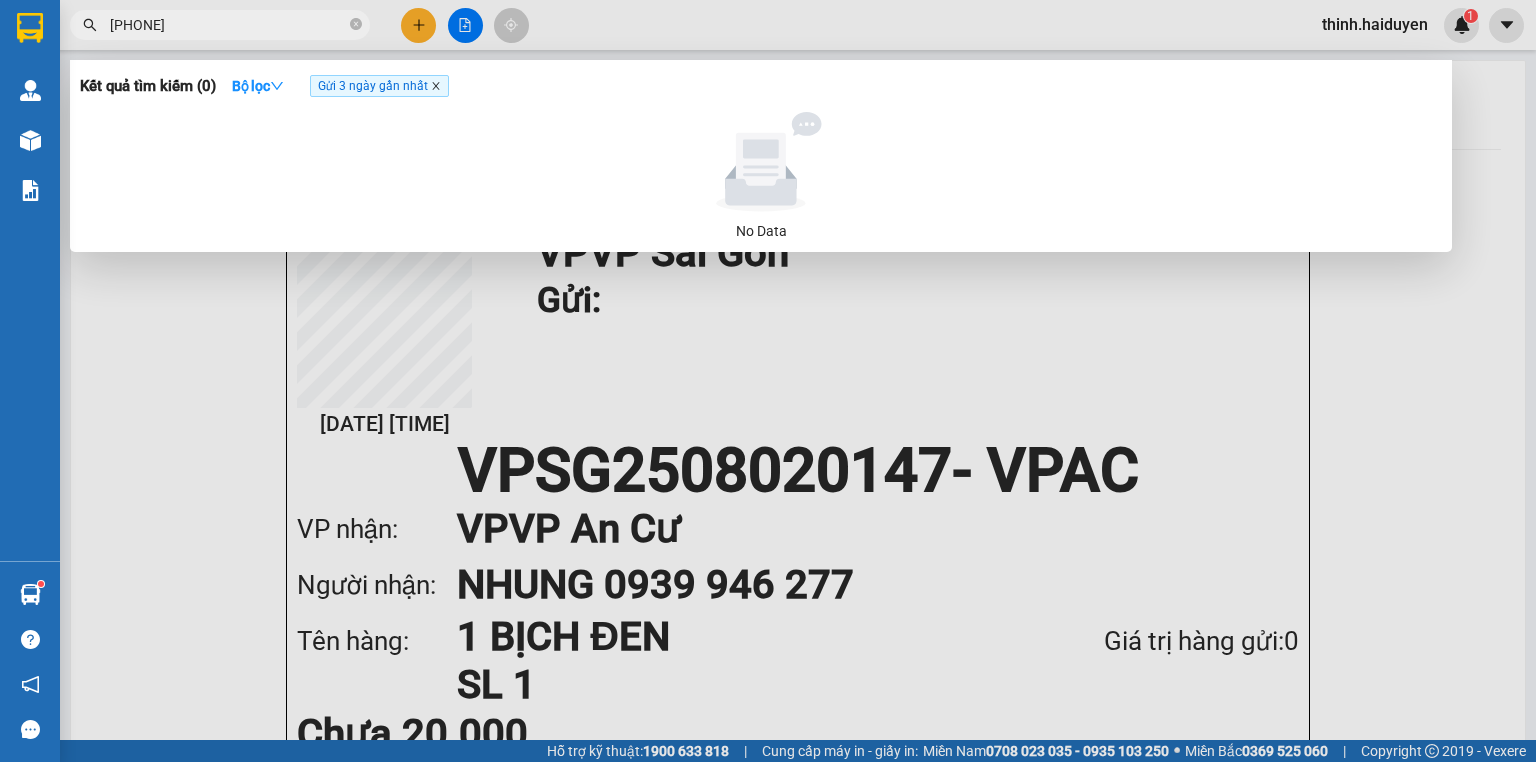 click 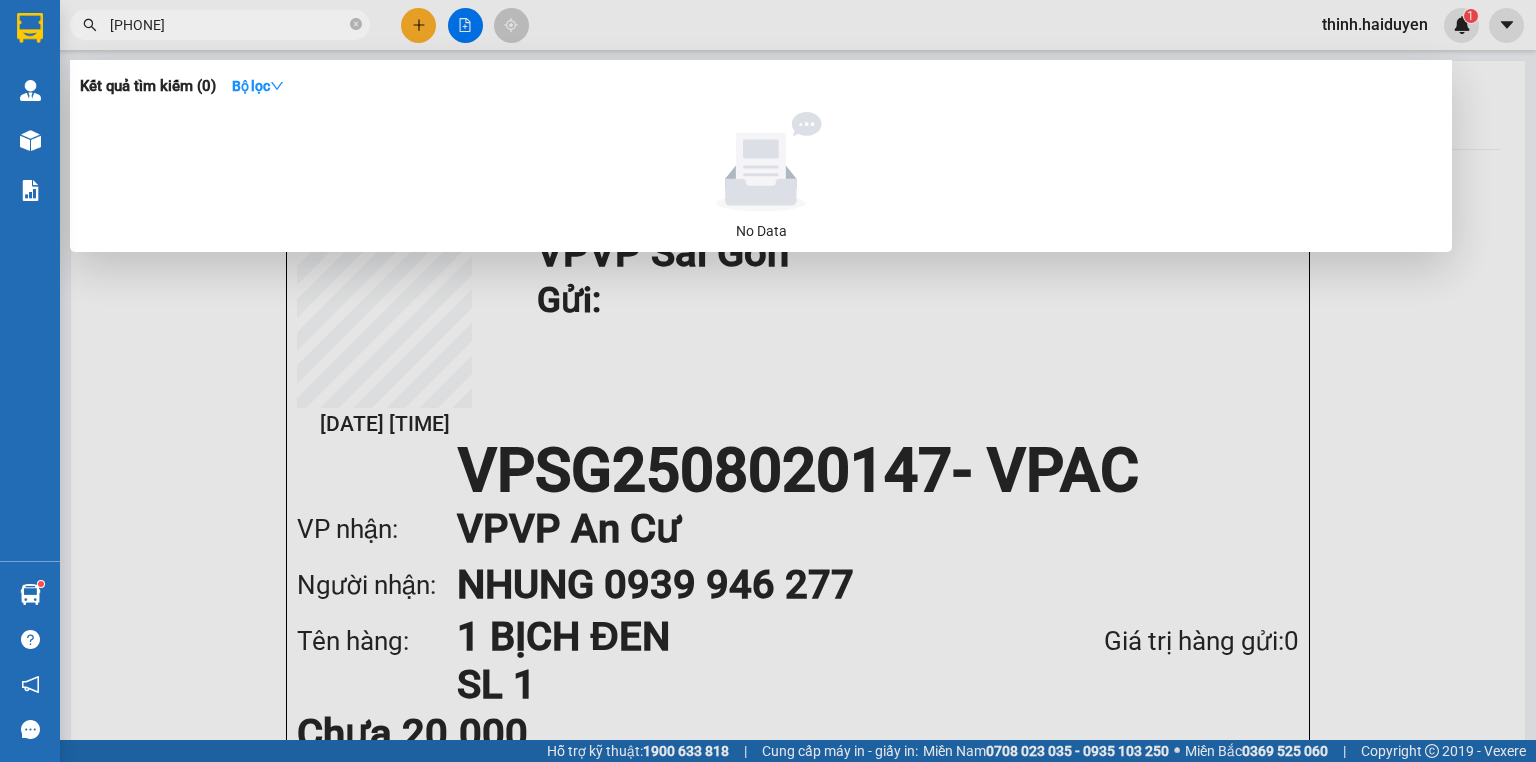 click on "0869260136" at bounding box center [228, 25] 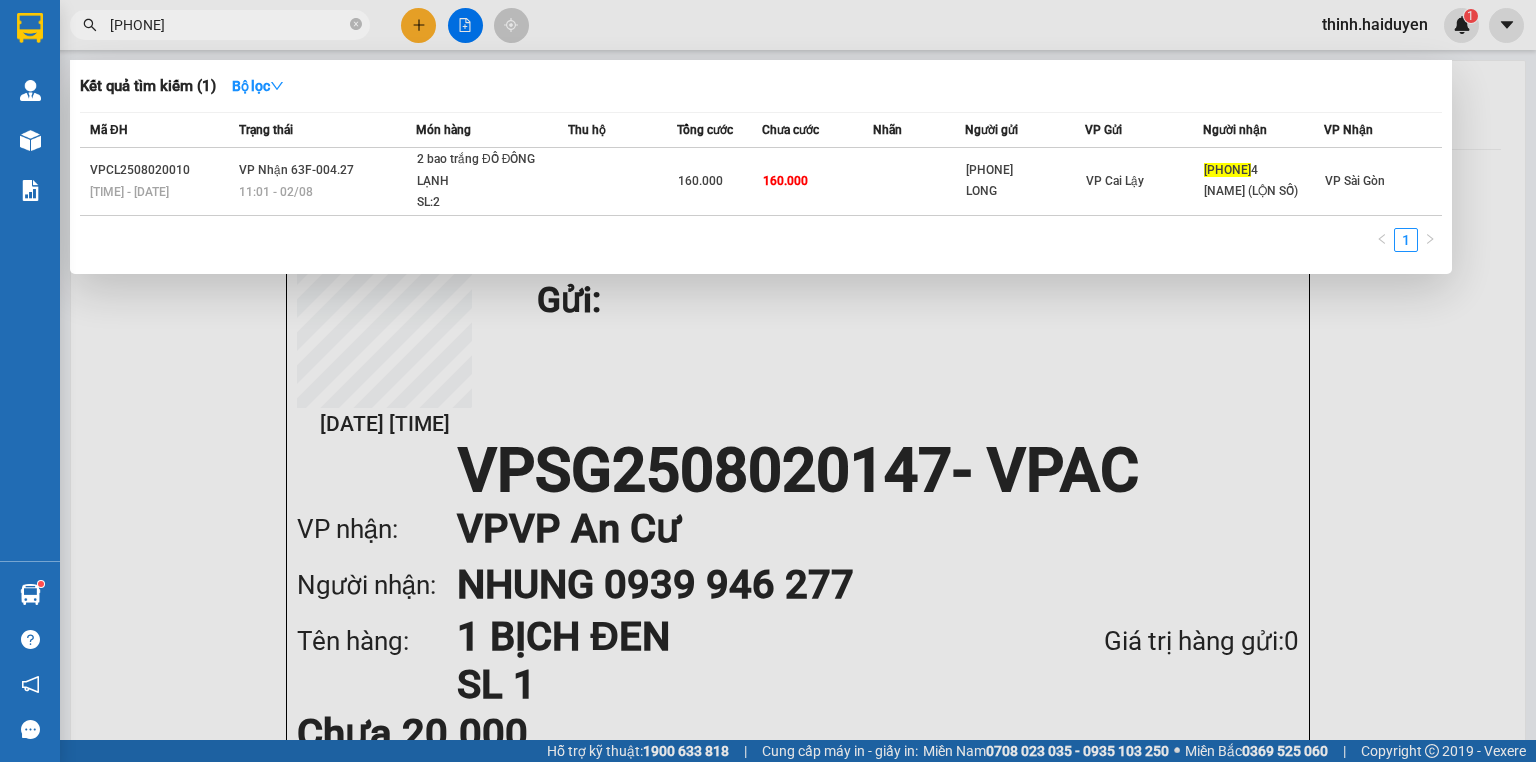 type on "032566732" 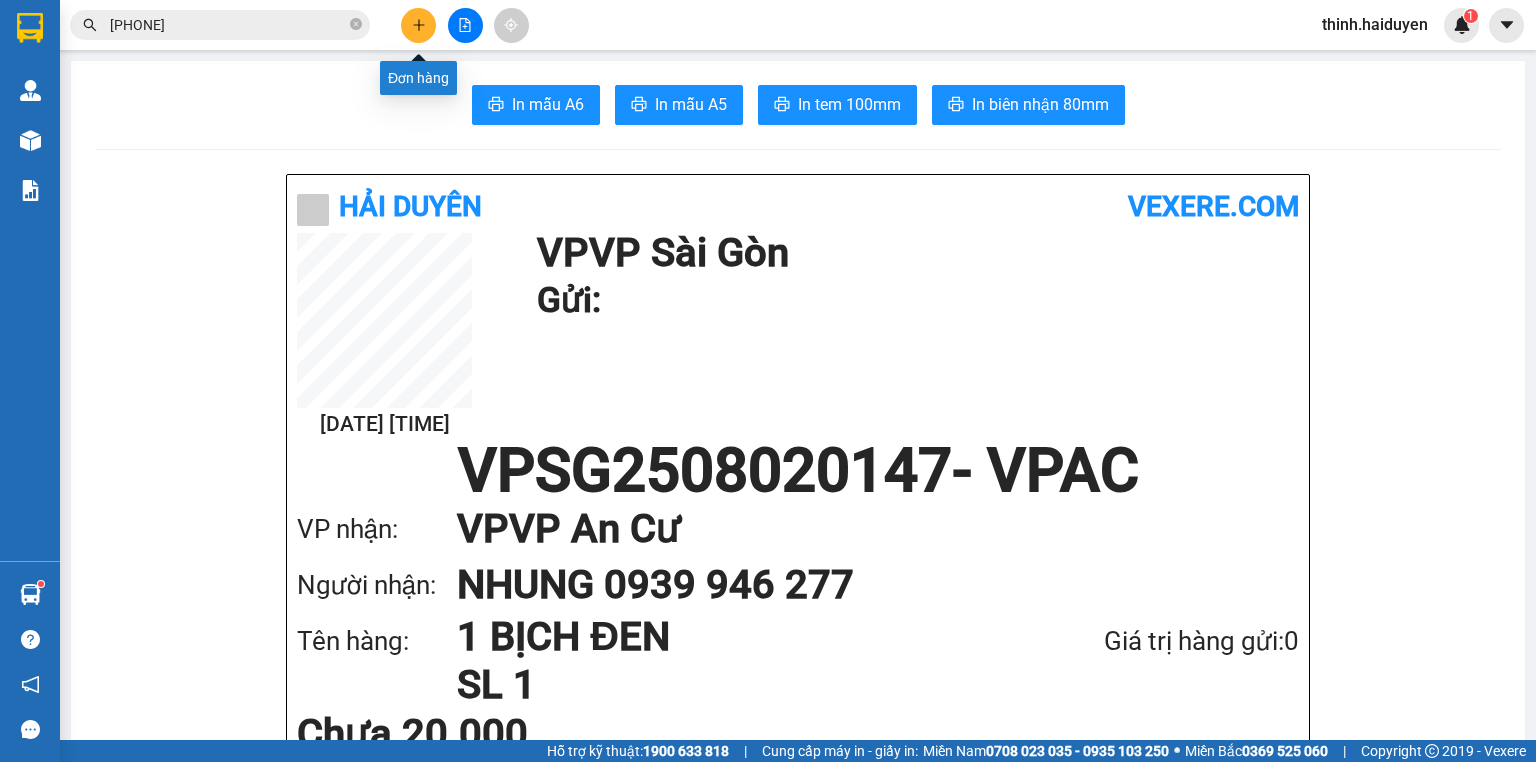 click 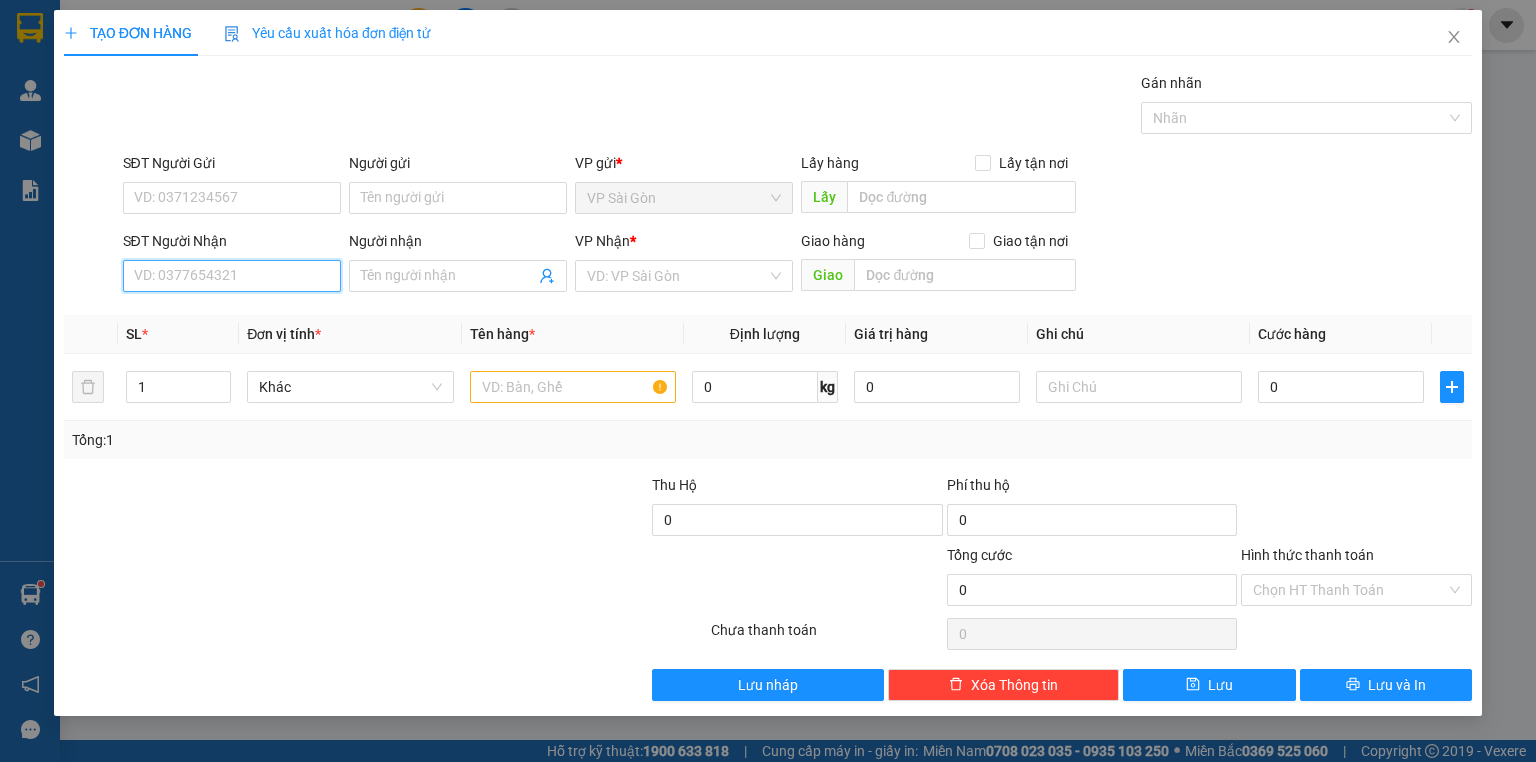 click on "SĐT Người Nhận" at bounding box center [232, 276] 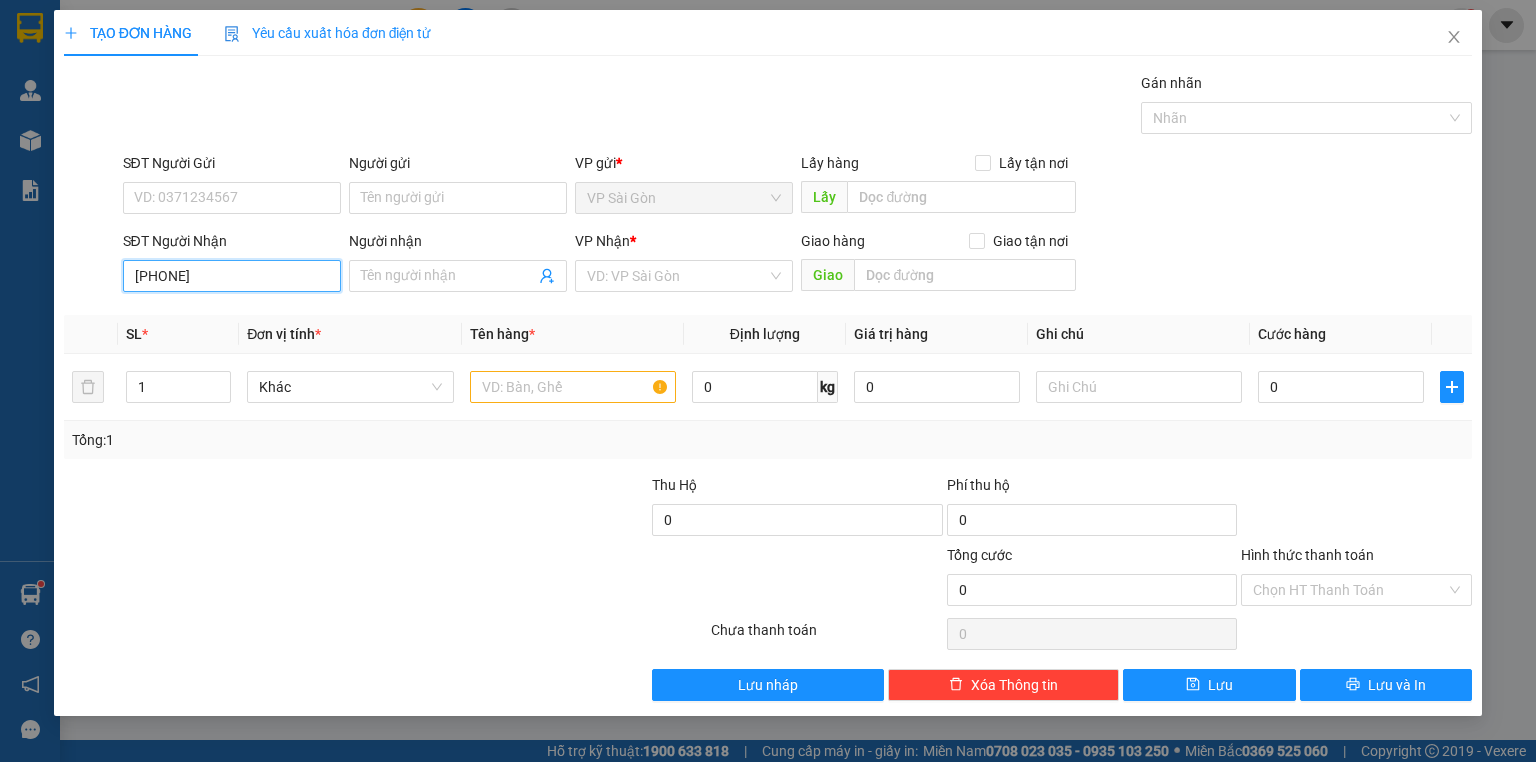 type on "0932807275" 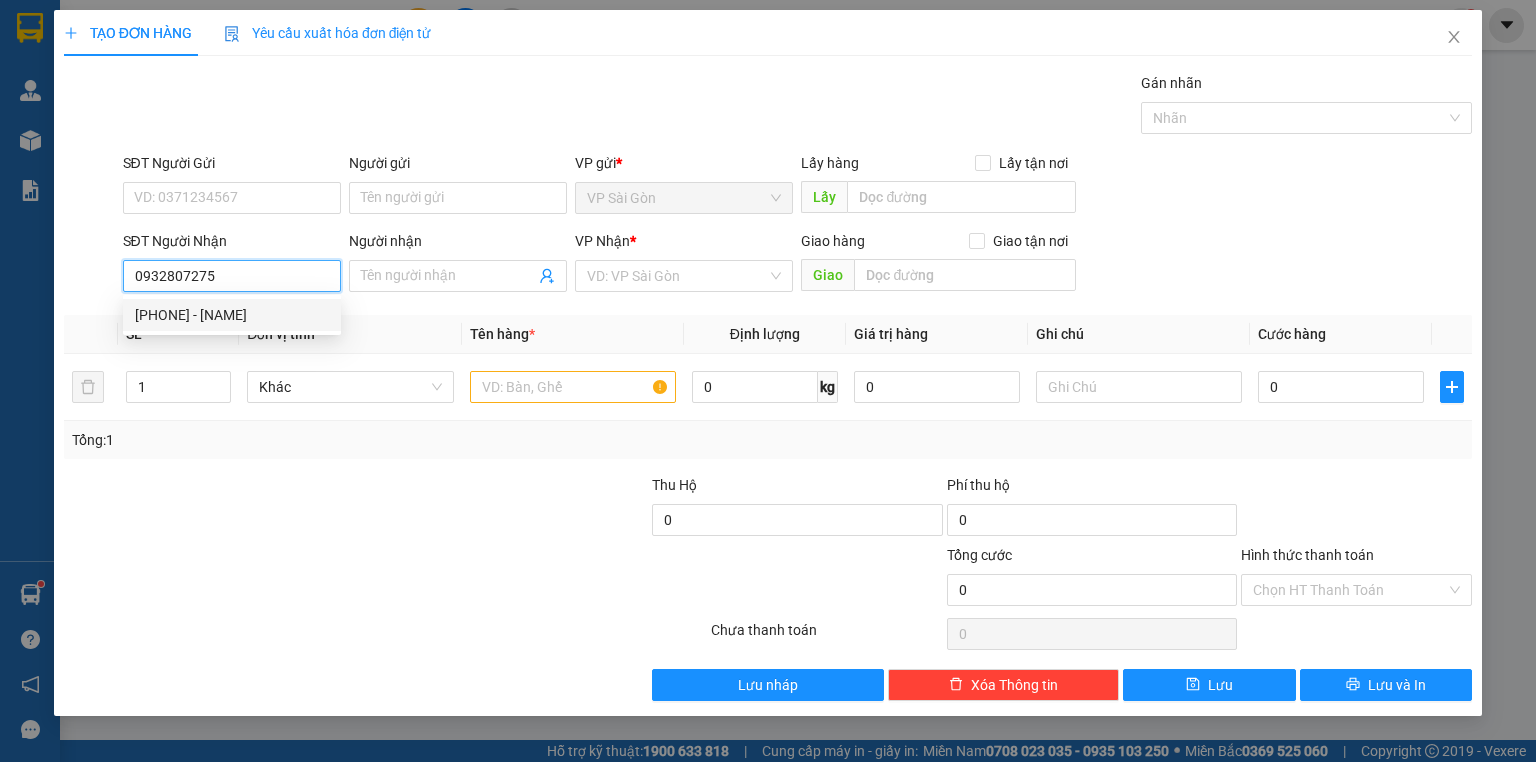 click on "0932807275 - TÂN TÙNG PC" at bounding box center (232, 315) 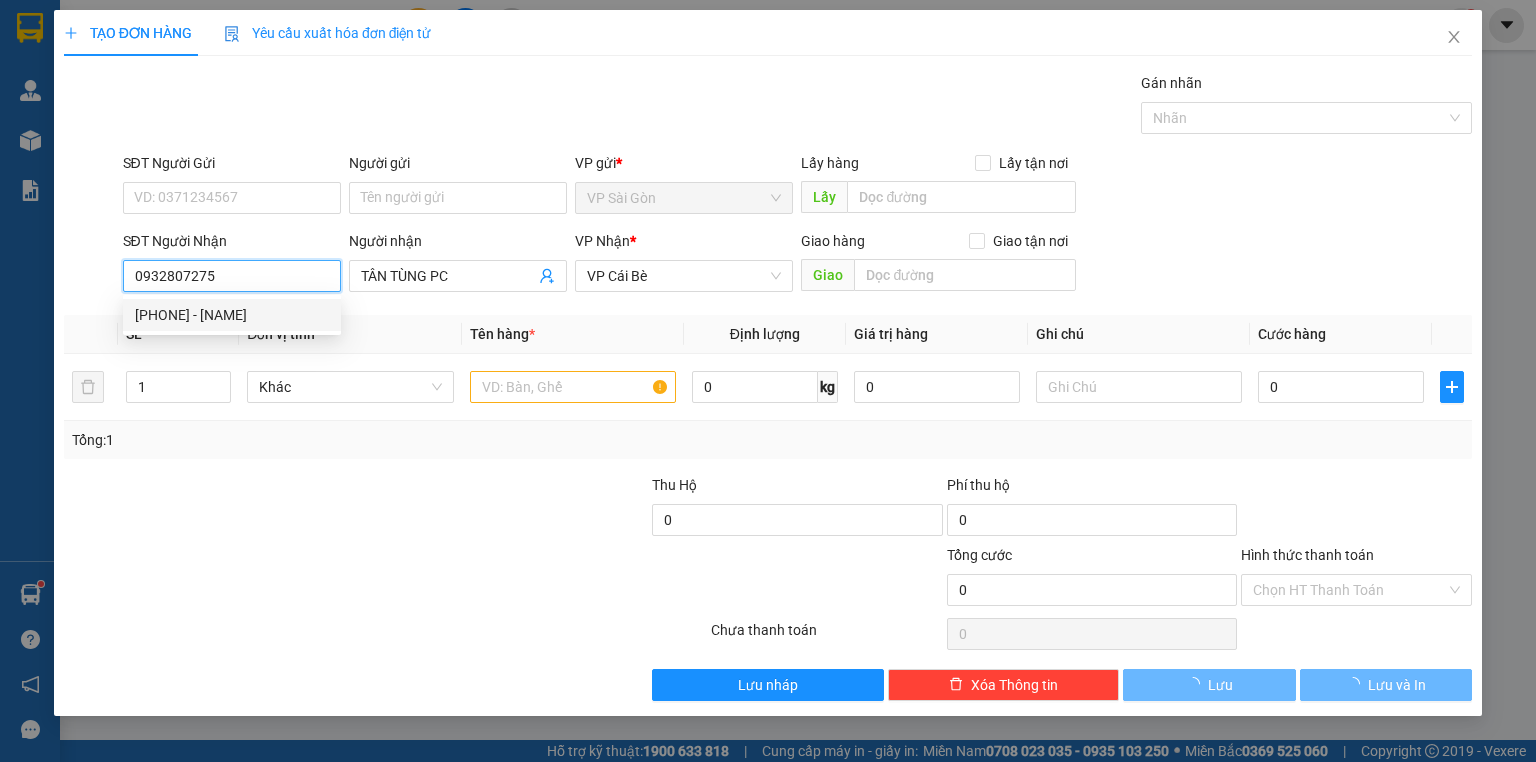 type on "20.000" 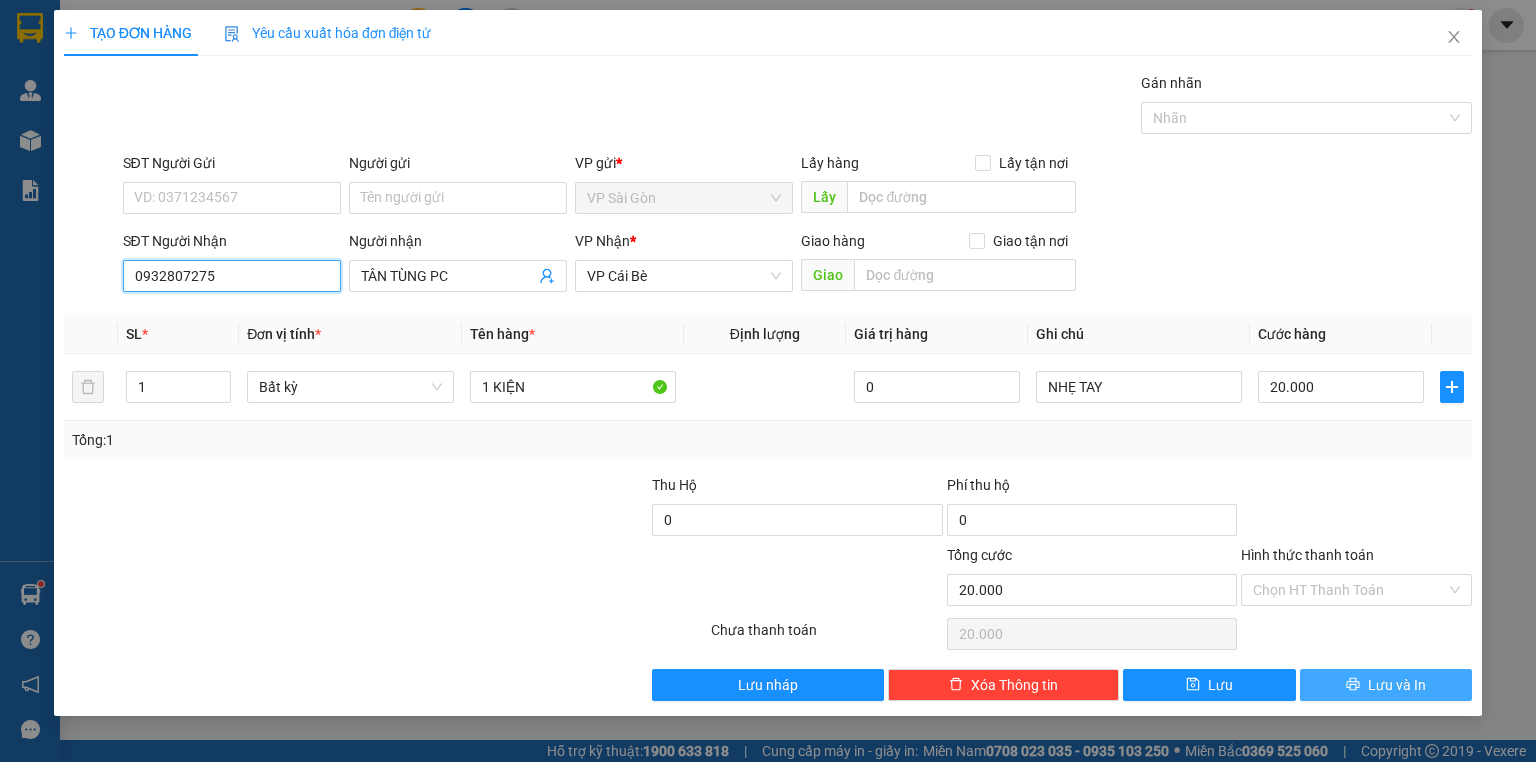 type on "0932807275" 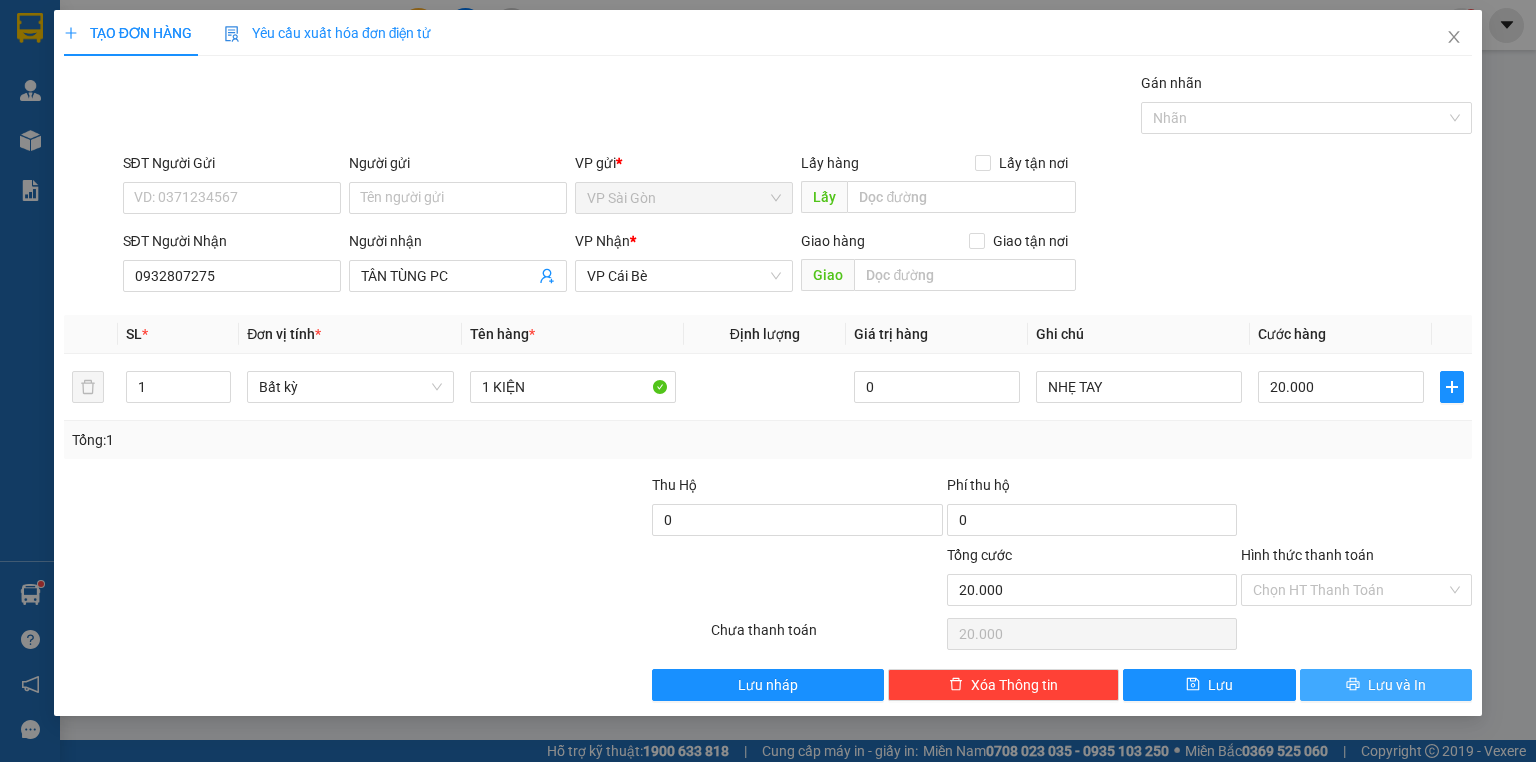 click on "Lưu và In" at bounding box center (1397, 685) 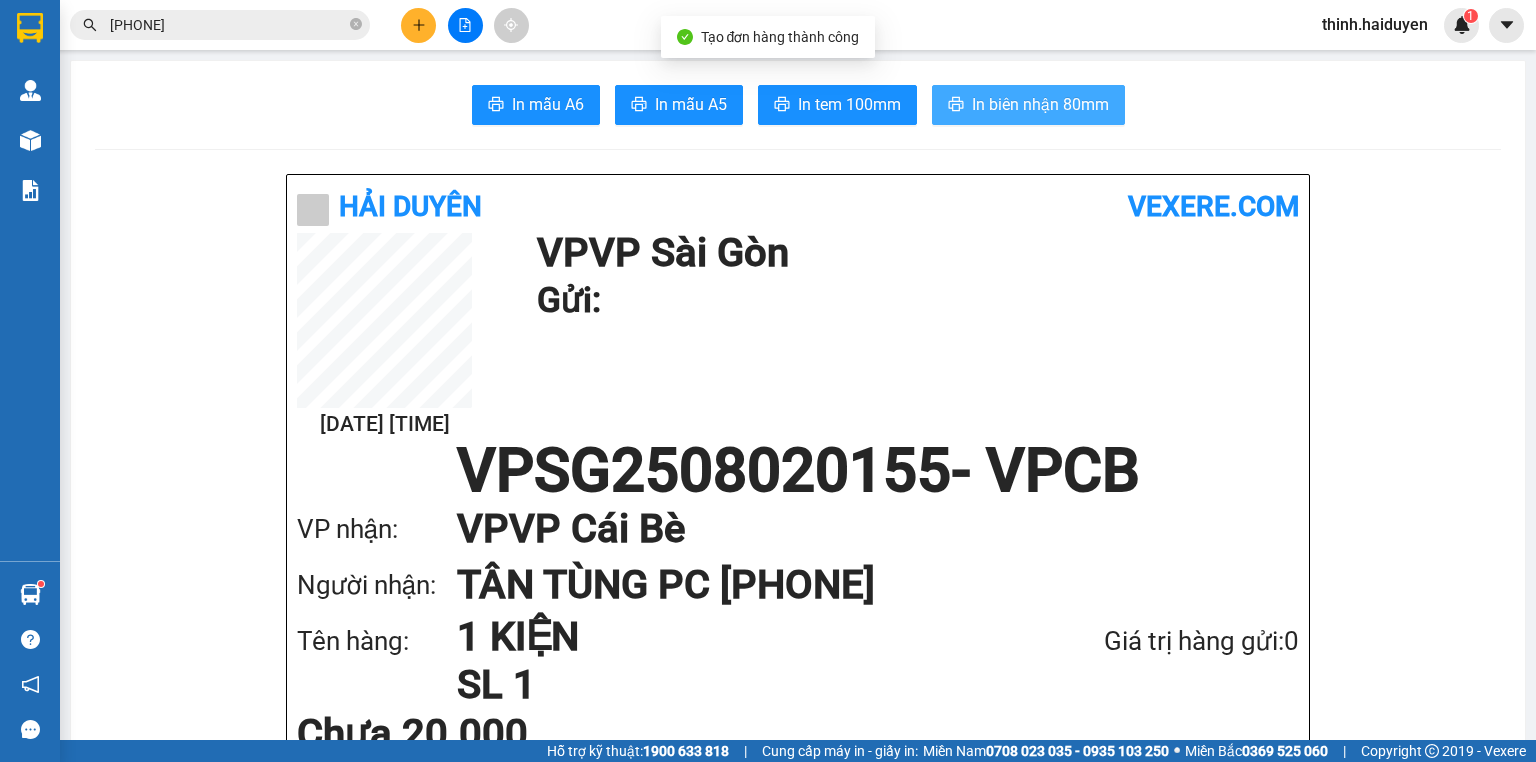 click on "In biên nhận 80mm" at bounding box center [1040, 104] 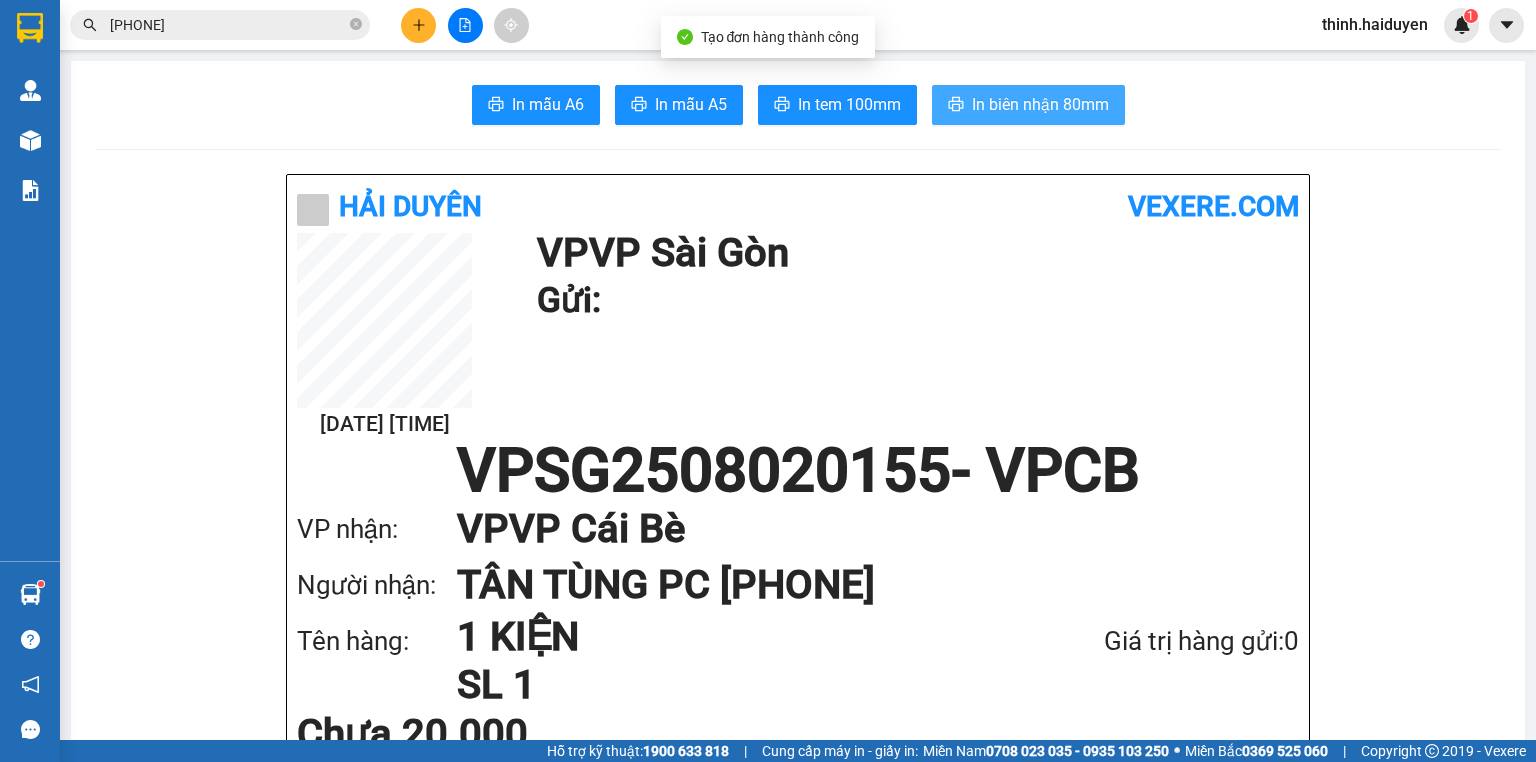 scroll, scrollTop: 0, scrollLeft: 0, axis: both 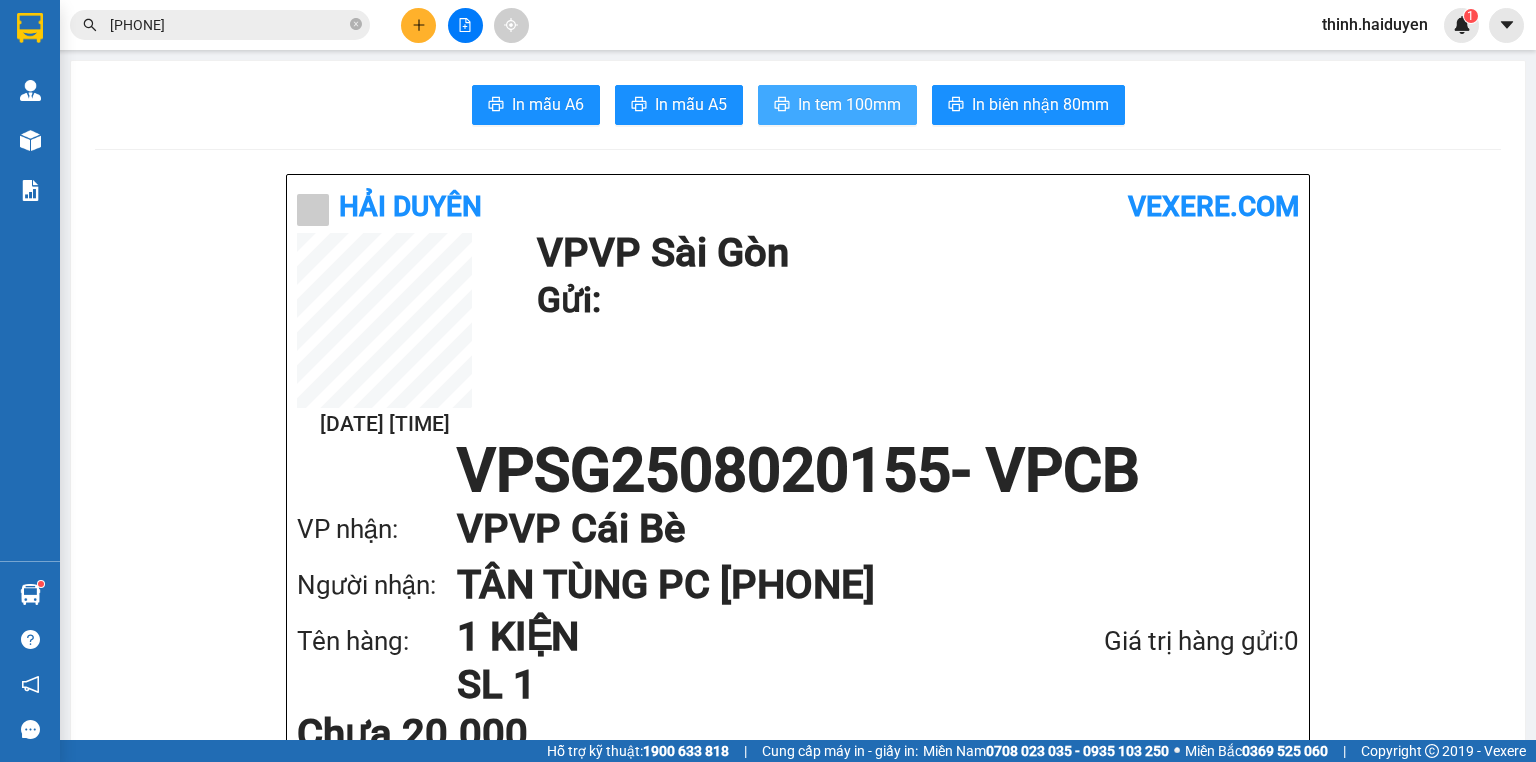 click on "In tem 100mm" at bounding box center (849, 104) 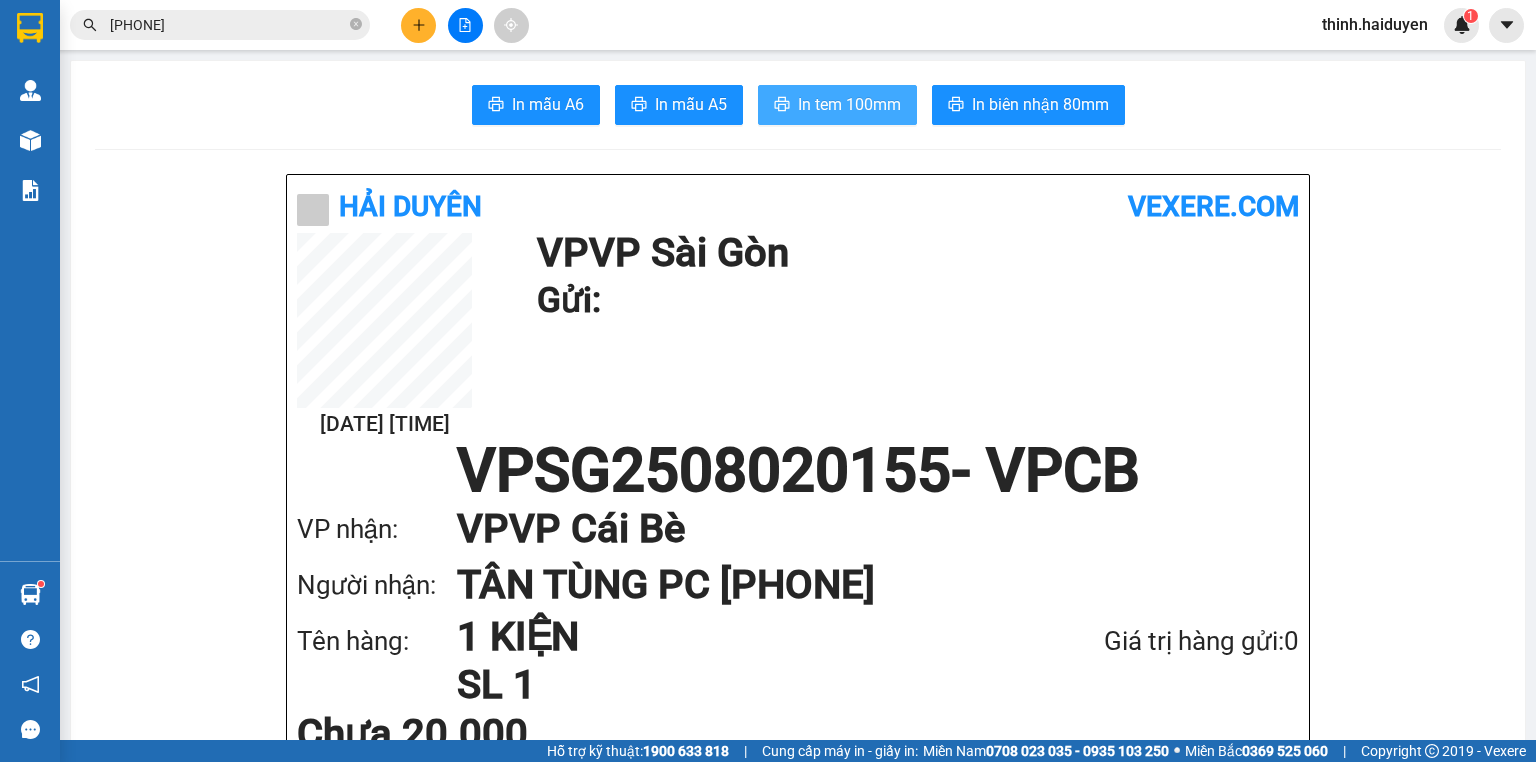 scroll, scrollTop: 0, scrollLeft: 0, axis: both 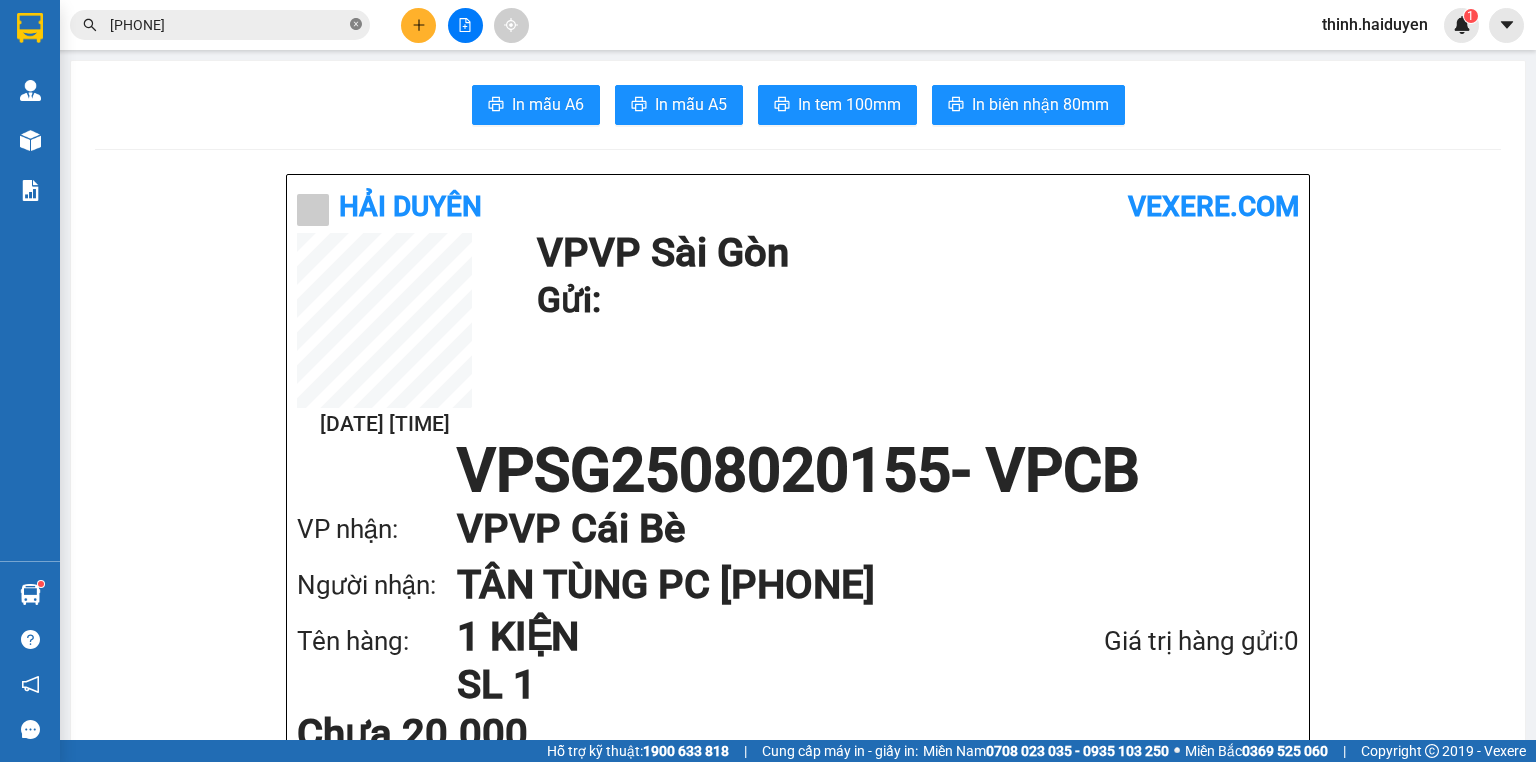 click 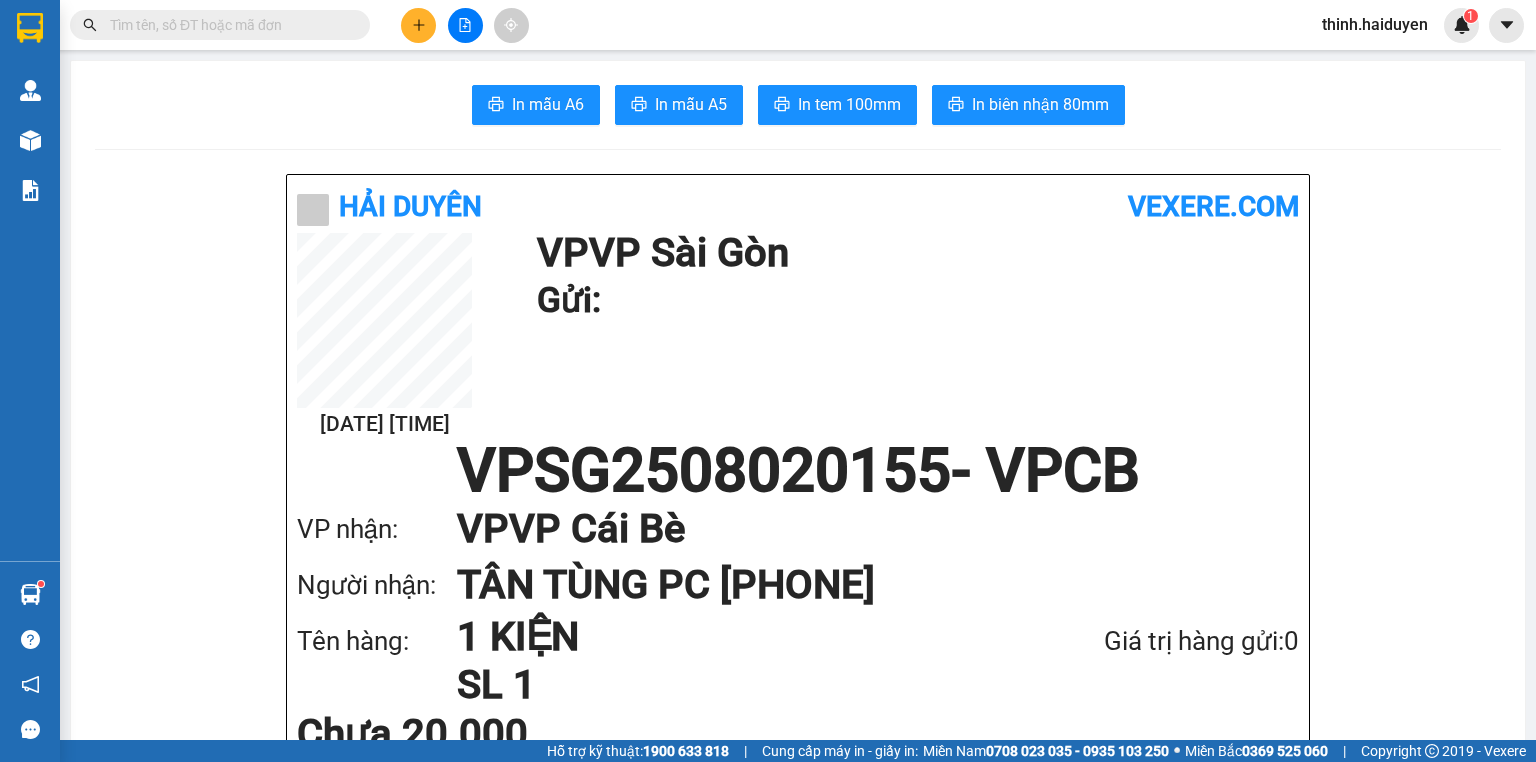 click at bounding box center [228, 25] 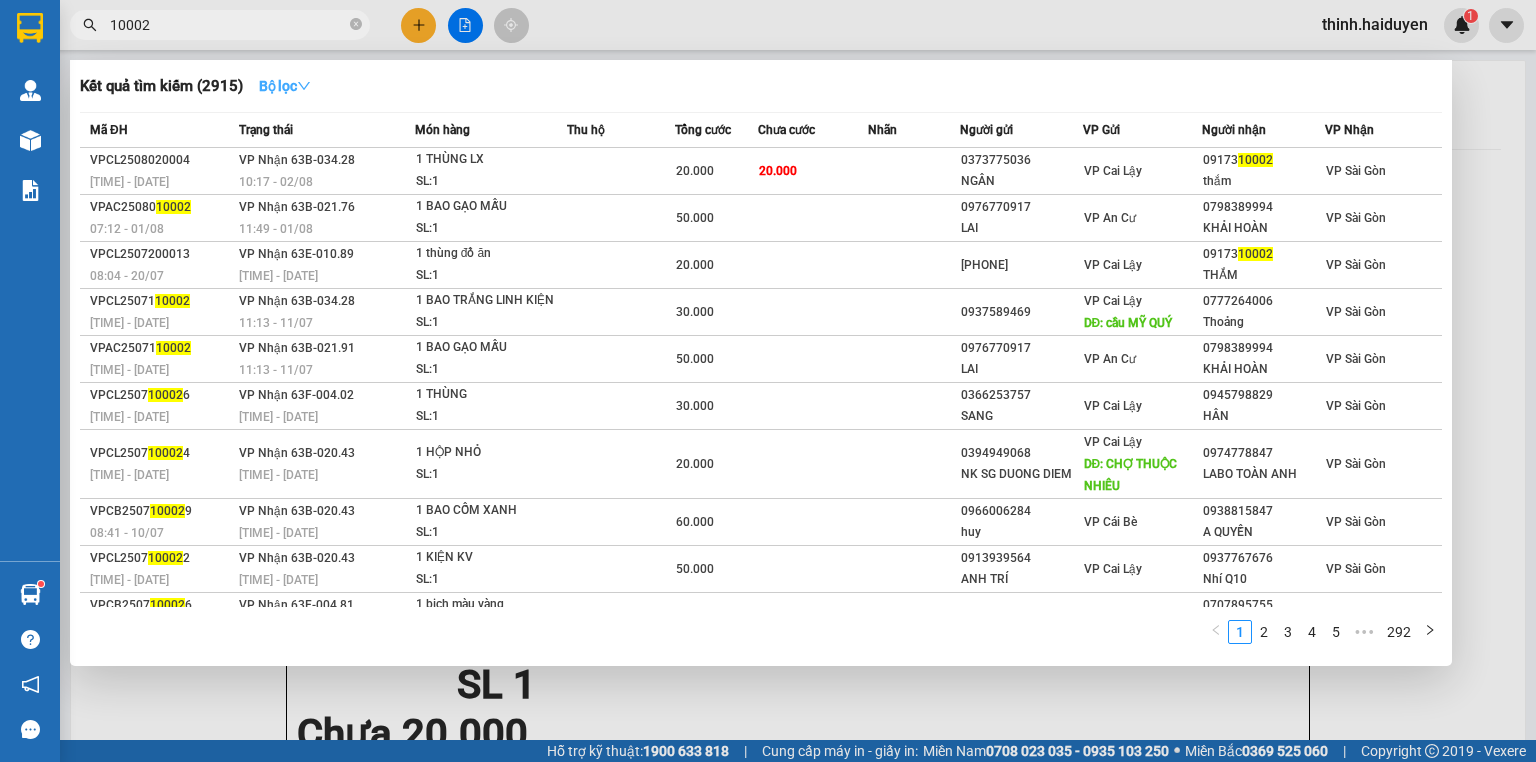 type on "10002" 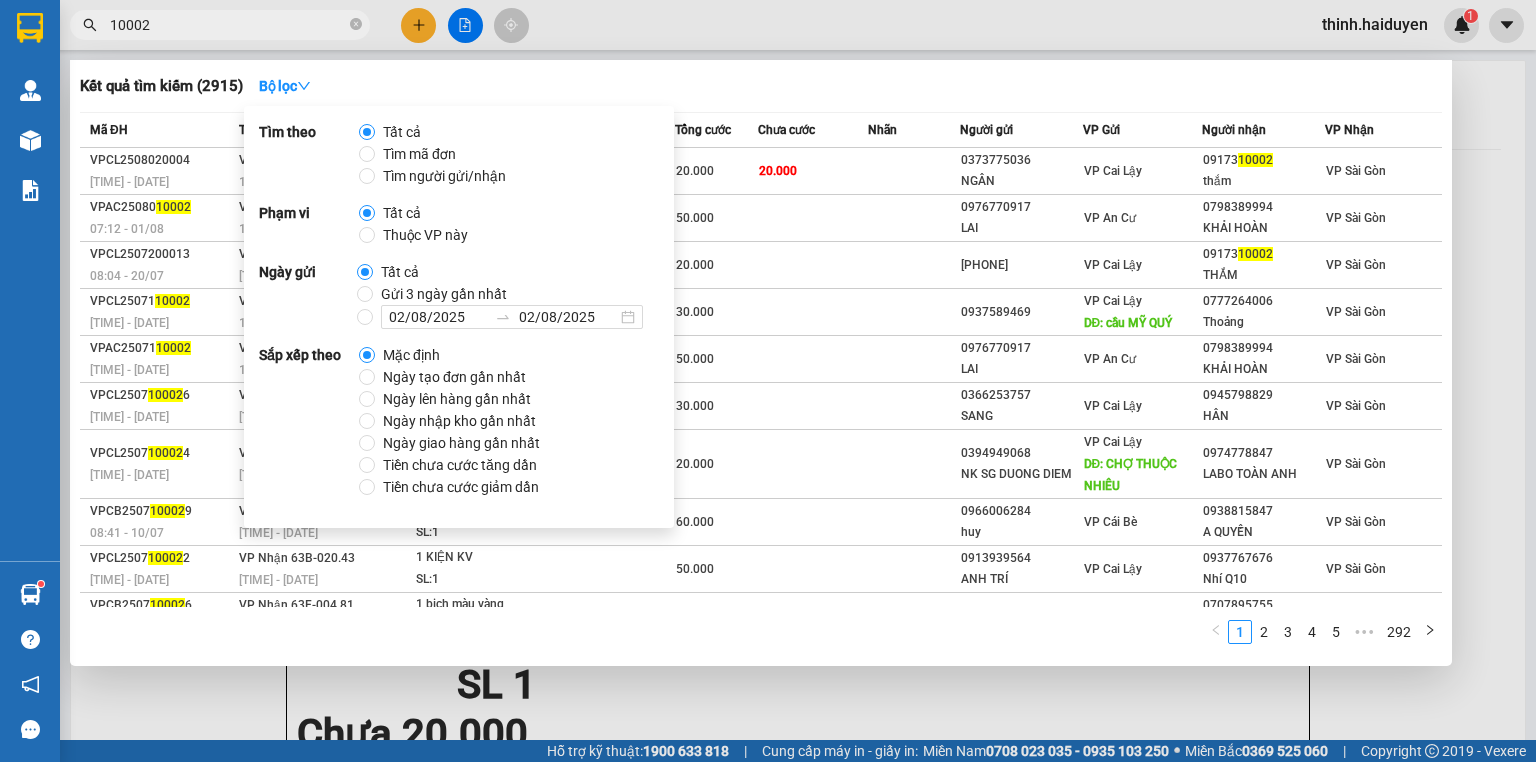 drag, startPoint x: 412, startPoint y: 291, endPoint x: 415, endPoint y: 278, distance: 13.341664 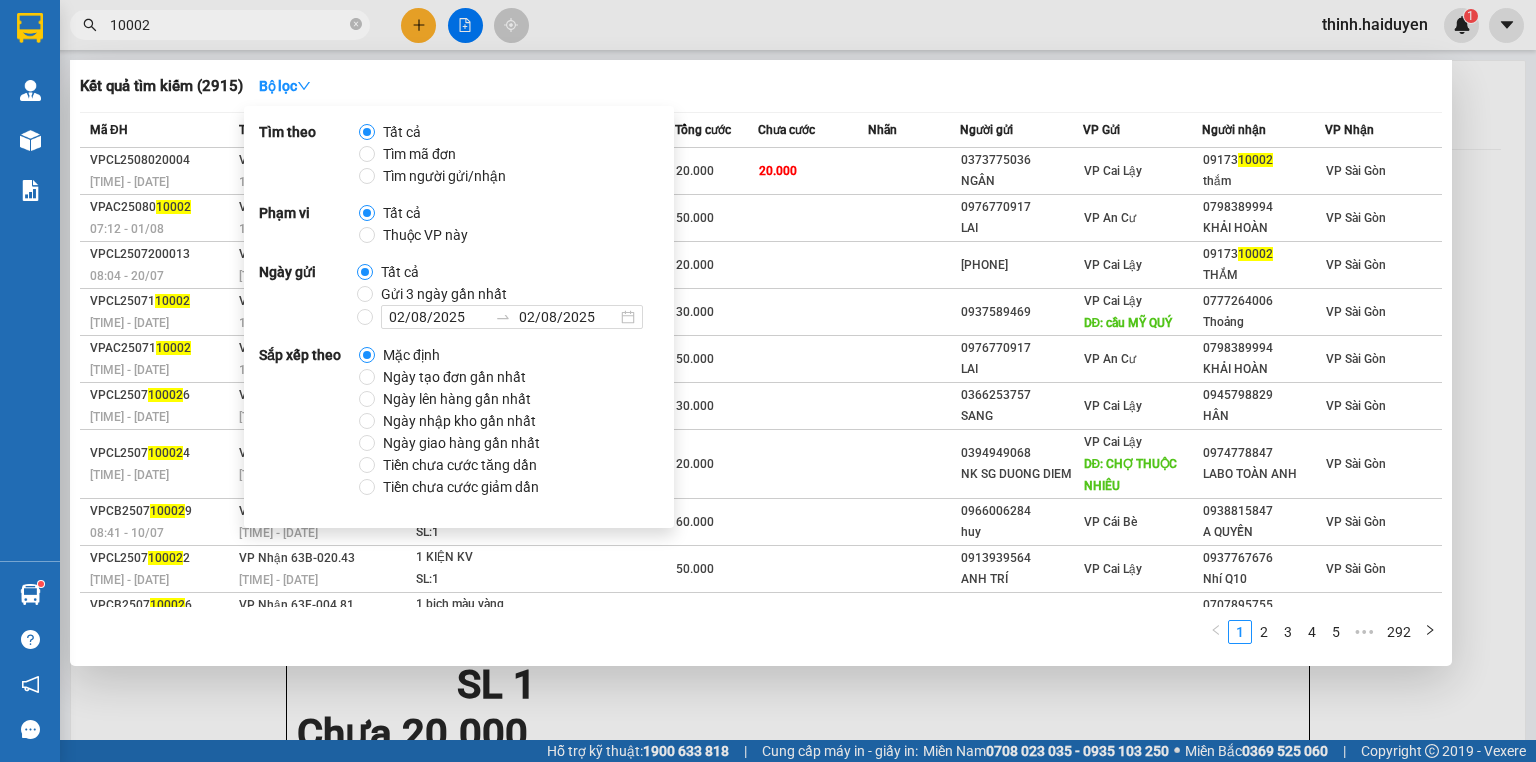 click on "Gửi 3 ngày gần nhất" at bounding box center (444, 294) 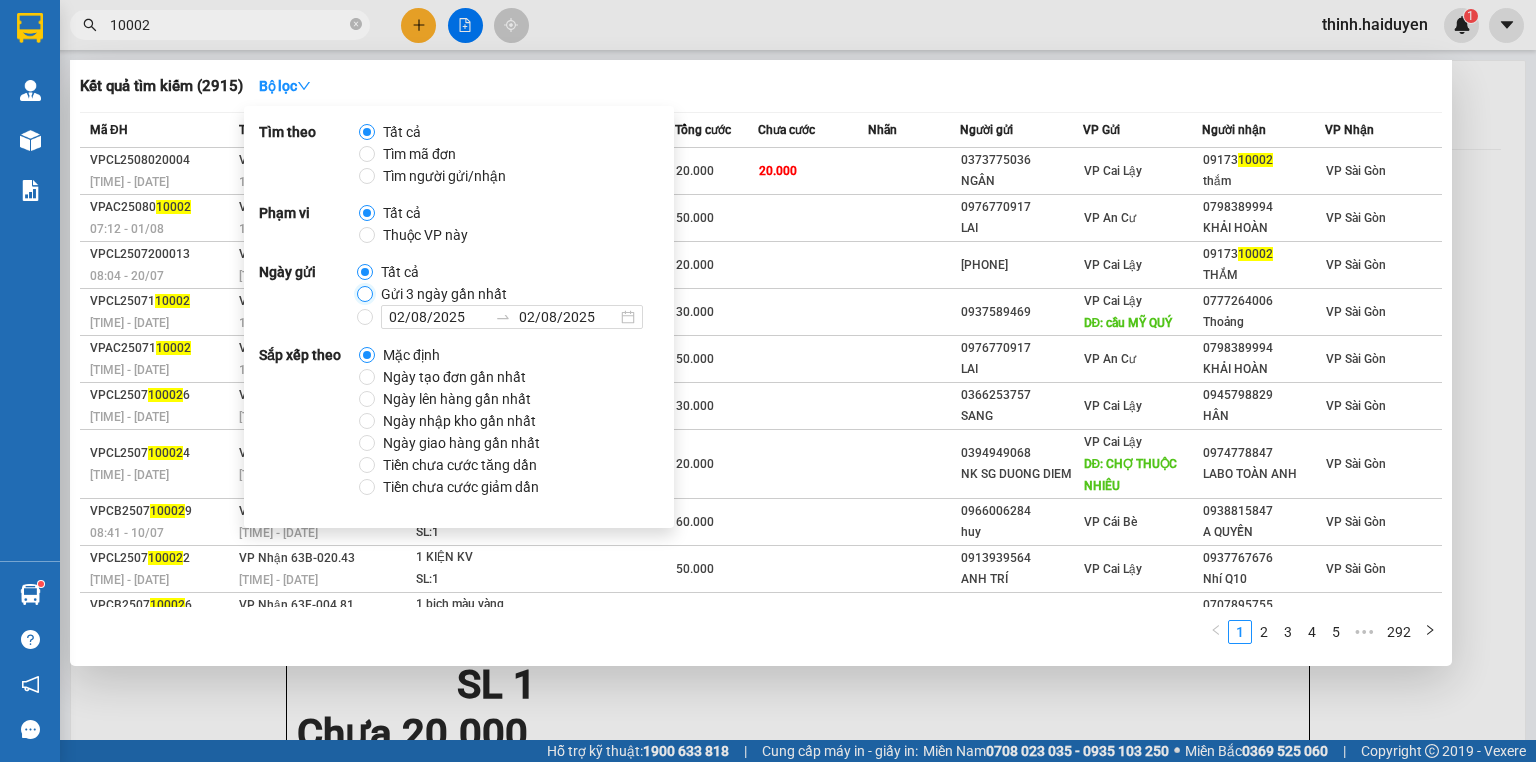 radio on "true" 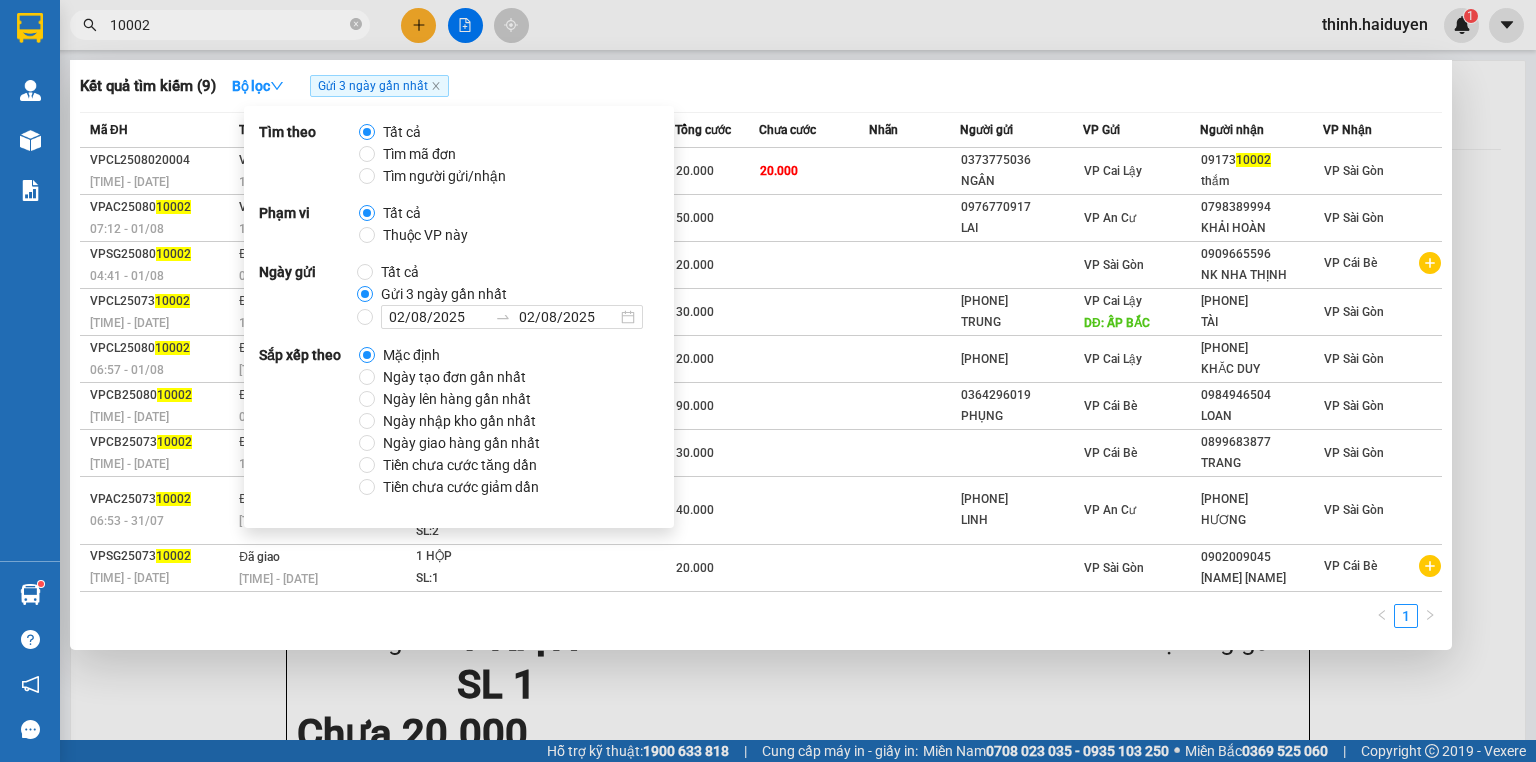 click on "Kết quả tìm kiếm ( 9 )  Bộ lọc  Gửi 3 ngày gần nhất" at bounding box center [761, 86] 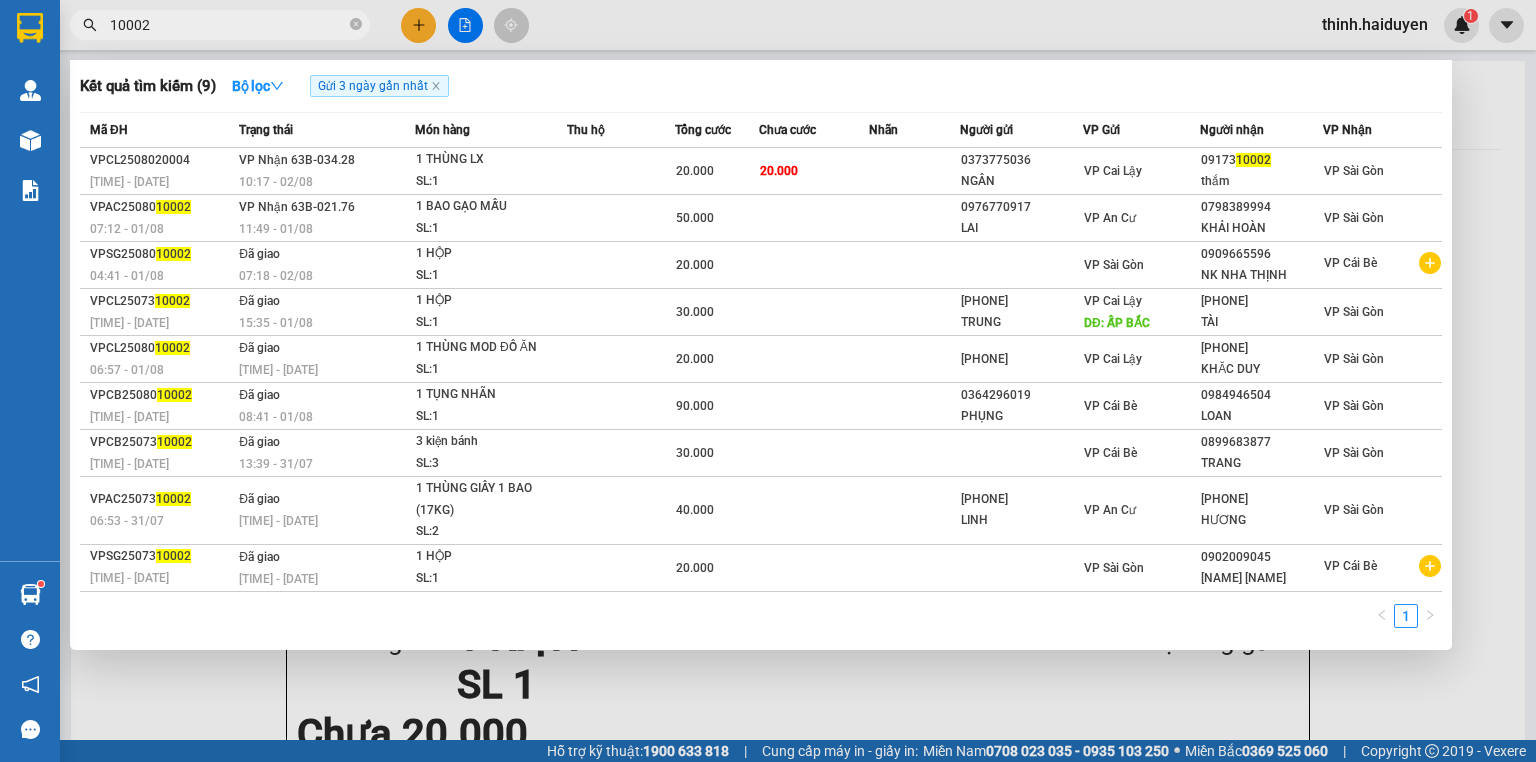 click at bounding box center (768, 381) 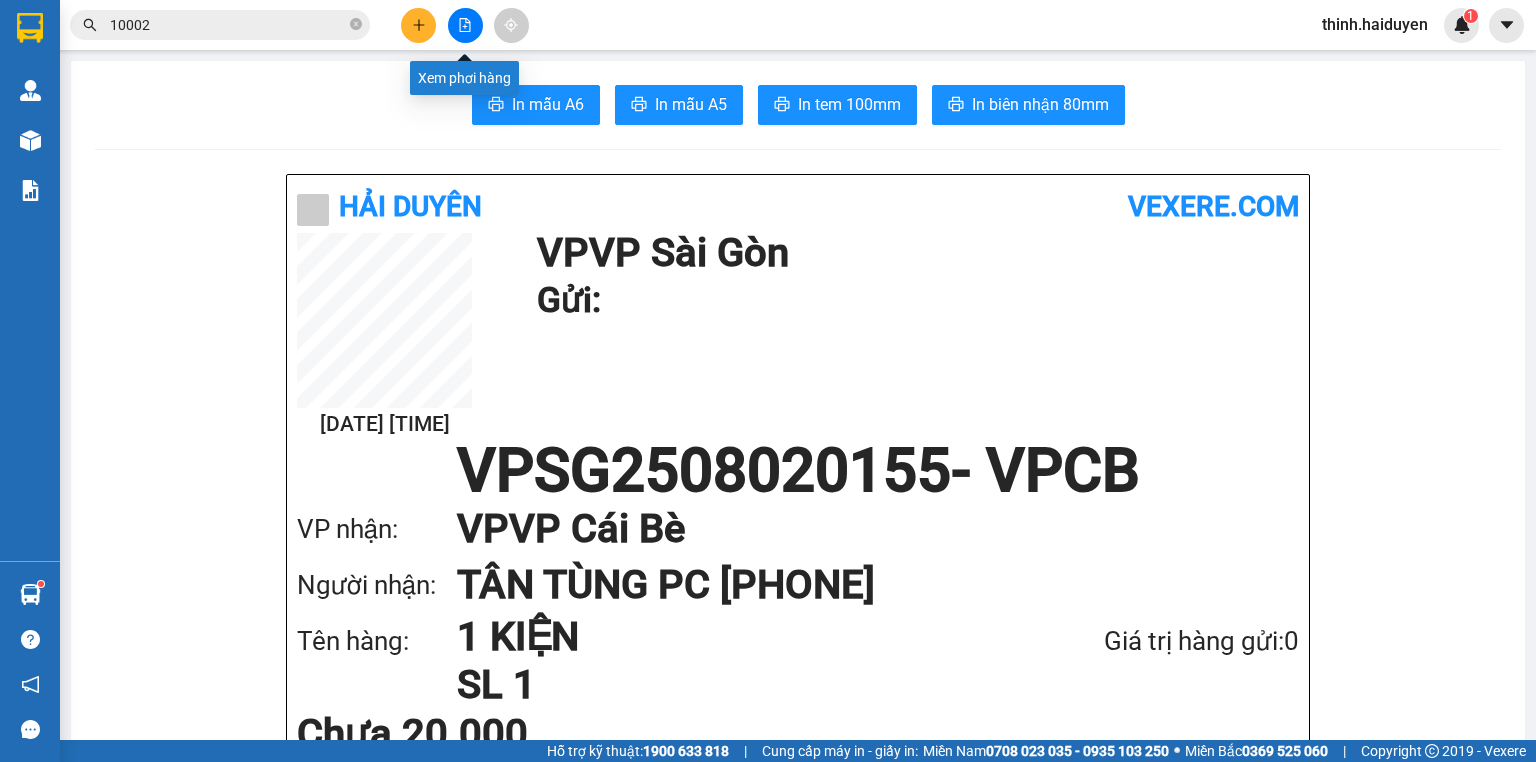 click at bounding box center (465, 25) 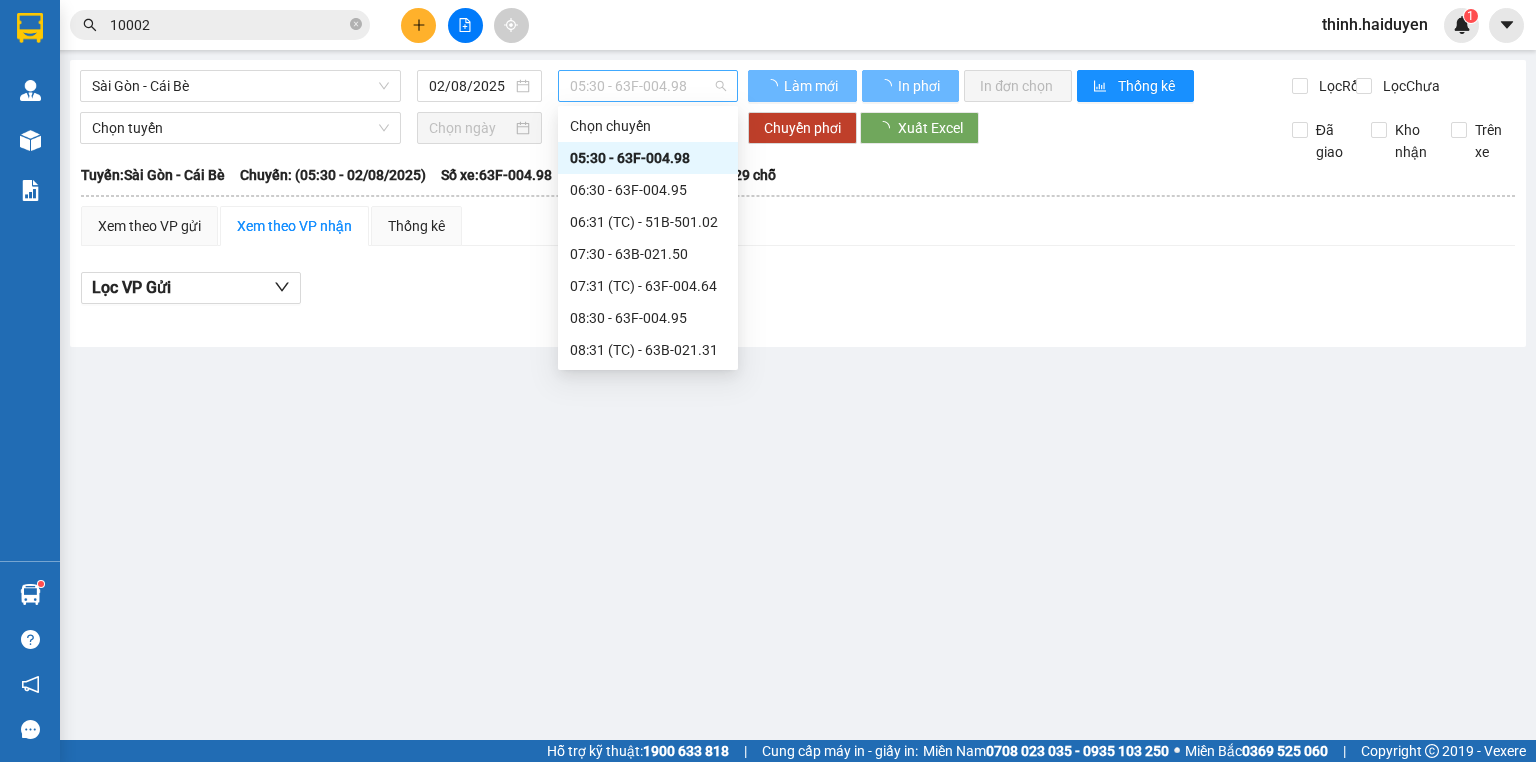 click on "05:30     - 63F-004.98" at bounding box center (648, 86) 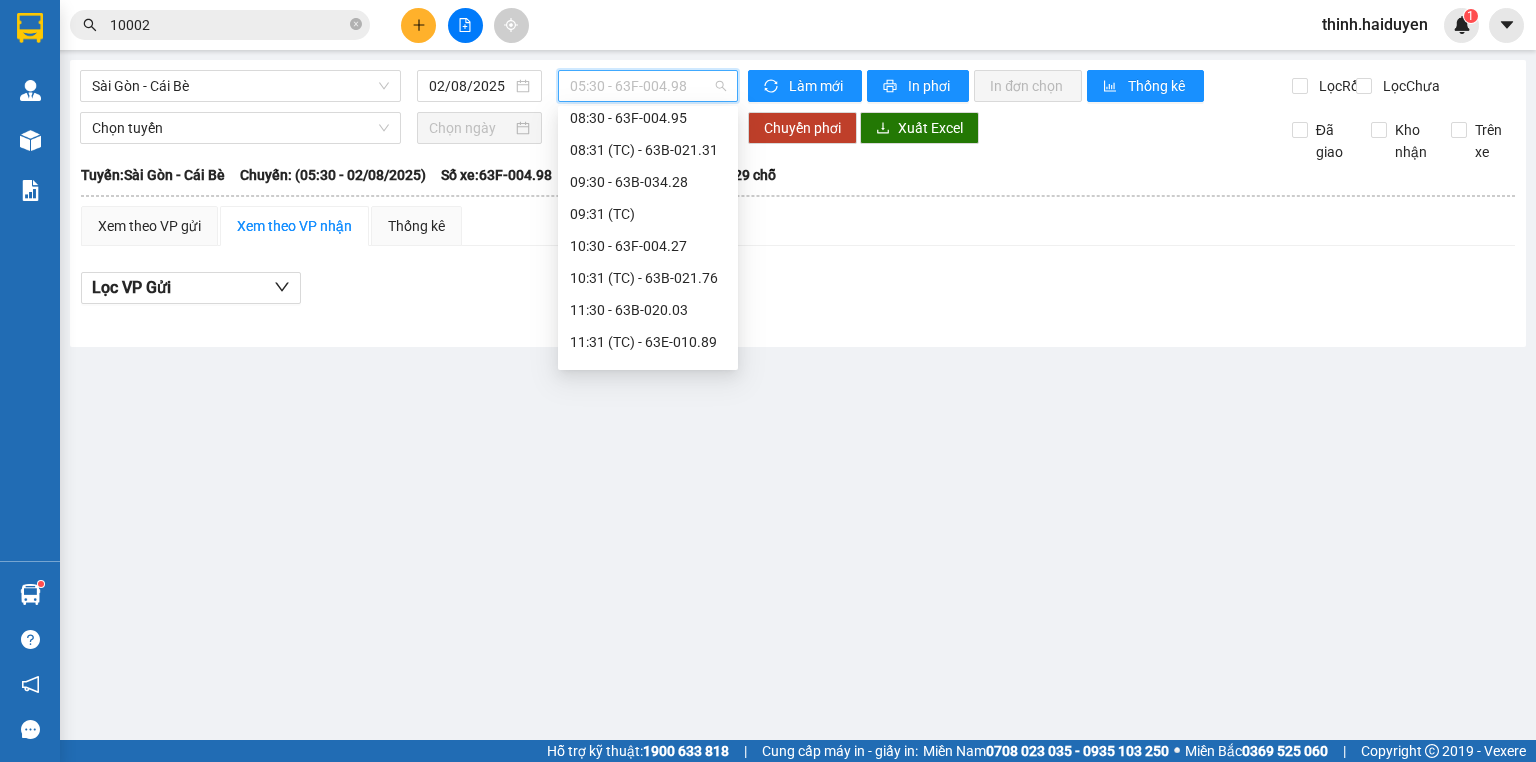 scroll, scrollTop: 240, scrollLeft: 0, axis: vertical 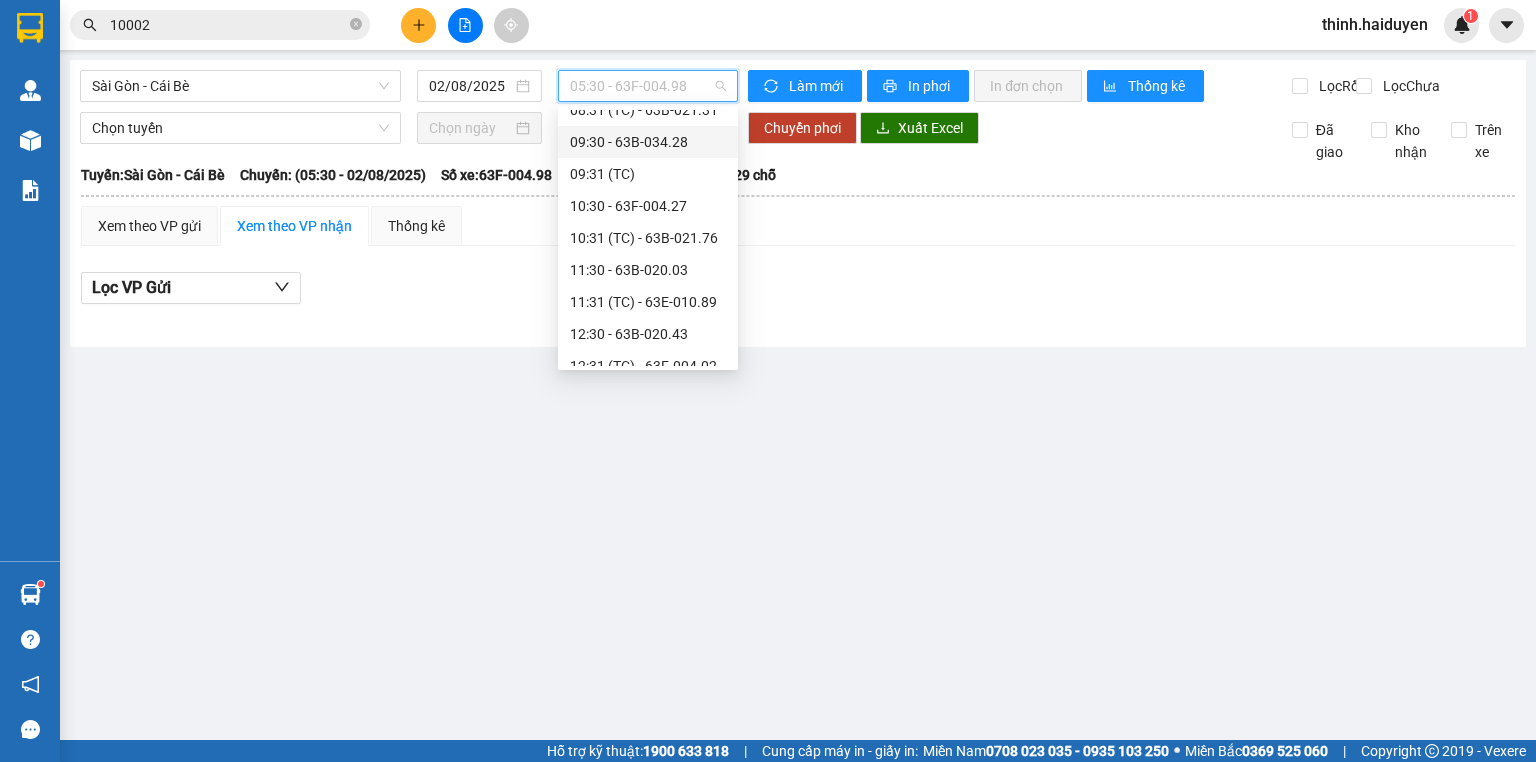 click on "09:30     - 63B-034.28" at bounding box center [648, 142] 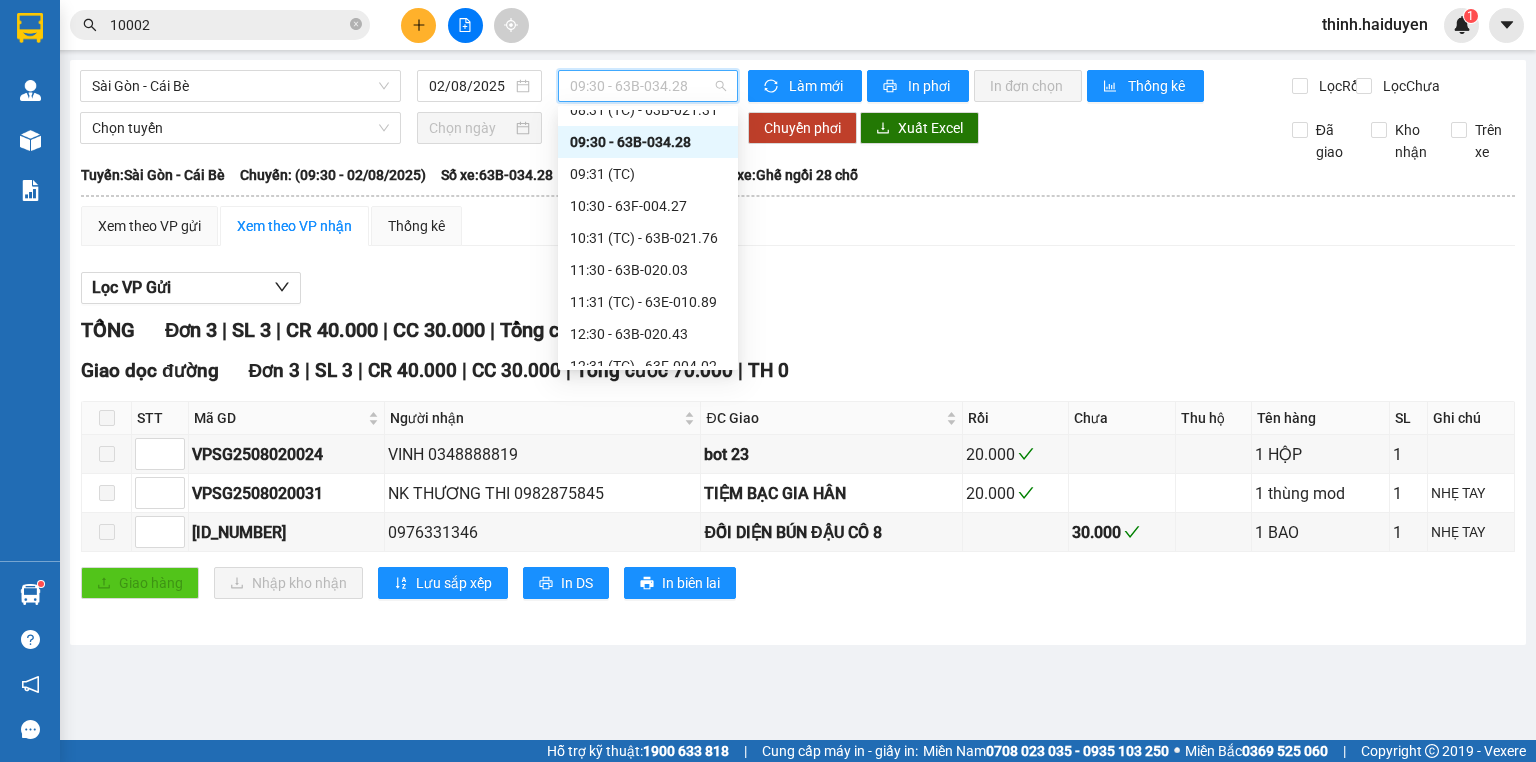 click on "09:30     - 63B-034.28" at bounding box center [648, 86] 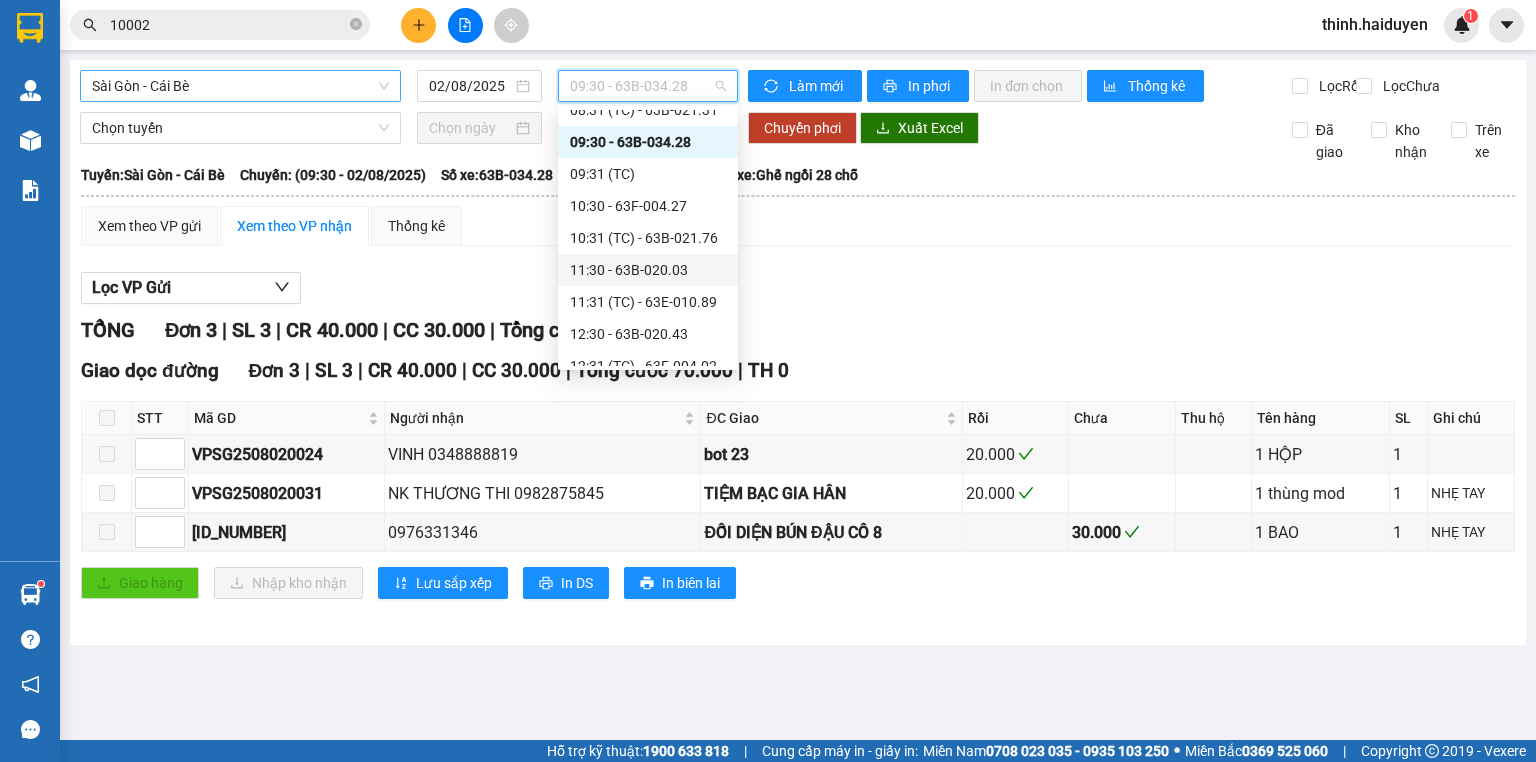 drag, startPoint x: 277, startPoint y: 82, endPoint x: 272, endPoint y: 101, distance: 19.646883 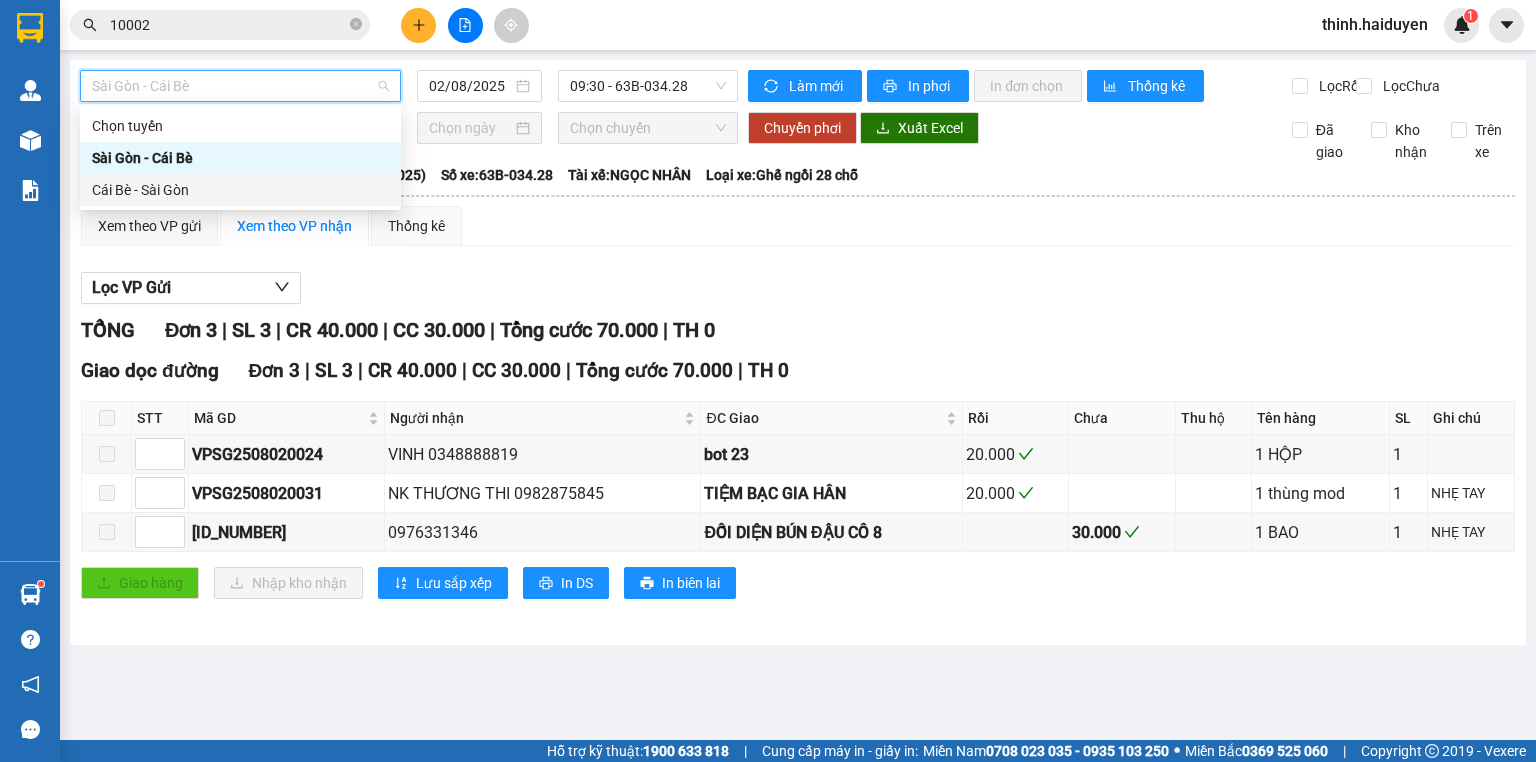 drag, startPoint x: 205, startPoint y: 191, endPoint x: 260, endPoint y: 174, distance: 57.567352 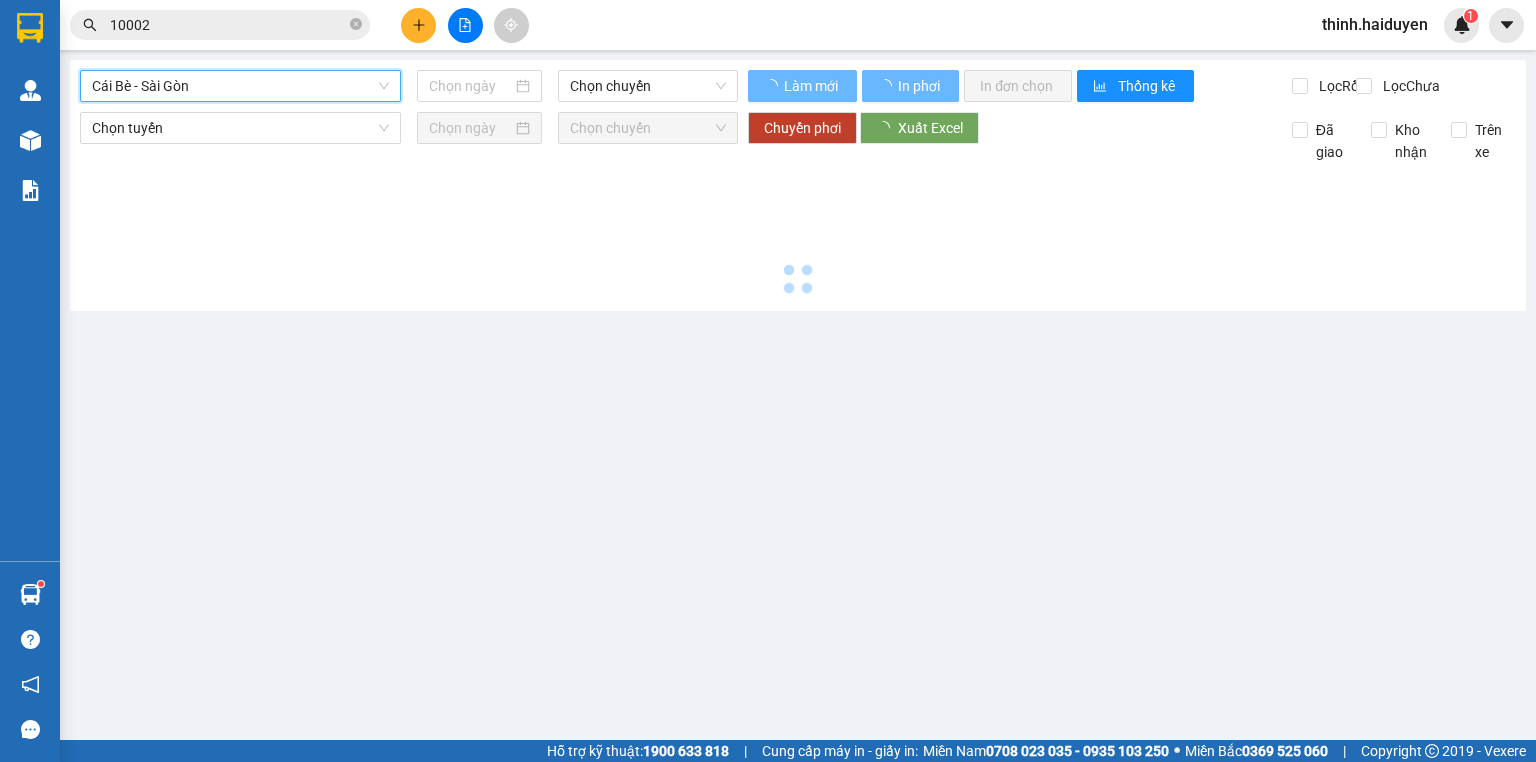 type on "02/08/2025" 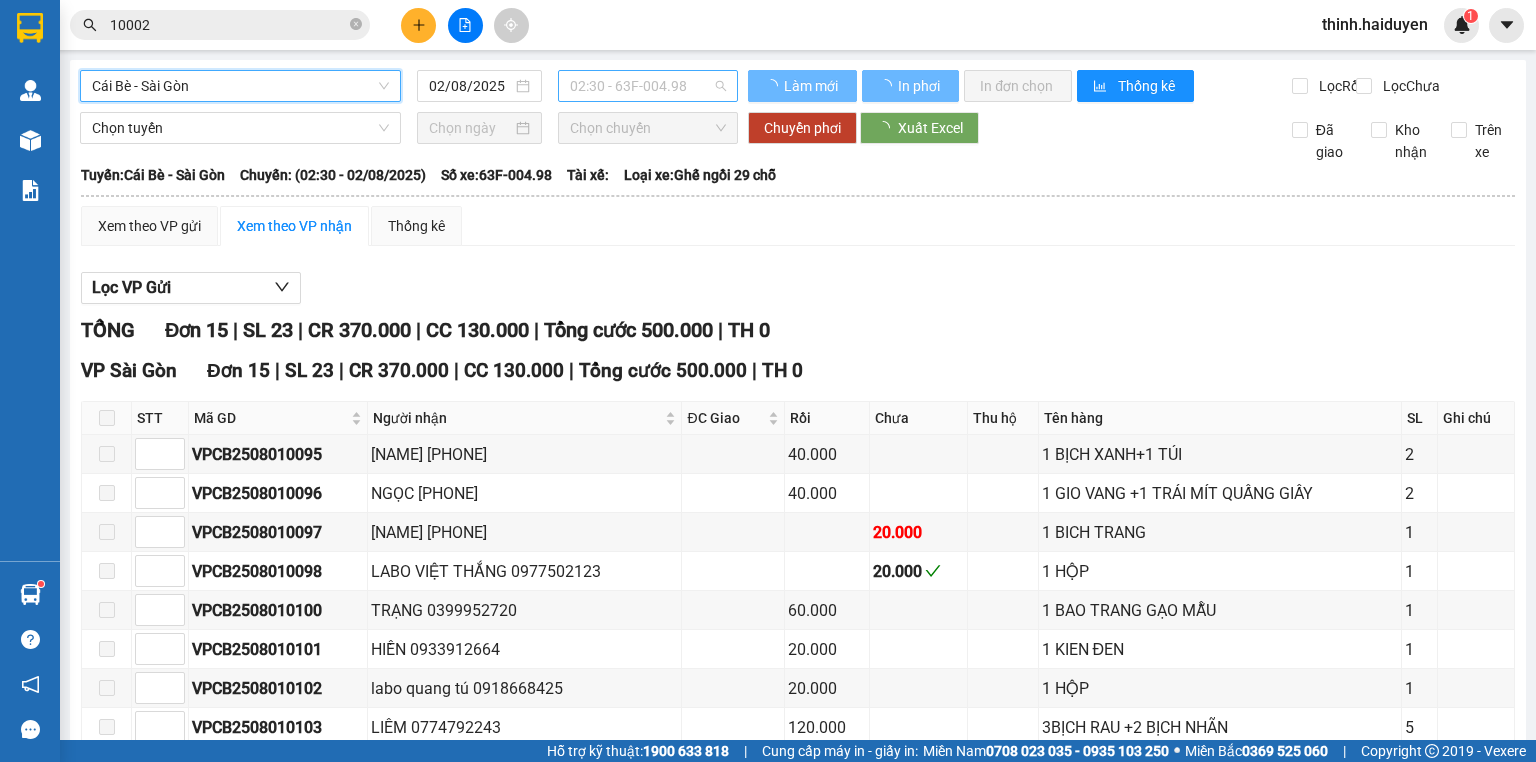 click on "02:30     - 63F-004.98" at bounding box center (648, 86) 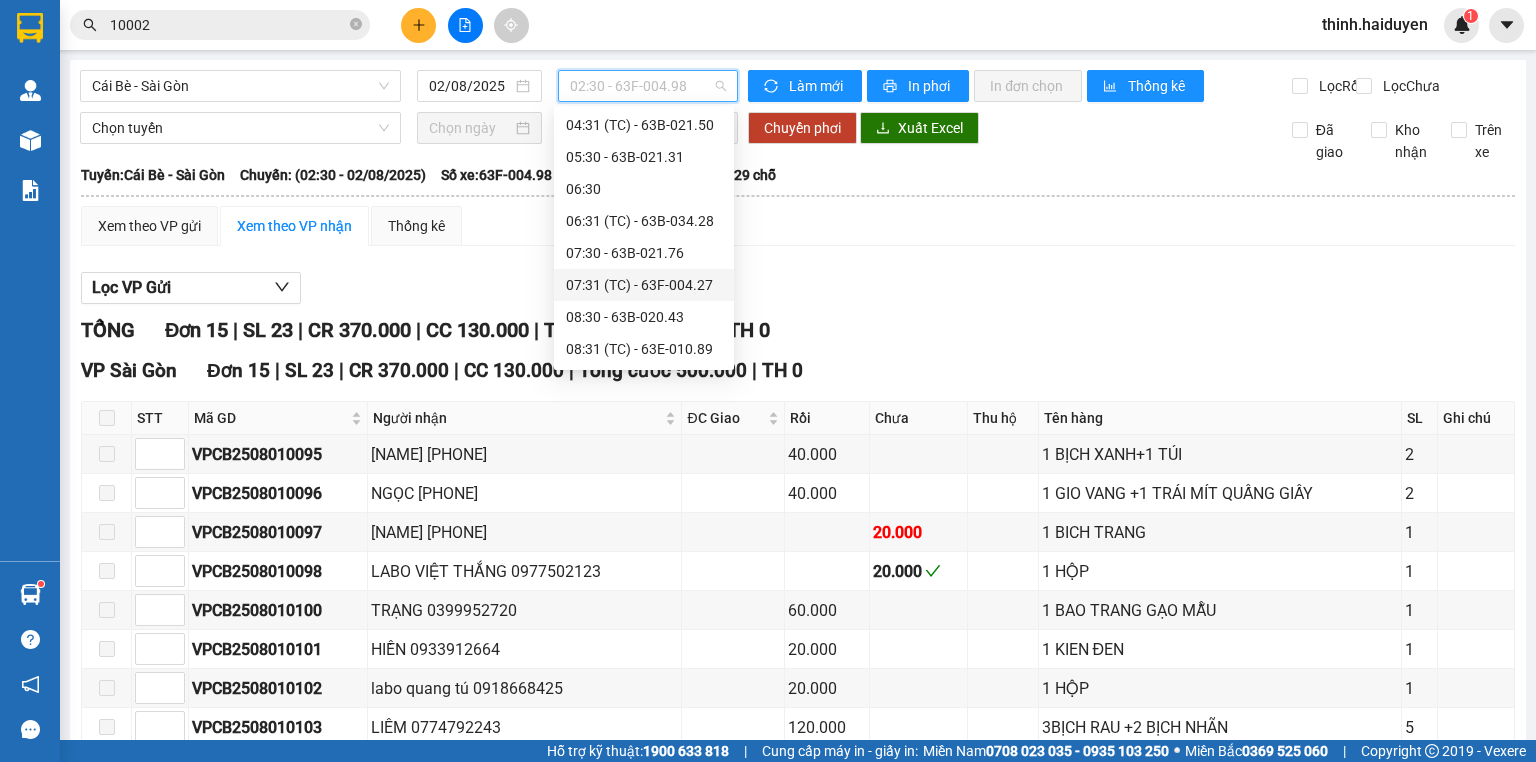 scroll, scrollTop: 209, scrollLeft: 0, axis: vertical 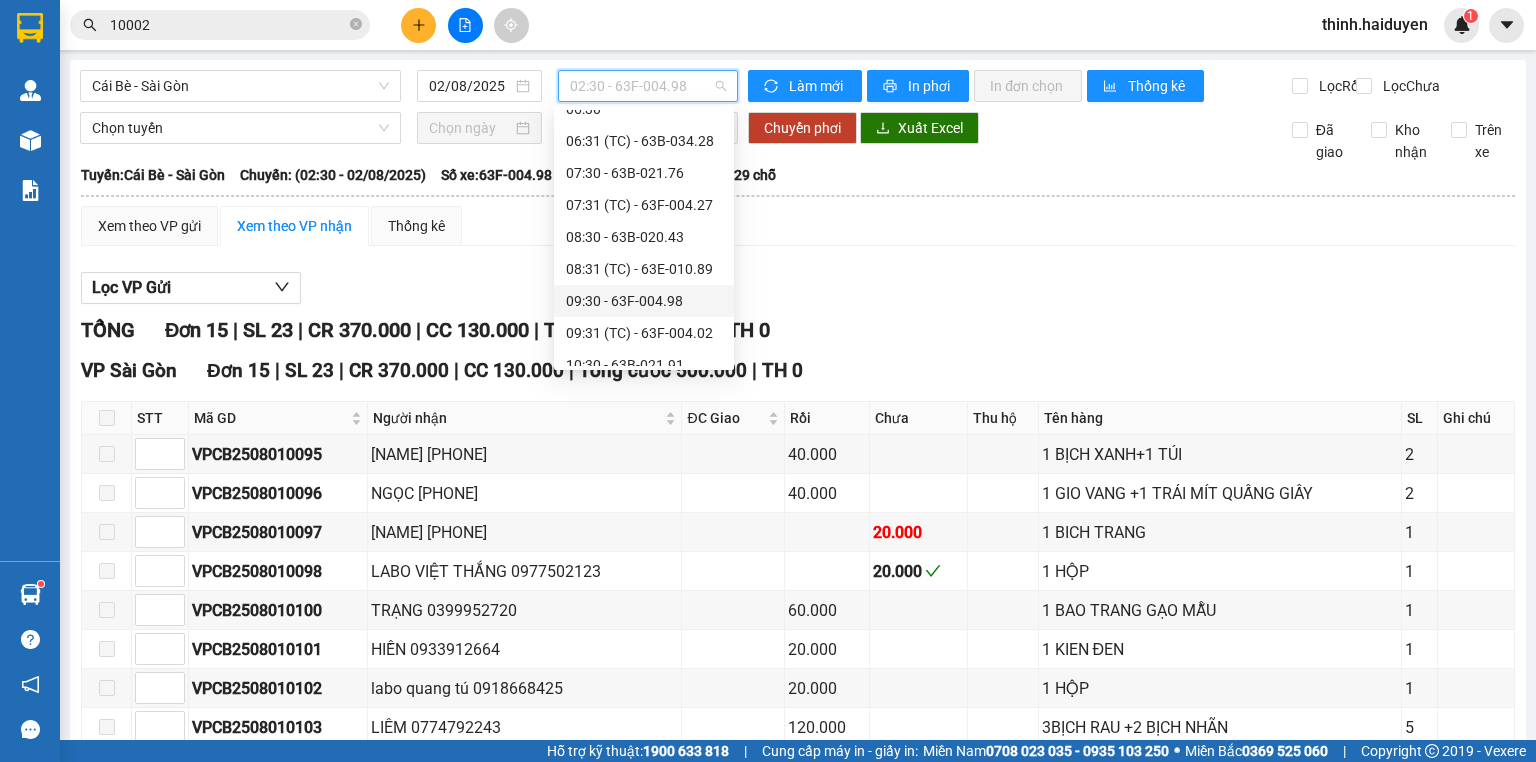 click on "09:30     - 63F-004.98" at bounding box center (644, 301) 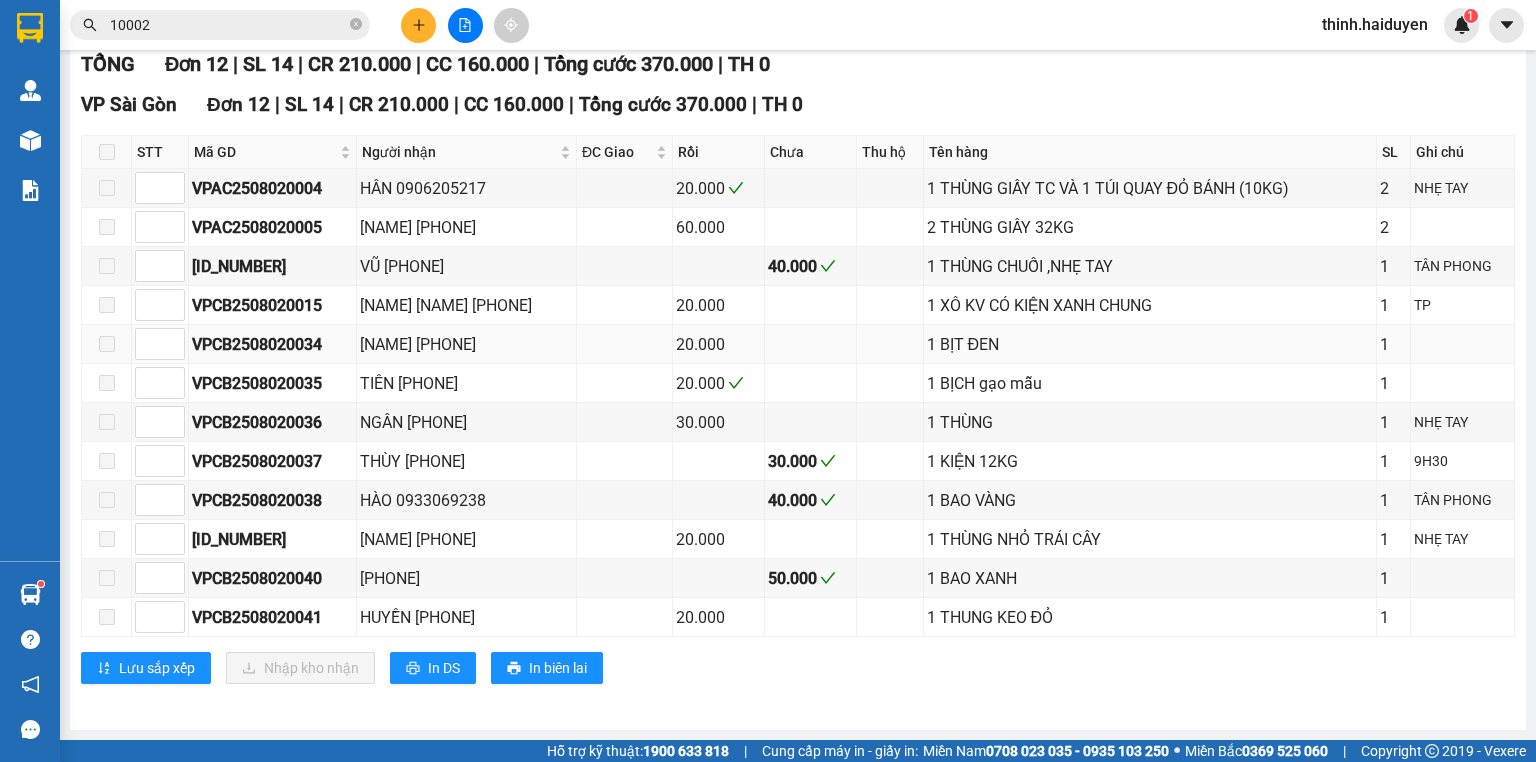 scroll, scrollTop: 0, scrollLeft: 0, axis: both 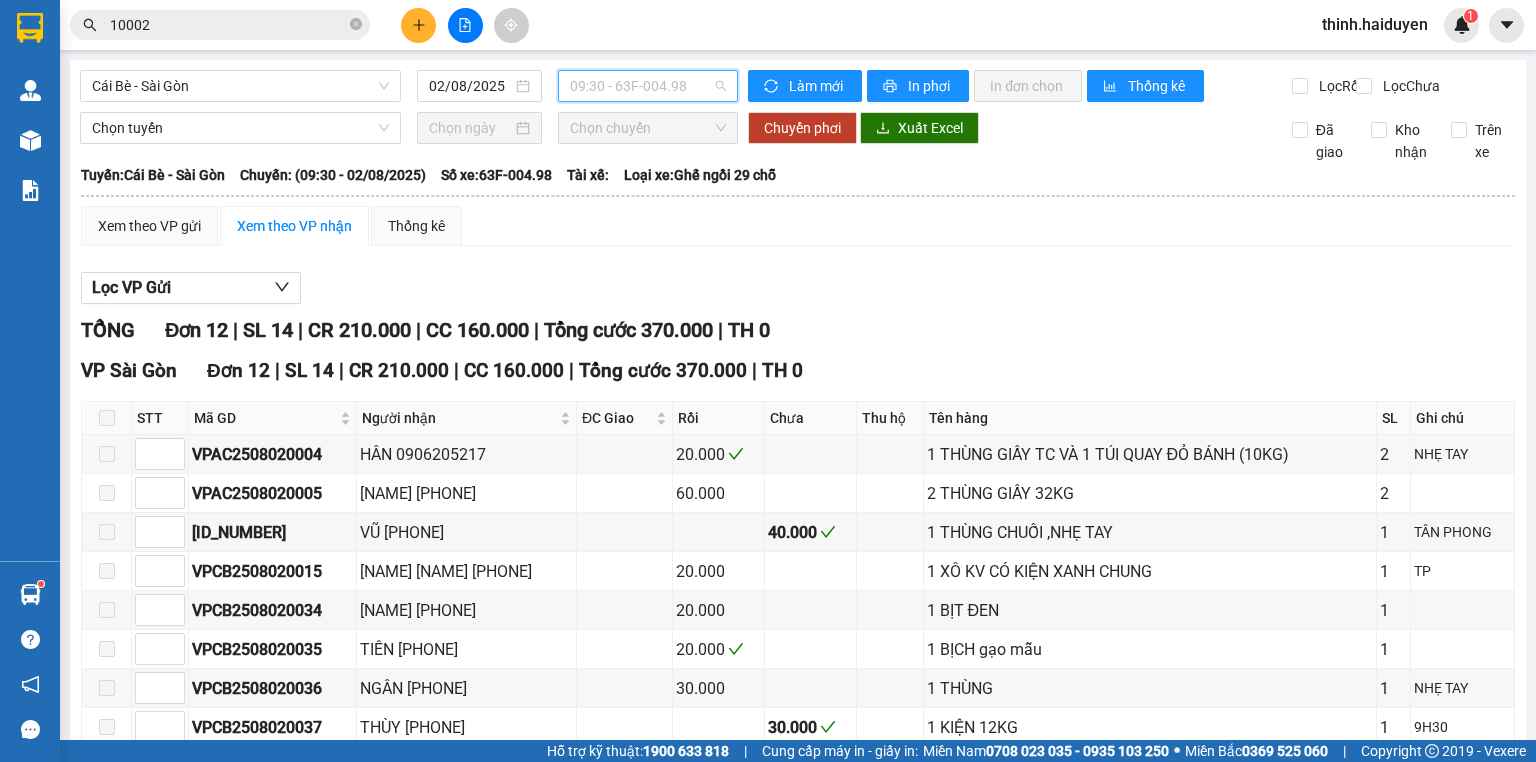 click on "09:30     - 63F-004.98" at bounding box center [648, 86] 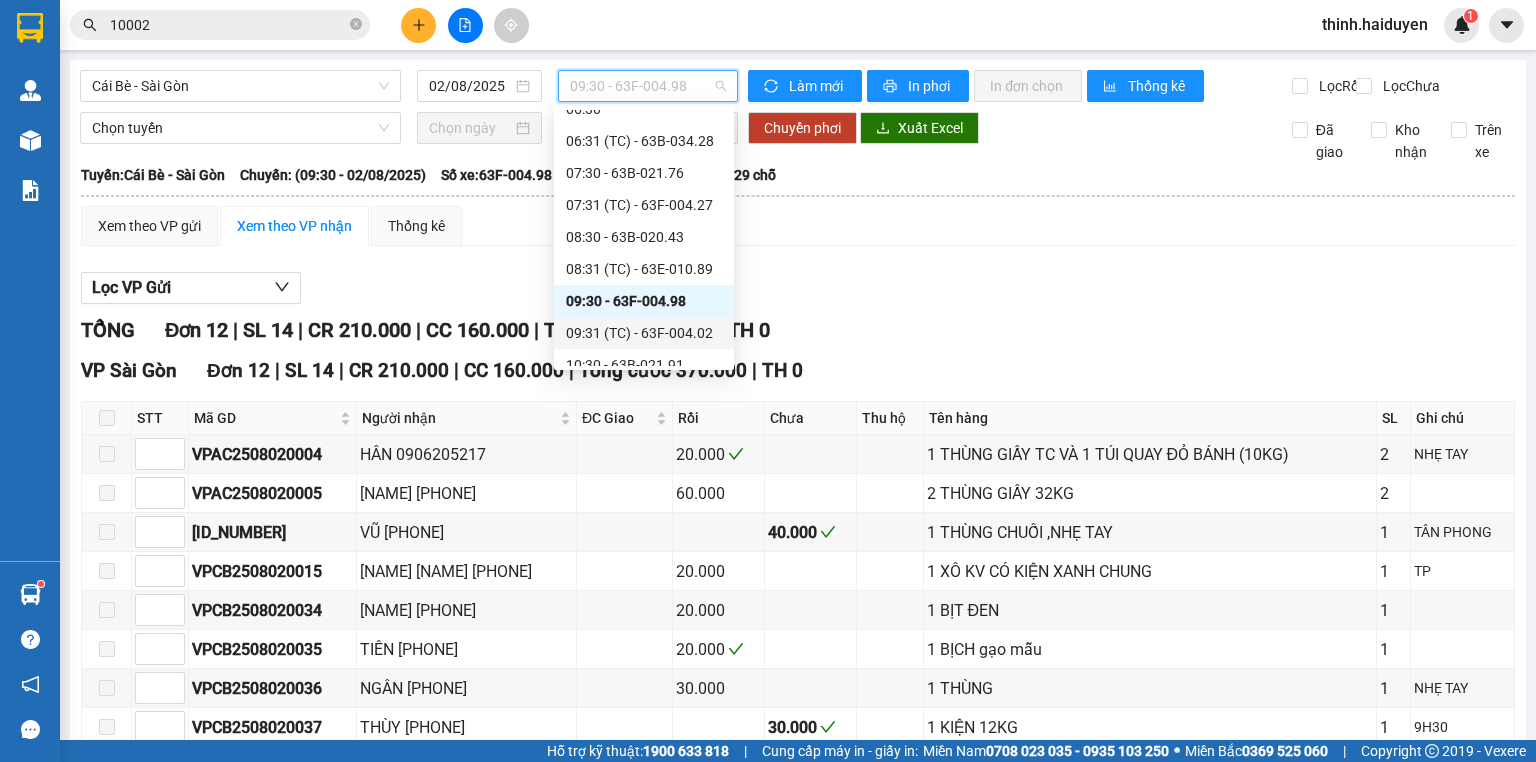 click on "09:31   (TC)   - 63F-004.02" at bounding box center [644, 333] 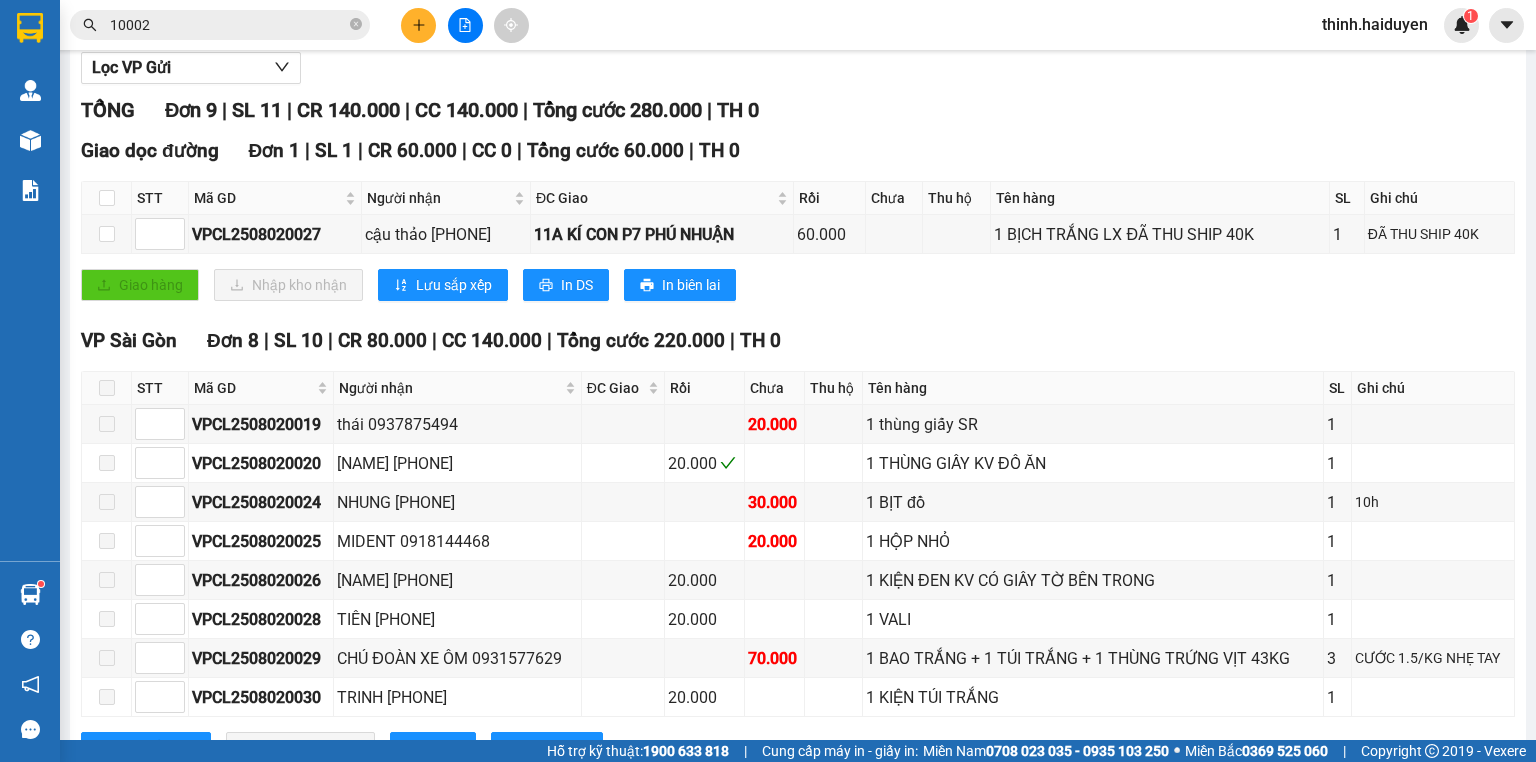 scroll, scrollTop: 0, scrollLeft: 0, axis: both 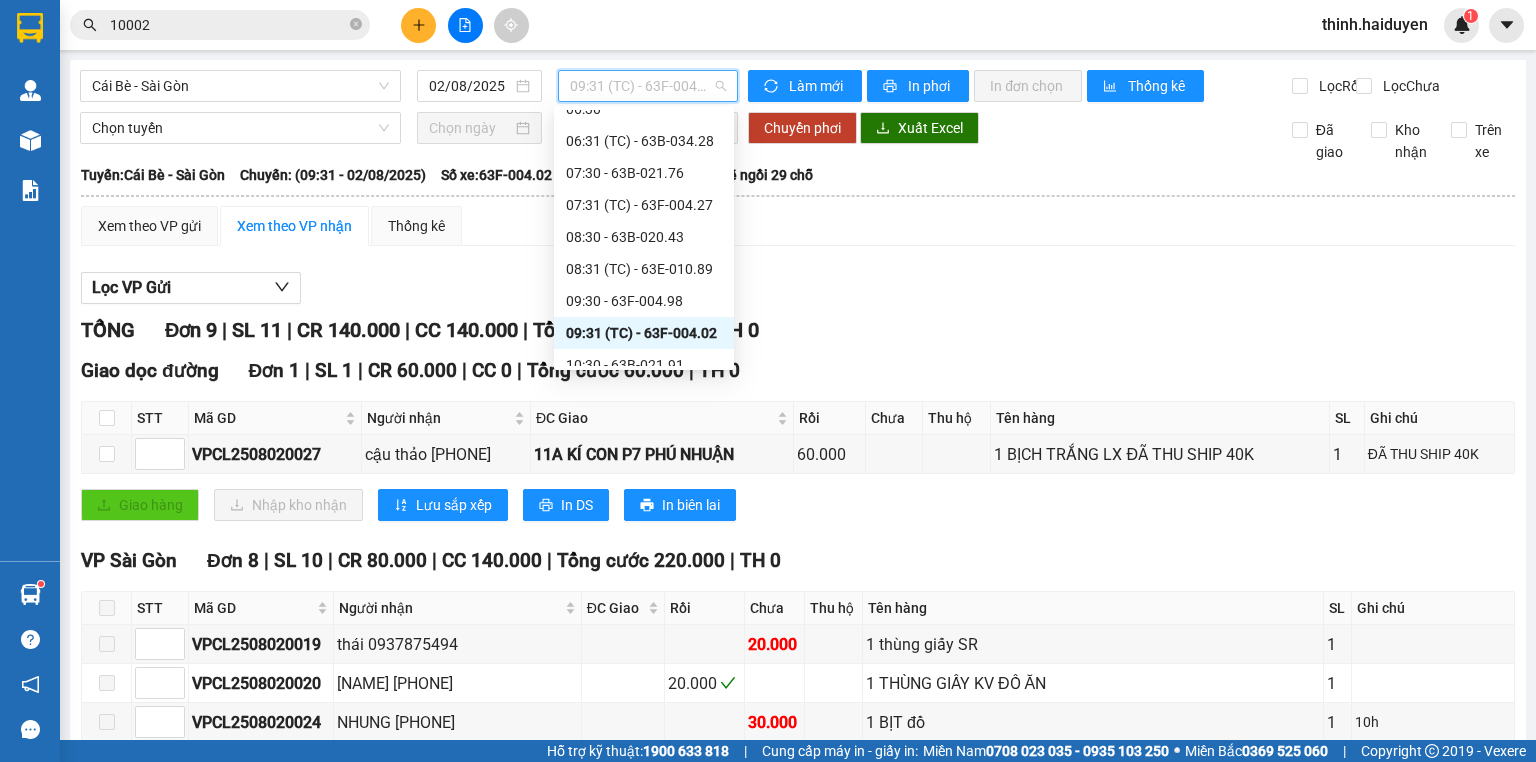 click on "09:31   (TC)   - 63F-004.02" at bounding box center [648, 86] 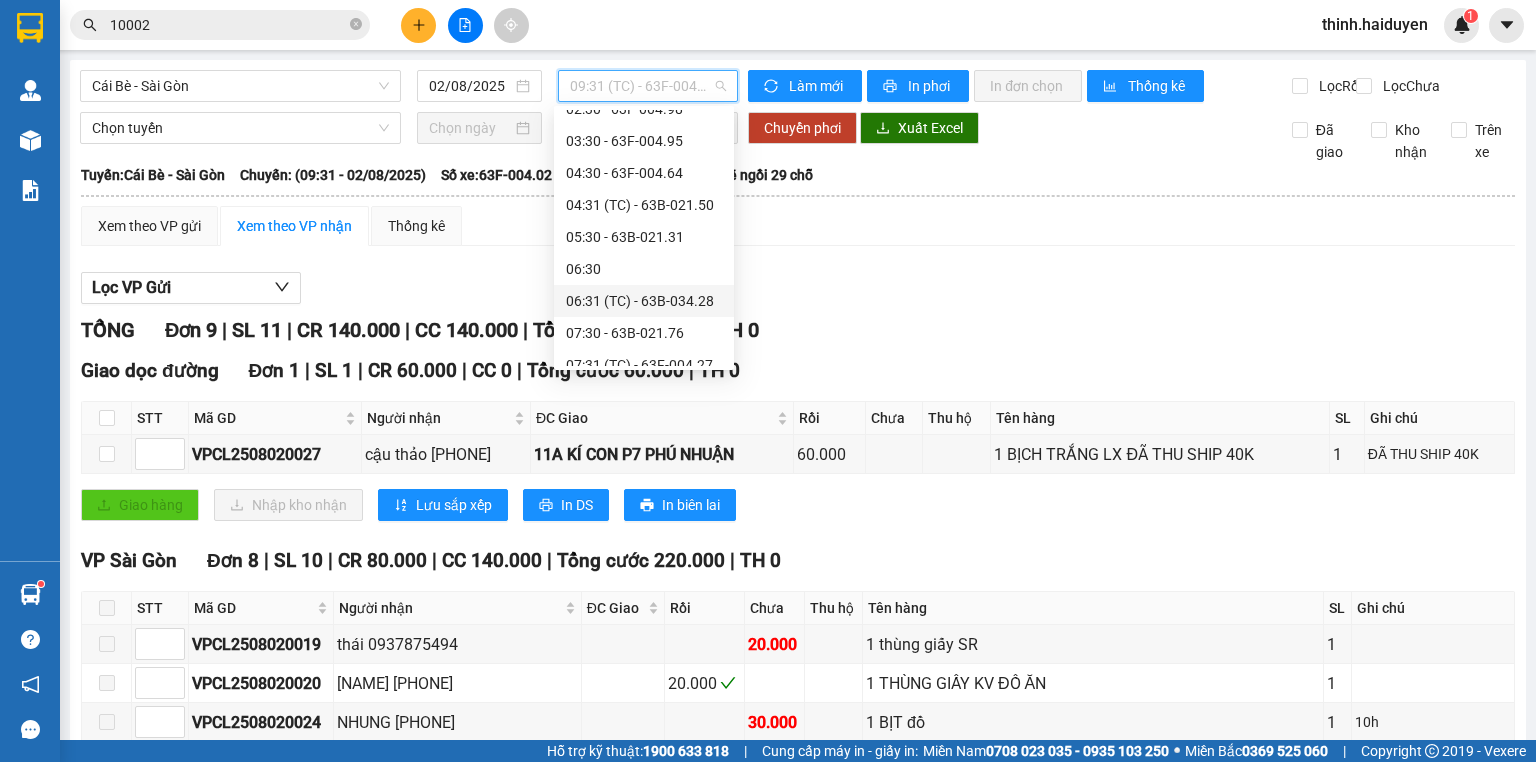 scroll, scrollTop: 209, scrollLeft: 0, axis: vertical 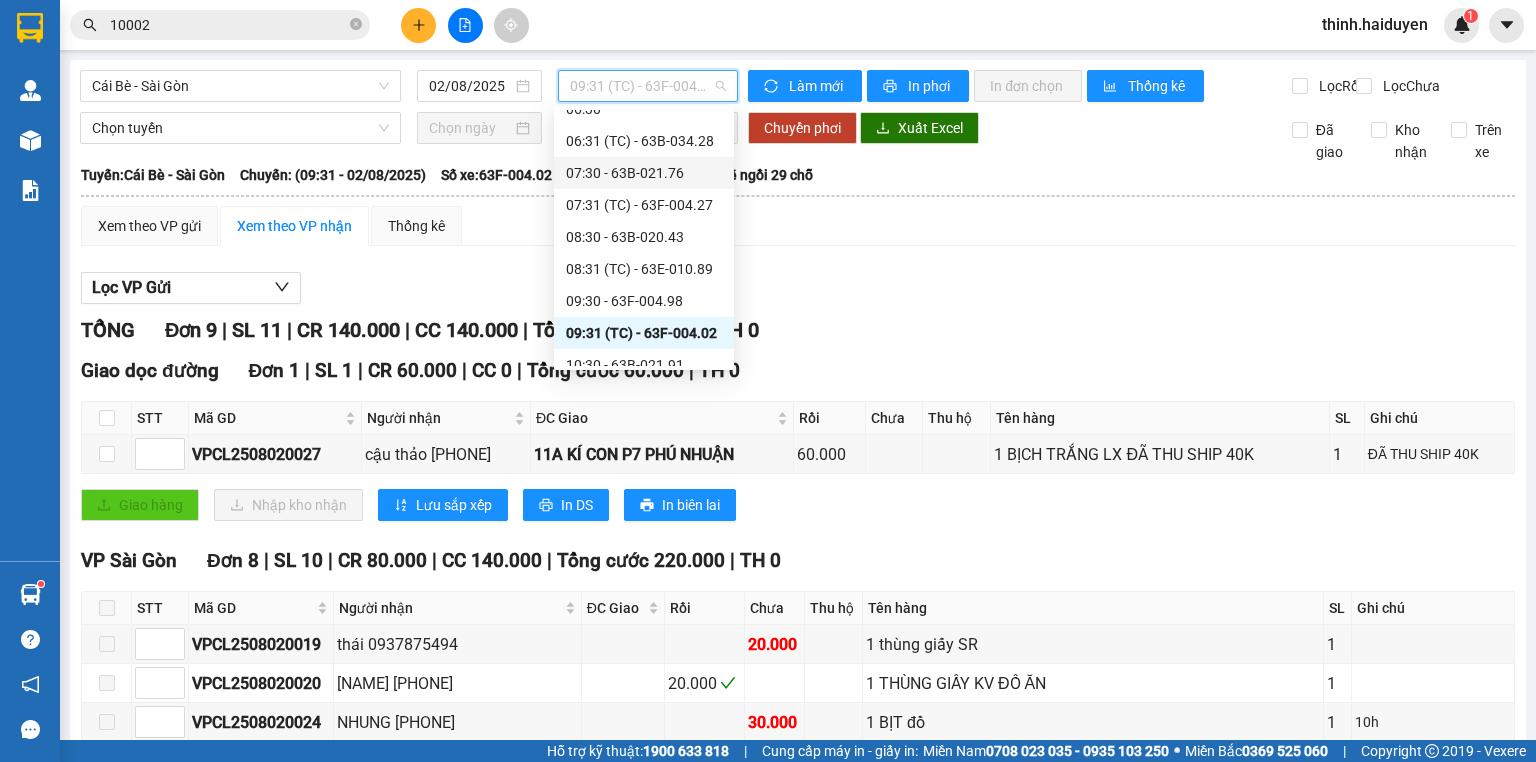 click on "07:30     - 63B-021.76" at bounding box center (644, 173) 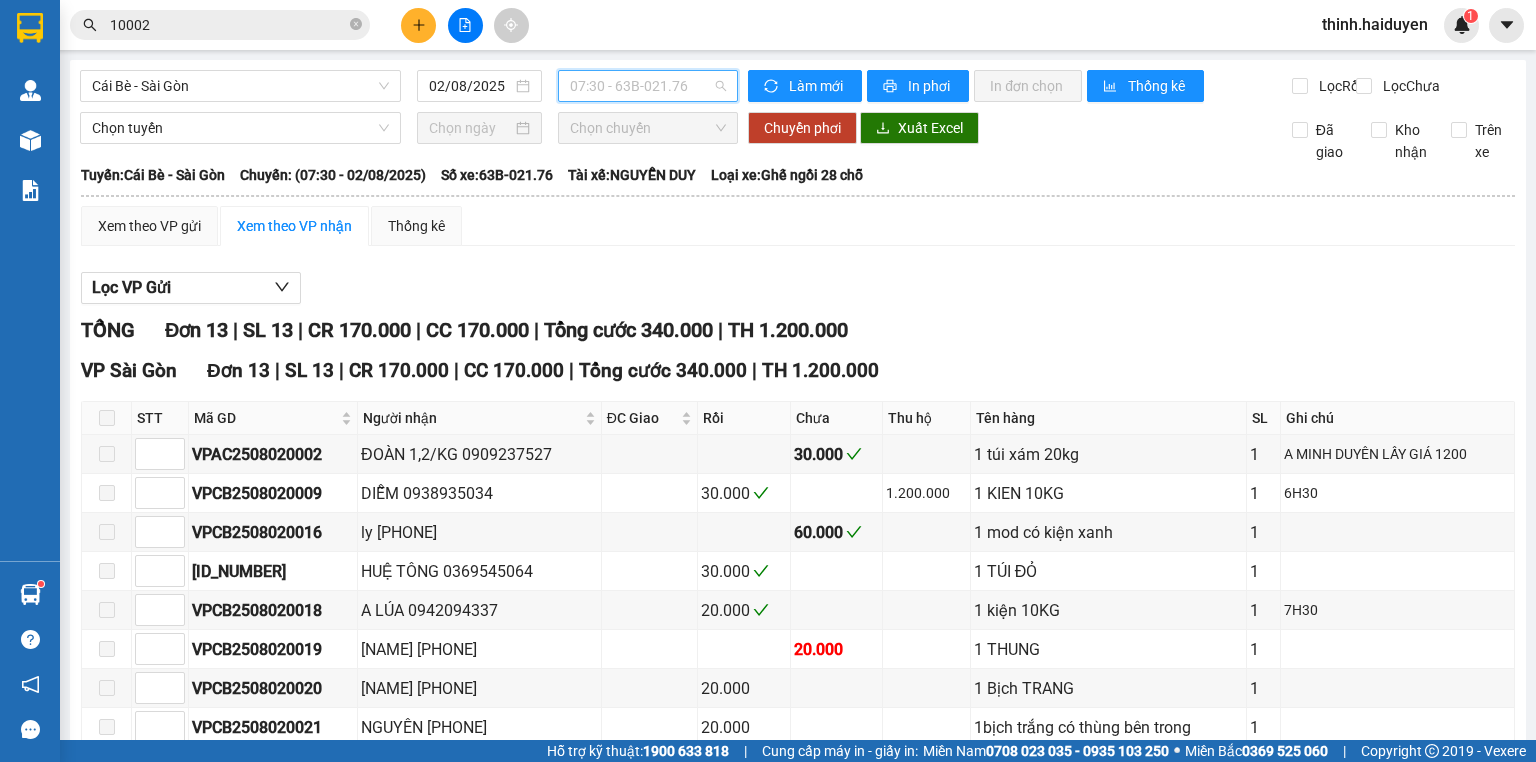 click on "07:30     - 63B-021.76" at bounding box center (648, 86) 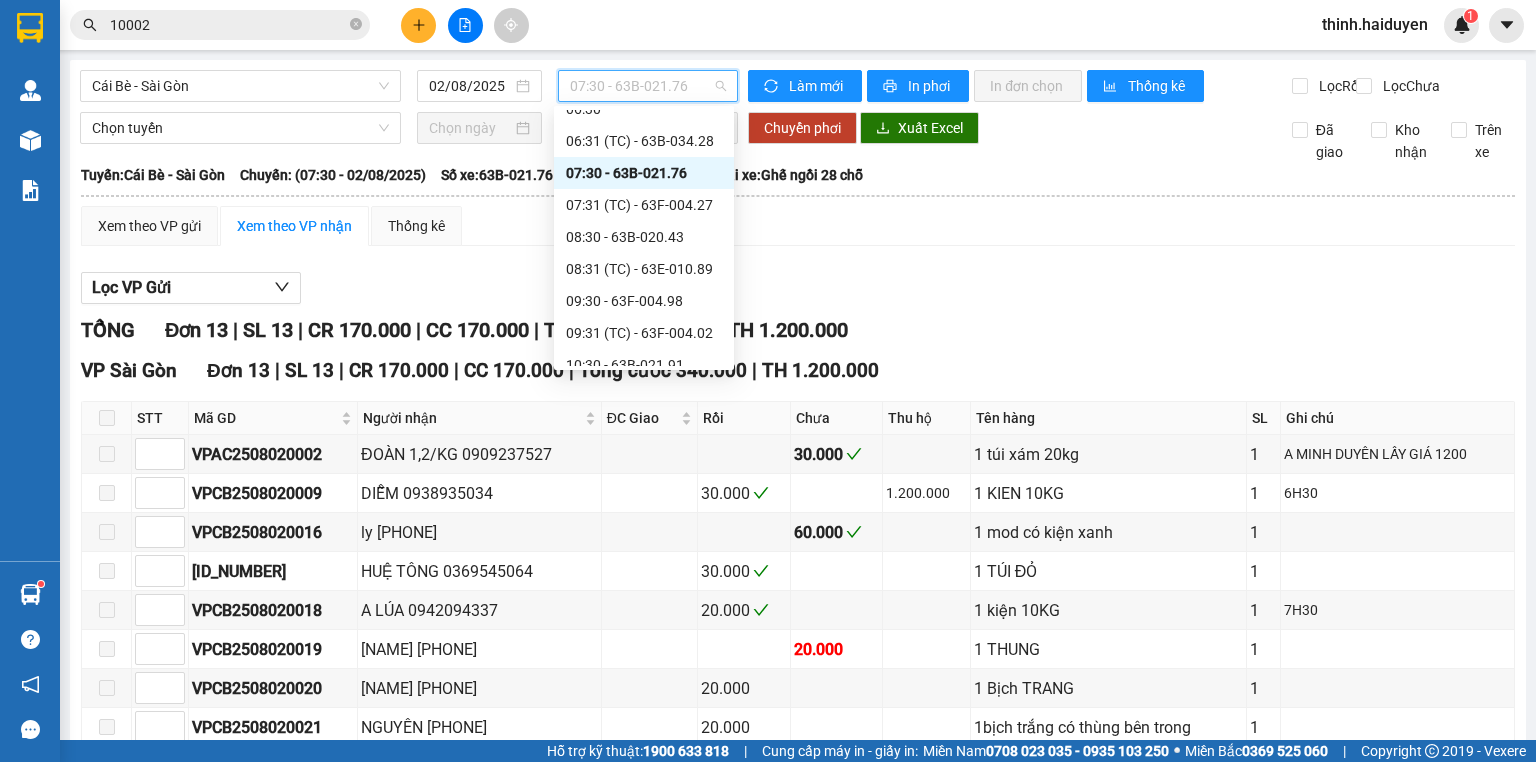 scroll, scrollTop: 129, scrollLeft: 0, axis: vertical 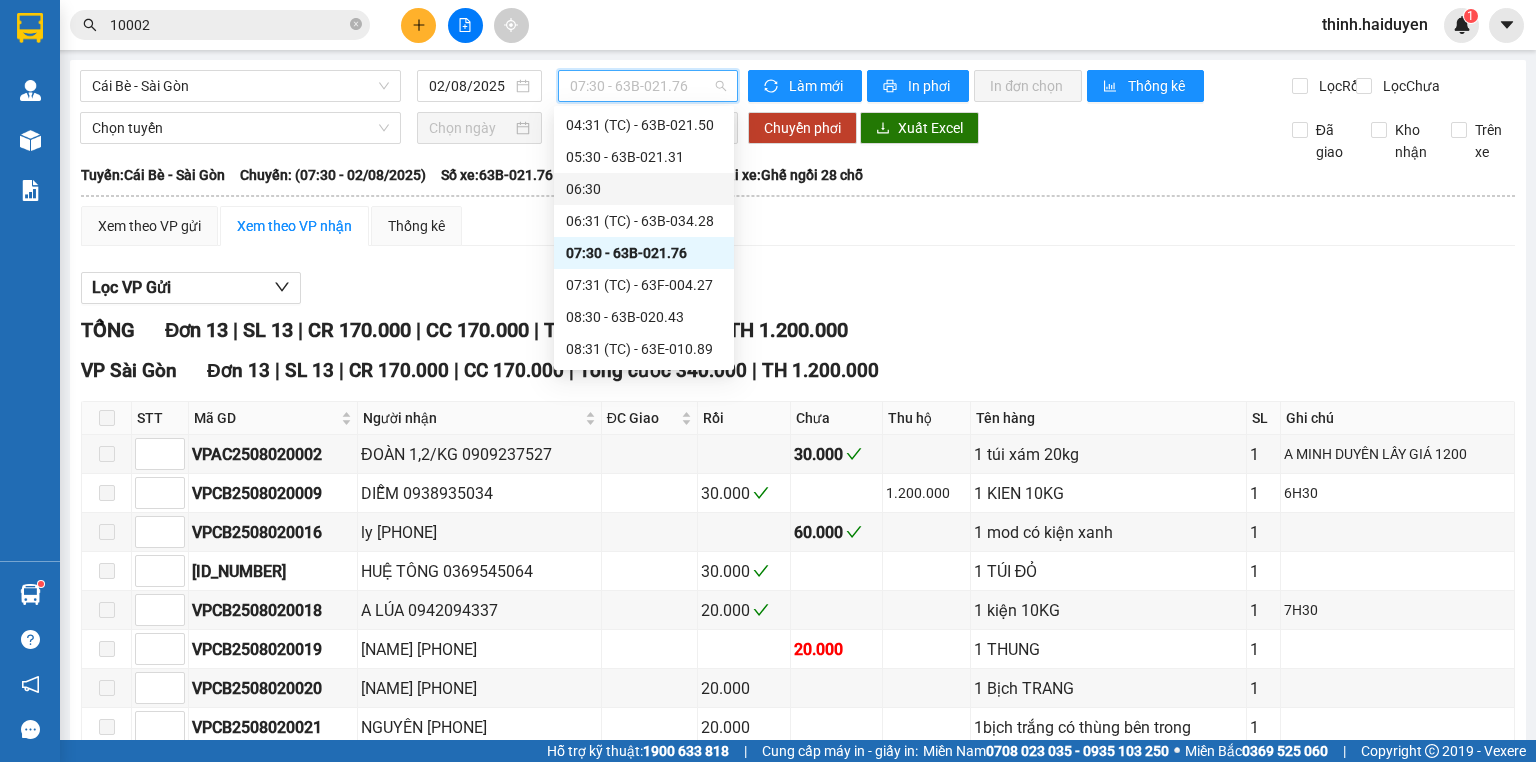 click on "06:30" at bounding box center [644, 189] 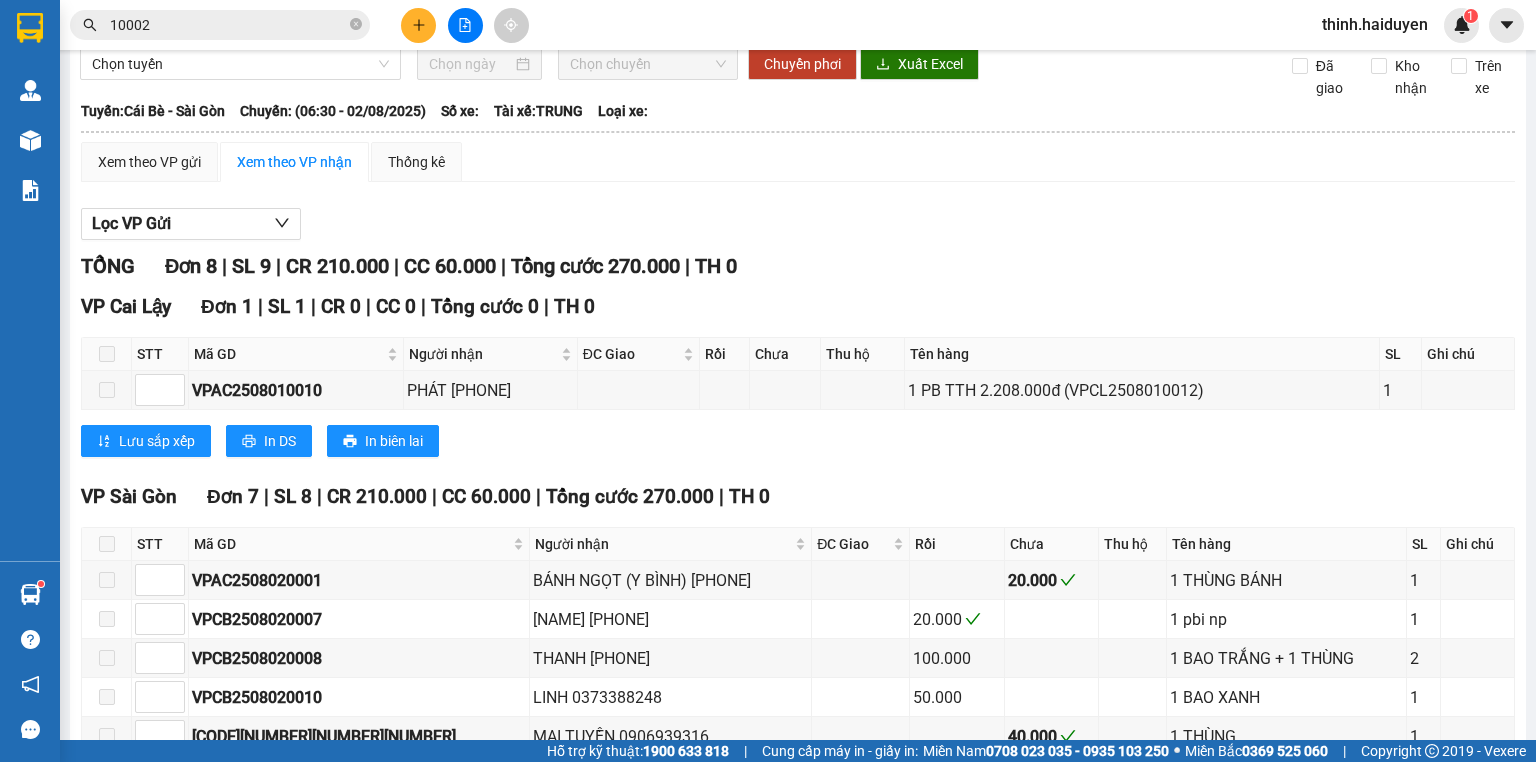 scroll, scrollTop: 0, scrollLeft: 0, axis: both 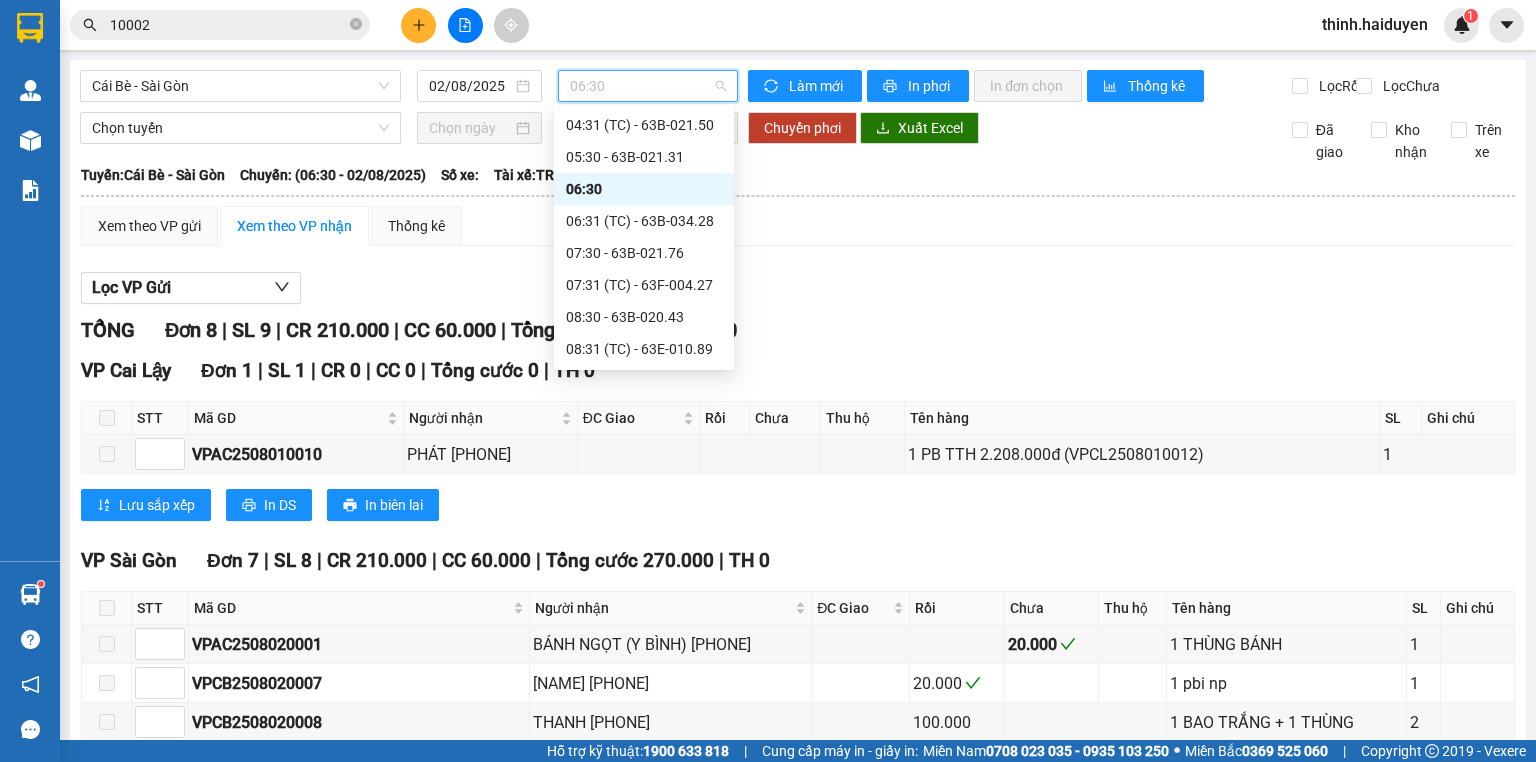 click on "06:30" at bounding box center [648, 86] 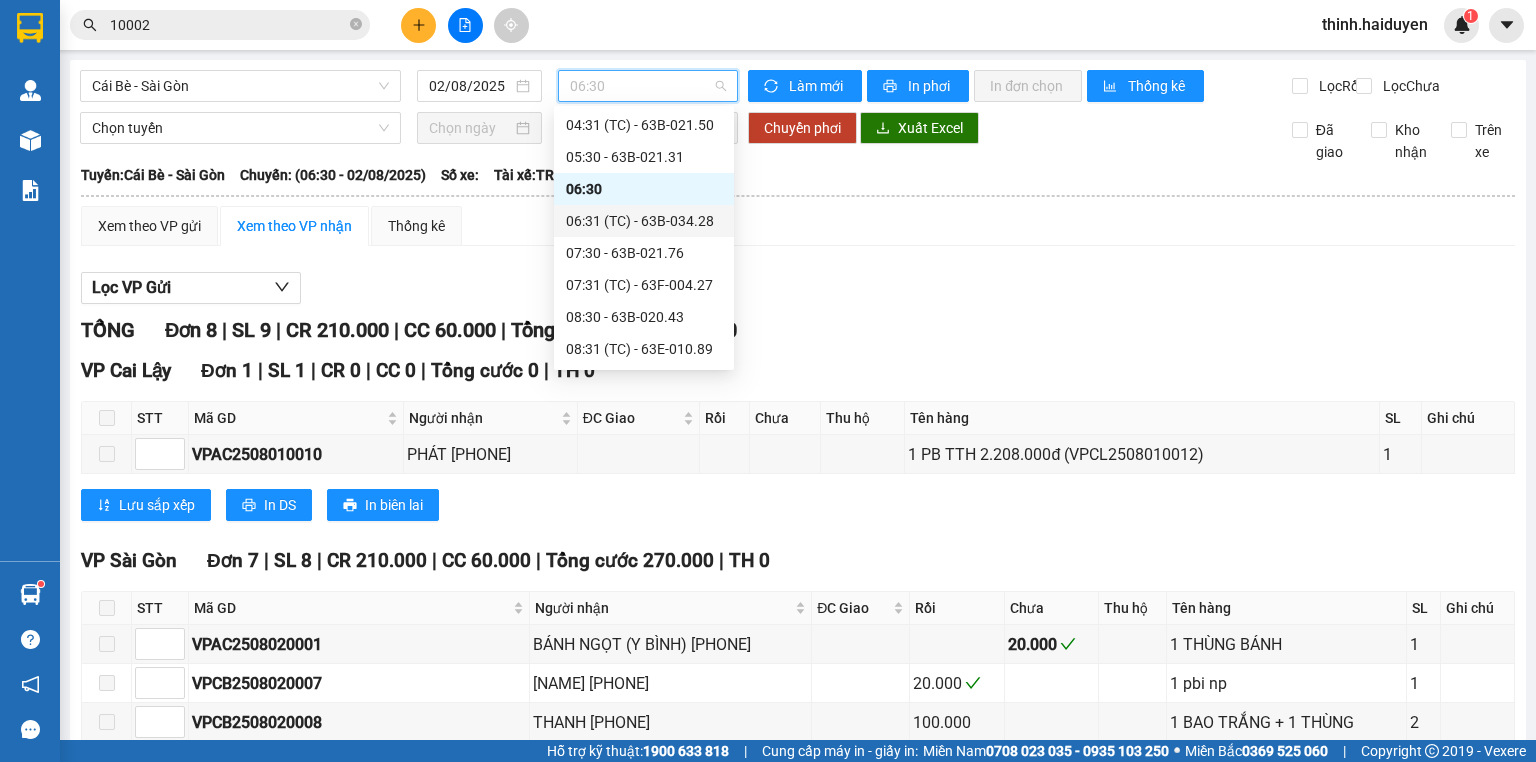 click on "06:31   (TC)   - 63B-034.28" at bounding box center (644, 221) 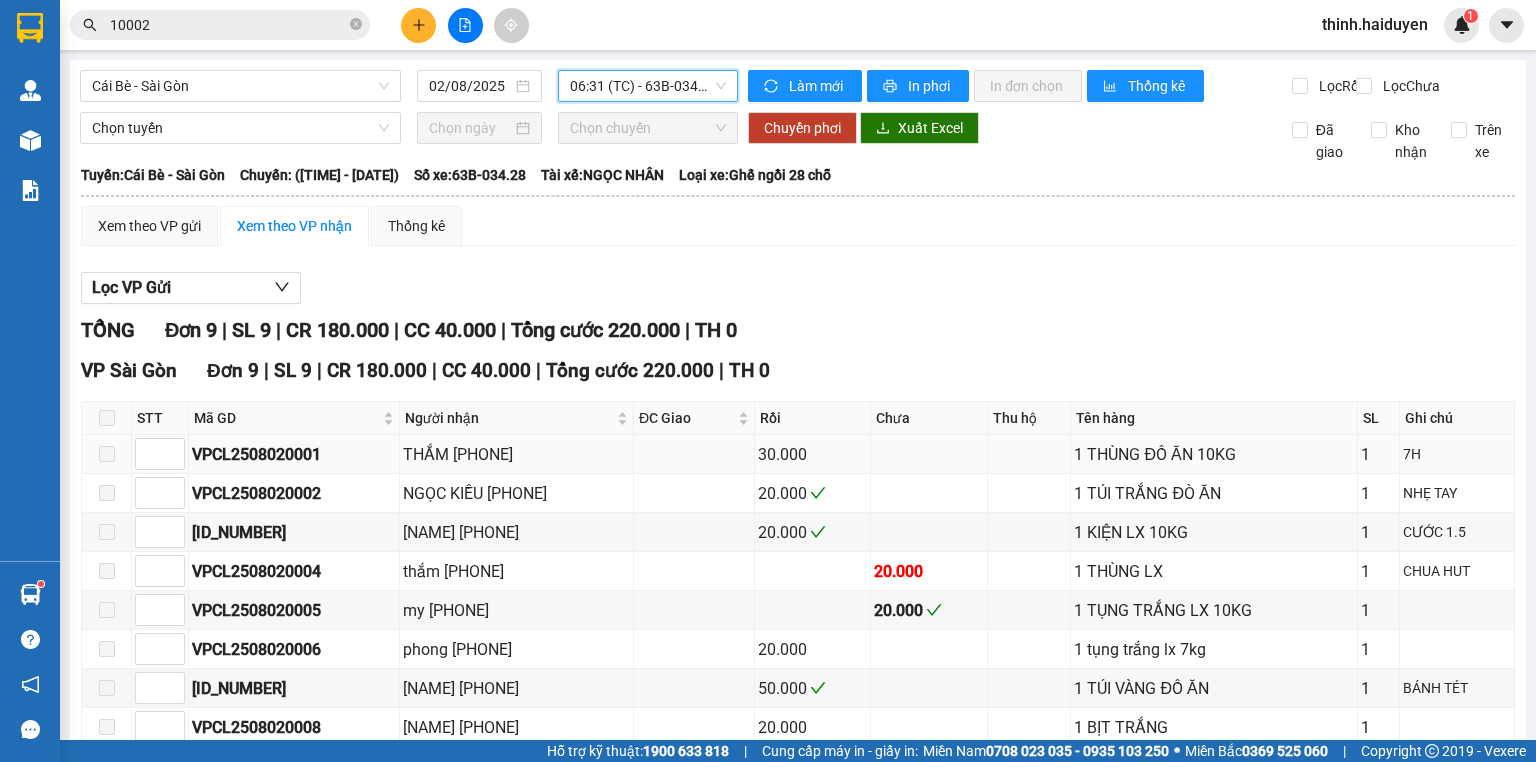 scroll, scrollTop: 159, scrollLeft: 0, axis: vertical 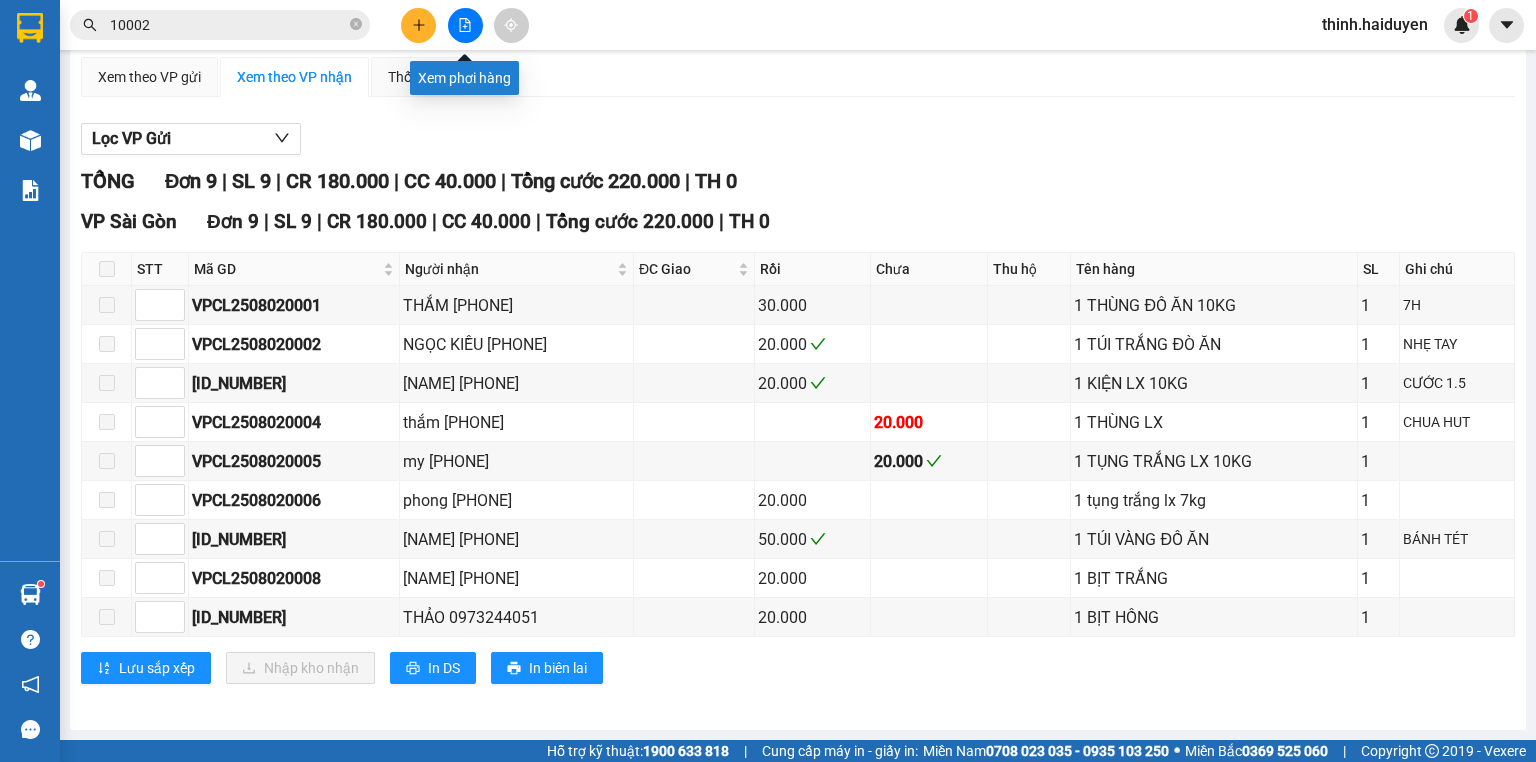 click at bounding box center (465, 25) 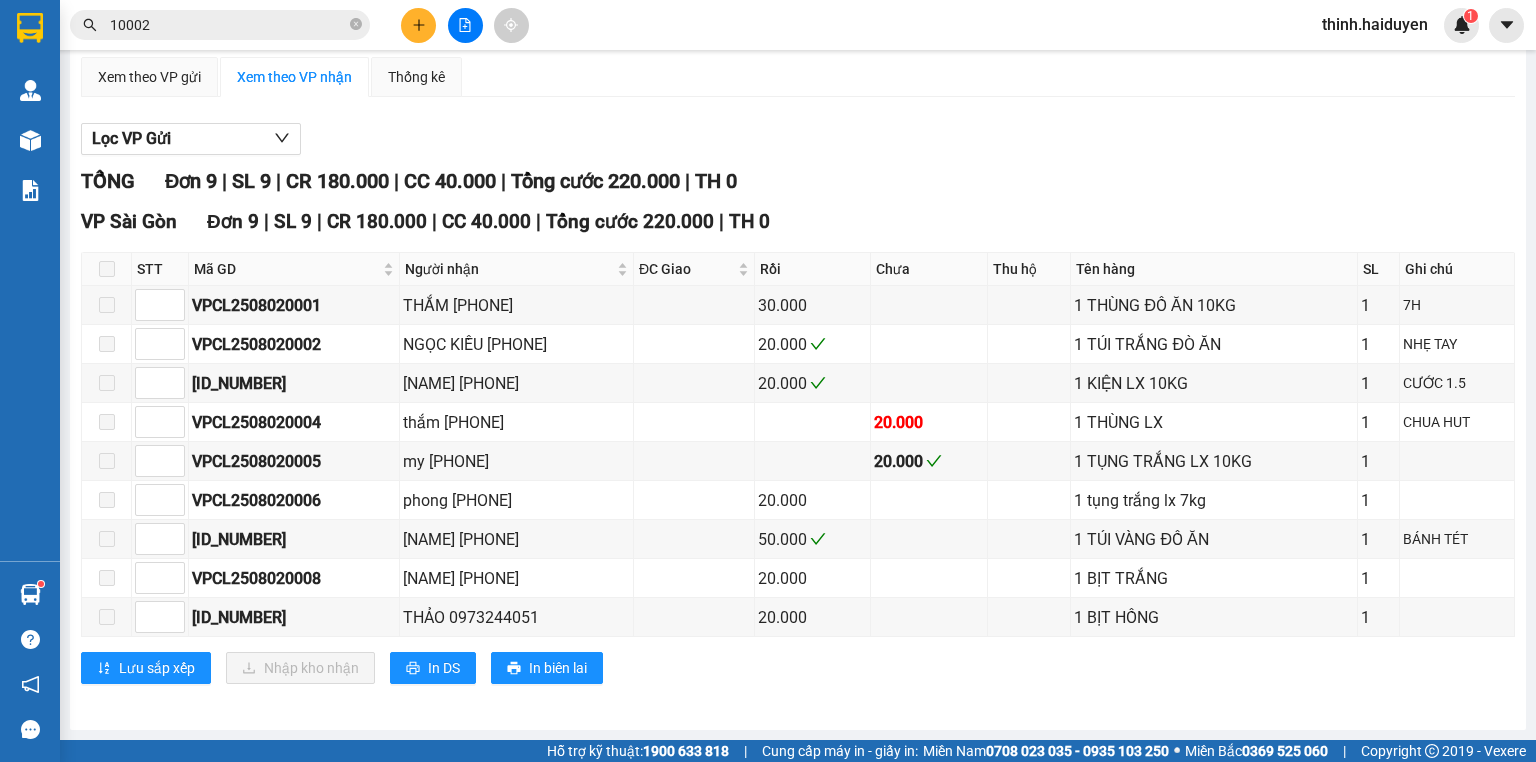 click at bounding box center [465, 25] 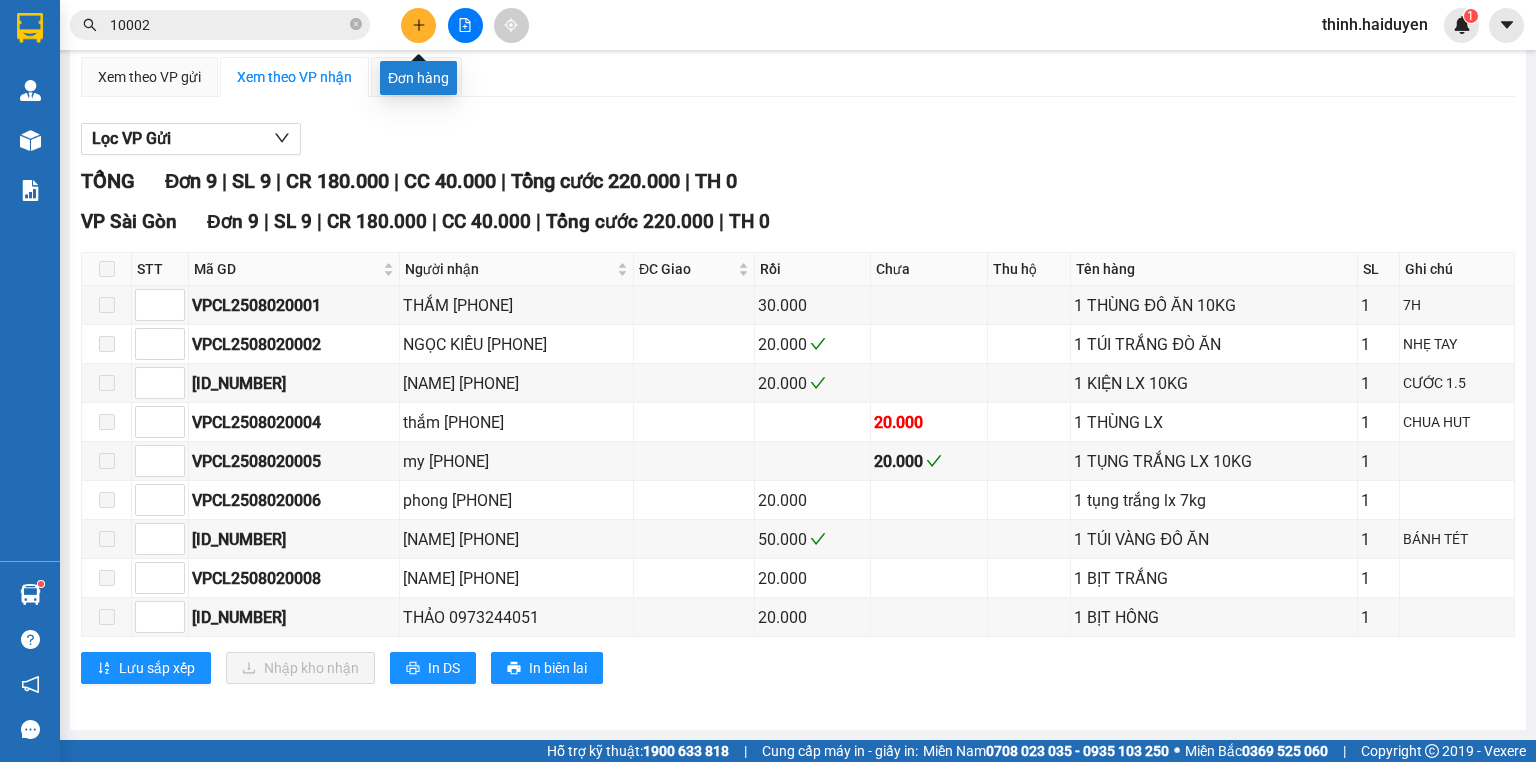click at bounding box center (465, 25) 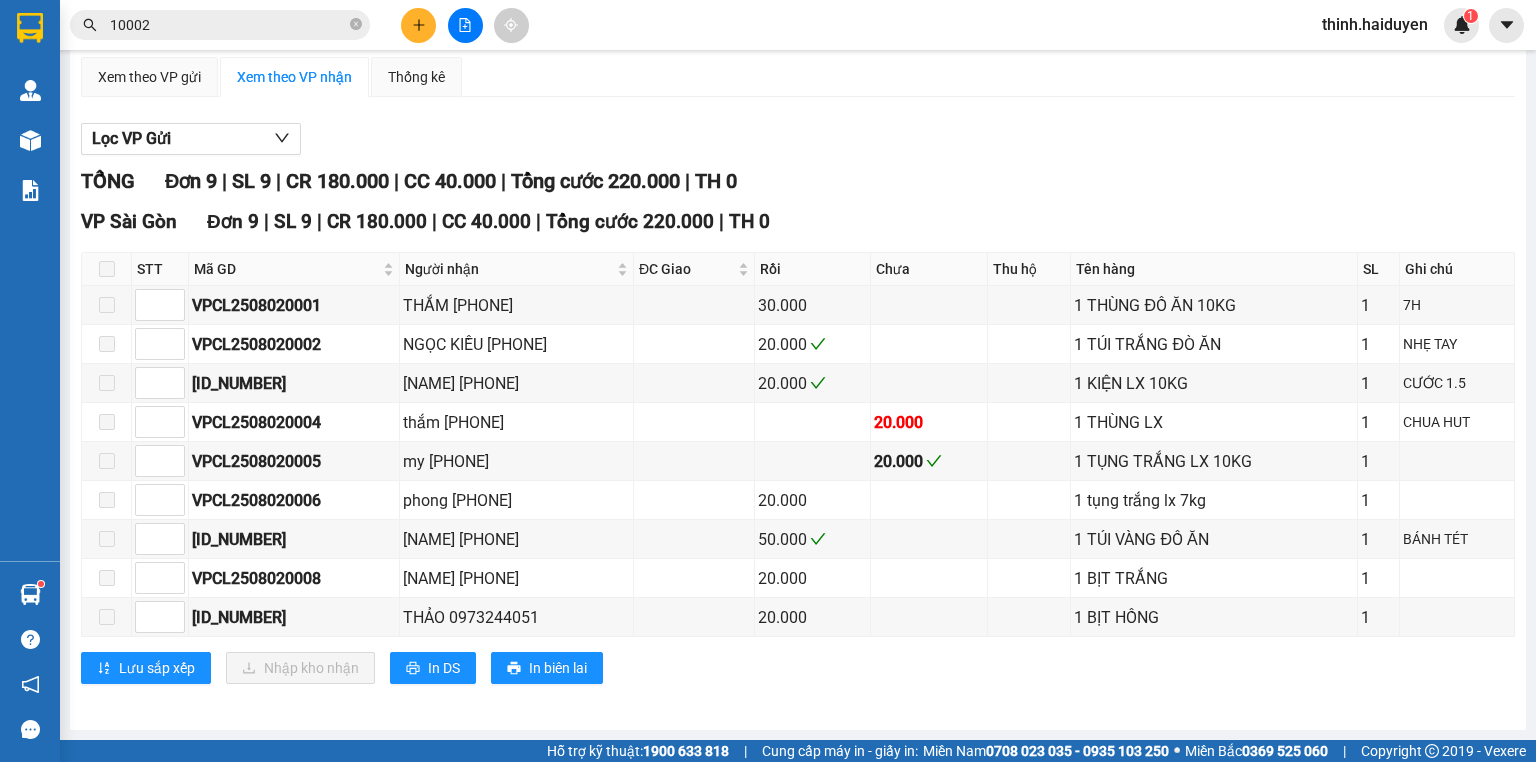 click at bounding box center (465, 25) 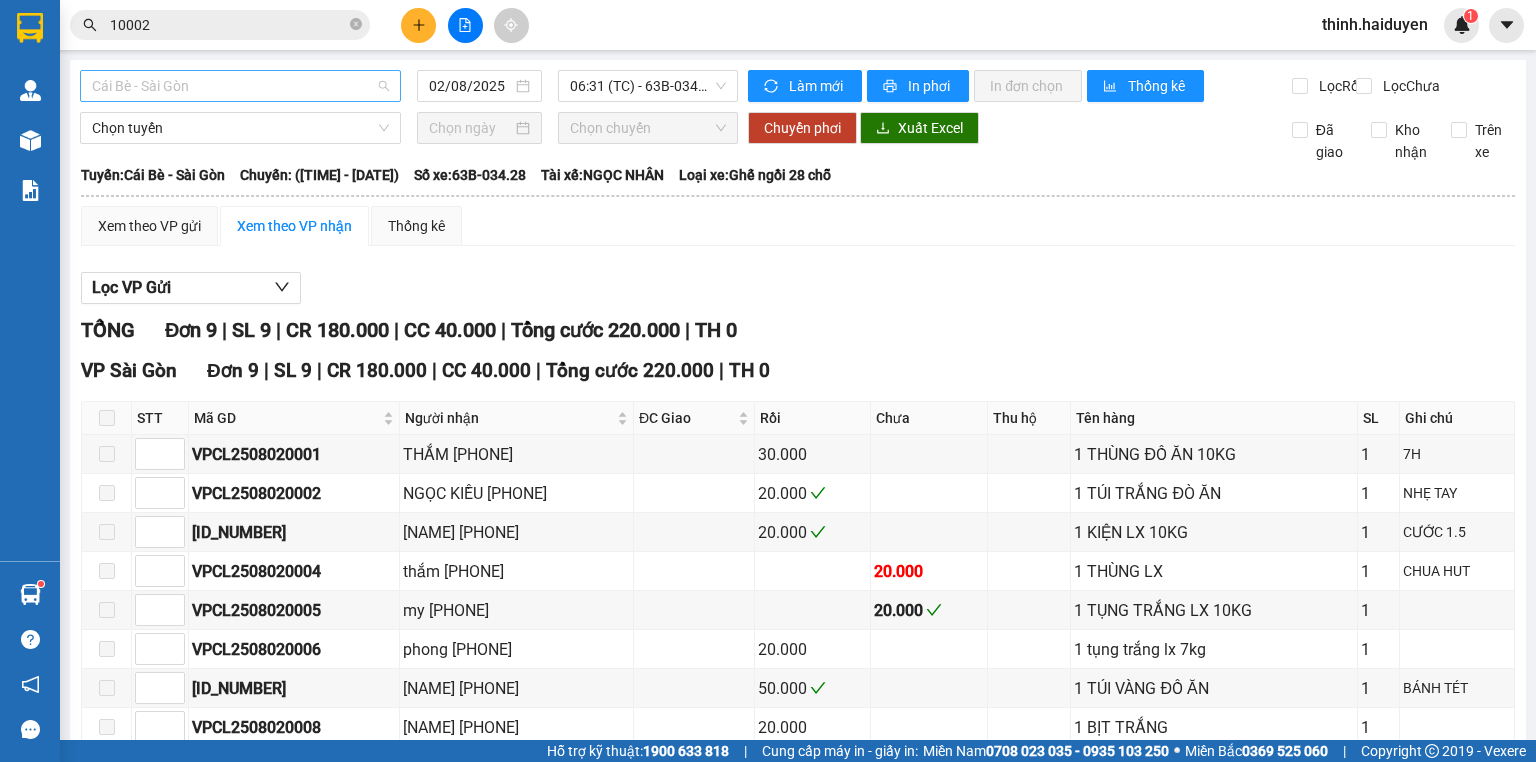 click on "Cái Bè - Sài Gòn" at bounding box center [240, 86] 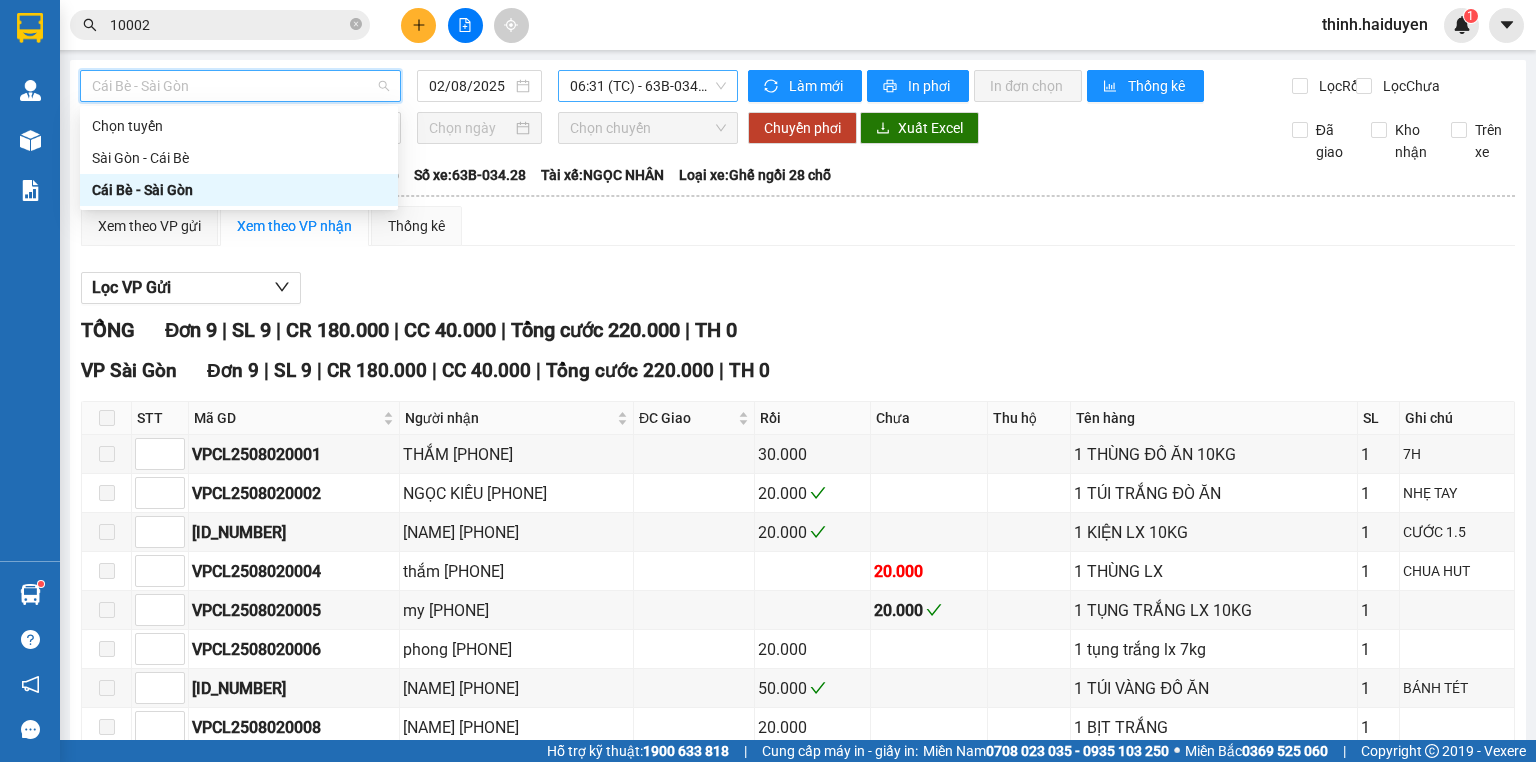 click on "06:31   (TC)   - 63B-034.28" at bounding box center [648, 86] 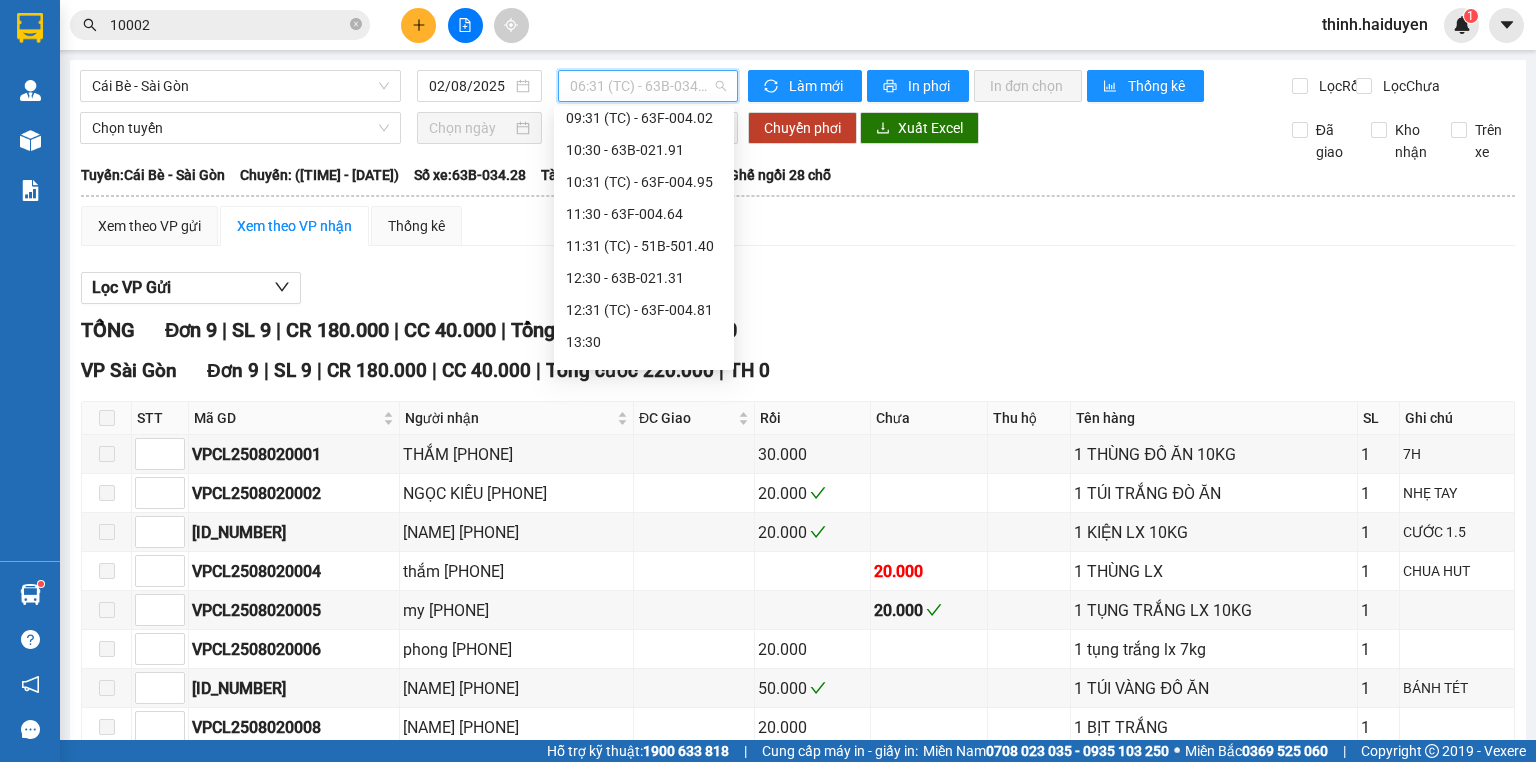 scroll, scrollTop: 416, scrollLeft: 0, axis: vertical 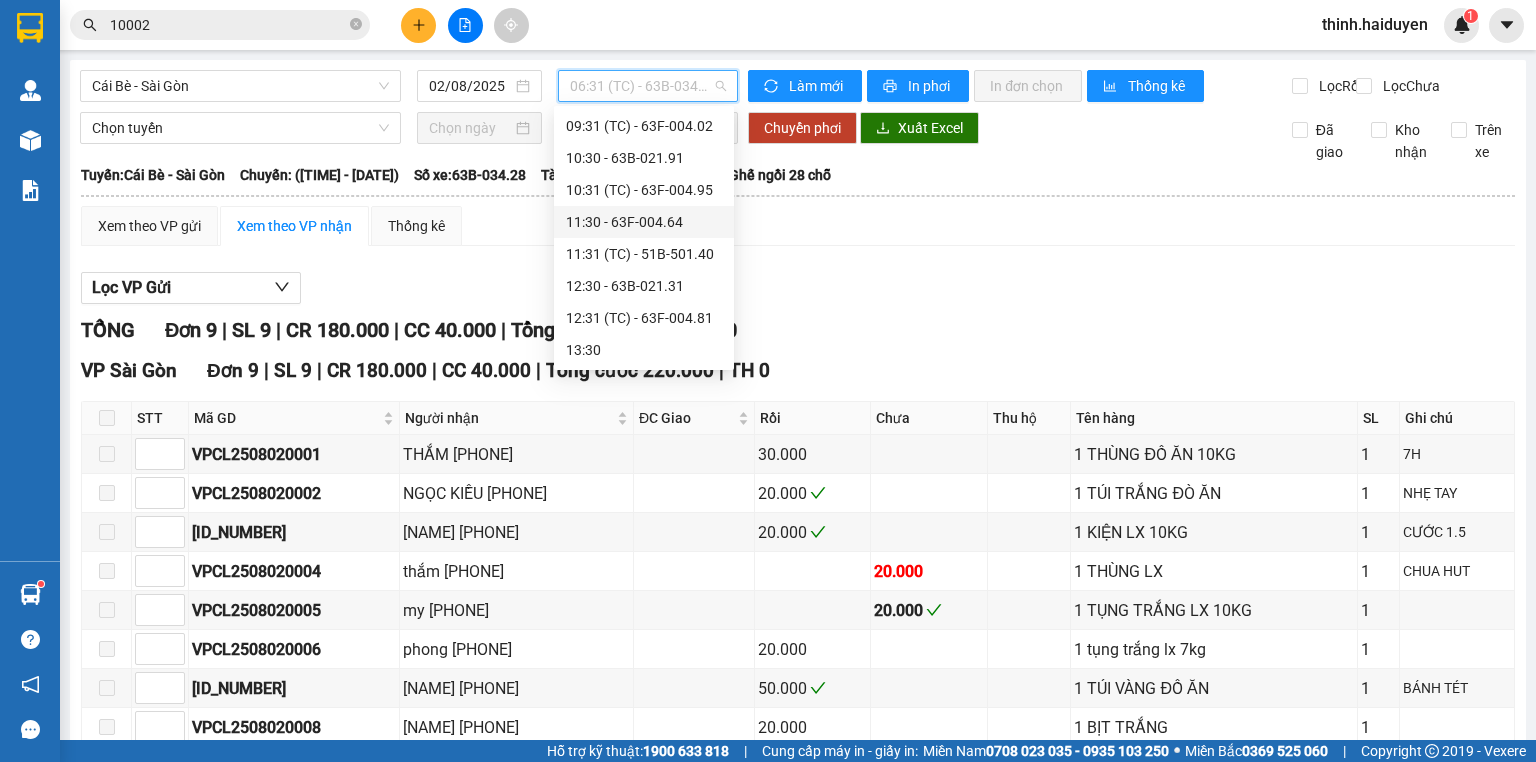 click on "11:30     - 63F-004.64" at bounding box center [644, 222] 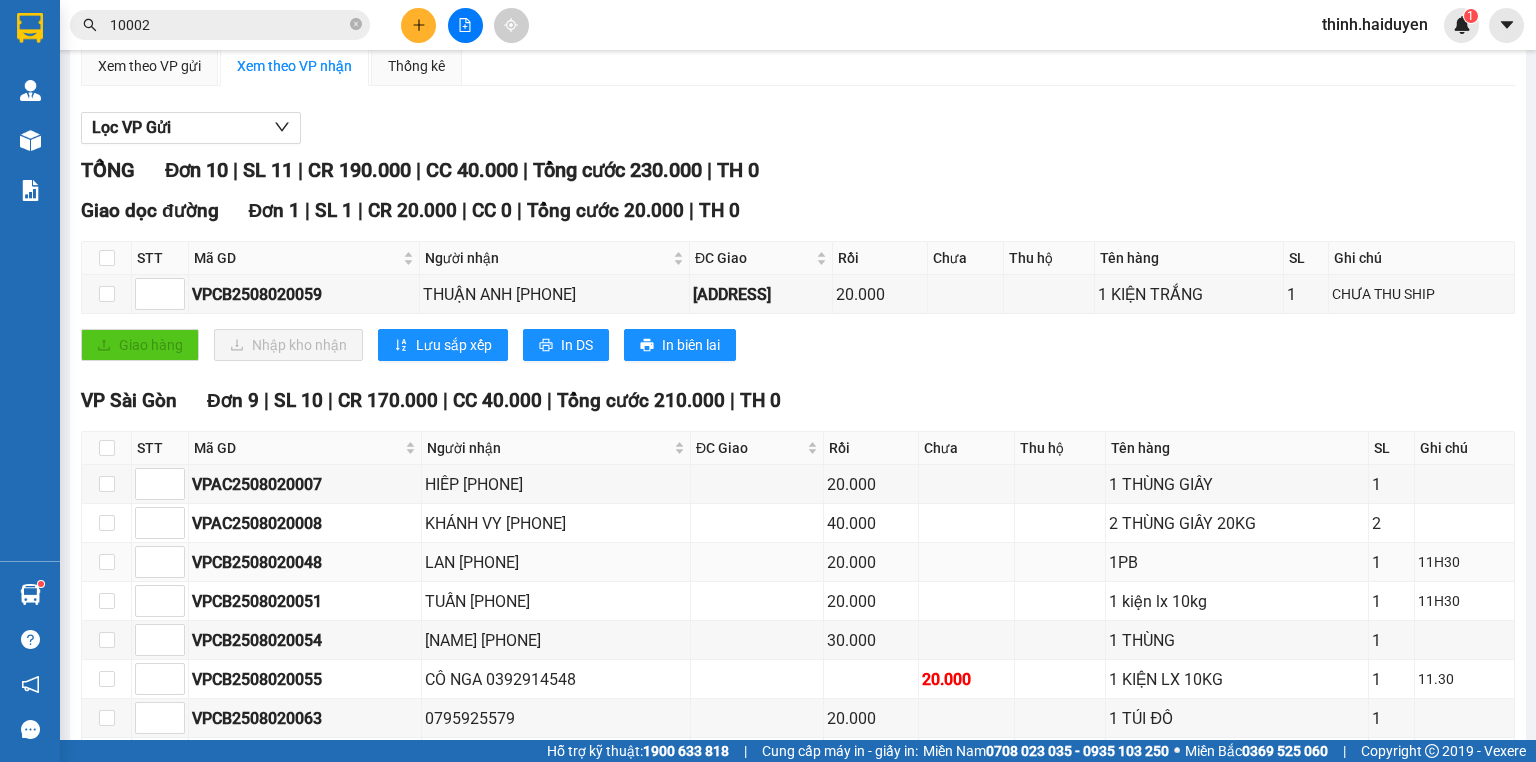 scroll, scrollTop: 348, scrollLeft: 0, axis: vertical 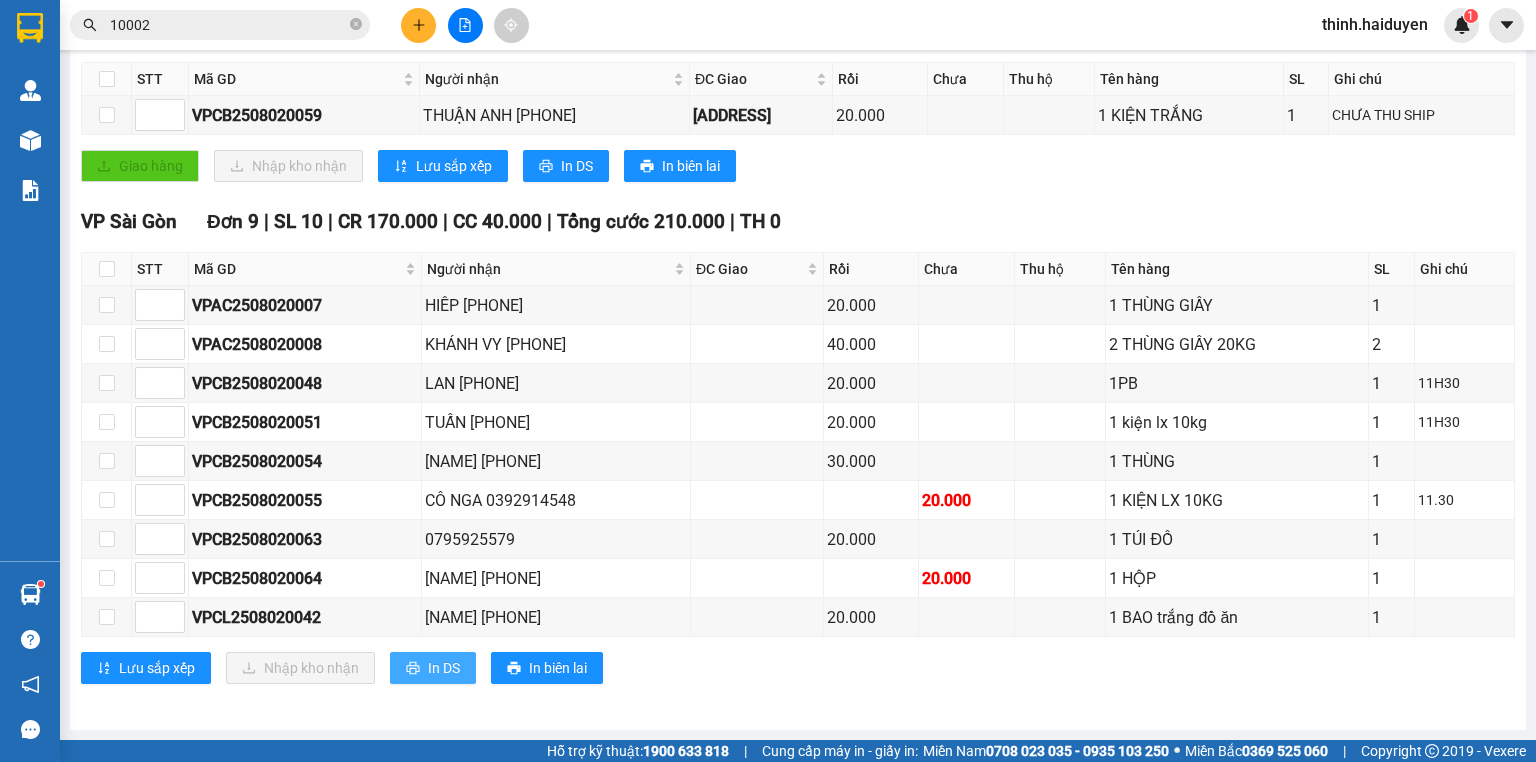 click on "In DS" at bounding box center [433, 668] 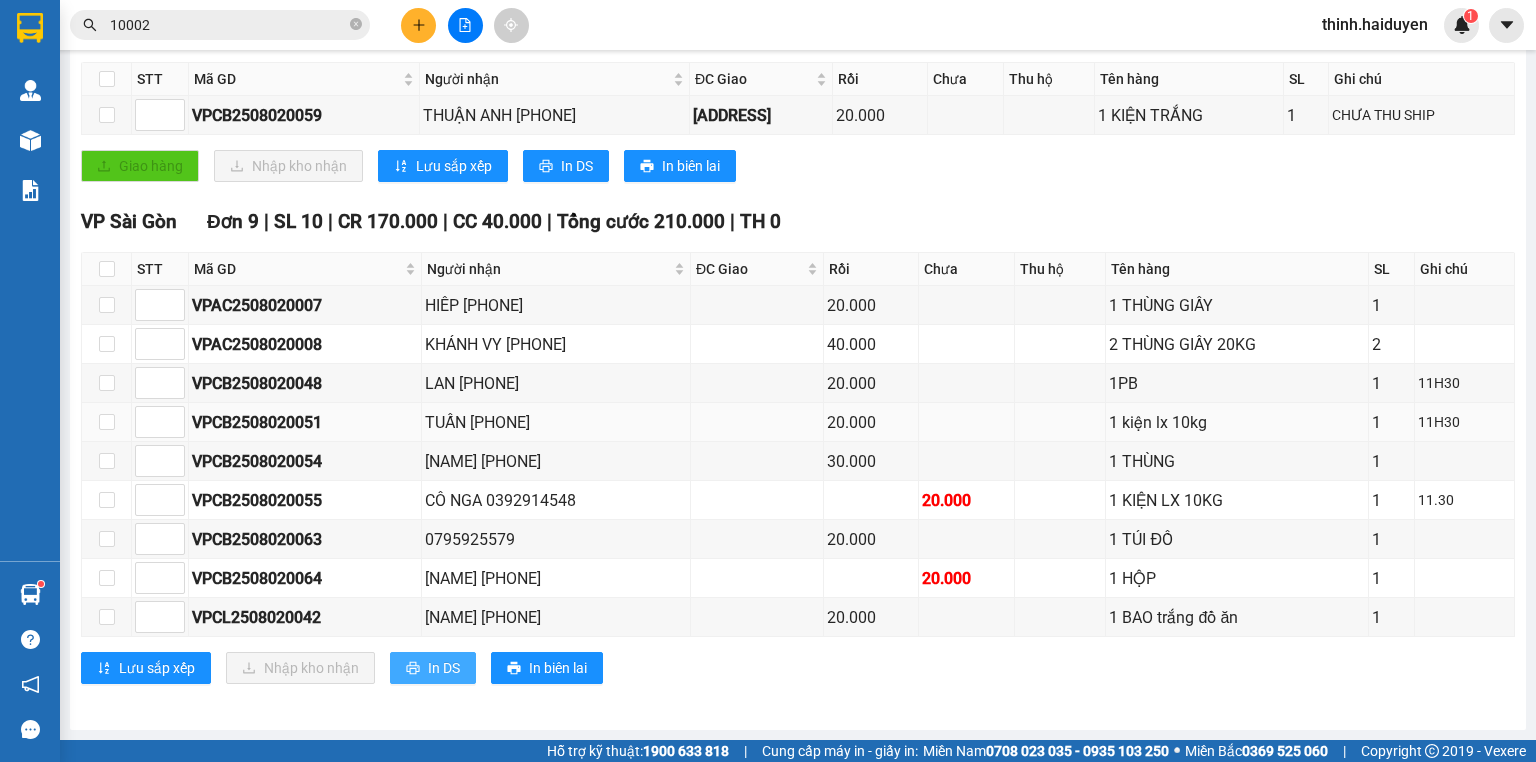 scroll, scrollTop: 0, scrollLeft: 0, axis: both 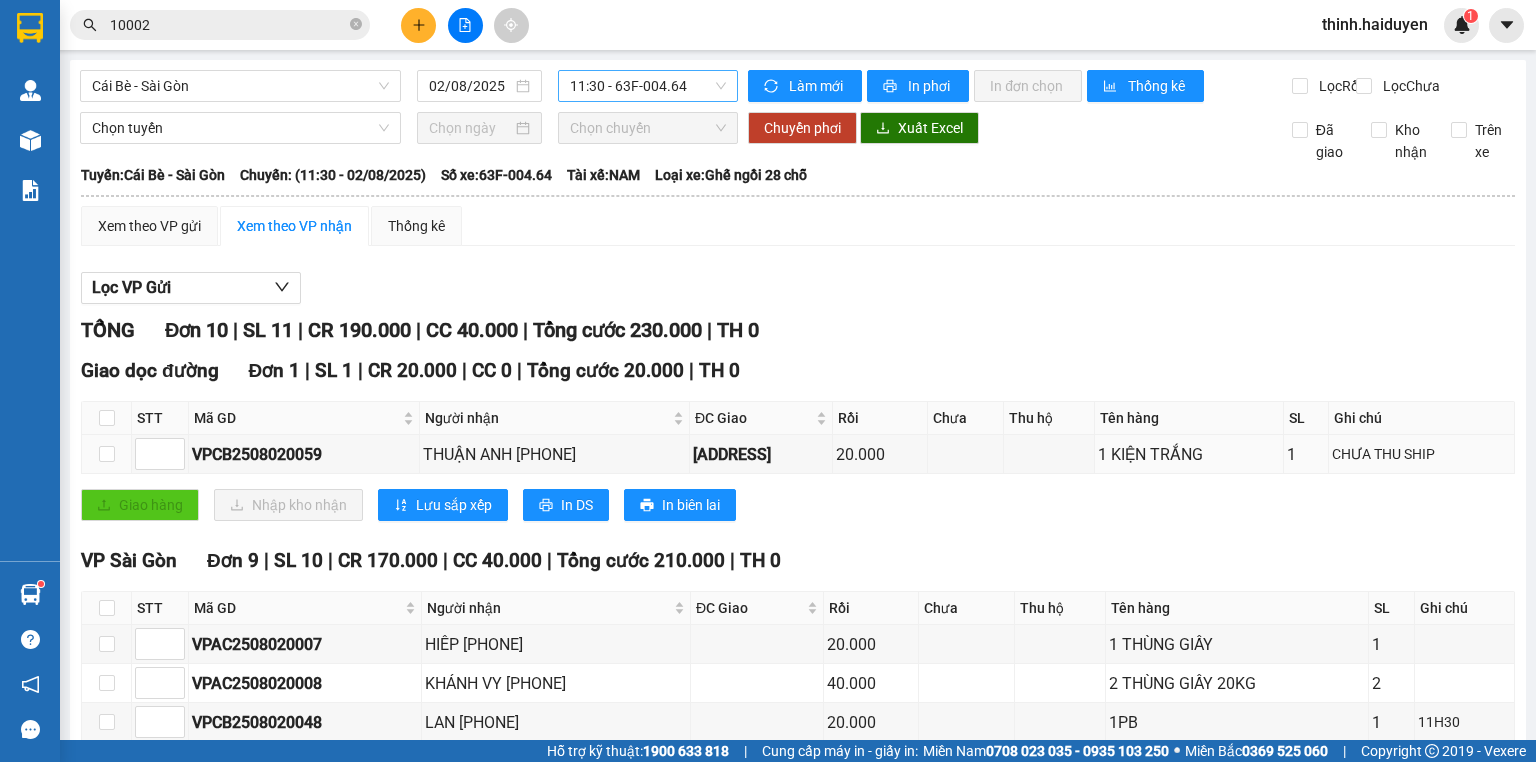 click on "11:30     - 63F-004.64" at bounding box center [648, 86] 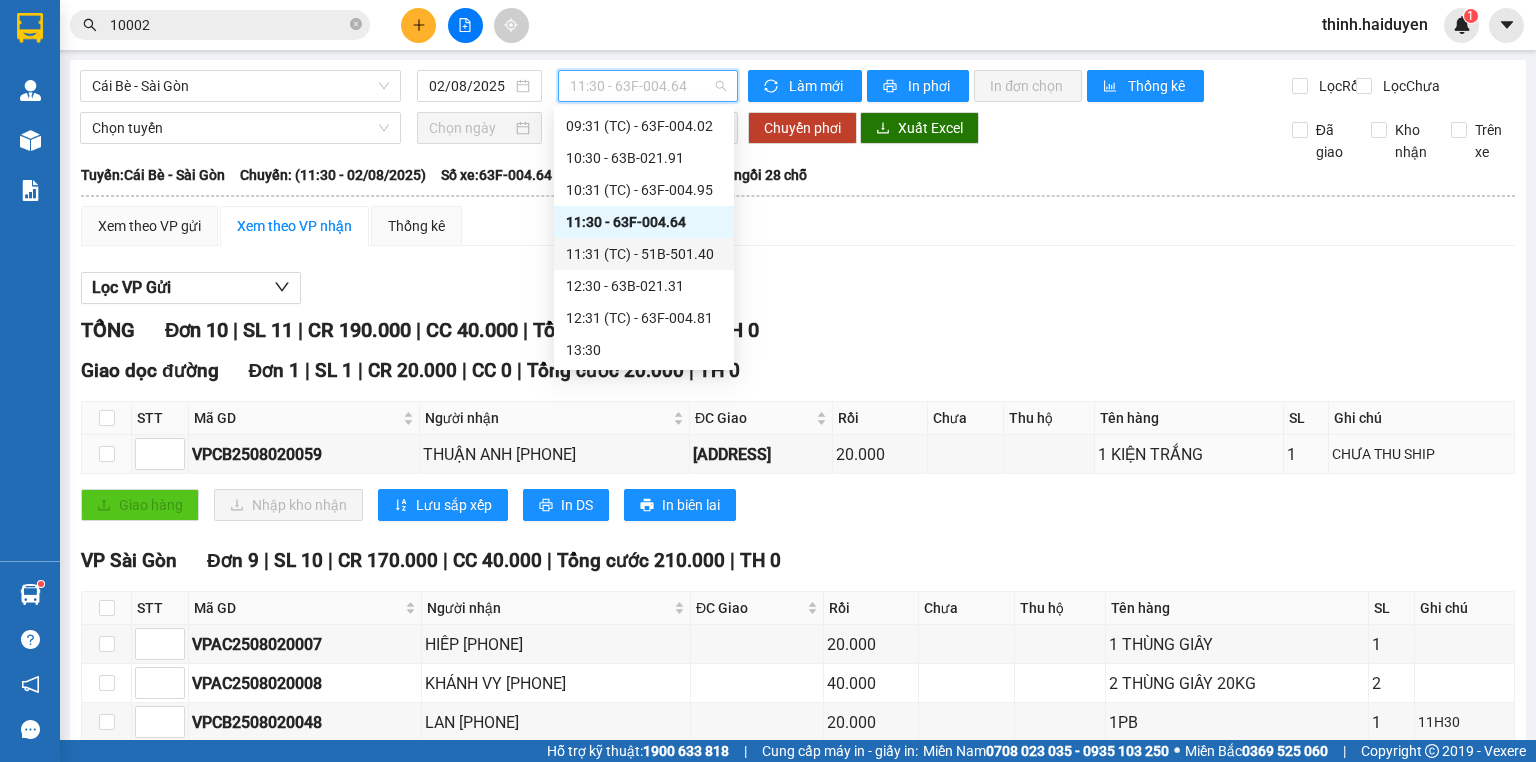 click on "11:31   (TC)   - 51B-501.40" at bounding box center [644, 254] 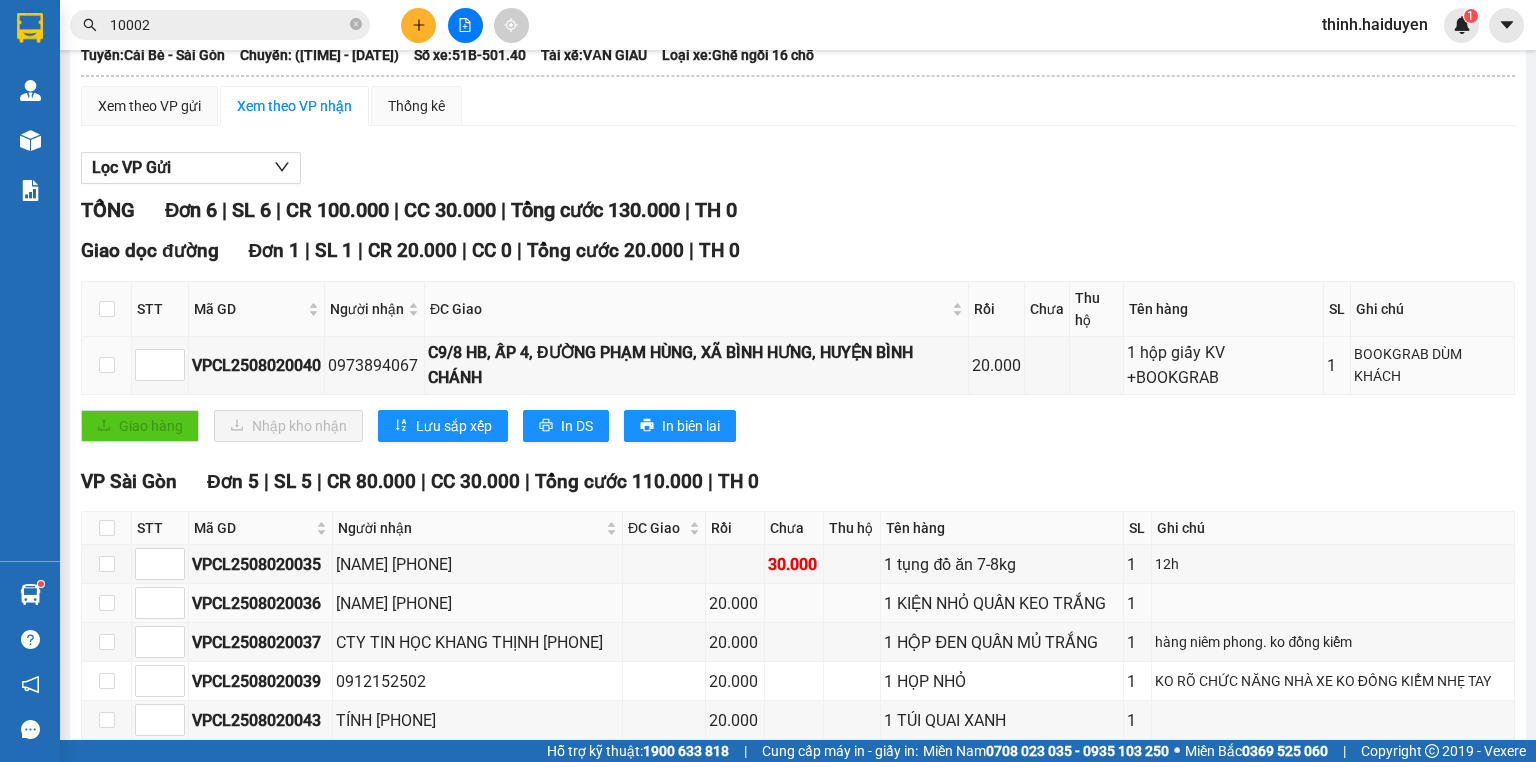 scroll, scrollTop: 235, scrollLeft: 0, axis: vertical 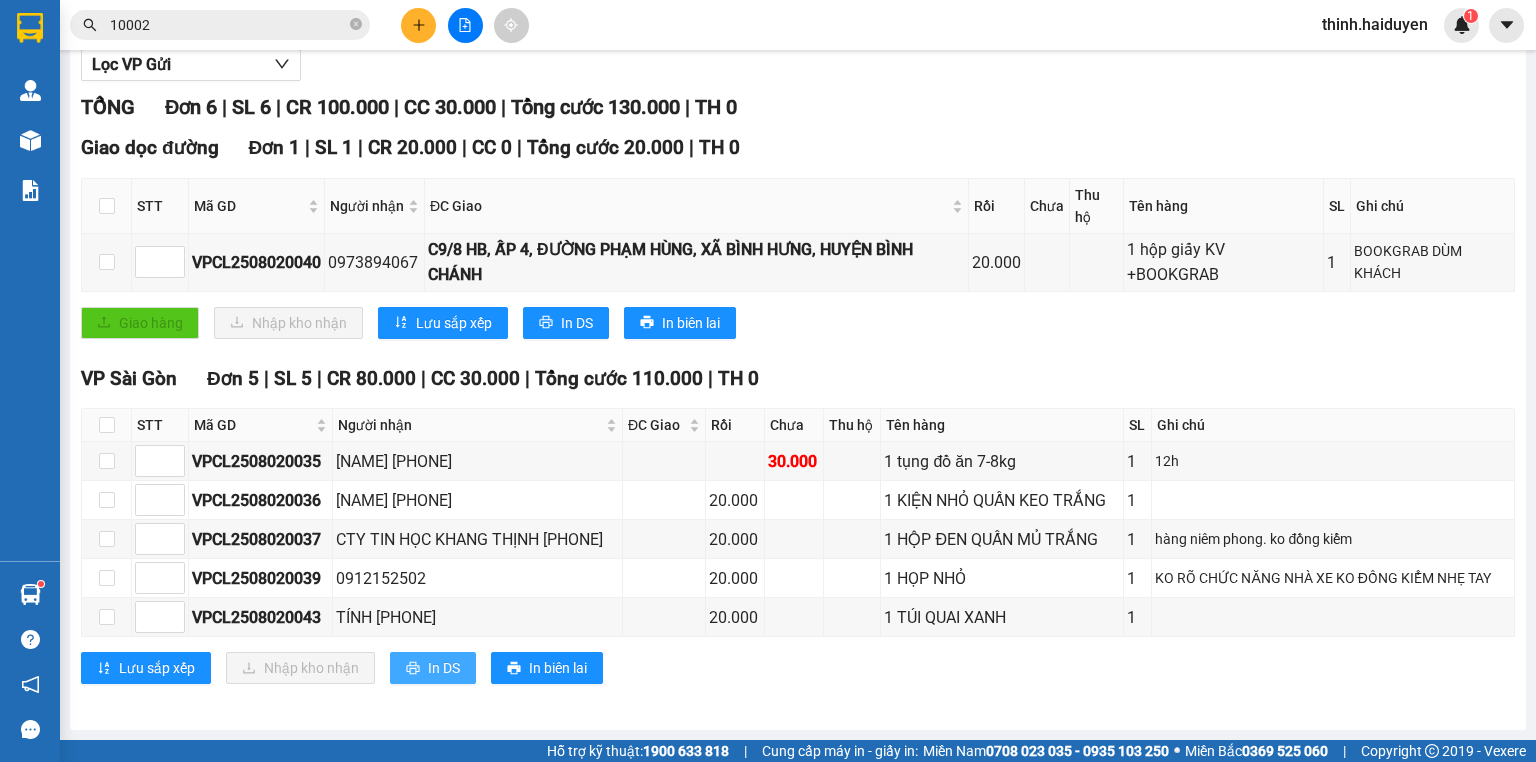 click on "In DS" at bounding box center [444, 668] 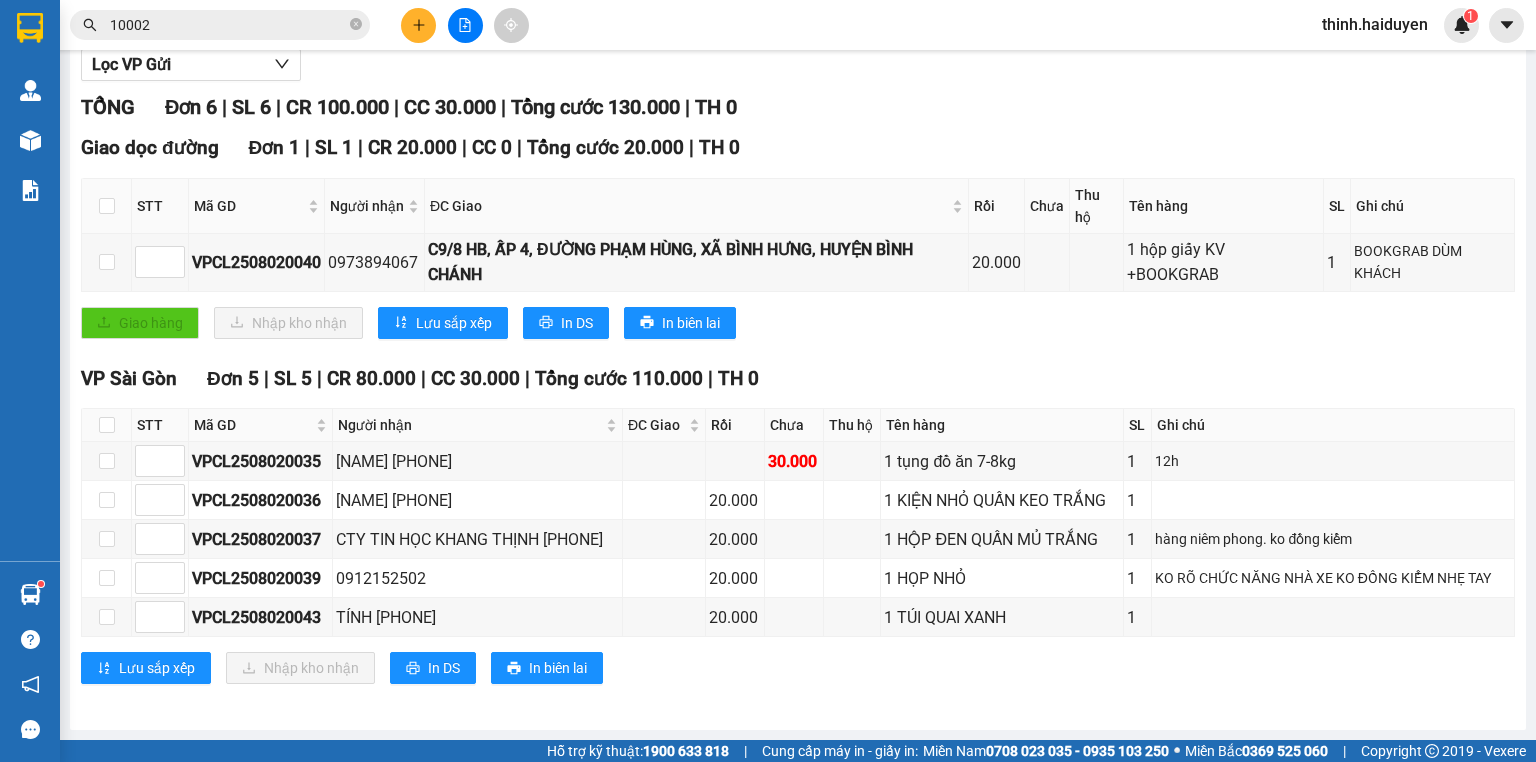 click on "Giao dọc đường Đơn   1 | SL   1 | CR   20.000 | CC   0 | Tổng cước   20.000 | TH   0 STT Mã GD Người nhận ĐC Giao Rồi Chưa Thu hộ Tên hàng SL Ghi chú Ký nhận                         VPCL2508020040  0973894067 C9/8 HB, ẤP 4, ĐƯỜNG PHẠM HÙNG, XÃ BÌNH HƯNG, HUYỆN BÌNH CHÁNH 20.000 1 hộp giấy KV +BOOKGRAB 1 BOOKGRAB DÙM KHÁCH Giao hàng Nhập kho nhận Lưu sắp xếp In DS In biên lai Hải Duyên   0939993285   97B Nguyễn Duy Dương, P.9 PHƠI HÀNG VP Sài Gòn  -  14:26 - 02/08/2025 Tuyến:  Cái Bè - Sài Gòn Chuyến:   (11:31 - 02/08/2025) Tài xế:  VĂN GIÀU   Số xe:  51B-501.40   Loại xe:  Ghế ngồi 16 chỗ STT Mã GD Người nhận ĐC Giao Rồi Chưa Thu hộ Tên hàng SL Ghi chú Ký nhận Giao dọc đường Đơn   1 | SL   1 | CR   20.000 | CC   0 | Tổng cước   20.000 | TH   0 1 VPCL2508020040  0973894067 C9/8 HB, ẤP 4, ĐƯỜNG PHẠM HÙNG, XÃ BÌNH HƯNG, HUYỆN BÌNH CHÁNH 20.000 1 Tổng 1 0" at bounding box center (798, 243) 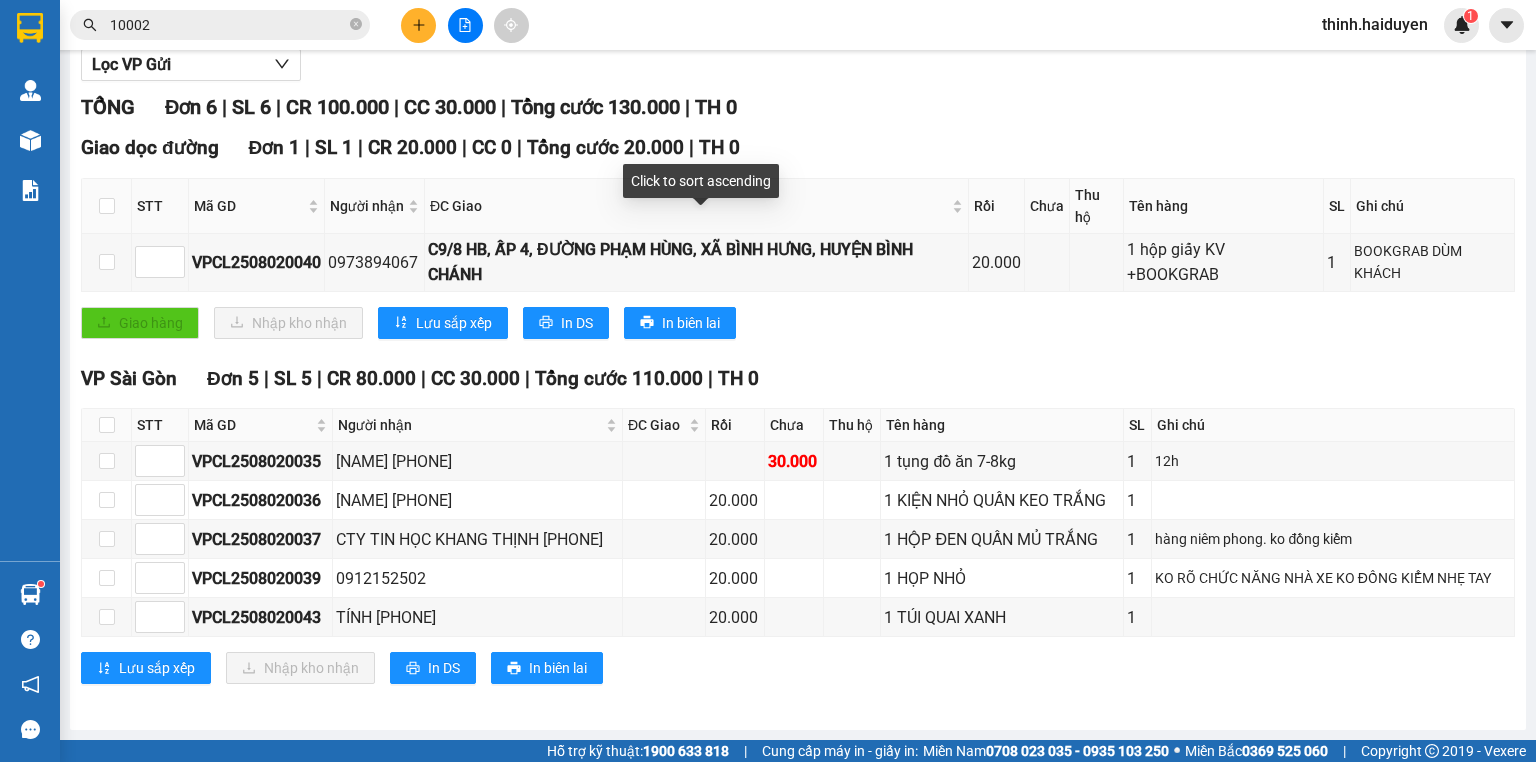 scroll, scrollTop: 0, scrollLeft: 0, axis: both 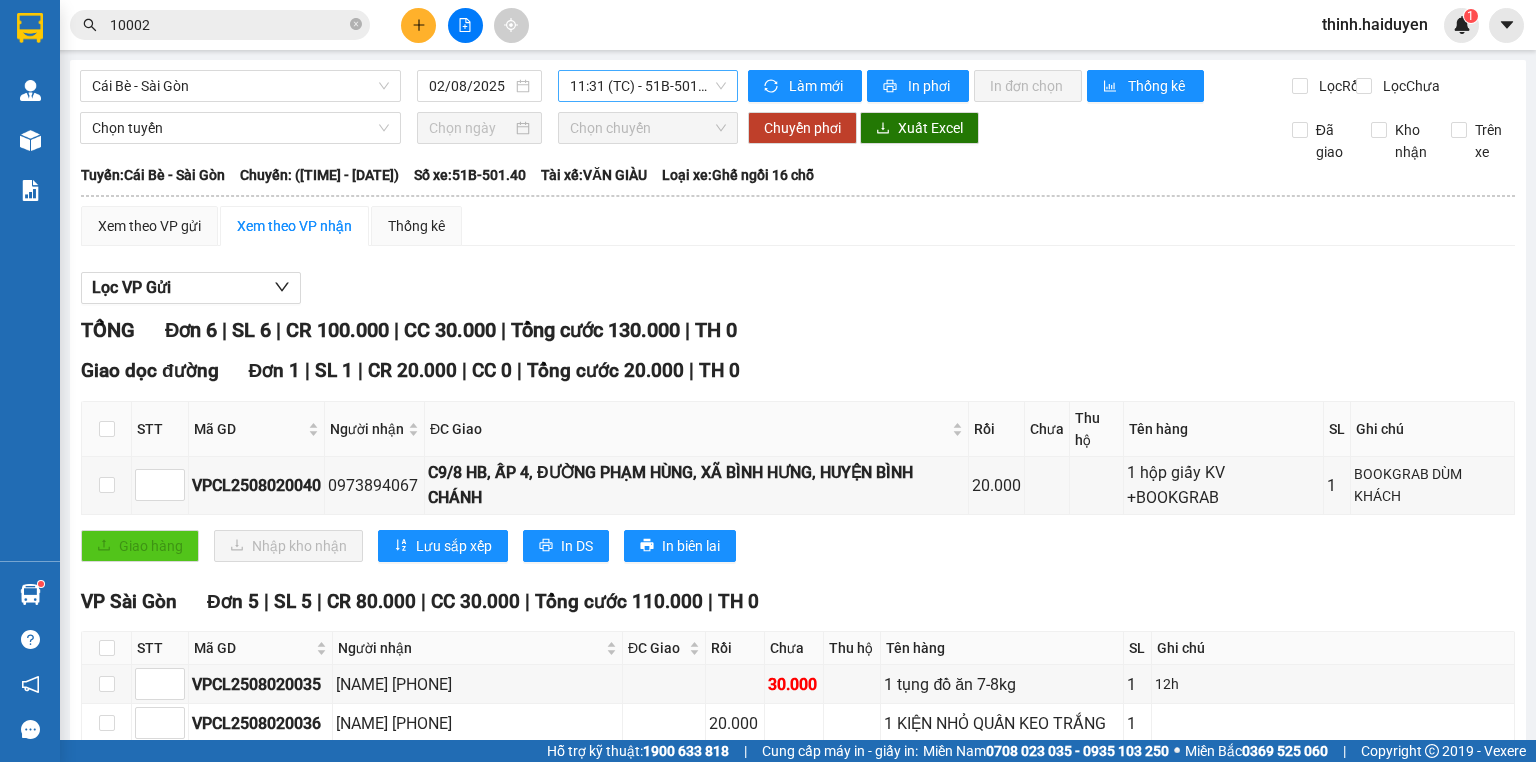 click on "11:31   (TC)   - 51B-501.40" at bounding box center [648, 86] 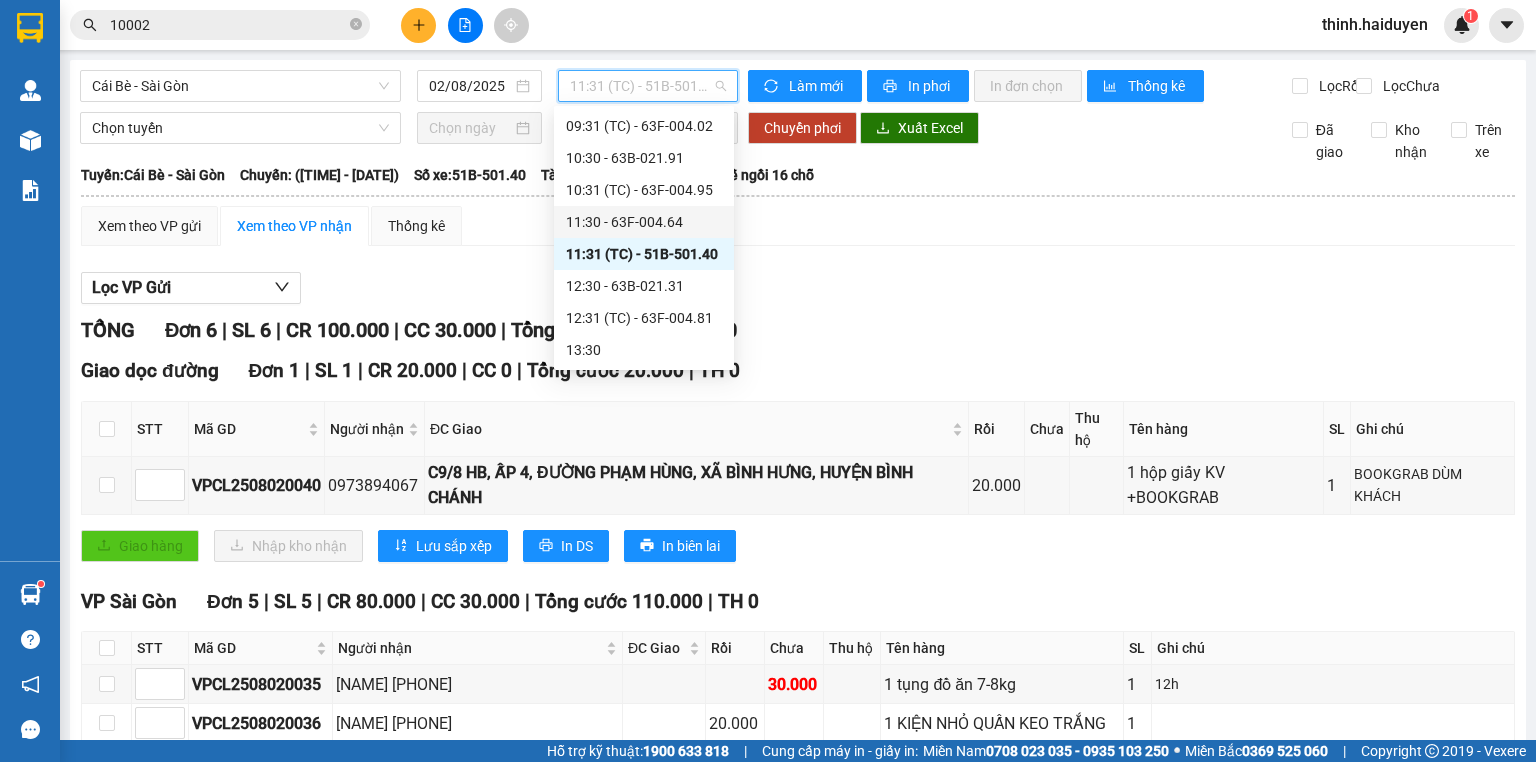 click on "11:30     - 63F-004.64" at bounding box center [644, 222] 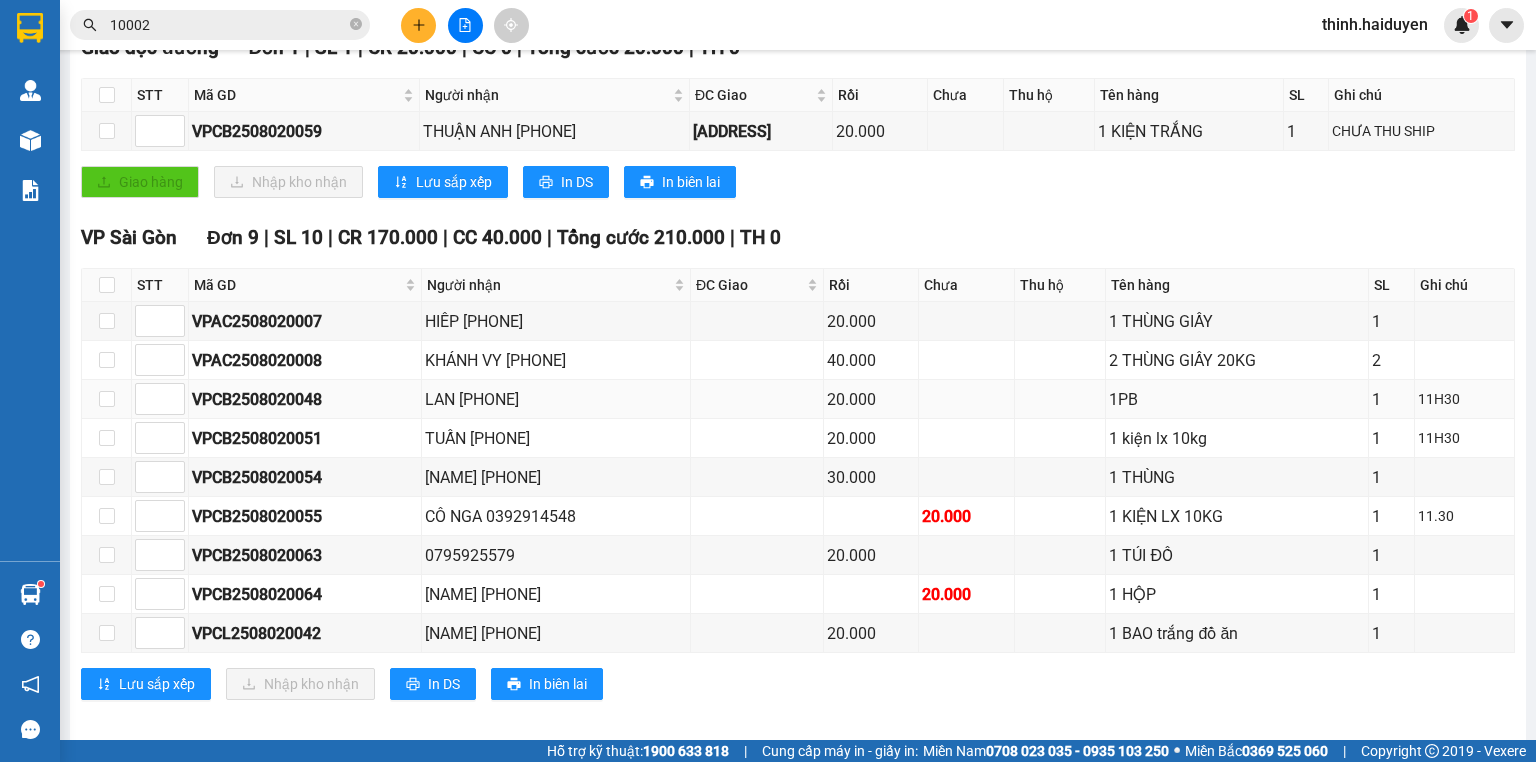 scroll, scrollTop: 348, scrollLeft: 0, axis: vertical 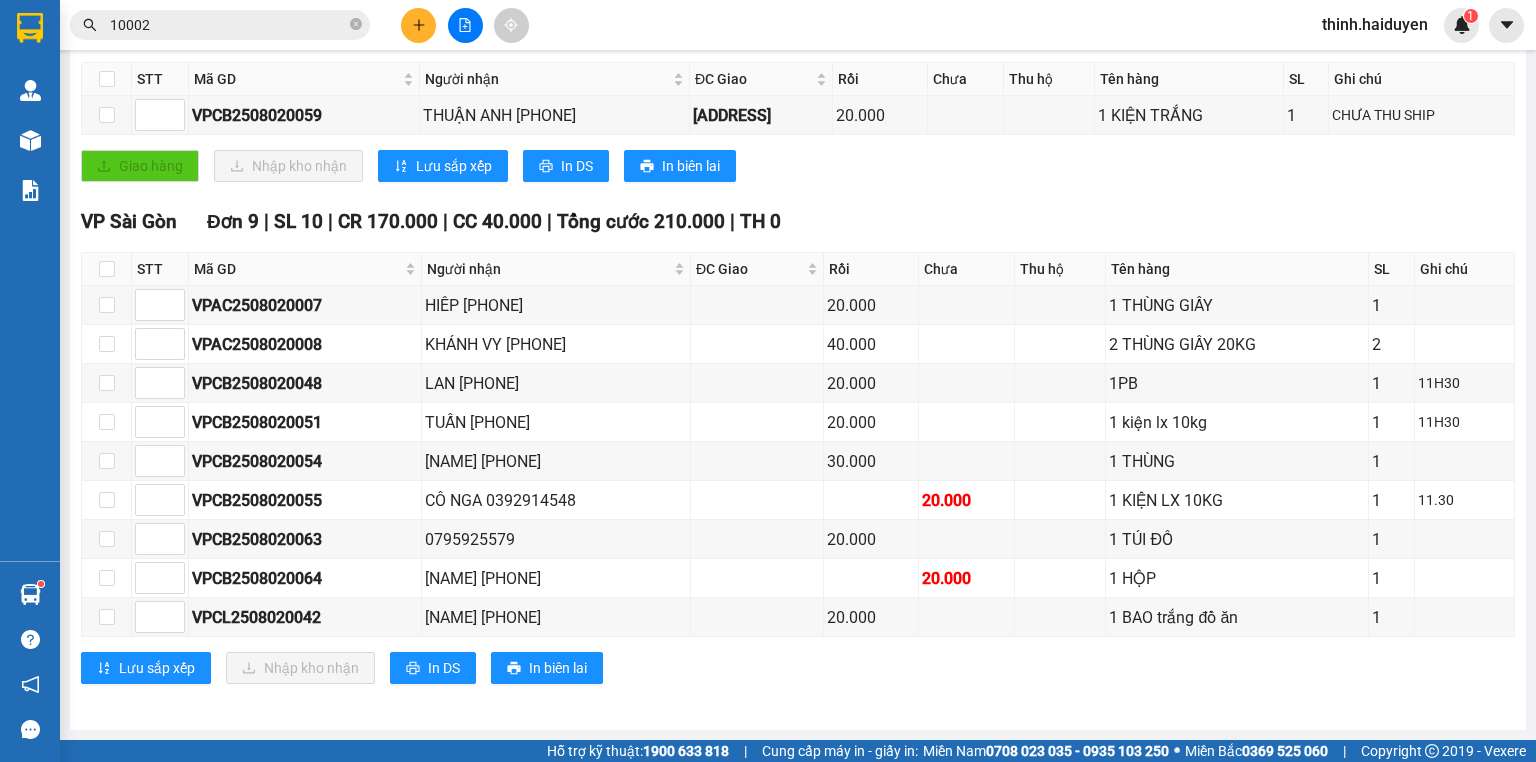 click on "10002" at bounding box center (228, 25) 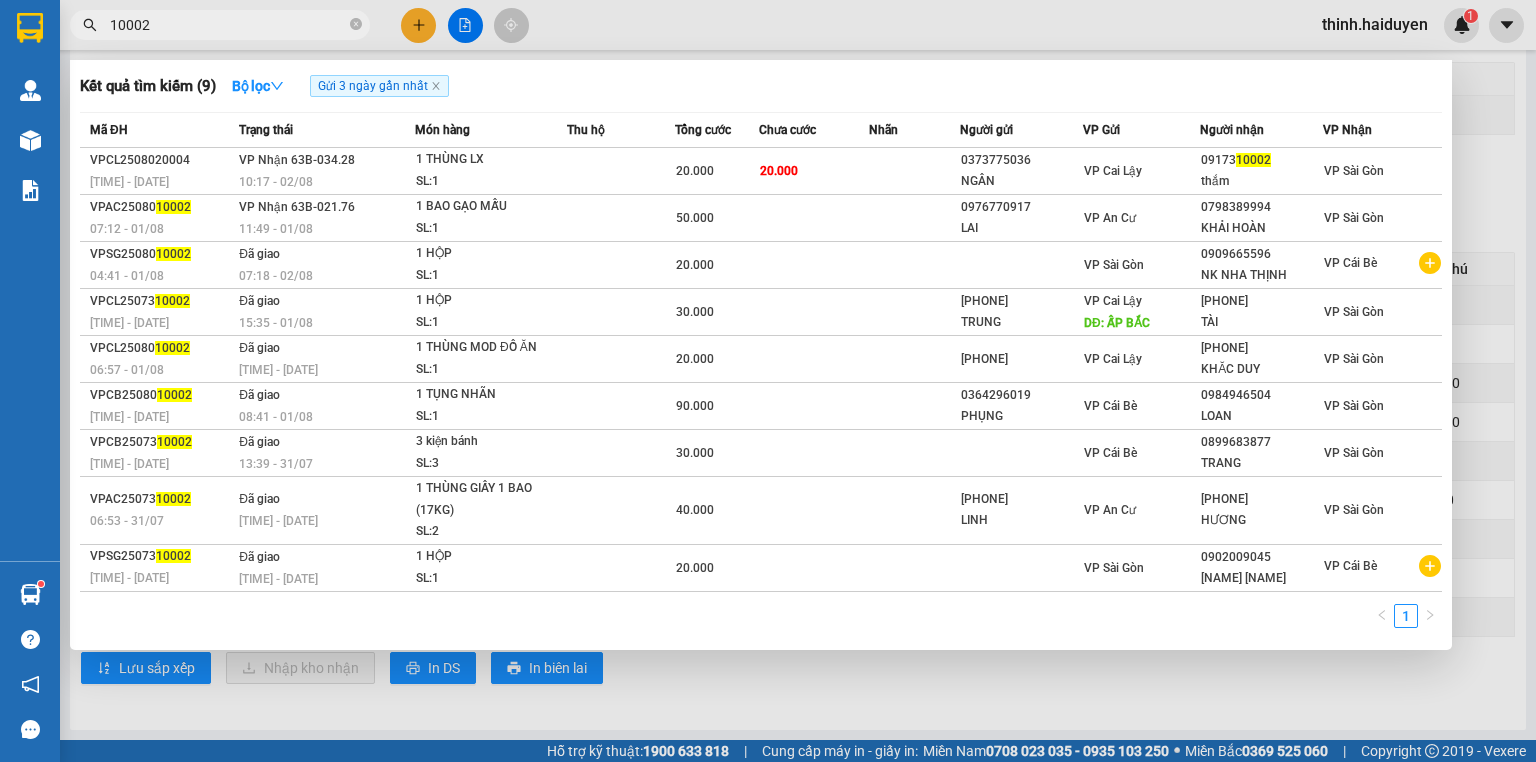 click on "10002" at bounding box center [228, 25] 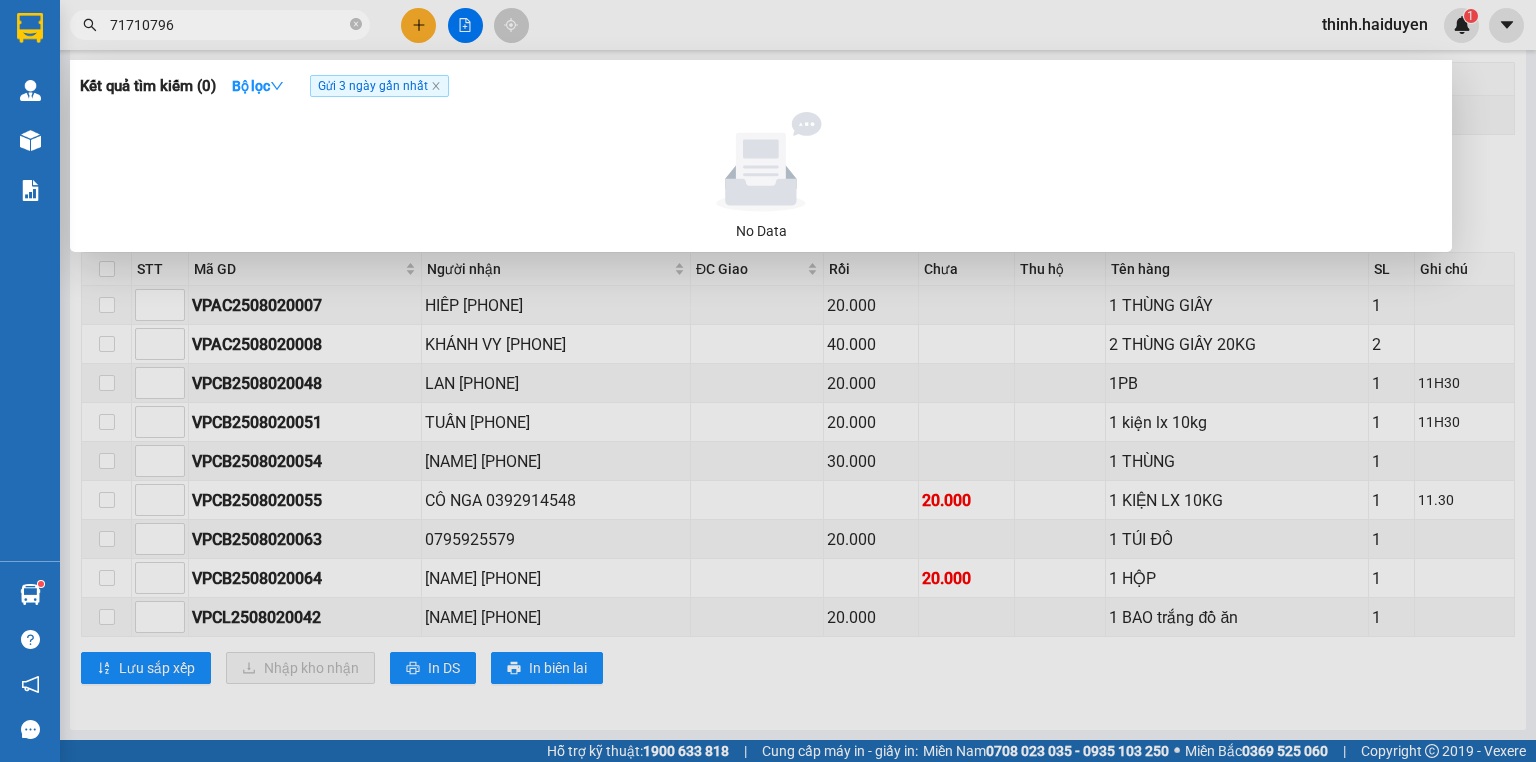 drag, startPoint x: 135, startPoint y: 24, endPoint x: 147, endPoint y: 39, distance: 19.209373 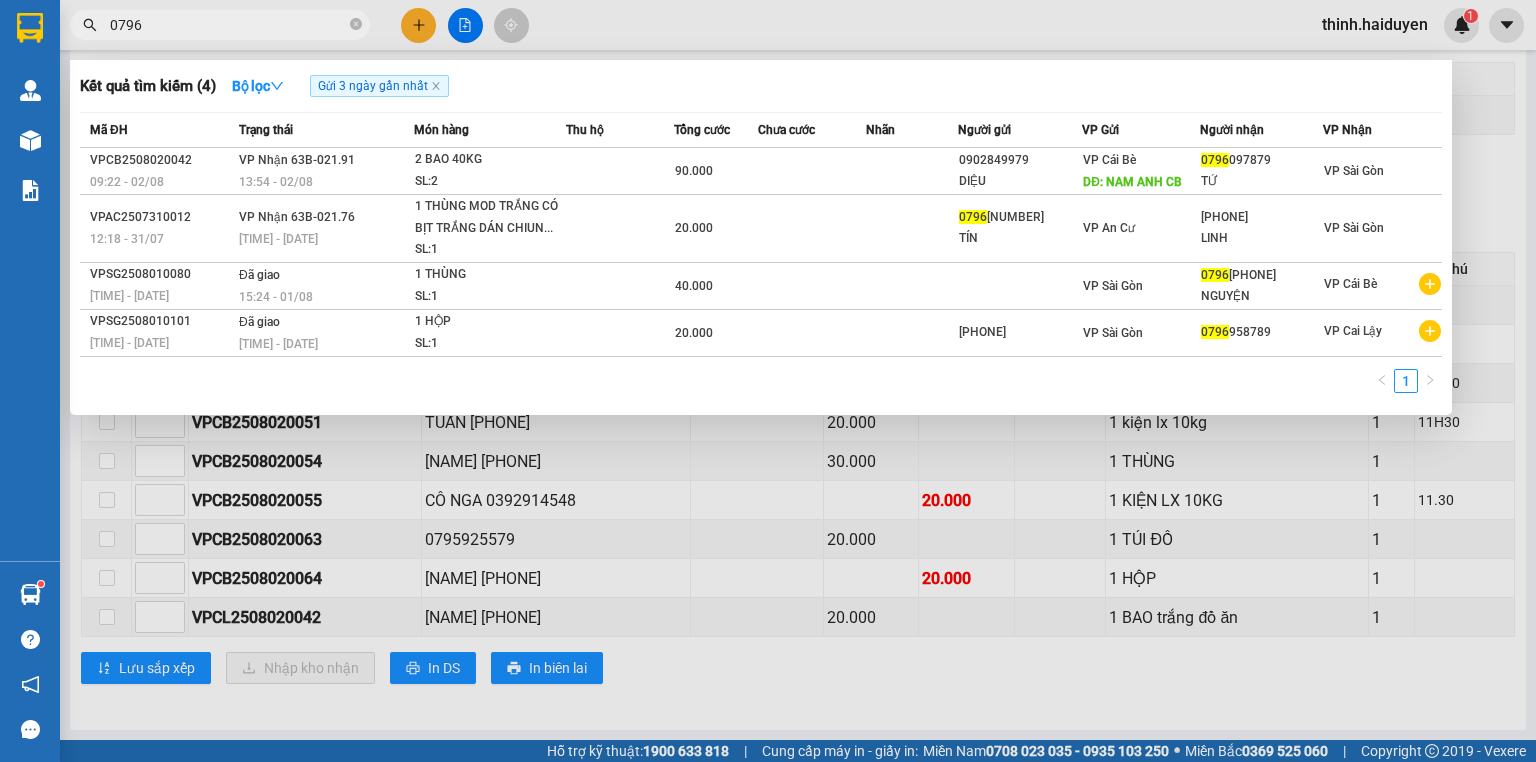 click on "0796" at bounding box center (228, 25) 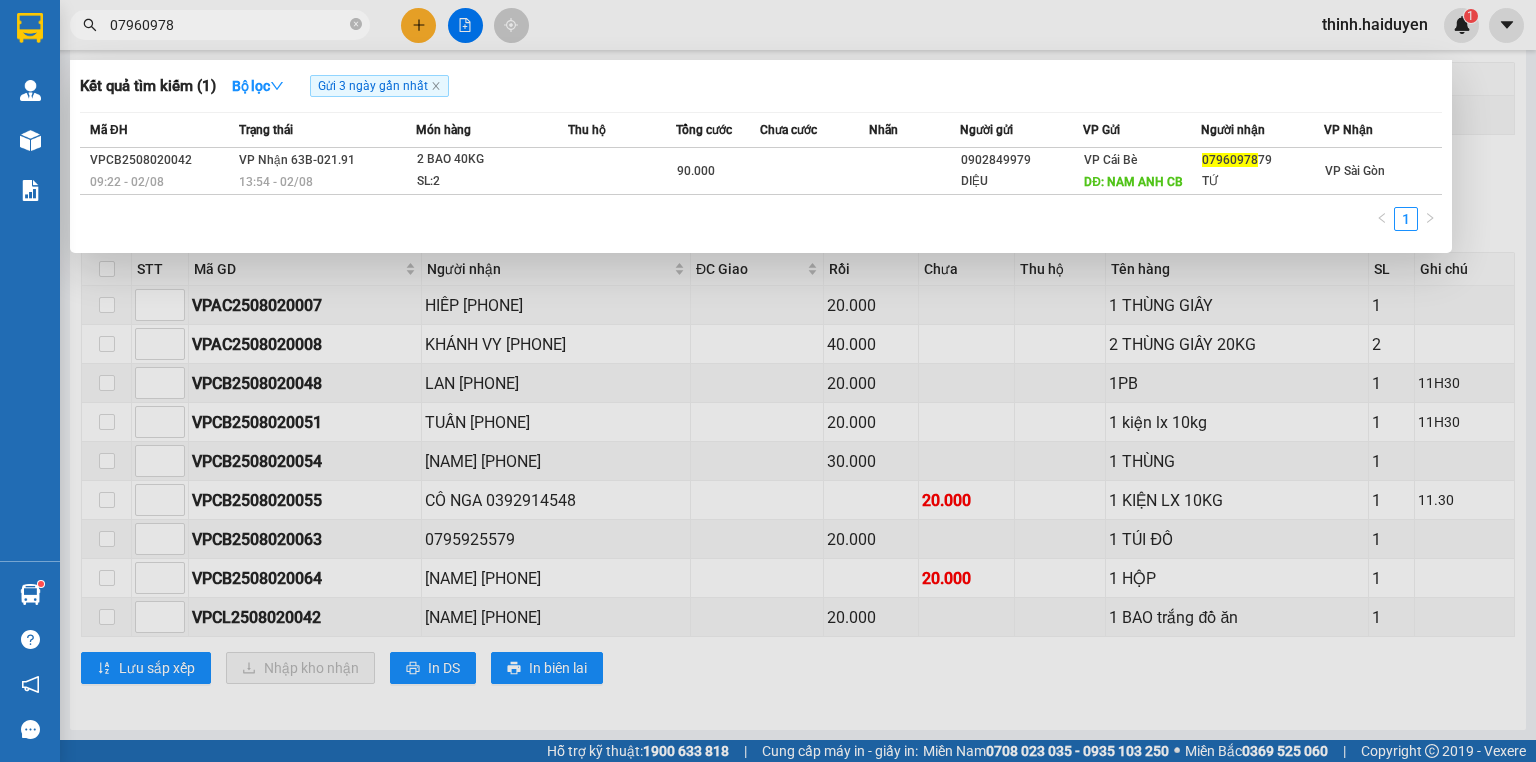 click on "07960978" at bounding box center (228, 25) 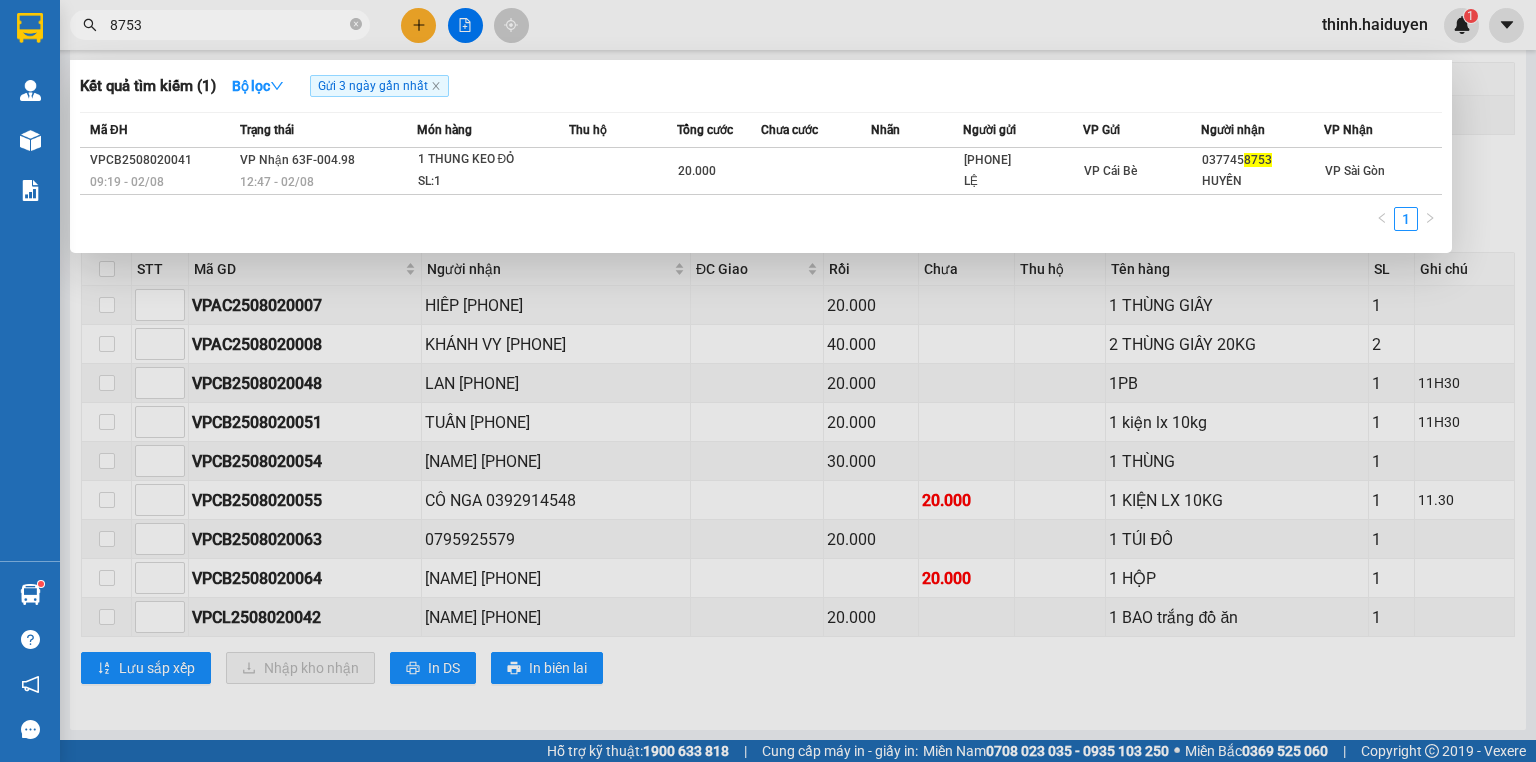 click on "8753" at bounding box center (228, 25) 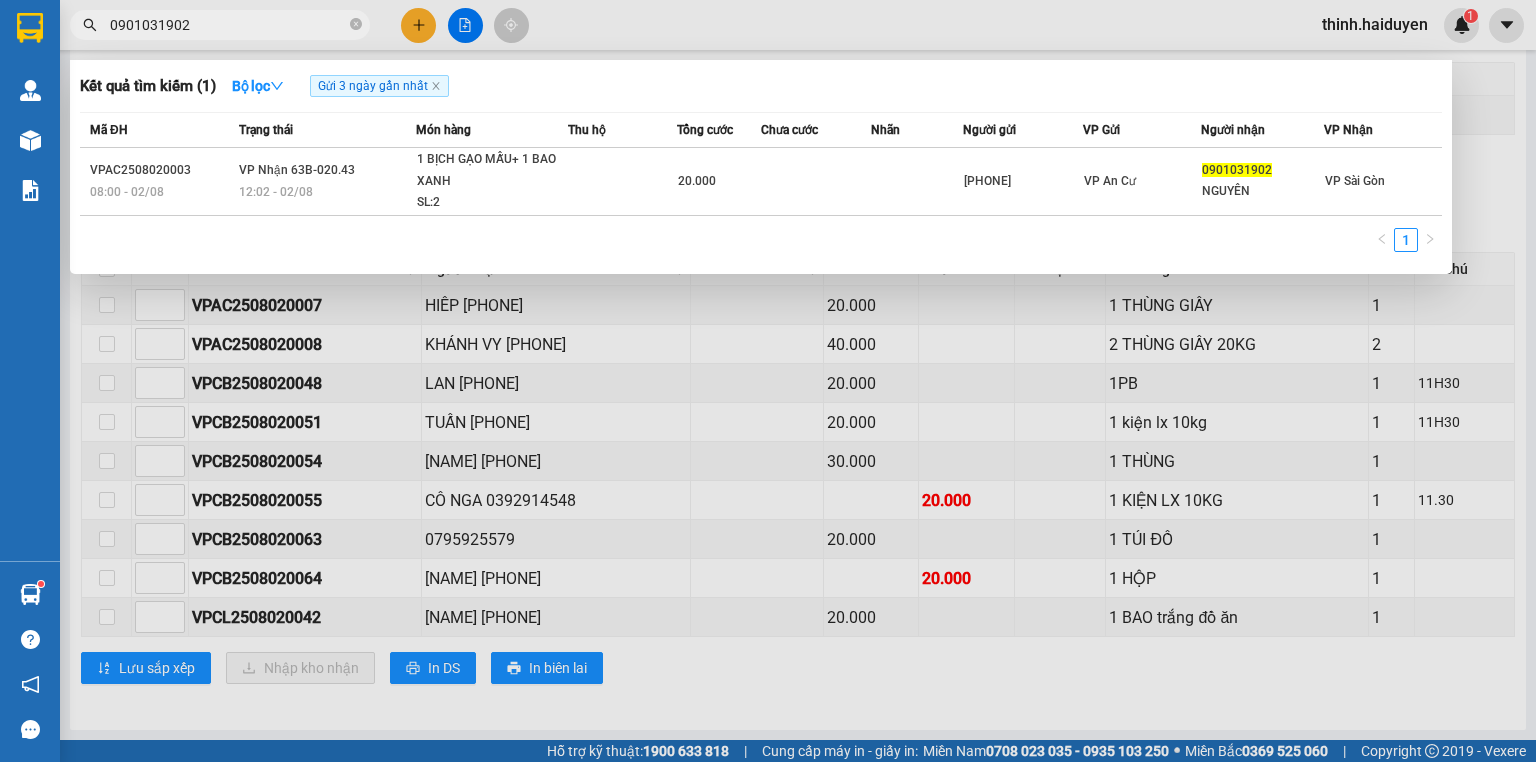 type on "0901031902" 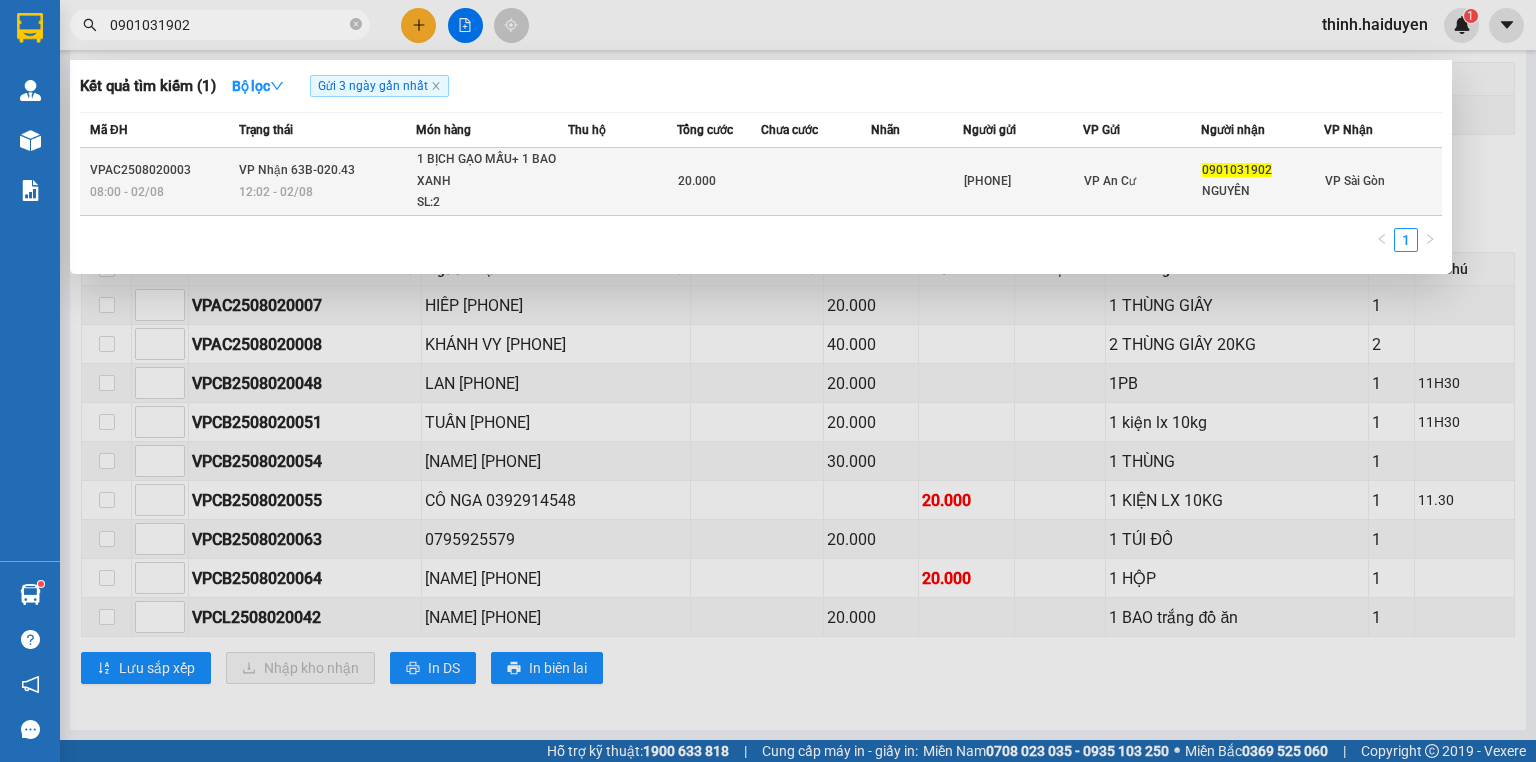 click on "1 BỊCH GẠO MẪU+ 1 BAO XANH SL:  2" at bounding box center [492, 182] 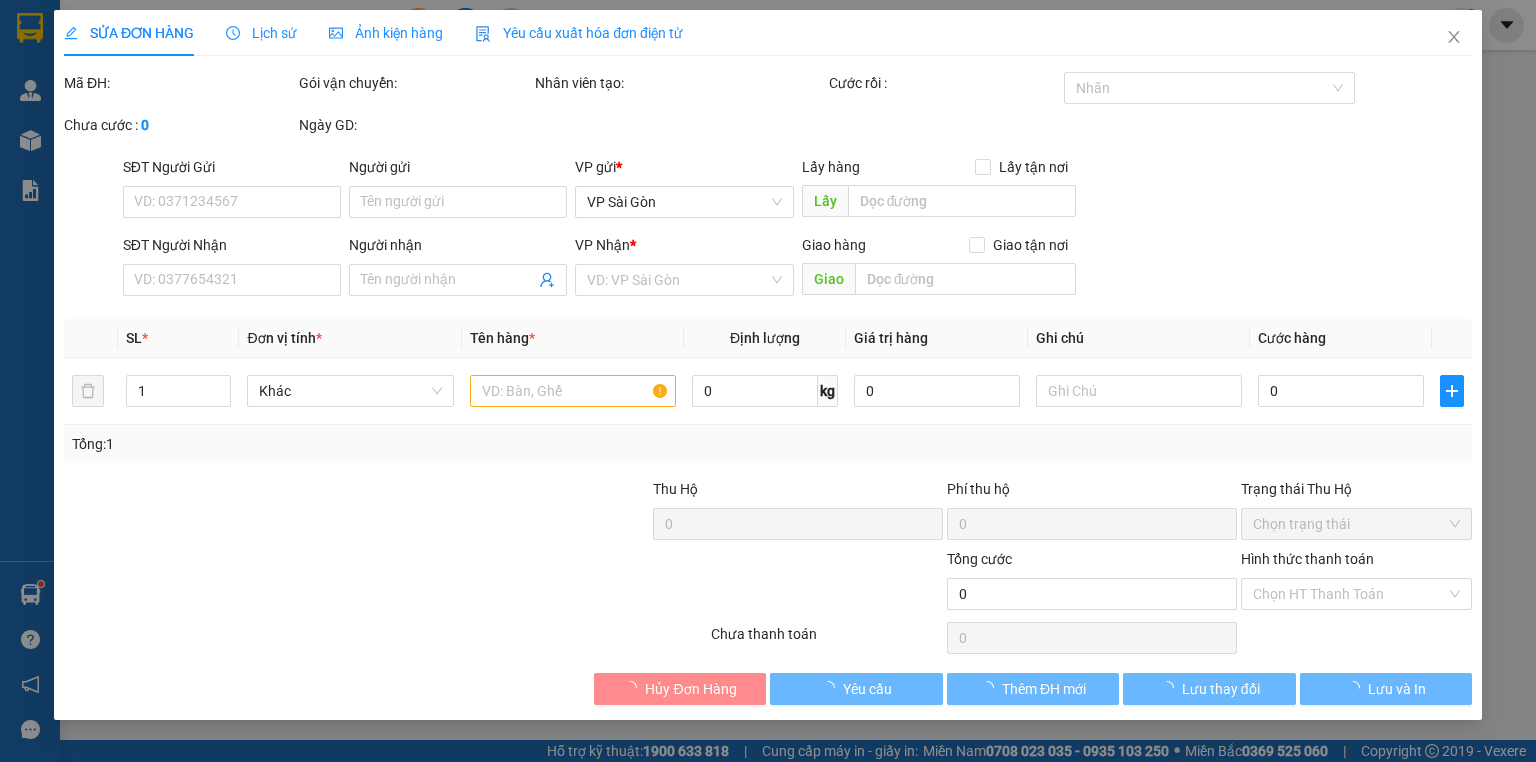 scroll, scrollTop: 0, scrollLeft: 0, axis: both 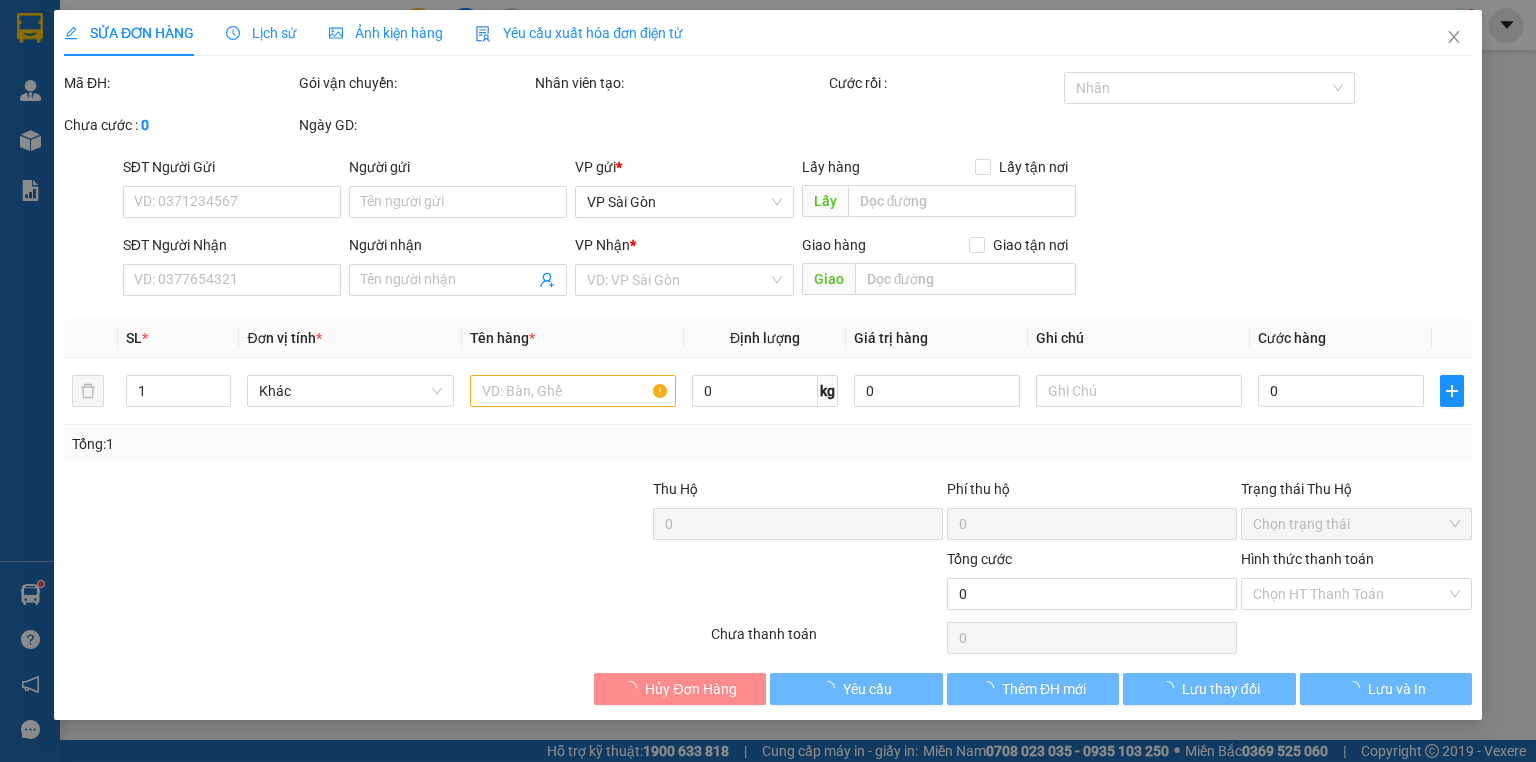 type on "0932931375" 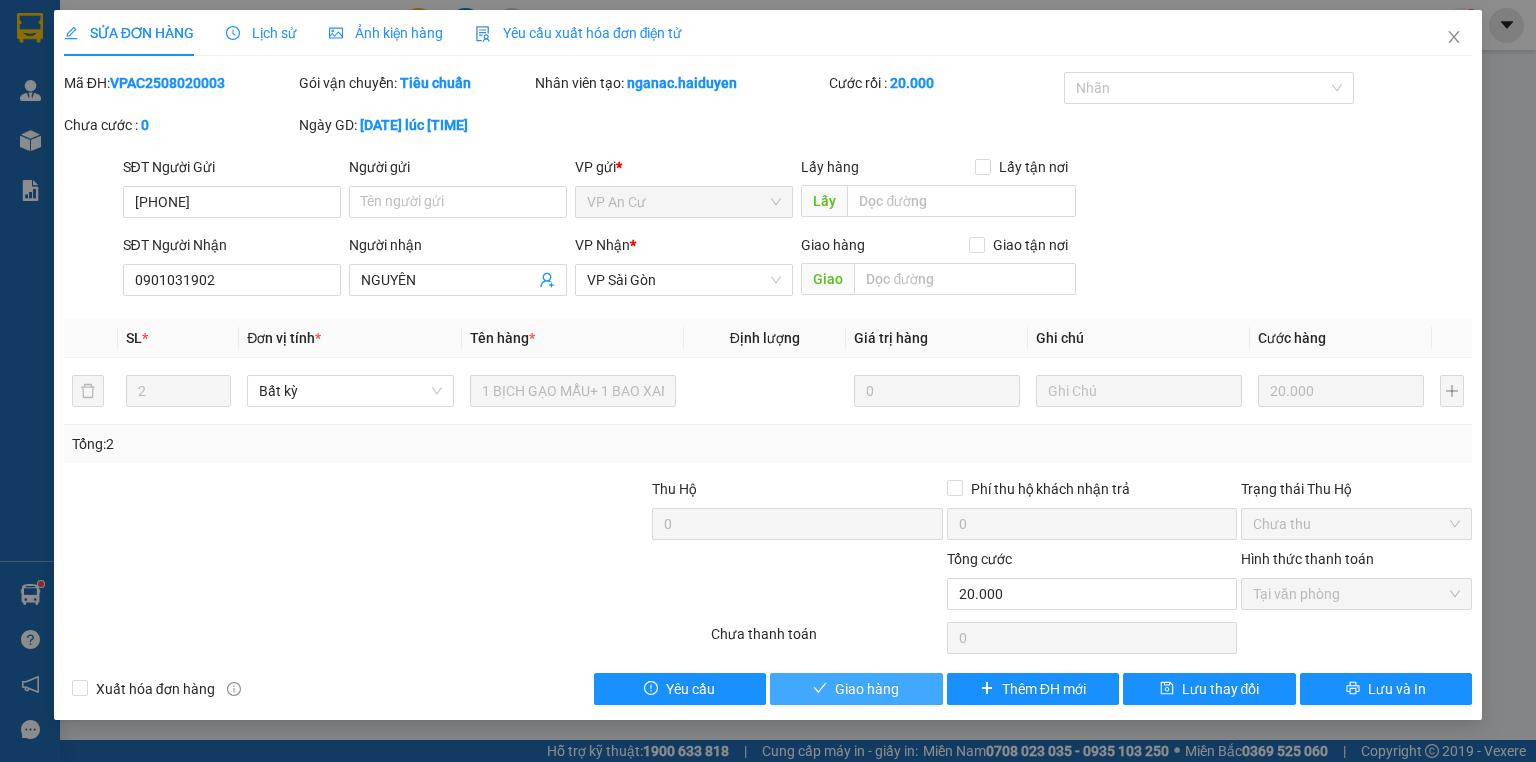 drag, startPoint x: 847, startPoint y: 698, endPoint x: 1040, endPoint y: 486, distance: 286.6932 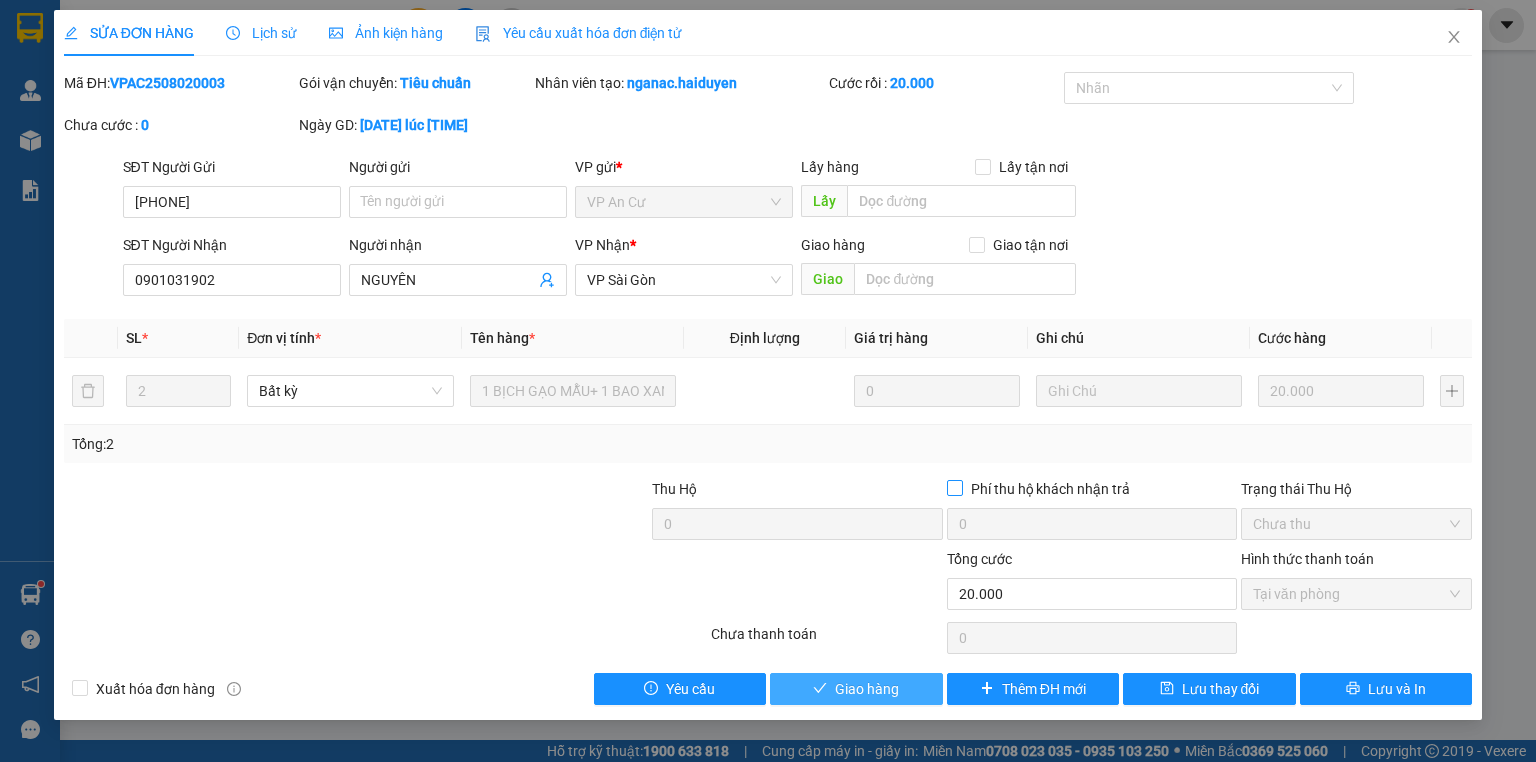 click on "Giao hàng" at bounding box center (867, 689) 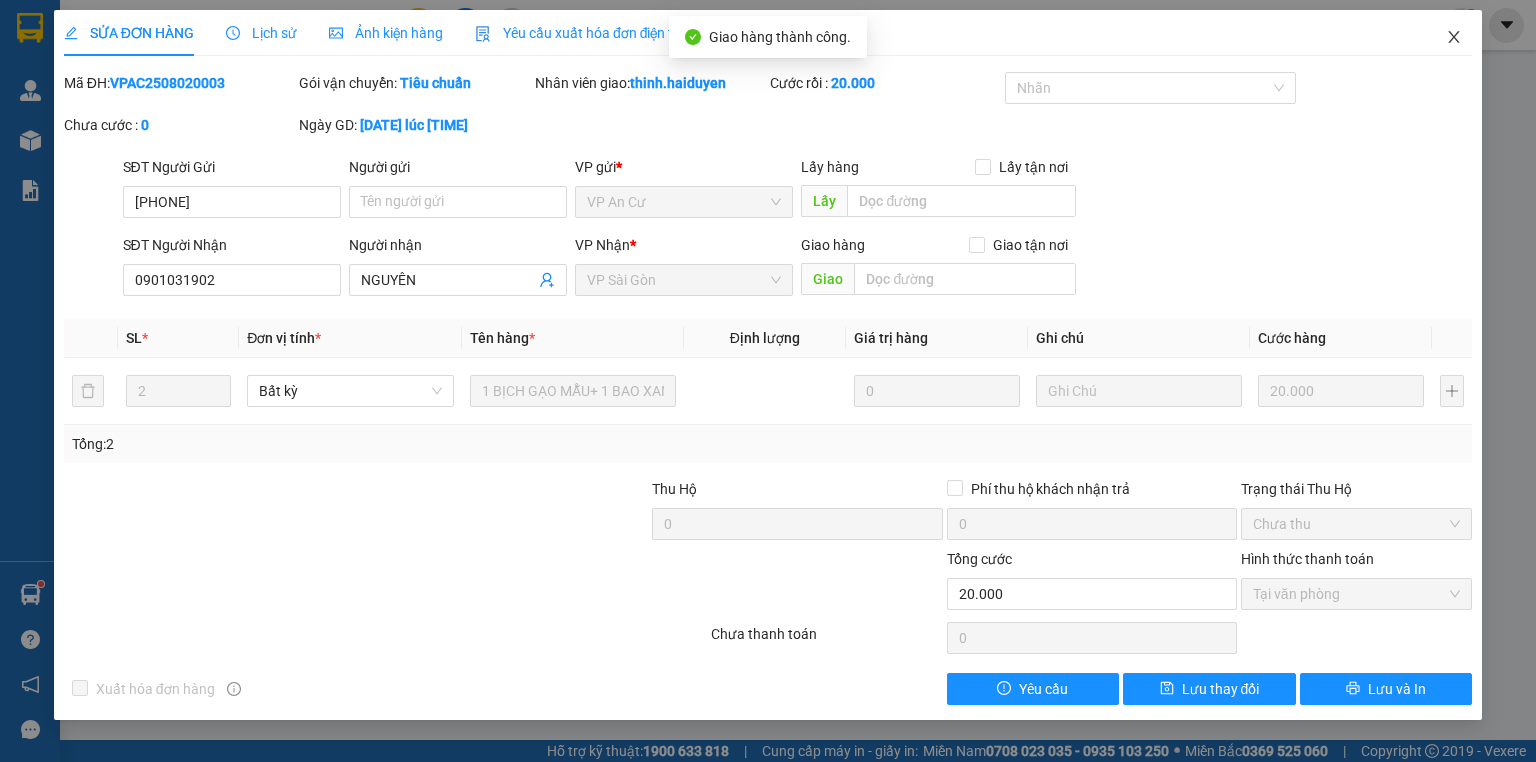 click 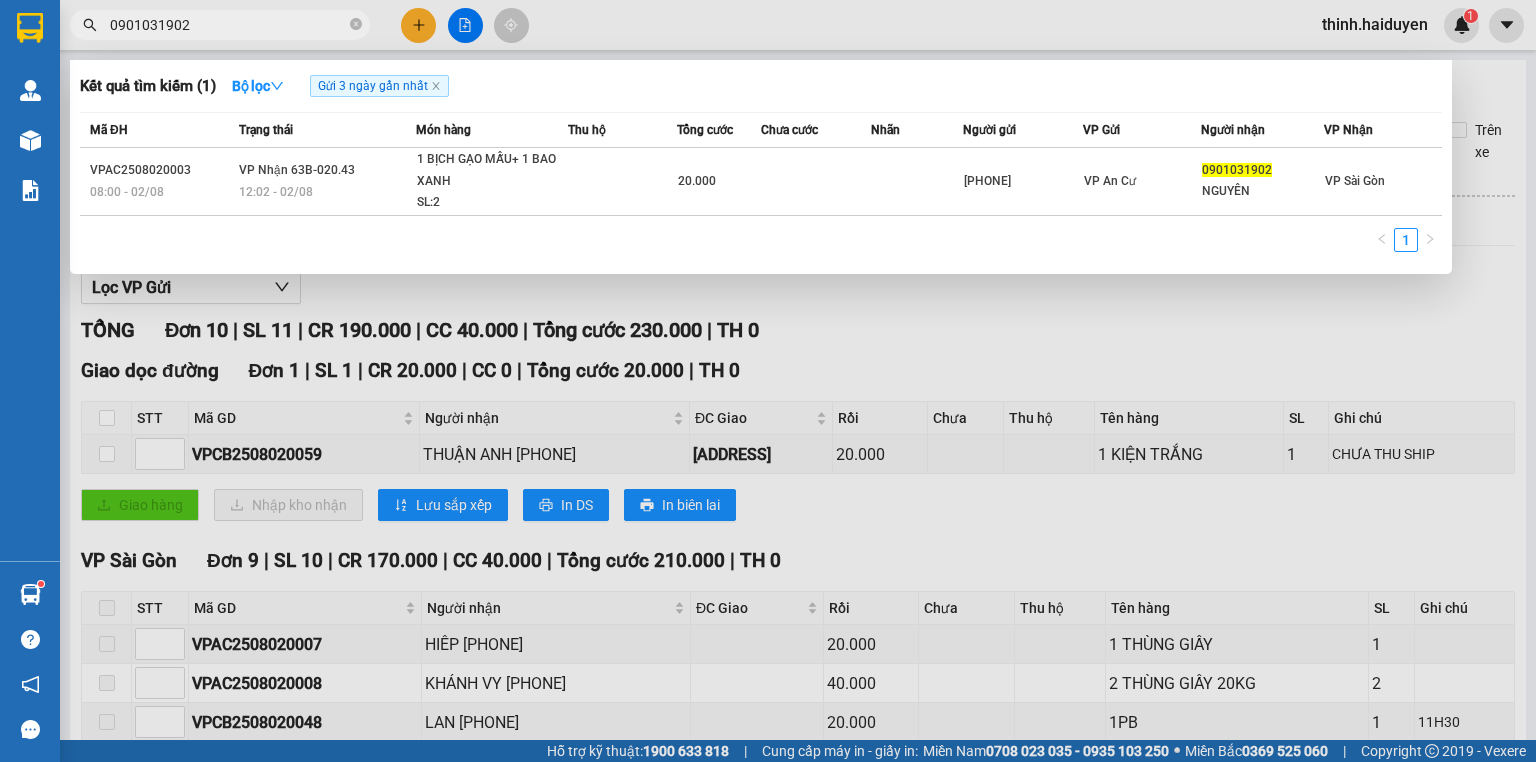 click on "0901031902" at bounding box center (228, 25) 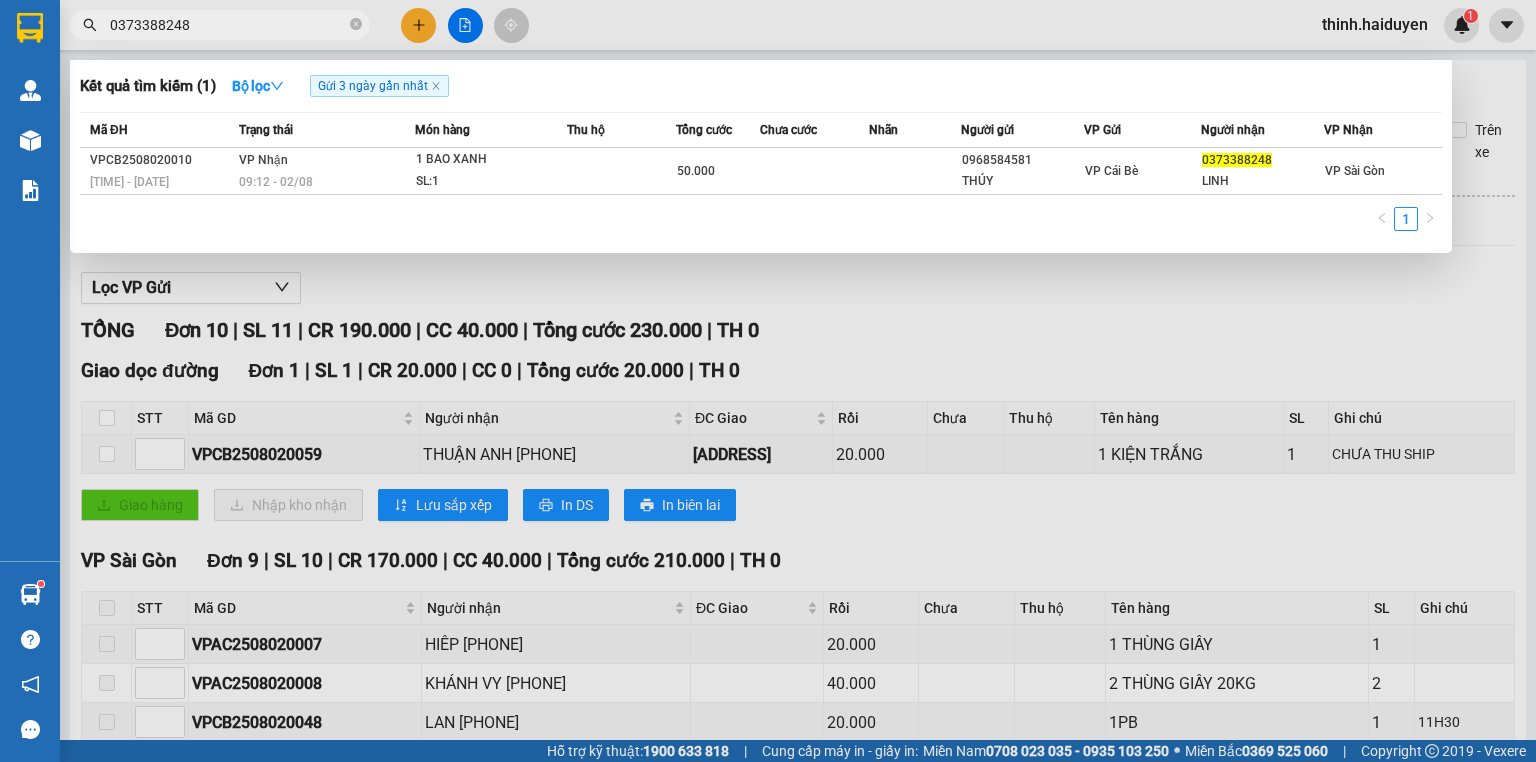 type on "0373388248" 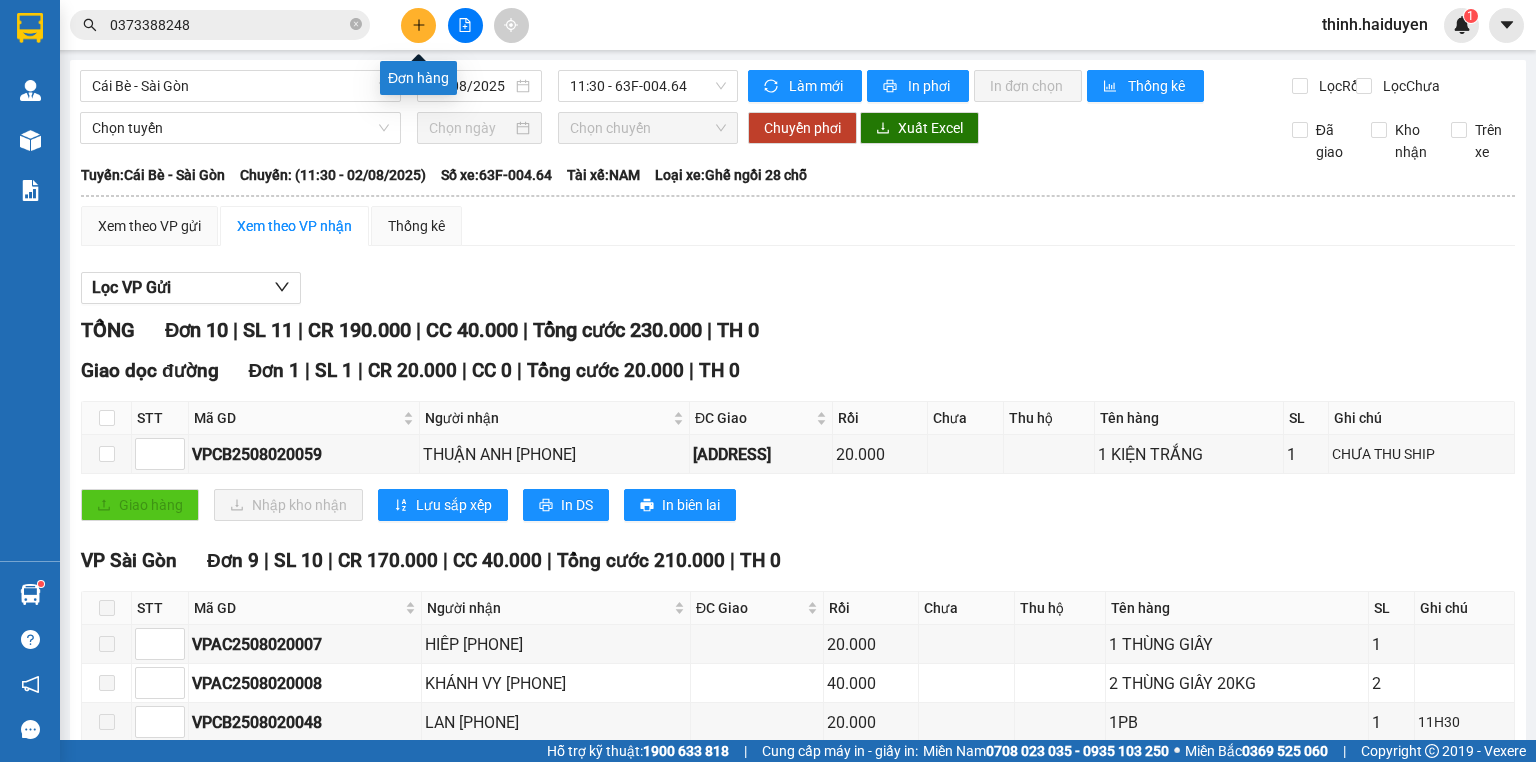 click 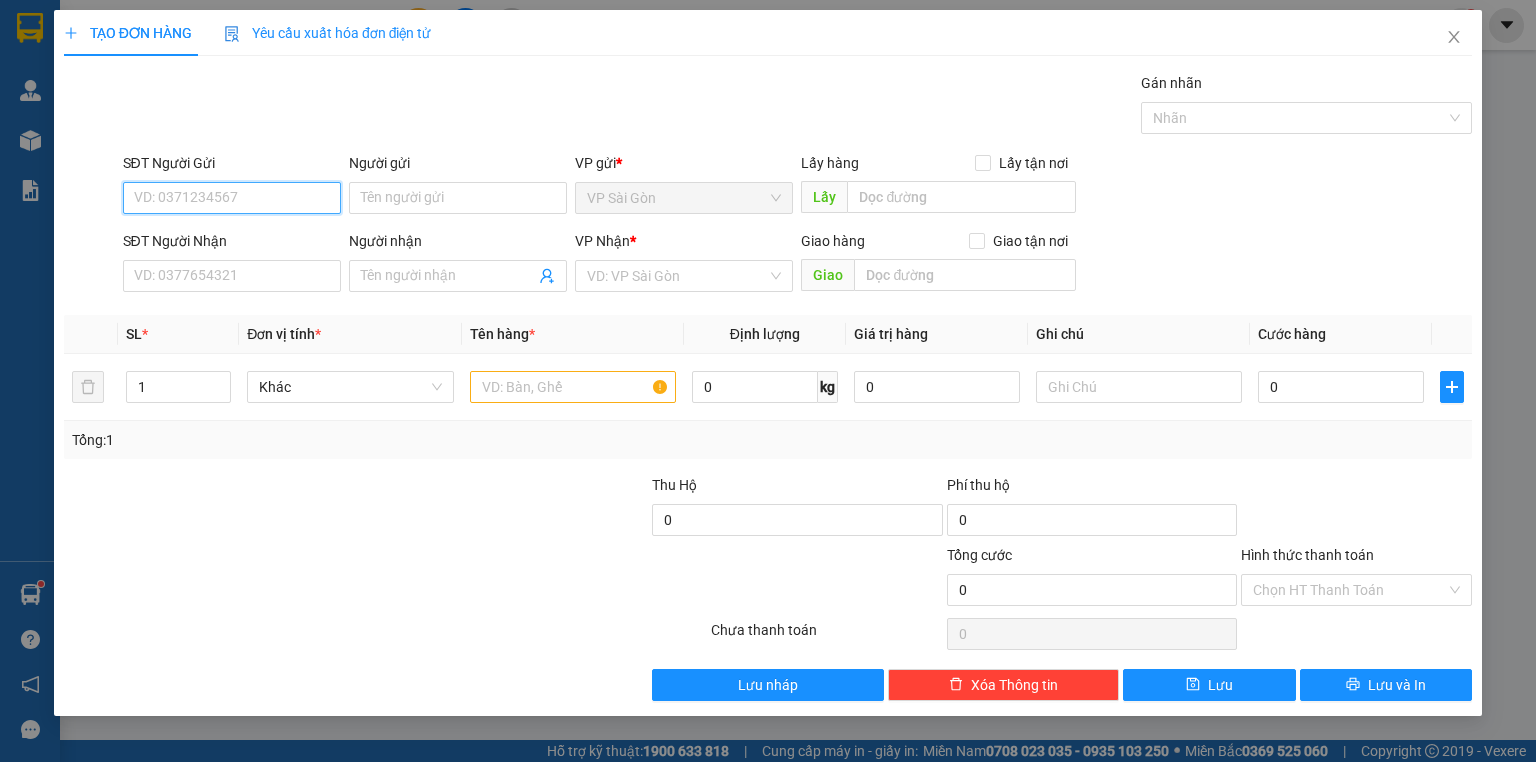 click on "SĐT Người Gửi" at bounding box center [232, 198] 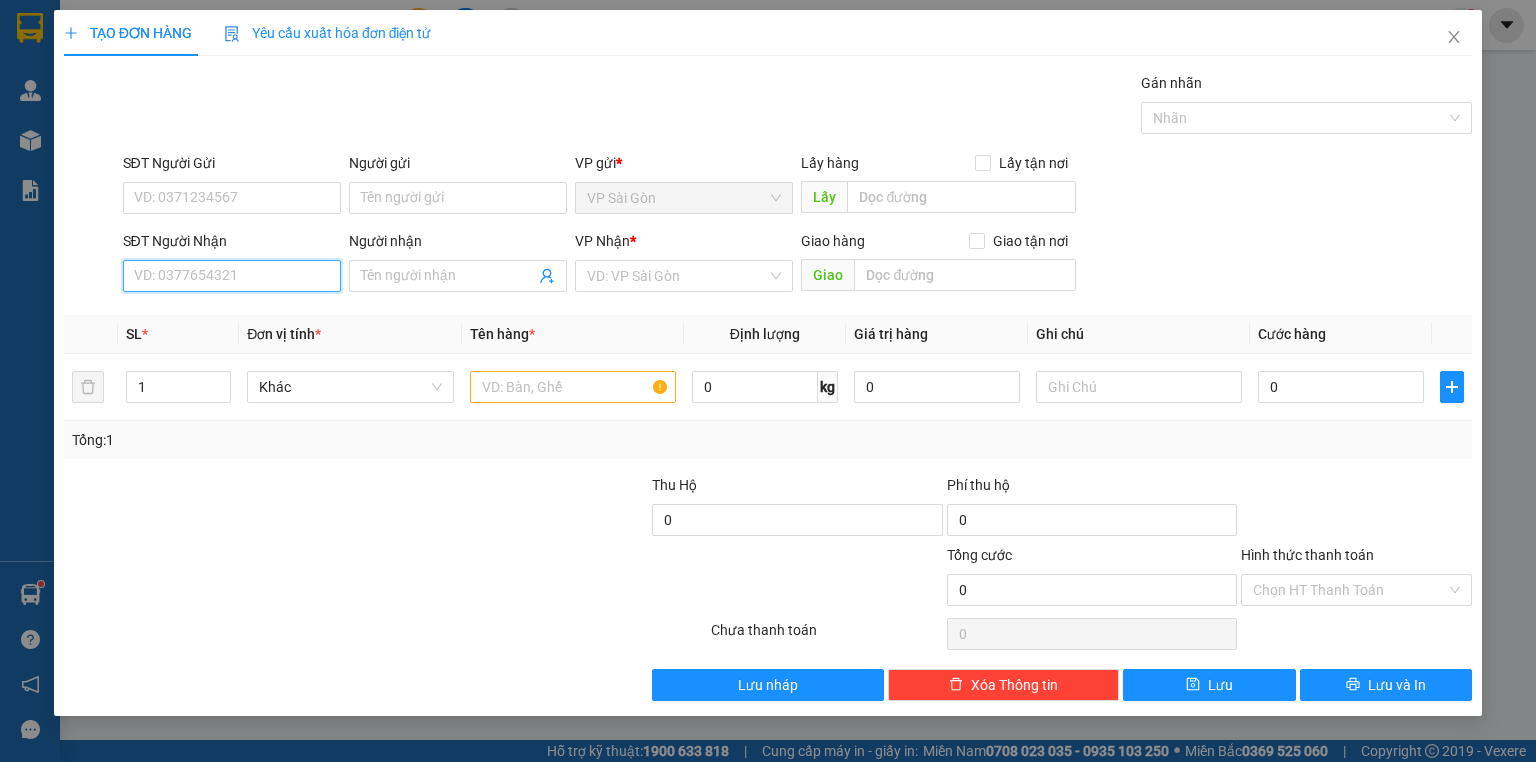 click on "SĐT Người Nhận" at bounding box center (232, 276) 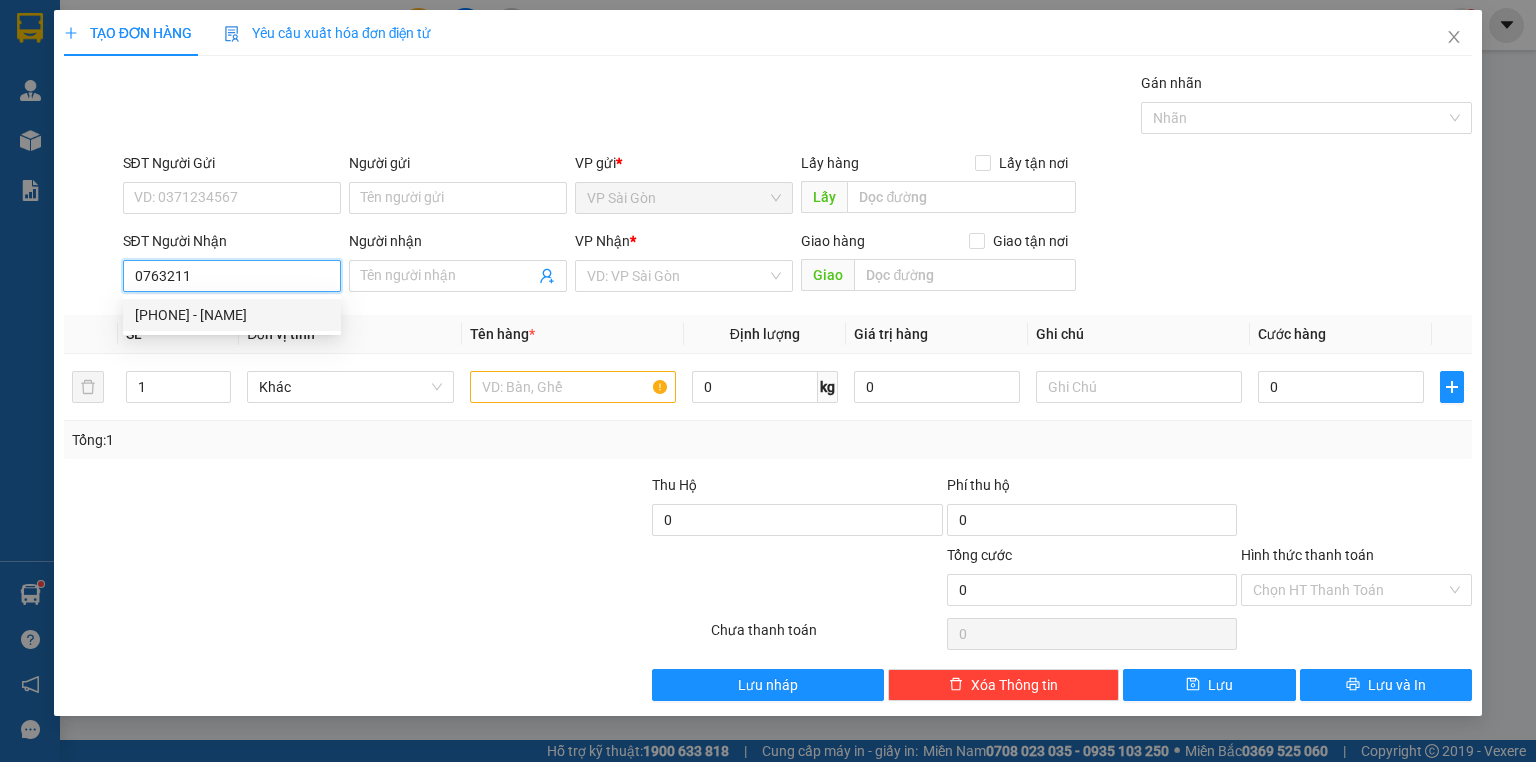 click on "0763211090 - TRÚC" at bounding box center (232, 315) 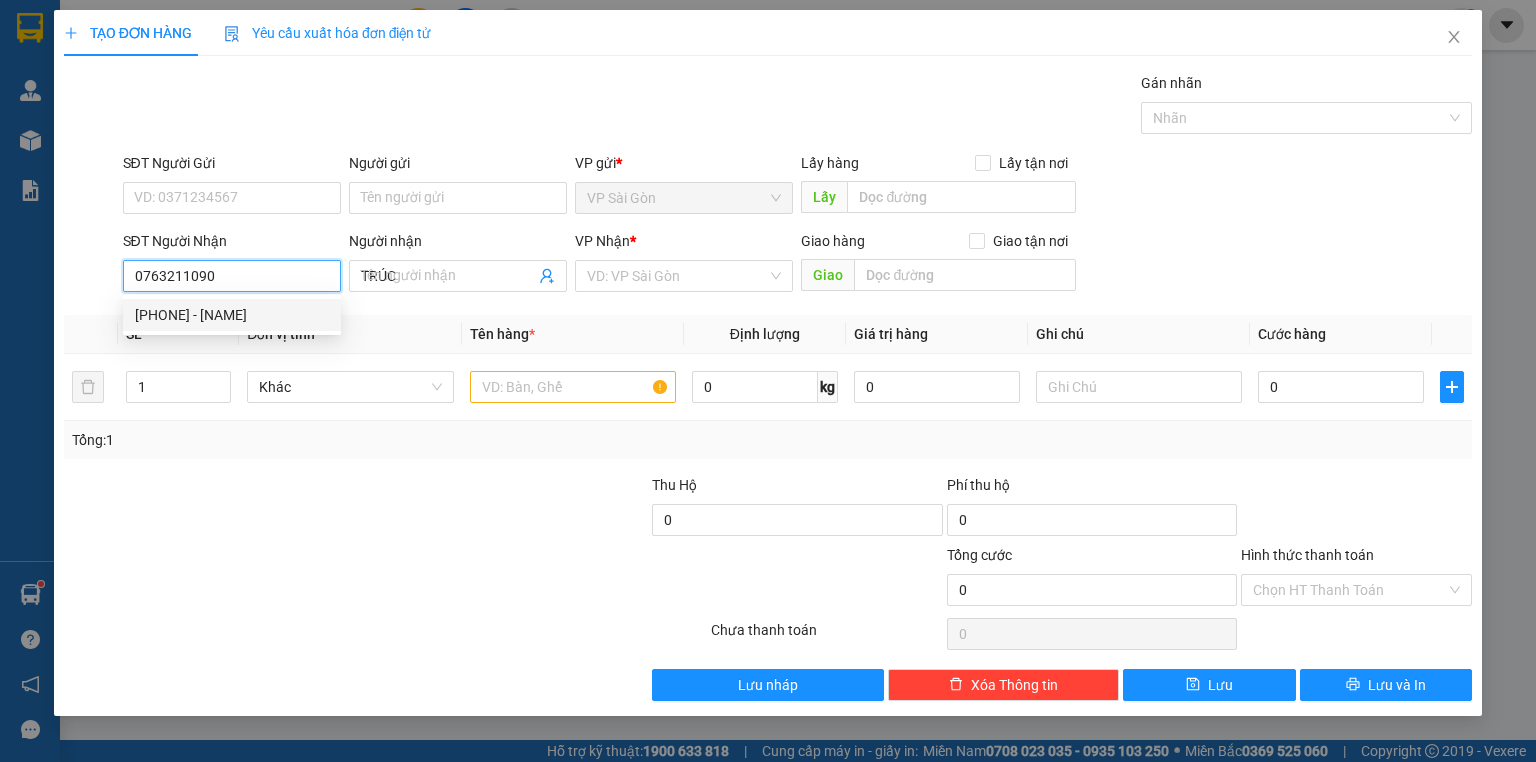 type on "180.000" 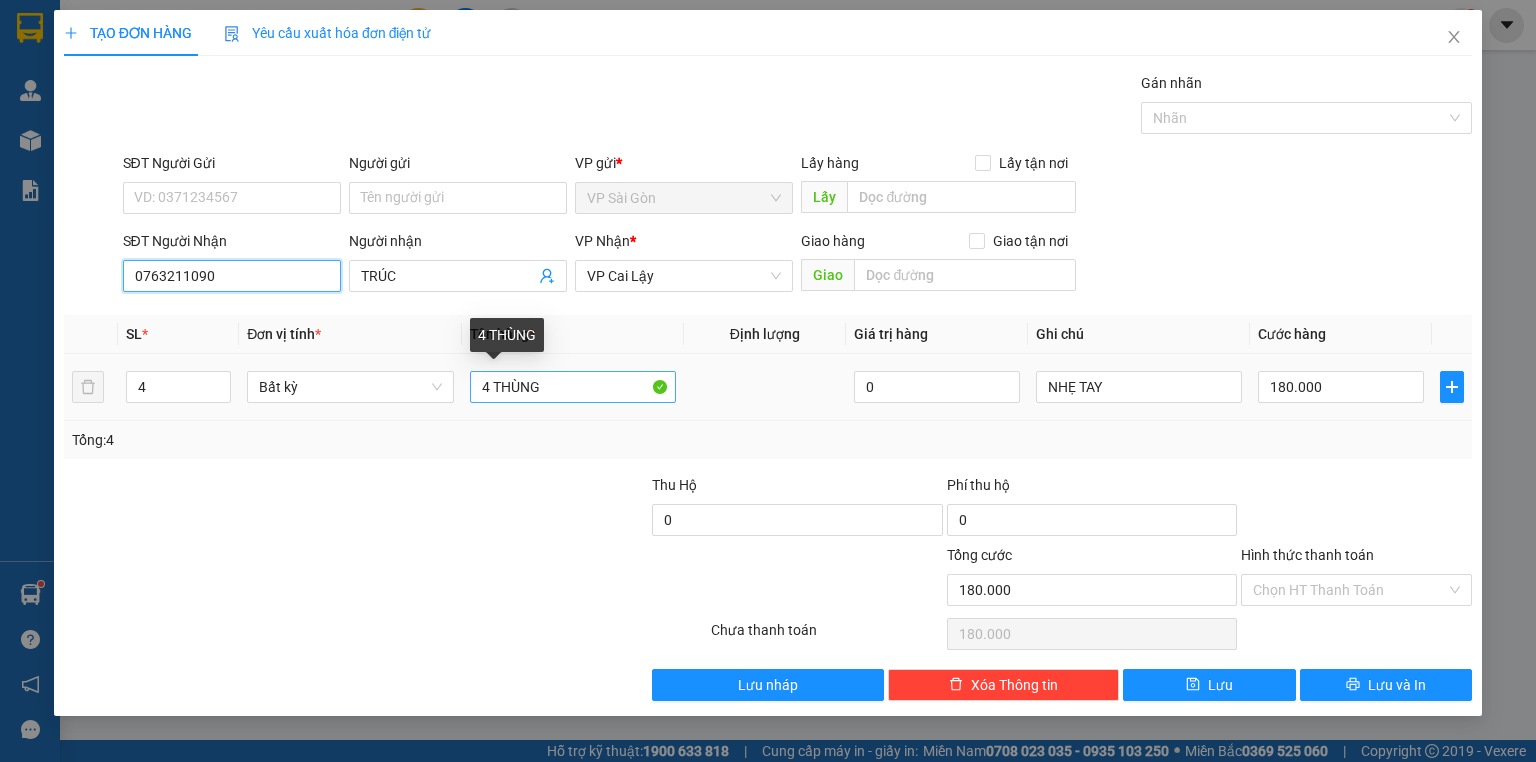type on "0763211090" 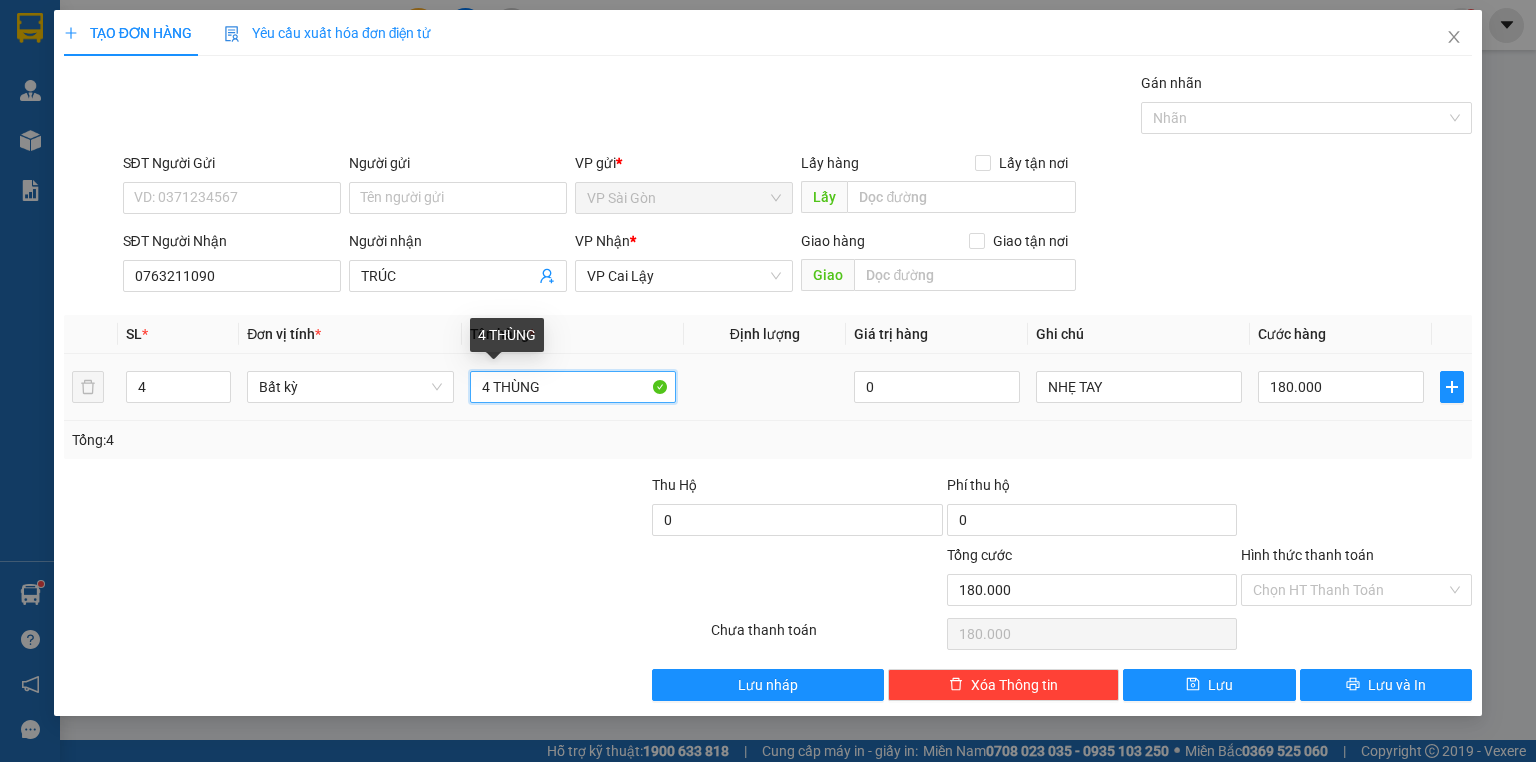 drag, startPoint x: 488, startPoint y: 392, endPoint x: 416, endPoint y: 428, distance: 80.49844 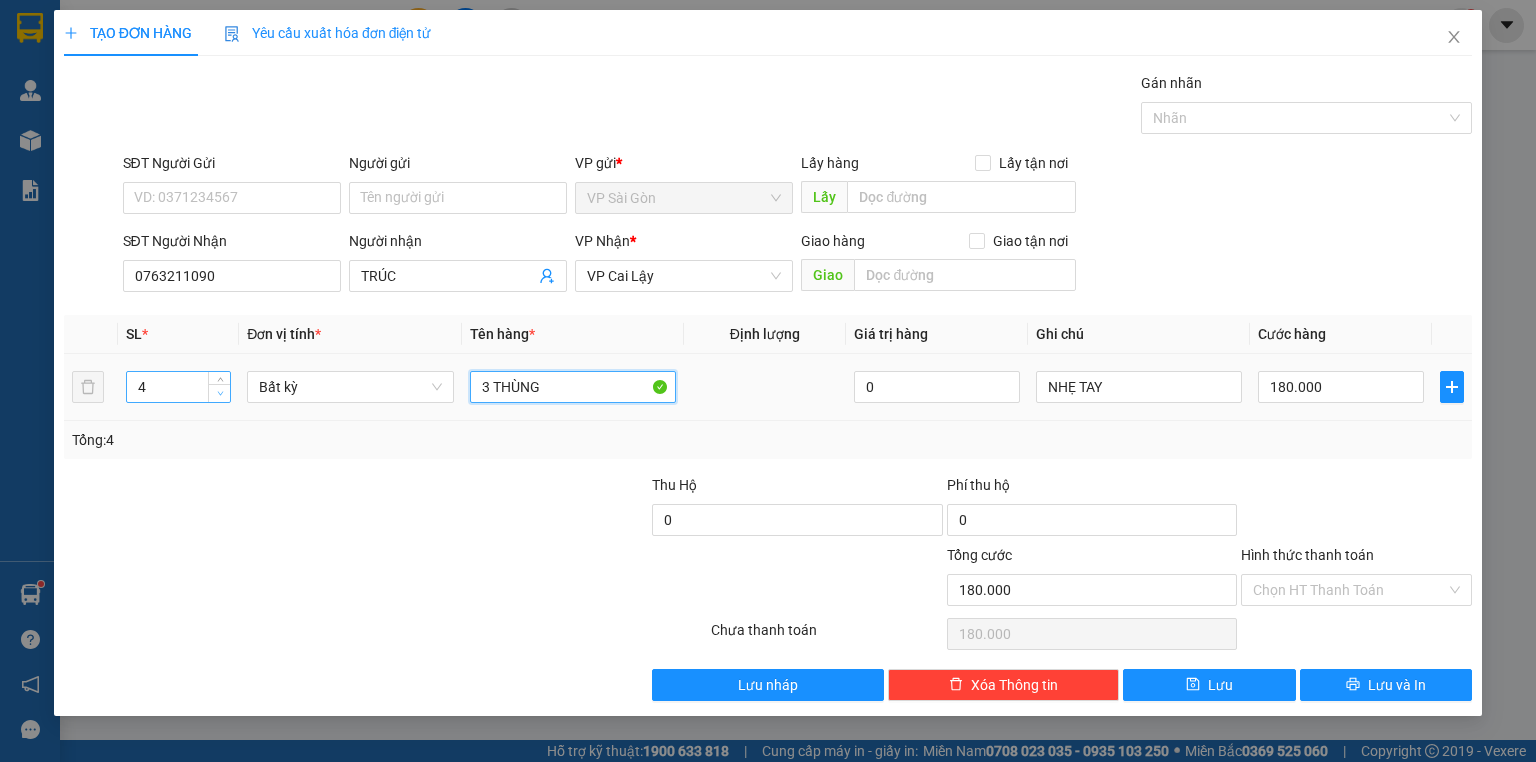 type on "3 THÙNG" 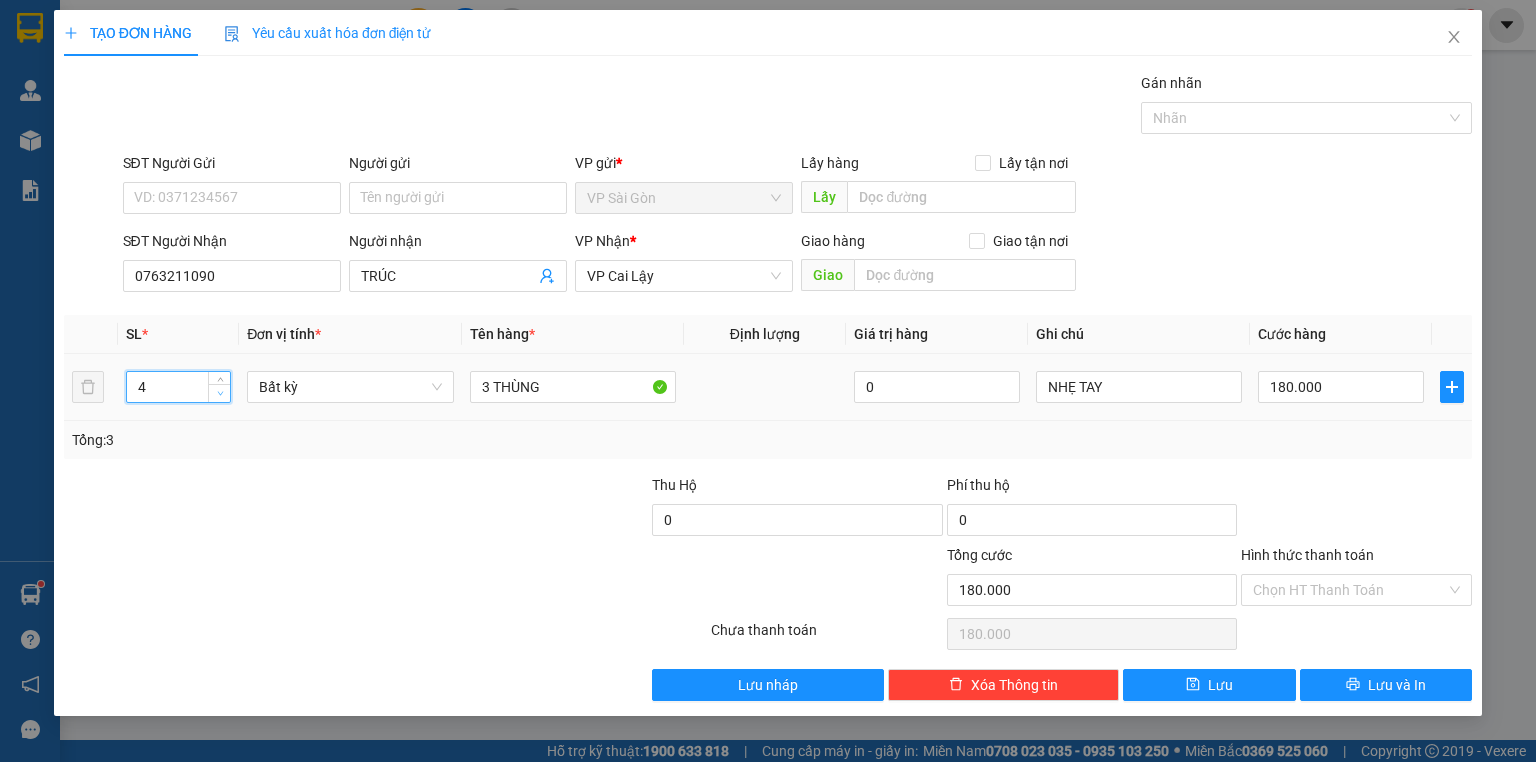 type on "3" 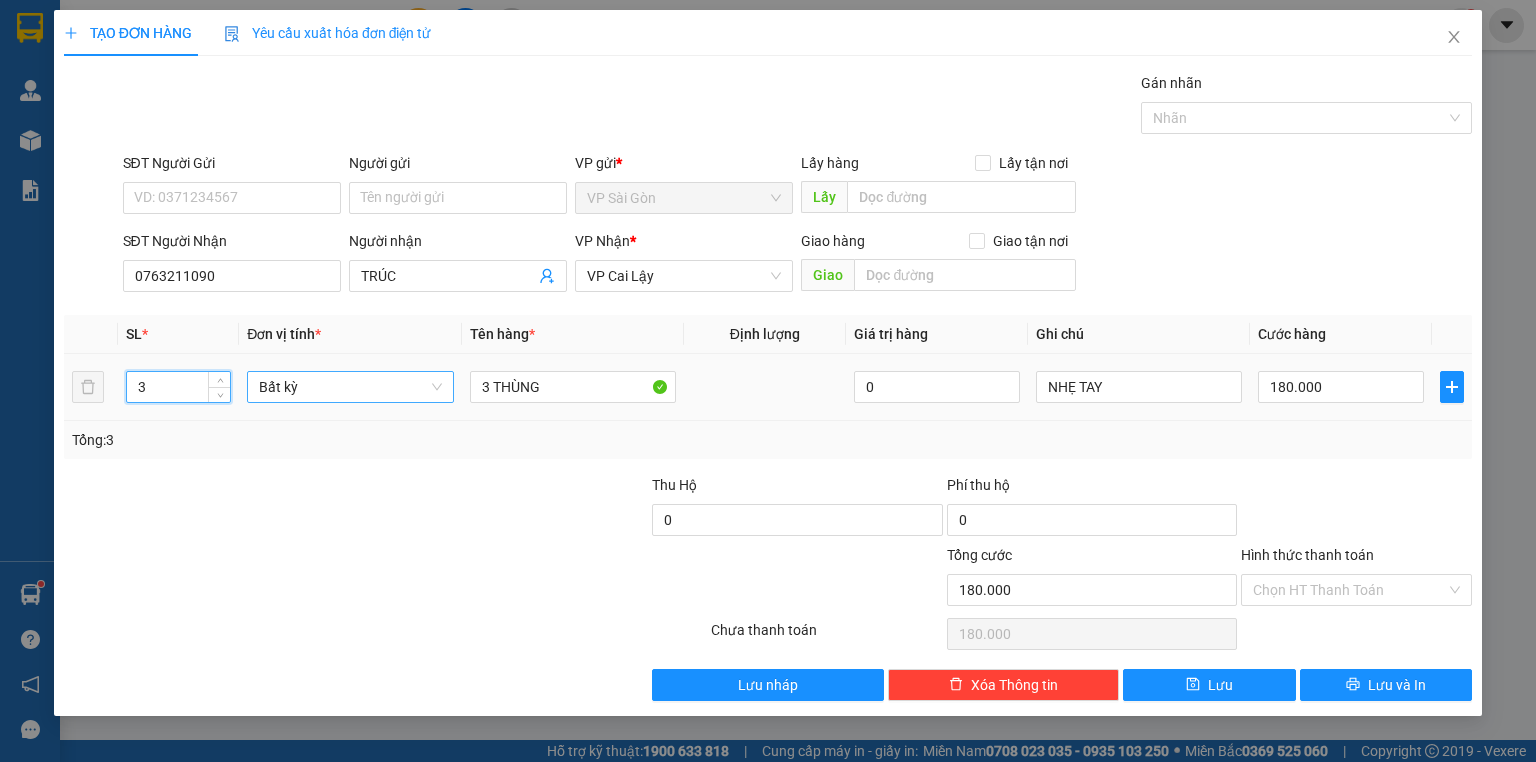 drag, startPoint x: 214, startPoint y: 390, endPoint x: 379, endPoint y: 390, distance: 165 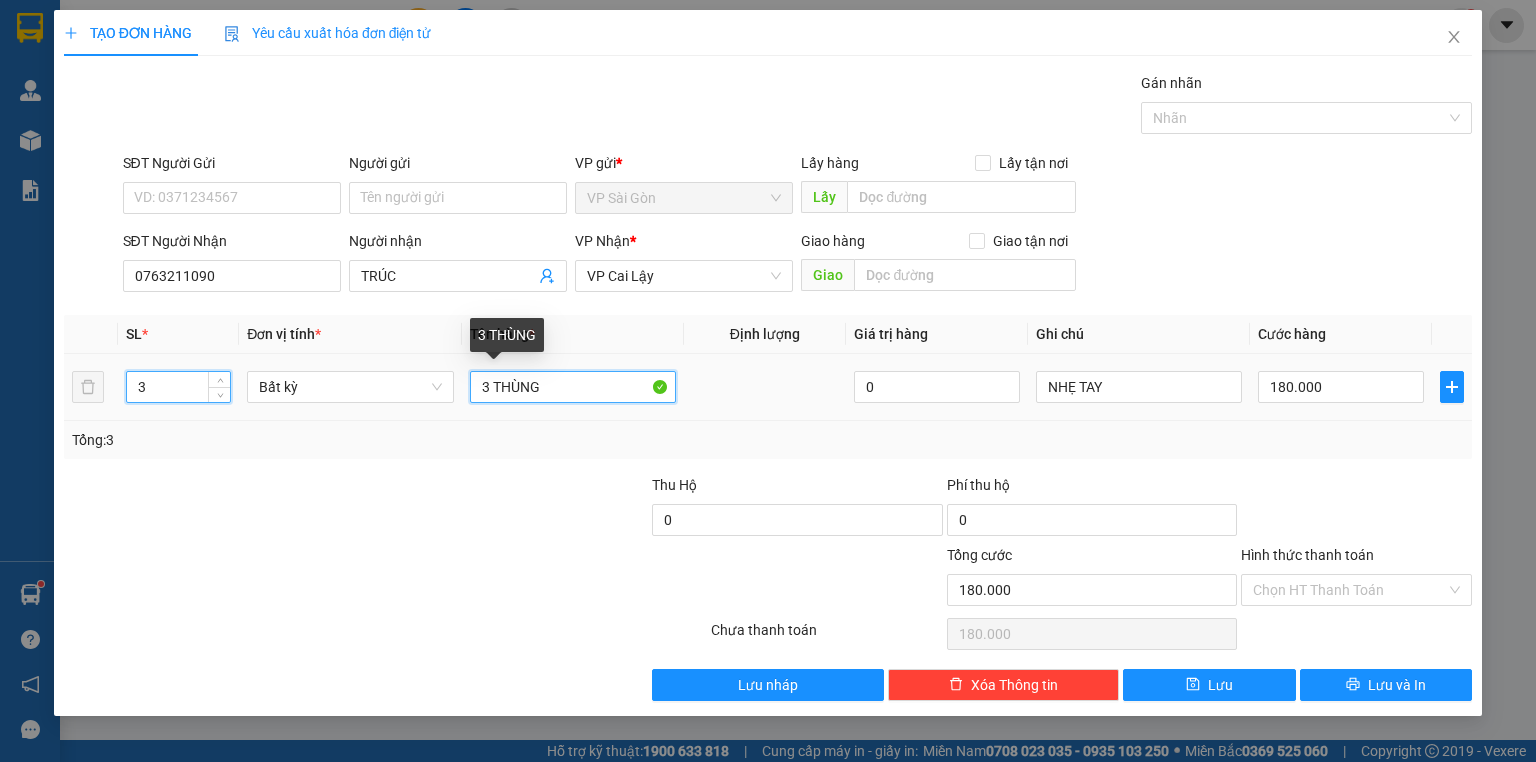 drag, startPoint x: 493, startPoint y: 393, endPoint x: 456, endPoint y: 398, distance: 37.336308 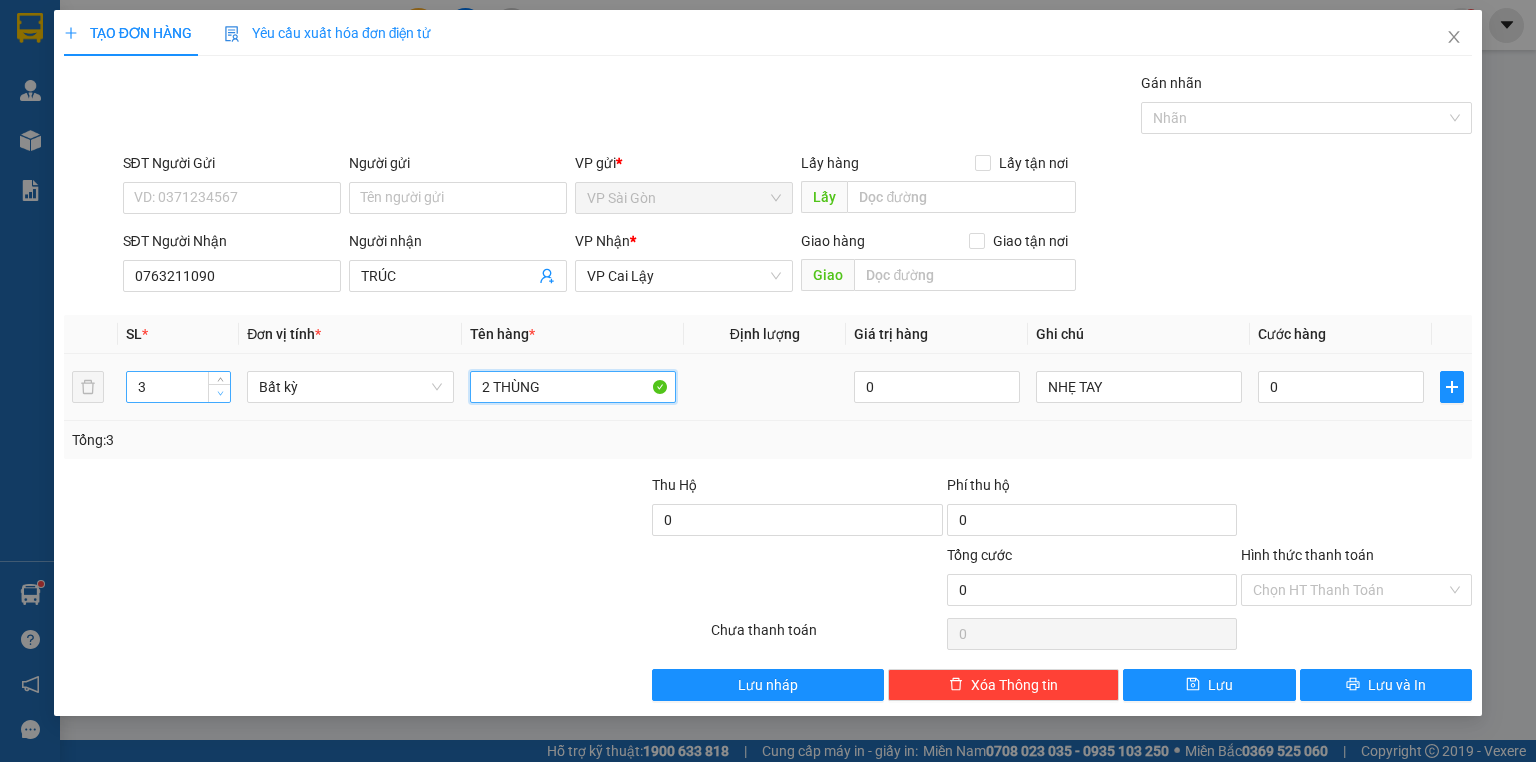 type on "2 THÙNG" 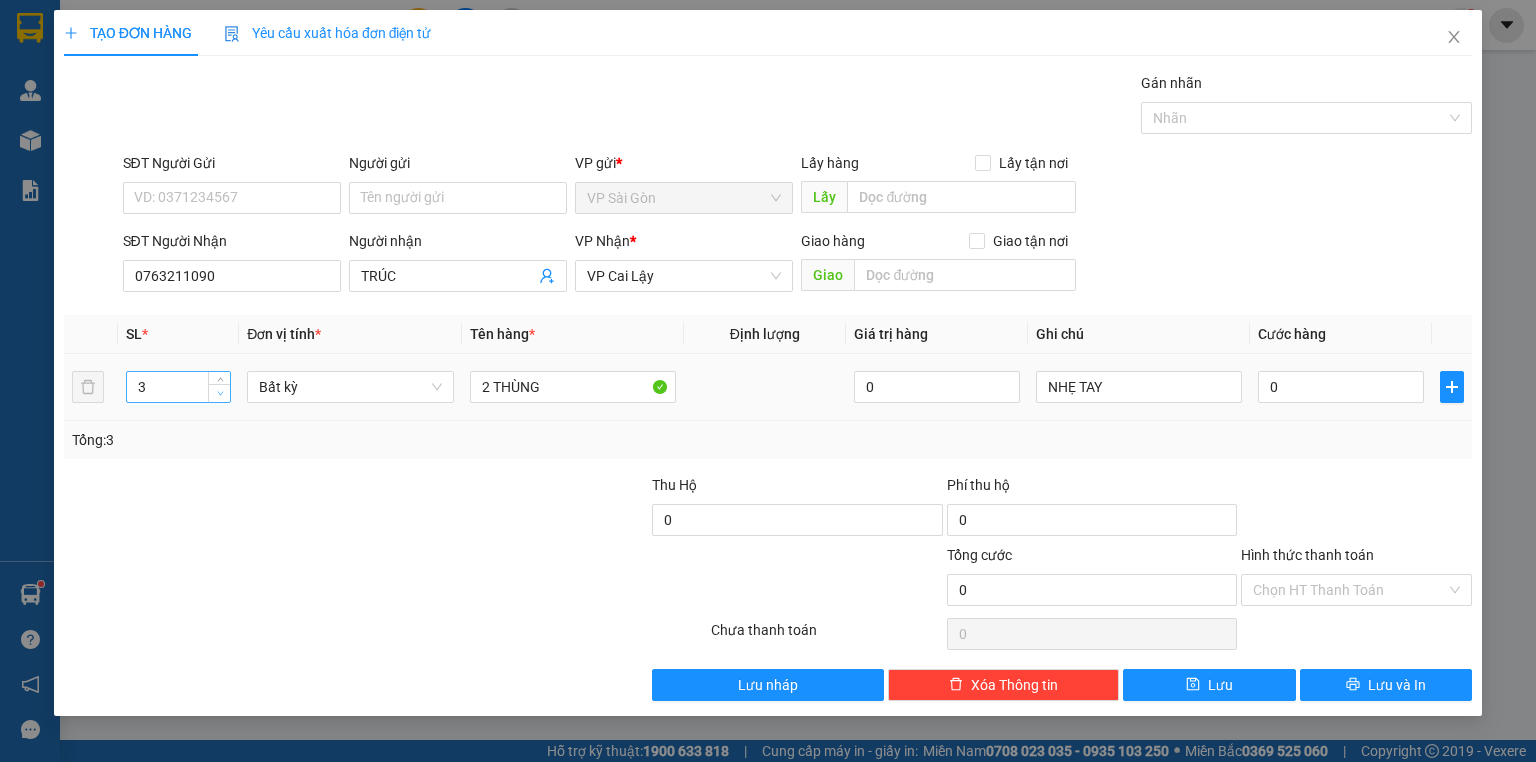 type on "2" 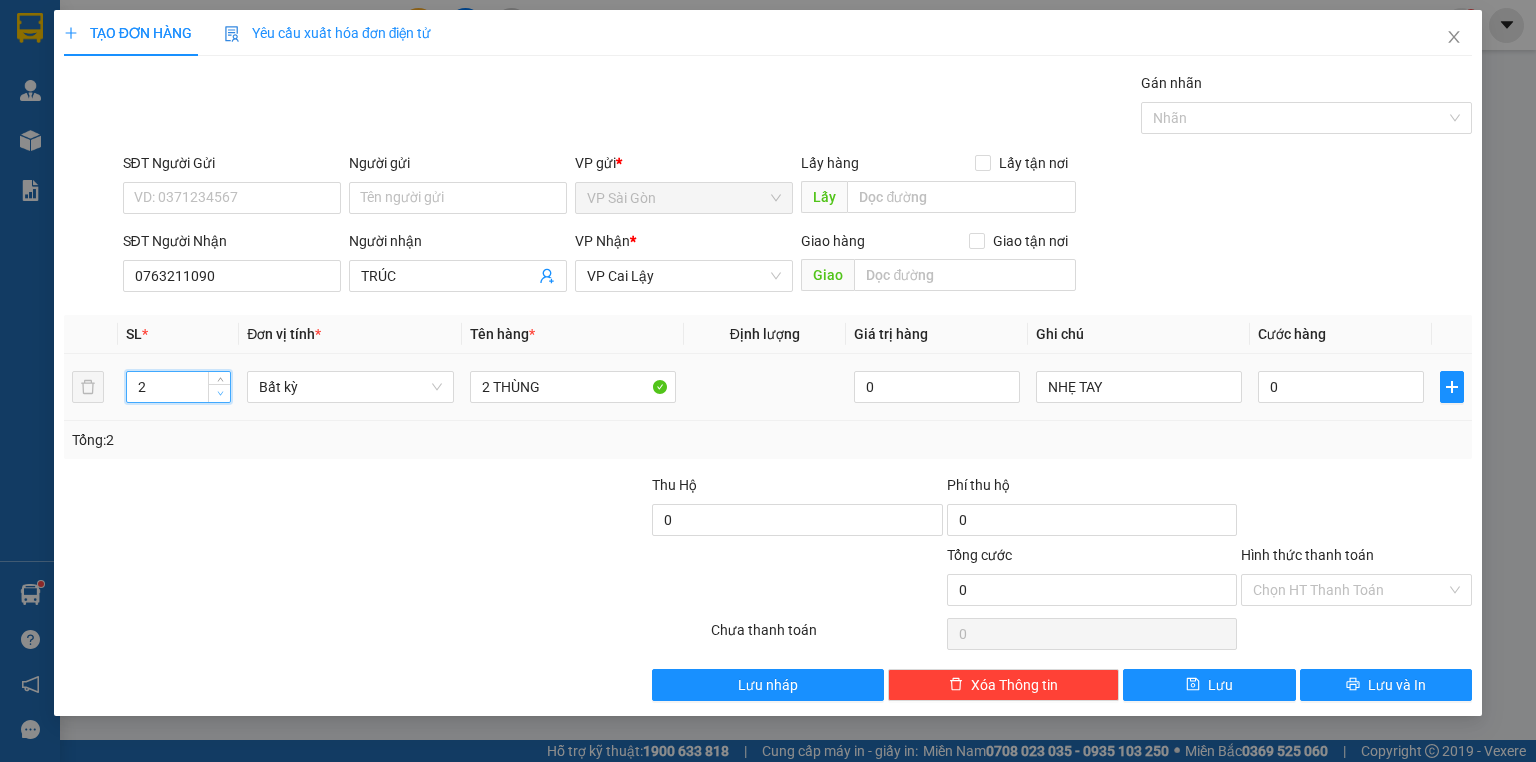 click 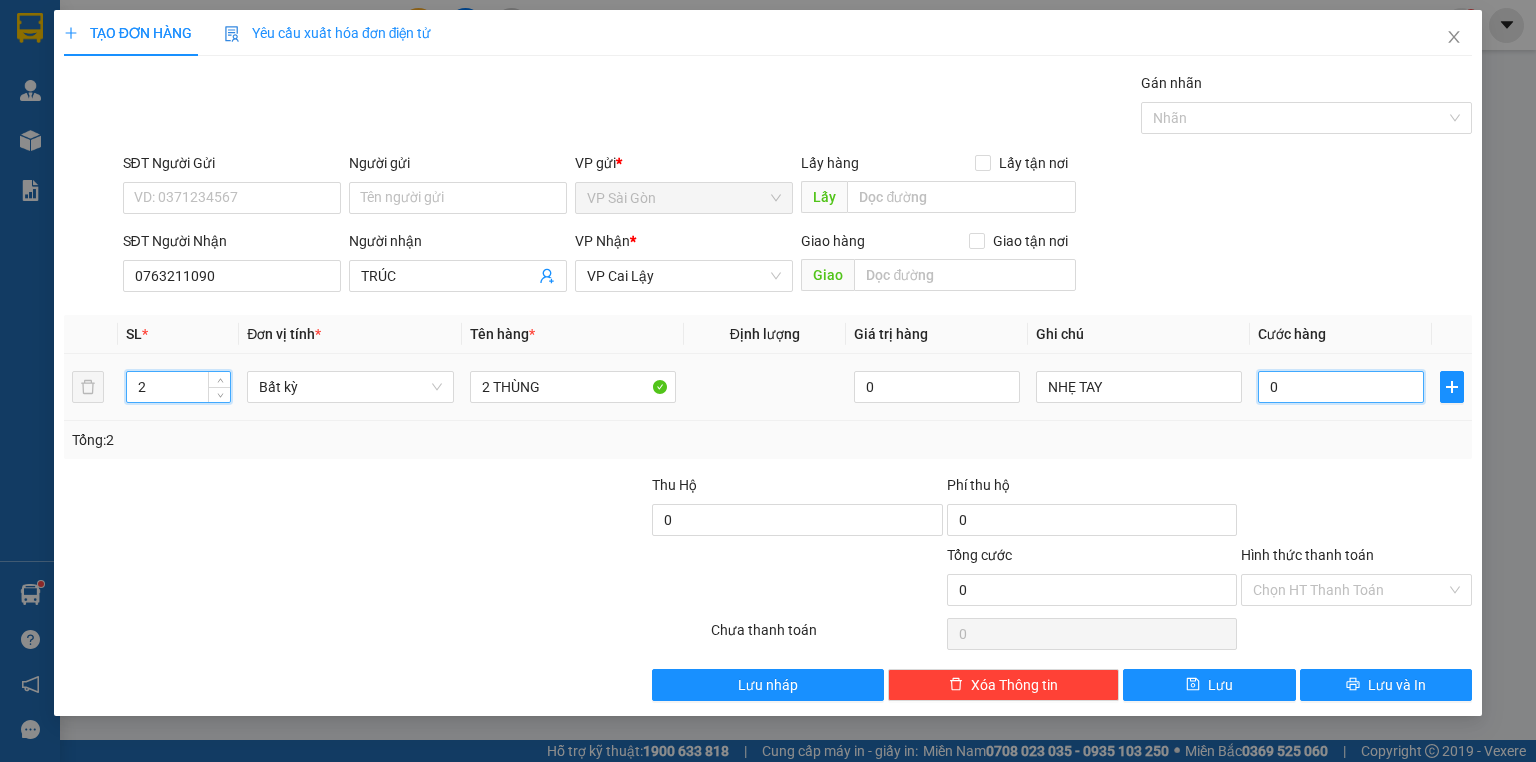 click on "0" at bounding box center (1341, 387) 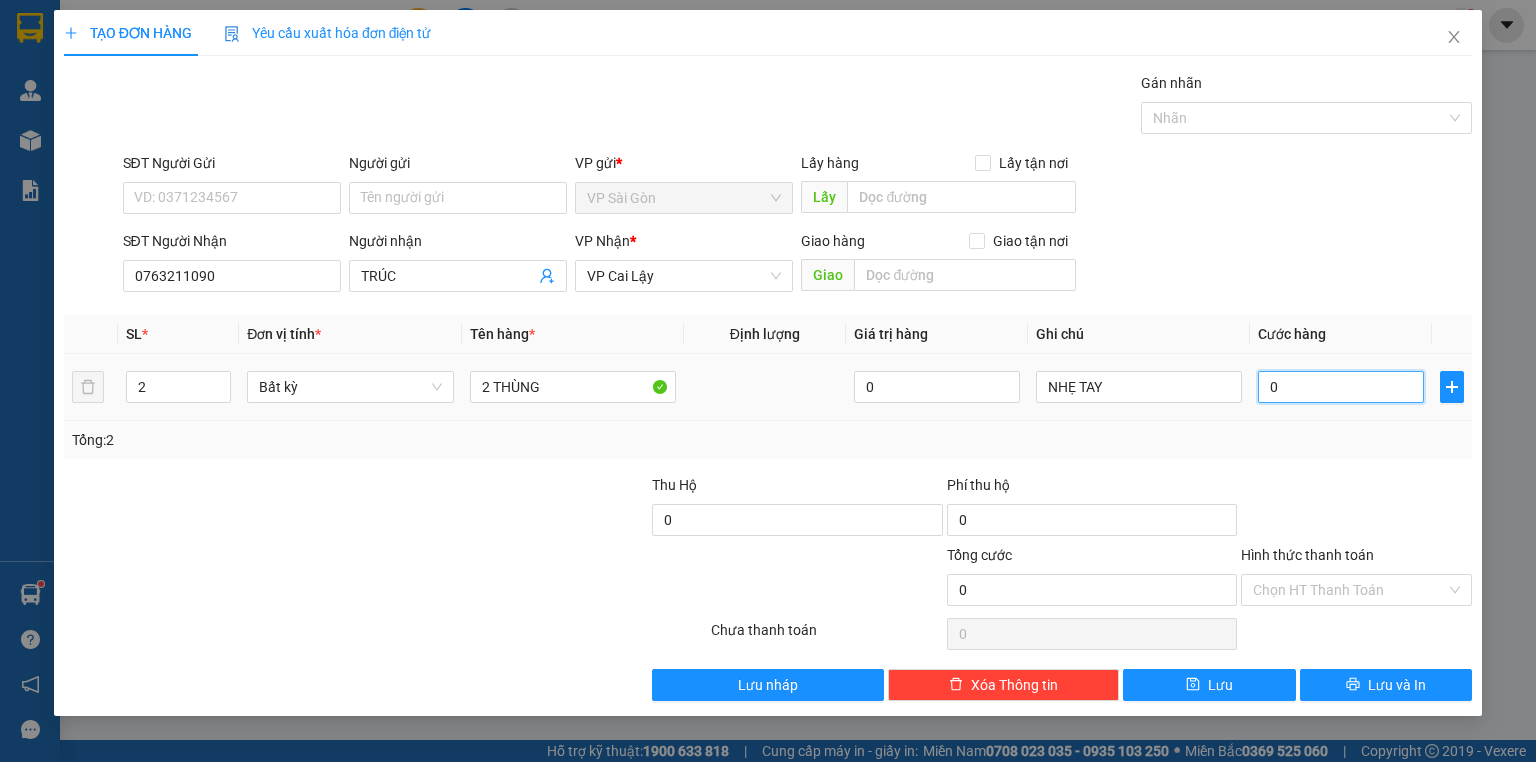 type on "7" 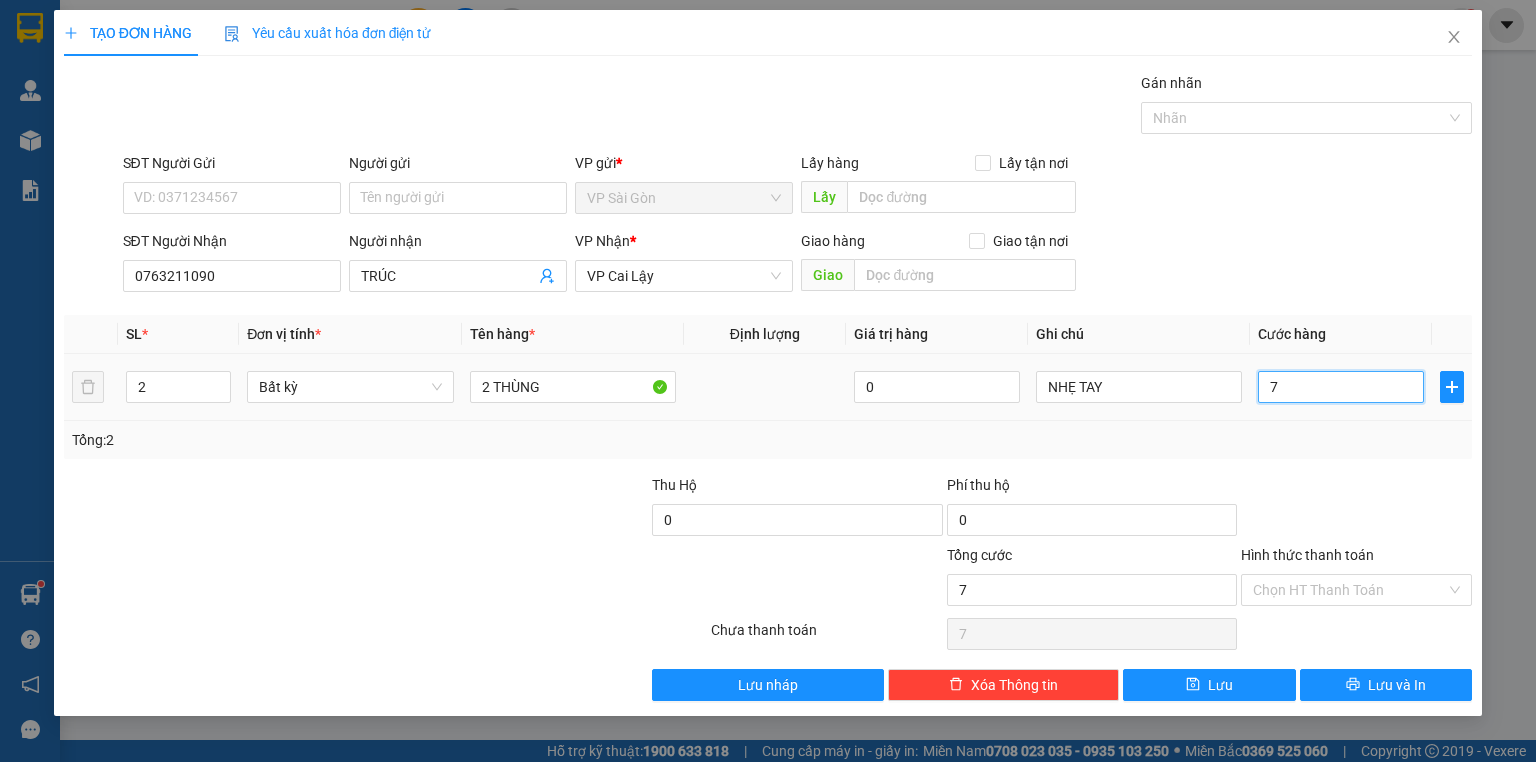 type on "70" 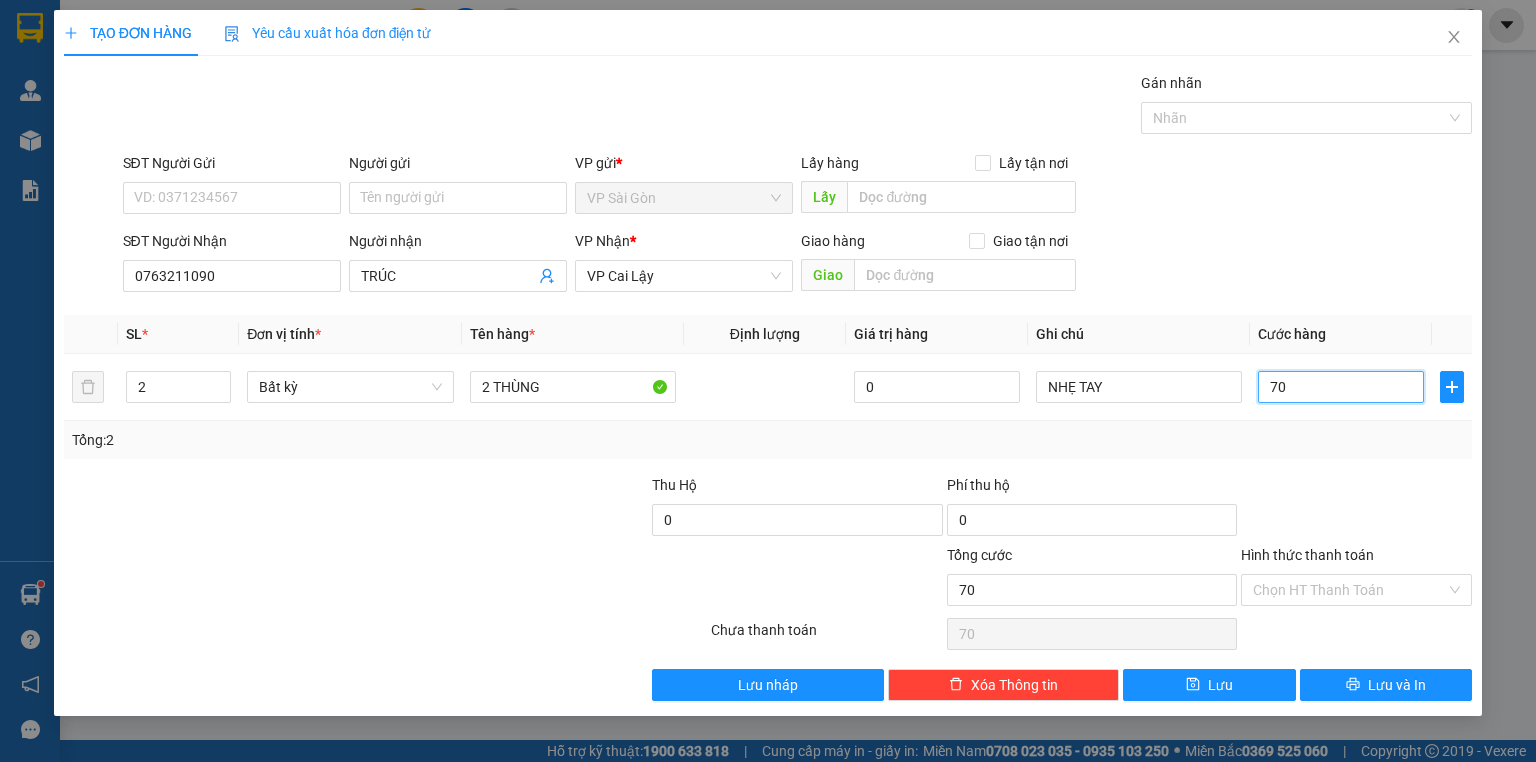 type on "70" 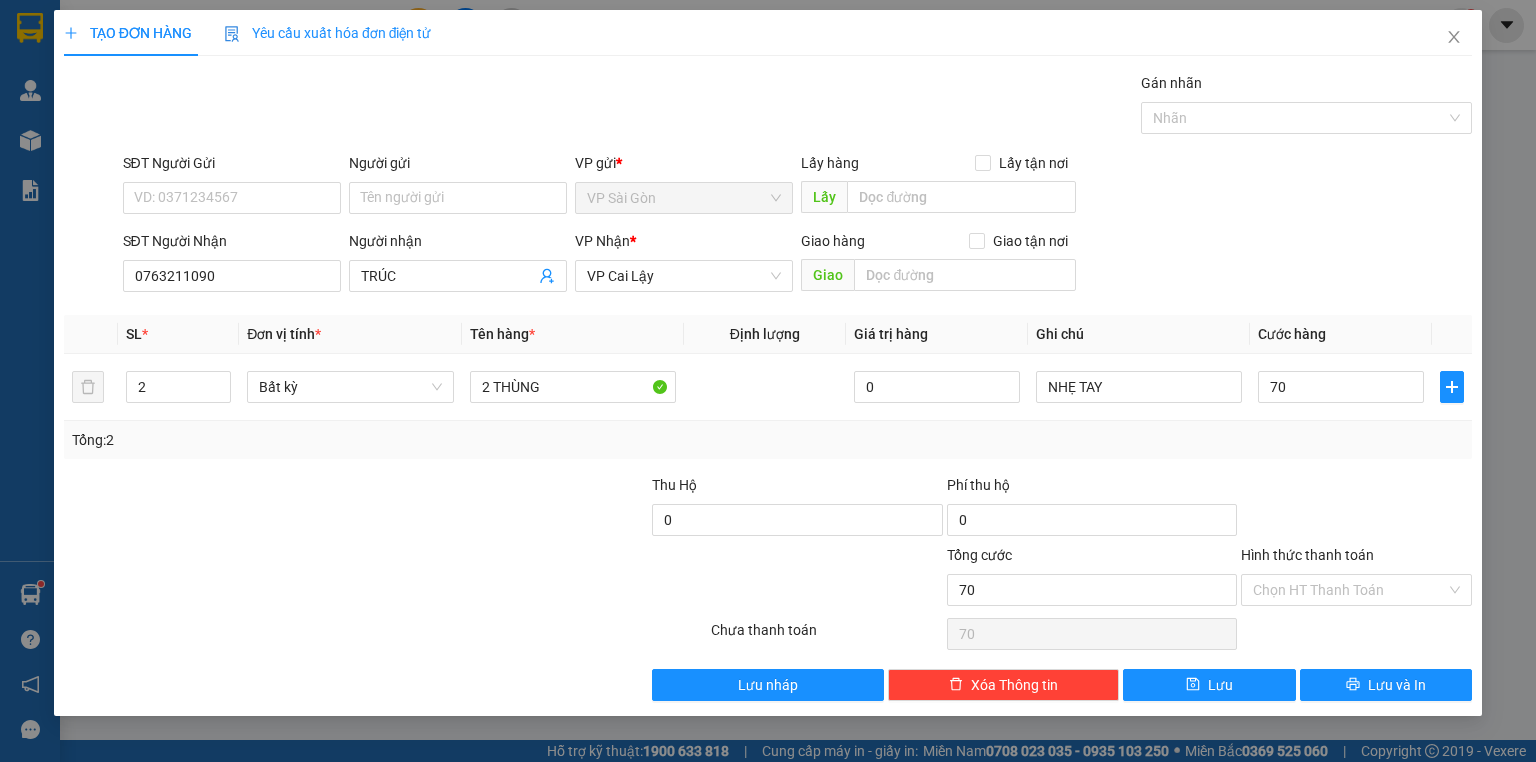 type on "70.000" 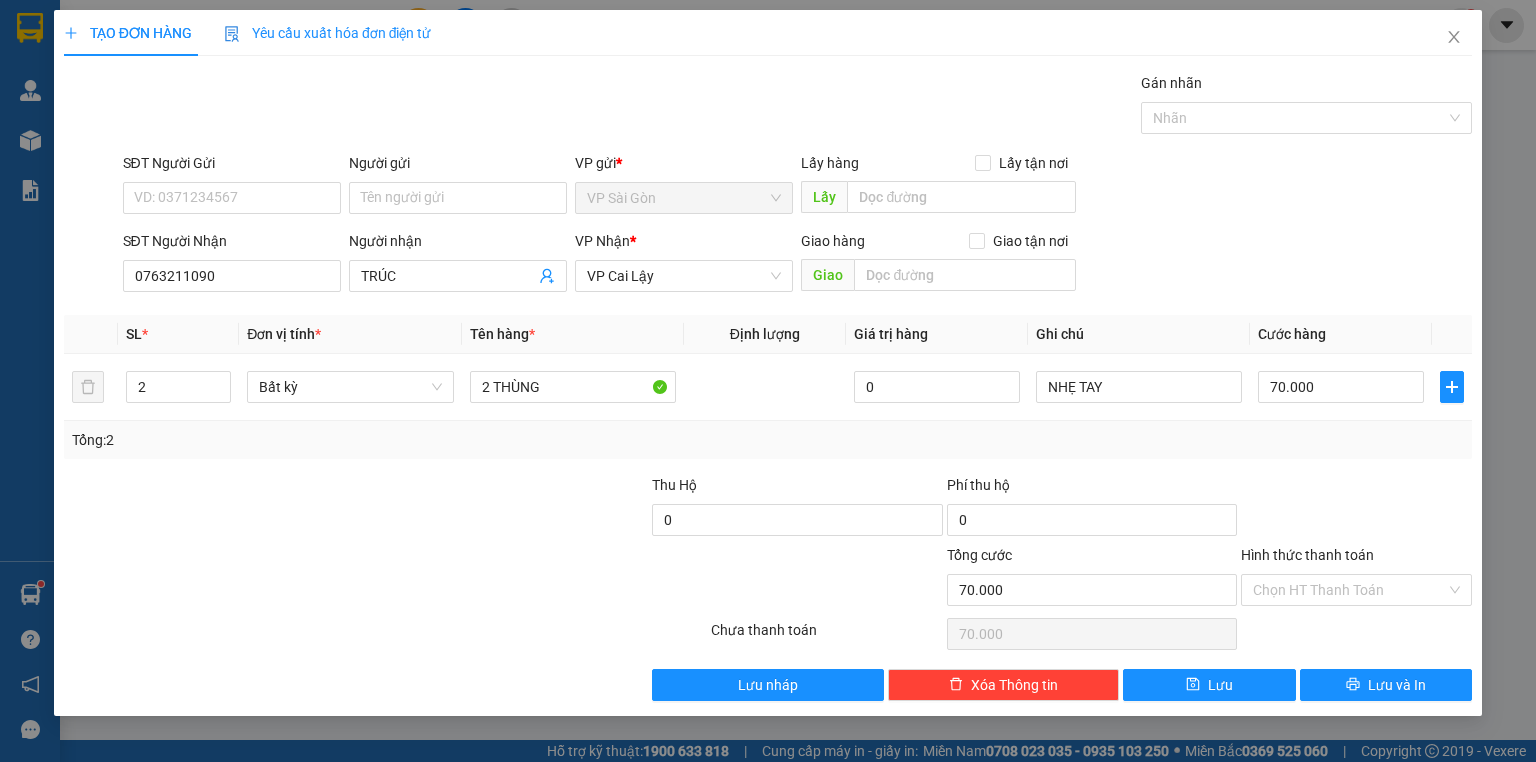 click at bounding box center [1356, 509] 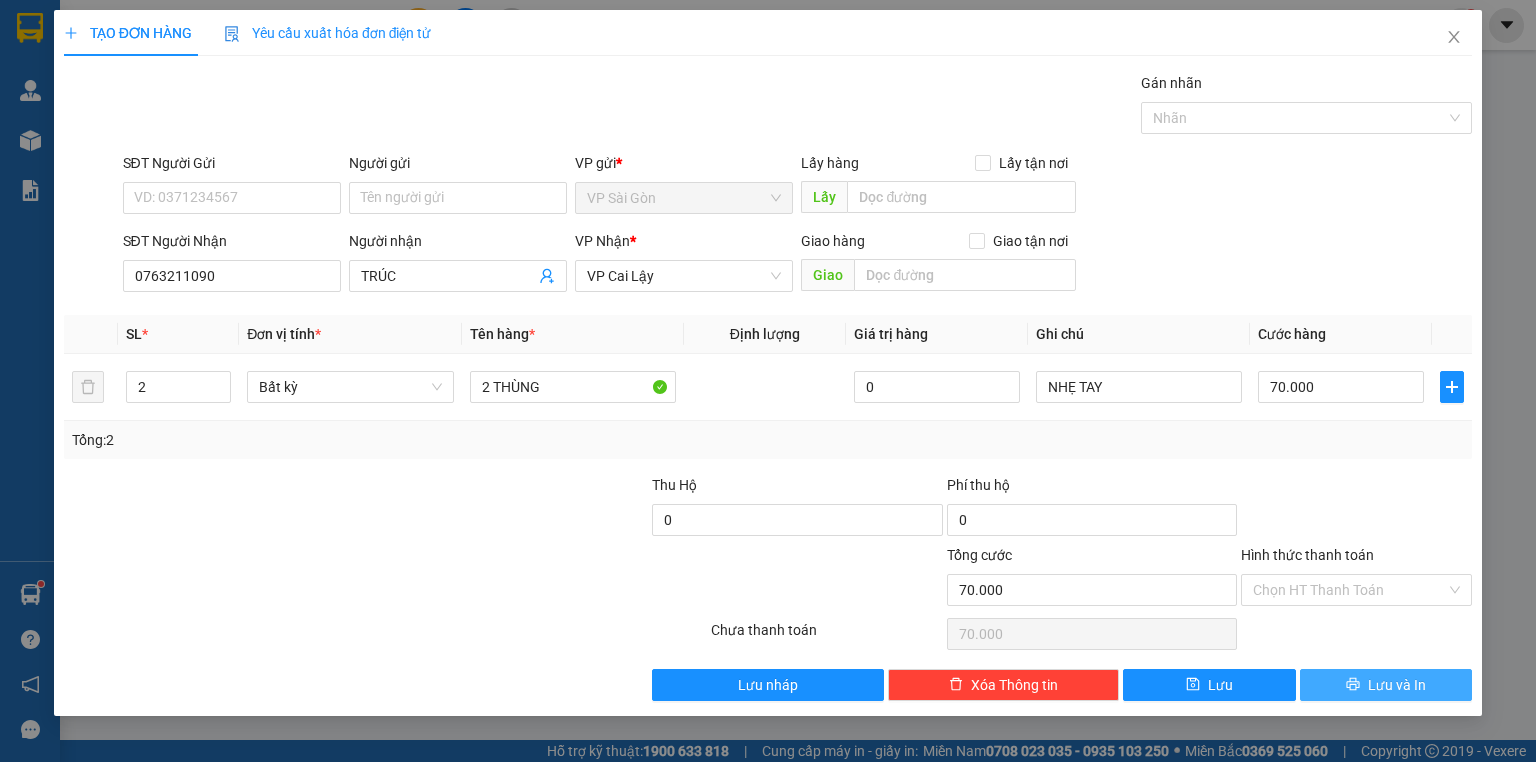 click on "Lưu và In" at bounding box center (1386, 685) 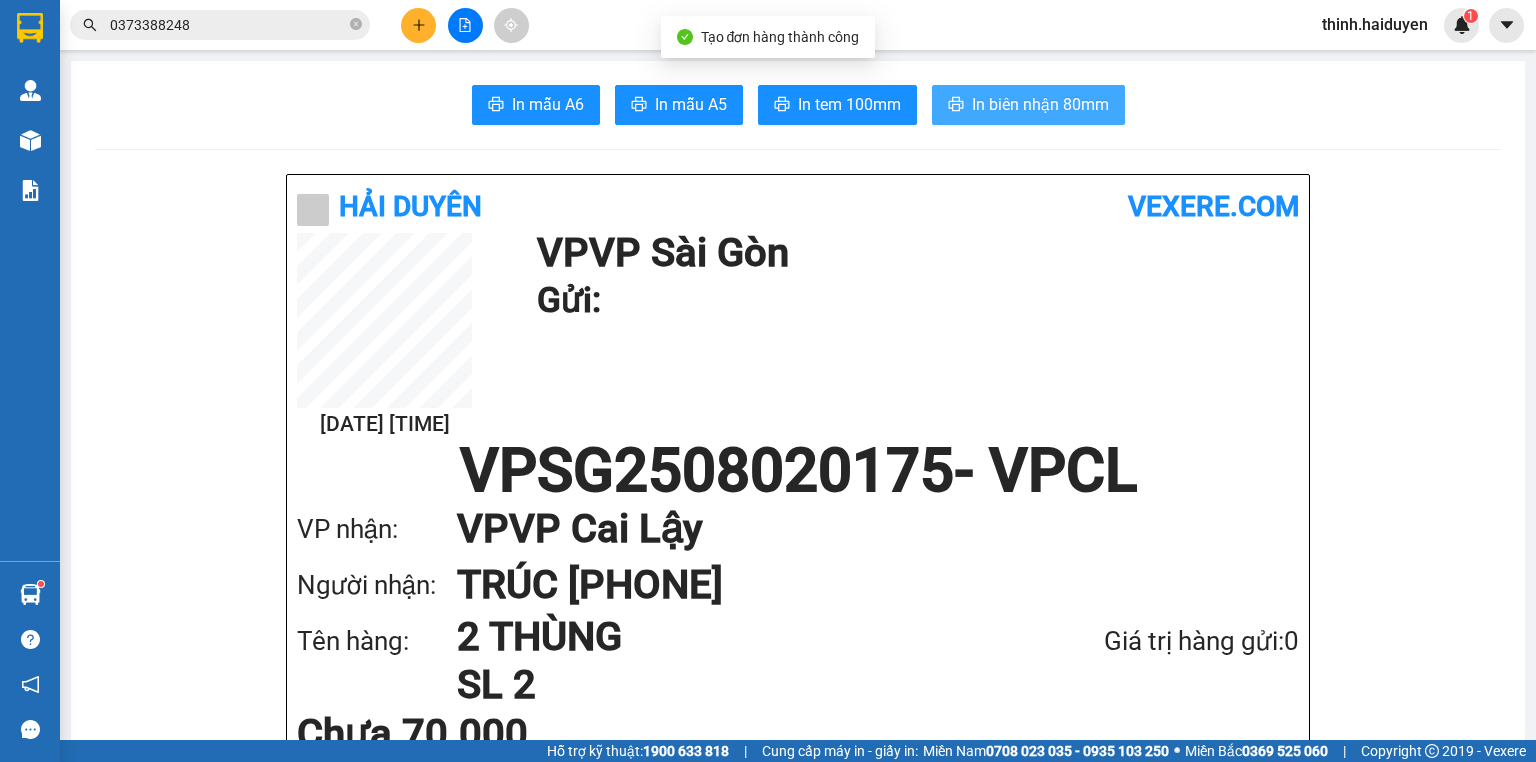 click on "In biên nhận 80mm" at bounding box center [1040, 104] 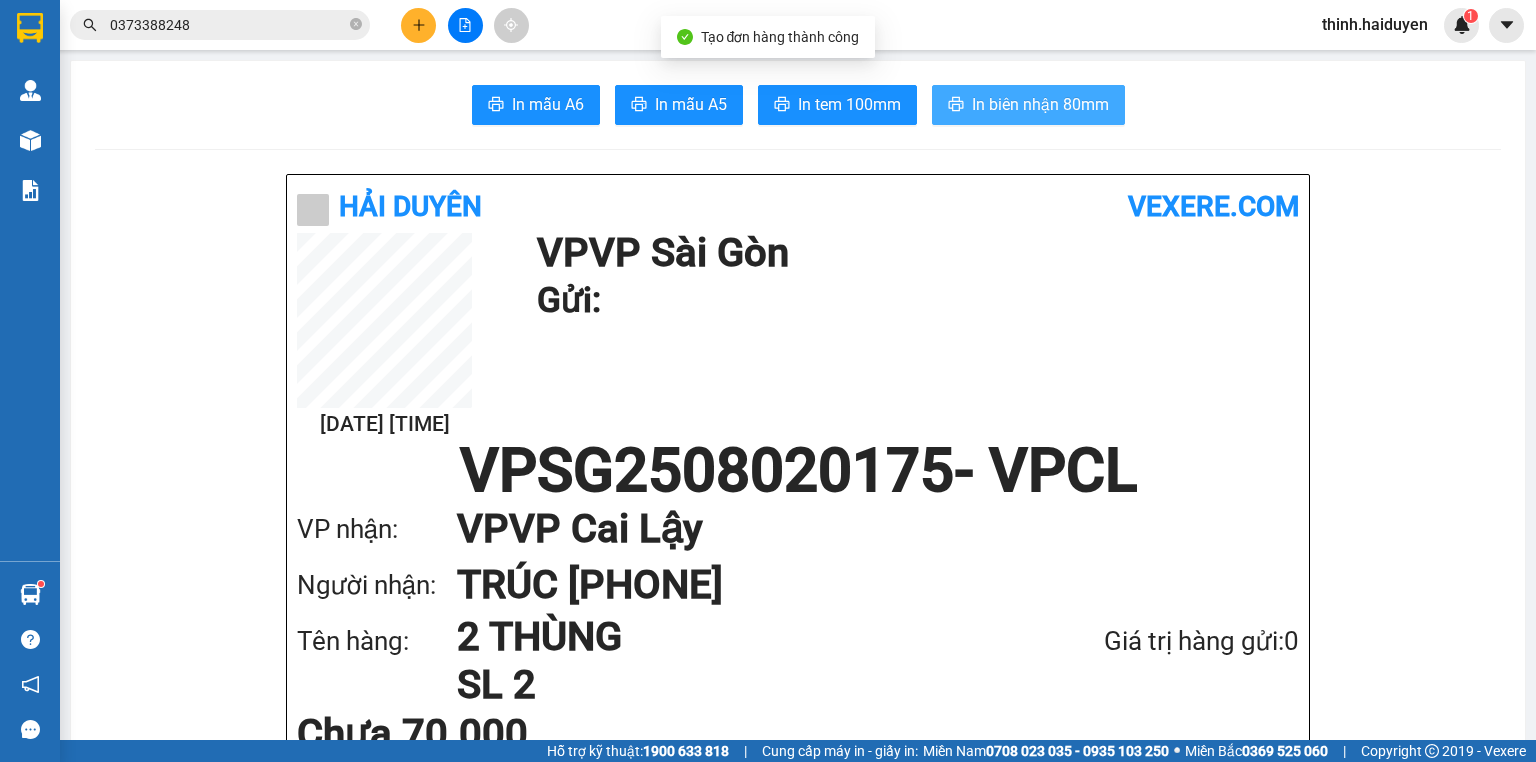scroll, scrollTop: 0, scrollLeft: 0, axis: both 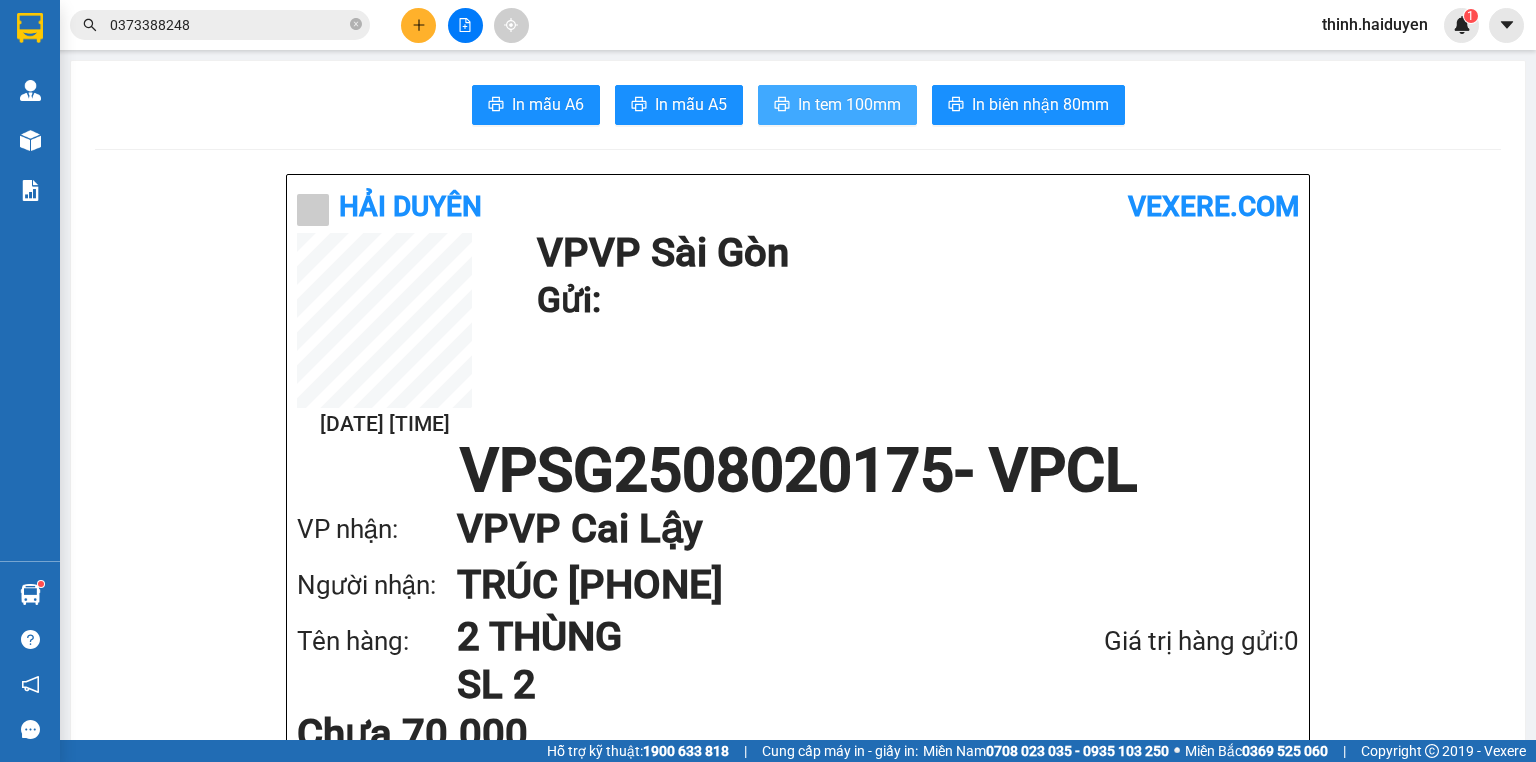 click on "In tem 100mm" at bounding box center [849, 104] 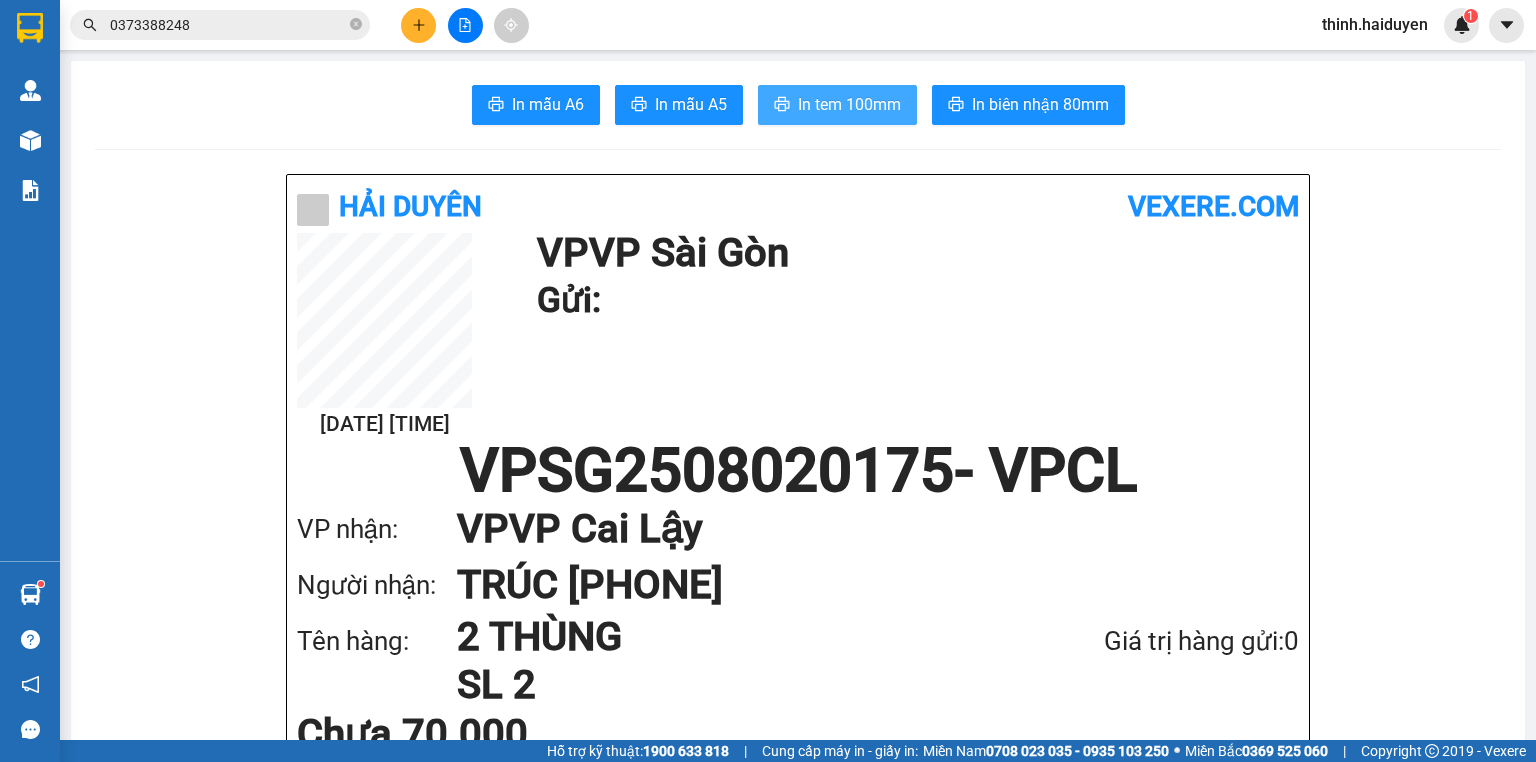 scroll, scrollTop: 0, scrollLeft: 0, axis: both 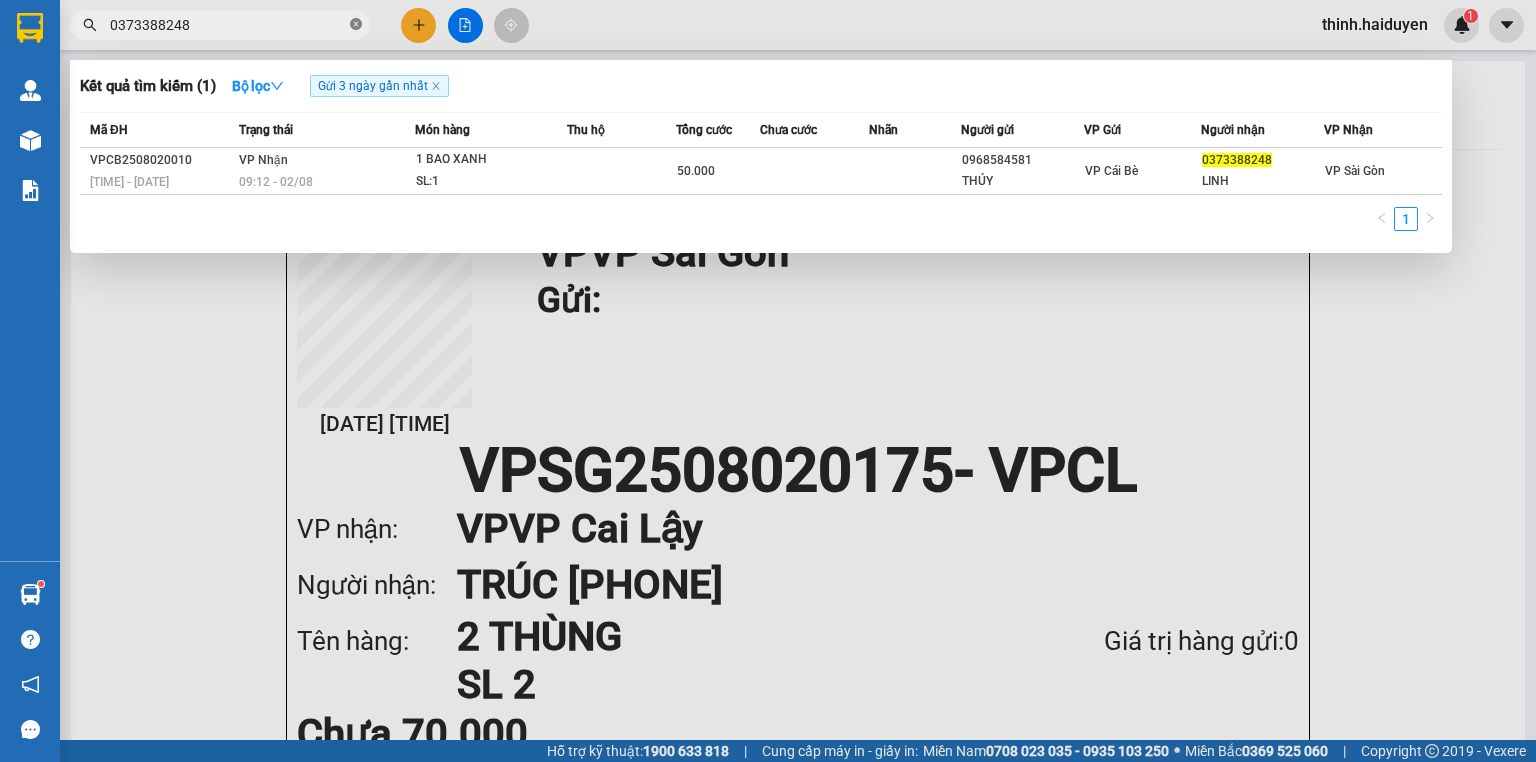 click 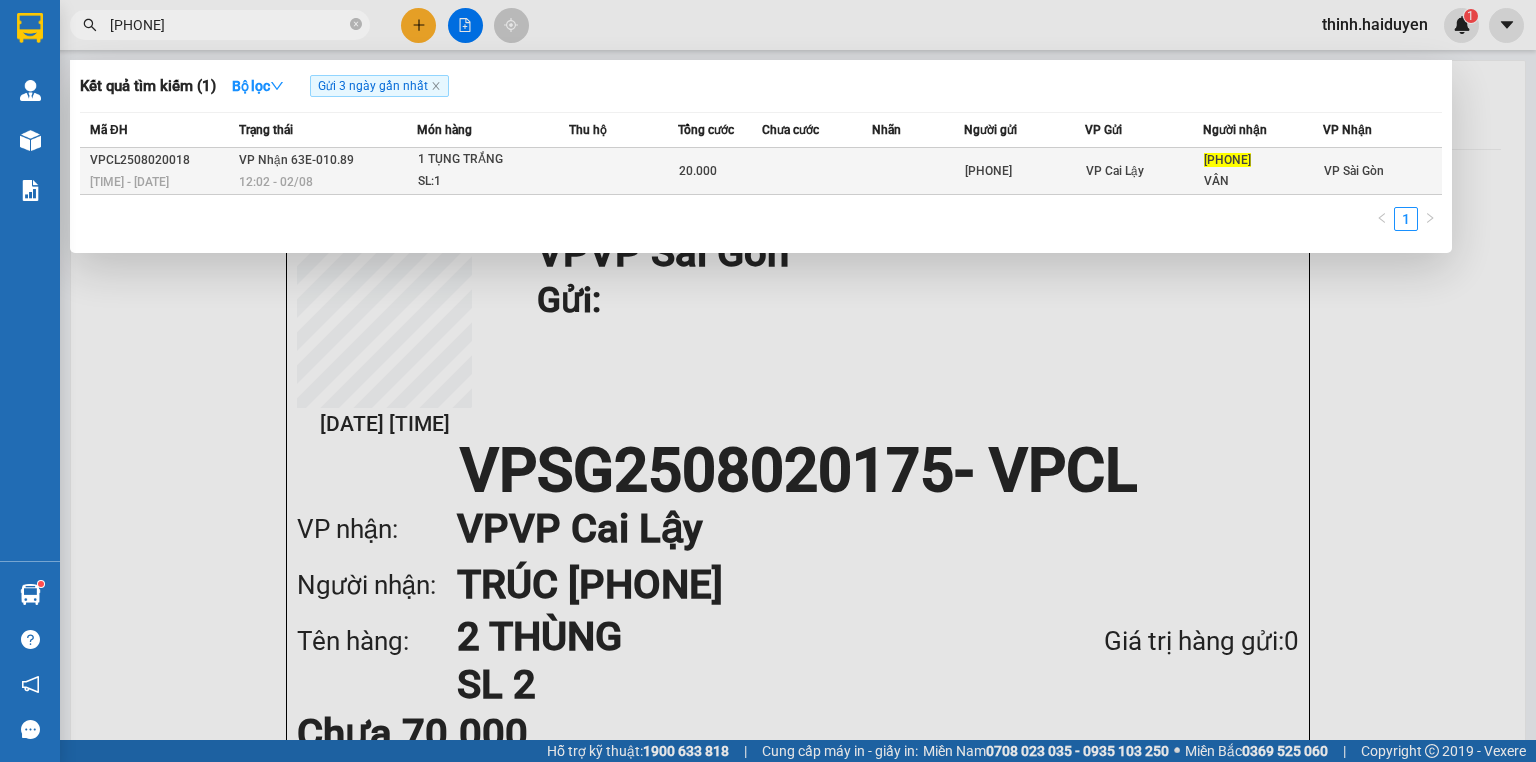 type on "0908450456" 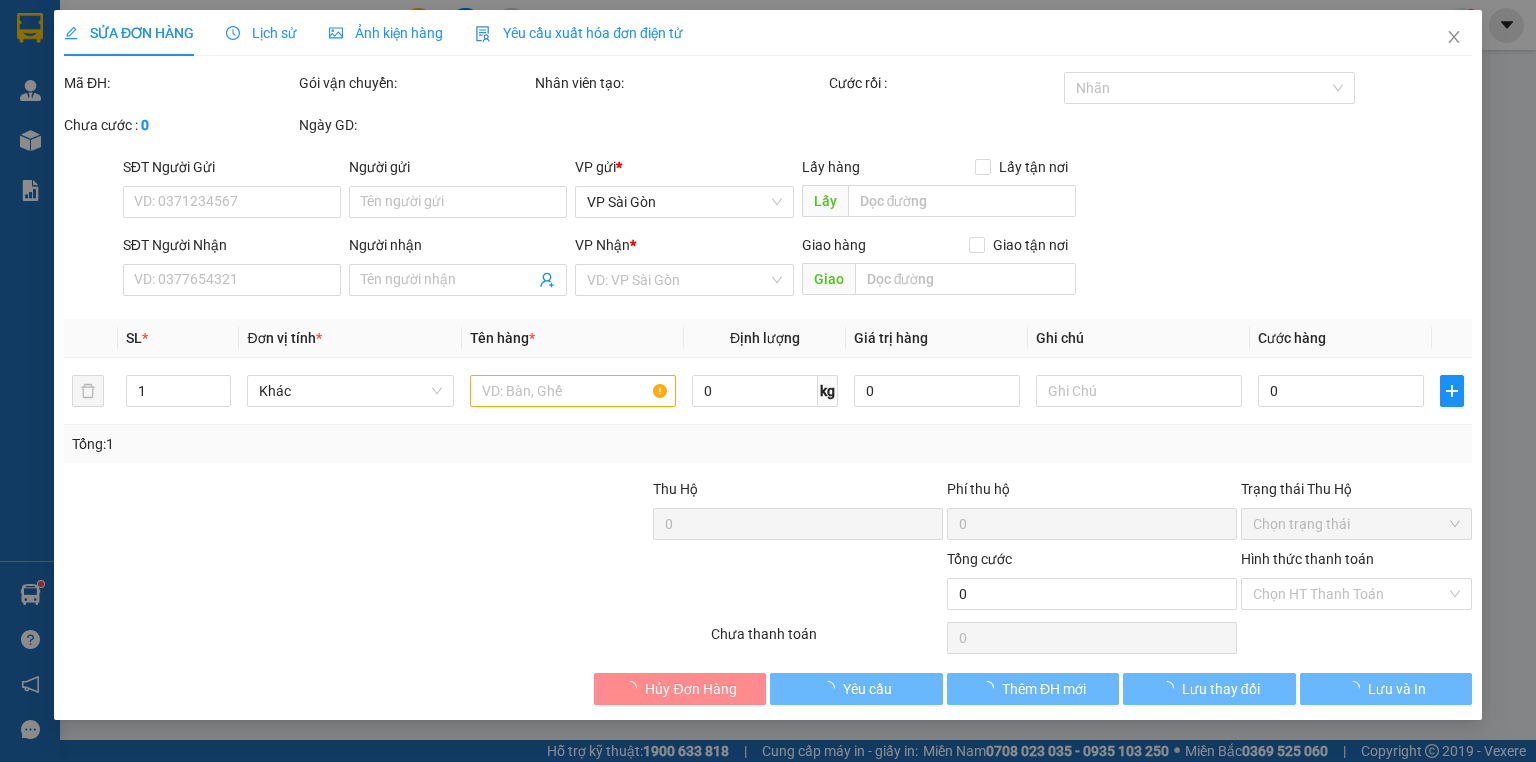type on "0979093407" 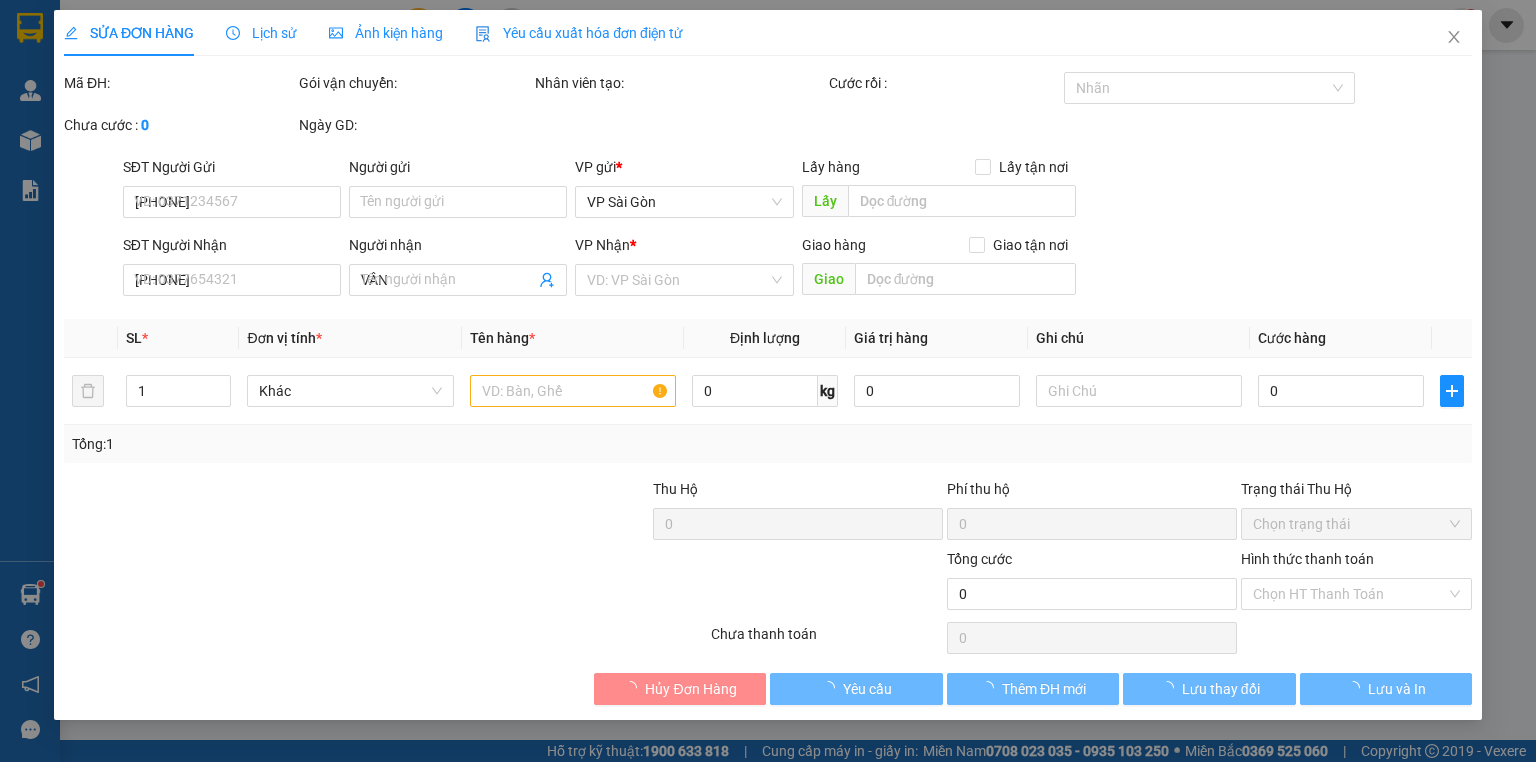 type on "20.000" 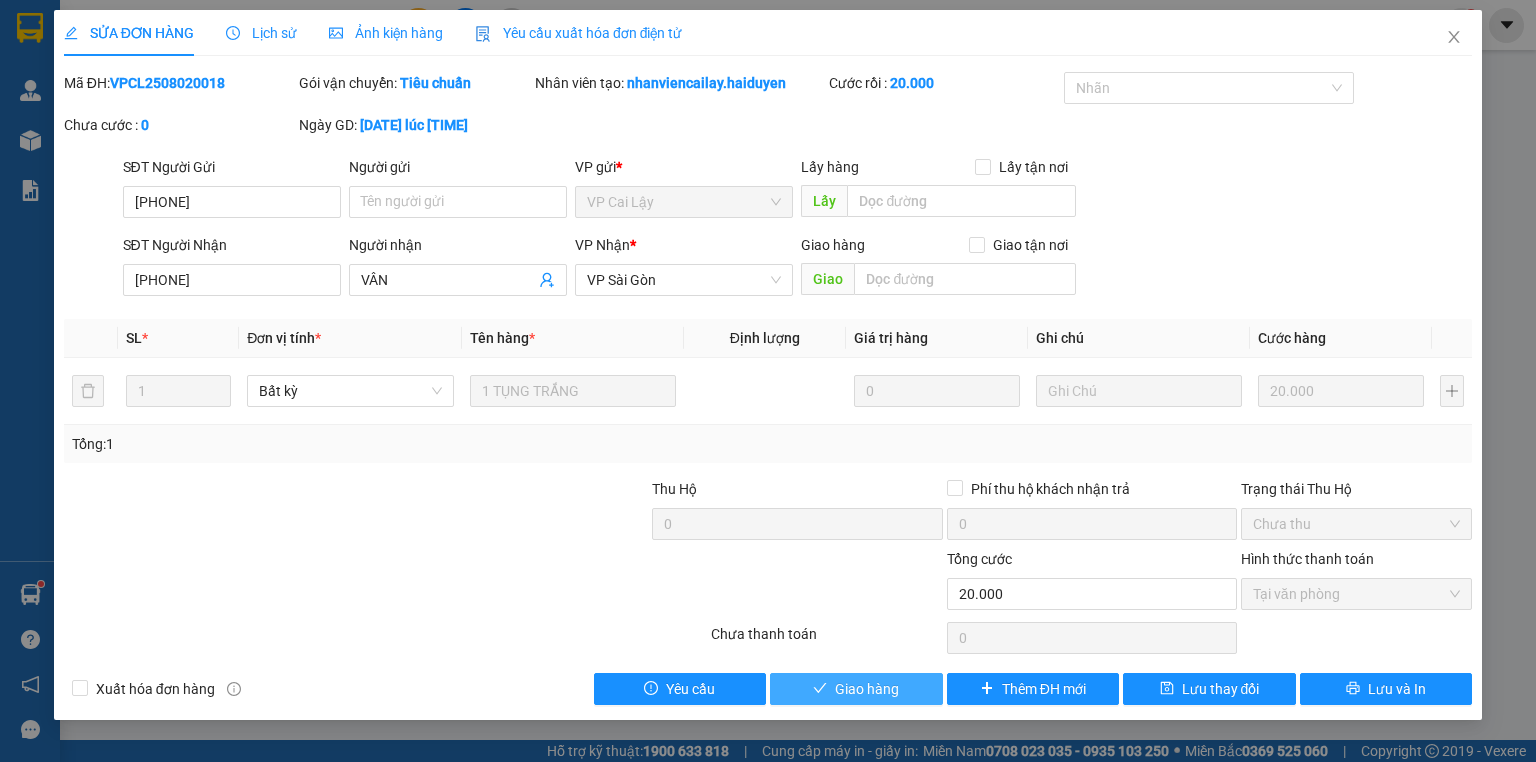 click on "Giao hàng" at bounding box center (867, 689) 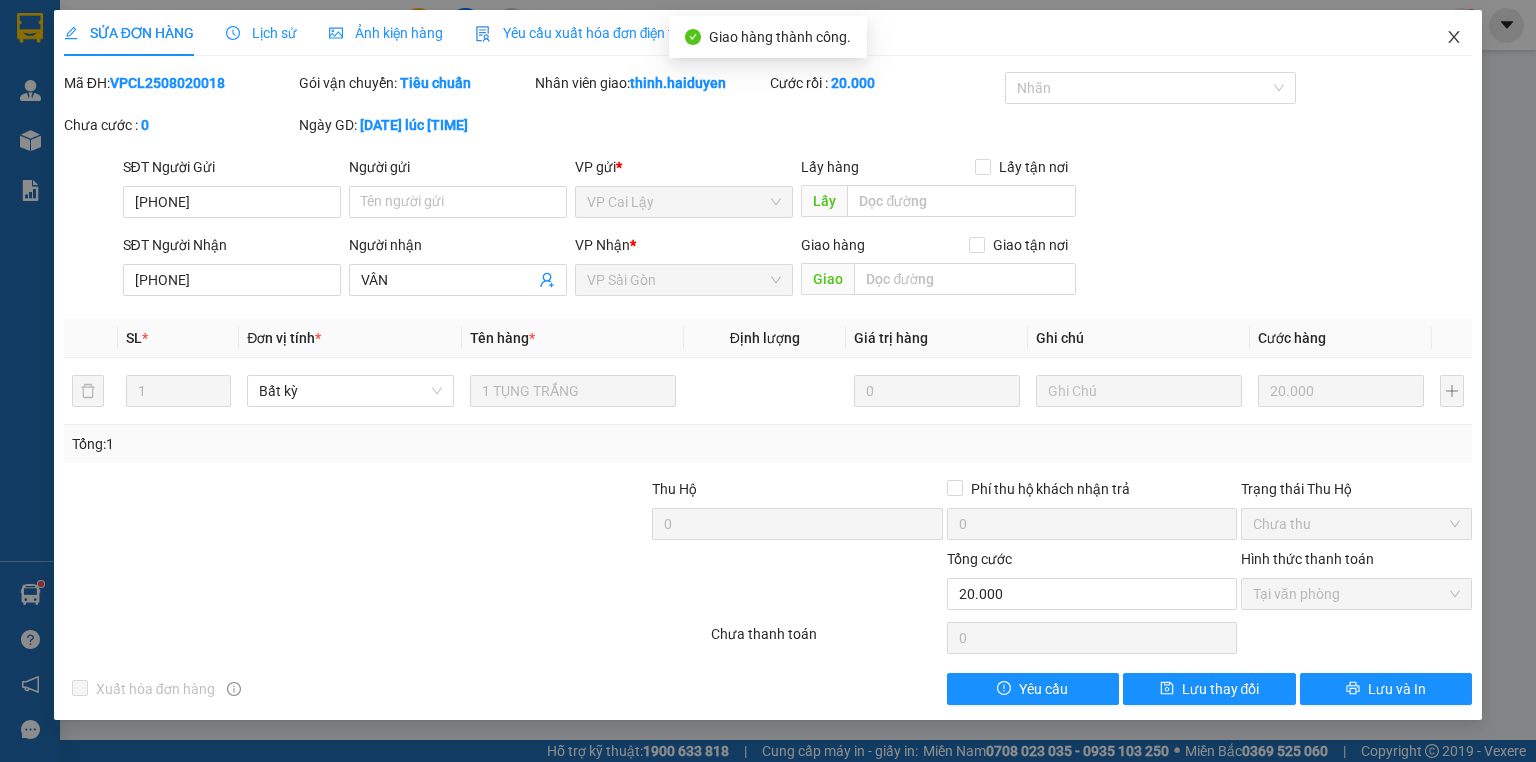 click 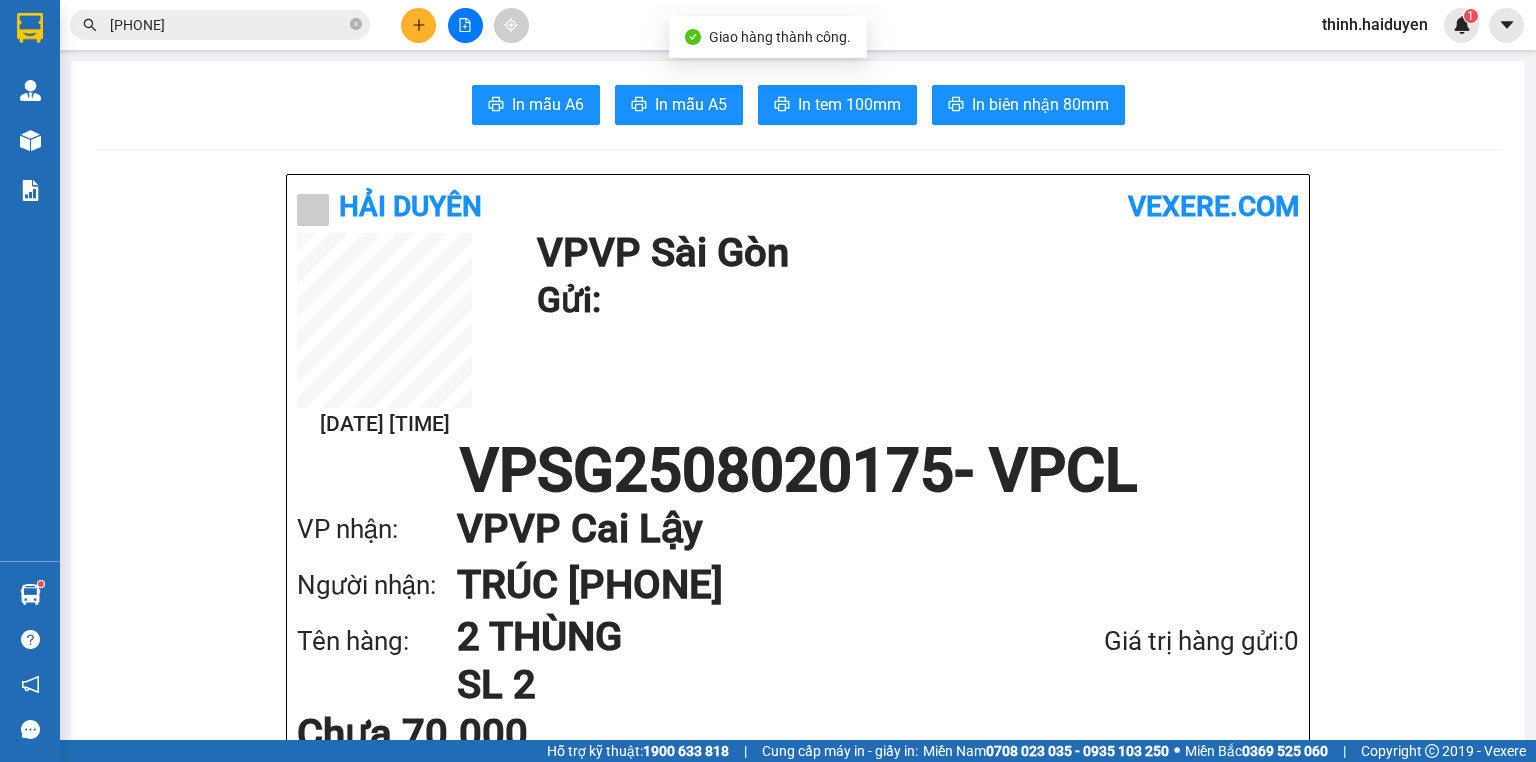 click on "0908450456" at bounding box center (220, 25) 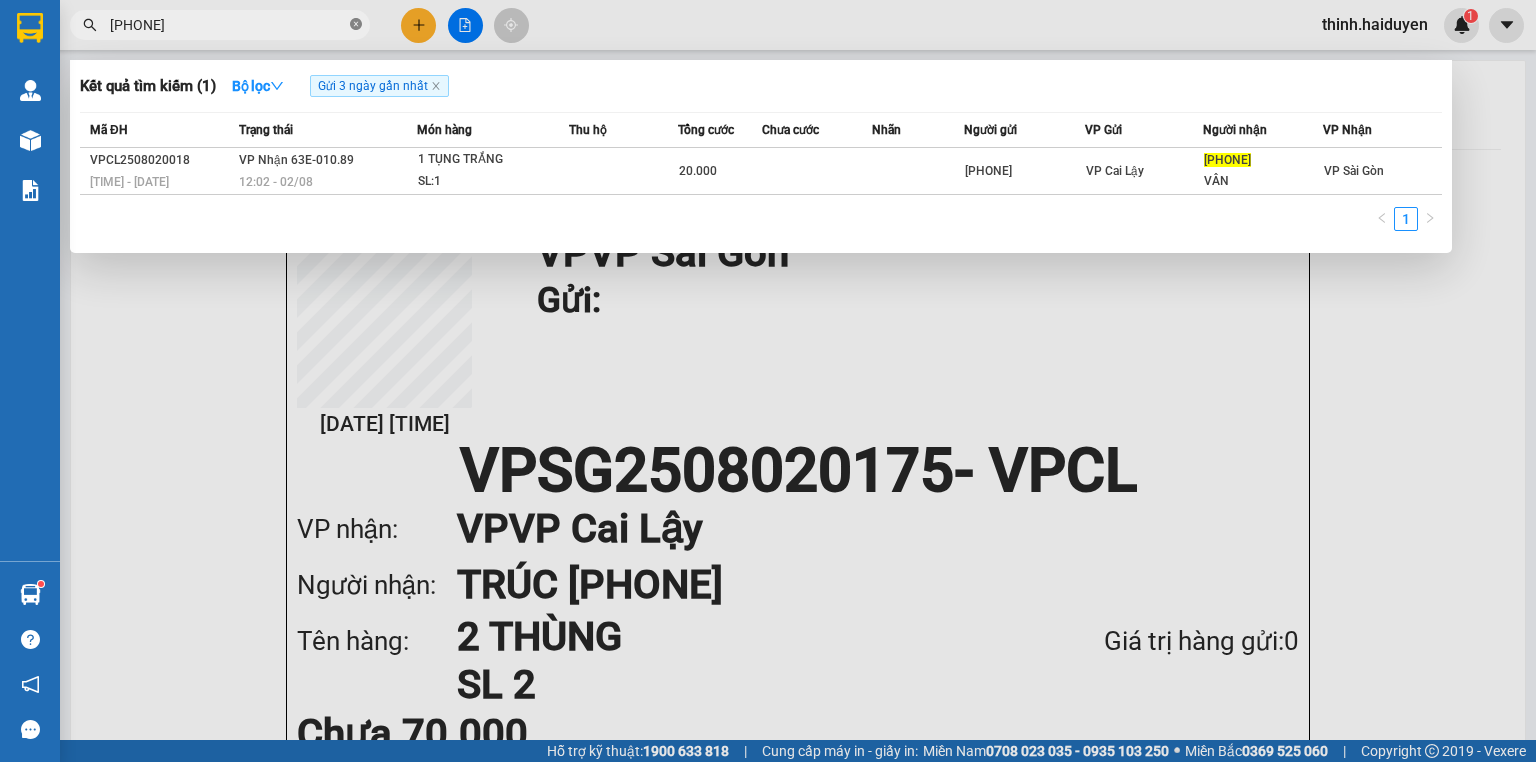click 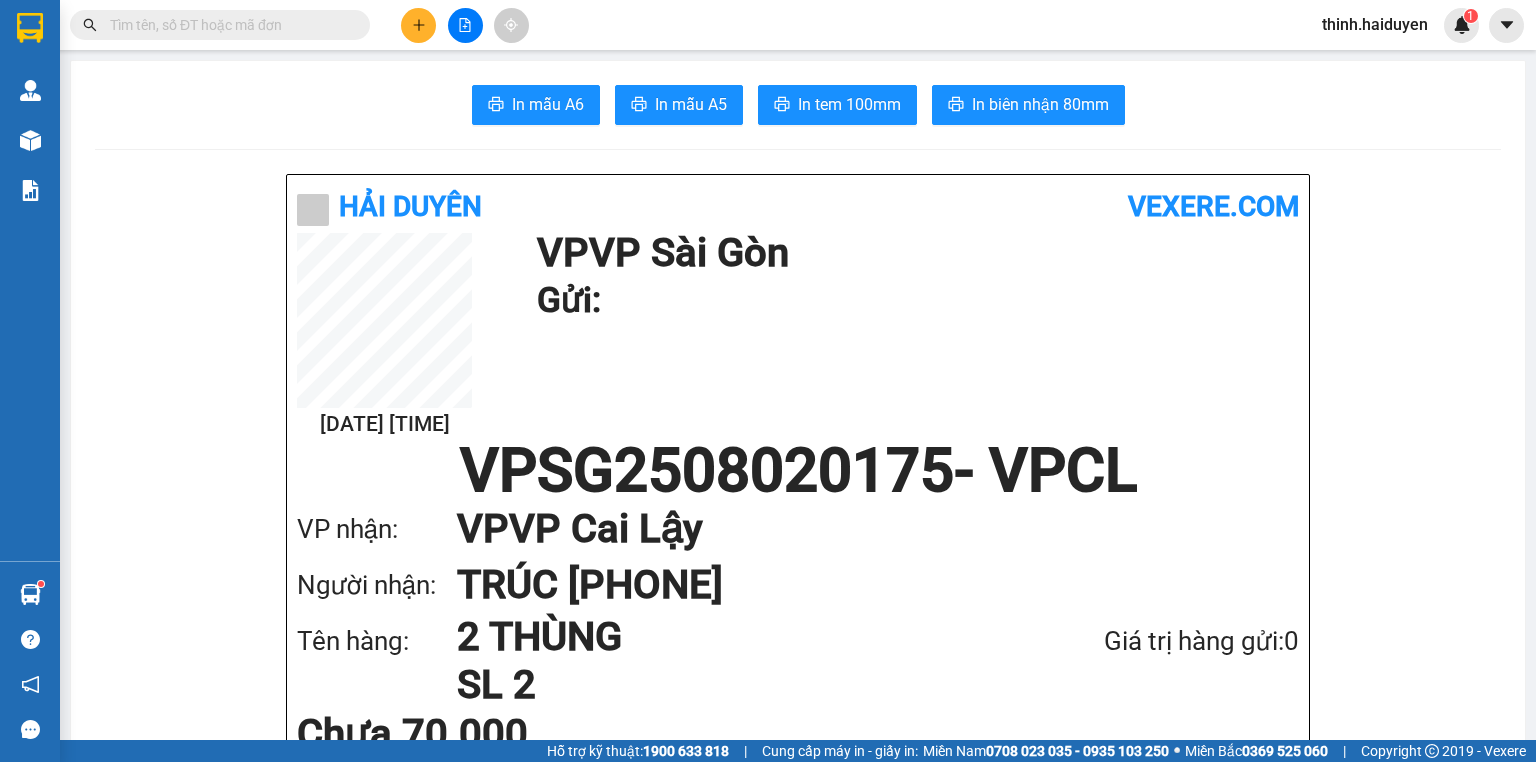 click at bounding box center (228, 25) 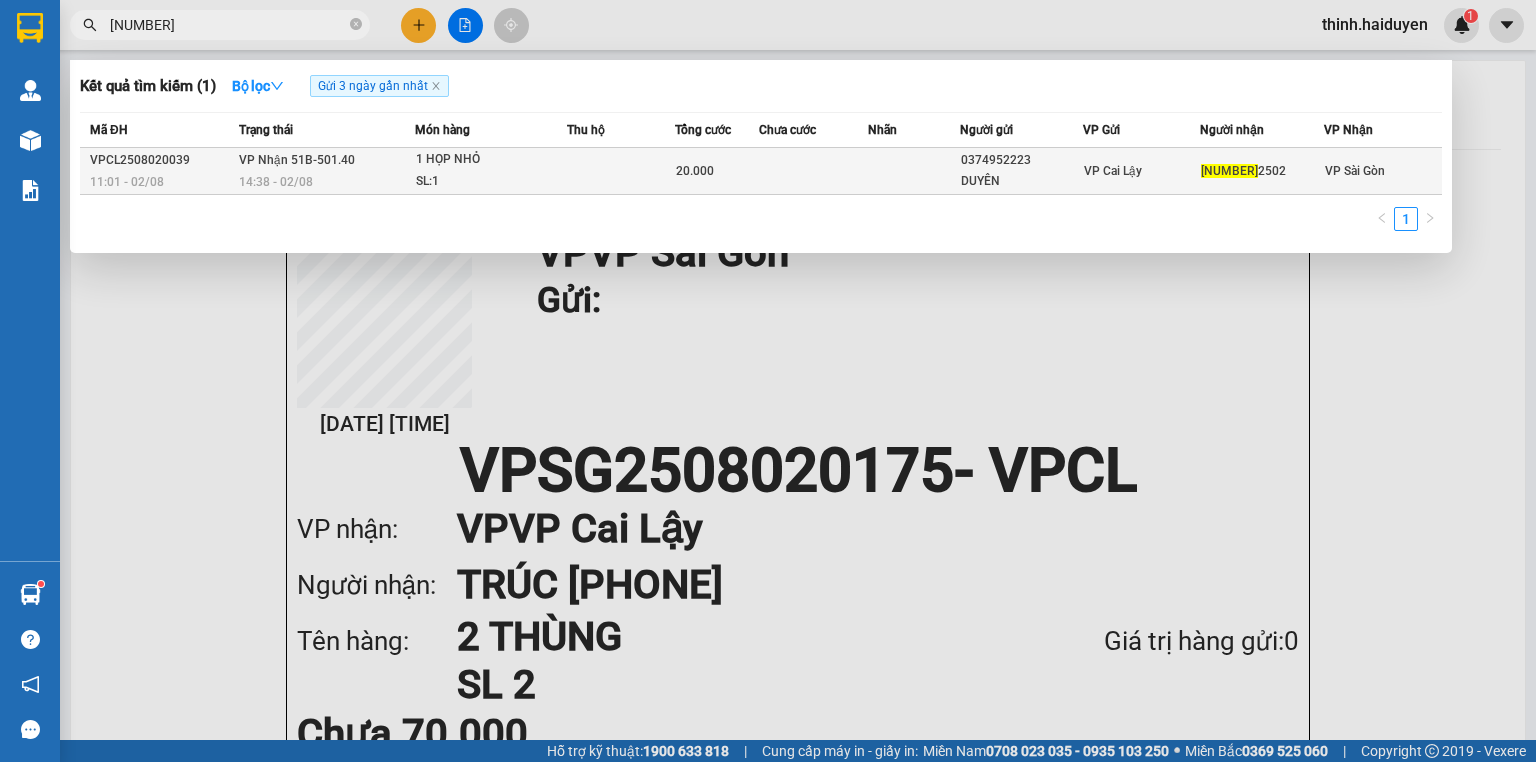 type on "091215" 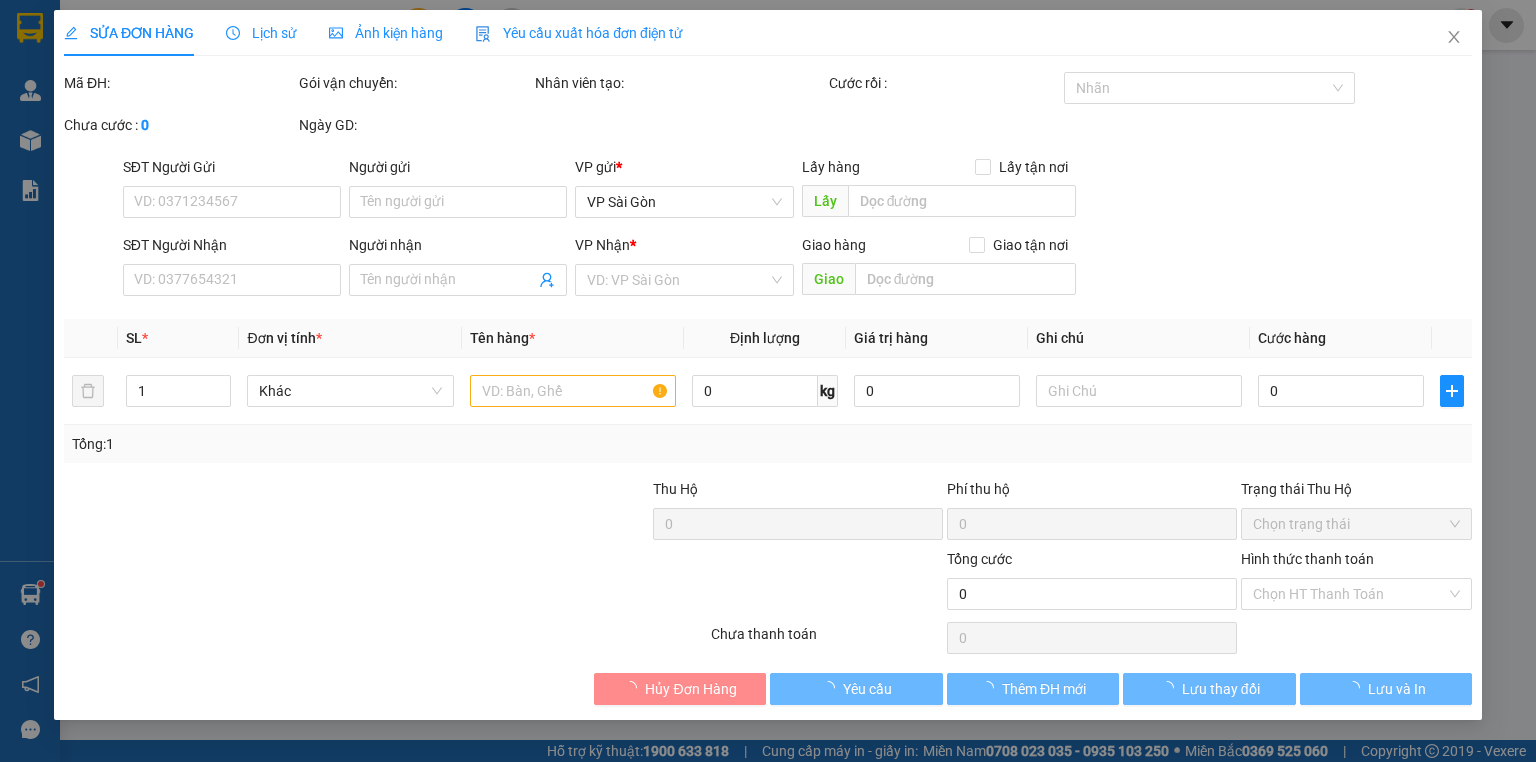type on "0374952223" 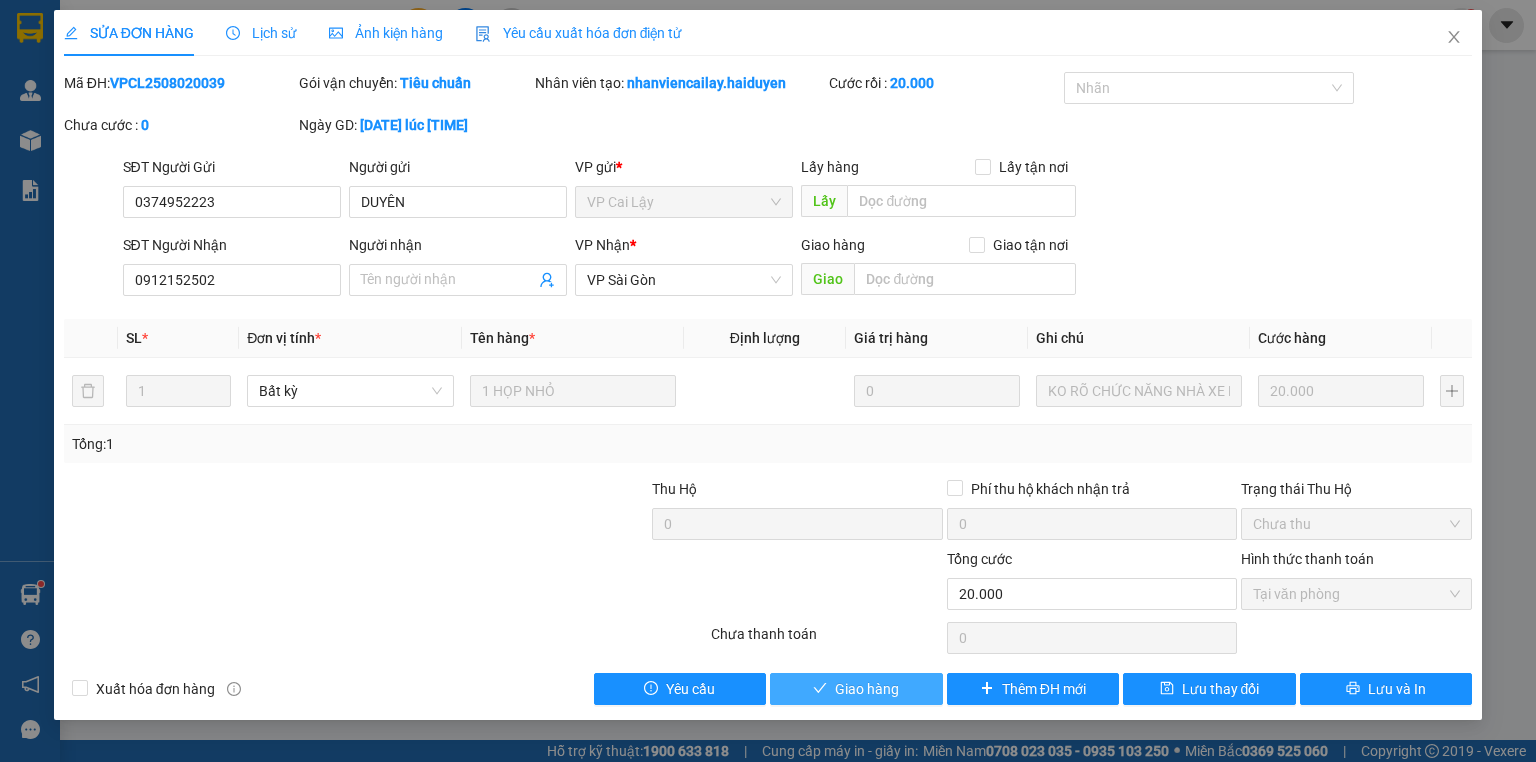 click on "Giao hàng" at bounding box center (867, 689) 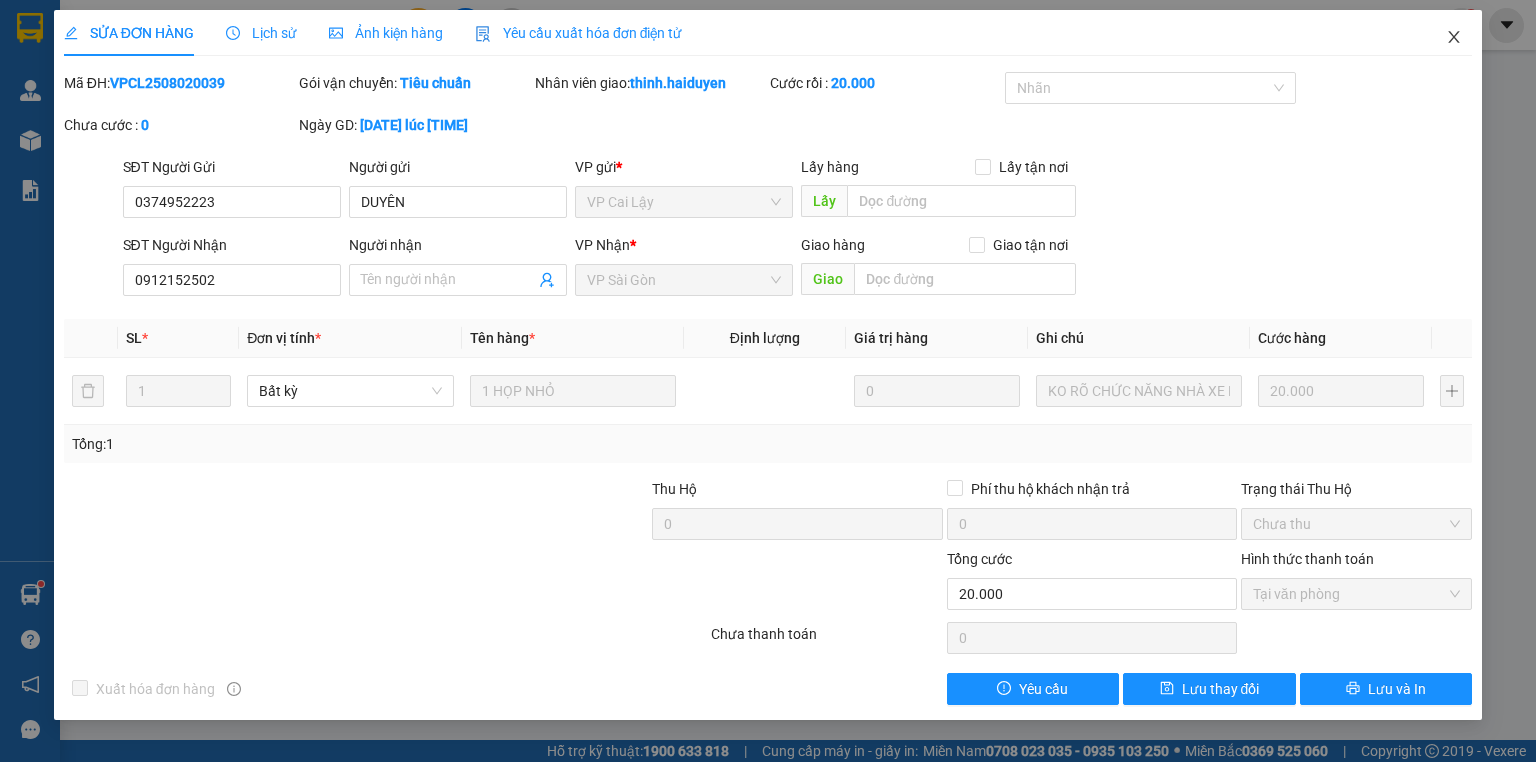 click at bounding box center [1454, 38] 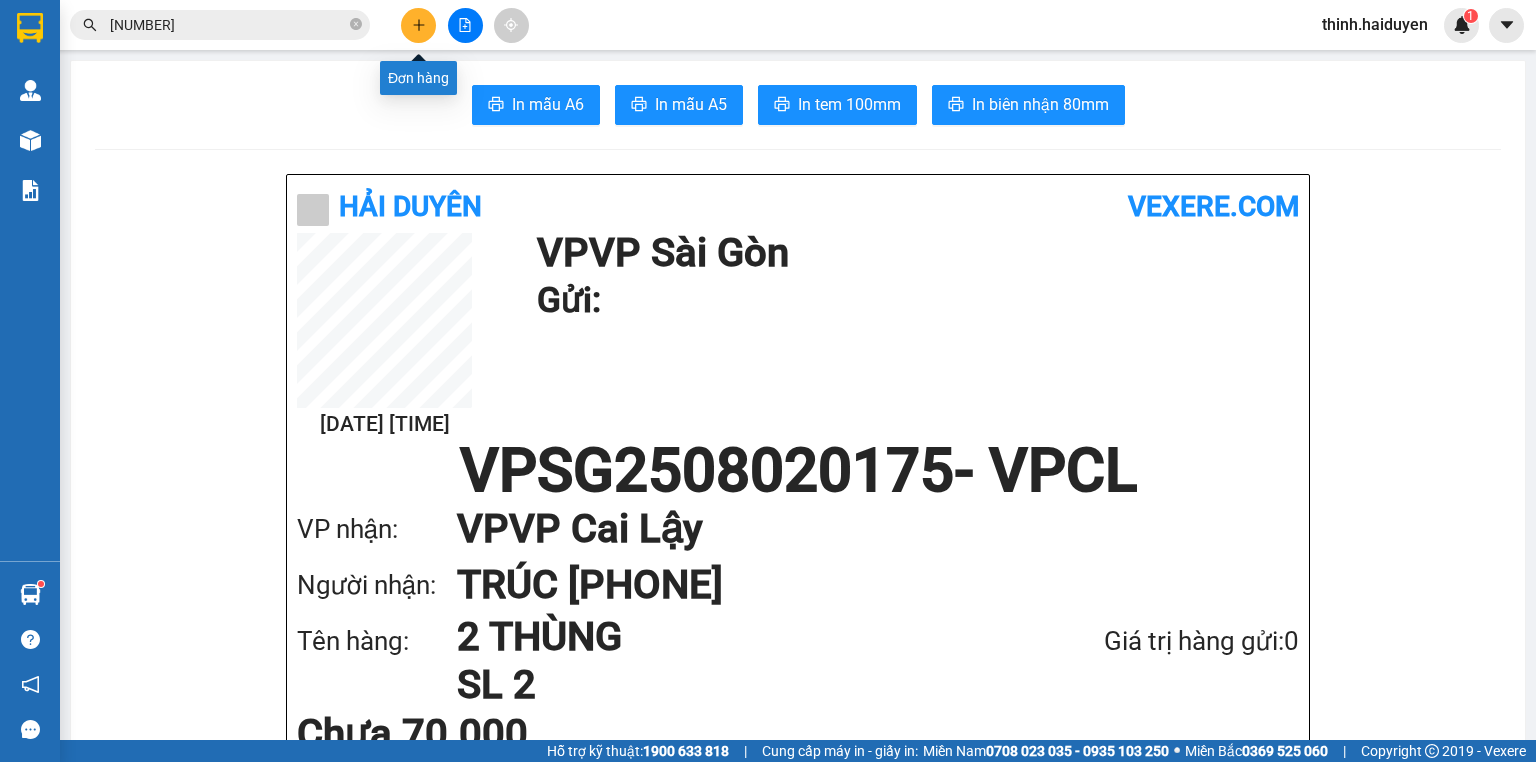 click at bounding box center (465, 25) 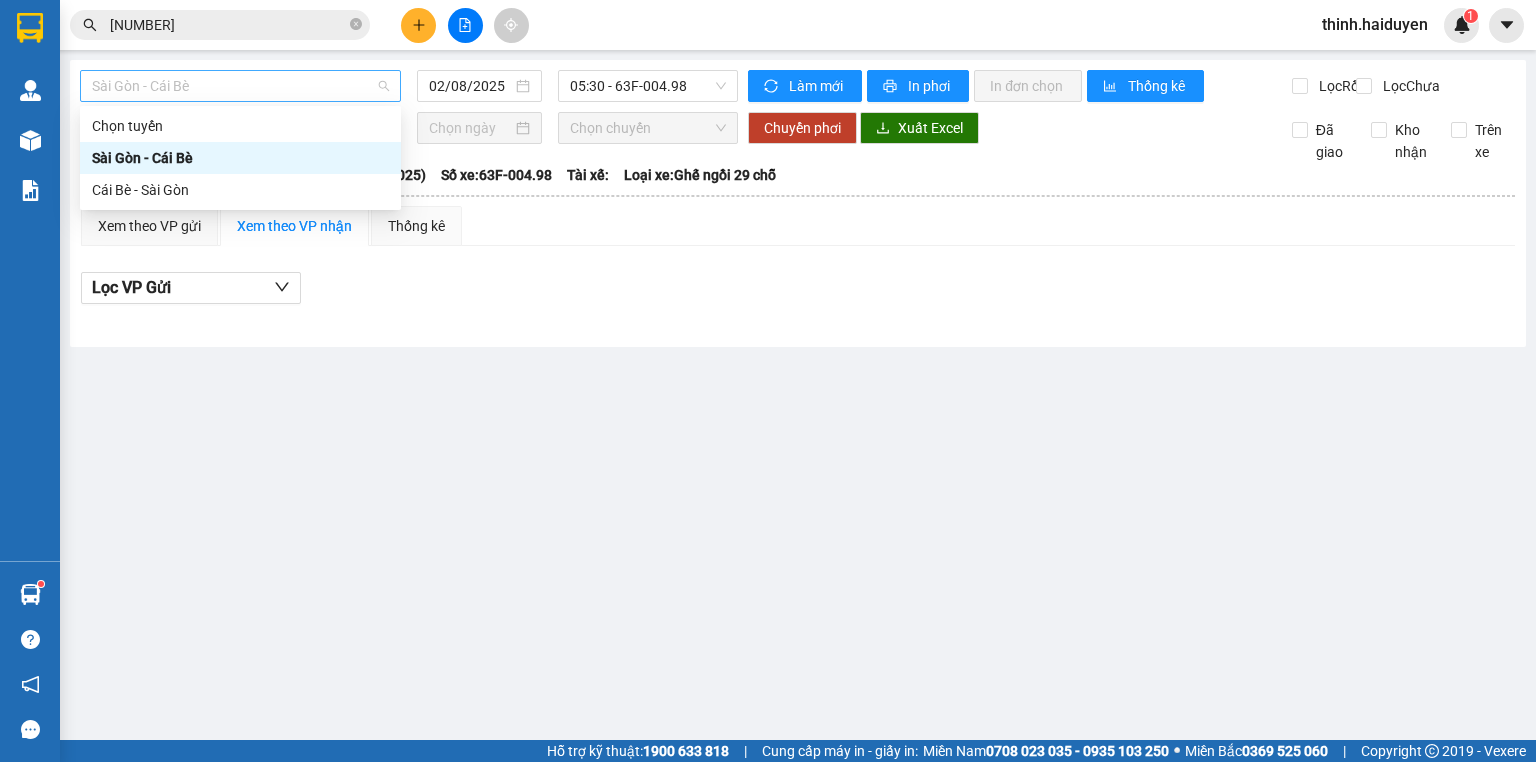 drag, startPoint x: 180, startPoint y: 84, endPoint x: 148, endPoint y: 132, distance: 57.68882 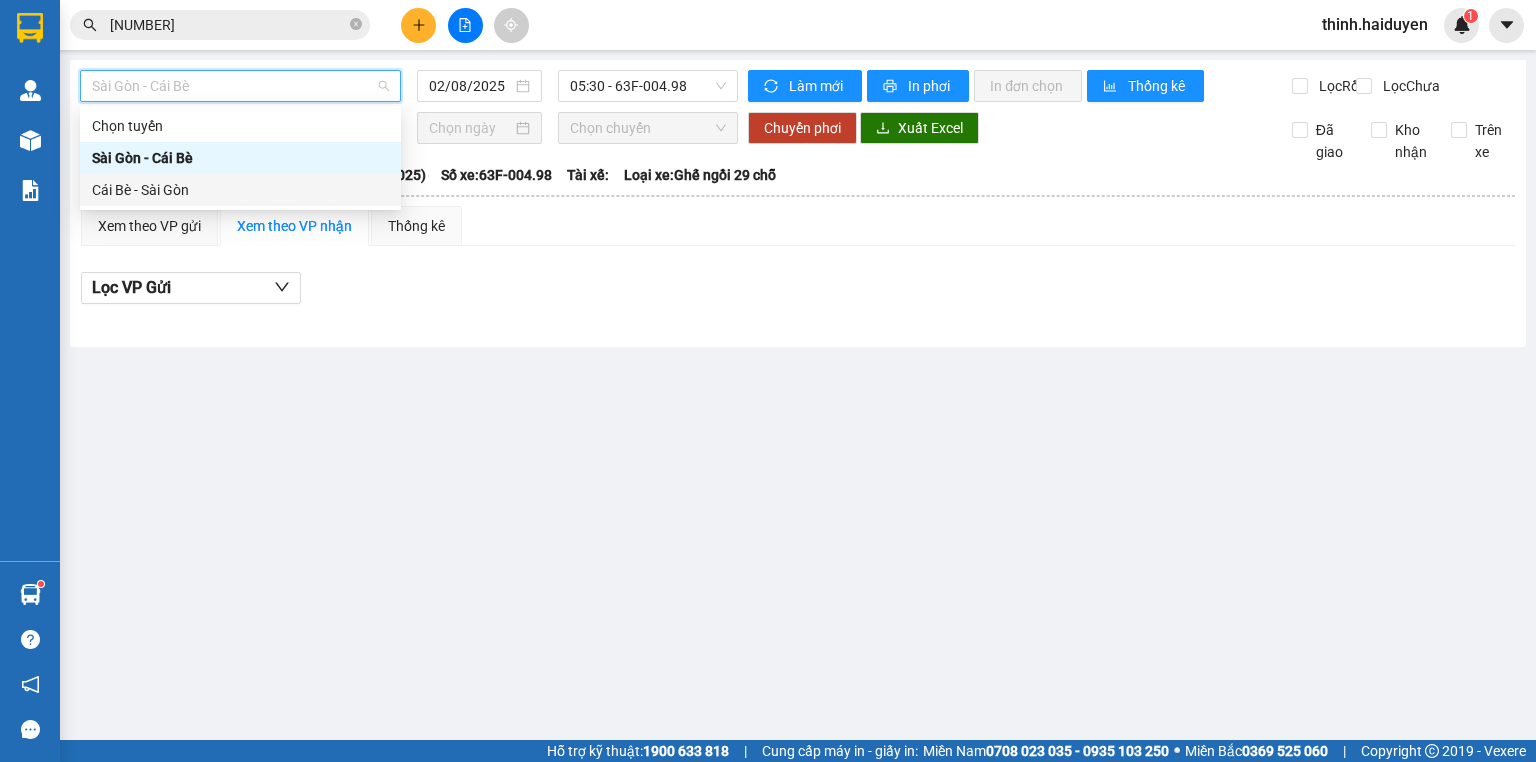 click on "Cái Bè - Sài Gòn" at bounding box center [240, 190] 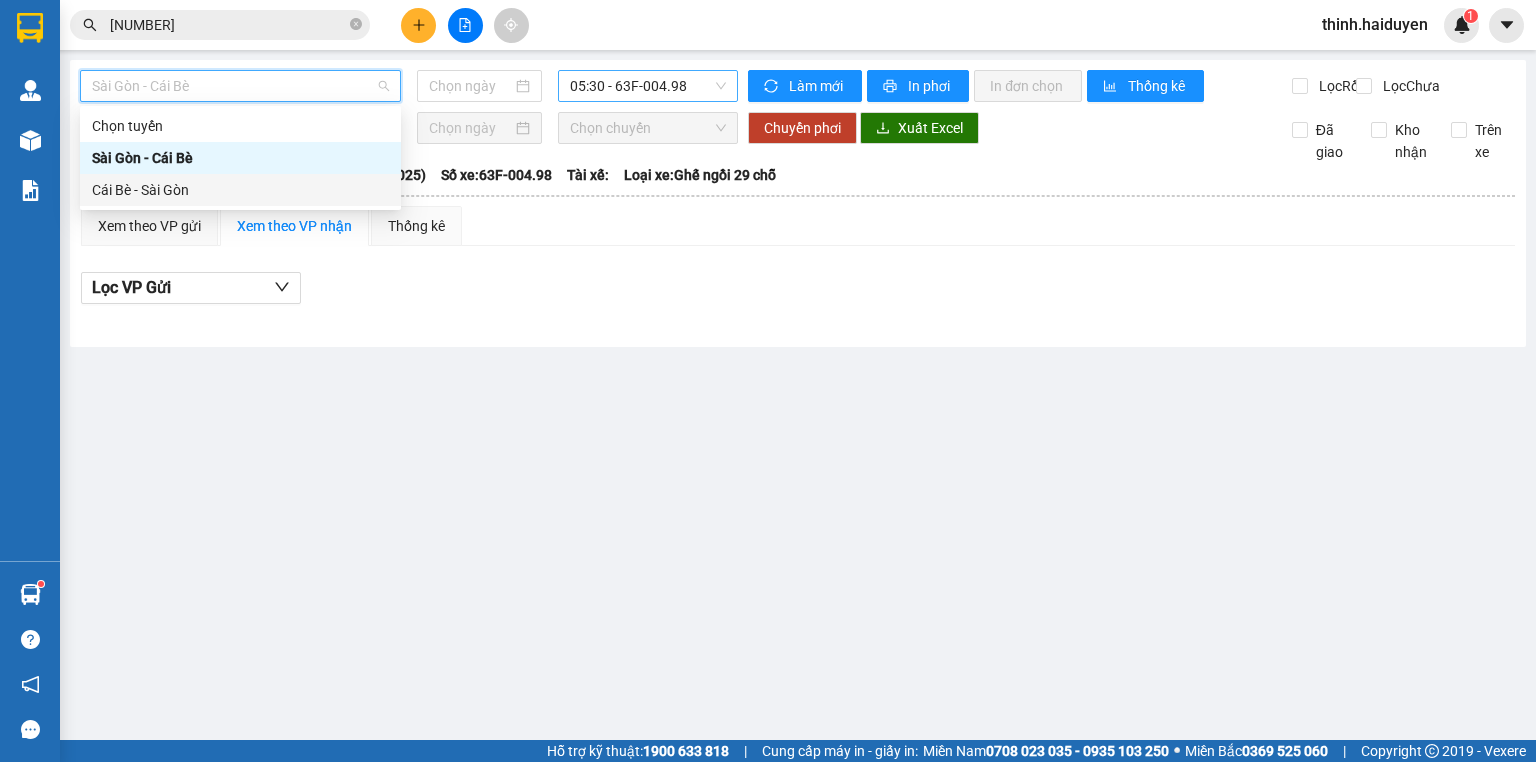type on "02/08/2025" 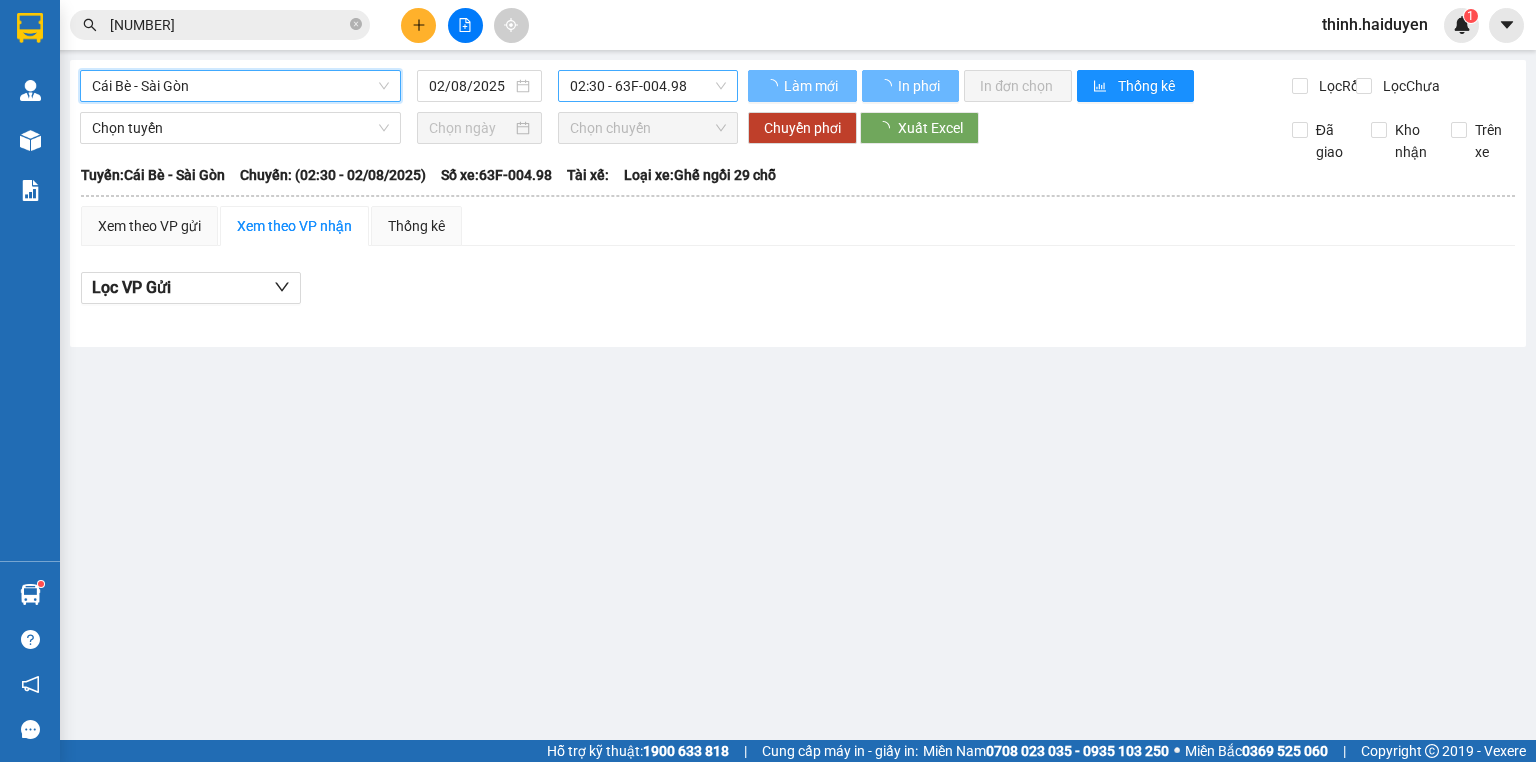 click on "02:30     - 63F-004.98" at bounding box center (648, 86) 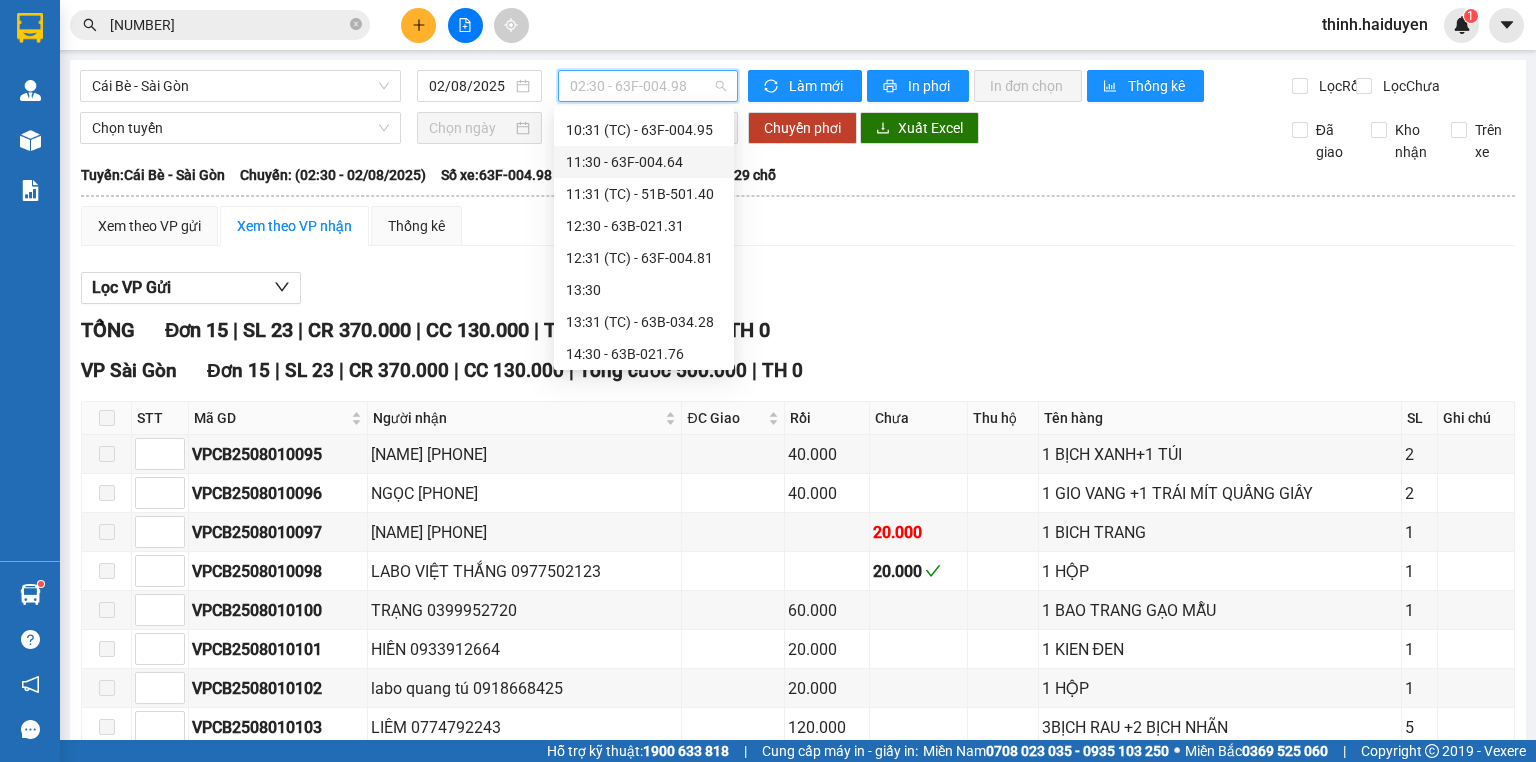 scroll, scrollTop: 480, scrollLeft: 0, axis: vertical 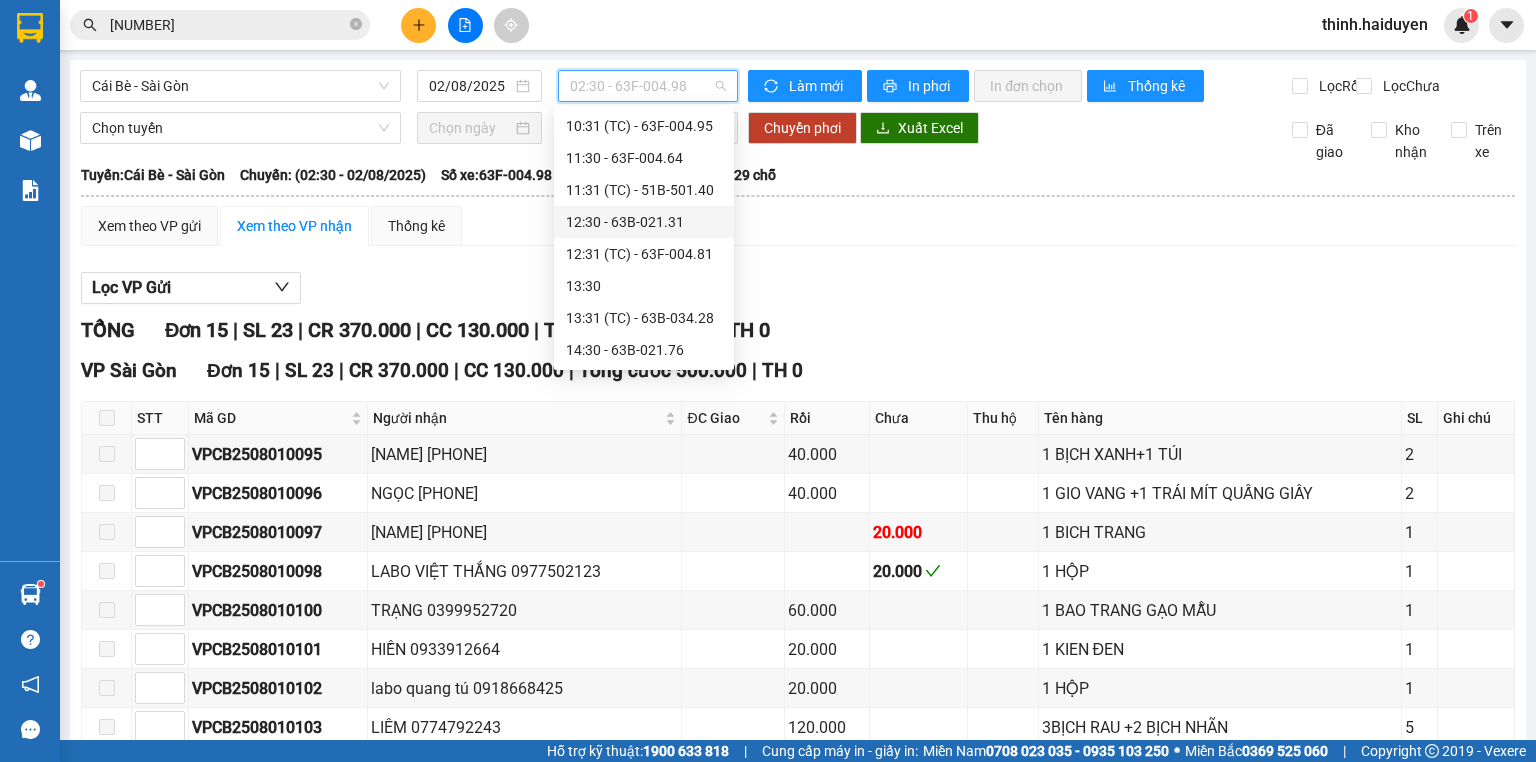 click on "12:30     - 63B-021.31" at bounding box center (644, 222) 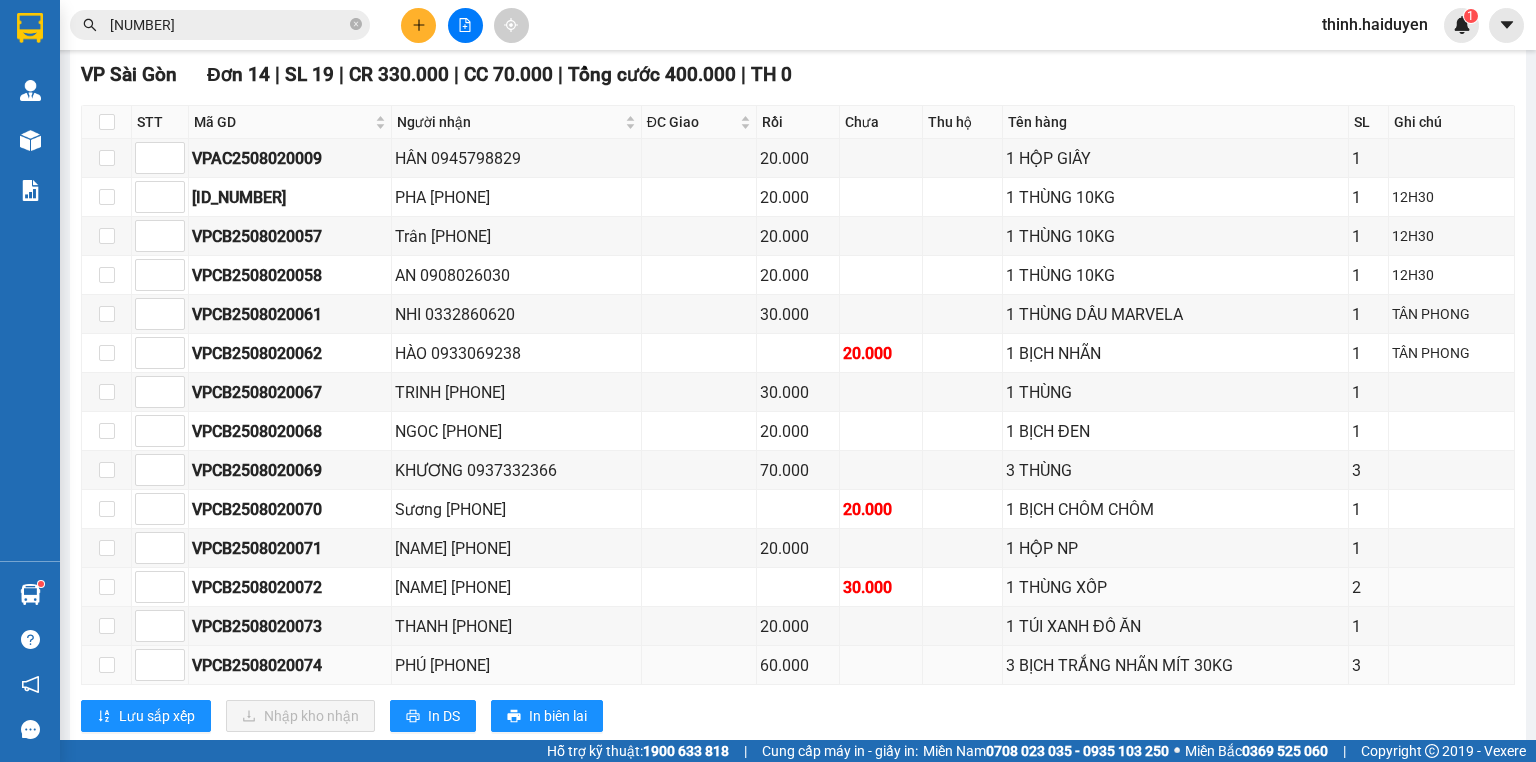 scroll, scrollTop: 351, scrollLeft: 0, axis: vertical 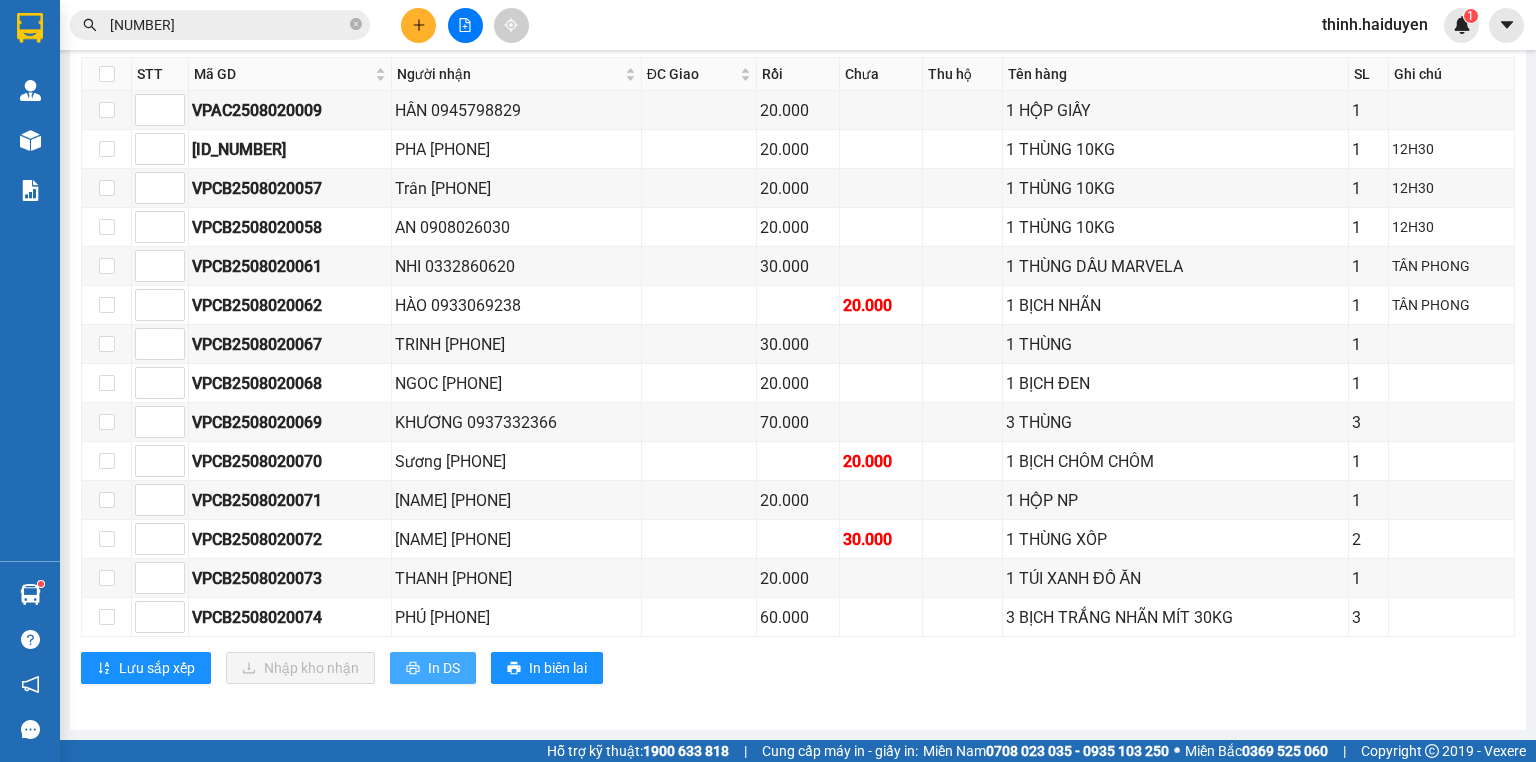 click on "In DS" at bounding box center [444, 668] 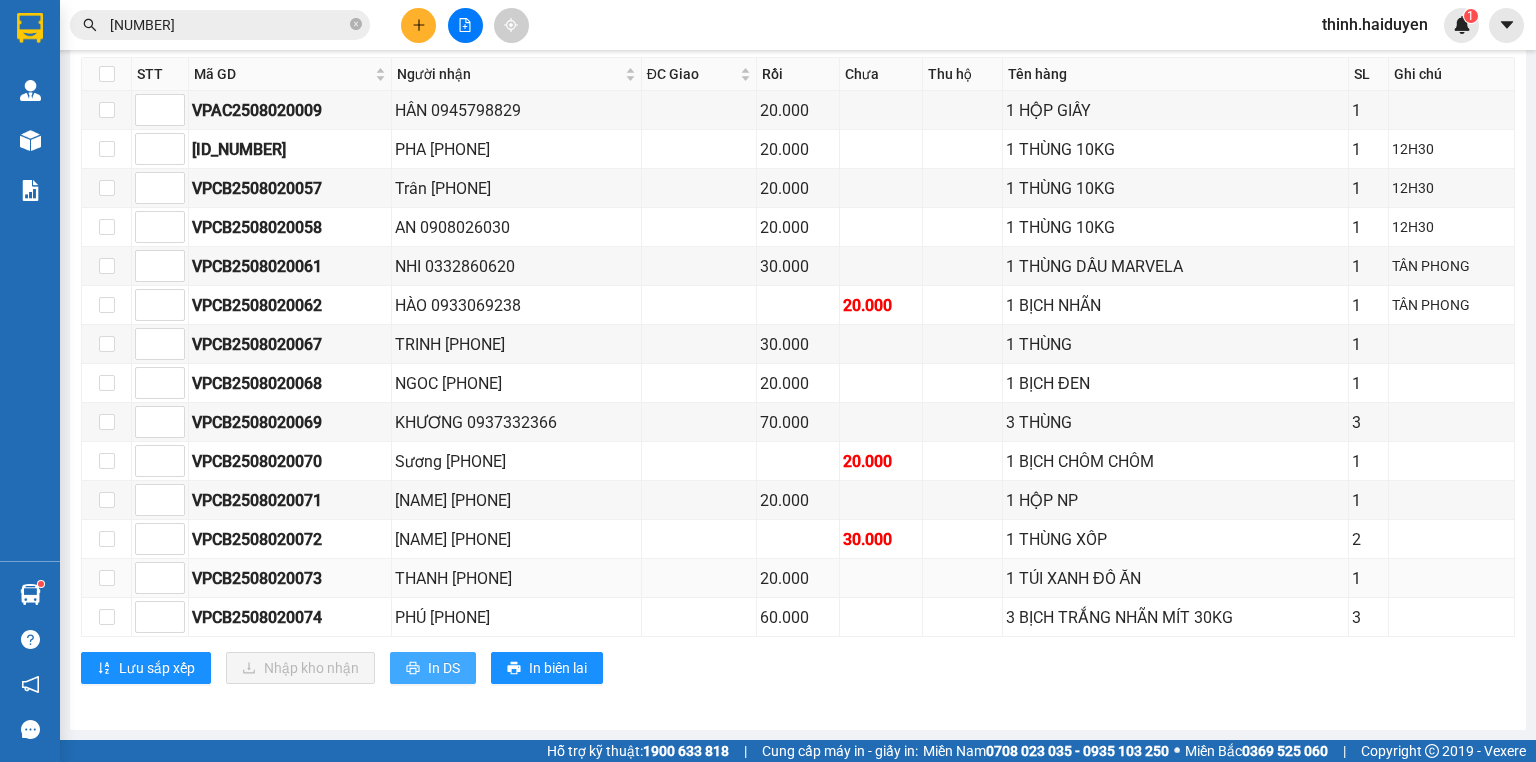 scroll, scrollTop: 0, scrollLeft: 0, axis: both 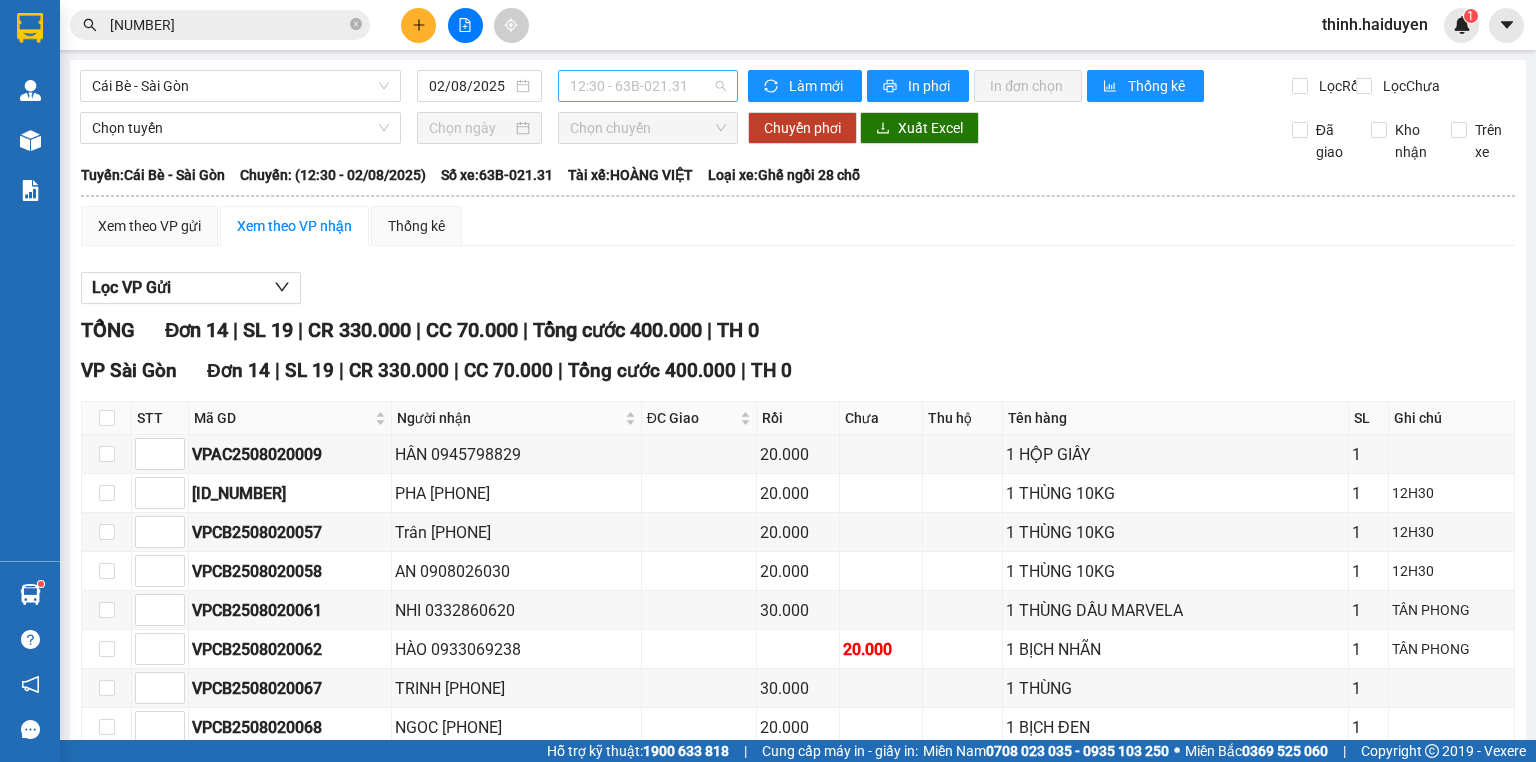 drag, startPoint x: 583, startPoint y: 96, endPoint x: 594, endPoint y: 84, distance: 16.27882 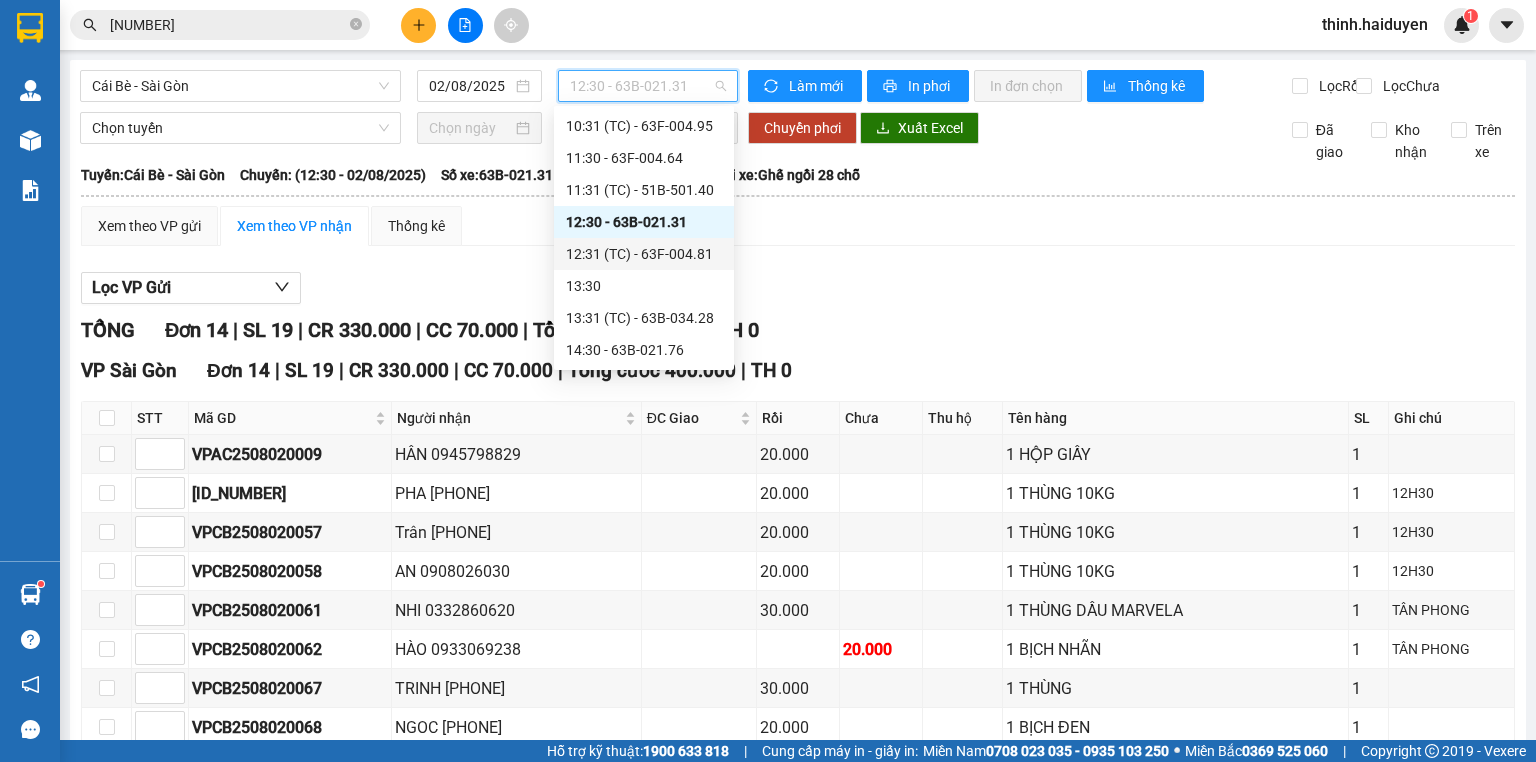 click on "12:31   (TC)   - 63F-004.81" at bounding box center (644, 254) 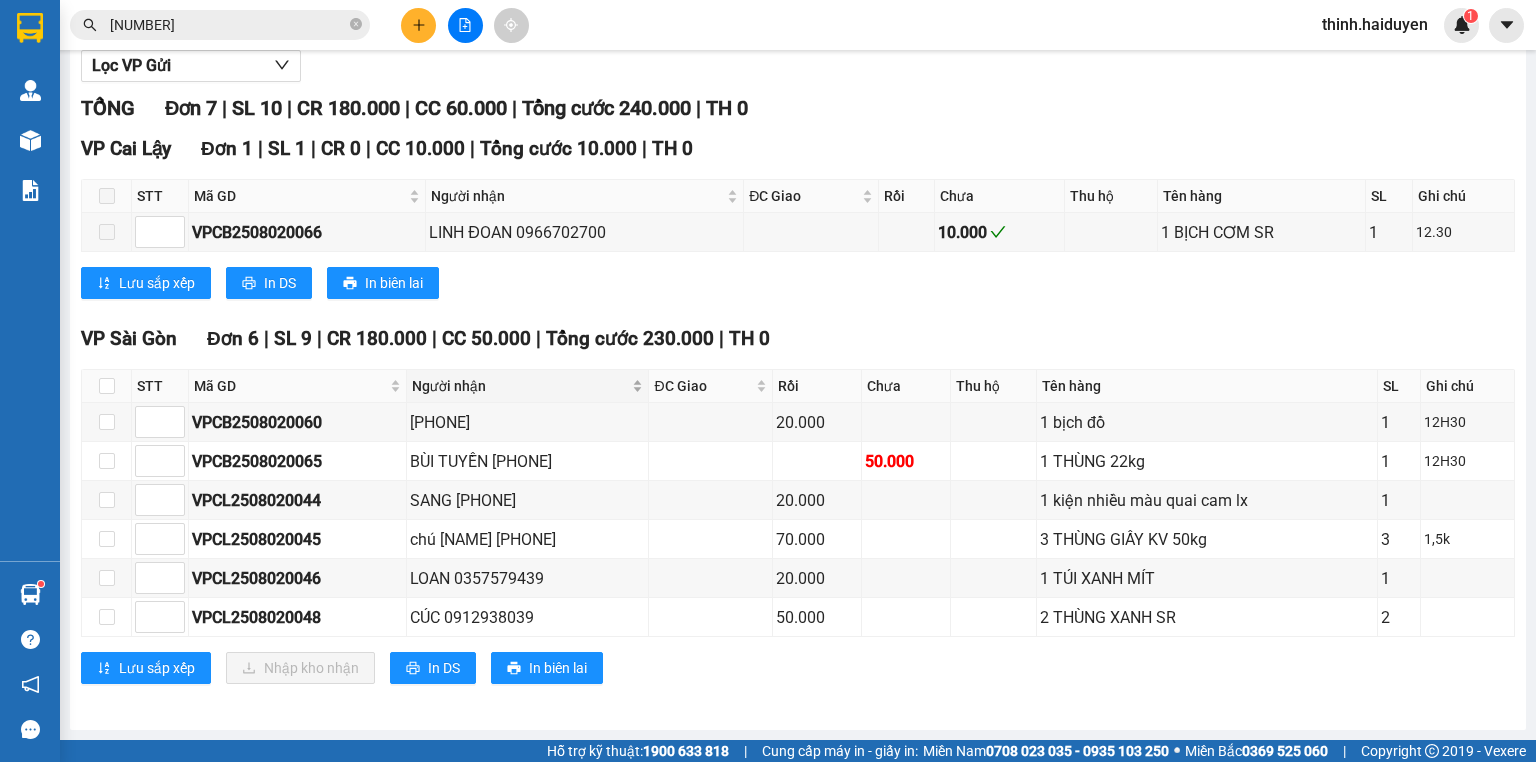 scroll, scrollTop: 232, scrollLeft: 0, axis: vertical 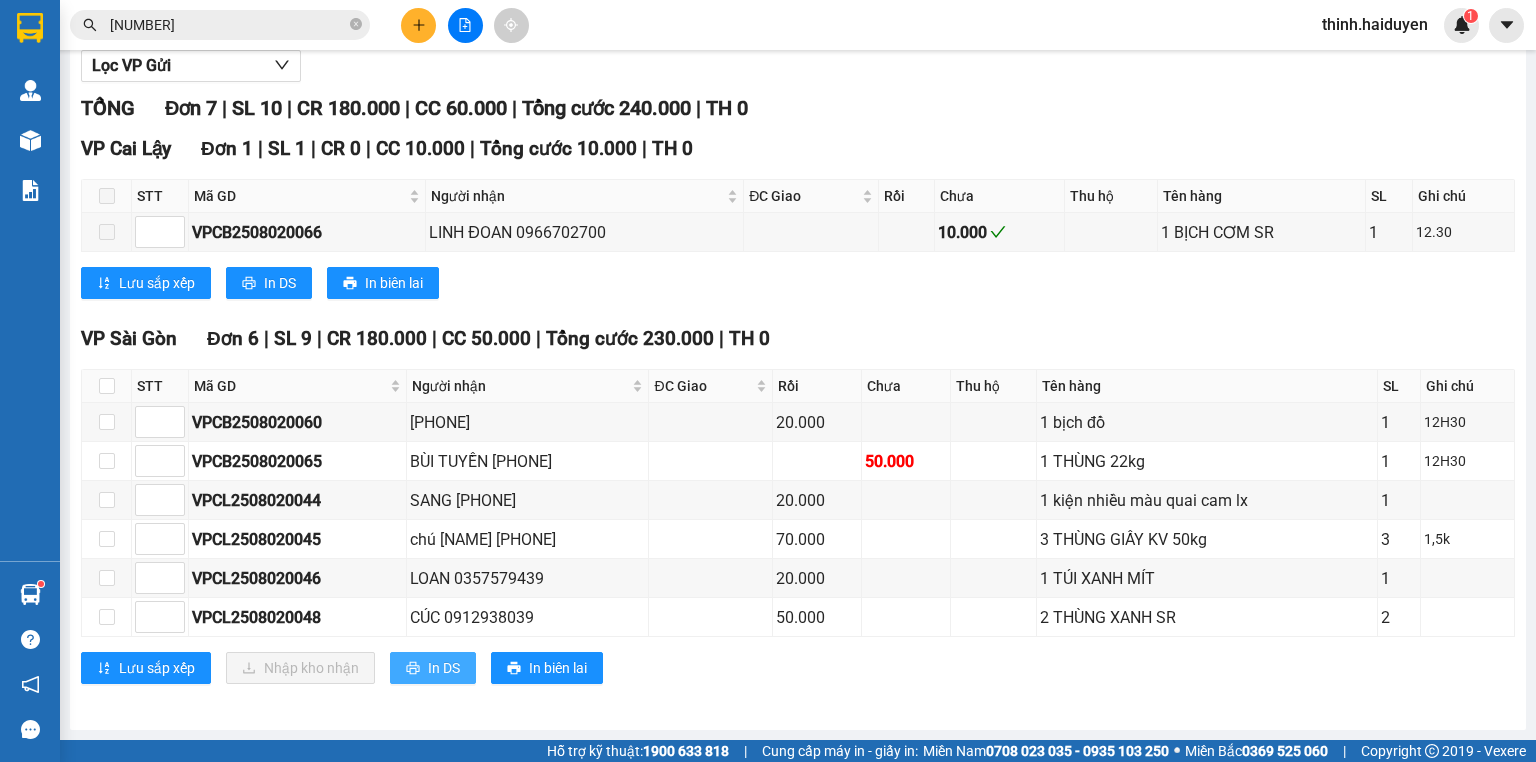 click 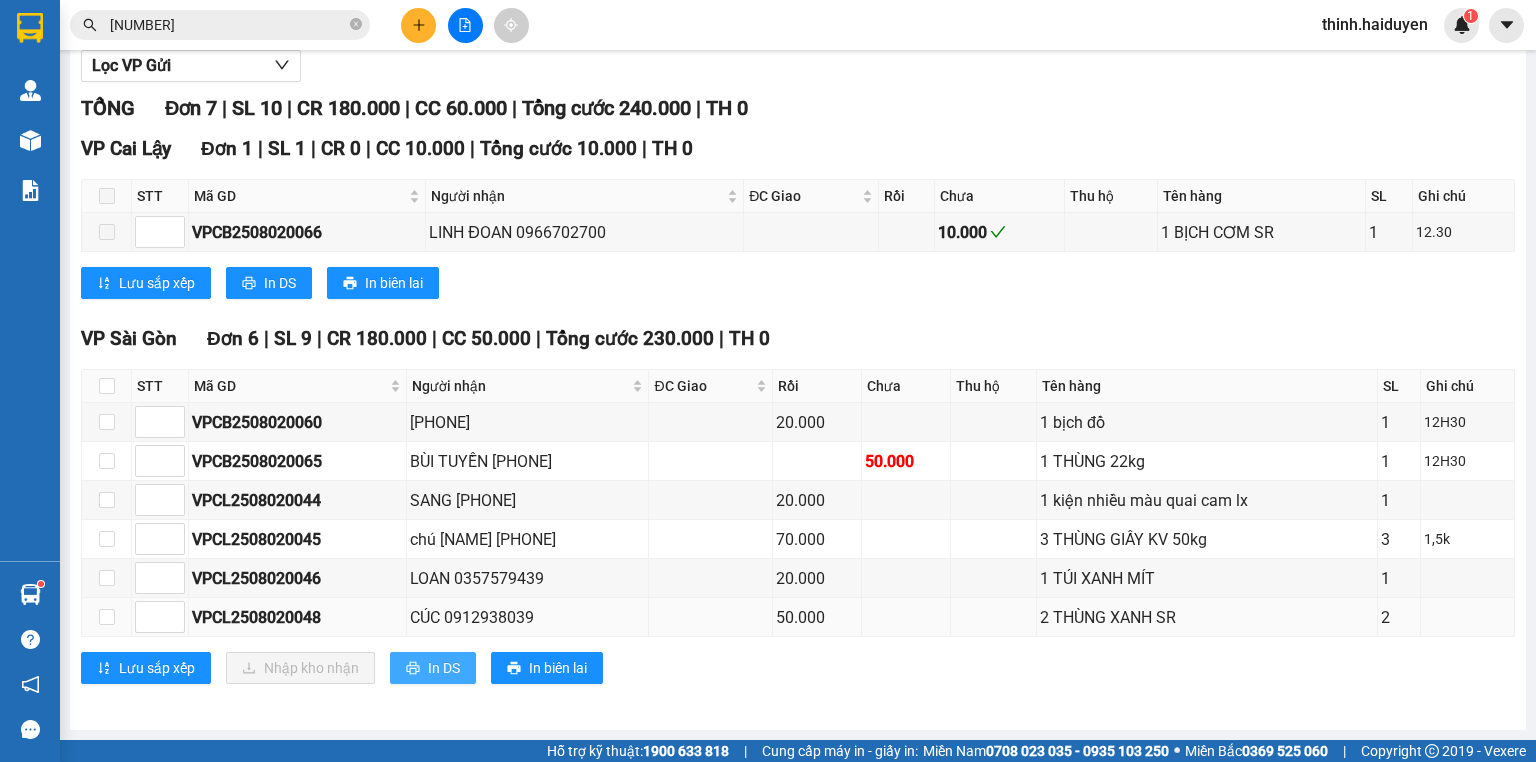 scroll, scrollTop: 0, scrollLeft: 0, axis: both 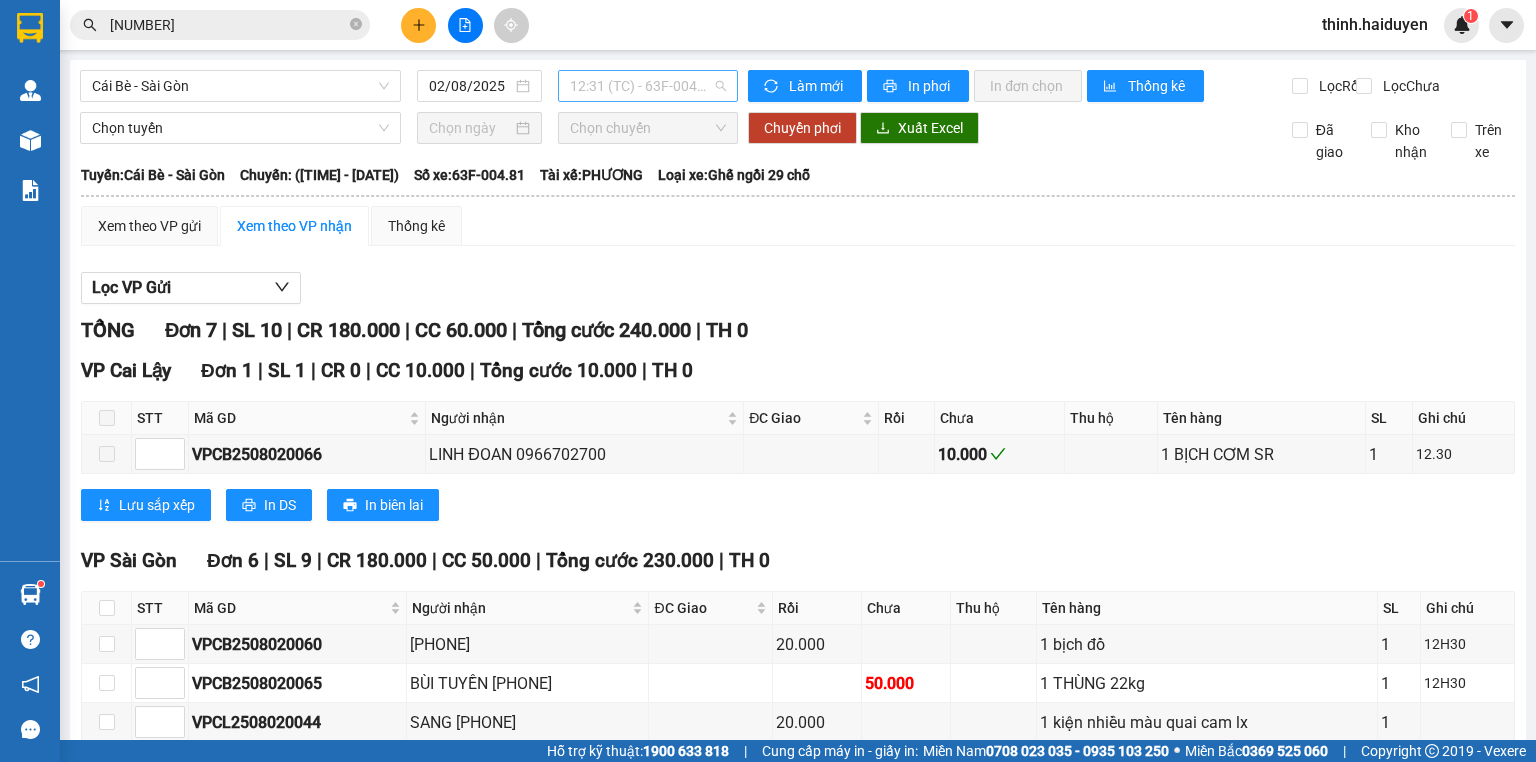 click on "12:31   (TC)   - 63F-004.81" at bounding box center (648, 86) 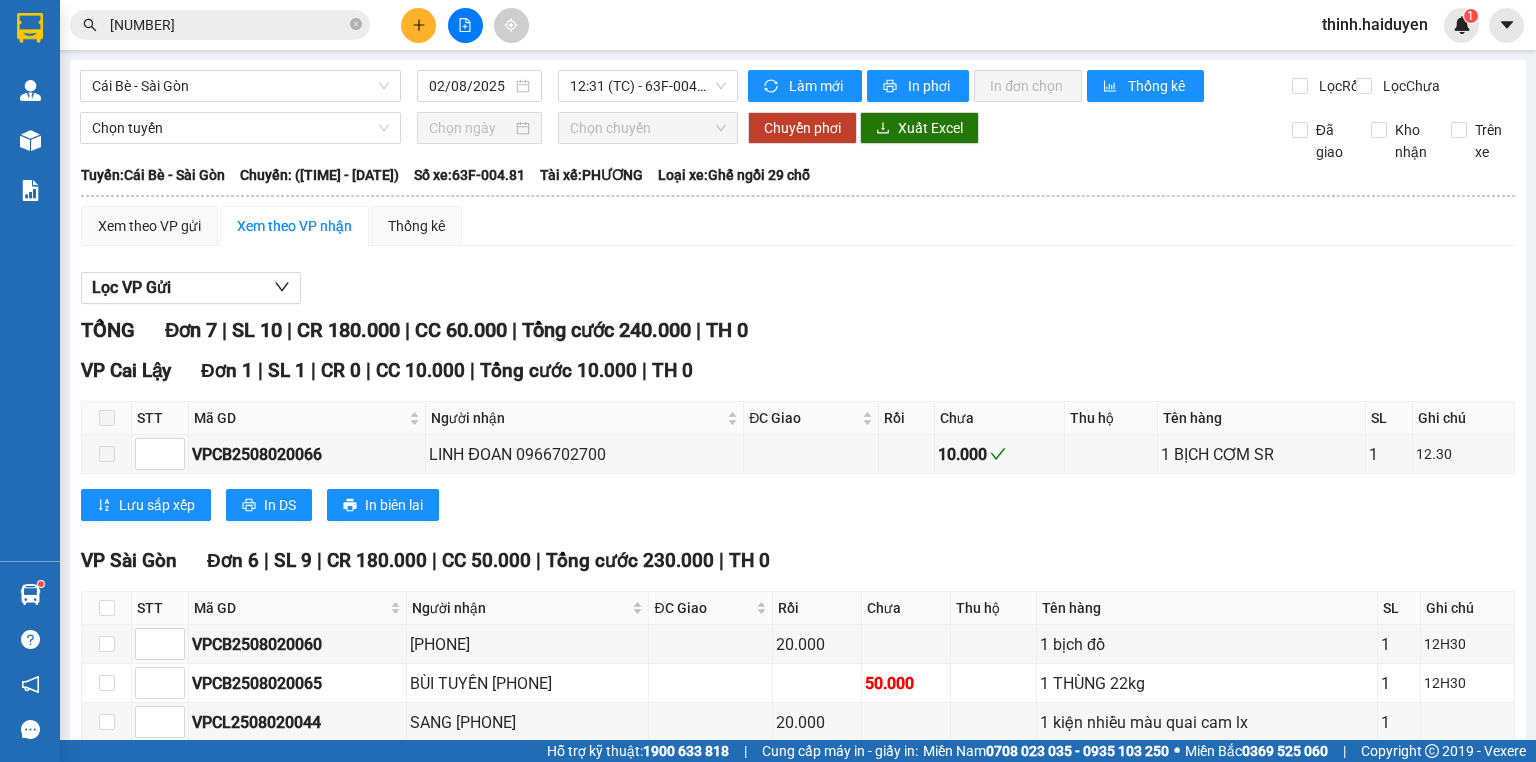 click on "Xem theo VP gửi Xem theo VP nhận Thống kê Lọc VP Gửi TỔNG Đơn   7 | SL   10 | CR   180.000 | CC   60.000 | Tổng cước   240.000 | TH   0 VP Cai Lậy Đơn   1 | SL   1 | CR   0 | CC   10.000 | Tổng cước   10.000 | TH   0 STT Mã GD Người nhận ĐC Giao Rồi Chưa Thu hộ Tên hàng SL Ghi chú Ký nhận                         VPCB2508020066 LINH ĐOAN 0966702700 10.000 1 BỊCH CƠM SR 1 12.30 Lưu sắp xếp In DS In biên lai Hải Duyên   0939993285   97B Nguyễn Duy Dương, P.9 PHƠI HÀNG VP Sài Gòn  -  15:32 - 02/08/2025 Tuyến:  Cái Bè - Sài Gòn Chuyến:   (12:31 - 02/08/2025) Tài xế:  PHƯƠNG   Số xe:  63F-004.81   Loại xe:  Ghế ngồi 29 chỗ STT Mã GD Người nhận ĐC Giao Rồi Chưa Thu hộ Tên hàng SL Ghi chú Ký nhận VP Cai Lậy Đơn   1 | SL   1 | CR   0 | CC   10.000 | Tổng cước   10.000 | TH   0 1 VPCB2508020066 LINH ĐOAN 0966702700 10.000 1 BỊCH CƠM SR 1 12.30 Tổng 1 0 10.000 0 1 Rồi :   0  VNĐ" at bounding box center (798, 568) 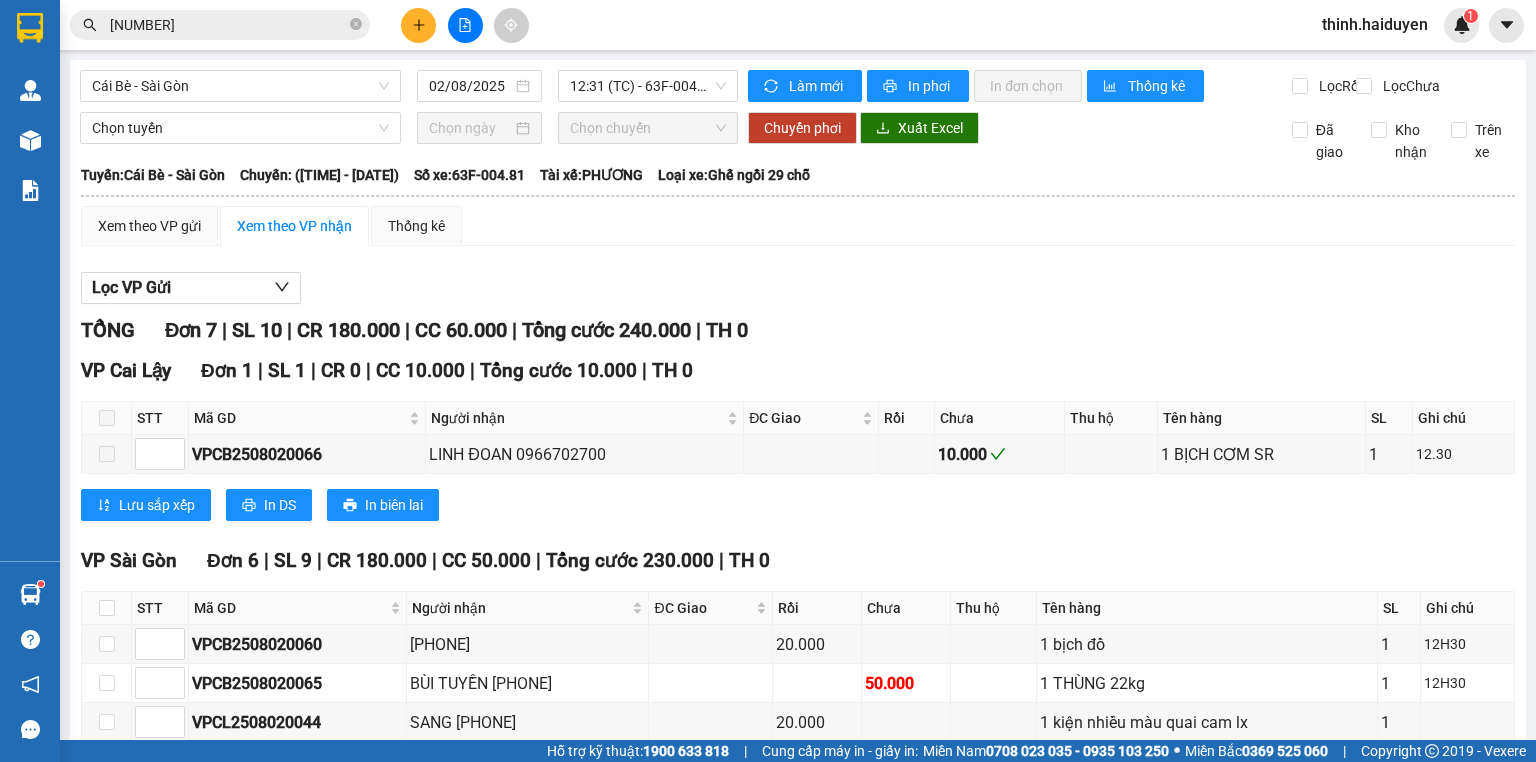 click on "091215" at bounding box center (228, 25) 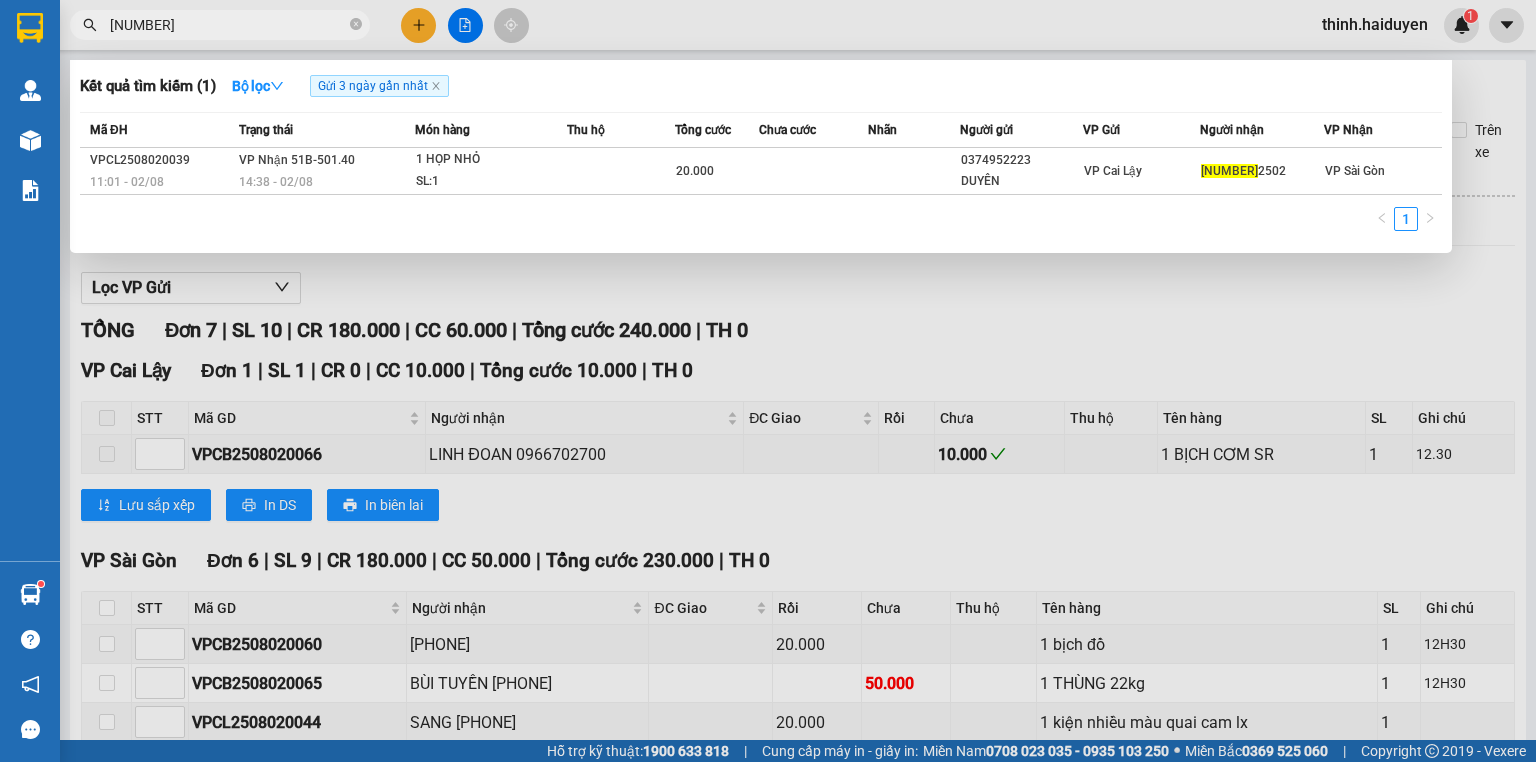 click on "091215" at bounding box center [228, 25] 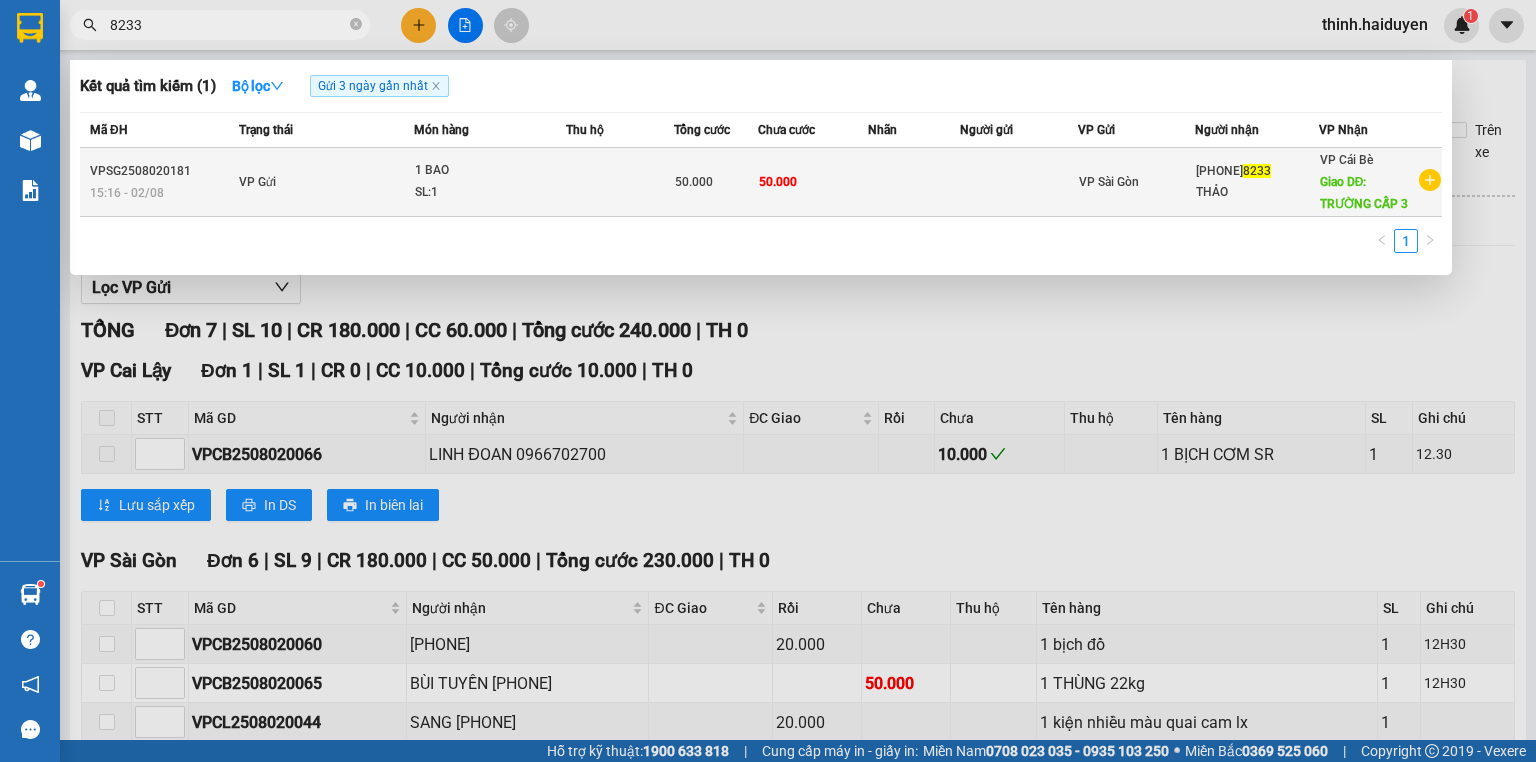 type on "8233" 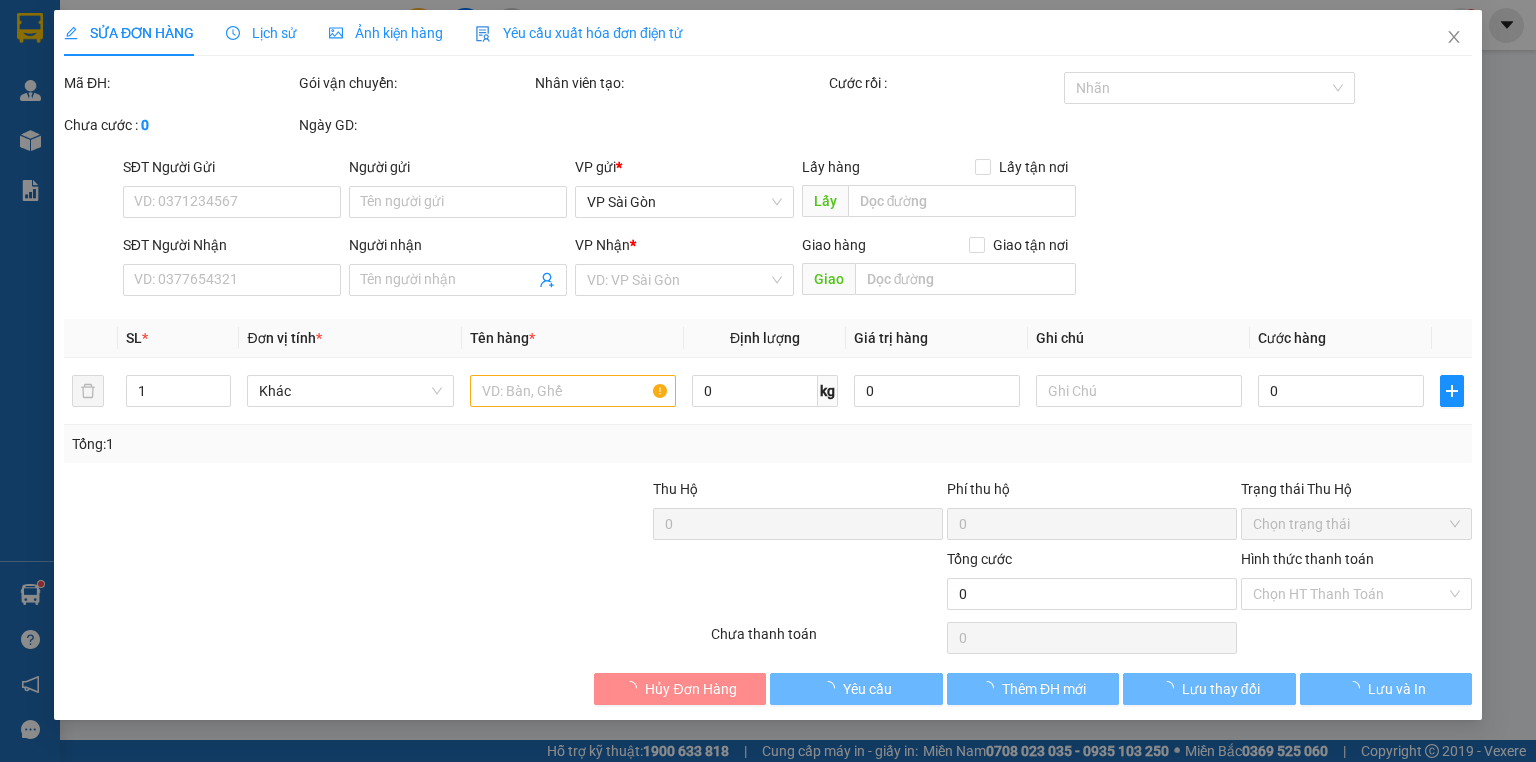 type on "0794228233" 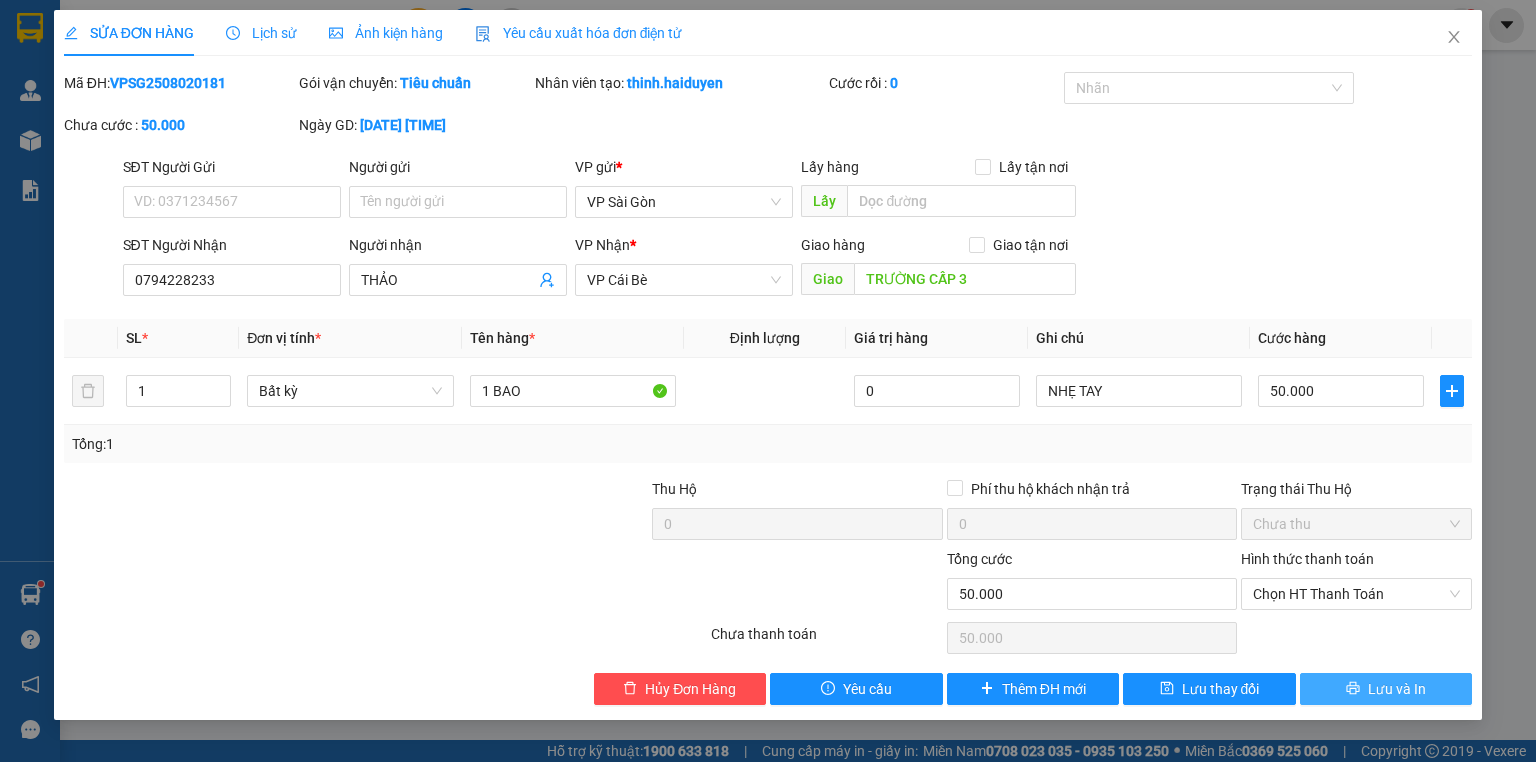 click on "Lưu và In" at bounding box center (1386, 689) 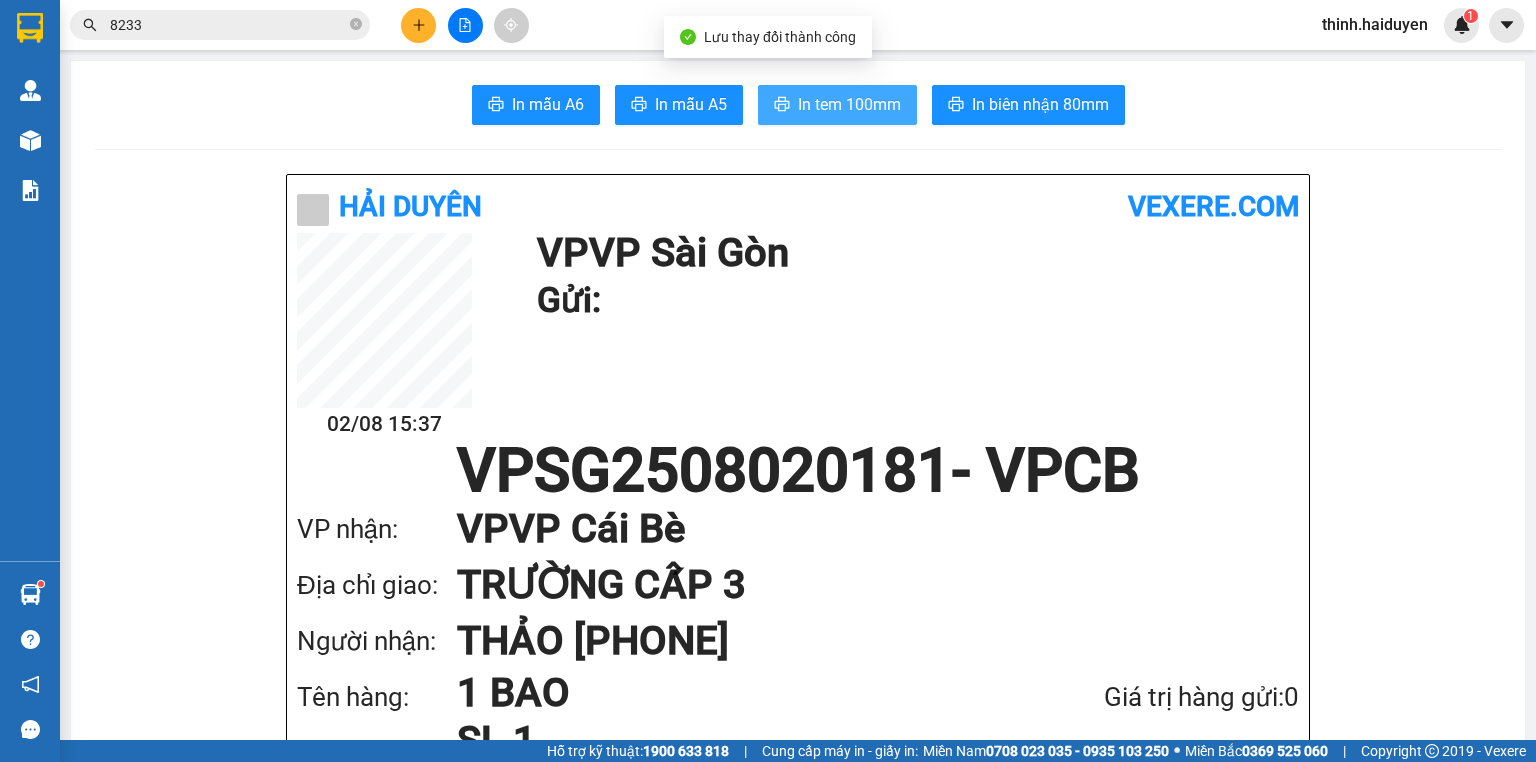 drag, startPoint x: 772, startPoint y: 83, endPoint x: 781, endPoint y: 123, distance: 41 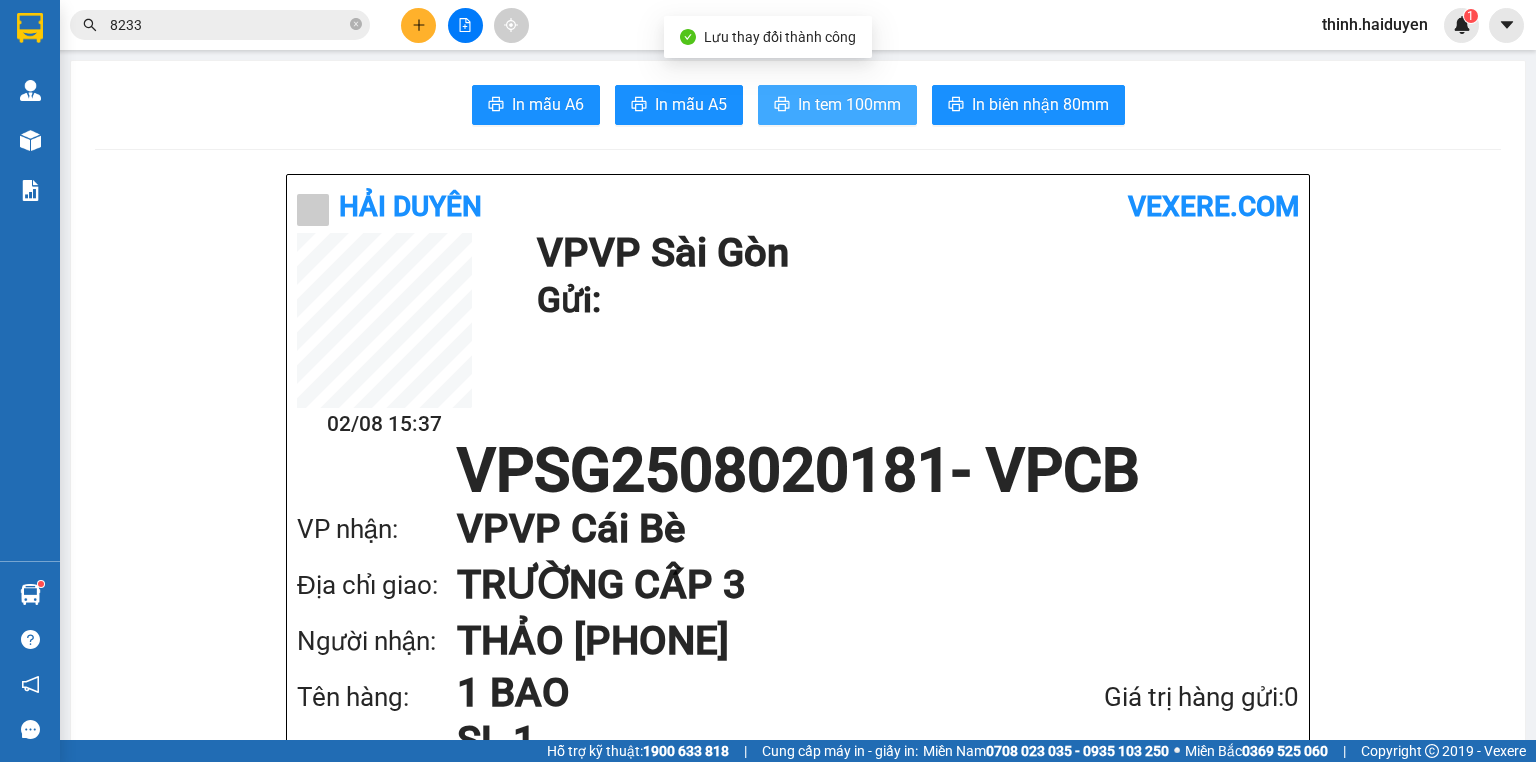 click on "In tem 100mm" at bounding box center (837, 105) 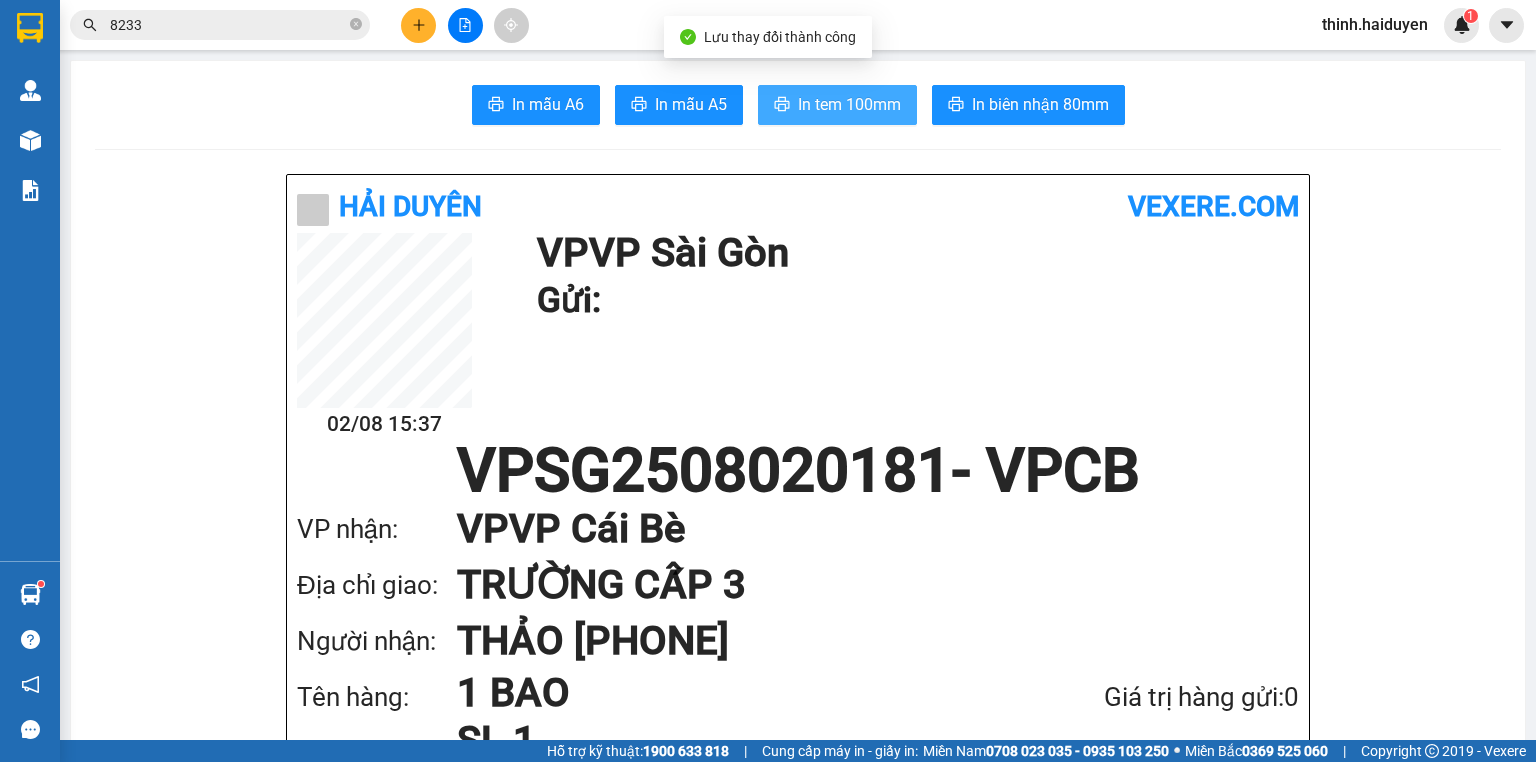 scroll, scrollTop: 0, scrollLeft: 0, axis: both 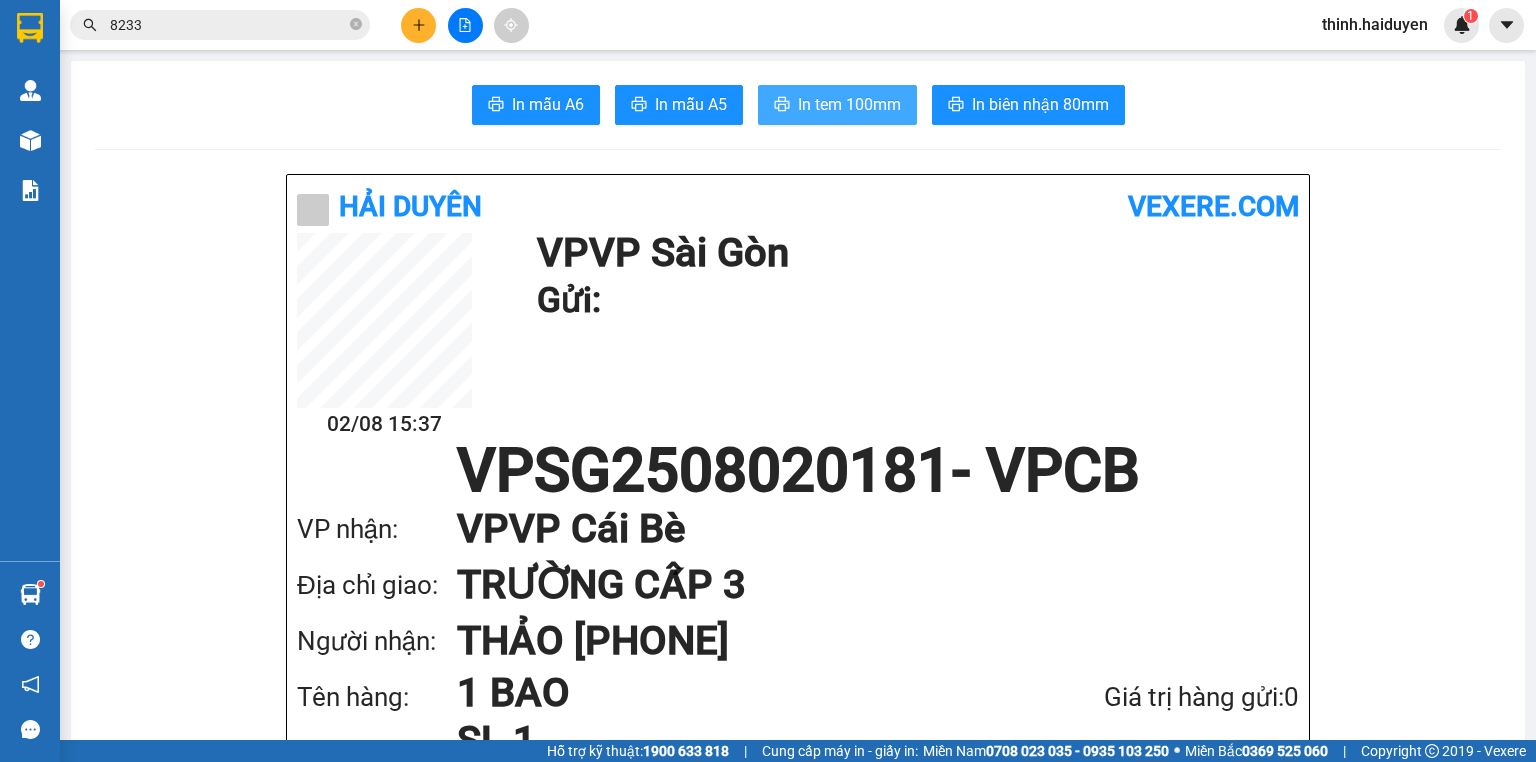 click on "In tem 100mm" at bounding box center (849, 104) 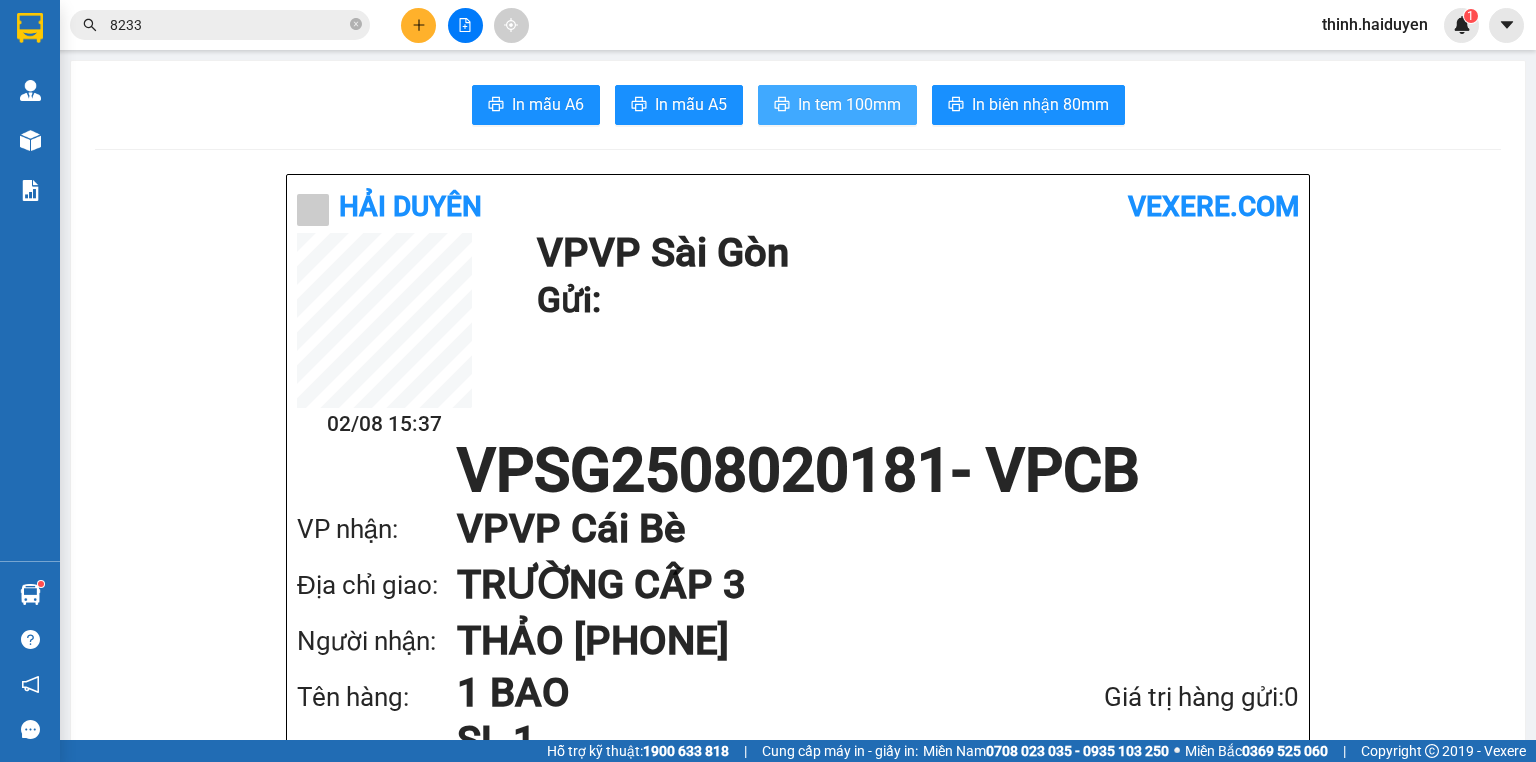 scroll, scrollTop: 0, scrollLeft: 0, axis: both 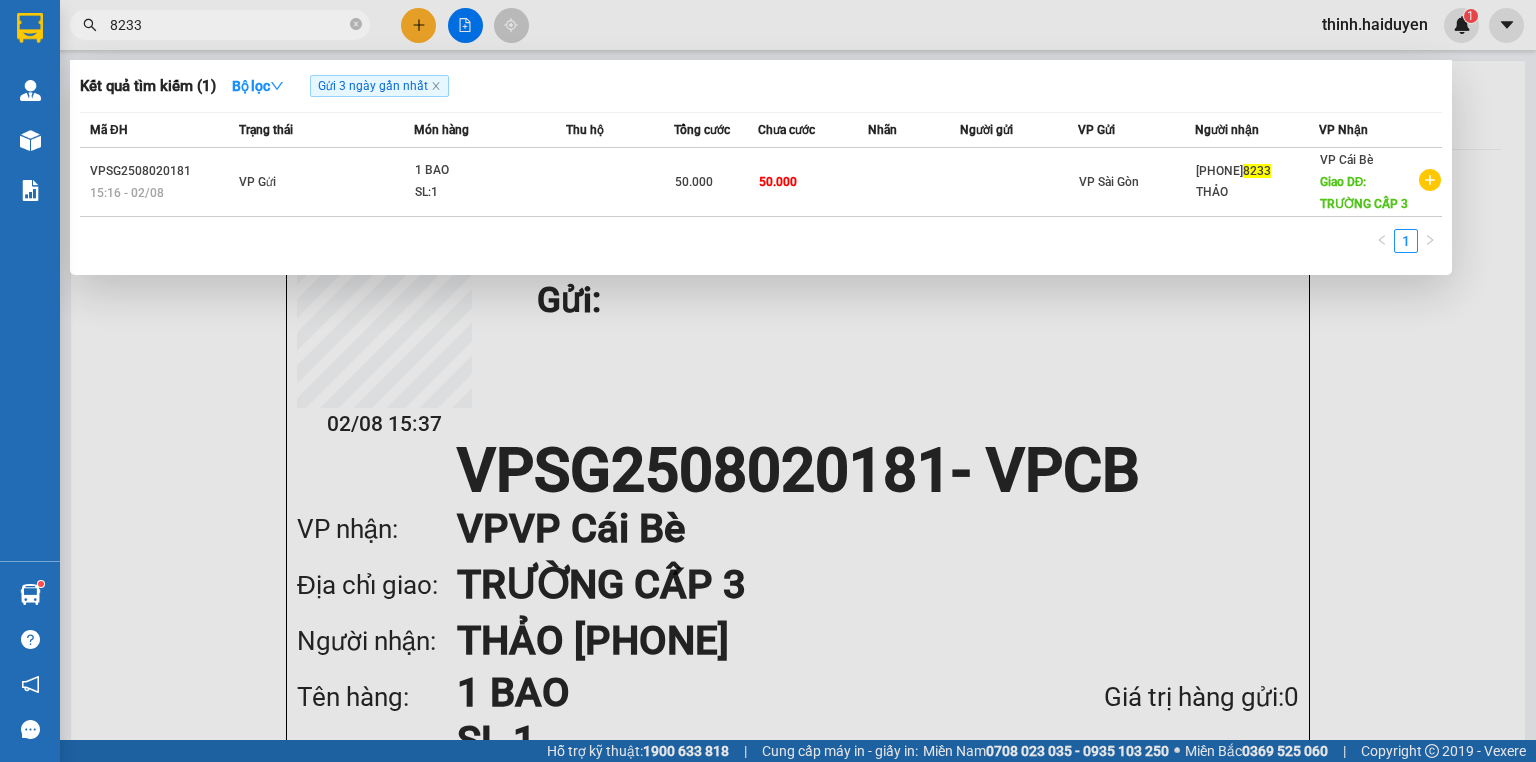 click on "8233" at bounding box center [228, 25] 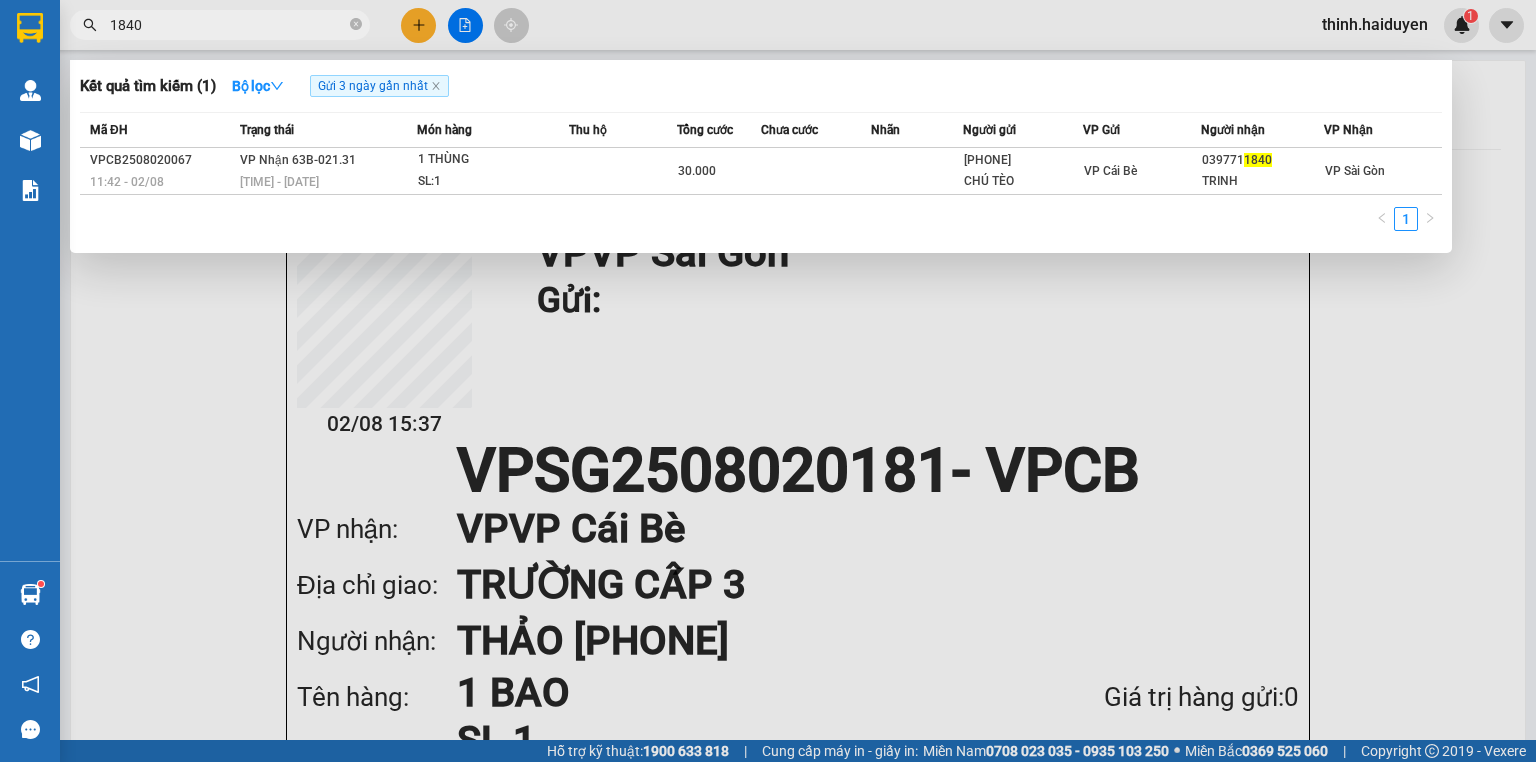 drag, startPoint x: 197, startPoint y: 17, endPoint x: 321, endPoint y: 18, distance: 124.004036 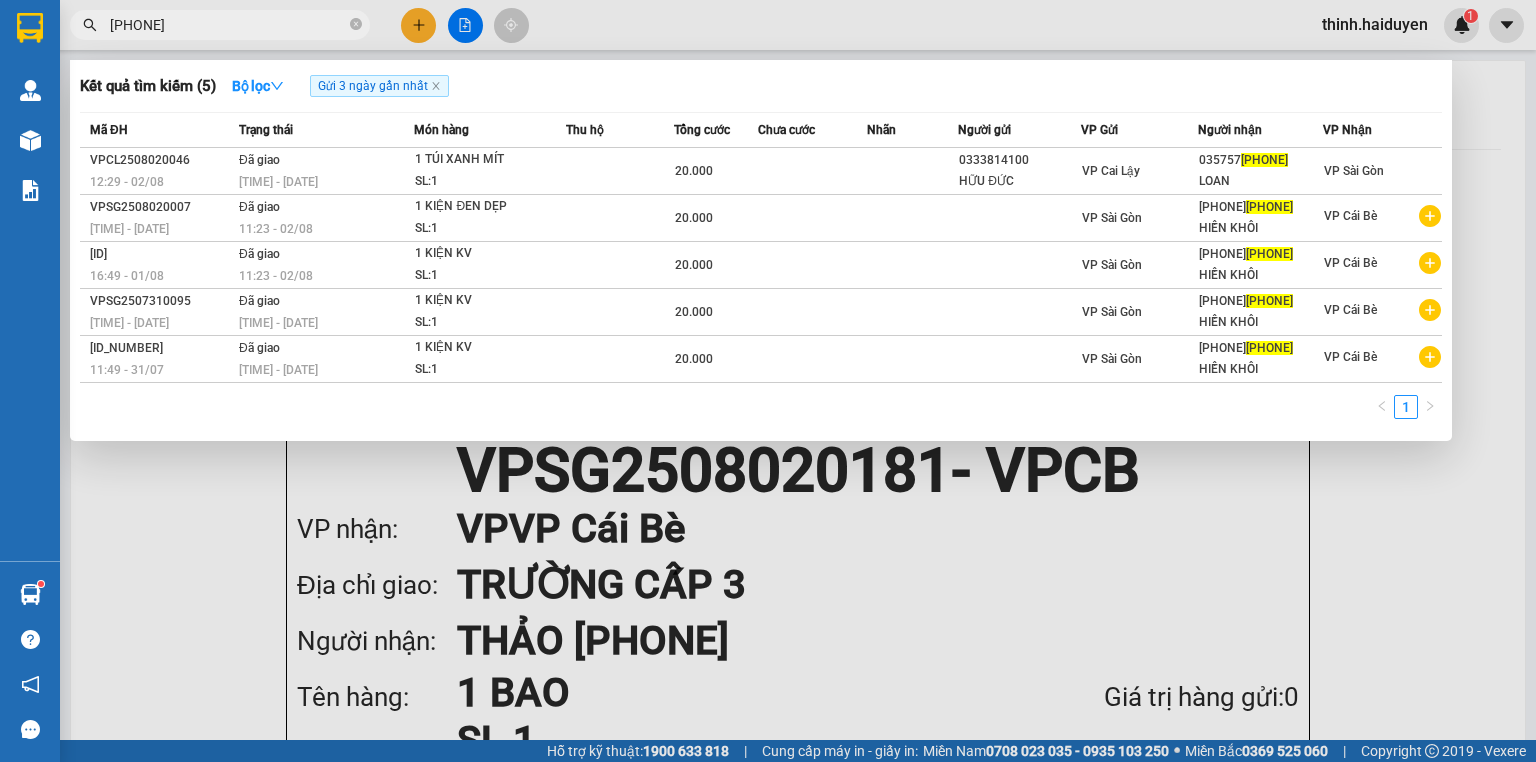 click on "9439" at bounding box center [228, 25] 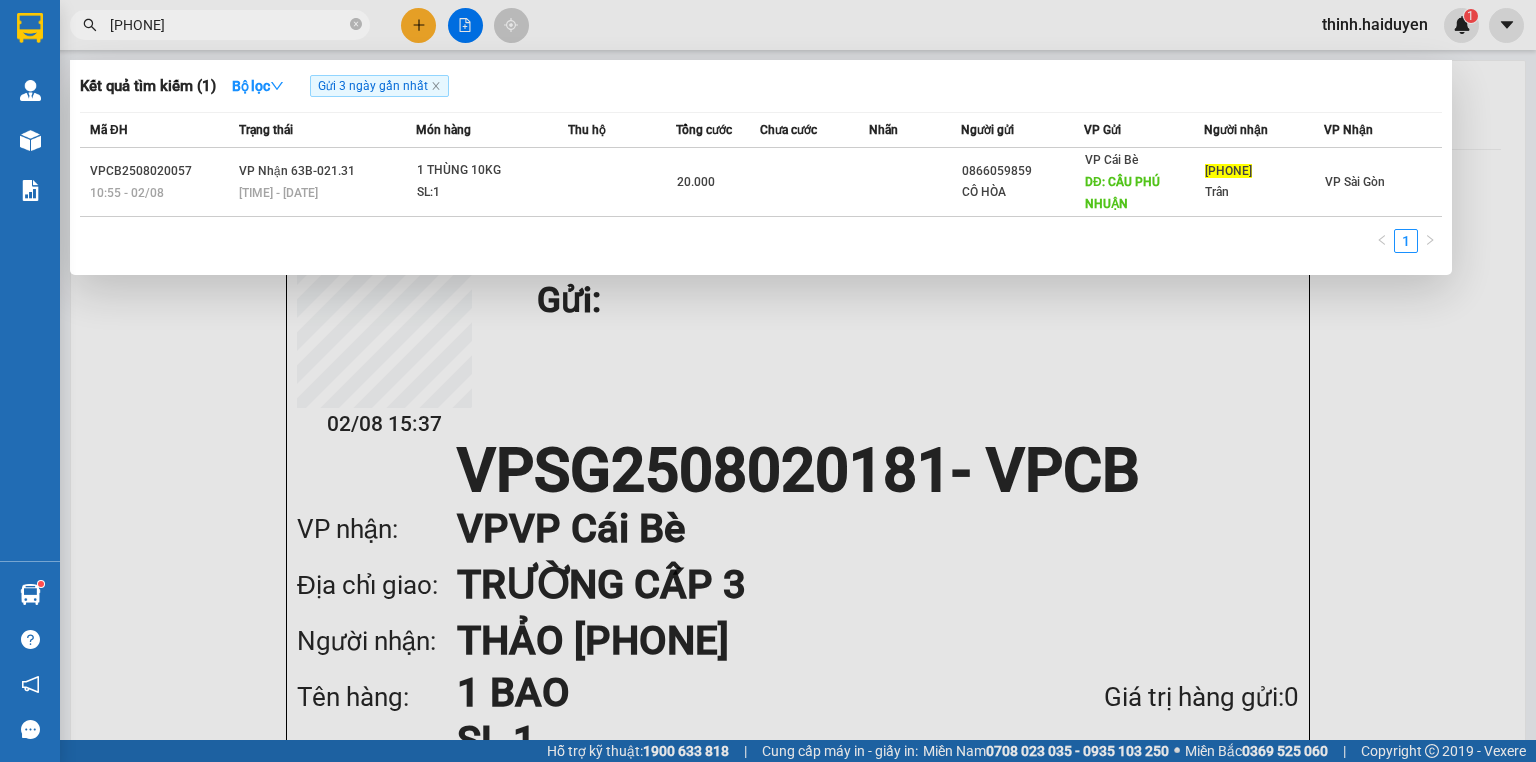 type on "0933782867" 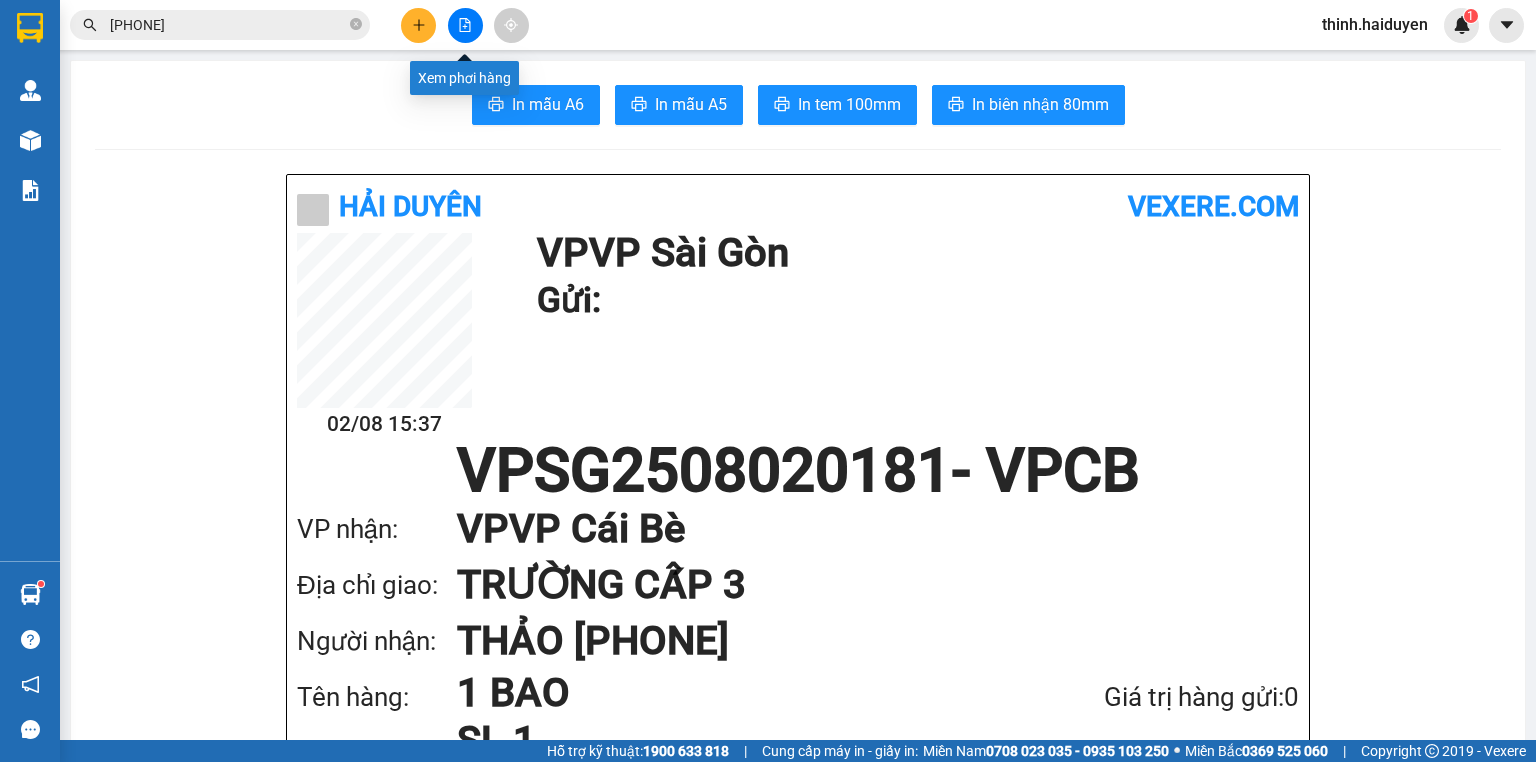 click at bounding box center (465, 25) 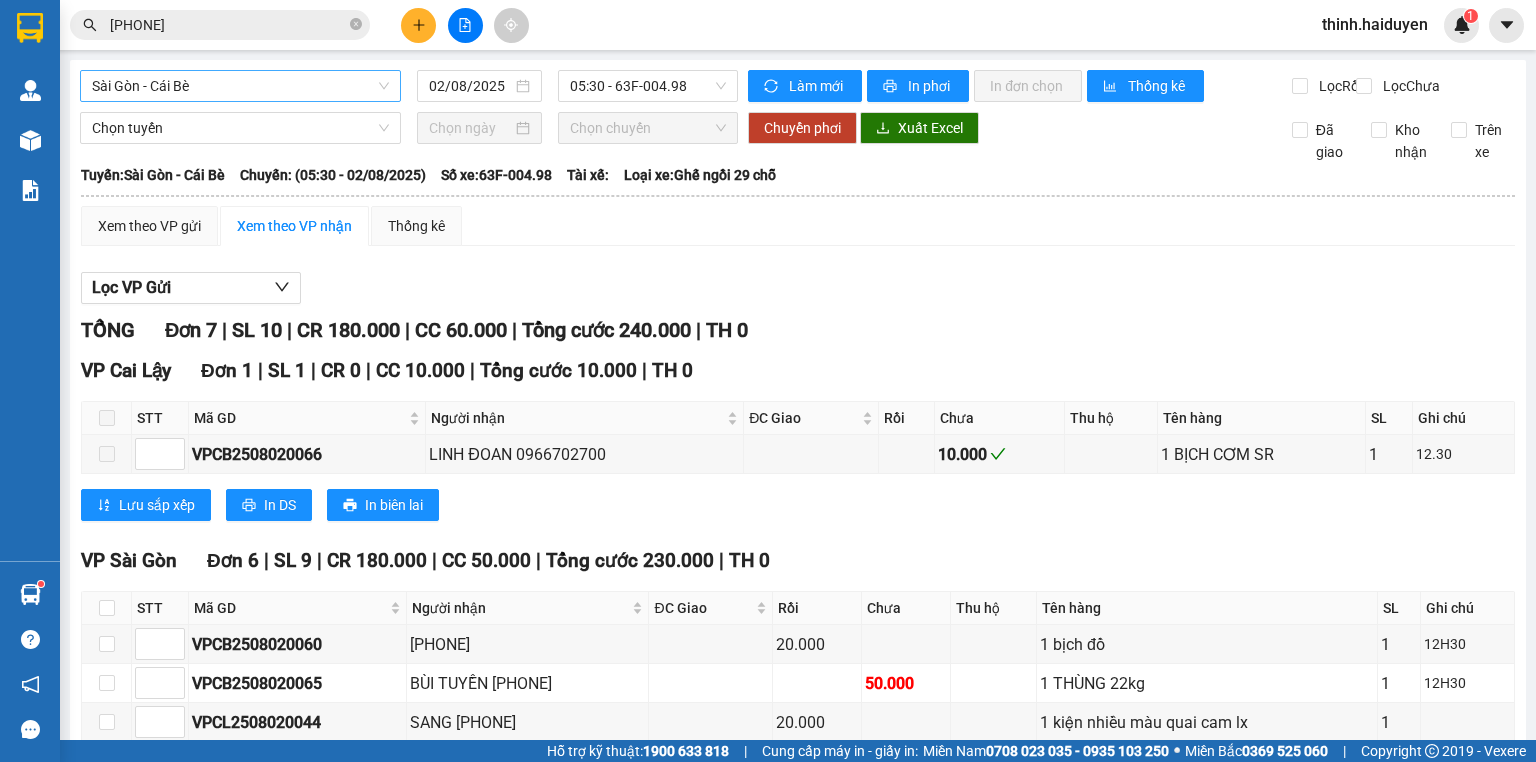 click on "Sài Gòn - Cái Bè 02/08/2025 05:30     - 63F-004.98" at bounding box center [409, 86] 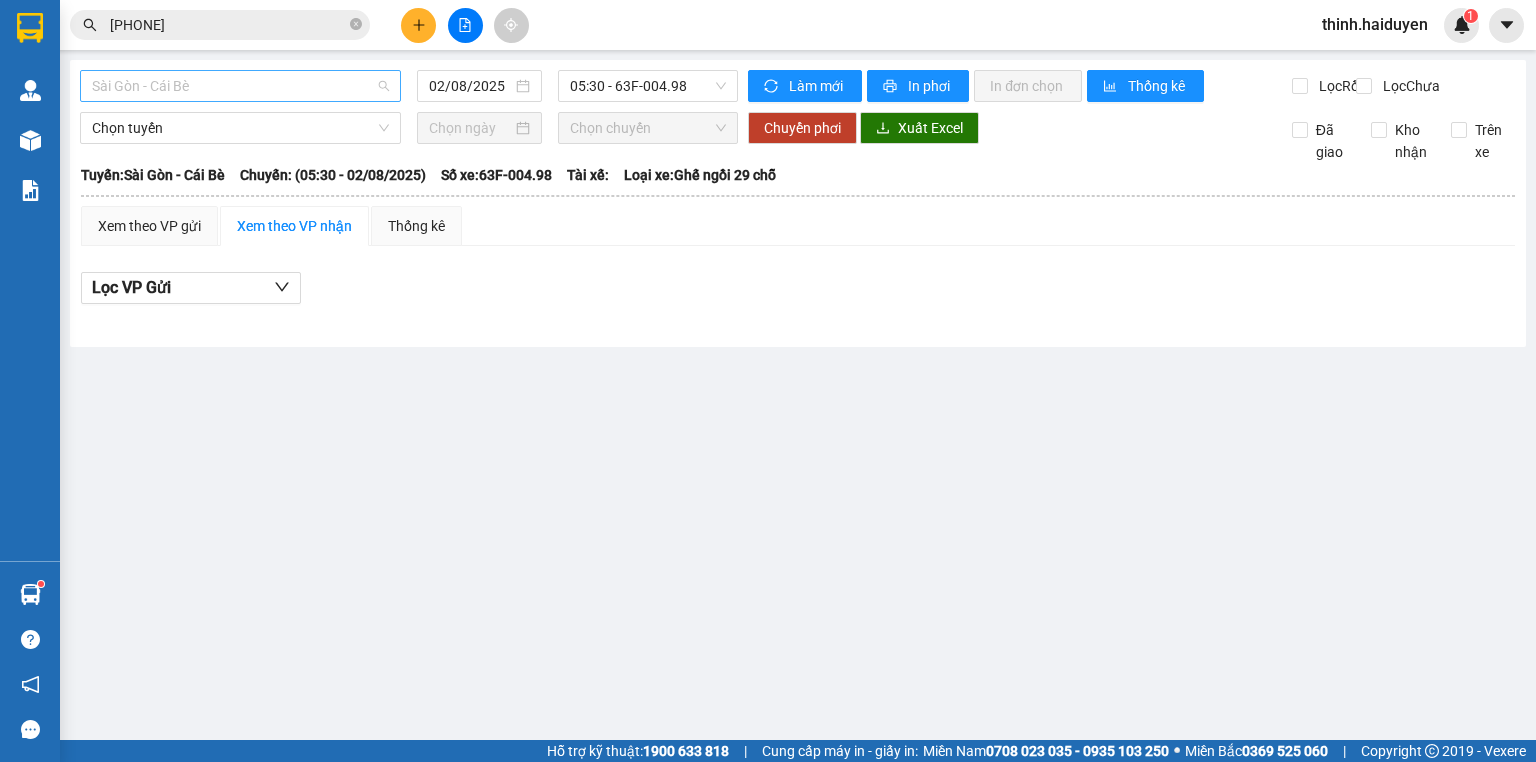 click on "Sài Gòn - Cái Bè" at bounding box center [240, 86] 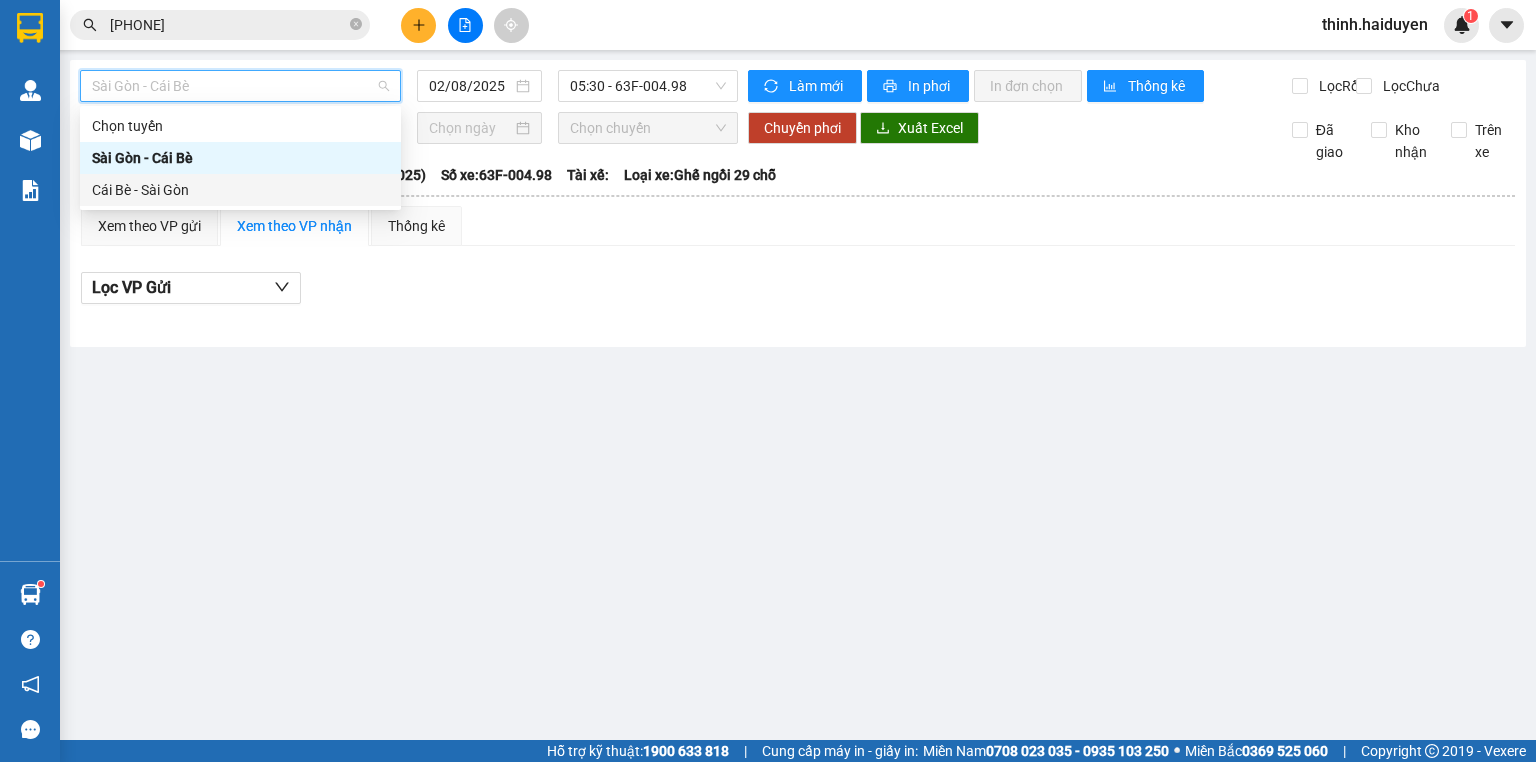 drag, startPoint x: 170, startPoint y: 189, endPoint x: 333, endPoint y: 152, distance: 167.14664 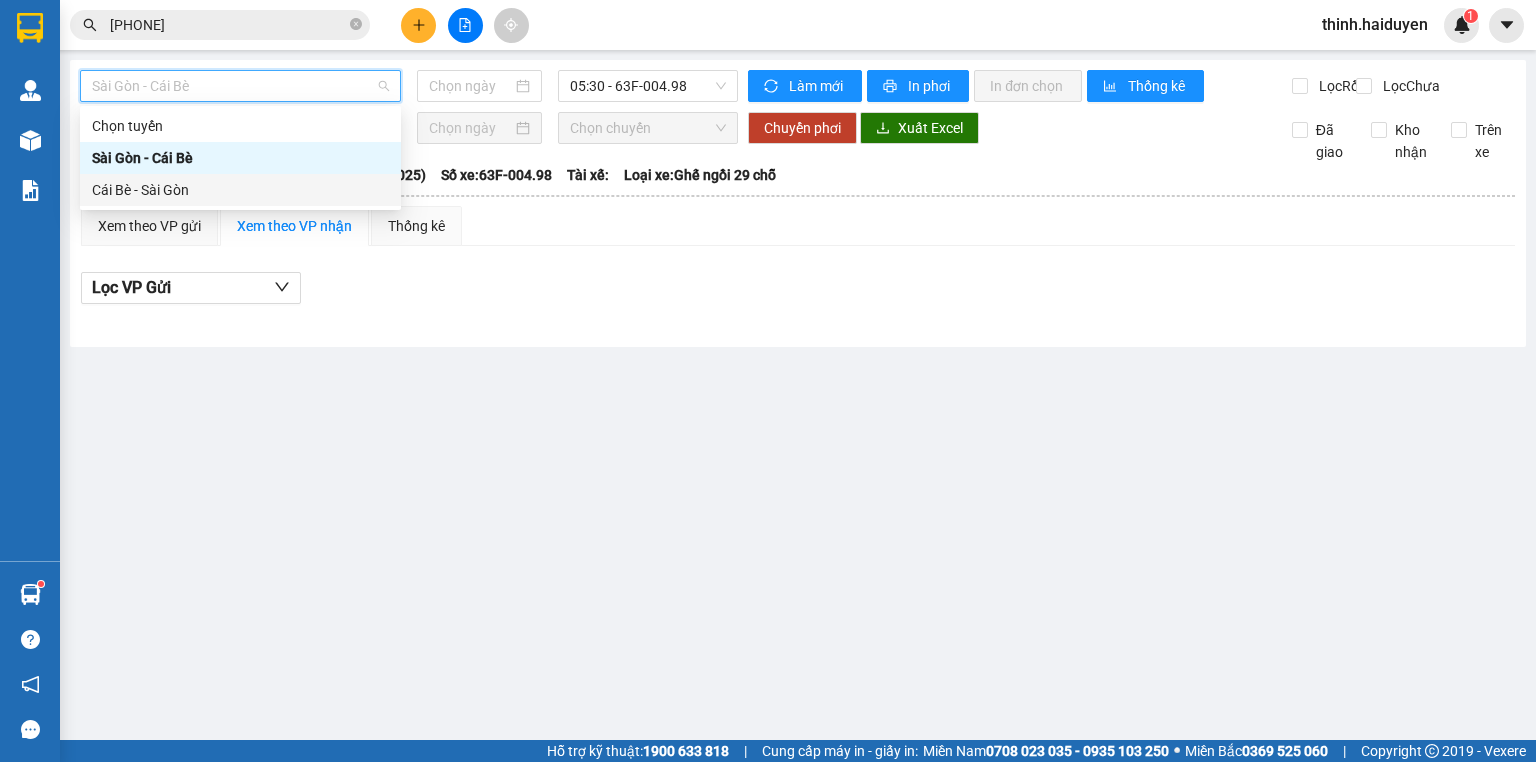 type on "02/08/2025" 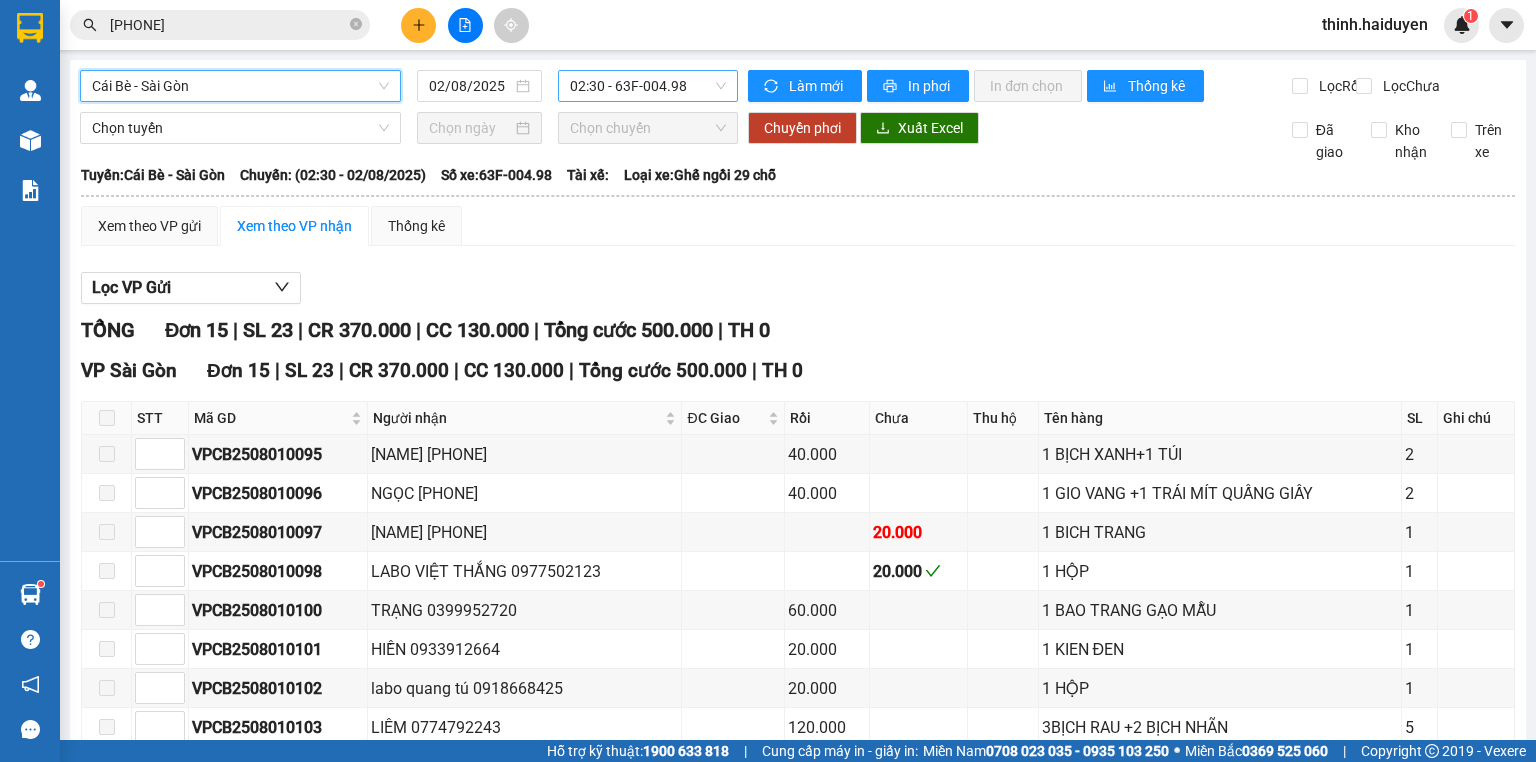 click on "02:30     - 63F-004.98" at bounding box center [648, 86] 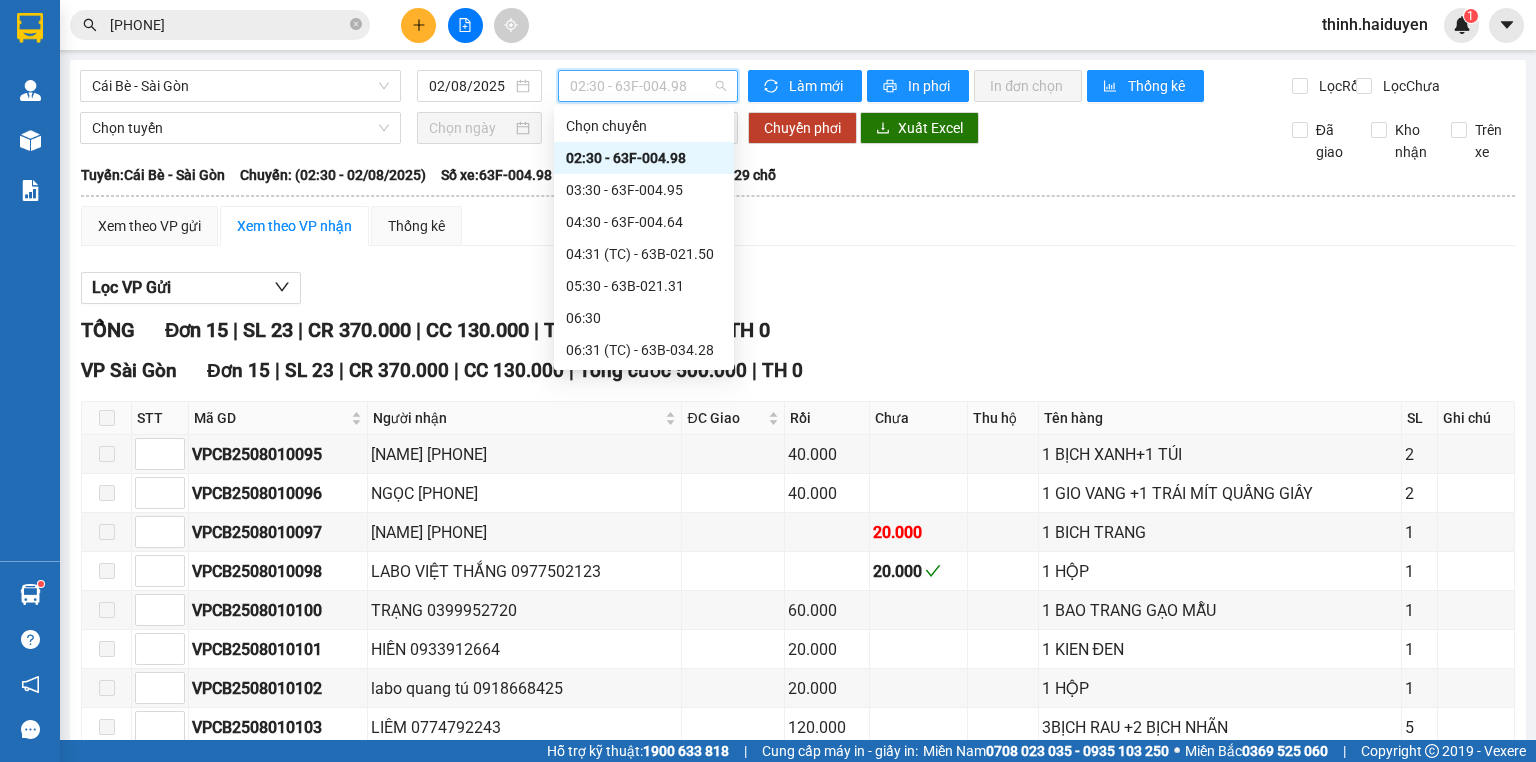 scroll, scrollTop: 400, scrollLeft: 0, axis: vertical 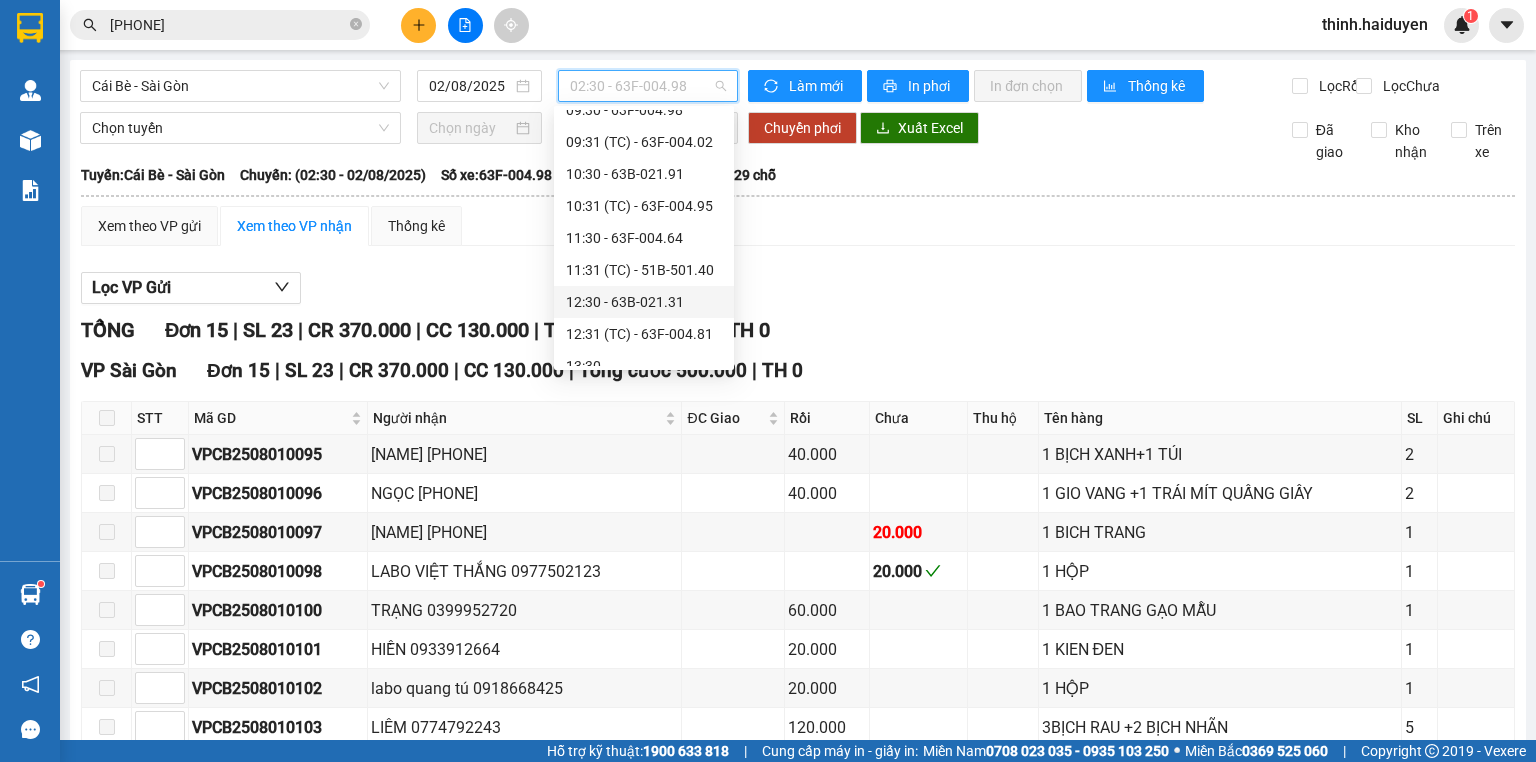 click on "12:30     - 63B-021.31" at bounding box center [644, 302] 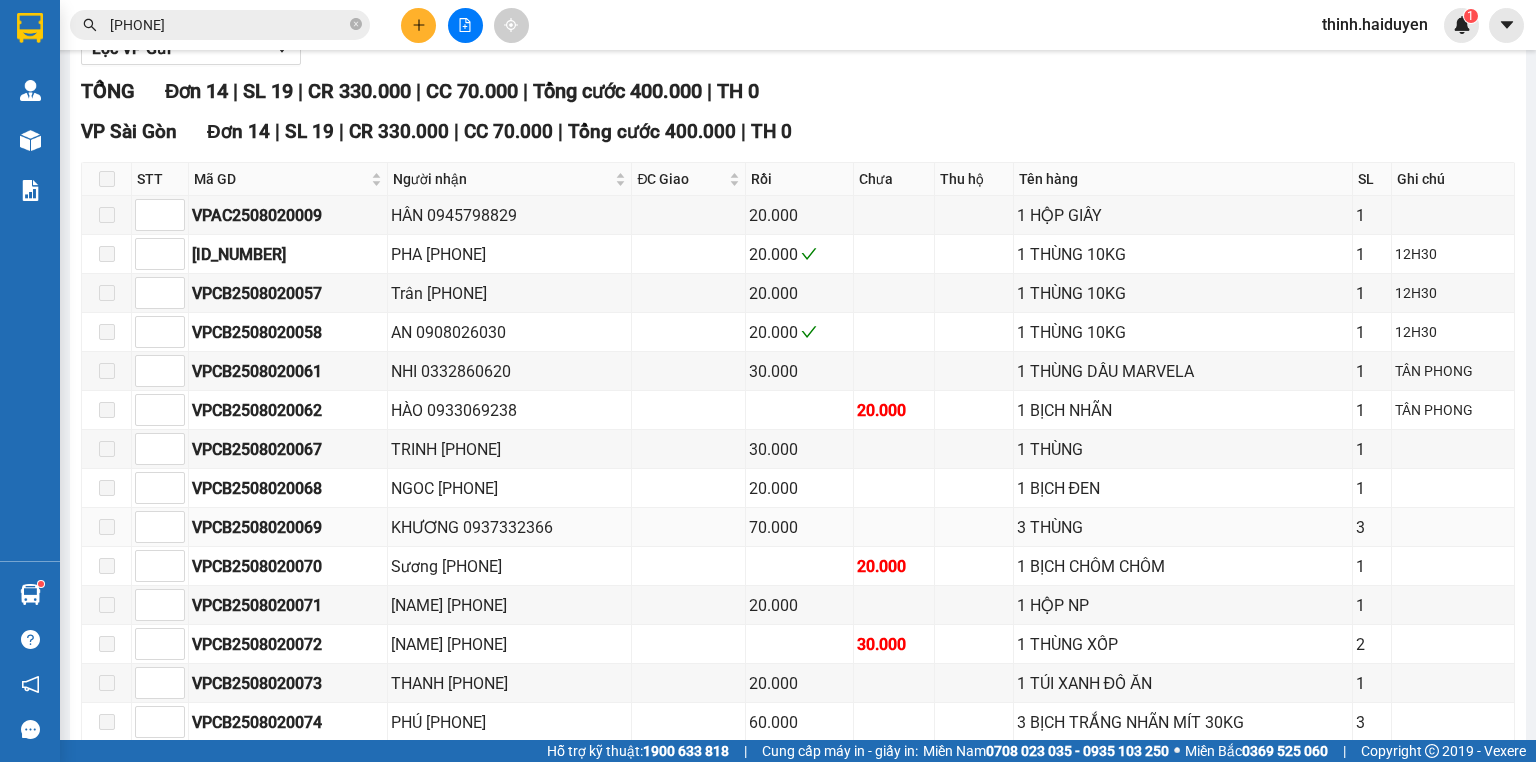 scroll, scrollTop: 351, scrollLeft: 0, axis: vertical 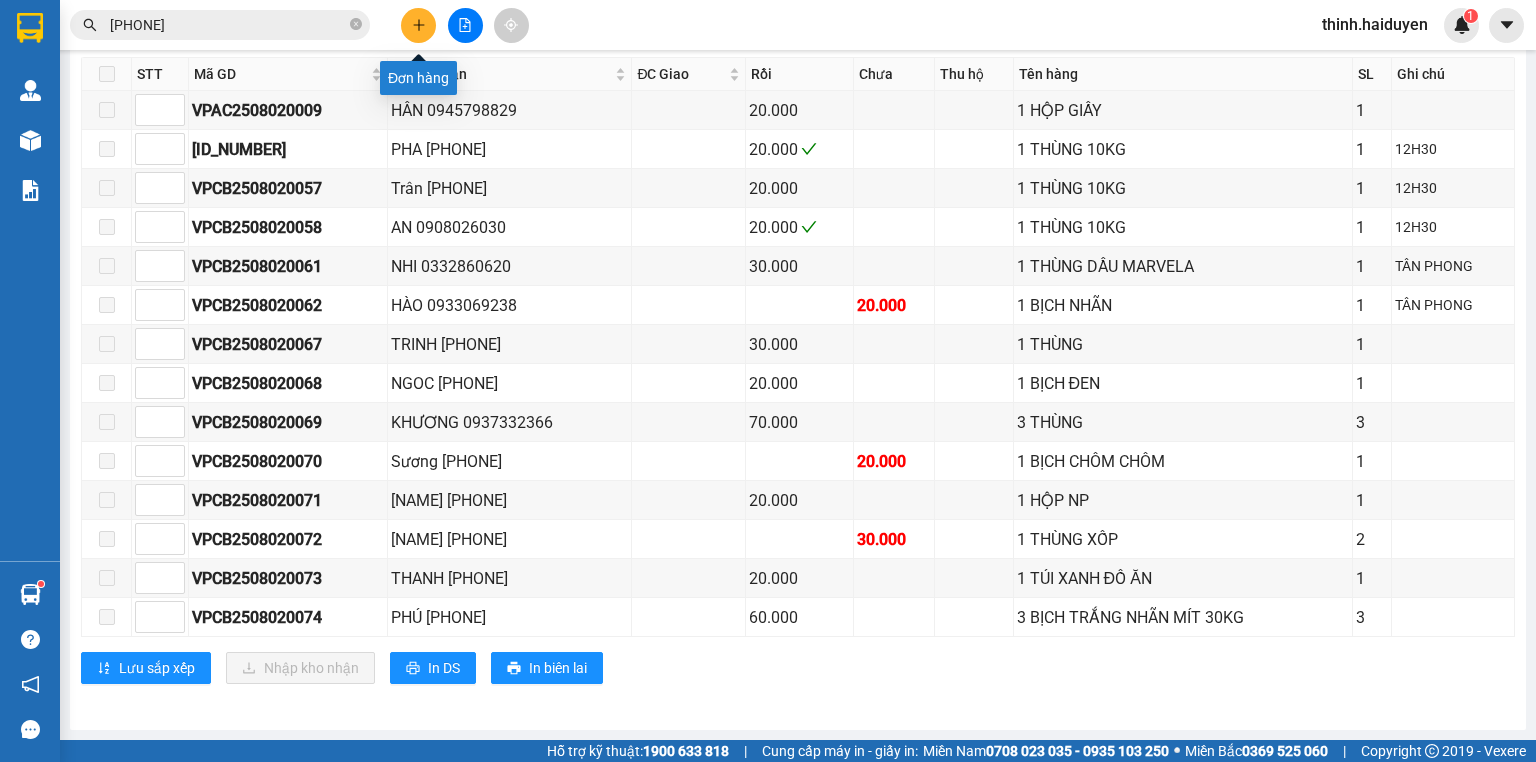 click at bounding box center (418, 25) 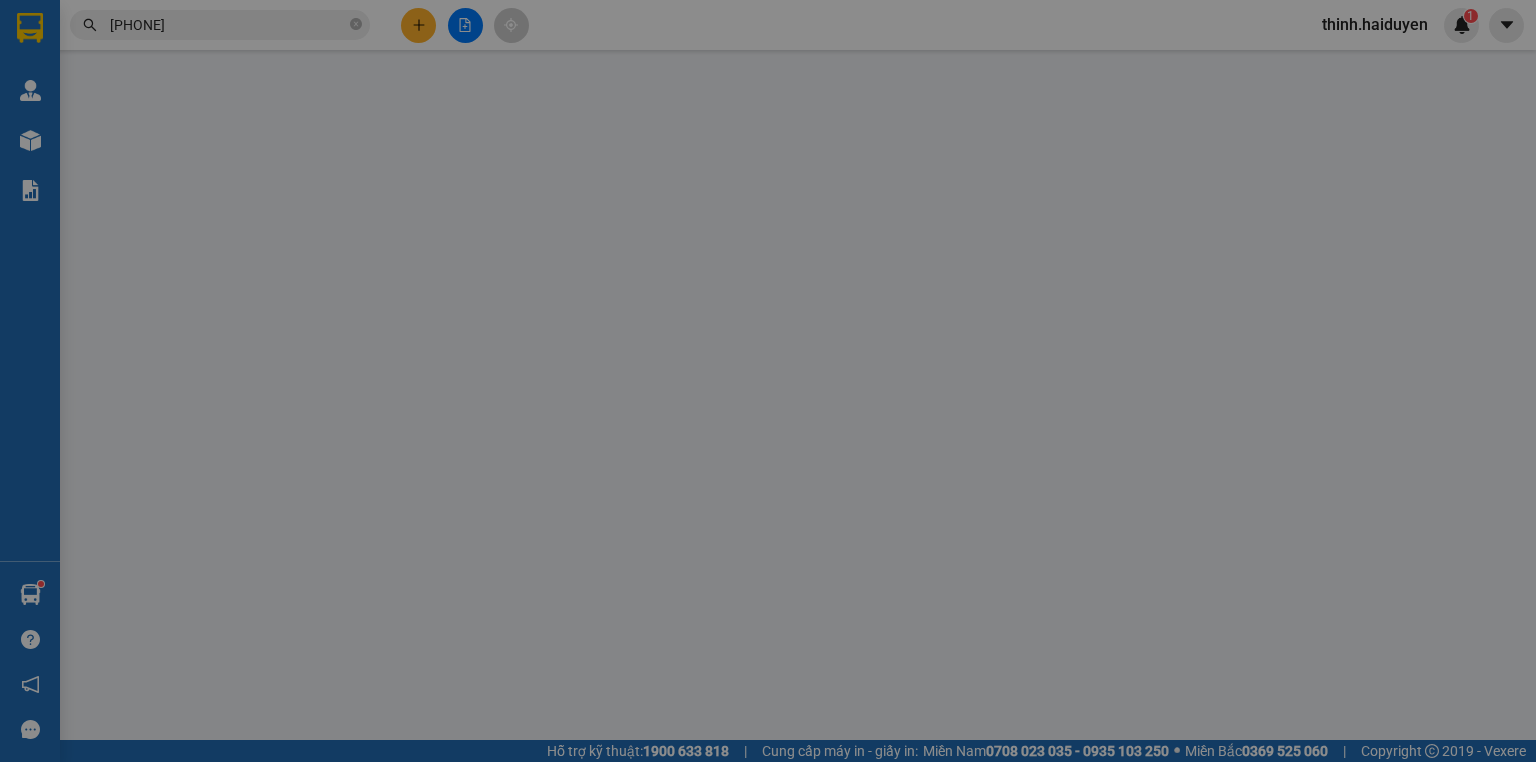 click on "Yêu cầu xuất hóa đơn điện tử" at bounding box center (328, 33) 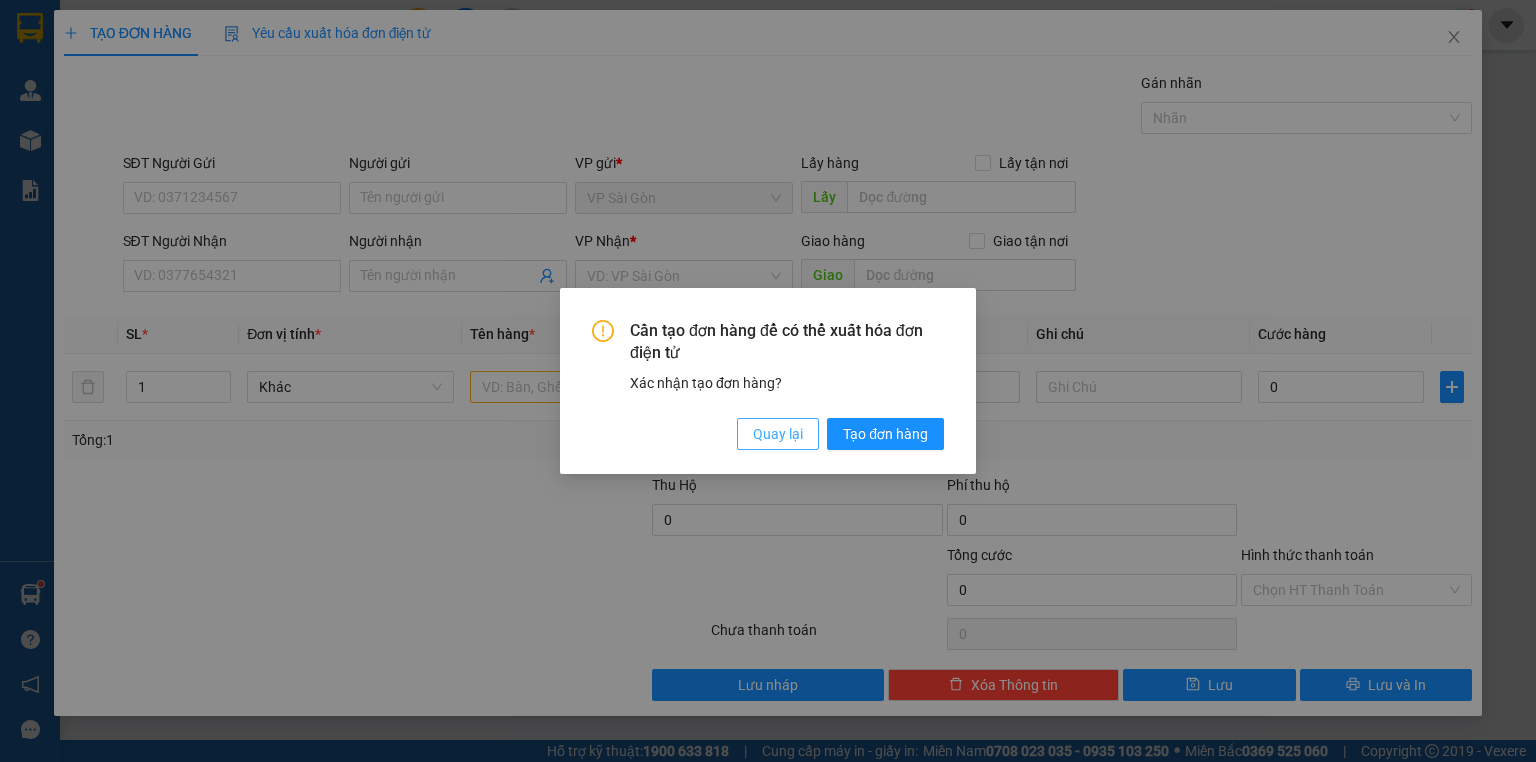 drag, startPoint x: 790, startPoint y: 432, endPoint x: 266, endPoint y: 349, distance: 530.5328 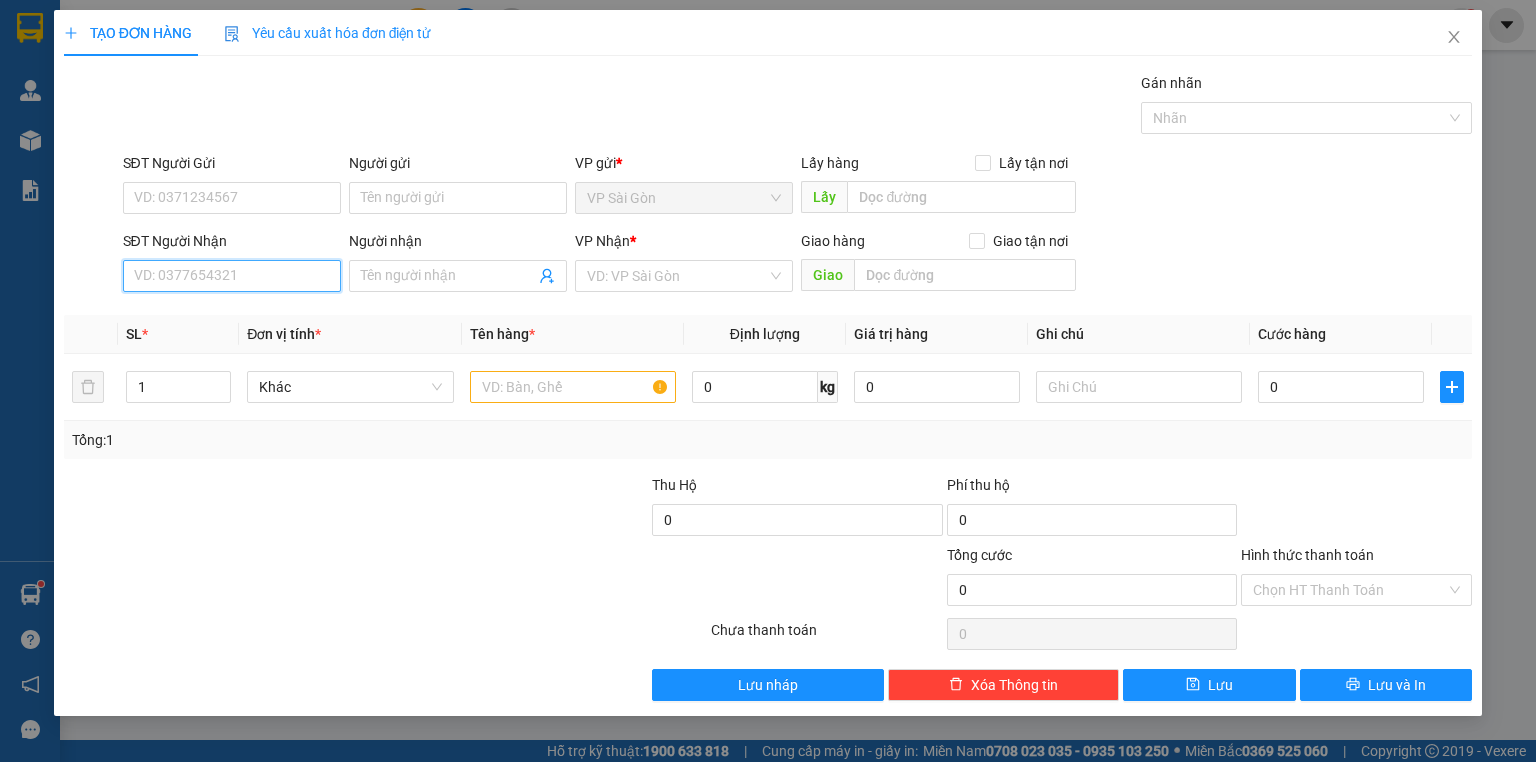 click on "SĐT Người Nhận" at bounding box center [232, 276] 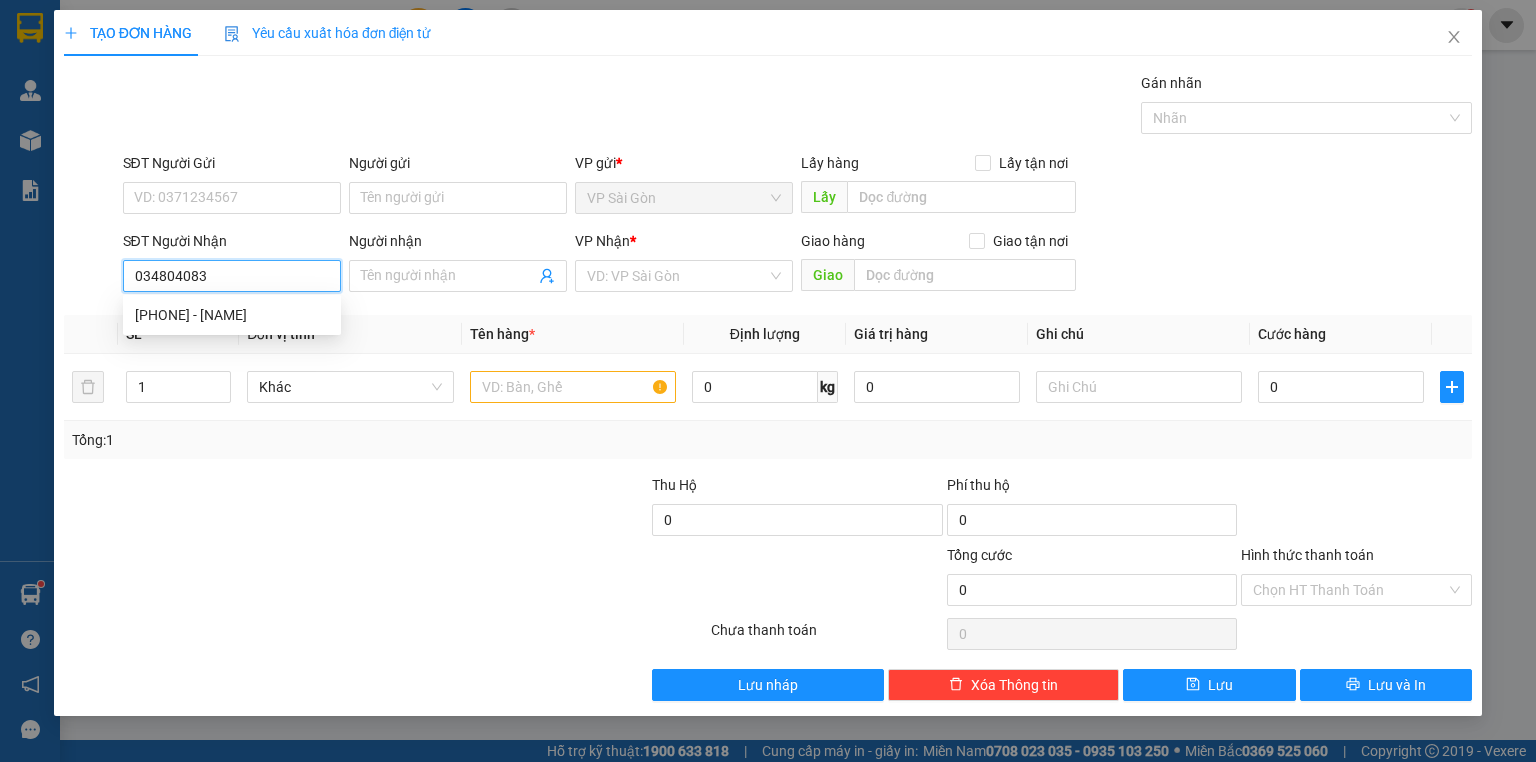 type on "0348040838" 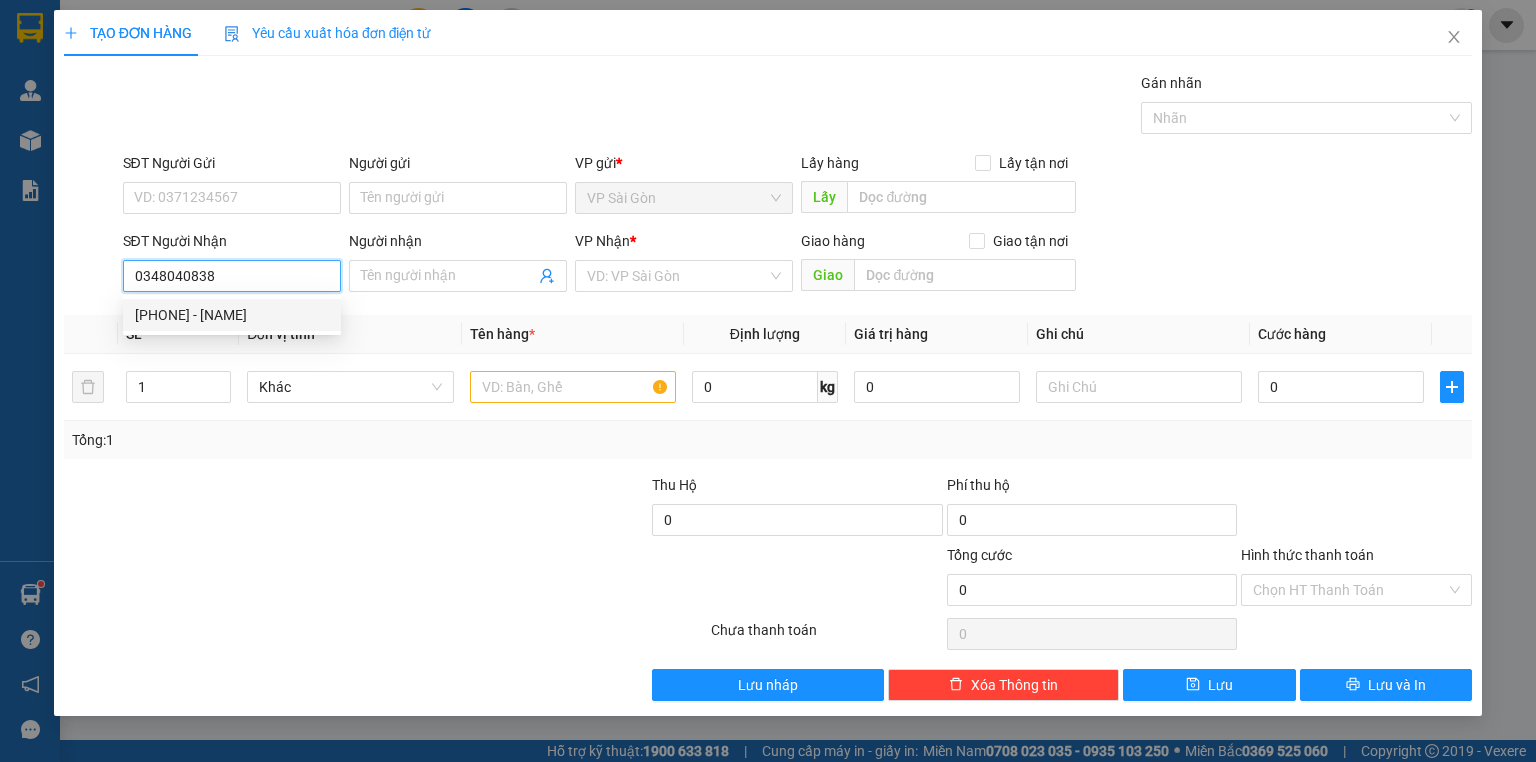 click on "0348040838 - KHÁNH" at bounding box center (232, 315) 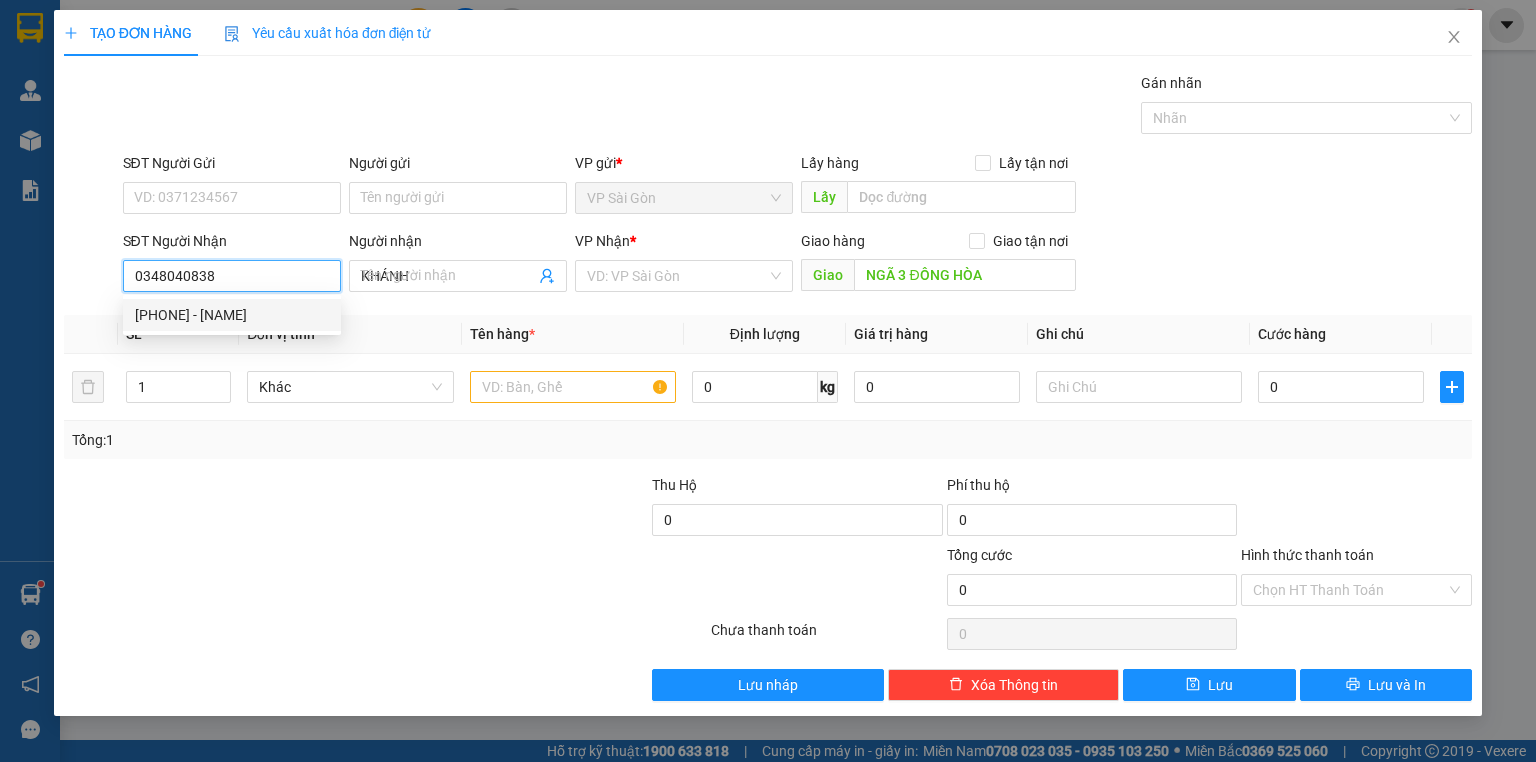 type on "20.000" 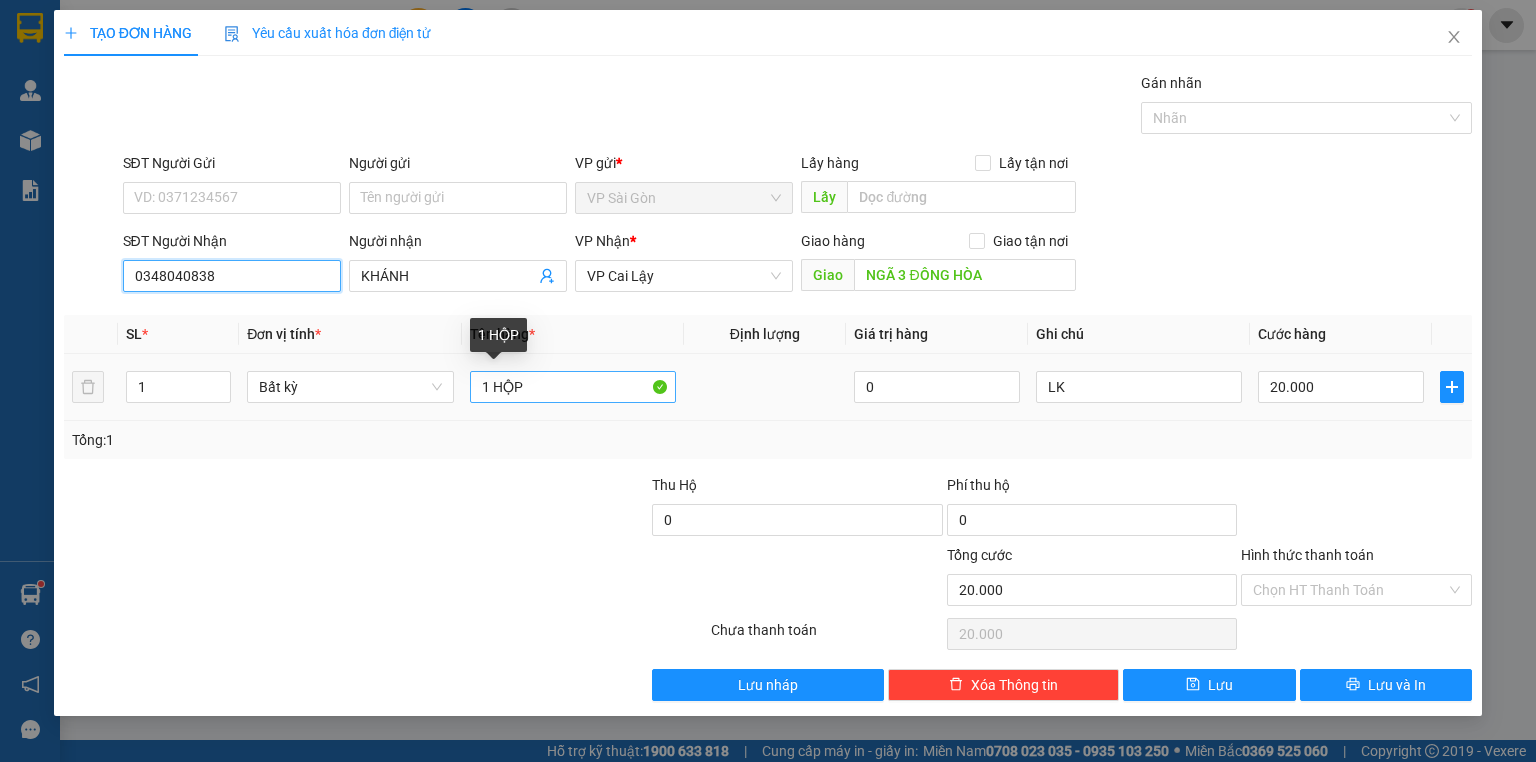 type on "0348040838" 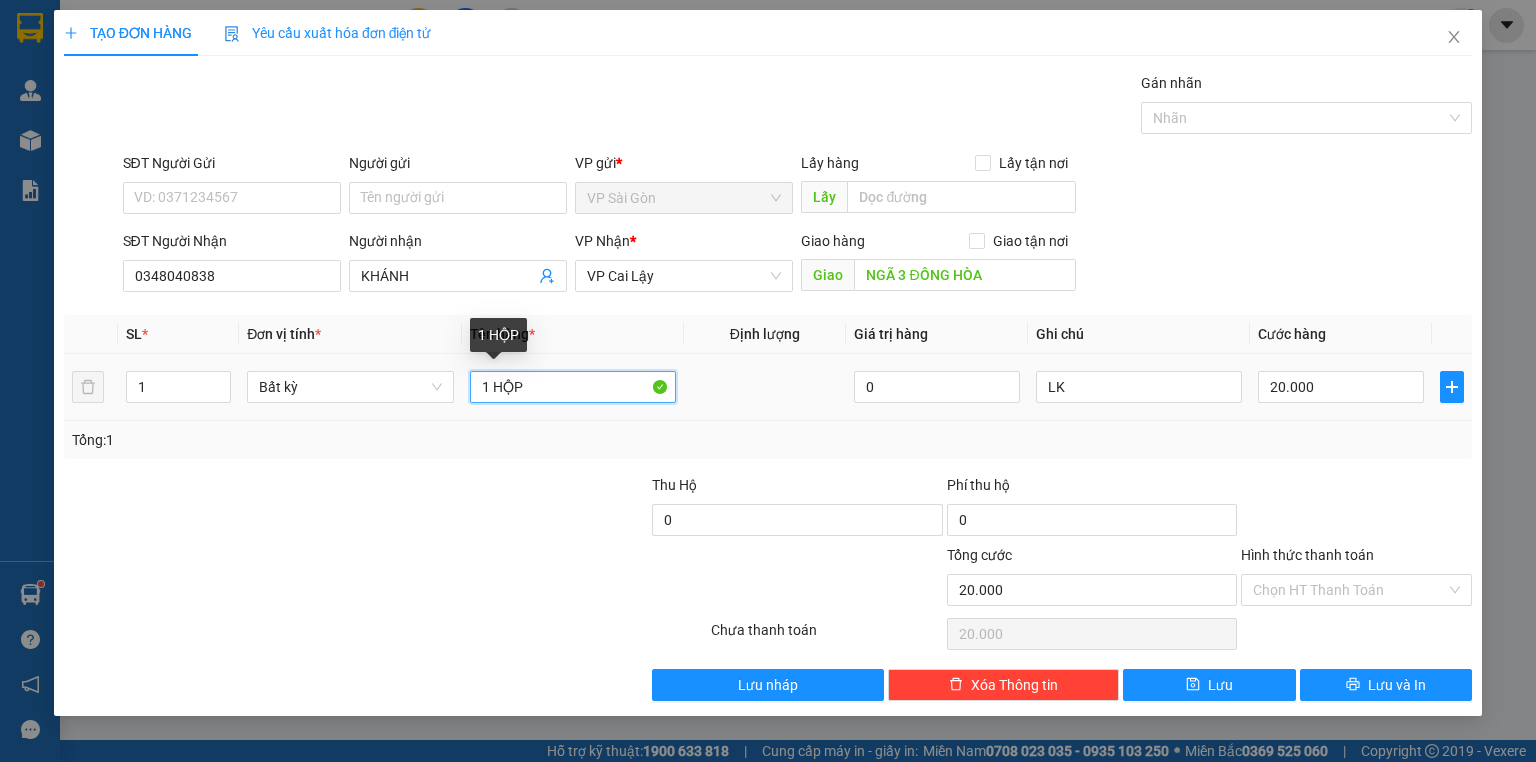 click on "1 HỘP" at bounding box center (573, 387) 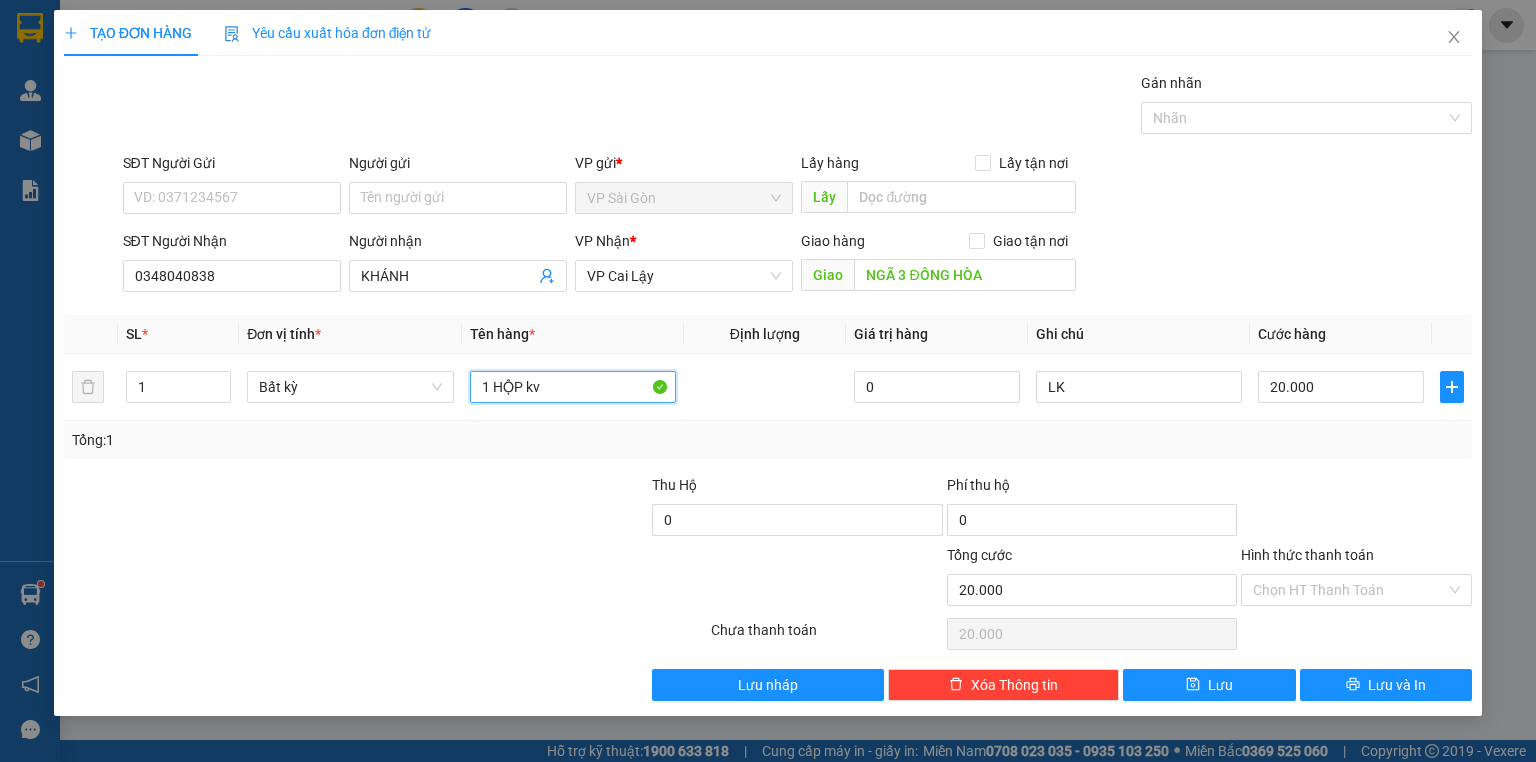 type on "1 HỘP kv" 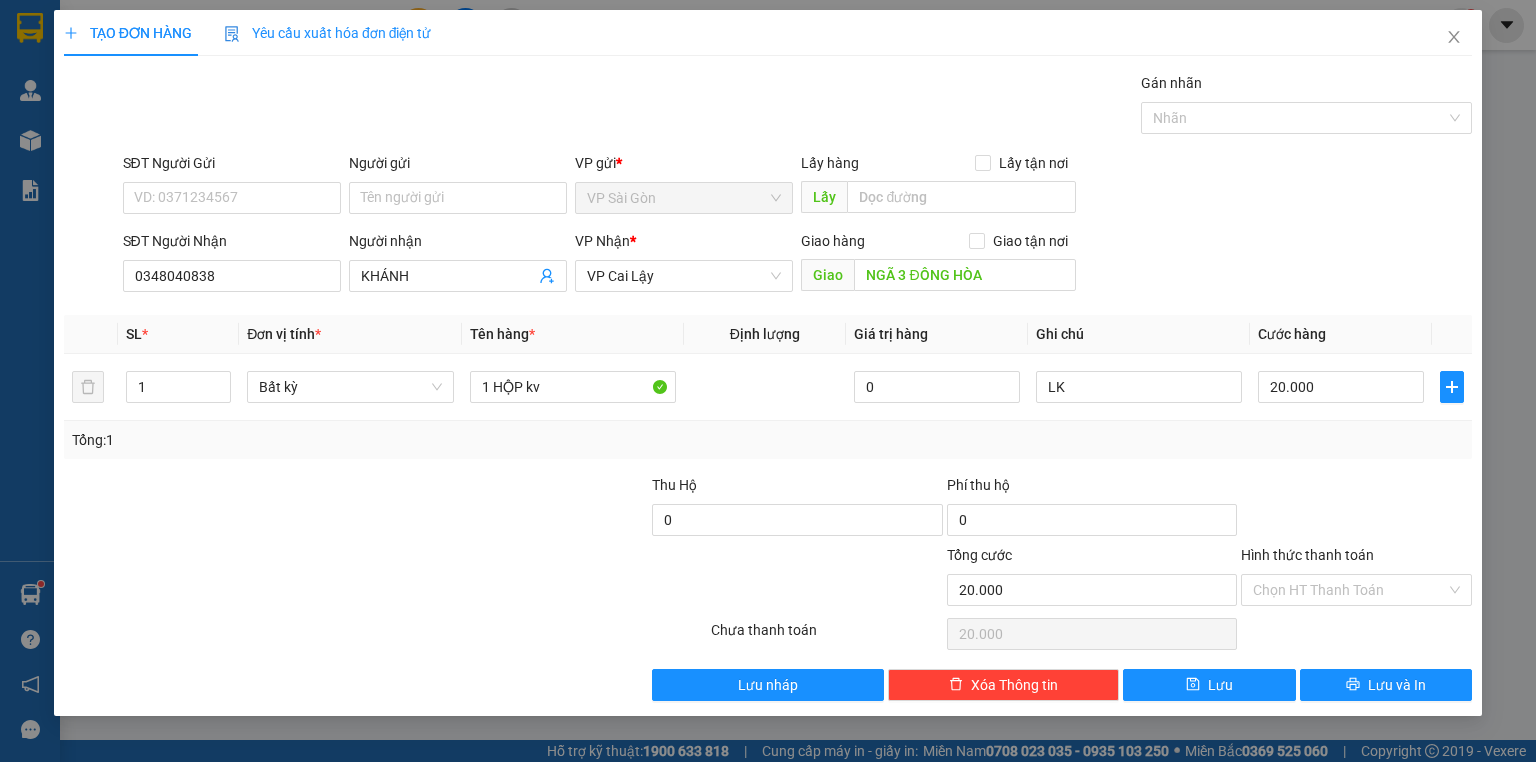 click on "TẠO ĐƠN HÀNG Yêu cầu xuất hóa đơn điện tử Transit Pickup Surcharge Ids Transit Deliver Surcharge Ids Transit Deliver Surcharge Transit Deliver Surcharge Gói vận chuyển  * Tiêu chuẩn Gán nhãn   Nhãn SĐT Người Gửi VD: 0371234567 Người gửi Tên người gửi VP gửi  * VP Sài Gòn Lấy hàng Lấy tận nơi Lấy SĐT Người Nhận 0348040838 Người nhận KHÁNH VP Nhận  * VP Cai Lậy Giao hàng Giao tận nơi Giao NGÃ 3 ĐÔNG HÒA SL  * Đơn vị tính  * Tên hàng  * Định lượng Giá trị hàng Ghi chú Cước hàng                   1 Bất kỳ 1 HỘP kv 0 LK 20.000 Tổng:  1 Thu Hộ 0 Phí thu hộ 0 Tổng cước 20.000 Hình thức thanh toán Chọn HT Thanh Toán Số tiền thu trước 0 Chưa thanh toán 20.000 Chọn HT Thanh Toán Lưu nháp Xóa Thông tin Lưu Lưu và In 1 HỘP kv" at bounding box center (768, 381) 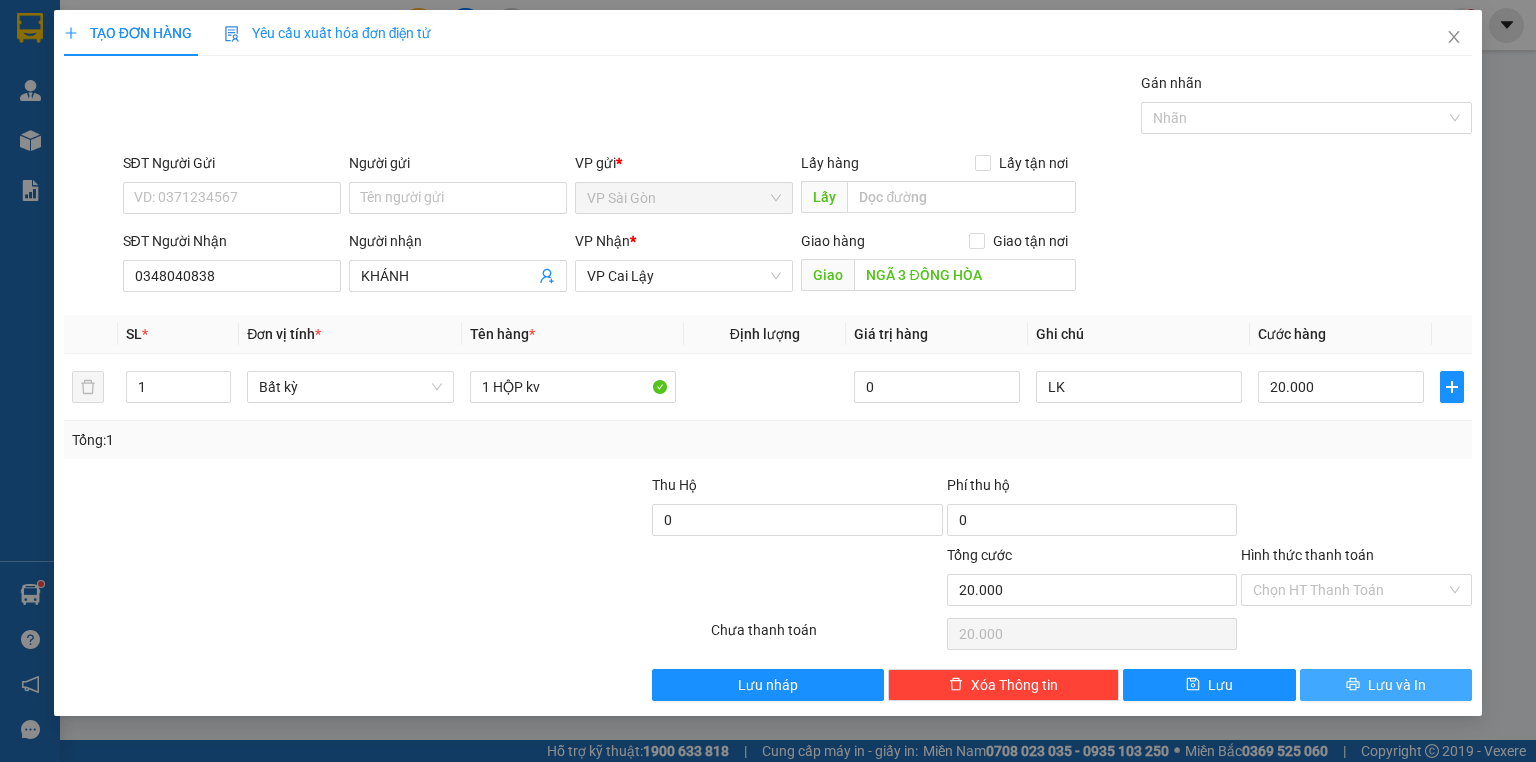click on "Lưu và In" at bounding box center [1386, 685] 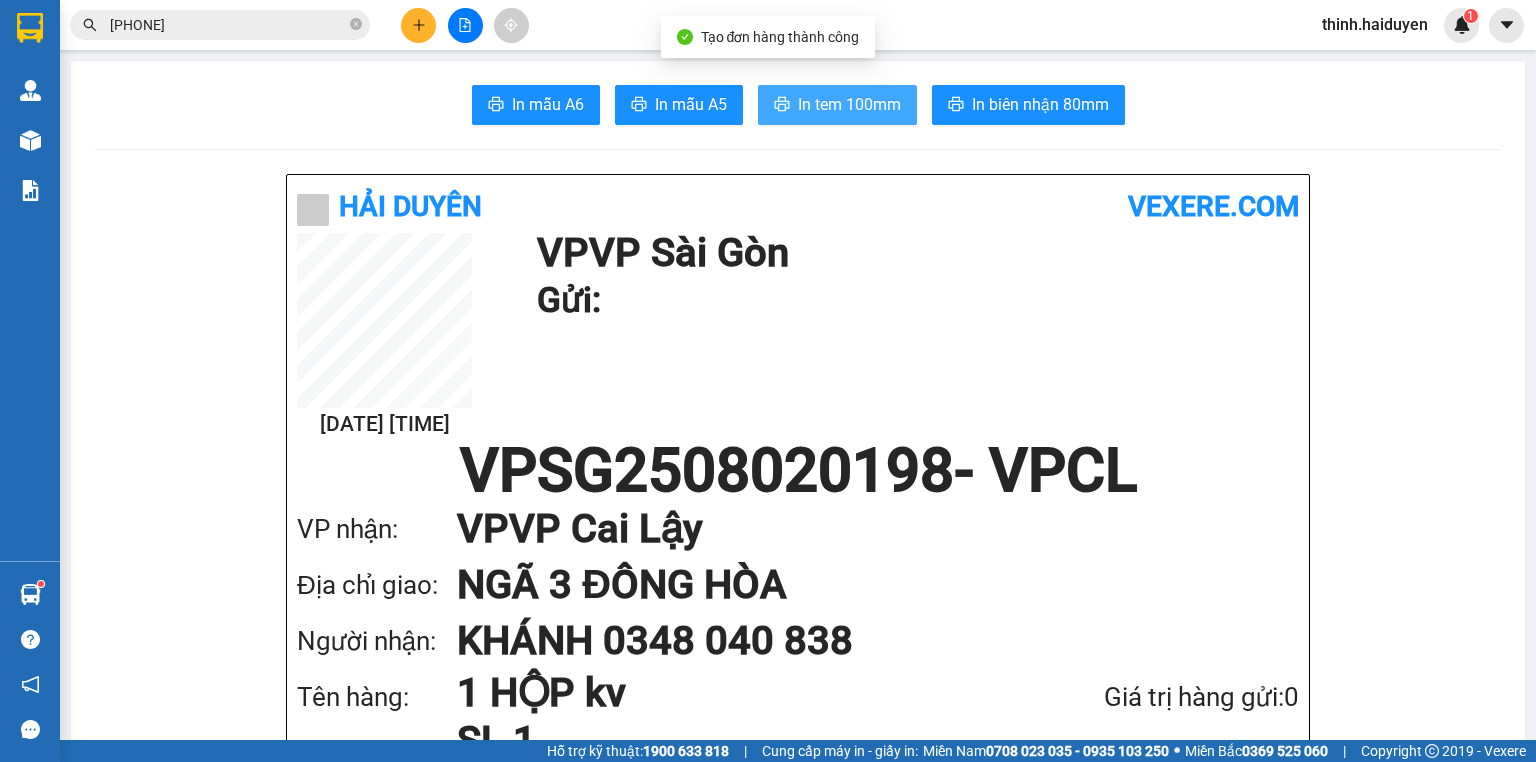 click on "In tem 100mm" at bounding box center [849, 104] 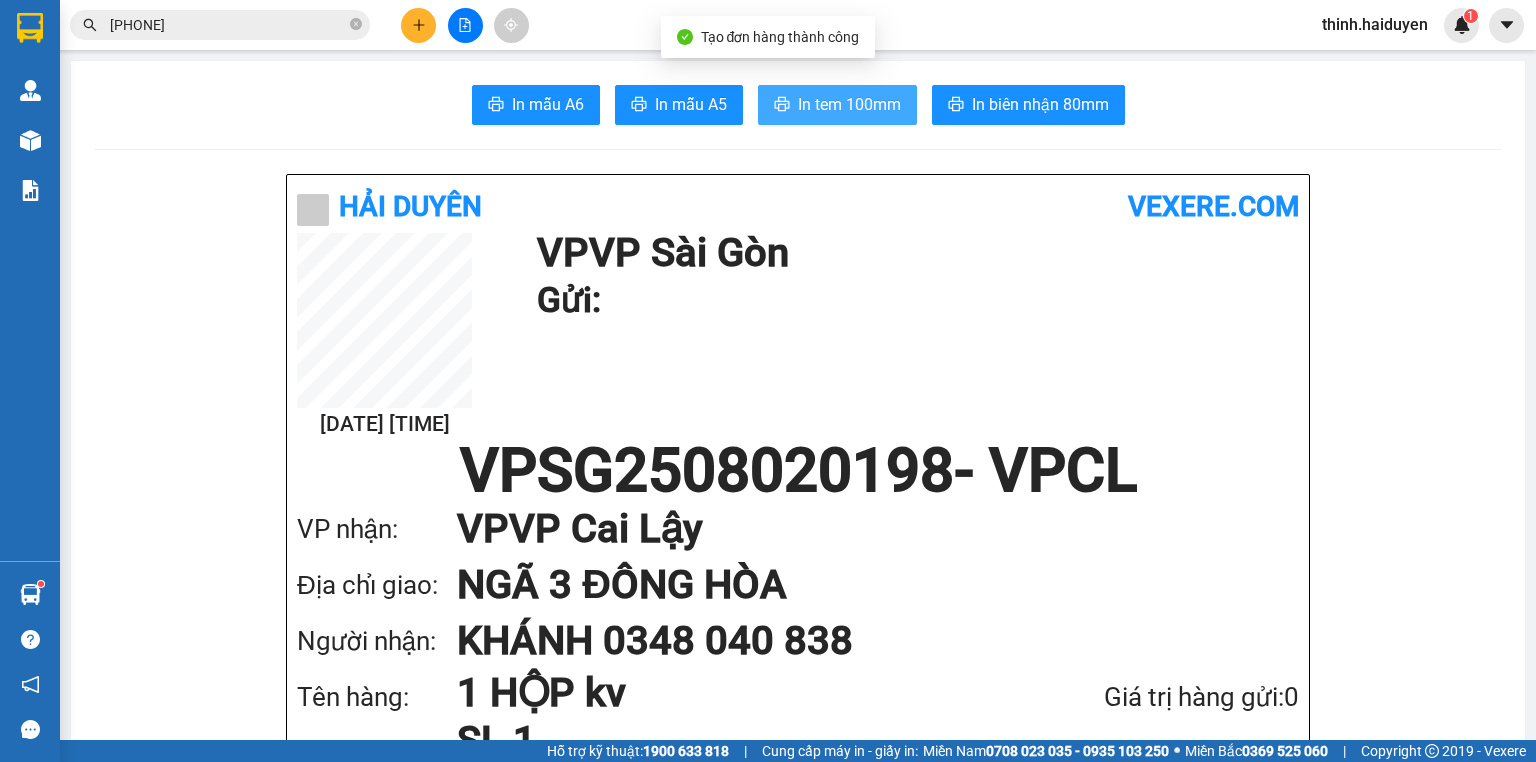 scroll, scrollTop: 0, scrollLeft: 0, axis: both 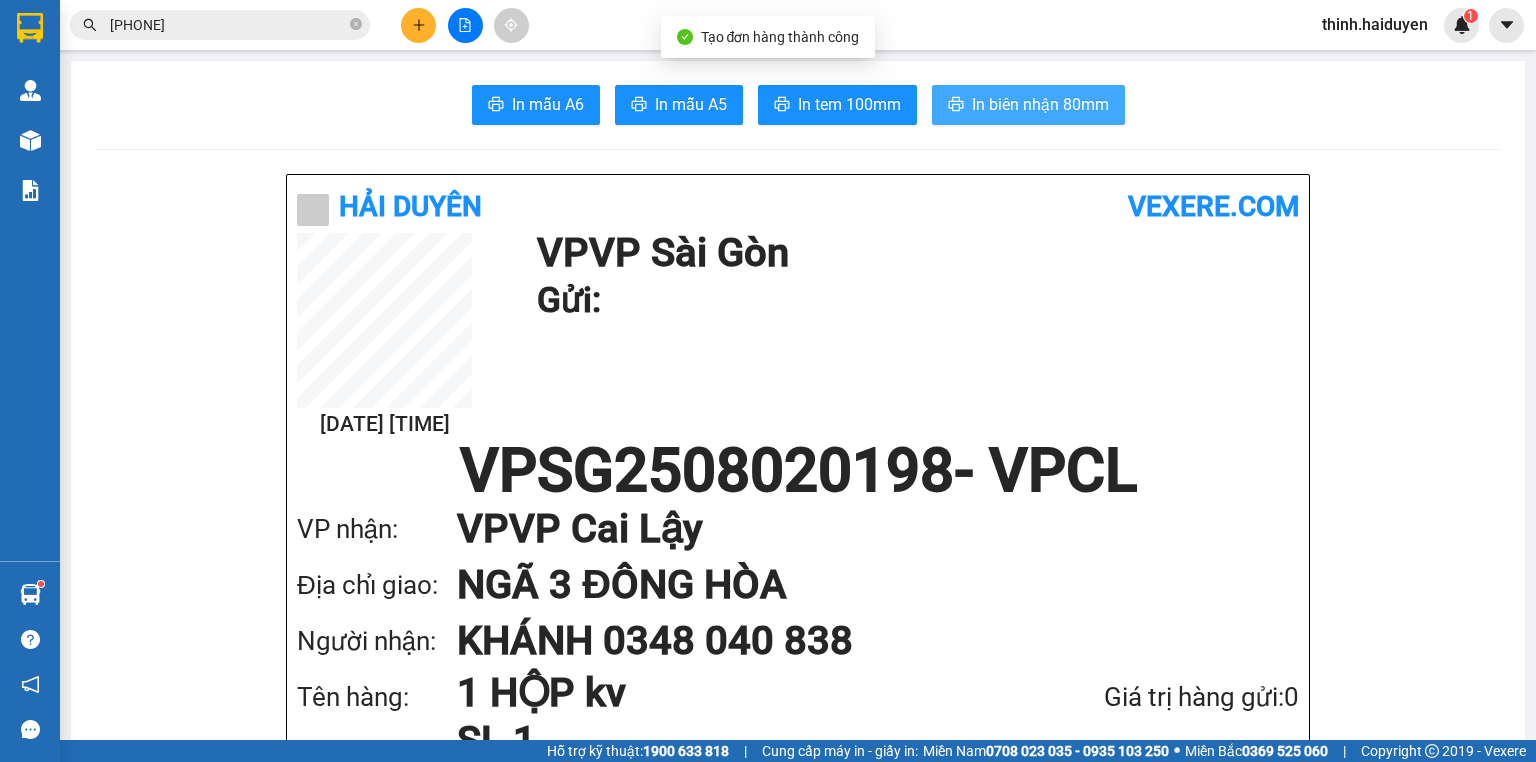 click on "In biên nhận 80mm" at bounding box center (1028, 105) 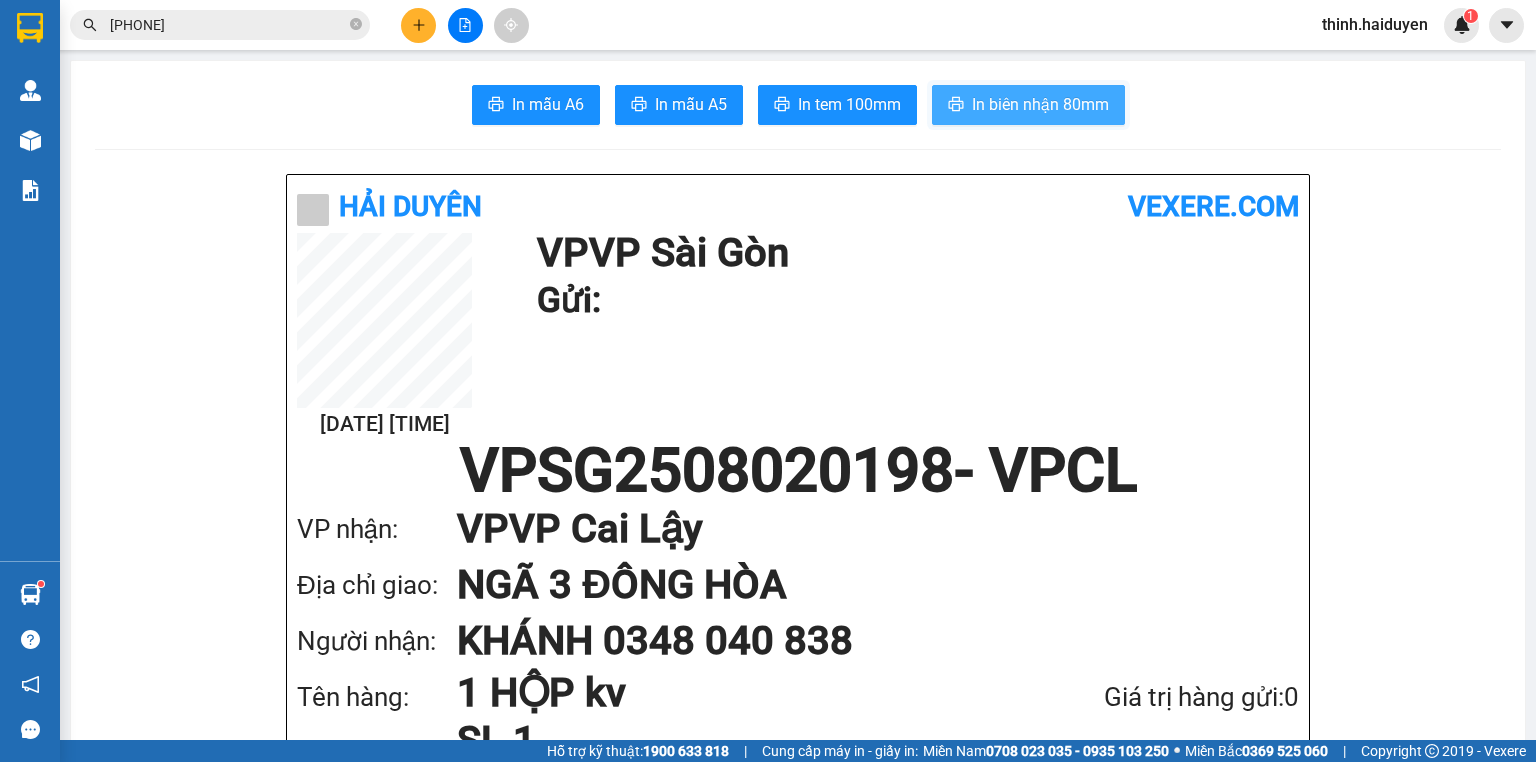 scroll, scrollTop: 0, scrollLeft: 0, axis: both 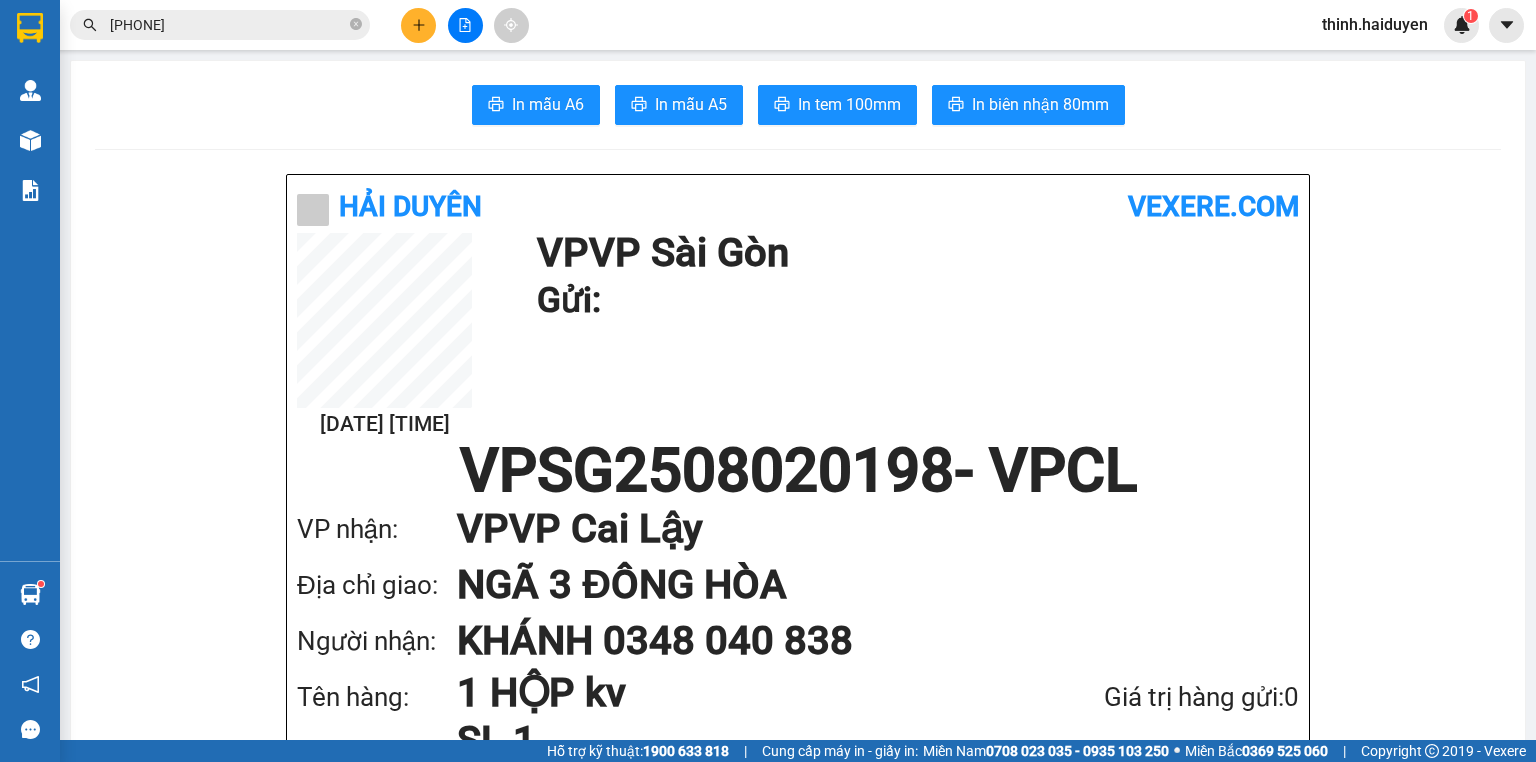 click on "0933782867" at bounding box center [220, 25] 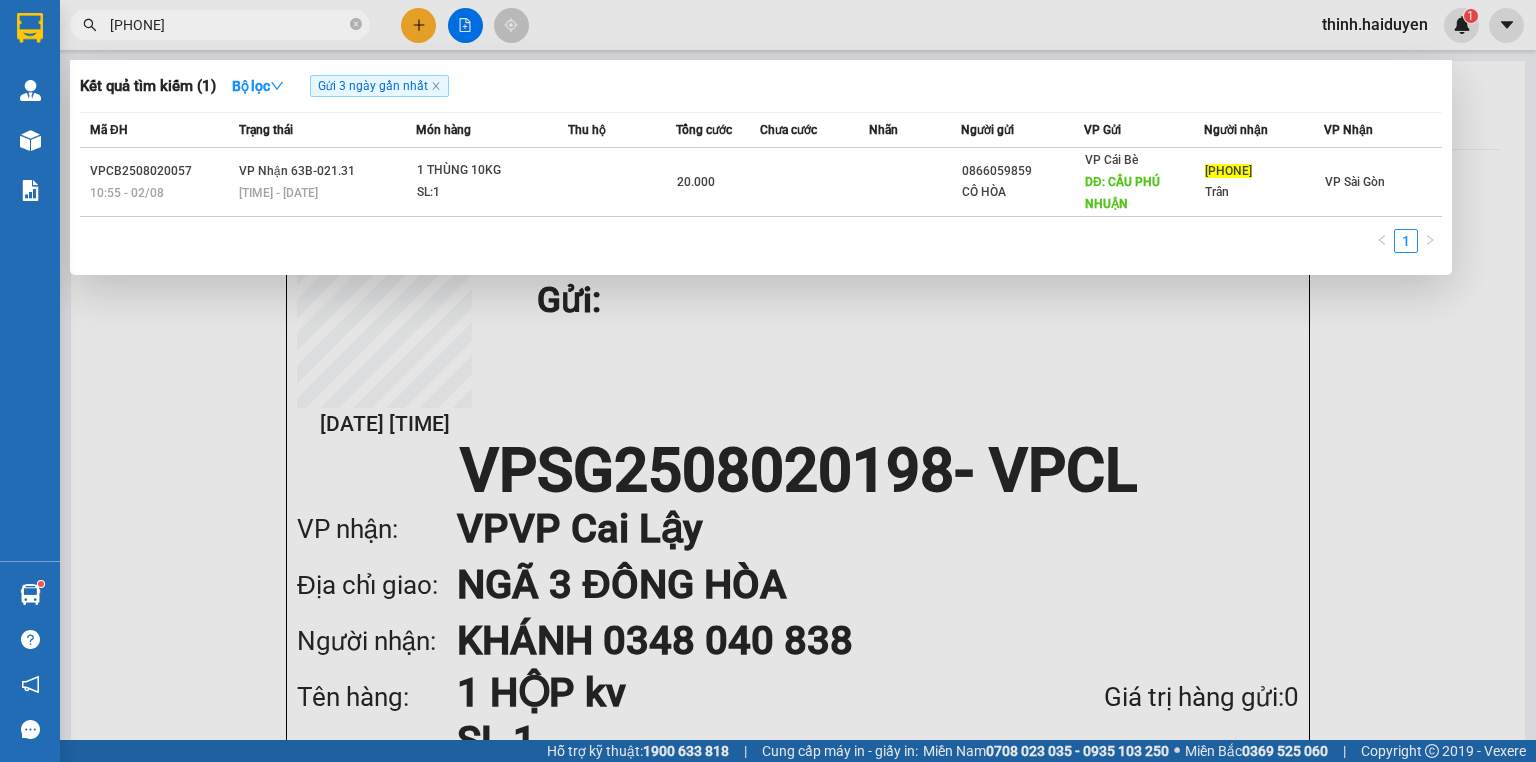 click on "0933782867" at bounding box center (220, 25) 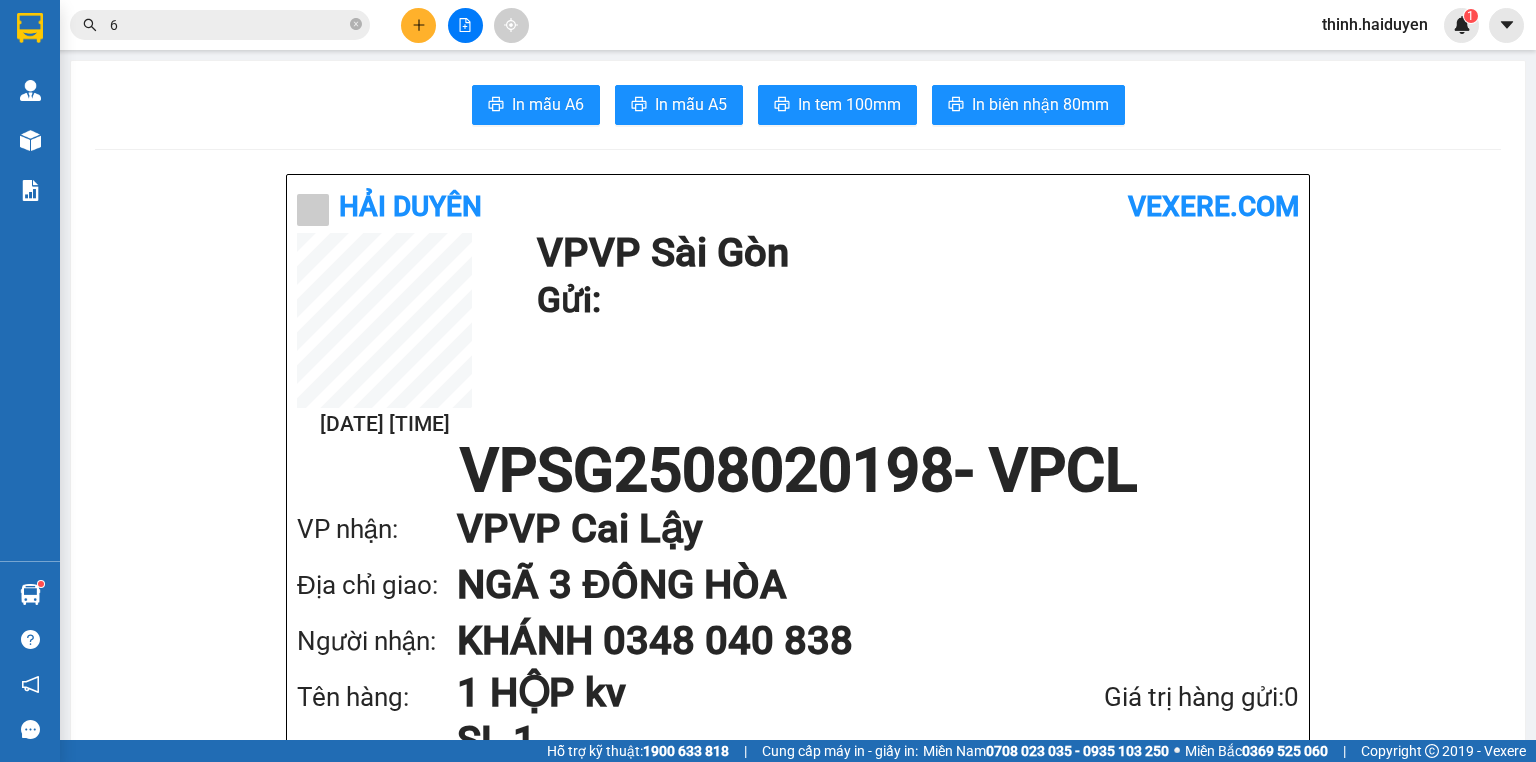 type on "6" 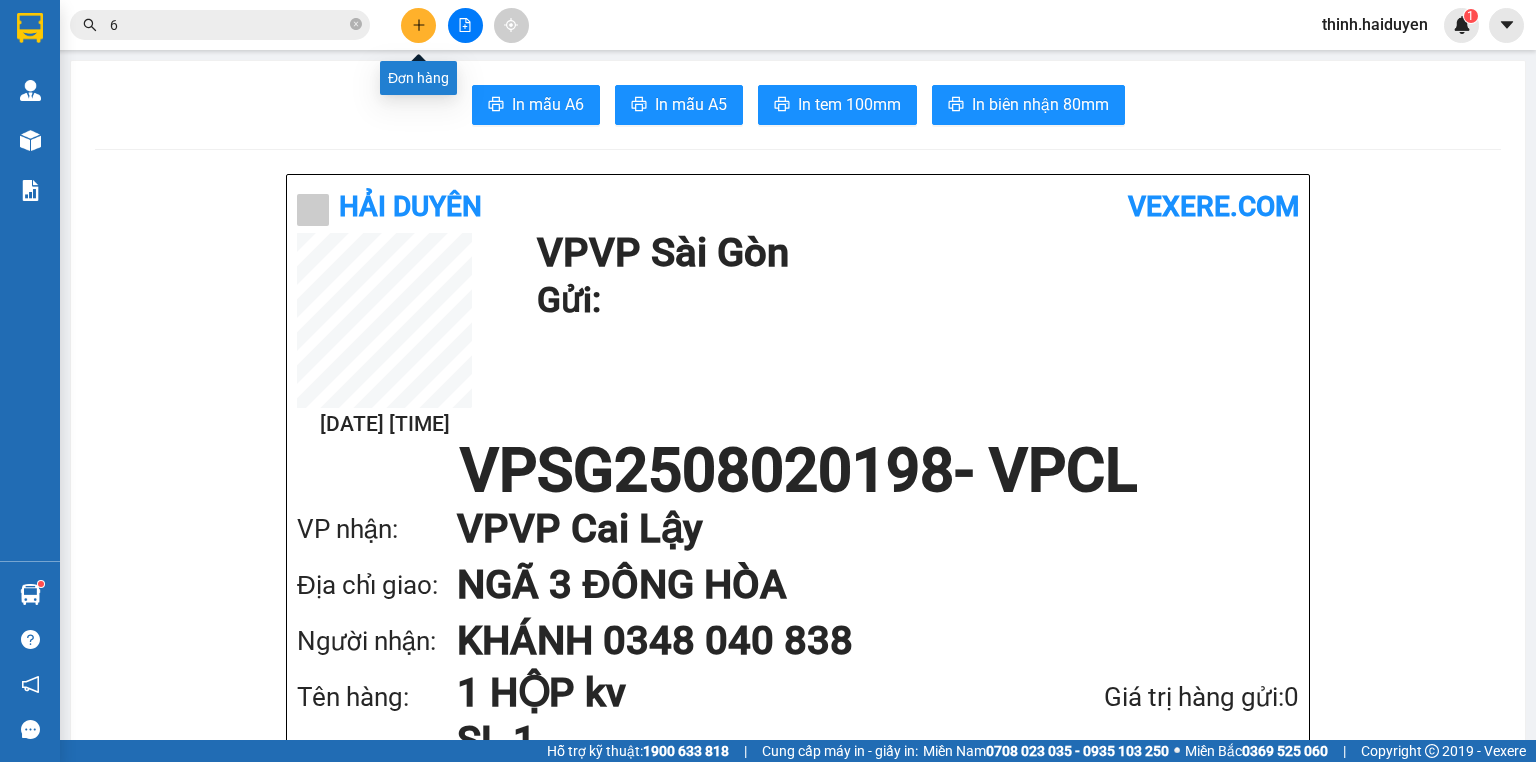 click at bounding box center (418, 25) 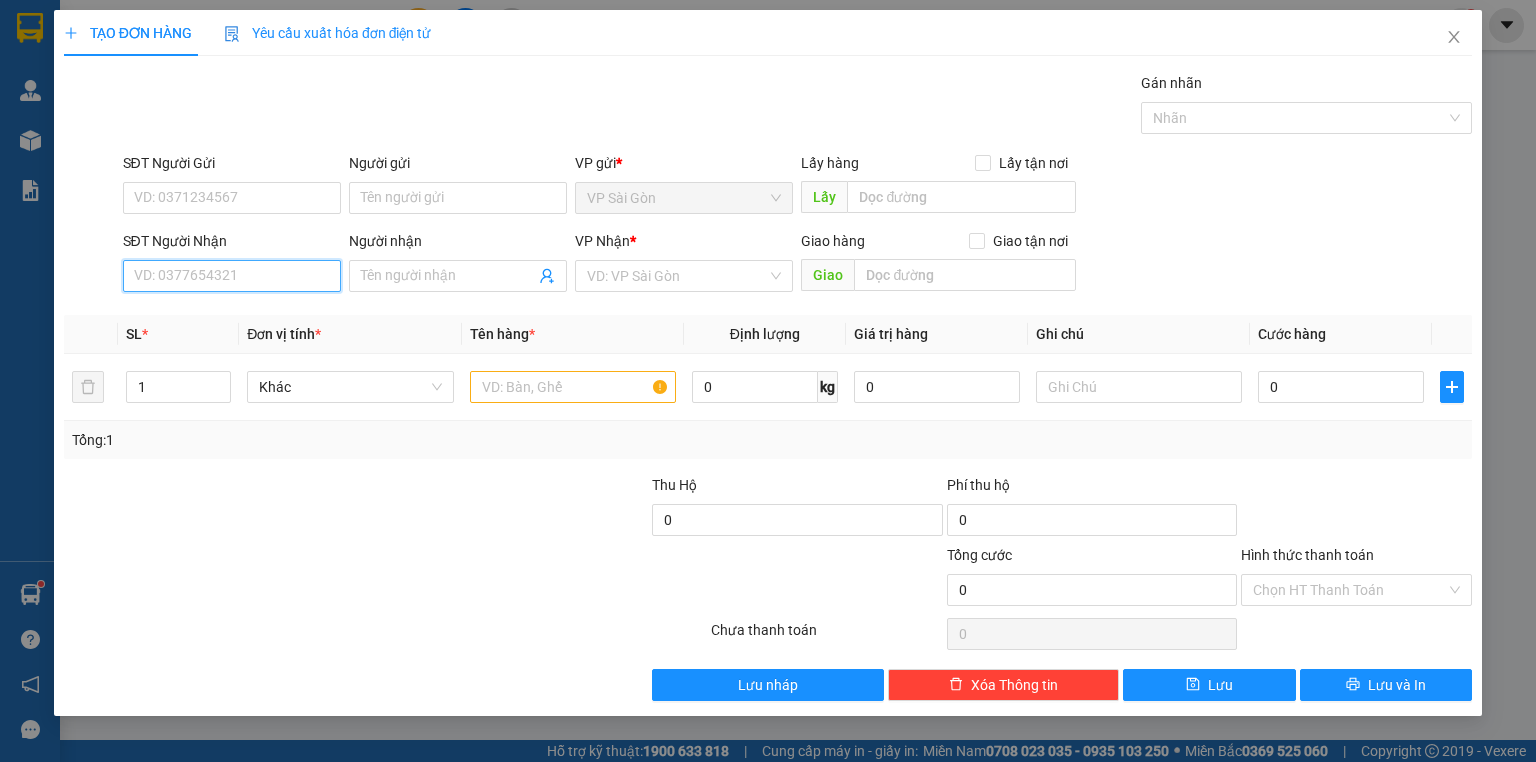 click on "SĐT Người Nhận" at bounding box center [232, 276] 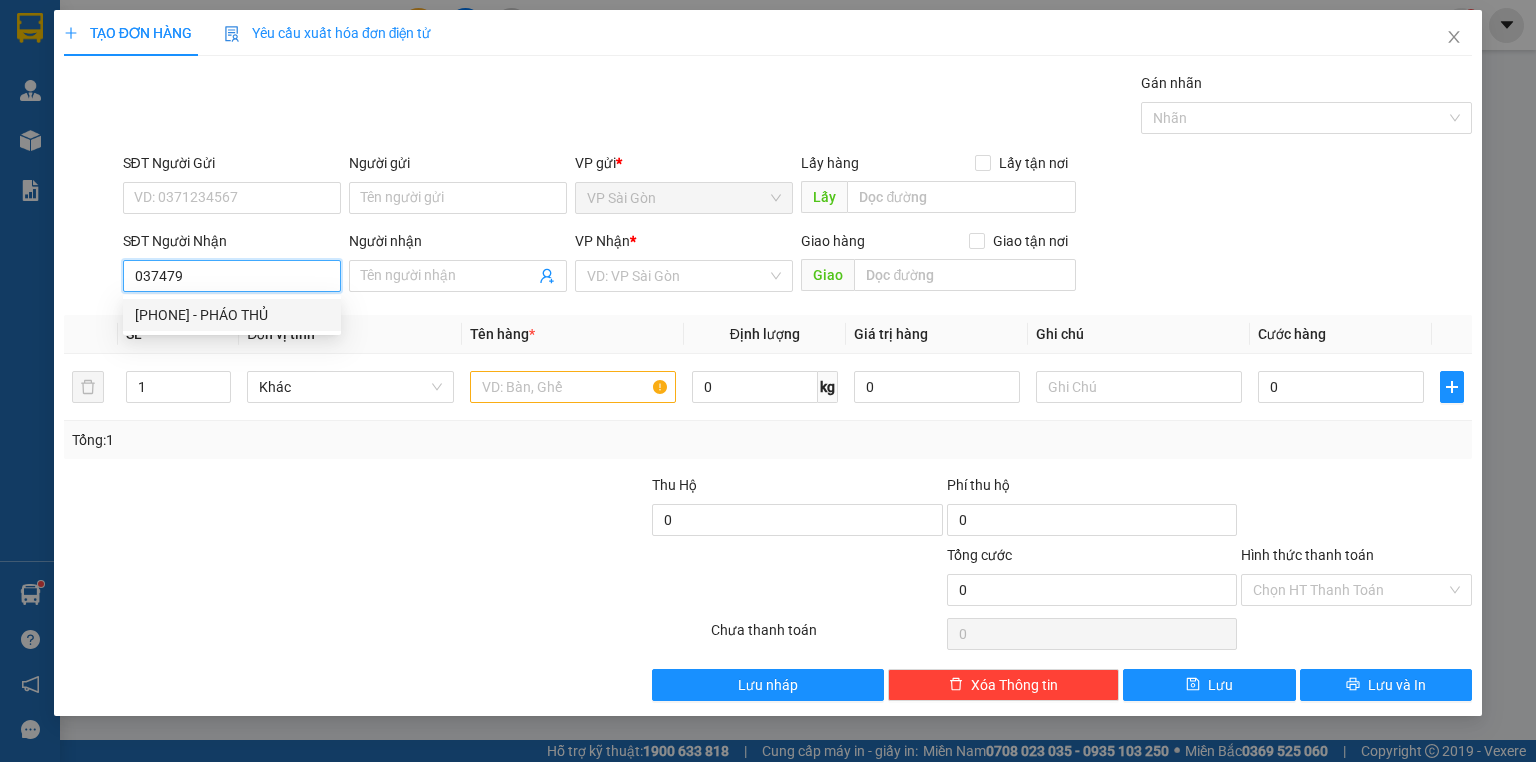 click on "0374794316 - PHÁO THỦ" at bounding box center (232, 315) 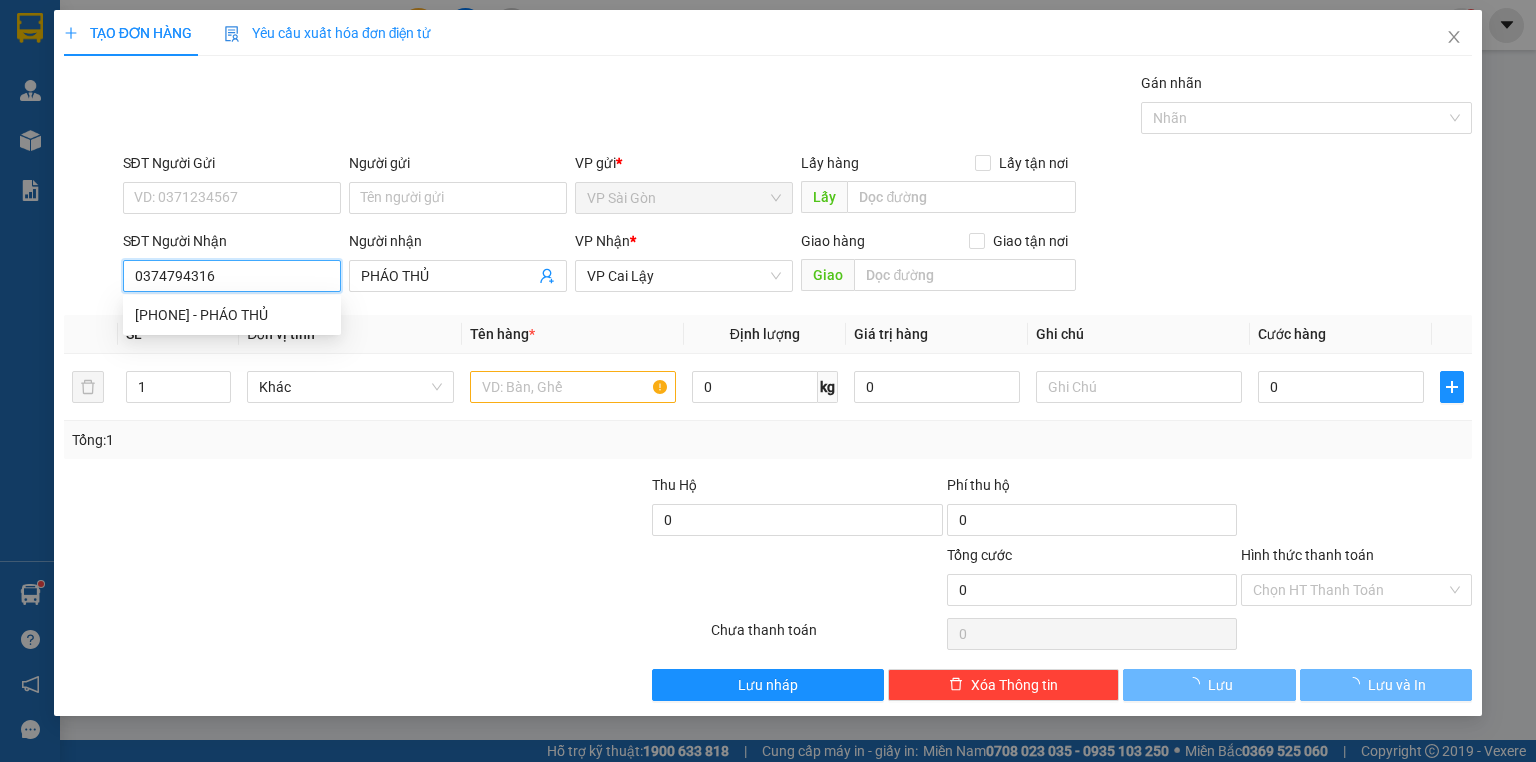 type on "20.000" 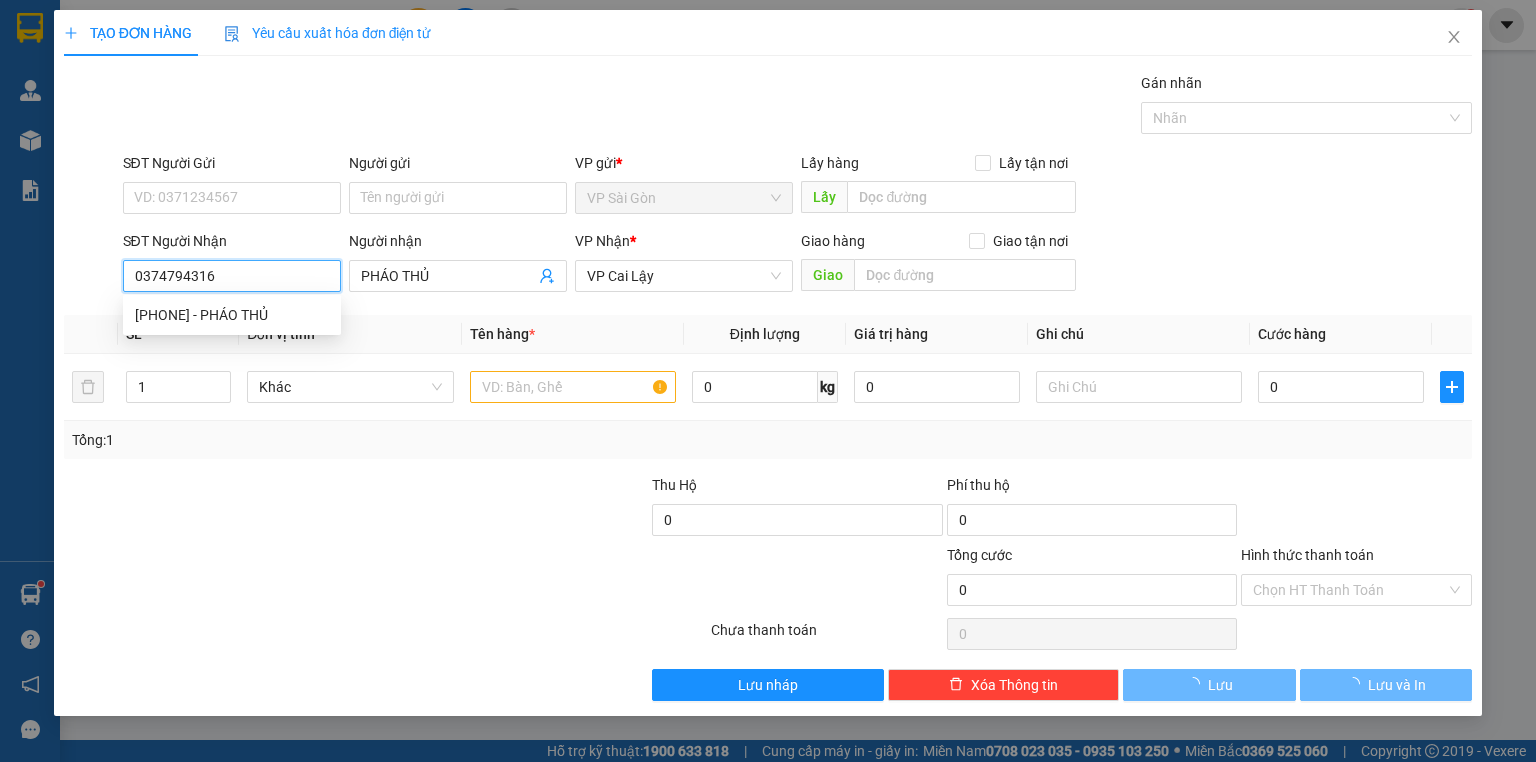 type on "20.000" 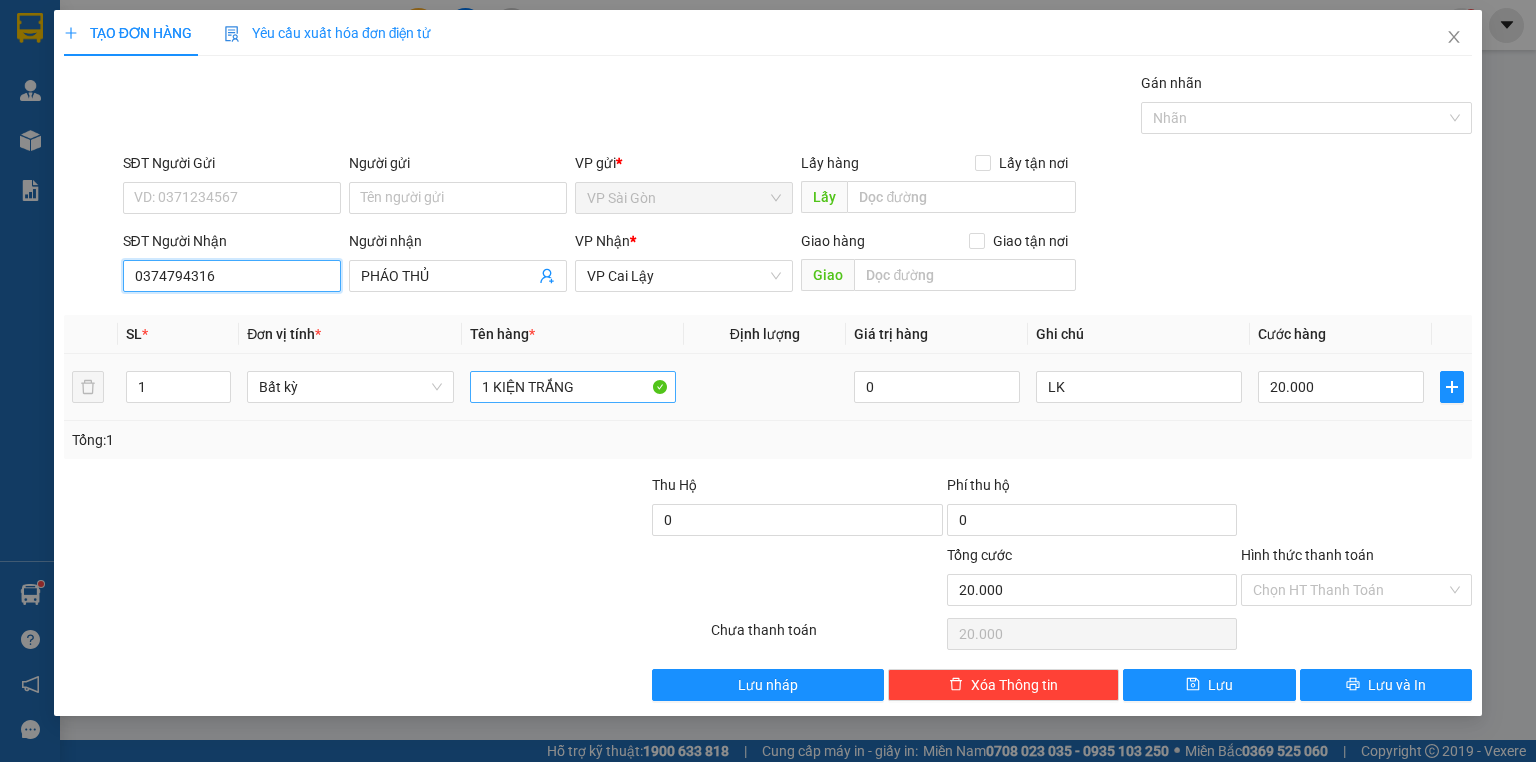 type on "0374794316" 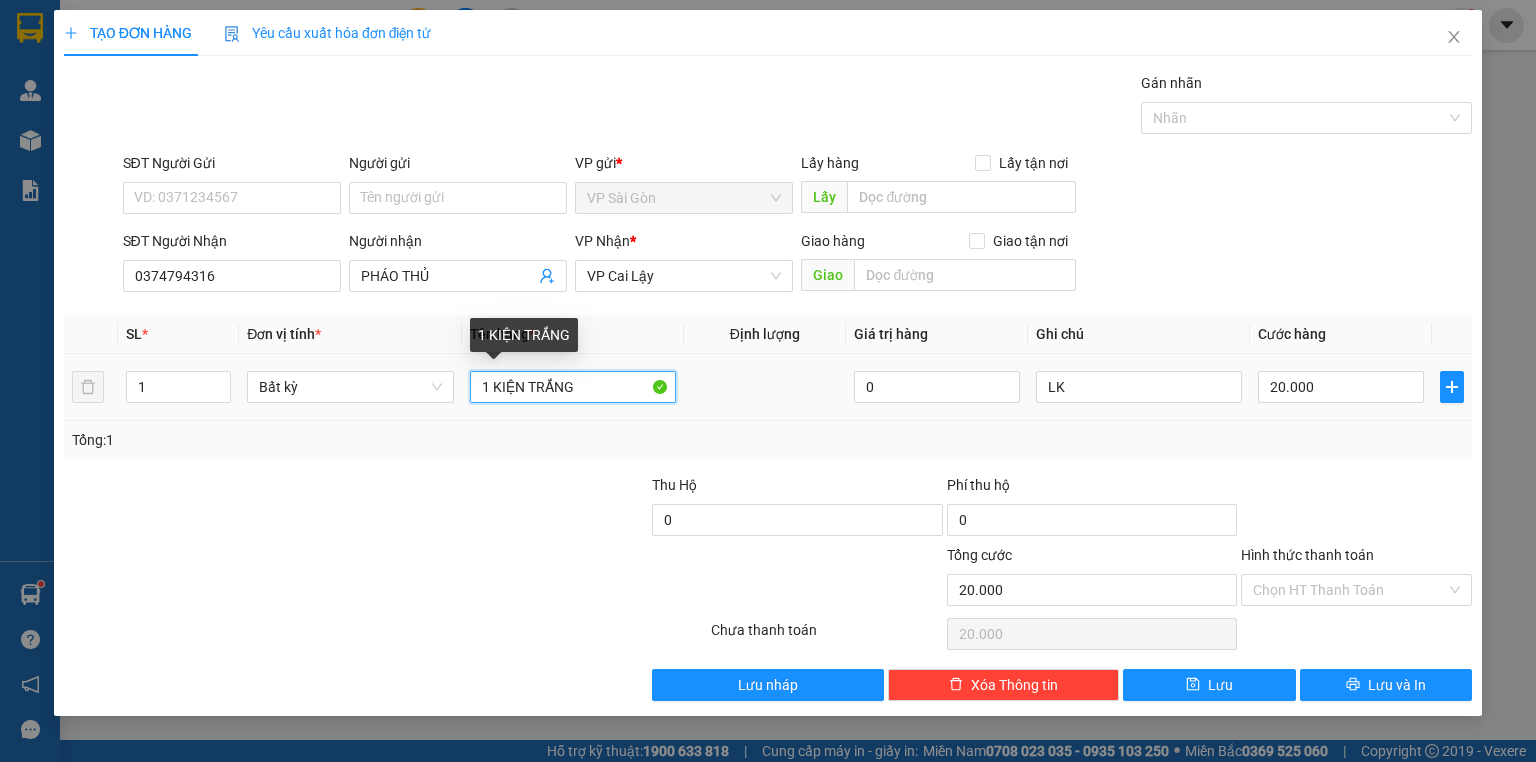drag, startPoint x: 610, startPoint y: 387, endPoint x: 292, endPoint y: 356, distance: 319.50745 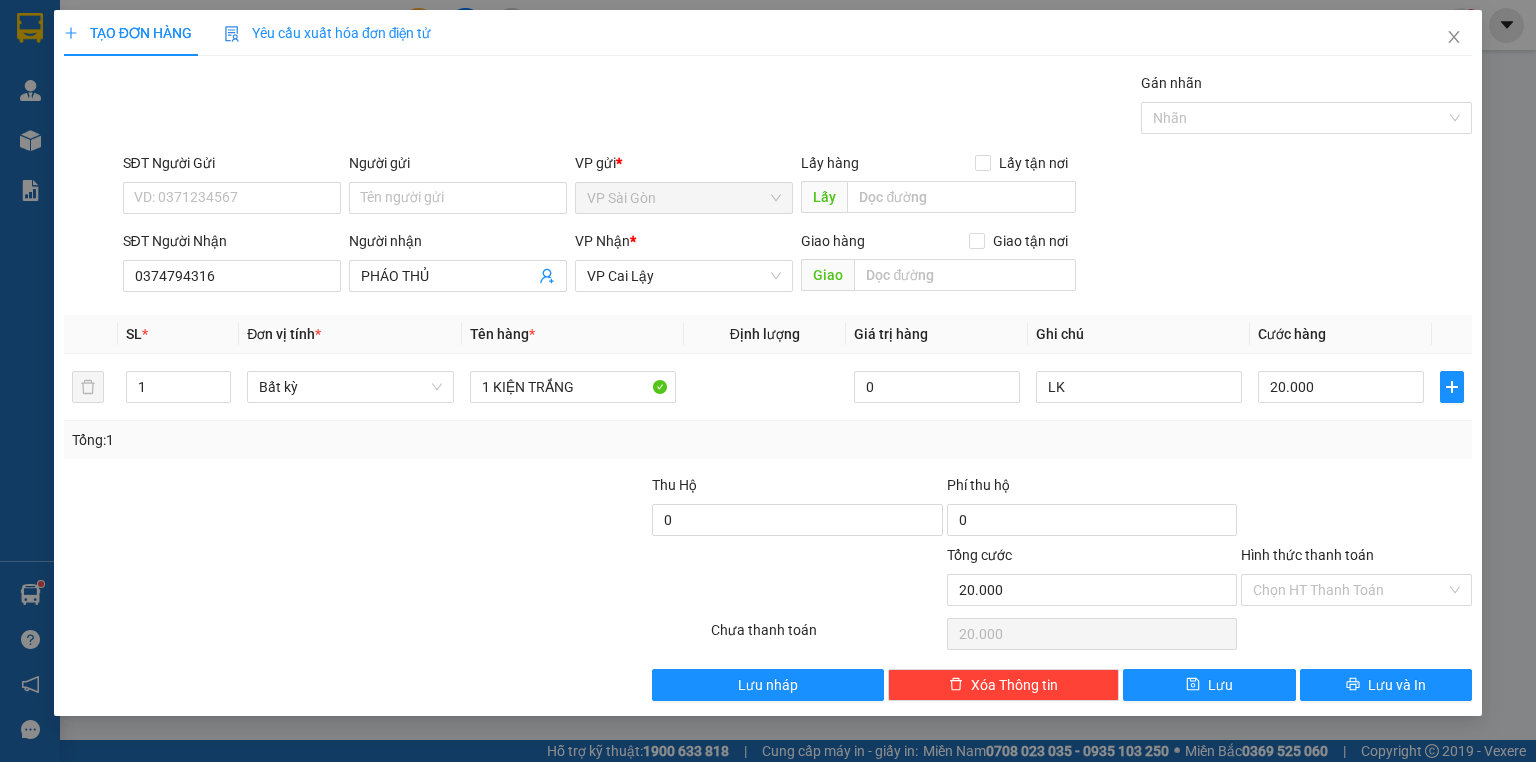 click on "Tổng:  1" at bounding box center [333, 440] 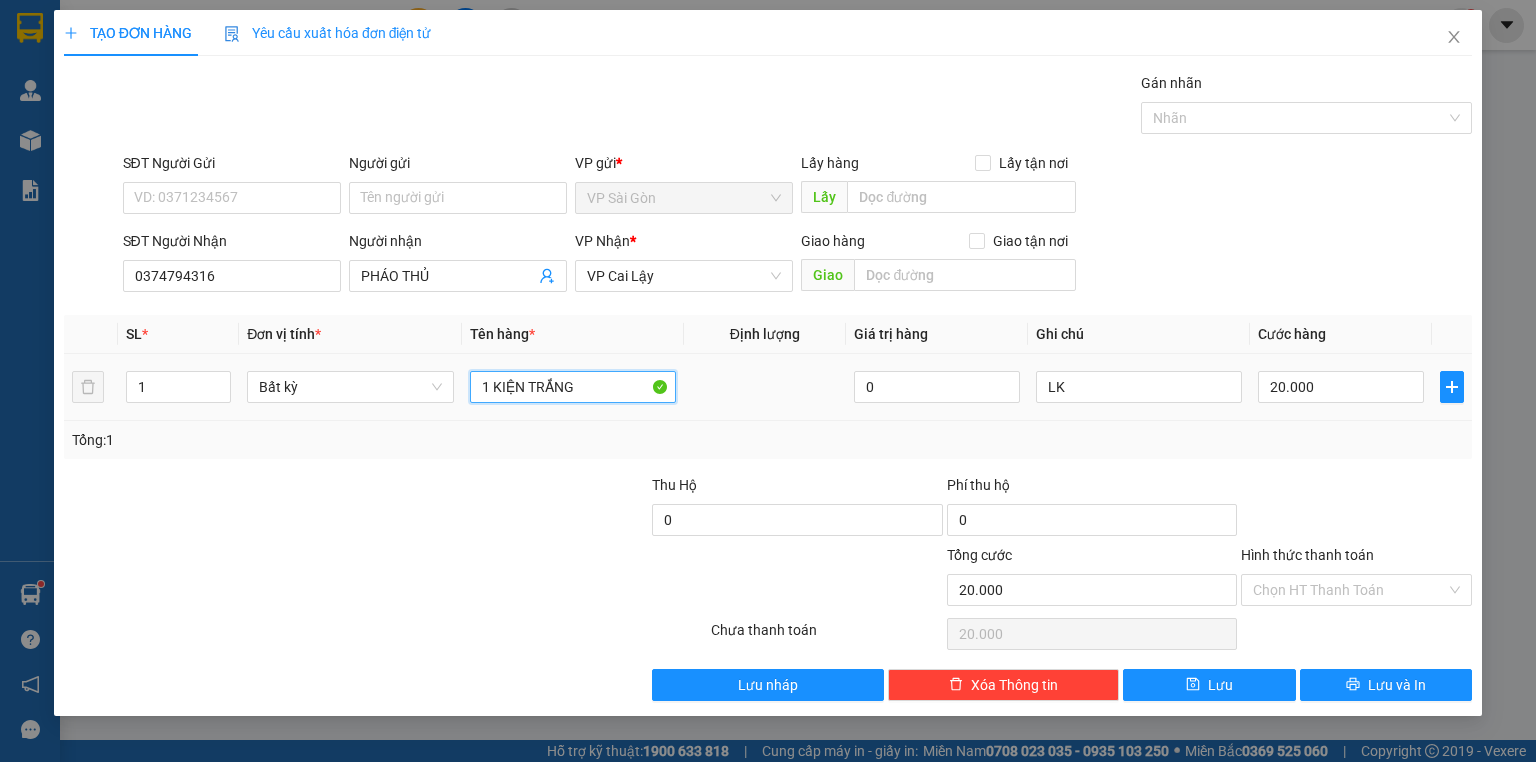 click on "1 KIỆN TRẮNG" at bounding box center [573, 387] 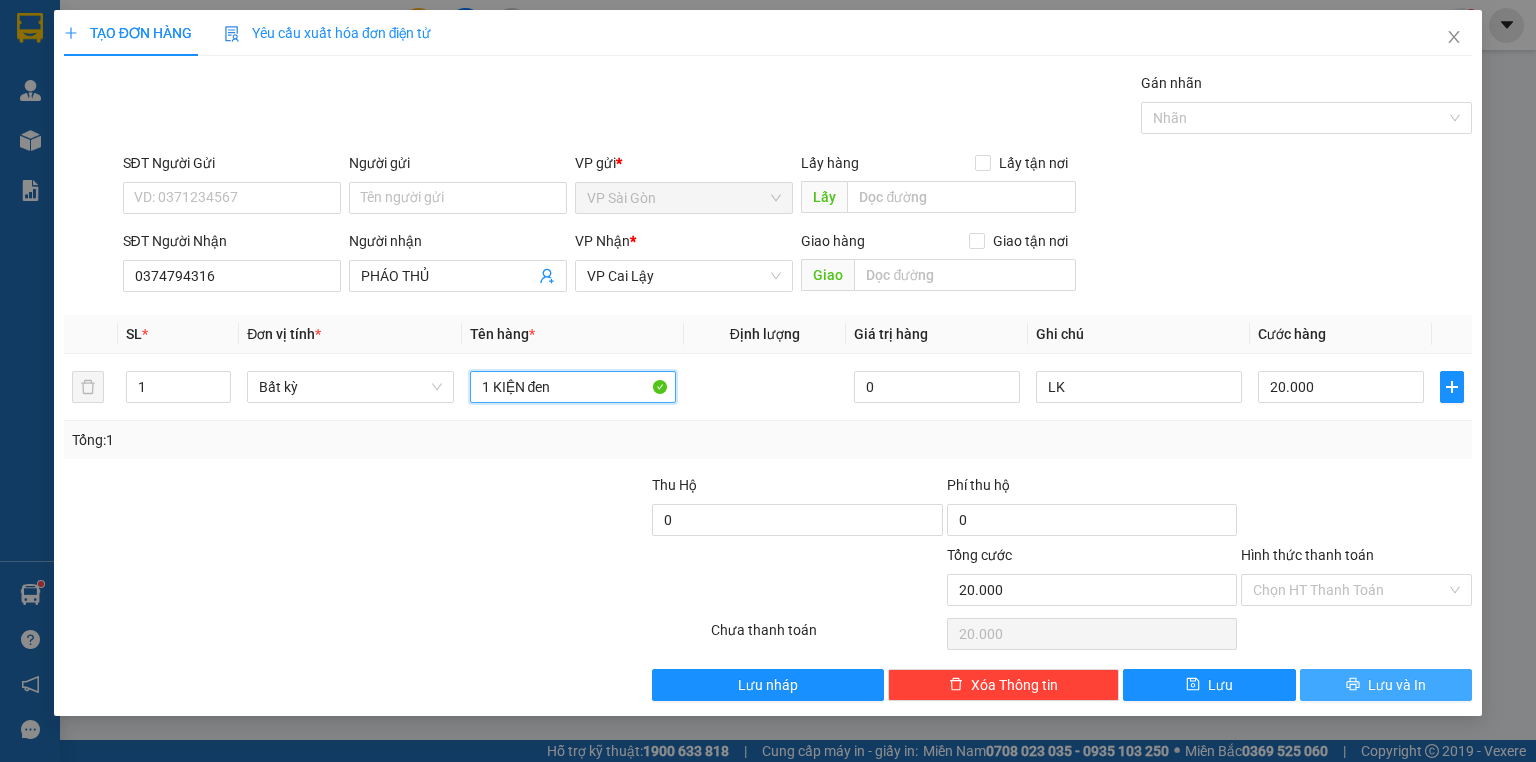type on "1 KIỆN đen" 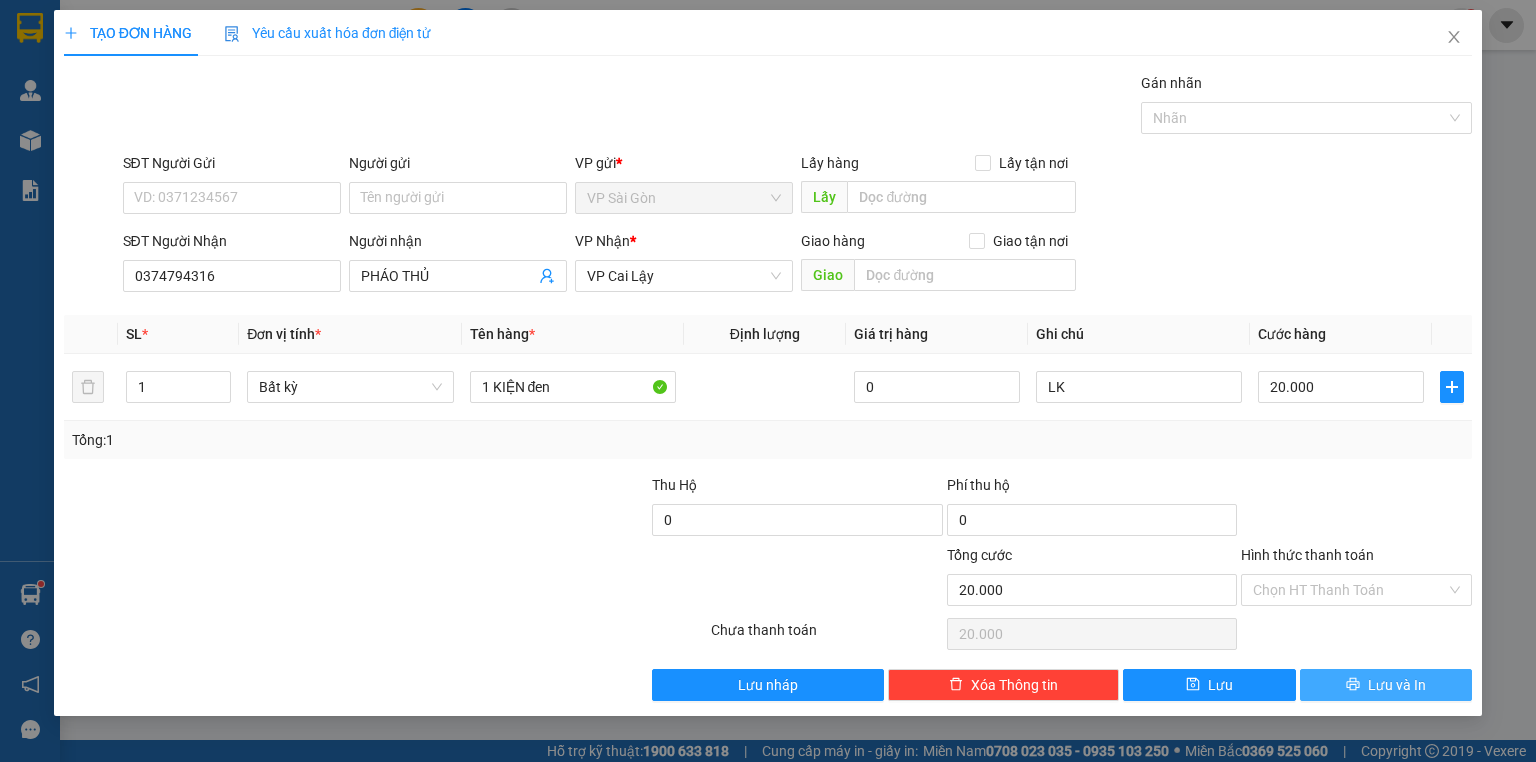 drag, startPoint x: 1321, startPoint y: 672, endPoint x: 1160, endPoint y: 469, distance: 259.09457 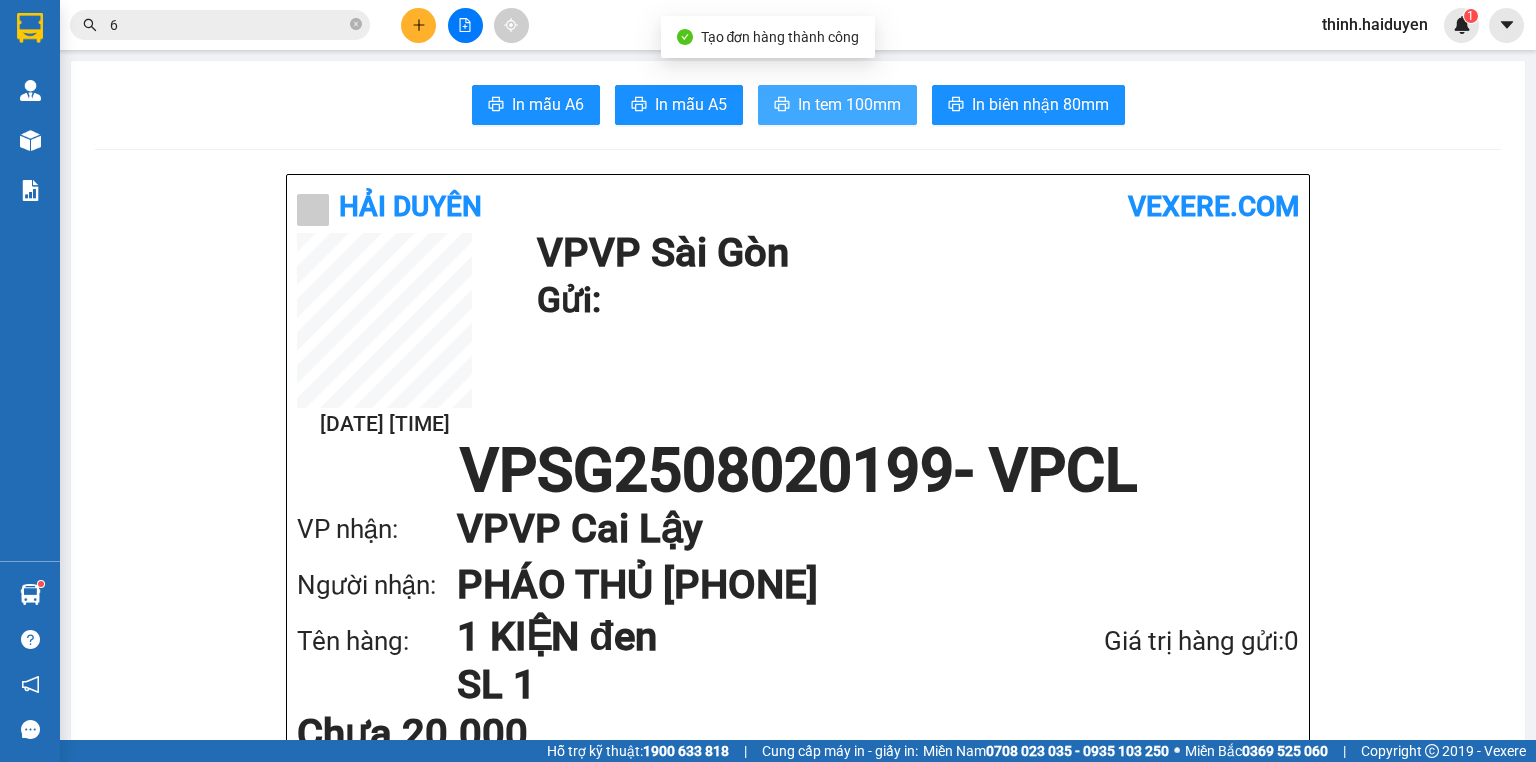 click on "In tem 100mm" at bounding box center (837, 105) 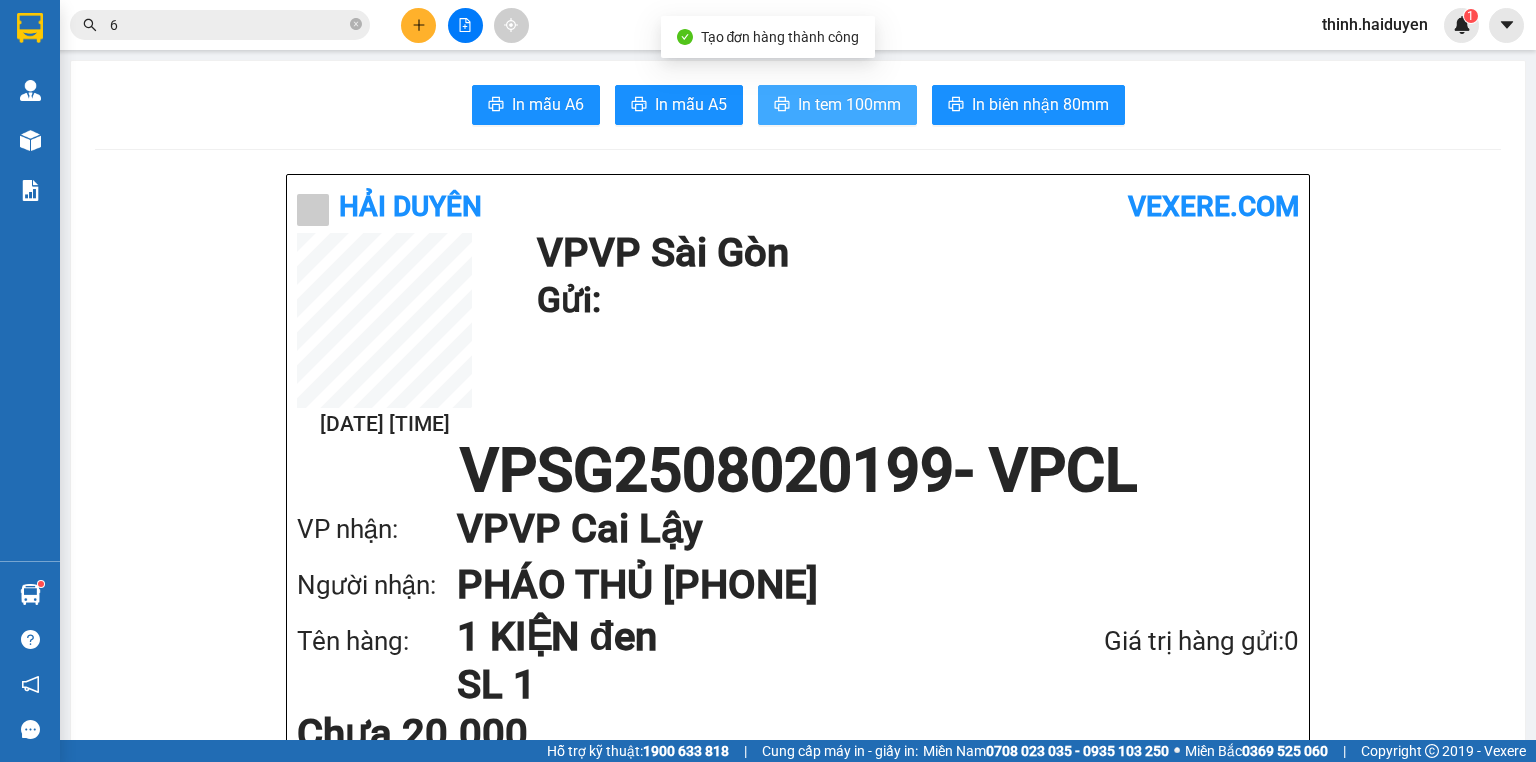 scroll, scrollTop: 0, scrollLeft: 0, axis: both 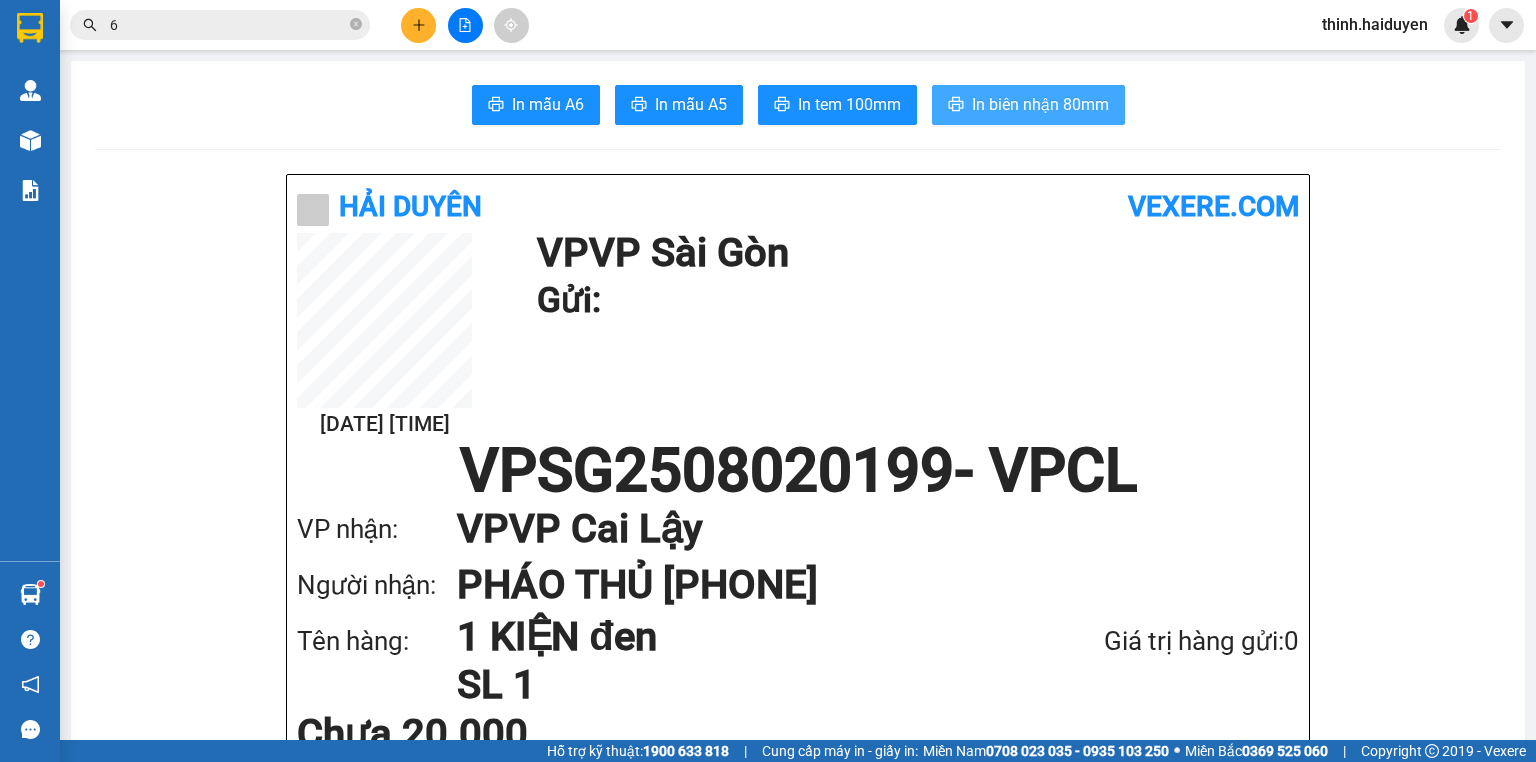 drag, startPoint x: 1050, startPoint y: 85, endPoint x: 1040, endPoint y: 114, distance: 30.675724 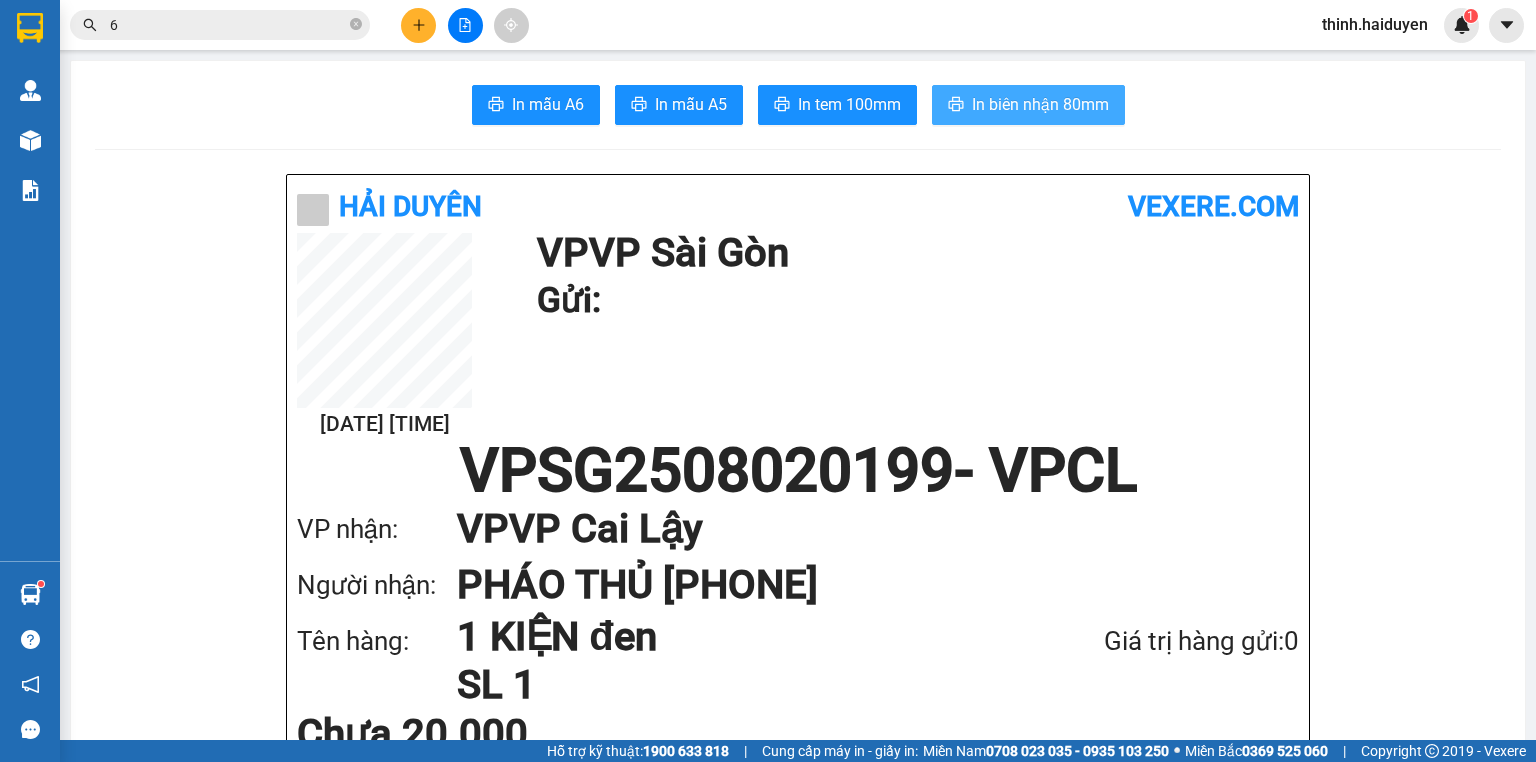 scroll, scrollTop: 0, scrollLeft: 0, axis: both 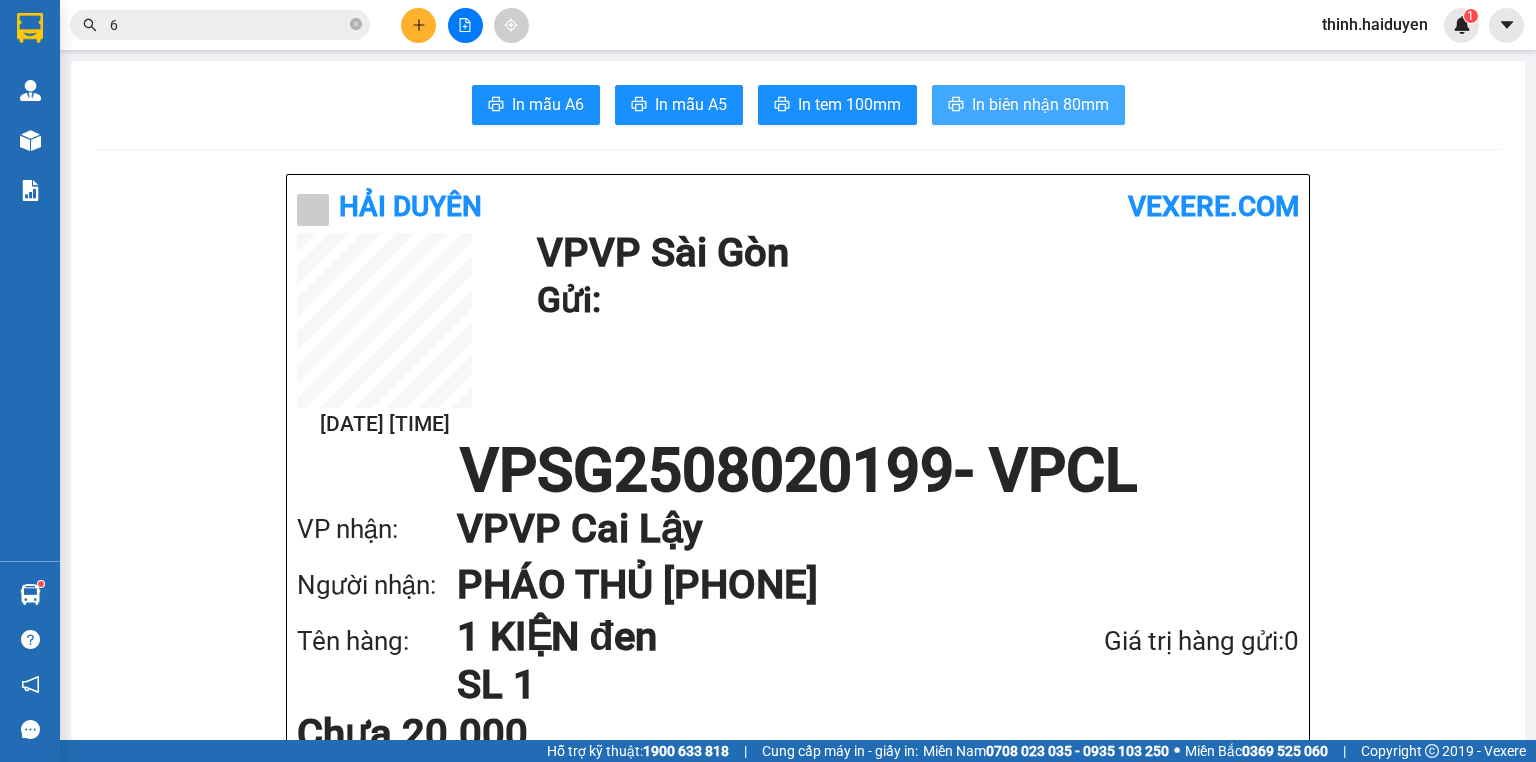 click on "In biên nhận 80mm" at bounding box center (1040, 104) 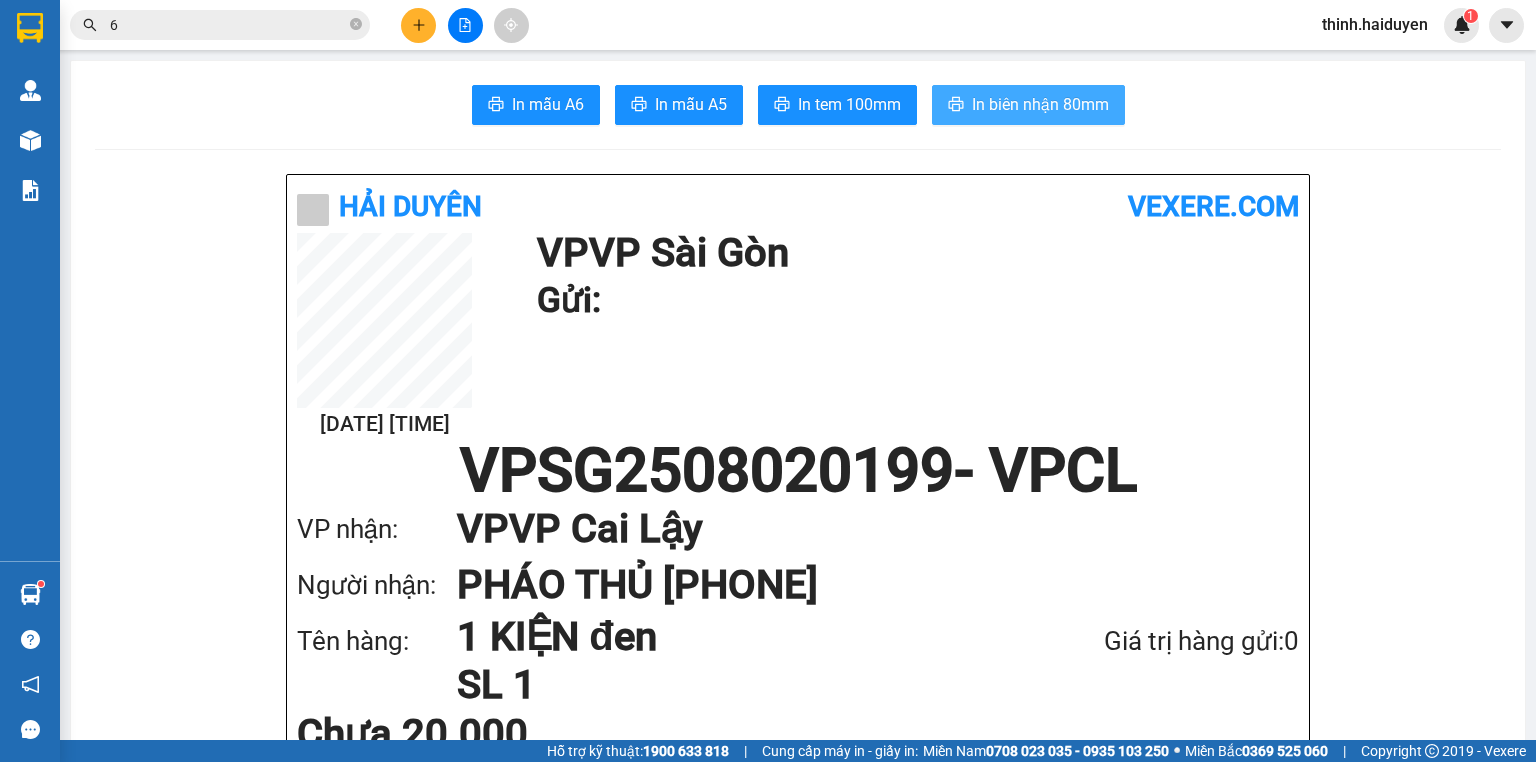 scroll, scrollTop: 0, scrollLeft: 0, axis: both 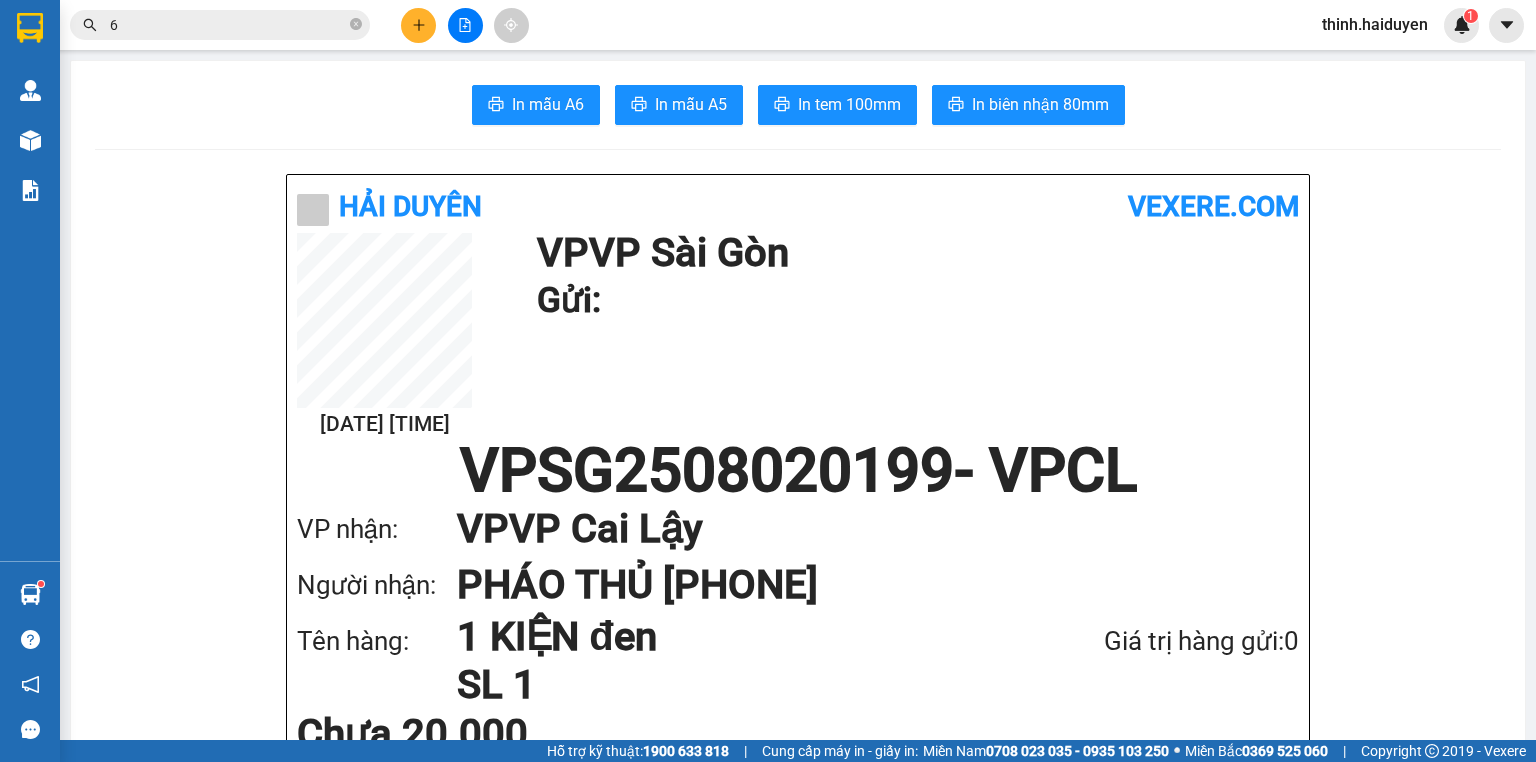 click on "6" at bounding box center [228, 25] 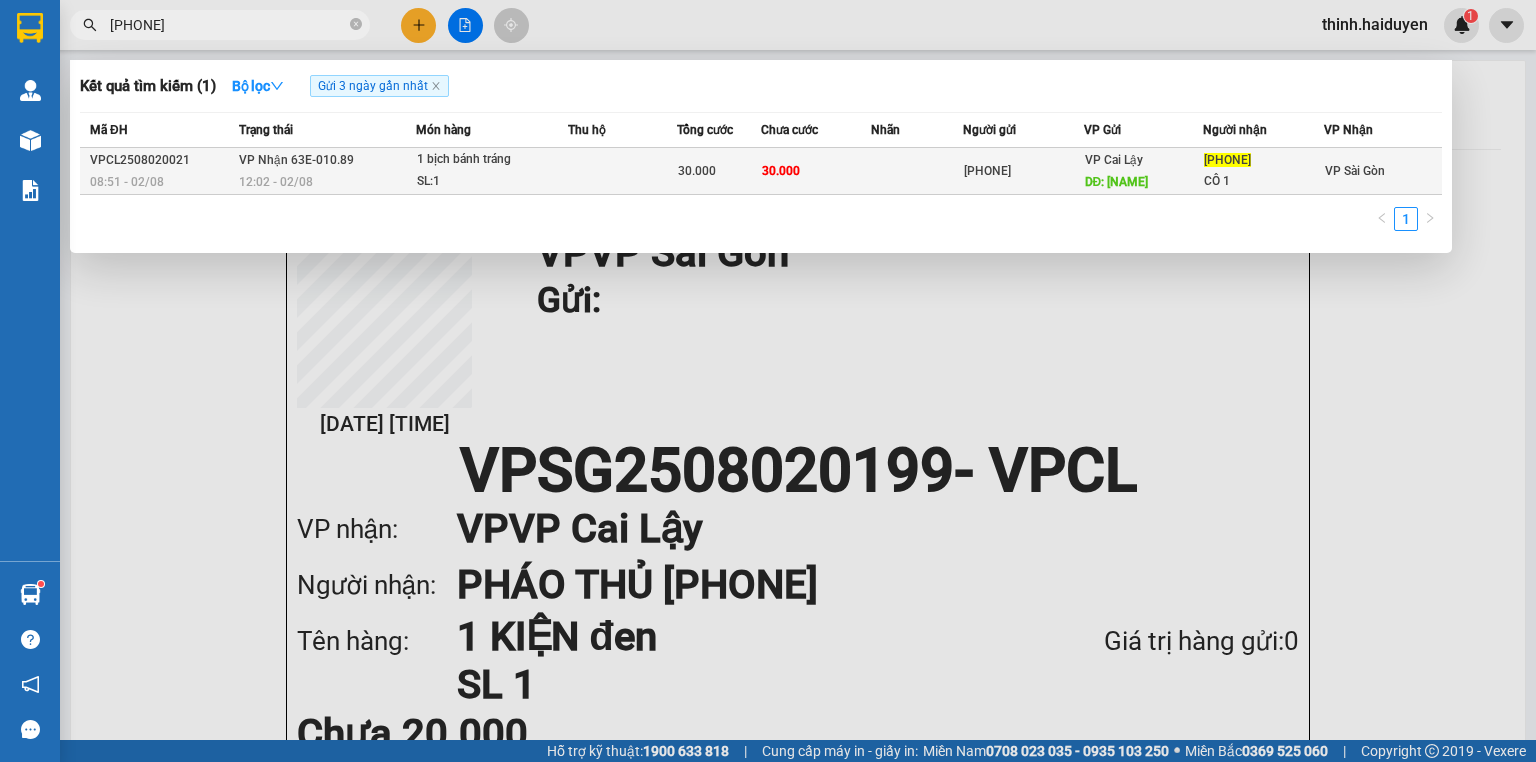 type on "0932110838" 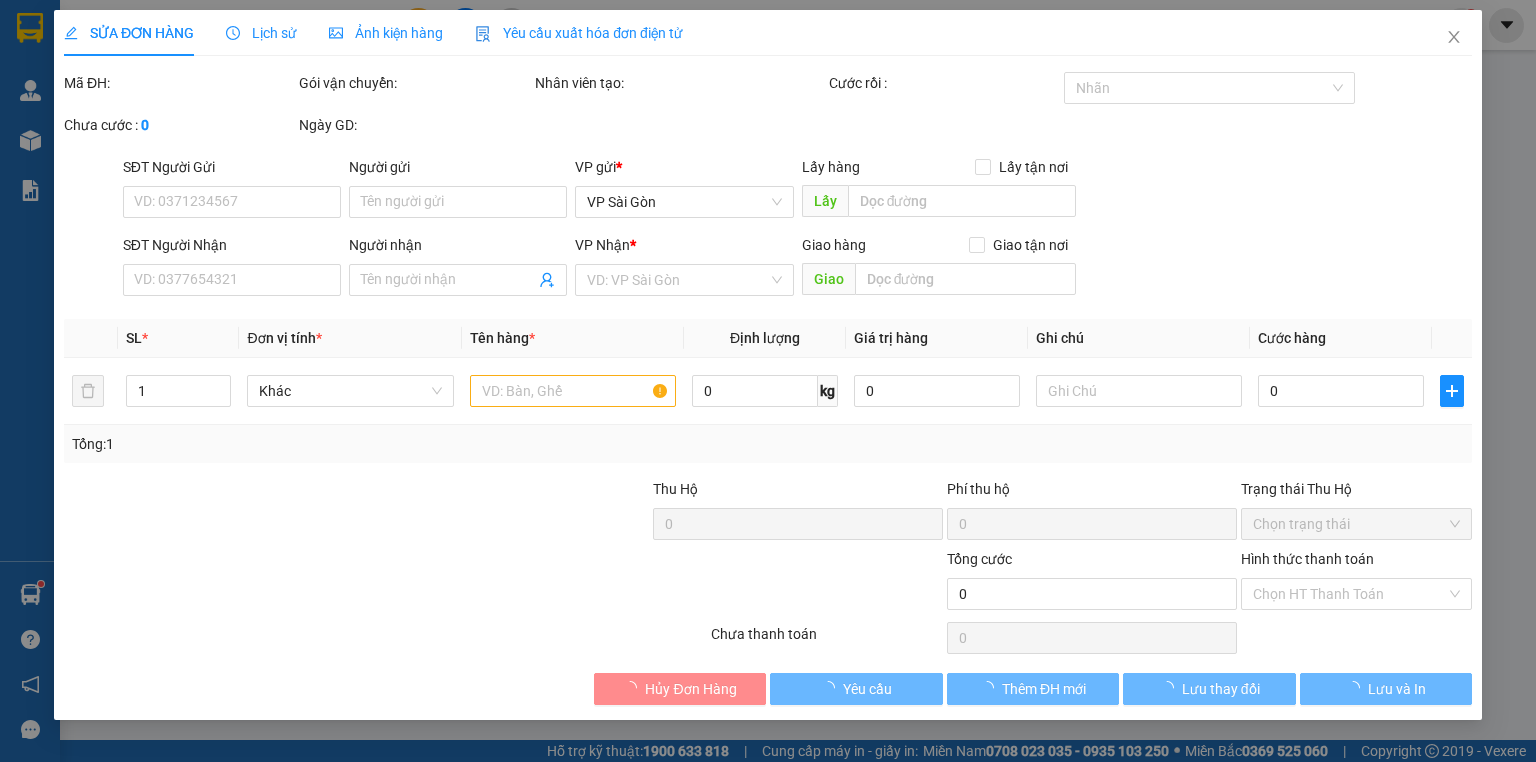 type on "0352500016" 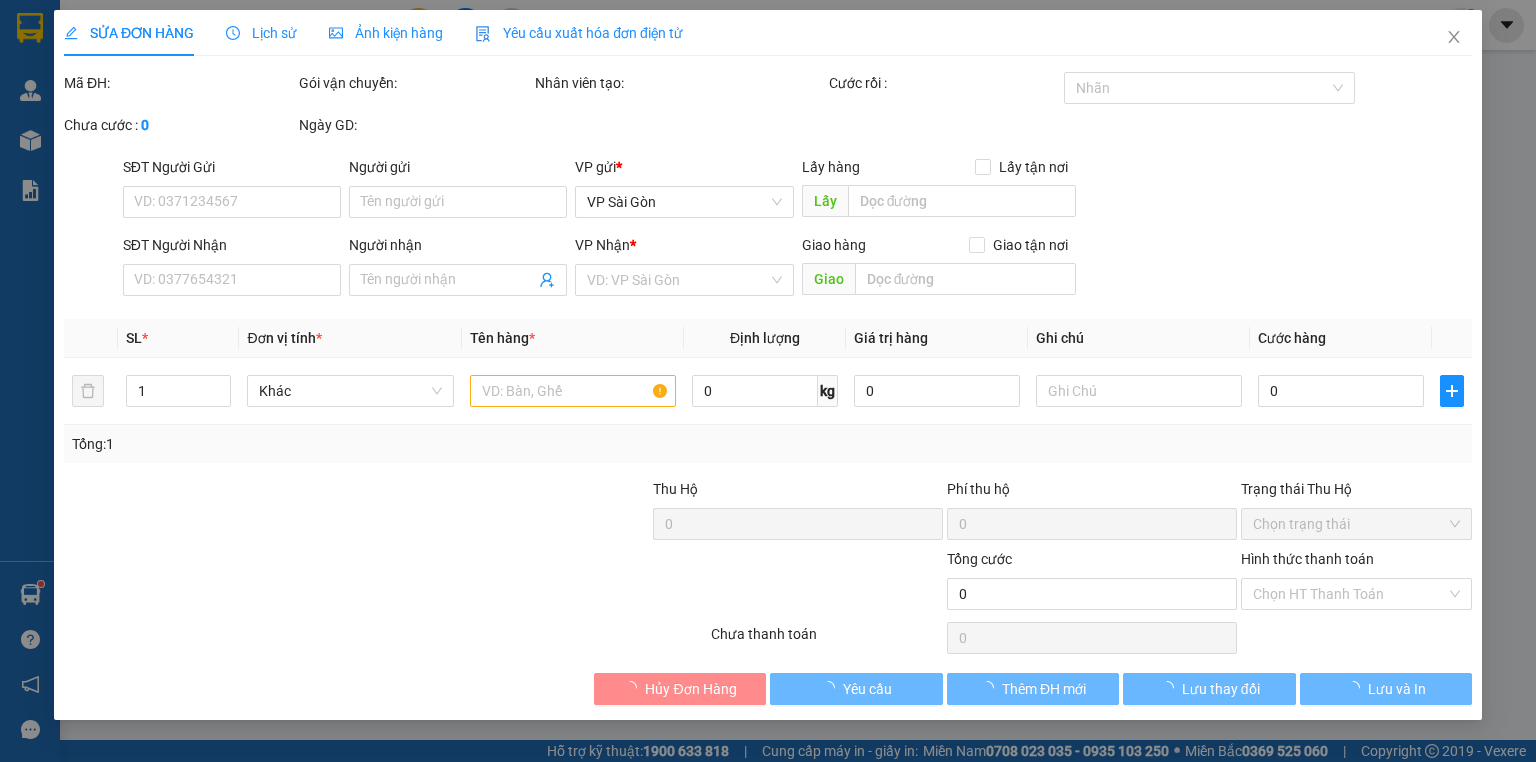 type on "đầu dòng nhị bình" 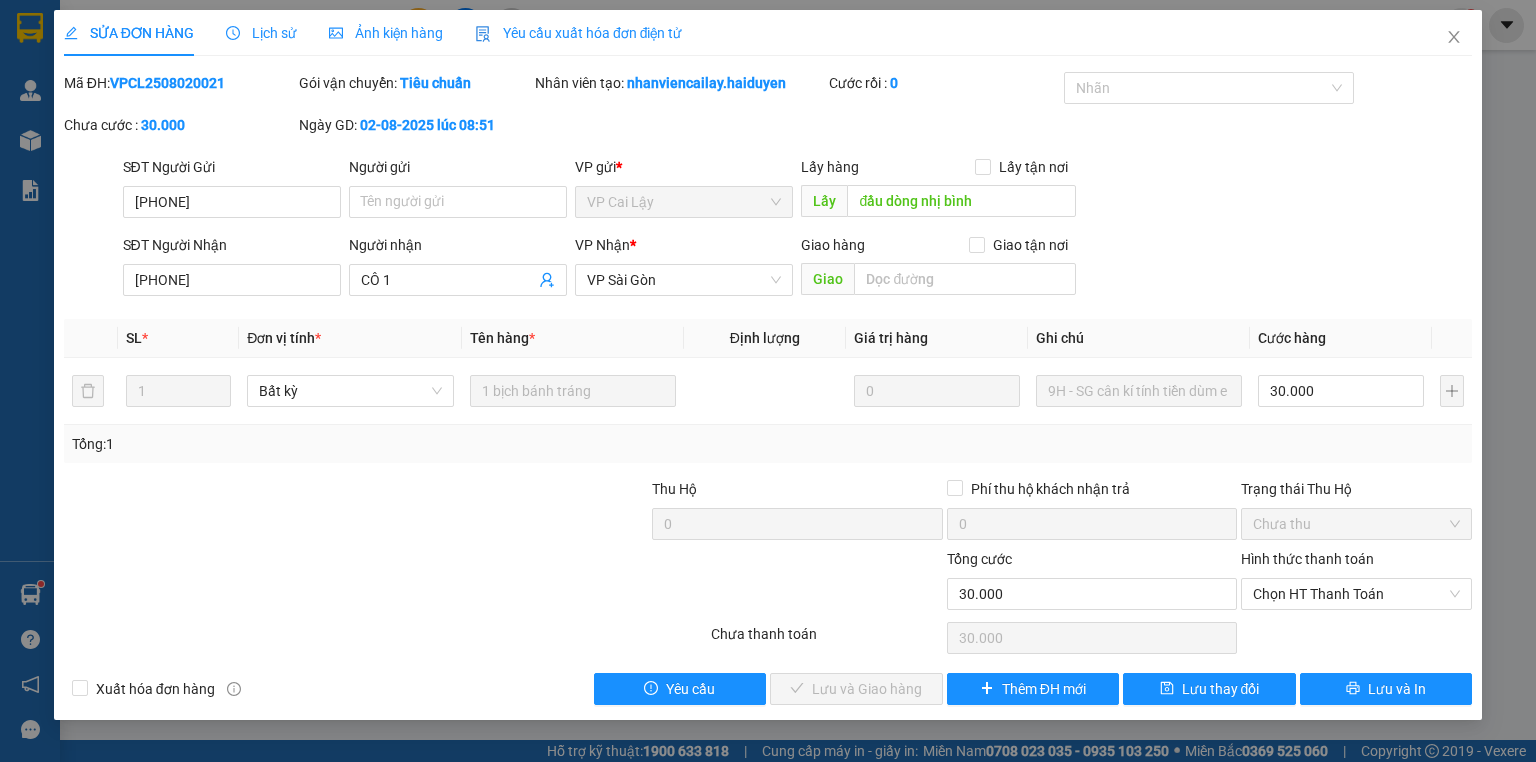 click on "Hình thức thanh toán" at bounding box center [1356, 563] 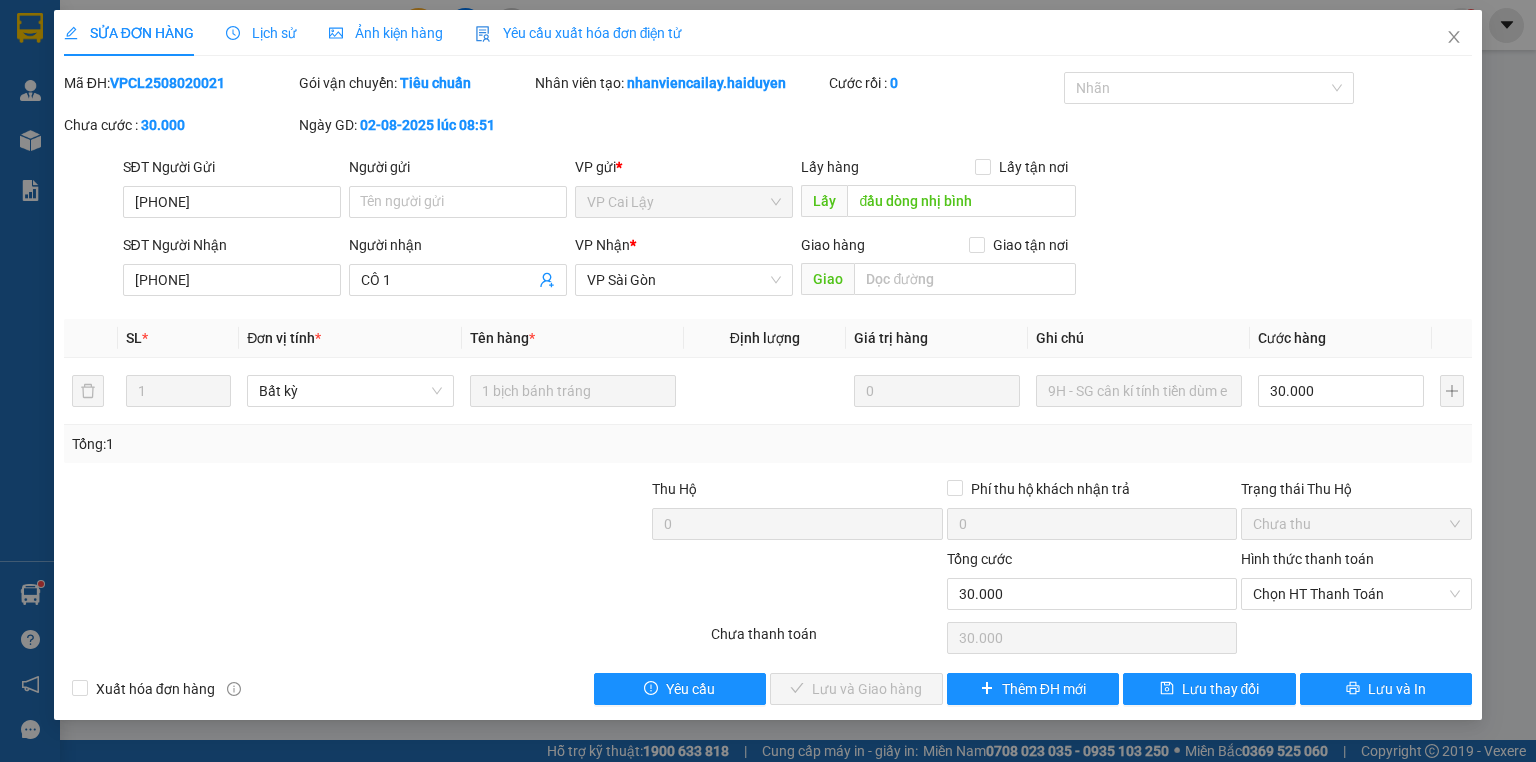 drag, startPoint x: 1279, startPoint y: 584, endPoint x: 1280, endPoint y: 611, distance: 27.018513 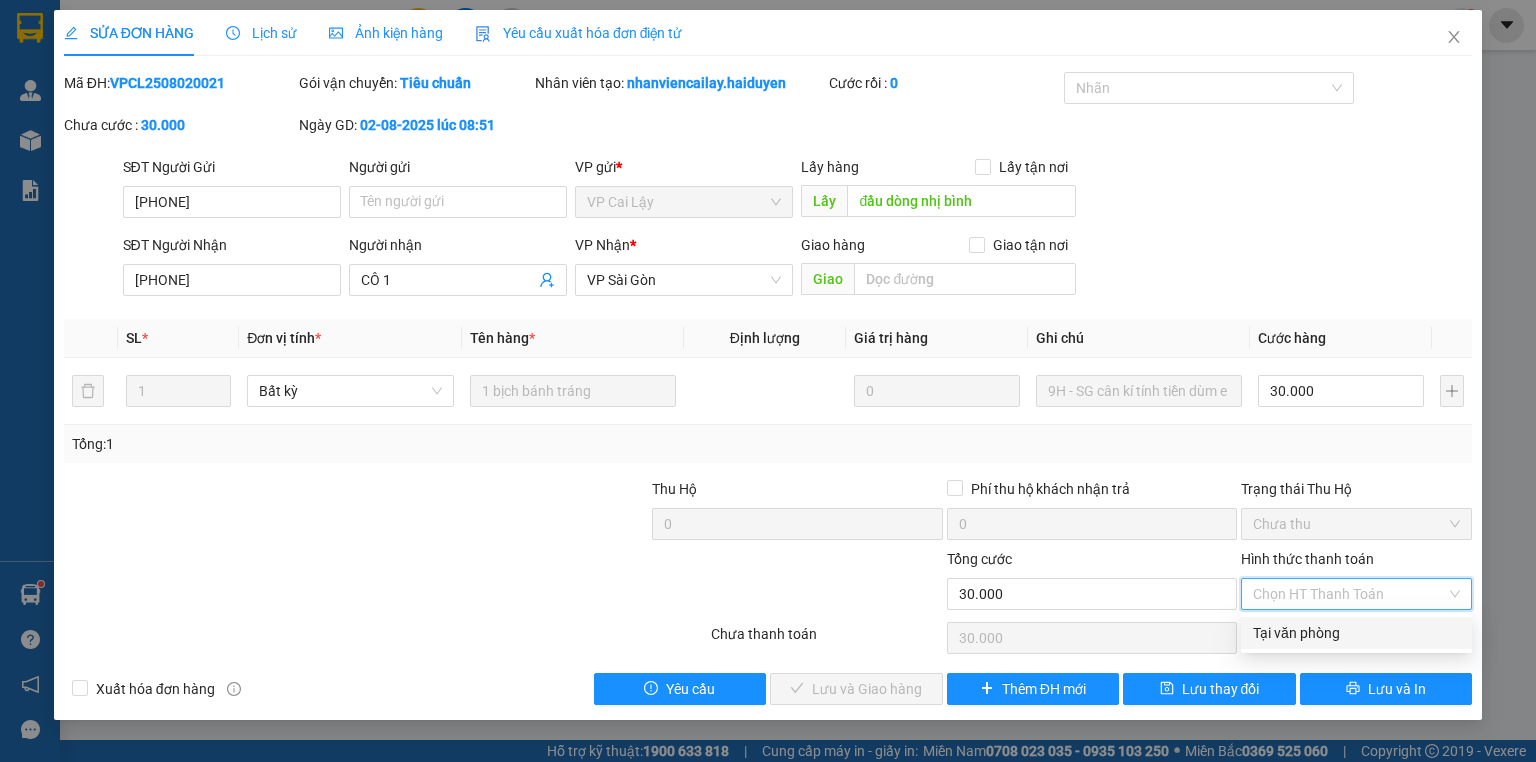 drag, startPoint x: 1281, startPoint y: 627, endPoint x: 957, endPoint y: 608, distance: 324.5566 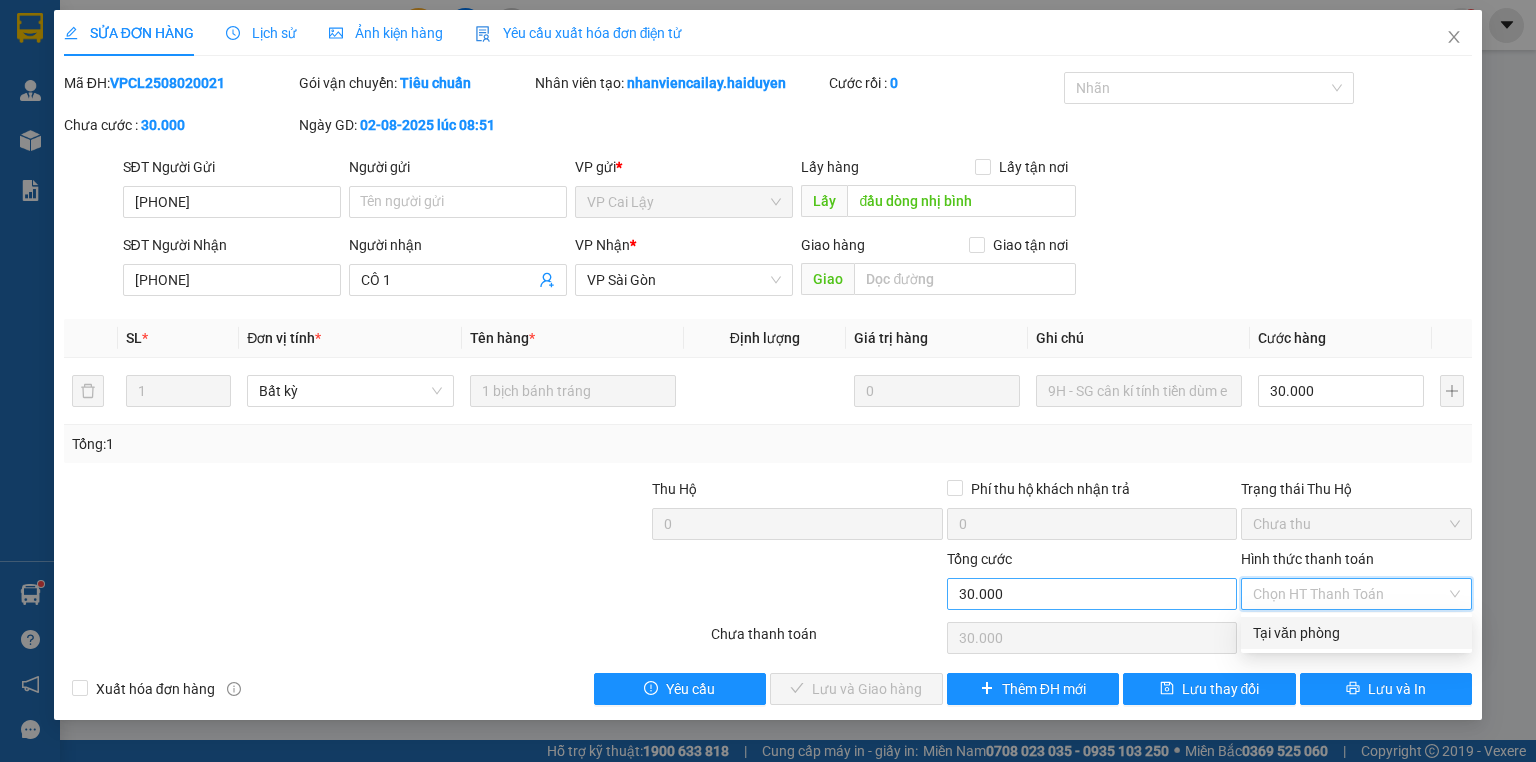 type on "0" 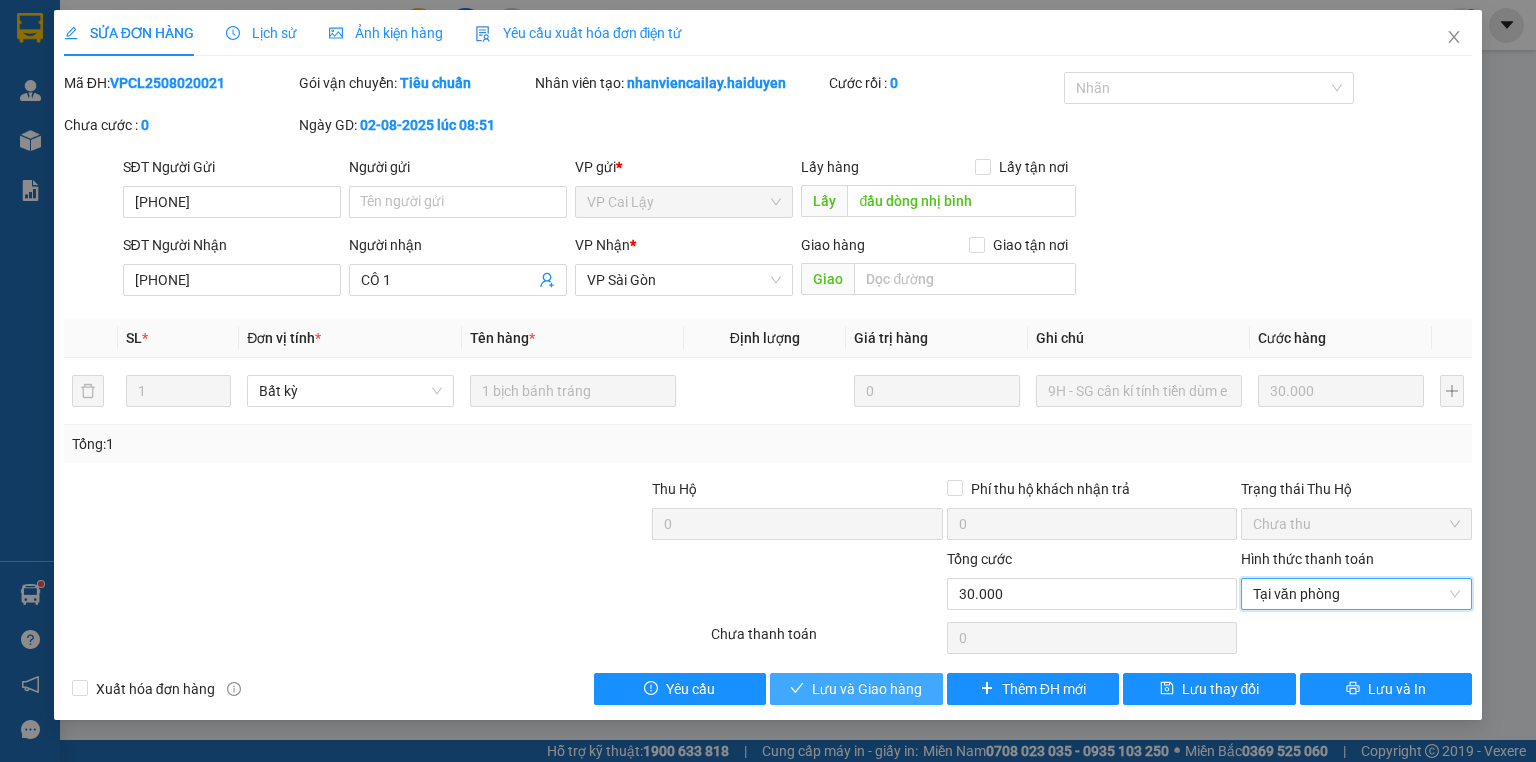 drag, startPoint x: 880, startPoint y: 682, endPoint x: 874, endPoint y: 625, distance: 57.31492 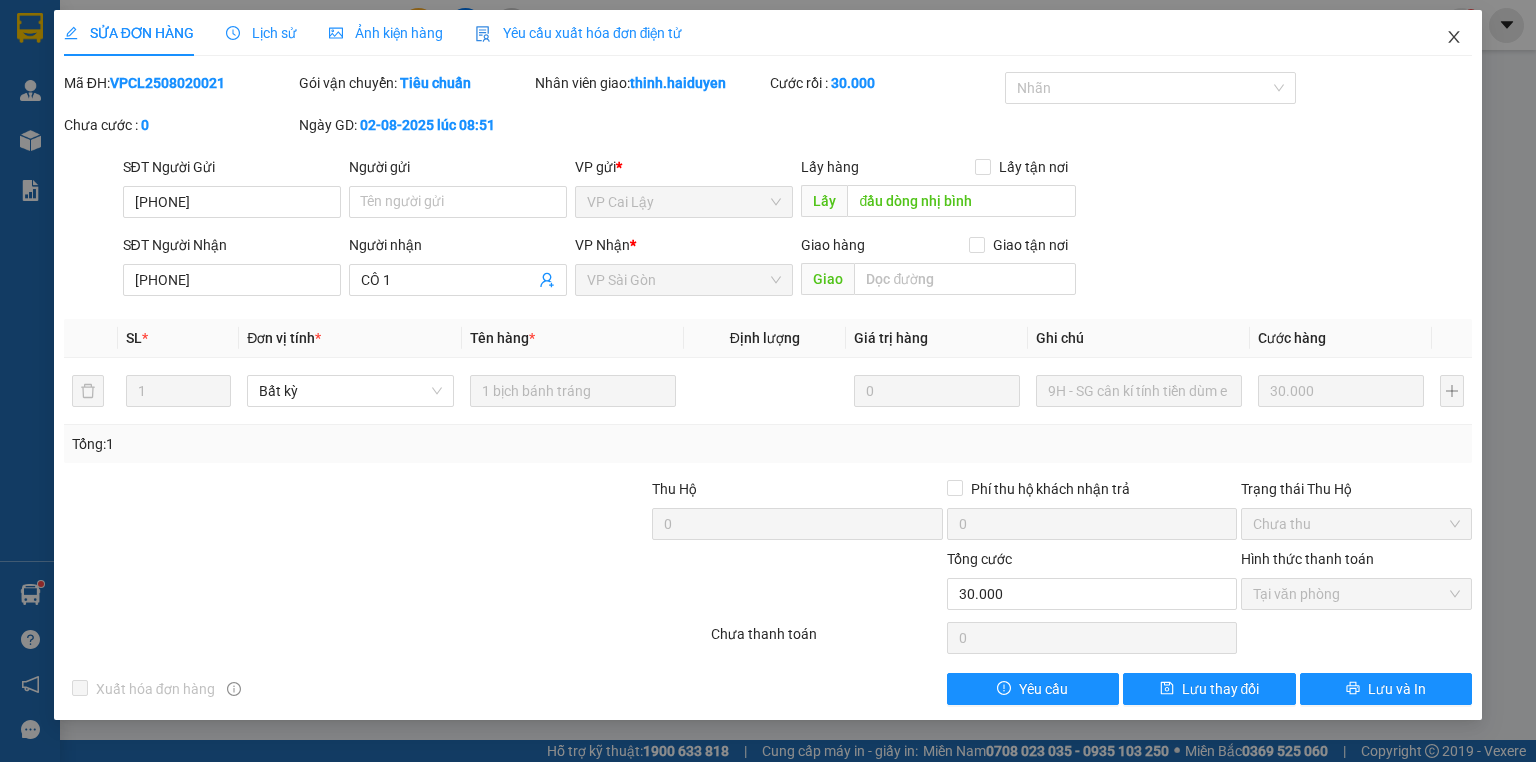 click at bounding box center [1454, 38] 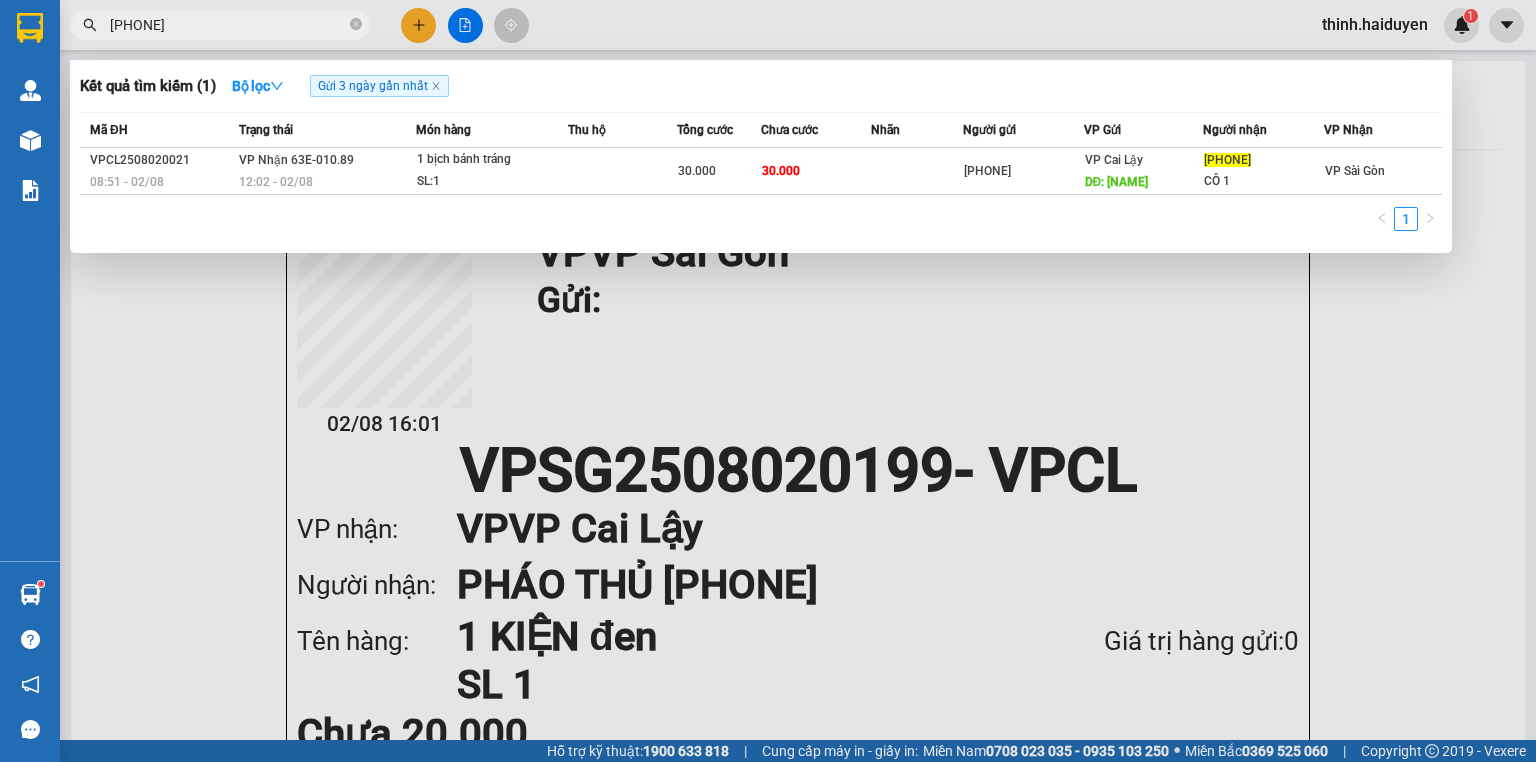 click on "0932110838" at bounding box center (228, 25) 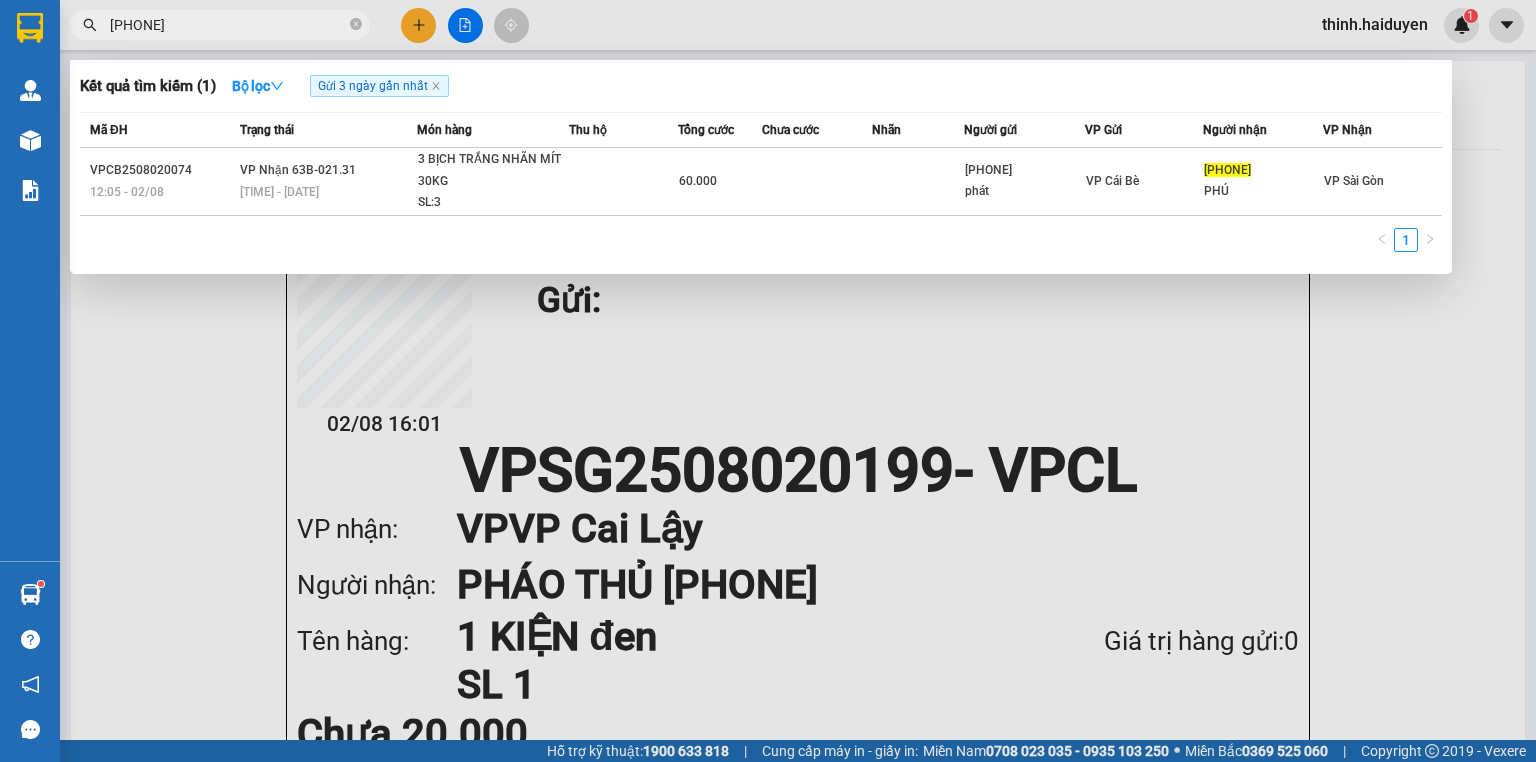 type on "0908100177" 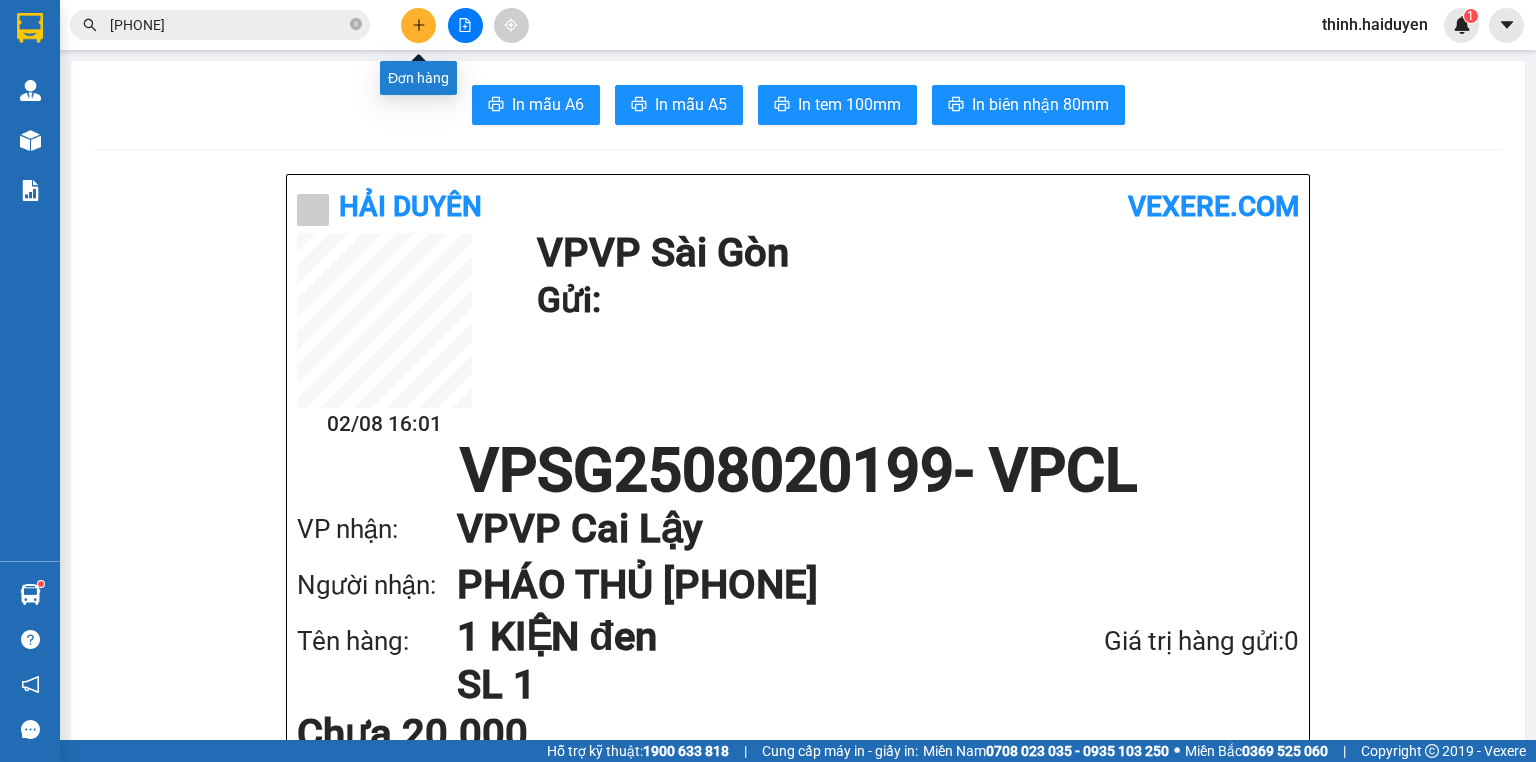 click at bounding box center (418, 25) 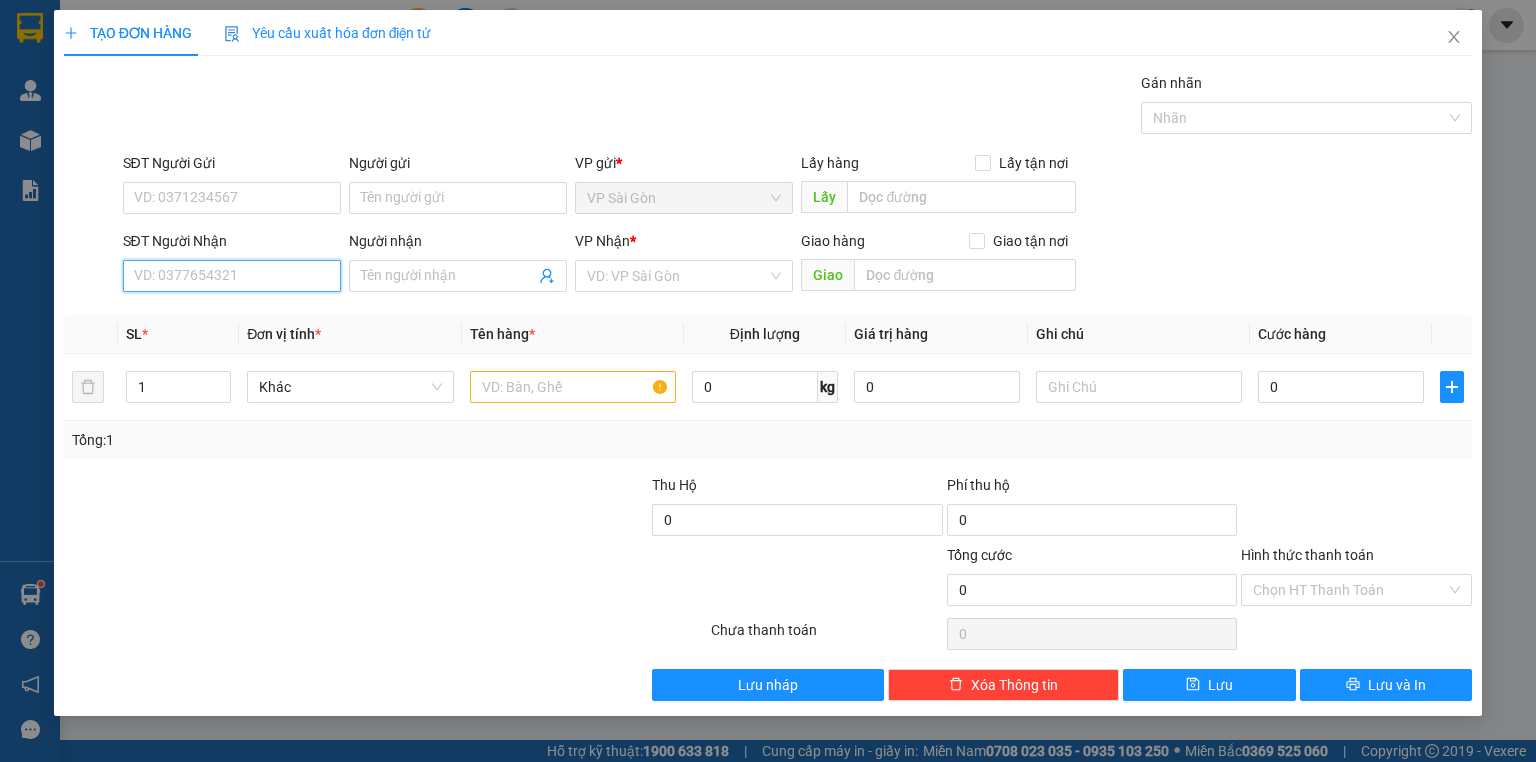 drag, startPoint x: 285, startPoint y: 272, endPoint x: 320, endPoint y: 271, distance: 35.014282 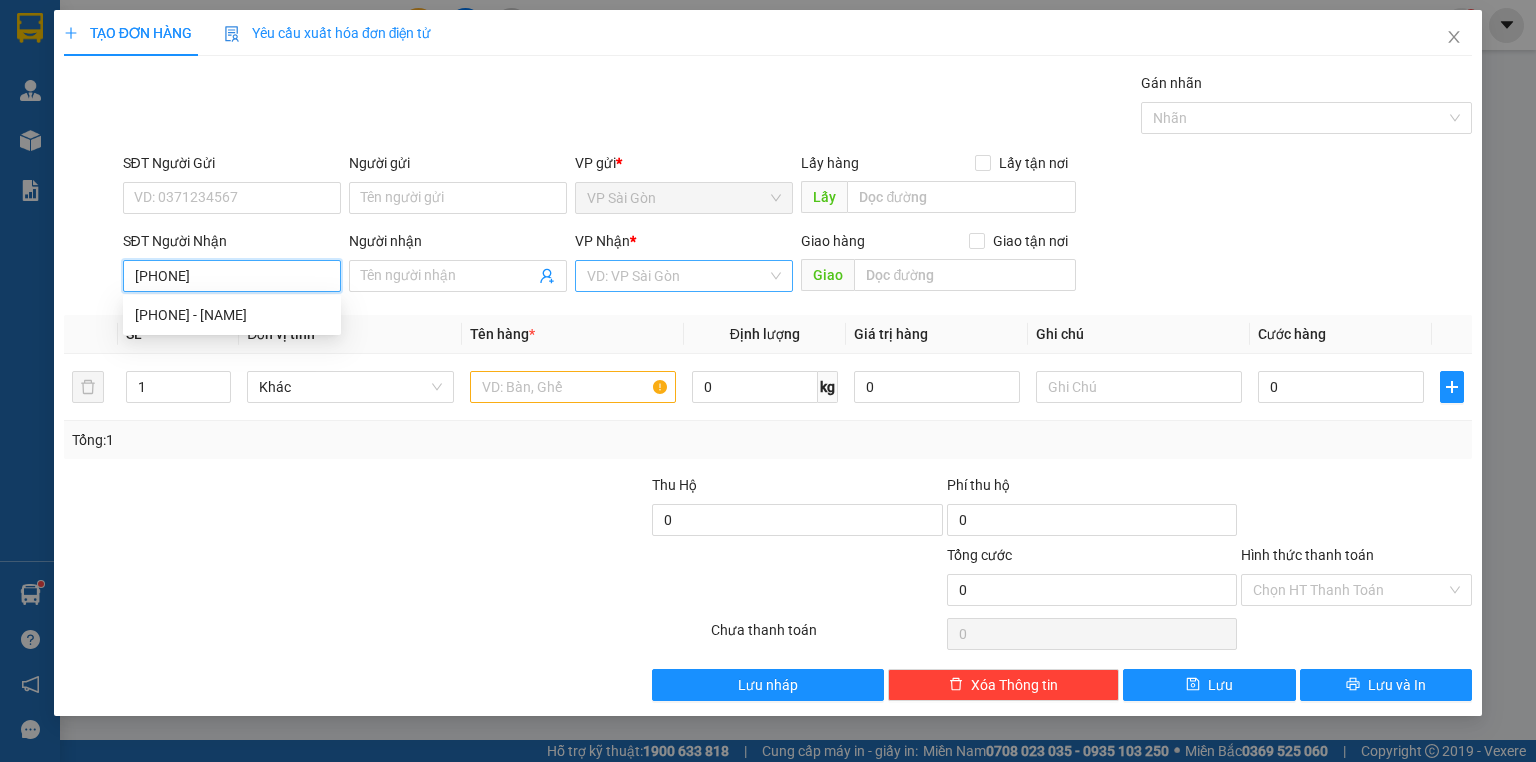 type on "0362702399" 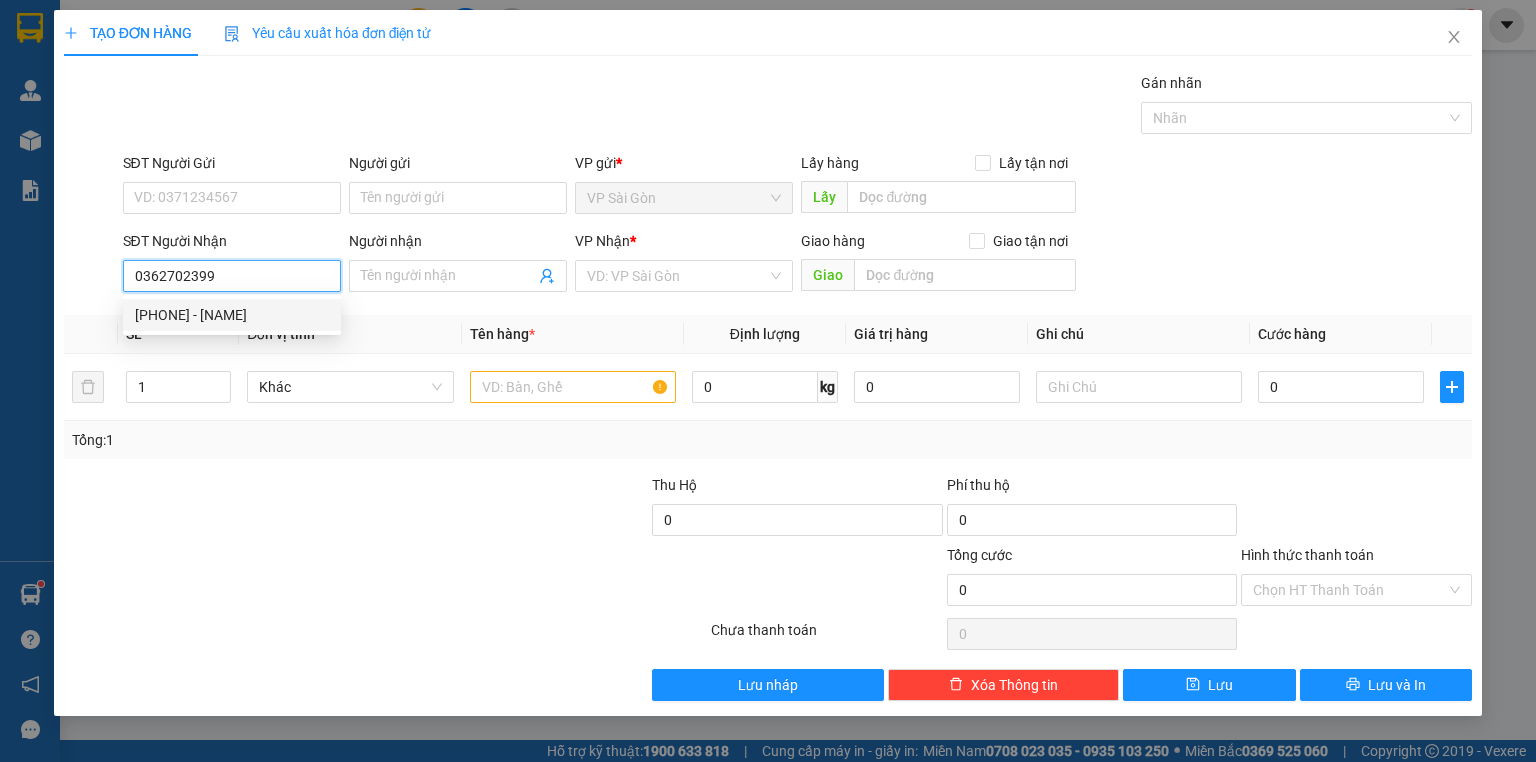 click on "0362702399 - CẢI" at bounding box center (232, 315) 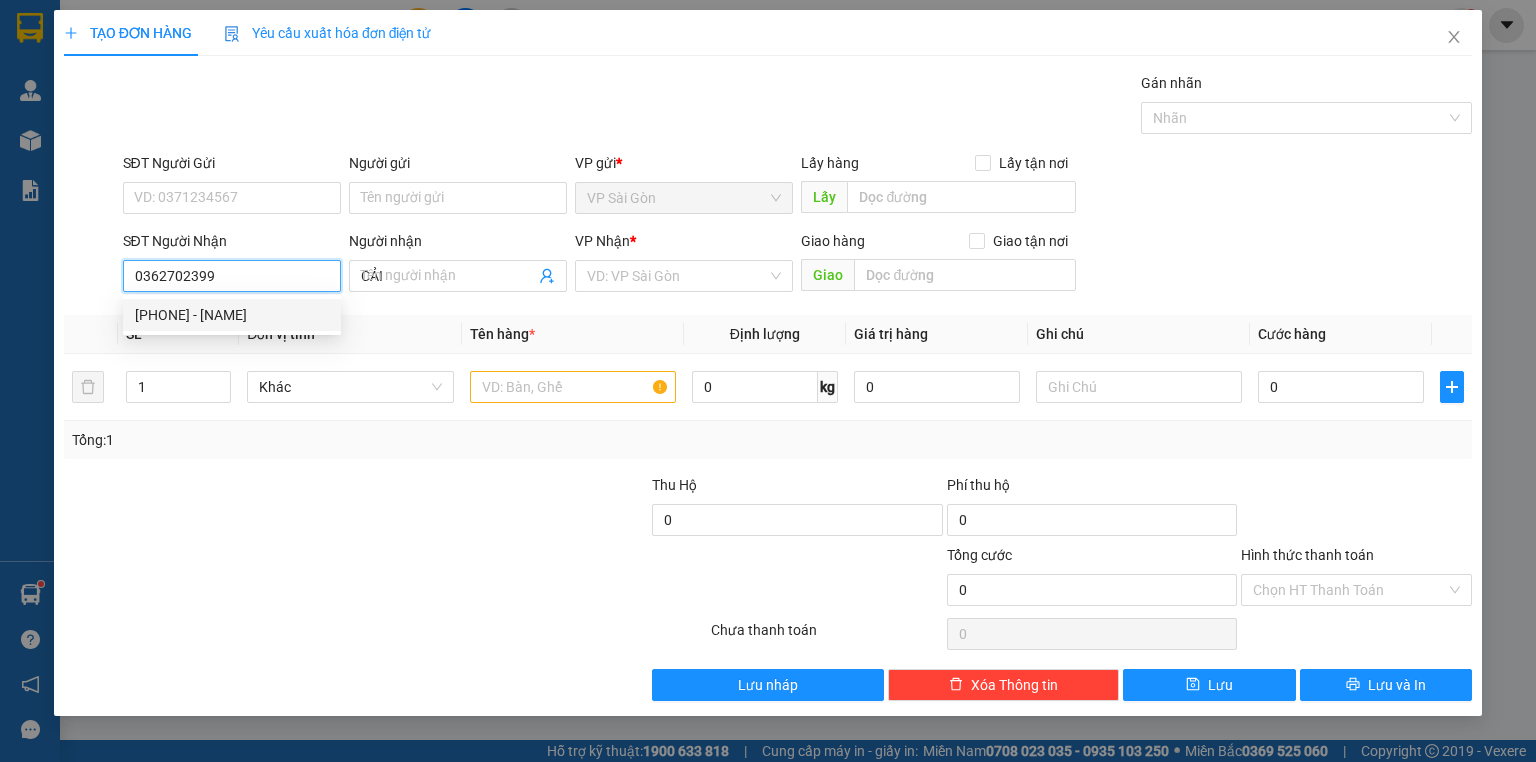 type on "30.000" 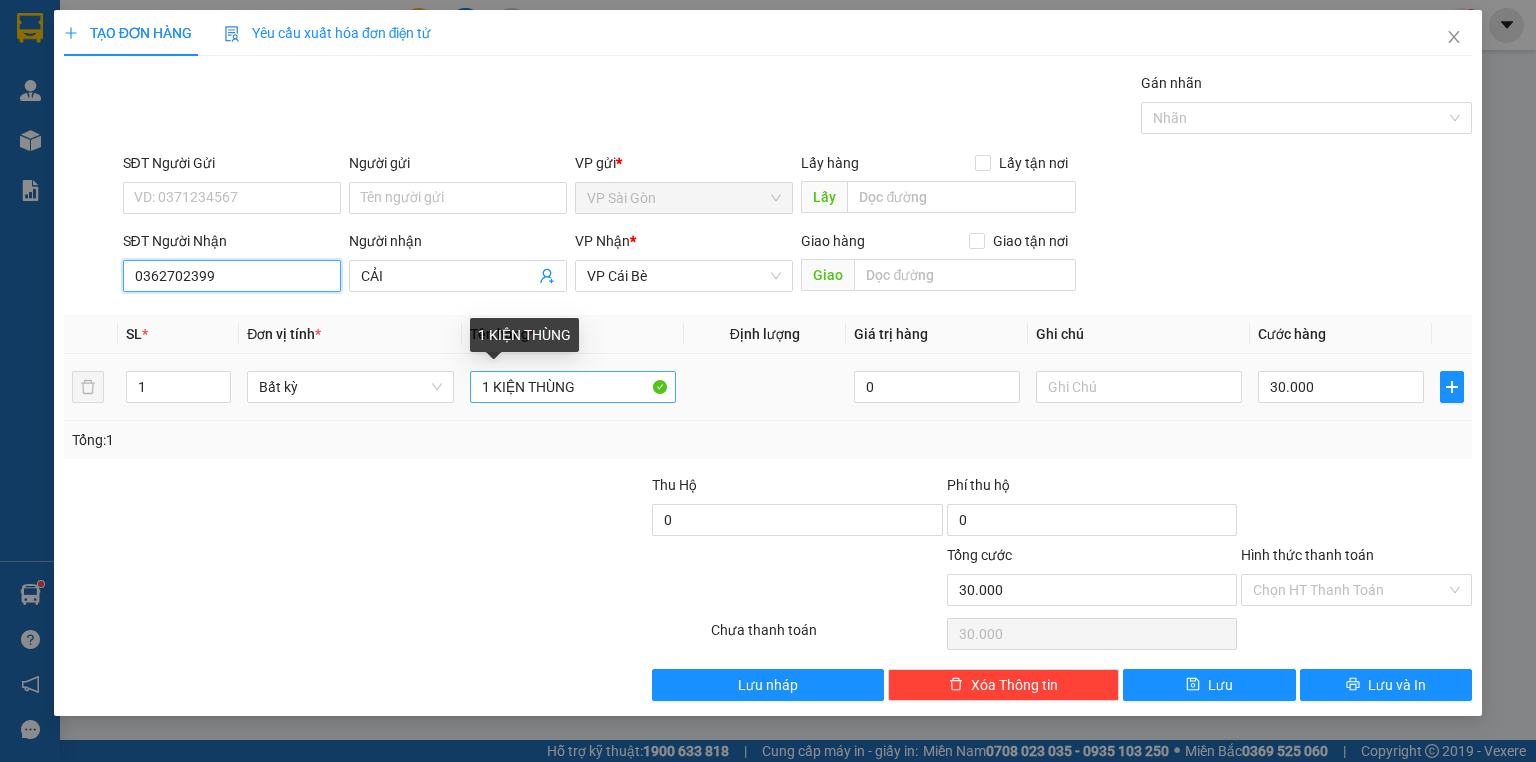 type on "0362702399" 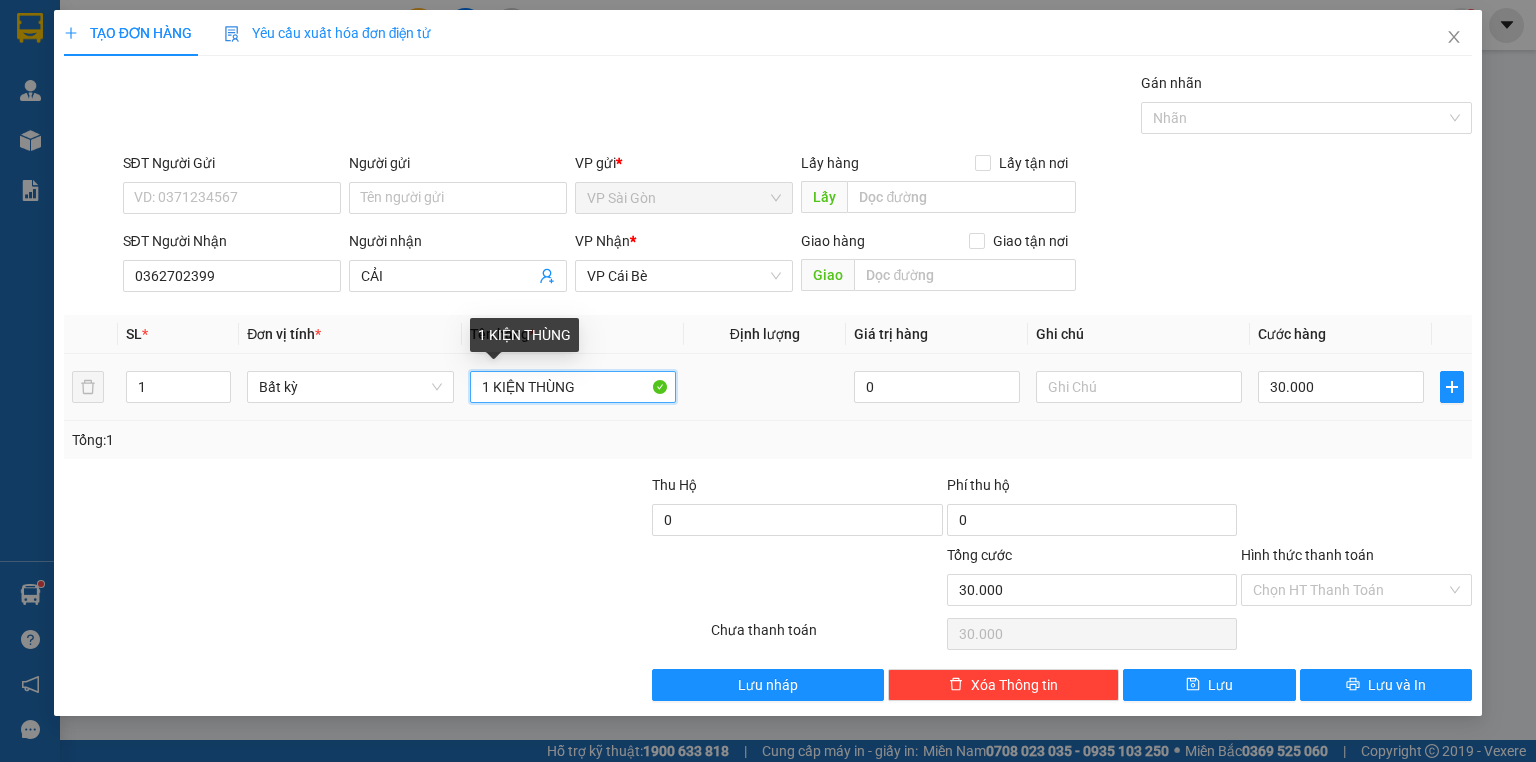 click on "1 KIỆN THÙNG" at bounding box center [573, 387] 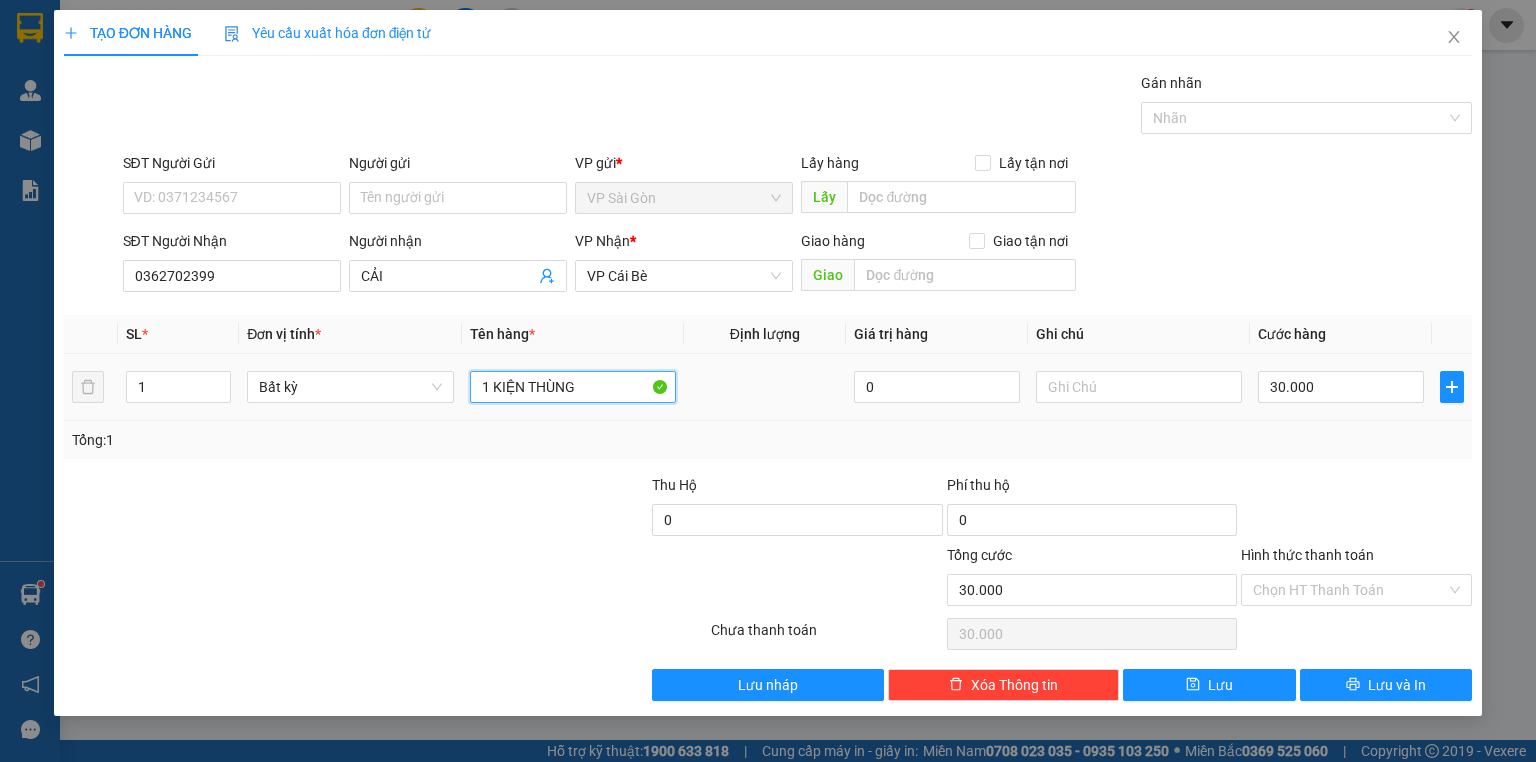 drag, startPoint x: 603, startPoint y: 391, endPoint x: 505, endPoint y: 410, distance: 99.824844 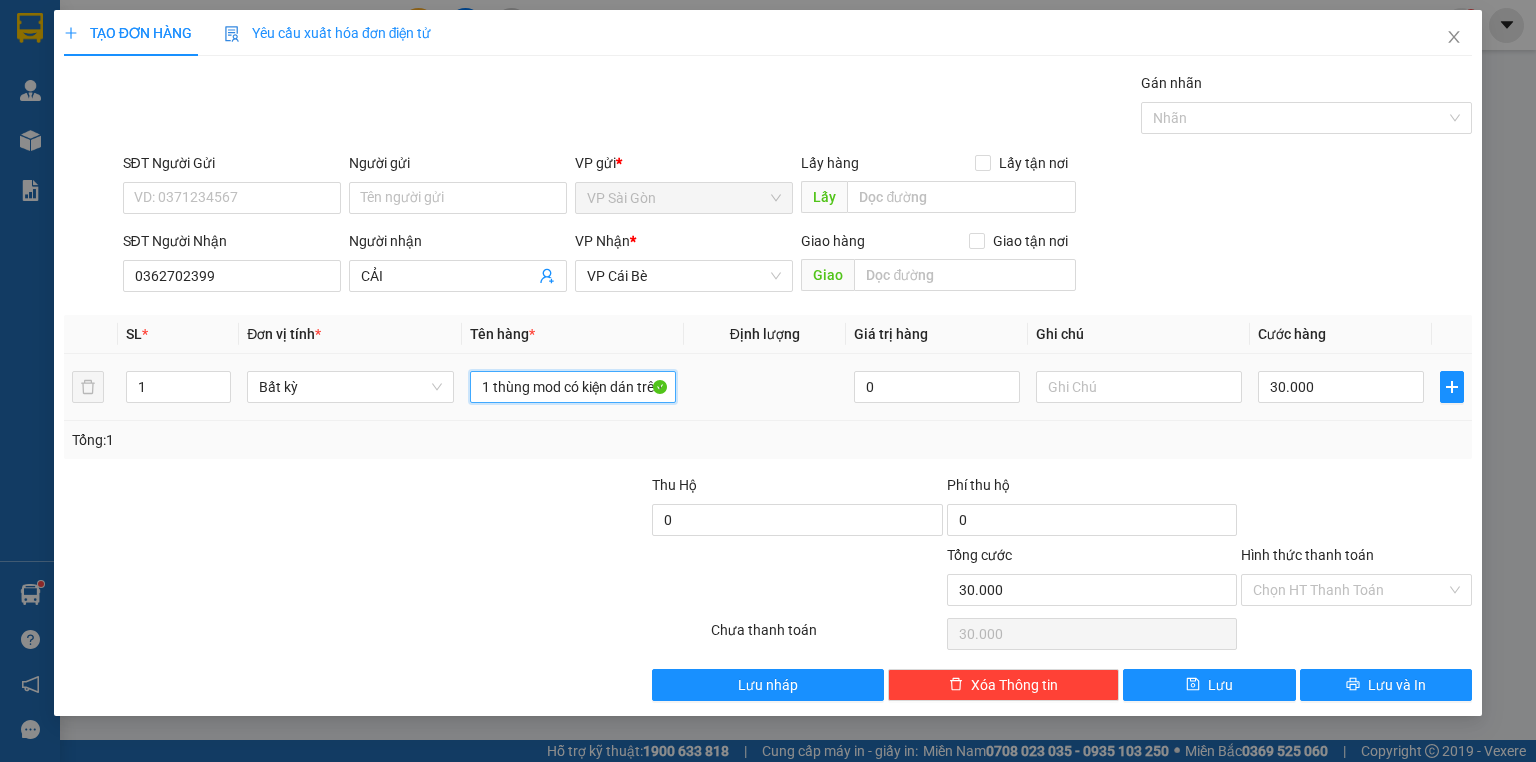 scroll, scrollTop: 0, scrollLeft: 4, axis: horizontal 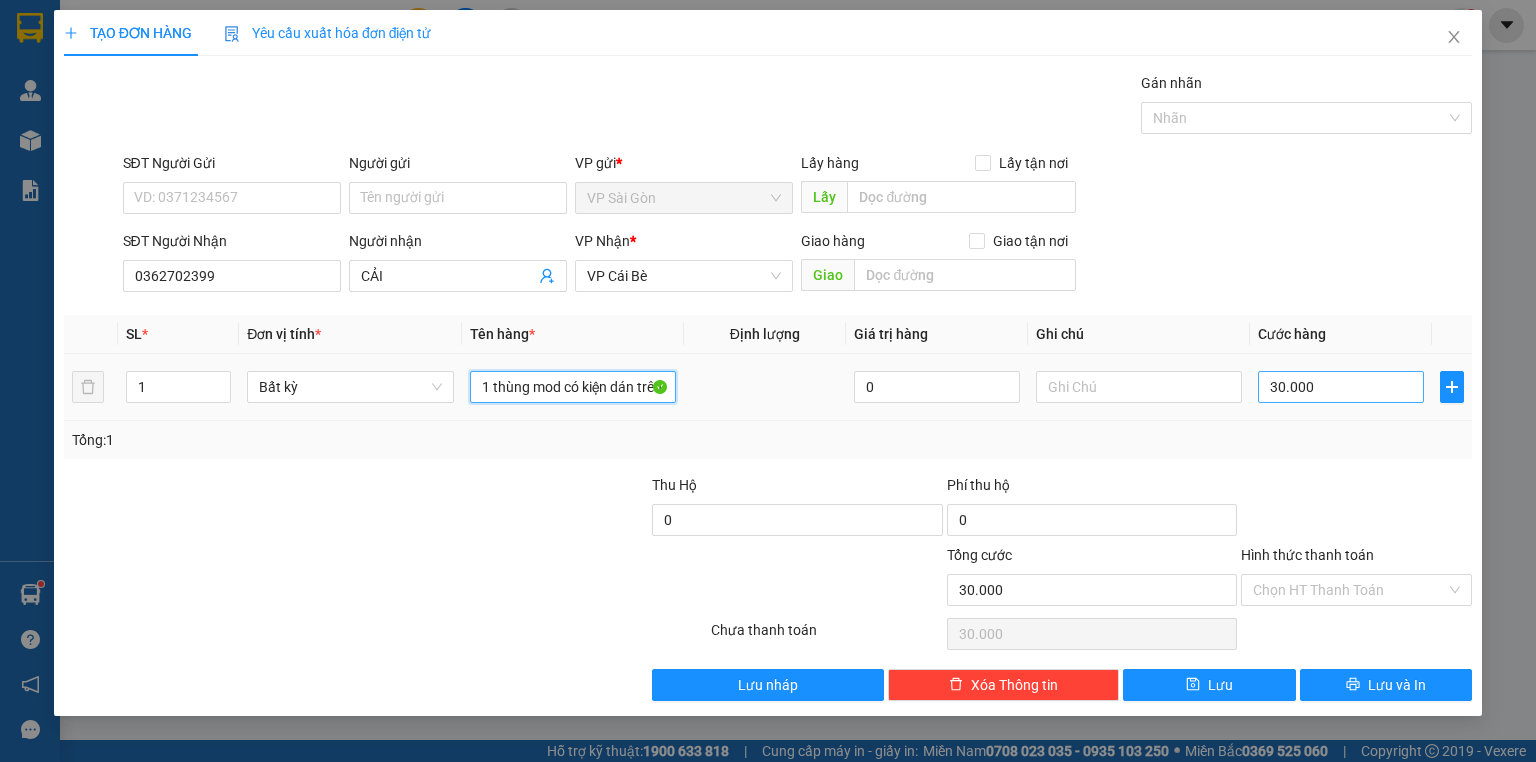 type on "1 thùng mod có kiện dán trên" 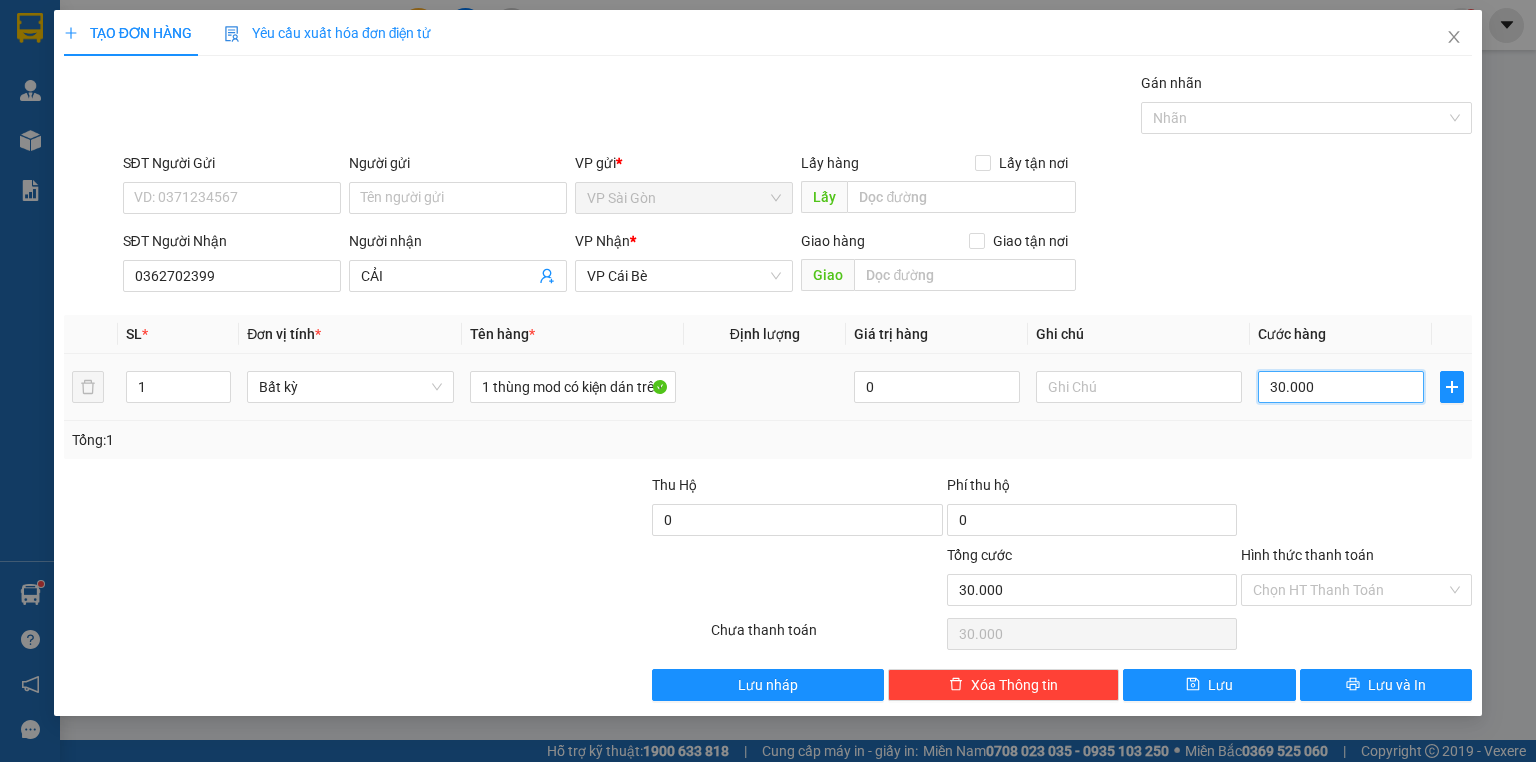 scroll, scrollTop: 0, scrollLeft: 0, axis: both 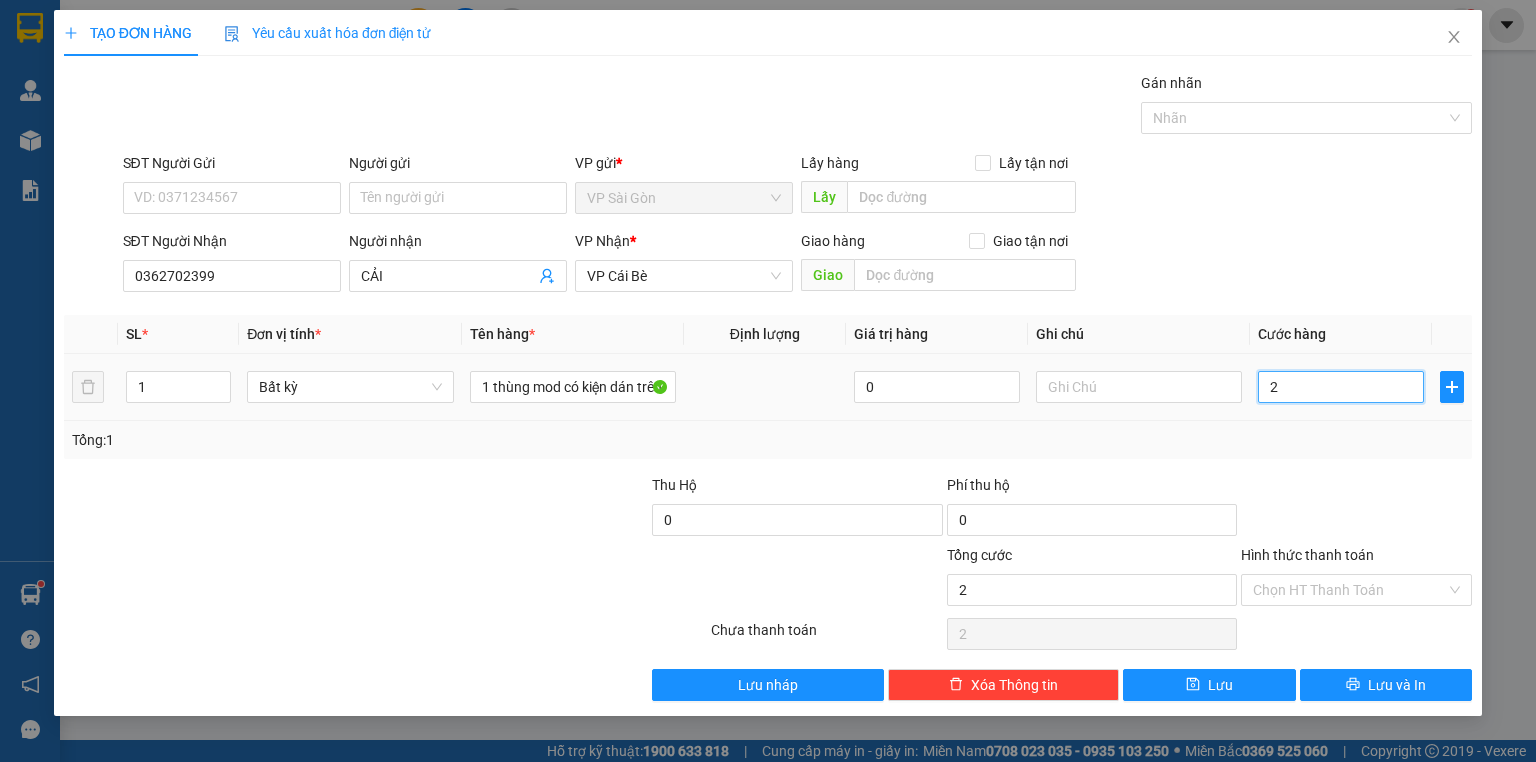 type on "20" 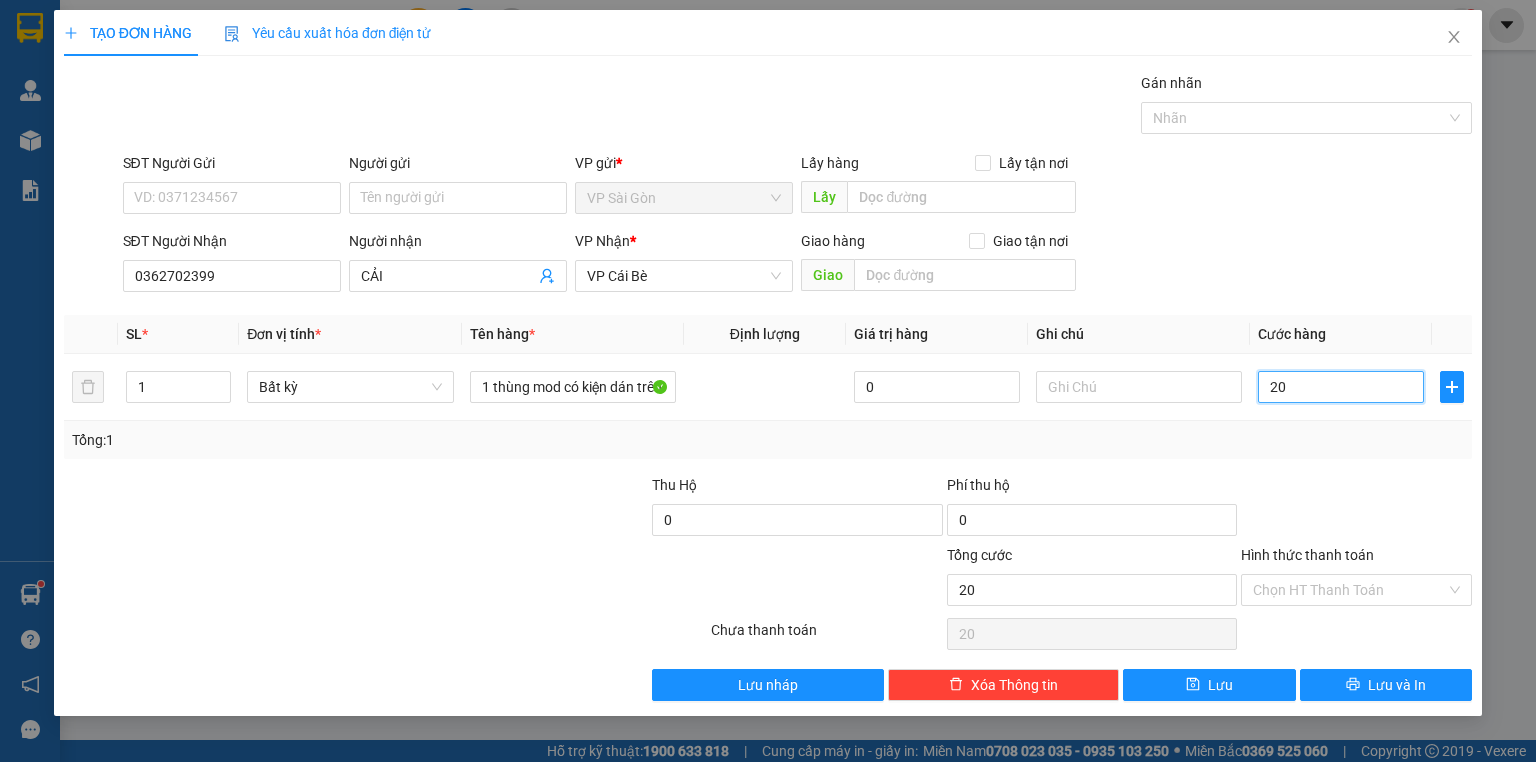 type on "20" 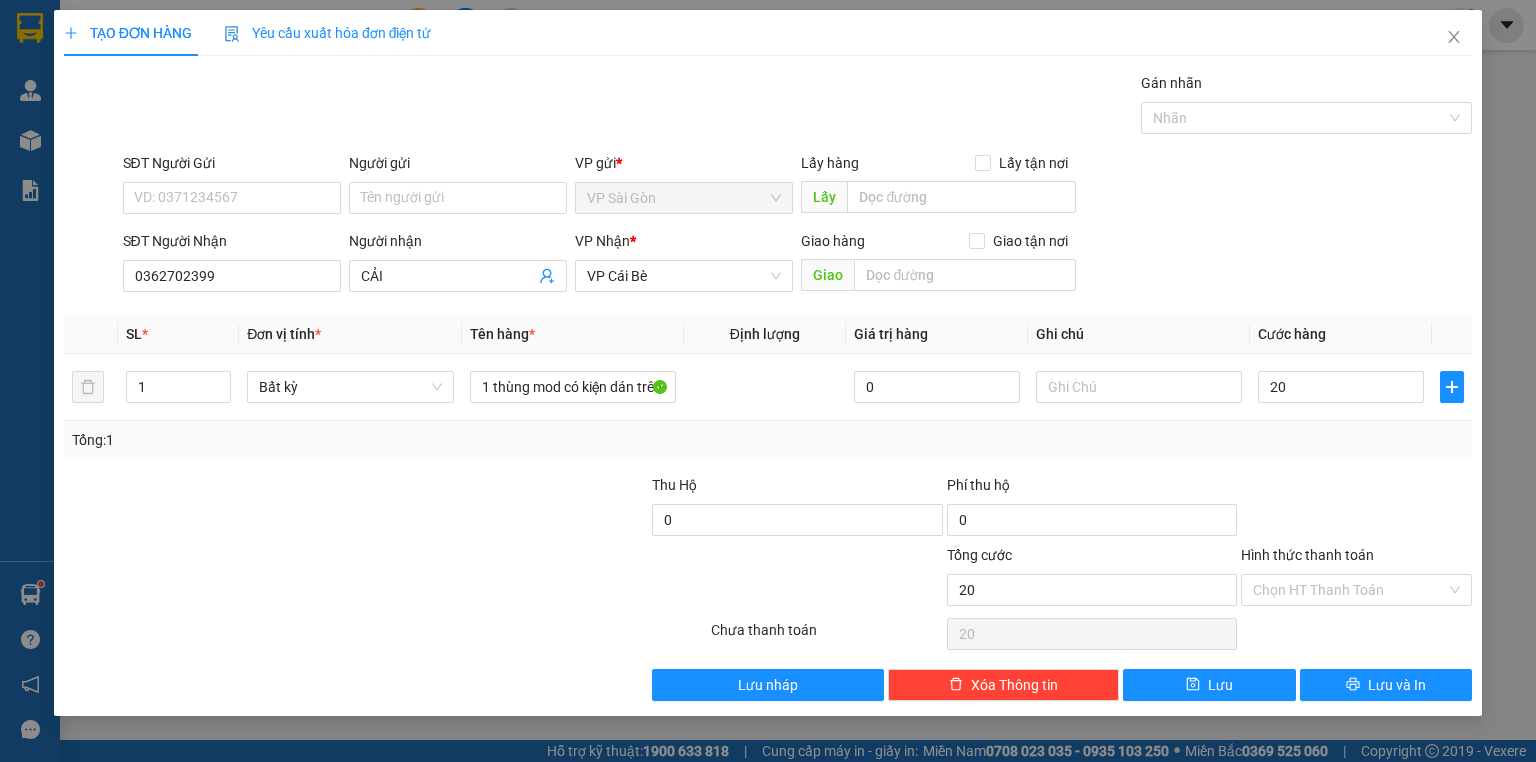 type on "20.000" 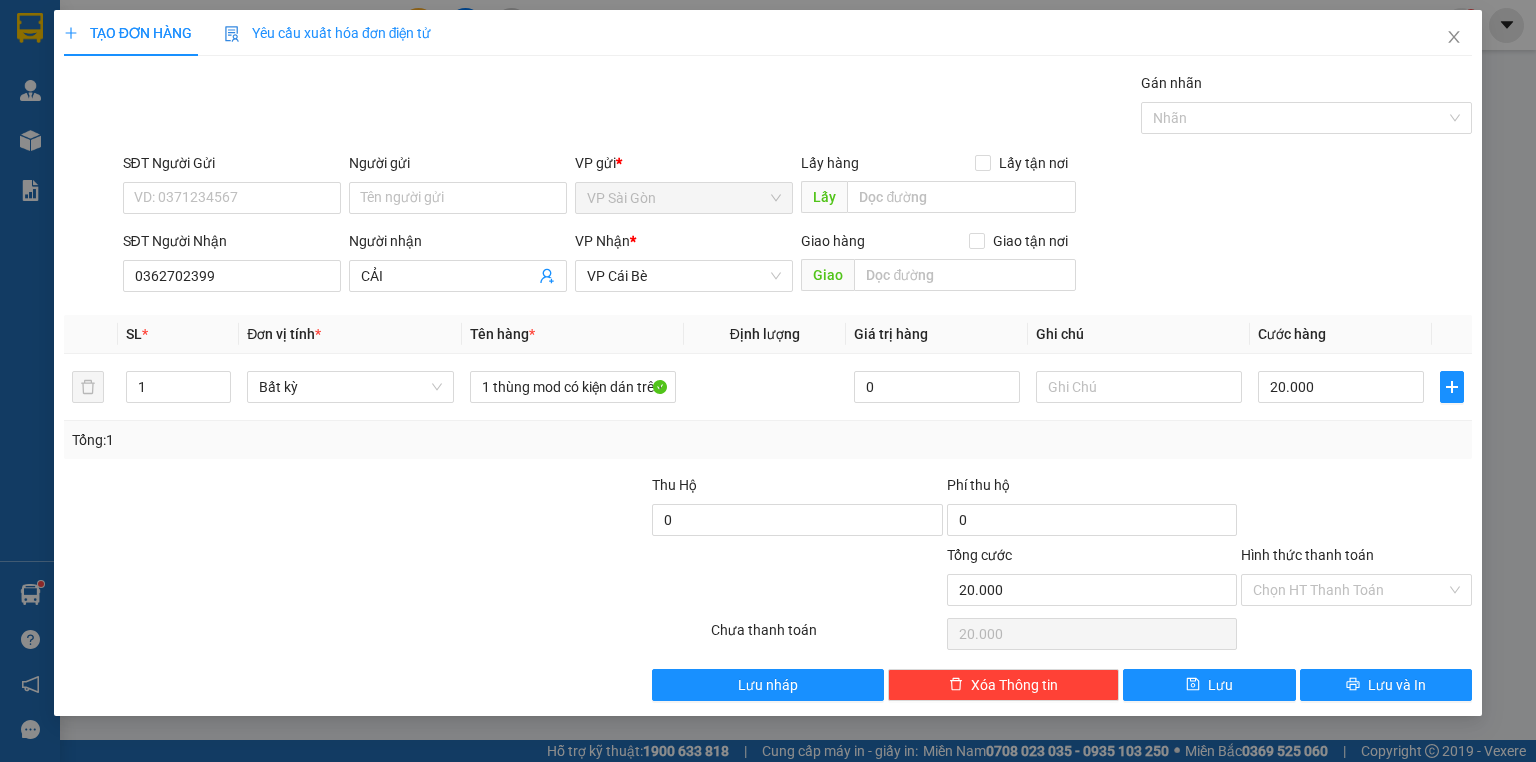 click on "Cước hàng" at bounding box center [1341, 334] 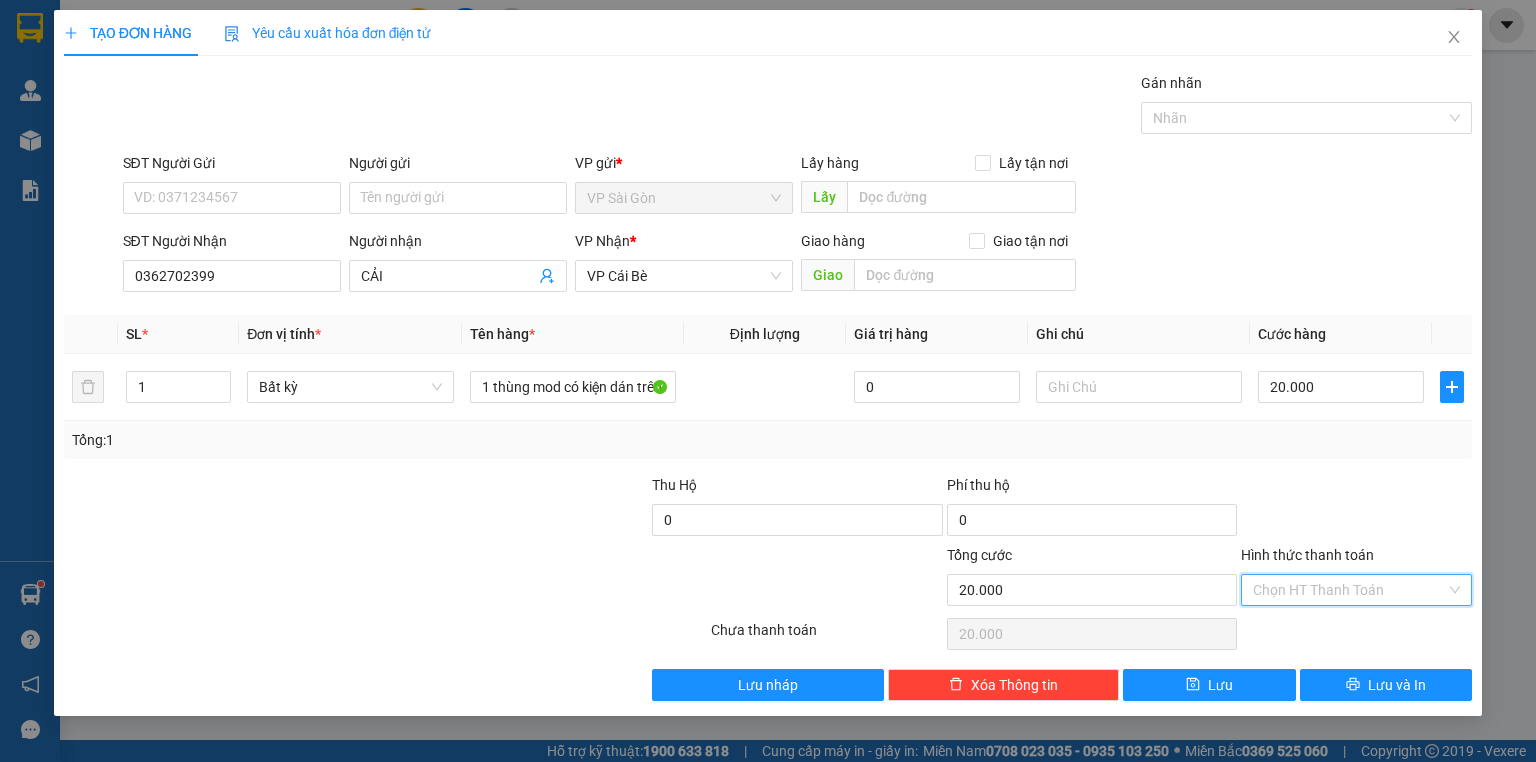 click on "Hình thức thanh toán" at bounding box center (1349, 590) 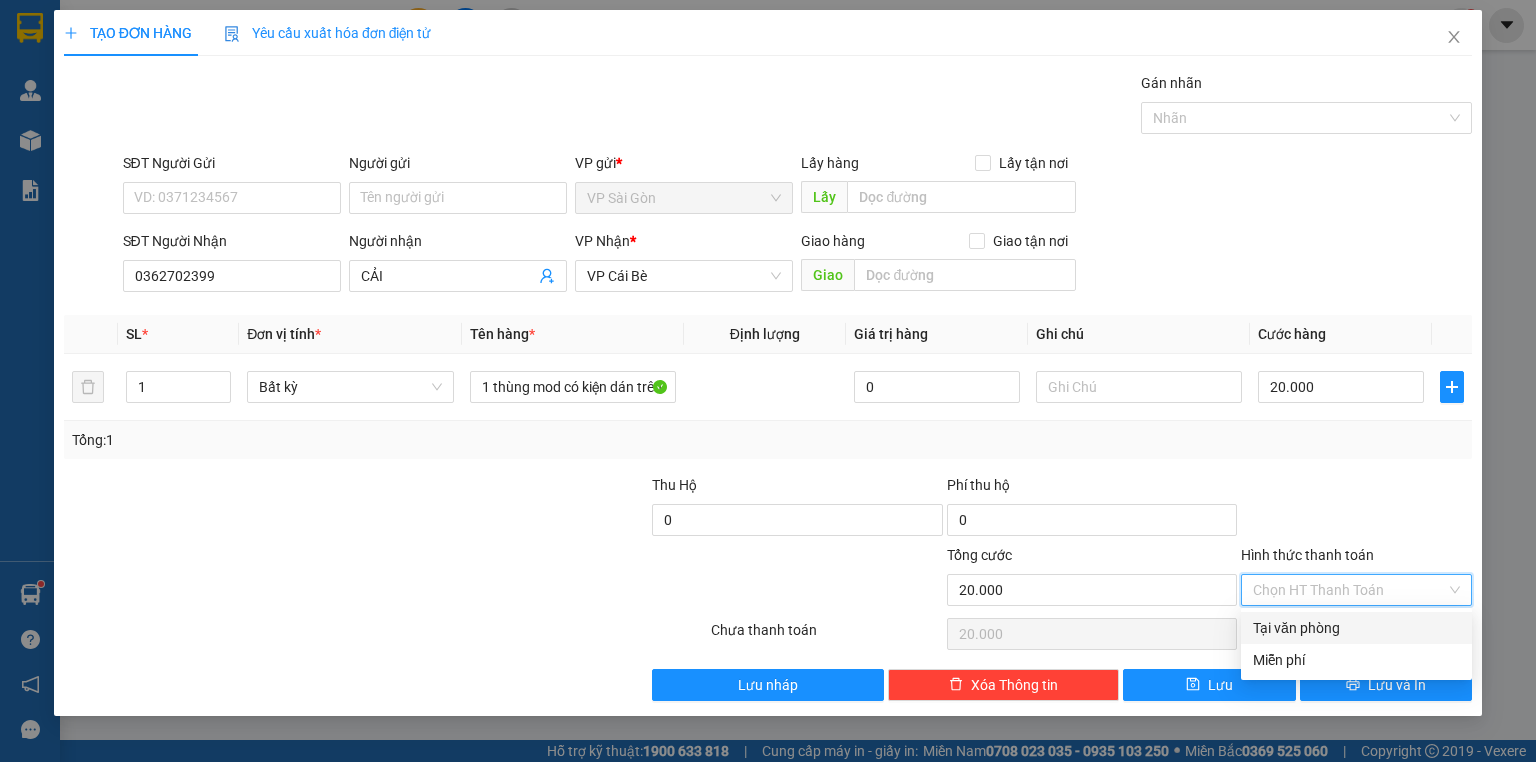 click on "Tại văn phòng" at bounding box center (1356, 628) 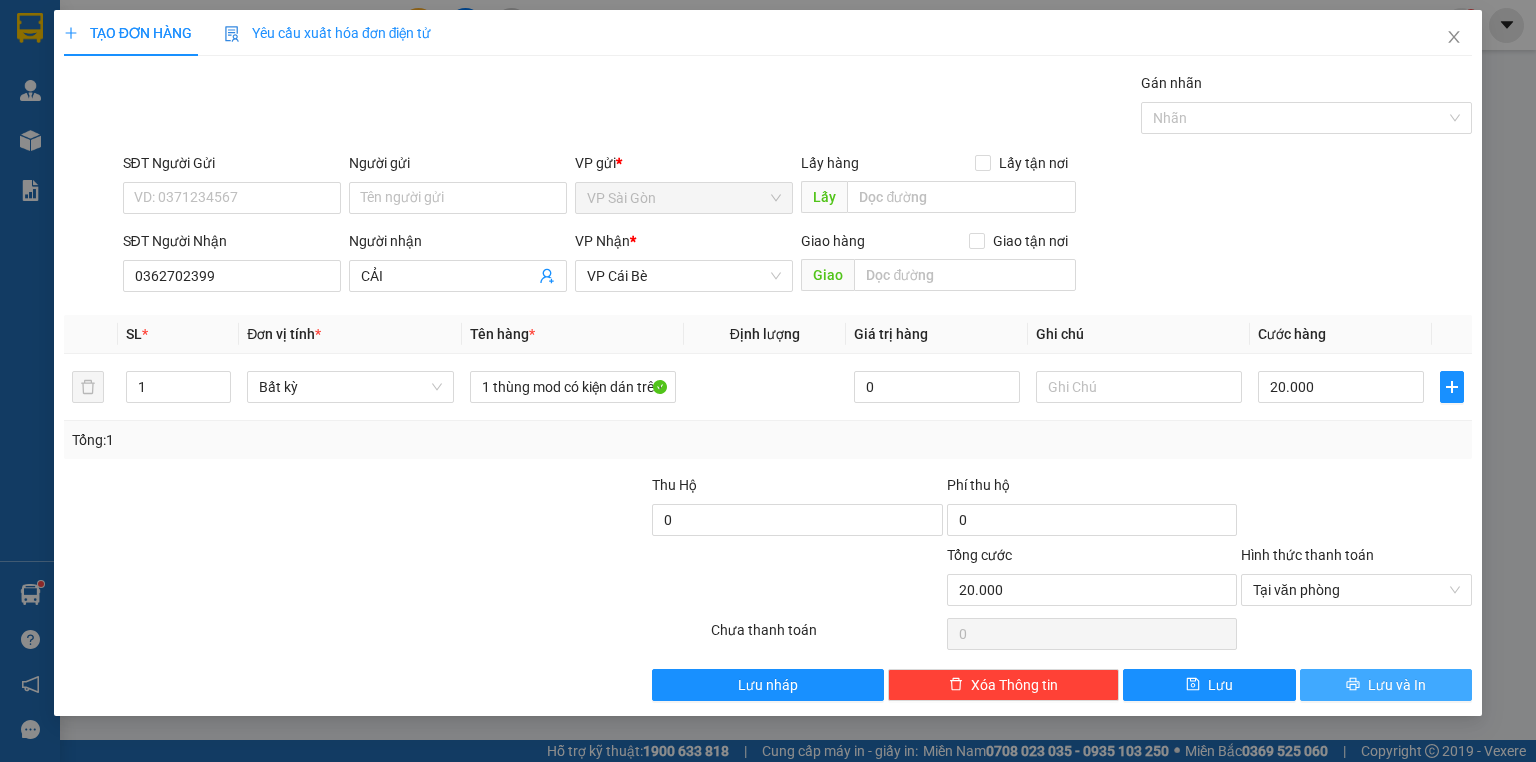 click on "Lưu và In" at bounding box center [1386, 685] 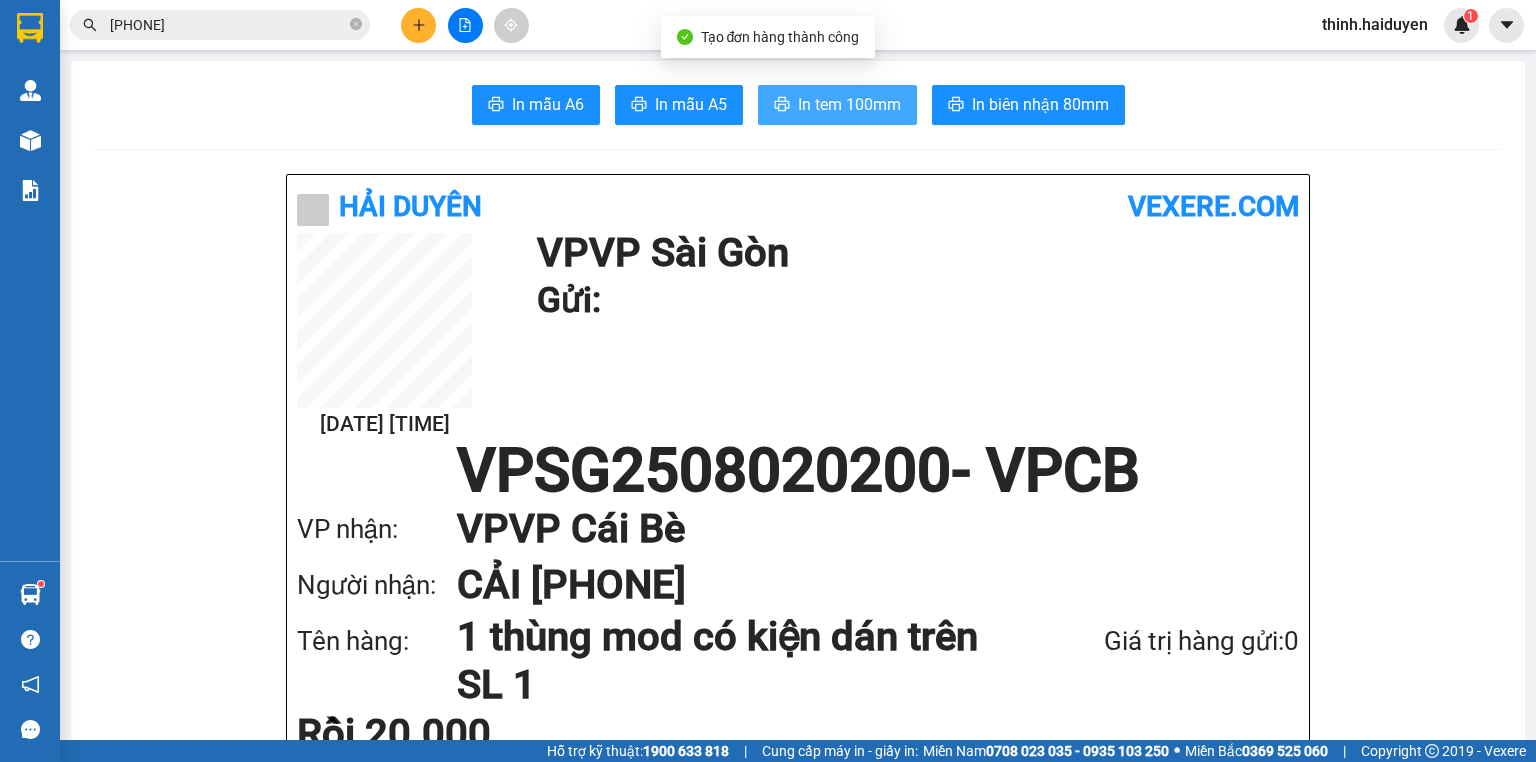click on "In tem 100mm" at bounding box center (849, 104) 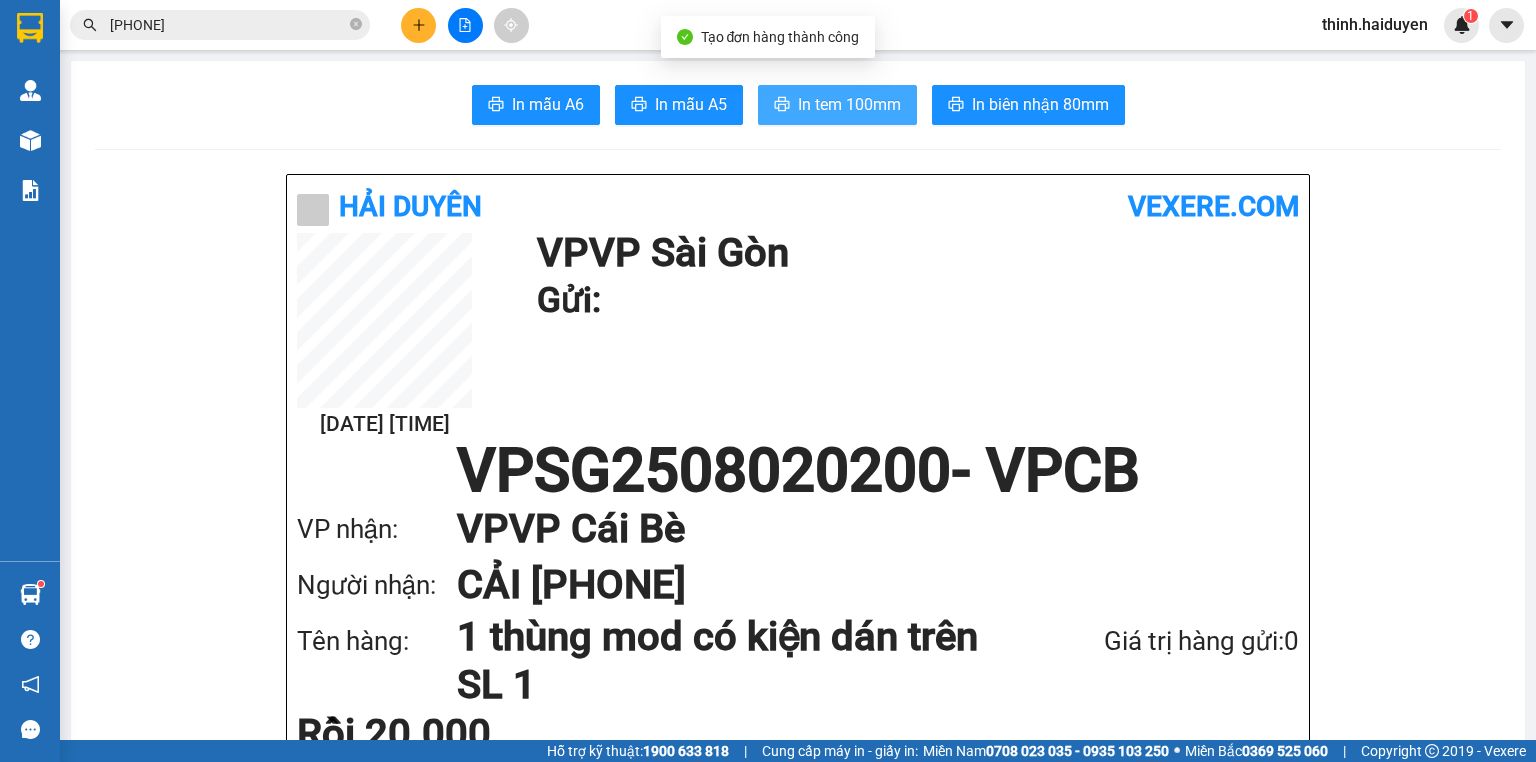 scroll, scrollTop: 0, scrollLeft: 0, axis: both 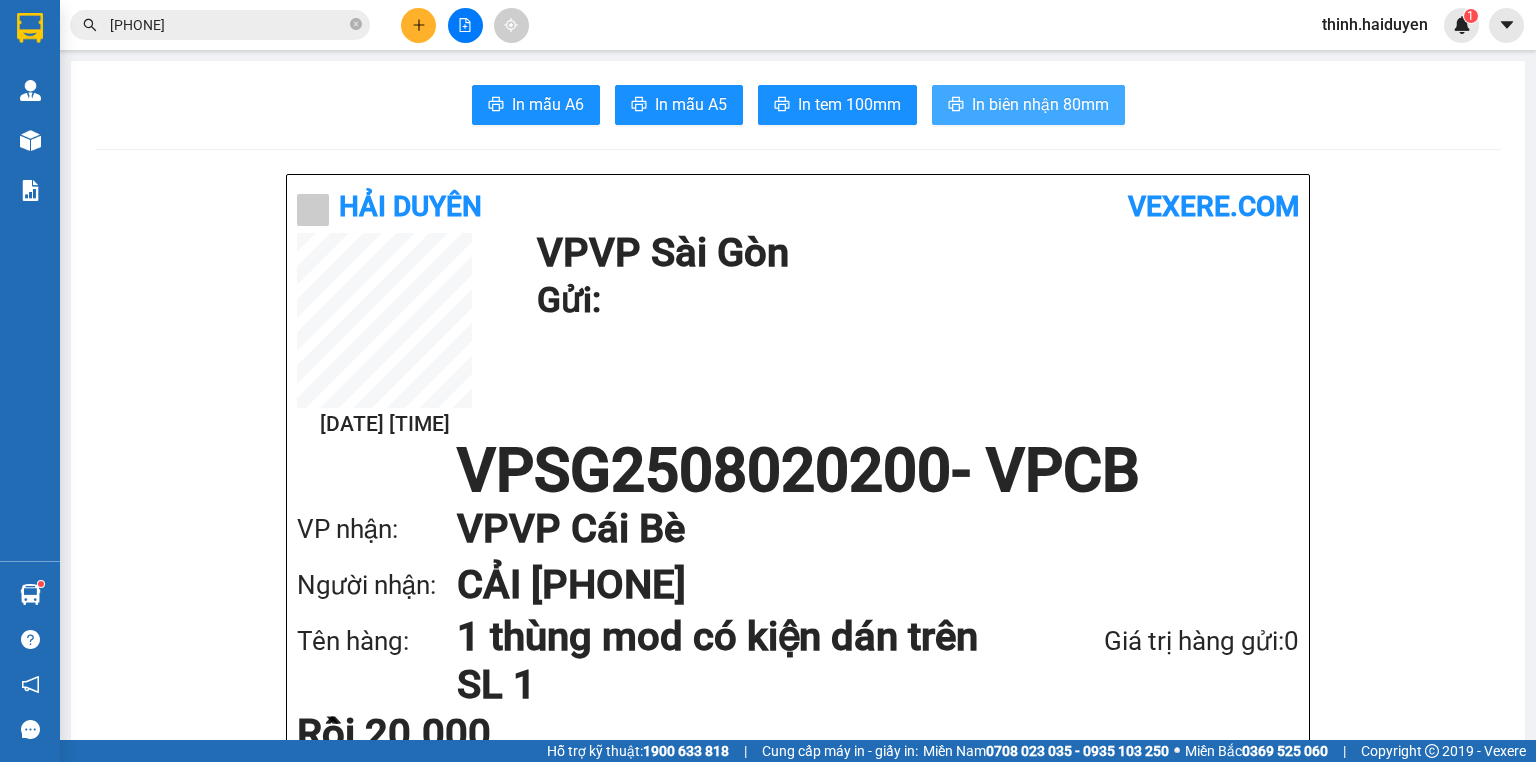 click on "In biên nhận 80mm" at bounding box center [1028, 105] 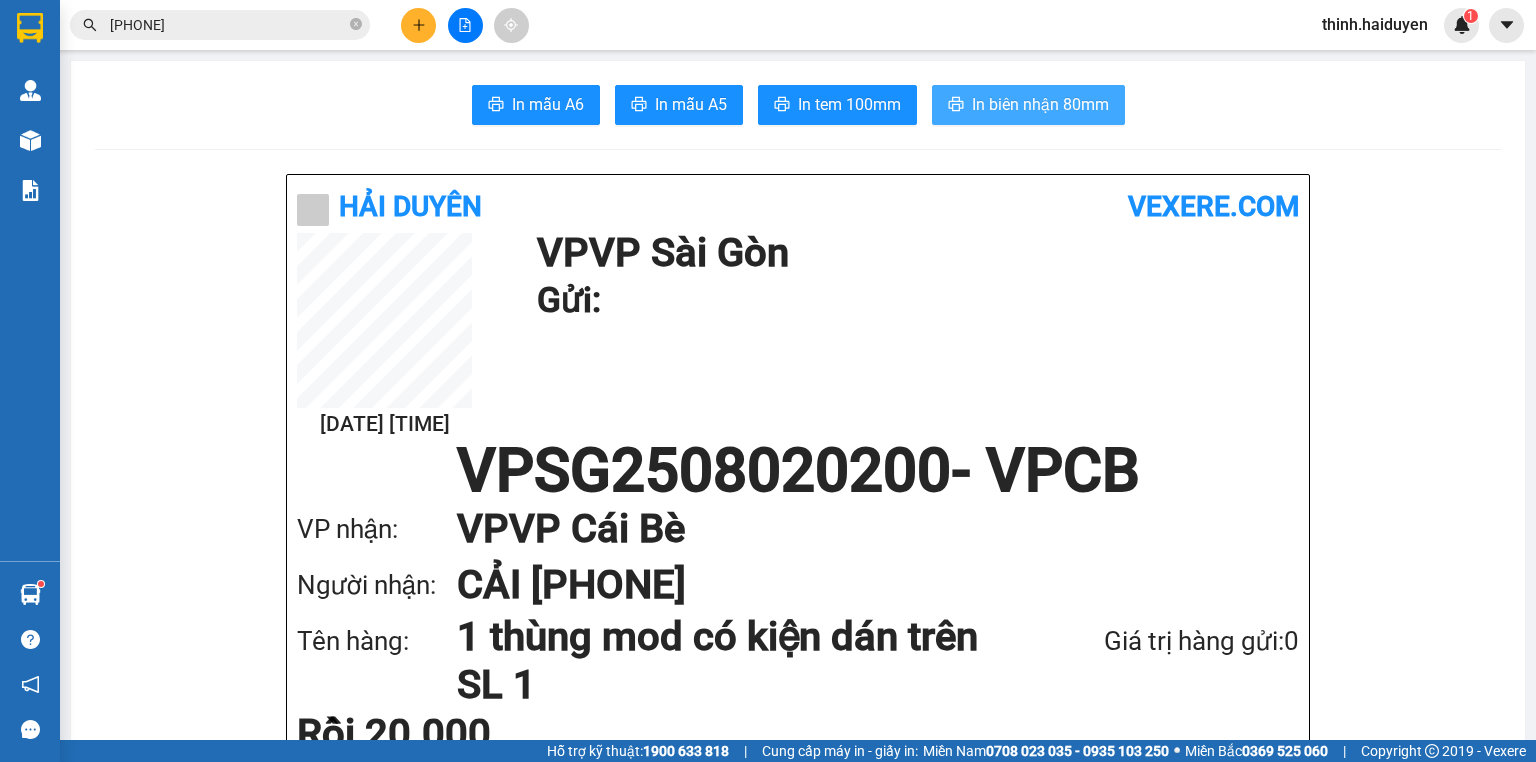 scroll, scrollTop: 0, scrollLeft: 0, axis: both 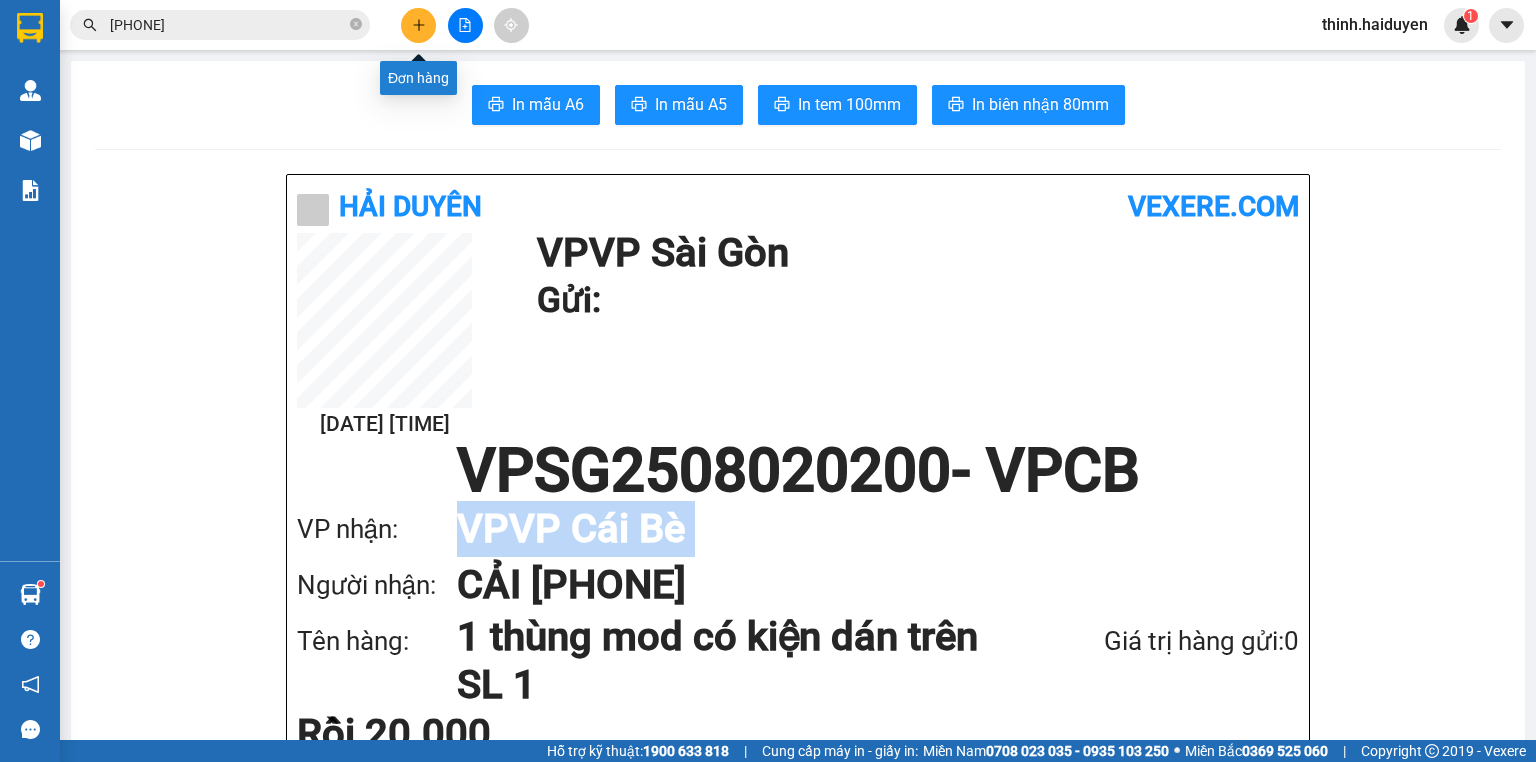 click at bounding box center [418, 25] 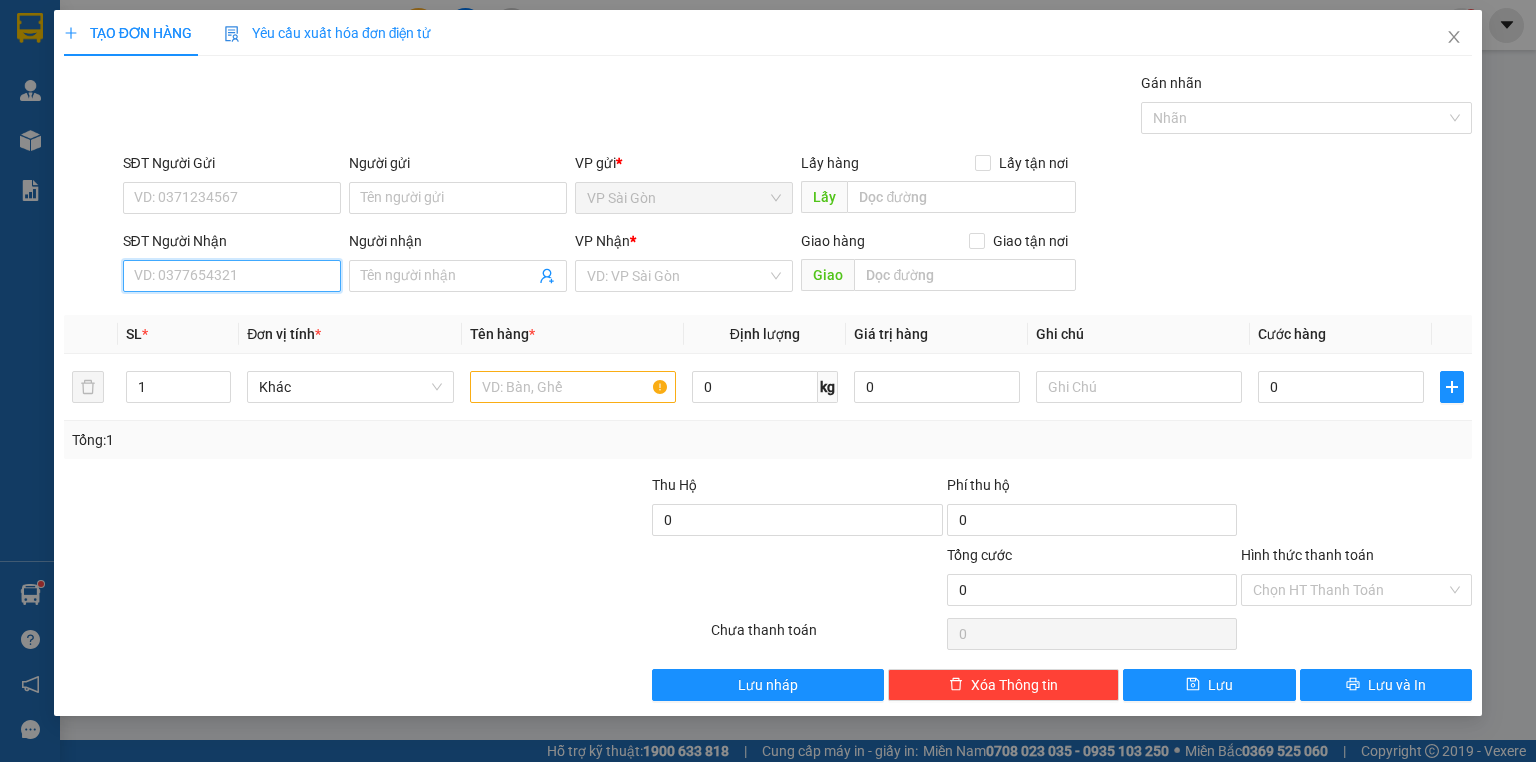 click on "SĐT Người Nhận" at bounding box center (232, 276) 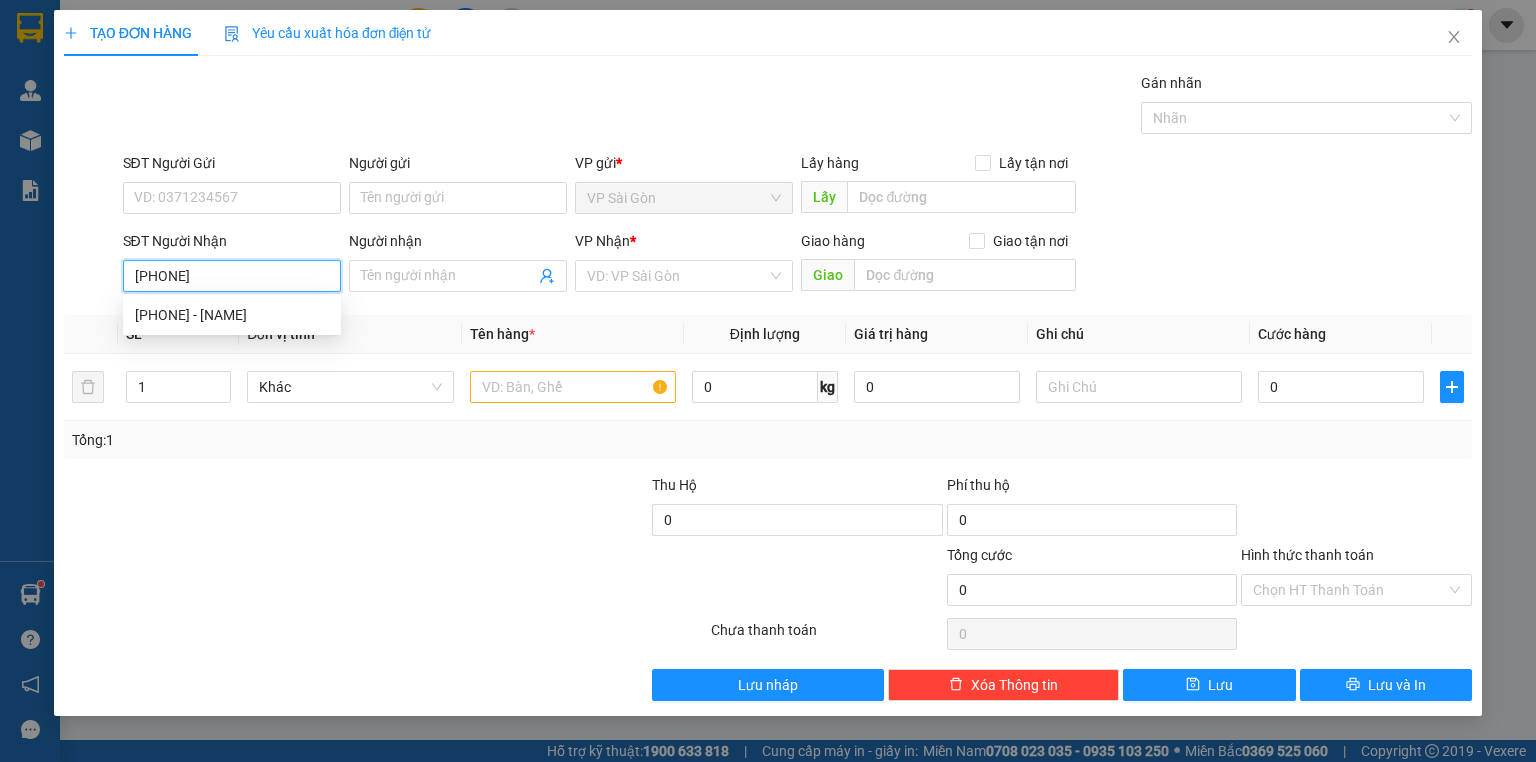 type on "0867783346" 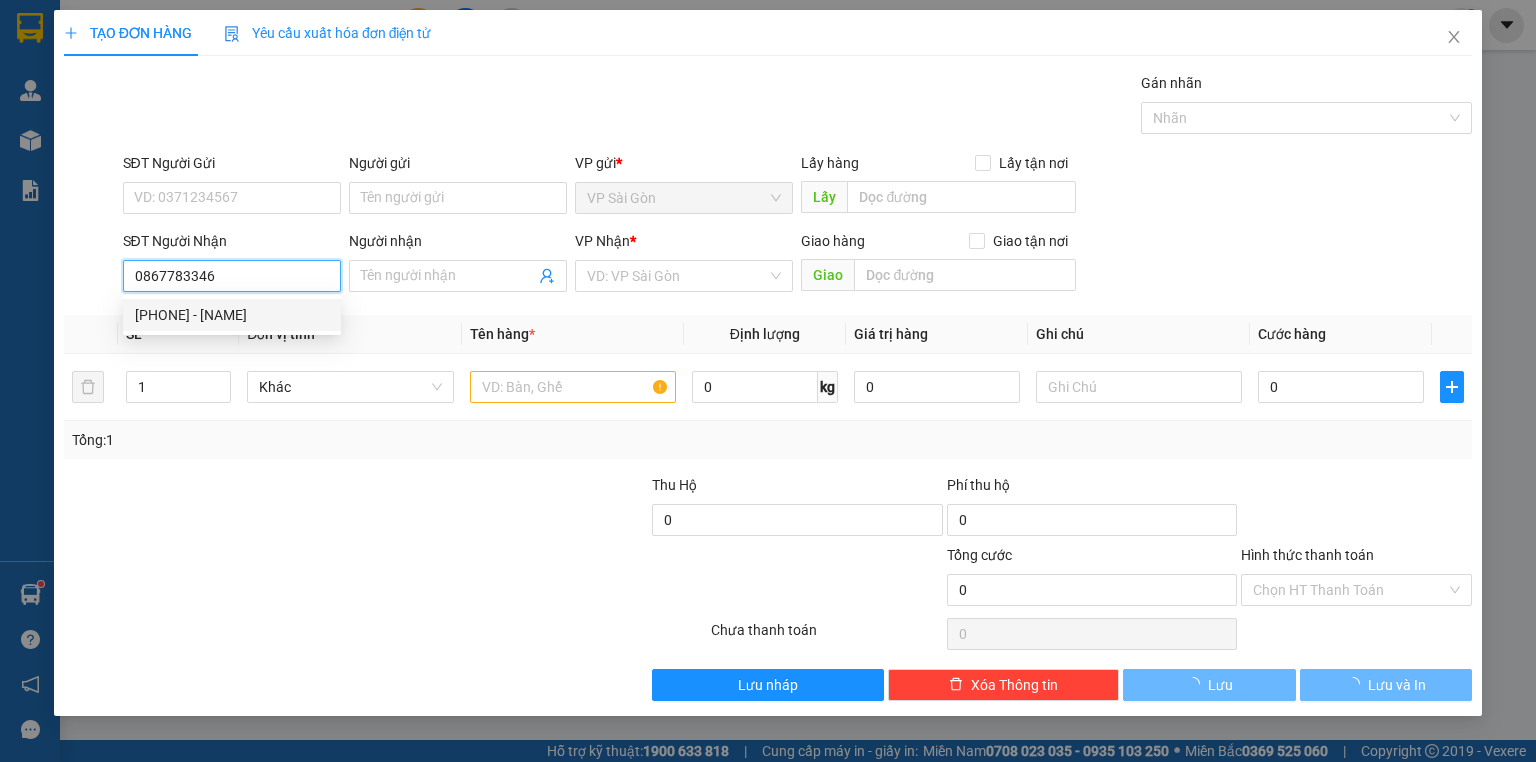 click on "0867783346 - NAM" at bounding box center (232, 315) 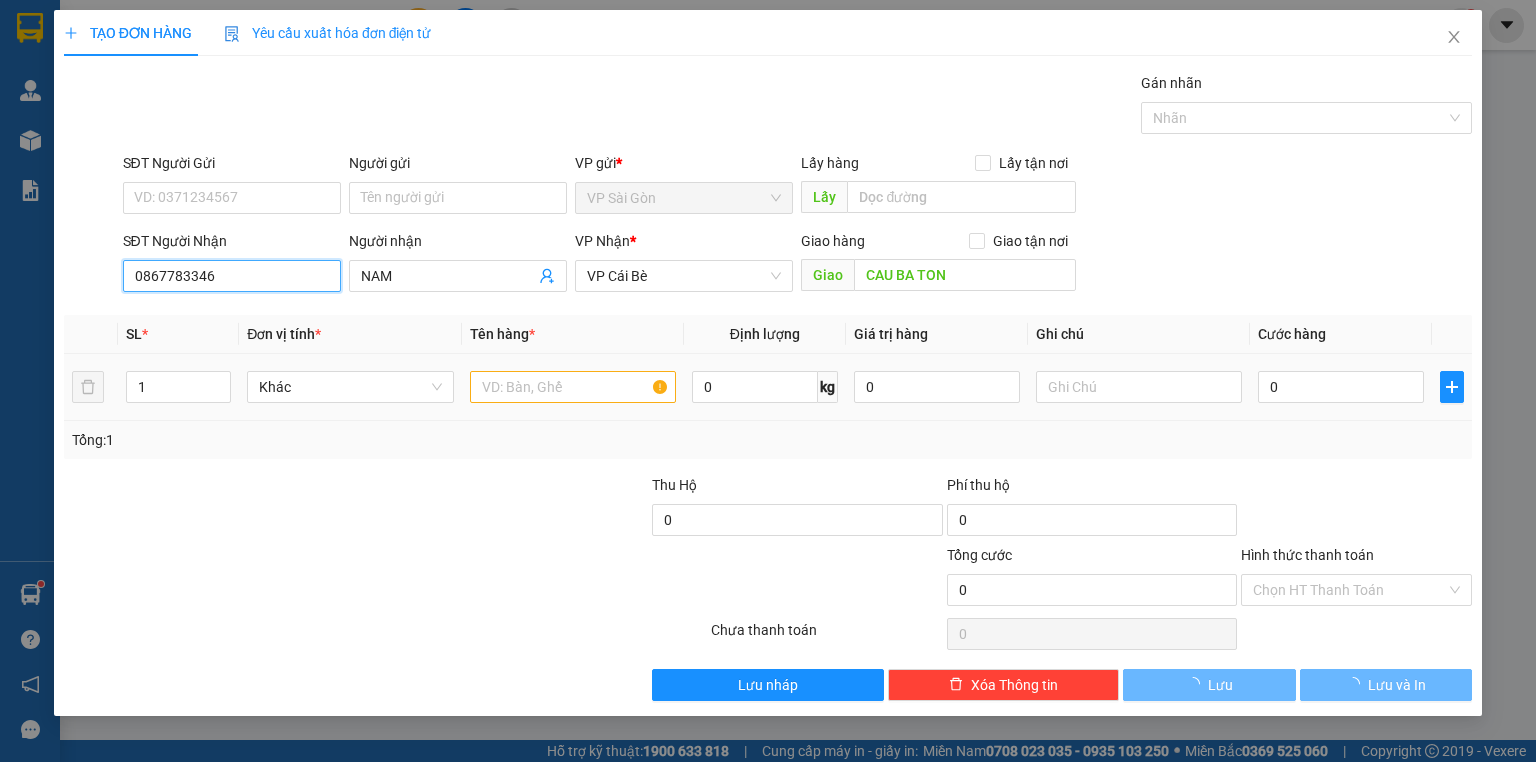 type on "30.000" 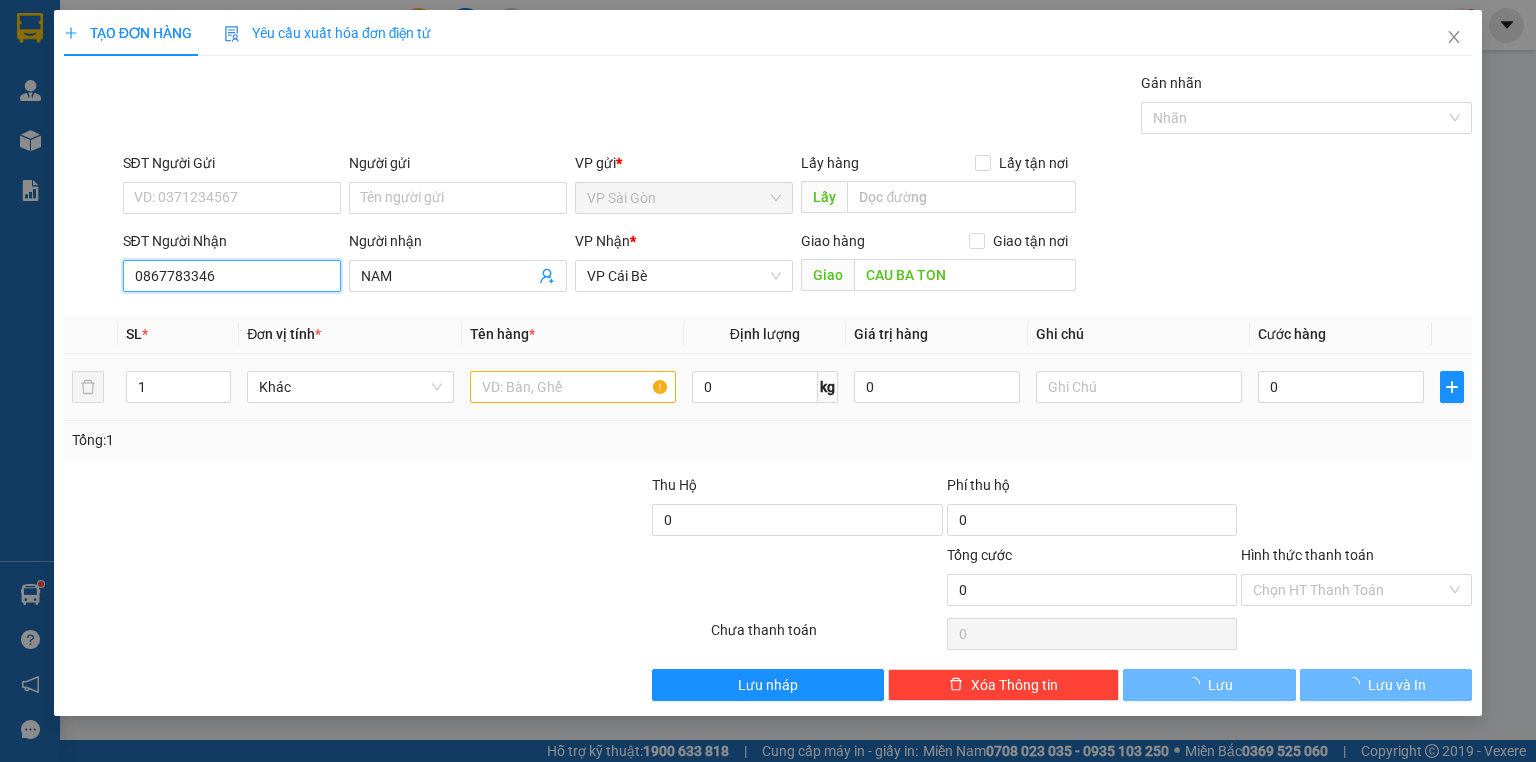 type on "30.000" 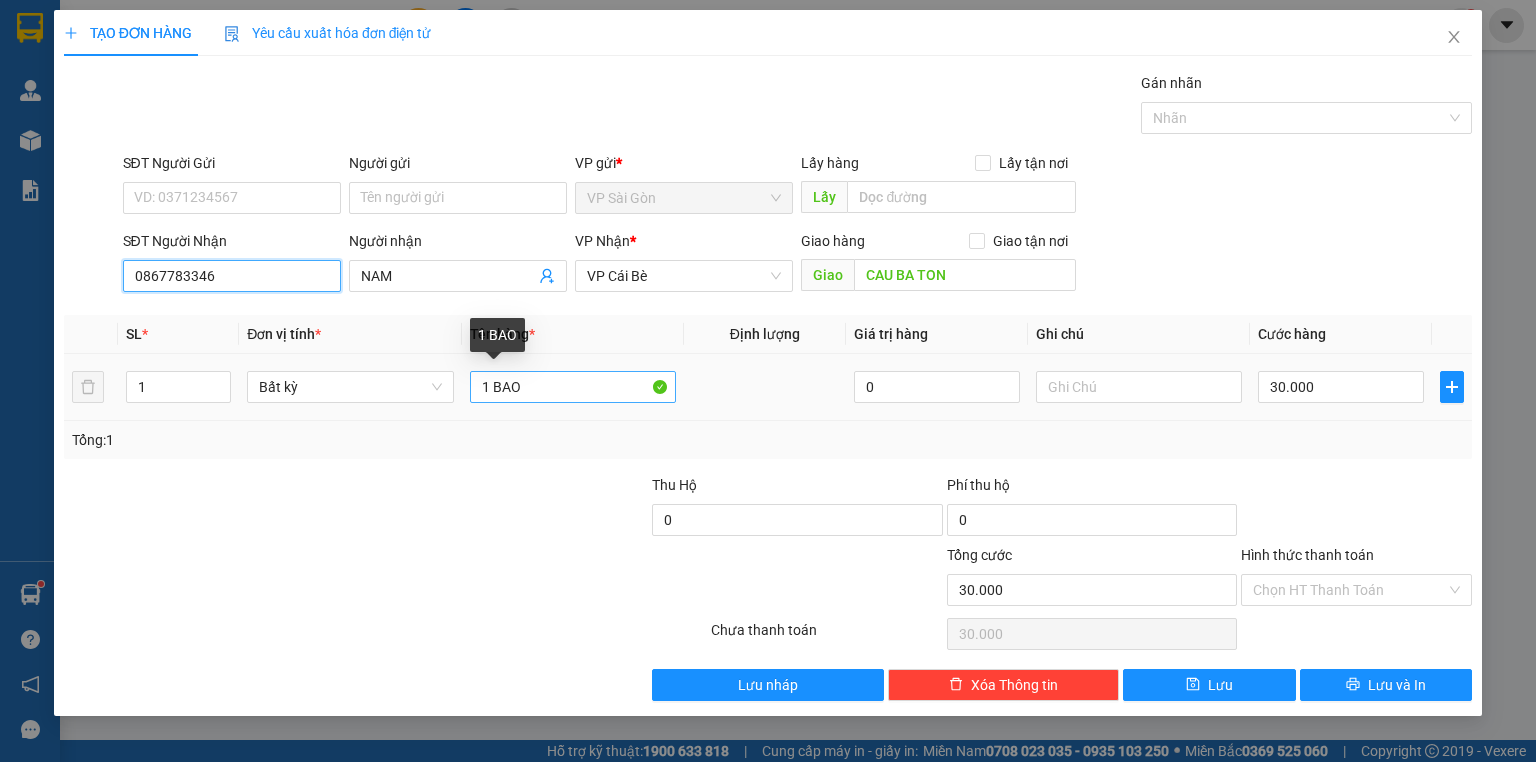 type on "0867783346" 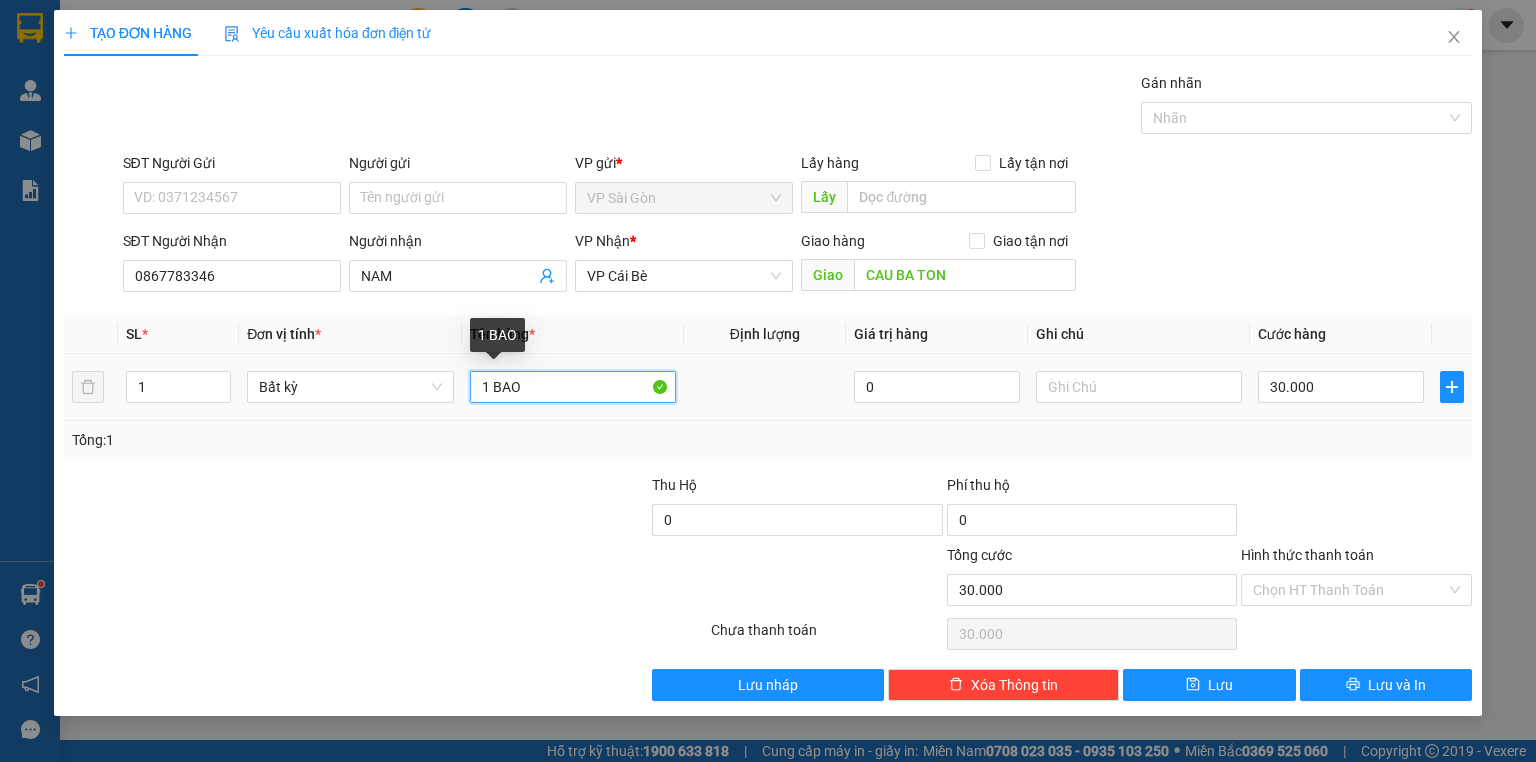 click on "1 BAO" at bounding box center (573, 387) 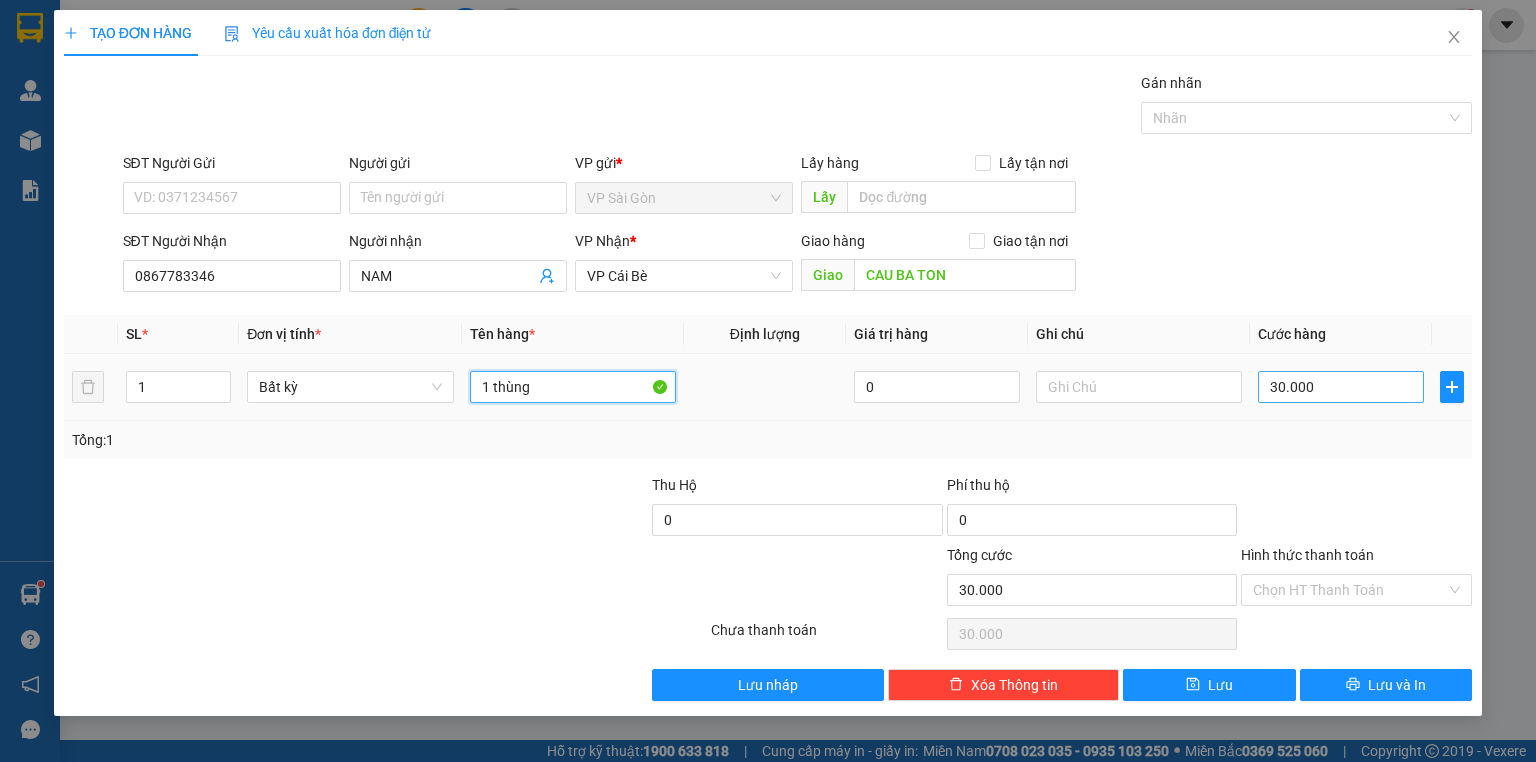 type on "1 thùng" 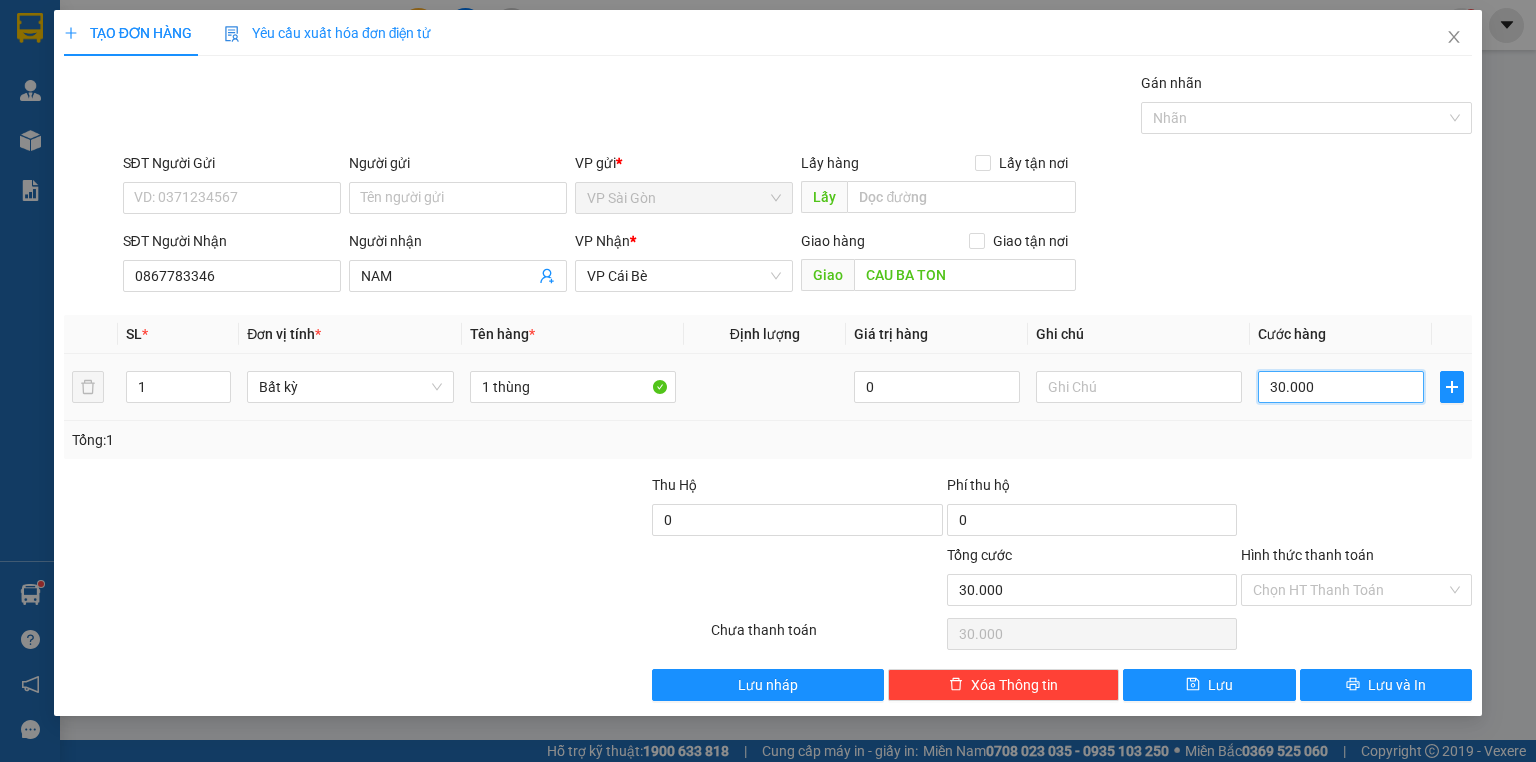 click on "30.000" at bounding box center [1341, 387] 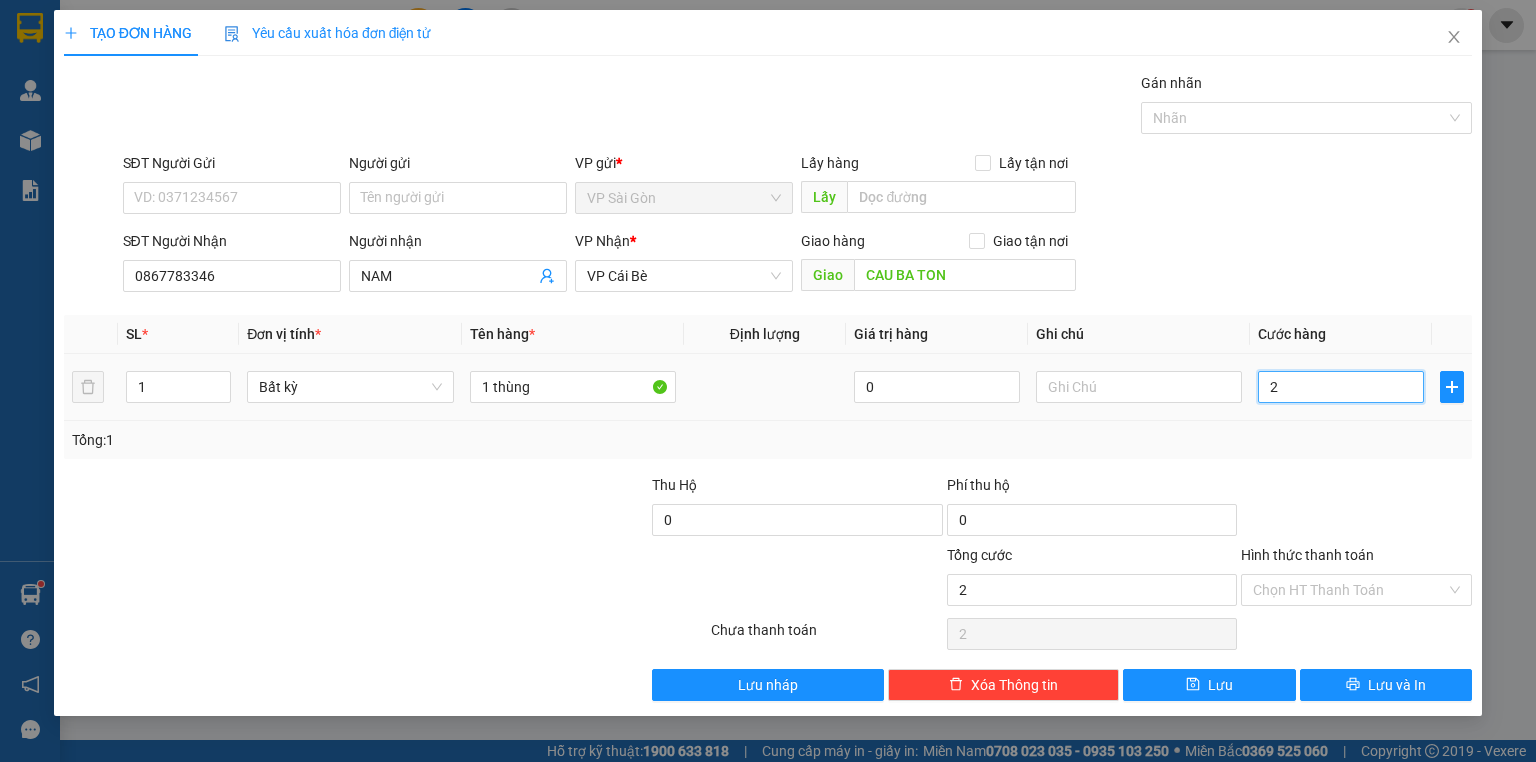 type on "20" 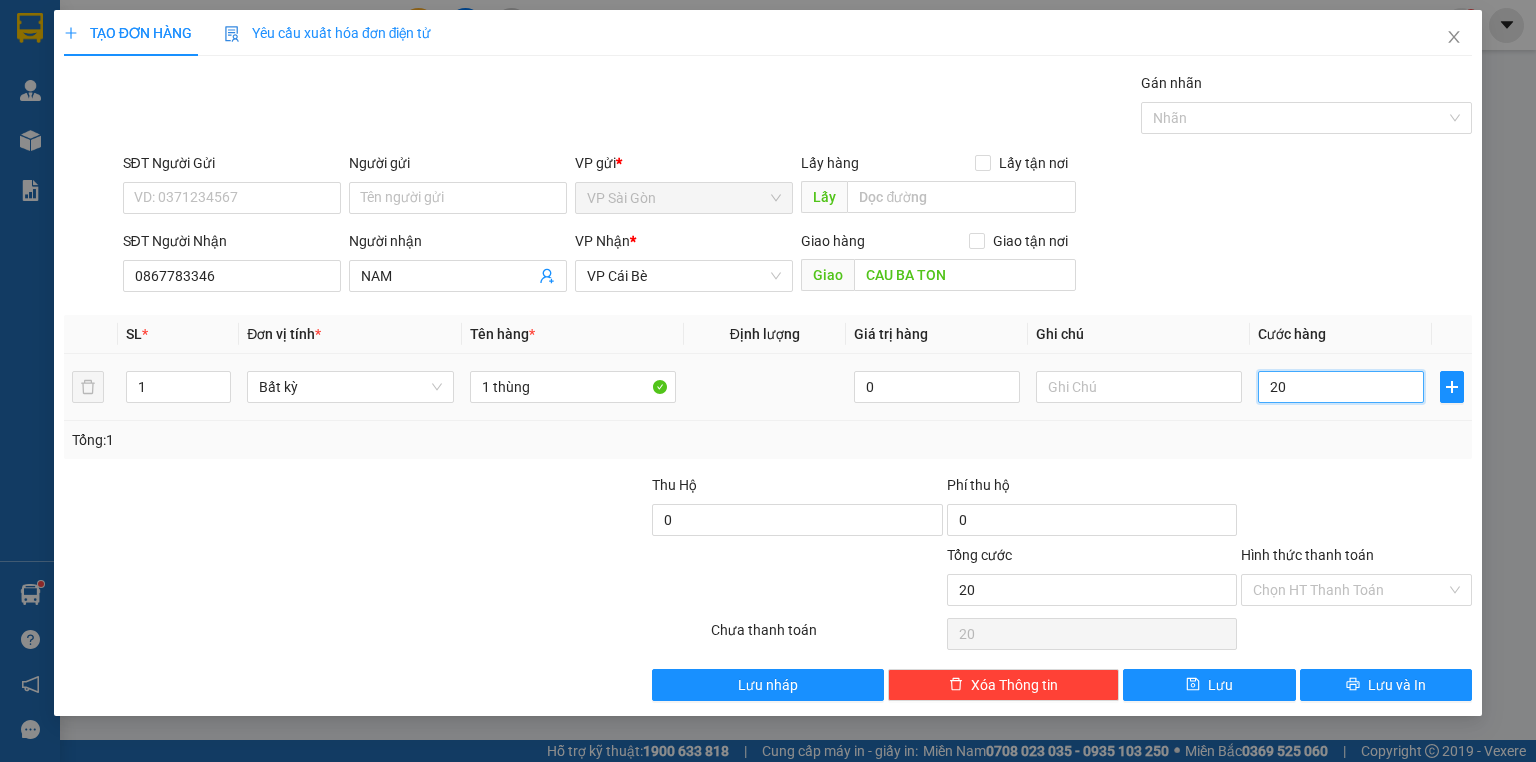 type on "20" 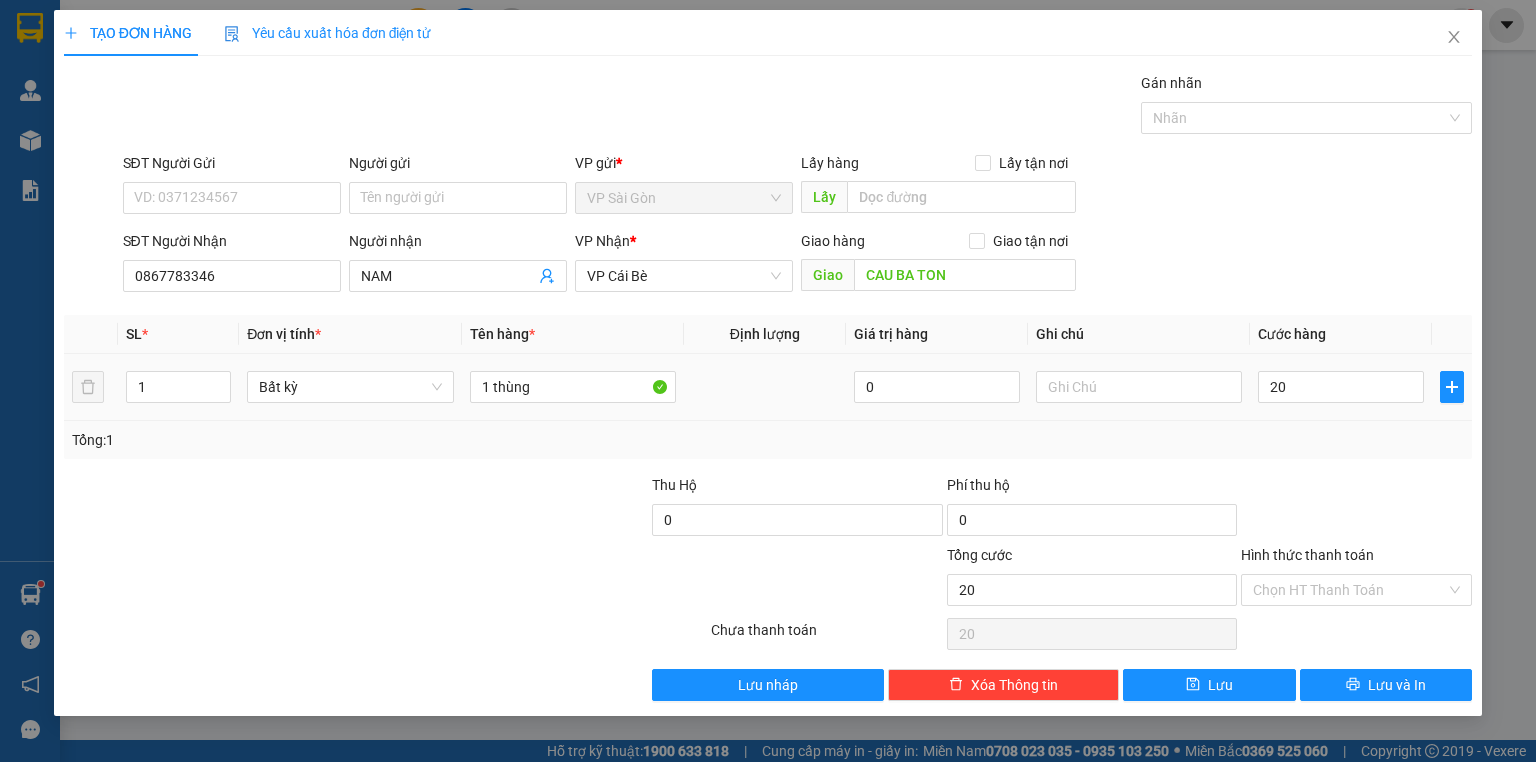 type on "20.000" 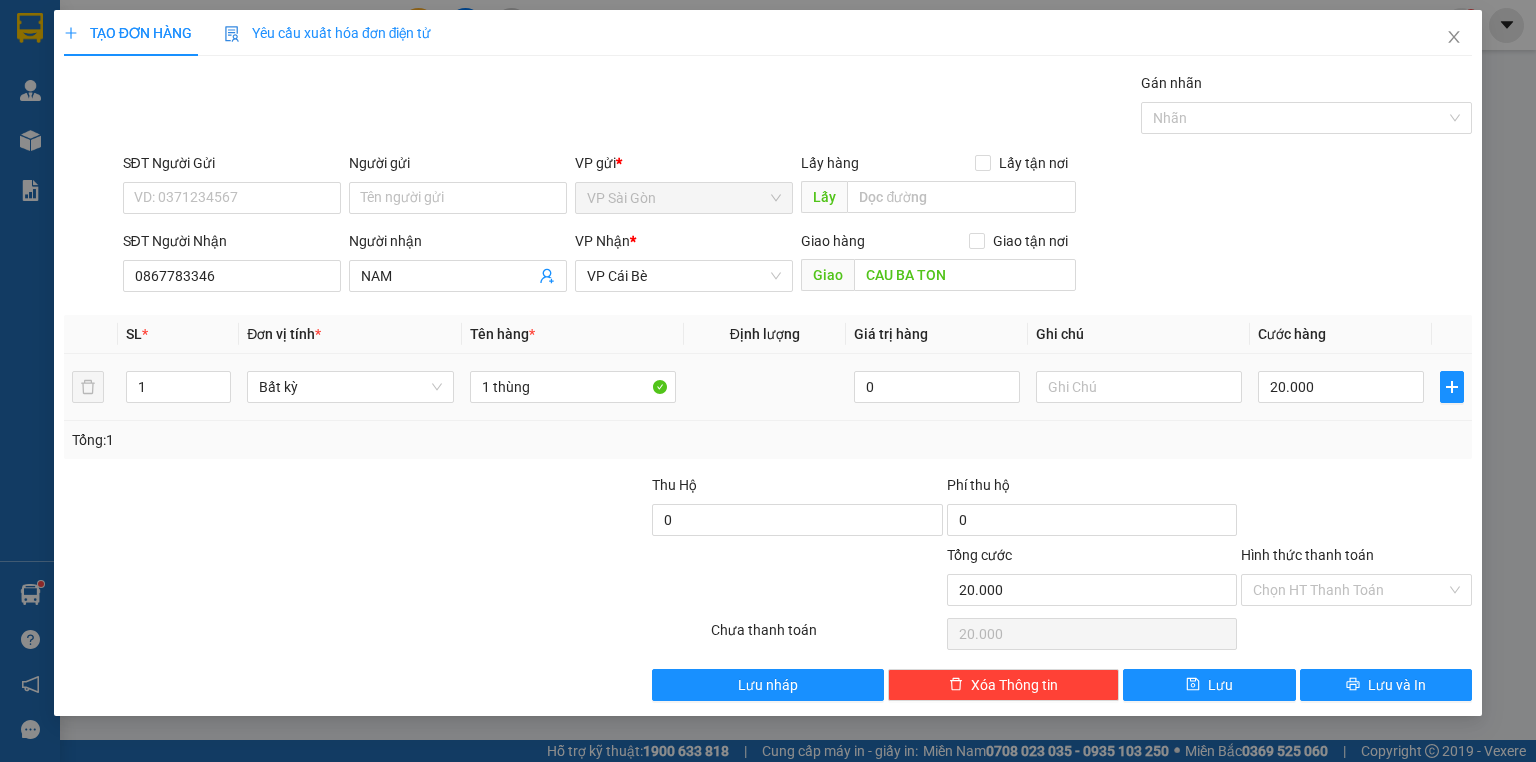drag, startPoint x: 1356, startPoint y: 369, endPoint x: 1355, endPoint y: 461, distance: 92.00543 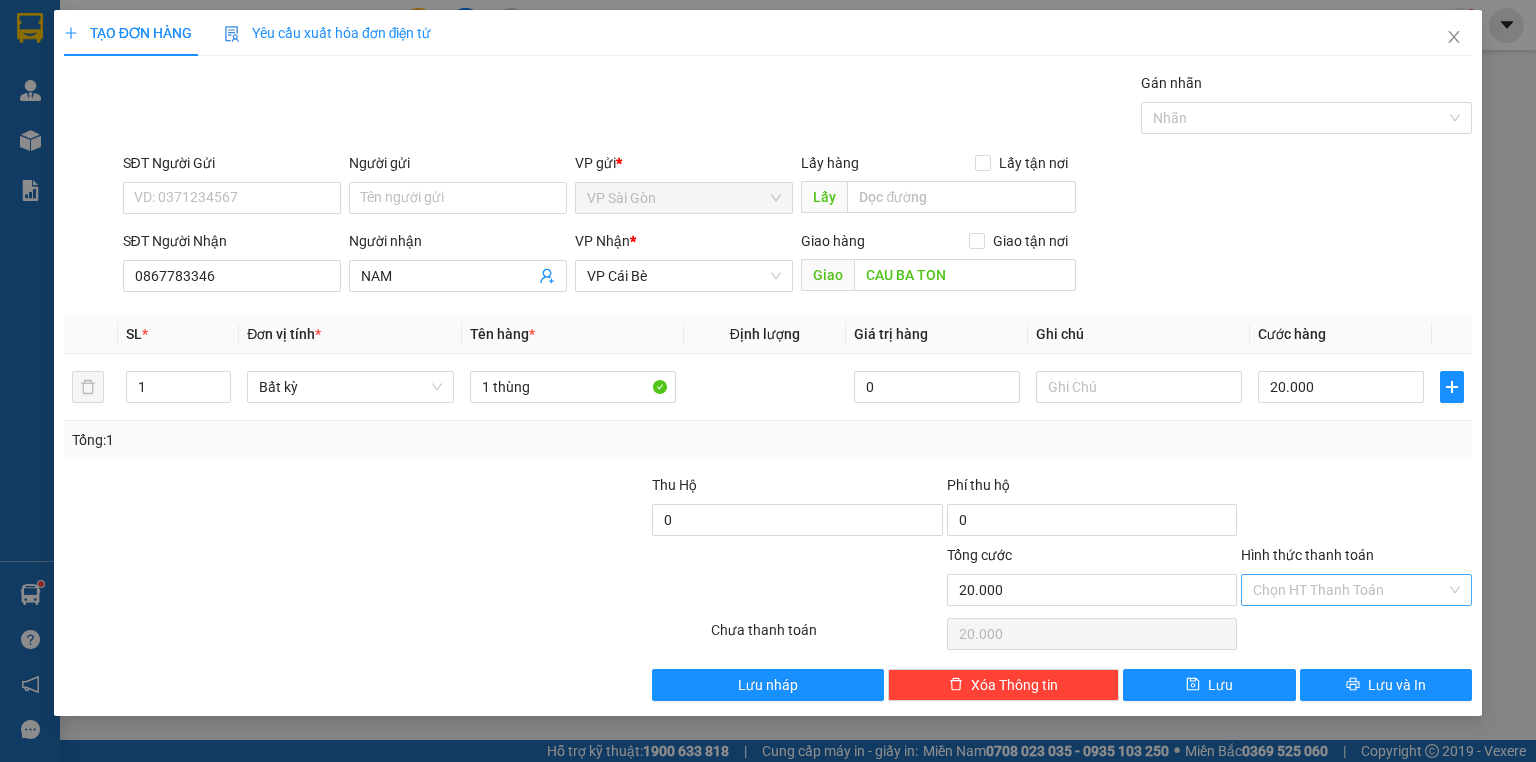 drag, startPoint x: 1369, startPoint y: 579, endPoint x: 1370, endPoint y: 602, distance: 23.021729 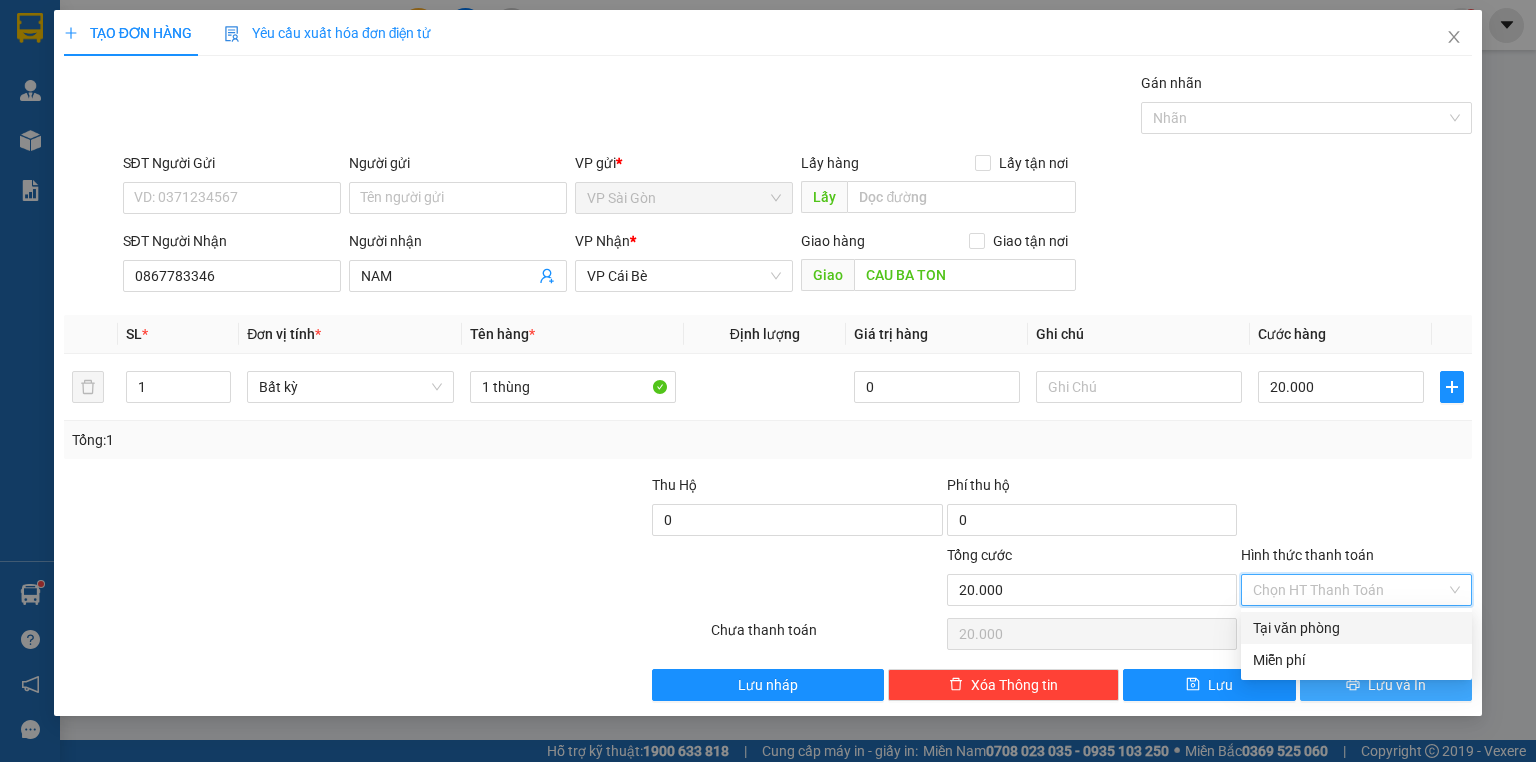 drag, startPoint x: 1345, startPoint y: 625, endPoint x: 1357, endPoint y: 669, distance: 45.607018 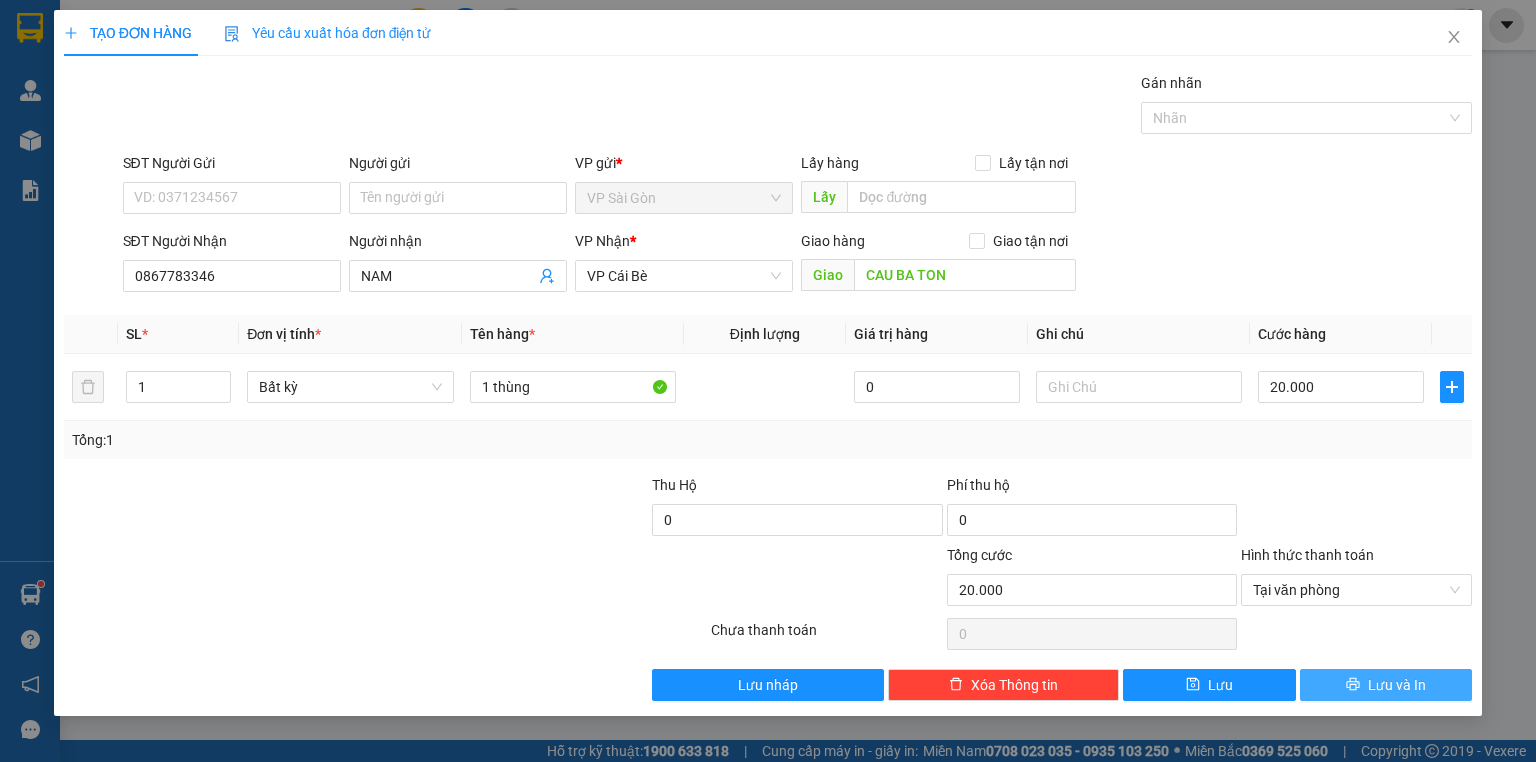 click on "Lưu và In" at bounding box center [1386, 685] 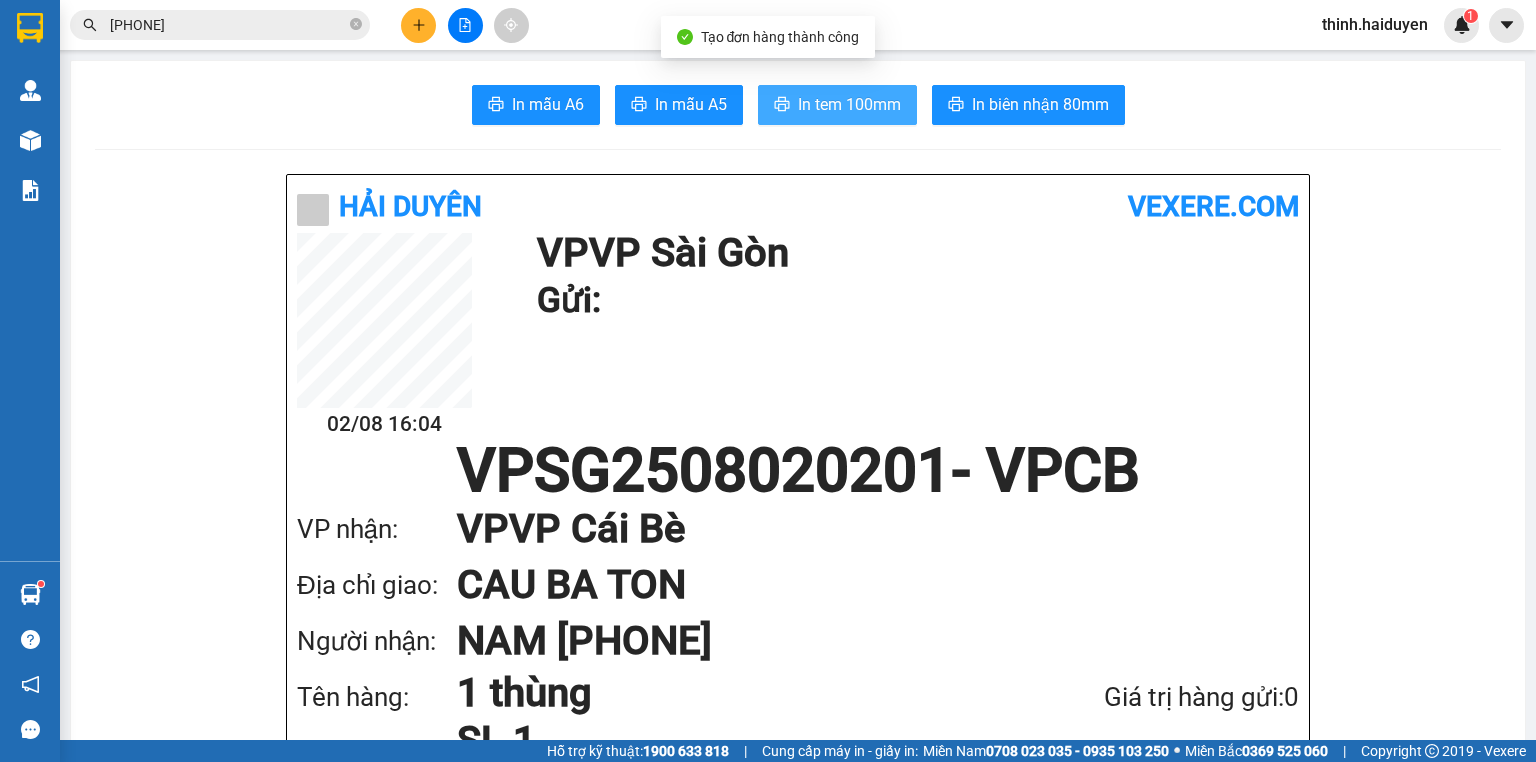 click on "In tem 100mm" at bounding box center (837, 105) 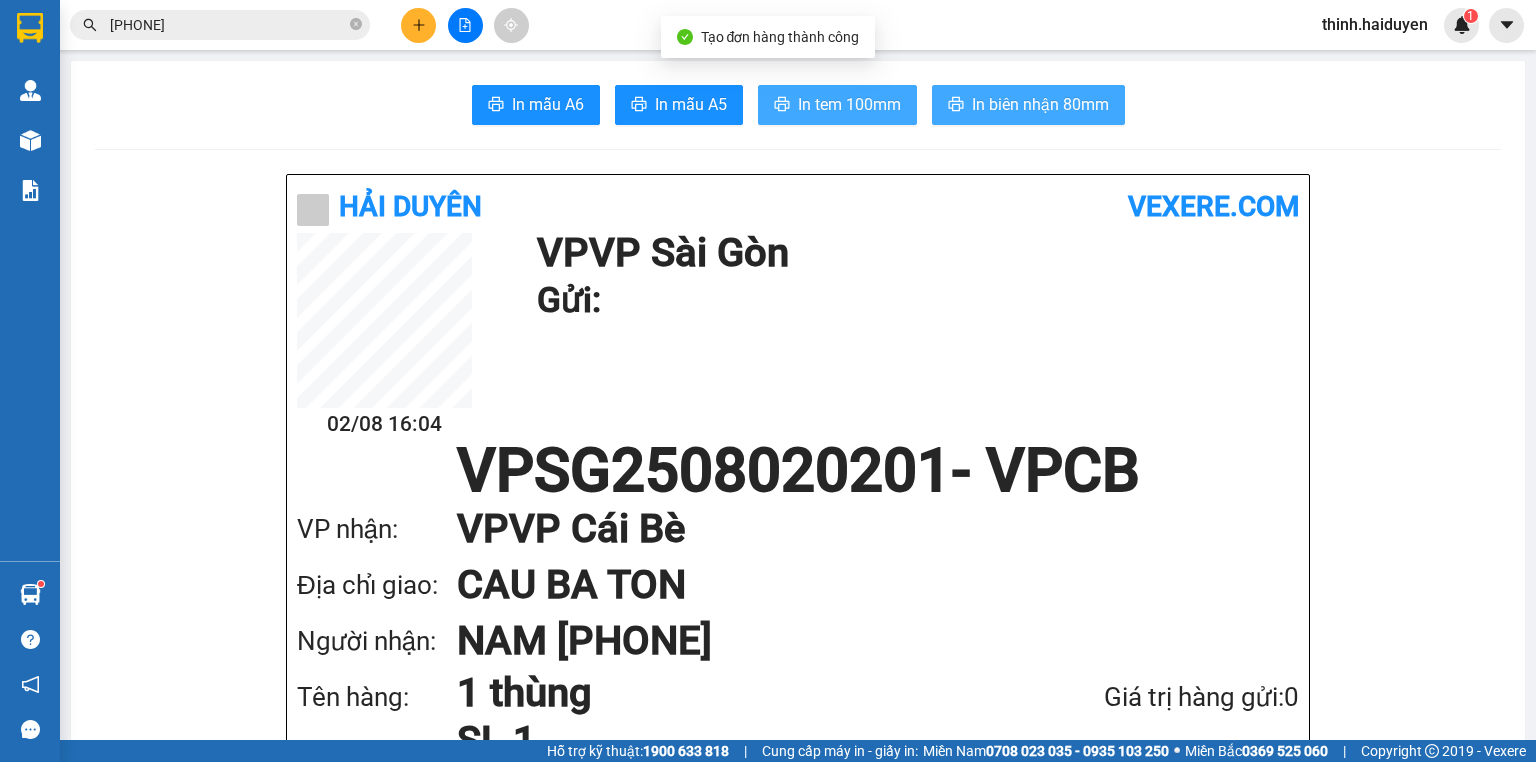 scroll, scrollTop: 0, scrollLeft: 0, axis: both 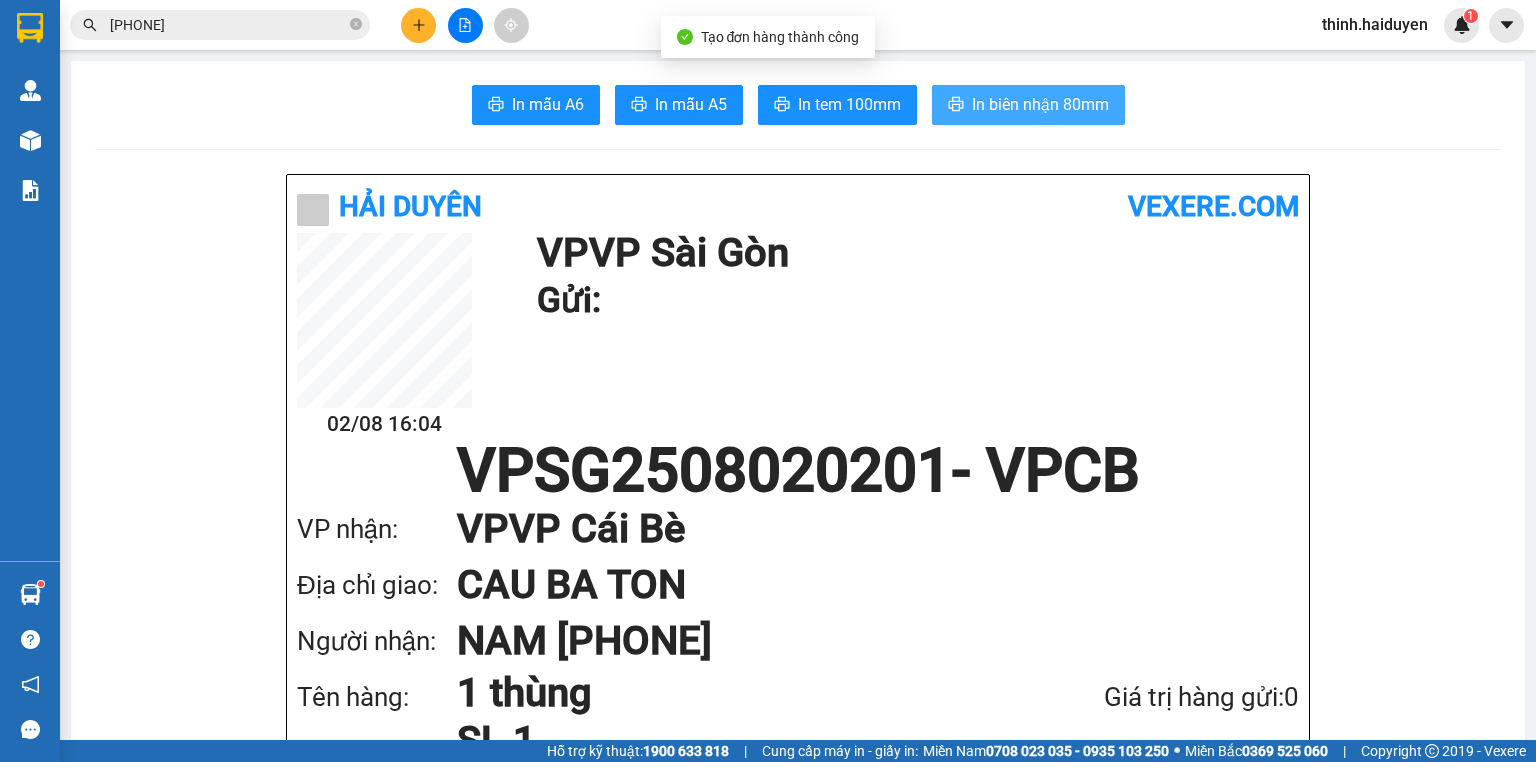 click on "02/08 16:04 VP  VP Sài Gòn Gửi:" at bounding box center [798, 337] 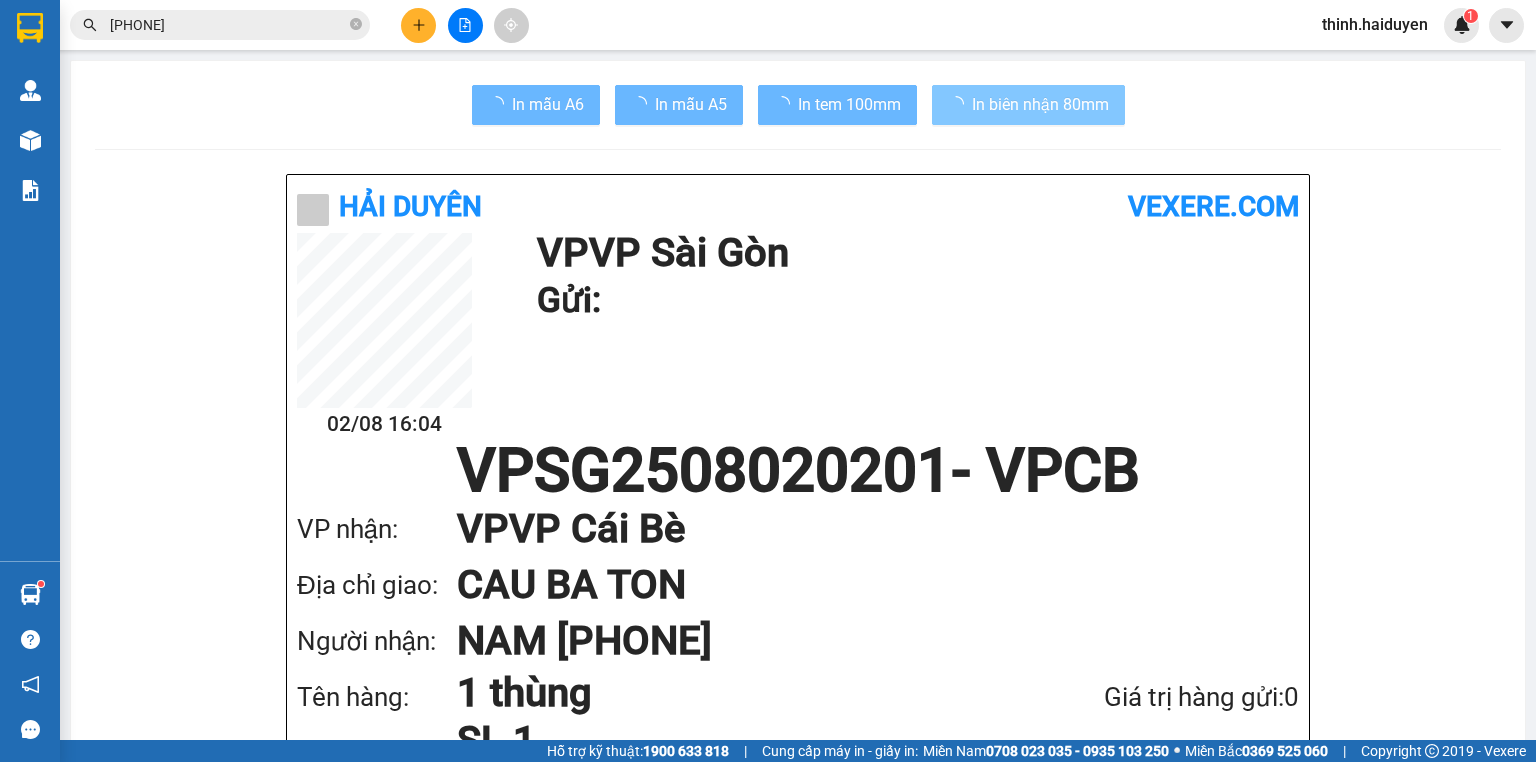 drag, startPoint x: 1023, startPoint y: 92, endPoint x: 1016, endPoint y: 100, distance: 10.630146 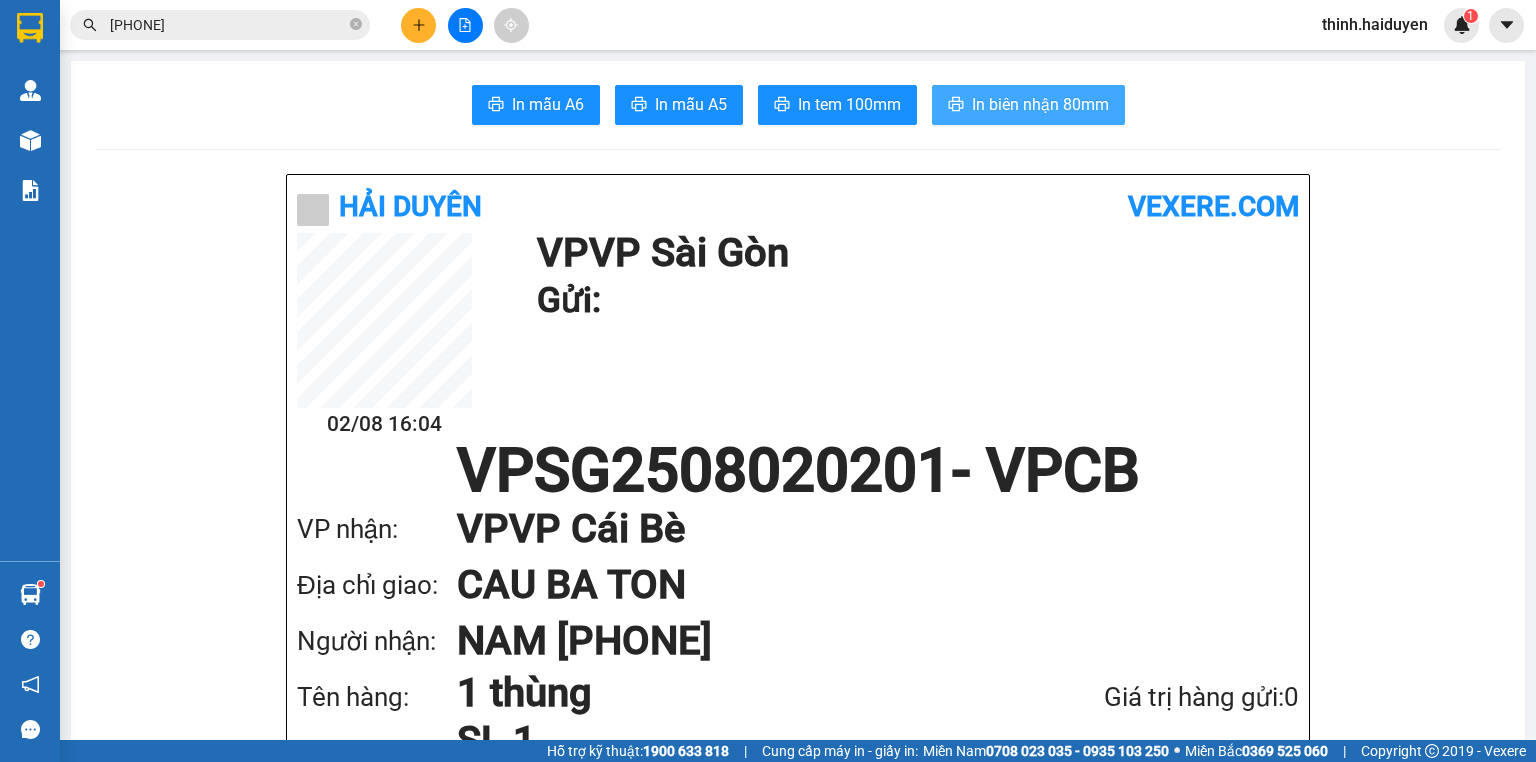 click on "In biên nhận 80mm" at bounding box center (1040, 104) 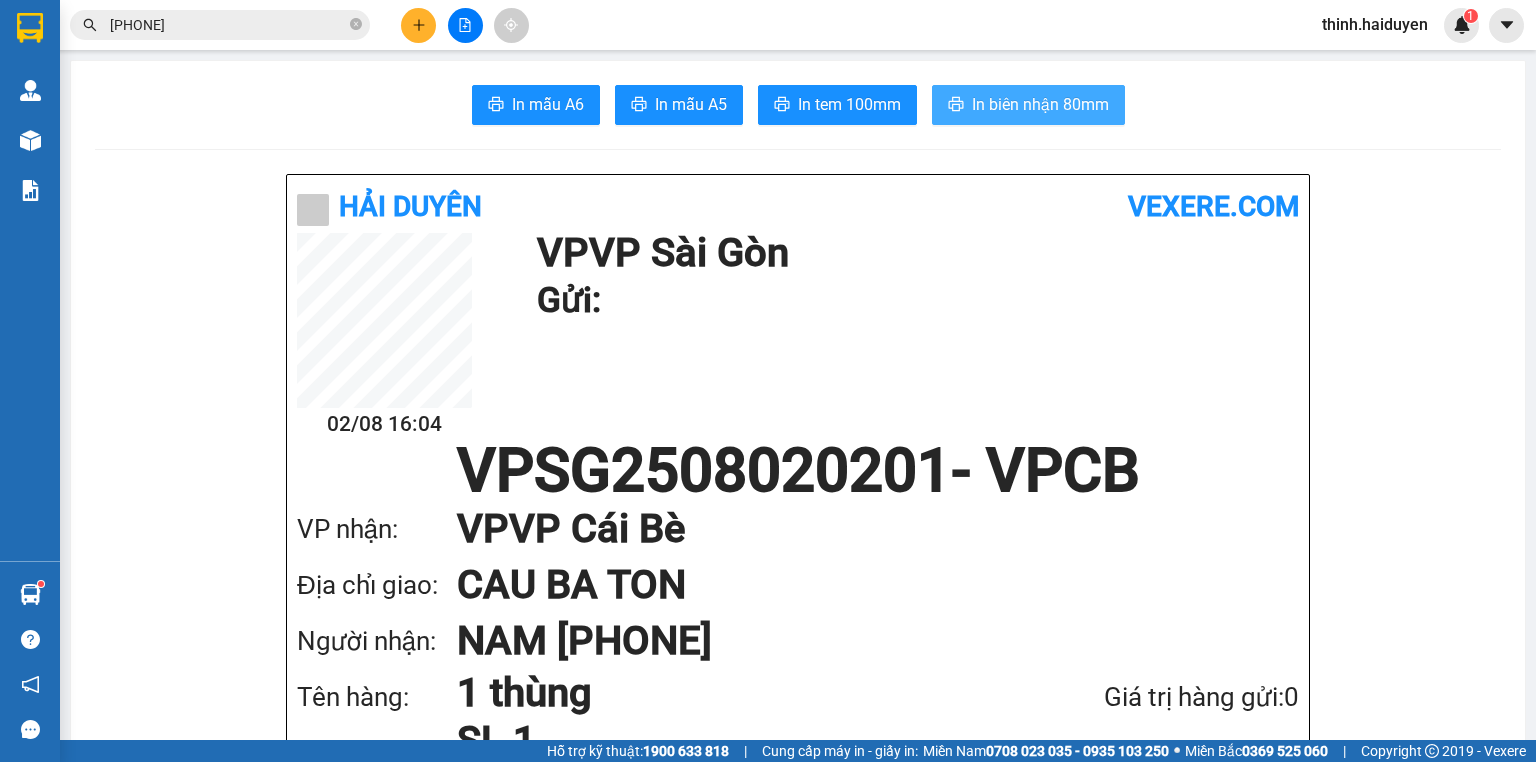 scroll, scrollTop: 0, scrollLeft: 0, axis: both 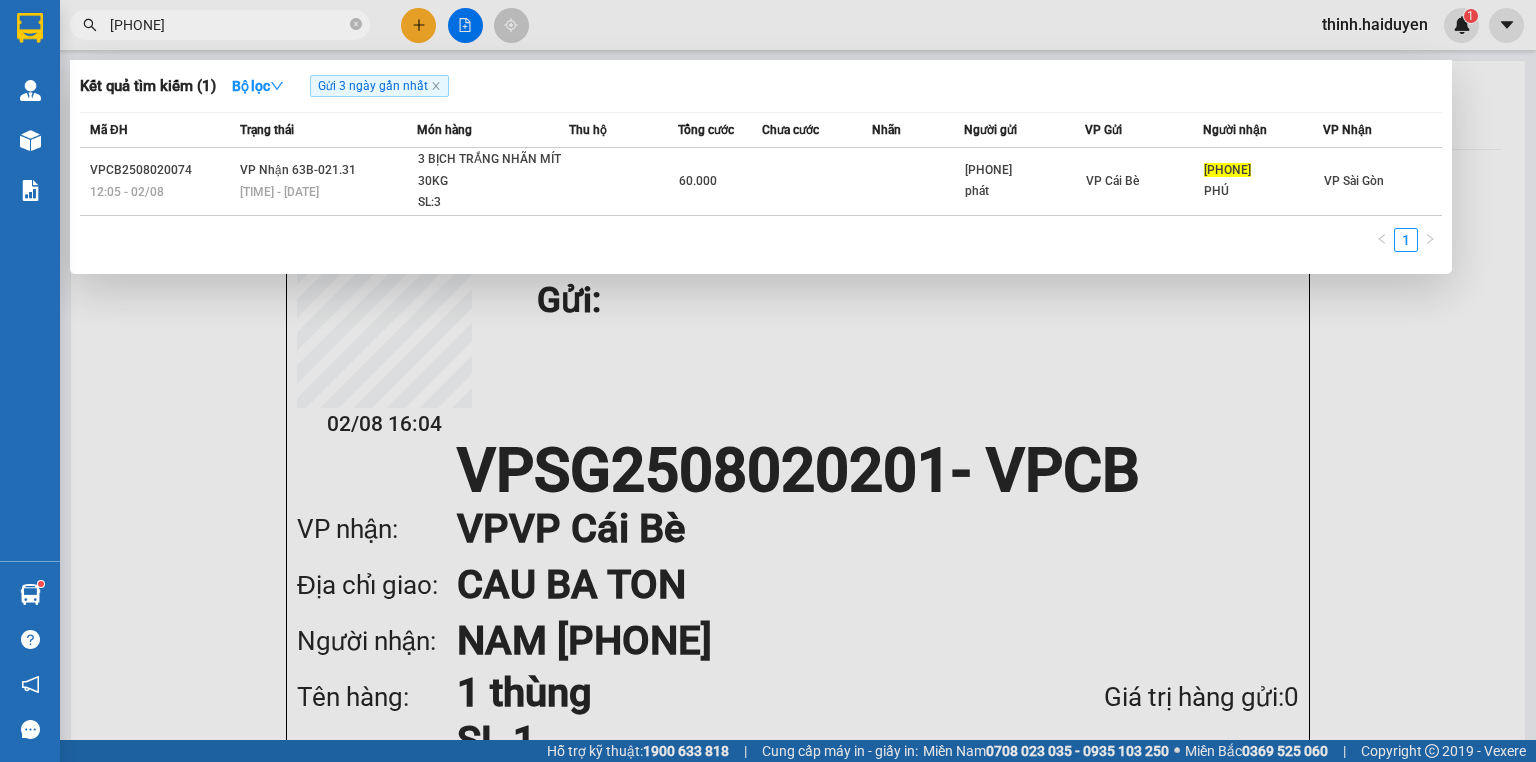 click on "0908100177" at bounding box center (228, 25) 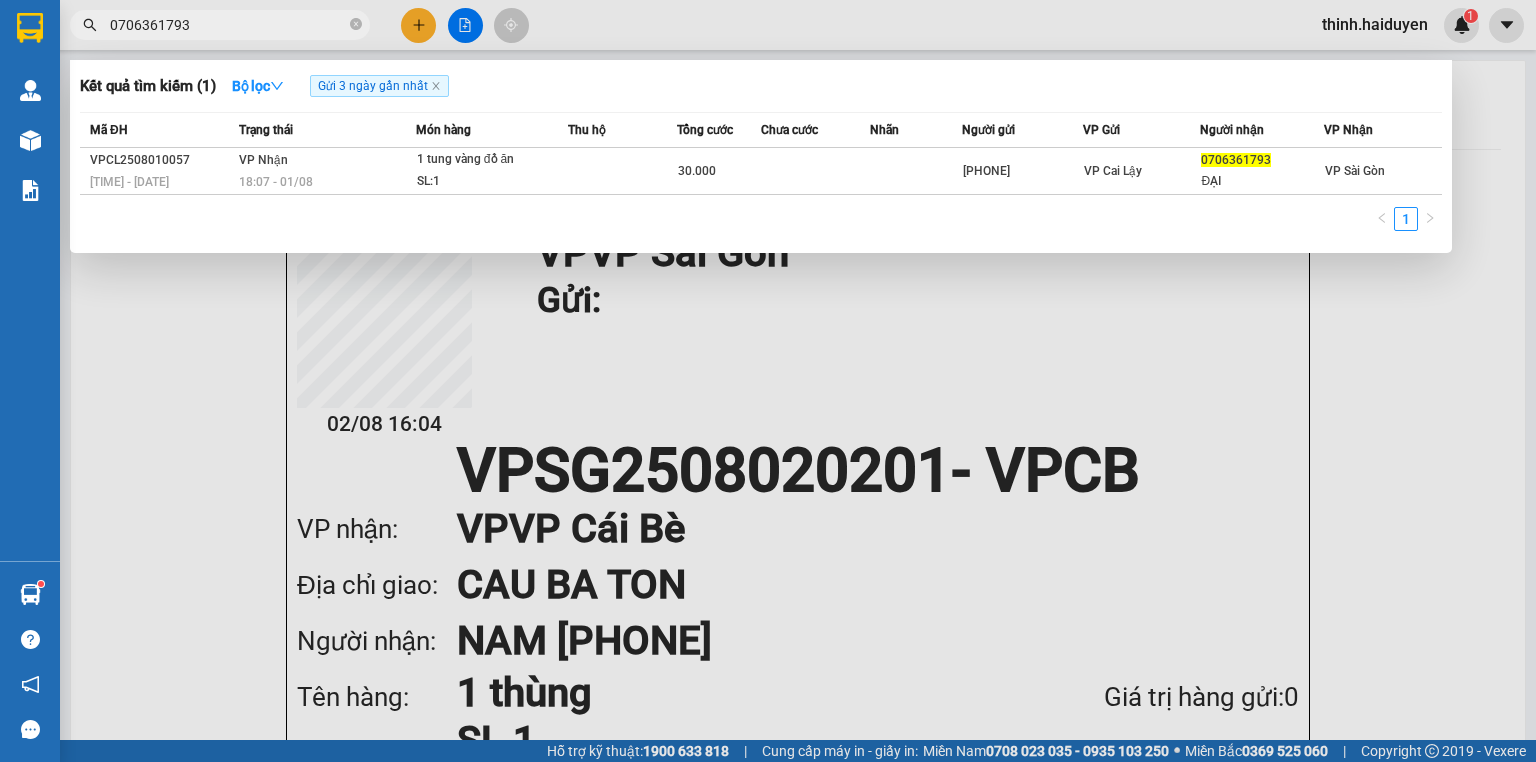 click on "0706361793" at bounding box center [228, 25] 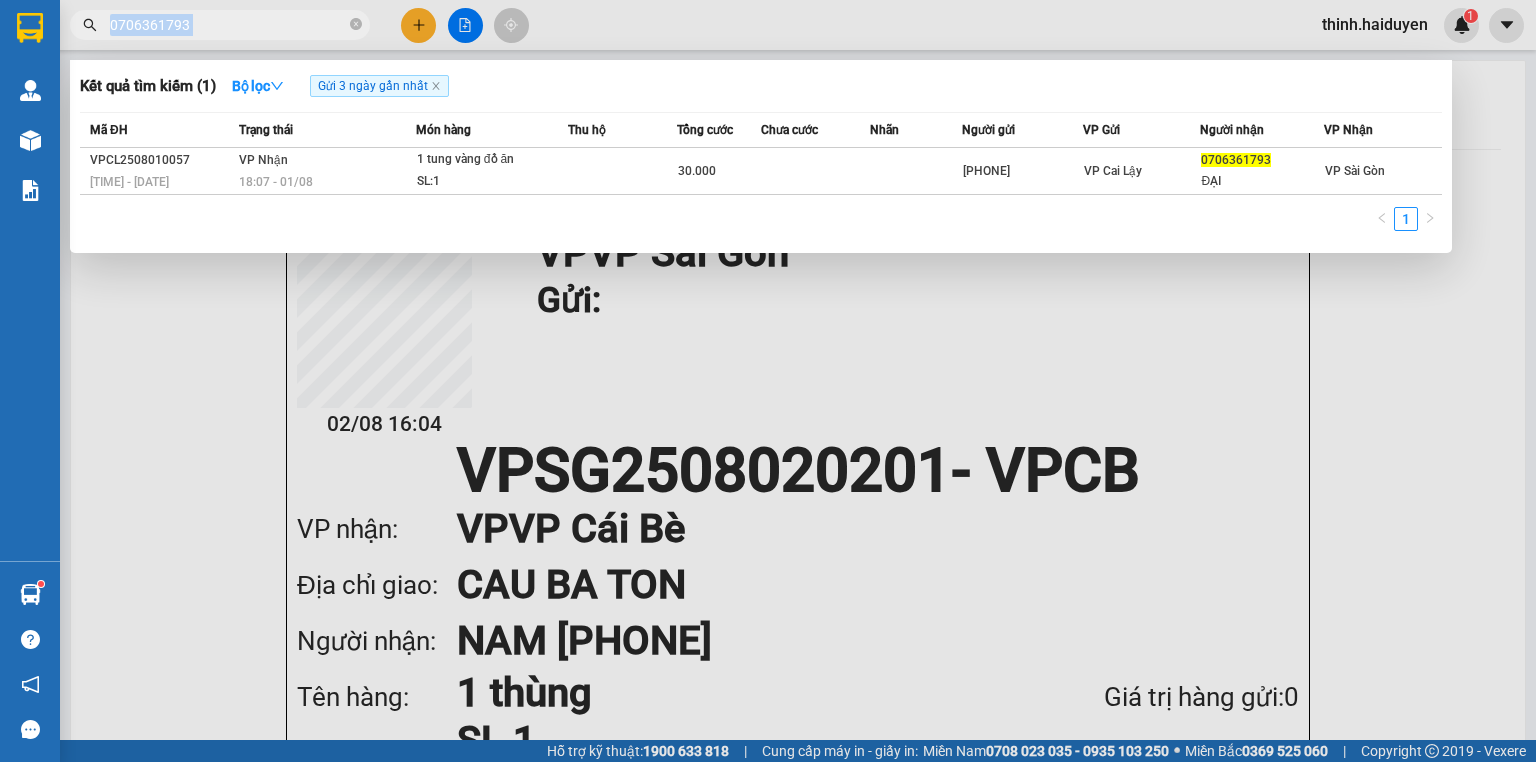 click on "0706361793" at bounding box center (220, 25) 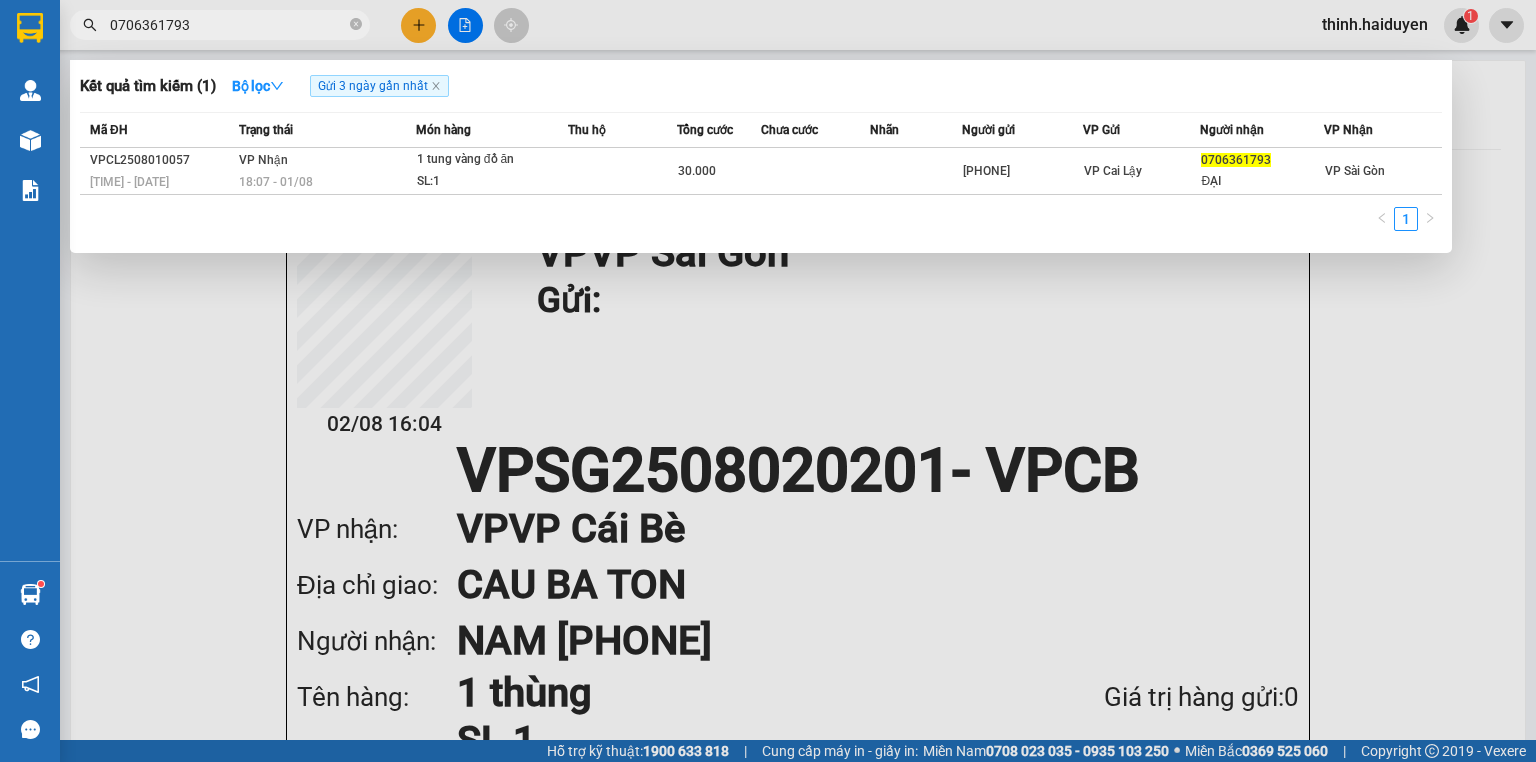 click on "0706361793" at bounding box center [228, 25] 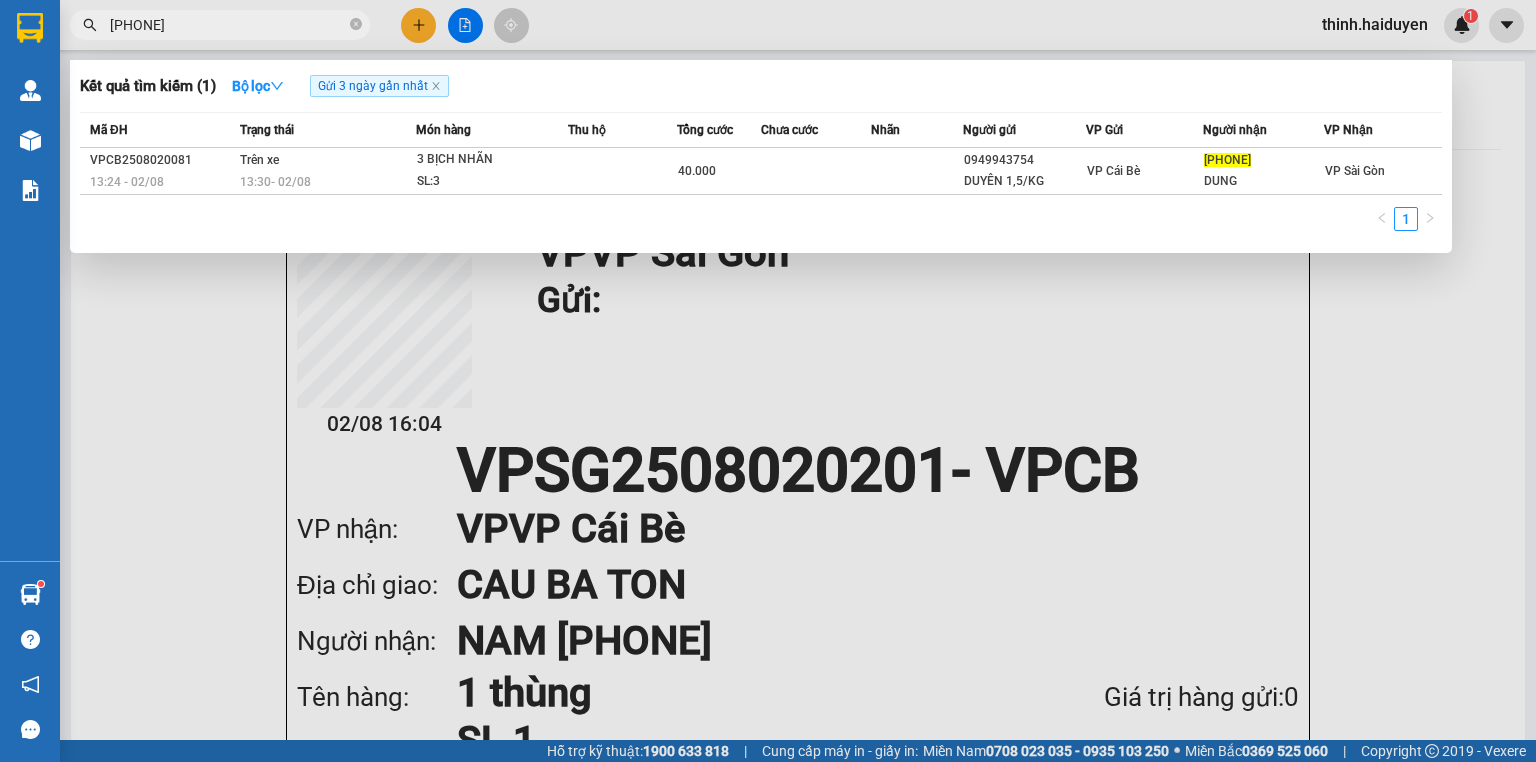 click at bounding box center [768, 381] 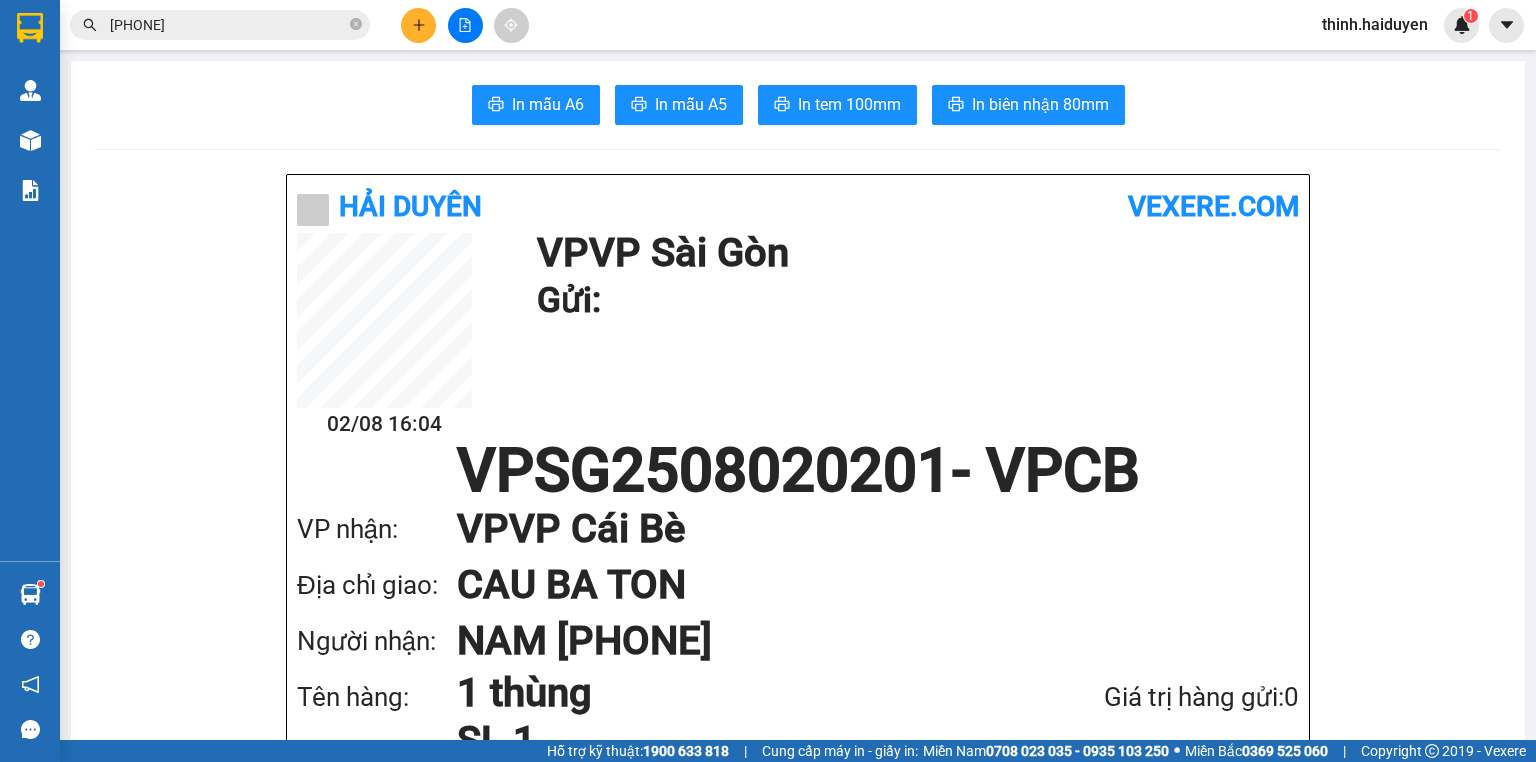 click on "Kết quả tìm kiếm ( 1 )  Bộ lọc  Gửi 3 ngày gần nhất Mã ĐH Trạng thái Món hàng Thu hộ Tổng cước Chưa cước Nhãn Người gửi VP Gửi Người nhận VP Nhận VPCB2508020081 13:24 - 02/08 Trên xe   13:30  -   02/08 3 BỊCH NHÃN SL:  3 40.000 0949943754 DUYÊN 1,5/KG VP Cái Bè 0909066917 DUNG VP Sài Gòn 1 0909066917" at bounding box center [195, 25] 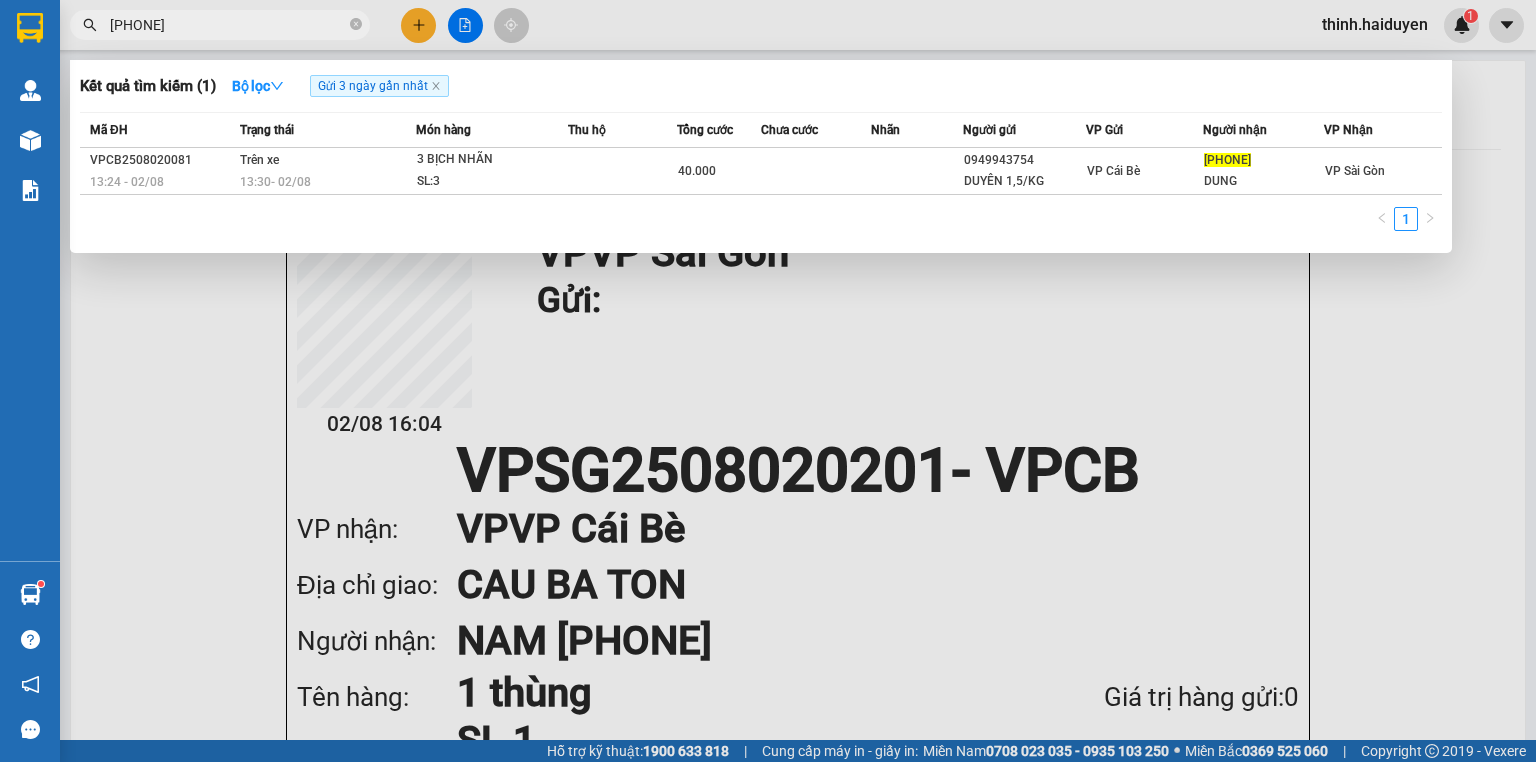 click on "0909066917" at bounding box center [228, 25] 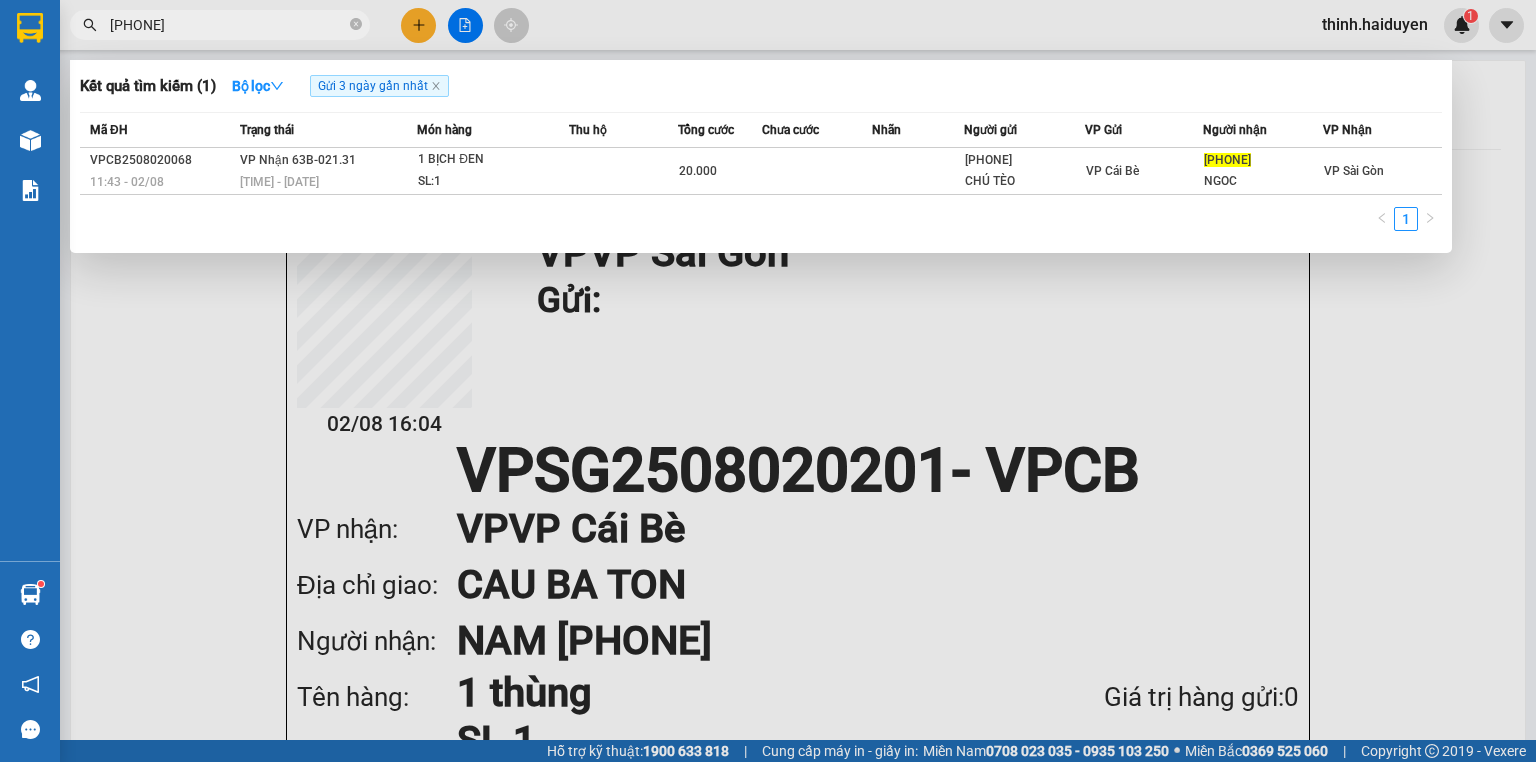 click on "0934074704" at bounding box center (228, 25) 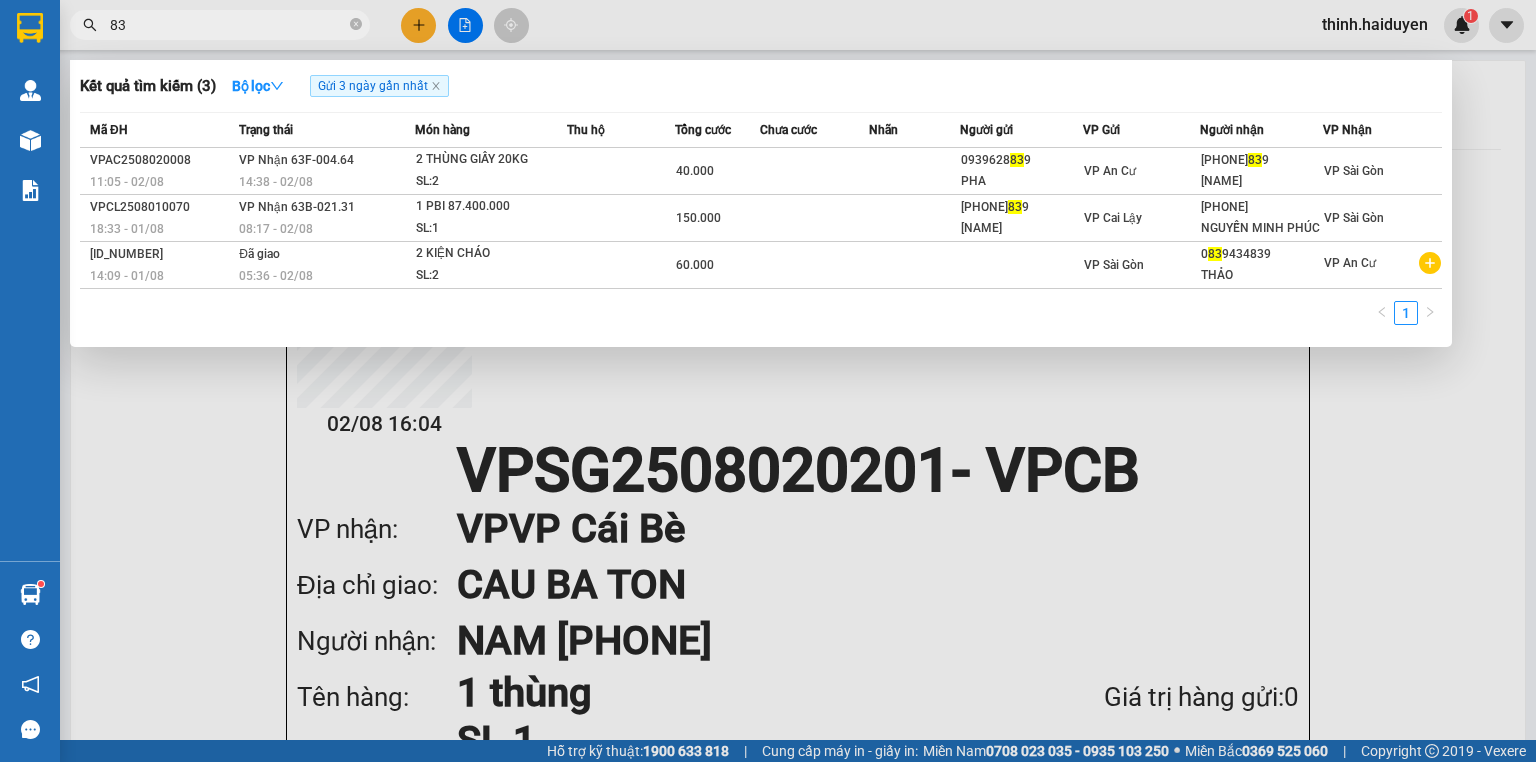 type on "8" 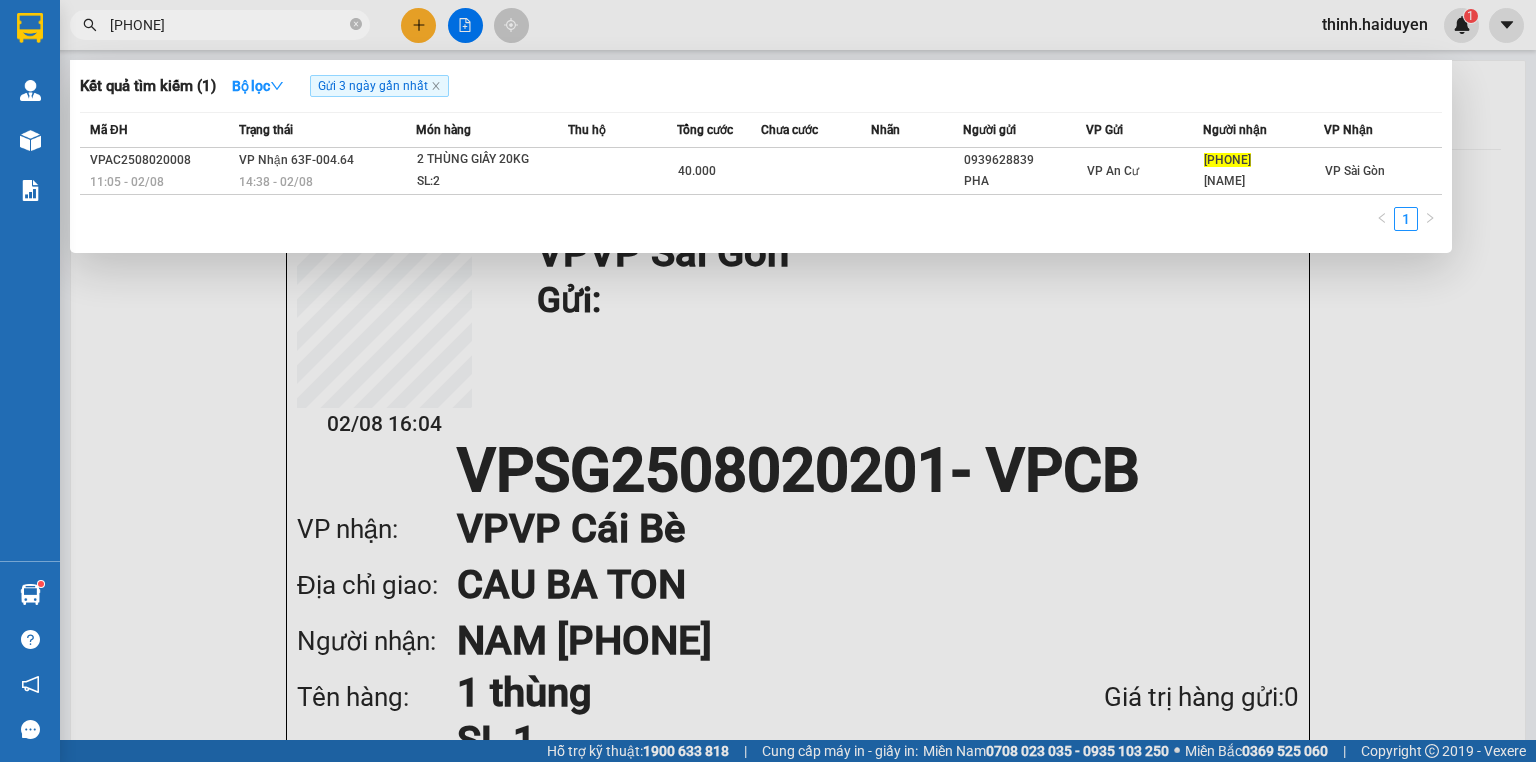 click on "0937628839" at bounding box center [228, 25] 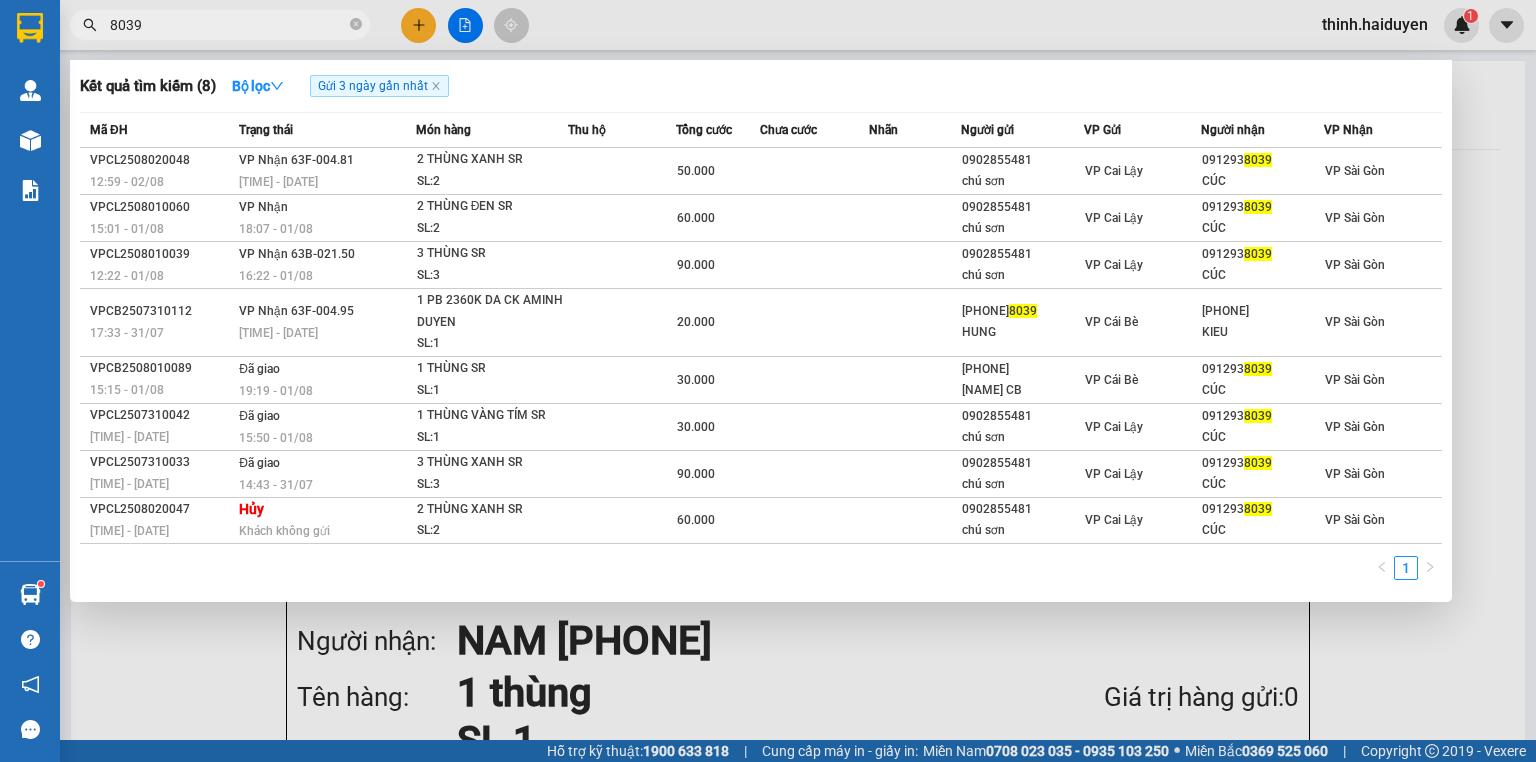 click on "8039" at bounding box center [228, 25] 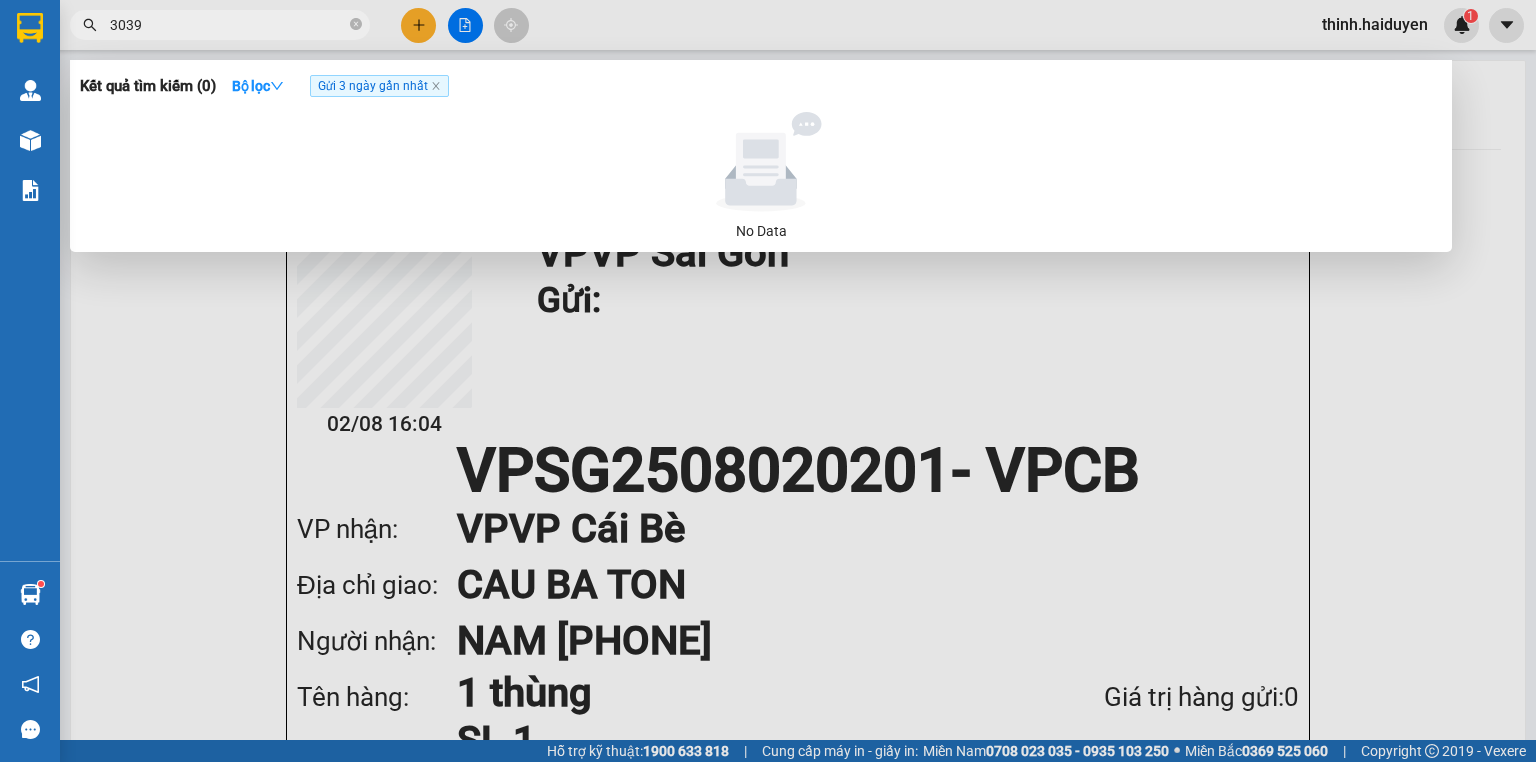 click on "3039" at bounding box center (228, 25) 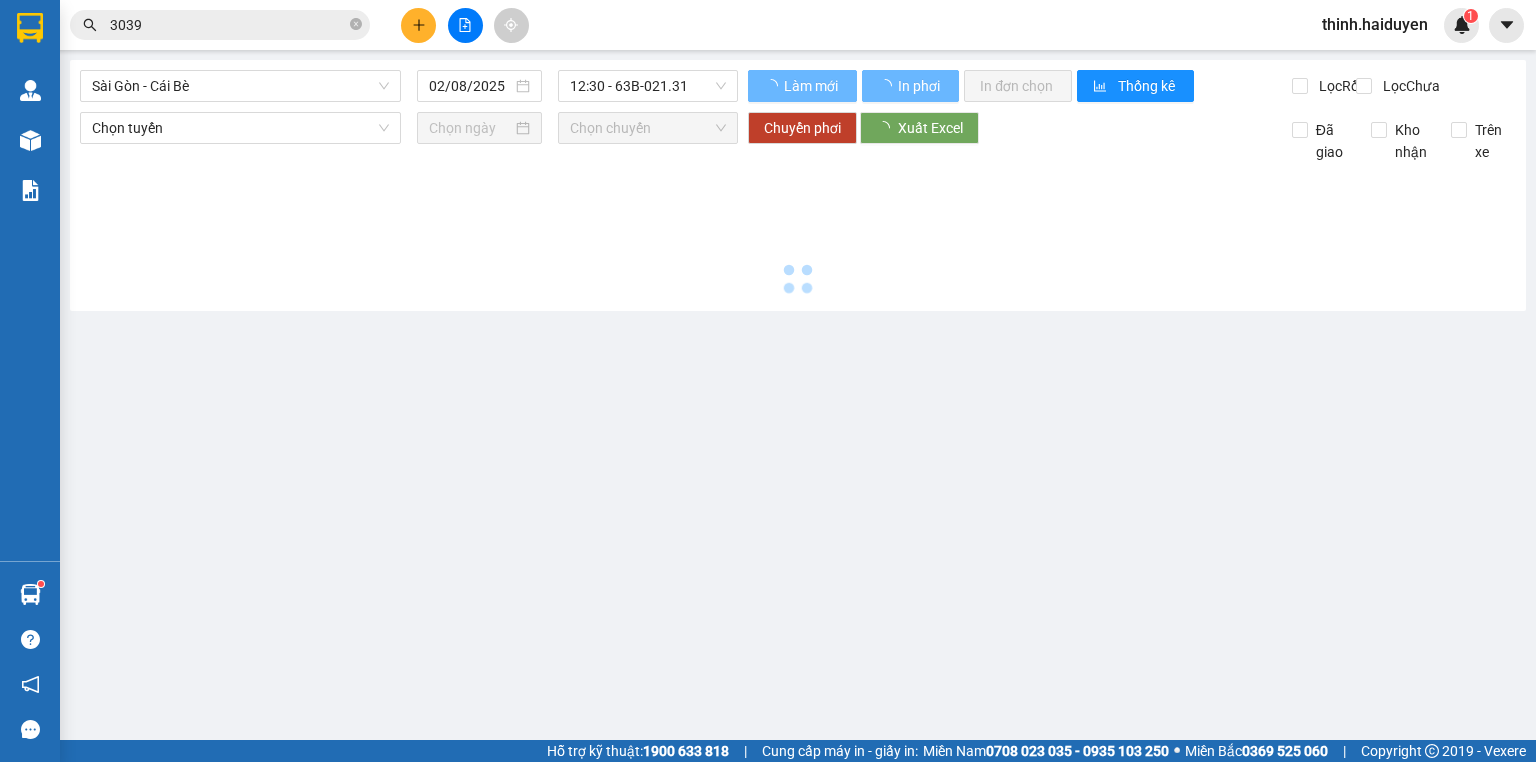 click 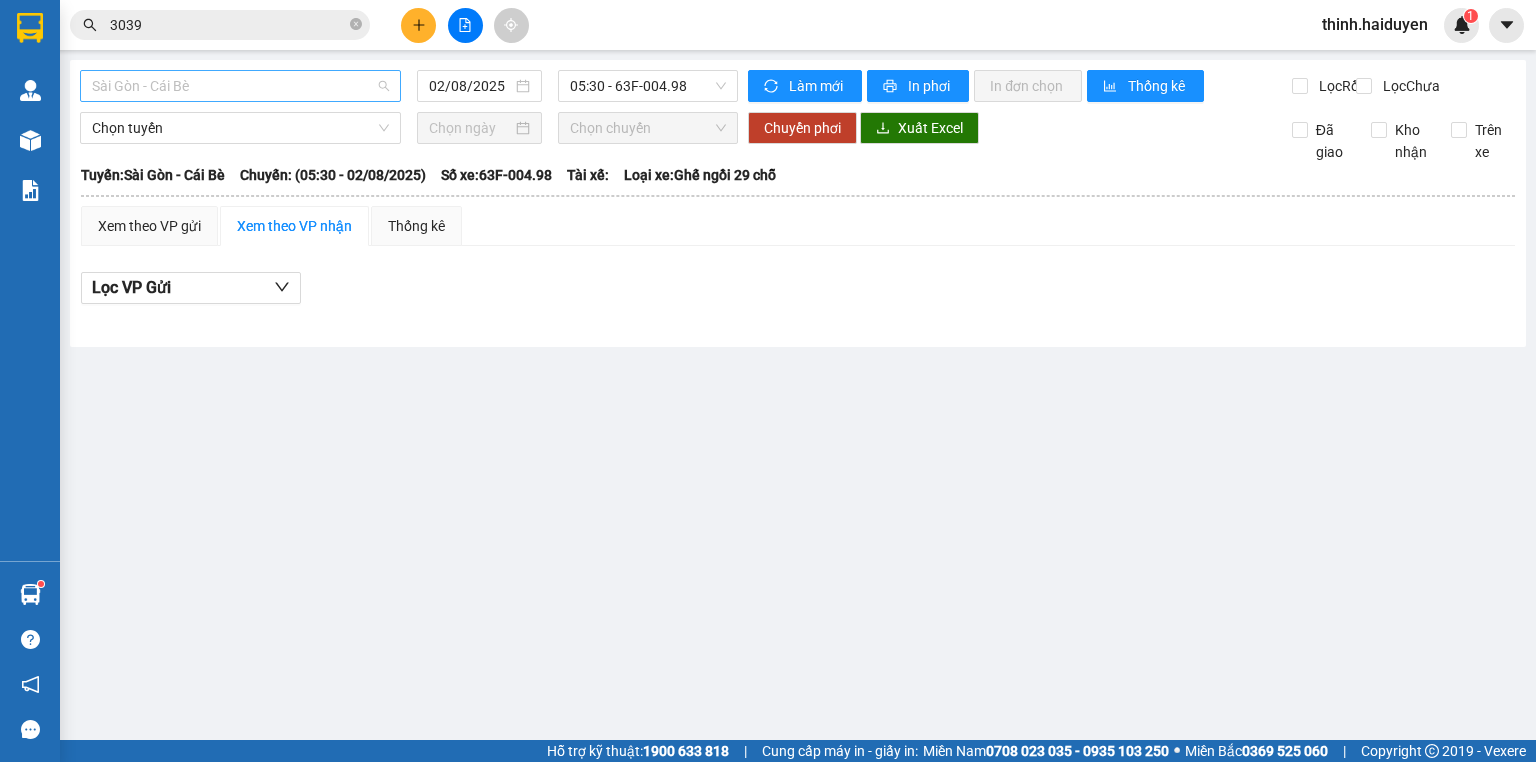 drag, startPoint x: 180, startPoint y: 95, endPoint x: 174, endPoint y: 118, distance: 23.769728 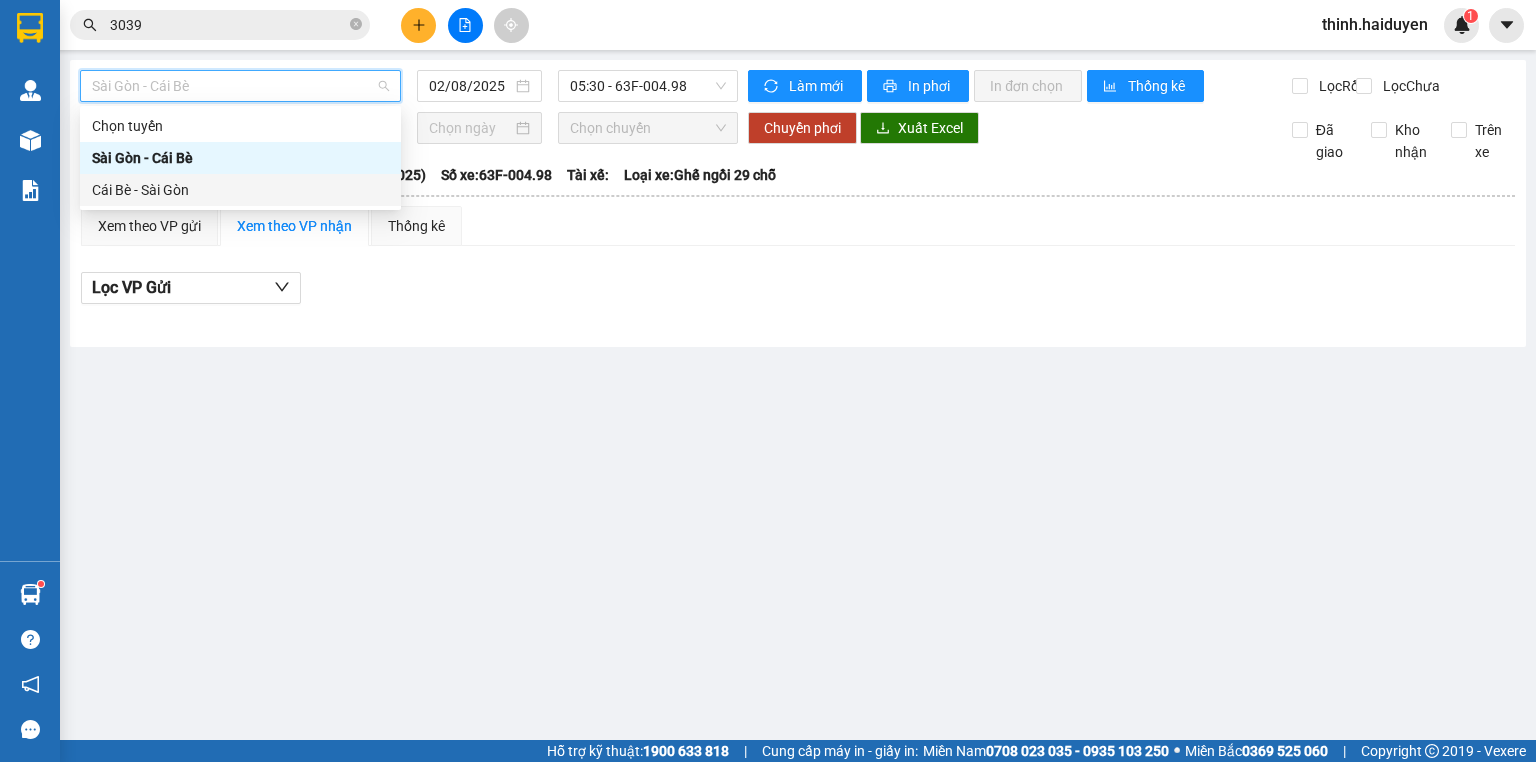 drag, startPoint x: 121, startPoint y: 176, endPoint x: 445, endPoint y: 162, distance: 324.30234 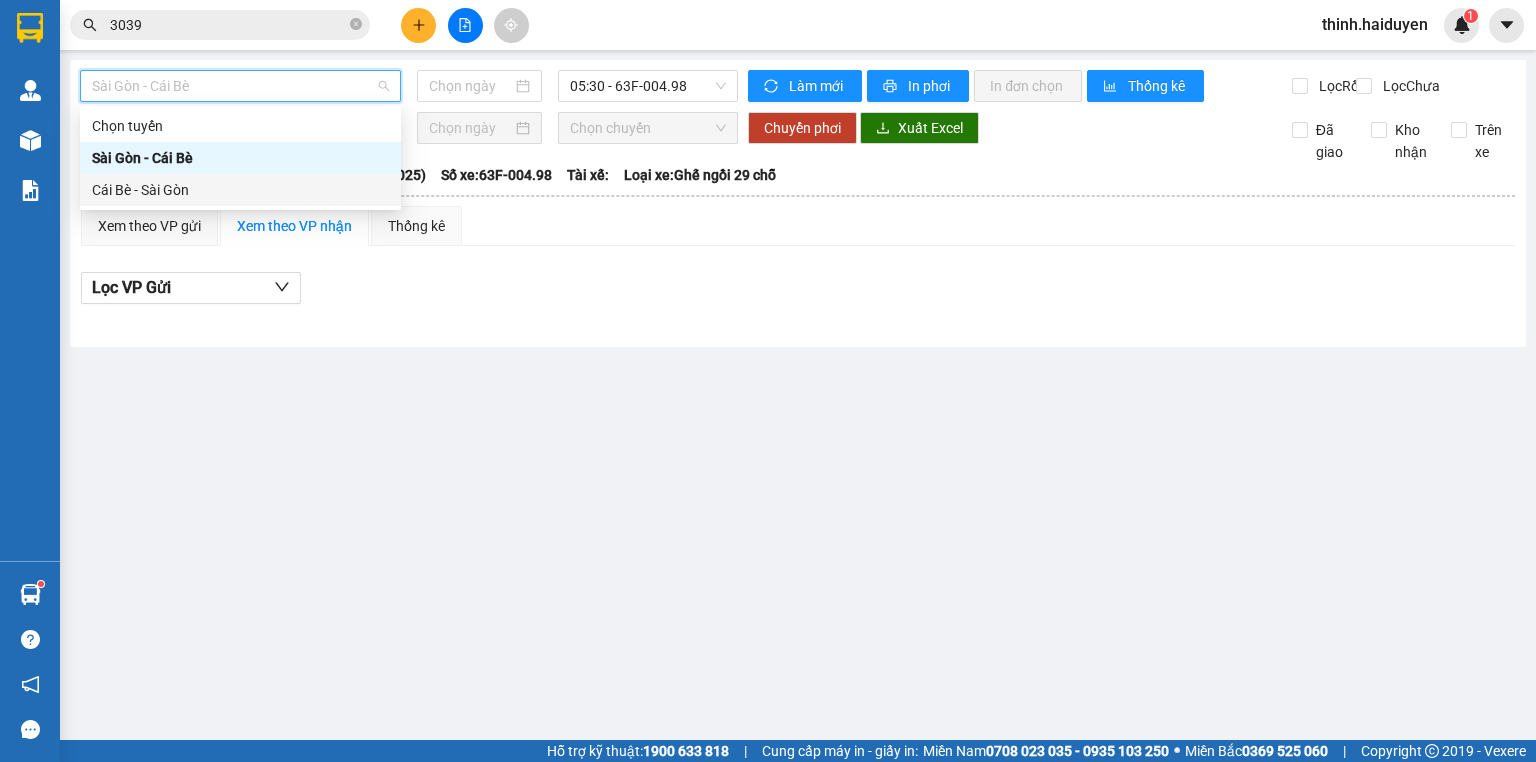 type on "02/08/2025" 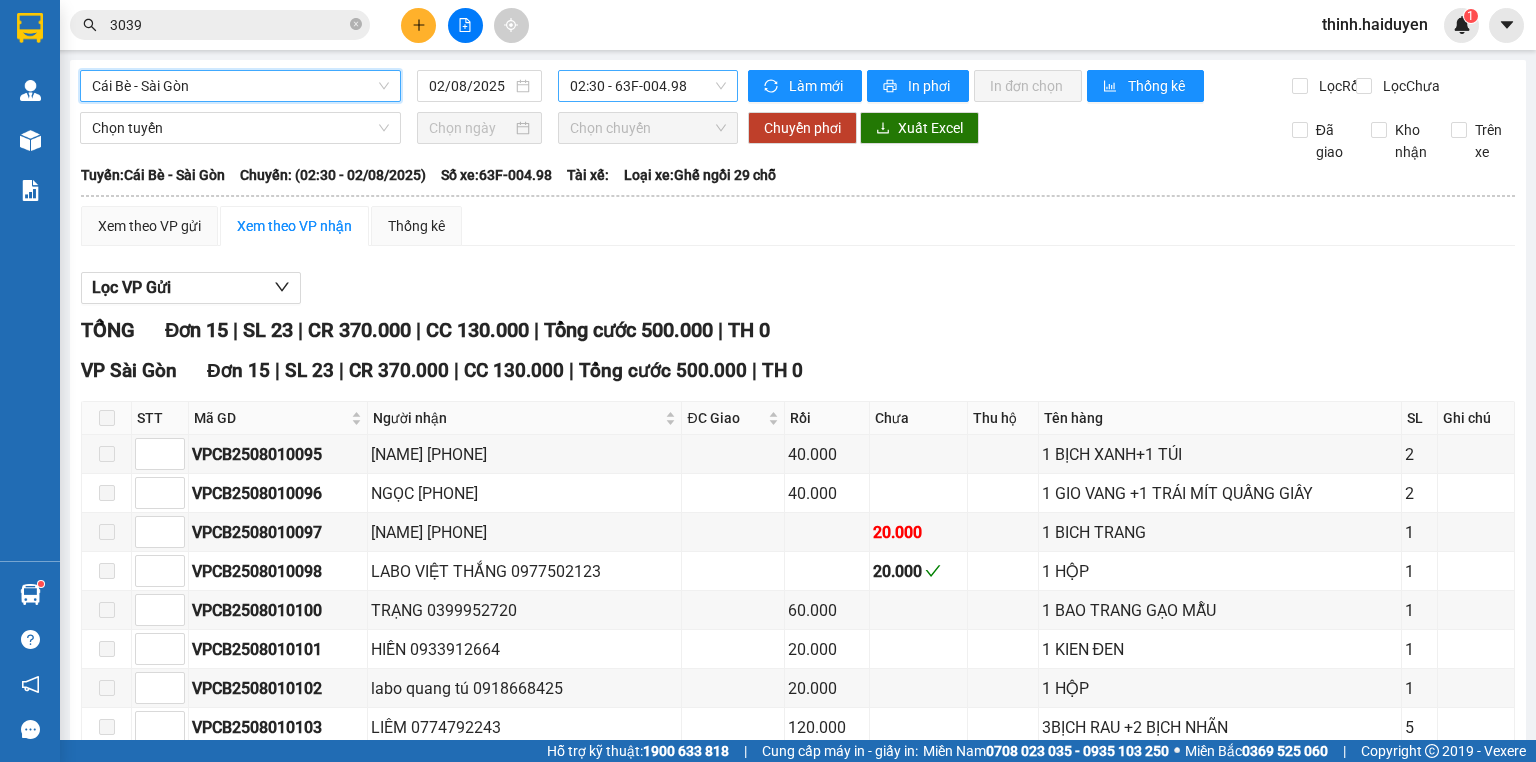 click on "02:30     - 63F-004.98" at bounding box center [648, 86] 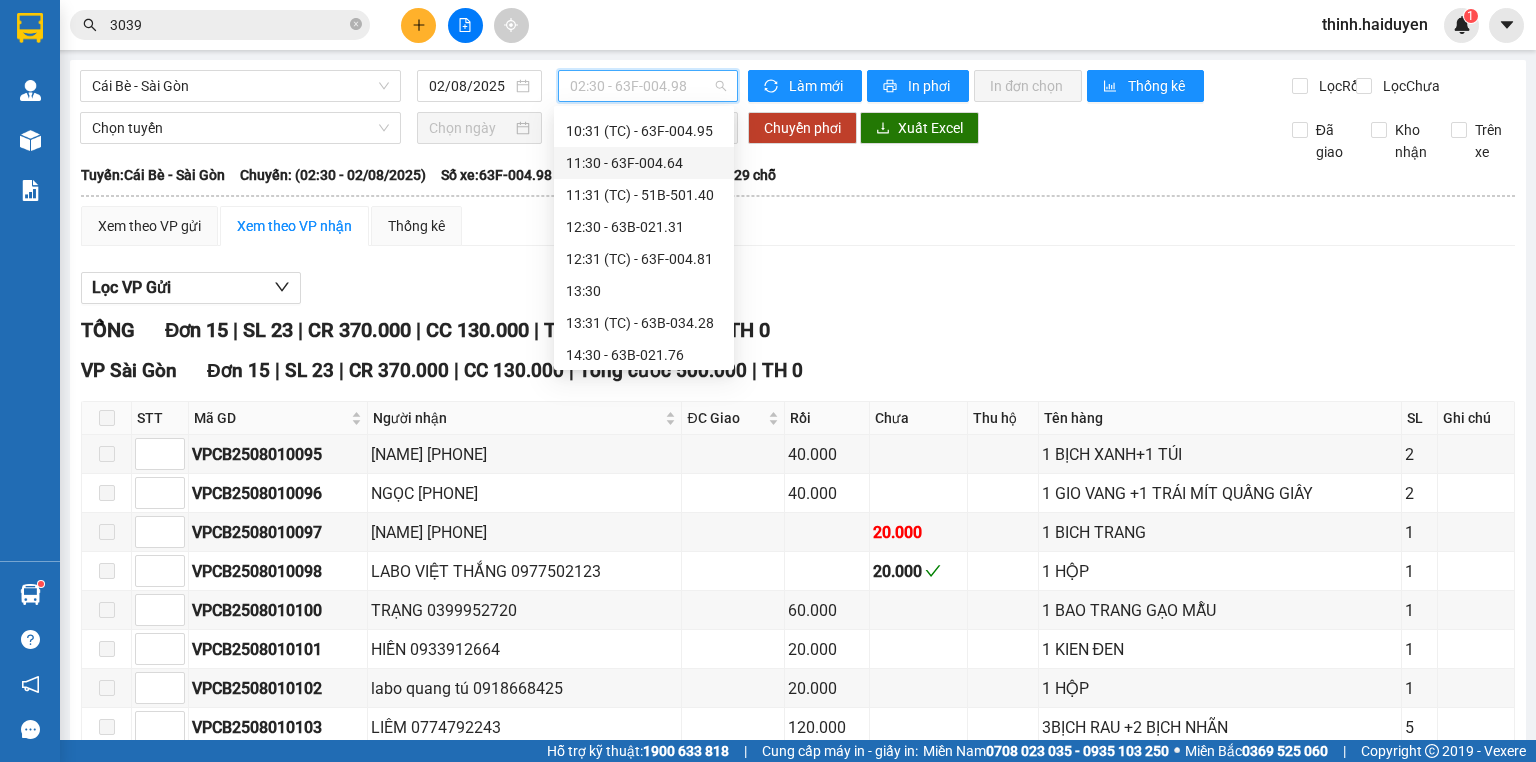 scroll, scrollTop: 480, scrollLeft: 0, axis: vertical 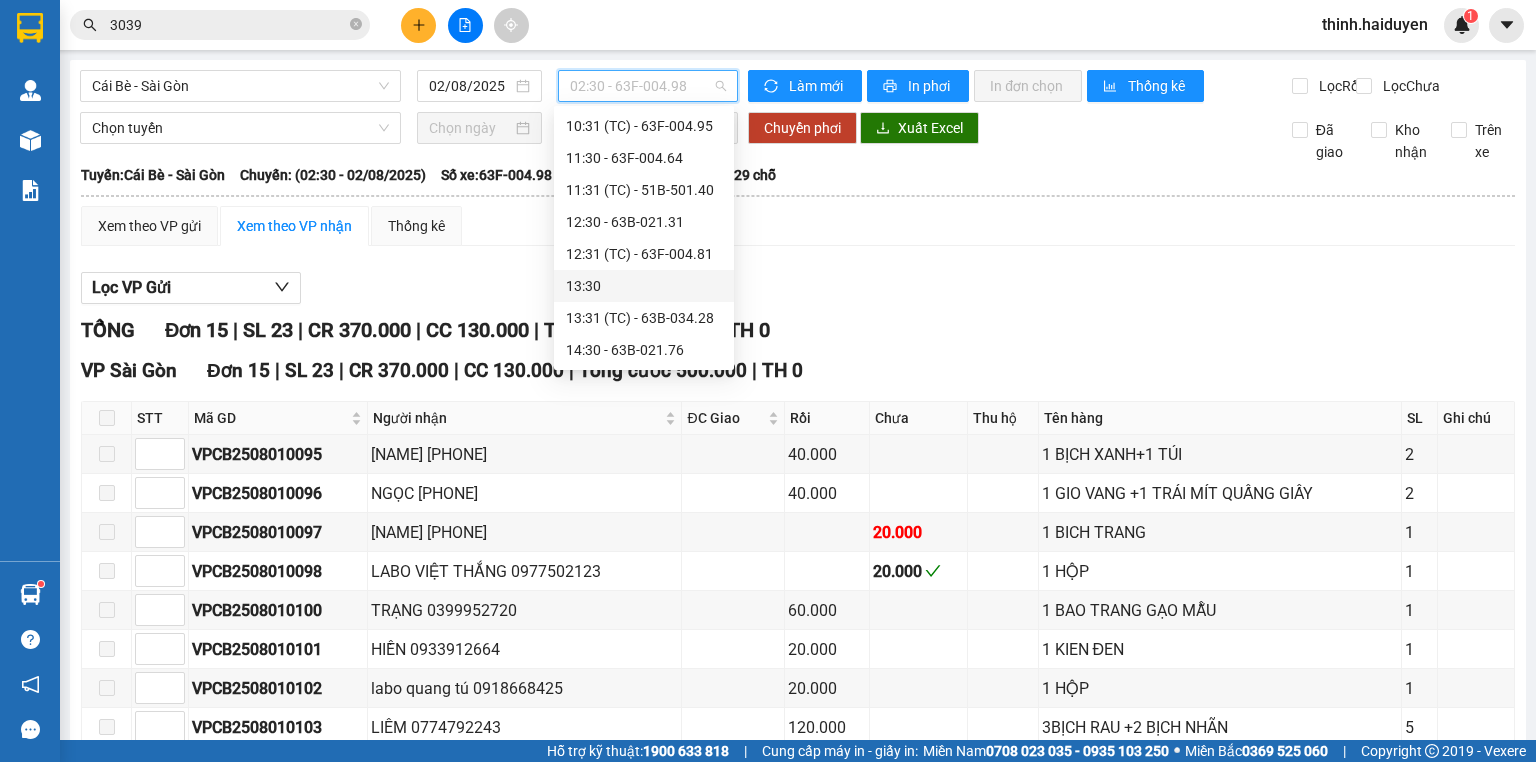 click on "13:30" at bounding box center (644, 286) 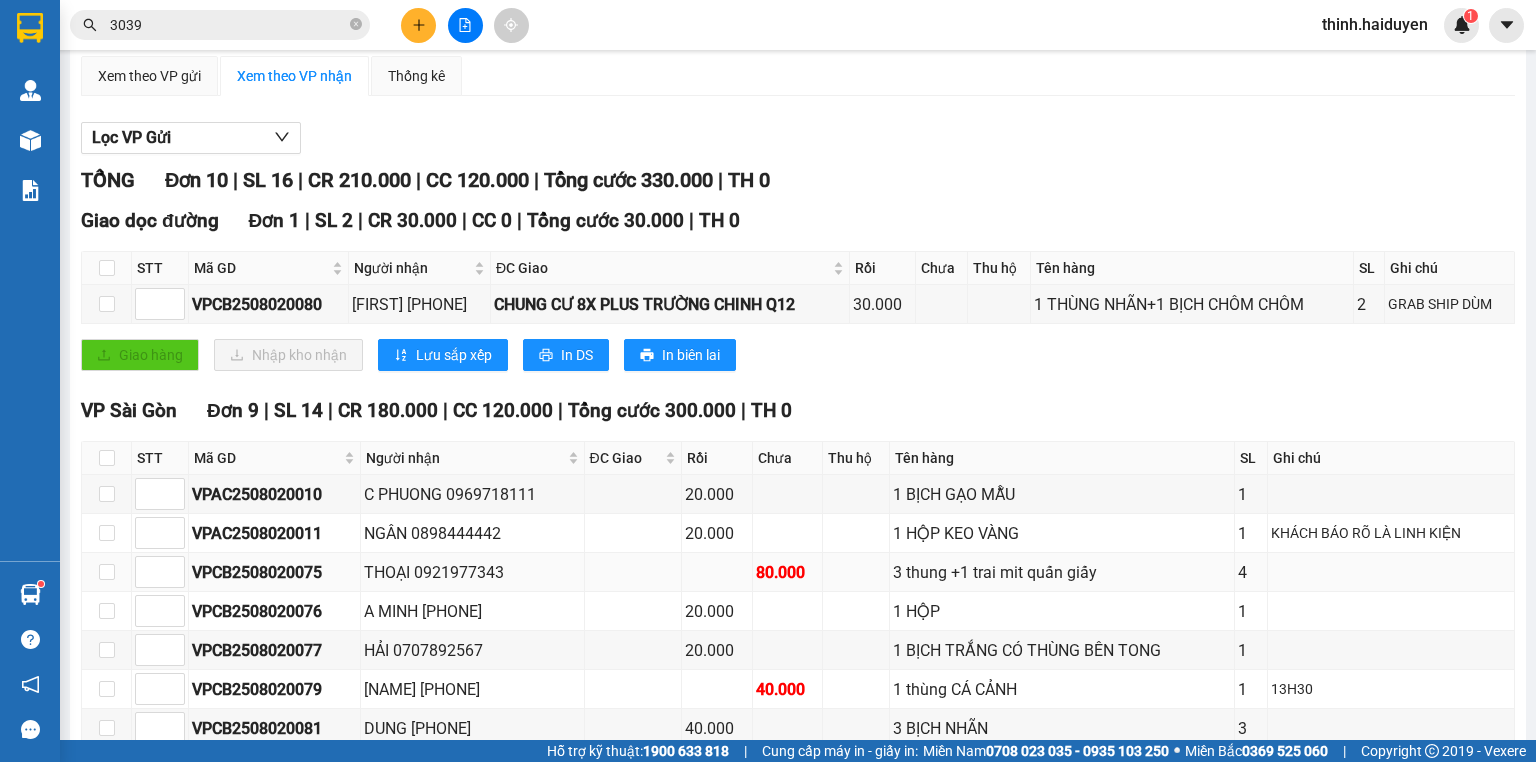 scroll, scrollTop: 348, scrollLeft: 0, axis: vertical 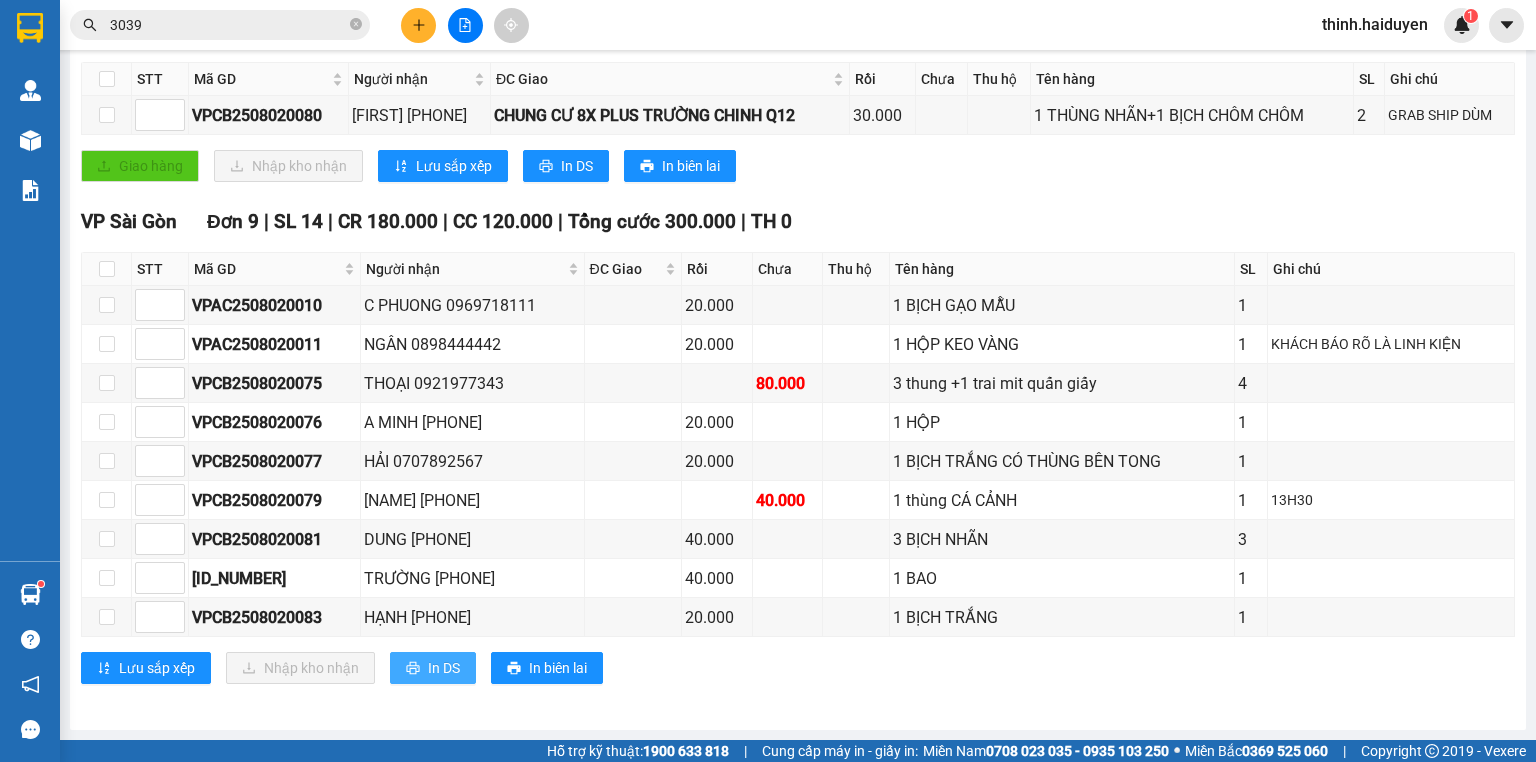 click on "In DS" at bounding box center [444, 668] 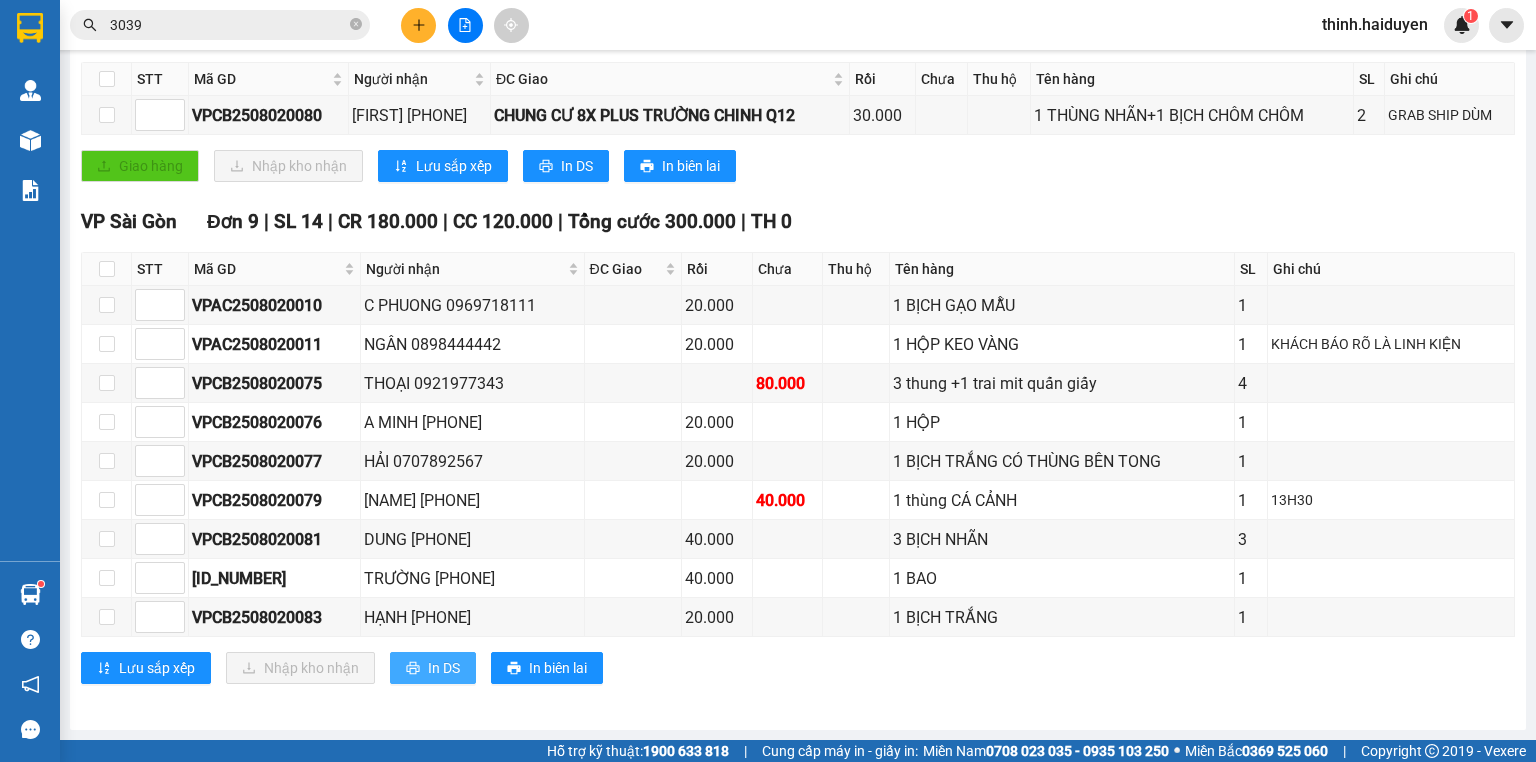 scroll, scrollTop: 0, scrollLeft: 0, axis: both 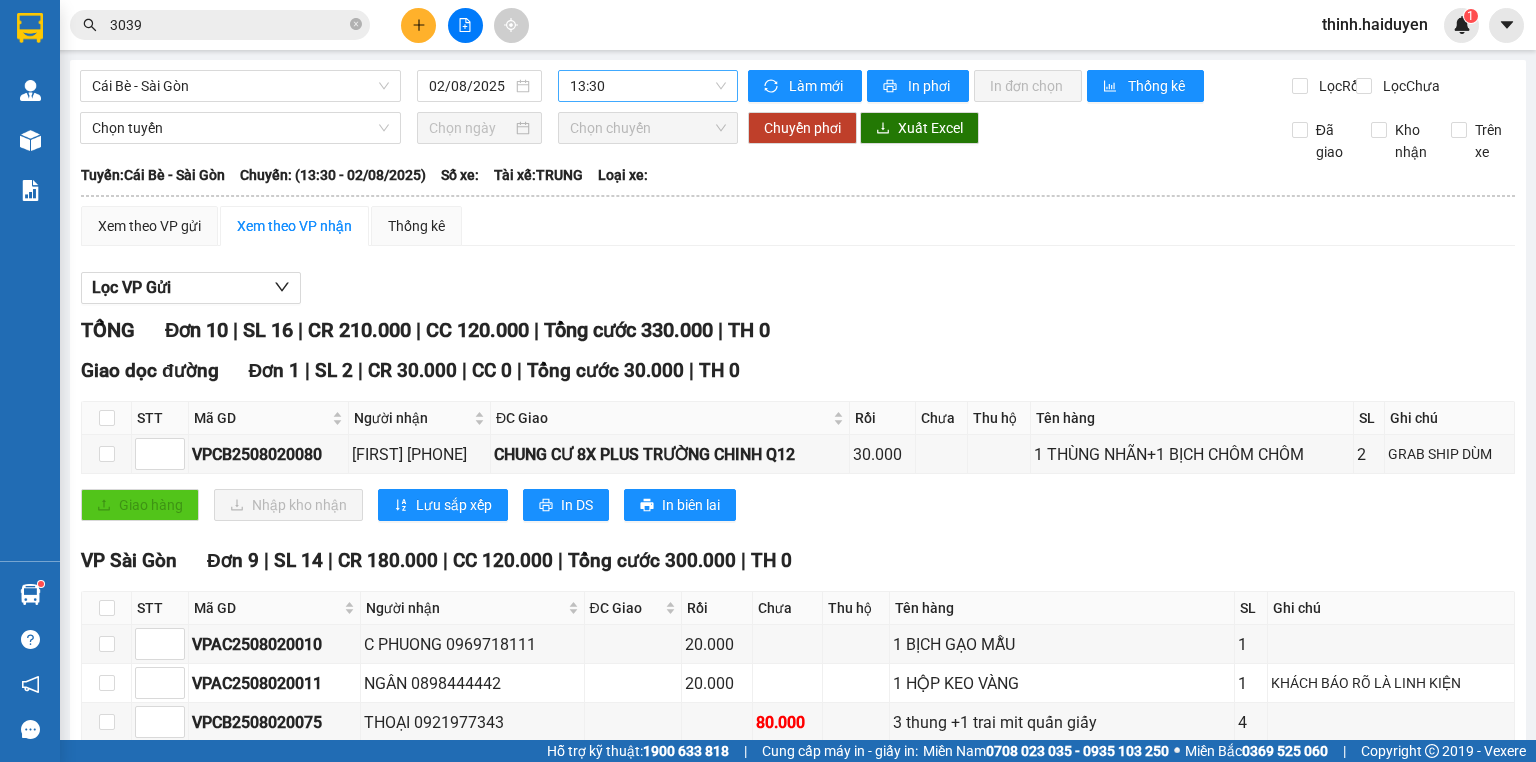 click on "13:30" at bounding box center (648, 86) 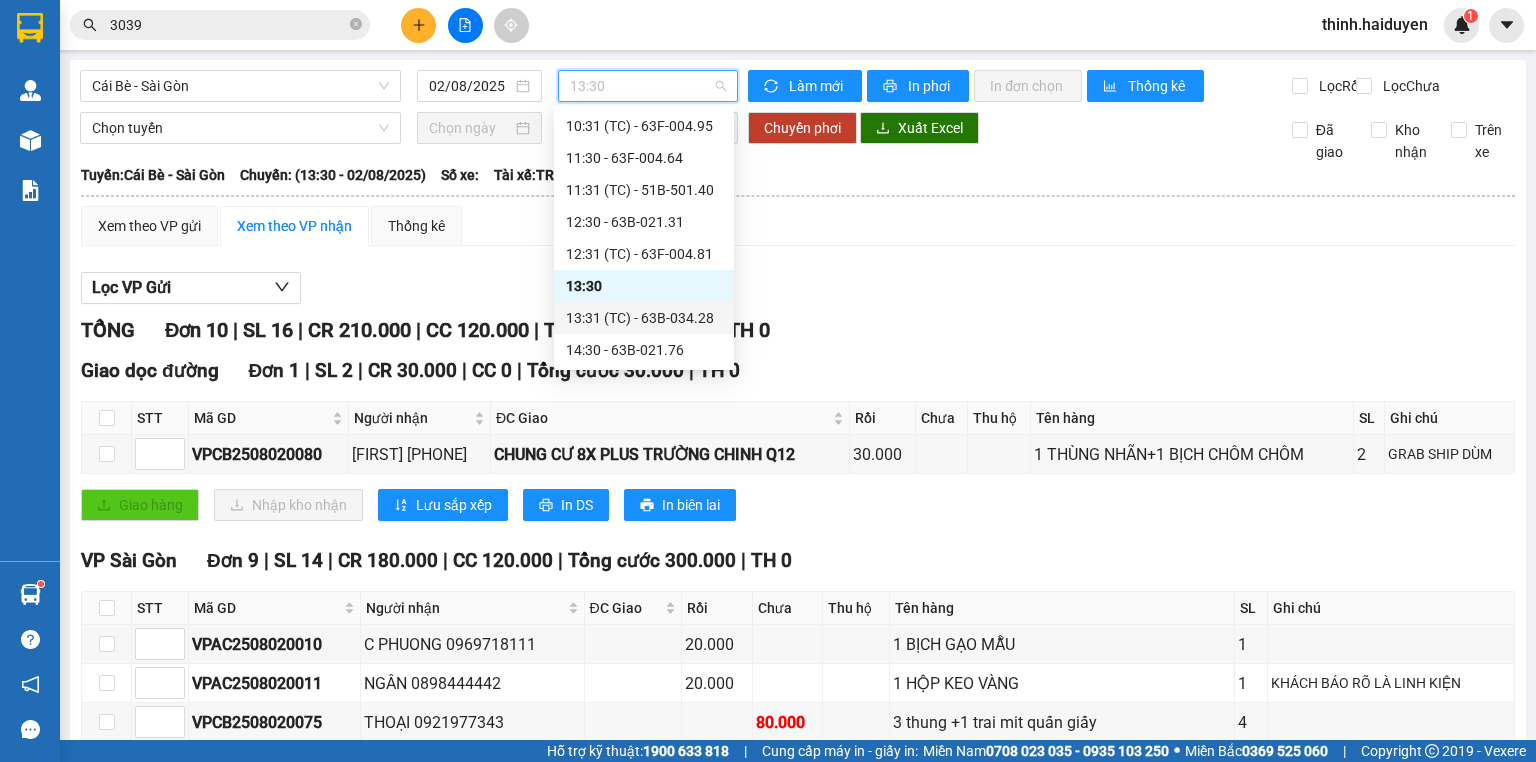 click on "13:31   (TC)   - 63B-034.28" at bounding box center (644, 318) 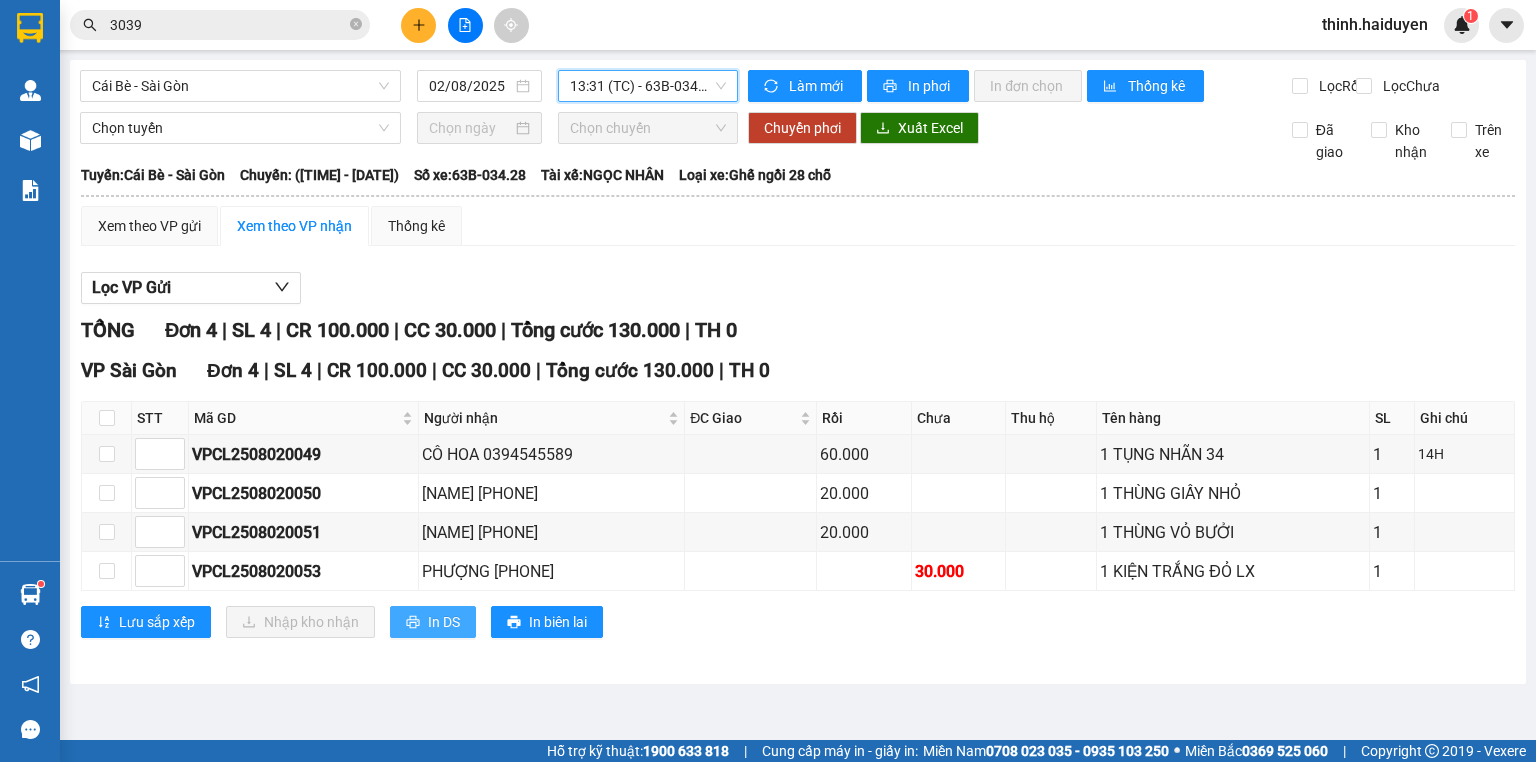 click on "In DS" at bounding box center (444, 622) 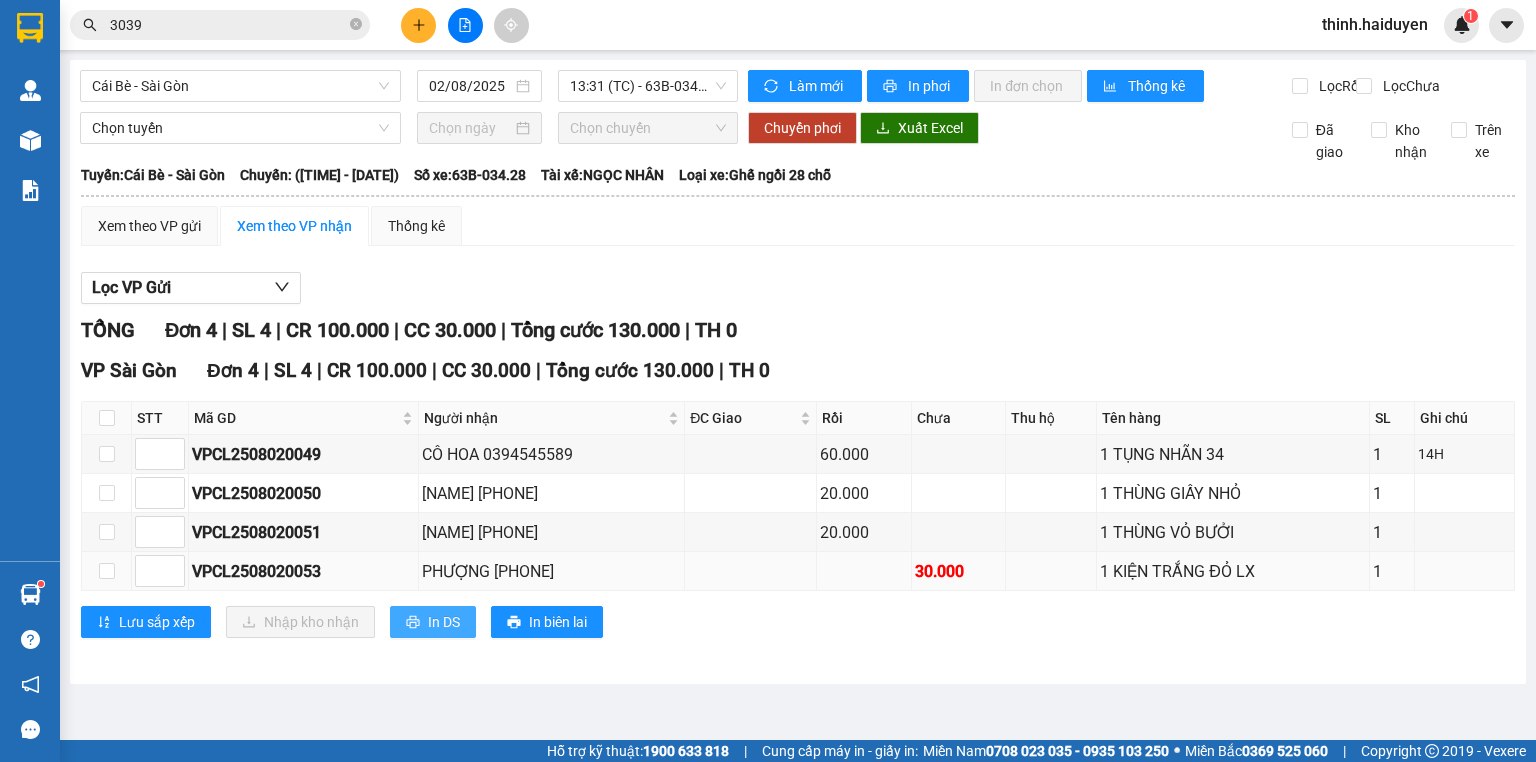 scroll, scrollTop: 0, scrollLeft: 0, axis: both 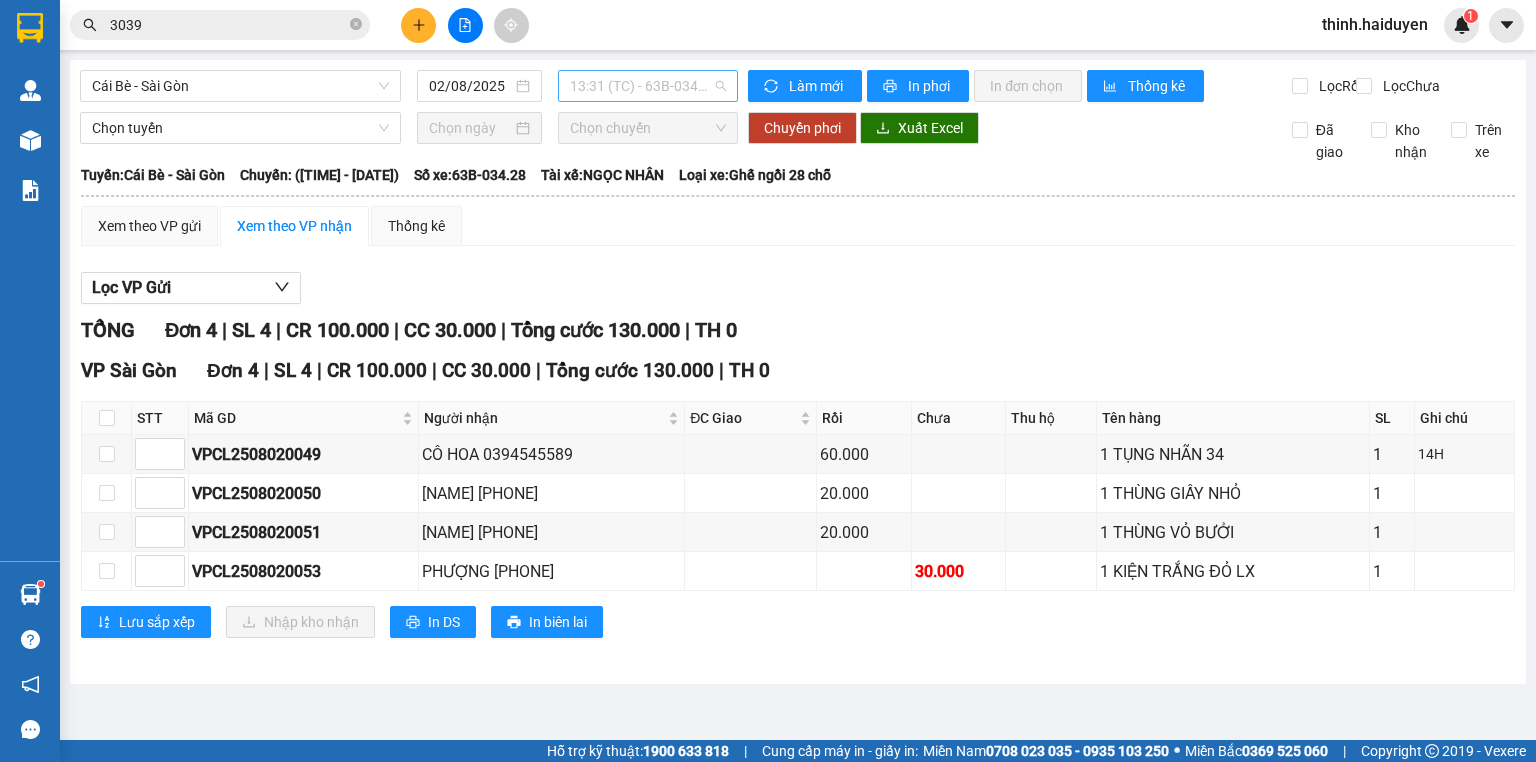 drag, startPoint x: 585, startPoint y: 98, endPoint x: 610, endPoint y: 137, distance: 46.32494 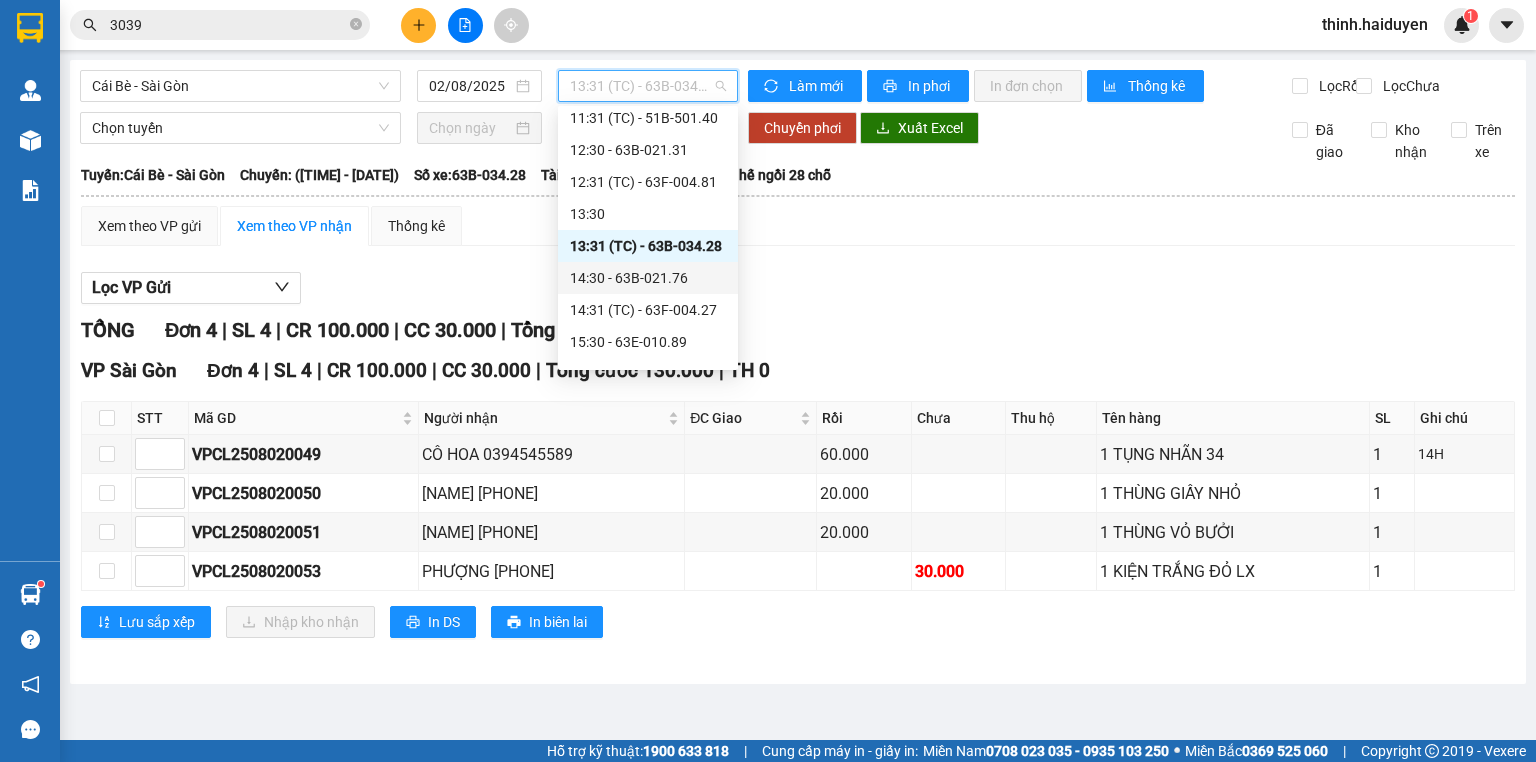 scroll, scrollTop: 640, scrollLeft: 0, axis: vertical 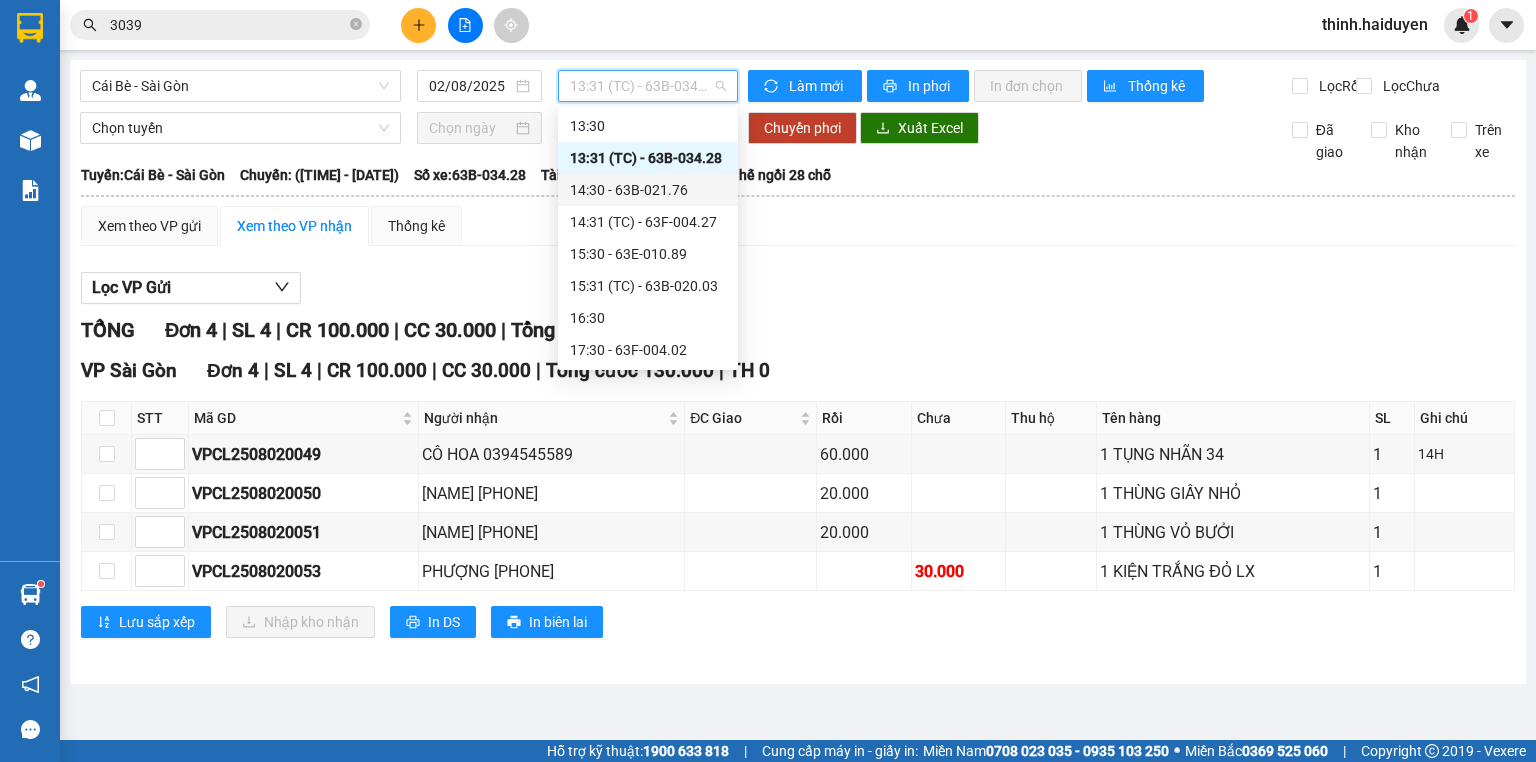 click on "14:30     - 63B-021.76" at bounding box center (648, 190) 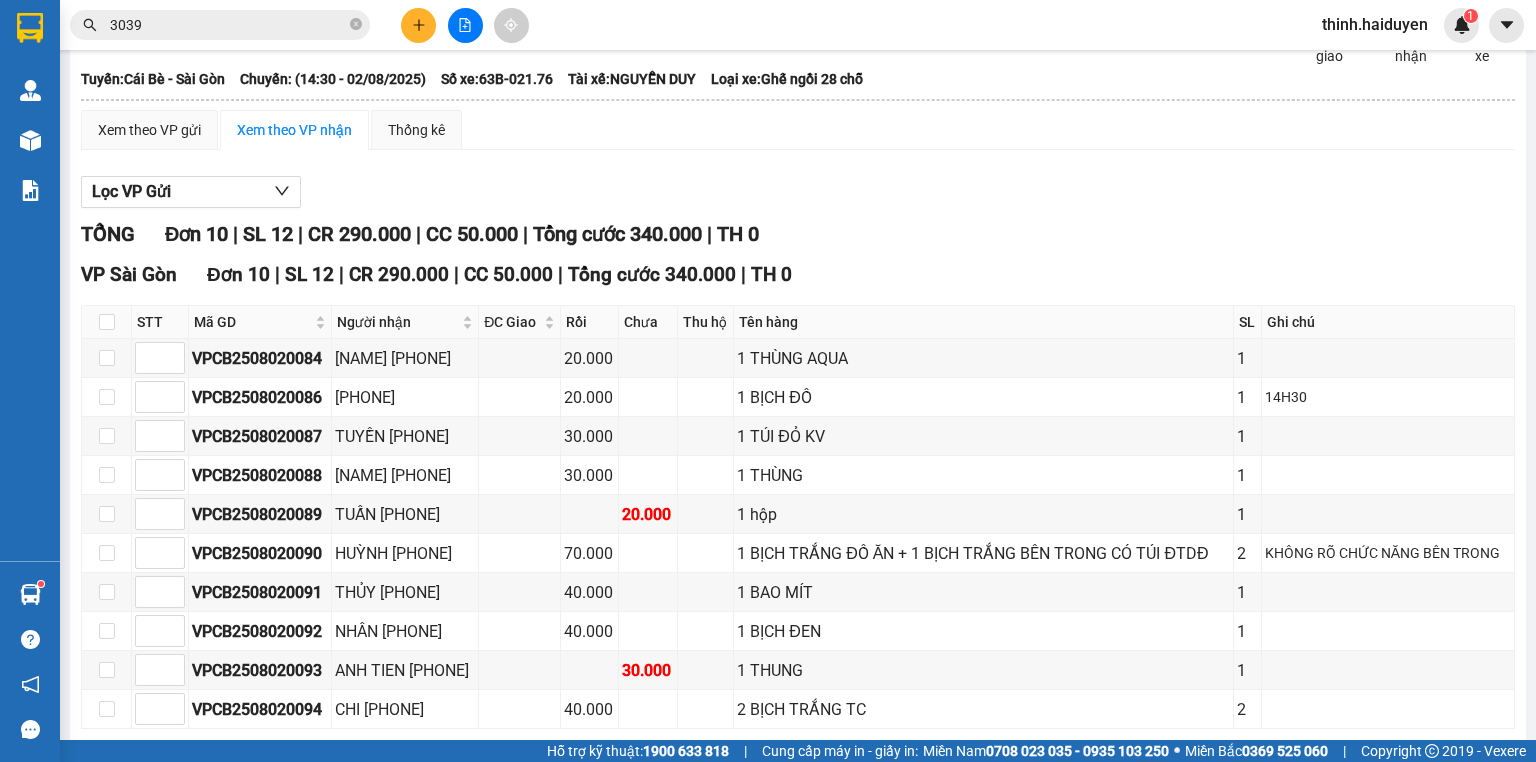 scroll, scrollTop: 0, scrollLeft: 0, axis: both 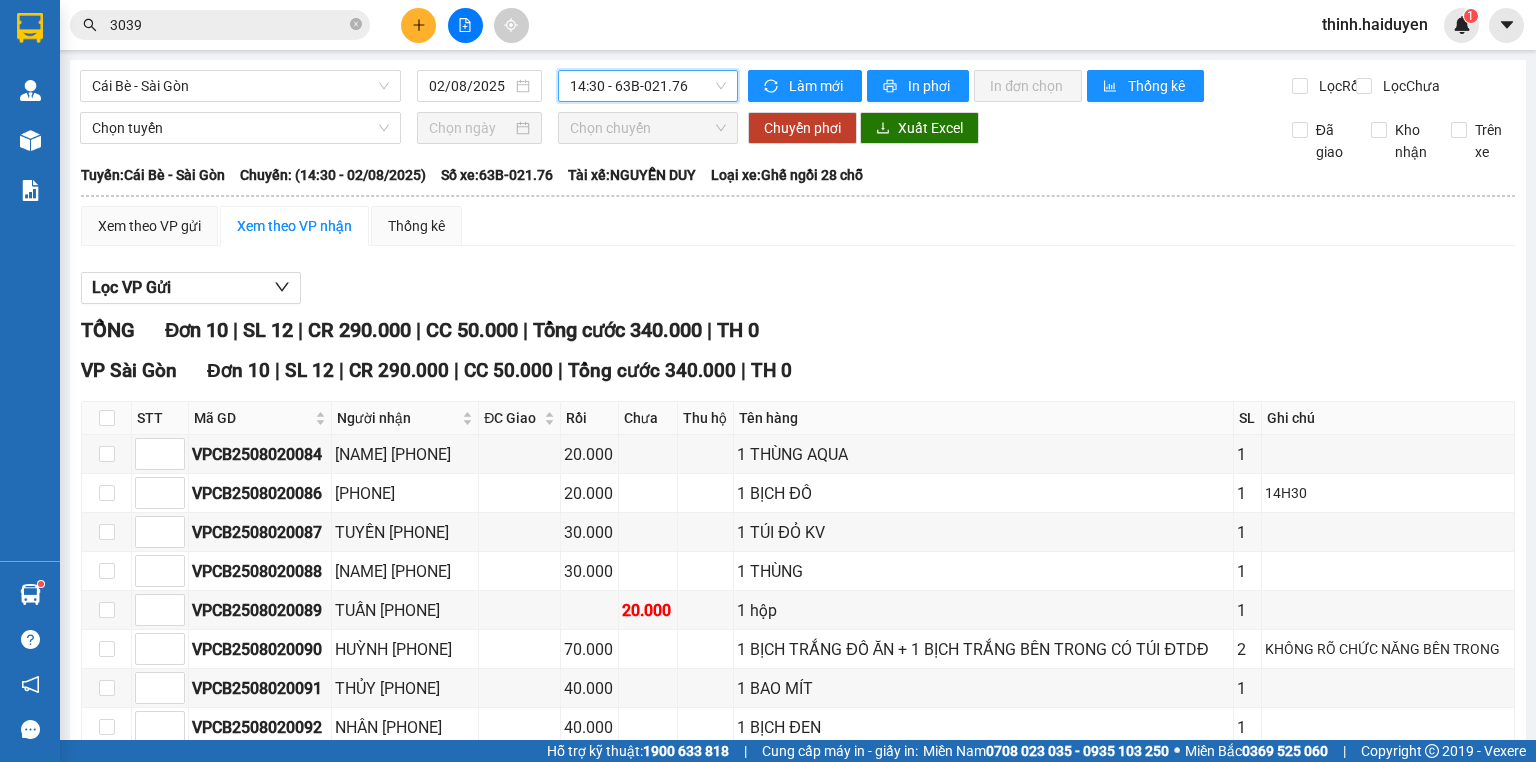 drag, startPoint x: 608, startPoint y: 90, endPoint x: 608, endPoint y: 141, distance: 51 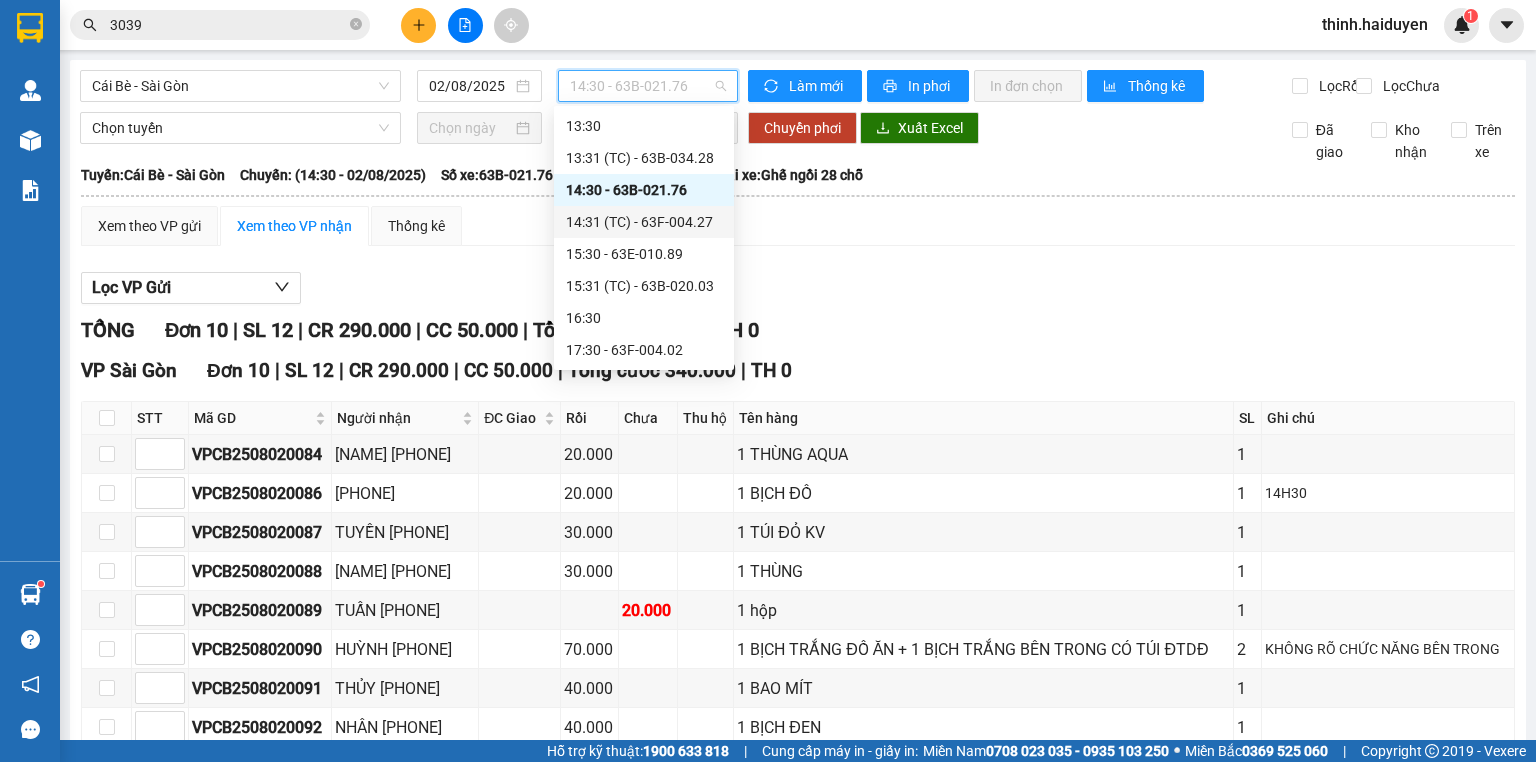 drag, startPoint x: 613, startPoint y: 224, endPoint x: 632, endPoint y: 147, distance: 79.30952 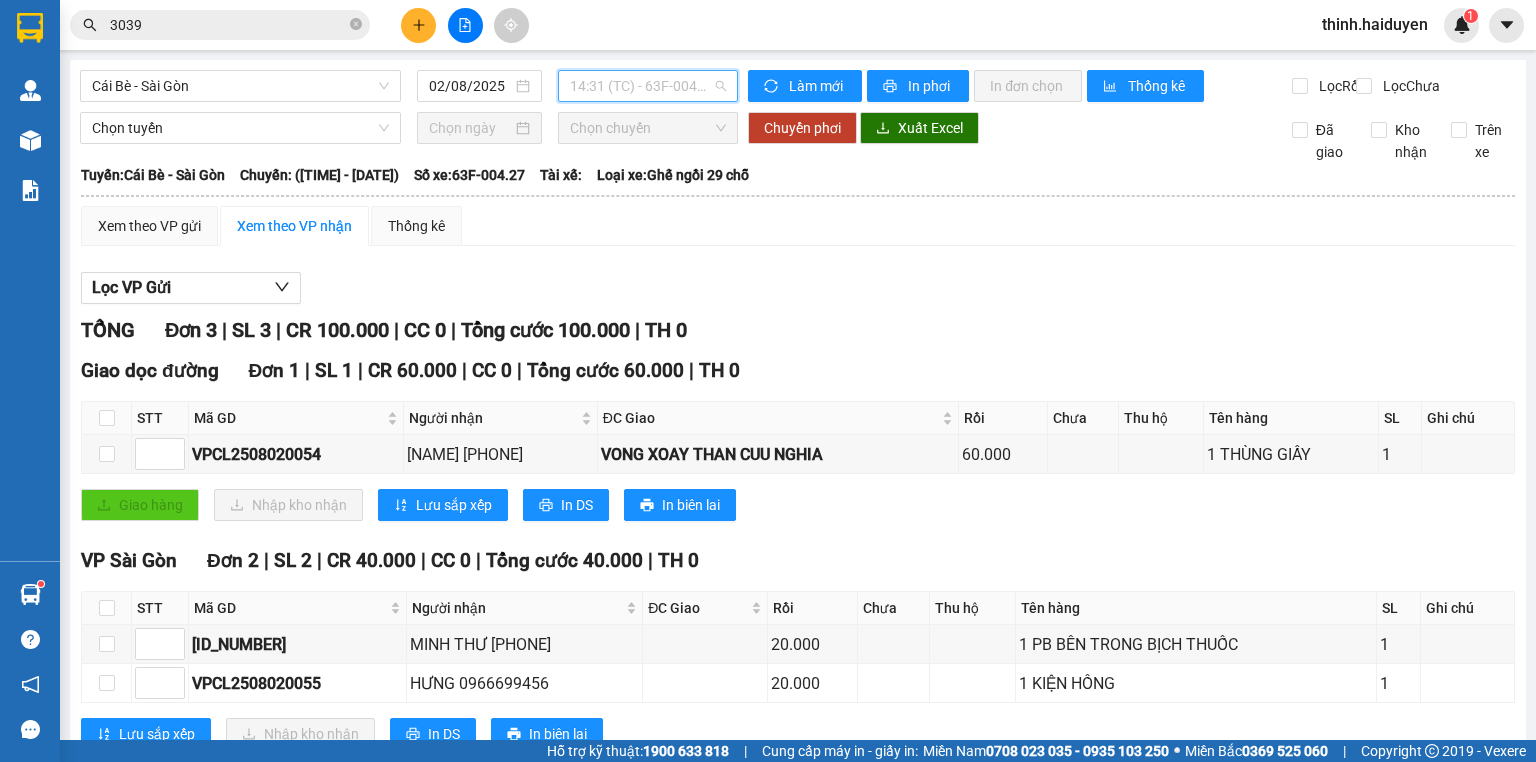click on "14:31   (TC)   - 63F-004.27" at bounding box center [648, 86] 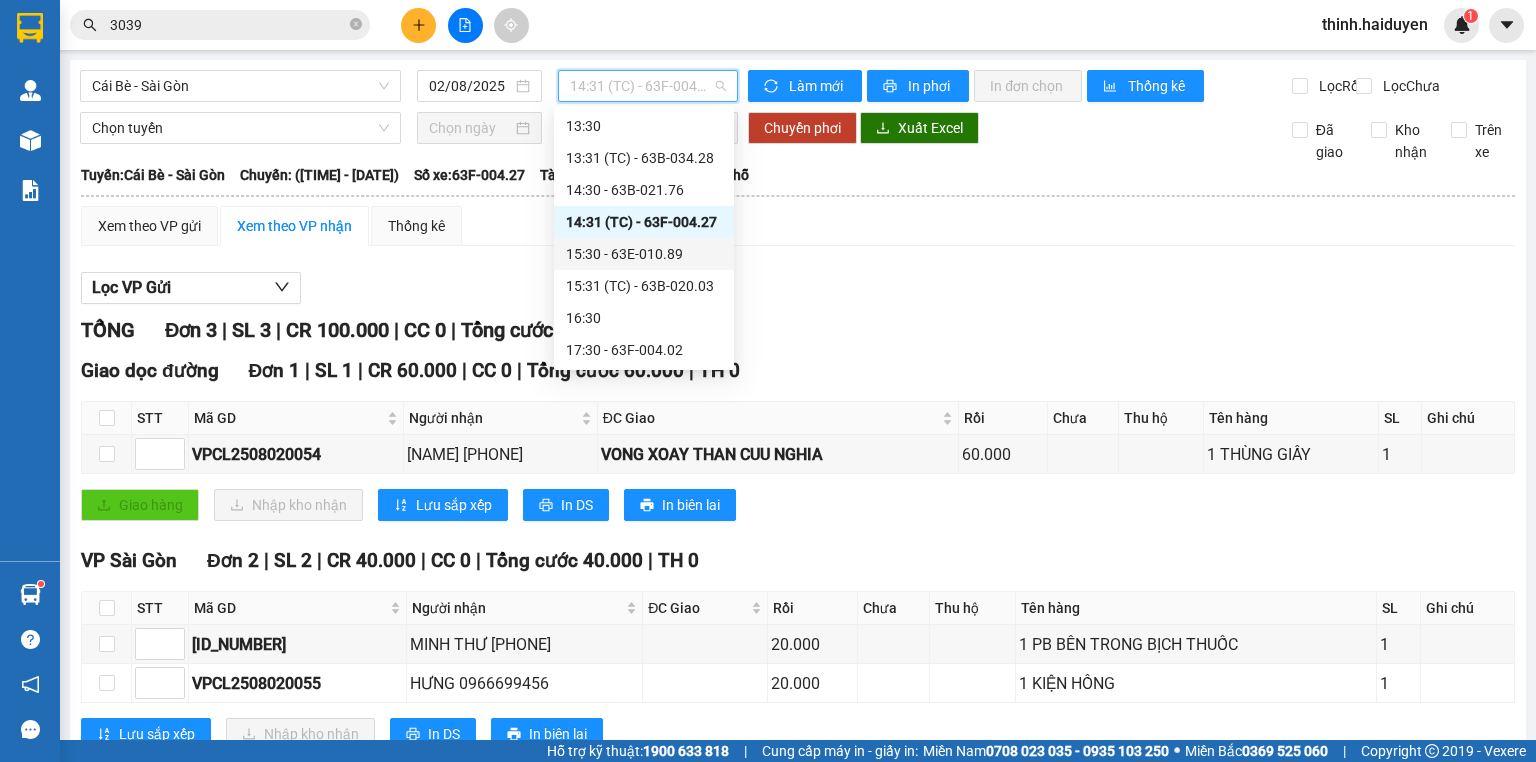 click on "15:30     - 63E-010.89" at bounding box center [644, 254] 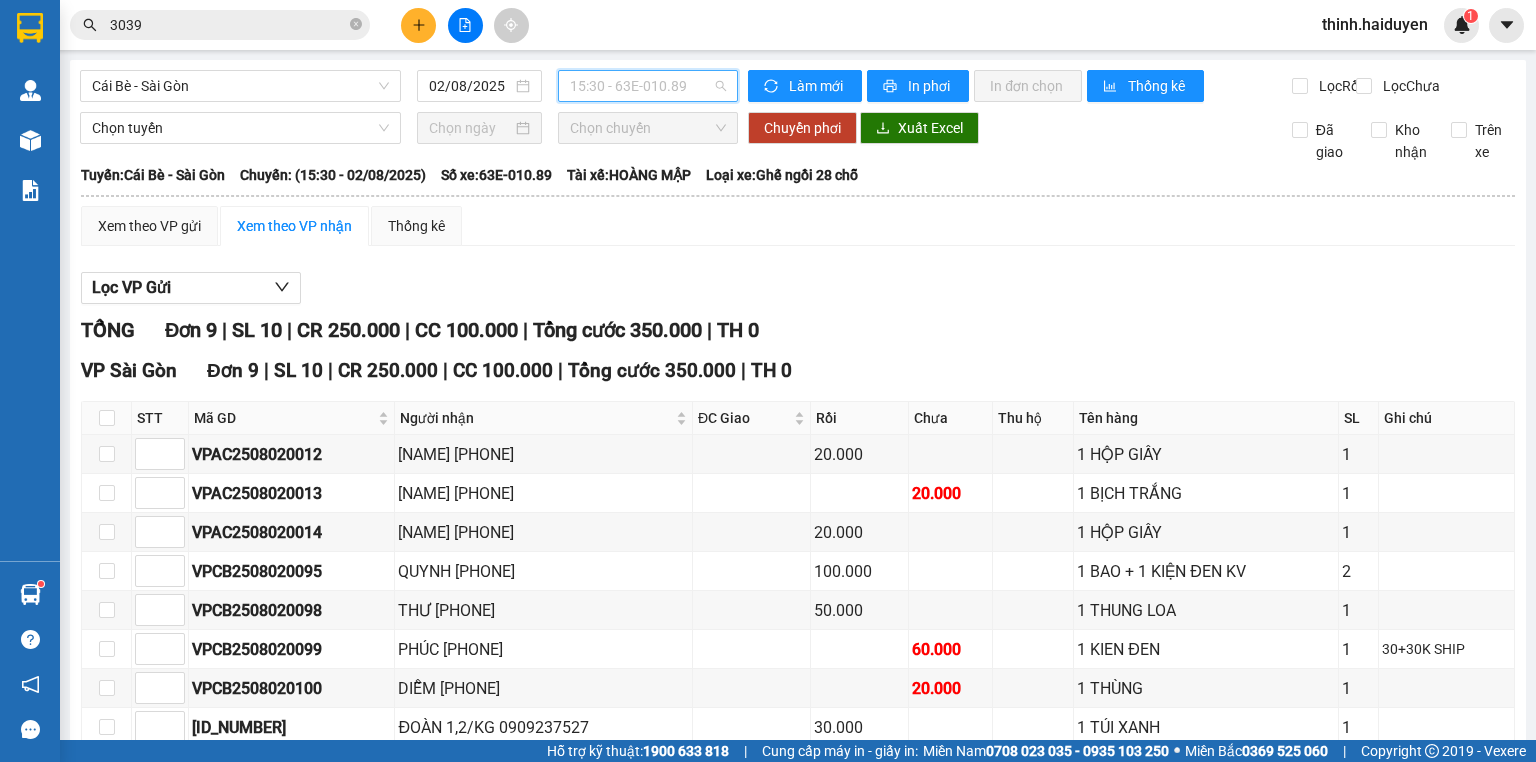 click on "15:30     - 63E-010.89" at bounding box center [648, 86] 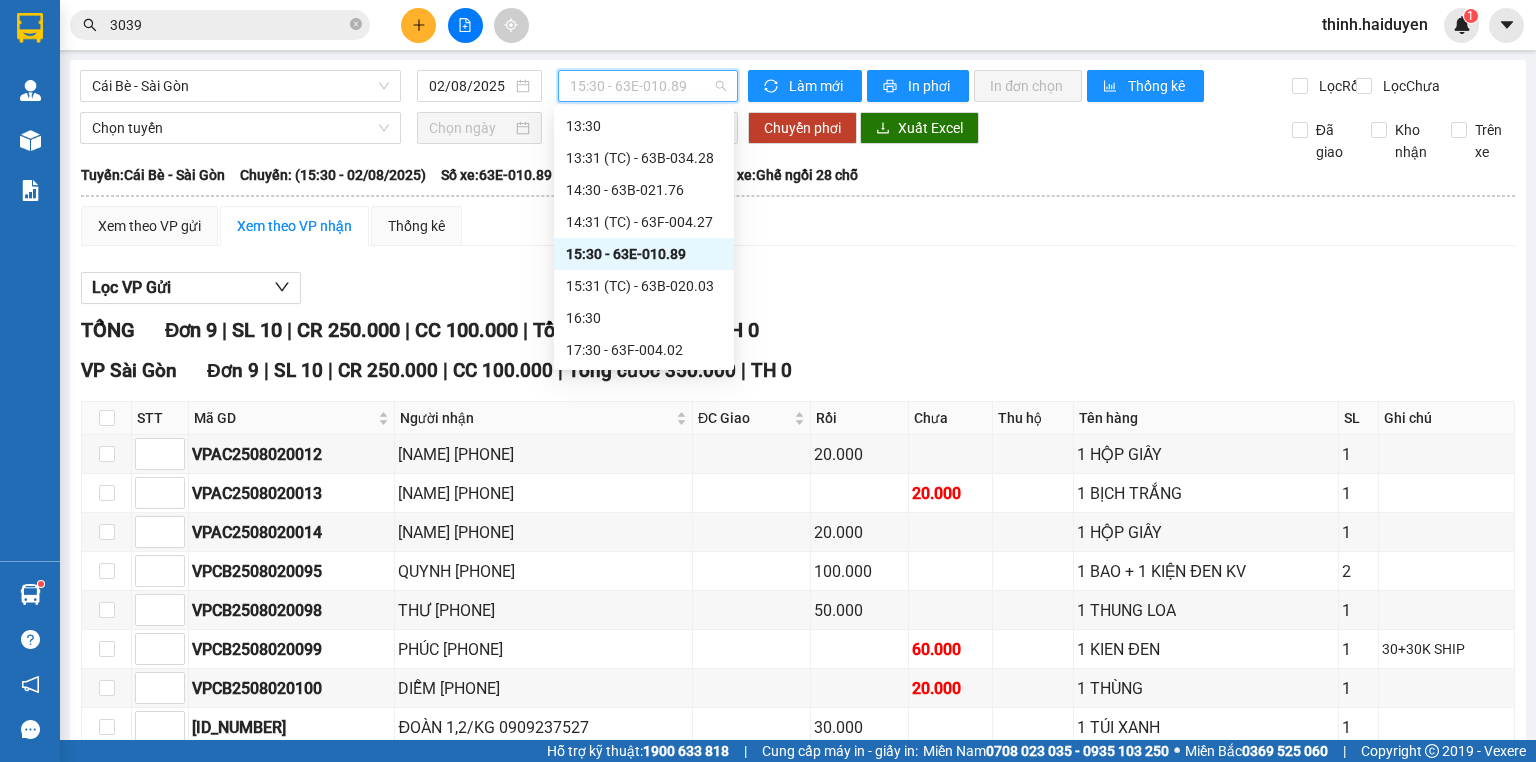 click on "15:31   (TC)   - 63B-020.03" at bounding box center (644, 286) 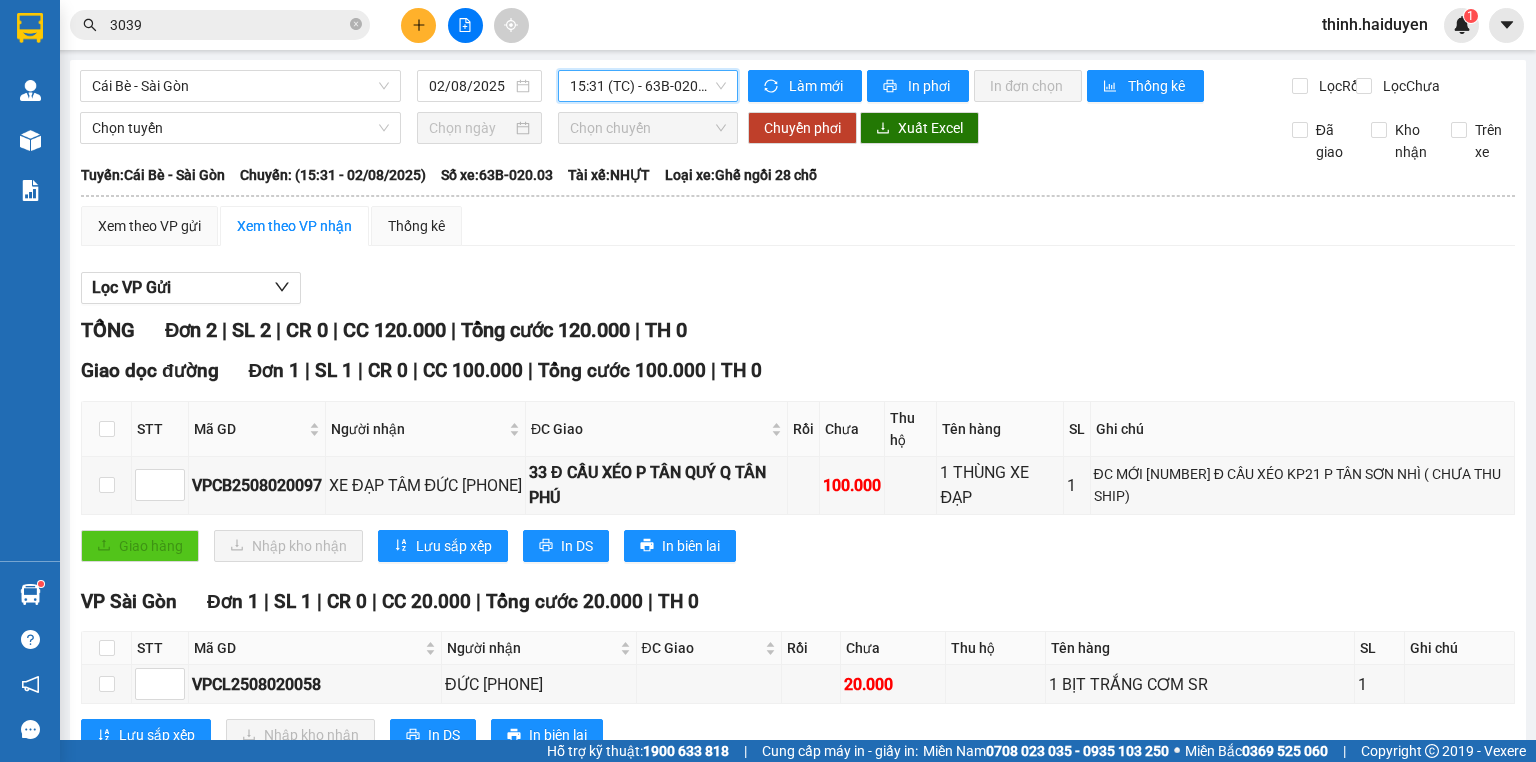 click on "15:31   (TC)   - 63B-020.03" at bounding box center (648, 86) 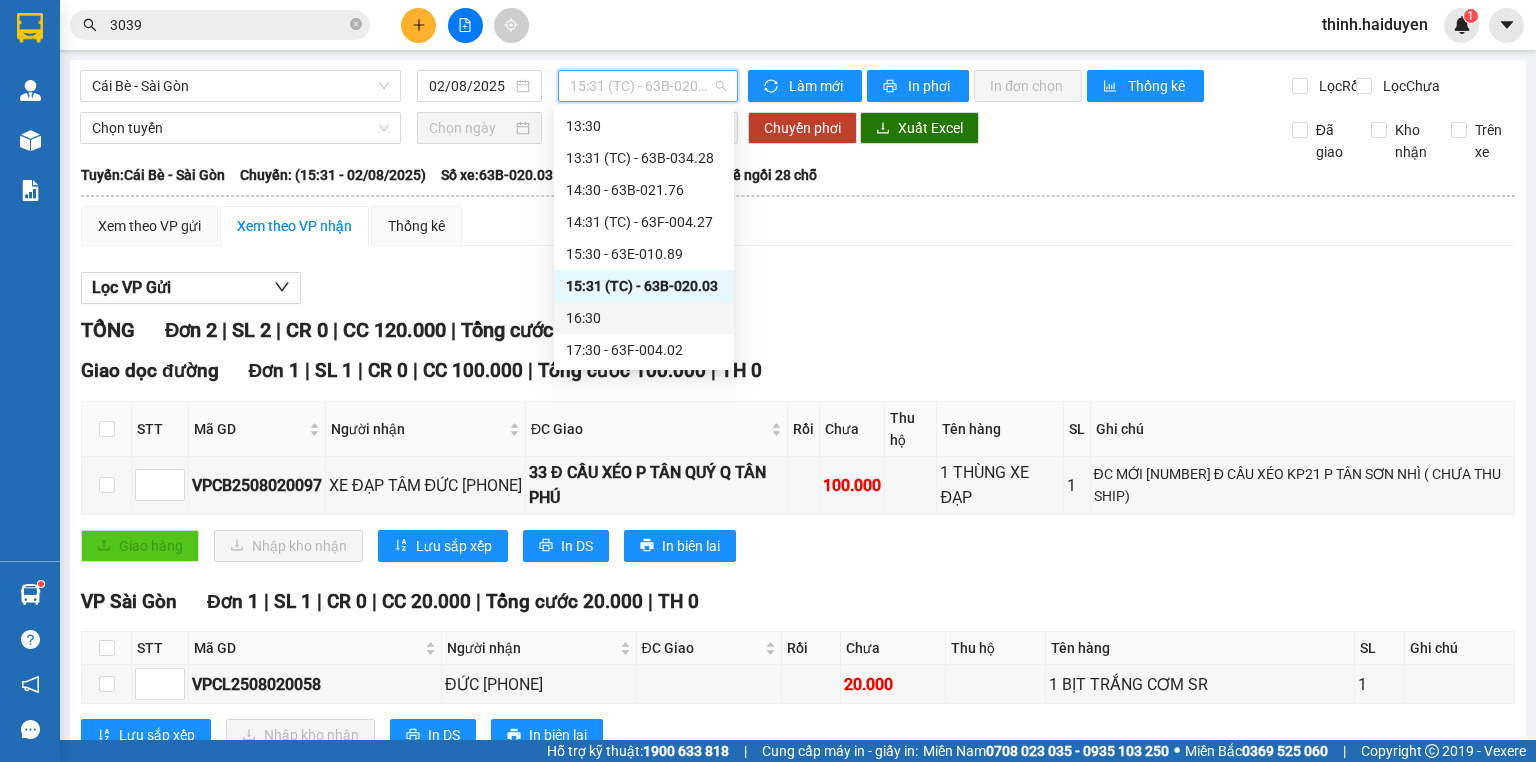 click on "16:30" at bounding box center (644, 318) 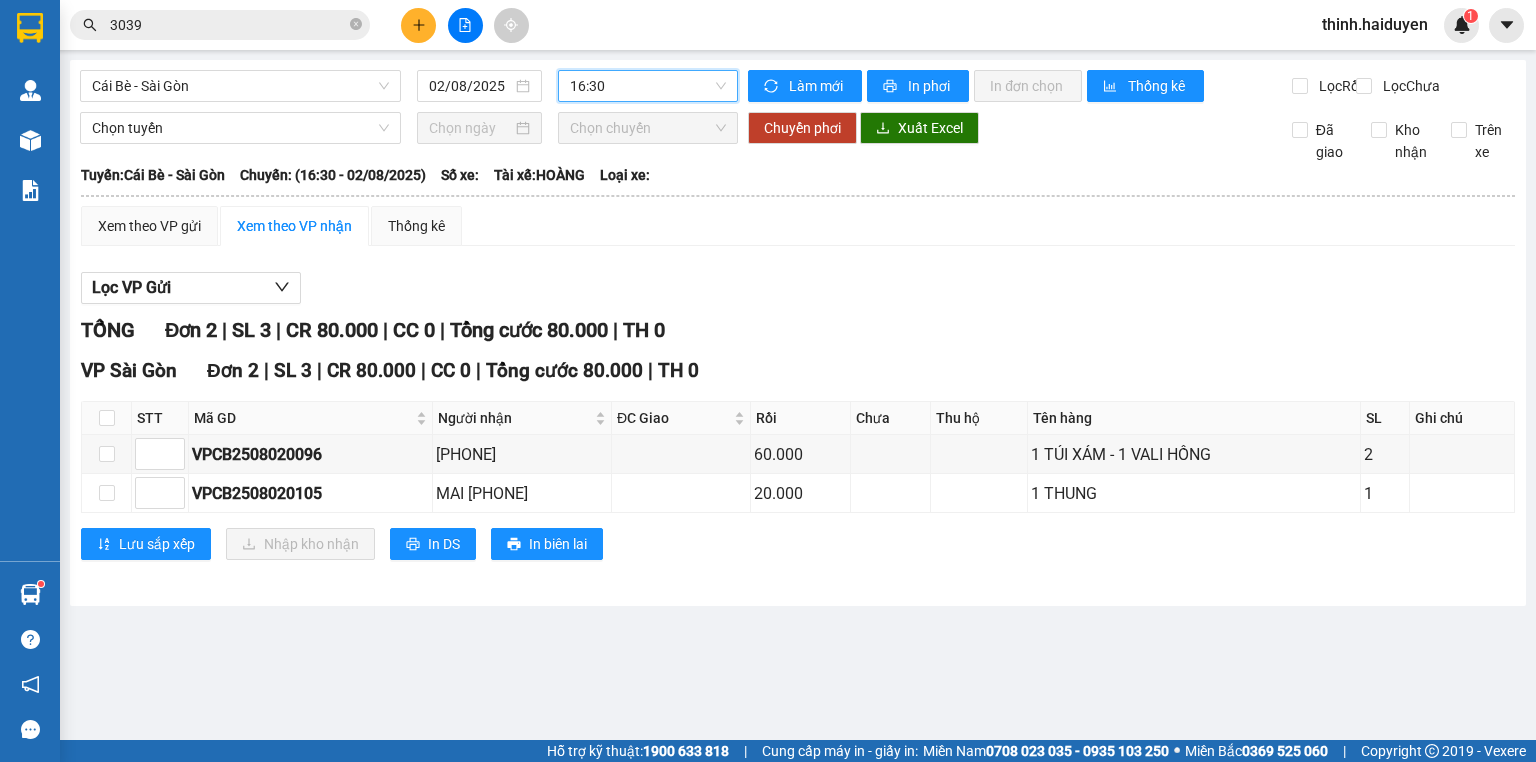 click on "16:30" at bounding box center (648, 86) 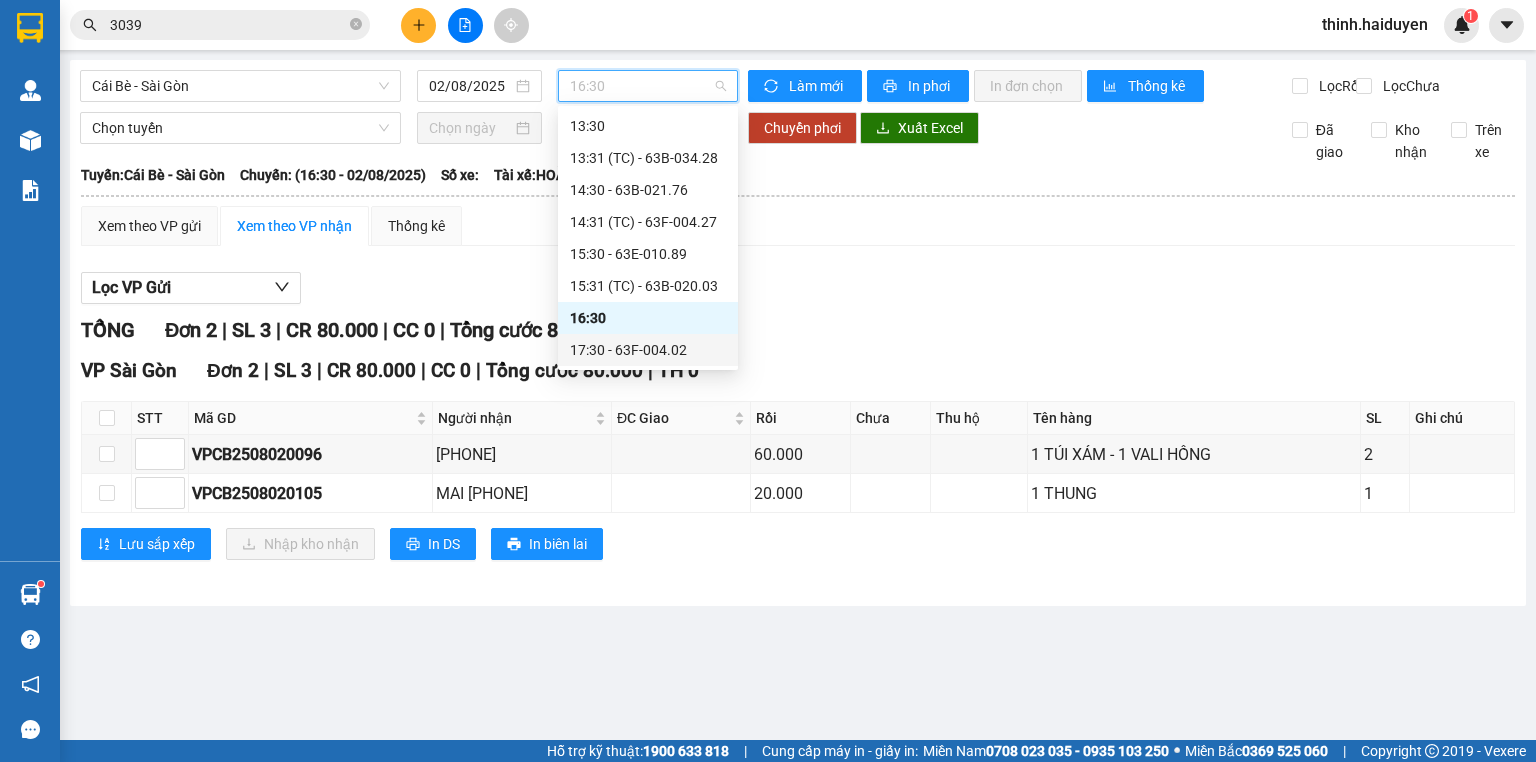 click on "17:30     - 63F-004.02" at bounding box center [648, 350] 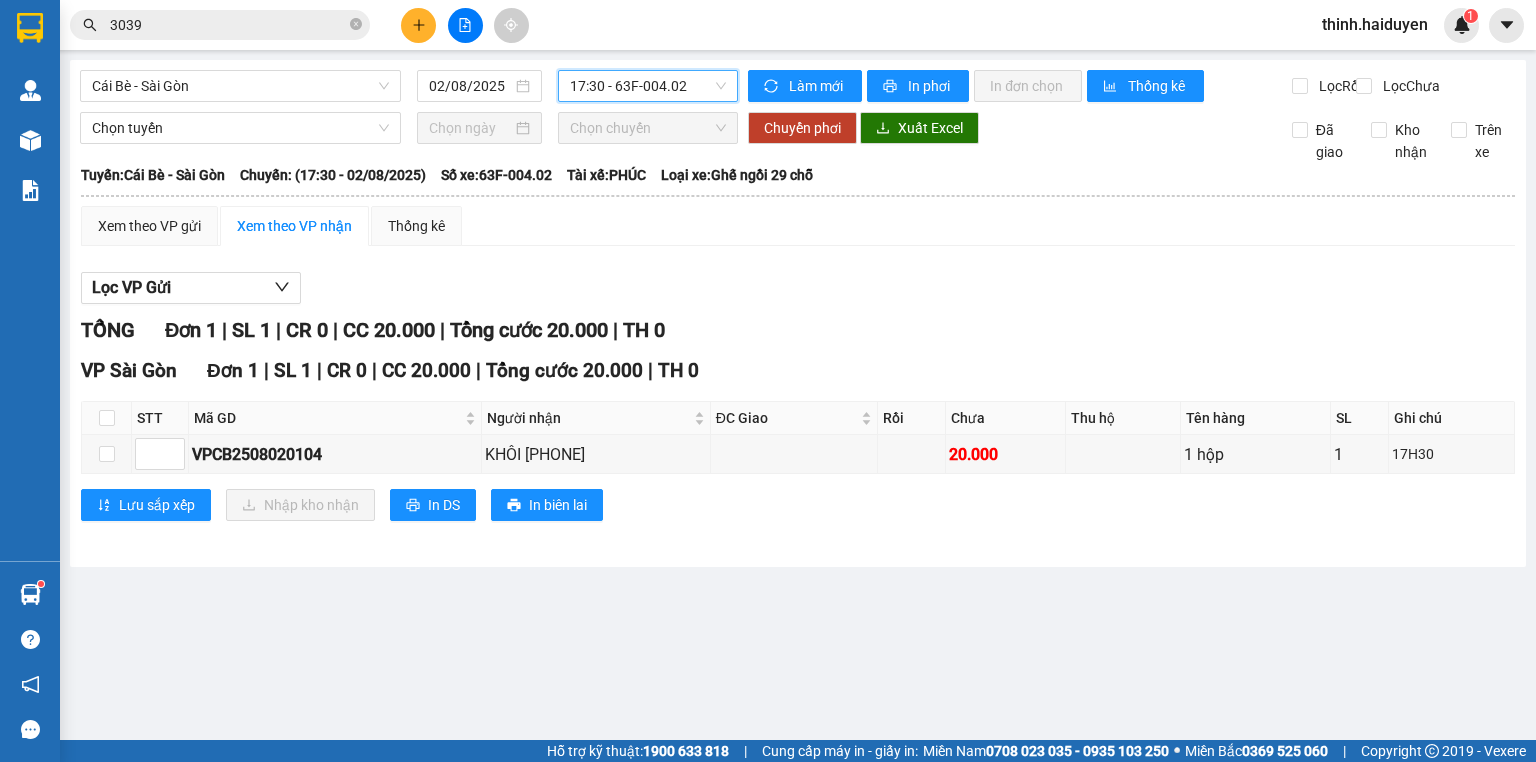click on "17:30     - 63F-004.02" at bounding box center [648, 86] 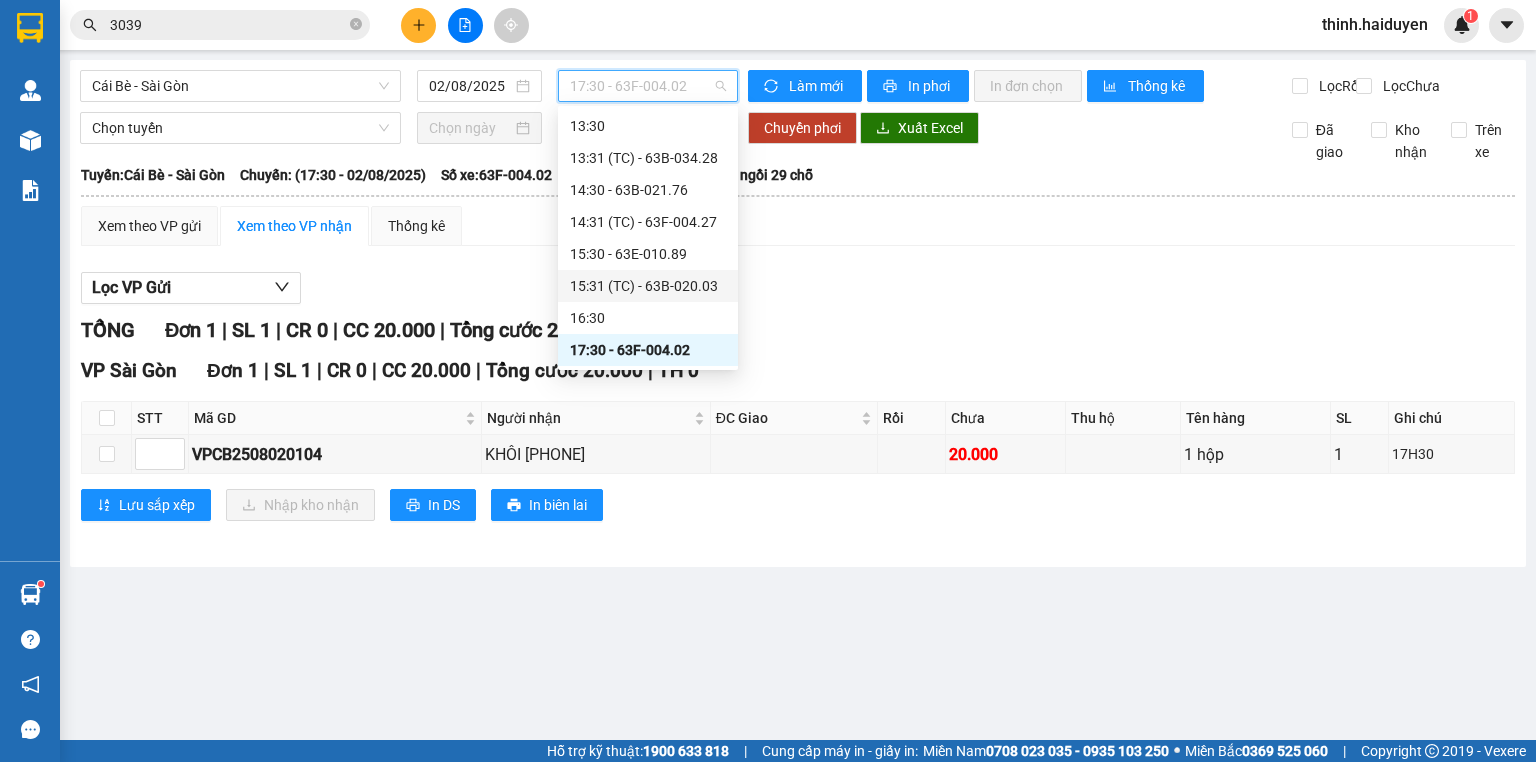 click on "15:31   (TC)   - 63B-020.03" at bounding box center (648, 286) 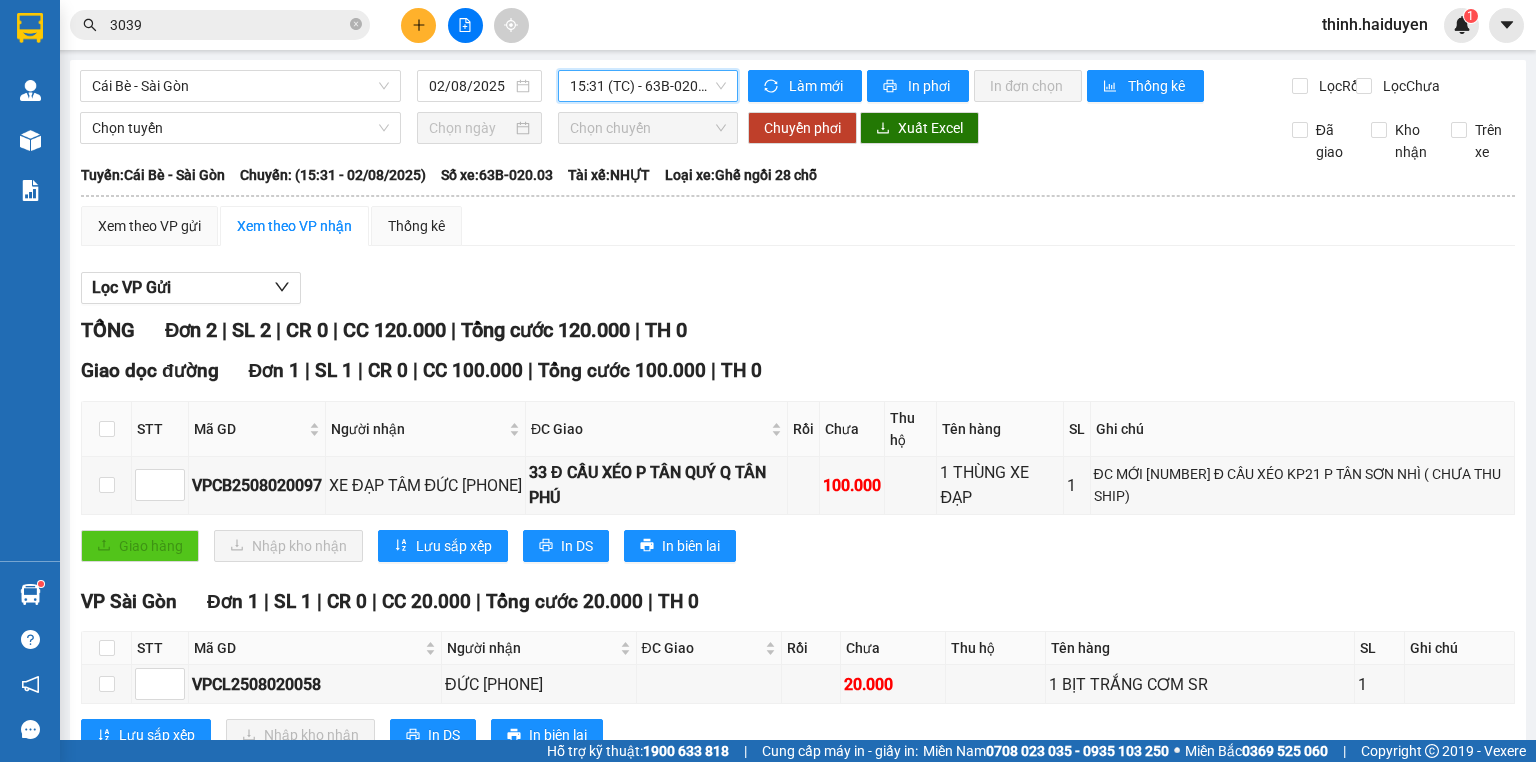 click on "3039" at bounding box center [228, 25] 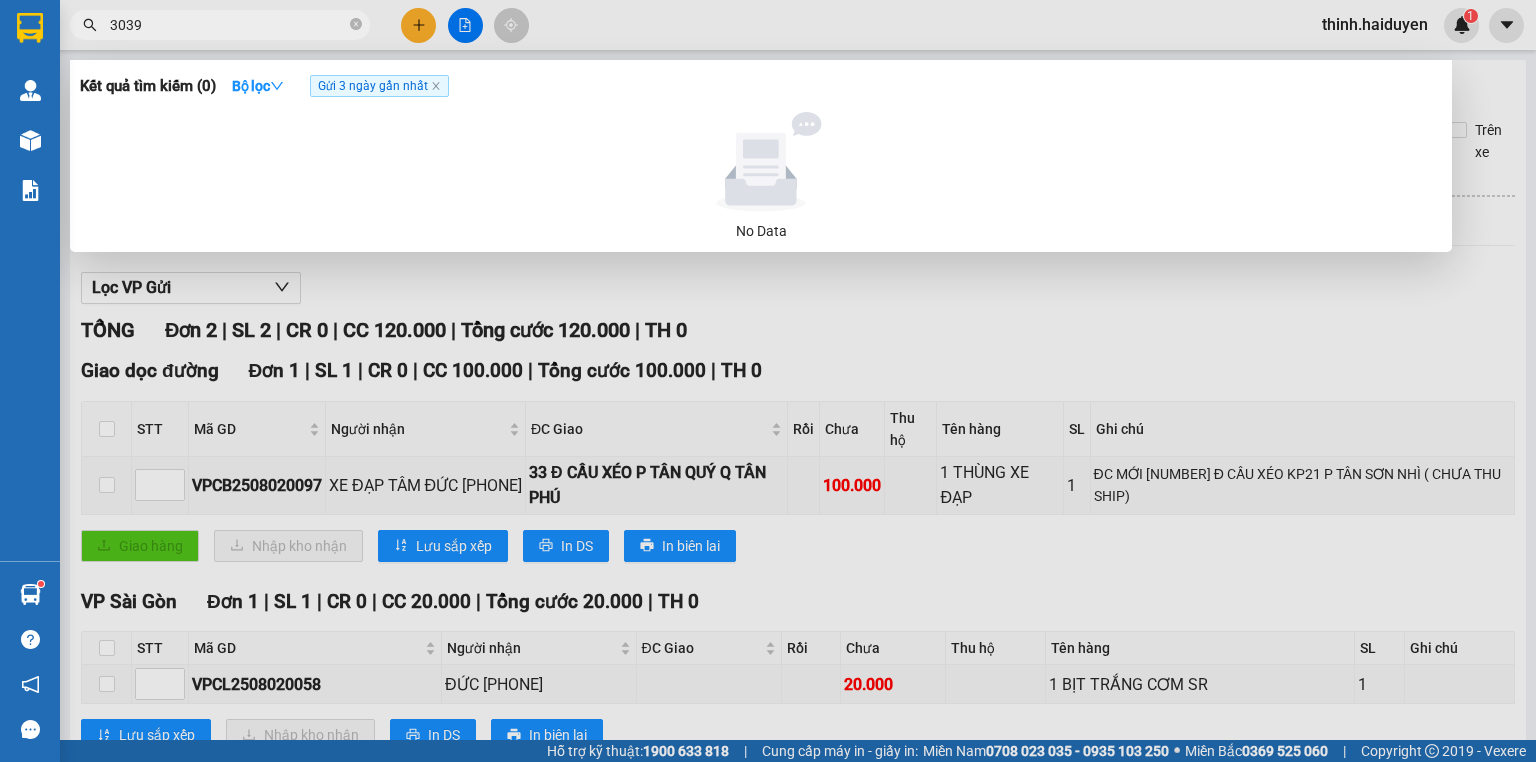 click on "3039" at bounding box center [228, 25] 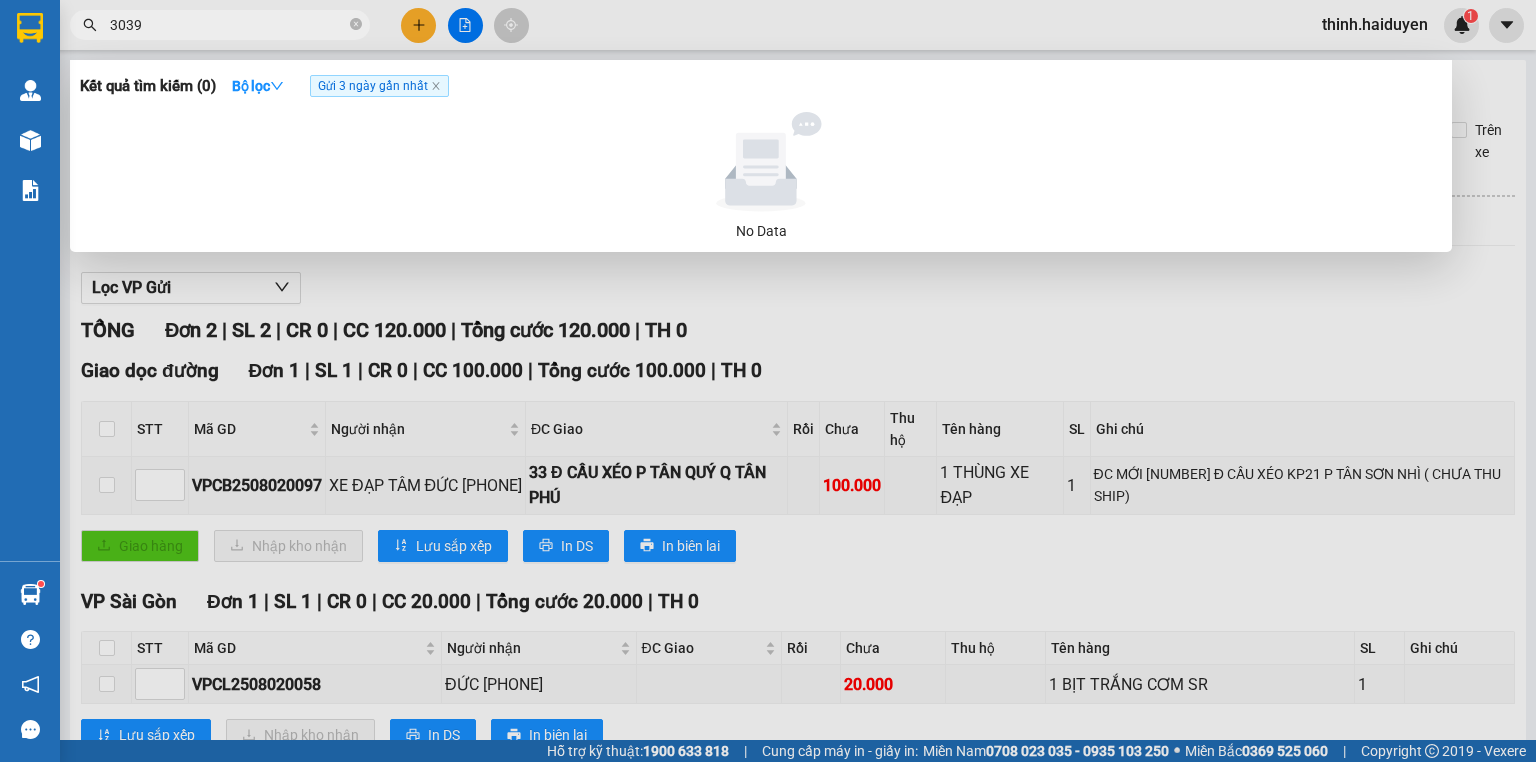 click on "3039" at bounding box center [228, 25] 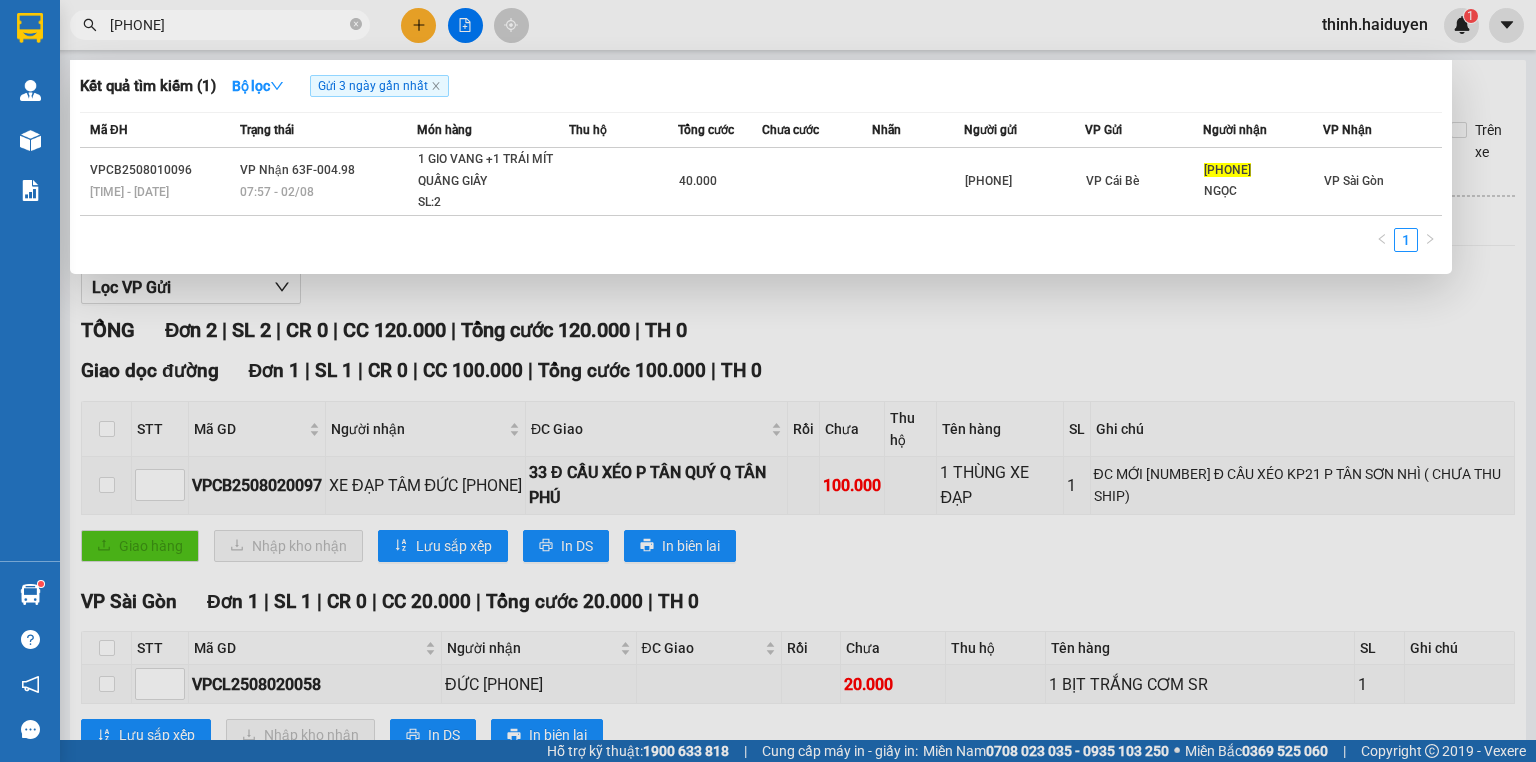 click on "0889032916" at bounding box center [228, 25] 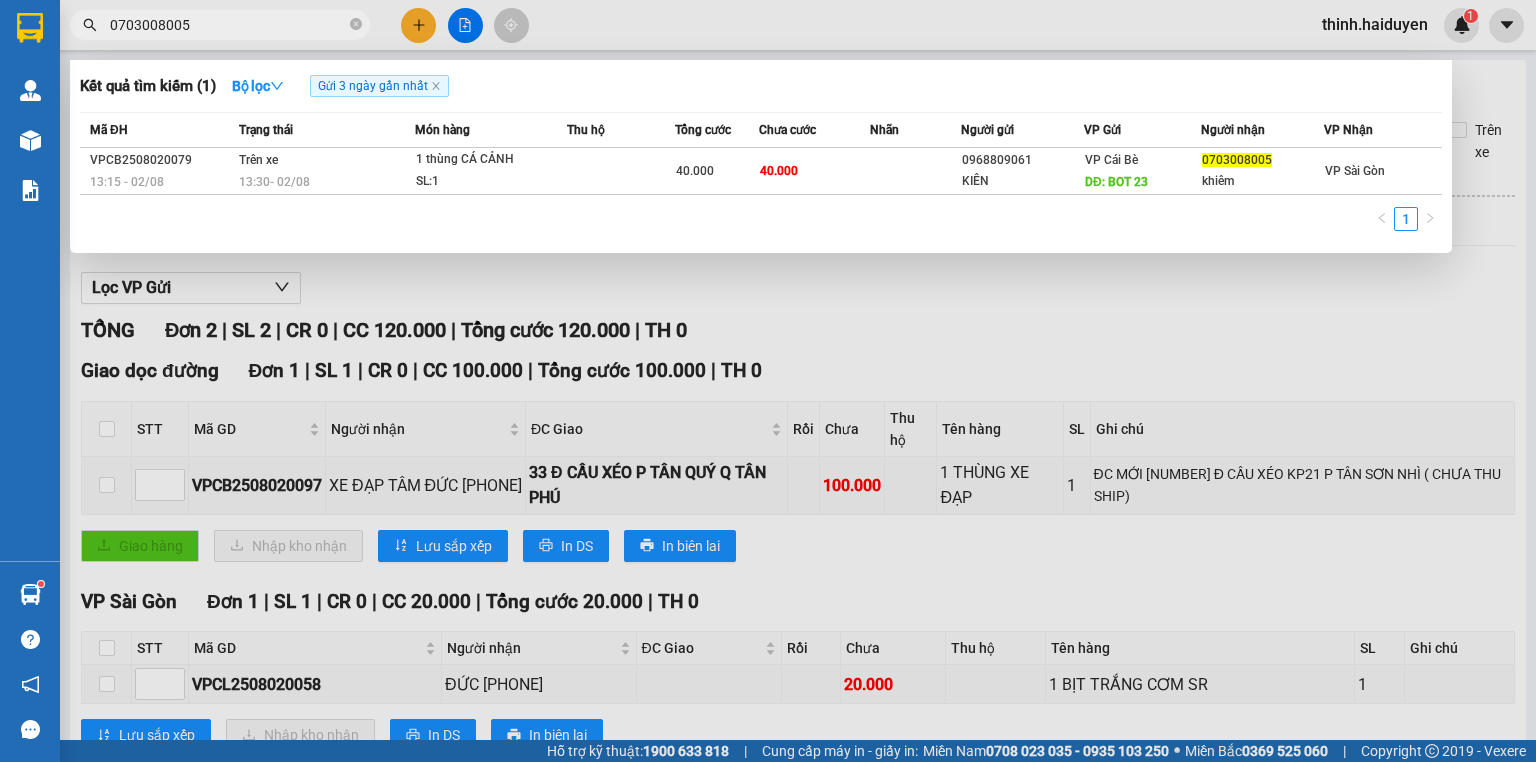 click on "0703008005" at bounding box center (228, 25) 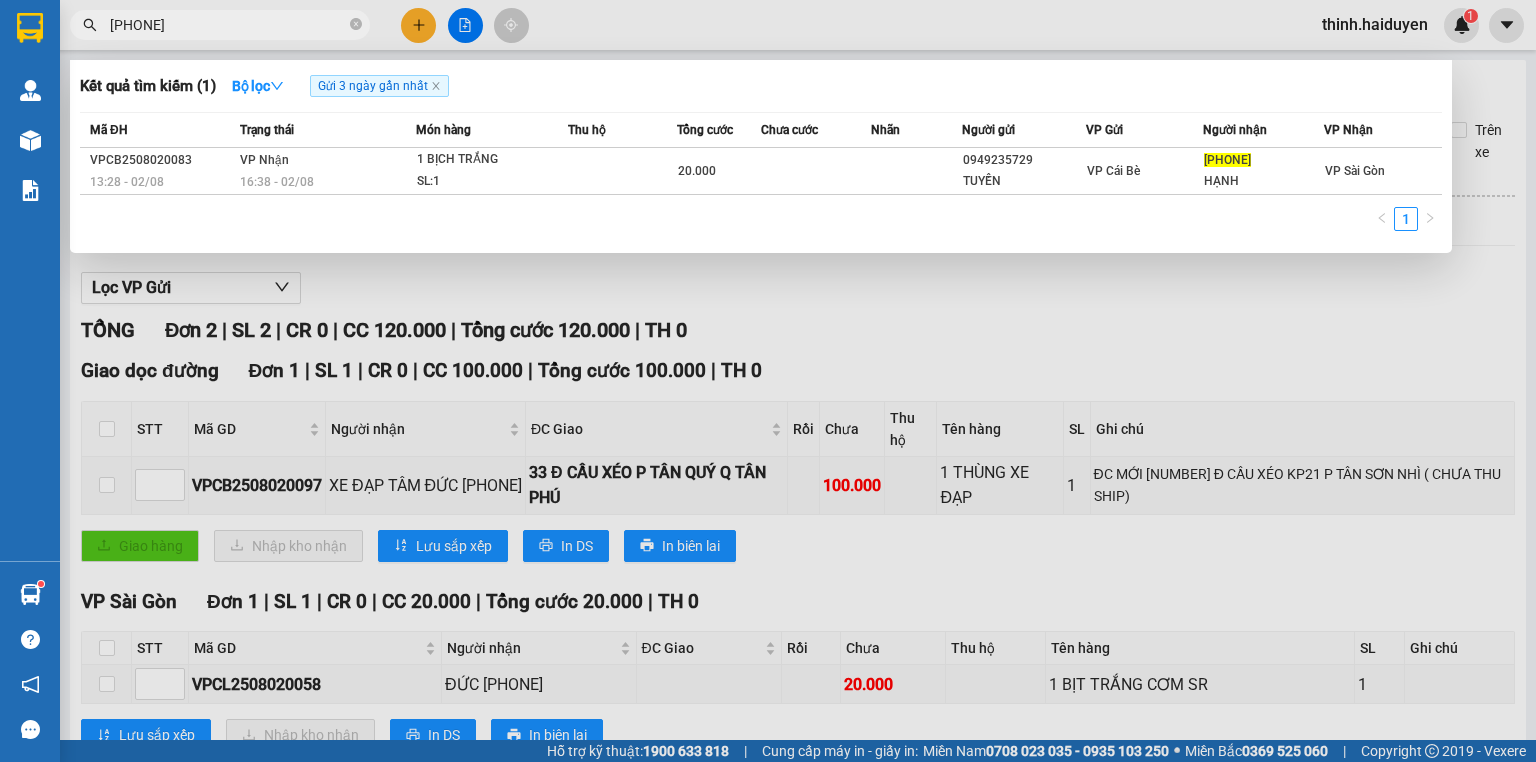 type on "0888686787" 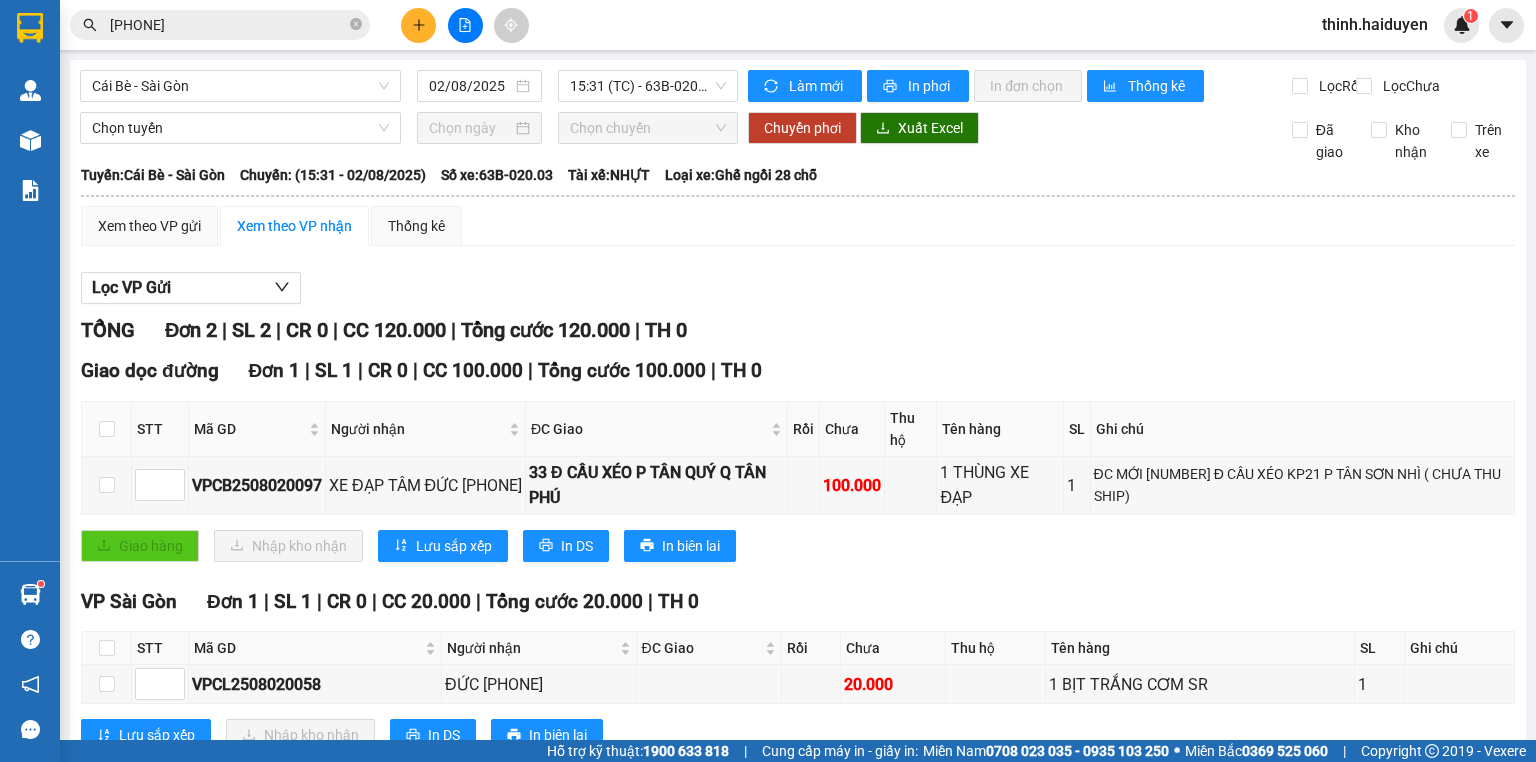 click at bounding box center (465, 25) 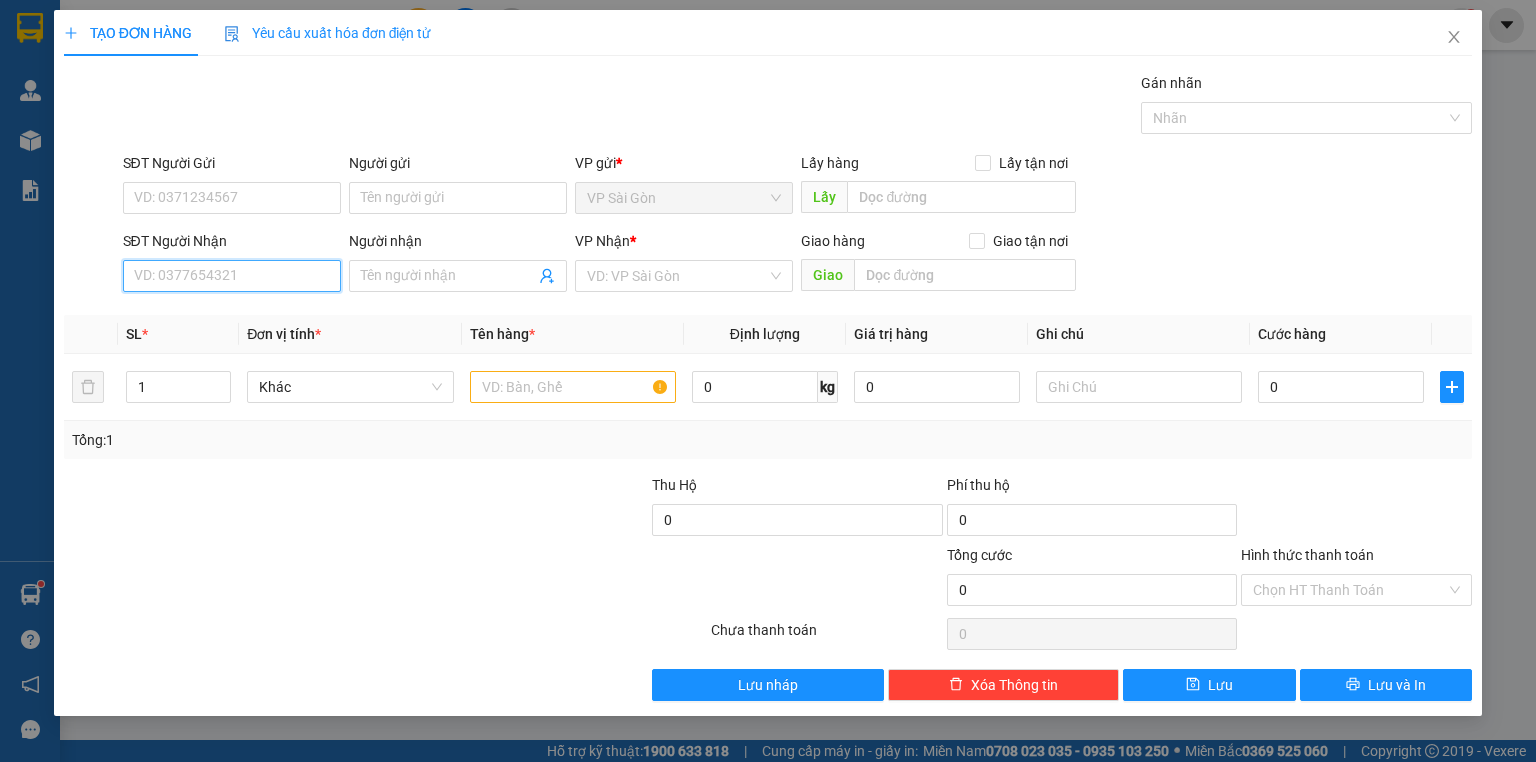 click on "SĐT Người Nhận" at bounding box center (232, 276) 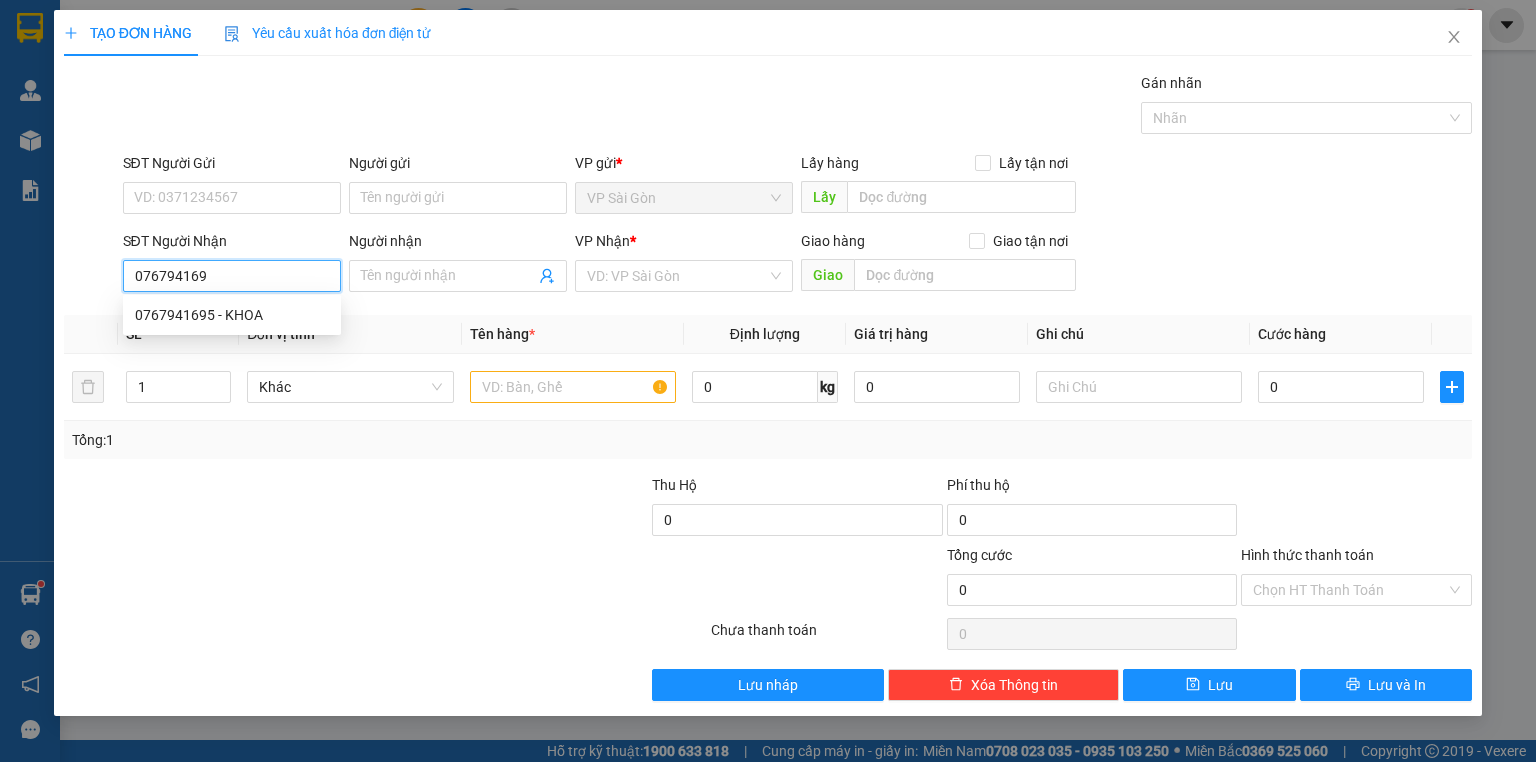 type on "0767941695" 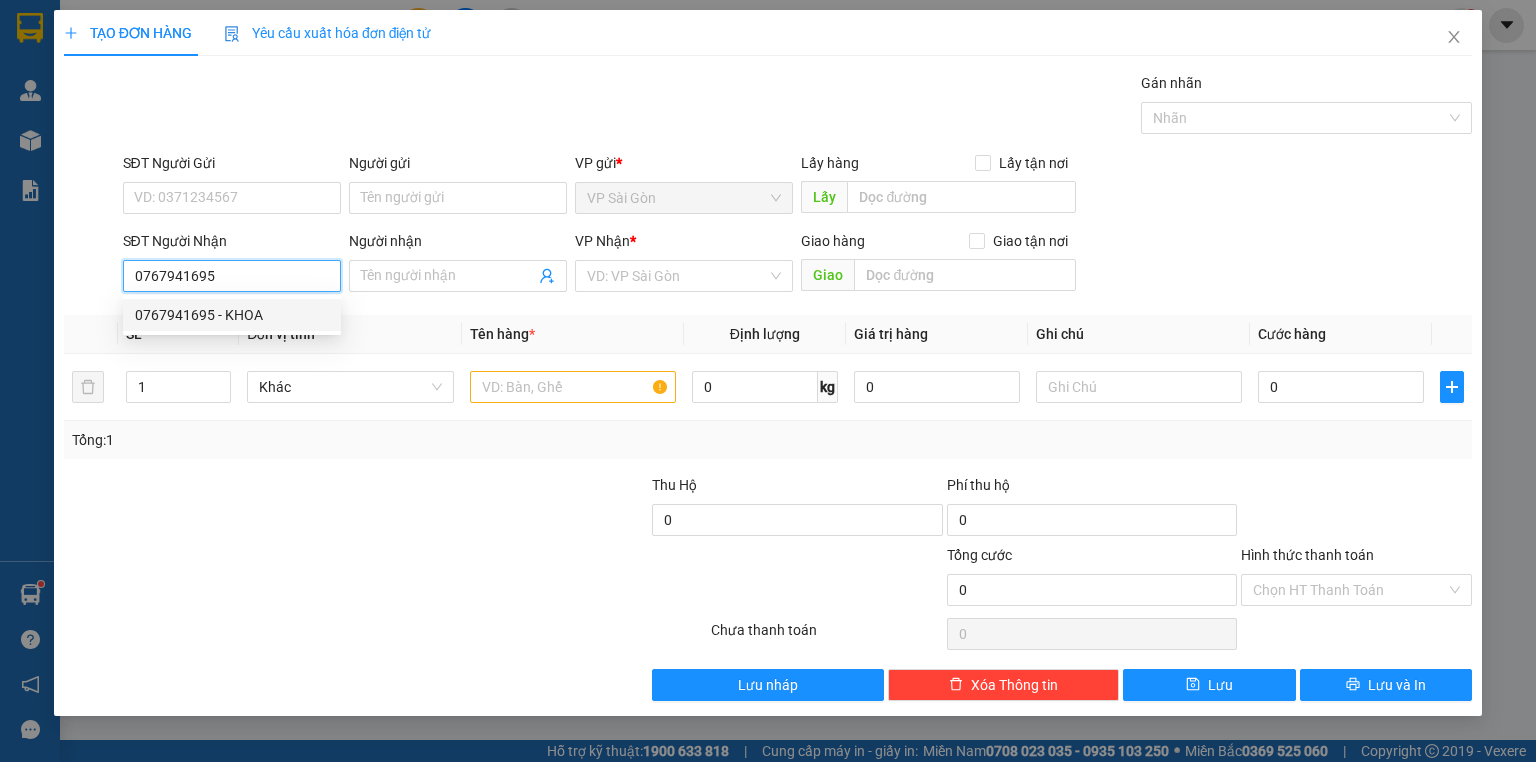 drag, startPoint x: 288, startPoint y: 309, endPoint x: 384, endPoint y: 335, distance: 99.458534 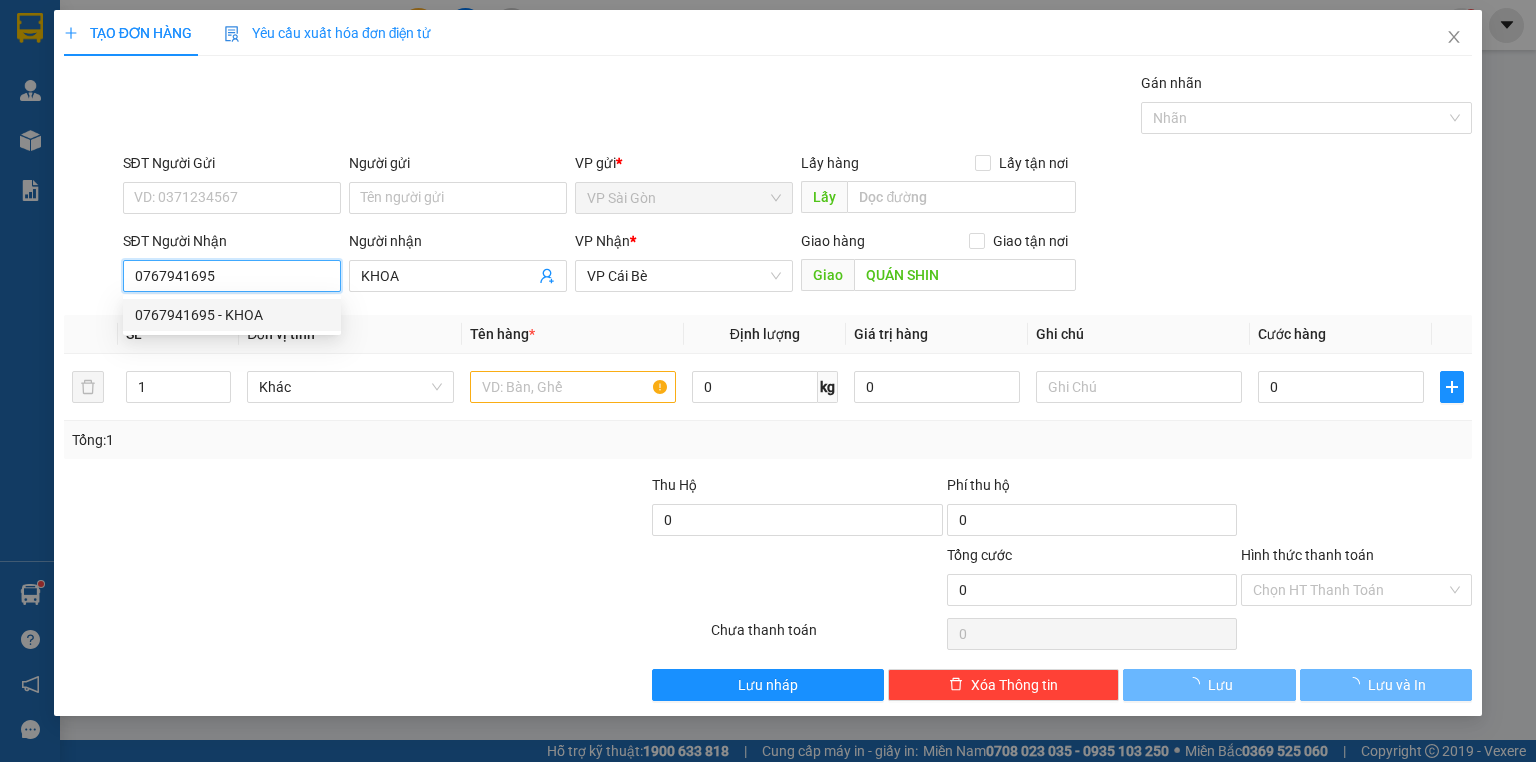 type on "20.000" 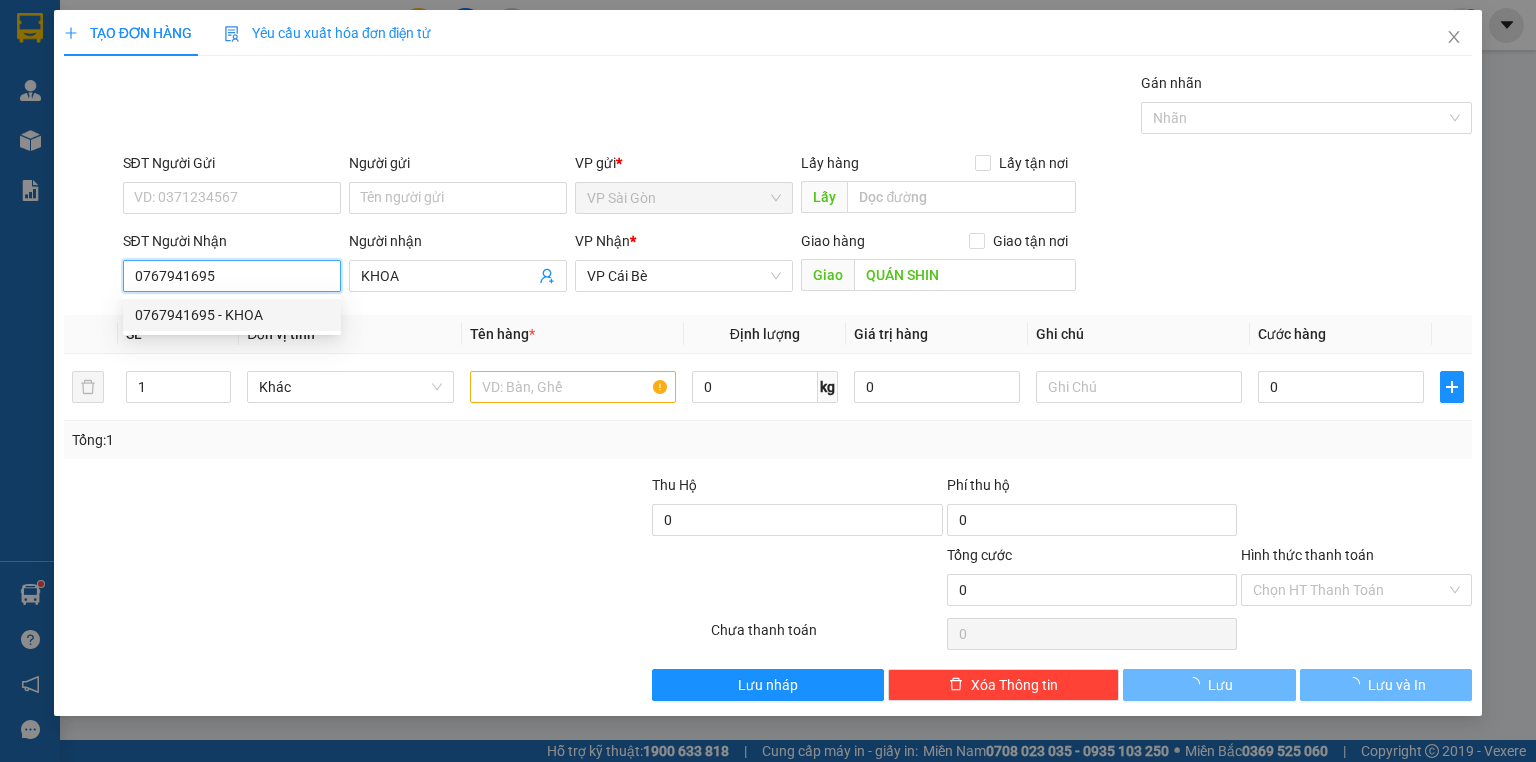 type on "20.000" 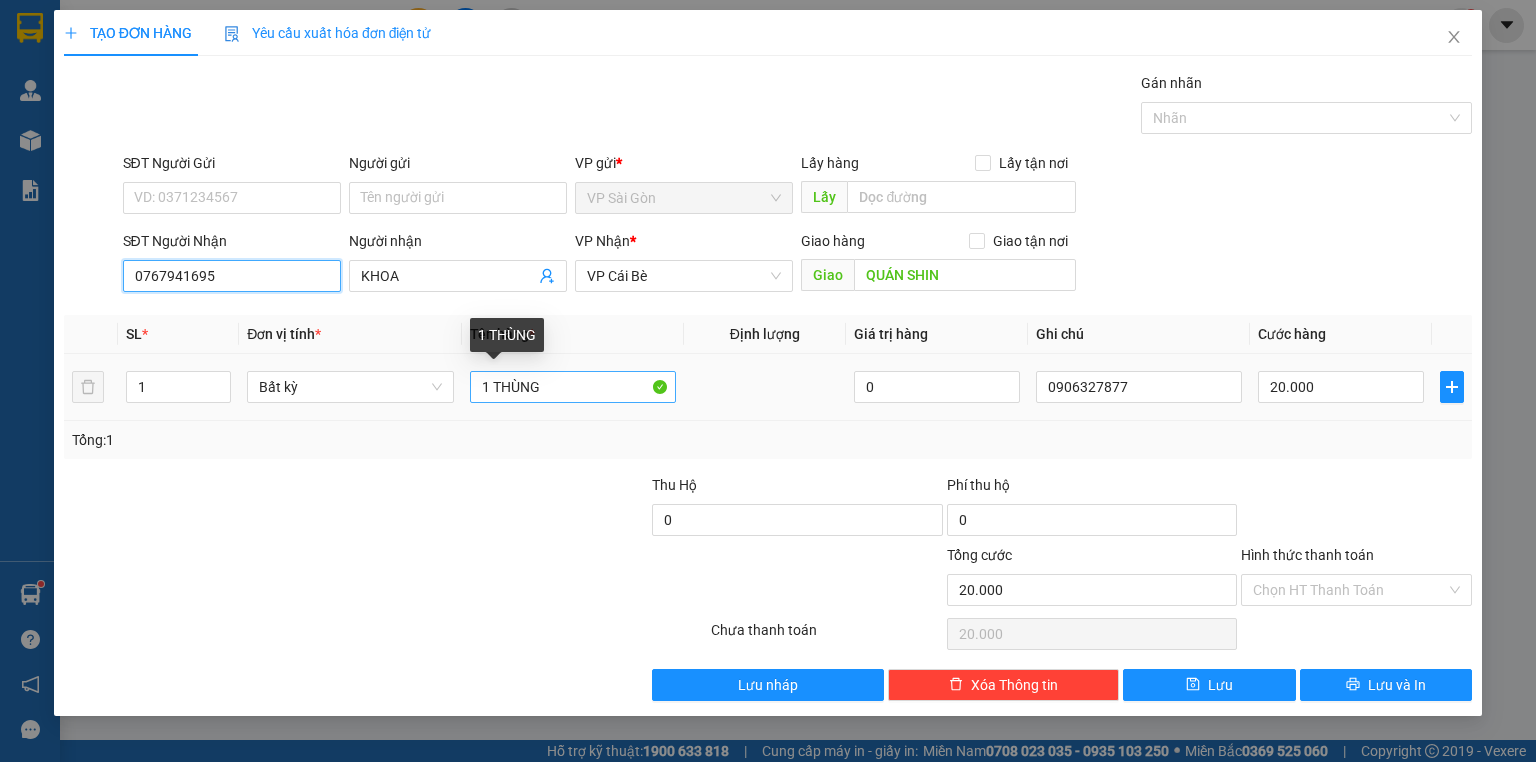 type on "0767941695" 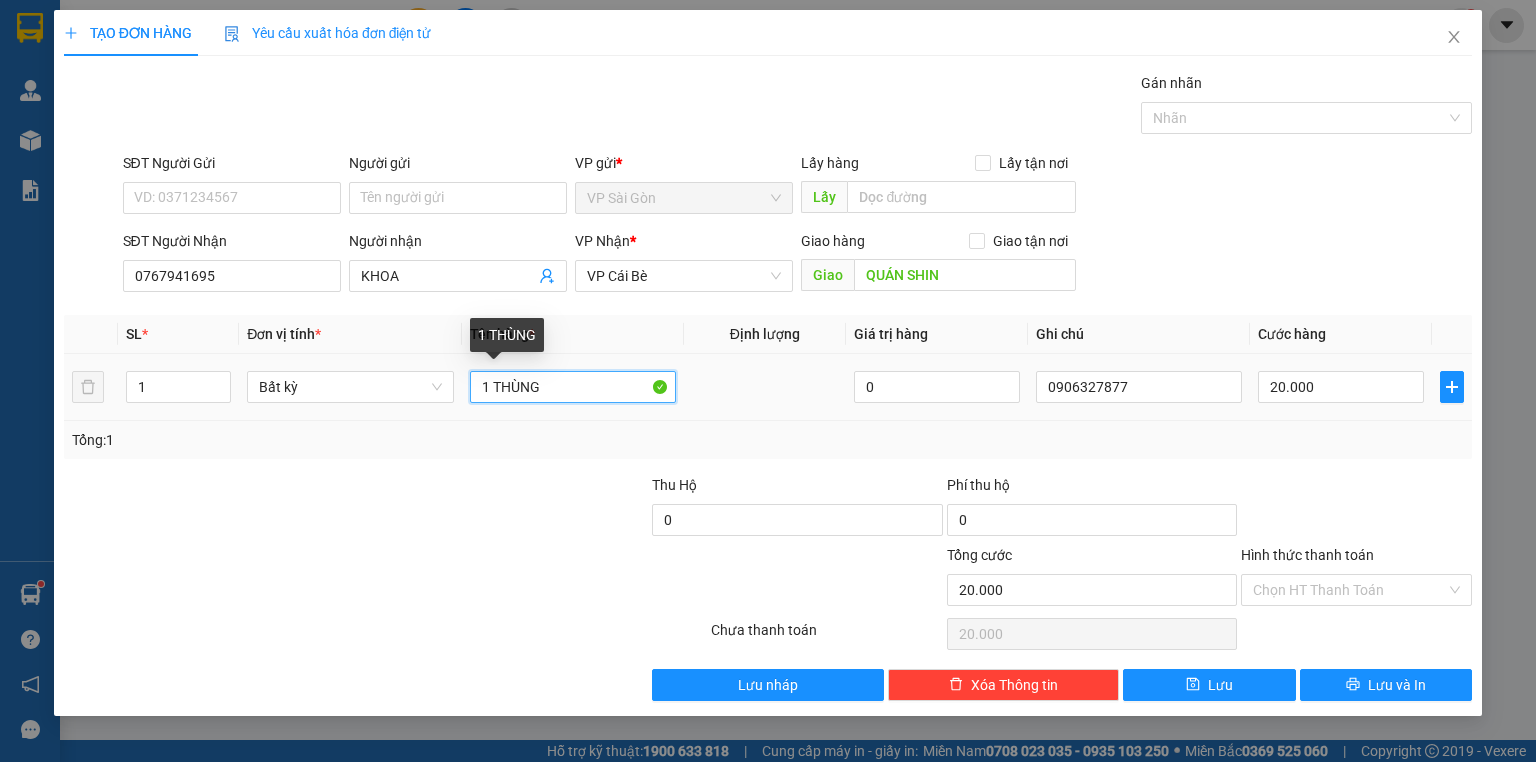 click on "1 THÙNG" at bounding box center (573, 387) 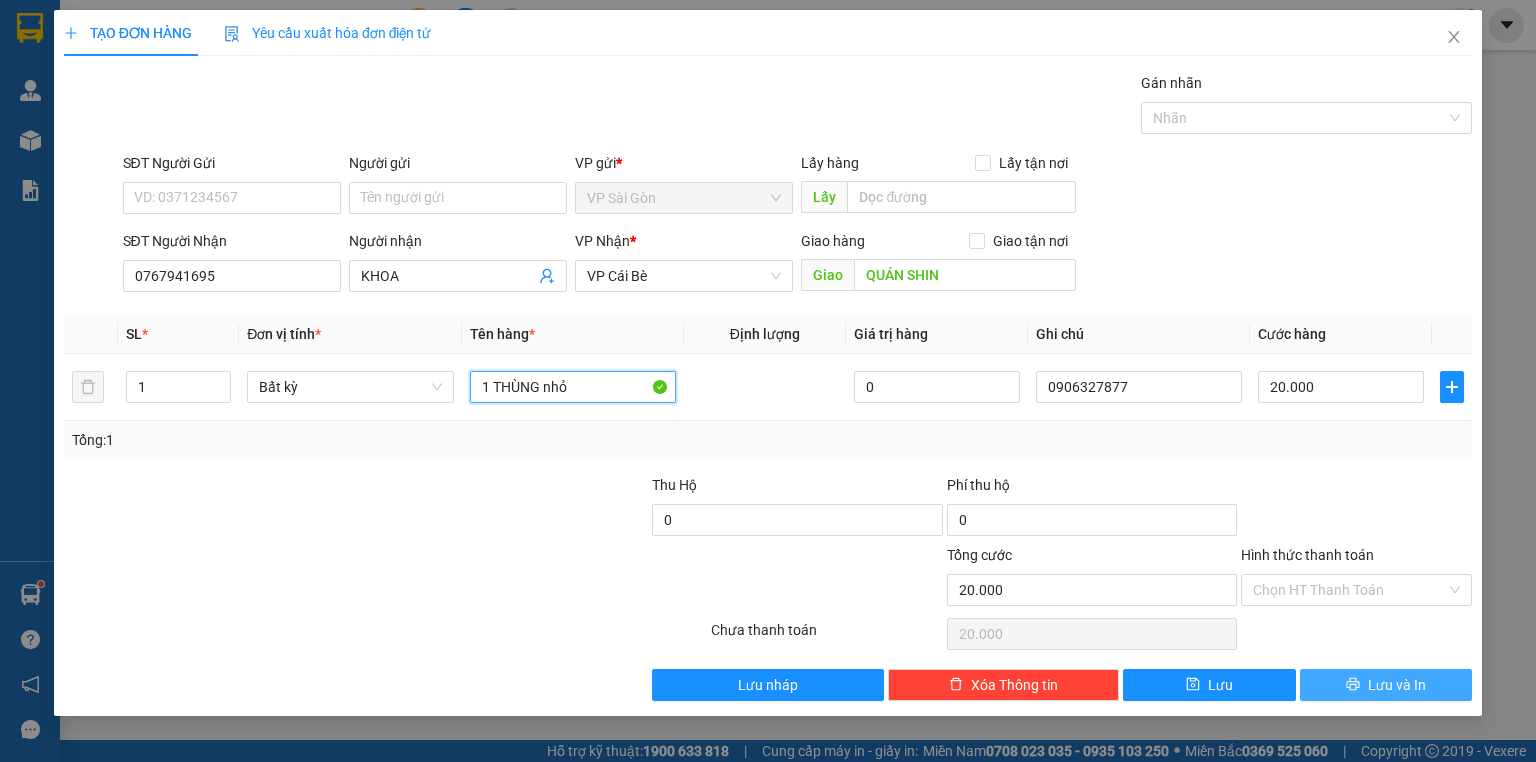 type on "1 THÙNG nhỏ" 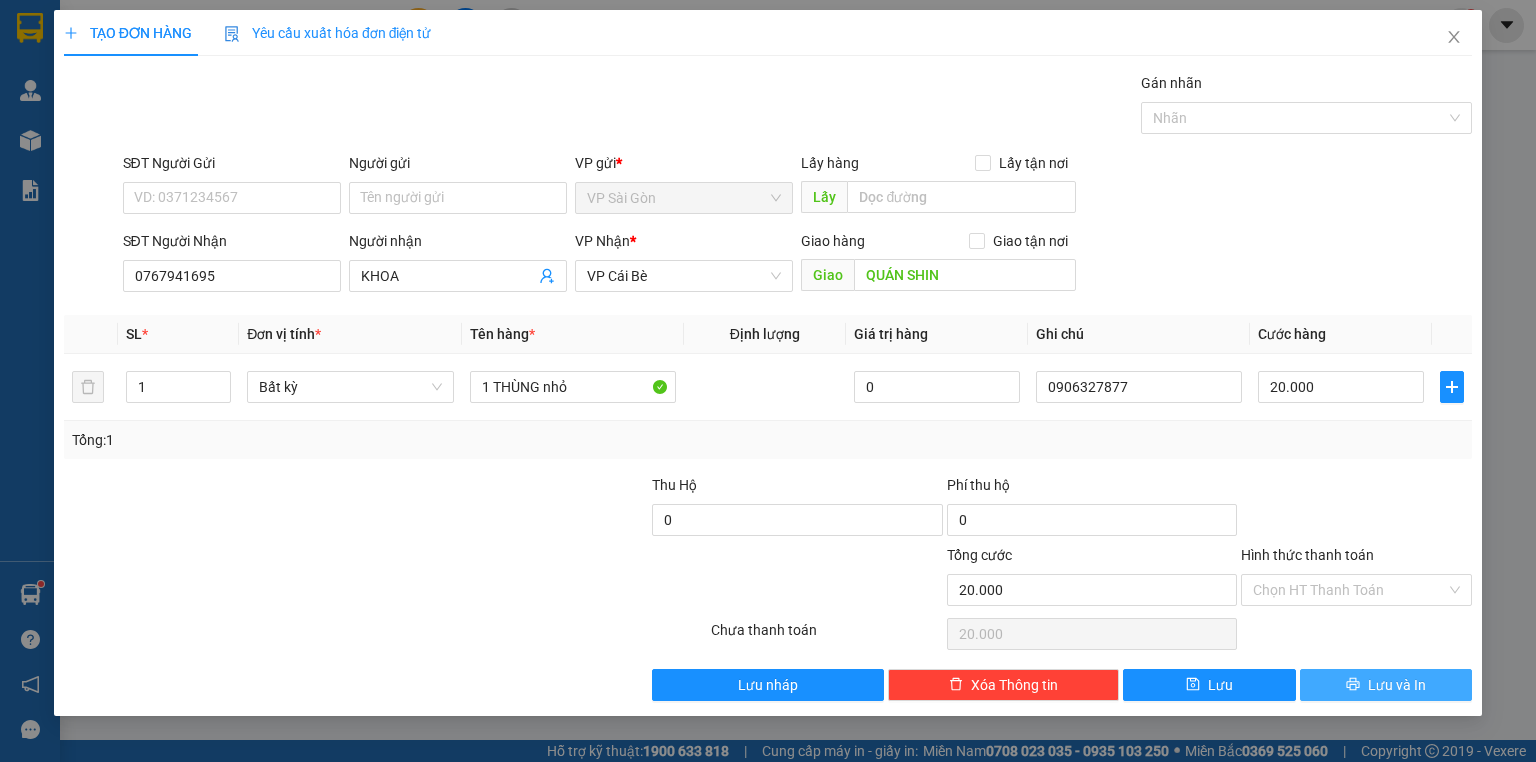 drag, startPoint x: 1308, startPoint y: 685, endPoint x: 1361, endPoint y: 694, distance: 53.75872 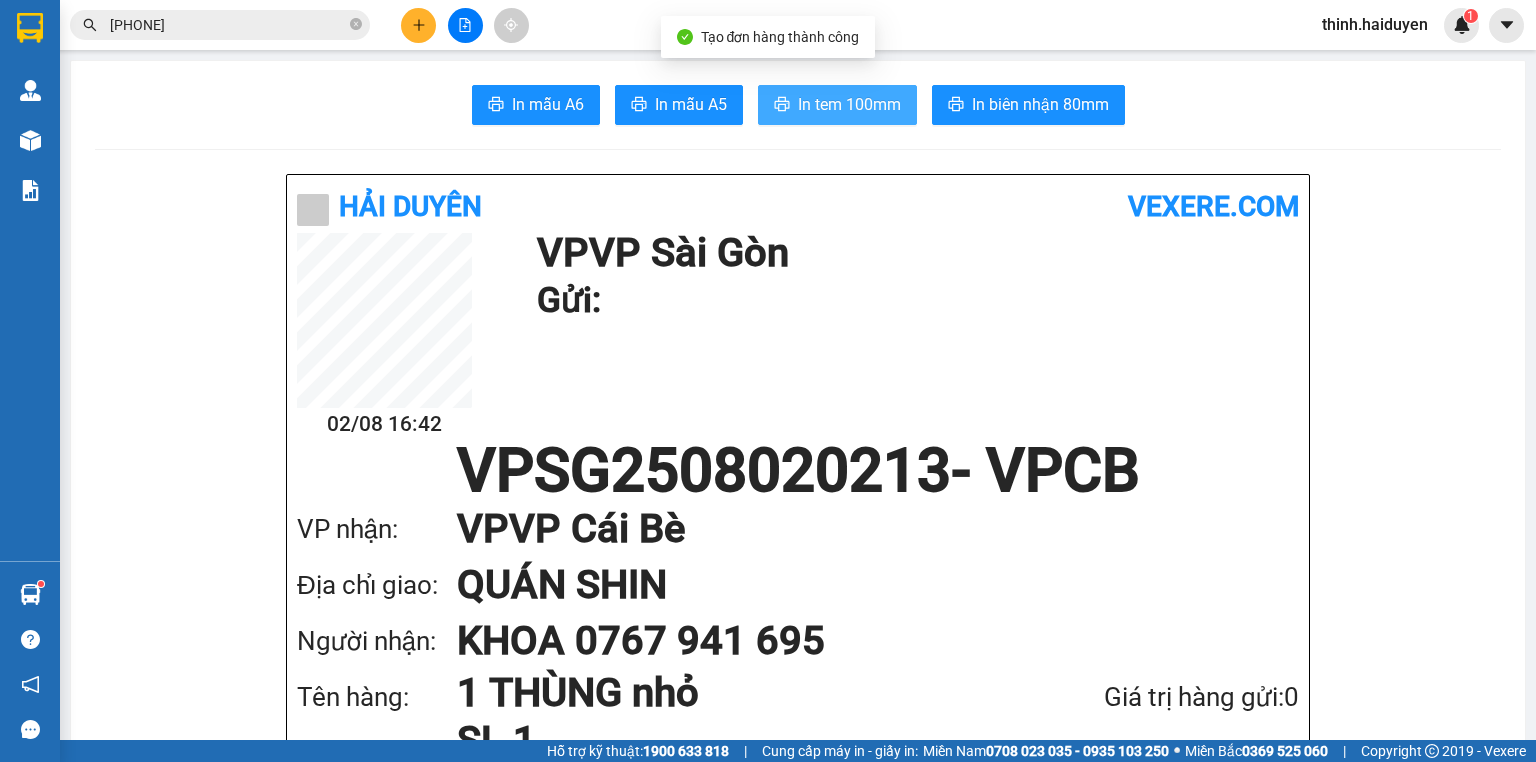 click on "In tem 100mm" at bounding box center [849, 104] 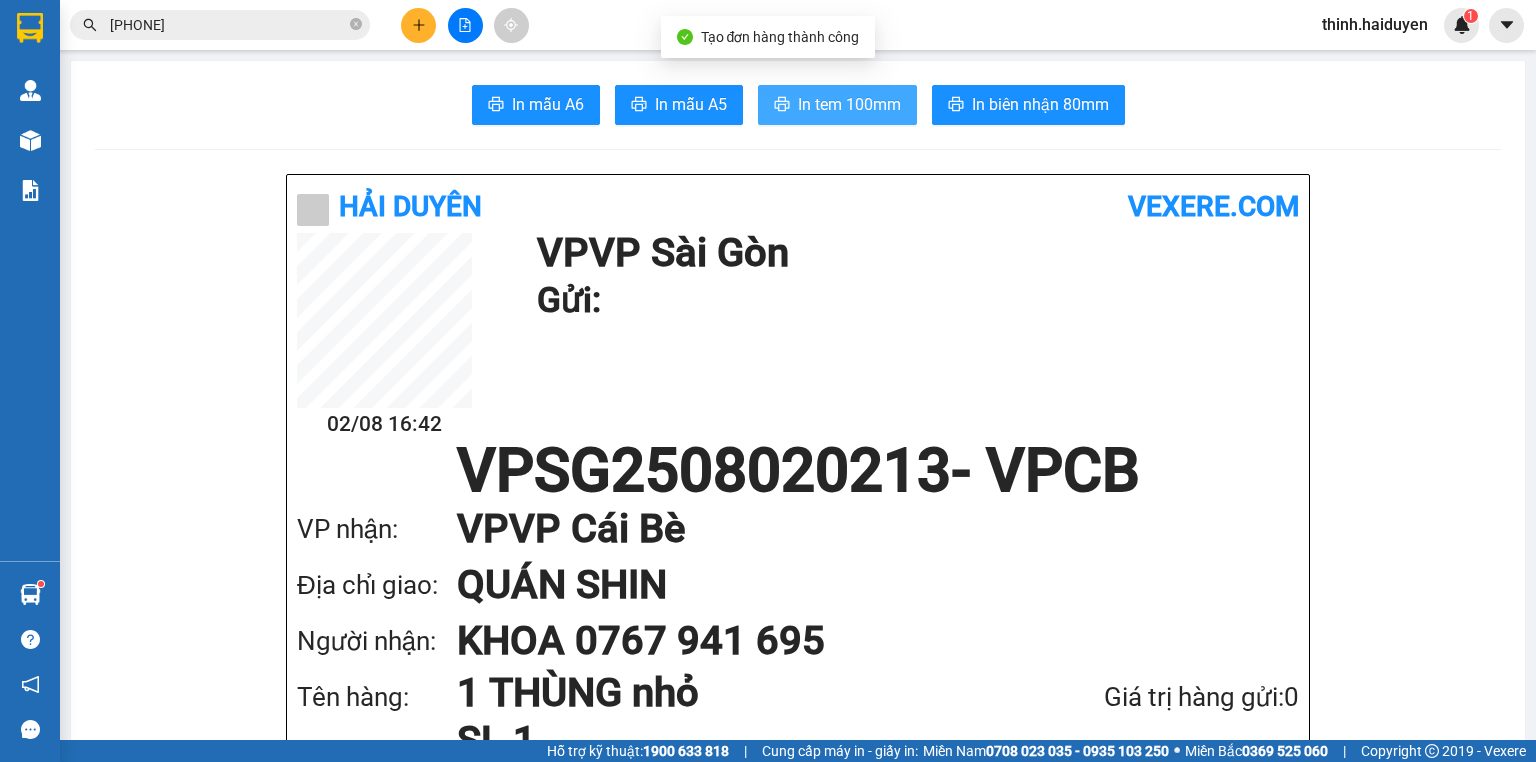 scroll, scrollTop: 0, scrollLeft: 0, axis: both 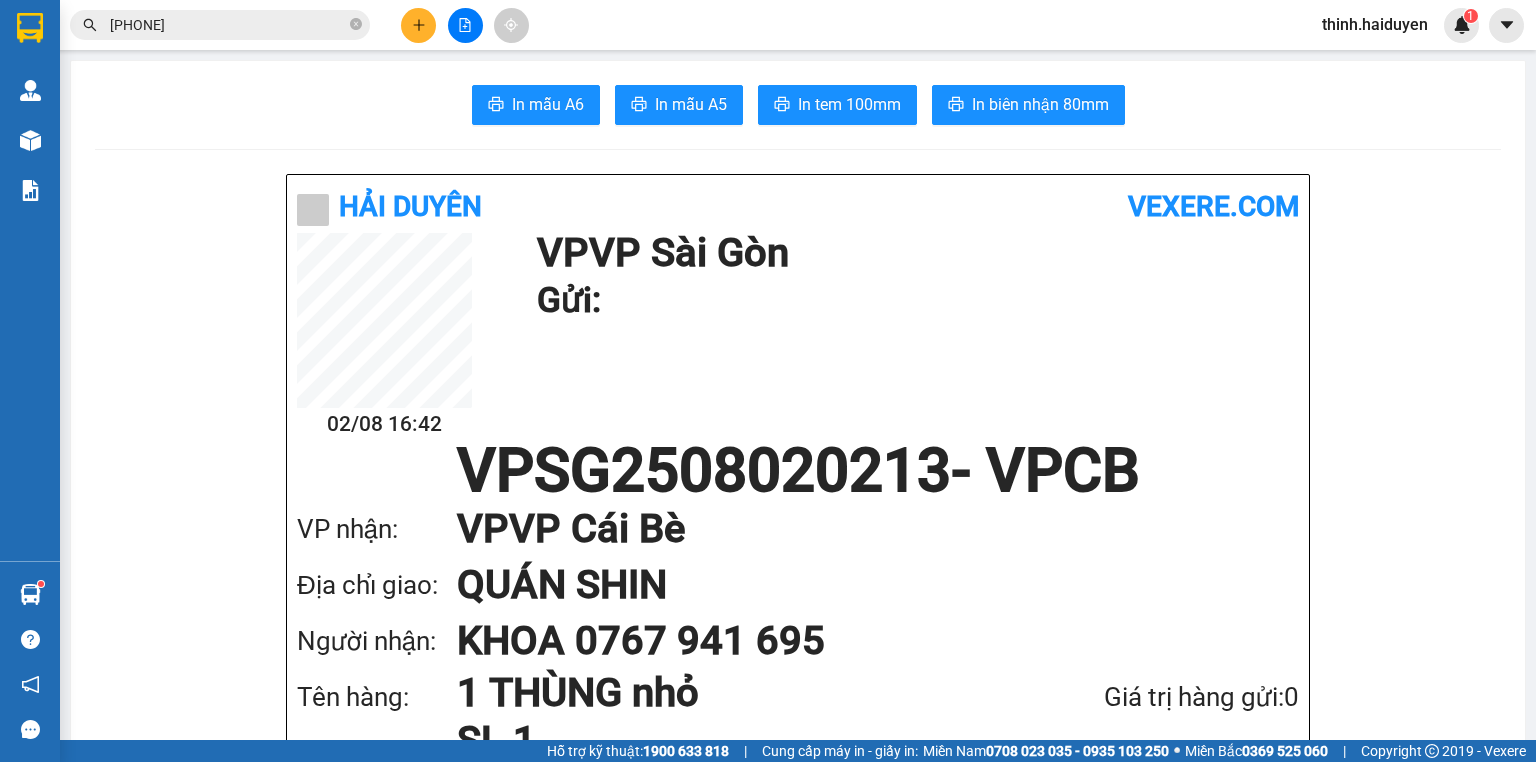 click on "0888686787" at bounding box center (228, 25) 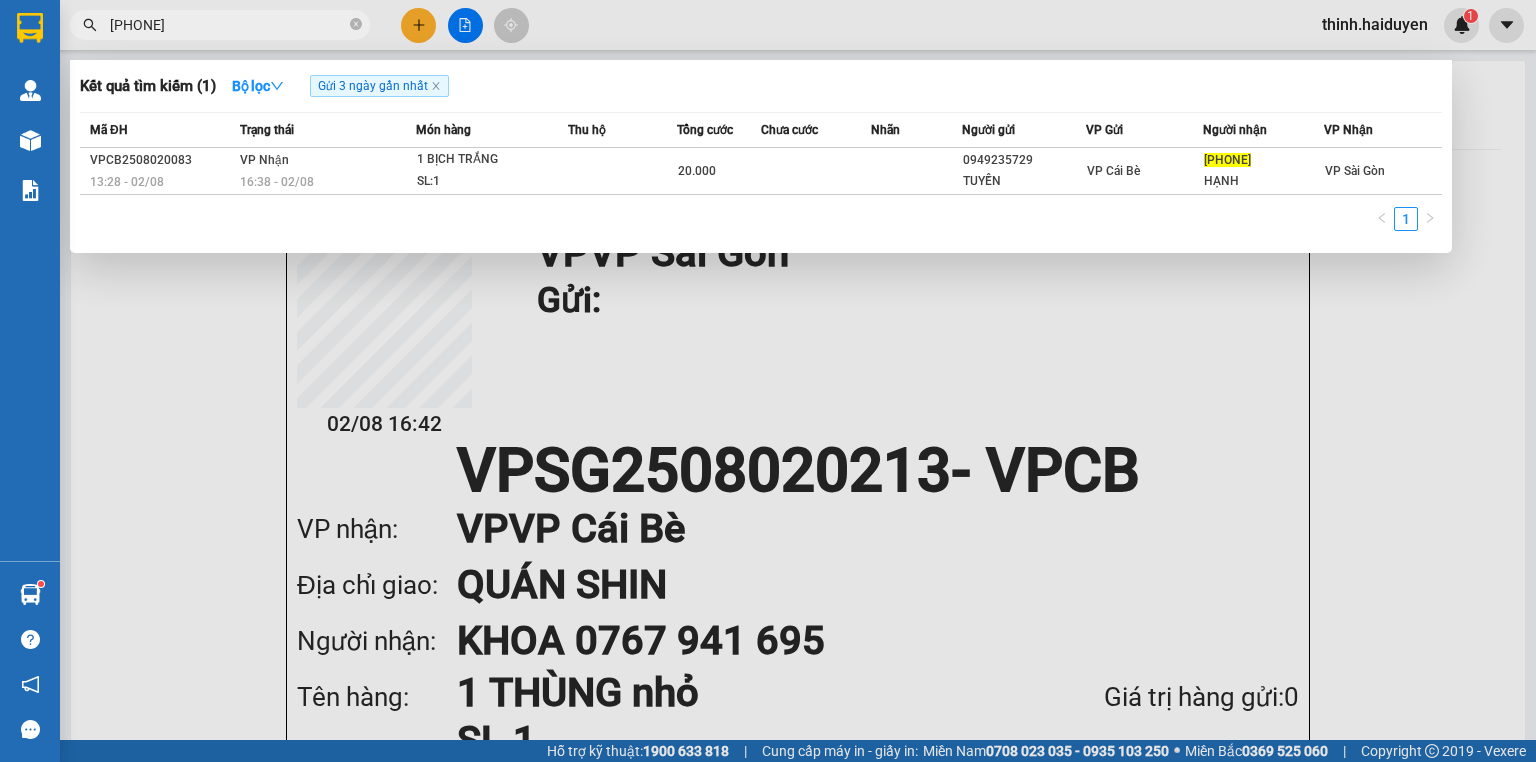 click on "0888686787" at bounding box center (228, 25) 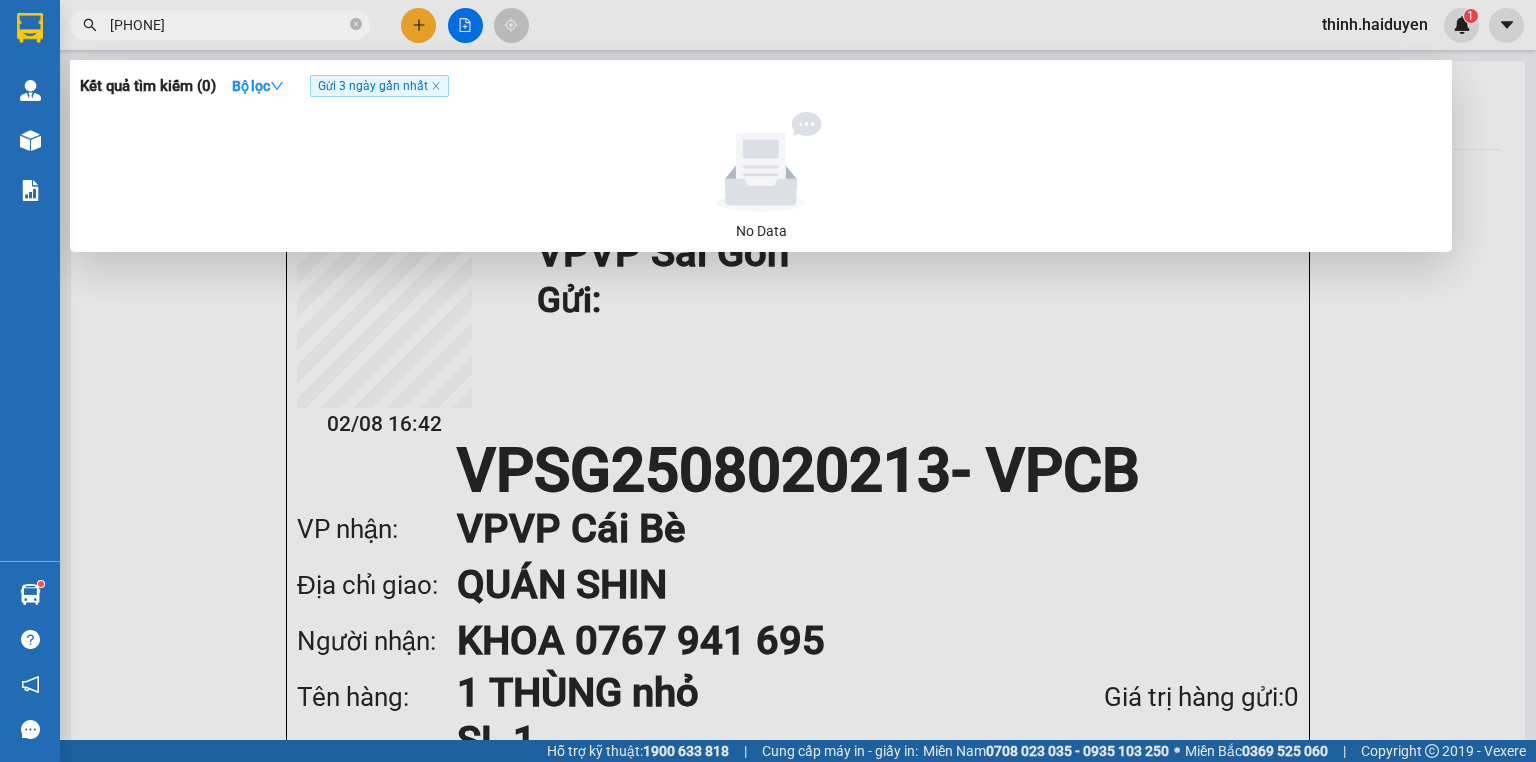 click on "0938651059" at bounding box center [228, 25] 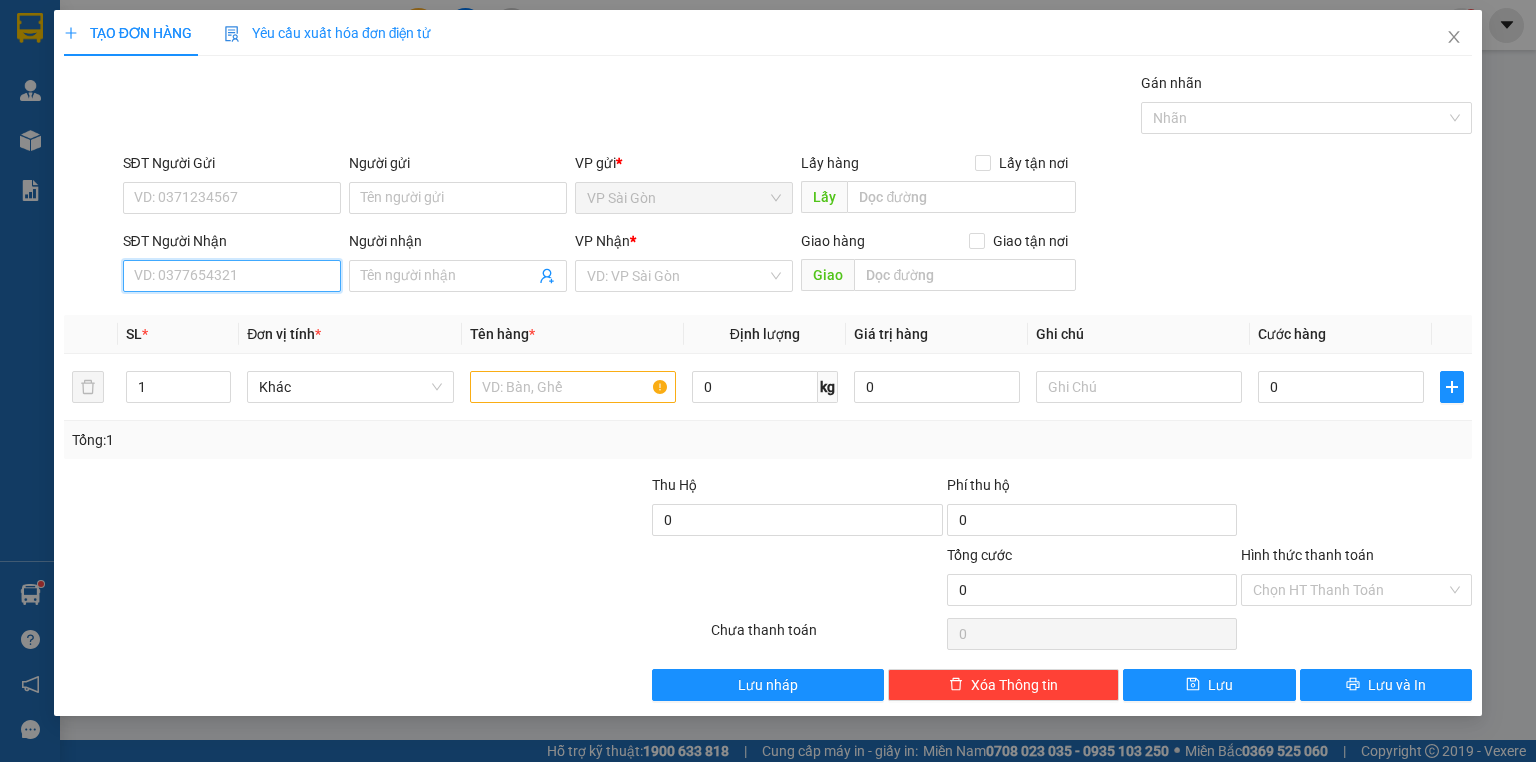 click on "SĐT Người Nhận" at bounding box center [232, 276] 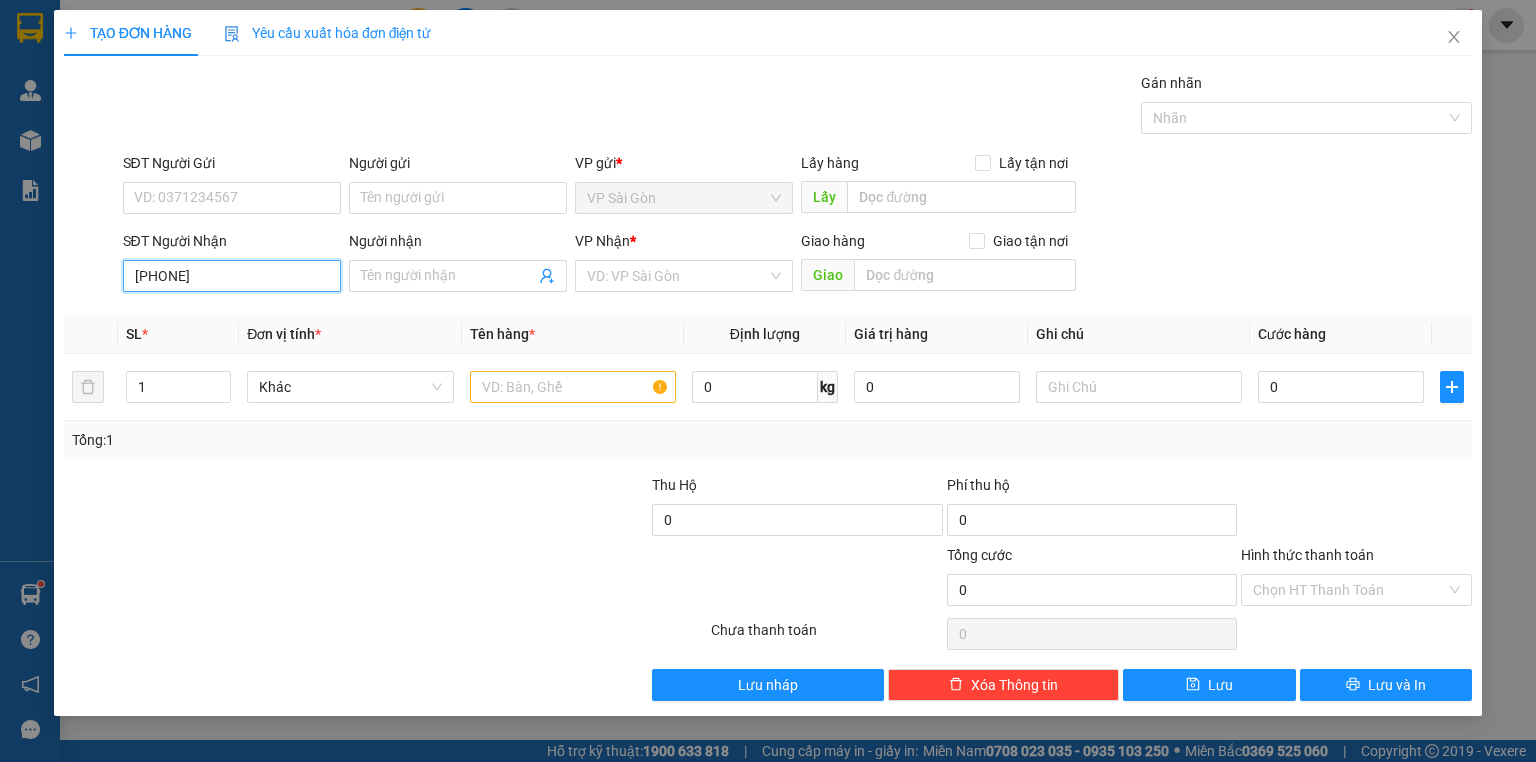 type on "0971741459" 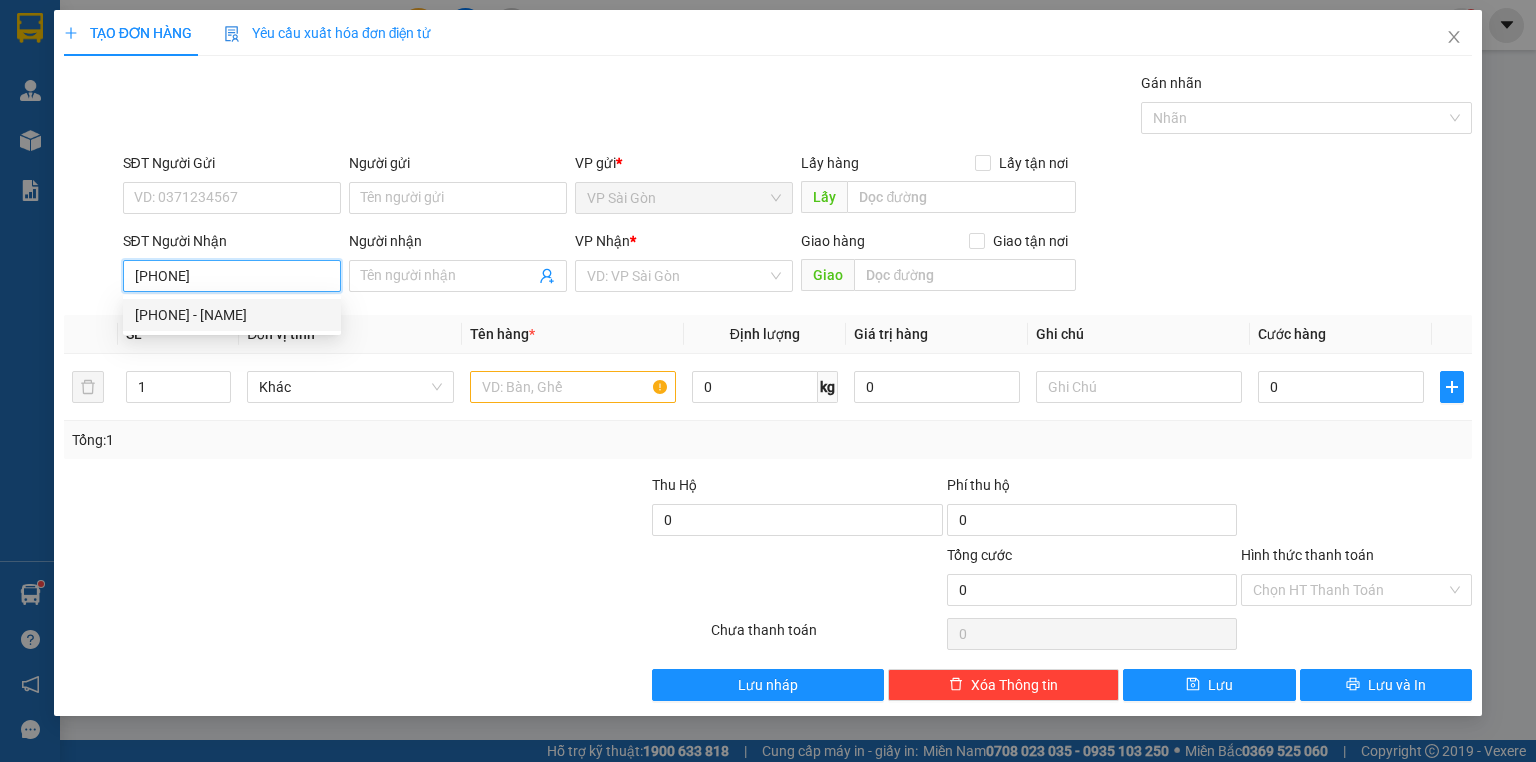click on "0971741459 - TÈO" at bounding box center (232, 315) 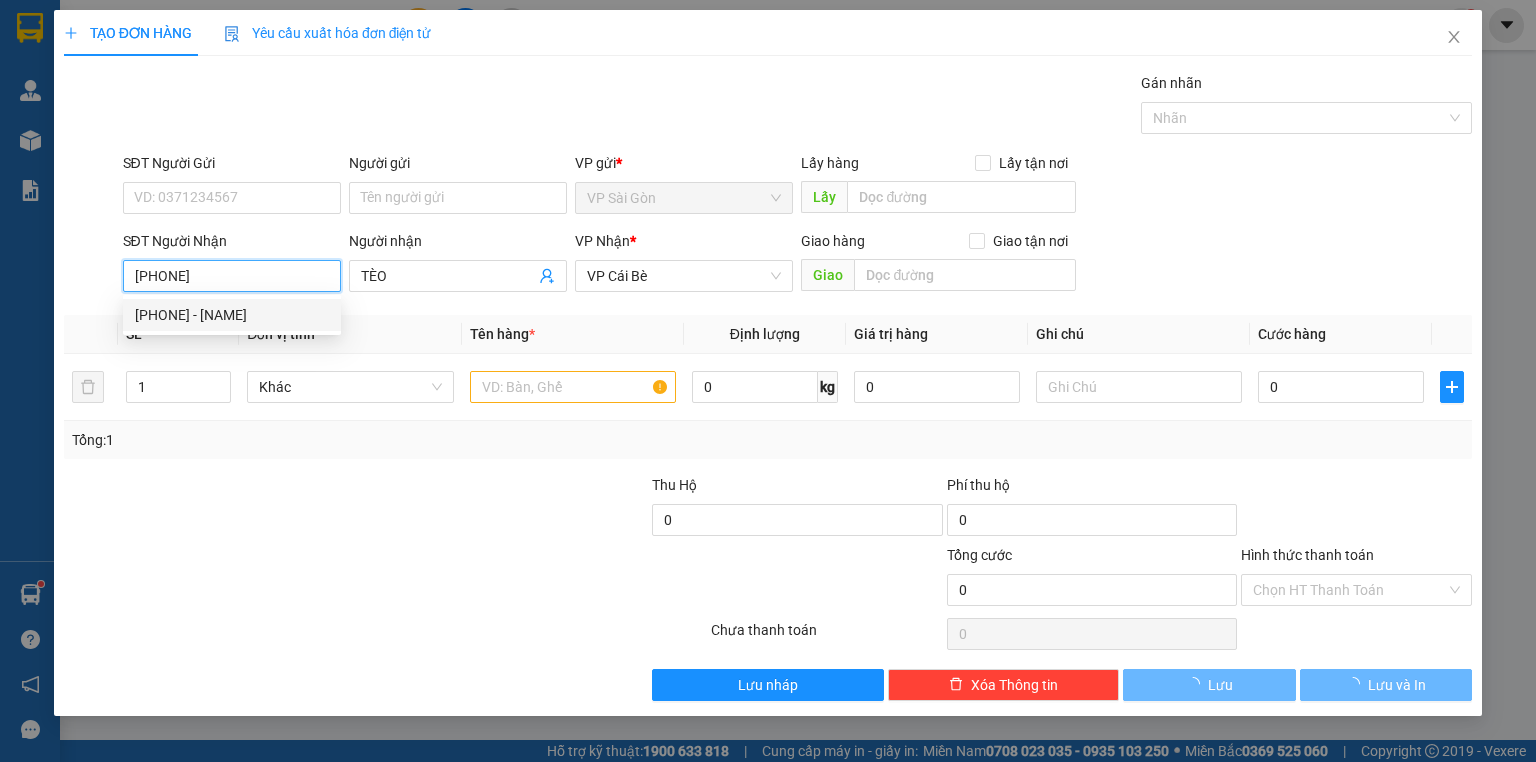 type on "150.000" 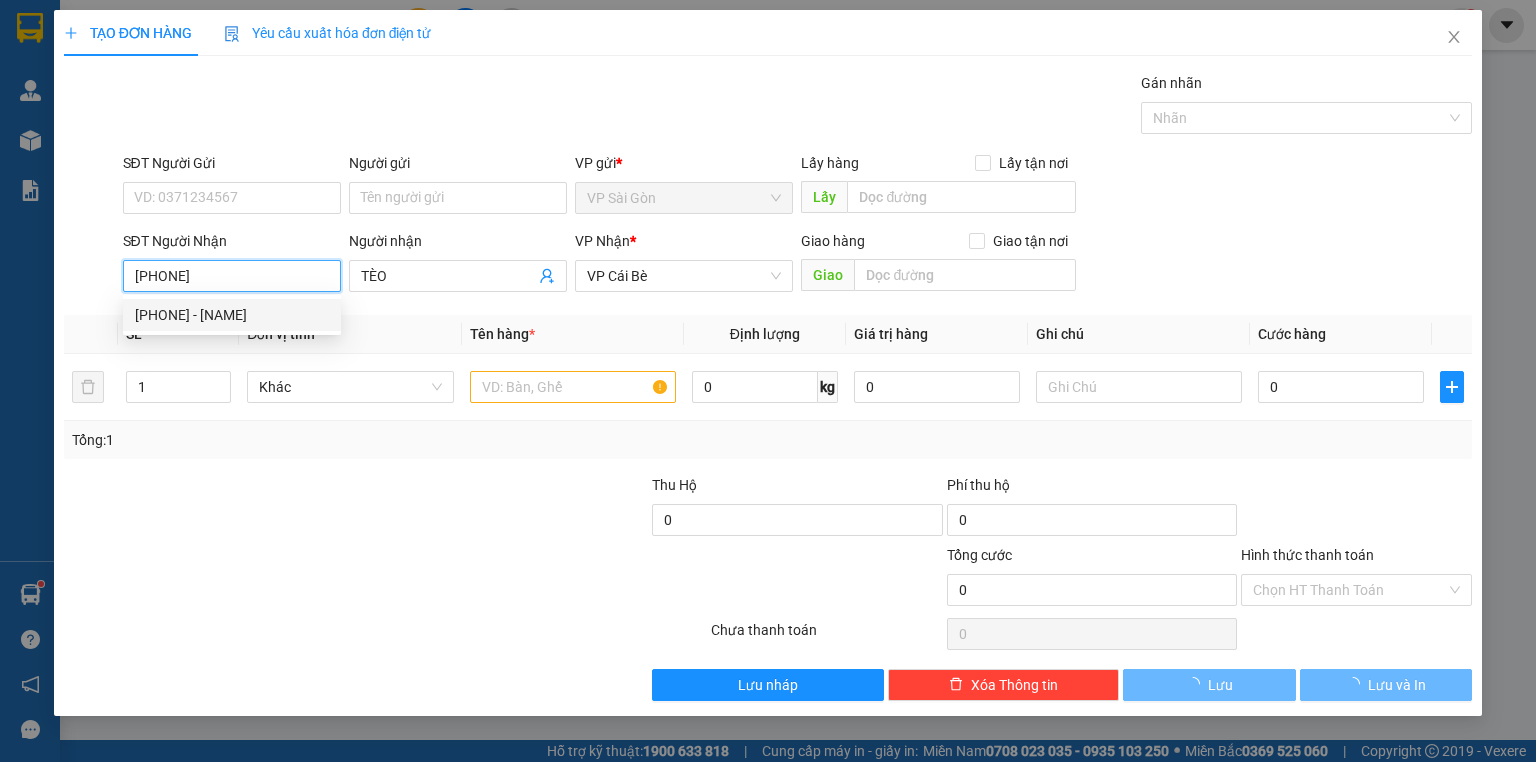 type on "150.000" 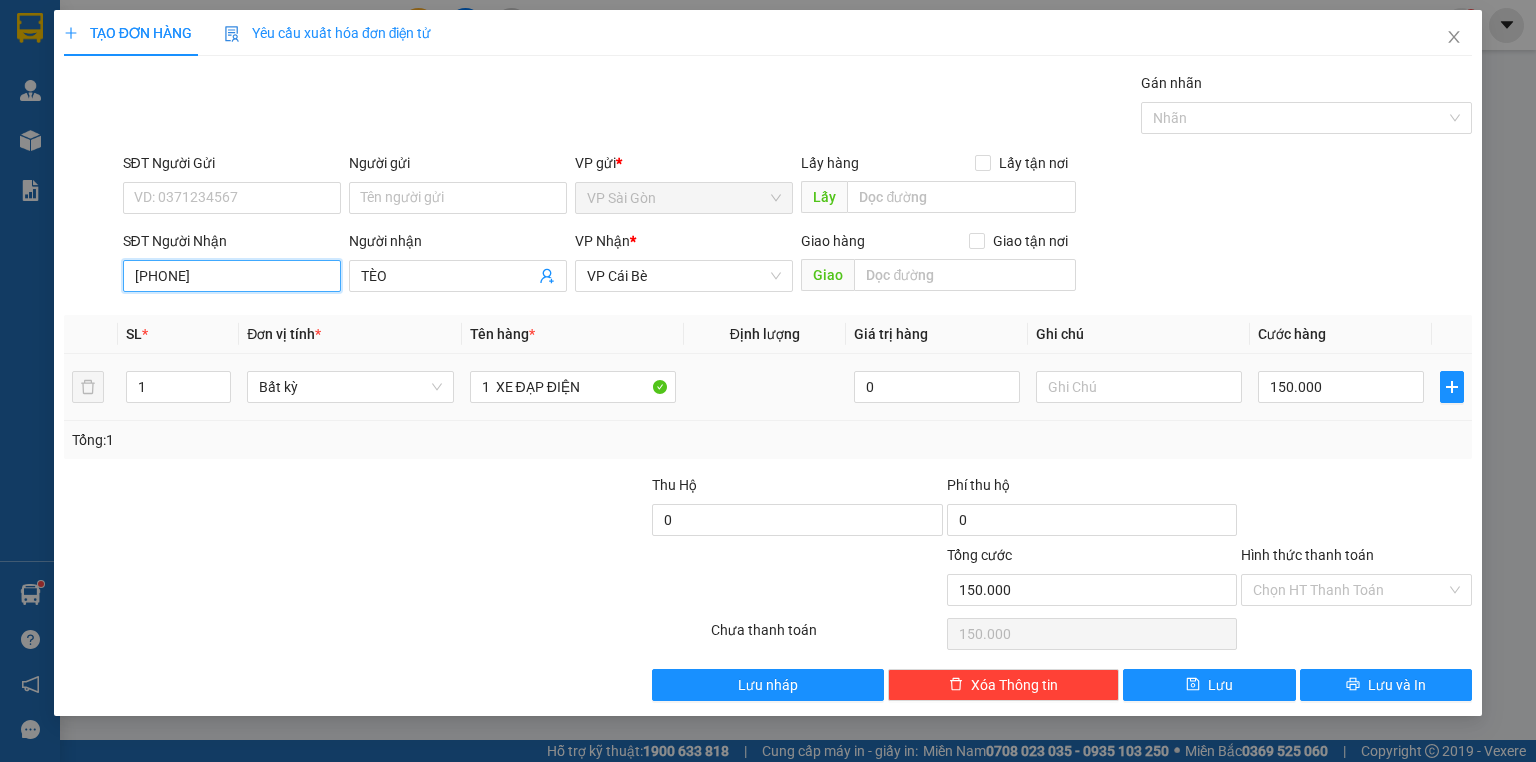 type on "0971741459" 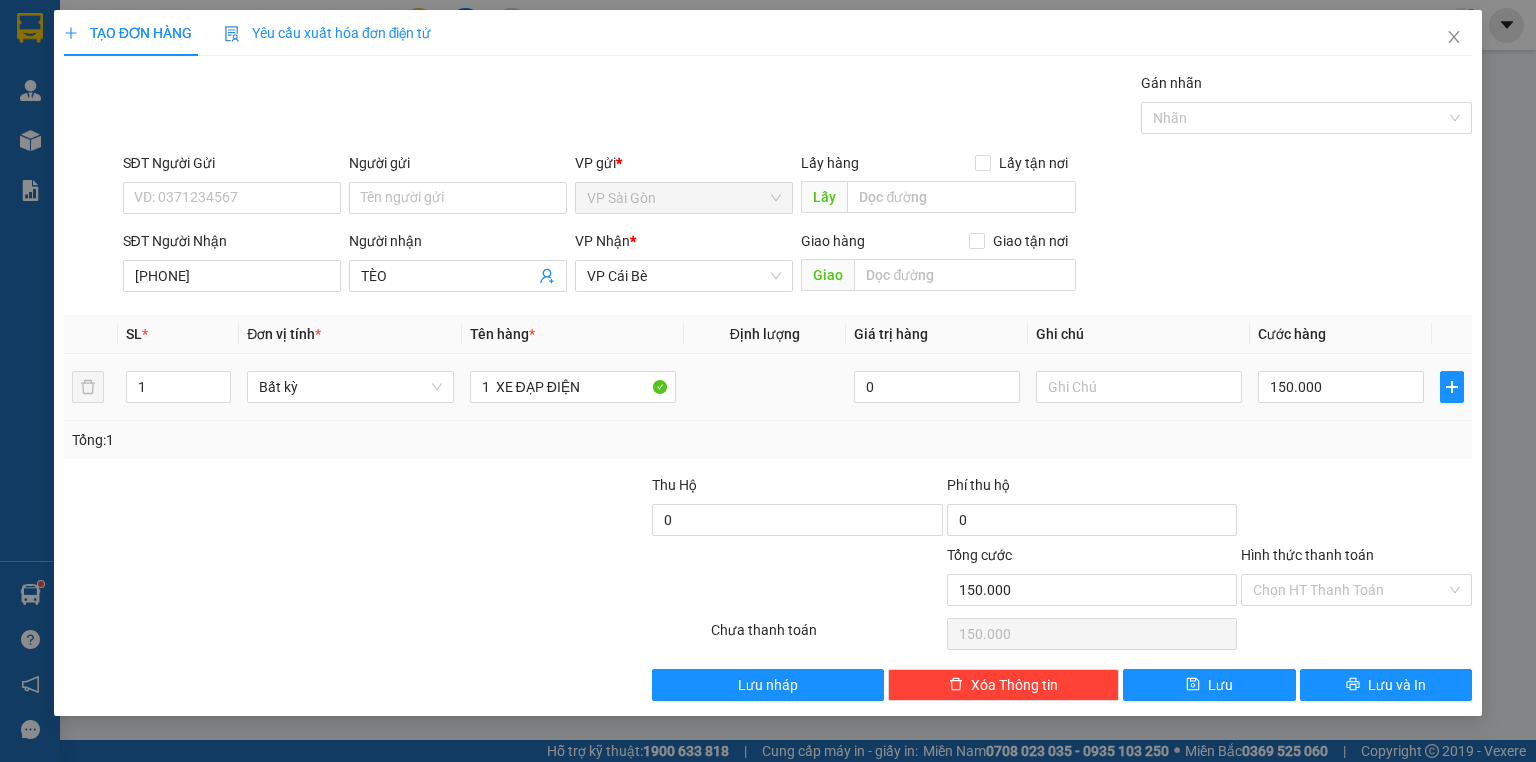 click on "1  XE ĐẠP ĐIỆN" at bounding box center (573, 387) 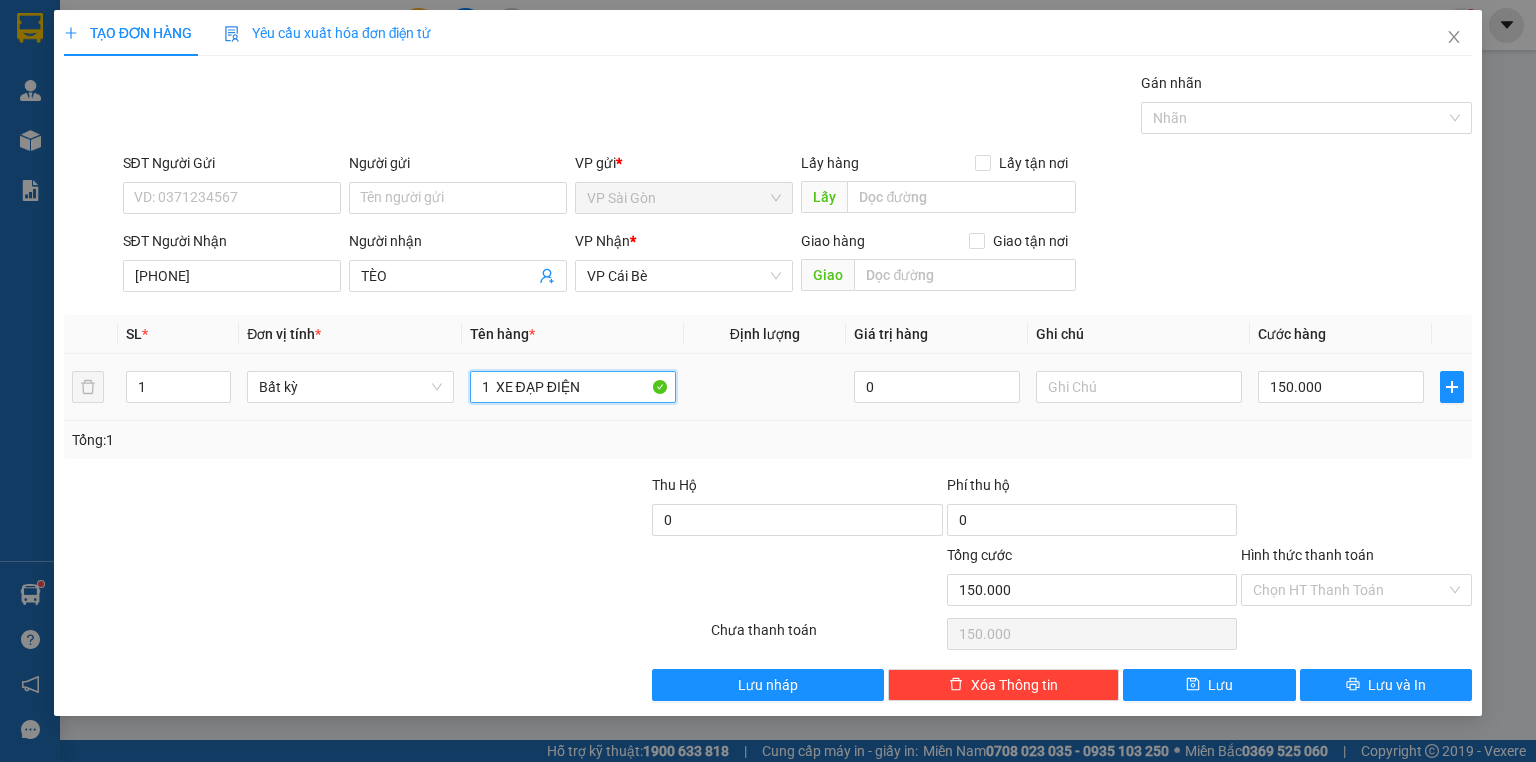 drag, startPoint x: 640, startPoint y: 383, endPoint x: 492, endPoint y: 416, distance: 151.63443 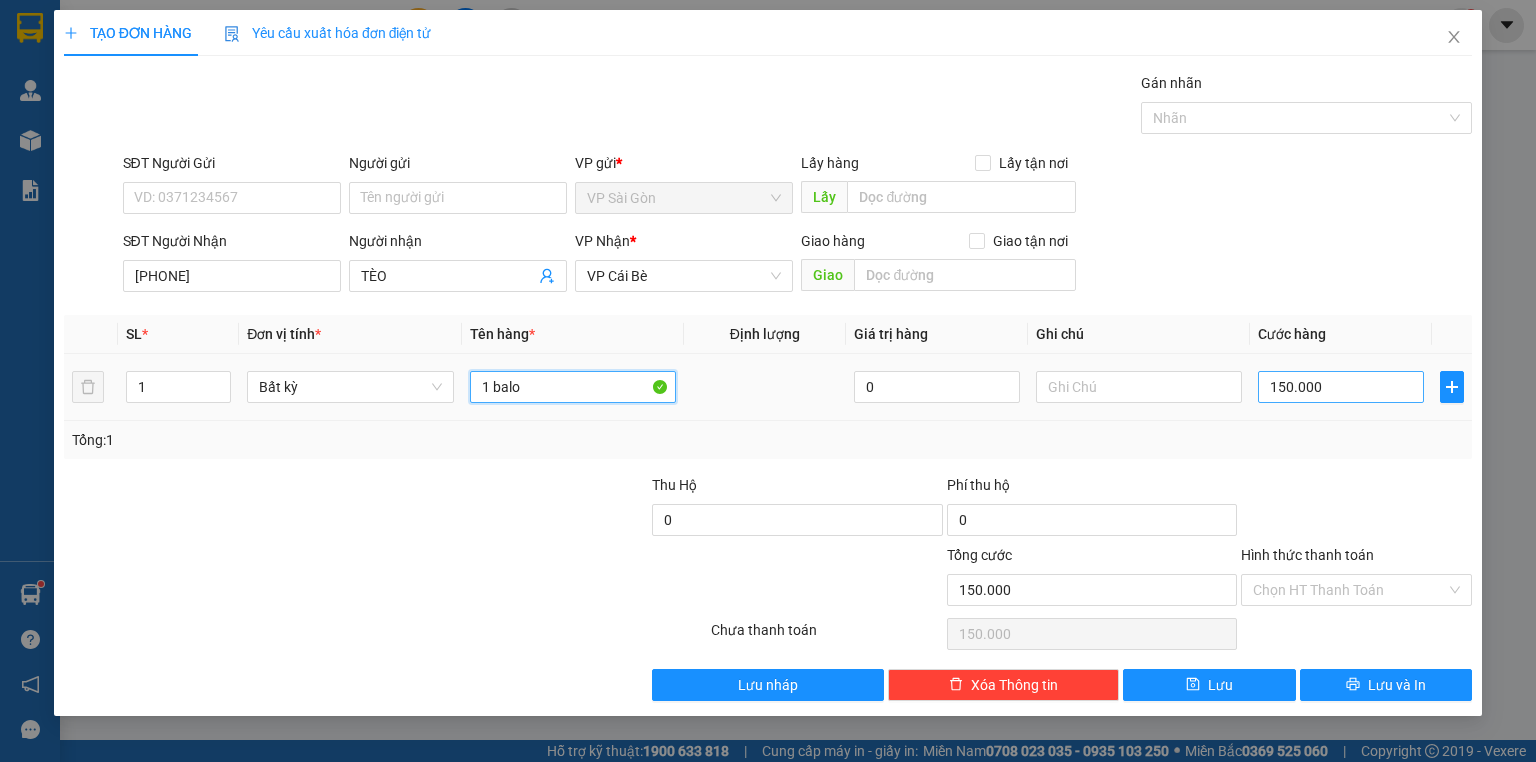 type on "1 balo" 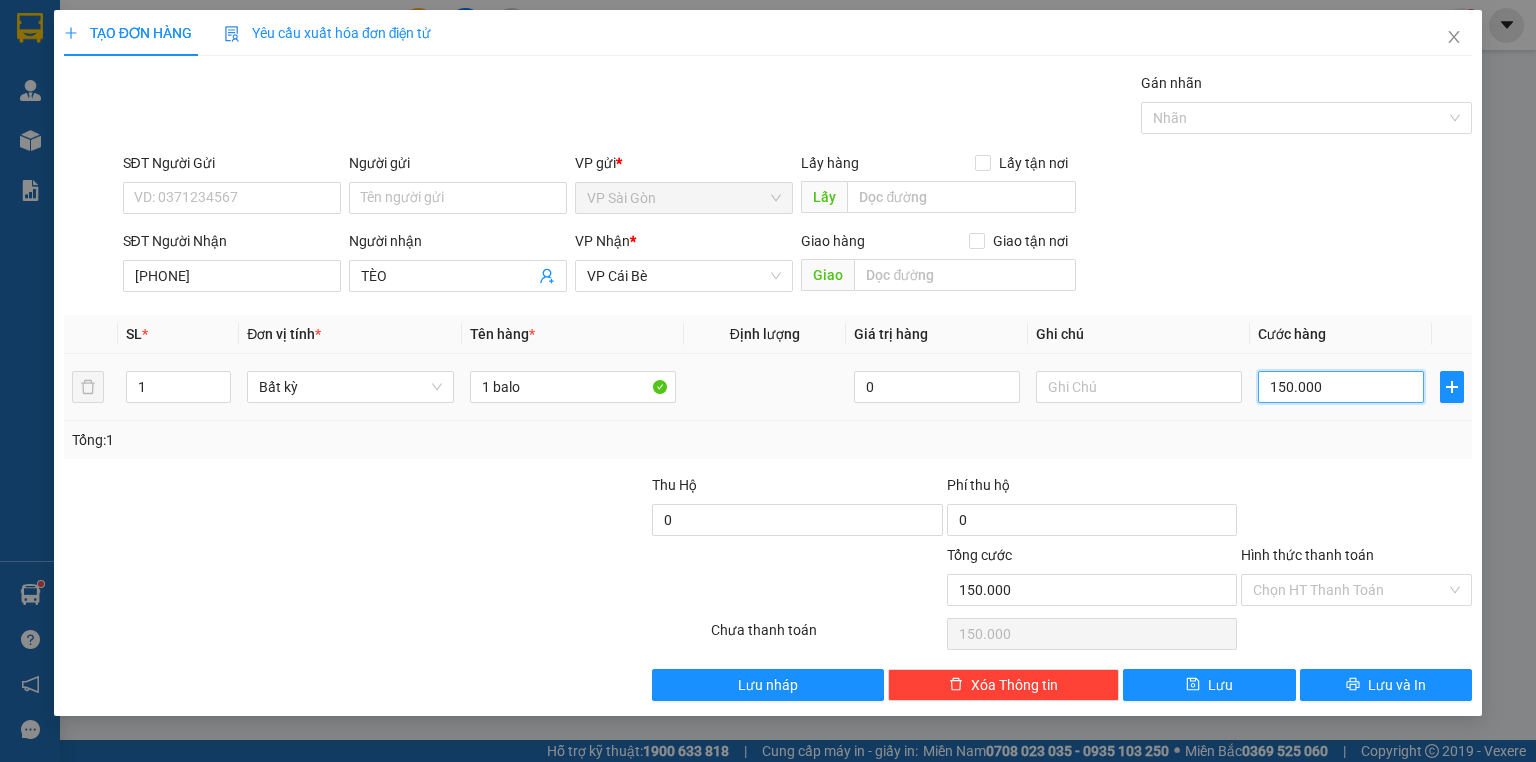 click on "150.000" at bounding box center (1341, 387) 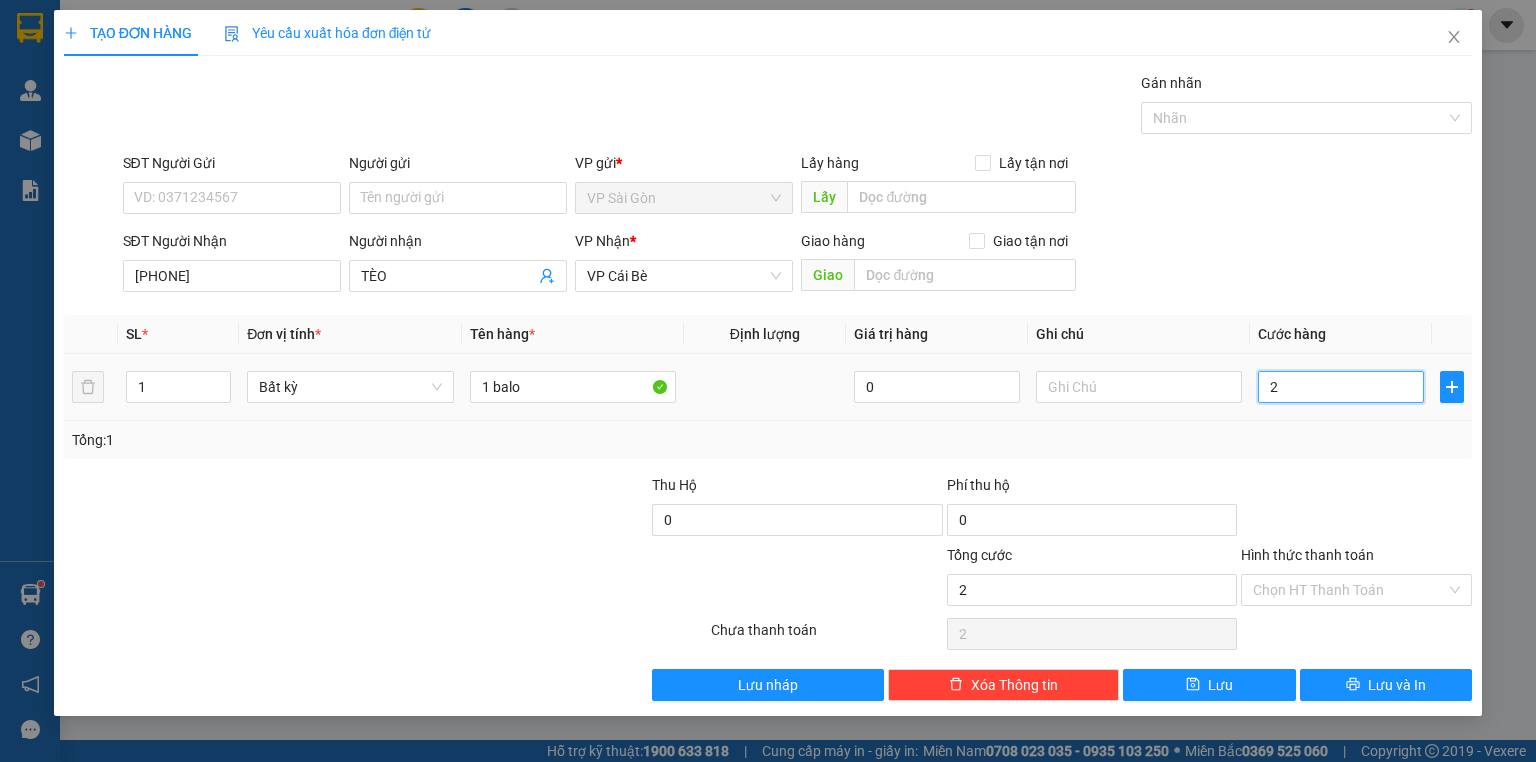 type on "20" 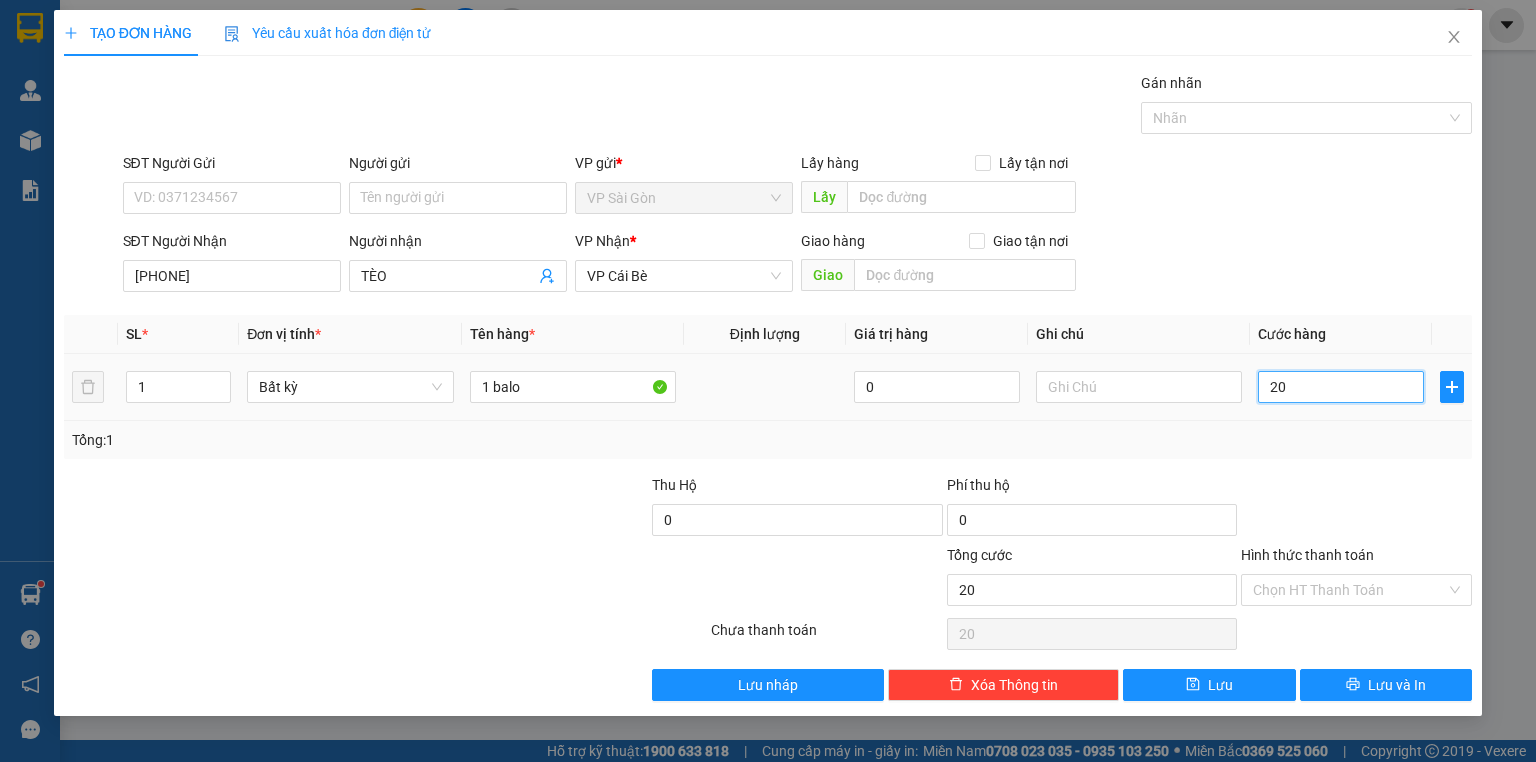 type on "20" 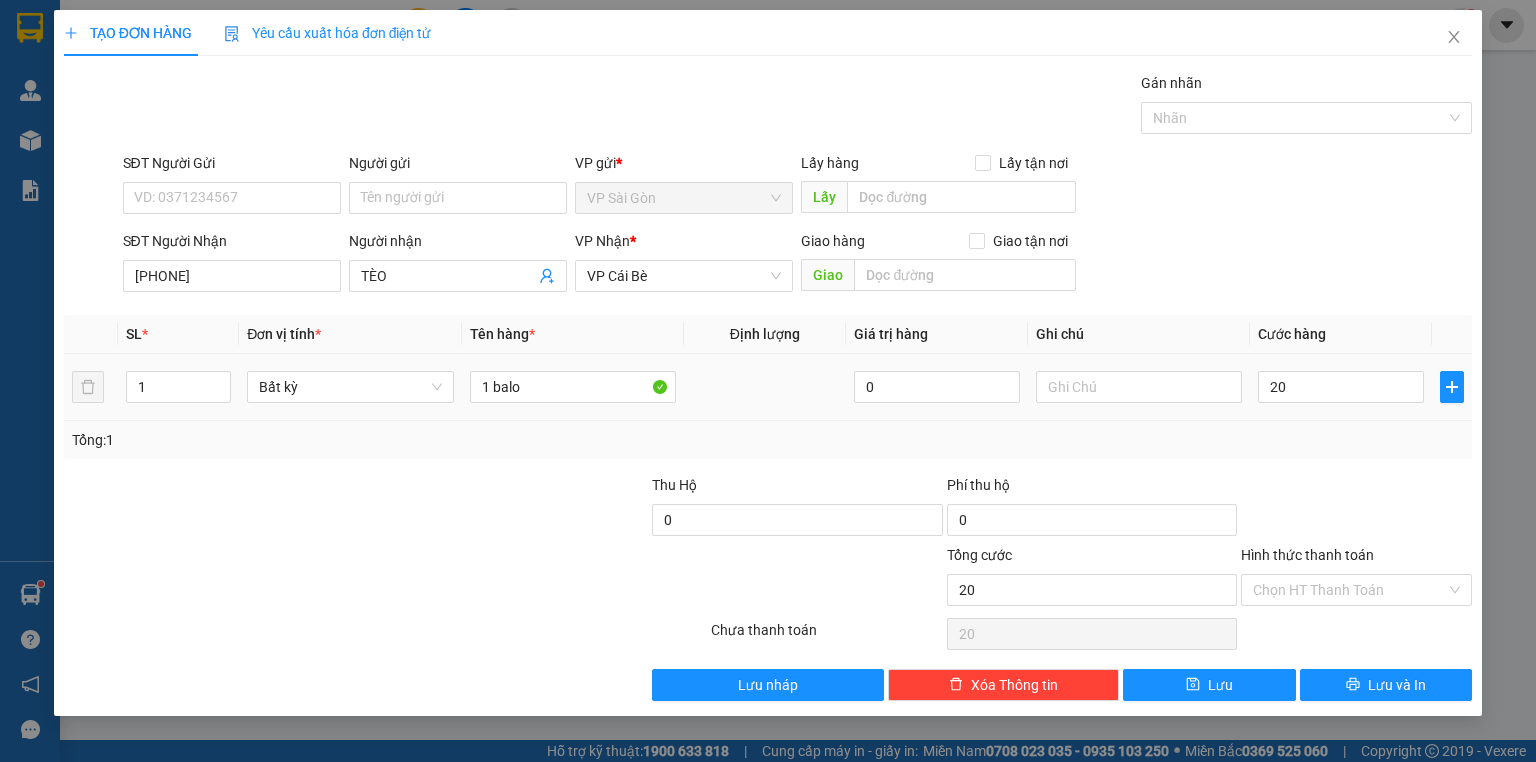 type on "20.000" 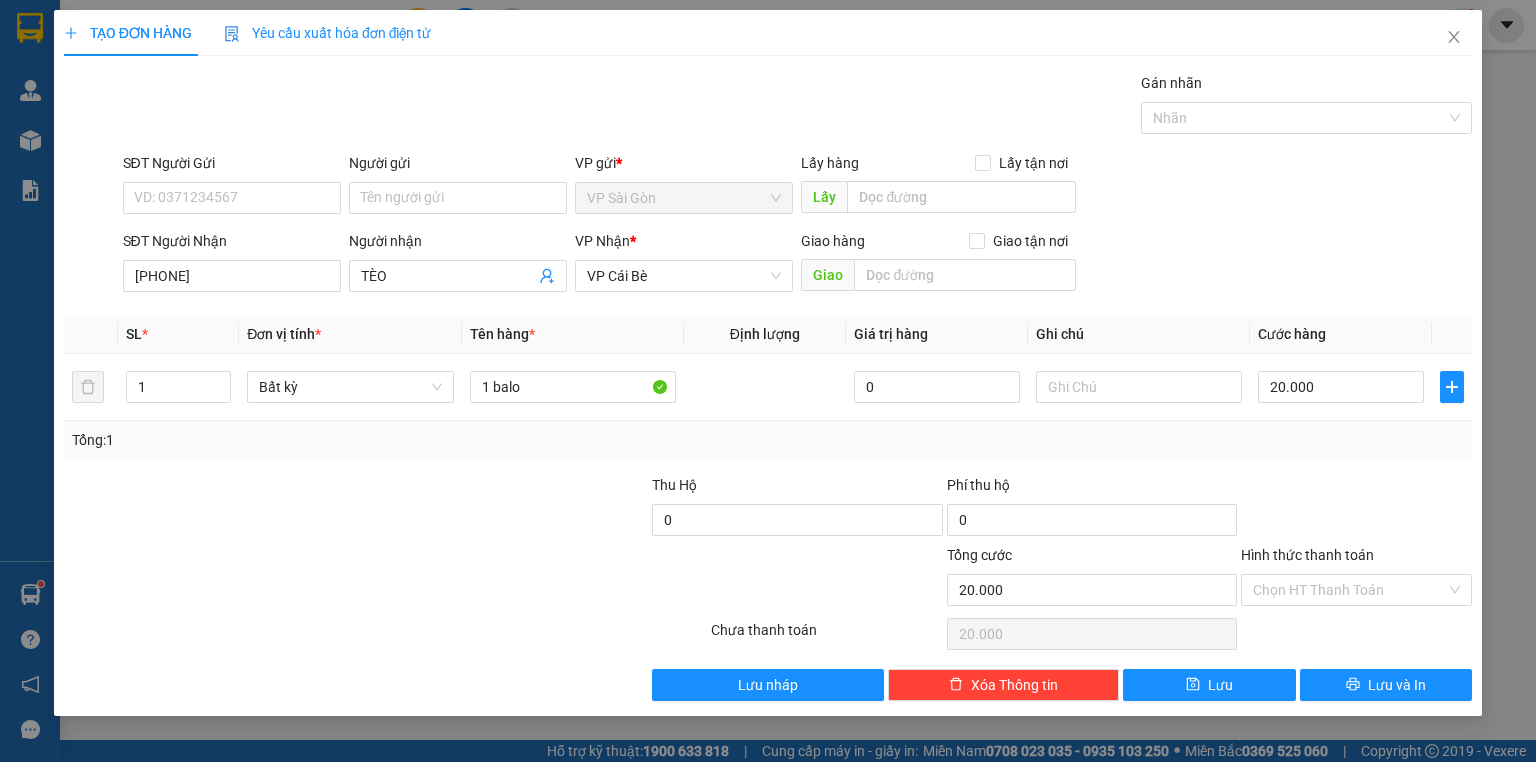 drag, startPoint x: 1398, startPoint y: 324, endPoint x: 1385, endPoint y: 635, distance: 311.27158 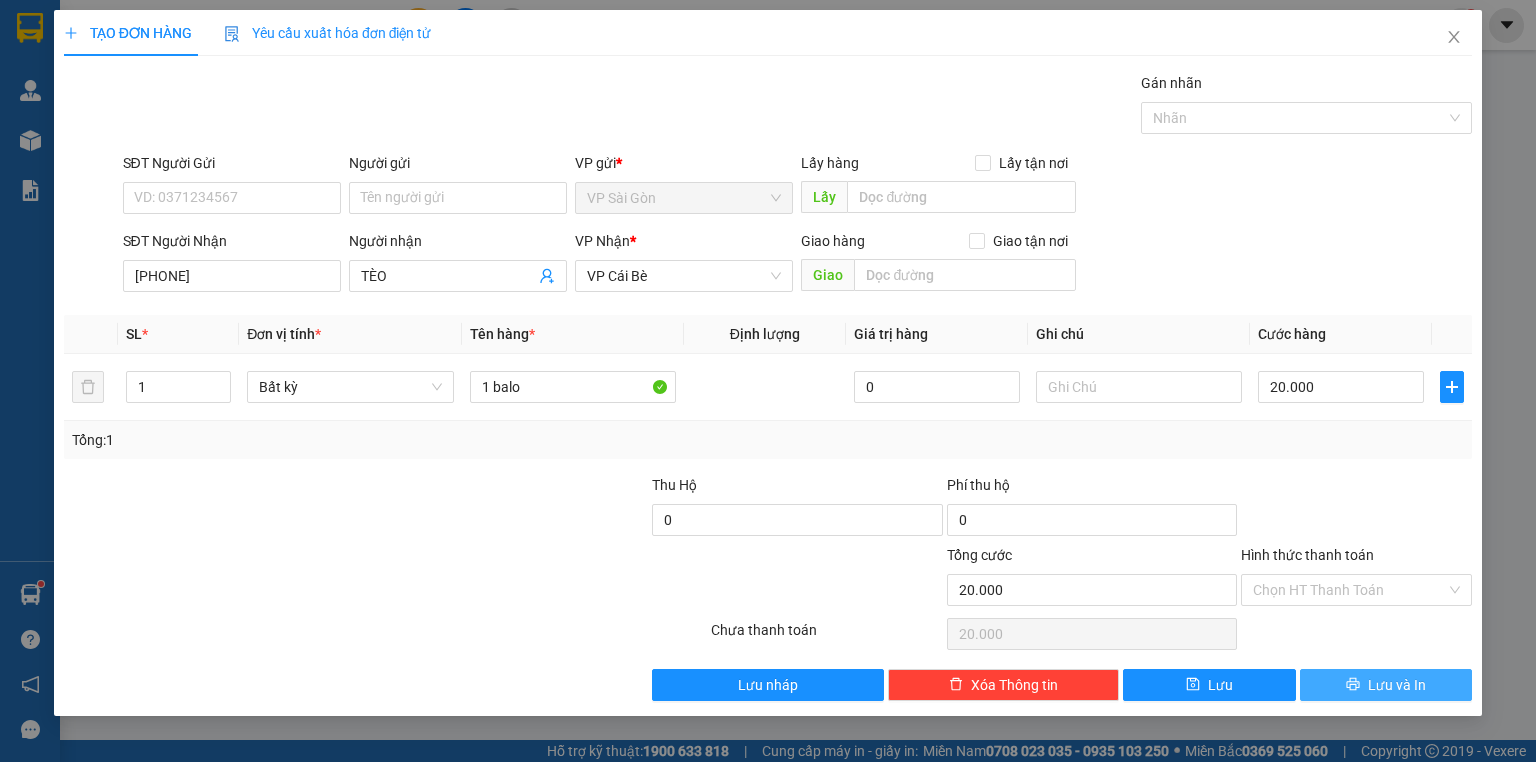 click on "Lưu và In" at bounding box center [1386, 685] 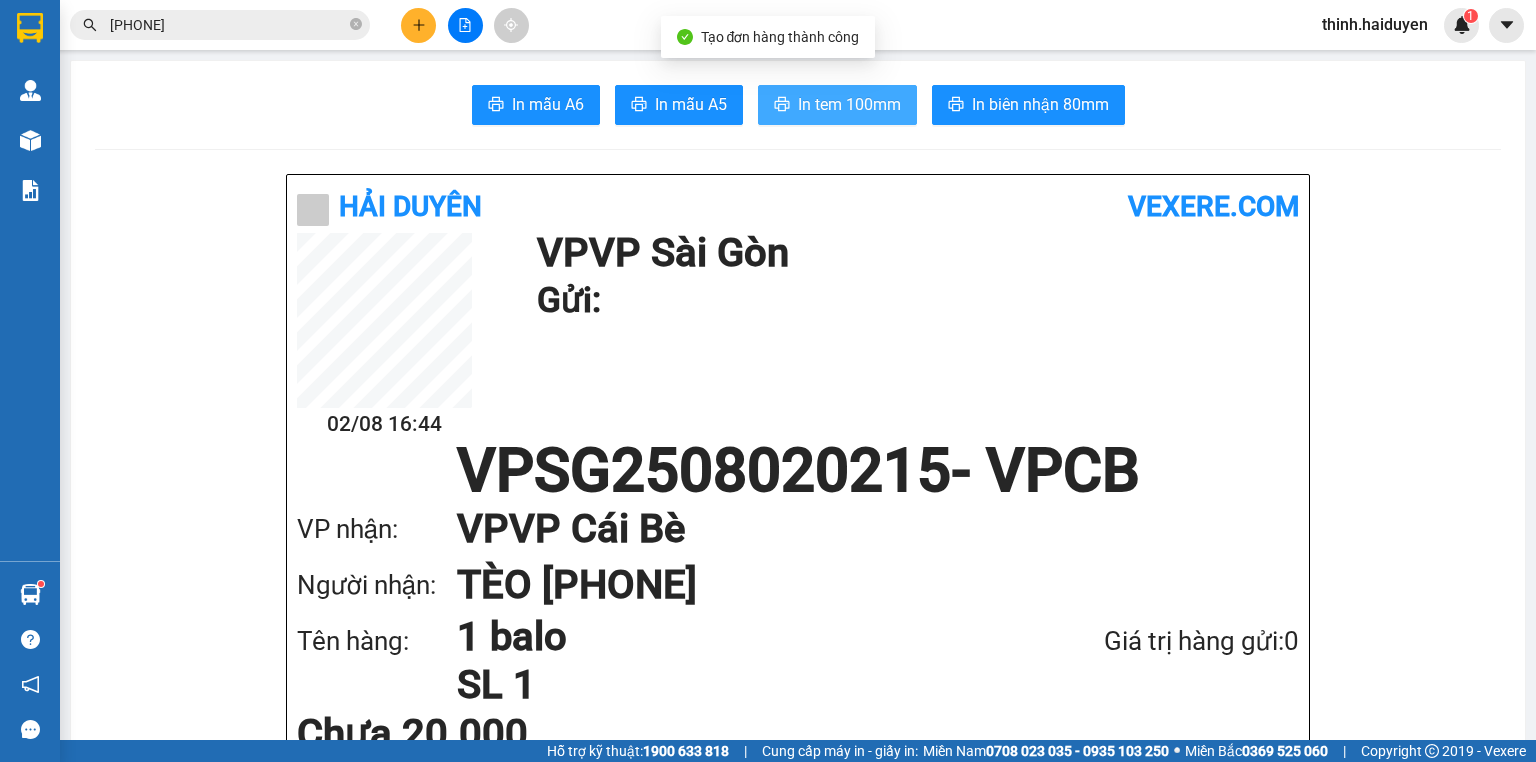 click on "In tem 100mm" at bounding box center [837, 105] 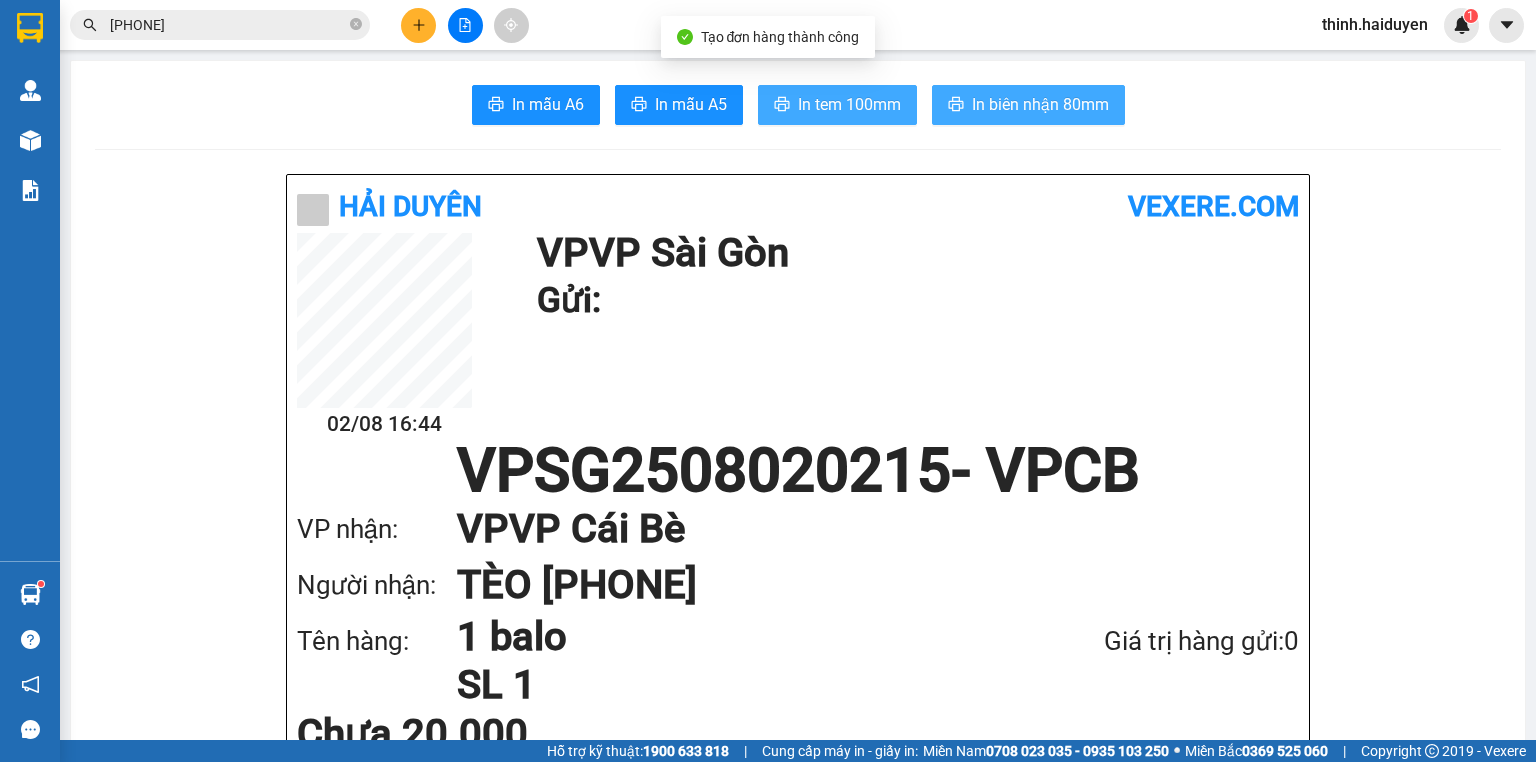 scroll, scrollTop: 0, scrollLeft: 0, axis: both 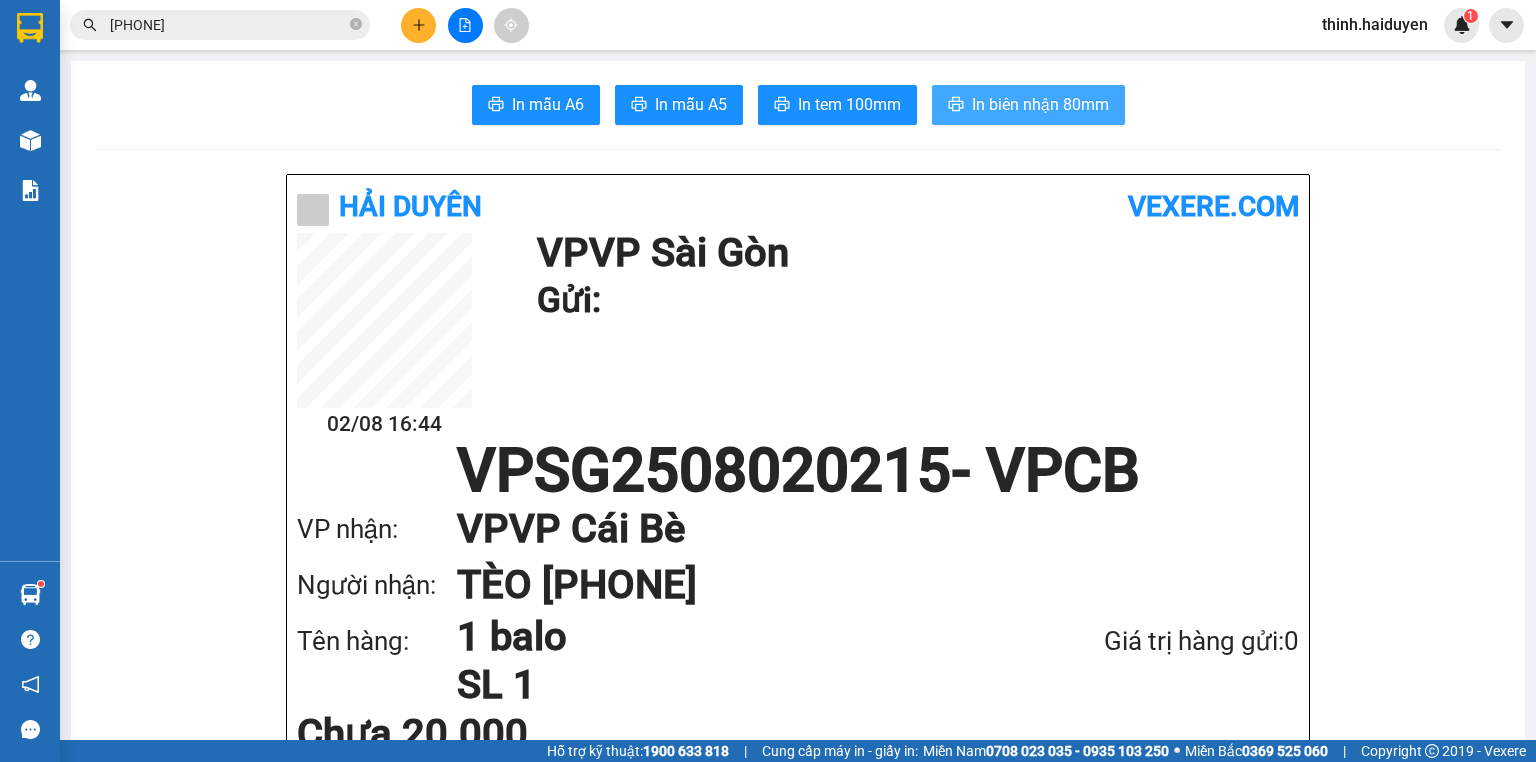 click on "In biên nhận 80mm" at bounding box center (1040, 104) 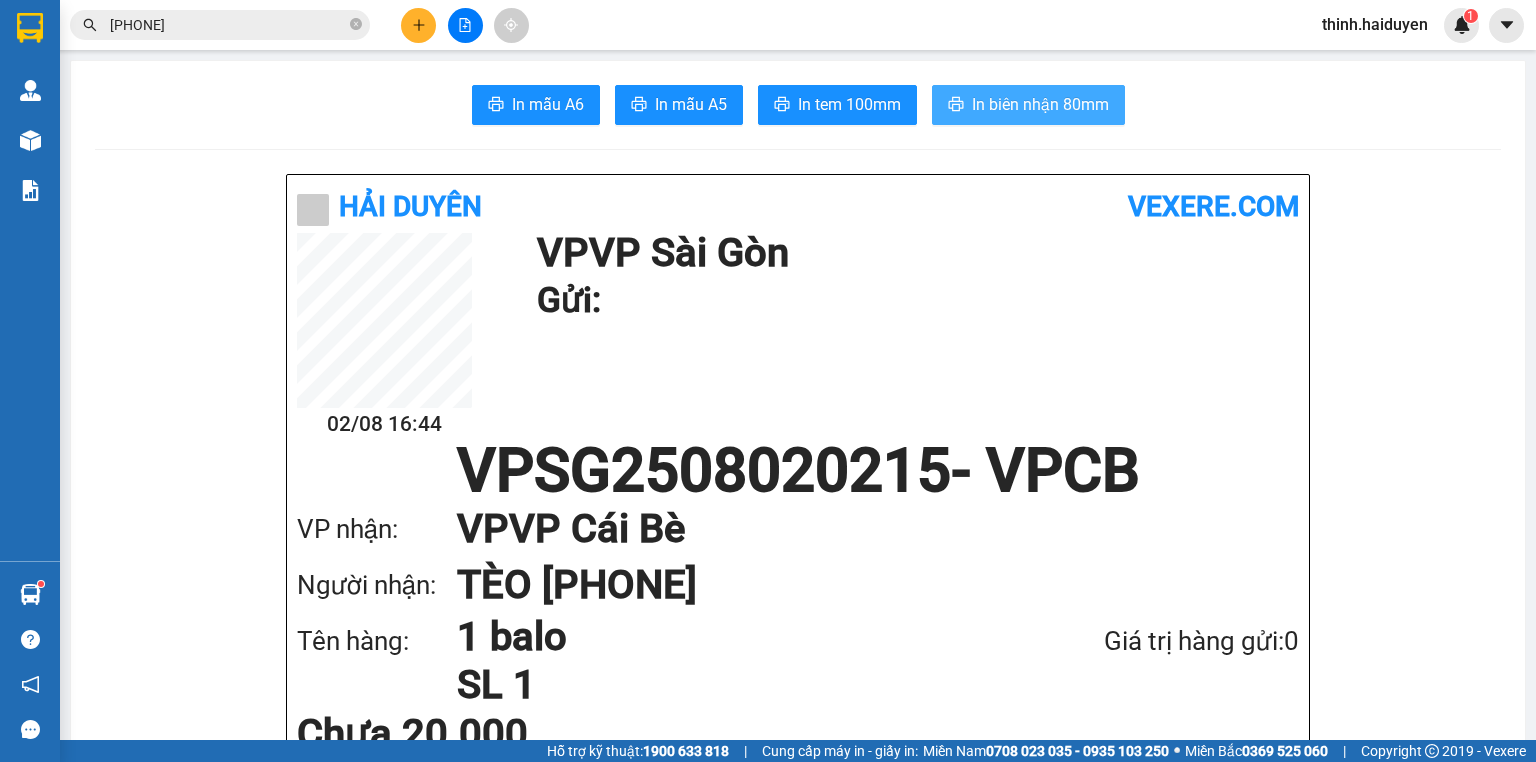 scroll, scrollTop: 0, scrollLeft: 0, axis: both 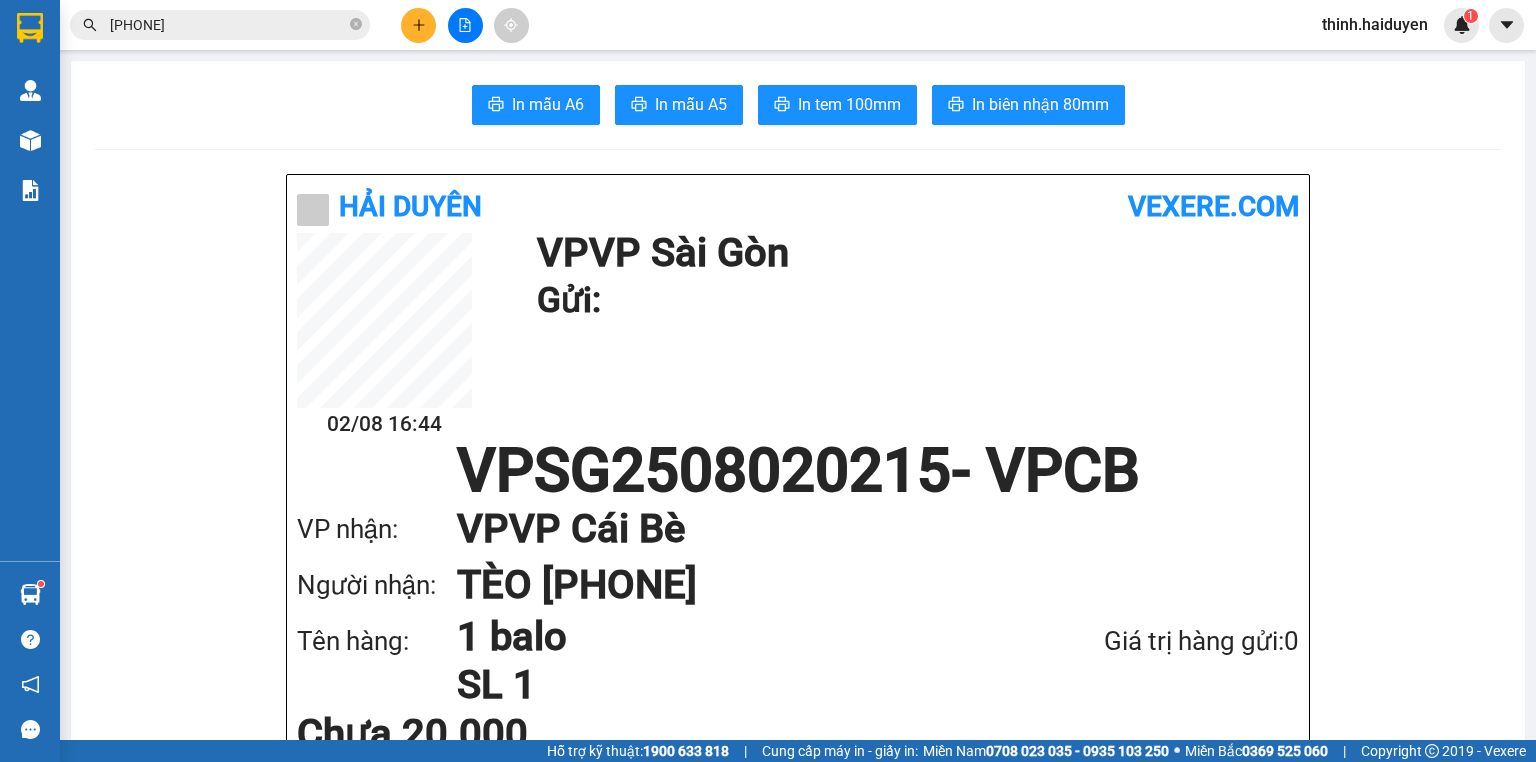 click on "0938651059" at bounding box center (228, 25) 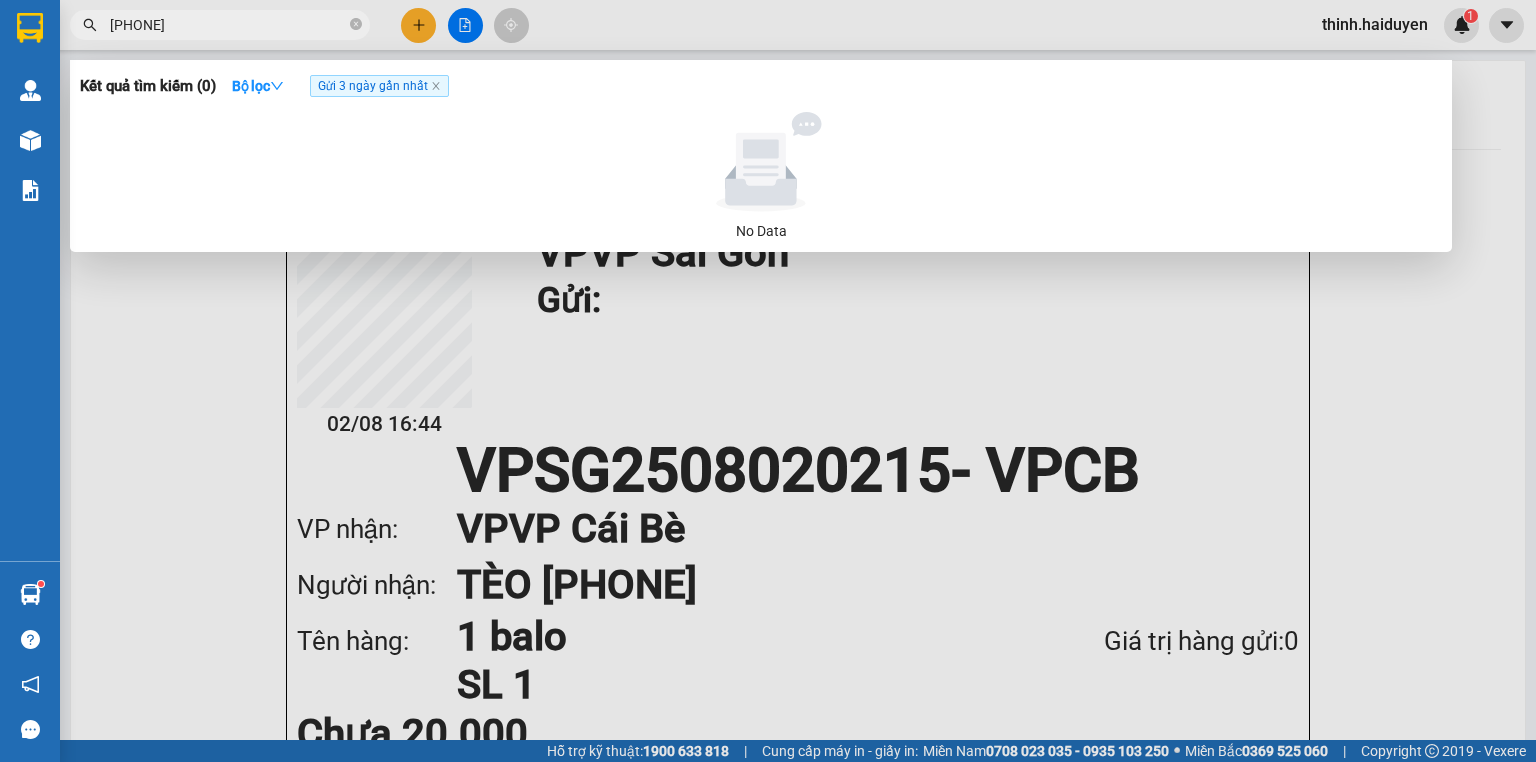 click on "0938651059" at bounding box center [228, 25] 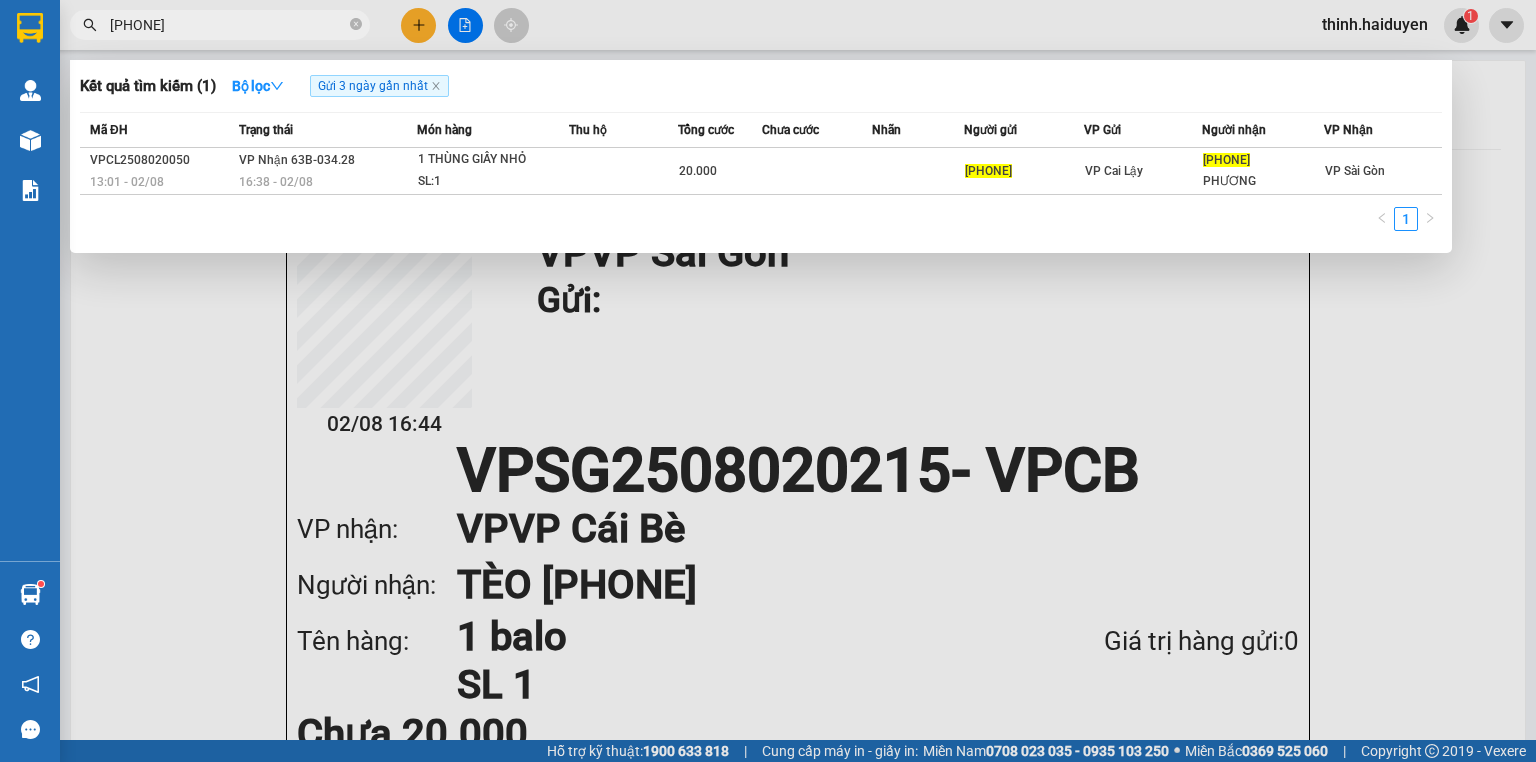 click on "0939252924" at bounding box center [228, 25] 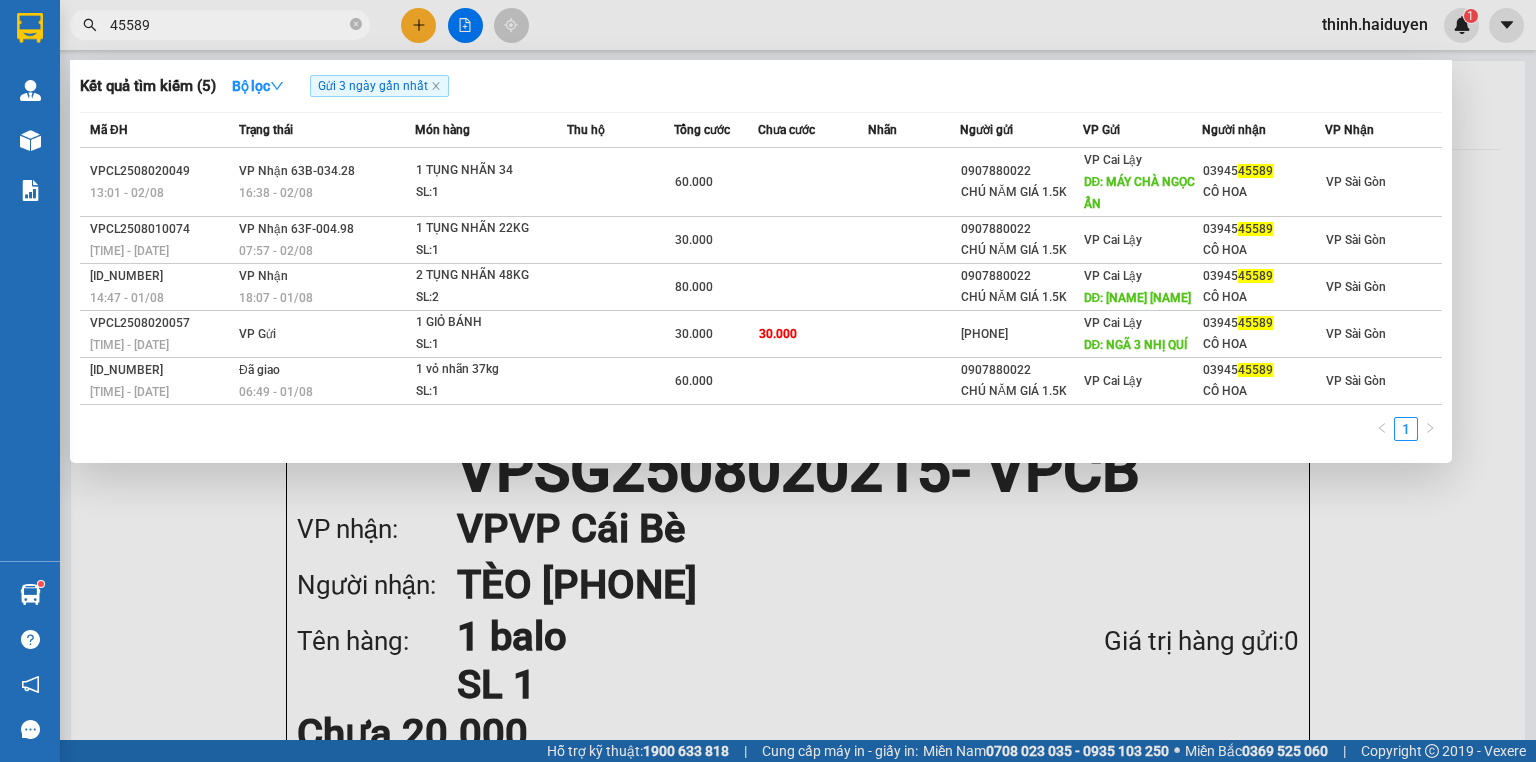 click on "45589" at bounding box center (228, 25) 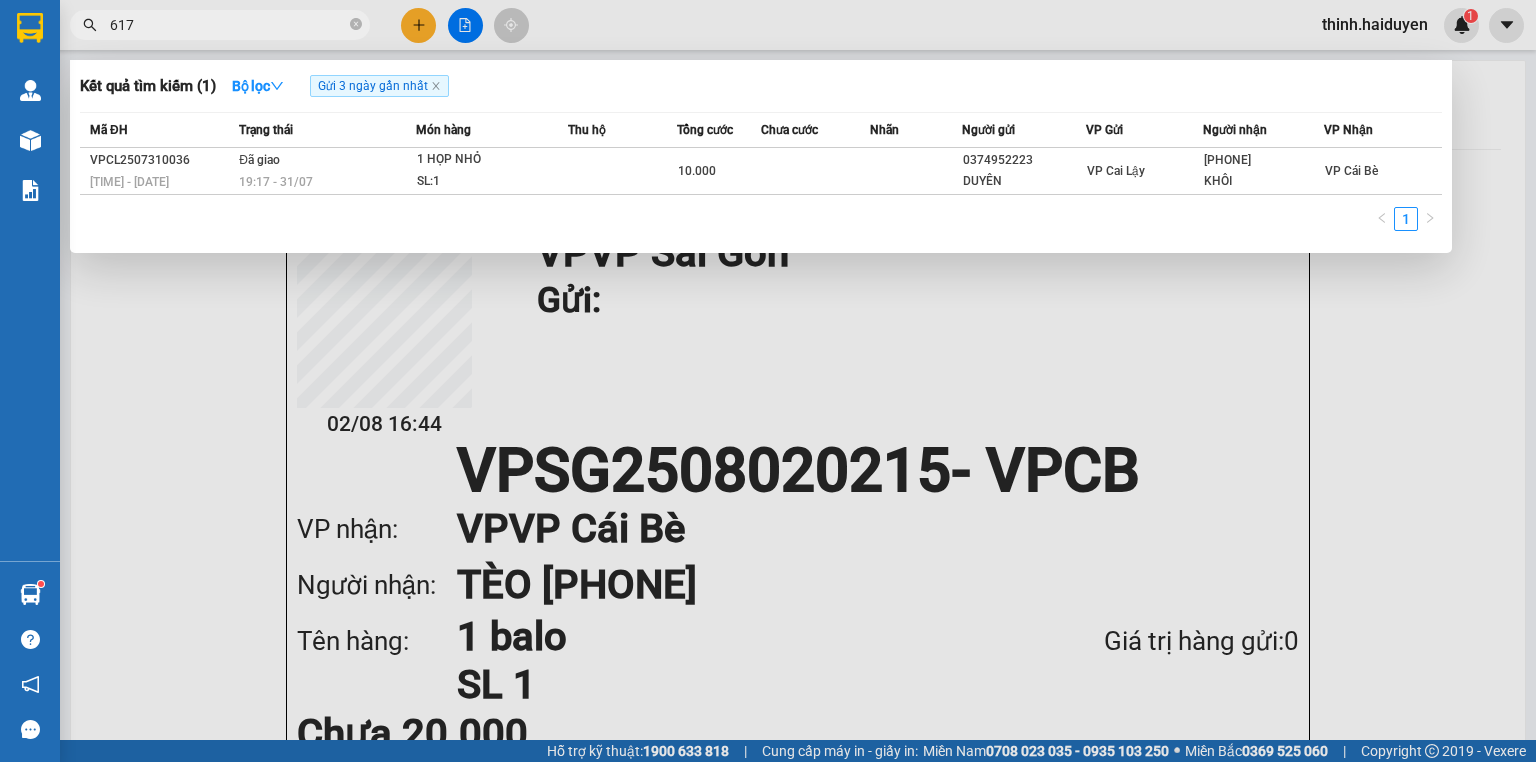 click on "617" at bounding box center (228, 25) 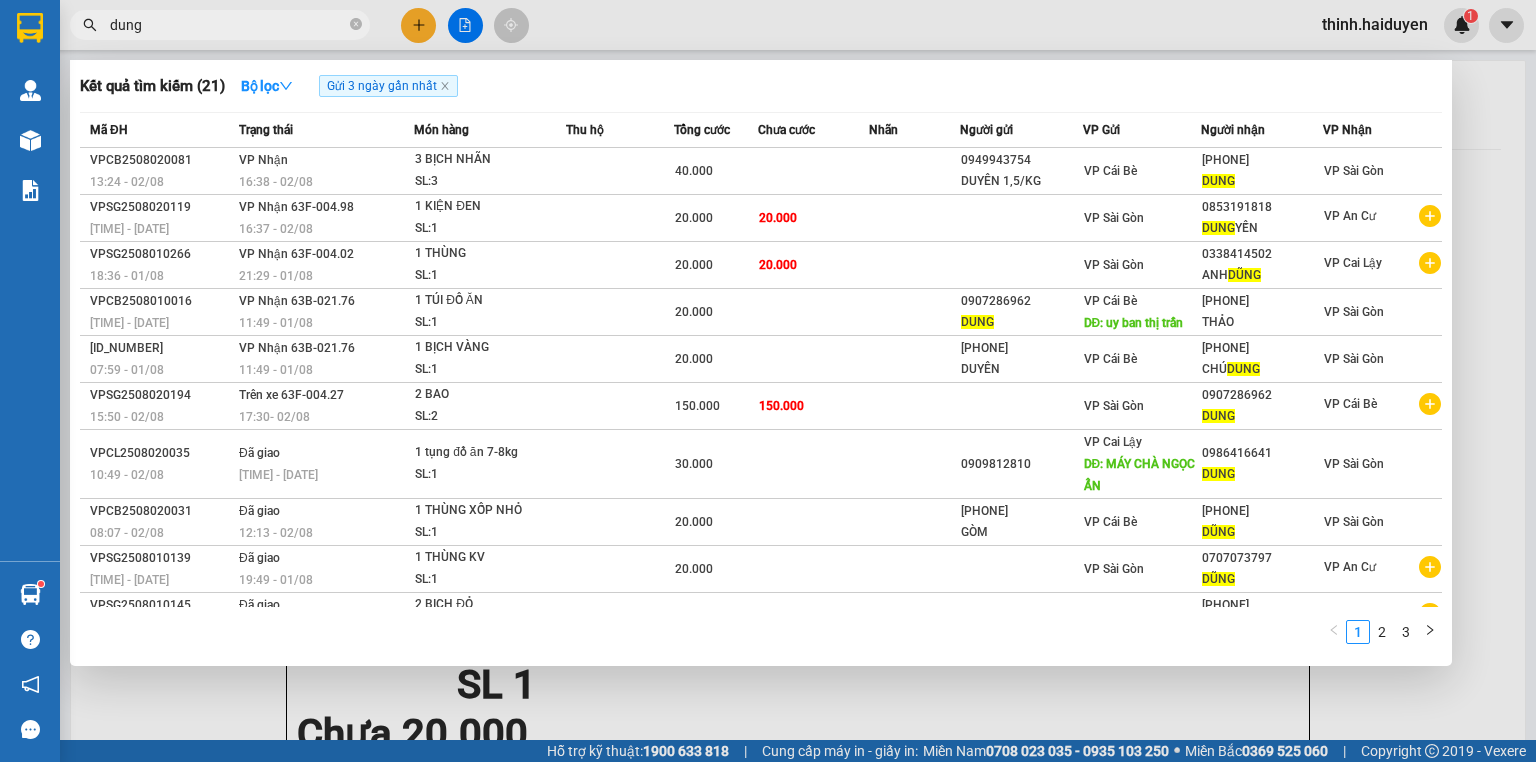 type on "dung" 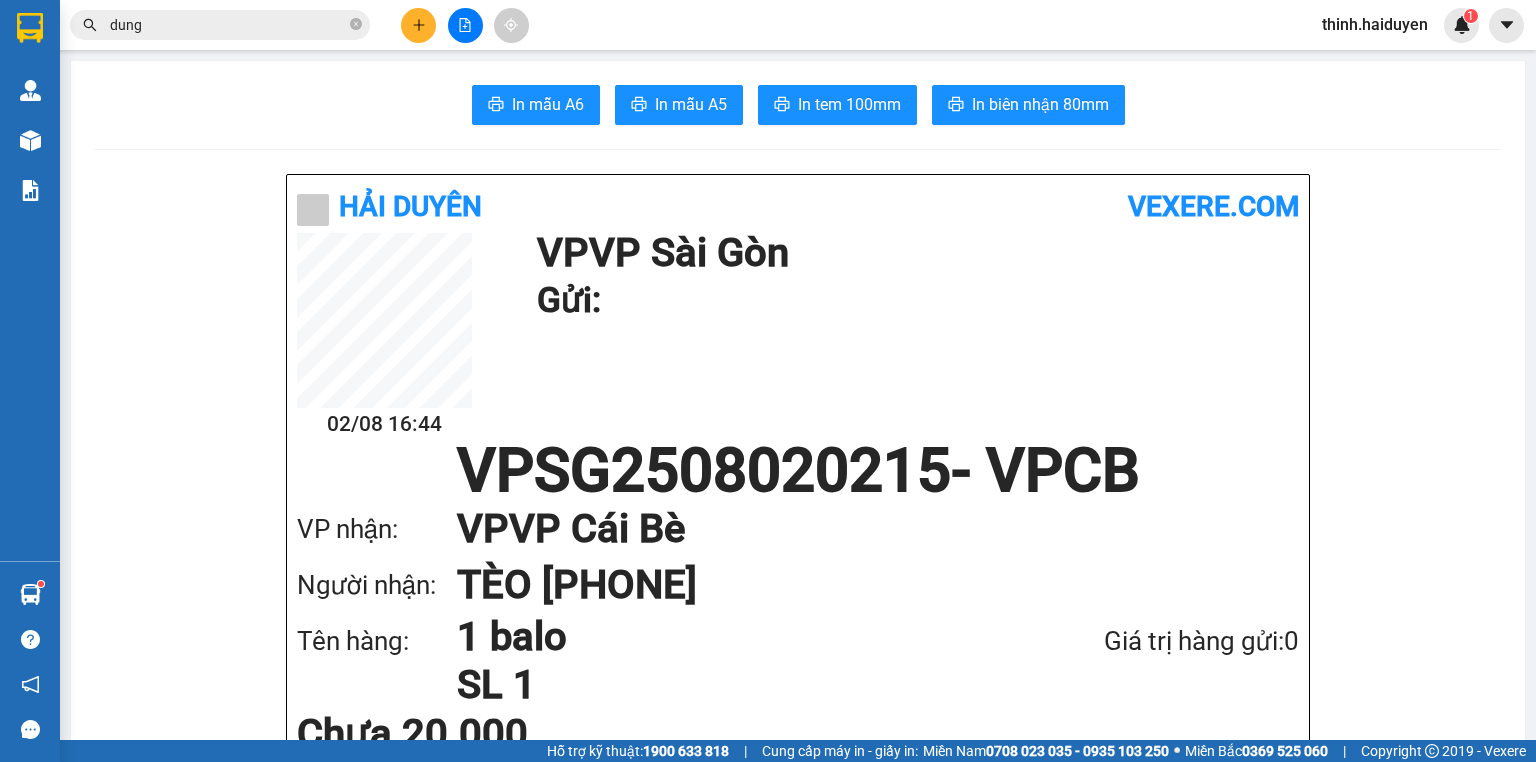click at bounding box center [465, 25] 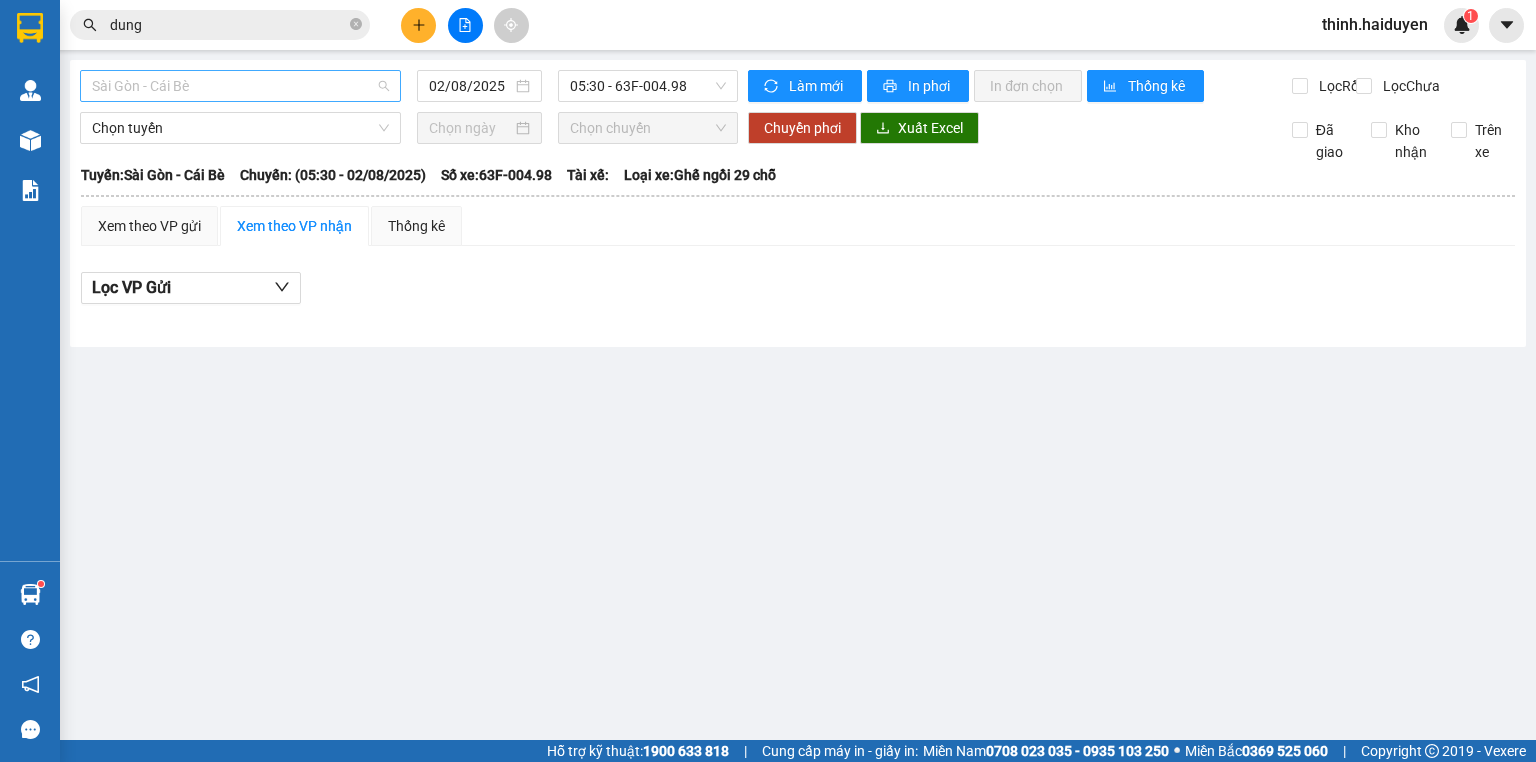click on "Sài Gòn - Cái Bè" at bounding box center [240, 86] 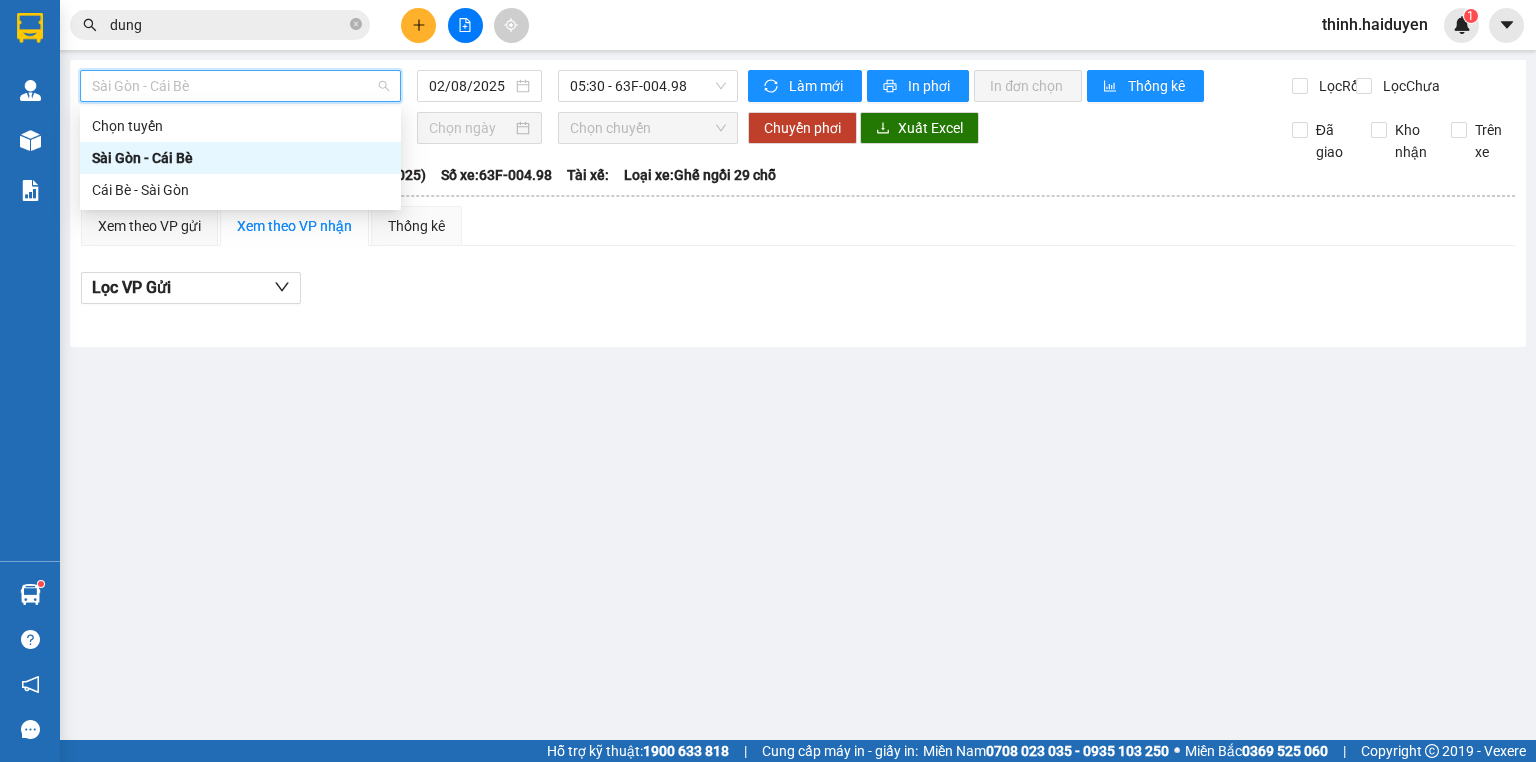 click on "Chọn tuyến Sài Gòn - Cái Bè Cái Bè - Sài Gòn" at bounding box center (240, 158) 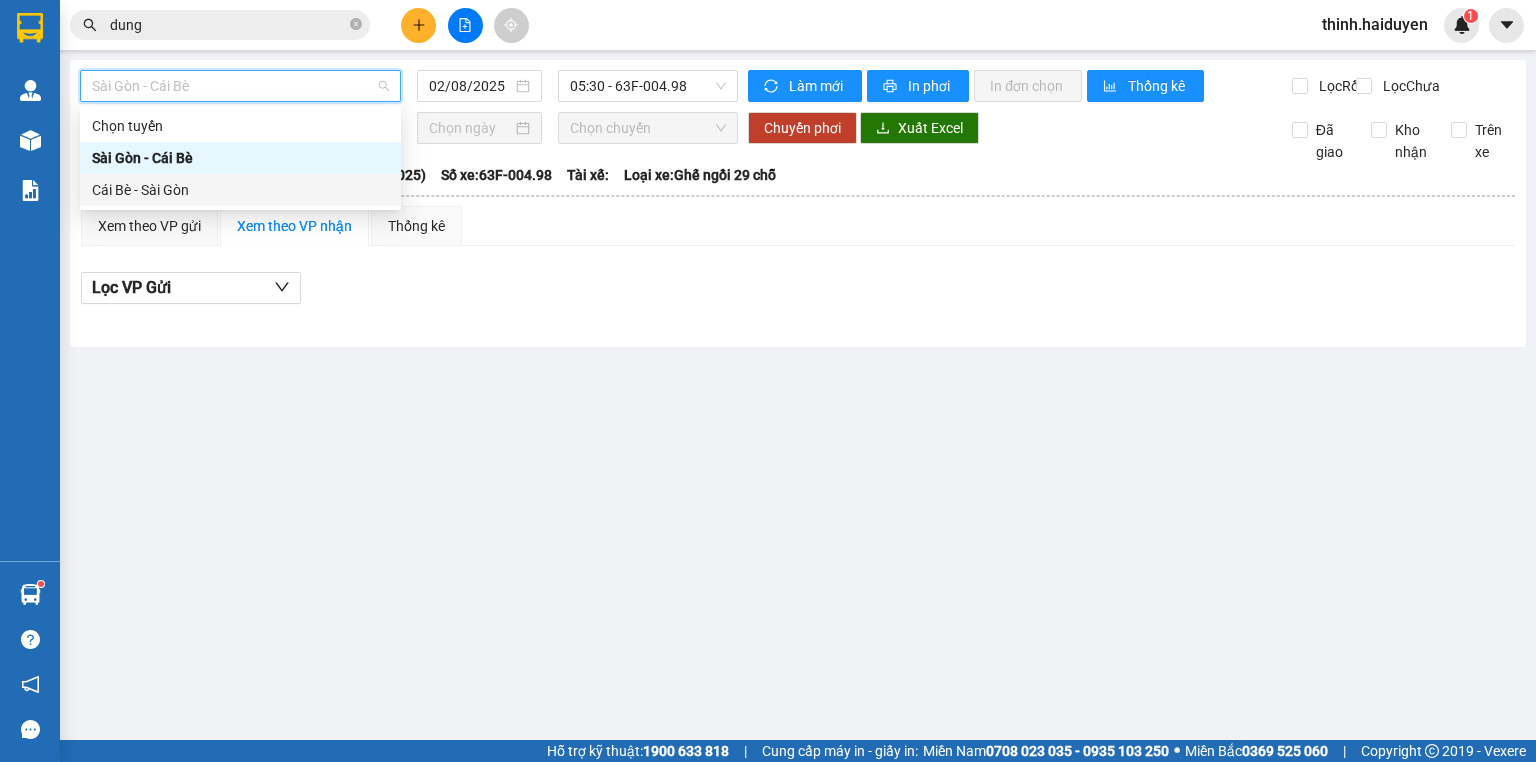 click on "Cái Bè - Sài Gòn" at bounding box center (240, 190) 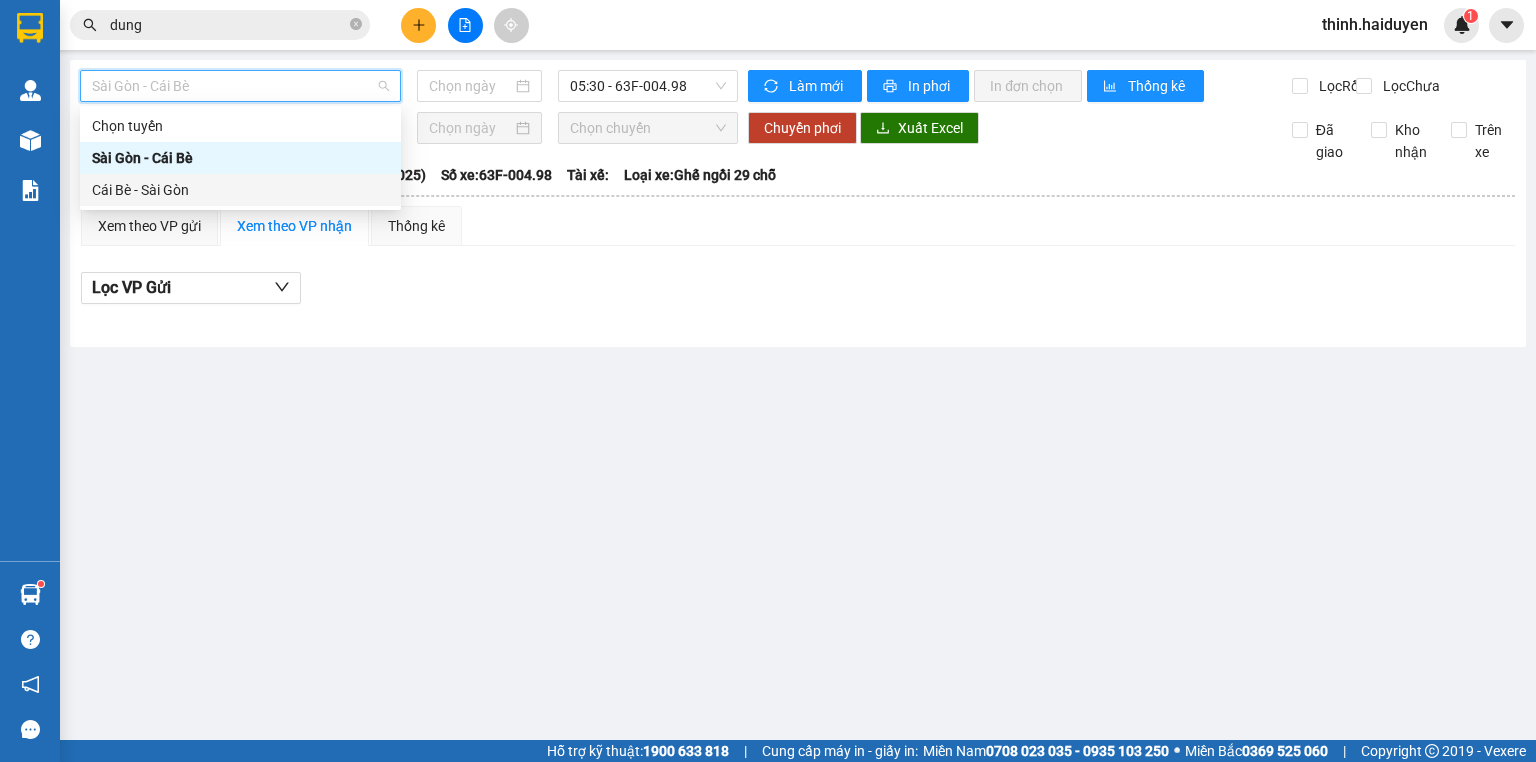 type on "02/08/2025" 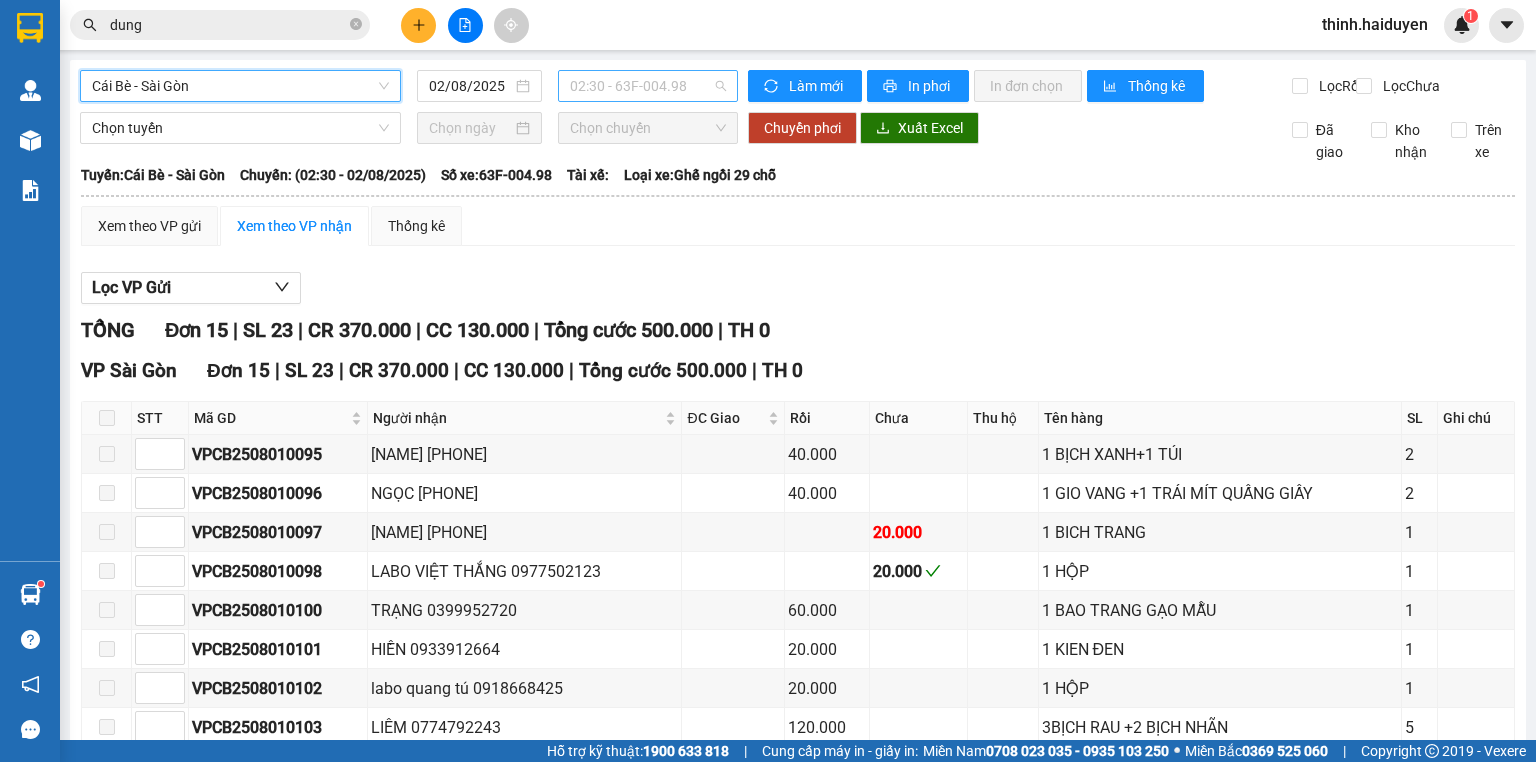 click on "02:30     - 63F-004.98" at bounding box center (648, 86) 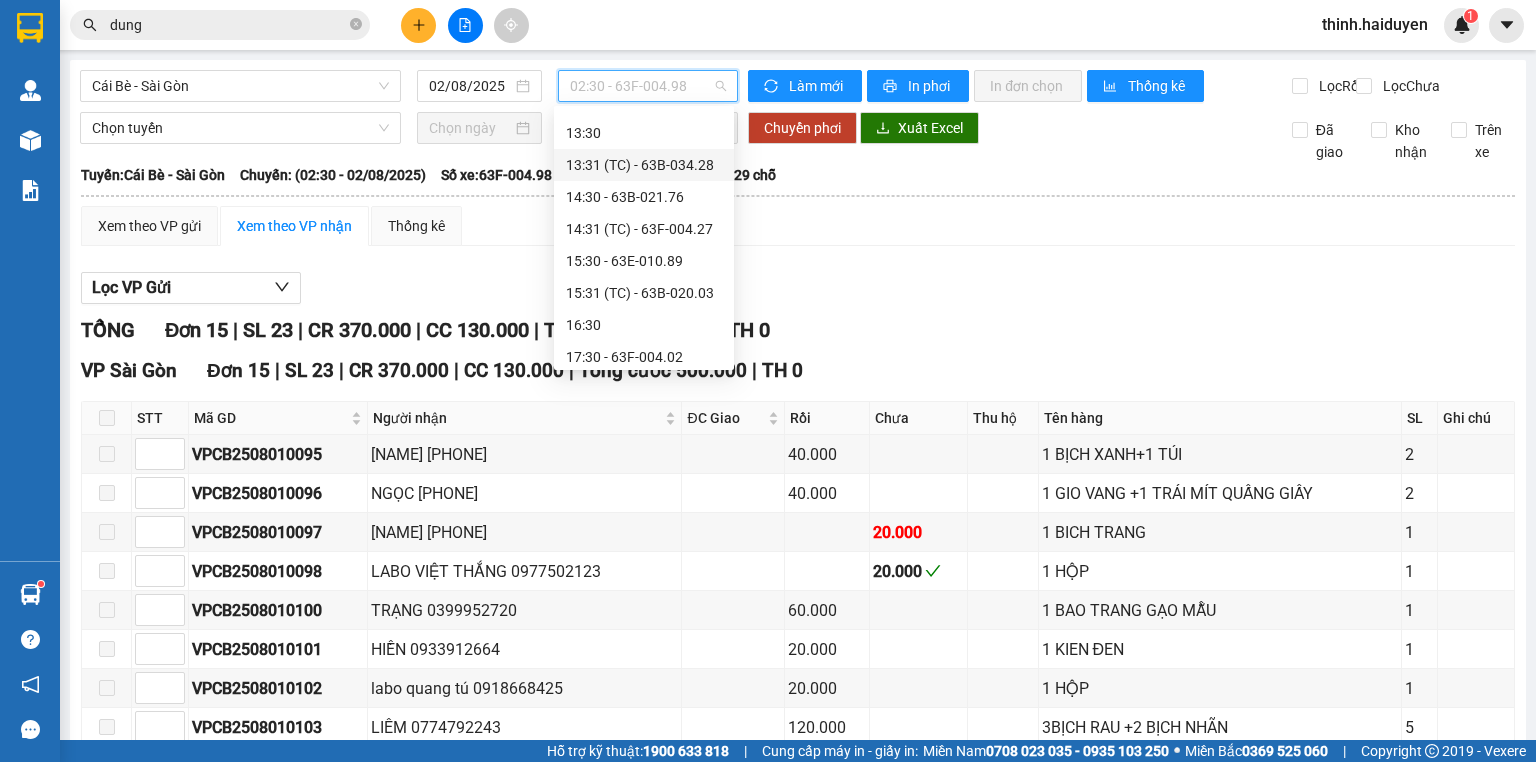 scroll, scrollTop: 640, scrollLeft: 0, axis: vertical 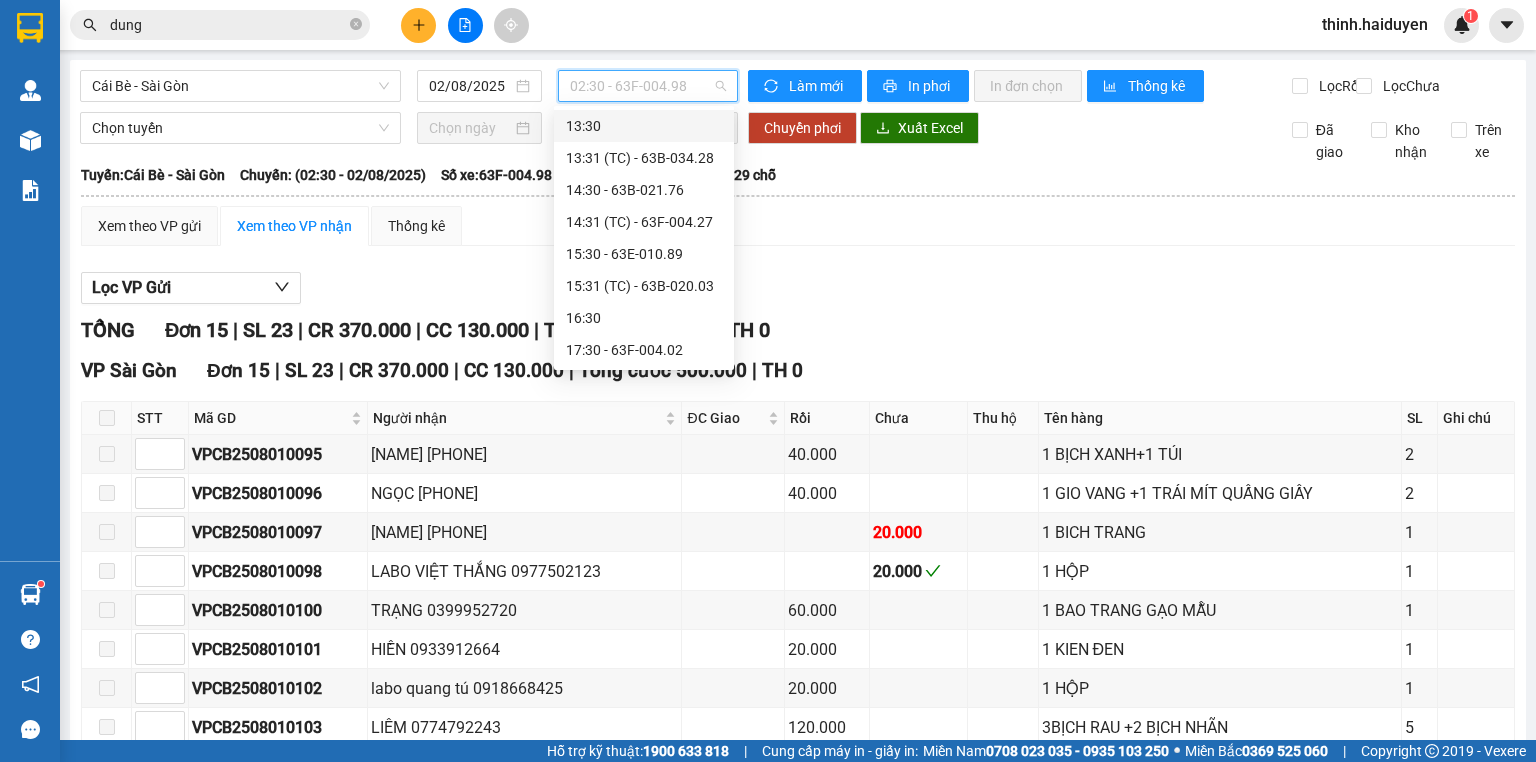 click on "13:30" at bounding box center [644, 126] 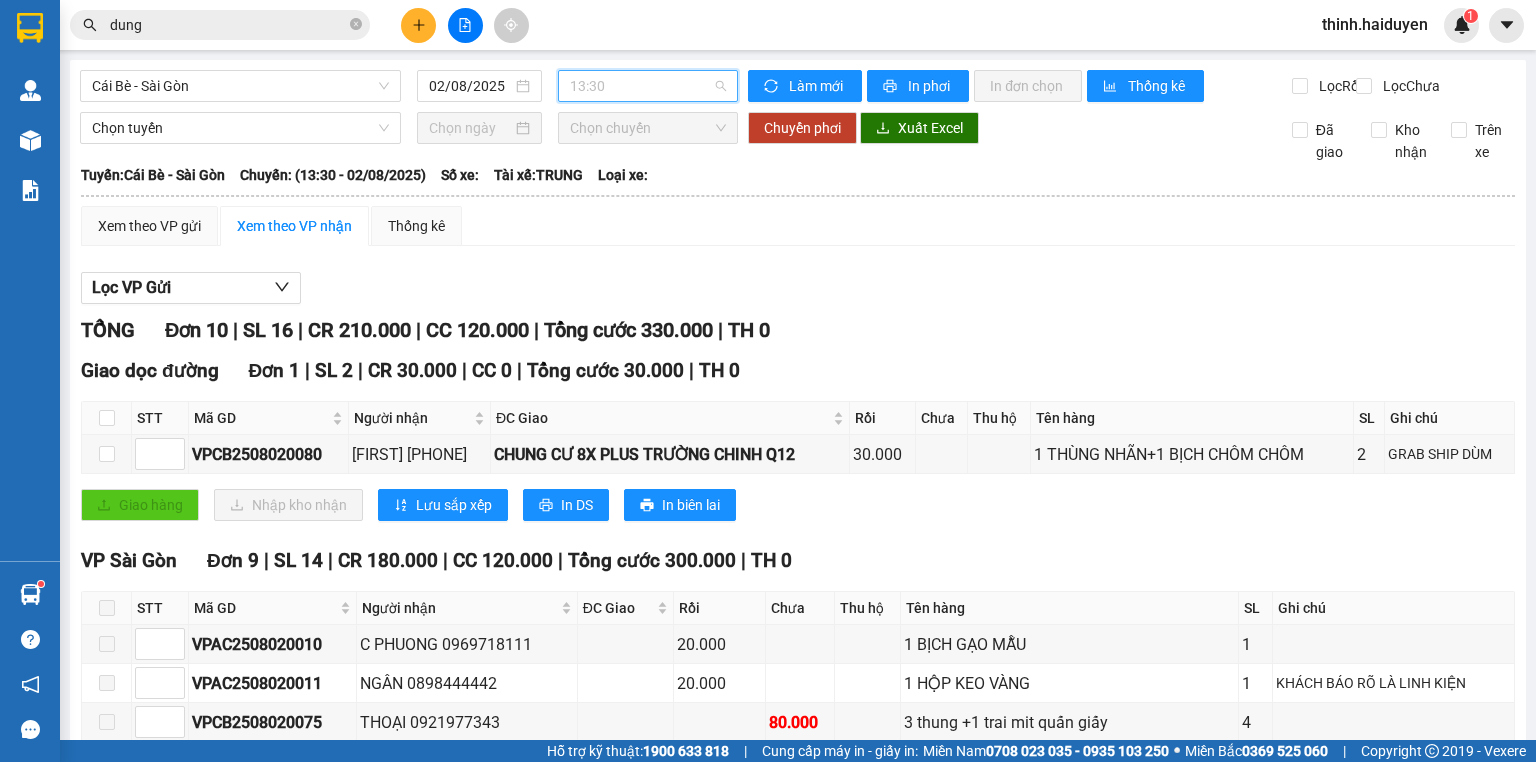 click on "13:30" at bounding box center [648, 86] 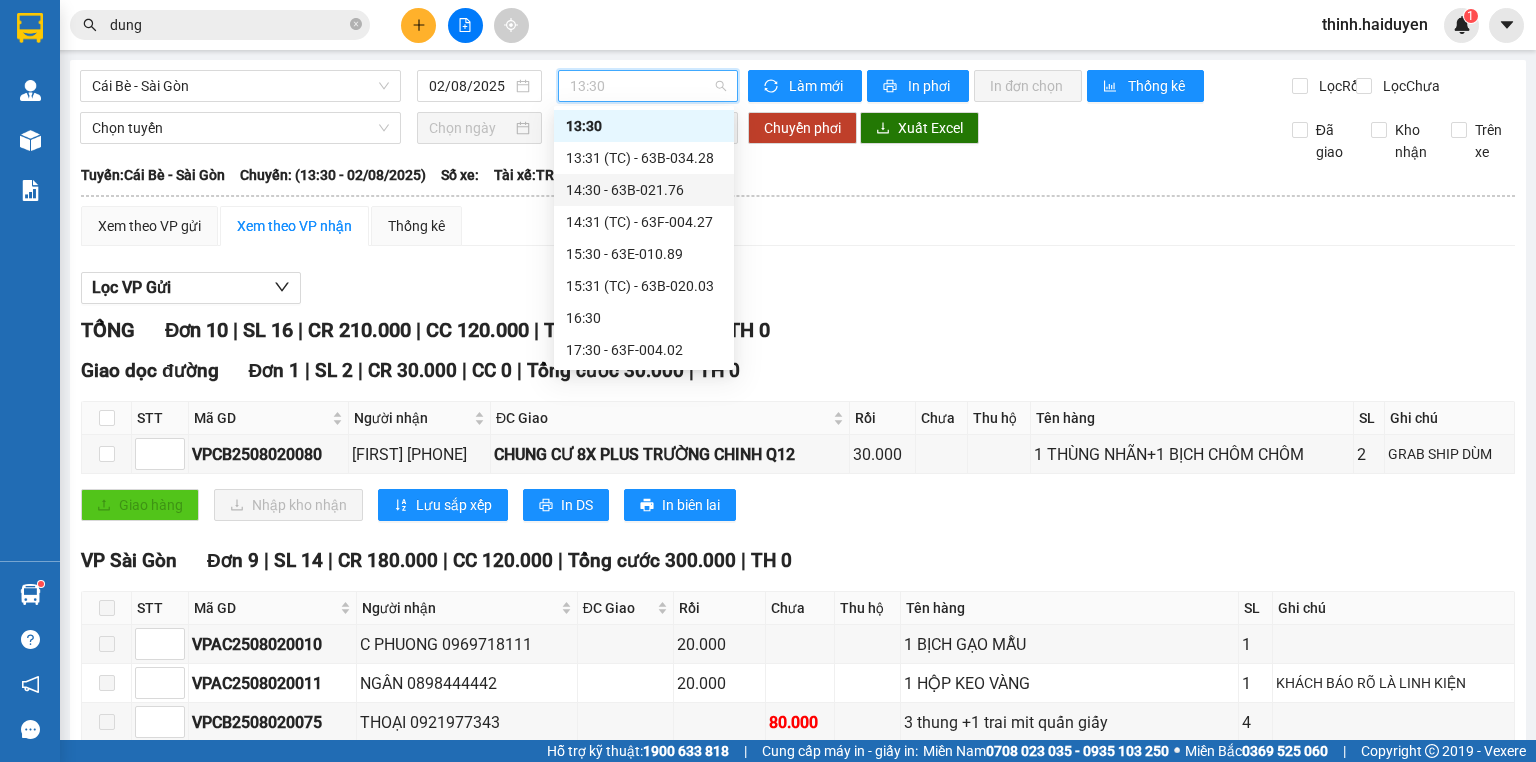 click on "14:30     - 63B-021.76" at bounding box center (644, 190) 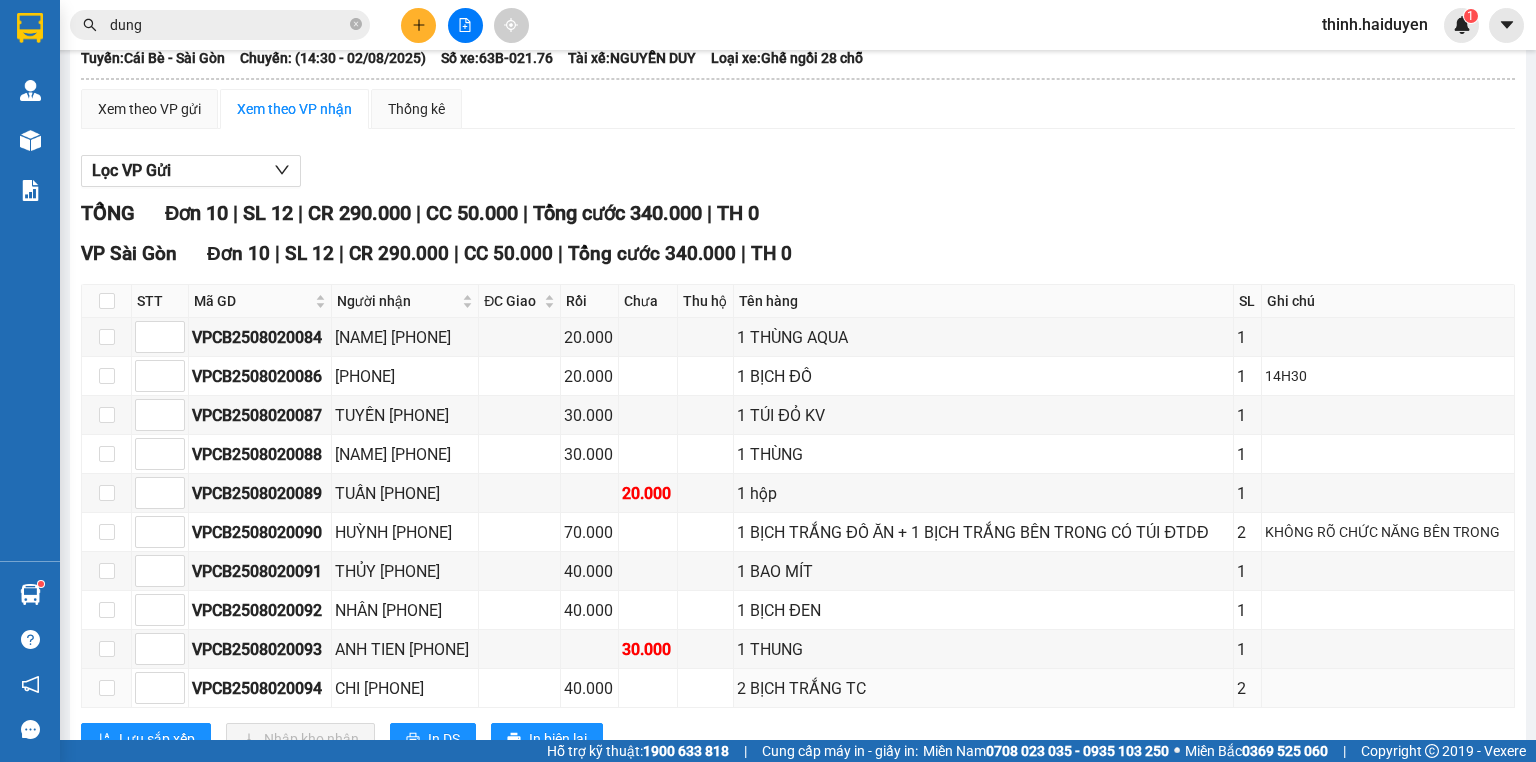 scroll, scrollTop: 197, scrollLeft: 0, axis: vertical 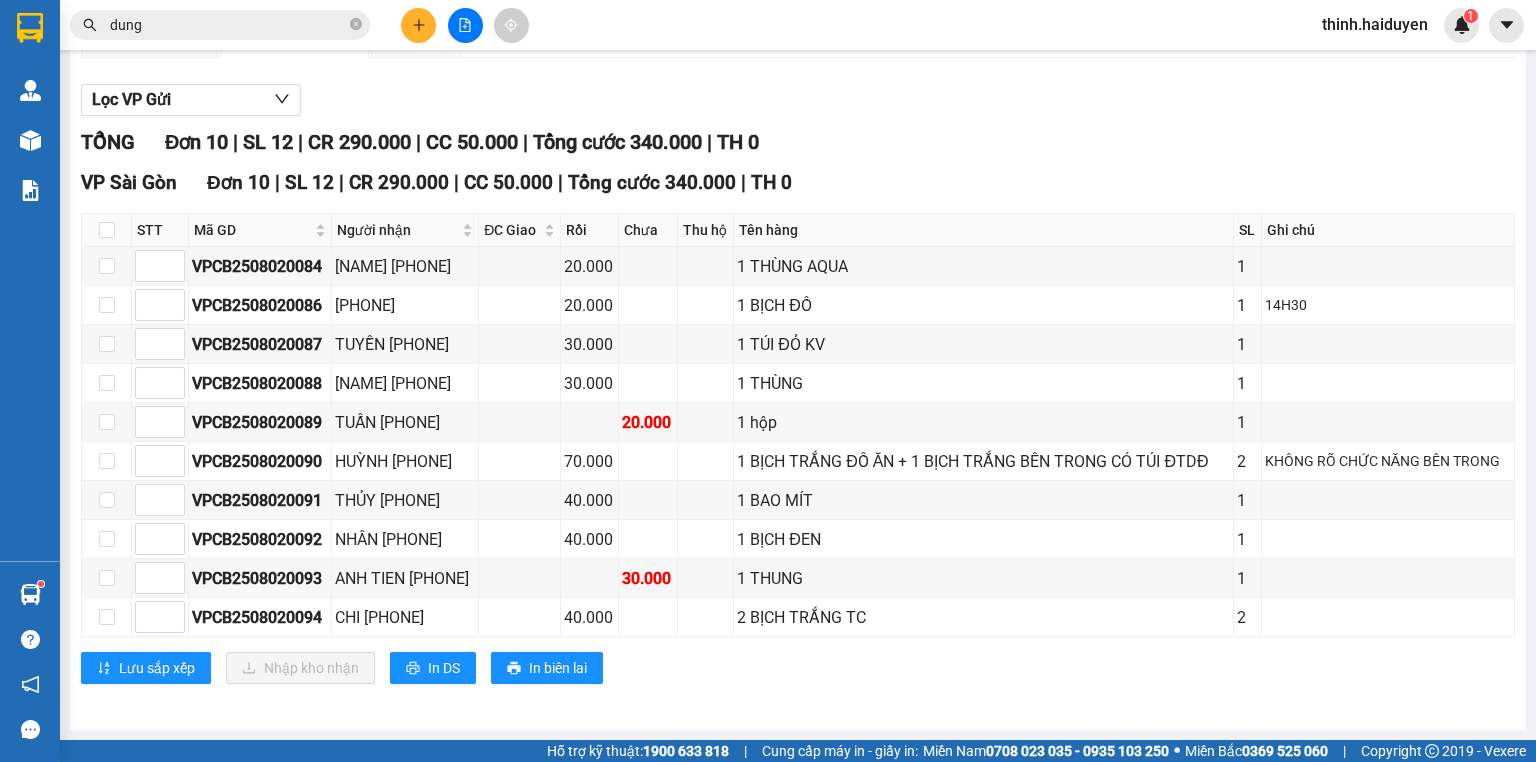 click on "VP Sài Gòn Đơn   10 | SL   12 | CR   290.000 | CC   50.000 | Tổng cước   340.000 | TH   0 STT Mã GD Người nhận ĐC Giao Rồi Chưa Thu hộ Tên hàng SL Ghi chú Ký nhận                         VPCB2508020084 TÂM 0901491949 20.000 1 THÙNG AQUA 1 VPCB2508020086  0364645988 20.000 1 BỊCH ĐỒ 1 14H30 VPCB2508020087 TUYỀN  0379590696 30.000 1 TÚI ĐỎ KV  1 VPCB2508020088 THU 0977493944 30.000 1 THÙNG  1 VPCB2508020089 TUẤN 0949664800 20.000 1 hộp  1 VPCB2508020090 HUỲNH 0938190165 70.000 1 BỊCH TRẮNG ĐỒ ĂN + 1 BỊCH TRẮNG BÊN TRONG CÓ TÚI ĐTDĐ 2 KHÔNG RÕ CHỨC NĂNG BÊN TRONG  VPCB2508020091 THỦY  0903741858 40.000 1 BAO MÍT 1 VPCB2508020092 NHÂN 0906727186 40.000 1 BỊCH ĐEN  1 VPCB2508020093 ANH TIEN  0908665149 30.000 1 THUNG 1 VPCB2508020094 CHI 0909165708 40.000 2 BỊCH TRẮNG TC  2 Lưu sắp xếp Nhập kho nhận In DS In biên lai Hải Duyên   0939993285   97B Nguyễn Duy Dương, P.9 PHƠI HÀNG VP Sài Gòn  -  Tuyến:" at bounding box center [798, 433] 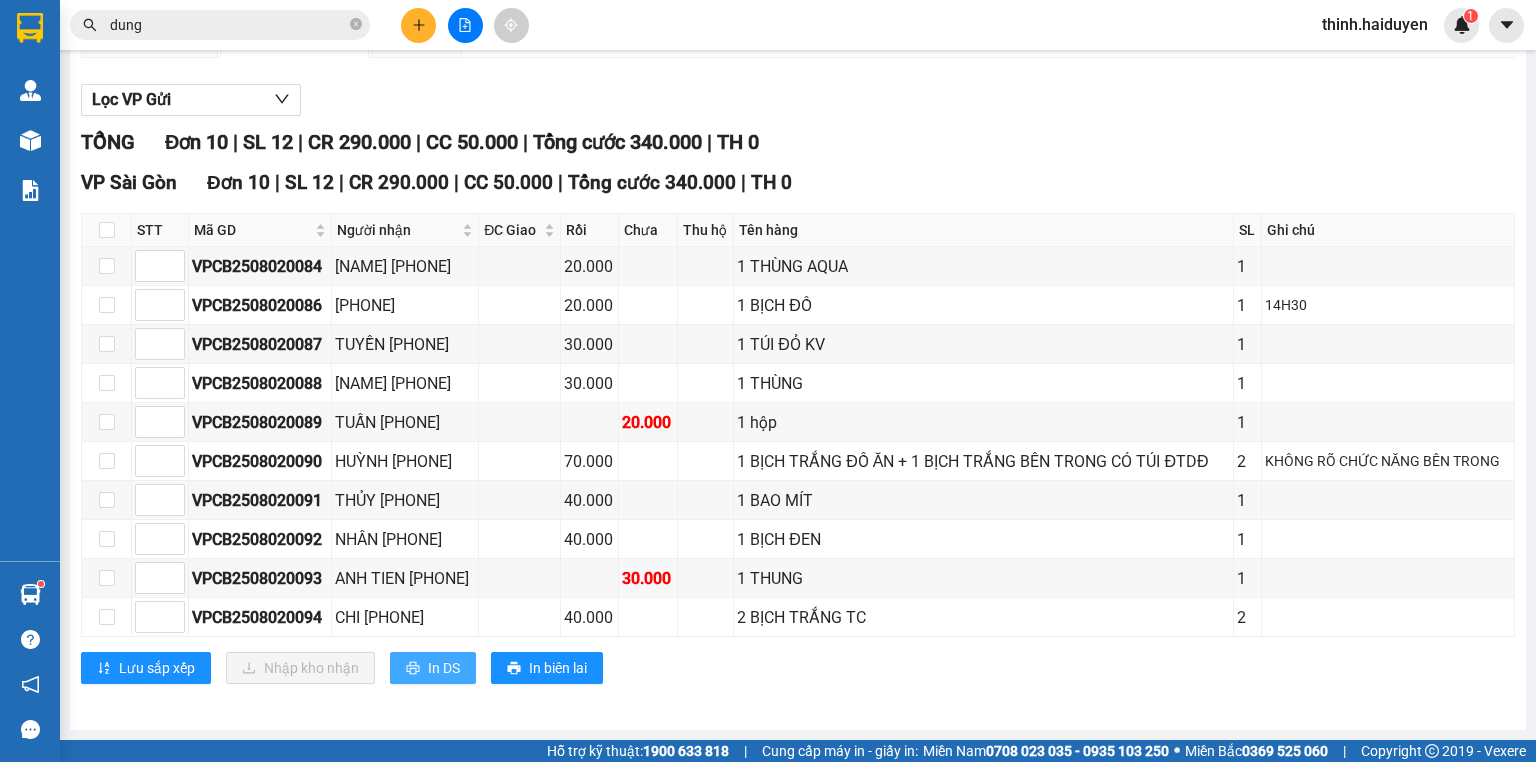 click on "VP Sài Gòn Đơn   10 | SL   12 | CR   290.000 | CC   50.000 | Tổng cước   340.000 | TH   0 STT Mã GD Người nhận ĐC Giao Rồi Chưa Thu hộ Tên hàng SL Ghi chú Ký nhận                         VPCB2508020084 TÂM 0901491949 20.000 1 THÙNG AQUA 1 VPCB2508020086  0364645988 20.000 1 BỊCH ĐỒ 1 14H30 VPCB2508020087 TUYỀN  0379590696 30.000 1 TÚI ĐỎ KV  1 VPCB2508020088 THU 0977493944 30.000 1 THÙNG  1 VPCB2508020089 TUẤN 0949664800 20.000 1 hộp  1 VPCB2508020090 HUỲNH 0938190165 70.000 1 BỊCH TRẮNG ĐỒ ĂN + 1 BỊCH TRẮNG BÊN TRONG CÓ TÚI ĐTDĐ 2 KHÔNG RÕ CHỨC NĂNG BÊN TRONG  VPCB2508020091 THỦY  0903741858 40.000 1 BAO MÍT 1 VPCB2508020092 NHÂN 0906727186 40.000 1 BỊCH ĐEN  1 VPCB2508020093 ANH TIEN  0908665149 30.000 1 THUNG 1 VPCB2508020094 CHI 0909165708 40.000 2 BỊCH TRẮNG TC  2 Lưu sắp xếp Nhập kho nhận In DS In biên lai Hải Duyên   0939993285   97B Nguyễn Duy Dương, P.9 PHƠI HÀNG VP Sài Gòn  -  Tuyến:" at bounding box center [798, 433] 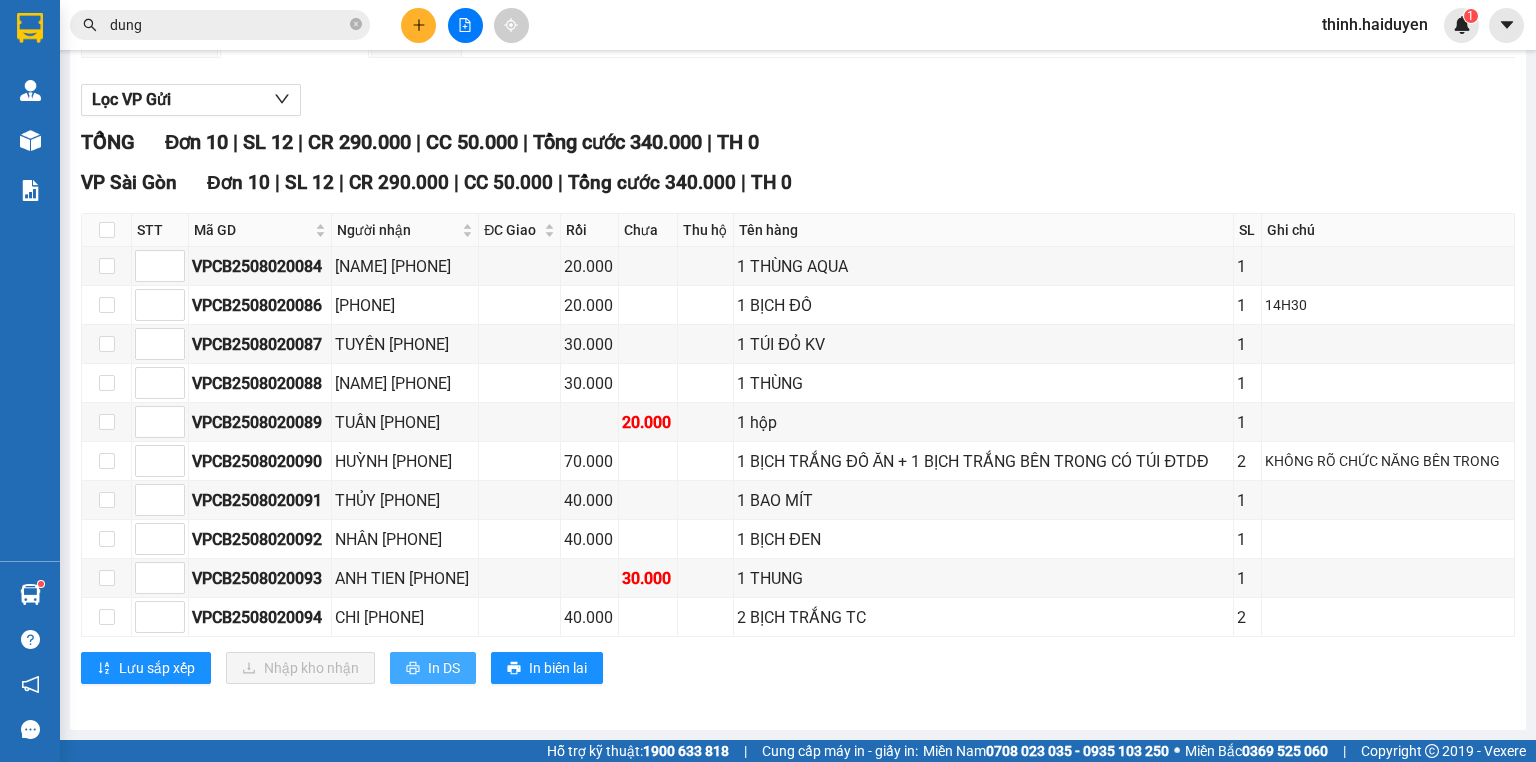 click on "In DS" at bounding box center (444, 668) 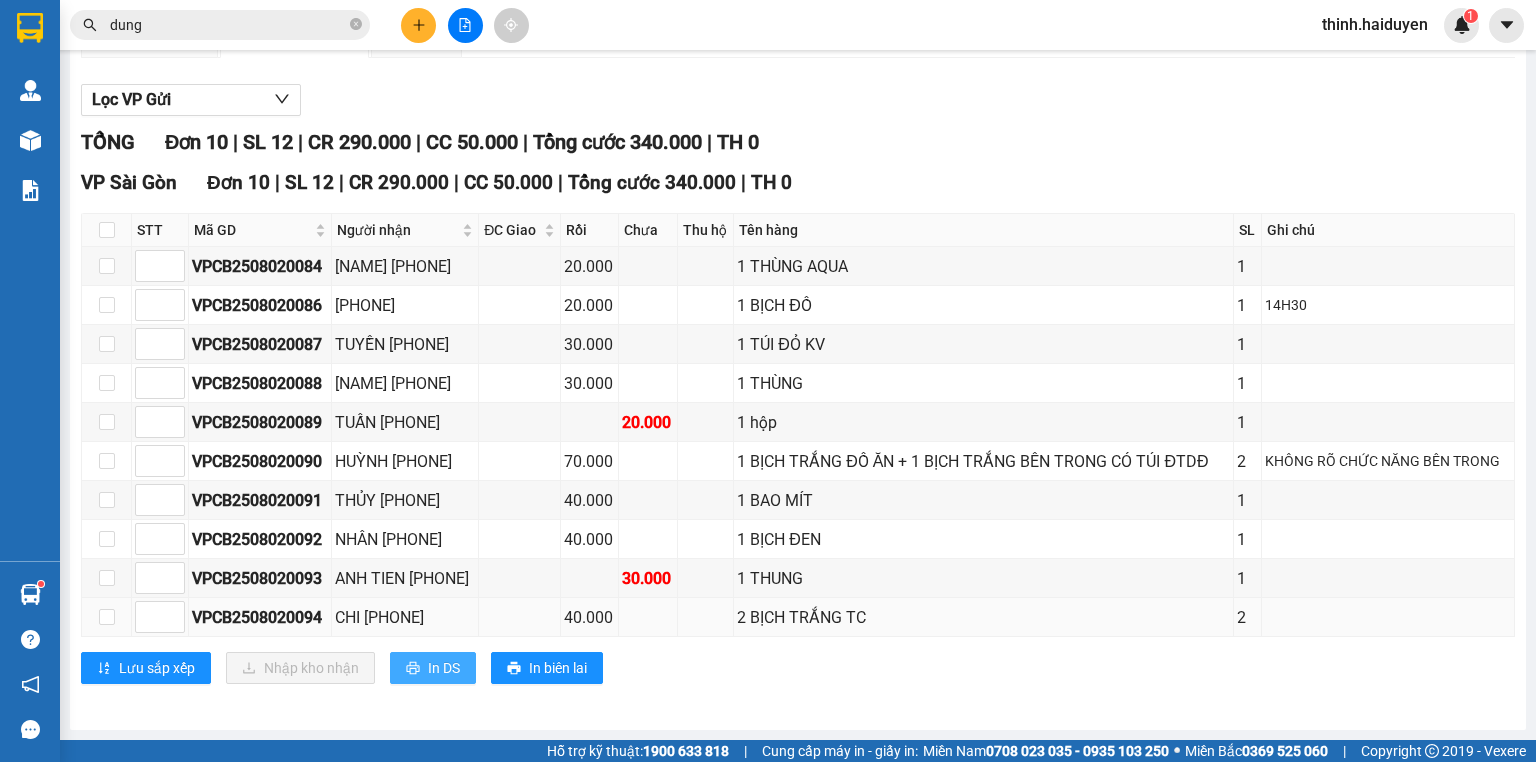 scroll, scrollTop: 0, scrollLeft: 0, axis: both 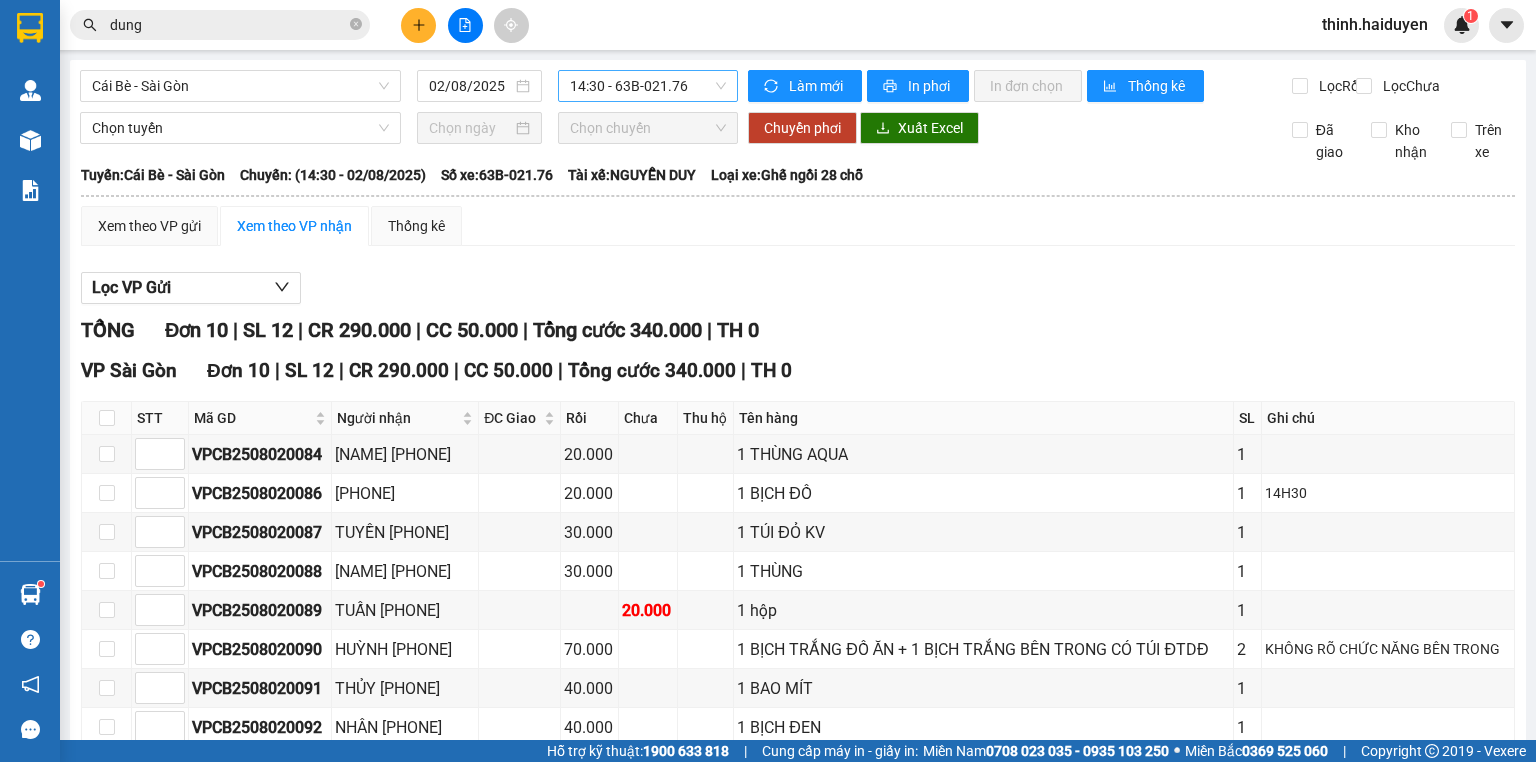 click on "14:30     - 63B-021.76" at bounding box center (648, 86) 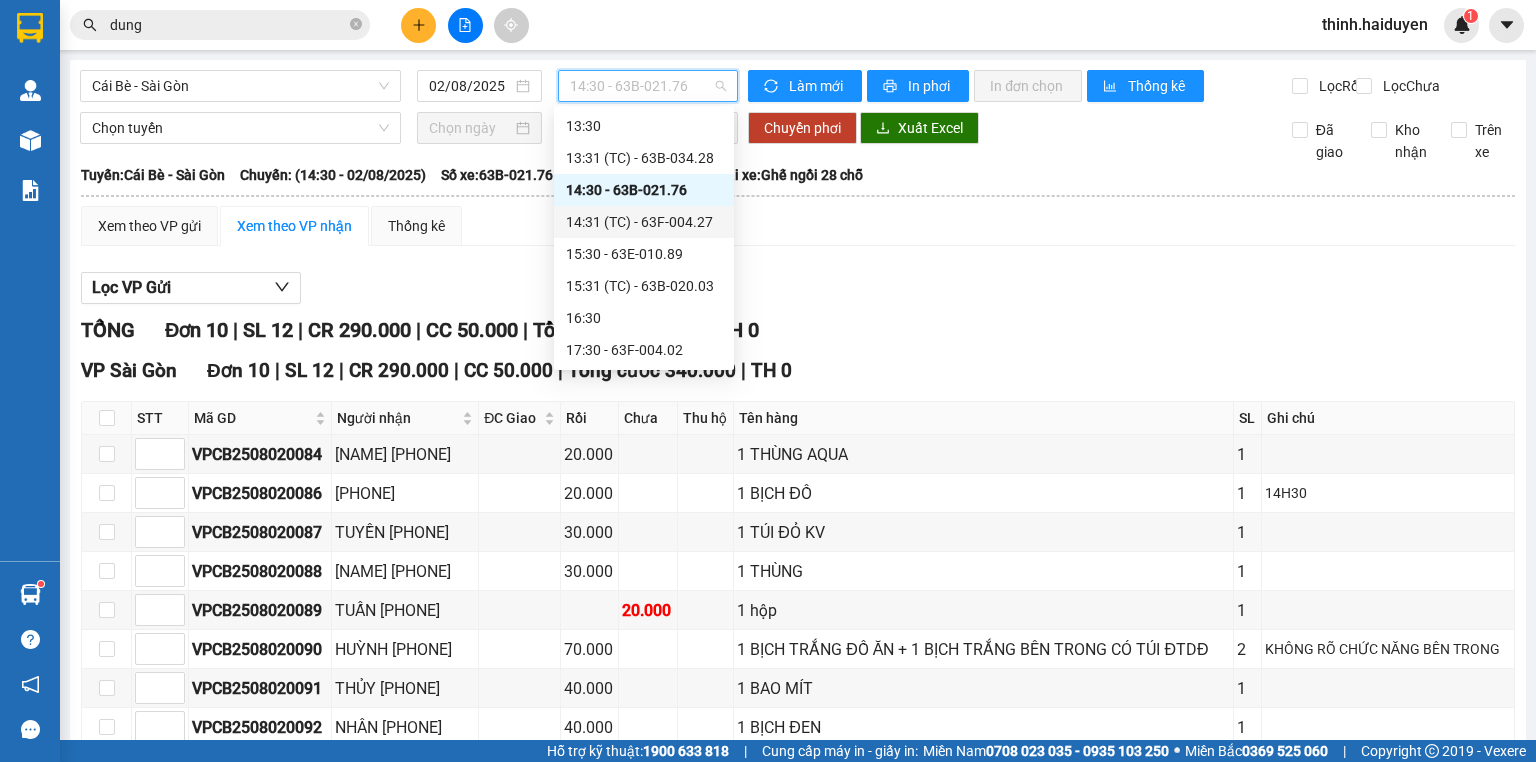 click on "14:31   (TC)   - 63F-004.27" at bounding box center [644, 222] 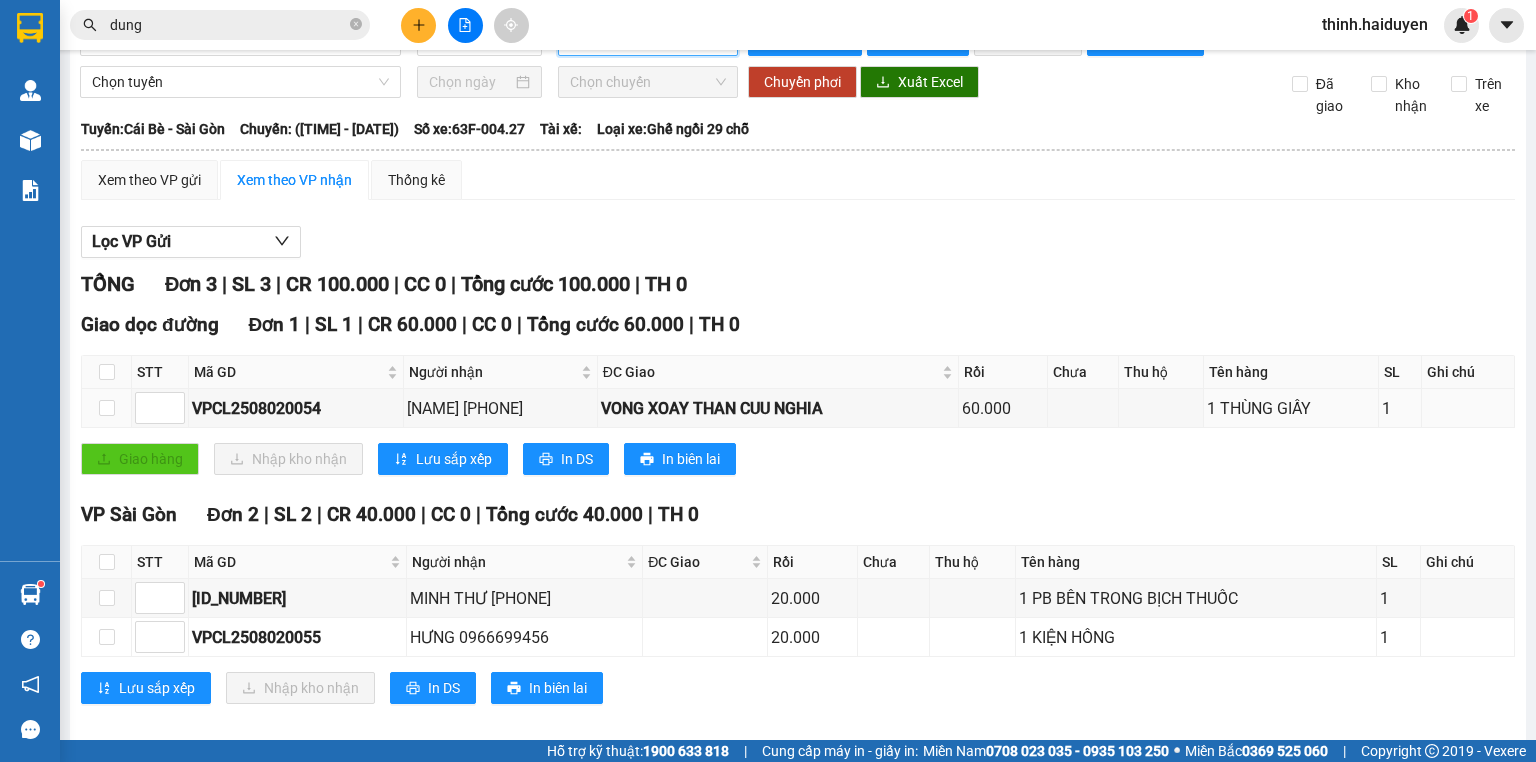 scroll, scrollTop: 79, scrollLeft: 0, axis: vertical 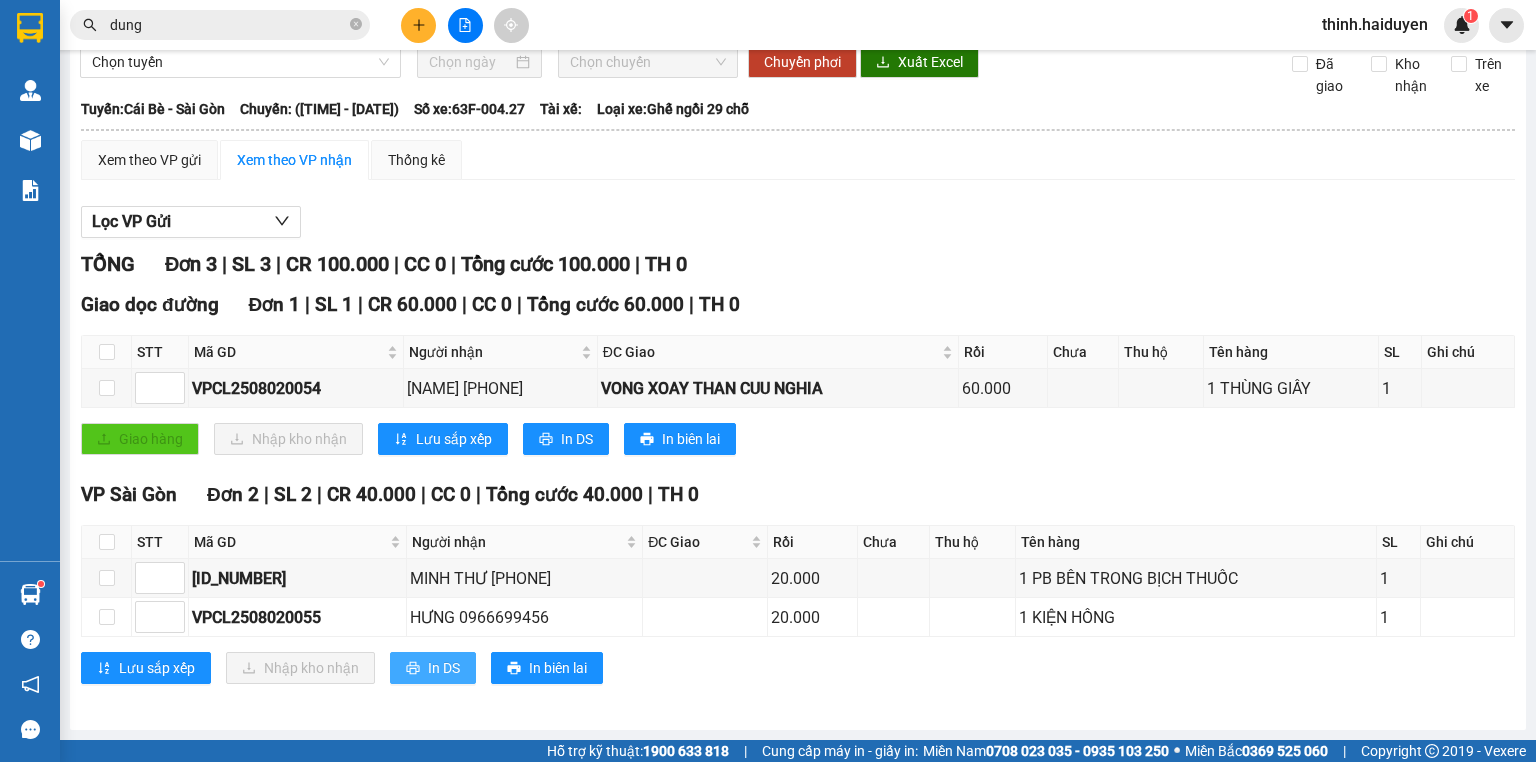 click on "In DS" at bounding box center [444, 668] 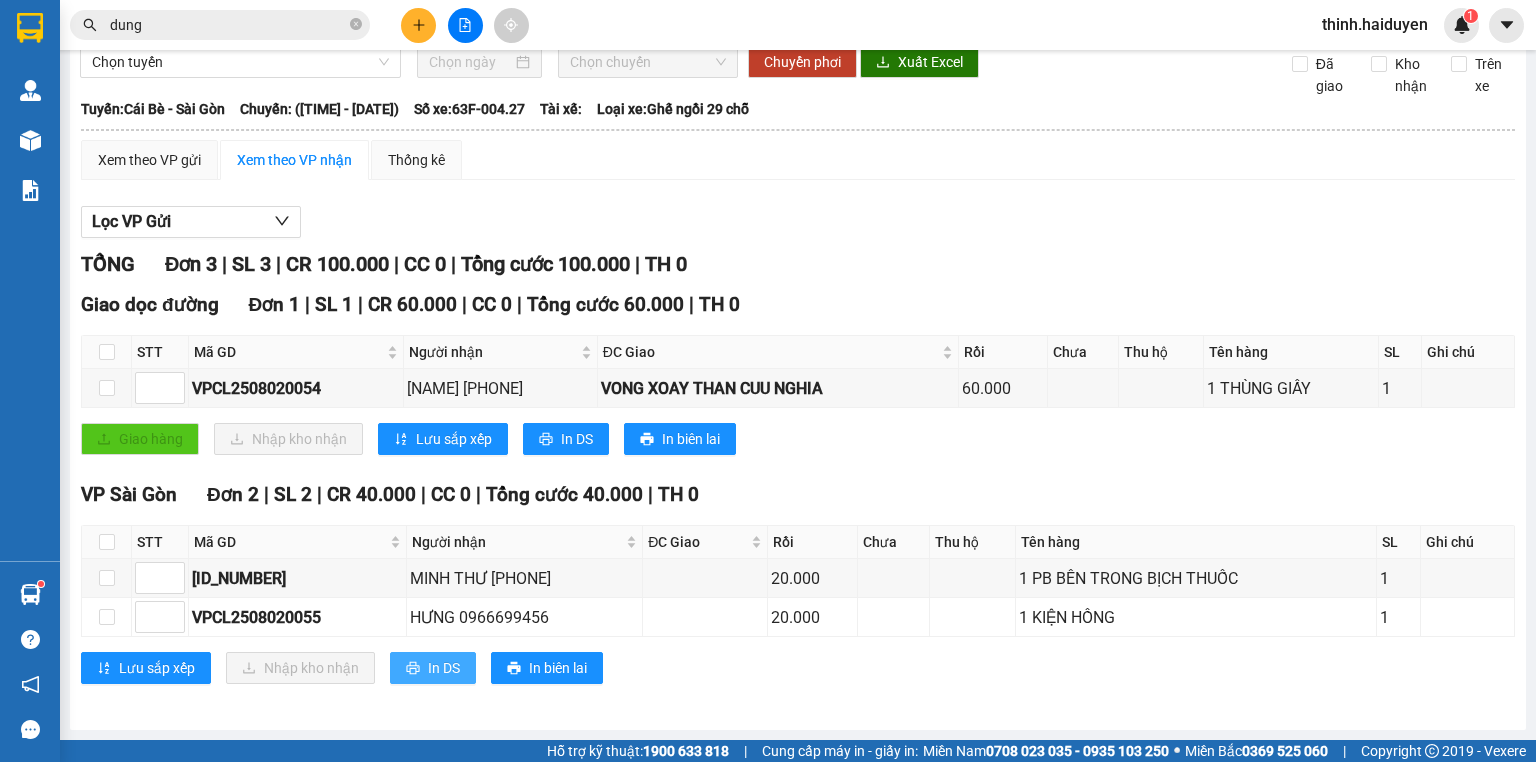 scroll, scrollTop: 0, scrollLeft: 0, axis: both 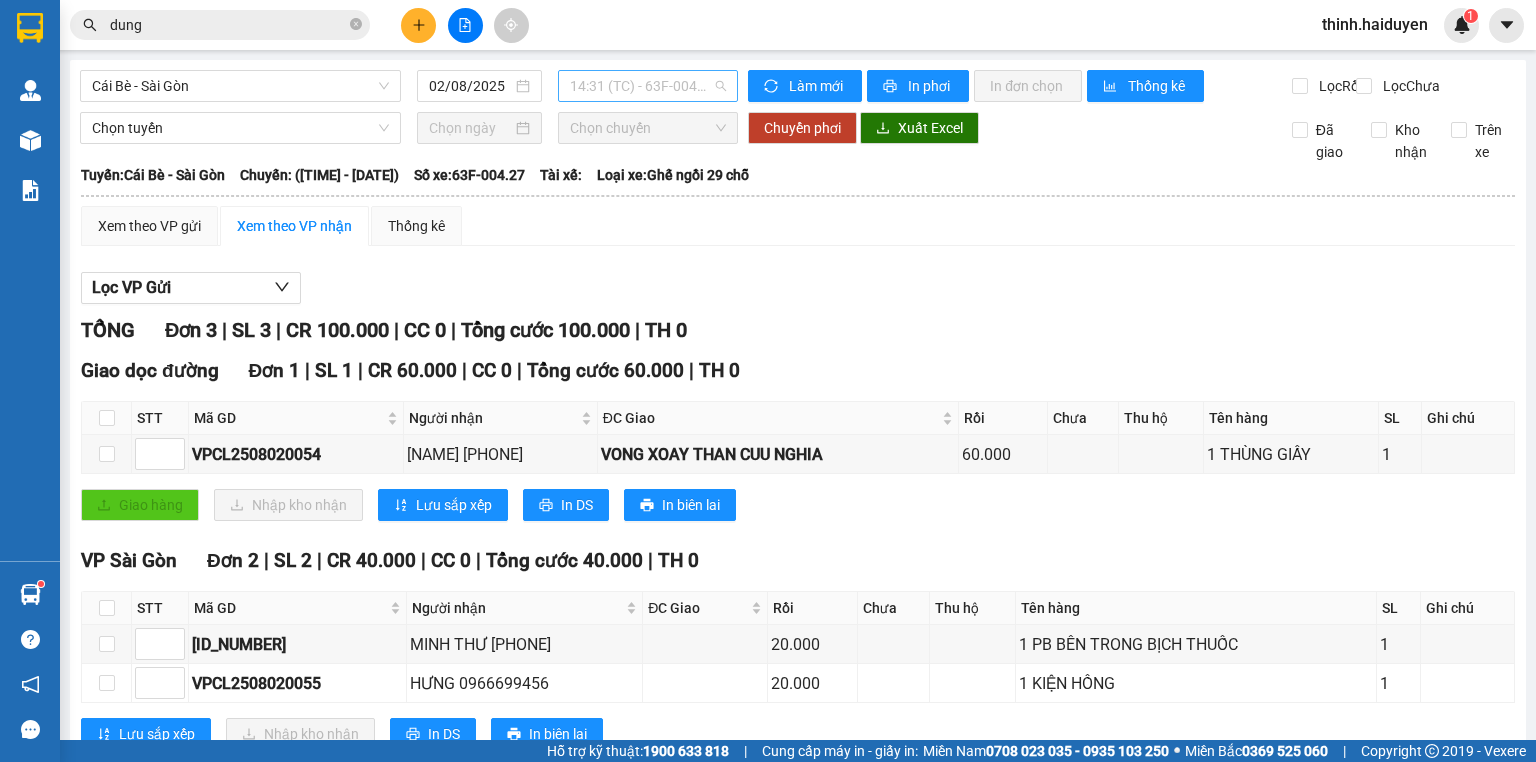 click on "14:31   (TC)   - 63F-004.27" at bounding box center (648, 86) 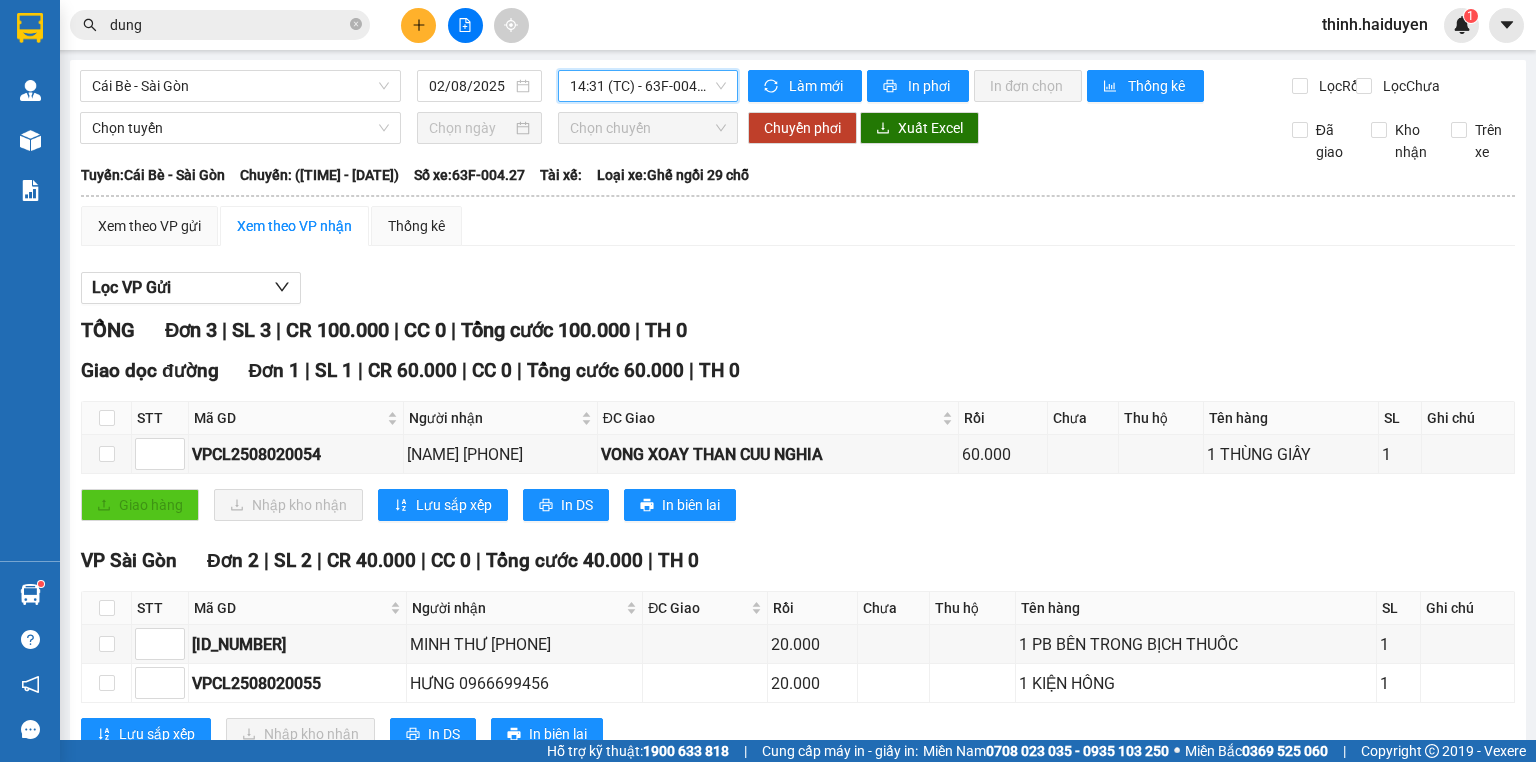 click on "14:31   (TC)   - 63F-004.27" at bounding box center (648, 86) 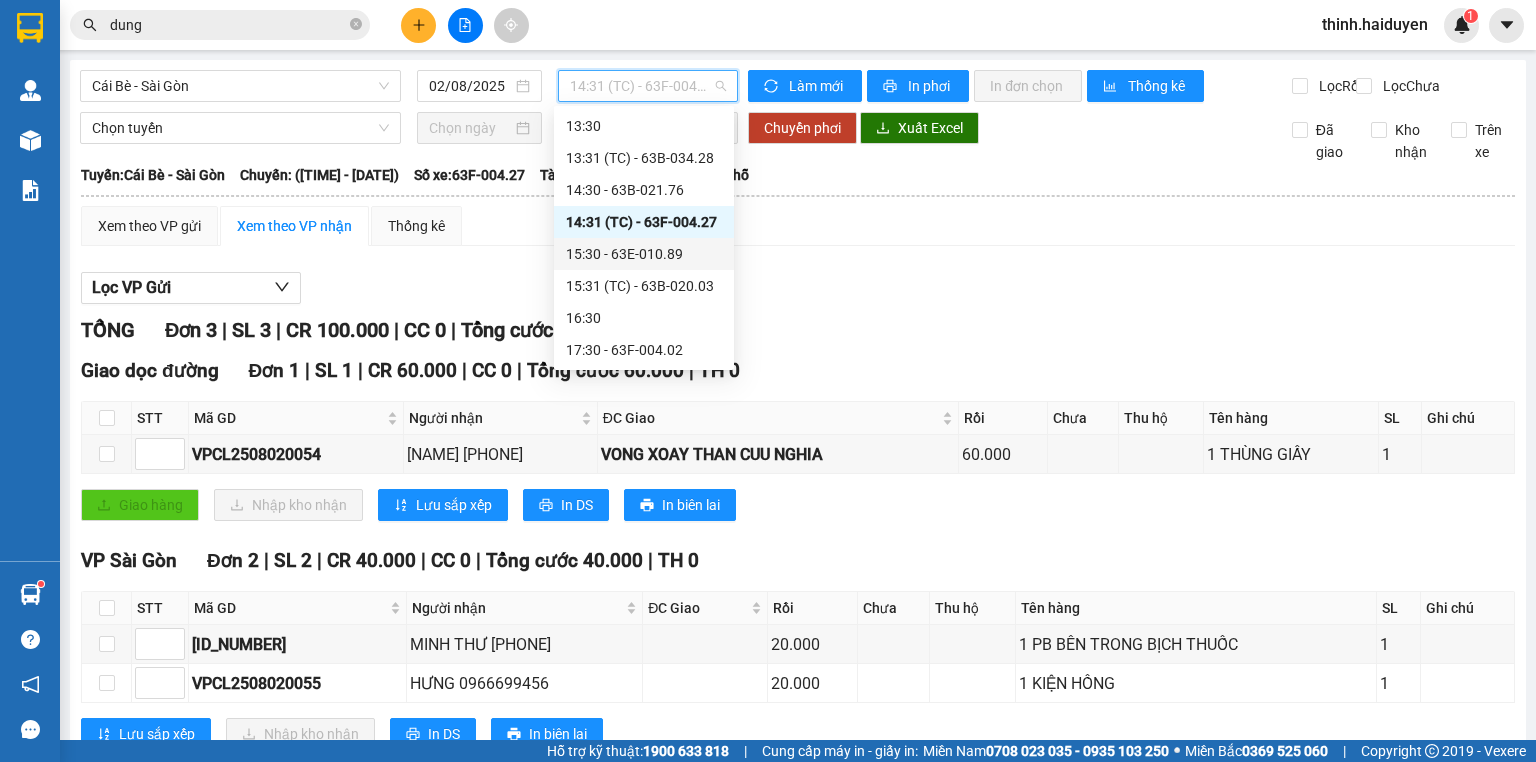 click on "15:30     - 63E-010.89" at bounding box center (644, 254) 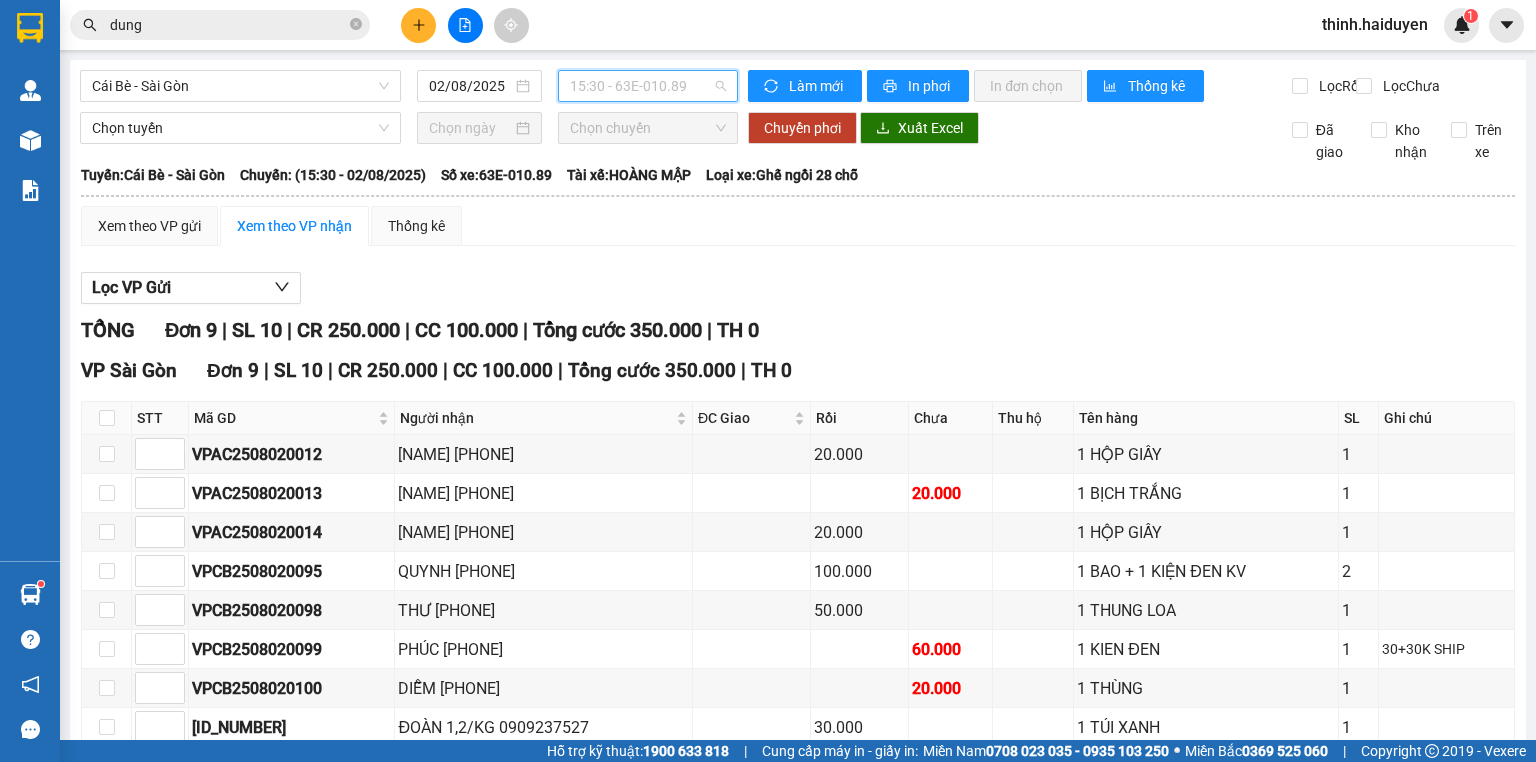 click on "15:30     - 63E-010.89" at bounding box center [648, 86] 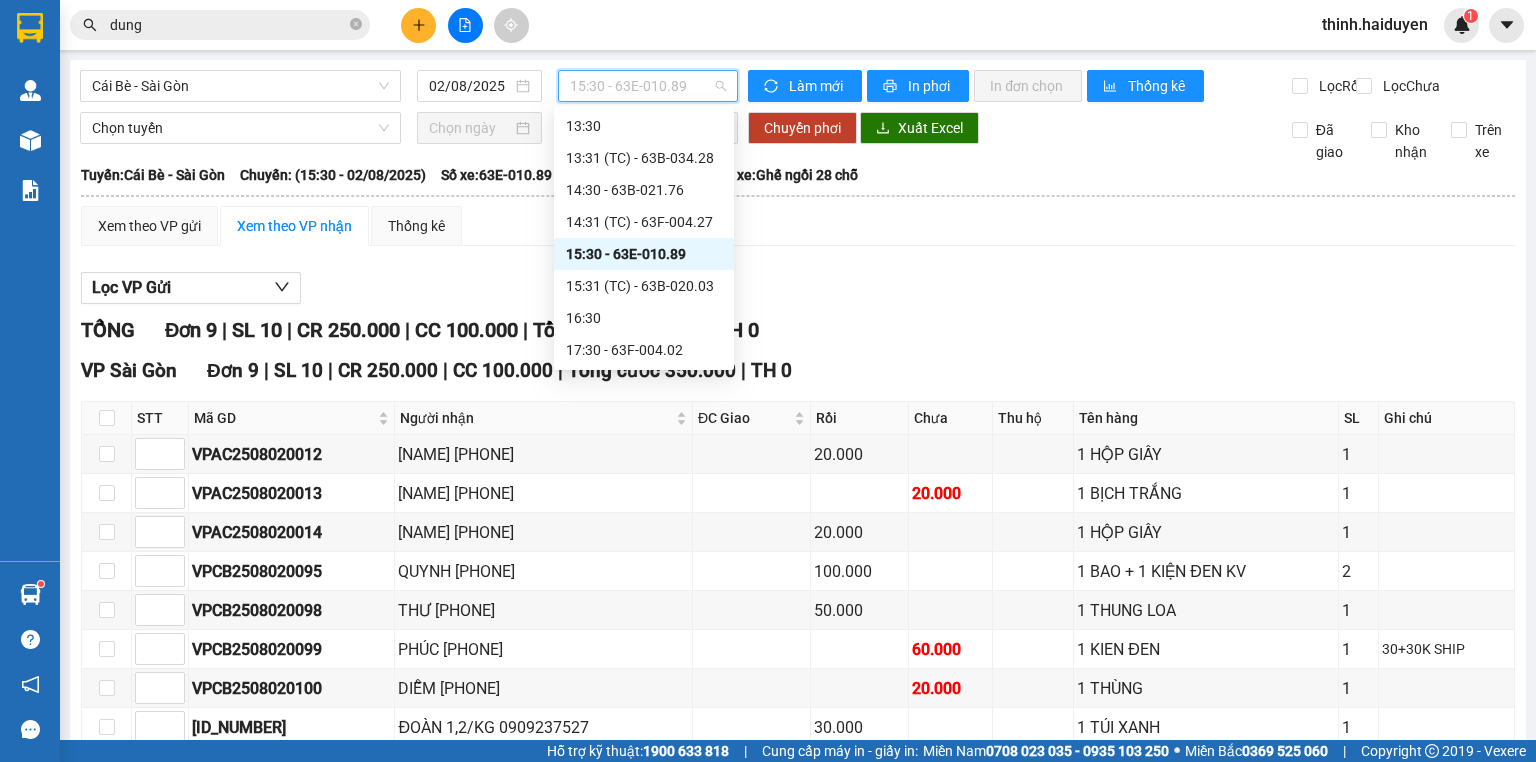 click on "15:31   (TC)   - 63B-020.03" at bounding box center (644, 286) 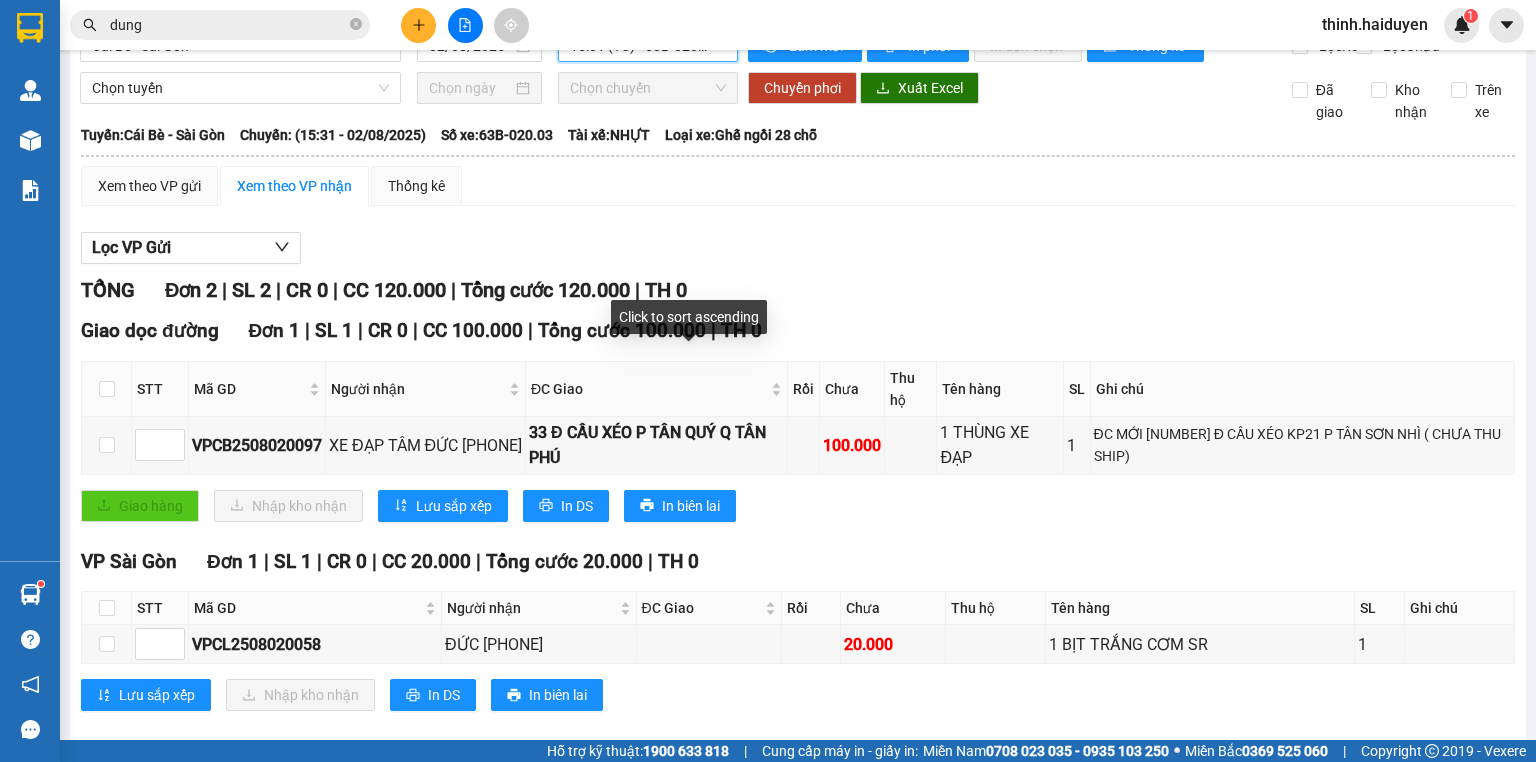 scroll, scrollTop: 0, scrollLeft: 0, axis: both 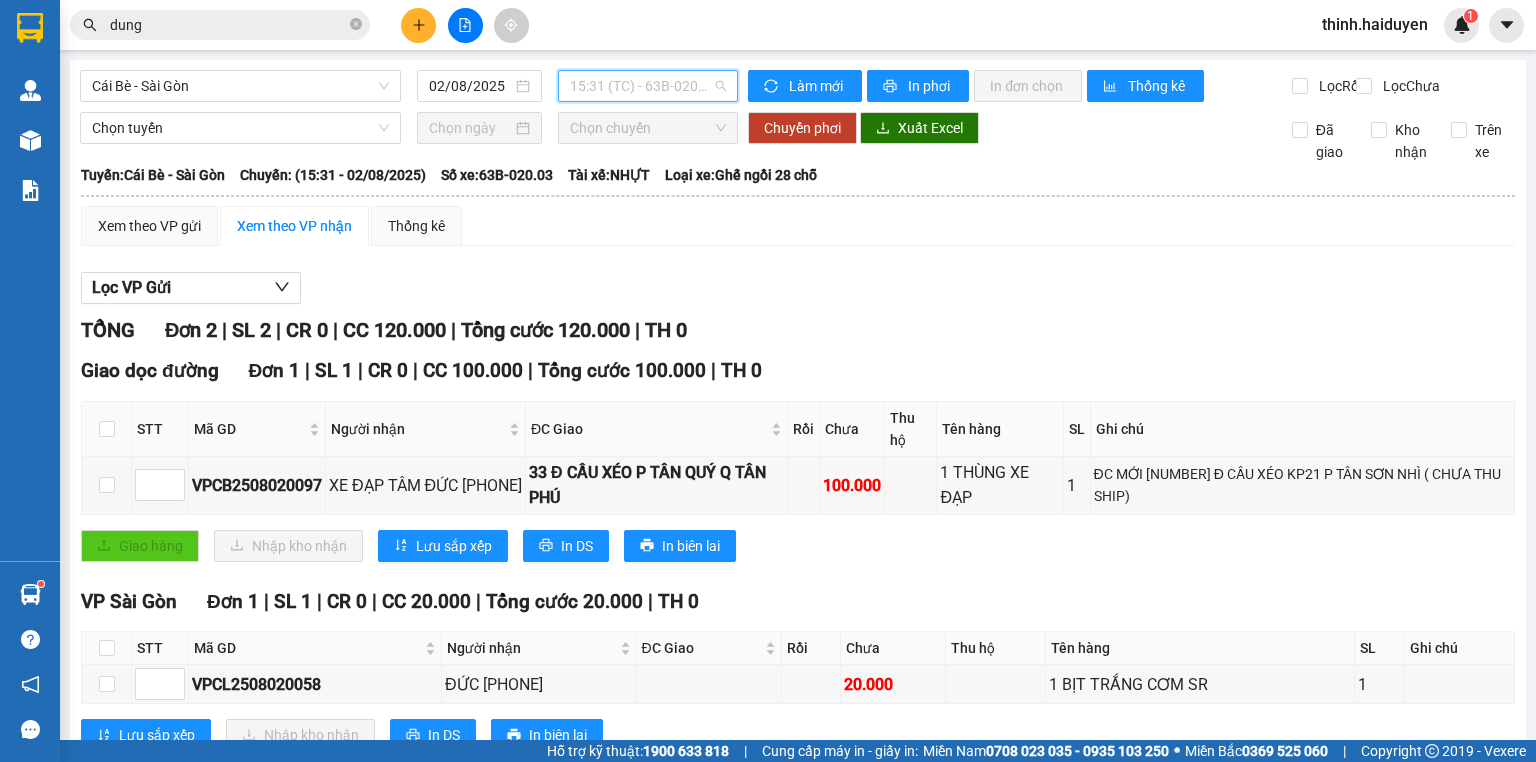 click on "15:31   (TC)   - 63B-020.03" at bounding box center [648, 86] 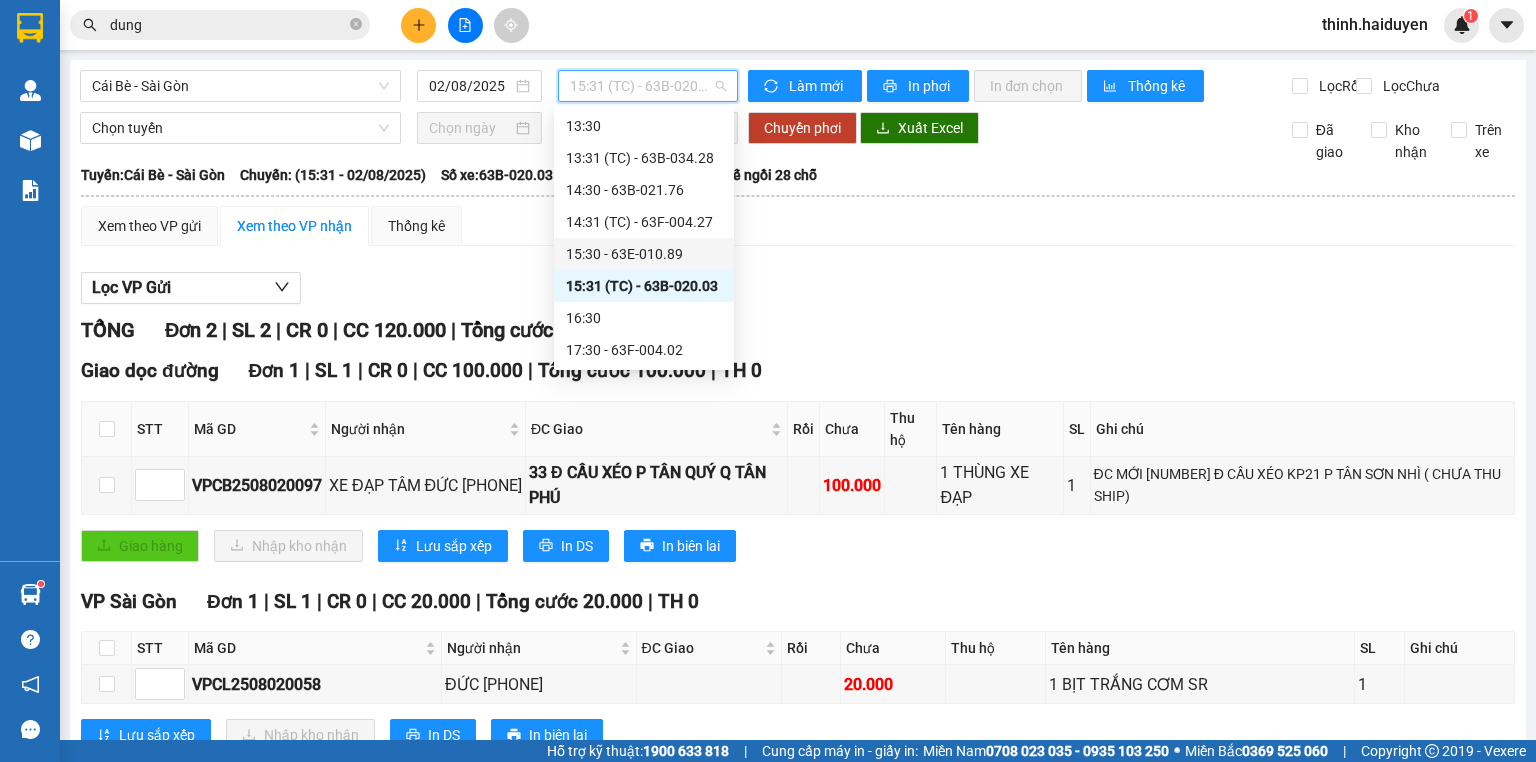 click on "15:30     - 63E-010.89" at bounding box center [644, 254] 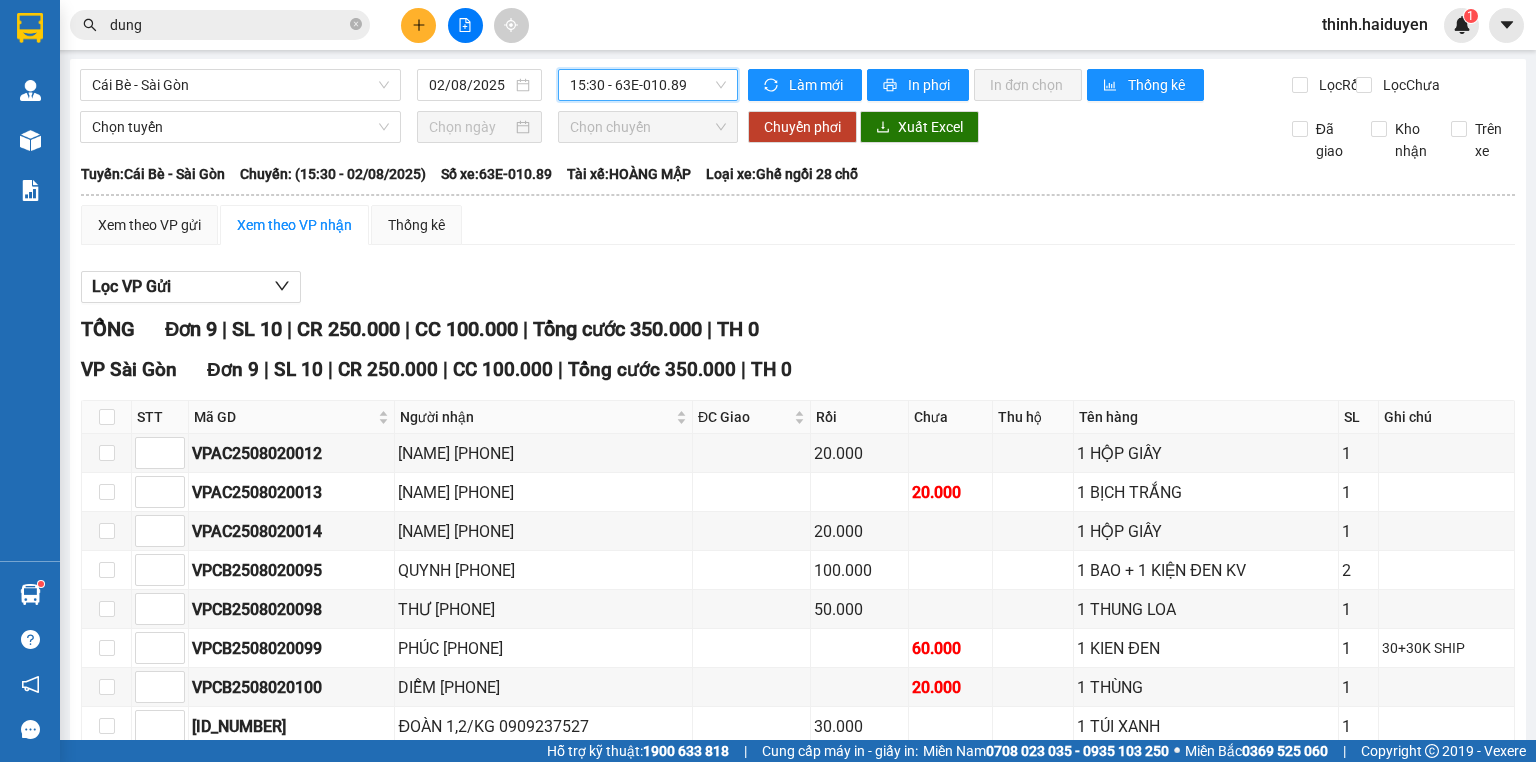 scroll, scrollTop: 0, scrollLeft: 0, axis: both 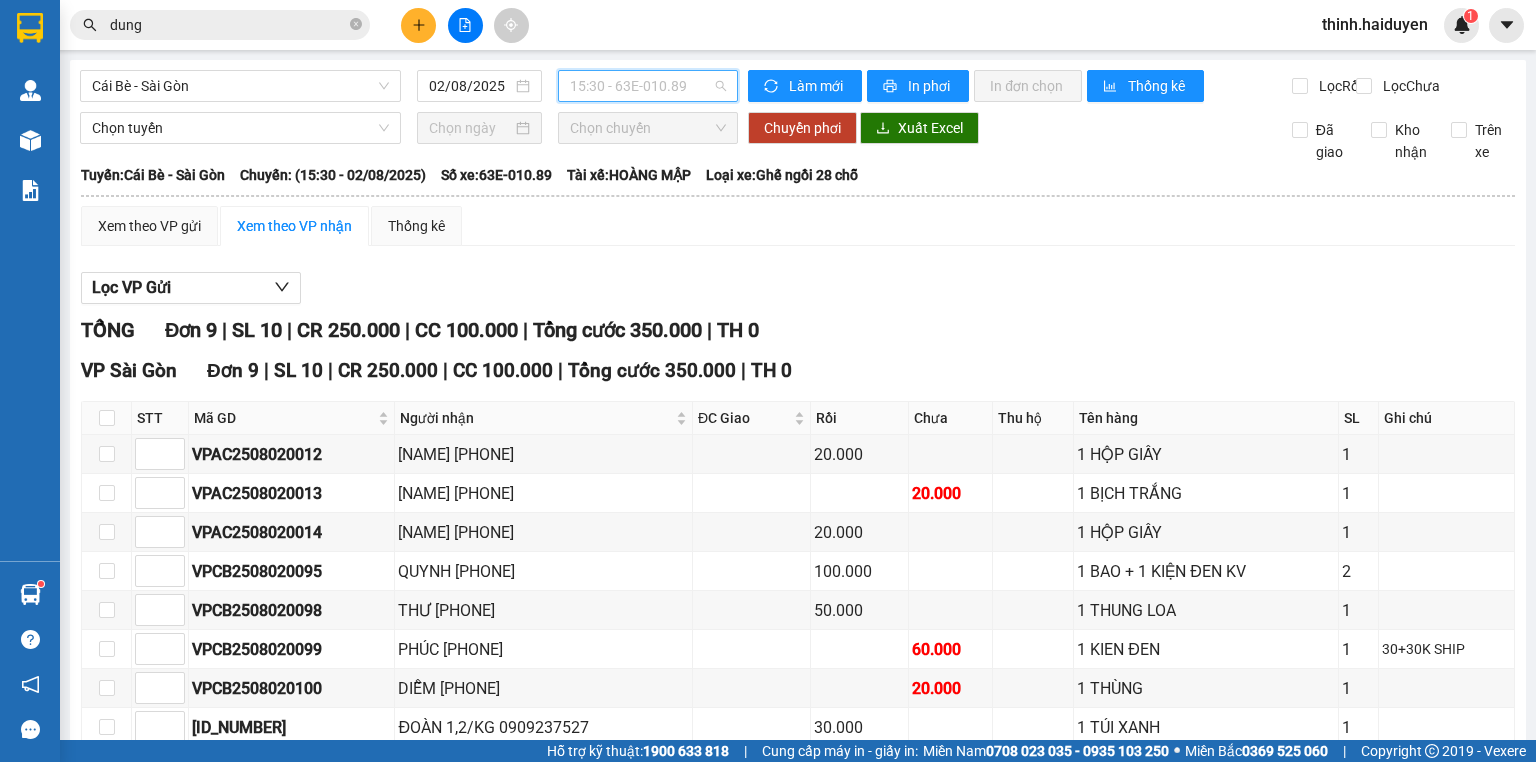 drag, startPoint x: 566, startPoint y: 88, endPoint x: 599, endPoint y: 194, distance: 111.01801 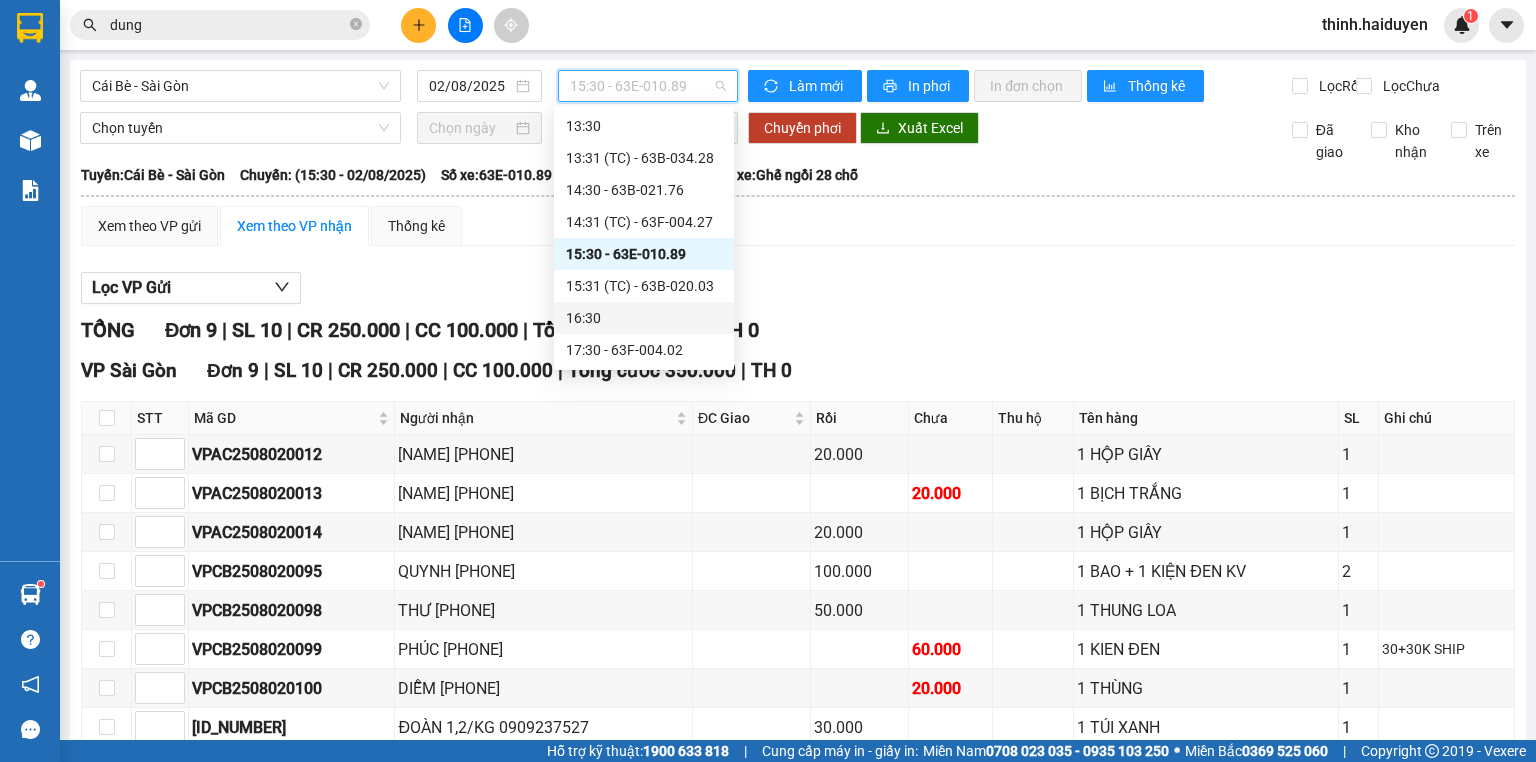 click on "16:30" at bounding box center (644, 318) 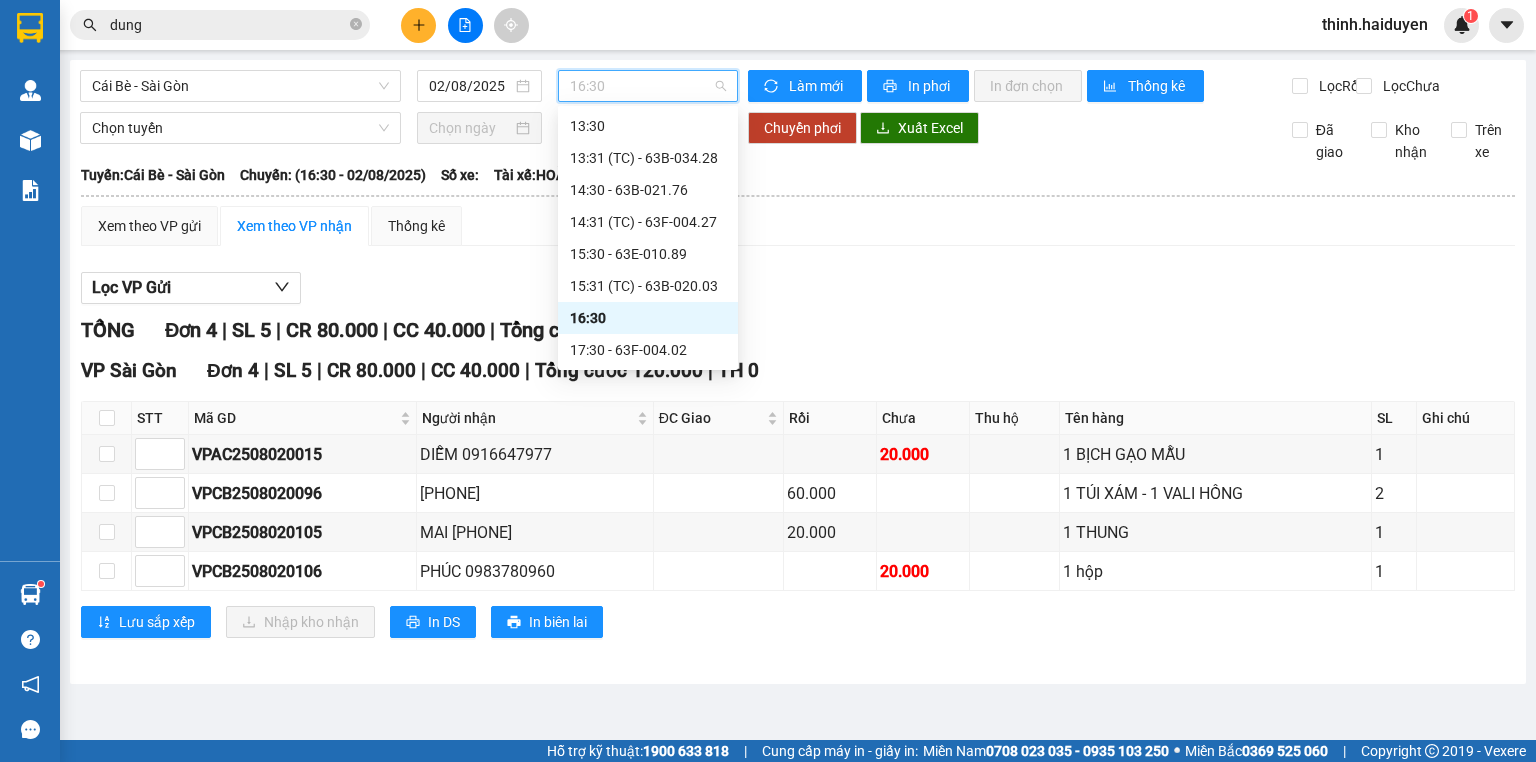 click on "16:30" at bounding box center (648, 86) 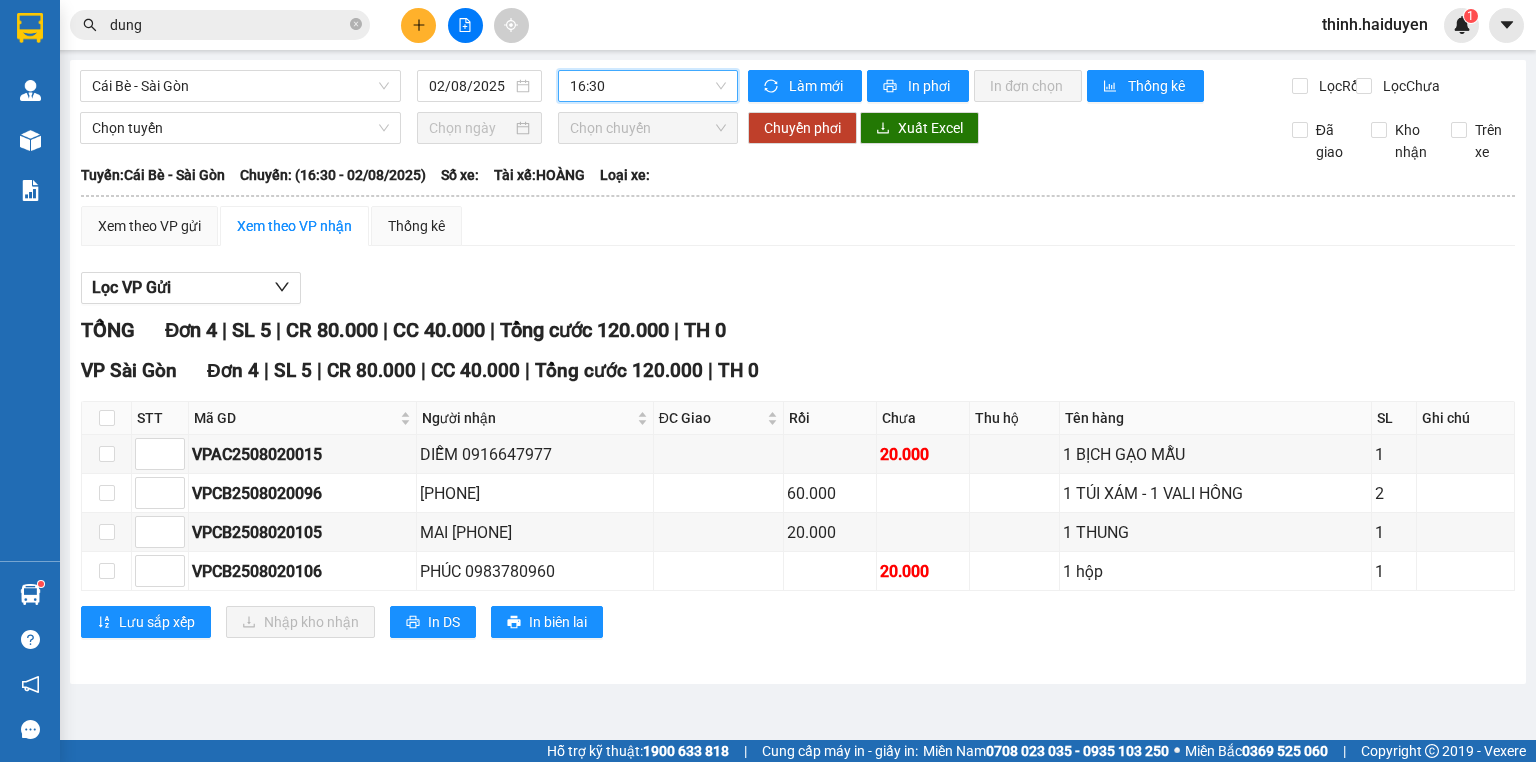 click on "16:30" at bounding box center (648, 86) 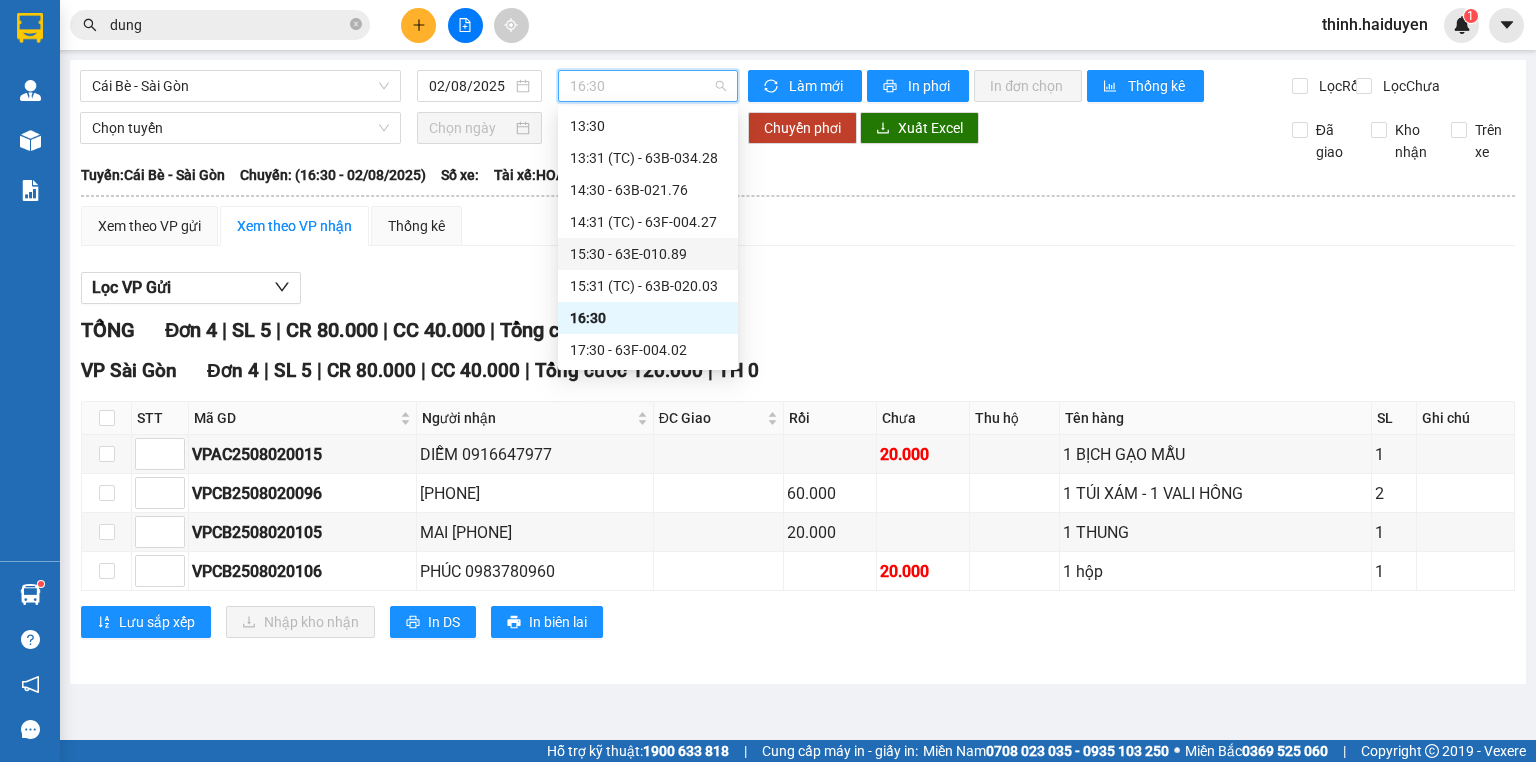 click on "15:30     - 63E-010.89" at bounding box center (648, 254) 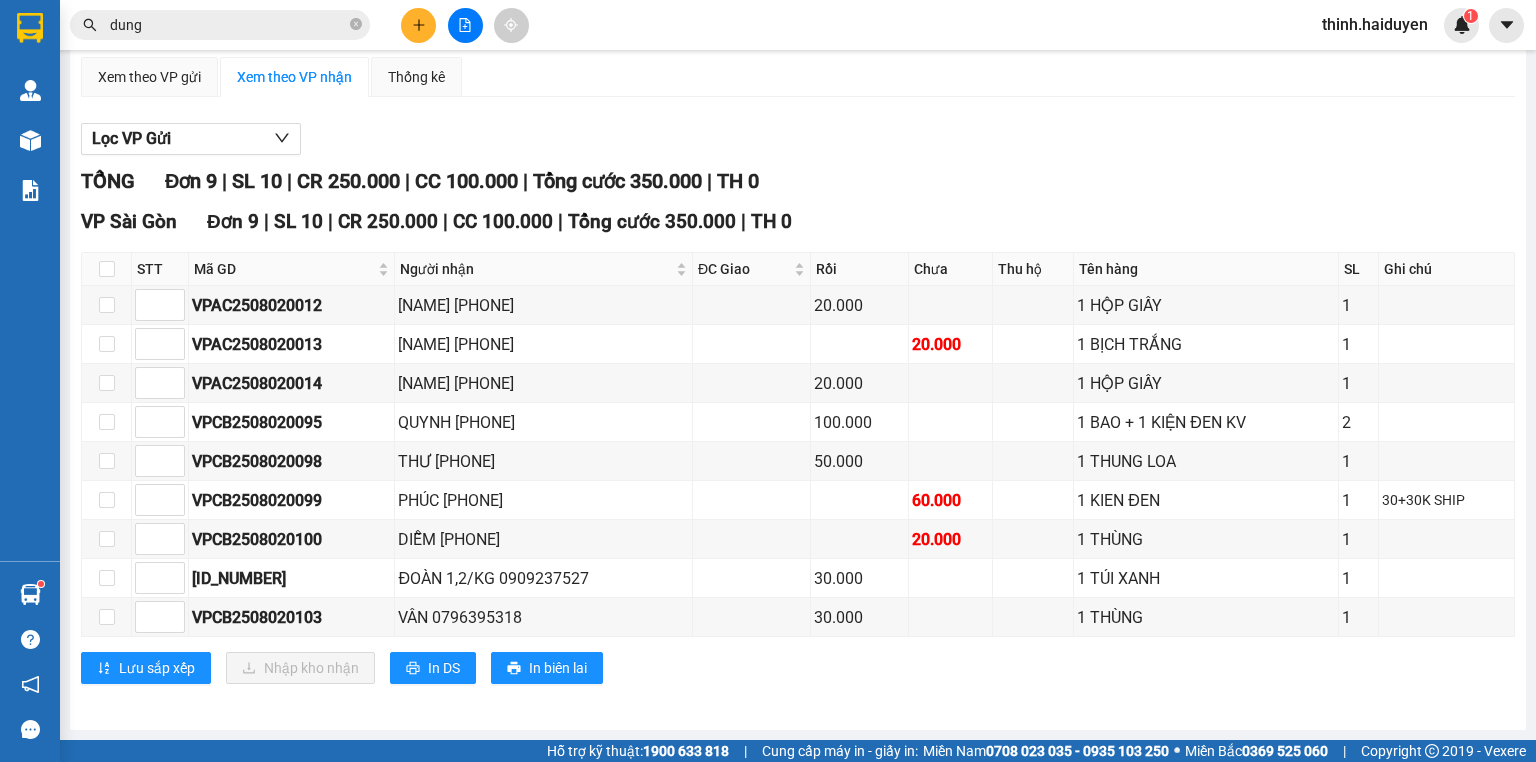 scroll, scrollTop: 0, scrollLeft: 0, axis: both 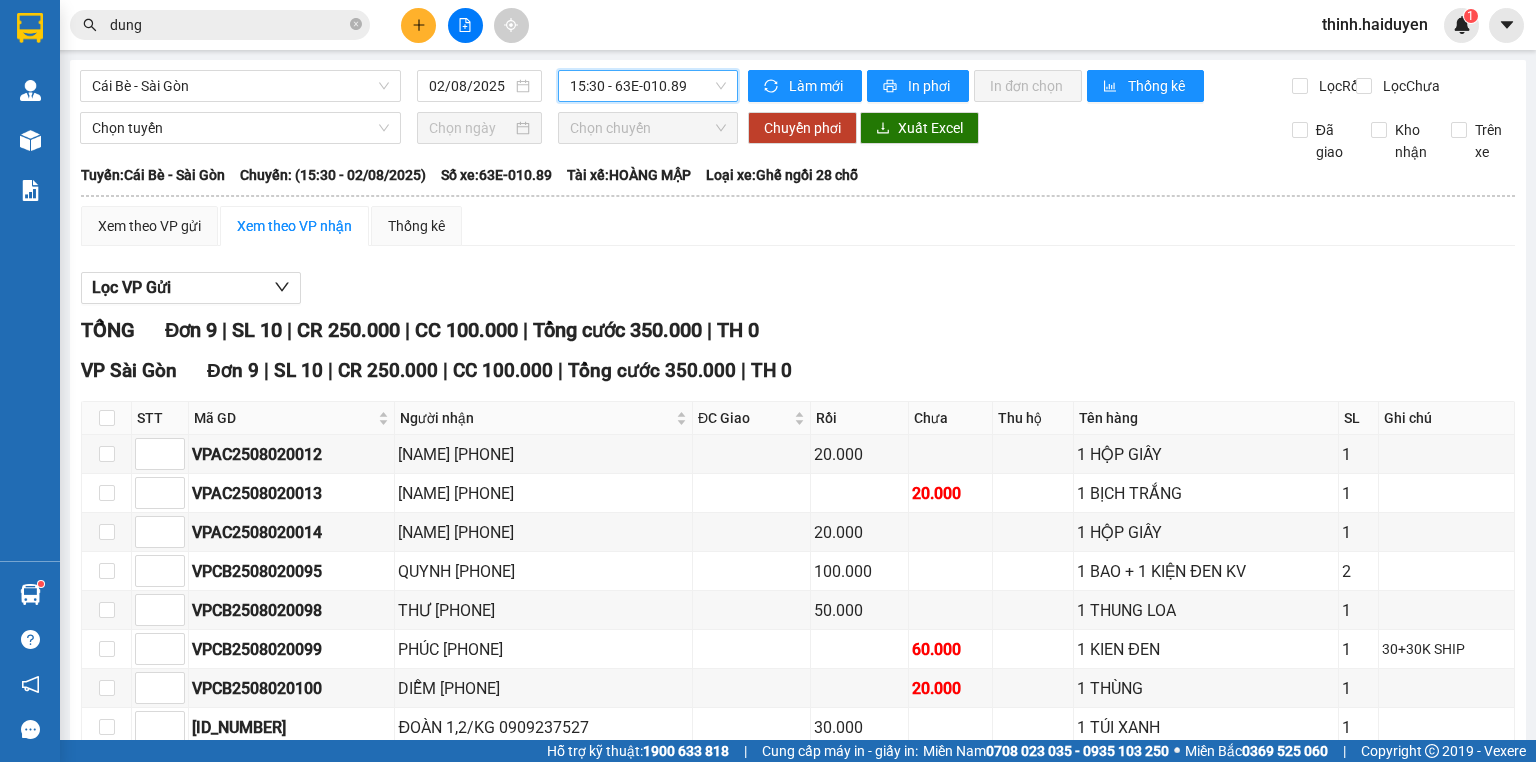drag, startPoint x: 617, startPoint y: 222, endPoint x: 311, endPoint y: 32, distance: 360.18884 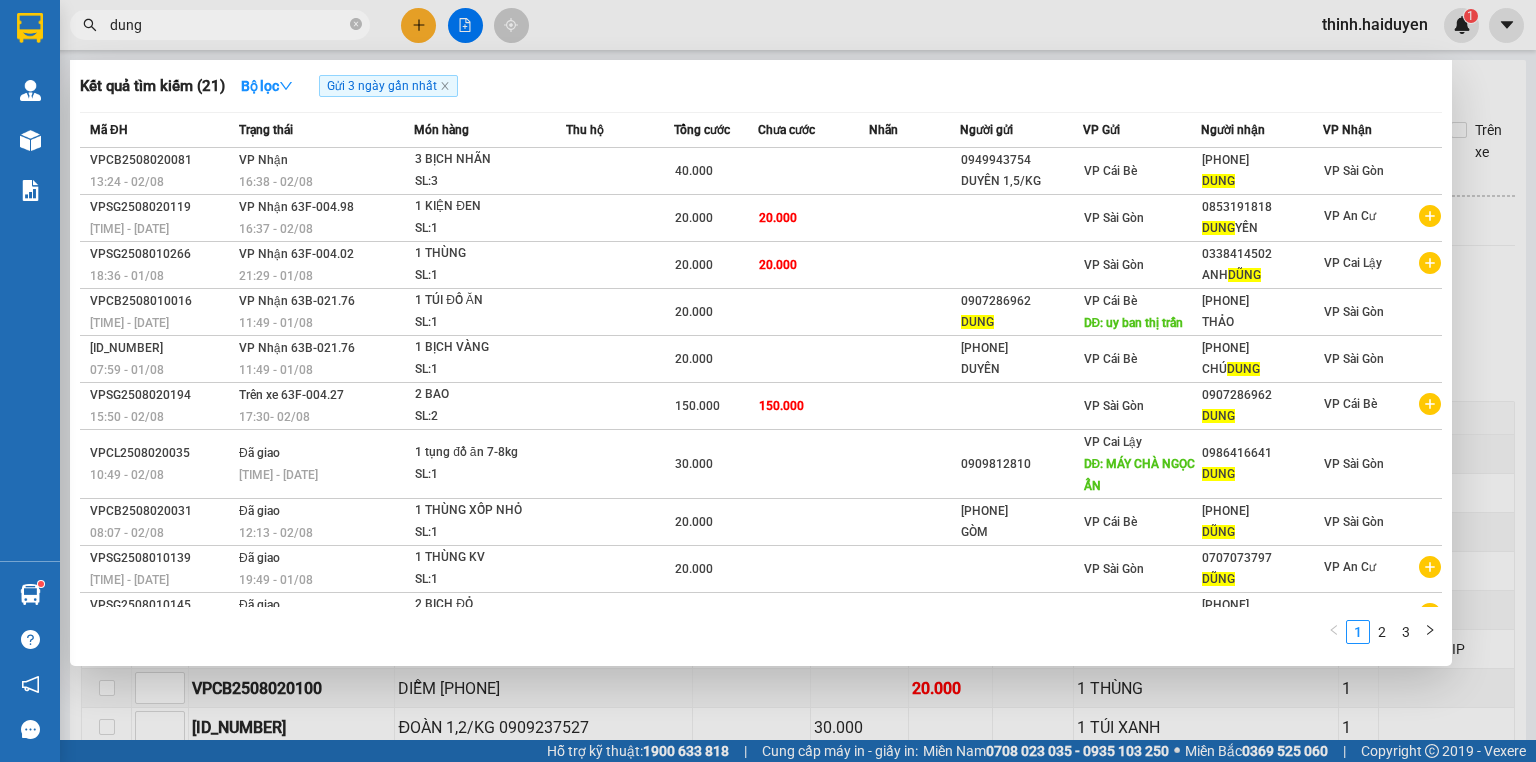 click on "dung" at bounding box center (228, 25) 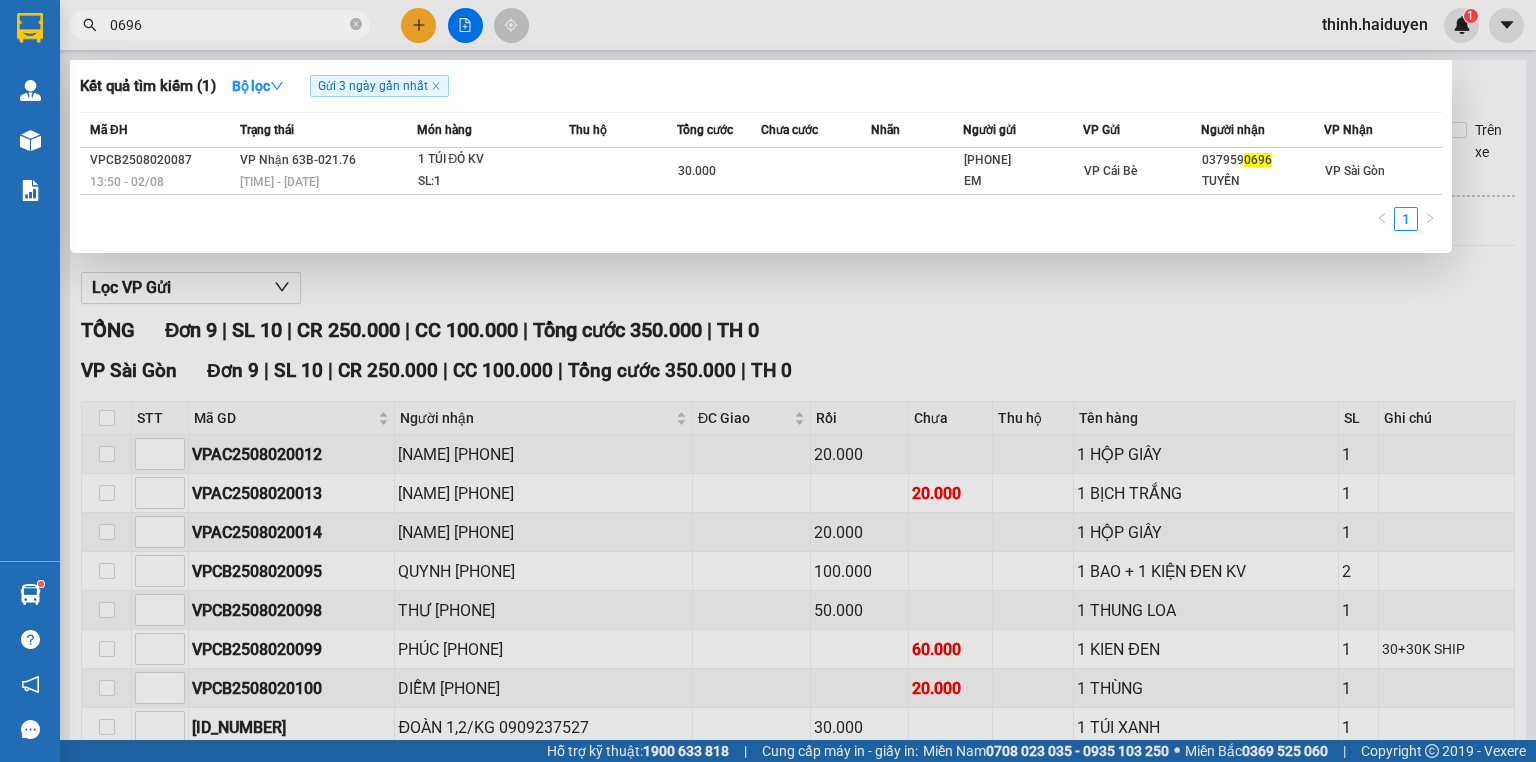 click on "0696" at bounding box center [228, 25] 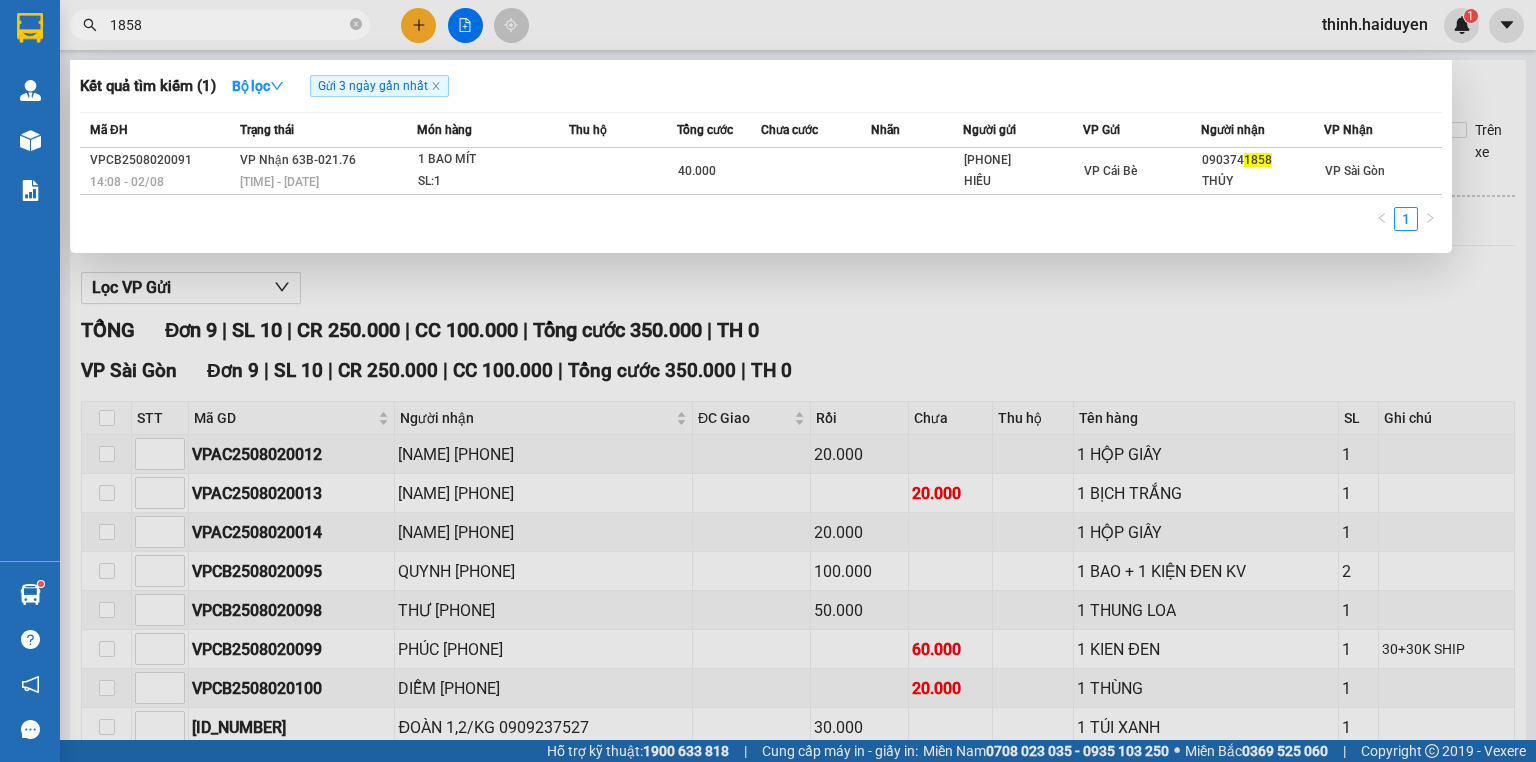 drag, startPoint x: 485, startPoint y: 26, endPoint x: 456, endPoint y: 35, distance: 30.364452 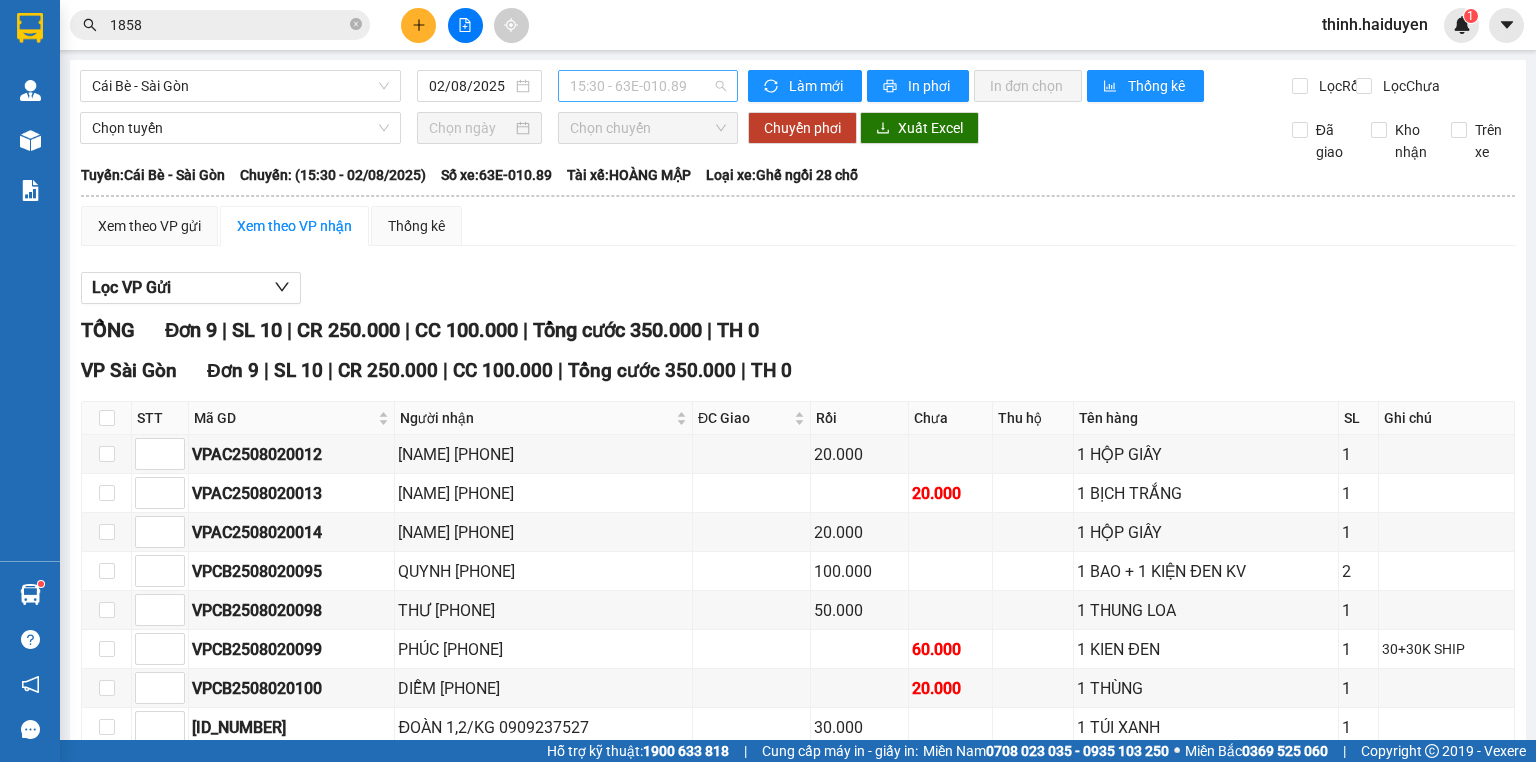 drag, startPoint x: 631, startPoint y: 72, endPoint x: 616, endPoint y: 99, distance: 30.88689 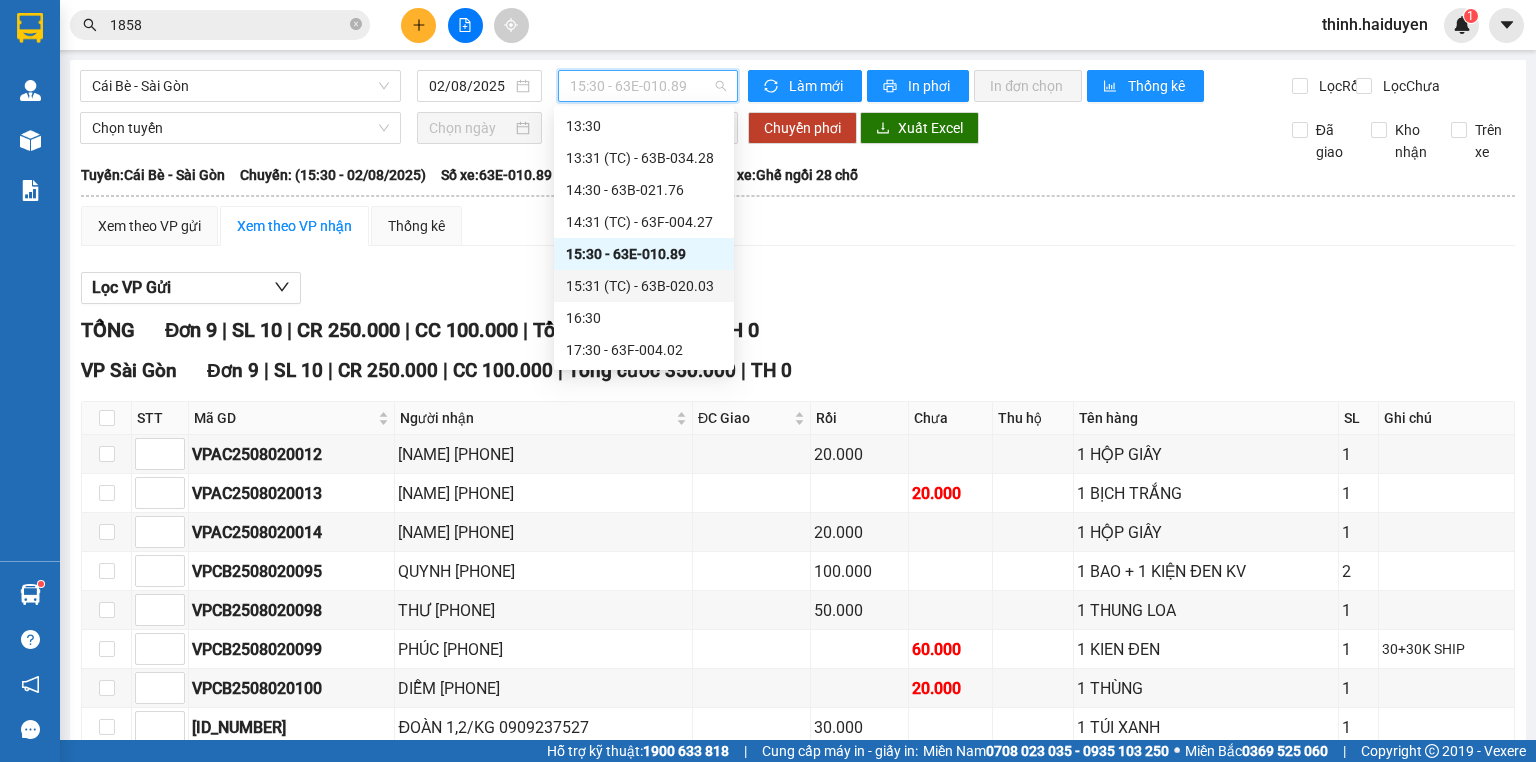 click on "15:31   (TC)   - 63B-020.03" at bounding box center (644, 286) 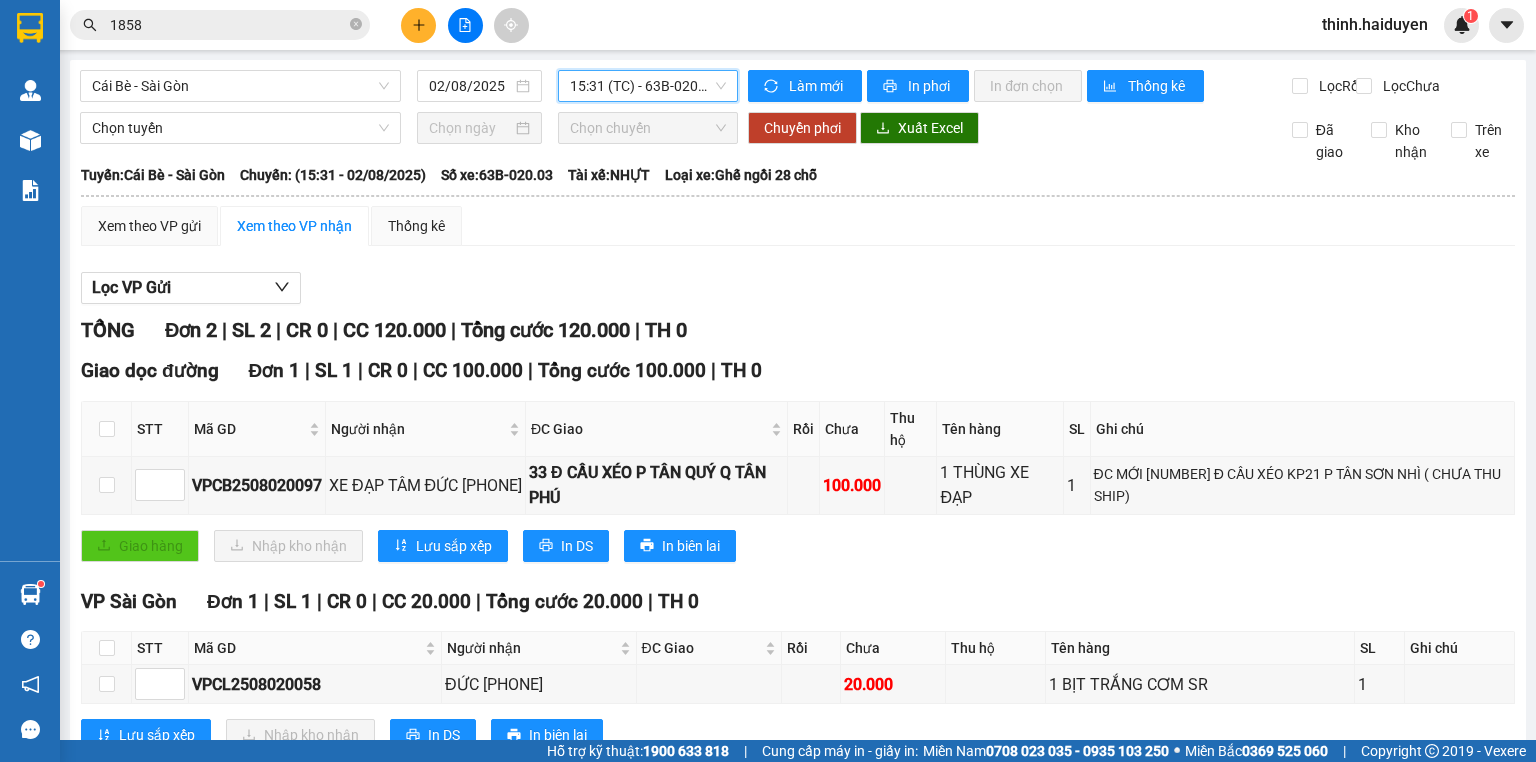 click on "1858" at bounding box center [228, 25] 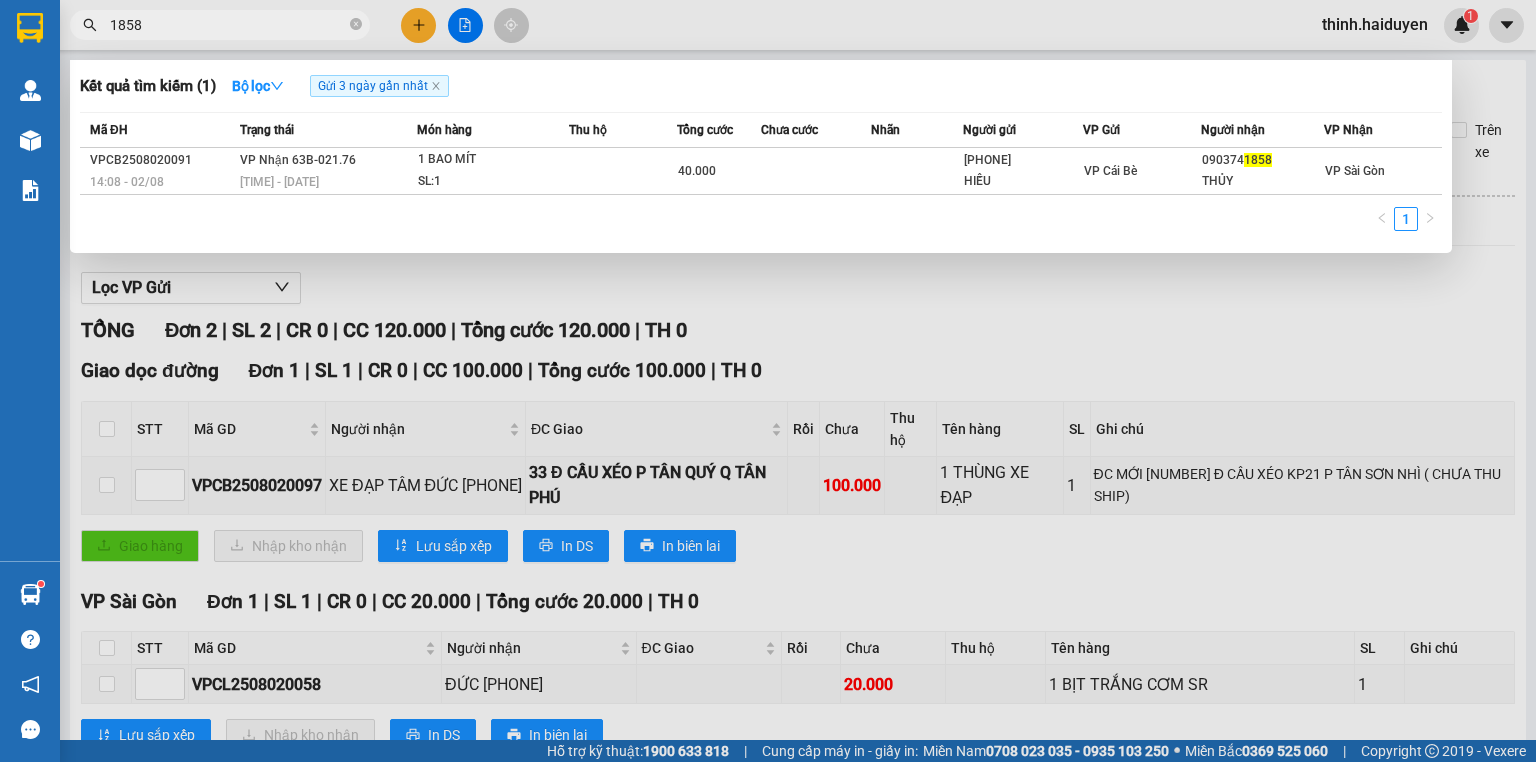 click on "1858" at bounding box center (228, 25) 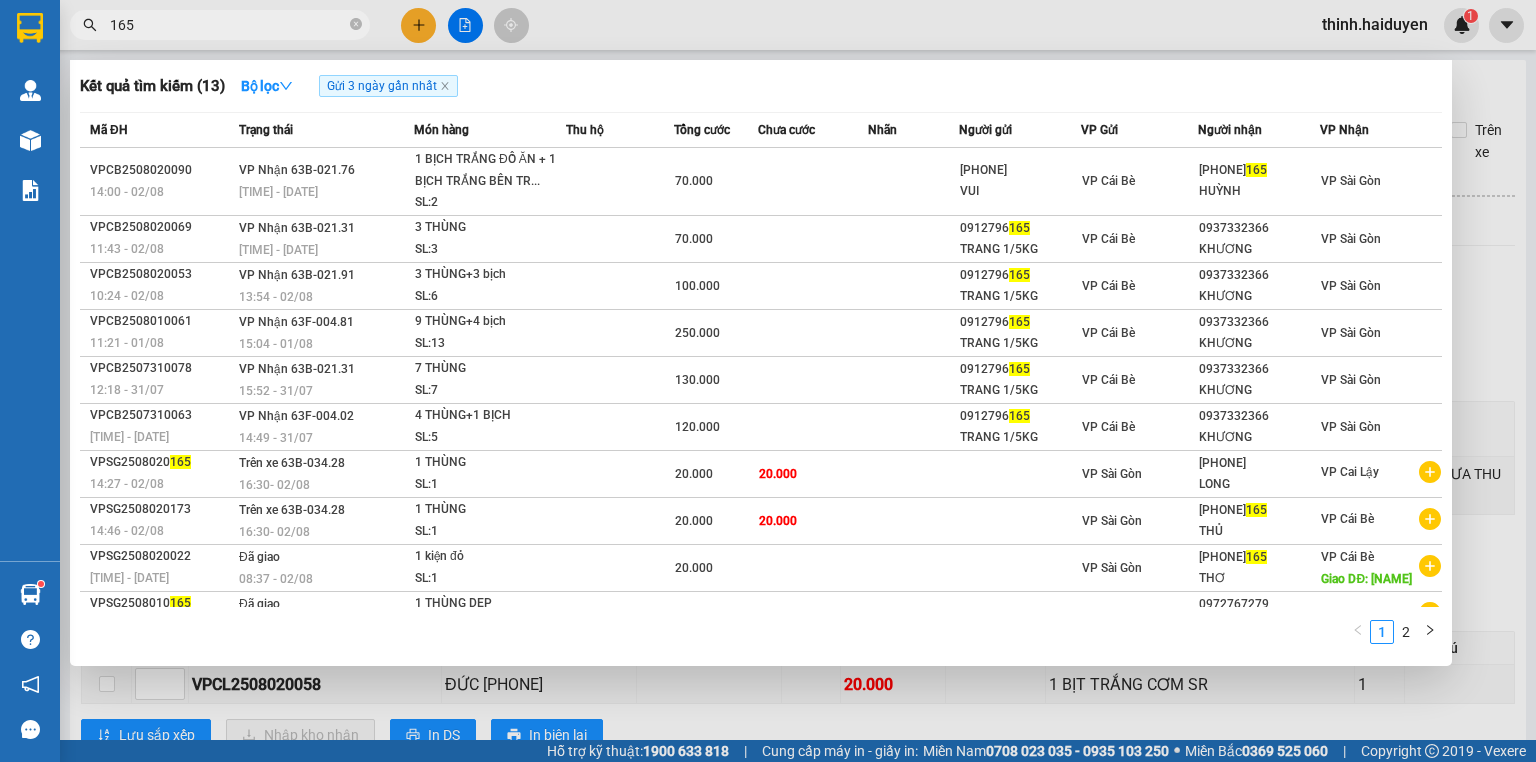 type on "165" 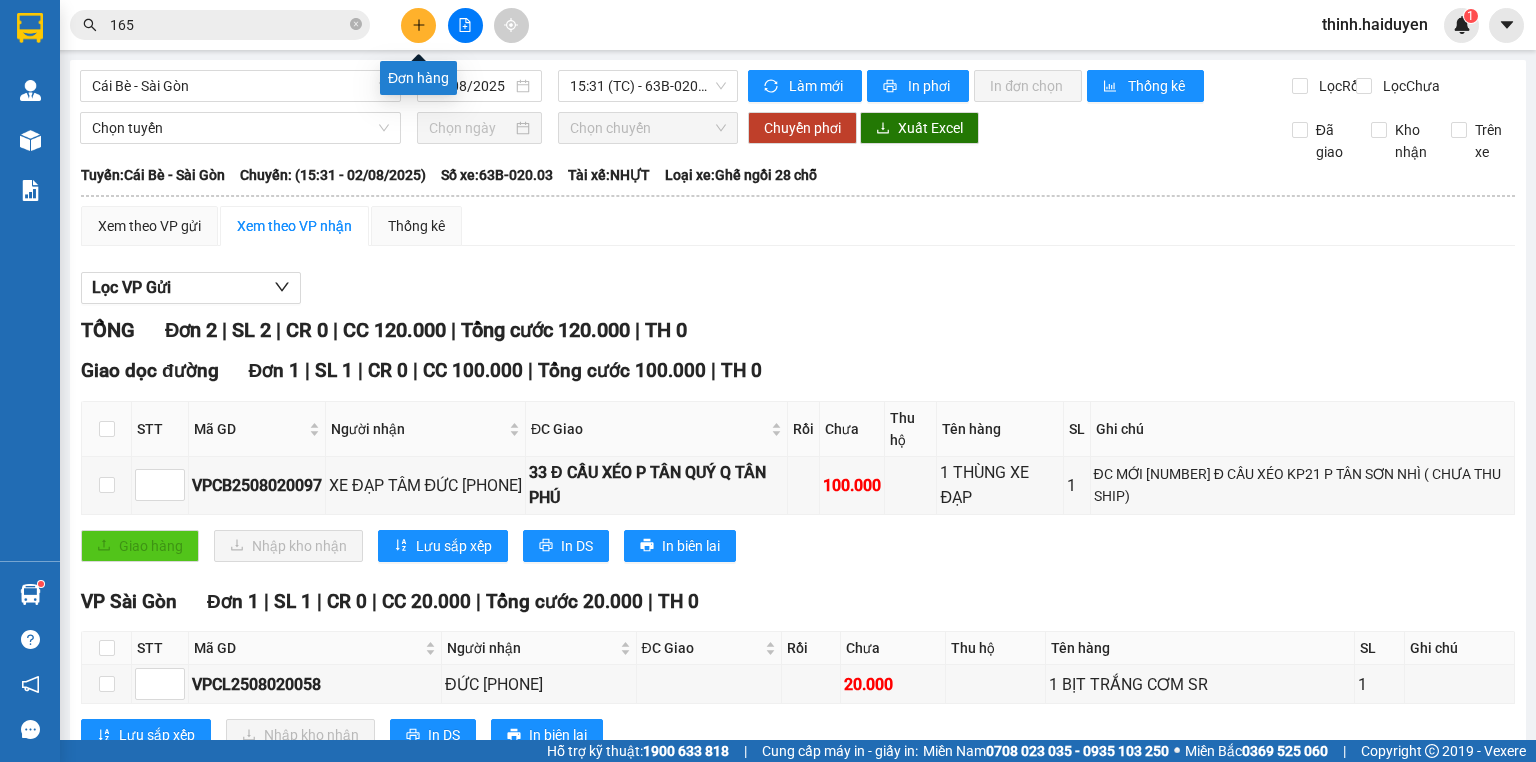 click 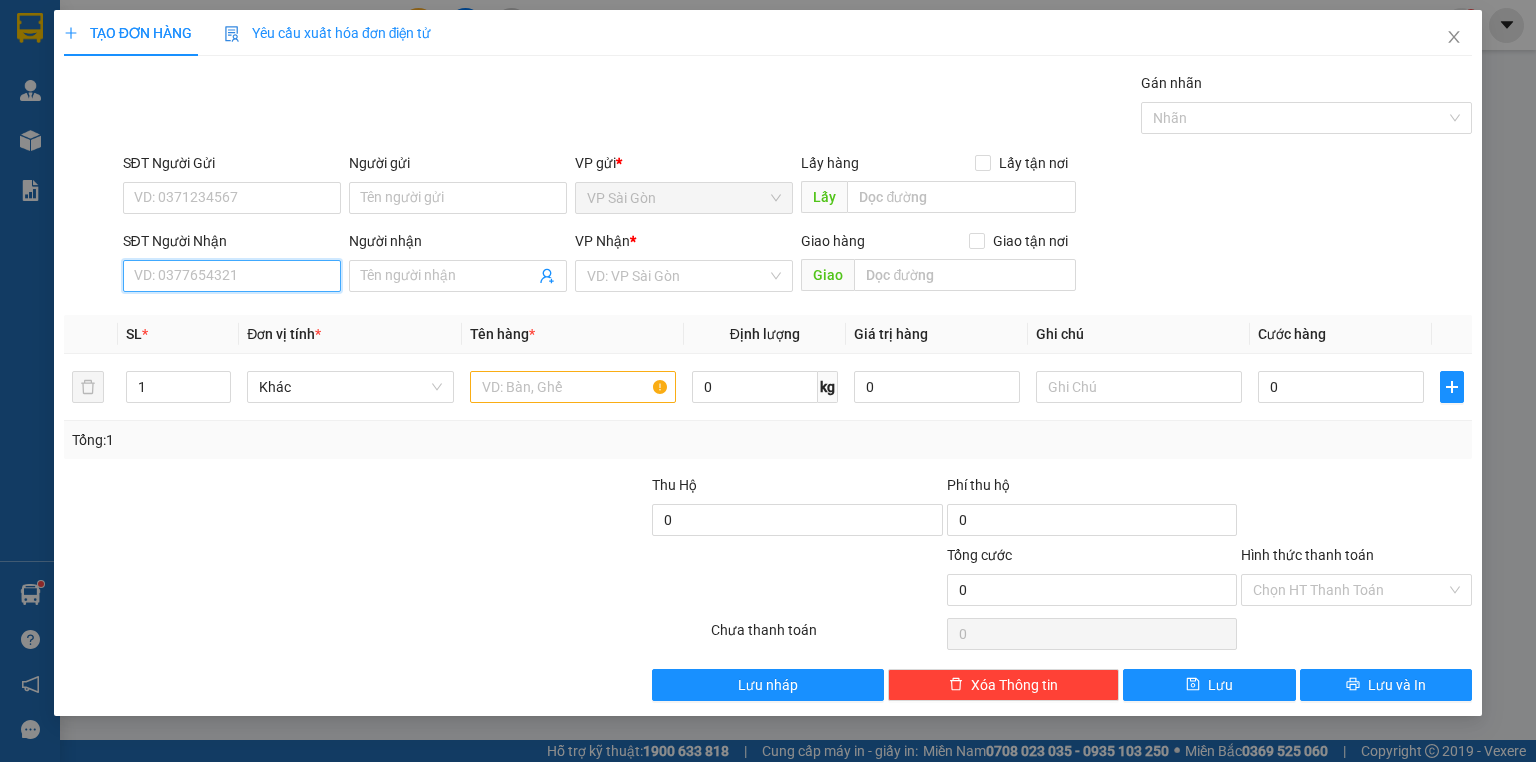 click on "SĐT Người Nhận" at bounding box center [232, 276] 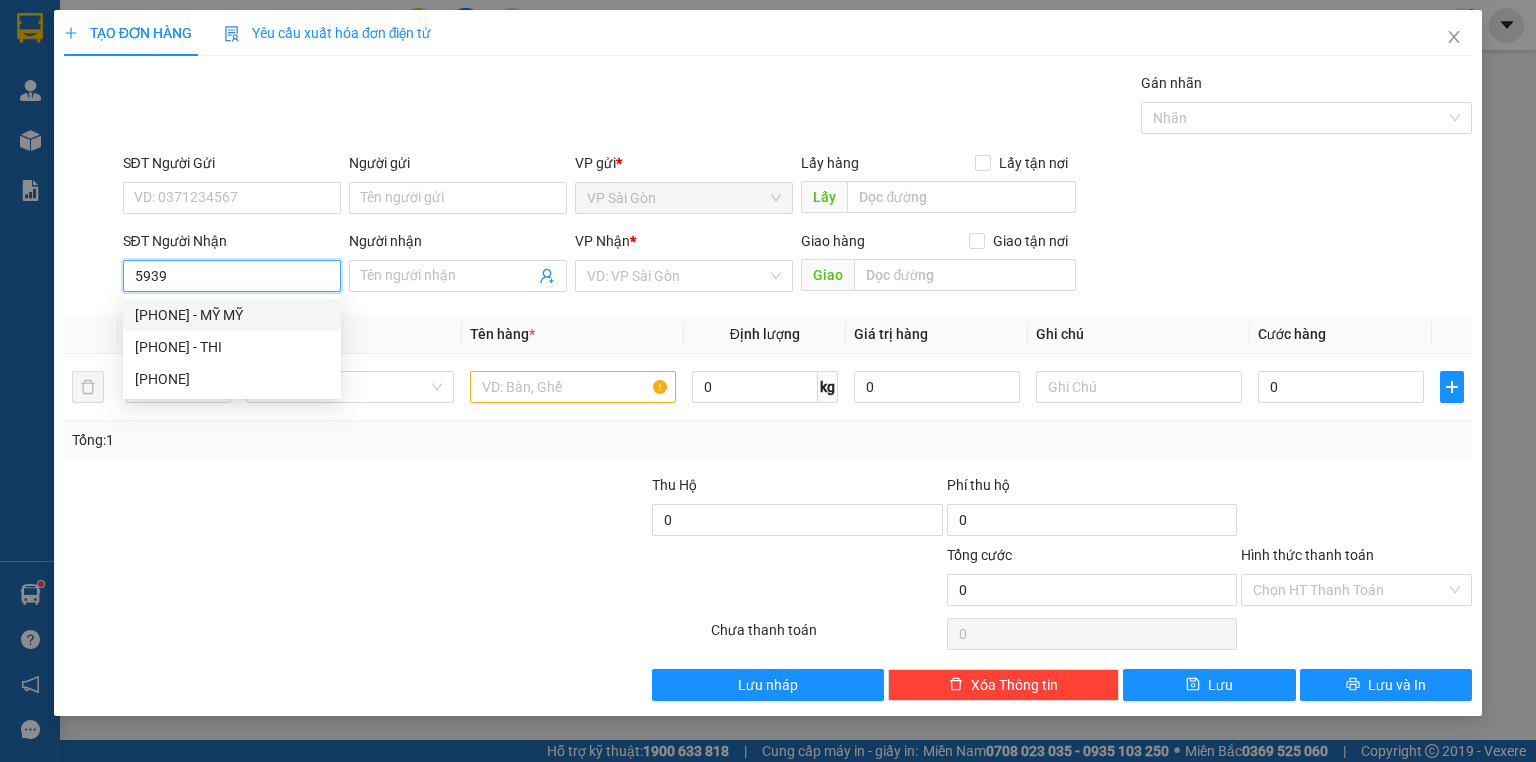 click on "0932955939 - MỸ MỸ" at bounding box center (232, 315) 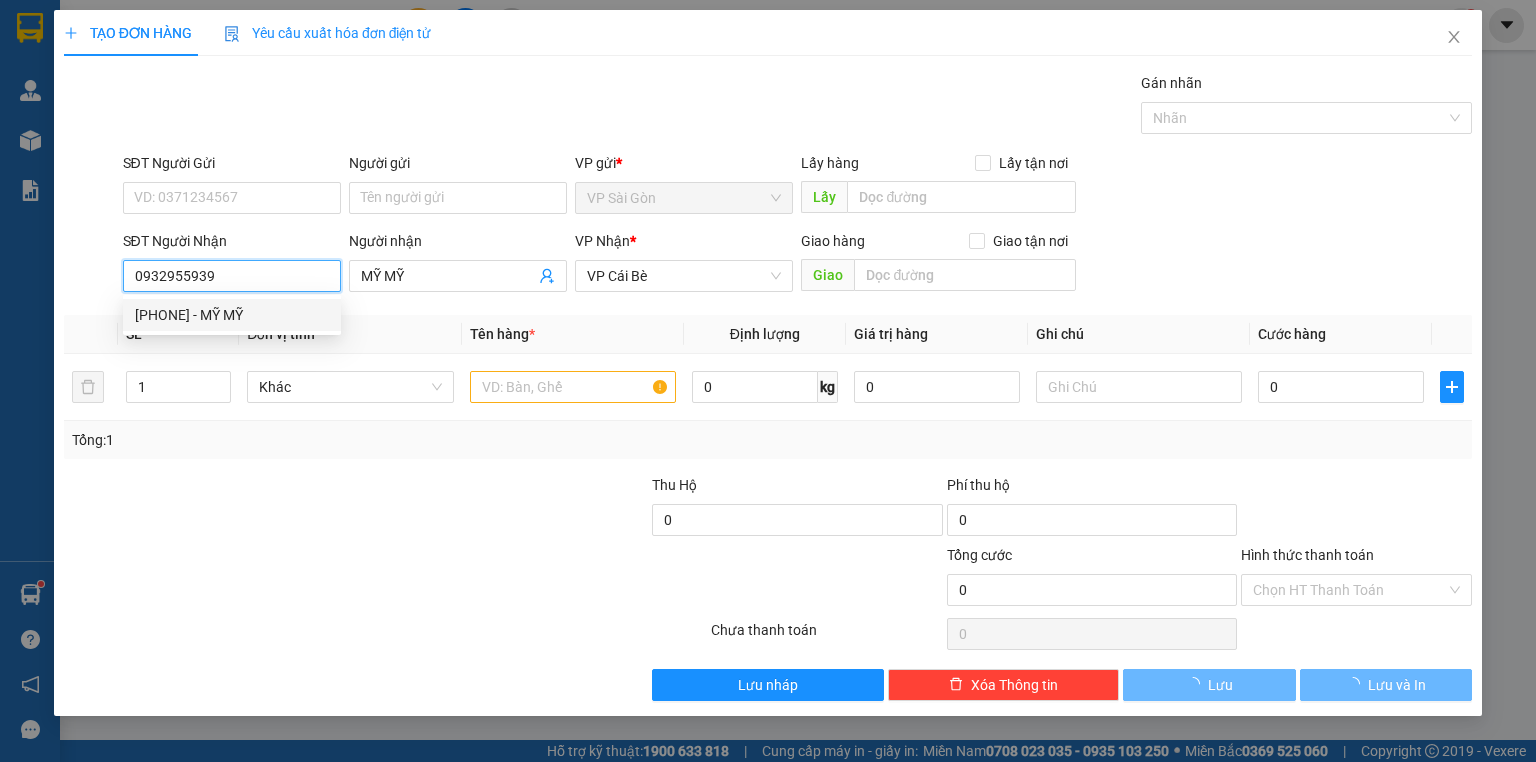 type on "20.000" 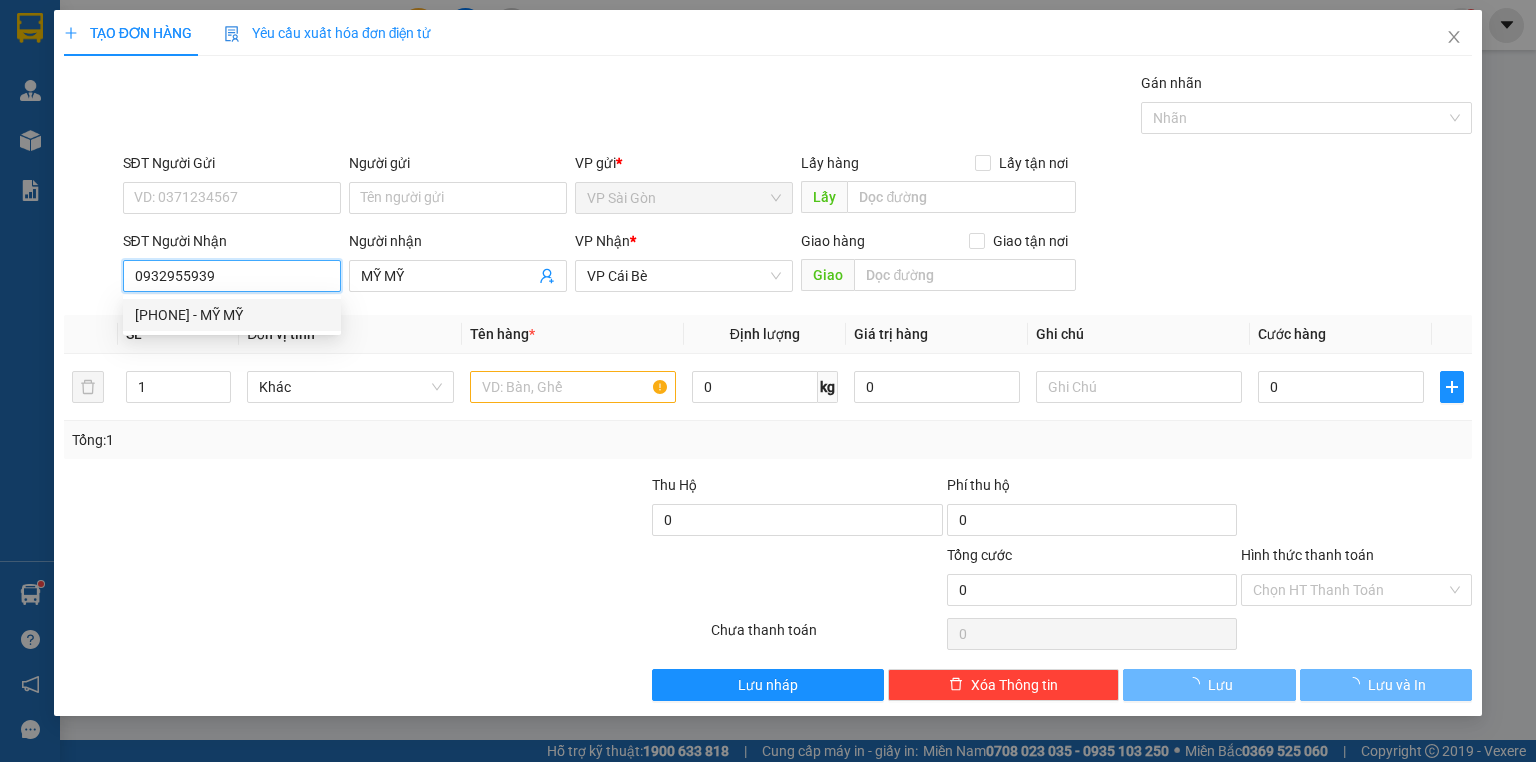 type on "20.000" 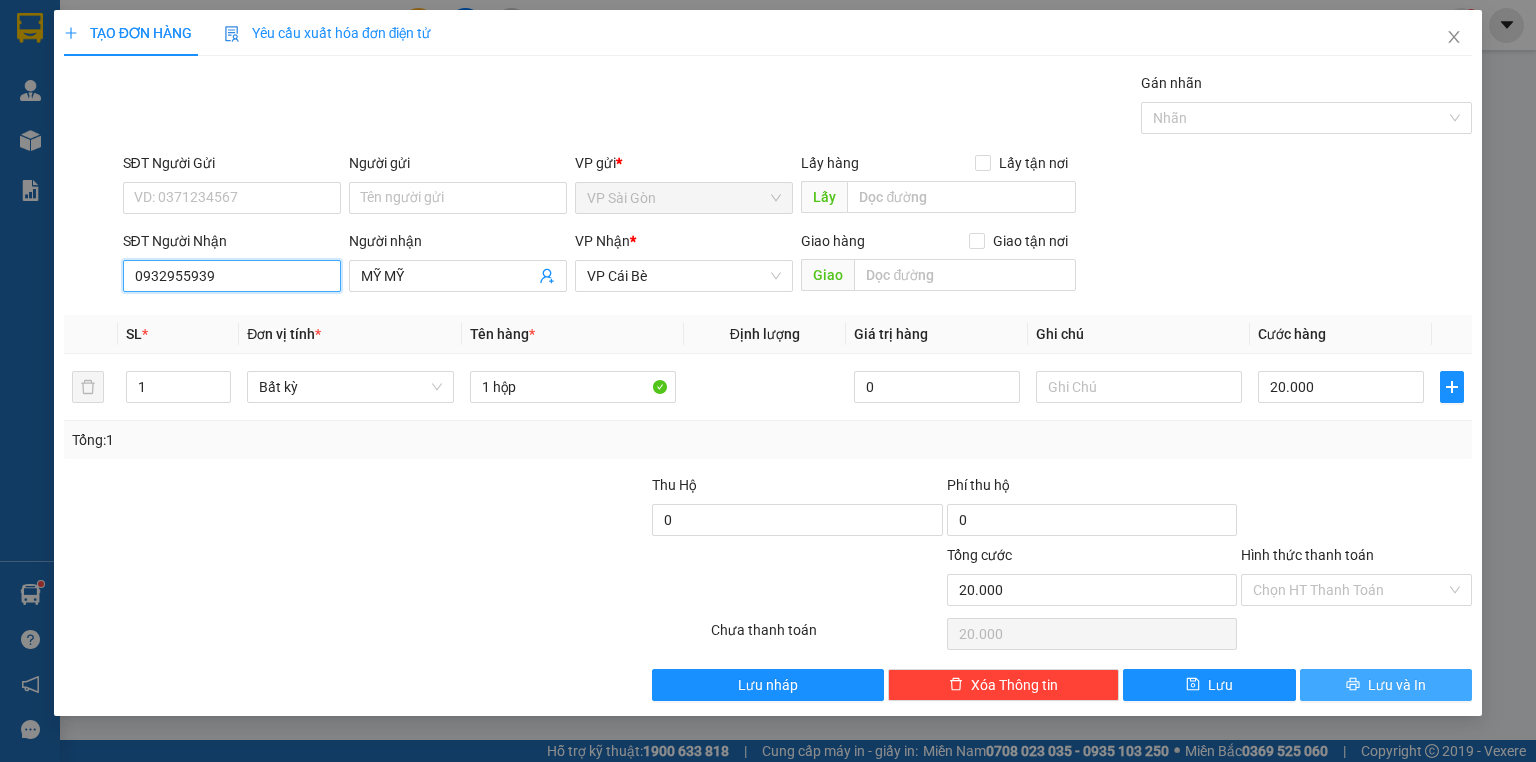 type on "0932955939" 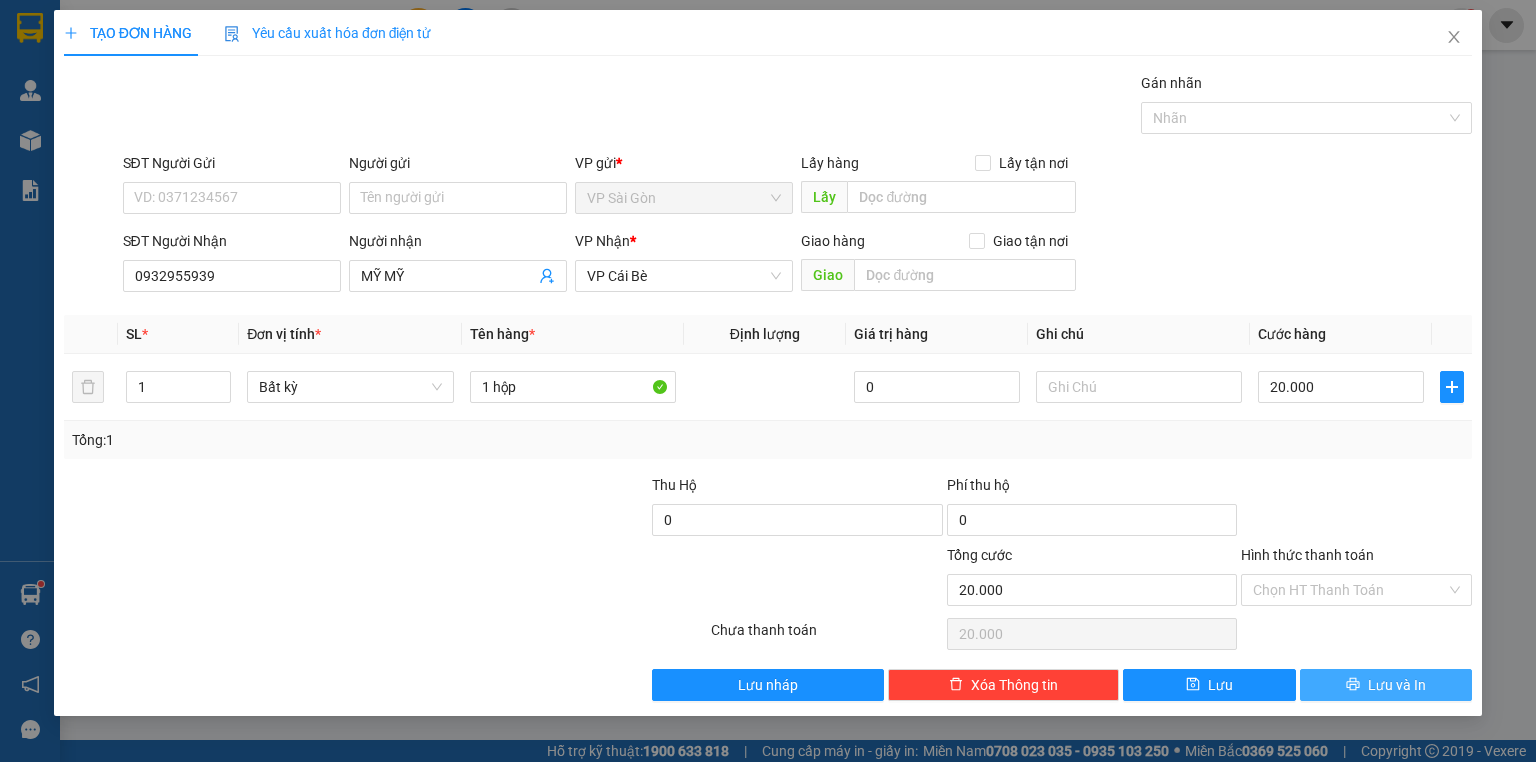 click on "Lưu và In" at bounding box center [1386, 685] 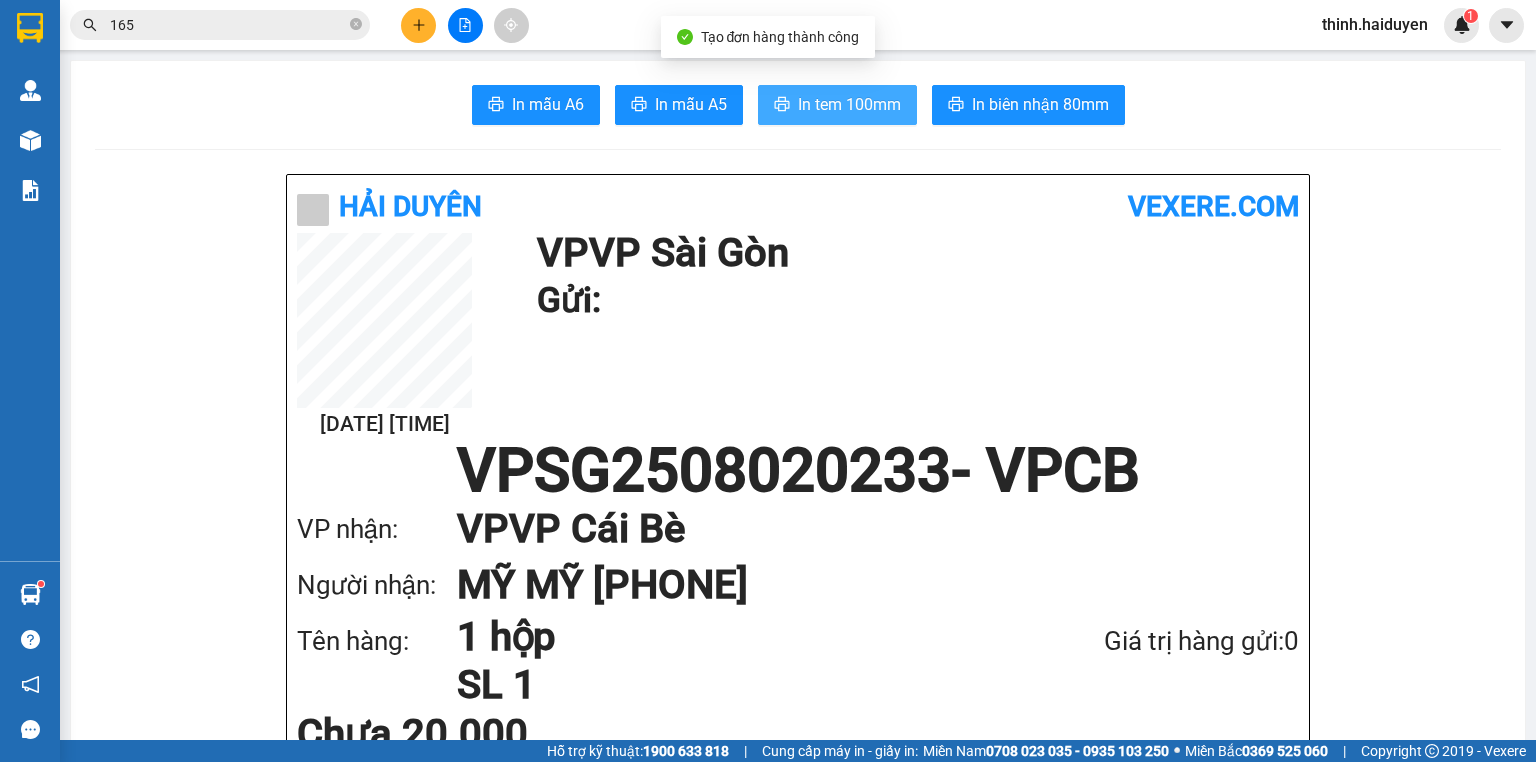 click on "In tem 100mm" at bounding box center (837, 105) 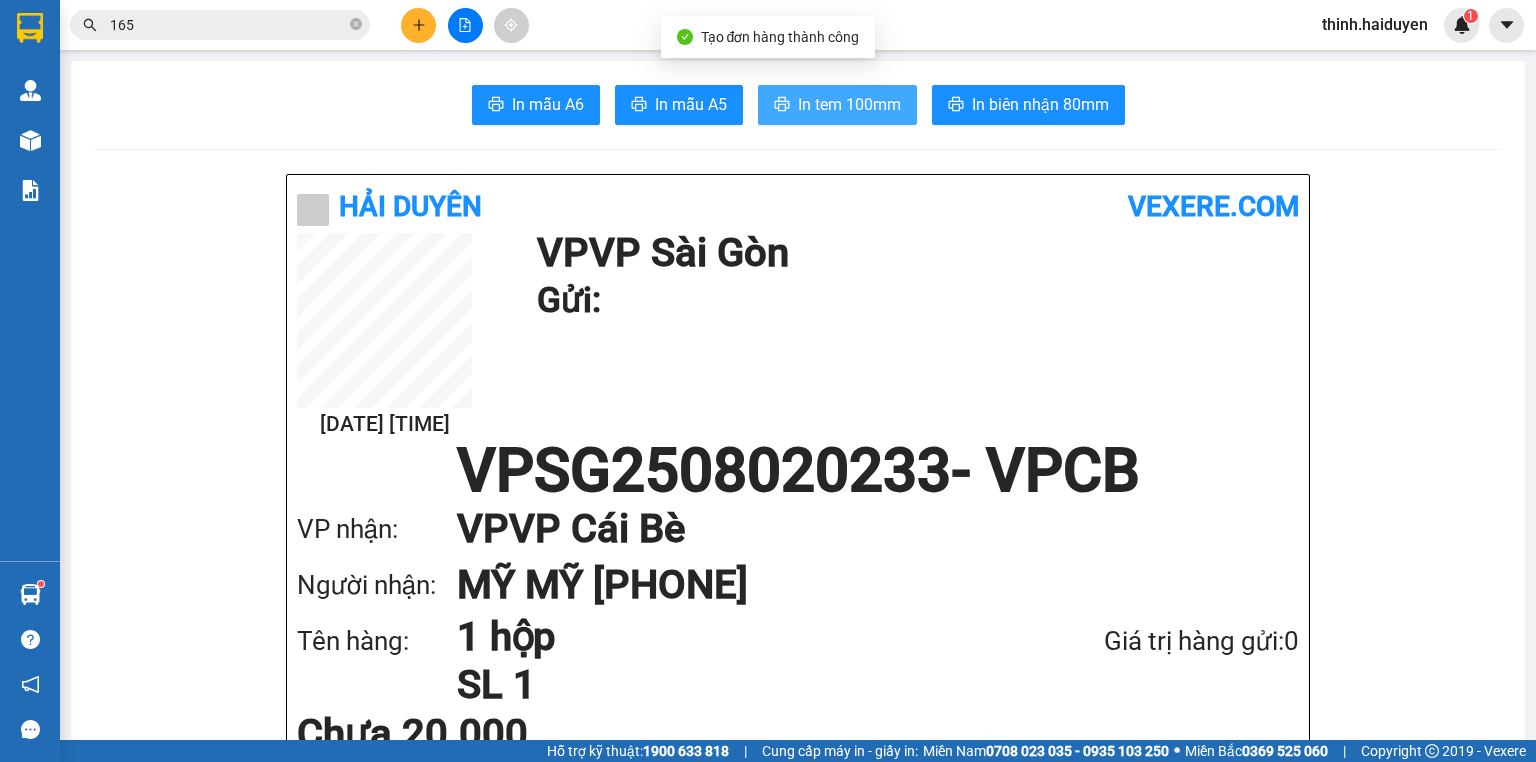 scroll, scrollTop: 0, scrollLeft: 0, axis: both 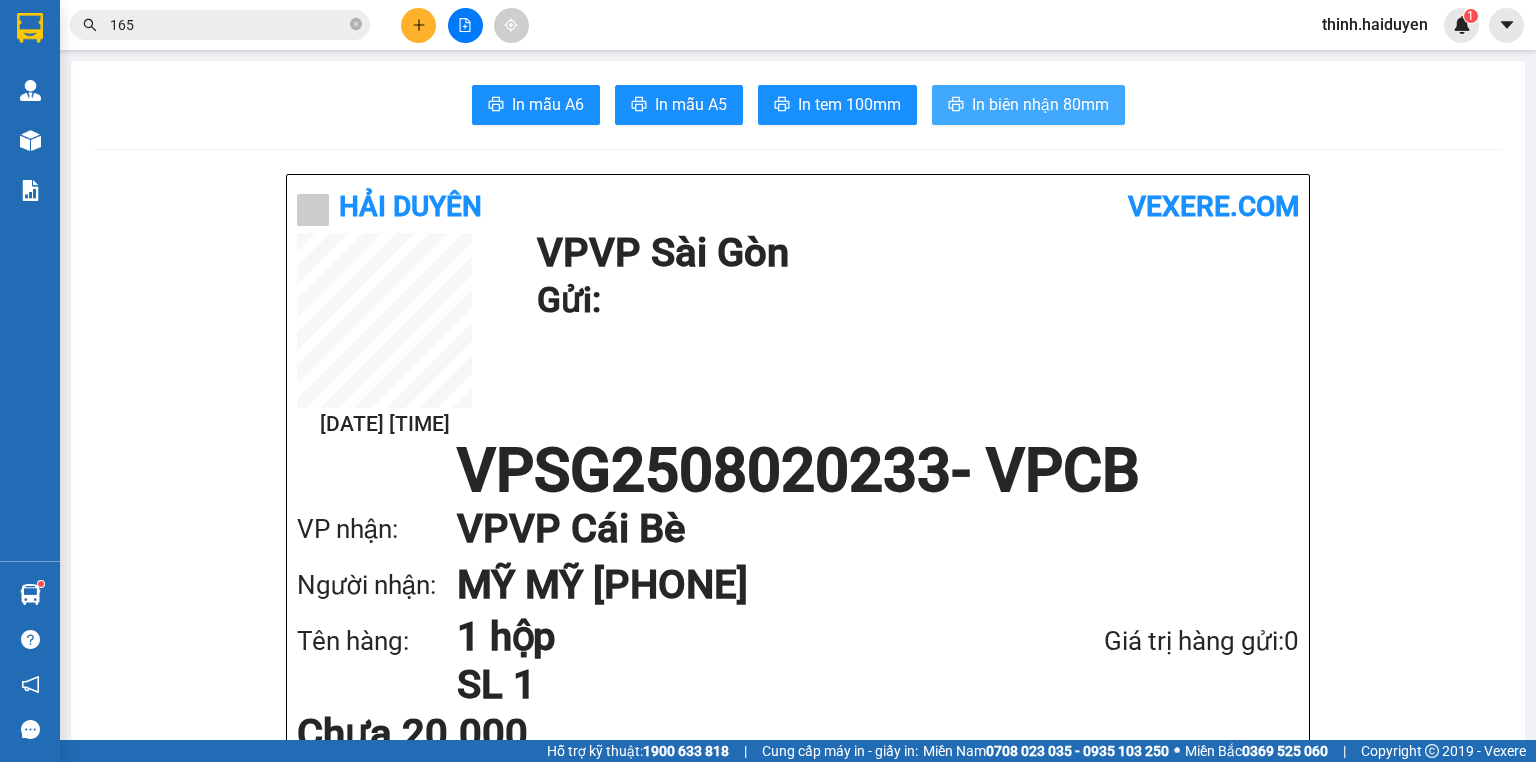 click on "In biên nhận 80mm" at bounding box center (1040, 104) 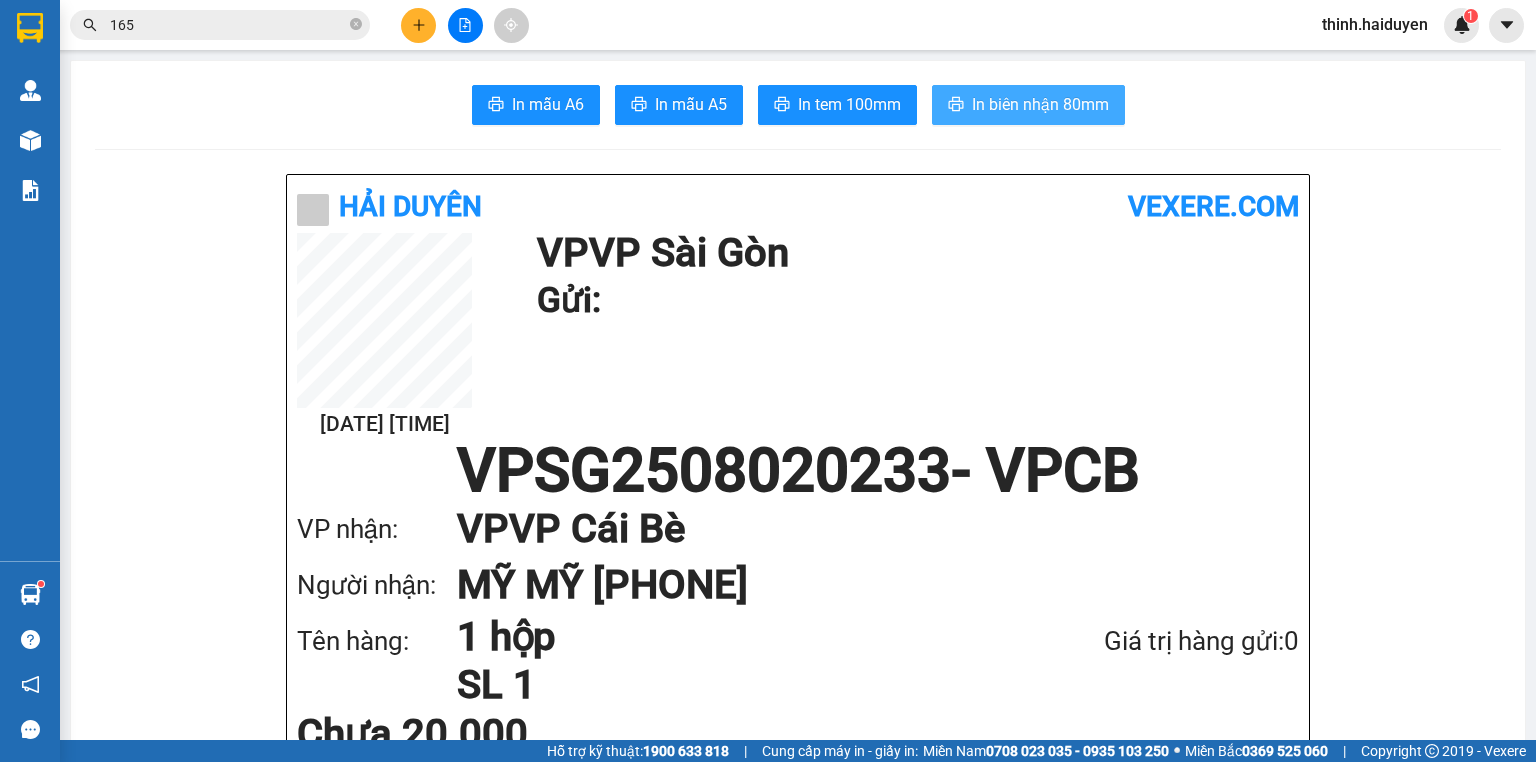 scroll, scrollTop: 0, scrollLeft: 0, axis: both 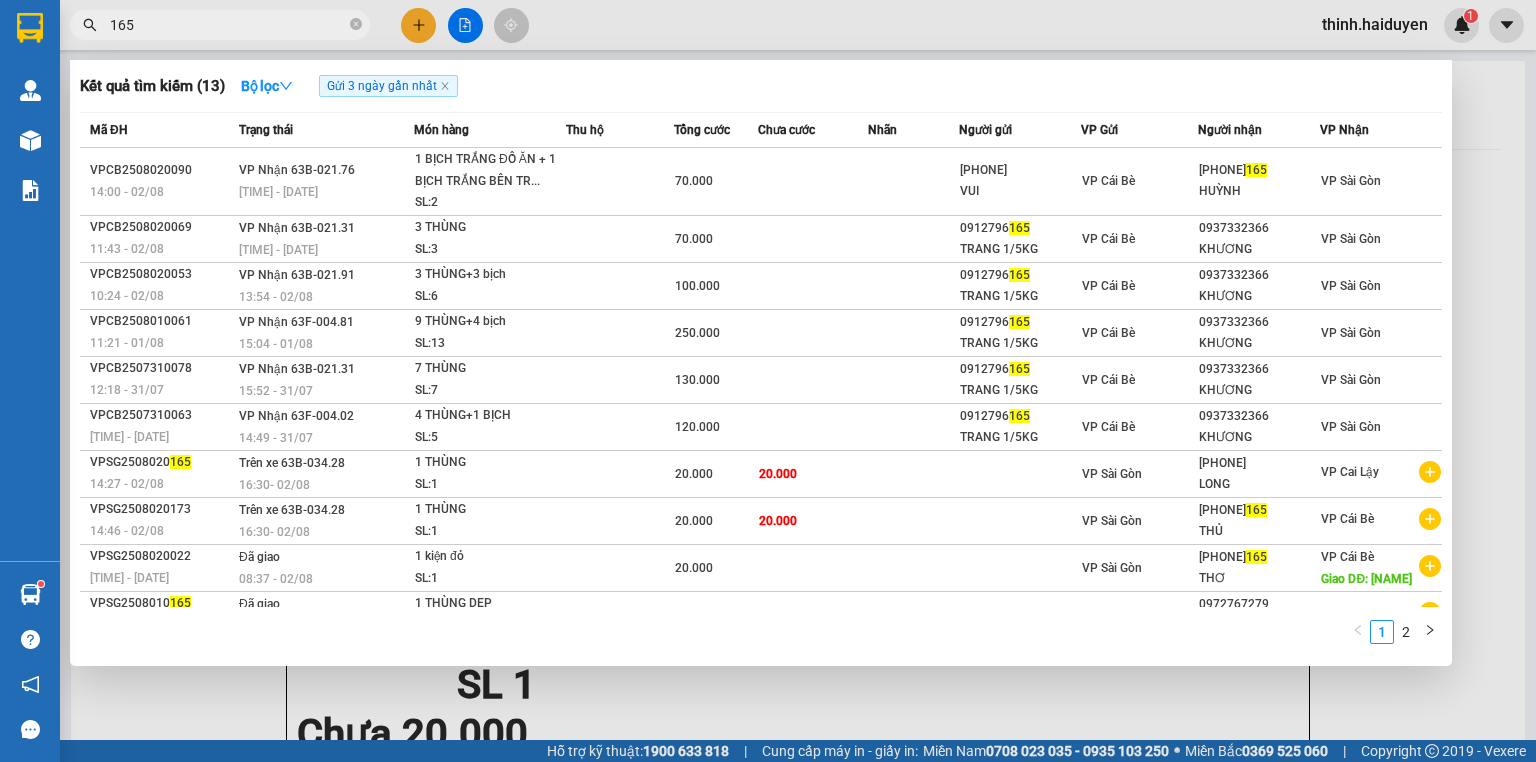 click on "165" at bounding box center [228, 25] 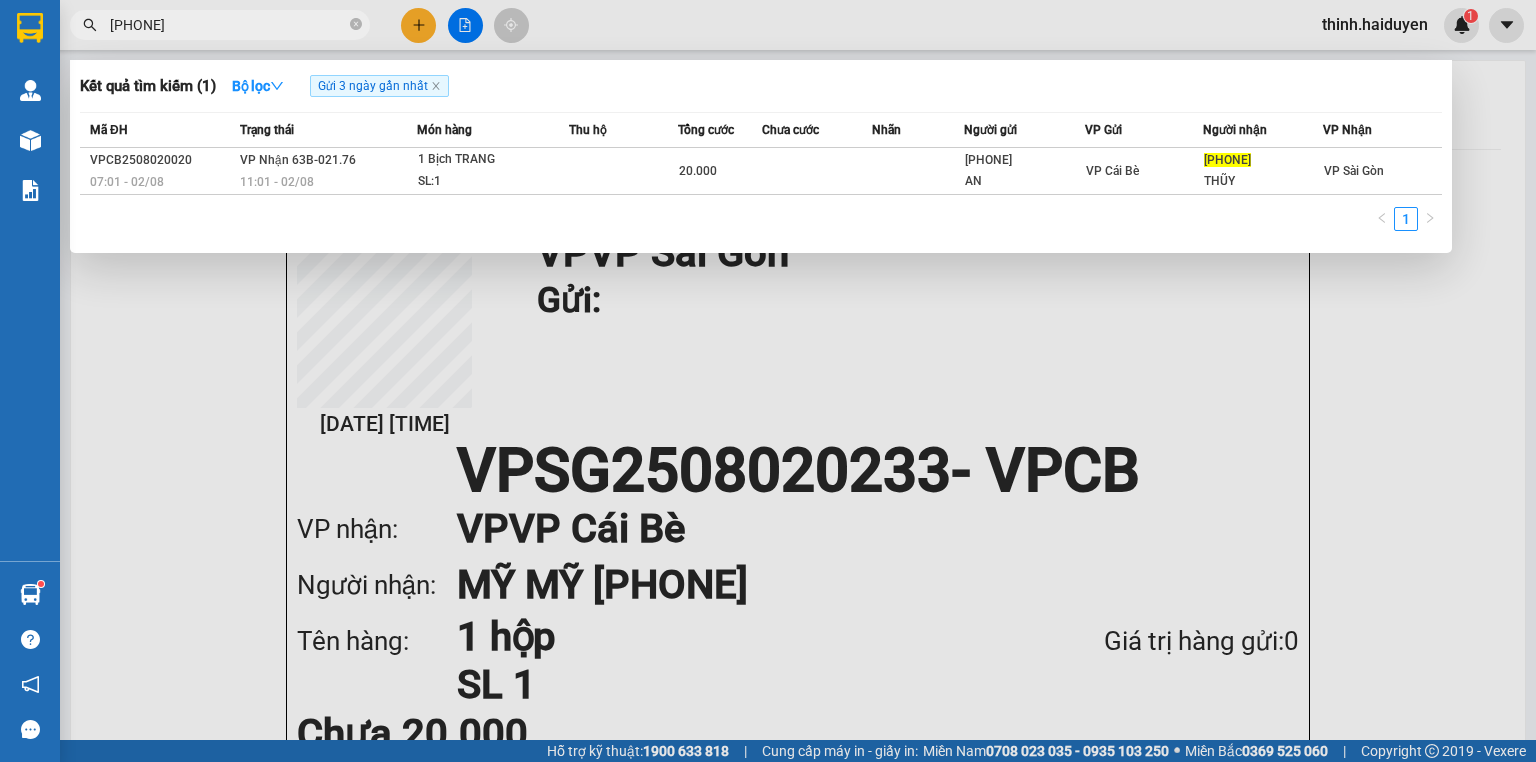 type on "0976311661" 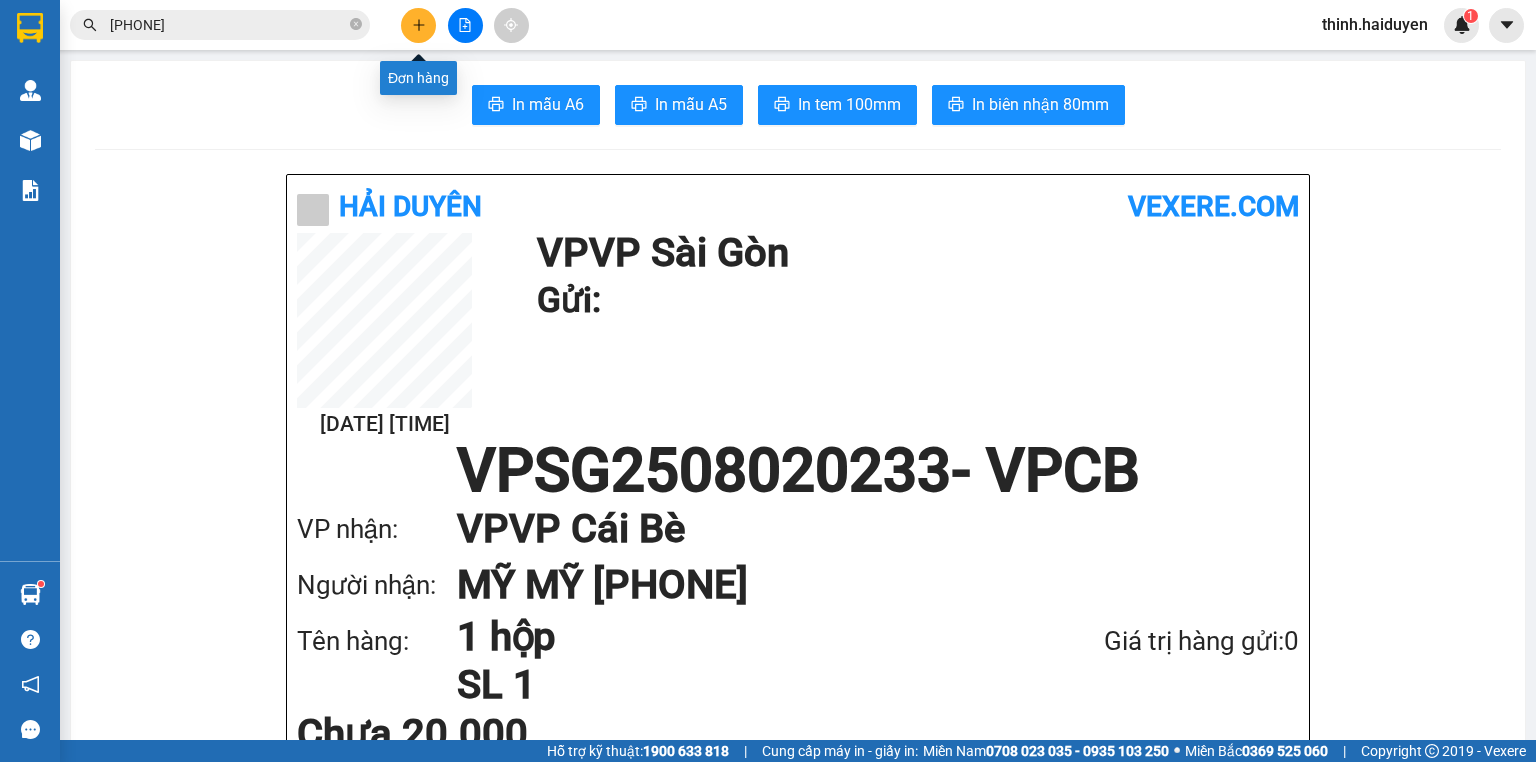 click at bounding box center [418, 25] 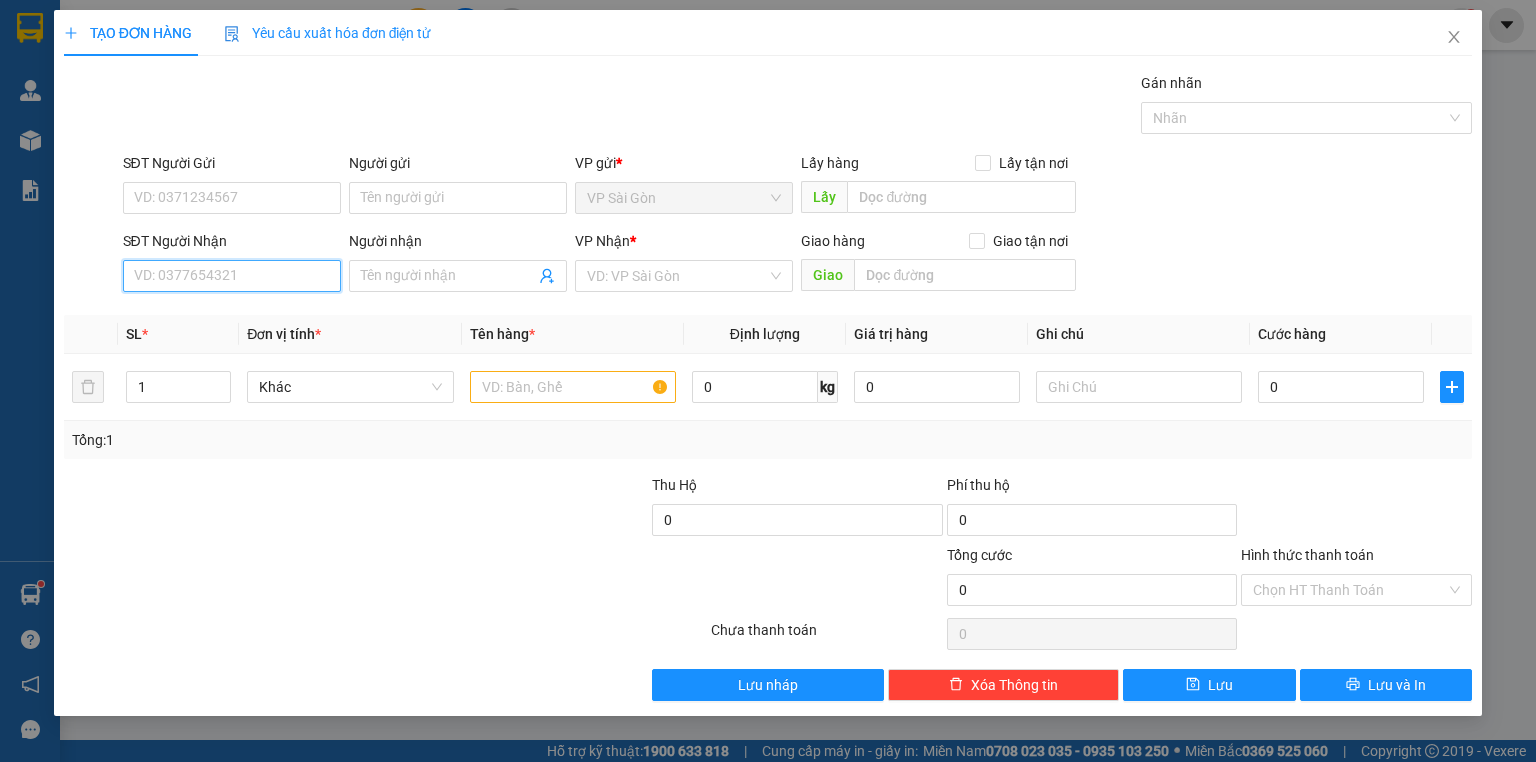 click on "SĐT Người Nhận" at bounding box center [232, 276] 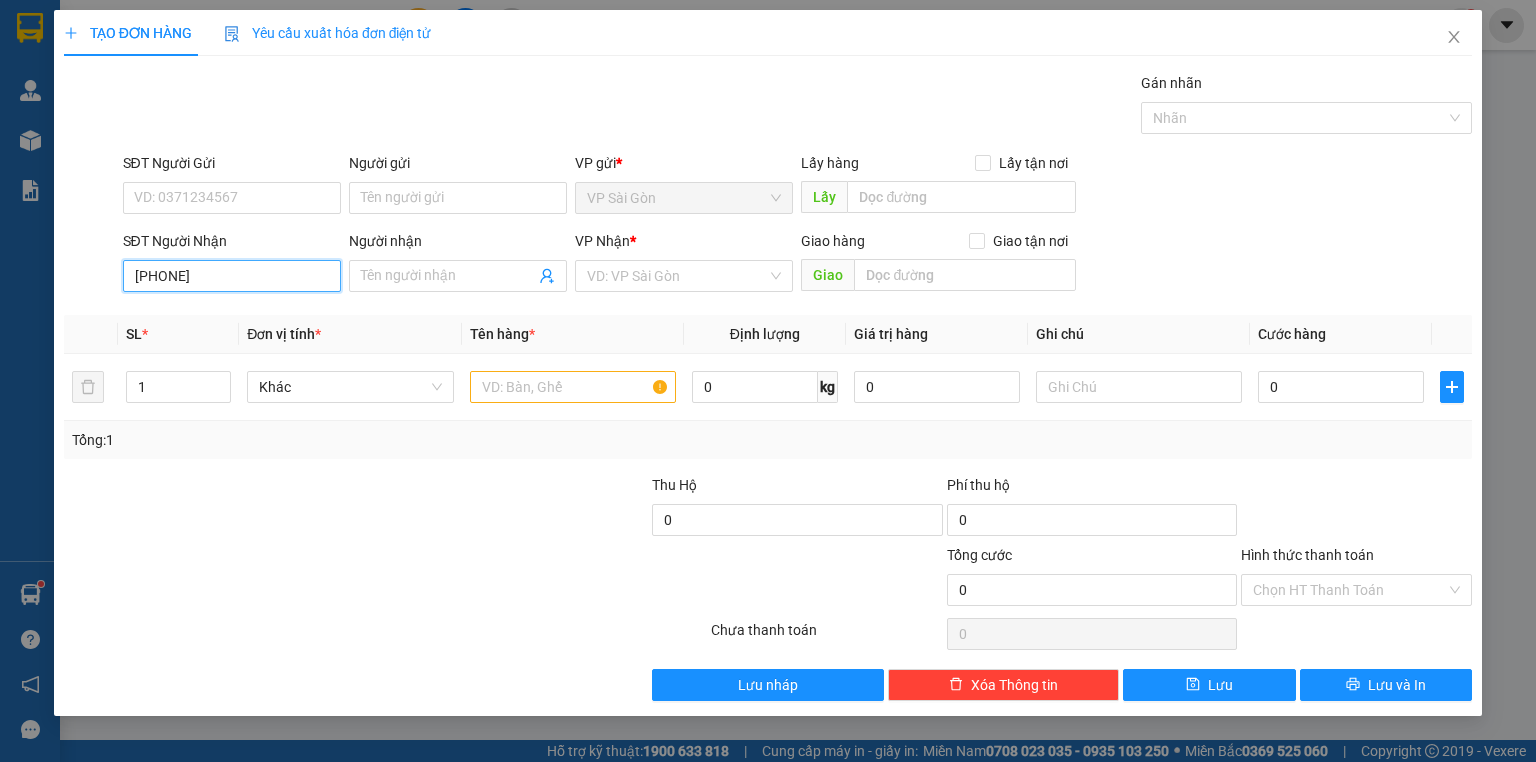 click on "0968534919" at bounding box center [232, 276] 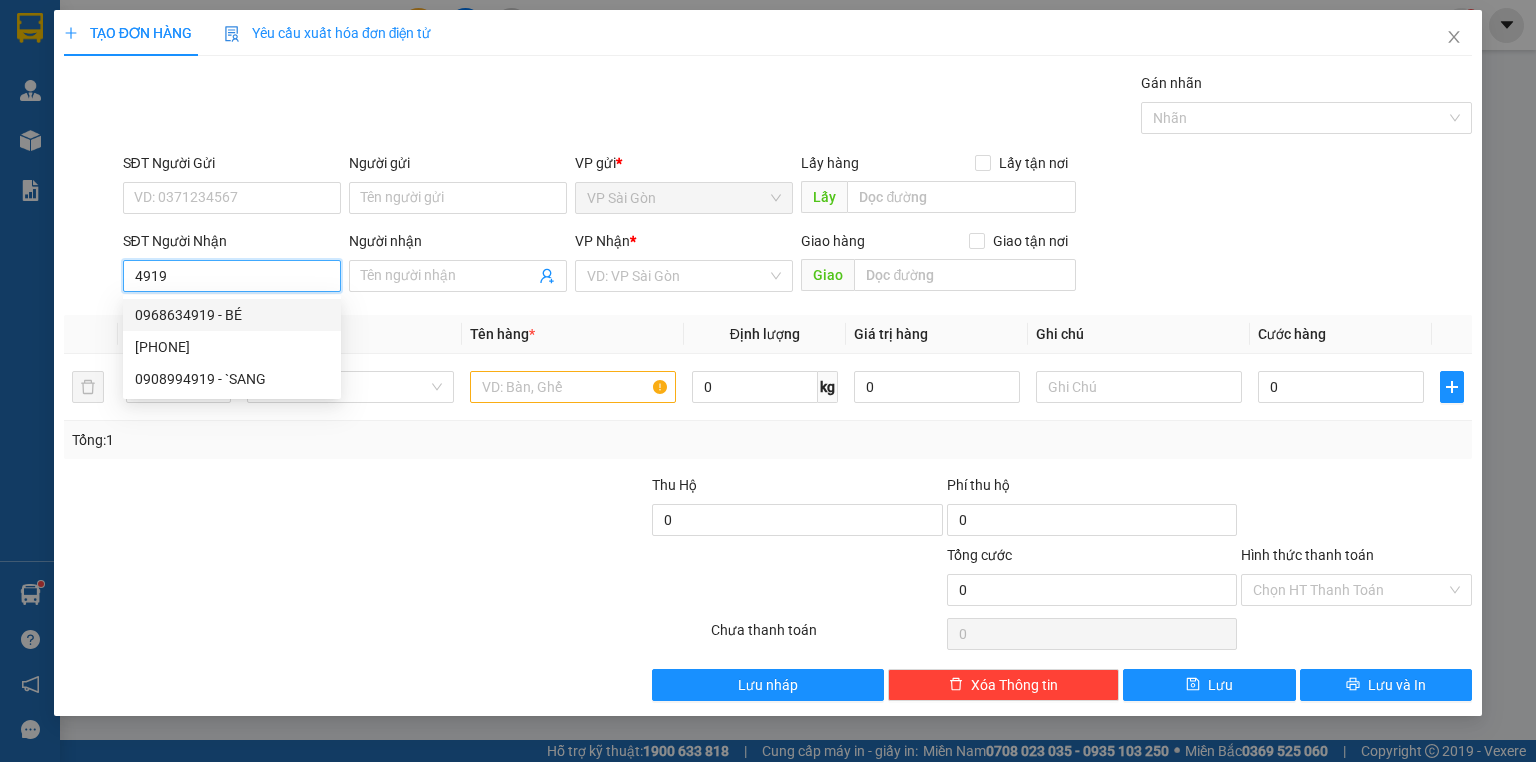 click on "0968634919 - BÉ" at bounding box center [232, 315] 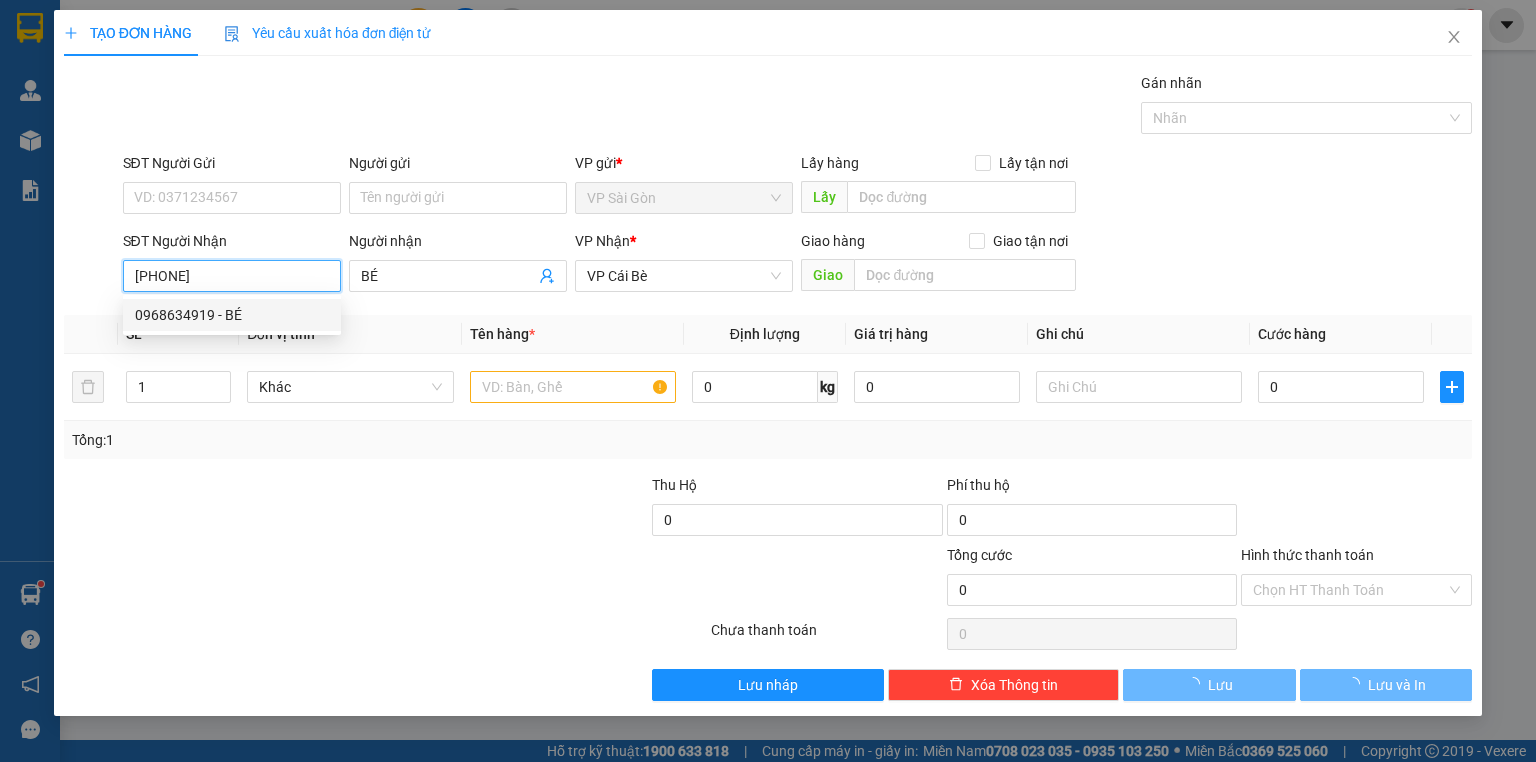 type on "60.000" 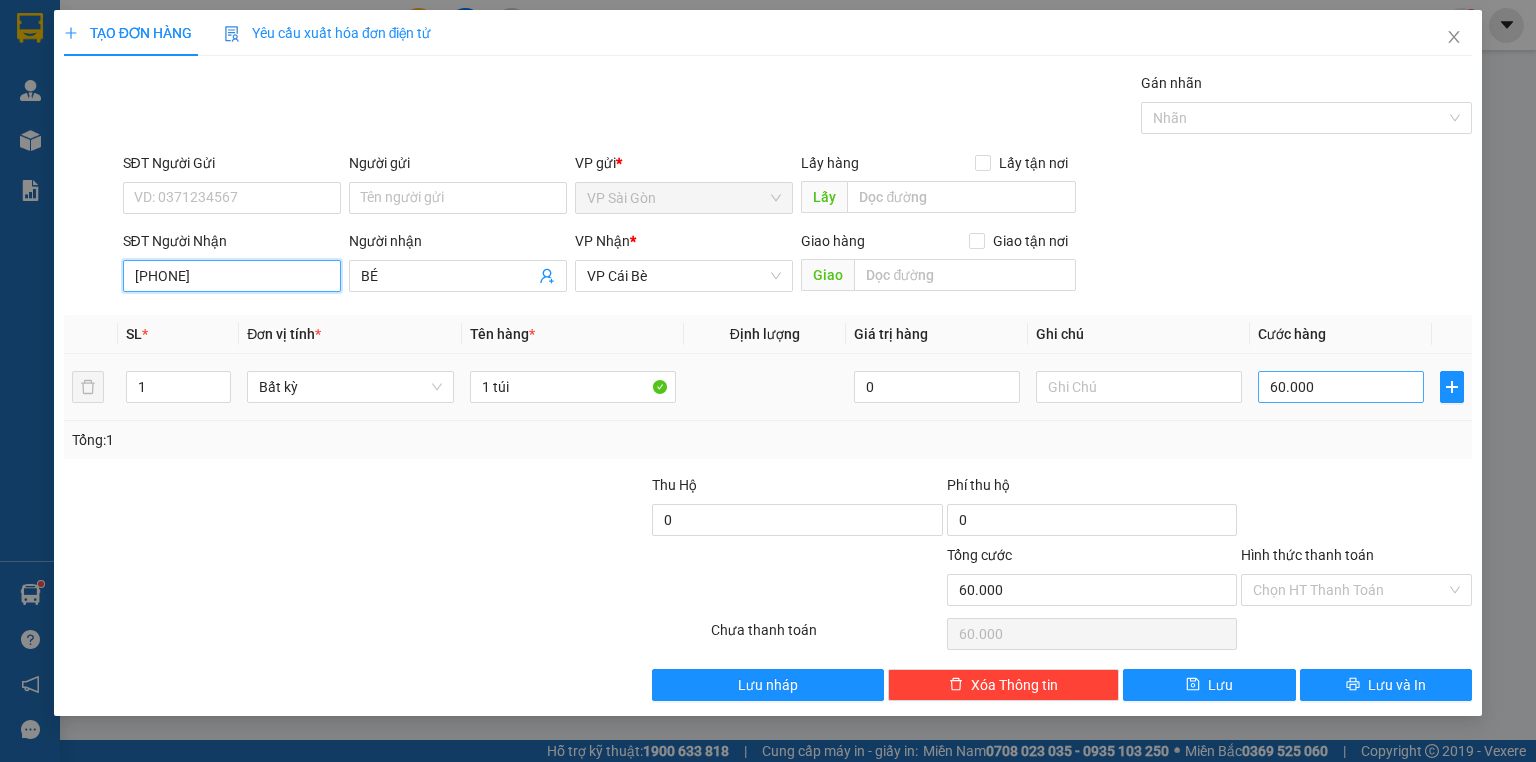 type on "0968634919" 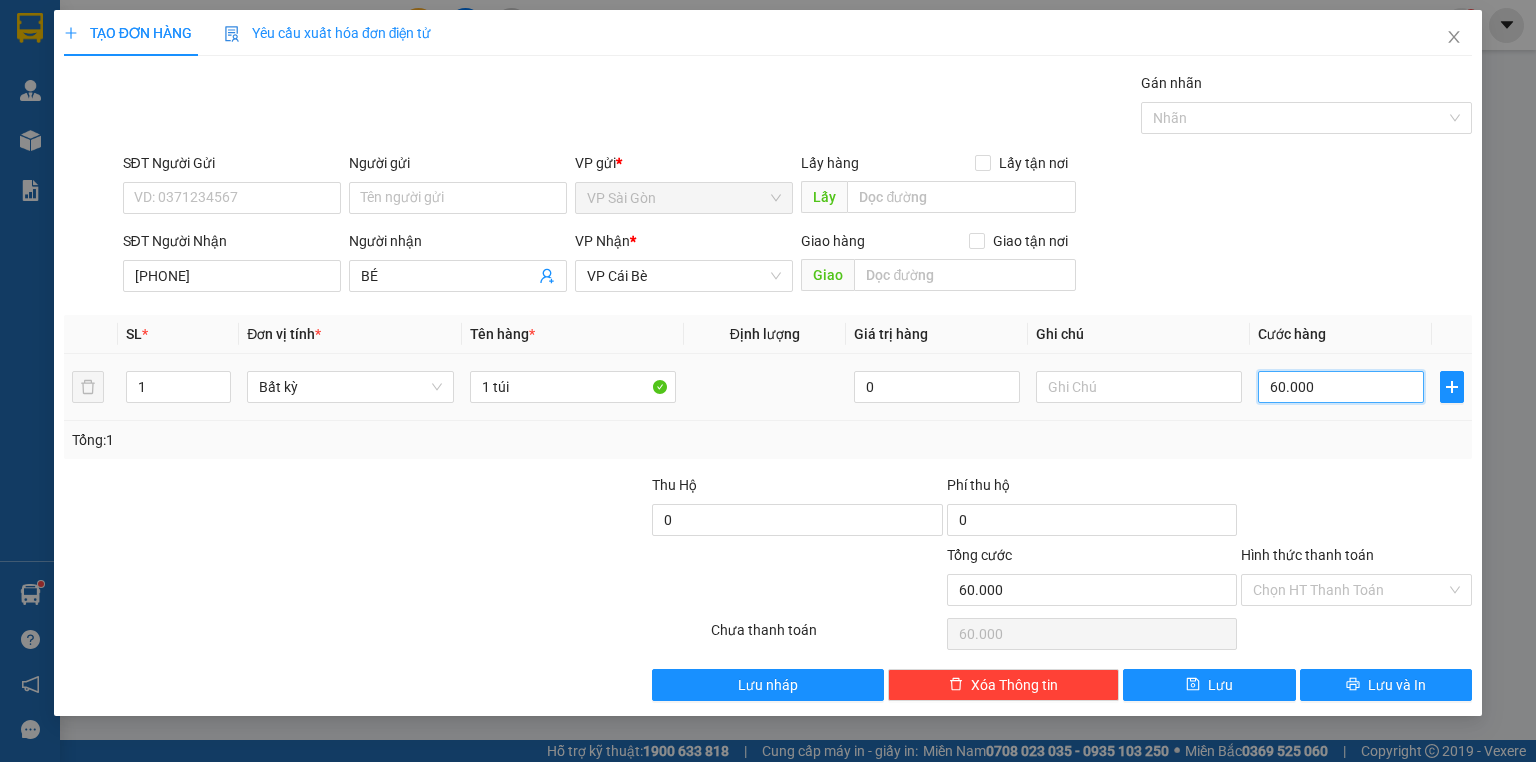 click on "60.000" at bounding box center (1341, 387) 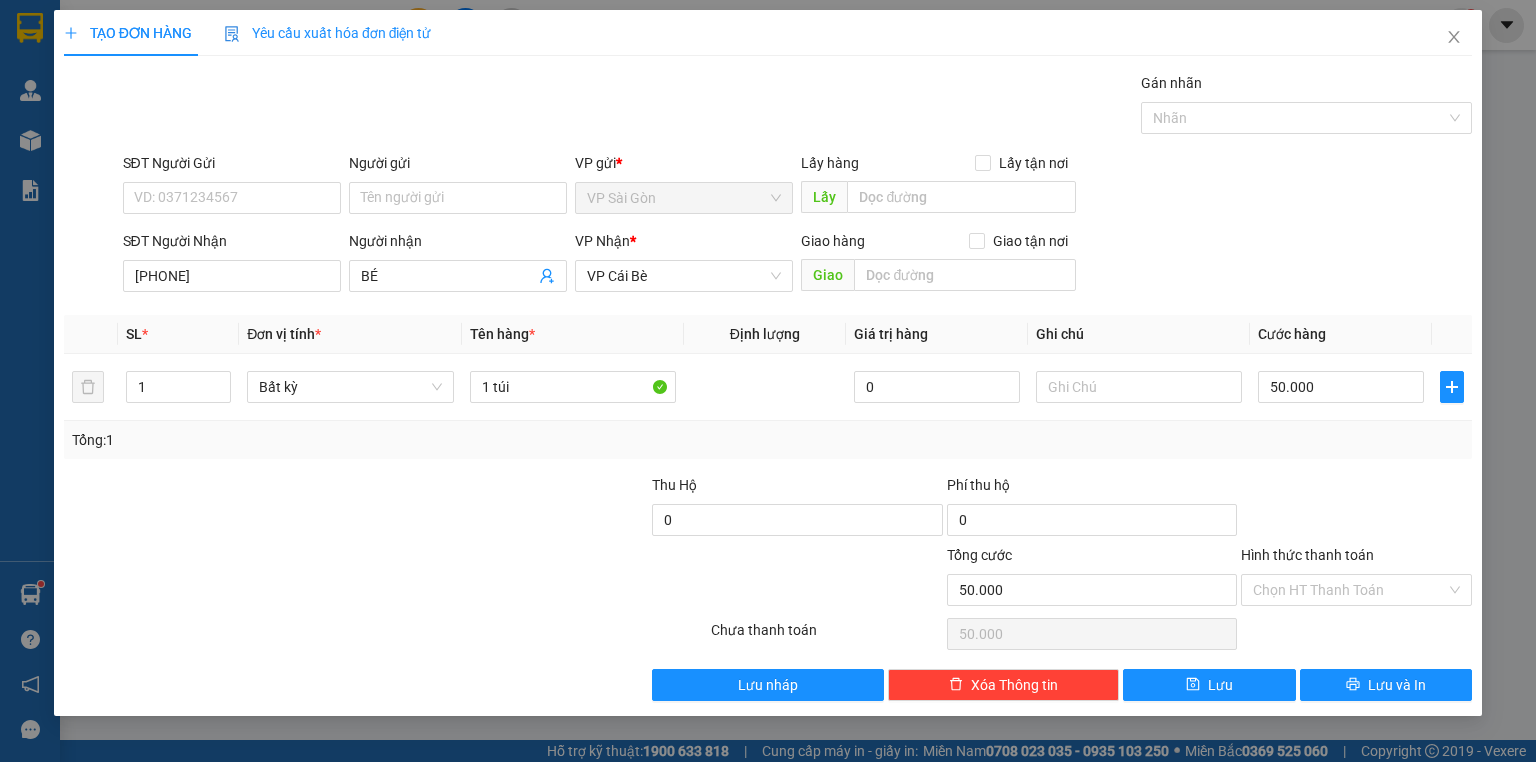 drag, startPoint x: 1308, startPoint y: 503, endPoint x: 1314, endPoint y: 608, distance: 105.17129 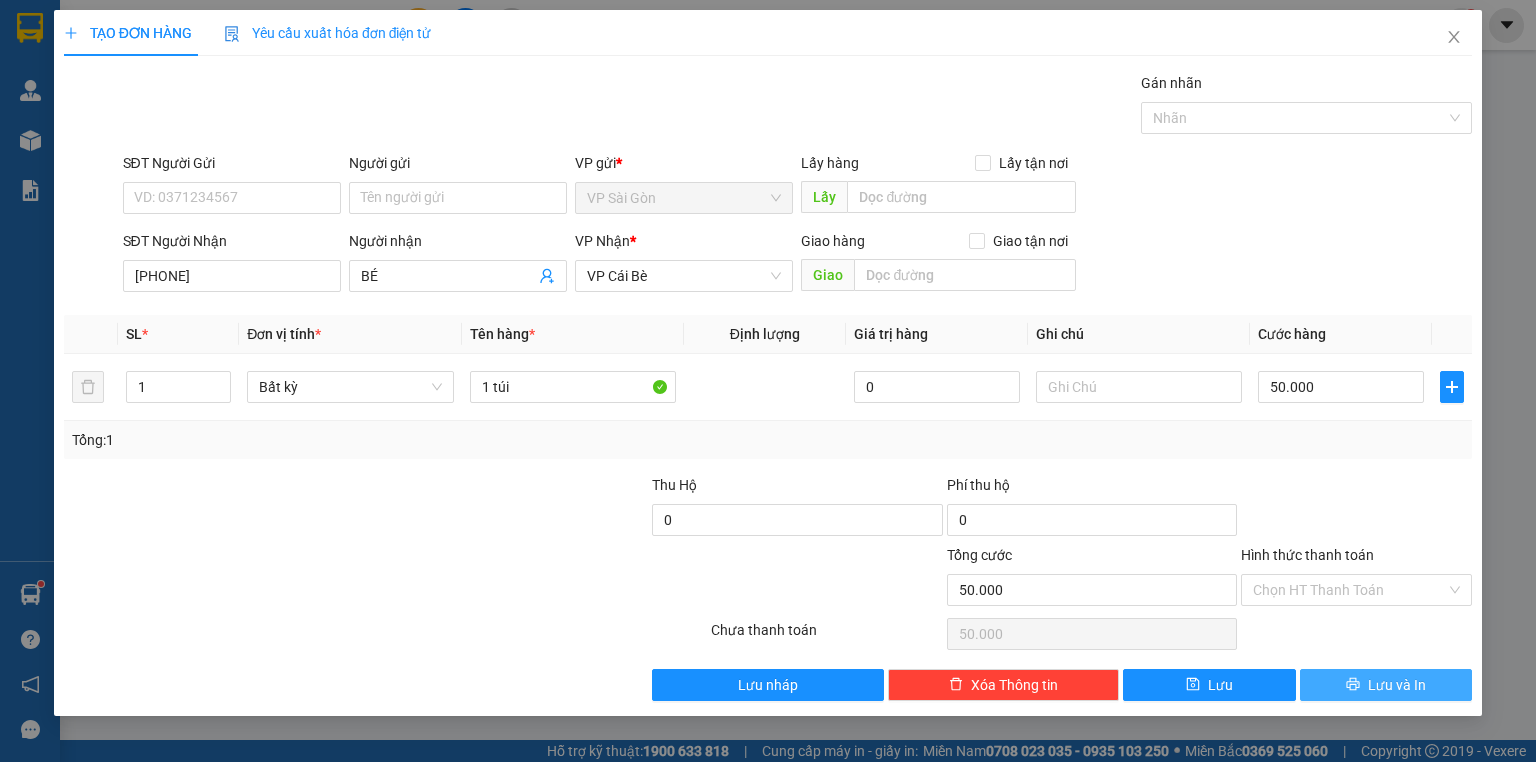 drag, startPoint x: 1317, startPoint y: 676, endPoint x: 1322, endPoint y: 664, distance: 13 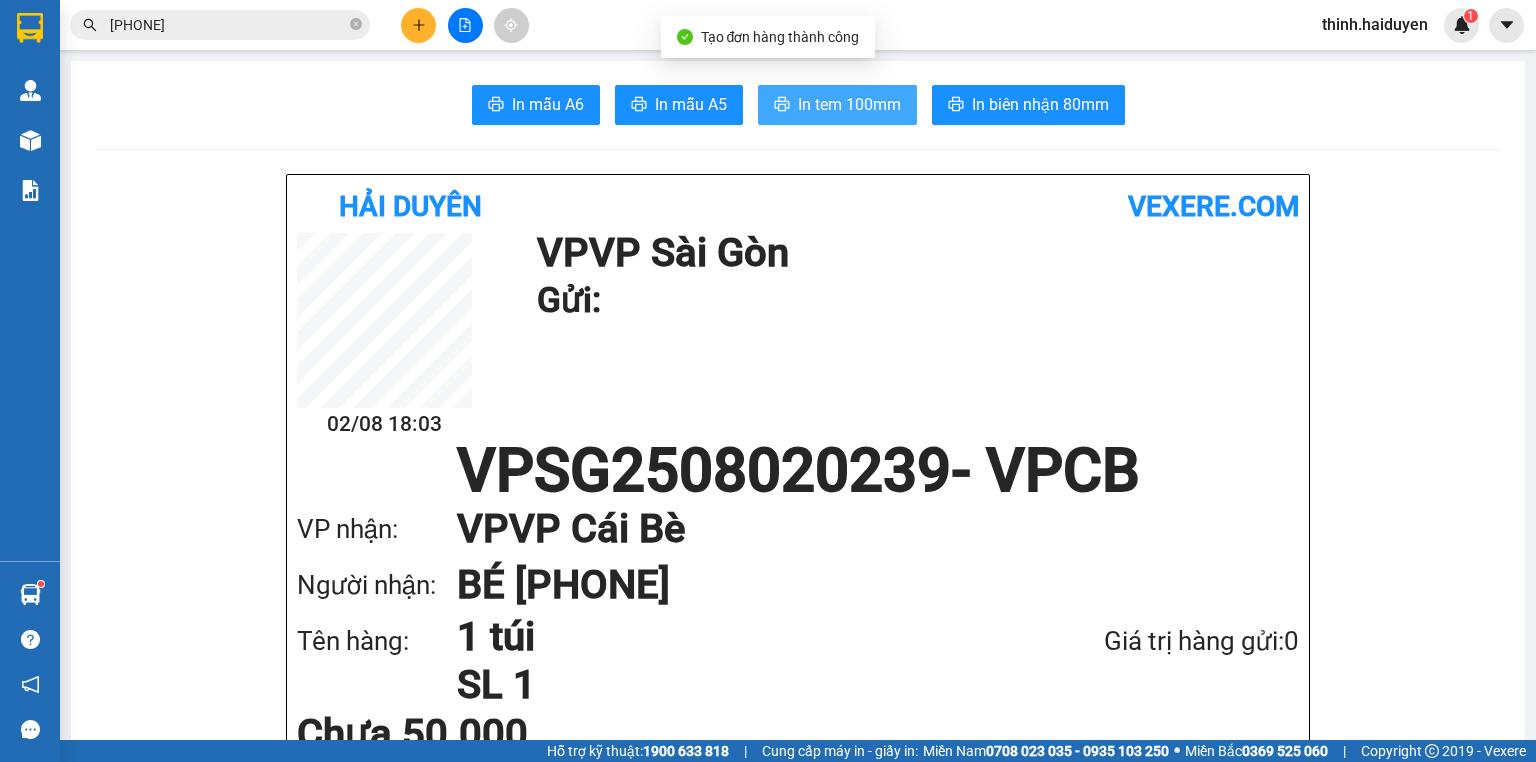 click on "In tem 100mm" at bounding box center (849, 104) 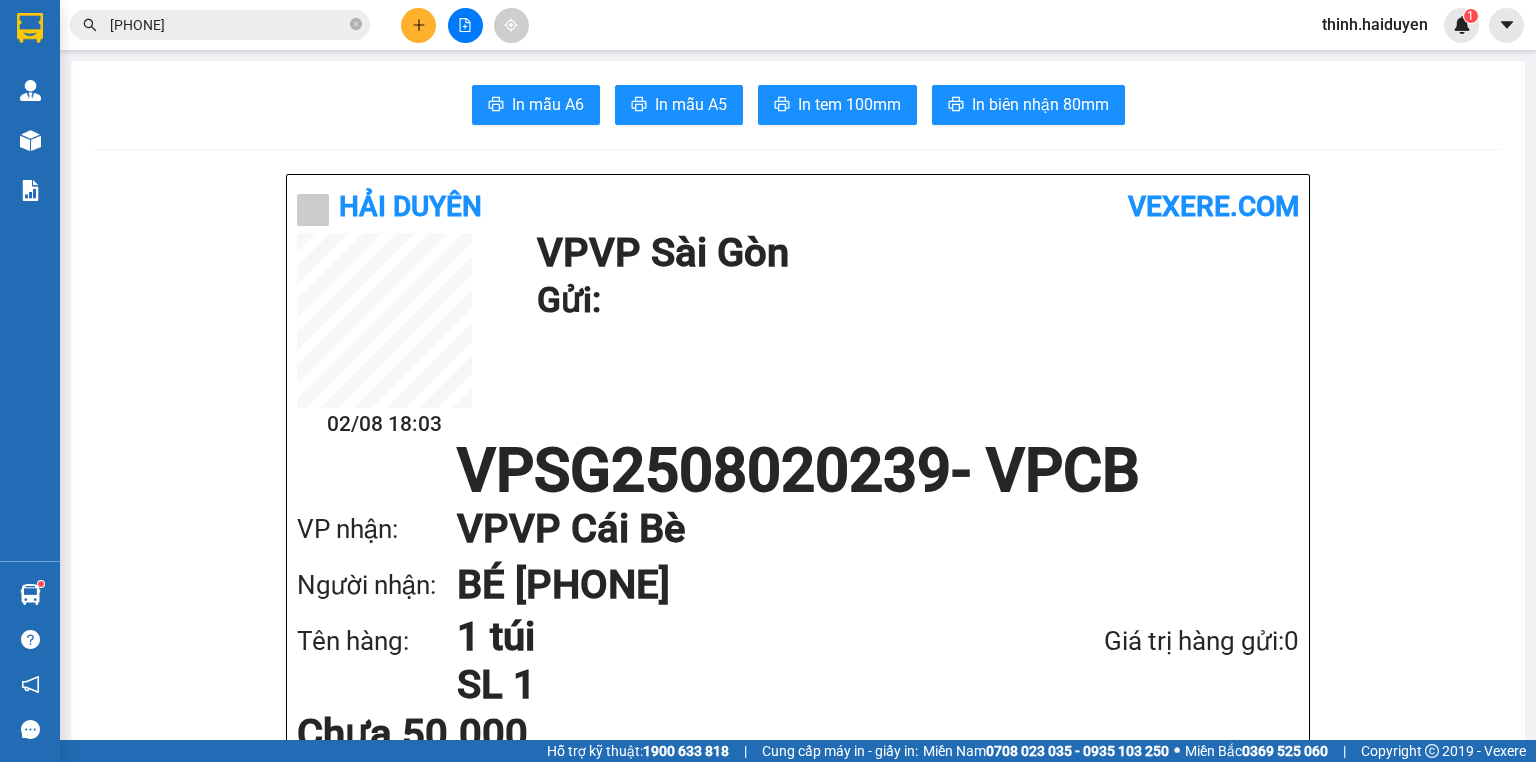 click on "In mẫu A6
In mẫu A5
In tem 100mm
In biên nhận 80mm Hải Duyên vexere.com 02/08 18:03 VP  VP Sài Gòn Gửi:    VPSG2508020239  -   VPCB VP nhận: VP  VP Cái Bè Người nhận: BÉ   0968 634 919 Tên hàng: 1 túi  SL 1 Giá trị hàng gửi:  0 Chưa   50.000 Tổng phải thu:   50.000 Hải Duyên VP VP Sài Gòn   97B Nguyễn Duy Dương, P9   0907420505, 0939242285 VP VP Cái Bè   436 Nguyễn Thái Học, Khu 2   0939993605, 0939989605 Mã GD :  VPSG2508020239 In ngày:  02/08/2025   18:03 Gửi khách hàng Gửi :       VP VP Sài Gòn Nhận :  BÉ - 0968634919   VP VP Cái Bè Tên (giá trị hàng) SL Cước món hàng 1 túi    (0) 1 50.000 Tổng cộng 1 50.000 Loading... Chưa : 50.000 VND Tổng phải thu : 50.000 VND Người gửi hàng xác nhận Quy định nhận/gửi hàng : Không vận chuyển hàng hóa trái quy định pháp luật. Khi đến nhận hàng, quý khách cần mang theo  CMND. Hàng gửi bị mất, nhà xe đền" at bounding box center (798, 1635) 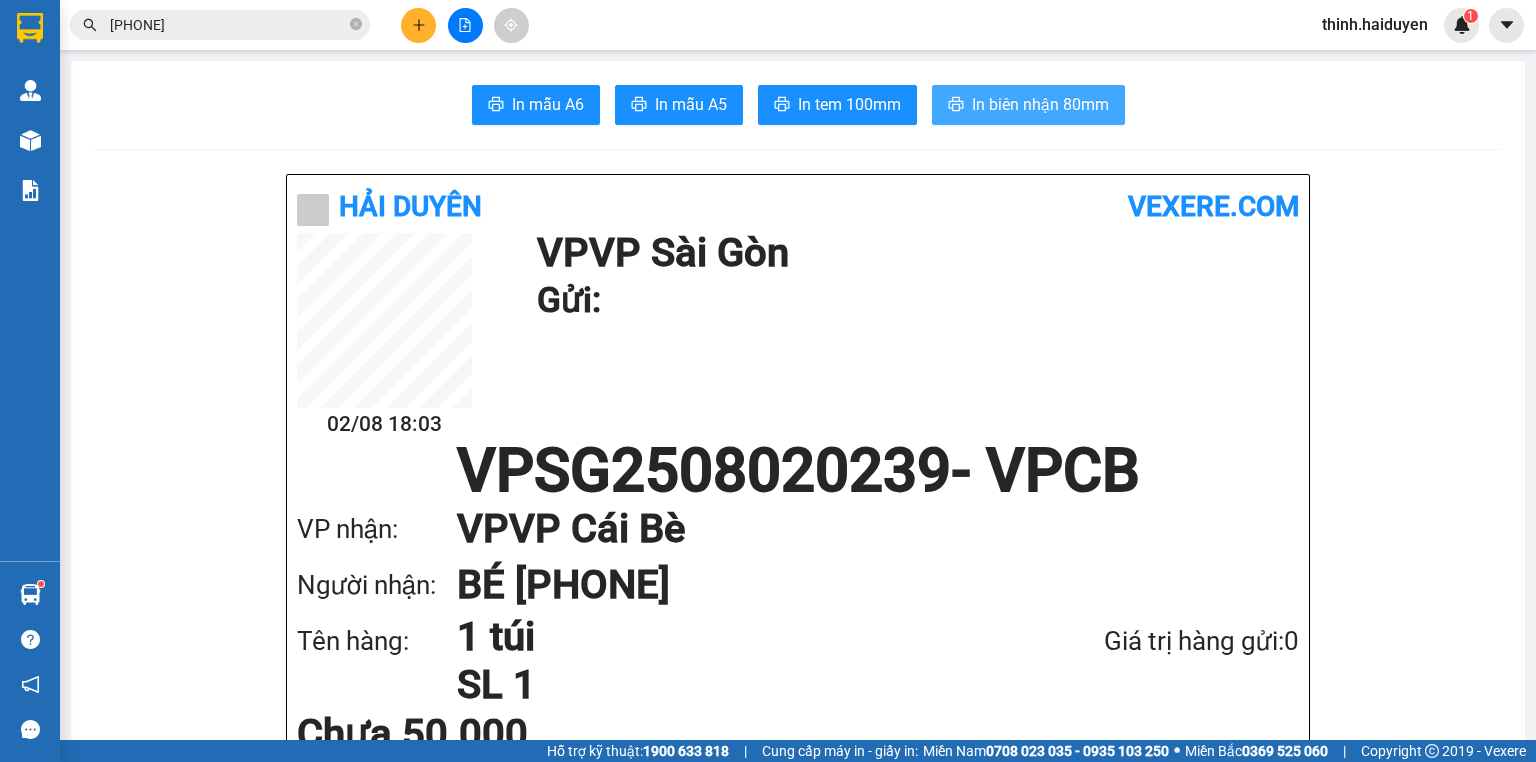 click on "In biên nhận 80mm" at bounding box center [1040, 104] 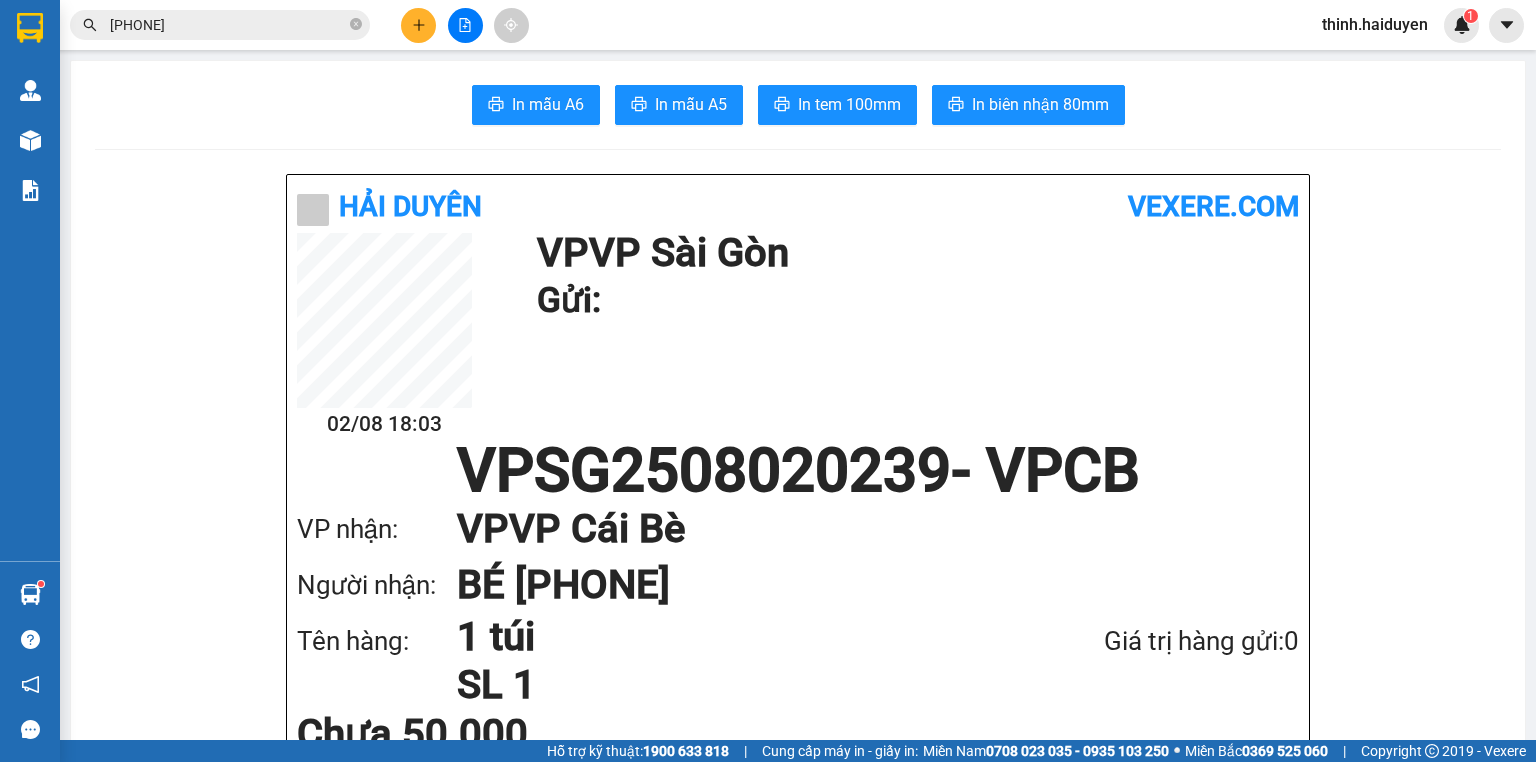 click on "0976311661" at bounding box center [228, 25] 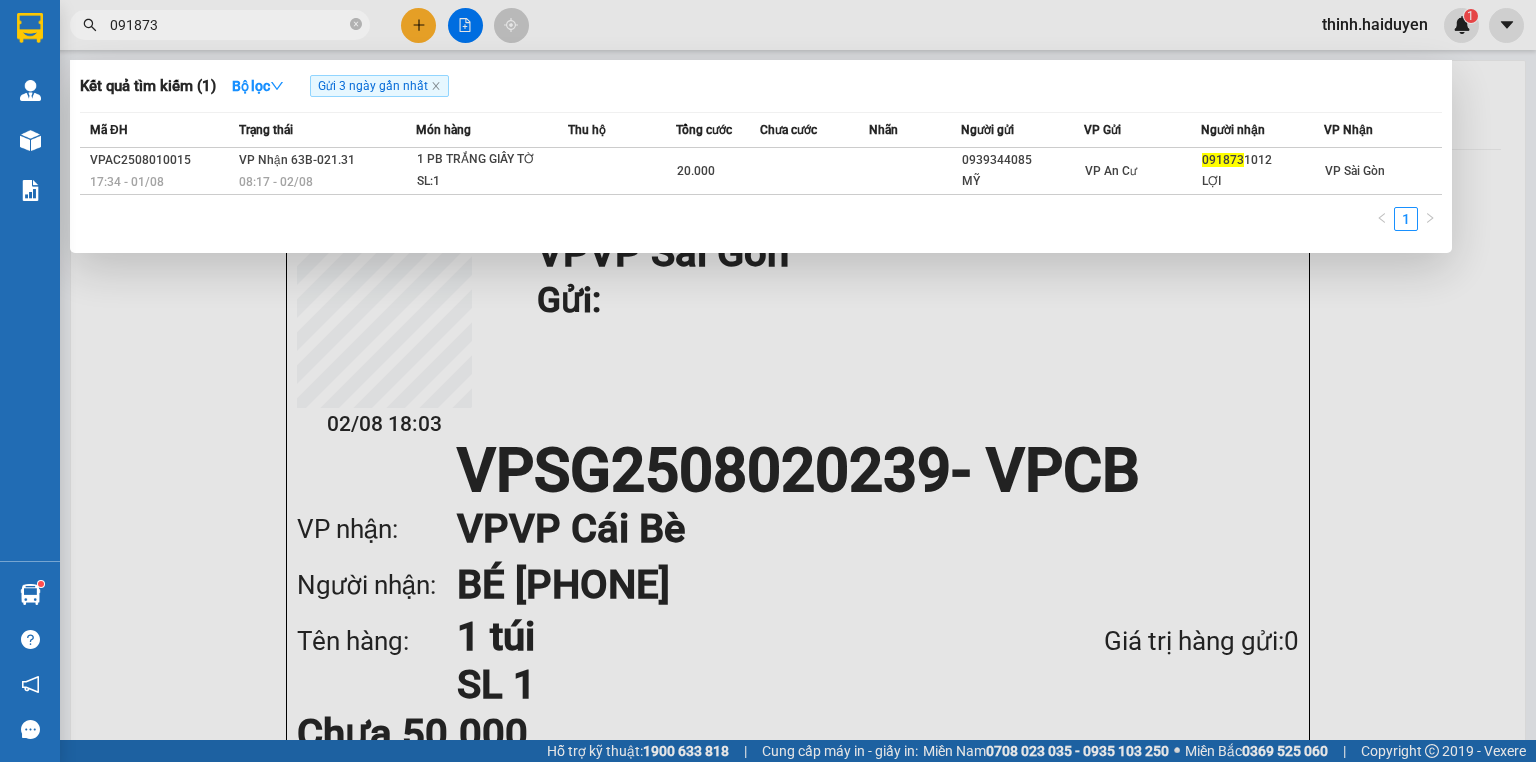 click on "091873" at bounding box center (228, 25) 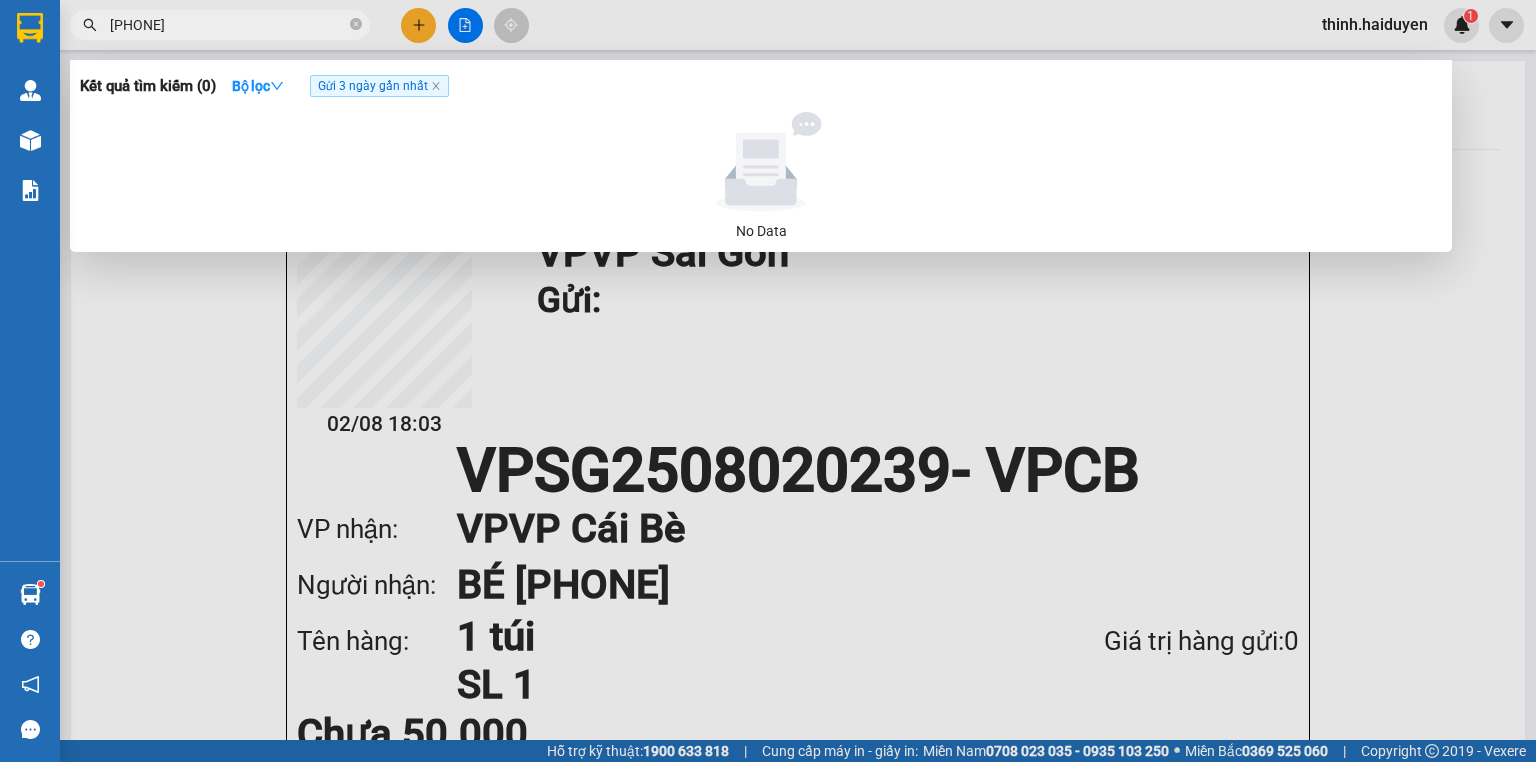 click on "0907174765" at bounding box center [228, 25] 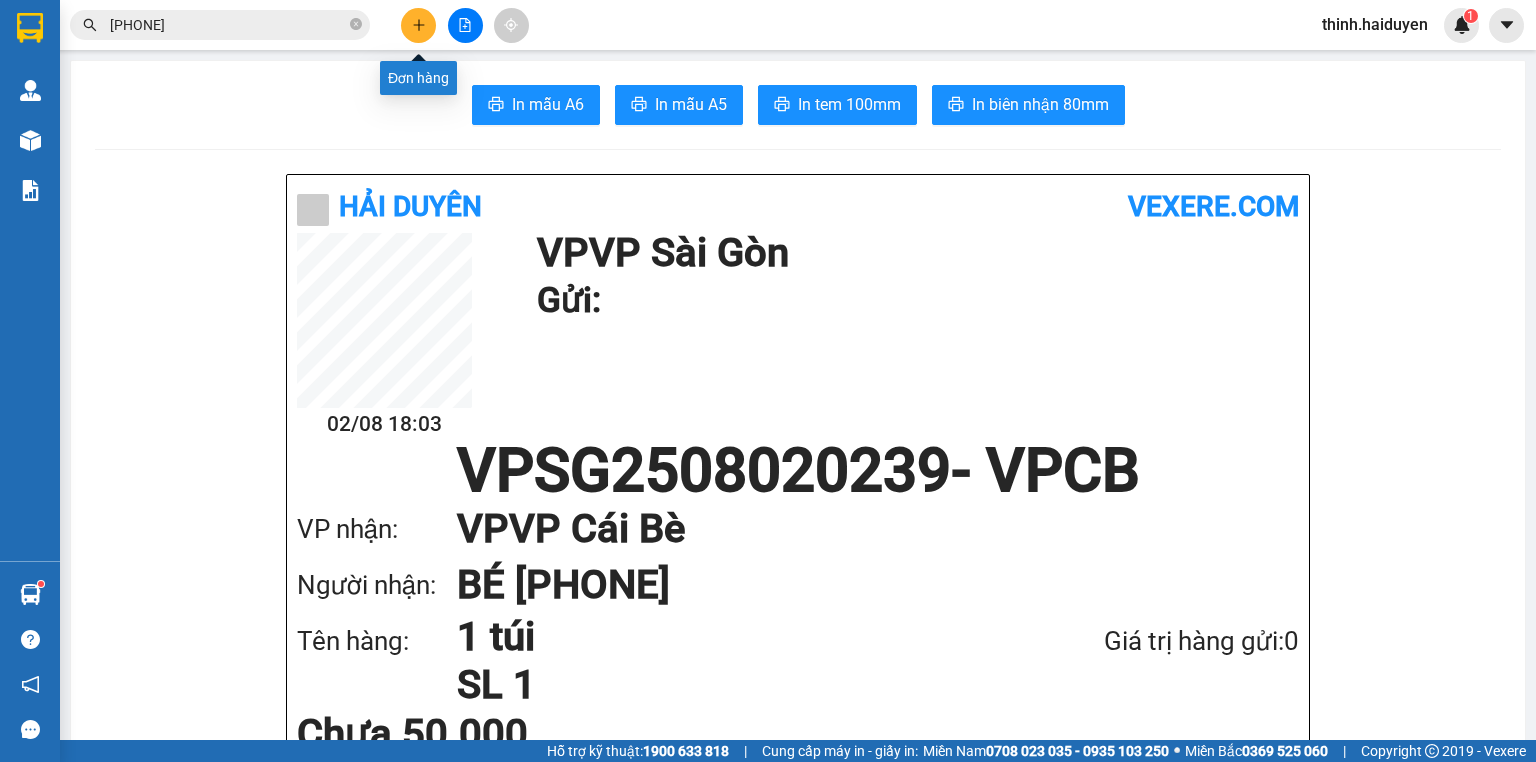 click at bounding box center (418, 25) 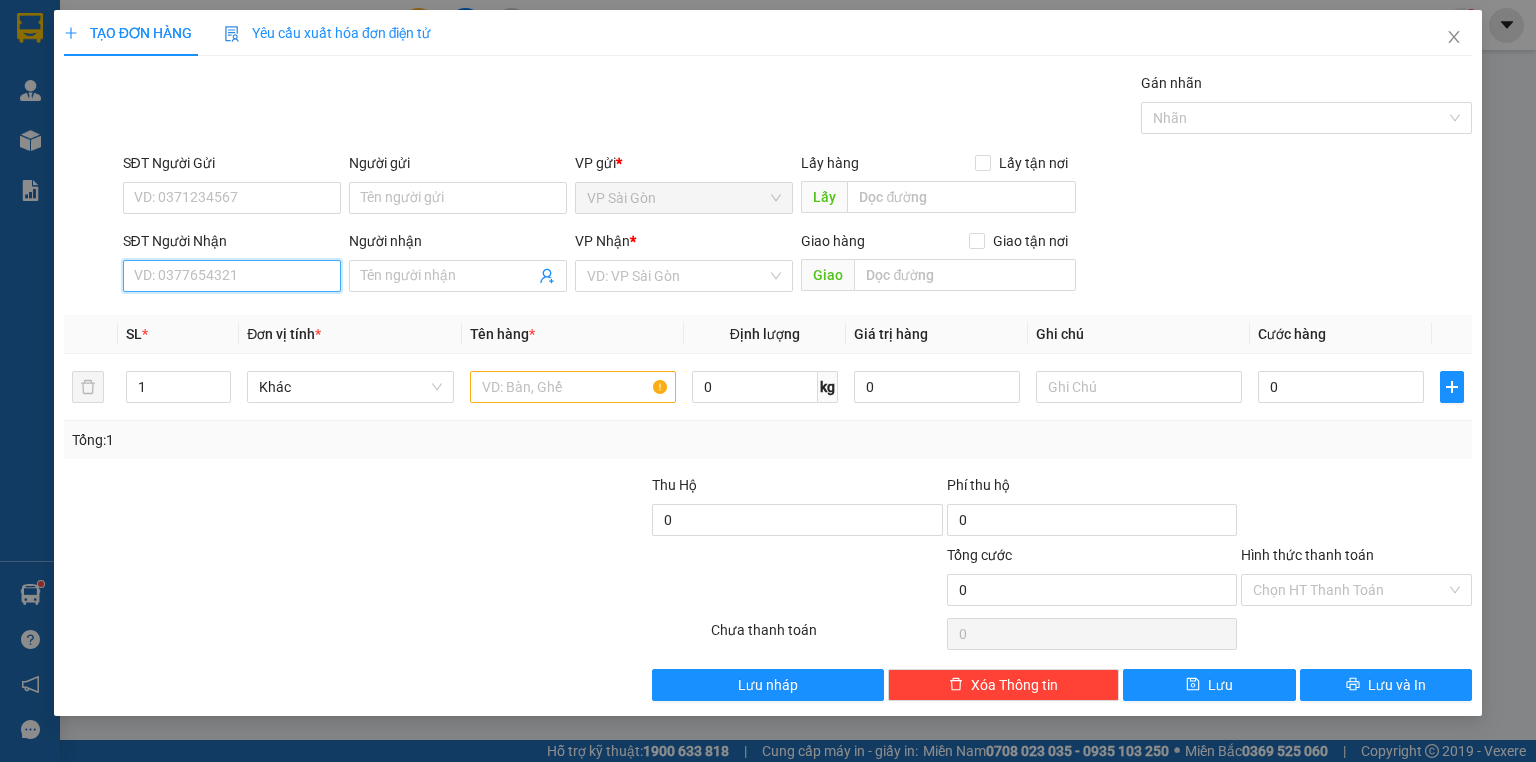 click on "SĐT Người Nhận" at bounding box center [232, 276] 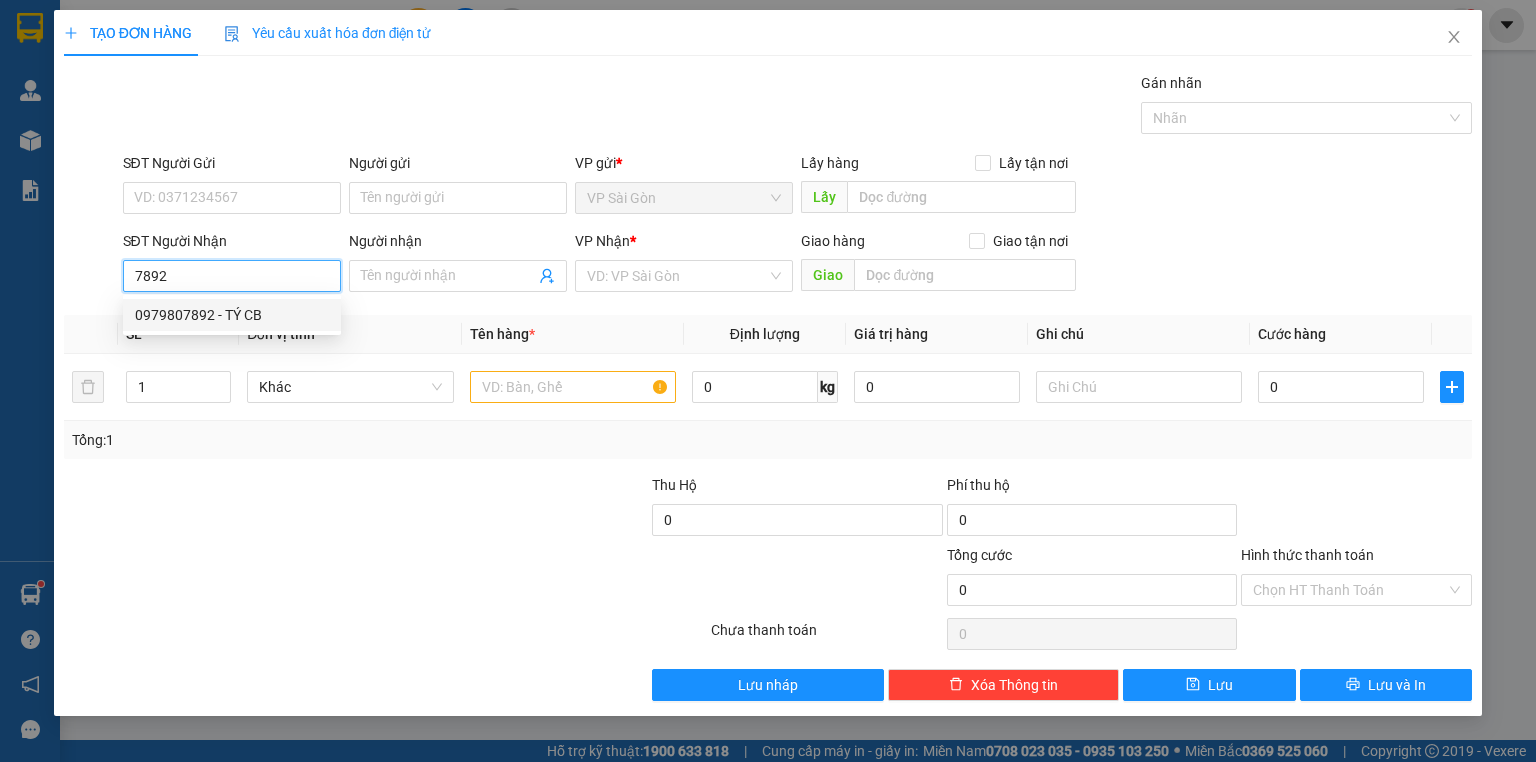 drag, startPoint x: 249, startPoint y: 307, endPoint x: 271, endPoint y: 308, distance: 22.022715 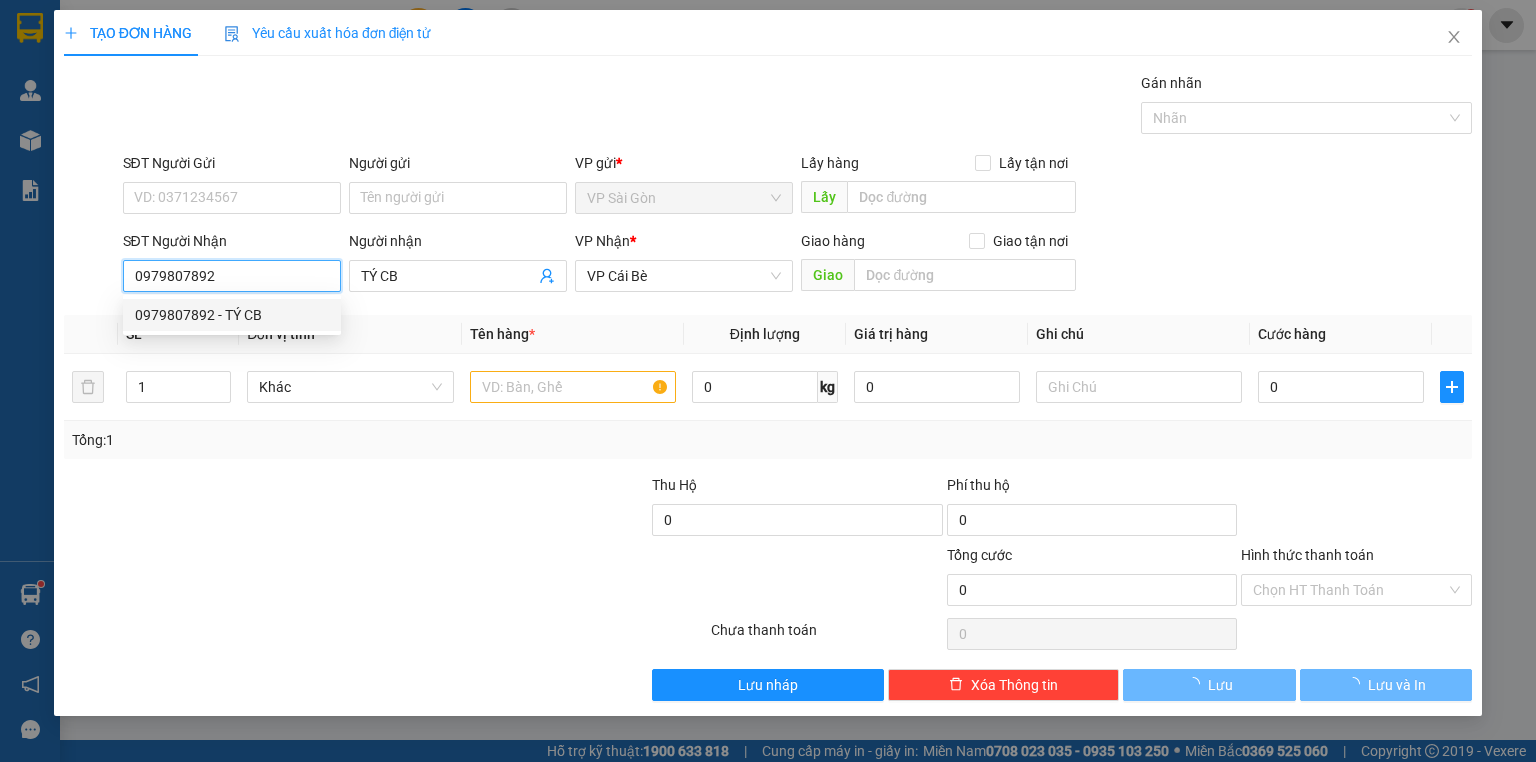 type on "20.000" 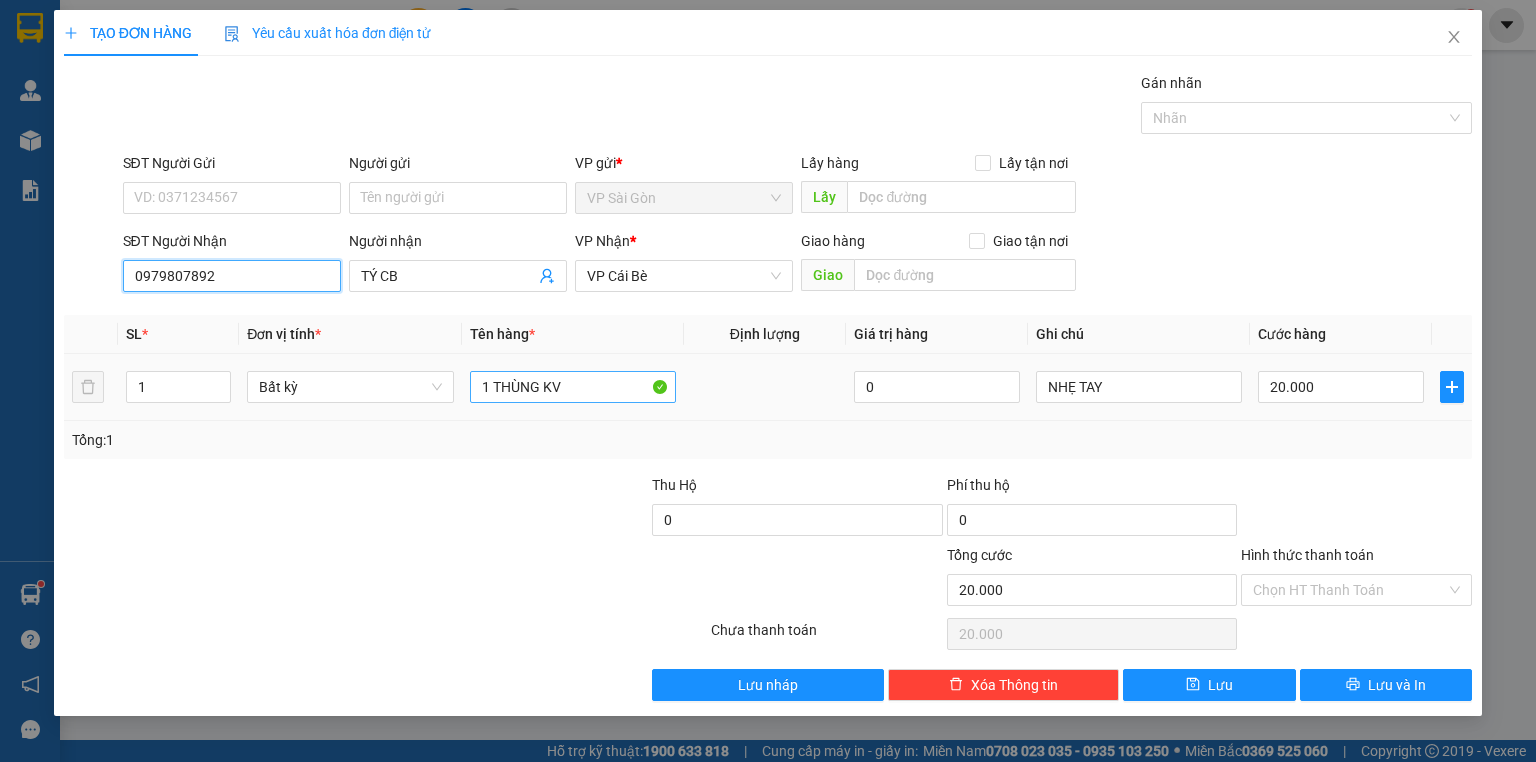 type on "0979807892" 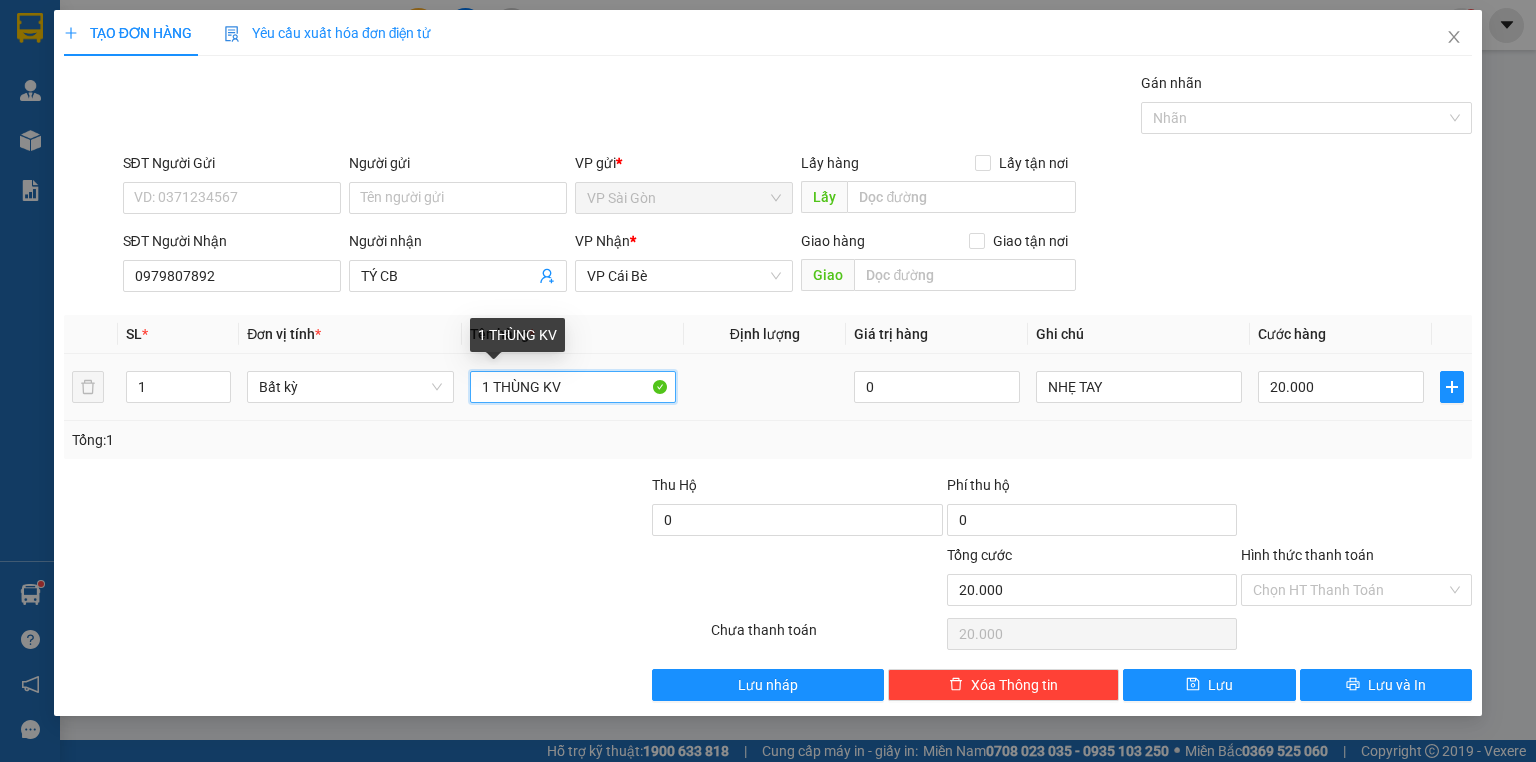 click on "1 THÙNG KV" at bounding box center (573, 387) 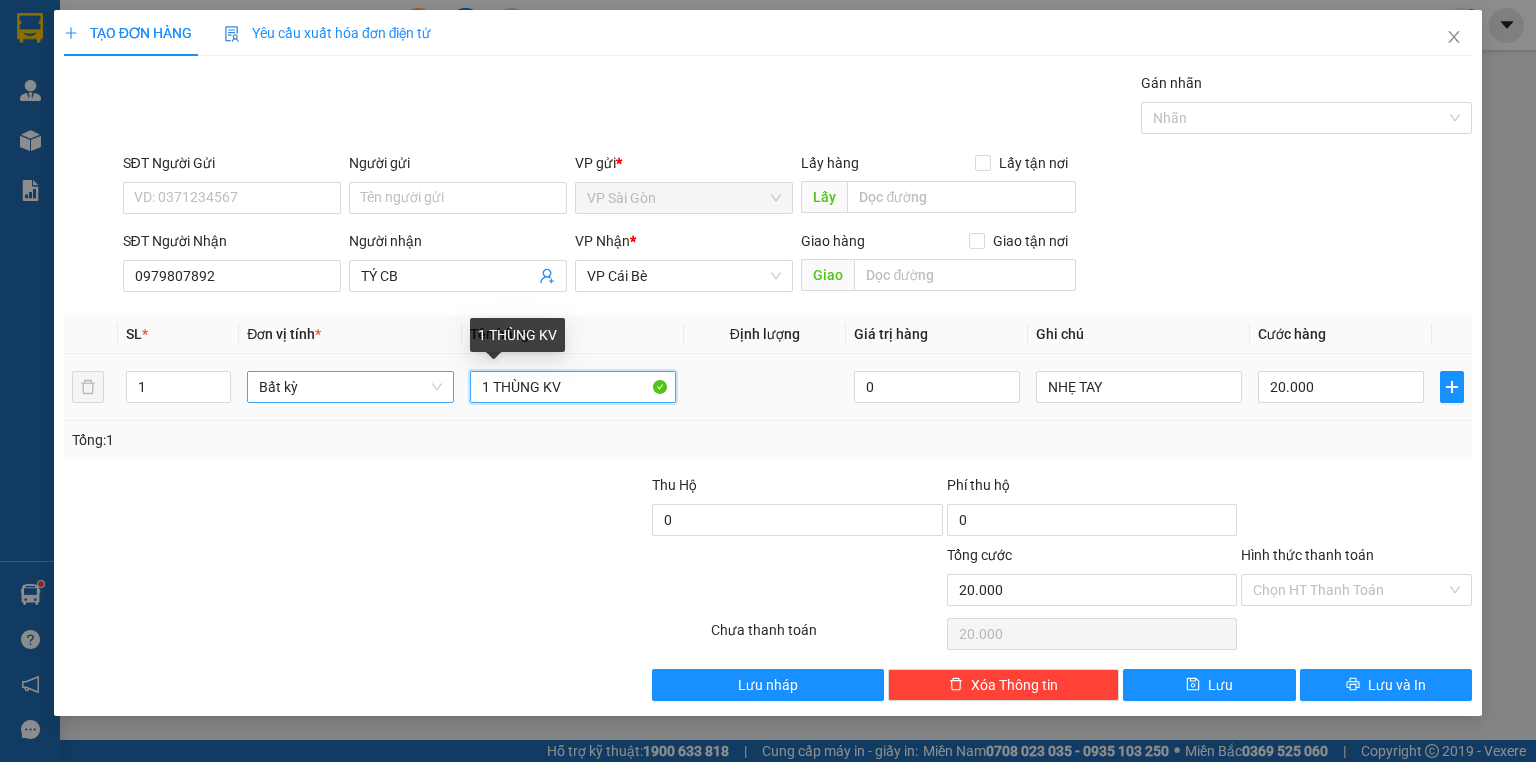 drag, startPoint x: 596, startPoint y: 381, endPoint x: 279, endPoint y: 372, distance: 317.12775 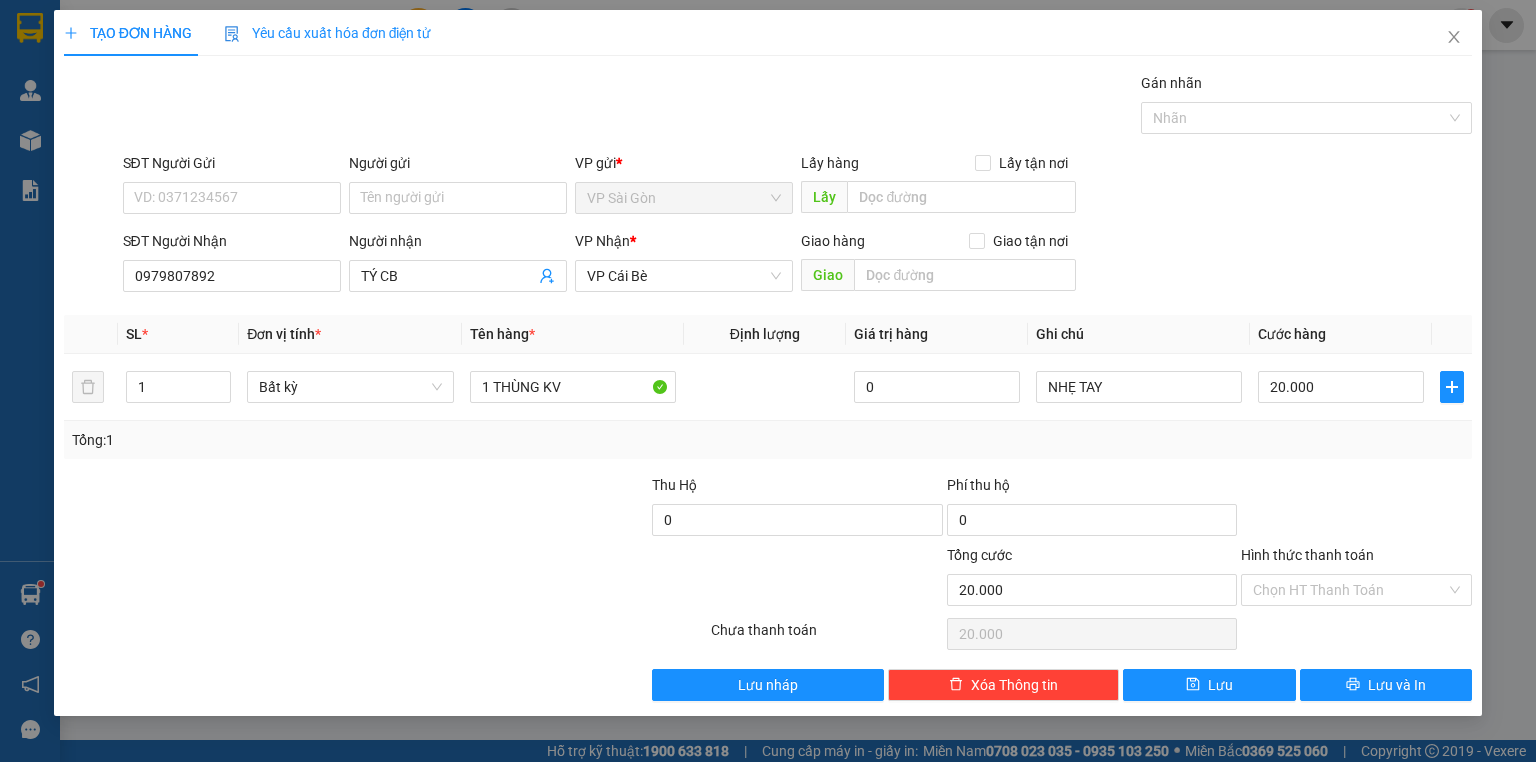 drag, startPoint x: 310, startPoint y: 468, endPoint x: 681, endPoint y: 333, distance: 394.79868 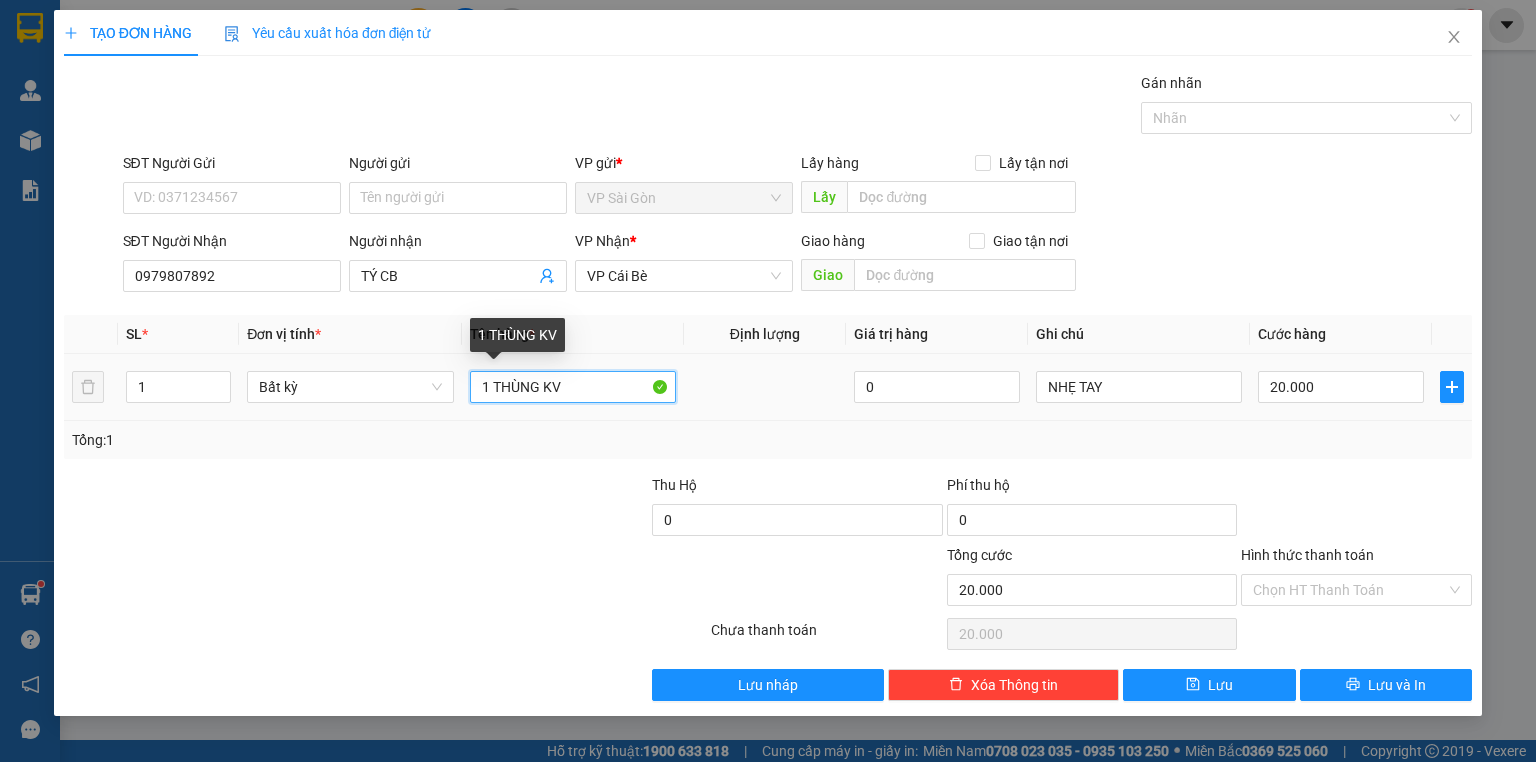 click on "1 THÙNG KV" at bounding box center [573, 387] 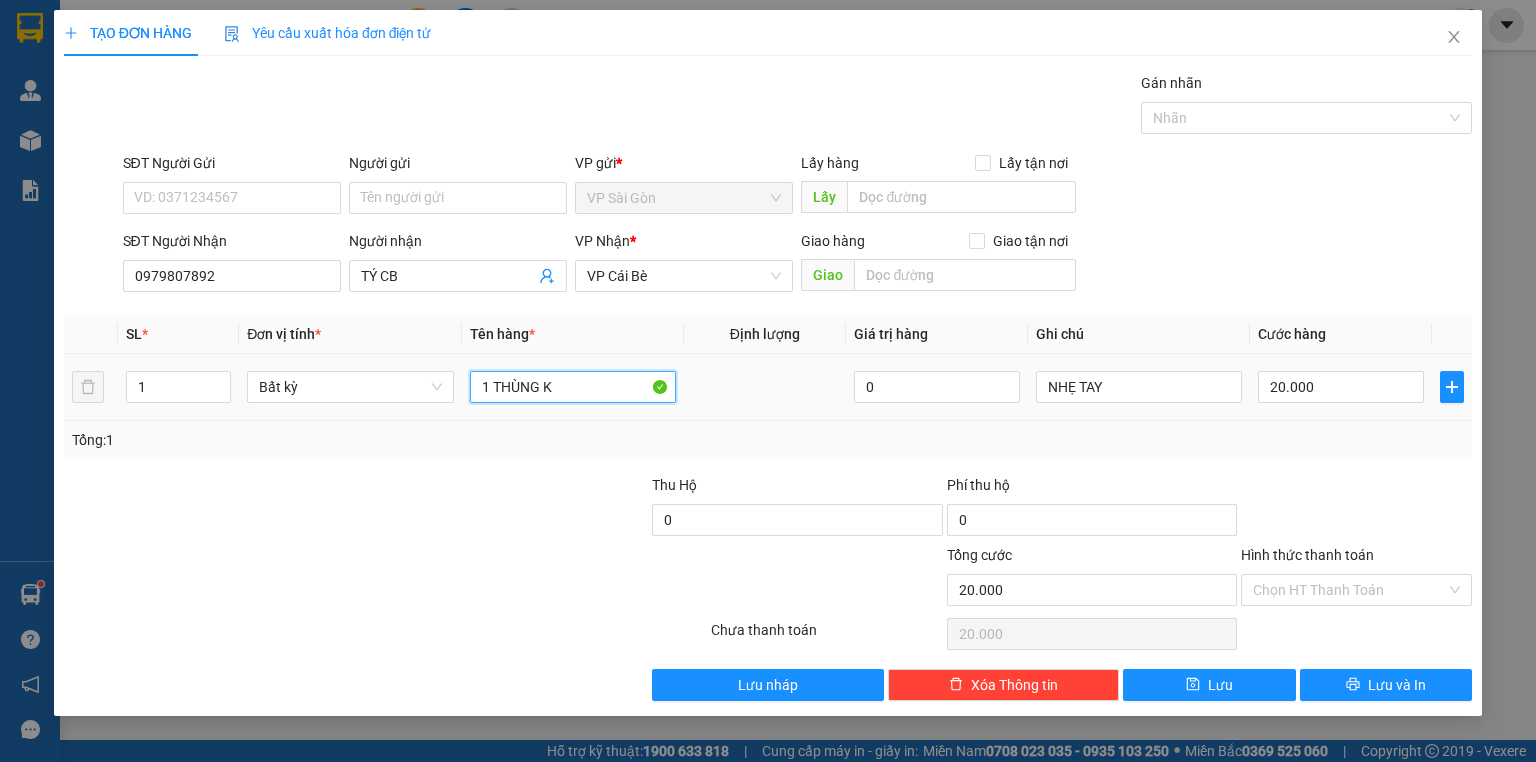 type on "1 THÙNG" 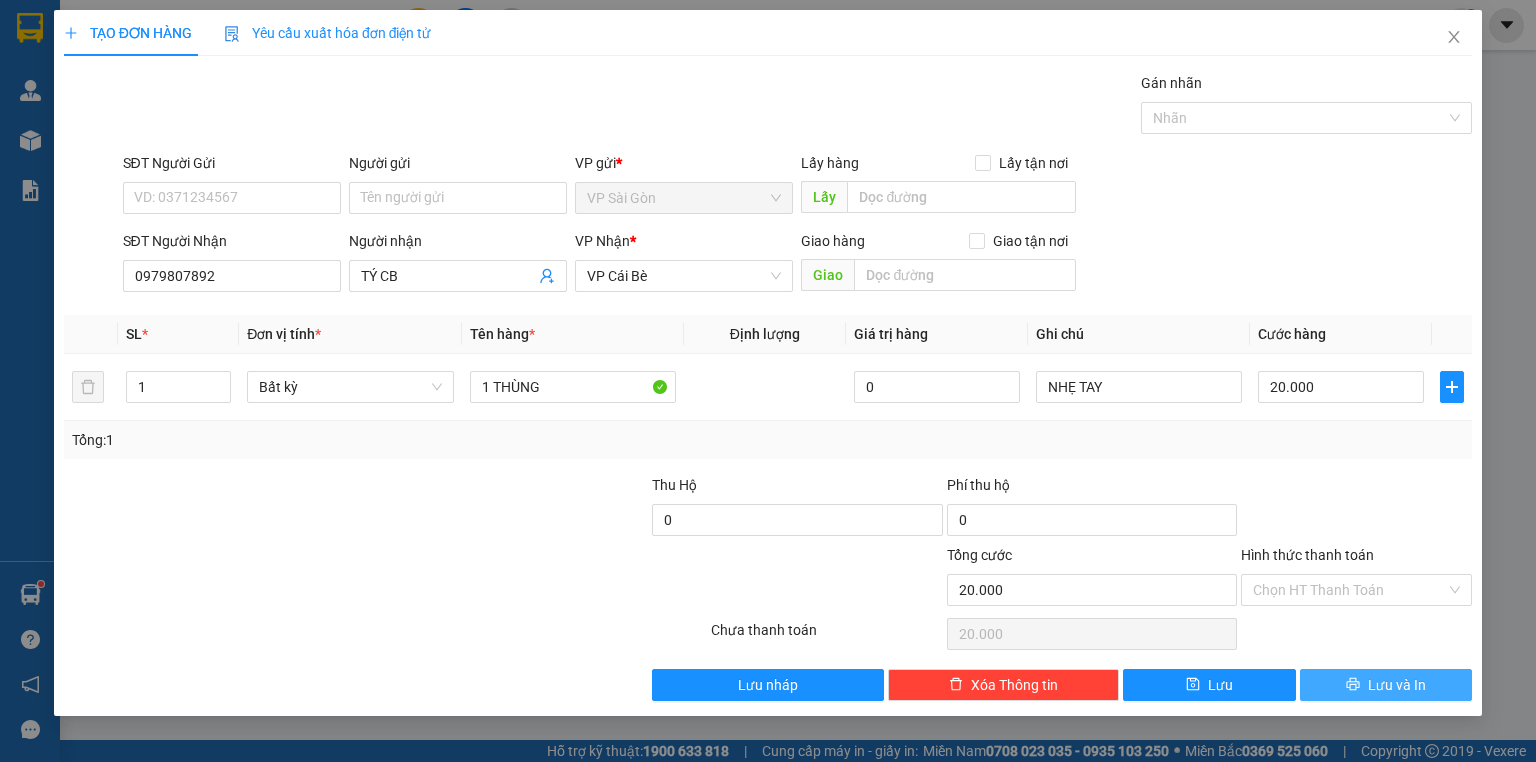 click on "Lưu và In" at bounding box center [1397, 685] 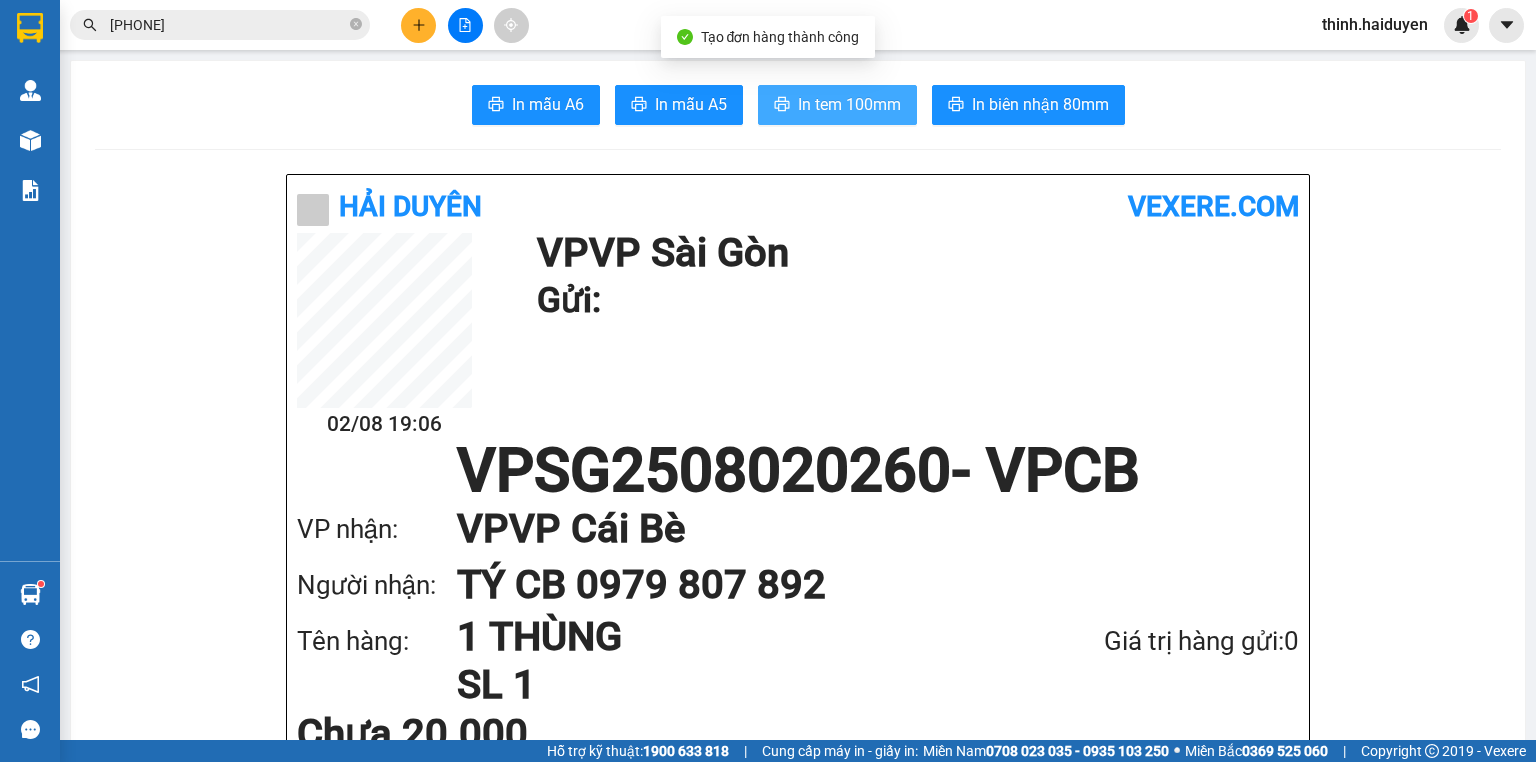 click on "In tem 100mm" at bounding box center [849, 104] 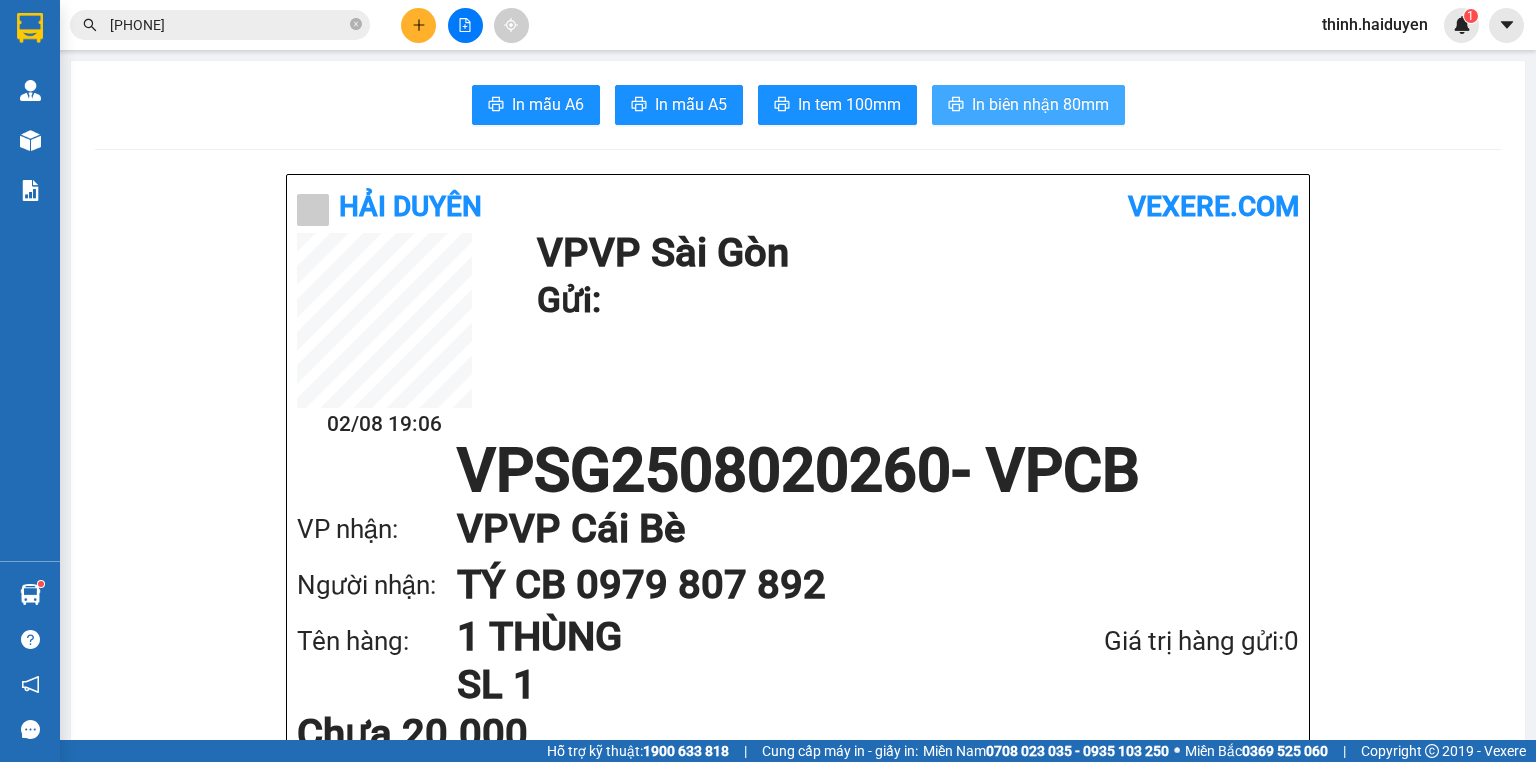 click on "In biên nhận 80mm" at bounding box center [1028, 105] 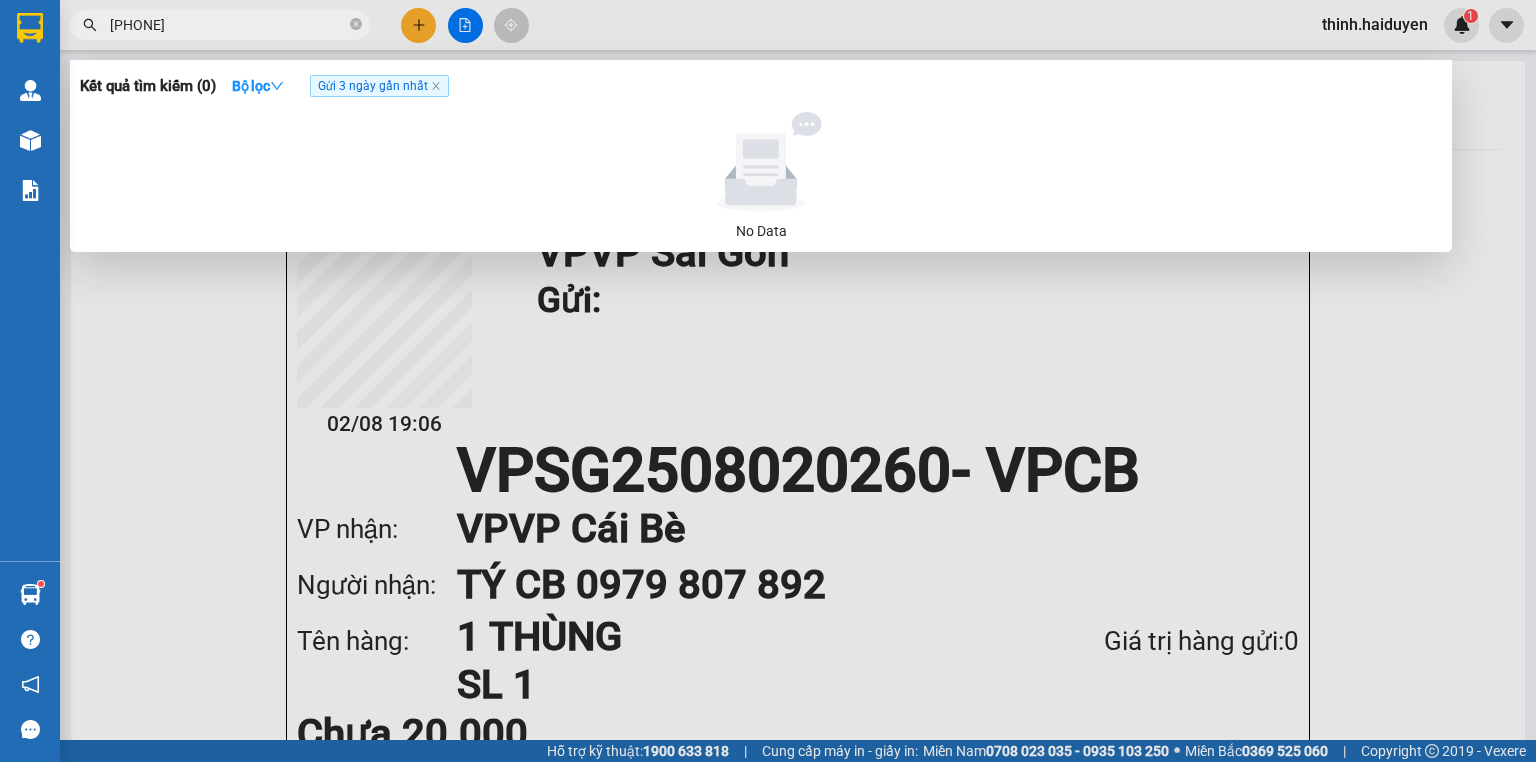 click on "0907174765" at bounding box center [220, 25] 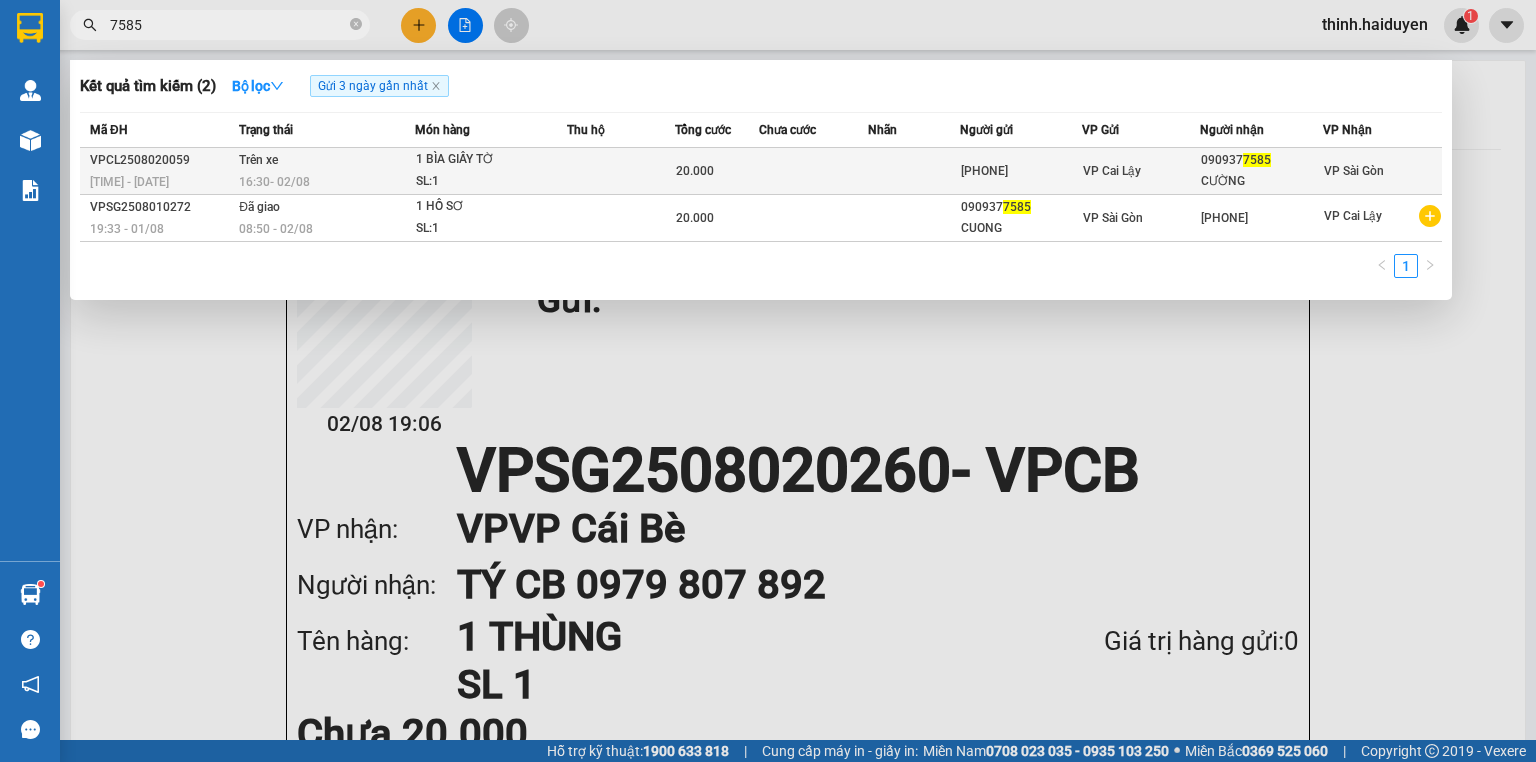 type on "7585" 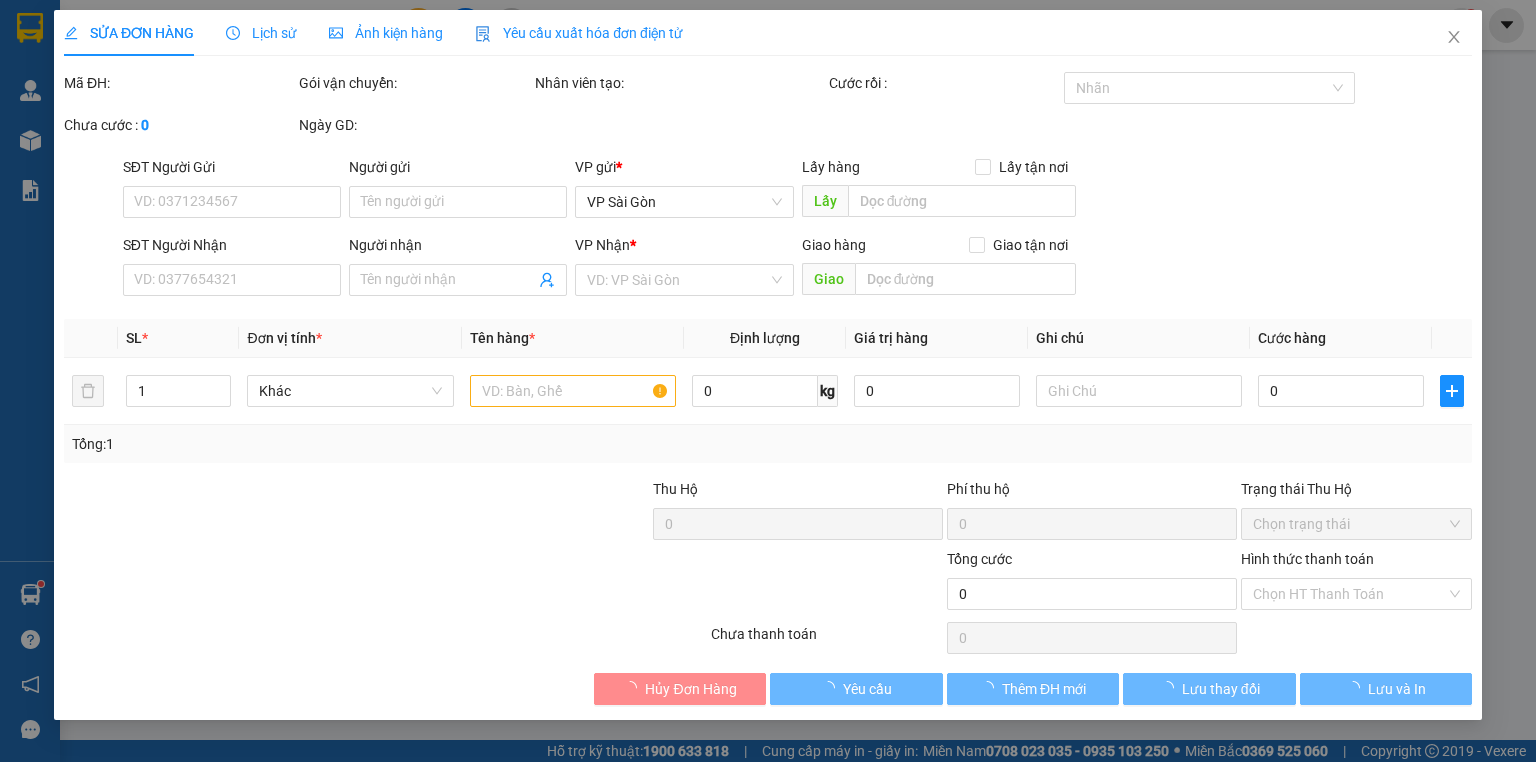 type on "0386741979" 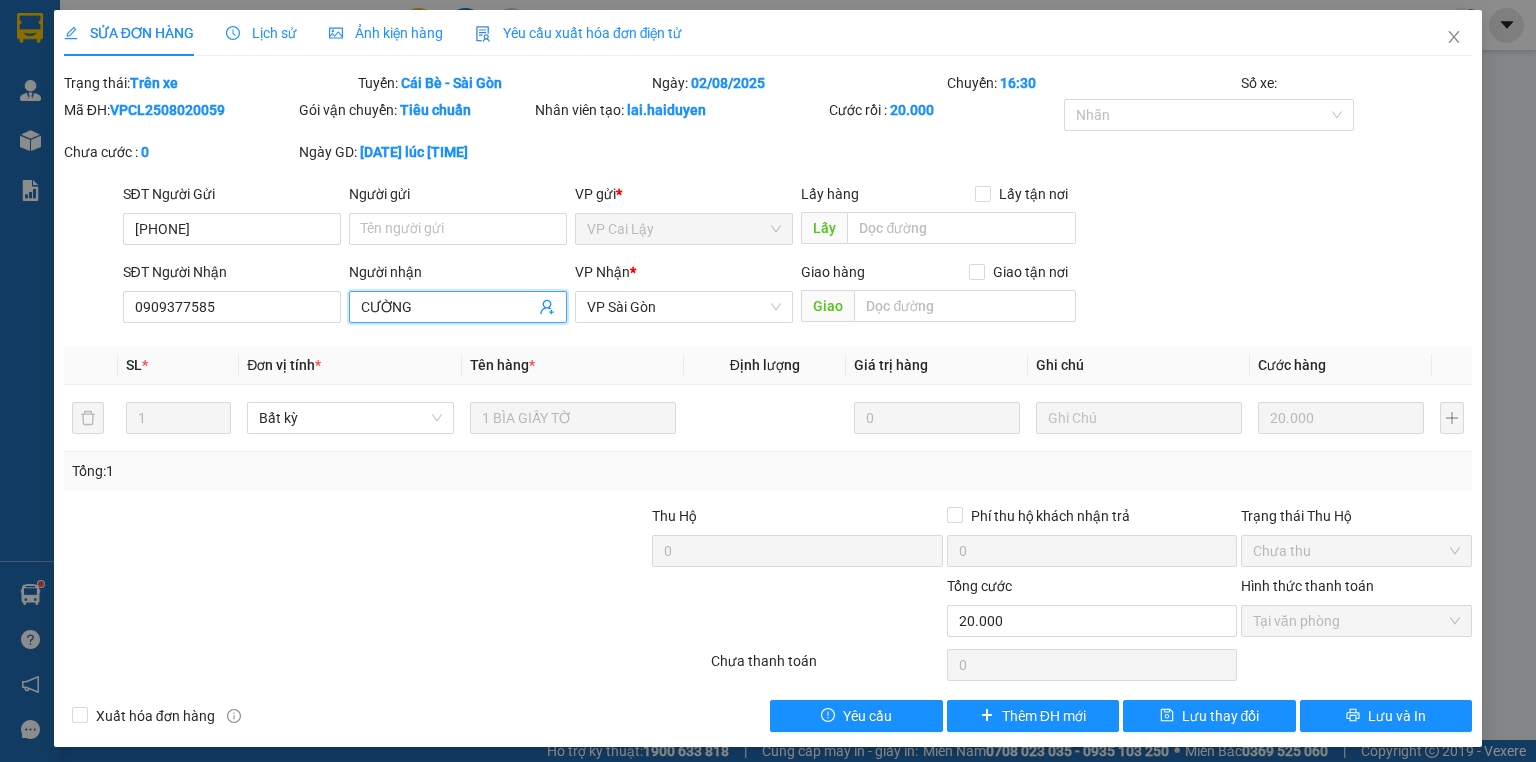 click on "CƯỜNG" at bounding box center (448, 307) 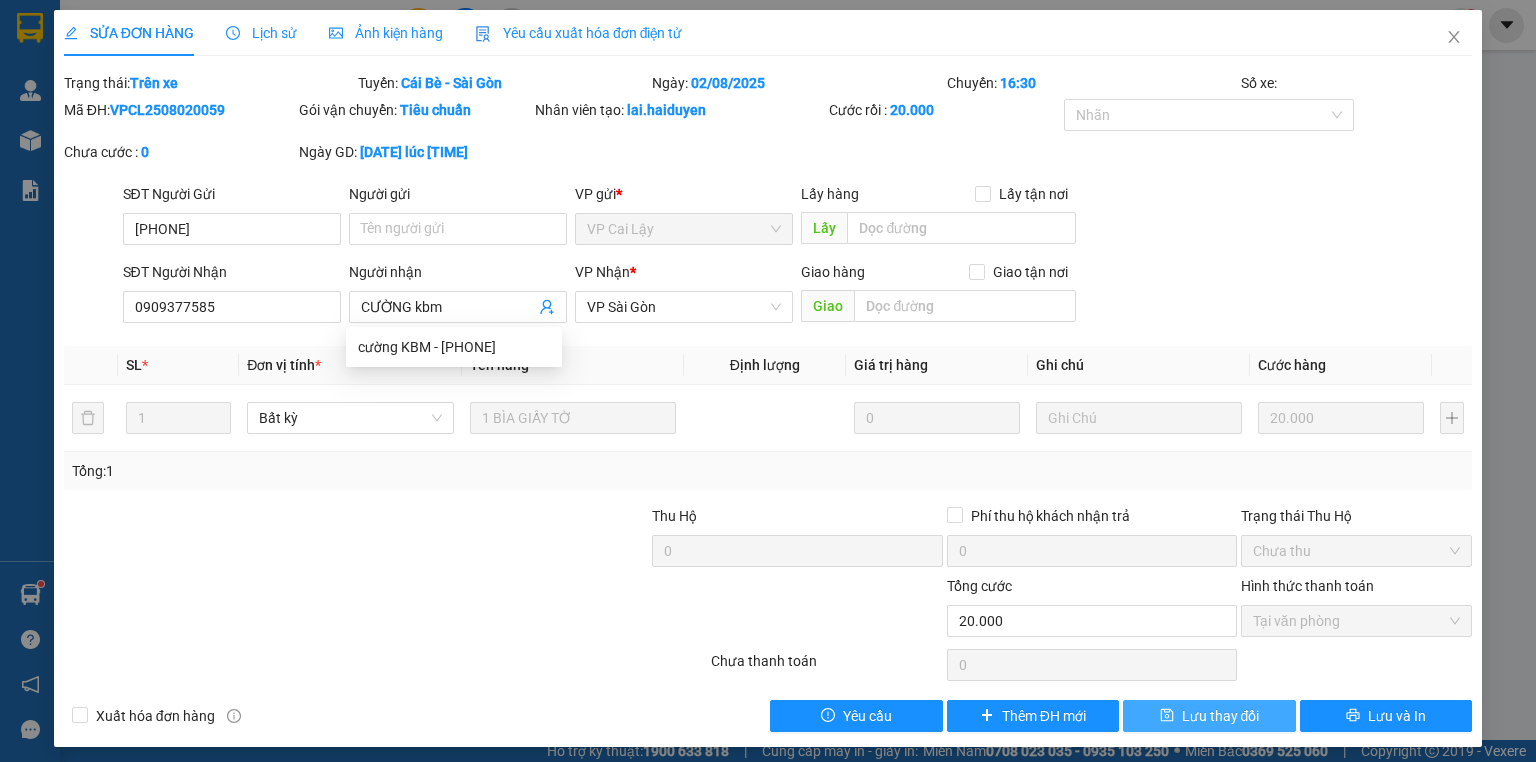 click on "Lưu thay đổi" at bounding box center (1221, 716) 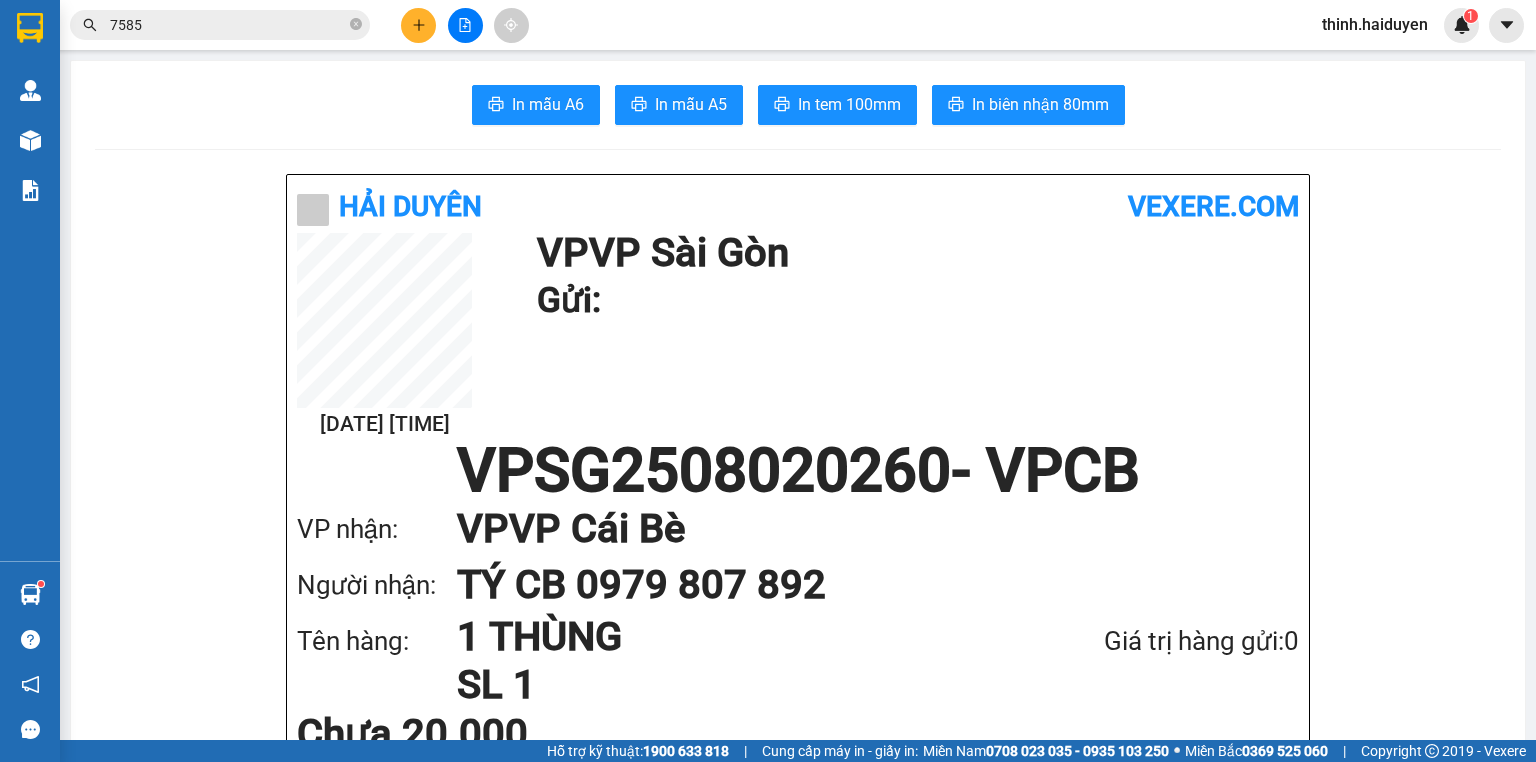 click on "7585" at bounding box center [228, 25] 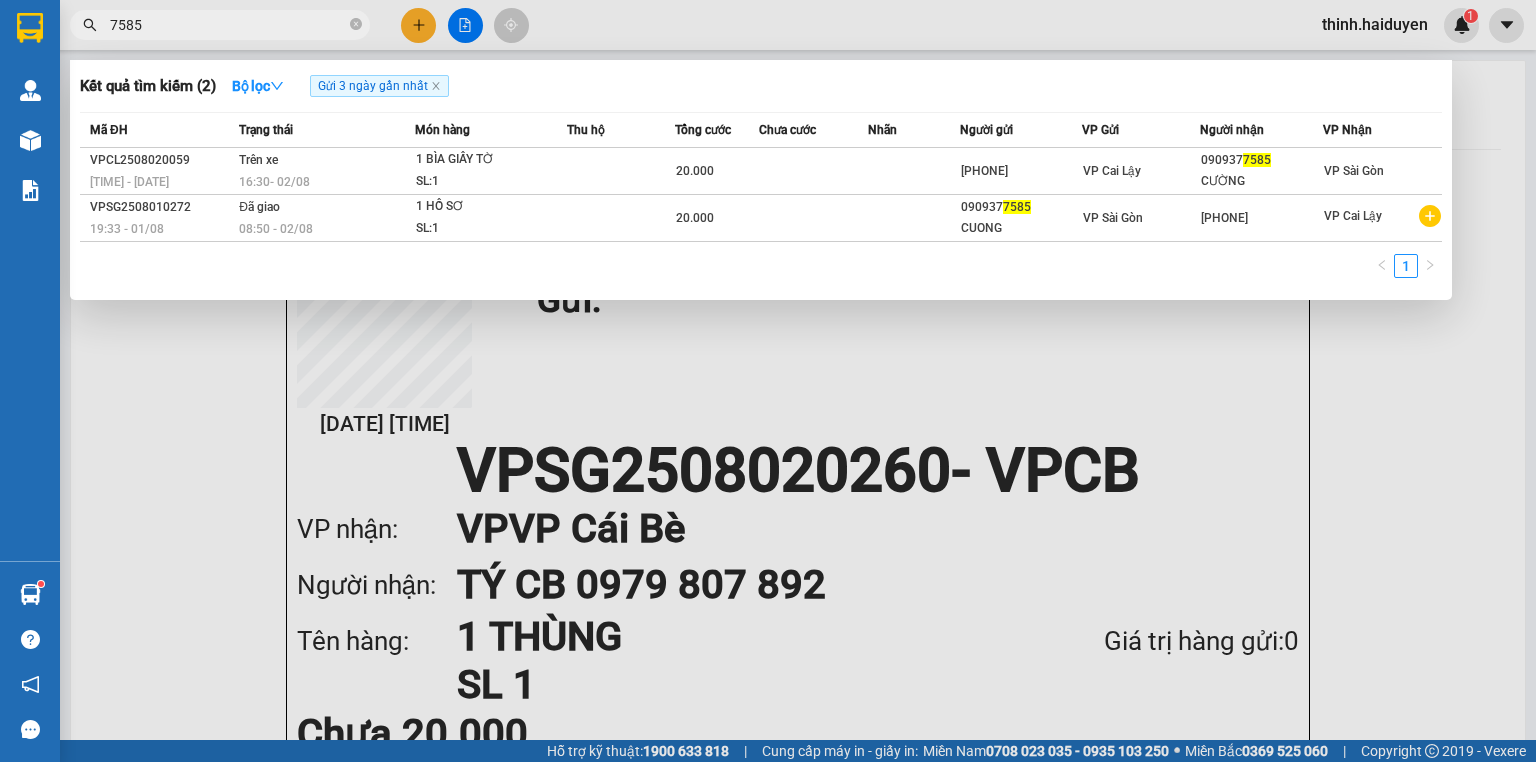 click on "7585" at bounding box center (228, 25) 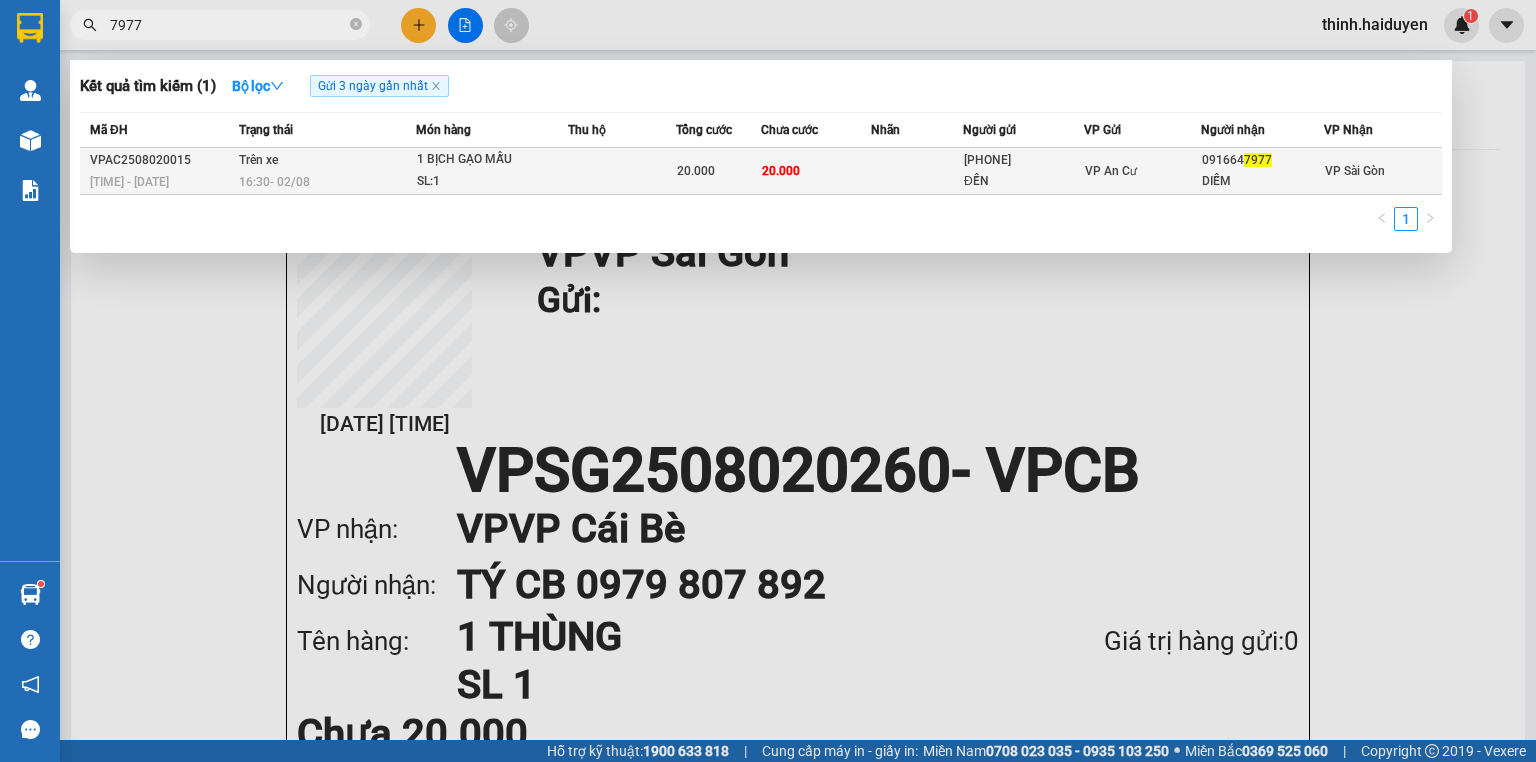 click at bounding box center (622, 171) 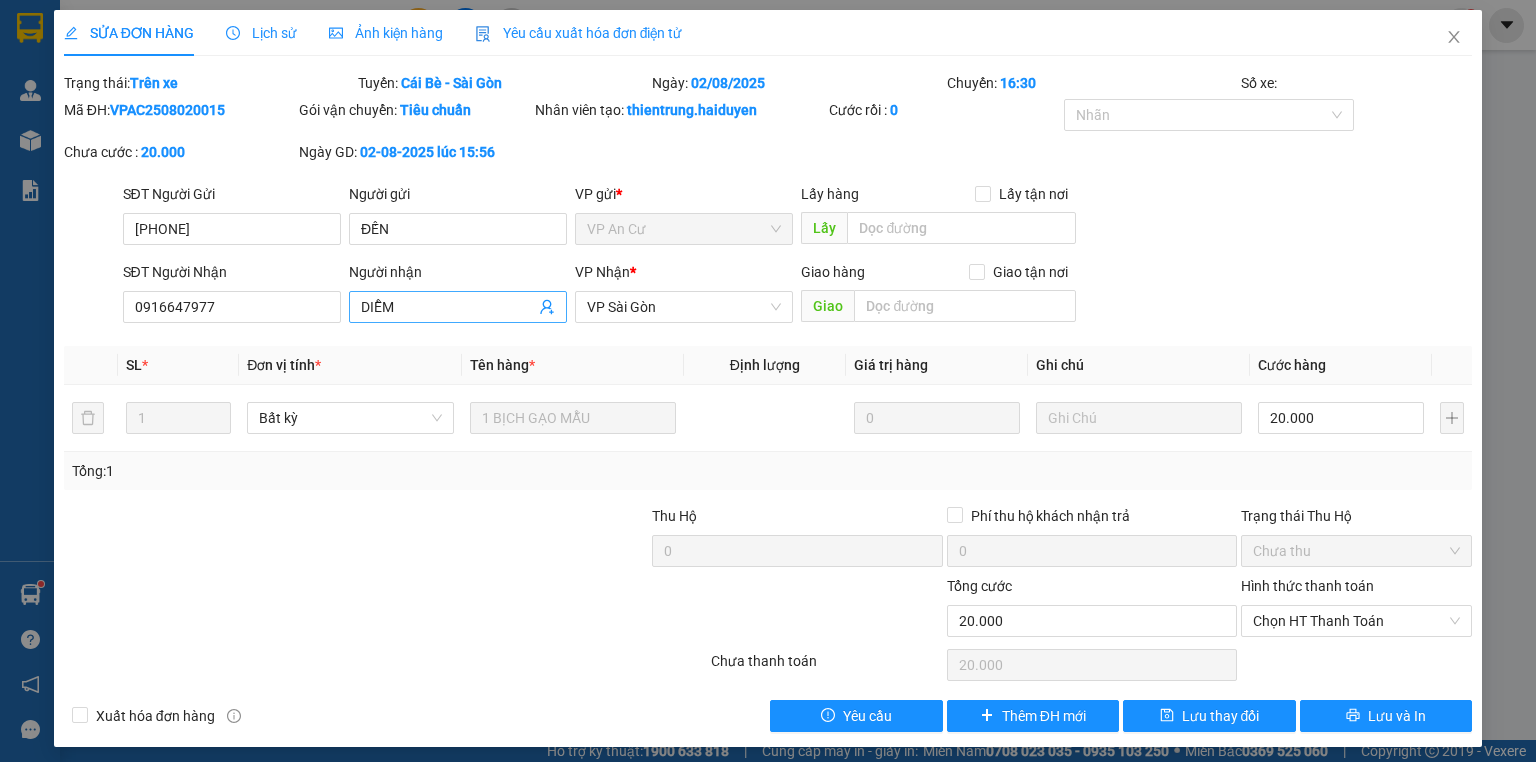 click on "DIỄM" at bounding box center [448, 307] 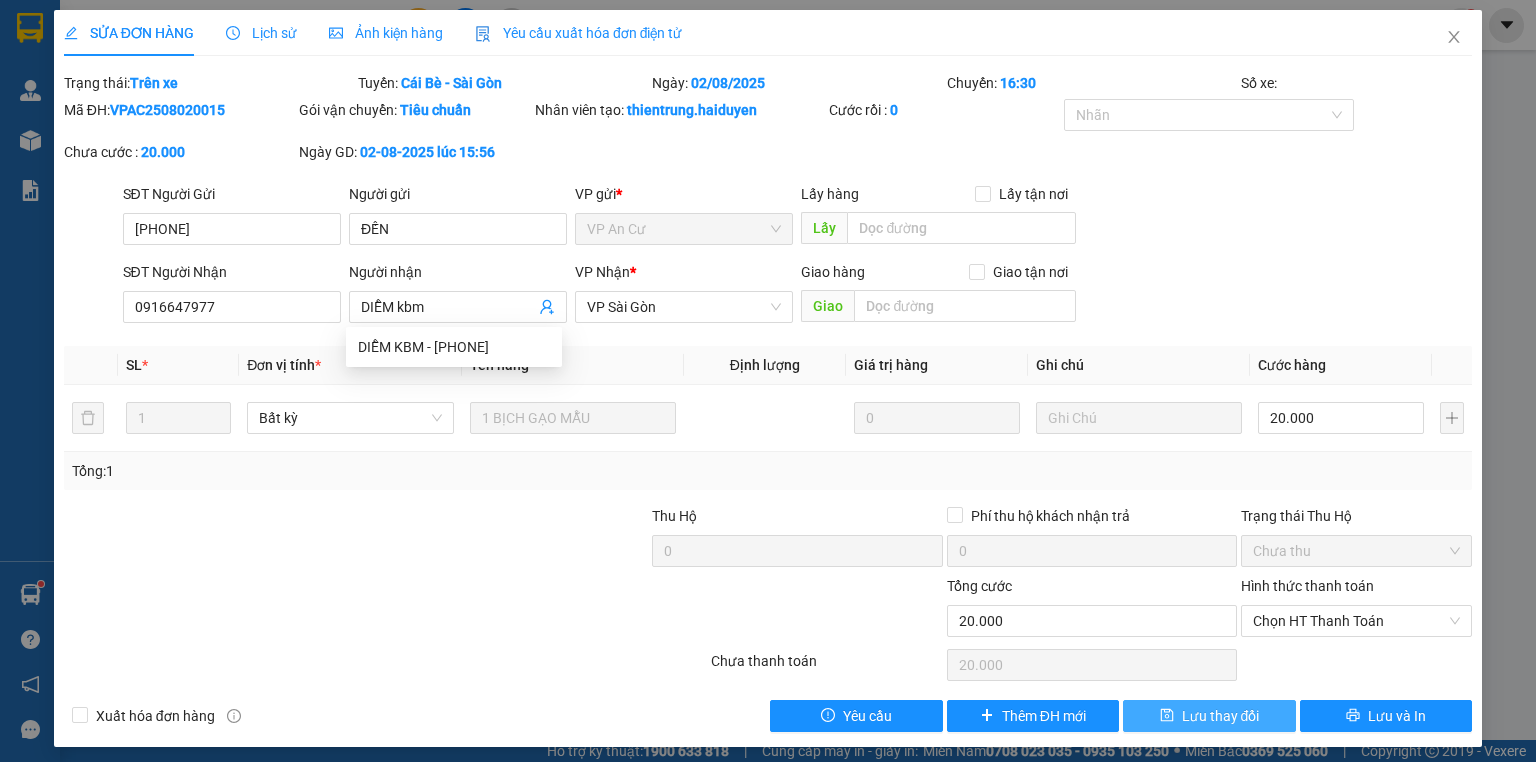 click on "Lưu thay đổi" at bounding box center [1221, 716] 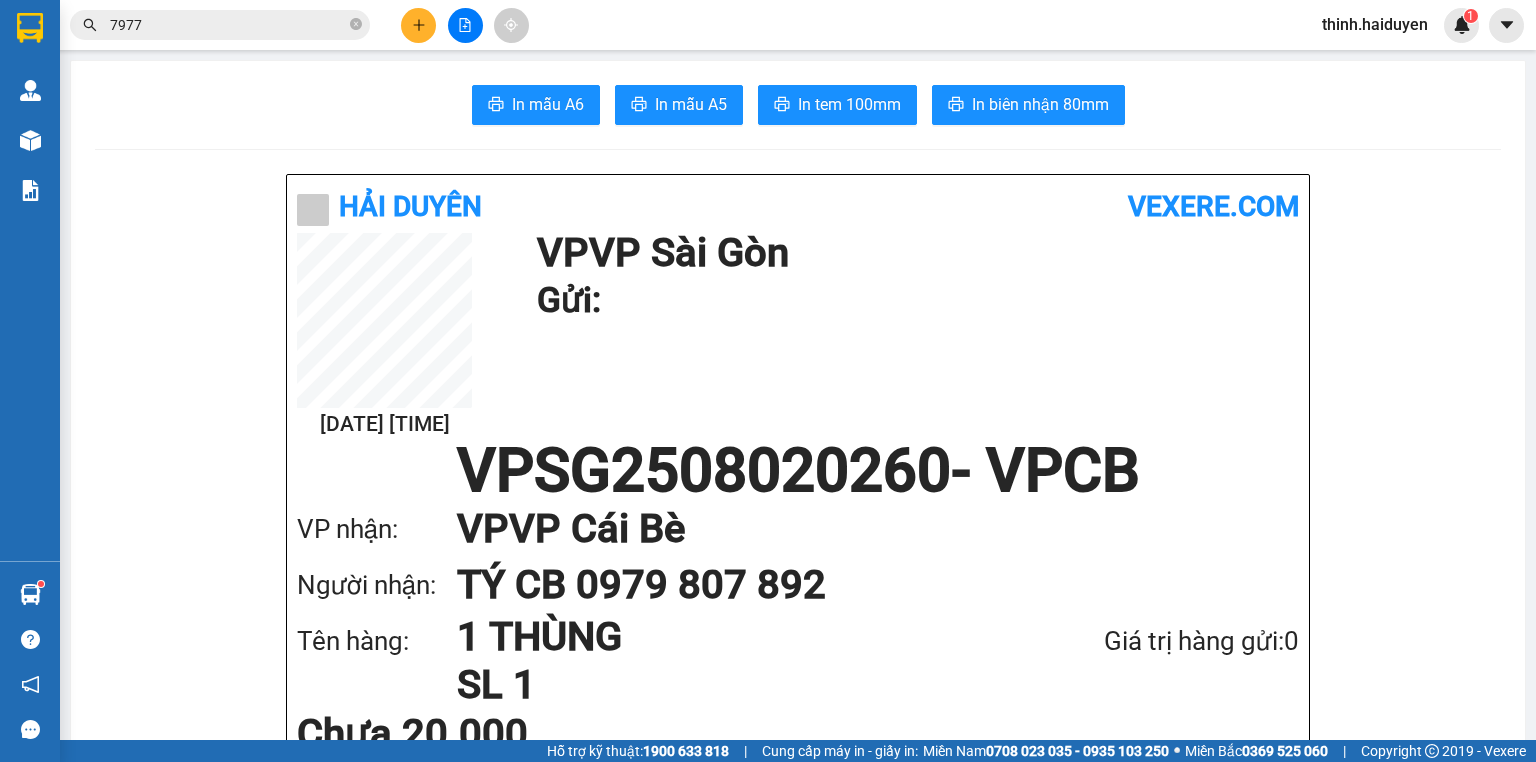 click at bounding box center [465, 25] 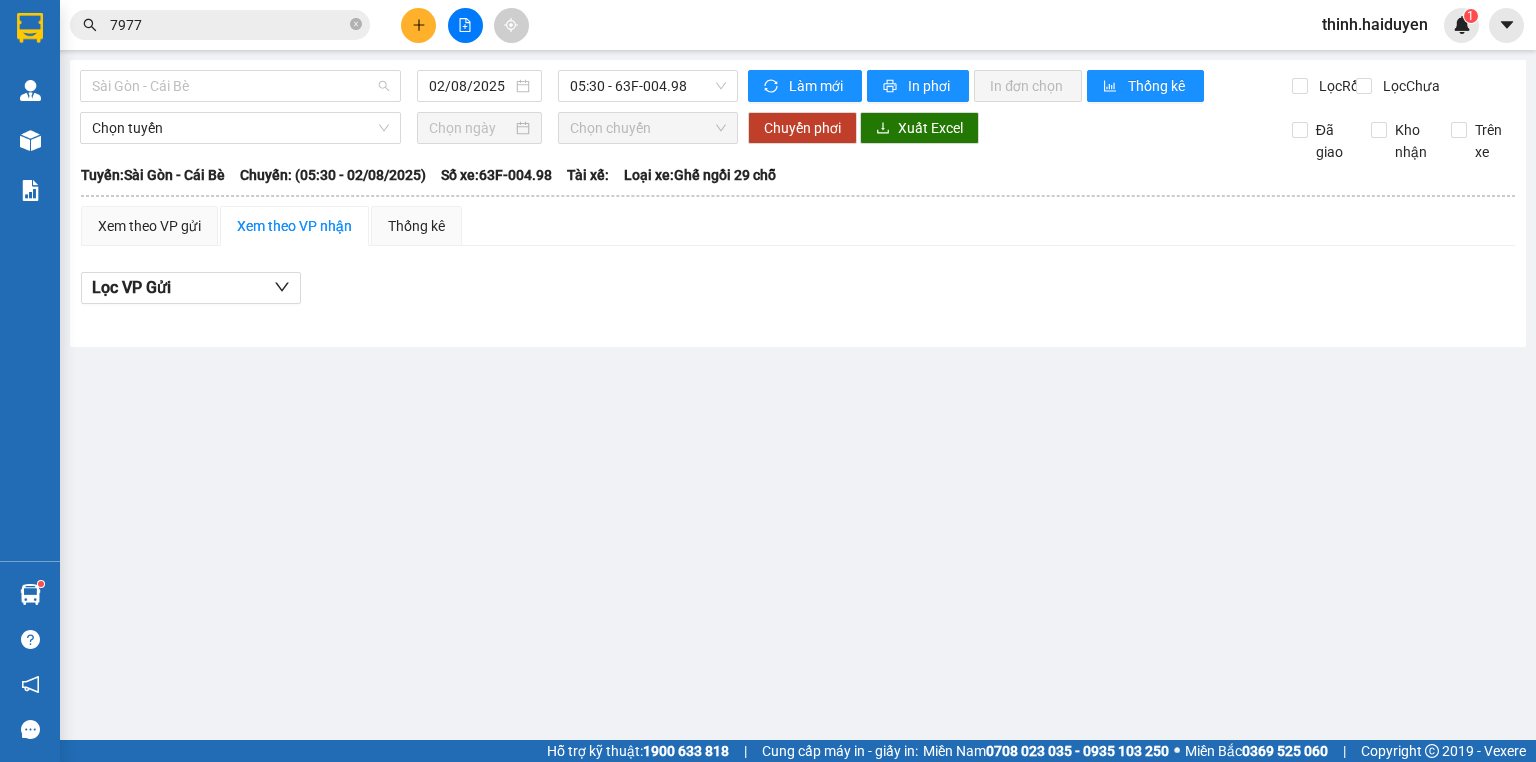 drag, startPoint x: 196, startPoint y: 80, endPoint x: 134, endPoint y: 171, distance: 110.11358 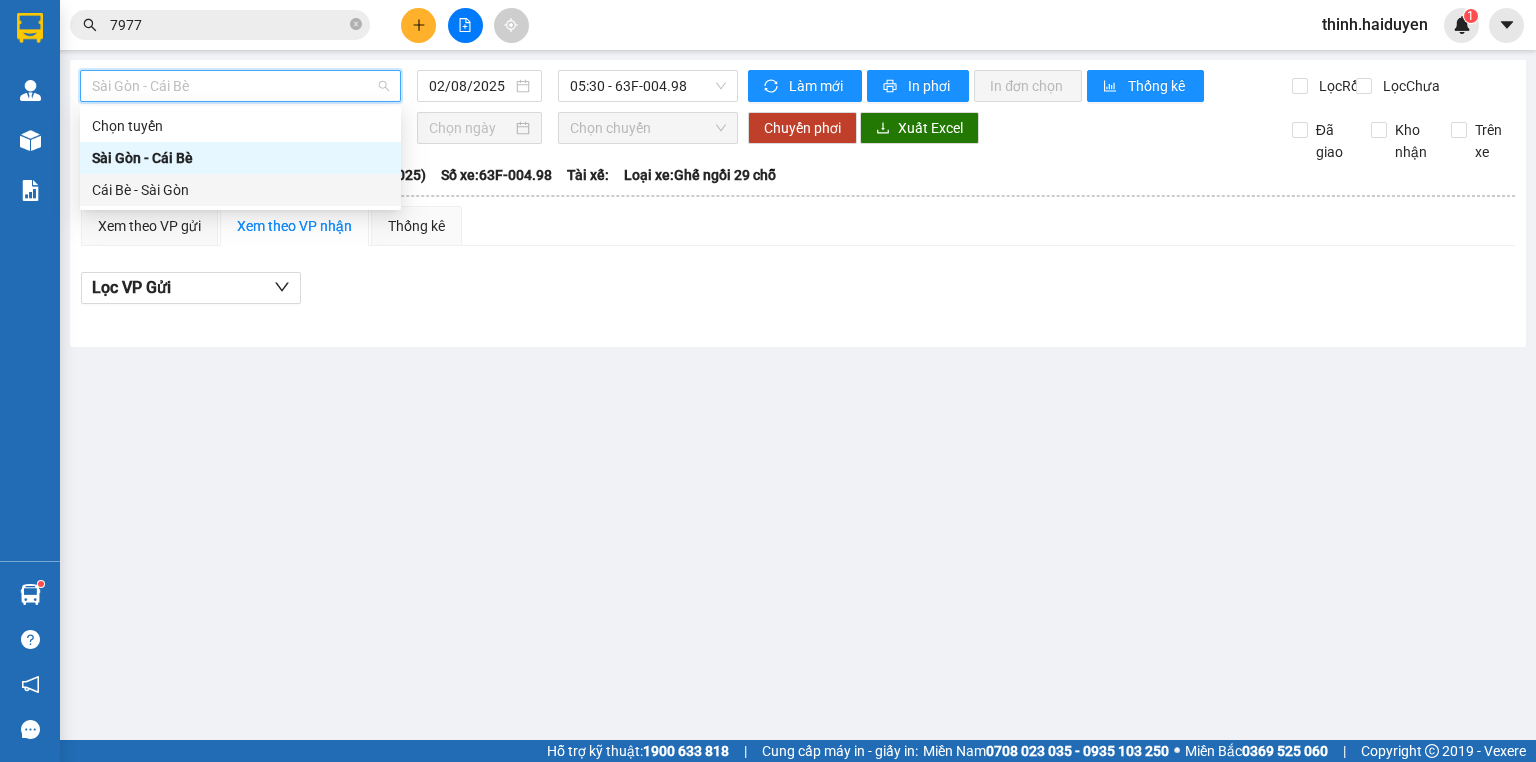 click on "Cái Bè - Sài Gòn" at bounding box center (240, 190) 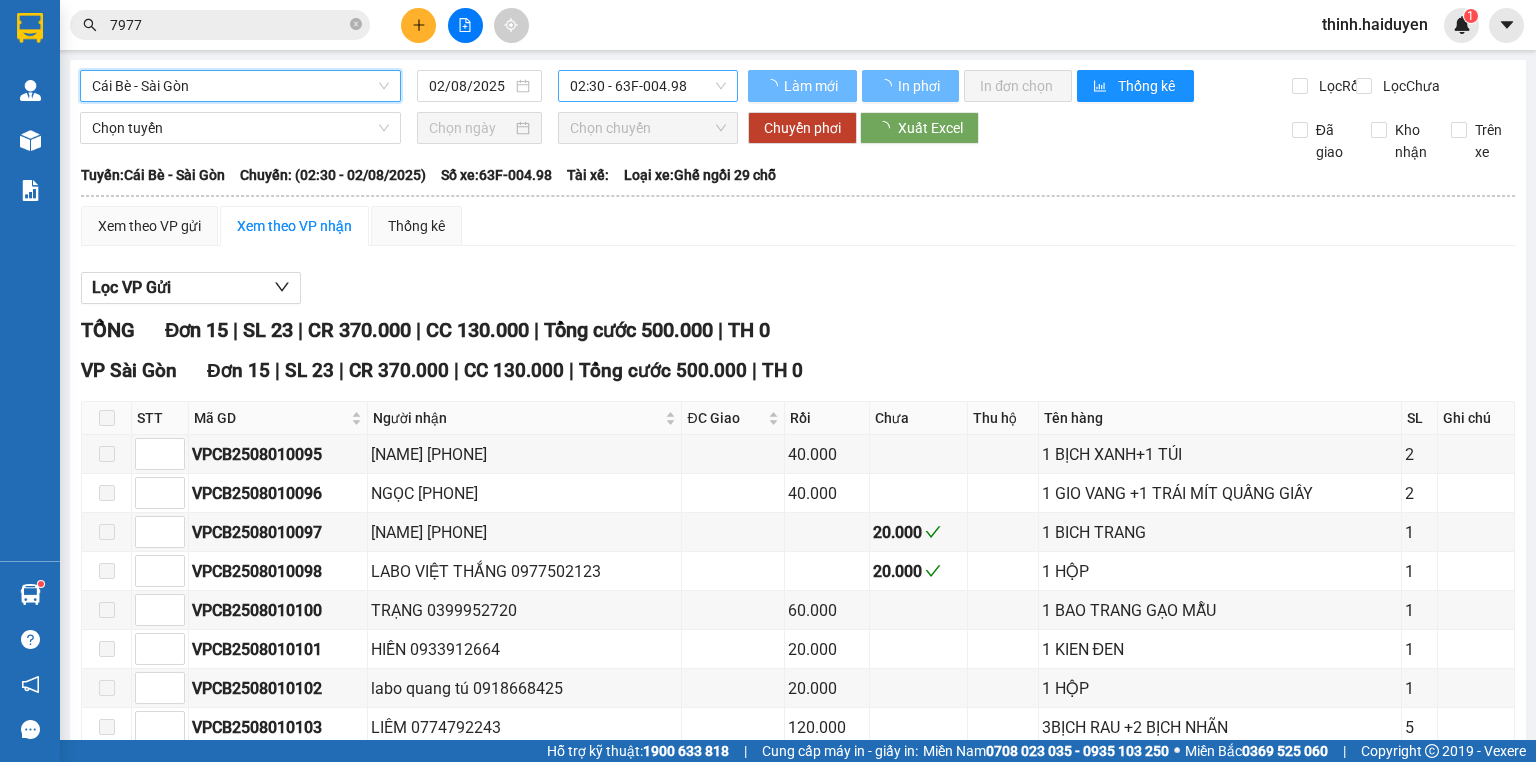 click on "02:30     - 63F-004.98" at bounding box center [648, 86] 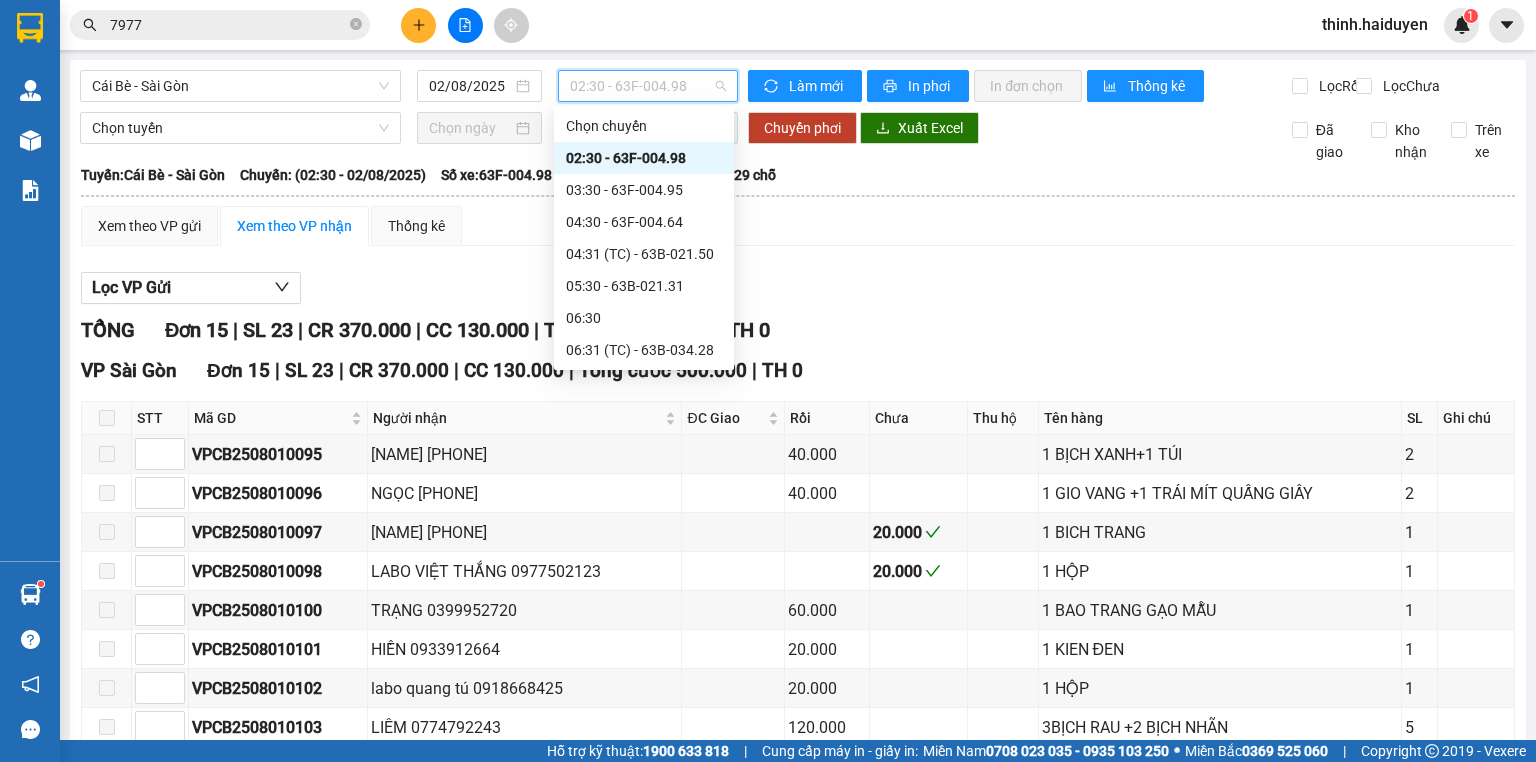click on "17:30     - 63F-004.02" at bounding box center (644, 990) 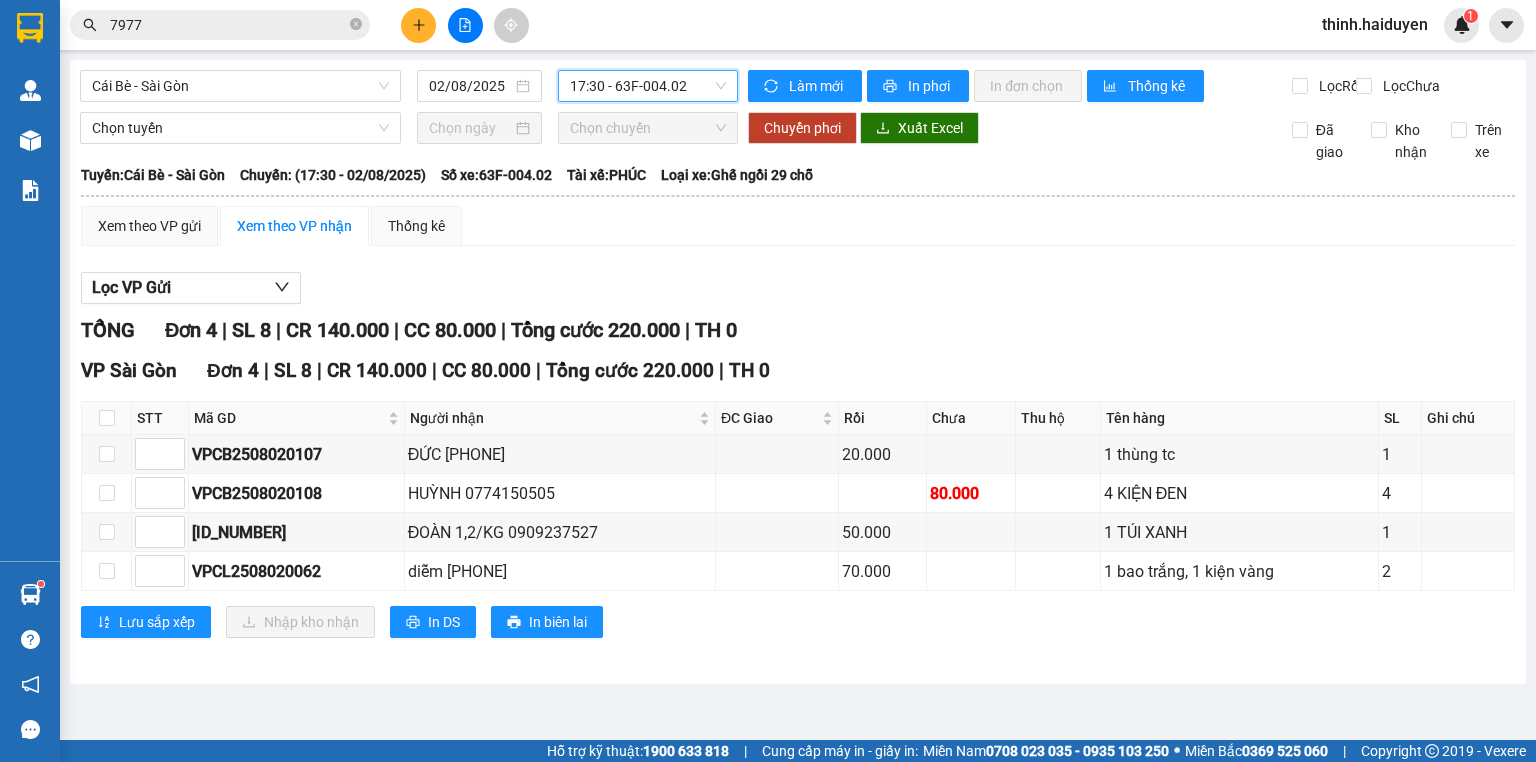 click on "17:30     - 63F-004.02" at bounding box center [648, 86] 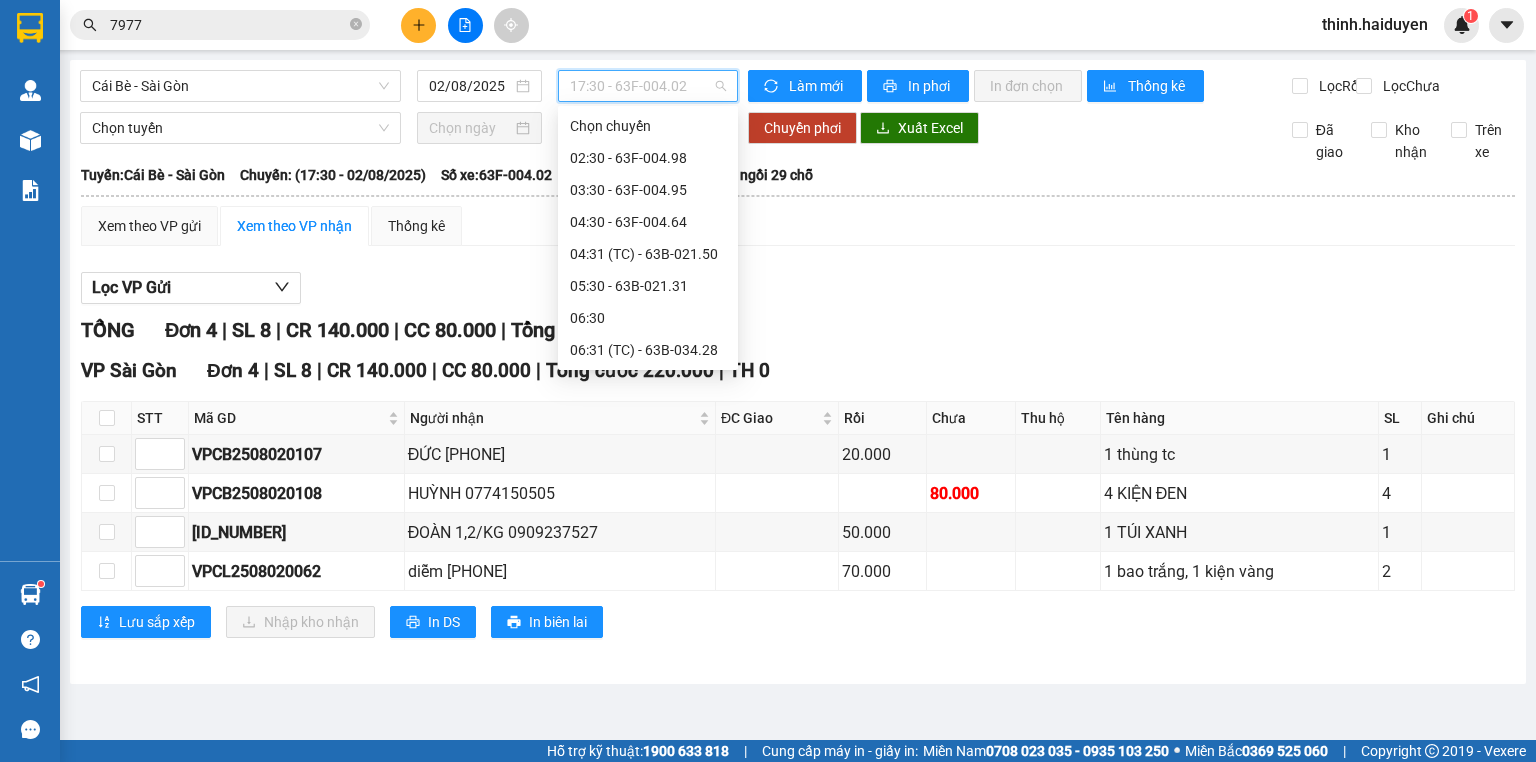 click on "16:30" at bounding box center (648, 958) 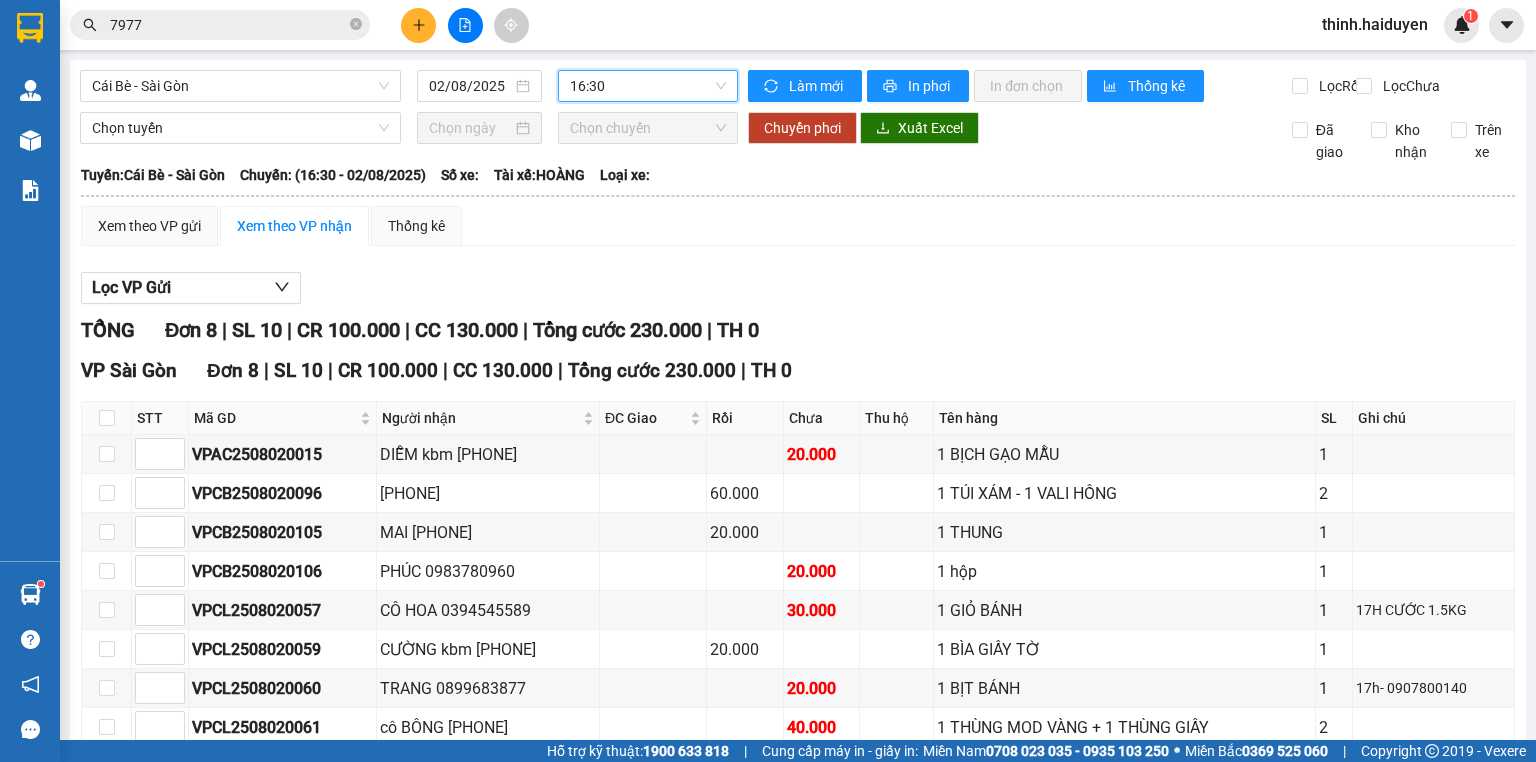 click on "In DS" at bounding box center (444, 778) 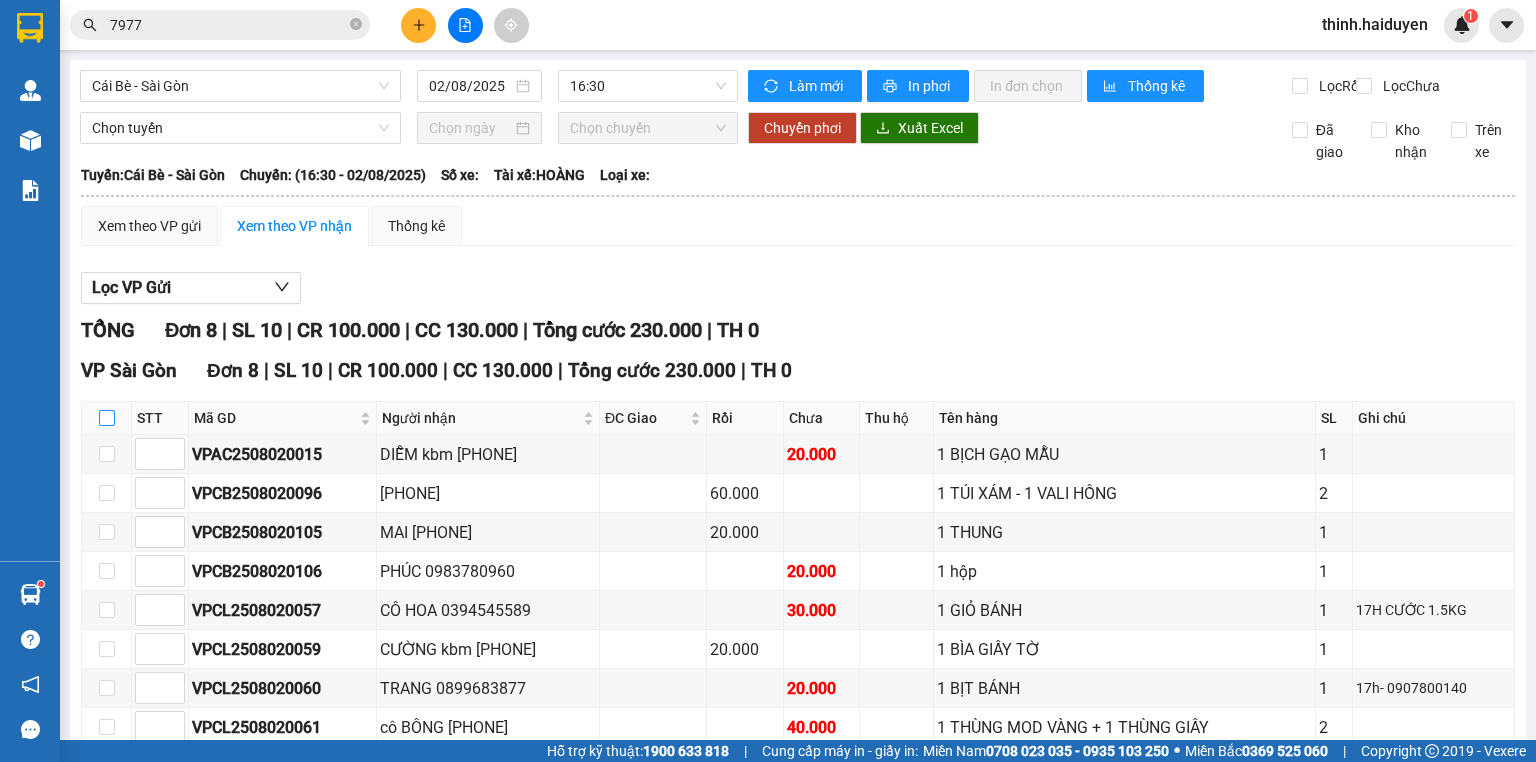 click at bounding box center (107, 418) 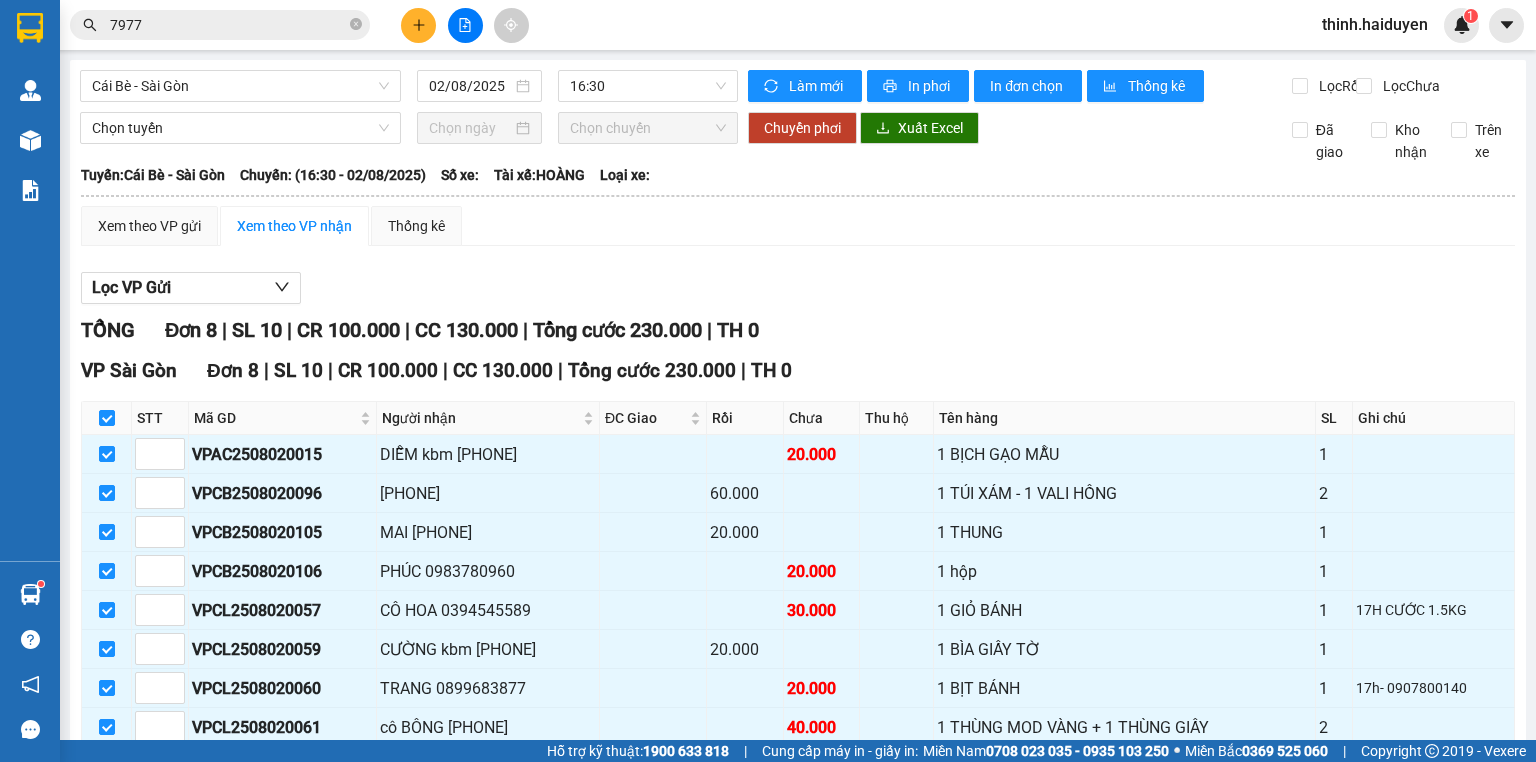 click on "Nhập kho nhận" at bounding box center (300, 778) 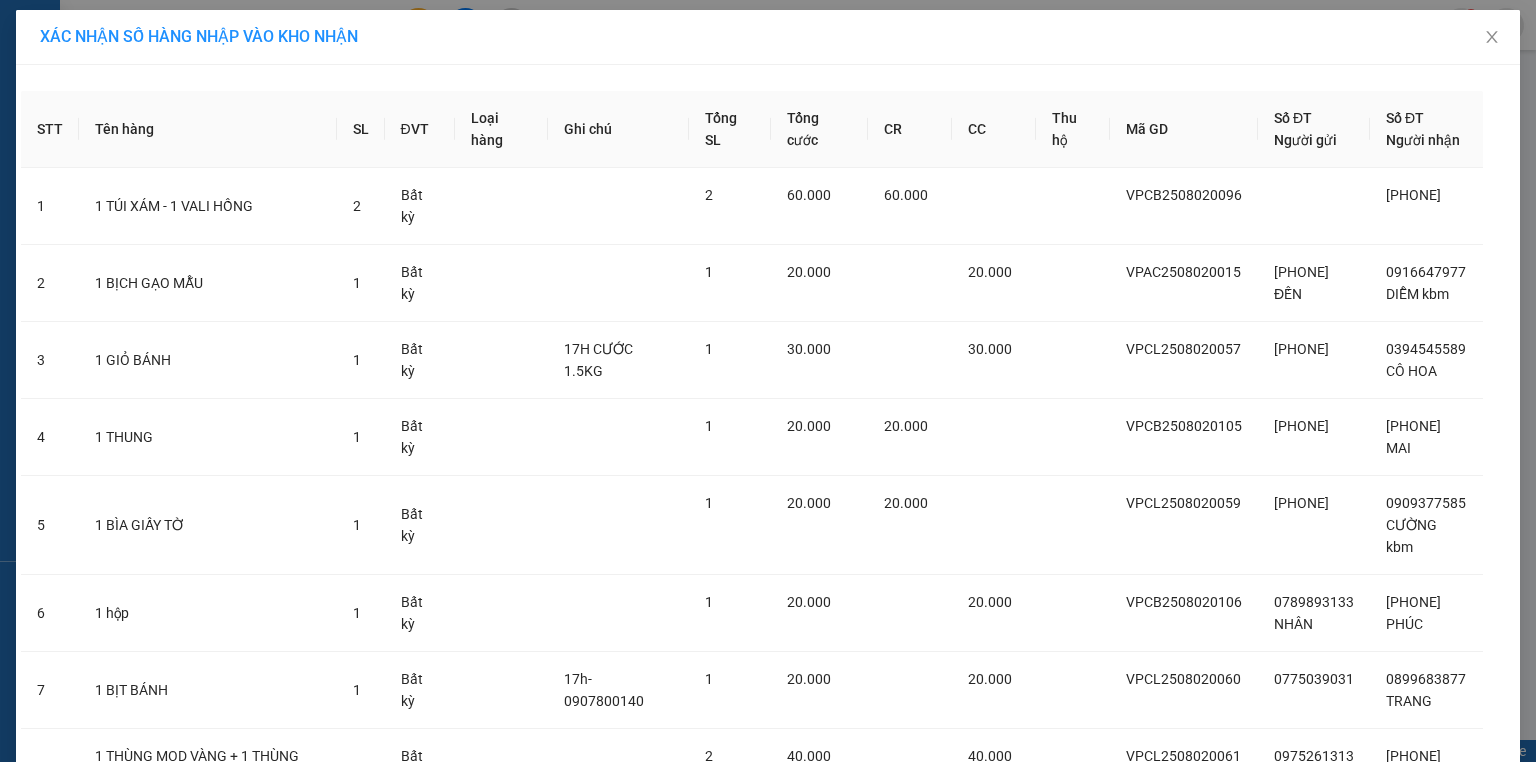 click on "Nhập hàng kho nhận" at bounding box center [841, 897] 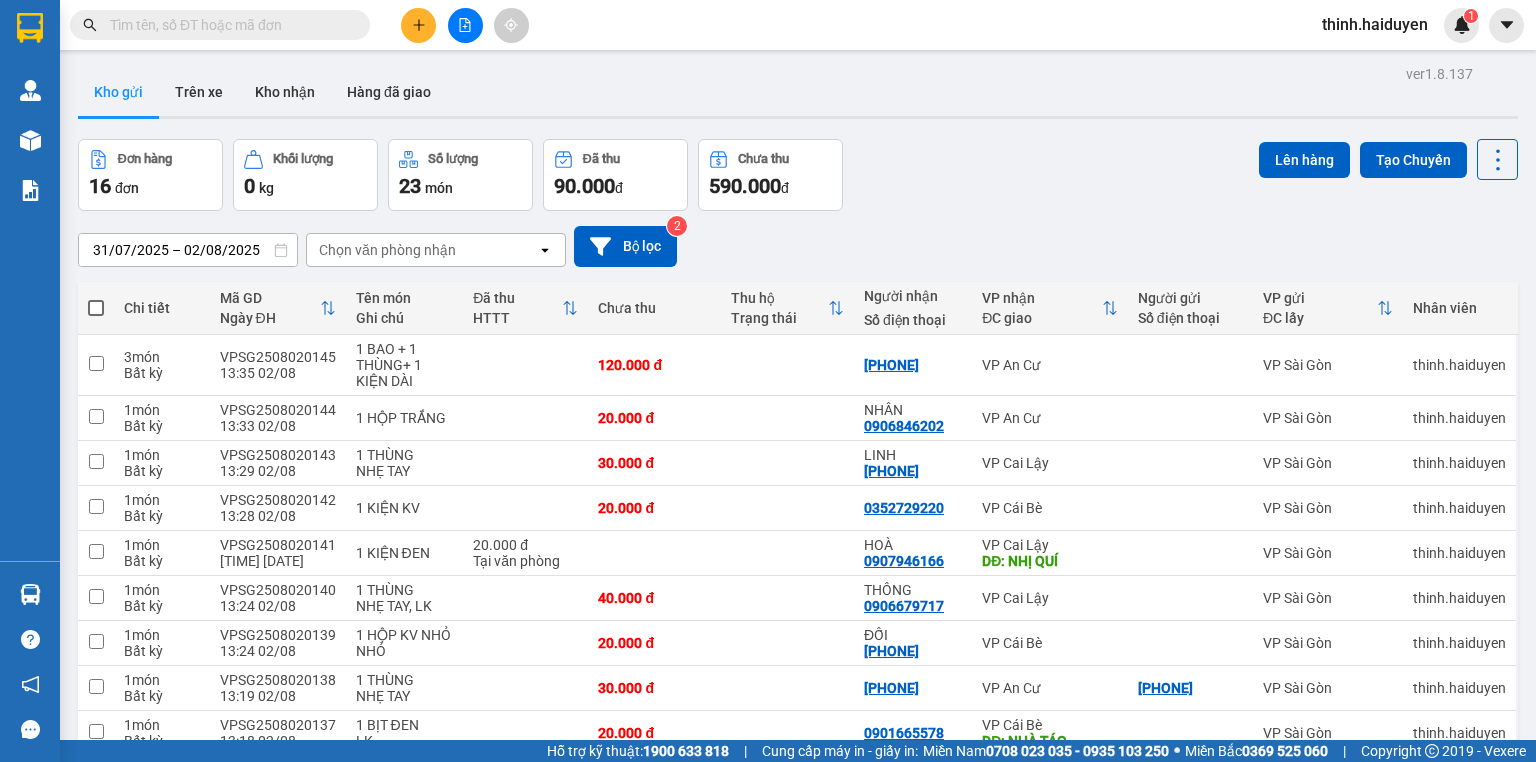 scroll, scrollTop: 0, scrollLeft: 0, axis: both 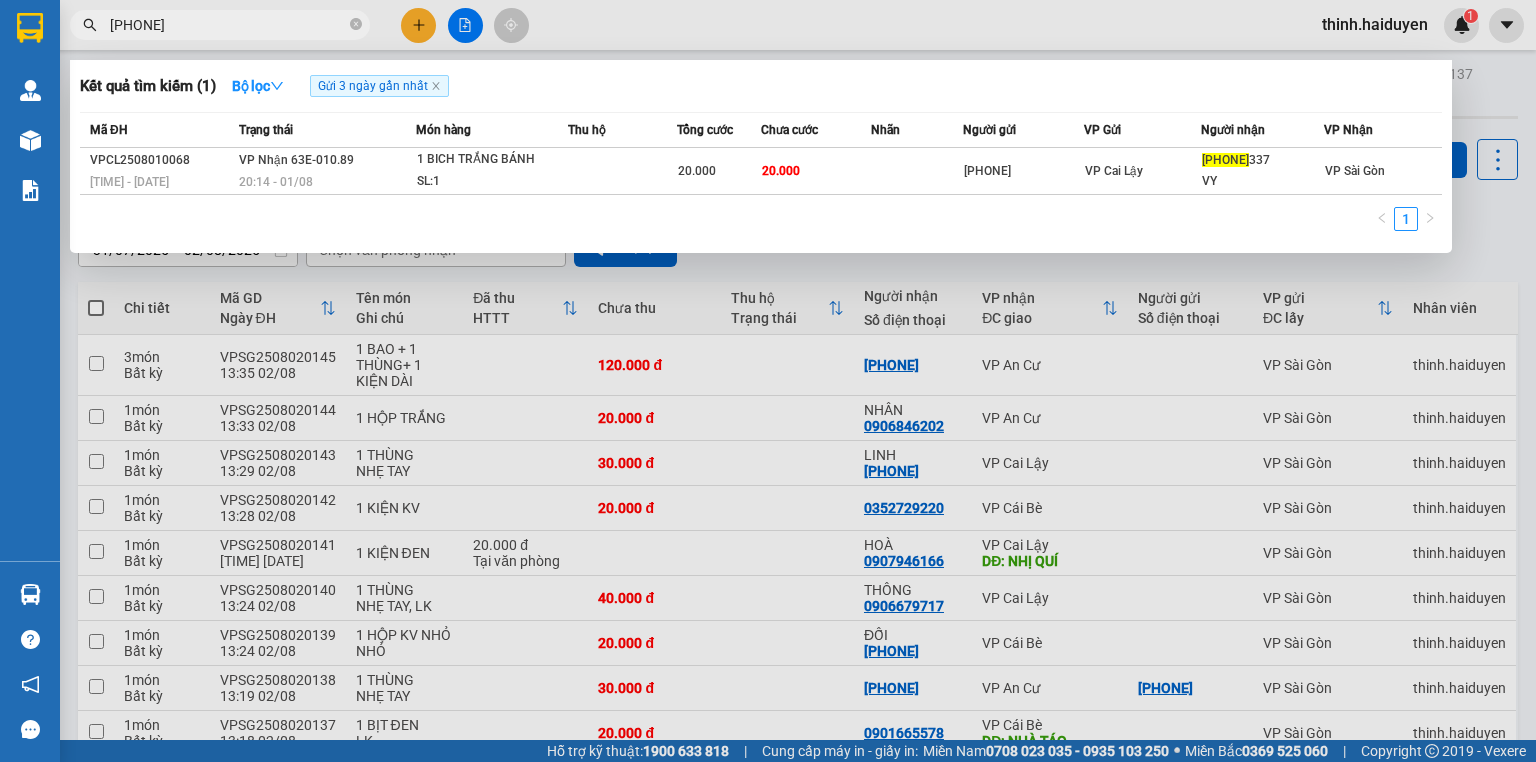 click on "[PHONE]" at bounding box center (228, 25) 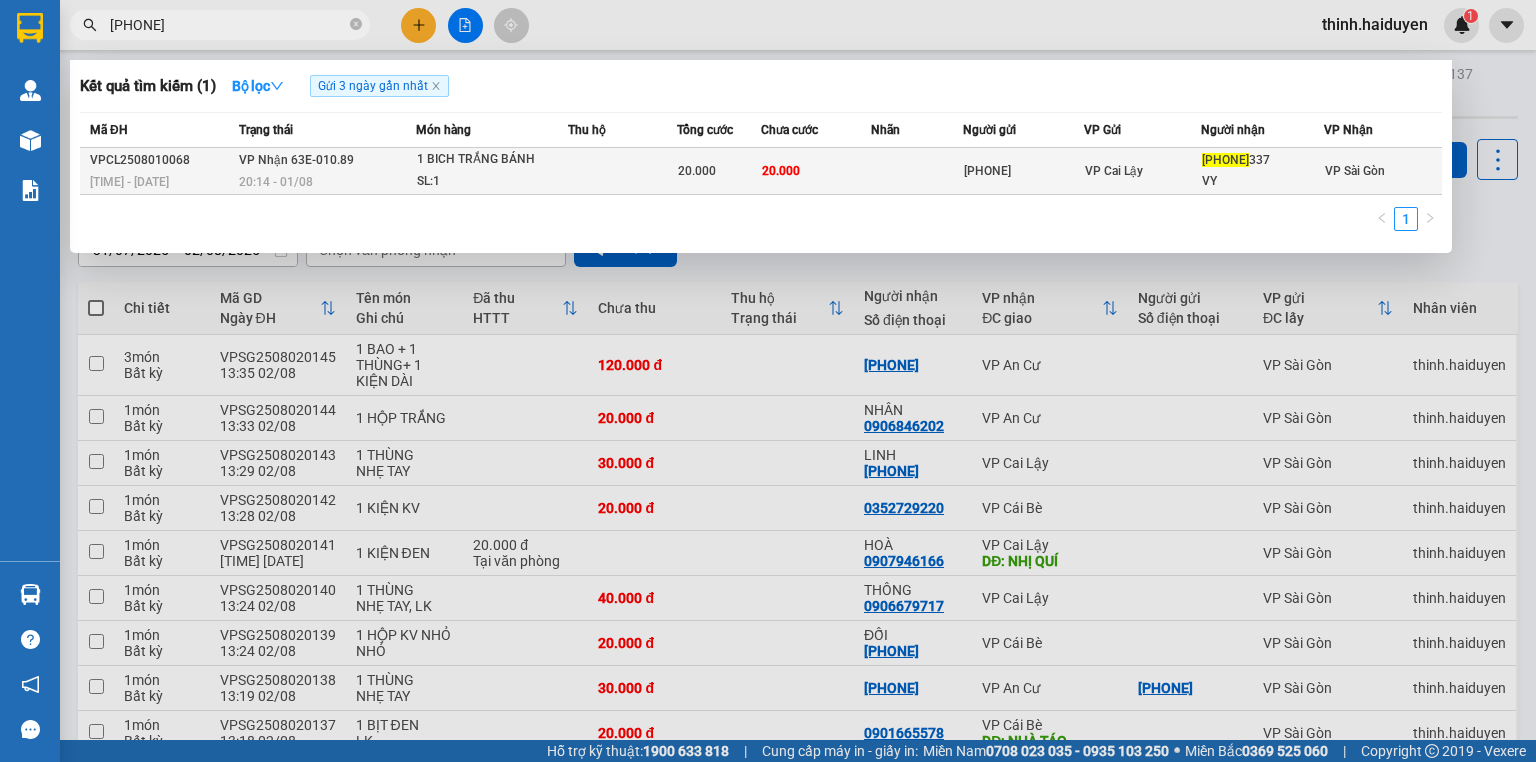 type on "[PHONE]" 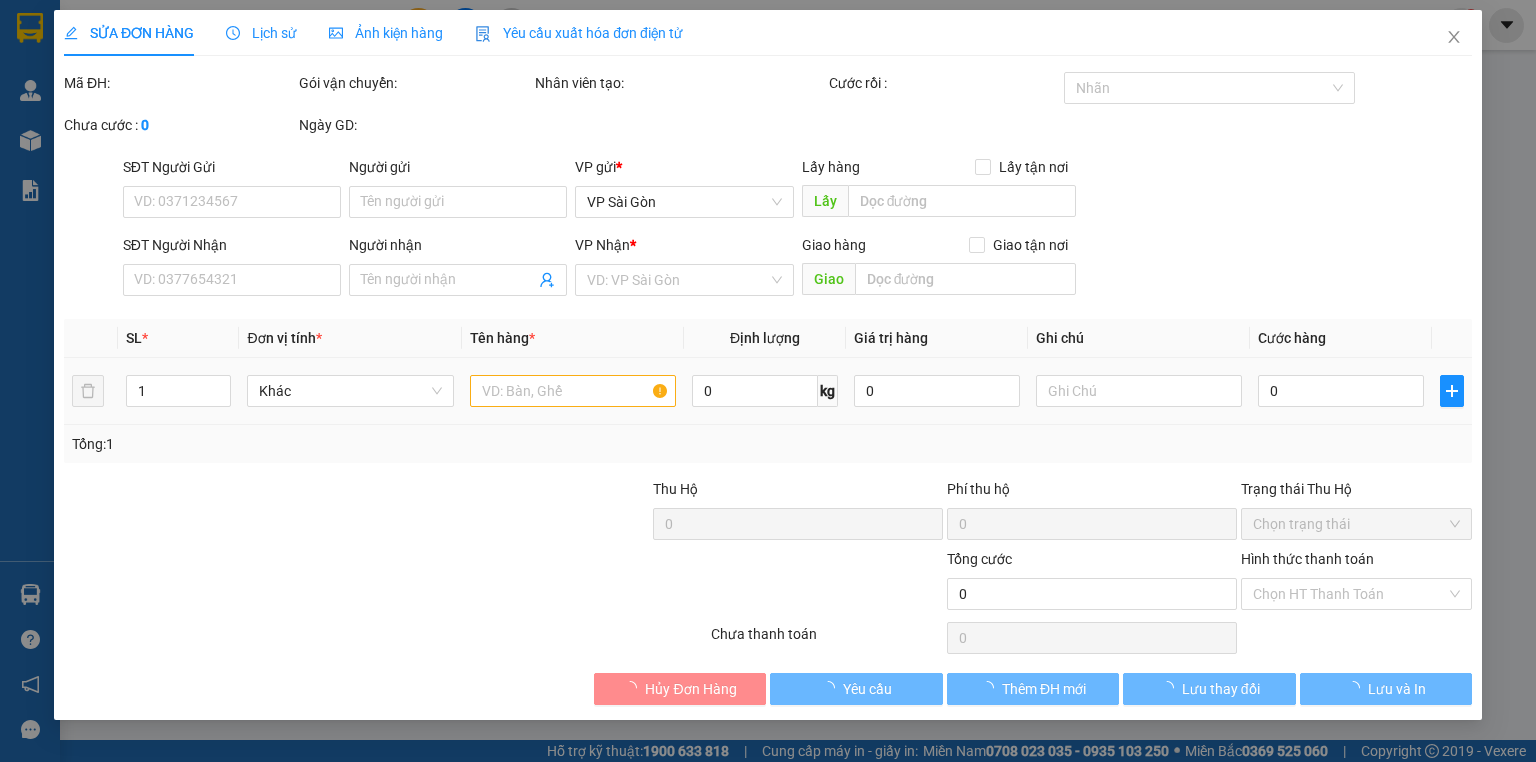 type on "[PHONE]" 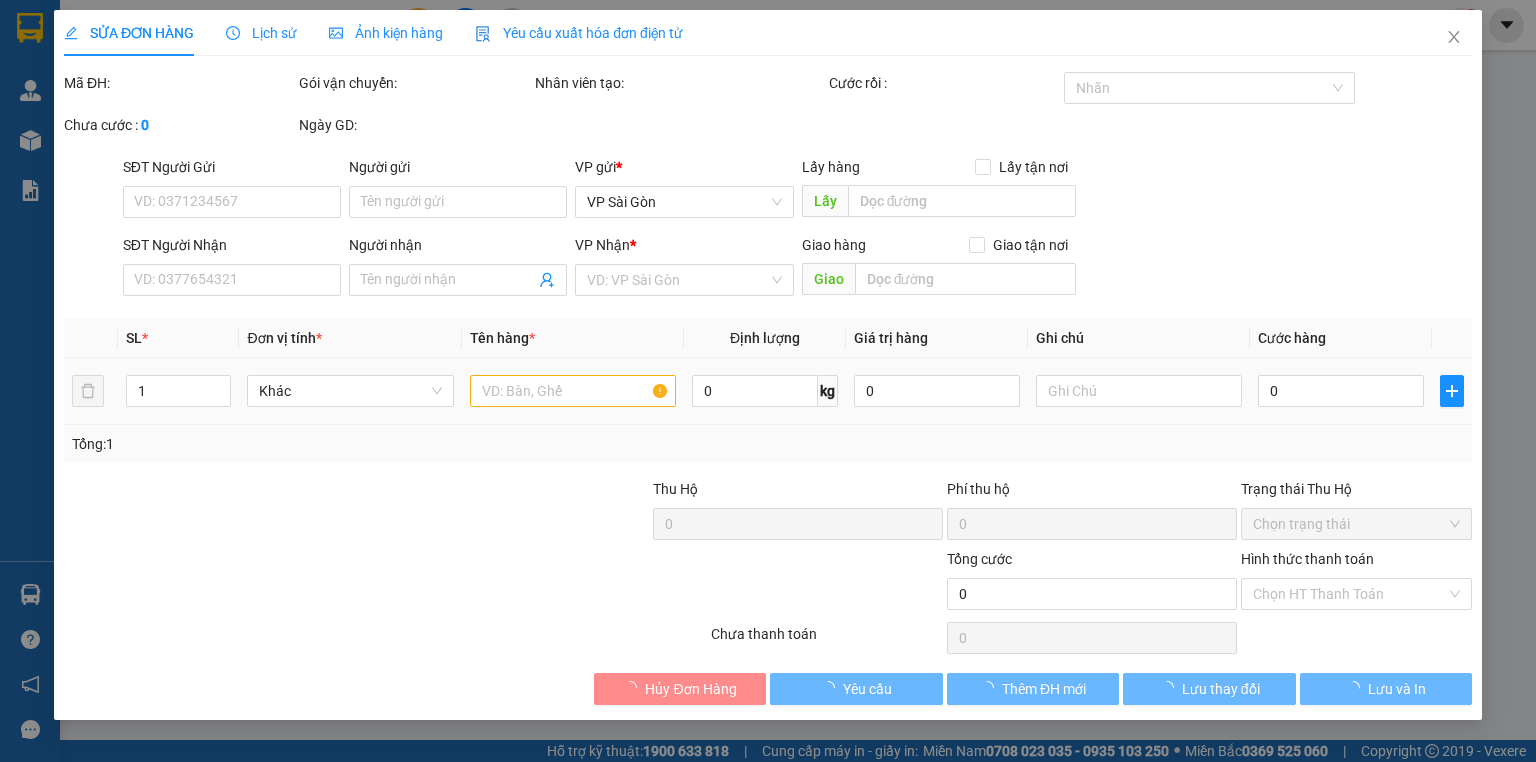 type on "[PHONE]" 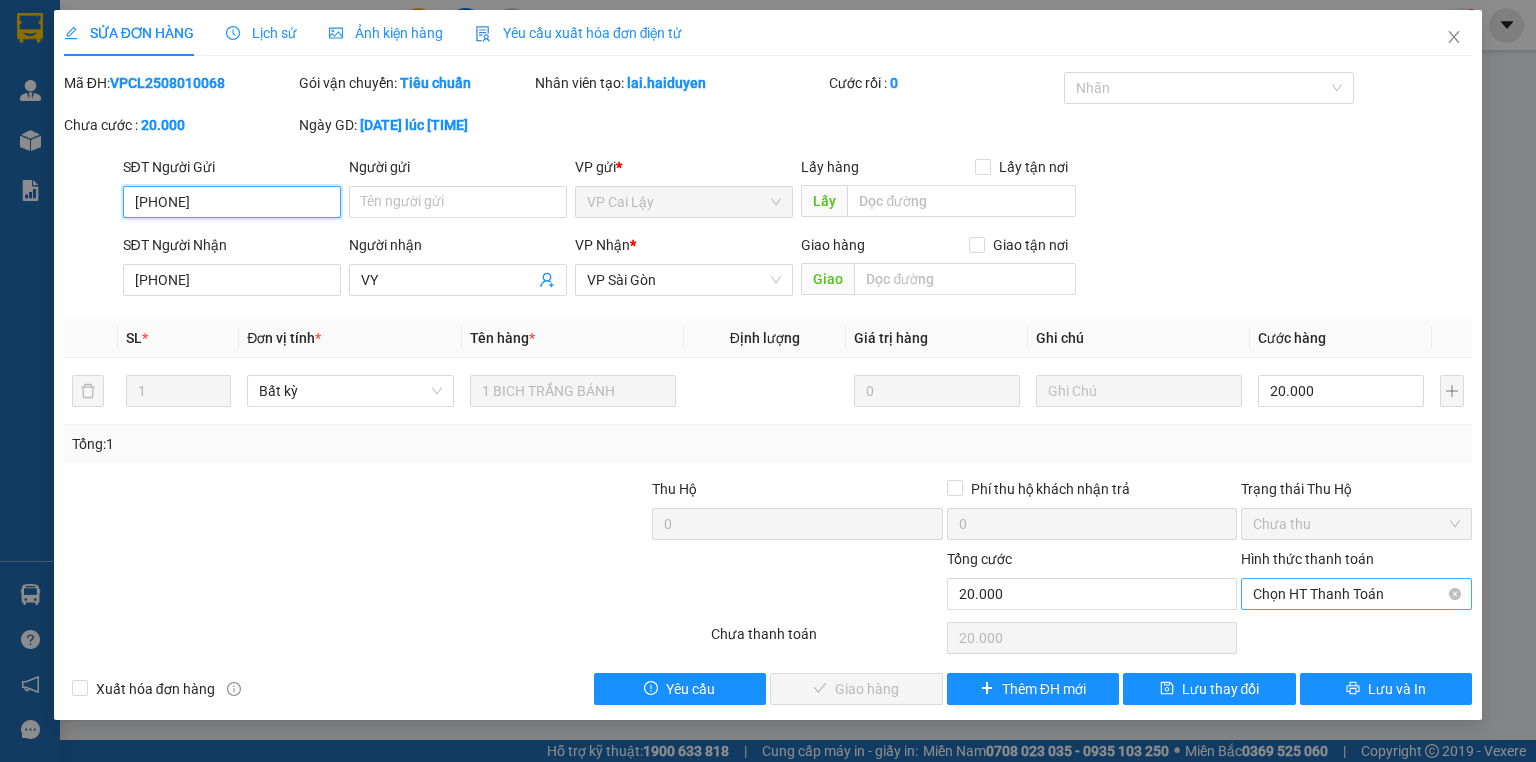 click on "Chọn HT Thanh Toán" at bounding box center [1356, 594] 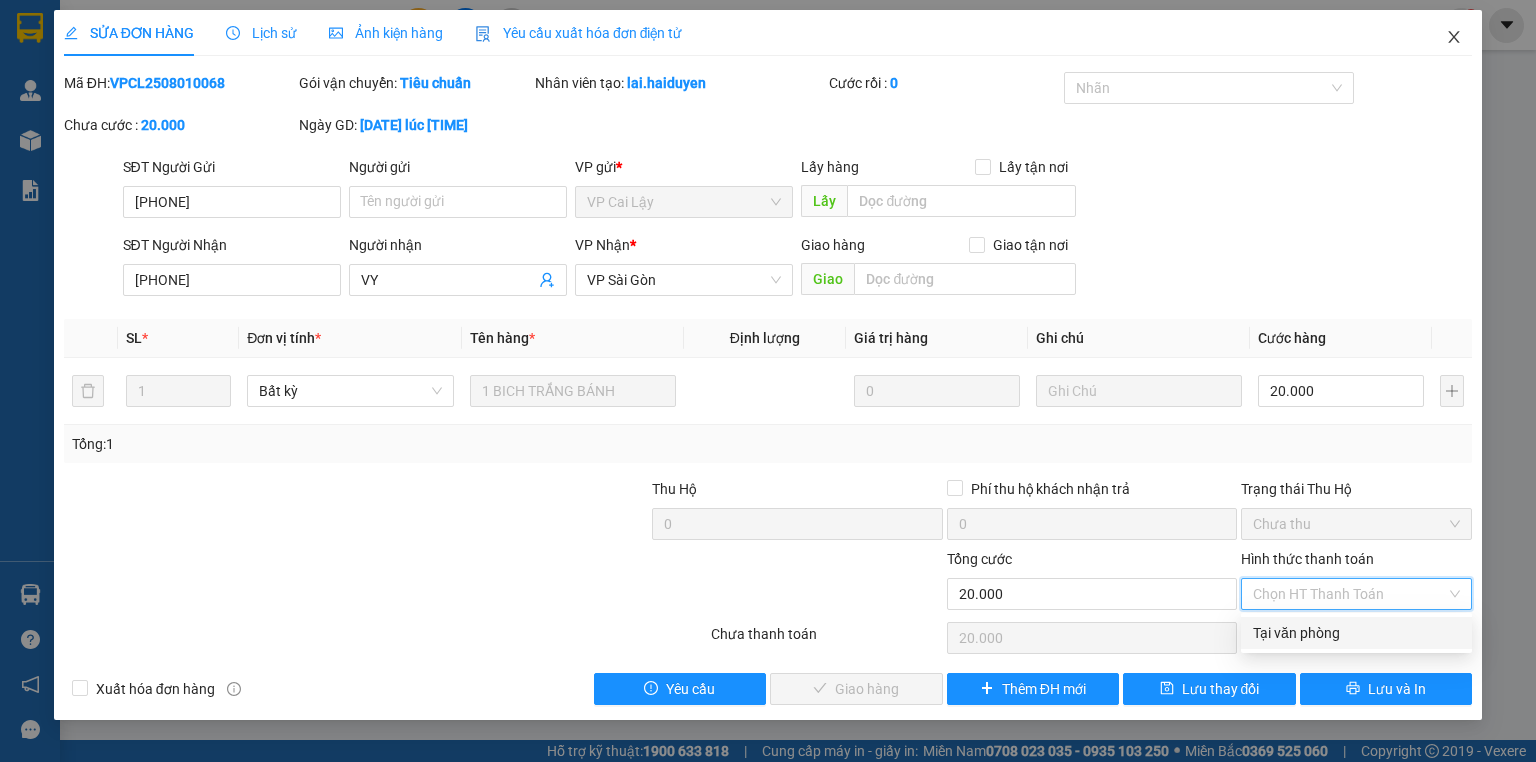 drag, startPoint x: 1459, startPoint y: 32, endPoint x: 1090, endPoint y: 4, distance: 370.0608 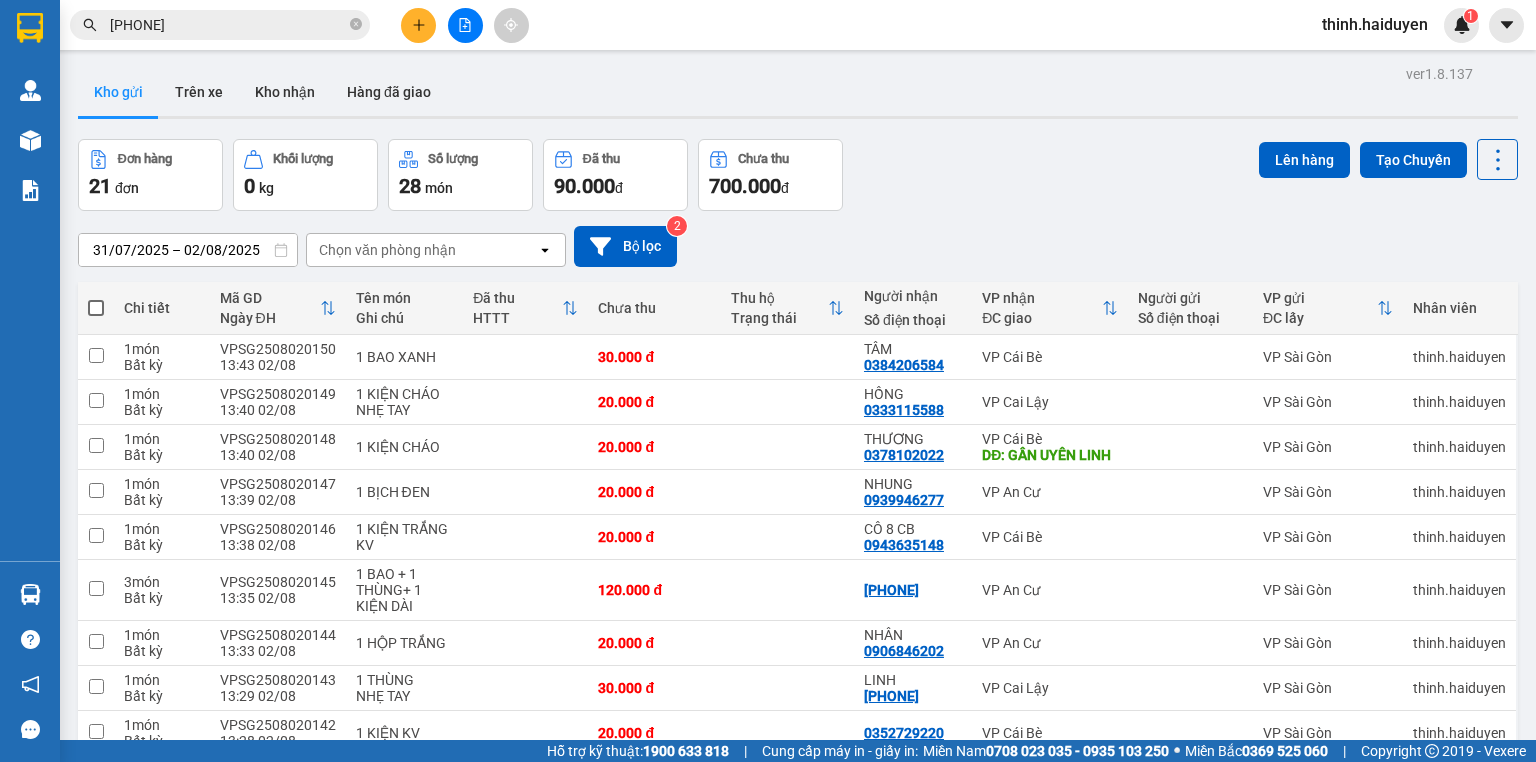 click on "[PHONE]" at bounding box center (228, 25) 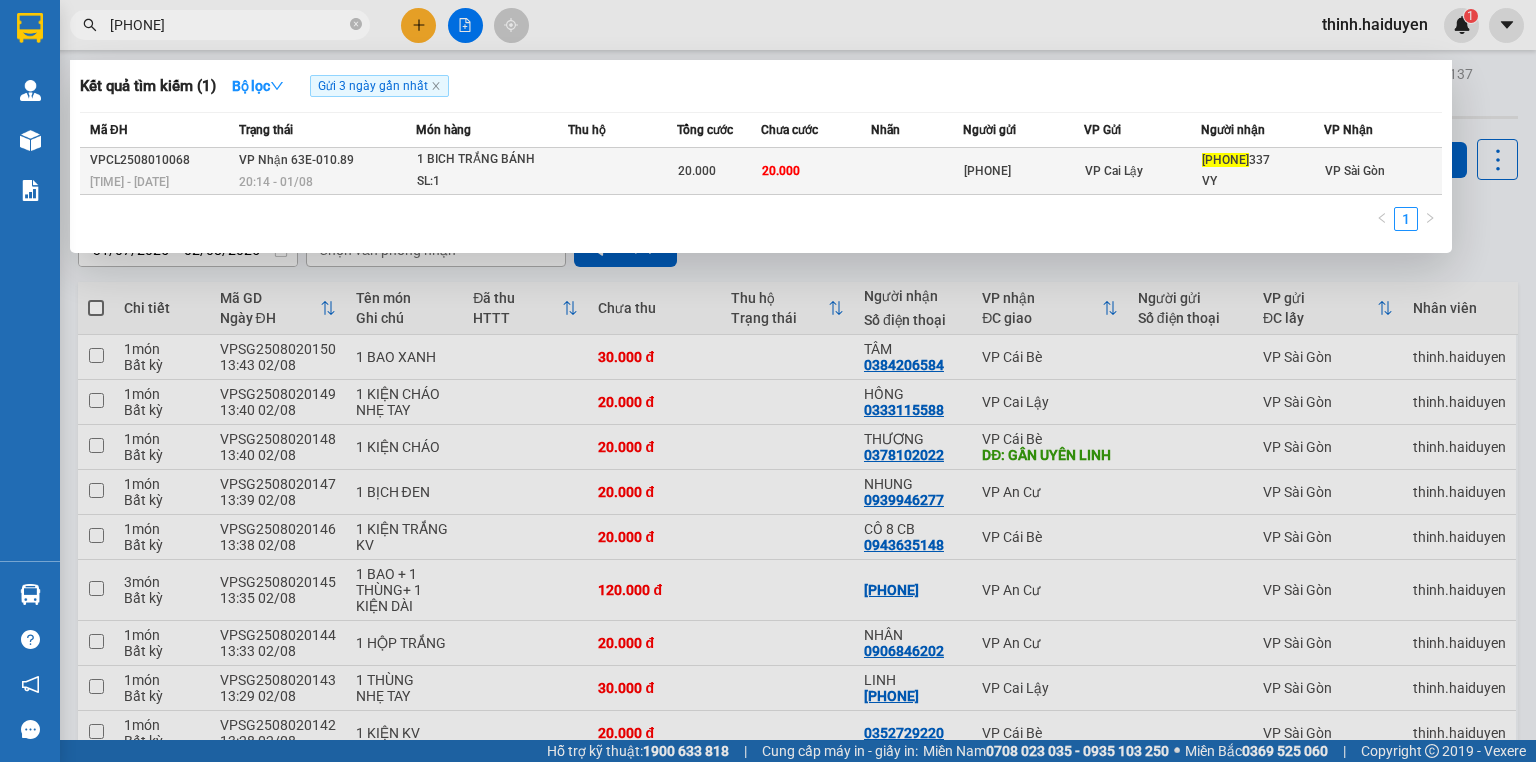 click on "VP Nhận   [LICENSE_PLATE] [TIME] - [DATE]" at bounding box center [325, 171] 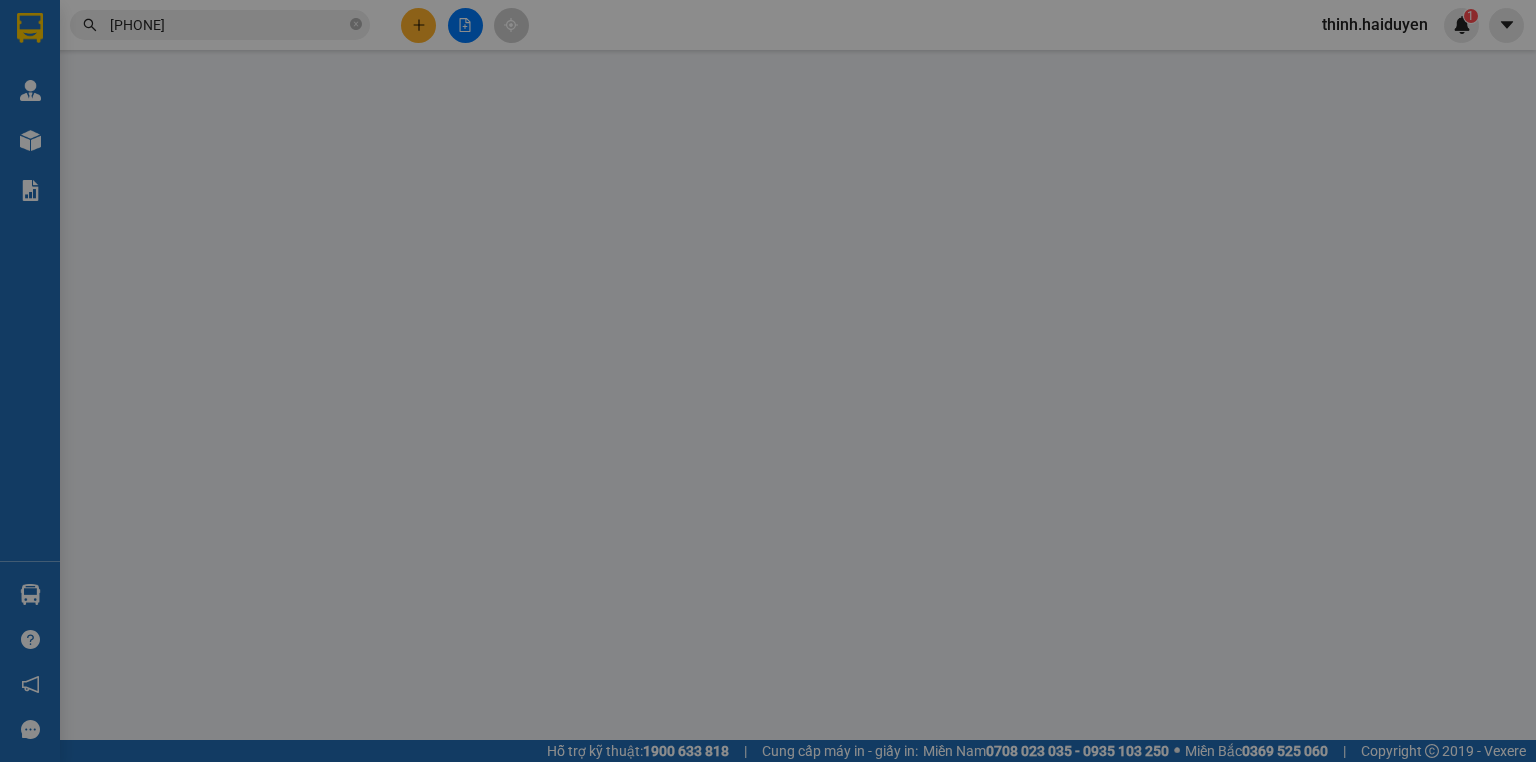 type on "[PHONE]" 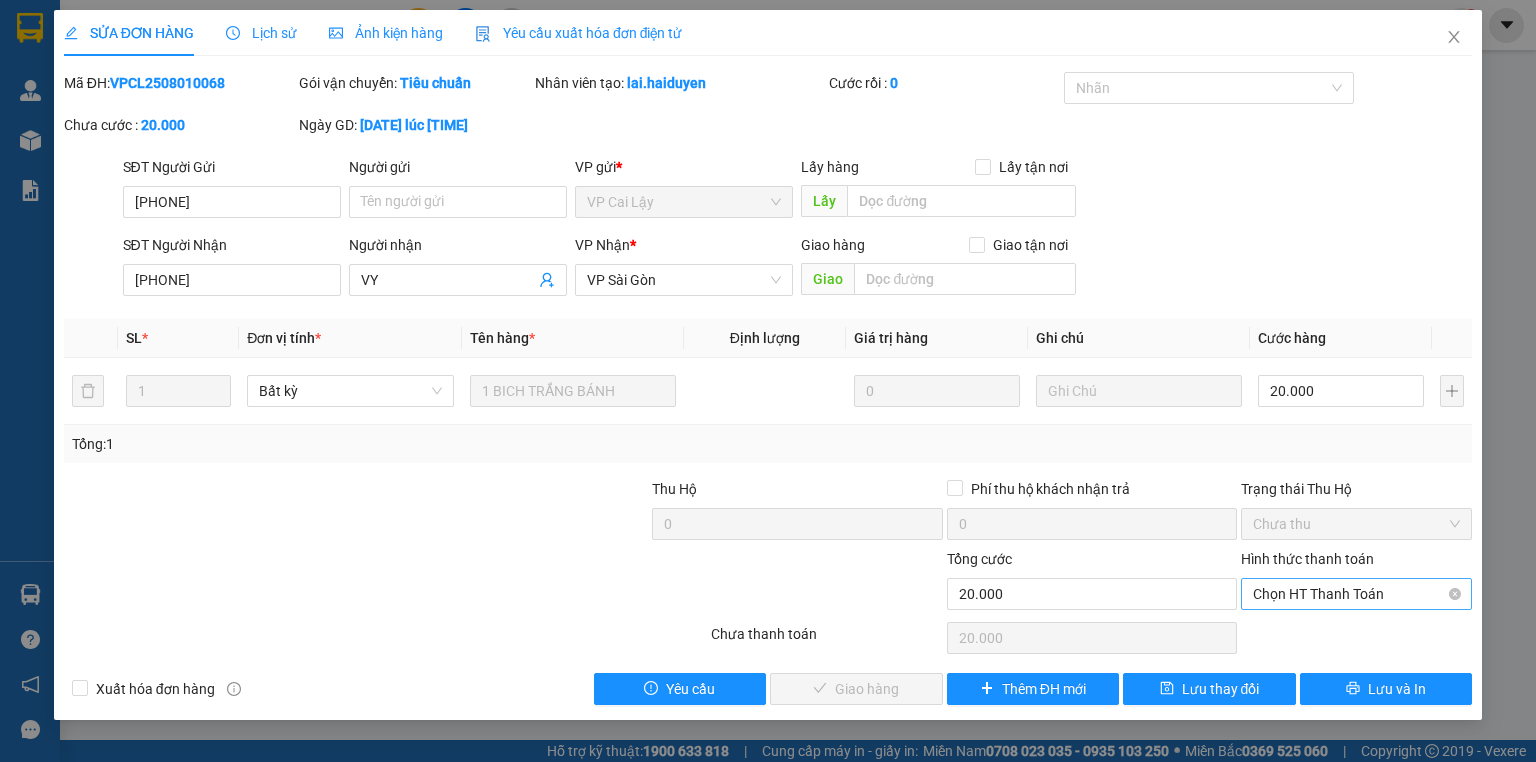 drag, startPoint x: 1274, startPoint y: 572, endPoint x: 1292, endPoint y: 588, distance: 24.083189 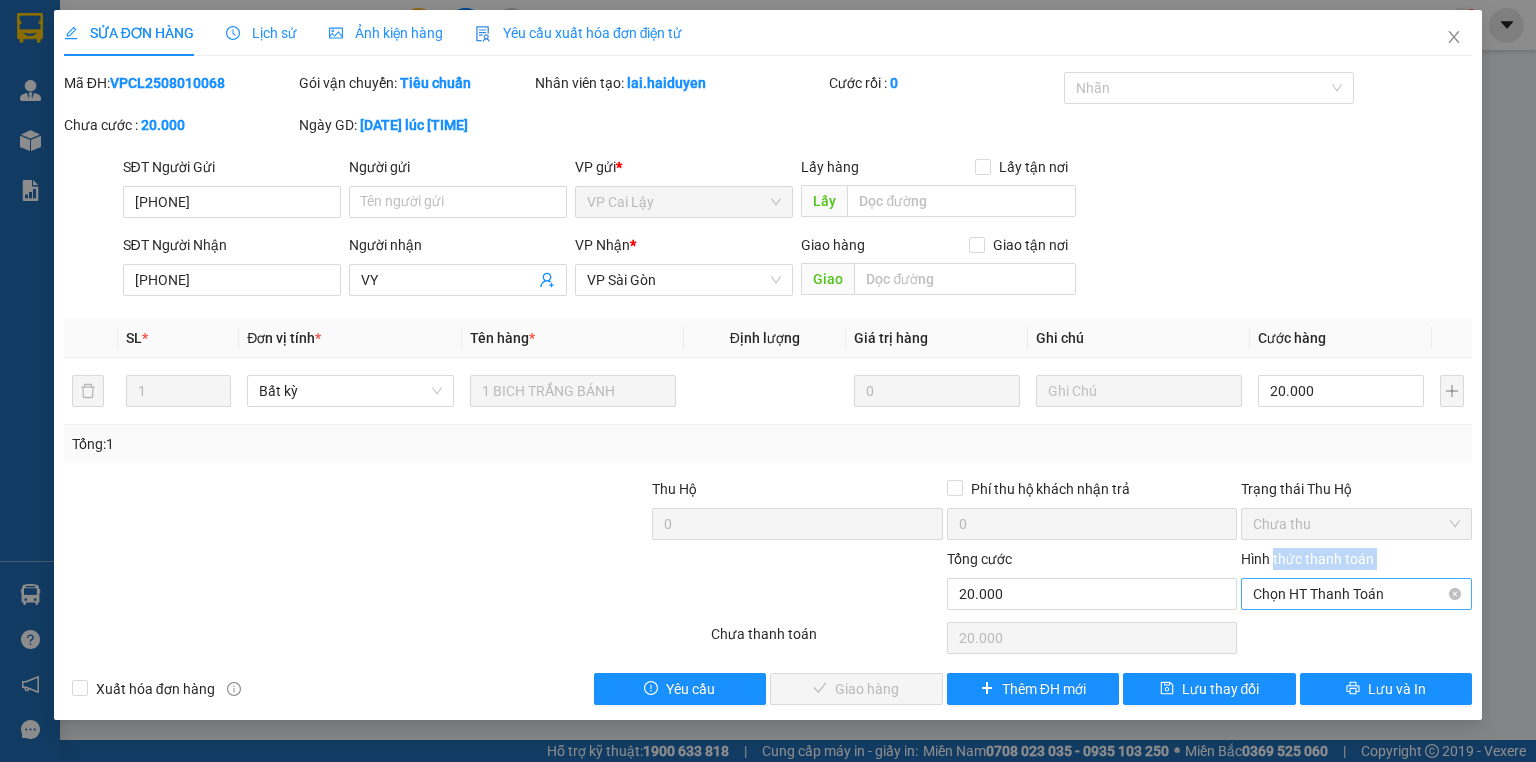 click on "Chọn HT Thanh Toán" at bounding box center (1356, 594) 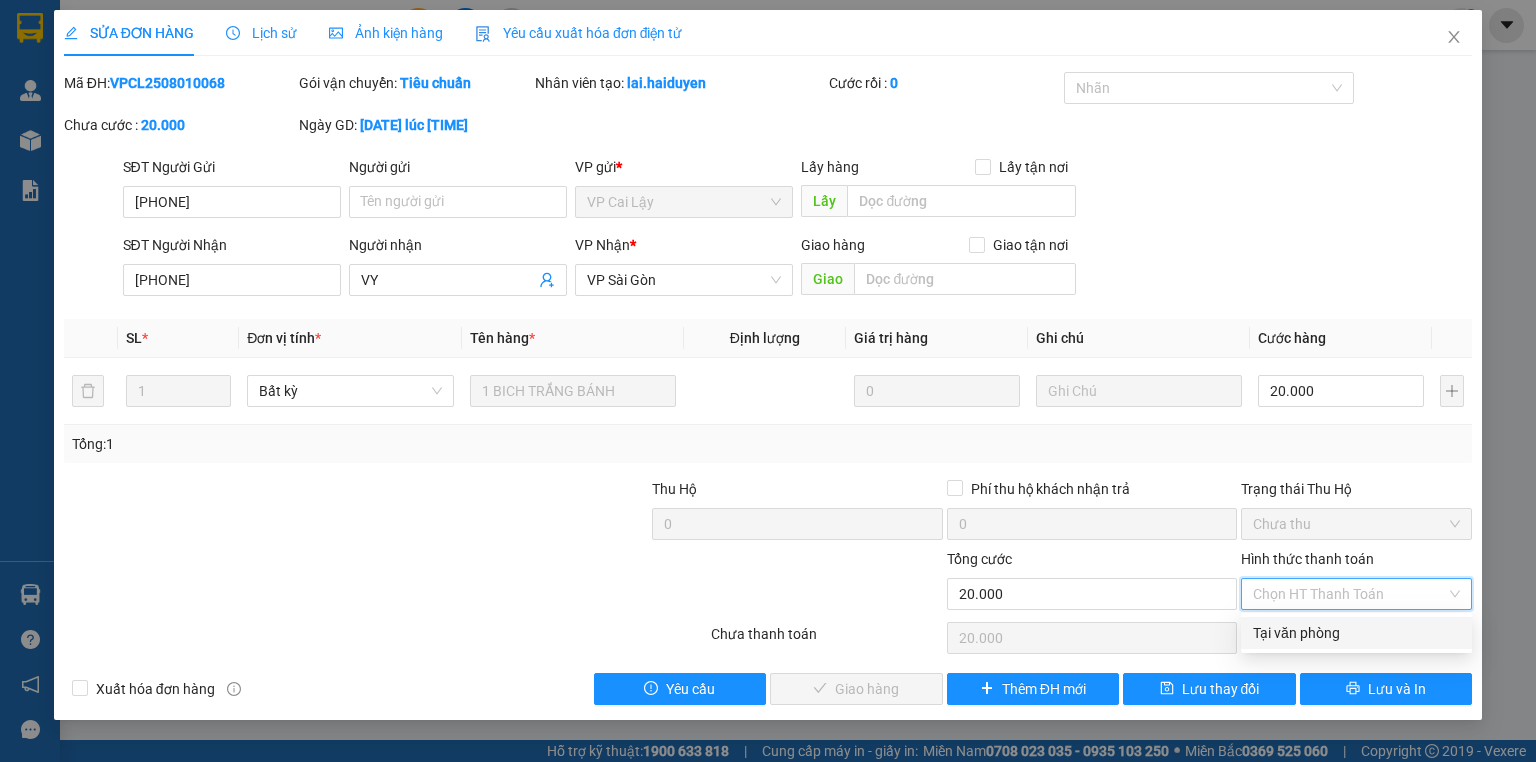 click on "Tại văn phòng" at bounding box center [1356, 633] 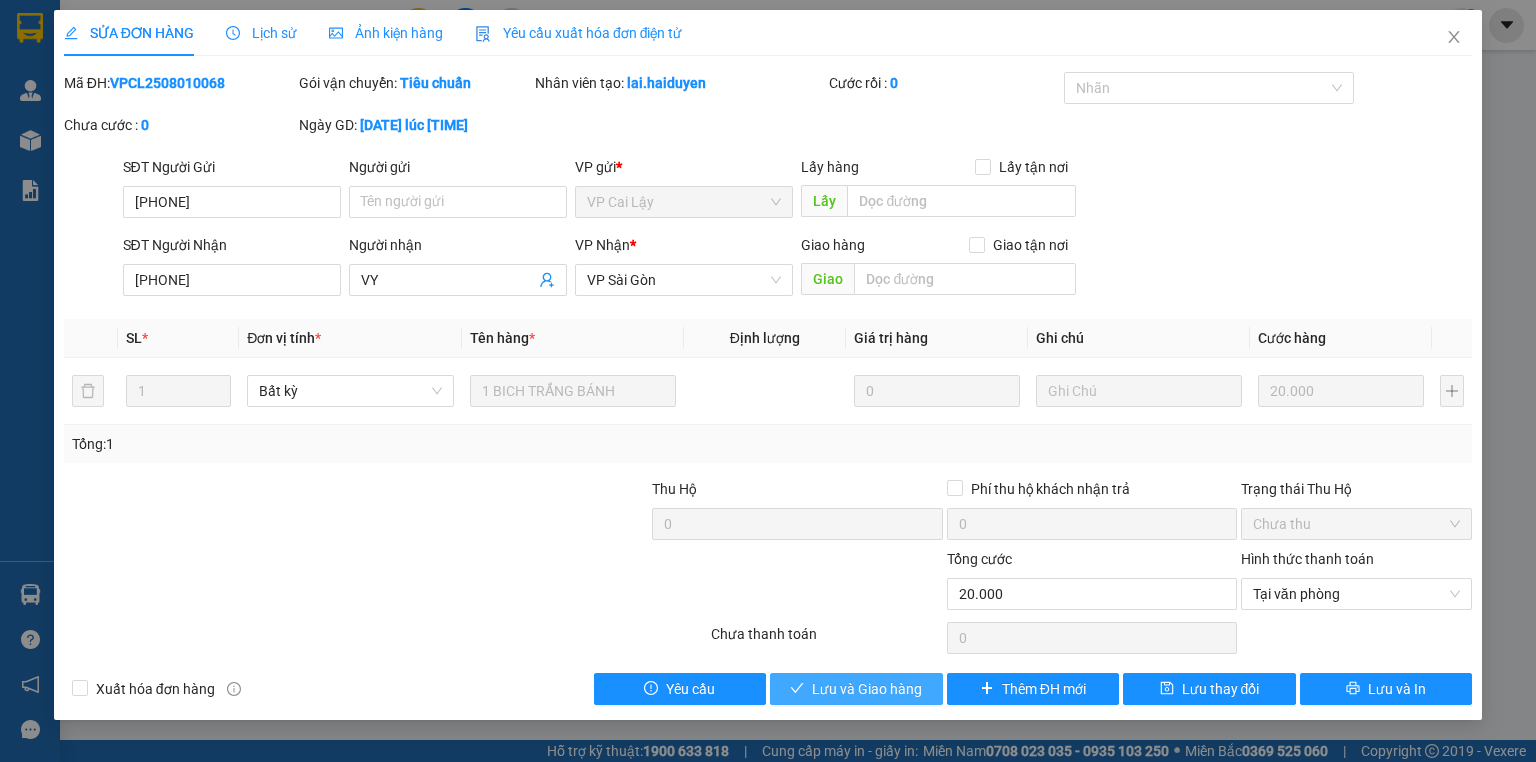 click on "Lưu và Giao hàng" at bounding box center [867, 689] 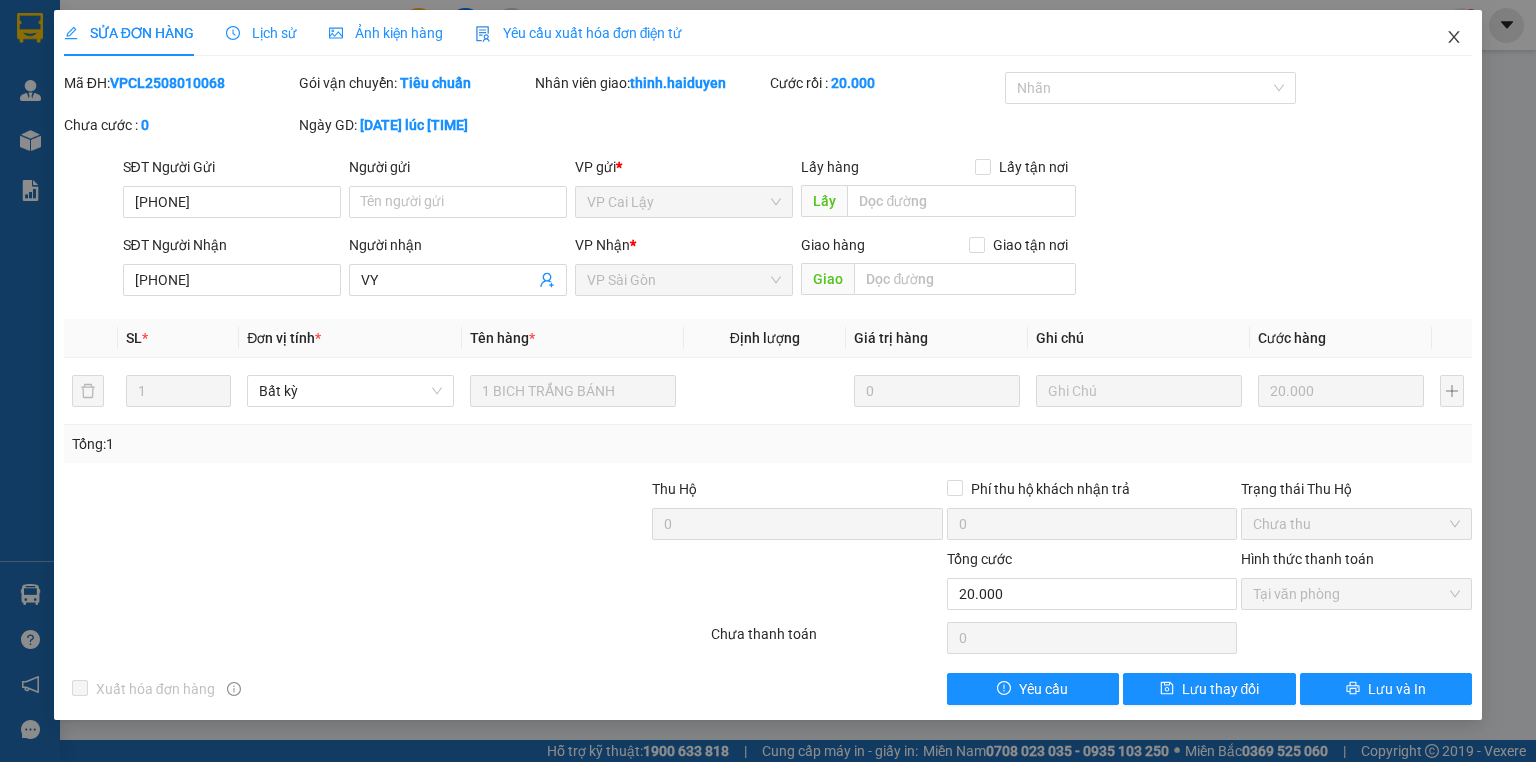 click 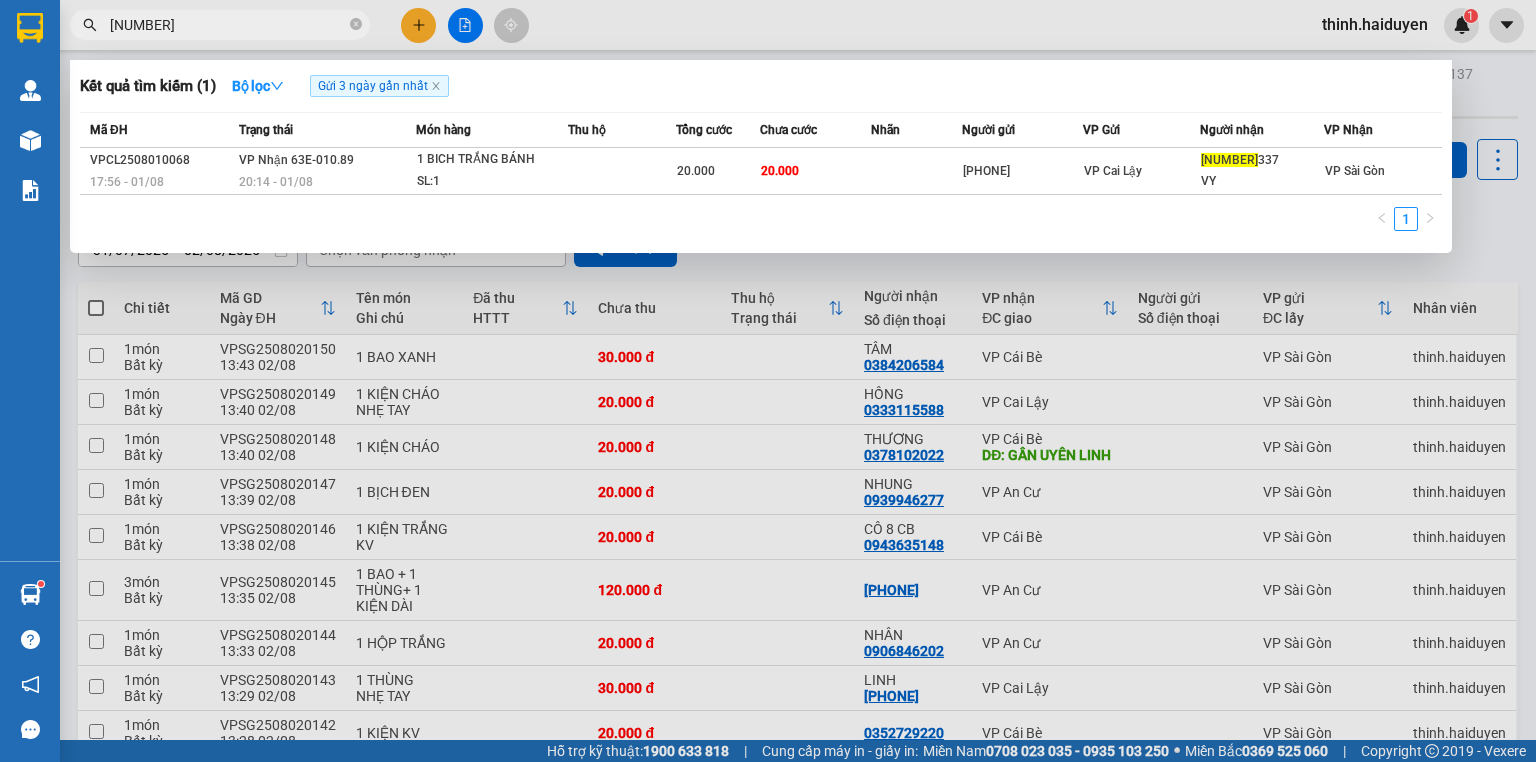click on "[NUMBER]" at bounding box center (228, 25) 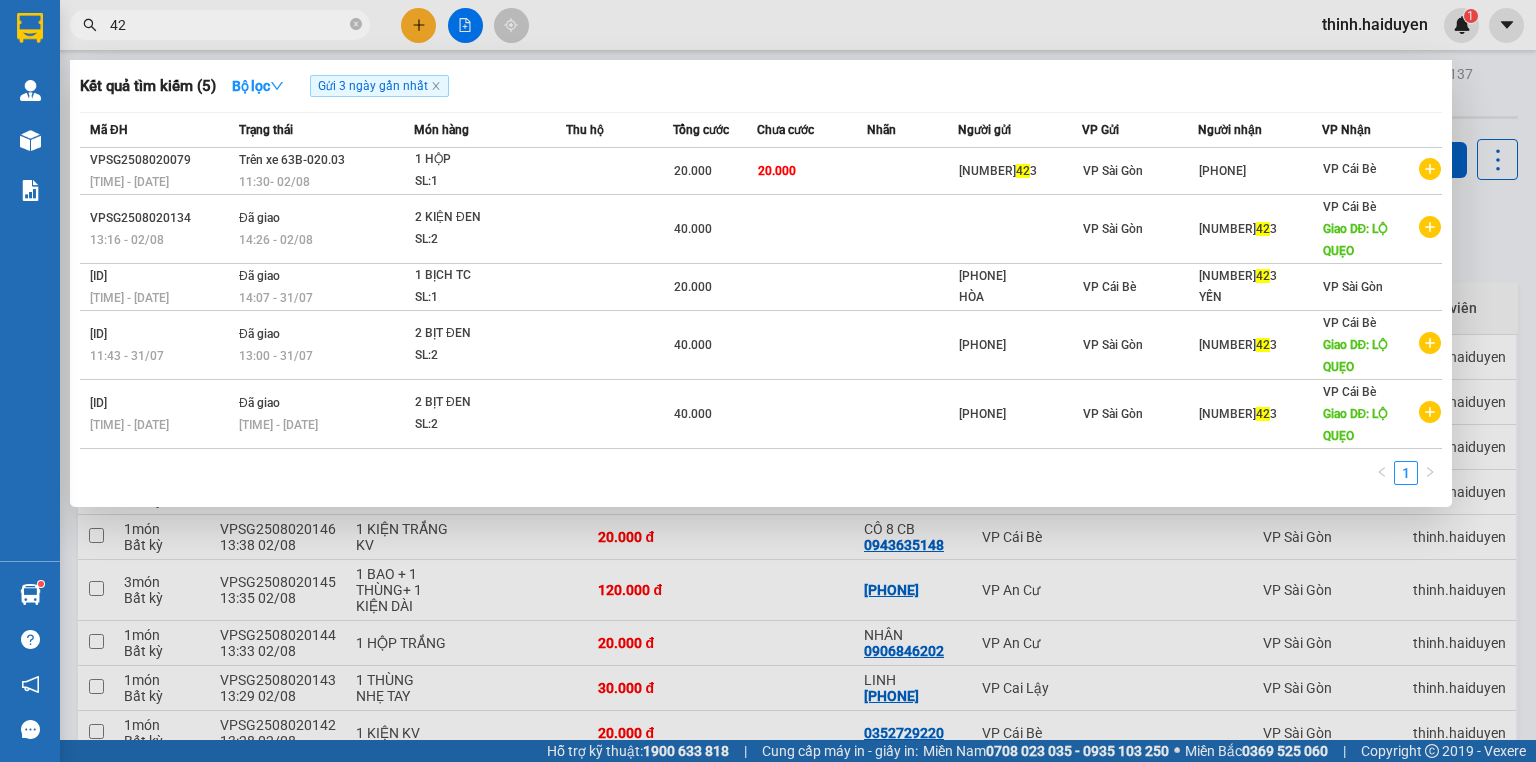 type on "4" 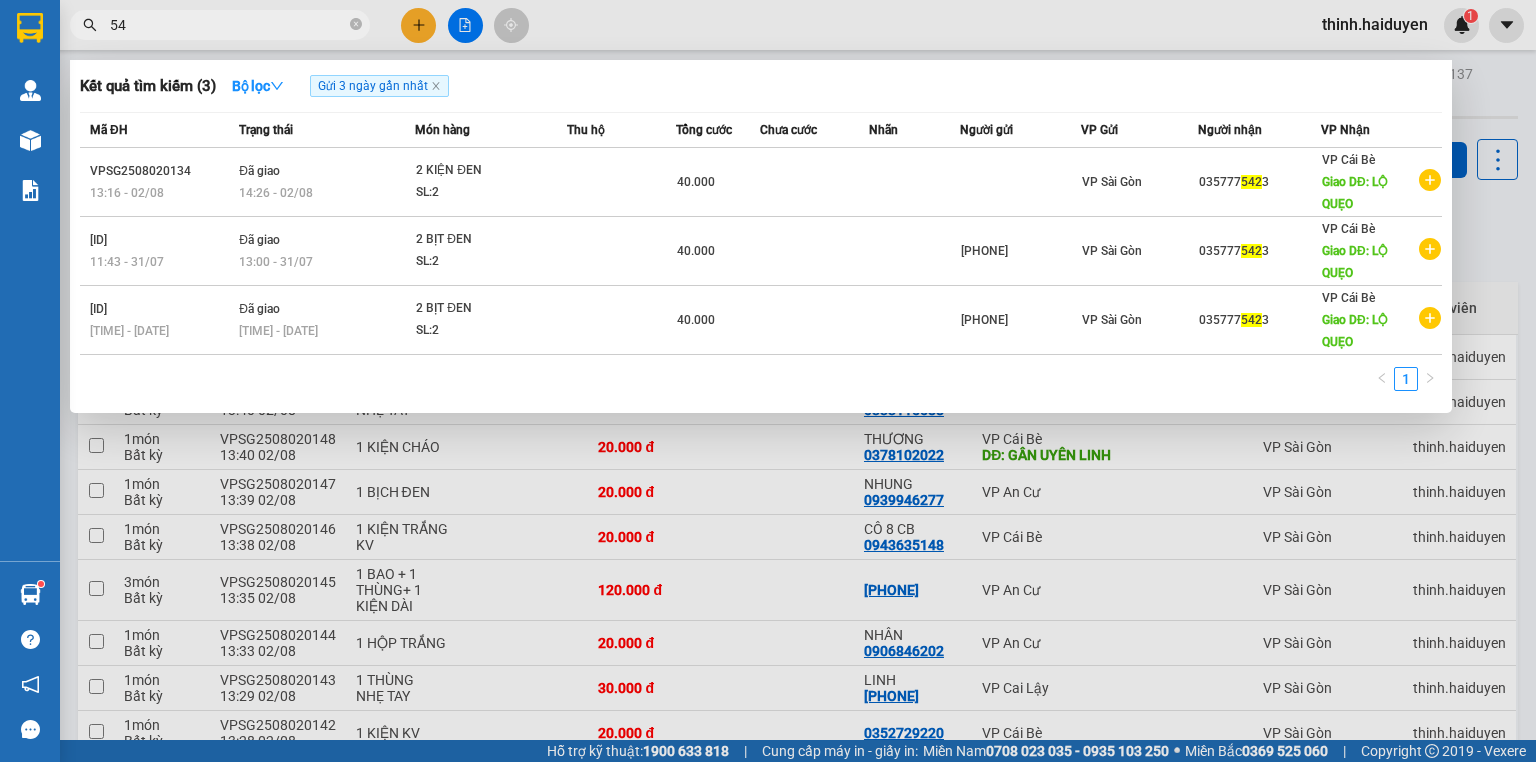 type on "5" 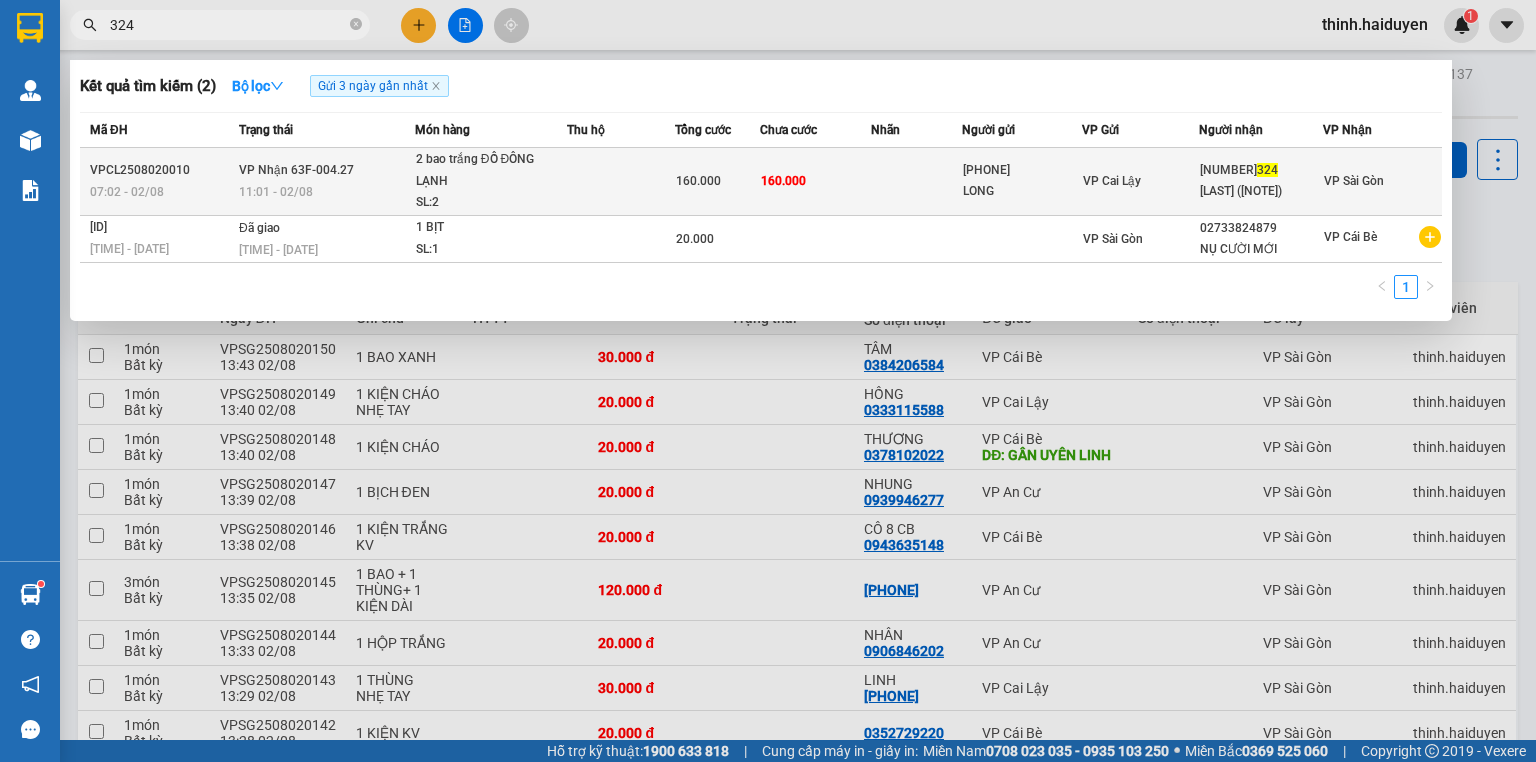 type on "324" 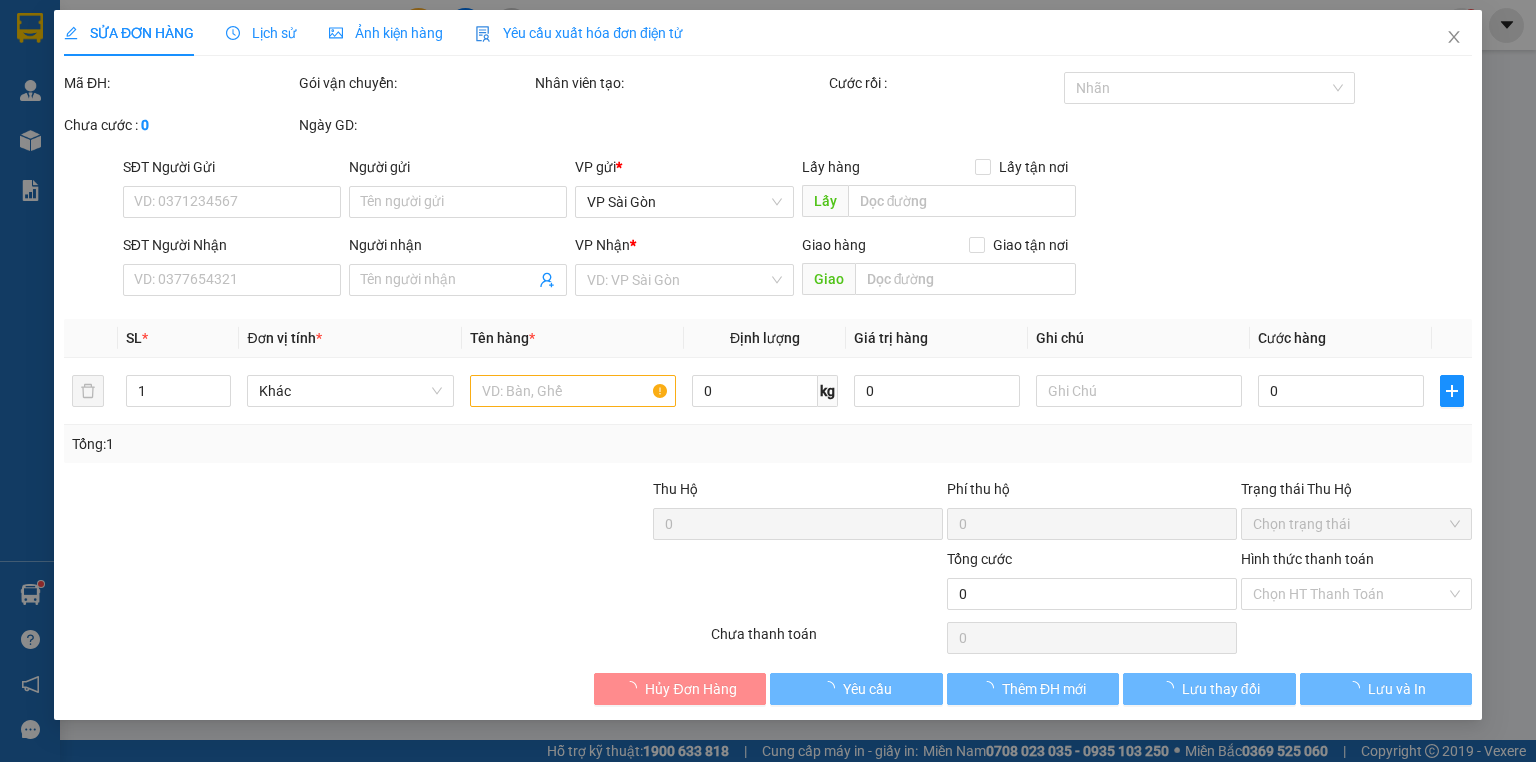 type on "[PHONE]" 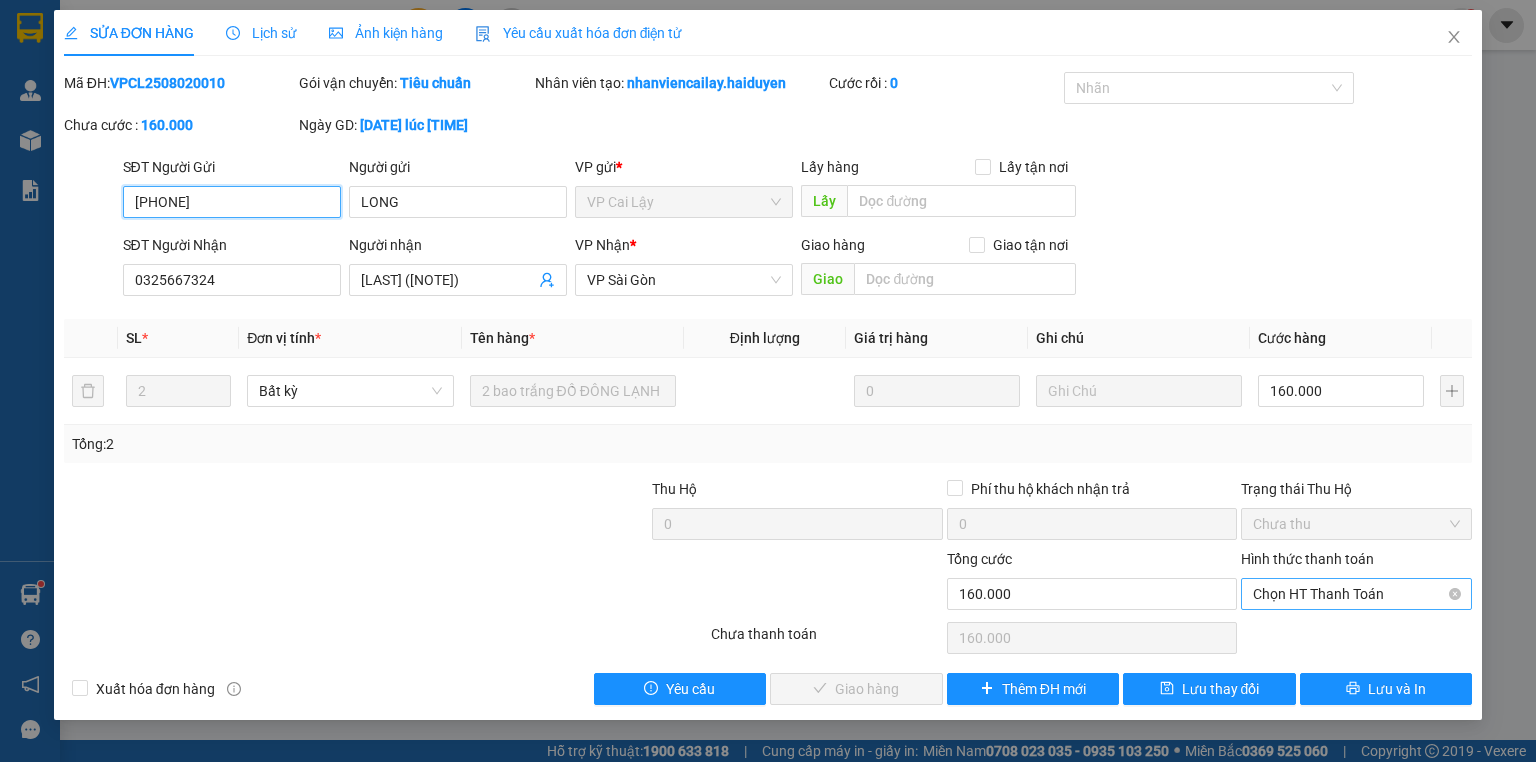 click on "Chọn HT Thanh Toán" at bounding box center [1356, 594] 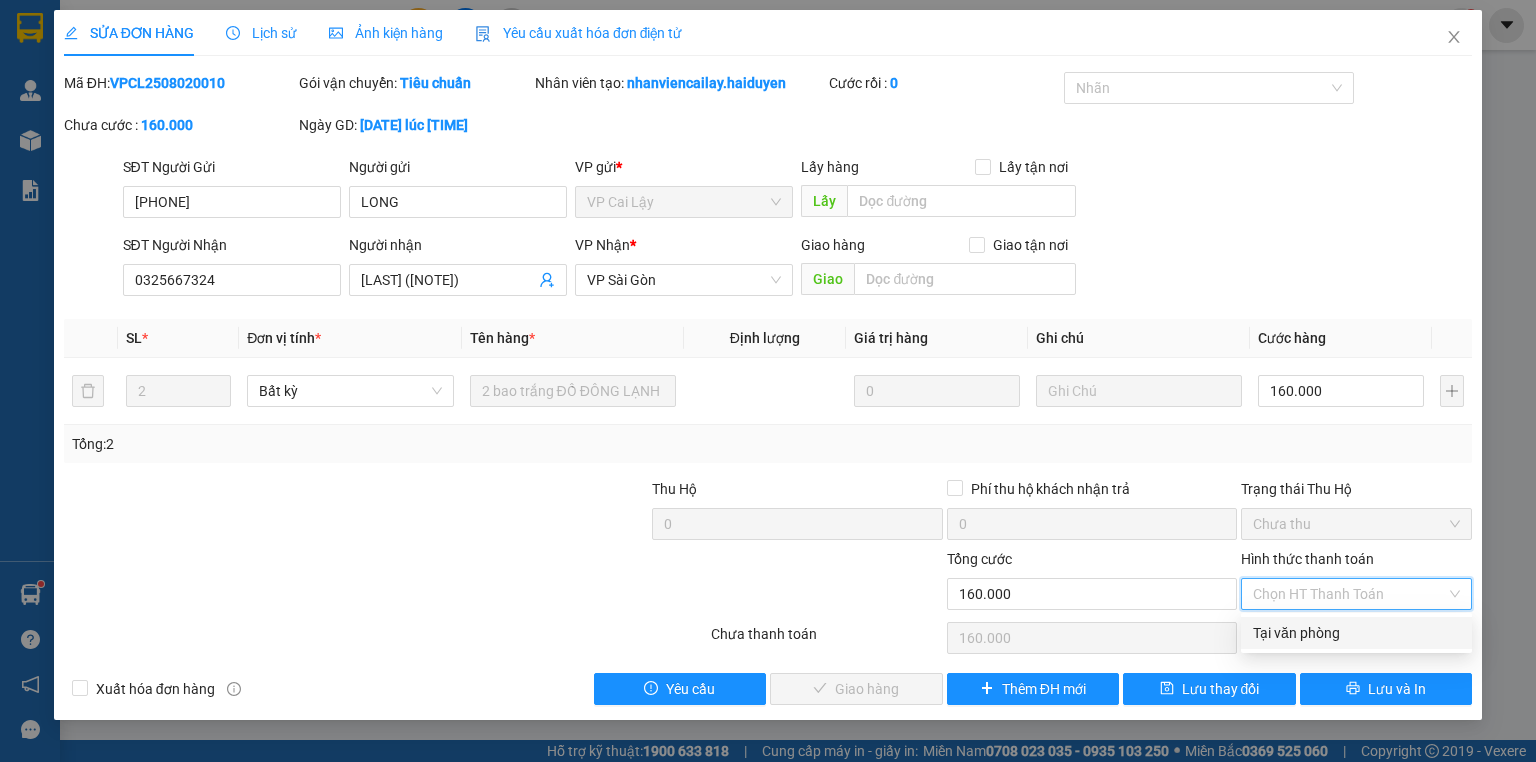 click on "Hình thức thanh toán Chọn HT Thanh Toán" at bounding box center [1356, 583] 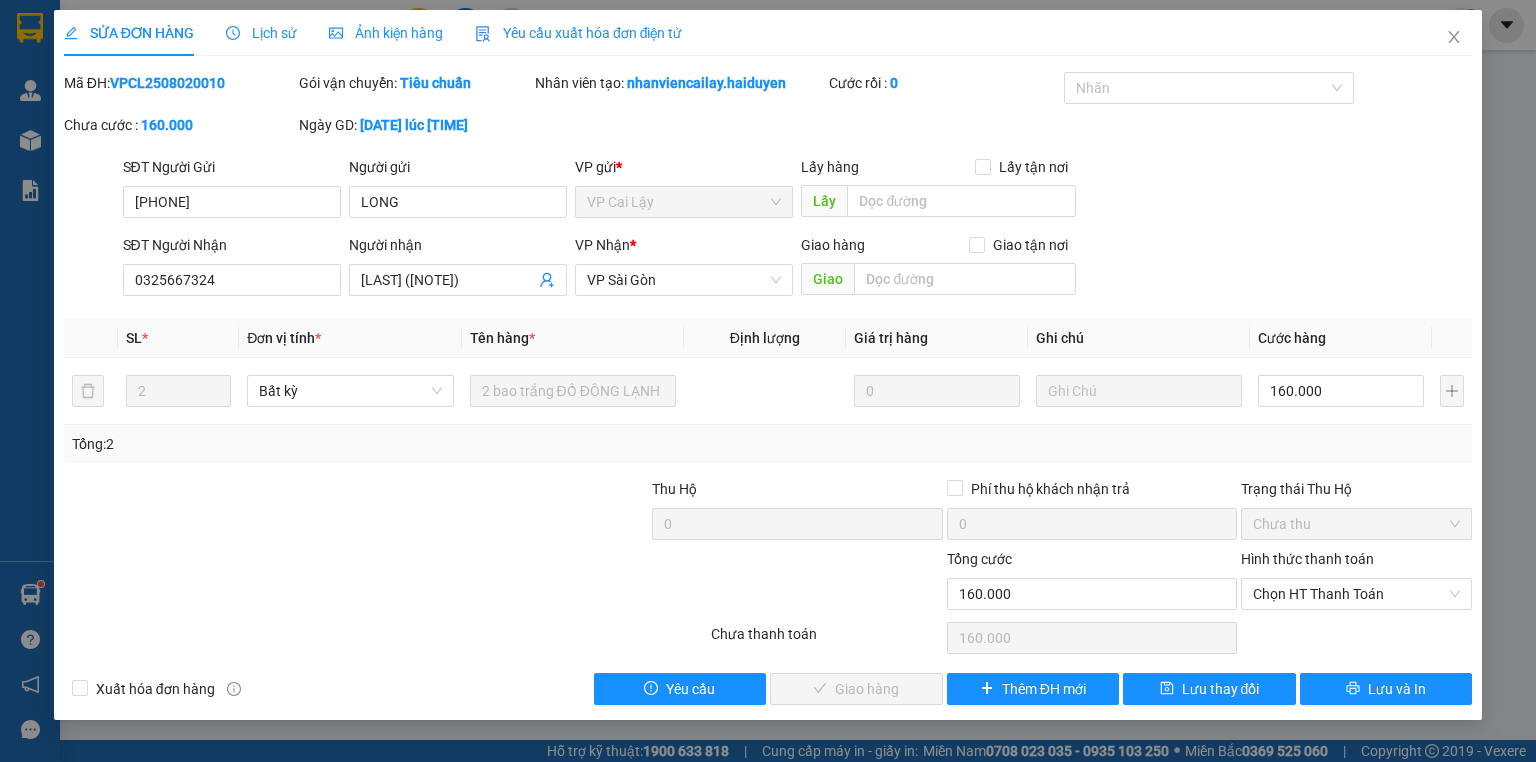 click on "Chọn HT Thanh Toán" at bounding box center [1356, 638] 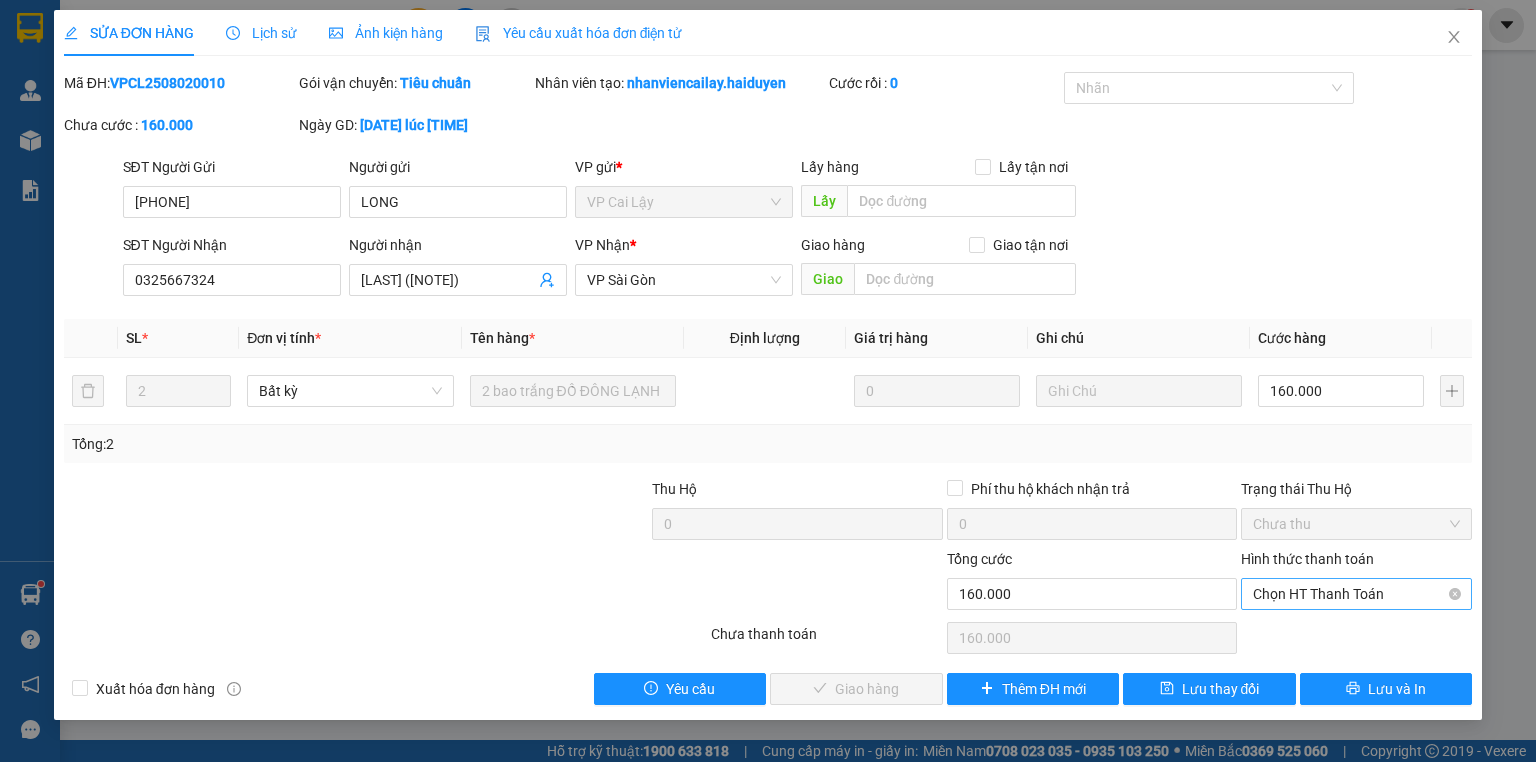 click on "Chọn HT Thanh Toán" at bounding box center (1356, 594) 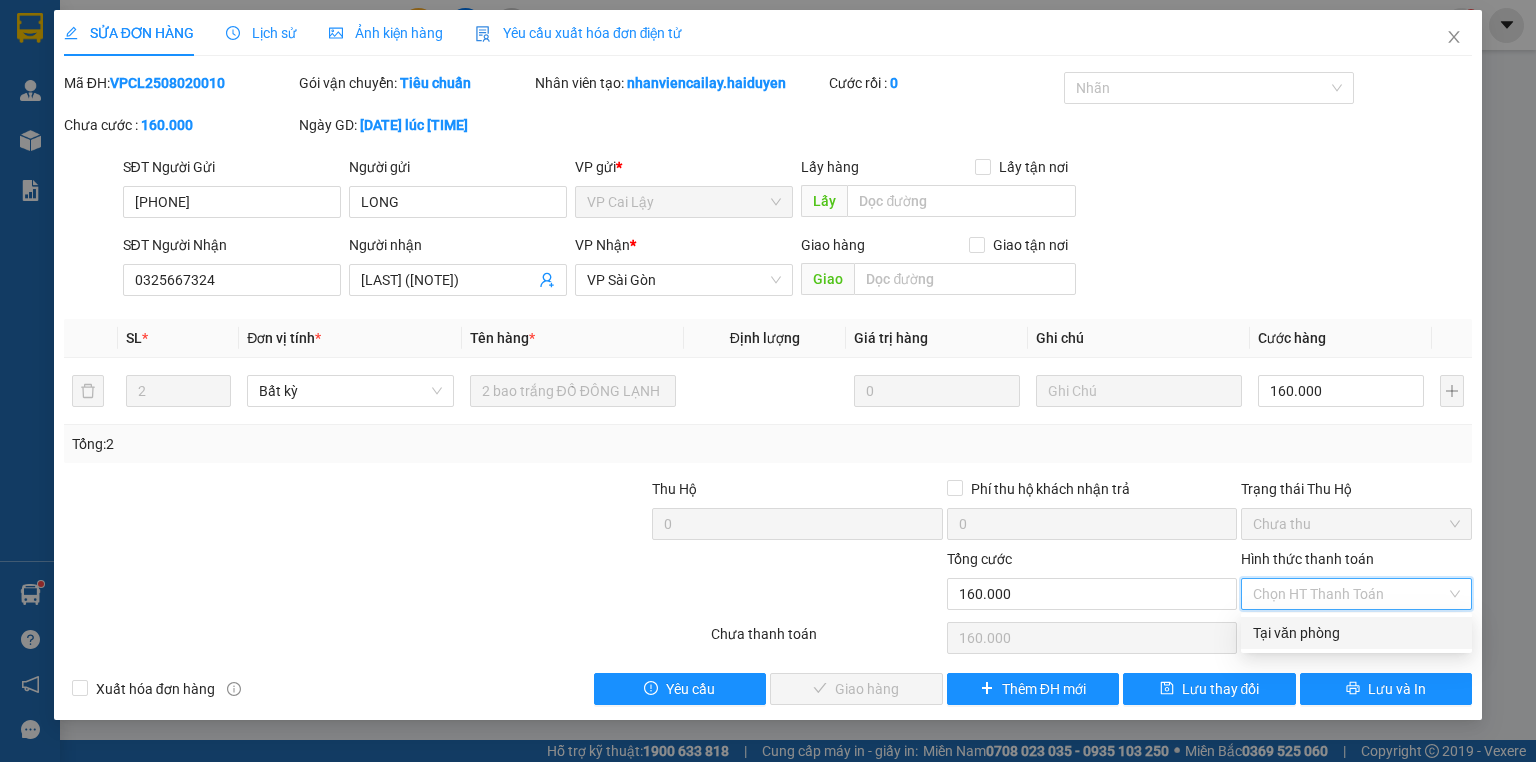 click on "Tại văn phòng" at bounding box center [1356, 633] 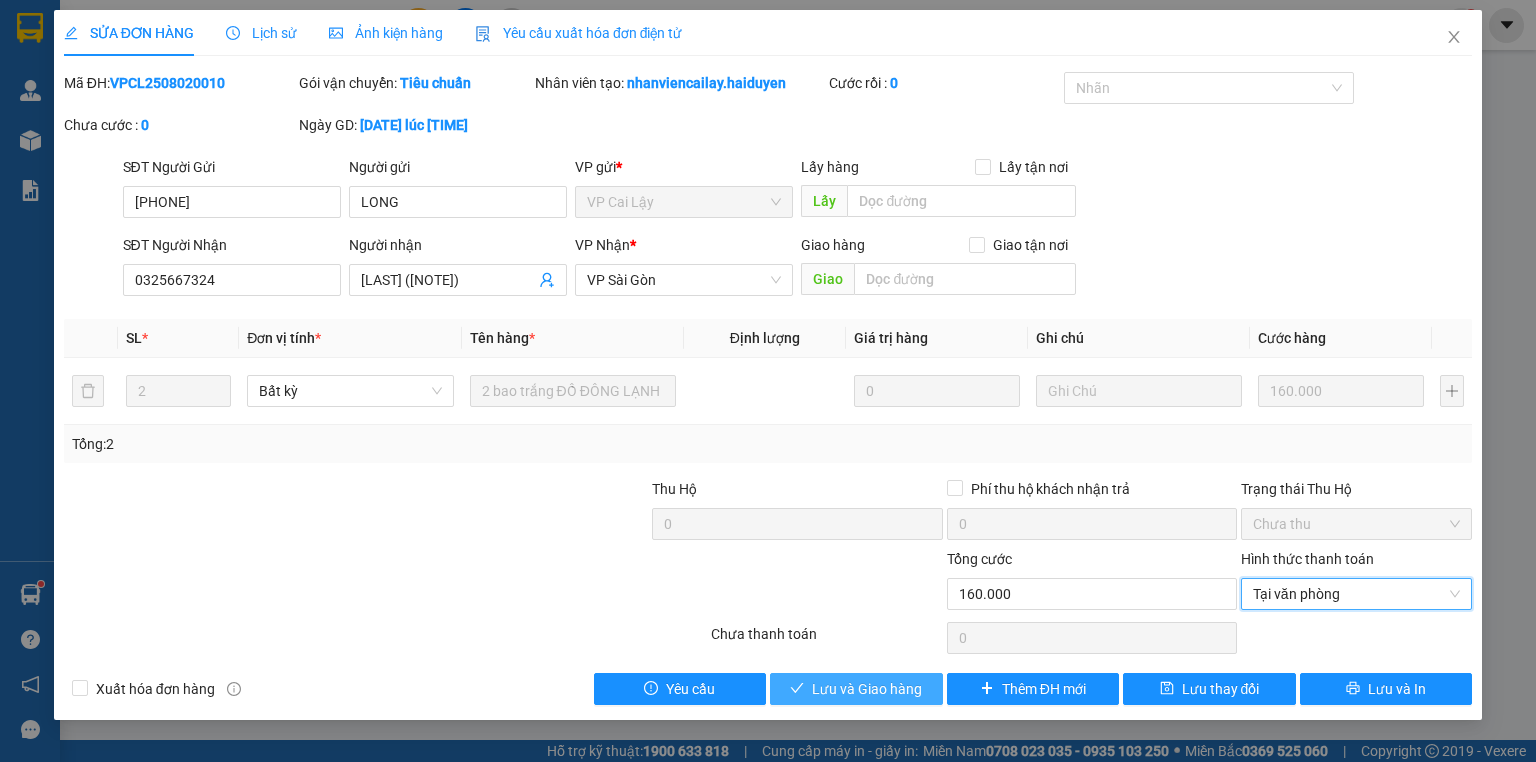 drag, startPoint x: 902, startPoint y: 686, endPoint x: 936, endPoint y: 658, distance: 44.04543 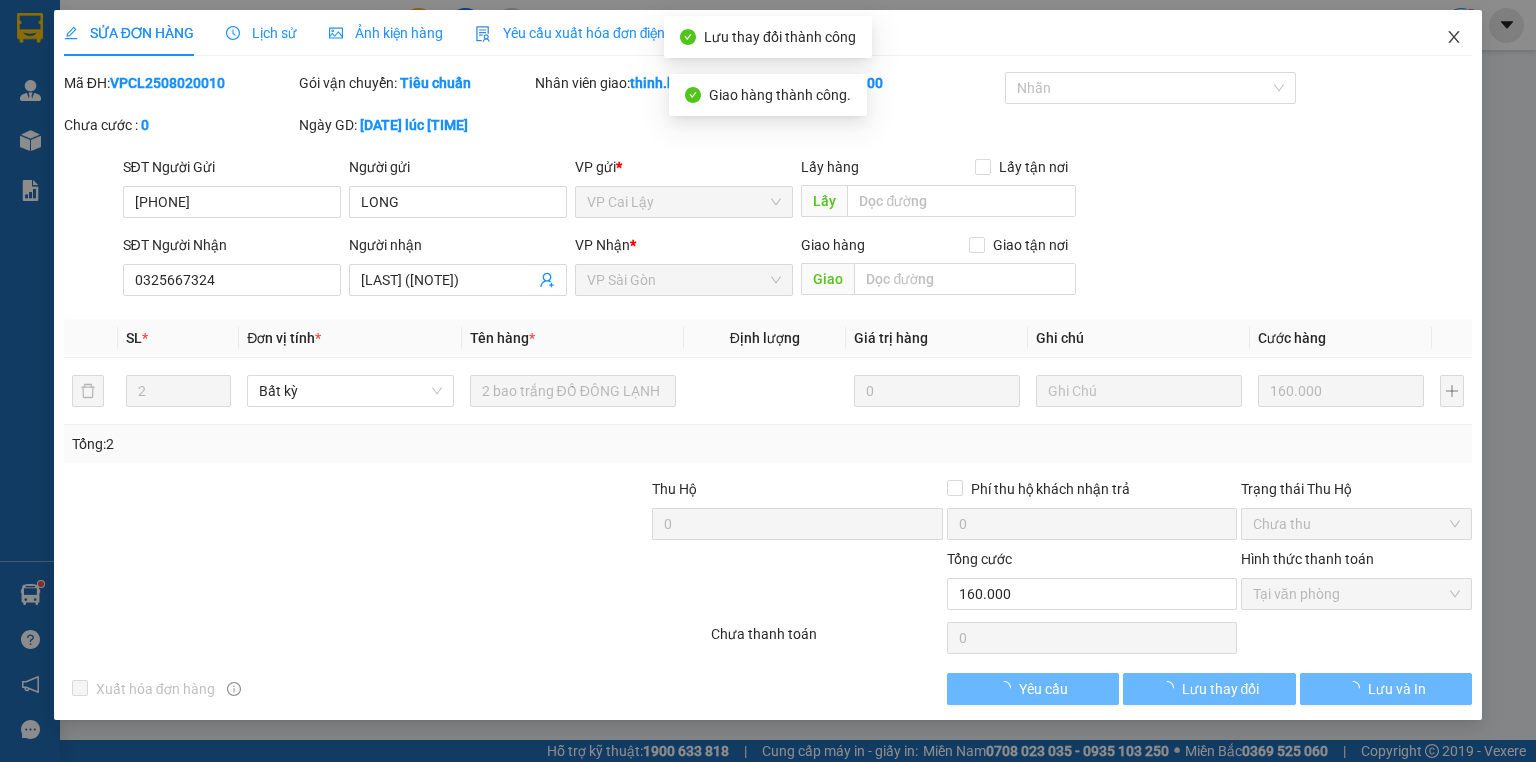 click 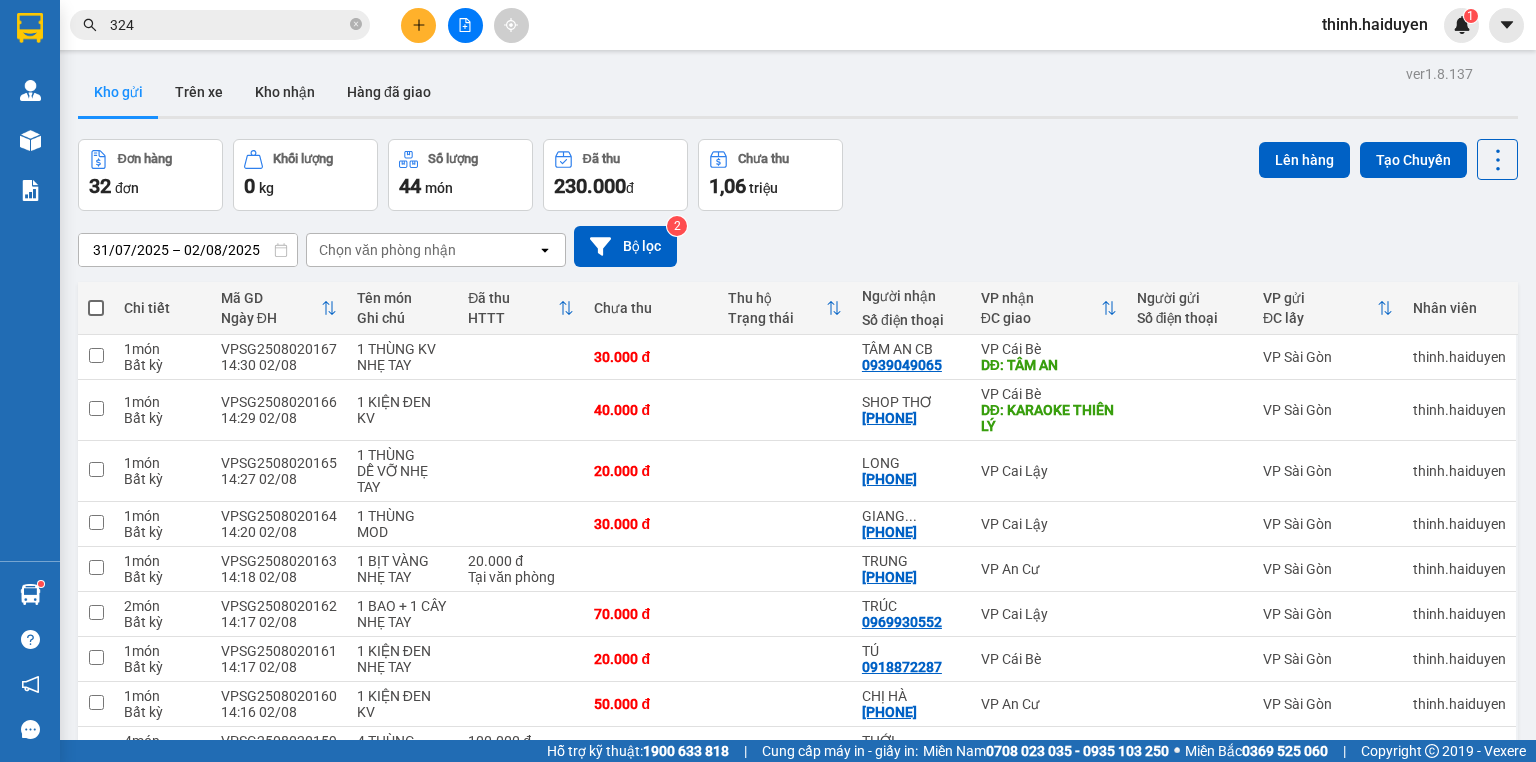scroll, scrollTop: 0, scrollLeft: 0, axis: both 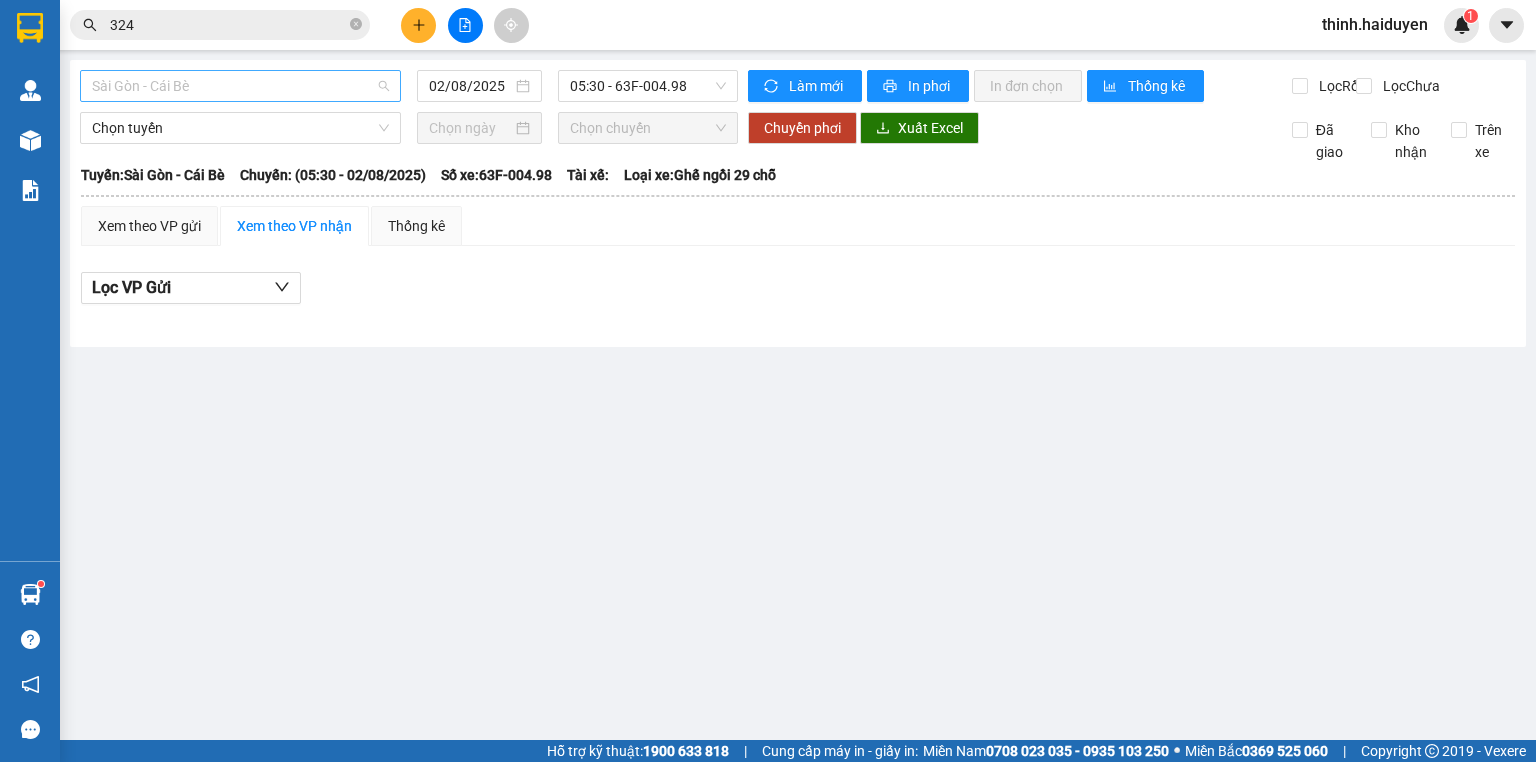 click on "Sài Gòn - Cái Bè" at bounding box center [240, 86] 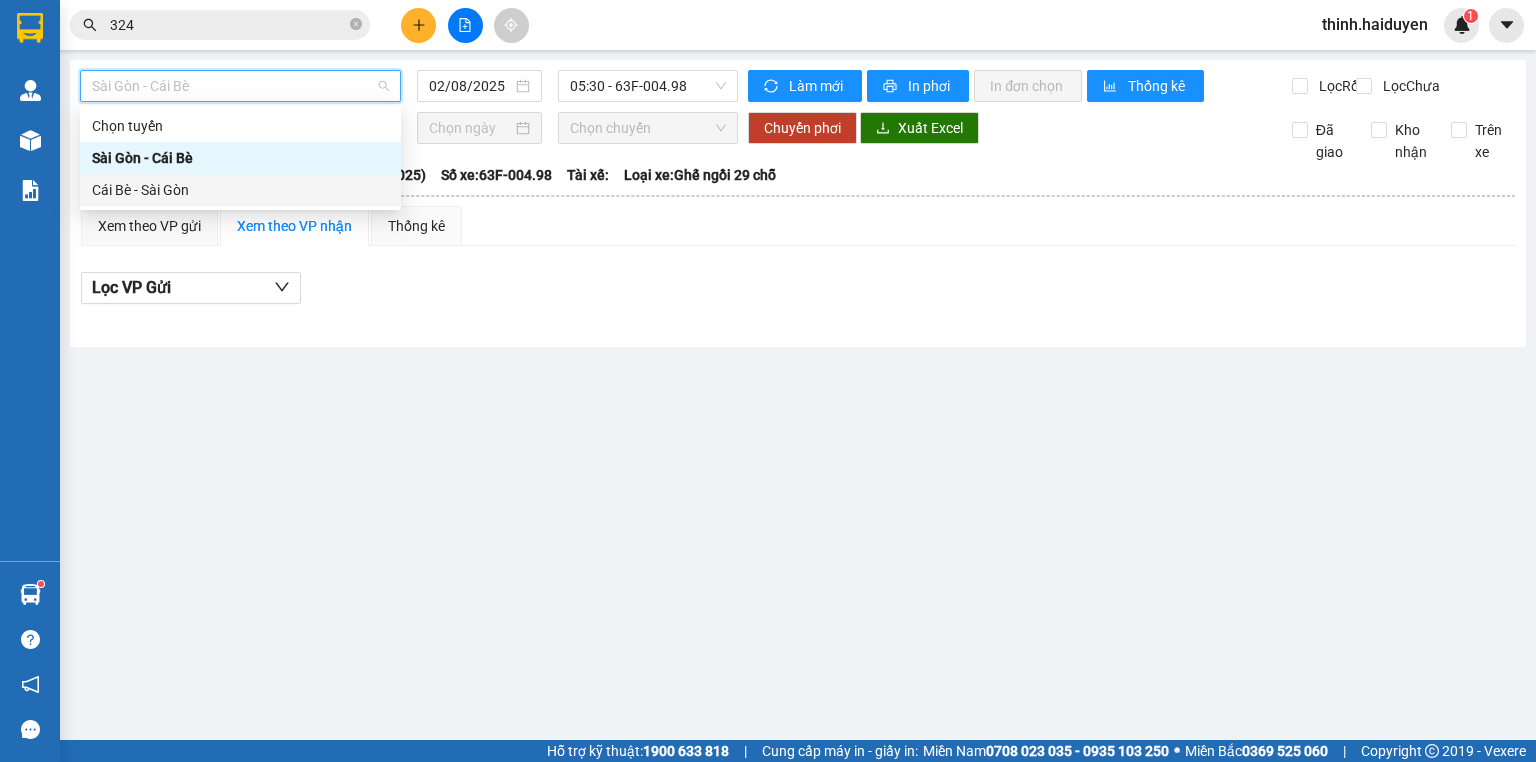 click on "Cái Bè - Sài Gòn" at bounding box center [240, 190] 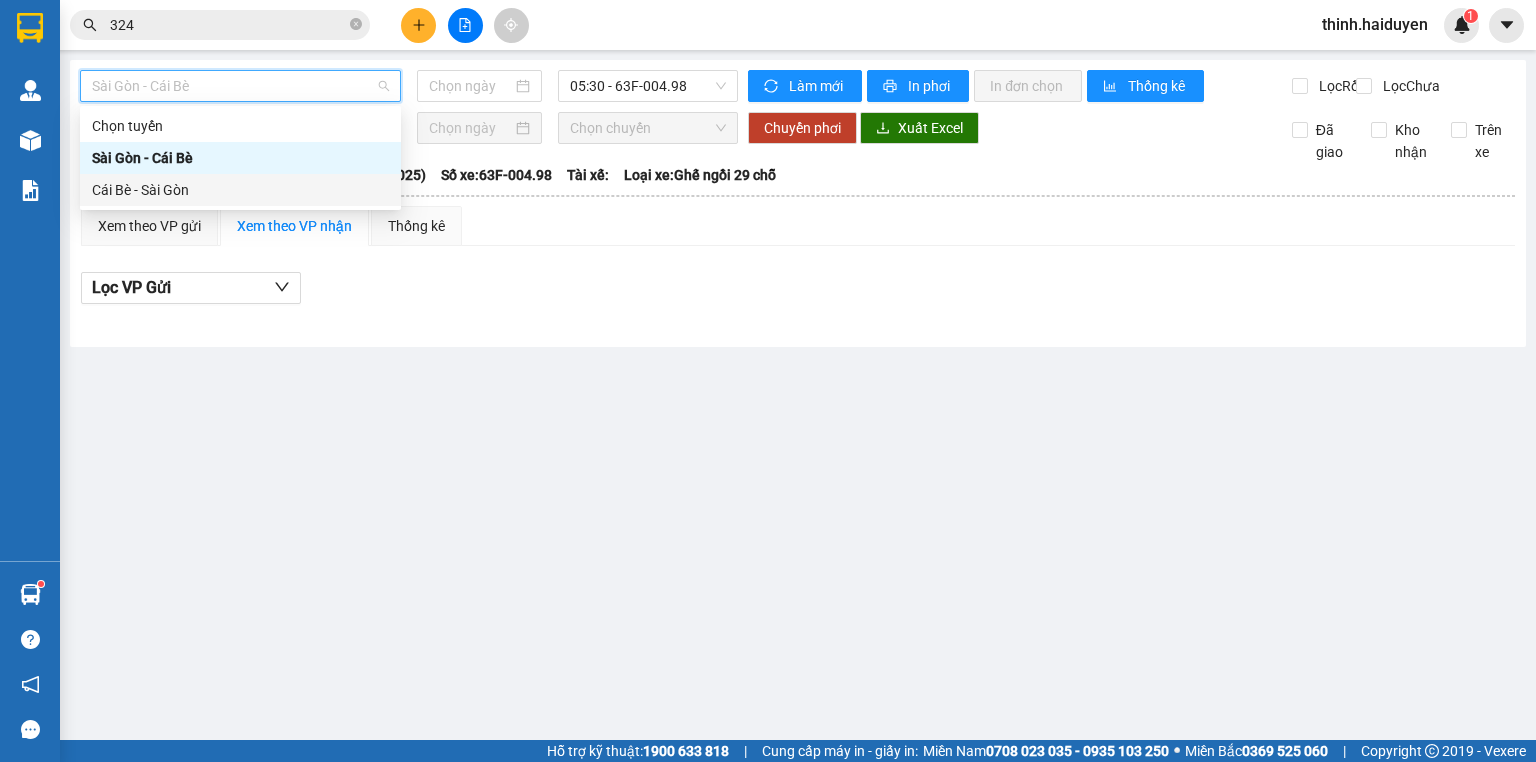 type on "02/08/2025" 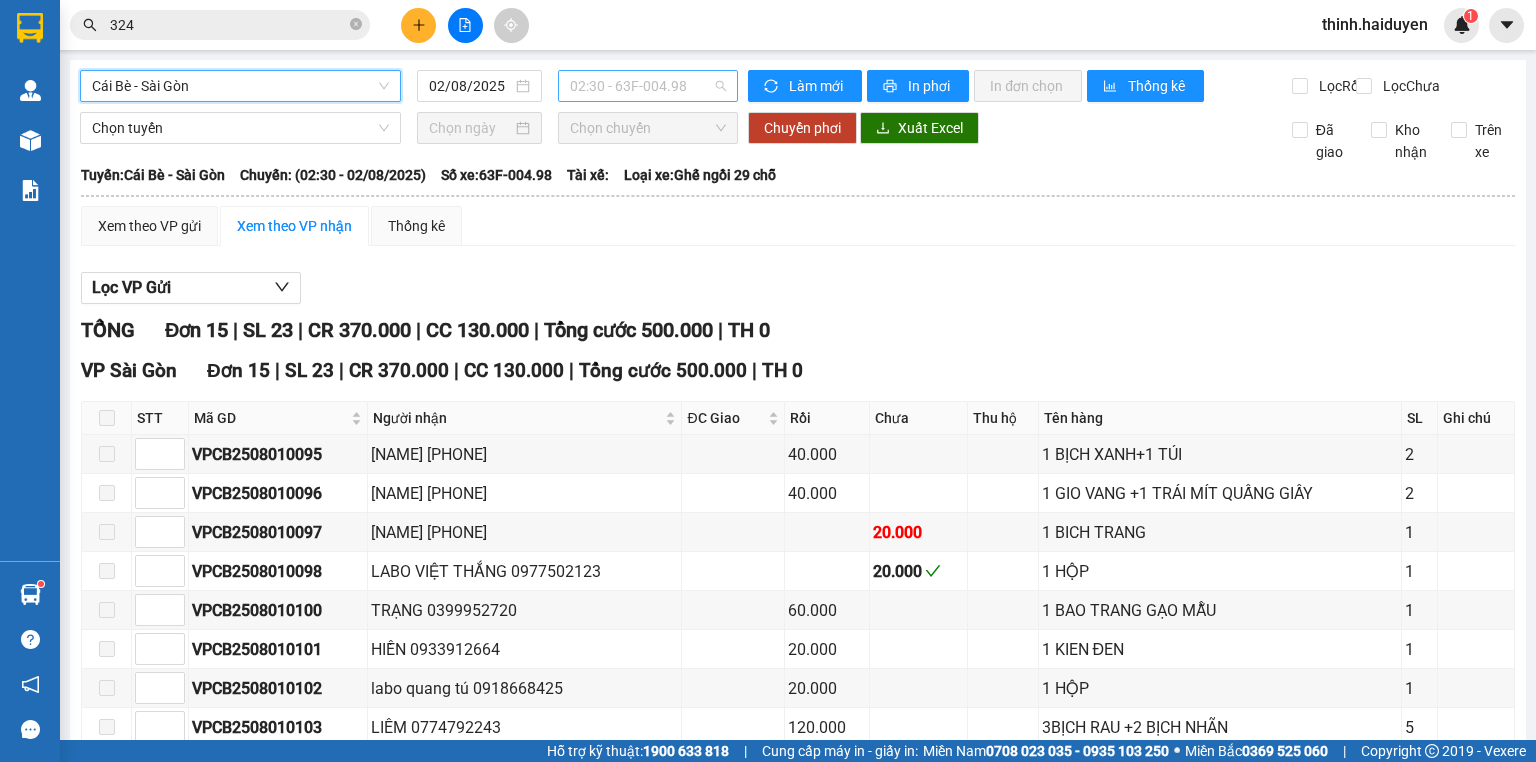 click on "02:30     - 63F-004.98" at bounding box center (648, 86) 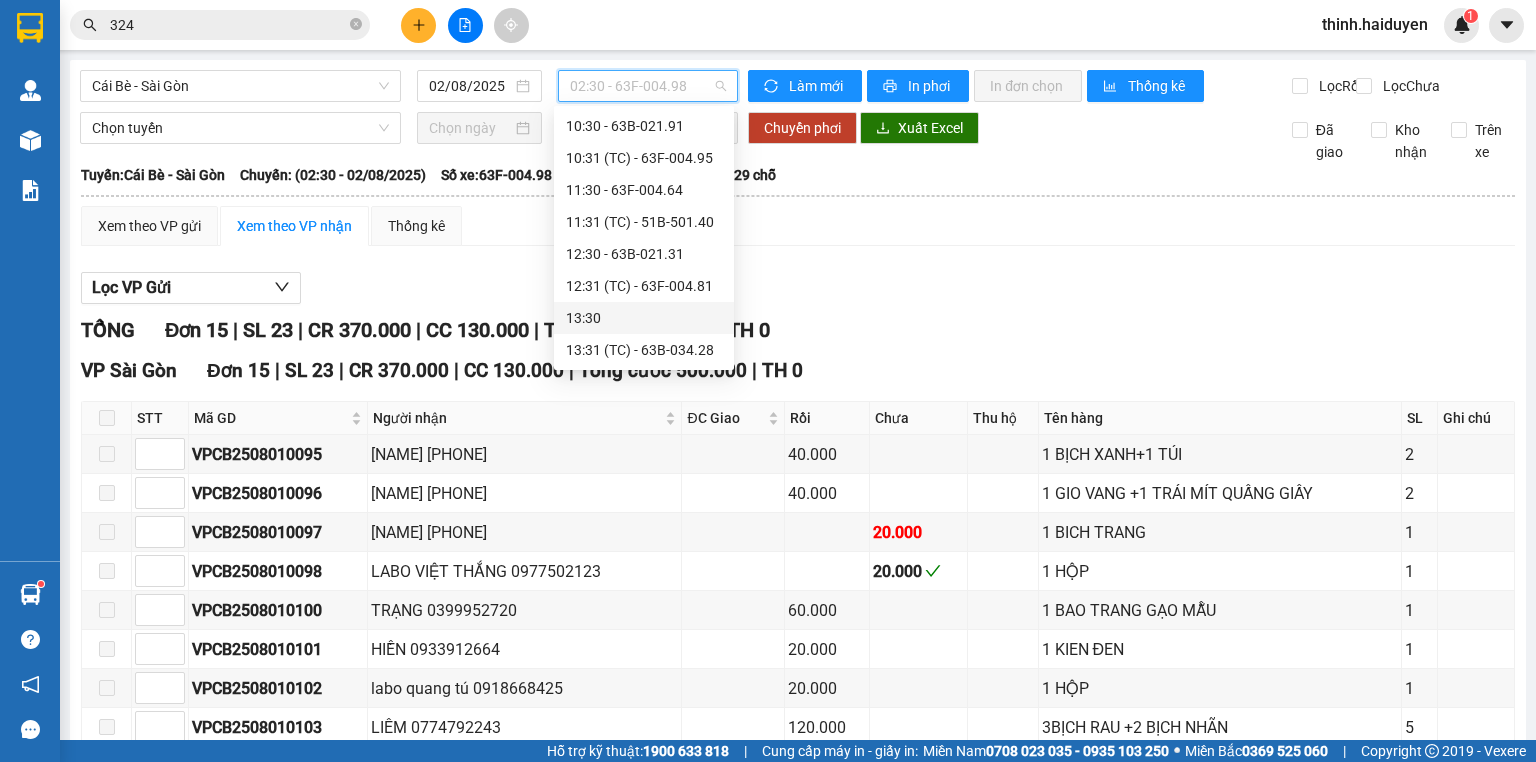 scroll, scrollTop: 480, scrollLeft: 0, axis: vertical 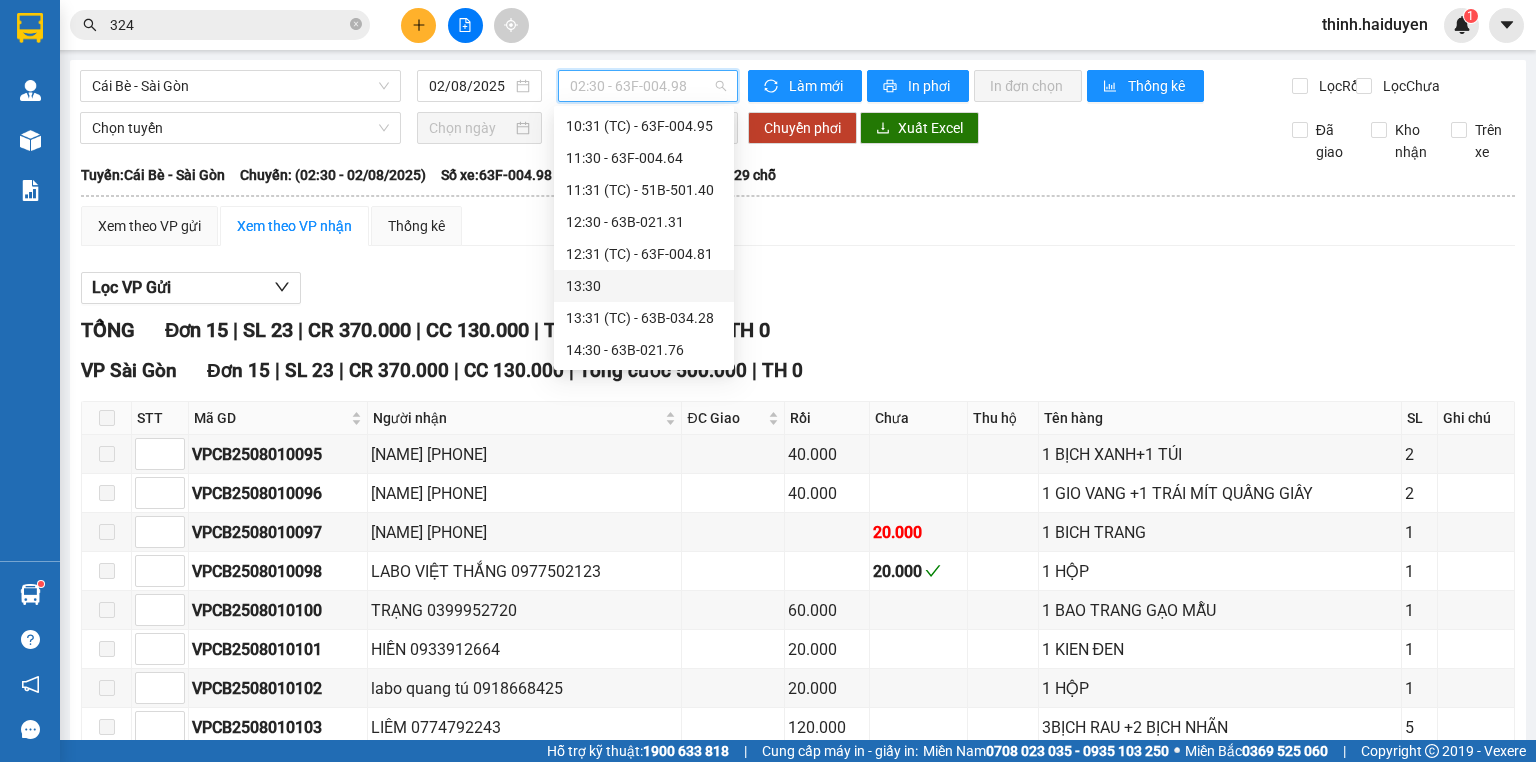 click on "13:30" at bounding box center (644, 286) 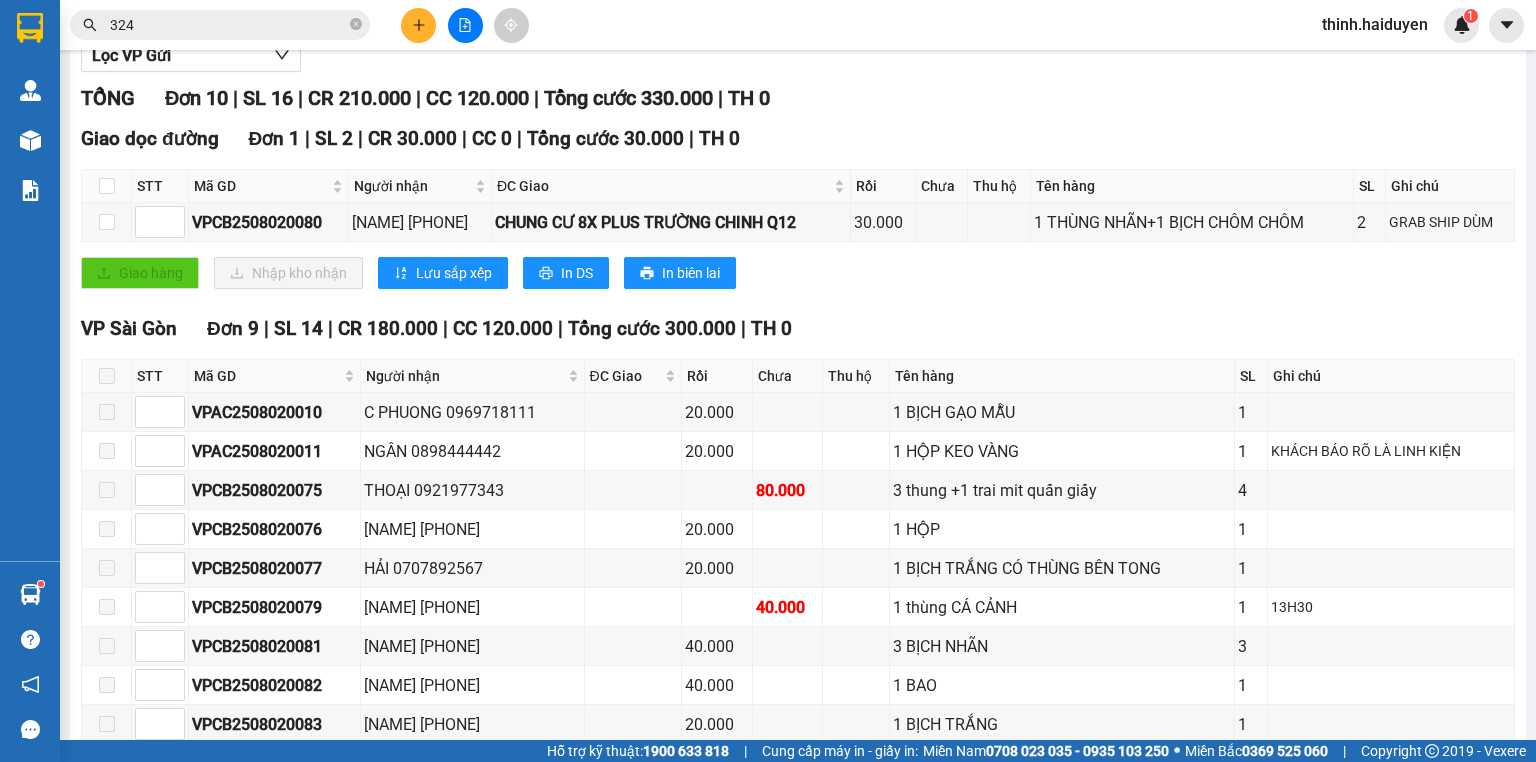 scroll, scrollTop: 0, scrollLeft: 0, axis: both 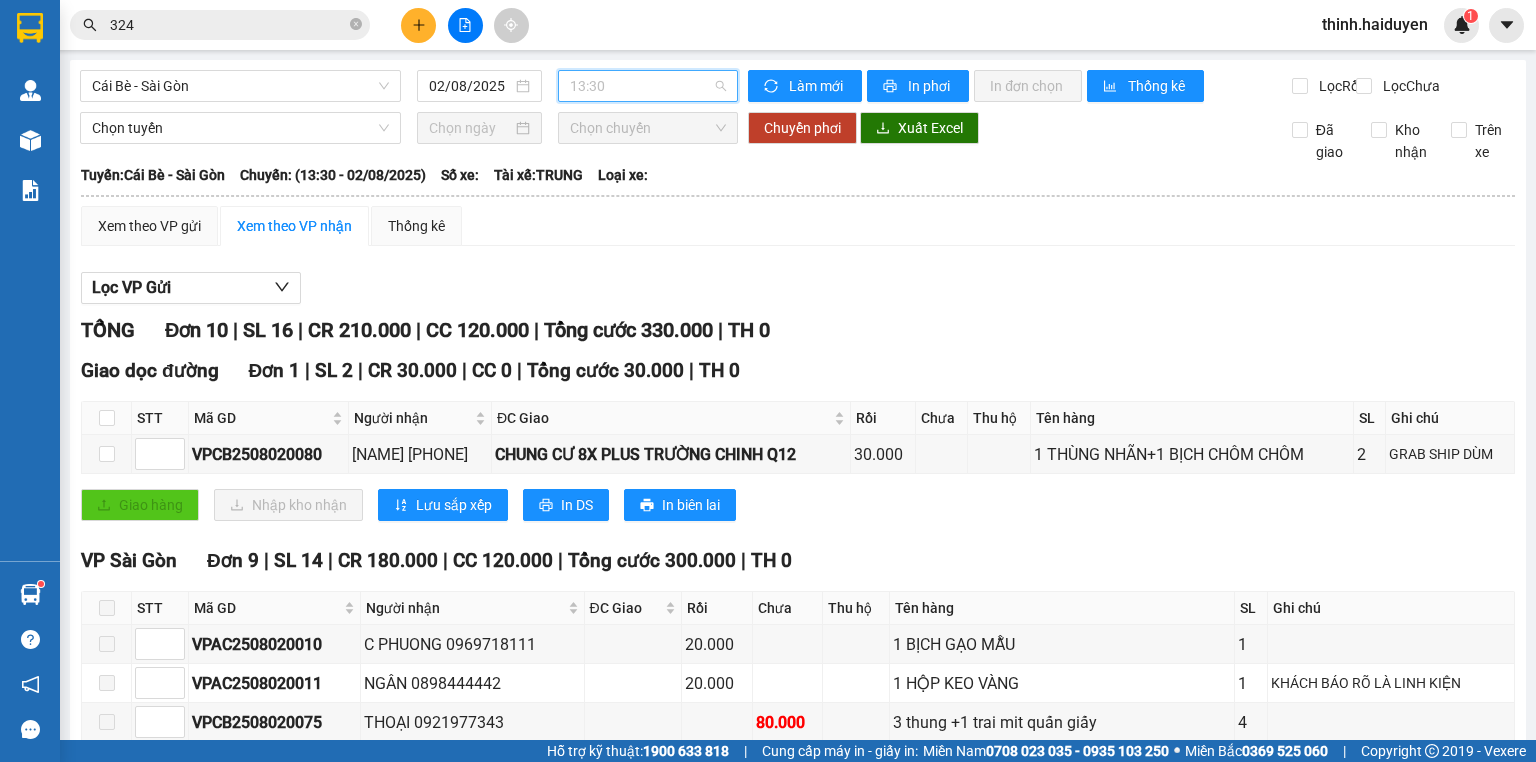 click on "13:30" at bounding box center (648, 86) 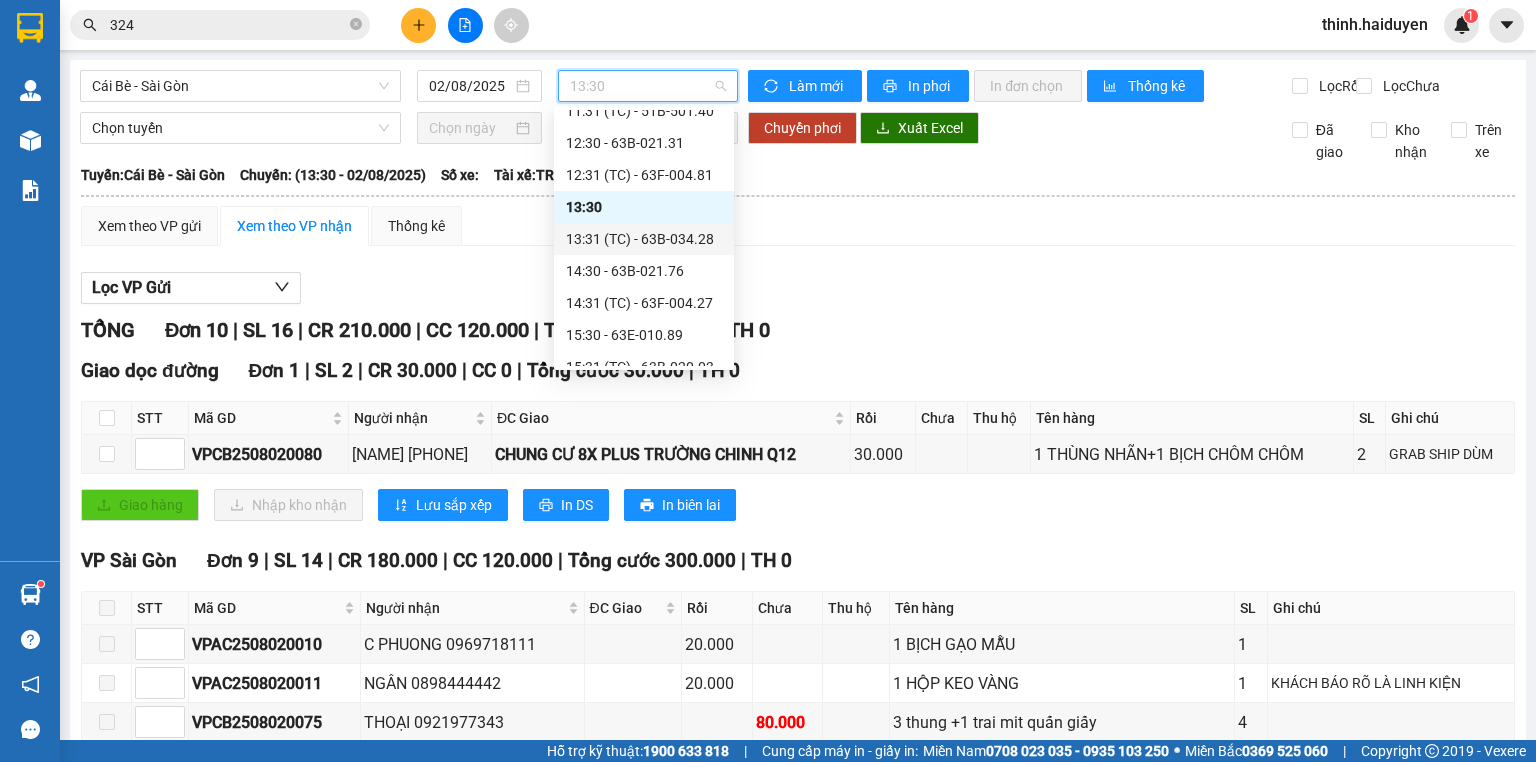scroll, scrollTop: 560, scrollLeft: 0, axis: vertical 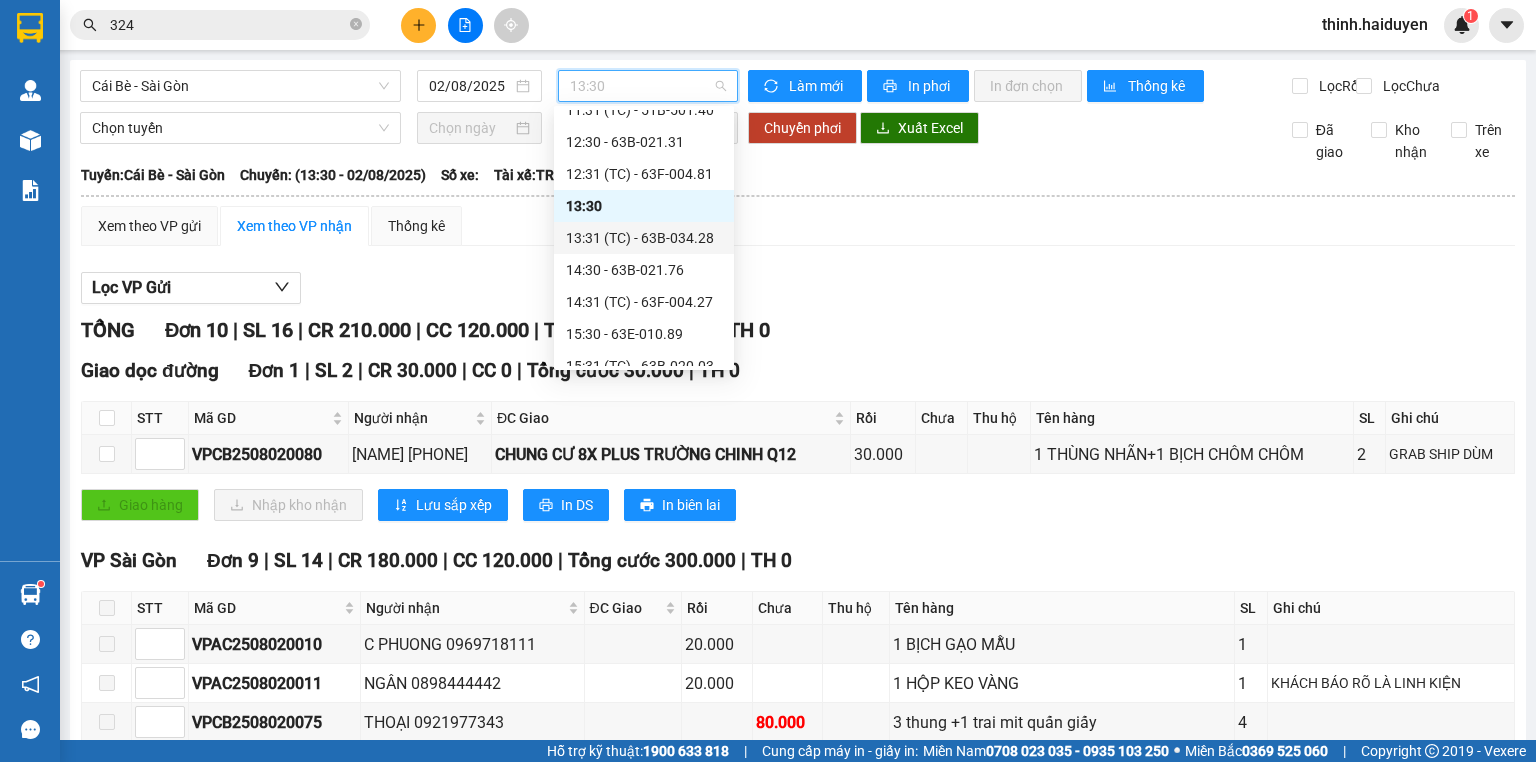 click on "13:31   (TC)   - 63B-034.28" at bounding box center (644, 238) 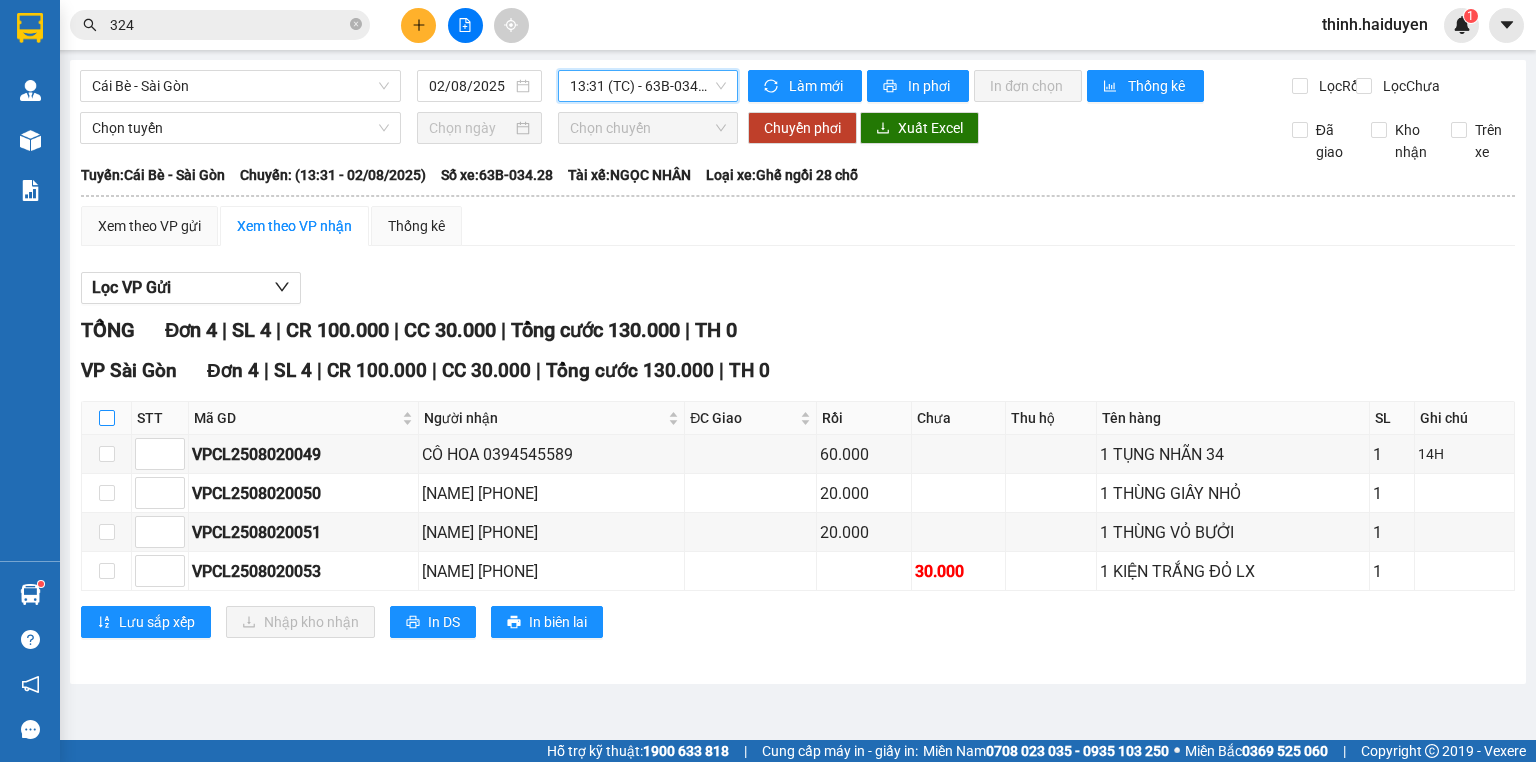 click at bounding box center [107, 418] 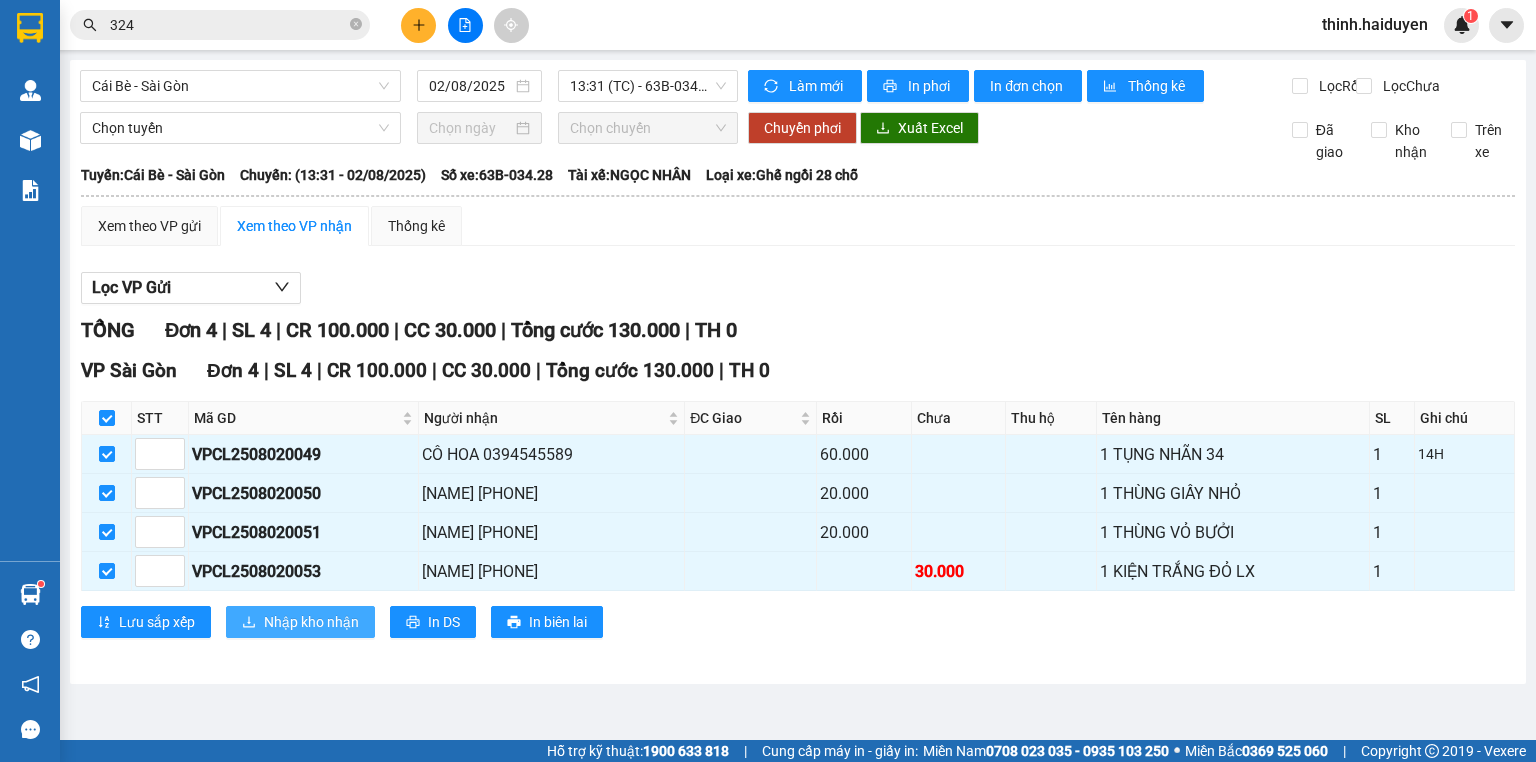 click on "Nhập kho nhận" at bounding box center (300, 622) 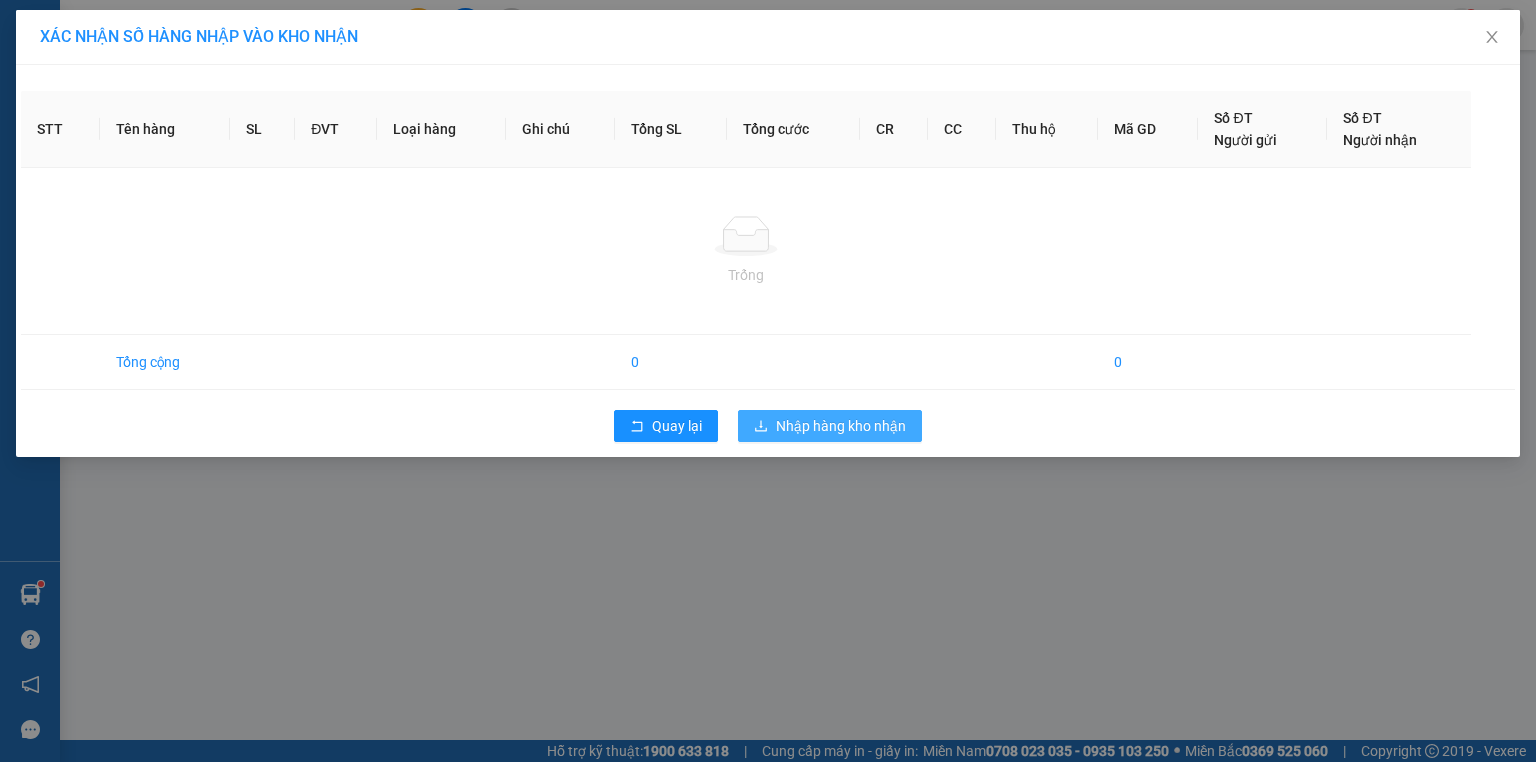 click on "Nhập hàng kho nhận" at bounding box center [841, 426] 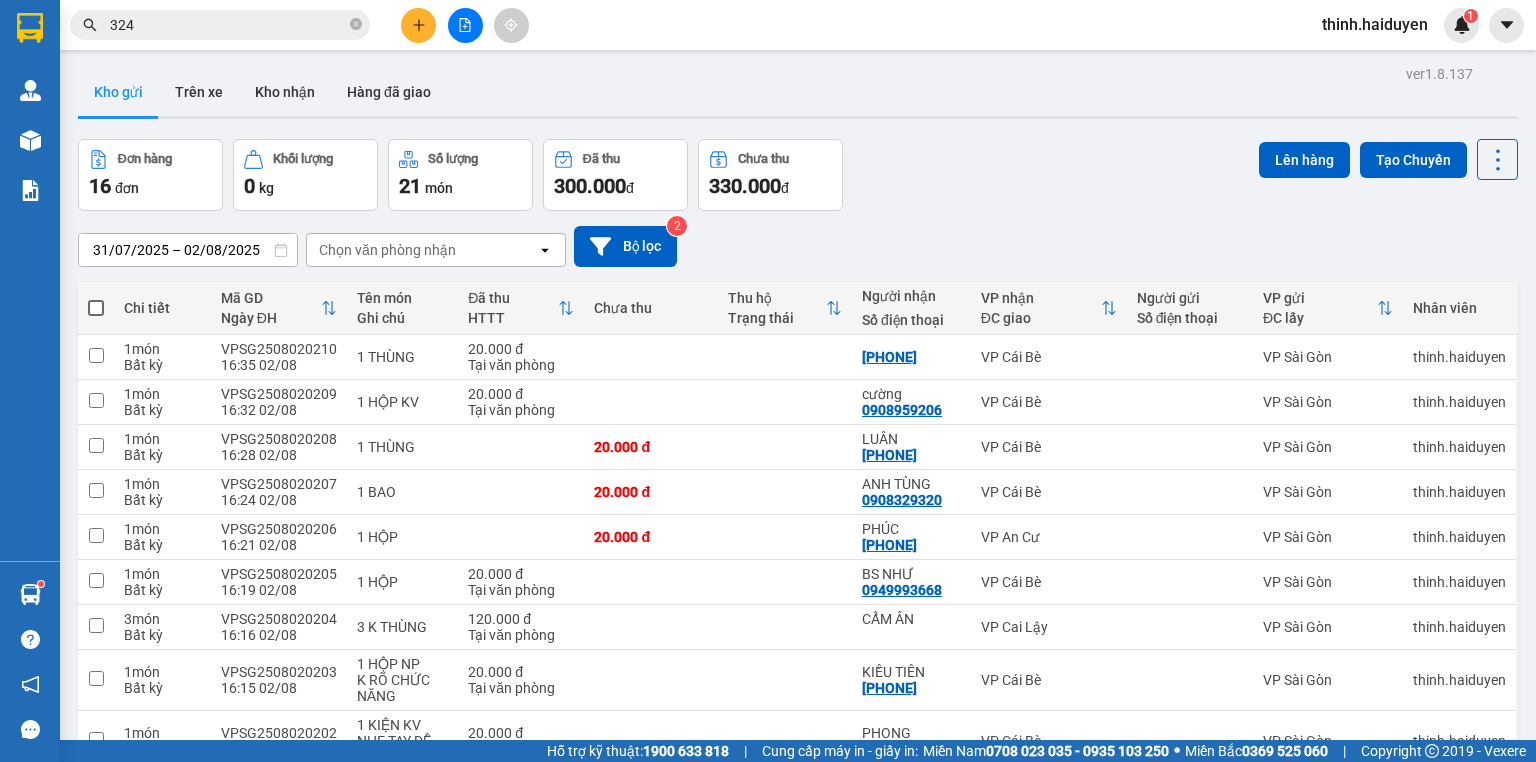 scroll, scrollTop: 0, scrollLeft: 0, axis: both 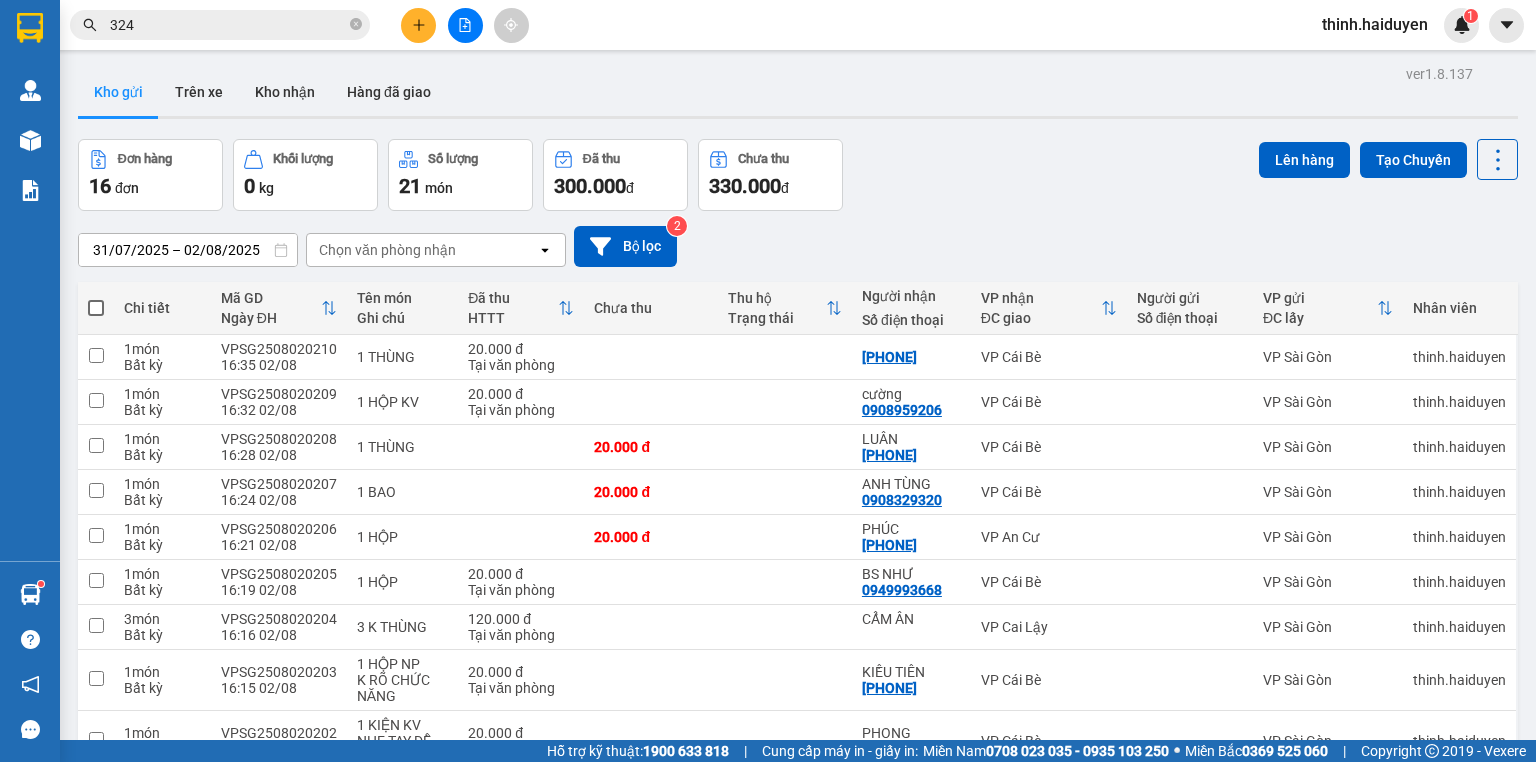 click 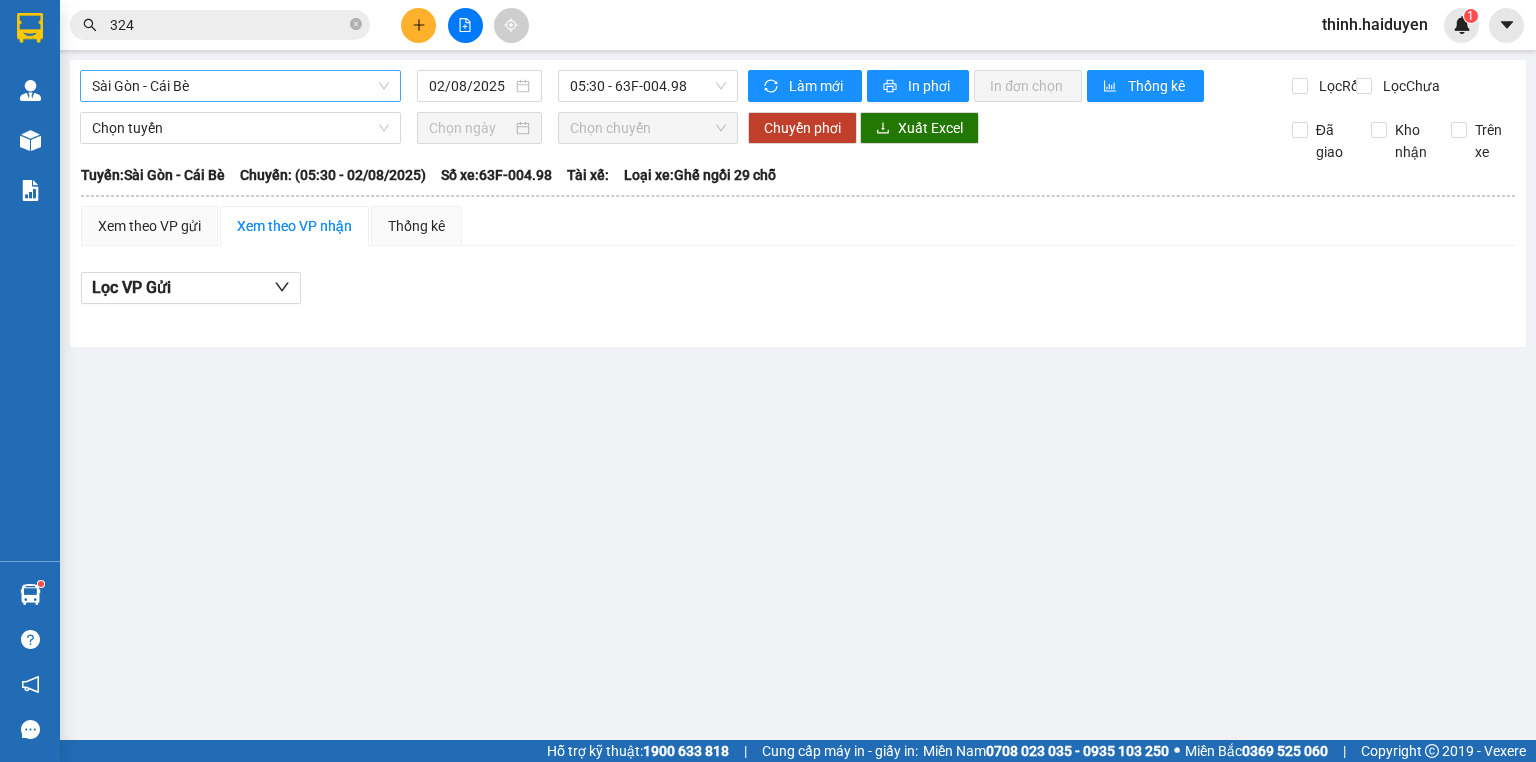 drag, startPoint x: 231, startPoint y: 102, endPoint x: 270, endPoint y: 87, distance: 41.785164 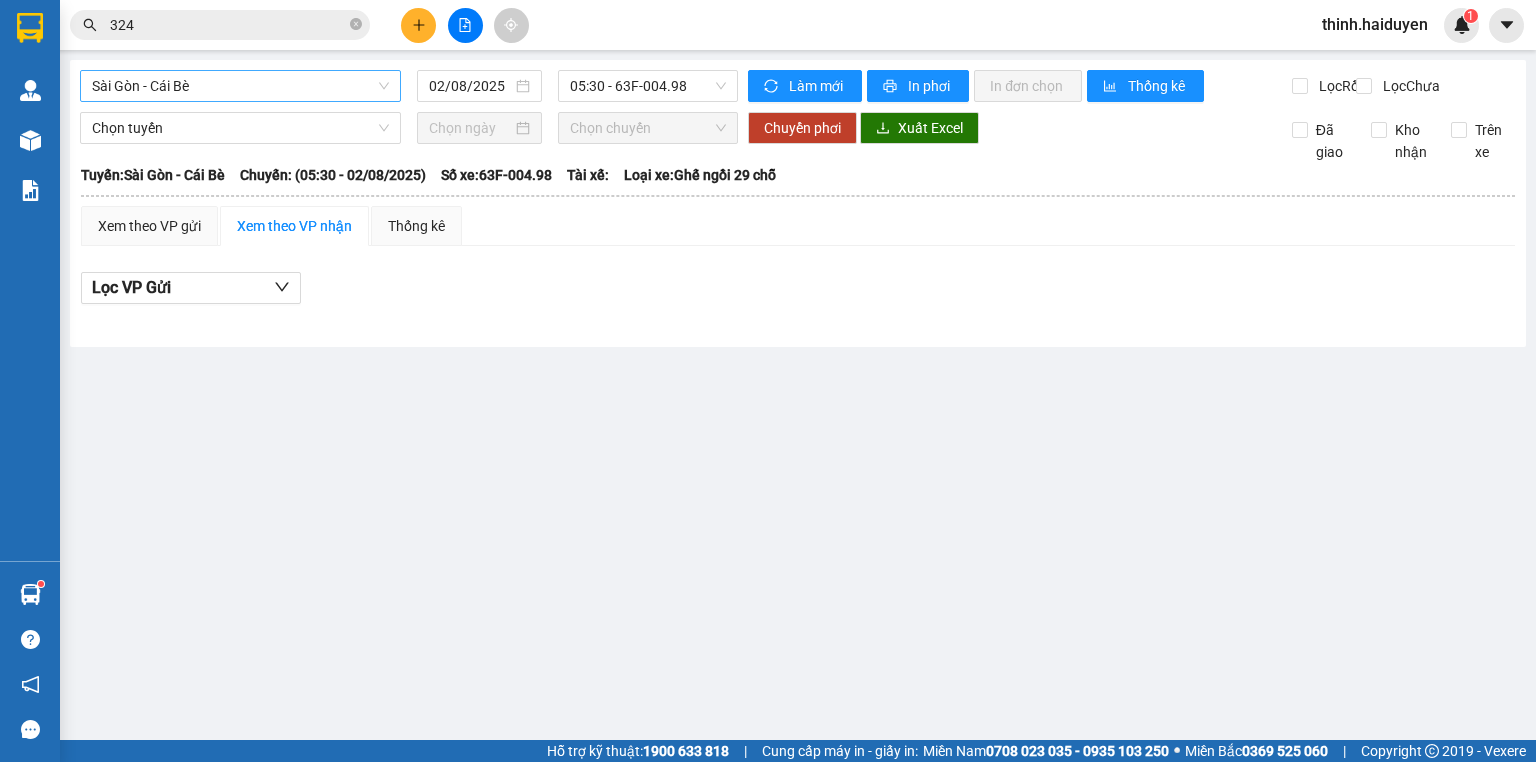 click on "Sài Gòn - Cái Bè" at bounding box center [240, 86] 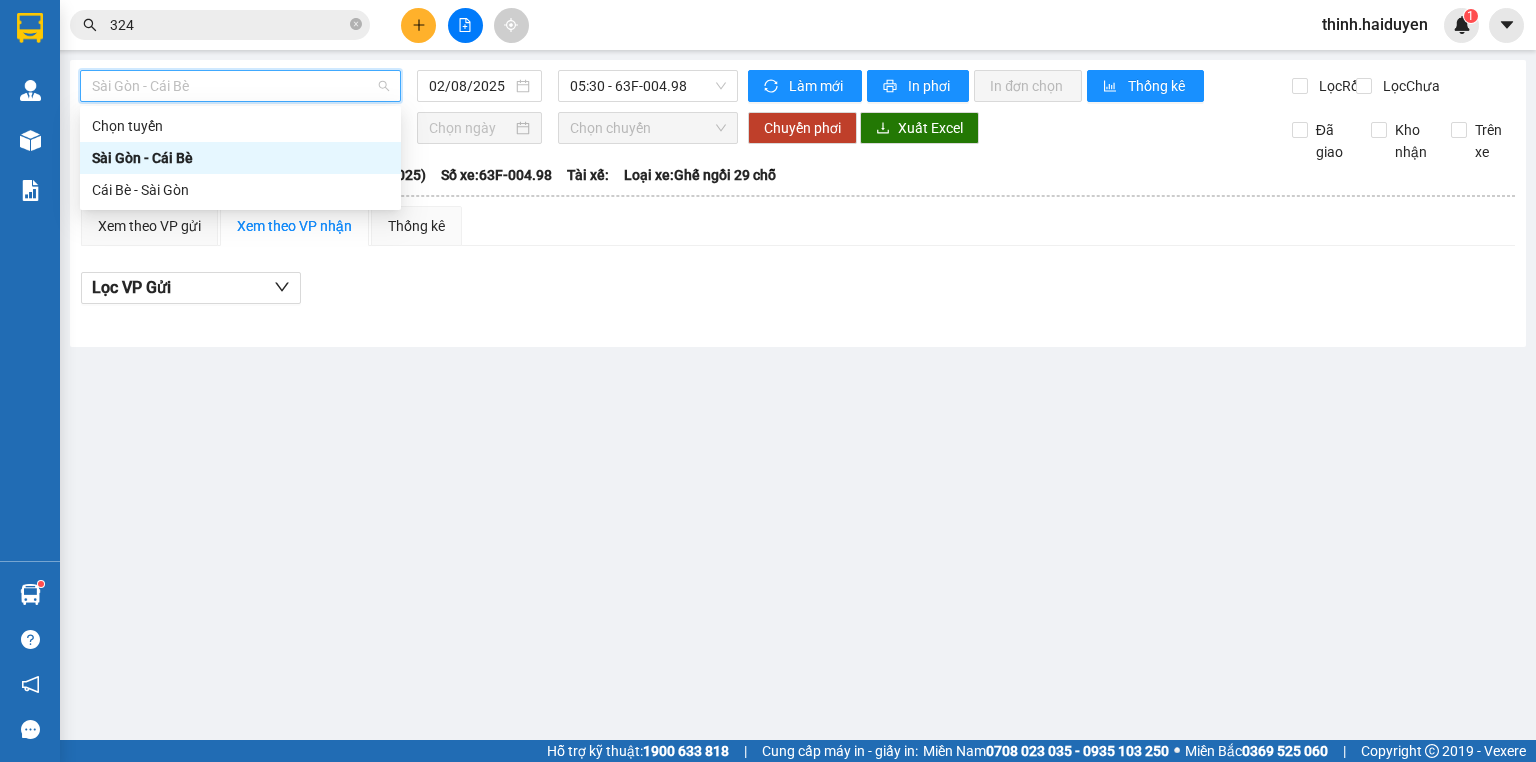 drag, startPoint x: 182, startPoint y: 183, endPoint x: 221, endPoint y: 173, distance: 40.261642 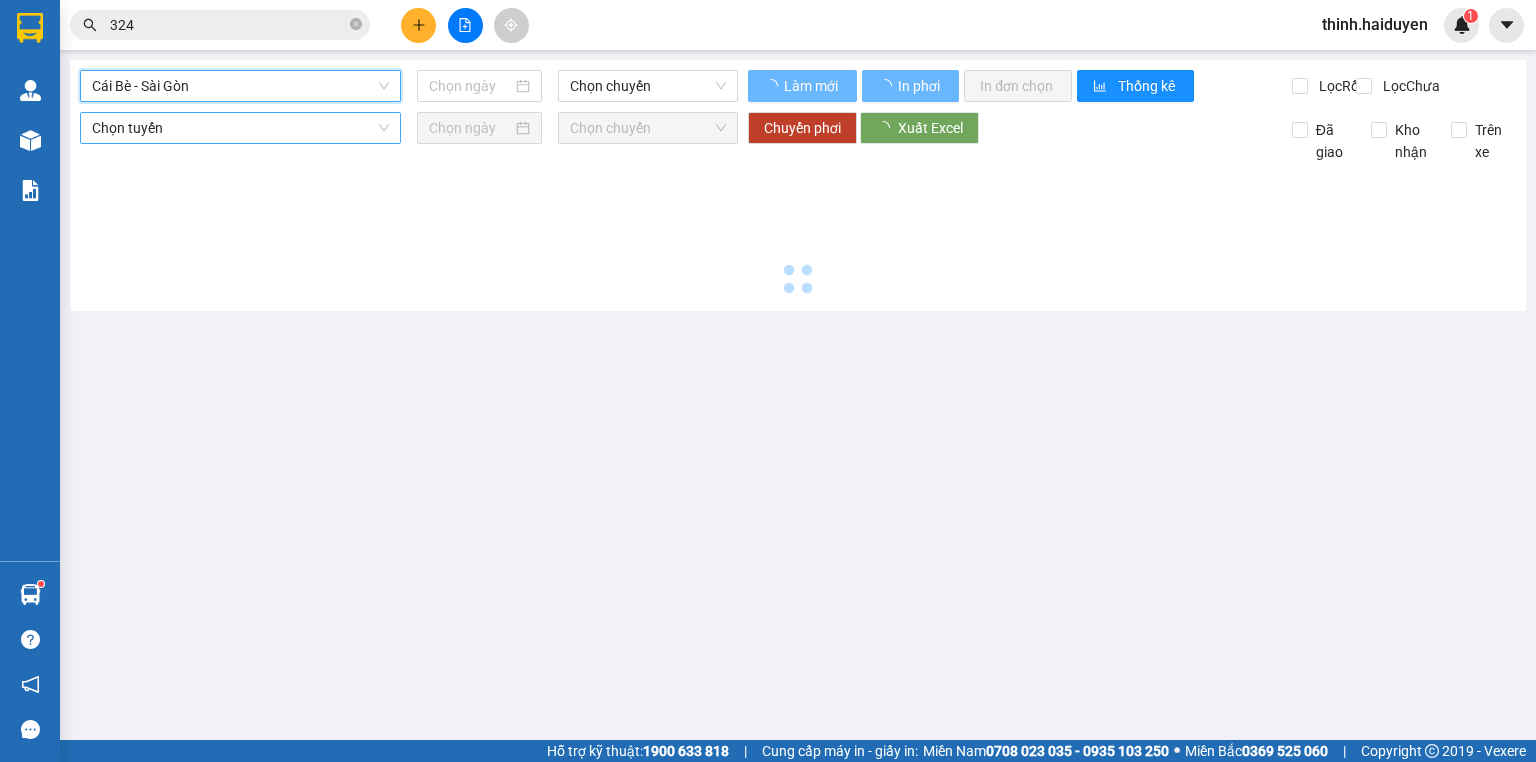 type on "02/08/2025" 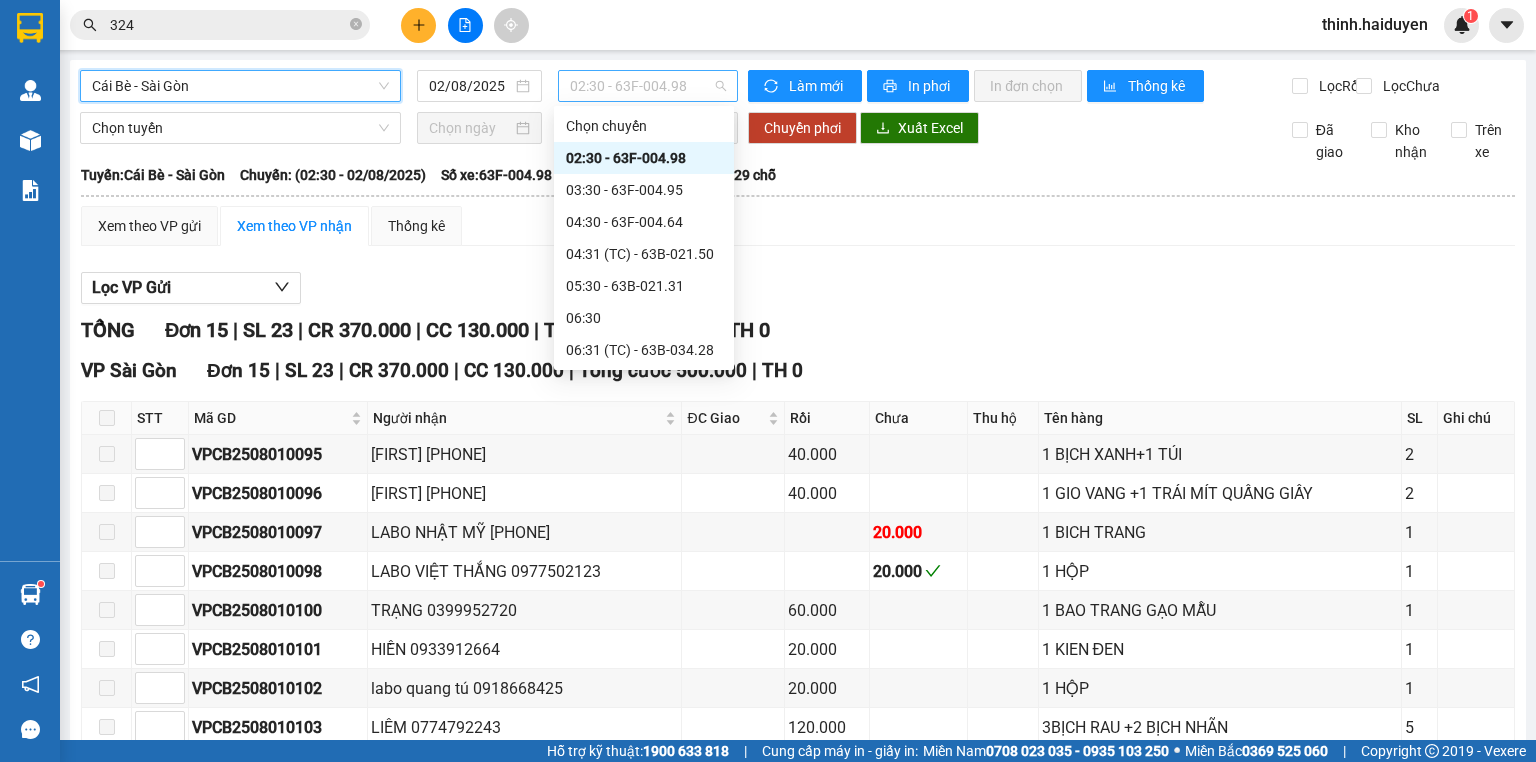 drag, startPoint x: 595, startPoint y: 95, endPoint x: 604, endPoint y: 84, distance: 14.21267 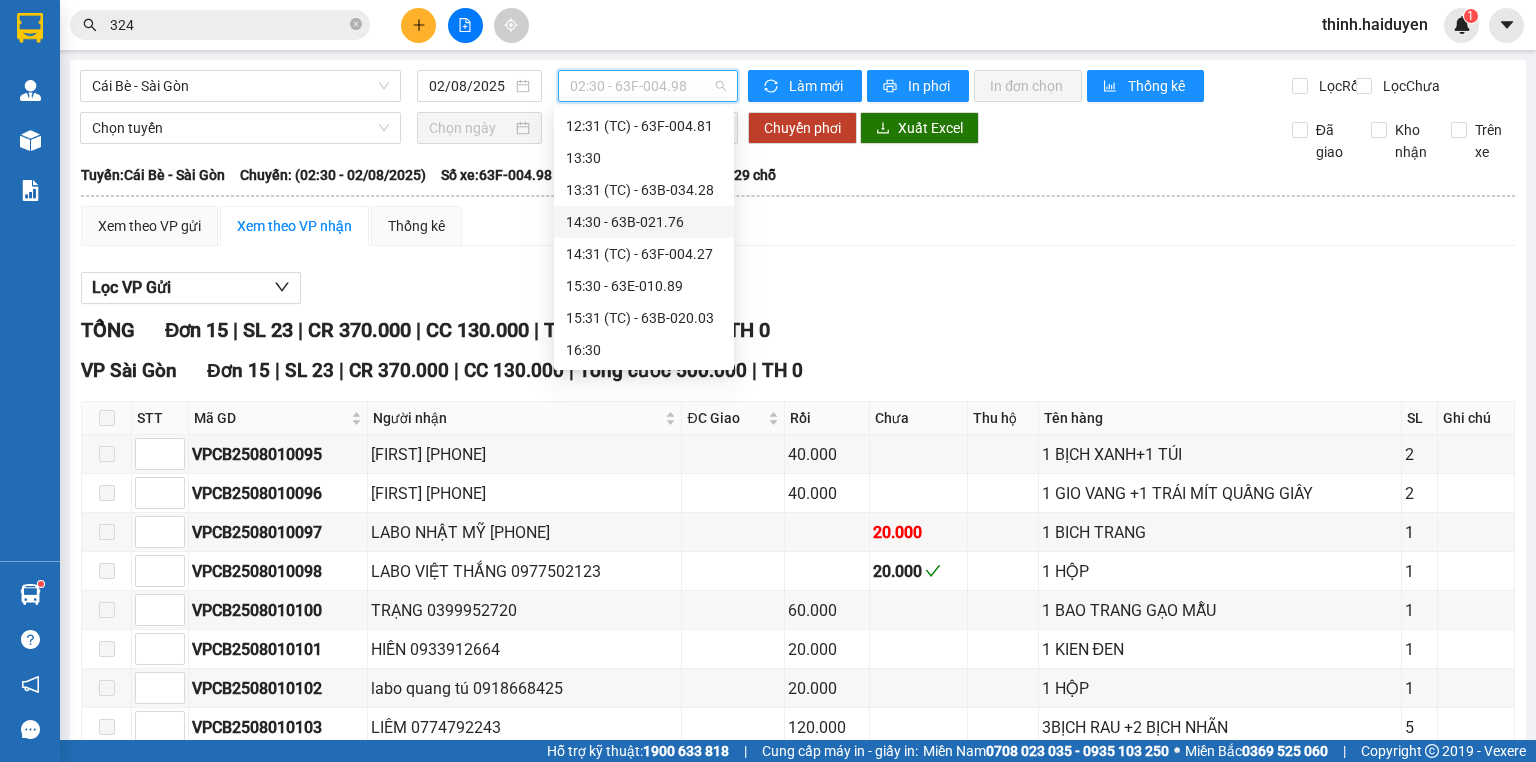 scroll, scrollTop: 640, scrollLeft: 0, axis: vertical 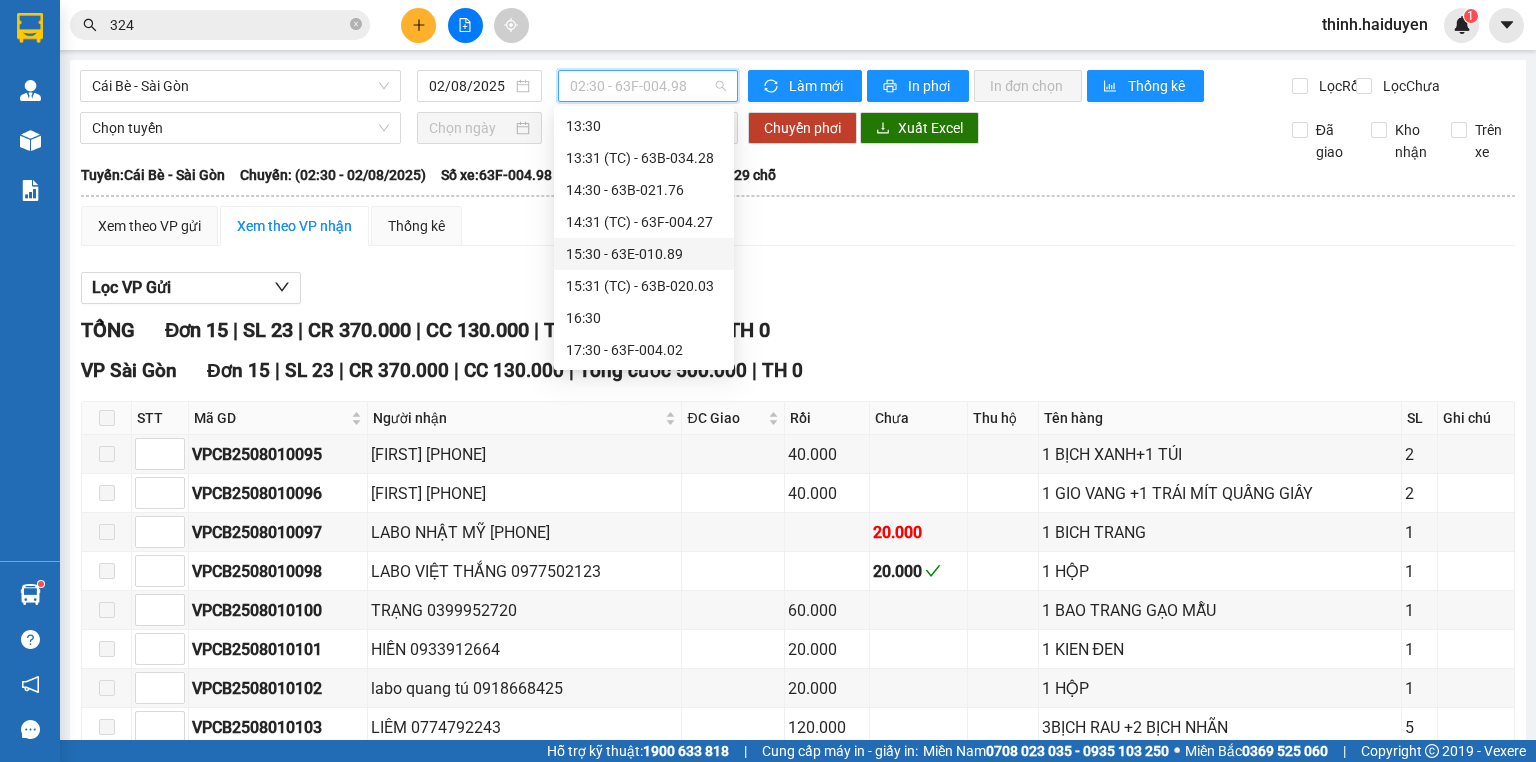 click on "15:30     - 63E-010.89" at bounding box center [644, 254] 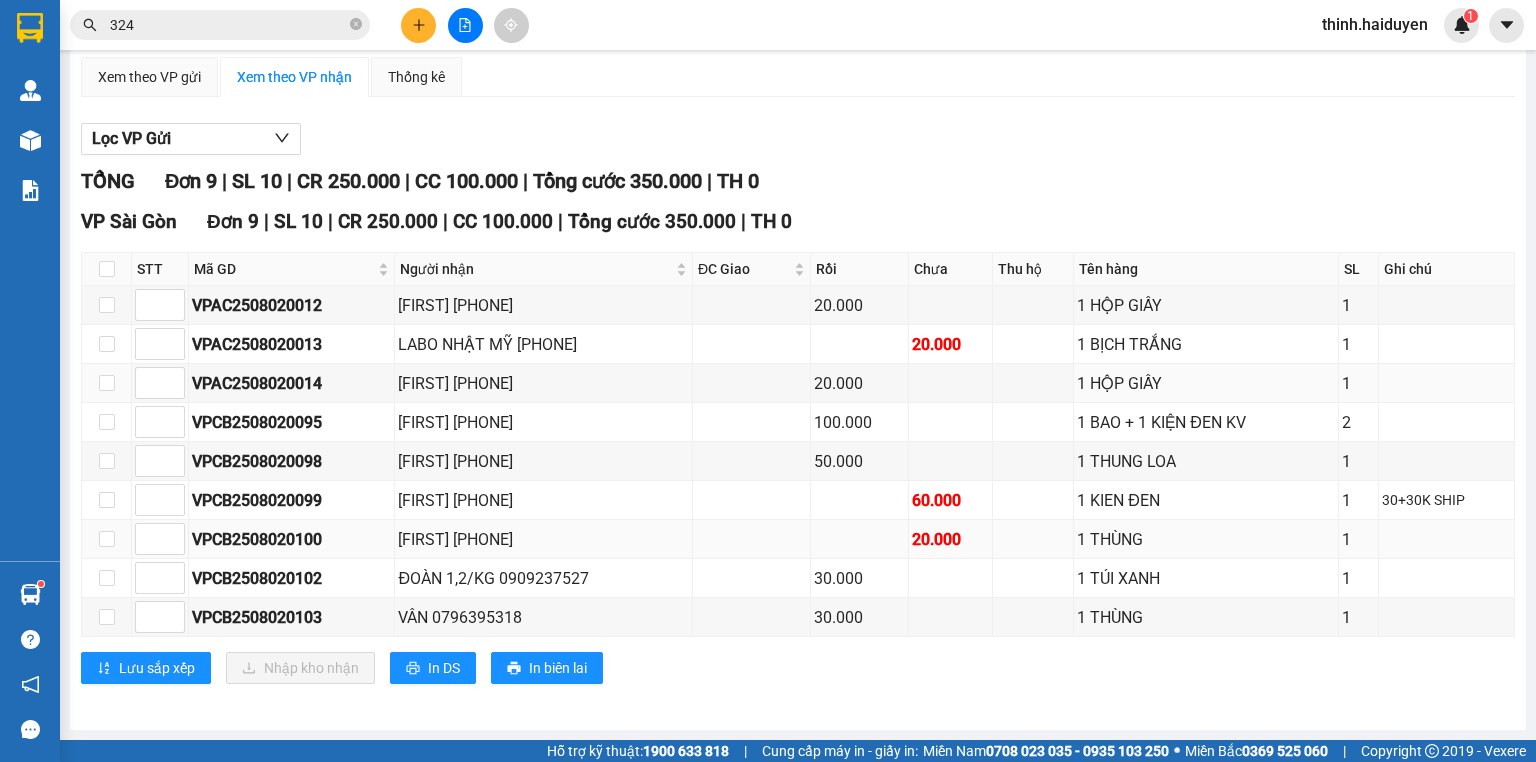 scroll, scrollTop: 159, scrollLeft: 0, axis: vertical 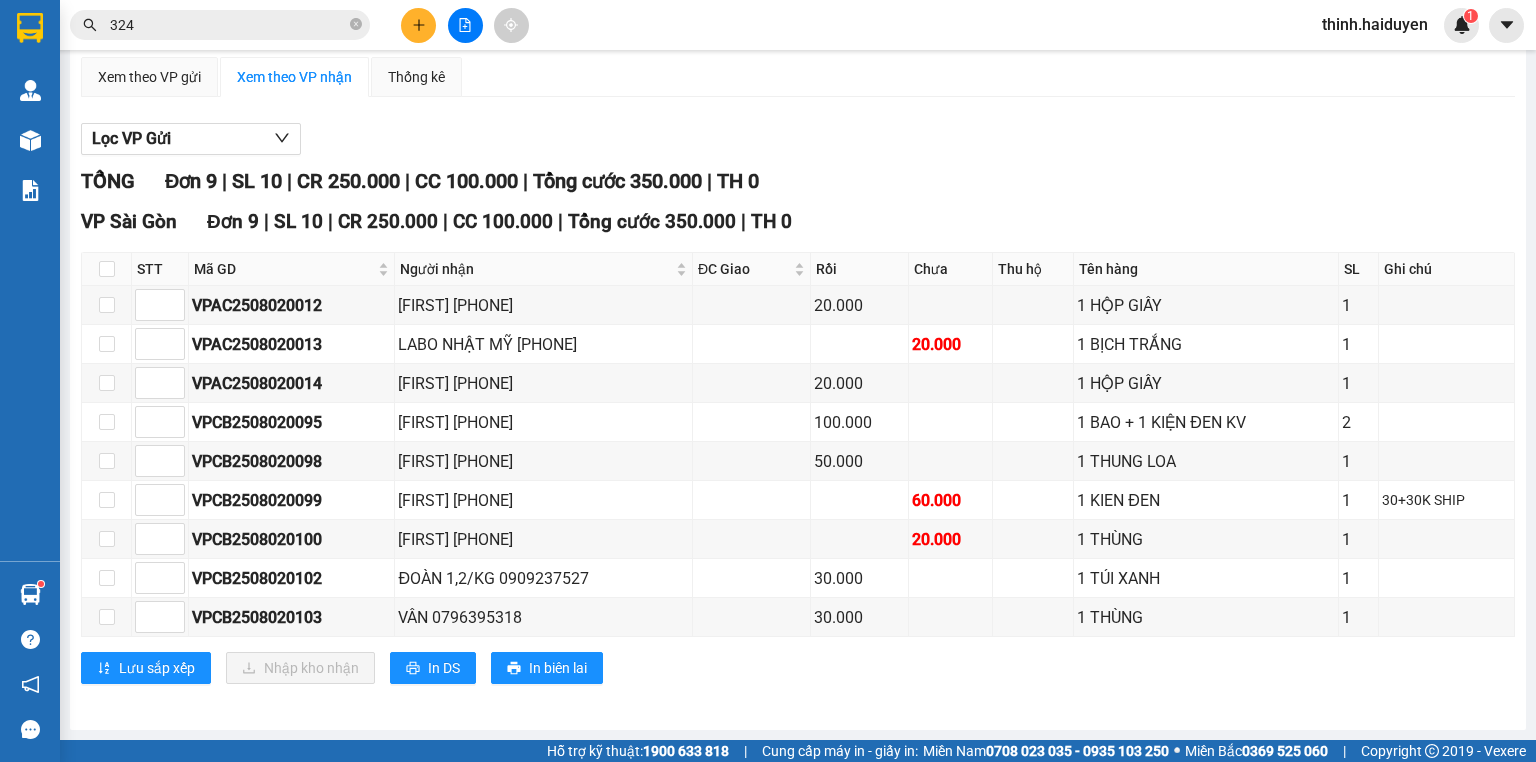 click on "VP Sài Gòn Đơn   9 | SL   10 | CR   250.000 | CC   100.000 | Tổng cước   350.000 | TH   0 STT Mã GD Người nhận ĐC Giao Rồi Chưa Thu hộ Tên hàng SL Ghi chú Ký nhận                         VPAC2508020012 LỘC  [PHONE] 20.000 1 HỘP GIẤY 1 VPAC2508020013 LABO NHẬT MỸ [PHONE] 20.000 1 BỊCH TRẮNG 1 VPAC2508020014  LABO GIANG [PHONE] 20.000 1 HỘP GIẤY  1 VPCB2508020095 QUYNH  [PHONE] 100.000 1 BAO + 1 KIỆN ĐEN KV 2 VPCB2508020098 THƯ [PHONE] 50.000 1 THUNG LOA 1 VPCB2508020099 PHÚC [PHONE] 60.000 1 KIEN ĐEN  1 30+30K SHIP  VPCB2508020100 DIỄM  [PHONE] 20.000 1 THÙNG 1 VPCB2508020102 ĐOÀN 1,2/KG [PHONE] 30.000 1 TÚI XANH 1 VPCB2508020103 VÂN  [PHONE] 30.000 1 THÙNG 1 Lưu sắp xếp Nhập kho nhận In DS In biên lai Hải Duyên   [PHONE]   [NUMBER] [STREET], [CITY] PHƠI HÀNG VP Sài Gòn  -  [TIME] - [DATE] Tuyến:  Cái Bè - Sài Gòn Chuyến:   ([TIME] - [DATE]) Tài xế:  HOÀNG  MẬP      STT" at bounding box center (798, 453) 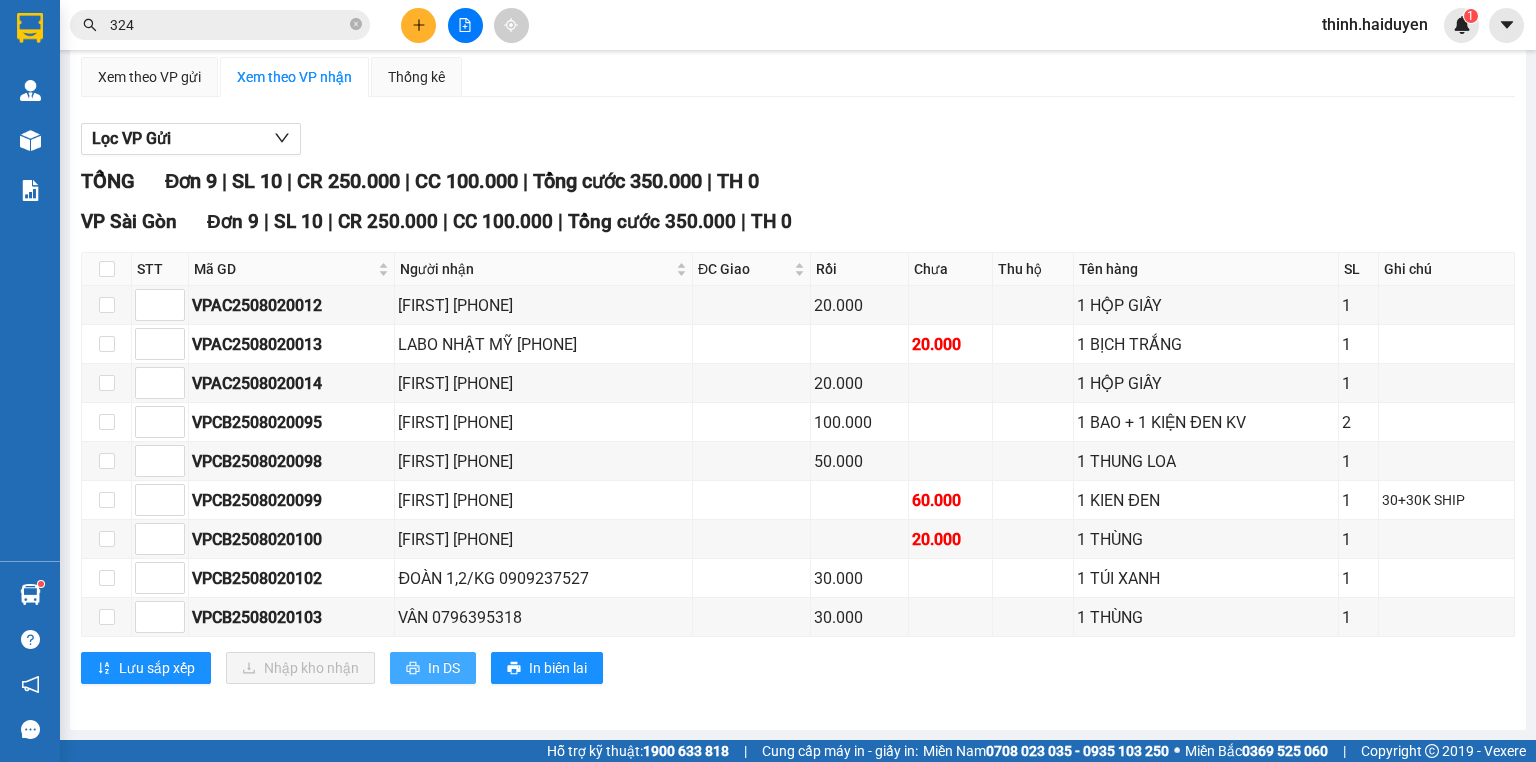 click on "In DS" at bounding box center [444, 668] 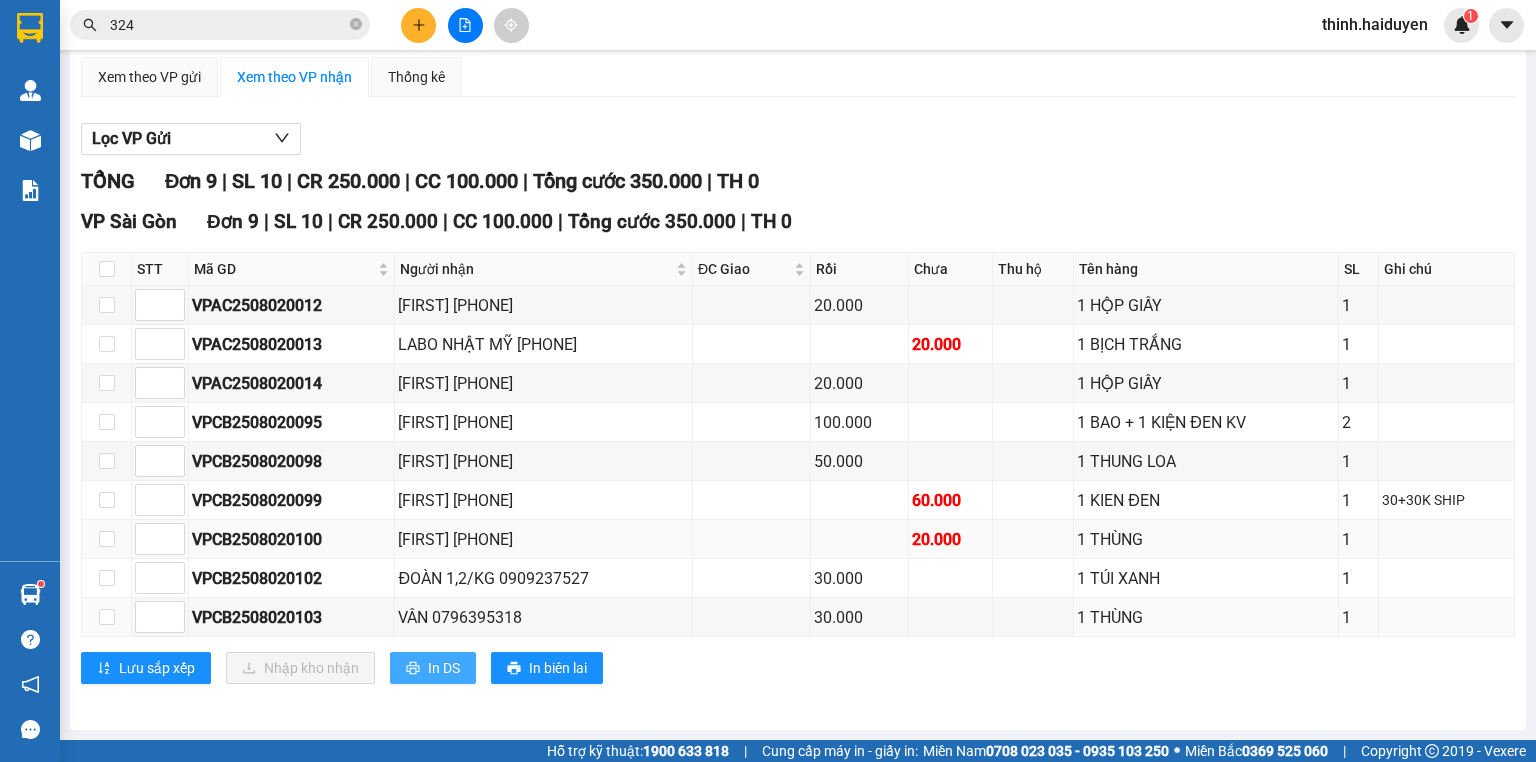 scroll, scrollTop: 0, scrollLeft: 0, axis: both 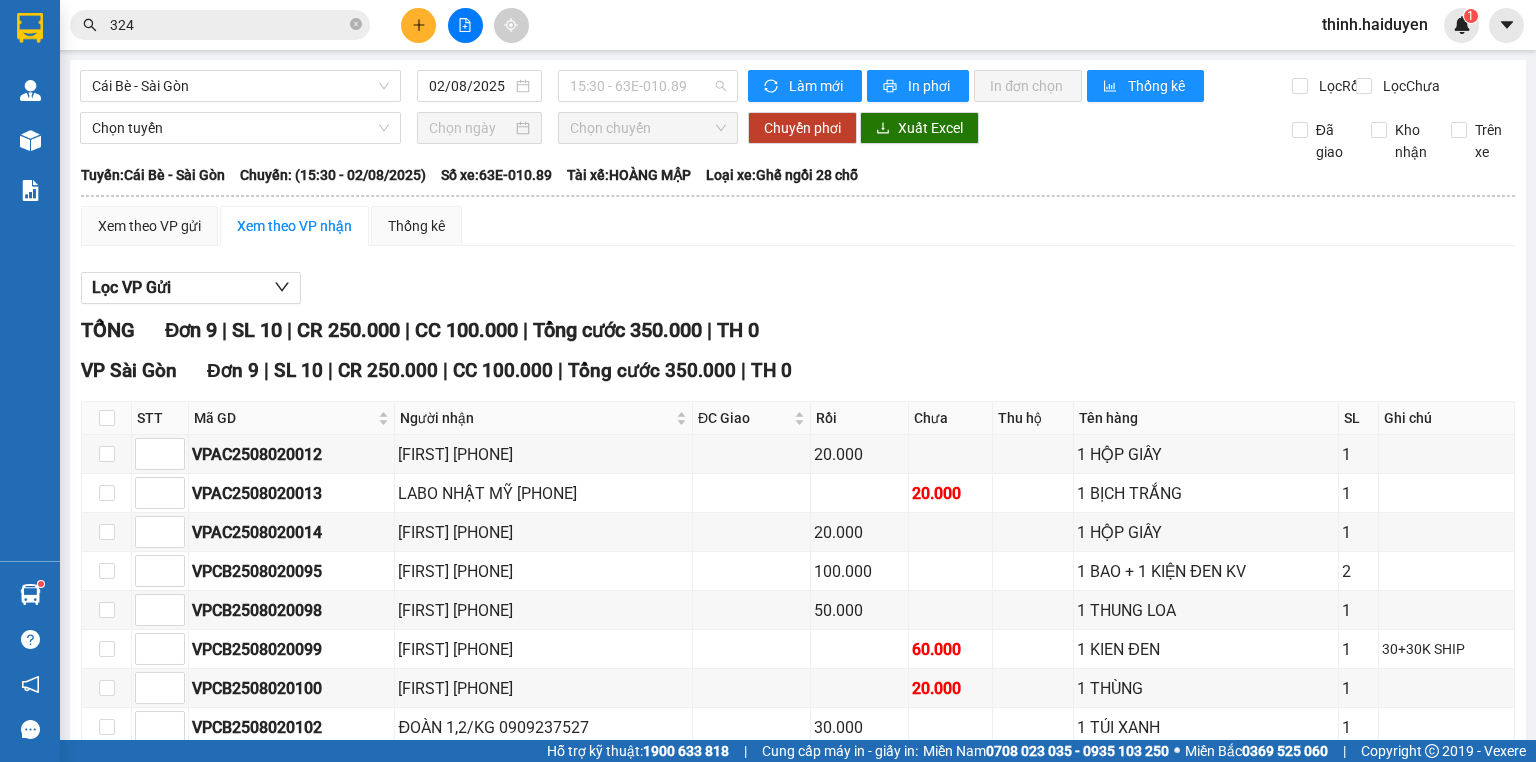 drag, startPoint x: 615, startPoint y: 81, endPoint x: 652, endPoint y: 247, distance: 170.07352 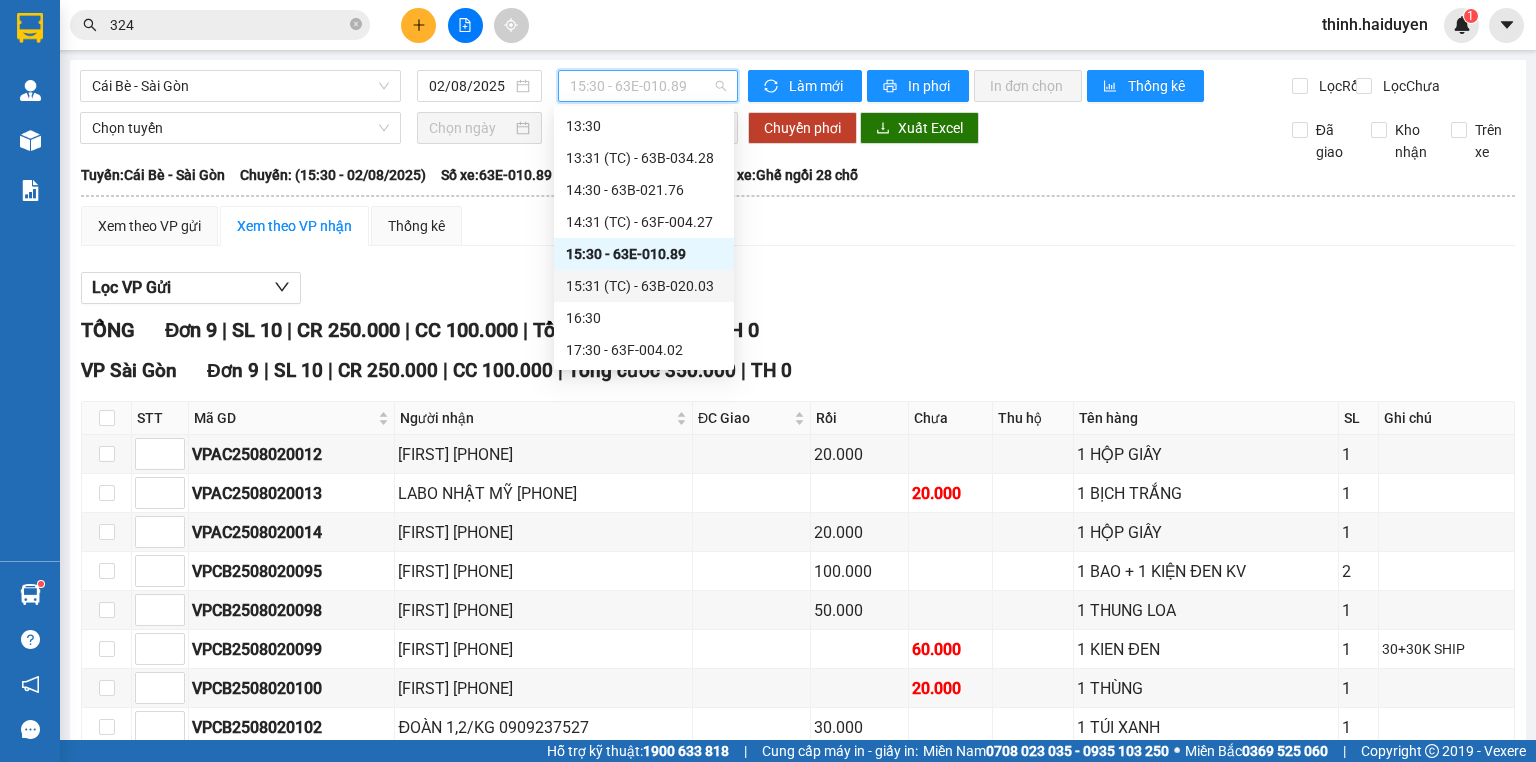 click on "15:31   (TC)   - 63B-020.03" at bounding box center (644, 286) 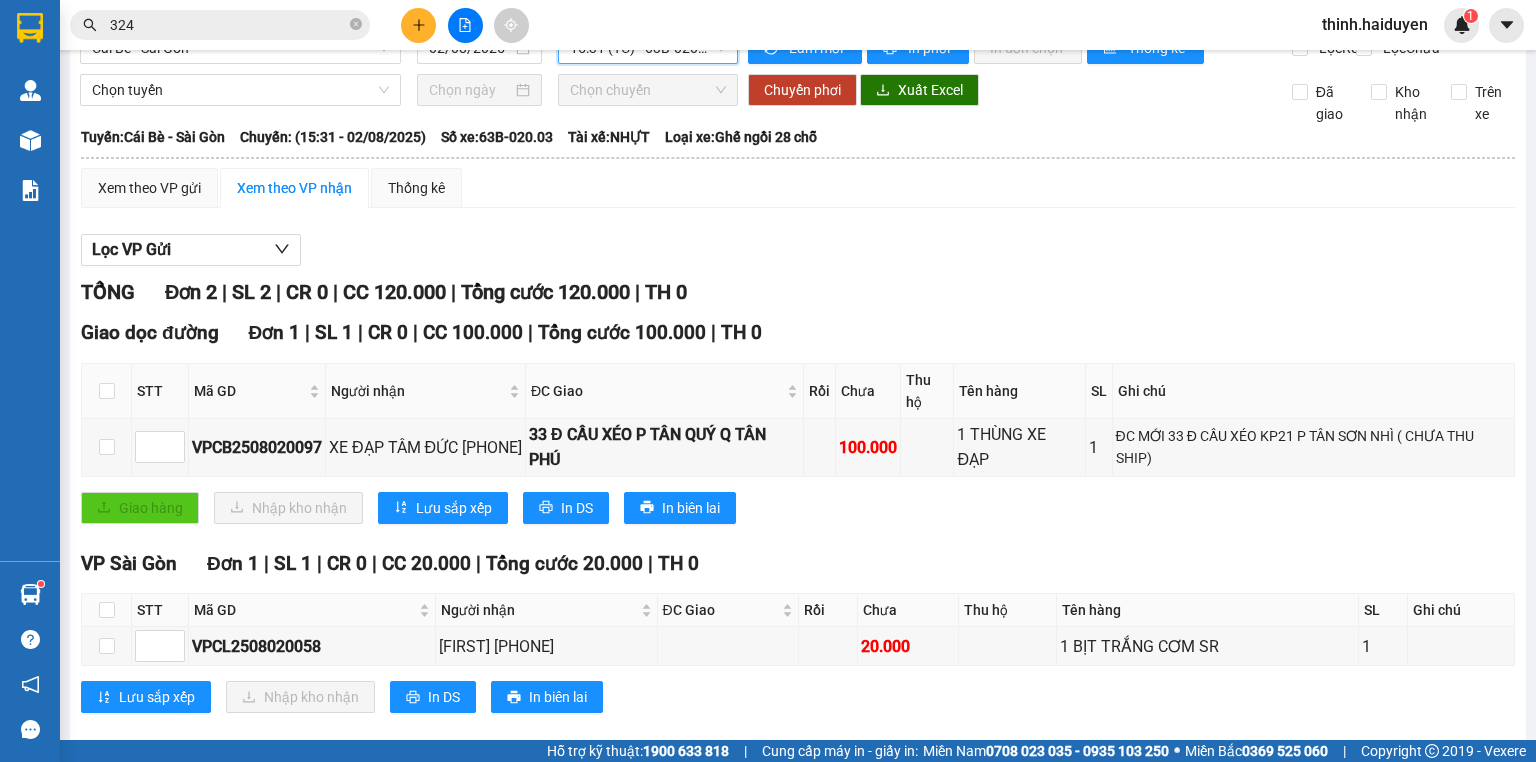 scroll, scrollTop: 81, scrollLeft: 0, axis: vertical 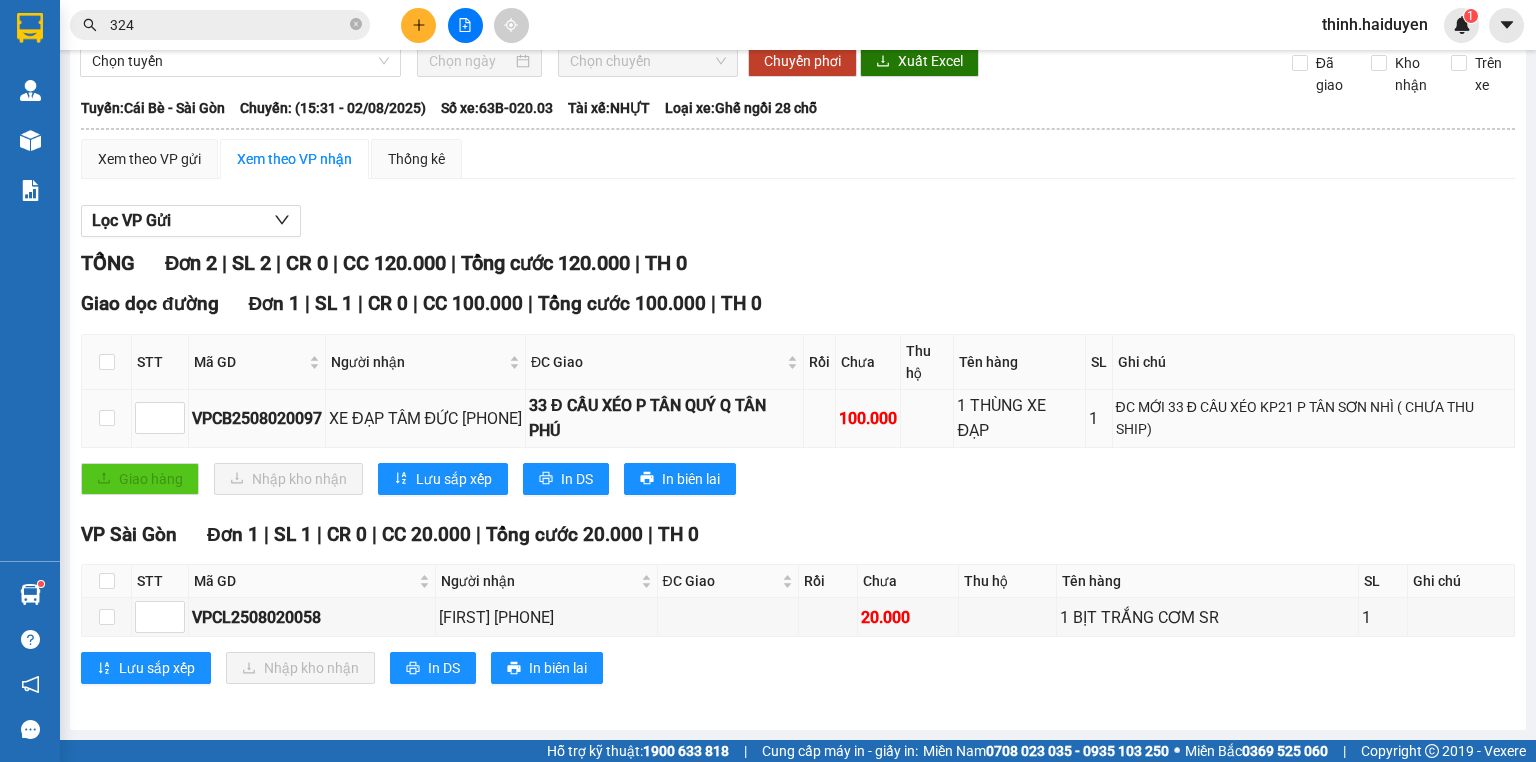 click on "33 Đ CẦU XÉO P TÂN QUÝ Q TÂN PHÚ" at bounding box center (664, 418) 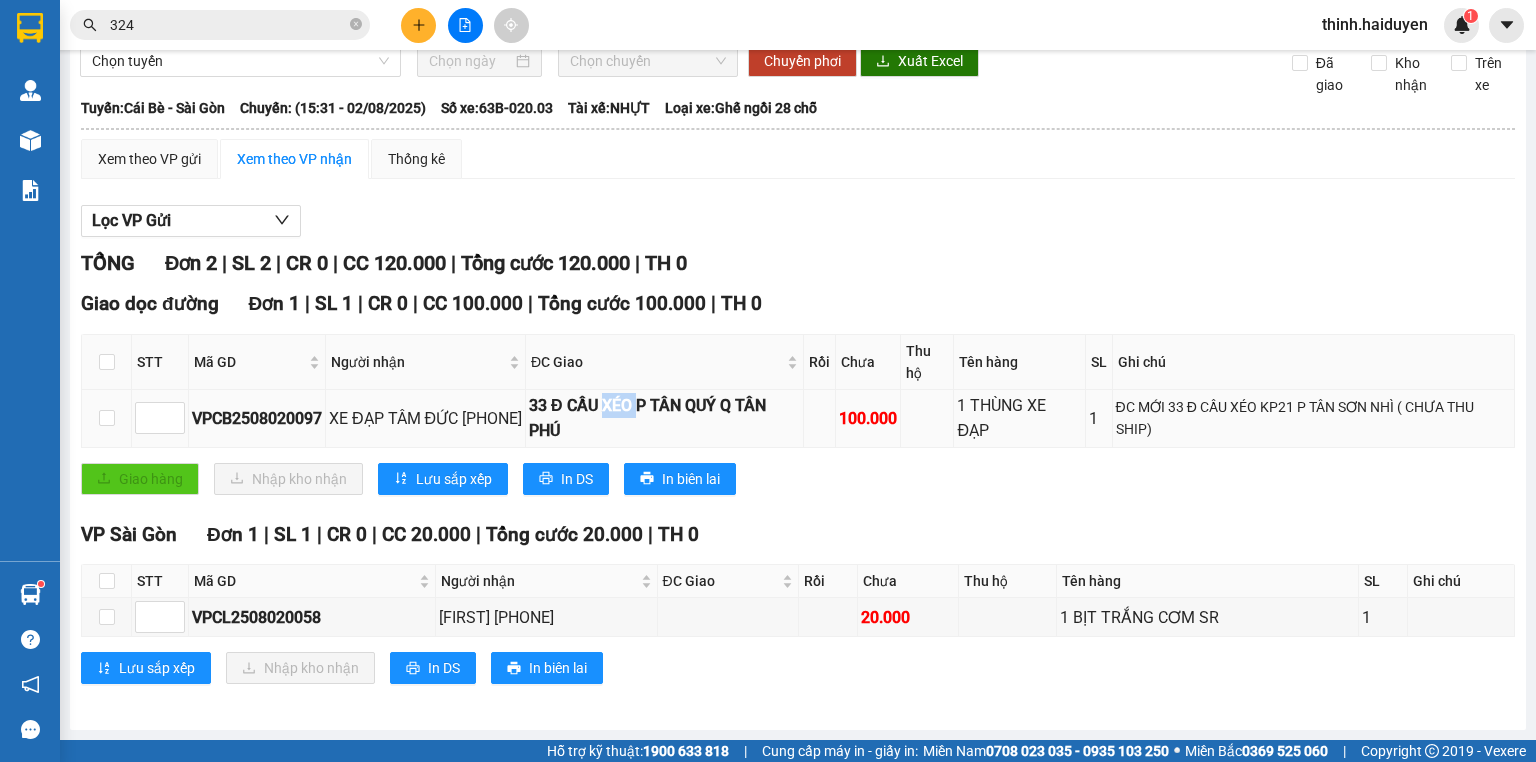 click on "33 Đ CẦU XÉO P TÂN QUÝ Q TÂN PHÚ" at bounding box center (664, 418) 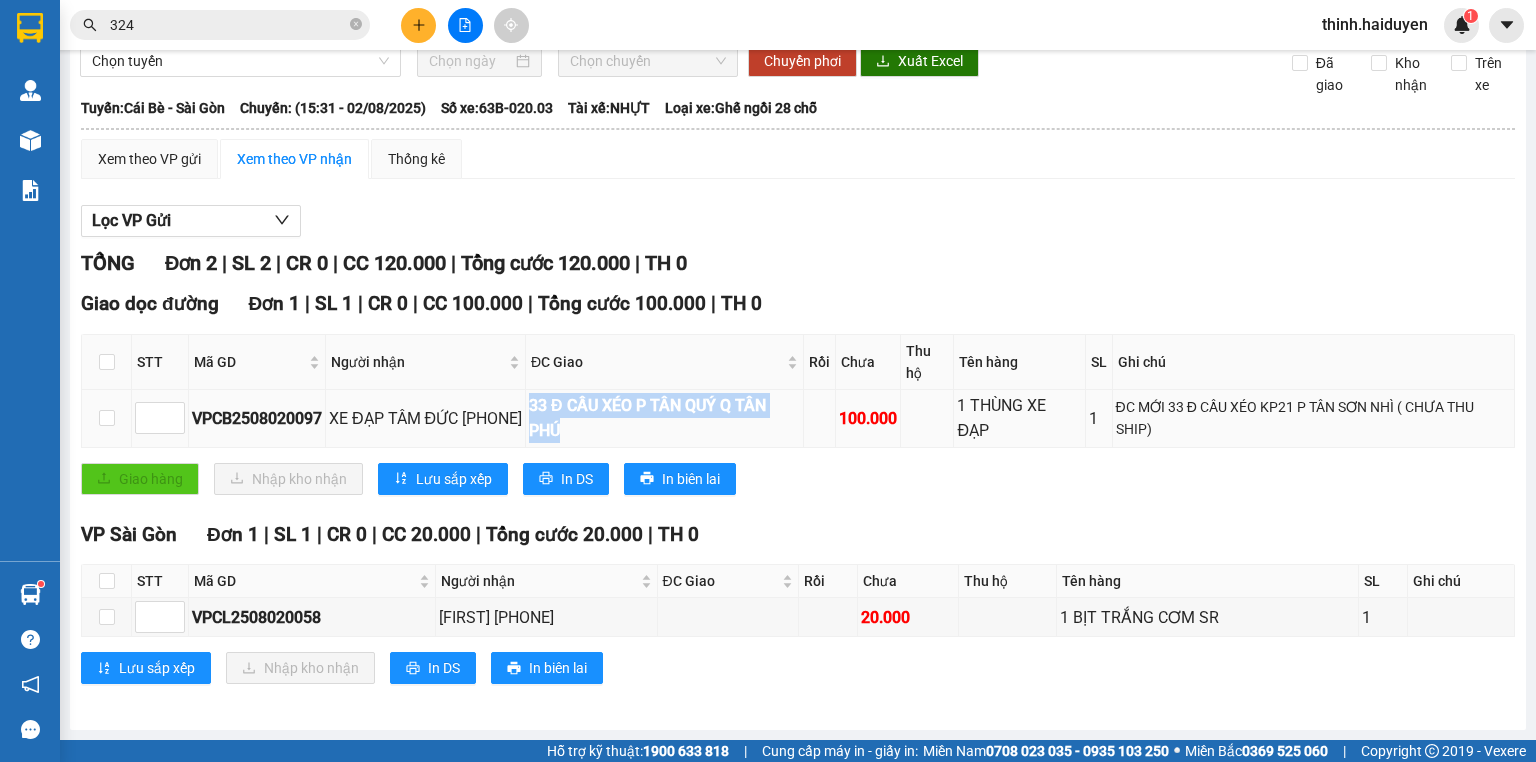 click on "33 Đ CẦU XÉO P TÂN QUÝ Q TÂN PHÚ" at bounding box center [664, 418] 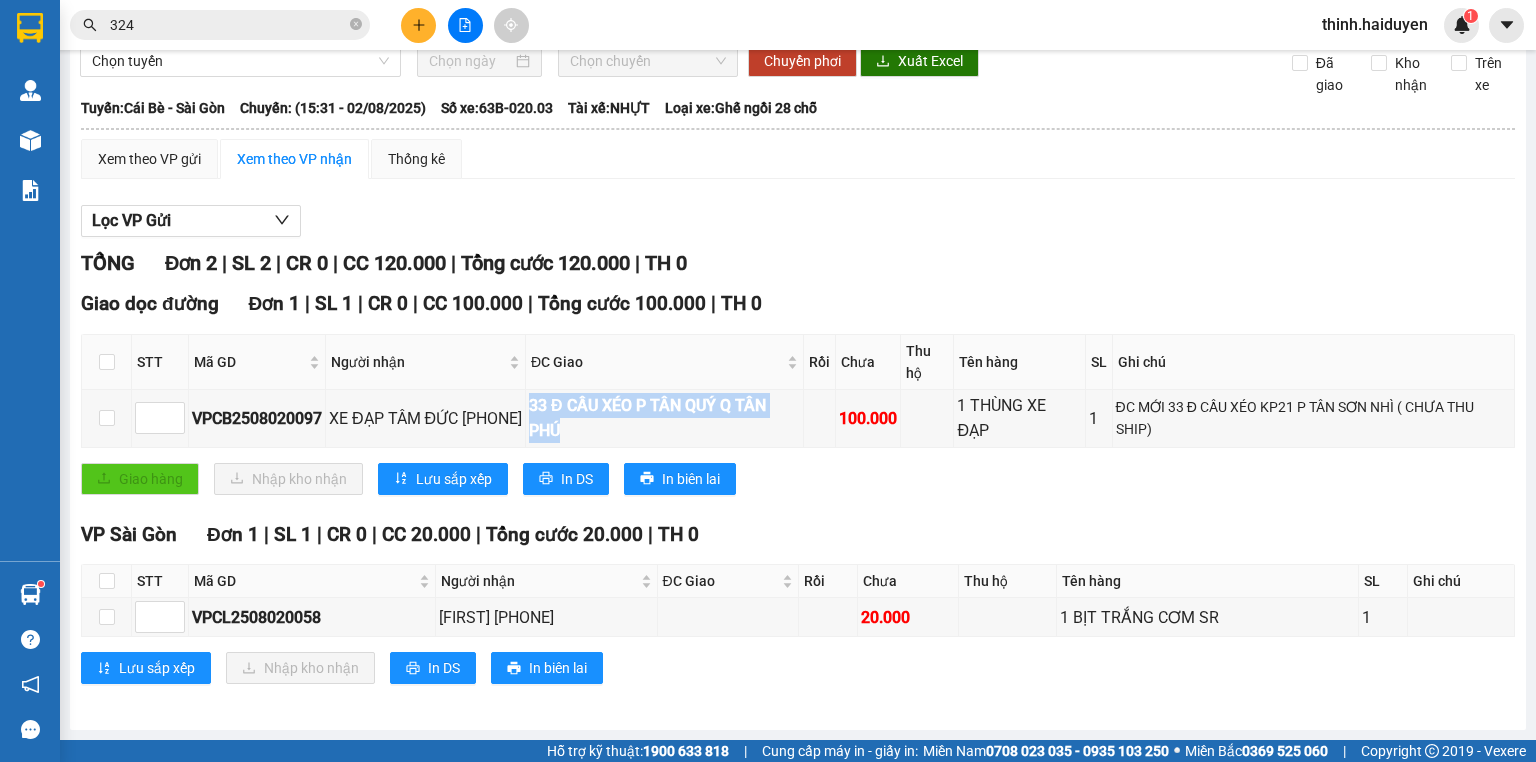 copy on "33 Đ CẦU XÉO P TÂN QUÝ Q TÂN PHÚ" 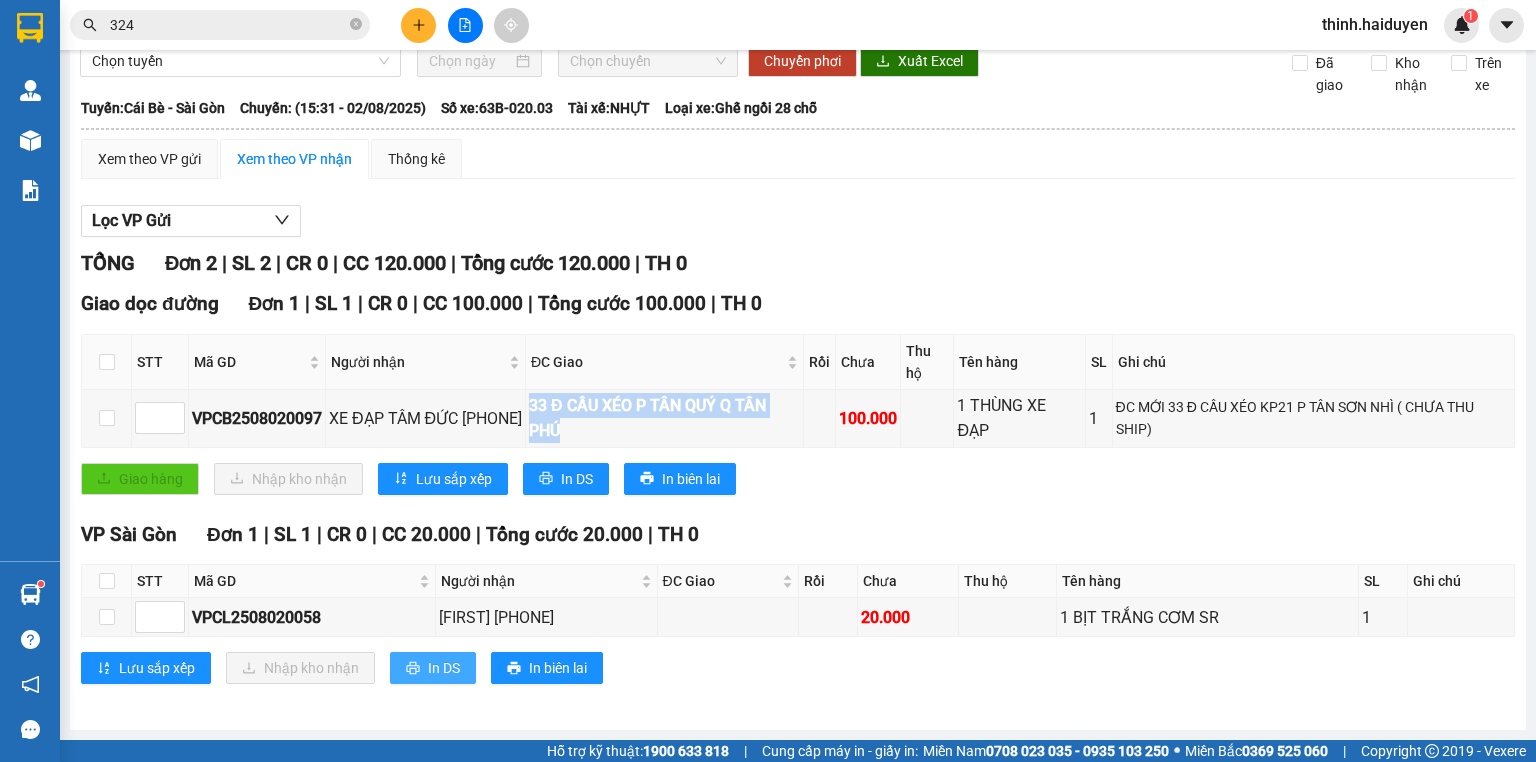 click on "In DS" at bounding box center (444, 668) 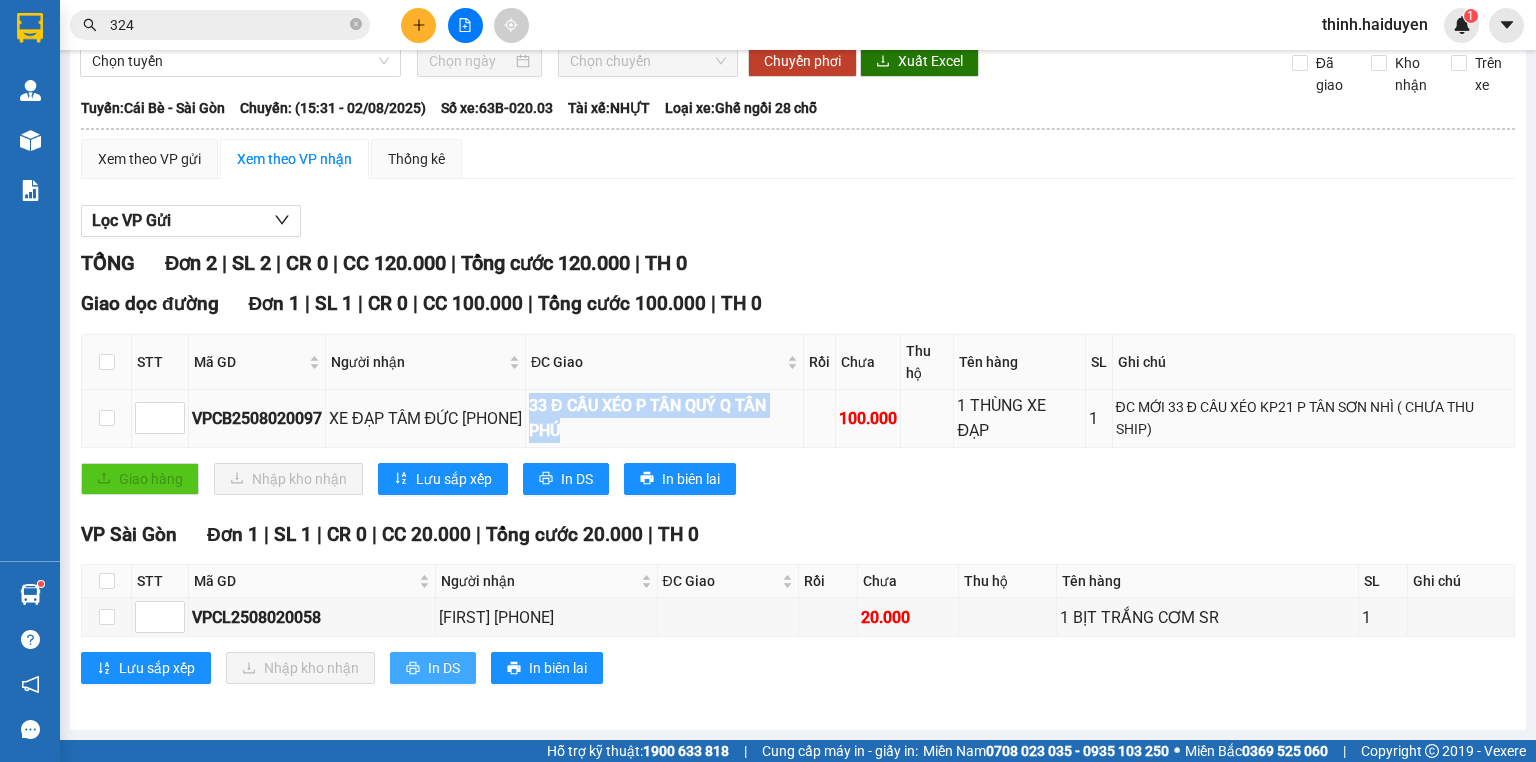 scroll, scrollTop: 0, scrollLeft: 0, axis: both 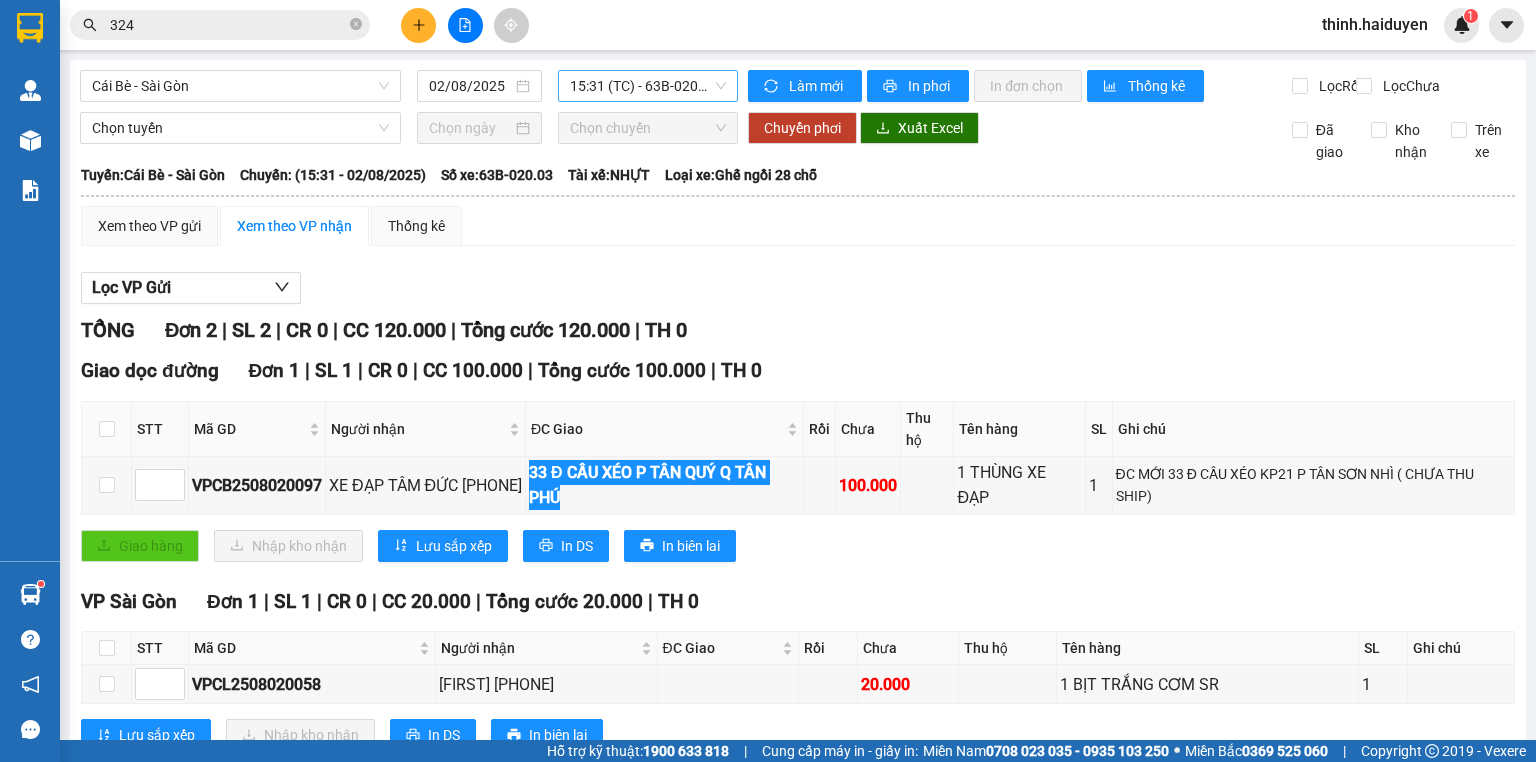 click on "15:31   (TC)   - 63B-020.03" at bounding box center [648, 86] 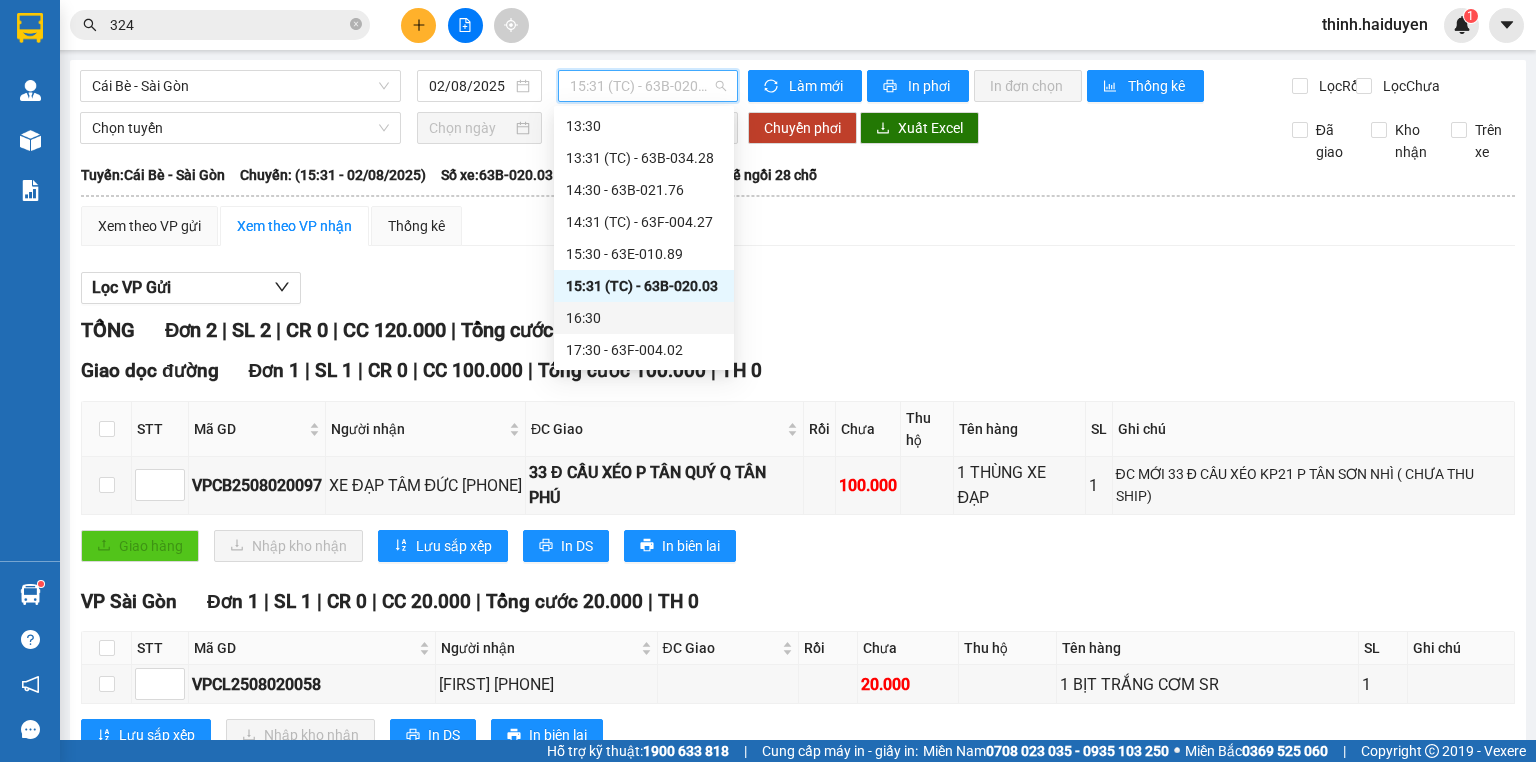 click on "16:30" at bounding box center [644, 318] 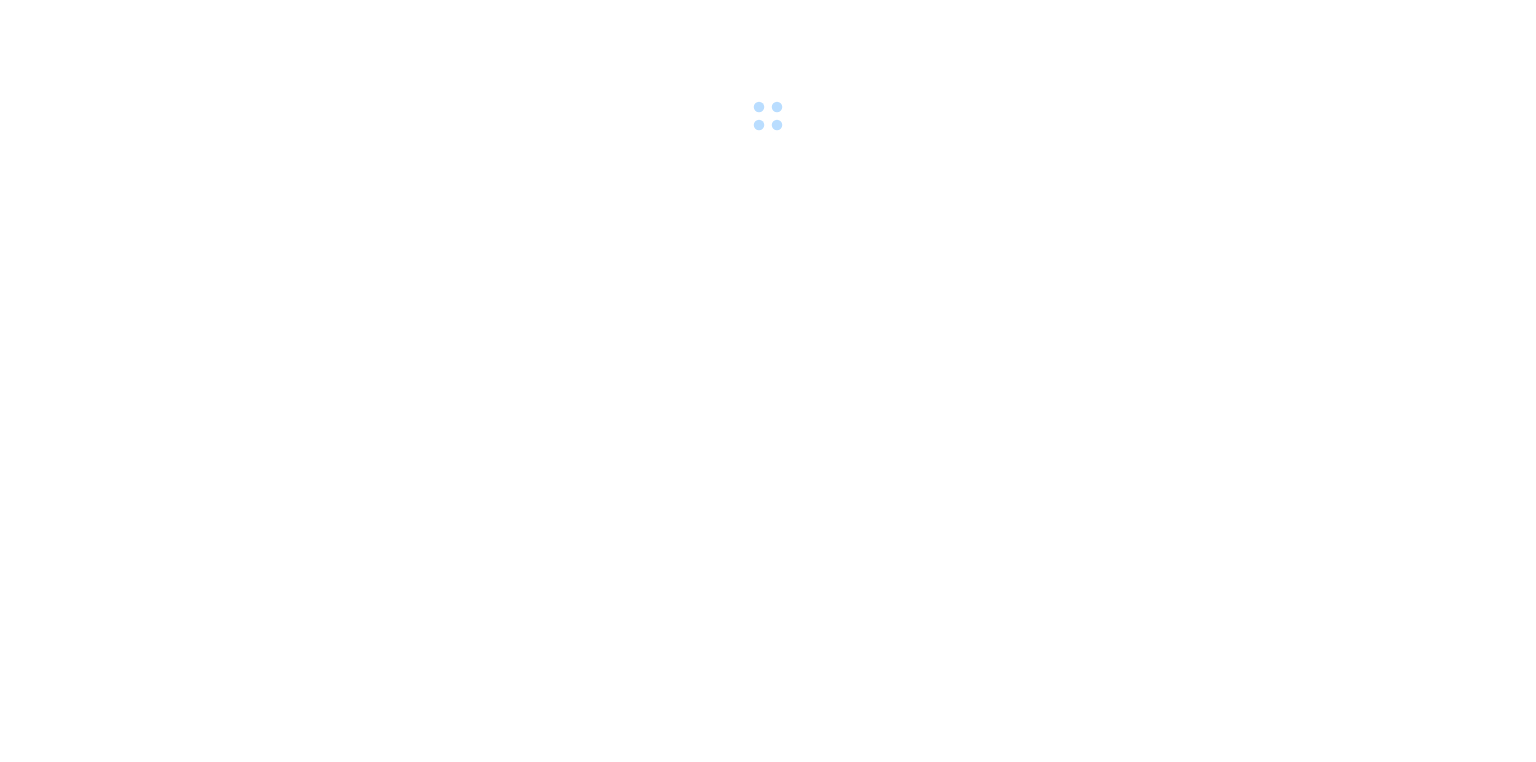 scroll, scrollTop: 0, scrollLeft: 0, axis: both 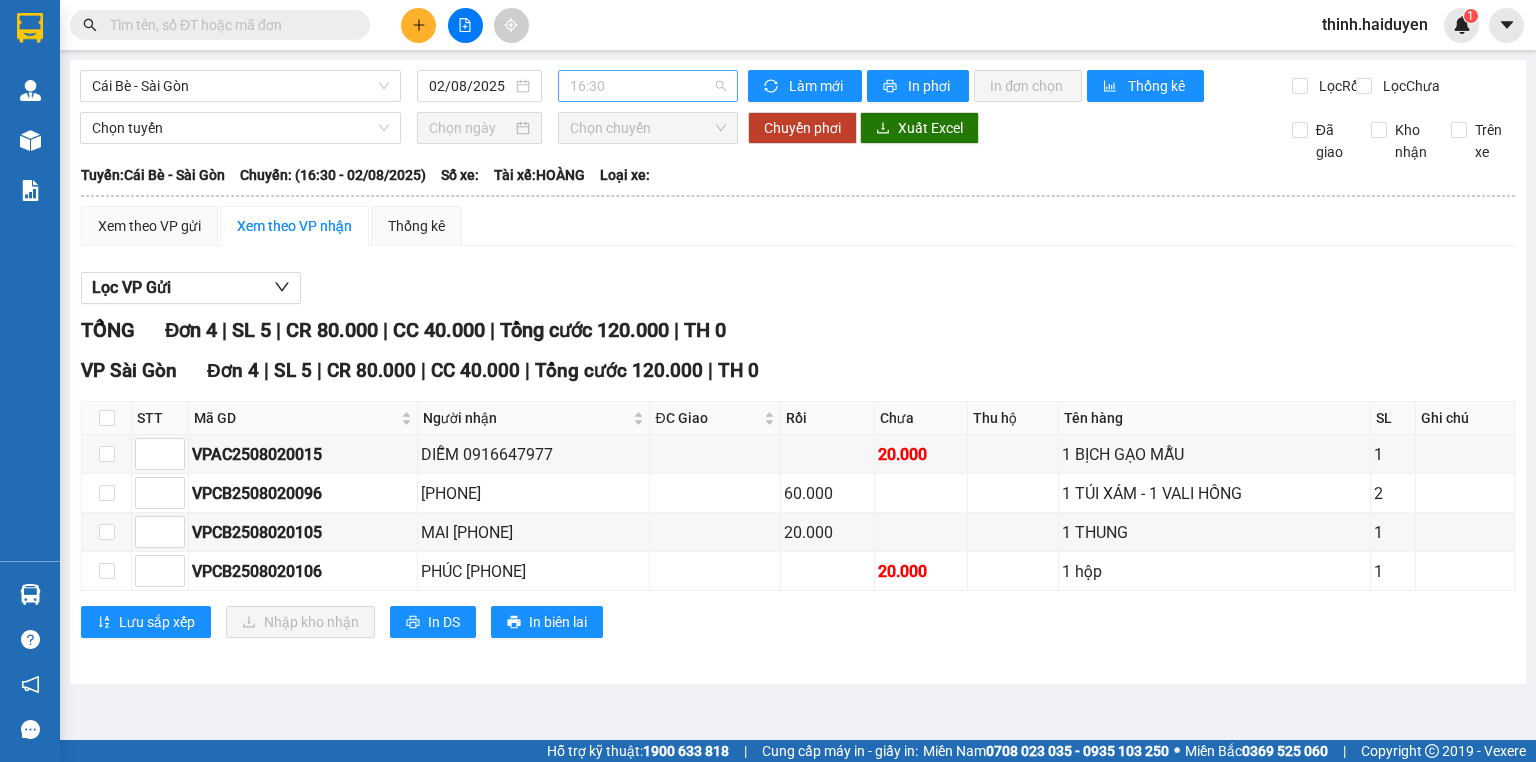 click on "16:30" at bounding box center [648, 86] 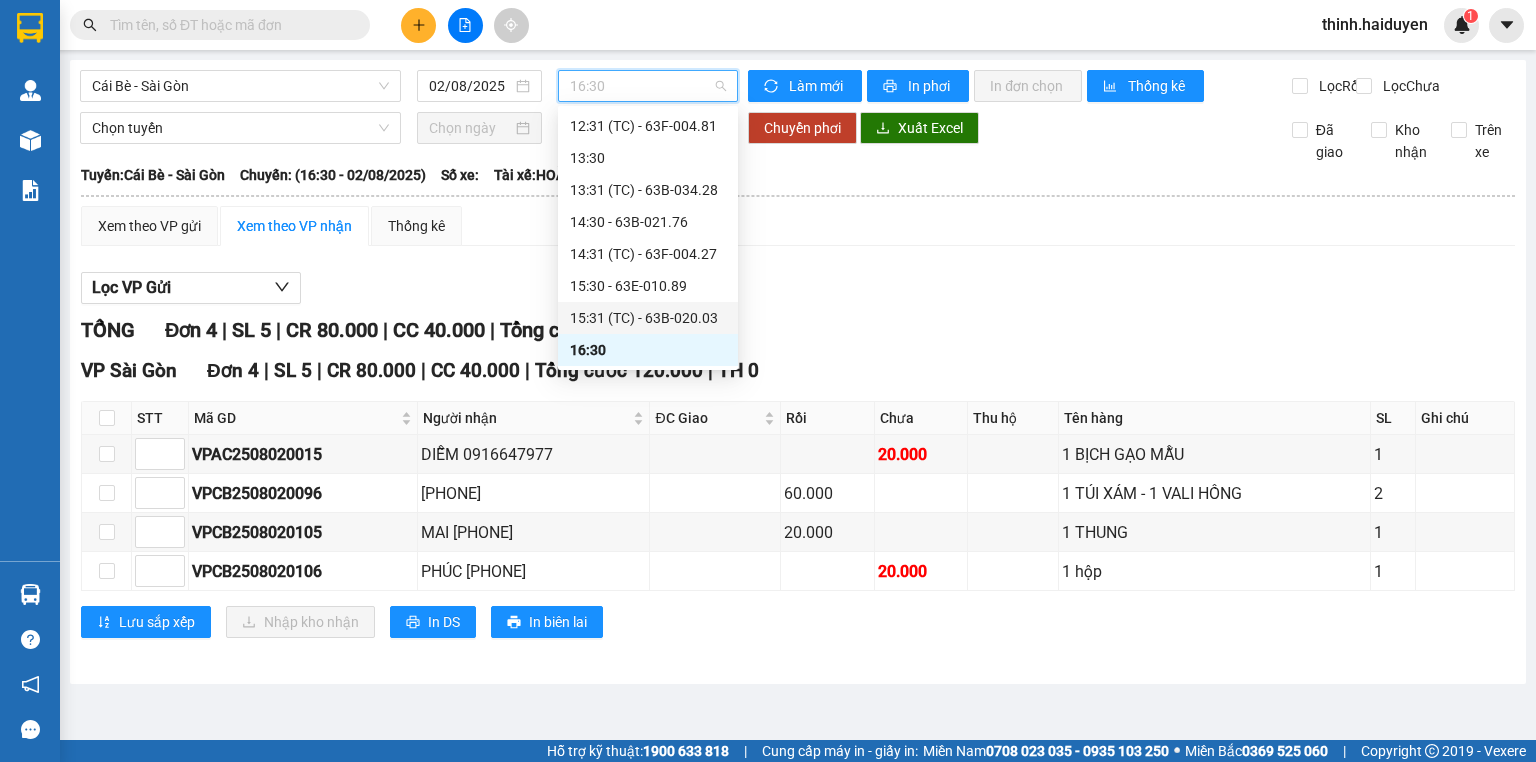 scroll, scrollTop: 640, scrollLeft: 0, axis: vertical 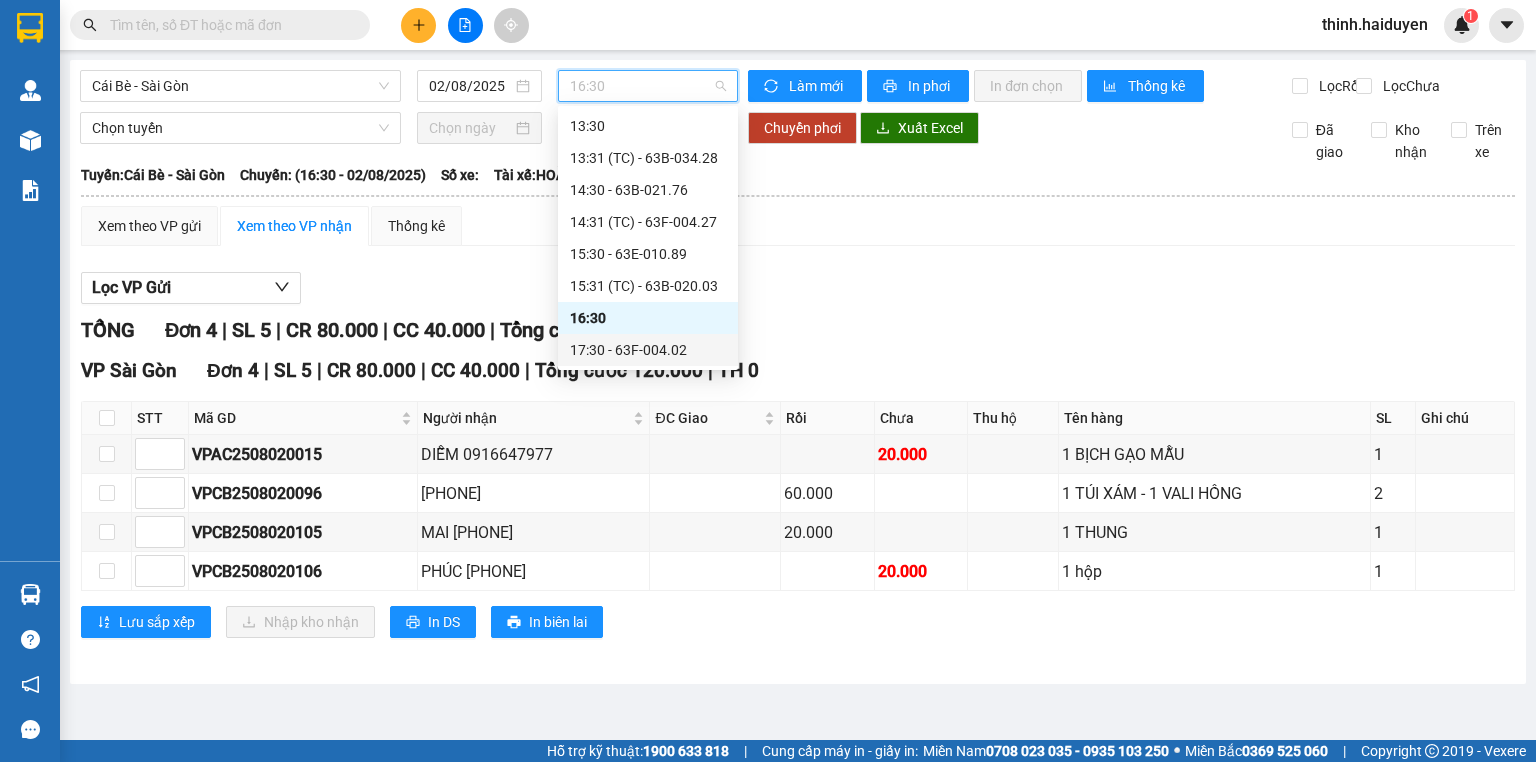drag, startPoint x: 596, startPoint y: 347, endPoint x: 616, endPoint y: 335, distance: 23.323807 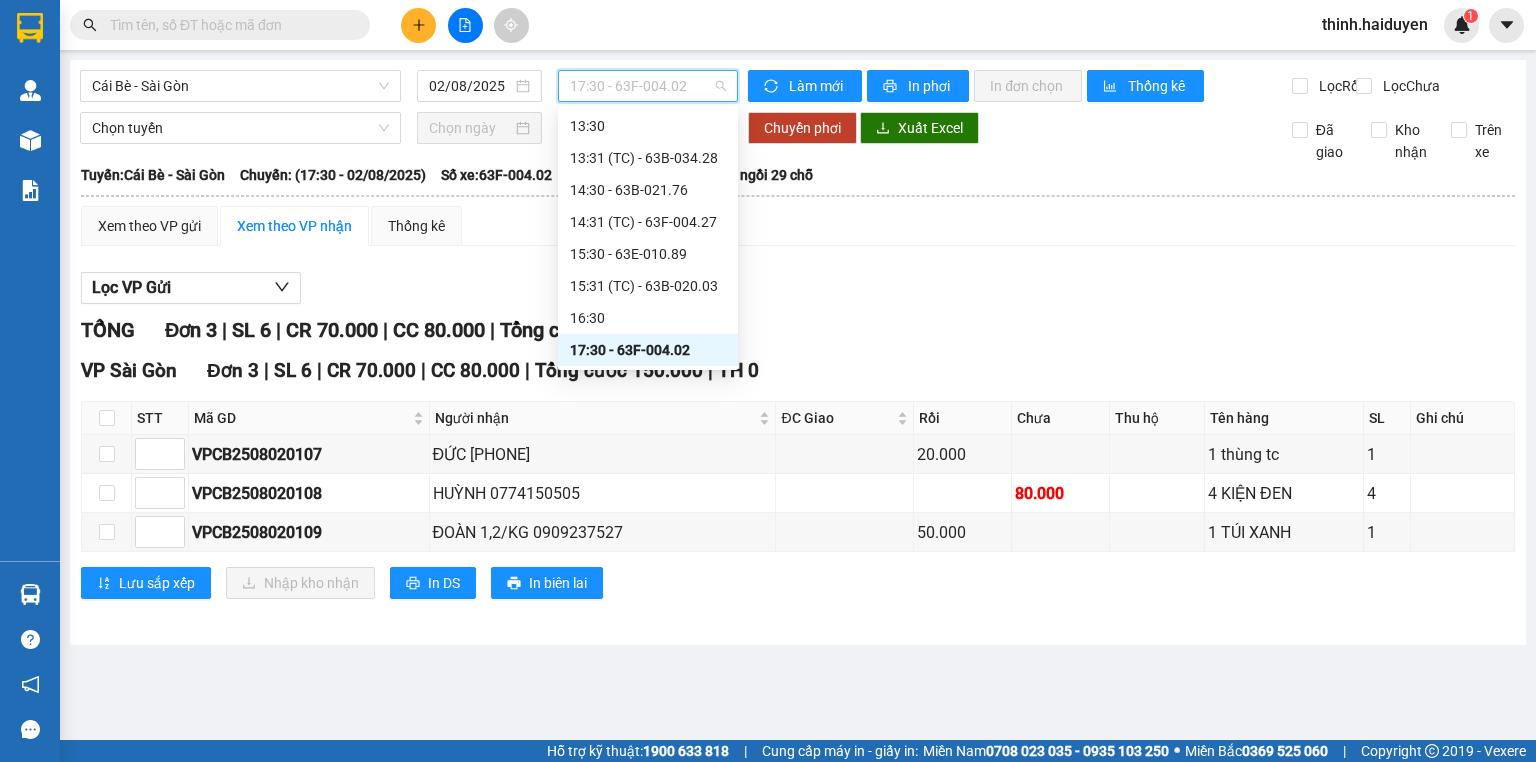 click on "17:30     - 63F-004.02" at bounding box center [648, 86] 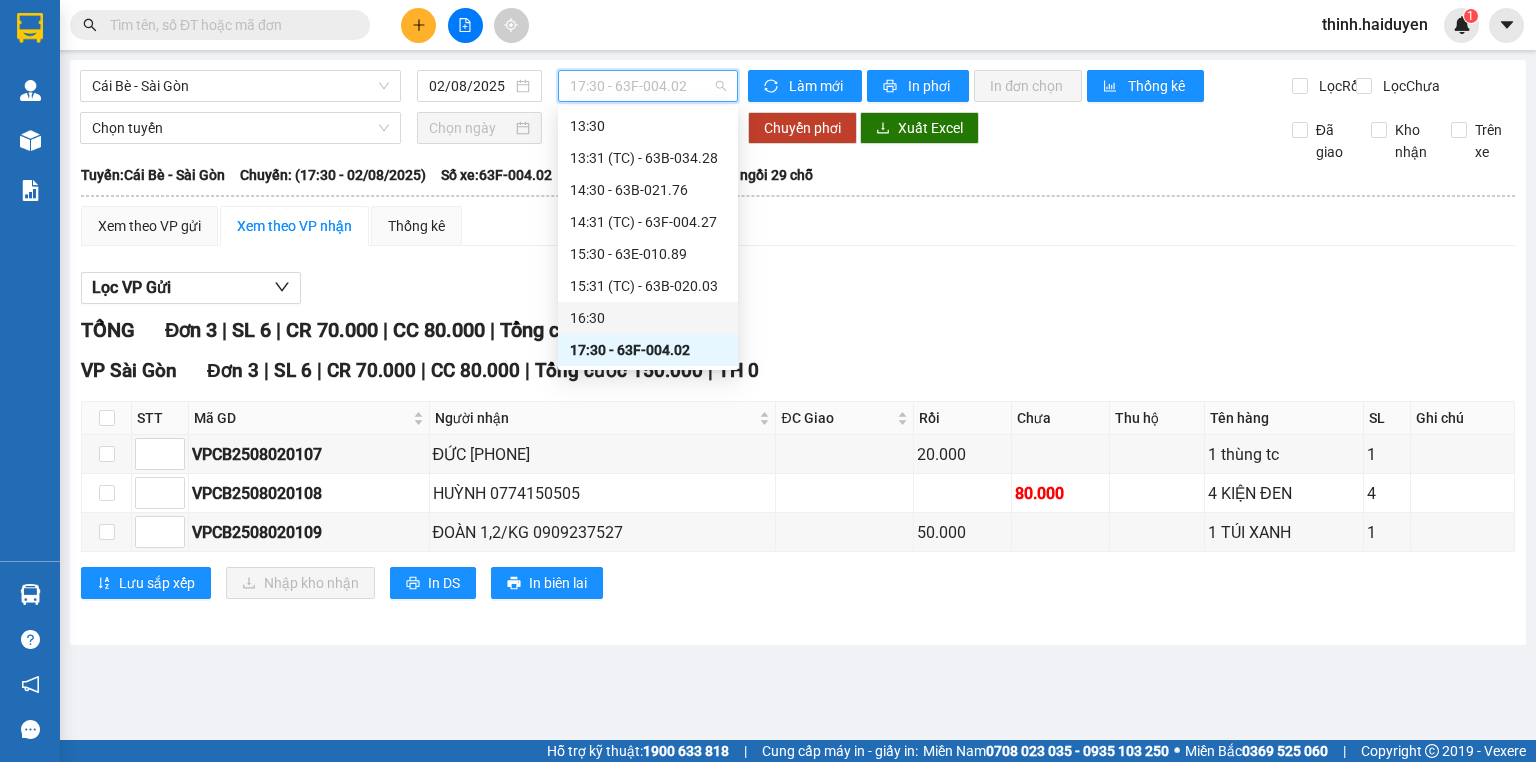 click on "16:30" at bounding box center [648, 318] 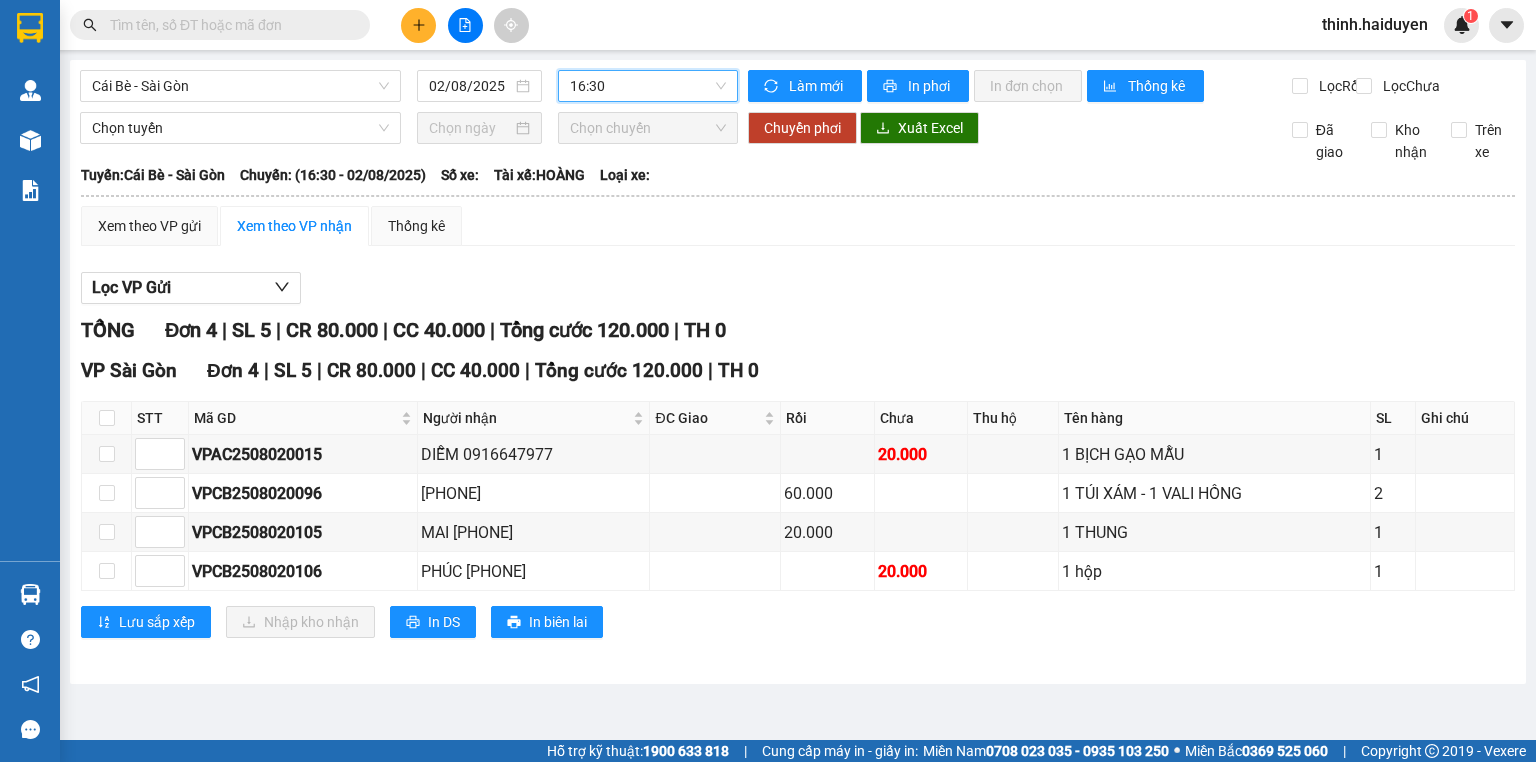 click at bounding box center (228, 25) 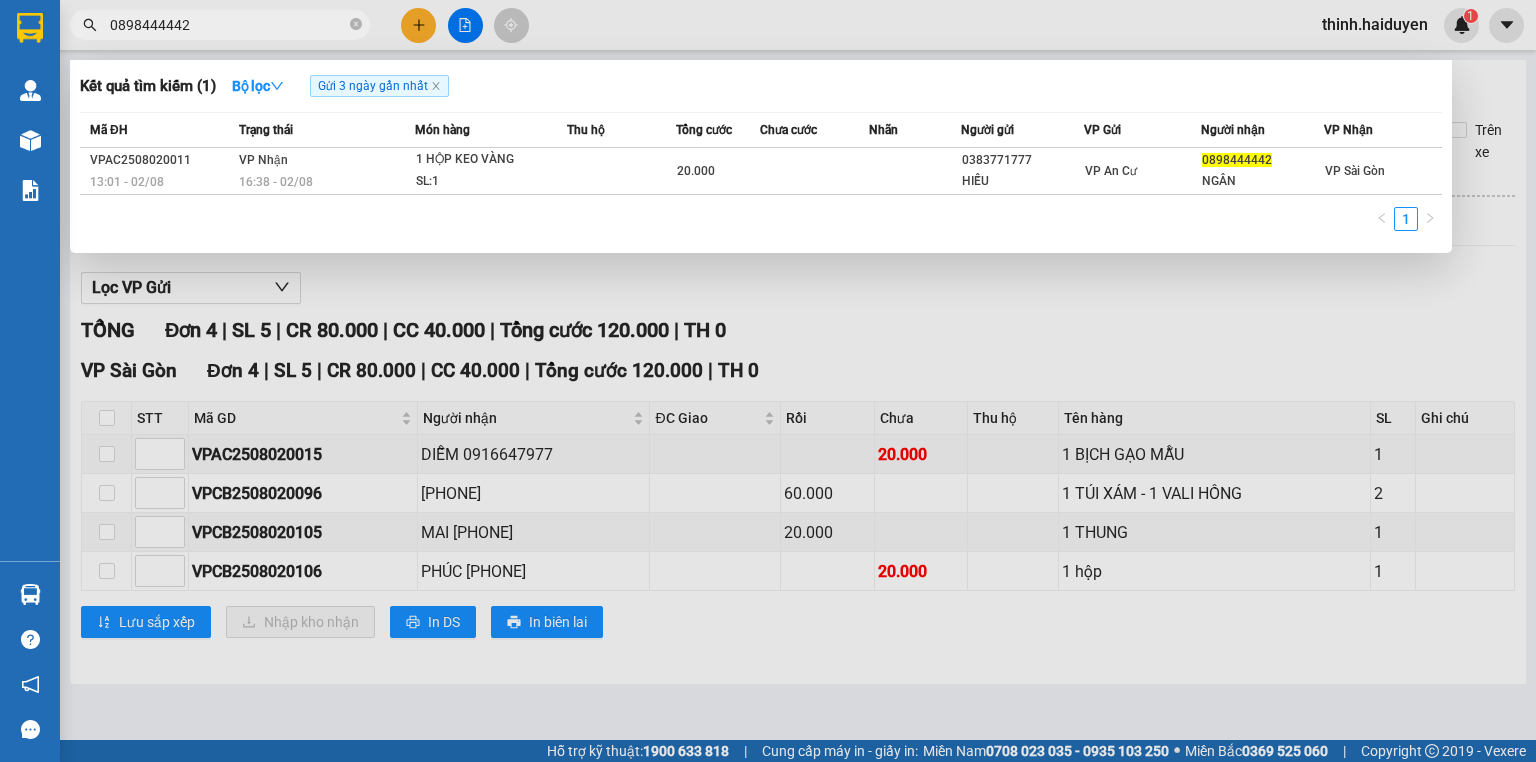 type on "0898444442" 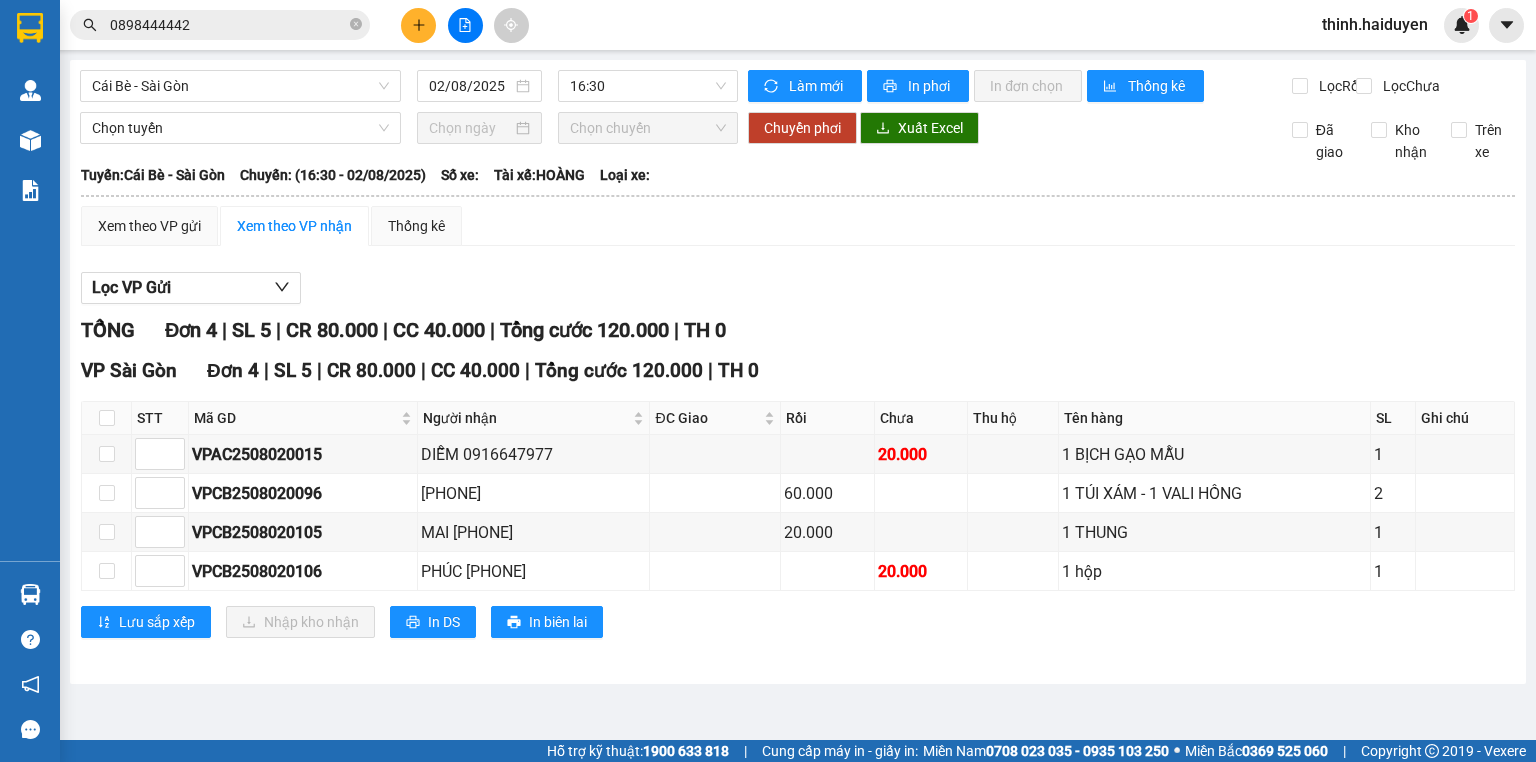 click 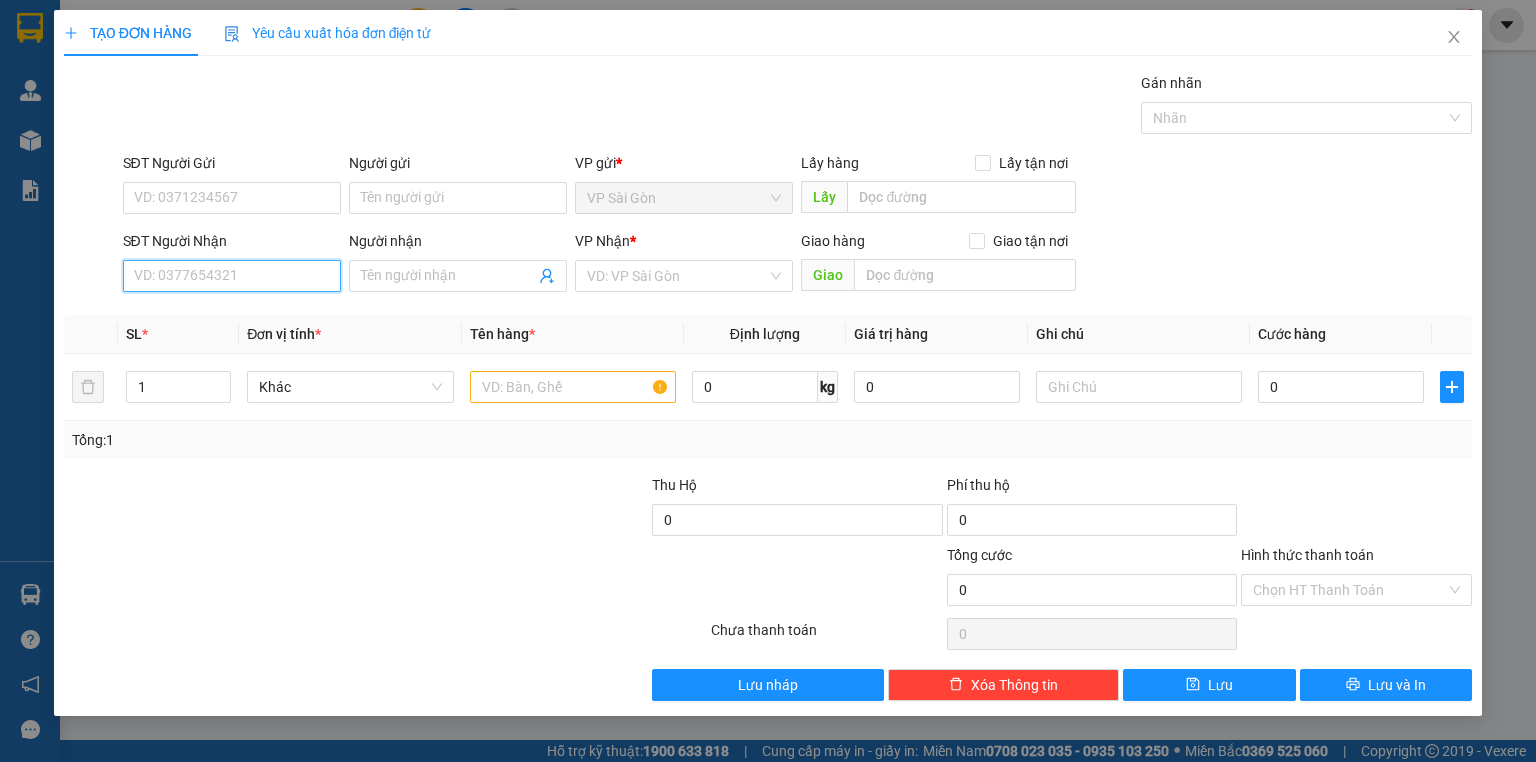 click on "SĐT Người Nhận" at bounding box center [232, 276] 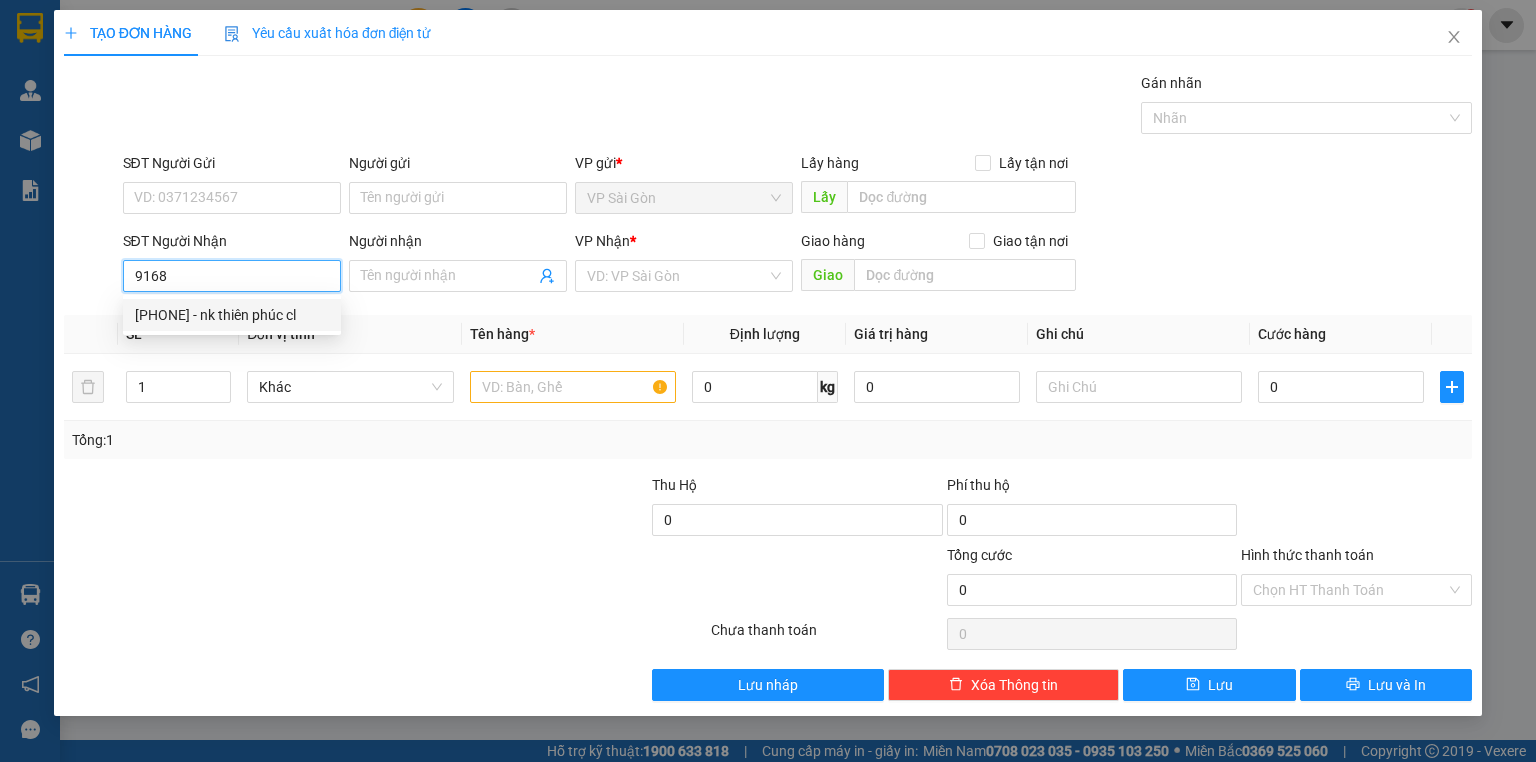 click on "[PHONE] - nk thiên phúc cl" at bounding box center (232, 315) 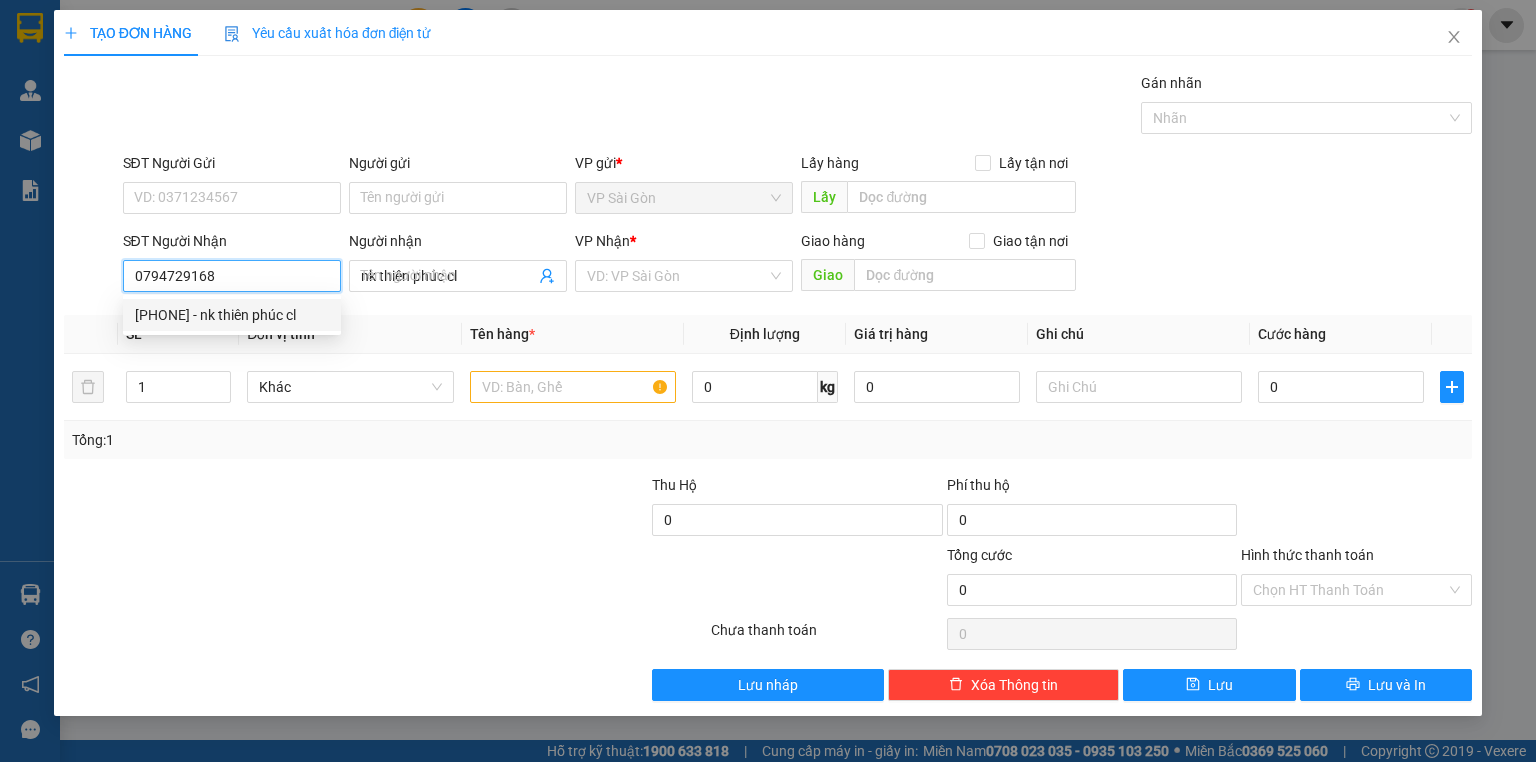 type on "20.000" 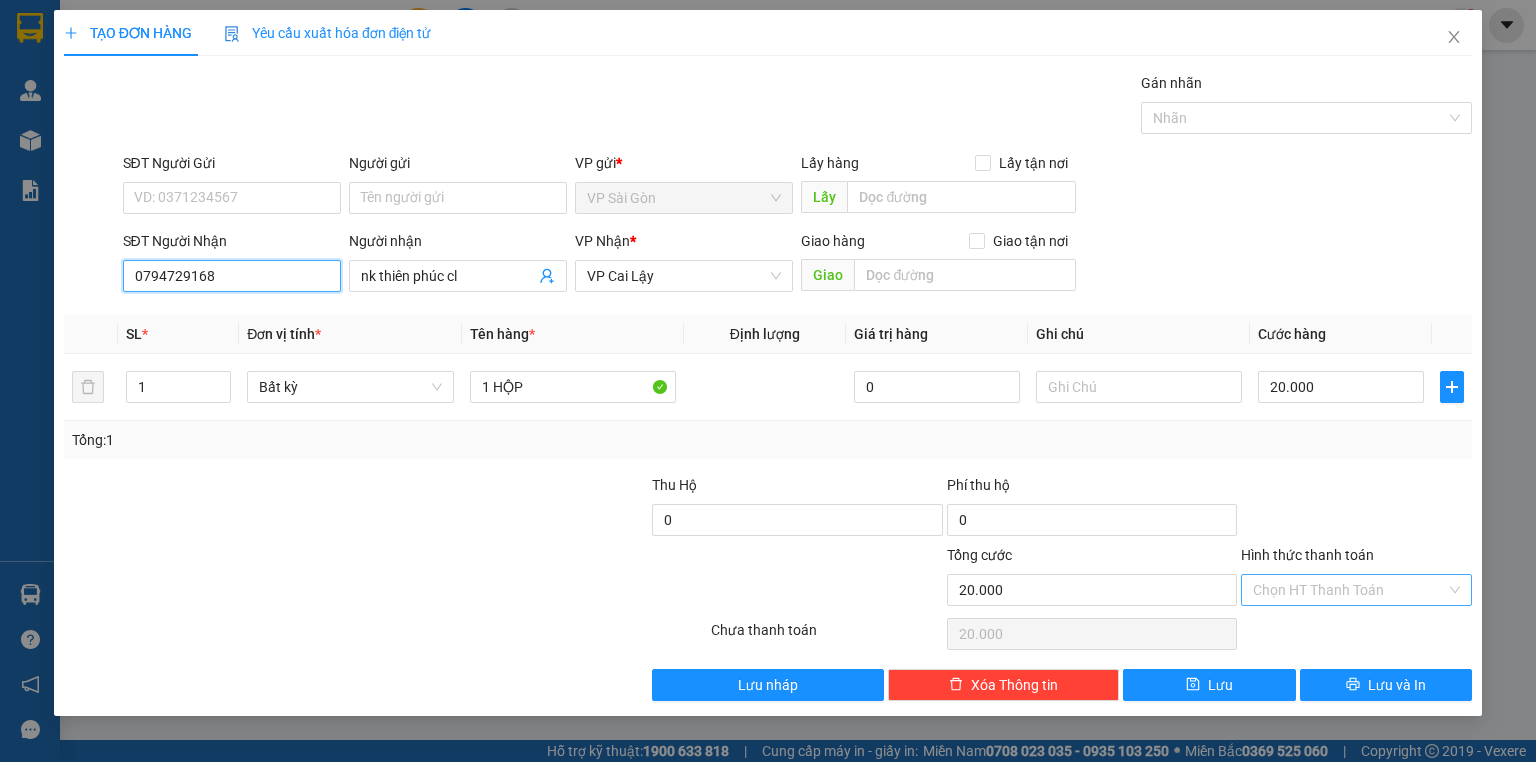 type on "0794729168" 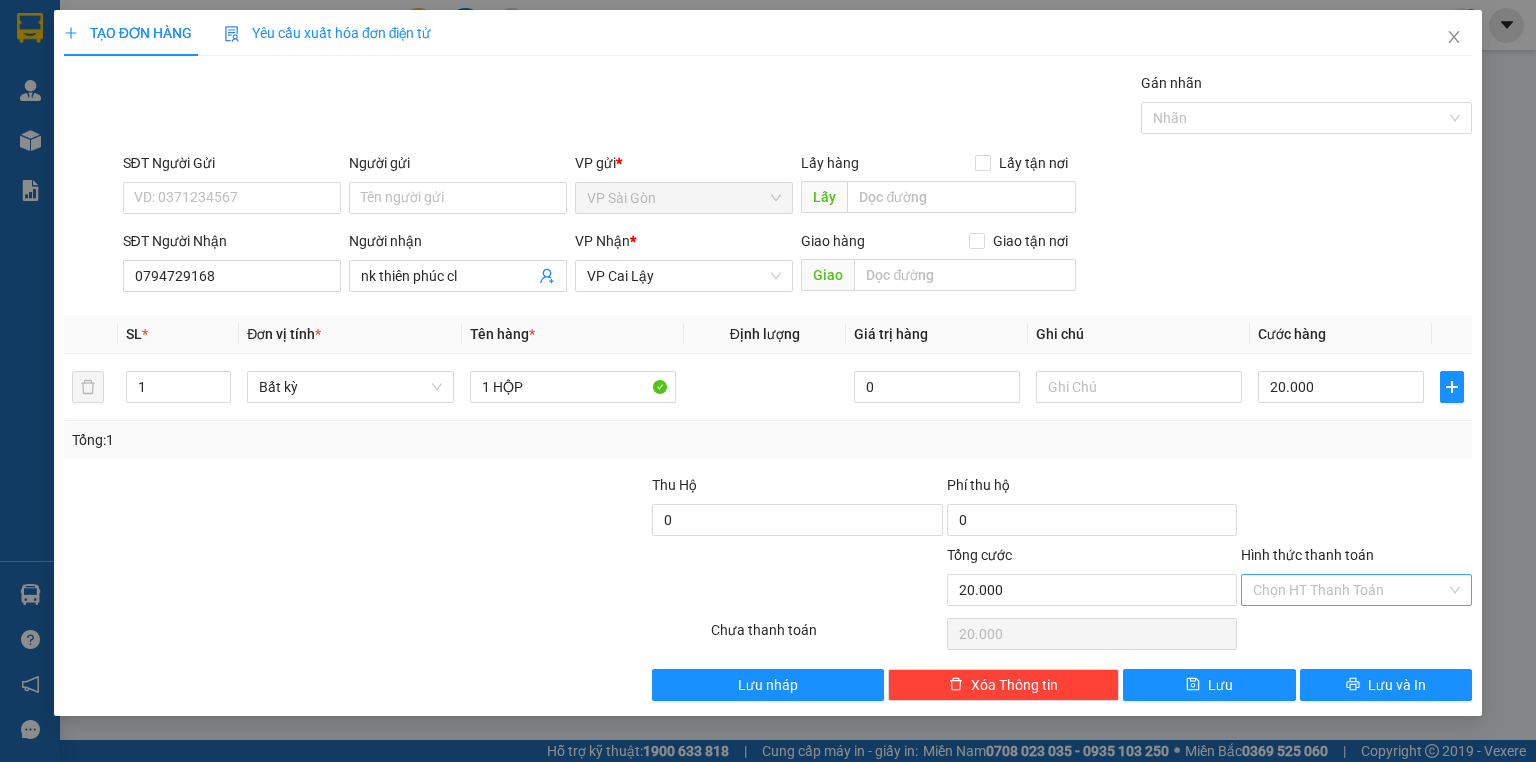 click on "Hình thức thanh toán" at bounding box center (1349, 590) 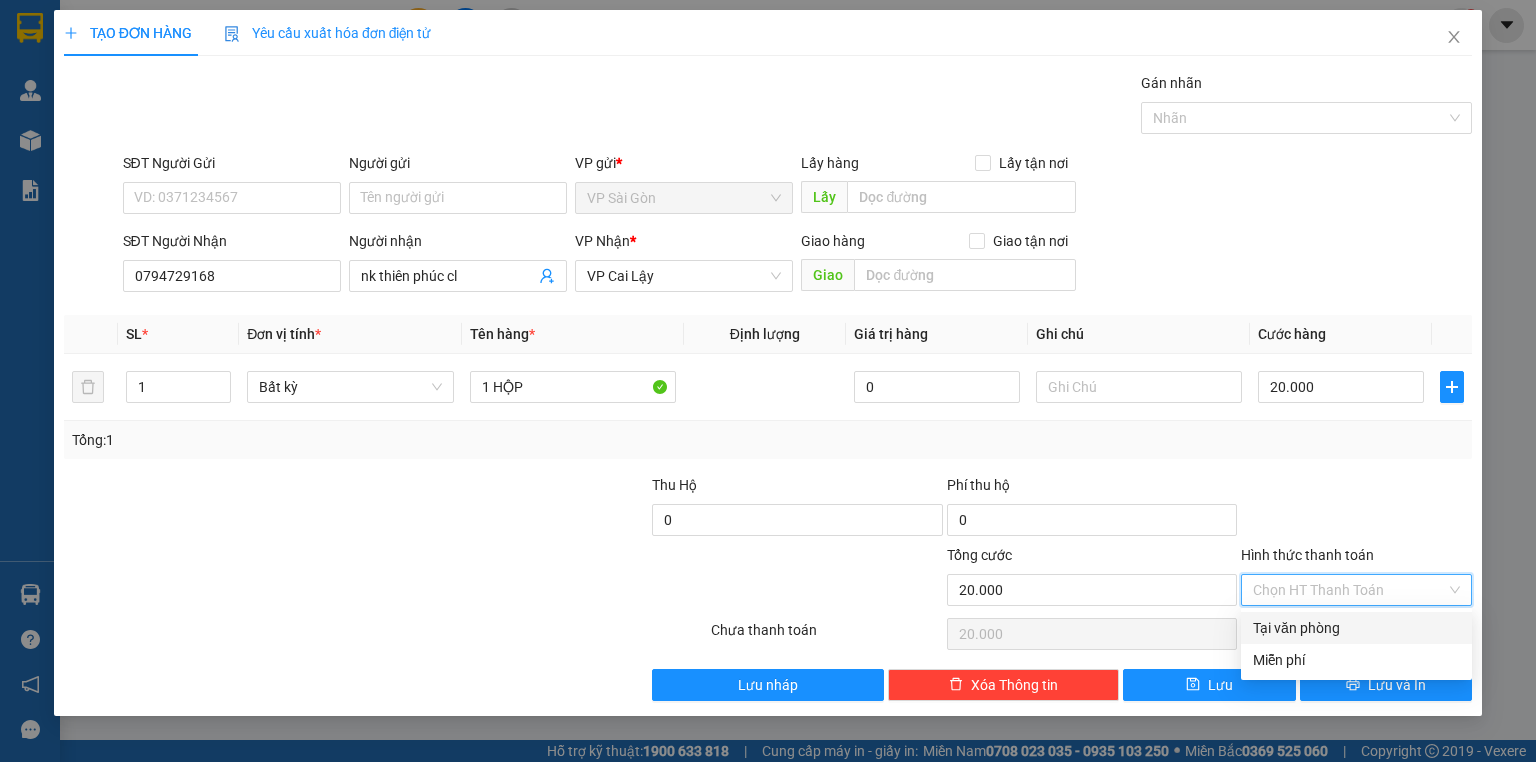 drag, startPoint x: 1319, startPoint y: 604, endPoint x: 1300, endPoint y: 627, distance: 29.832869 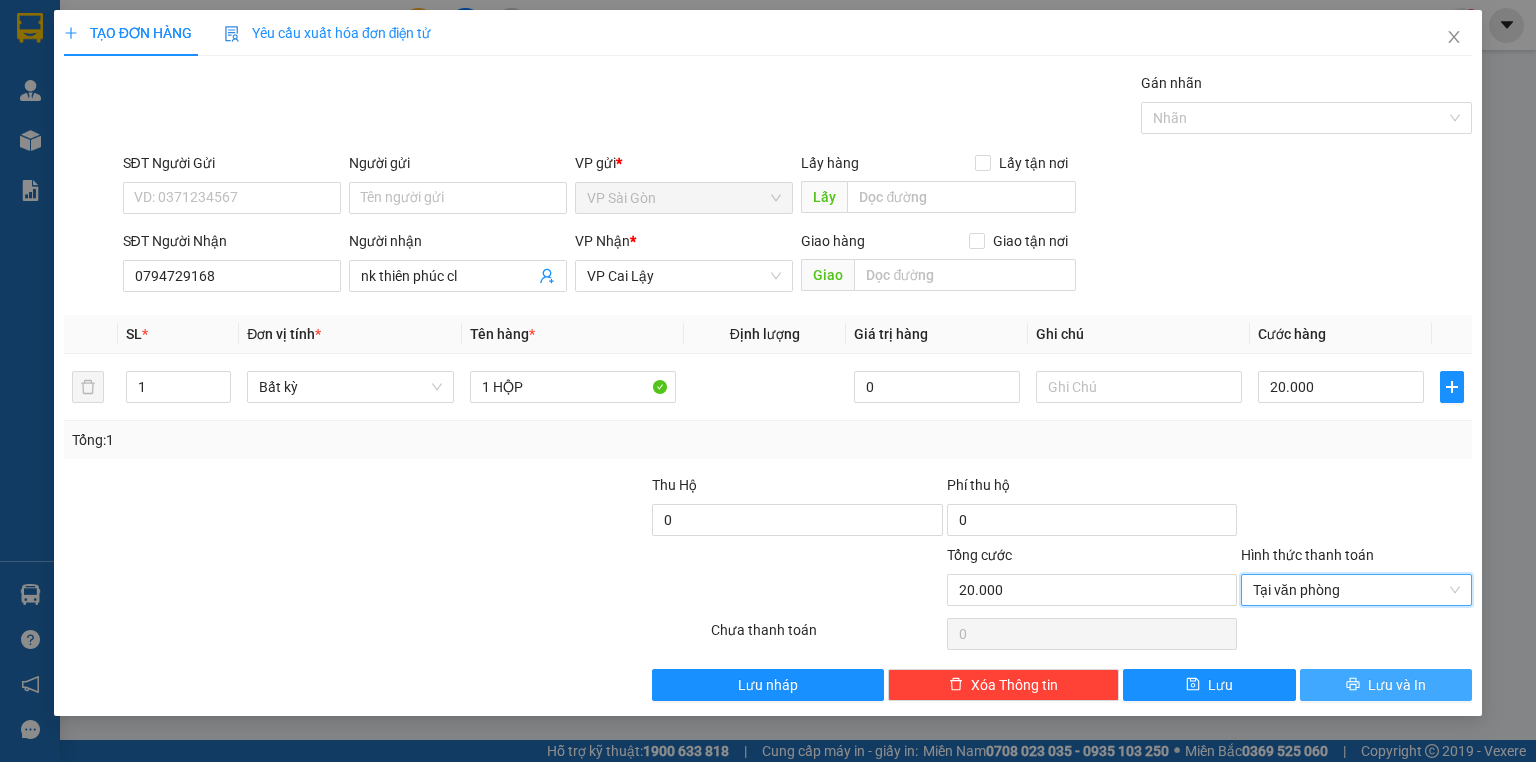 click 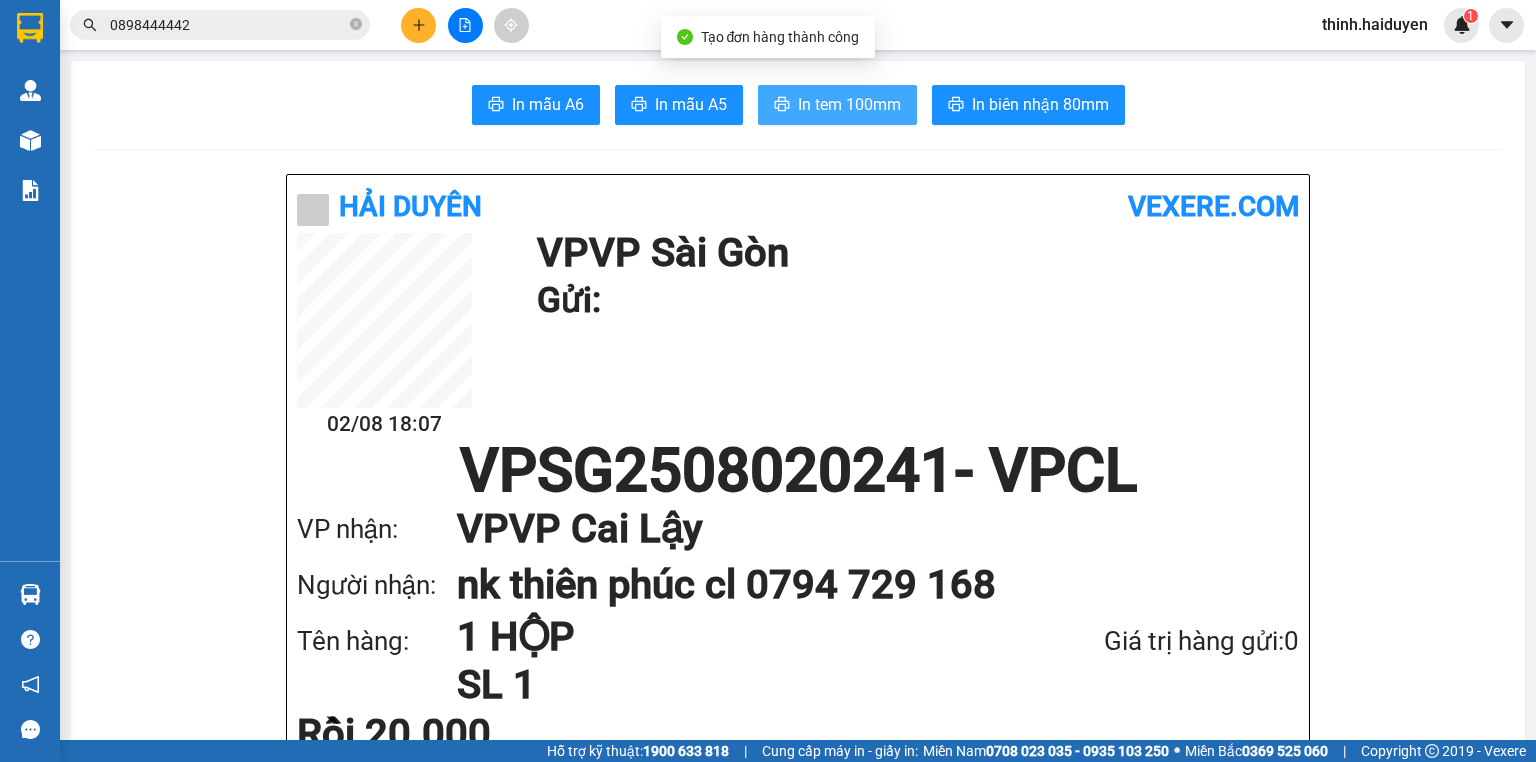 click 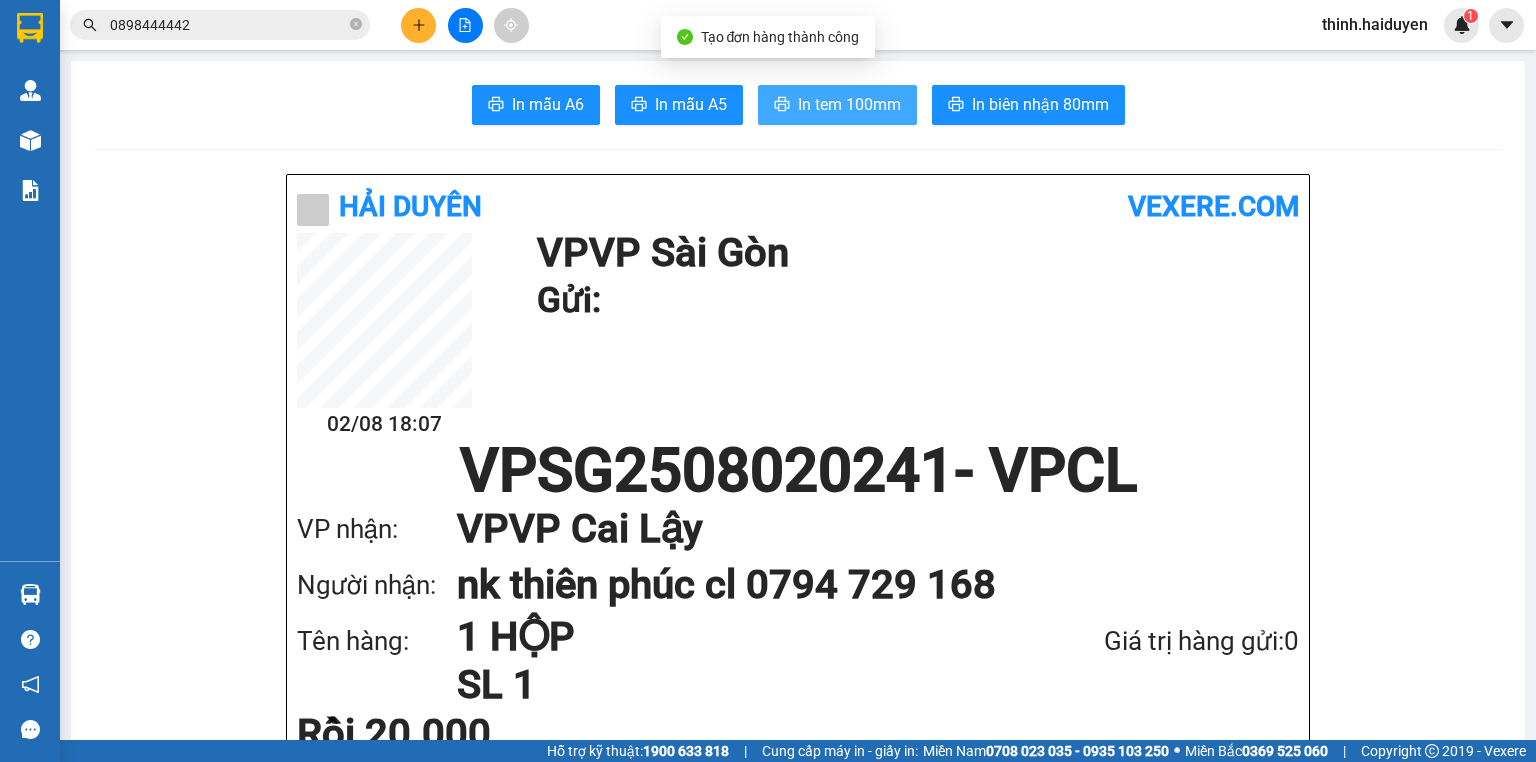 scroll, scrollTop: 0, scrollLeft: 0, axis: both 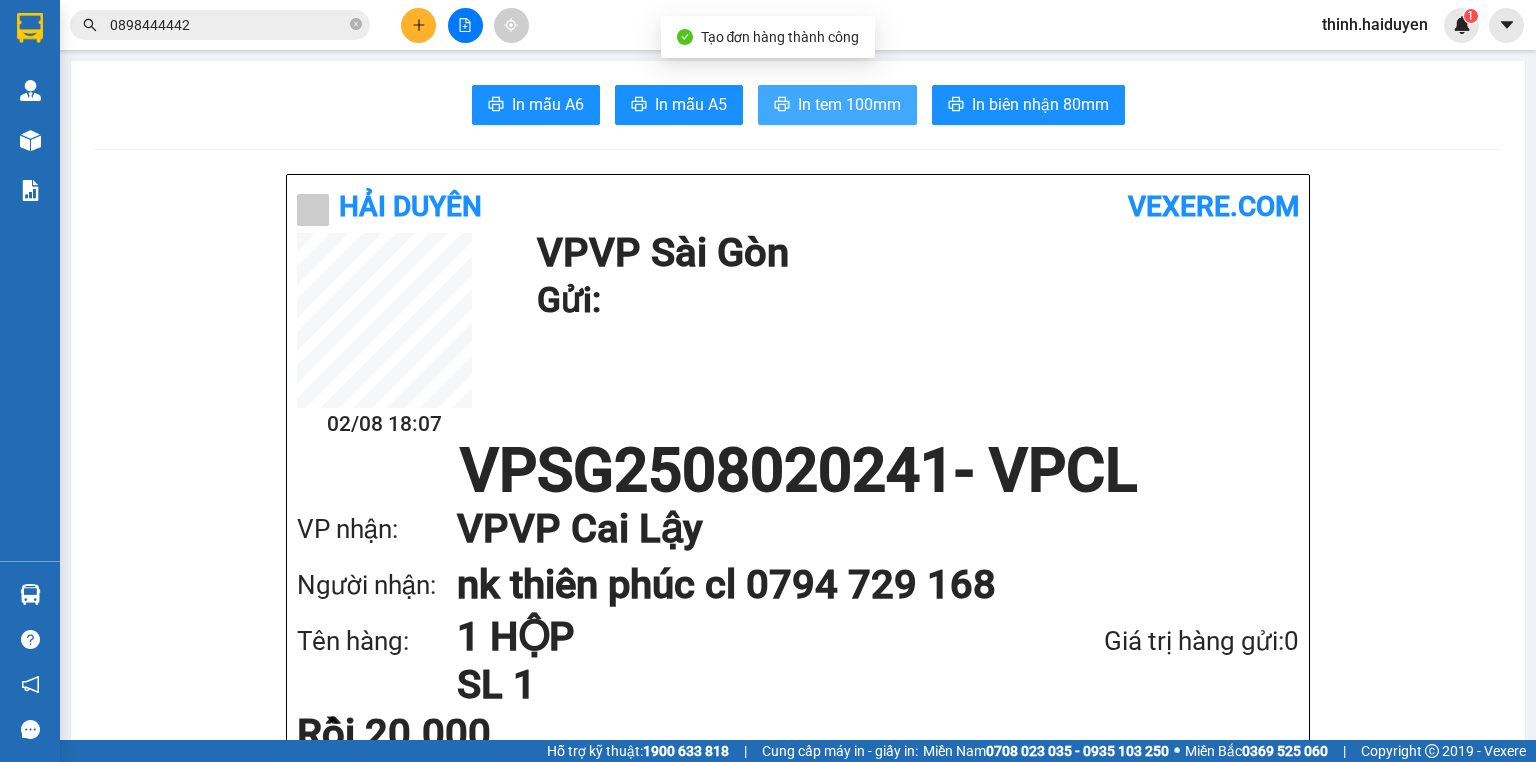 drag, startPoint x: 1216, startPoint y: 72, endPoint x: 1219, endPoint y: 100, distance: 28.160255 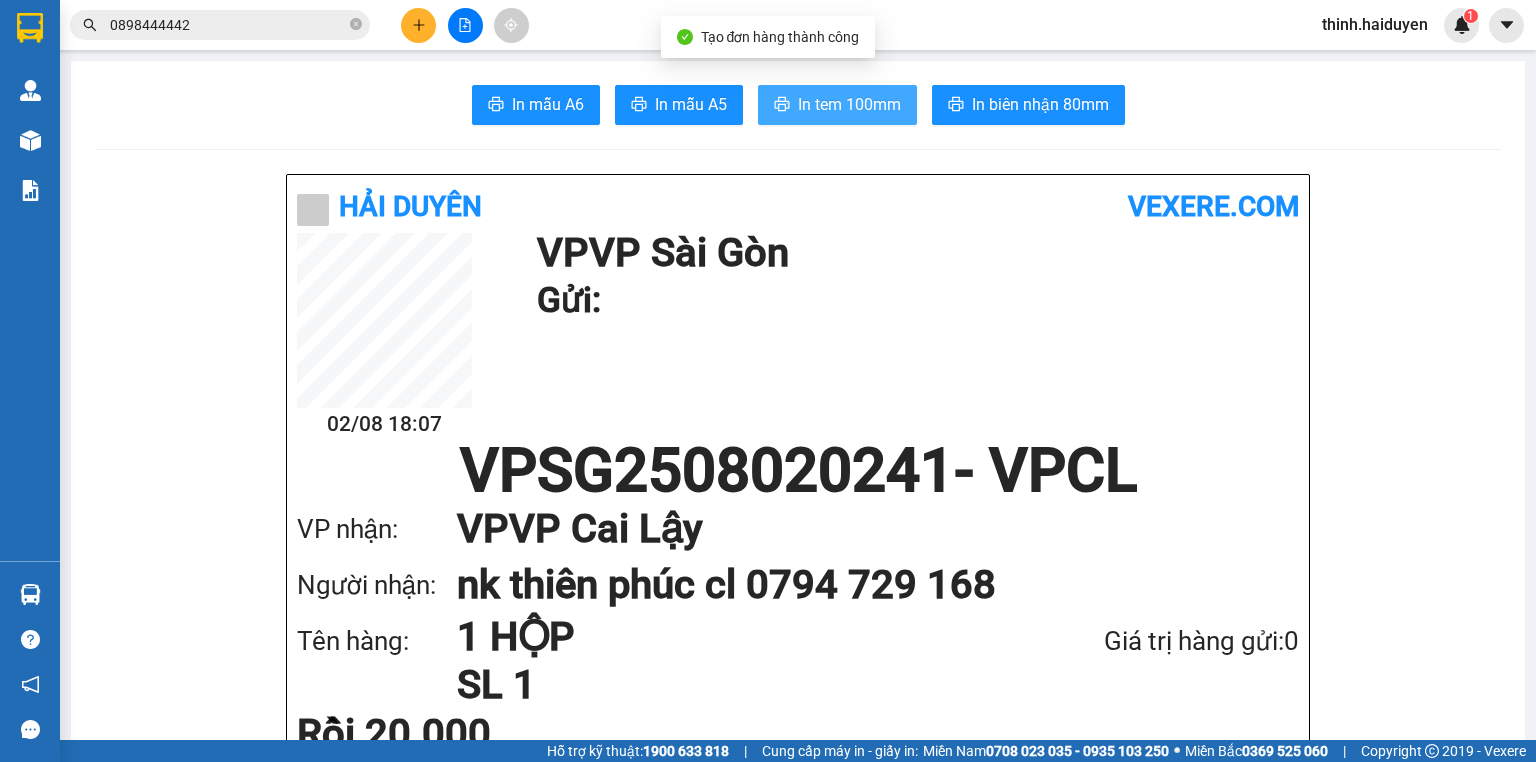 scroll, scrollTop: 0, scrollLeft: 0, axis: both 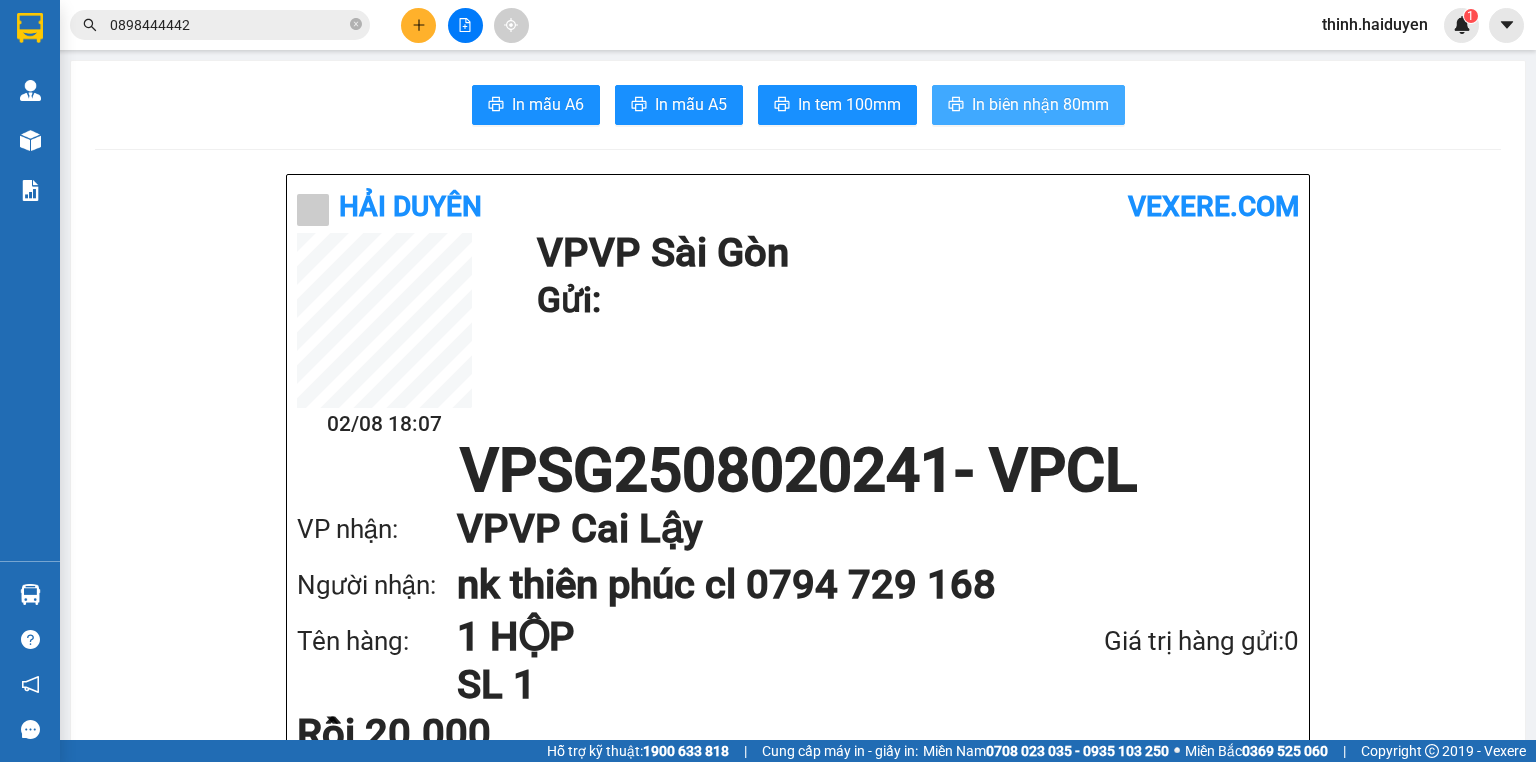 click on "In biên nhận 80mm" at bounding box center [1040, 104] 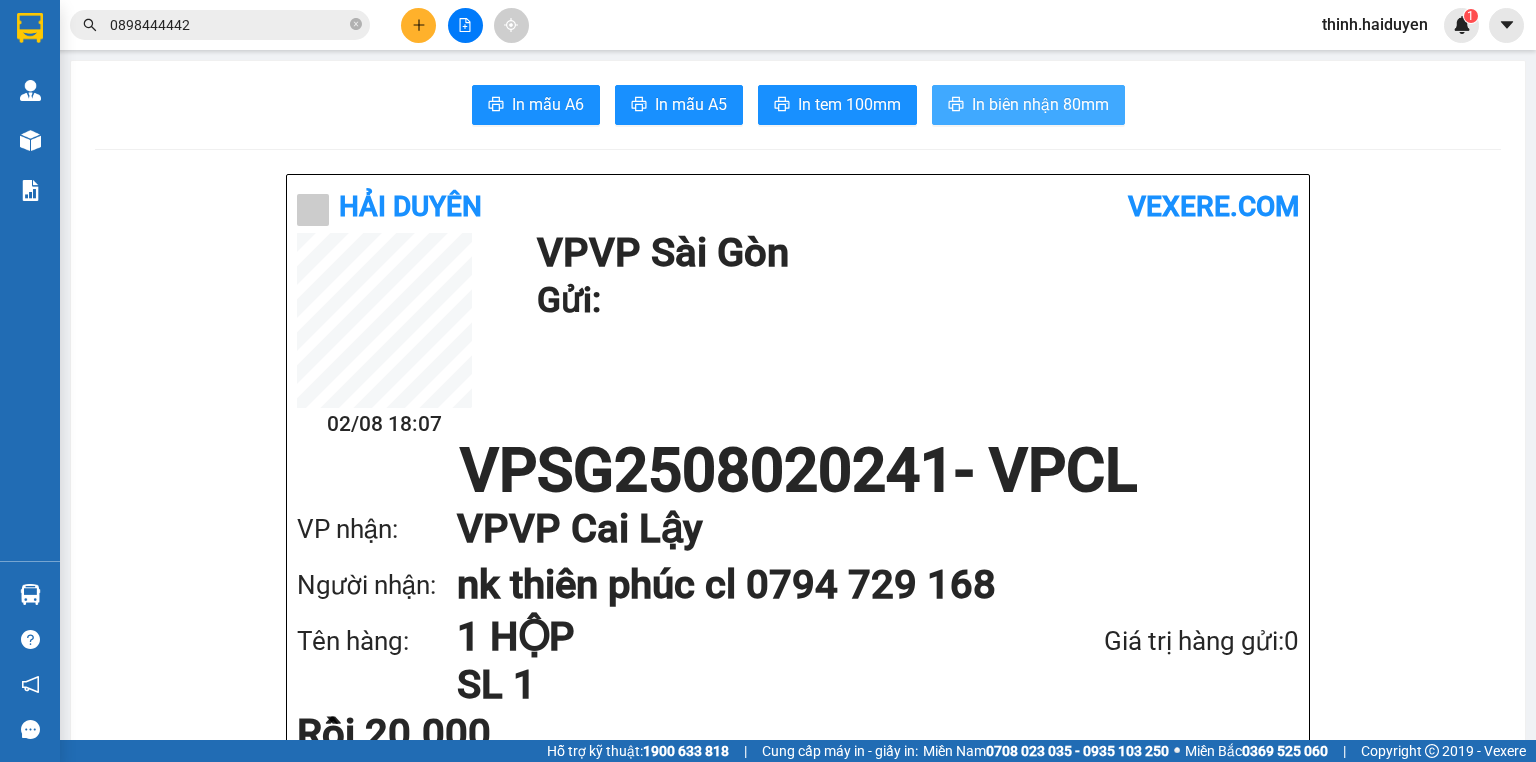 scroll, scrollTop: 0, scrollLeft: 0, axis: both 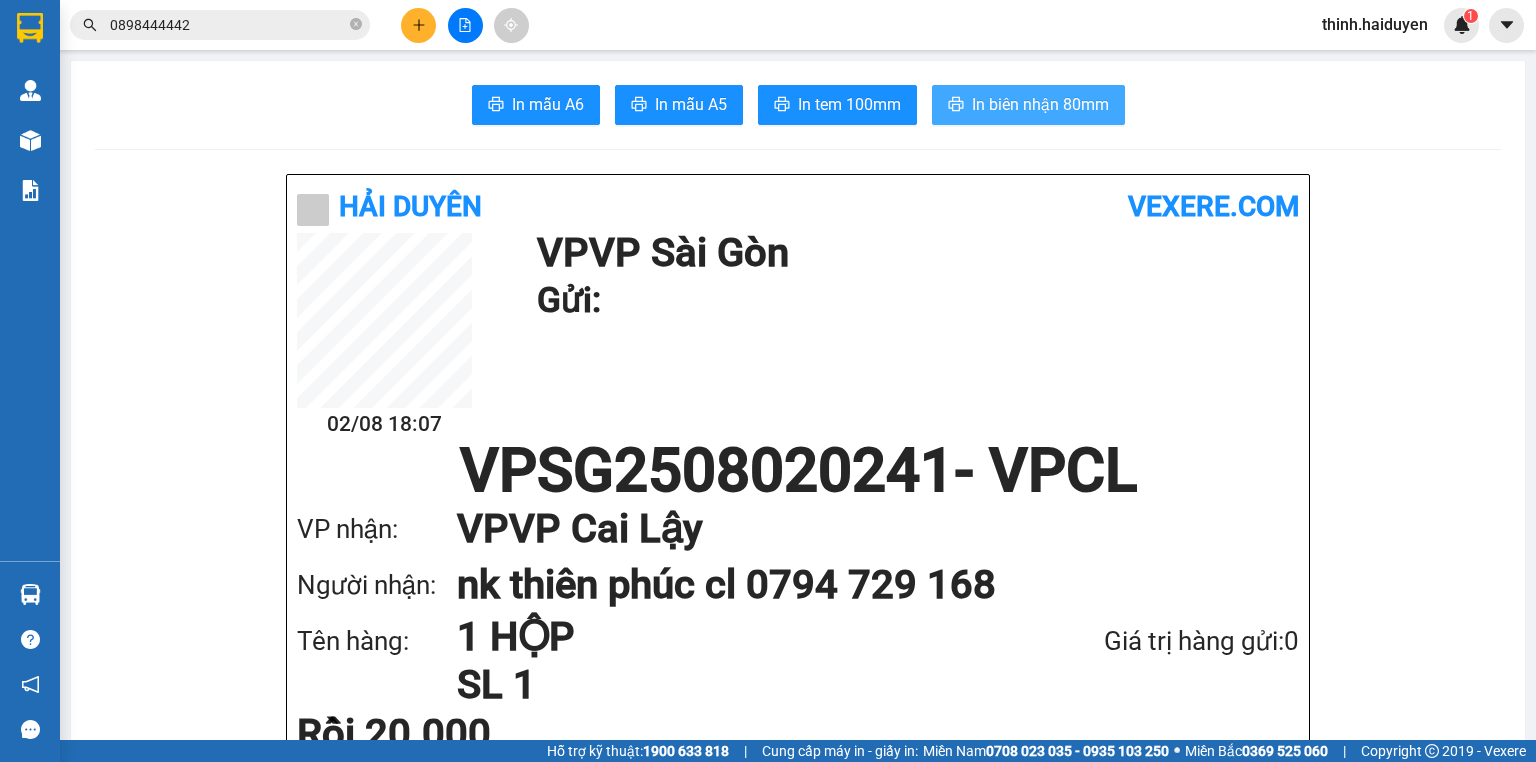 click on "In biên nhận 80mm" at bounding box center (1040, 104) 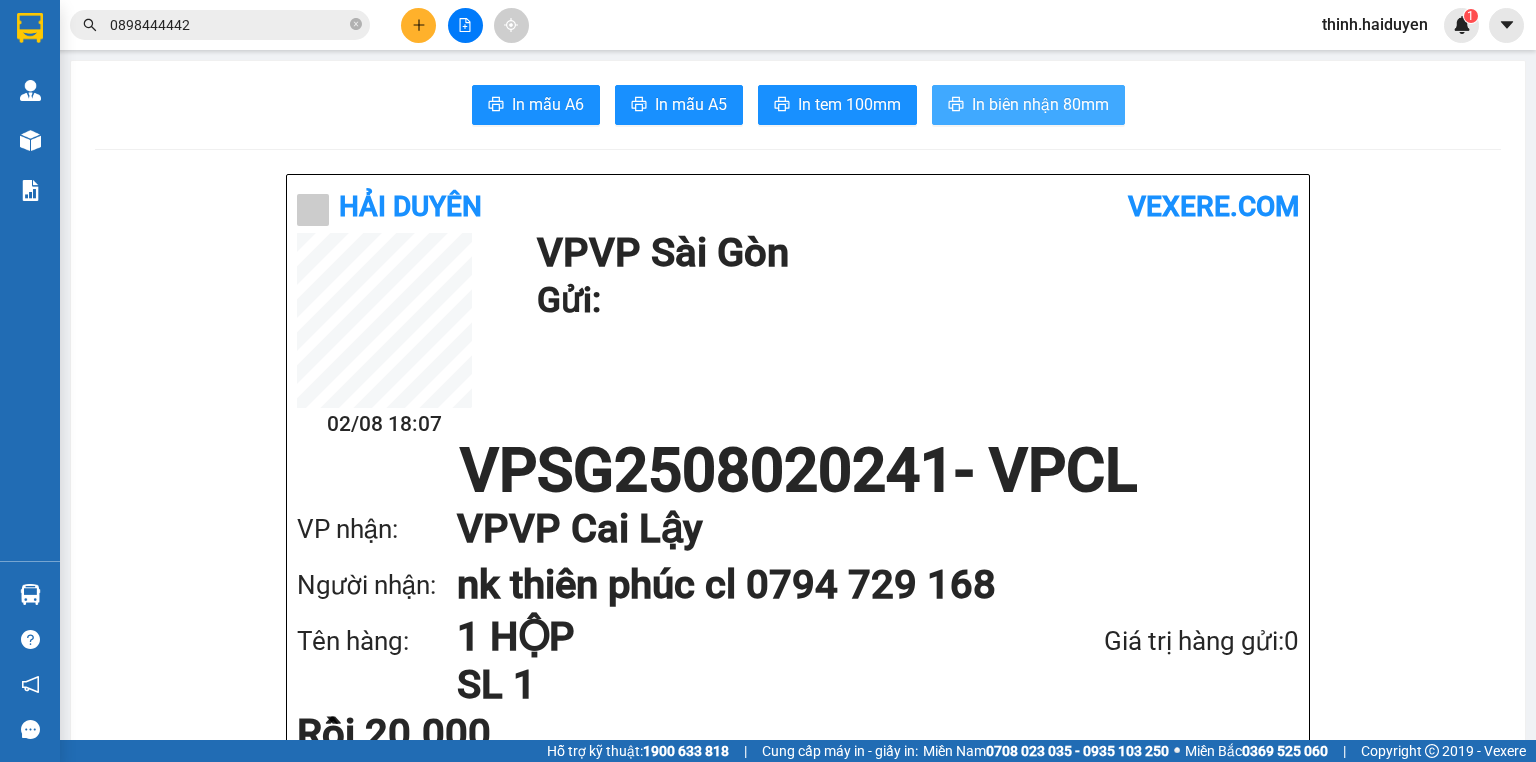 scroll, scrollTop: 0, scrollLeft: 0, axis: both 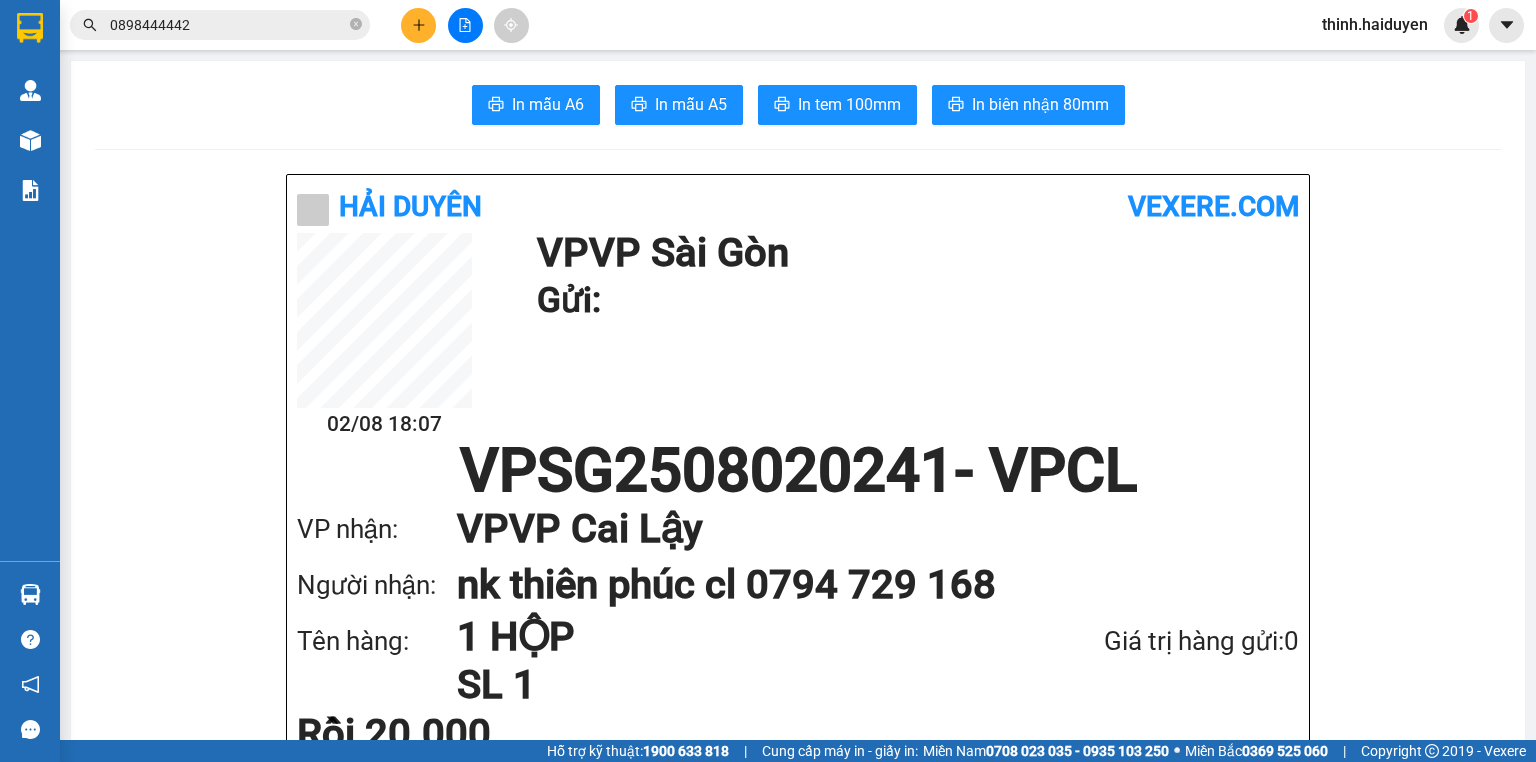 click on "Hải Duyên vexere.com [DATE] [TIME] VP VP Sài Gòn Gửi: VPSG2508020241 - VPCL VP nhận: VP VP Cai Lậy Người nhận: nk thiên phúc cl [PHONE] Tên hàng: 1 HỘP SL 1 Giá trị hàng gửi: 0 Rồi 20.000 Tổng phải thu: 0 hải Duyên VP VP Sài Gòn 97B Nguyễn Duy Dương, P9 [PHONE], [PHONE] VP VP Cai Lậy 12/12 đường ông Hiệu, KP1, Phường 4 [PHONE], [PHONE] Mã GD : VPSG2508020241 In ngày: [DATE] [TIME] Gửi khách hàng Gửi : VP VP Sài Gòn Nhận : nk thiên phúc cl - [PHONE] VP VP Cai Lậy Tên (giá trị hàng) SL Cước món hàng 1 HỘP (0) 1 20.000 Tổng cộng 1 20.000 Loading... Rồi : 20.000 VND Tổng phải thu : 0 VND Người gửi hàng xác nhận Quy định nhận/gửi hàng : Không vận chuyển hàng hóa trái quy định pháp luật. Khi đến nhận hàng, quý khách cần mang theo CMND. Hàng gửi bị mất, nhà xe đền 10 lần tiền phí đã thu." at bounding box center (798, 1677) 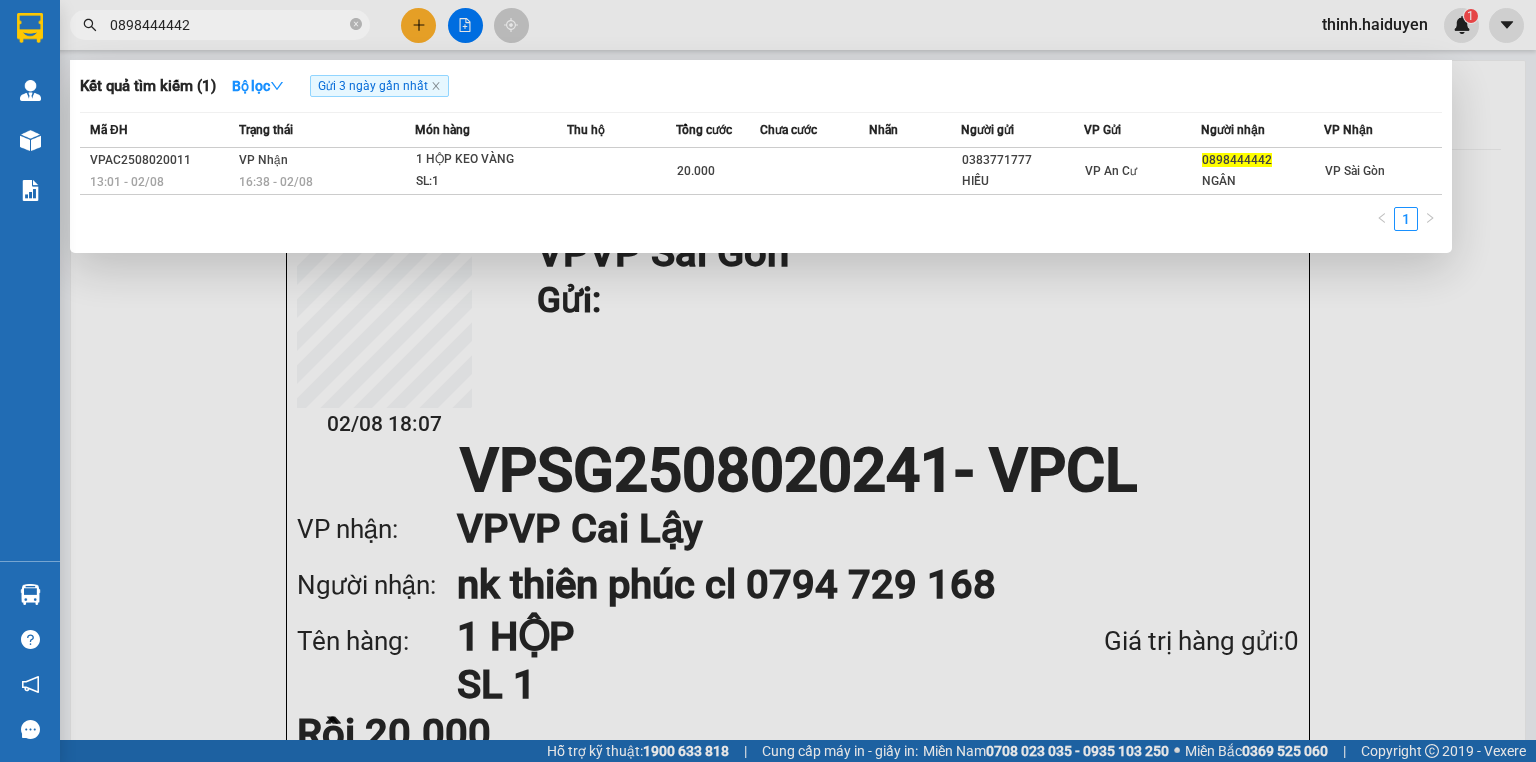 click on "0898444442" at bounding box center (228, 25) 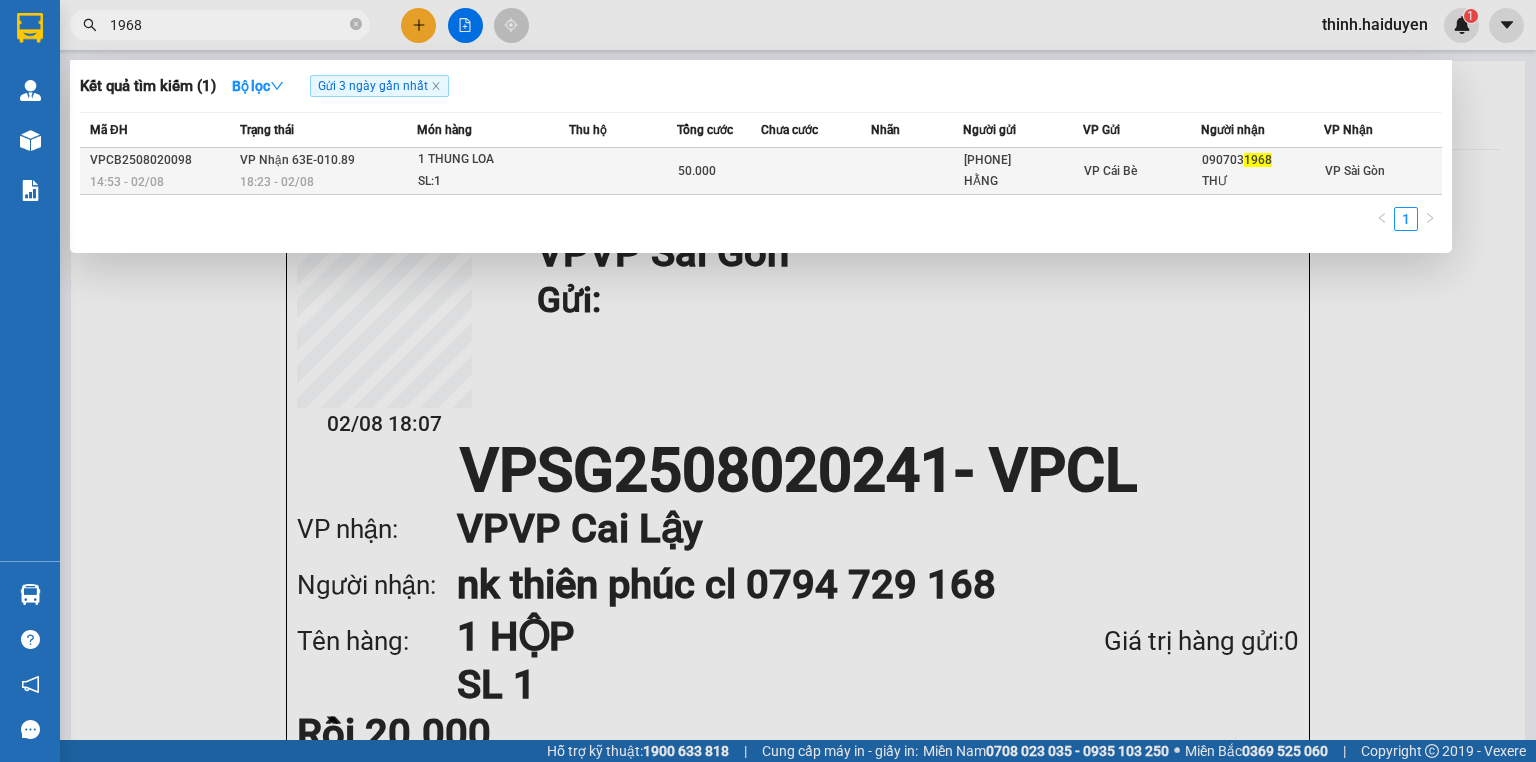 type on "1968" 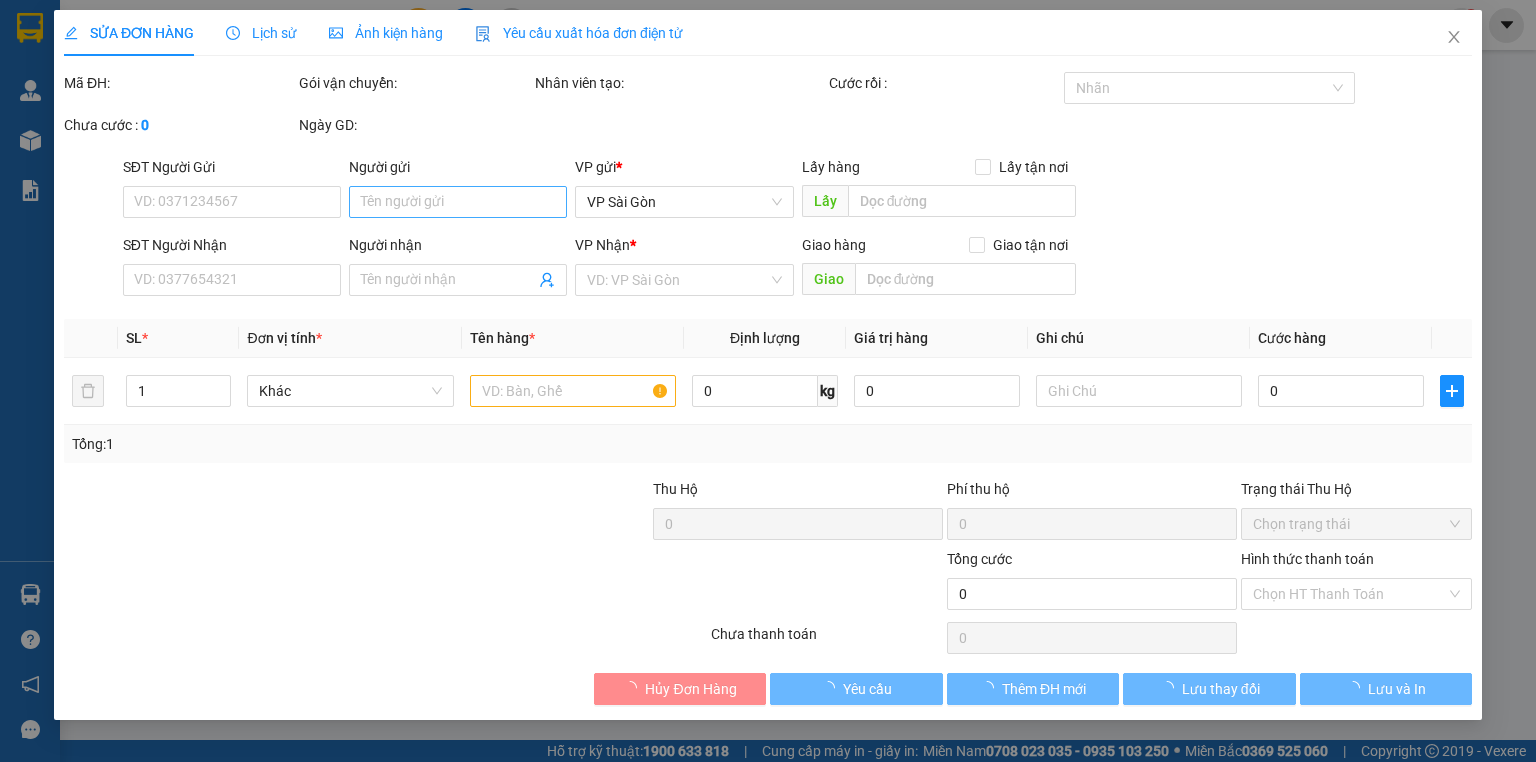 type on "[PHONE]" 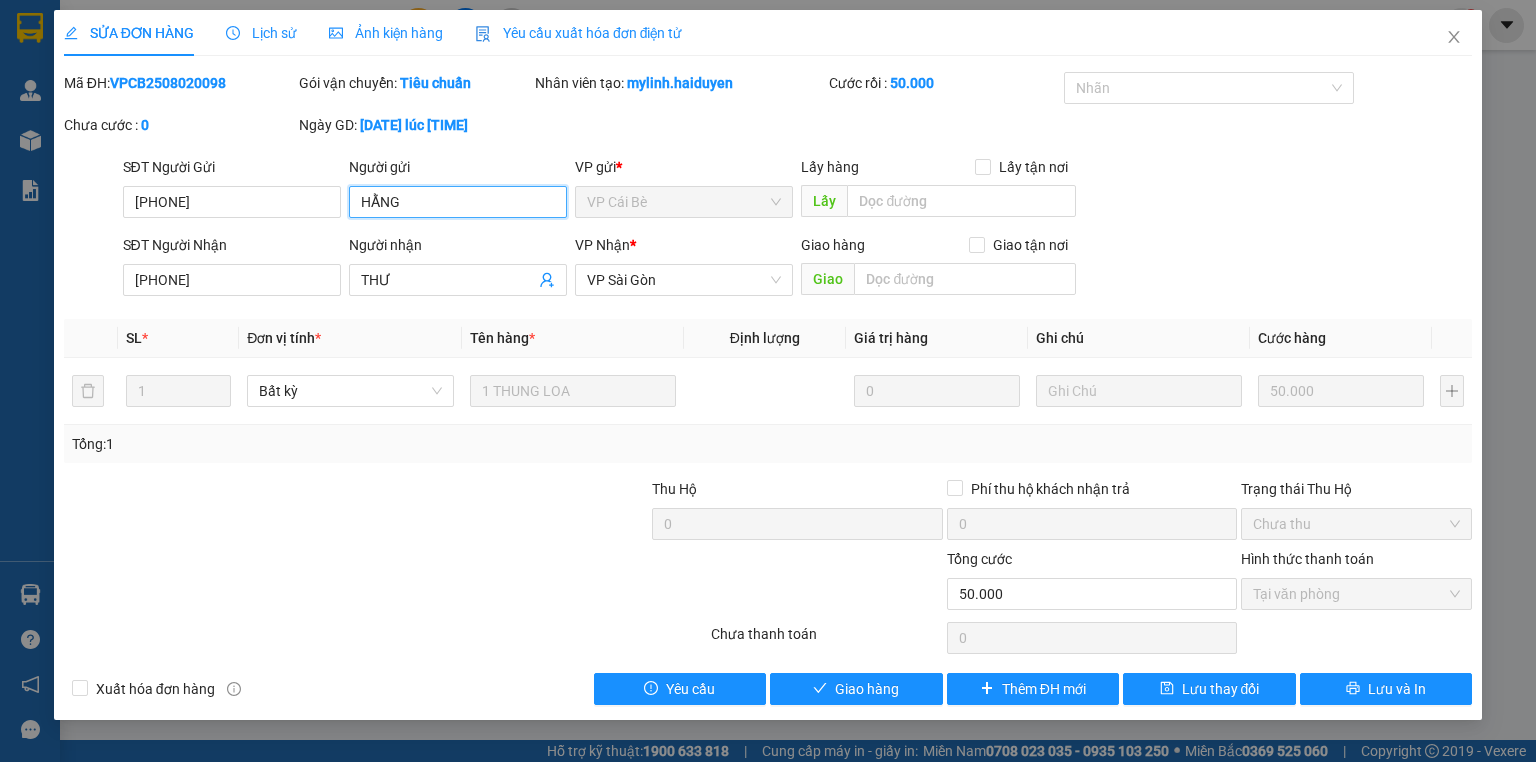 click on "HẰNG" at bounding box center (458, 202) 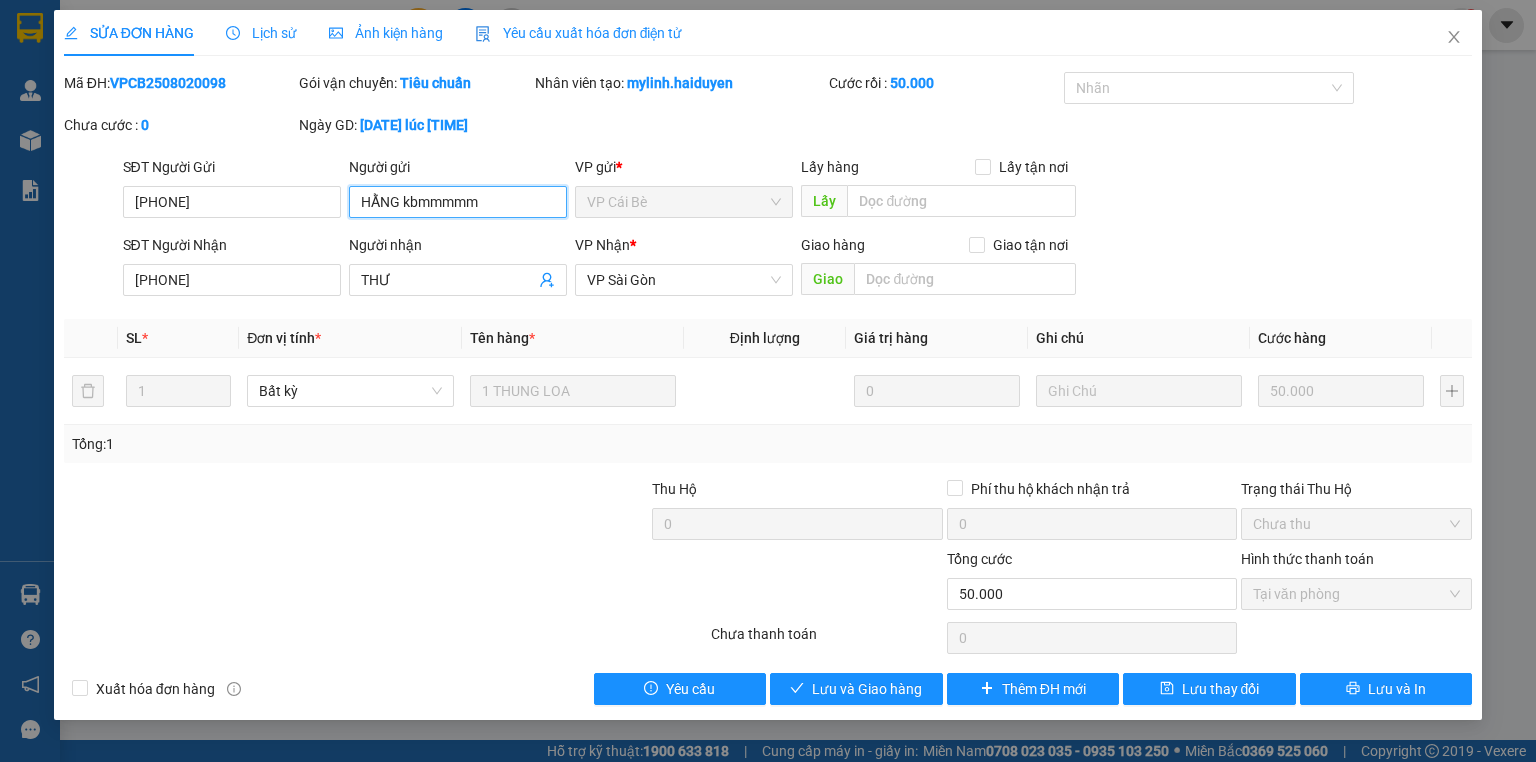 type on "HẰNG kbmmmmm" 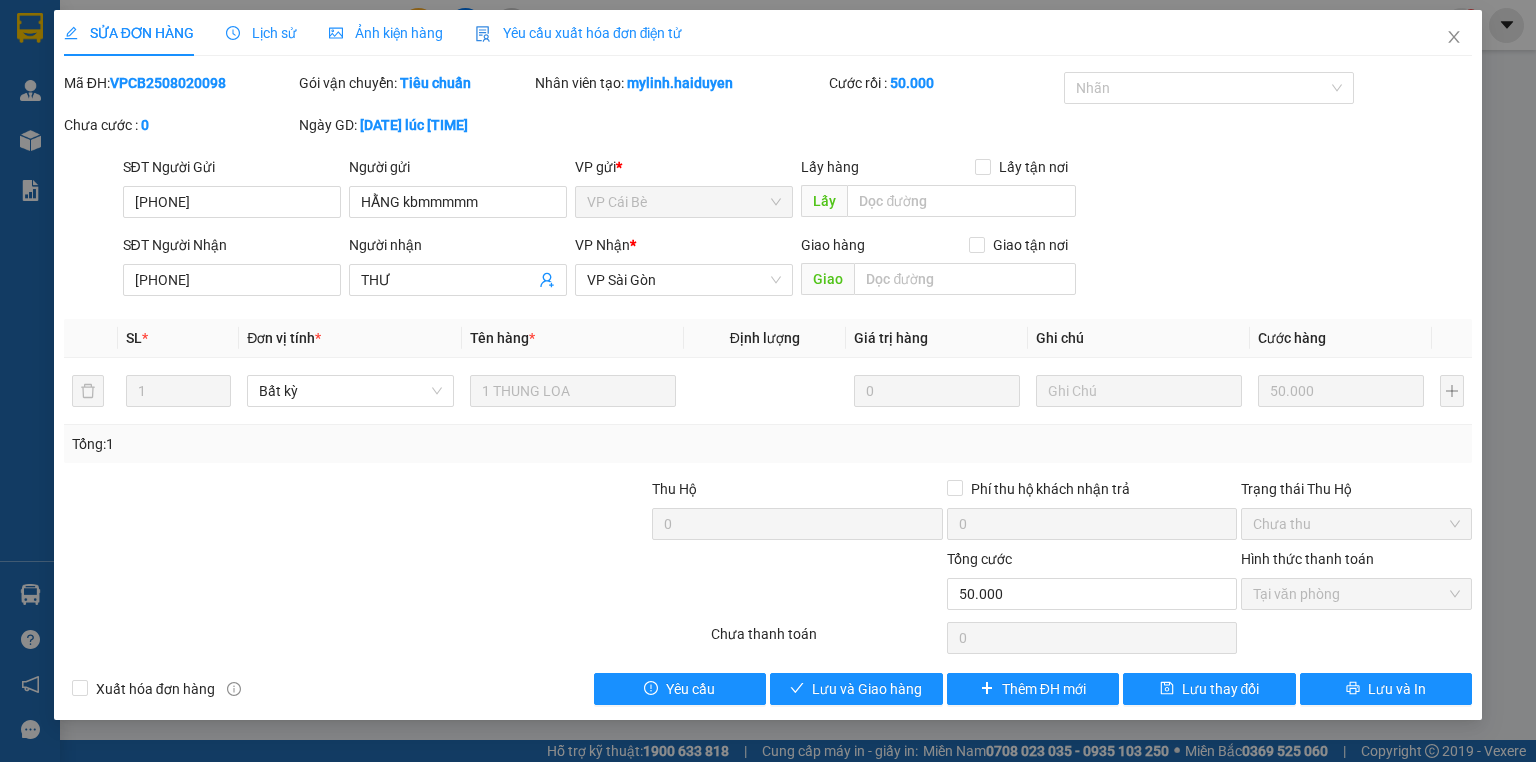 drag, startPoint x: 479, startPoint y: 544, endPoint x: 479, endPoint y: 528, distance: 16 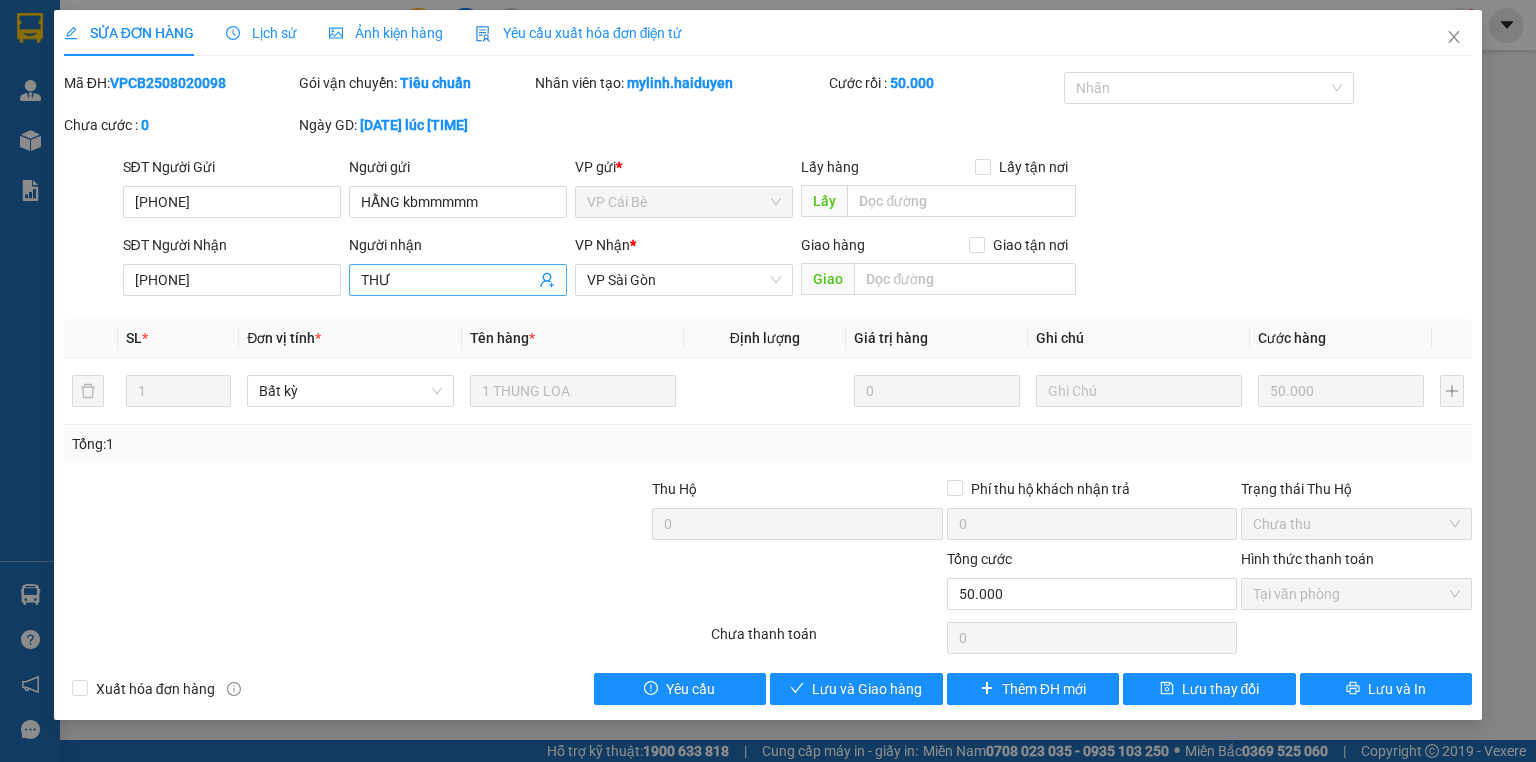 click on "THƯ" at bounding box center (458, 280) 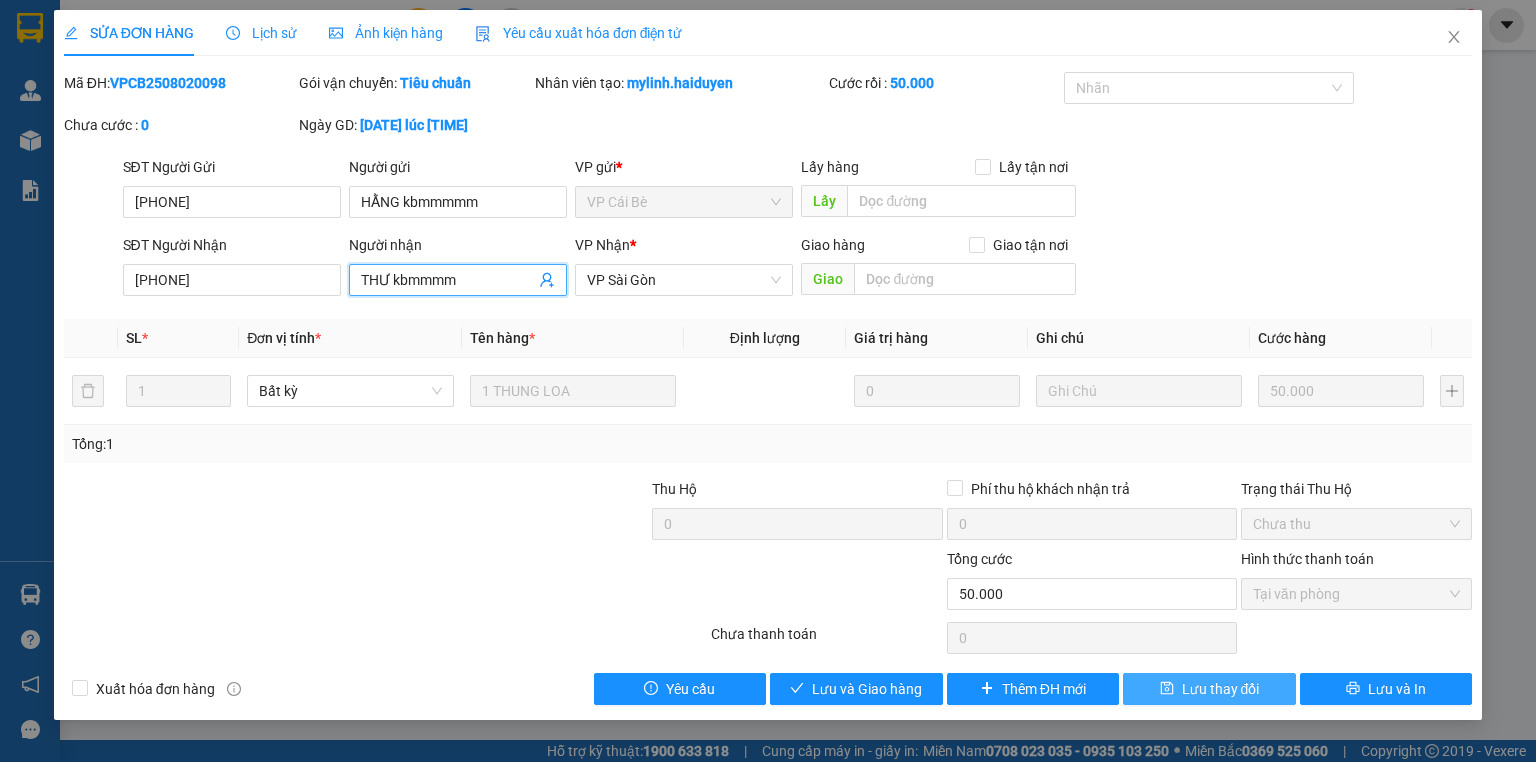 type on "THƯ kbmmmm" 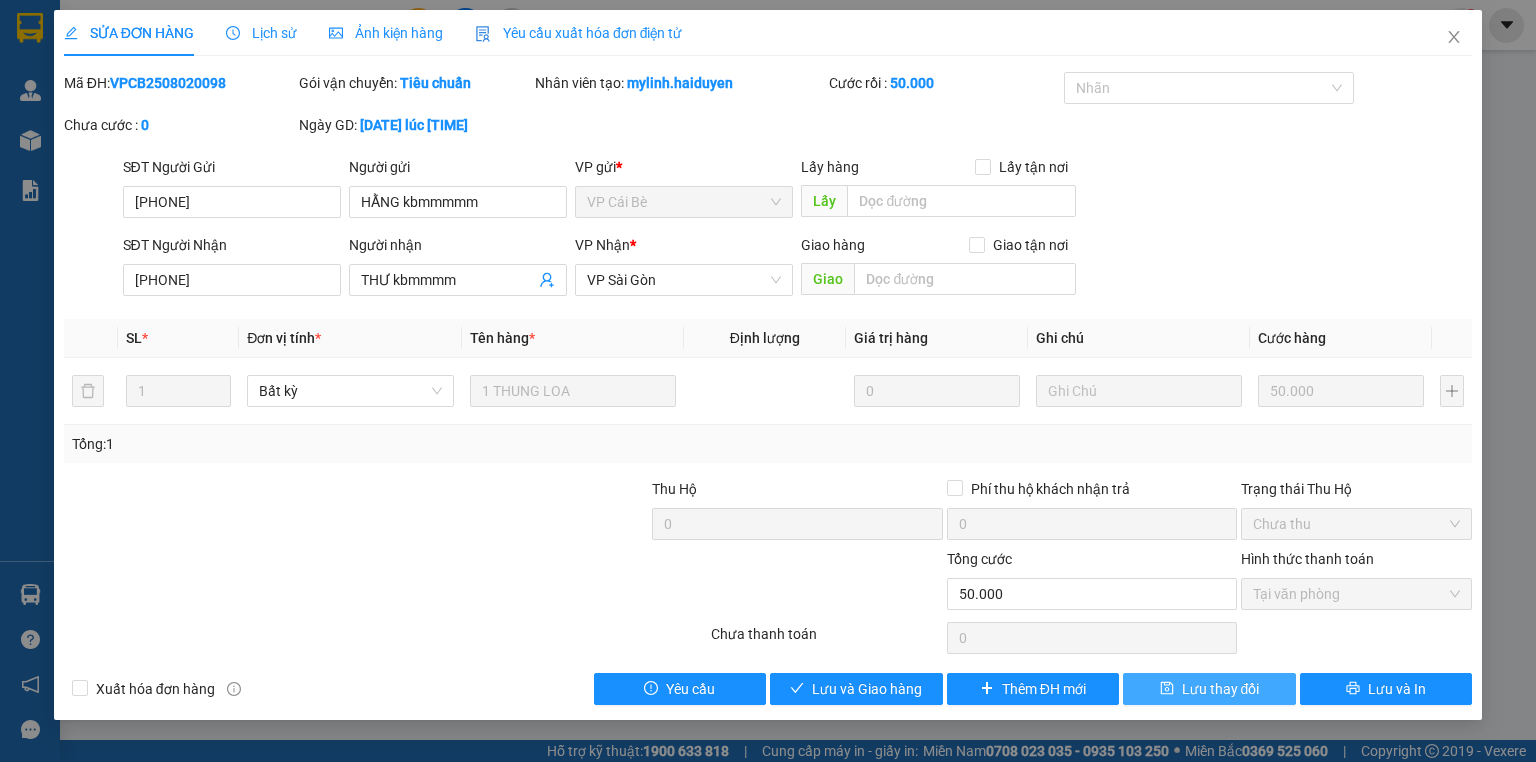 drag, startPoint x: 1164, startPoint y: 694, endPoint x: 1184, endPoint y: 671, distance: 30.479502 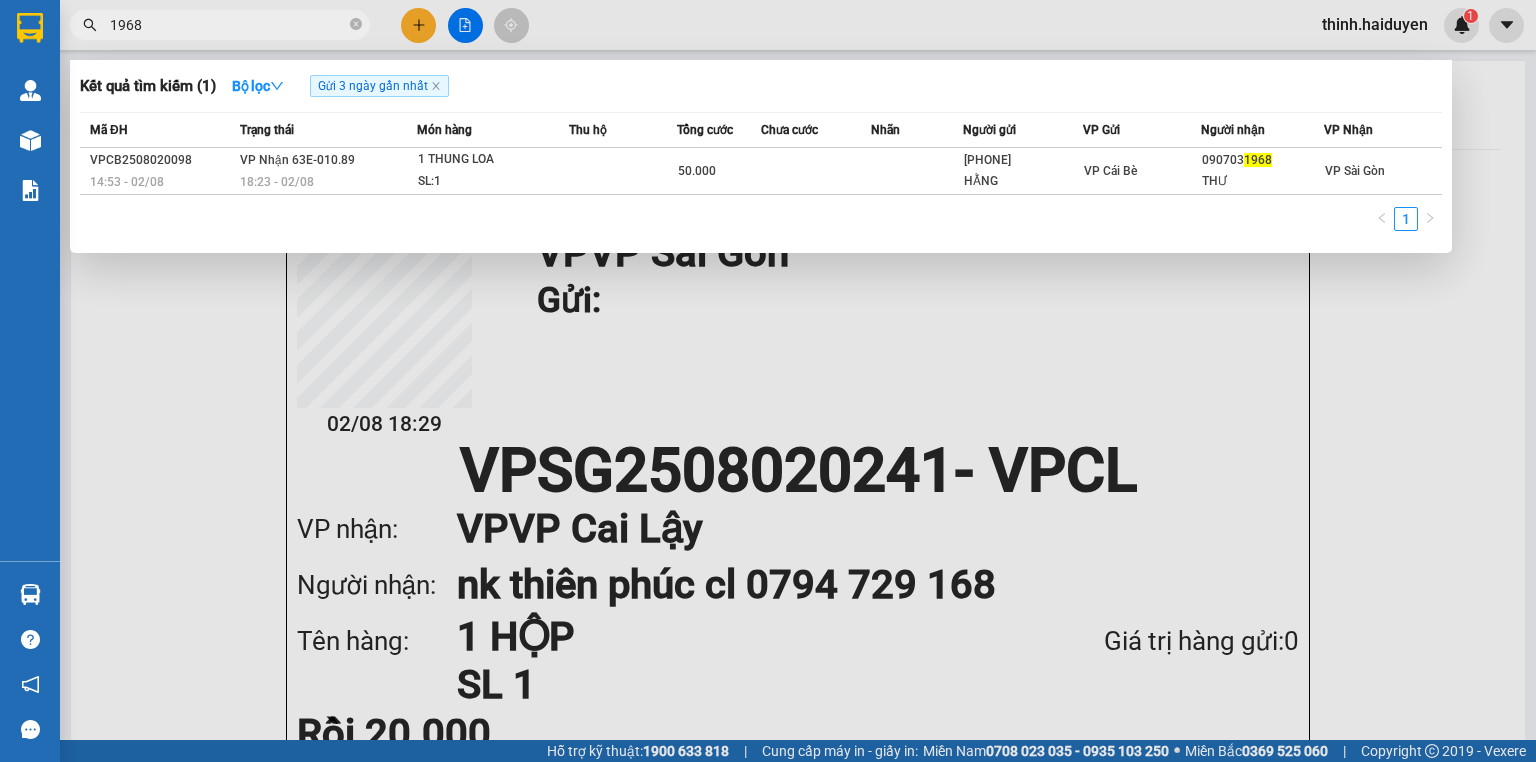 click on "1968" at bounding box center [228, 25] 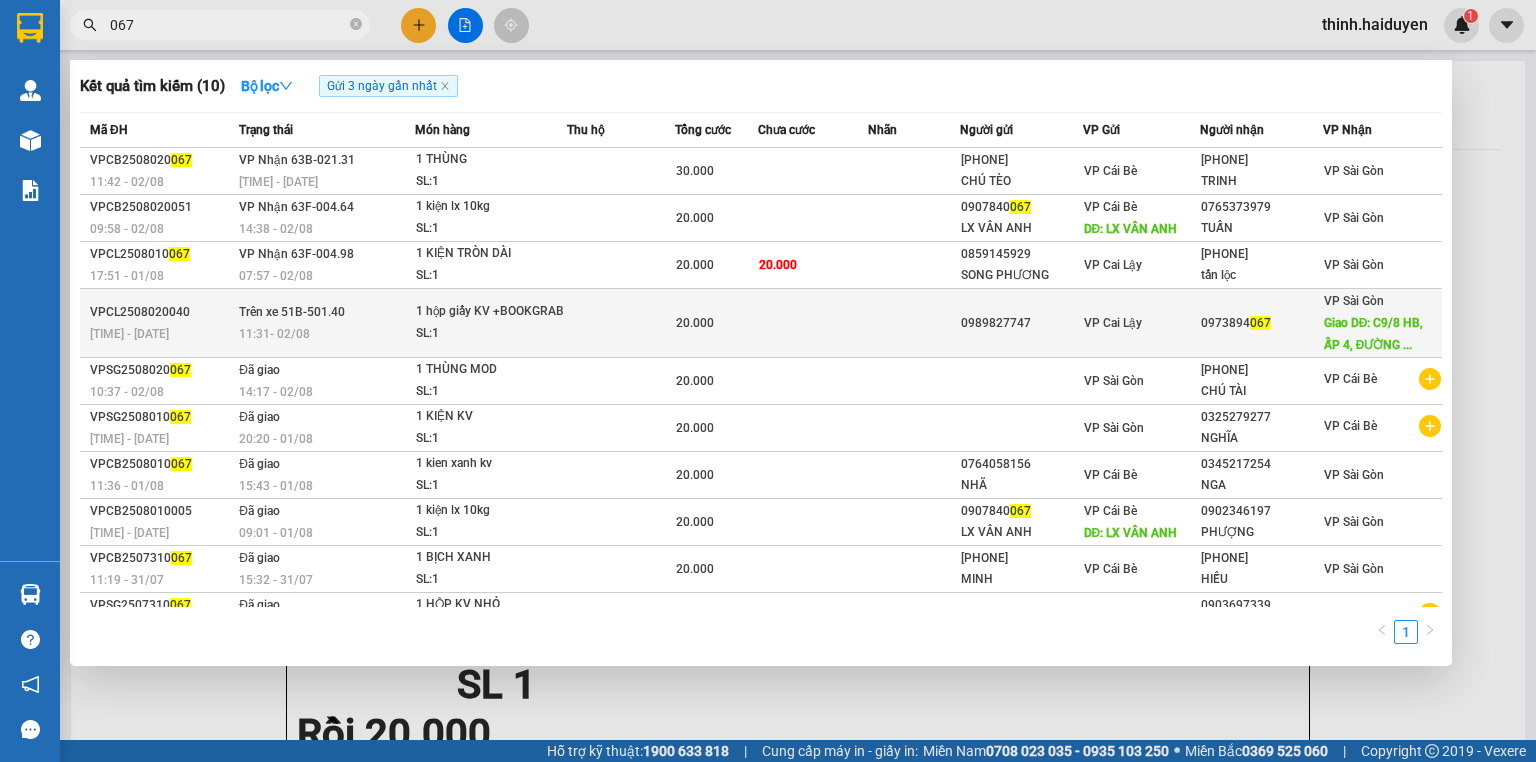 type on "067" 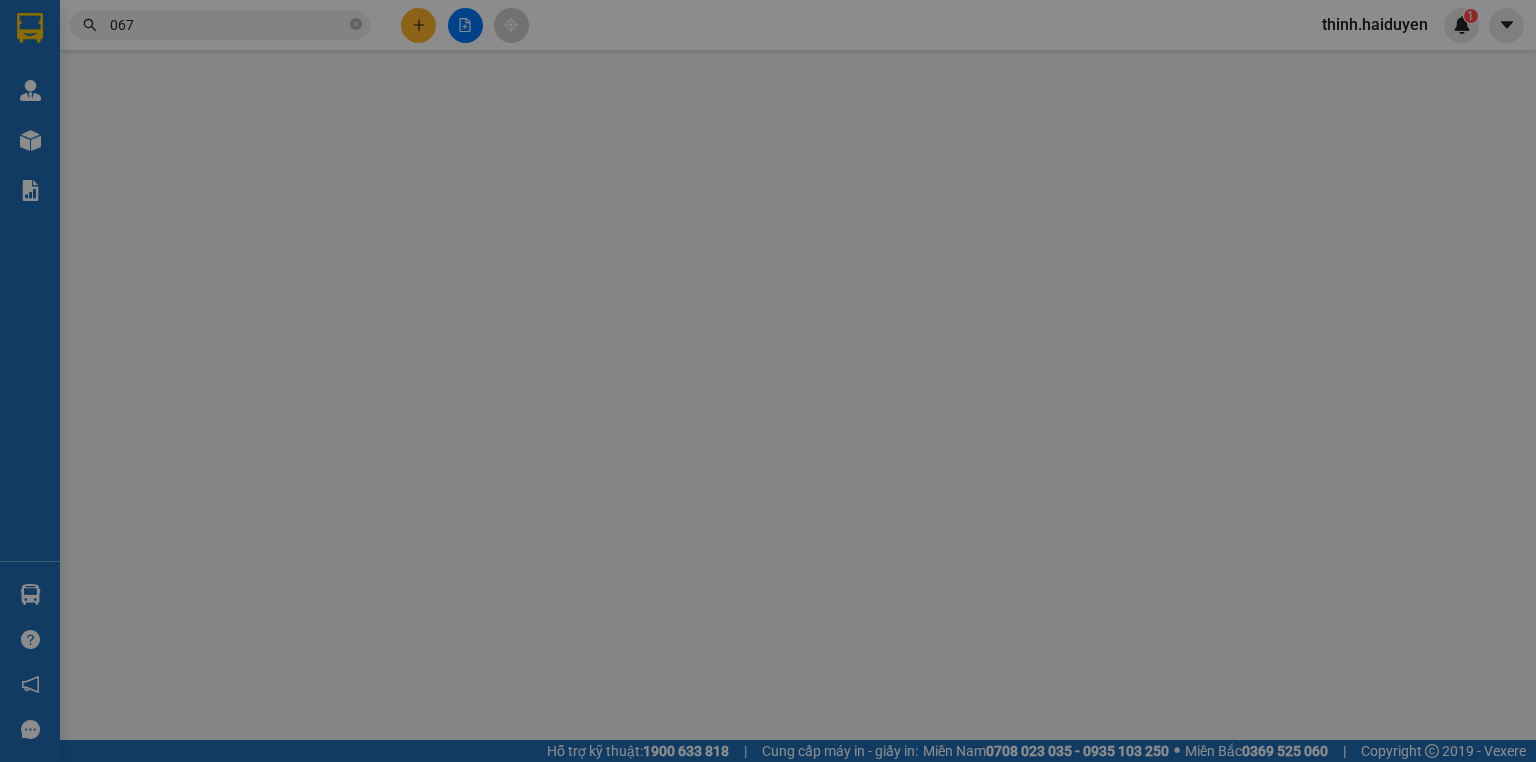 type on "0989827747" 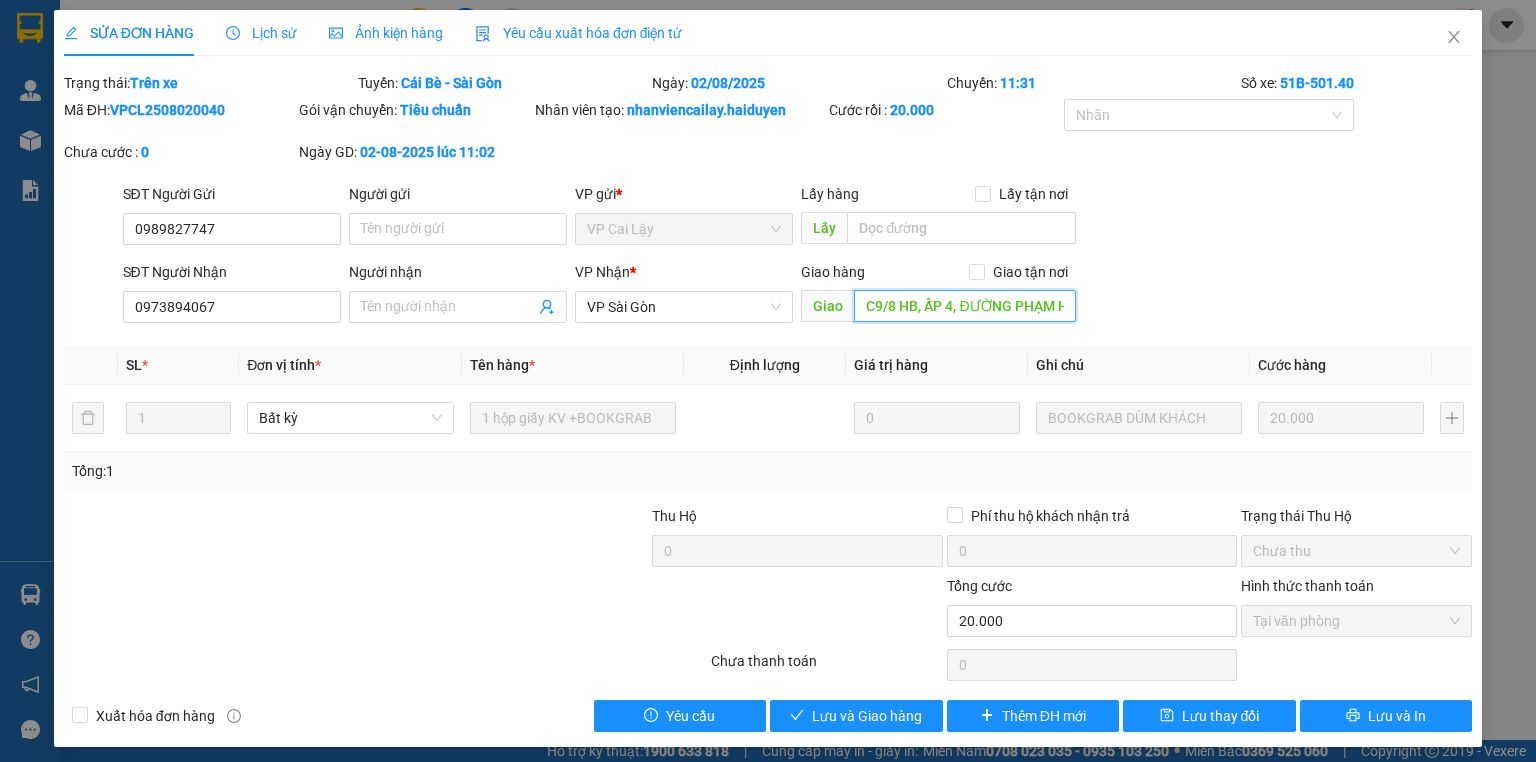 click on "C9/8 HB, ẤP 4, ĐƯỜNG PHẠM HÙNG, XÃ BÌNH HƯNG, HUYỆN BÌNH CHÁNH" at bounding box center [965, 306] 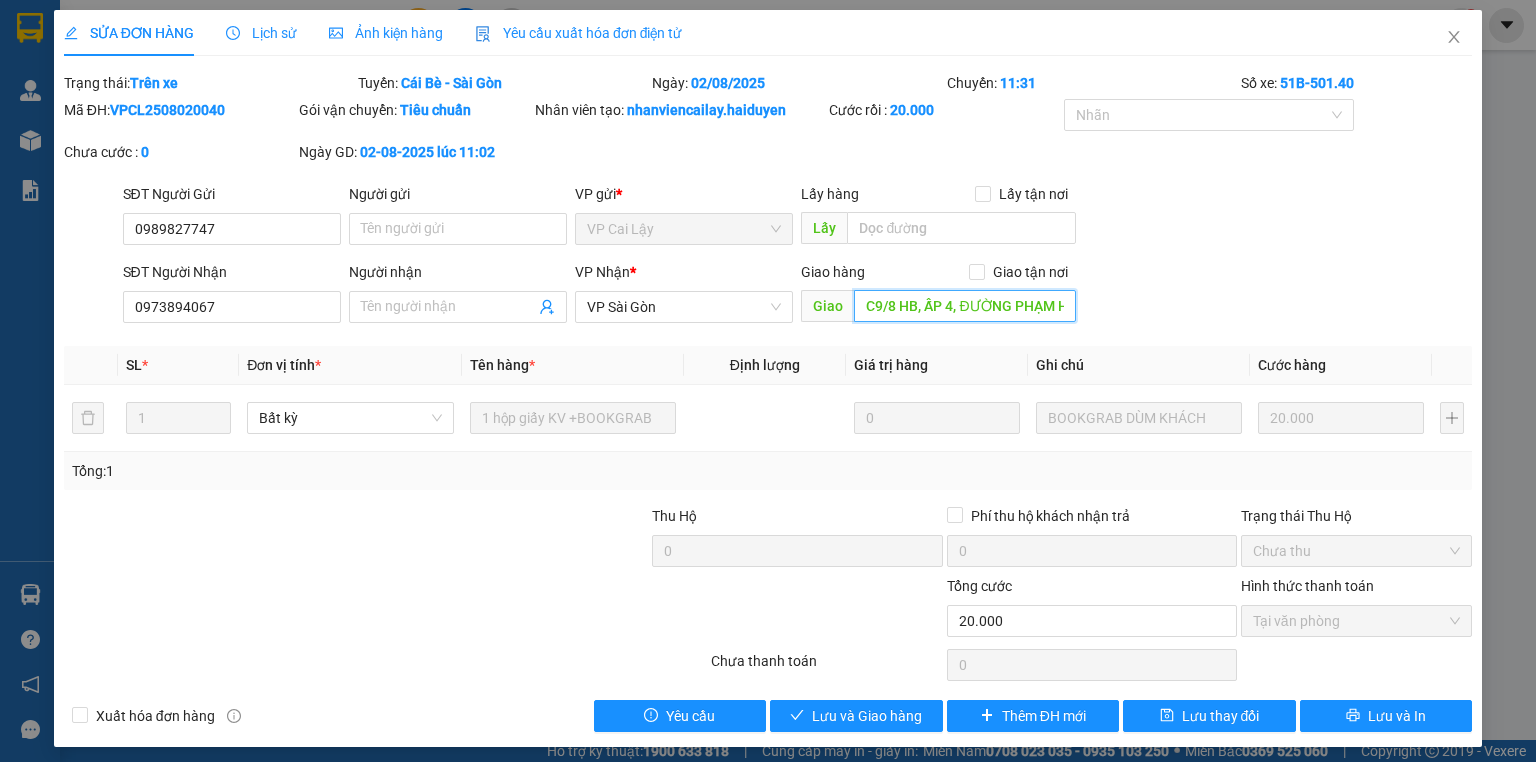 scroll, scrollTop: 0, scrollLeft: 292, axis: horizontal 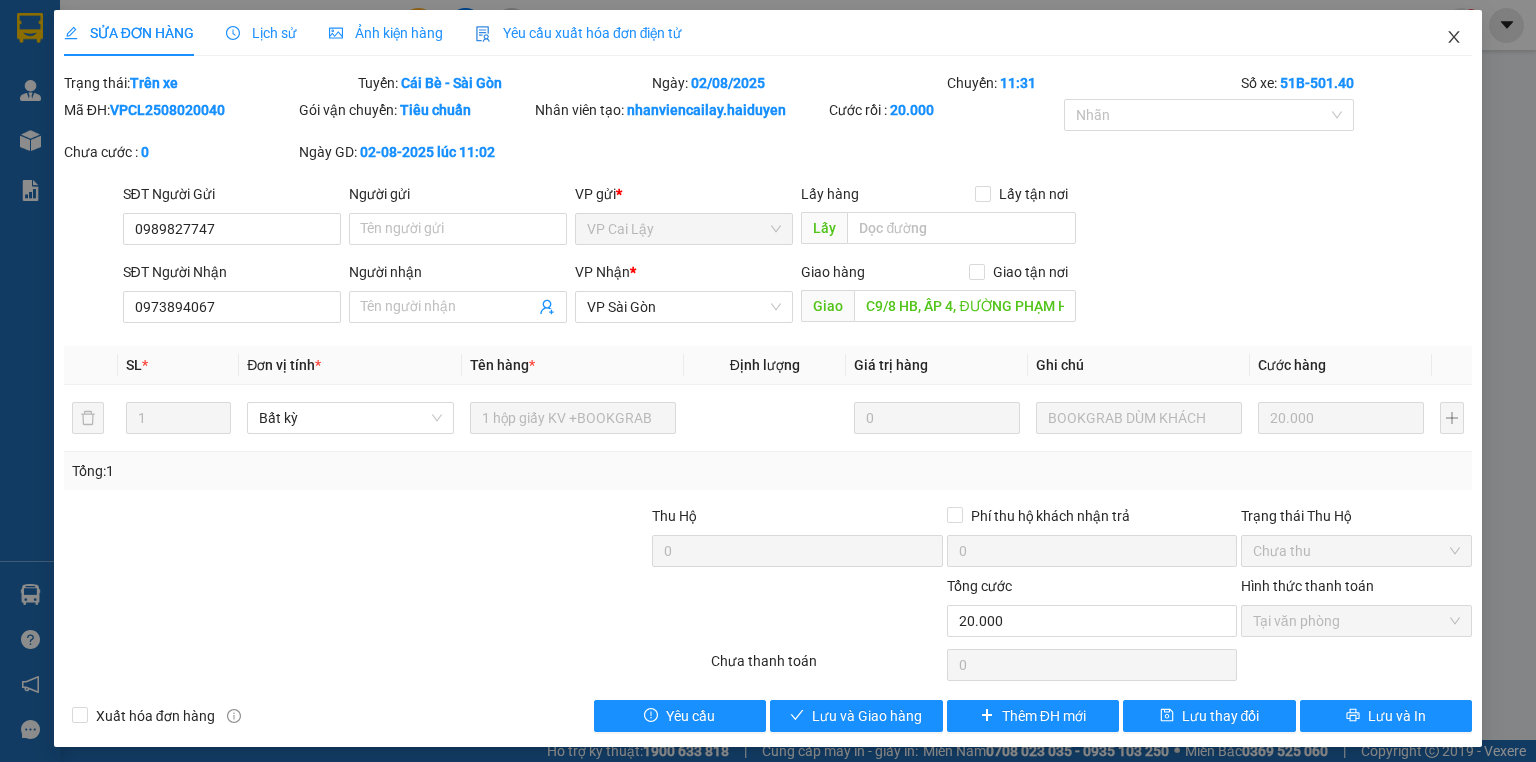 click 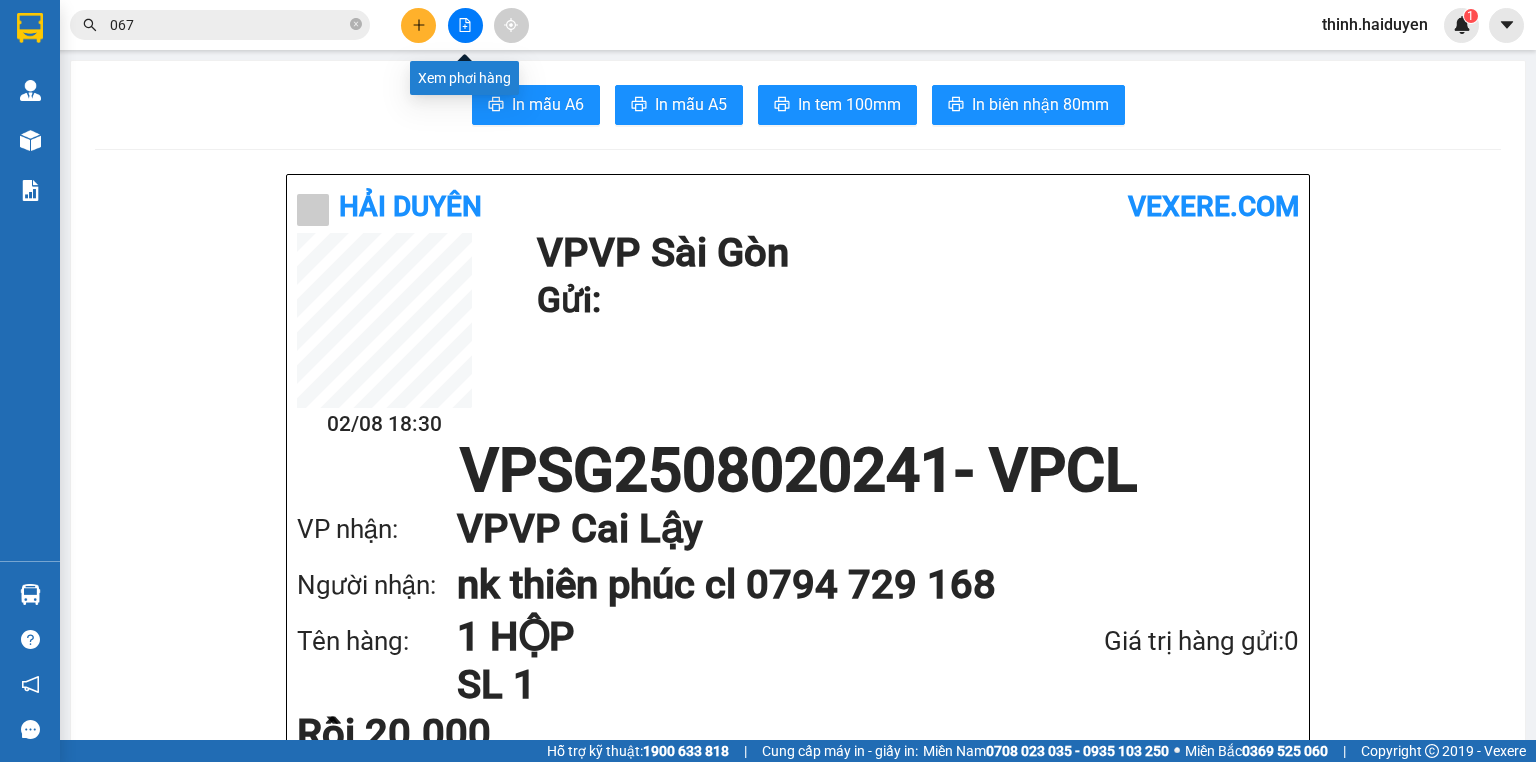 click at bounding box center [465, 25] 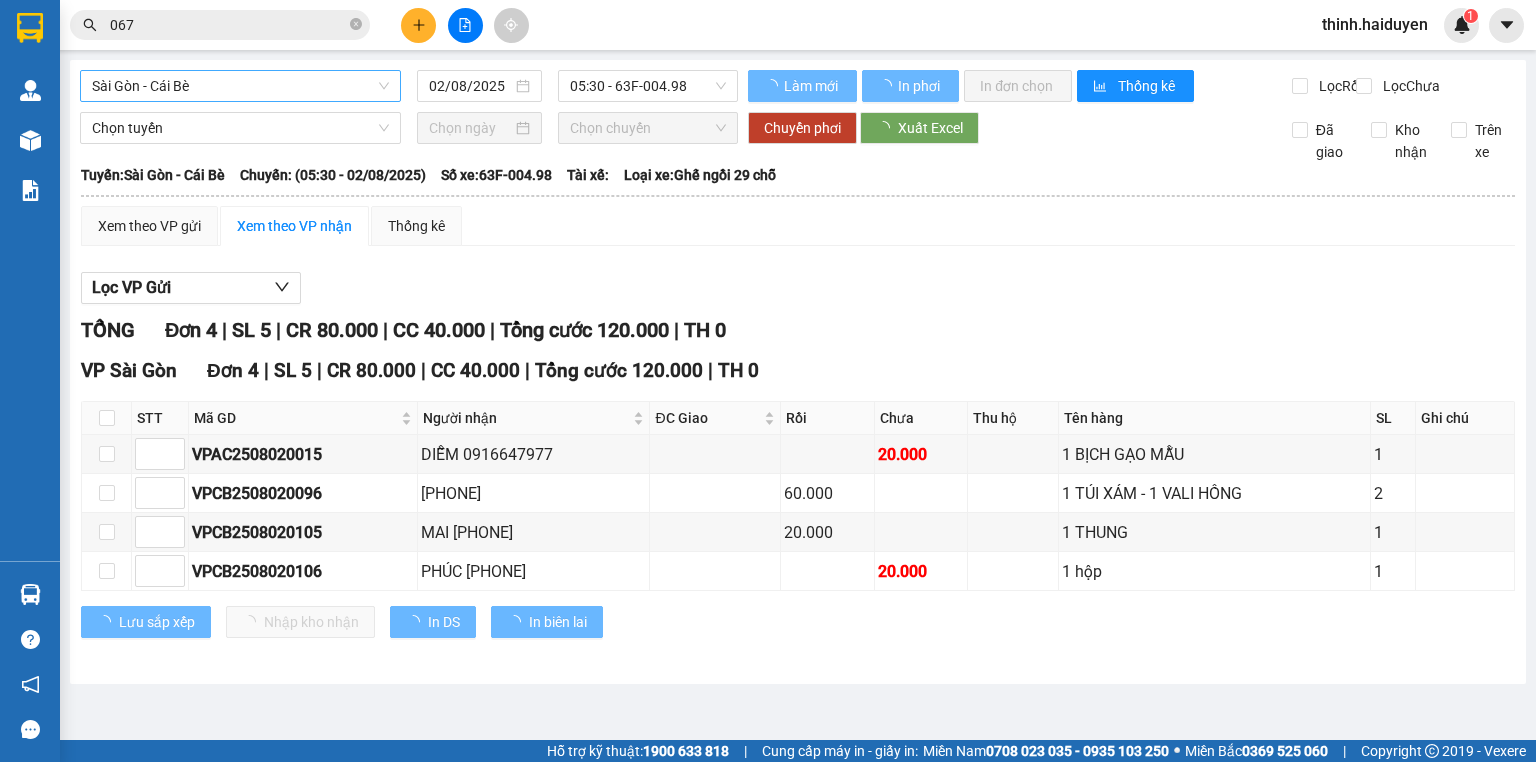click on "Sài Gòn - Cái Bè" at bounding box center [240, 86] 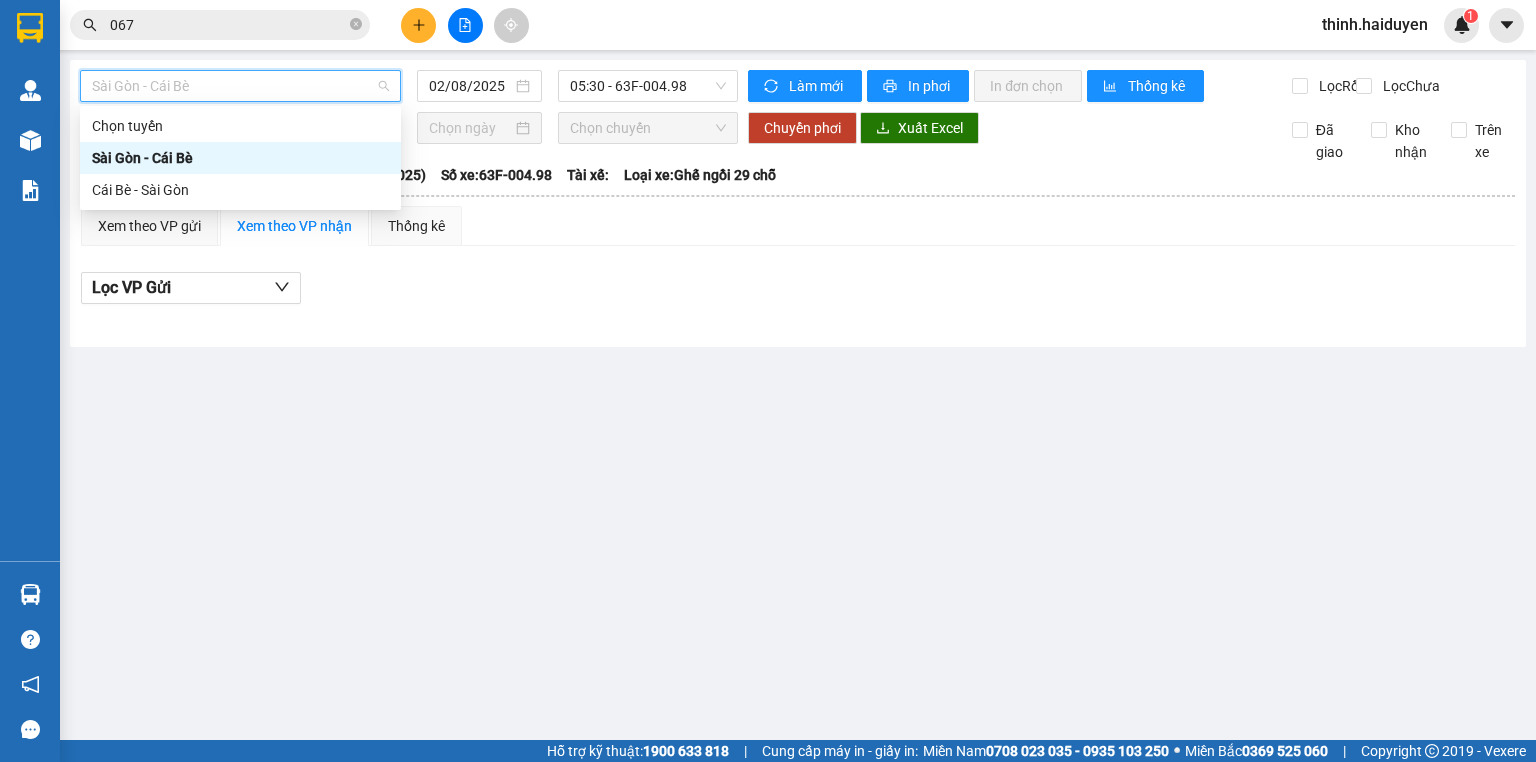 click on "Sài Gòn - Cái Bè" at bounding box center (240, 158) 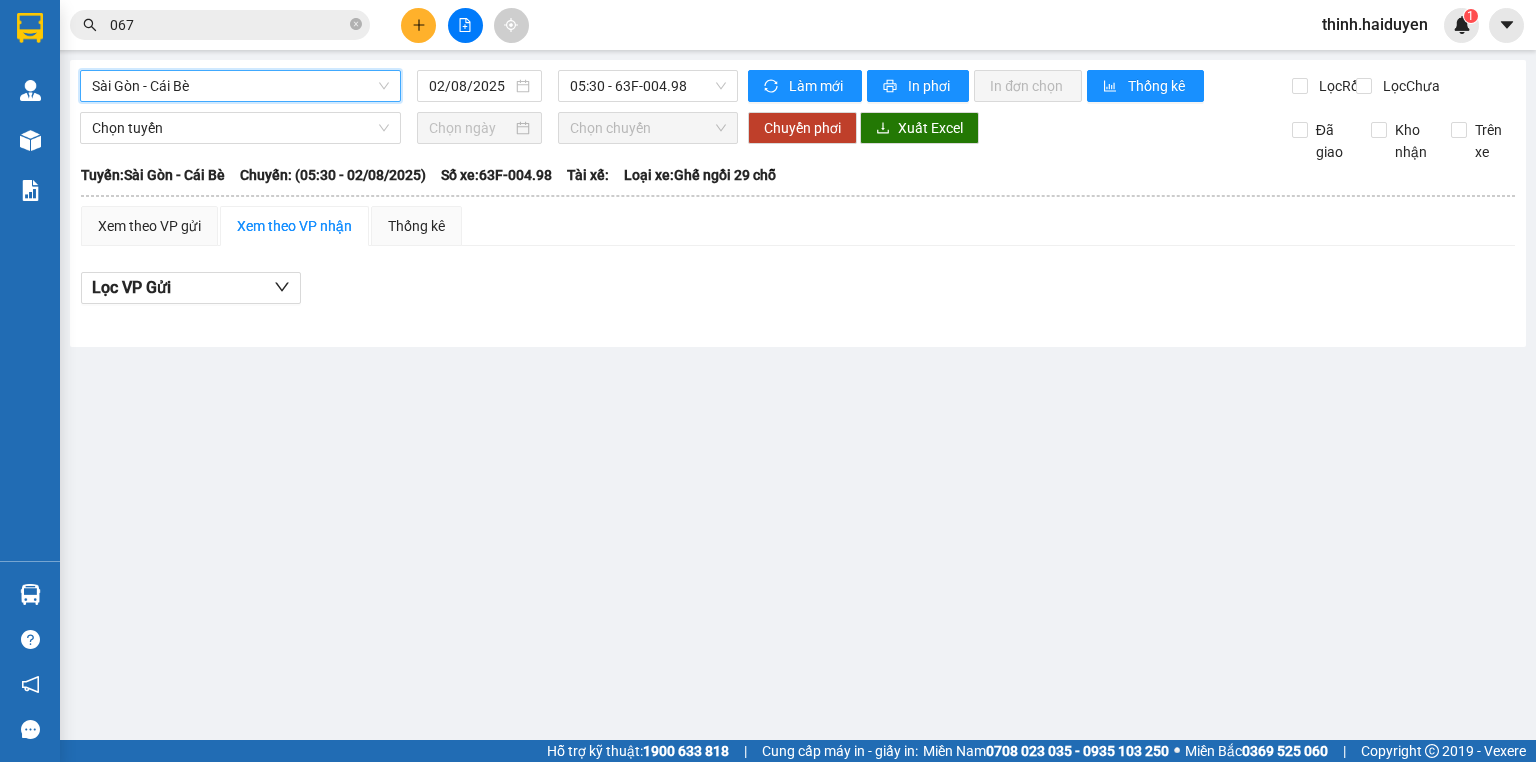 click on "Sài Gòn - Cái Bè" at bounding box center (240, 86) 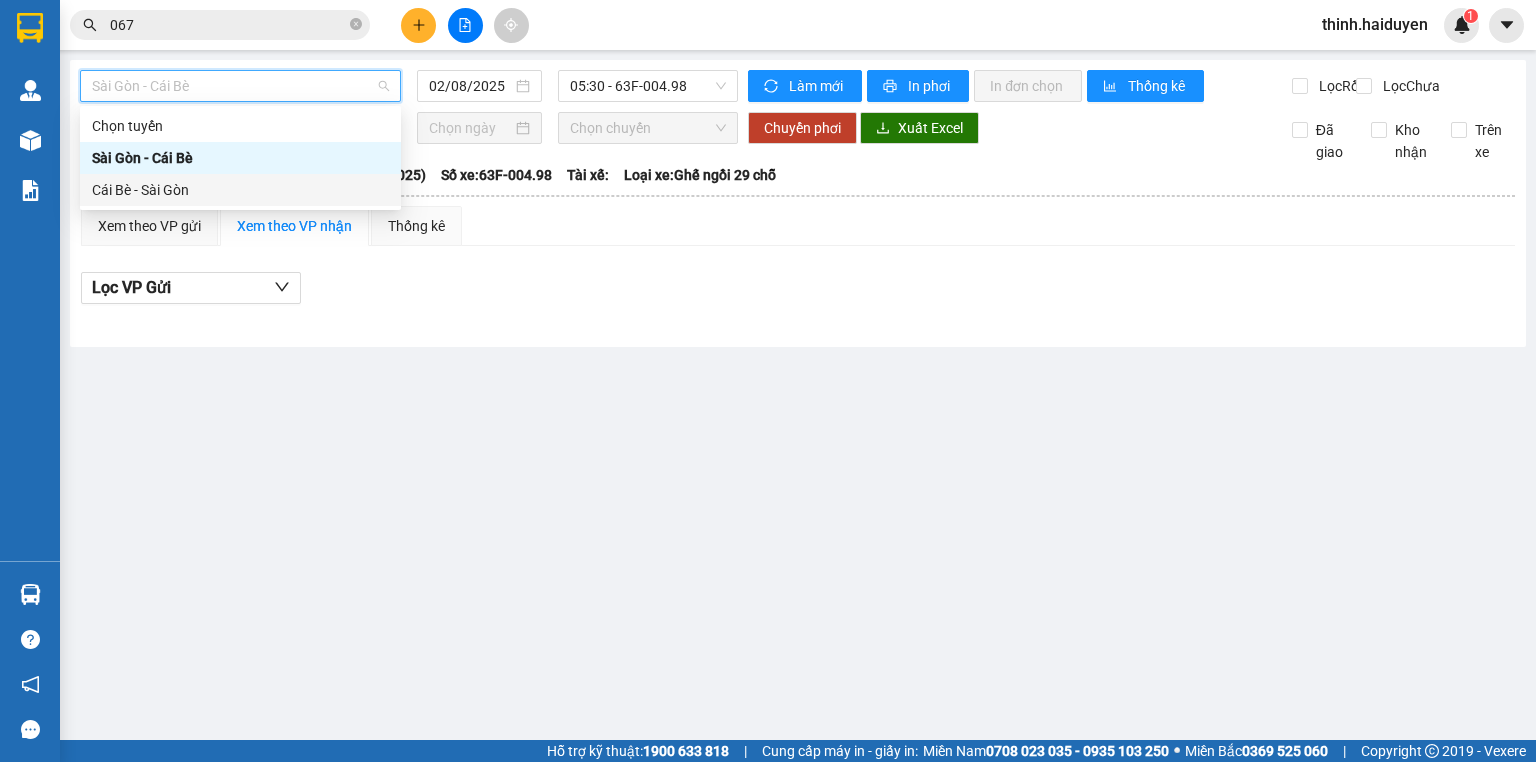 click on "Cái Bè - Sài Gòn" at bounding box center (240, 190) 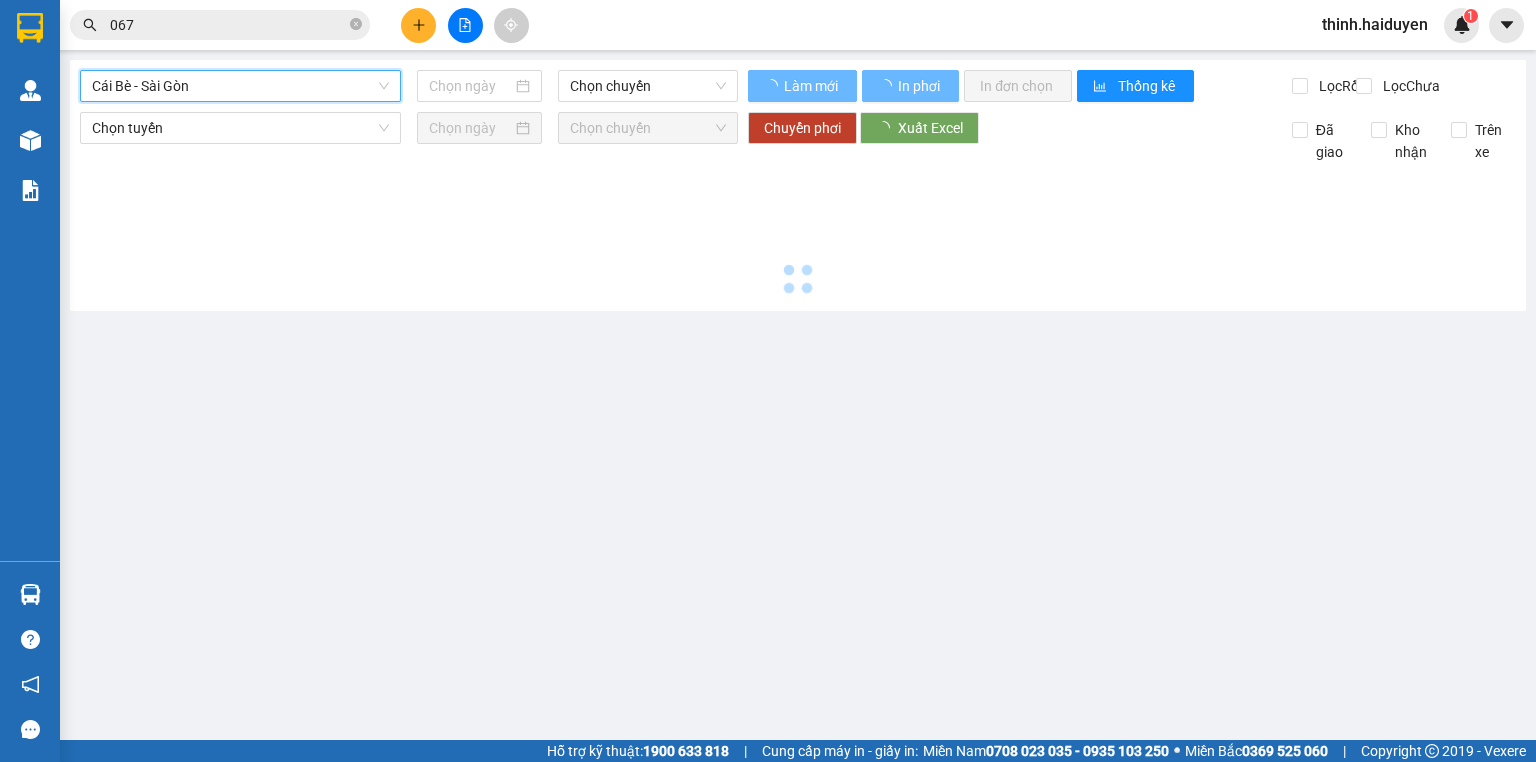 type on "02/08/2025" 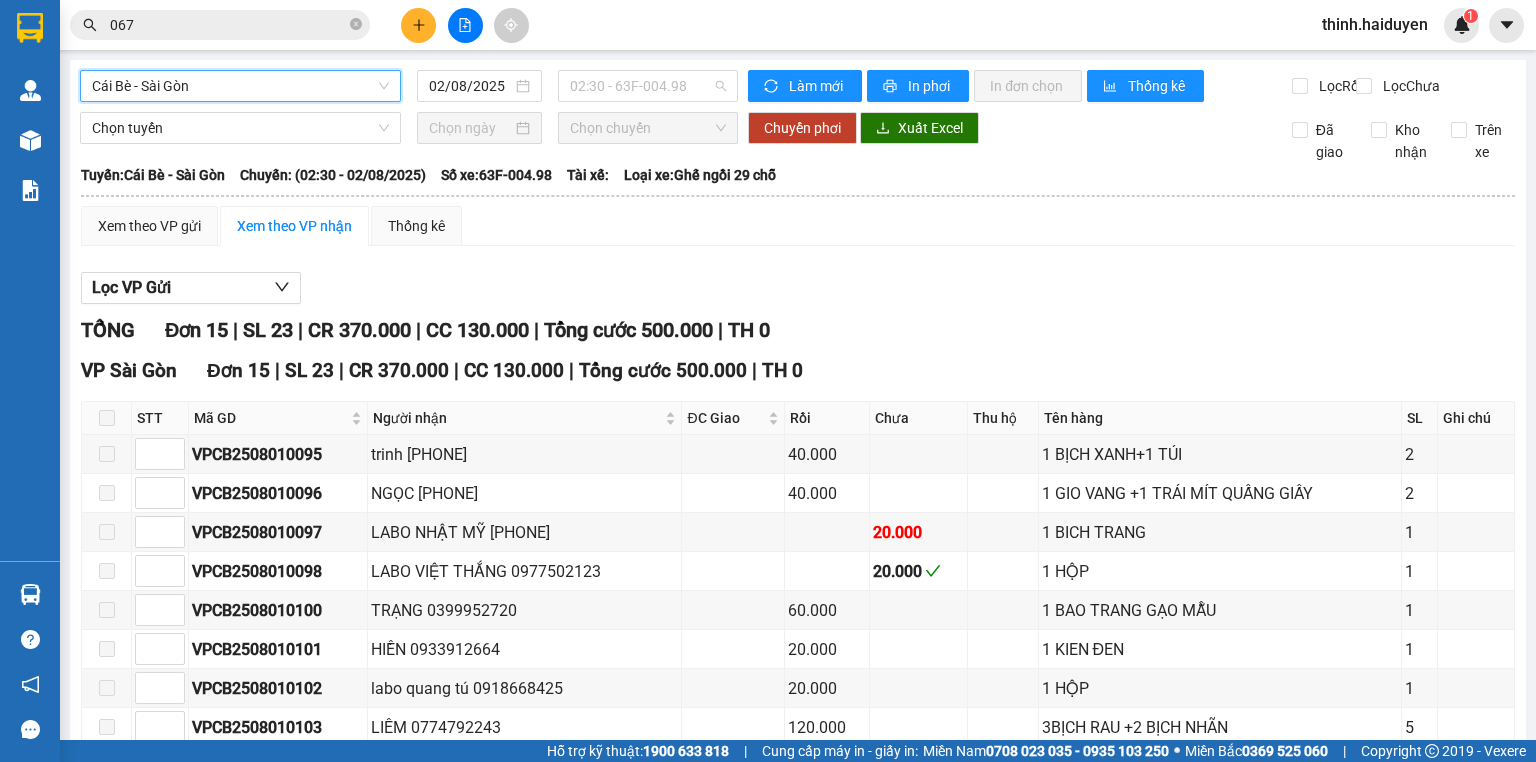 drag, startPoint x: 604, startPoint y: 85, endPoint x: 607, endPoint y: 103, distance: 18.248287 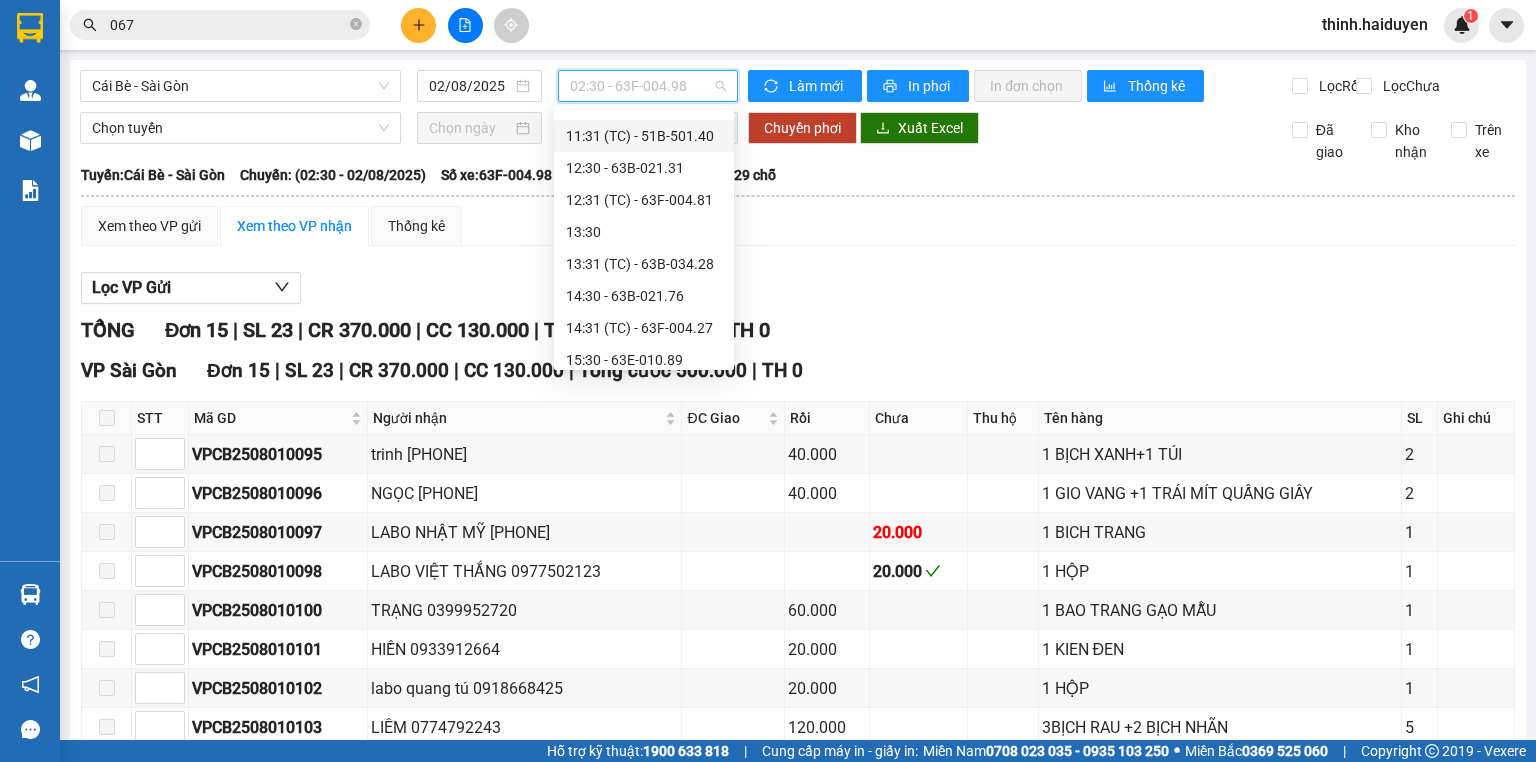 scroll, scrollTop: 640, scrollLeft: 0, axis: vertical 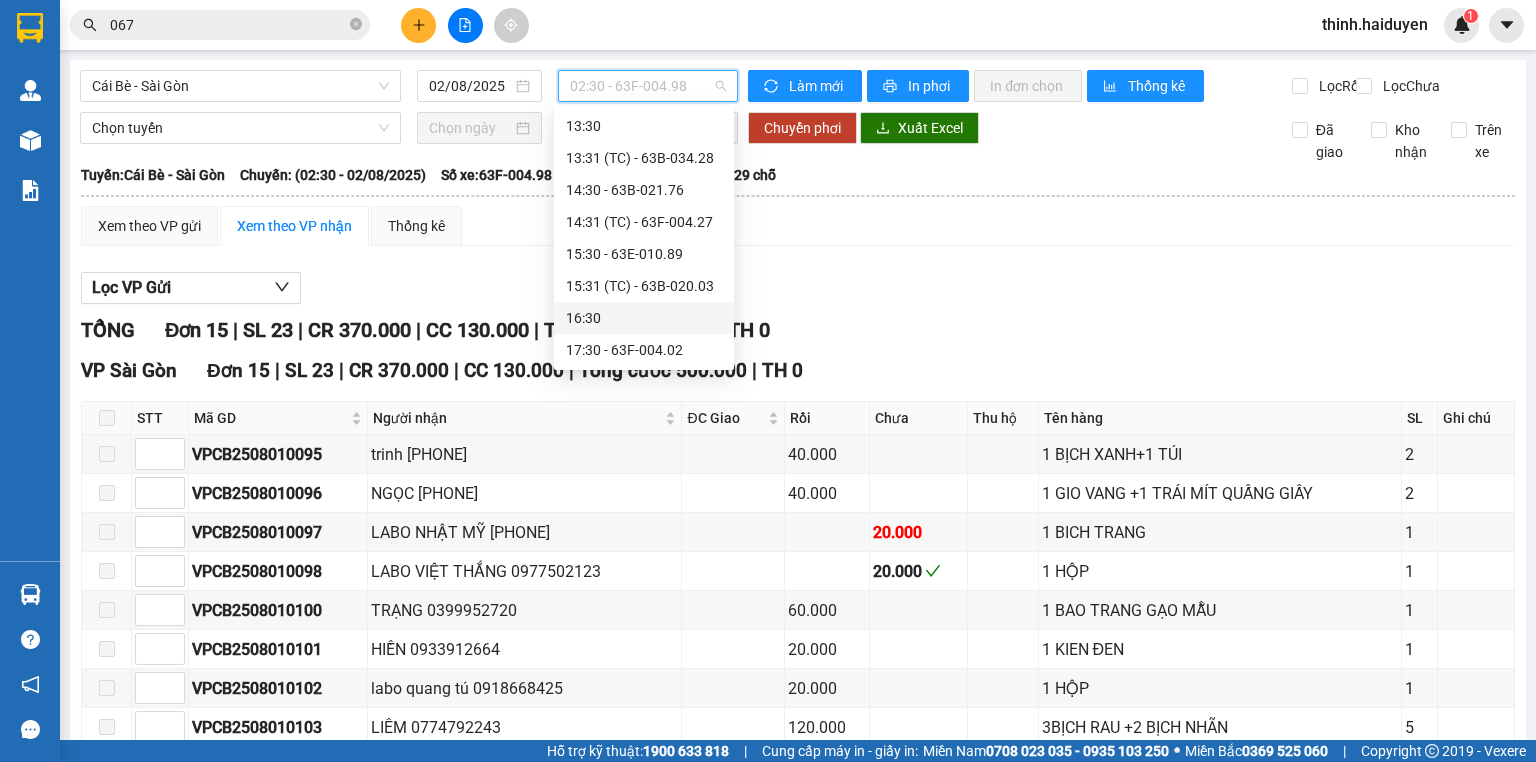 click on "16:30" at bounding box center (644, 318) 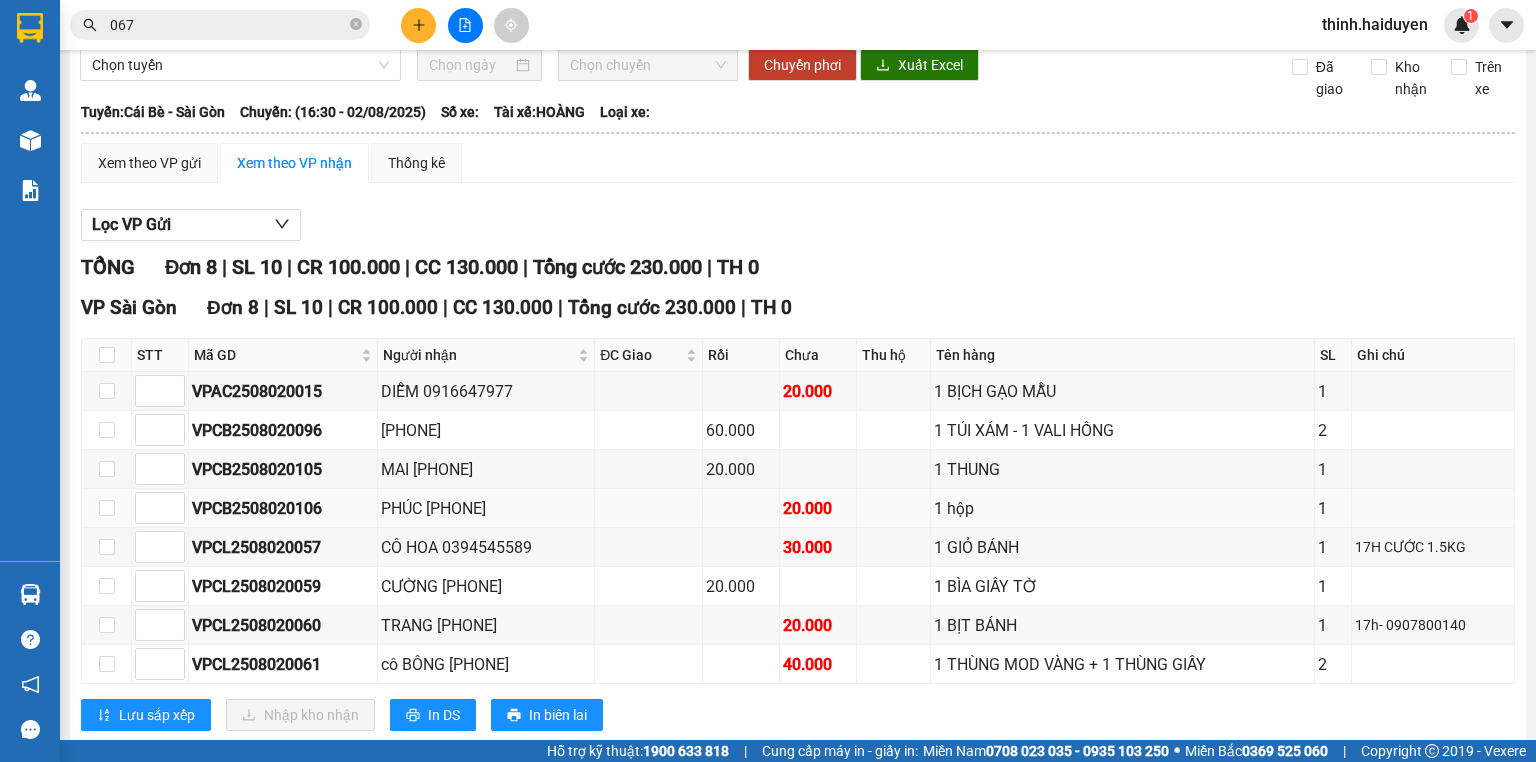 scroll, scrollTop: 120, scrollLeft: 0, axis: vertical 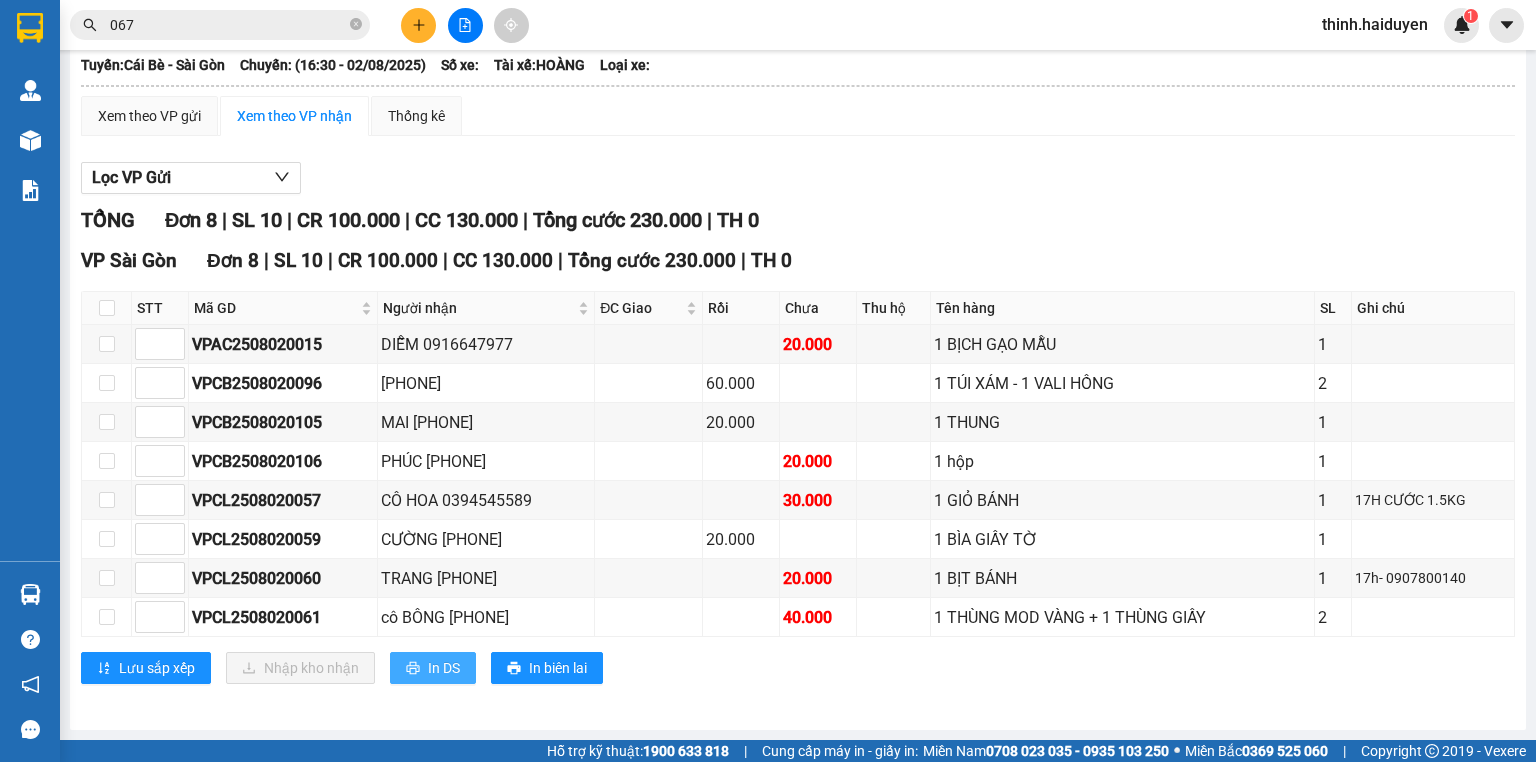 click on "In DS" at bounding box center [433, 668] 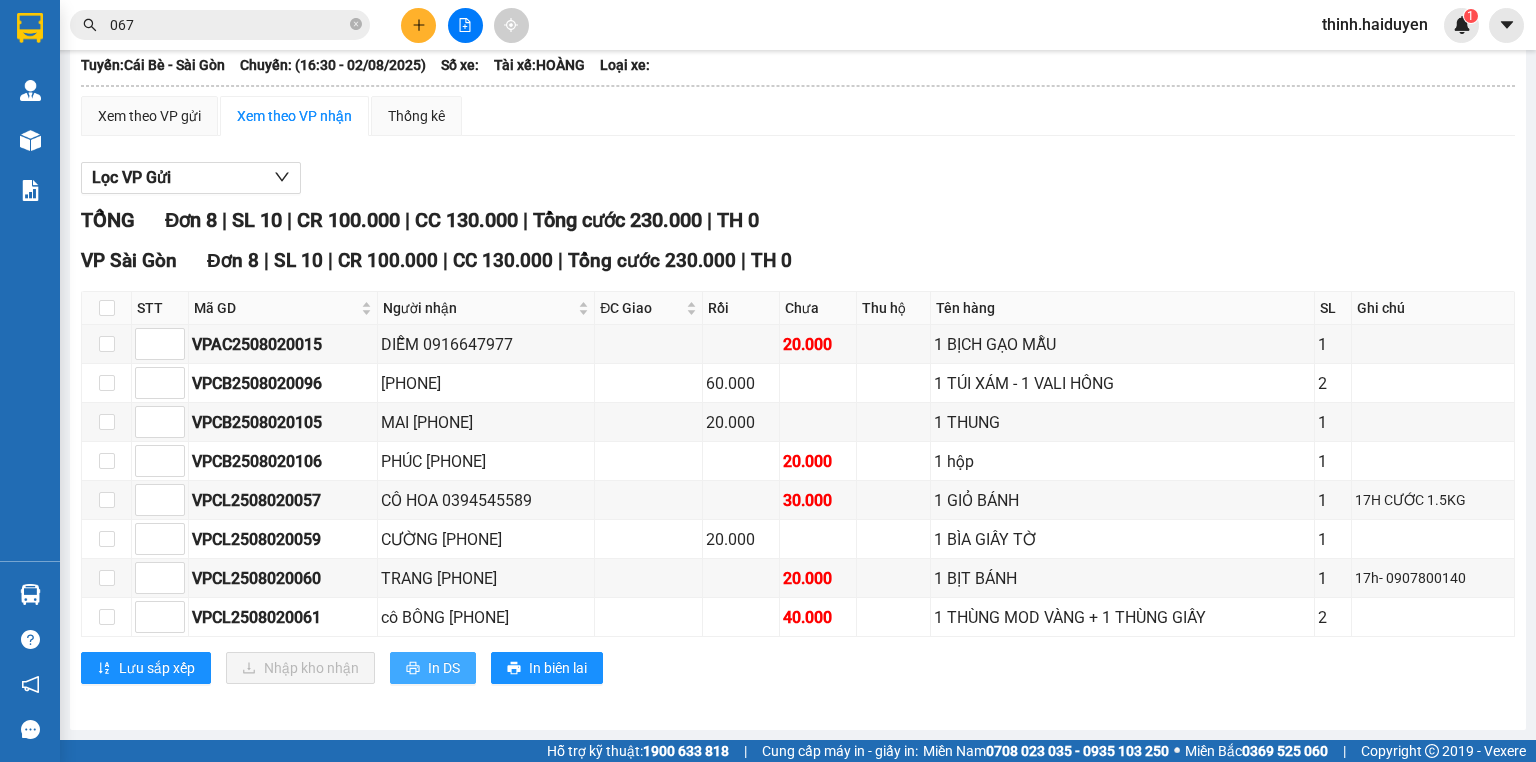 scroll, scrollTop: 0, scrollLeft: 0, axis: both 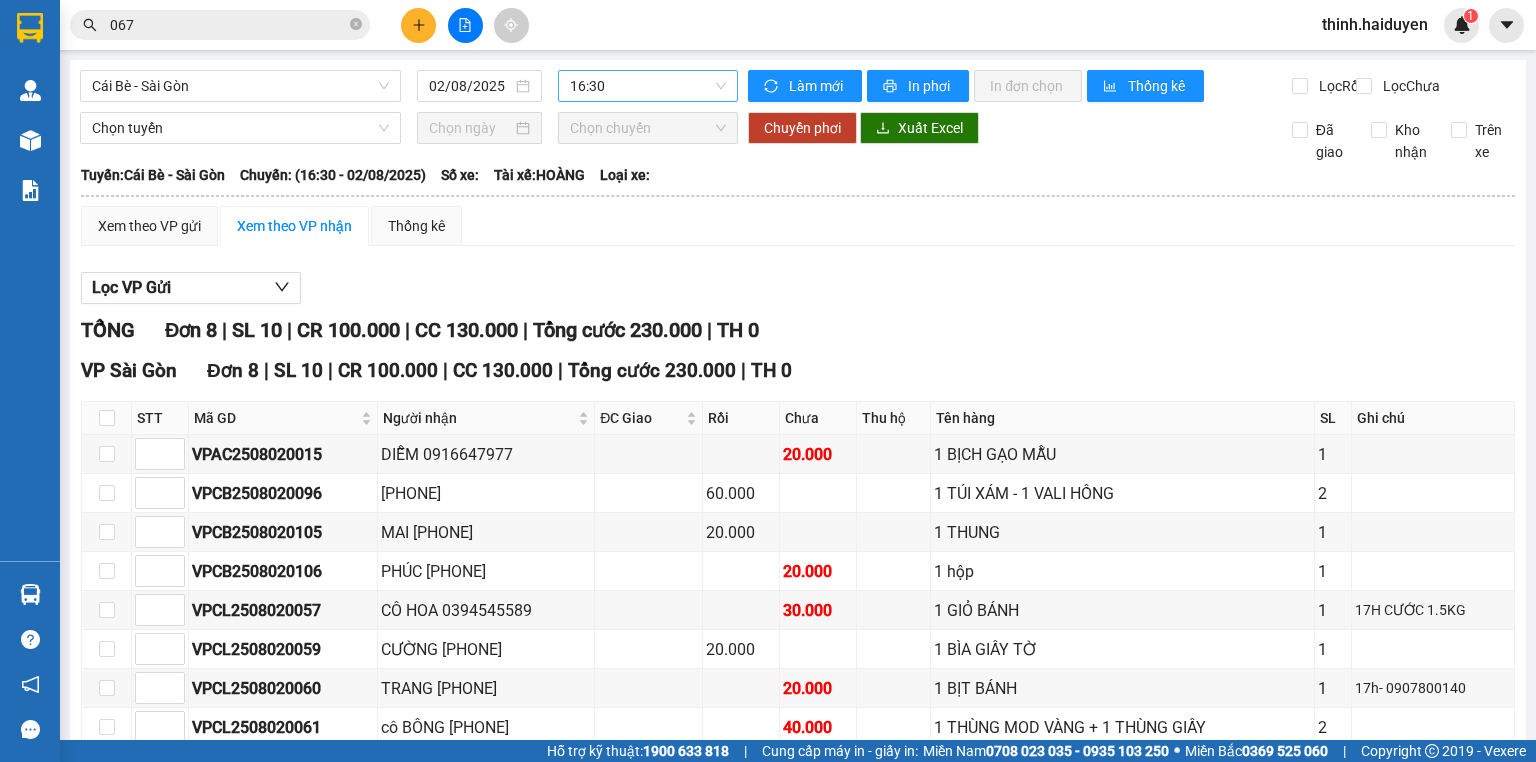 drag, startPoint x: 572, startPoint y: 66, endPoint x: 593, endPoint y: 76, distance: 23.259407 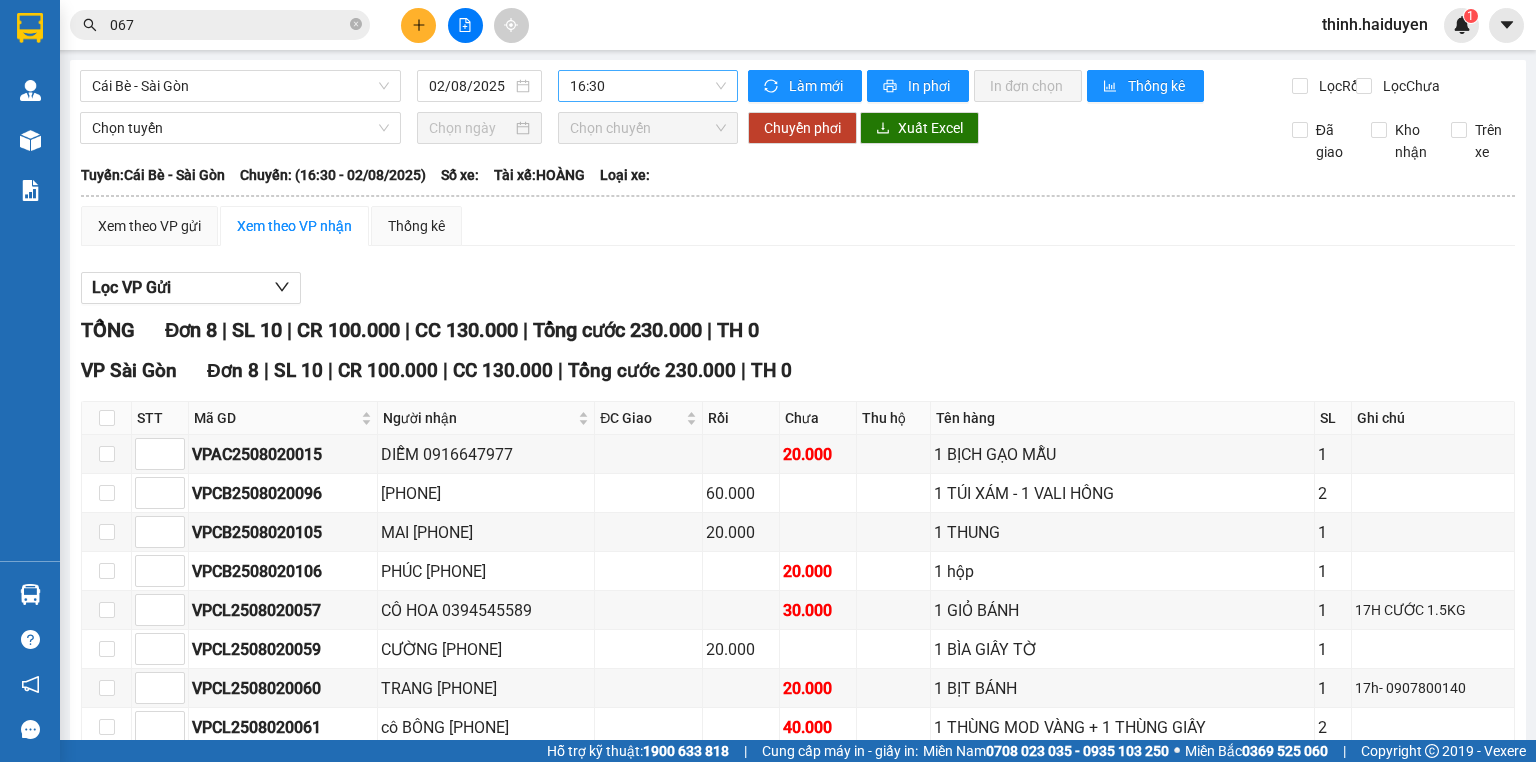 click on "16:30" at bounding box center (648, 86) 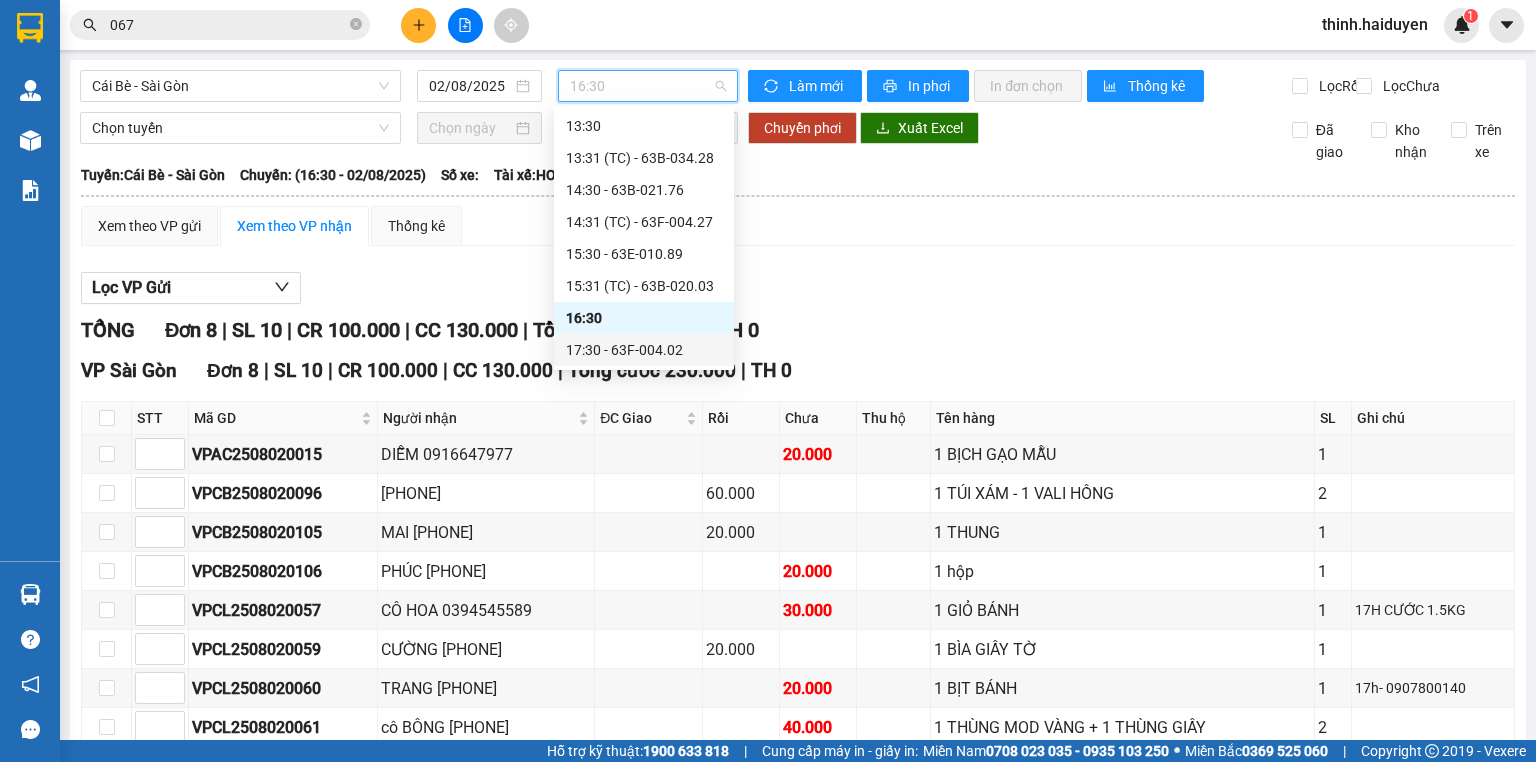 drag, startPoint x: 593, startPoint y: 354, endPoint x: 616, endPoint y: 346, distance: 24.351591 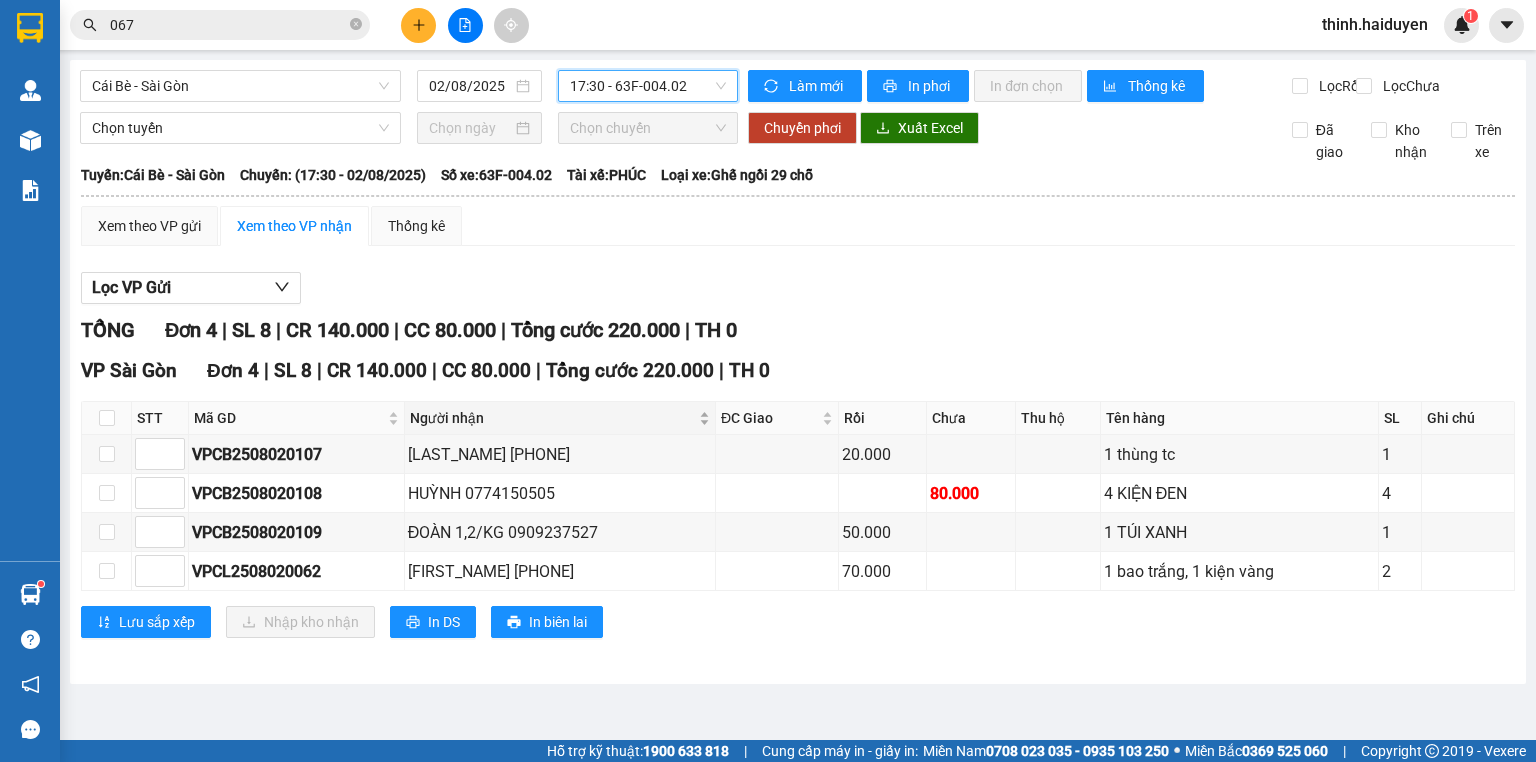 scroll, scrollTop: 0, scrollLeft: 0, axis: both 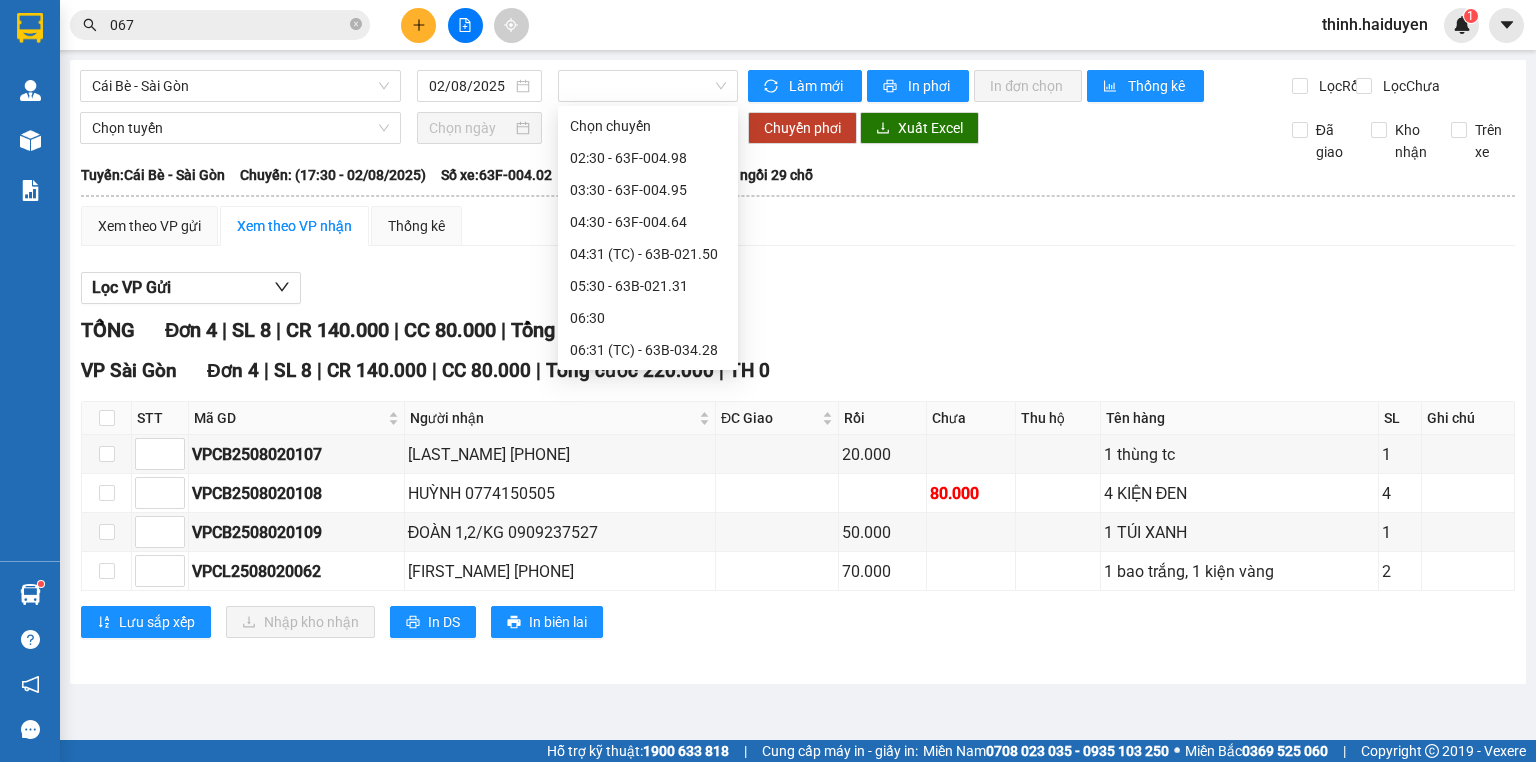 type 